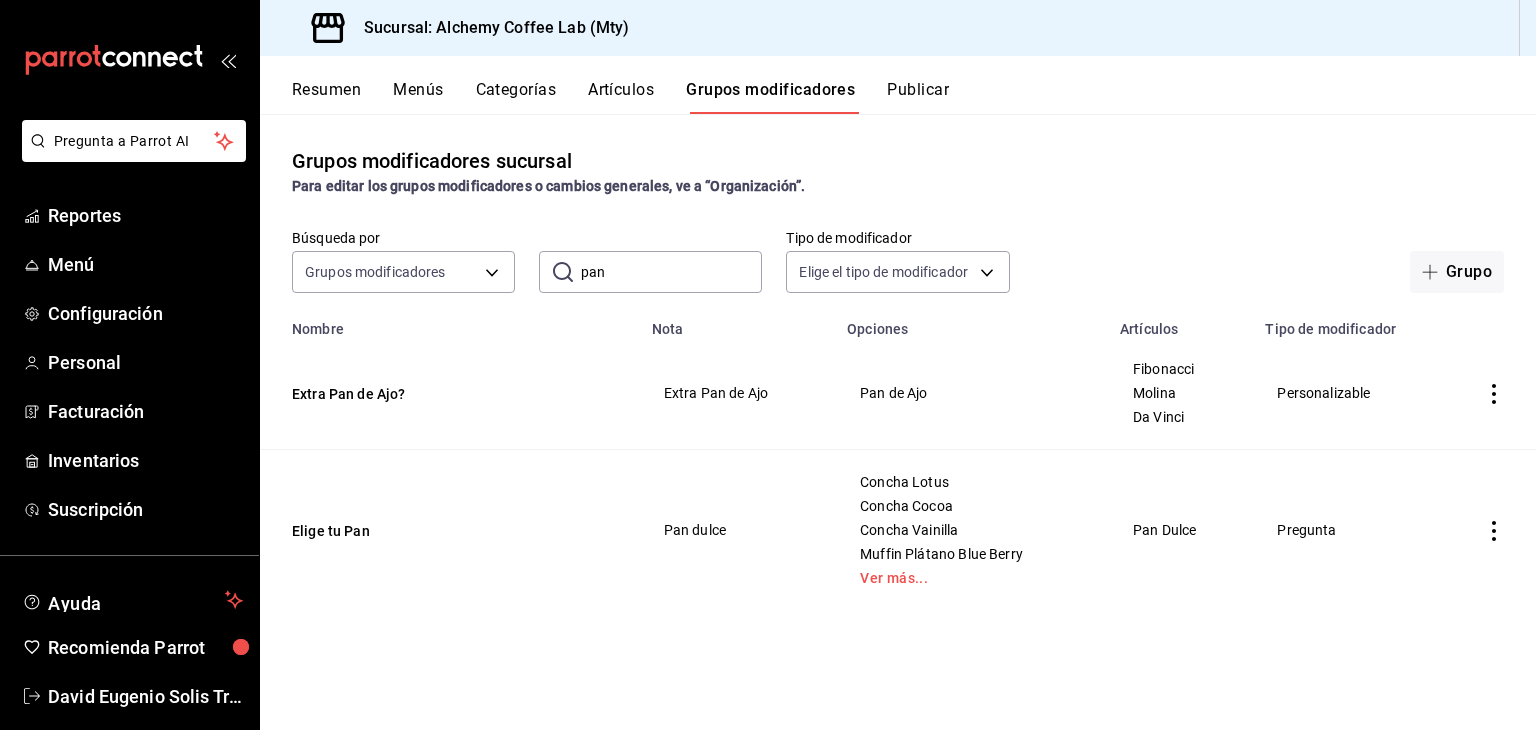 scroll, scrollTop: 0, scrollLeft: 0, axis: both 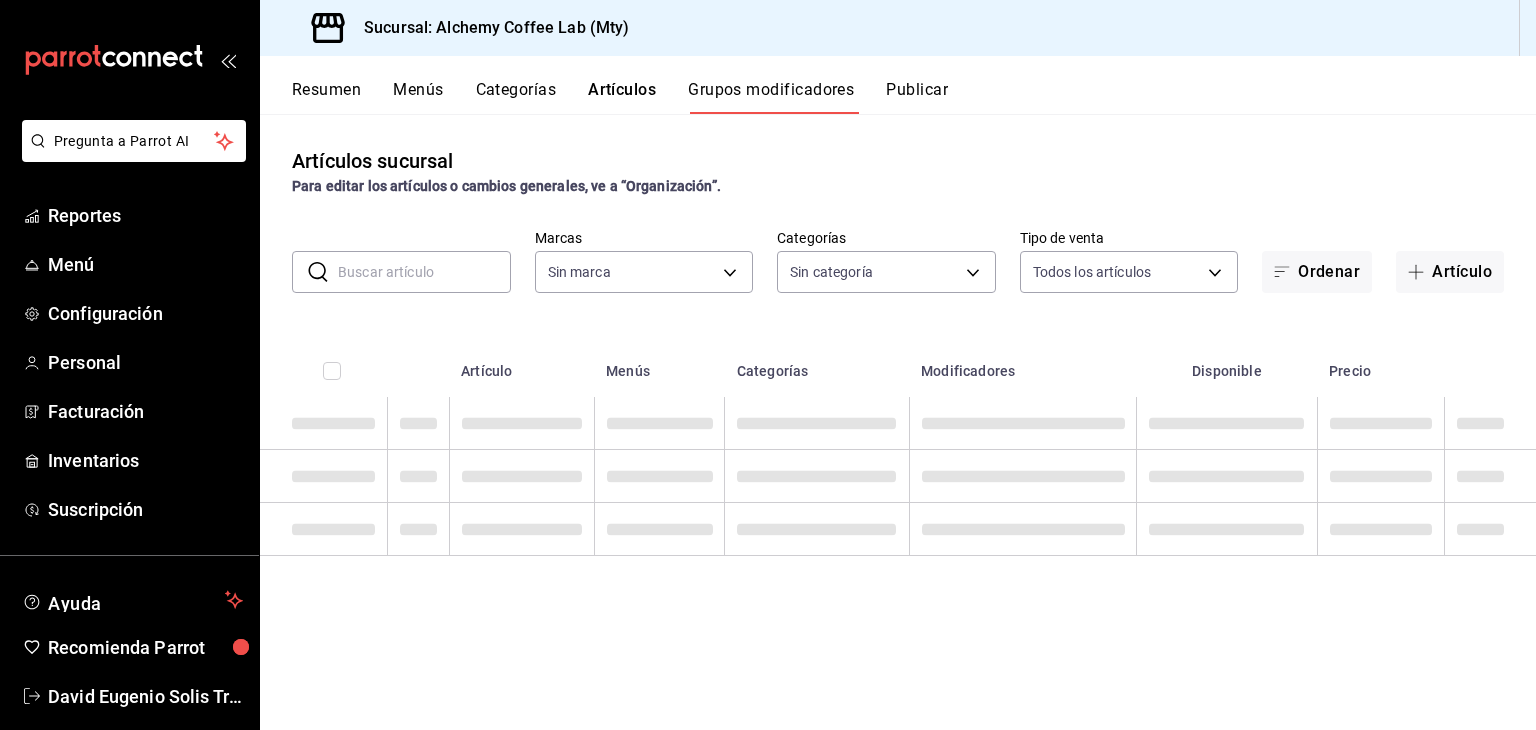 type on "147fd5db-d129-484d-8765-362391796a66" 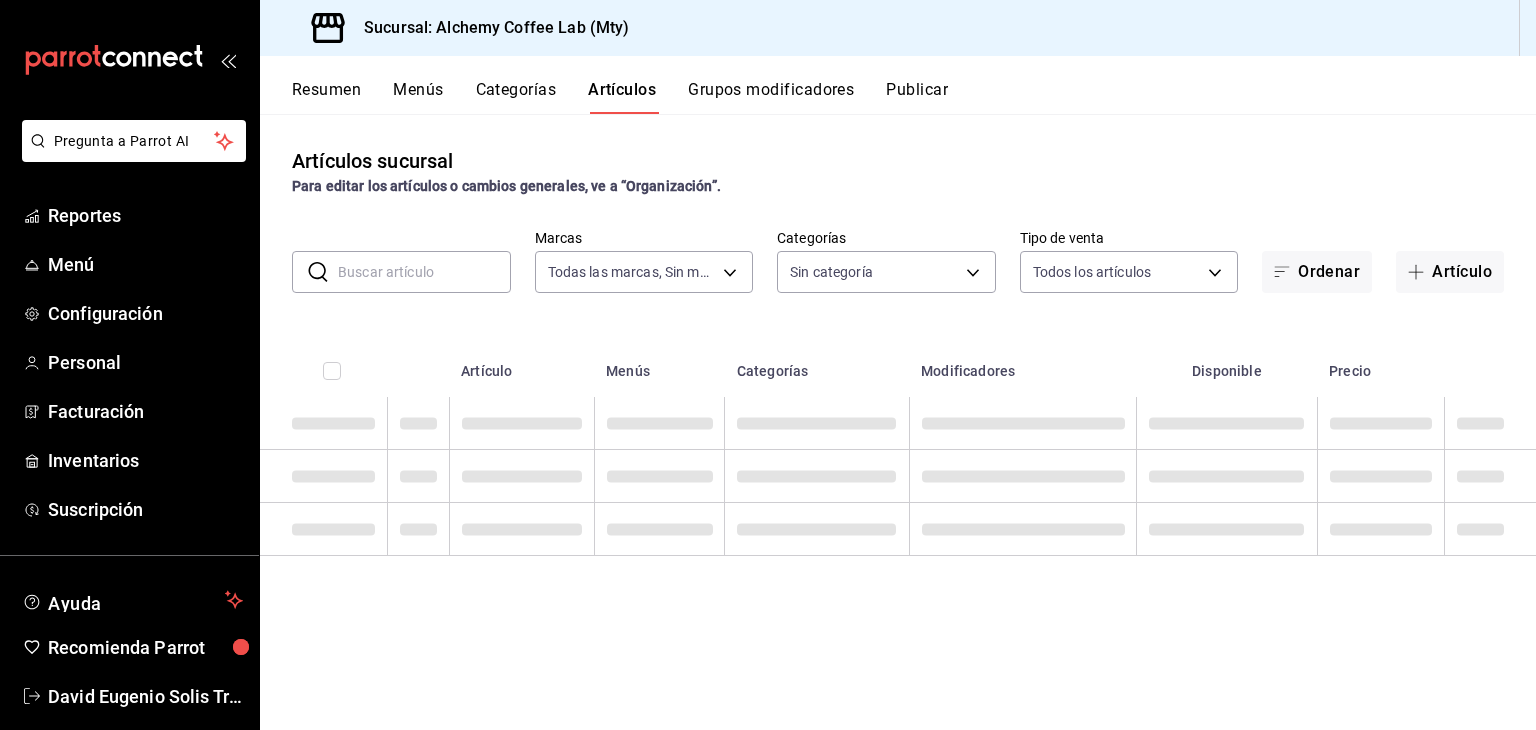 type on "147fd5db-d129-484d-8765-362391796a66" 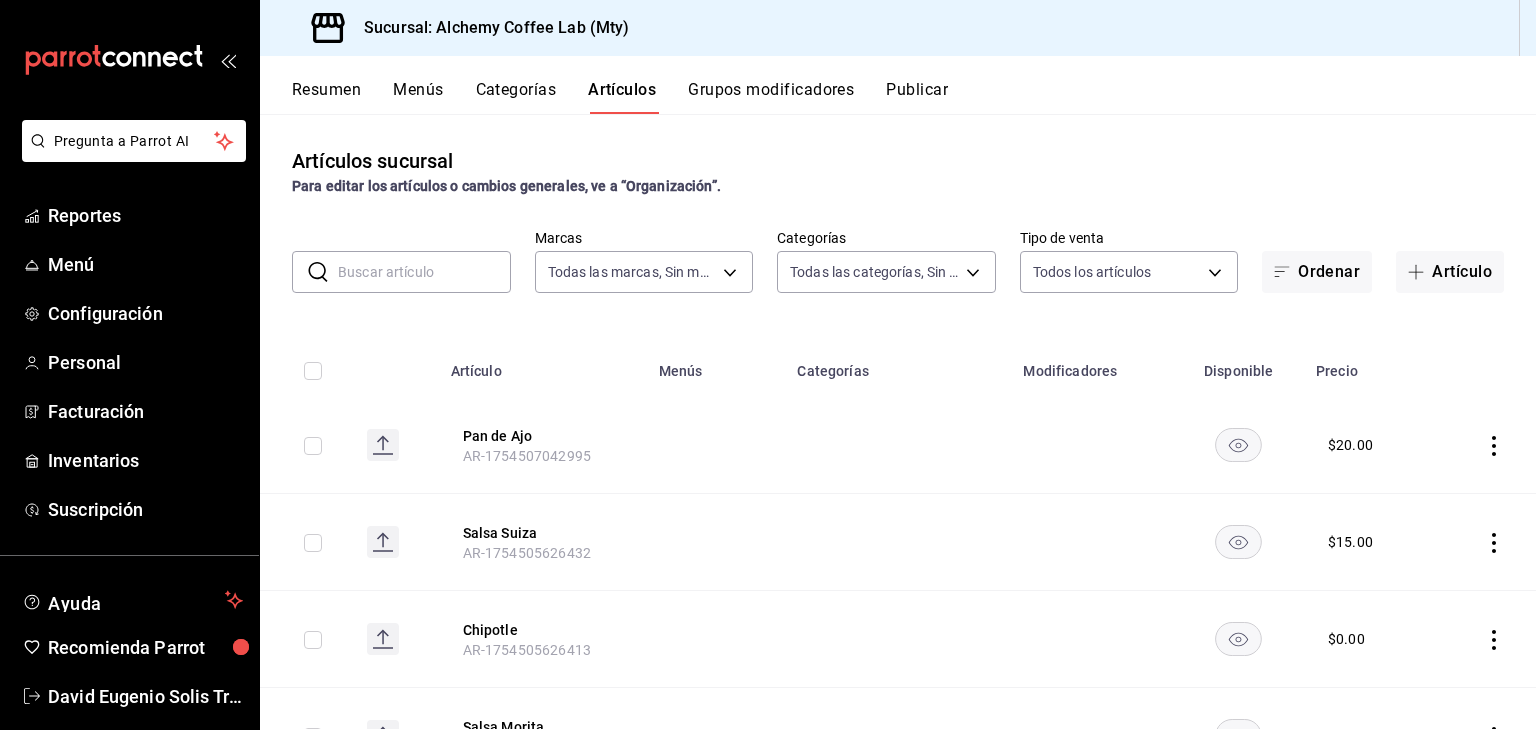type on "22b06866-db8b-4db9-b95b-35e3e4a85507,fbaa8fe5-68e7-491d-b03f-ce844aa474e7,f0176ca4-5dc3-42f0-a21f-54796b2d6ce4,c4f1b2b2-4cec-4db9-a310-abf4beb25226,6e561742-6cfe-4428-bdd7-98f947b897f7,ed96c675-c7ed-4458-b82b-32ea0ae9920c,2e3e028b-89e5-4003-abc7-67012b64c3c6,f9ecfb5f-2d86-470a-83ef-3d4616404b79,4dbf6704-01f8-4ae7-b143-5fb9fa4fa204,475d1d53-3dd2-4a4e-b59e-75da982537cc,9128c269-13cc-49c0-a61c-98ae135d2966,1489ea8f-3c5b-4bed-8712-fb1efc8e1484,237dd9fd-525f-4126-935d-1d618c95d359,1759a289-da96-444c-a3da-589932e8f911,32a25308-5a1a-4b27-9101-20aae4ecbe3b,5720fba0-4b3c-4af1-99c2-310b9d32b626,6f391e13-d369-4fd1-9e07-81fa35695065,6cee18f7-63d6-4ae0-a5fa-7f66450c5234,8f56fa9d-b5f7-423d-8f11-eda24a9be7dc,0959238c-b2f0-4e50-a72b-9acd913a0e6d,87d7d329-ef4d-4ea2-b0cc-7aa43f232e86,0d94947a-2237-44fd-9659-405017dccbcb,4f878af2-bd33-4ff2-b57a-7be79110d9e1,7dbad2d2-8702-4494-bd85-95c08bbe0766,19e81b95-3a6a-45a7-b76c-705b7ea18356,ab0ce2b7-02f2-4a6d-b2a0-8d884bdd482f,f61d6689-96be-4dbf-b04d-1c056a84d092,bbe26e67-8ee3-44bb-aa4..." 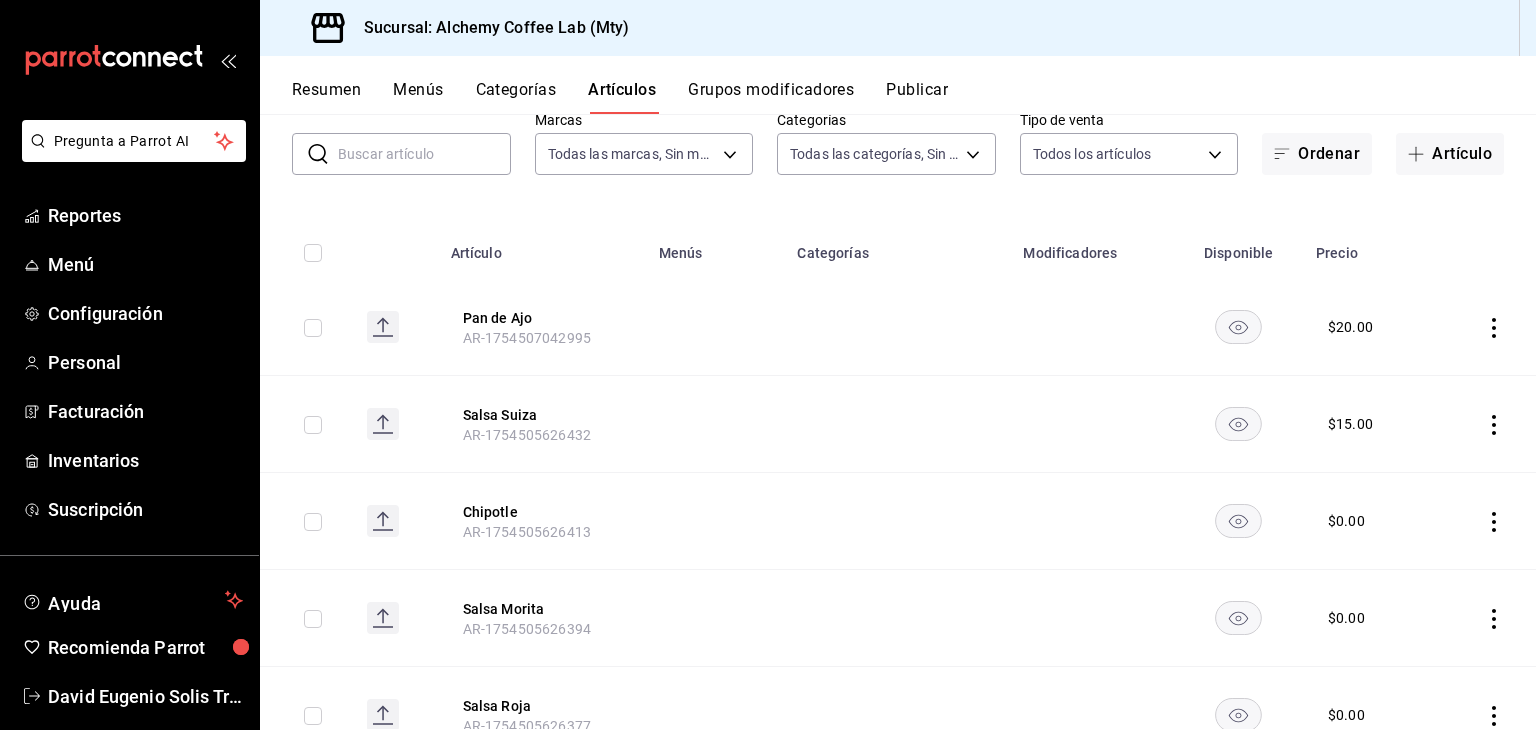 scroll, scrollTop: 0, scrollLeft: 0, axis: both 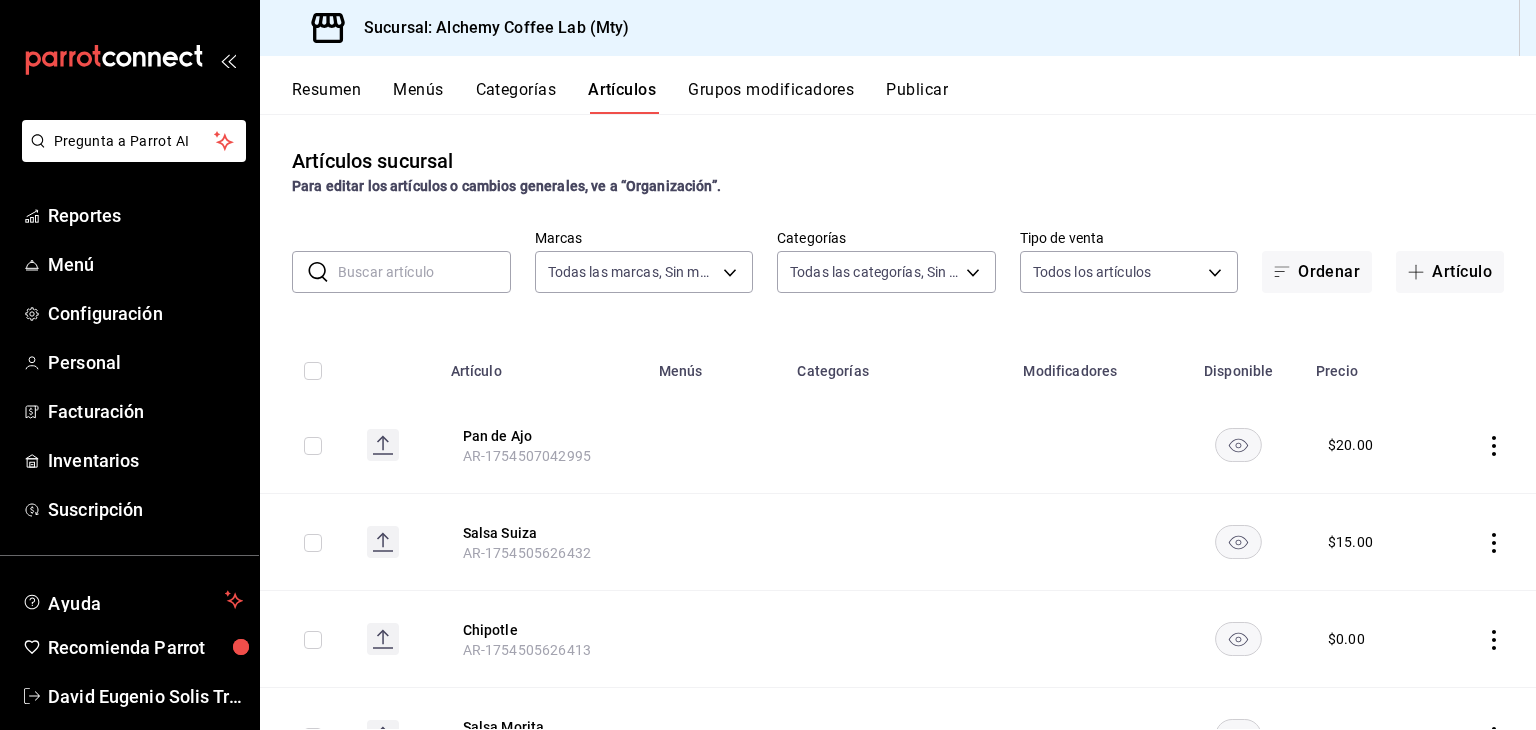 click on "Categorías" at bounding box center [516, 97] 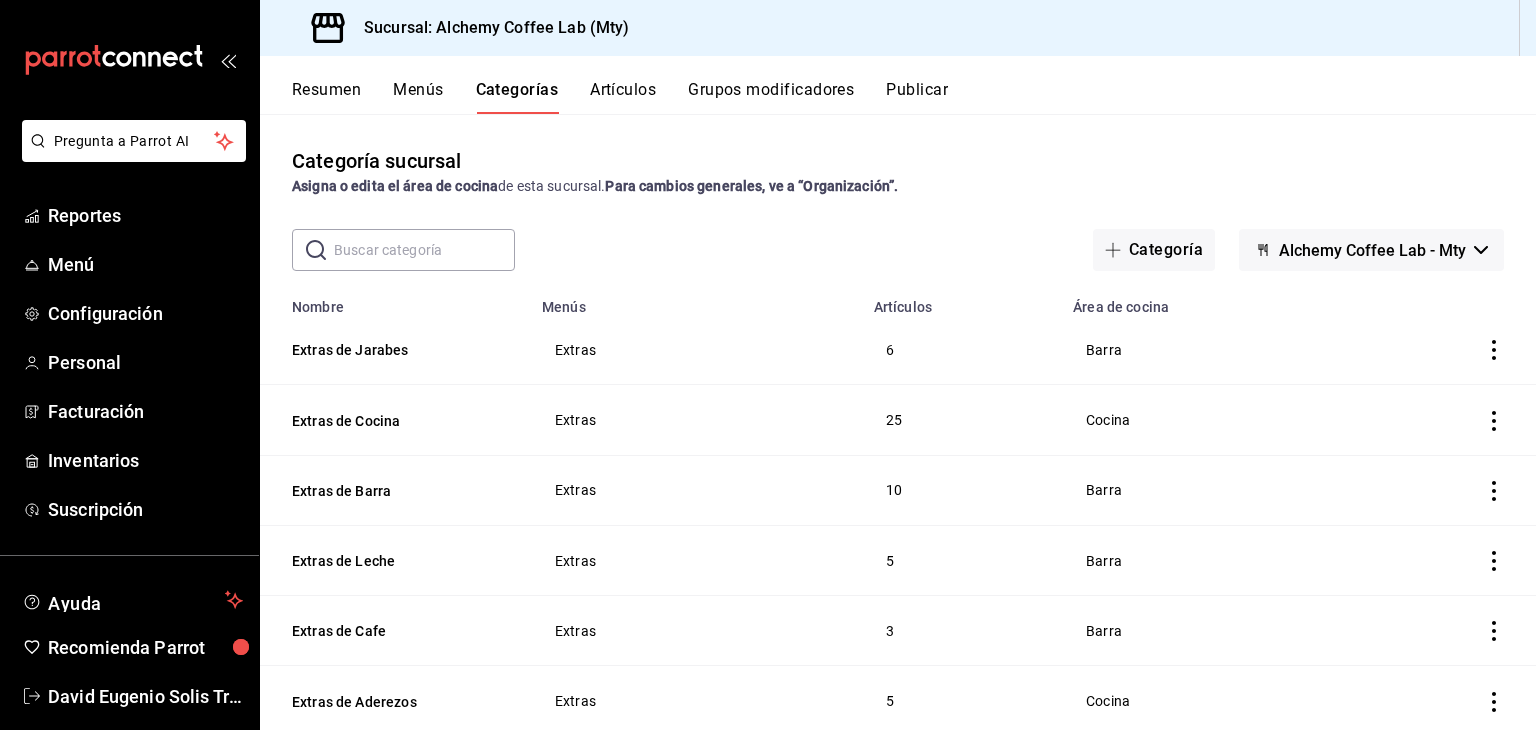 click at bounding box center [424, 250] 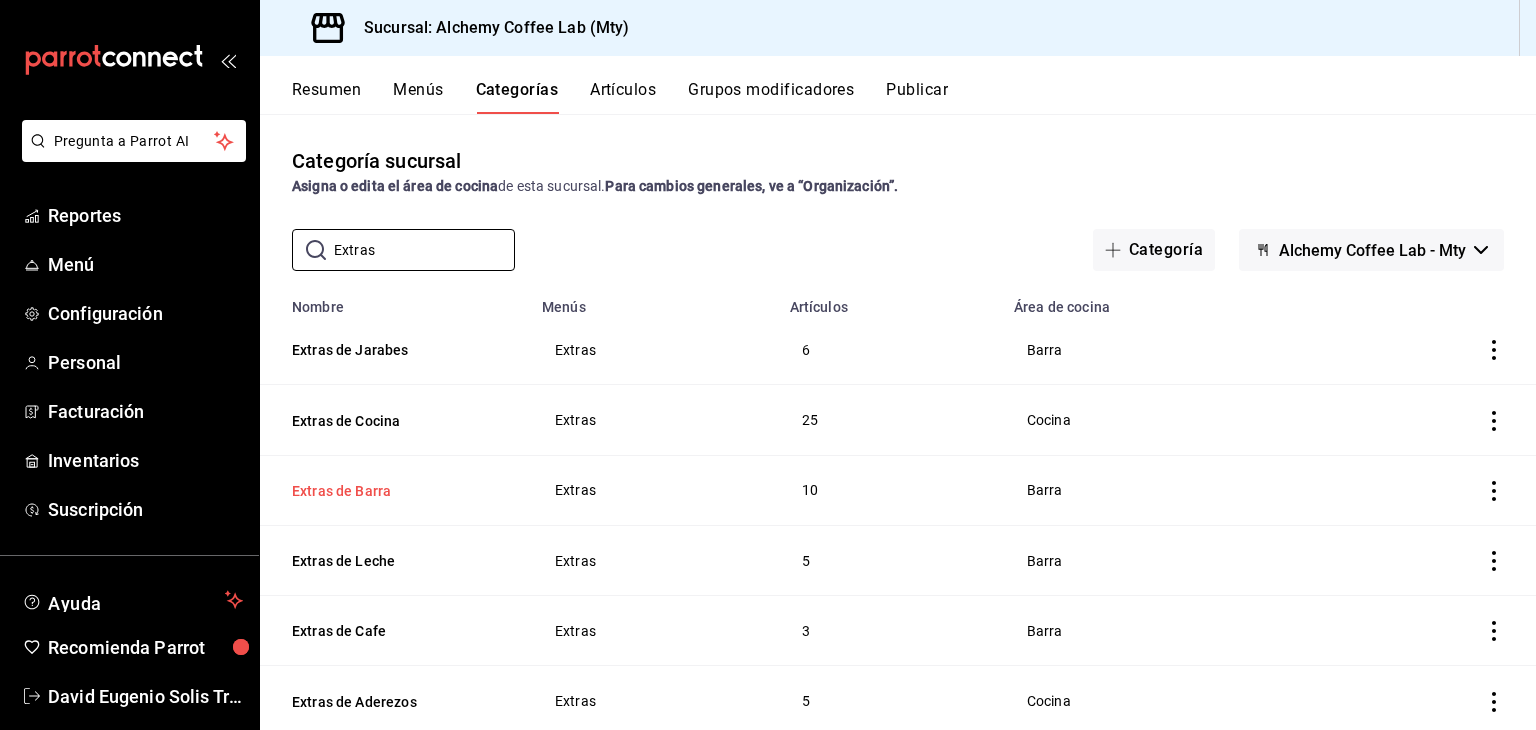 type on "Extras" 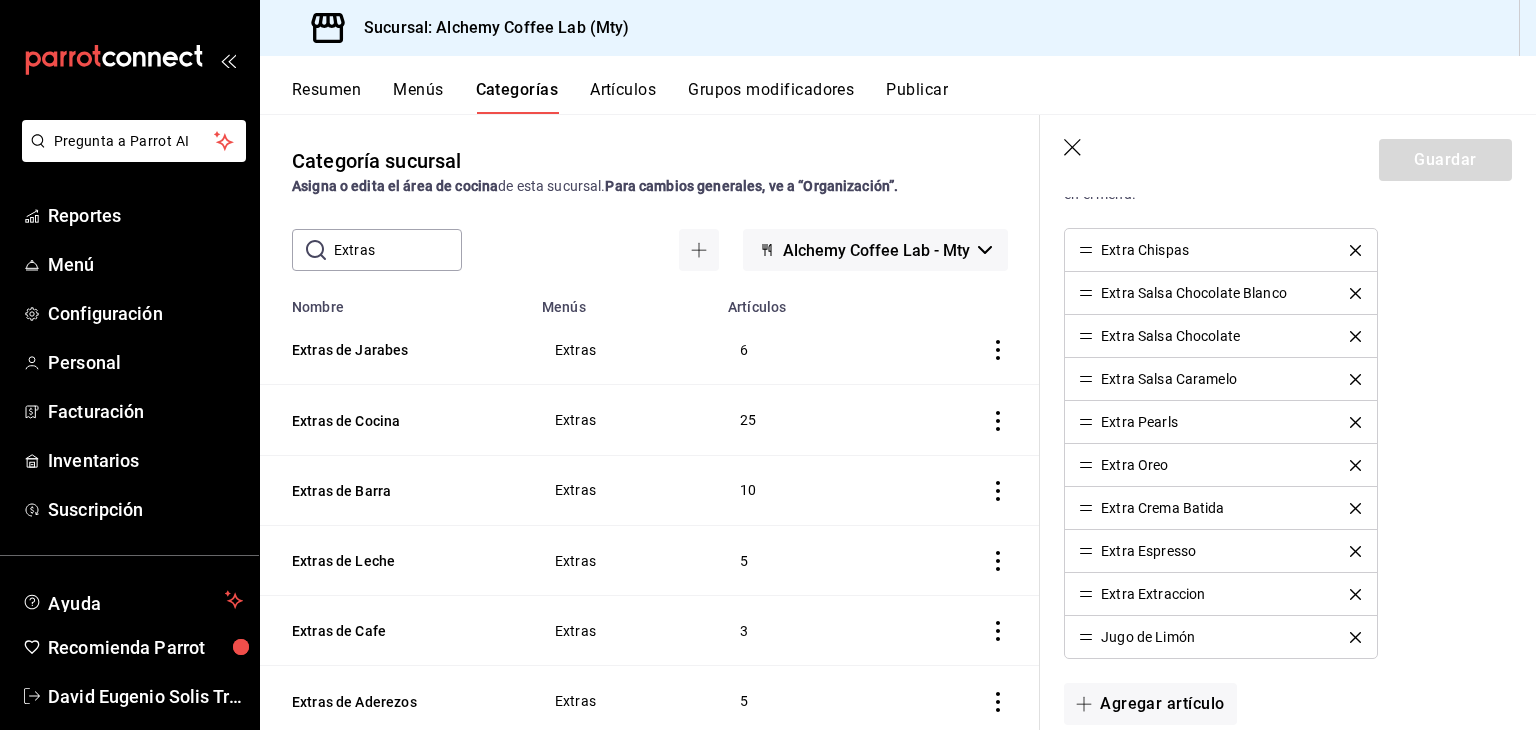 scroll, scrollTop: 700, scrollLeft: 0, axis: vertical 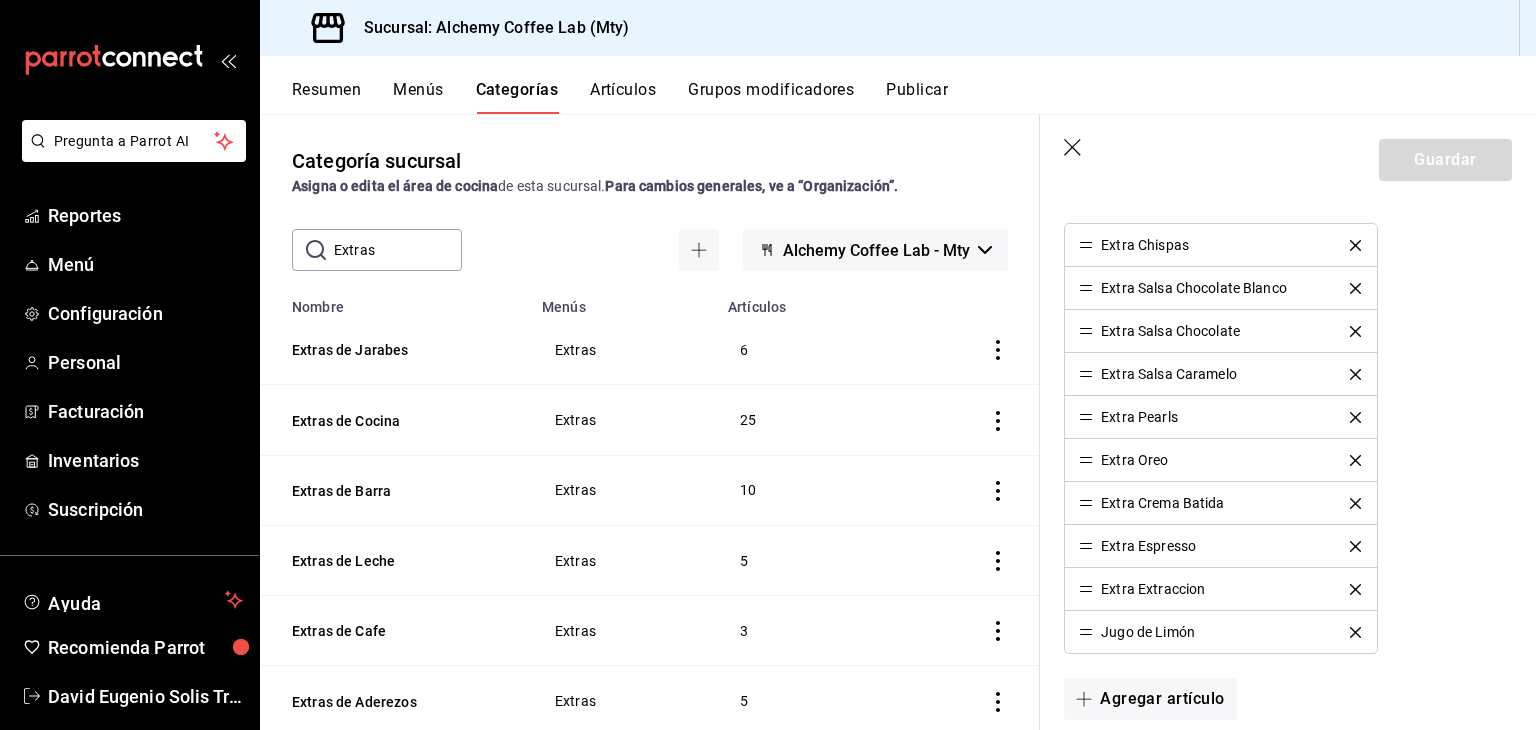 click on "Extra Espresso" at bounding box center (1220, 546) 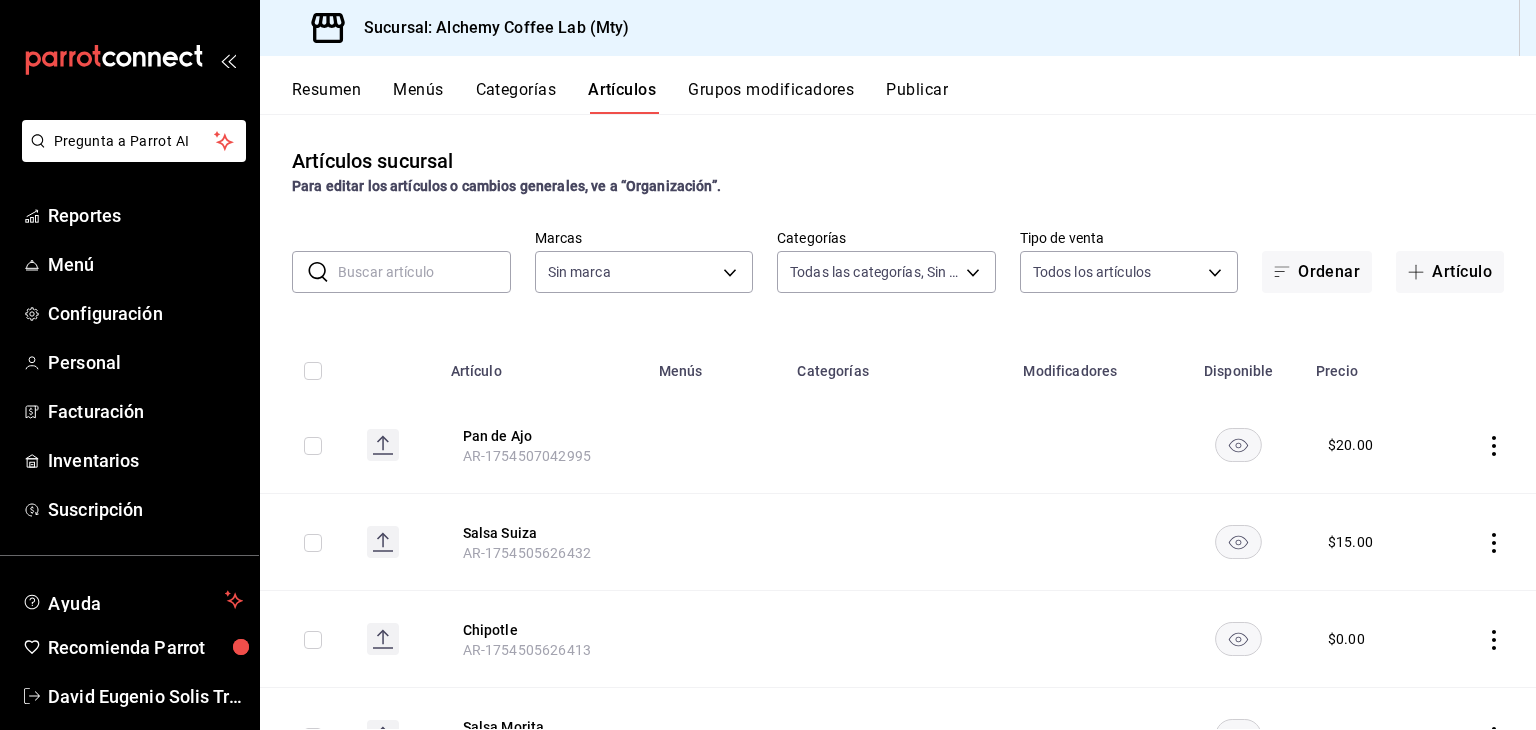 type on "22b06866-db8b-4db9-b95b-35e3e4a85507,fbaa8fe5-68e7-491d-b03f-ce844aa474e7,f0176ca4-5dc3-42f0-a21f-54796b2d6ce4,c4f1b2b2-4cec-4db9-a310-abf4beb25226,6e561742-6cfe-4428-bdd7-98f947b897f7,ed96c675-c7ed-4458-b82b-32ea0ae9920c,2e3e028b-89e5-4003-abc7-67012b64c3c6,f9ecfb5f-2d86-470a-83ef-3d4616404b79,4dbf6704-01f8-4ae7-b143-5fb9fa4fa204,475d1d53-3dd2-4a4e-b59e-75da982537cc,9128c269-13cc-49c0-a61c-98ae135d2966,1489ea8f-3c5b-4bed-8712-fb1efc8e1484,237dd9fd-525f-4126-935d-1d618c95d359,1759a289-da96-444c-a3da-589932e8f911,32a25308-5a1a-4b27-9101-20aae4ecbe3b,5720fba0-4b3c-4af1-99c2-310b9d32b626,6f391e13-d369-4fd1-9e07-81fa35695065,6cee18f7-63d6-4ae0-a5fa-7f66450c5234,8f56fa9d-b5f7-423d-8f11-eda24a9be7dc,0959238c-b2f0-4e50-a72b-9acd913a0e6d,87d7d329-ef4d-4ea2-b0cc-7aa43f232e86,0d94947a-2237-44fd-9659-405017dccbcb,4f878af2-bd33-4ff2-b57a-7be79110d9e1,7dbad2d2-8702-4494-bd85-95c08bbe0766,19e81b95-3a6a-45a7-b76c-705b7ea18356,ab0ce2b7-02f2-4a6d-b2a0-8d884bdd482f,f61d6689-96be-4dbf-b04d-1c056a84d092,bbe26e67-8ee3-44bb-aa4..." 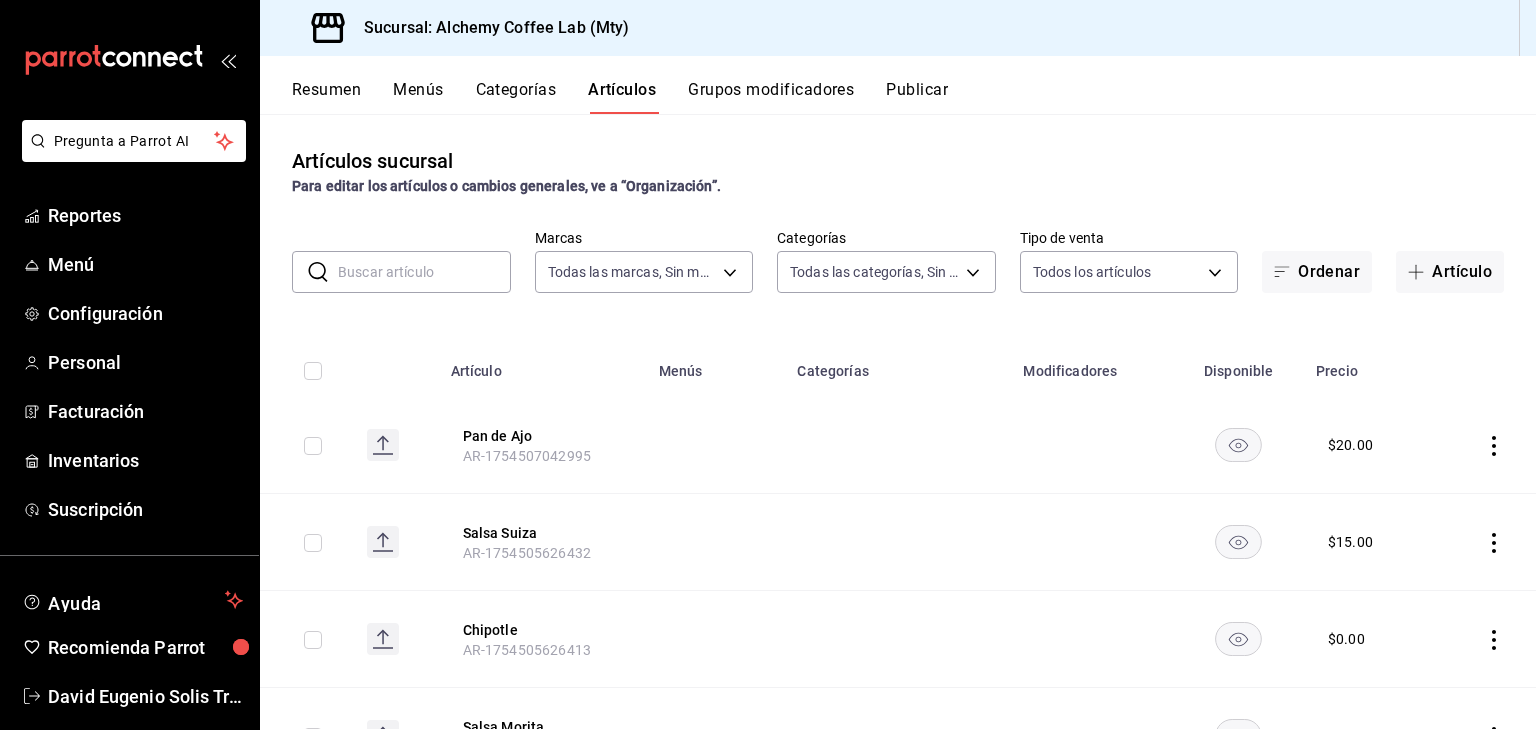 click at bounding box center (424, 272) 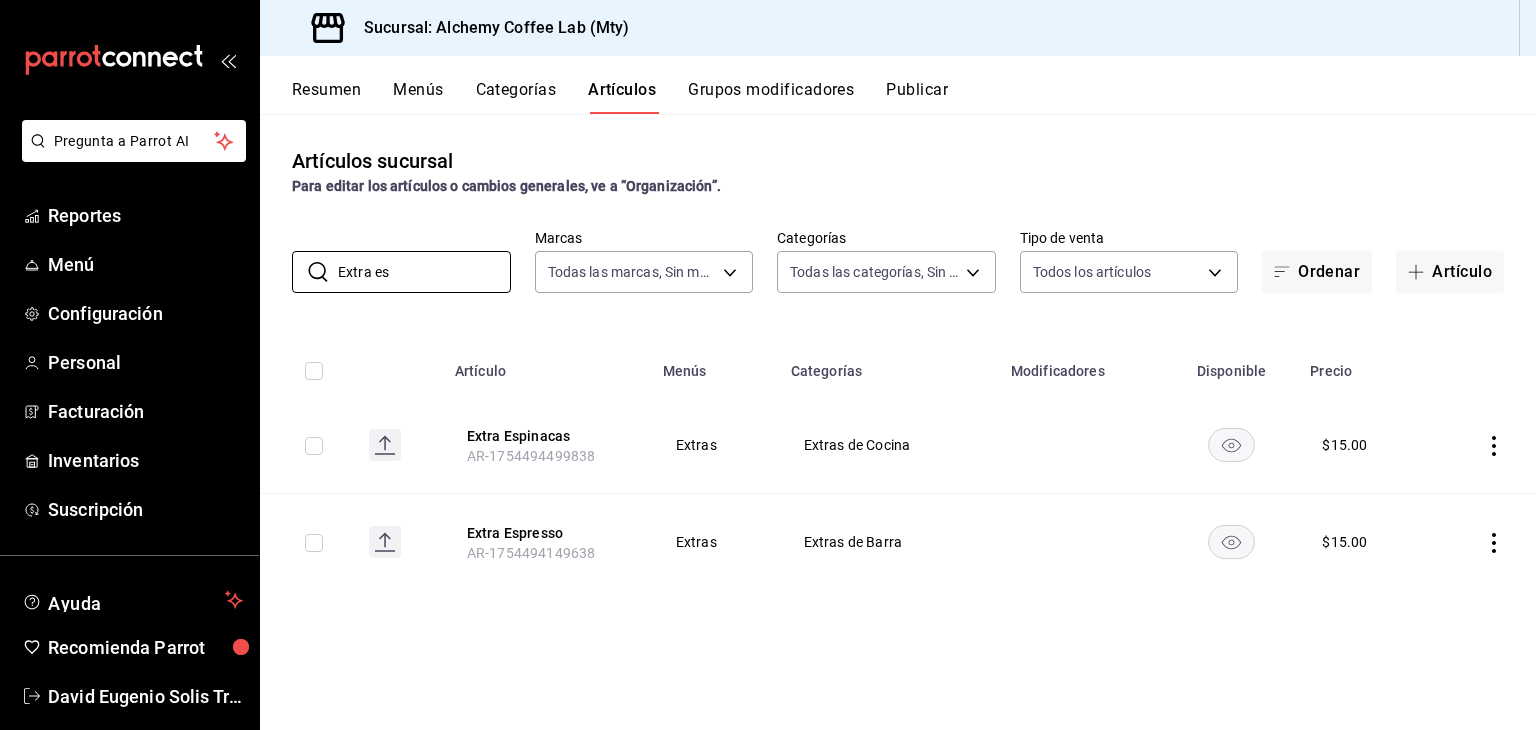 type on "Extra es" 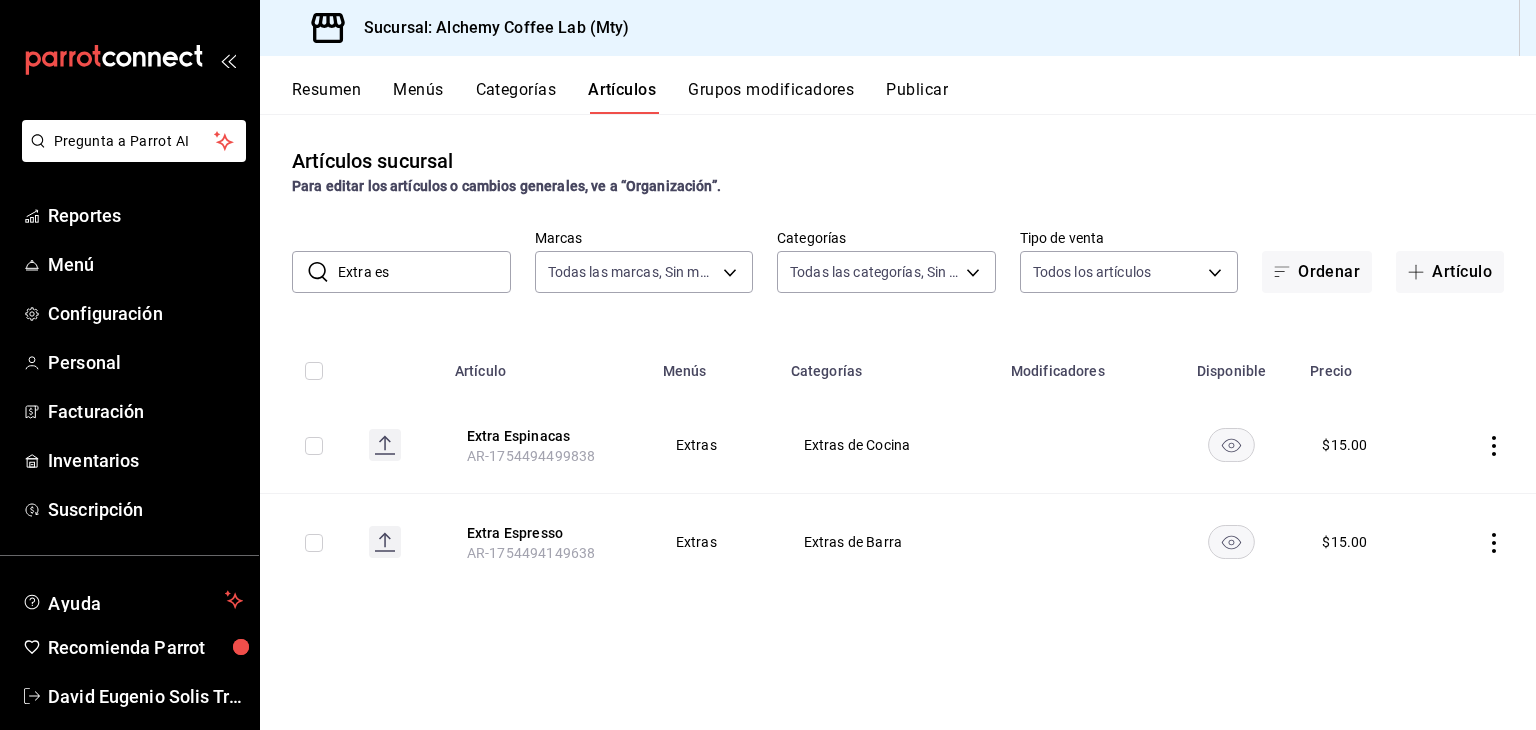 click 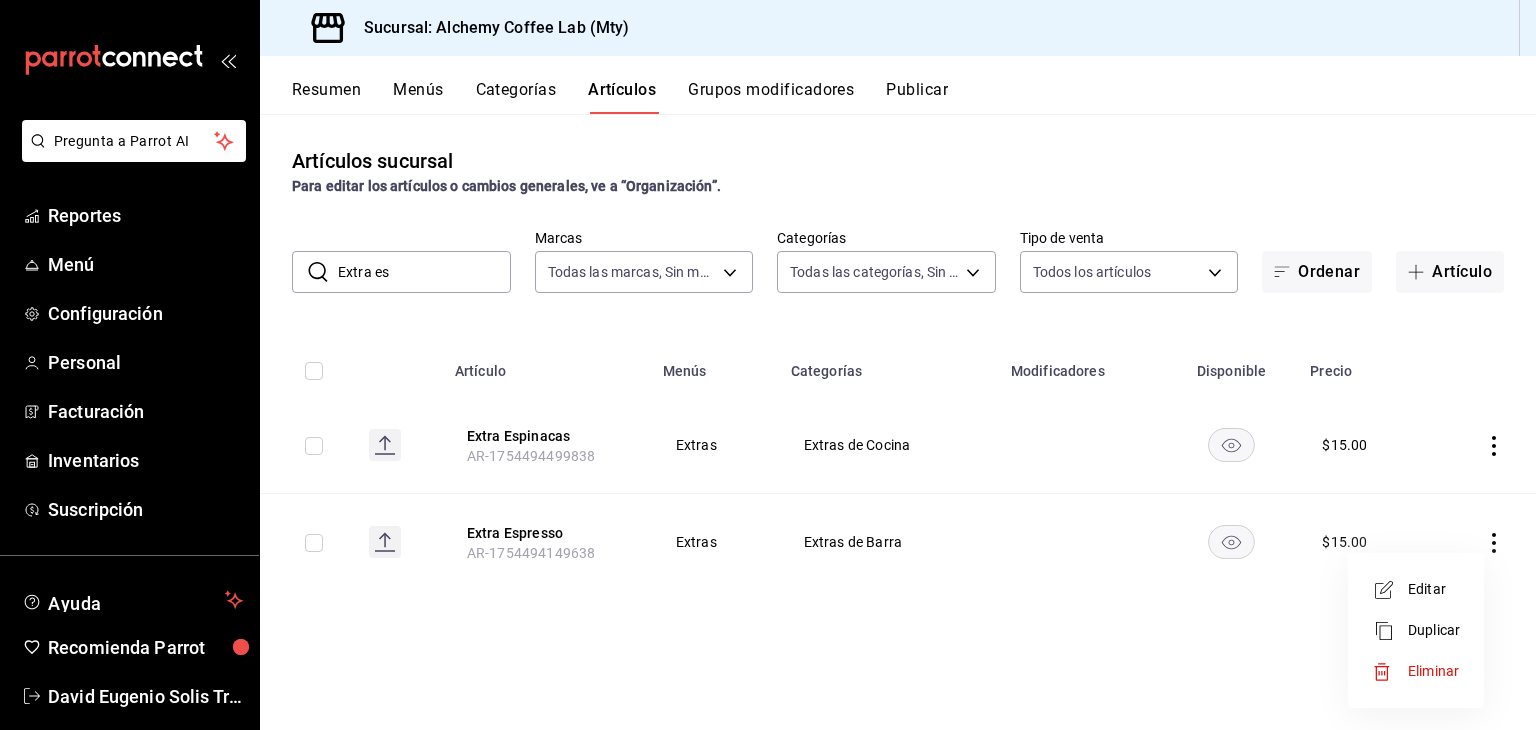 click on "Eliminar" at bounding box center [1433, 671] 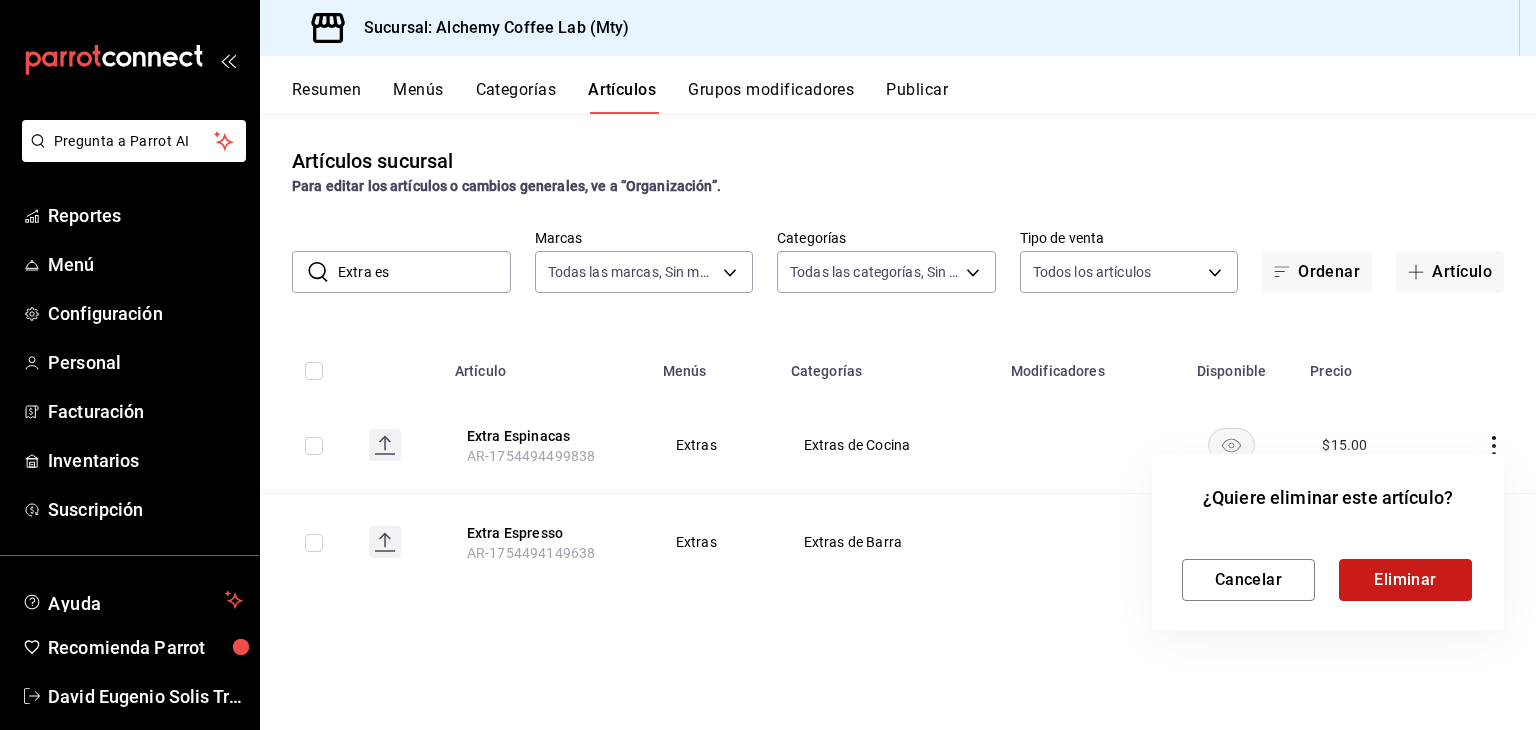 click on "Eliminar" at bounding box center (1405, 580) 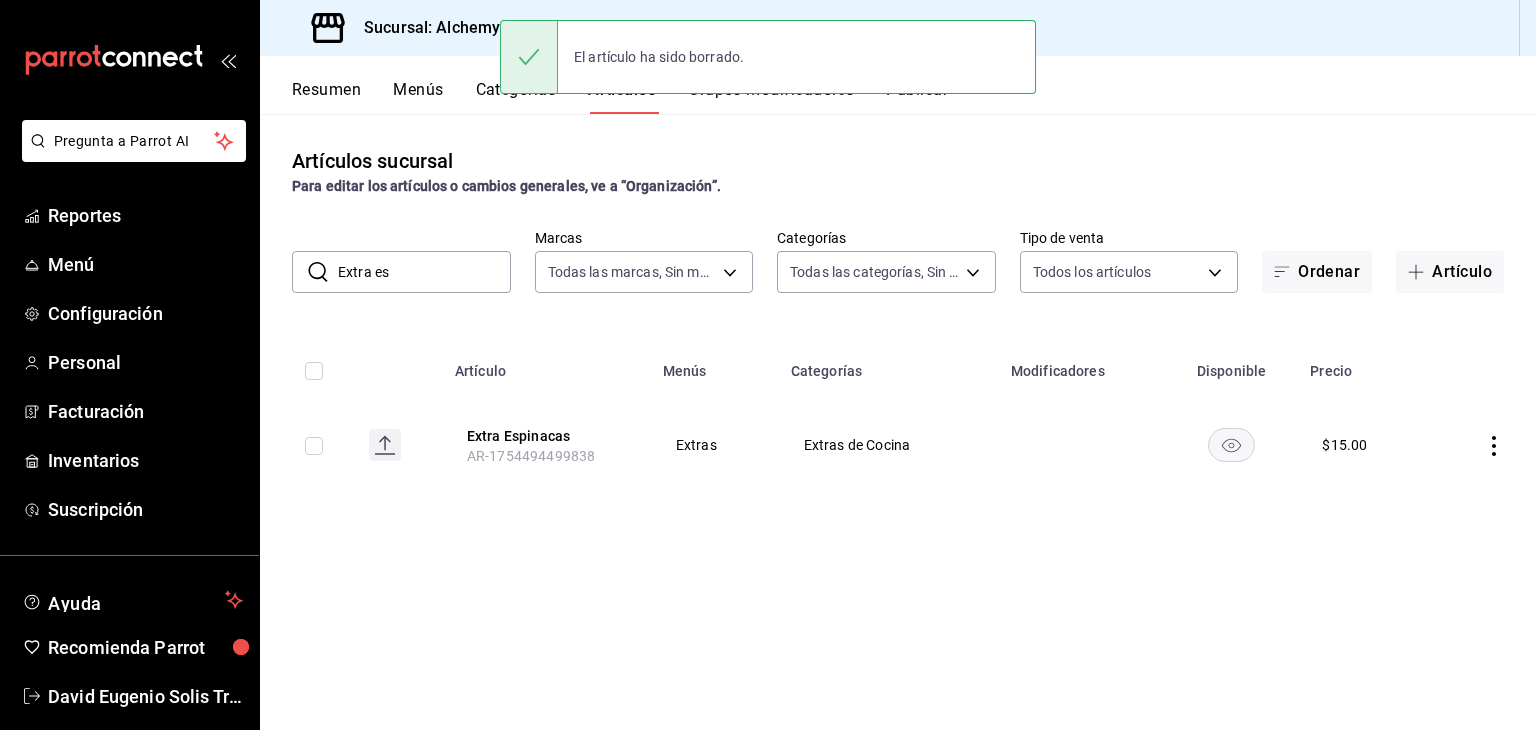 click on "Categorías" at bounding box center (516, 97) 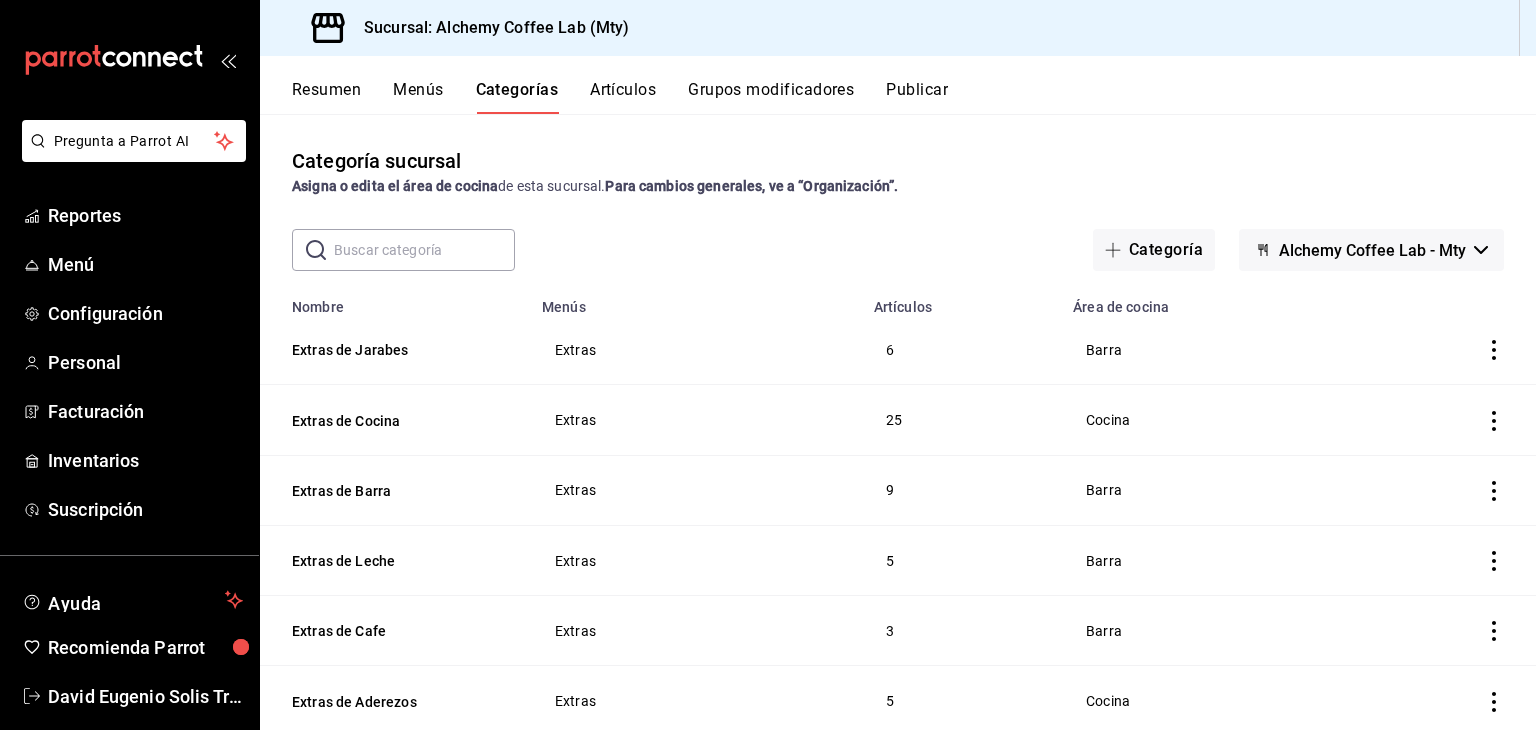 click at bounding box center [424, 250] 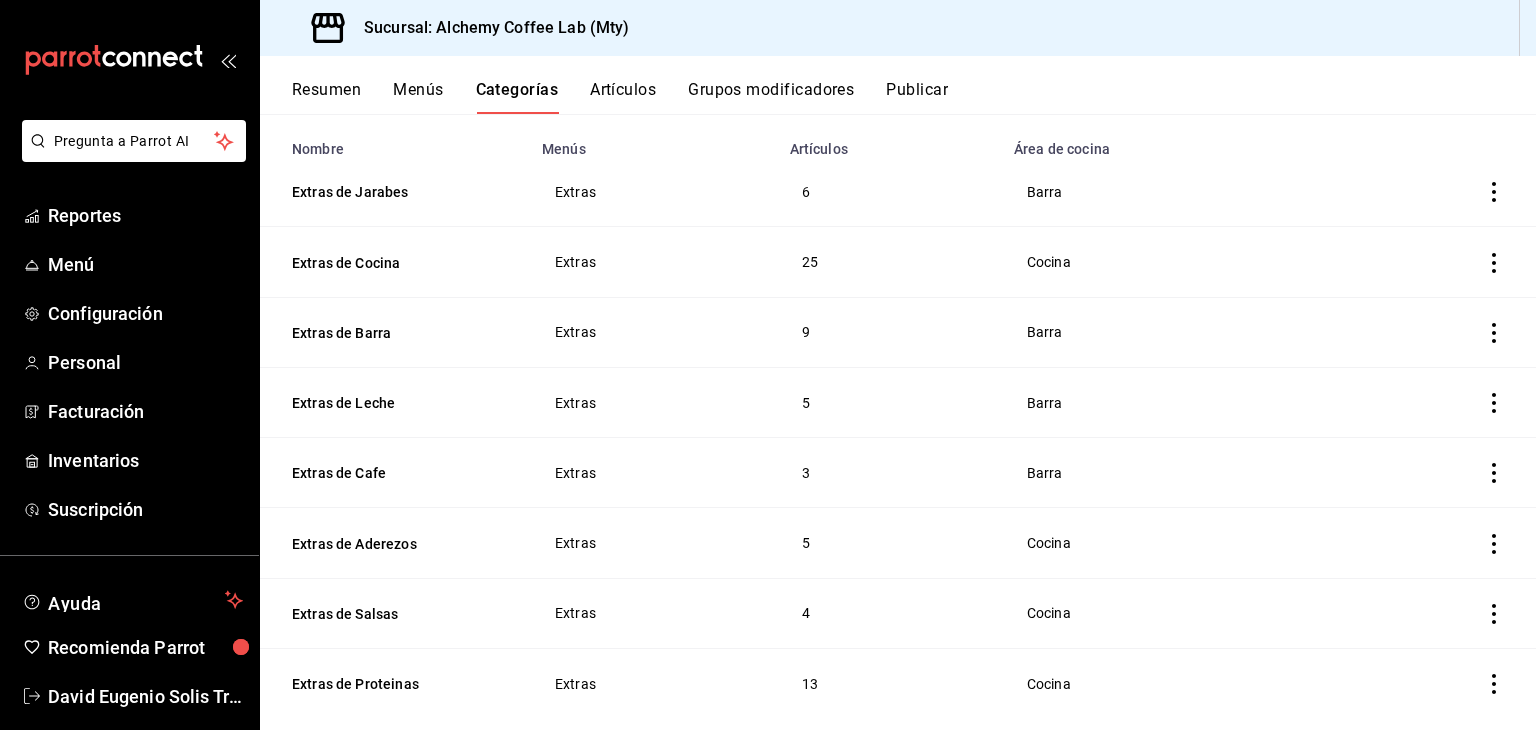 scroll, scrollTop: 196, scrollLeft: 0, axis: vertical 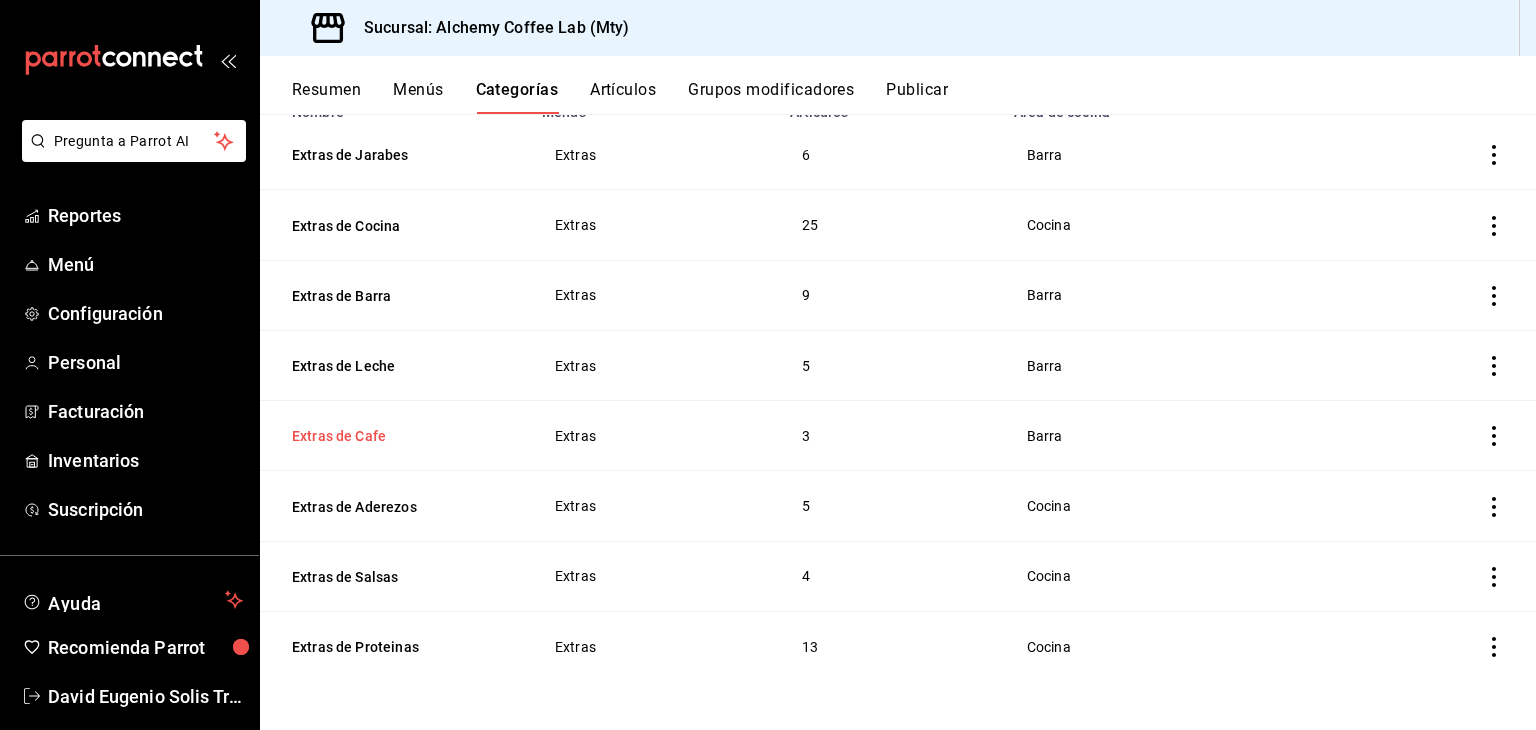 type on "extras" 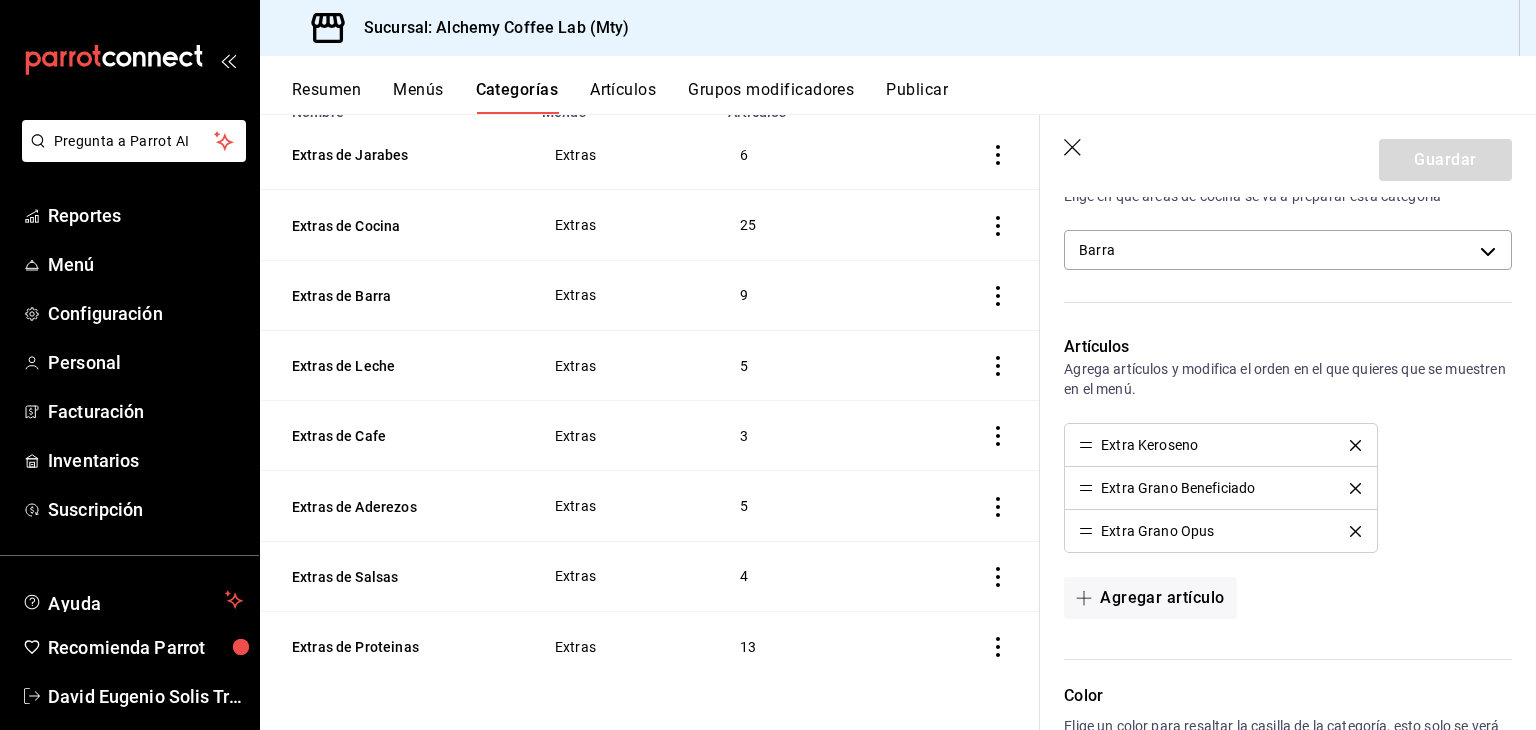 scroll, scrollTop: 600, scrollLeft: 0, axis: vertical 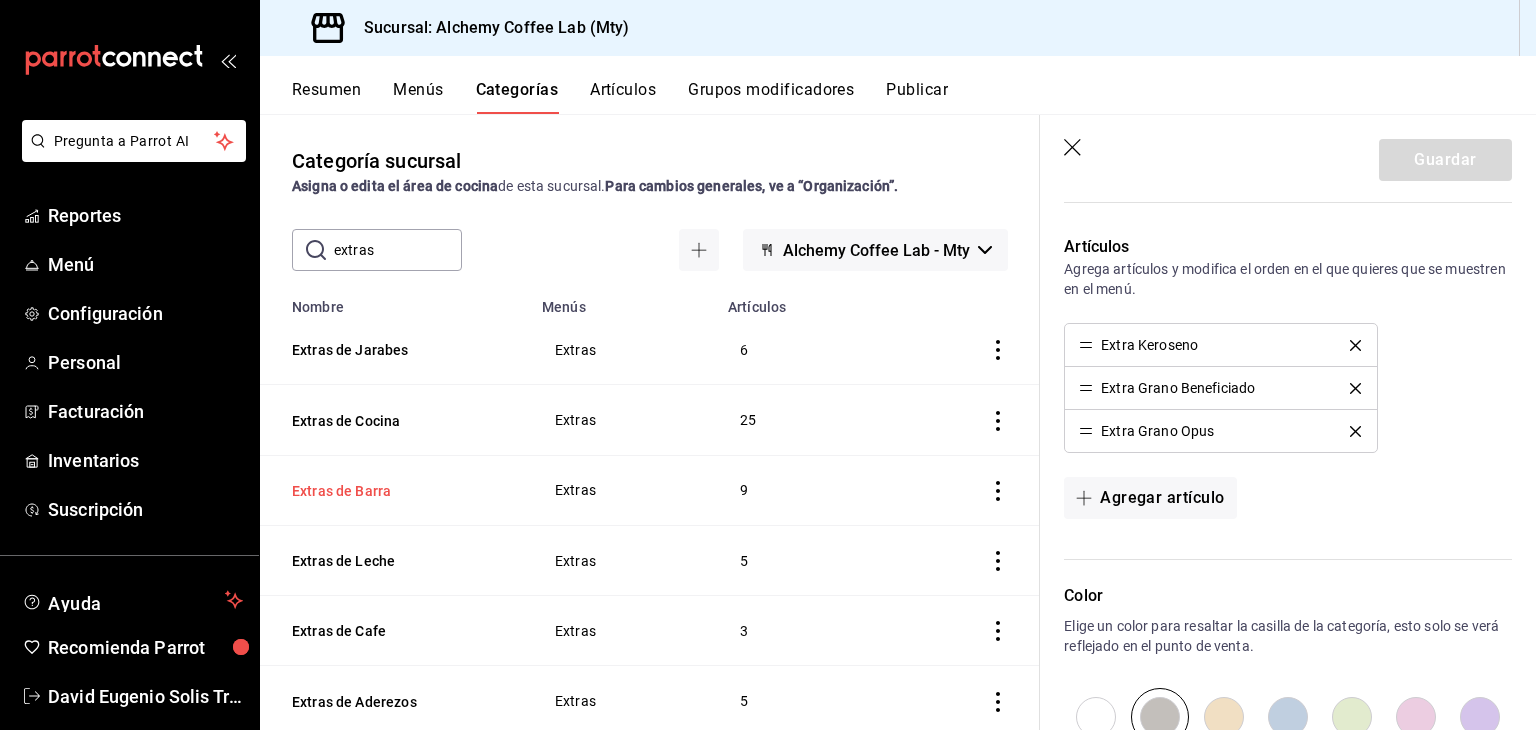 click on "Extras de Barra" at bounding box center [392, 491] 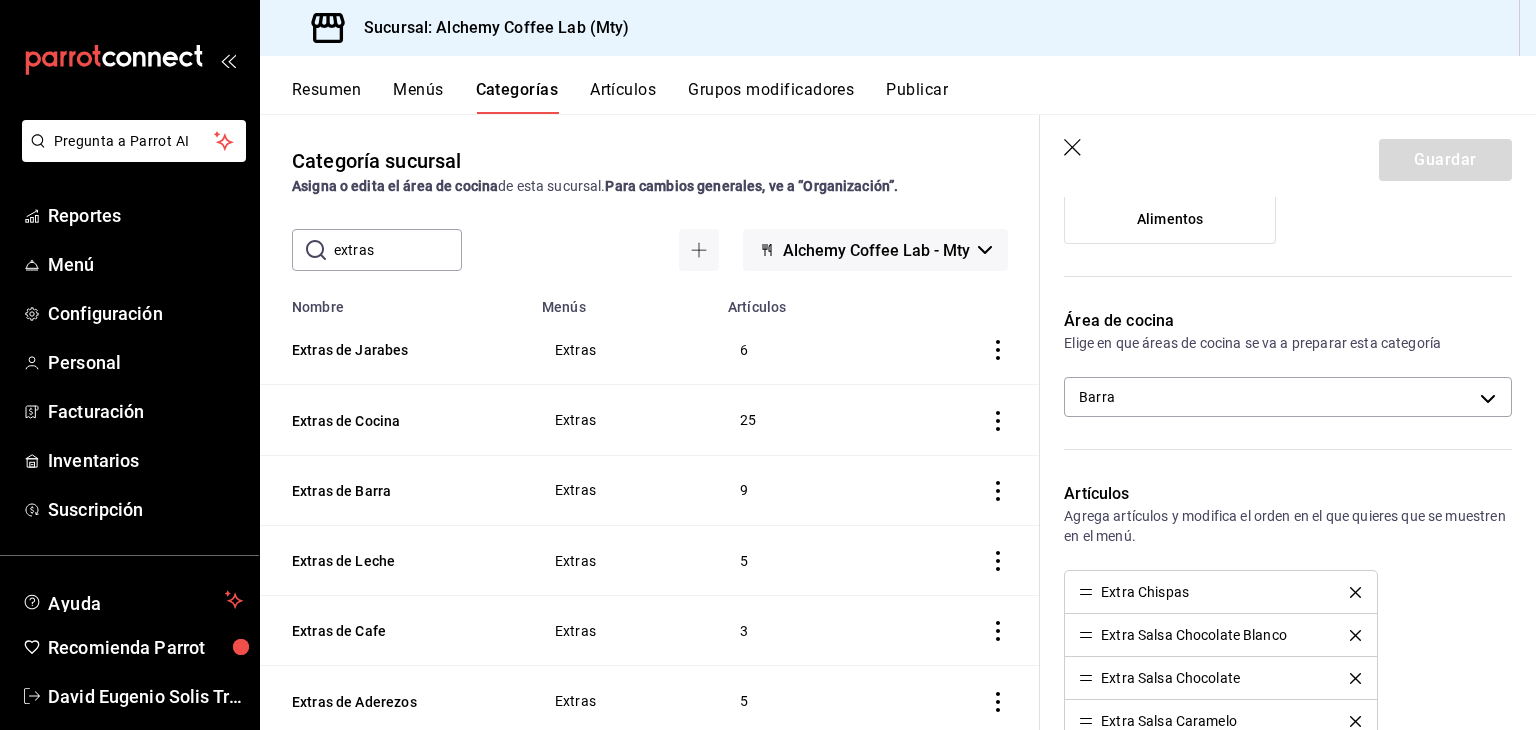 scroll, scrollTop: 300, scrollLeft: 0, axis: vertical 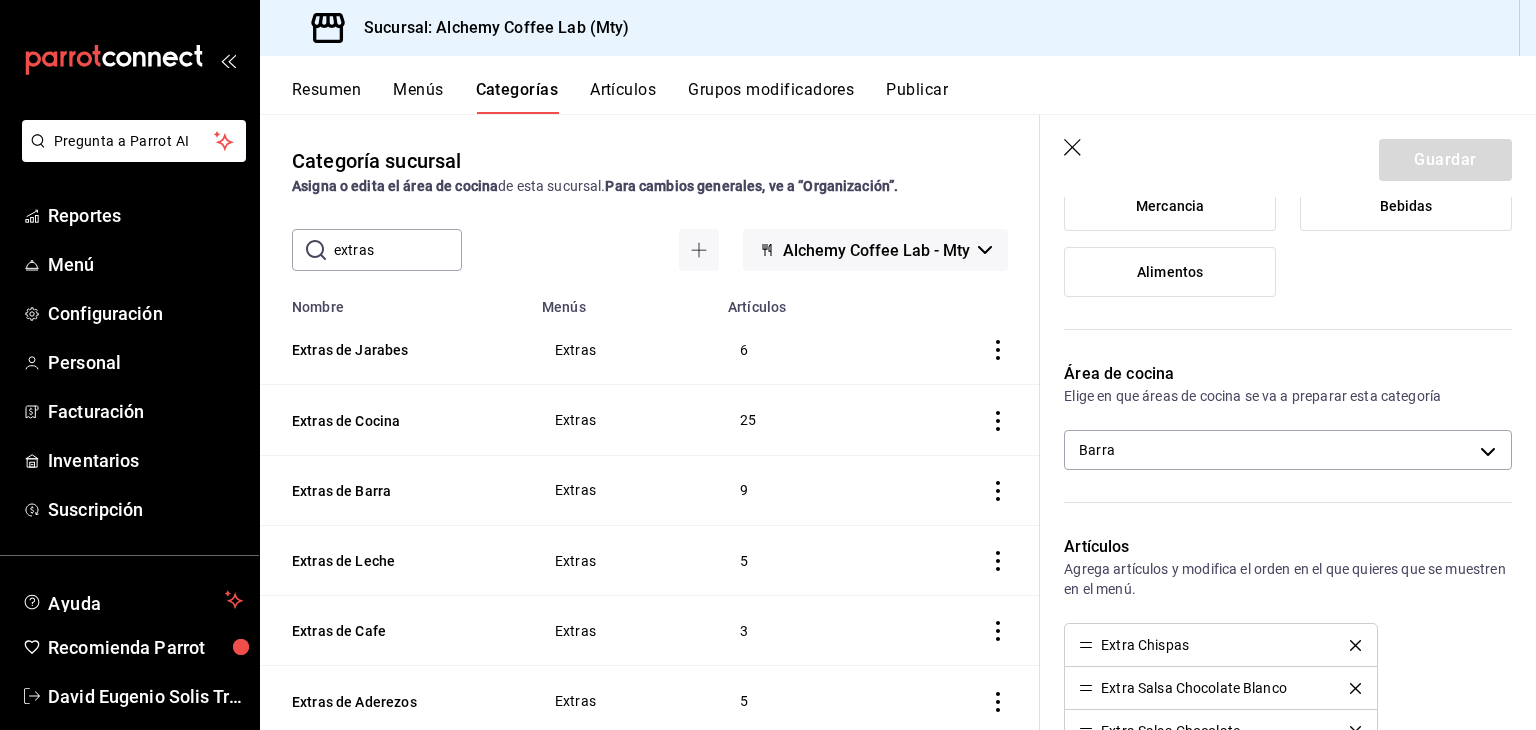 click 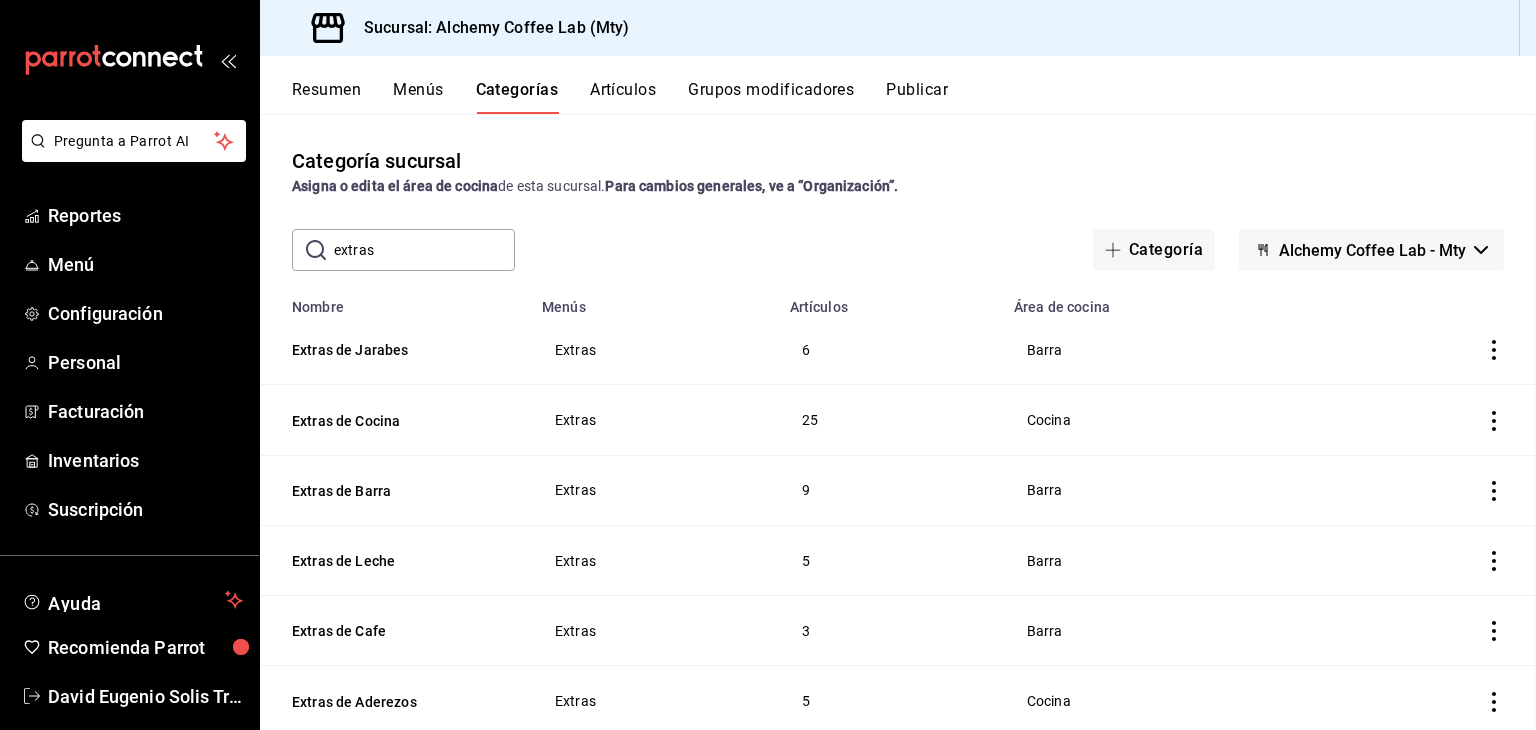 scroll, scrollTop: 0, scrollLeft: 0, axis: both 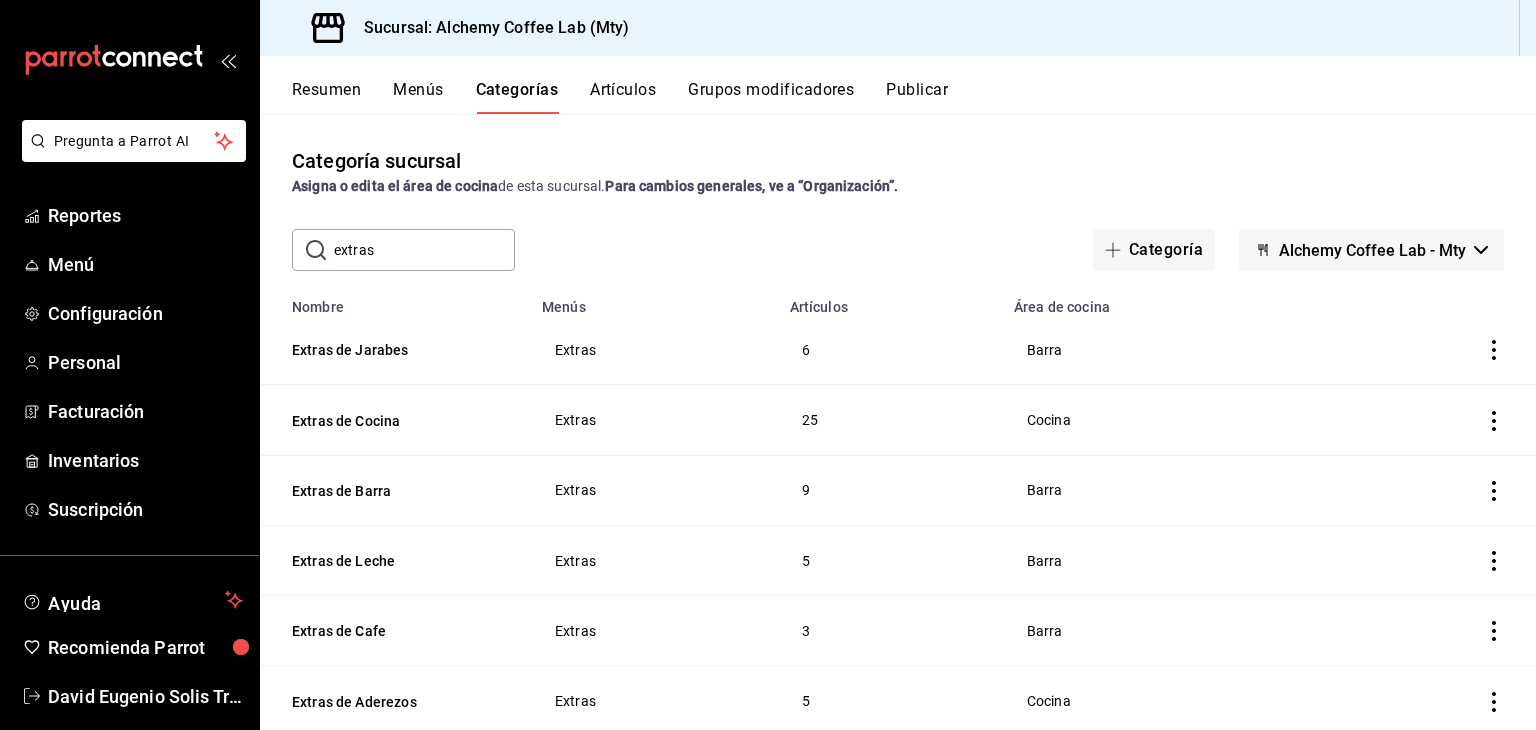 click on "Artículos" at bounding box center (623, 97) 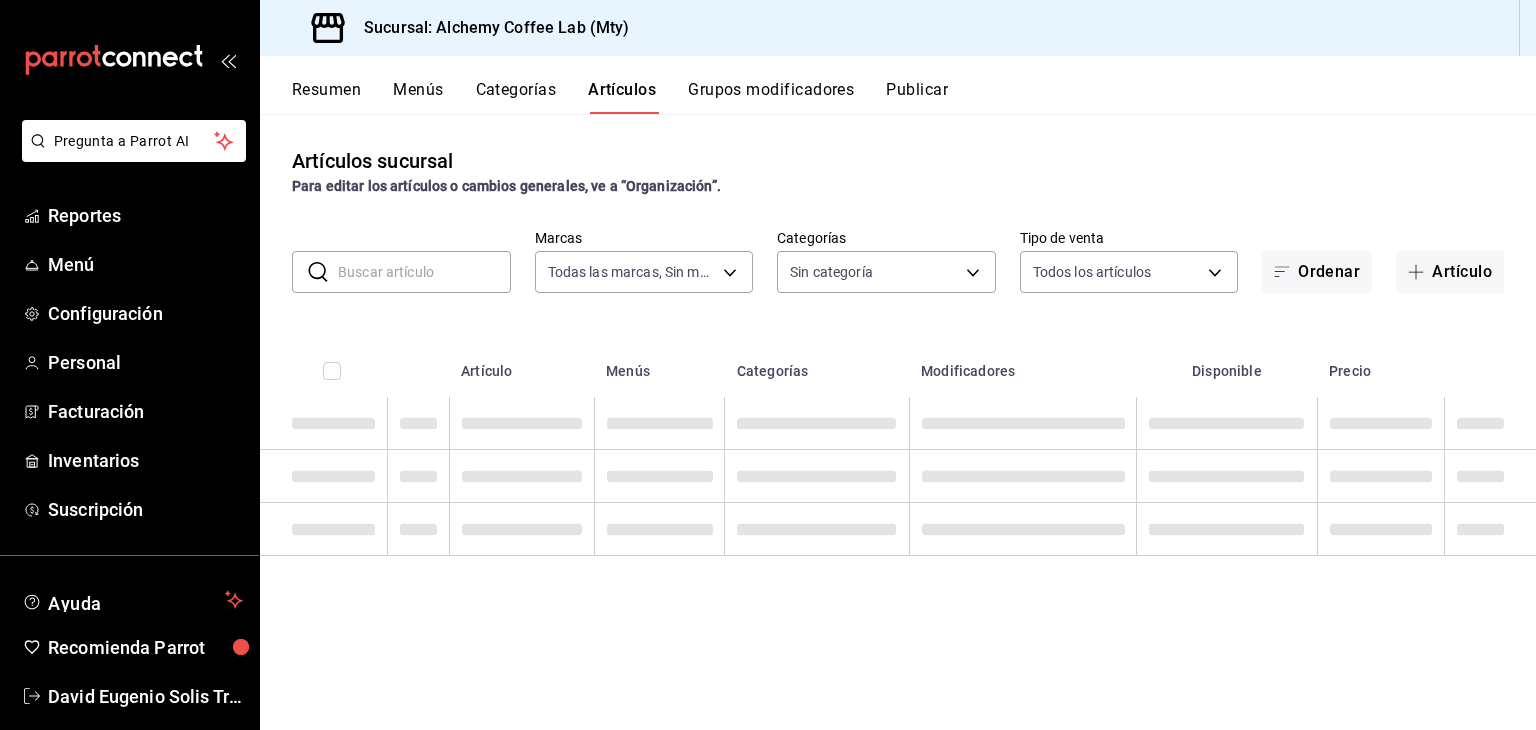 type on "147fd5db-d129-484d-8765-362391796a66" 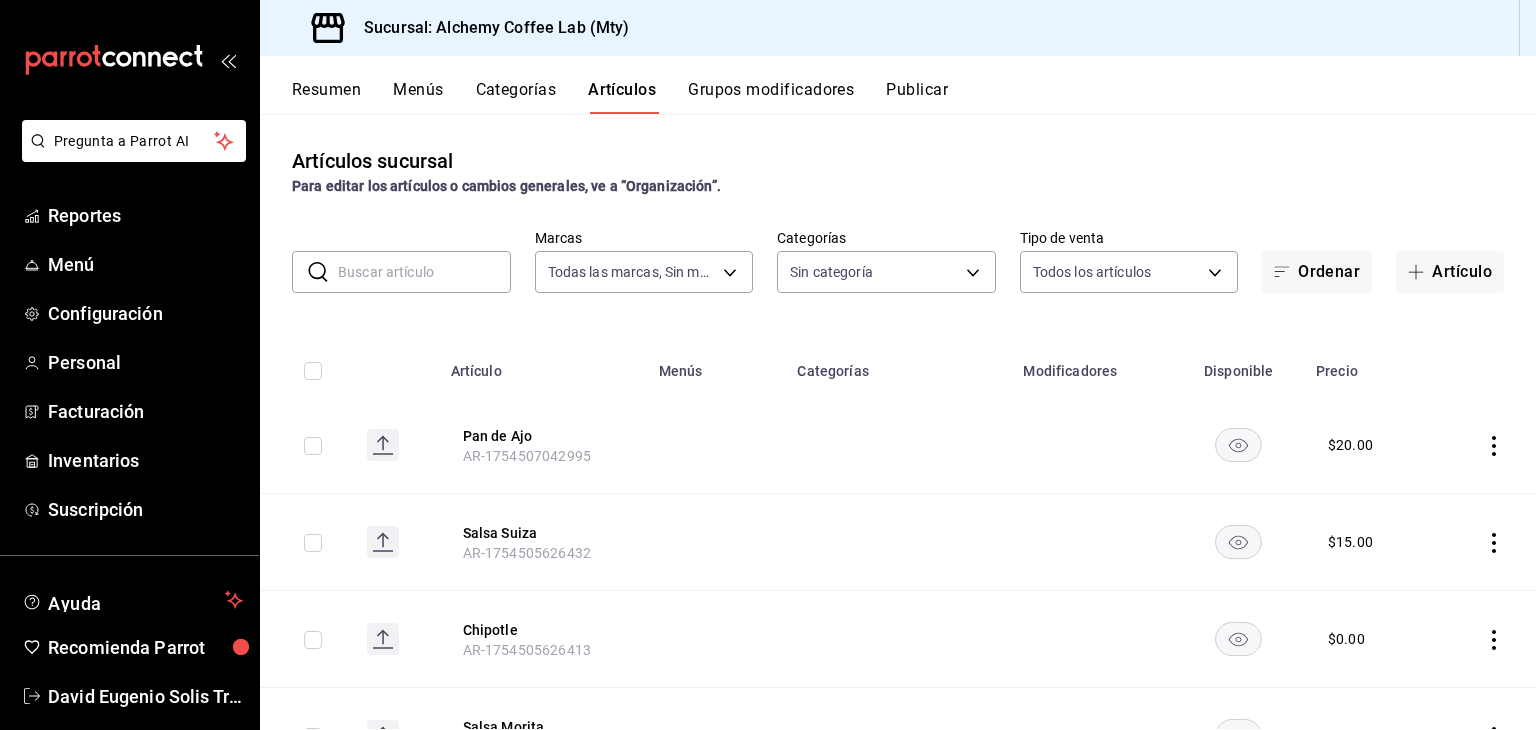 type on "22b06866-db8b-4db9-b95b-35e3e4a85507,fbaa8fe5-68e7-491d-b03f-ce844aa474e7,f0176ca4-5dc3-42f0-a21f-54796b2d6ce4,c4f1b2b2-4cec-4db9-a310-abf4beb25226,6e561742-6cfe-4428-bdd7-98f947b897f7,ed96c675-c7ed-4458-b82b-32ea0ae9920c,2e3e028b-89e5-4003-abc7-67012b64c3c6,f9ecfb5f-2d86-470a-83ef-3d4616404b79,4dbf6704-01f8-4ae7-b143-5fb9fa4fa204,475d1d53-3dd2-4a4e-b59e-75da982537cc,9128c269-13cc-49c0-a61c-98ae135d2966,1489ea8f-3c5b-4bed-8712-fb1efc8e1484,237dd9fd-525f-4126-935d-1d618c95d359,1759a289-da96-444c-a3da-589932e8f911,32a25308-5a1a-4b27-9101-20aae4ecbe3b,5720fba0-4b3c-4af1-99c2-310b9d32b626,6f391e13-d369-4fd1-9e07-81fa35695065,6cee18f7-63d6-4ae0-a5fa-7f66450c5234,8f56fa9d-b5f7-423d-8f11-eda24a9be7dc,0959238c-b2f0-4e50-a72b-9acd913a0e6d,87d7d329-ef4d-4ea2-b0cc-7aa43f232e86,0d94947a-2237-44fd-9659-405017dccbcb,4f878af2-bd33-4ff2-b57a-7be79110d9e1,7dbad2d2-8702-4494-bd85-95c08bbe0766,19e81b95-3a6a-45a7-b76c-705b7ea18356,ab0ce2b7-02f2-4a6d-b2a0-8d884bdd482f,f61d6689-96be-4dbf-b04d-1c056a84d092,bbe26e67-8ee3-44bb-aa4..." 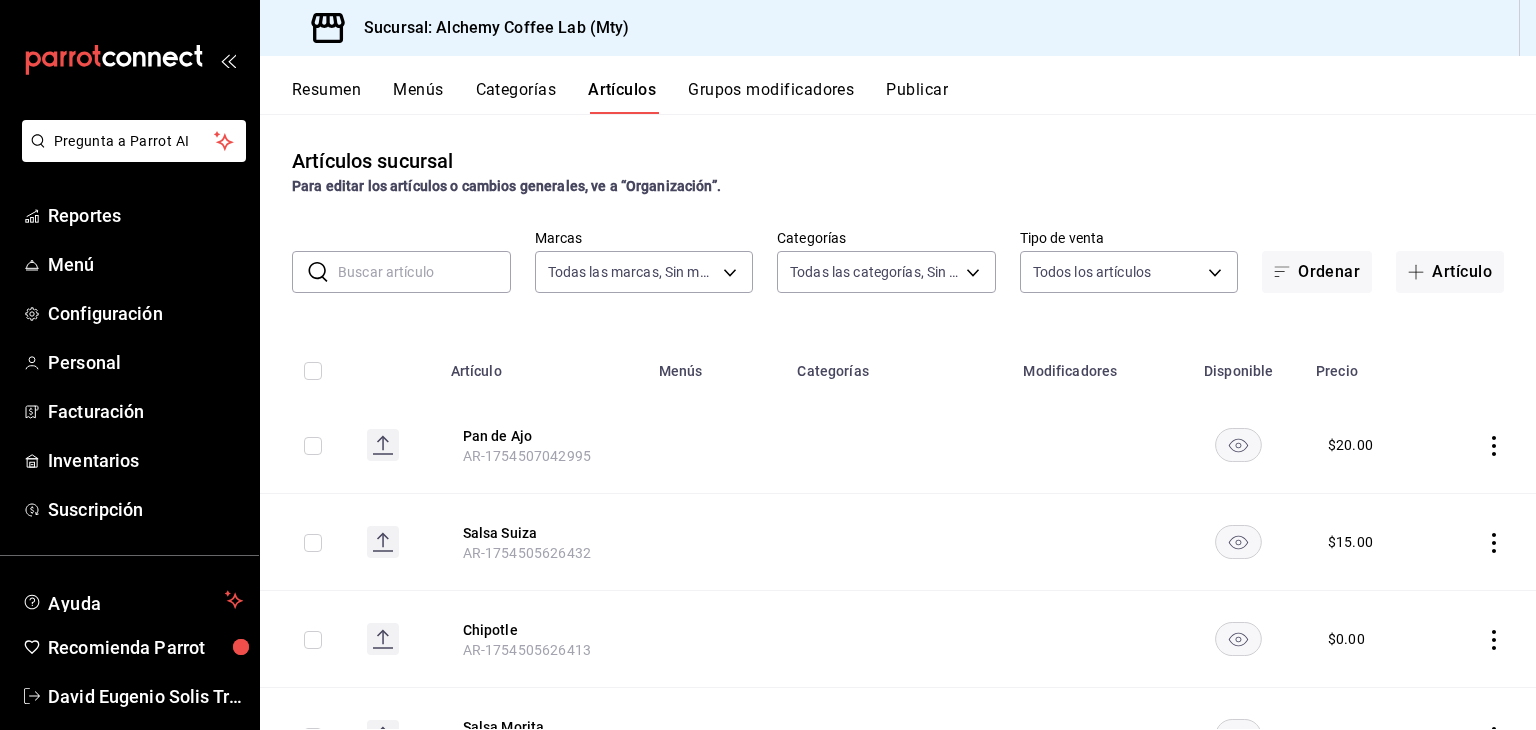 click at bounding box center (424, 272) 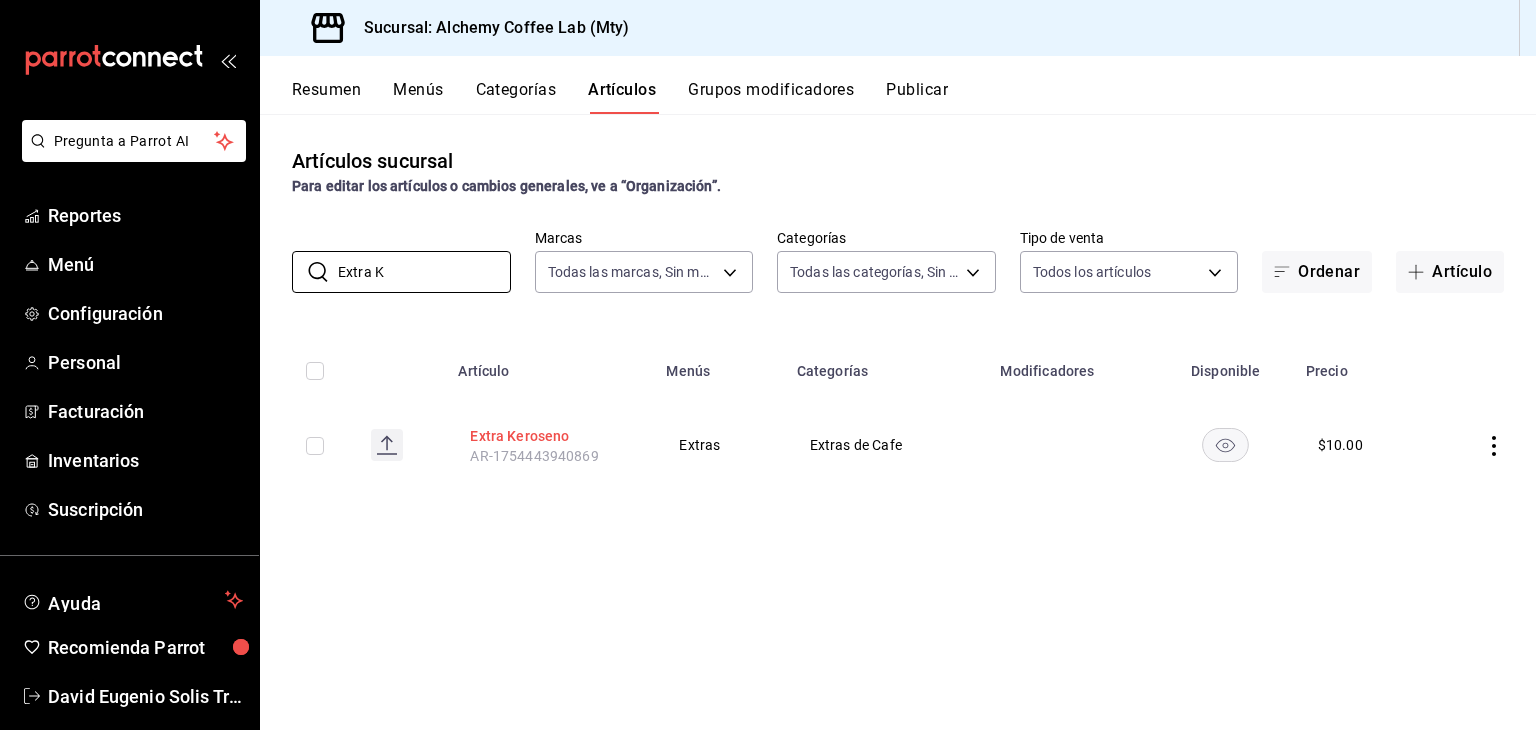 type on "Extra K" 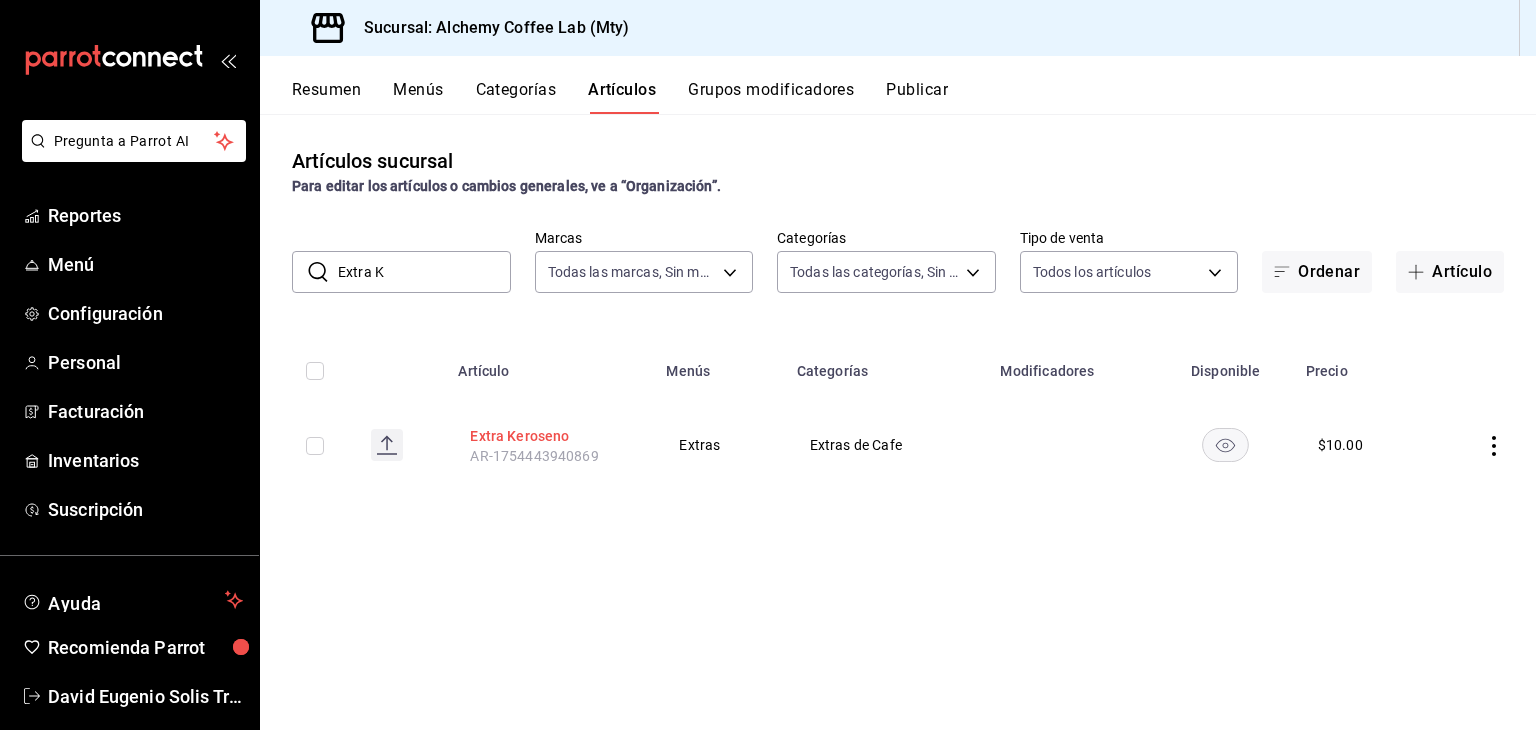 click on "Extra Keroseno" at bounding box center (550, 436) 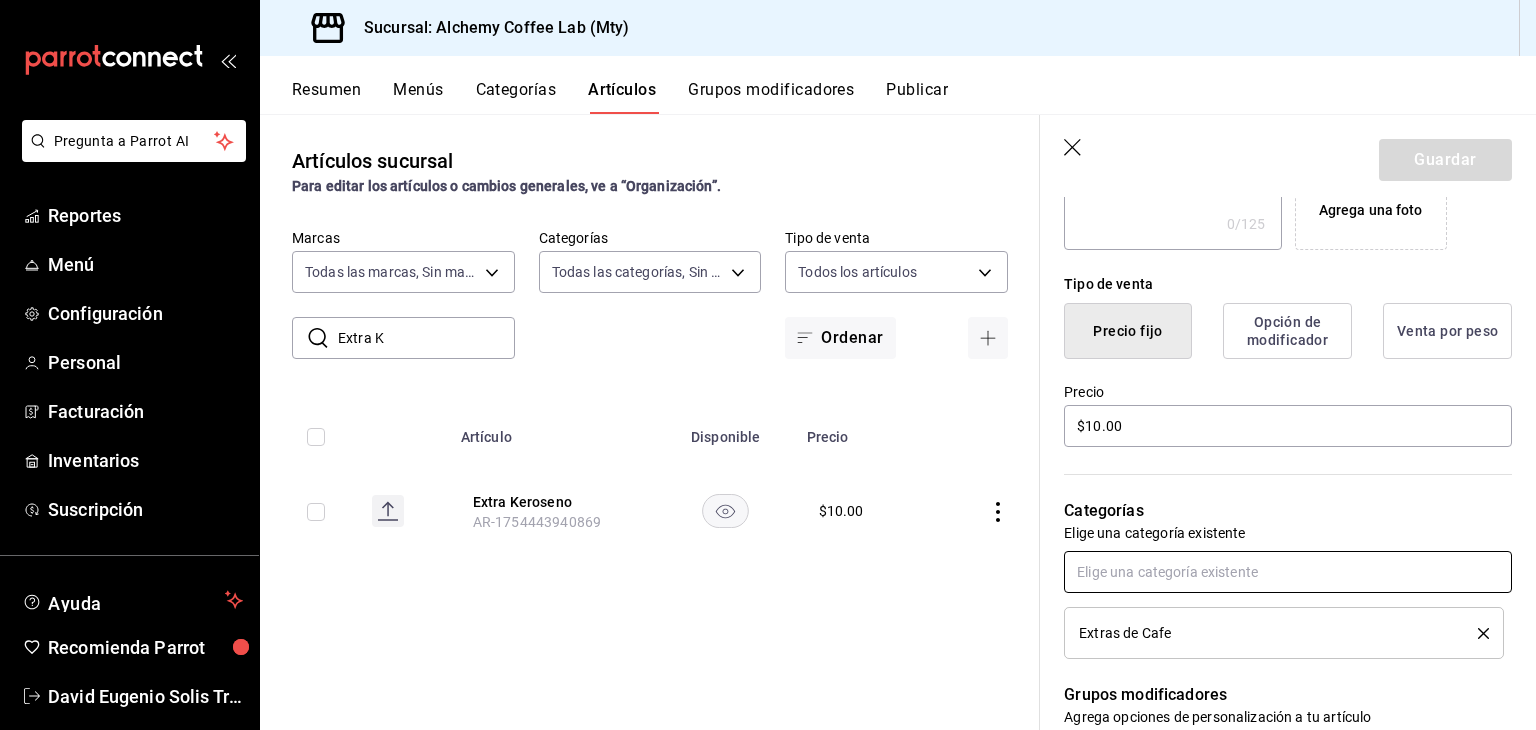 scroll, scrollTop: 500, scrollLeft: 0, axis: vertical 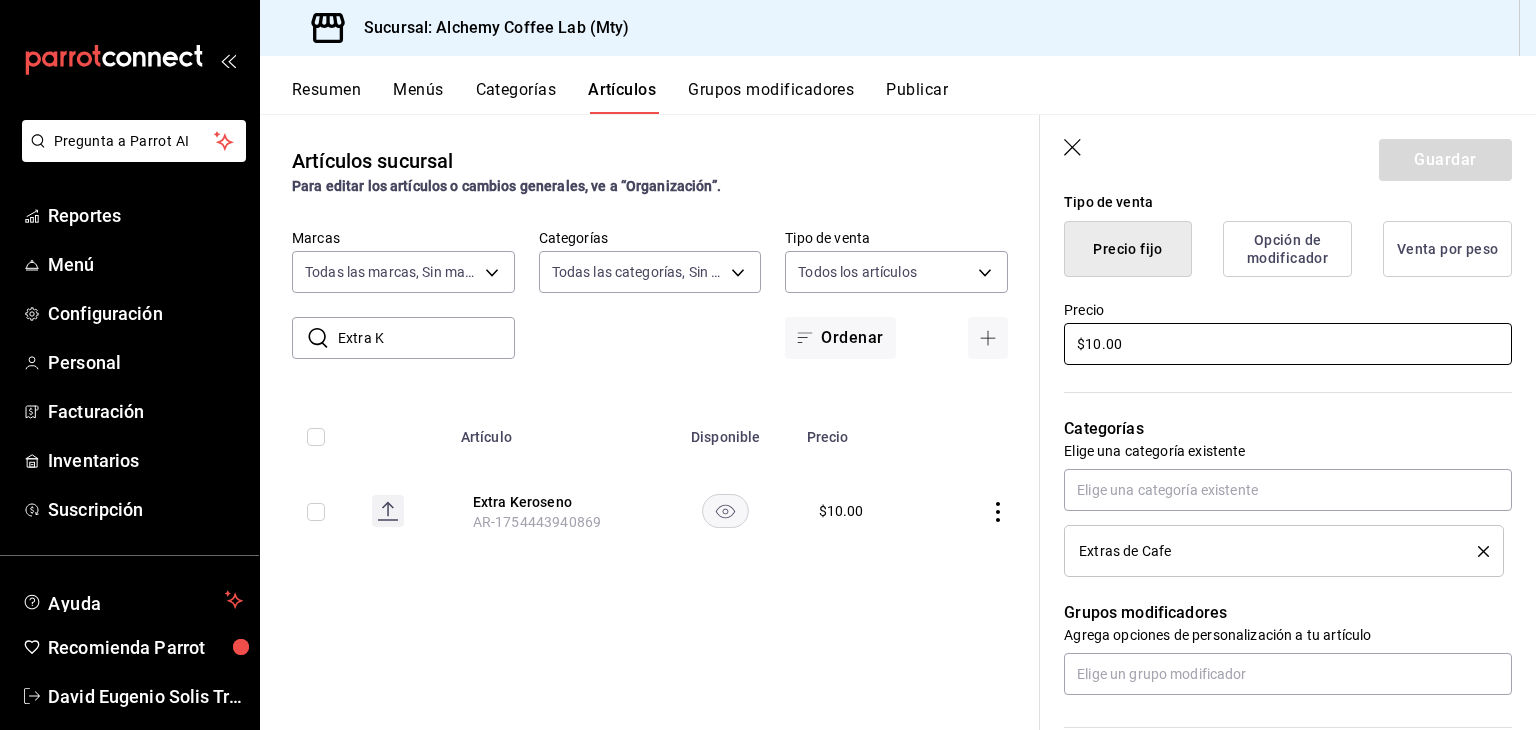 click on "$10.00" at bounding box center (1288, 344) 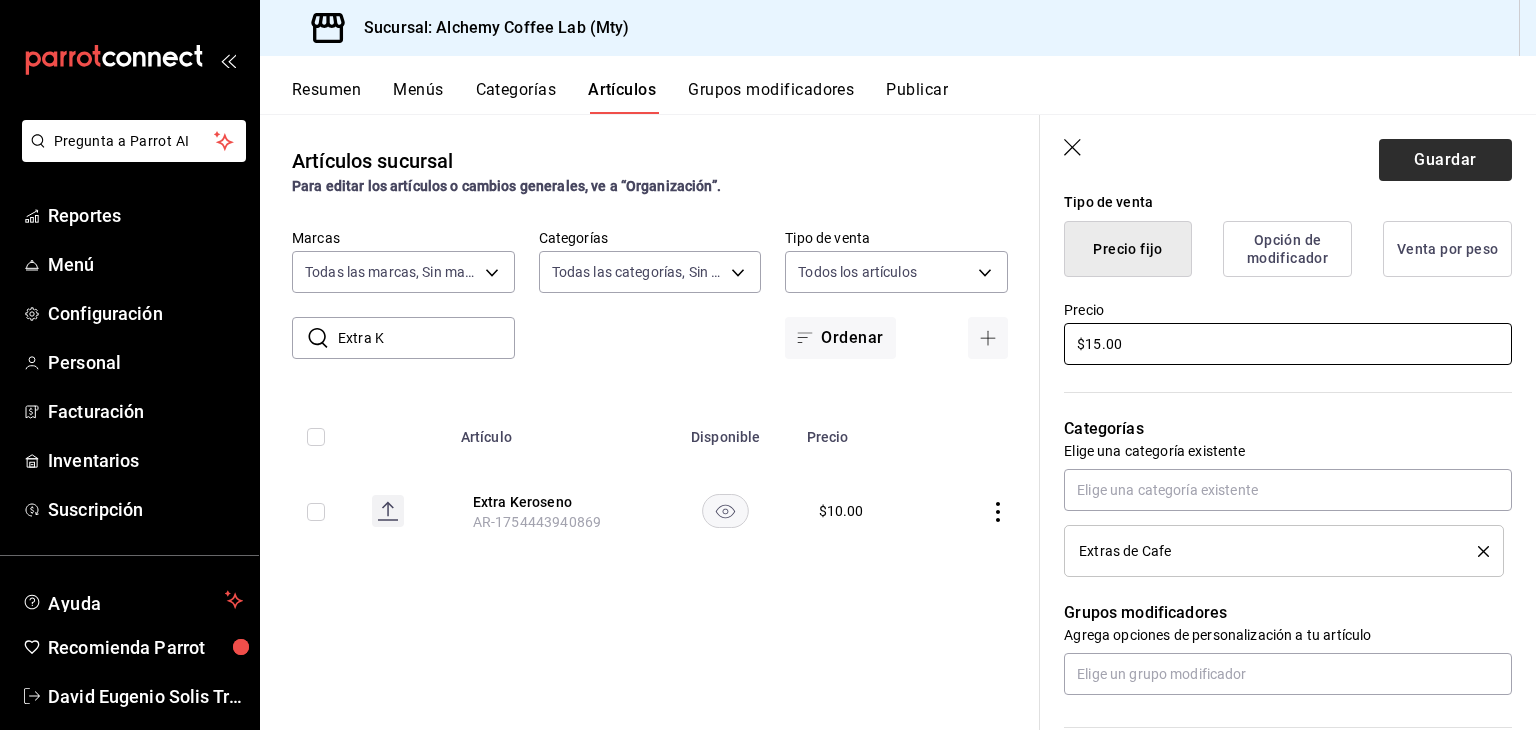 type on "$15.00" 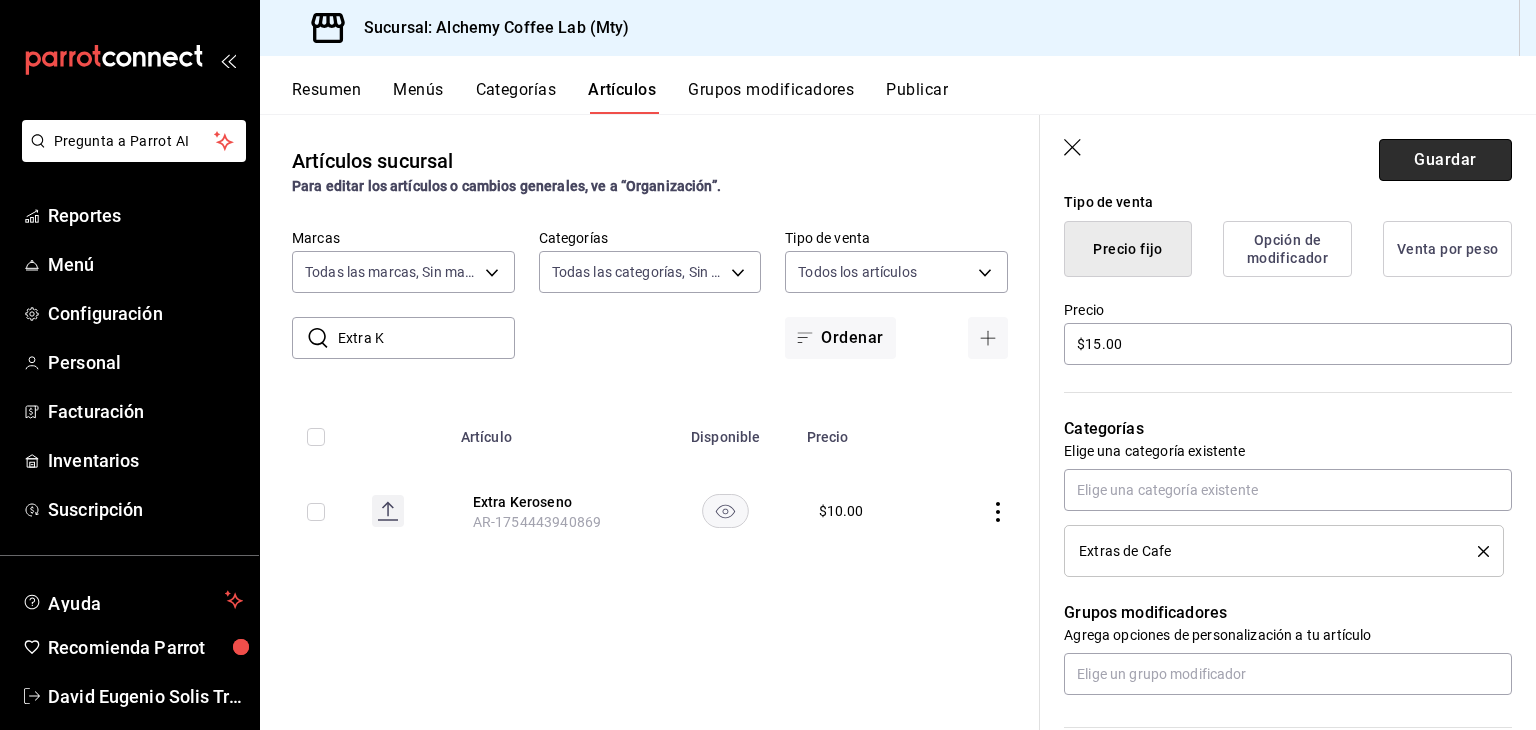 click on "Guardar" at bounding box center [1445, 160] 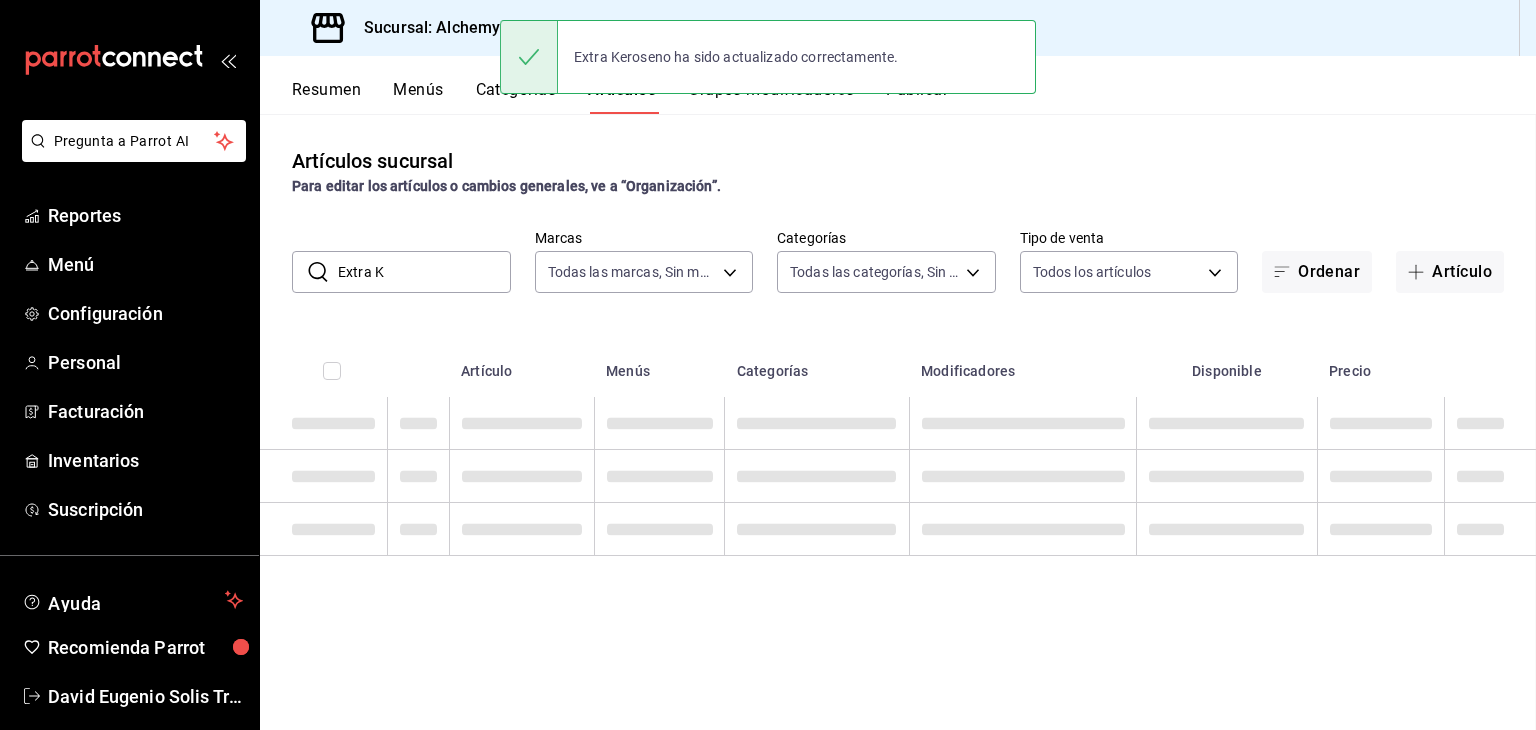 scroll, scrollTop: 0, scrollLeft: 0, axis: both 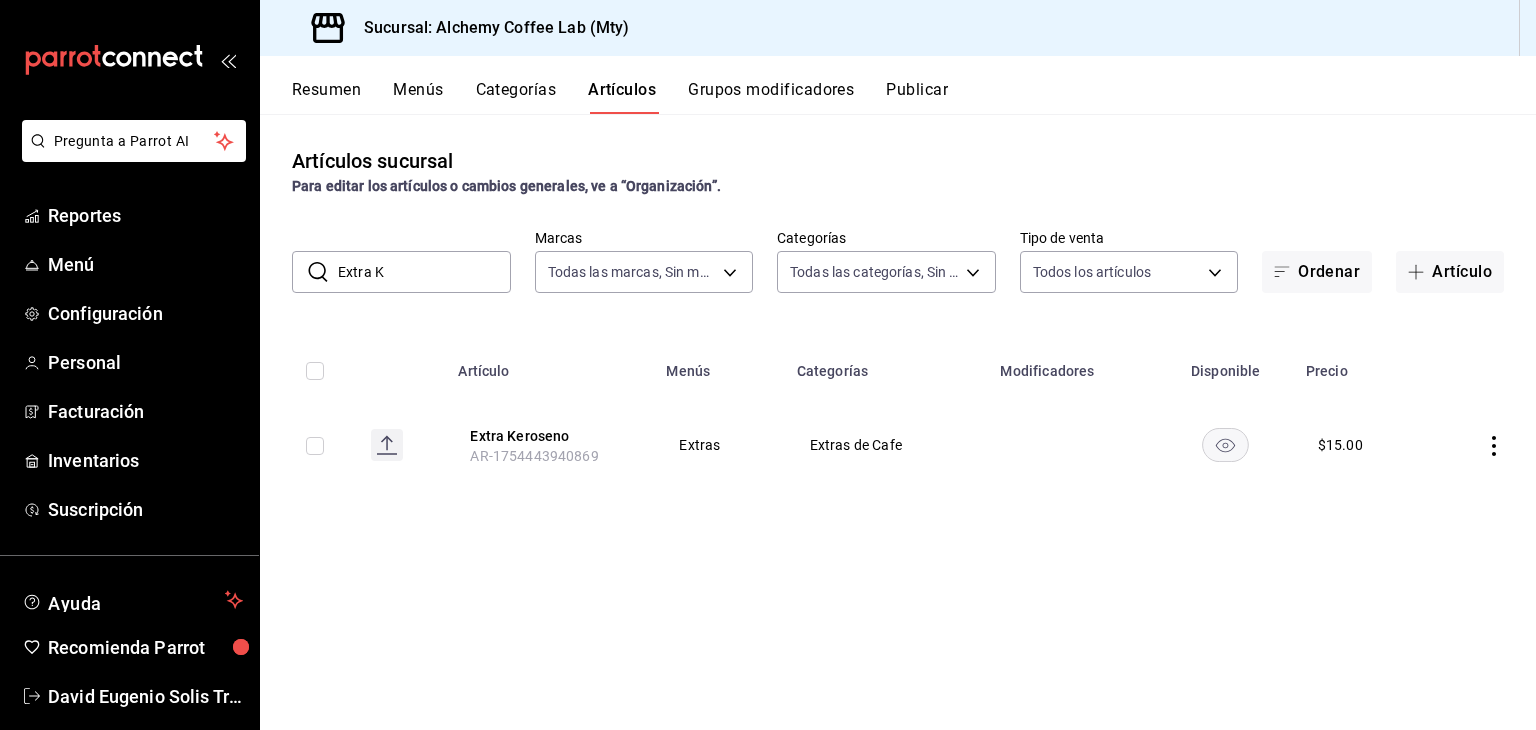 click on "Grupos modificadores" at bounding box center (771, 97) 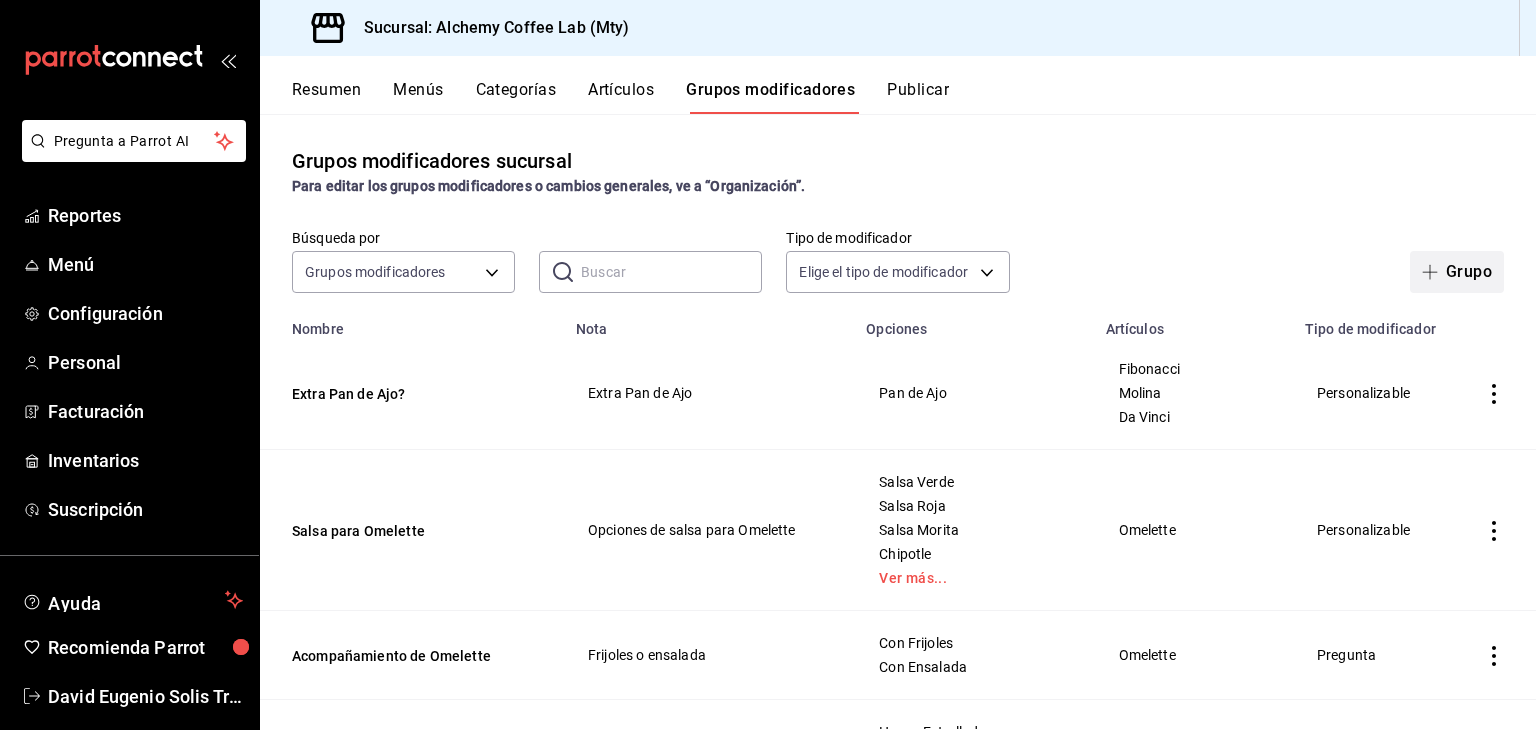 click on "Grupo" at bounding box center [1457, 272] 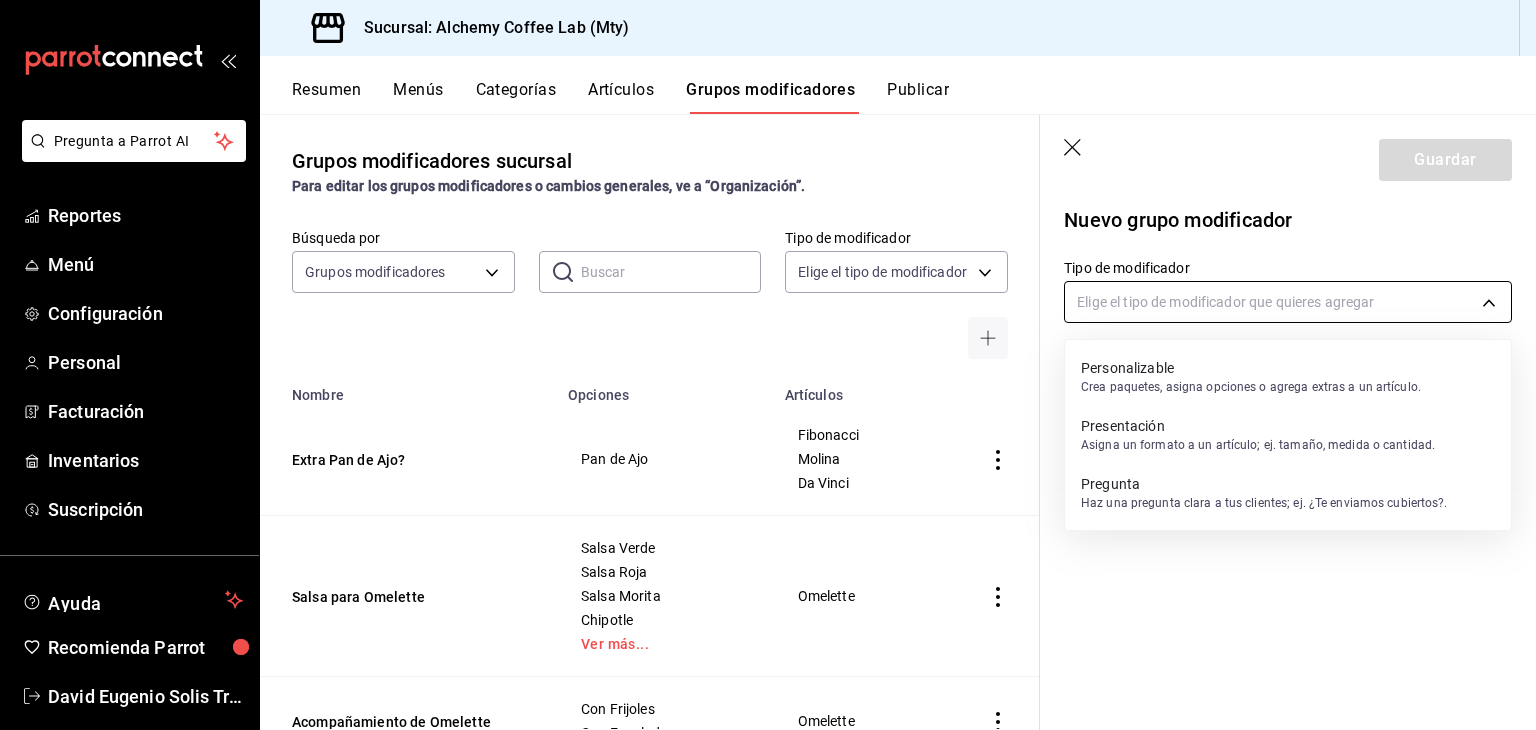 click on "Pregunta a Parrot AI Reportes   Menú   Configuración   Personal   Facturación   Inventarios   Suscripción   Ayuda Recomienda Parrot   David Eugenio Solis Treviño   Sugerir nueva función   Sucursal: Alchemy Coffee Lab (Mty) Resumen Menús Categorías Artículos Grupos modificadores Publicar Grupos modificadores sucursal Para editar los grupos modificadores o cambios generales, ve a “Organización”. Búsqueda por Grupos modificadores GROUP ​ ​ Tipo de modificador Elige el tipo de modificador Nombre Opciones Artículos Extra Pan de Ajo? Pan de Ajo Fibonacci Molina Da Vinci Salsa para Omelette Salsa Verde Salsa Roja Salsa Morita Chipotle Ver más... Omelette Acompañamiento de Omelette Con Frijoles Con Ensalada Omelette Huevo Kierkergaard Huevo Estrellado Huevo Revuelto Huevo Bien Cocido Kierkergaard Es para niño? Es para niño Chicken n Waffle Aderezo Tesla Chipotle Miel de Maple Waffle Tesla Elige la Fruta Platano Fresa Manzana Moras Ver más... Extra Fruta Refresco Regular Light Refresco Huevo -" at bounding box center [768, 365] 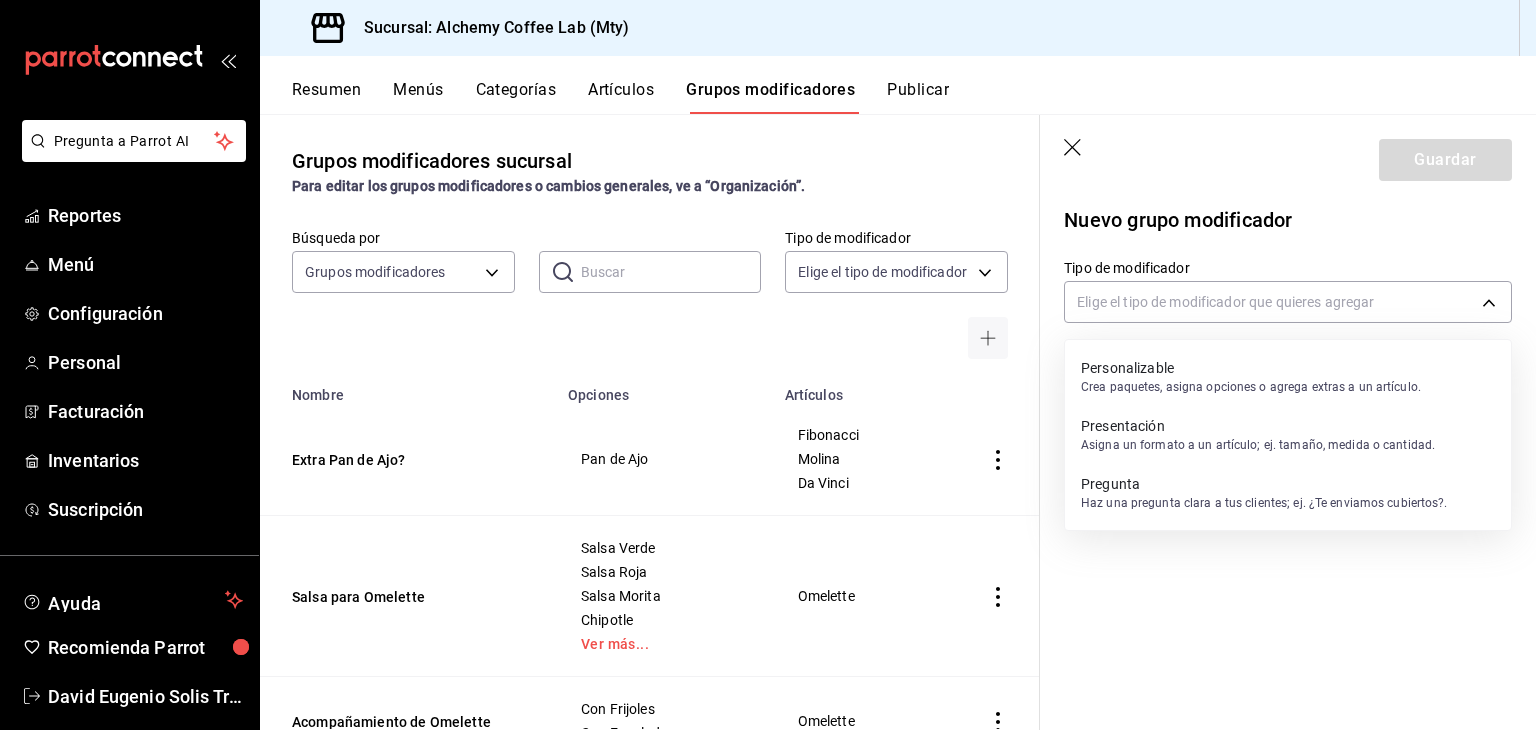 click on "Pregunta" at bounding box center [1264, 484] 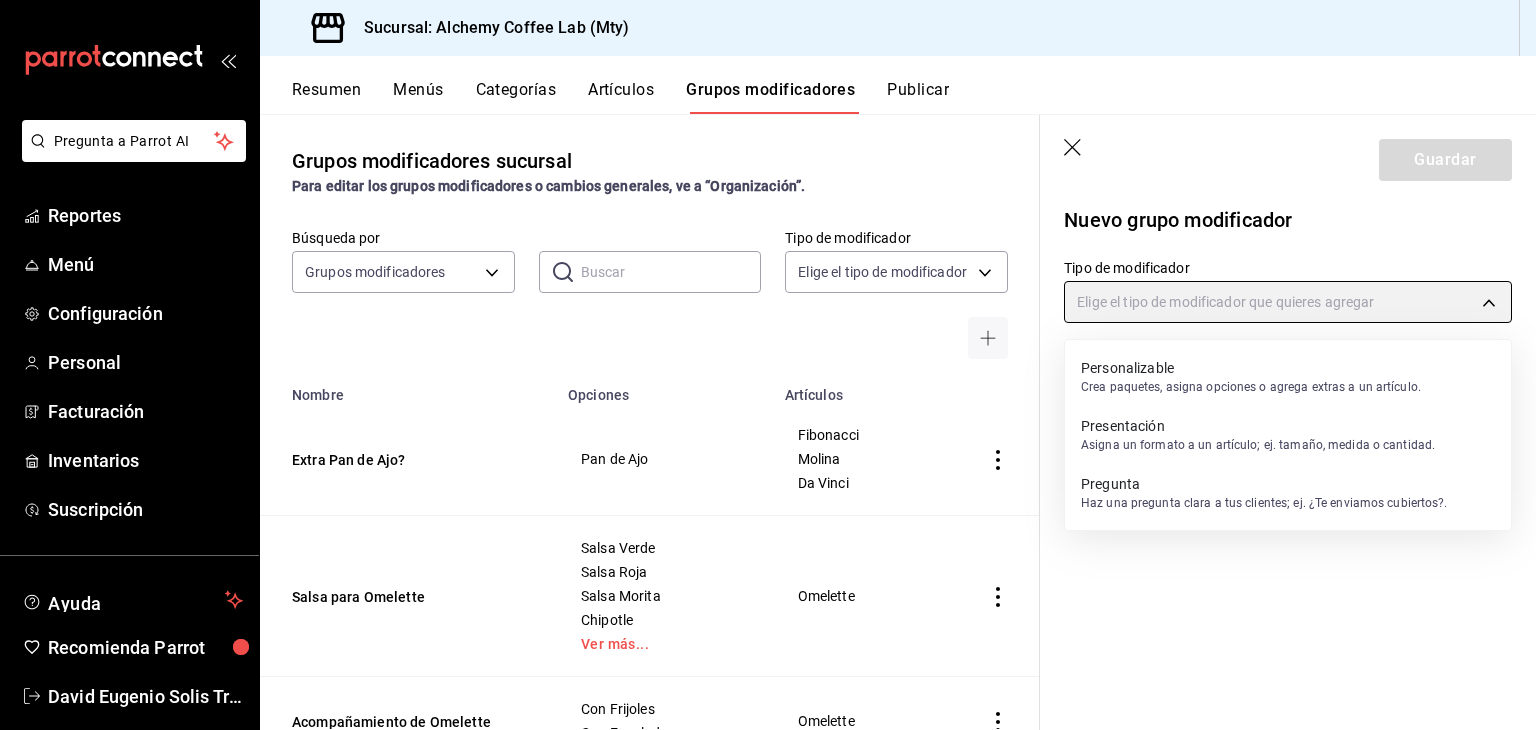 type on "QUESTION" 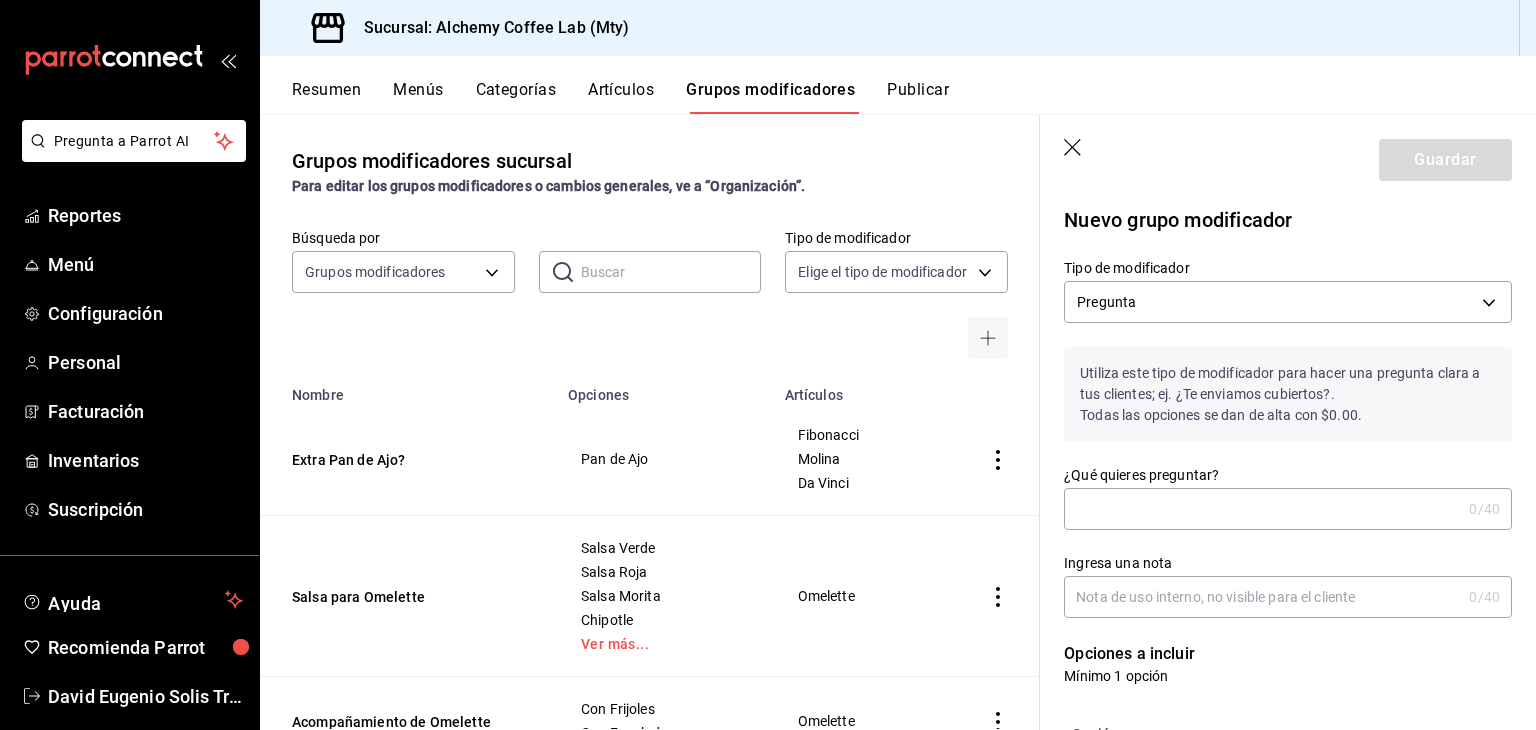 click on "¿Qué quieres preguntar?" at bounding box center (1262, 509) 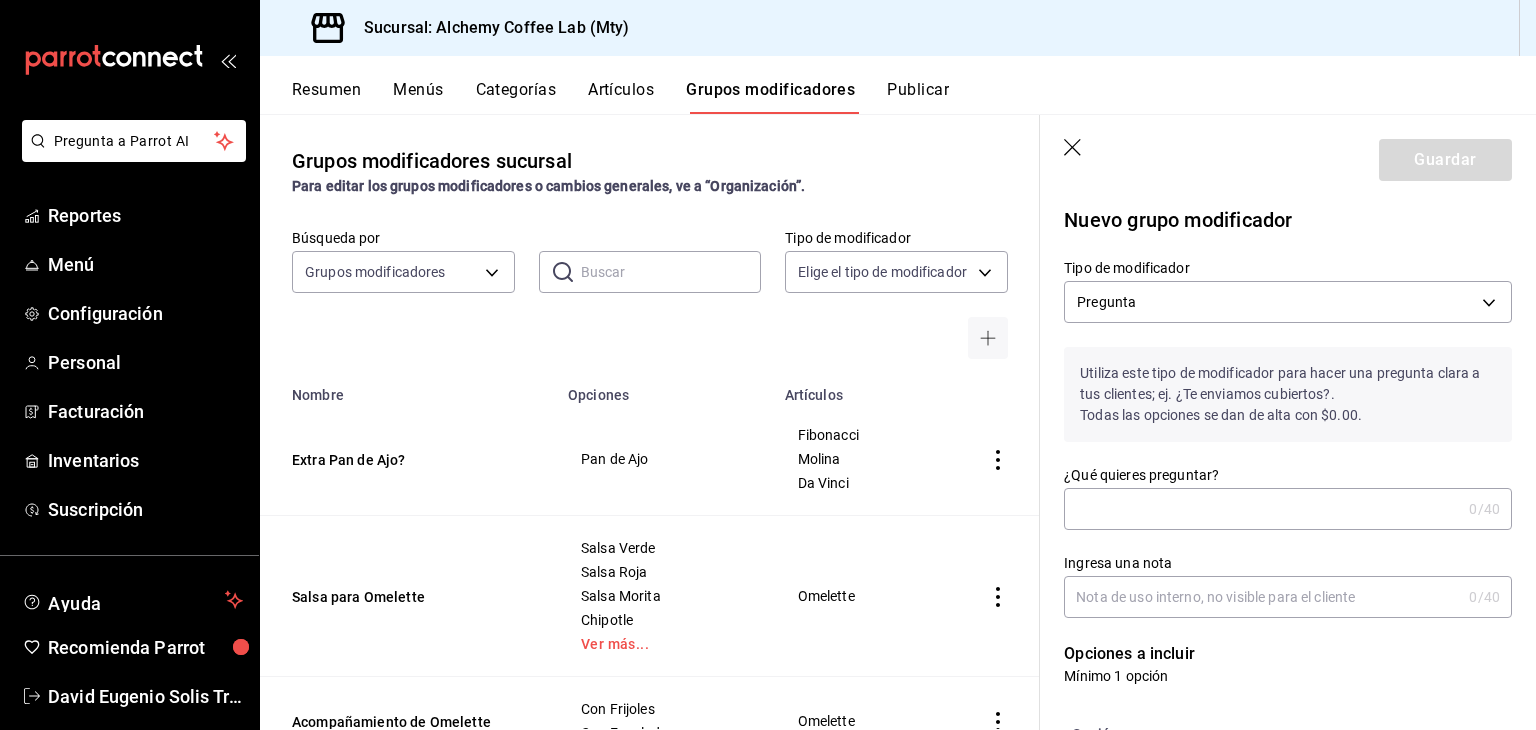 click on "¿Qué quieres preguntar?" at bounding box center [1262, 509] 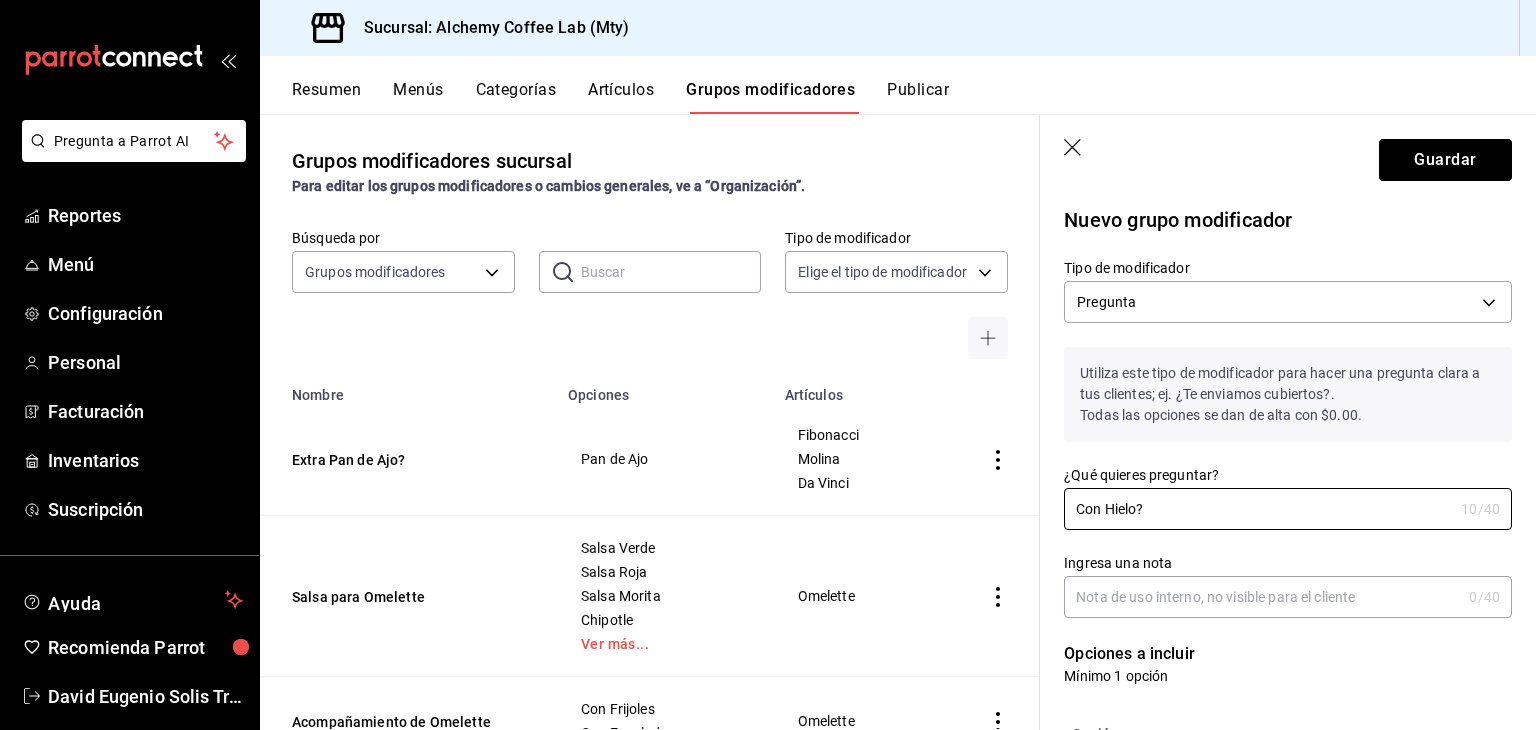 type on "Con Hielo?" 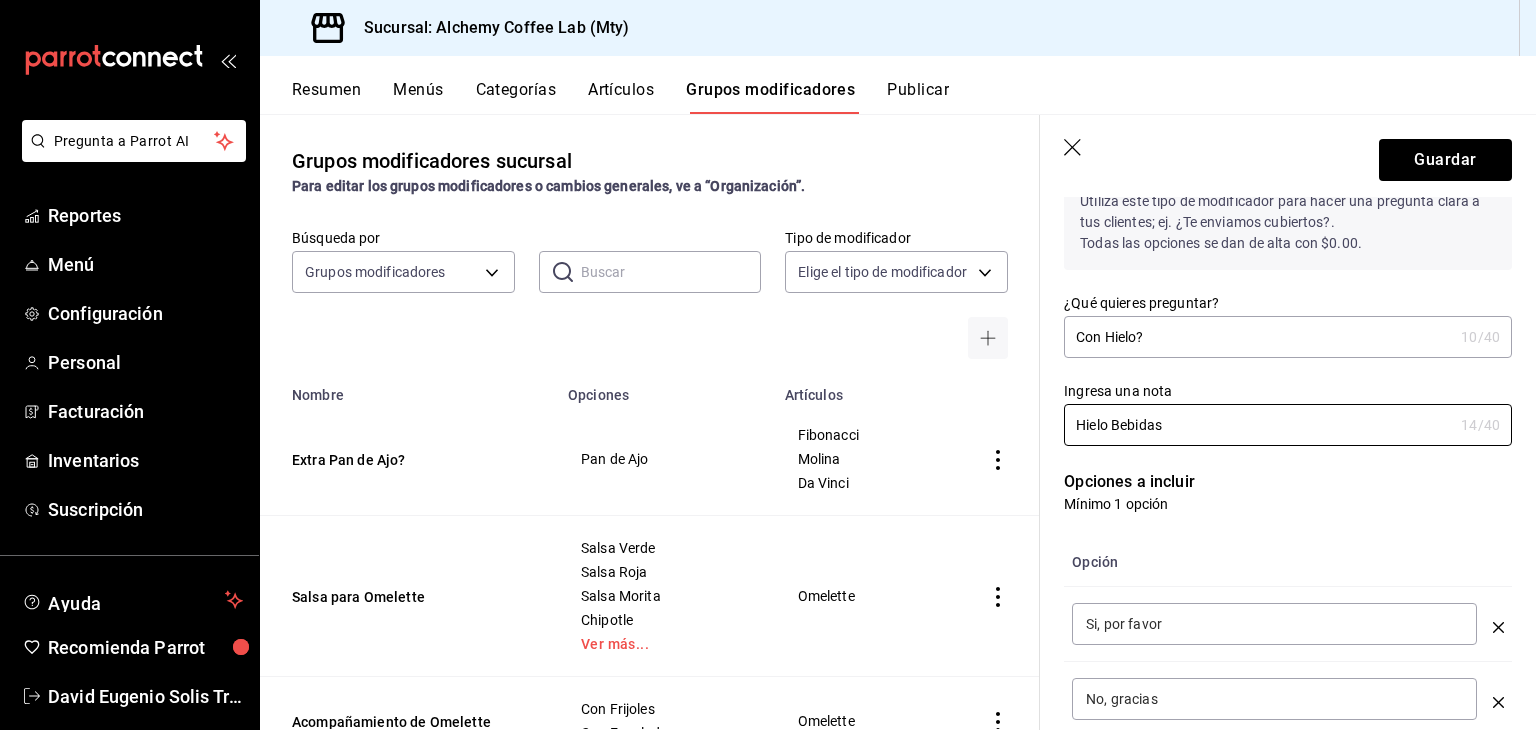 scroll, scrollTop: 200, scrollLeft: 0, axis: vertical 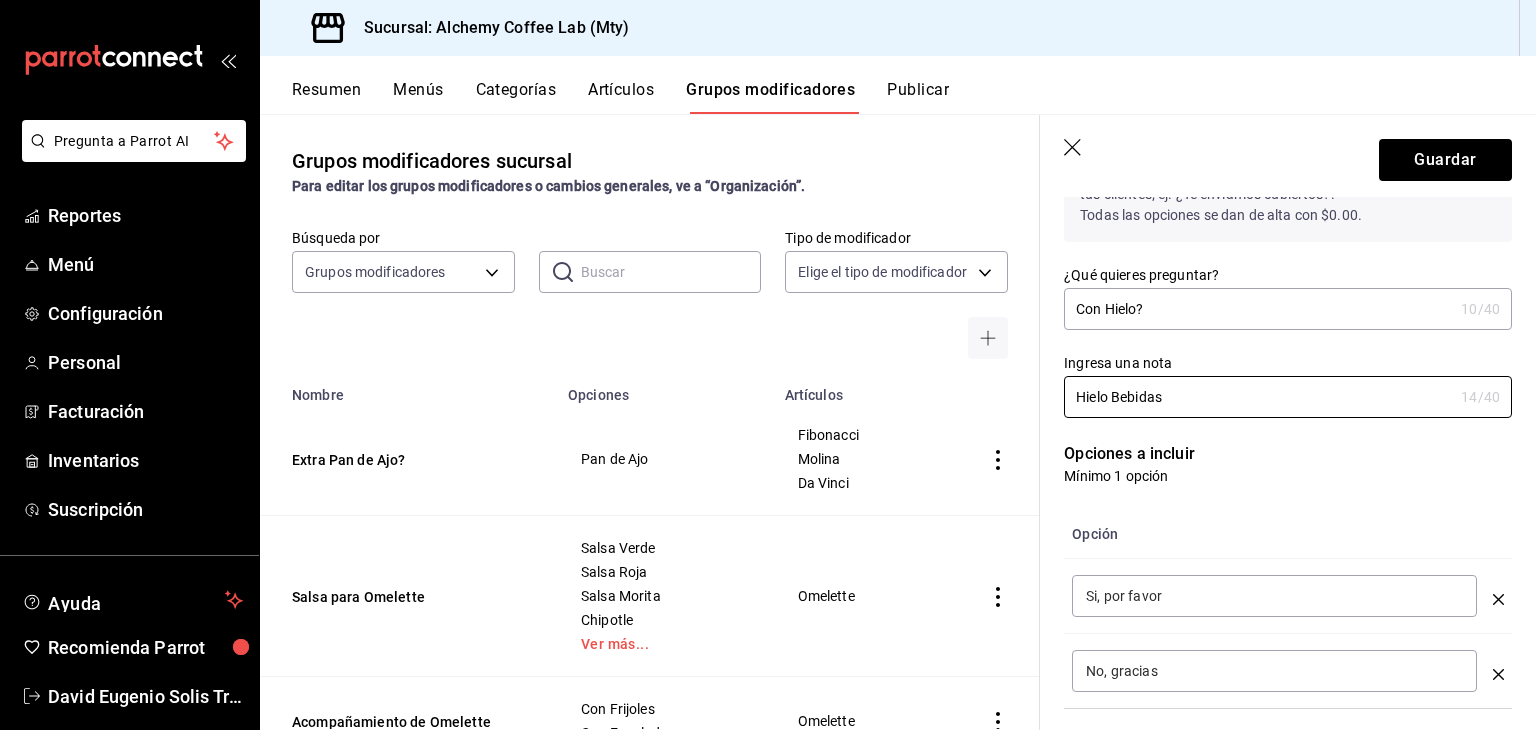 type on "Hielo Bebidas" 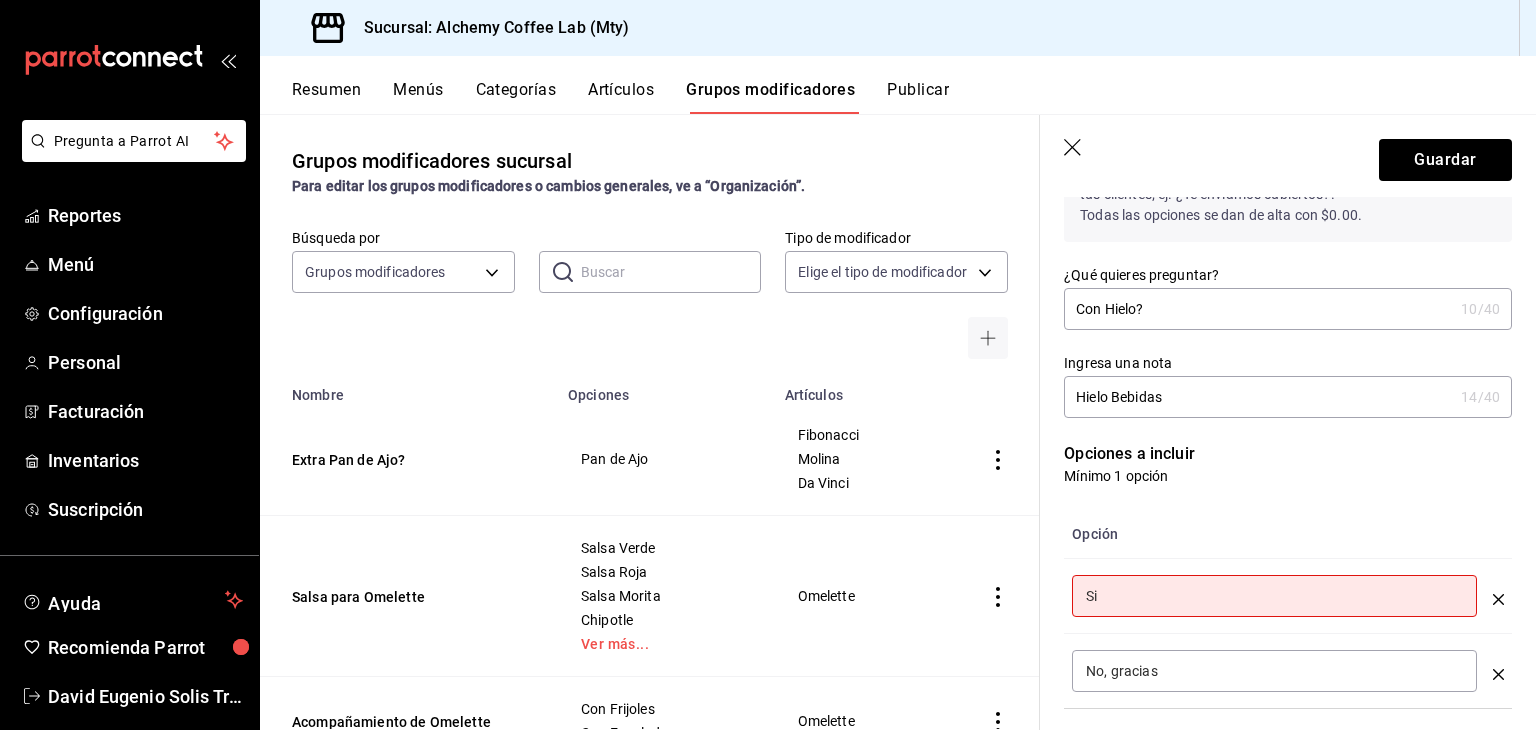 type on "S" 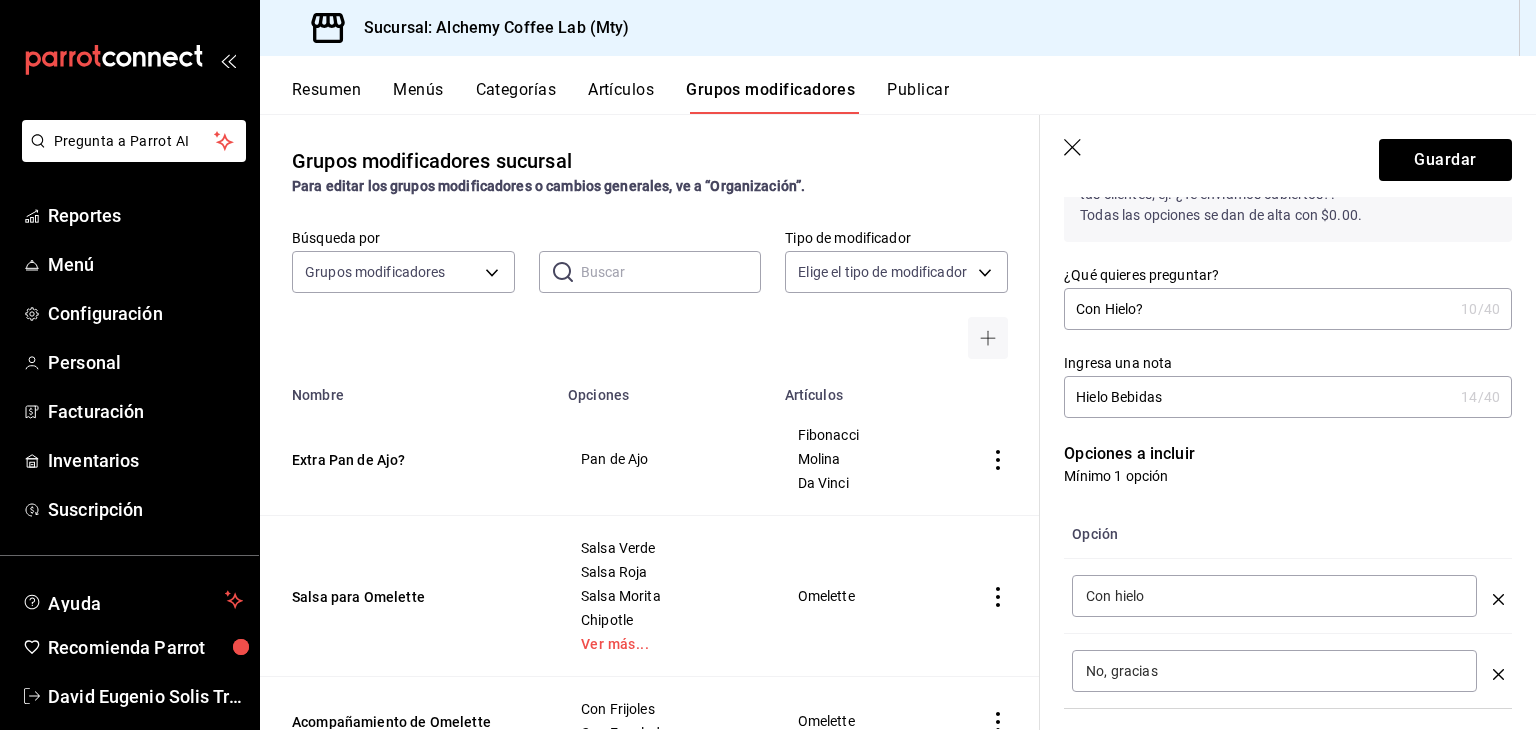 drag, startPoint x: 1120, startPoint y: 596, endPoint x: 1138, endPoint y: 593, distance: 18.248287 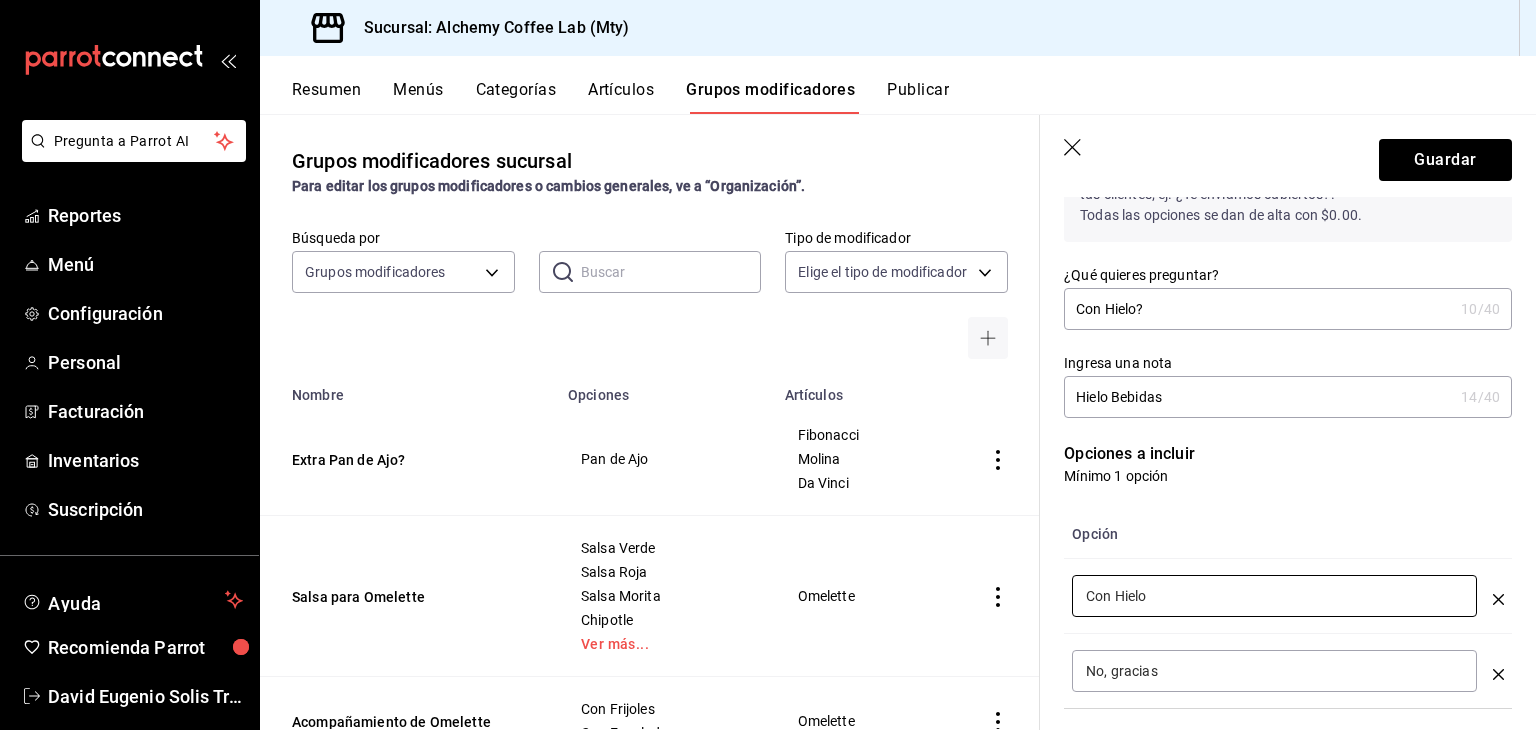type on "Con Hielo" 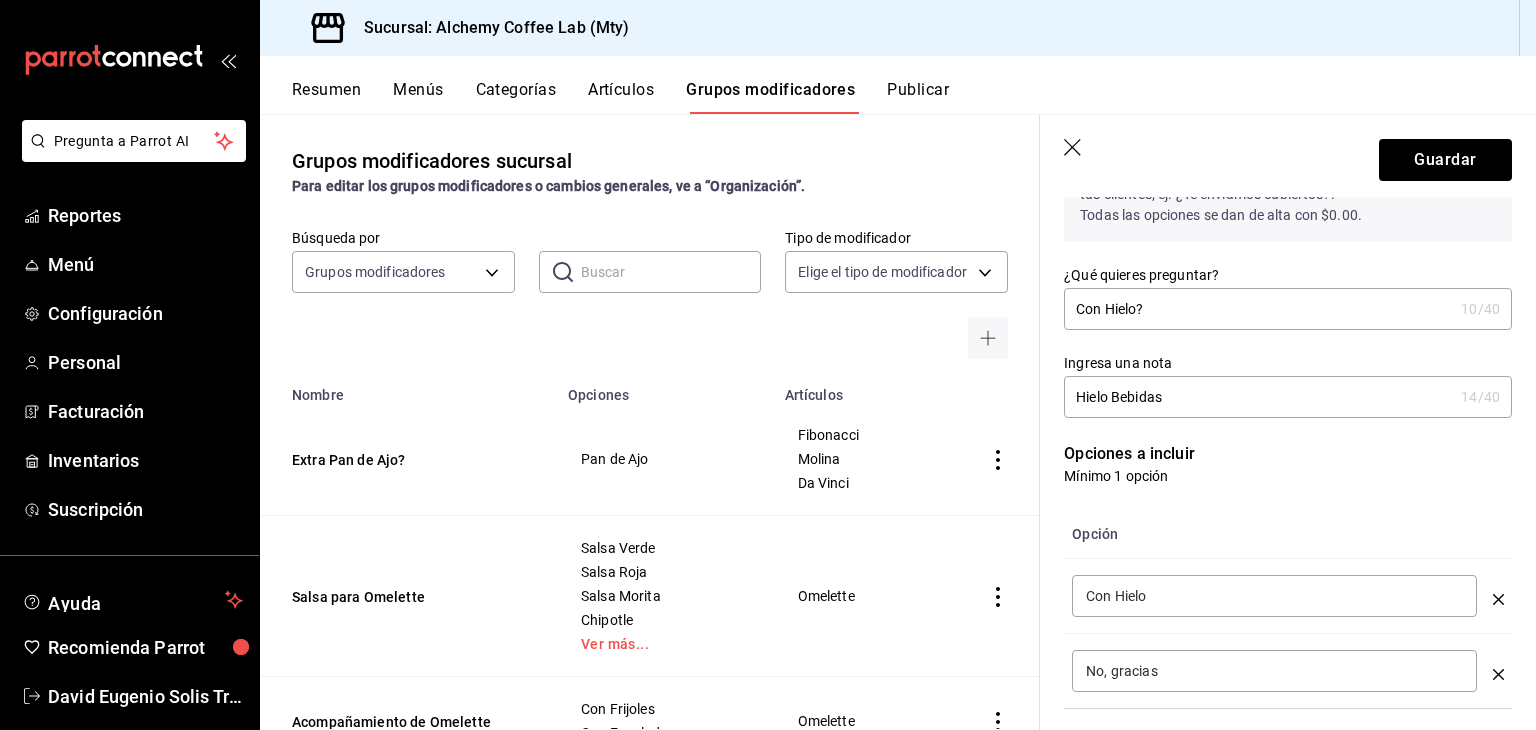 click on "No, gracias" at bounding box center (1274, 671) 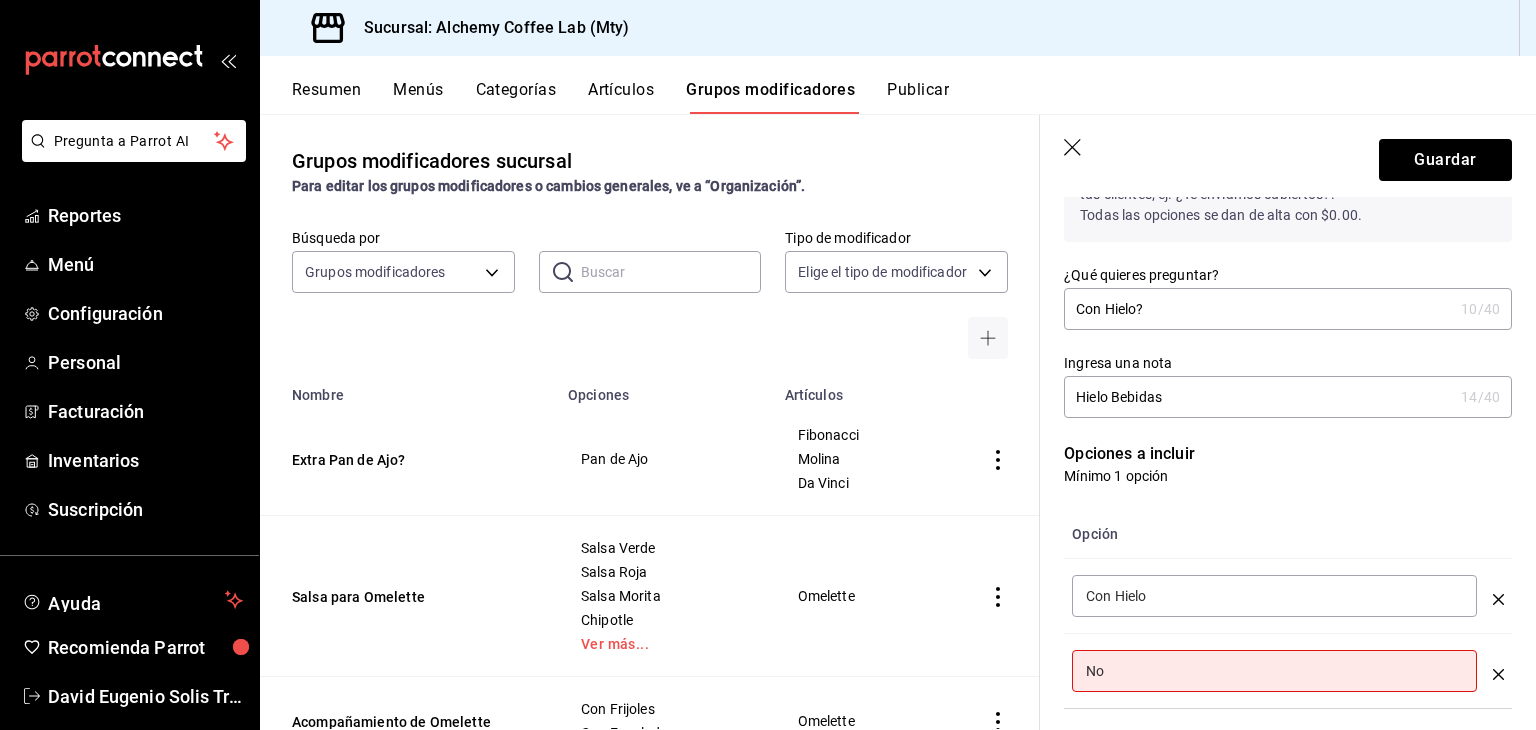 type on "N" 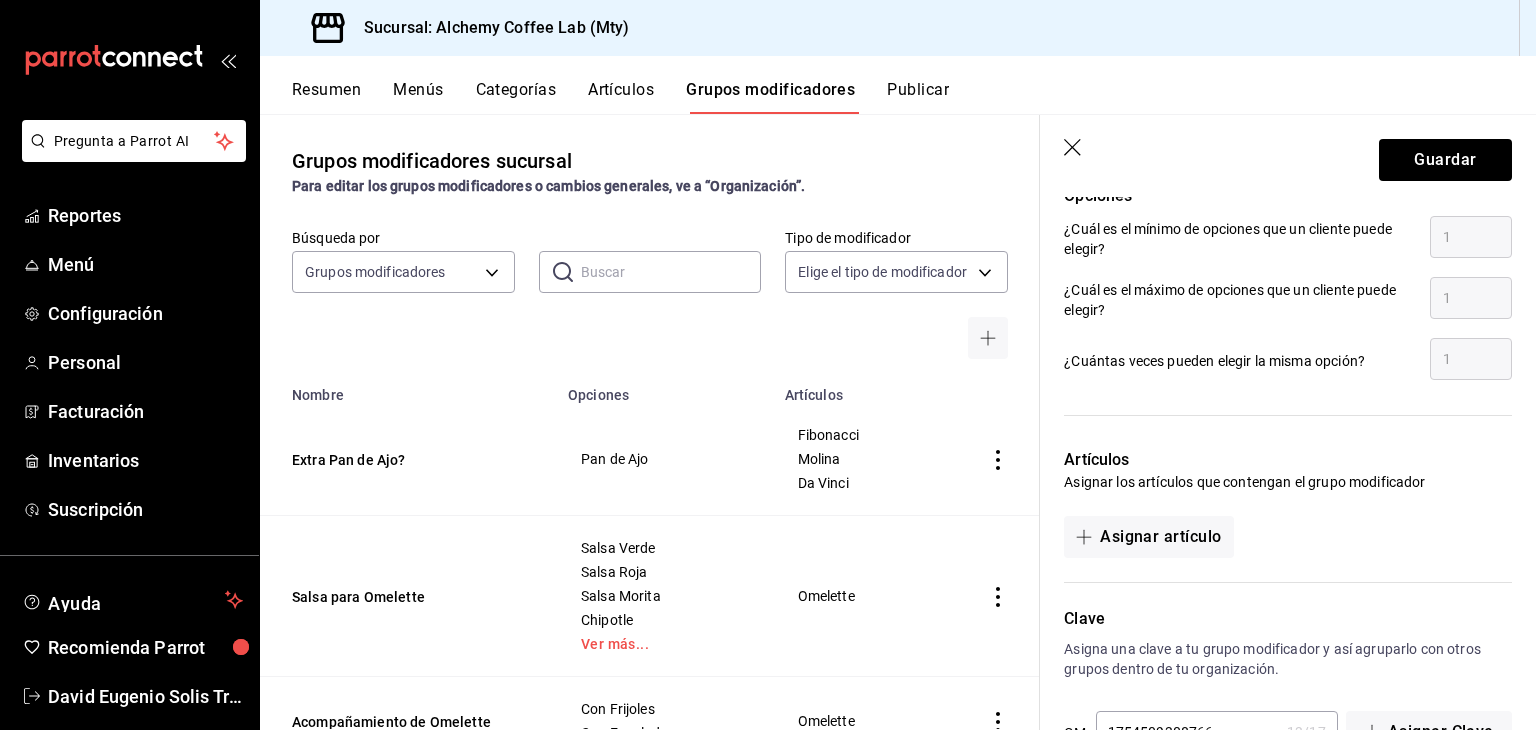 scroll, scrollTop: 1000, scrollLeft: 0, axis: vertical 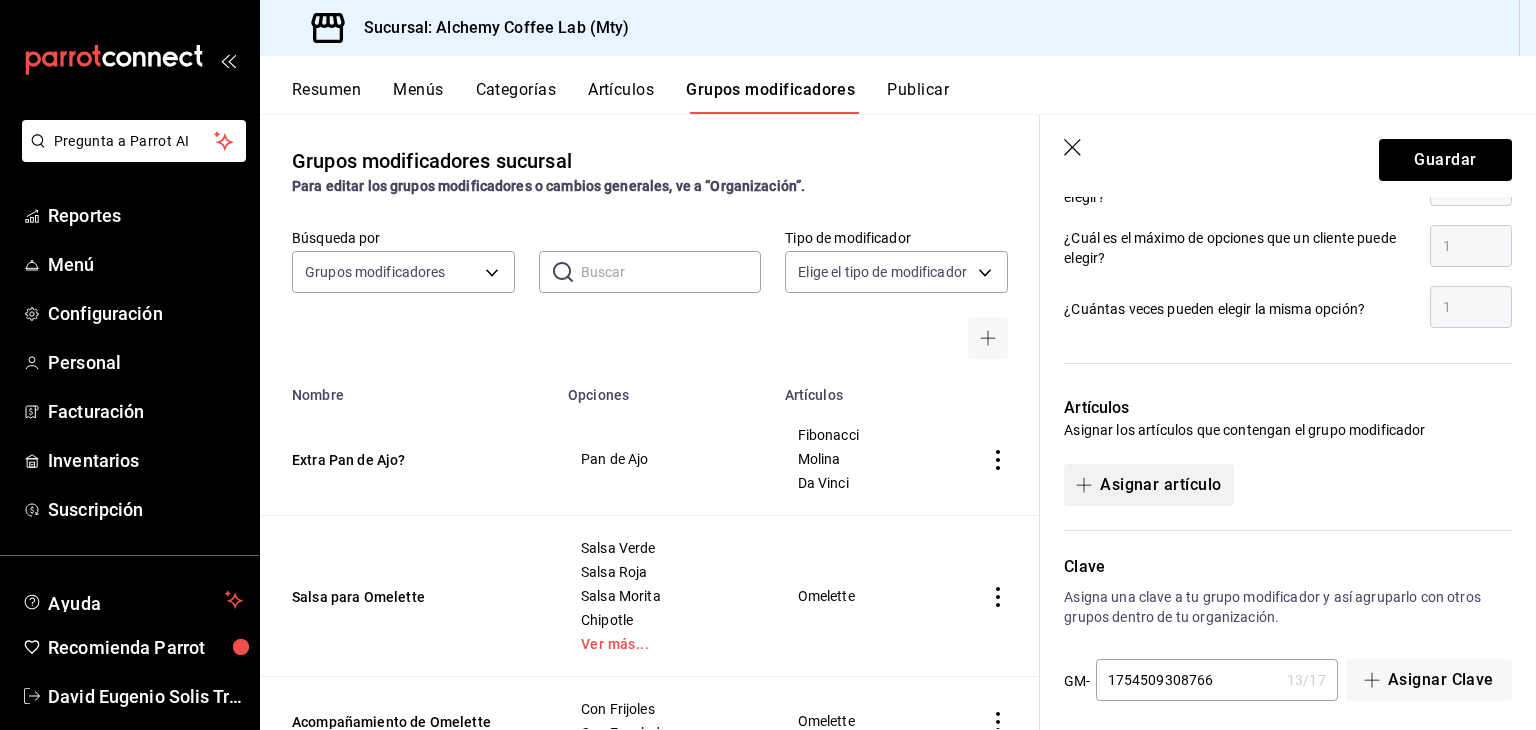 type on "Sin Hielo" 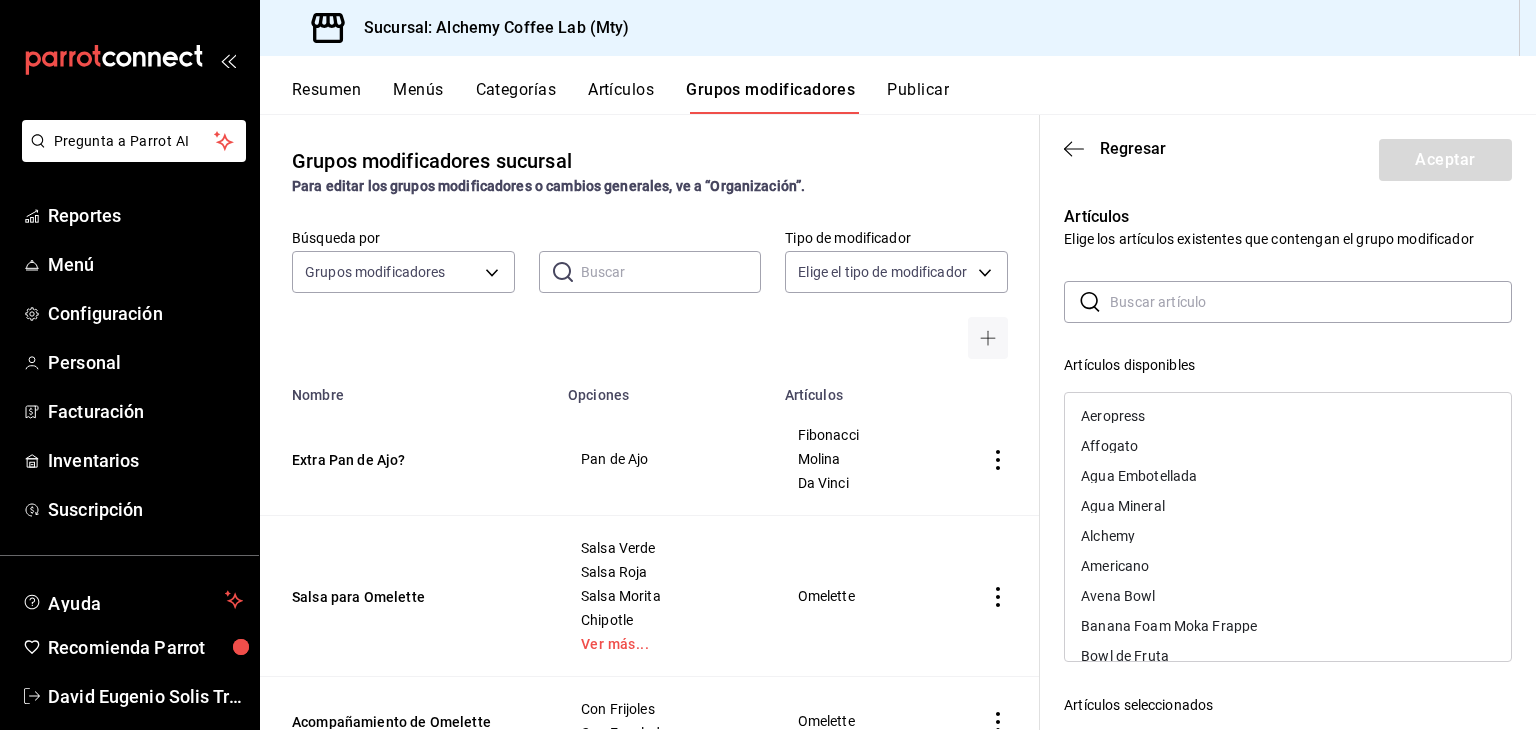 click at bounding box center (1311, 302) 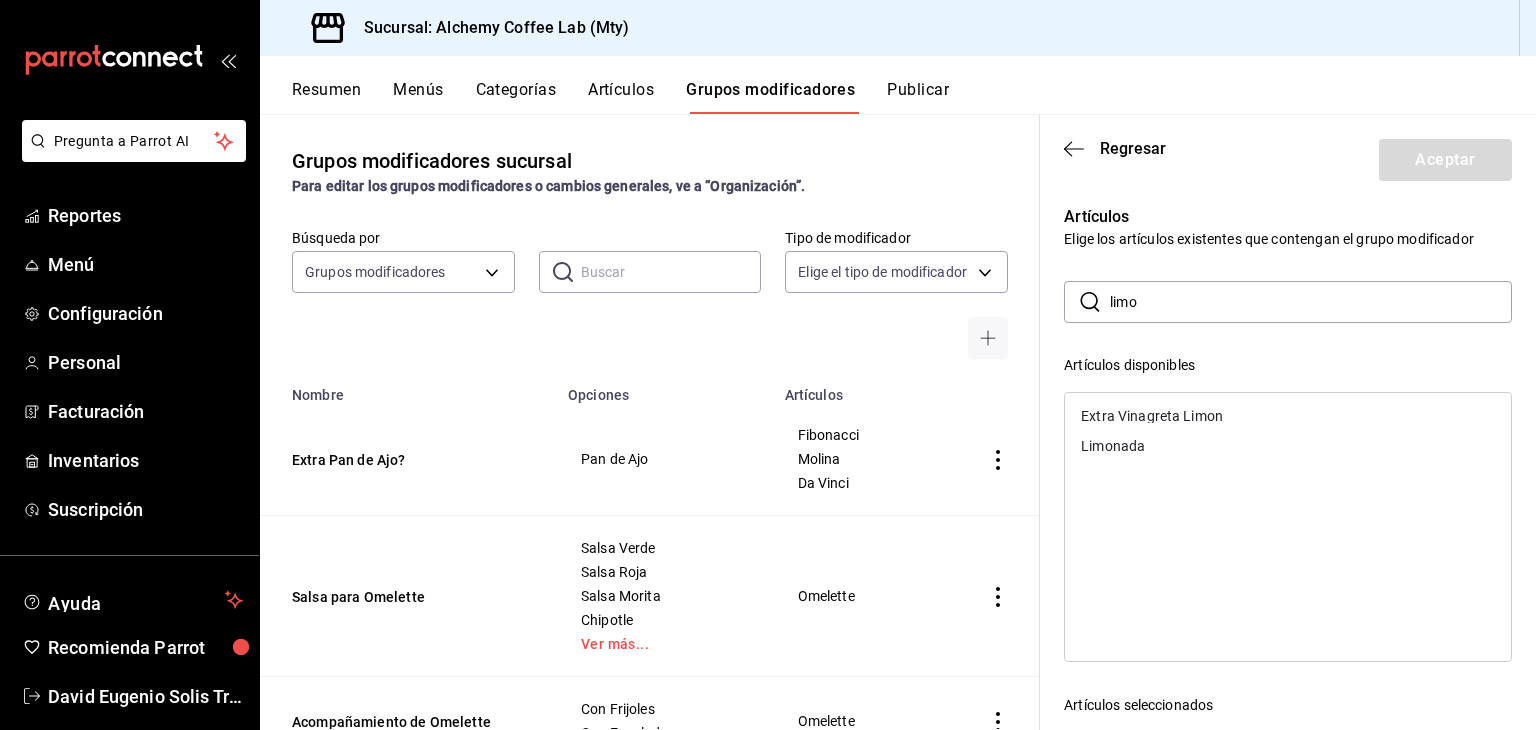 click on "Limonada" at bounding box center (1113, 446) 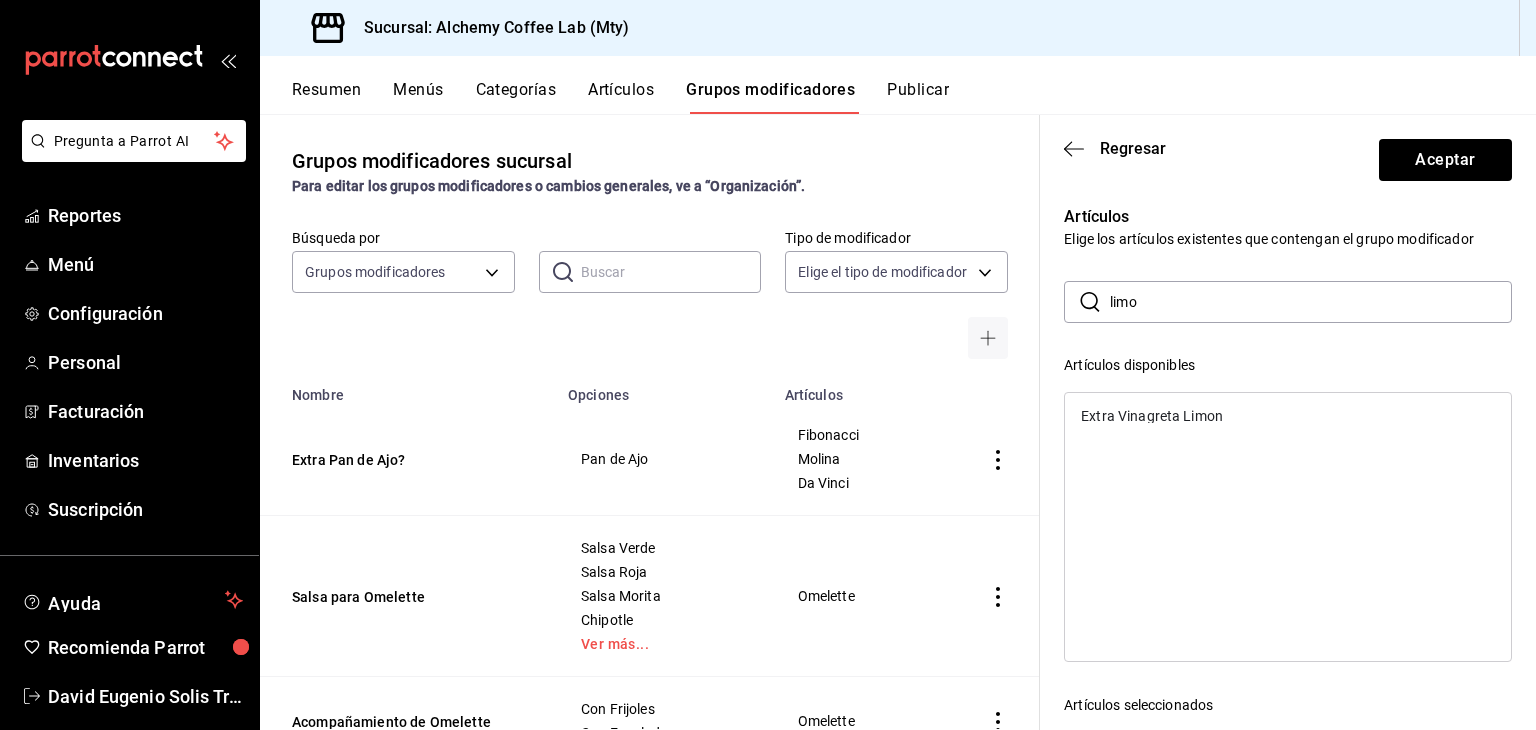 click on "limo" at bounding box center (1311, 302) 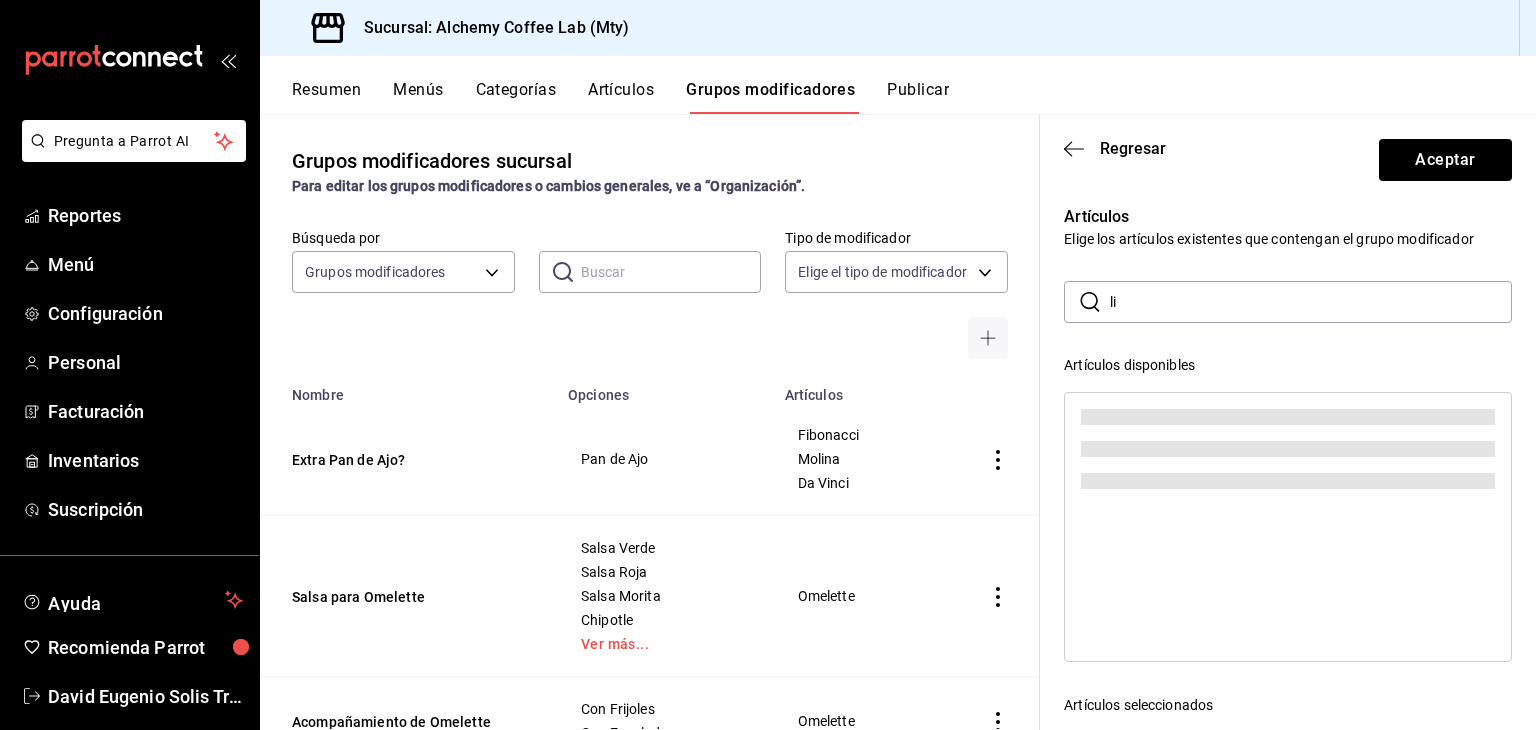 type on "l" 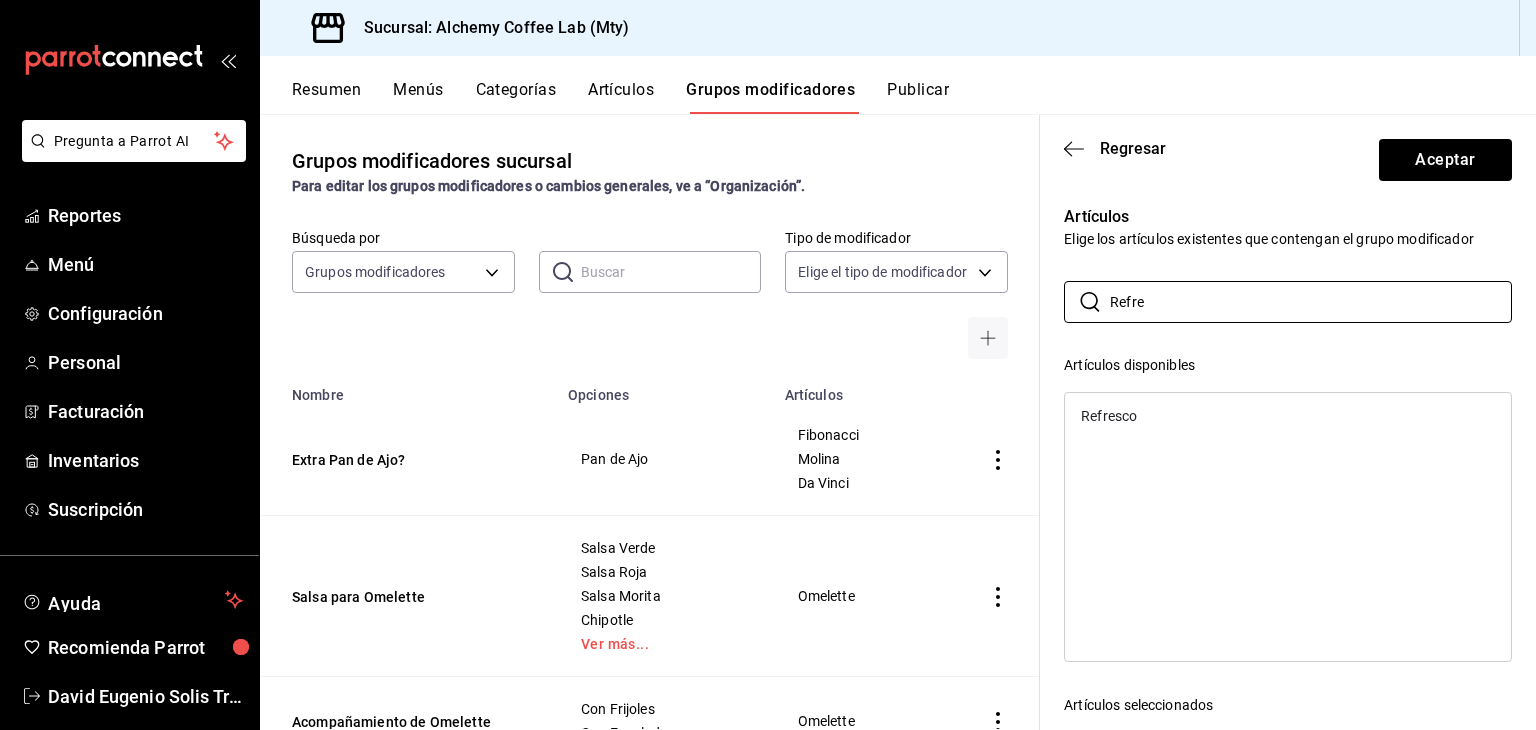 click on "Refresco" at bounding box center [1288, 416] 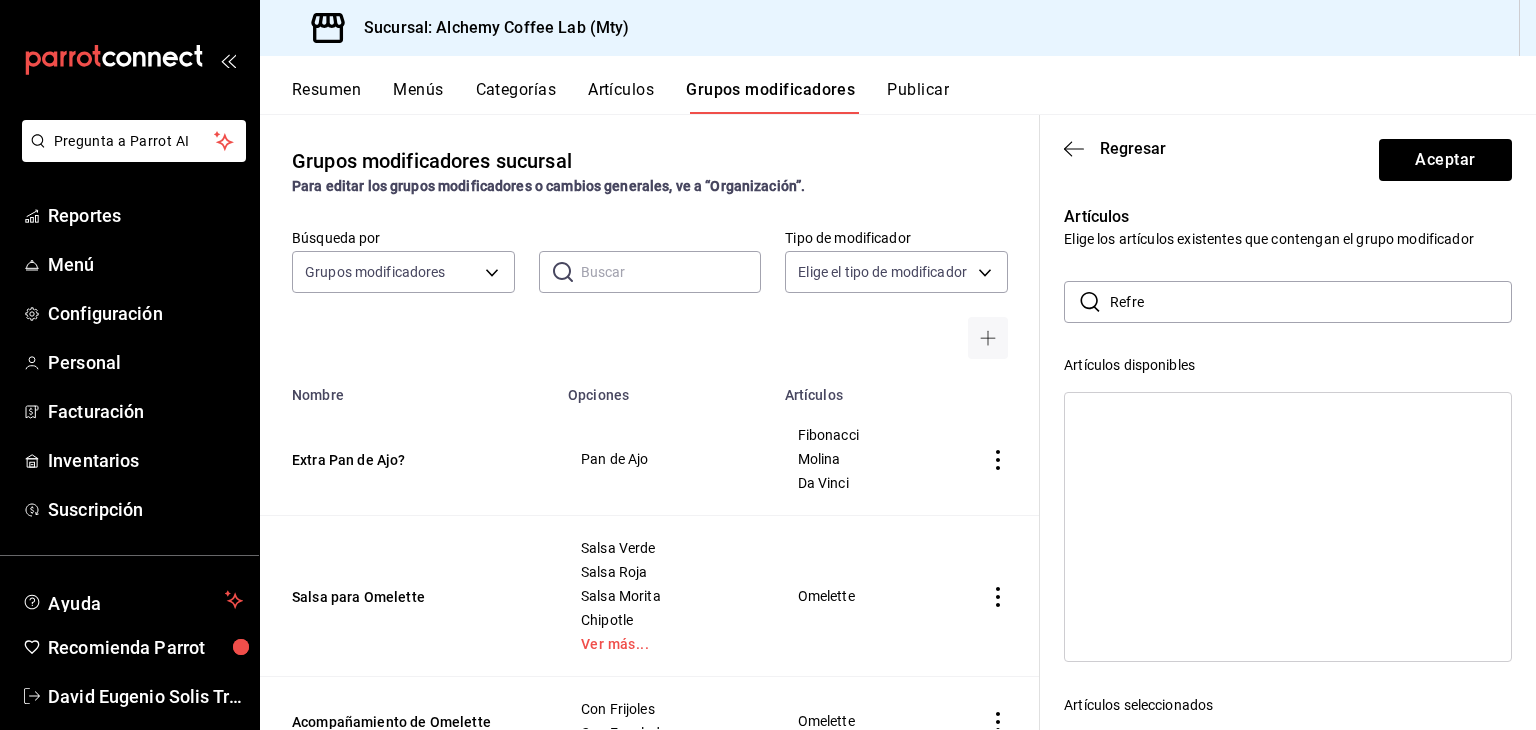 click on "Refre" at bounding box center (1311, 302) 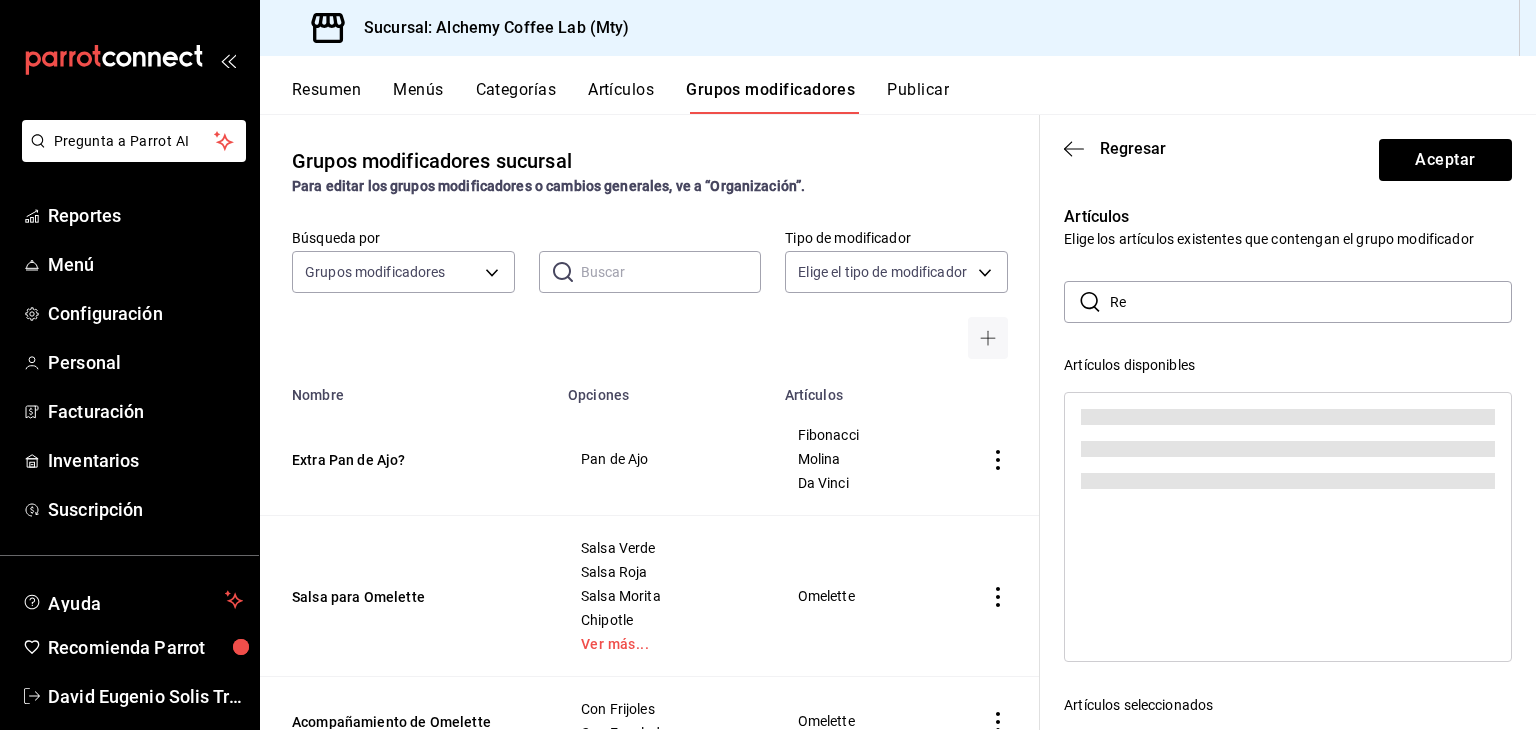 type on "R" 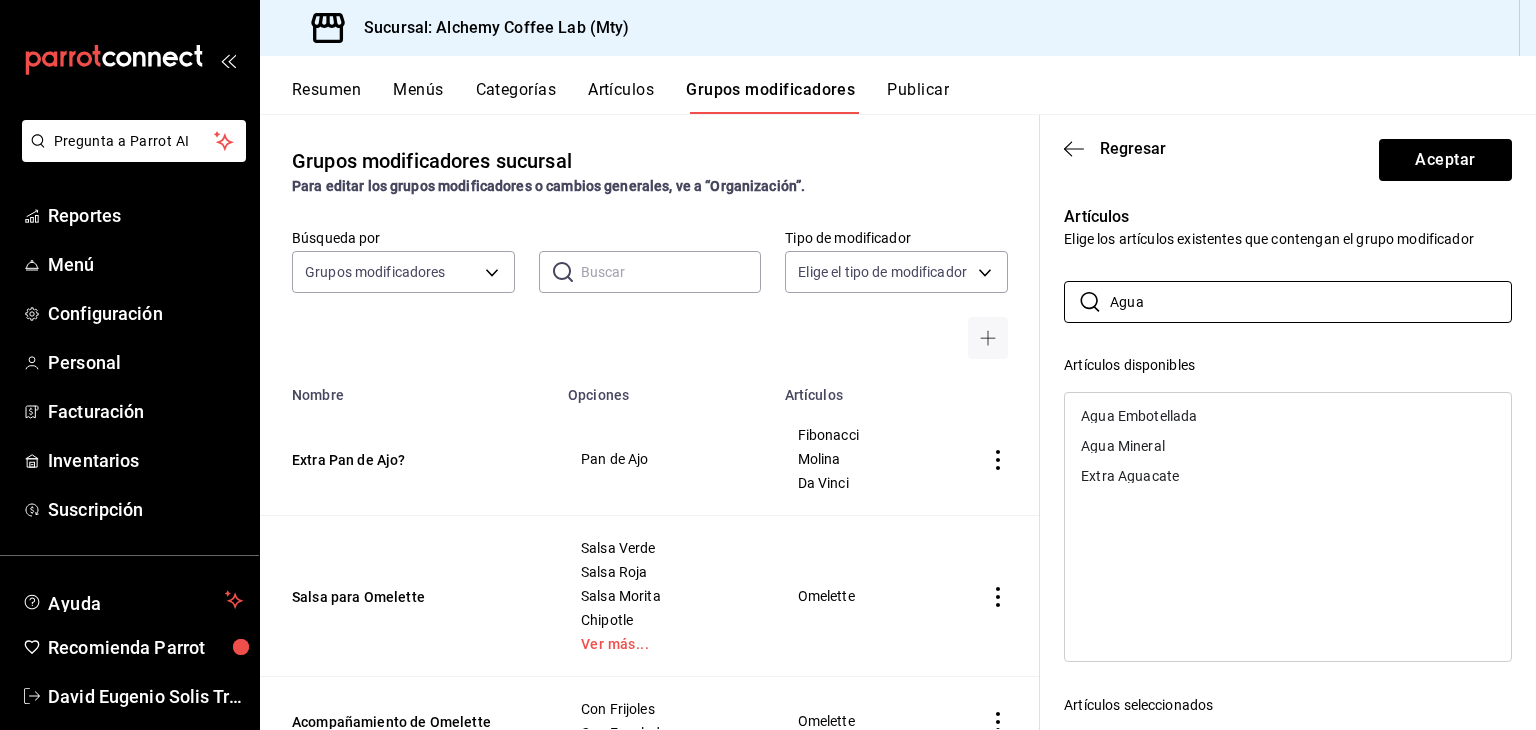 type on "Agua" 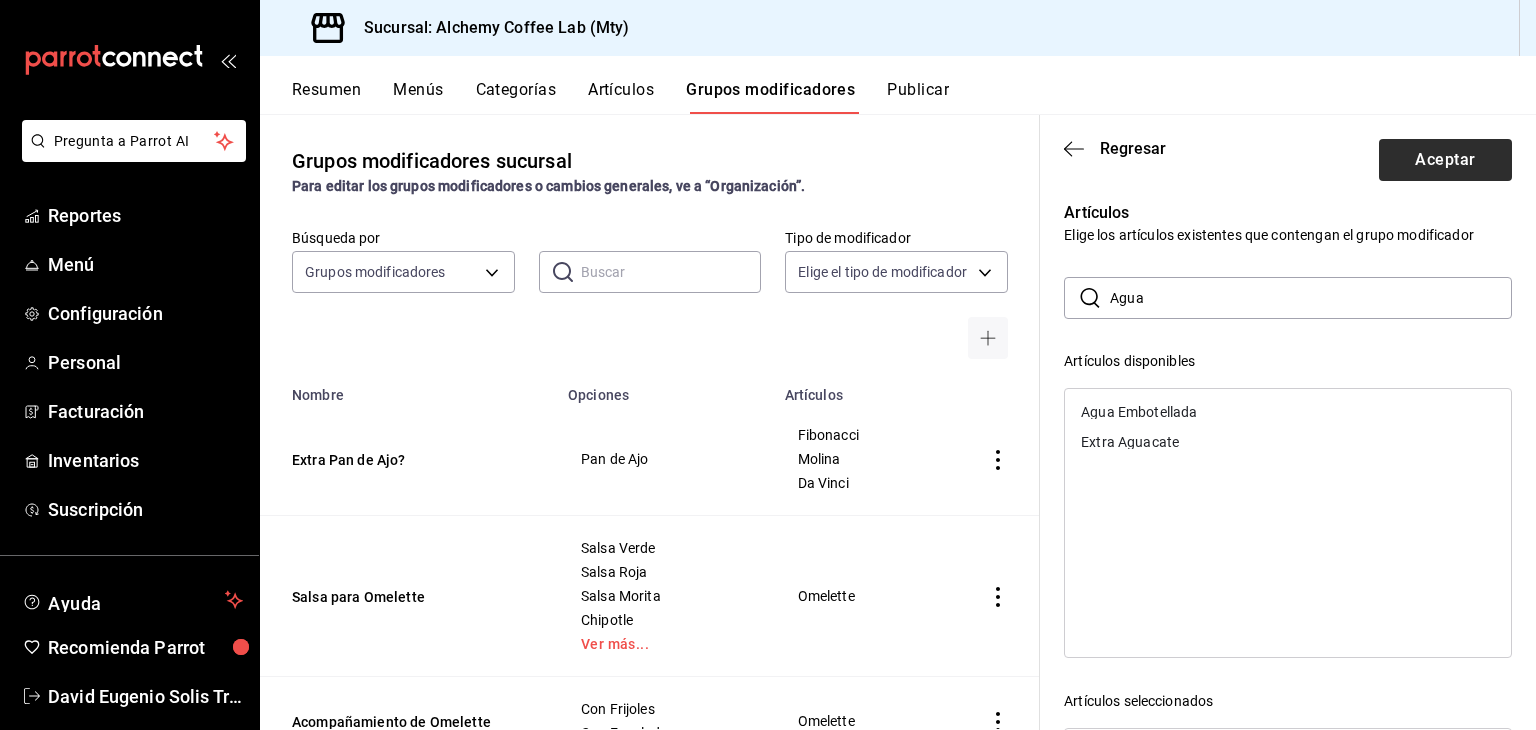 scroll, scrollTop: 0, scrollLeft: 0, axis: both 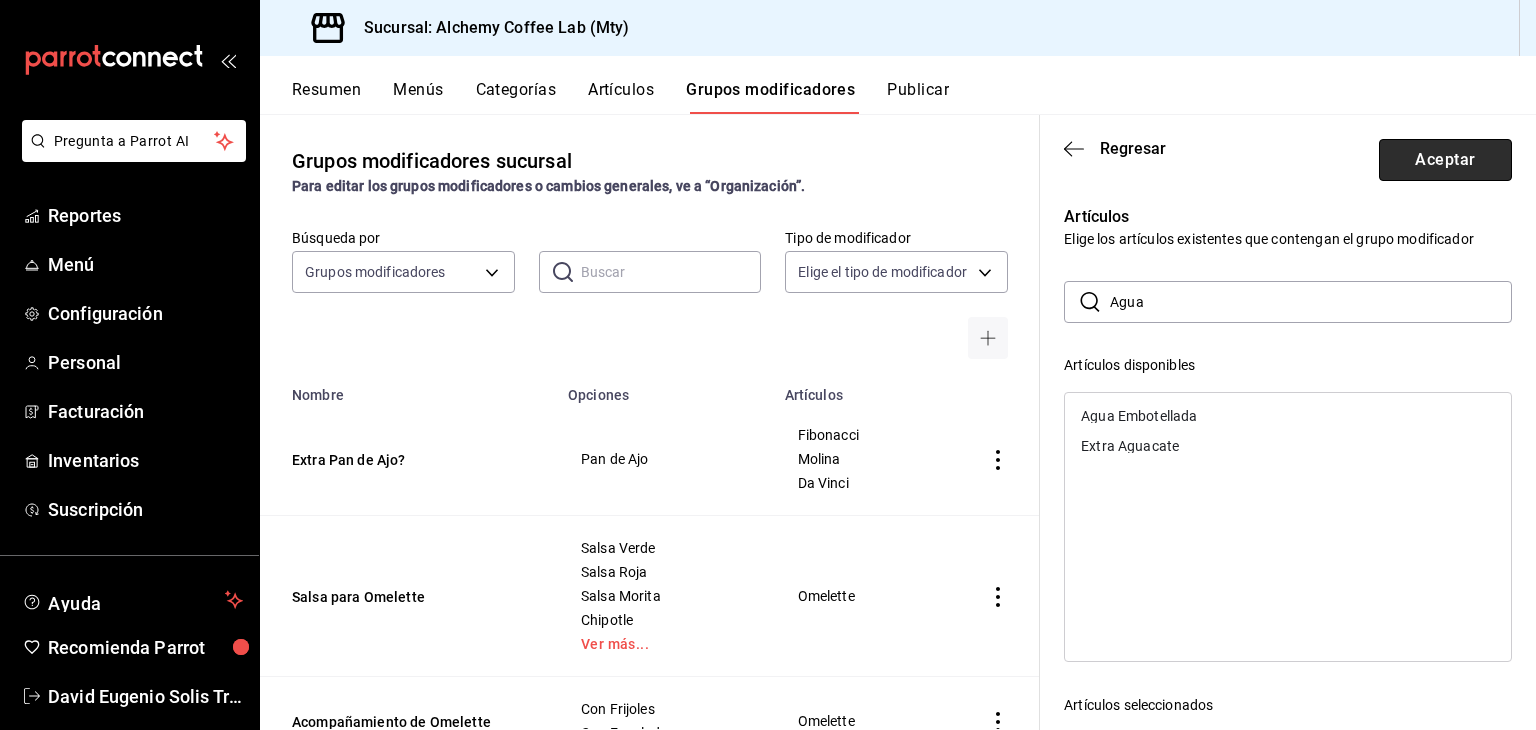 click on "Aceptar" at bounding box center (1445, 160) 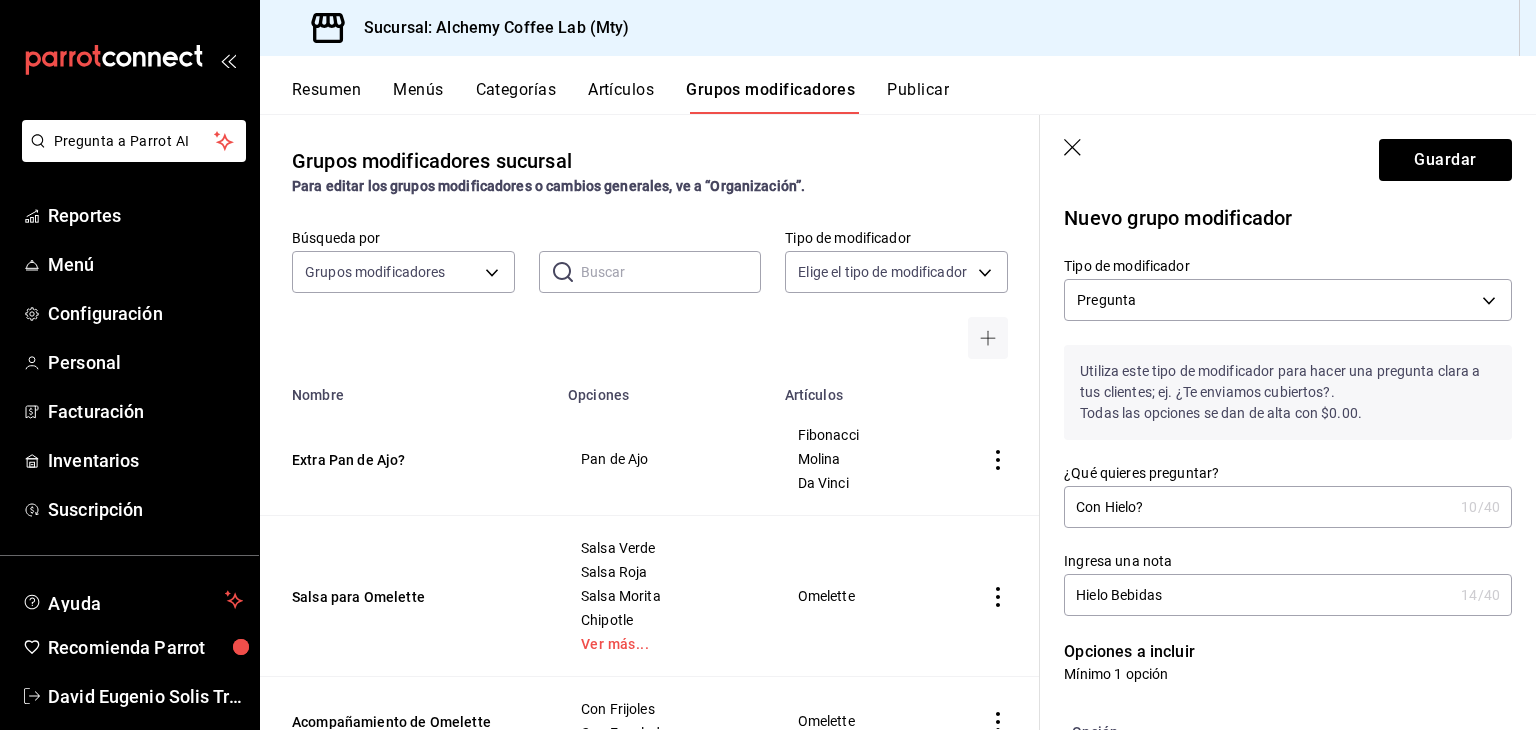 scroll, scrollTop: 0, scrollLeft: 0, axis: both 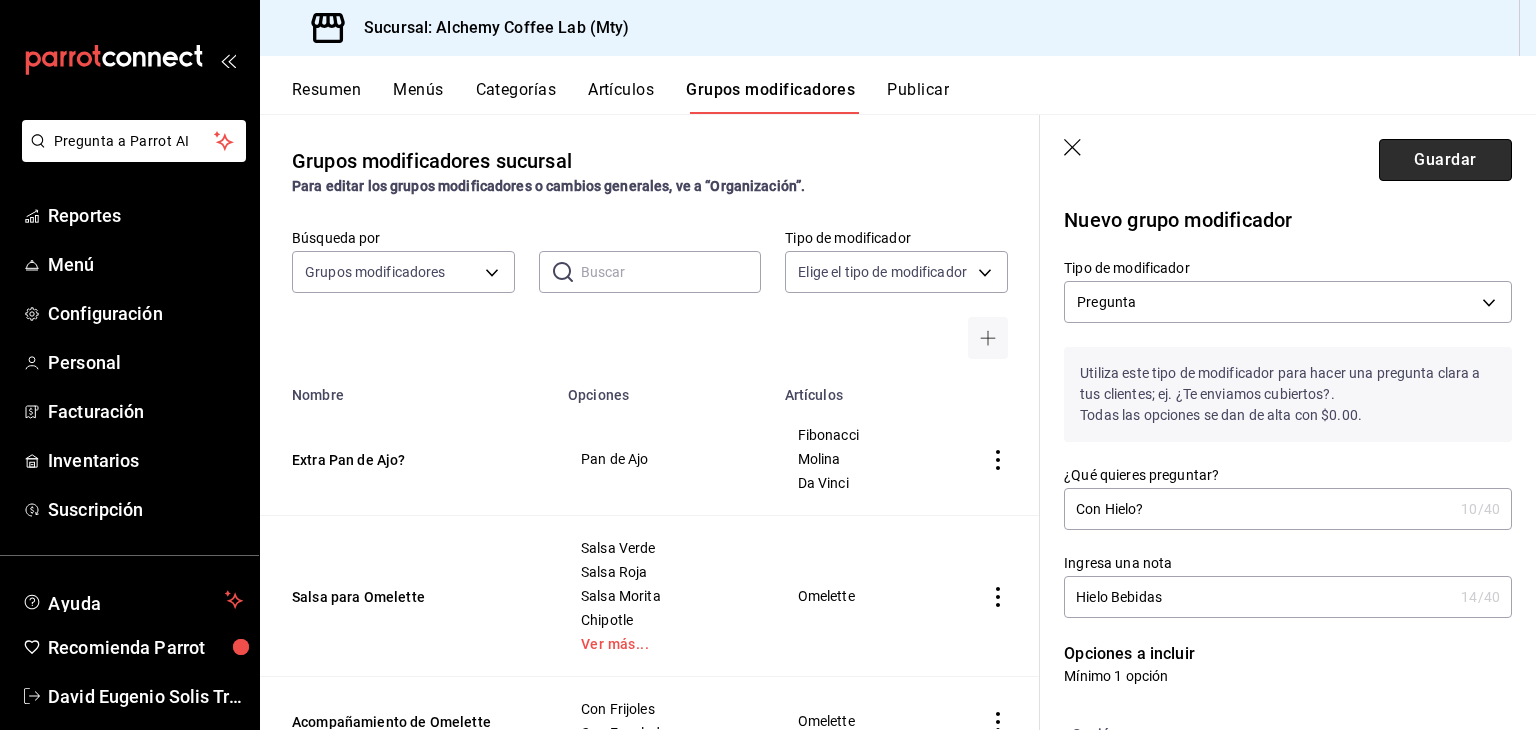 click on "Guardar" at bounding box center [1445, 160] 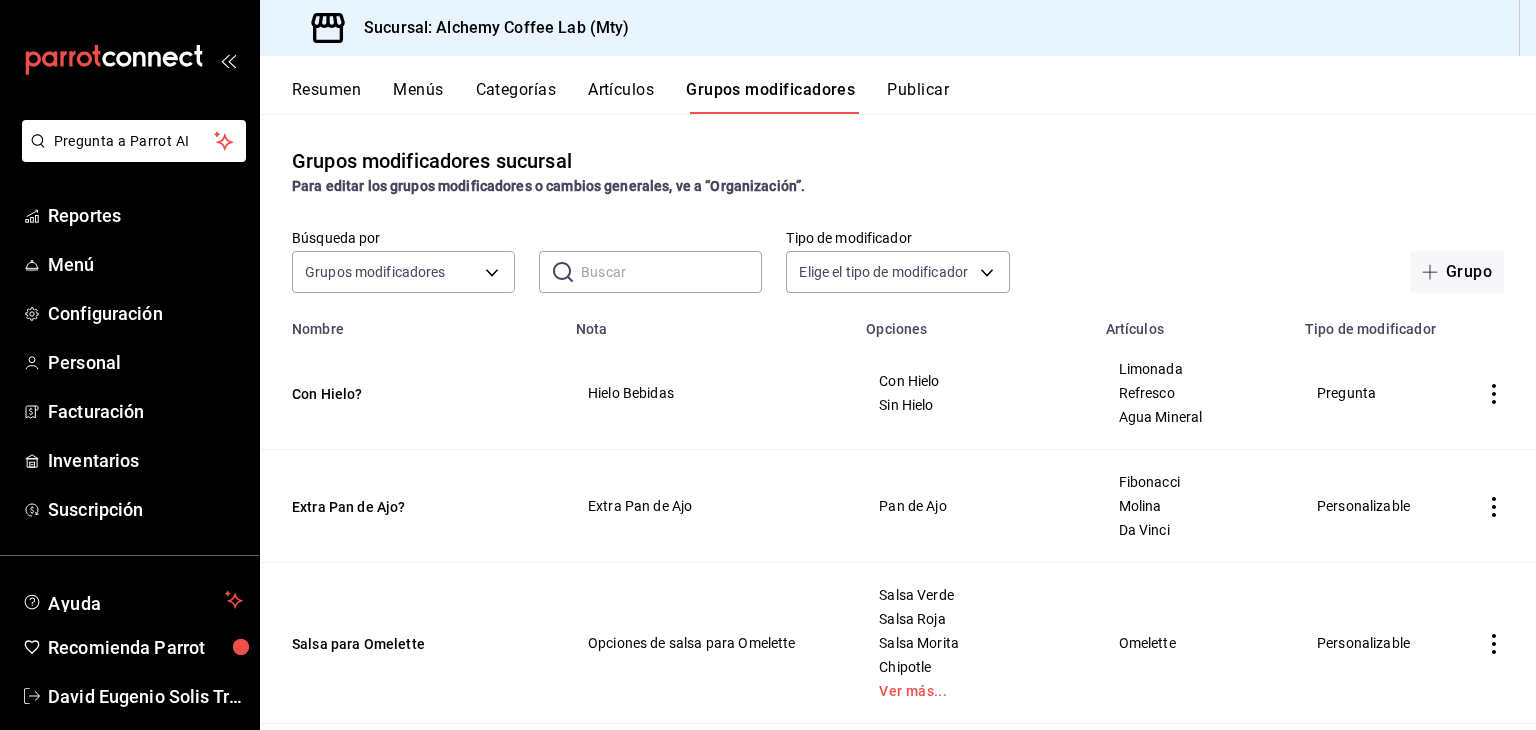 click on "Artículos" at bounding box center (621, 97) 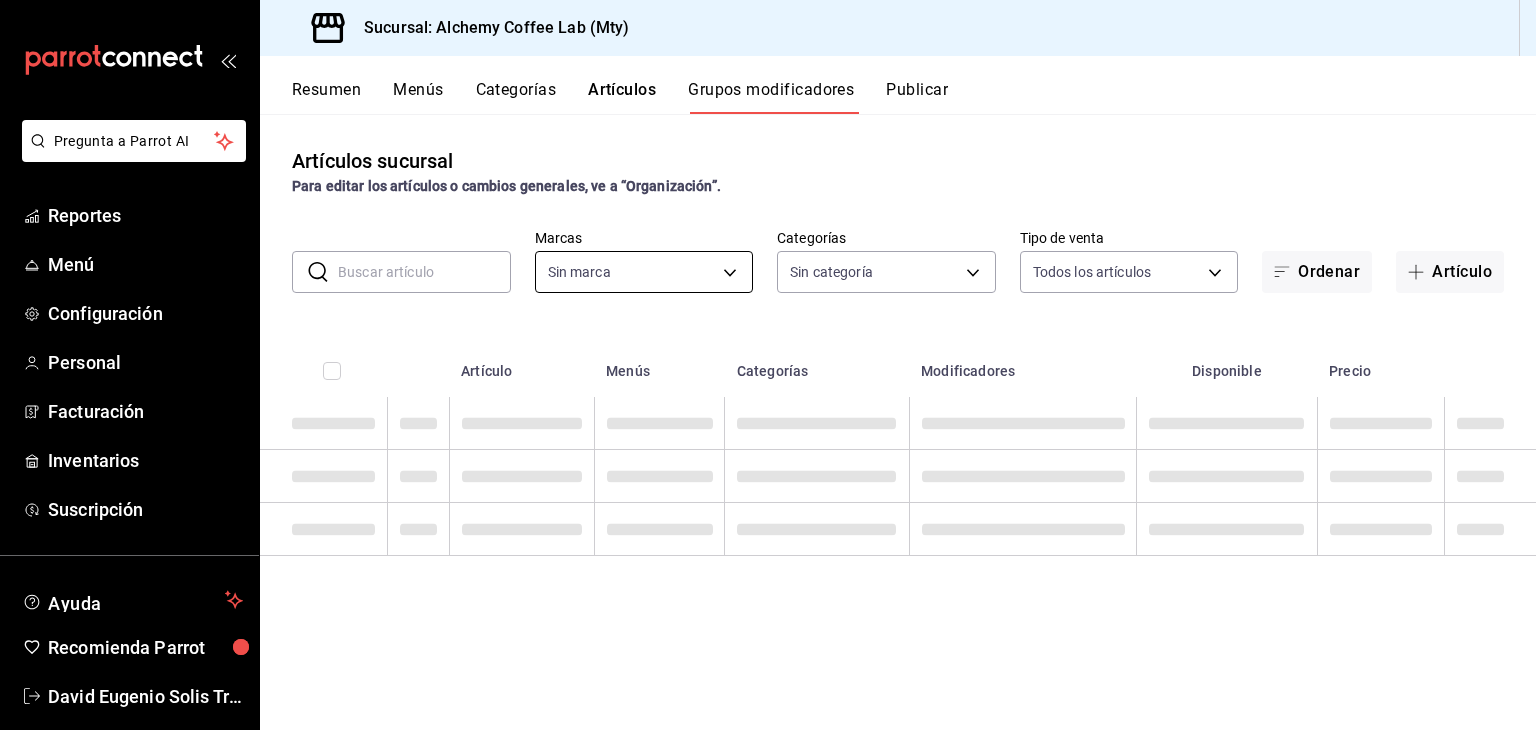 type on "147fd5db-d129-484d-8765-362391796a66" 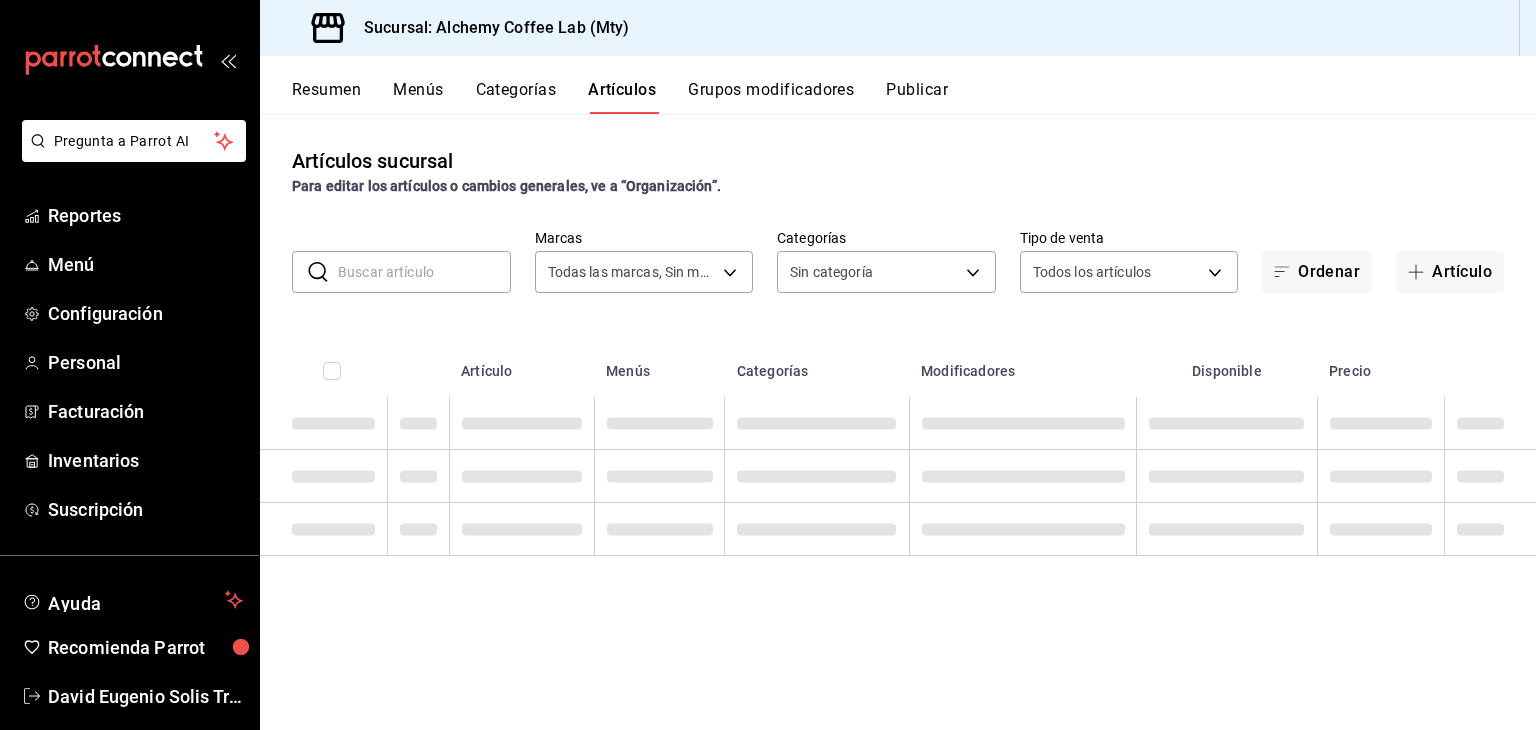 type on "147fd5db-d129-484d-8765-362391796a66" 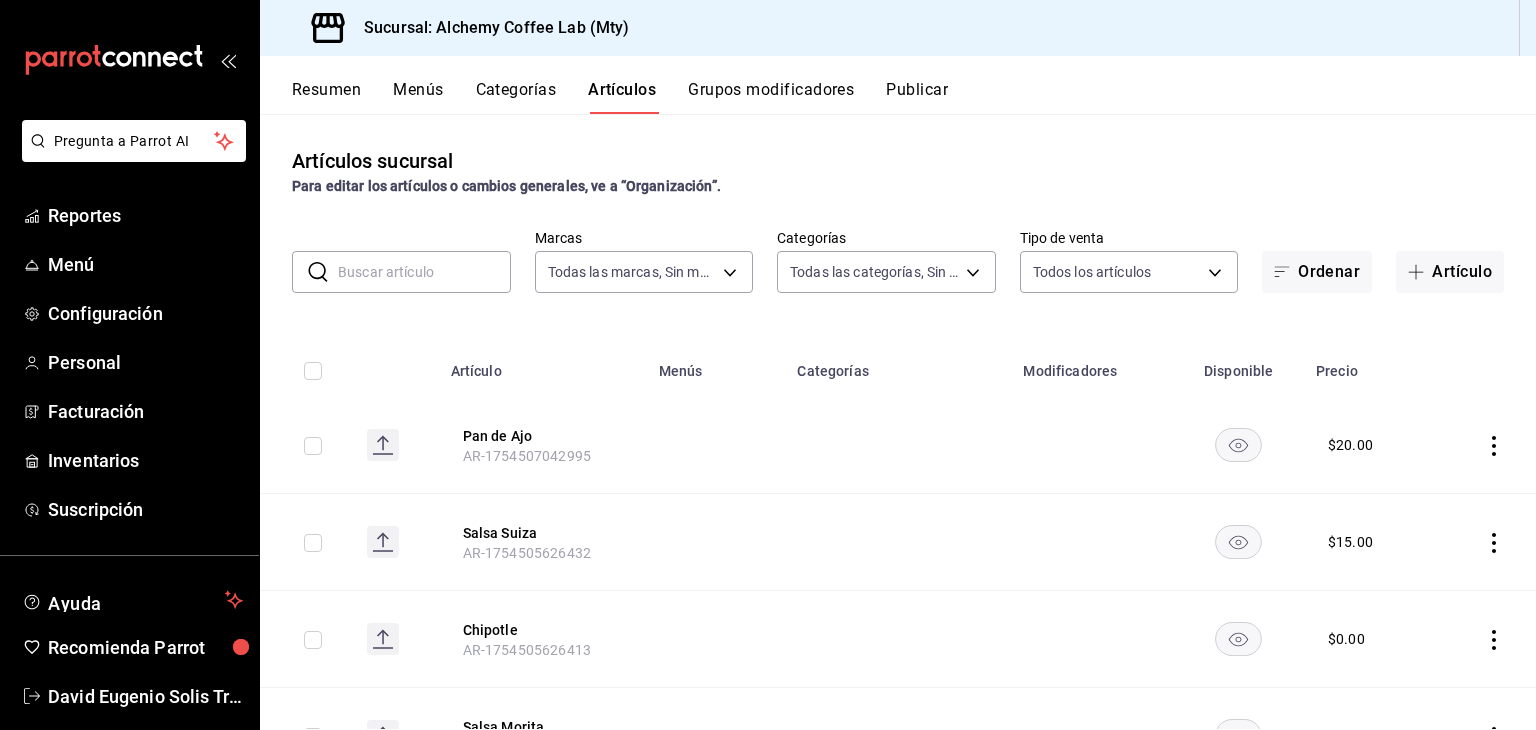 type on "22b06866-db8b-4db9-b95b-35e3e4a85507,fbaa8fe5-68e7-491d-b03f-ce844aa474e7,f0176ca4-5dc3-42f0-a21f-54796b2d6ce4,c4f1b2b2-4cec-4db9-a310-abf4beb25226,6e561742-6cfe-4428-bdd7-98f947b897f7,ed96c675-c7ed-4458-b82b-32ea0ae9920c,2e3e028b-89e5-4003-abc7-67012b64c3c6,f9ecfb5f-2d86-470a-83ef-3d4616404b79,4dbf6704-01f8-4ae7-b143-5fb9fa4fa204,475d1d53-3dd2-4a4e-b59e-75da982537cc,9128c269-13cc-49c0-a61c-98ae135d2966,1489ea8f-3c5b-4bed-8712-fb1efc8e1484,237dd9fd-525f-4126-935d-1d618c95d359,1759a289-da96-444c-a3da-589932e8f911,32a25308-5a1a-4b27-9101-20aae4ecbe3b,5720fba0-4b3c-4af1-99c2-310b9d32b626,6f391e13-d369-4fd1-9e07-81fa35695065,6cee18f7-63d6-4ae0-a5fa-7f66450c5234,8f56fa9d-b5f7-423d-8f11-eda24a9be7dc,0959238c-b2f0-4e50-a72b-9acd913a0e6d,87d7d329-ef4d-4ea2-b0cc-7aa43f232e86,0d94947a-2237-44fd-9659-405017dccbcb,4f878af2-bd33-4ff2-b57a-7be79110d9e1,7dbad2d2-8702-4494-bd85-95c08bbe0766,19e81b95-3a6a-45a7-b76c-705b7ea18356,ab0ce2b7-02f2-4a6d-b2a0-8d884bdd482f,f61d6689-96be-4dbf-b04d-1c056a84d092,bbe26e67-8ee3-44bb-aa4..." 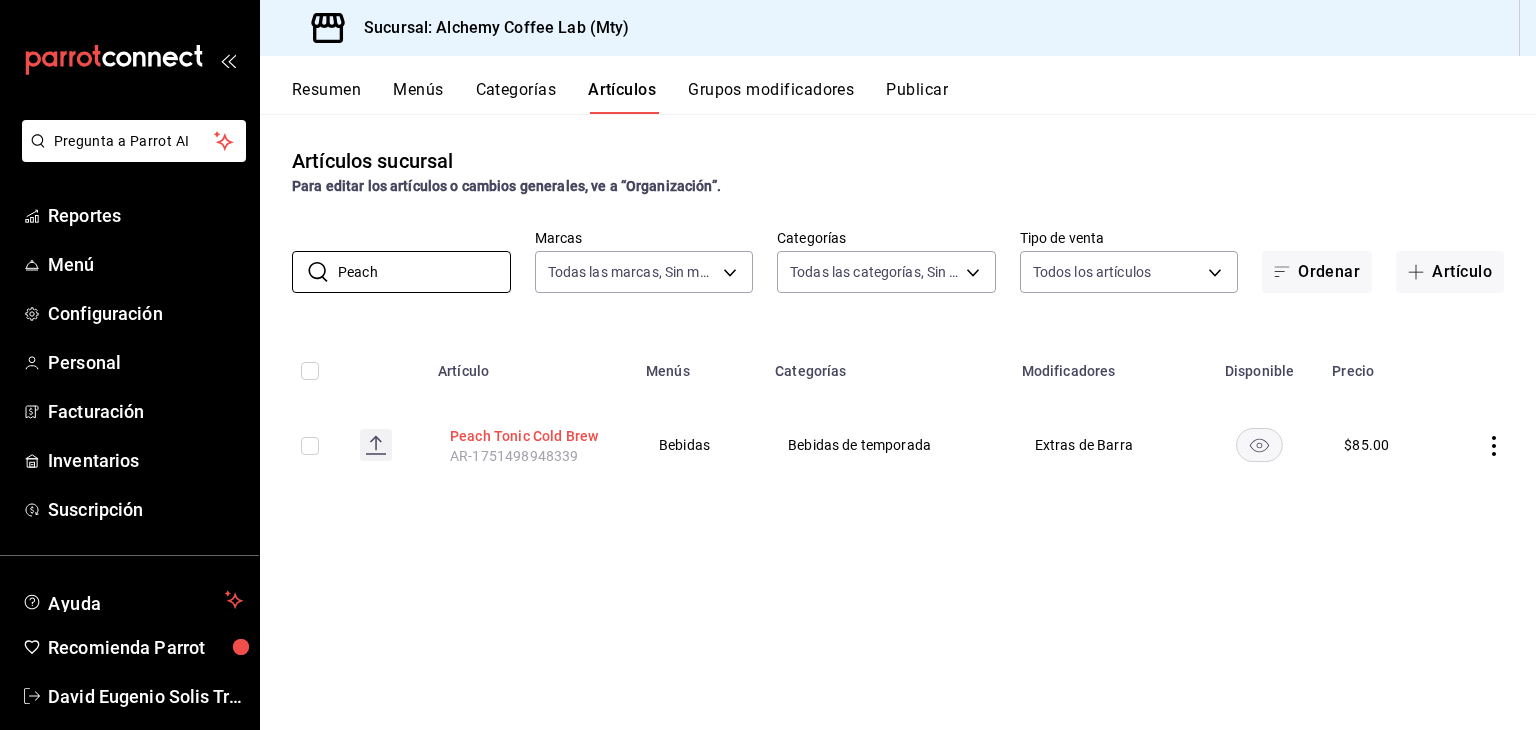 type on "Peach" 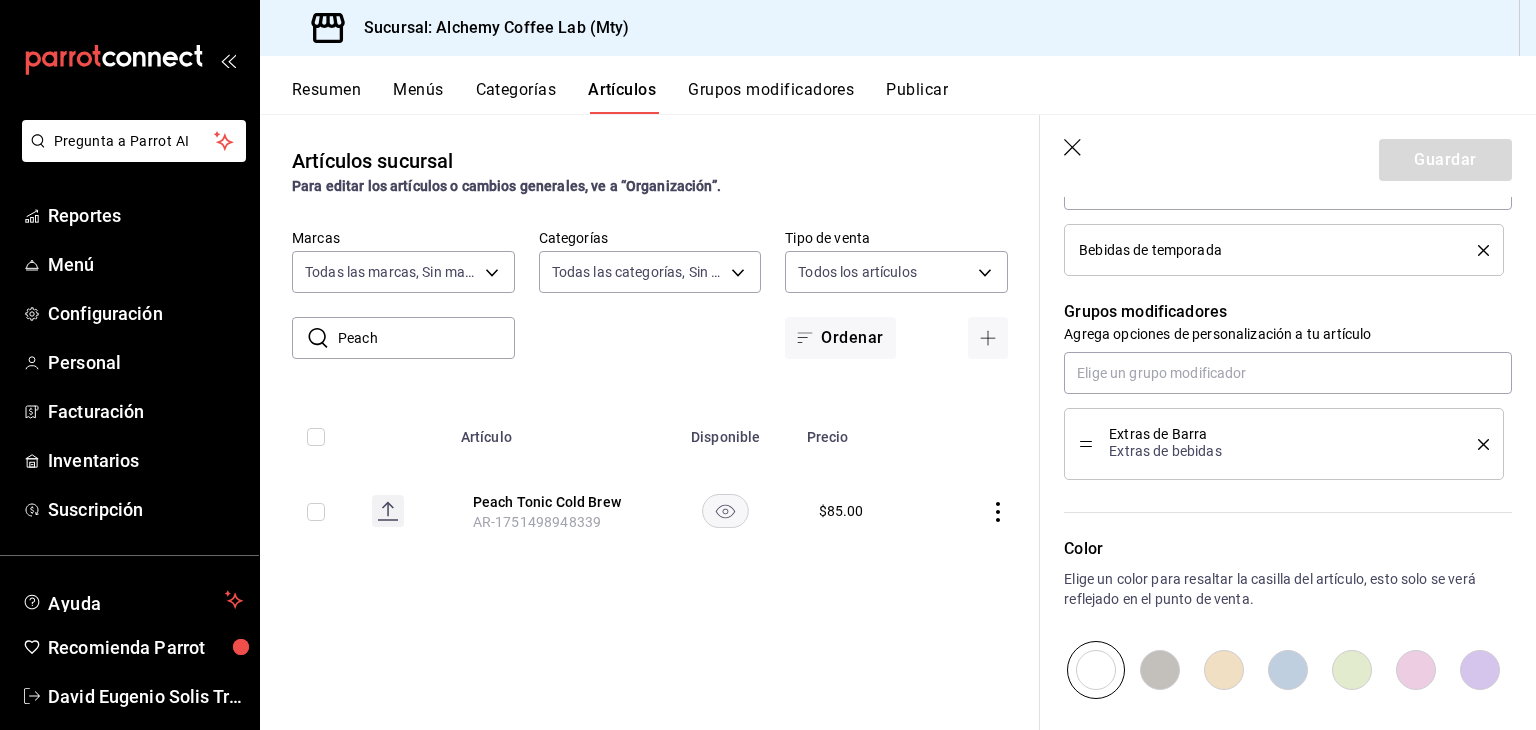 scroll, scrollTop: 800, scrollLeft: 0, axis: vertical 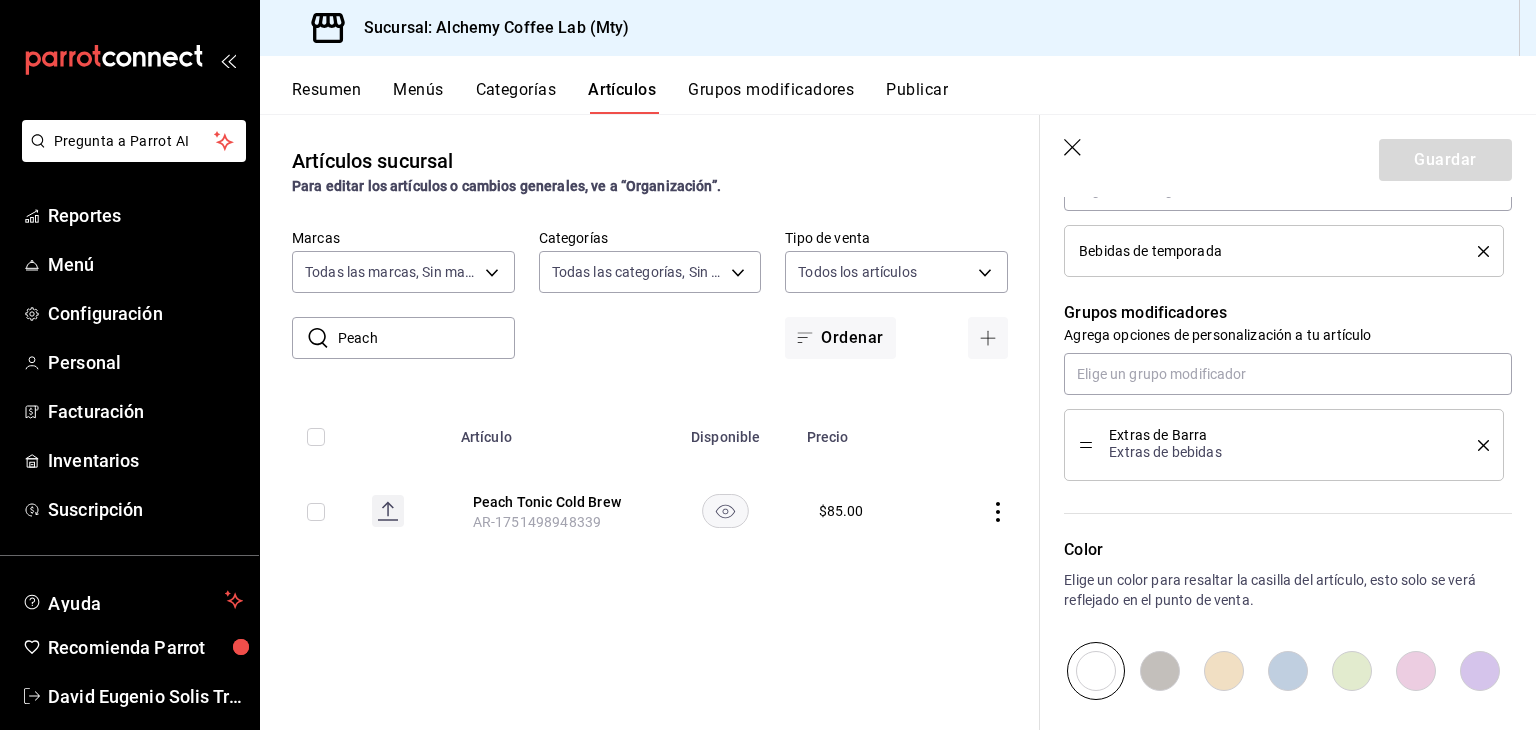 click 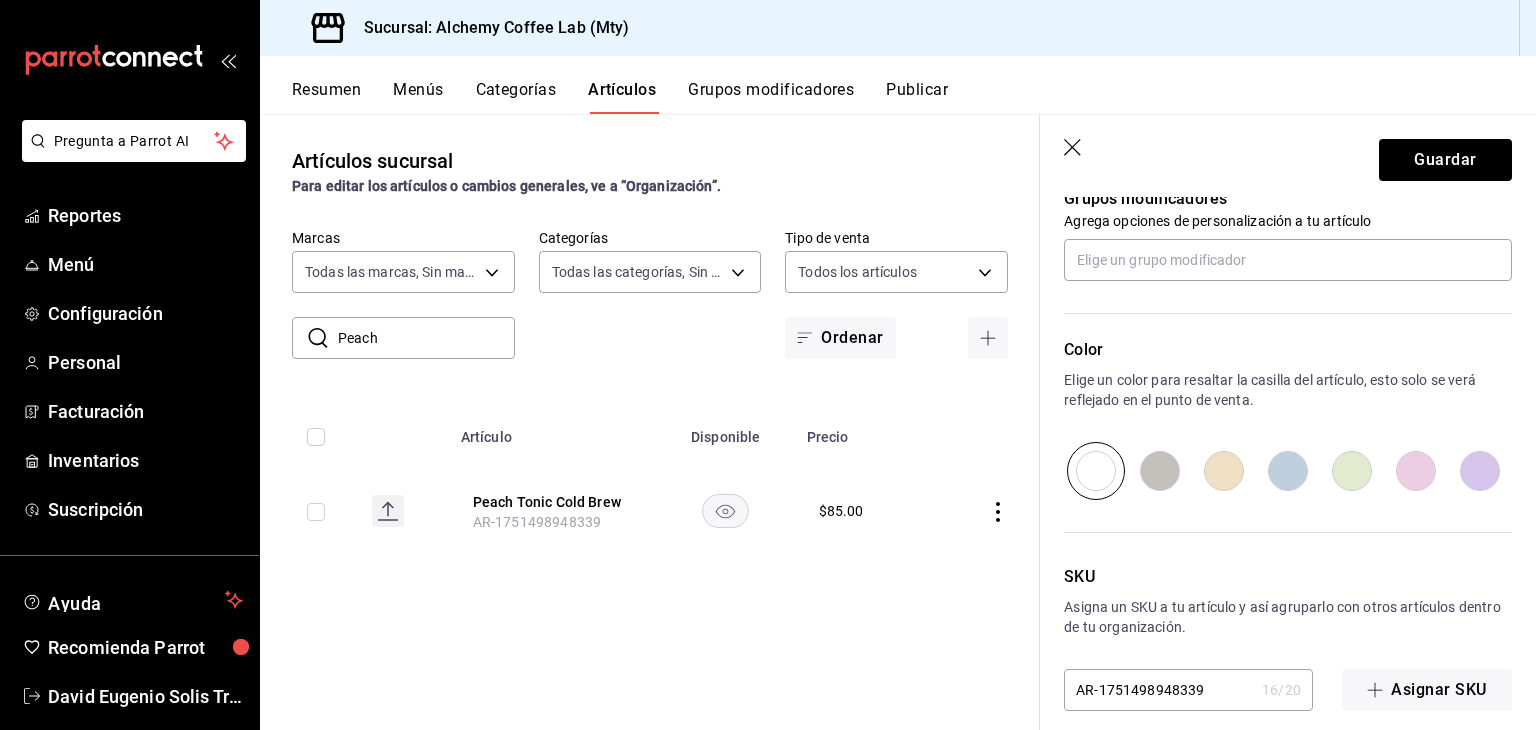 scroll, scrollTop: 934, scrollLeft: 0, axis: vertical 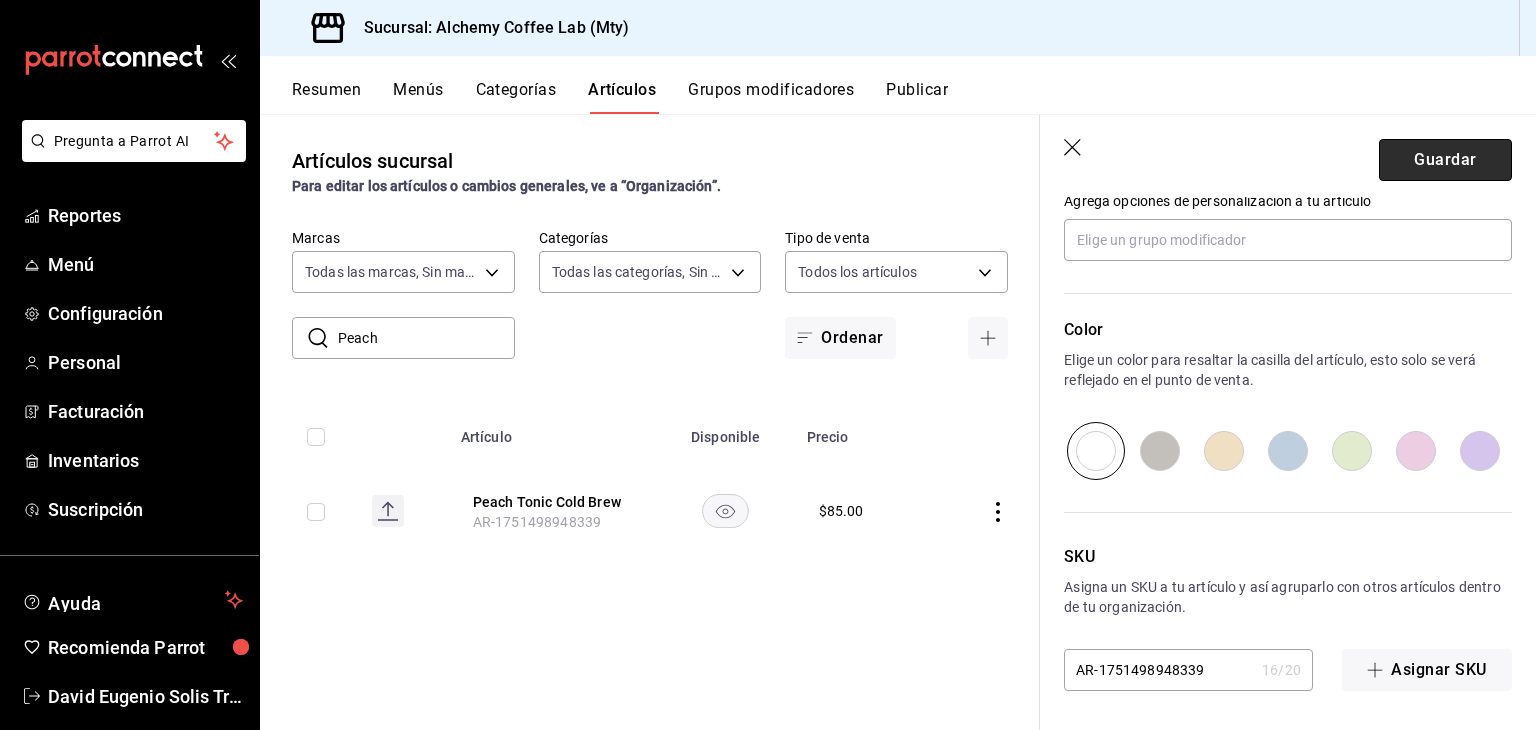 click on "Guardar" at bounding box center (1445, 160) 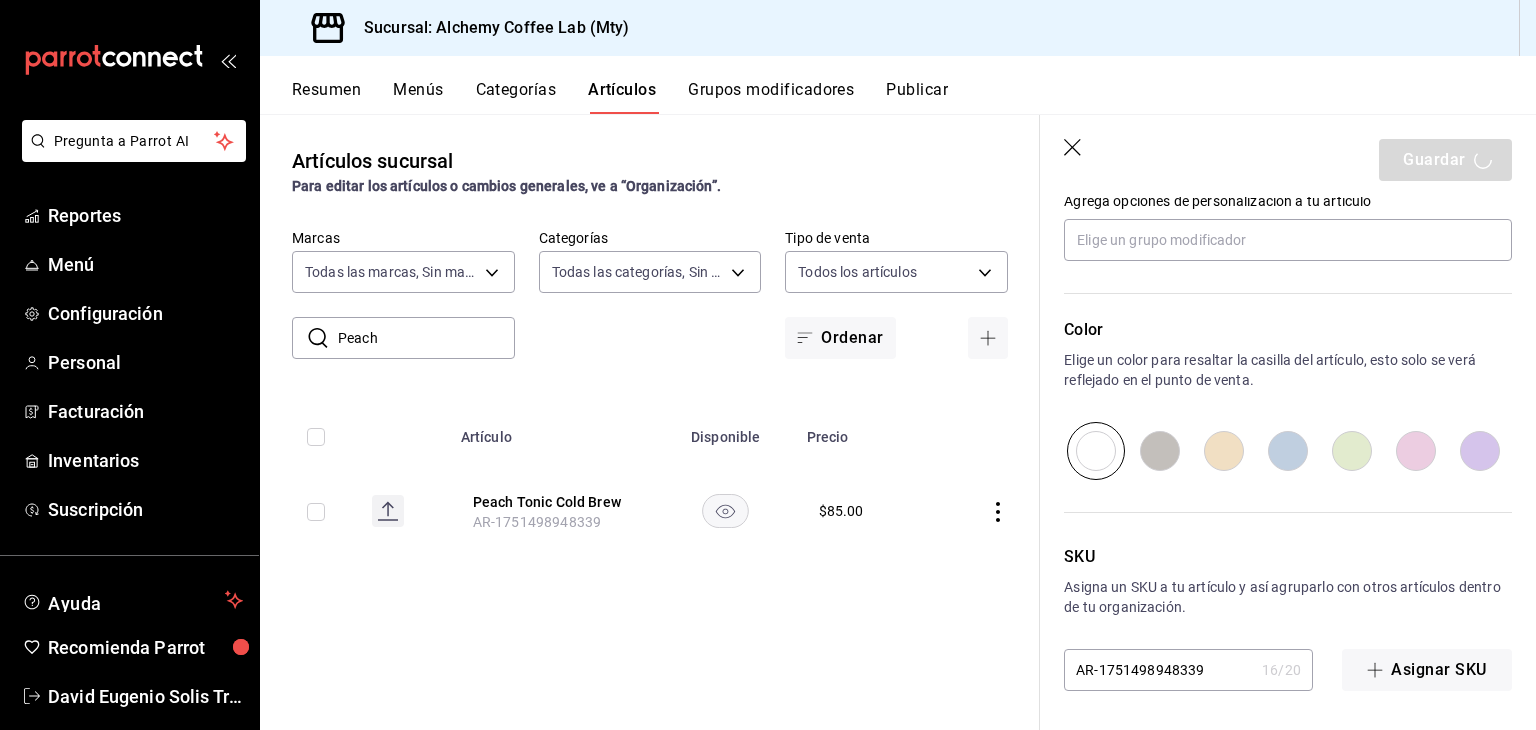 type on "x" 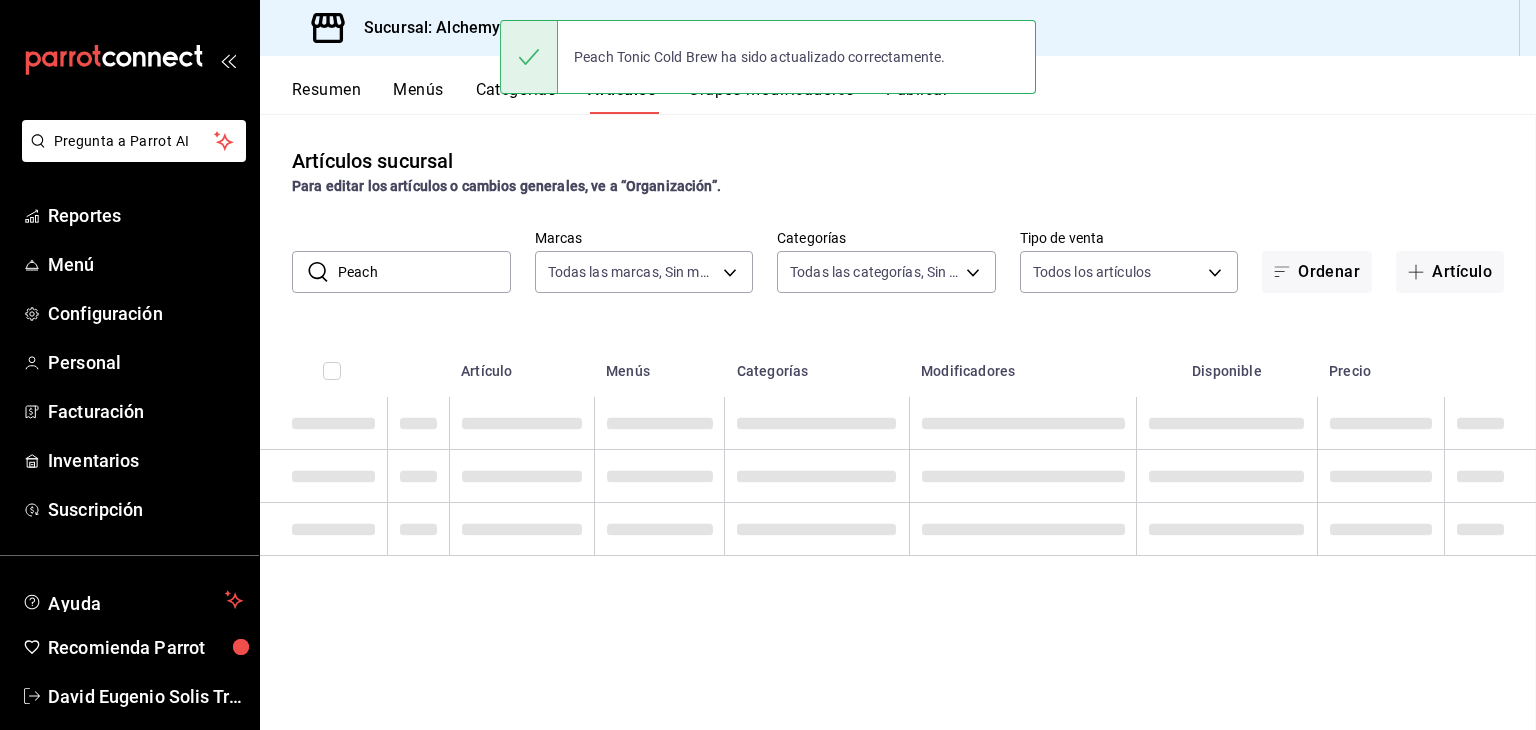 scroll, scrollTop: 0, scrollLeft: 0, axis: both 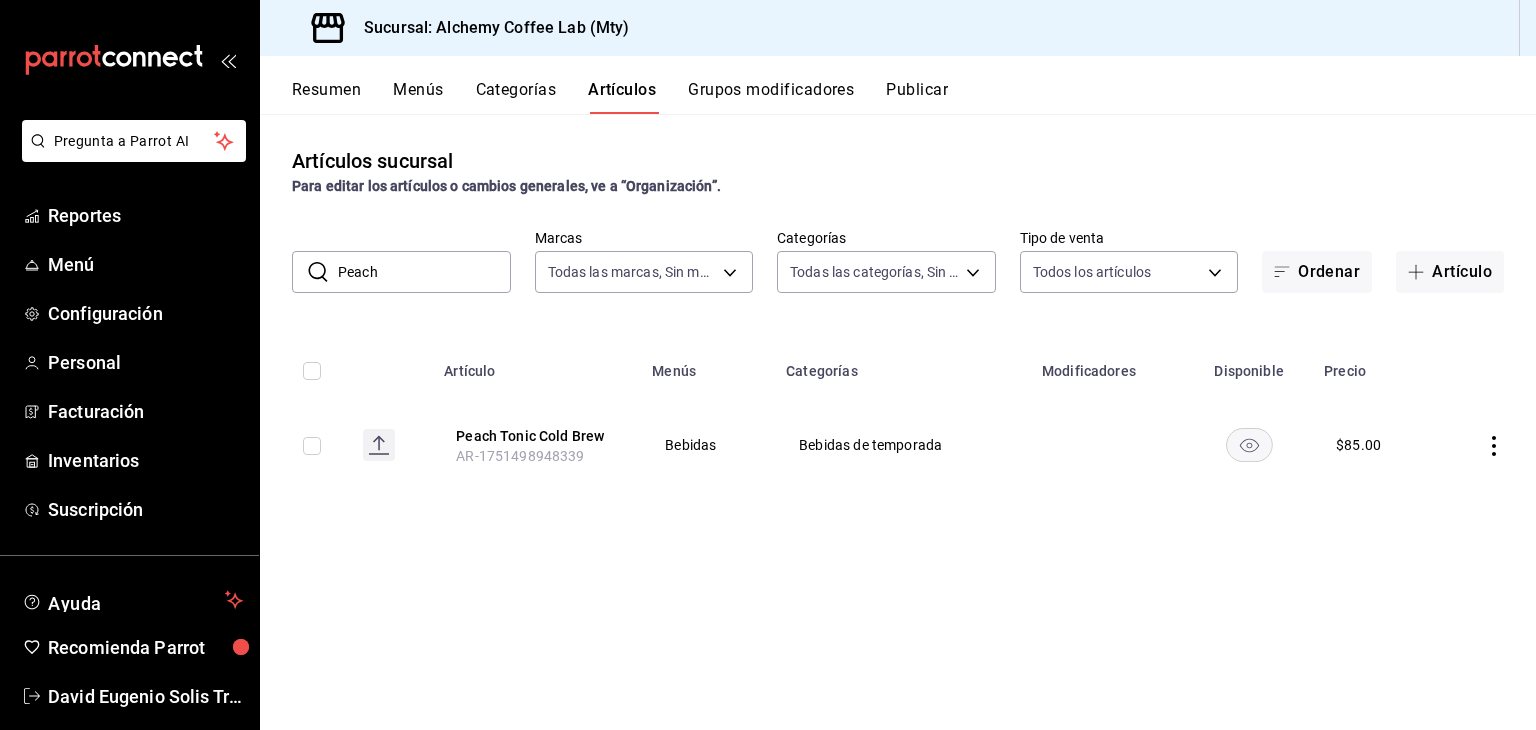 click on "Peach" at bounding box center (424, 272) 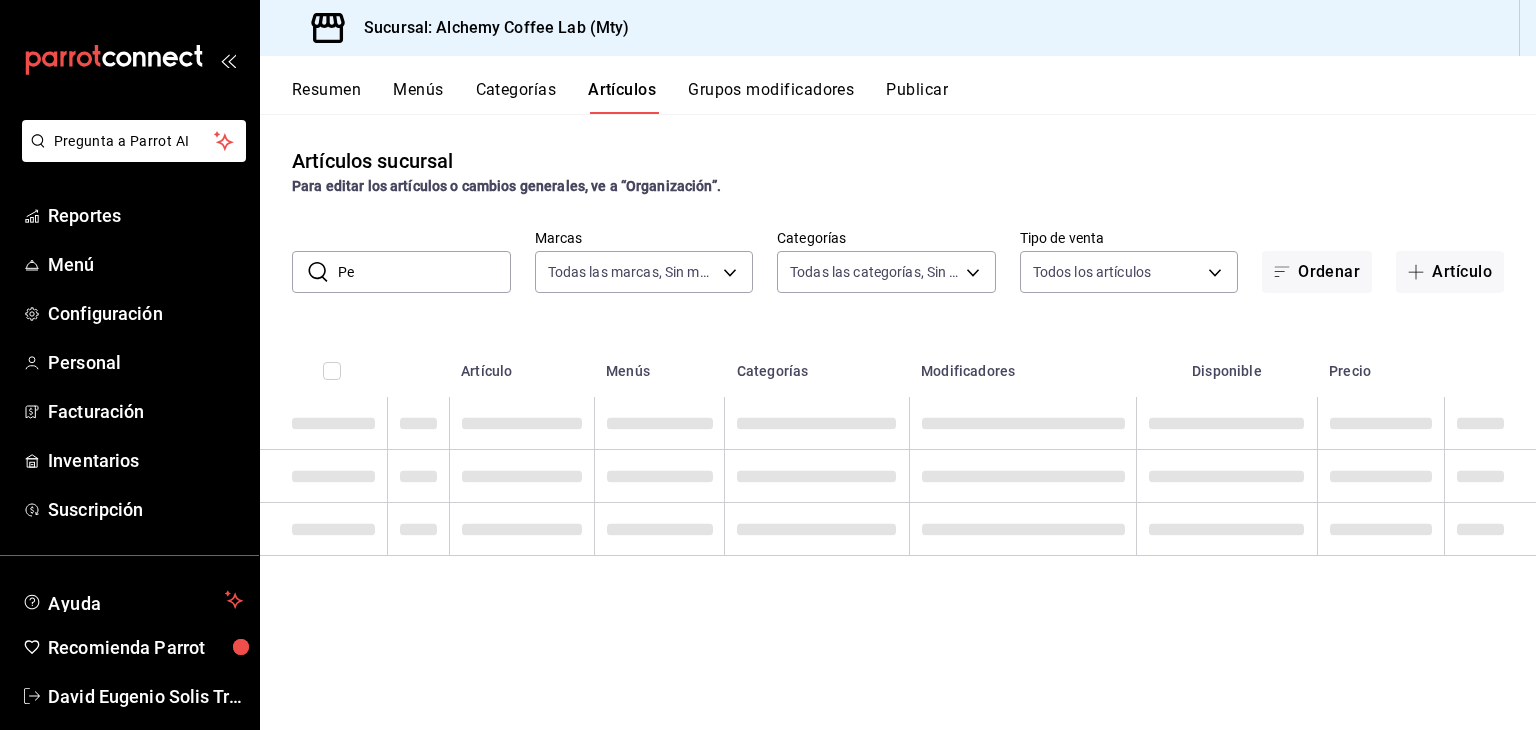 type on "P" 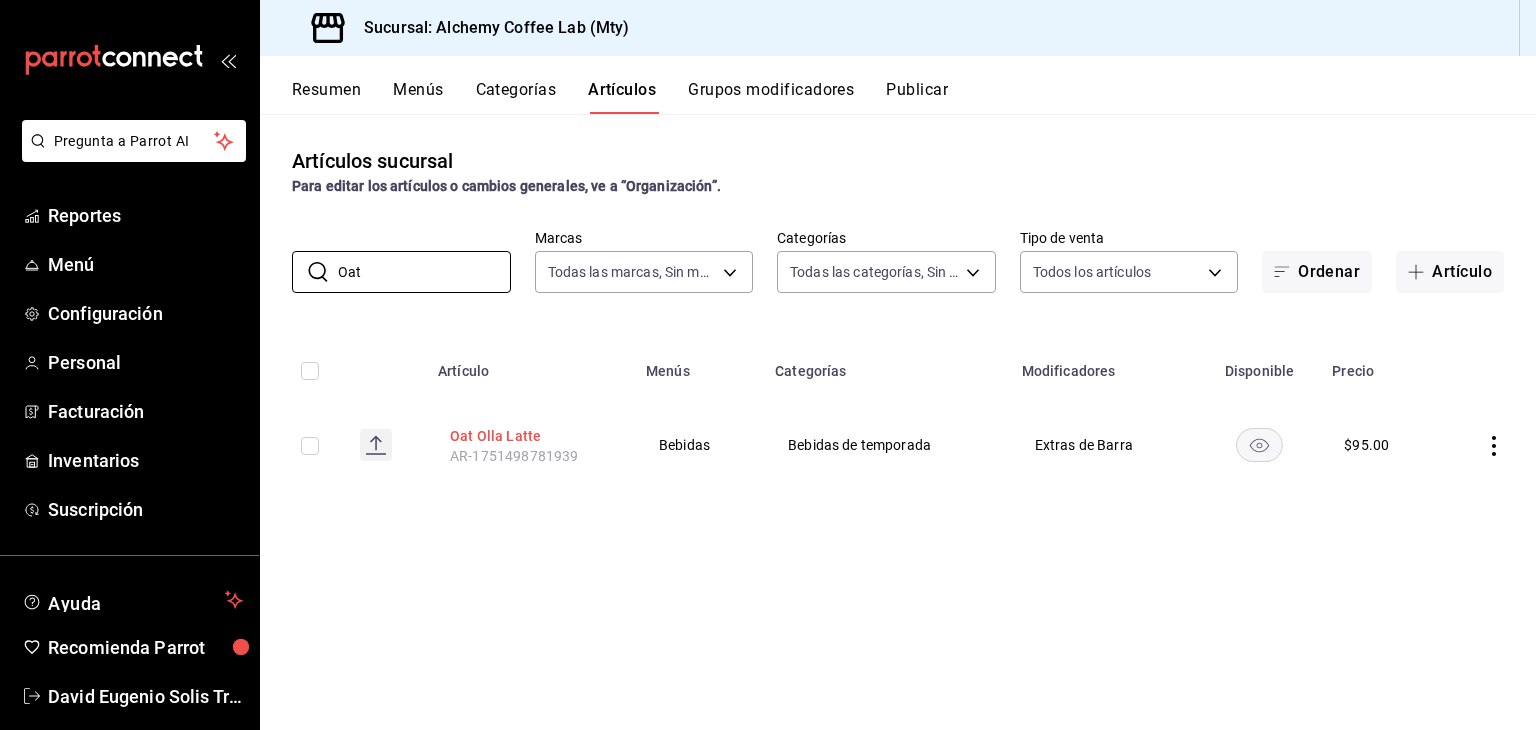 type on "Oat" 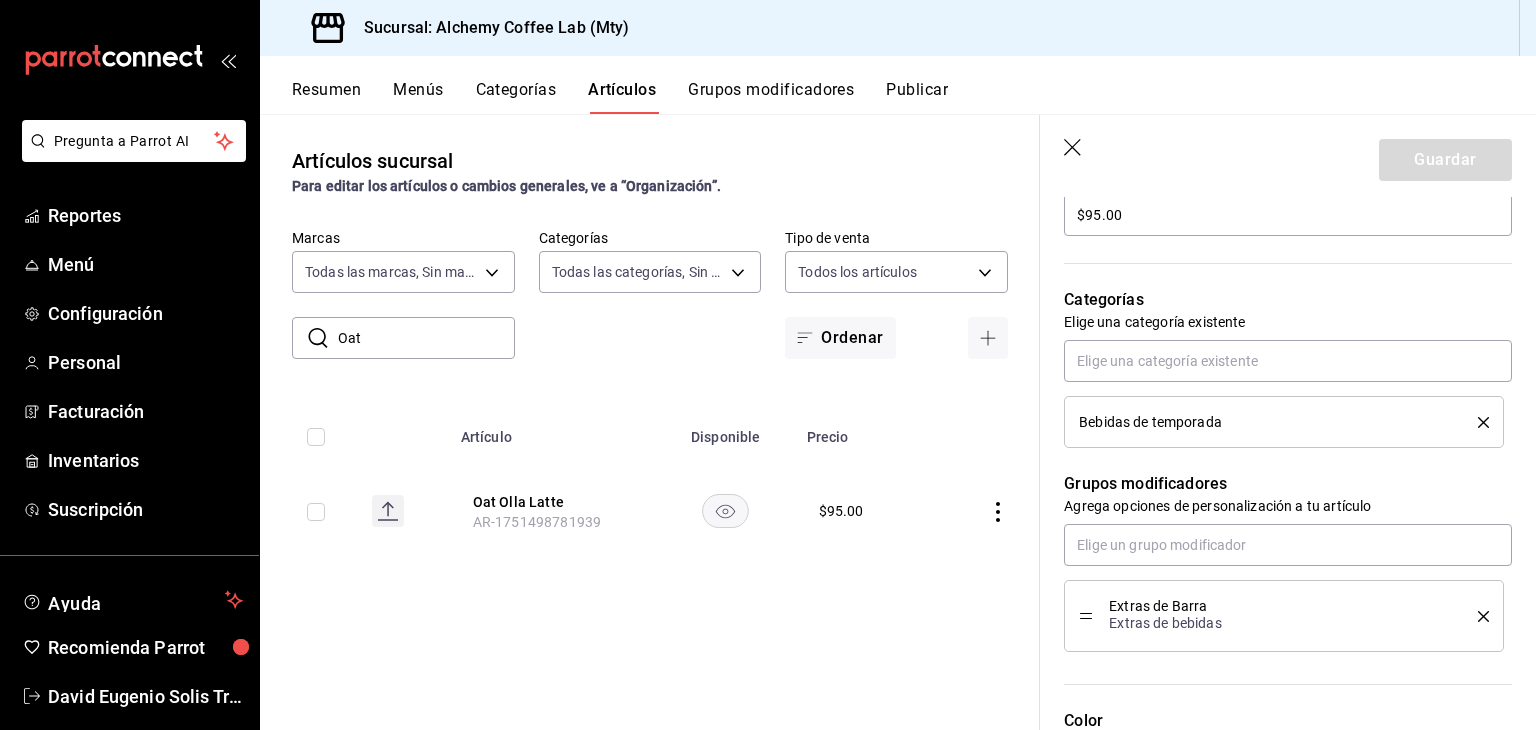 scroll, scrollTop: 700, scrollLeft: 0, axis: vertical 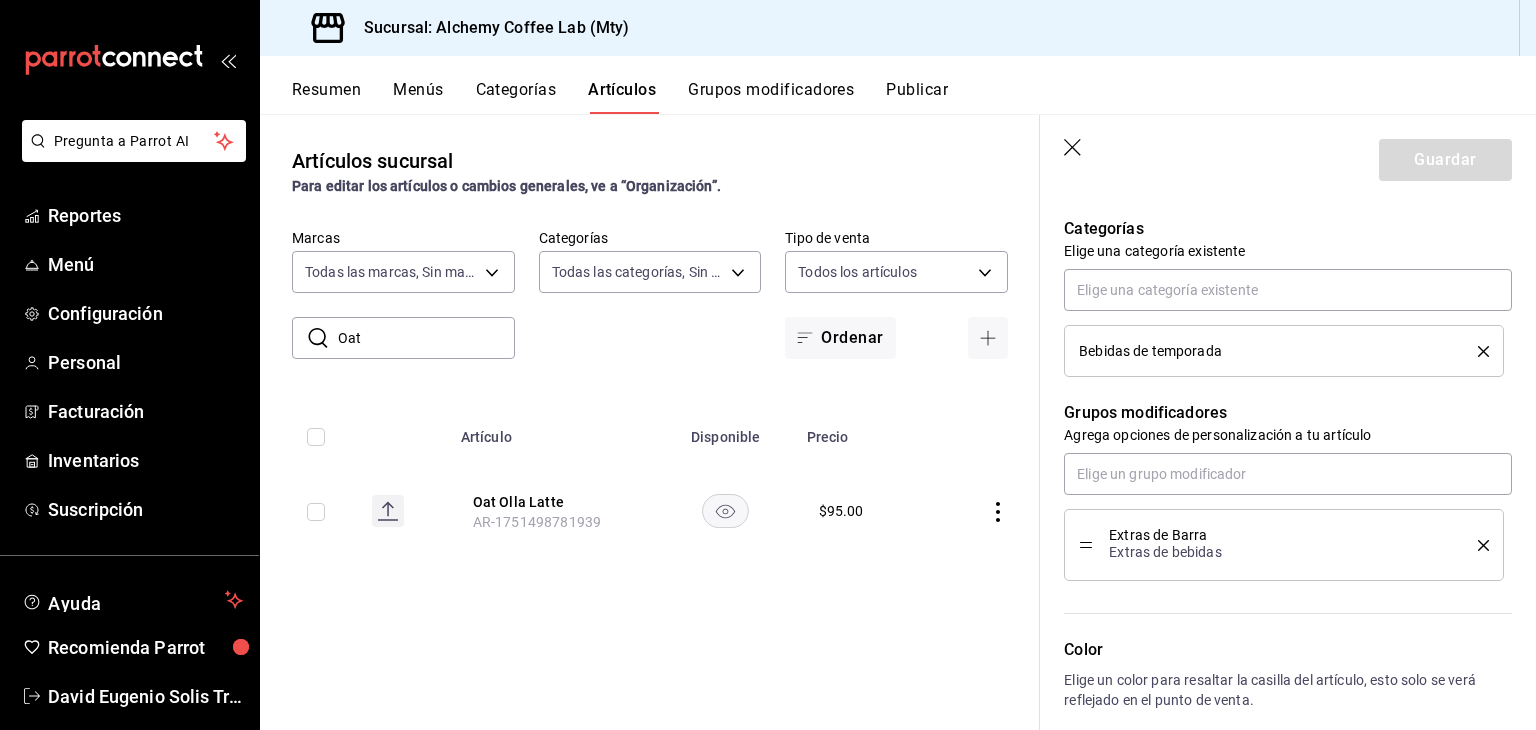 click 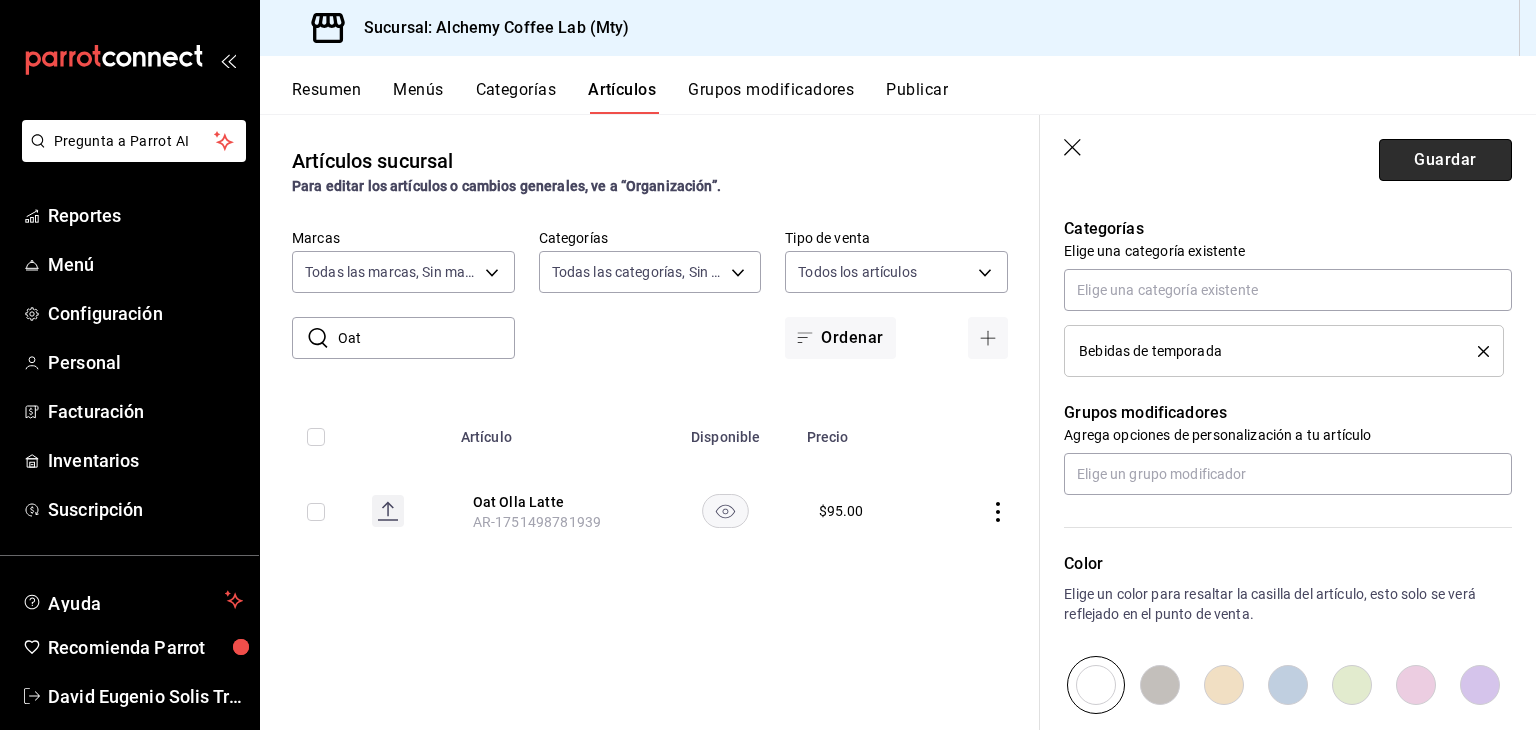 click on "Guardar" at bounding box center [1445, 160] 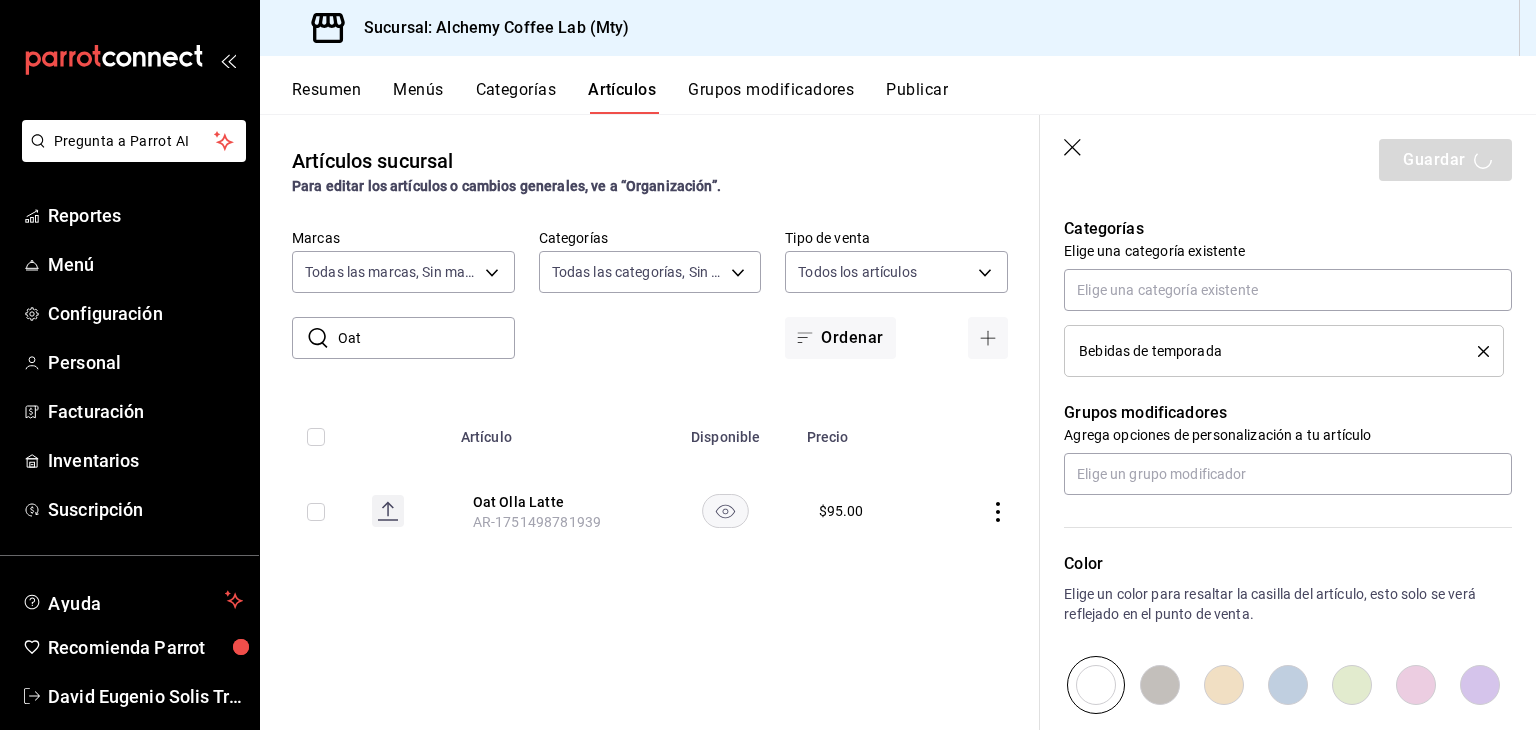 type on "x" 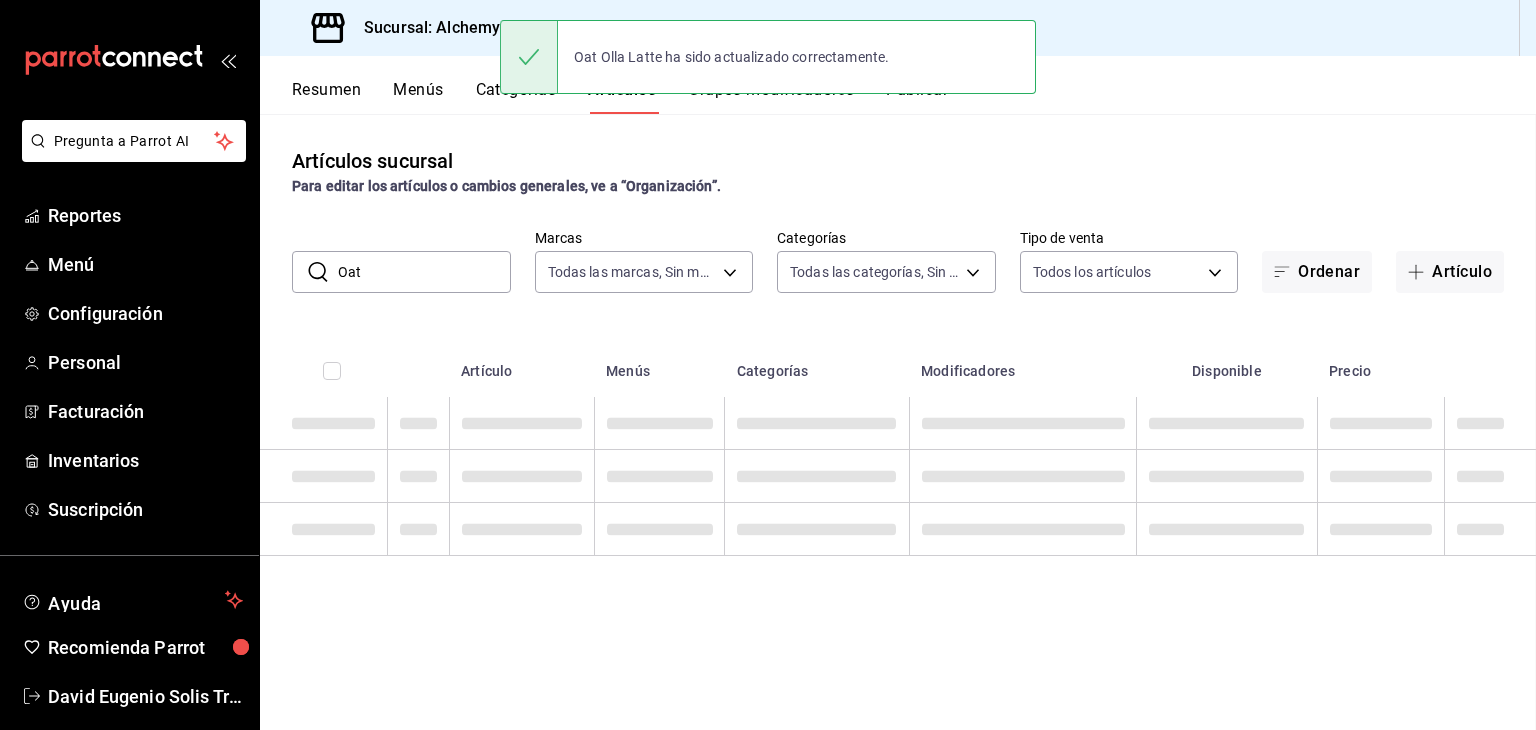 scroll, scrollTop: 0, scrollLeft: 0, axis: both 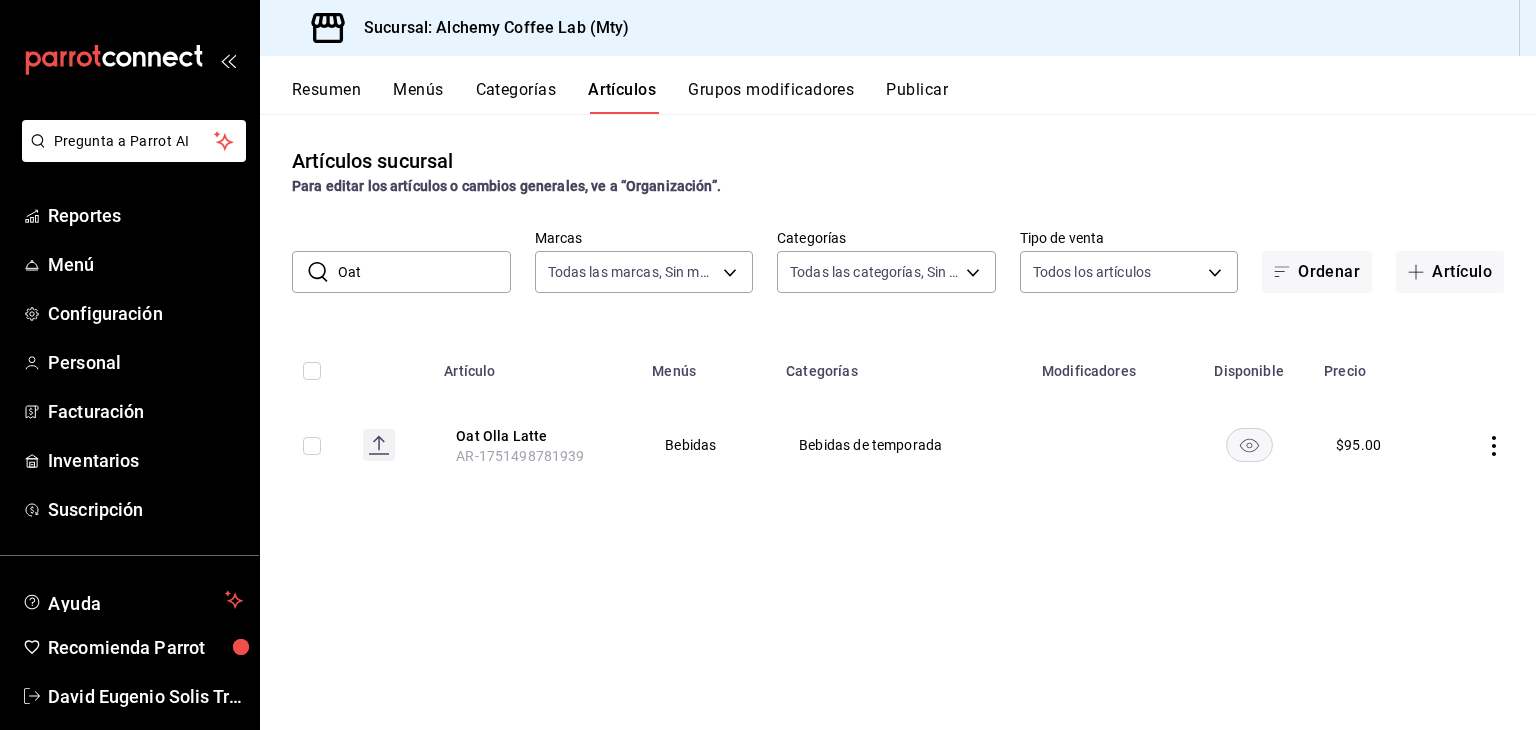 click on "Oat" at bounding box center (424, 272) 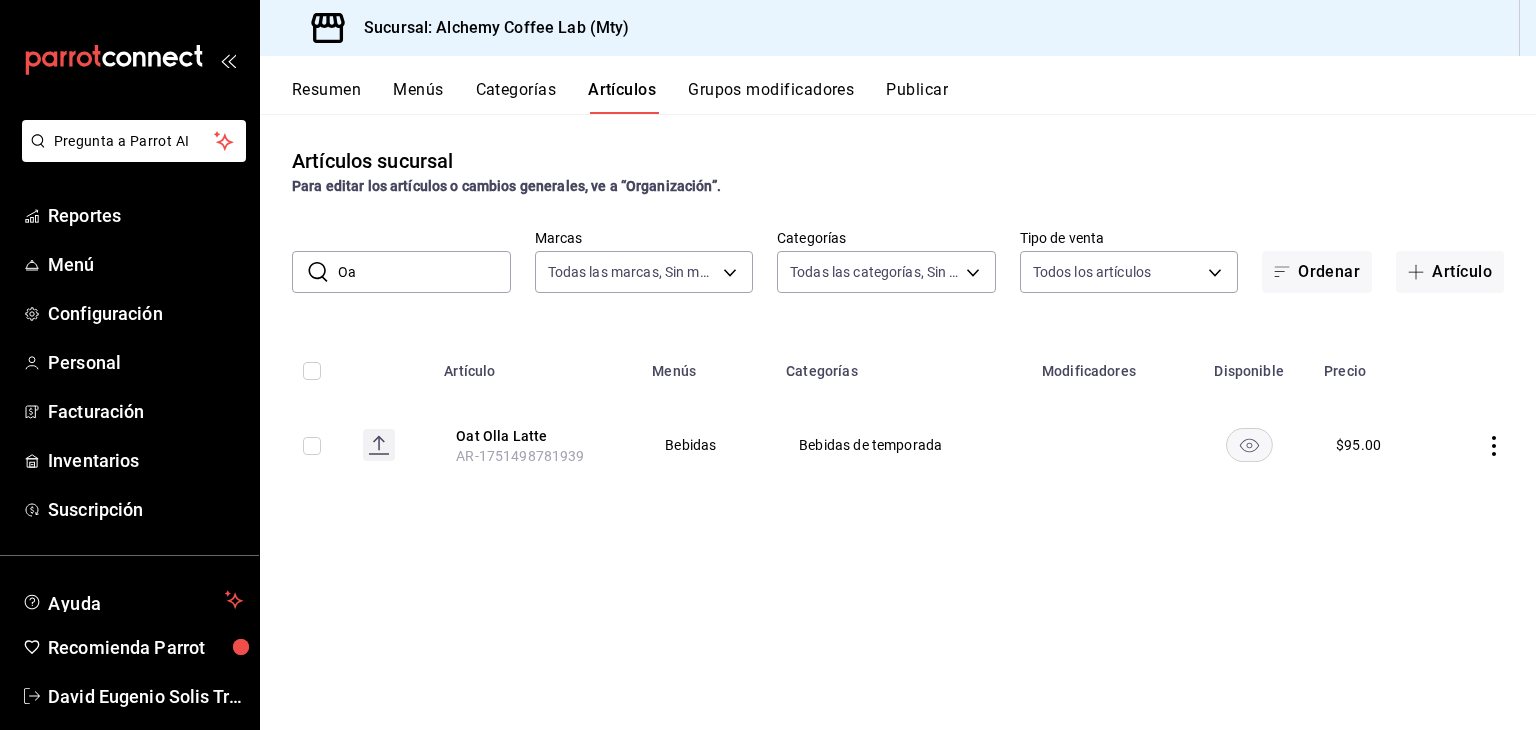type on "O" 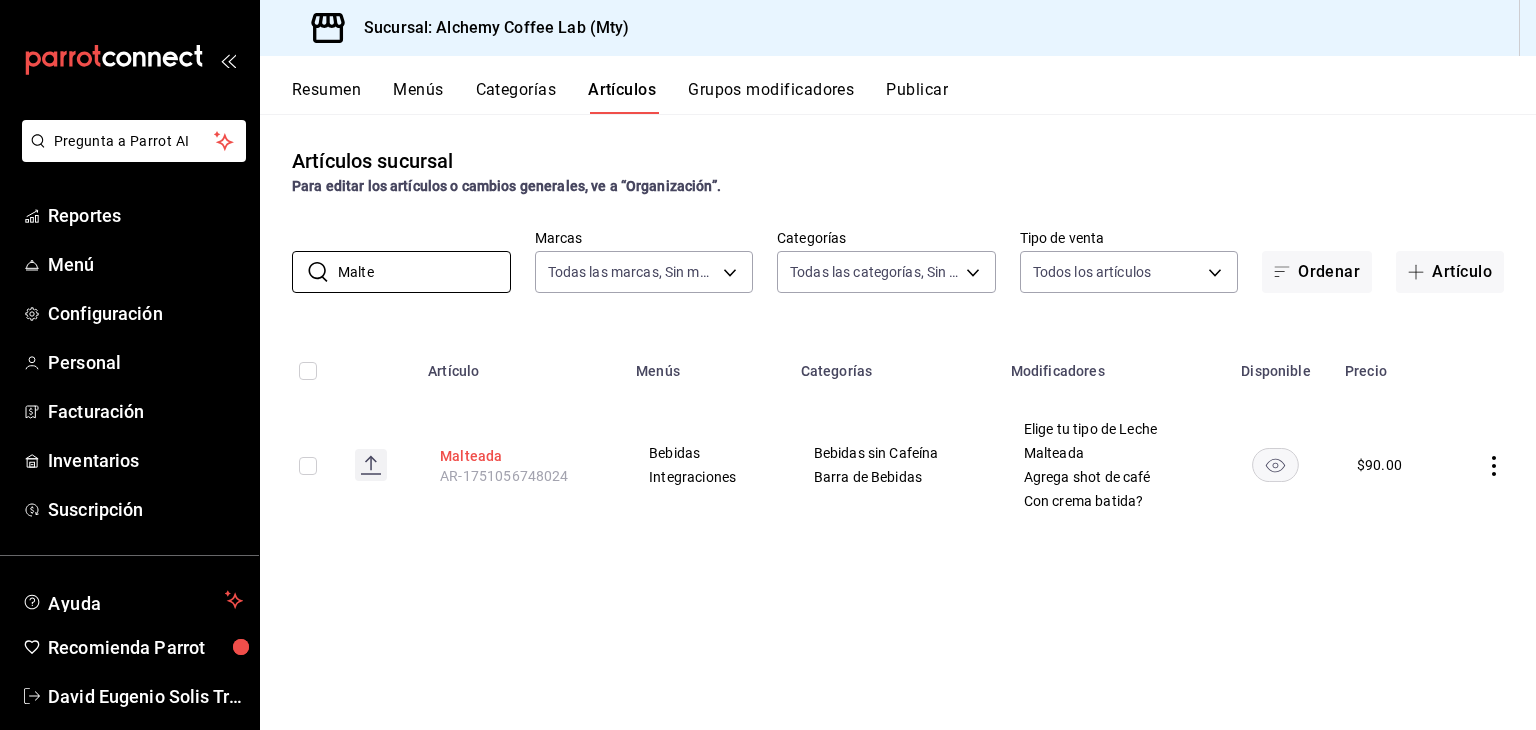 type on "Malte" 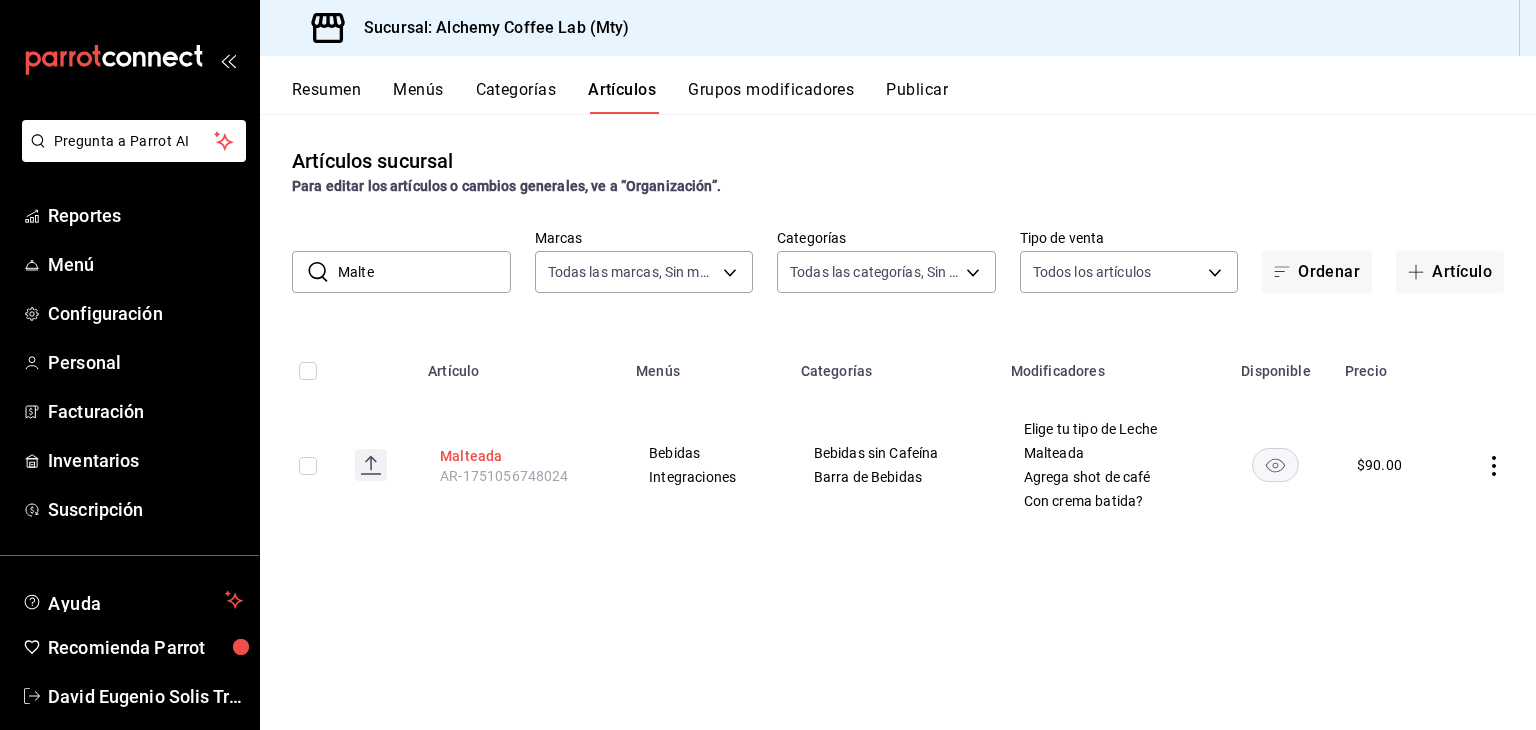 click on "Malteada" at bounding box center (520, 456) 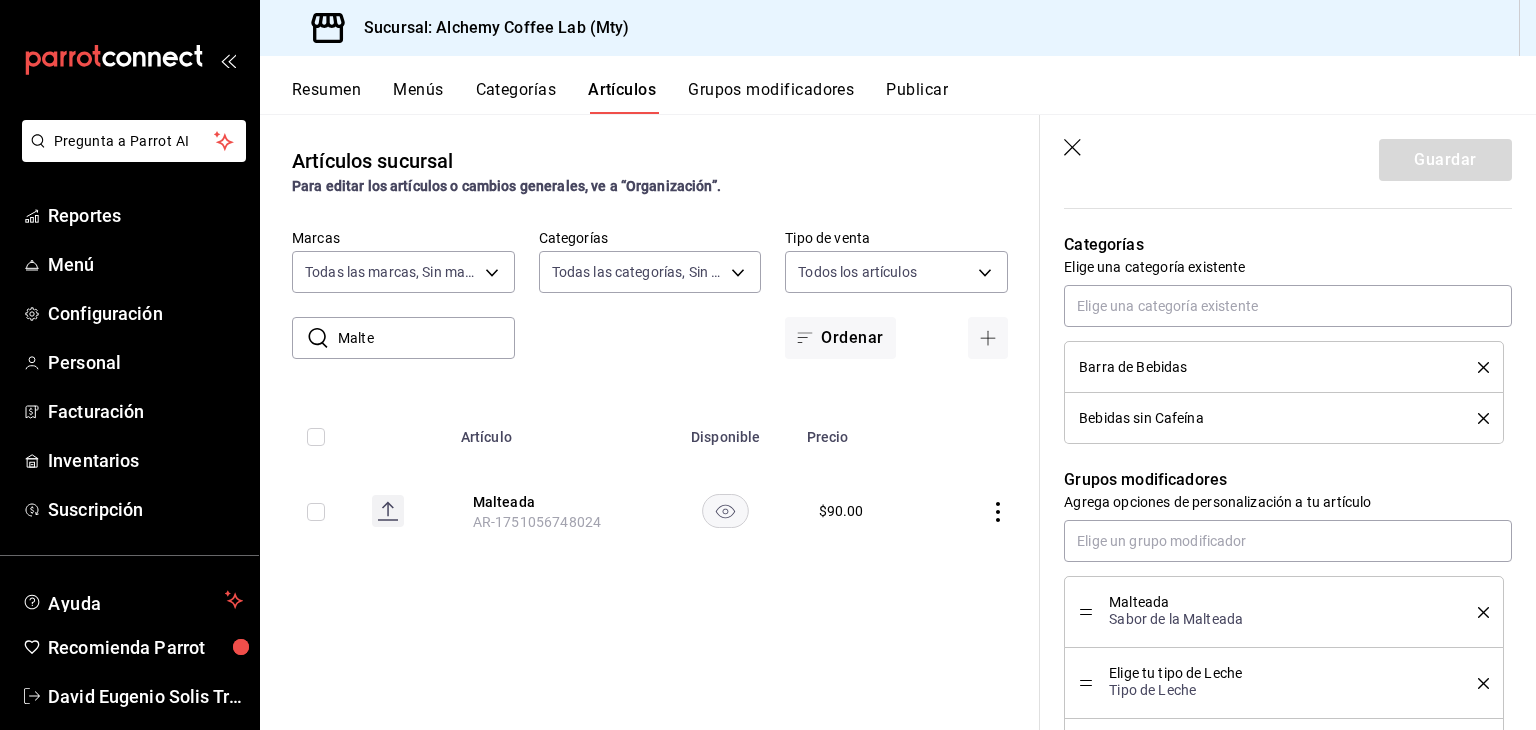 scroll, scrollTop: 900, scrollLeft: 0, axis: vertical 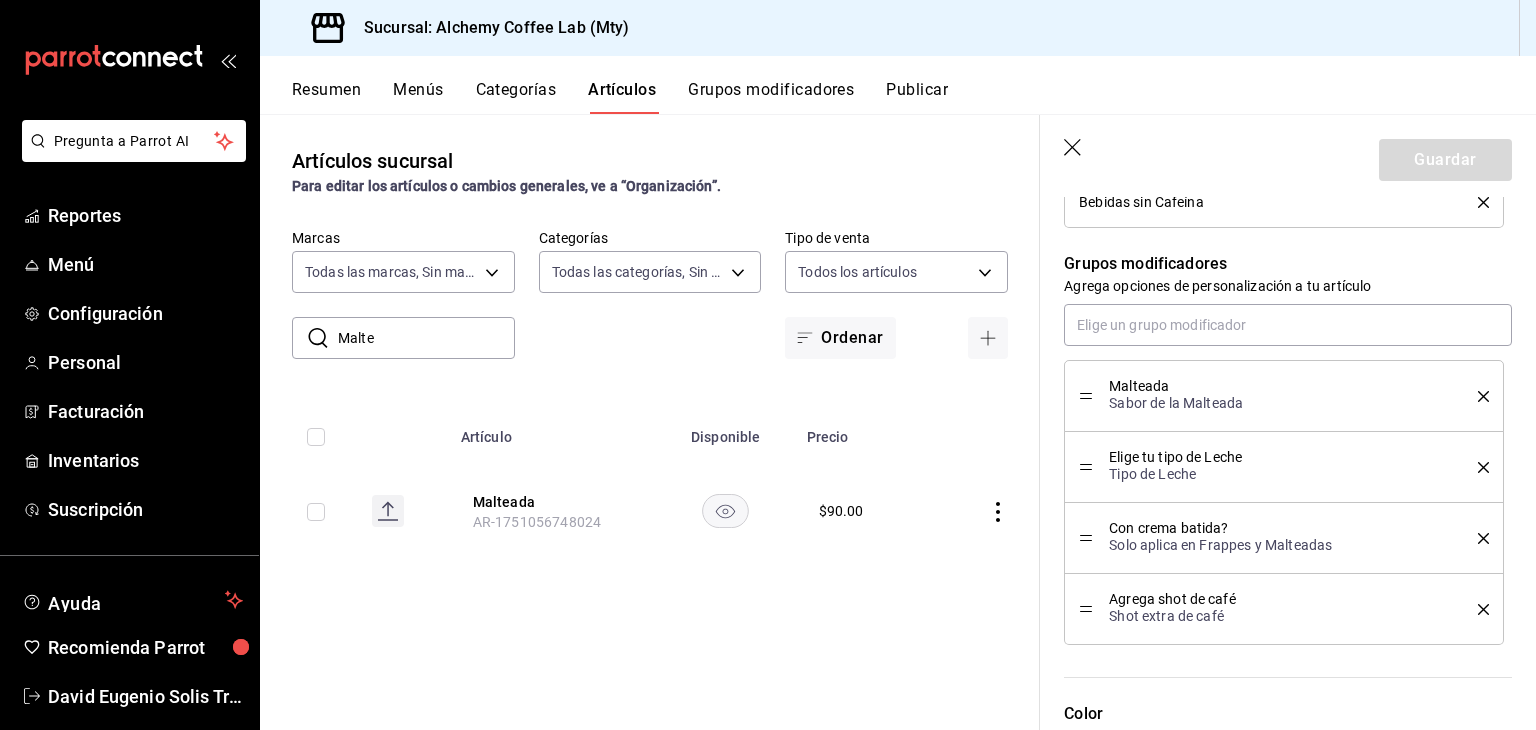 click 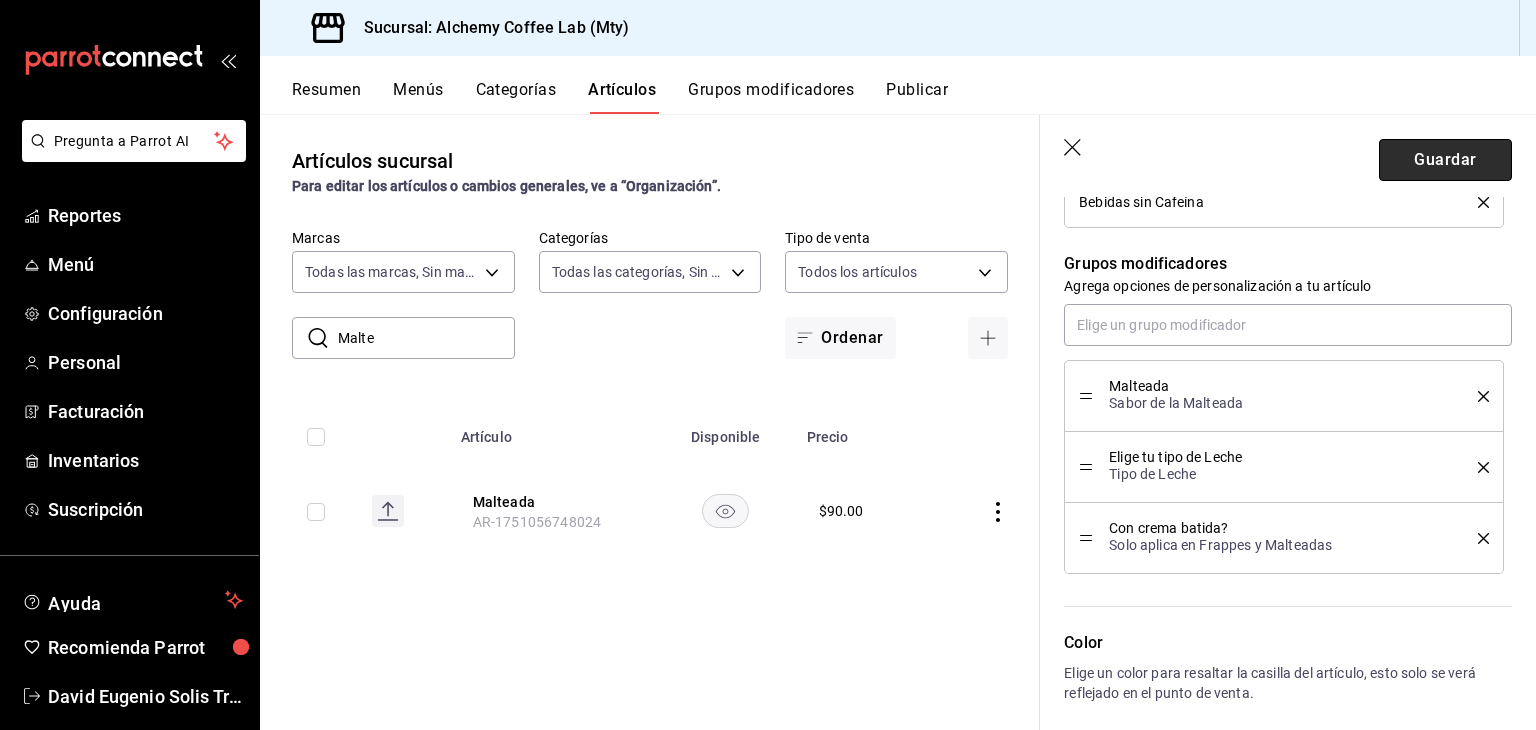 click on "Guardar" at bounding box center (1445, 160) 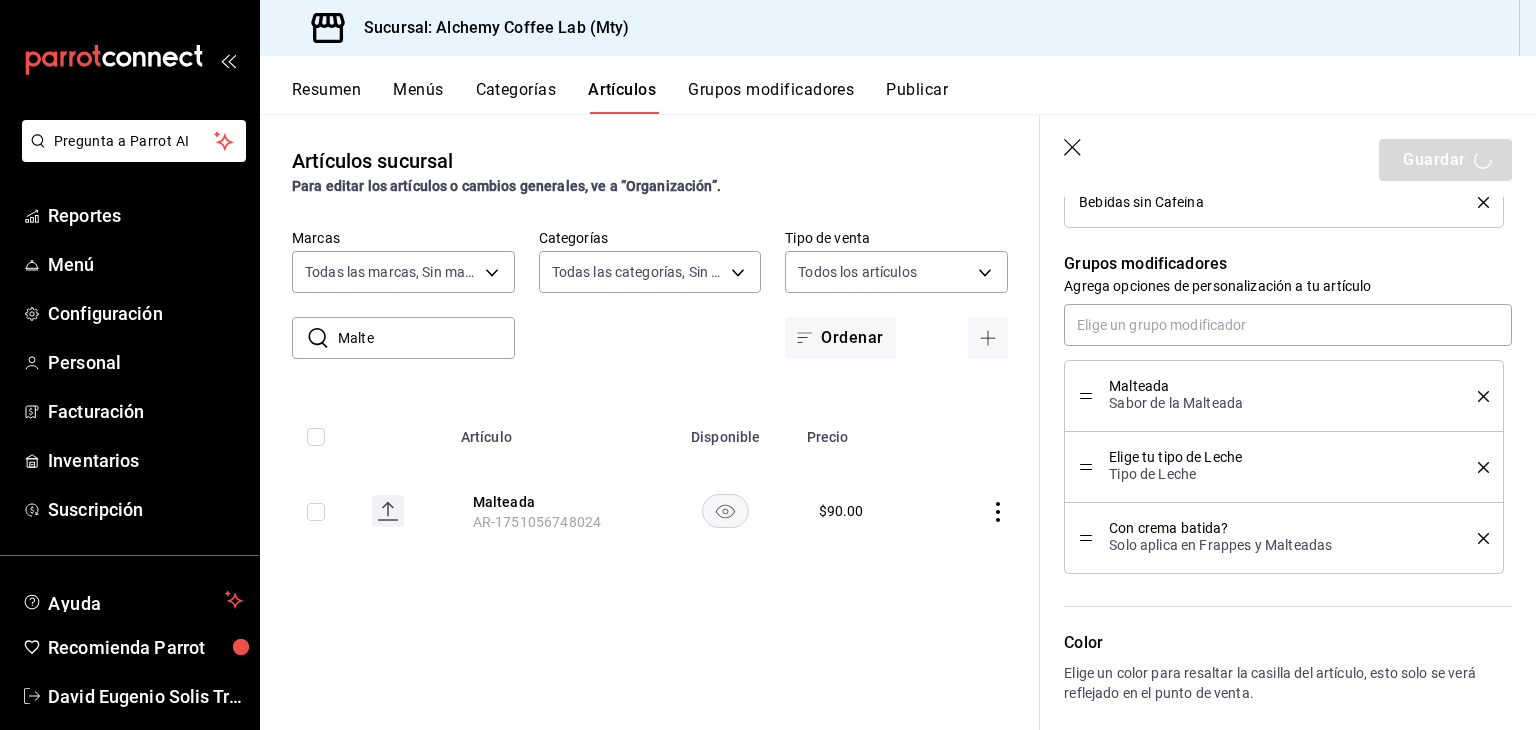 type on "x" 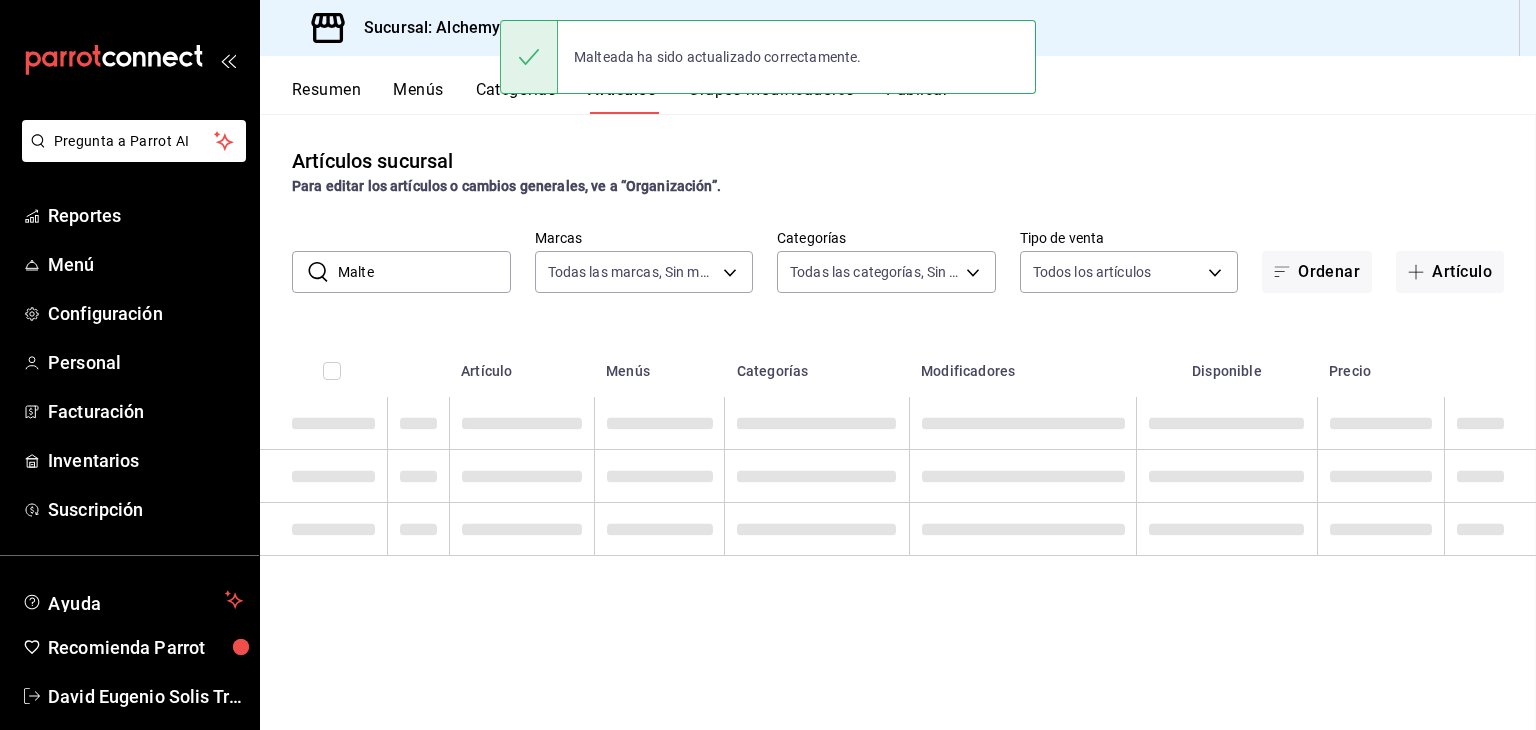 scroll, scrollTop: 0, scrollLeft: 0, axis: both 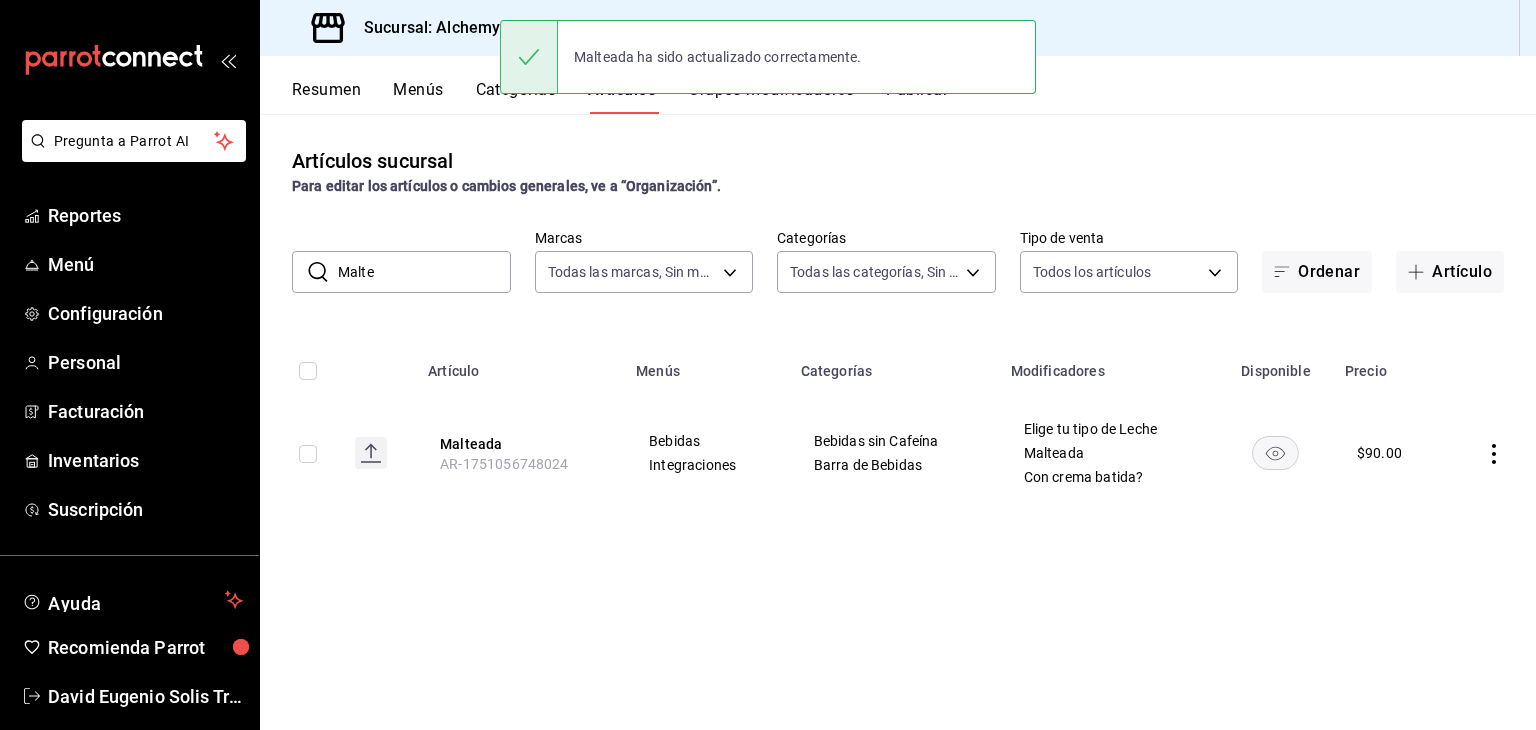 click on "Malte" at bounding box center (424, 272) 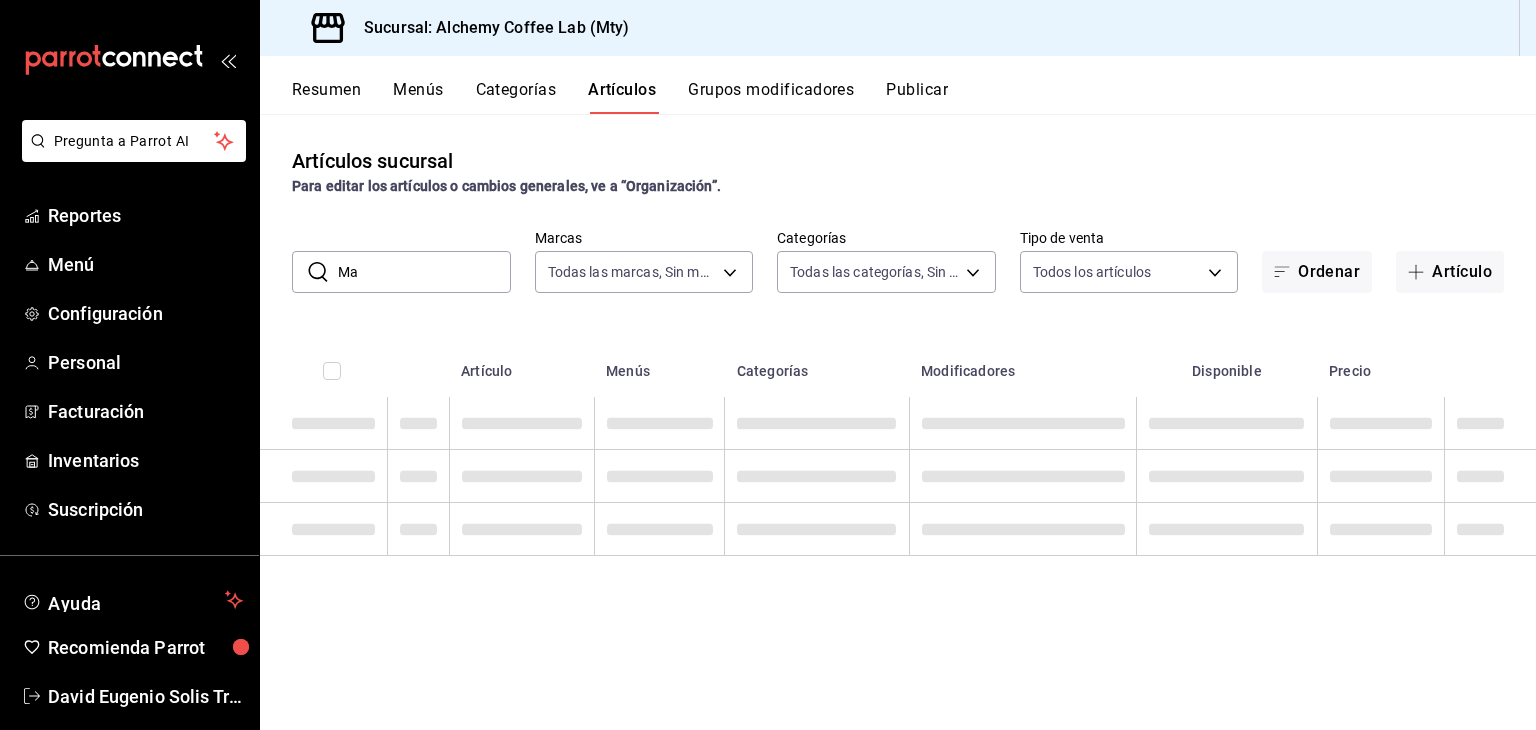 type on "M" 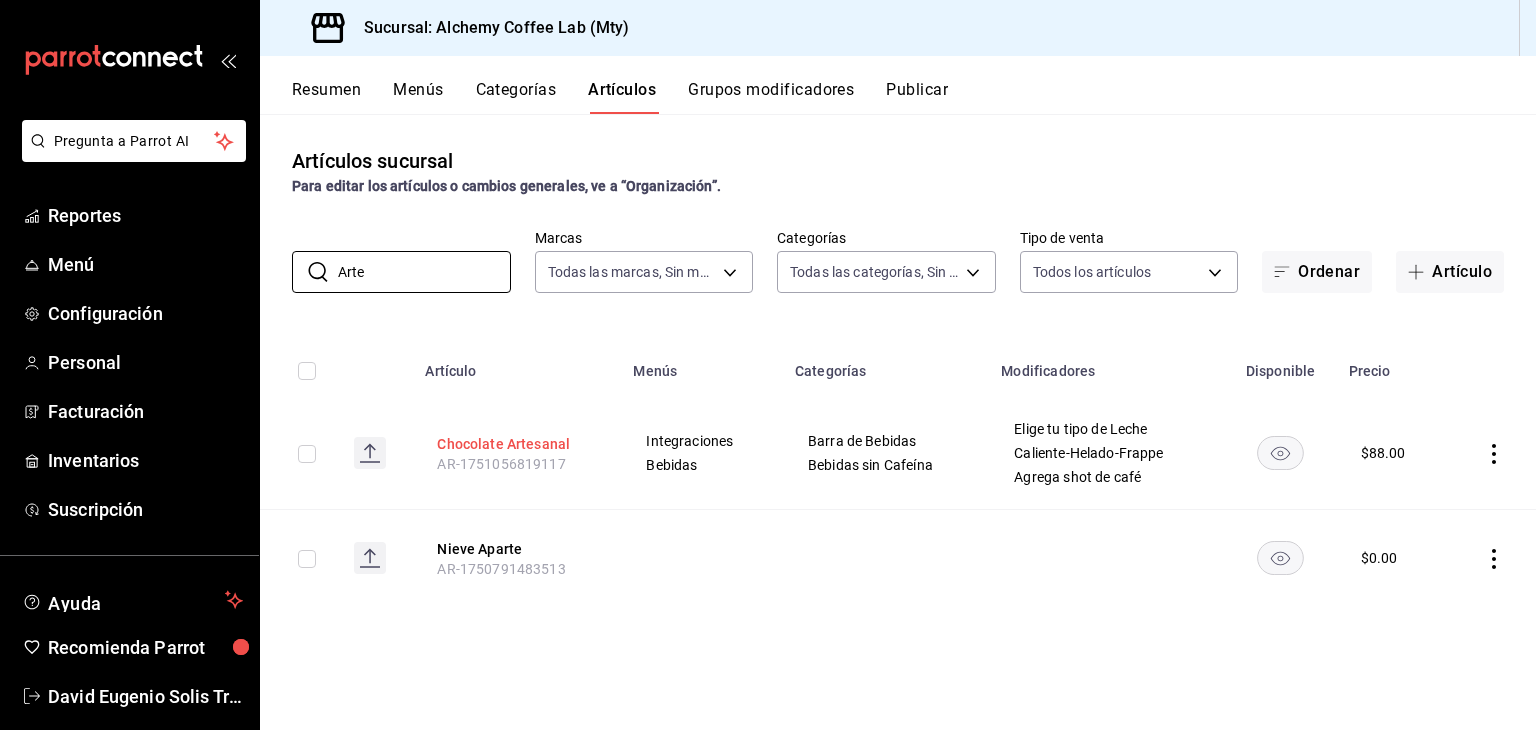 type on "Arte" 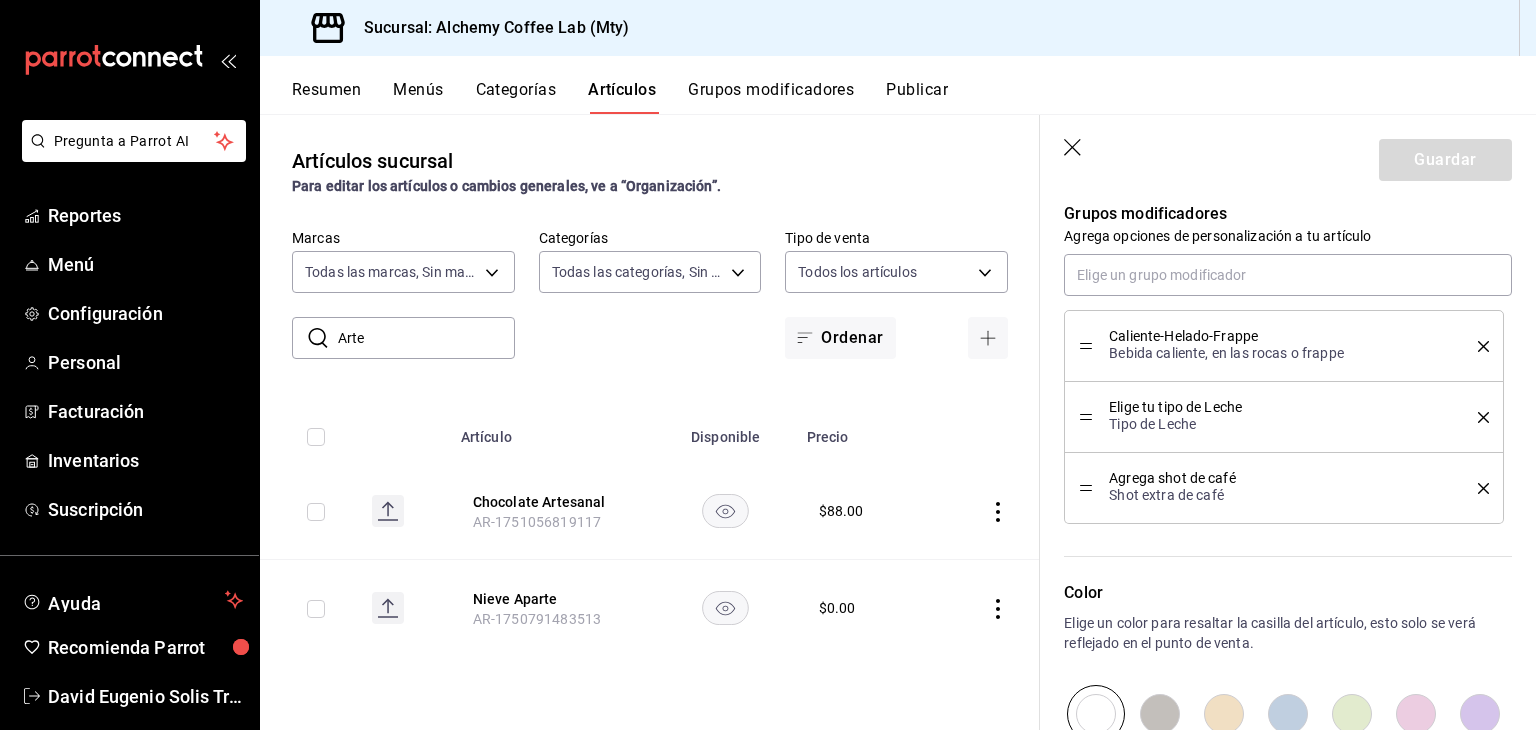 scroll, scrollTop: 1000, scrollLeft: 0, axis: vertical 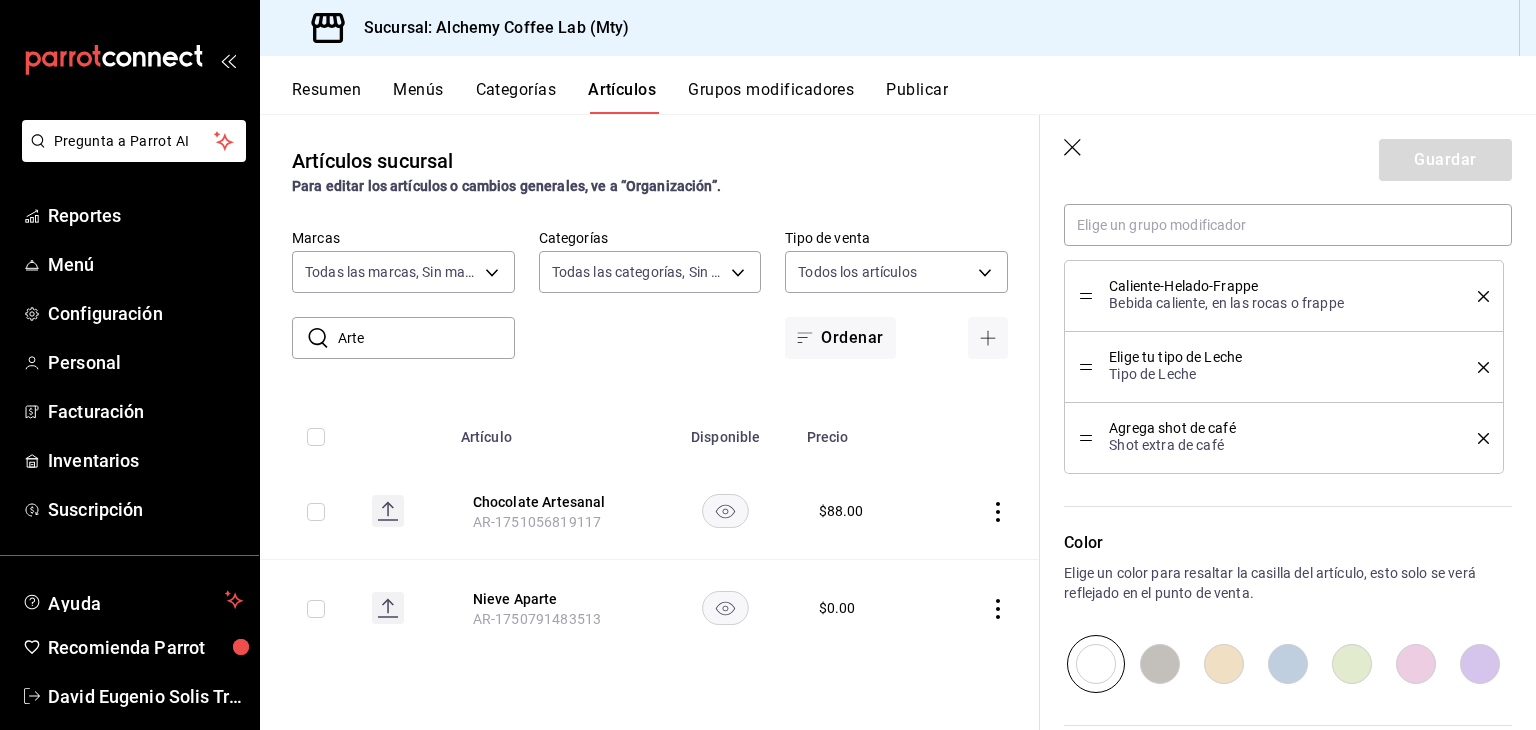 click 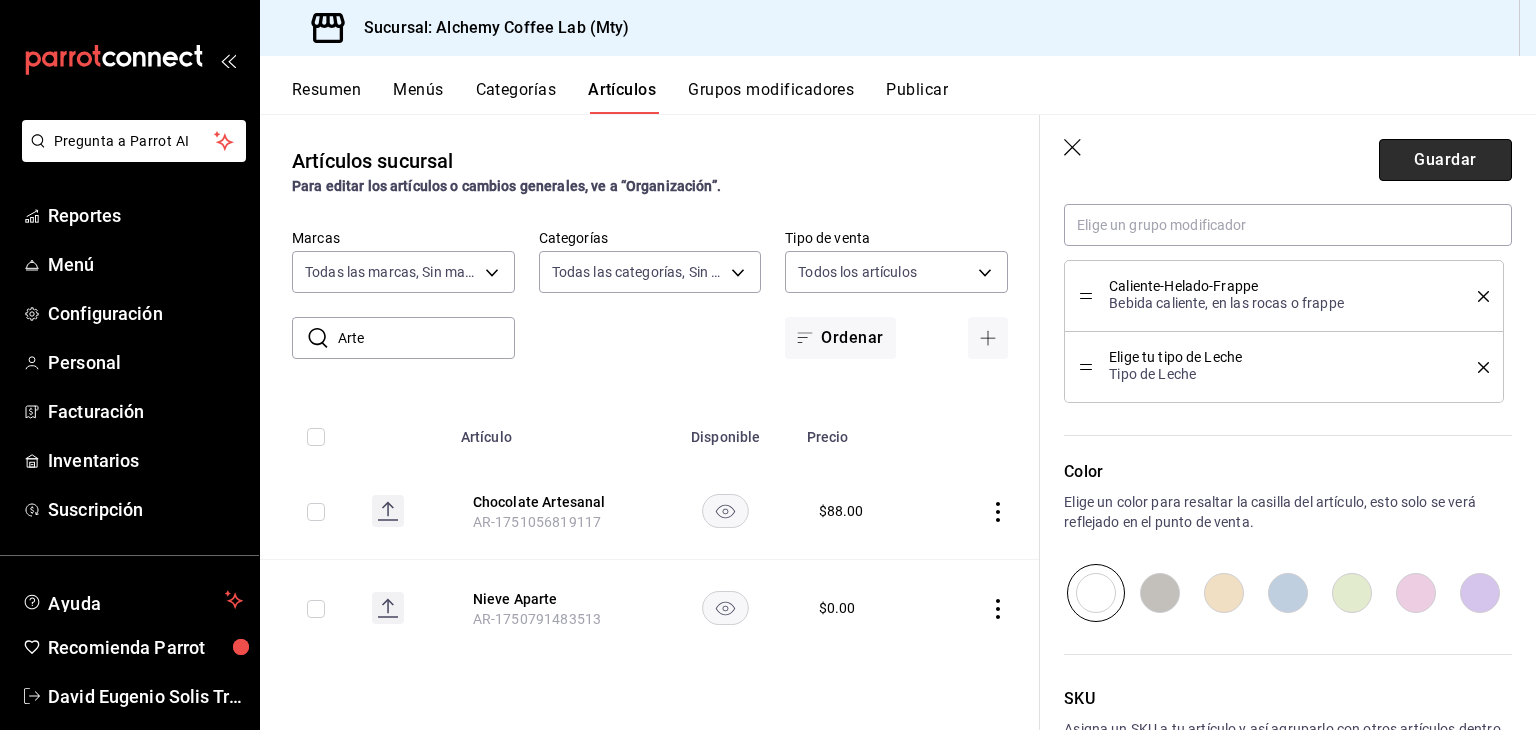 click on "Guardar" at bounding box center [1445, 160] 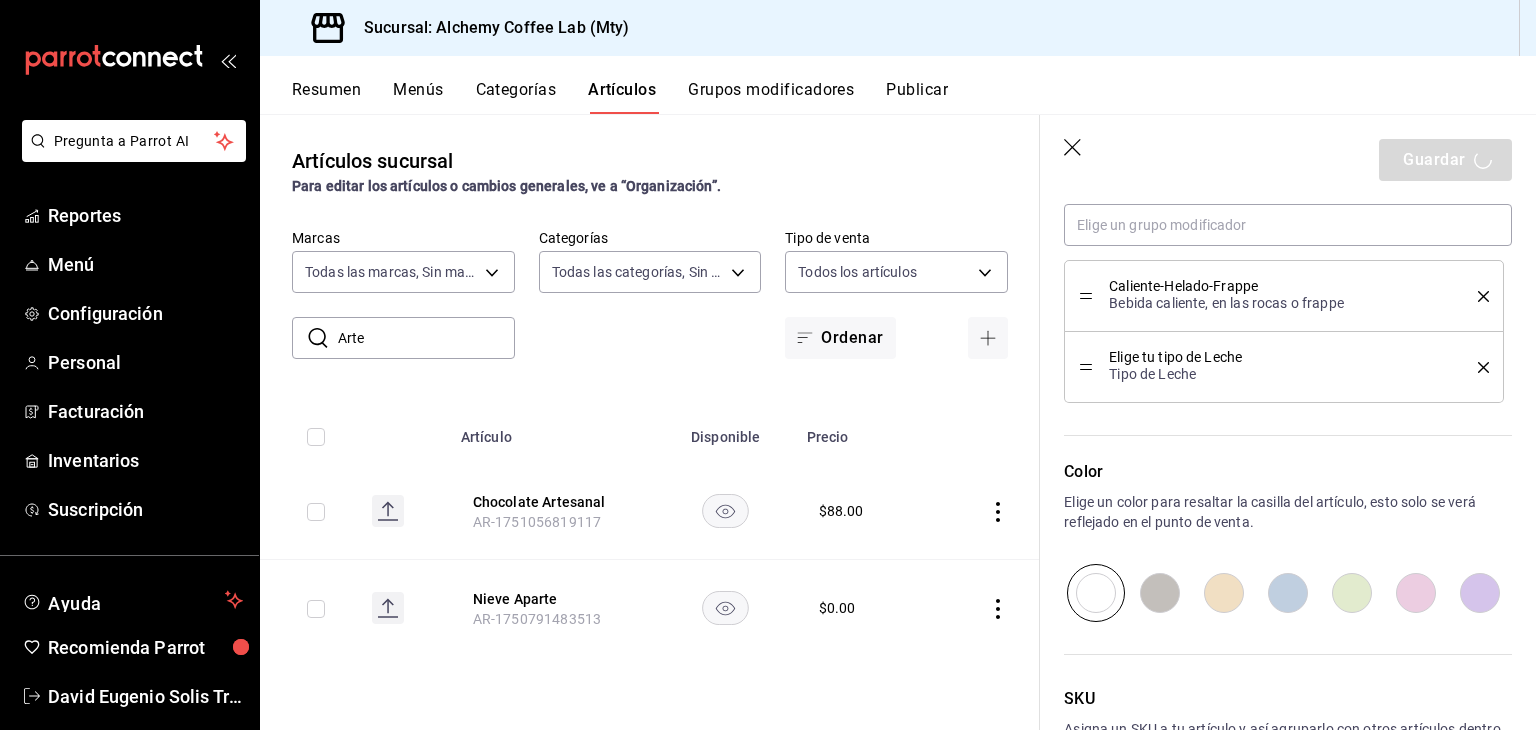 type on "x" 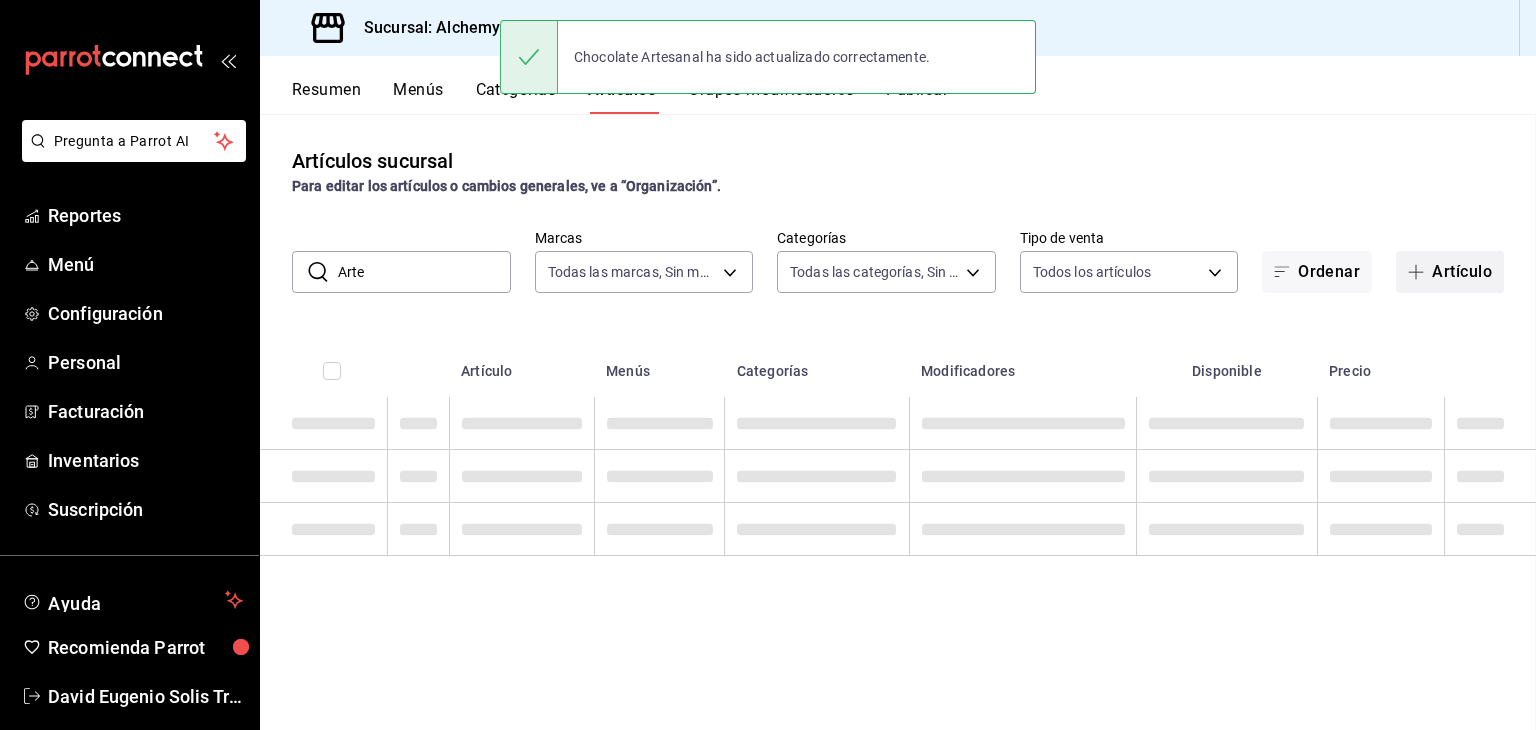 scroll, scrollTop: 0, scrollLeft: 0, axis: both 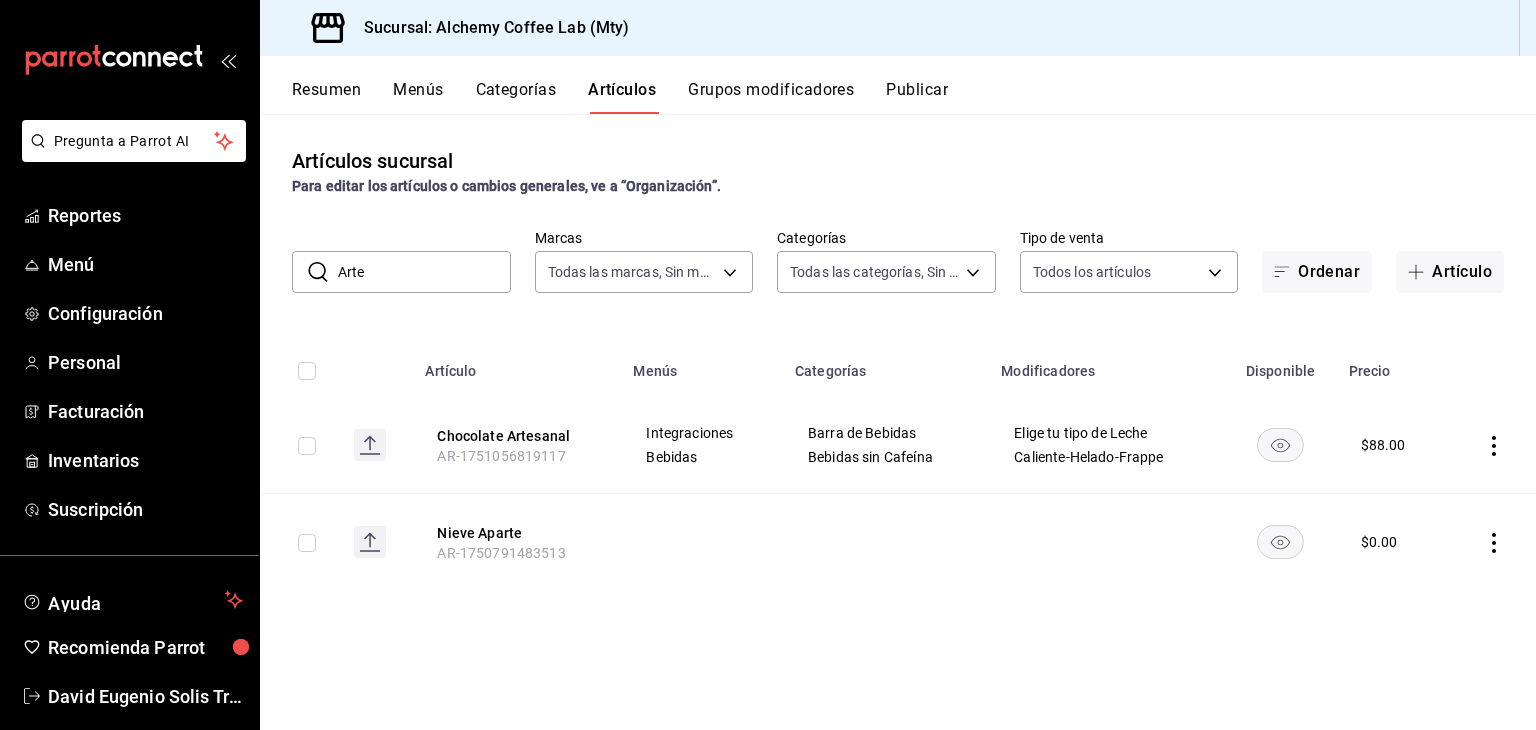 click on "Arte" at bounding box center (424, 272) 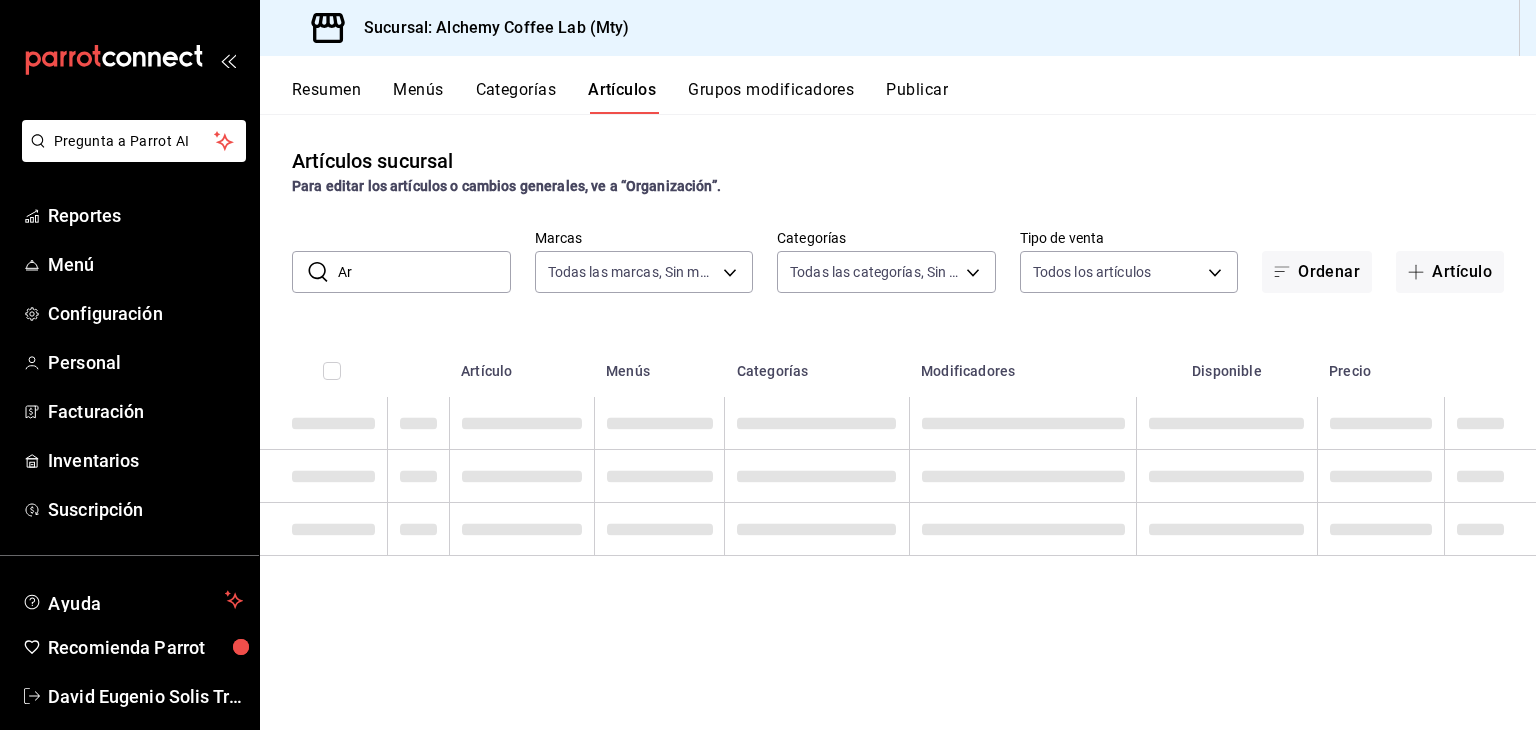 type on "A" 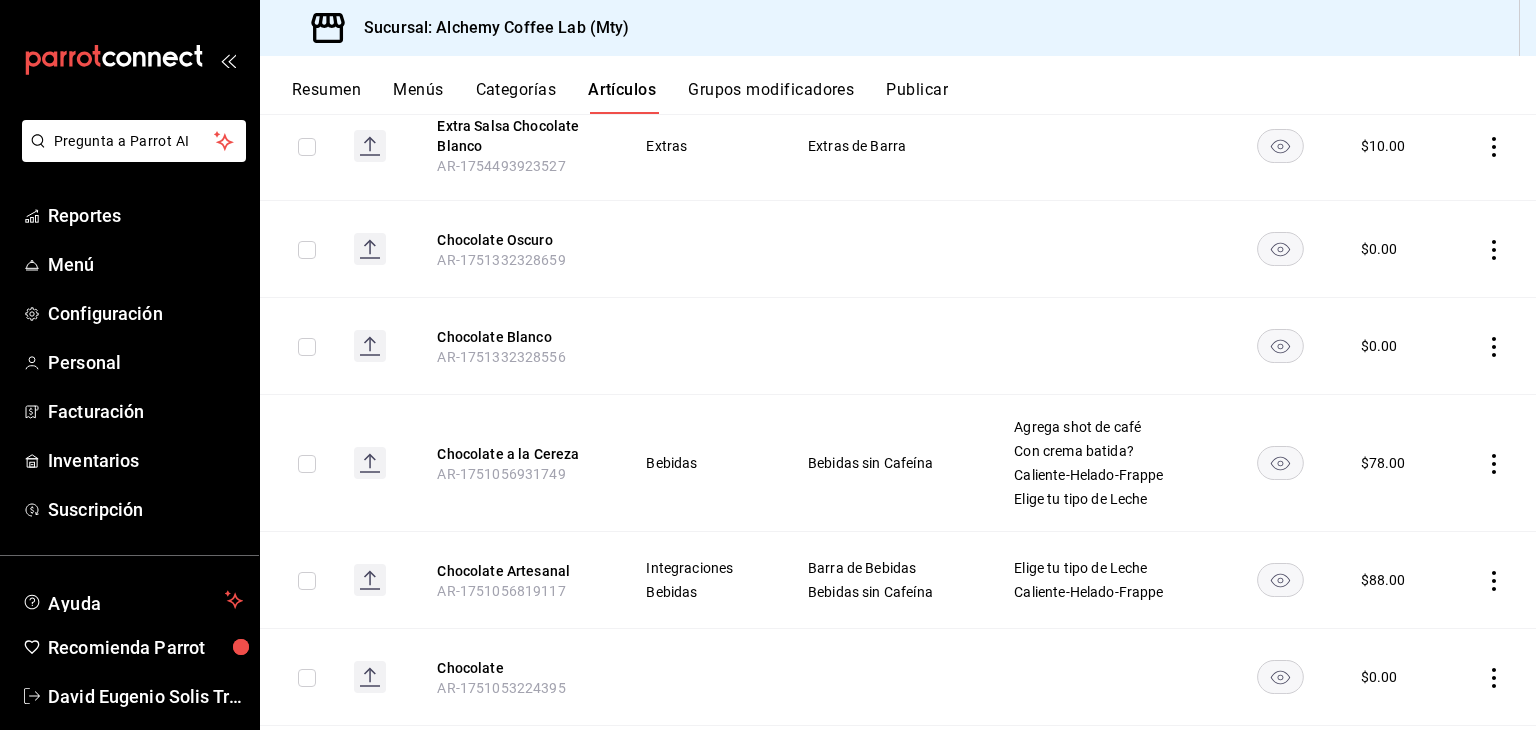 scroll, scrollTop: 500, scrollLeft: 0, axis: vertical 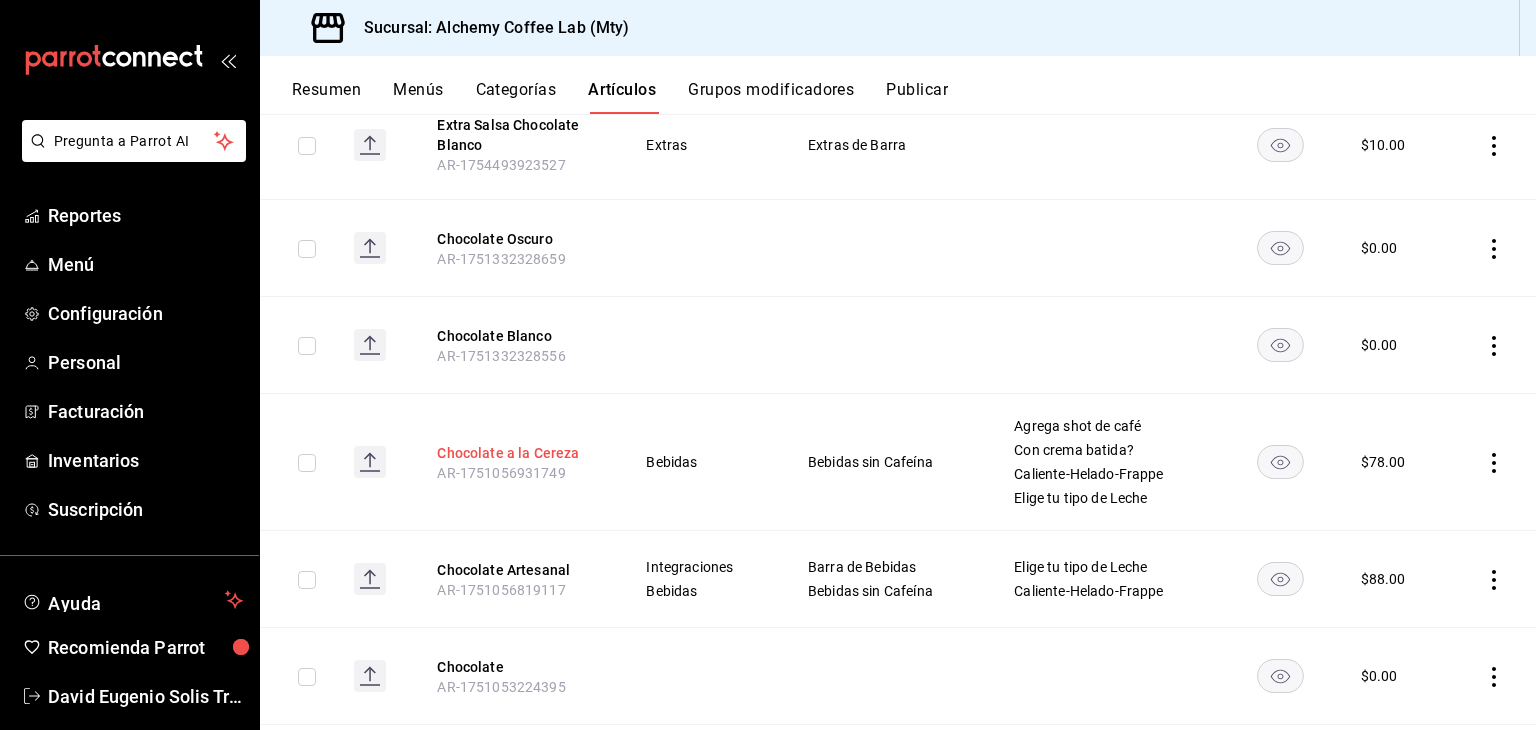 type on "Choco" 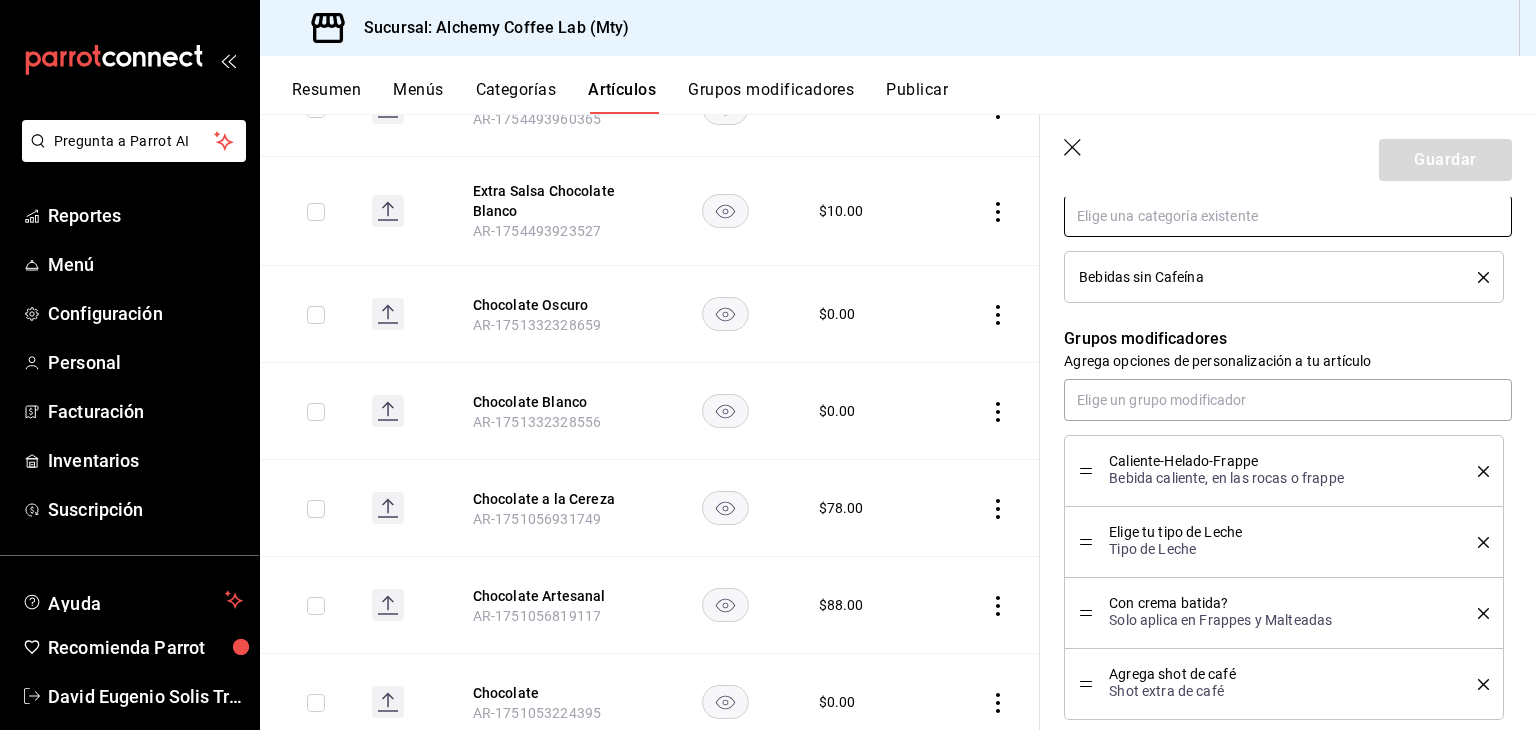 scroll, scrollTop: 800, scrollLeft: 0, axis: vertical 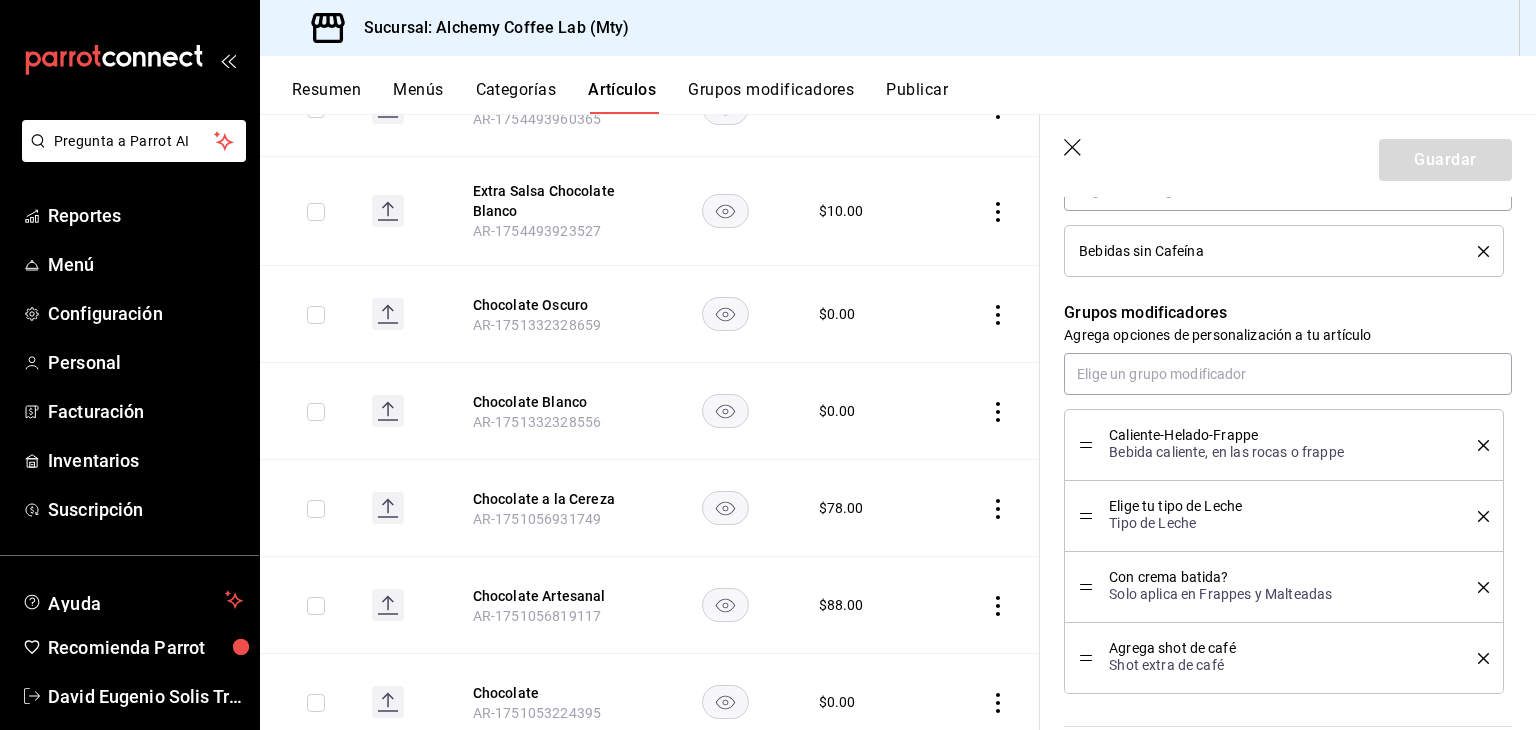 click 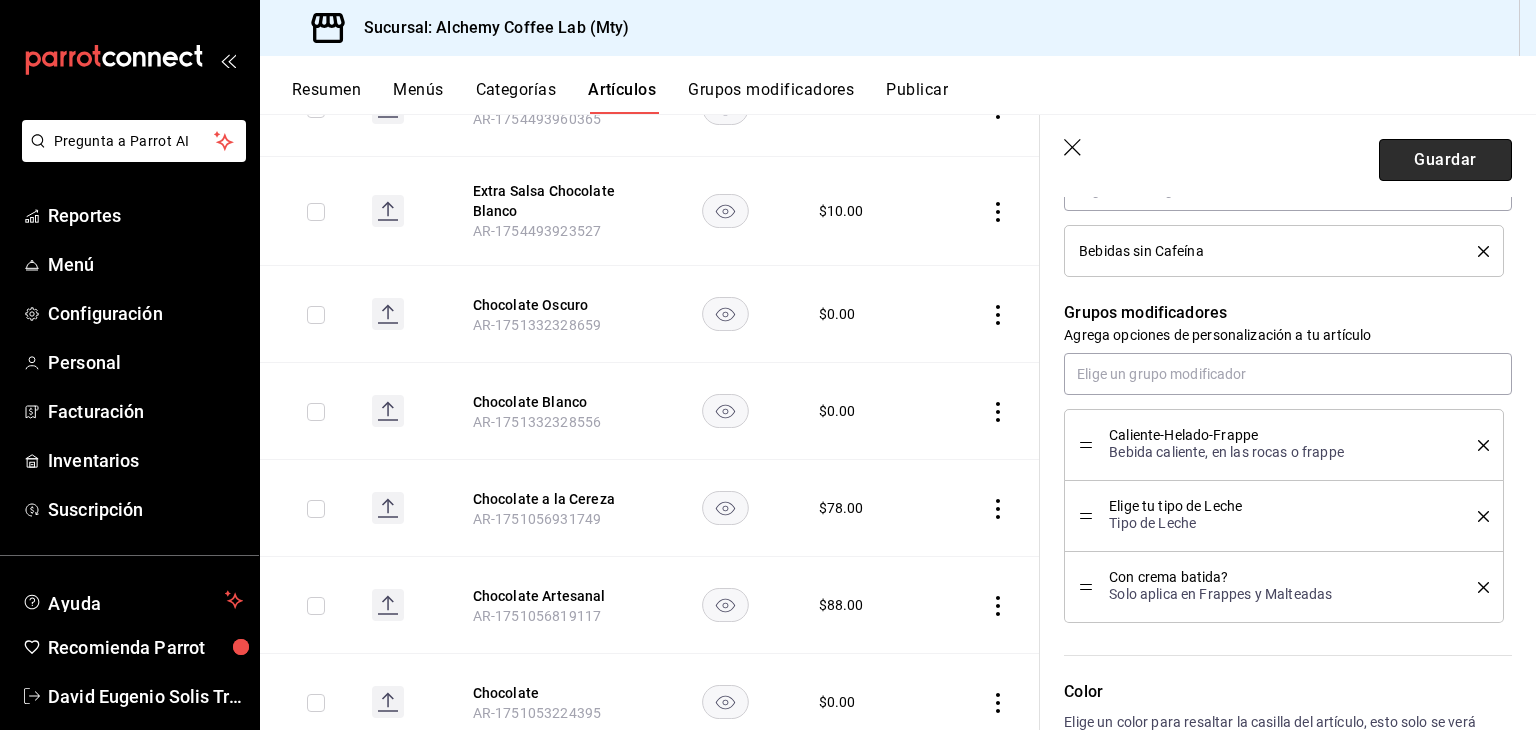 click on "Guardar" at bounding box center (1445, 160) 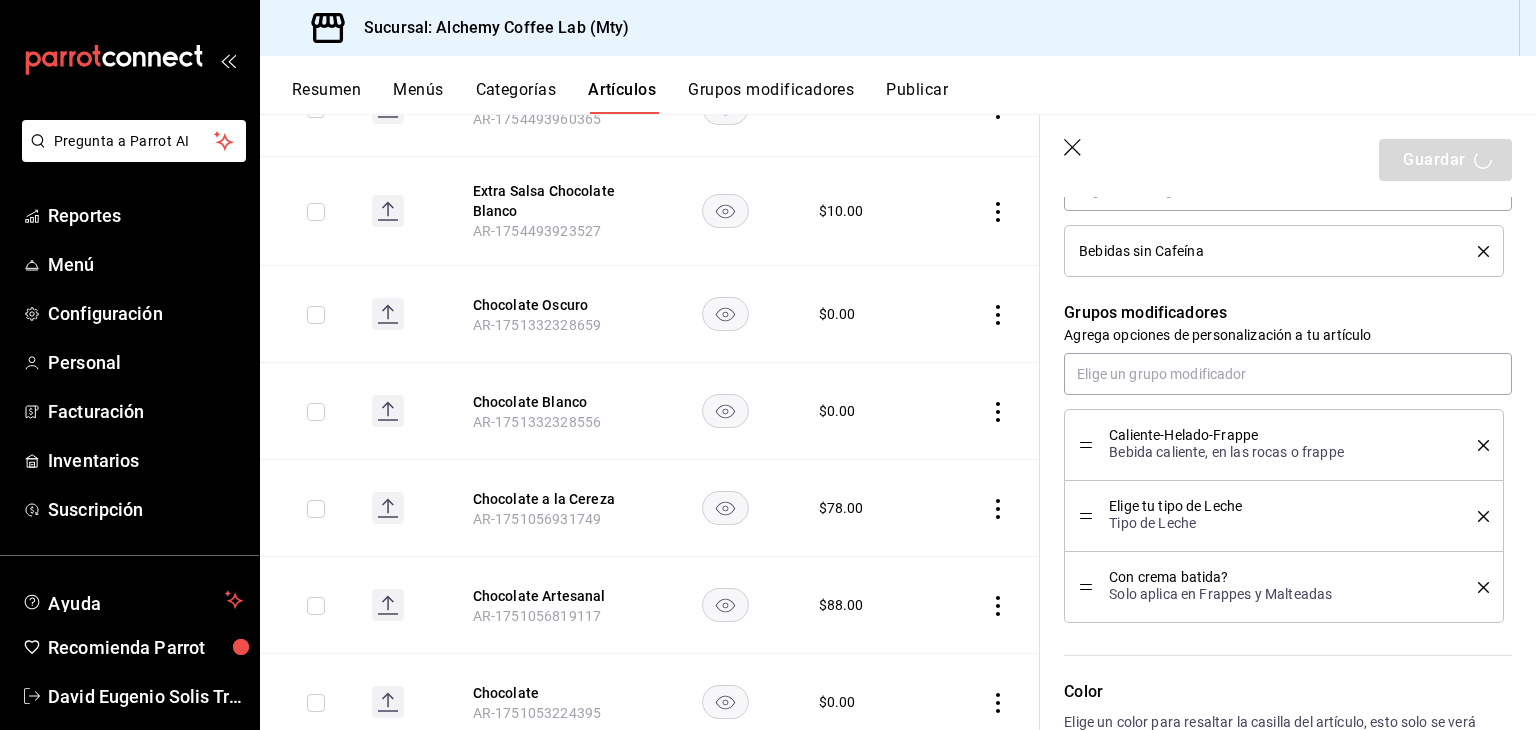 type on "x" 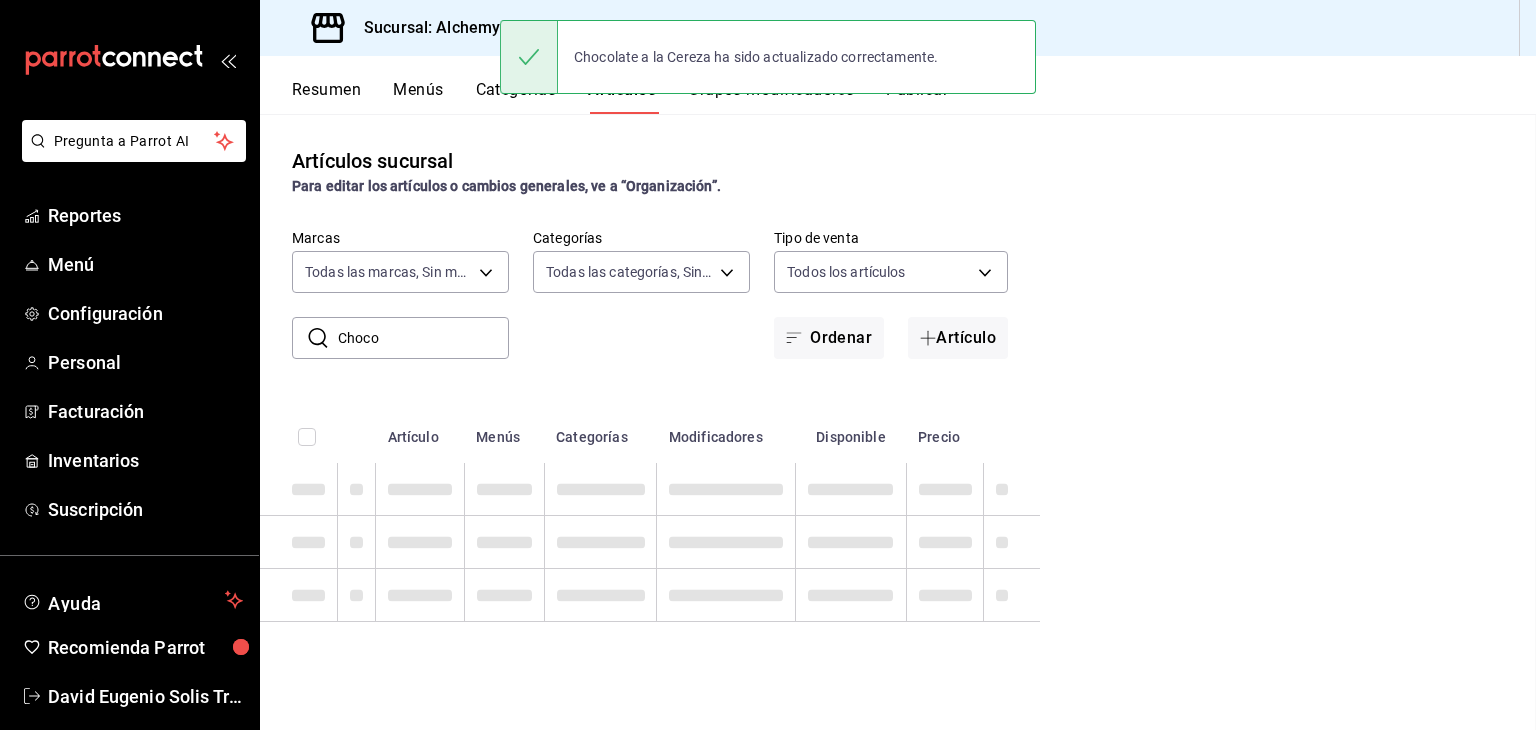 scroll, scrollTop: 0, scrollLeft: 0, axis: both 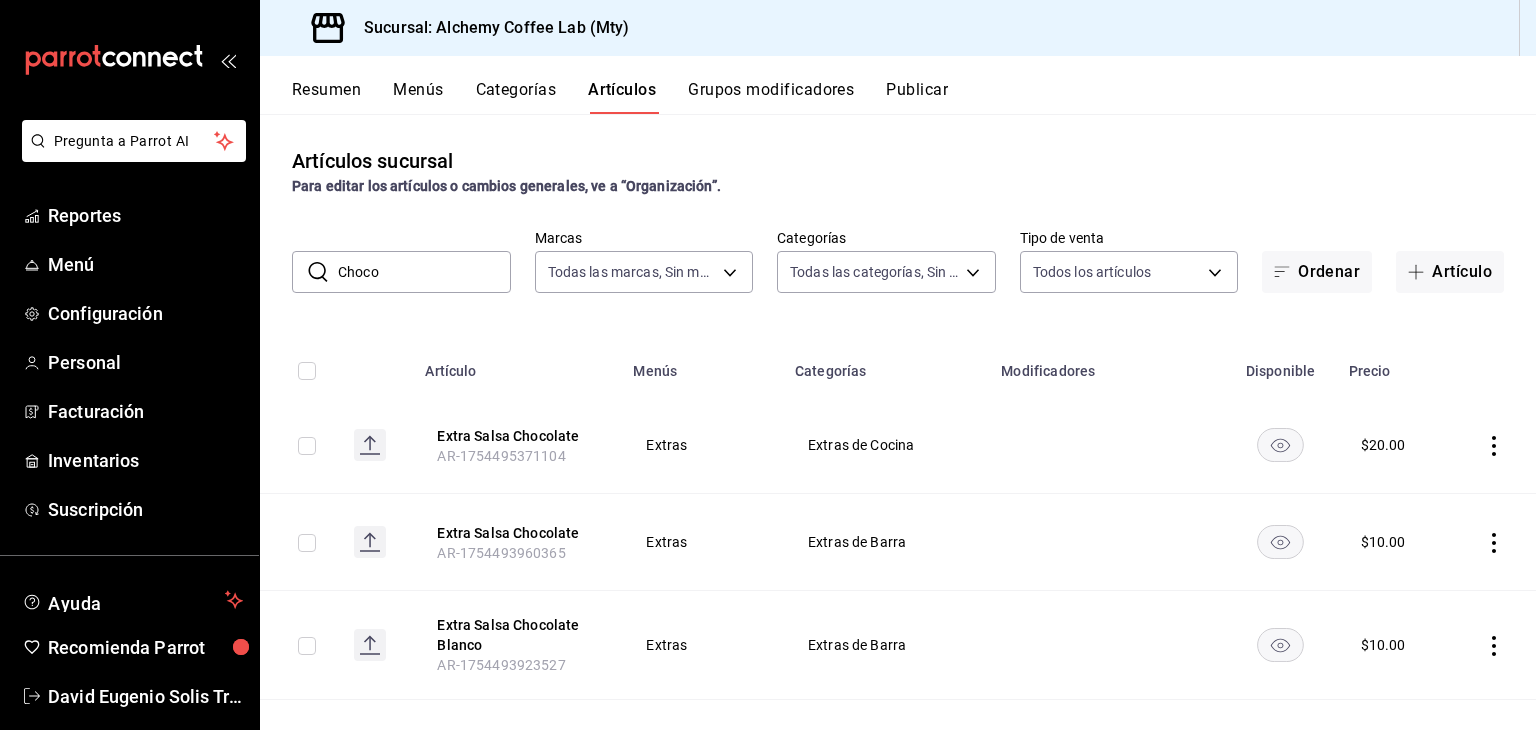 click on "Choco" at bounding box center (424, 272) 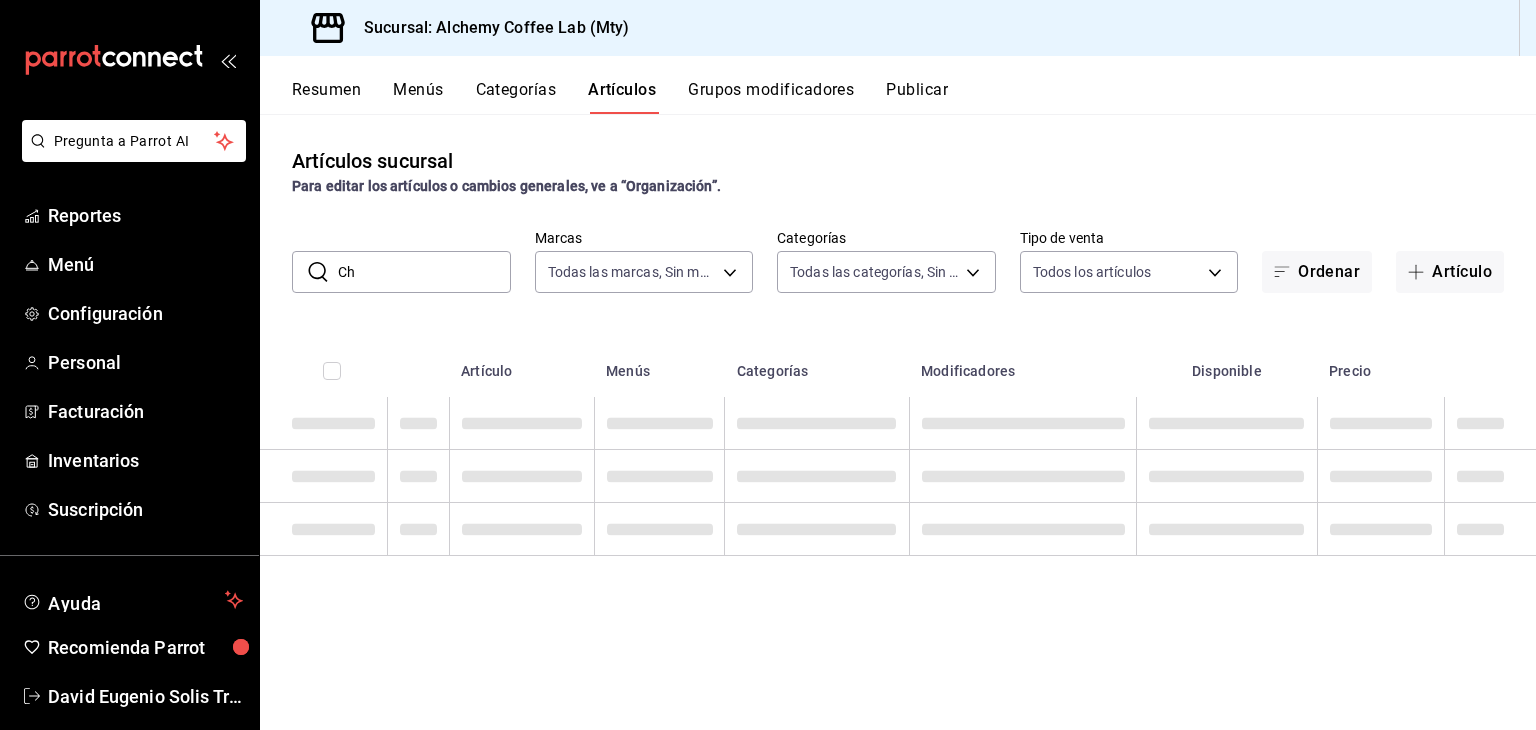 type on "C" 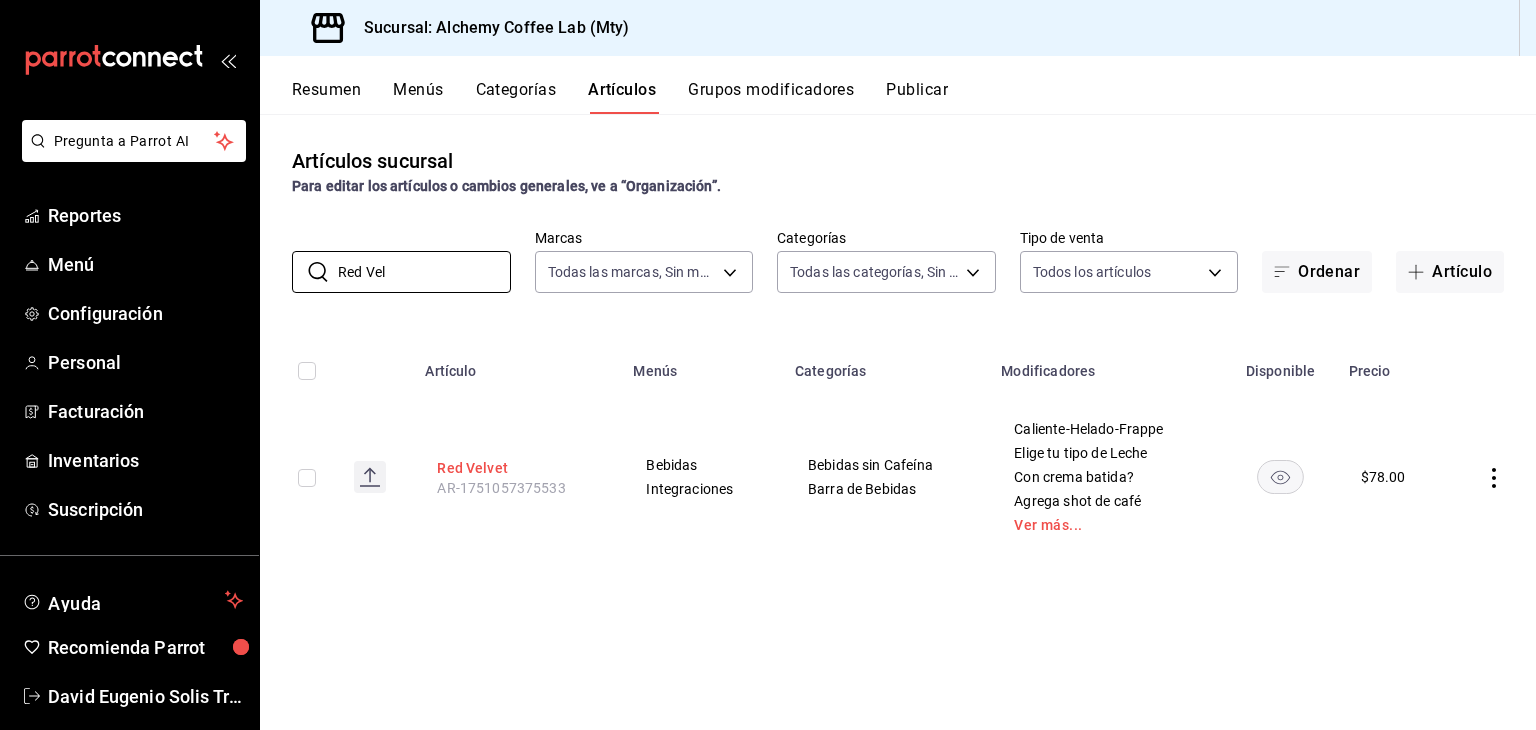 type on "Red Vel" 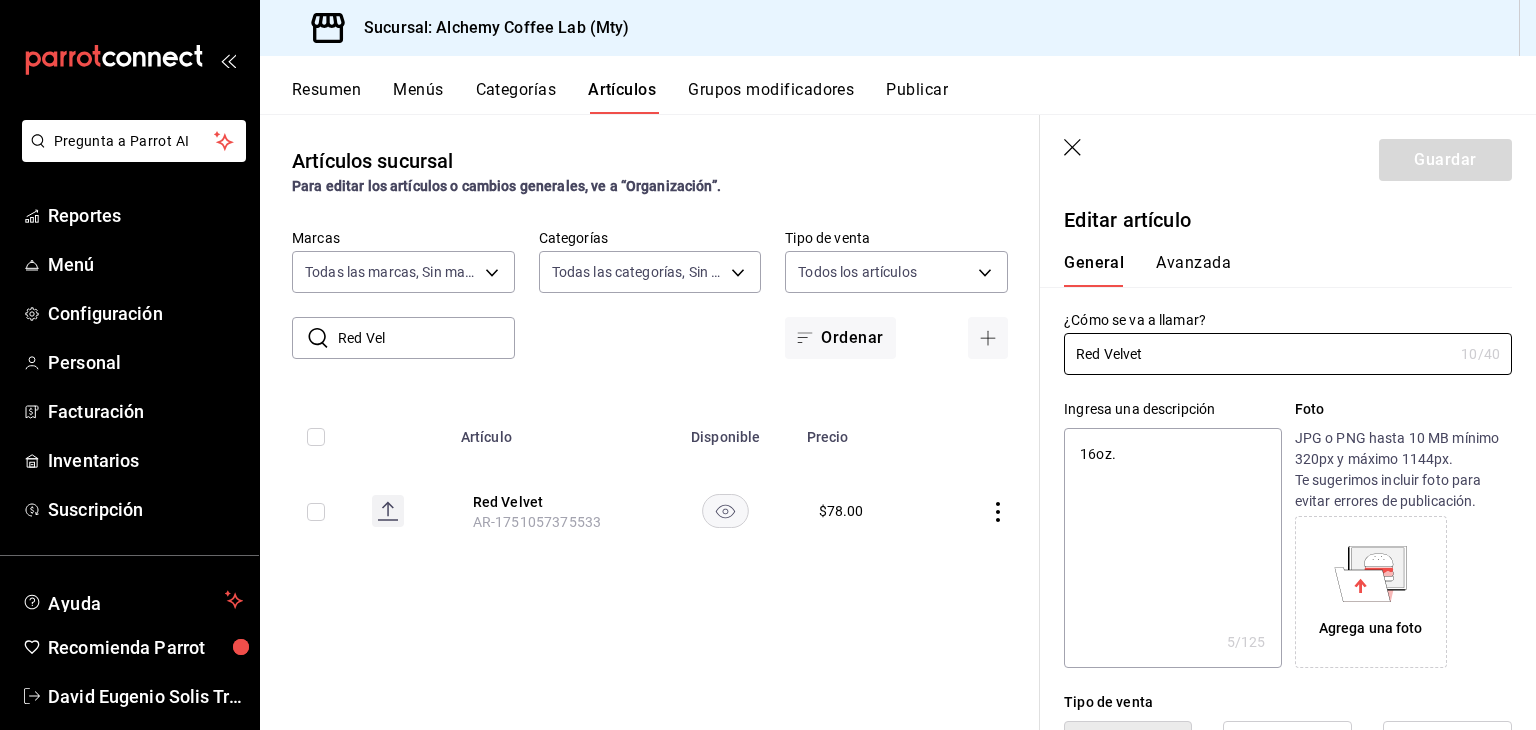 type on "x" 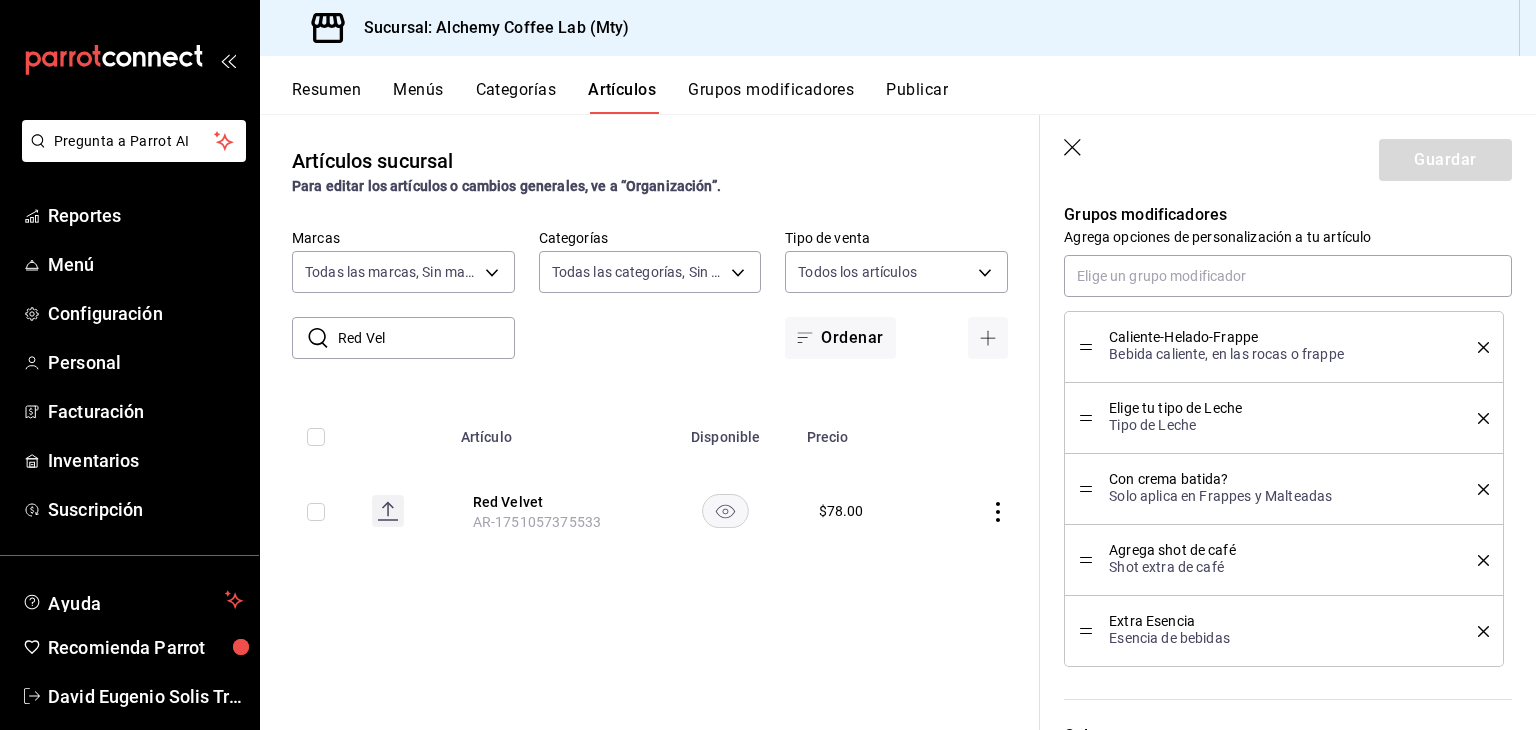scroll, scrollTop: 1000, scrollLeft: 0, axis: vertical 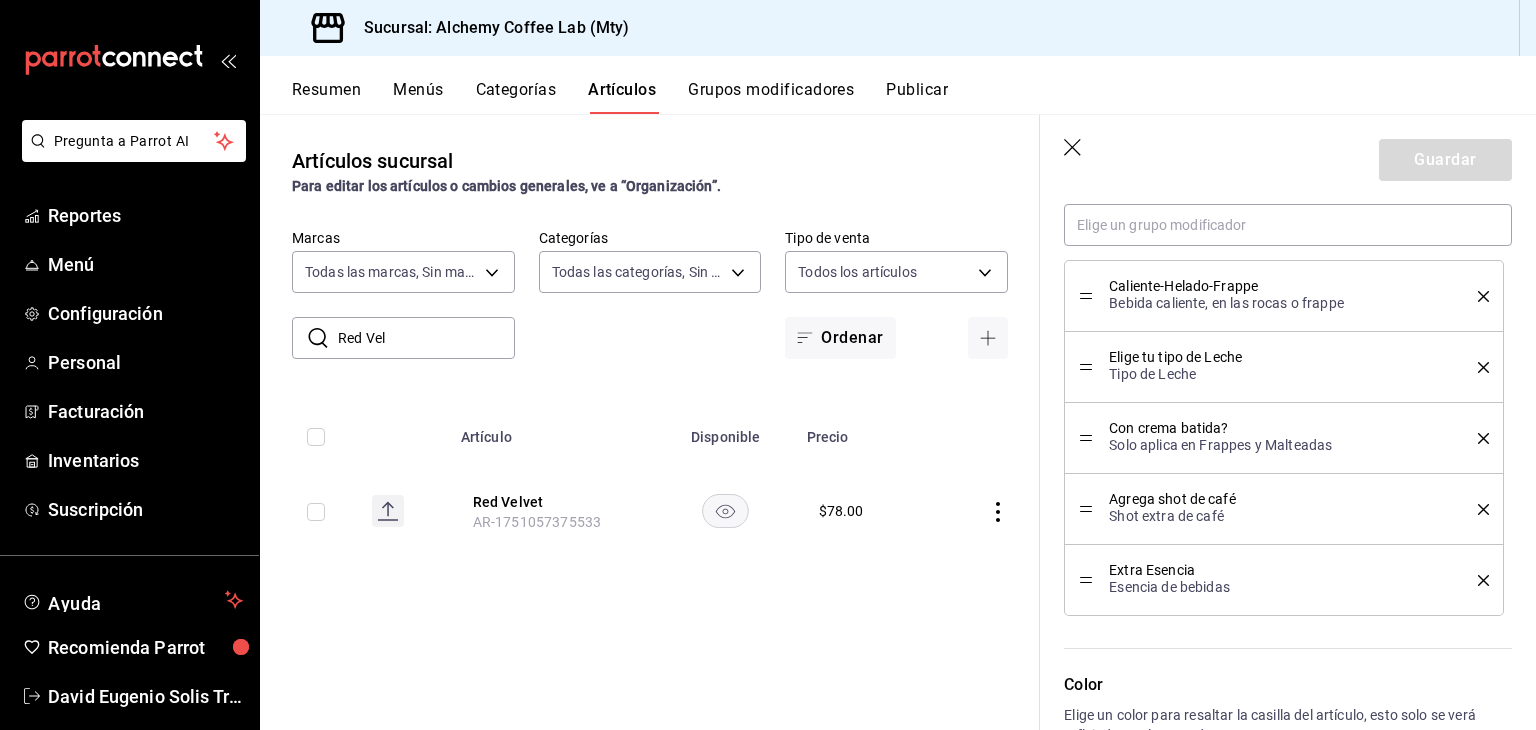click 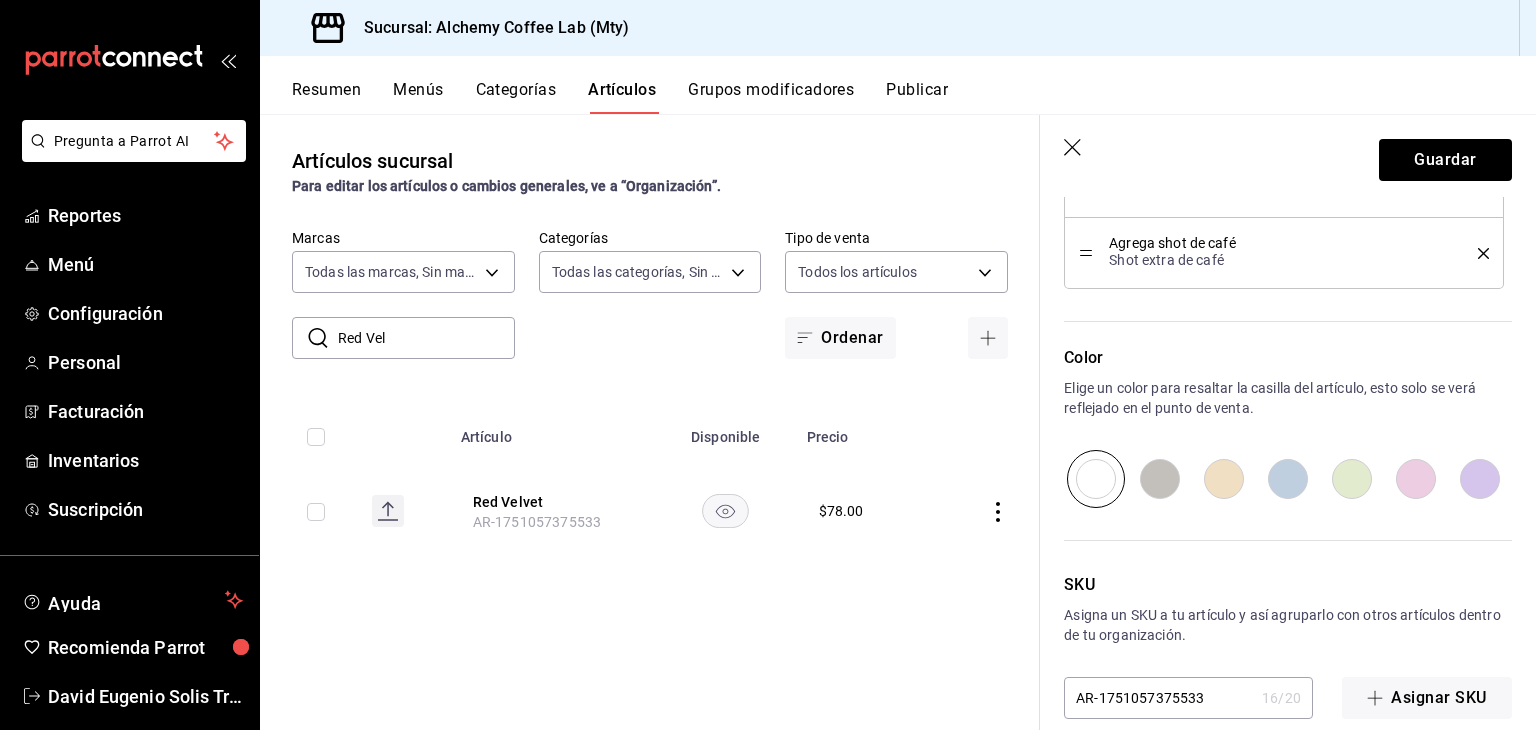 scroll, scrollTop: 1283, scrollLeft: 0, axis: vertical 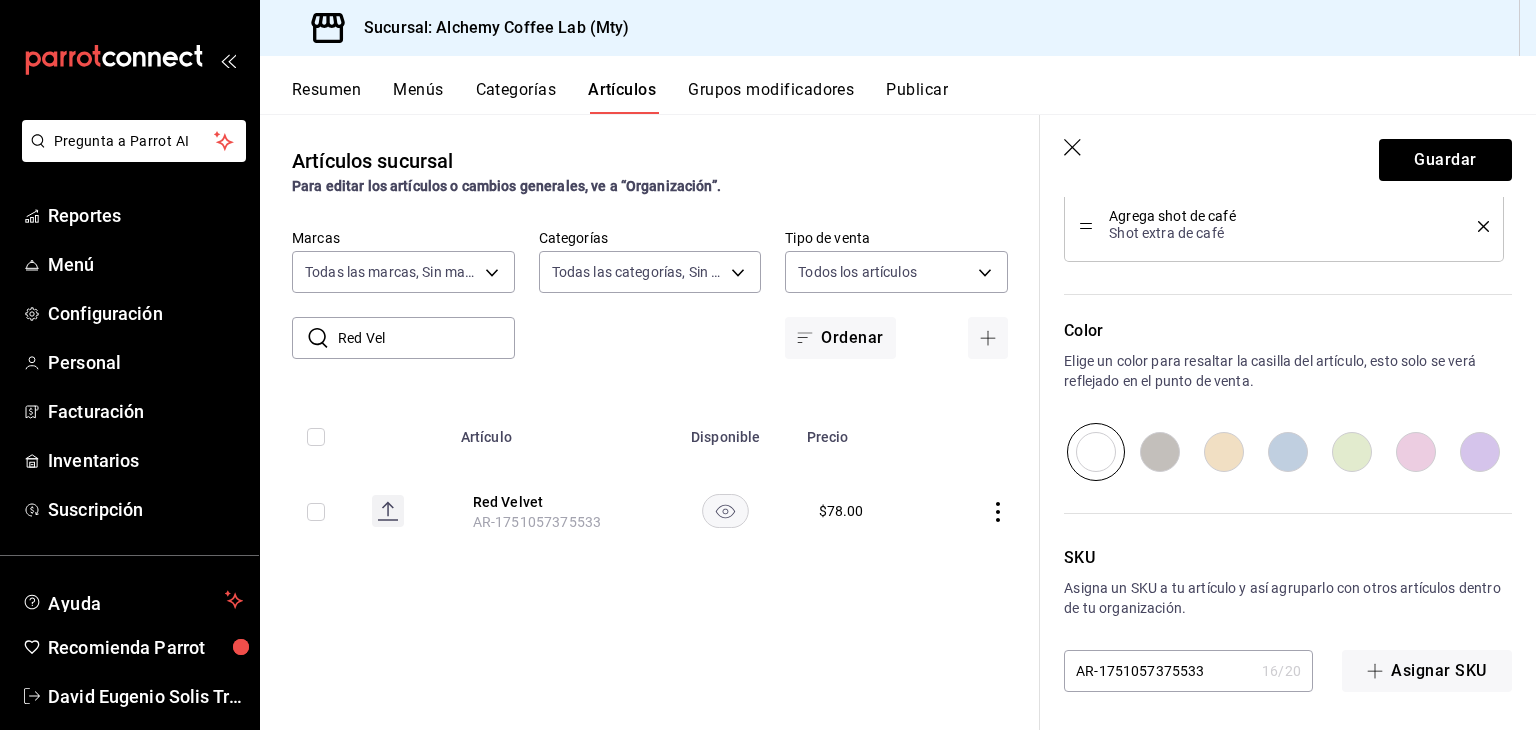 click at bounding box center [1416, 452] 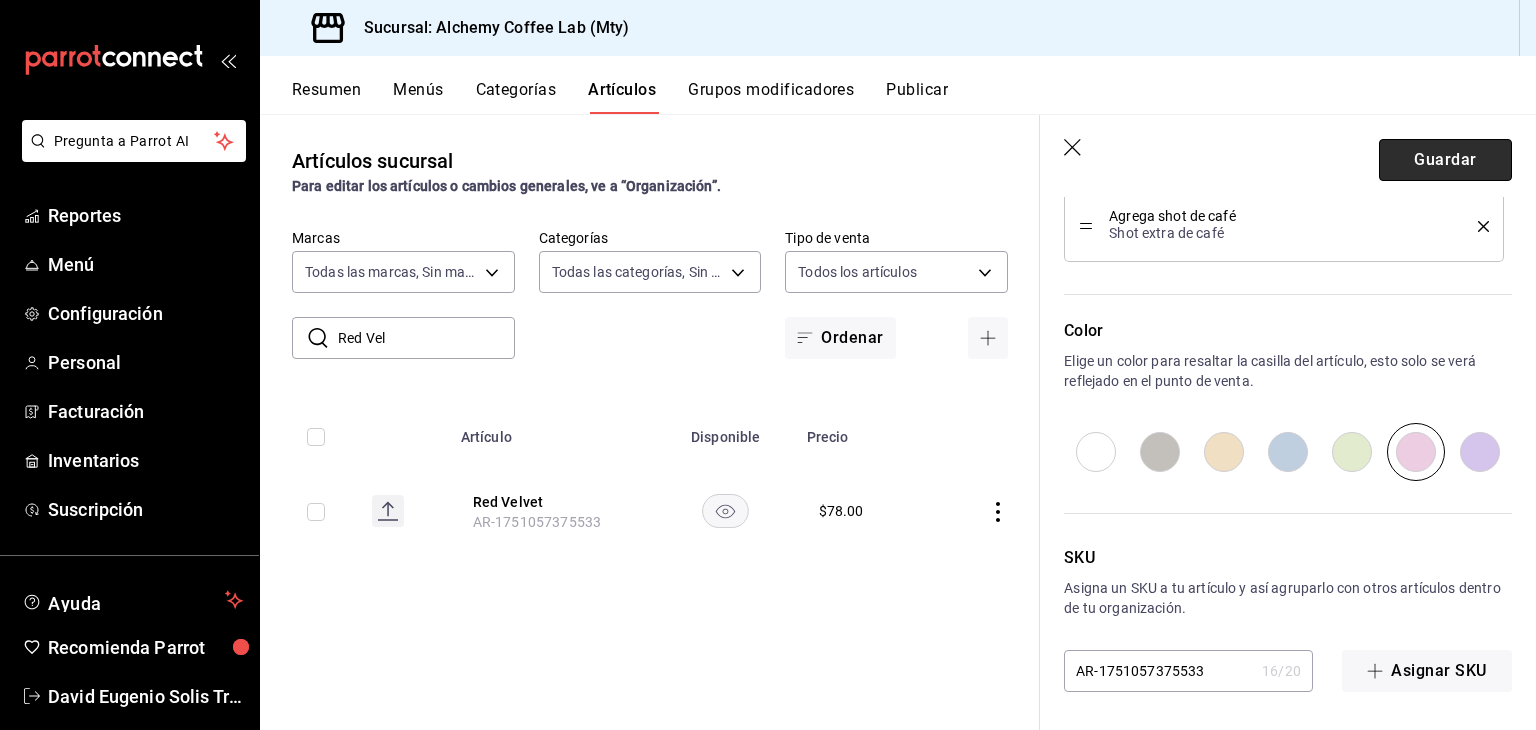 click on "Guardar" at bounding box center [1445, 160] 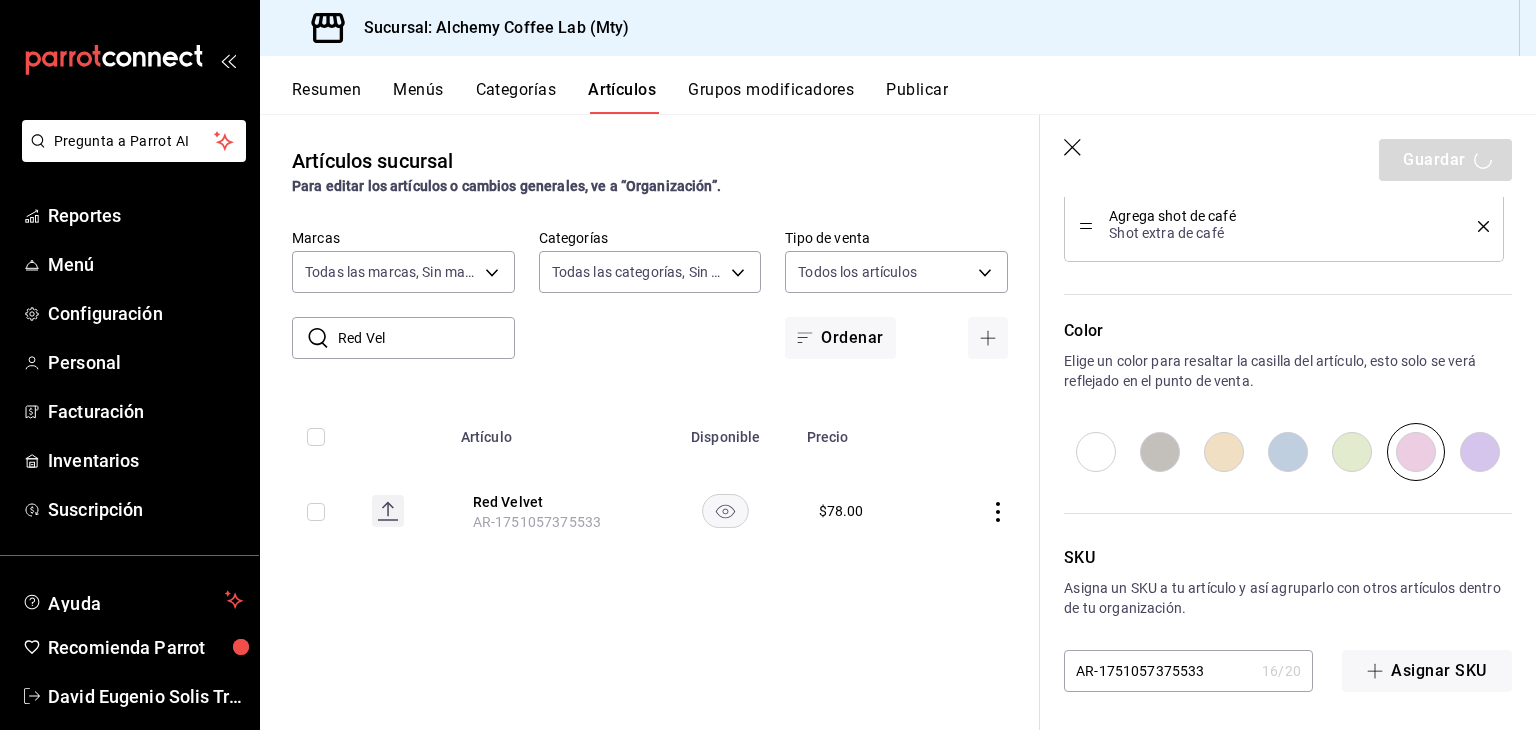 type on "x" 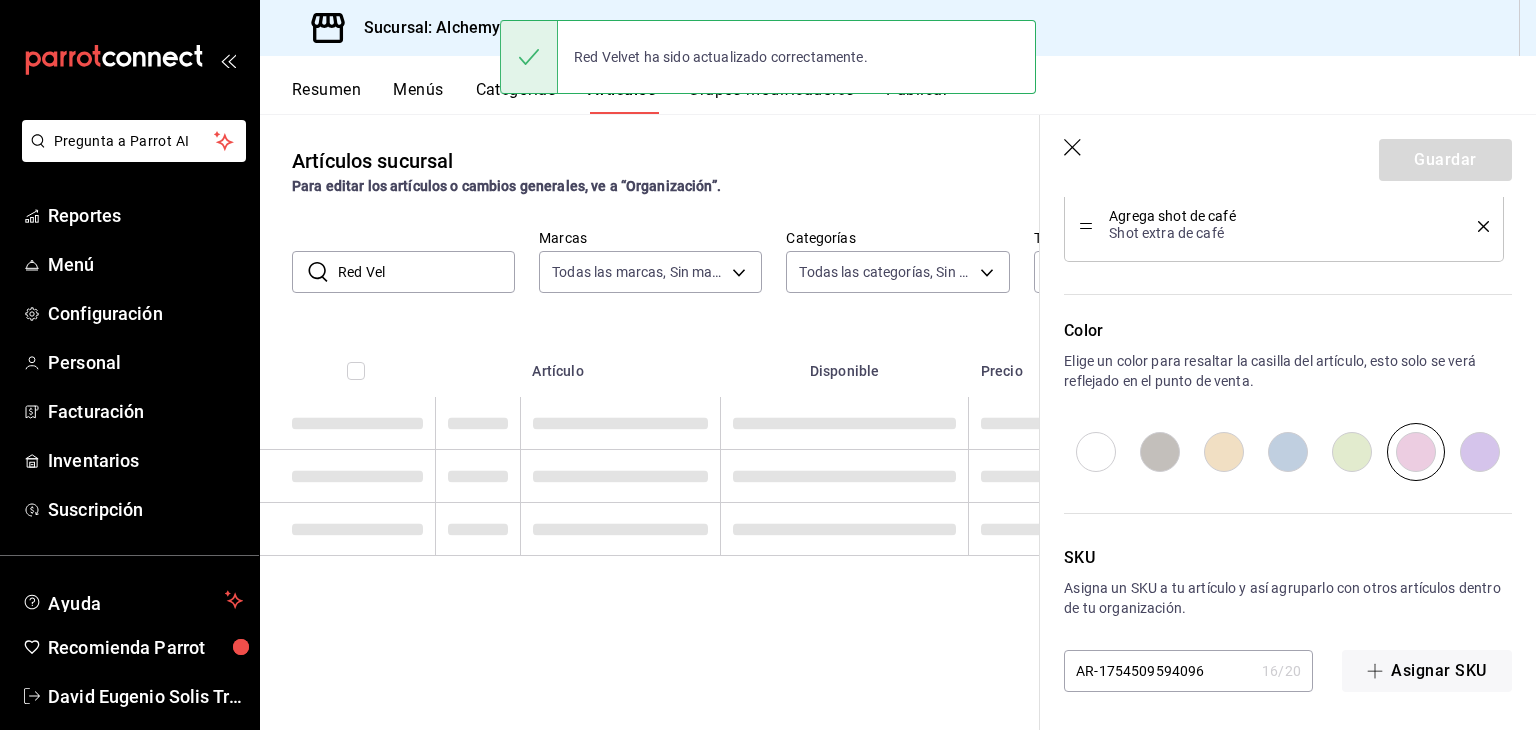 scroll, scrollTop: 0, scrollLeft: 0, axis: both 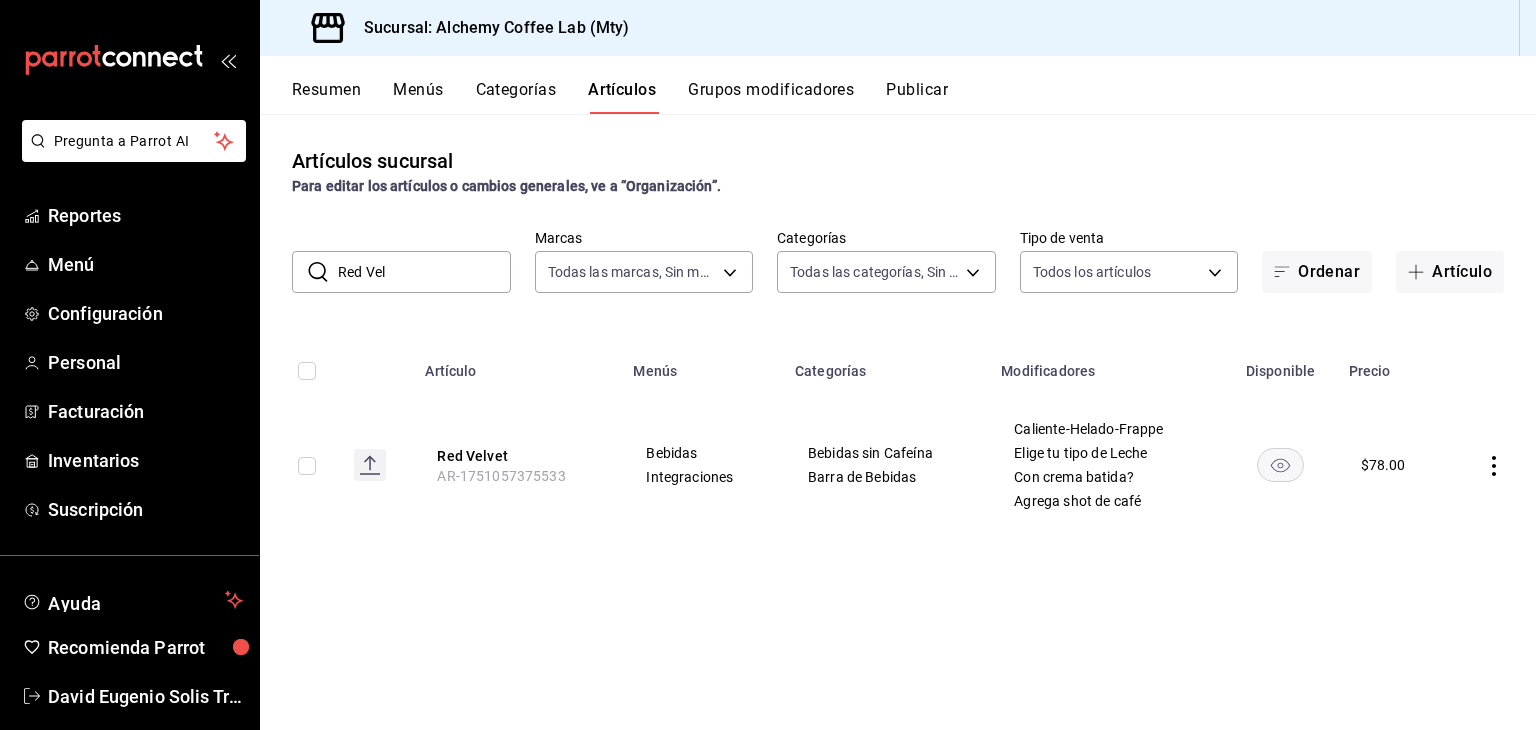 click on "Red Vel" at bounding box center (424, 272) 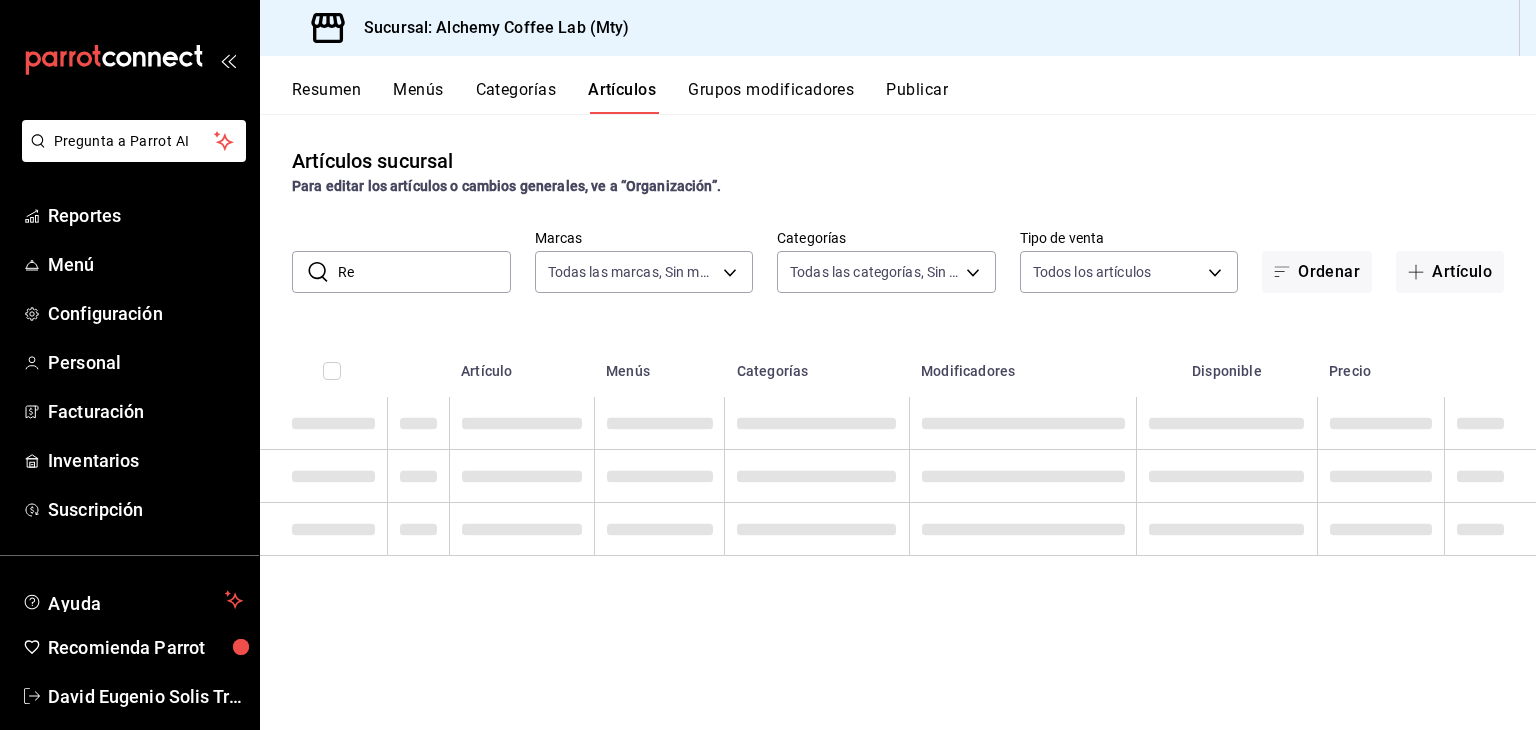 type on "R" 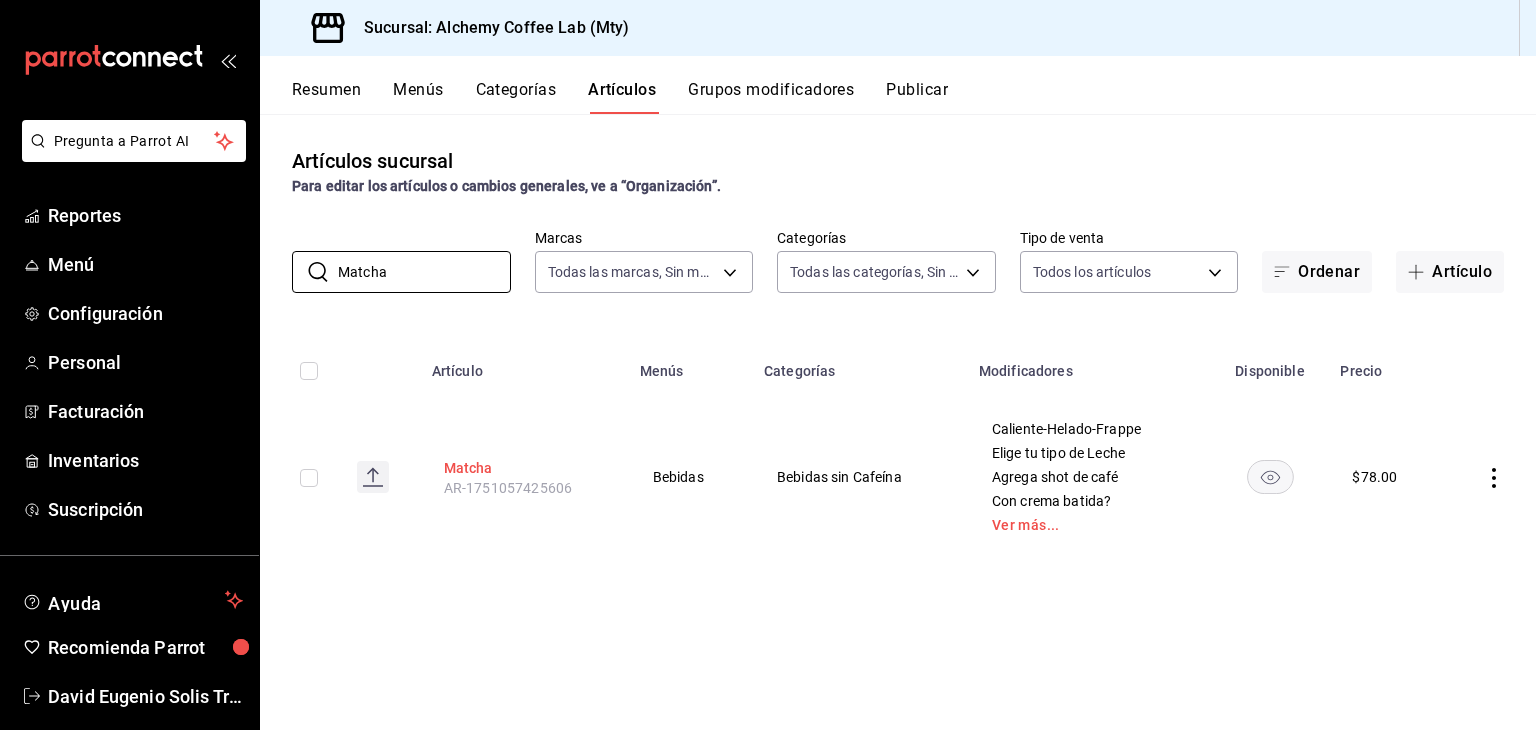 type on "Matcha" 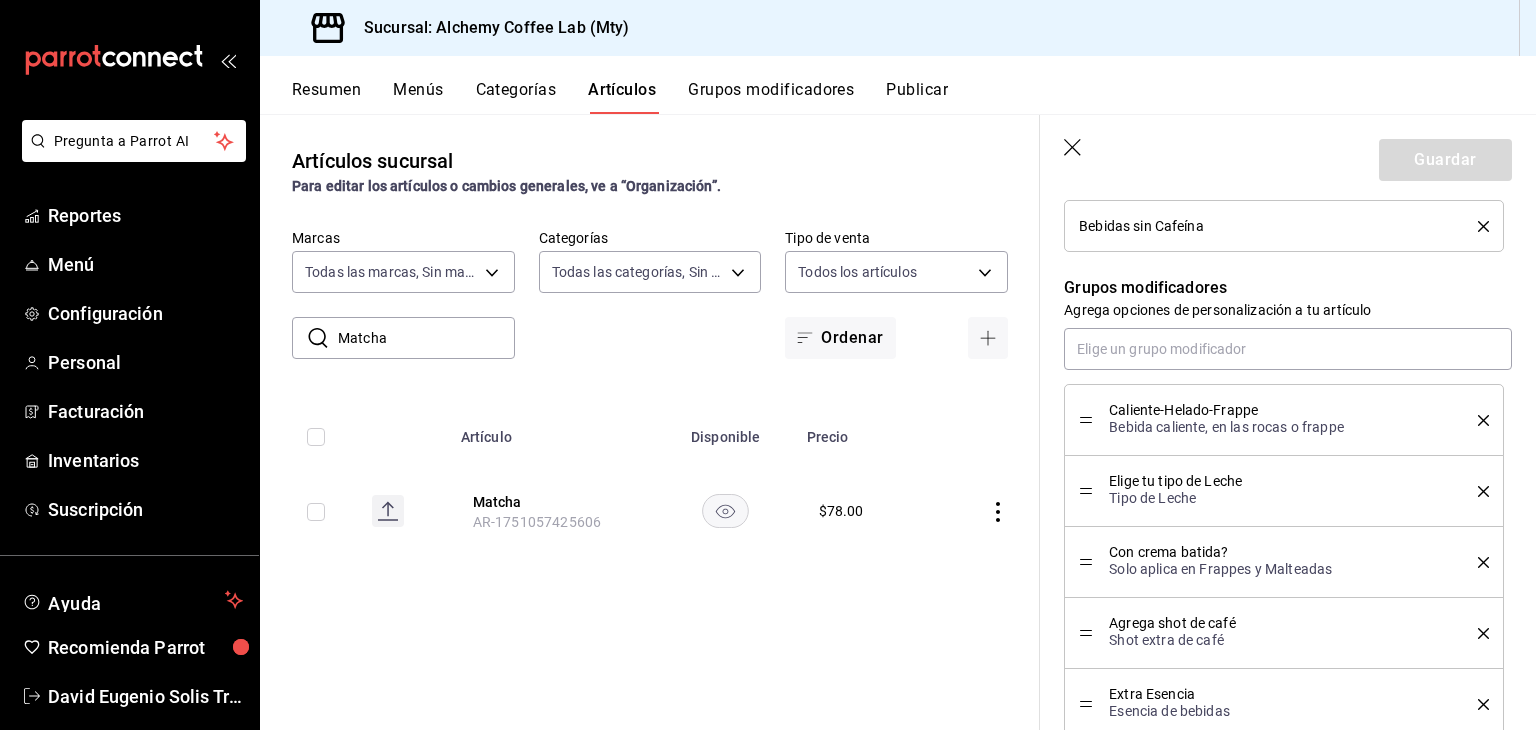 scroll, scrollTop: 900, scrollLeft: 0, axis: vertical 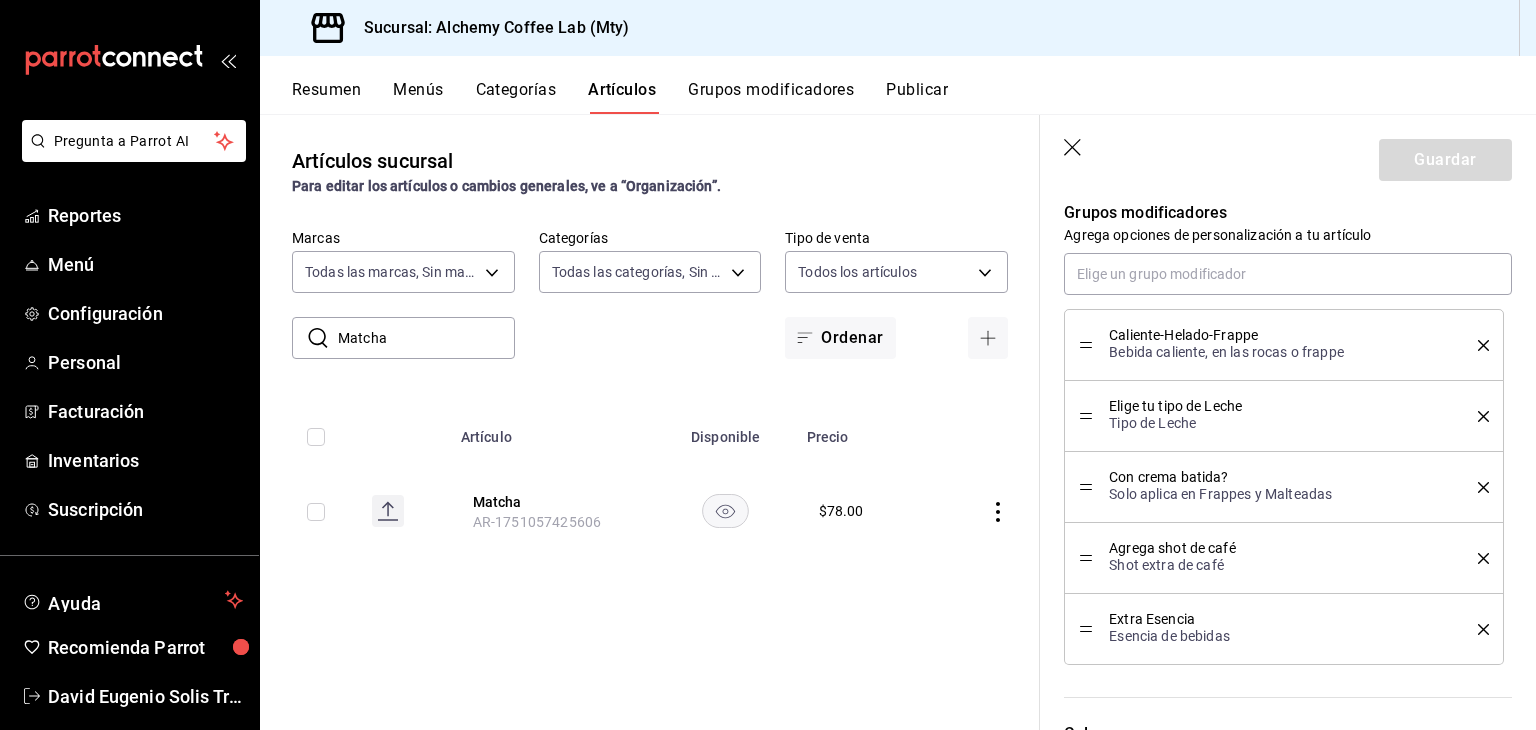 click 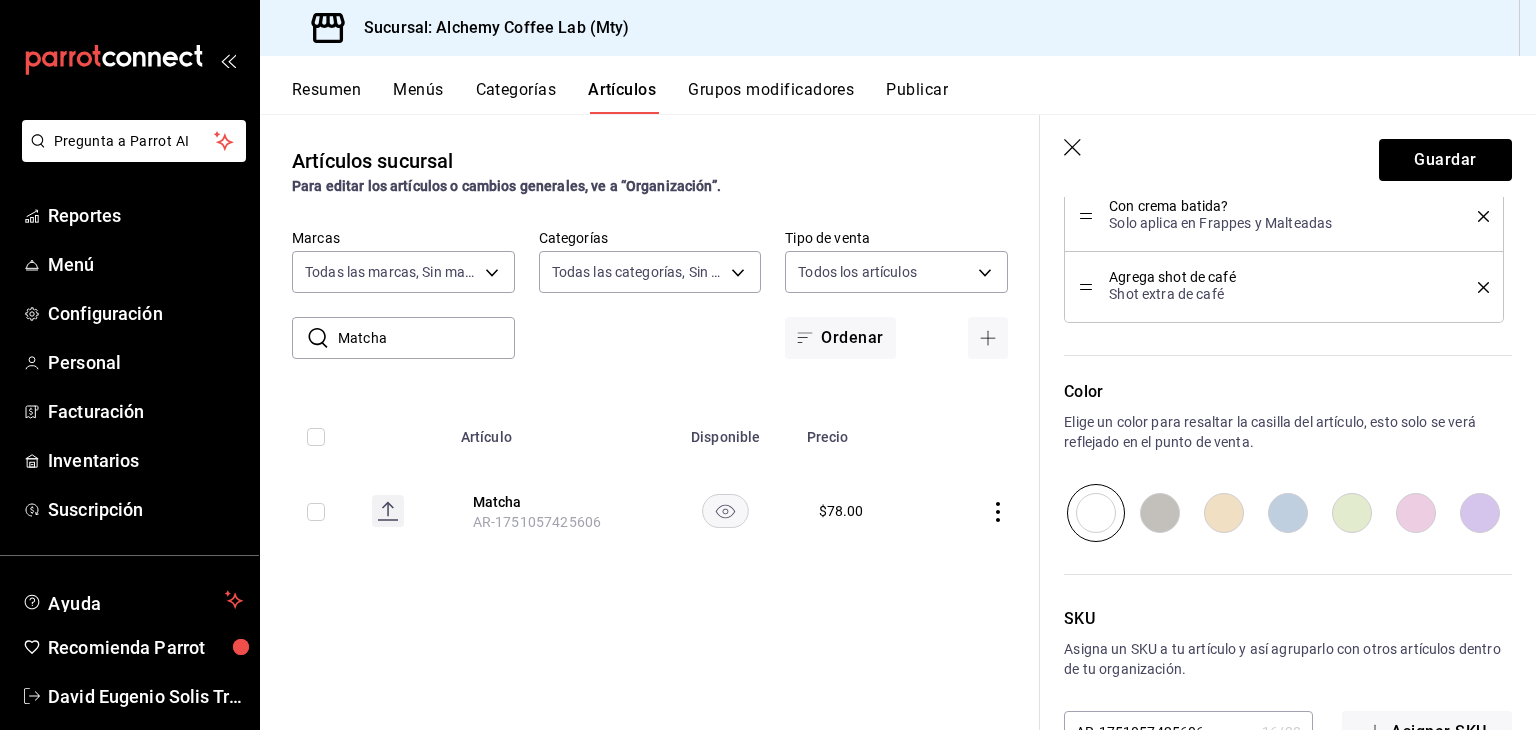 scroll, scrollTop: 1200, scrollLeft: 0, axis: vertical 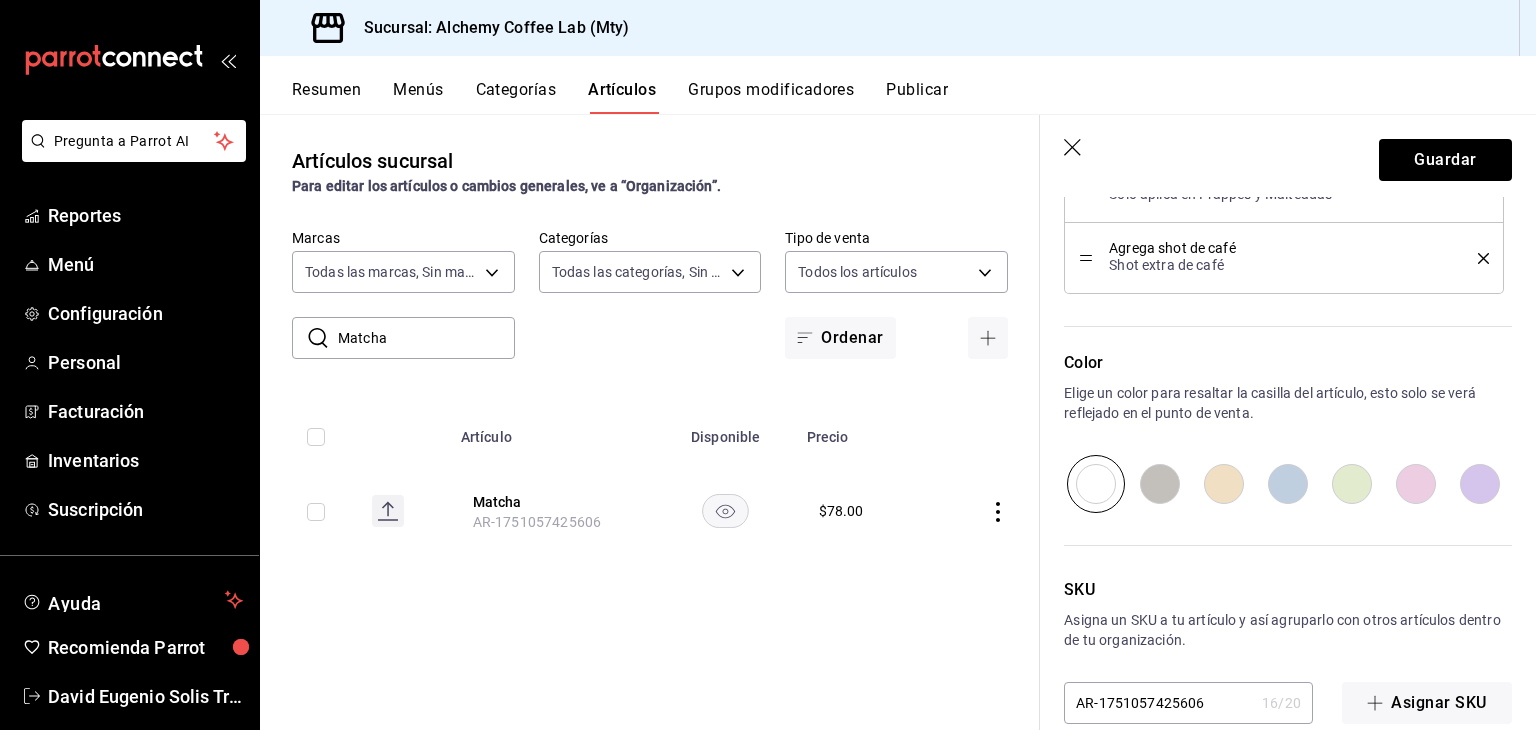 click at bounding box center (1352, 484) 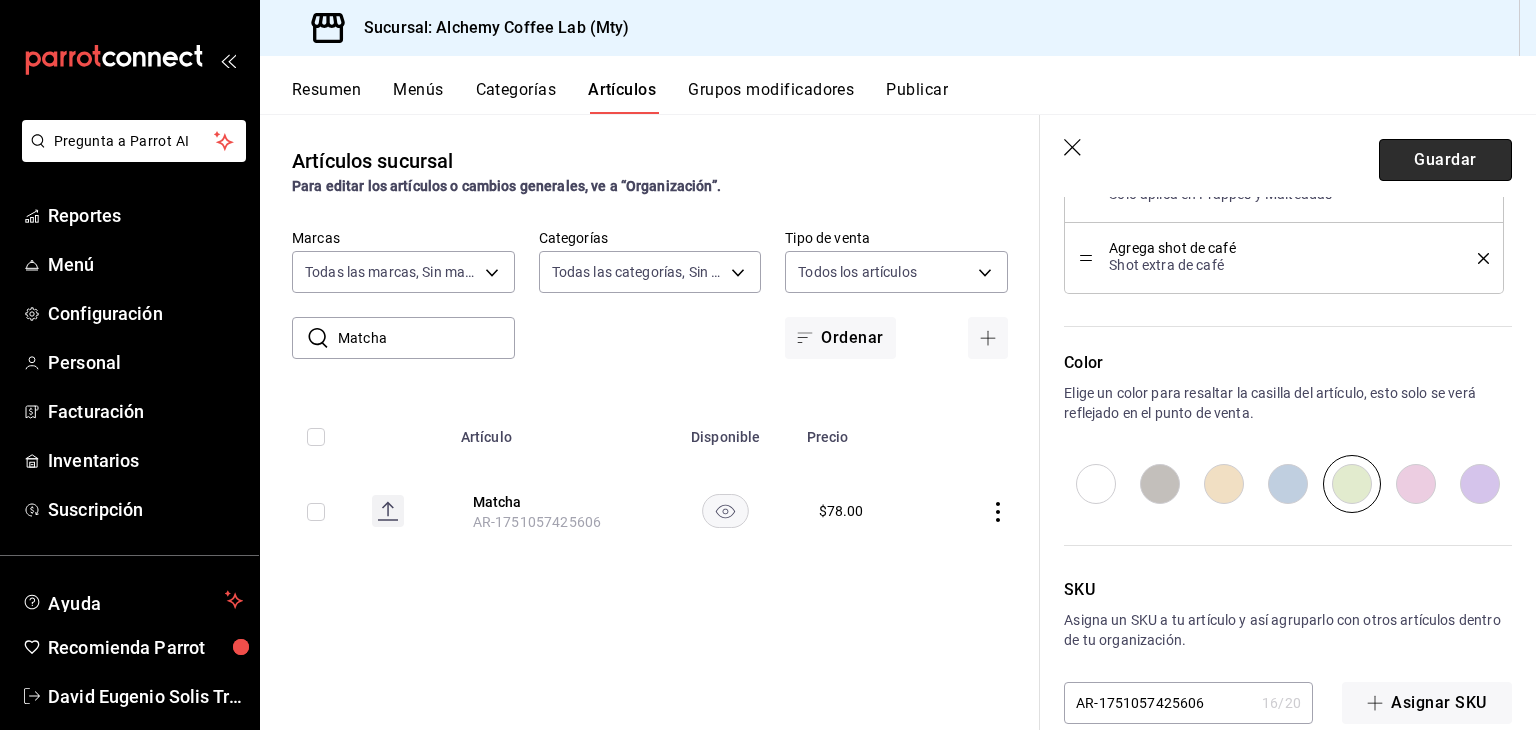 click on "Guardar" at bounding box center (1445, 160) 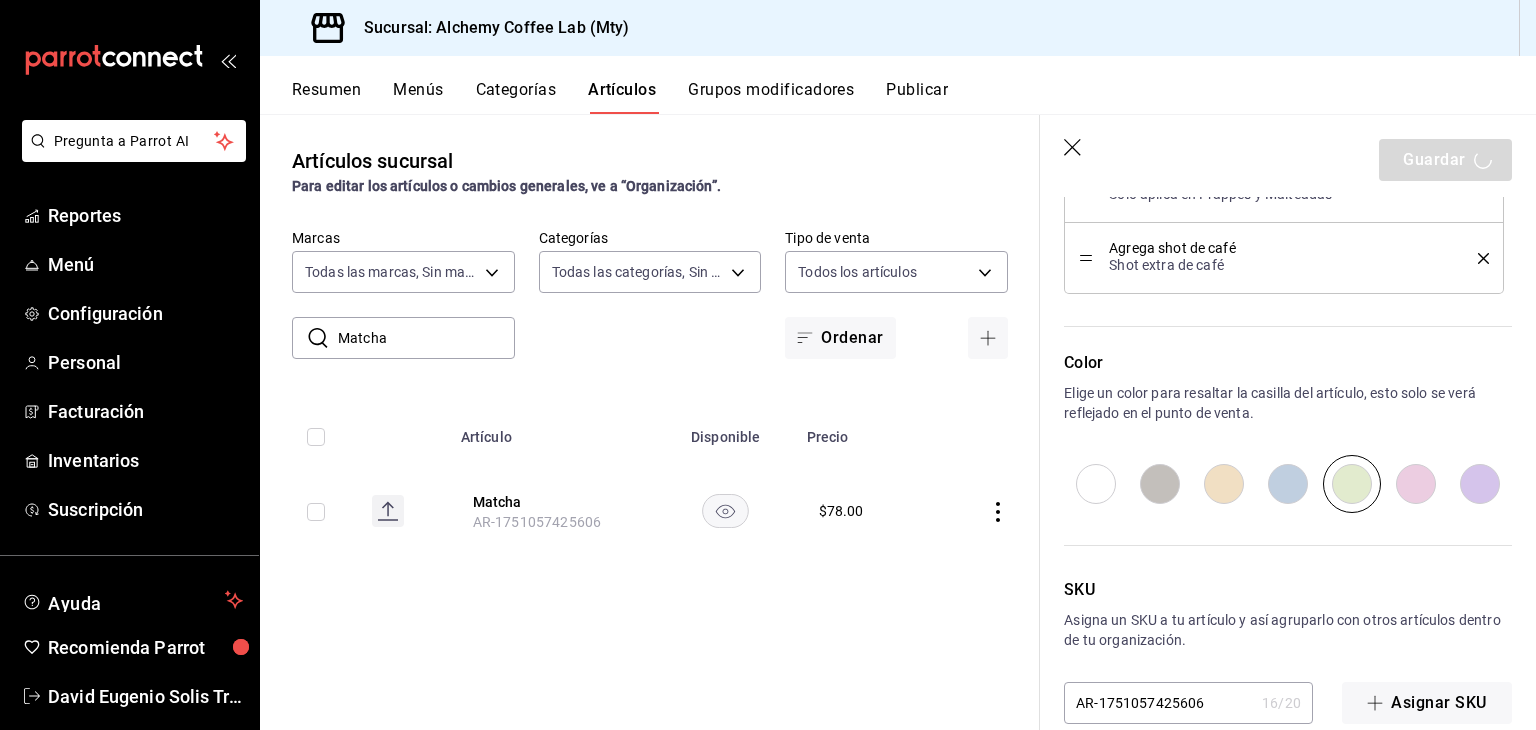 type on "x" 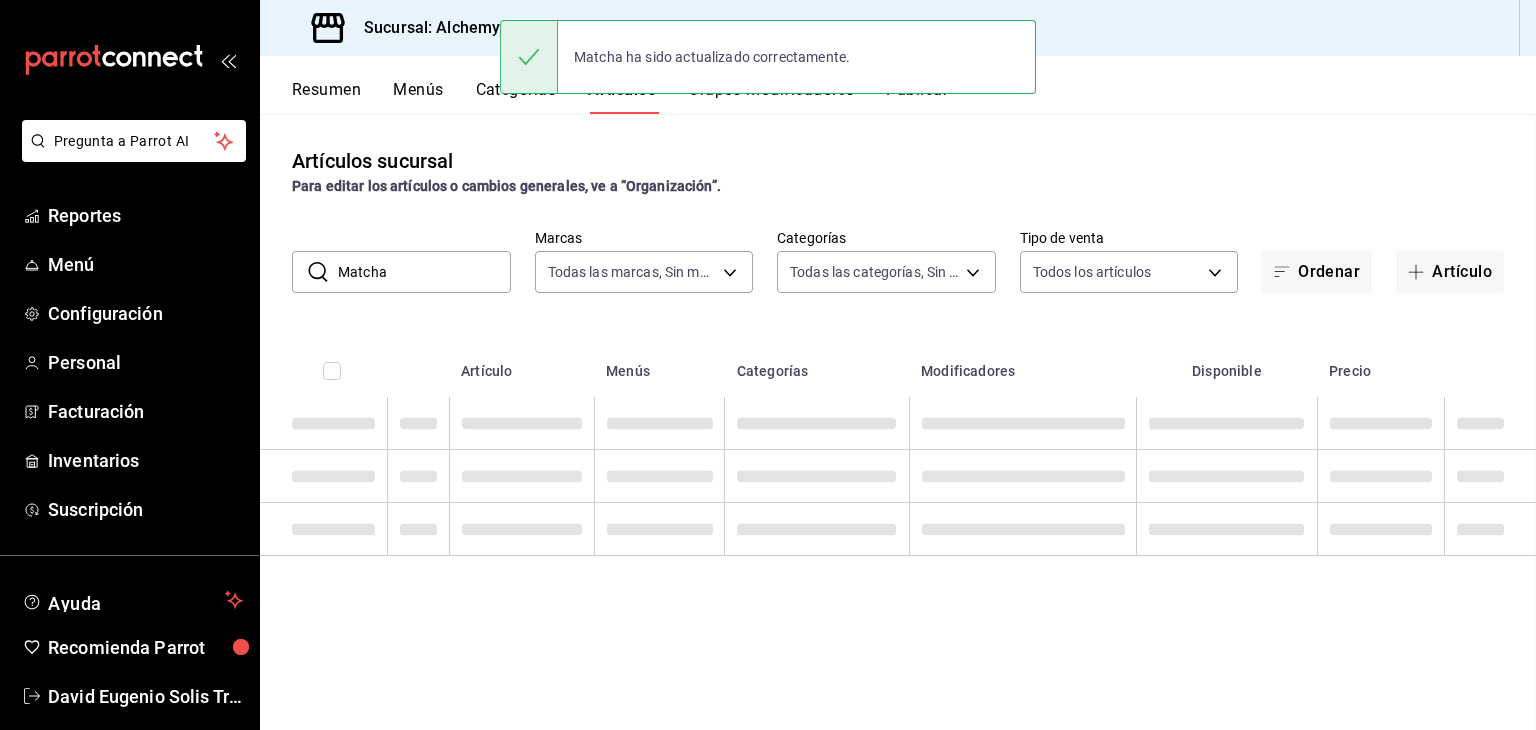 scroll, scrollTop: 0, scrollLeft: 0, axis: both 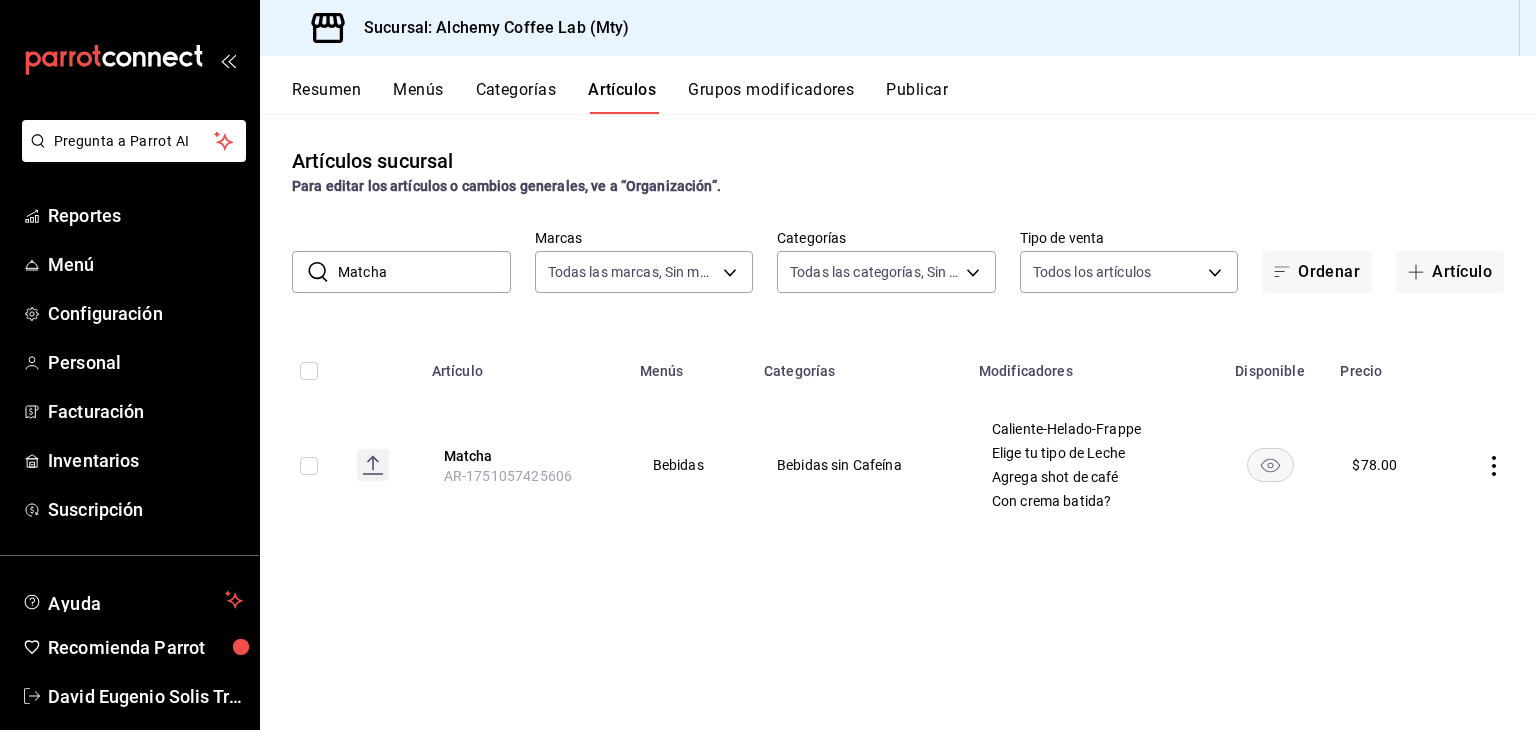 click on "Matcha" at bounding box center (424, 272) 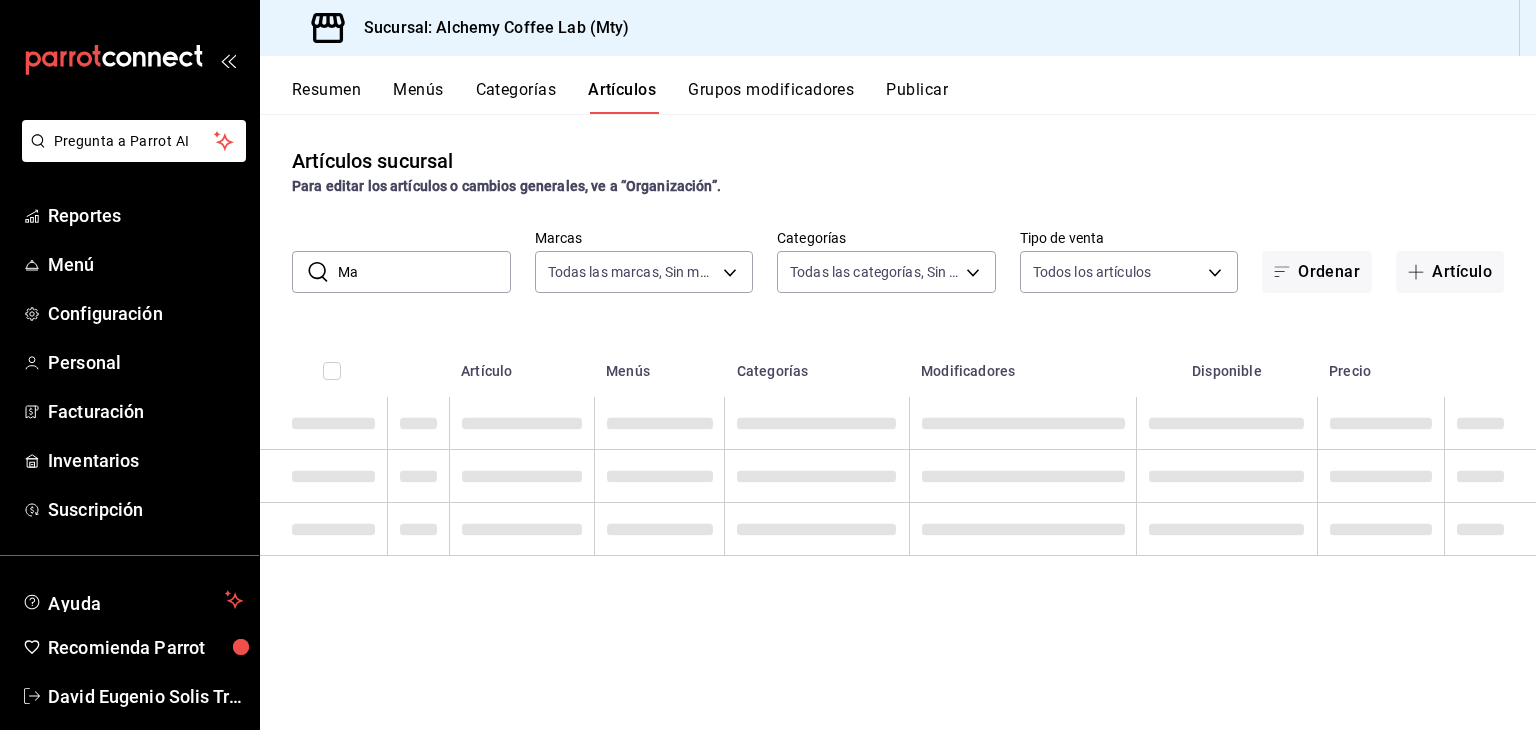 type on "M" 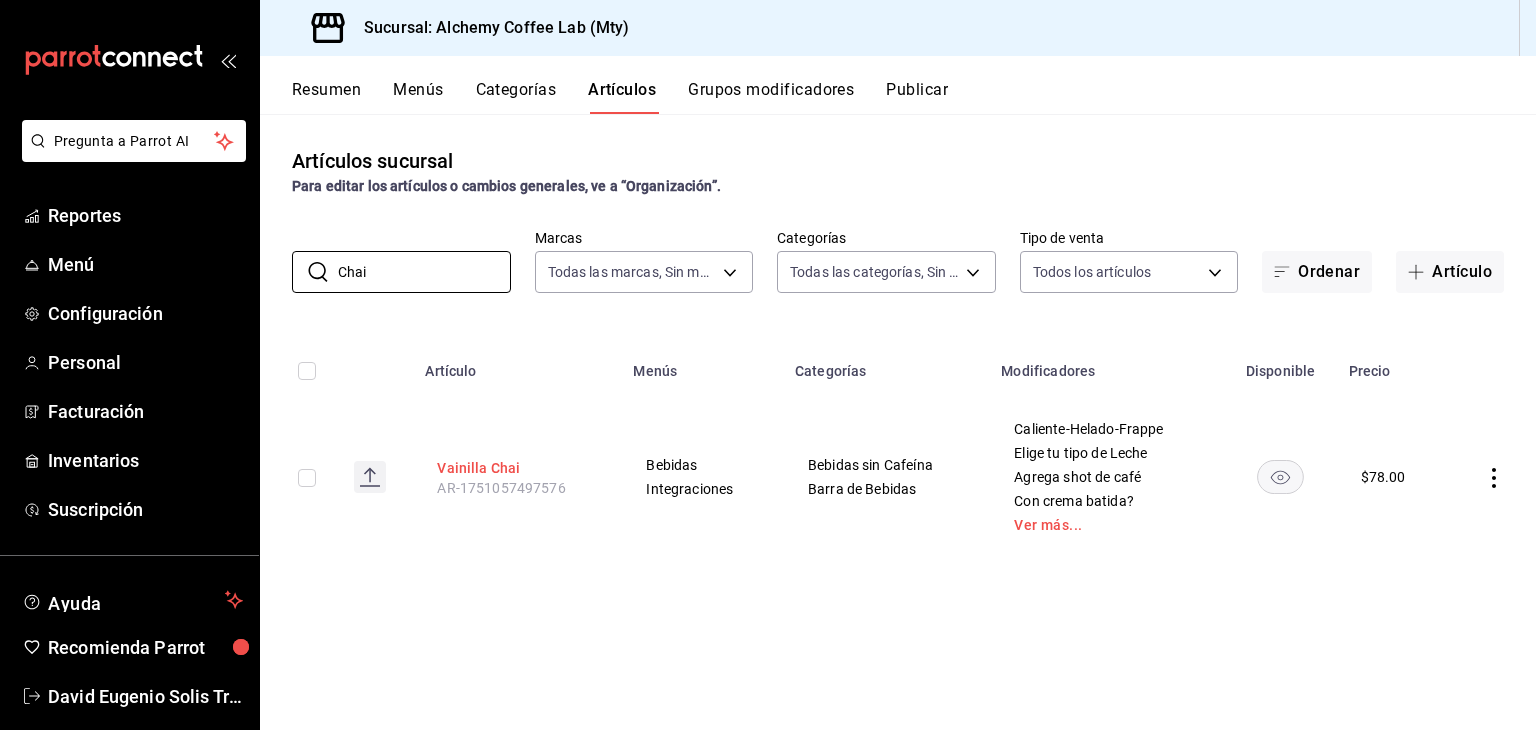 type on "Chai" 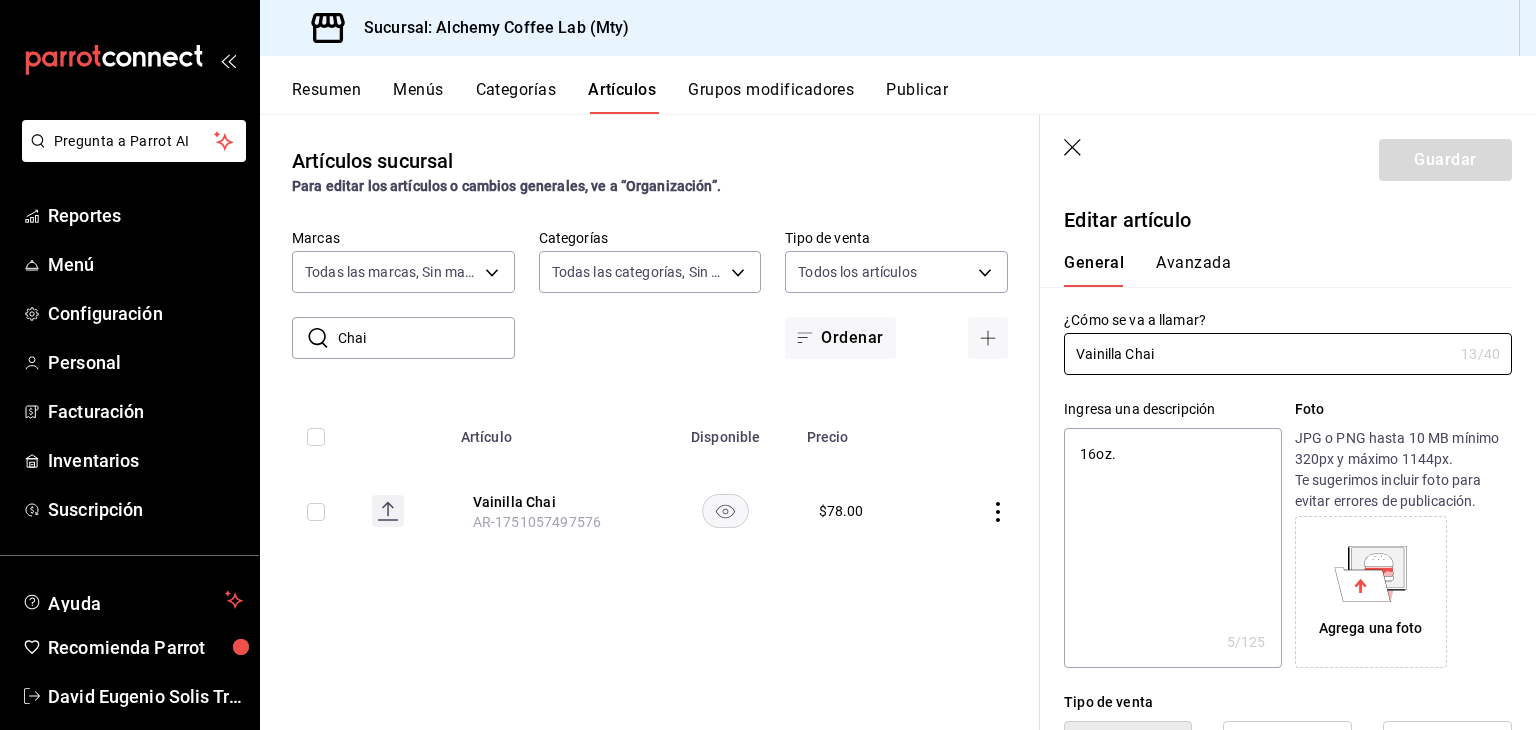 type on "x" 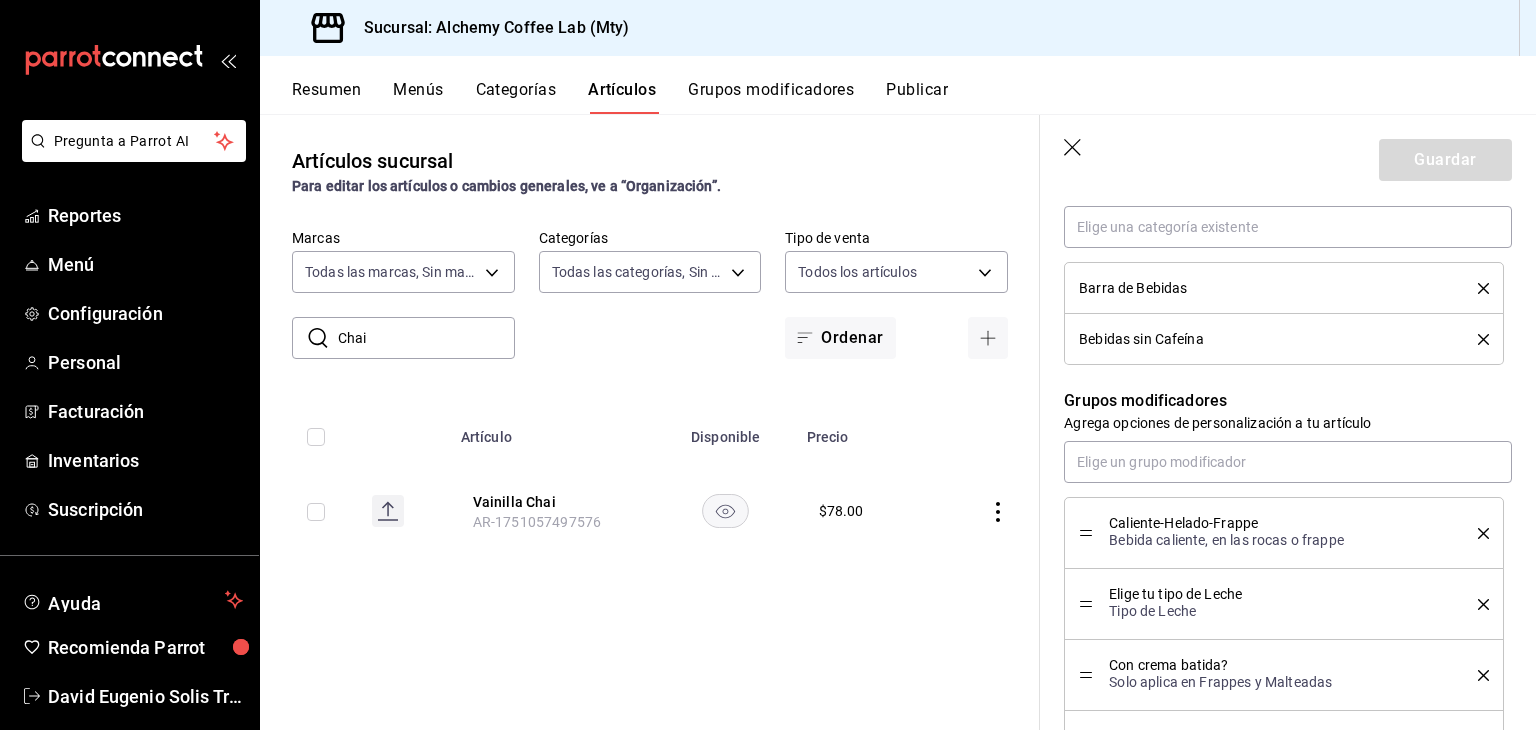 scroll, scrollTop: 900, scrollLeft: 0, axis: vertical 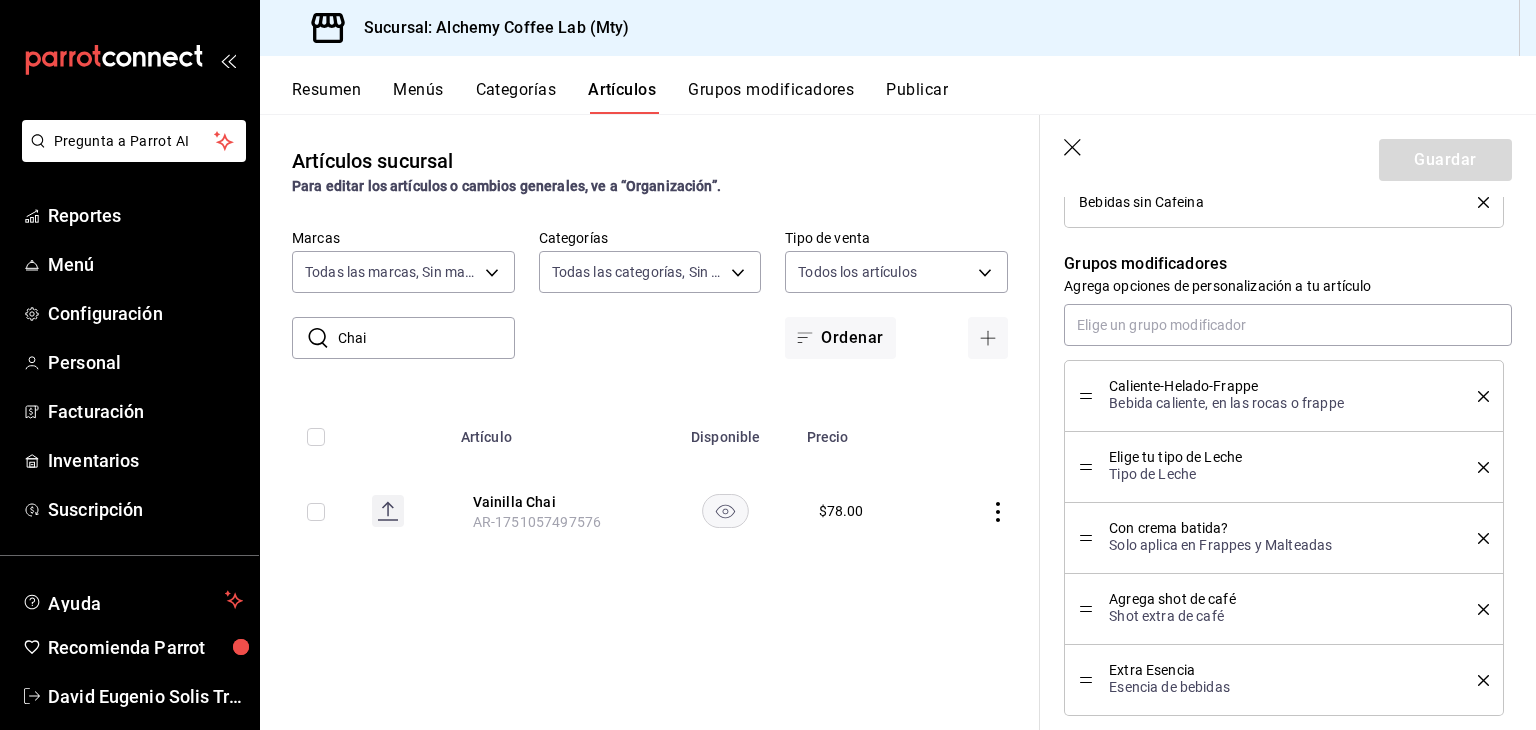 click 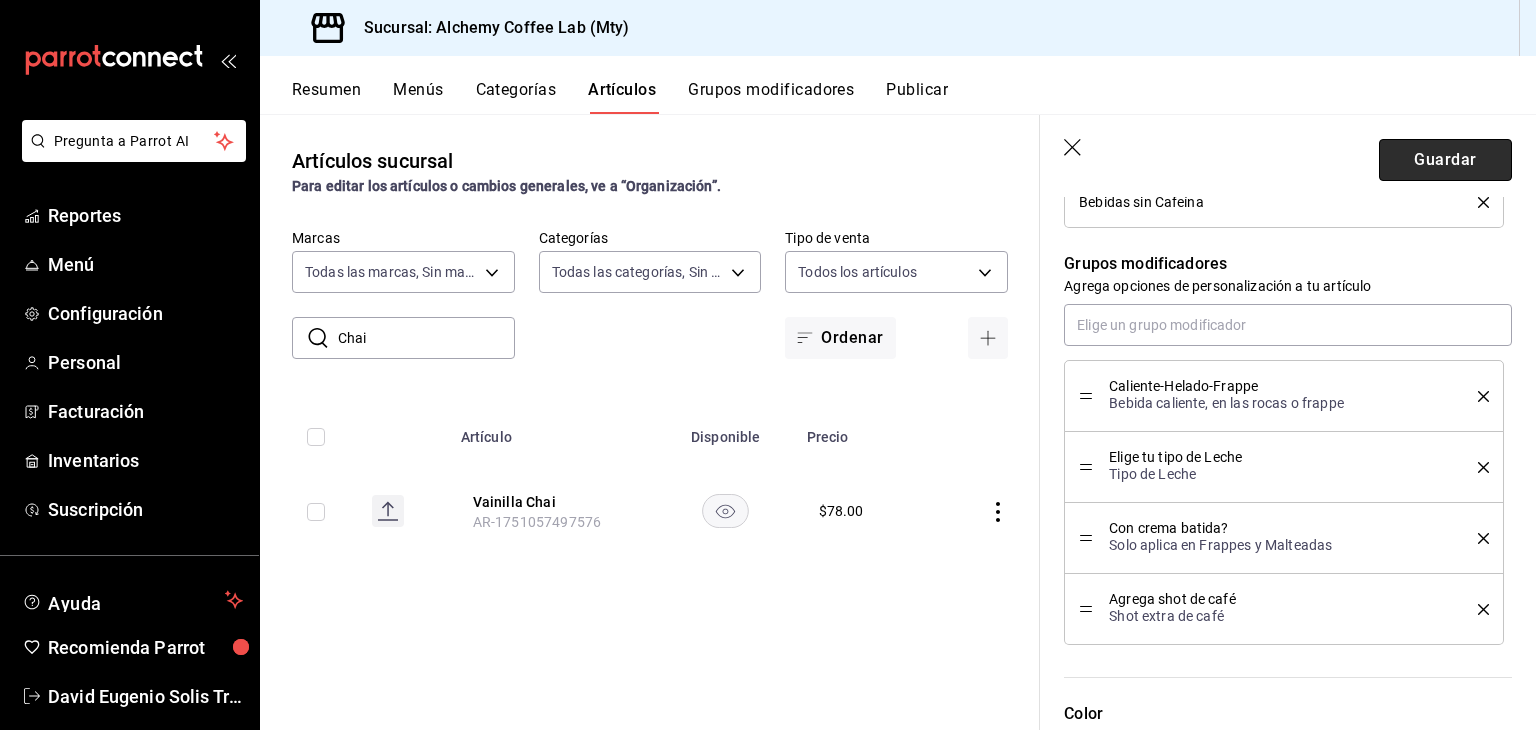click on "Guardar" at bounding box center (1445, 160) 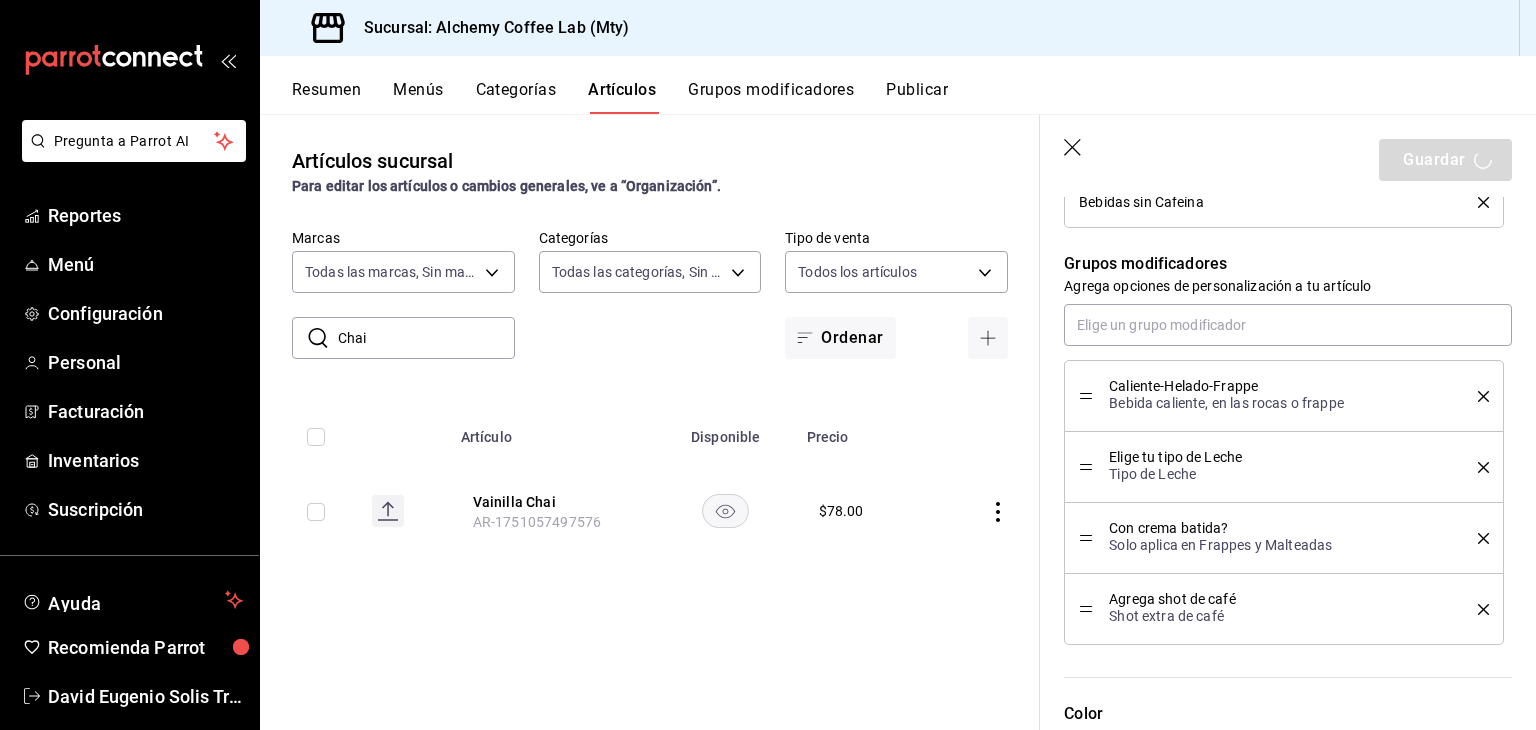 type on "x" 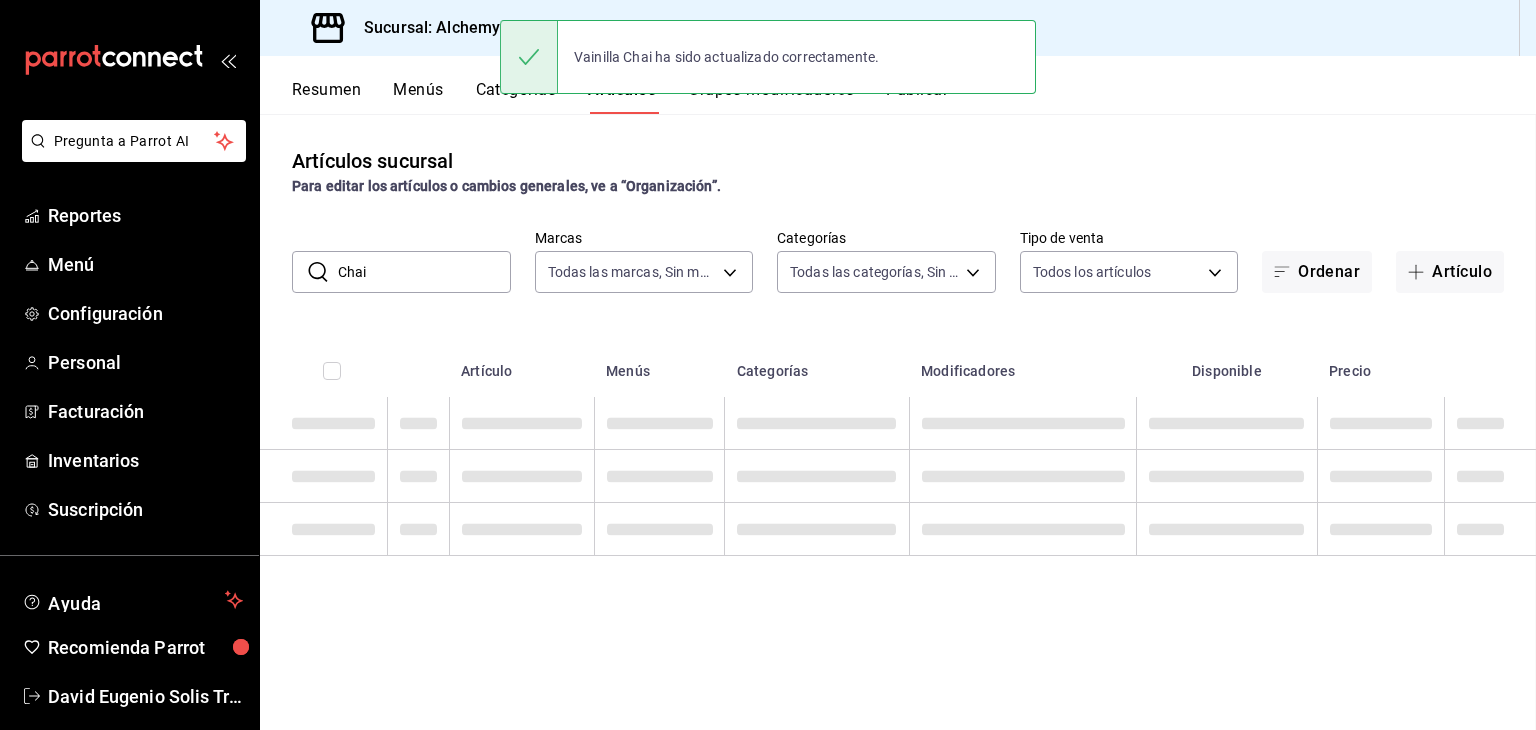 scroll, scrollTop: 0, scrollLeft: 0, axis: both 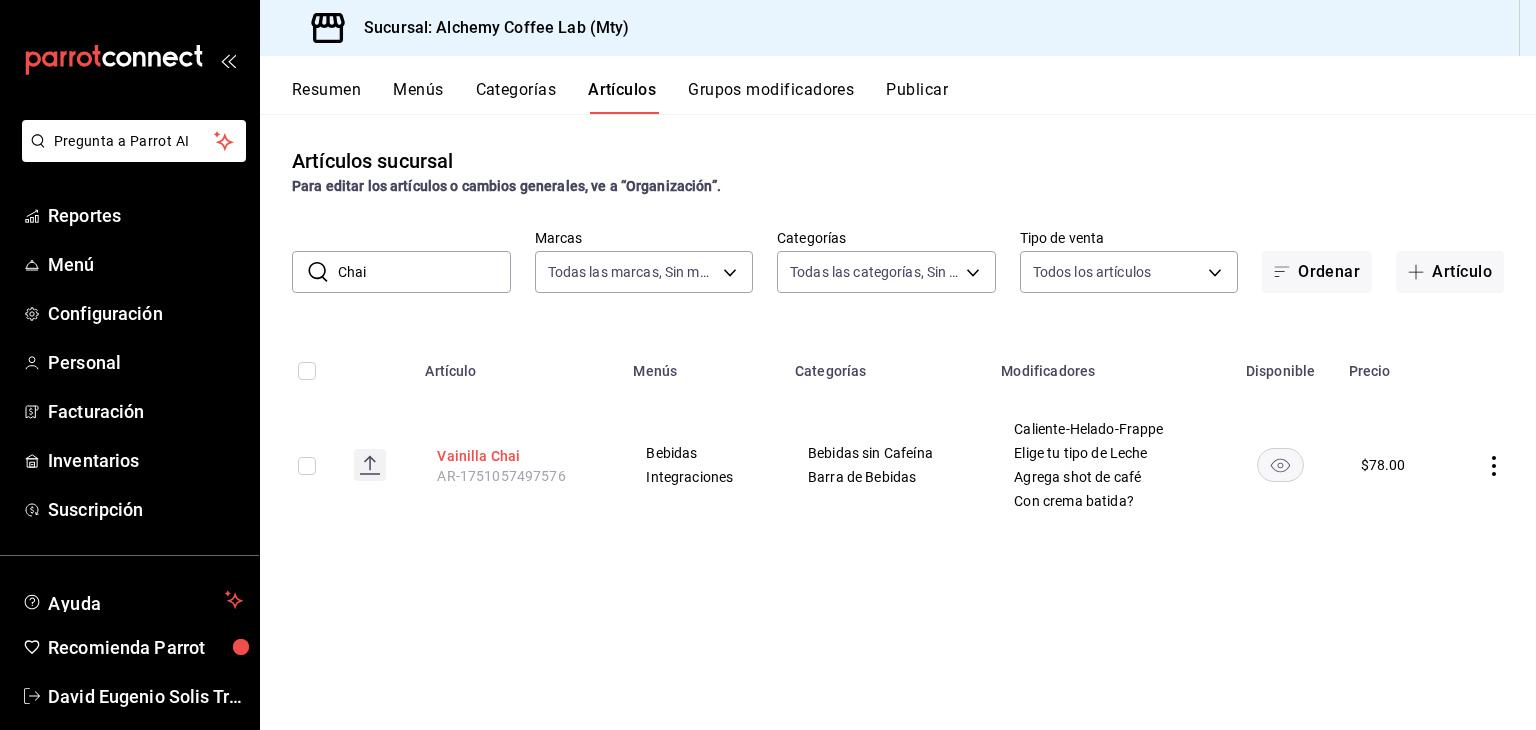 click on "Vainilla Chai" at bounding box center [517, 456] 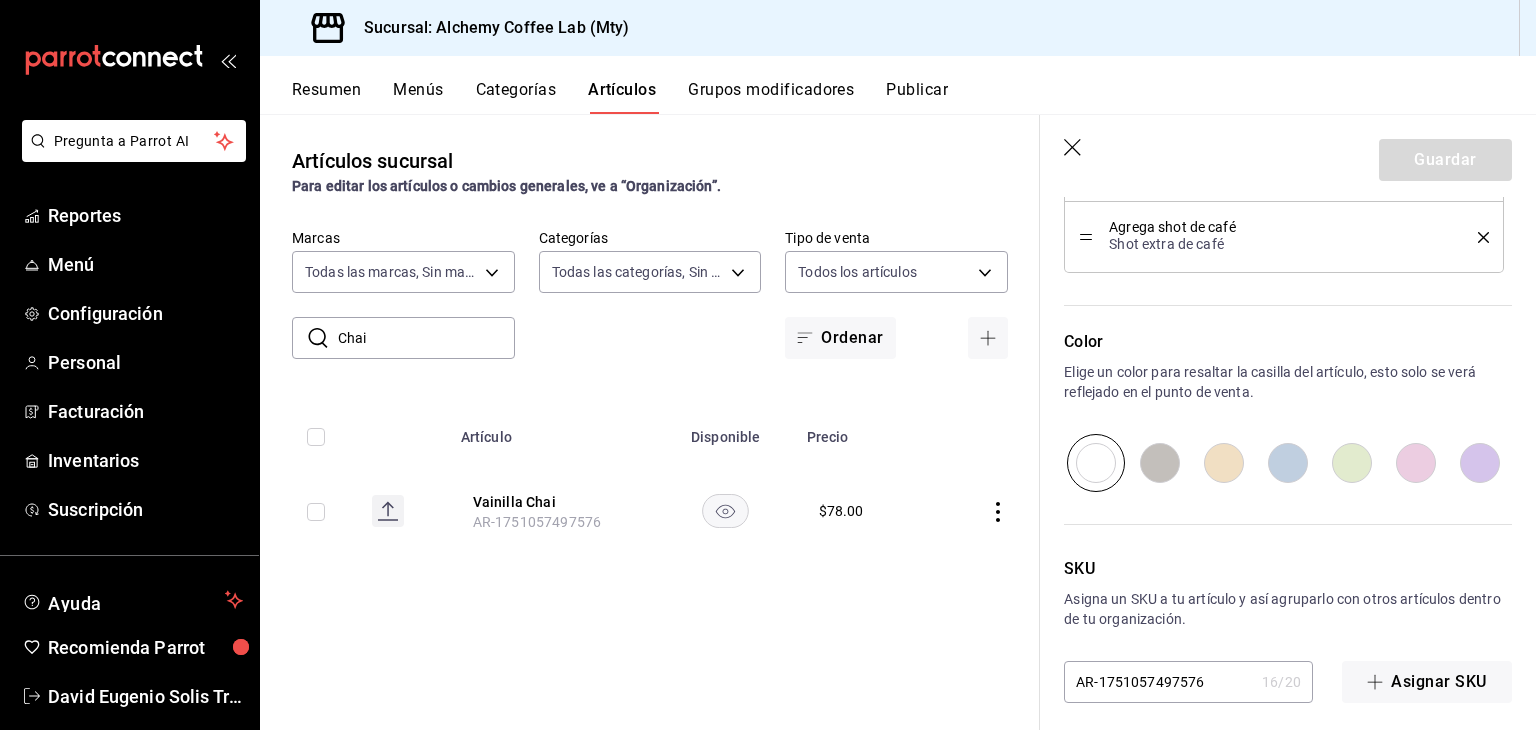 scroll, scrollTop: 1283, scrollLeft: 0, axis: vertical 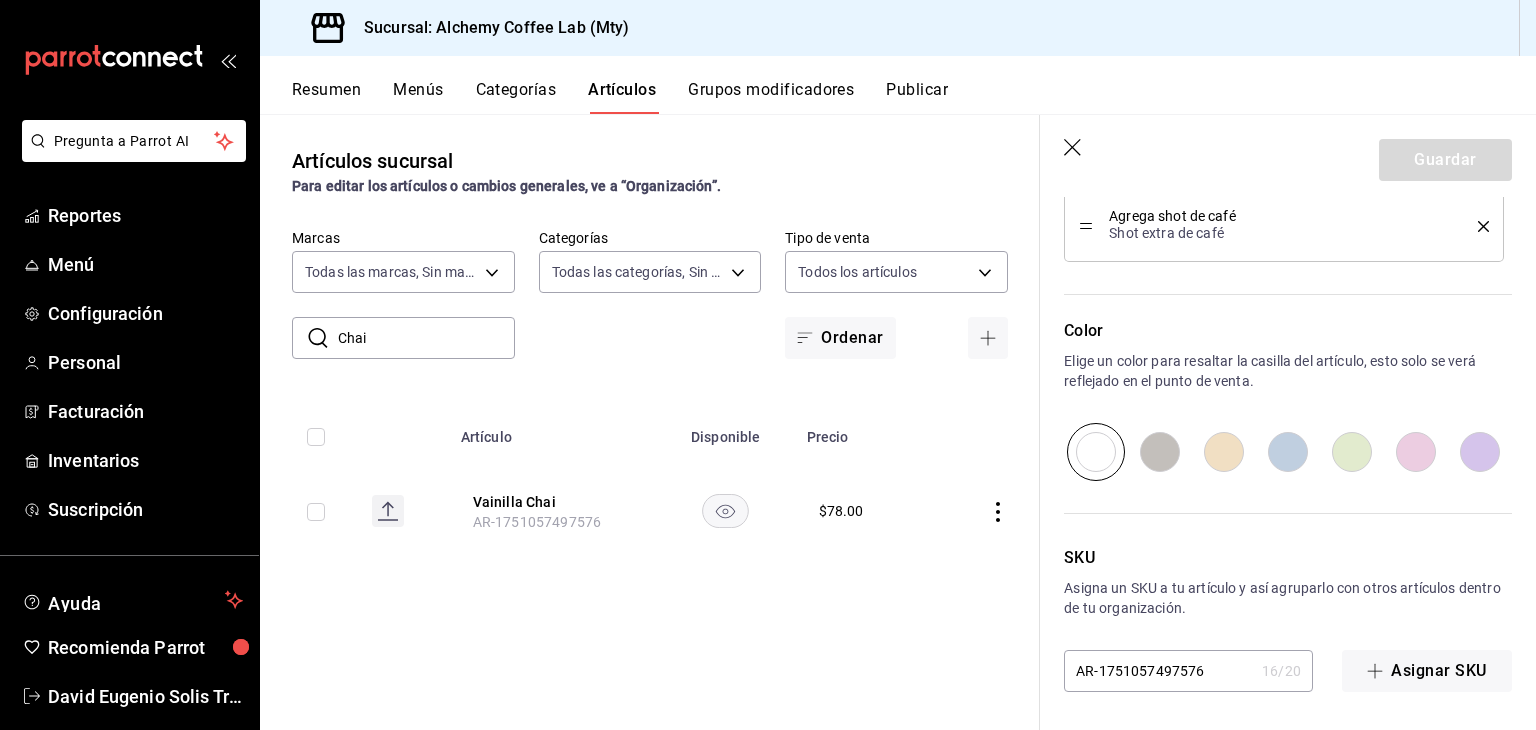 click at bounding box center [1288, 452] 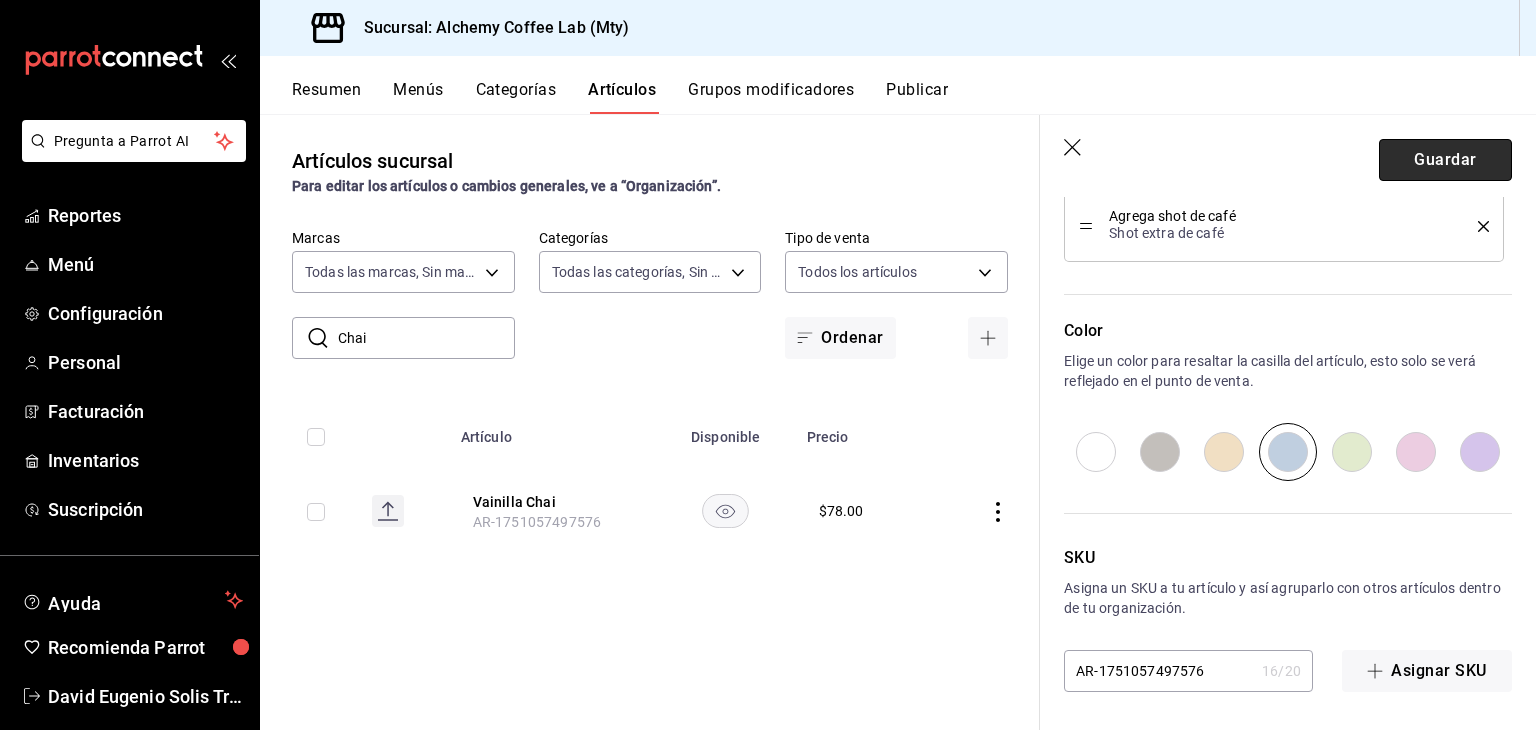 click on "Guardar" at bounding box center (1445, 160) 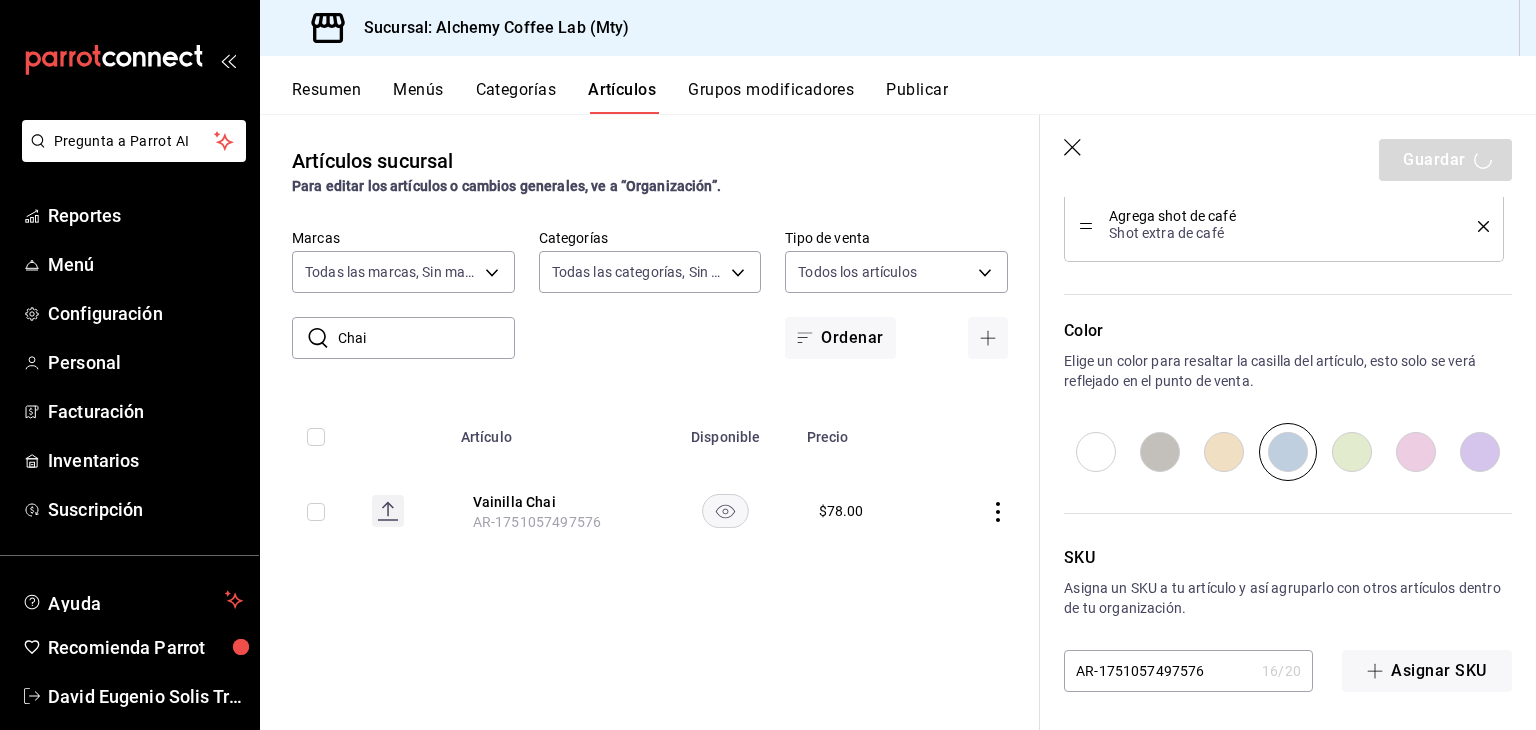 type on "x" 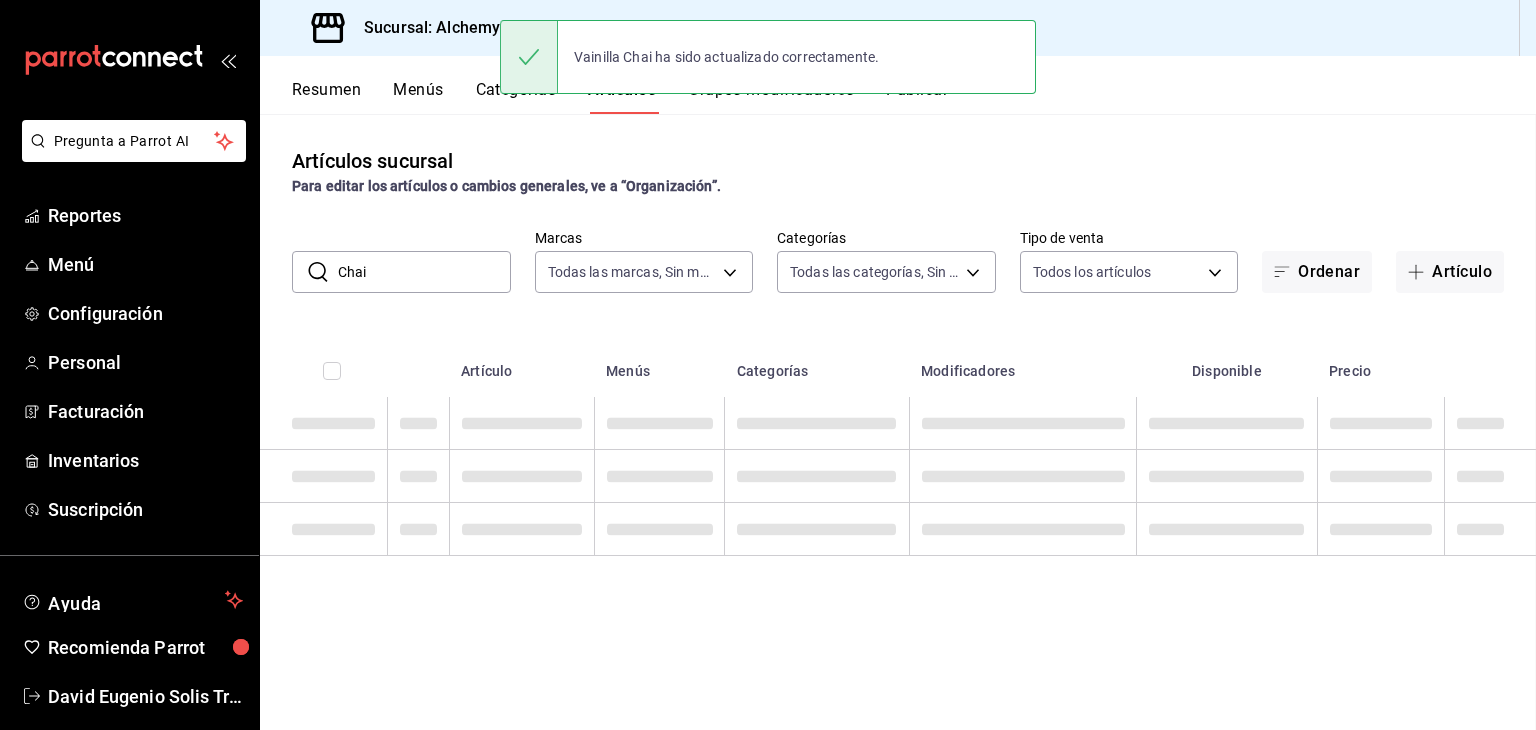 scroll, scrollTop: 0, scrollLeft: 0, axis: both 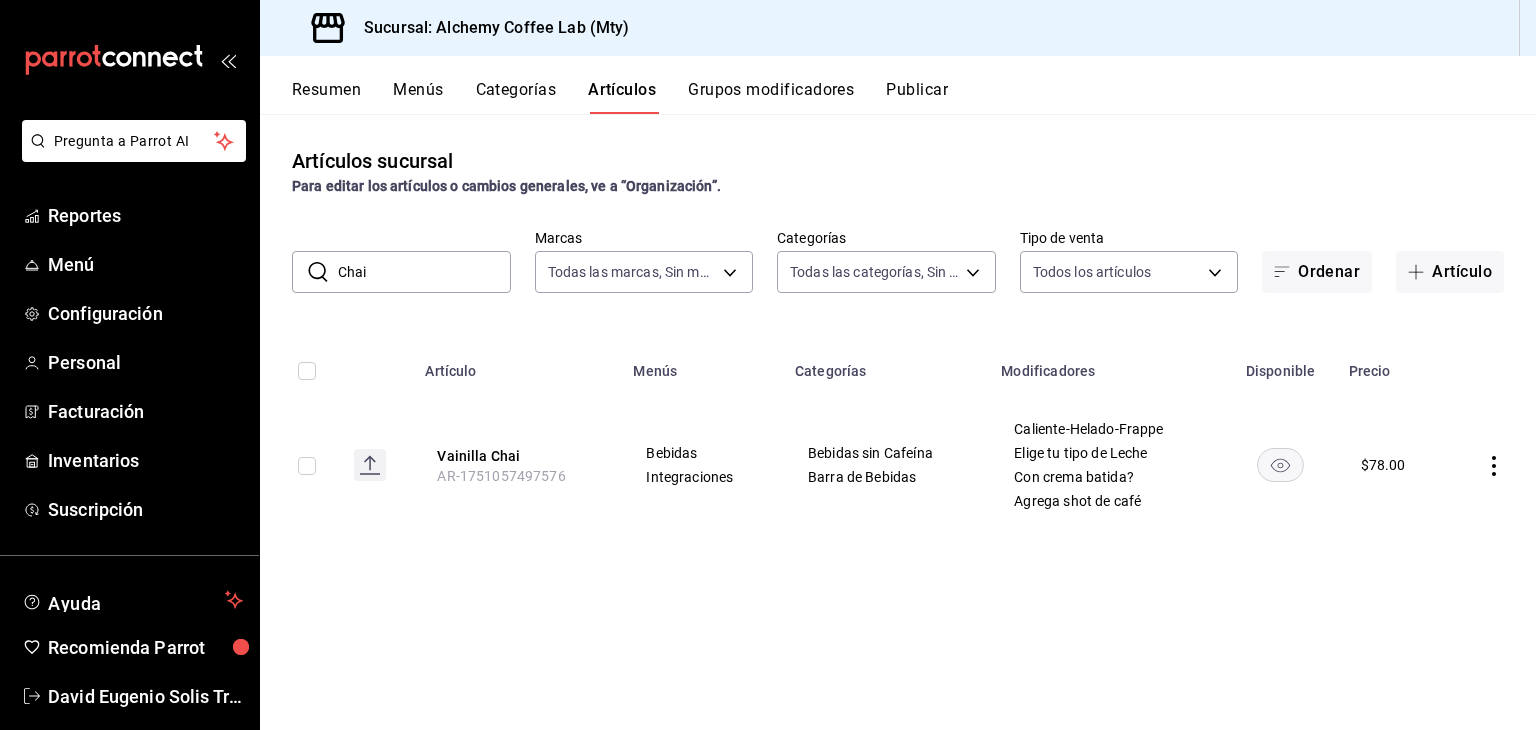 click on "Chai" at bounding box center [424, 272] 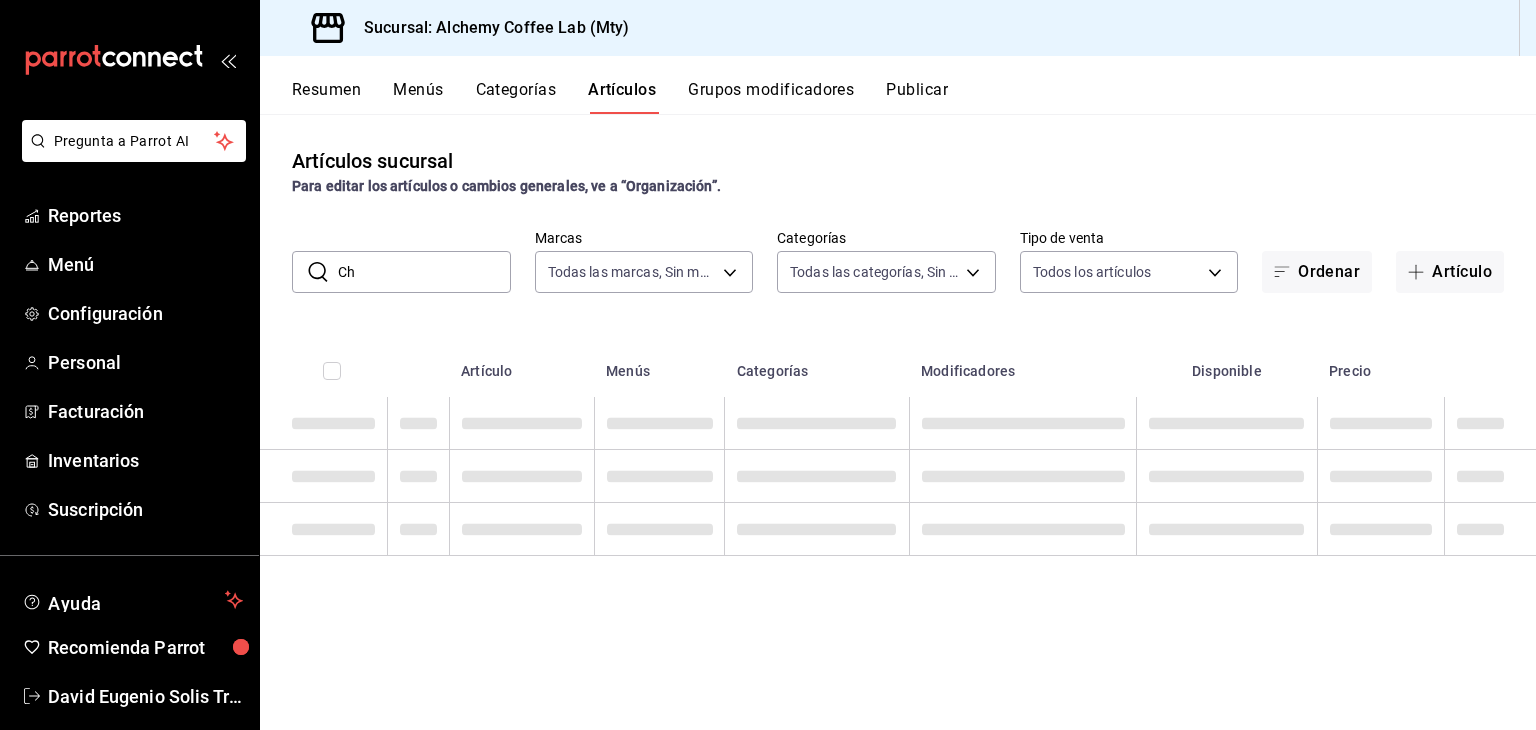 type on "C" 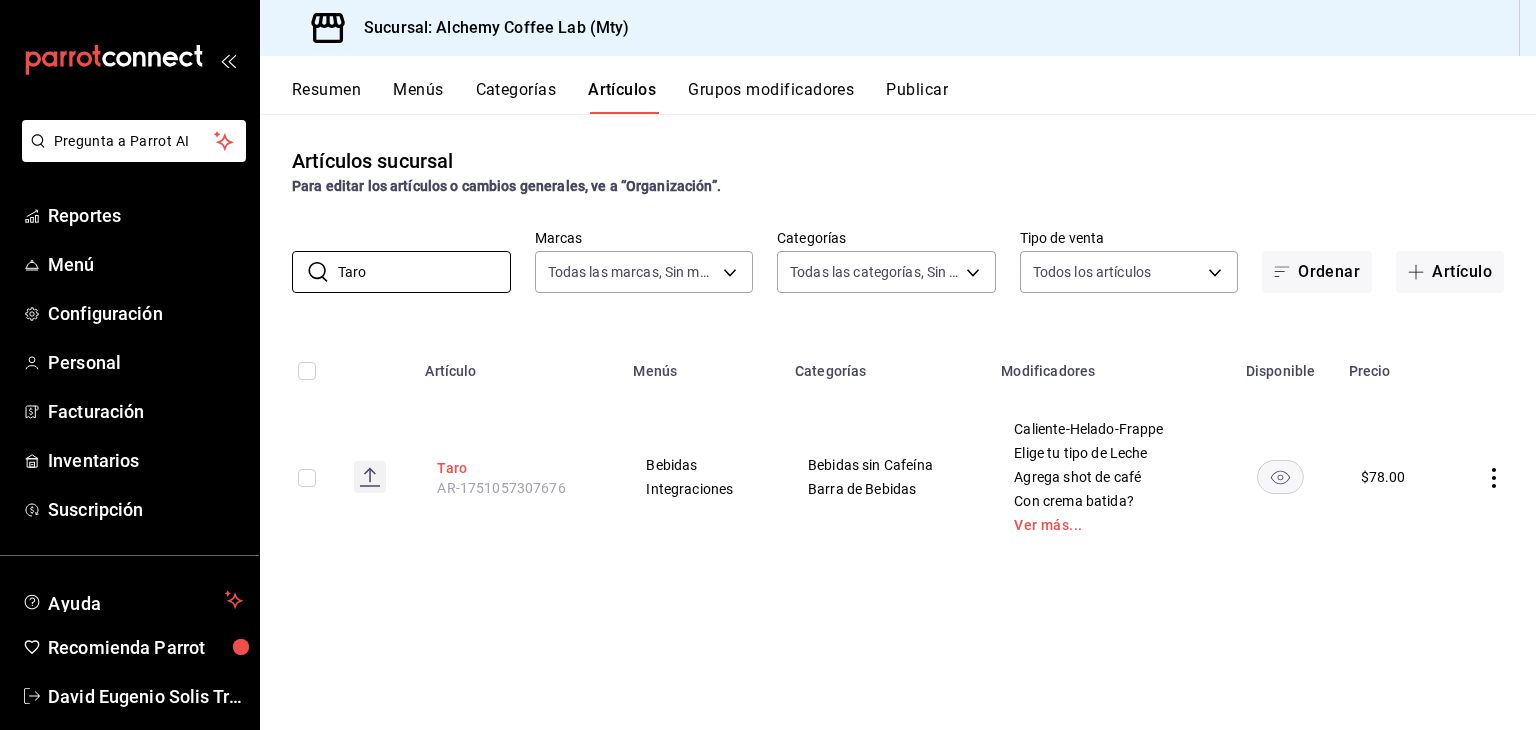 type on "Taro" 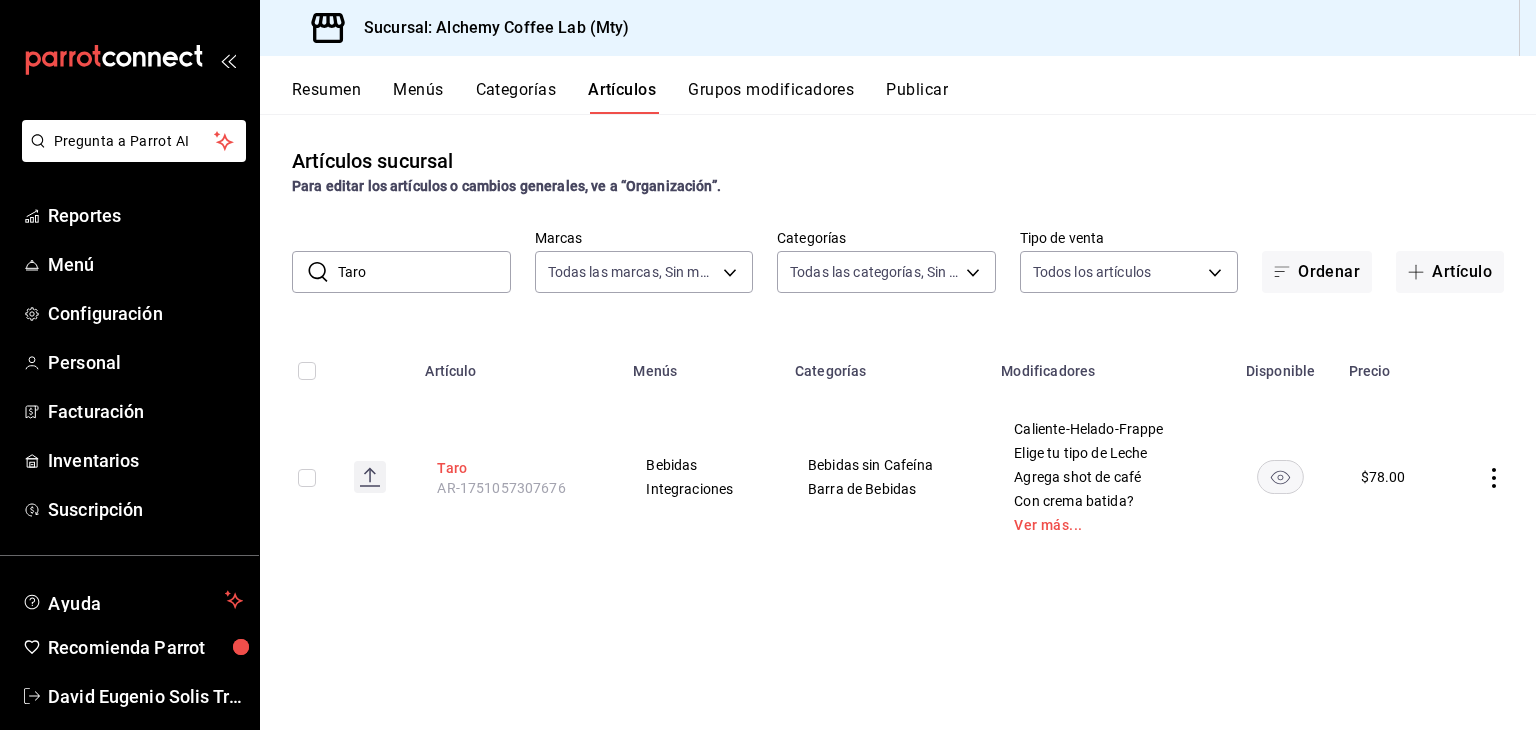 click on "Taro" at bounding box center [517, 468] 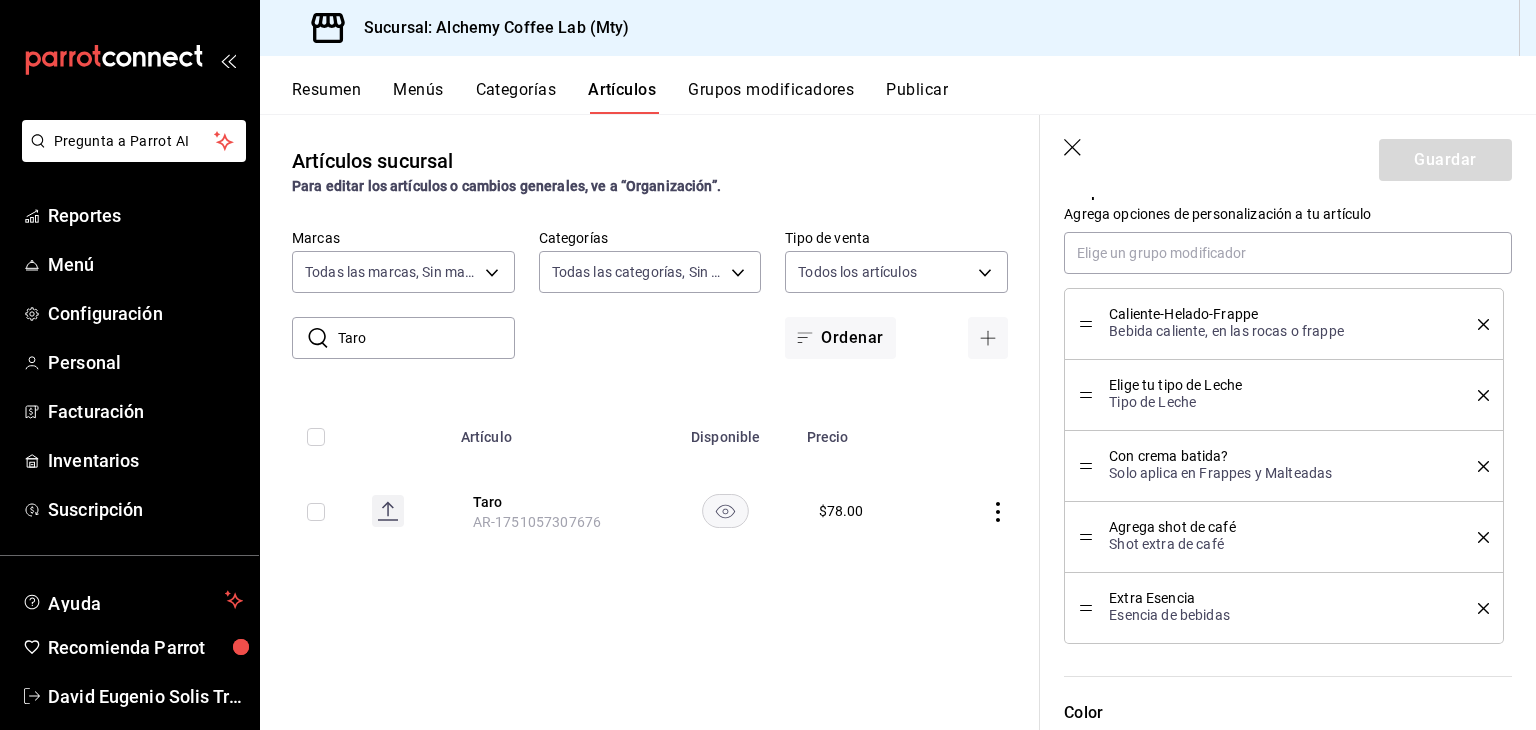scroll, scrollTop: 1000, scrollLeft: 0, axis: vertical 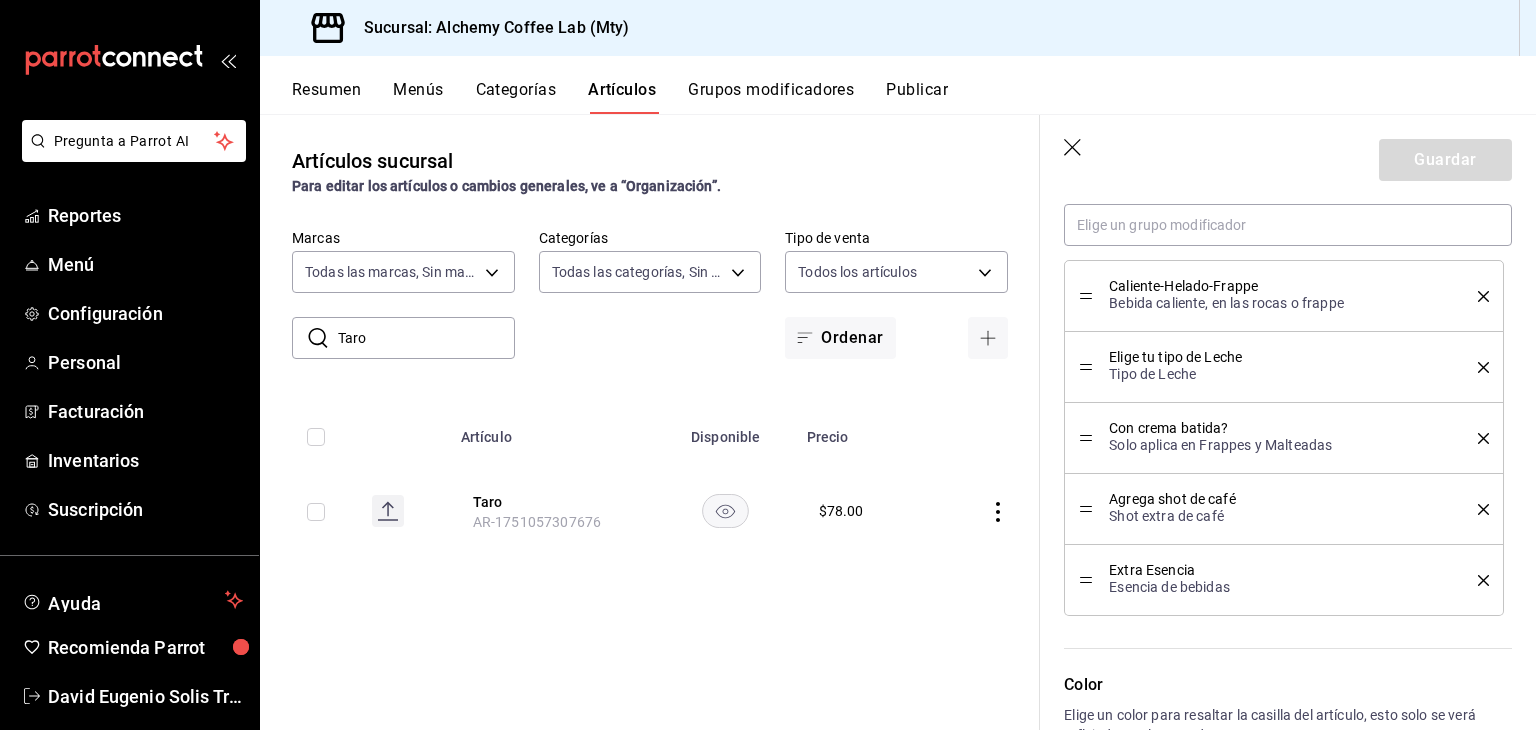 click 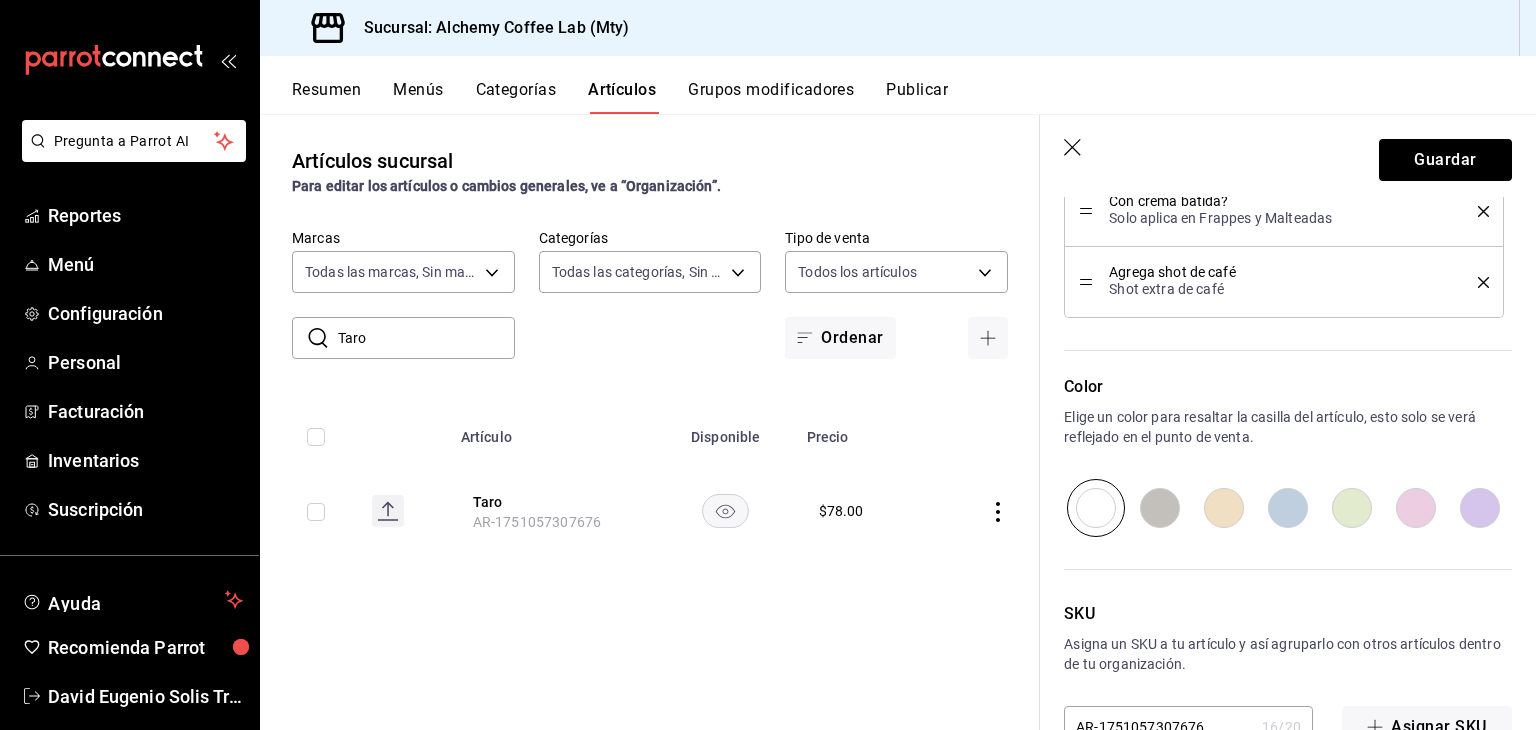 scroll, scrollTop: 1283, scrollLeft: 0, axis: vertical 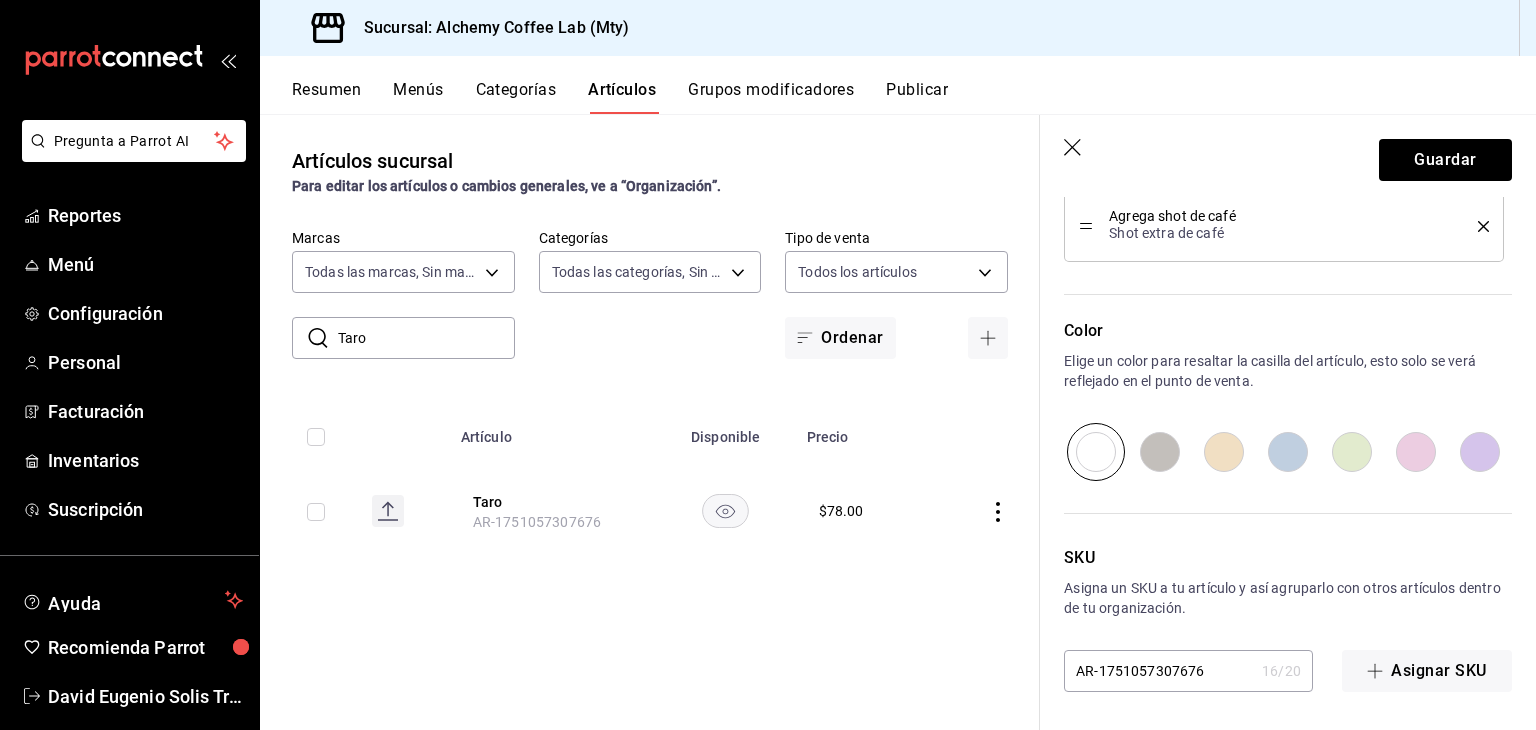 click at bounding box center [1480, 452] 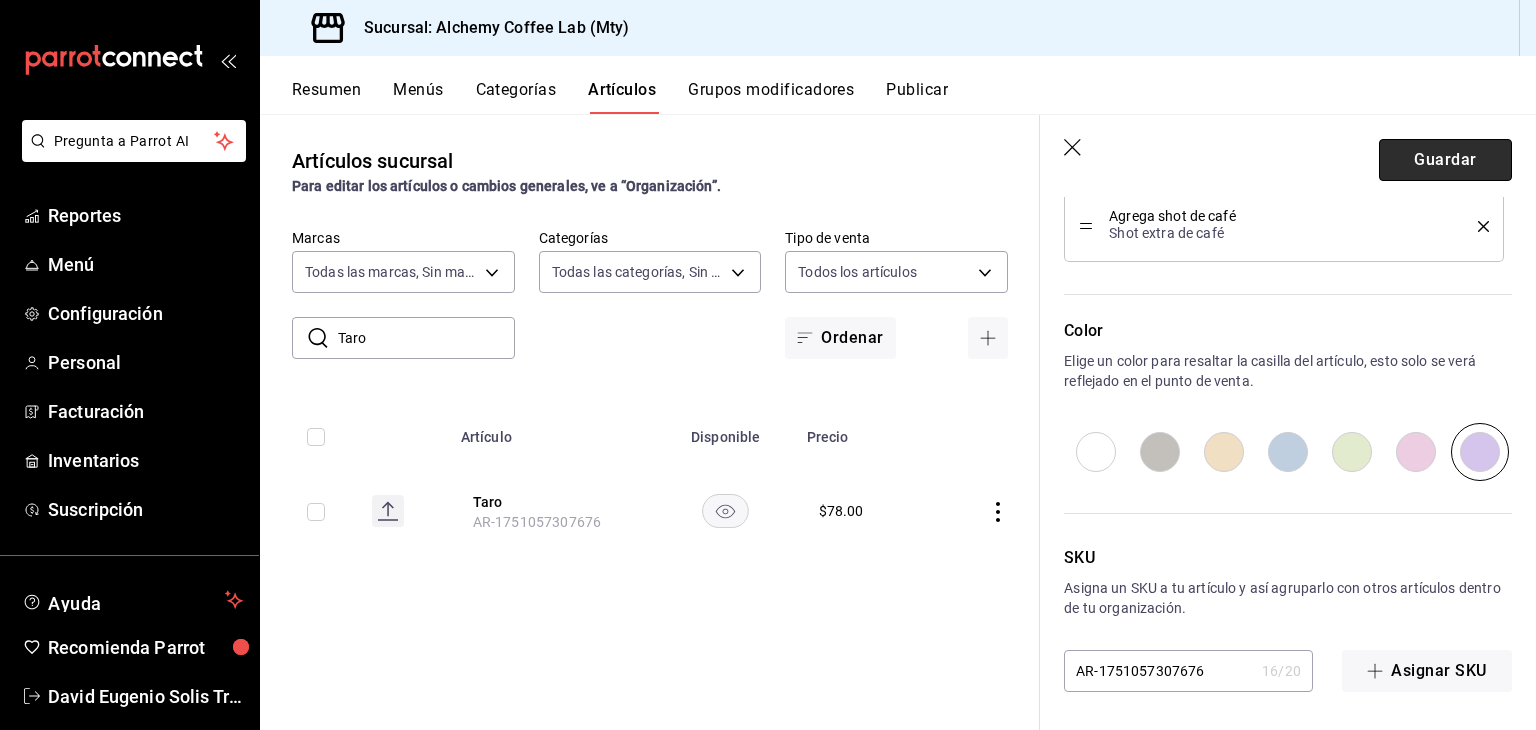 click on "Guardar" at bounding box center (1445, 160) 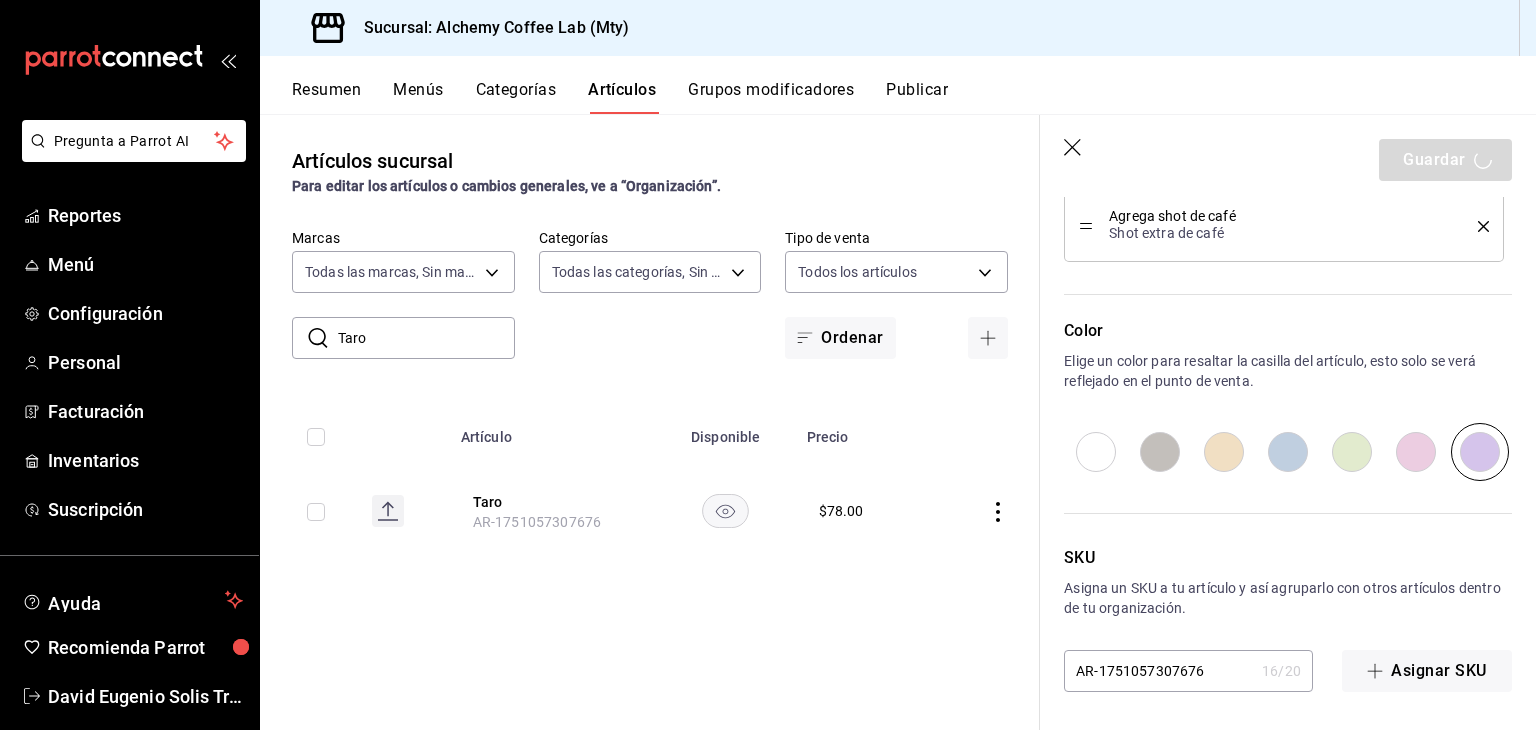 type on "x" 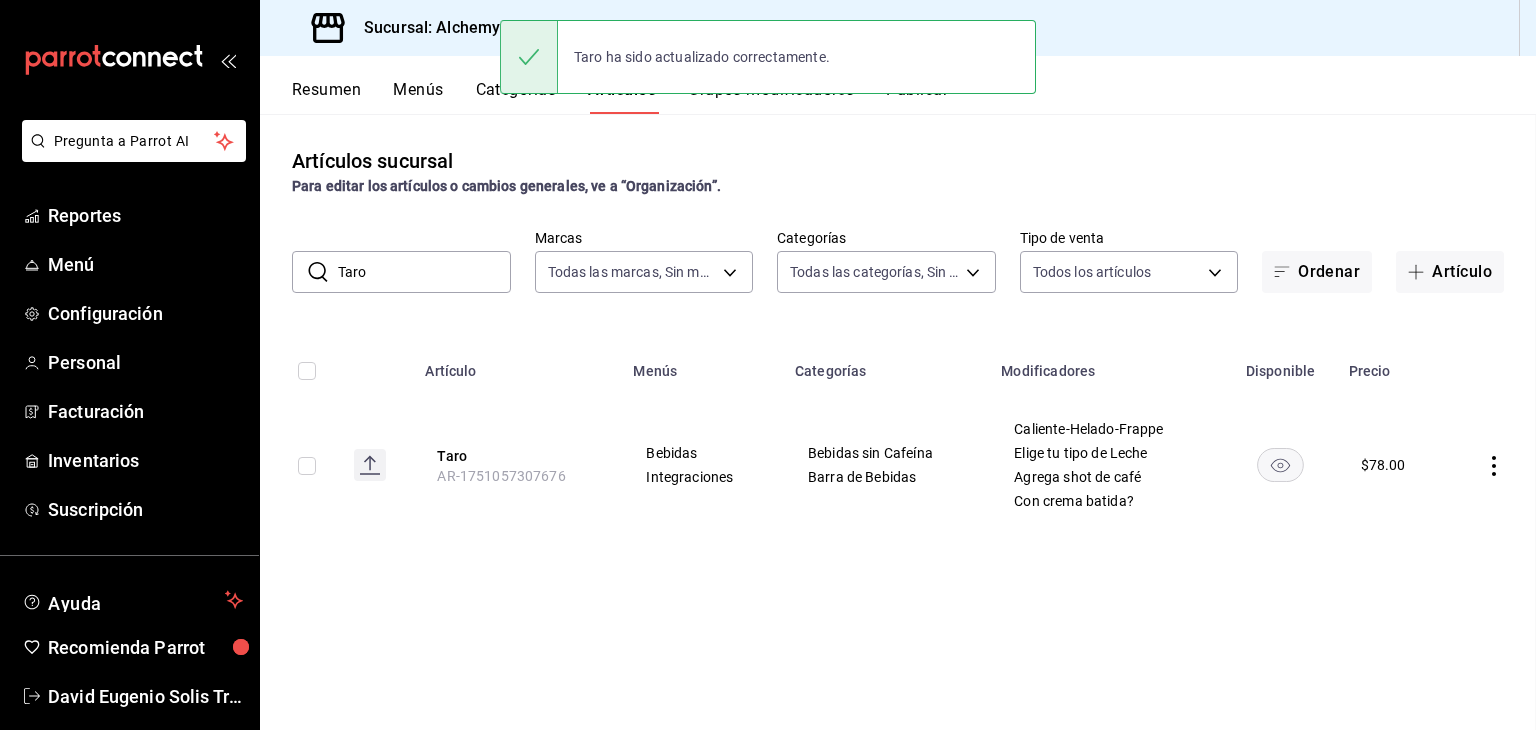 scroll, scrollTop: 0, scrollLeft: 0, axis: both 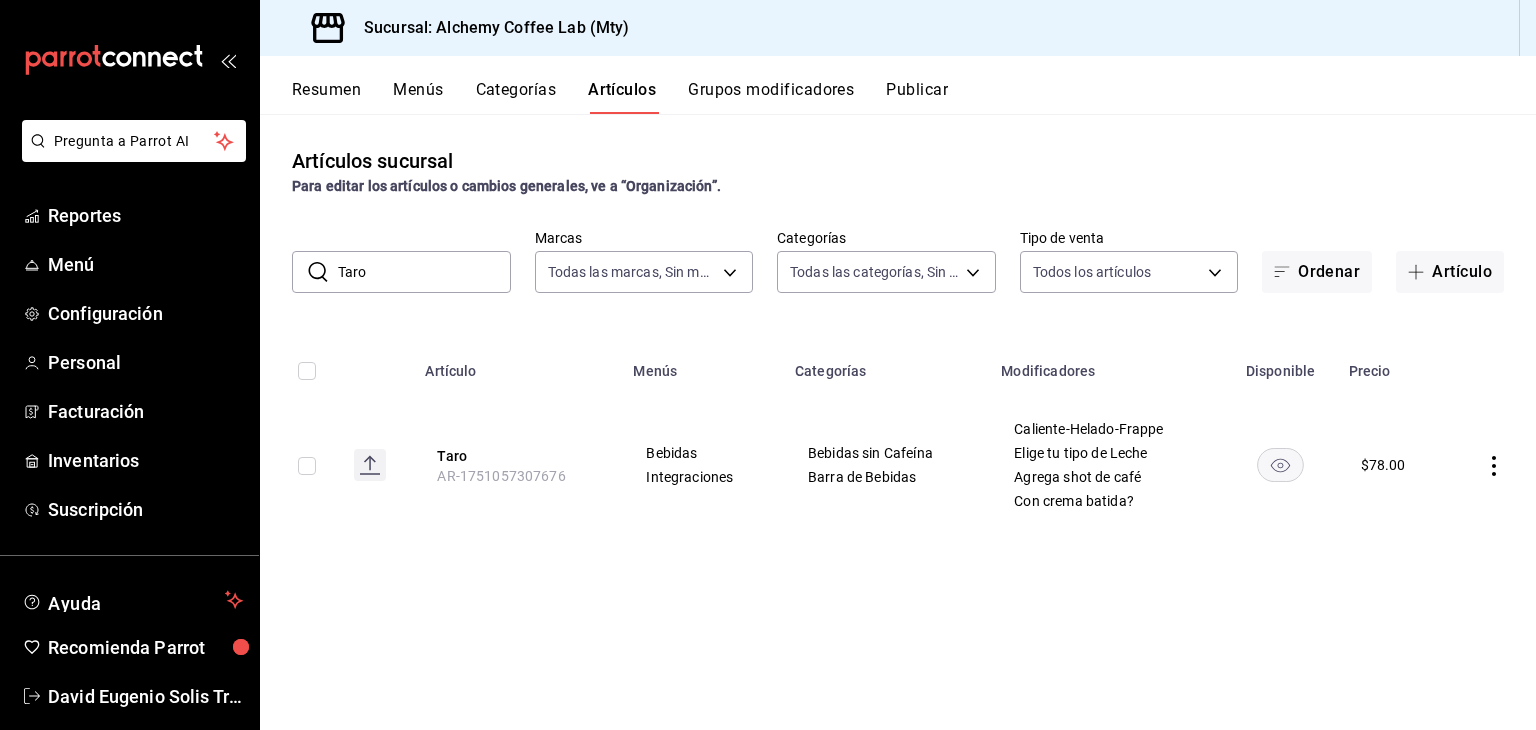 drag, startPoint x: 454, startPoint y: 461, endPoint x: 572, endPoint y: 525, distance: 134.23859 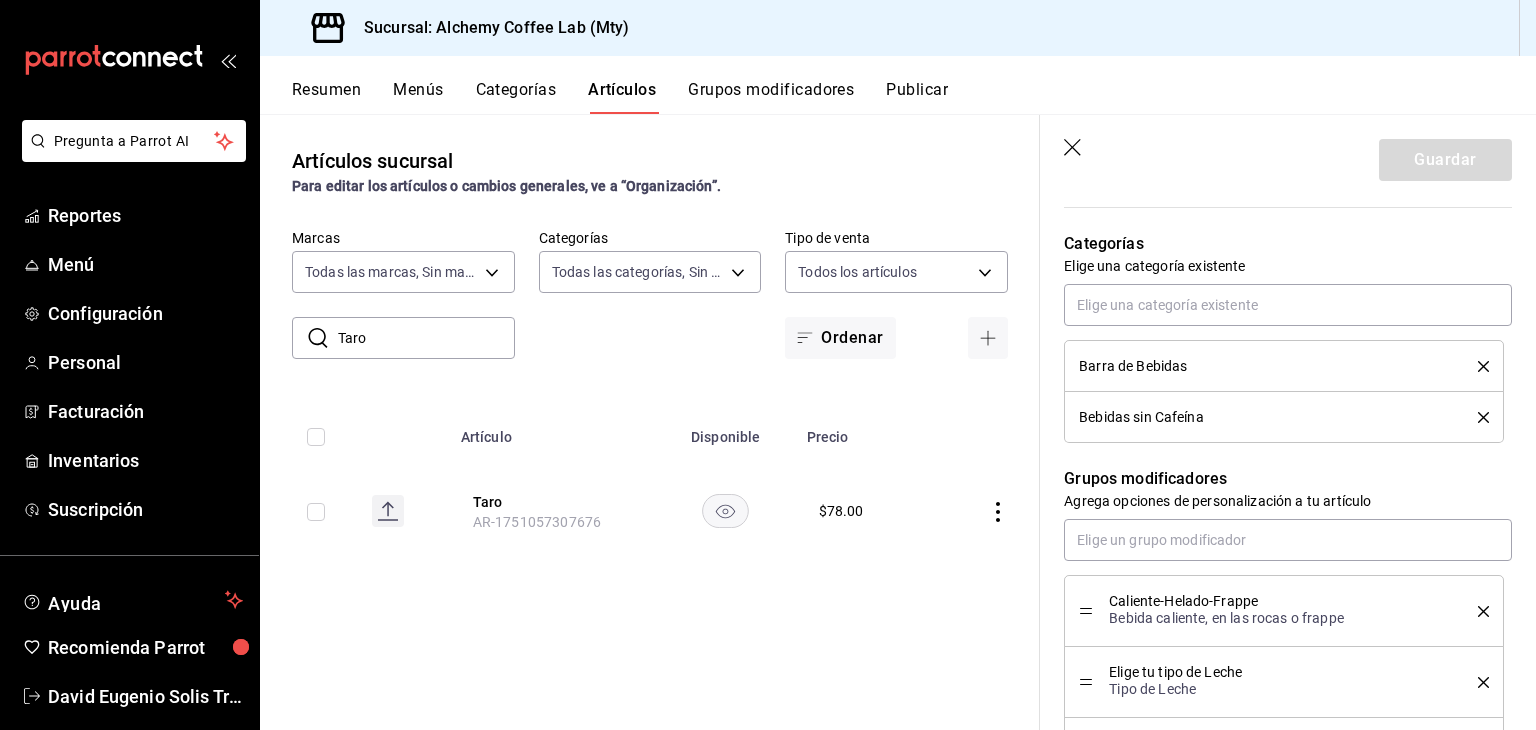scroll, scrollTop: 683, scrollLeft: 0, axis: vertical 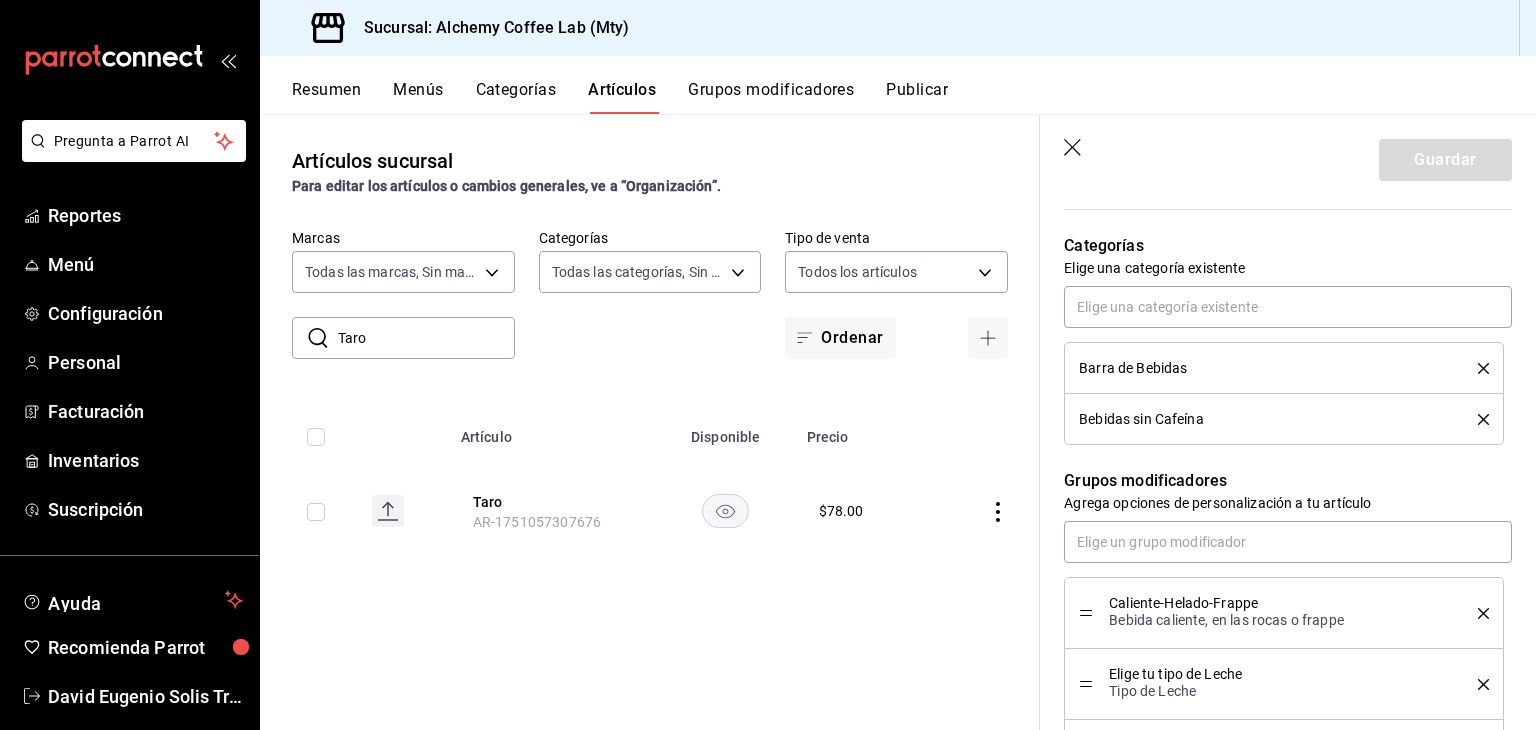 click 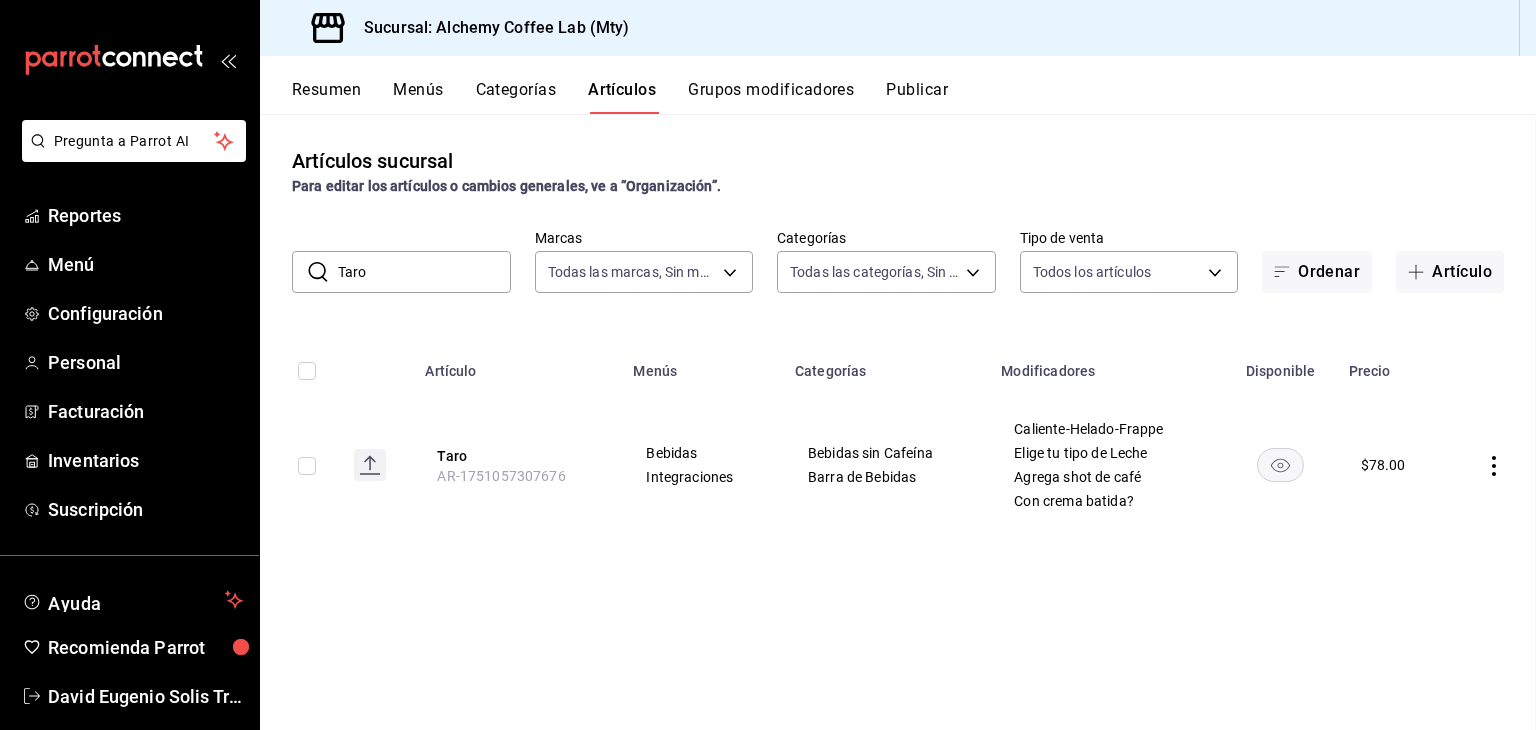 scroll, scrollTop: 0, scrollLeft: 0, axis: both 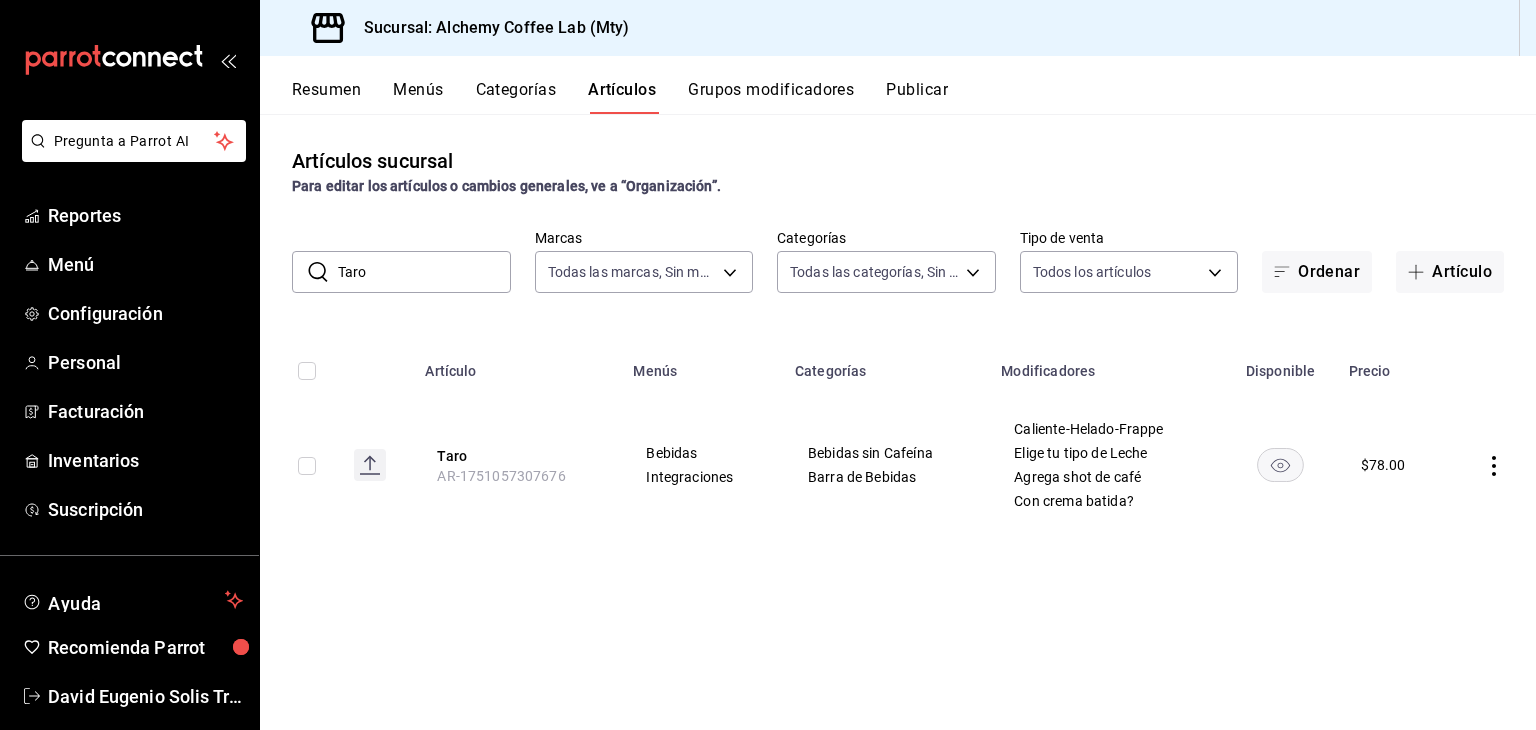 click on "Taro" at bounding box center [424, 272] 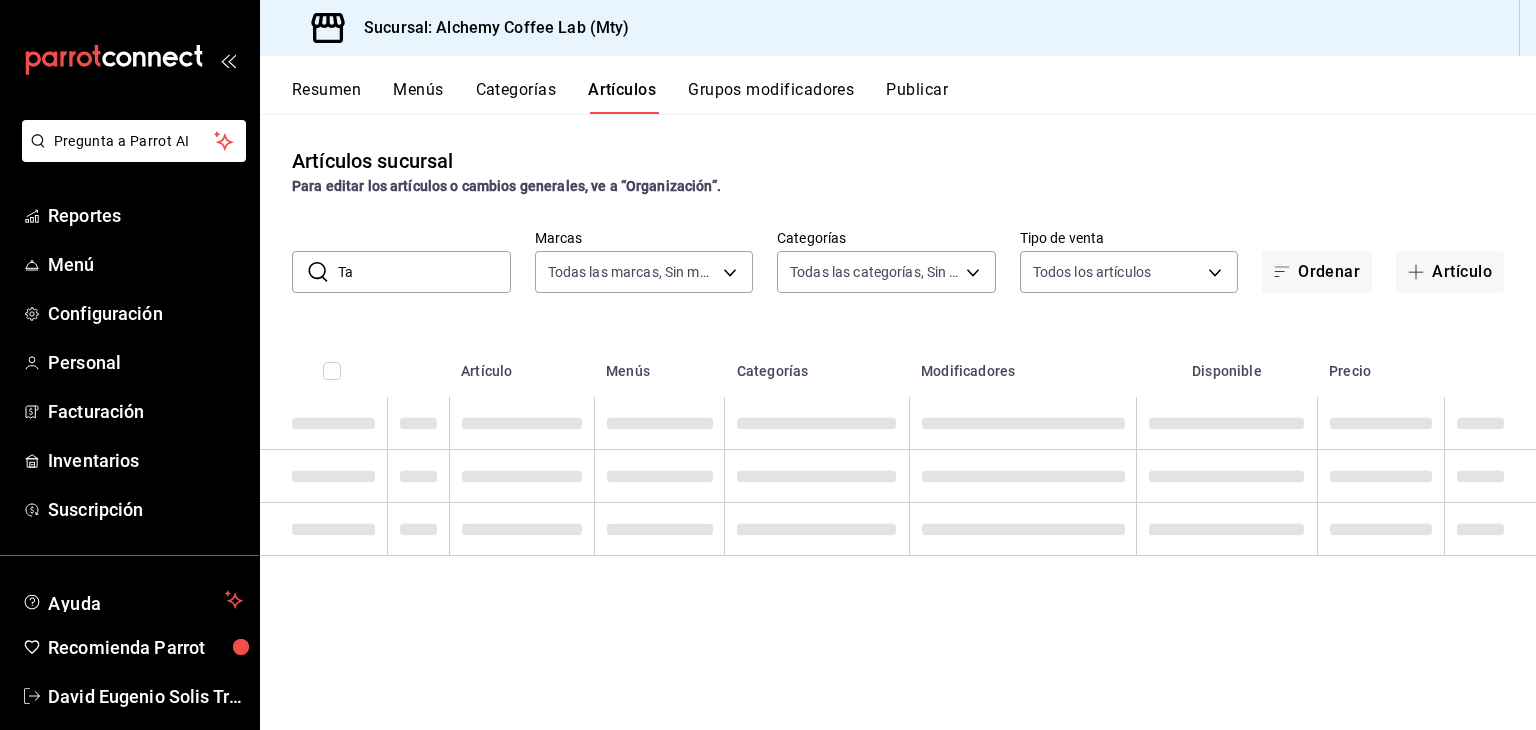 type on "T" 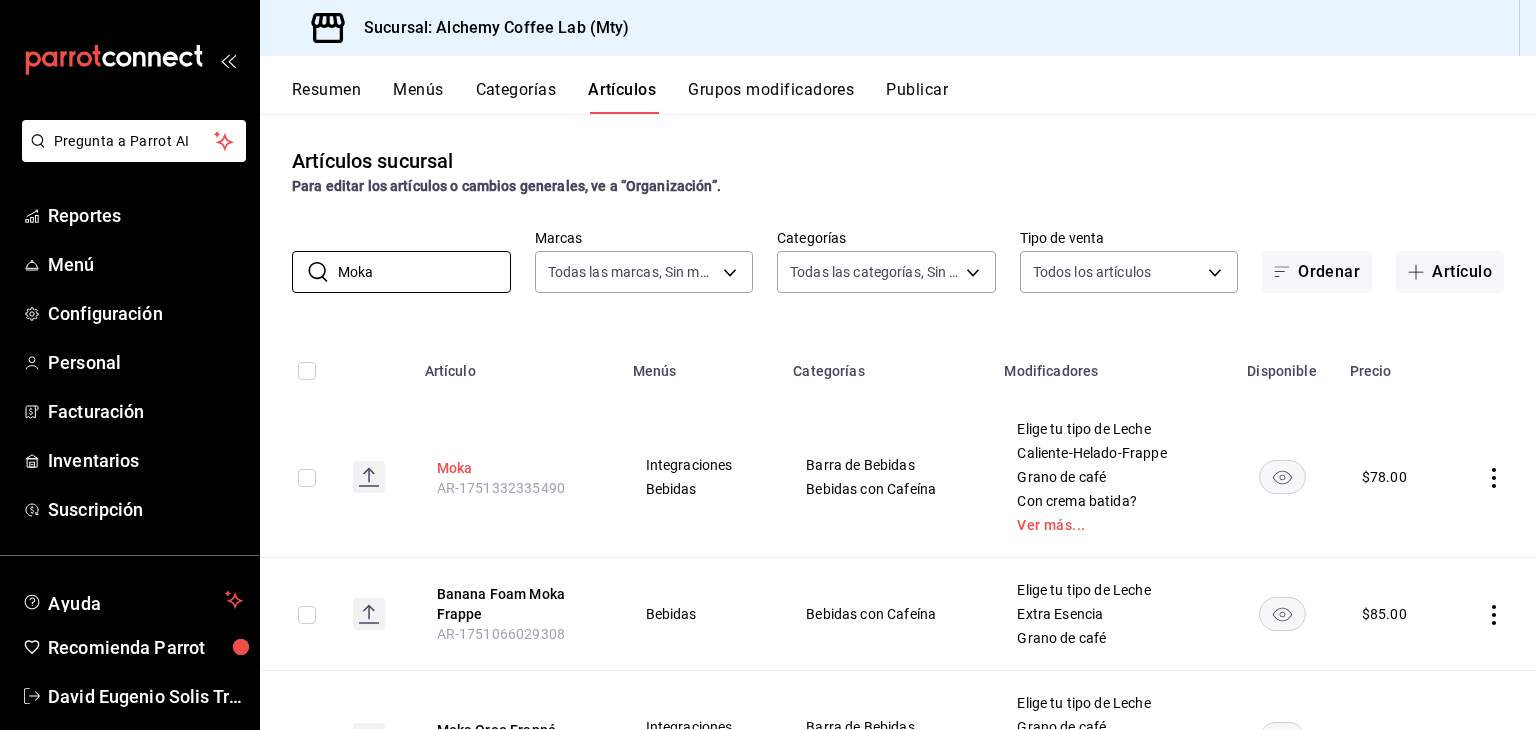 type on "Moka" 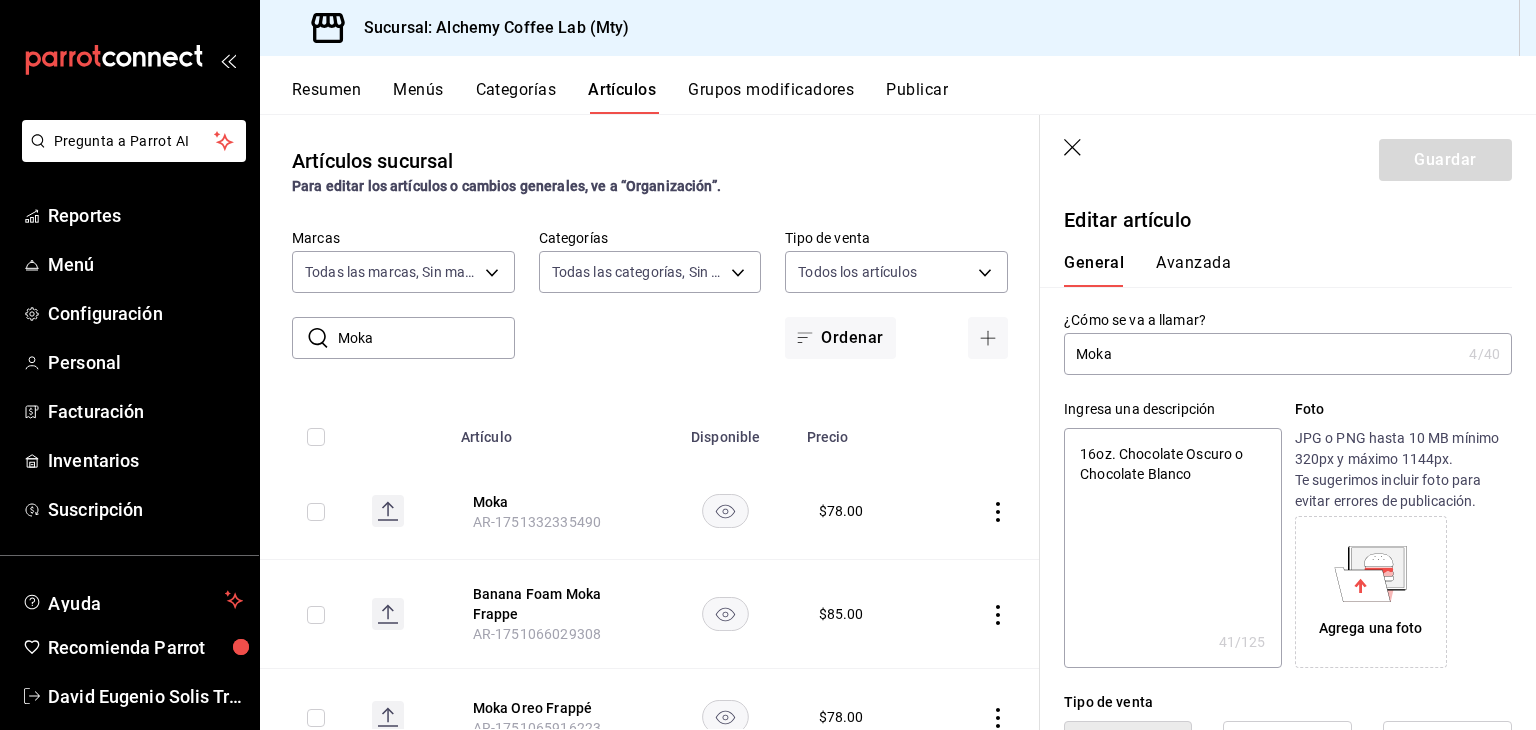 type on "x" 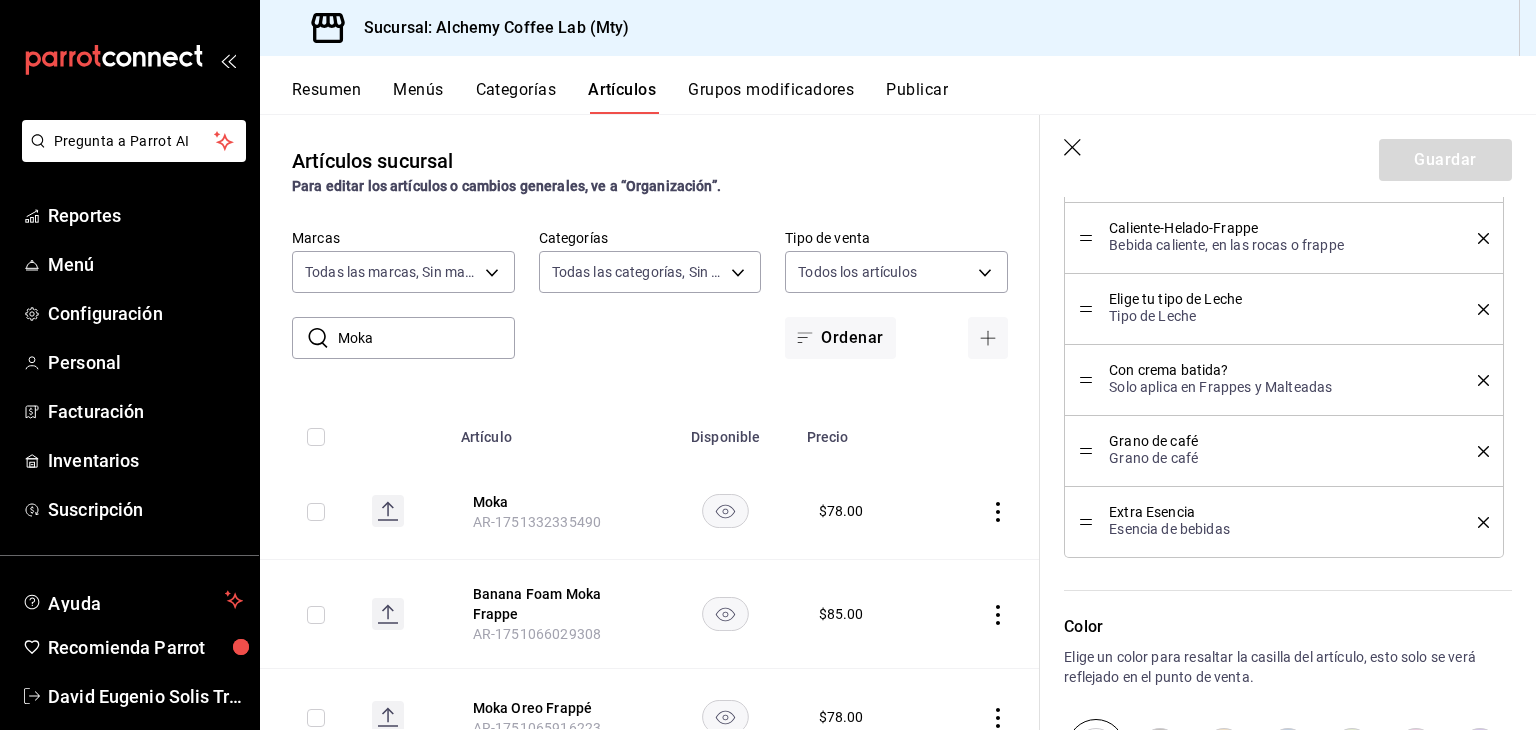 scroll, scrollTop: 1200, scrollLeft: 0, axis: vertical 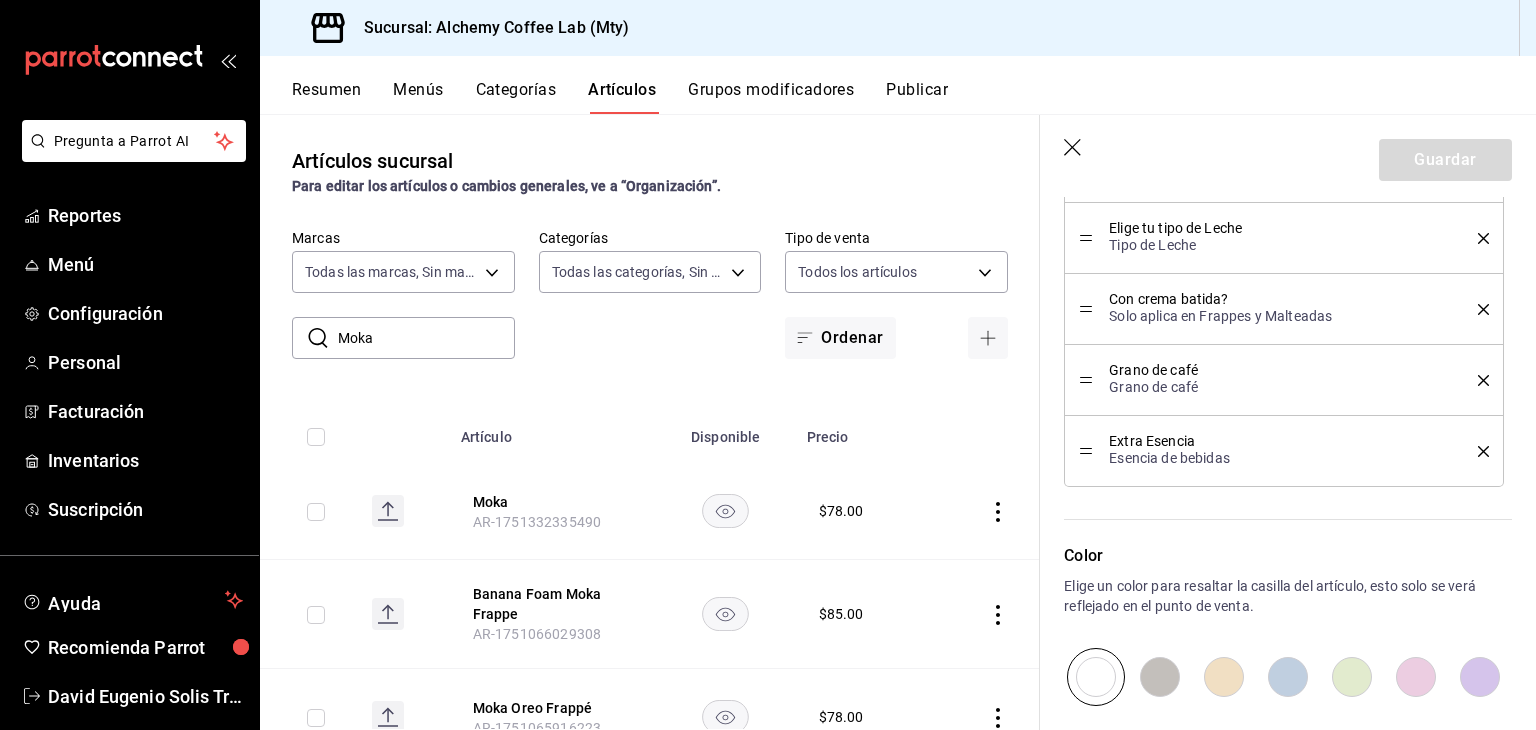 click 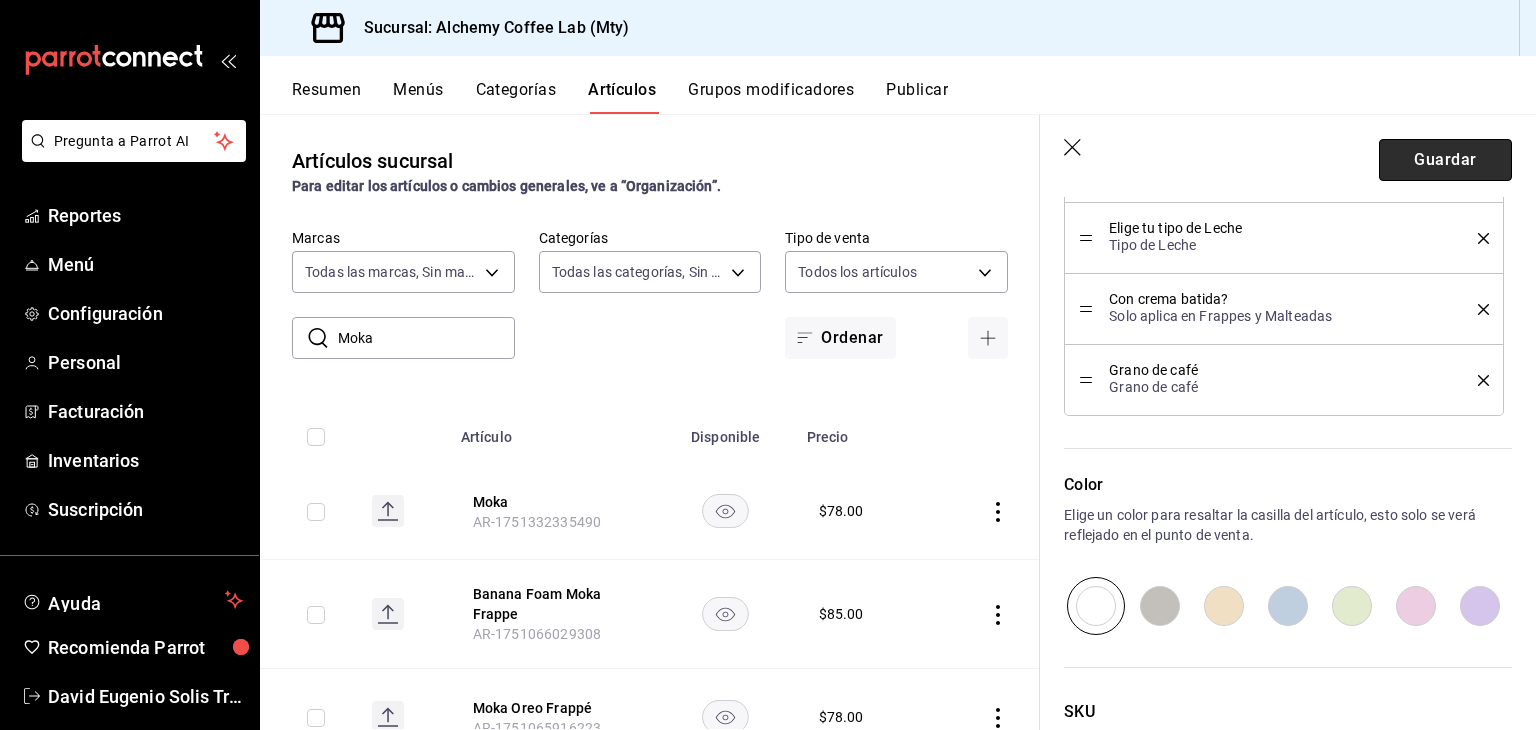 click on "Guardar" at bounding box center [1445, 160] 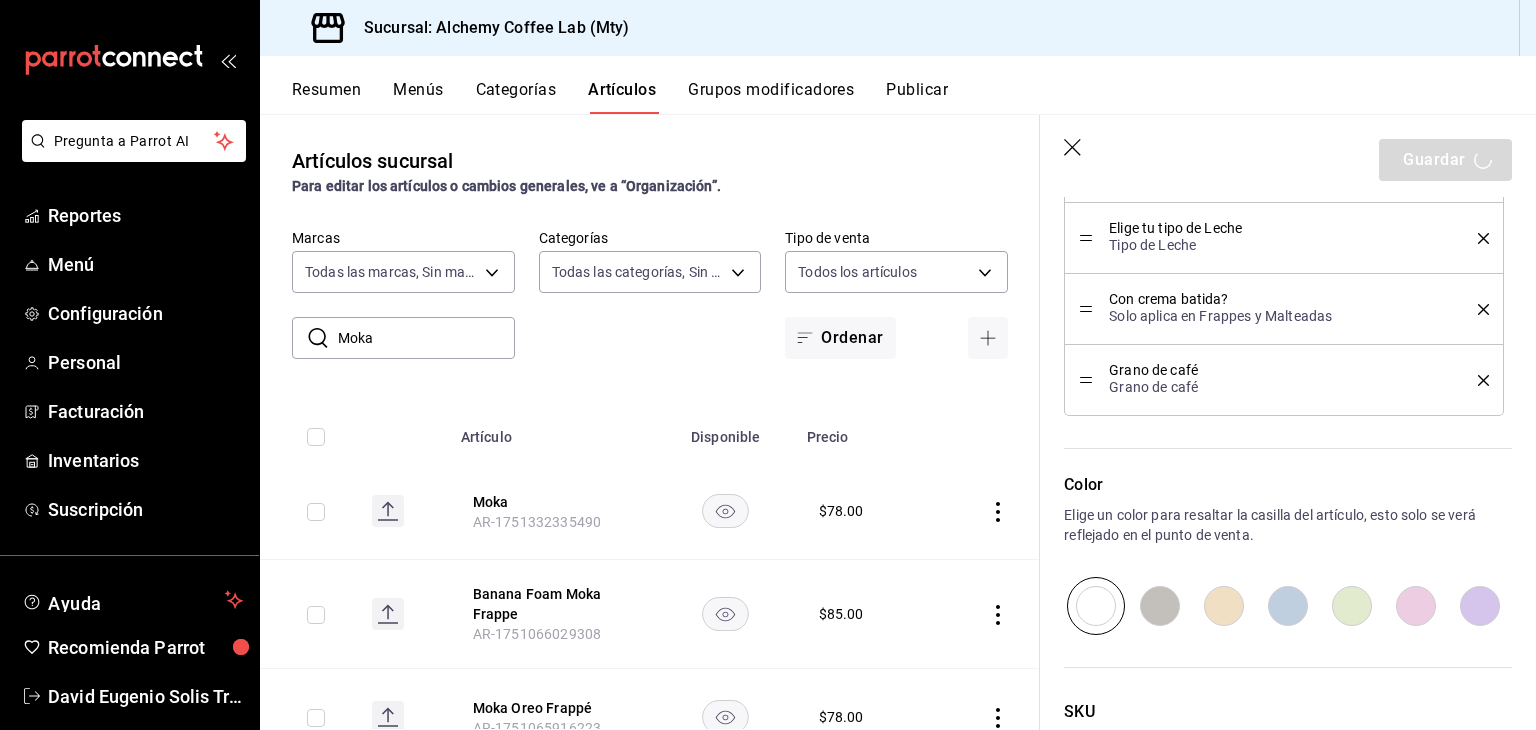 type on "x" 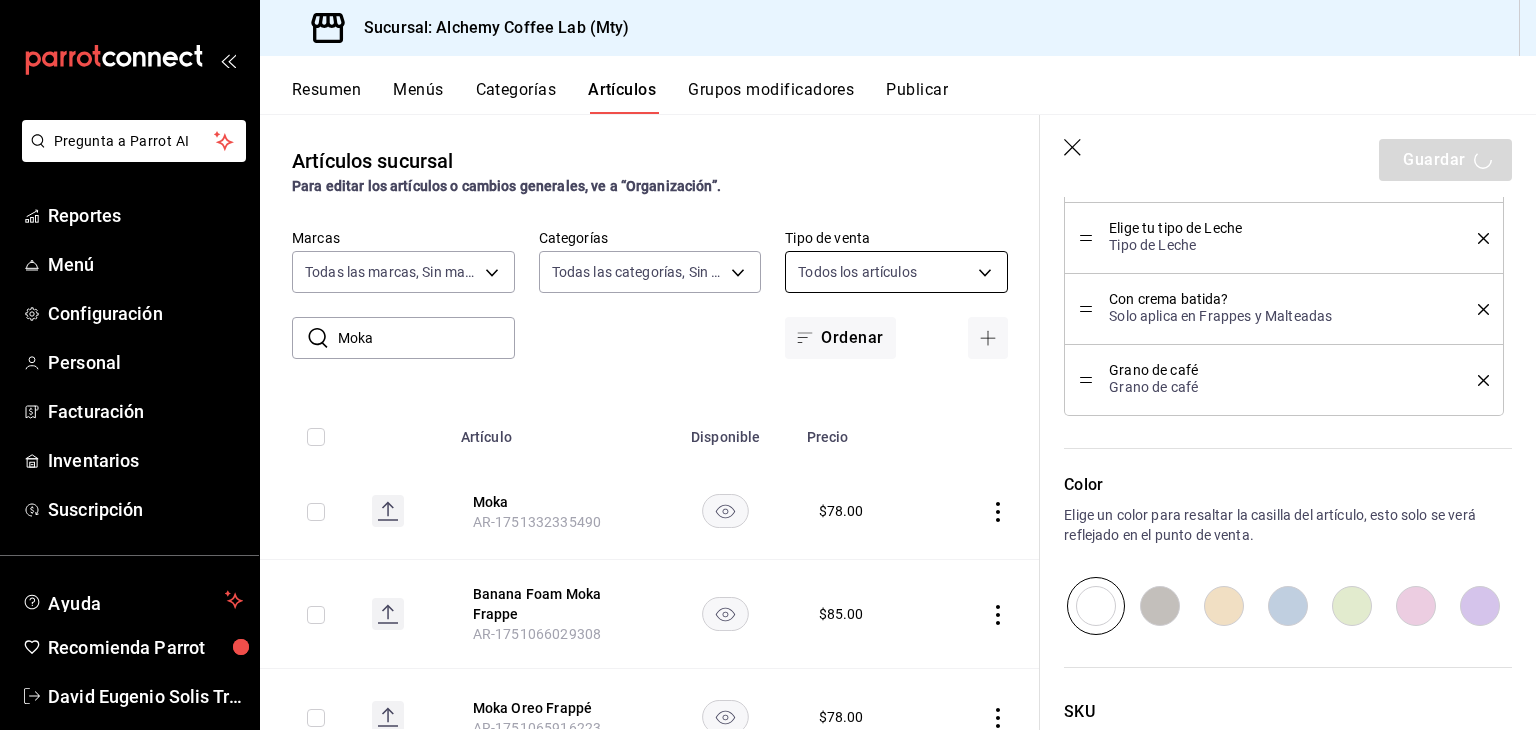 type 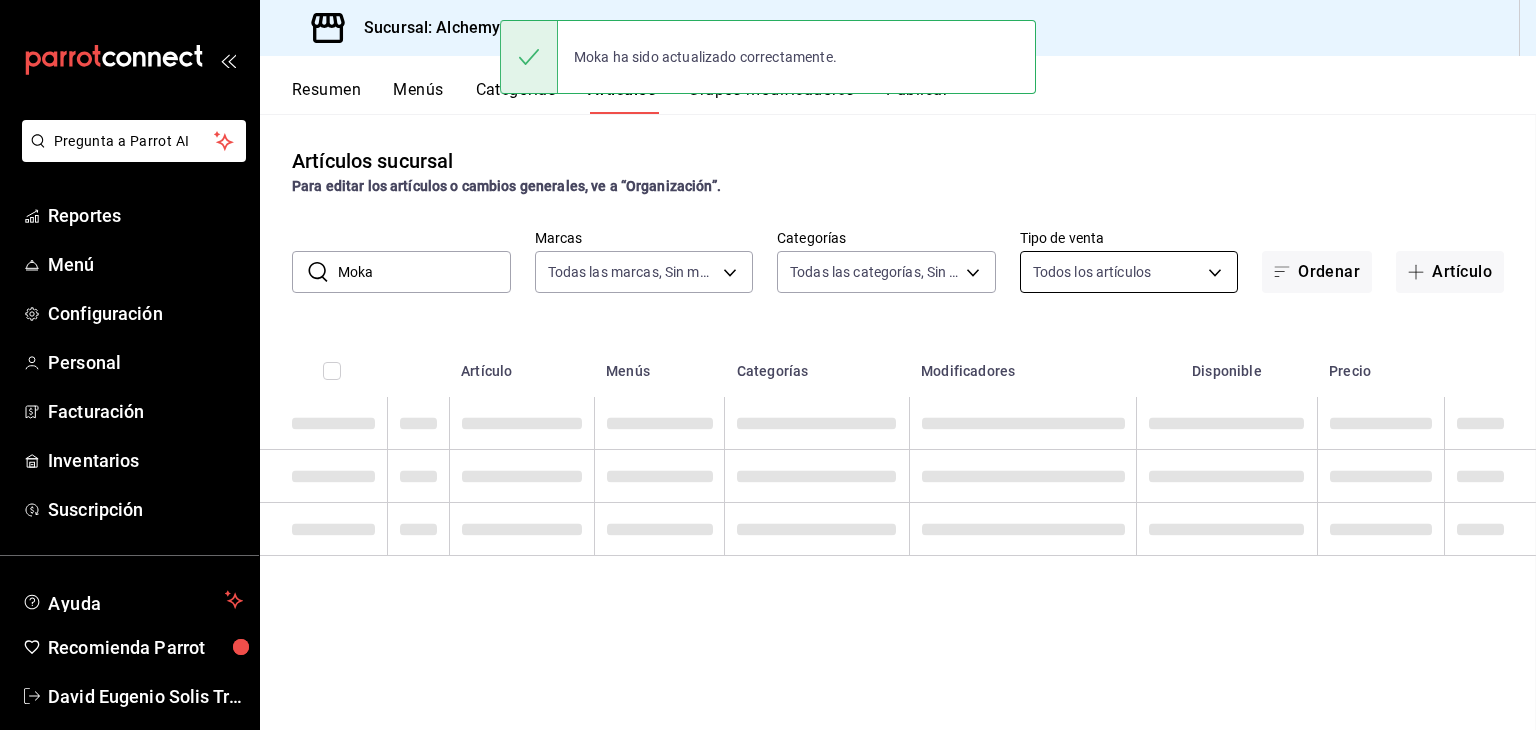 scroll, scrollTop: 0, scrollLeft: 0, axis: both 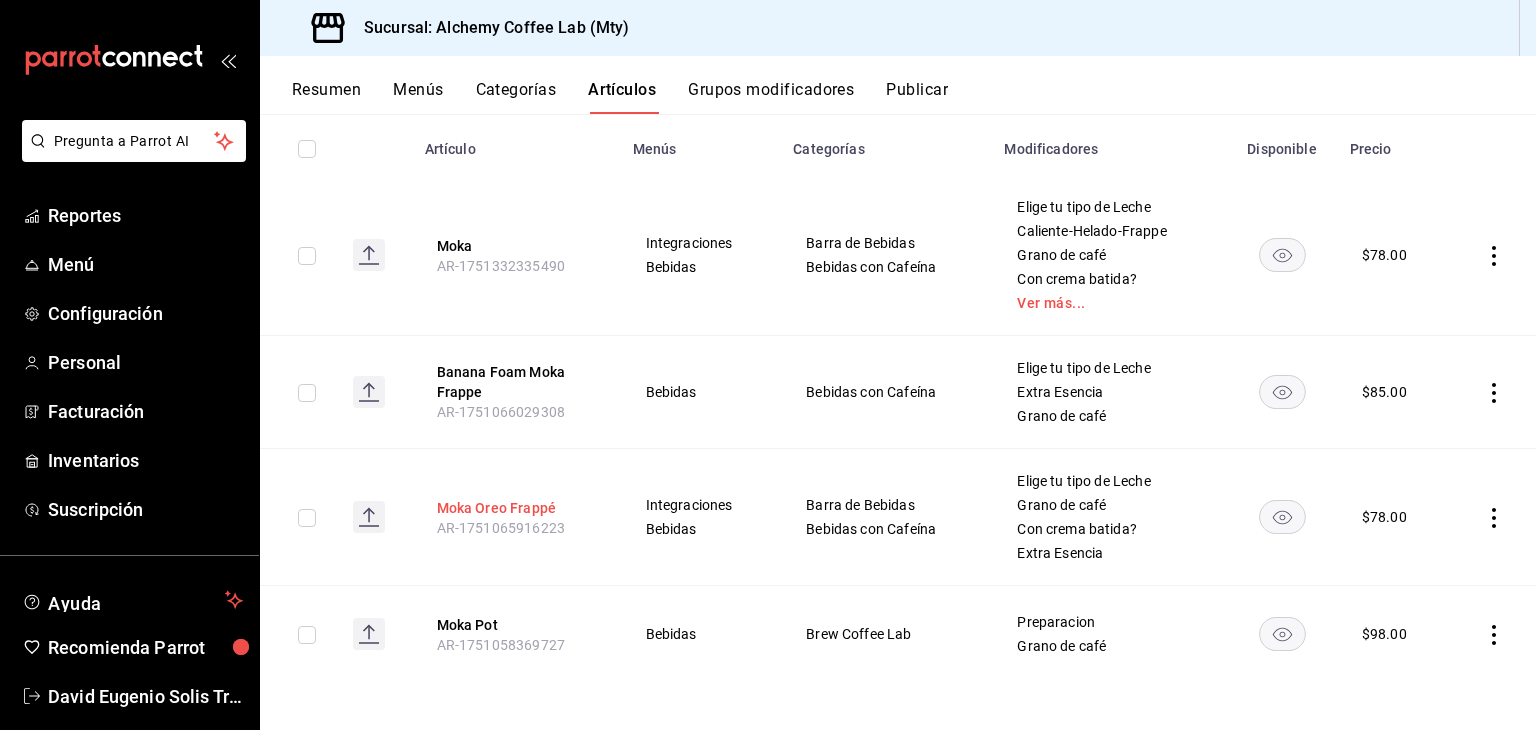 click on "Moka Oreo Frappé" at bounding box center [517, 508] 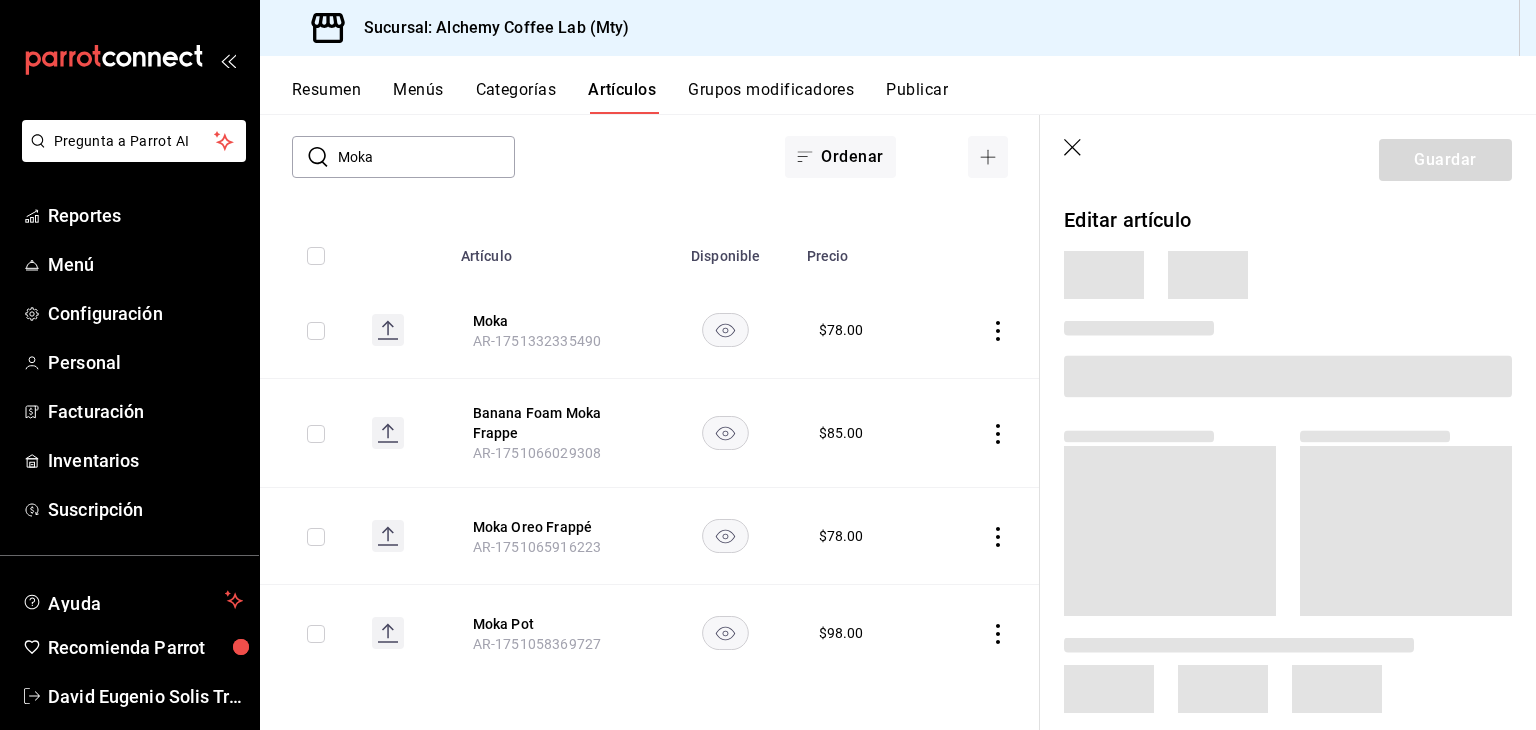 scroll, scrollTop: 115, scrollLeft: 0, axis: vertical 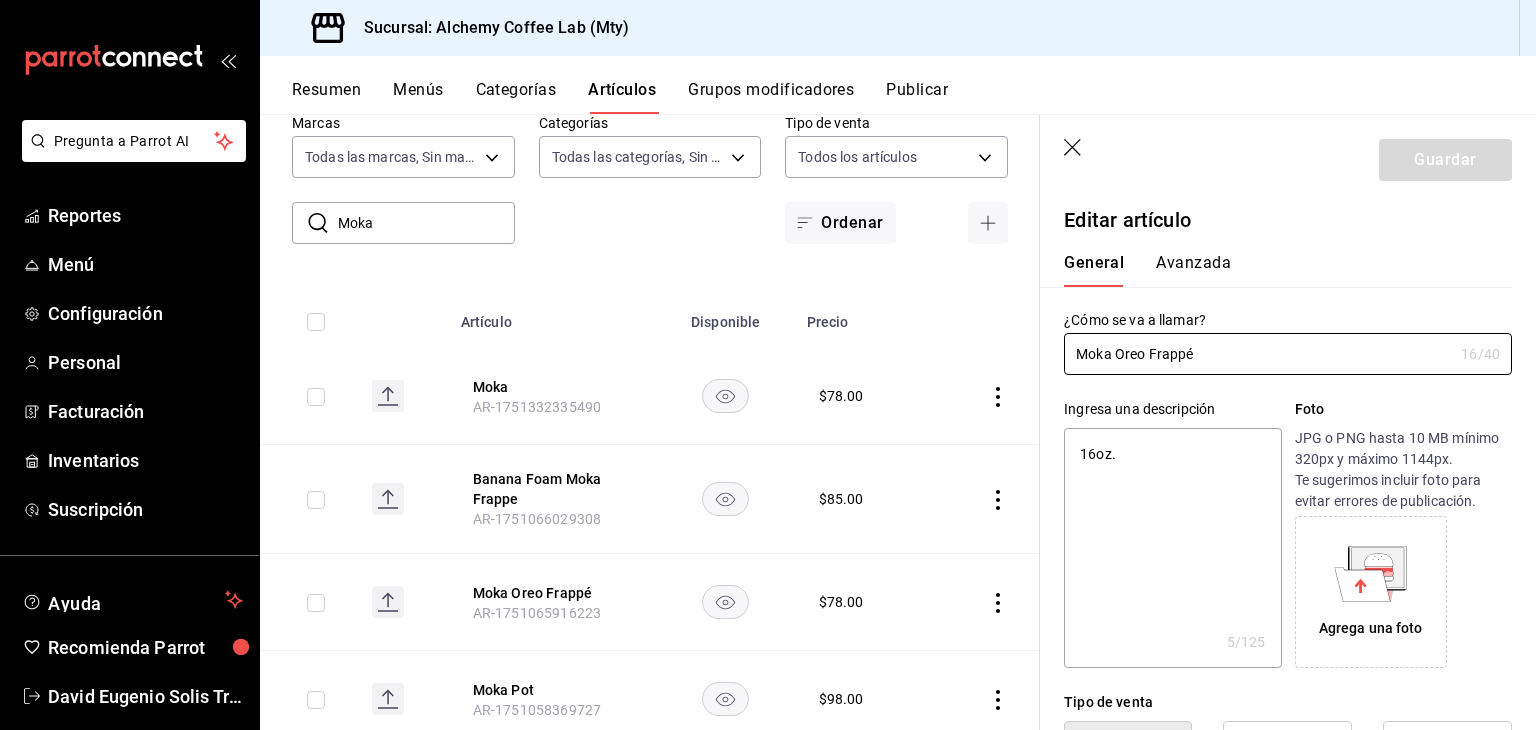 type on "x" 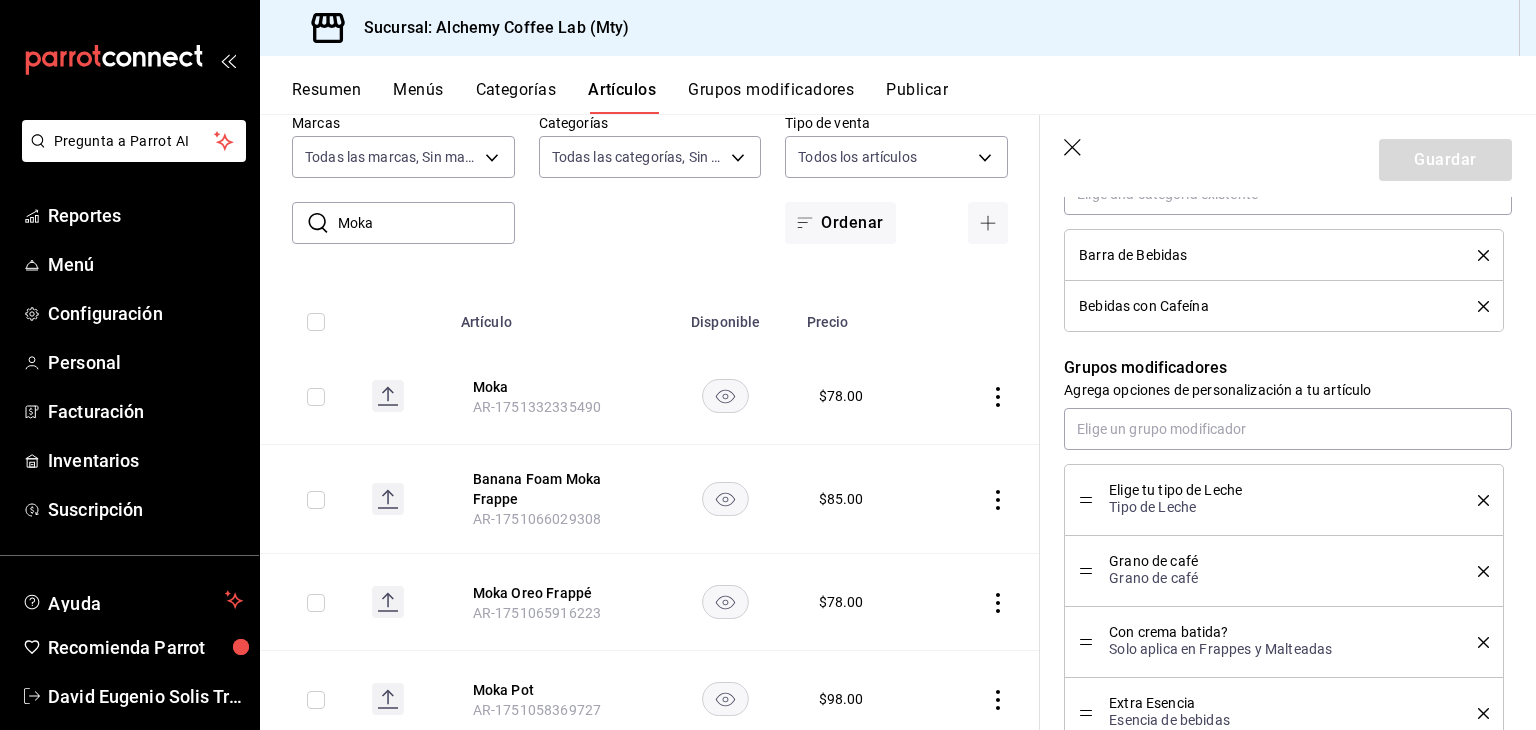 scroll, scrollTop: 900, scrollLeft: 0, axis: vertical 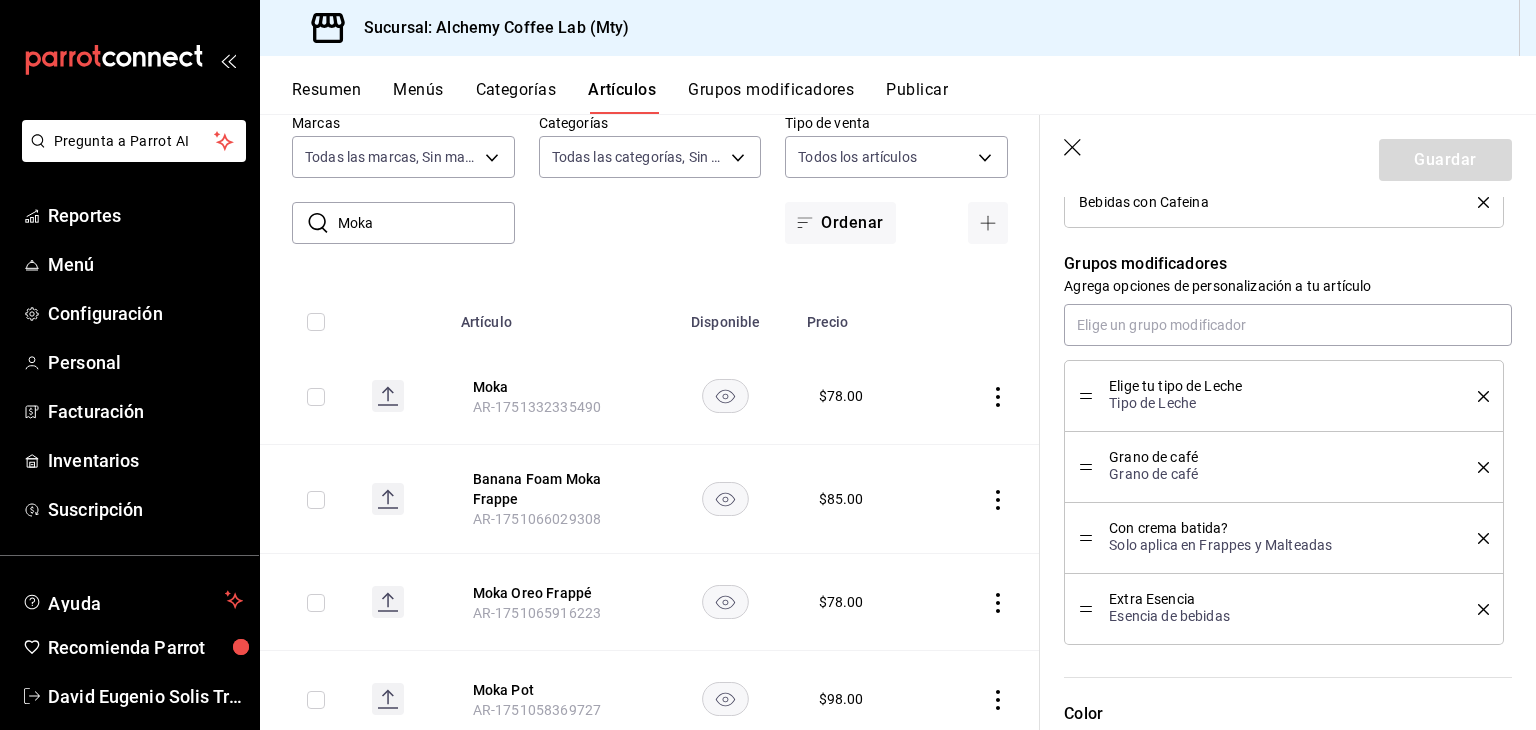 click 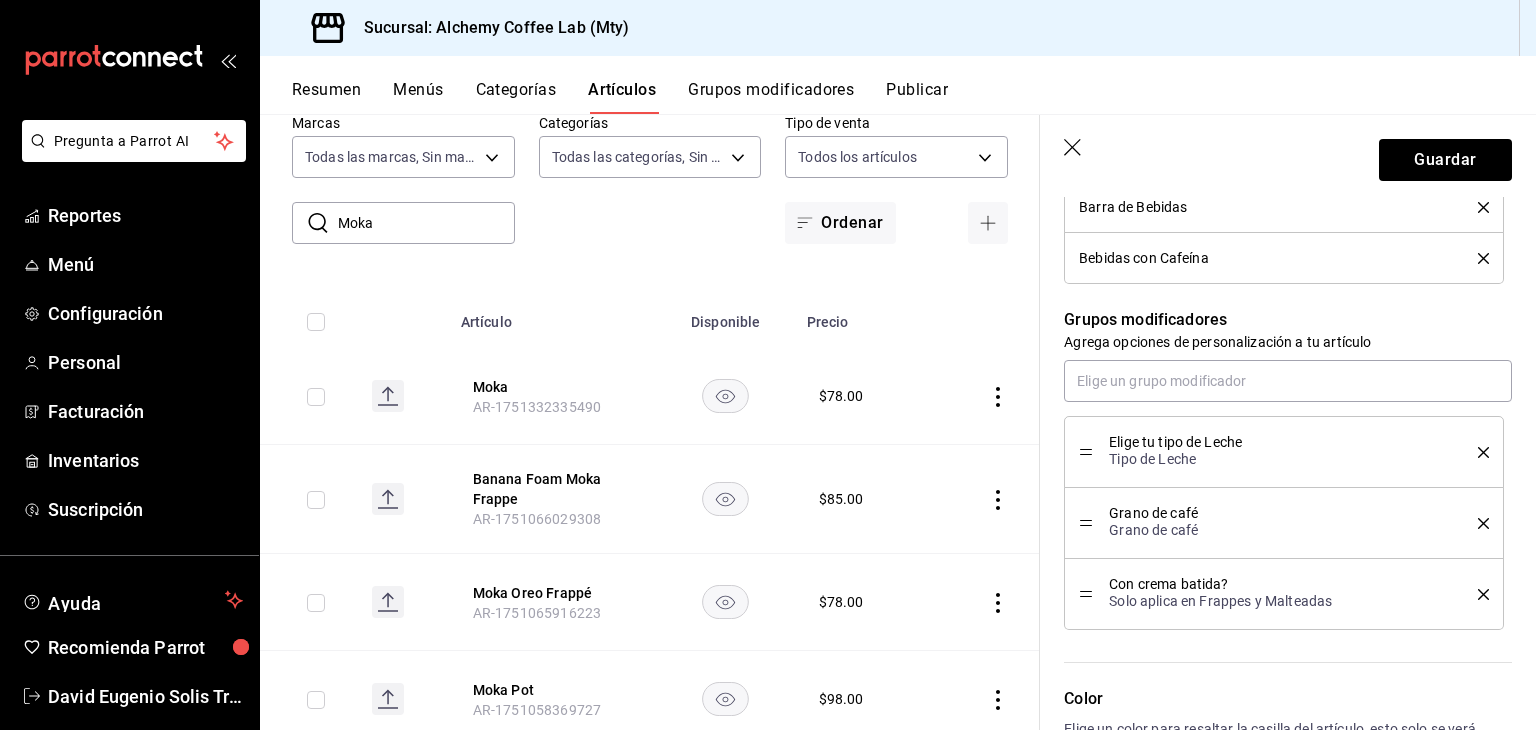 scroll, scrollTop: 700, scrollLeft: 0, axis: vertical 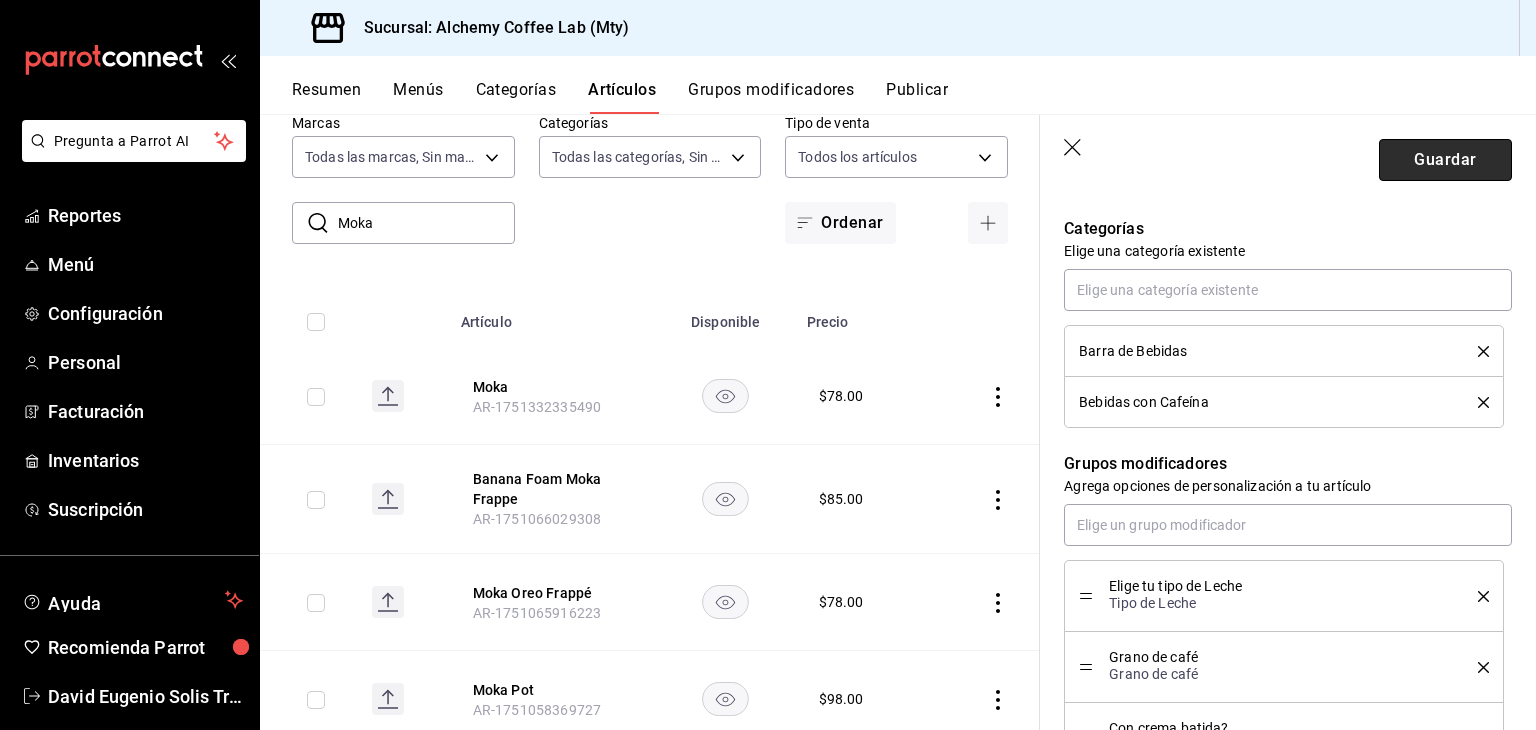 click on "Guardar" at bounding box center [1445, 160] 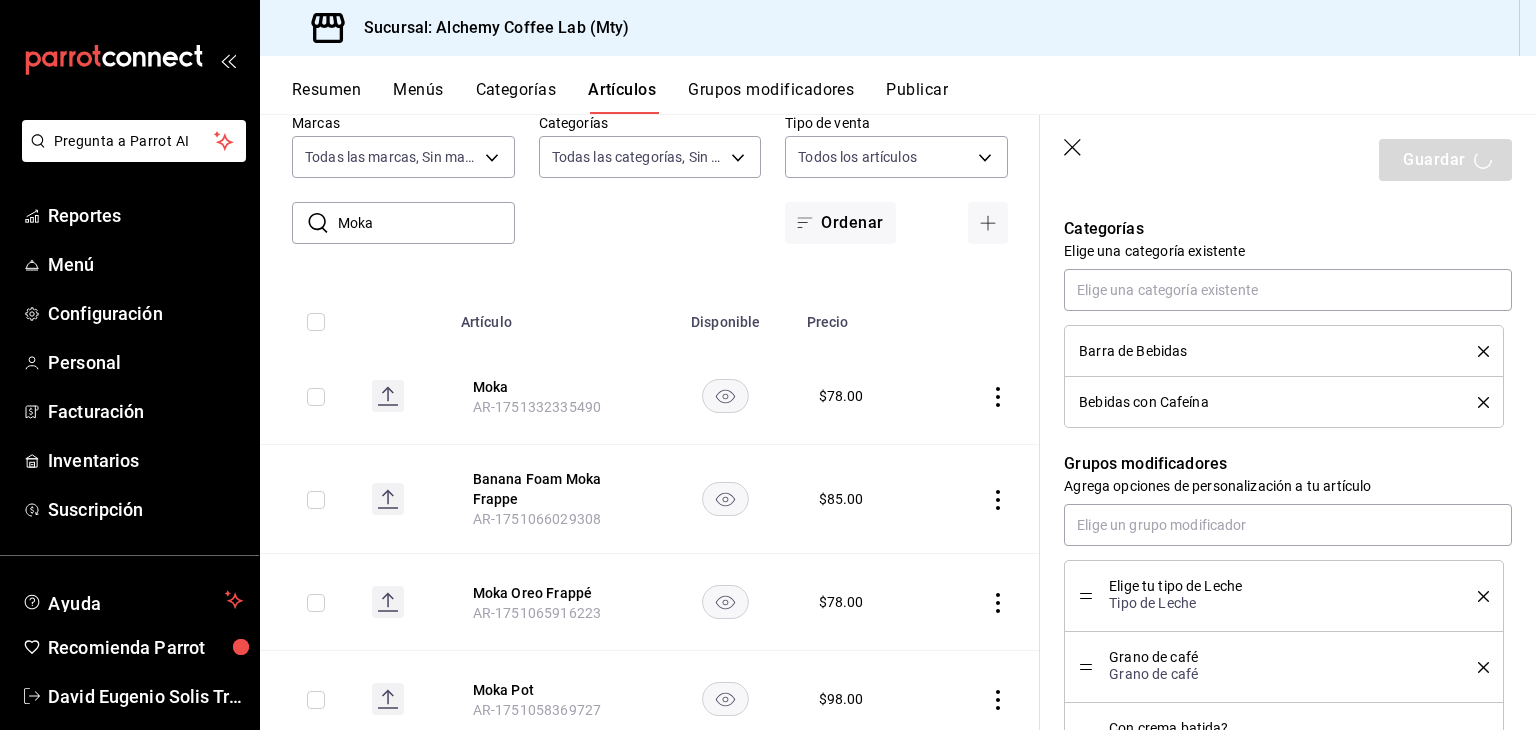 type on "x" 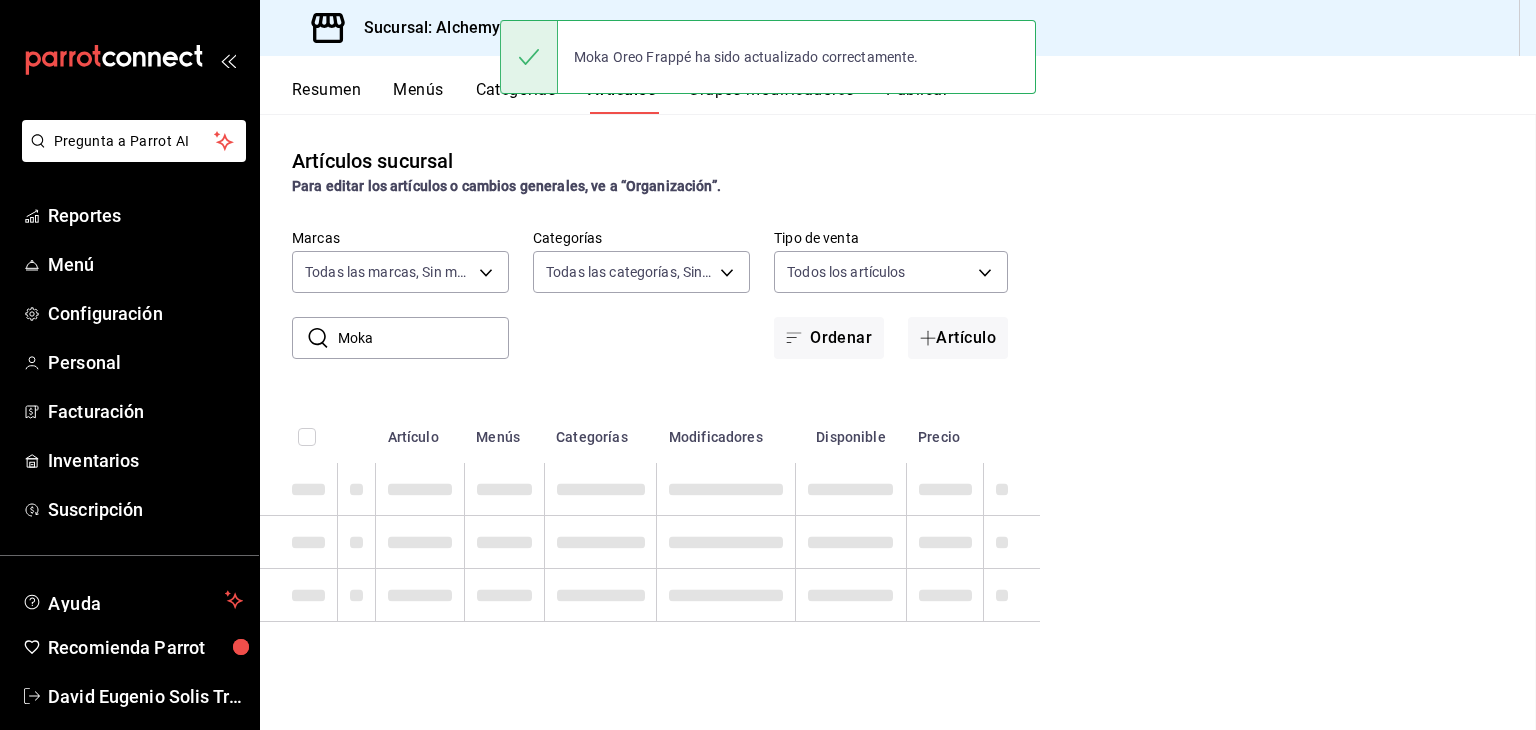 scroll, scrollTop: 0, scrollLeft: 0, axis: both 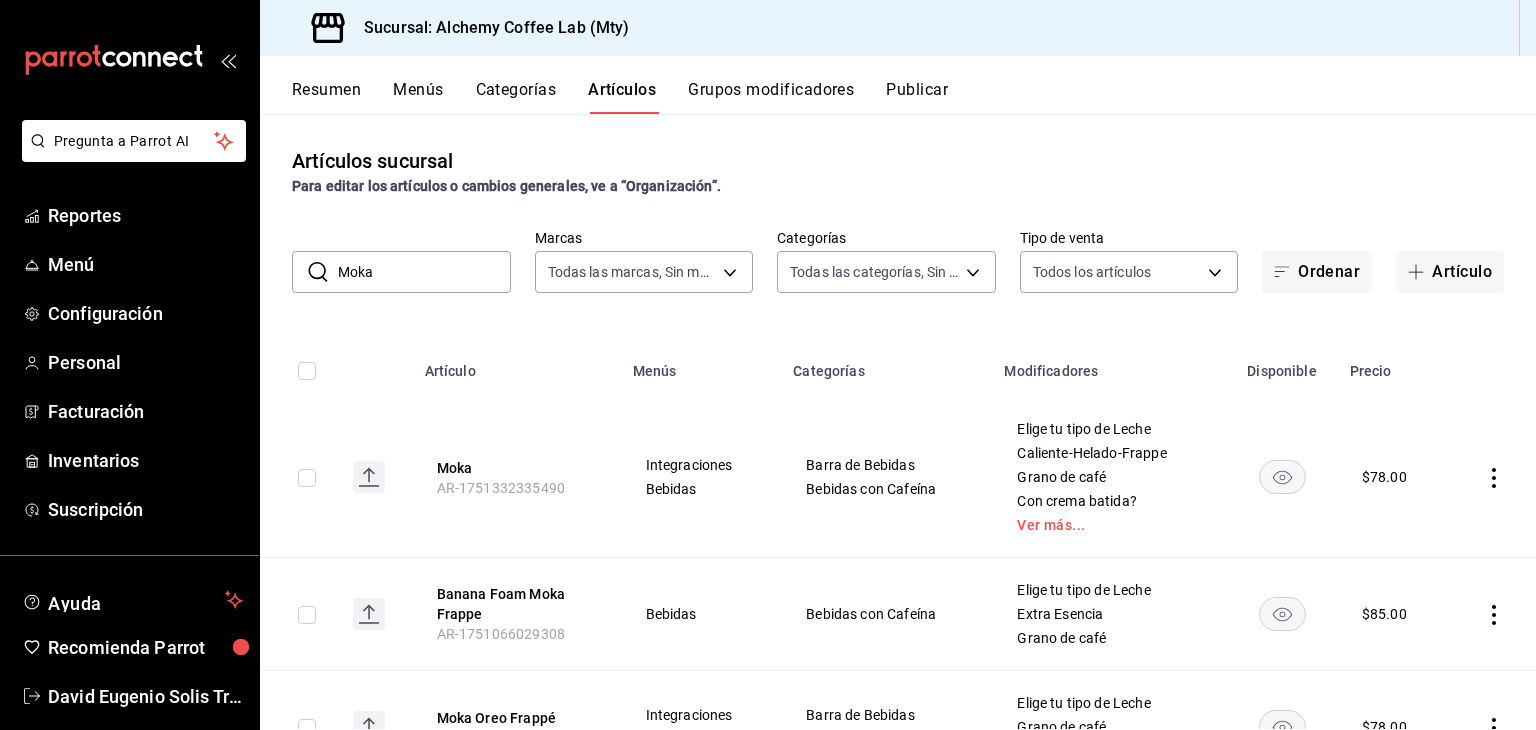 click on "Moka" at bounding box center (424, 272) 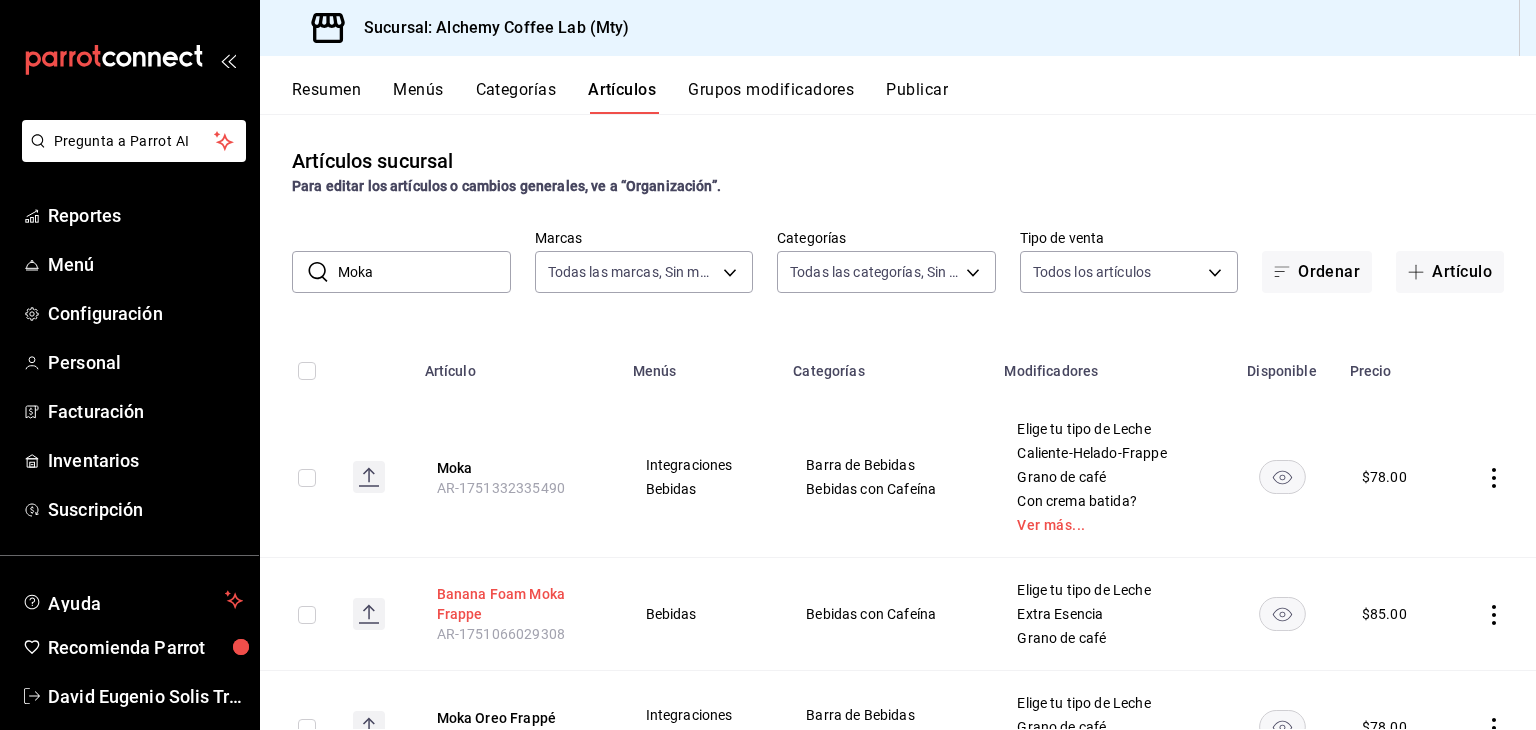 click on "Banana Foam Moka Frappe" at bounding box center (517, 604) 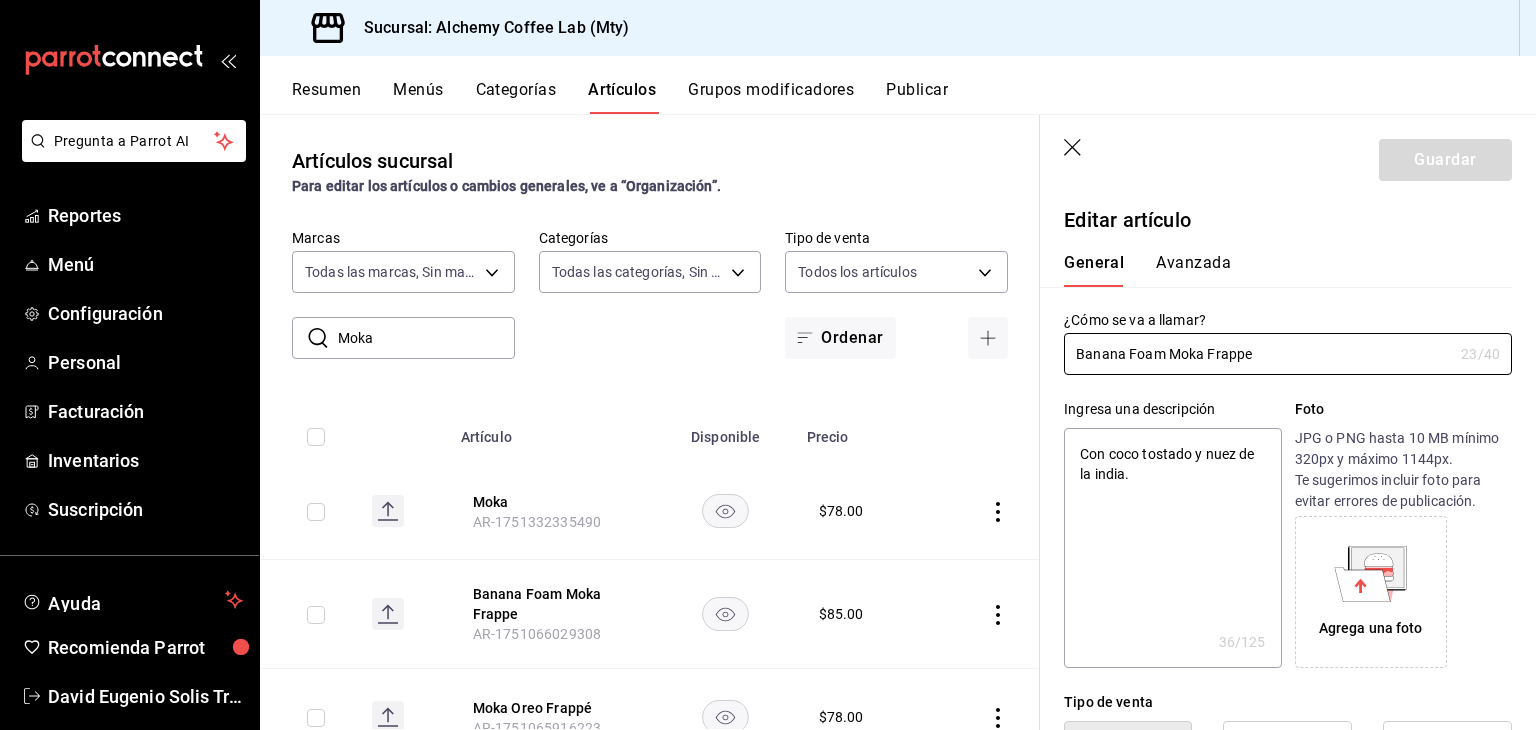 type on "x" 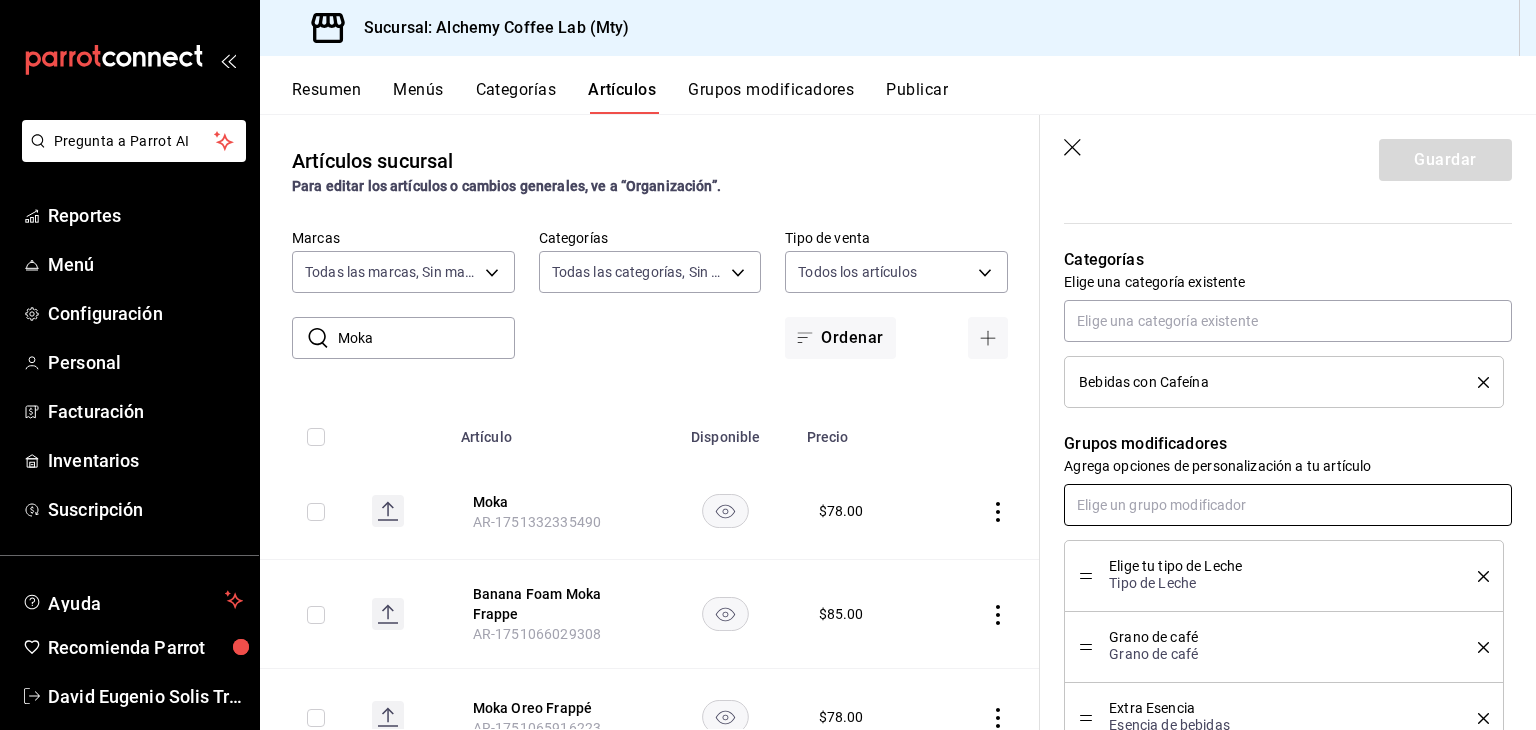 scroll, scrollTop: 900, scrollLeft: 0, axis: vertical 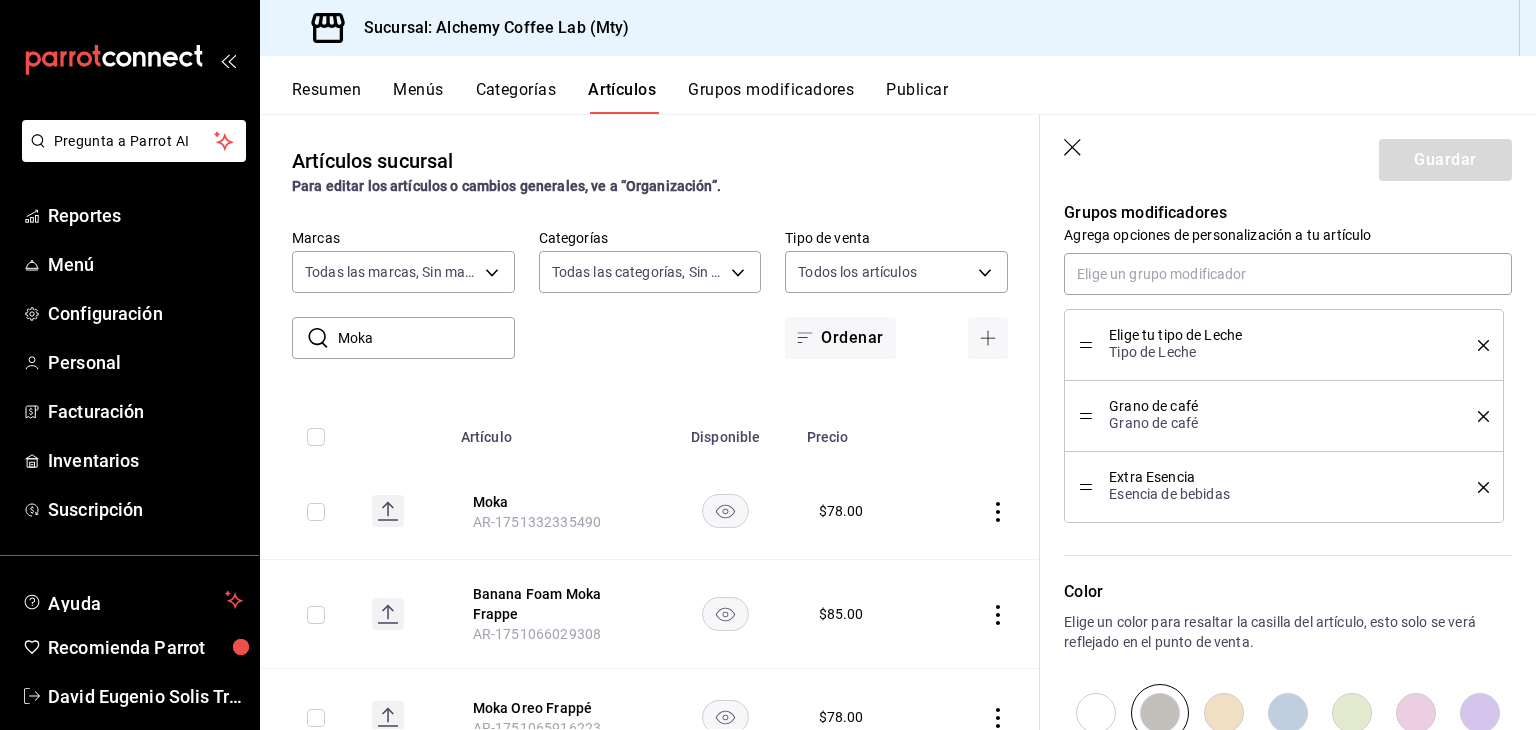 click 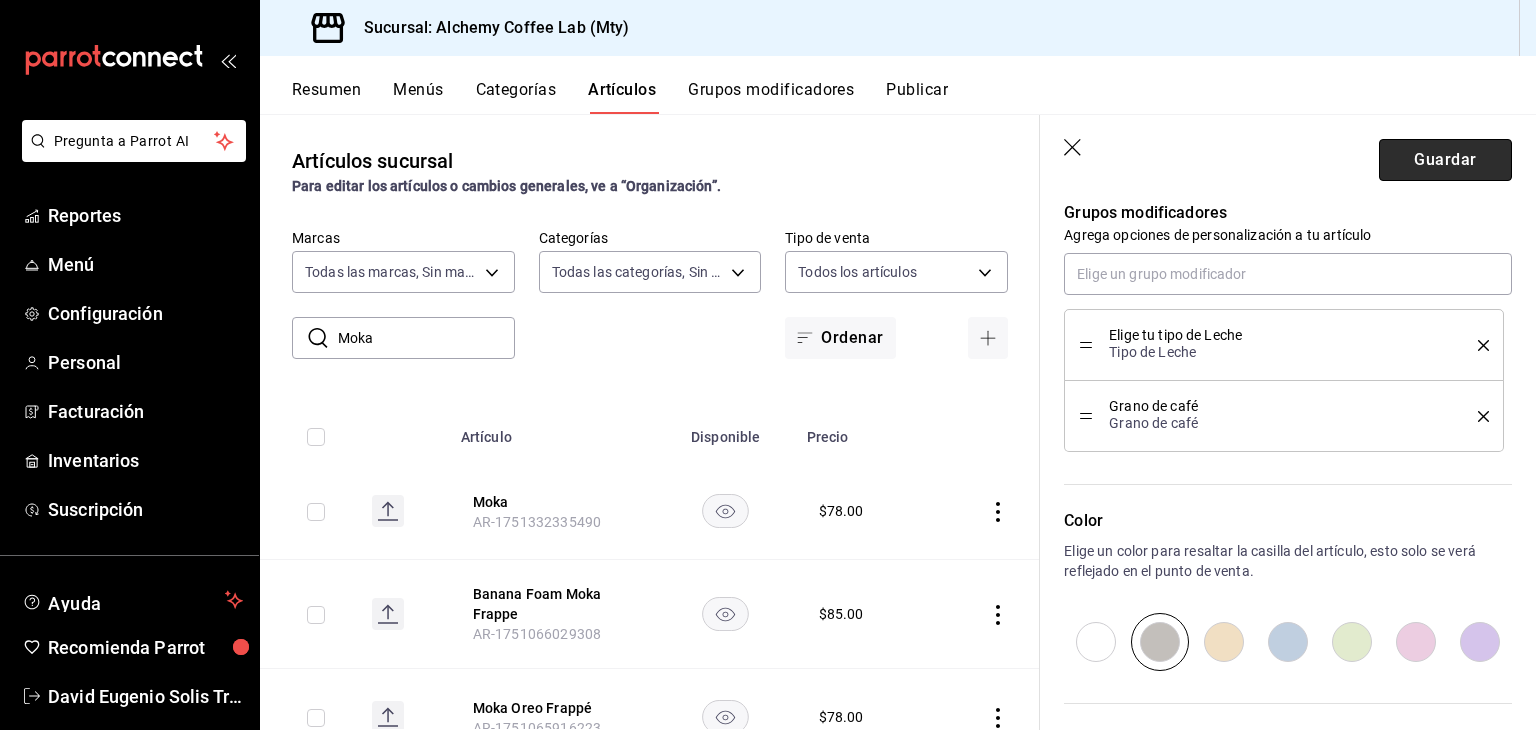 click on "Guardar" at bounding box center [1445, 160] 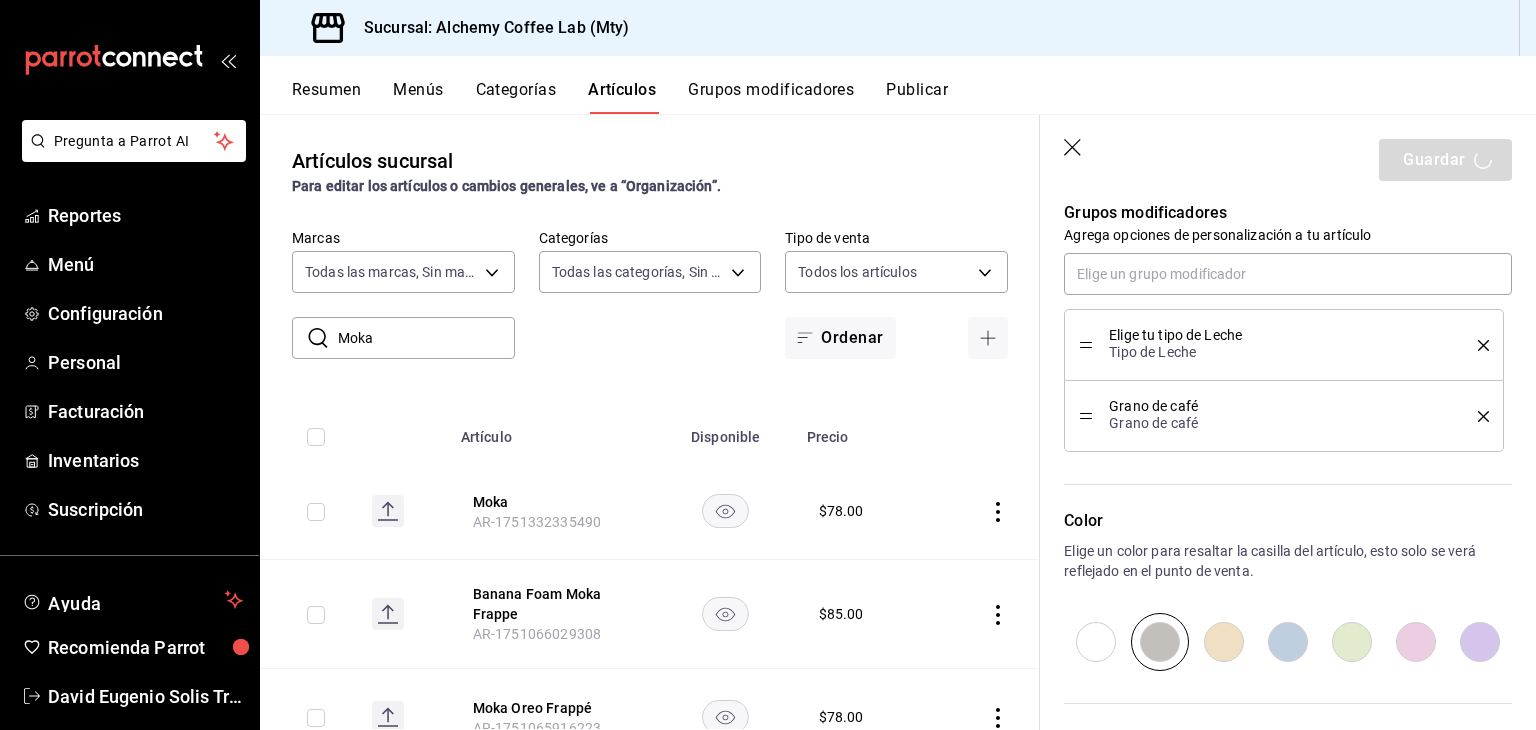type on "x" 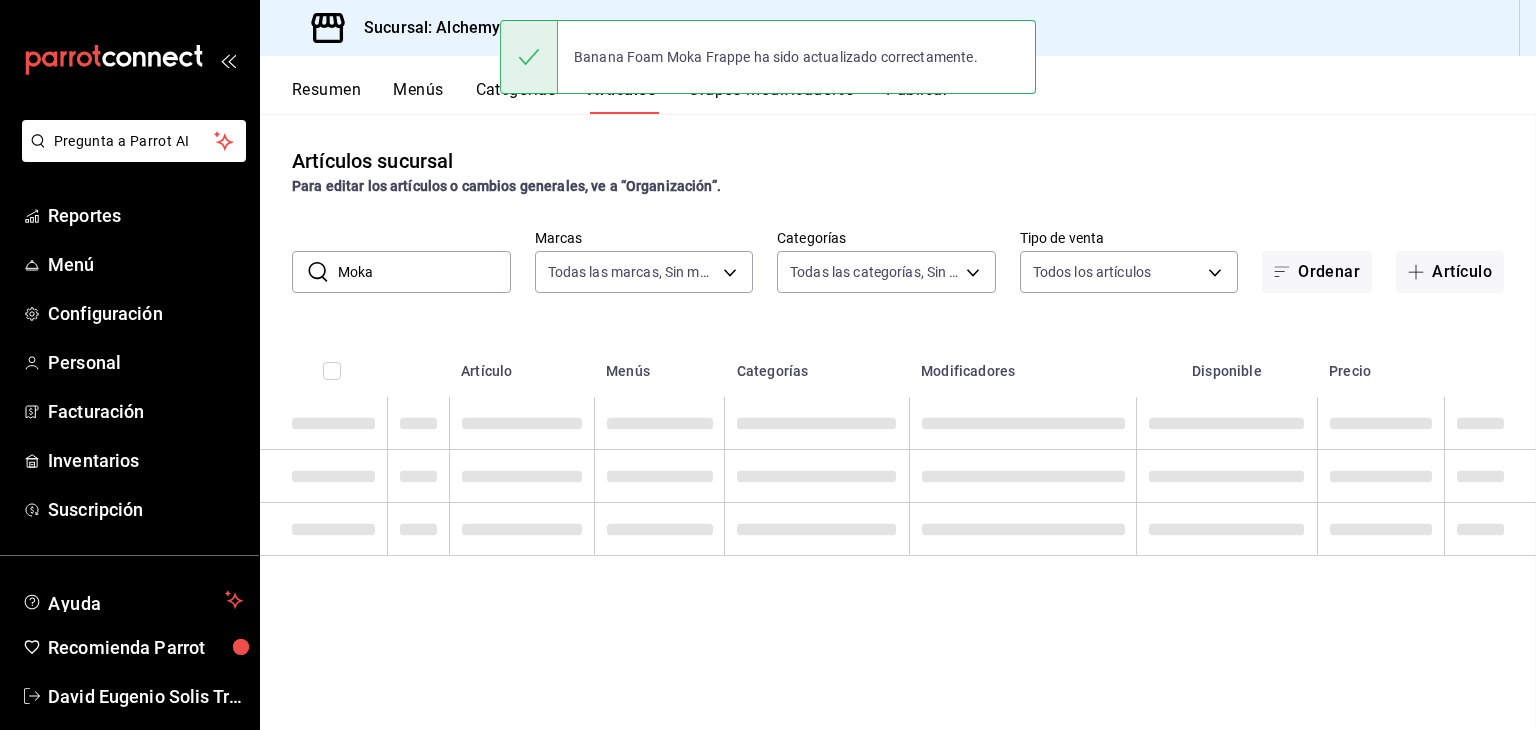 scroll, scrollTop: 0, scrollLeft: 0, axis: both 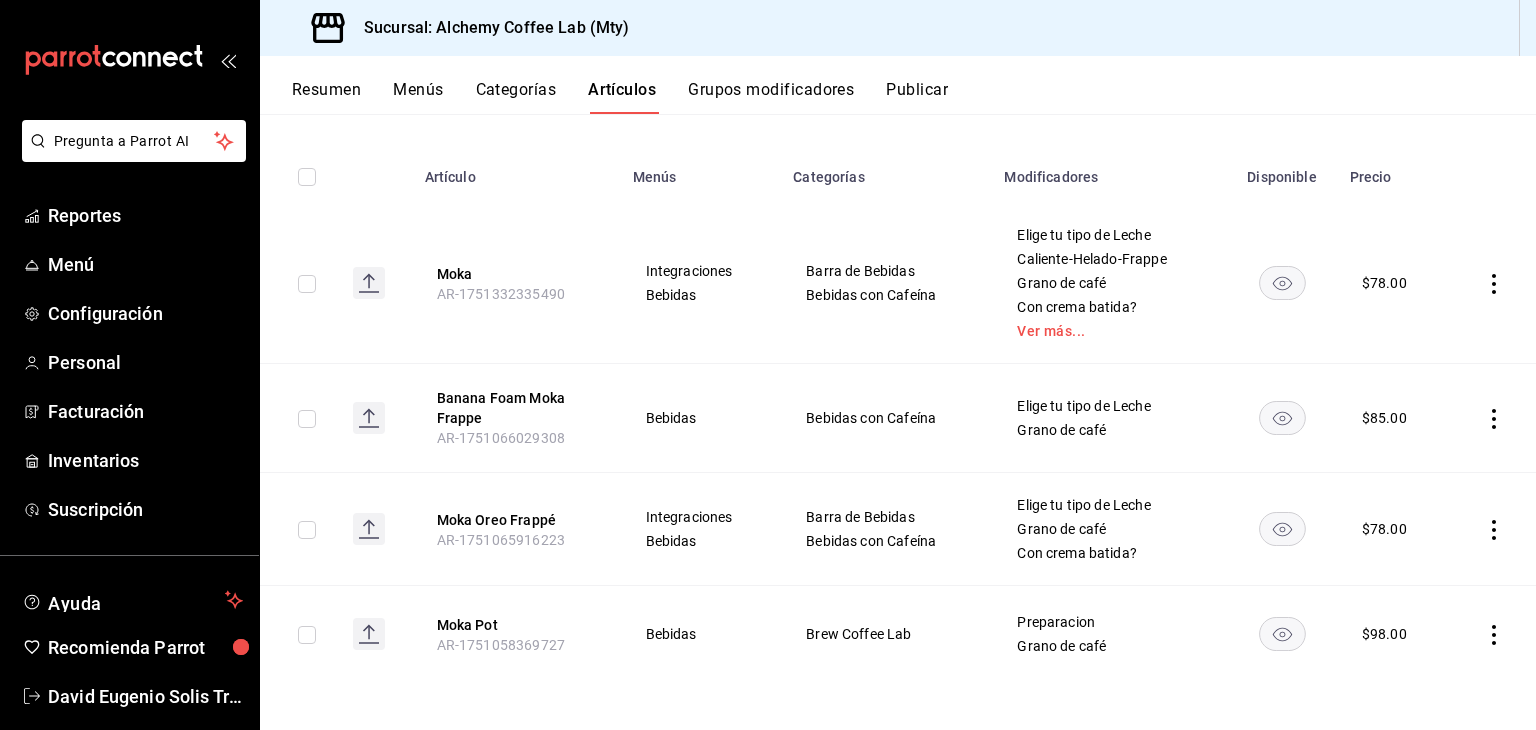 click on "Grupos modificadores" at bounding box center [771, 97] 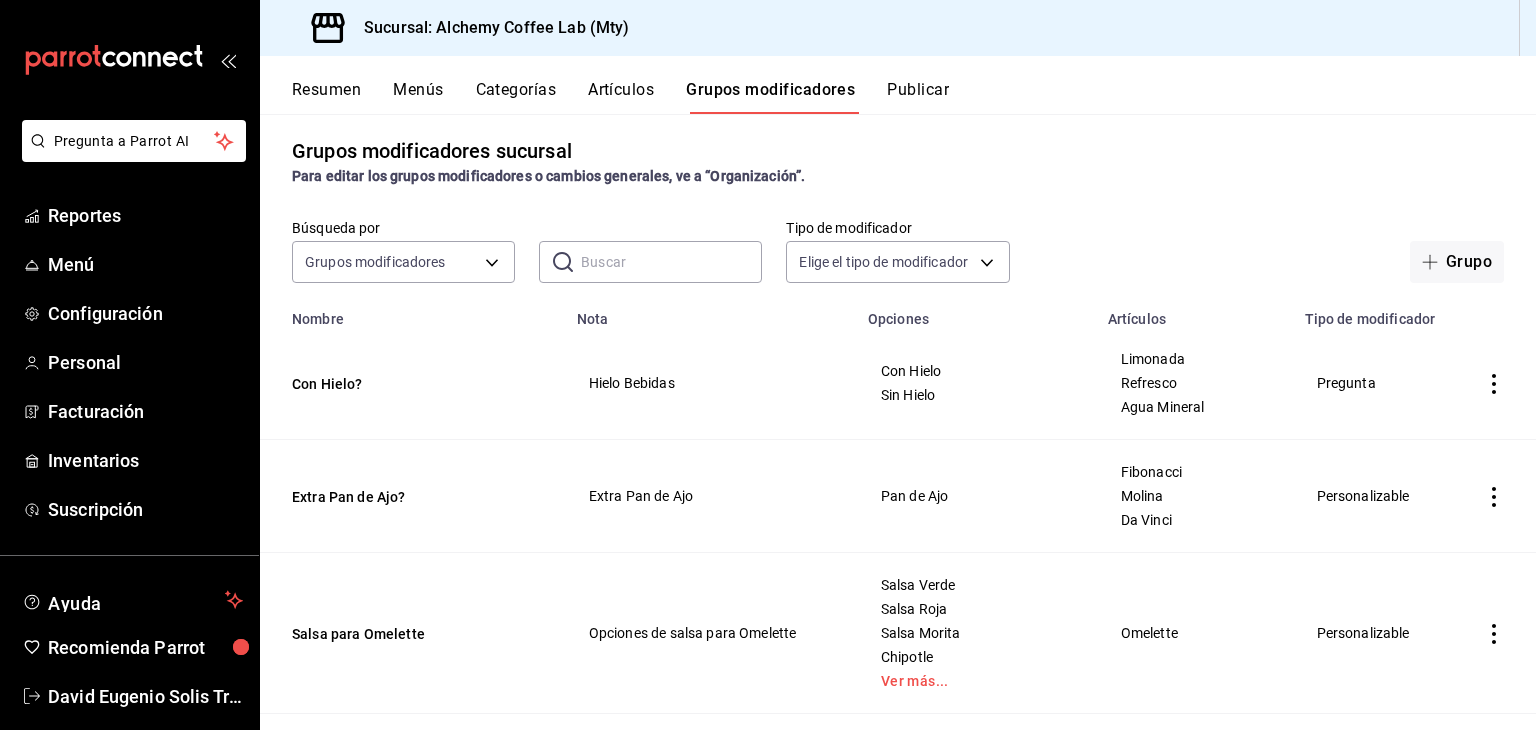 scroll, scrollTop: 0, scrollLeft: 0, axis: both 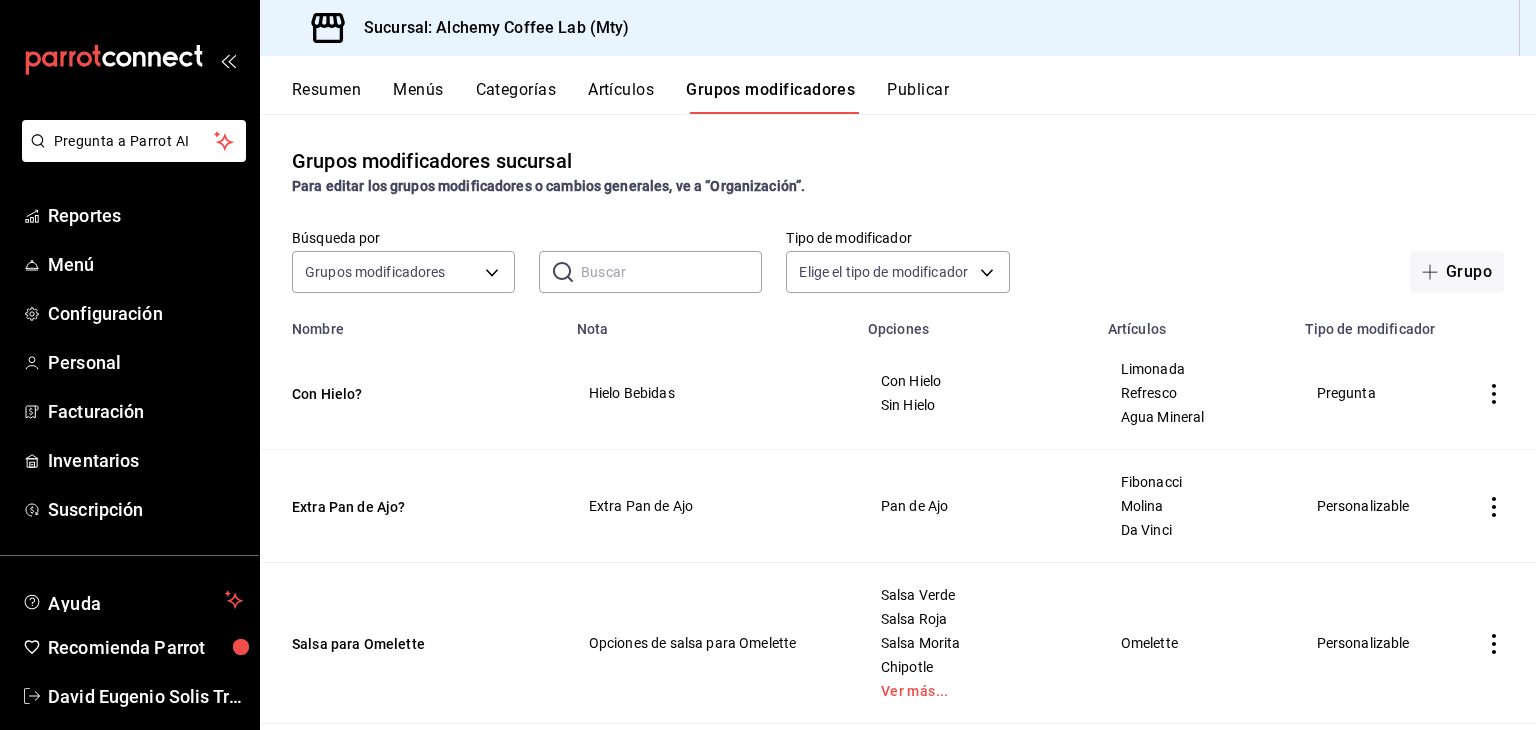 click at bounding box center [671, 272] 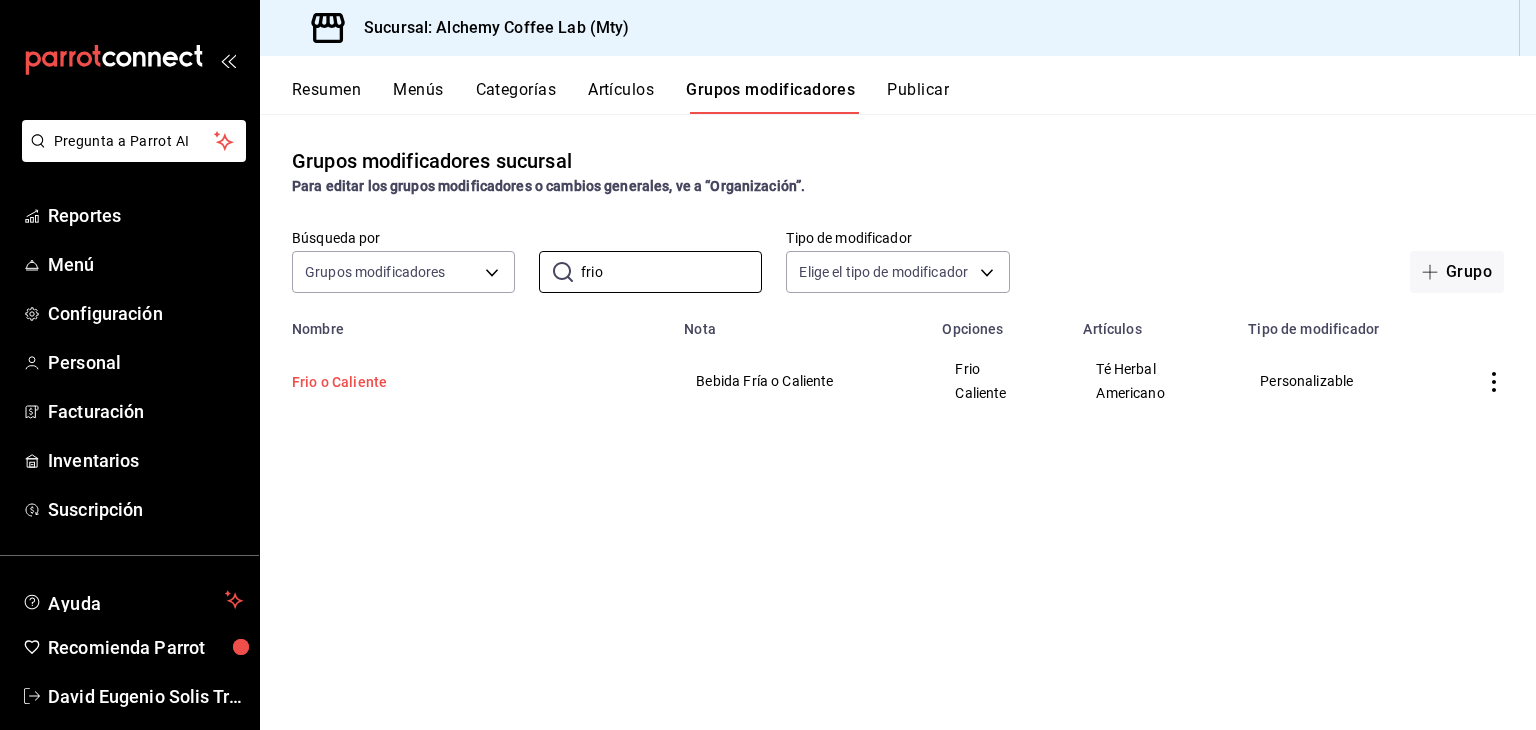 type on "frio" 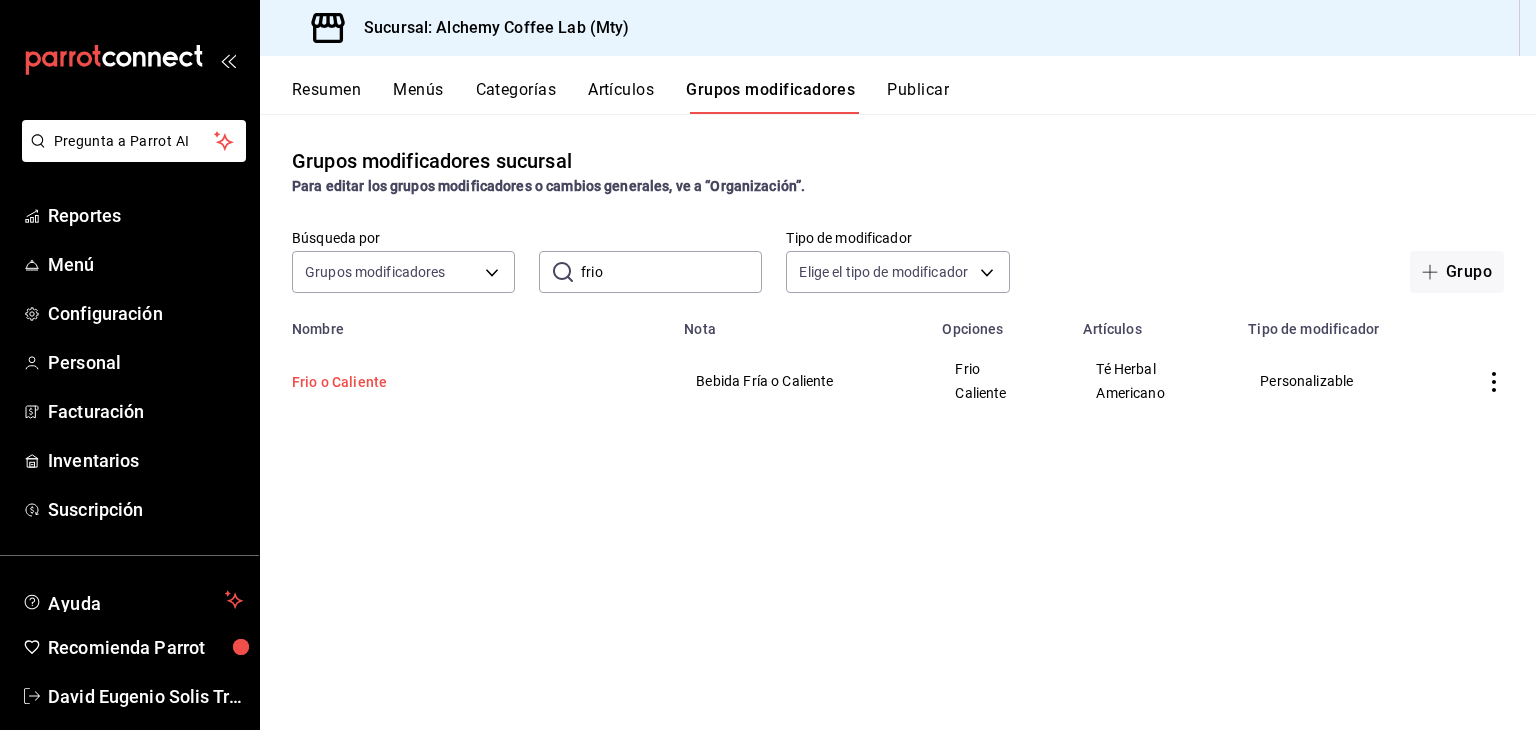 click on "Frio o Caliente" at bounding box center [412, 382] 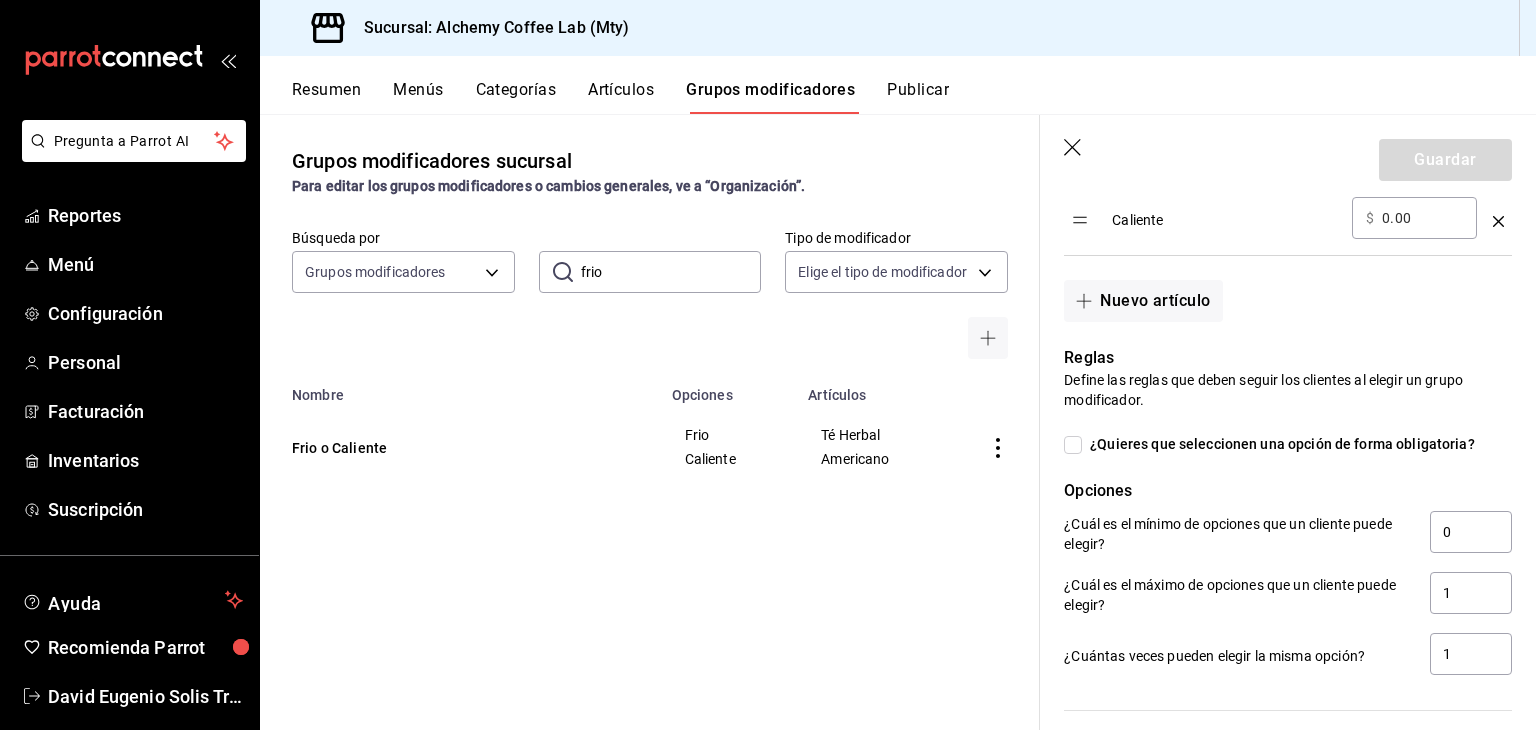 scroll, scrollTop: 800, scrollLeft: 0, axis: vertical 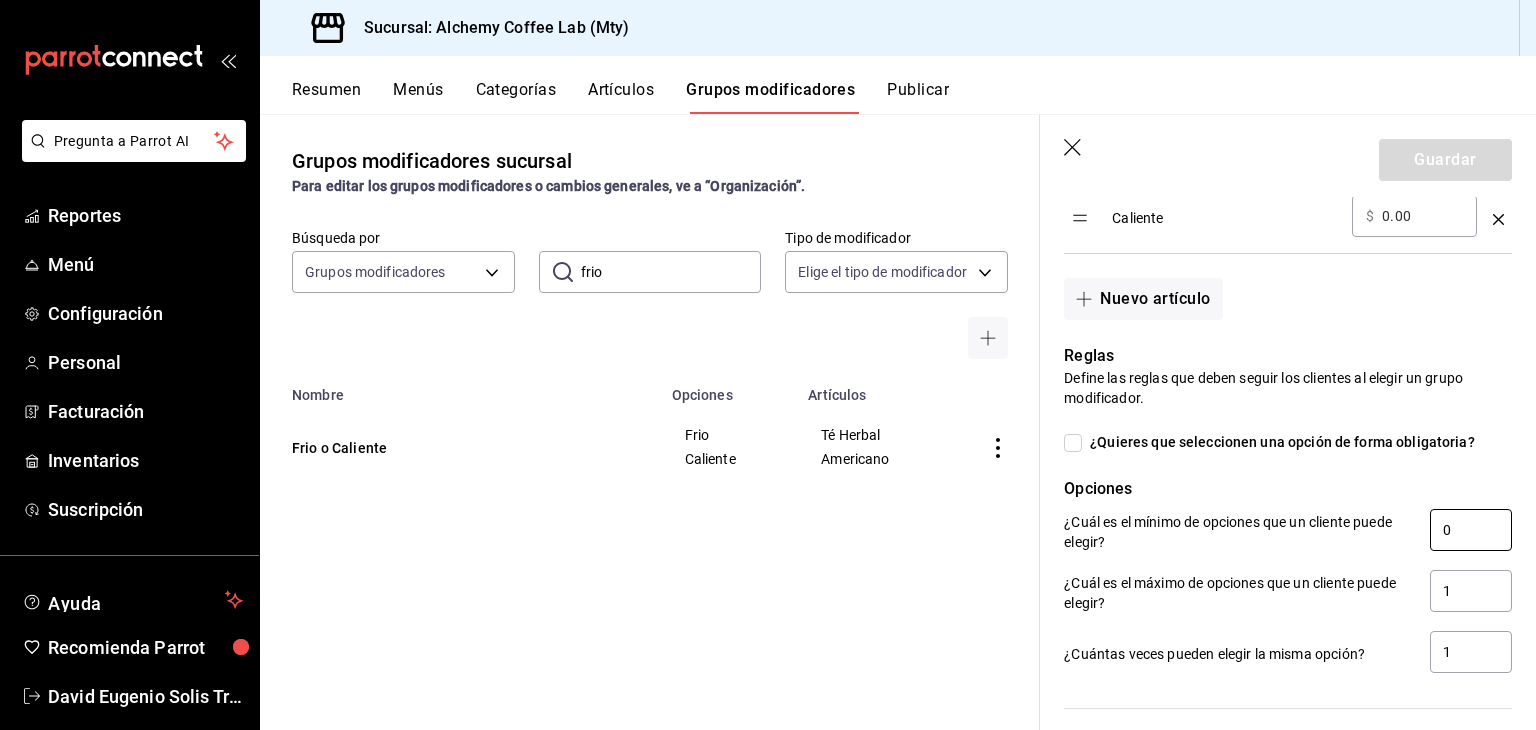 click on "0" at bounding box center [1471, 530] 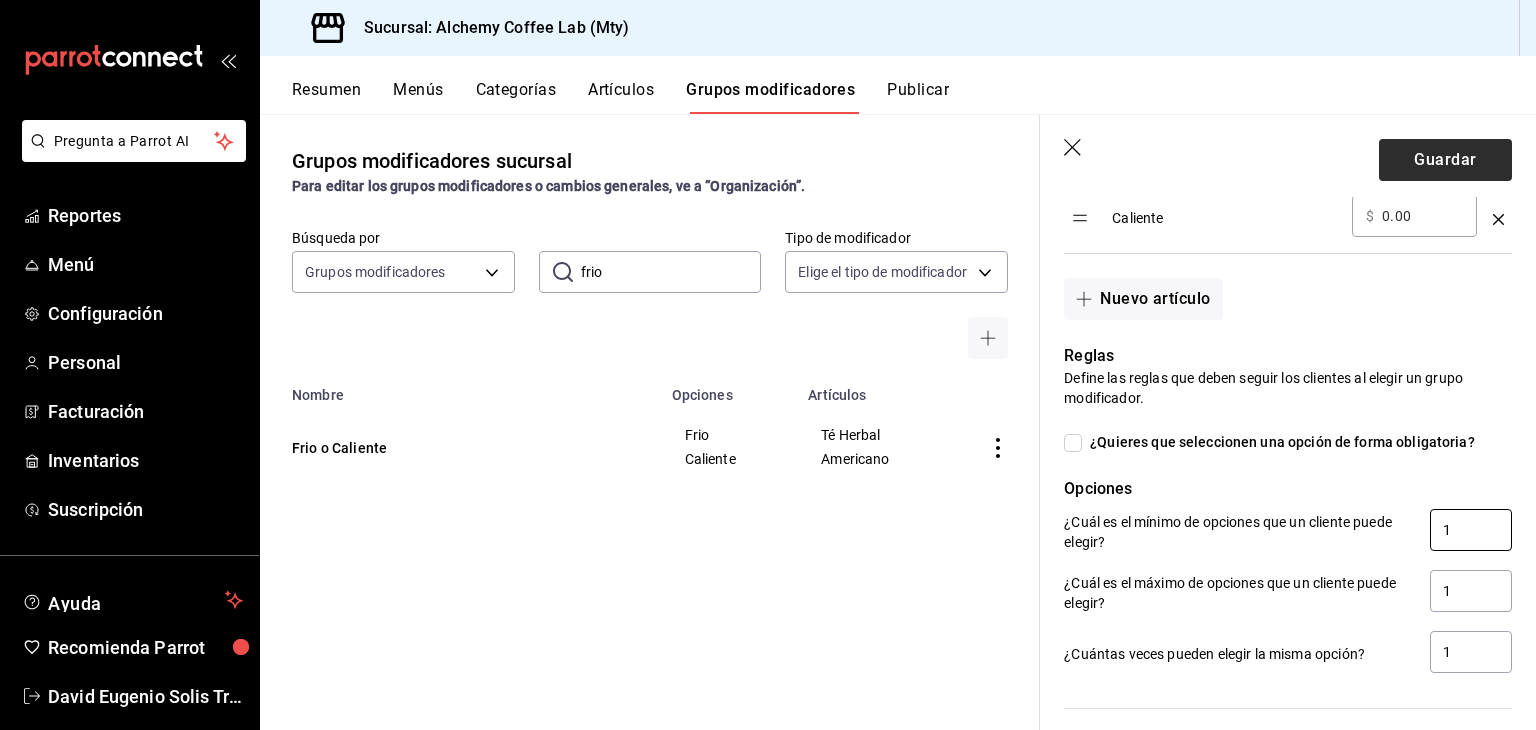 type on "1" 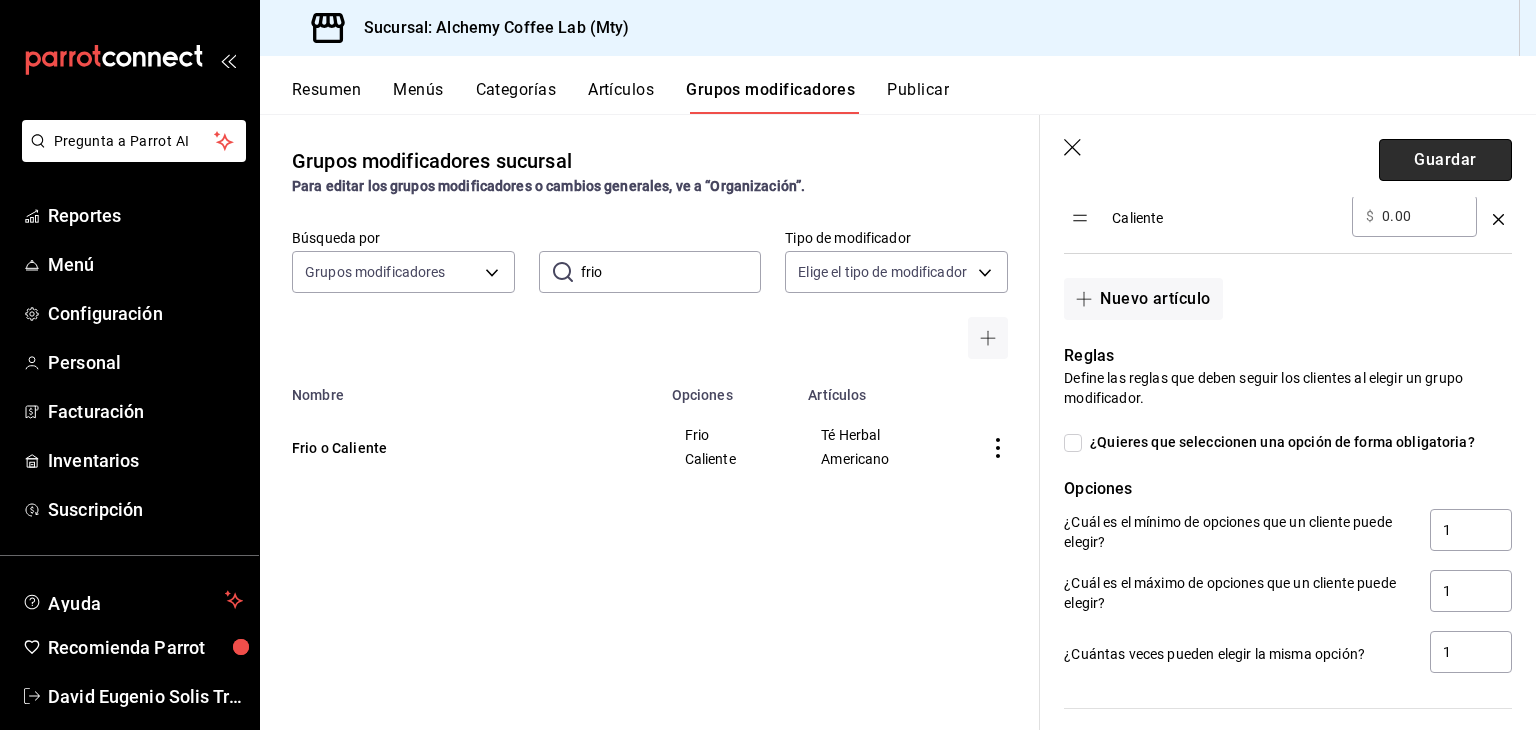 click on "Guardar" at bounding box center (1445, 160) 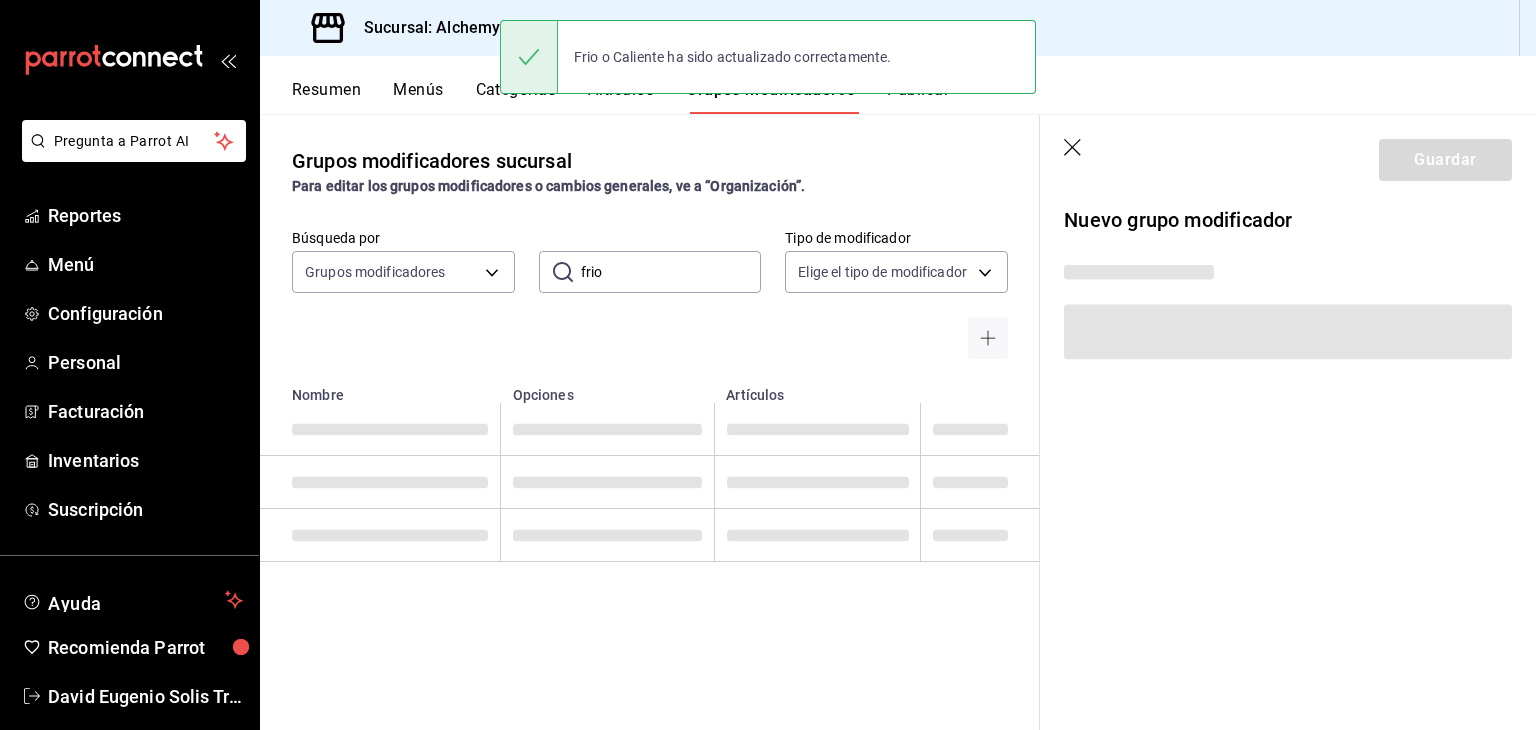 scroll, scrollTop: 0, scrollLeft: 0, axis: both 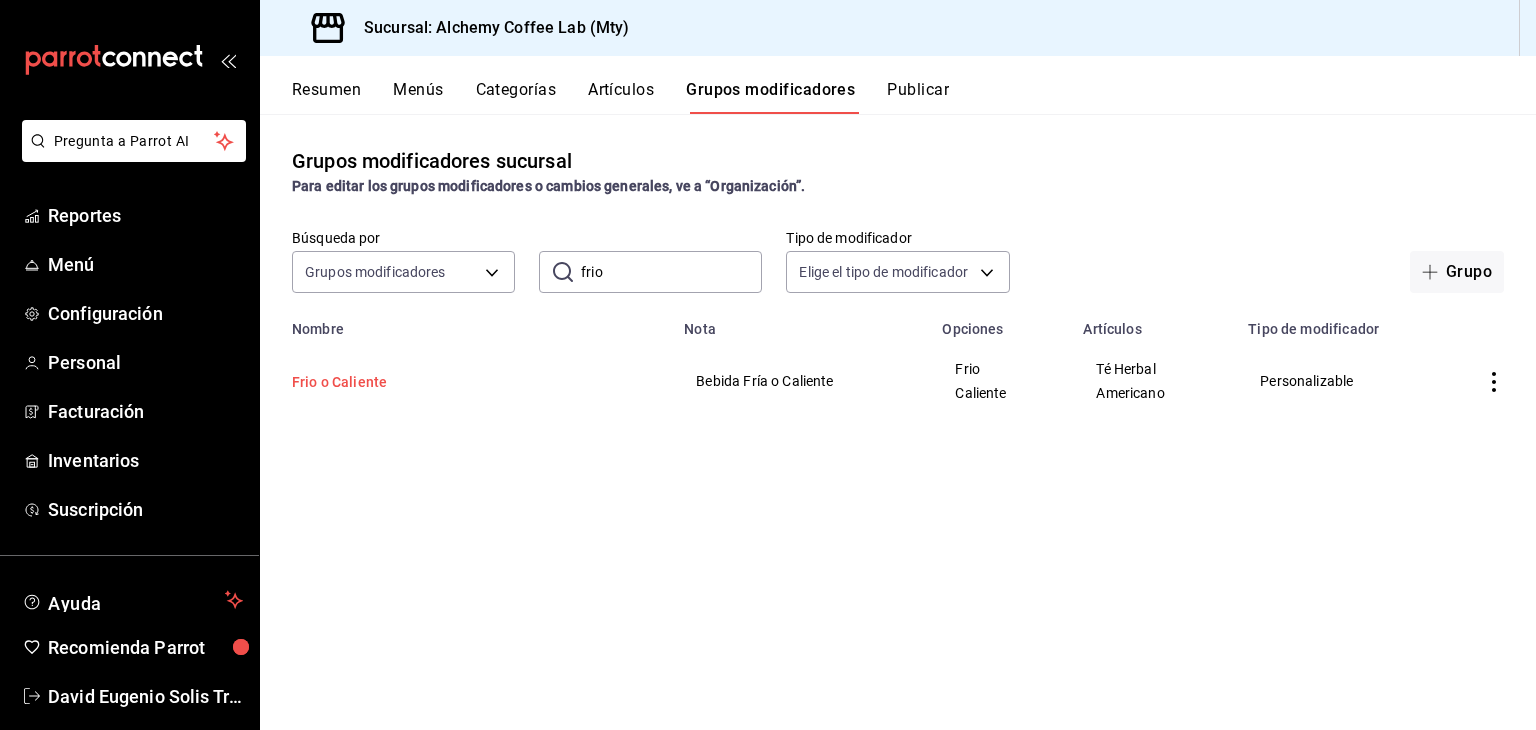 click on "Frio o Caliente" at bounding box center [412, 382] 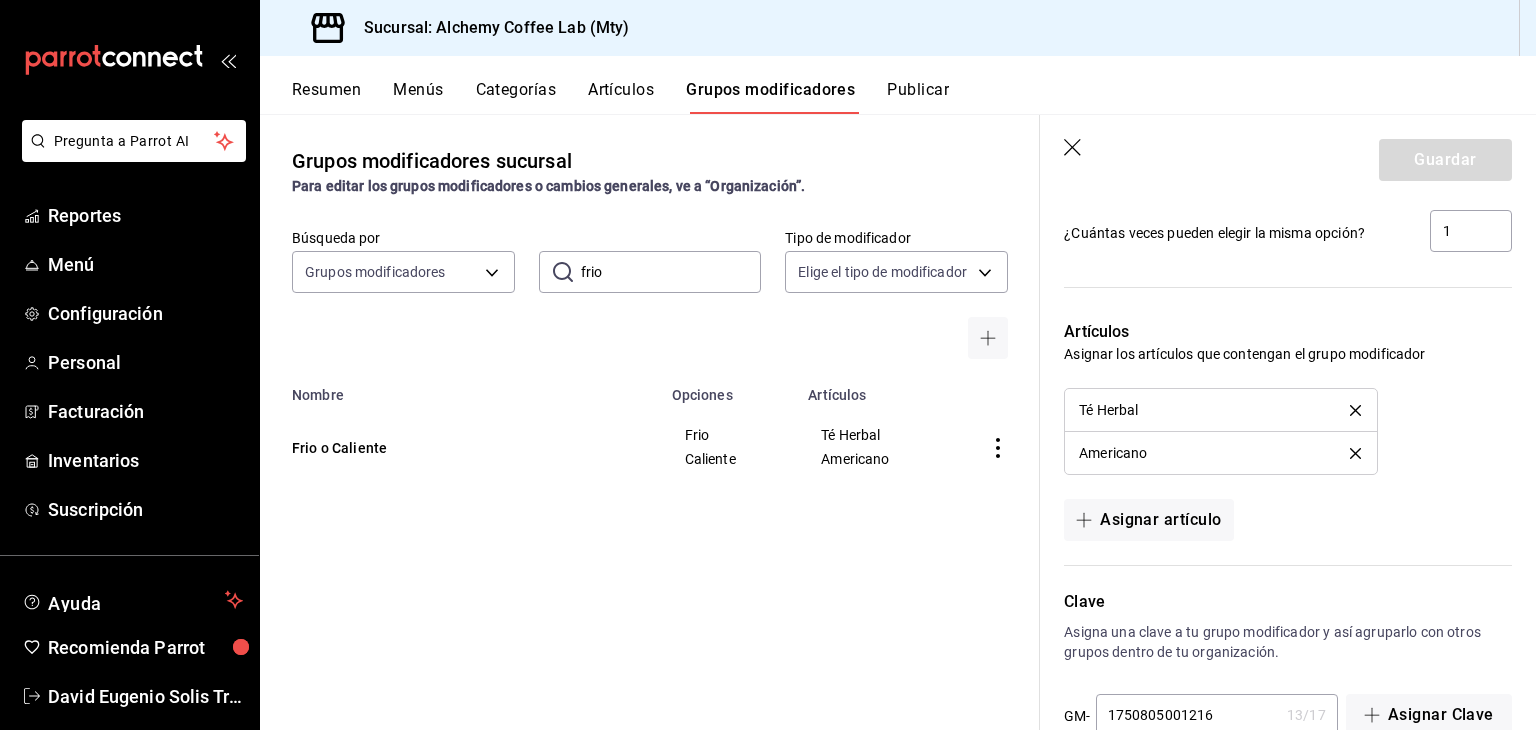 scroll, scrollTop: 1268, scrollLeft: 0, axis: vertical 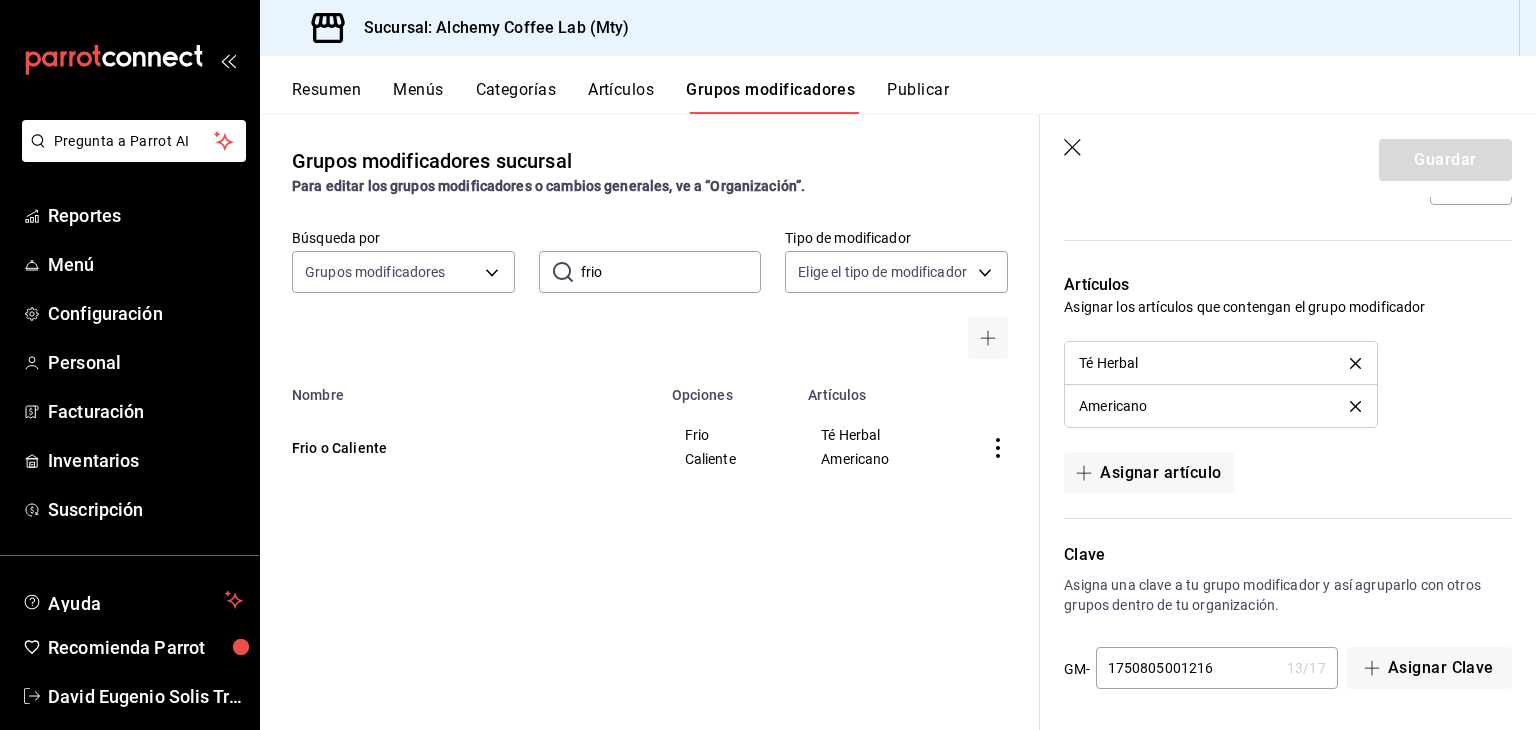 click 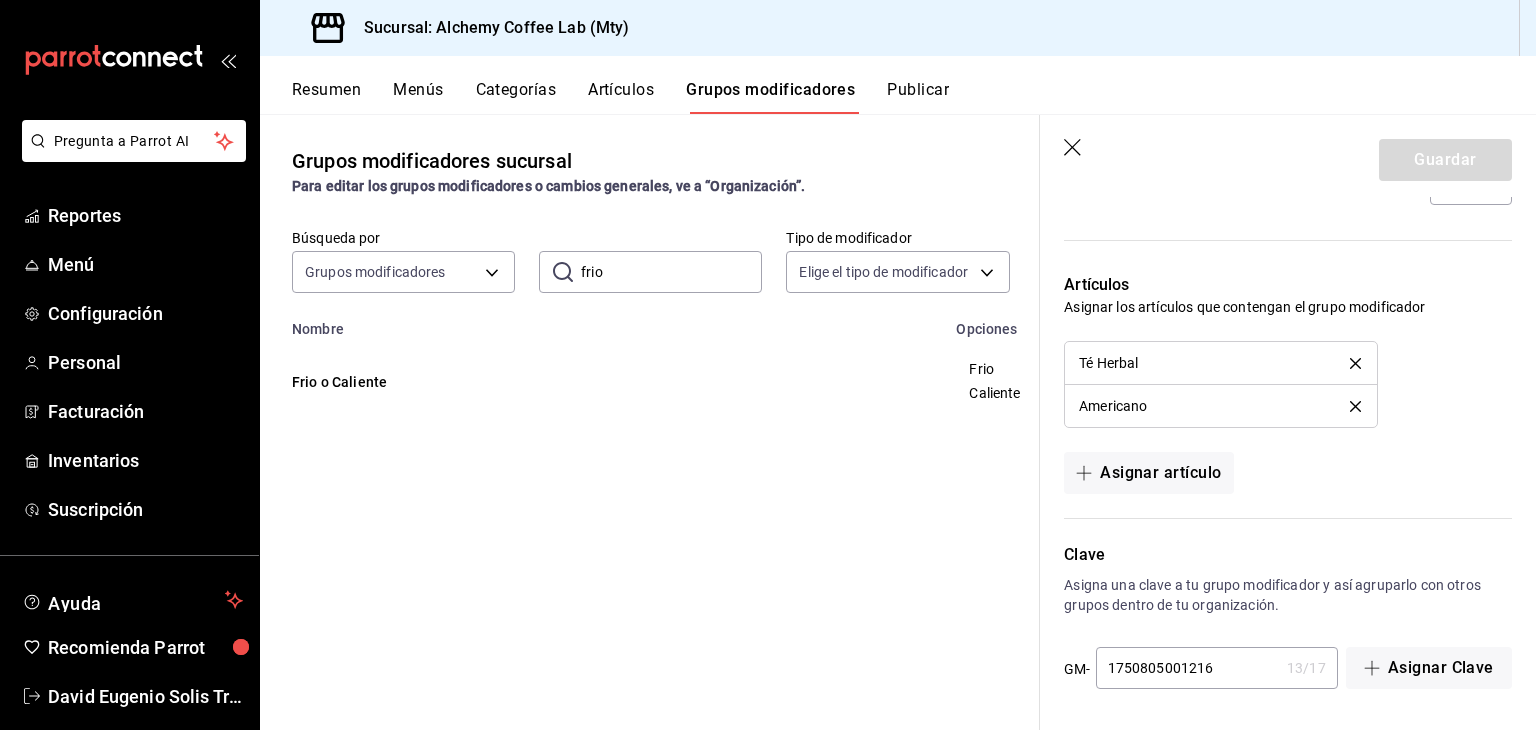 scroll, scrollTop: 0, scrollLeft: 0, axis: both 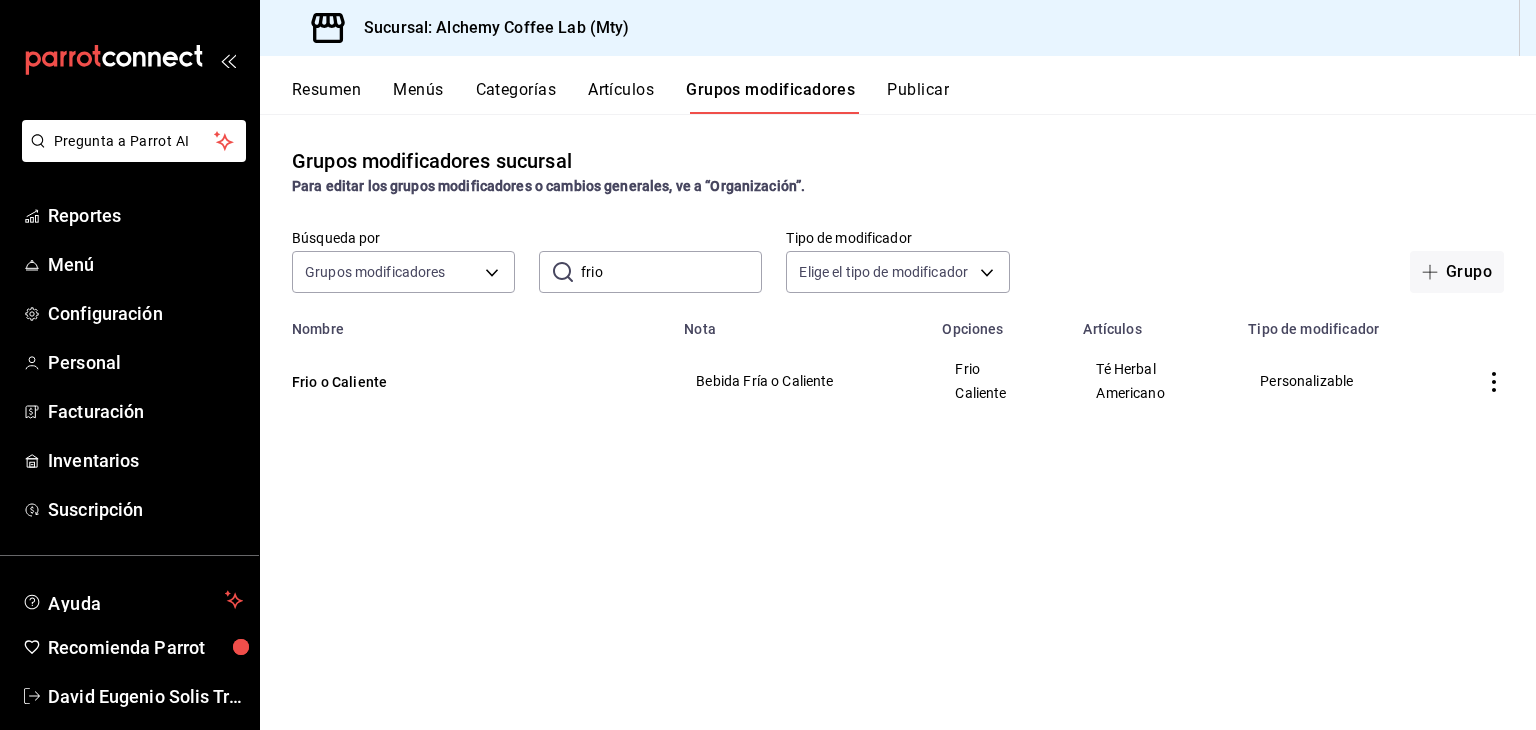 click on "frio" at bounding box center [671, 272] 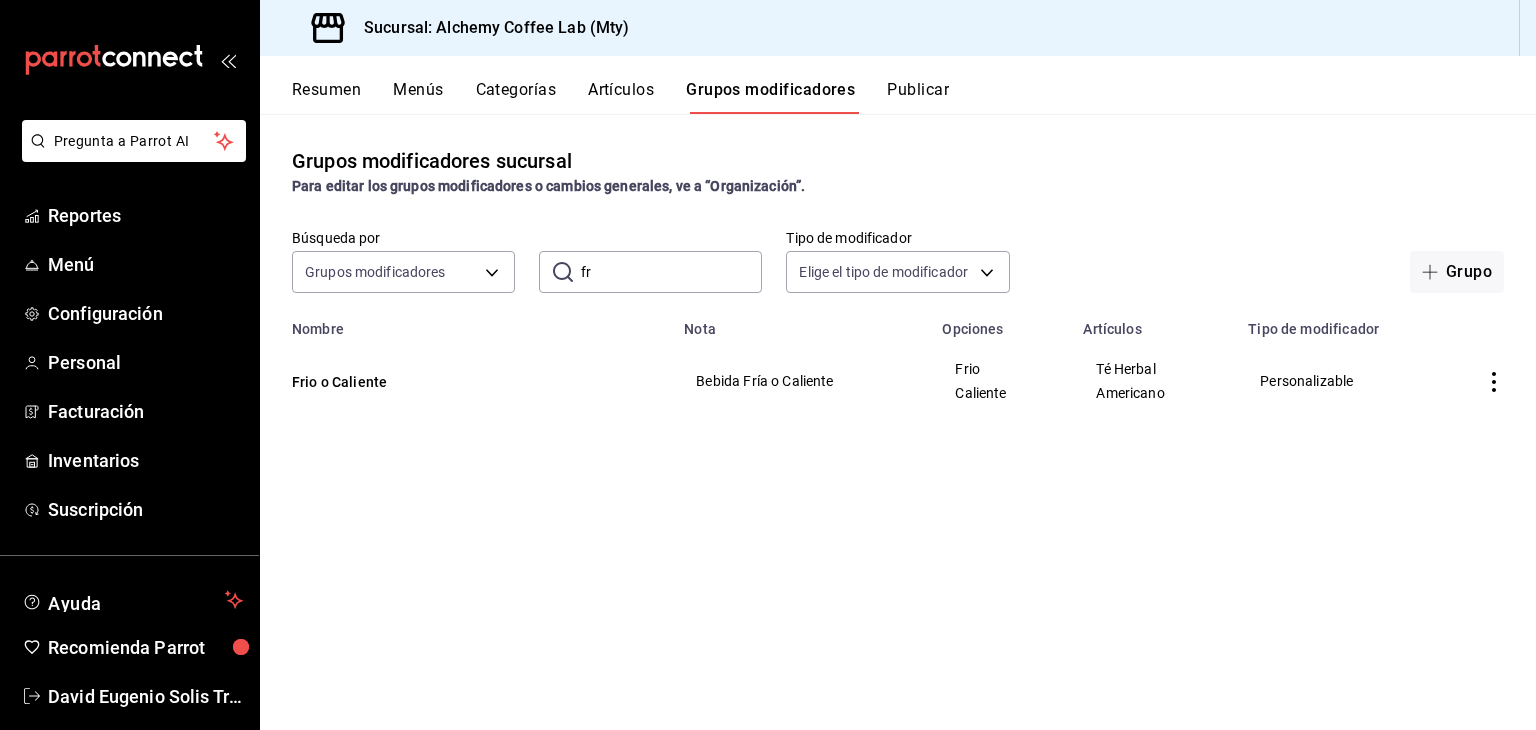type on "f" 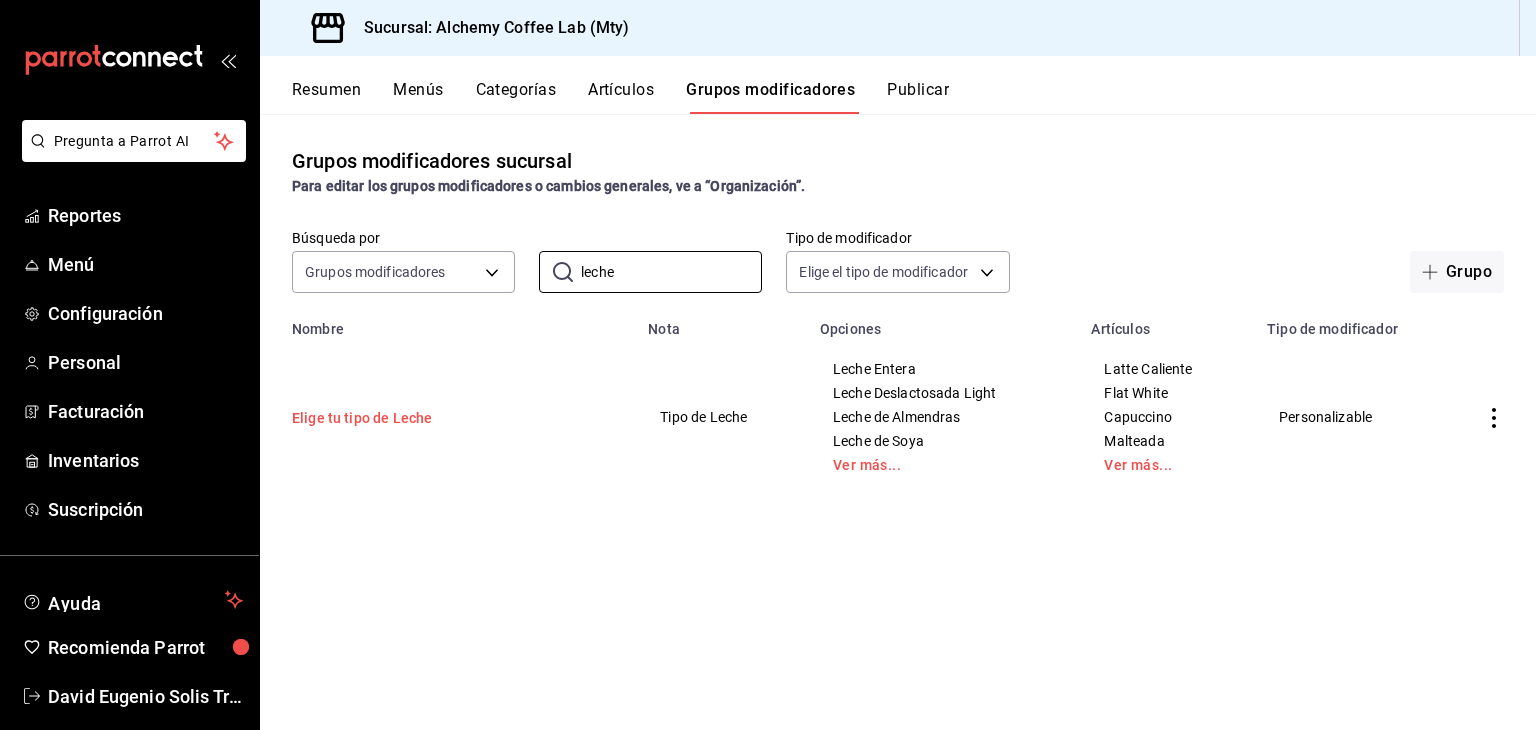 type on "leche" 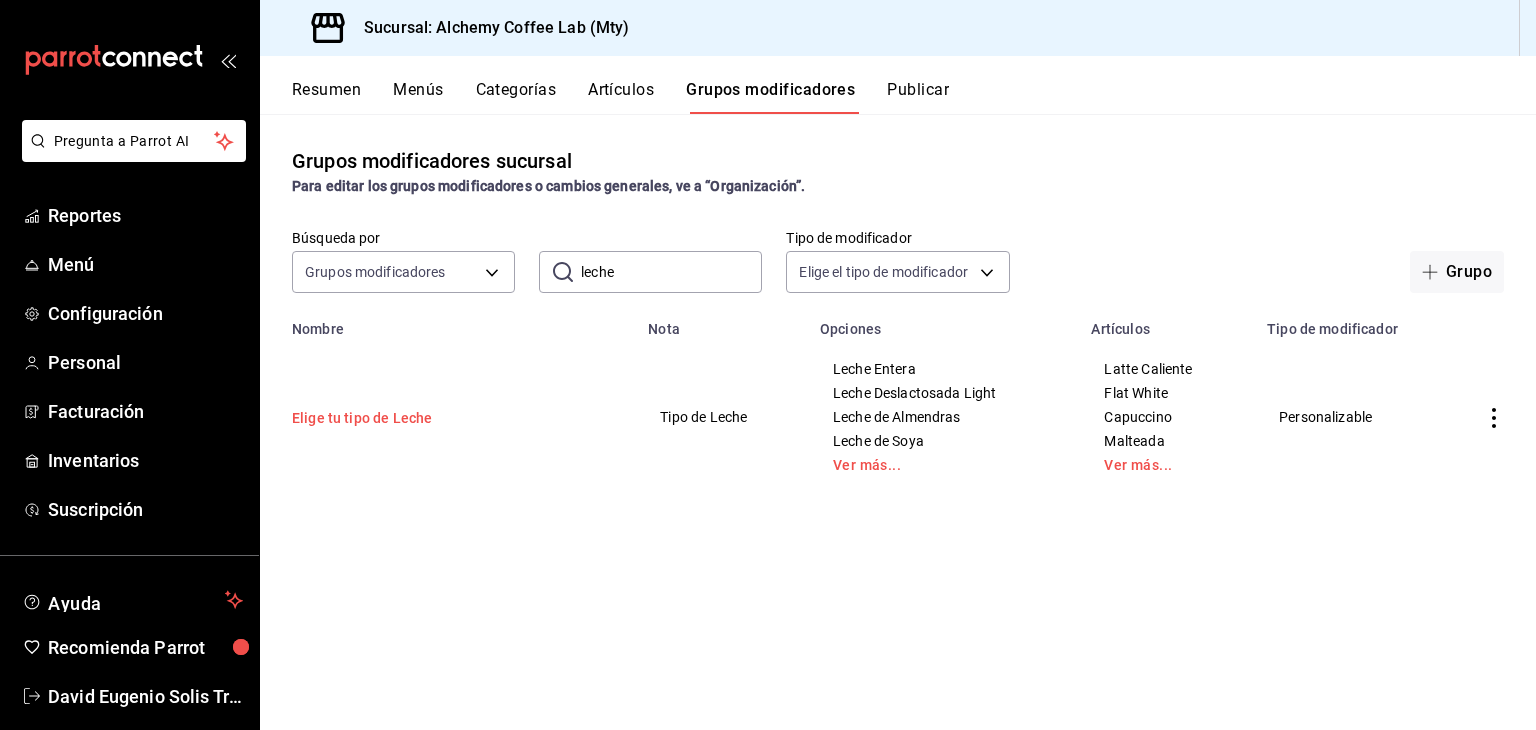 click on "Elige tu tipo de Leche" at bounding box center (412, 418) 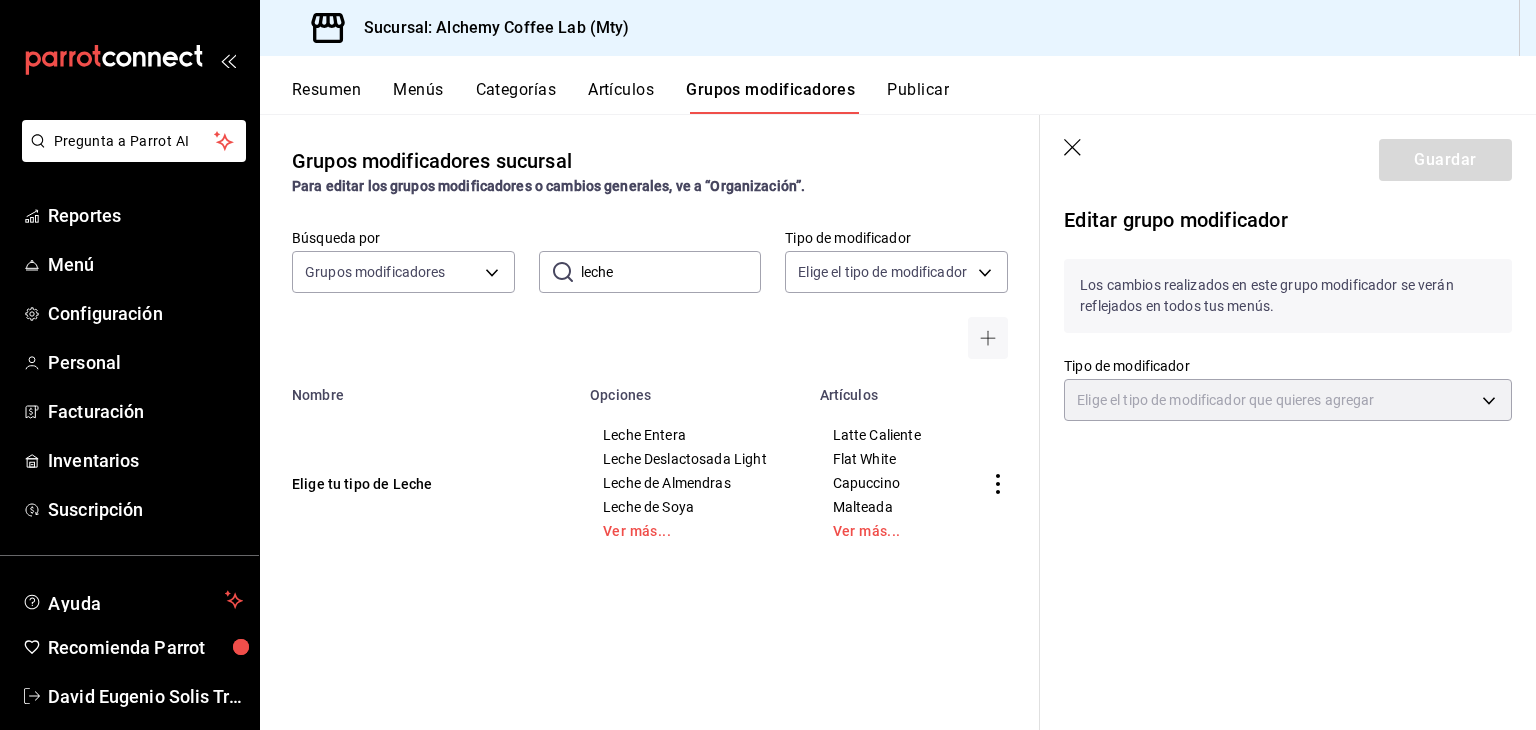 type on "CUSTOMIZABLE" 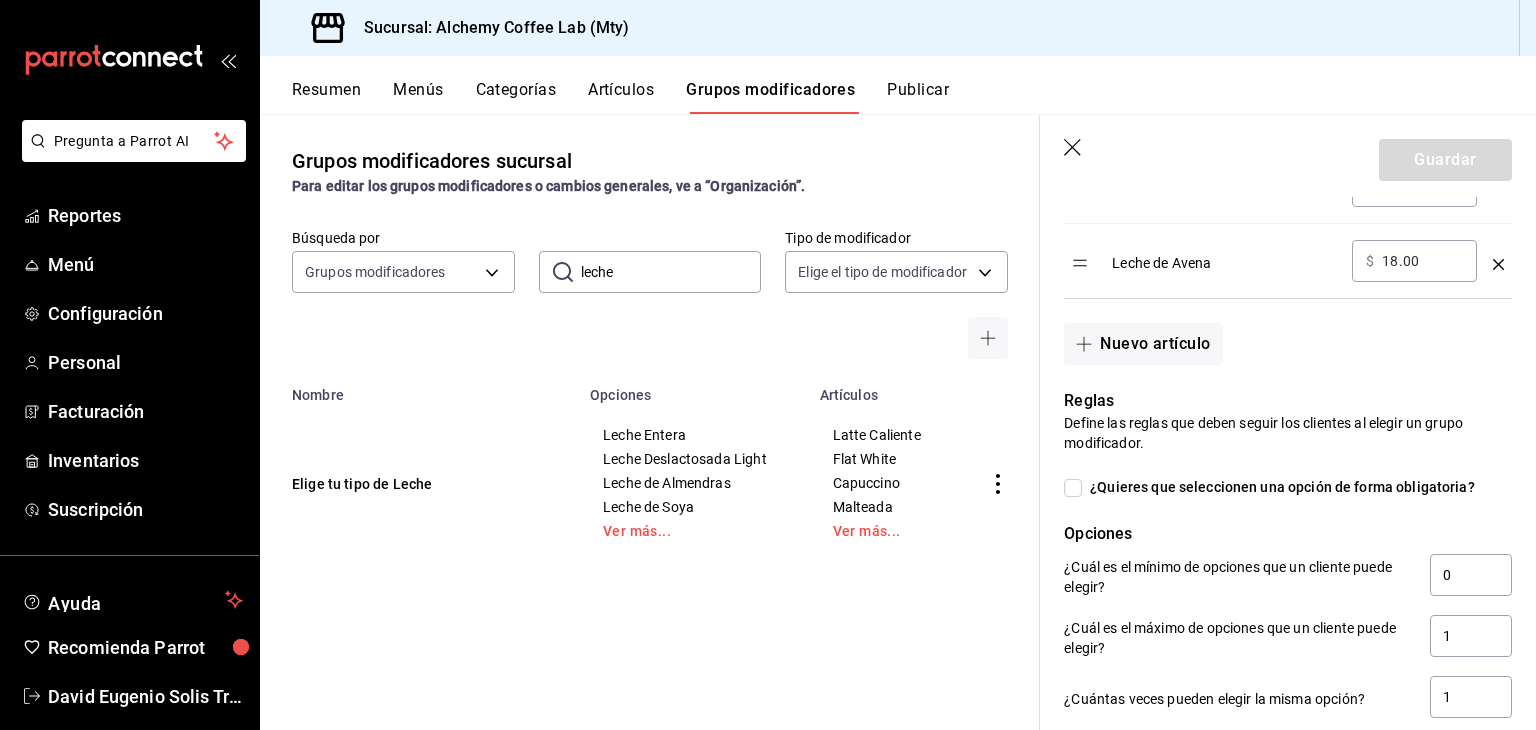 scroll, scrollTop: 1100, scrollLeft: 0, axis: vertical 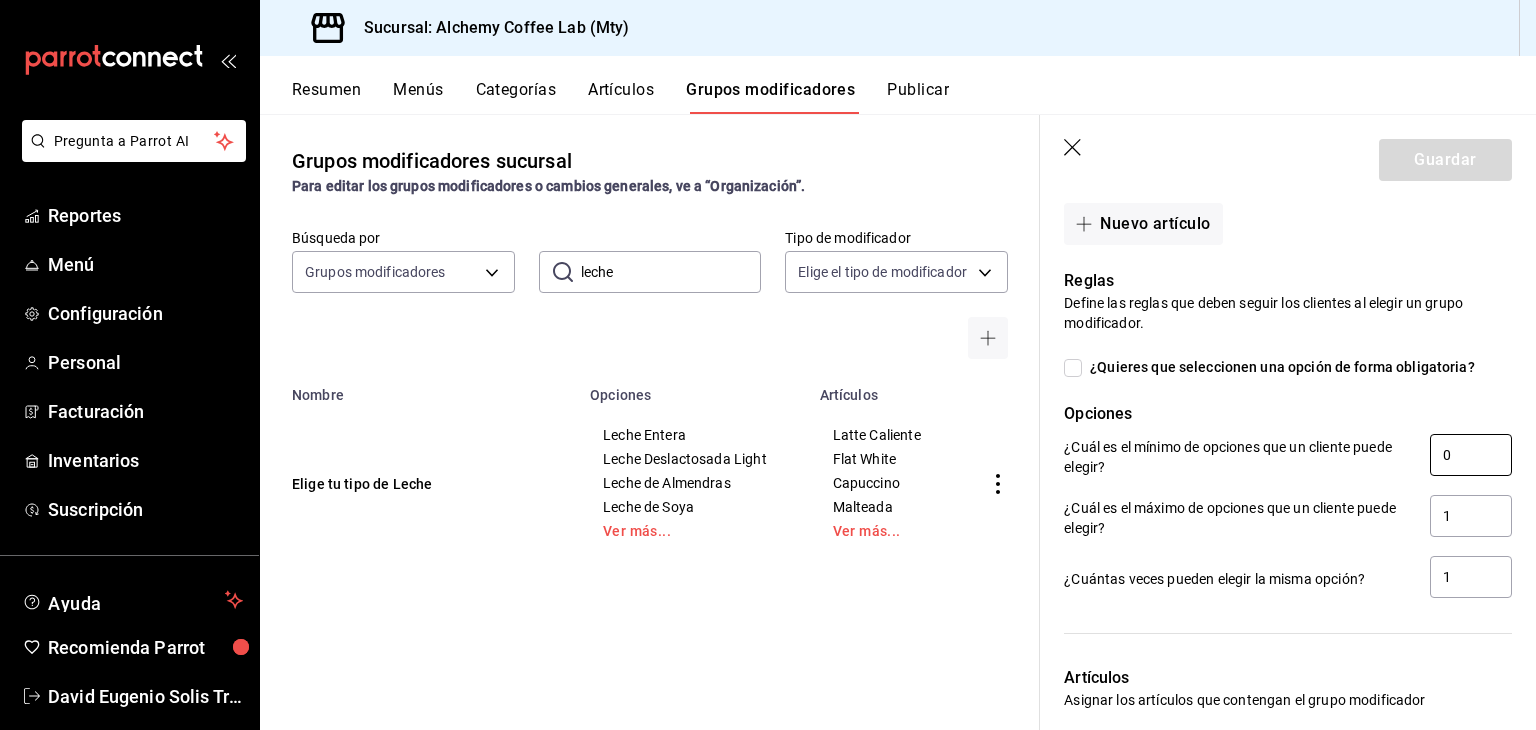 click on "0" at bounding box center [1471, 455] 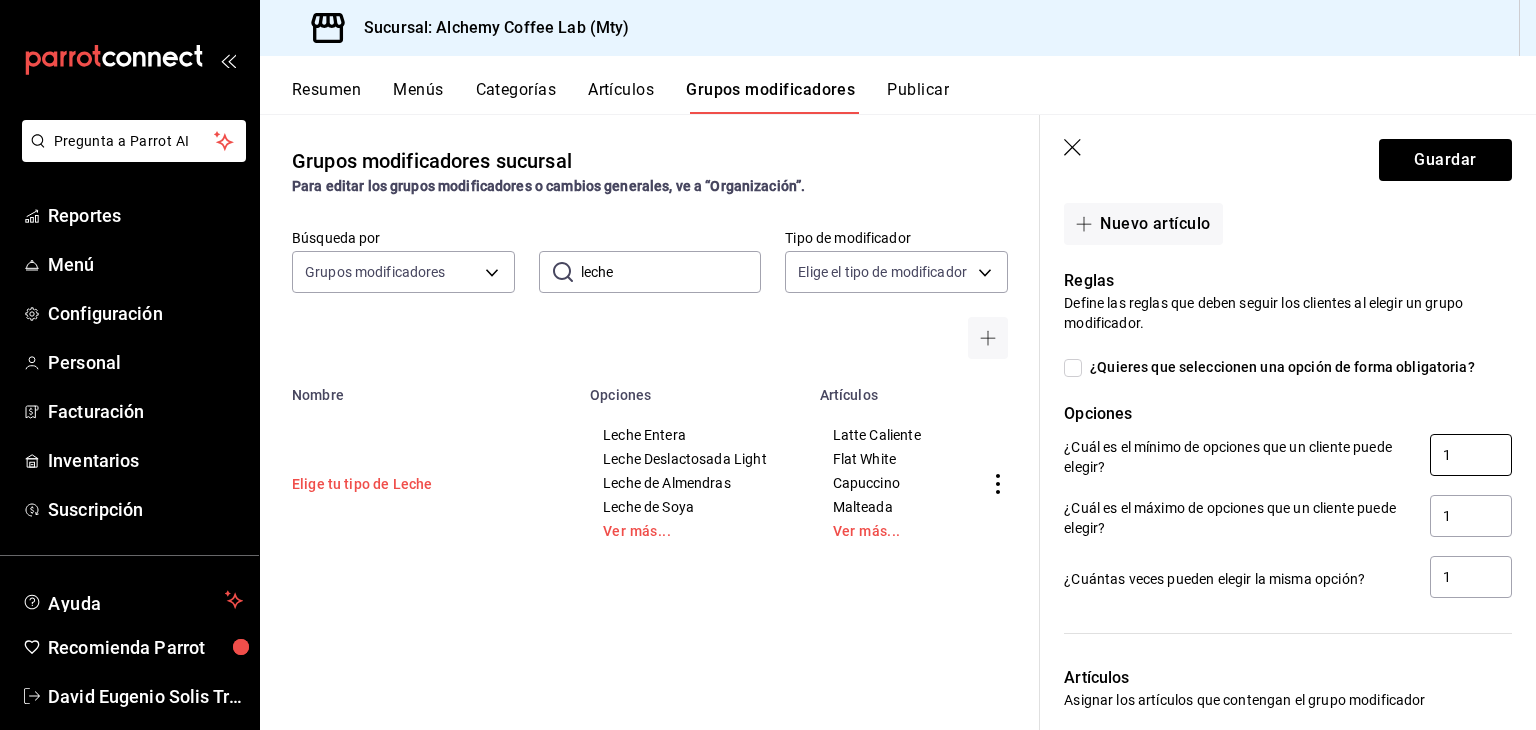 type on "1" 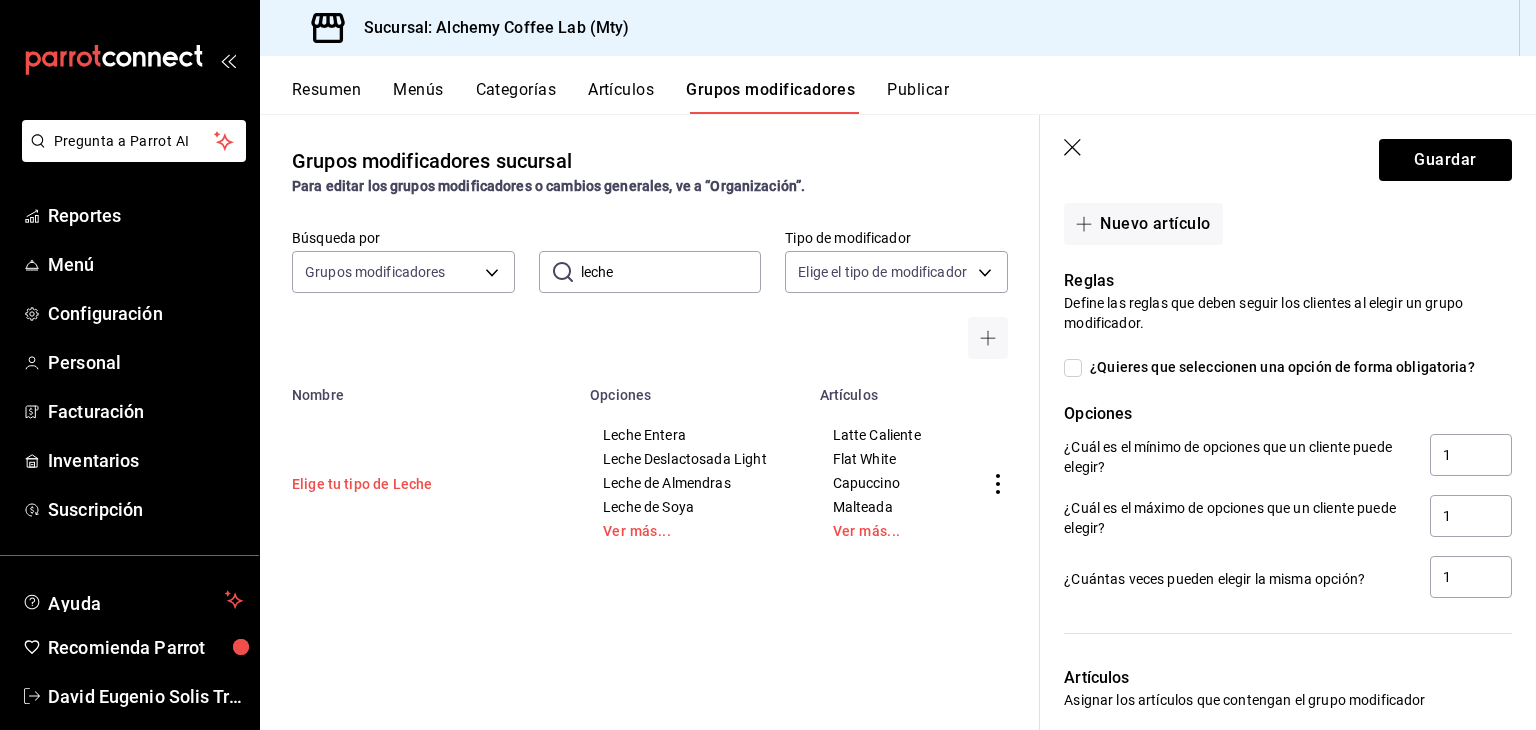 click on "Elige tu tipo de Leche" at bounding box center [412, 484] 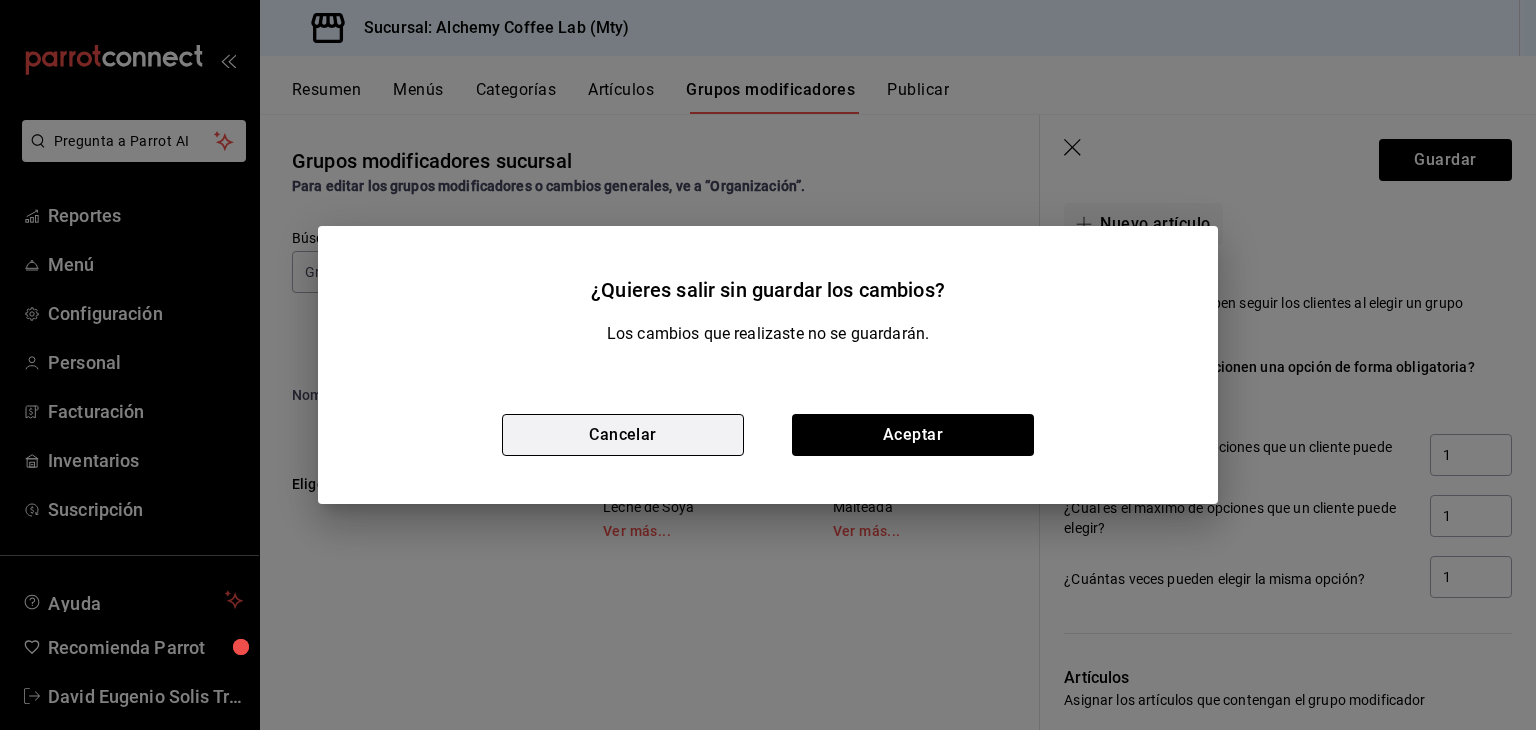 click on "Cancelar" at bounding box center (623, 435) 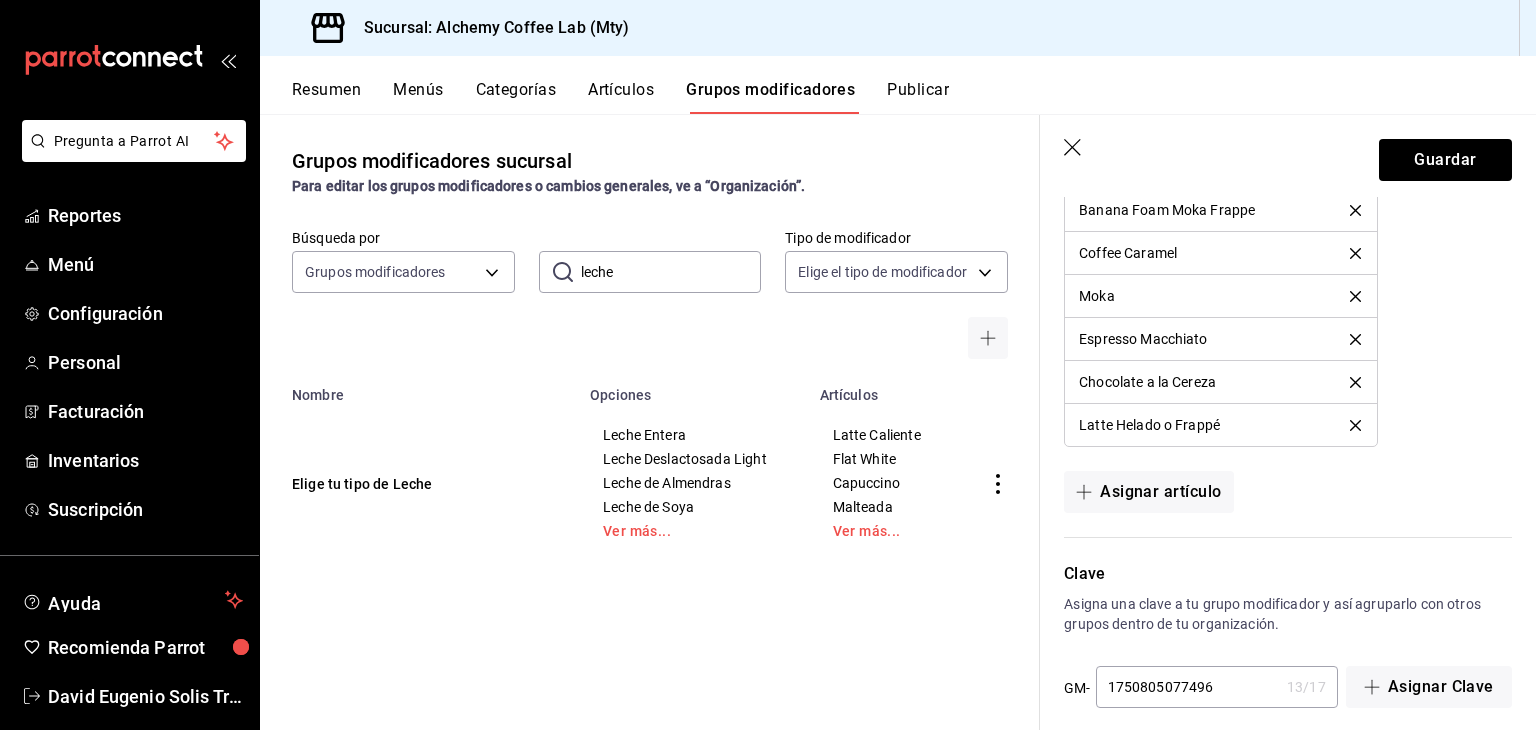 scroll, scrollTop: 2092, scrollLeft: 0, axis: vertical 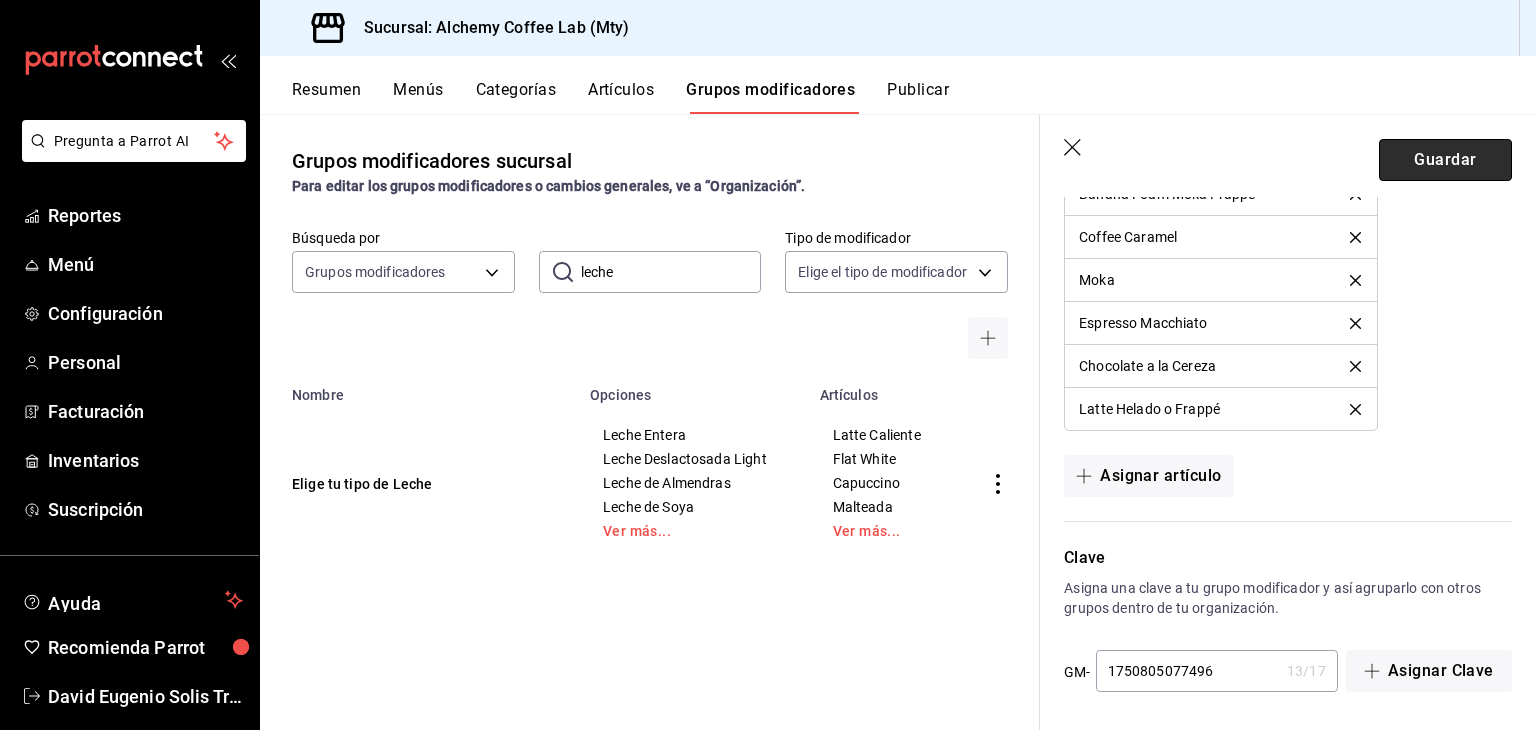 click on "Guardar" at bounding box center (1445, 160) 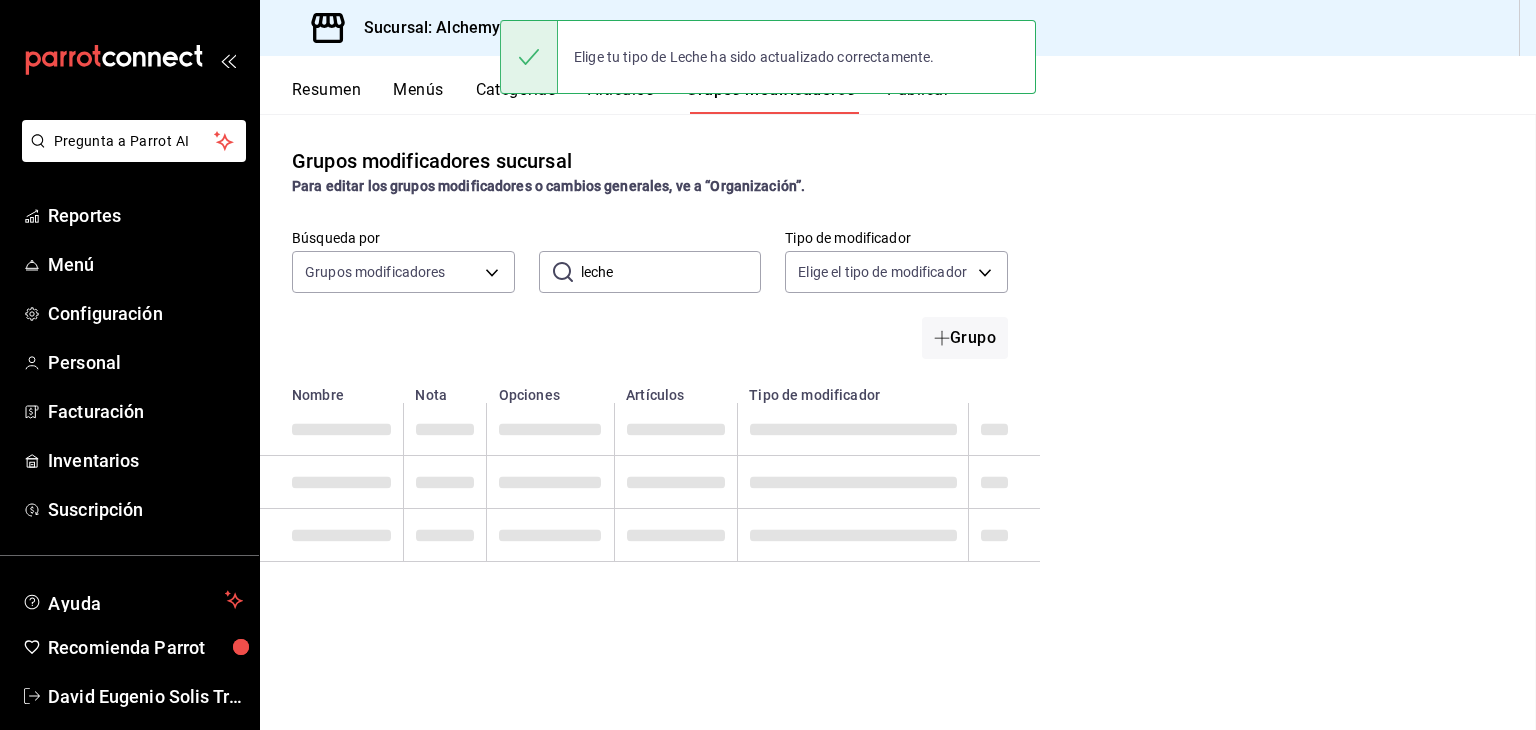 scroll, scrollTop: 0, scrollLeft: 0, axis: both 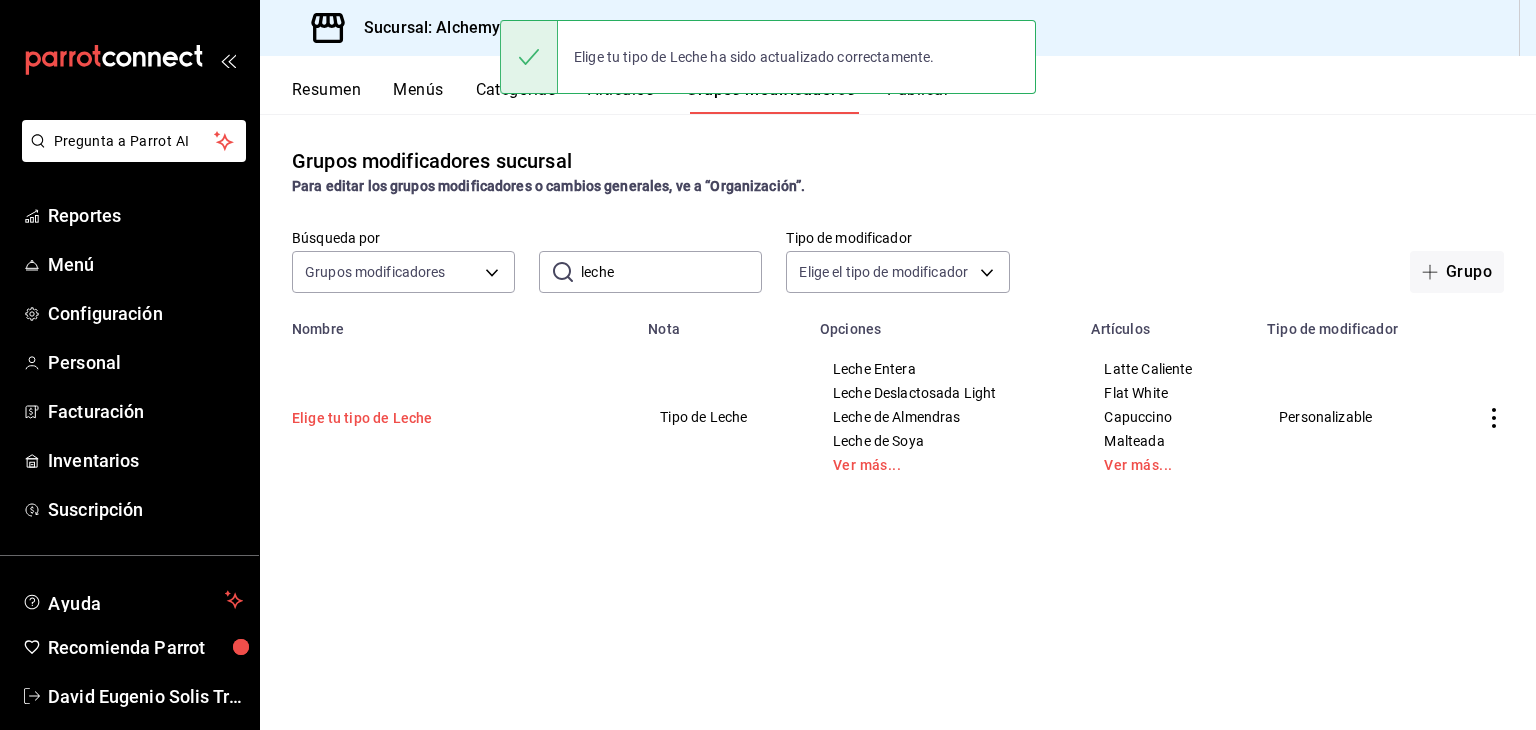 click on "Elige tu tipo de Leche" at bounding box center [412, 418] 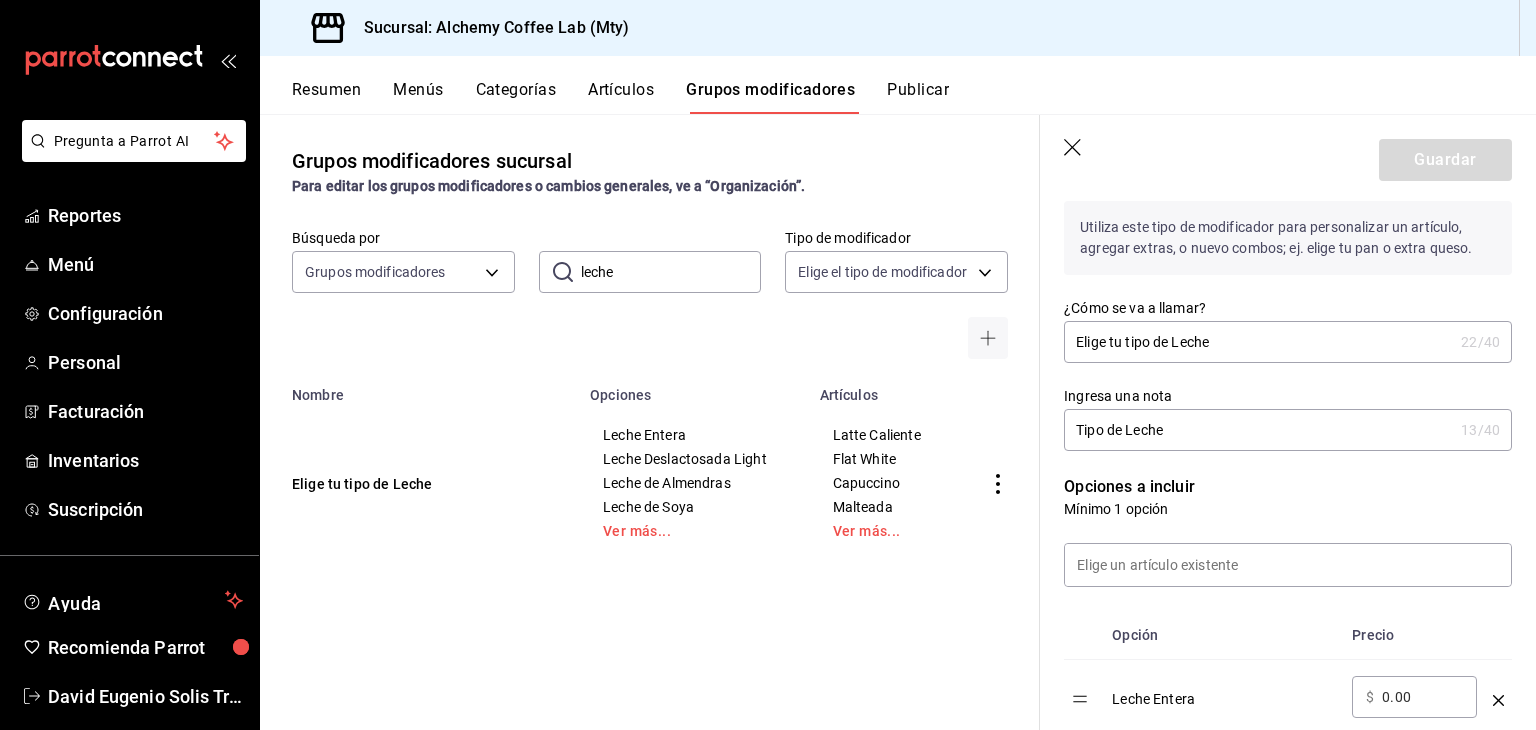 scroll, scrollTop: 300, scrollLeft: 0, axis: vertical 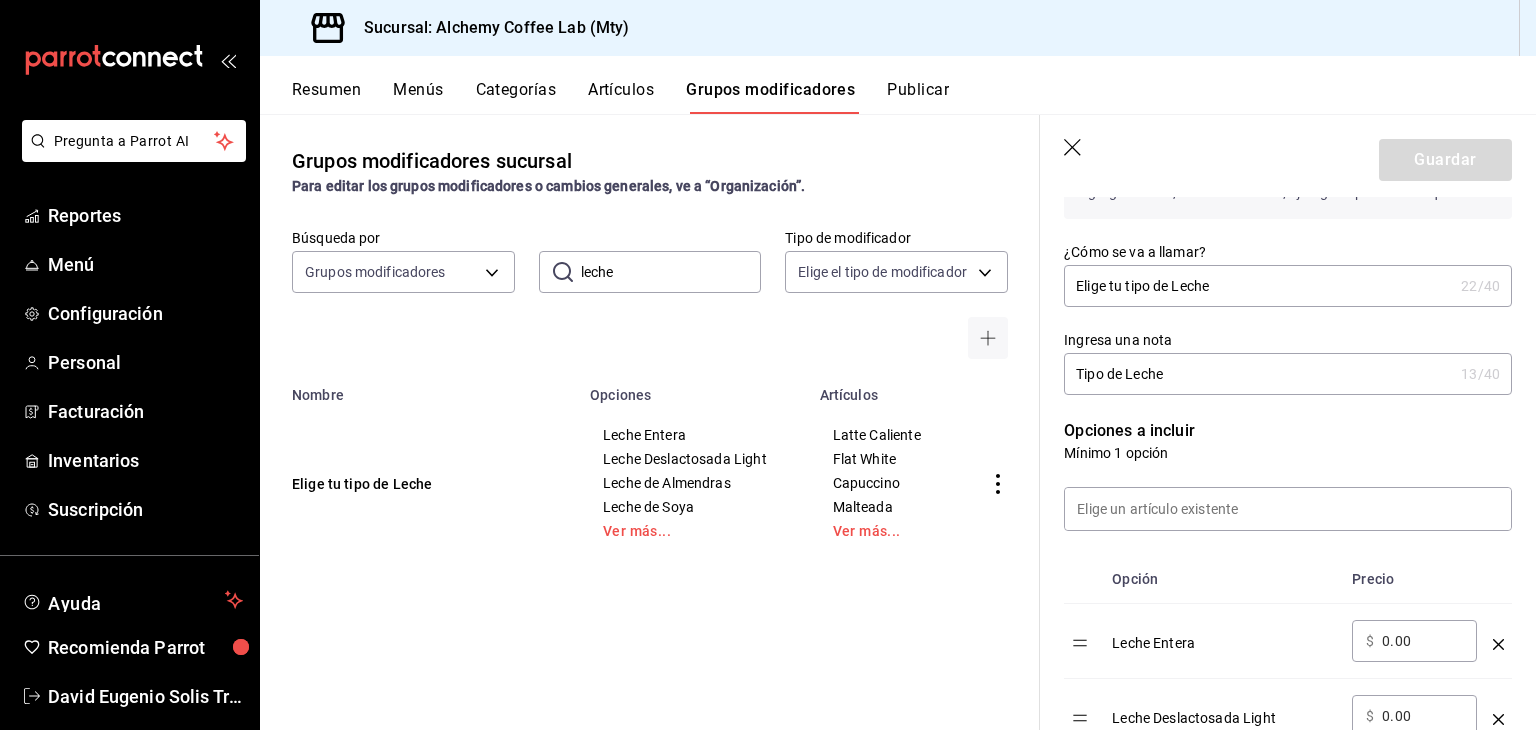 click 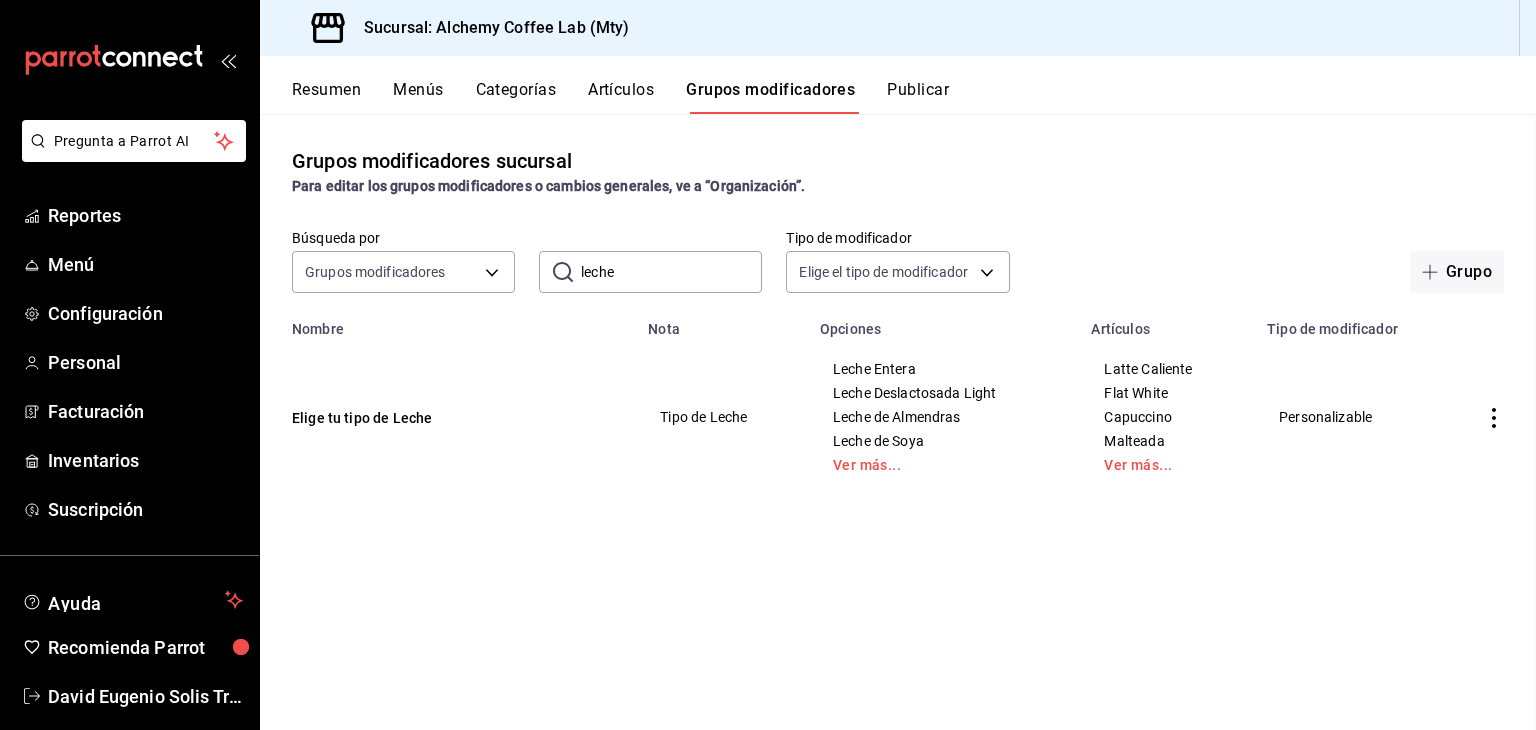 scroll, scrollTop: 0, scrollLeft: 0, axis: both 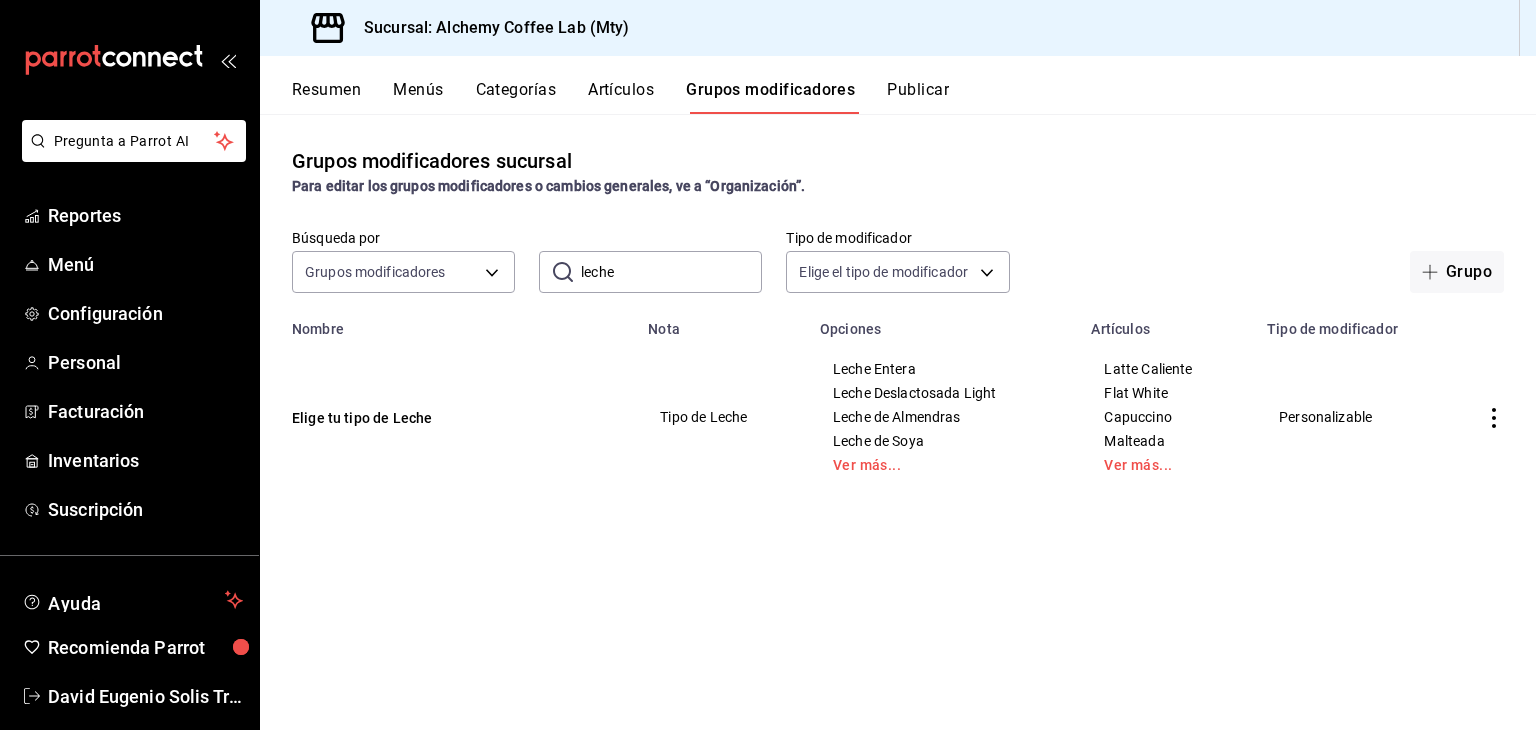 click on "leche" at bounding box center [671, 272] 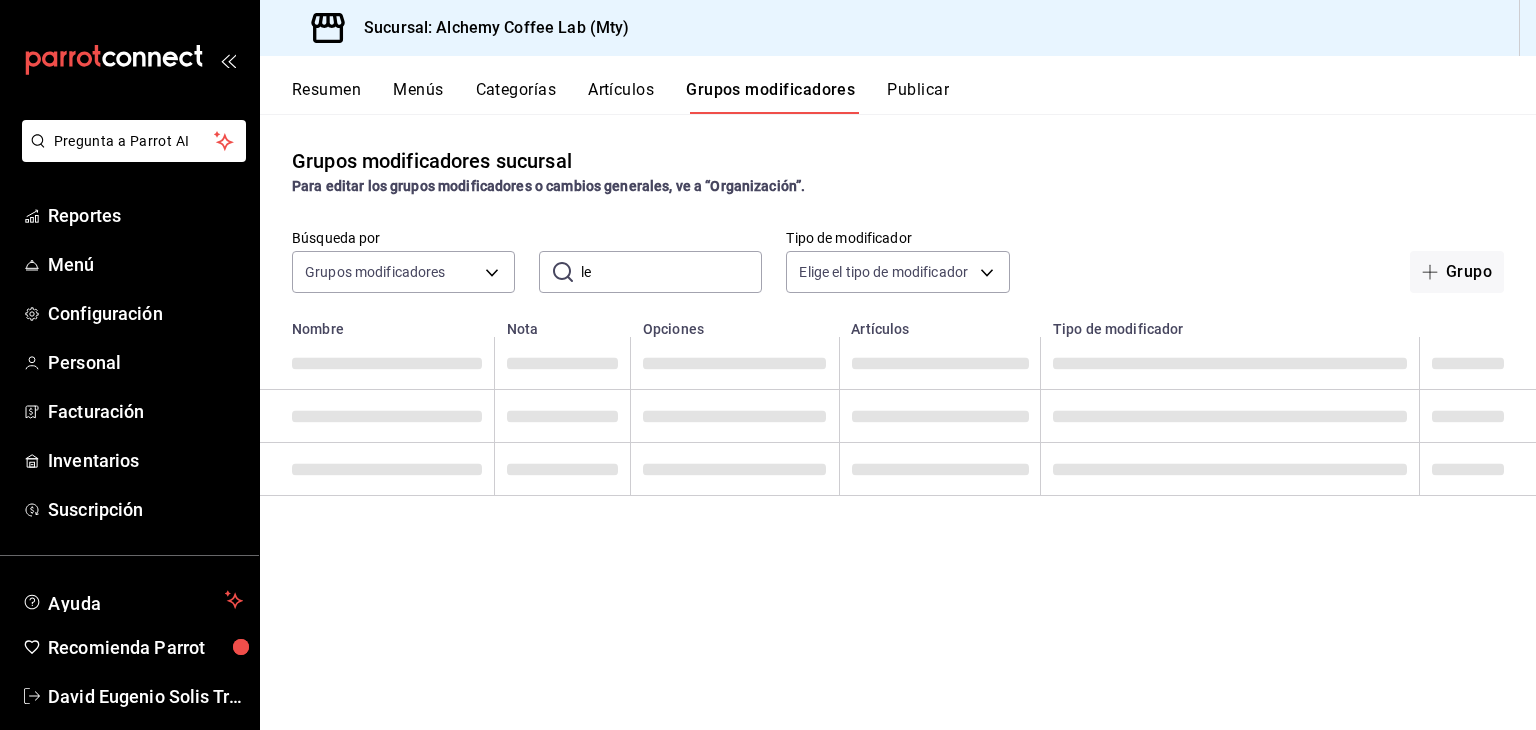type on "l" 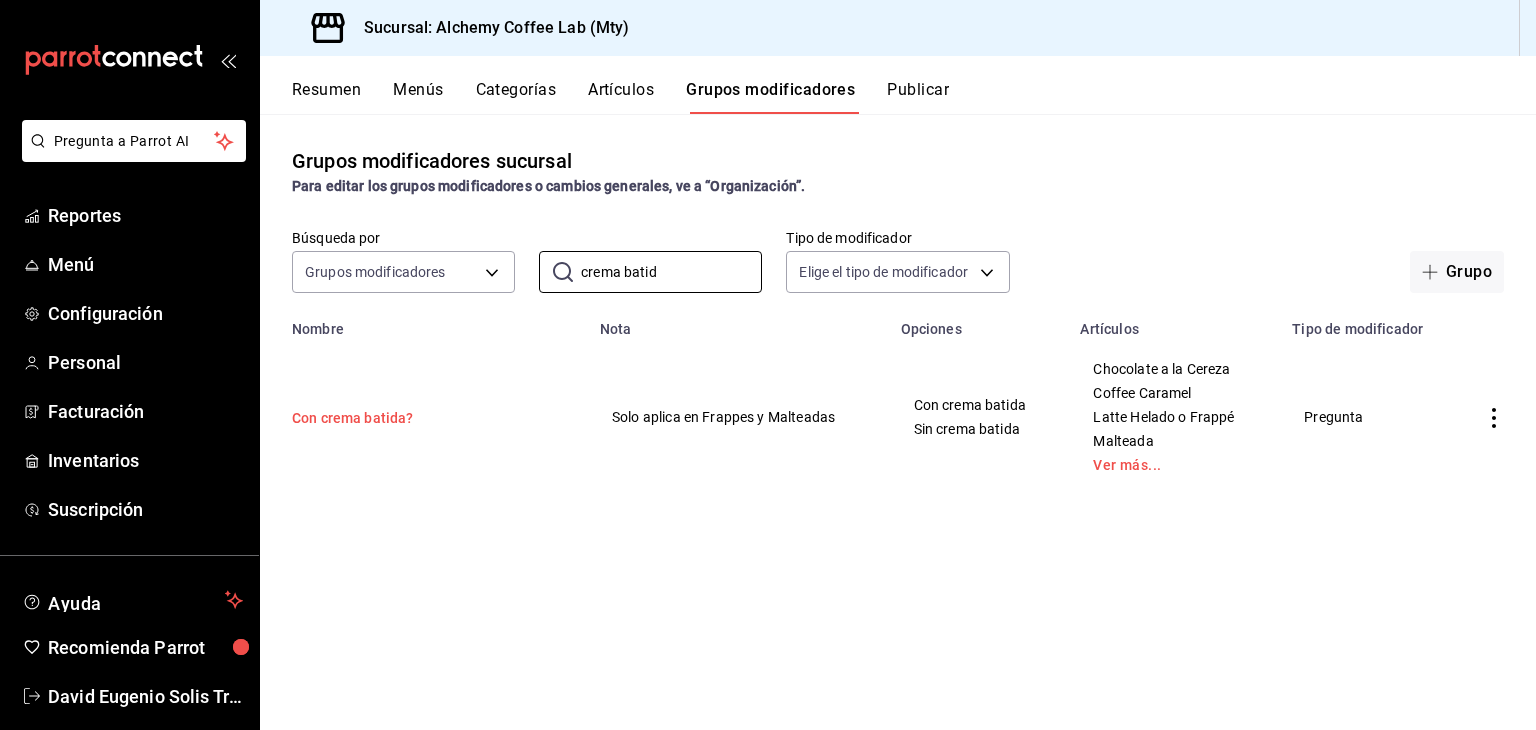type on "crema batid" 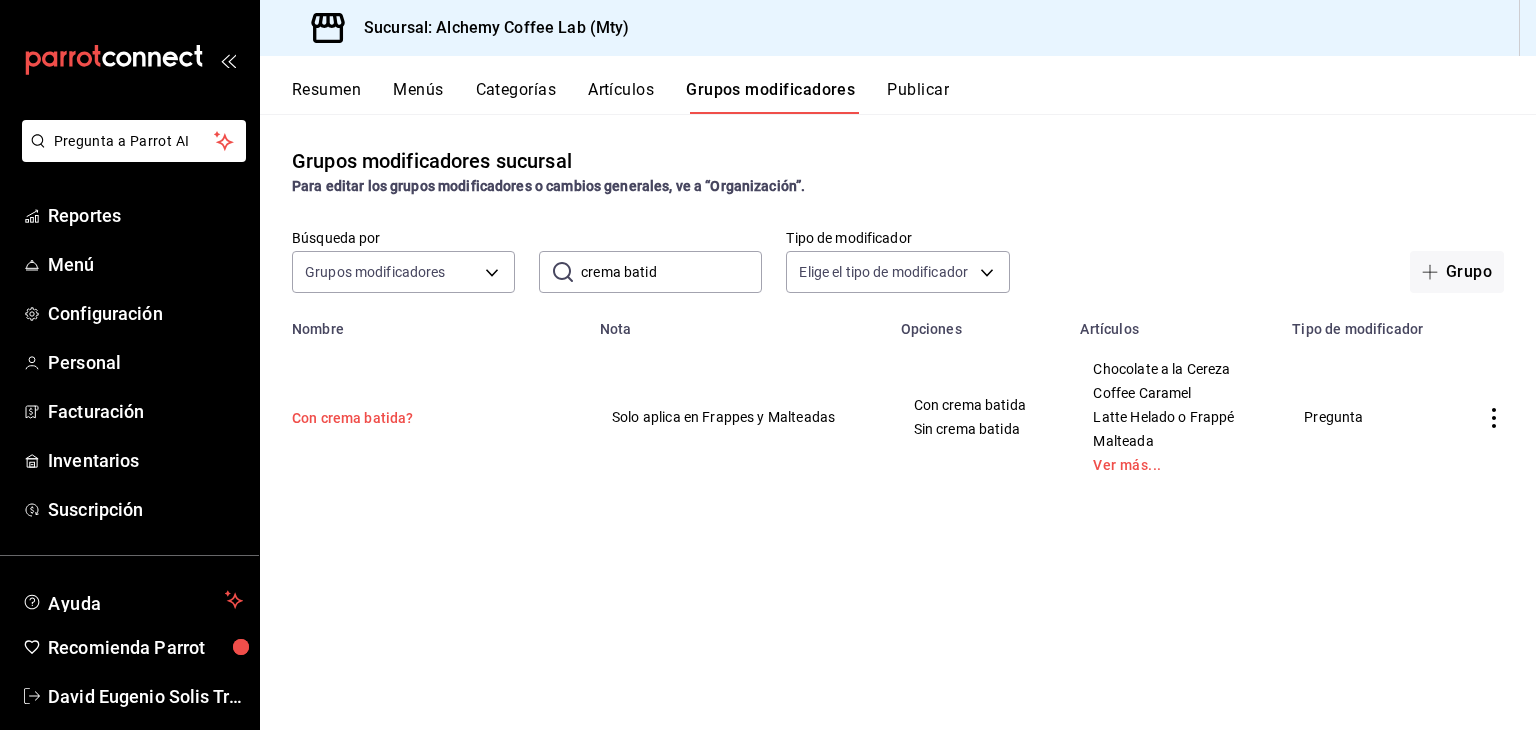 click on "Con crema batida?" at bounding box center [412, 418] 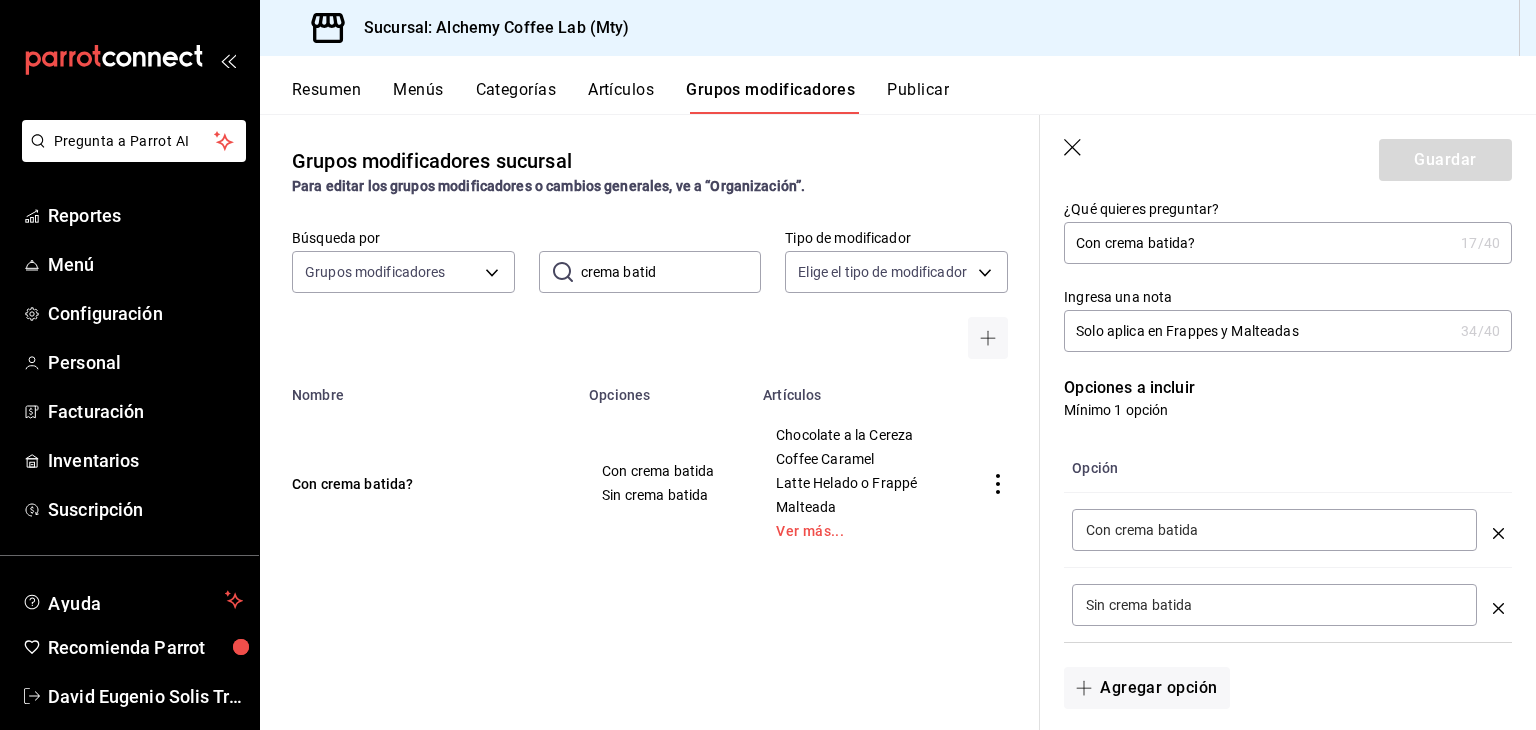 scroll, scrollTop: 300, scrollLeft: 0, axis: vertical 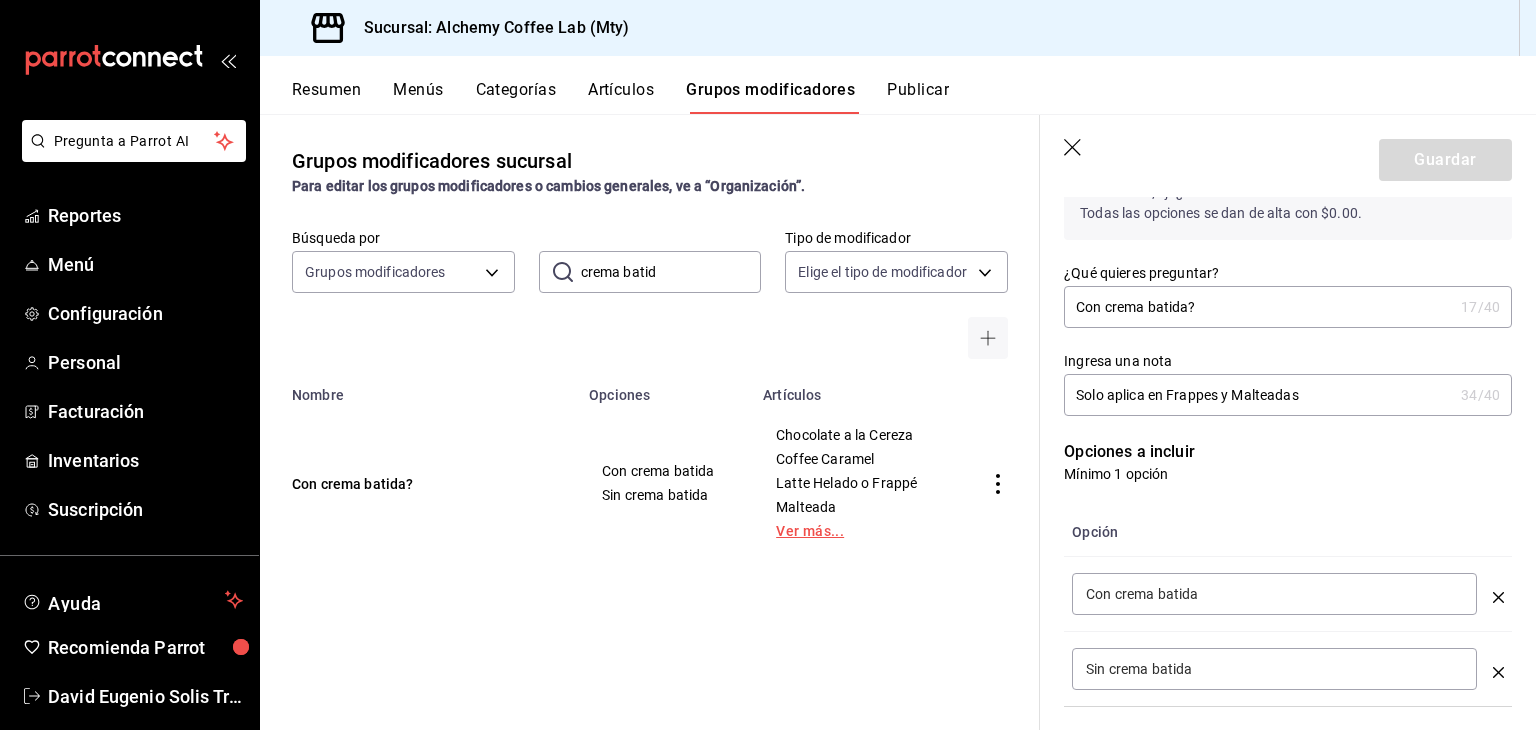 click on "Ver más..." at bounding box center (853, 531) 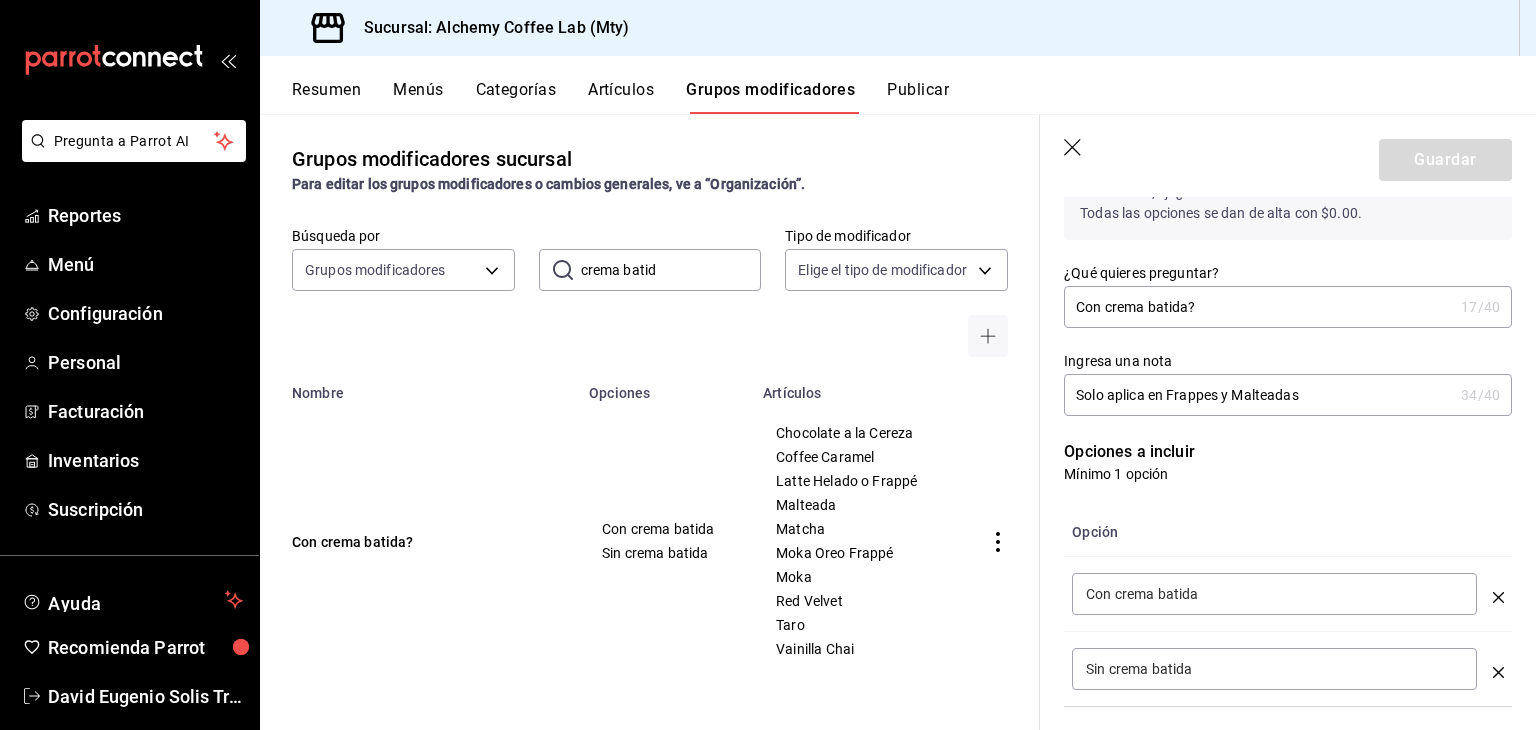 scroll, scrollTop: 3, scrollLeft: 0, axis: vertical 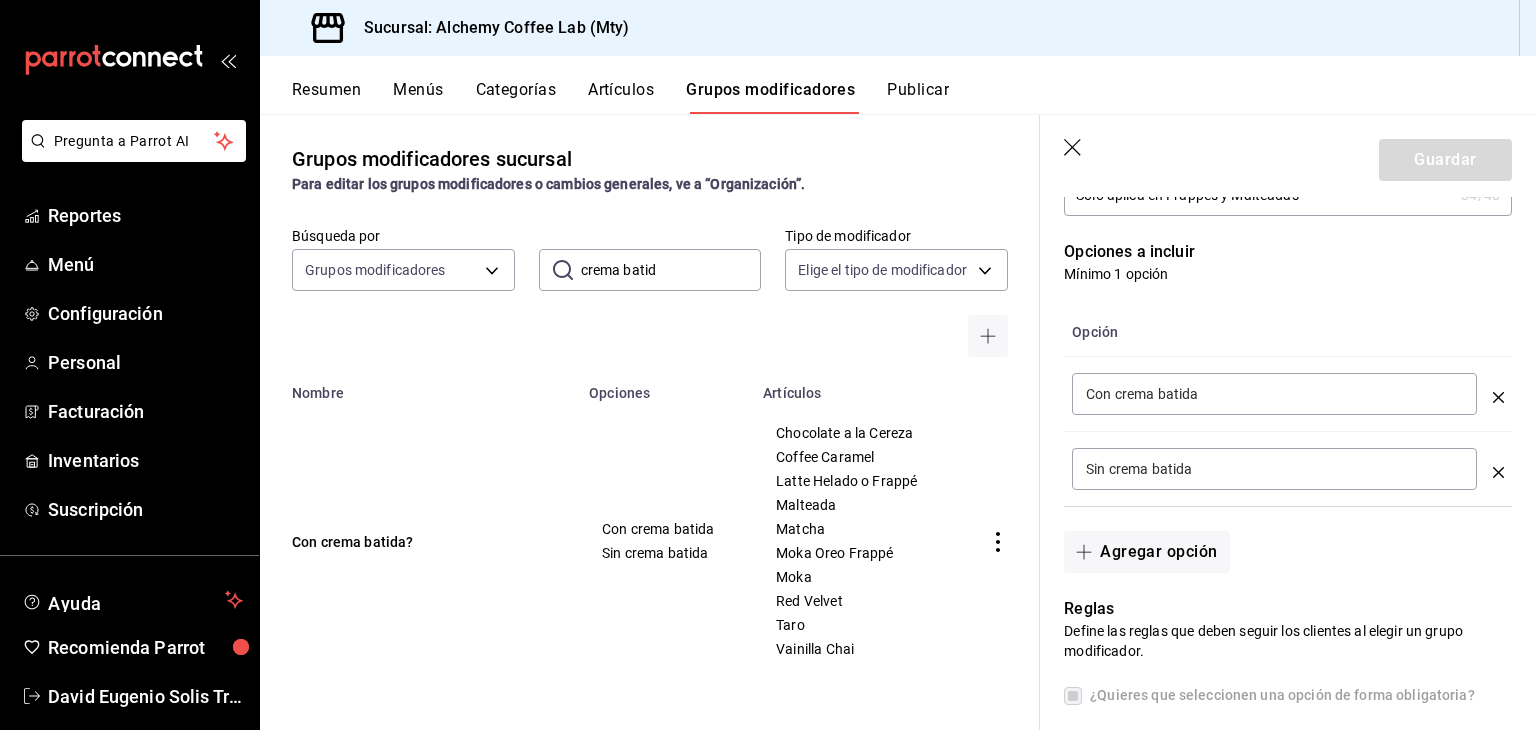 click 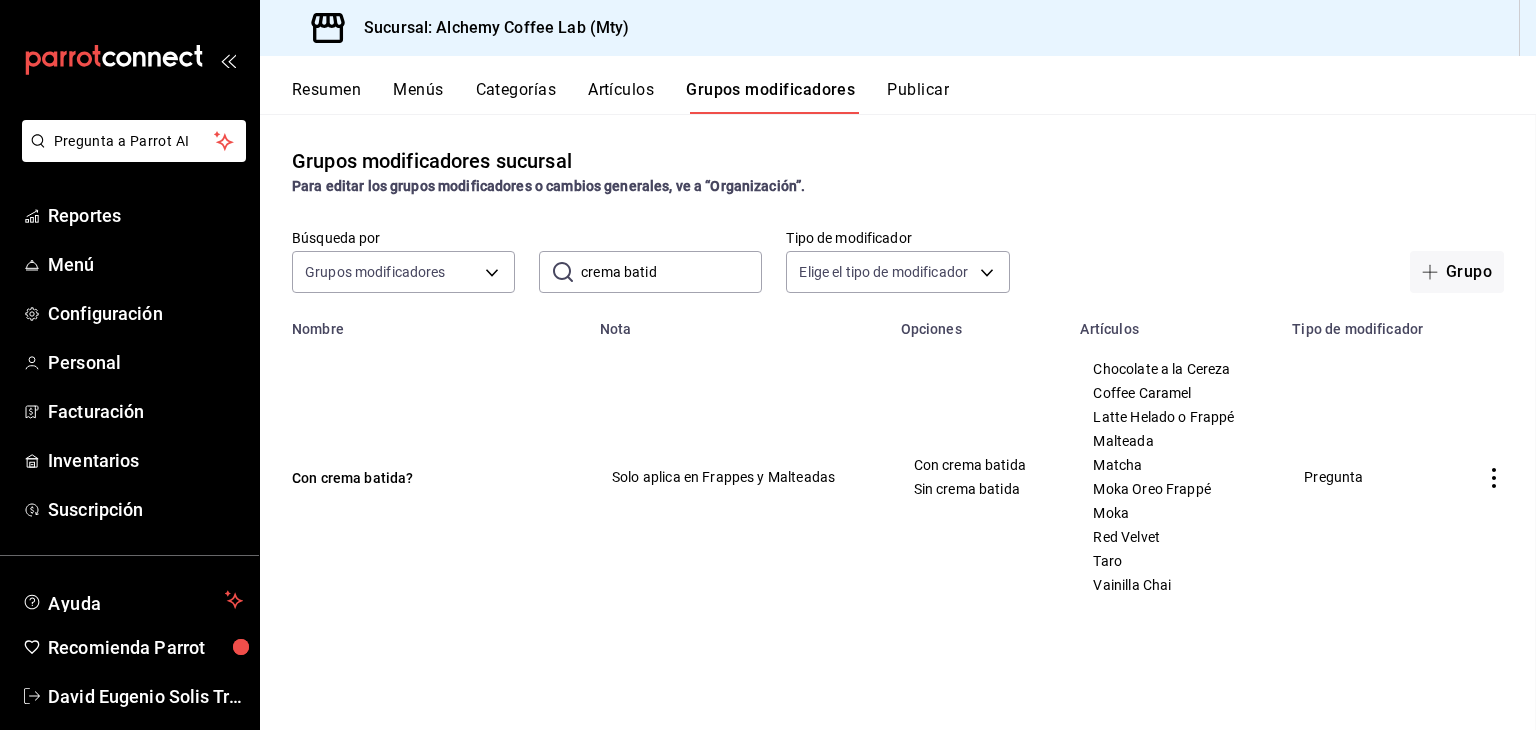 scroll, scrollTop: 0, scrollLeft: 0, axis: both 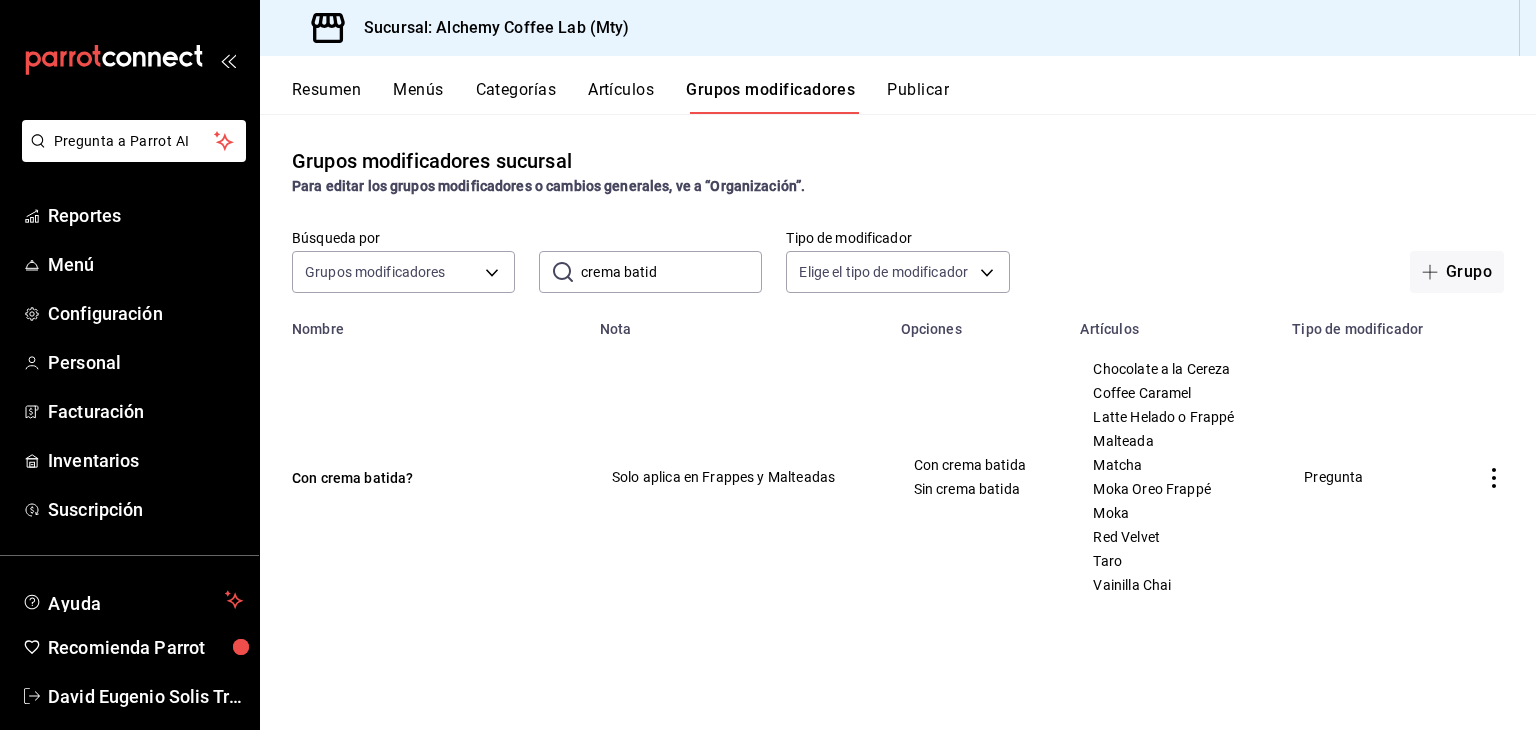 click on "Artículos" at bounding box center [621, 97] 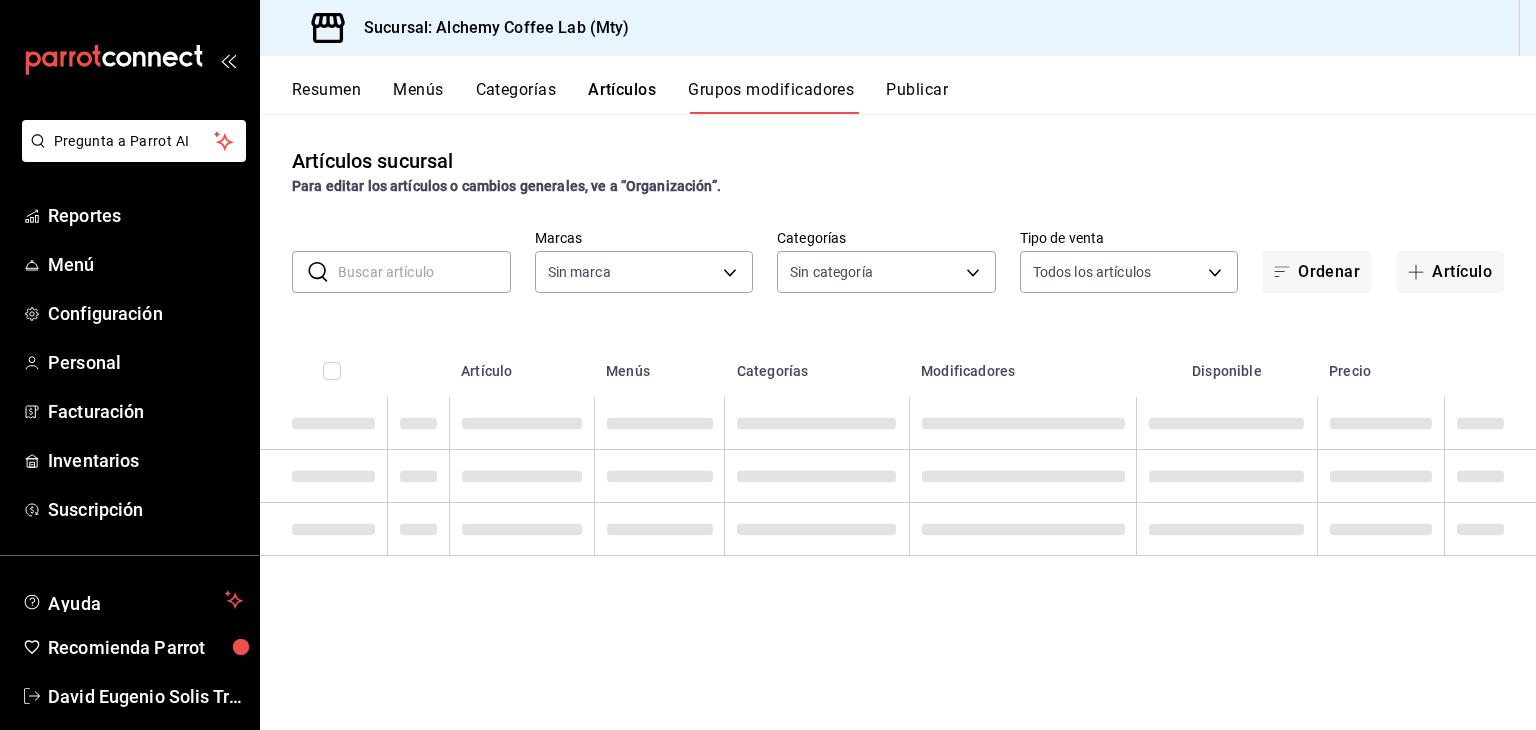 type on "147fd5db-d129-484d-8765-362391796a66" 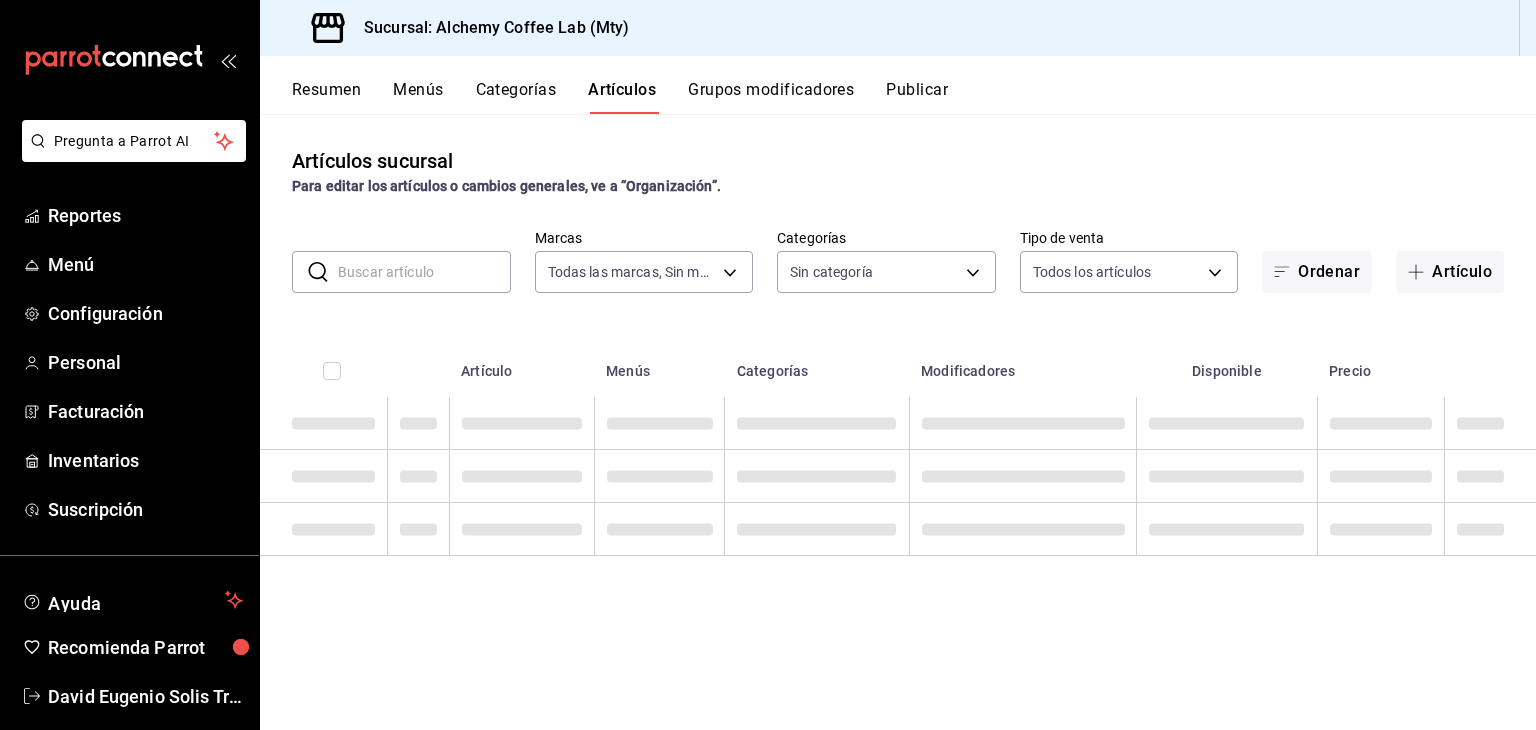 type on "147fd5db-d129-484d-8765-362391796a66" 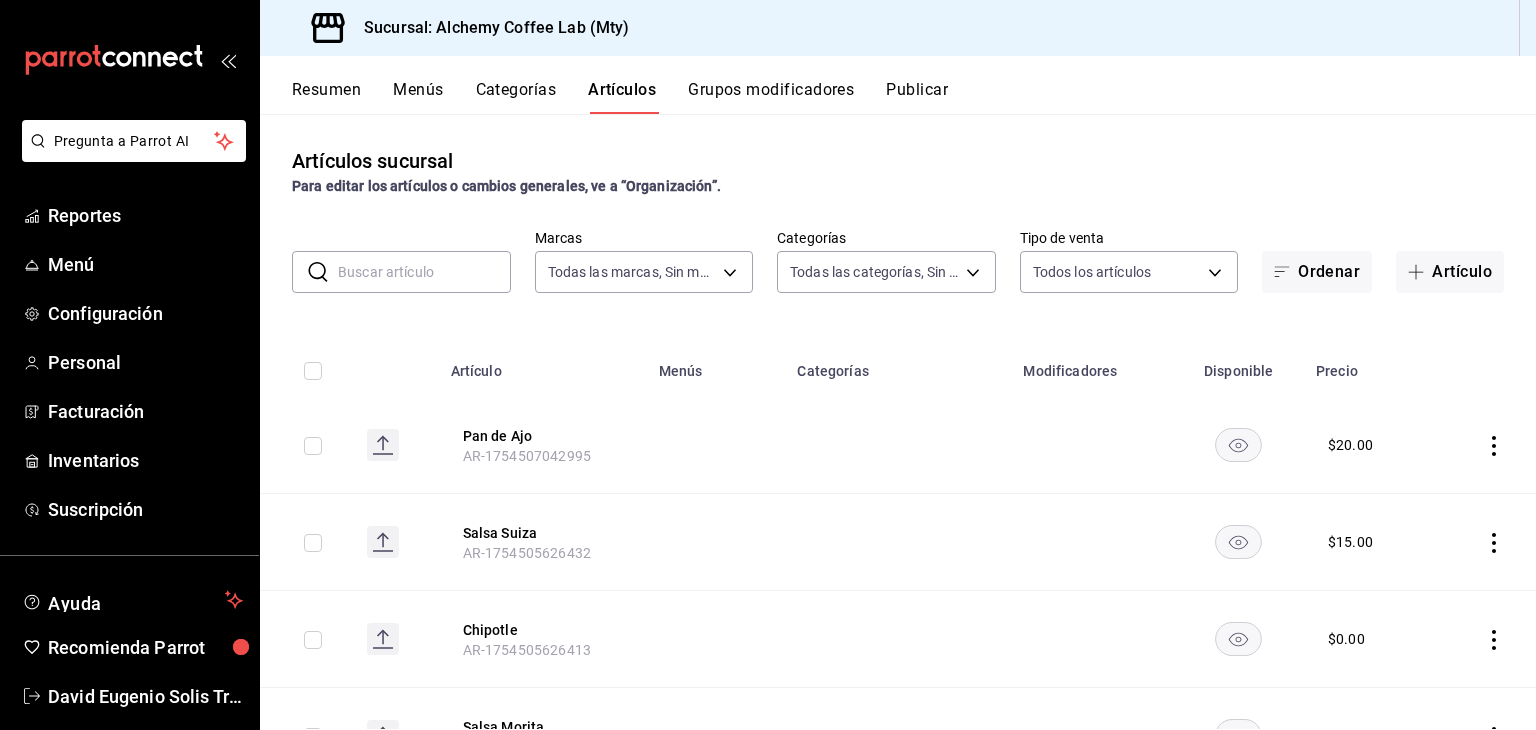 type on "22b06866-db8b-4db9-b95b-35e3e4a85507,fbaa8fe5-68e7-491d-b03f-ce844aa474e7,f0176ca4-5dc3-42f0-a21f-54796b2d6ce4,c4f1b2b2-4cec-4db9-a310-abf4beb25226,6e561742-6cfe-4428-bdd7-98f947b897f7,ed96c675-c7ed-4458-b82b-32ea0ae9920c,2e3e028b-89e5-4003-abc7-67012b64c3c6,f9ecfb5f-2d86-470a-83ef-3d4616404b79,4dbf6704-01f8-4ae7-b143-5fb9fa4fa204,475d1d53-3dd2-4a4e-b59e-75da982537cc,9128c269-13cc-49c0-a61c-98ae135d2966,1489ea8f-3c5b-4bed-8712-fb1efc8e1484,237dd9fd-525f-4126-935d-1d618c95d359,1759a289-da96-444c-a3da-589932e8f911,32a25308-5a1a-4b27-9101-20aae4ecbe3b,5720fba0-4b3c-4af1-99c2-310b9d32b626,6f391e13-d369-4fd1-9e07-81fa35695065,6cee18f7-63d6-4ae0-a5fa-7f66450c5234,8f56fa9d-b5f7-423d-8f11-eda24a9be7dc,0959238c-b2f0-4e50-a72b-9acd913a0e6d,87d7d329-ef4d-4ea2-b0cc-7aa43f232e86,0d94947a-2237-44fd-9659-405017dccbcb,4f878af2-bd33-4ff2-b57a-7be79110d9e1,7dbad2d2-8702-4494-bd85-95c08bbe0766,19e81b95-3a6a-45a7-b76c-705b7ea18356,ab0ce2b7-02f2-4a6d-b2a0-8d884bdd482f,f61d6689-96be-4dbf-b04d-1c056a84d092,bbe26e67-8ee3-44bb-aa4..." 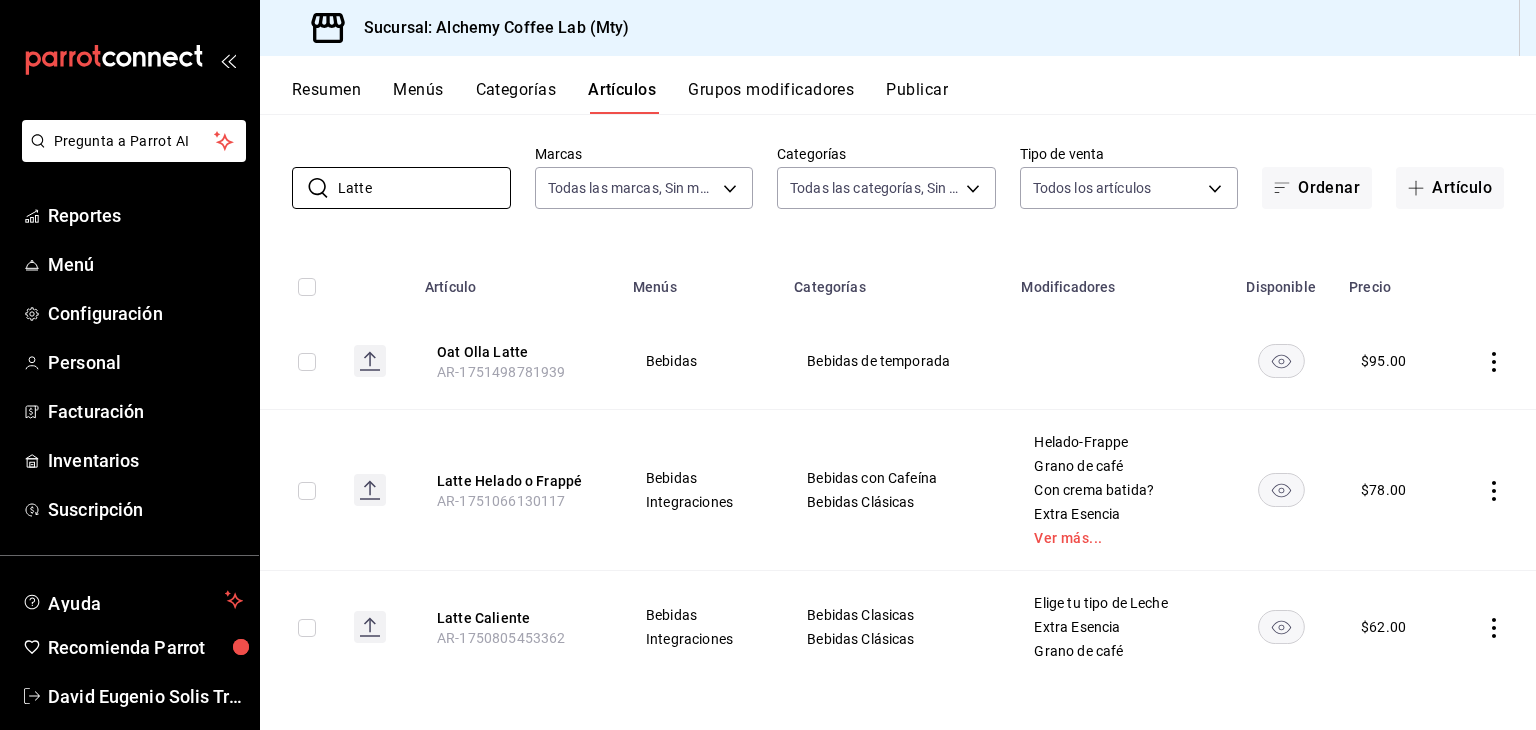 scroll, scrollTop: 85, scrollLeft: 0, axis: vertical 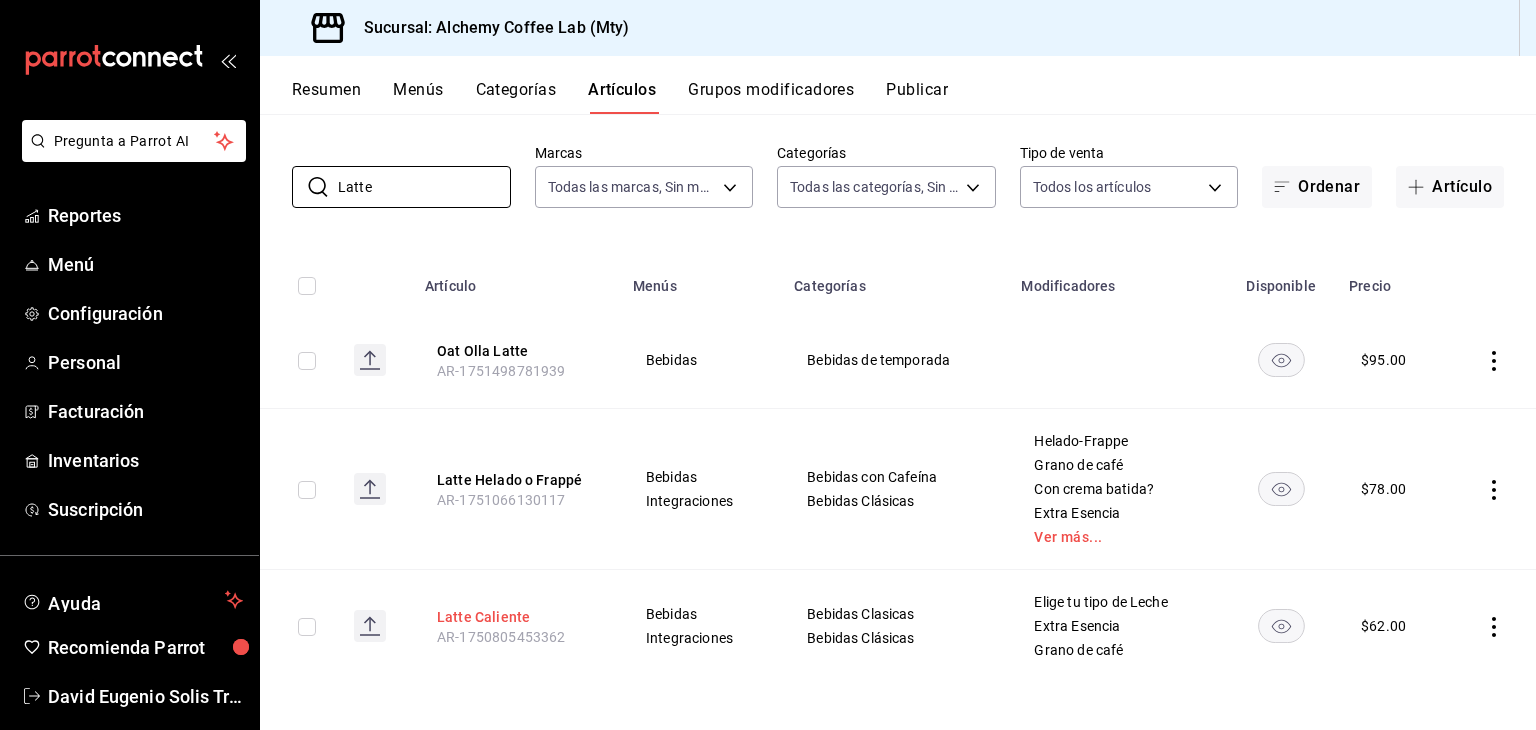type on "Latte" 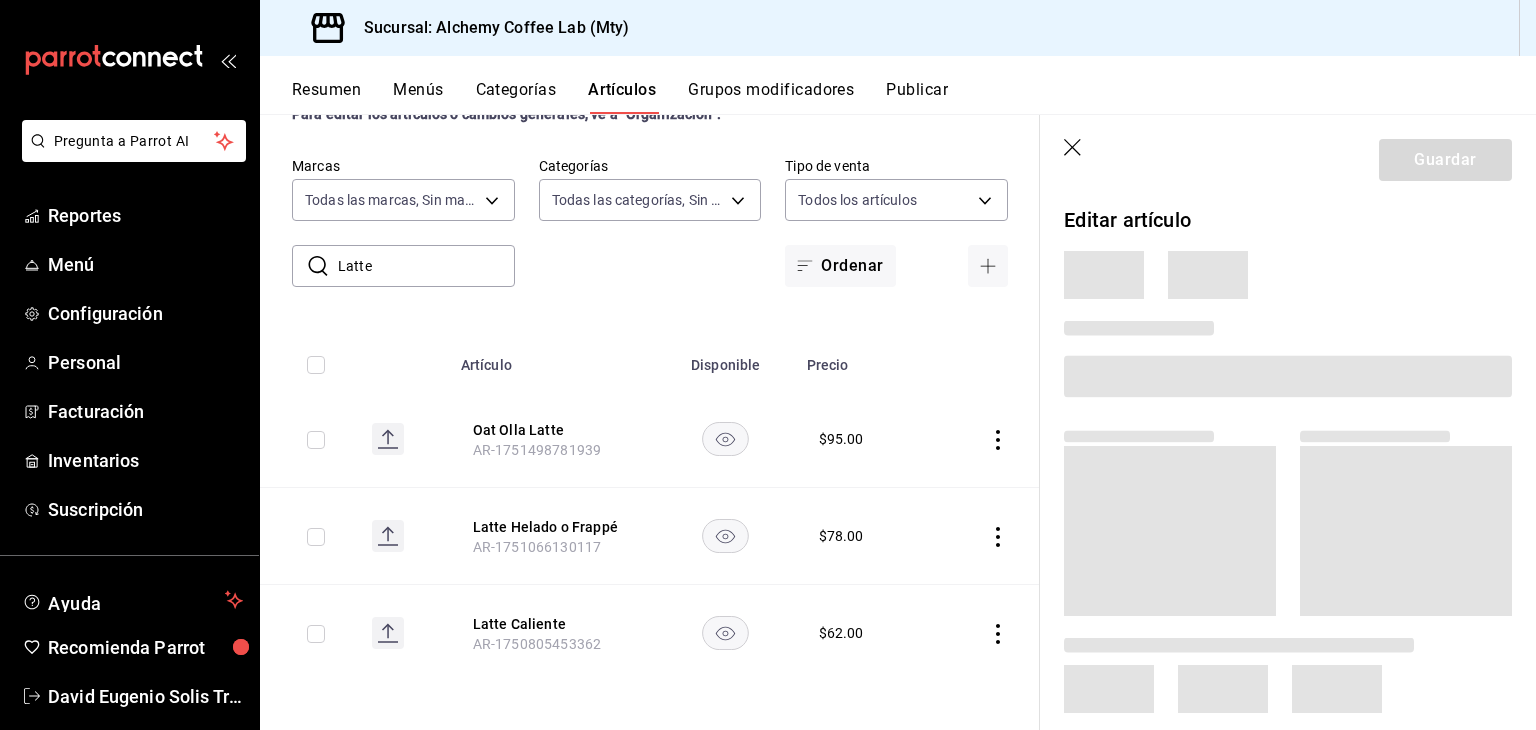 scroll, scrollTop: 6, scrollLeft: 0, axis: vertical 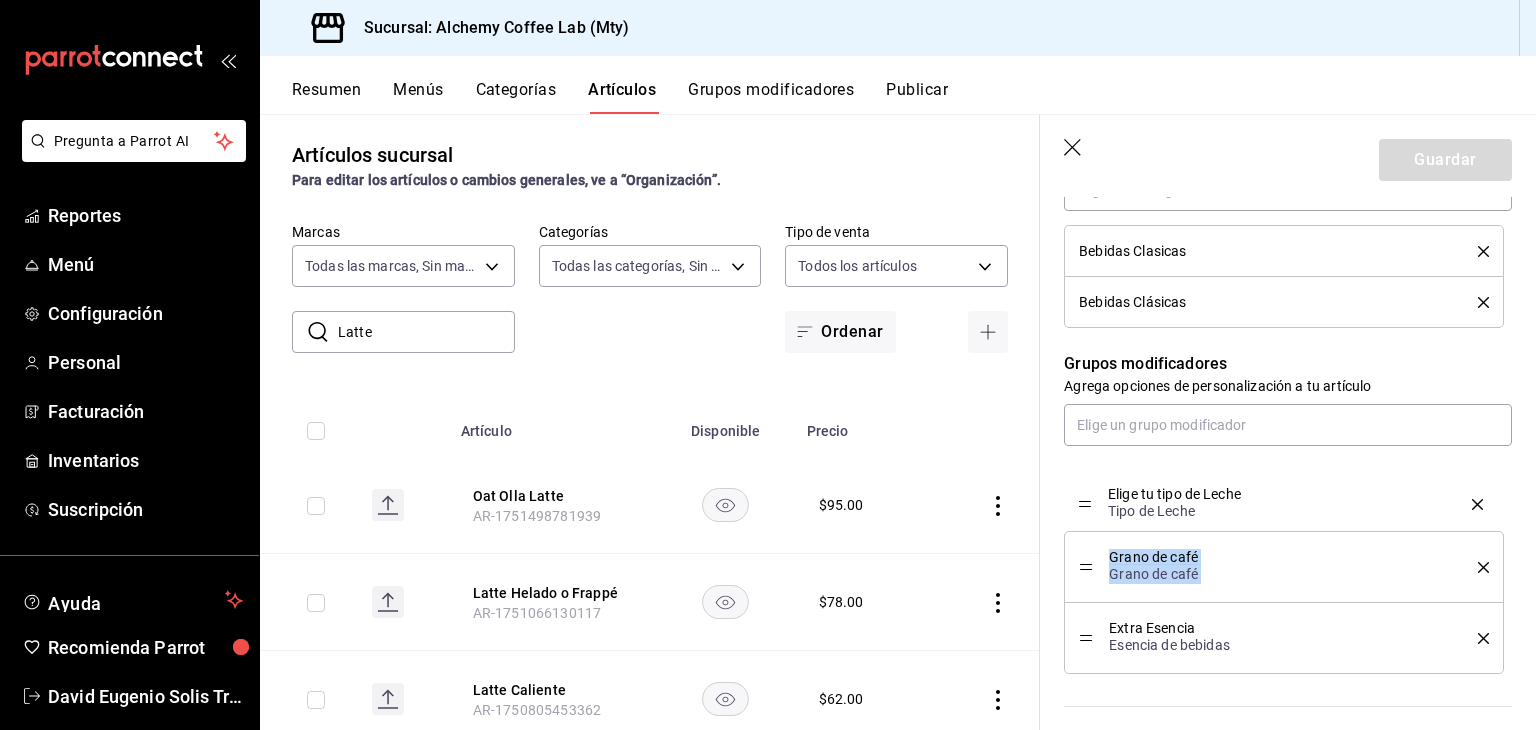 drag, startPoint x: 1083, startPoint y: 569, endPoint x: 1089, endPoint y: 499, distance: 70.256676 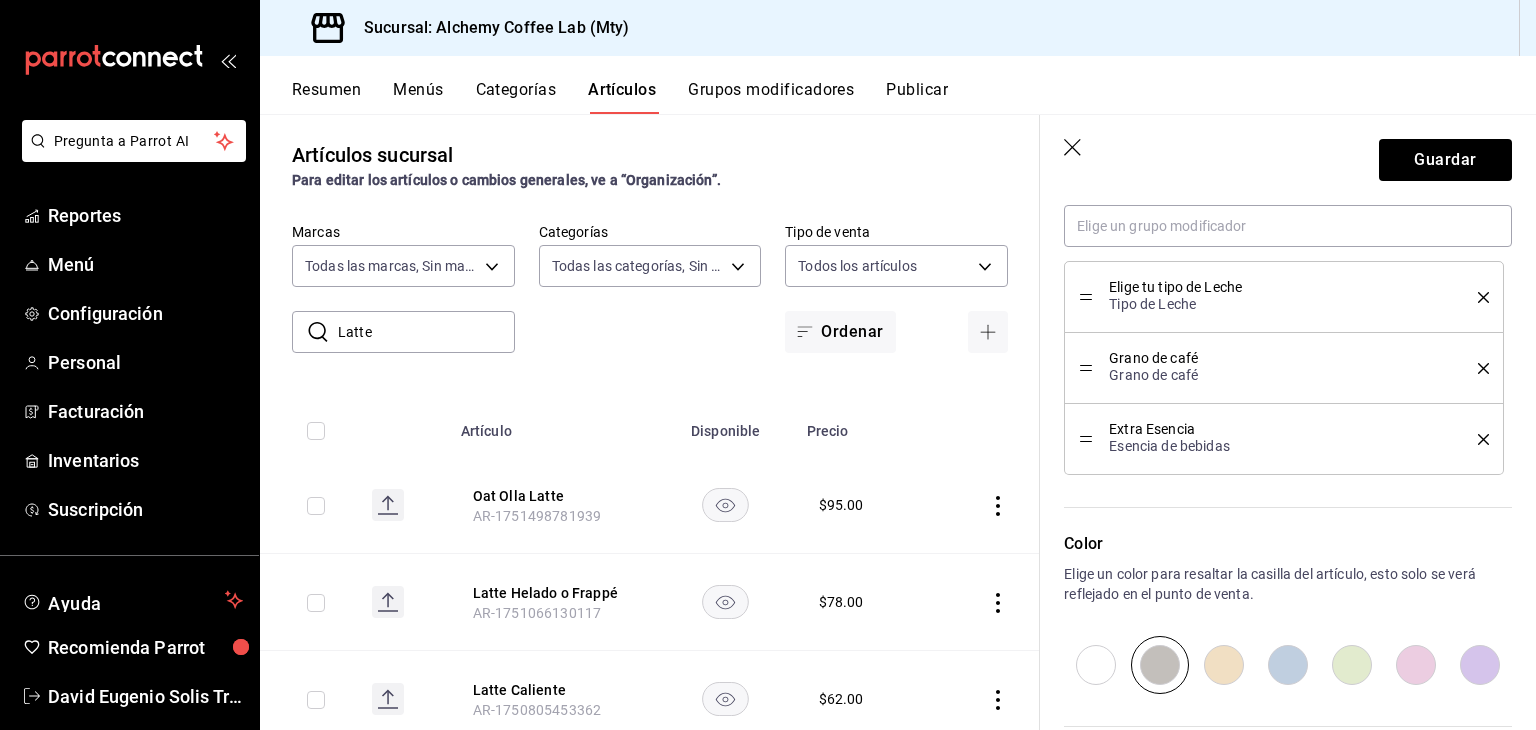 scroll, scrollTop: 1000, scrollLeft: 0, axis: vertical 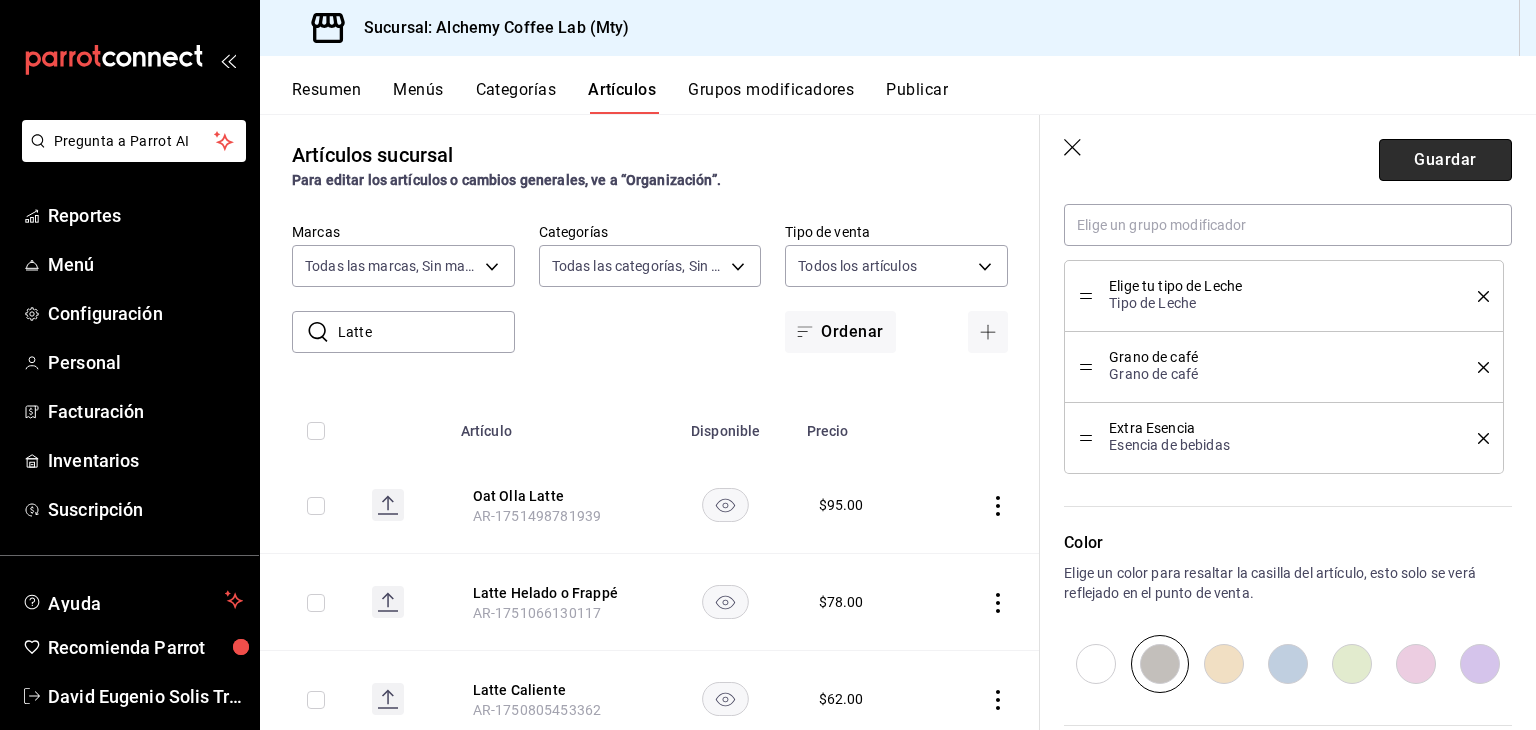 click on "Guardar" at bounding box center (1445, 160) 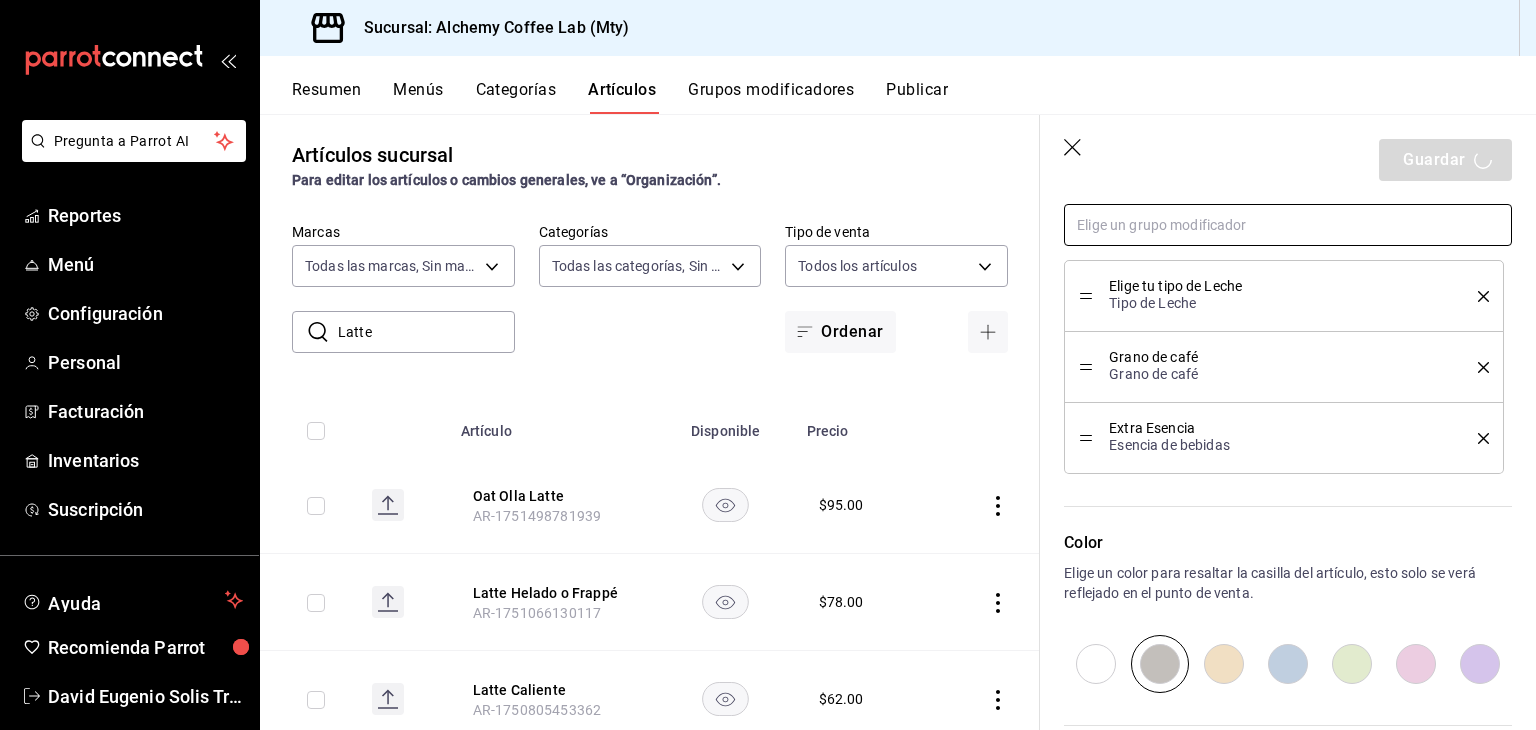 type on "x" 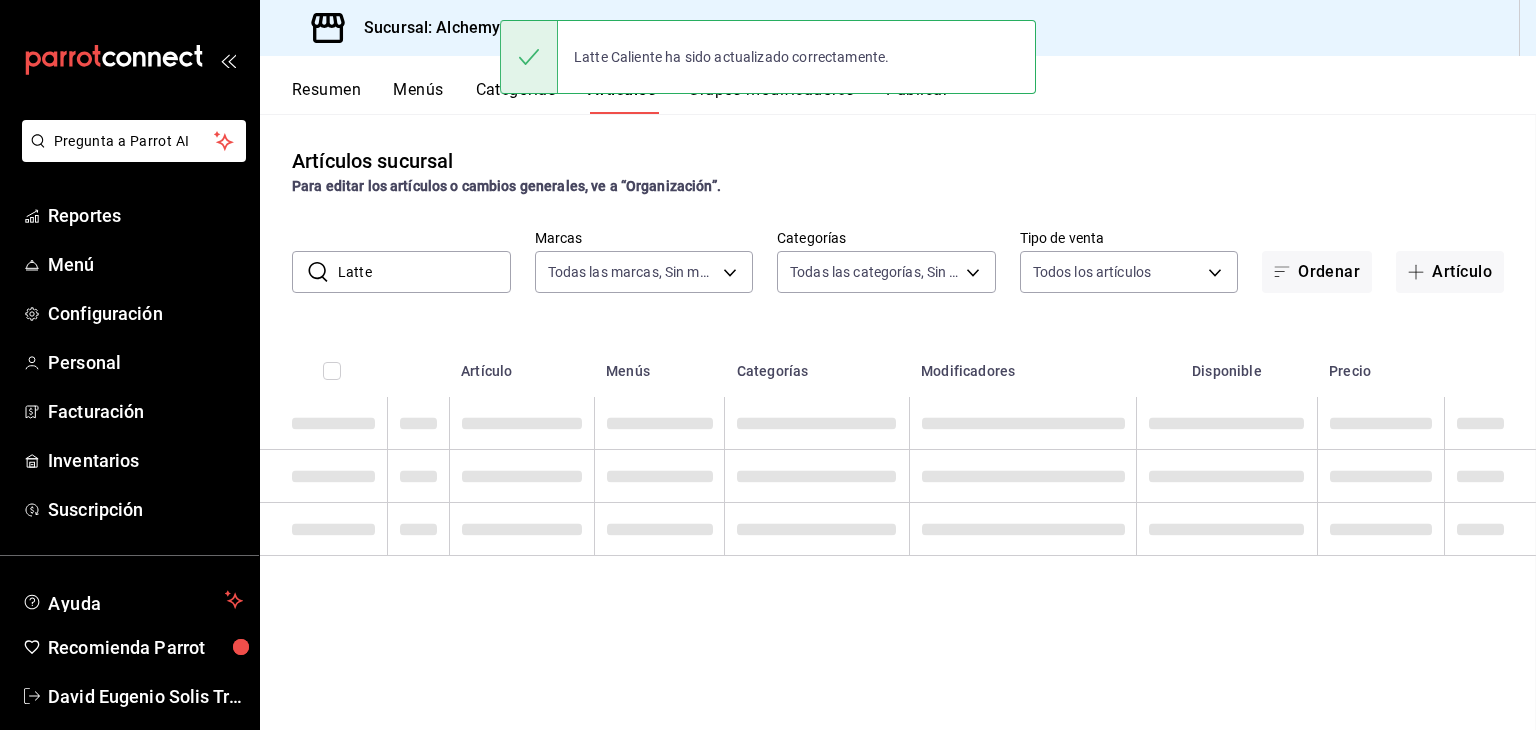 scroll, scrollTop: 0, scrollLeft: 0, axis: both 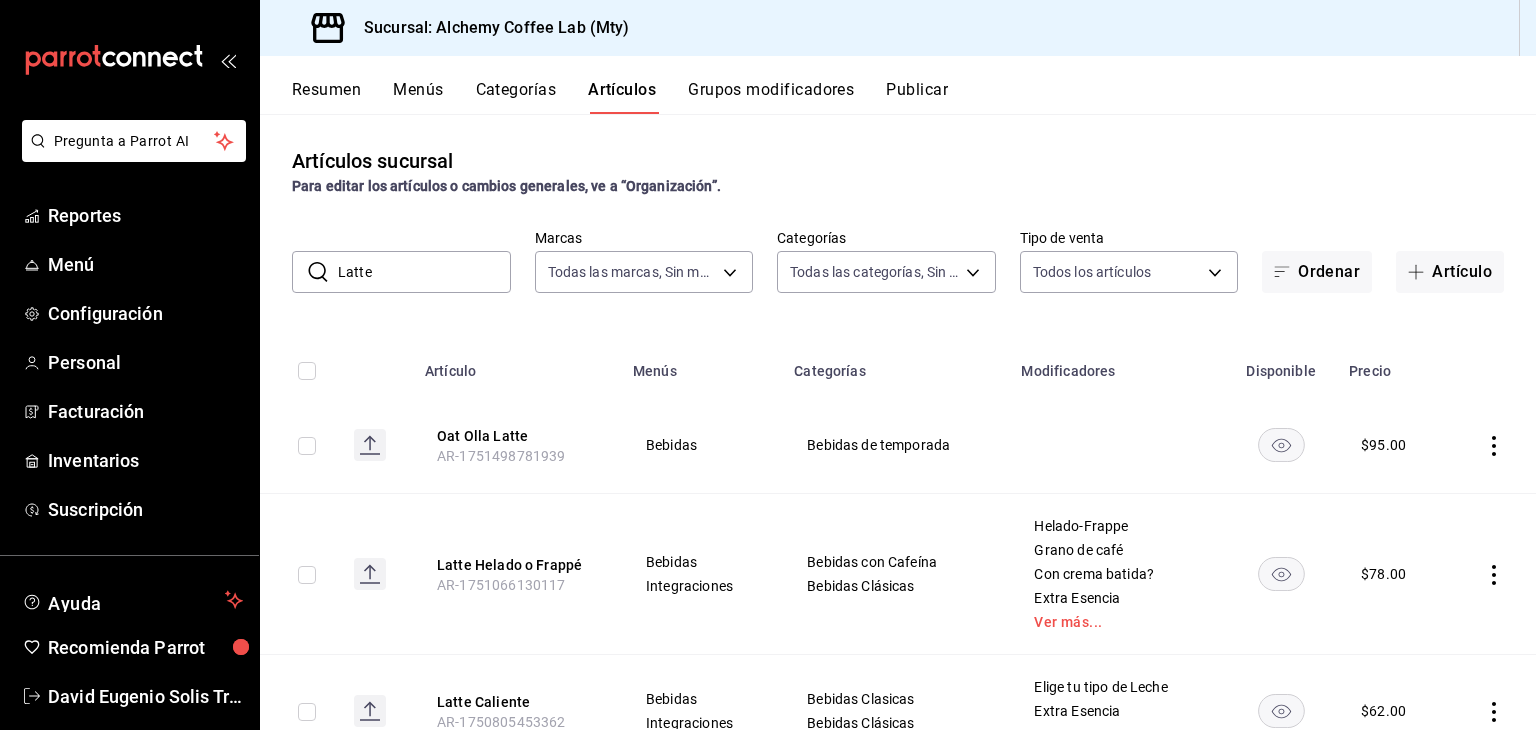 click on "Grupos modificadores" at bounding box center (771, 97) 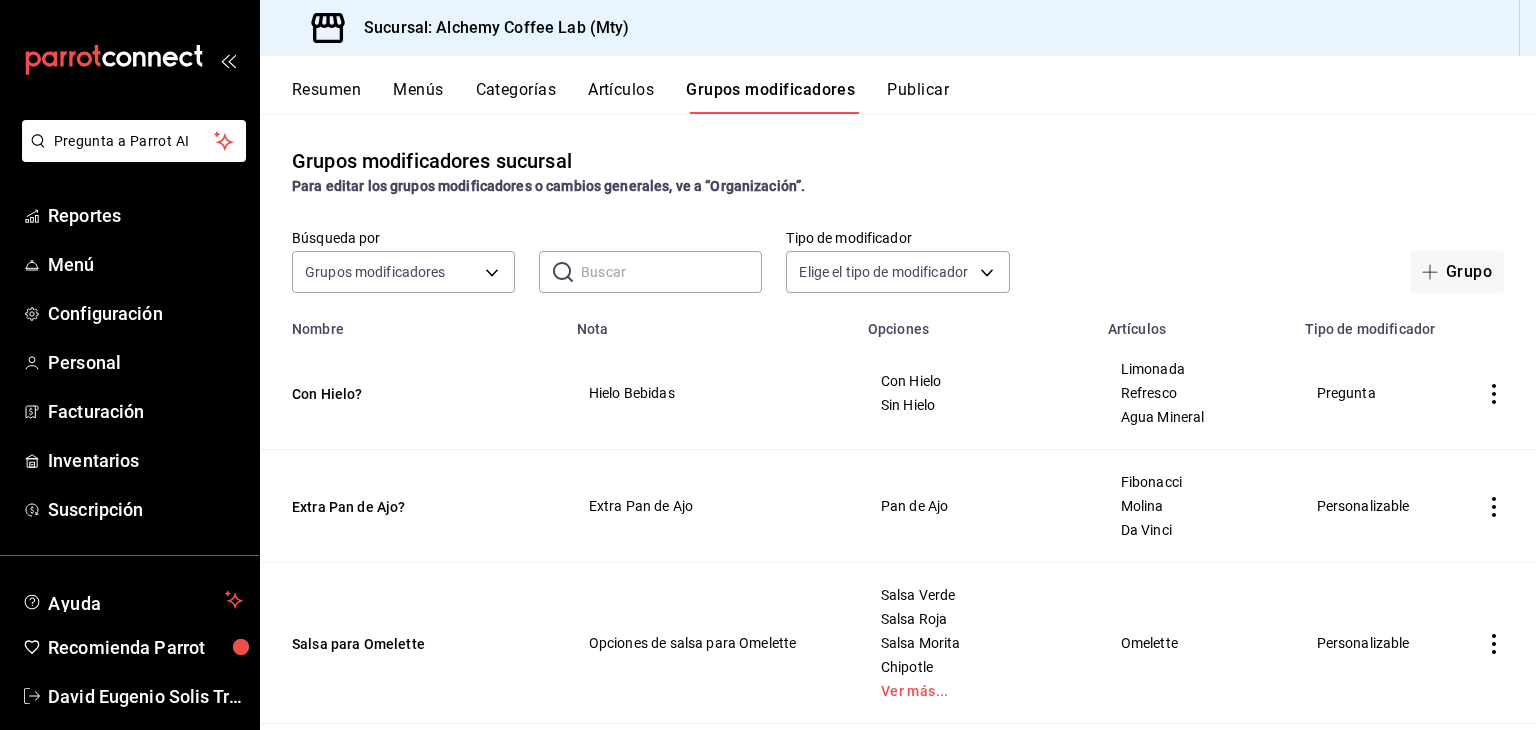 click at bounding box center [671, 272] 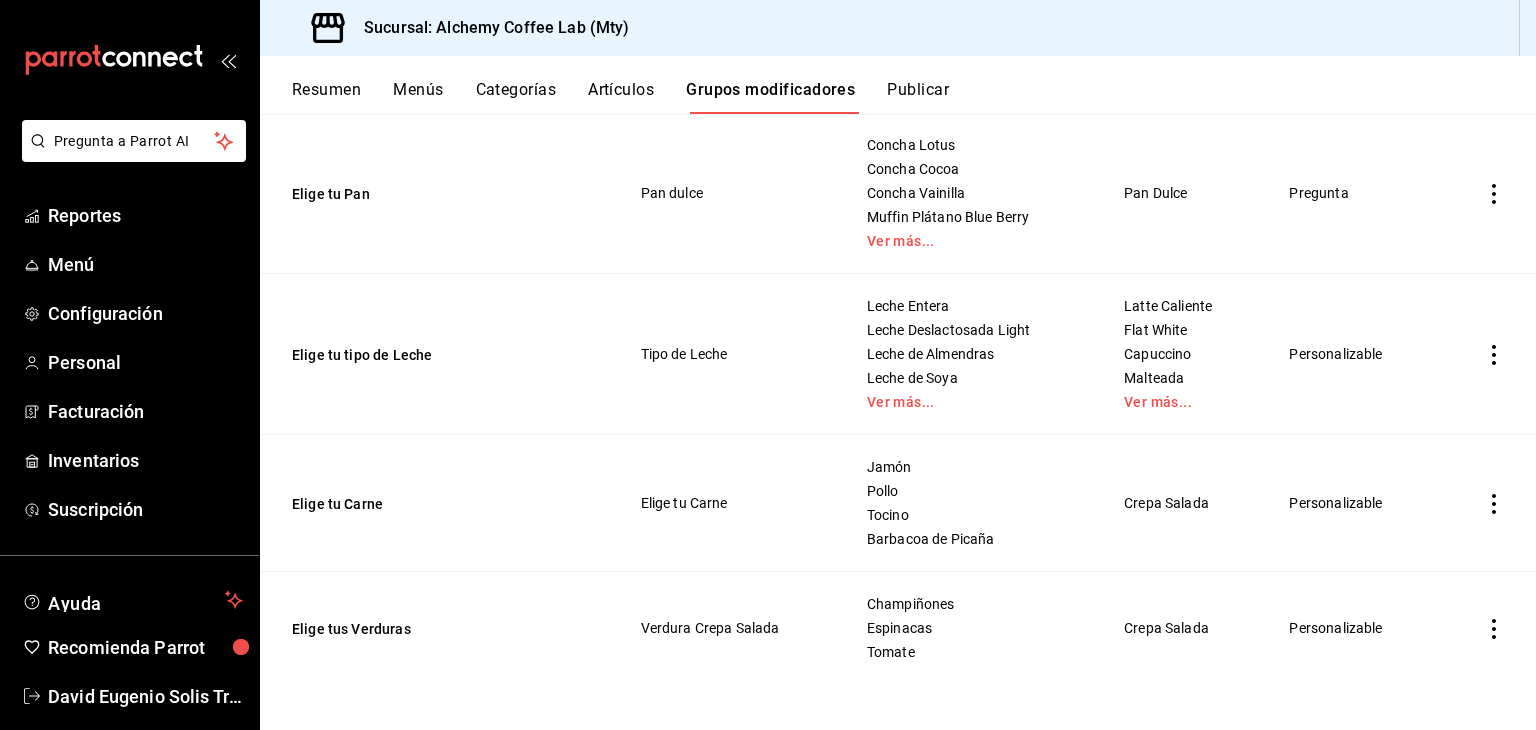 scroll, scrollTop: 388, scrollLeft: 0, axis: vertical 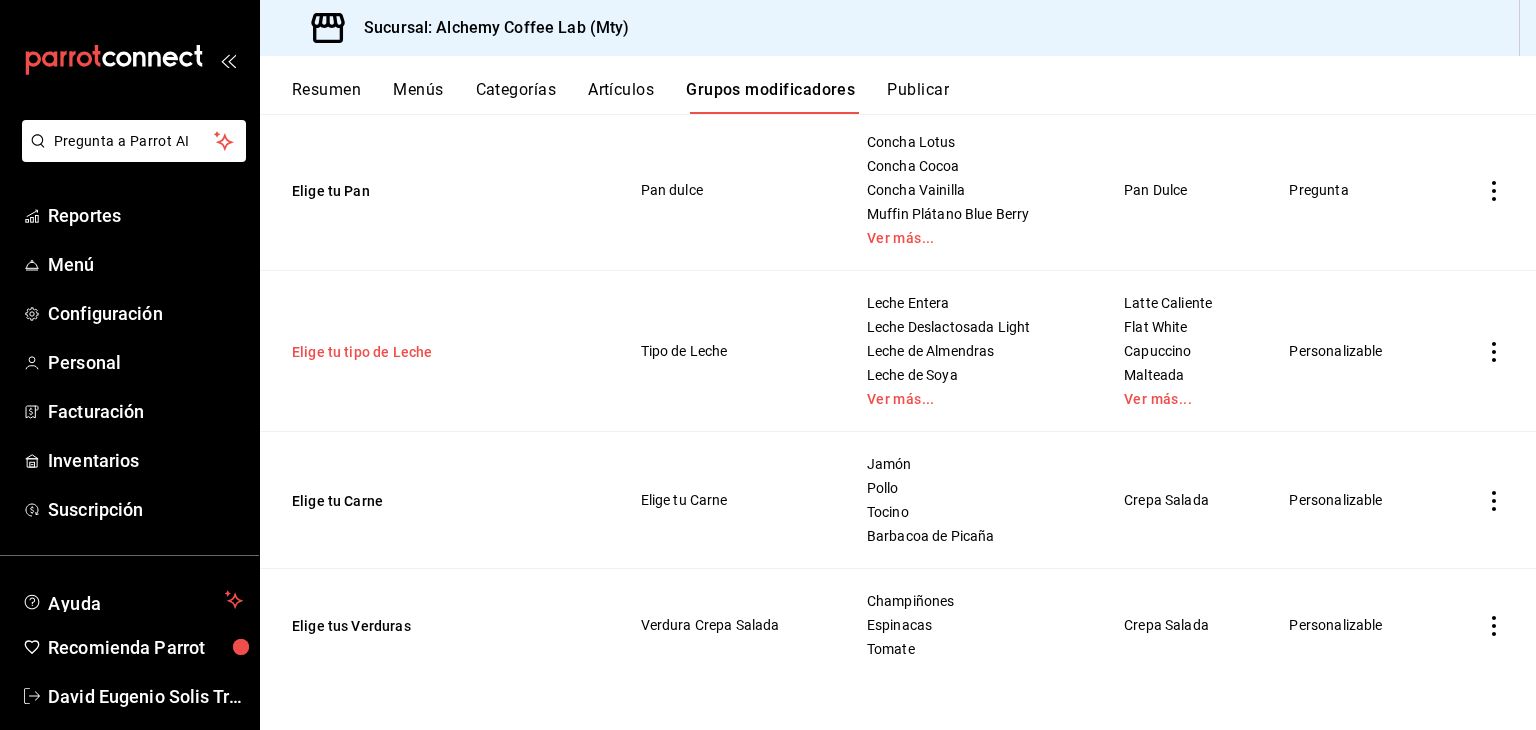 type on "elige tu" 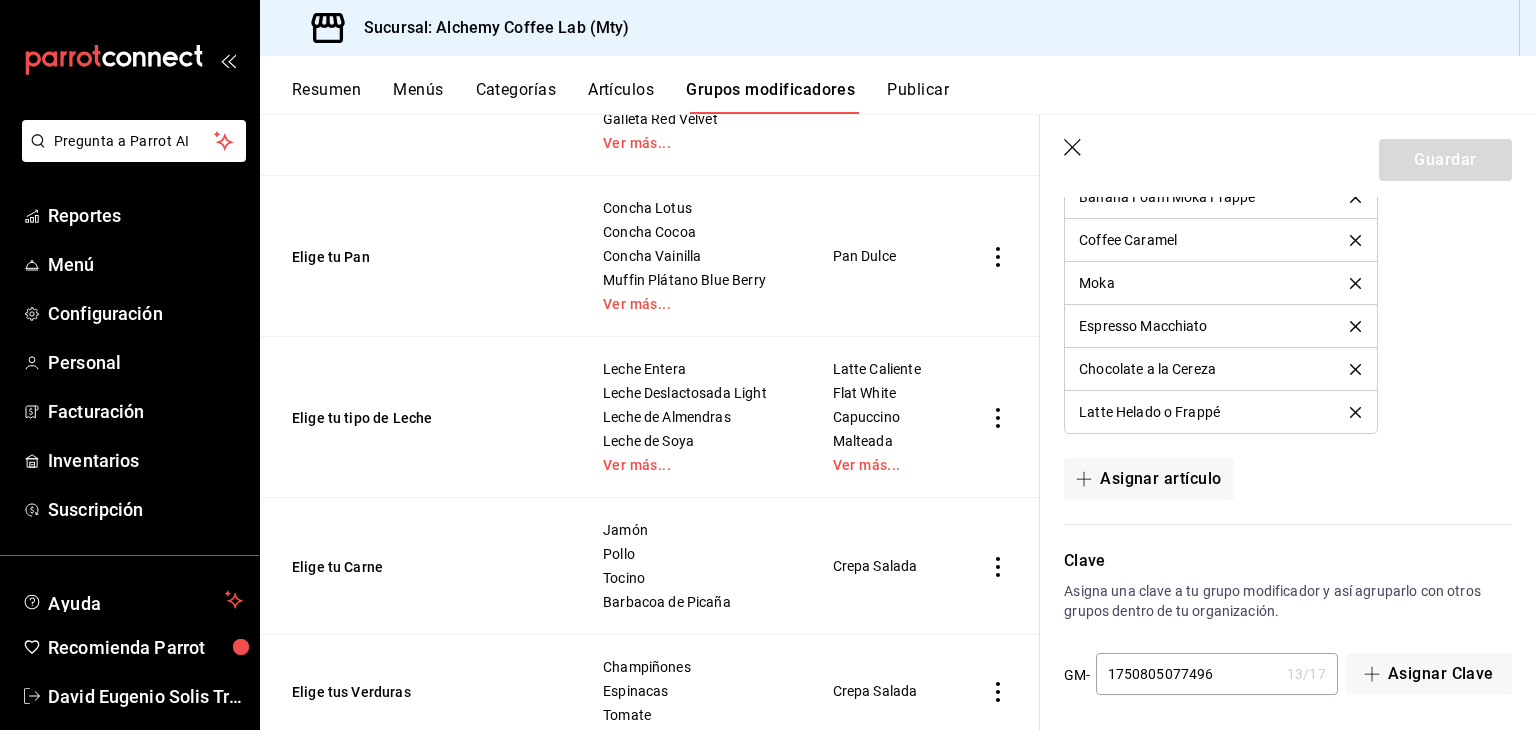 scroll, scrollTop: 2092, scrollLeft: 0, axis: vertical 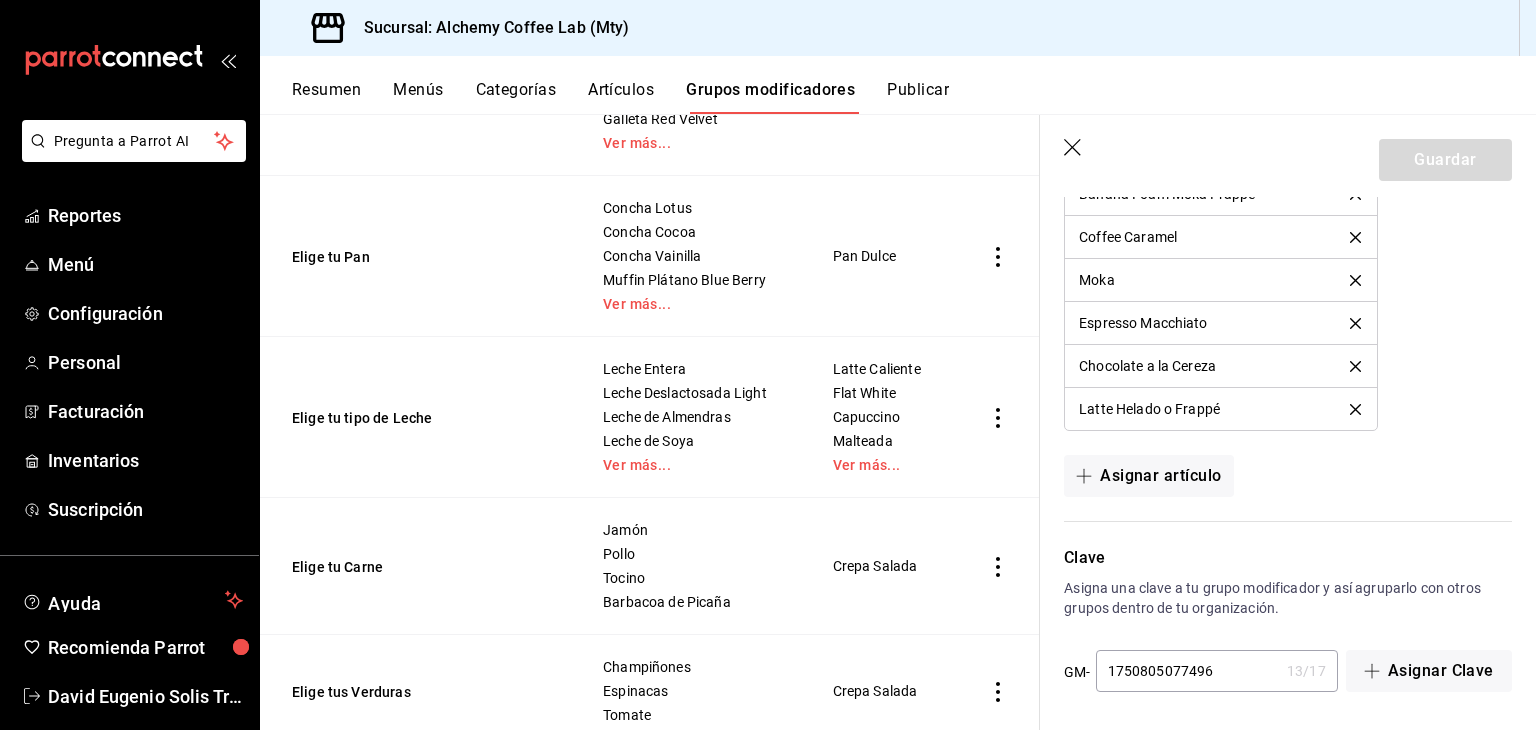 click 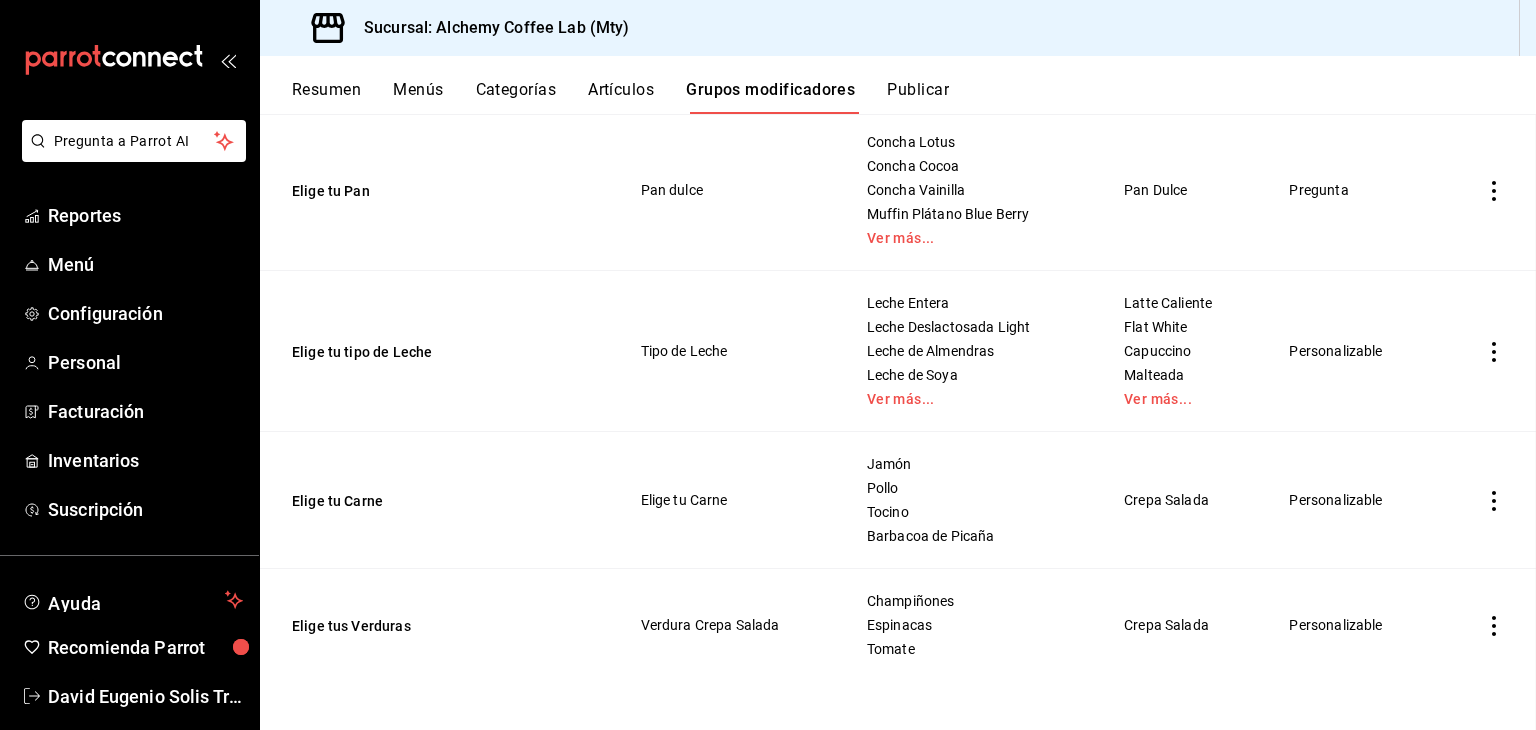 scroll, scrollTop: 0, scrollLeft: 0, axis: both 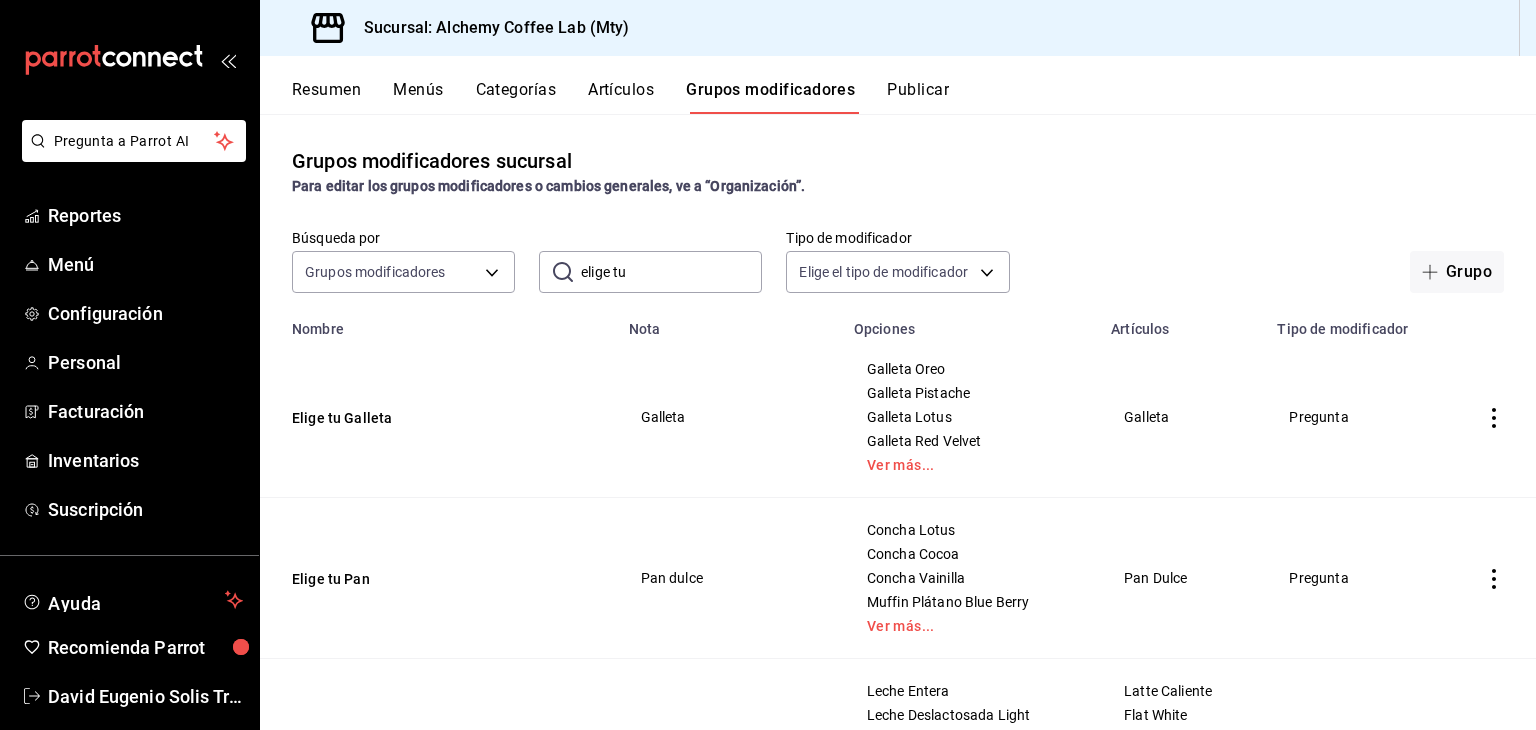 click on "Artículos" at bounding box center (621, 97) 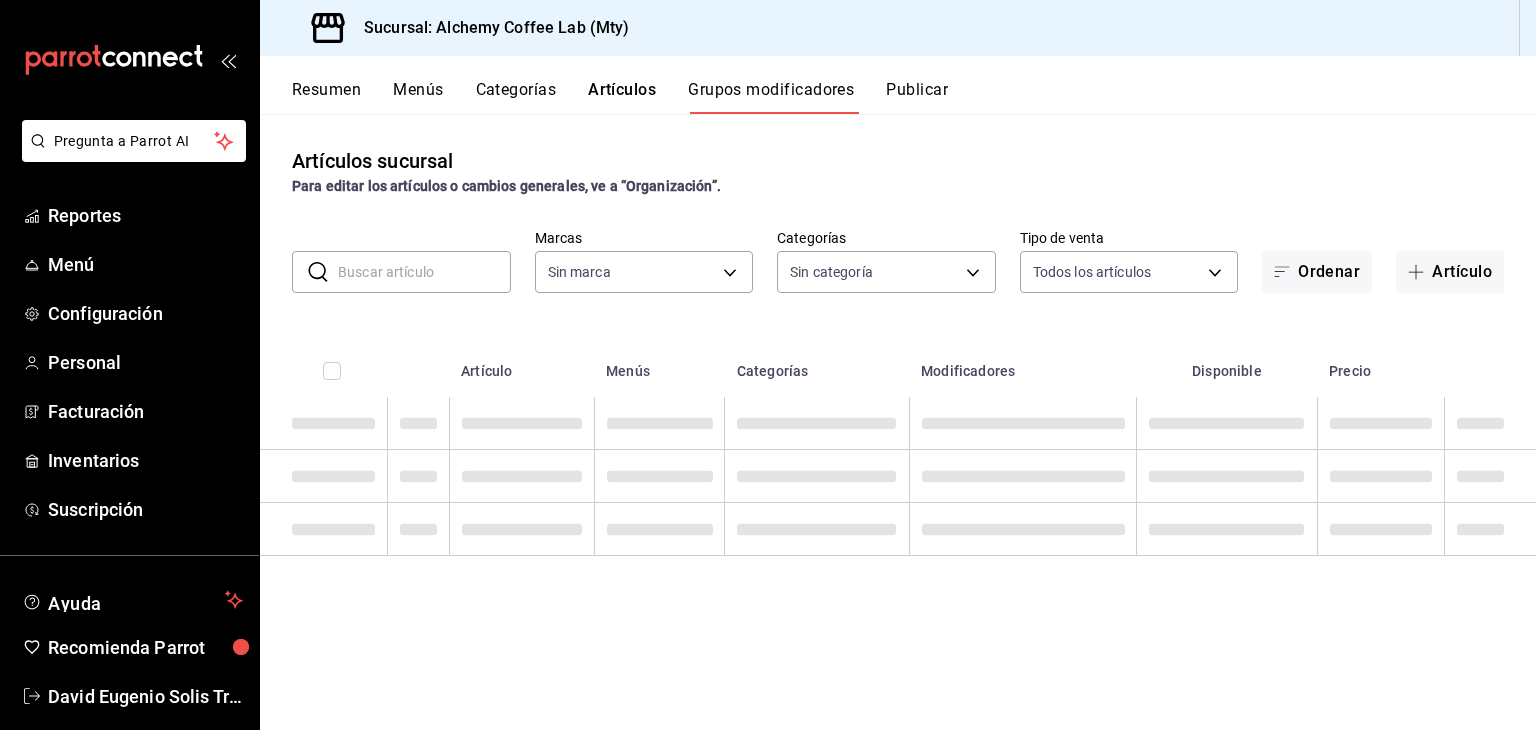 type on "147fd5db-d129-484d-8765-362391796a66" 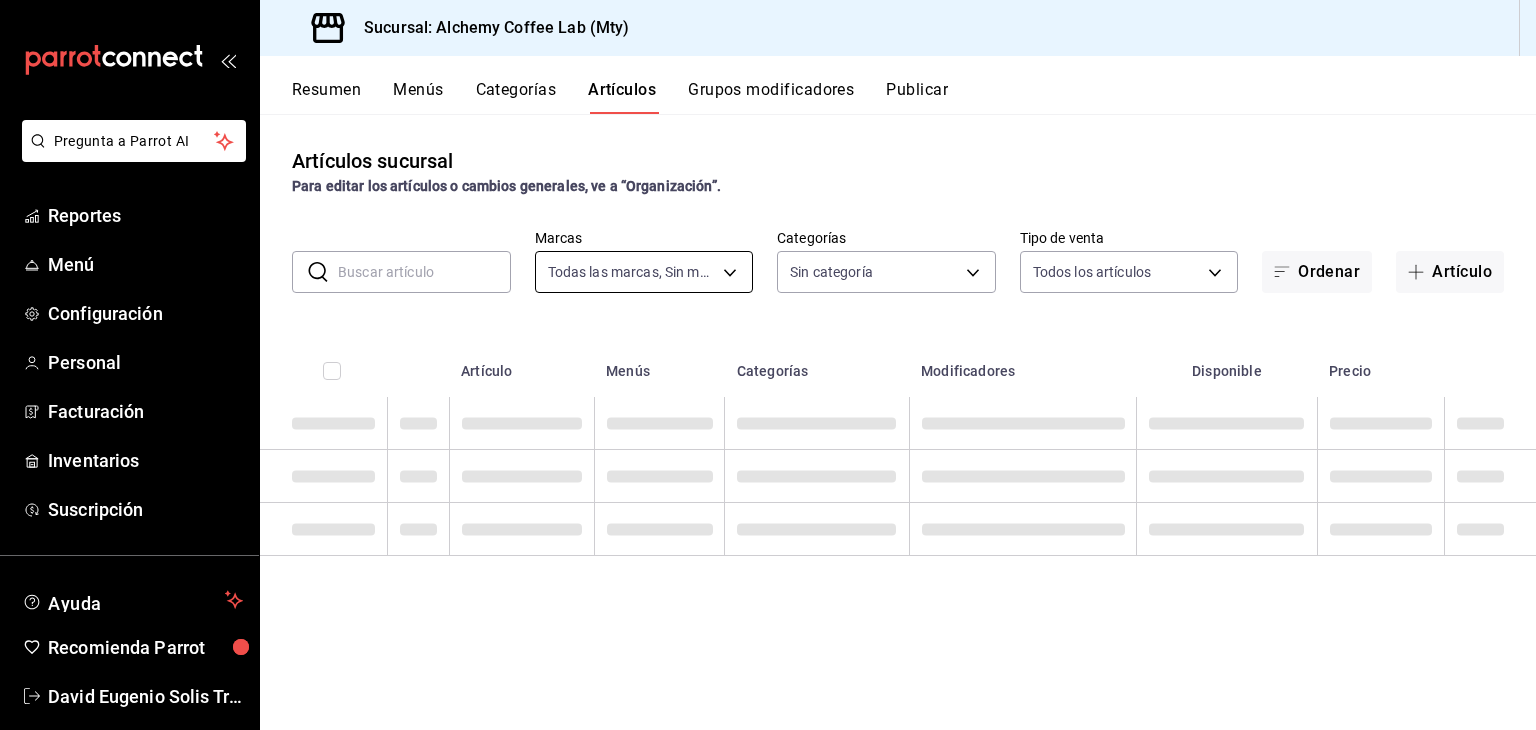 type on "147fd5db-d129-484d-8765-362391796a66" 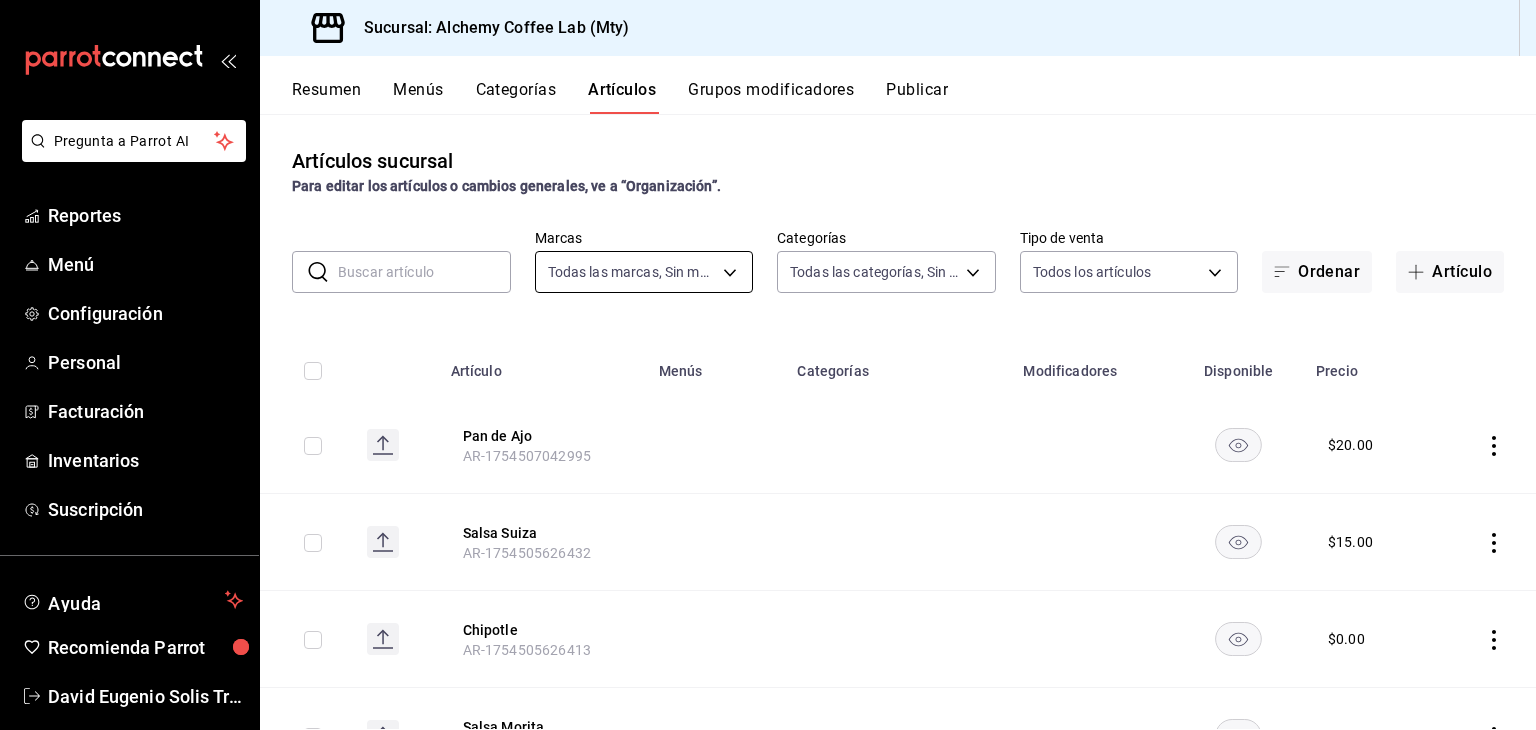 type on "22b06866-db8b-4db9-b95b-35e3e4a85507,fbaa8fe5-68e7-491d-b03f-ce844aa474e7,f0176ca4-5dc3-42f0-a21f-54796b2d6ce4,c4f1b2b2-4cec-4db9-a310-abf4beb25226,6e561742-6cfe-4428-bdd7-98f947b897f7,ed96c675-c7ed-4458-b82b-32ea0ae9920c,2e3e028b-89e5-4003-abc7-67012b64c3c6,f9ecfb5f-2d86-470a-83ef-3d4616404b79,4dbf6704-01f8-4ae7-b143-5fb9fa4fa204,475d1d53-3dd2-4a4e-b59e-75da982537cc,9128c269-13cc-49c0-a61c-98ae135d2966,1489ea8f-3c5b-4bed-8712-fb1efc8e1484,237dd9fd-525f-4126-935d-1d618c95d359,1759a289-da96-444c-a3da-589932e8f911,32a25308-5a1a-4b27-9101-20aae4ecbe3b,5720fba0-4b3c-4af1-99c2-310b9d32b626,6f391e13-d369-4fd1-9e07-81fa35695065,6cee18f7-63d6-4ae0-a5fa-7f66450c5234,8f56fa9d-b5f7-423d-8f11-eda24a9be7dc,0959238c-b2f0-4e50-a72b-9acd913a0e6d,87d7d329-ef4d-4ea2-b0cc-7aa43f232e86,0d94947a-2237-44fd-9659-405017dccbcb,4f878af2-bd33-4ff2-b57a-7be79110d9e1,7dbad2d2-8702-4494-bd85-95c08bbe0766,19e81b95-3a6a-45a7-b76c-705b7ea18356,ab0ce2b7-02f2-4a6d-b2a0-8d884bdd482f,f61d6689-96be-4dbf-b04d-1c056a84d092,bbe26e67-8ee3-44bb-aa4..." 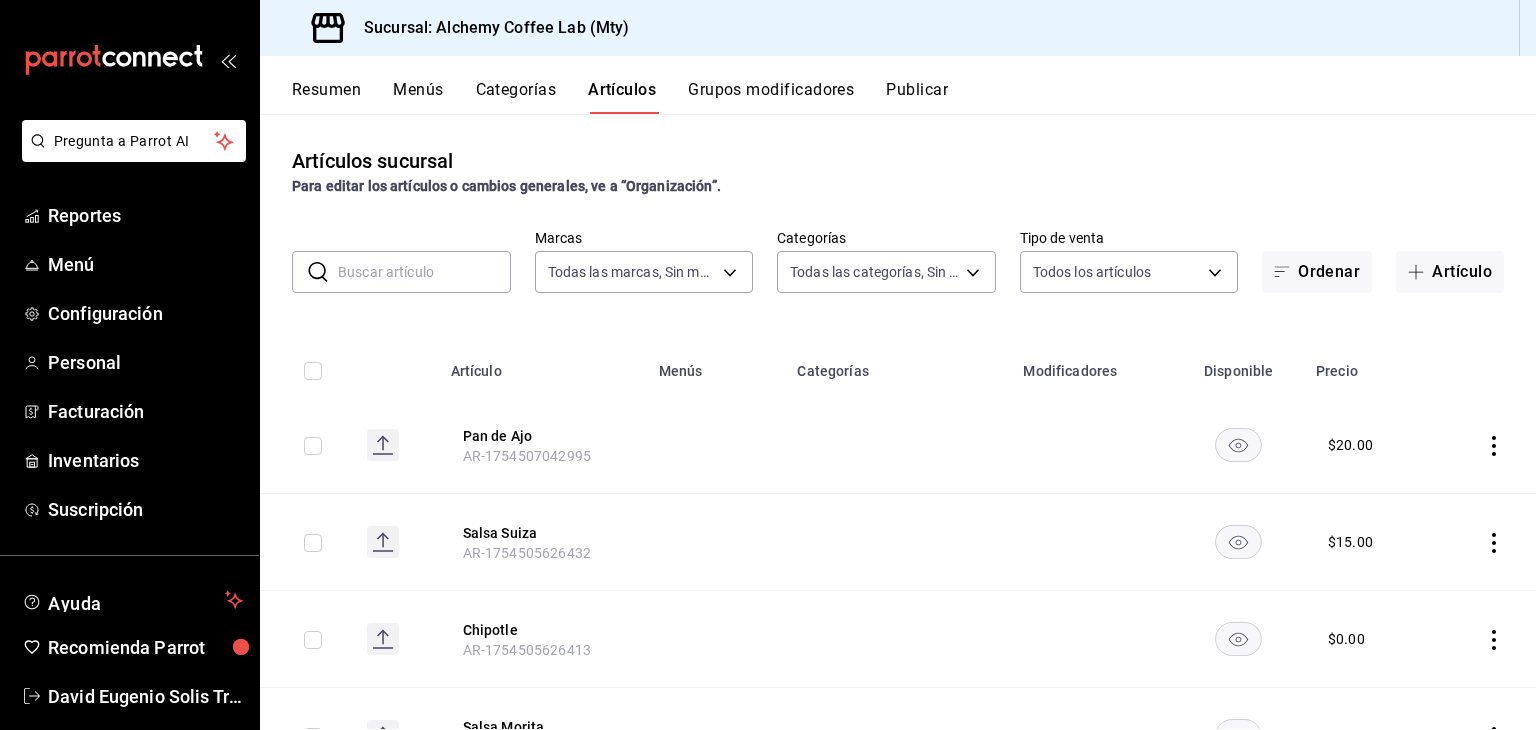 click at bounding box center [424, 272] 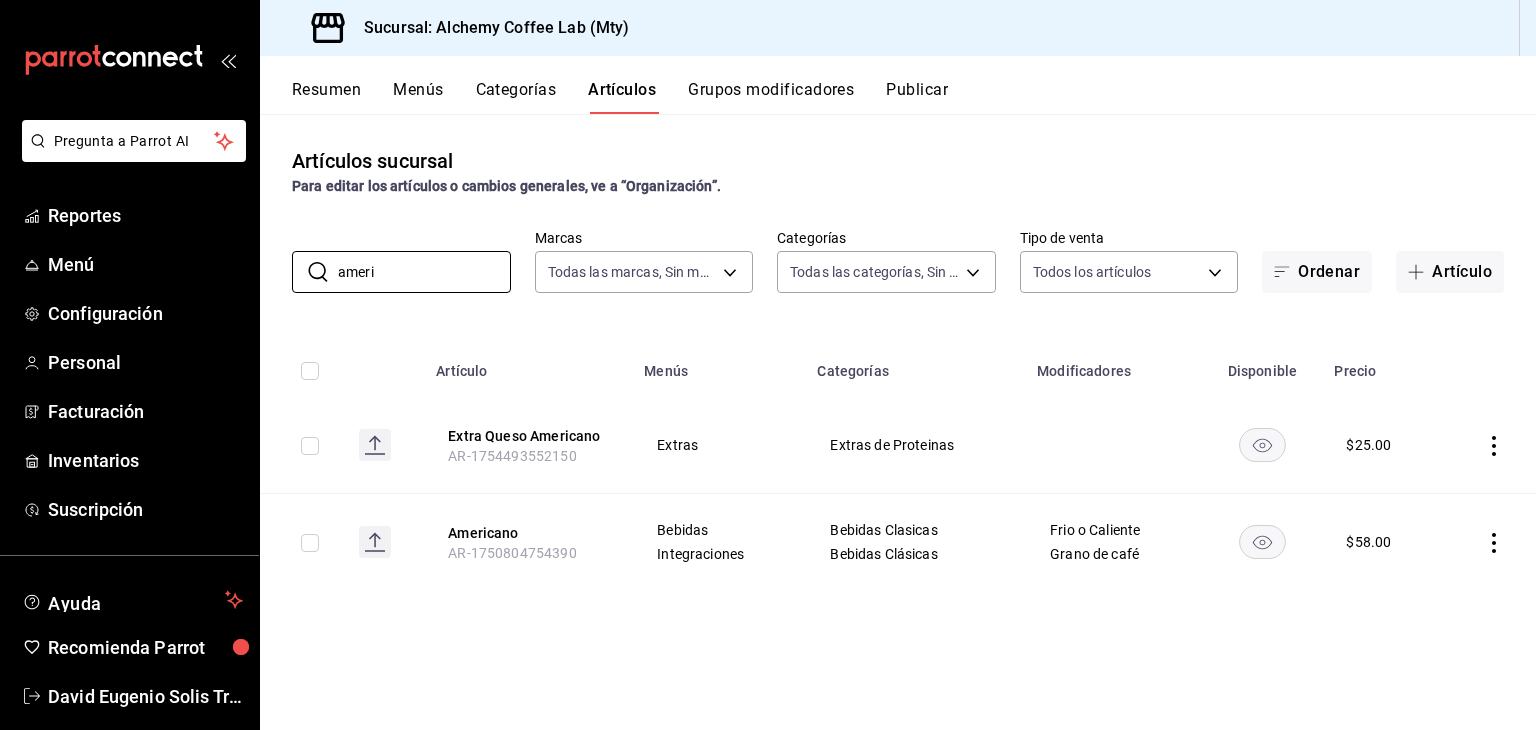 click on "AR-1750804754390" at bounding box center (512, 553) 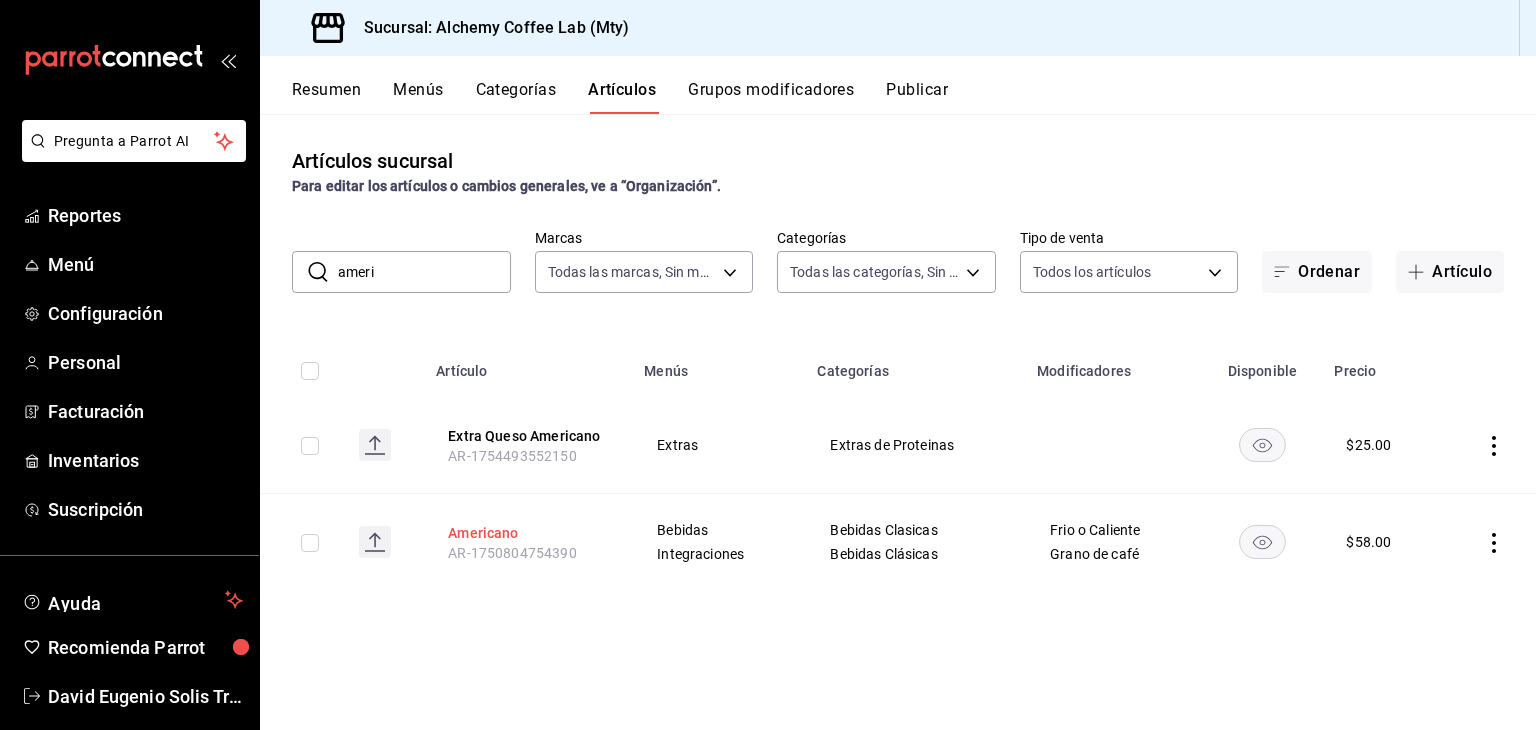 click on "Americano" at bounding box center [528, 533] 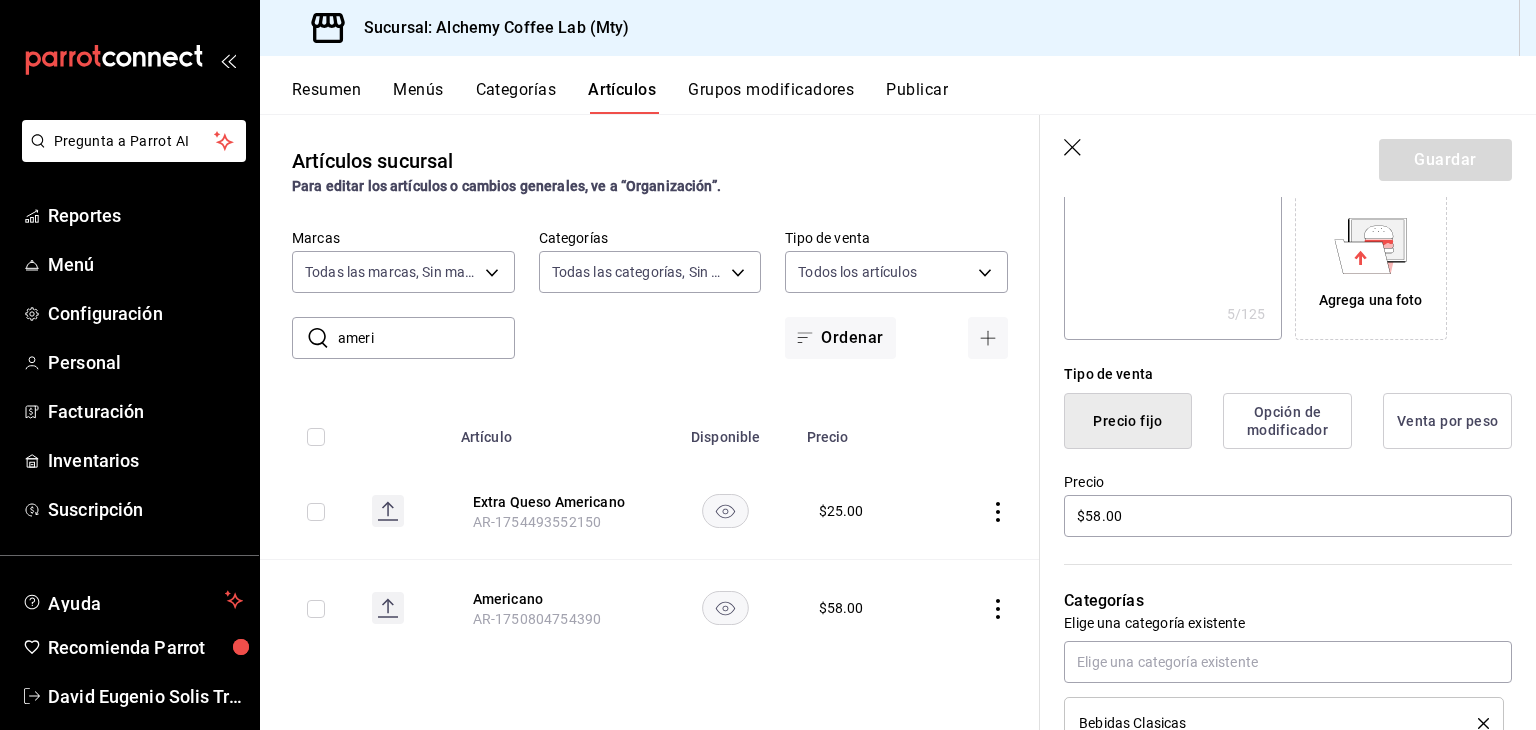 scroll, scrollTop: 300, scrollLeft: 0, axis: vertical 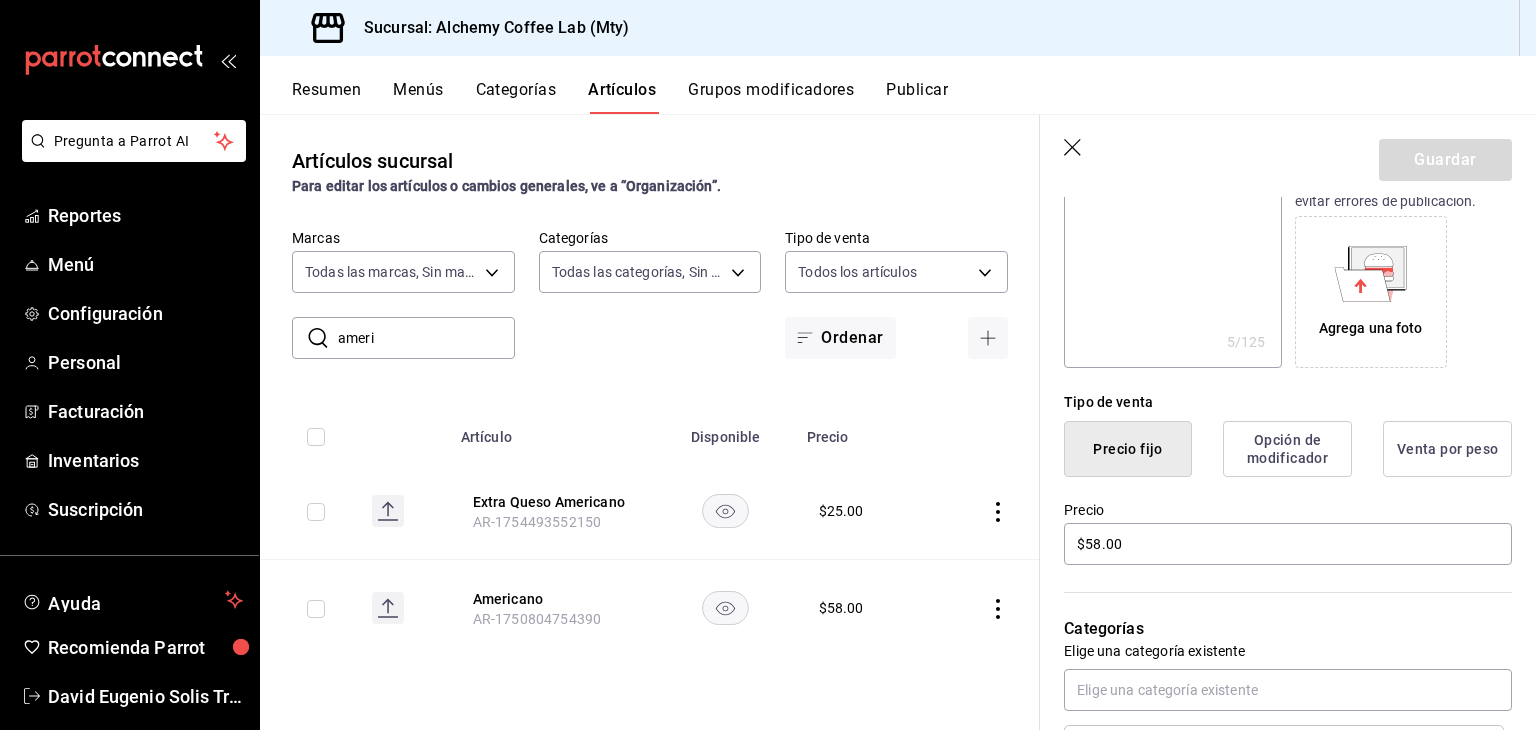 click 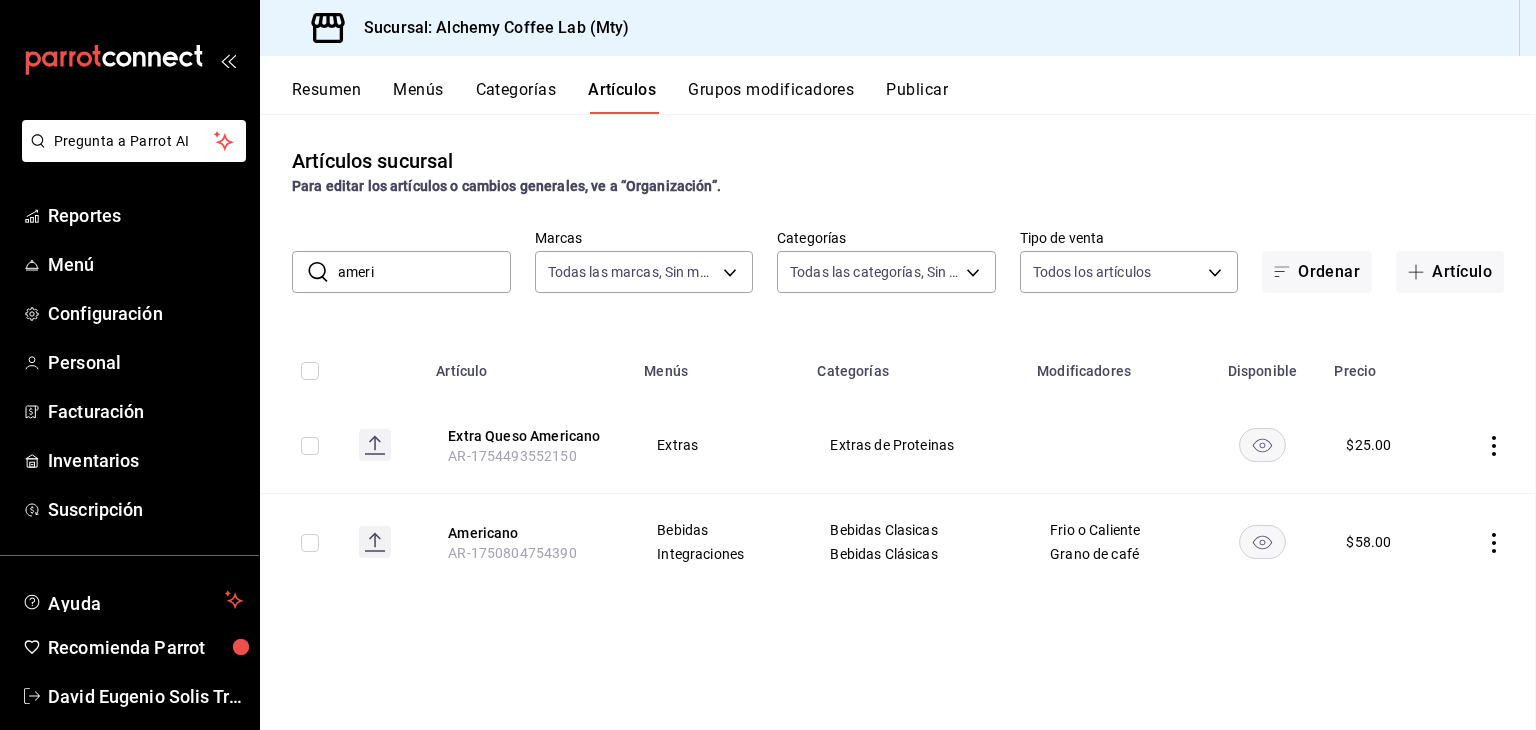scroll, scrollTop: 0, scrollLeft: 0, axis: both 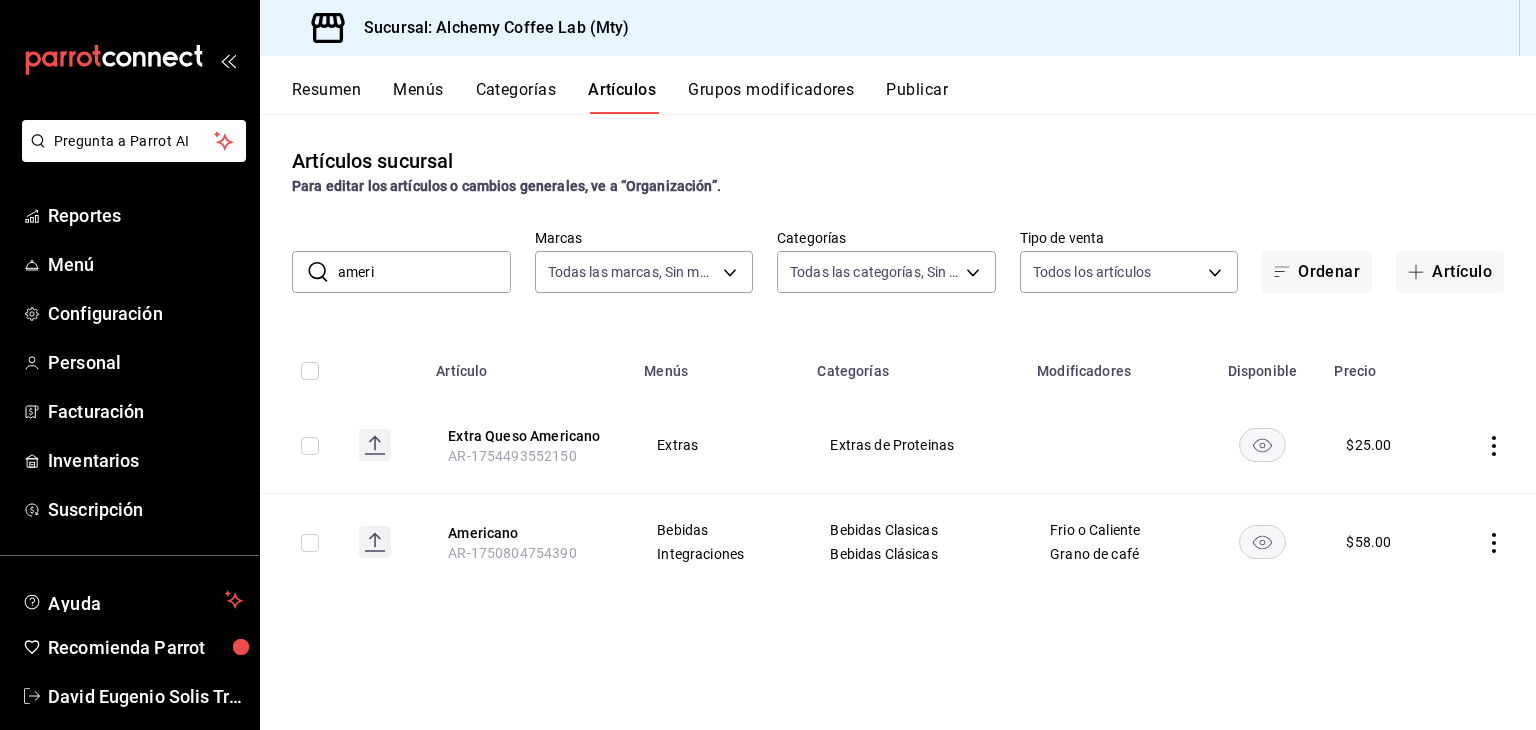 click on "ameri" at bounding box center (424, 272) 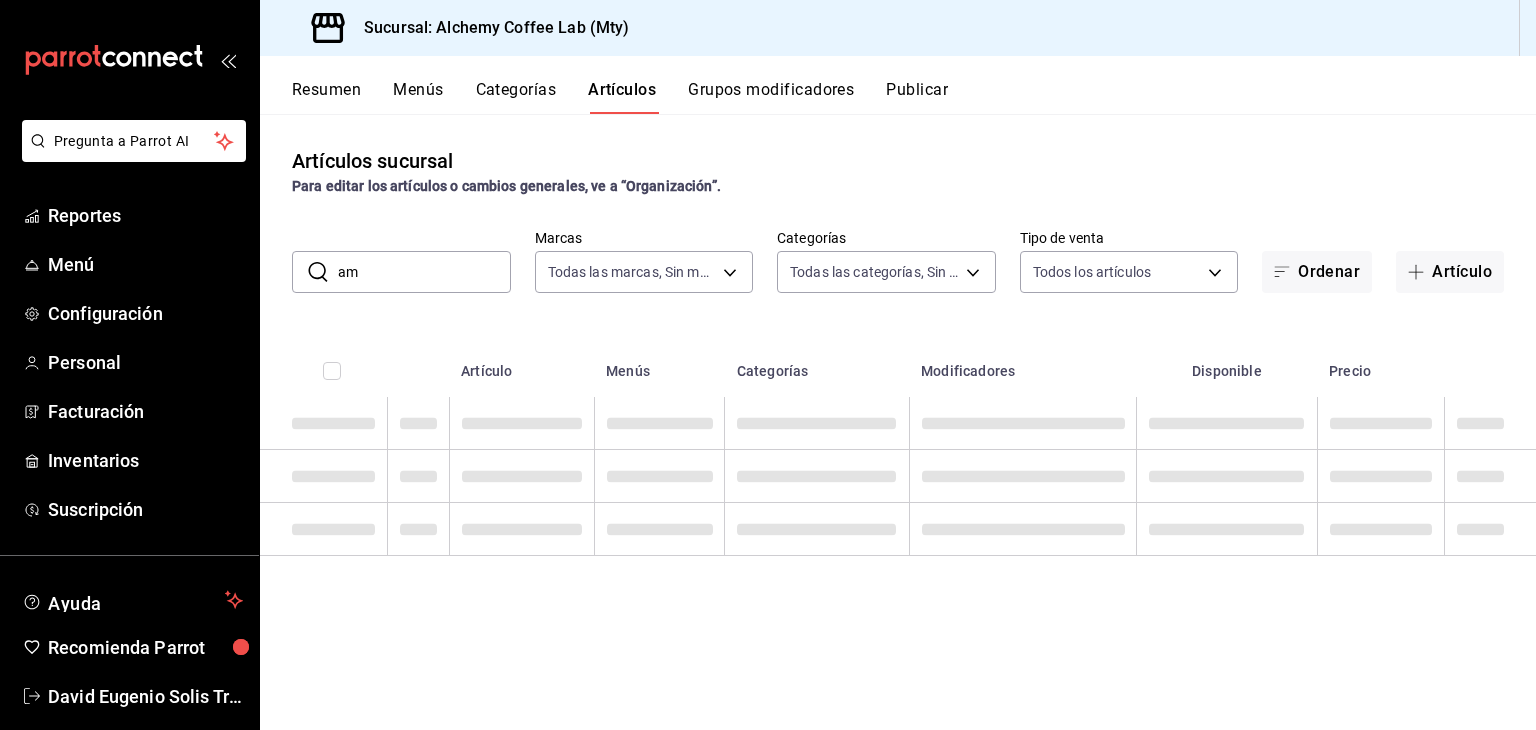 type on "a" 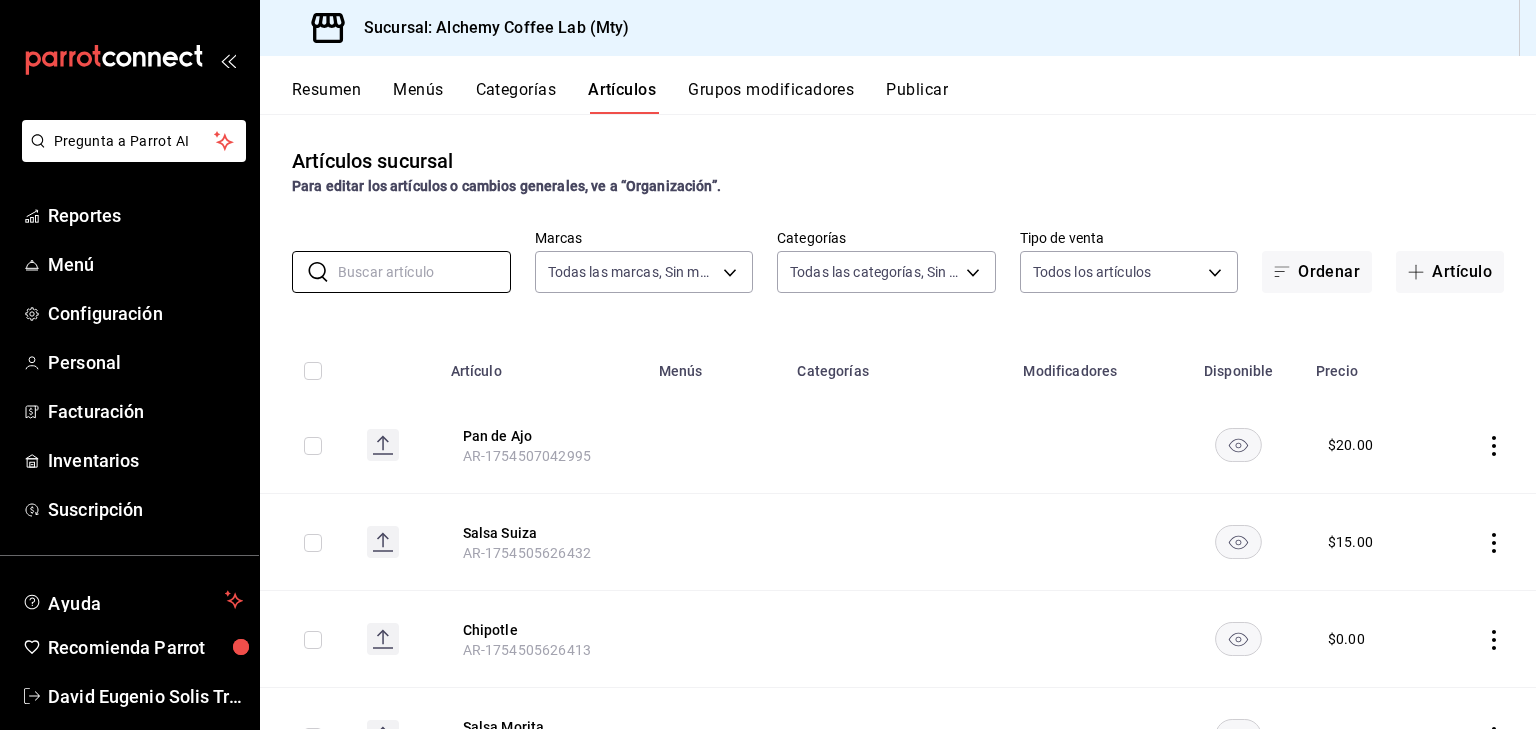 type 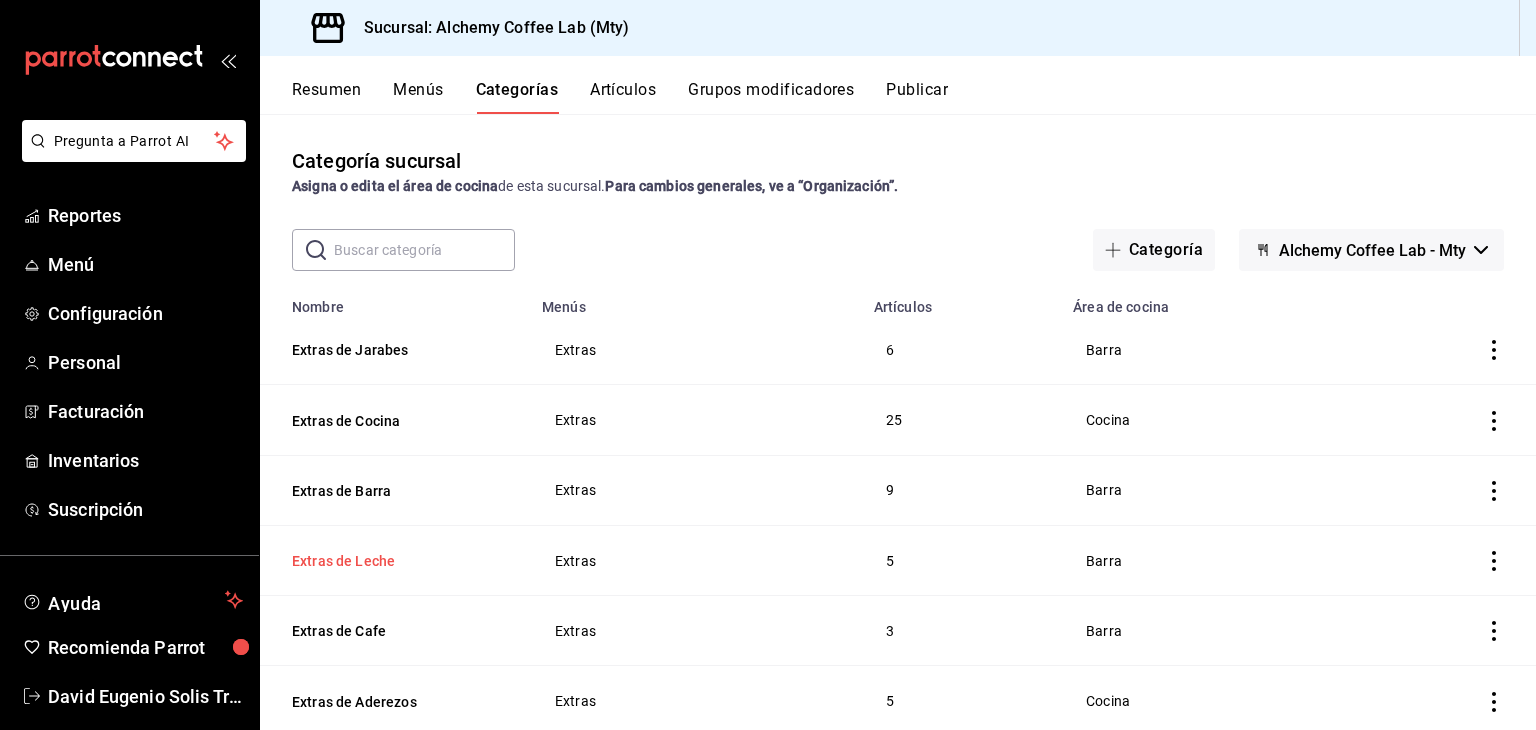 click on "Extras de Leche" at bounding box center [392, 561] 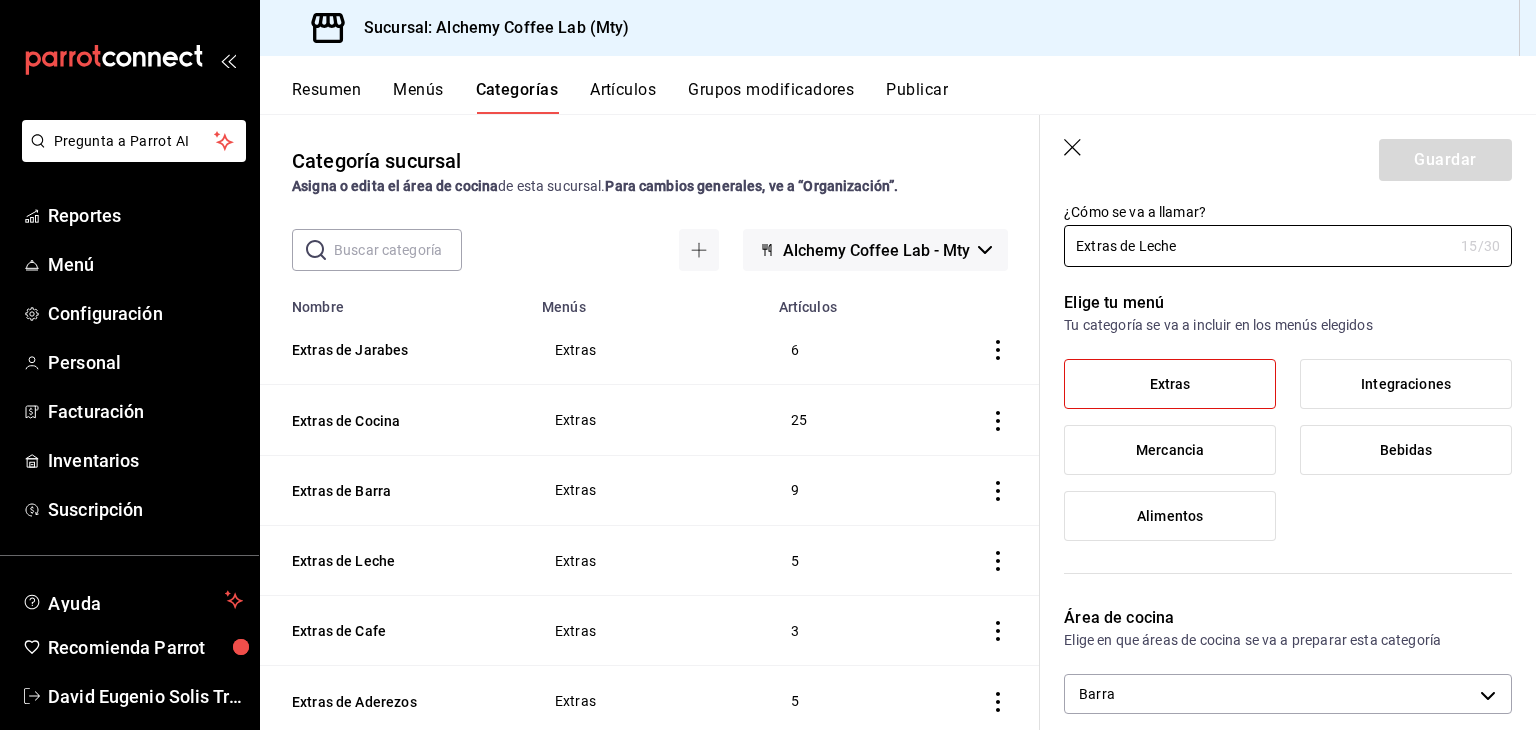 scroll, scrollTop: 53, scrollLeft: 0, axis: vertical 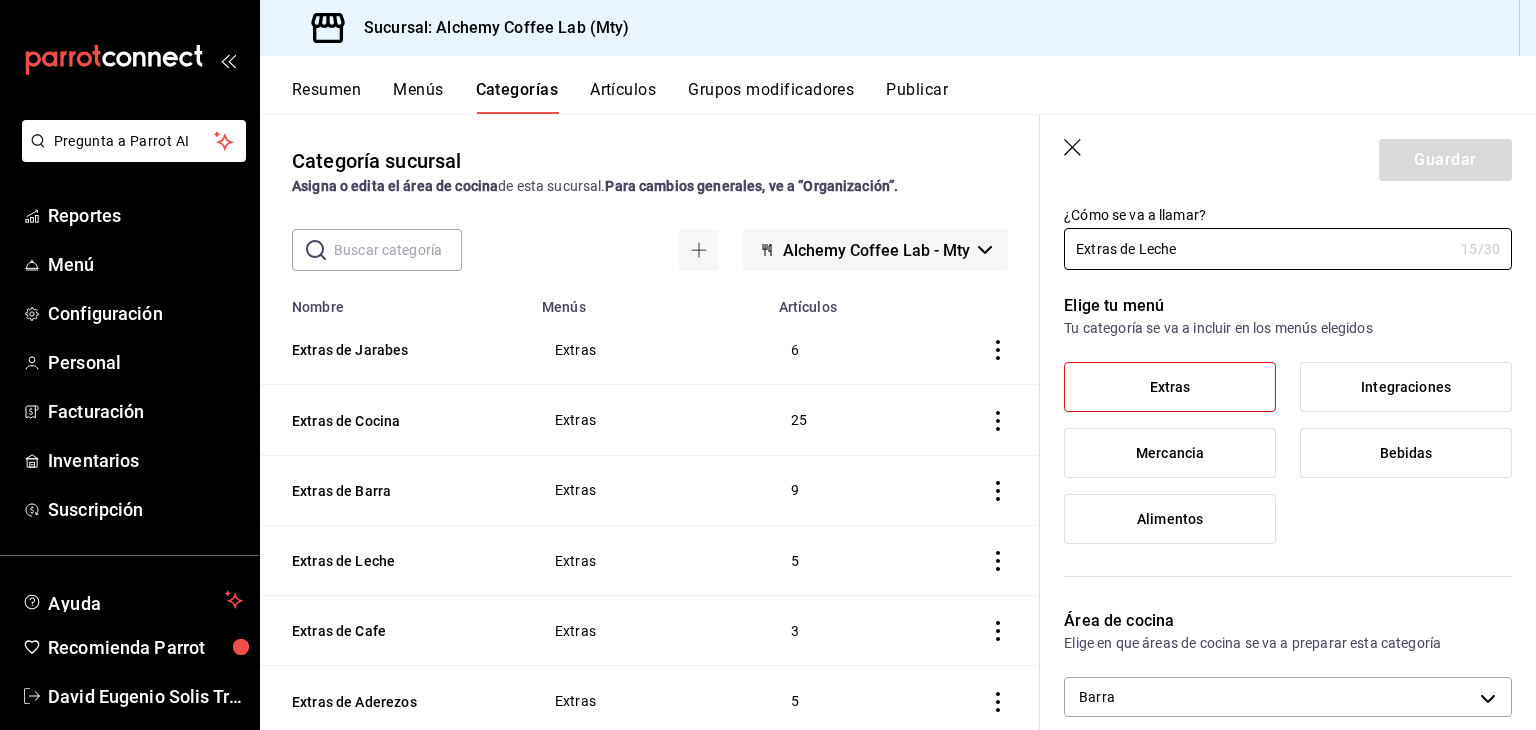 click on "Artículos" at bounding box center [623, 97] 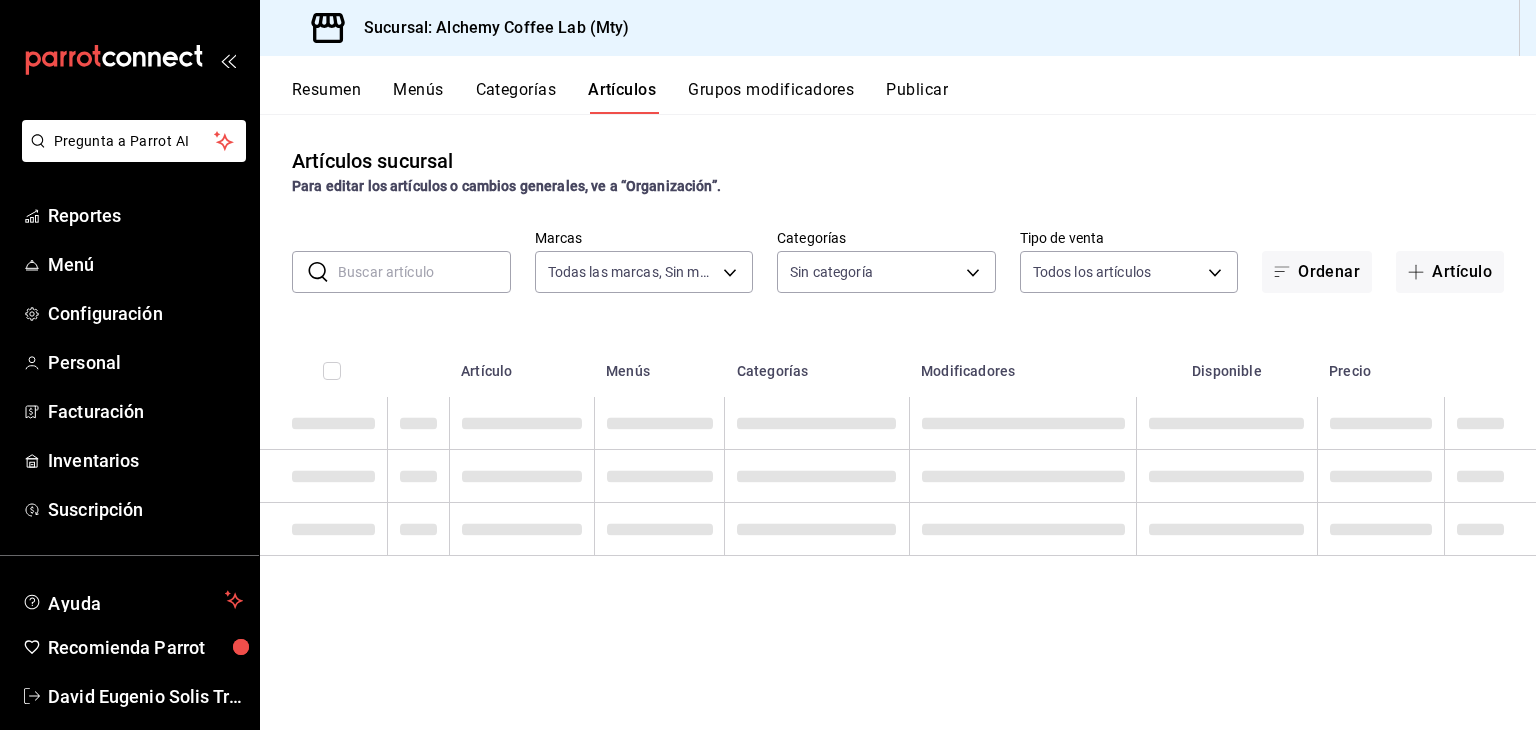 type on "147fd5db-d129-484d-8765-362391796a66" 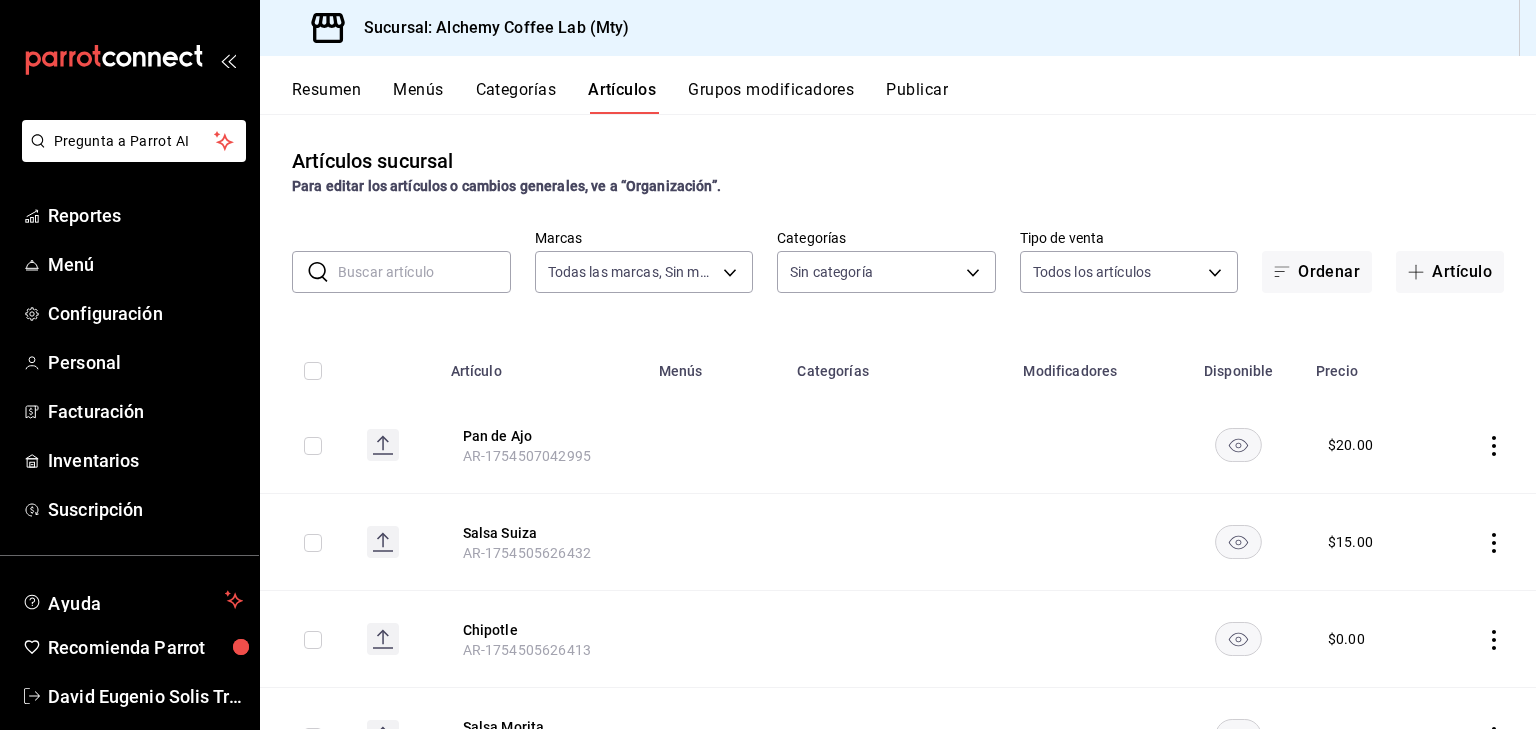 type on "22b06866-db8b-4db9-b95b-35e3e4a85507,fbaa8fe5-68e7-491d-b03f-ce844aa474e7,f0176ca4-5dc3-42f0-a21f-54796b2d6ce4,c4f1b2b2-4cec-4db9-a310-abf4beb25226,6e561742-6cfe-4428-bdd7-98f947b897f7,ed96c675-c7ed-4458-b82b-32ea0ae9920c,2e3e028b-89e5-4003-abc7-67012b64c3c6,f9ecfb5f-2d86-470a-83ef-3d4616404b79,4dbf6704-01f8-4ae7-b143-5fb9fa4fa204,475d1d53-3dd2-4a4e-b59e-75da982537cc,9128c269-13cc-49c0-a61c-98ae135d2966,1489ea8f-3c5b-4bed-8712-fb1efc8e1484,237dd9fd-525f-4126-935d-1d618c95d359,1759a289-da96-444c-a3da-589932e8f911,32a25308-5a1a-4b27-9101-20aae4ecbe3b,5720fba0-4b3c-4af1-99c2-310b9d32b626,6f391e13-d369-4fd1-9e07-81fa35695065,6cee18f7-63d6-4ae0-a5fa-7f66450c5234,8f56fa9d-b5f7-423d-8f11-eda24a9be7dc,0959238c-b2f0-4e50-a72b-9acd913a0e6d,87d7d329-ef4d-4ea2-b0cc-7aa43f232e86,0d94947a-2237-44fd-9659-405017dccbcb,4f878af2-bd33-4ff2-b57a-7be79110d9e1,7dbad2d2-8702-4494-bd85-95c08bbe0766,19e81b95-3a6a-45a7-b76c-705b7ea18356,ab0ce2b7-02f2-4a6d-b2a0-8d884bdd482f,f61d6689-96be-4dbf-b04d-1c056a84d092,bbe26e67-8ee3-44bb-aa4..." 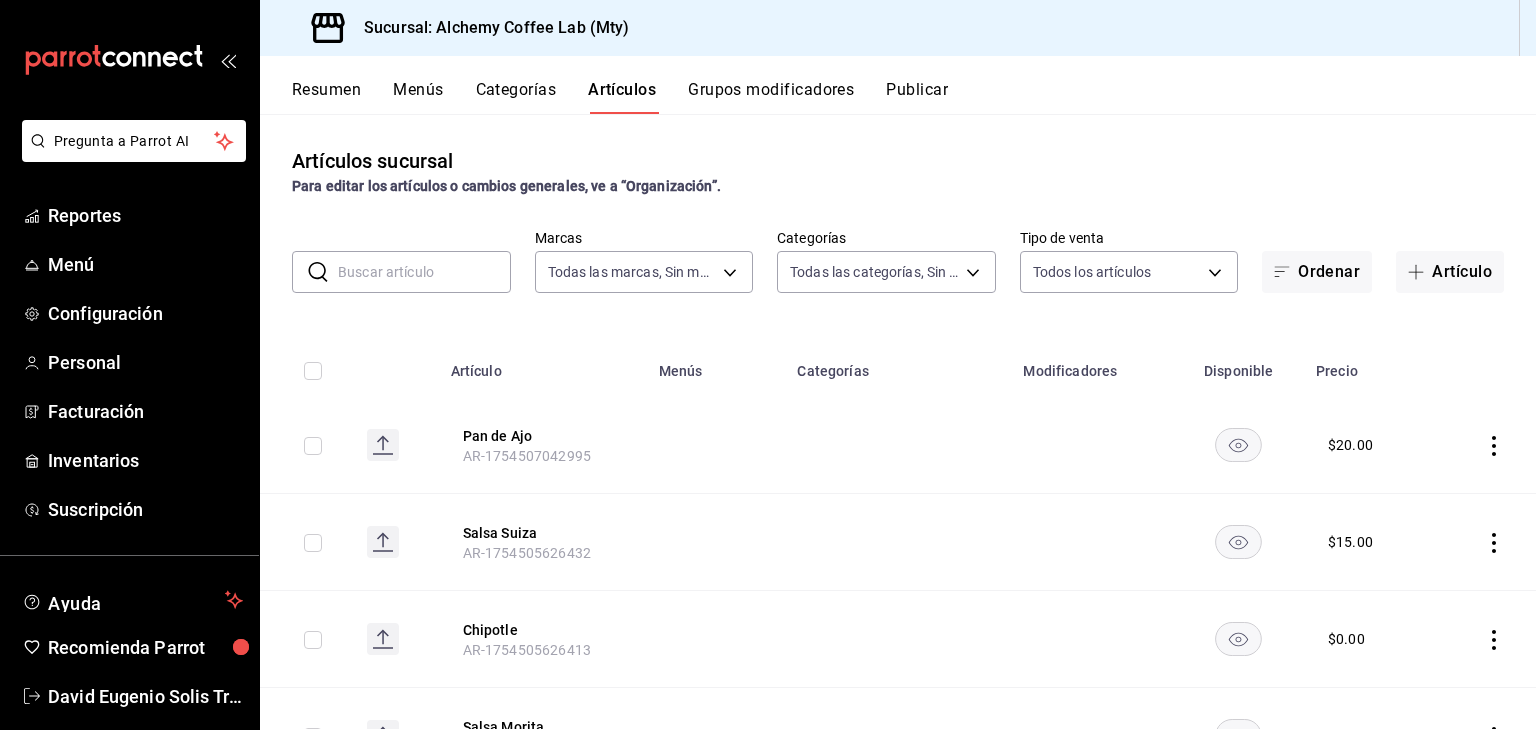 click at bounding box center [424, 272] 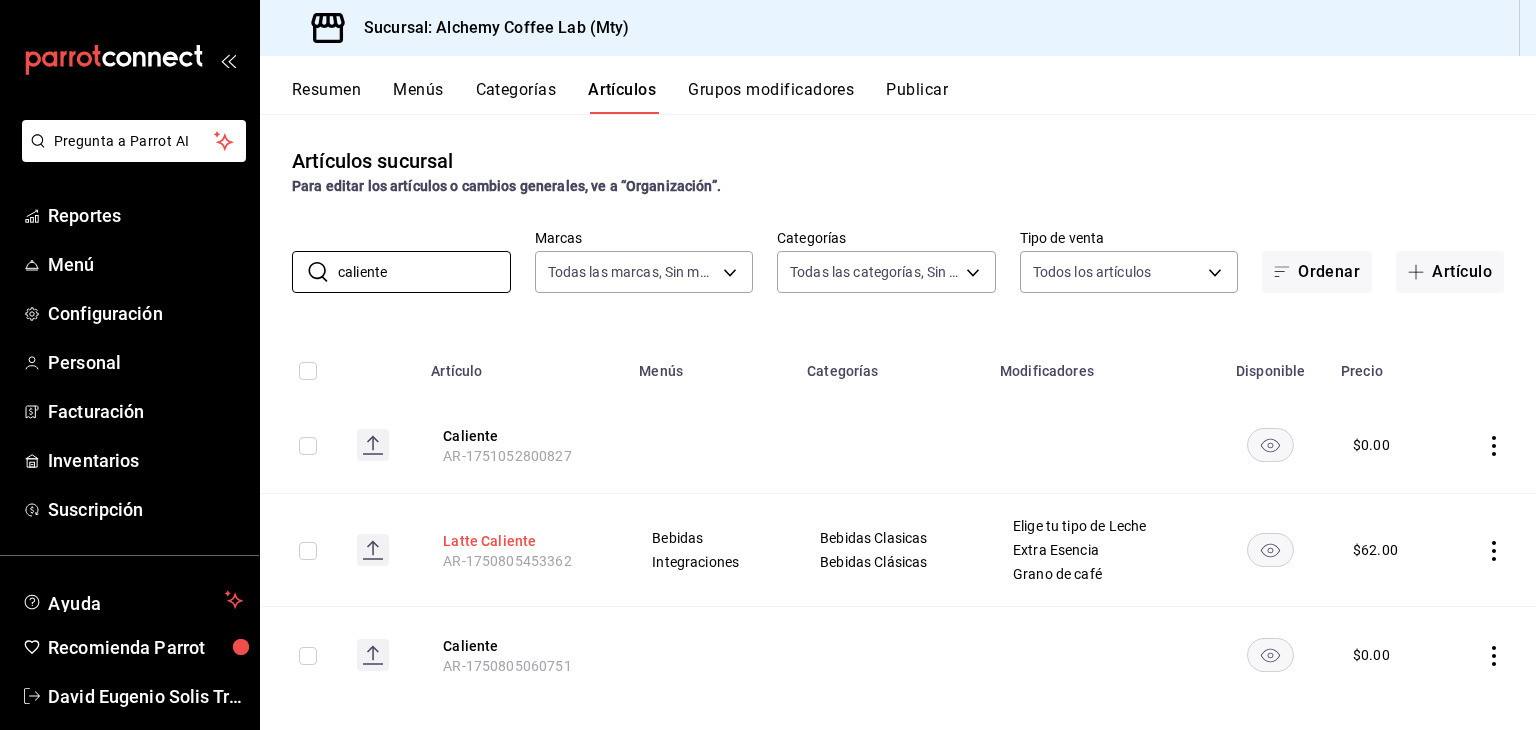 type on "caliente" 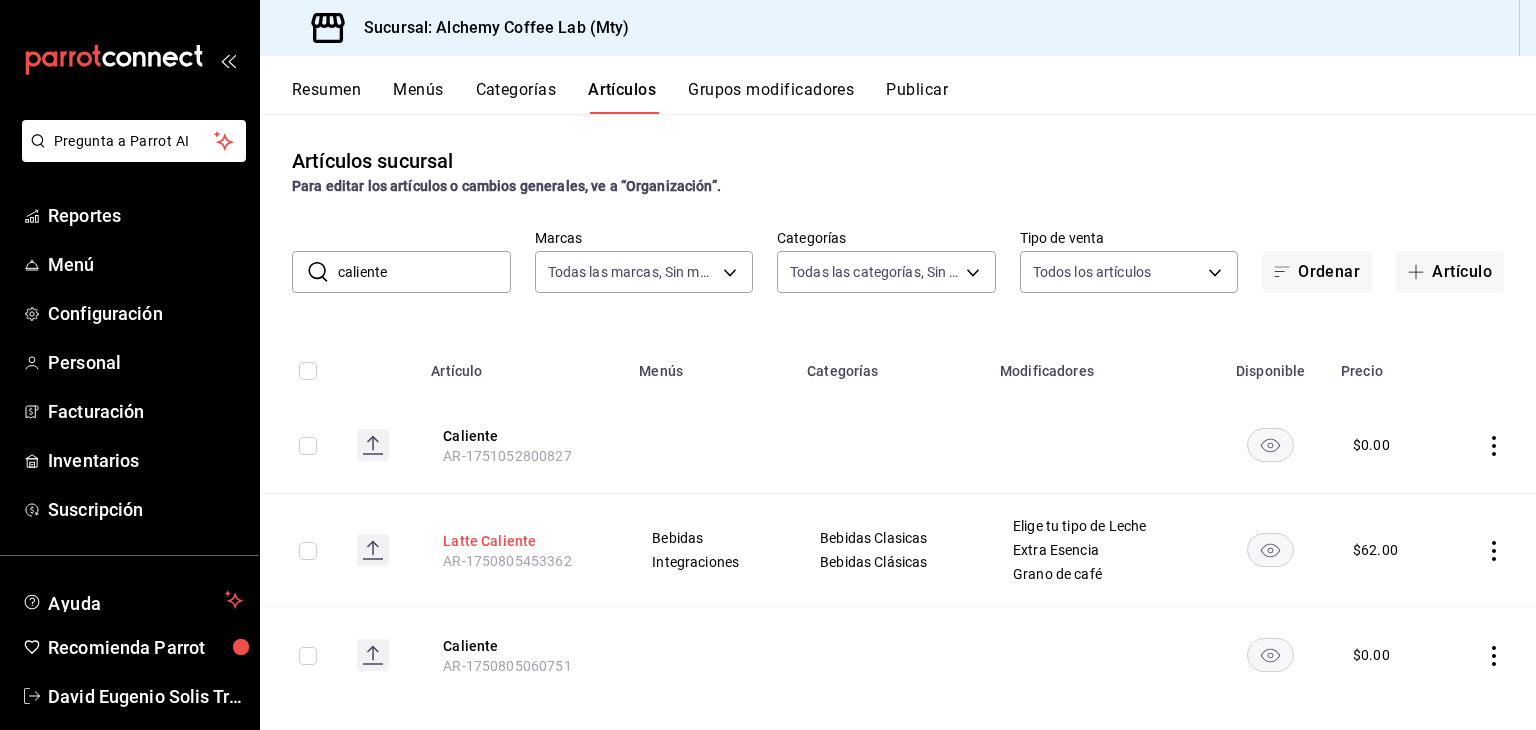 click on "Latte Caliente" at bounding box center (523, 541) 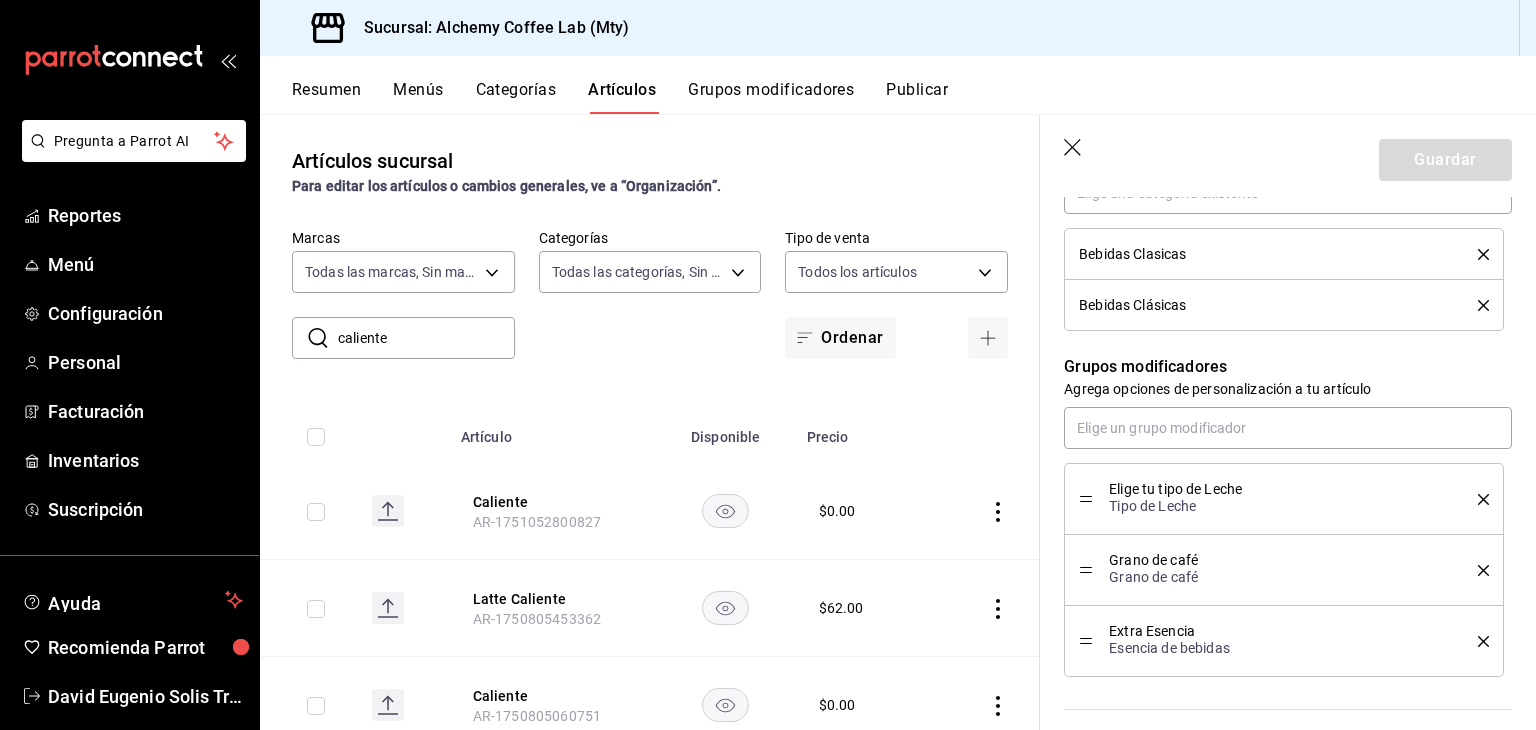 scroll, scrollTop: 800, scrollLeft: 0, axis: vertical 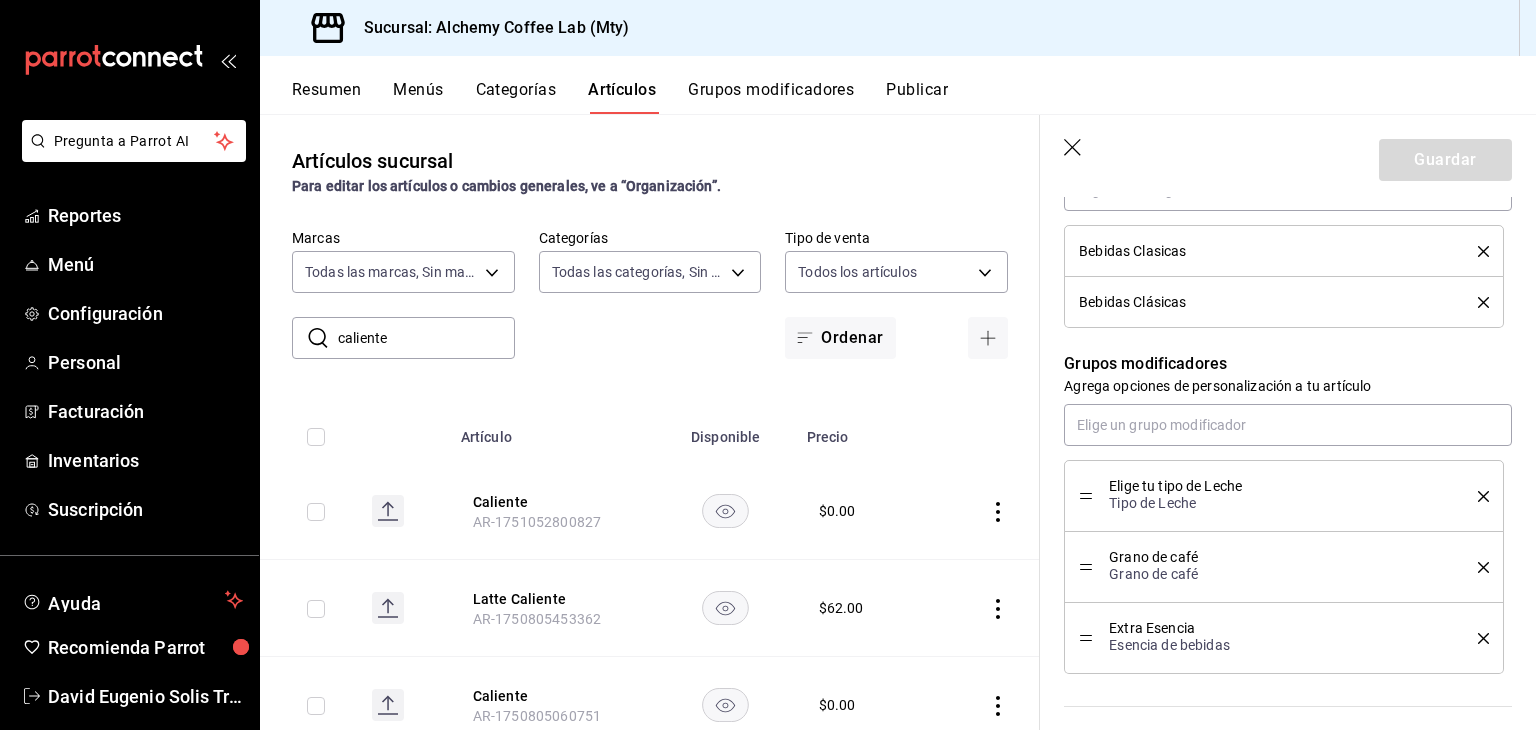 click 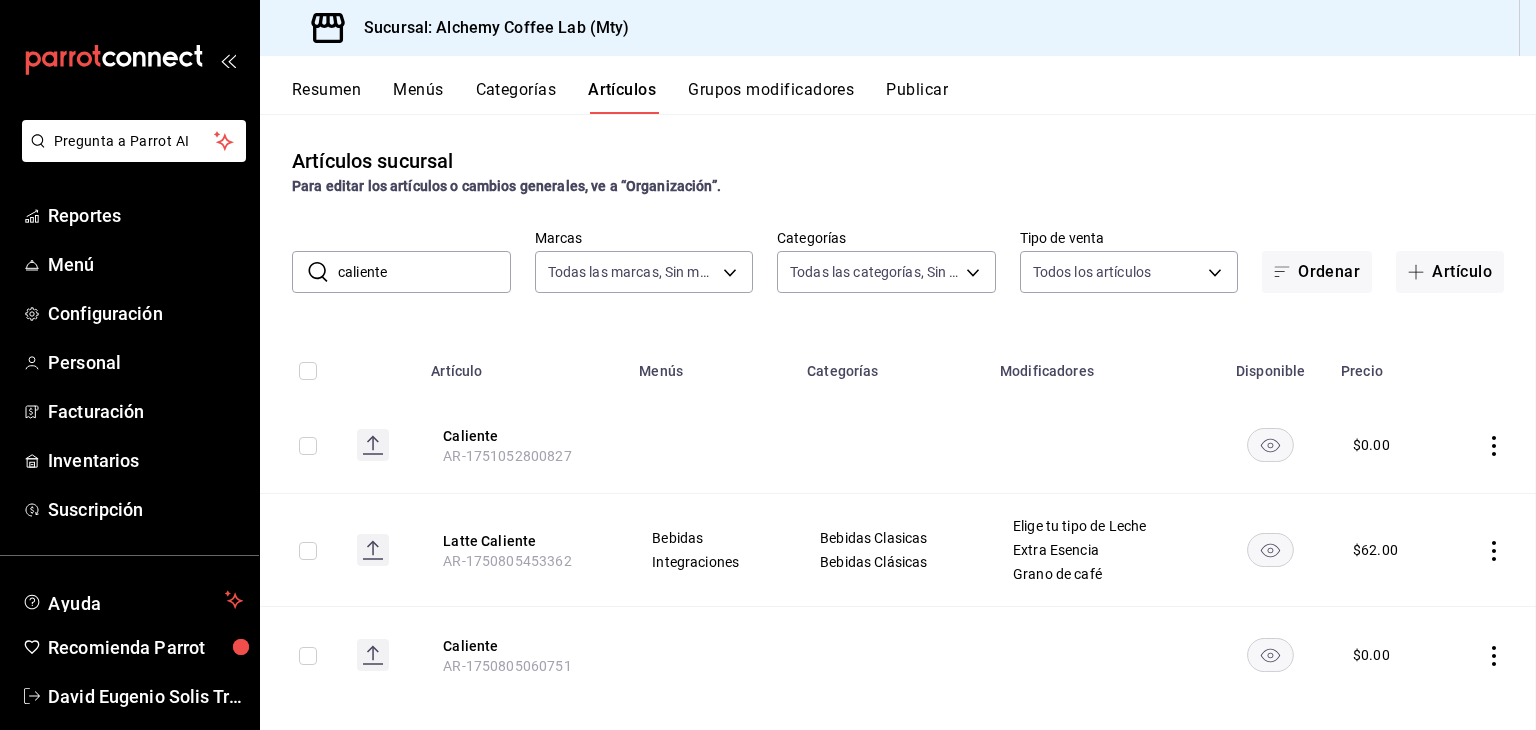 scroll, scrollTop: 0, scrollLeft: 0, axis: both 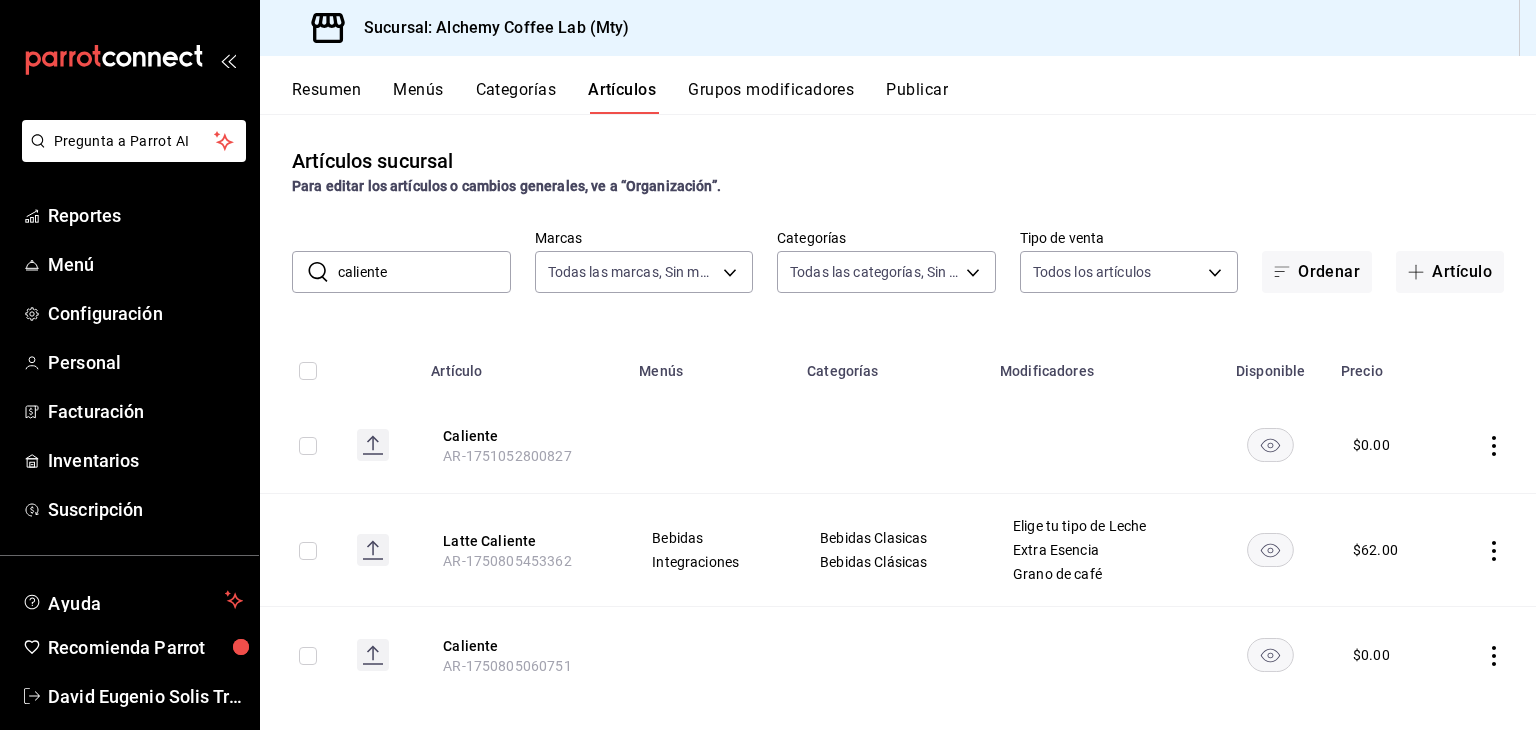 click on "Grupos modificadores" at bounding box center (771, 97) 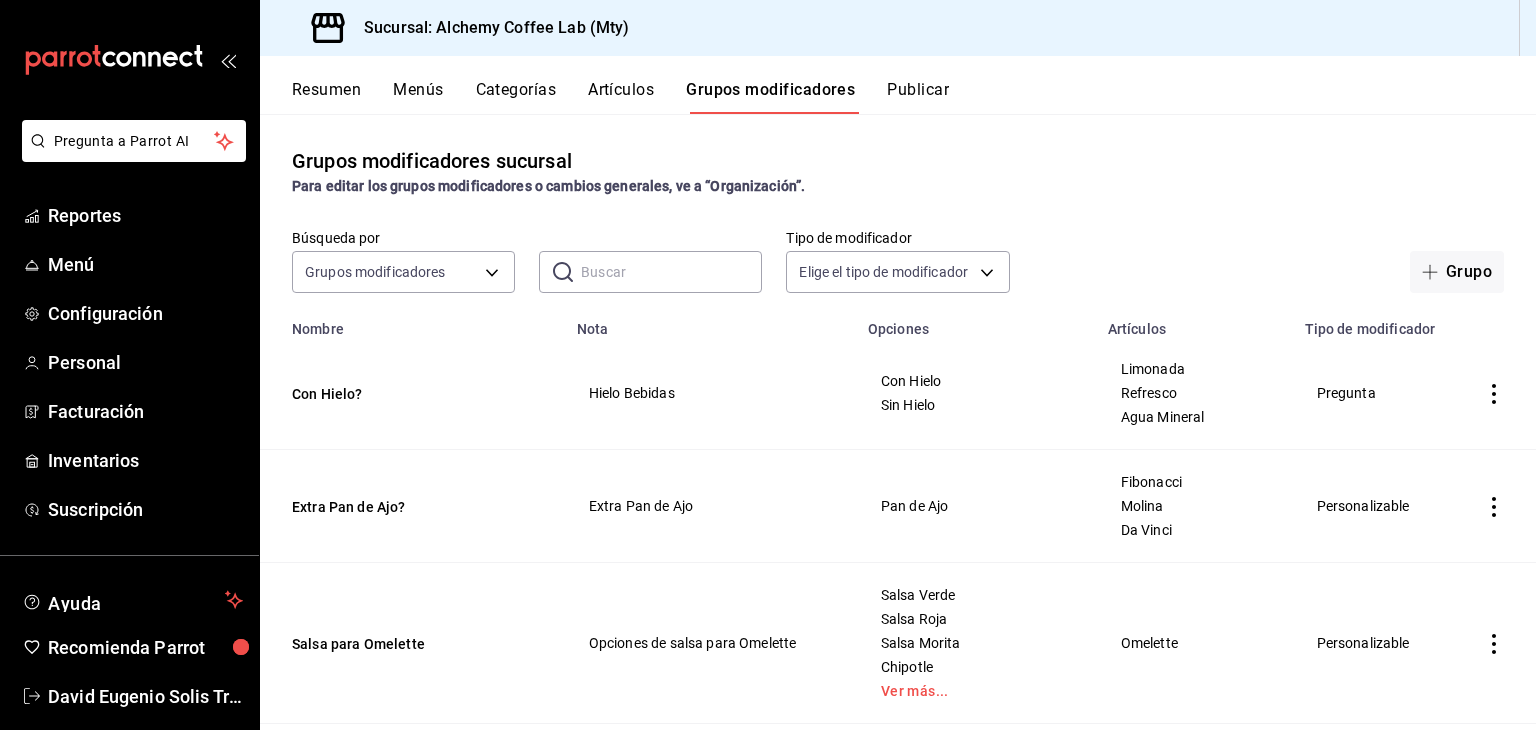 scroll, scrollTop: 0, scrollLeft: 0, axis: both 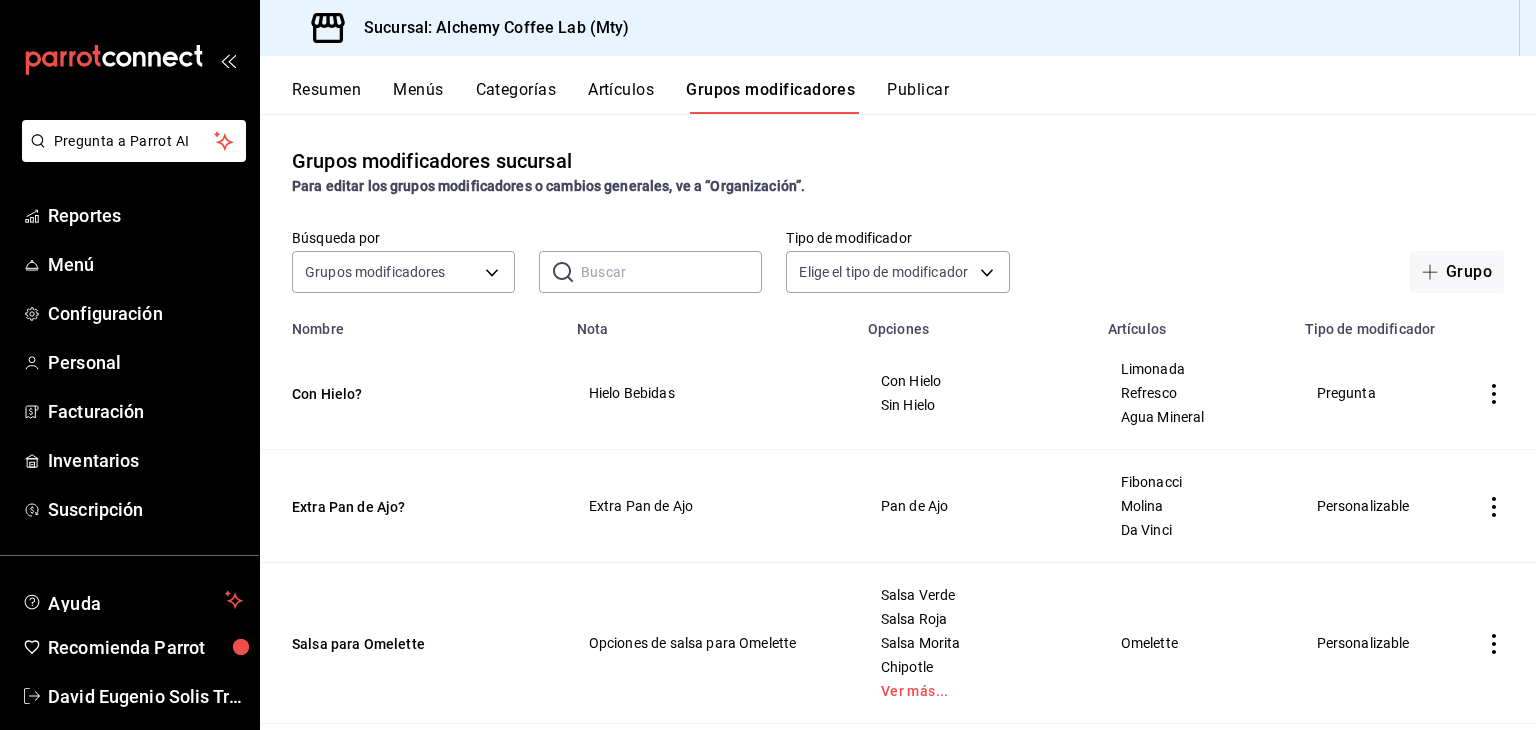 click at bounding box center [671, 272] 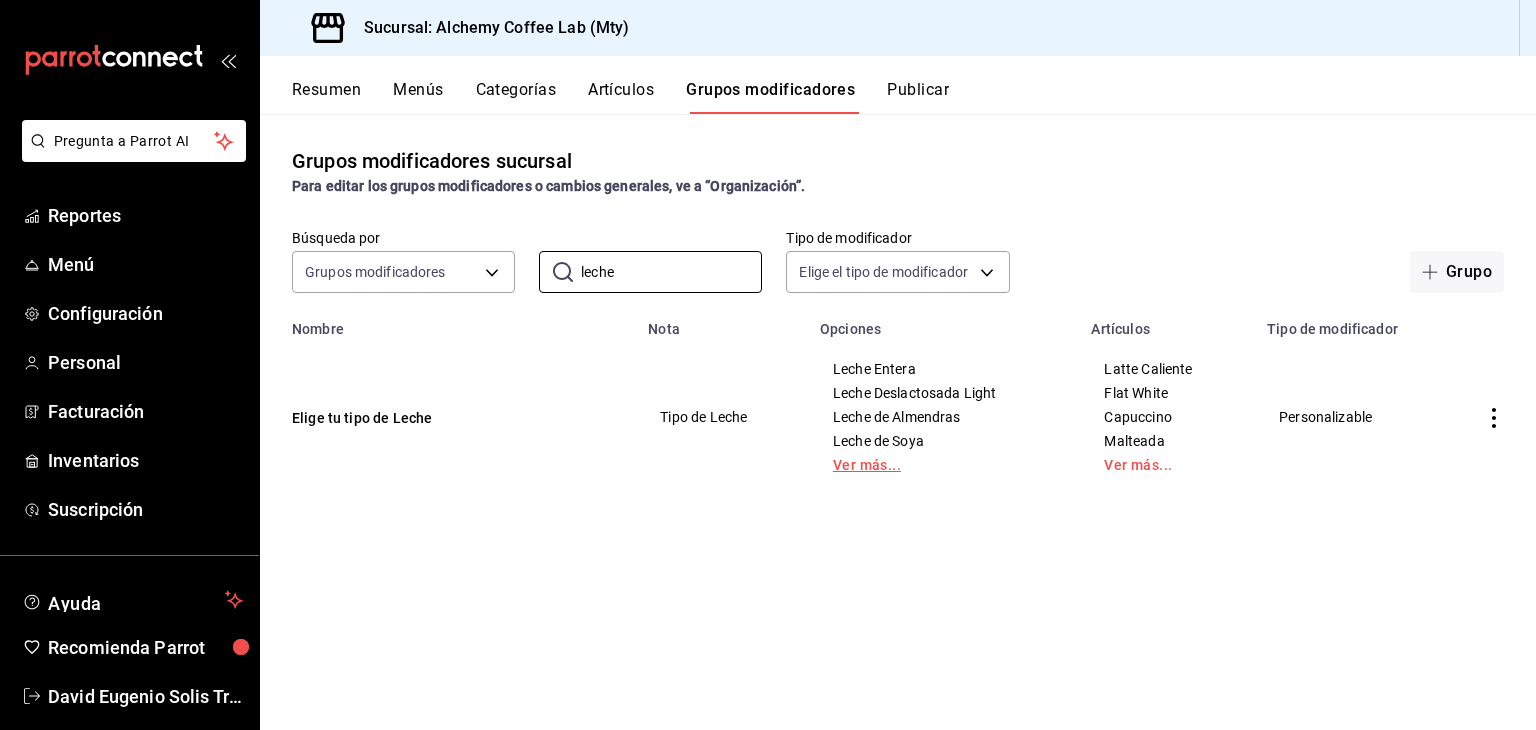 type on "leche" 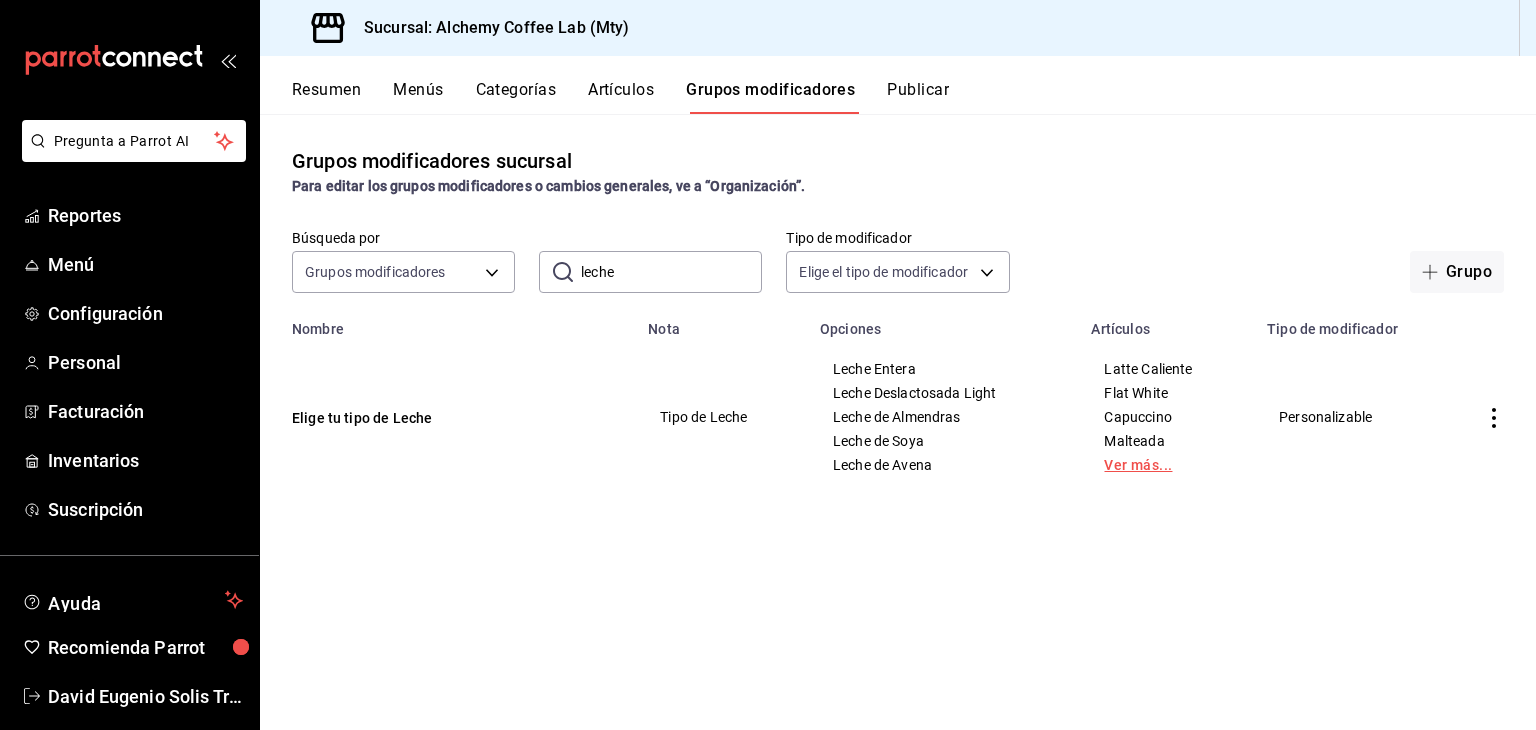 click on "Ver más..." at bounding box center (1167, 465) 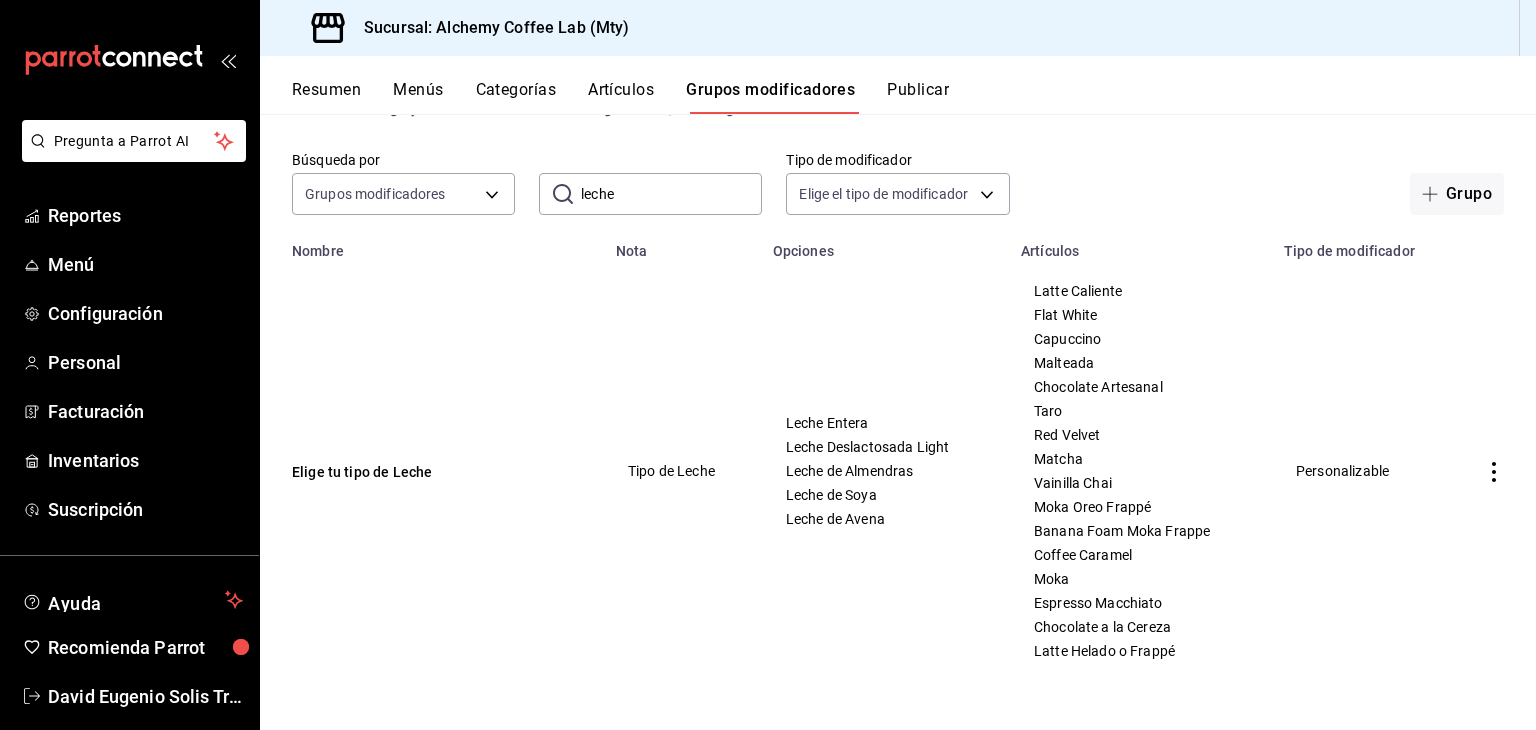 scroll, scrollTop: 80, scrollLeft: 0, axis: vertical 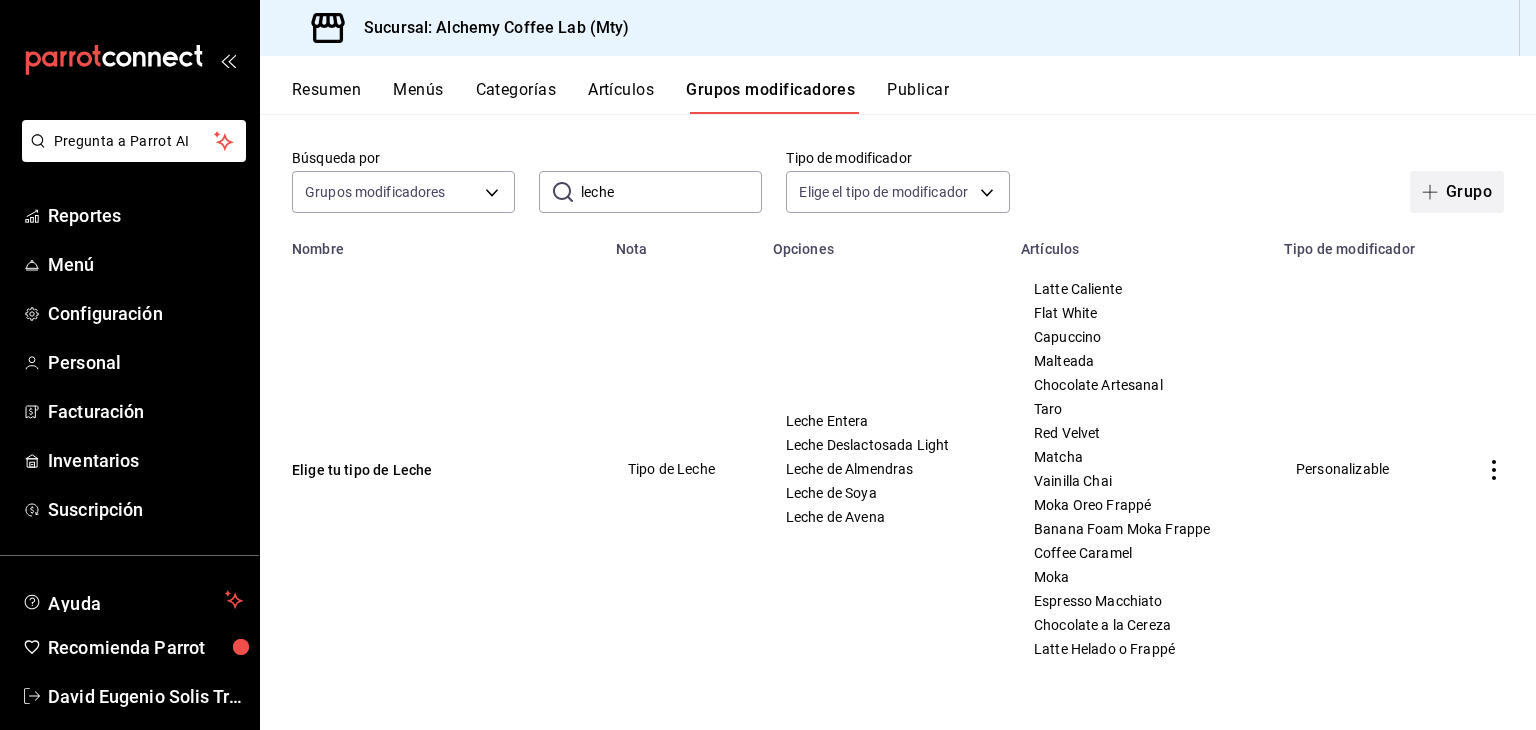 click on "Grupo" at bounding box center (1457, 192) 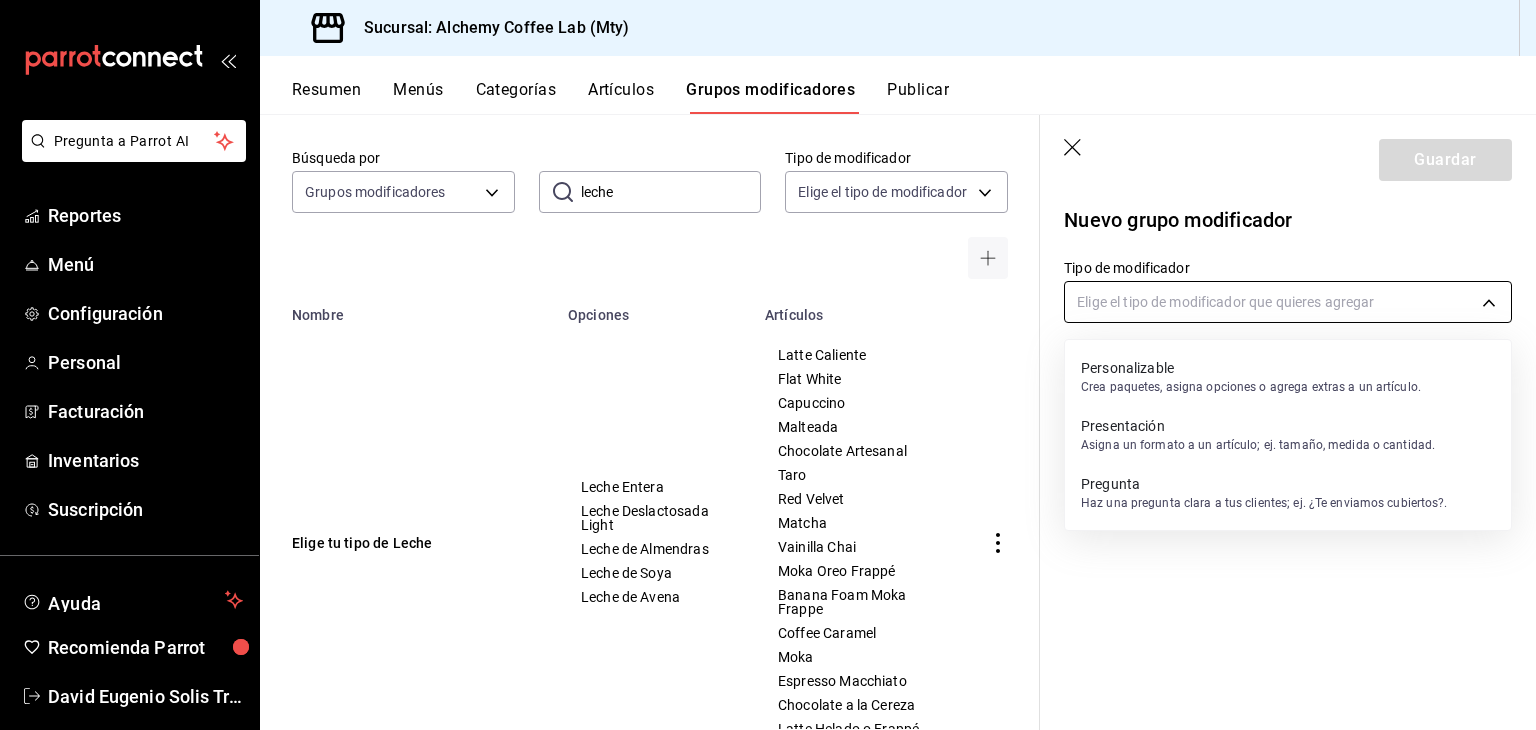 click on "Pregunta a Parrot AI Reportes   Menú   Configuración   Personal   Facturación   Inventarios   Suscripción   Ayuda Recomienda Parrot   David Eugenio Solis Treviño   Sugerir nueva función   Sucursal: Alchemy Coffee Lab (Mty) Resumen Menús Categorías Artículos Grupos modificadores Publicar Grupos modificadores sucursal Para editar los grupos modificadores o cambios generales, ve a “Organización”. Búsqueda por Grupos modificadores GROUP ​ leche ​ Tipo de modificador Elige el tipo de modificador Nombre Opciones Artículos Elige tu tipo de Leche Leche Entera Leche Deslactosada Light Leche de Almendras Leche de Soya Leche de Avena Latte Caliente Flat White Capuccino Malteada Chocolate Artesanal Taro Red Velvet Matcha Vainilla Chai Moka Oreo Frappé Banana Foam Moka Frappe Coffee Caramel Moka Espresso Macchiato Chocolate a la Cereza Latte Helado o Frappé Guardar Nuevo grupo modificador Tipo de modificador Elige el tipo de modificador que quieres agregar GANA 1 MES GRATIS EN TU SUSCRIPCIÓN AQUÍ" at bounding box center [768, 365] 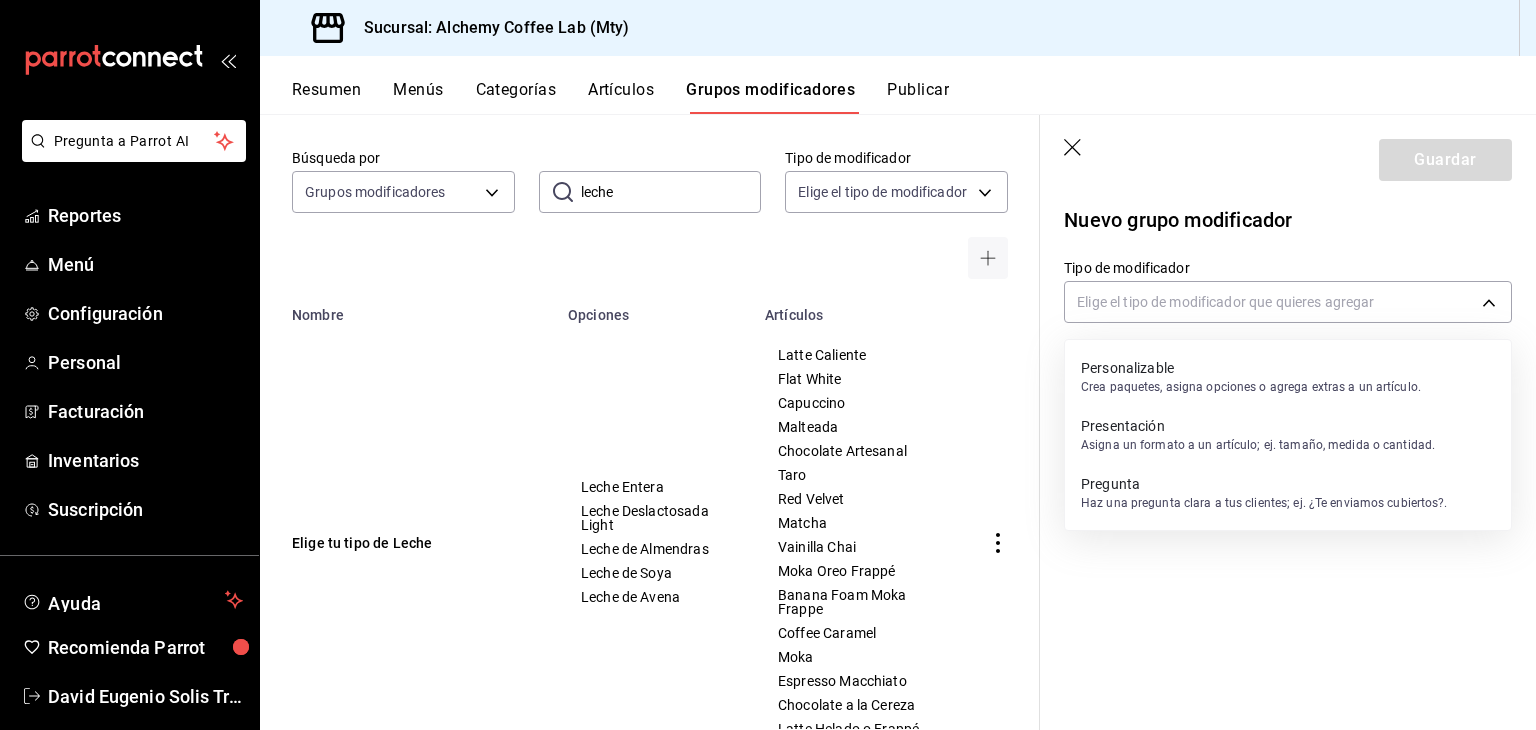 click on "Personalizable" at bounding box center [1251, 368] 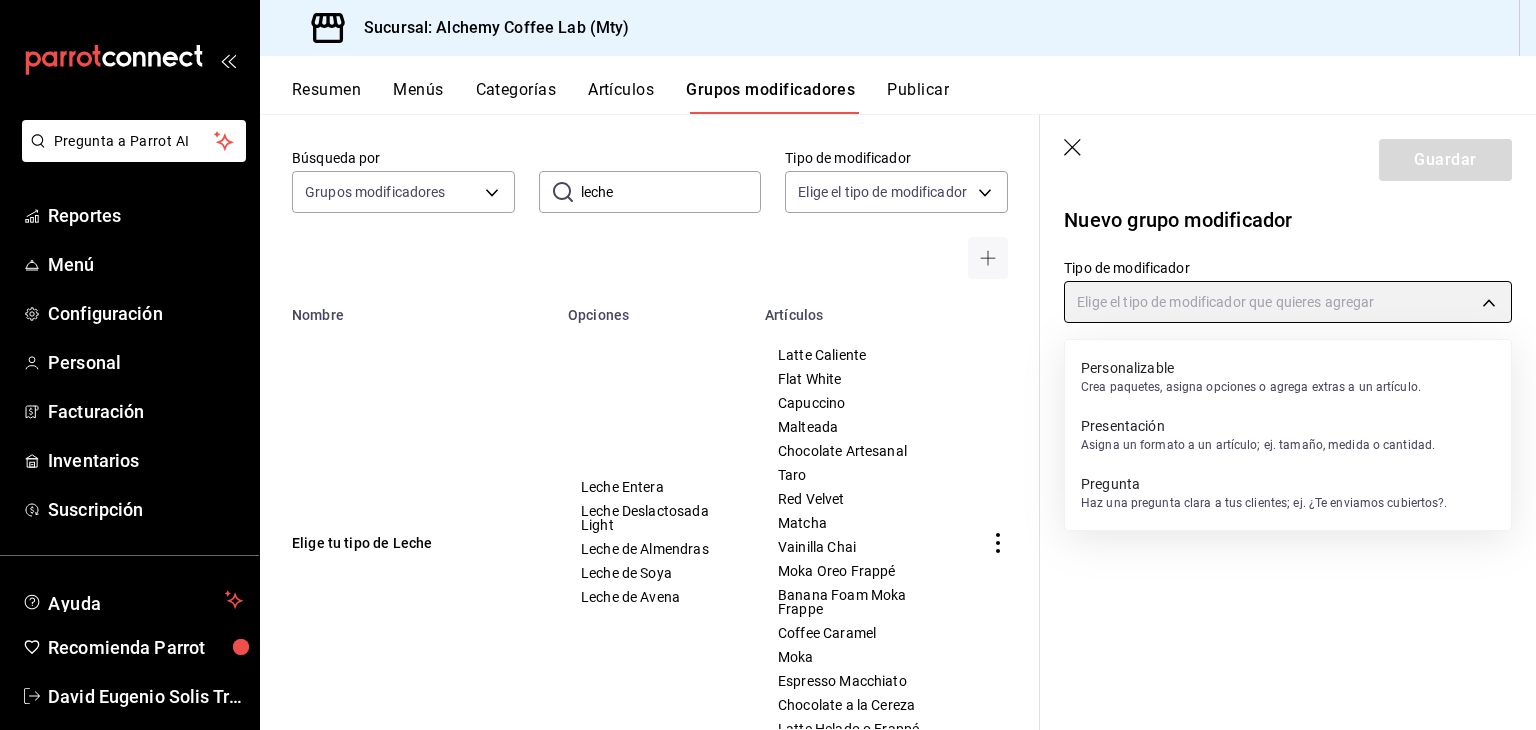type on "CUSTOMIZABLE" 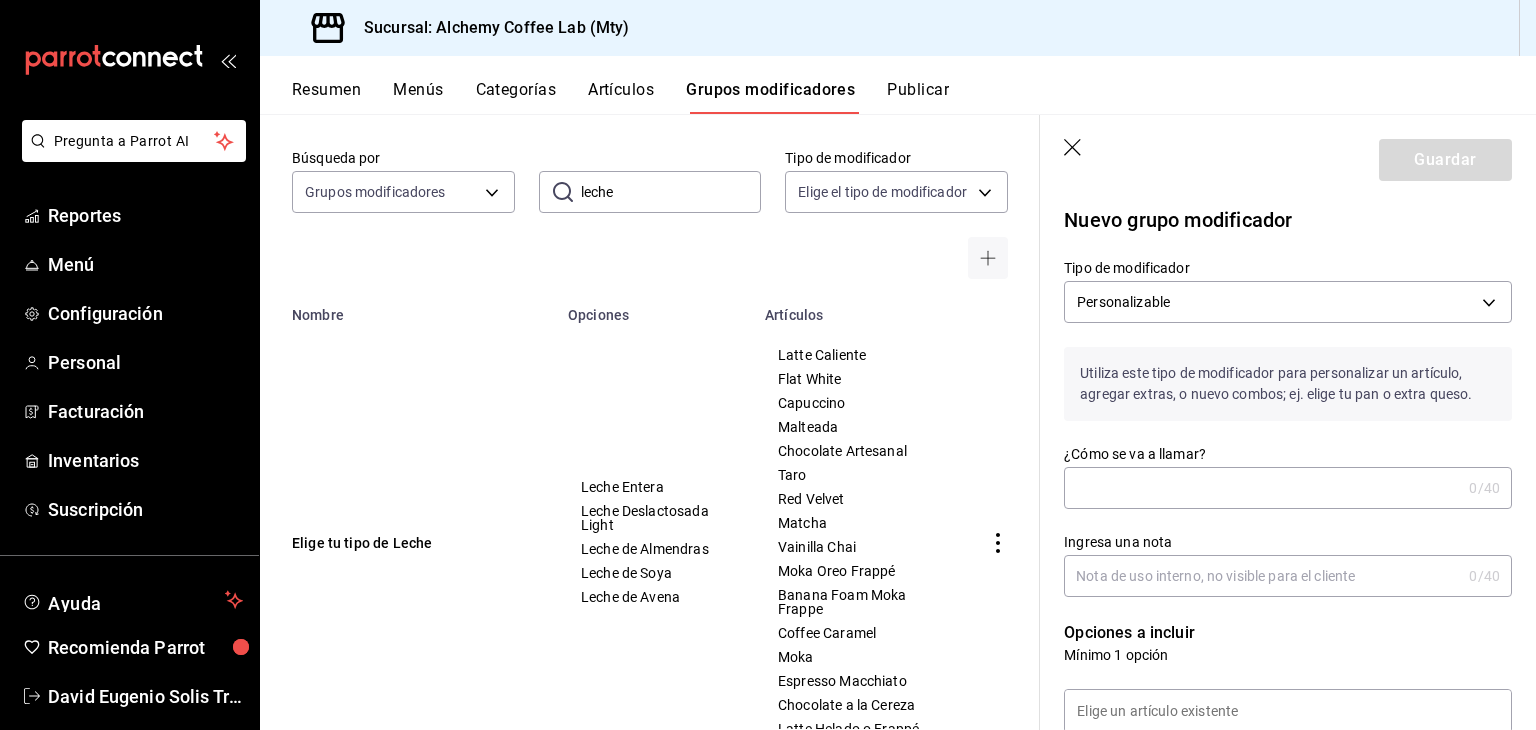 click on "¿Cómo se va a llamar?" at bounding box center [1262, 488] 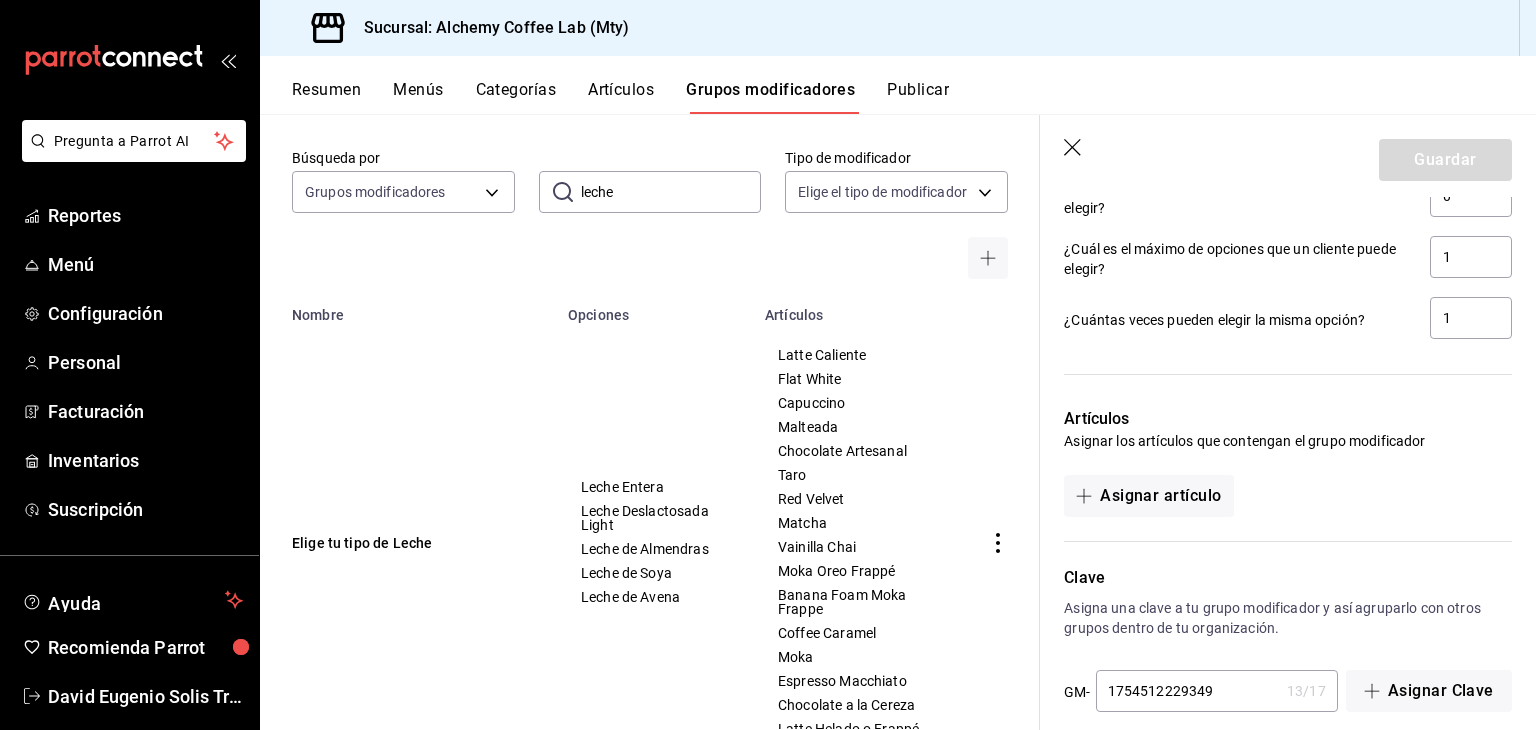 scroll, scrollTop: 900, scrollLeft: 0, axis: vertical 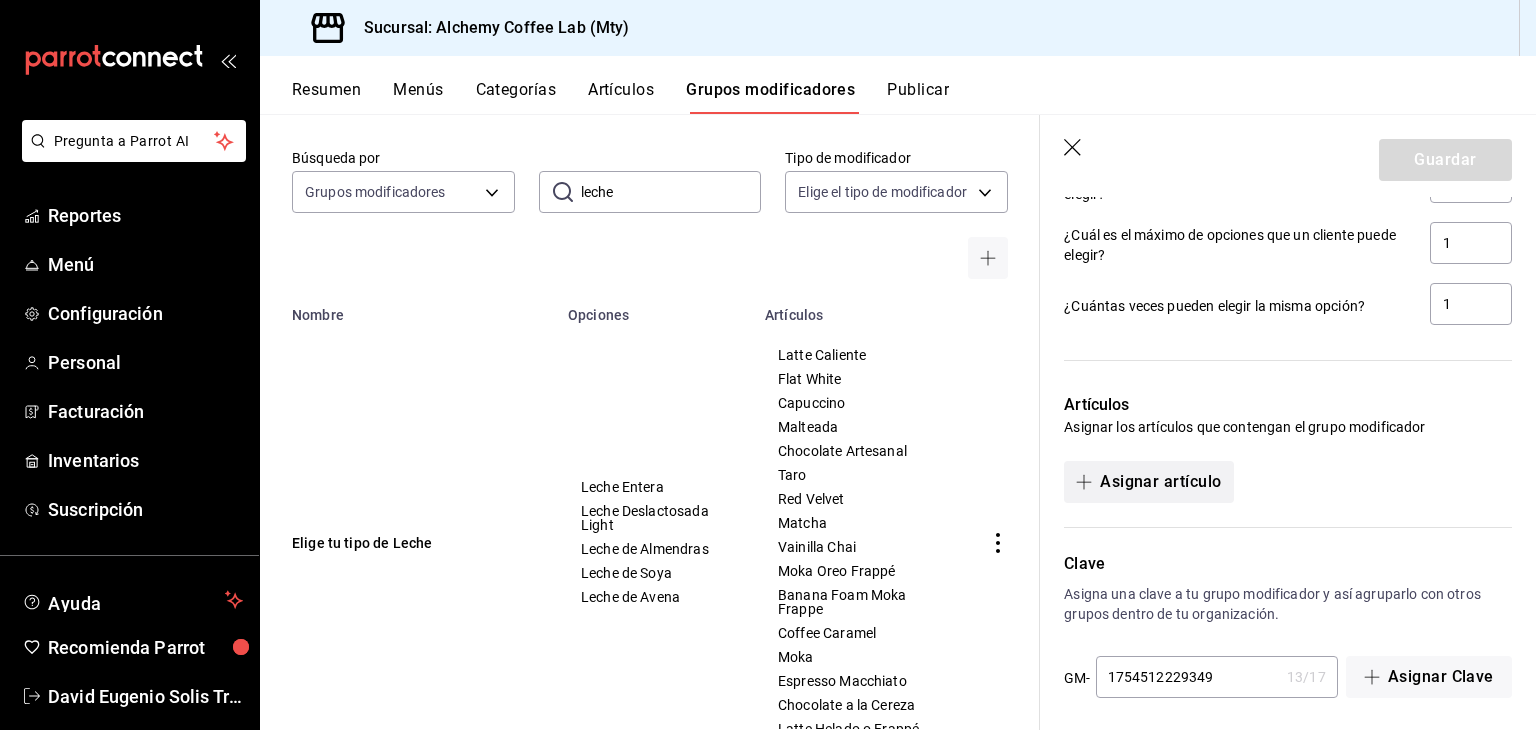 click on "Asignar artículo" at bounding box center [1148, 482] 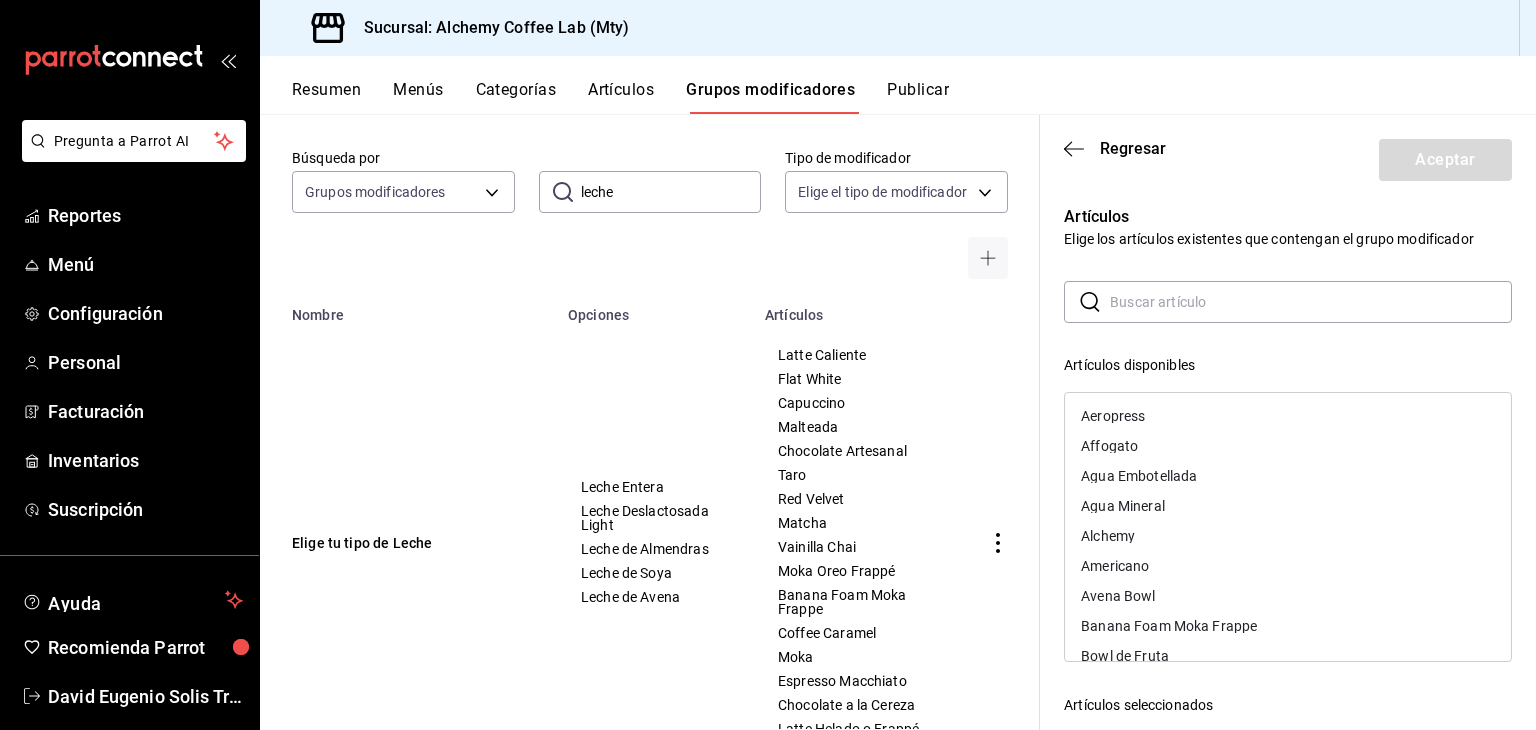 click at bounding box center (1311, 302) 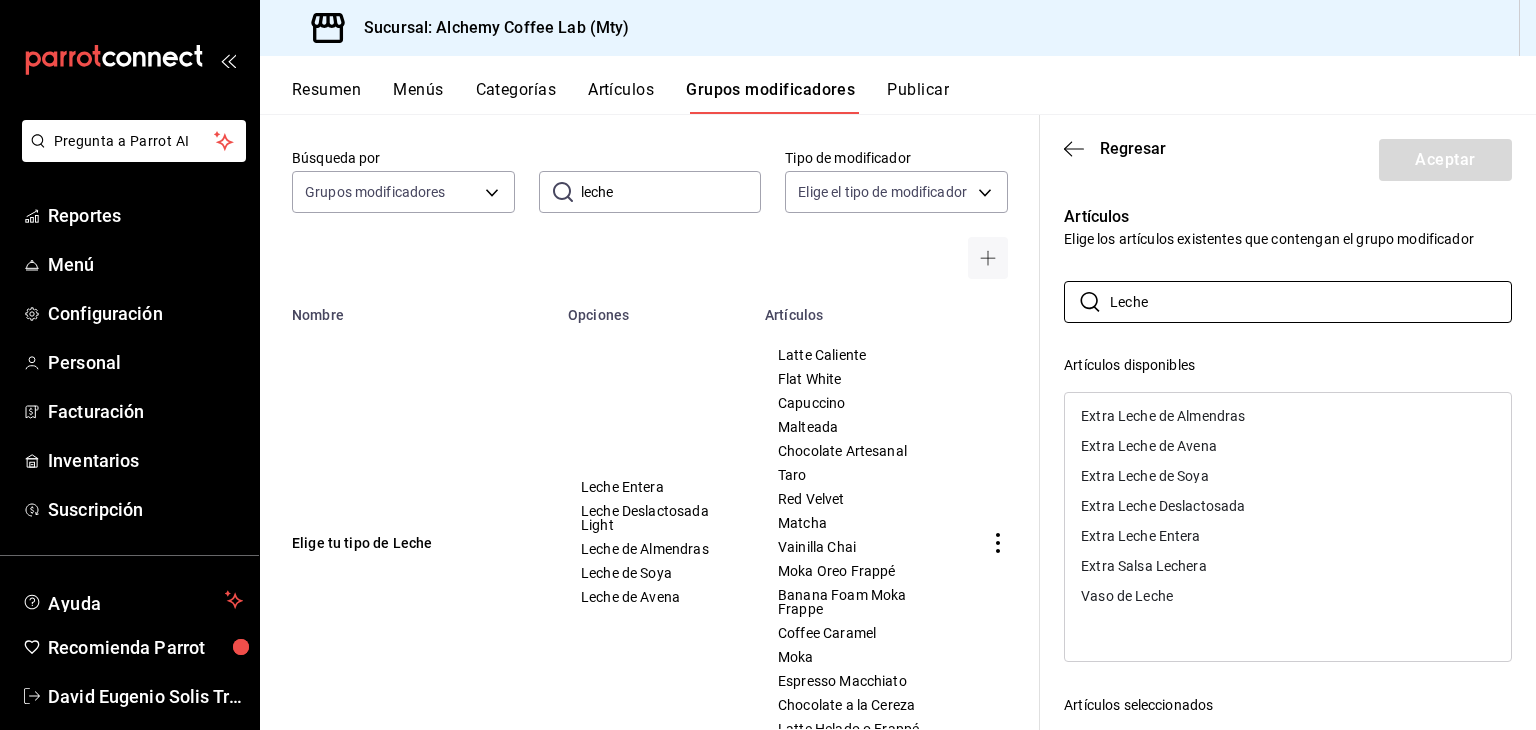 type on "Leche" 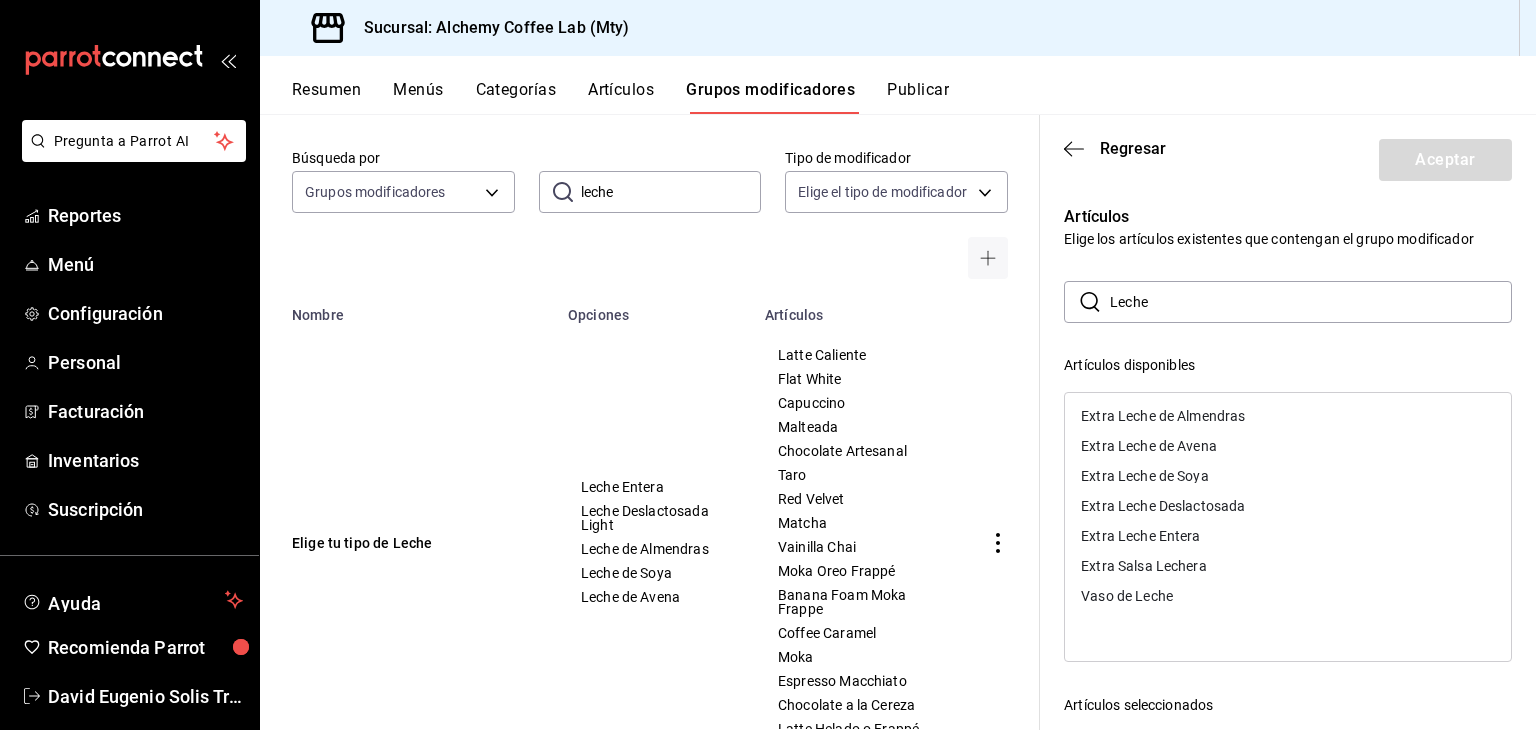 click on "Extra Leche Entera" at bounding box center [1288, 536] 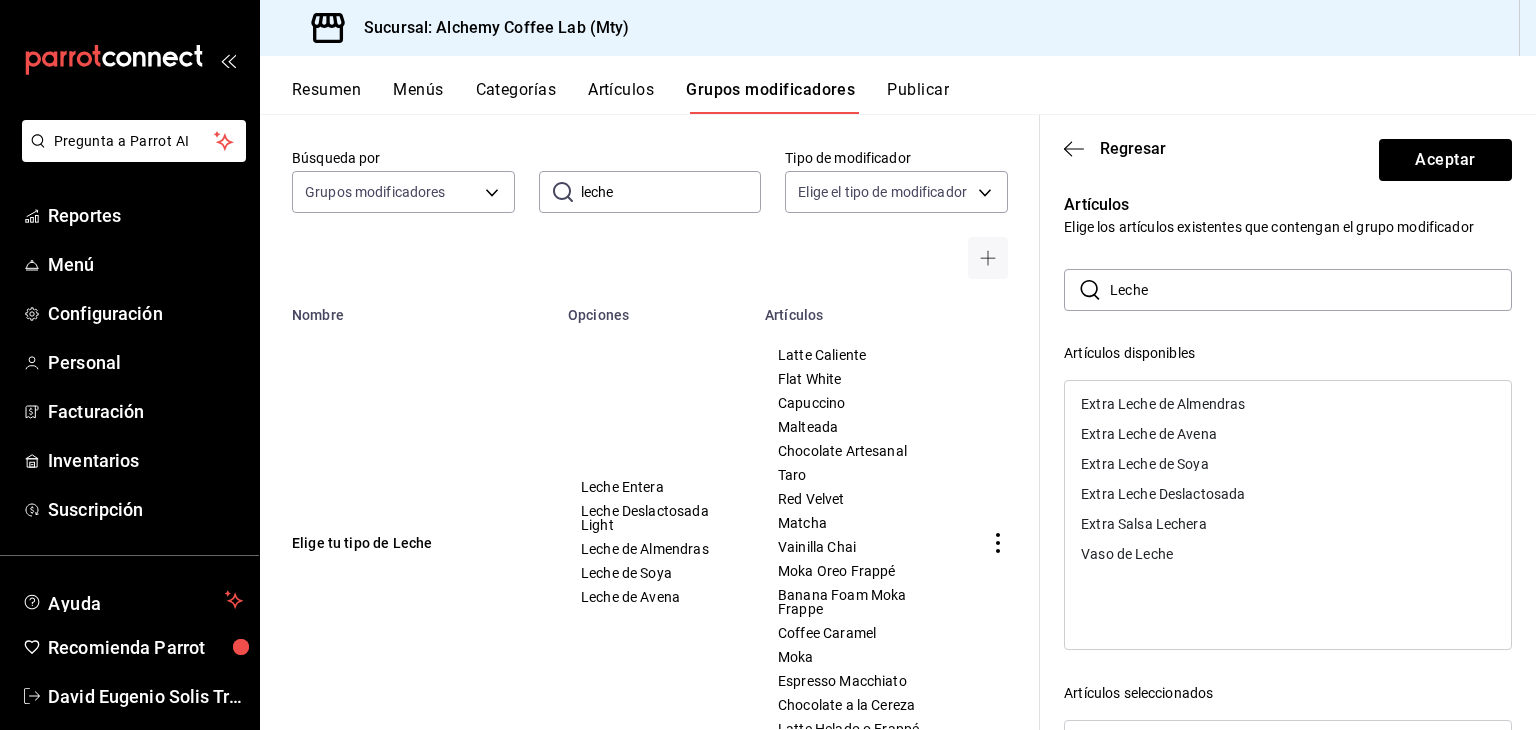 scroll, scrollTop: 5, scrollLeft: 0, axis: vertical 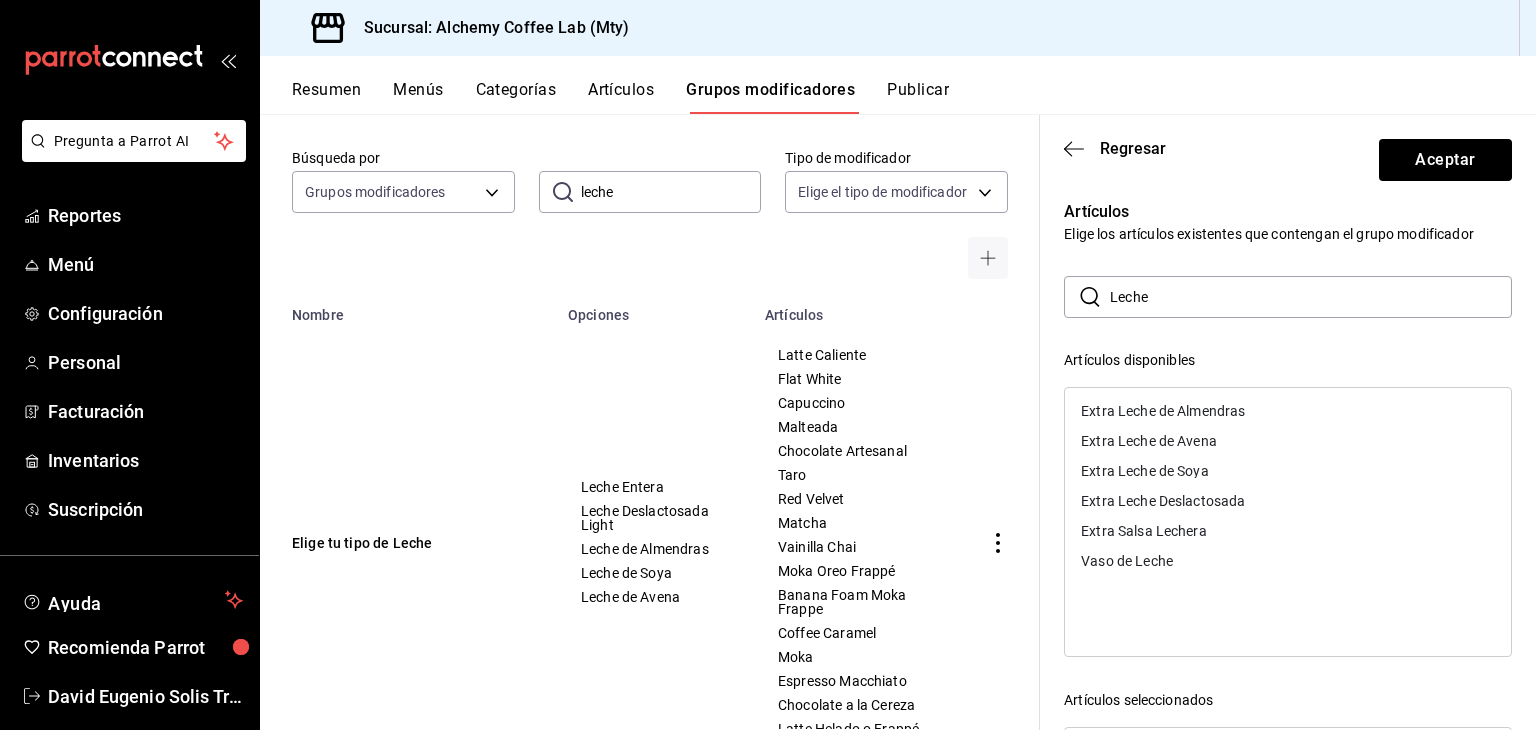 click on "Extra Leche Deslactosada" at bounding box center (1163, 501) 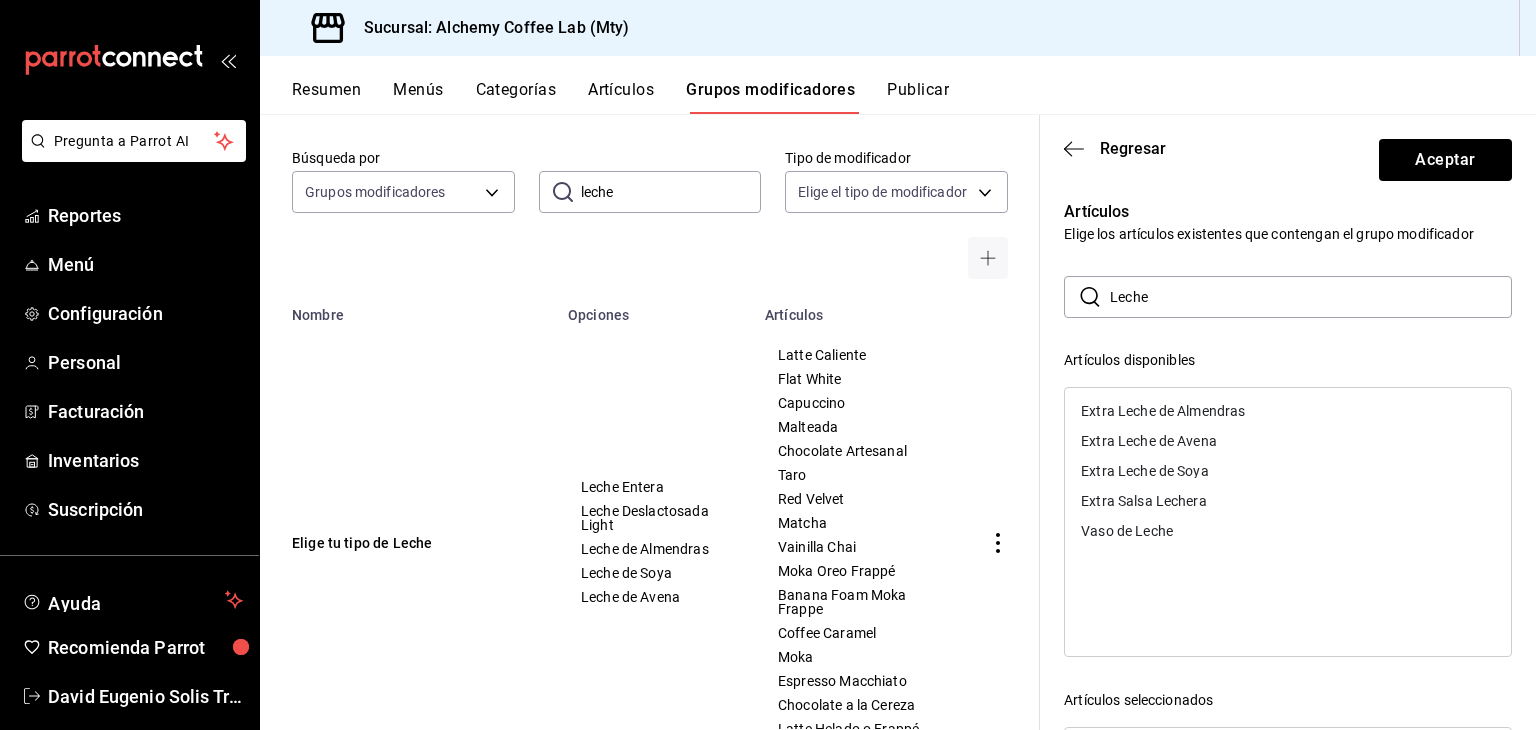 click on "Extra Leche de Soya" at bounding box center (1288, 471) 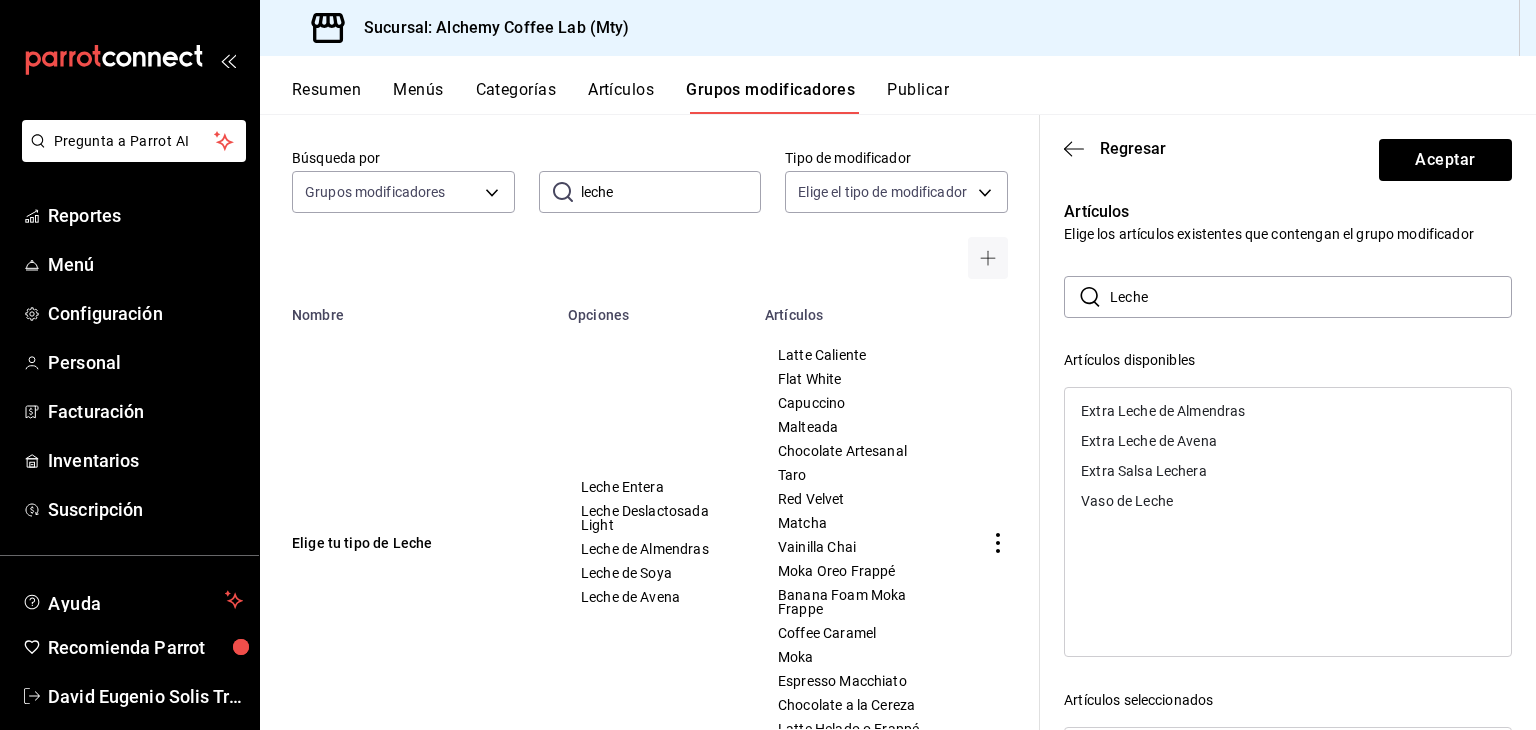 click on "Extra Leche de Avena" at bounding box center (1288, 441) 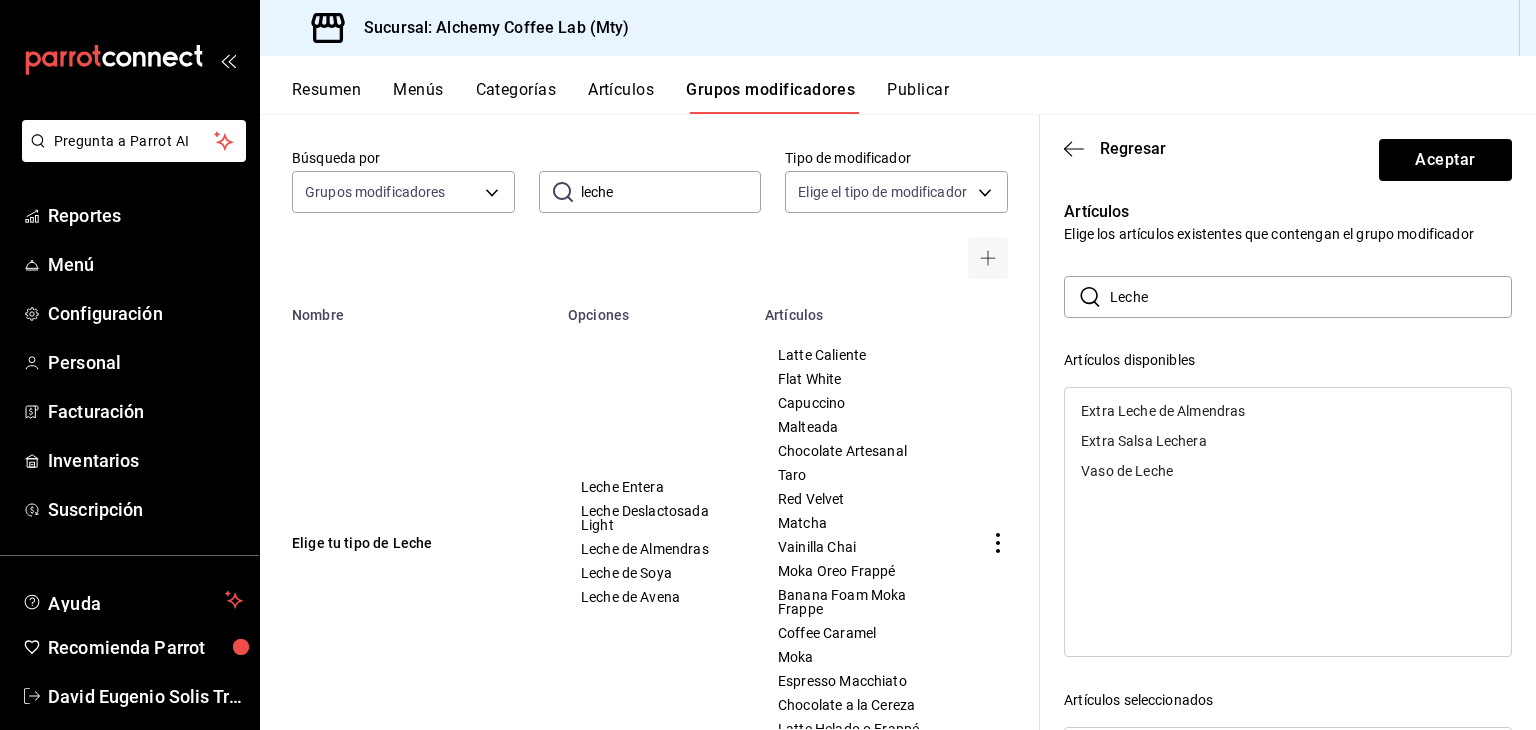 click on "Extra Leche de Almendras" at bounding box center [1288, 411] 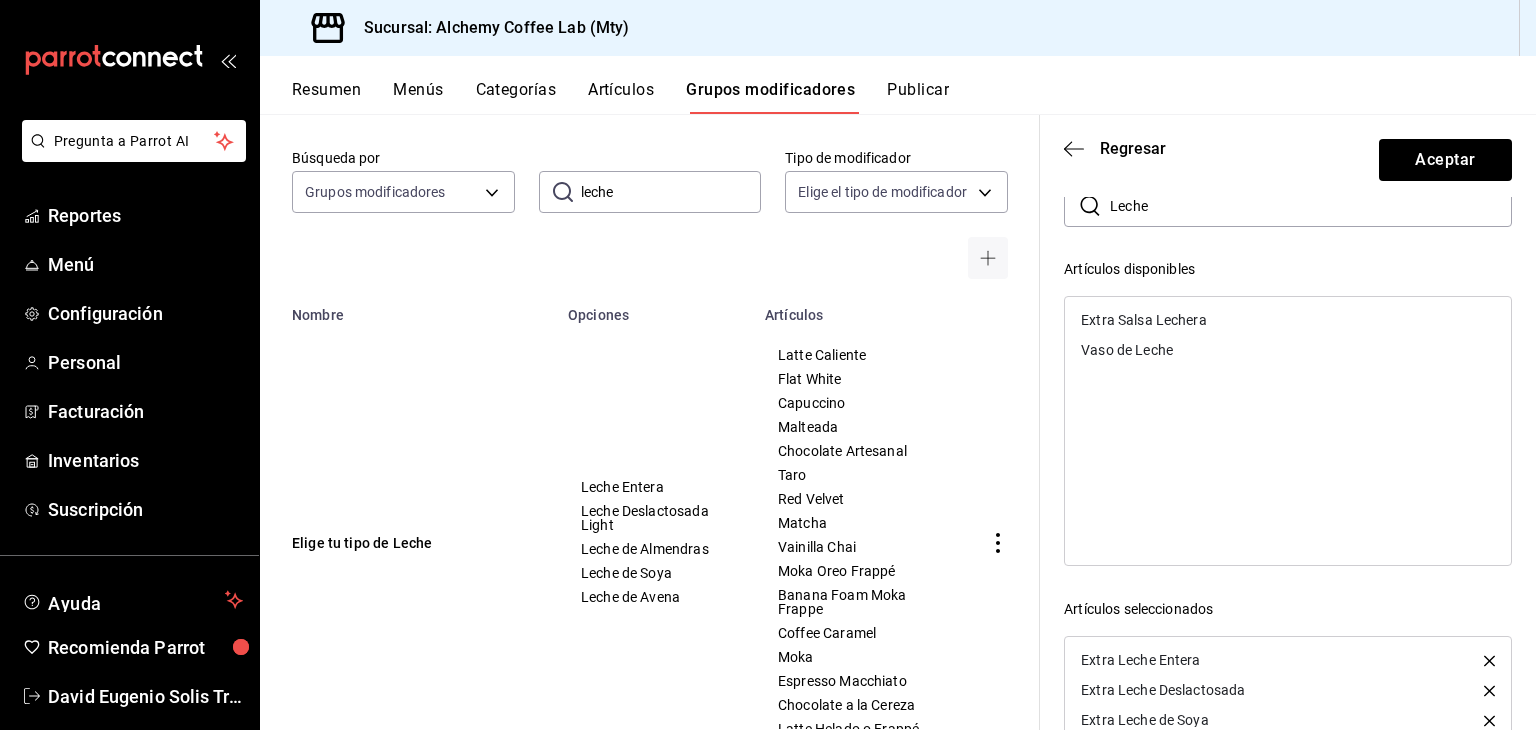 scroll, scrollTop: 305, scrollLeft: 0, axis: vertical 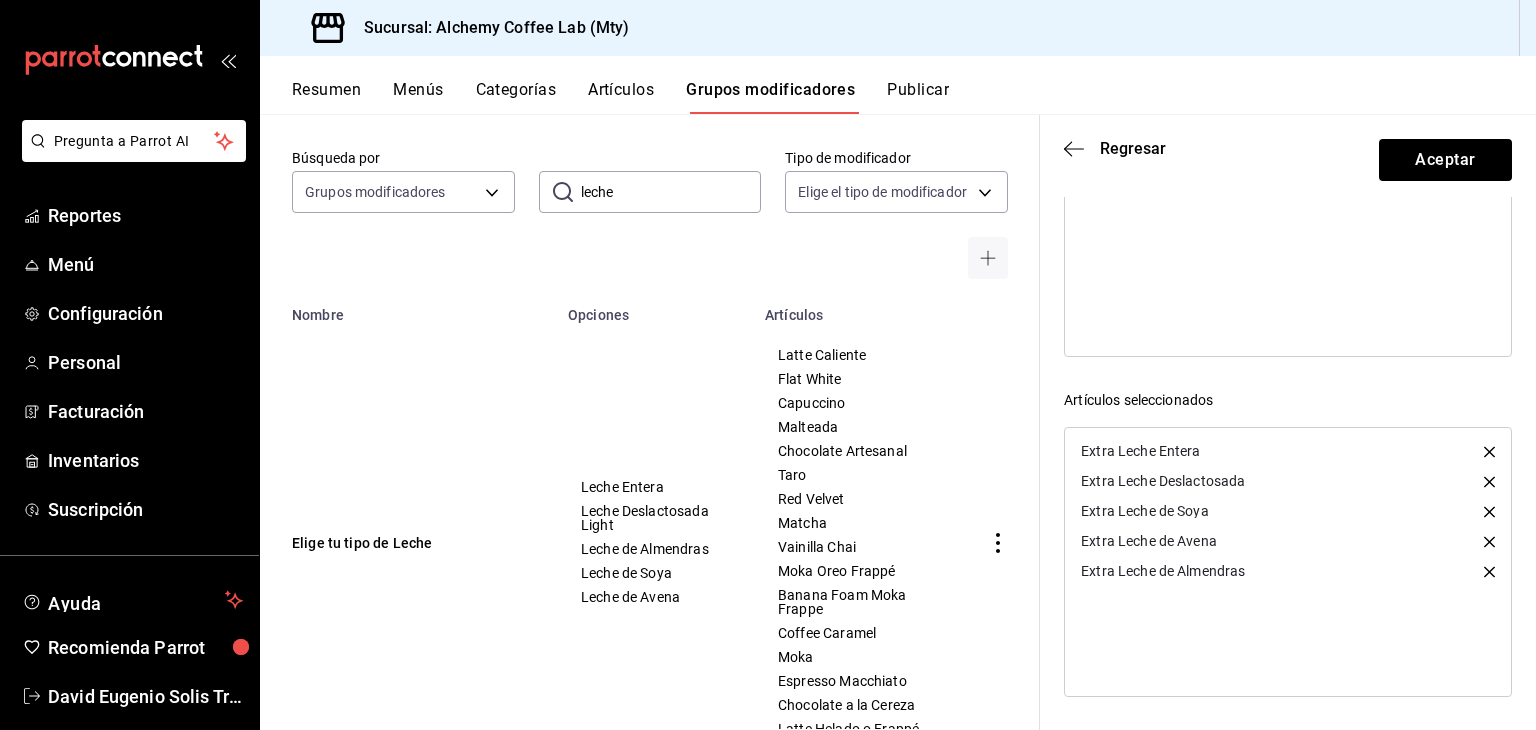click 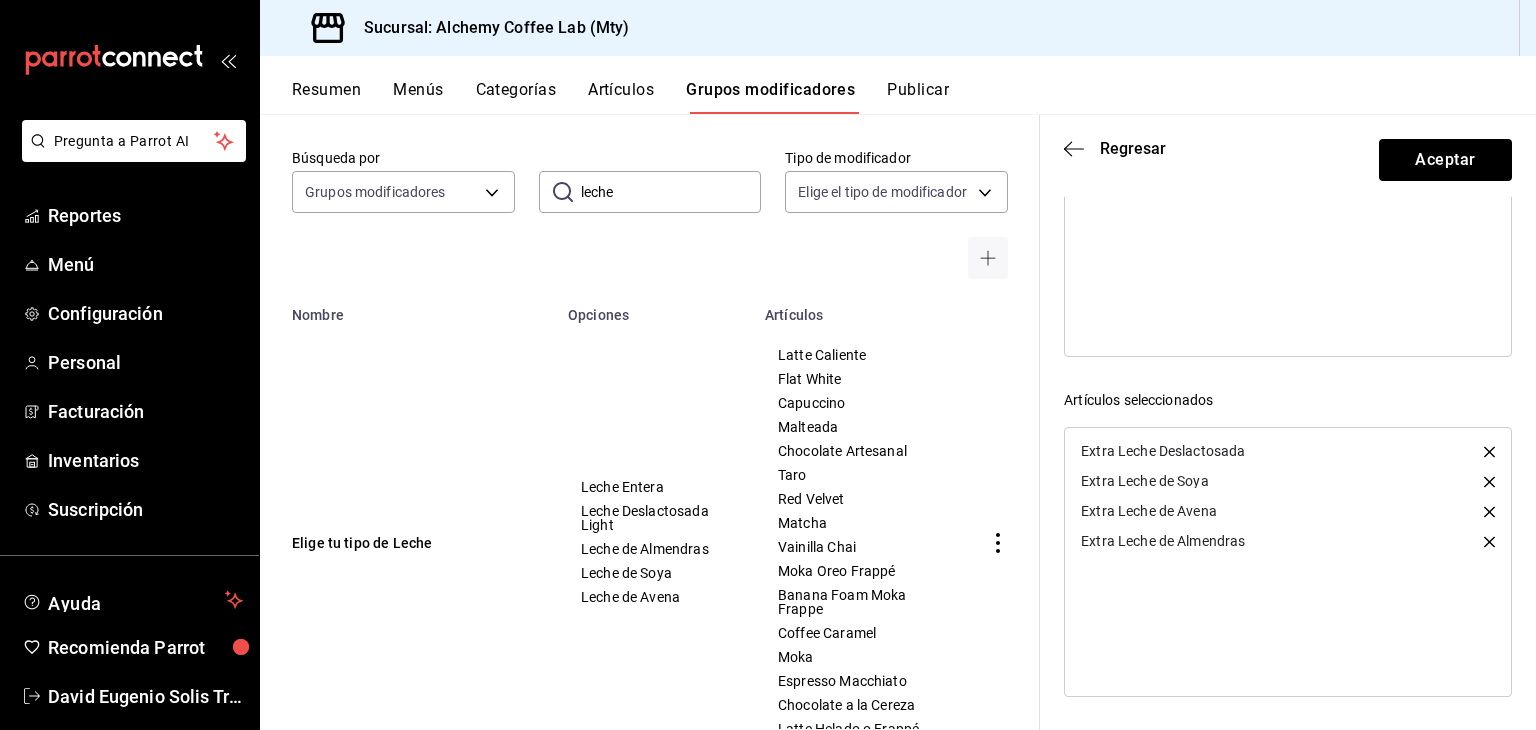 click 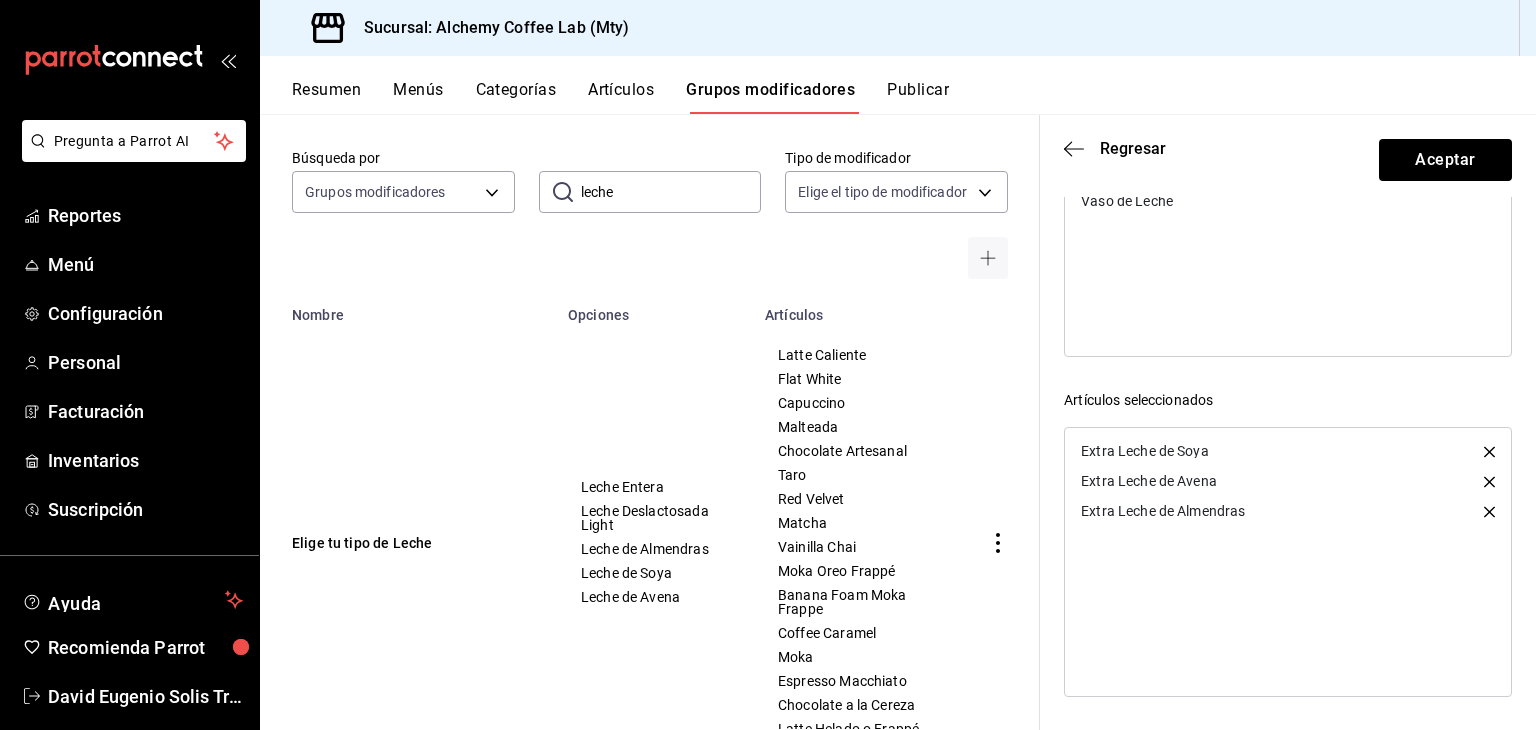 click on "Extra Leche de Avena" at bounding box center [1288, 481] 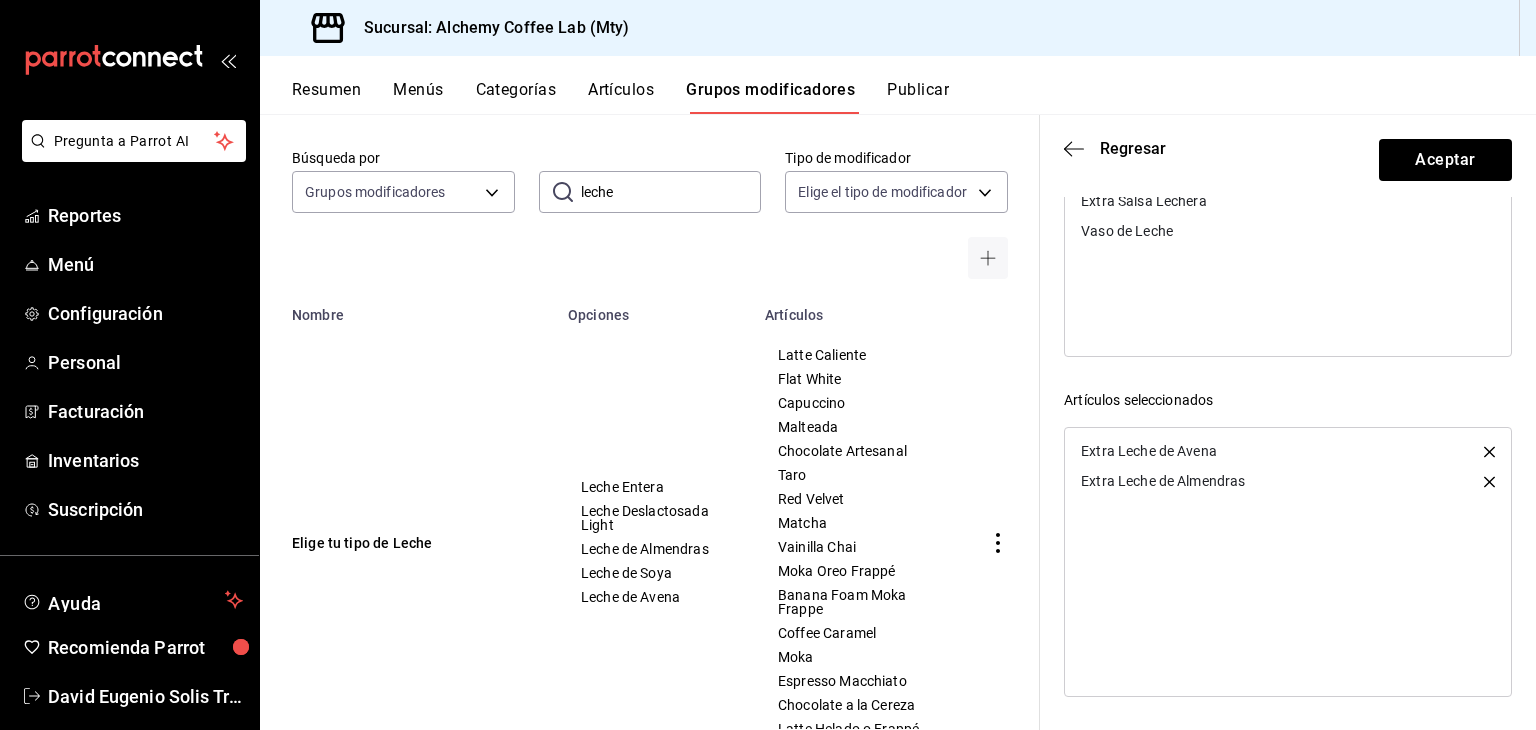 click 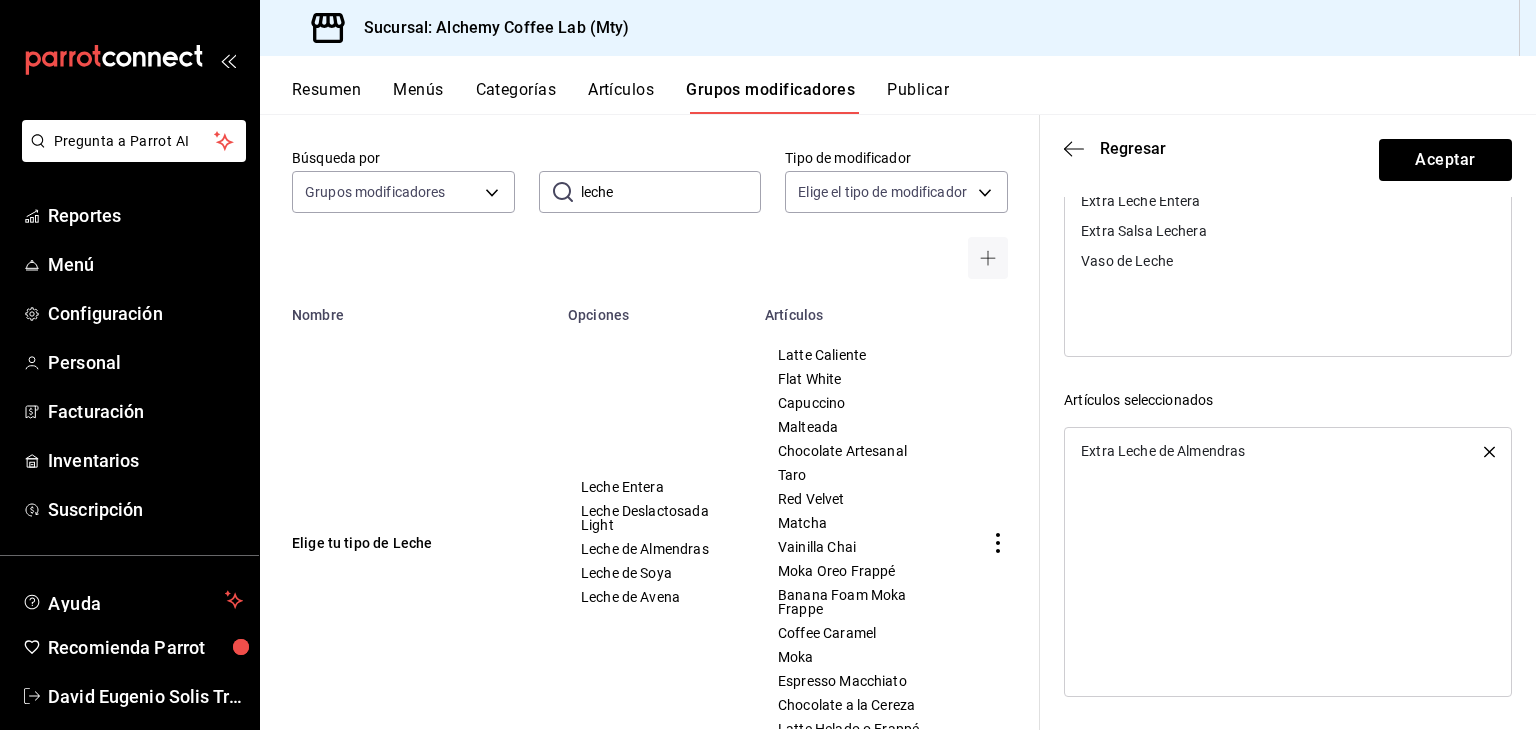 click 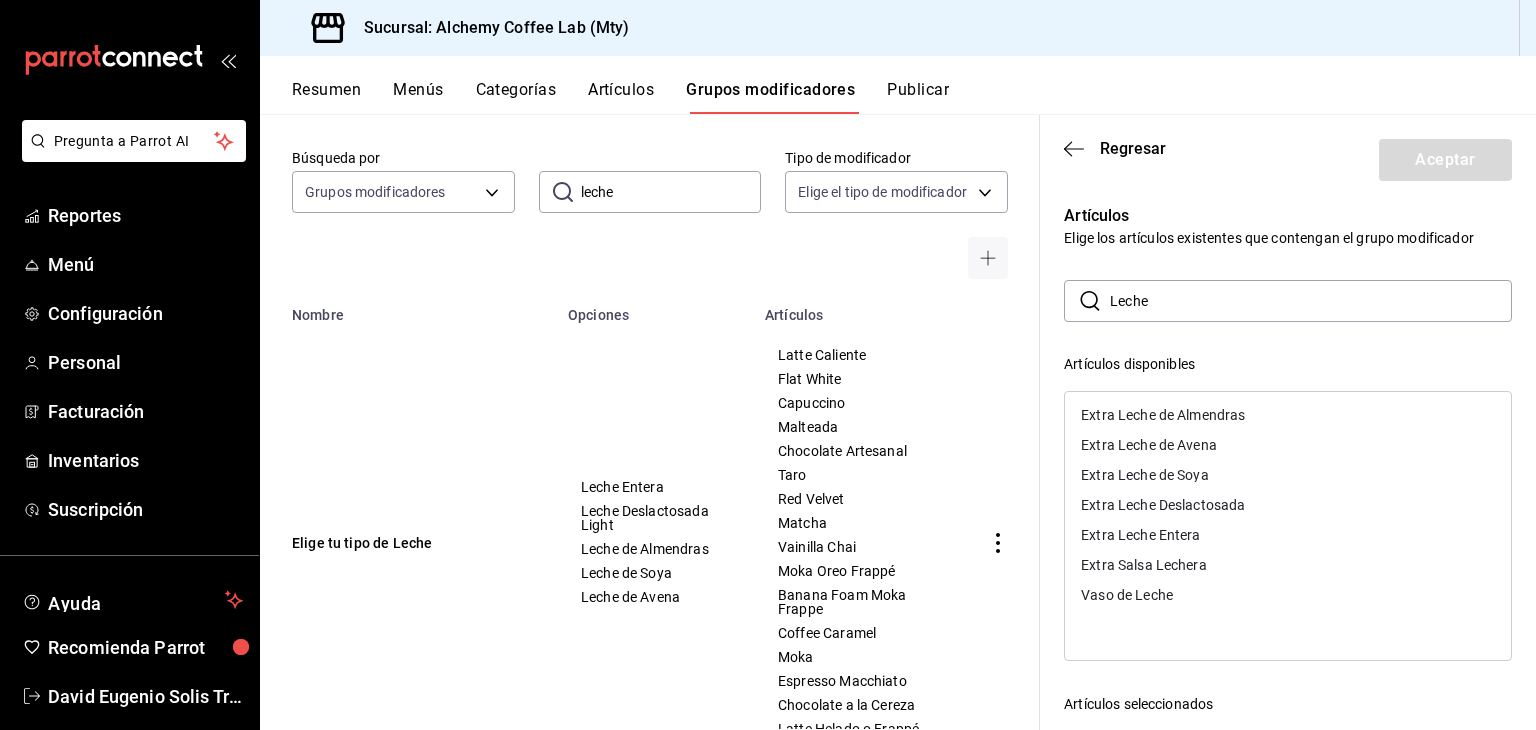 scroll, scrollTop: 0, scrollLeft: 0, axis: both 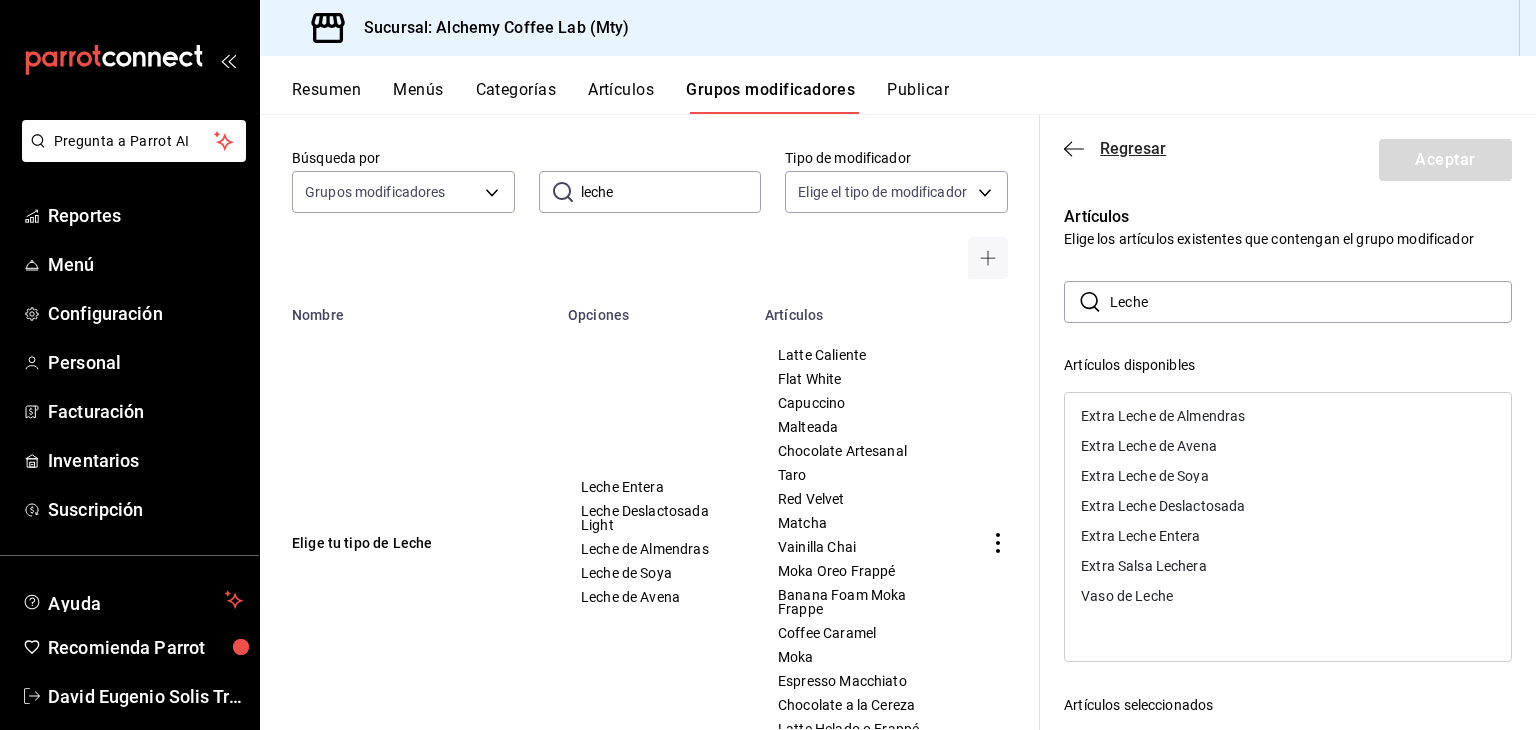 click on "Regresar" at bounding box center (1133, 148) 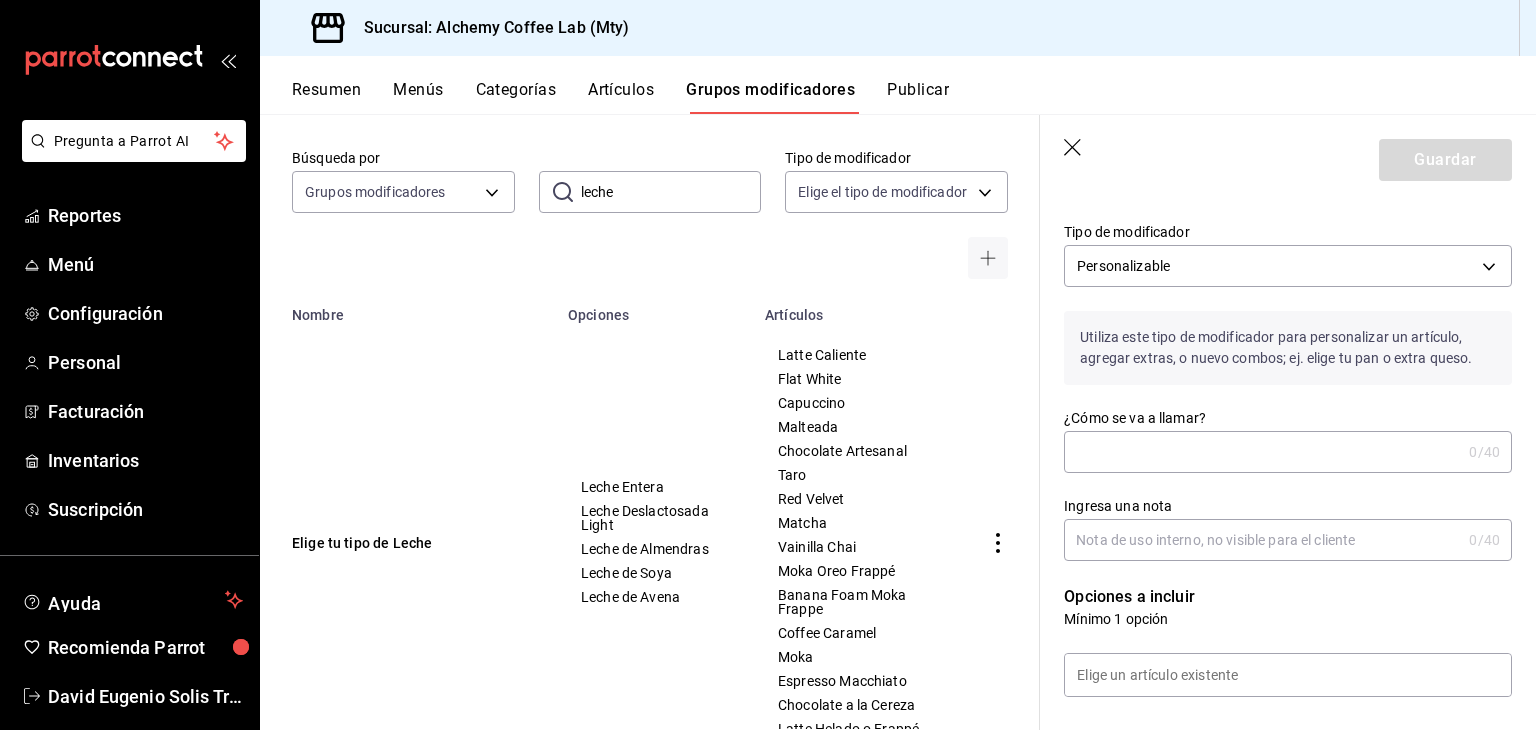 scroll, scrollTop: 0, scrollLeft: 0, axis: both 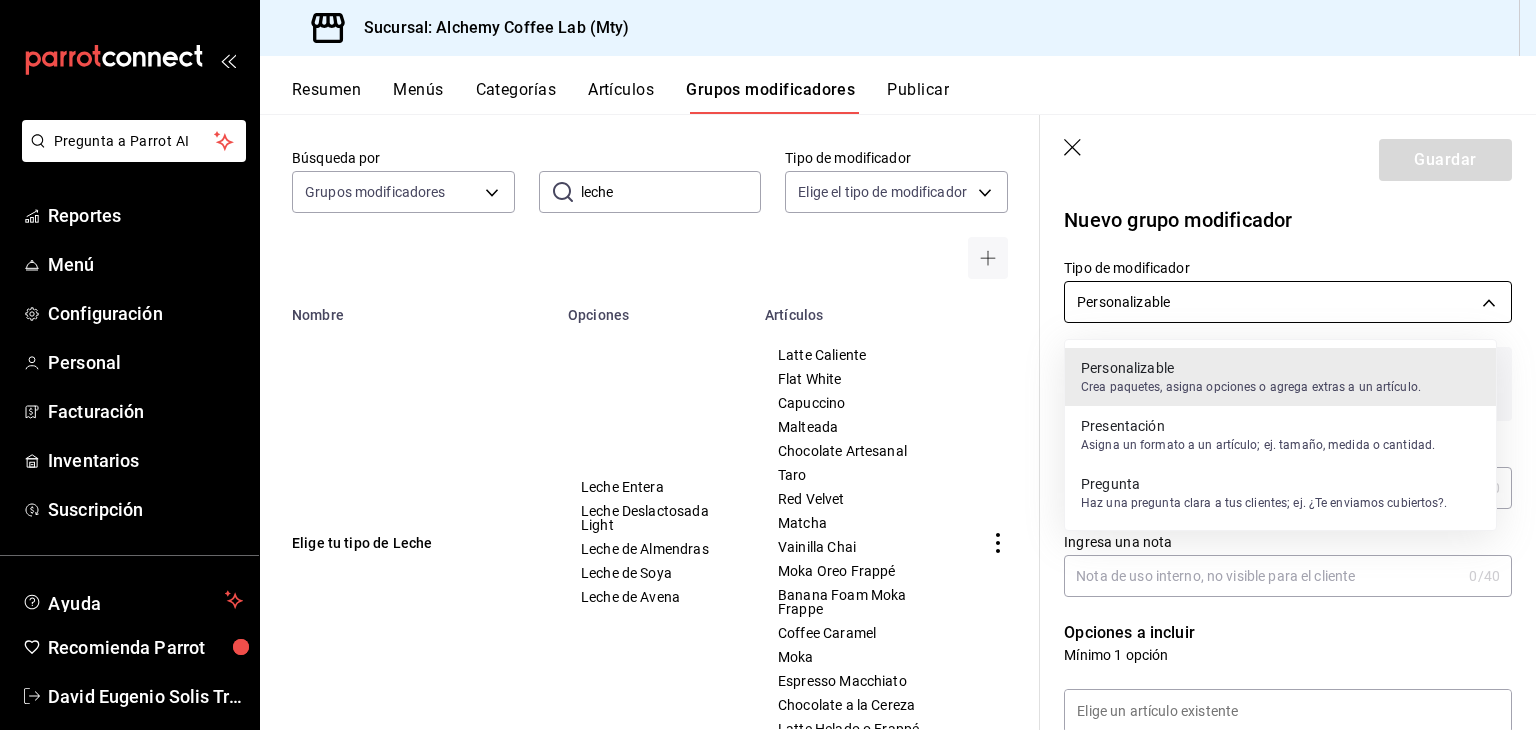 click on "Pregunta a Parrot AI Reportes   Menú   Configuración   Personal   Facturación   Inventarios   Suscripción   Ayuda Recomienda Parrot   David Eugenio Solis Treviño   Sugerir nueva función   Sucursal: Alchemy Coffee Lab (Mty) Resumen Menús Categorías Artículos Grupos modificadores Publicar Grupos modificadores sucursal Para editar los grupos modificadores o cambios generales, ve a “Organización”. Búsqueda por Grupos modificadores GROUP ​ leche ​ Tipo de modificador Elige el tipo de modificador Nombre Opciones Artículos Elige tu tipo de Leche Leche Entera Leche Deslactosada Light Leche de Almendras Leche de Soya Leche de Avena Latte Caliente Flat White Capuccino Malteada Chocolate Artesanal Taro Red Velvet Matcha Vainilla Chai Moka Oreo Frappé Banana Foam Moka Frappe Coffee Caramel Moka Espresso Macchiato Chocolate a la Cereza Latte Helado o Frappé Guardar Nuevo grupo modificador Tipo de modificador Personalizable CUSTOMIZABLE ¿Cómo se va a llamar? 0 /40 ¿Cómo se va a llamar? 0 /40 0 1 1" at bounding box center (768, 365) 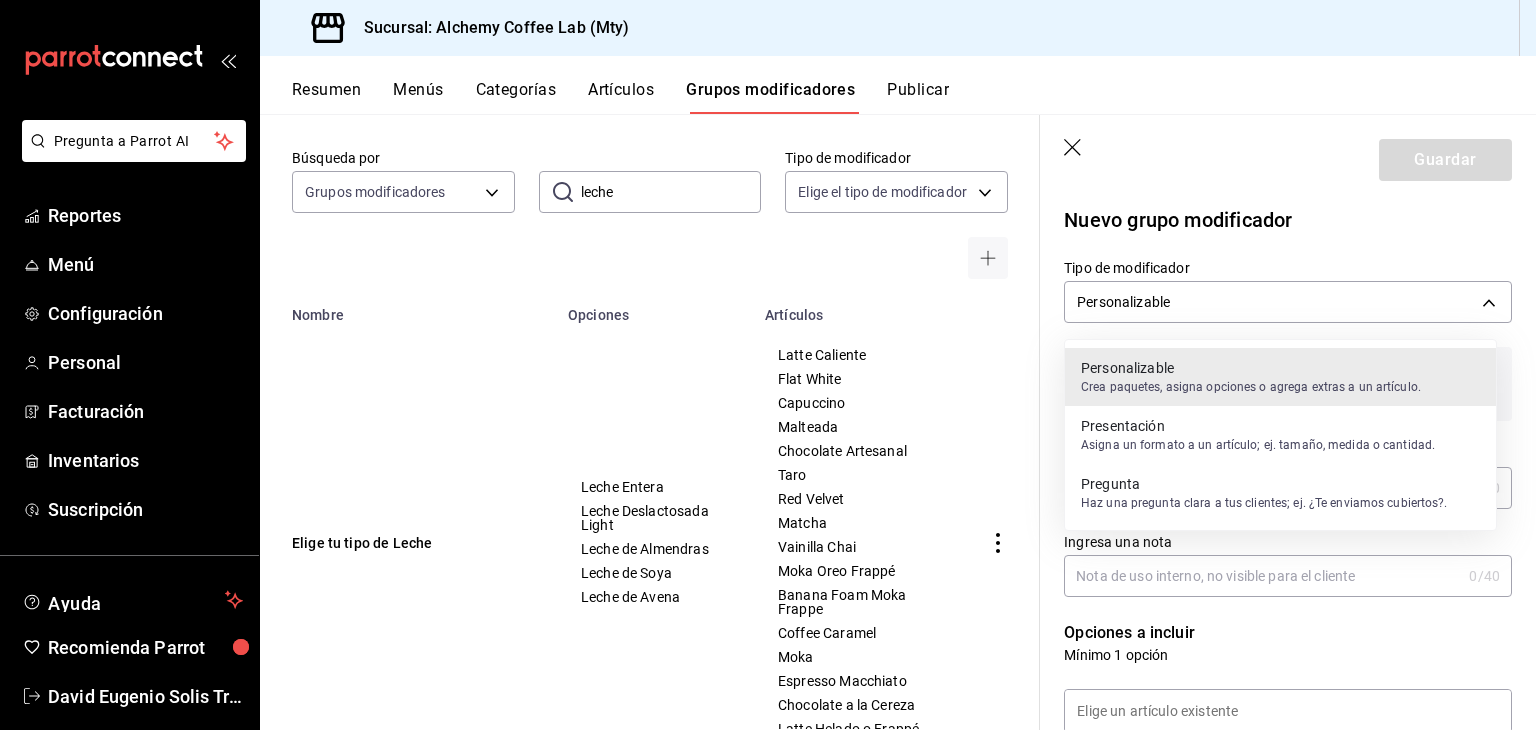 click on "Pregunta" at bounding box center (1264, 484) 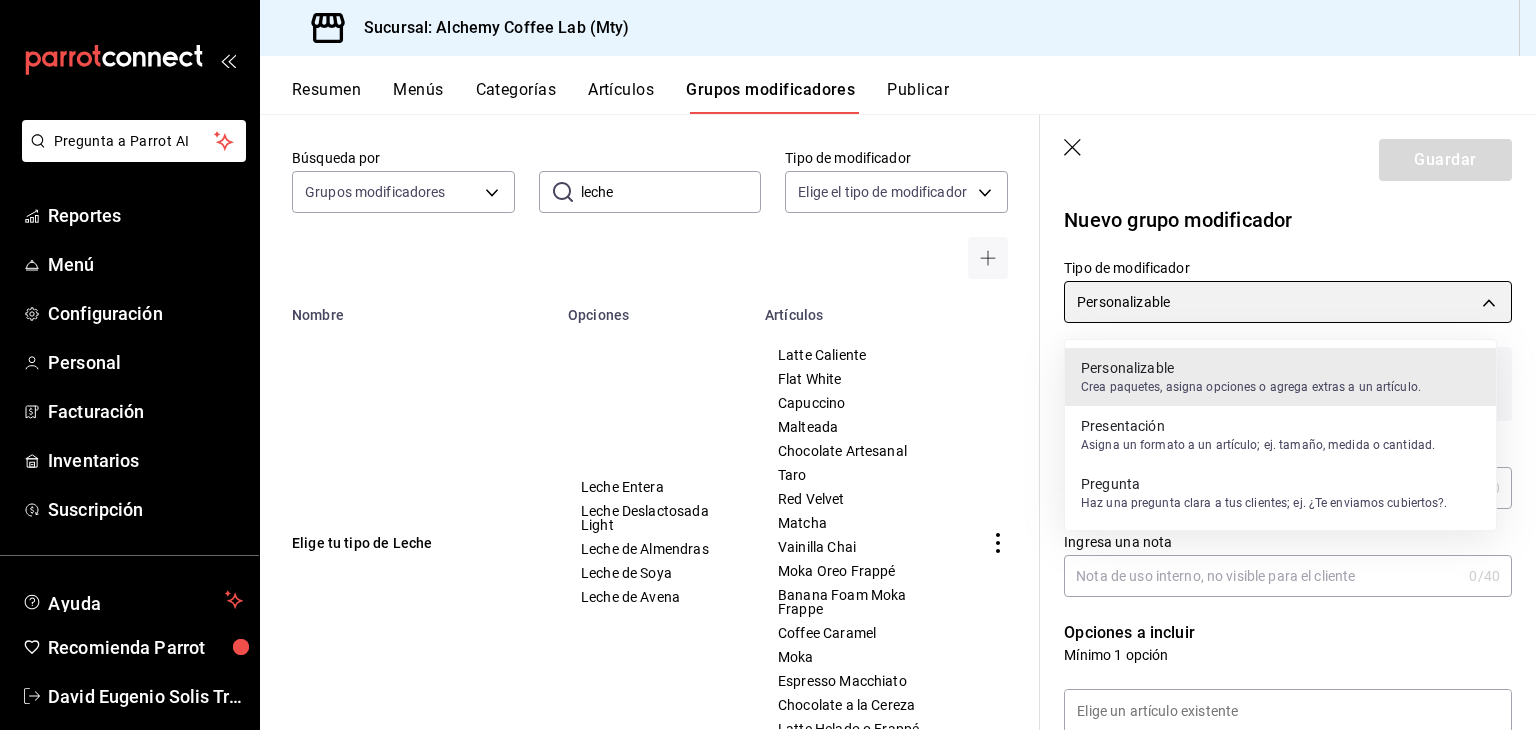 type on "QUESTION" 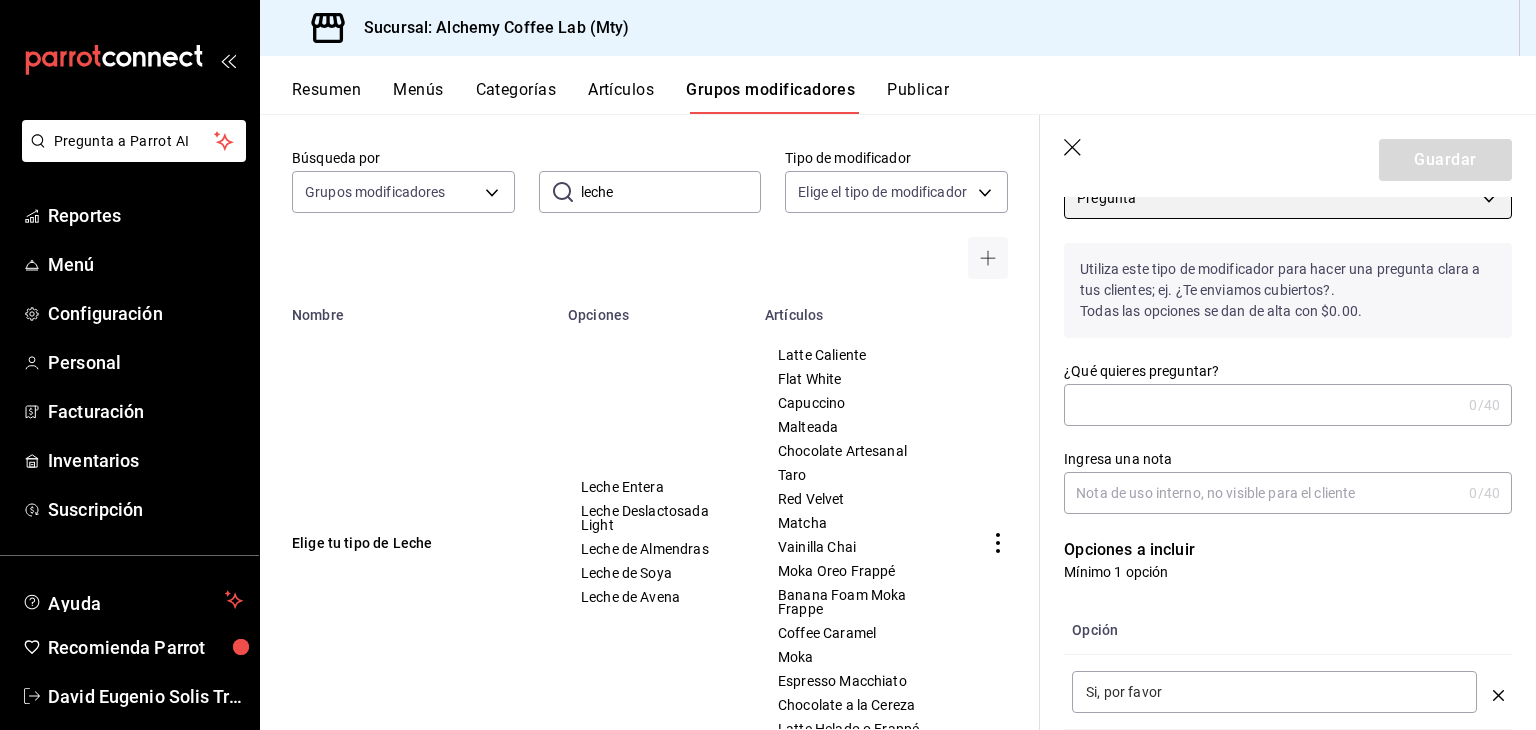 scroll, scrollTop: 0, scrollLeft: 0, axis: both 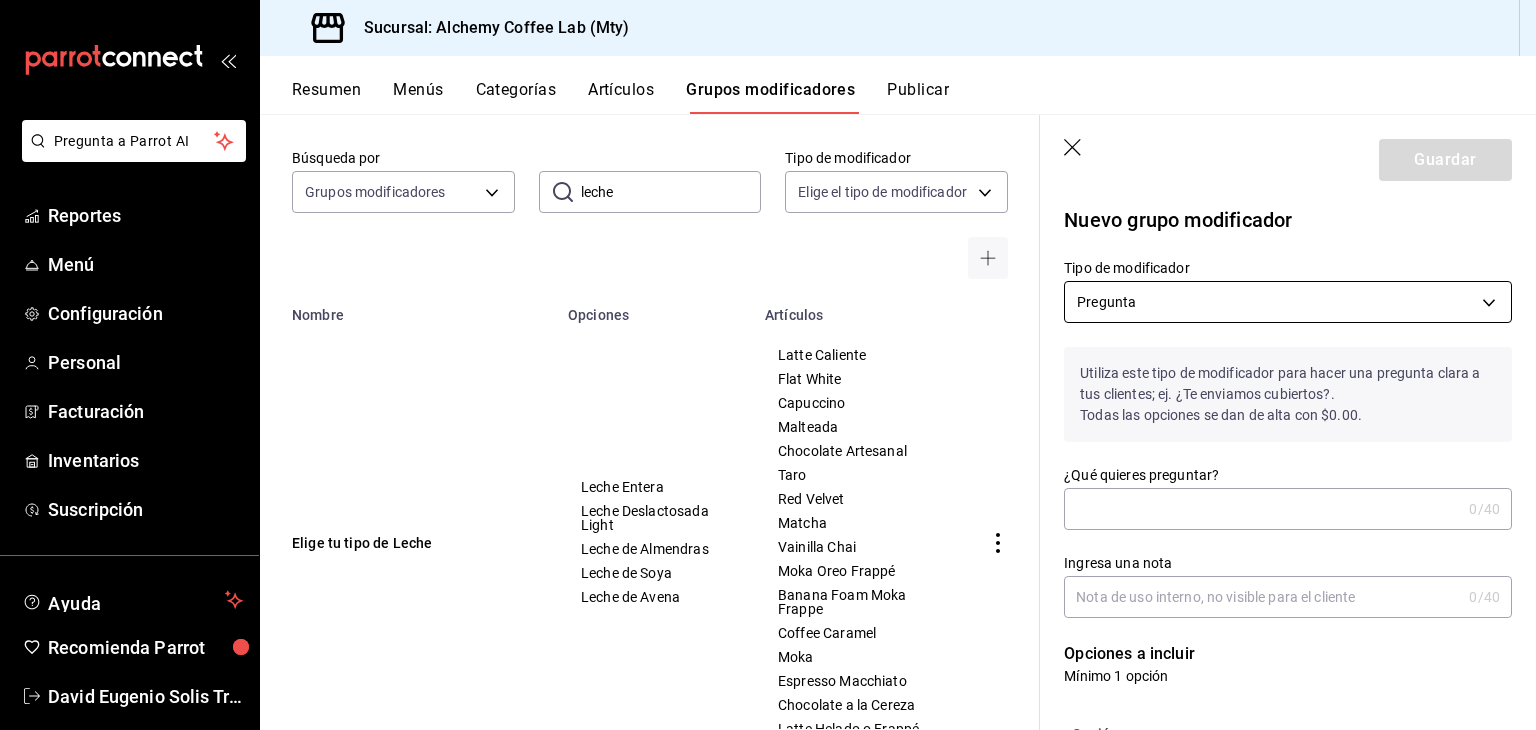 click on "Pregunta a Parrot AI Reportes   Menú   Configuración   Personal   Facturación   Inventarios   Suscripción   Ayuda Recomienda Parrot   David Eugenio Solis Treviño   Sugerir nueva función   Sucursal: Alchemy Coffee Lab (Mty) Resumen Menús Categorías Artículos Grupos modificadores Publicar Grupos modificadores sucursal Para editar los grupos modificadores o cambios generales, ve a “Organización”. Búsqueda por Grupos modificadores GROUP ​ leche ​ Tipo de modificador Elige el tipo de modificador Nombre Opciones Artículos Elige tu tipo de Leche Leche Entera Leche Deslactosada Light Leche de Almendras Leche de Soya Leche de Avena Latte Caliente Flat White Capuccino Malteada Chocolate Artesanal Taro Red Velvet Matcha Vainilla Chai Moka Oreo Frappé Banana Foam Moka Frappe Coffee Caramel Moka Espresso Macchiato Chocolate a la Cereza Latte Helado o Frappé Guardar Nuevo grupo modificador Tipo de modificador Pregunta QUESTION Todas las opciones se dan de alta con $0.00. ¿Qué quieres preguntar? 0 0" at bounding box center (768, 365) 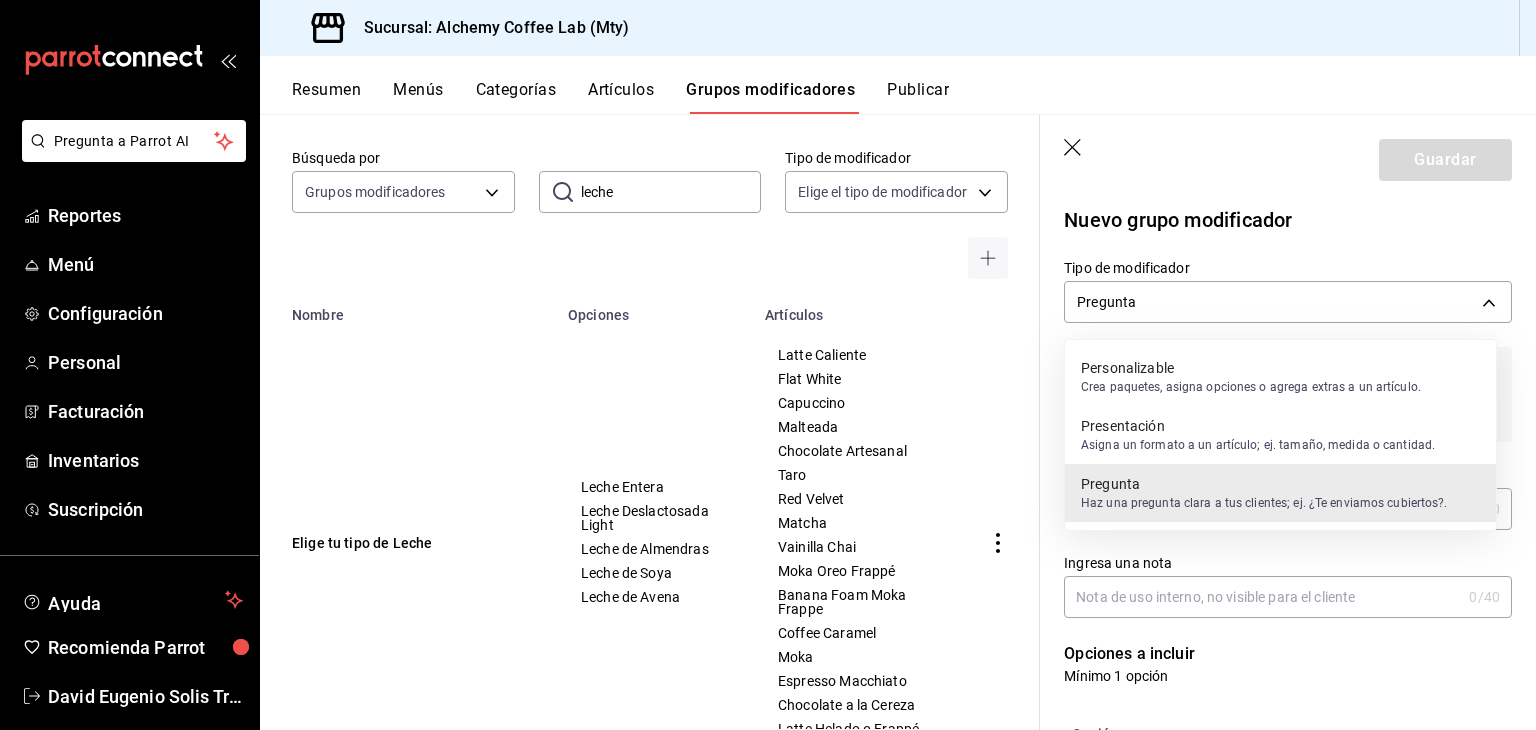 click on "Asigna un formato a un artículo; ej. tamaño, medida o cantidad." at bounding box center (1258, 445) 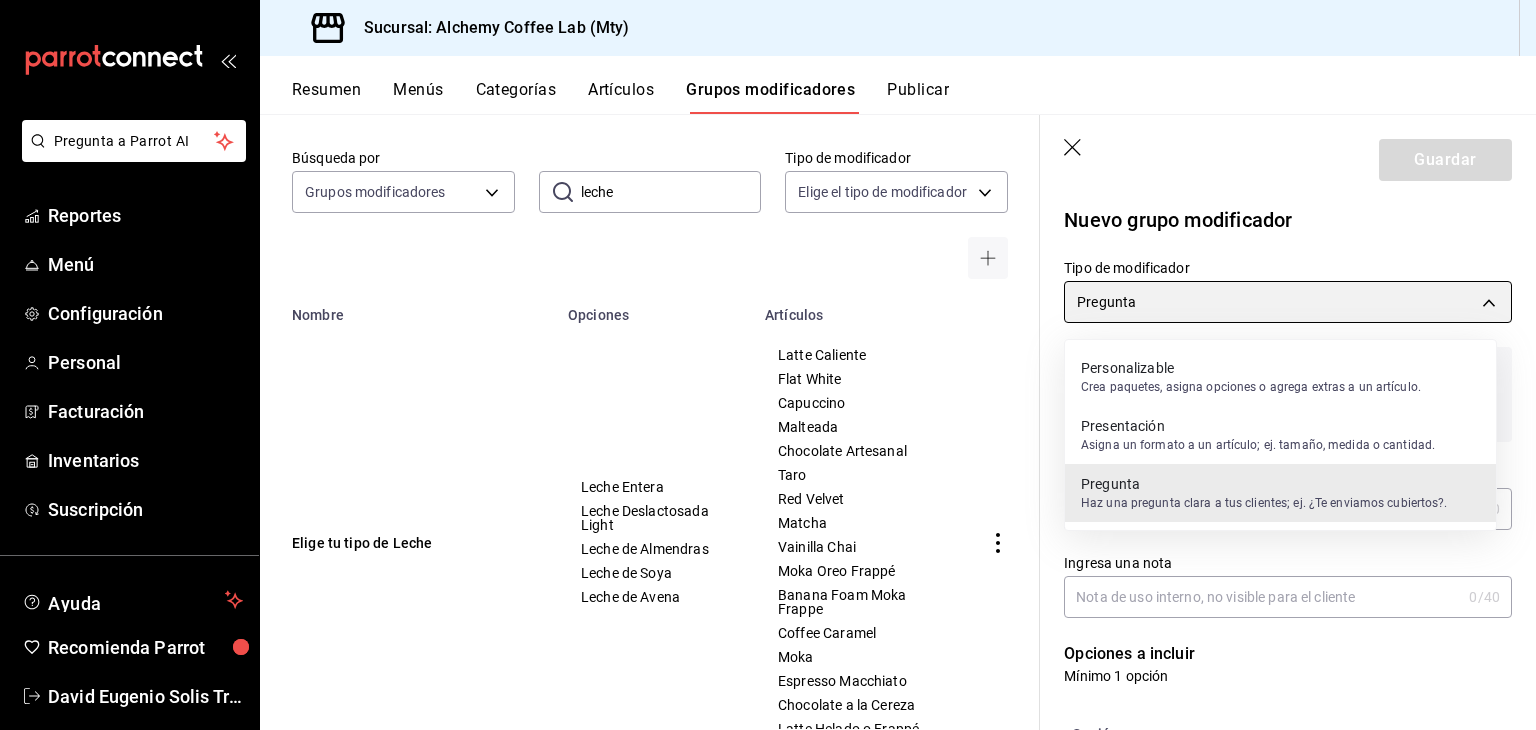 type on "PRESENTATION" 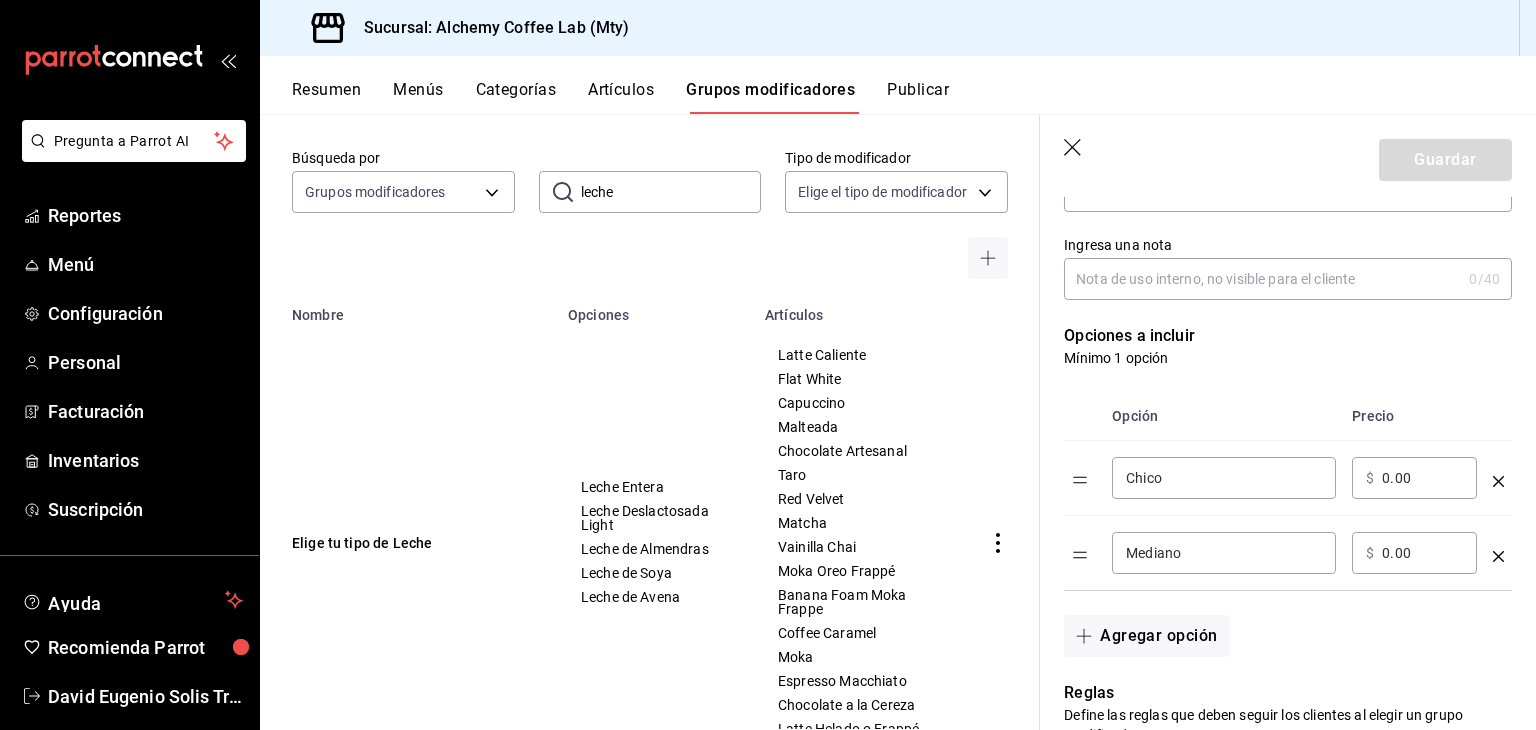 scroll, scrollTop: 100, scrollLeft: 0, axis: vertical 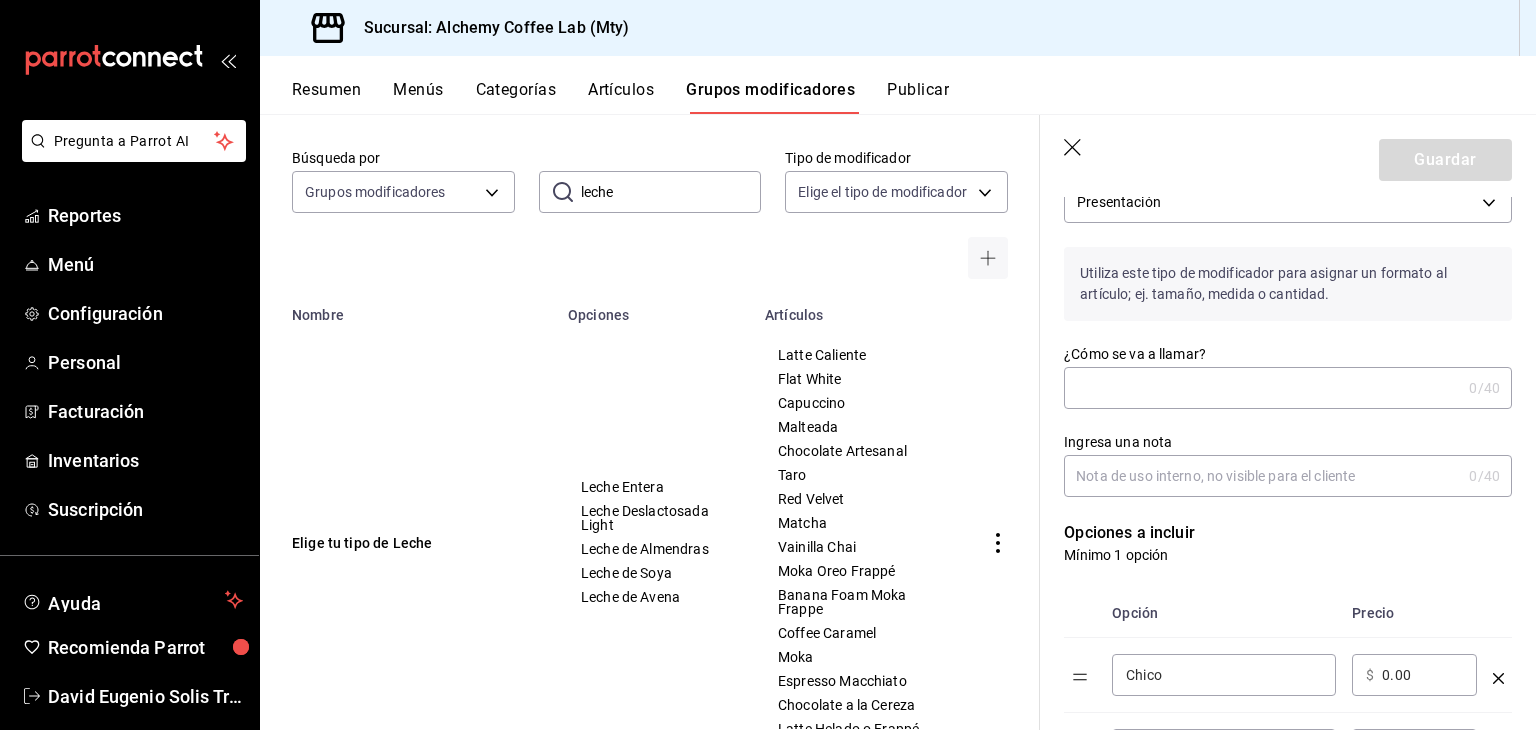 click 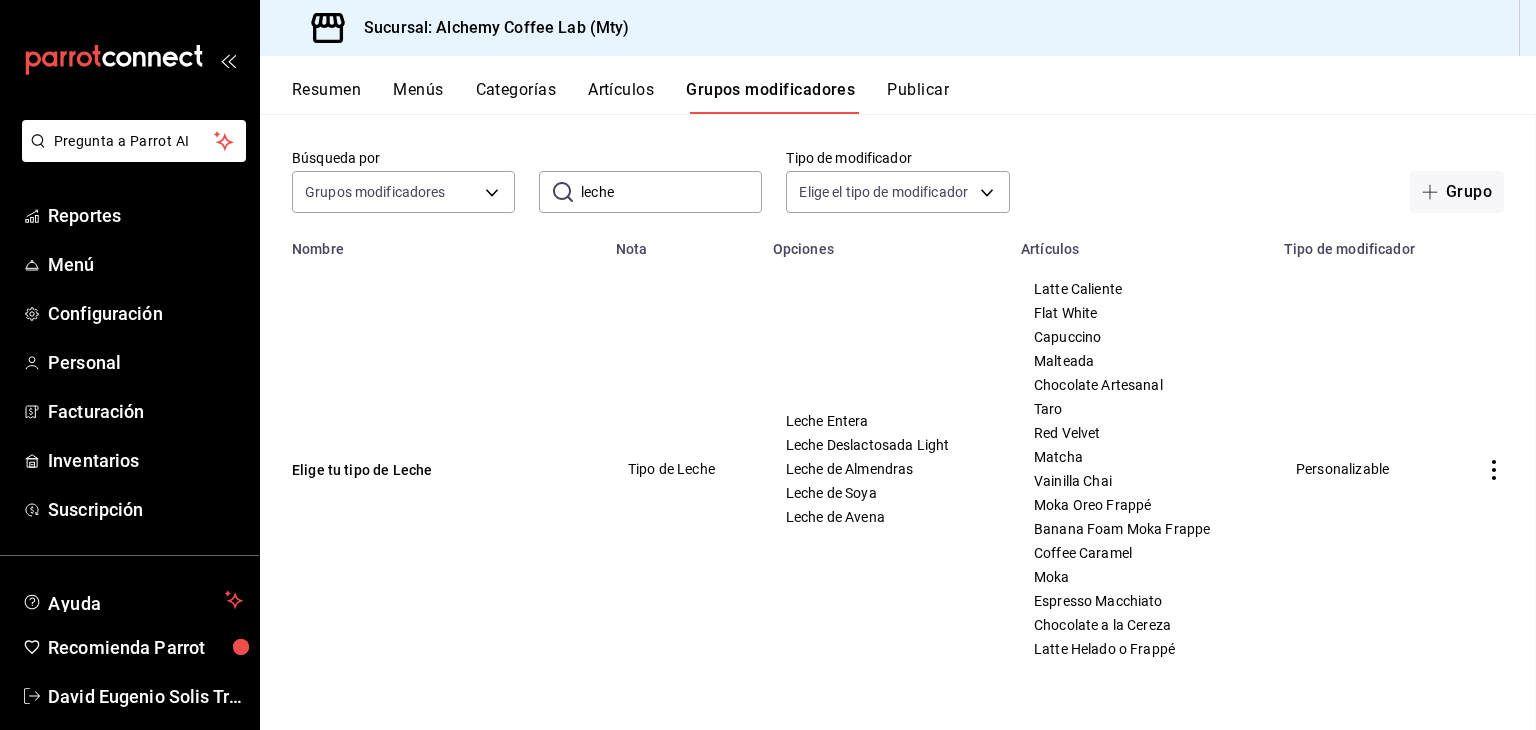 scroll, scrollTop: 0, scrollLeft: 0, axis: both 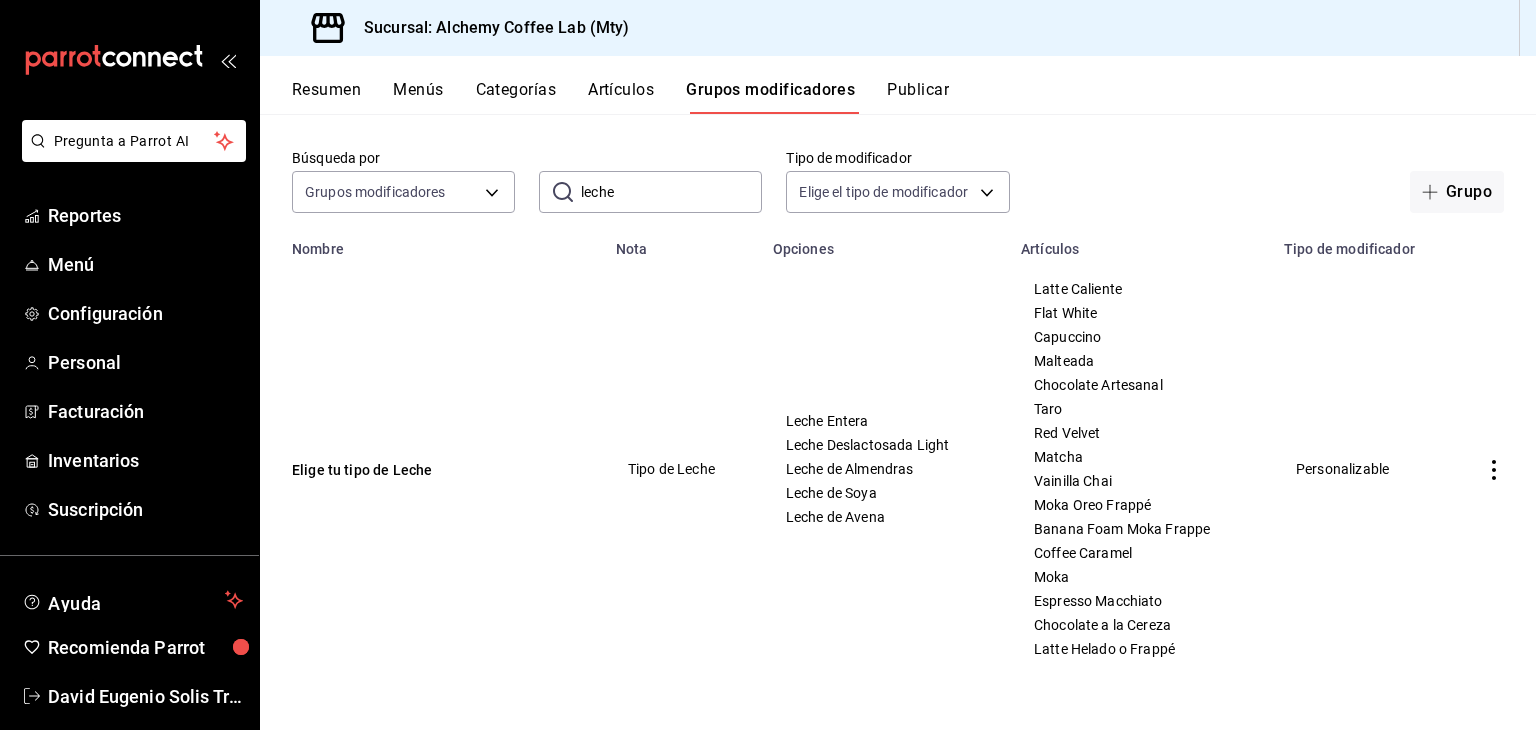 click on "Grupo" at bounding box center [1457, 192] 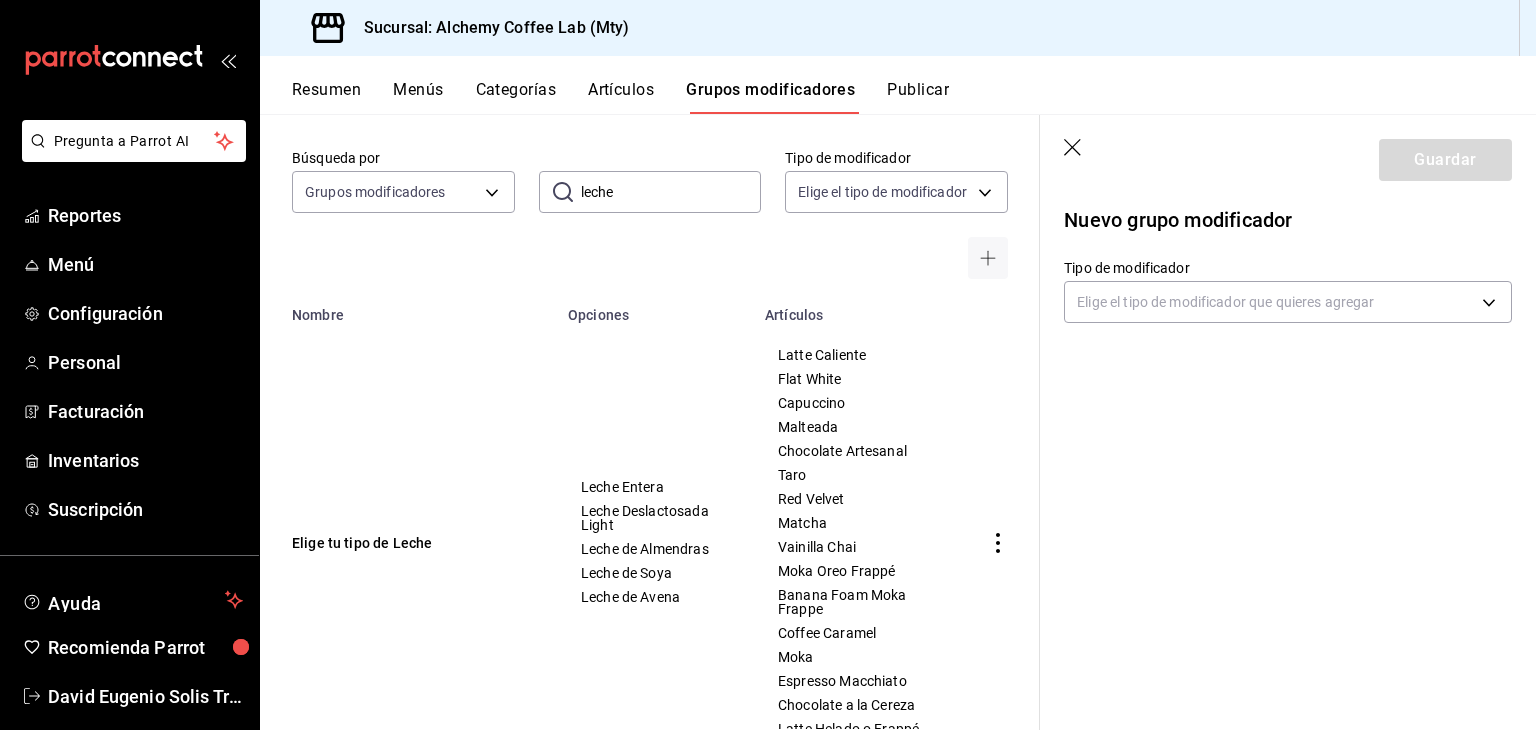 click on "Artículos" at bounding box center [621, 97] 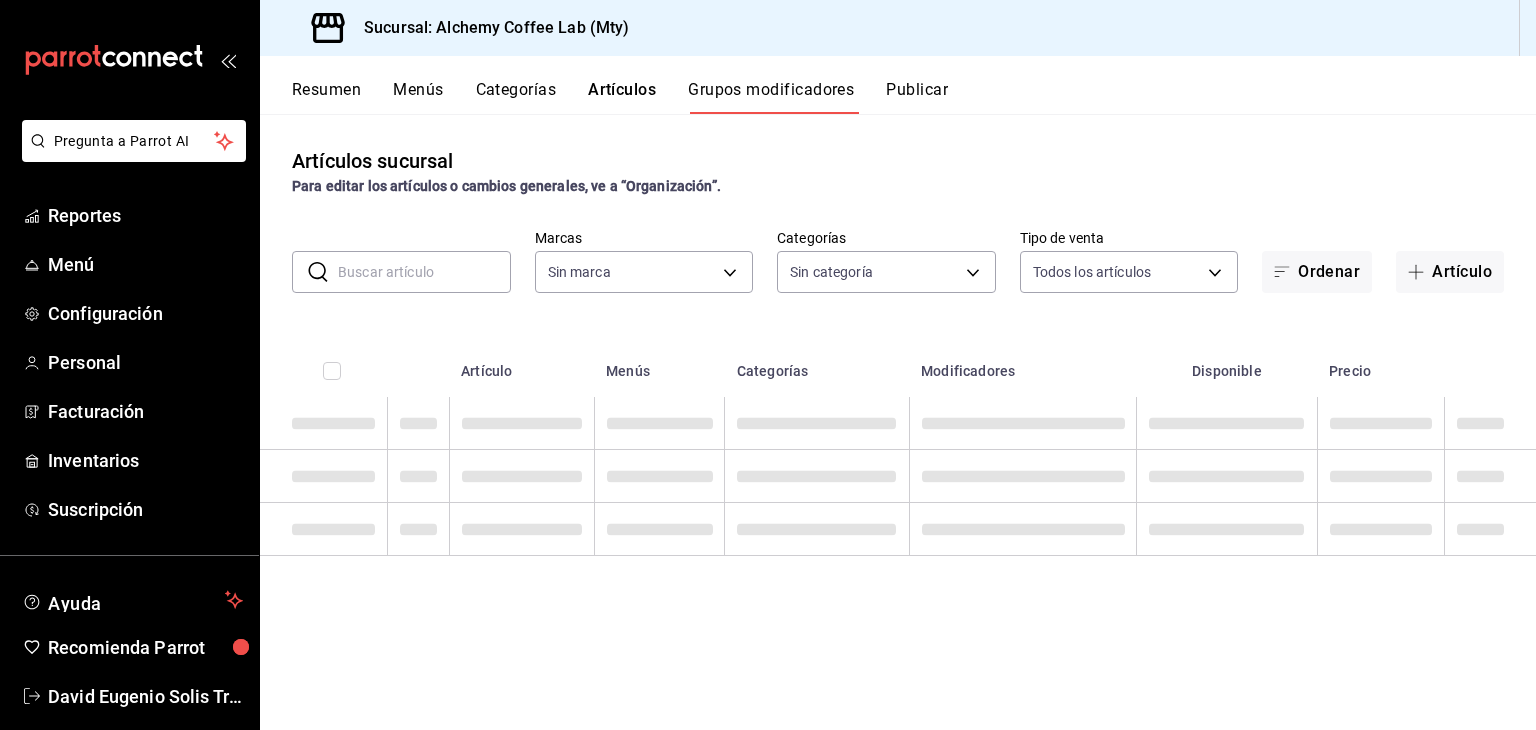 type on "147fd5db-d129-484d-8765-362391796a66" 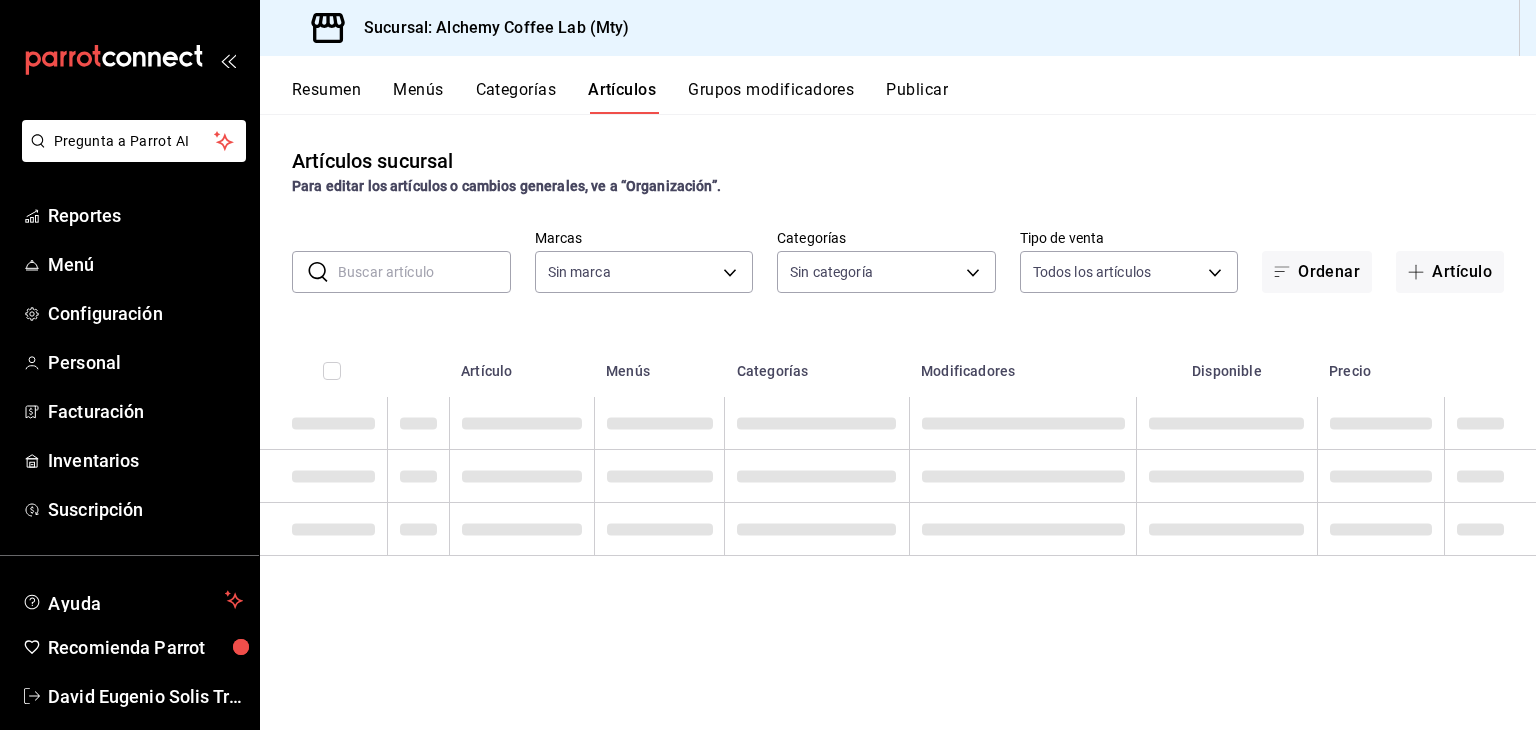 click on "Artículos" at bounding box center (622, 97) 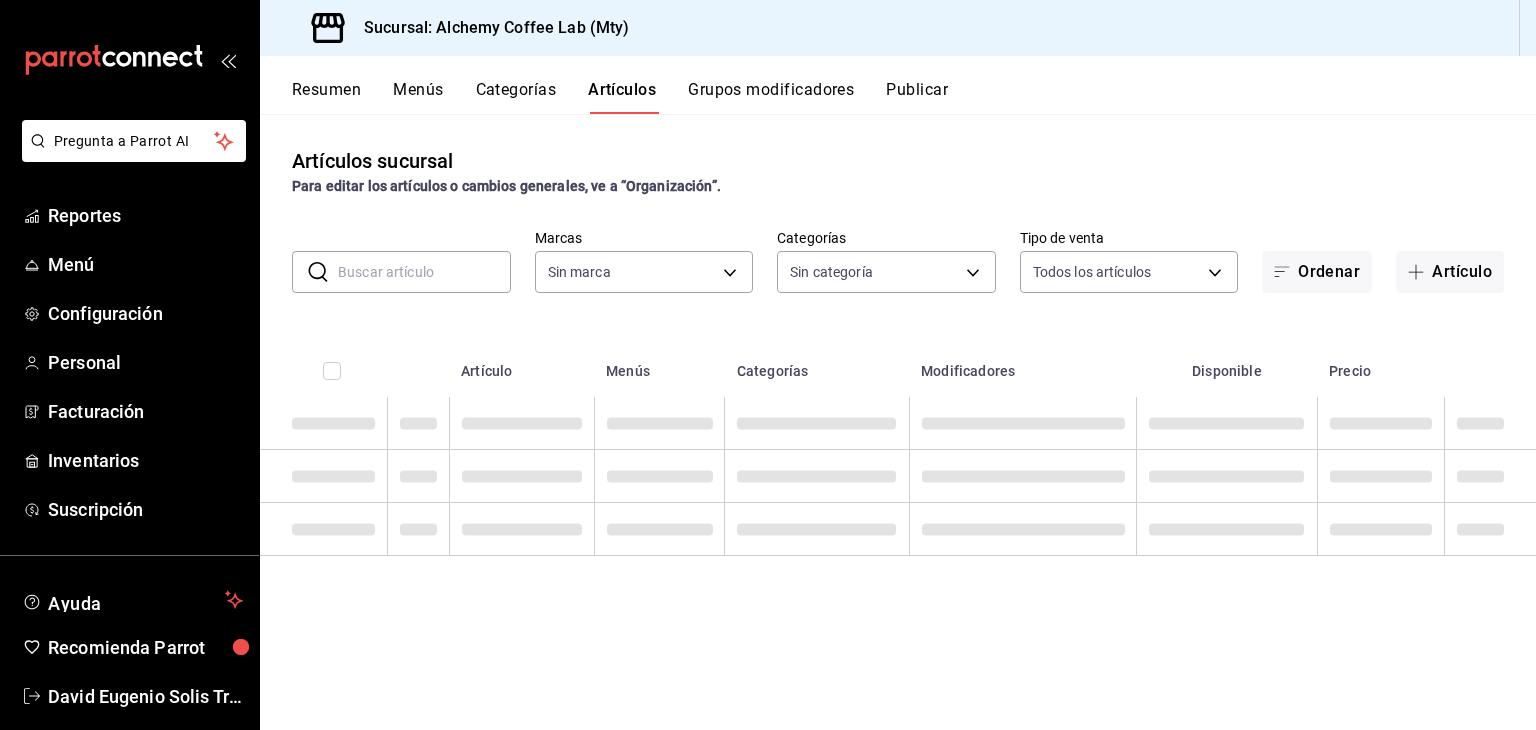 type on "147fd5db-d129-484d-8765-362391796a66" 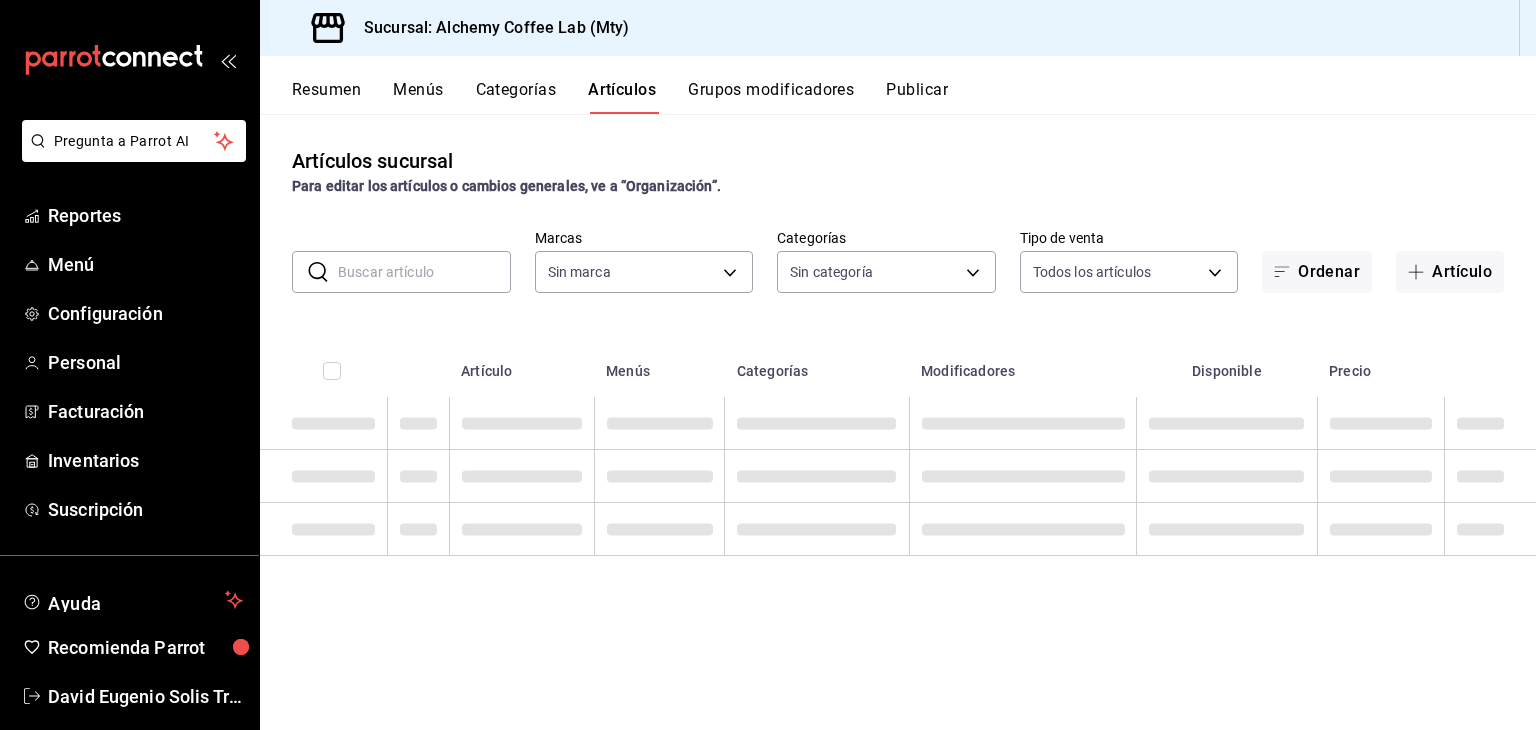 type on "22b06866-db8b-4db9-b95b-35e3e4a85507,fbaa8fe5-68e7-491d-b03f-ce844aa474e7,f0176ca4-5dc3-42f0-a21f-54796b2d6ce4,c4f1b2b2-4cec-4db9-a310-abf4beb25226,6e561742-6cfe-4428-bdd7-98f947b897f7,ed96c675-c7ed-4458-b82b-32ea0ae9920c,2e3e028b-89e5-4003-abc7-67012b64c3c6,f9ecfb5f-2d86-470a-83ef-3d4616404b79,4dbf6704-01f8-4ae7-b143-5fb9fa4fa204,475d1d53-3dd2-4a4e-b59e-75da982537cc,9128c269-13cc-49c0-a61c-98ae135d2966,1489ea8f-3c5b-4bed-8712-fb1efc8e1484,237dd9fd-525f-4126-935d-1d618c95d359,1759a289-da96-444c-a3da-589932e8f911,32a25308-5a1a-4b27-9101-20aae4ecbe3b,5720fba0-4b3c-4af1-99c2-310b9d32b626,6f391e13-d369-4fd1-9e07-81fa35695065,6cee18f7-63d6-4ae0-a5fa-7f66450c5234,8f56fa9d-b5f7-423d-8f11-eda24a9be7dc,0959238c-b2f0-4e50-a72b-9acd913a0e6d,87d7d329-ef4d-4ea2-b0cc-7aa43f232e86,0d94947a-2237-44fd-9659-405017dccbcb,4f878af2-bd33-4ff2-b57a-7be79110d9e1,7dbad2d2-8702-4494-bd85-95c08bbe0766,19e81b95-3a6a-45a7-b76c-705b7ea18356,ab0ce2b7-02f2-4a6d-b2a0-8d884bdd482f,f61d6689-96be-4dbf-b04d-1c056a84d092,bbe26e67-8ee3-44bb-aa4..." 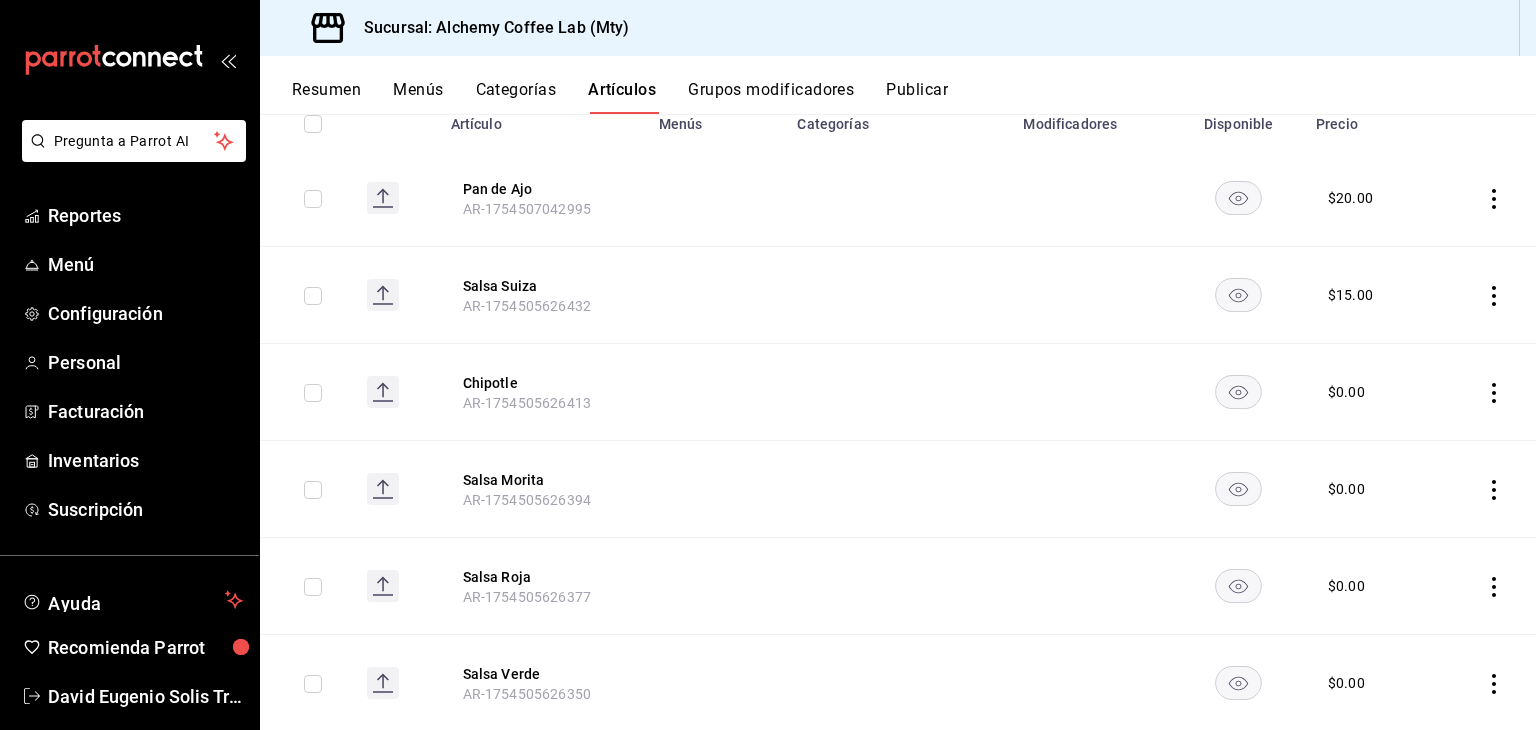 scroll, scrollTop: 0, scrollLeft: 0, axis: both 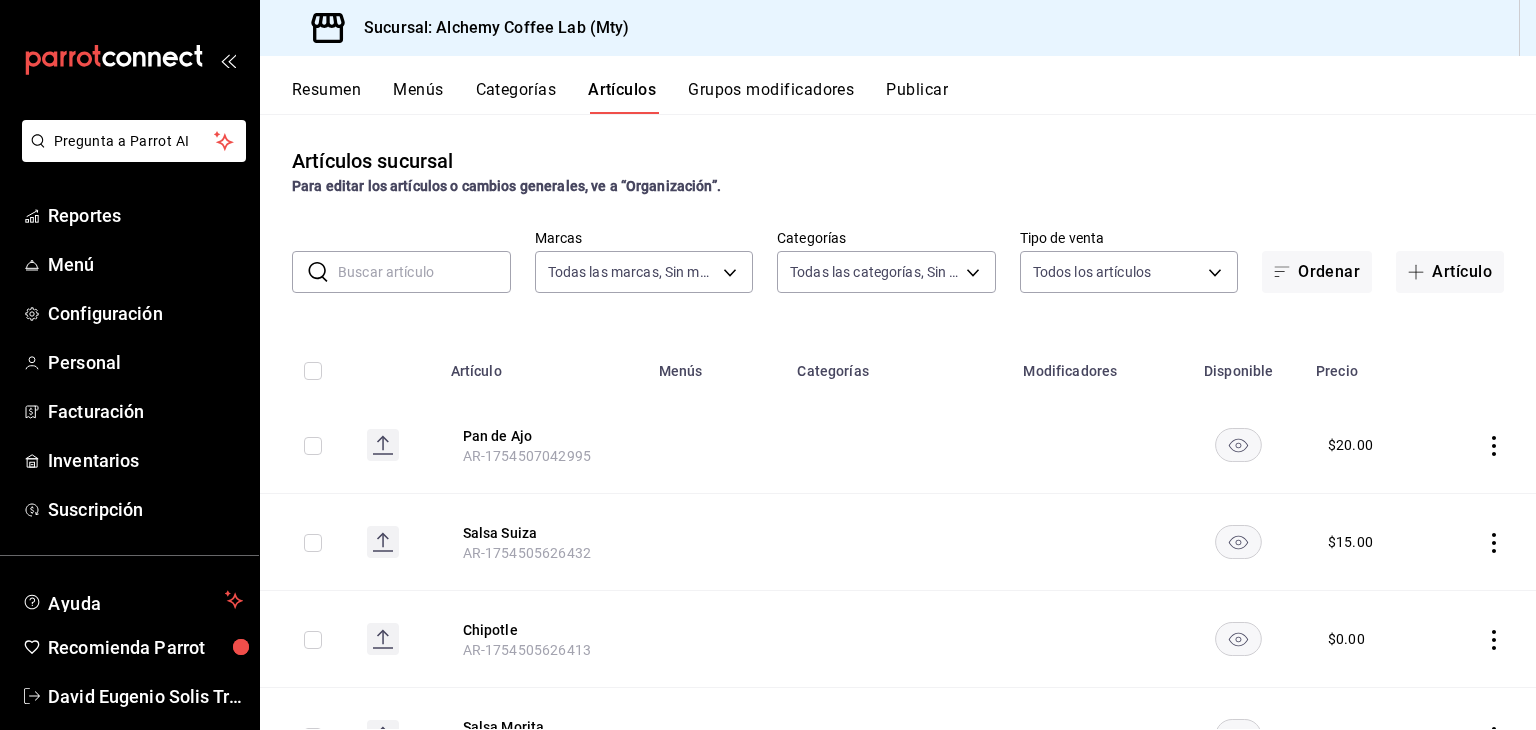 click on "Resumen" at bounding box center (326, 97) 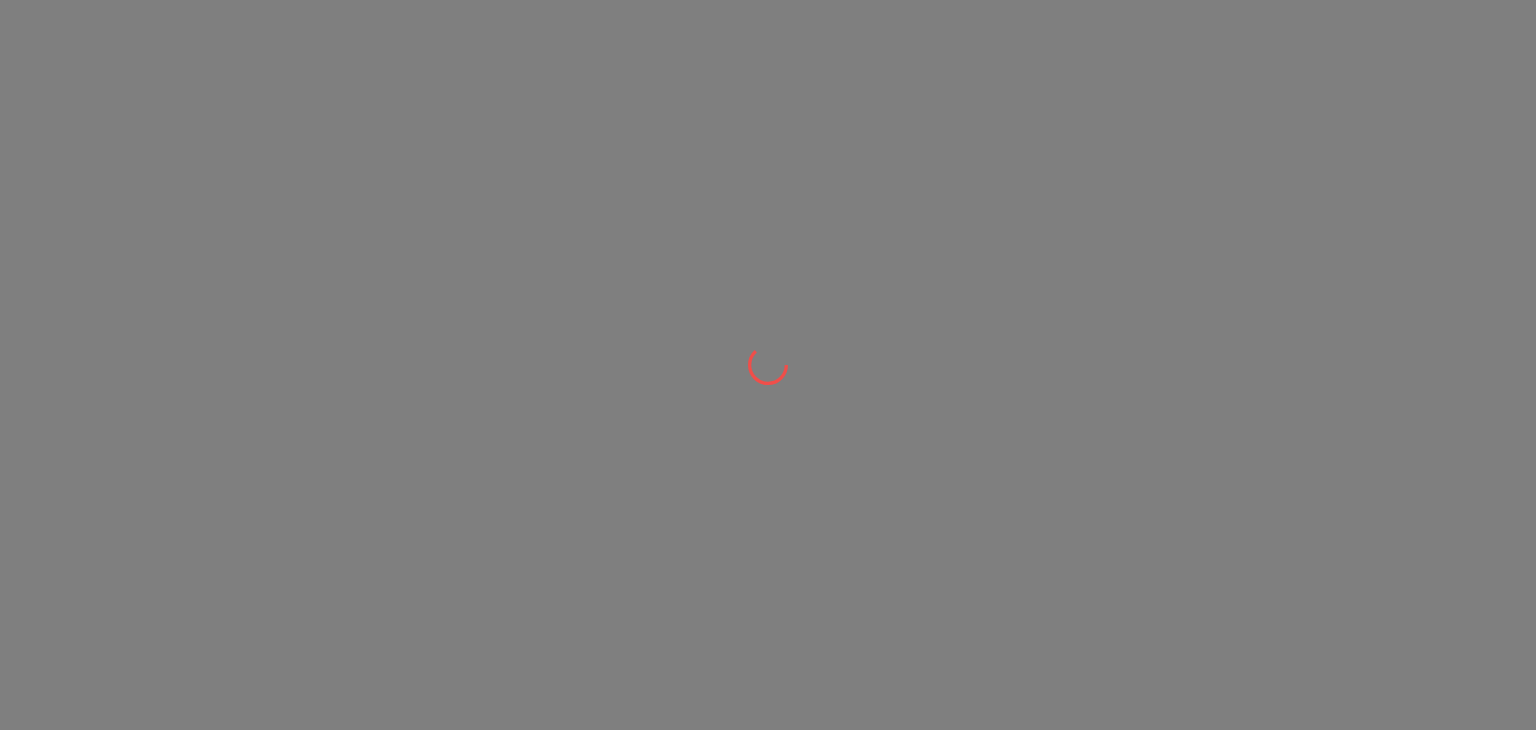 scroll, scrollTop: 0, scrollLeft: 0, axis: both 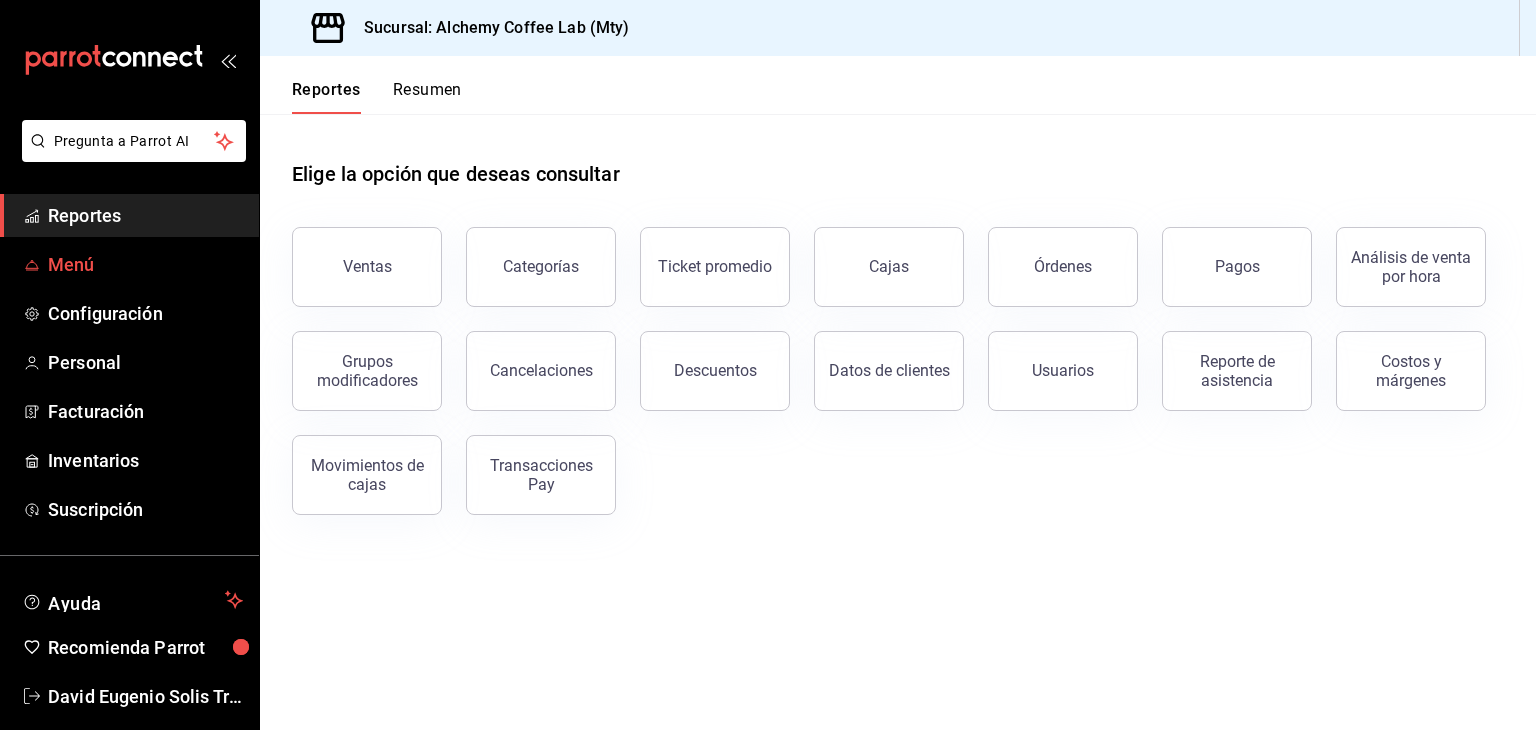 click on "Menú" at bounding box center [145, 264] 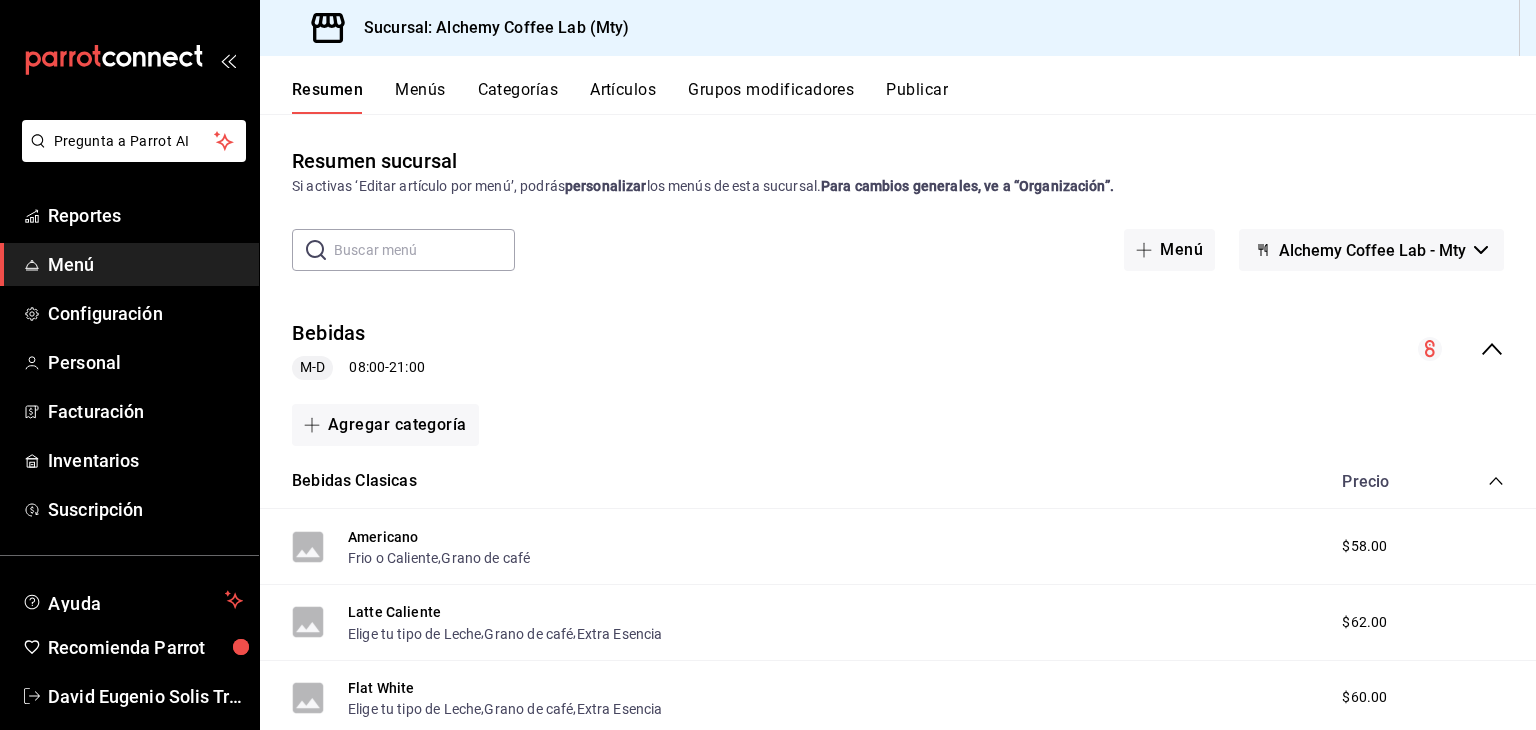 click on "Grupos modificadores" at bounding box center (771, 97) 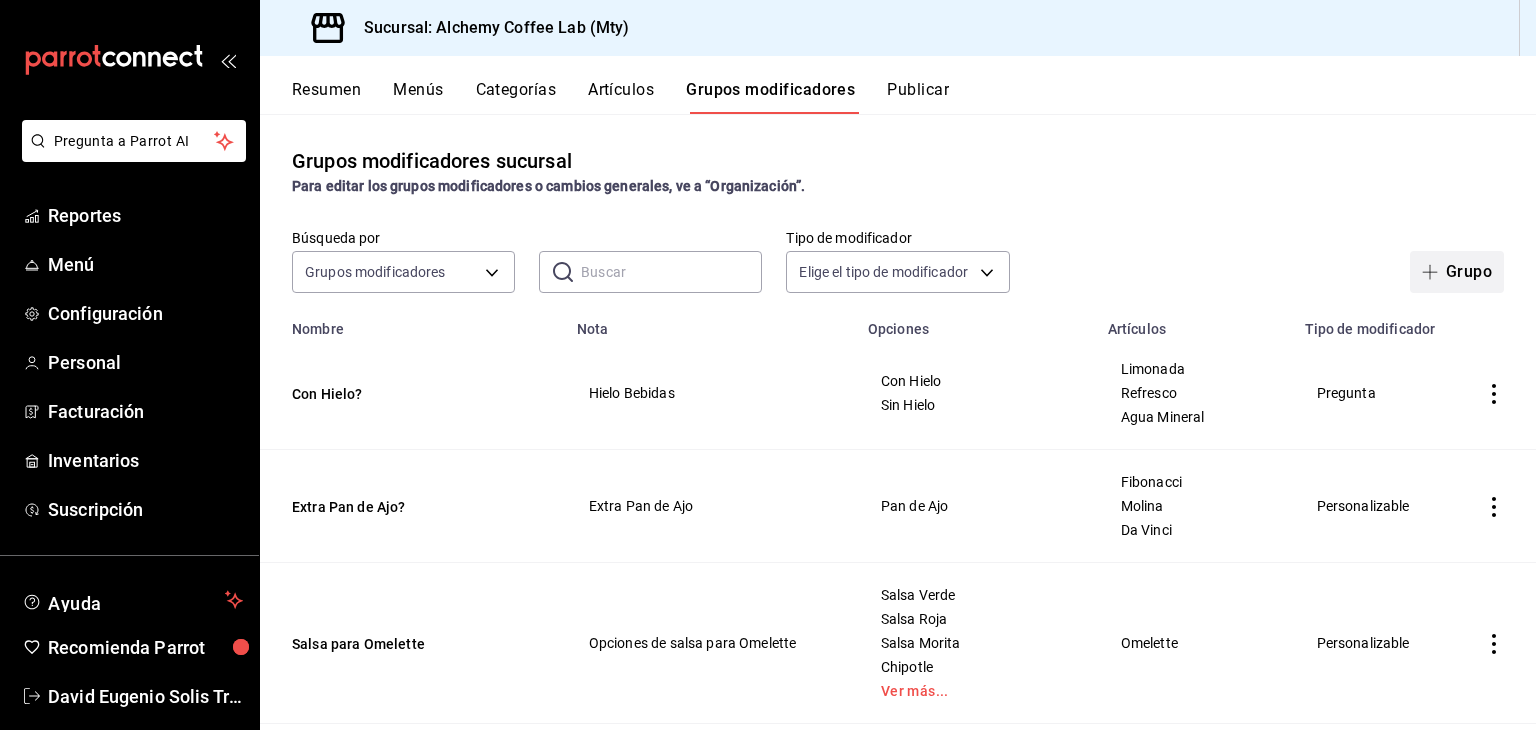 click on "Grupo" at bounding box center [1457, 272] 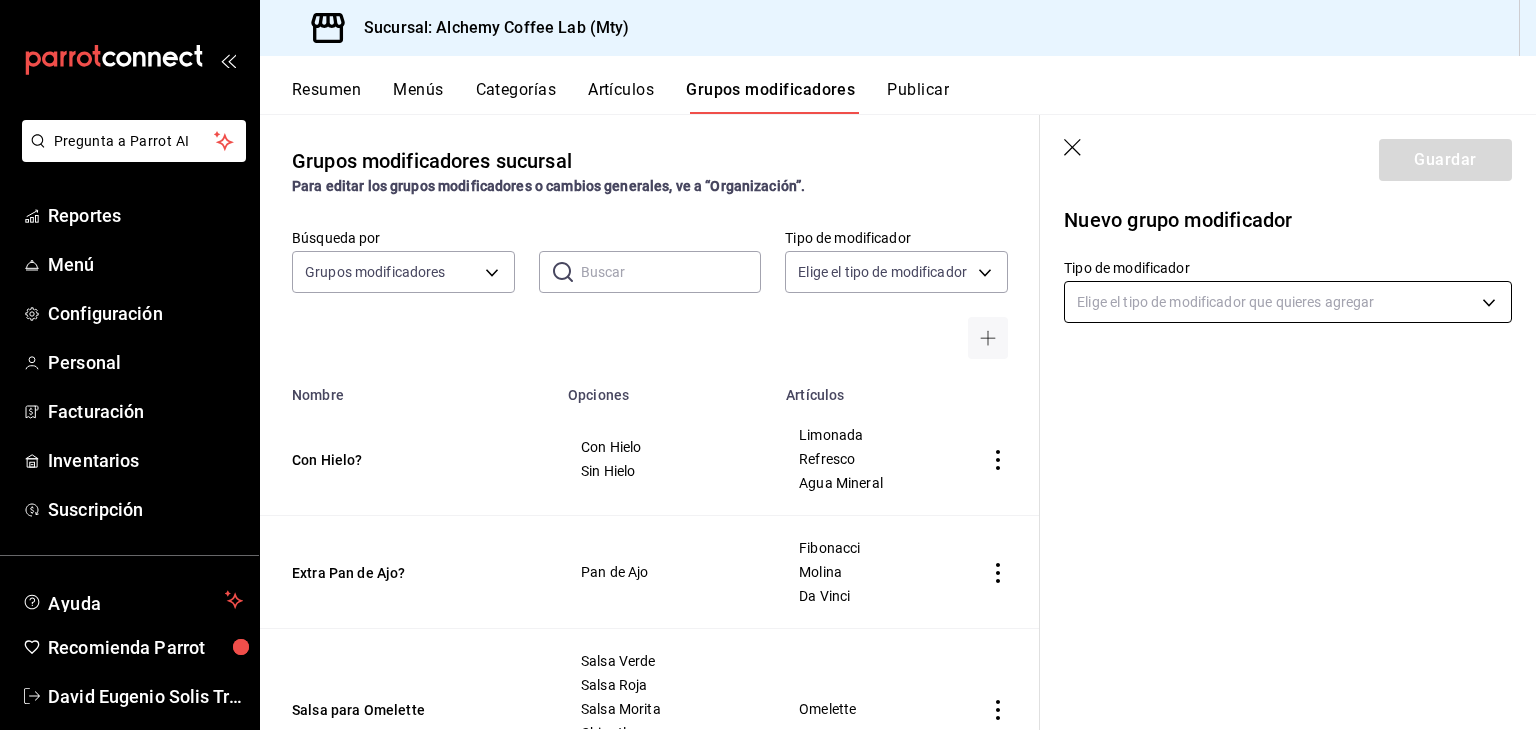 click on "Pregunta a Parrot AI Reportes   Menú   Configuración   Personal   Facturación   Inventarios   Suscripción   Ayuda Recomienda Parrot   David Eugenio Solis Treviño   Sugerir nueva función   Sucursal: Alchemy Coffee Lab (Mty) Resumen Menús Categorías Artículos Grupos modificadores Publicar Grupos modificadores sucursal Para editar los grupos modificadores o cambios generales, ve a “Organización”. Búsqueda por Grupos modificadores GROUP ​ ​ Tipo de modificador Elige el tipo de modificador Nombre Opciones Artículos Con Hielo? Con Hielo Sin Hielo Limonada Refresco Agua Mineral Extra Pan de Ajo? Pan de Ajo Fibonacci Molina Da Vinci Salsa para Omelette Salsa Verde Salsa Roja Salsa Morita Chipotle Ver más... Omelette Acompañamiento de Omelette Con Frijoles Con Ensalada Omelette Huevo Kierkergaard Huevo Estrellado Huevo Revuelto Huevo Bien Cocido Kierkergaard Es para niño? Es para niño Chicken n Waffle Aderezo Tesla Chipotle Miel de Maple Waffle Tesla Elige la Fruta Platano Fresa Manzana Moras -" at bounding box center [768, 365] 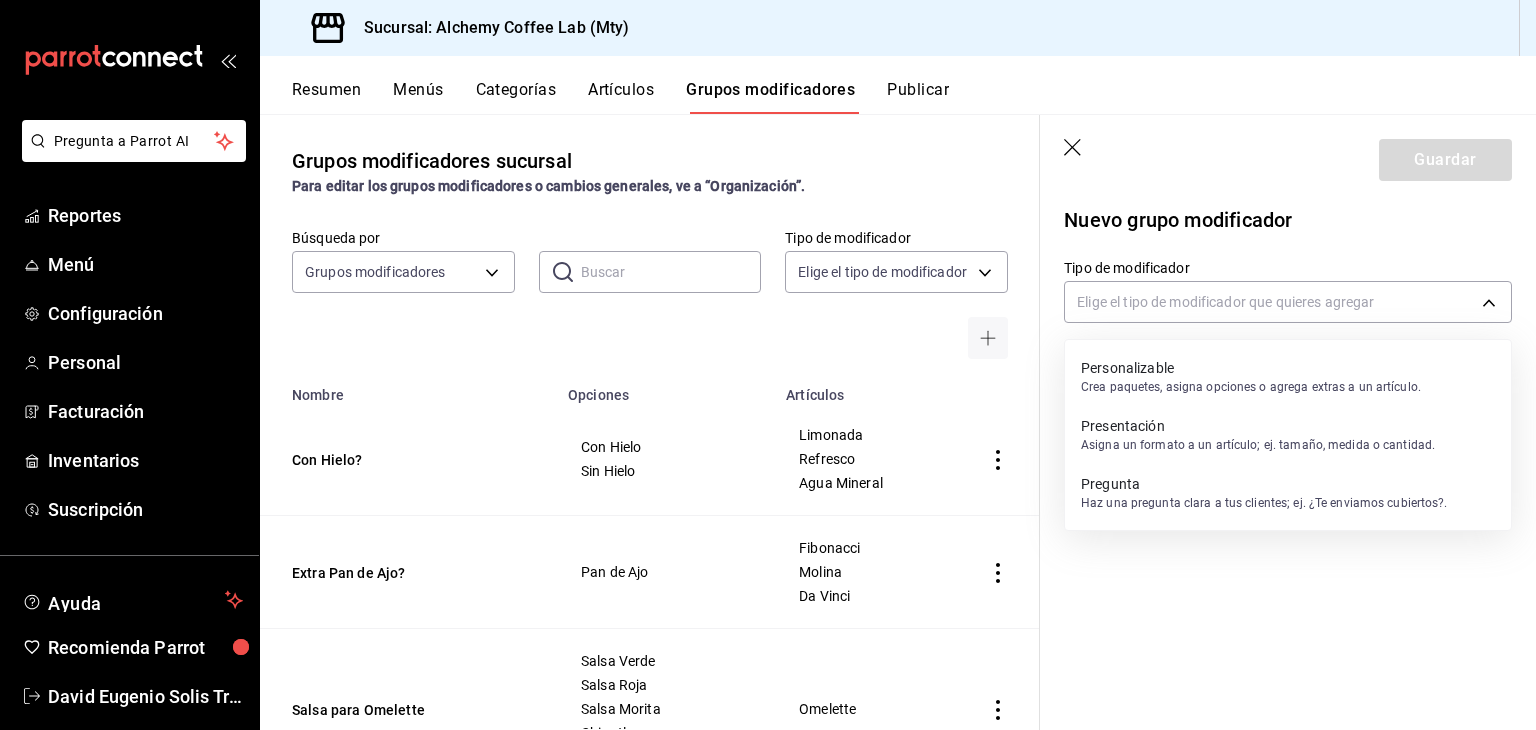 click on "Pregunta" at bounding box center [1264, 484] 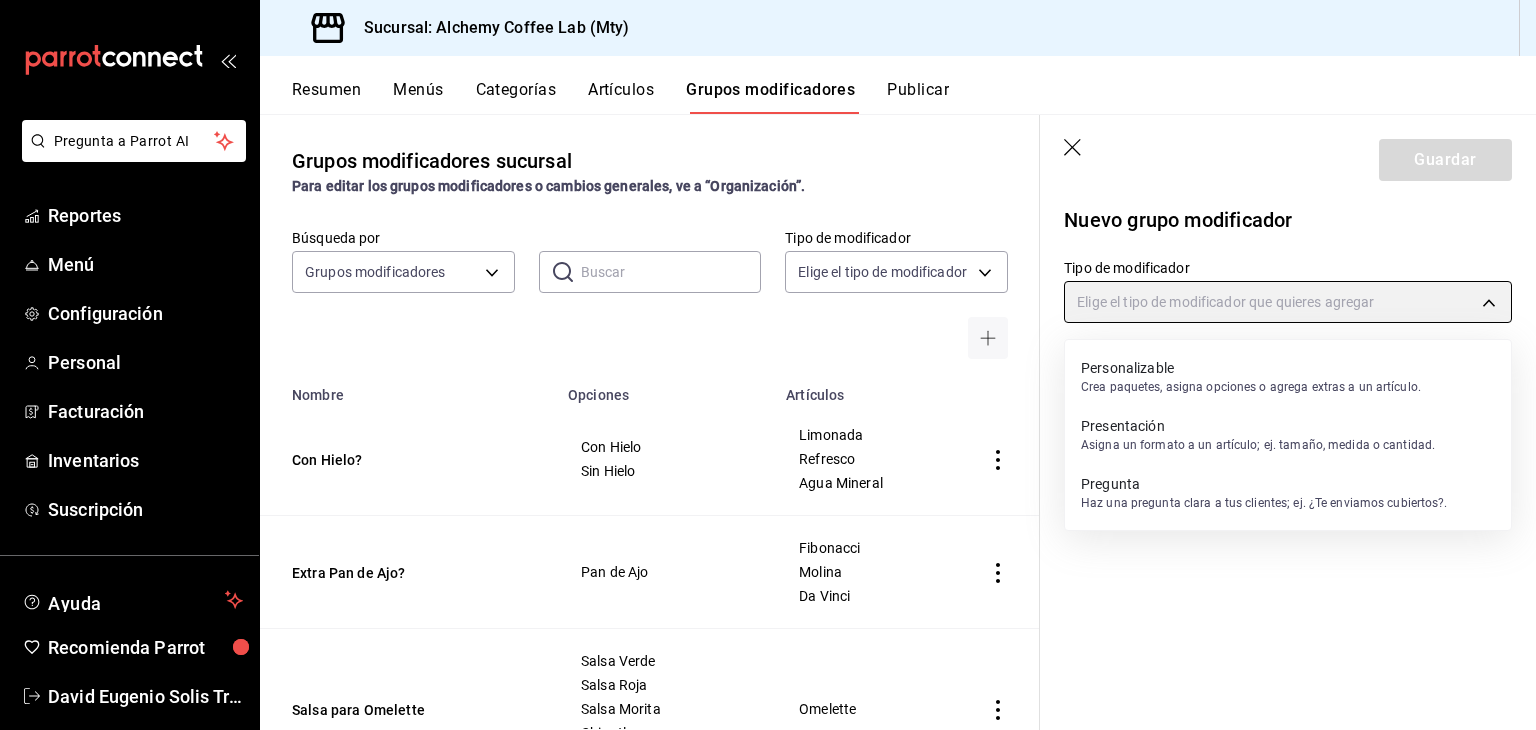 type on "QUESTION" 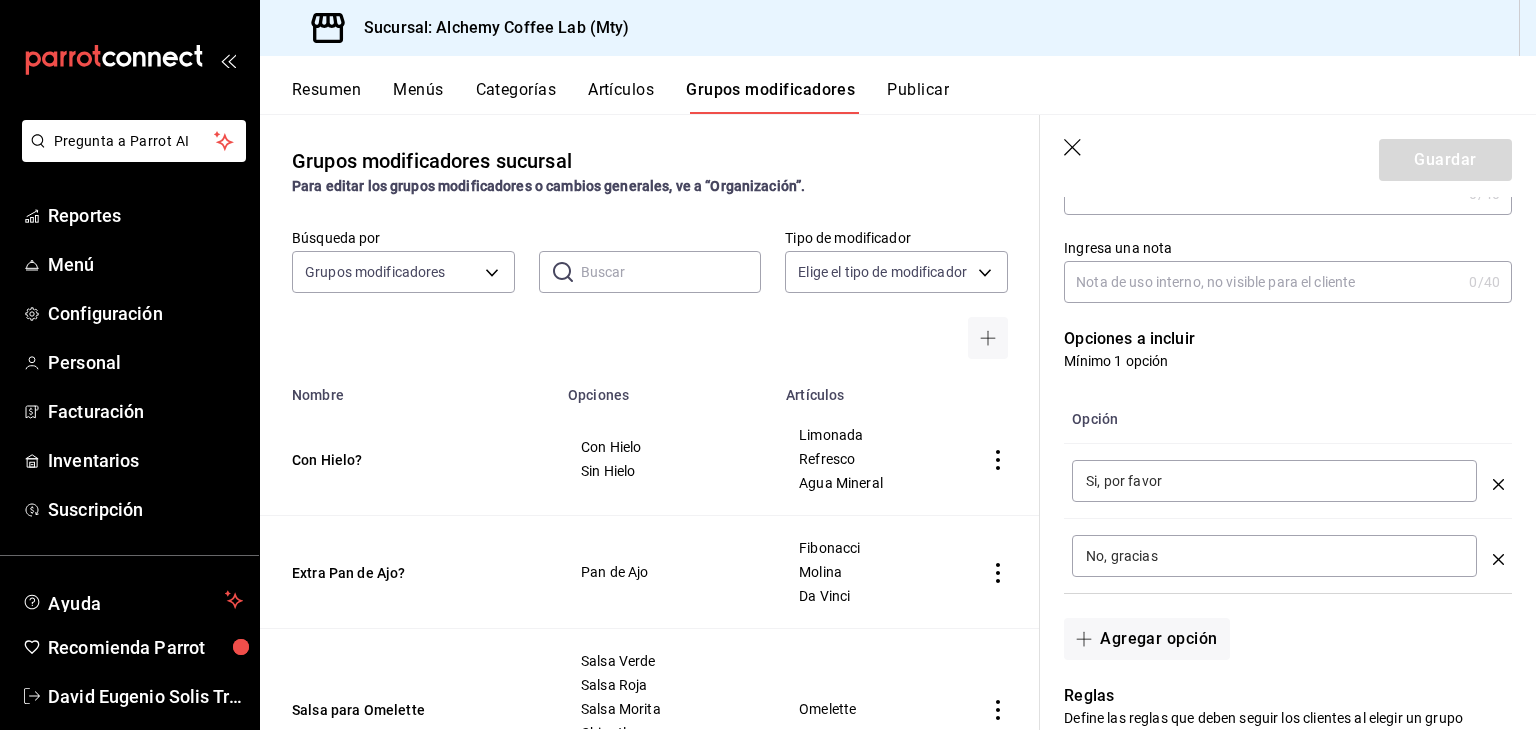 scroll, scrollTop: 400, scrollLeft: 0, axis: vertical 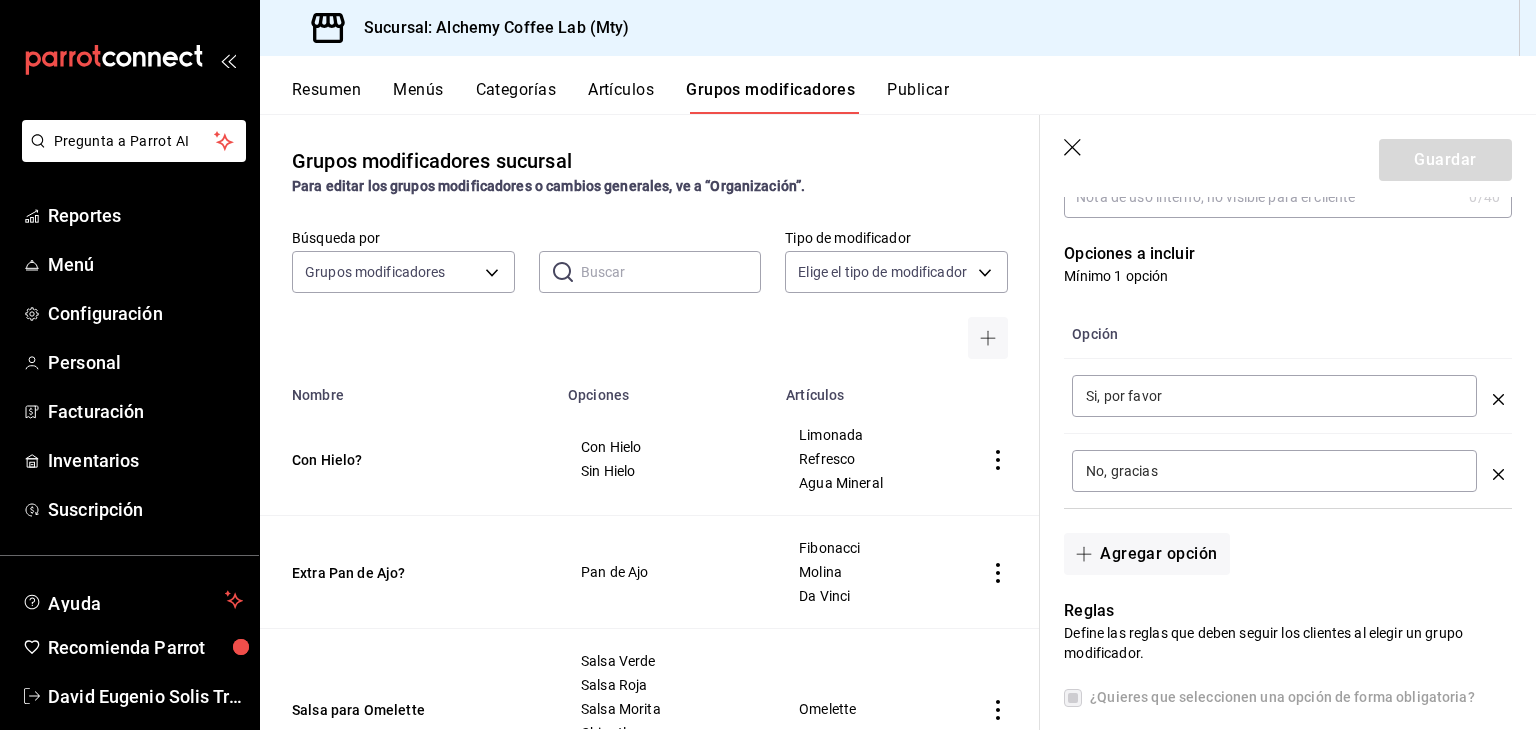 click on "Si, por favor" at bounding box center (1274, 396) 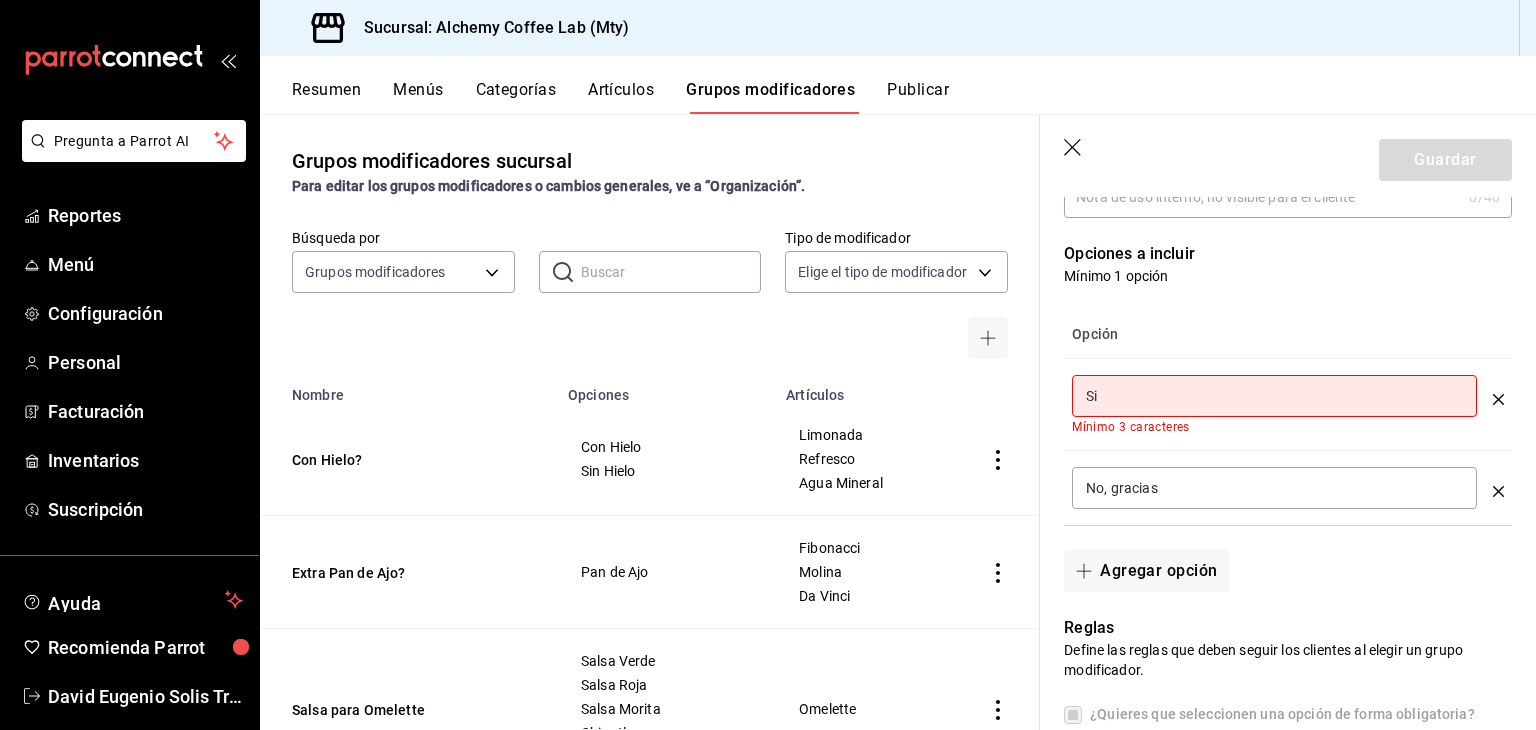 type on "S" 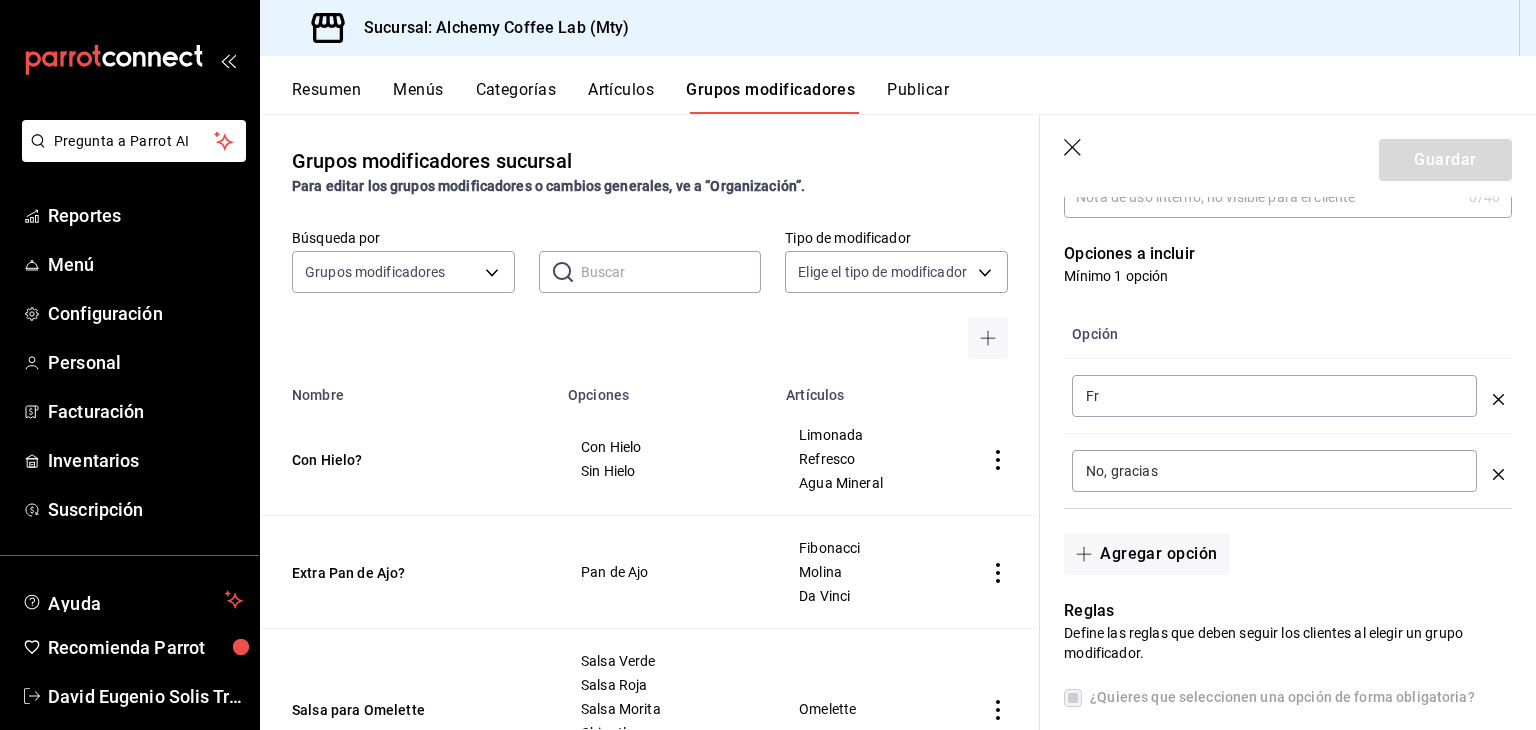 type on "F" 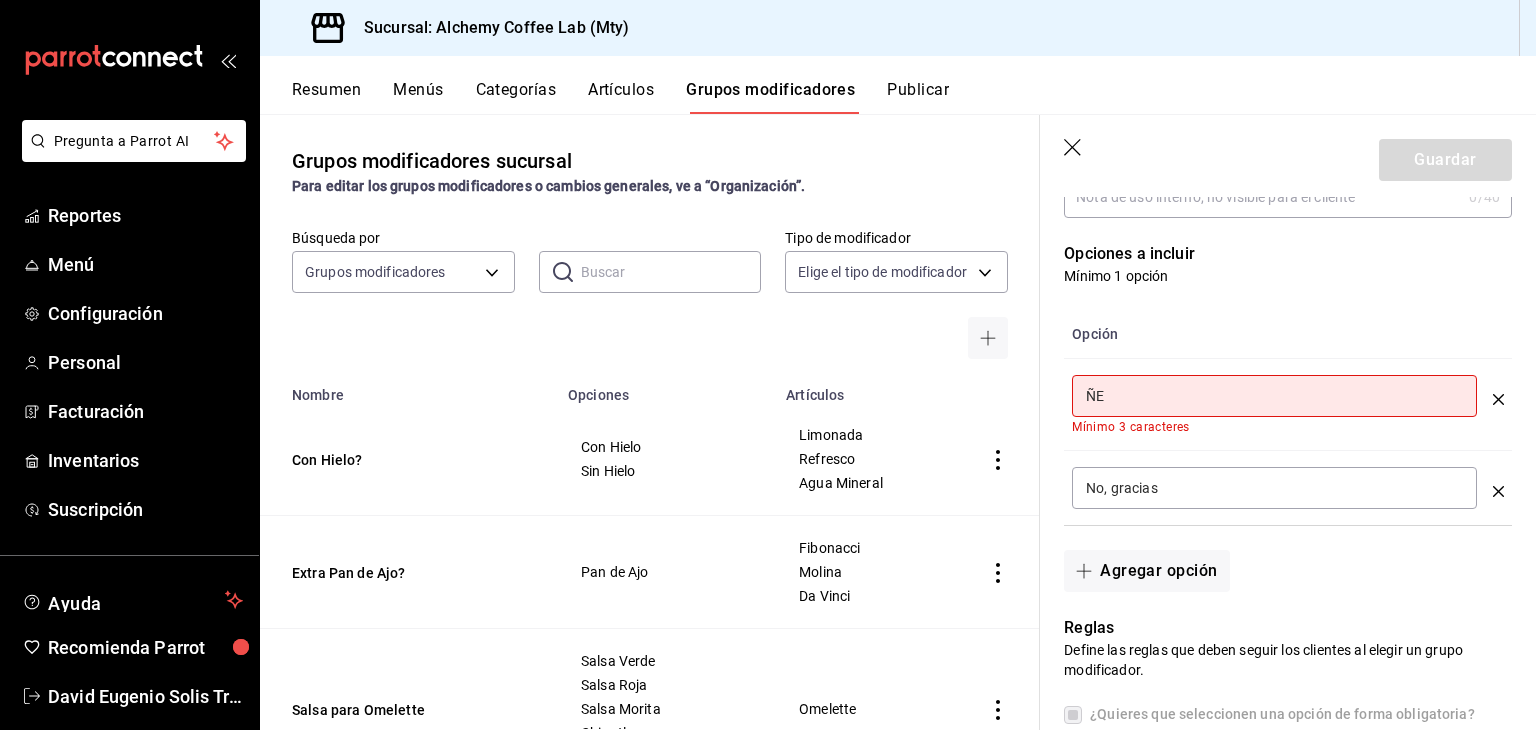 type on "Ñ" 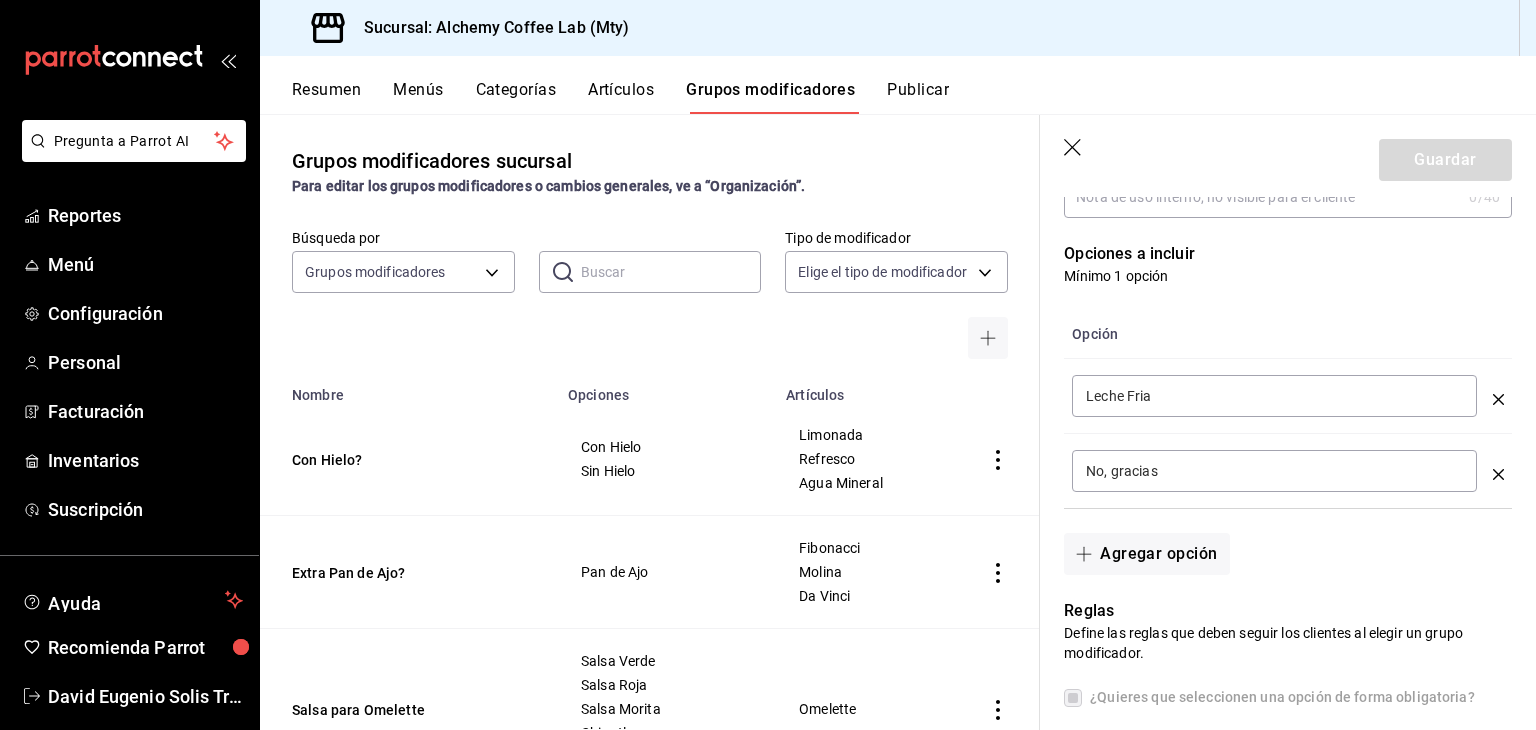 type on "Leche Fria" 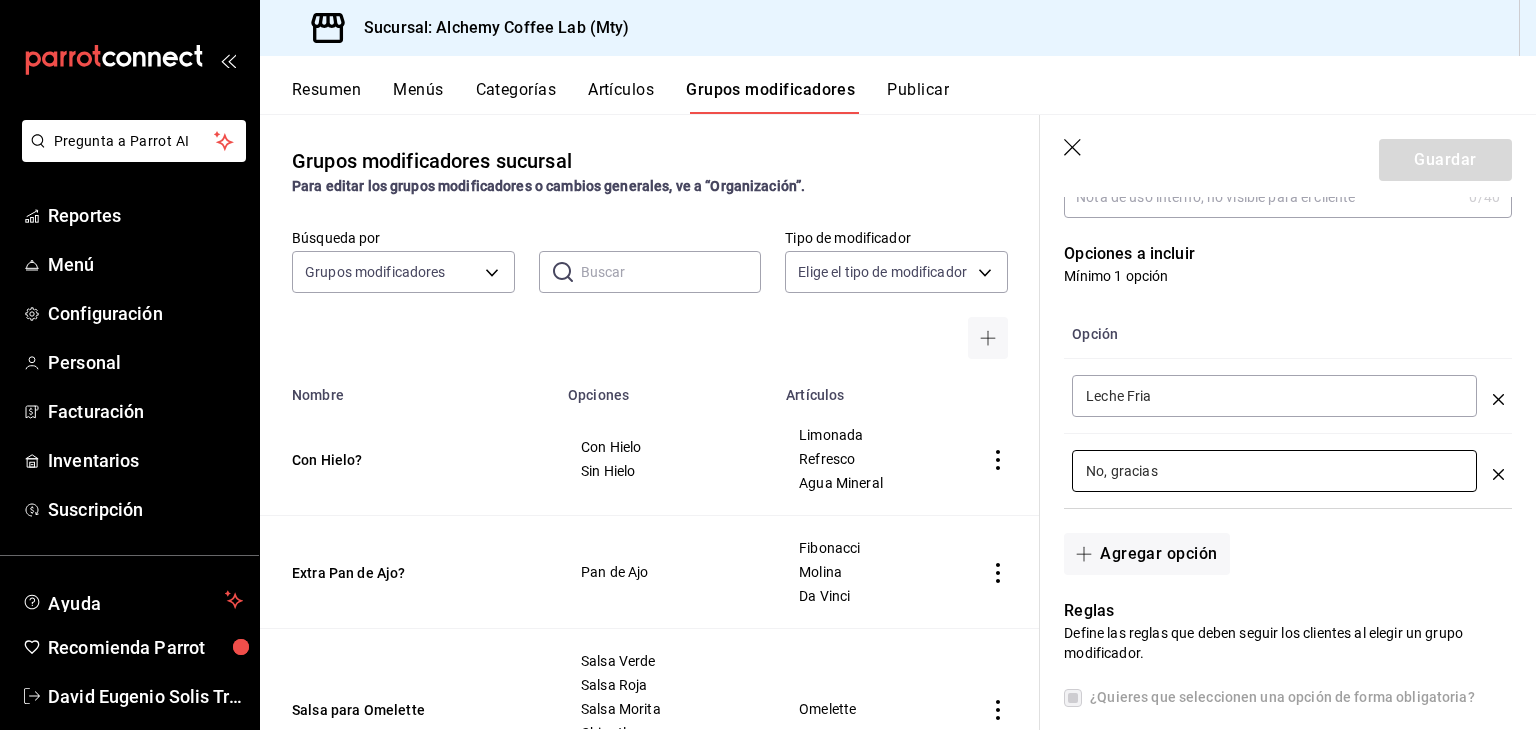 drag, startPoint x: 1180, startPoint y: 473, endPoint x: 992, endPoint y: 467, distance: 188.09572 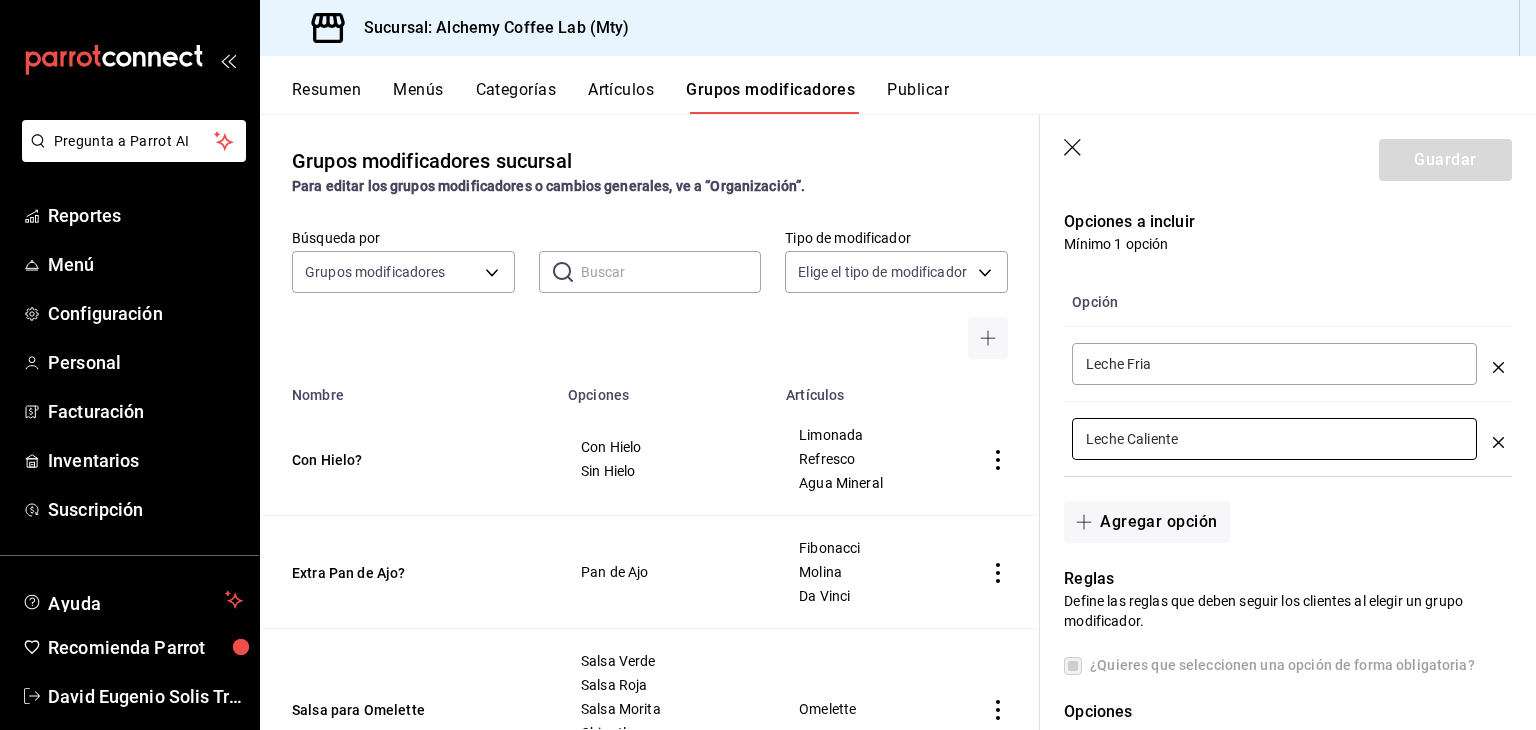scroll, scrollTop: 200, scrollLeft: 0, axis: vertical 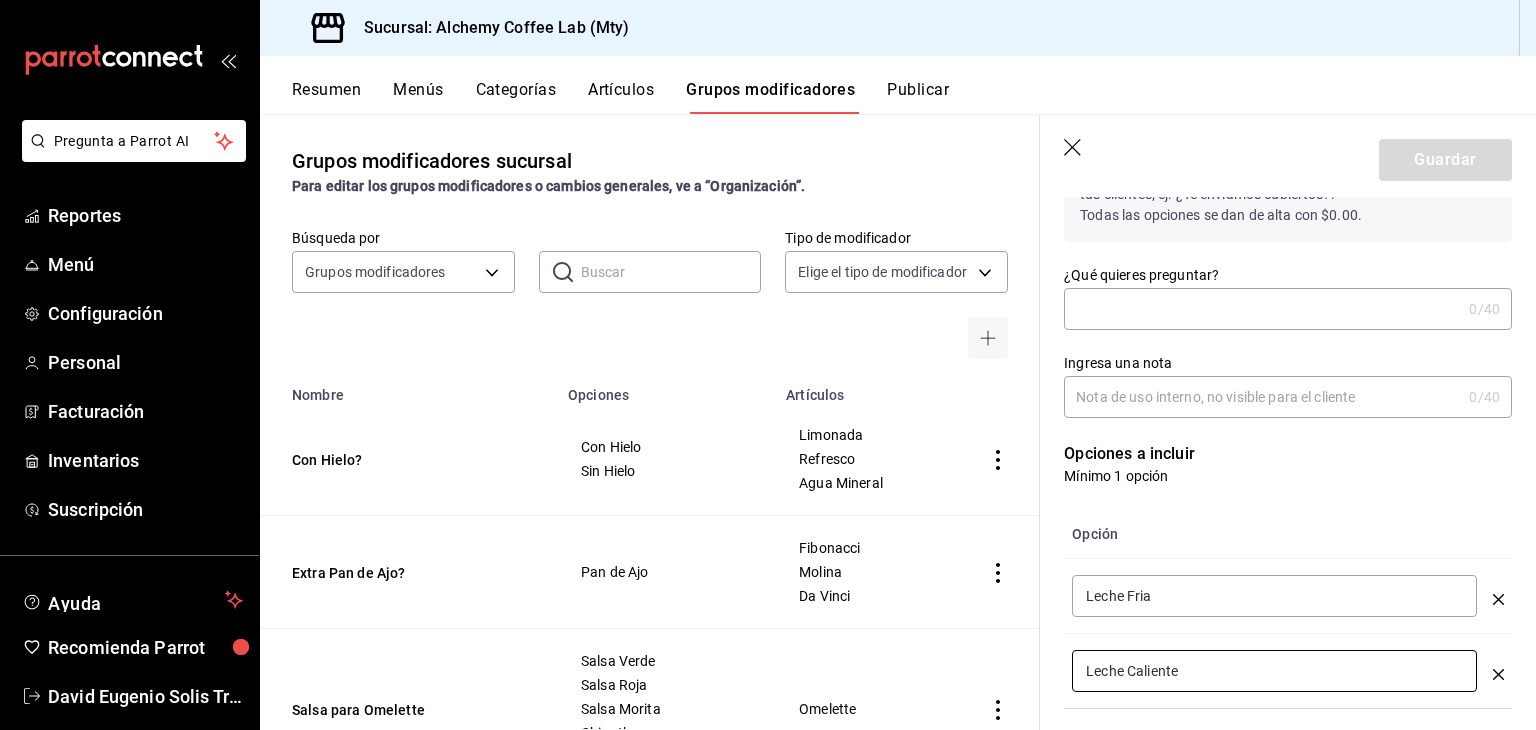 type on "Leche Caliente" 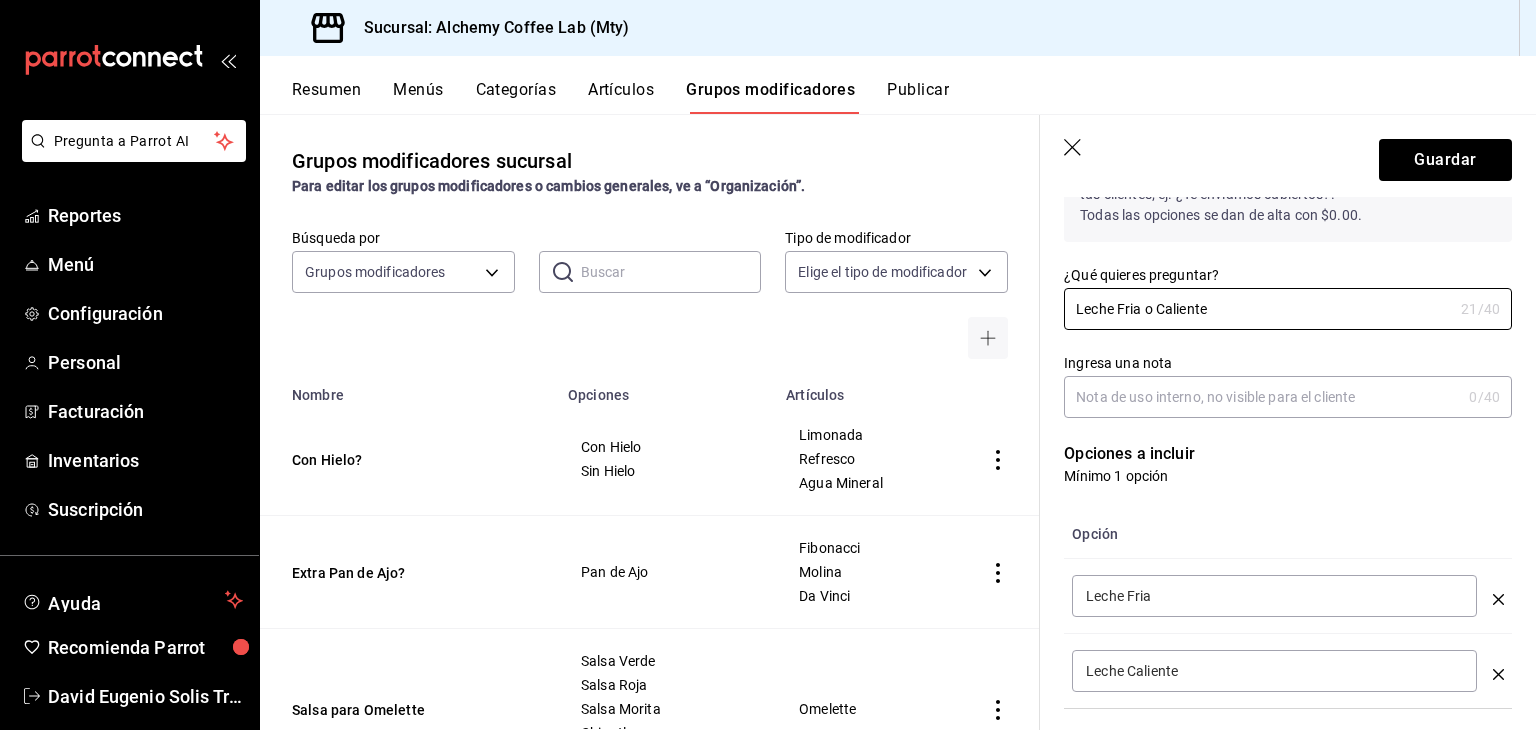 type on "Leche Fria o Caliente" 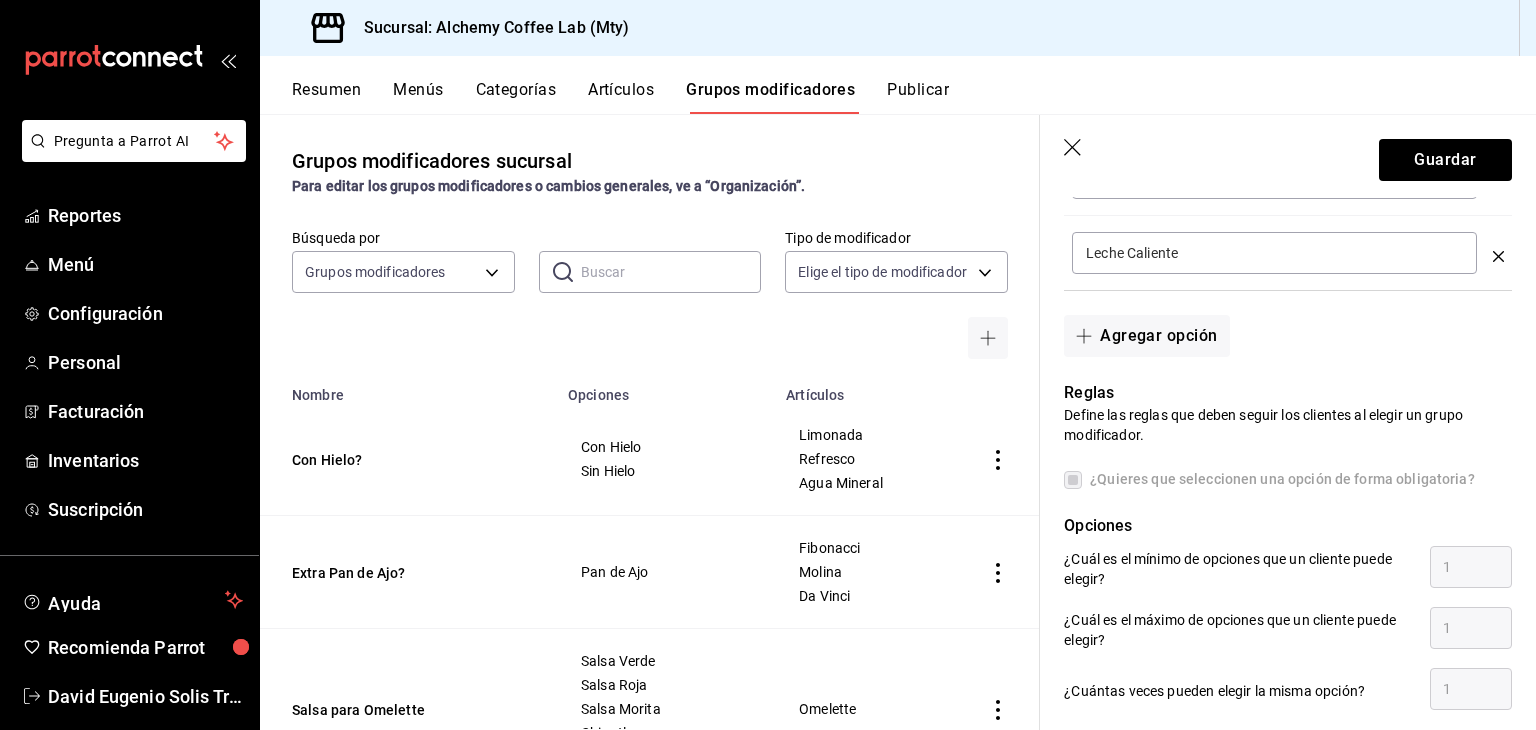scroll, scrollTop: 700, scrollLeft: 0, axis: vertical 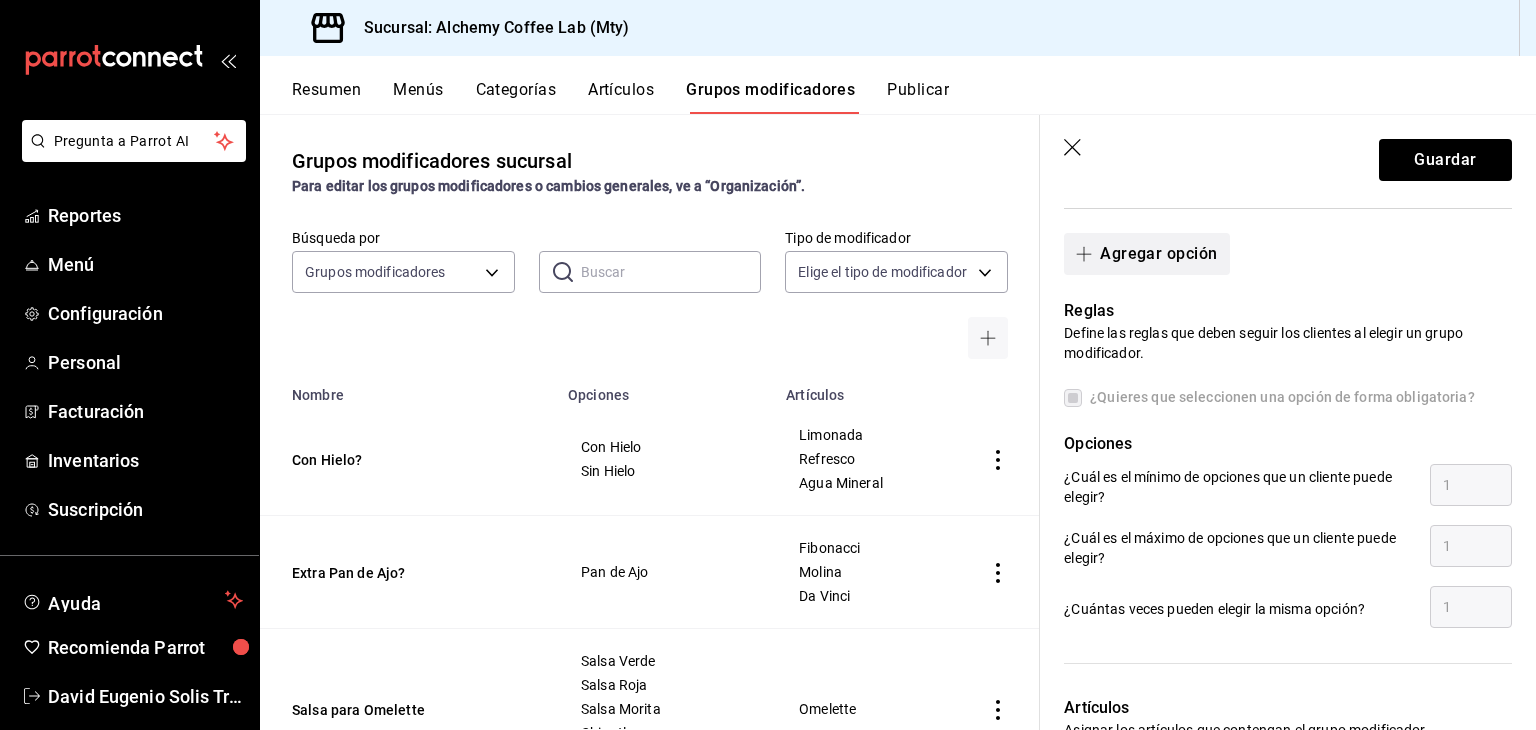 type on "Leche fria o caliente" 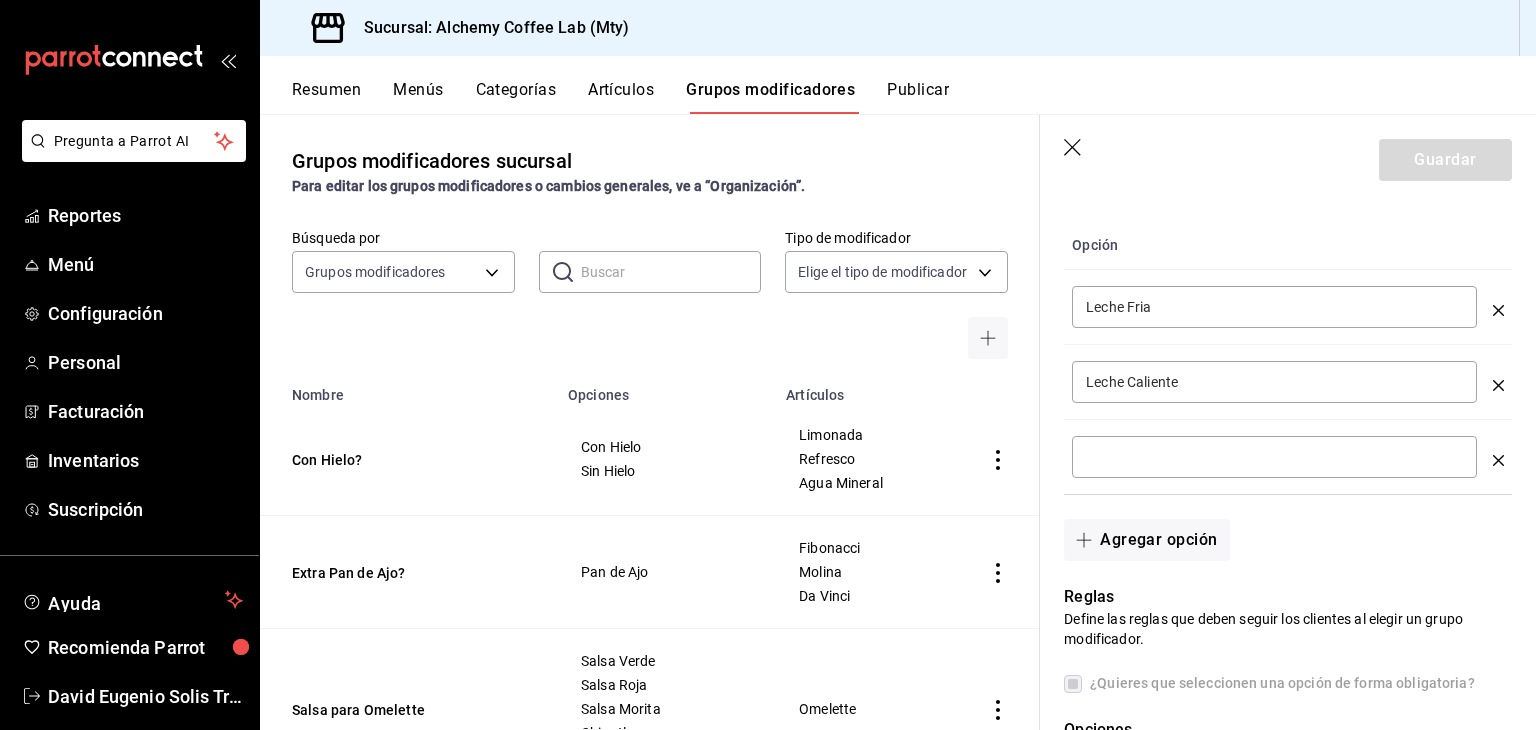 scroll, scrollTop: 400, scrollLeft: 0, axis: vertical 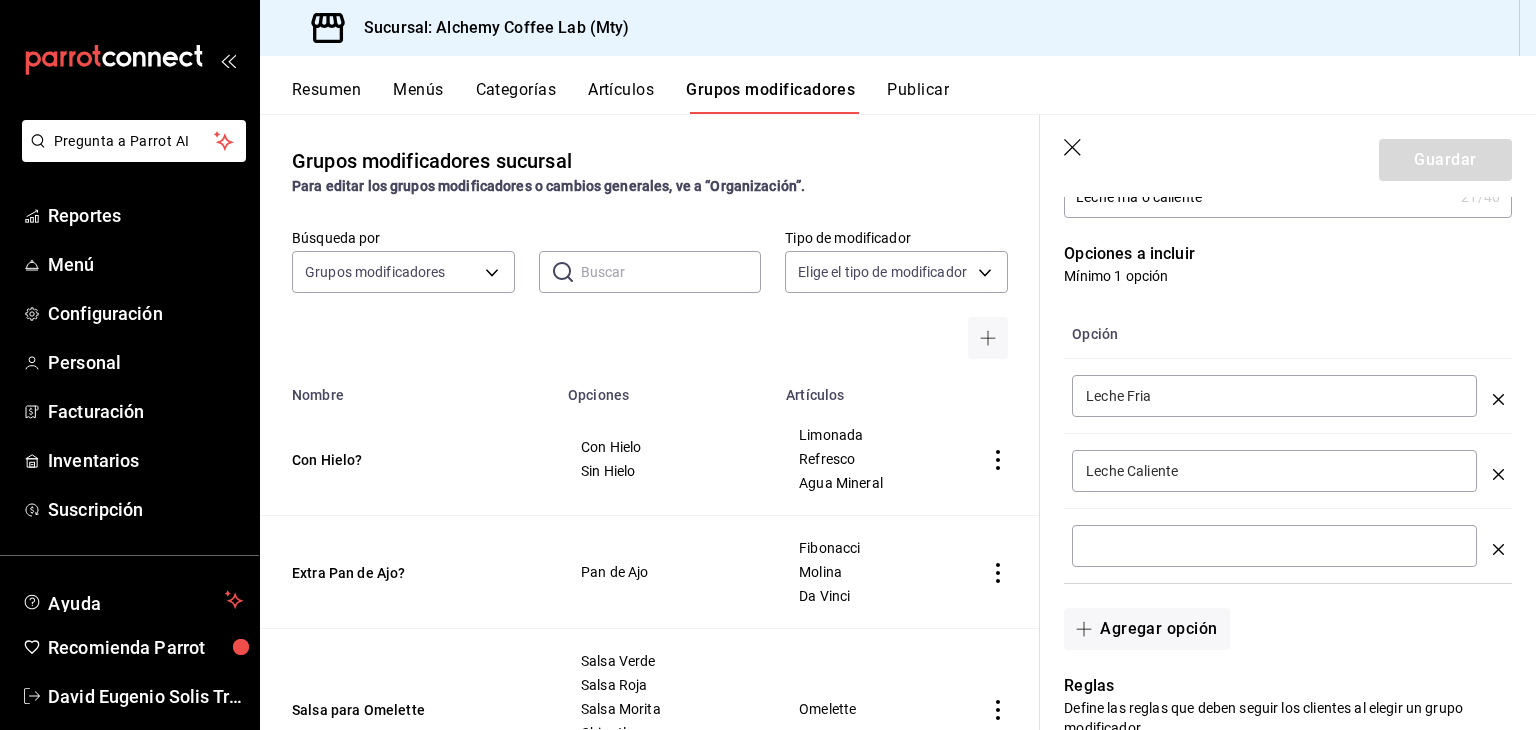 click 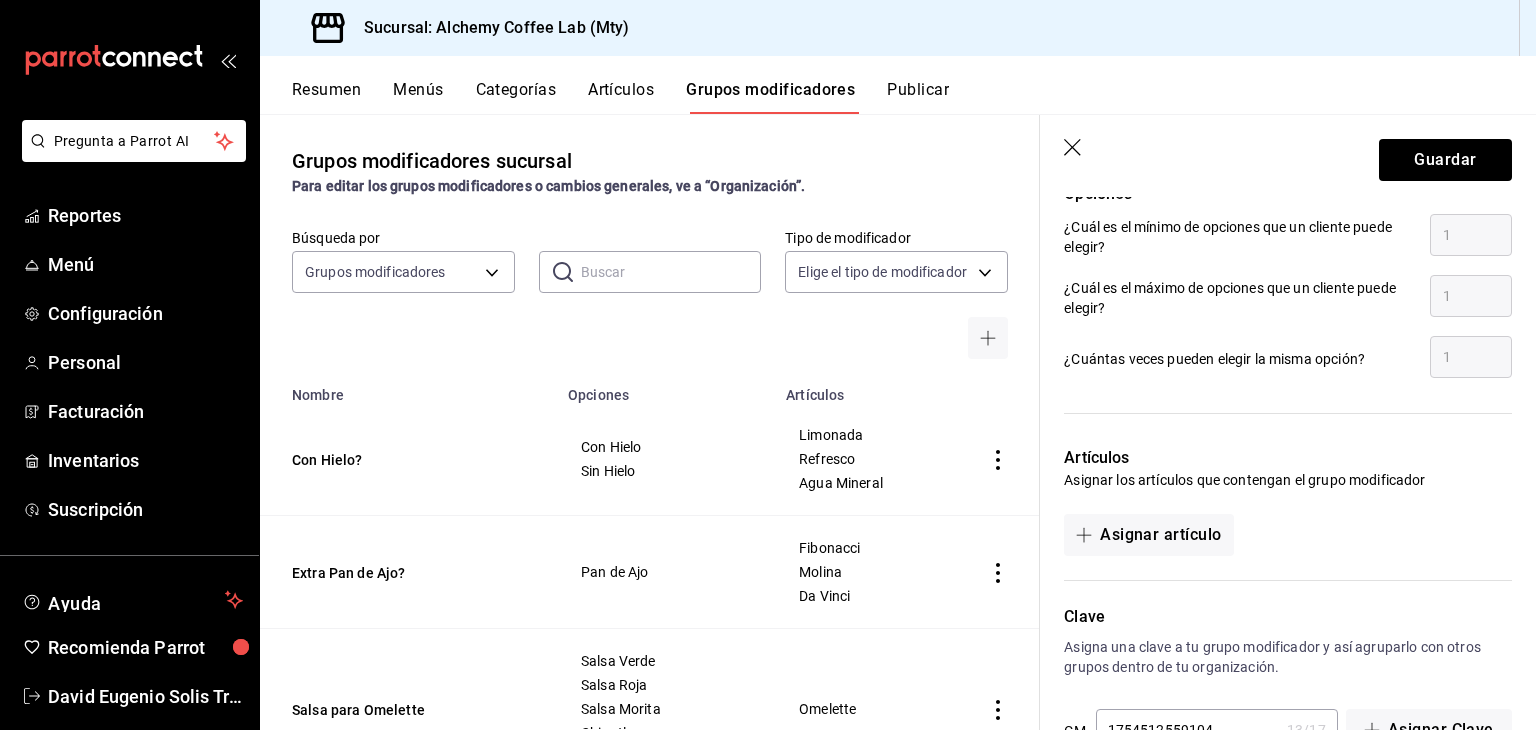 scroll, scrollTop: 1000, scrollLeft: 0, axis: vertical 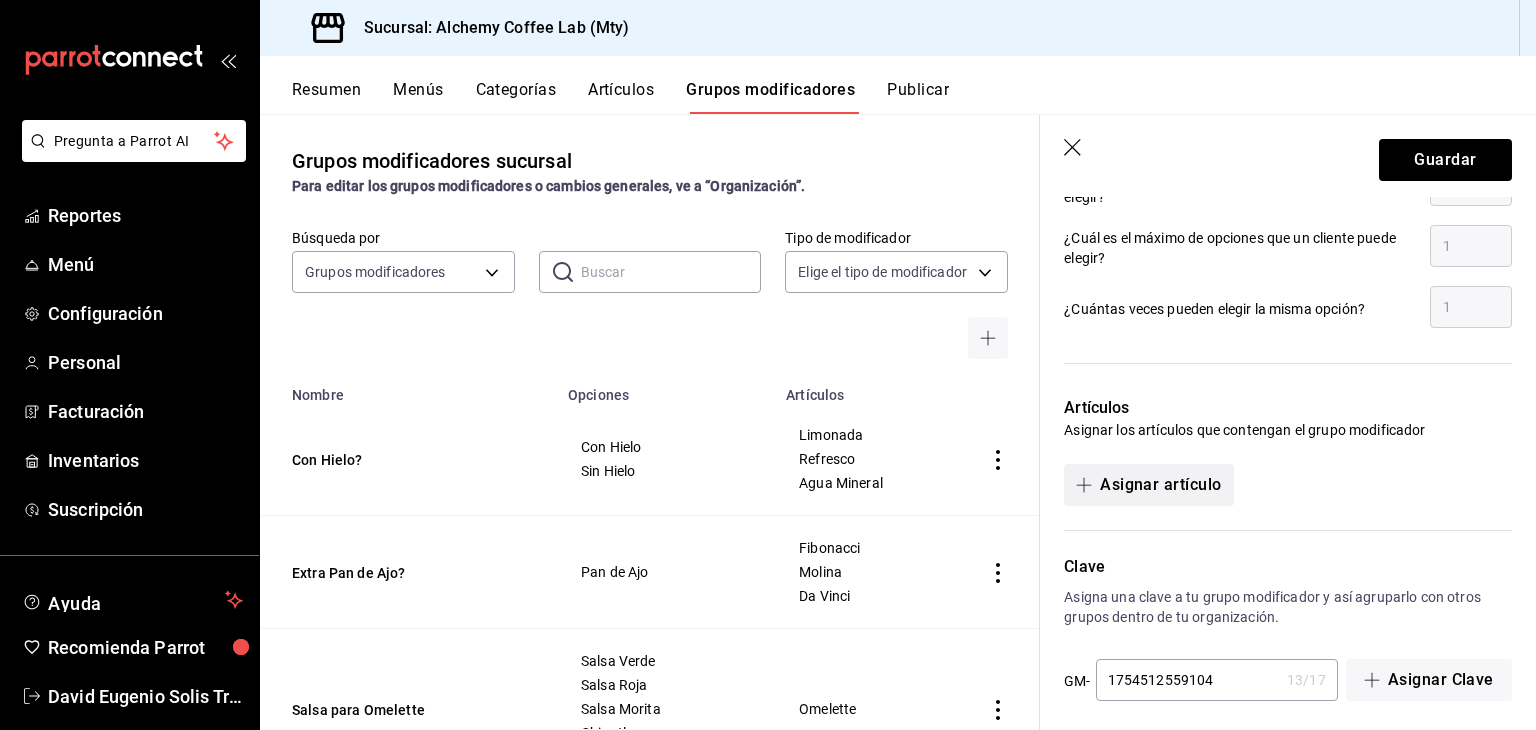 click on "Asignar artículo" at bounding box center [1148, 485] 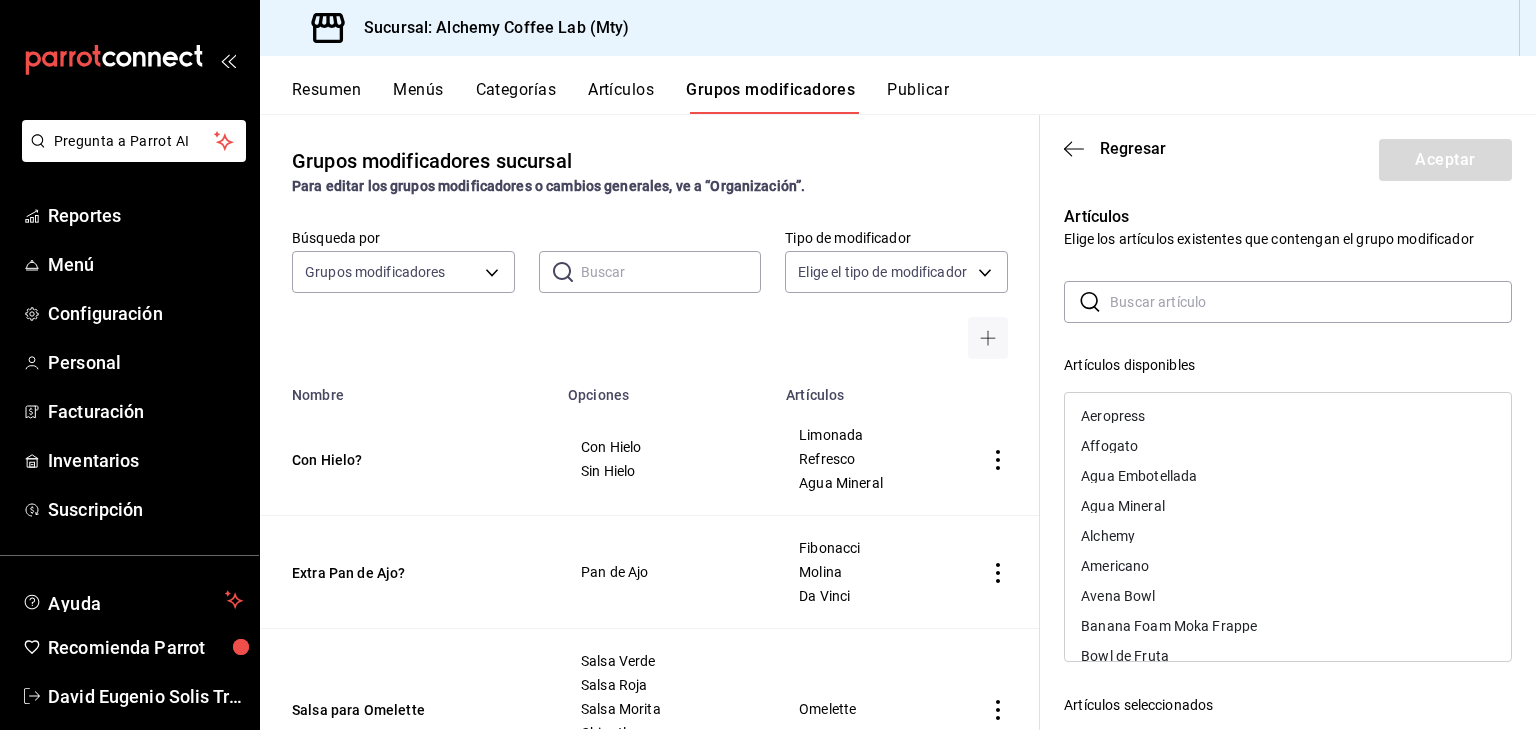 click at bounding box center (1311, 302) 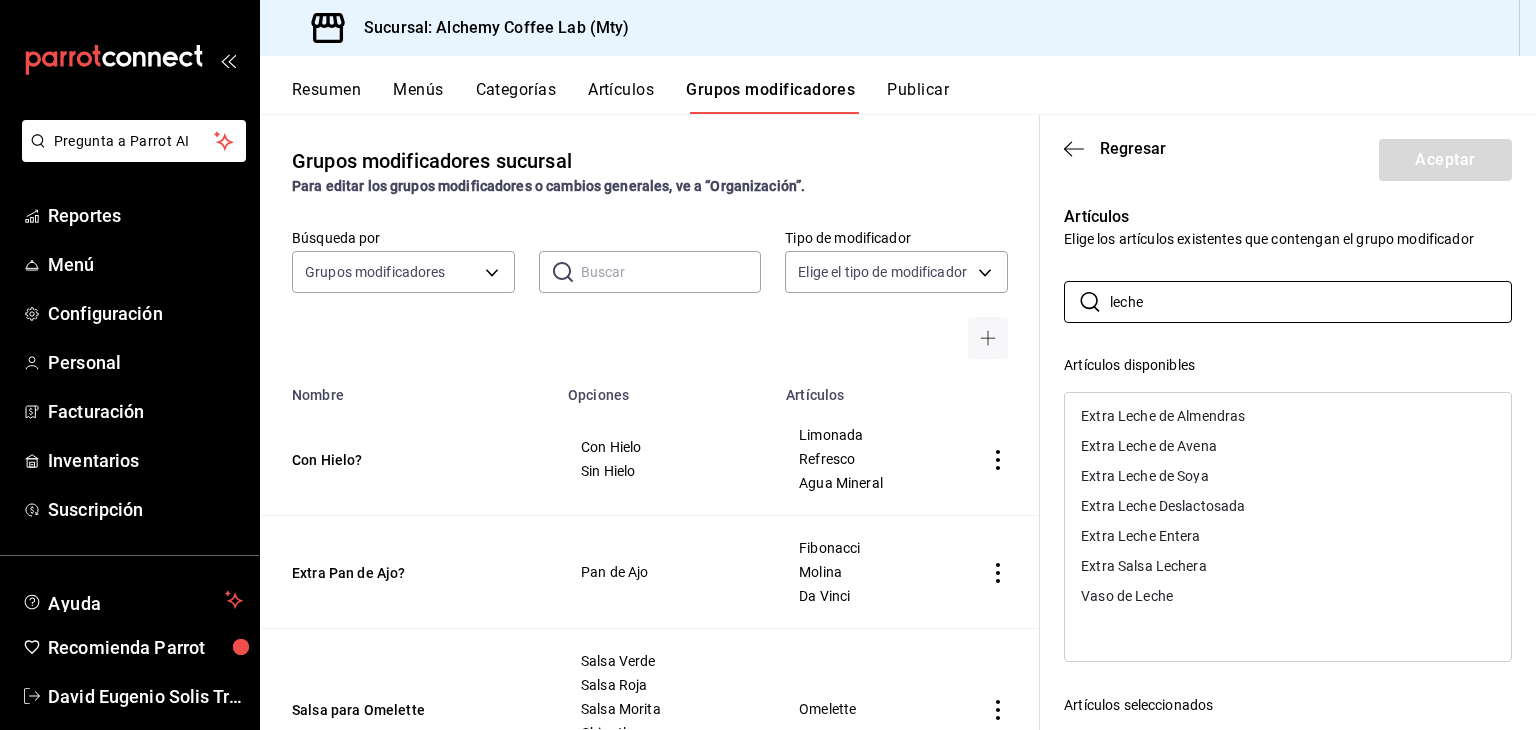 type on "leche" 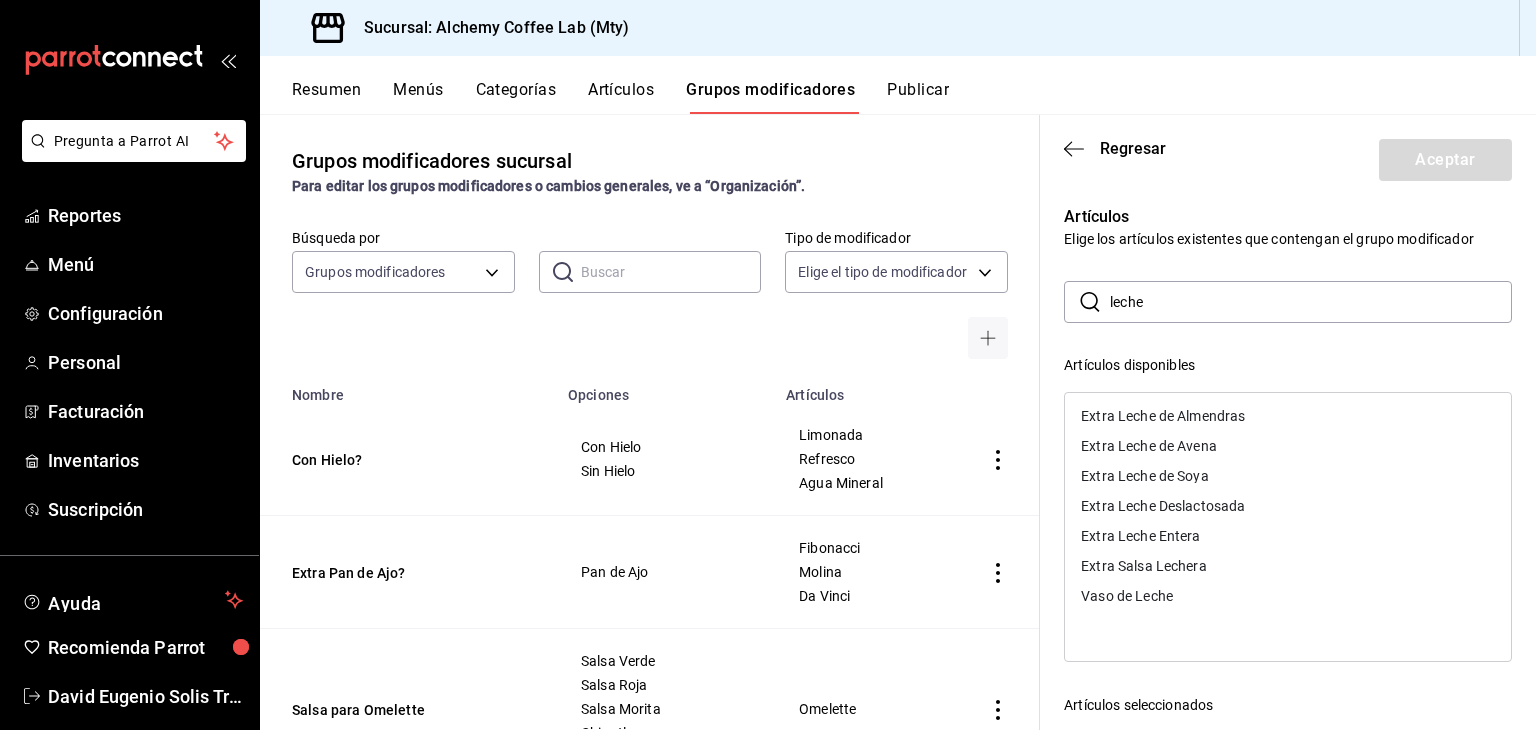 click on "Extra Leche Entera" at bounding box center [1288, 536] 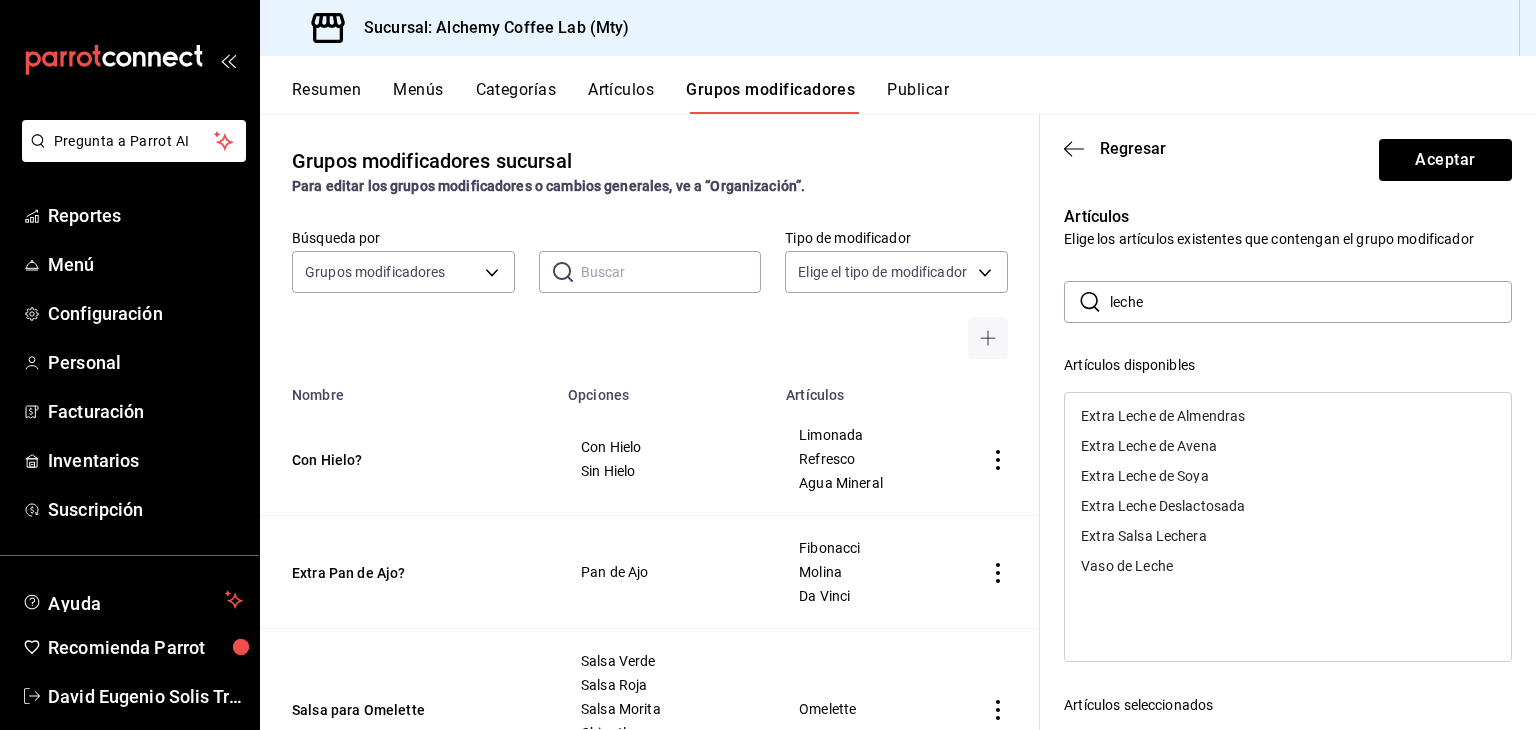 click on "Extra Leche Deslactosada" at bounding box center (1163, 506) 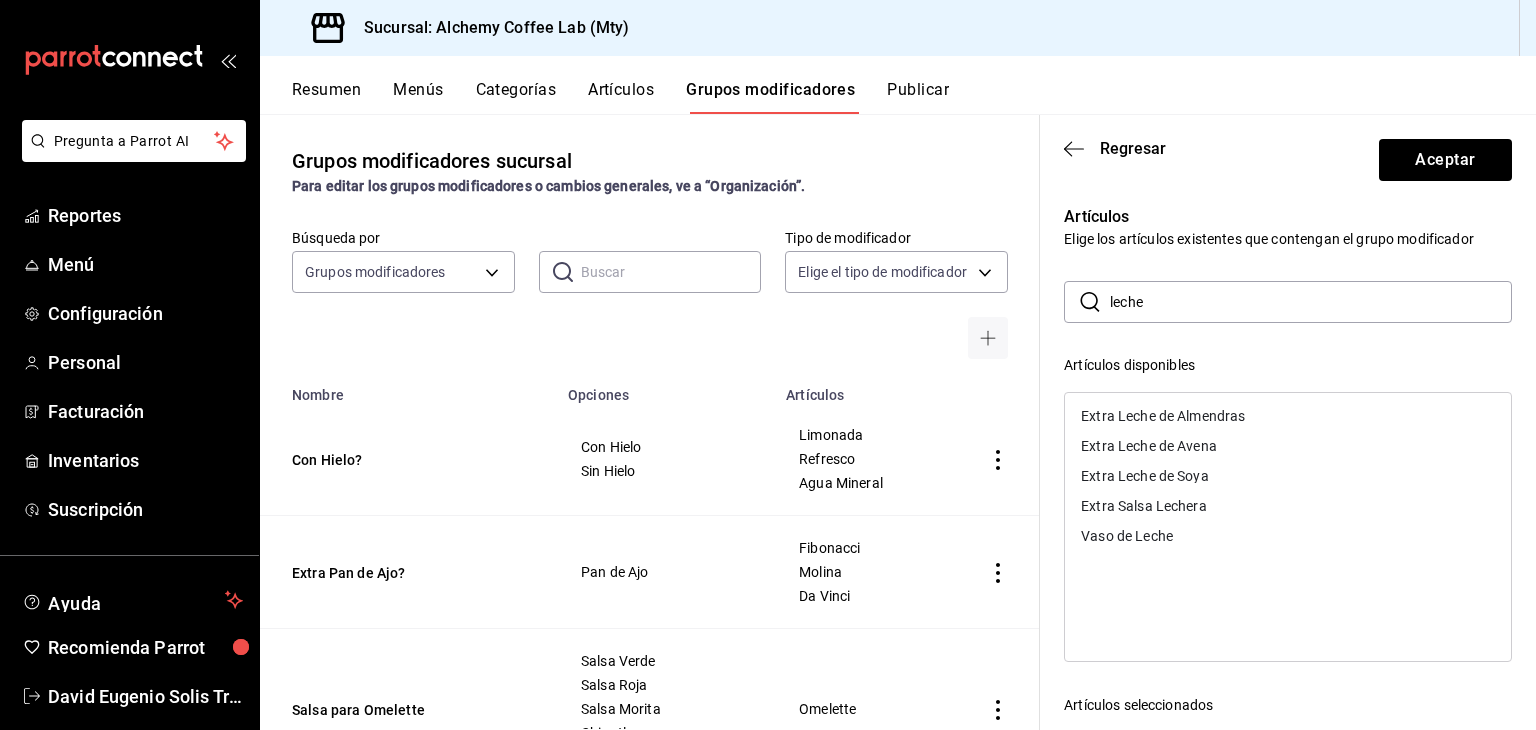 click on "Extra Leche de Almendras" at bounding box center (1288, 416) 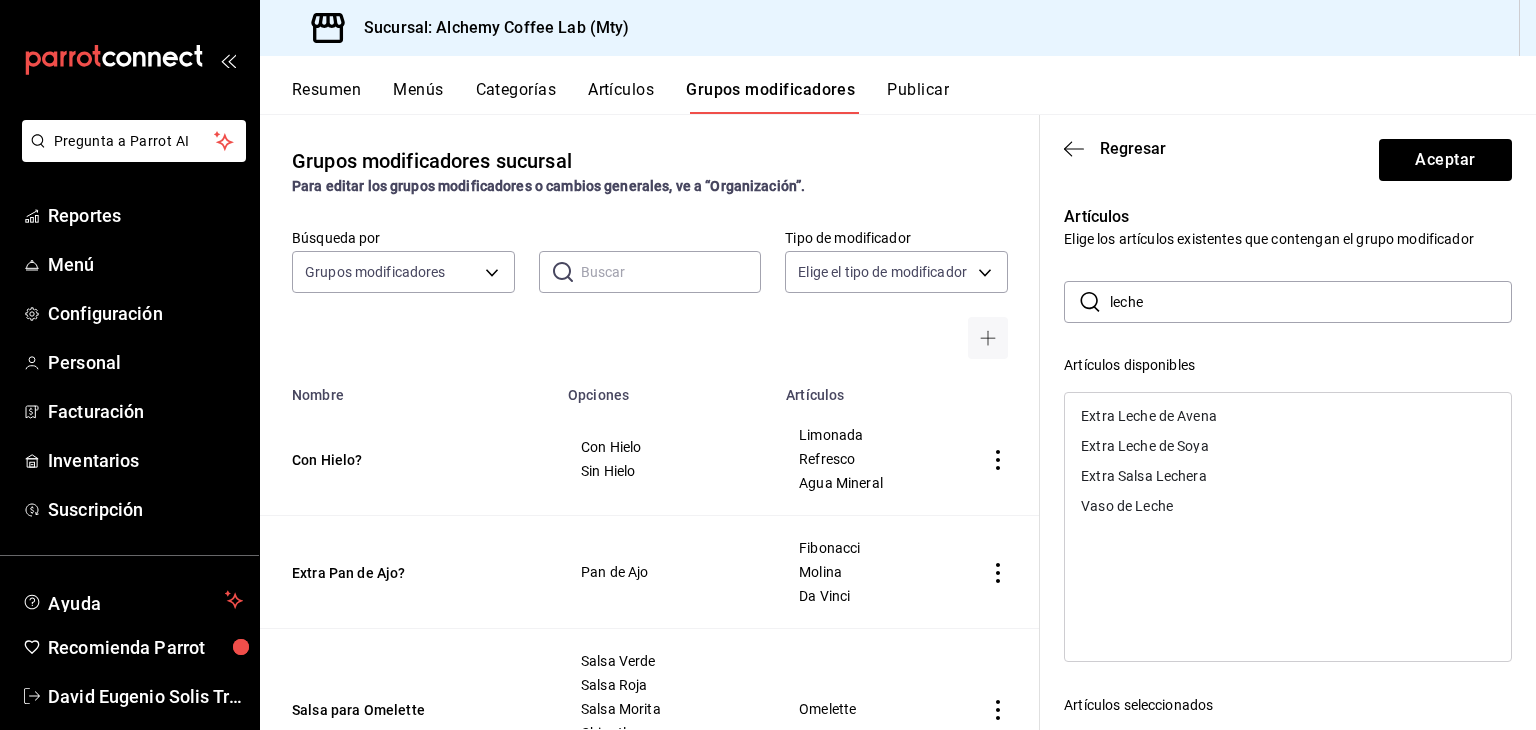 click on "Extra Leche de Avena" at bounding box center (1288, 416) 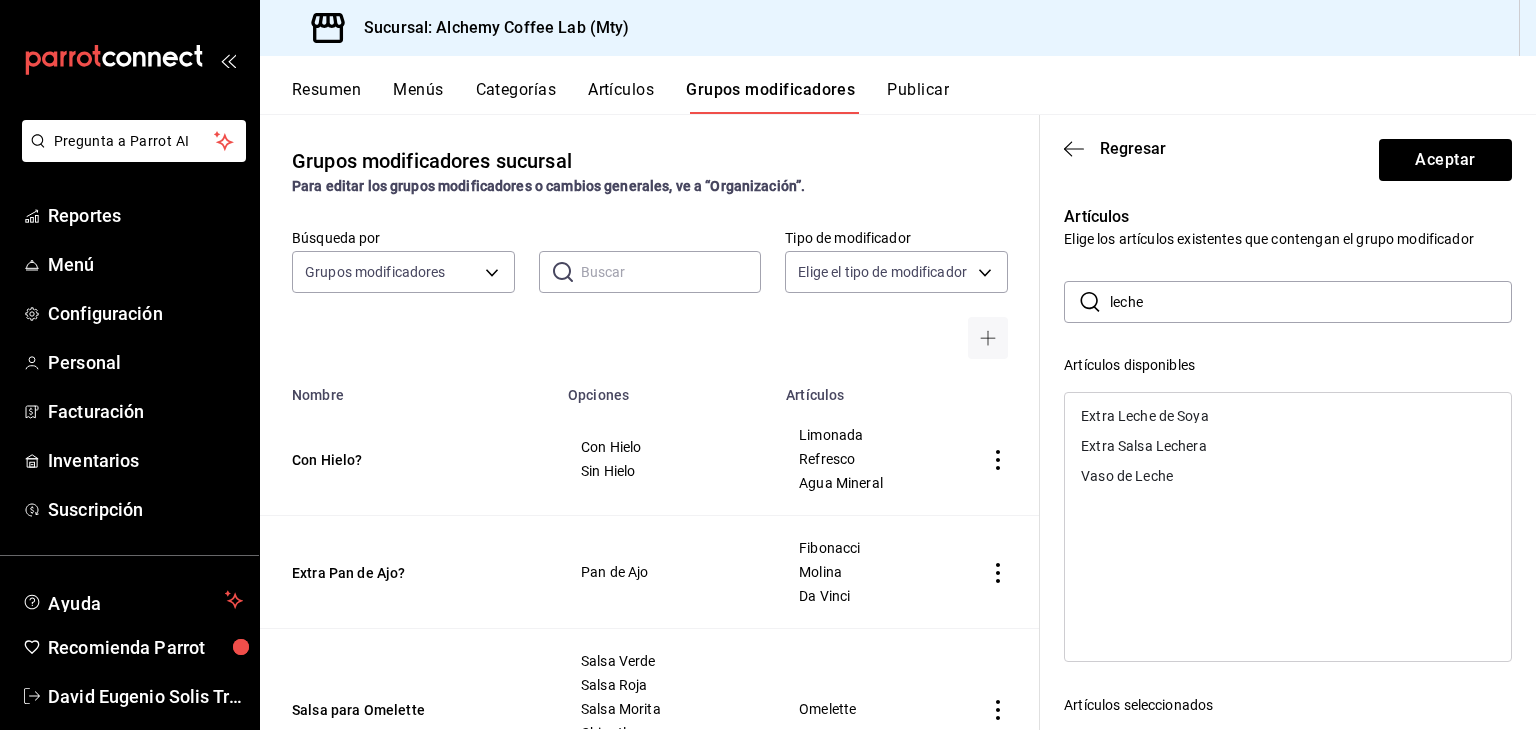 click on "Extra Leche de Soya" at bounding box center [1288, 416] 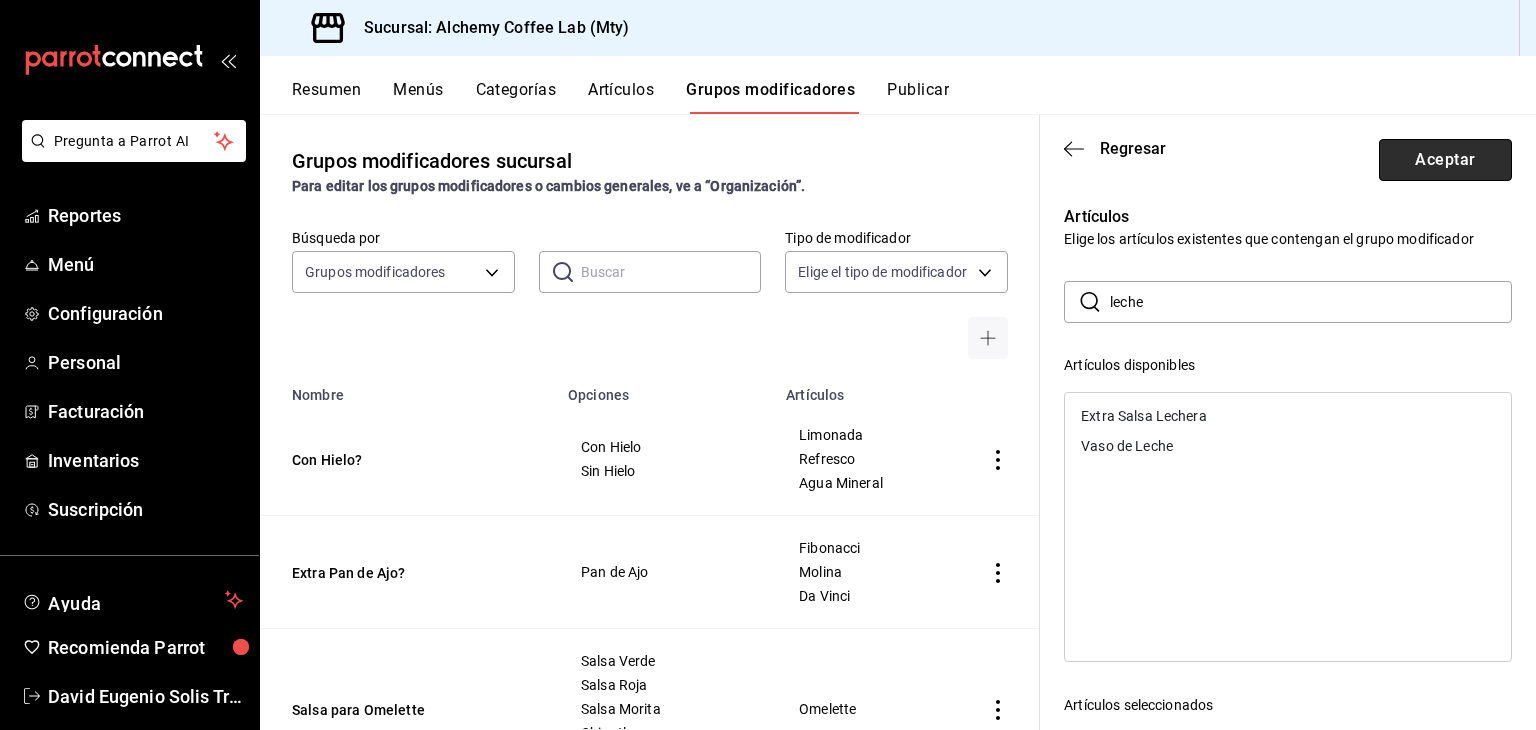 click on "Aceptar" at bounding box center (1445, 160) 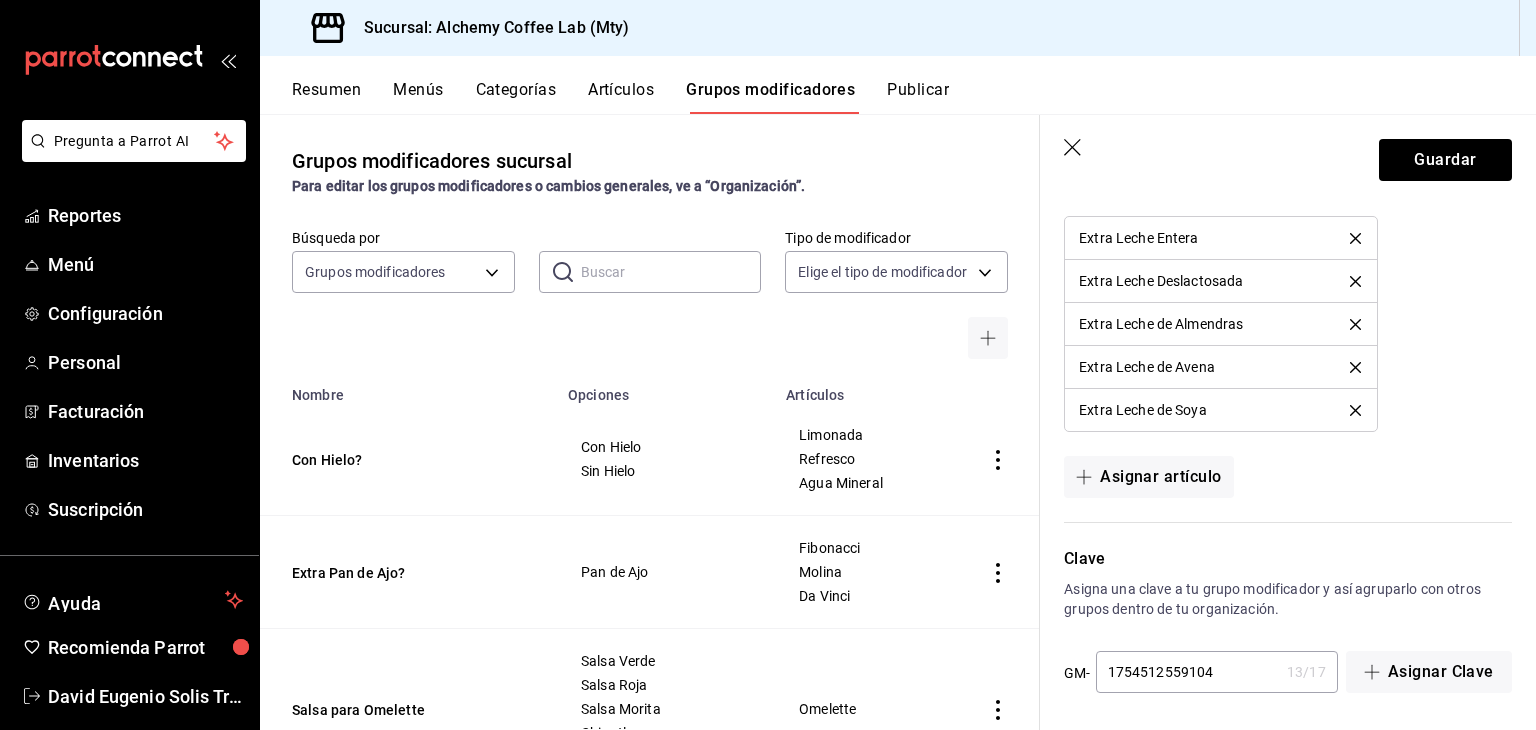 scroll, scrollTop: 1252, scrollLeft: 0, axis: vertical 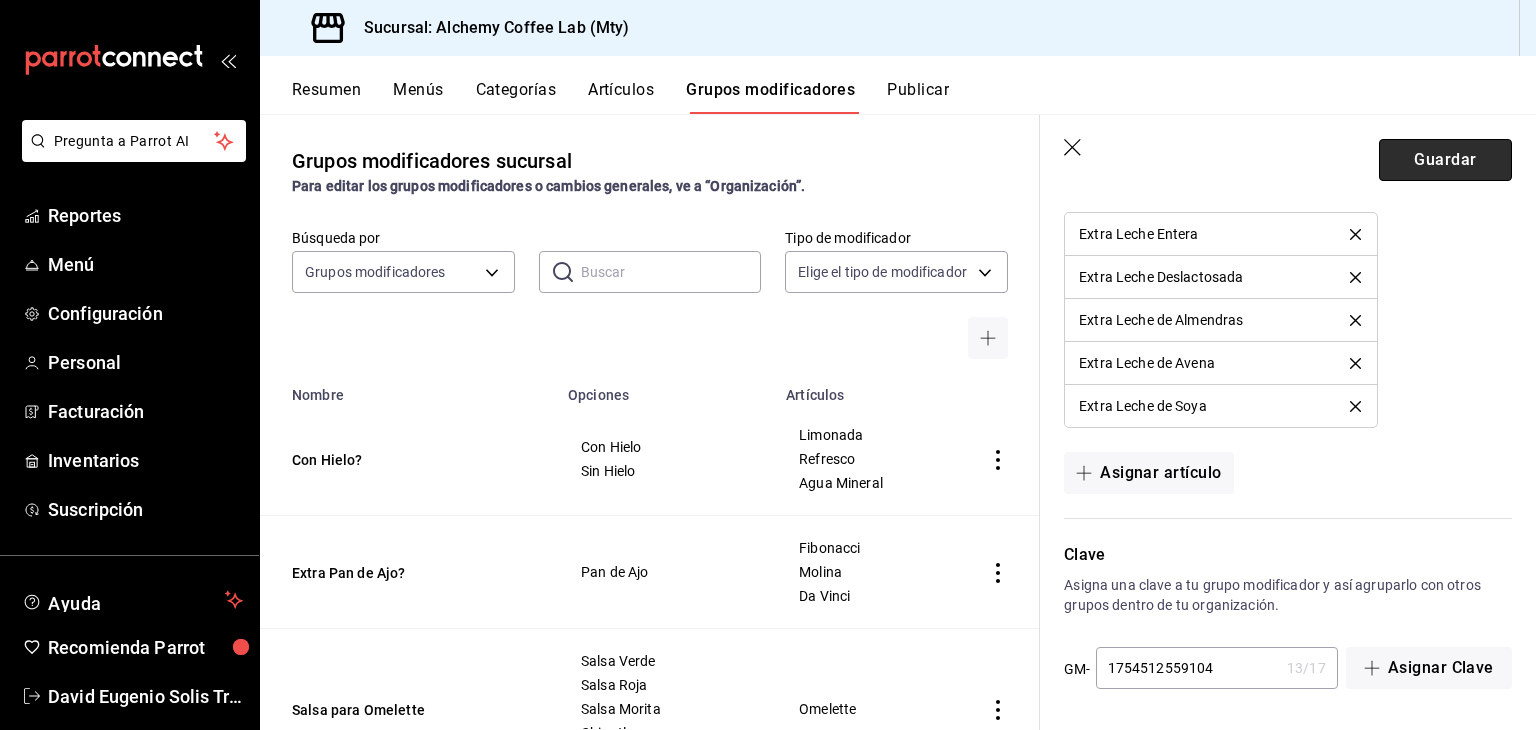 click on "Guardar" at bounding box center [1445, 160] 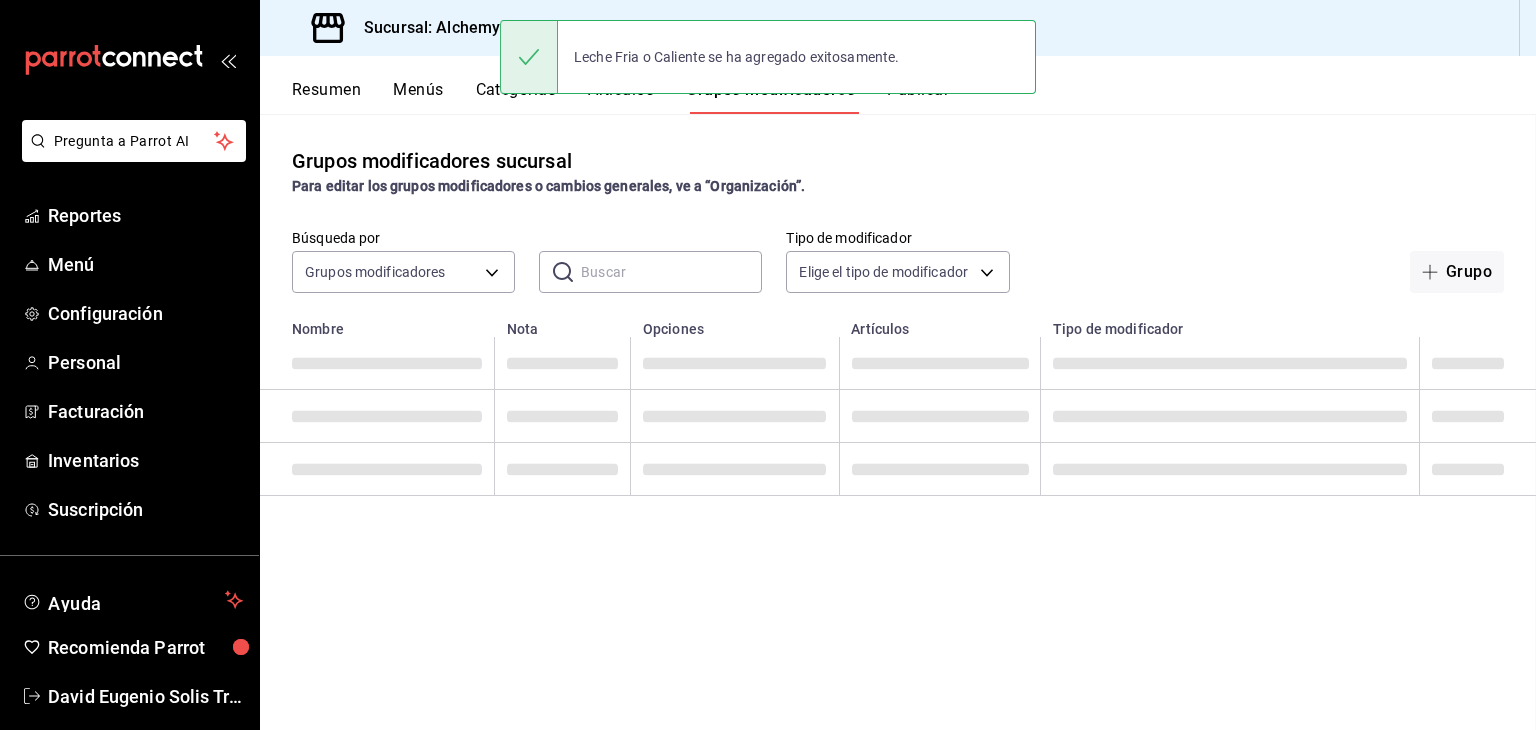 scroll, scrollTop: 0, scrollLeft: 0, axis: both 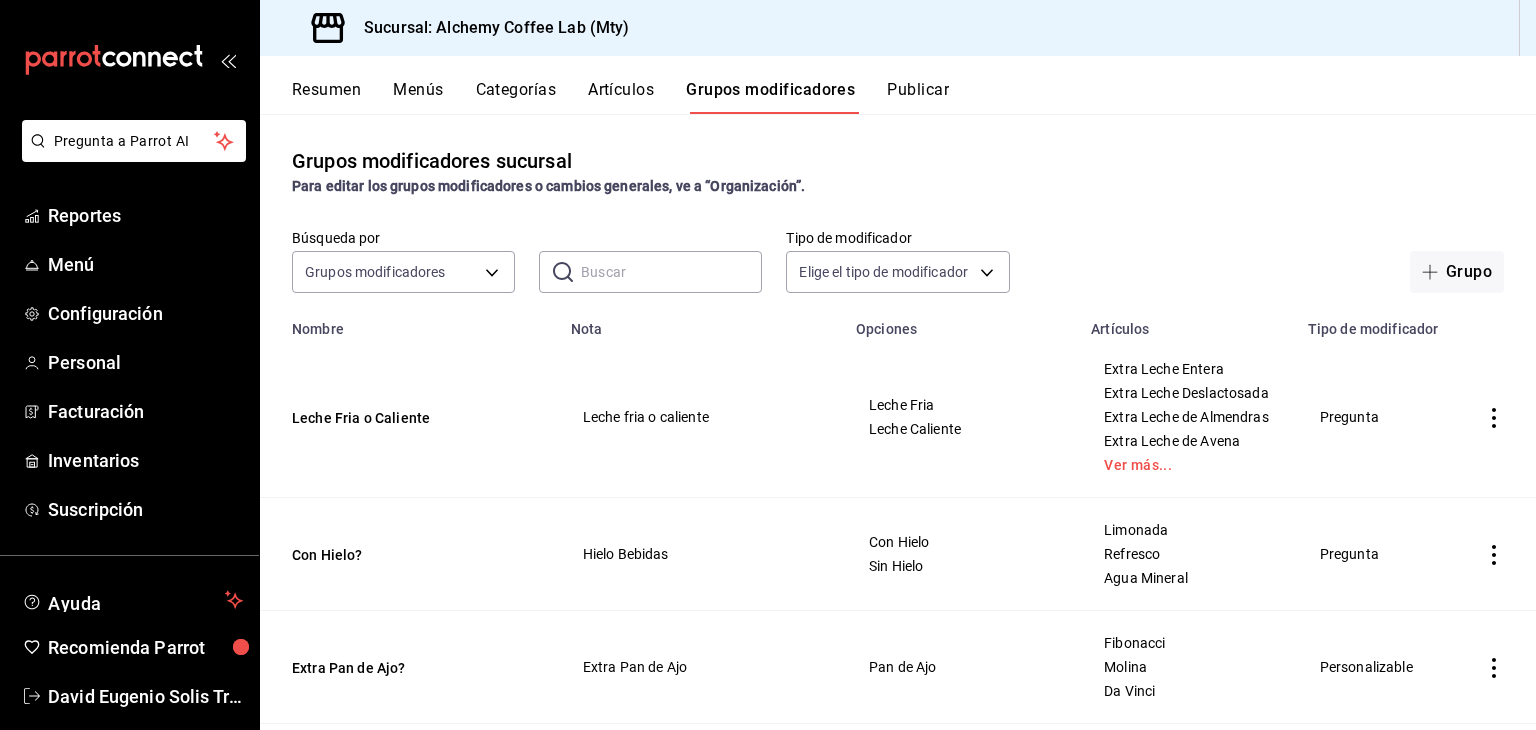 click at bounding box center (671, 272) 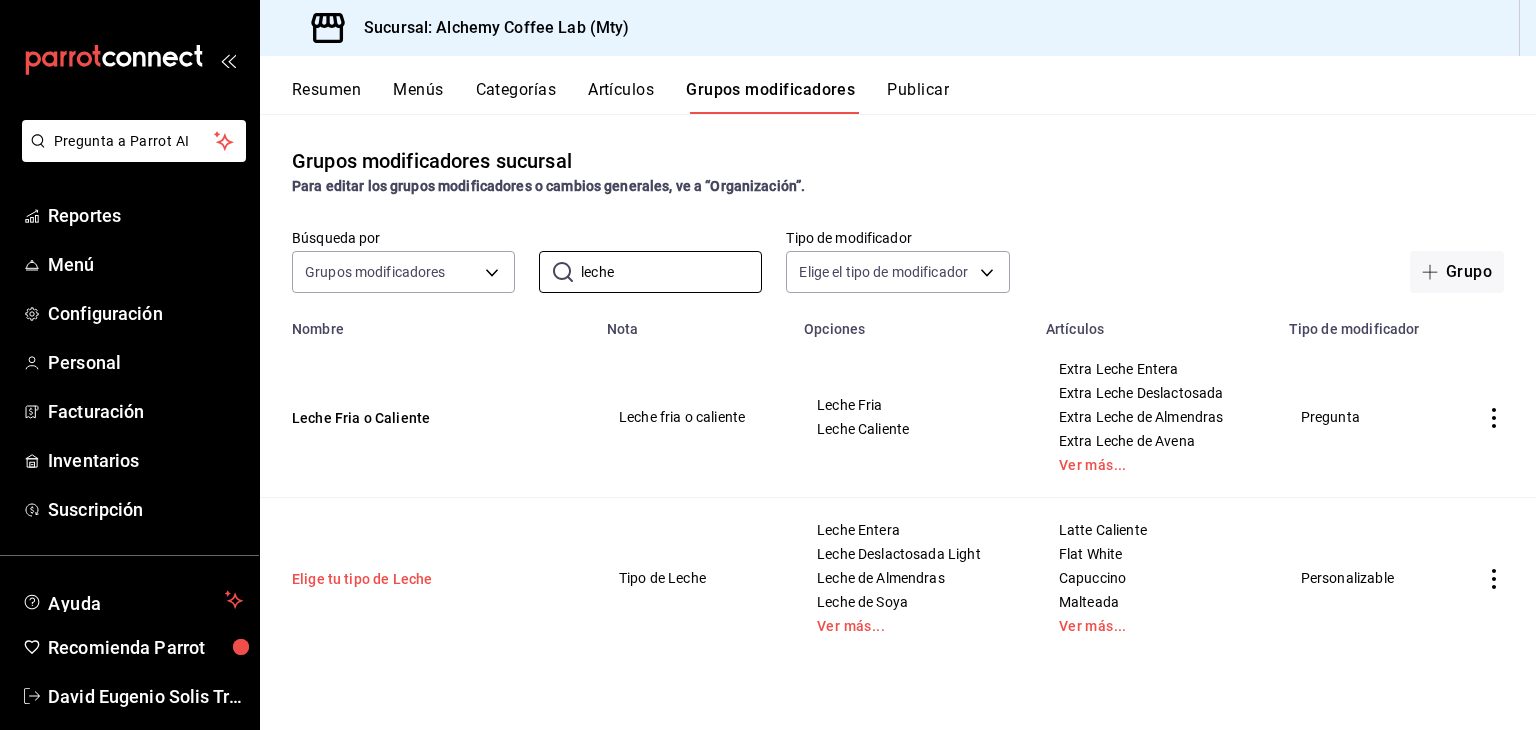 click on "Elige tu tipo de Leche" at bounding box center (412, 579) 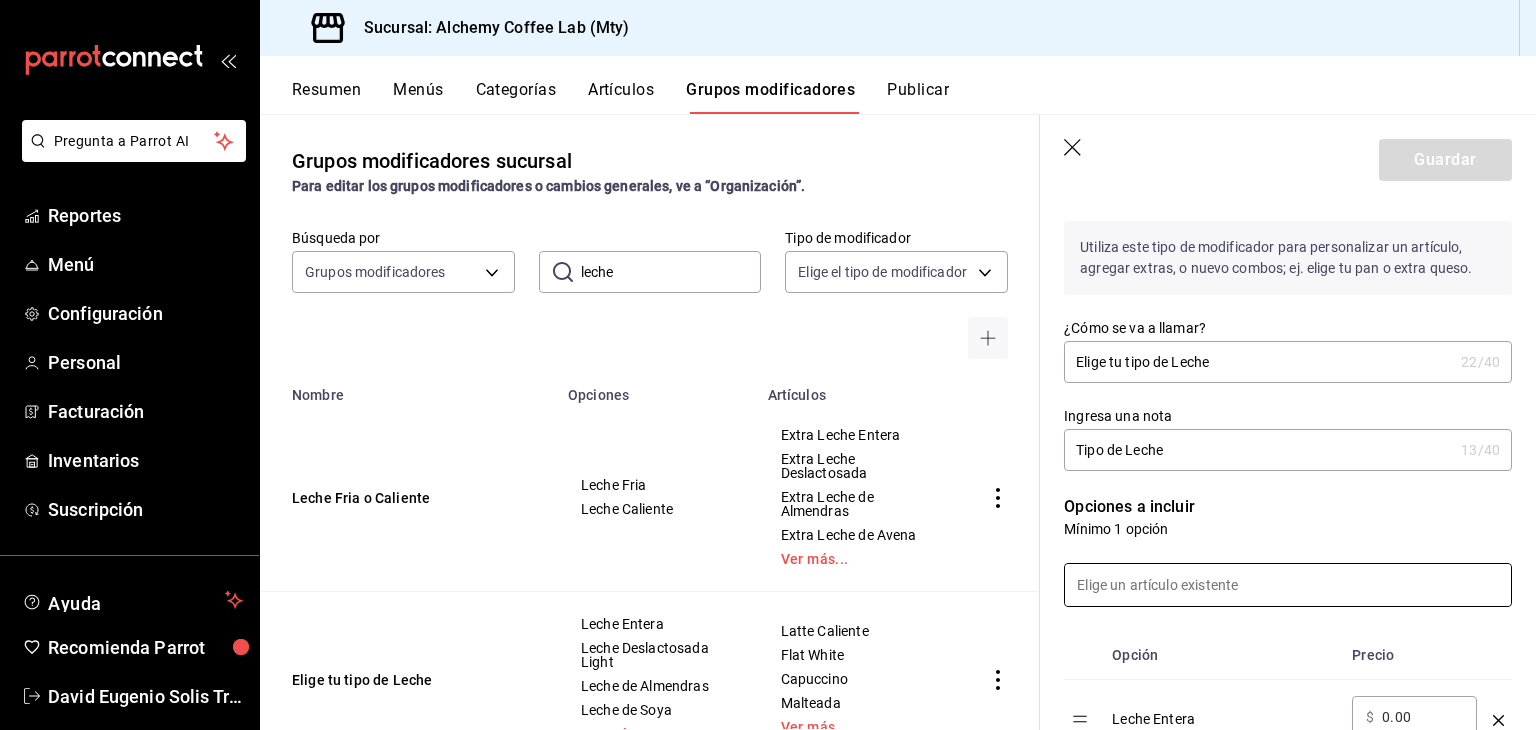 scroll, scrollTop: 100, scrollLeft: 0, axis: vertical 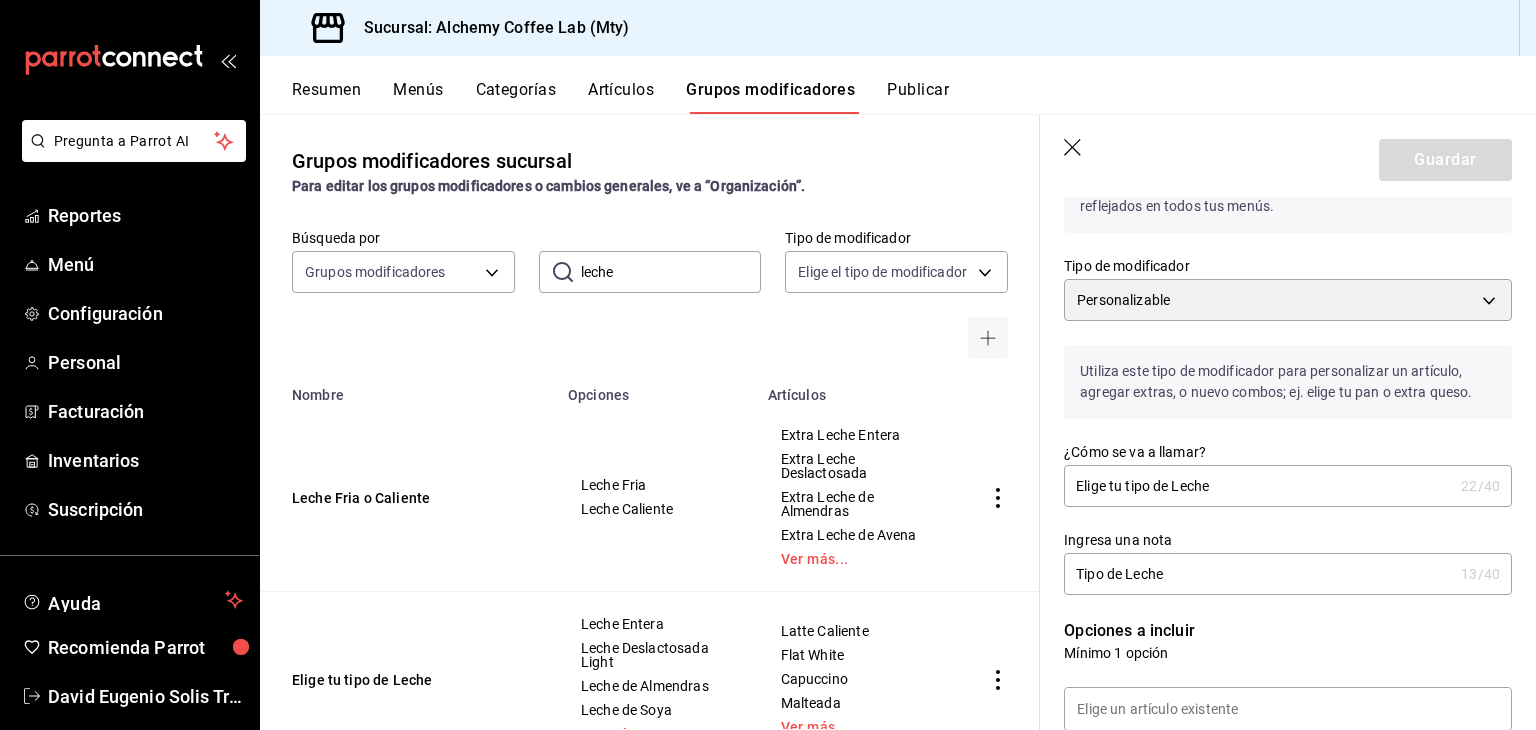 click 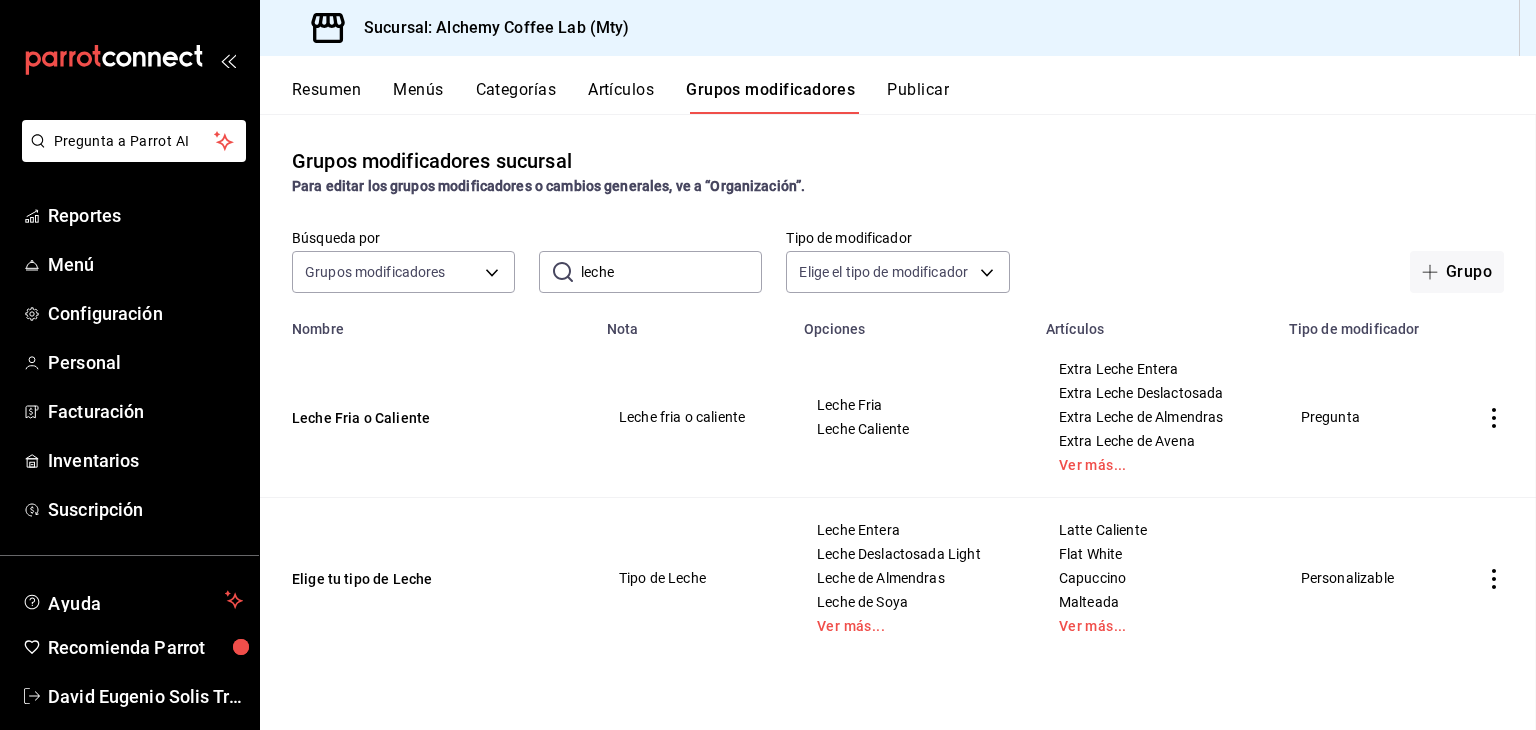 scroll, scrollTop: 0, scrollLeft: 0, axis: both 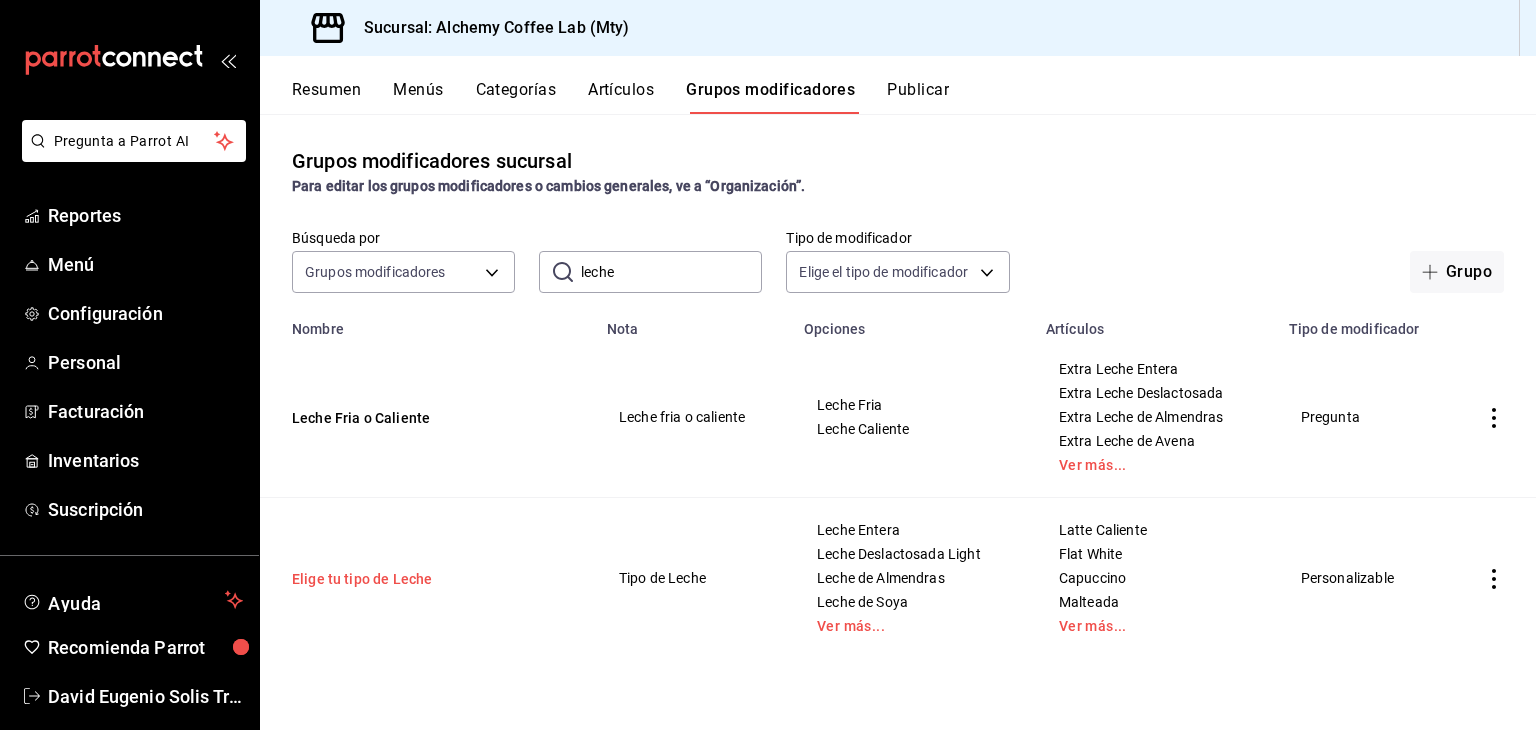 click on "Elige tu tipo de Leche" at bounding box center [412, 579] 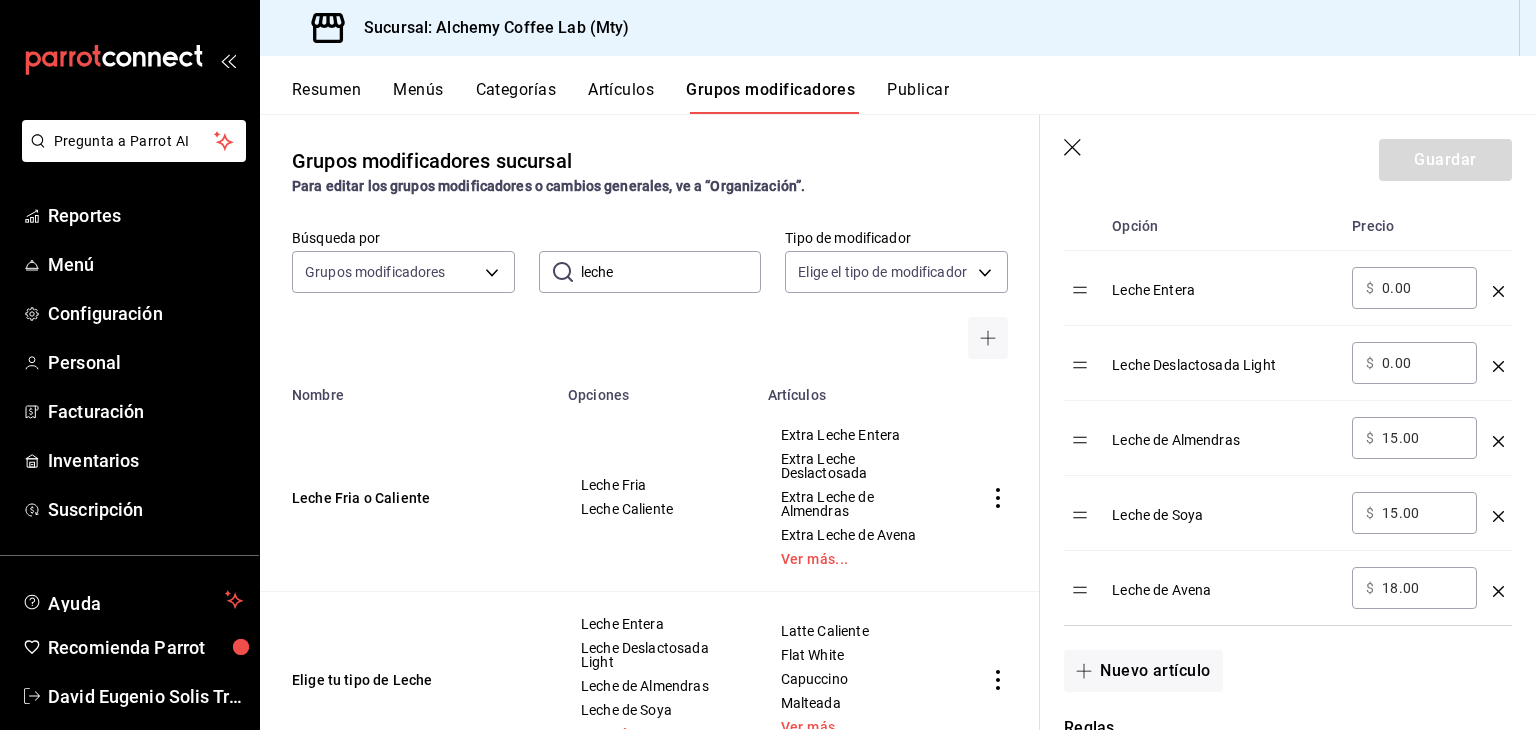 scroll, scrollTop: 600, scrollLeft: 0, axis: vertical 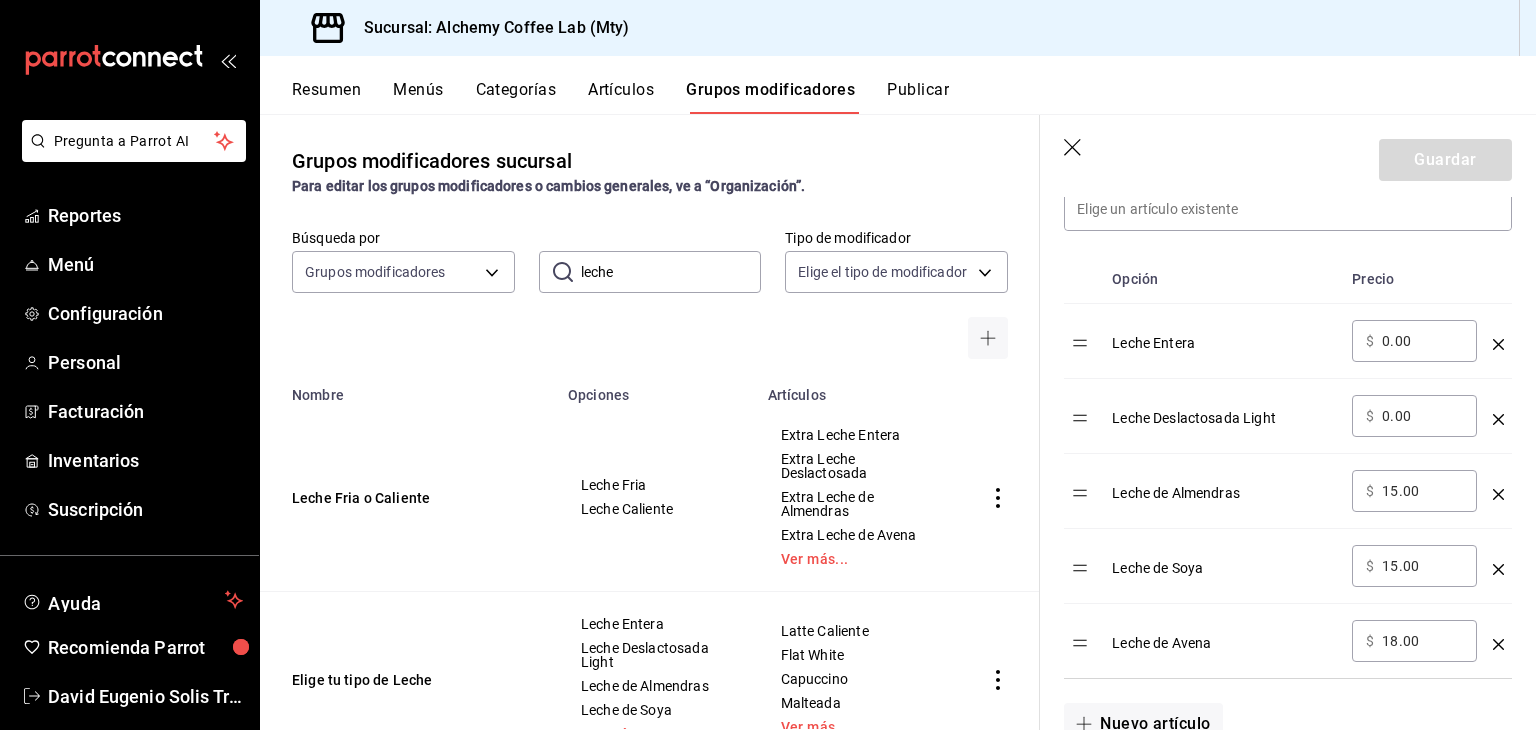 click 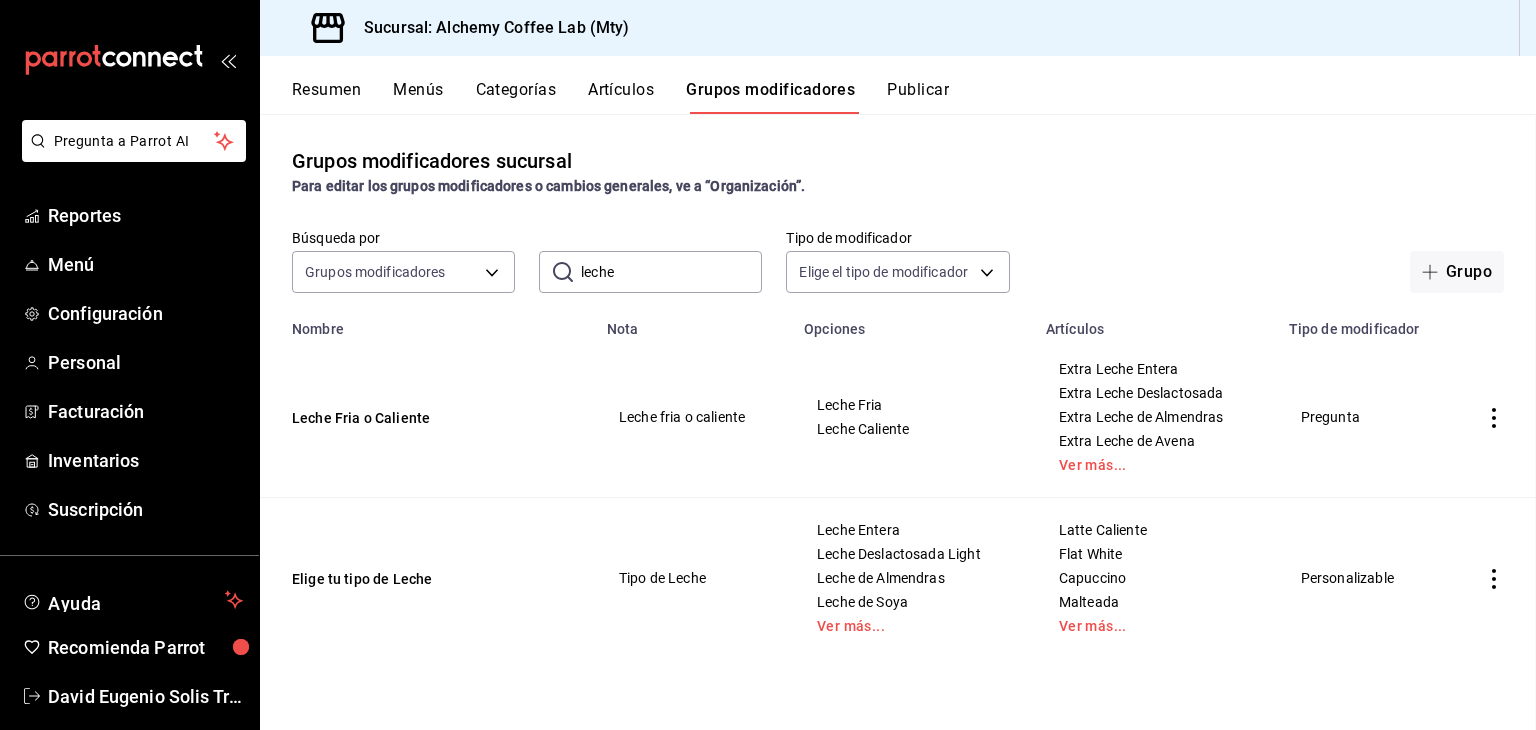 scroll, scrollTop: 0, scrollLeft: 0, axis: both 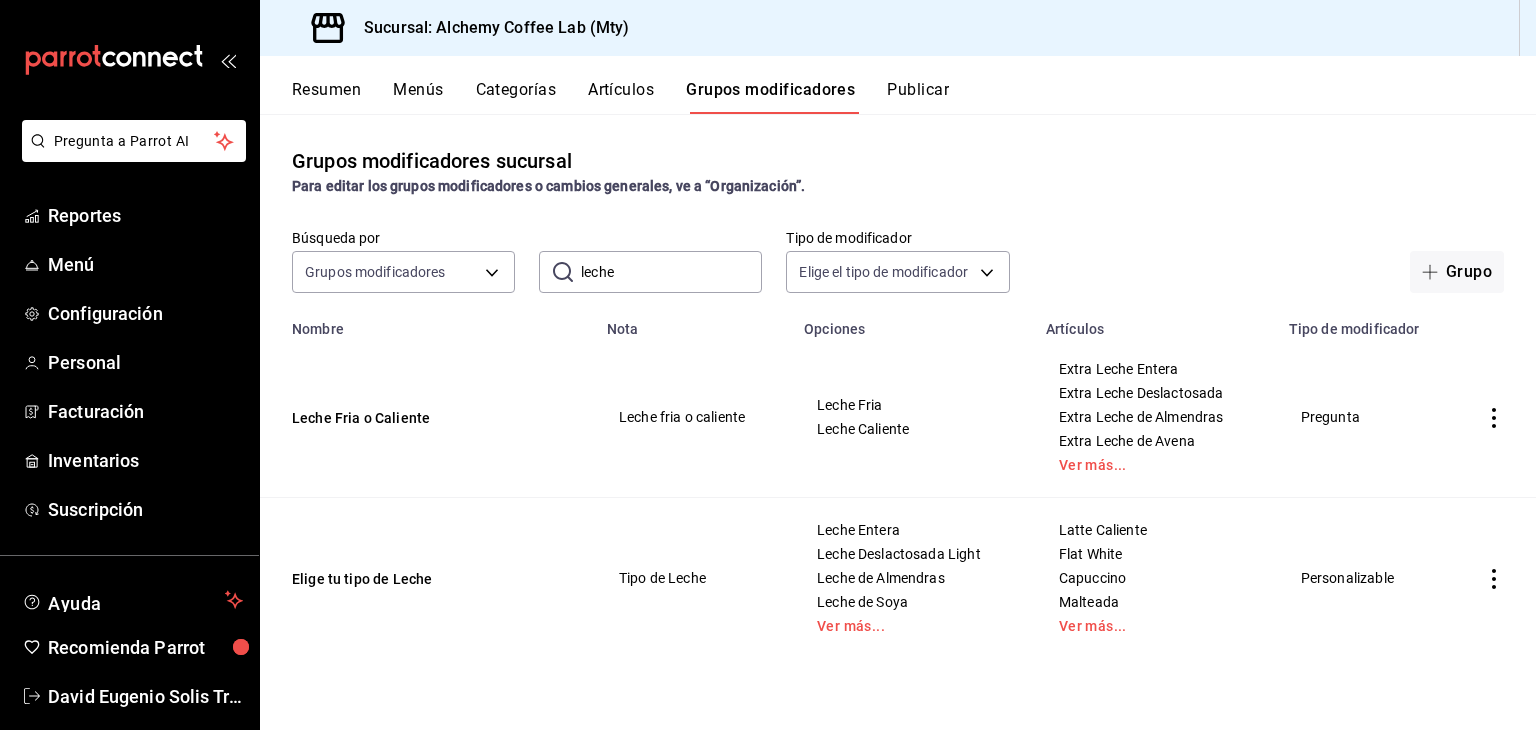 click on "leche" at bounding box center (671, 272) 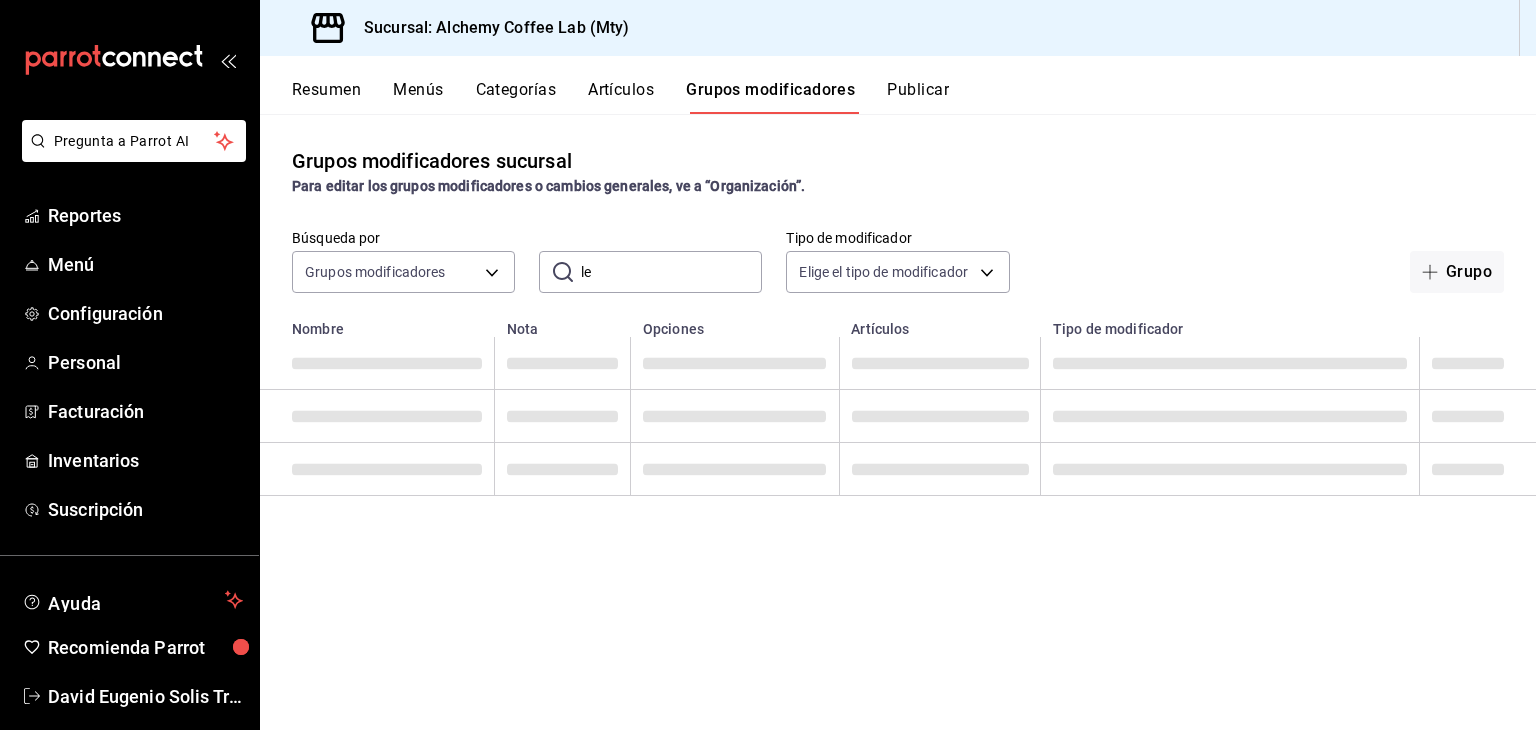 type on "l" 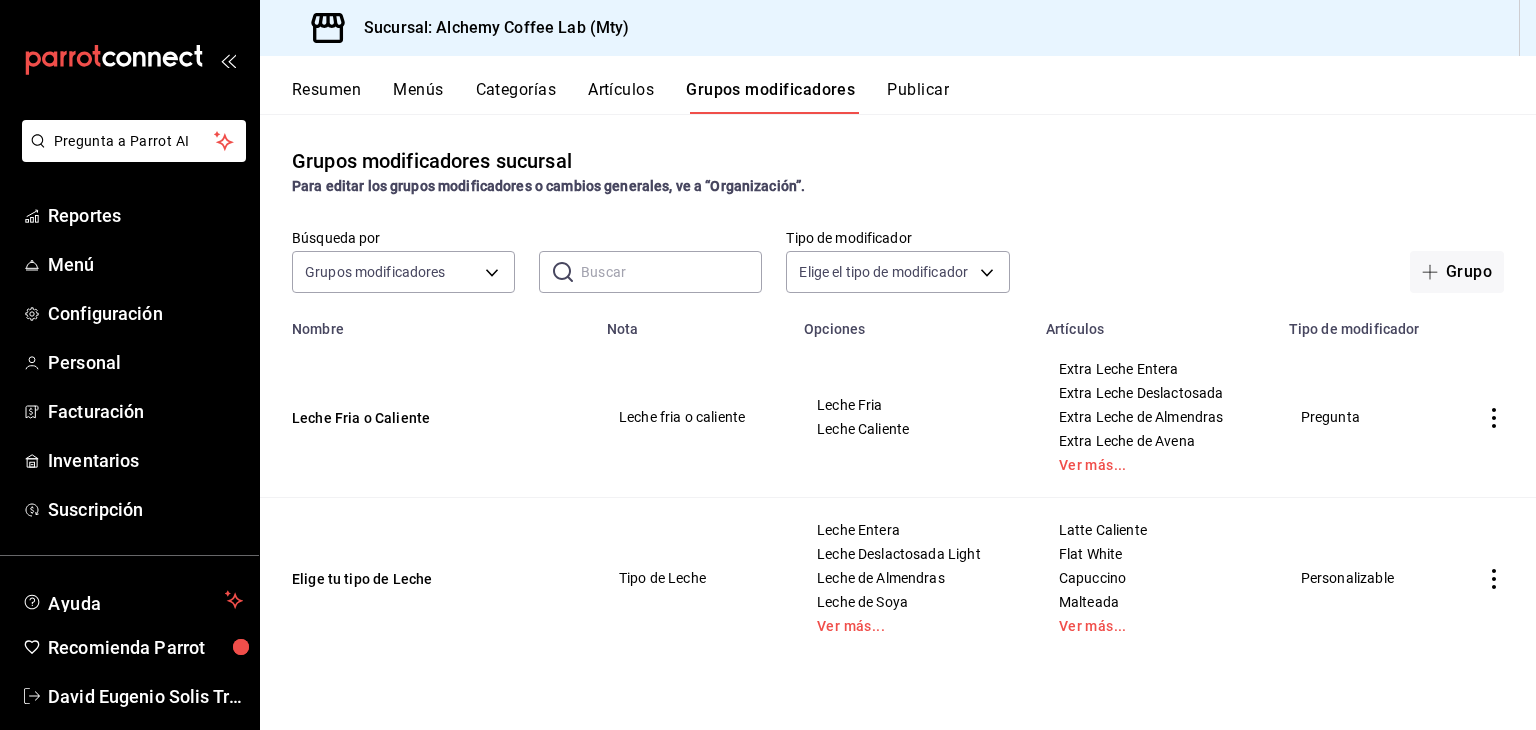 type on "c" 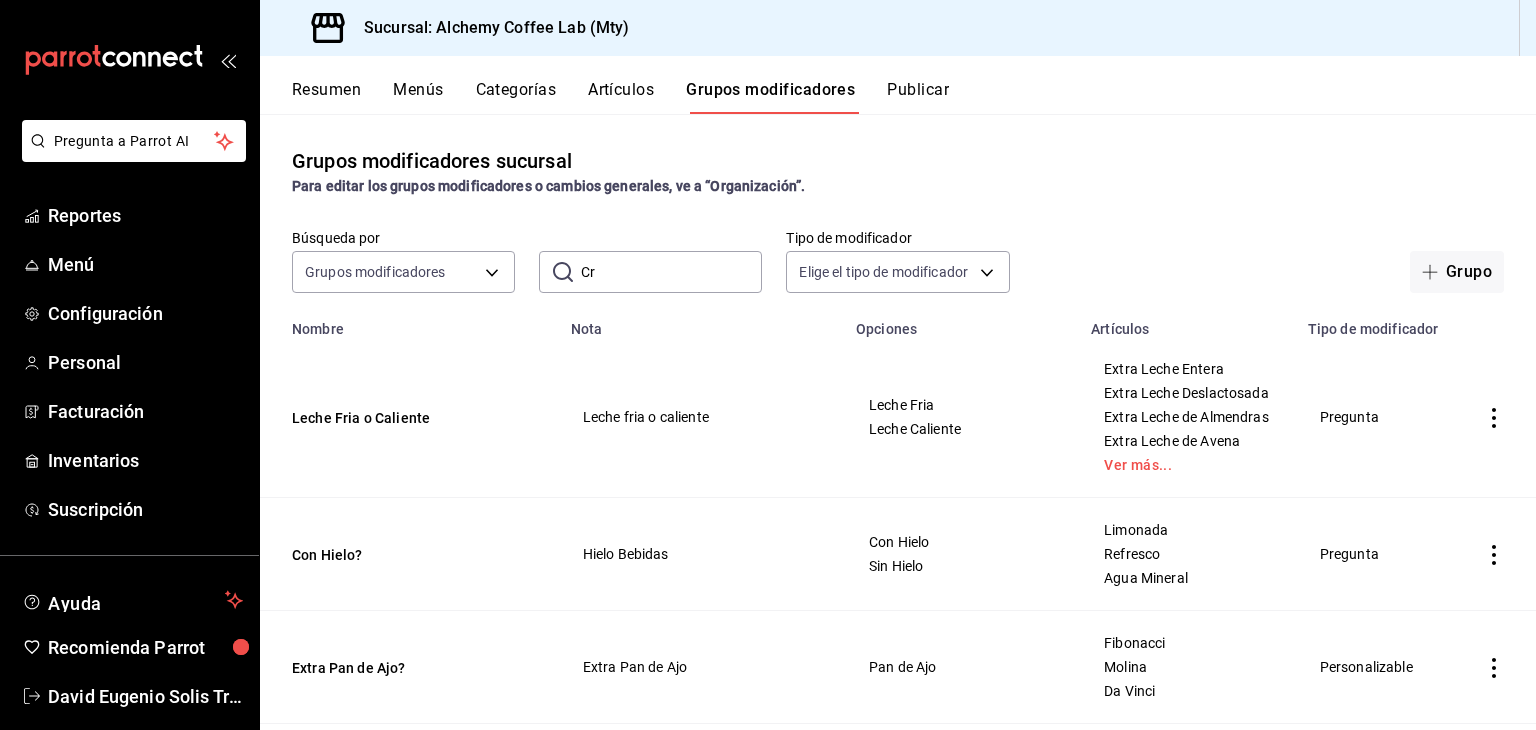 type on "C" 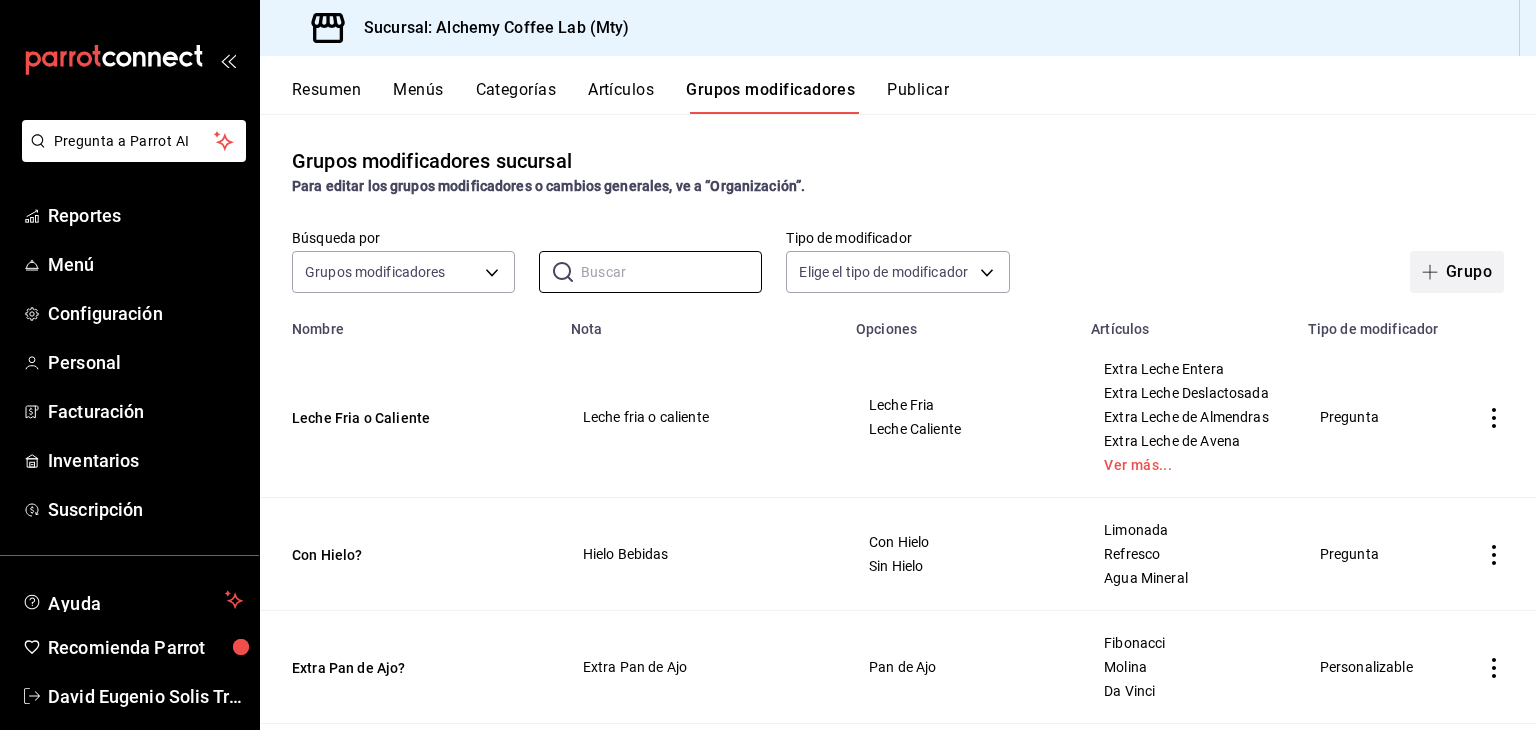 type 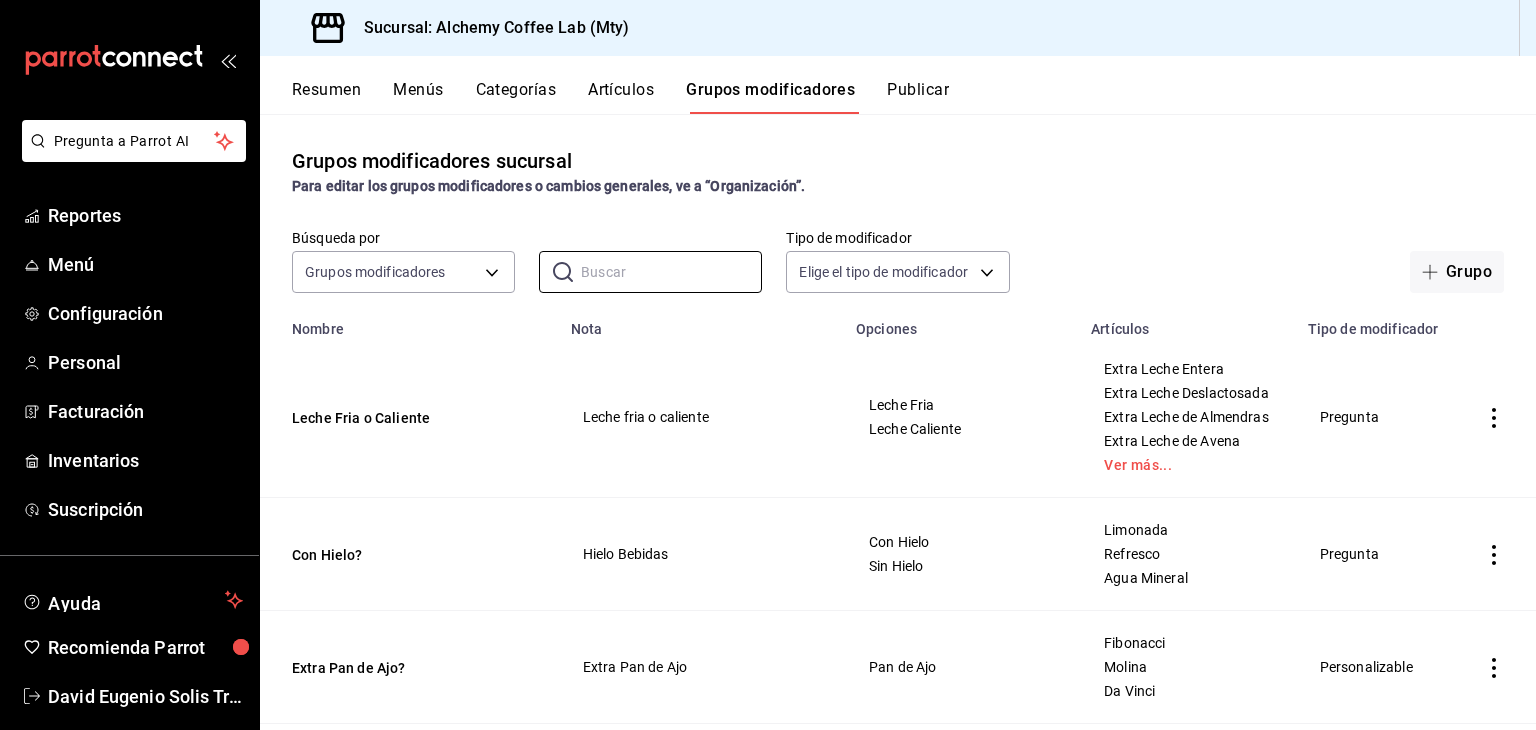 drag, startPoint x: 1452, startPoint y: 268, endPoint x: 1375, endPoint y: 304, distance: 85 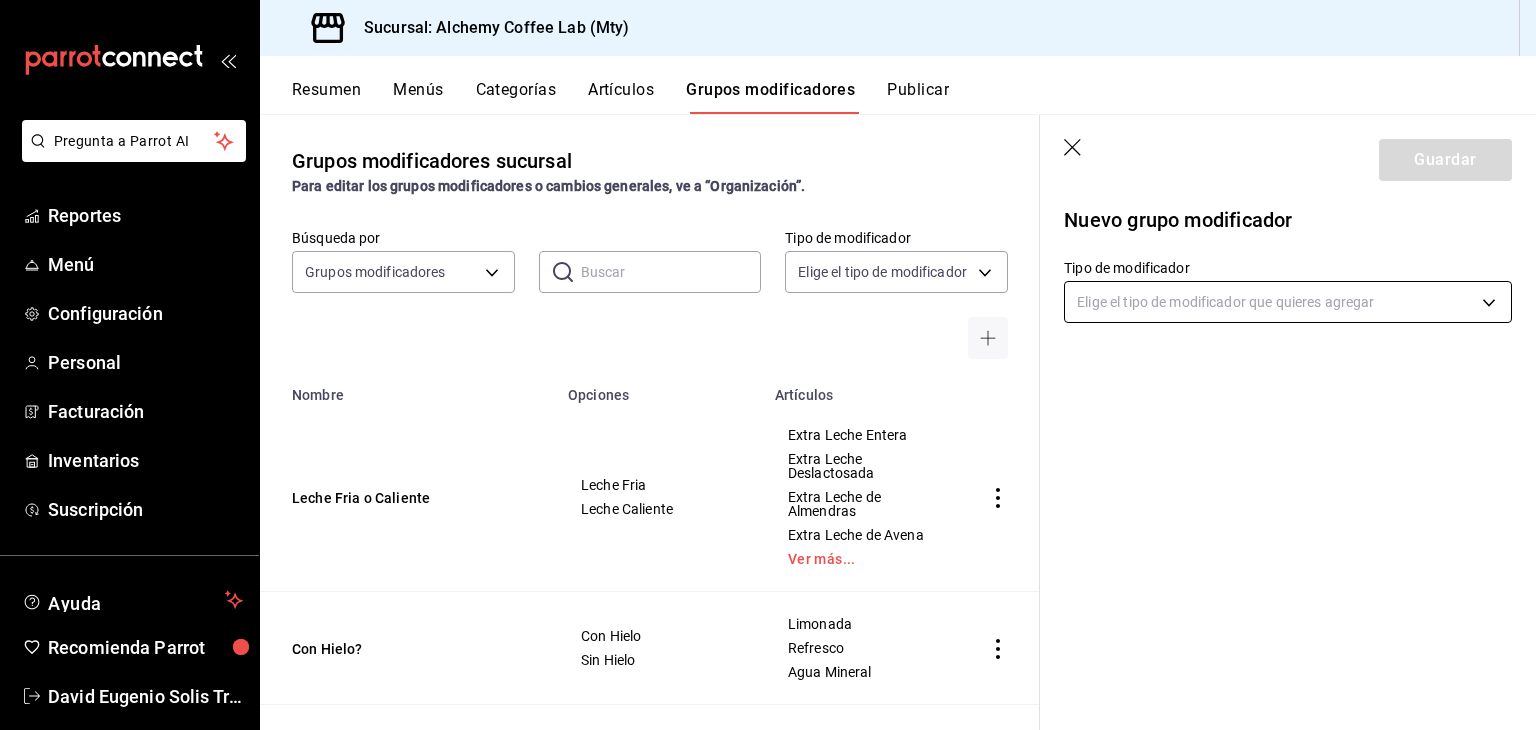 click on "Pregunta a Parrot AI Reportes   Menú   Configuración   Personal   Facturación   Inventarios   Suscripción   Ayuda Recomienda Parrot   David Eugenio Solis Treviño   Sugerir nueva función   Sucursal: Alchemy Coffee Lab (Mty) Resumen Menús Categorías Artículos Grupos modificadores Publicar Grupos modificadores sucursal Para editar los grupos modificadores o cambios generales, ve a “Organización”. Búsqueda por Grupos modificadores GROUP ​ ​ Tipo de modificador Elige el tipo de modificador Nombre Opciones Artículos Leche Fria o Caliente Leche Fria Leche Caliente Extra Leche Entera Extra Leche Deslactosada Extra Leche de Almendras Extra Leche de Avena Ver más... Con Hielo? Con Hielo Sin Hielo Limonada Refresco Agua Mineral Extra Pan de Ajo? Pan de Ajo Fibonacci Molina Da Vinci Salsa para Omelette Salsa Verde Salsa Roja Salsa Morita Chipotle Ver más... Omelette Acompañamiento de Omelette Con Frijoles Con Ensalada Omelette Huevo Kierkergaard Huevo Estrellado Huevo Revuelto Huevo Bien Cocido - -" at bounding box center [768, 365] 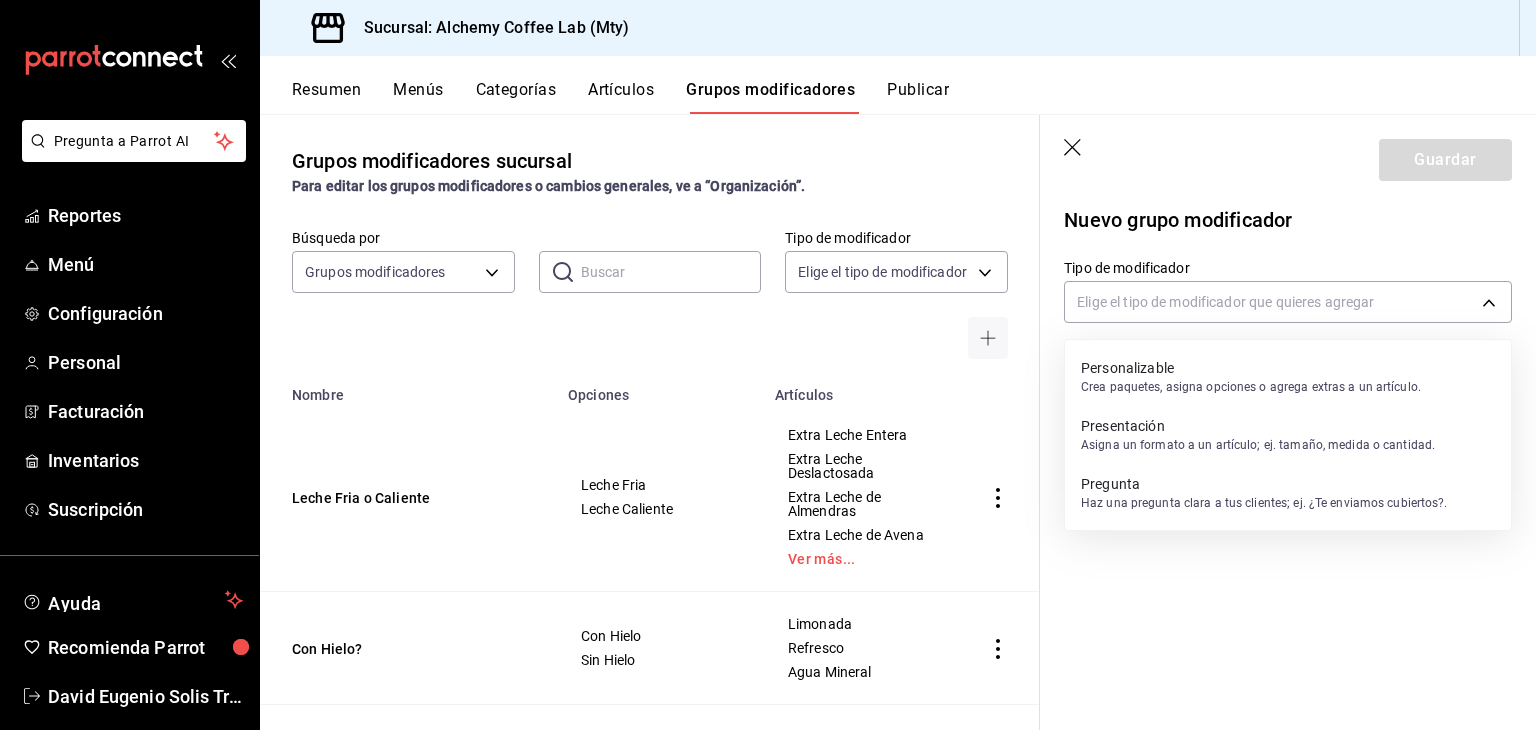 click on "Personalizable" at bounding box center [1251, 368] 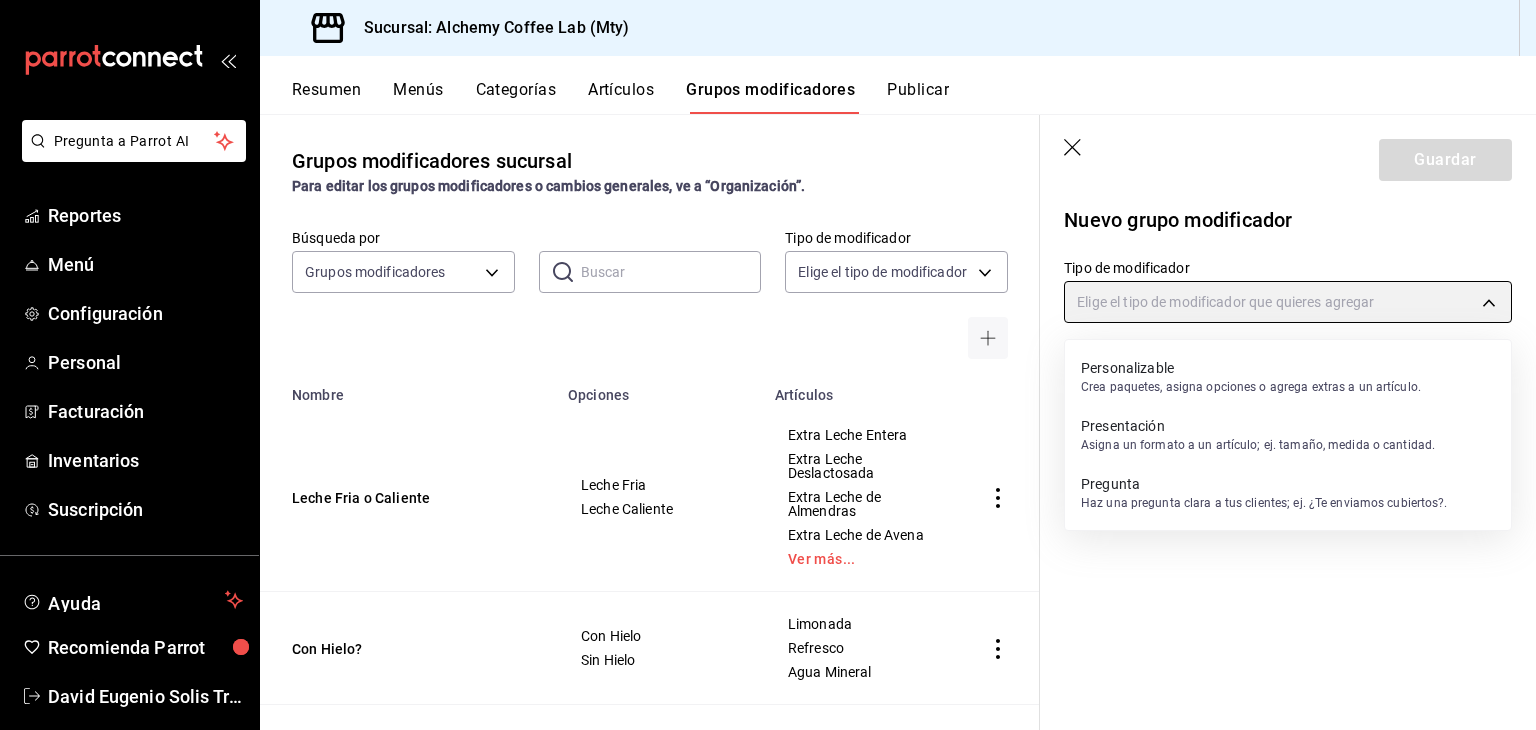 type on "CUSTOMIZABLE" 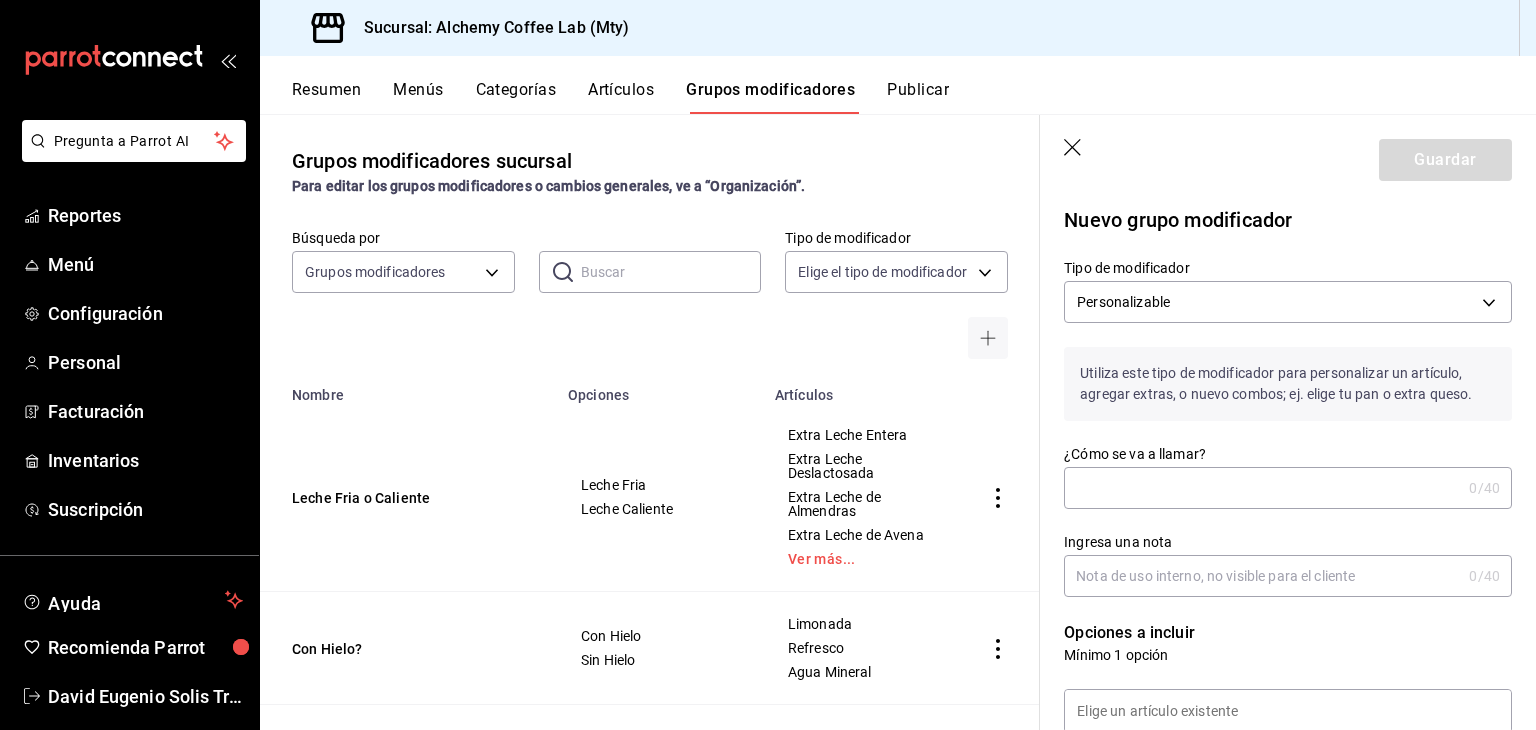 click on "¿Cómo se va a llamar?" at bounding box center [1262, 488] 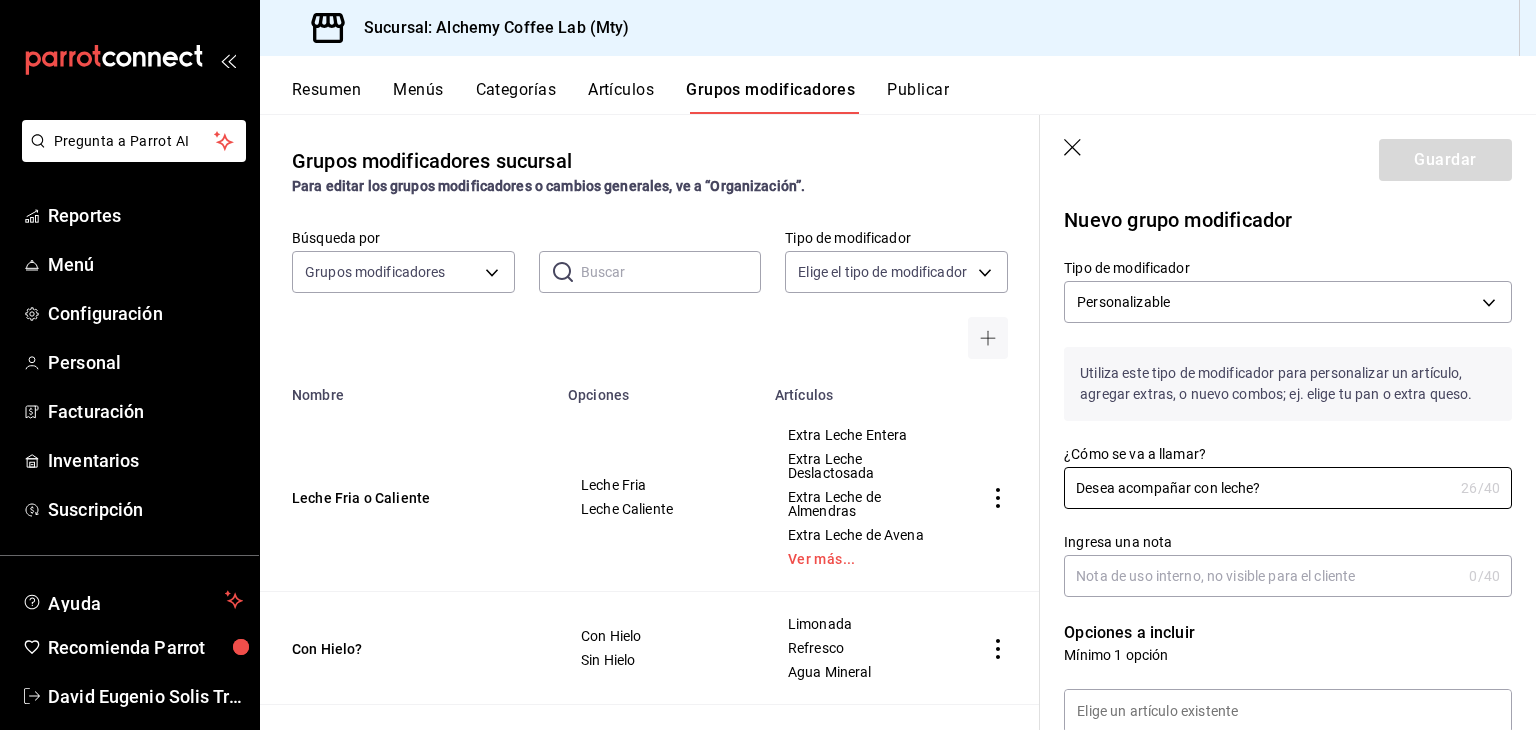 type on "Desea acompañar con leche?" 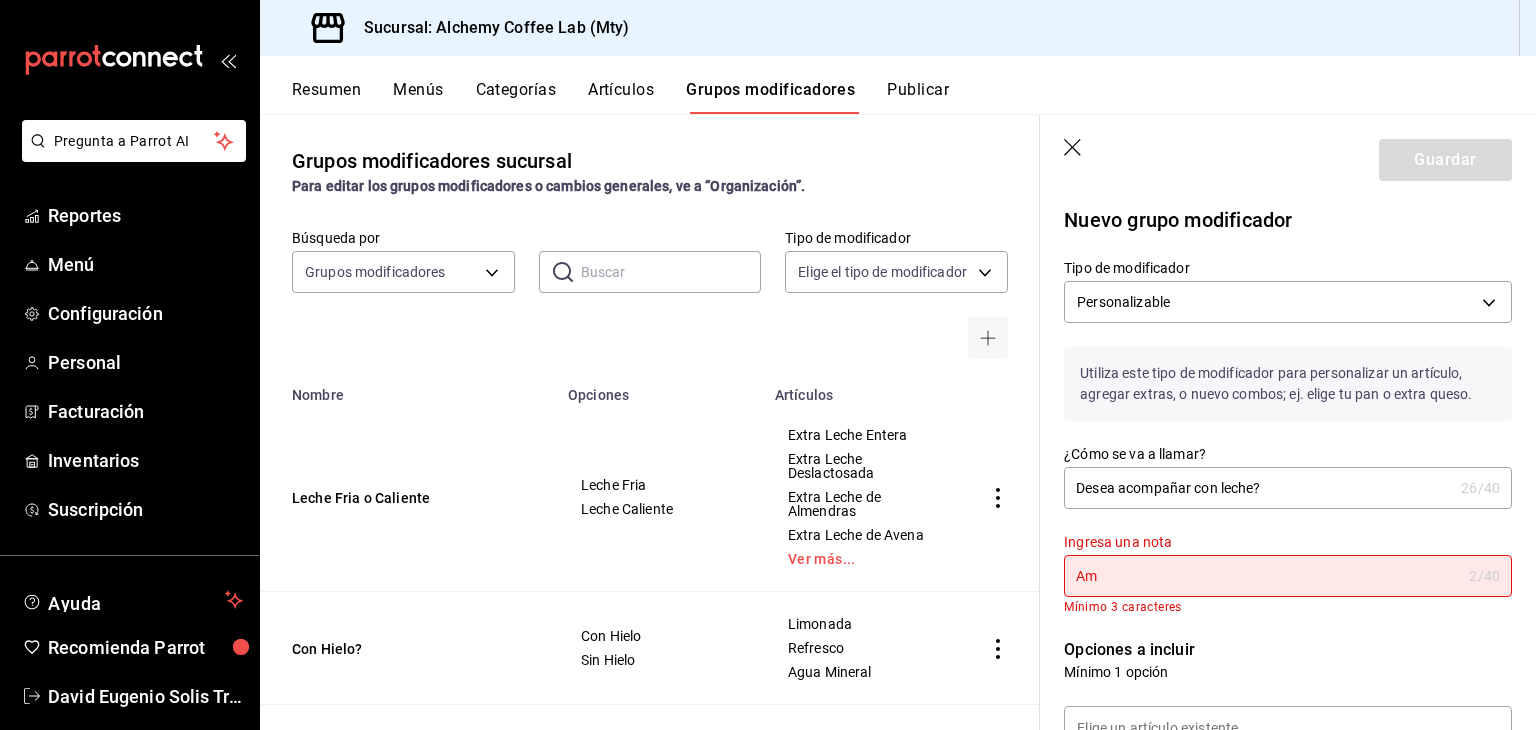 type on "A" 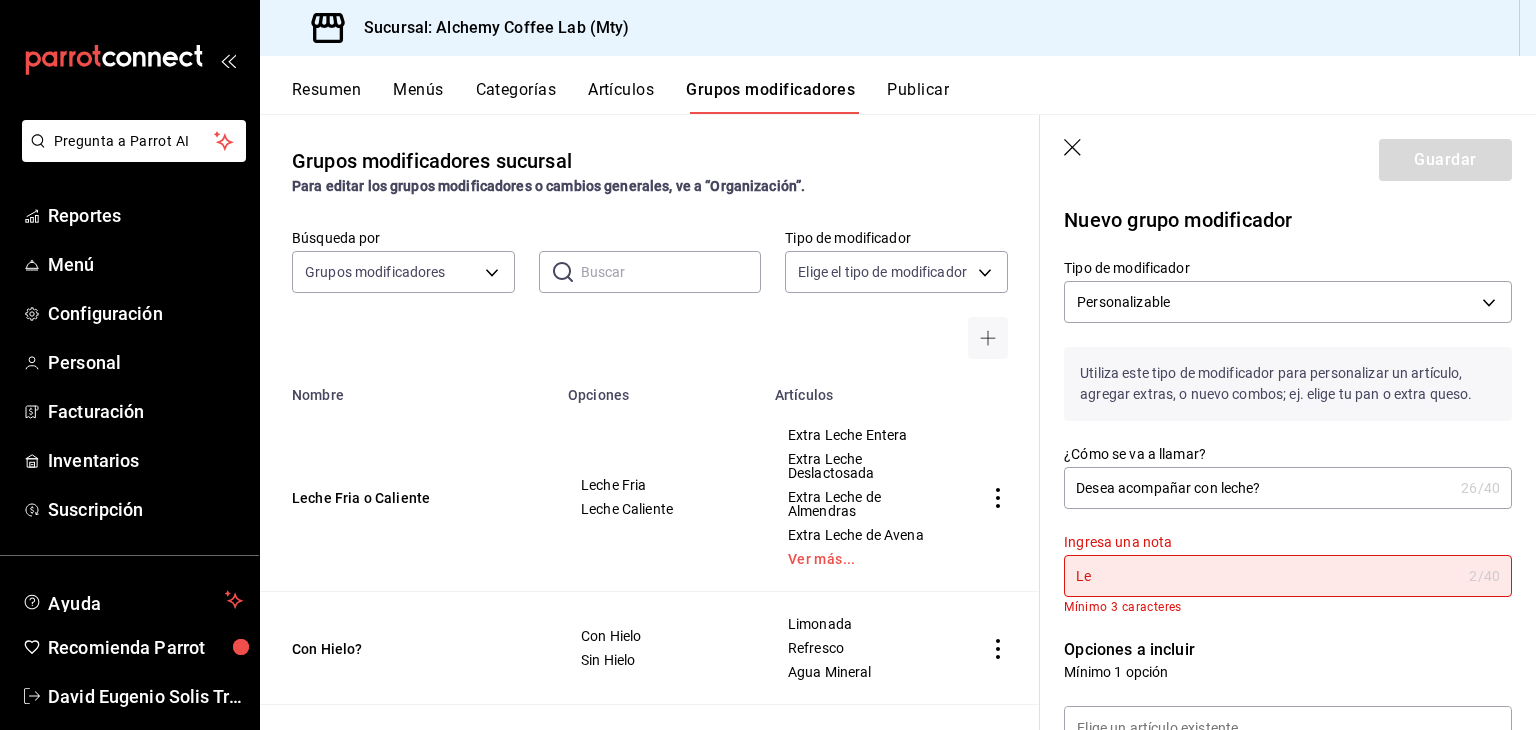 type on "L" 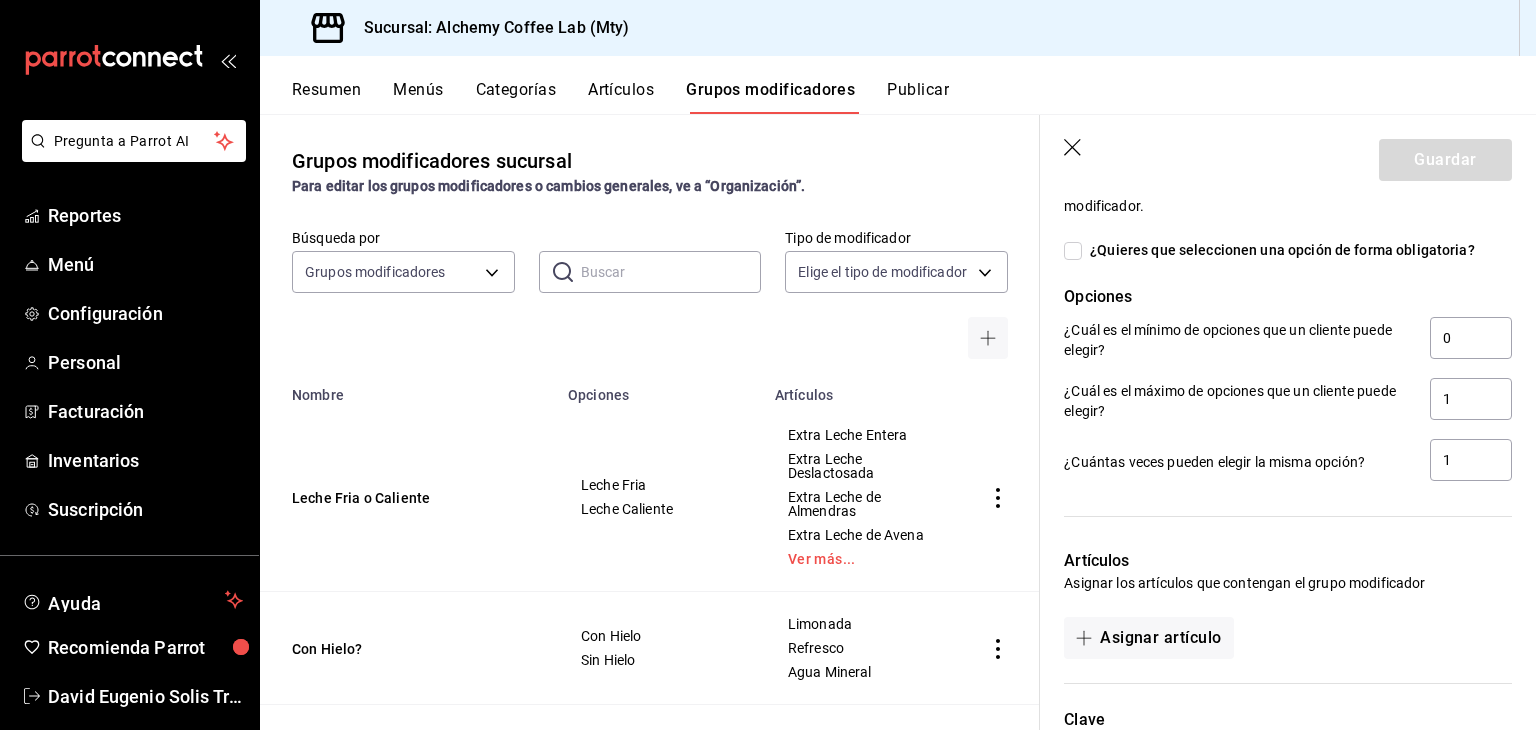 scroll, scrollTop: 800, scrollLeft: 0, axis: vertical 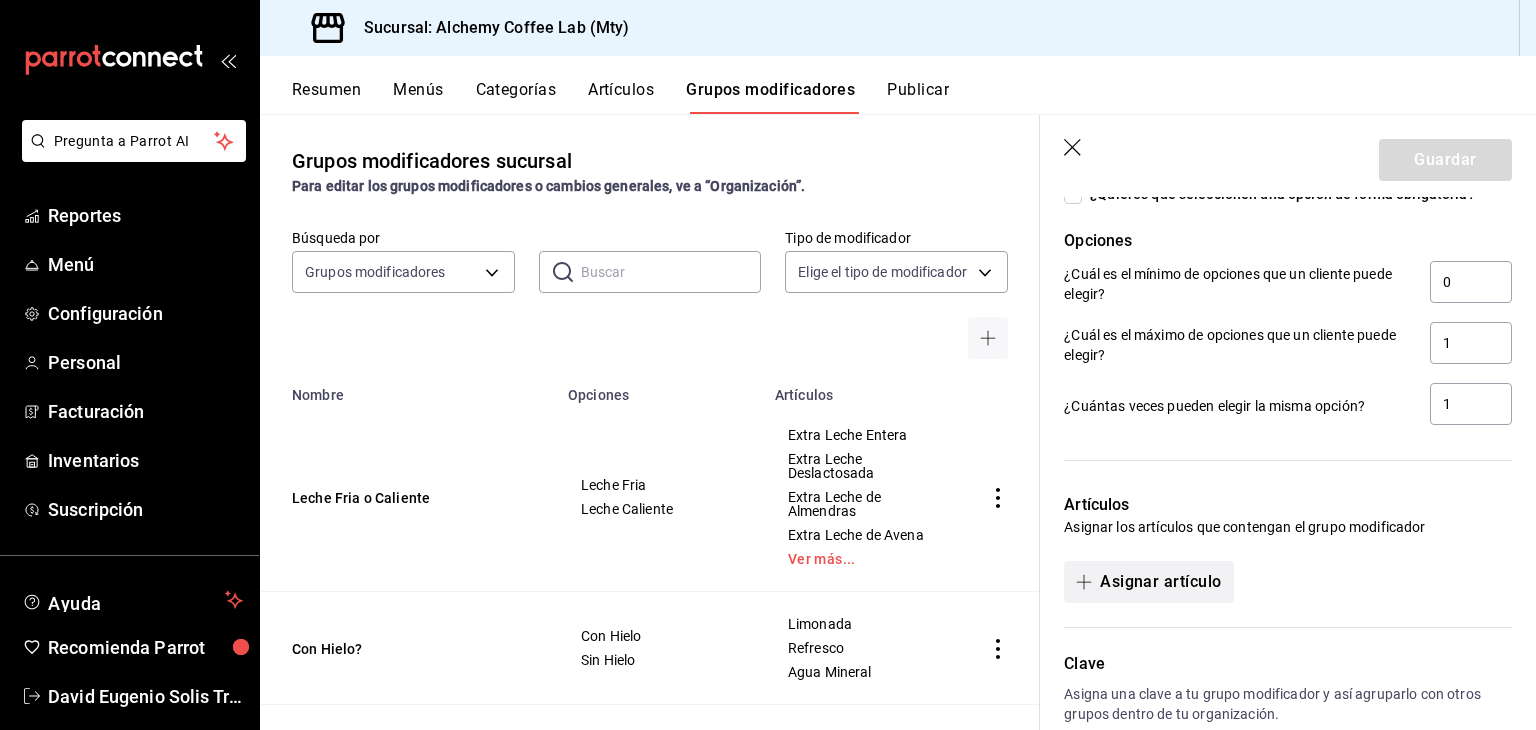 type on "Leche Americano" 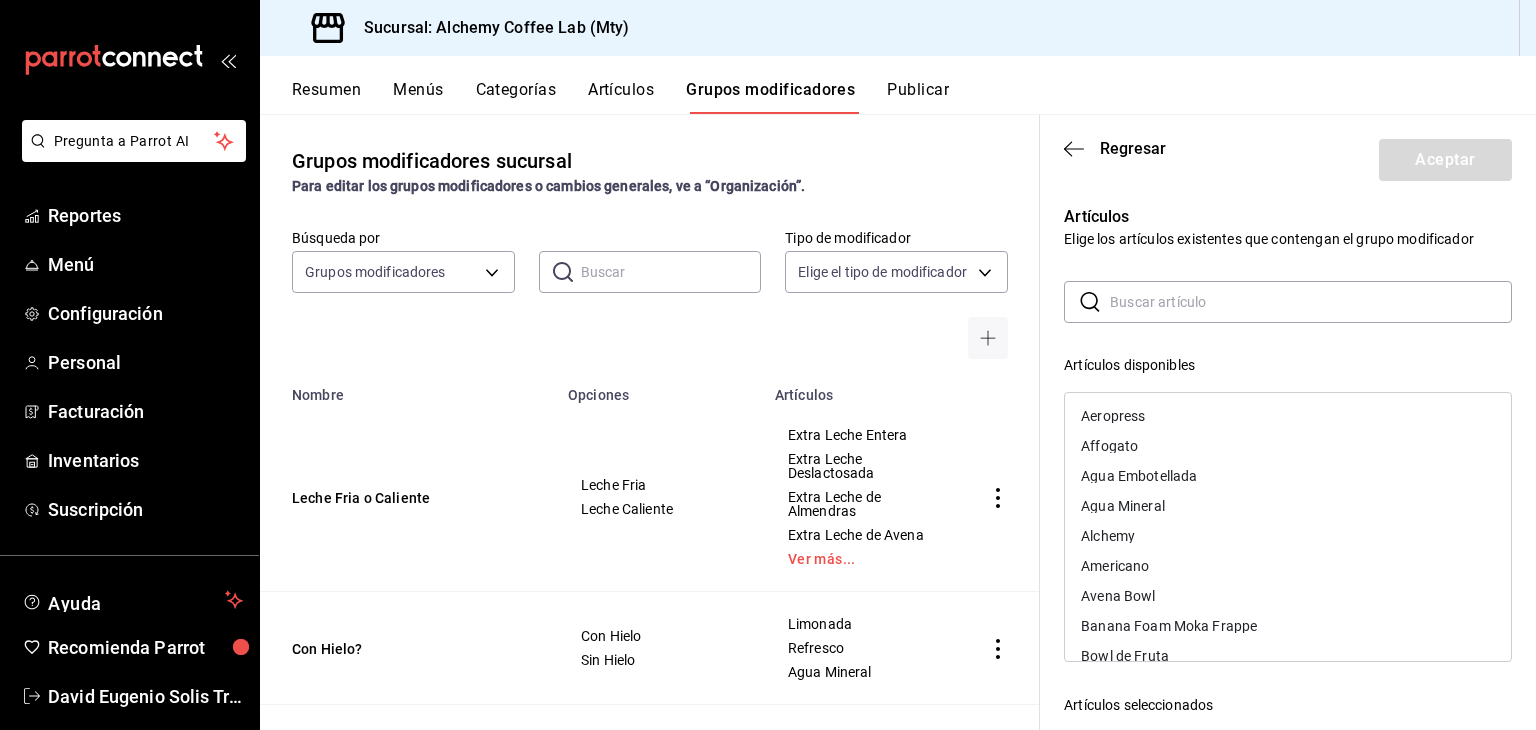 click on "Americano" at bounding box center (1288, 566) 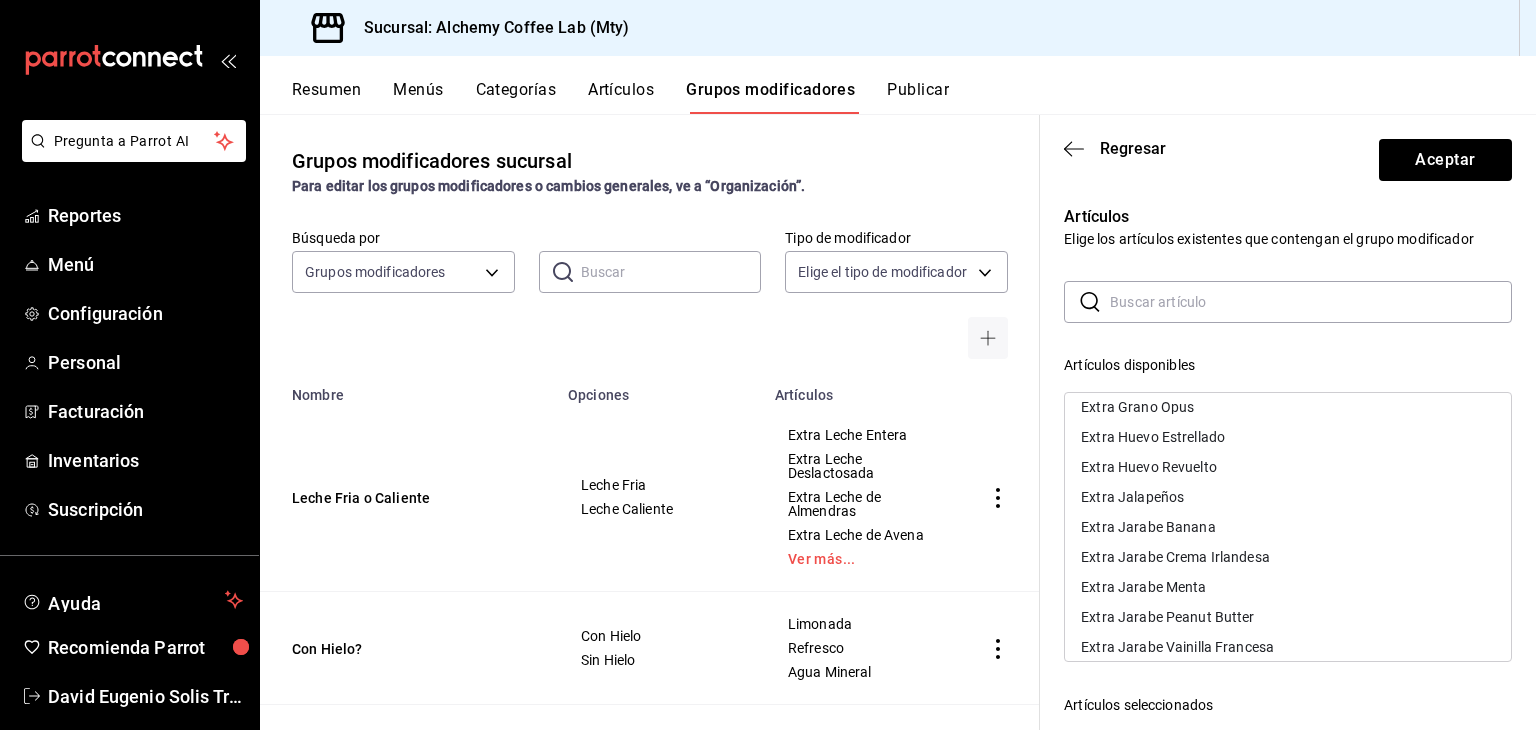 scroll, scrollTop: 1600, scrollLeft: 0, axis: vertical 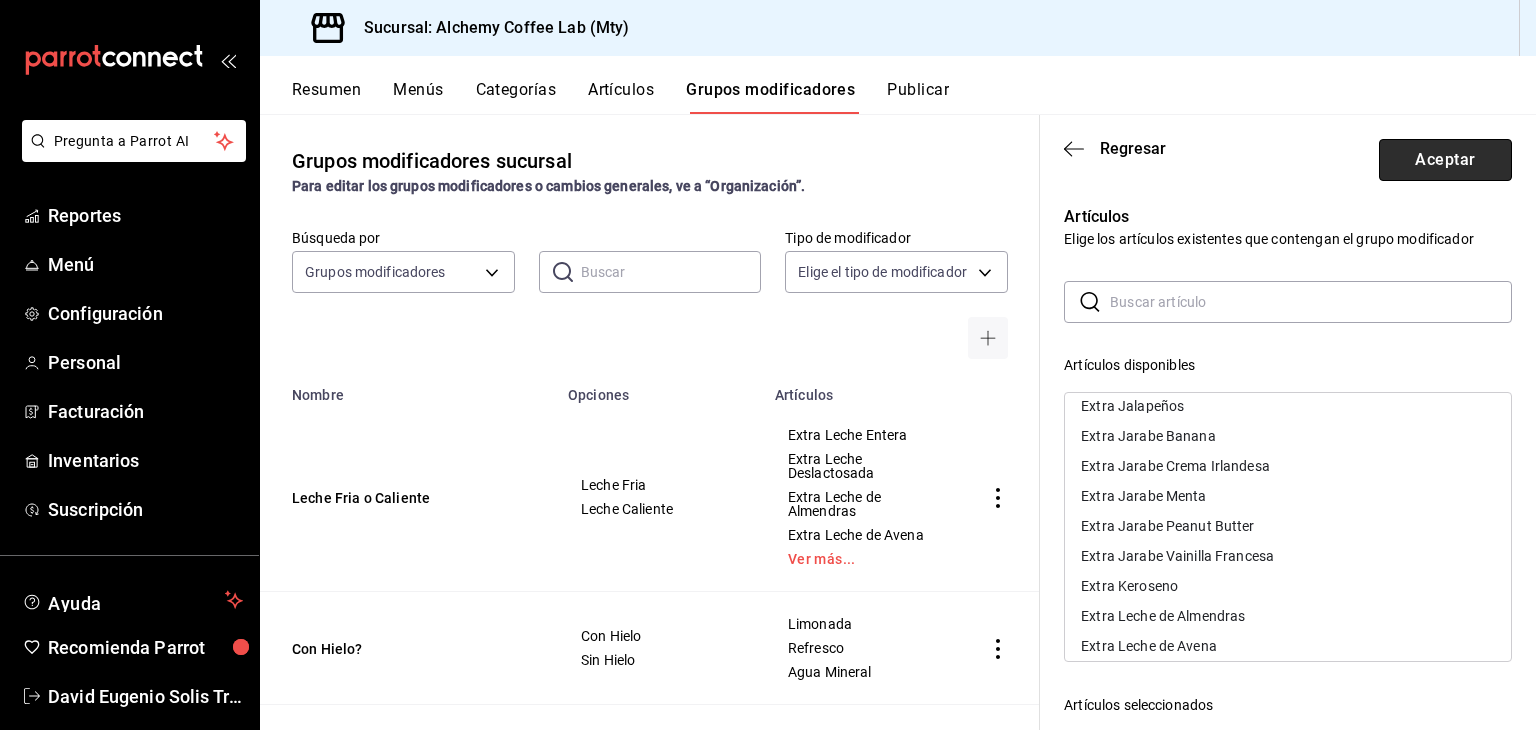 click on "Aceptar" at bounding box center (1445, 160) 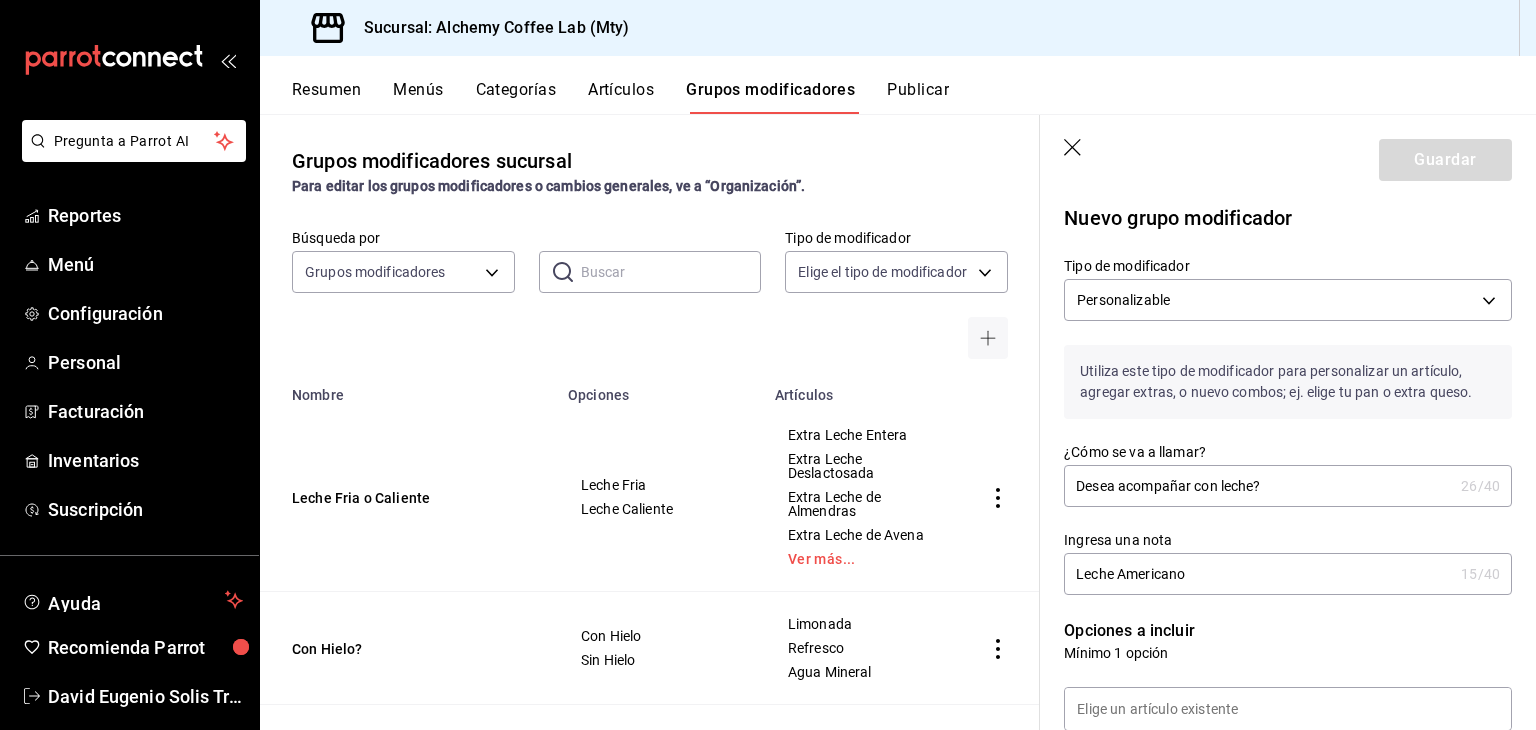 scroll, scrollTop: 0, scrollLeft: 0, axis: both 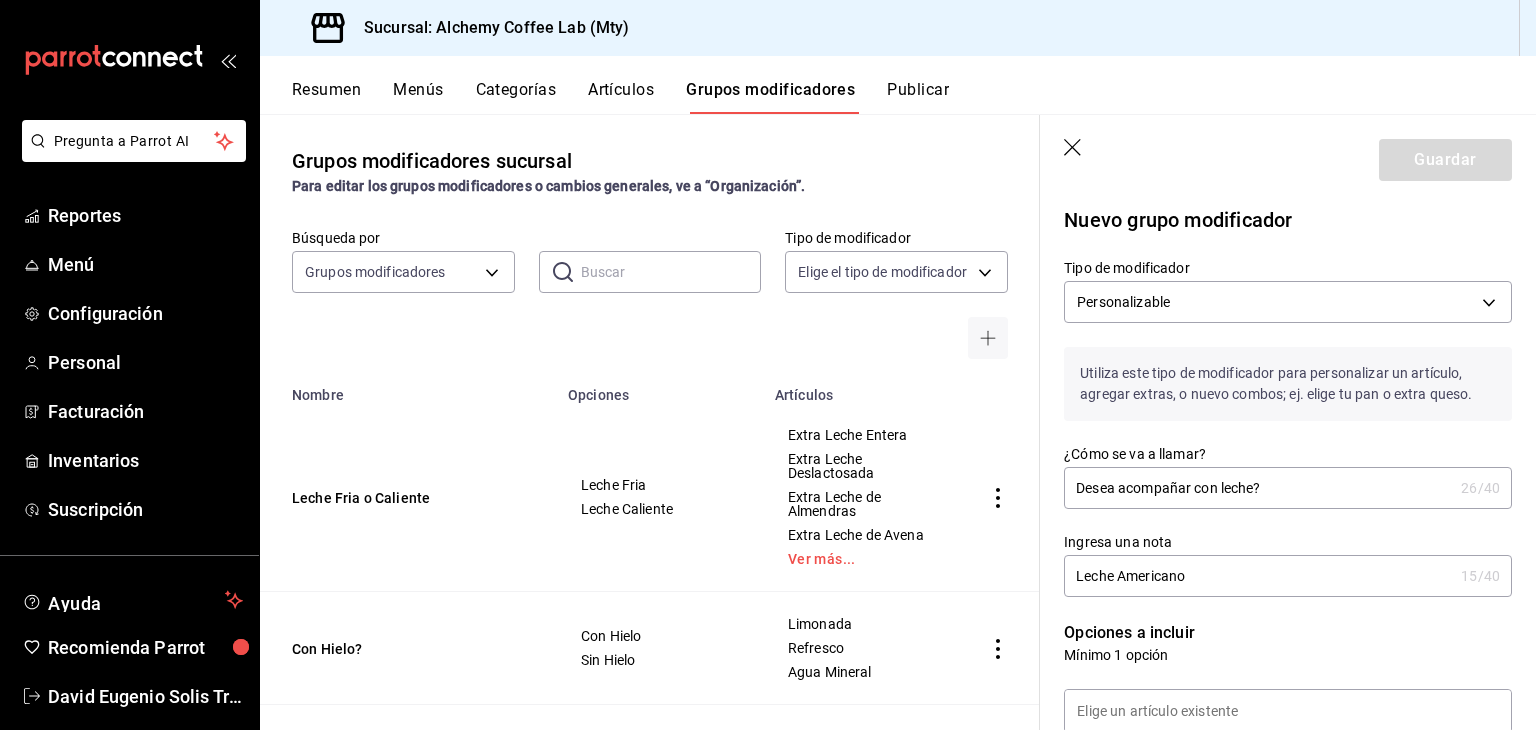 click at bounding box center [671, 272] 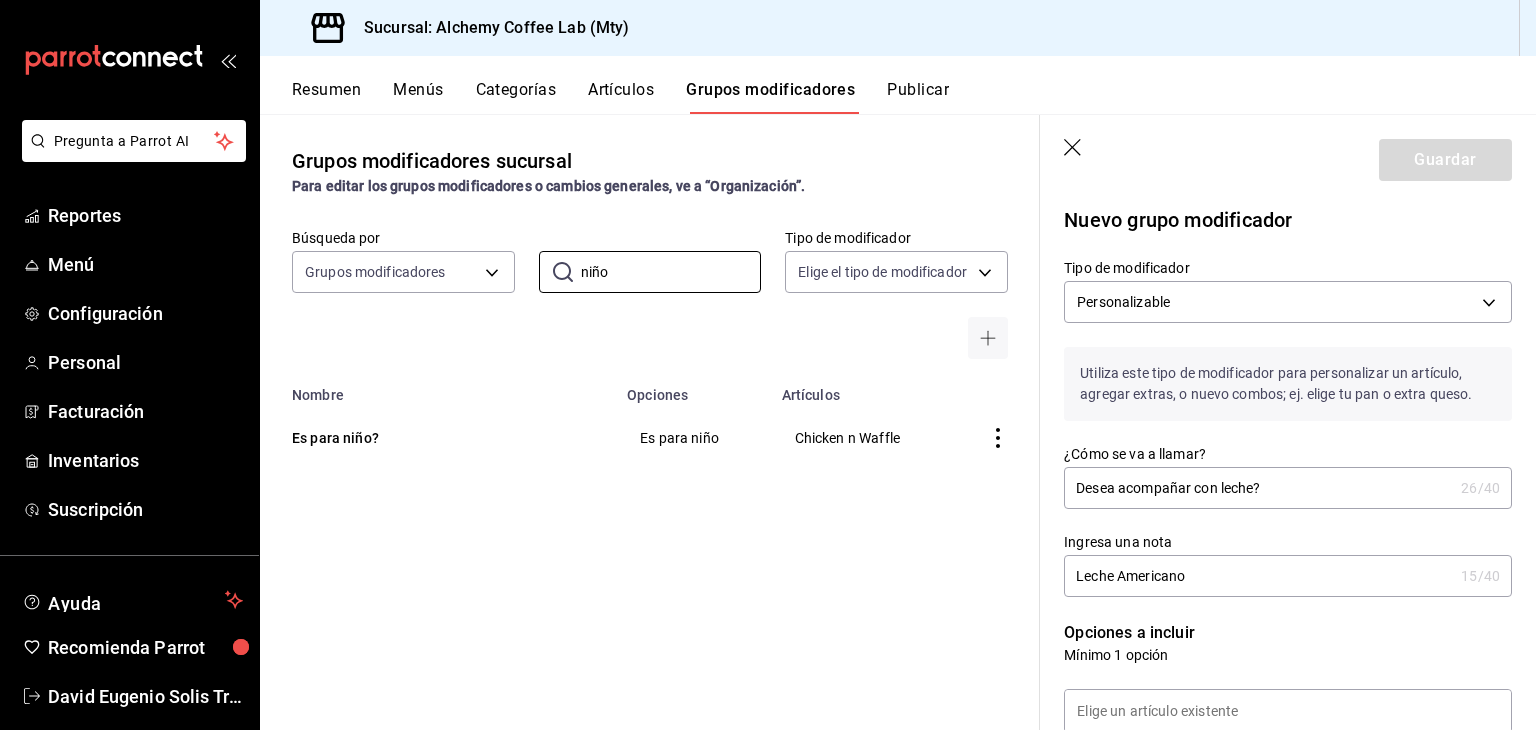 type on "niño" 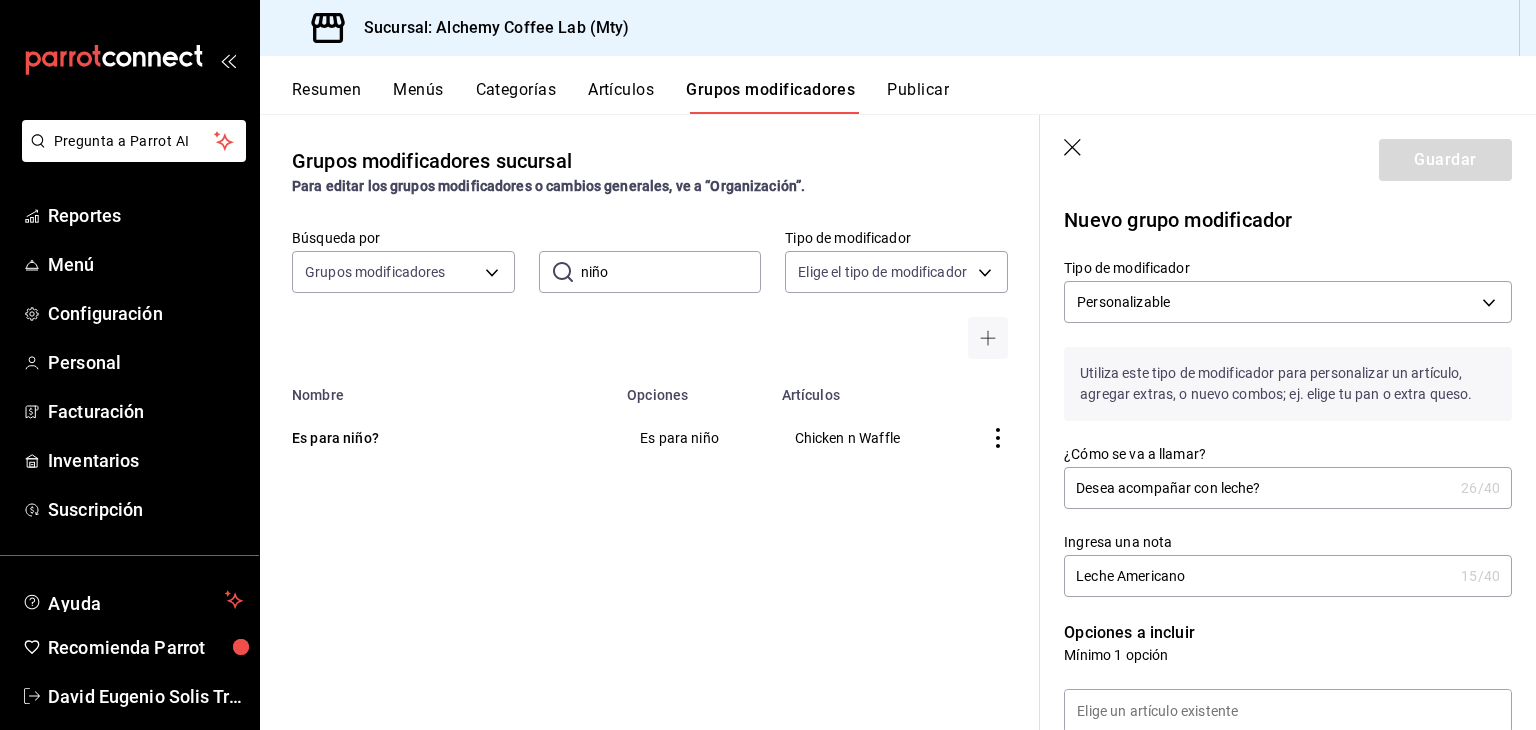 click 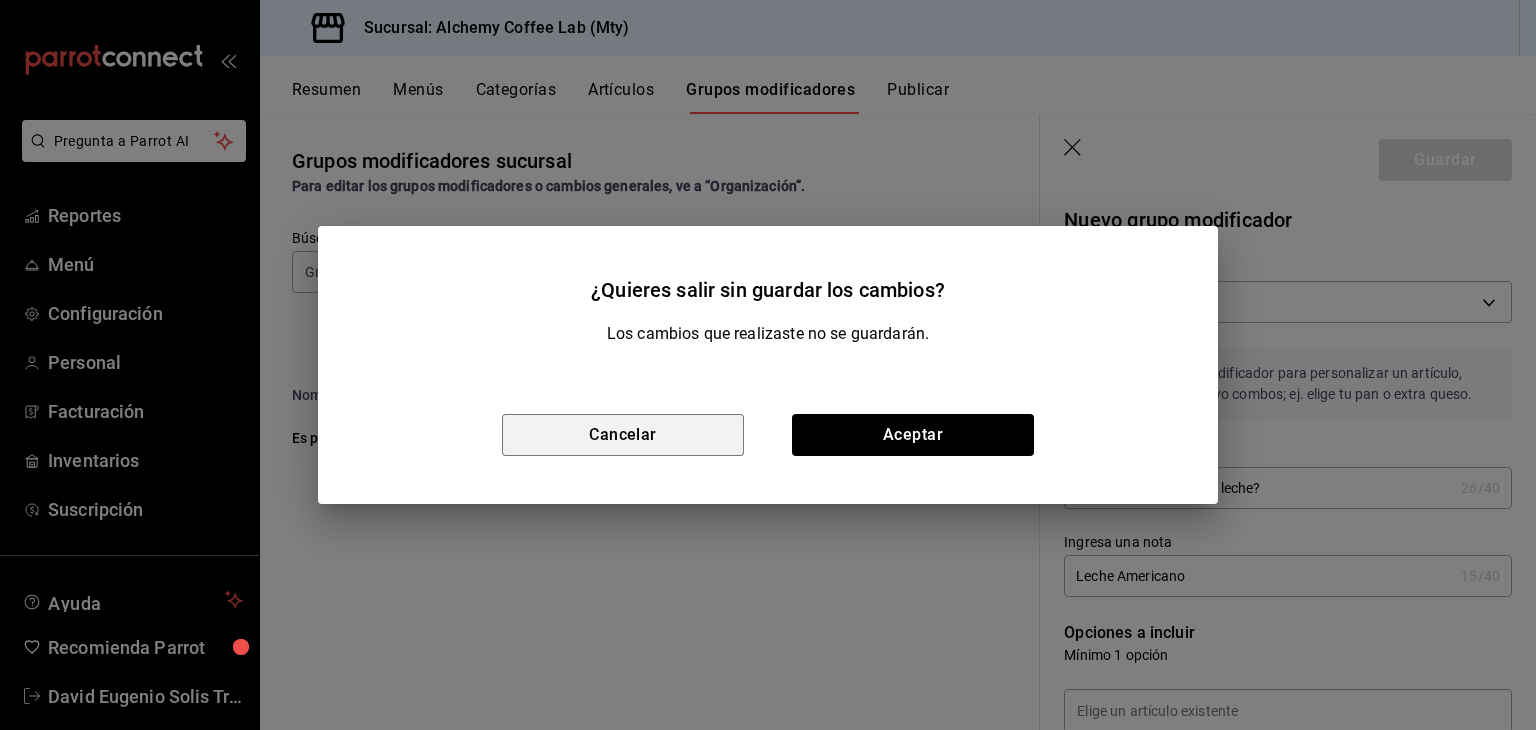 click on "Cancelar" at bounding box center (623, 435) 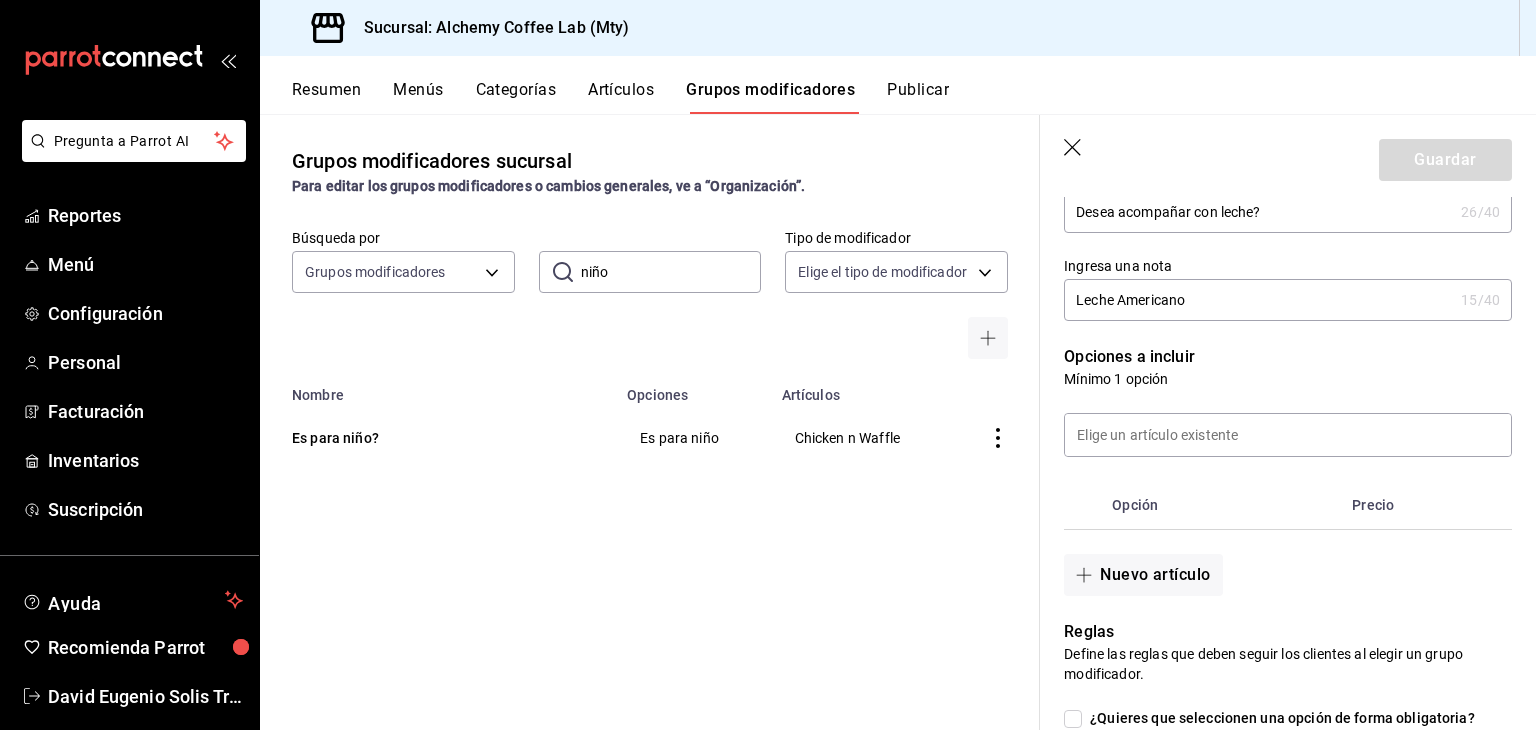 scroll, scrollTop: 300, scrollLeft: 0, axis: vertical 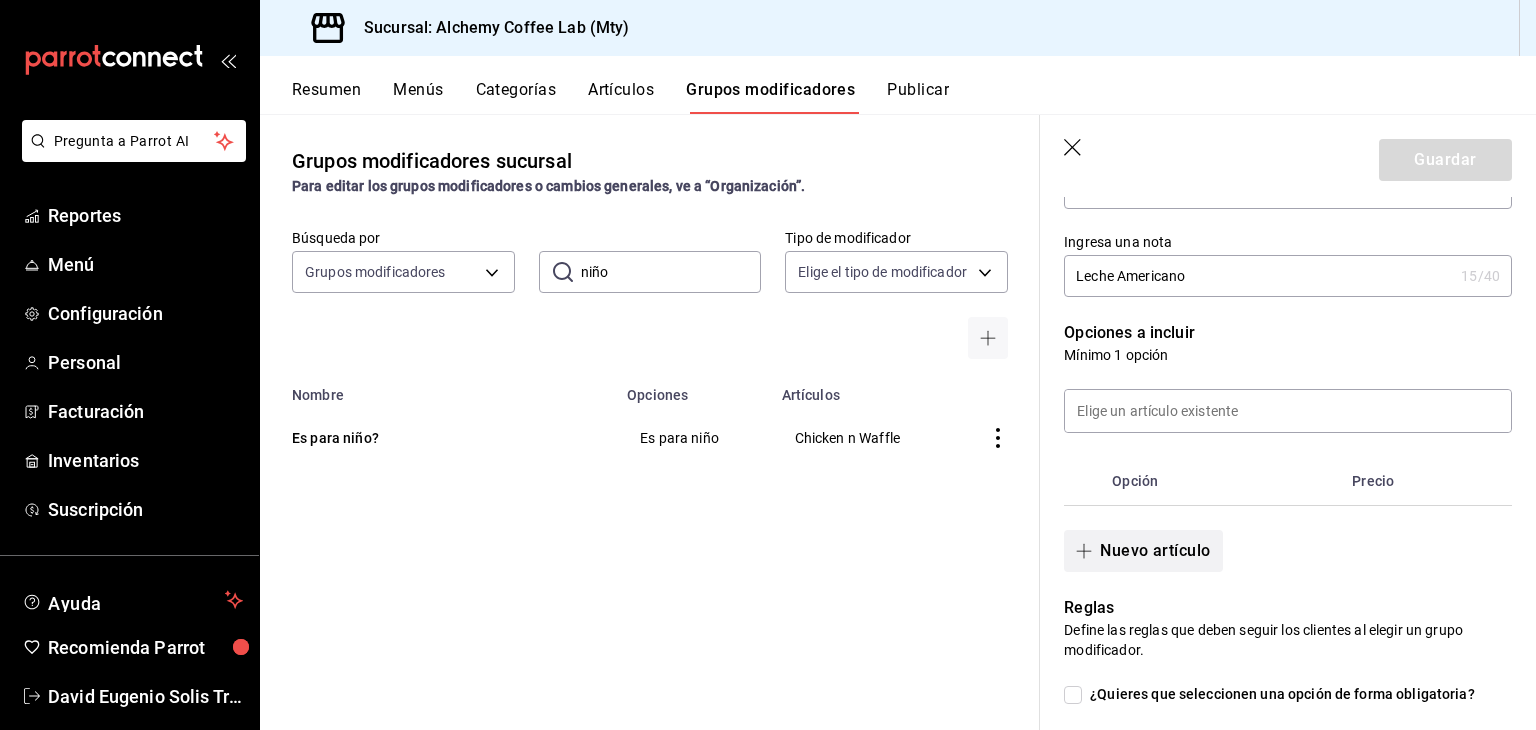 click on "Nuevo artículo" at bounding box center [1143, 551] 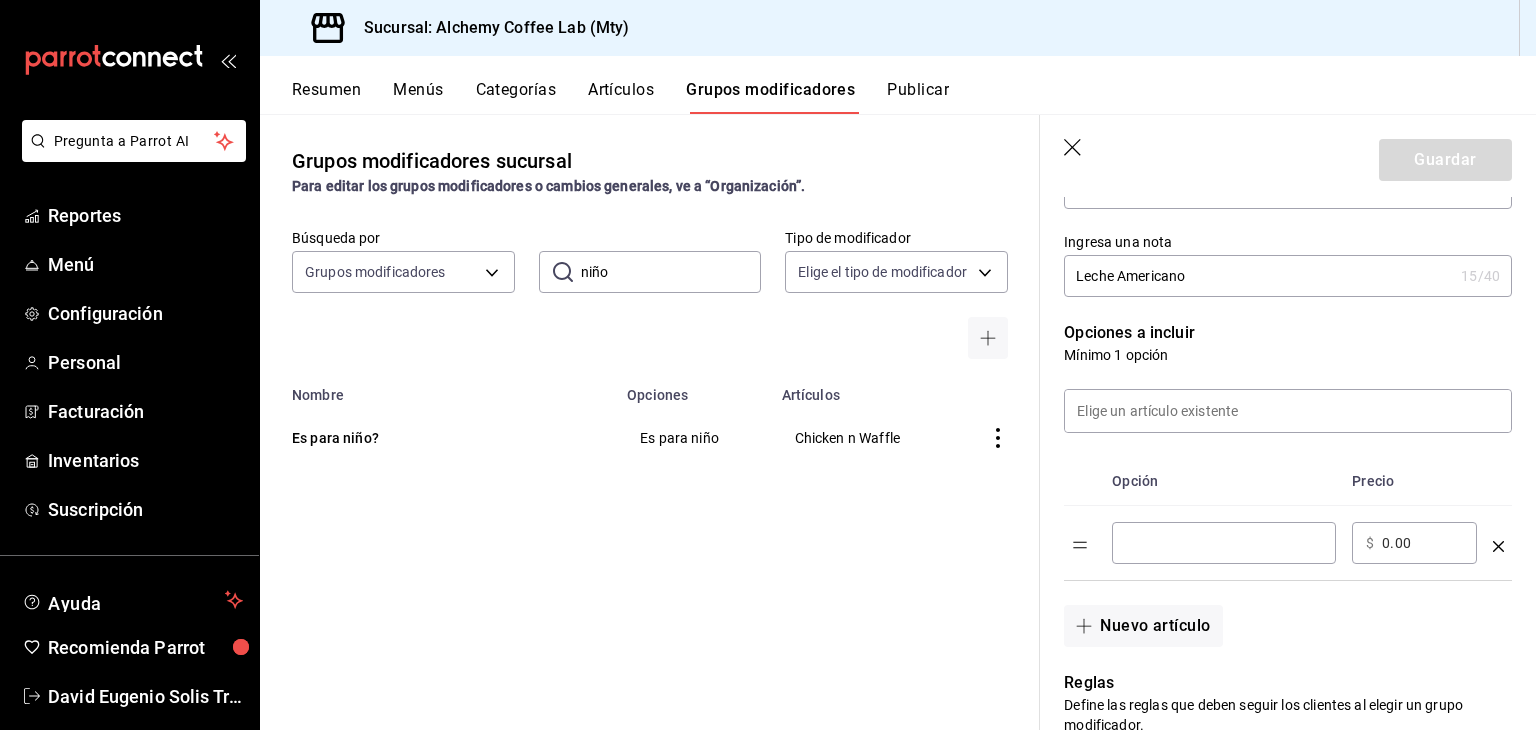 type 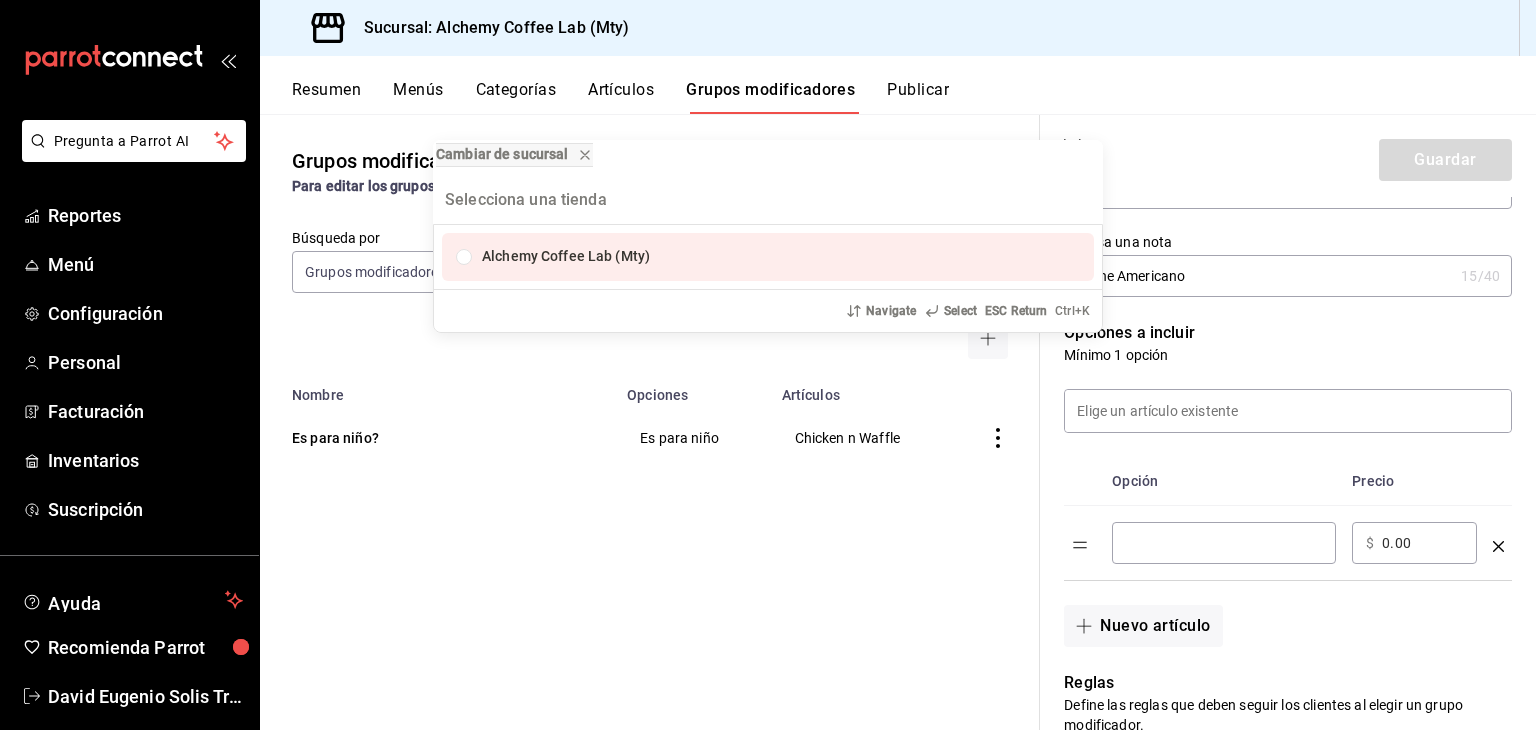 click on "Cambiar de sucursal Alchemy Coffee Lab (Mty) Navigate Select ESC Return Ctrl+ K" at bounding box center (768, 365) 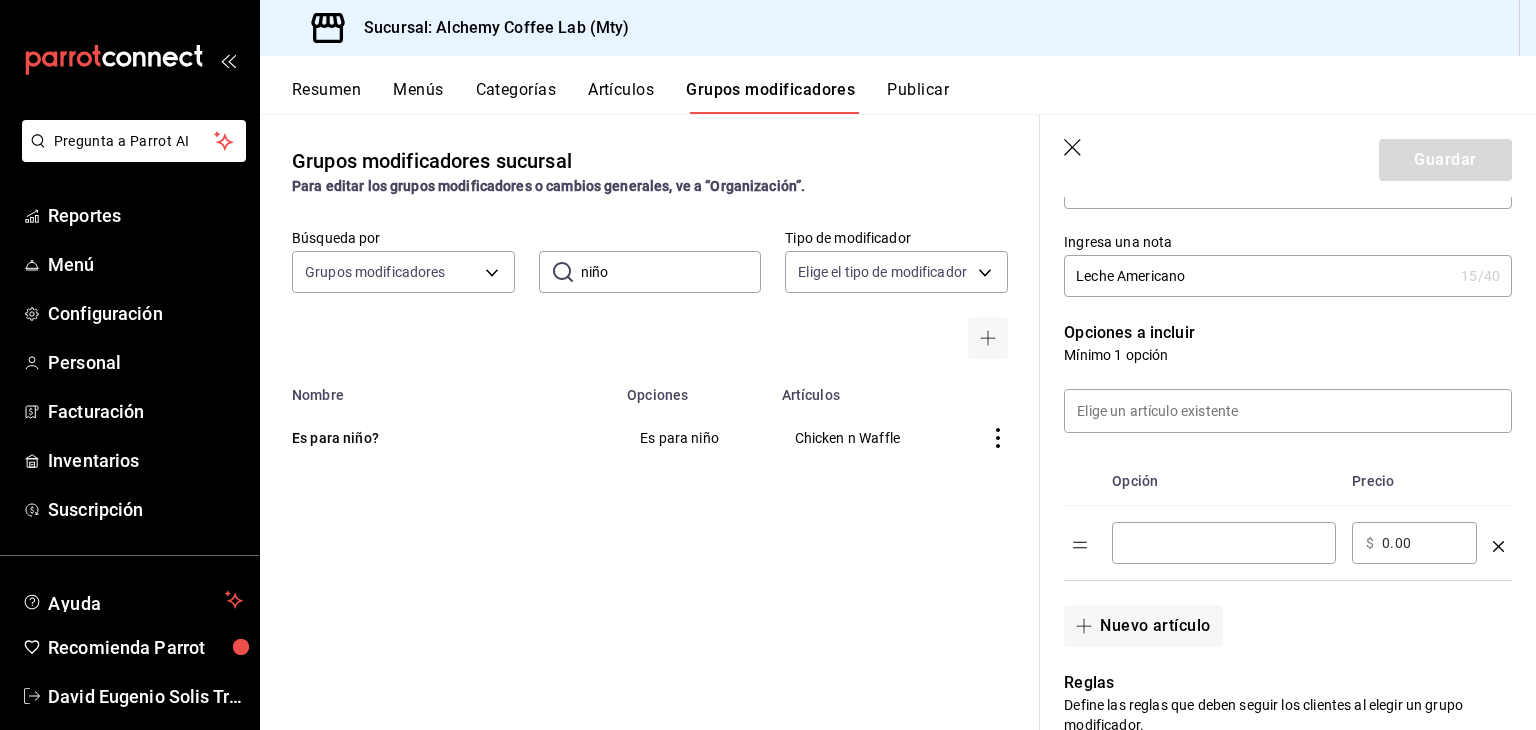 click at bounding box center [1224, 543] 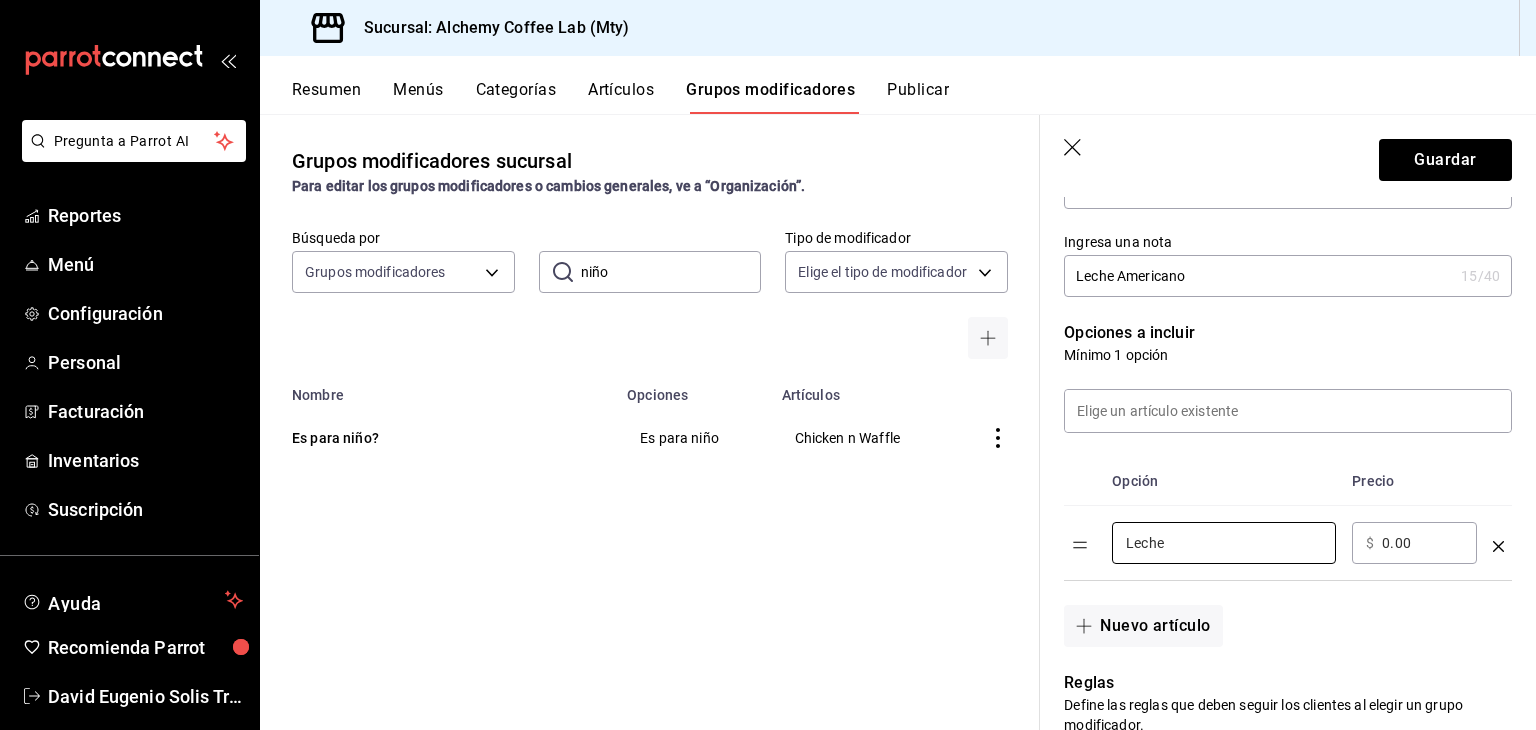 type on "Leche" 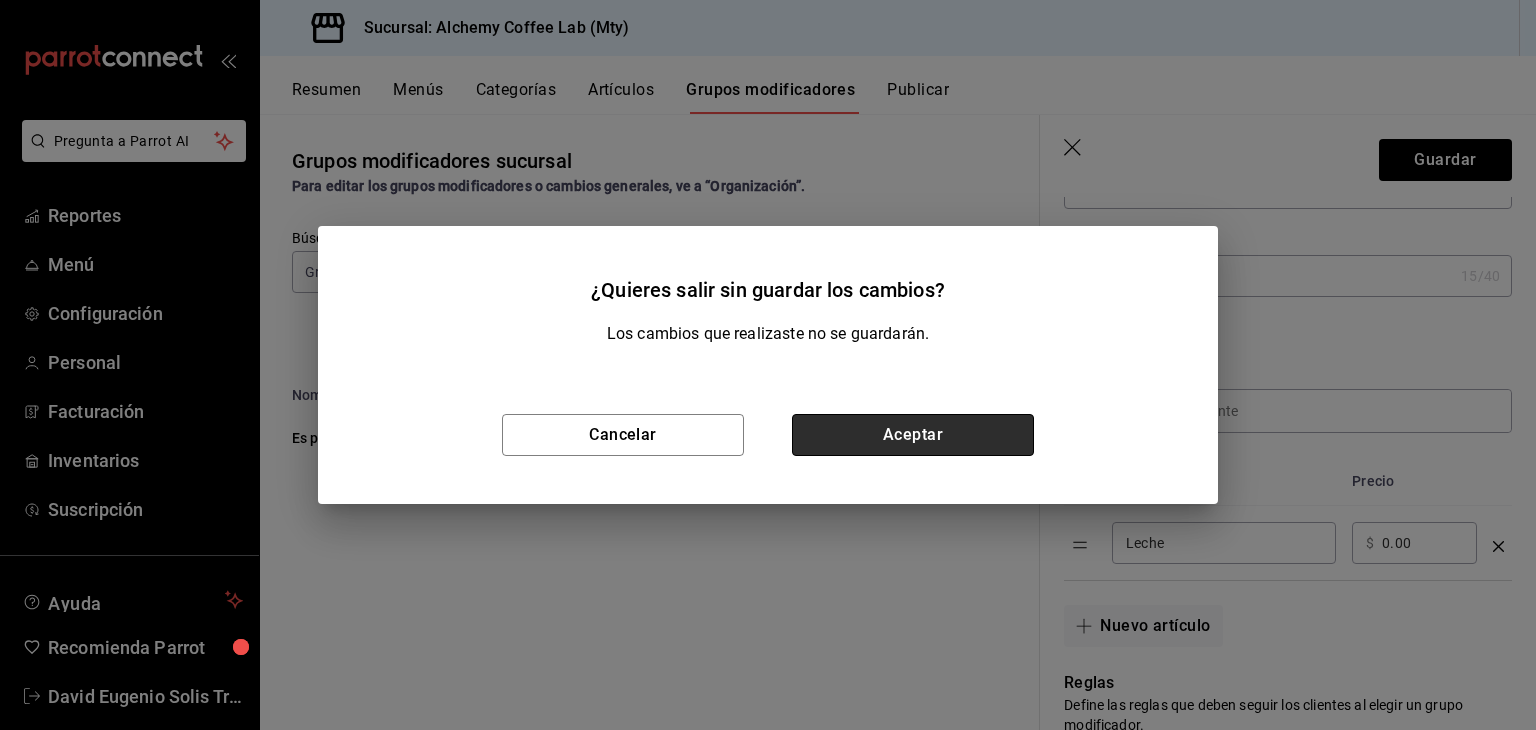click on "Aceptar" at bounding box center (913, 435) 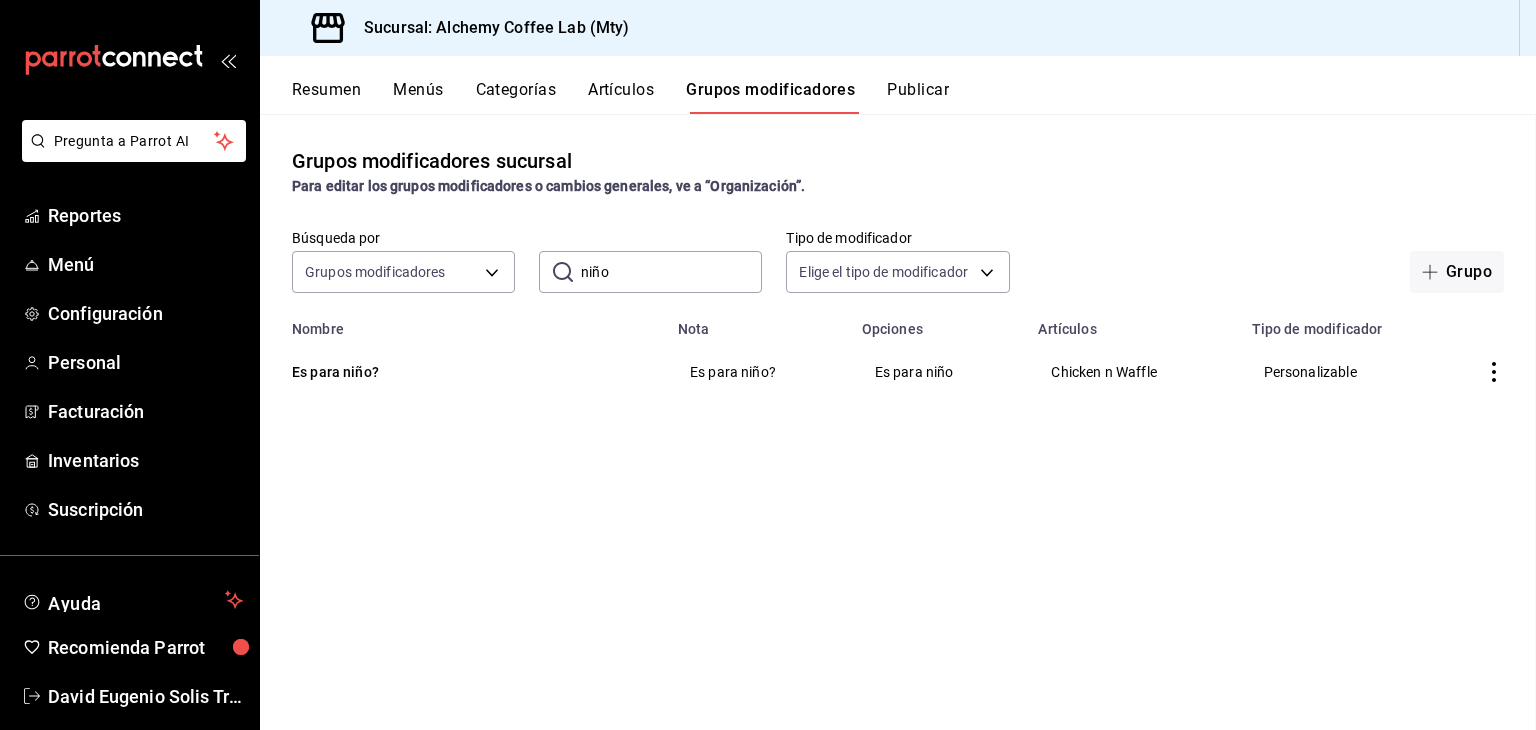 scroll, scrollTop: 0, scrollLeft: 0, axis: both 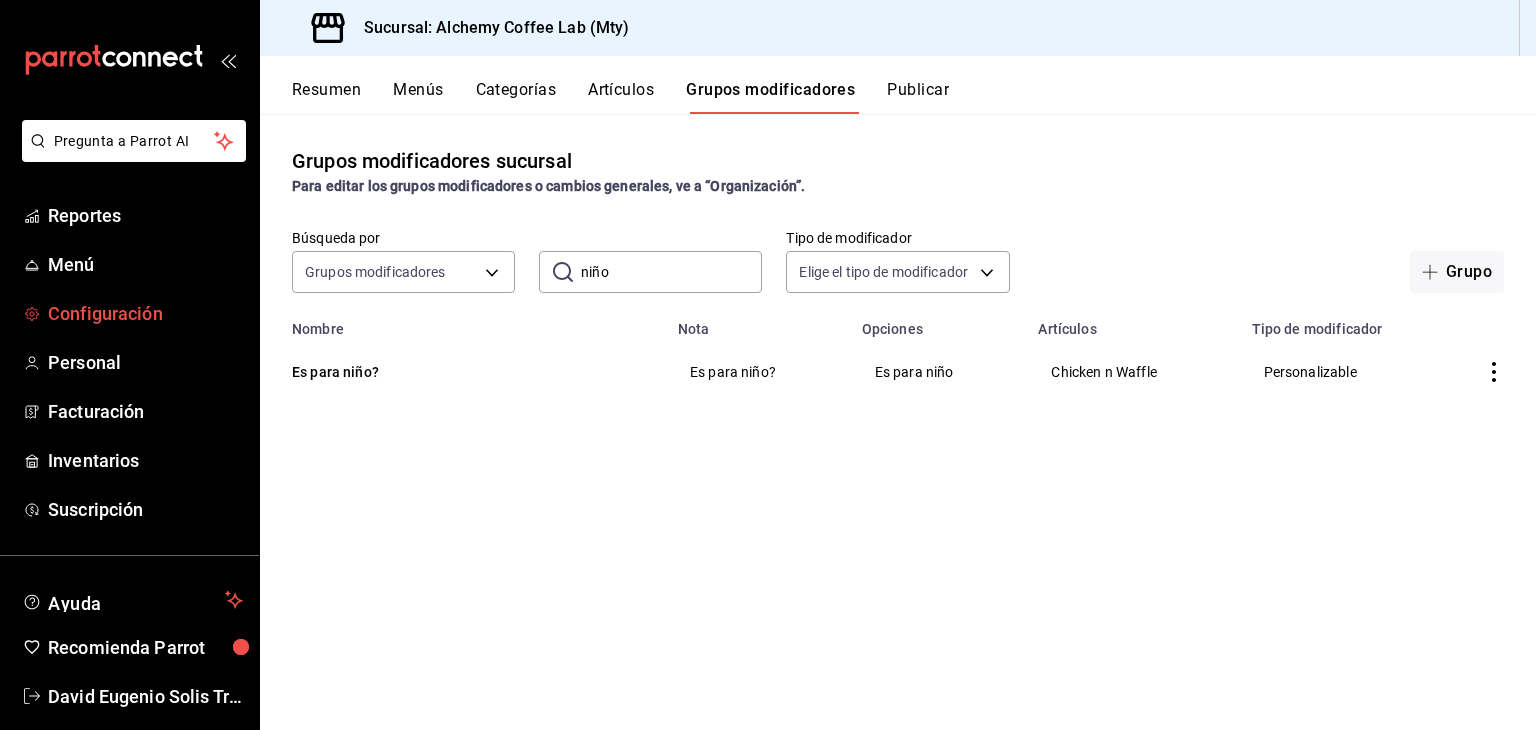click on "Configuración" at bounding box center (145, 313) 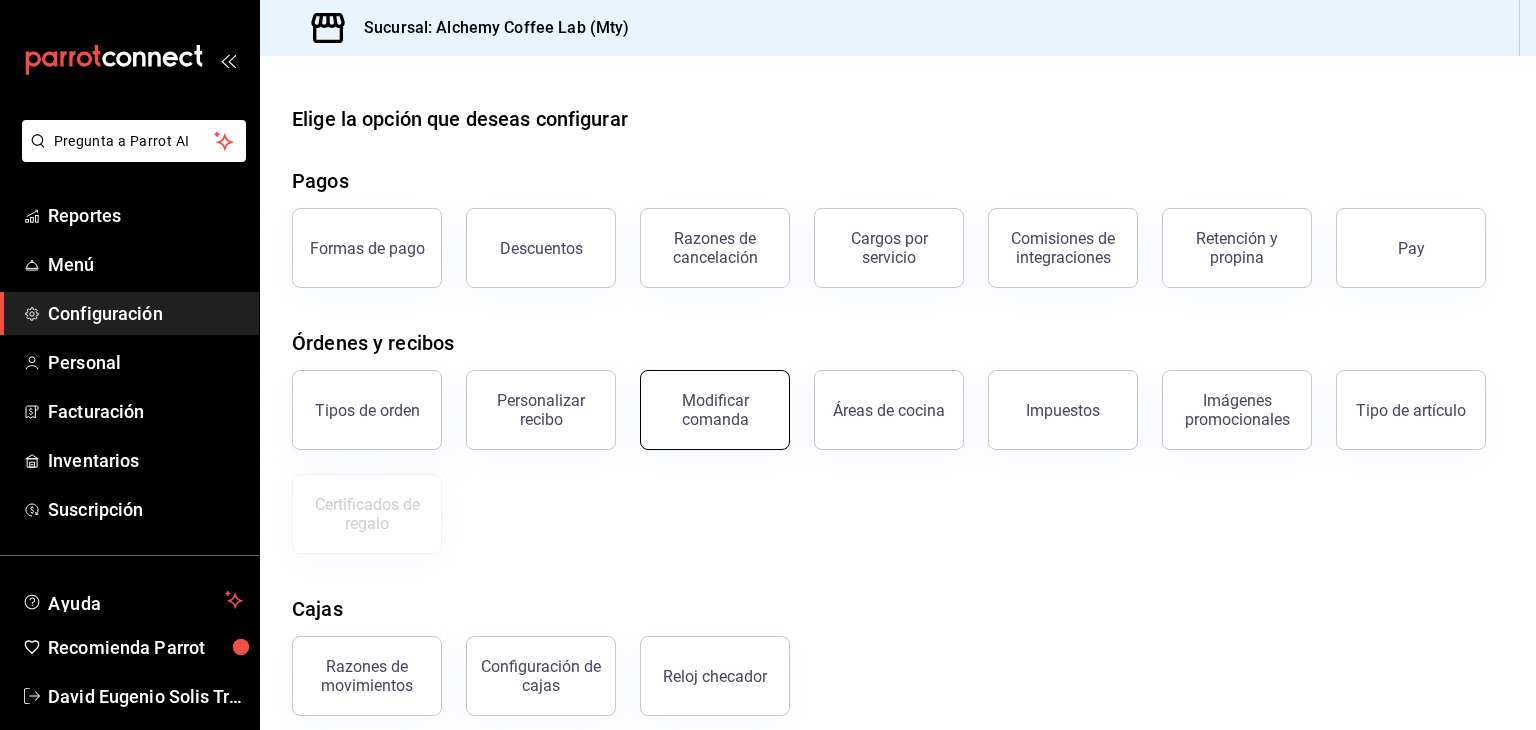 click on "Modificar comanda" at bounding box center (715, 410) 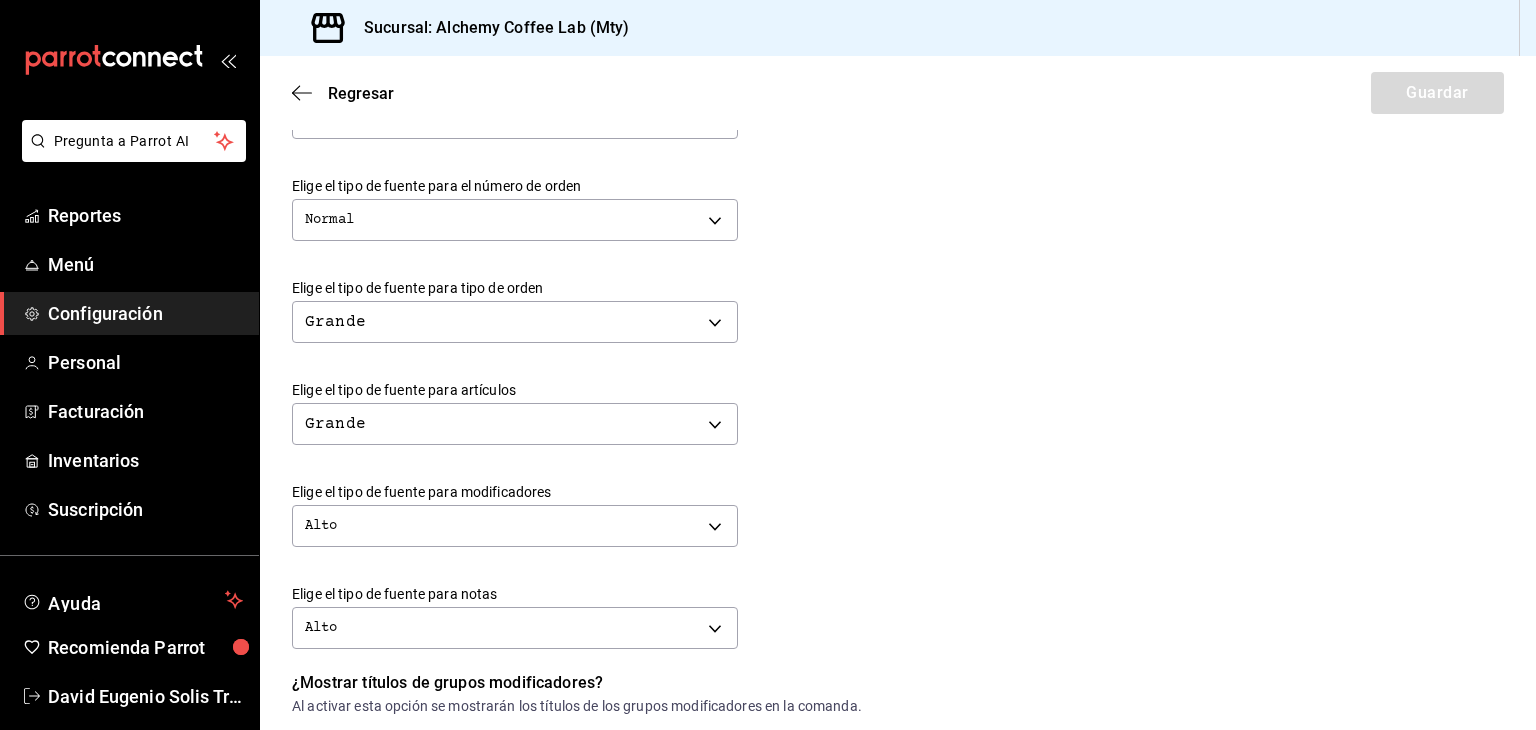 scroll, scrollTop: 600, scrollLeft: 0, axis: vertical 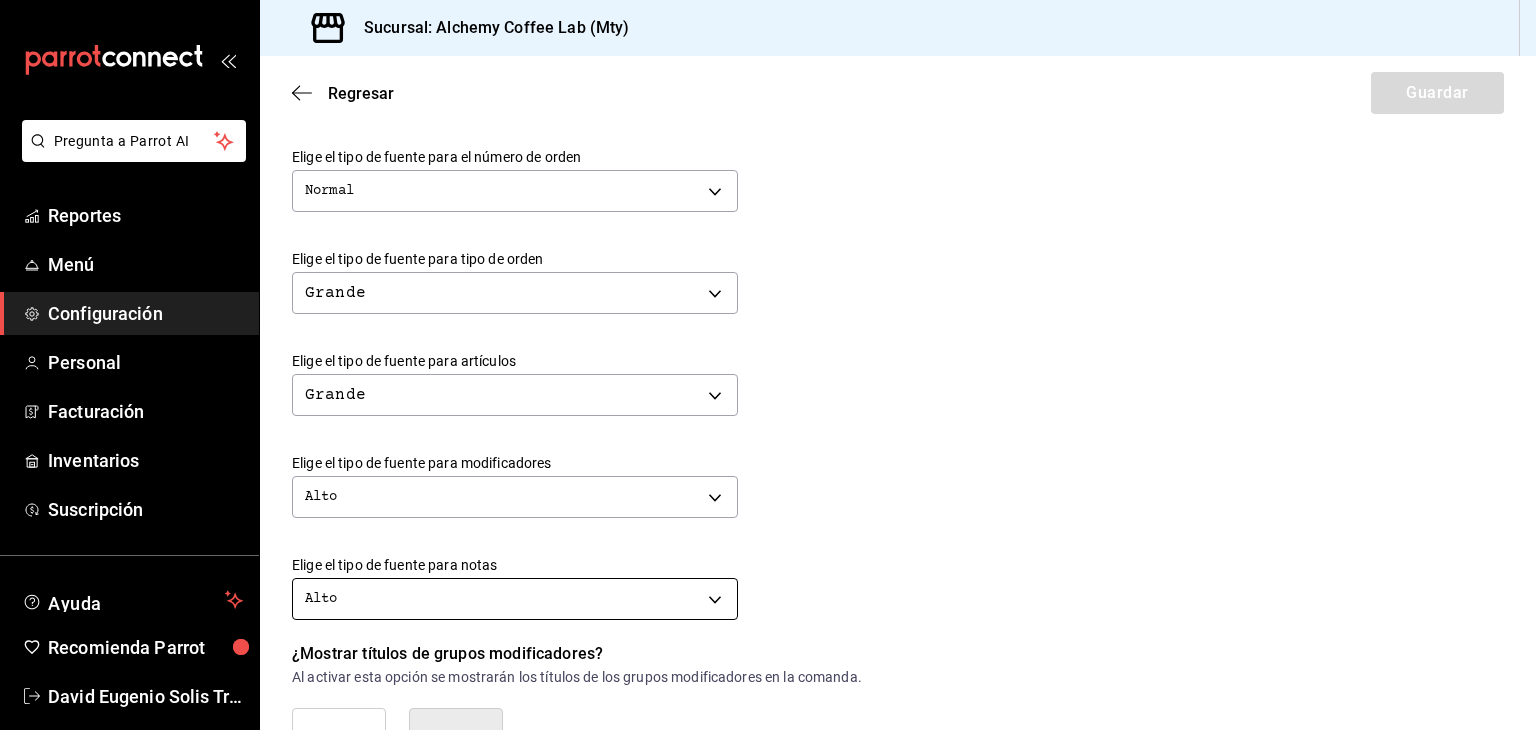 click on "Pregunta a Parrot AI Reportes   Menú   Configuración   Personal   Facturación   Inventarios   Suscripción   Ayuda Recomienda Parrot   David Eugenio Solis Treviño   Sugerir nueva función   Sucursal: Alchemy Coffee Lab (Mty) Regresar Guardar Modificar comanda Personaliza las comandas de tu cocina. Margen Superior Ingresa el número de líneas en blanco que se imprimirán antes de comenzar con el contenido 1 Margen Inferior Ingresa el número de líneas en blanco que se imprimirán después de terminar con el contenido 1 Espacio entre artículos Ingresa el número de líneas en blanco que se imprimirán entre artículos 2 Elige el tipo de fuente para la marca Normal NORMAL Elige el tipo de fuente para el número de orden Normal   NORMAL Elige el tipo de fuente para tipo de orden Grande   BIG Elige el tipo de fuente para artículos Grande BIG Elige el tipo de fuente para modificadores Alto TALL Elige el tipo de fuente para notas Alto TALL ¿Mostrar títulos de grupos modificadores? Si No Si No Ir a video" at bounding box center (768, 365) 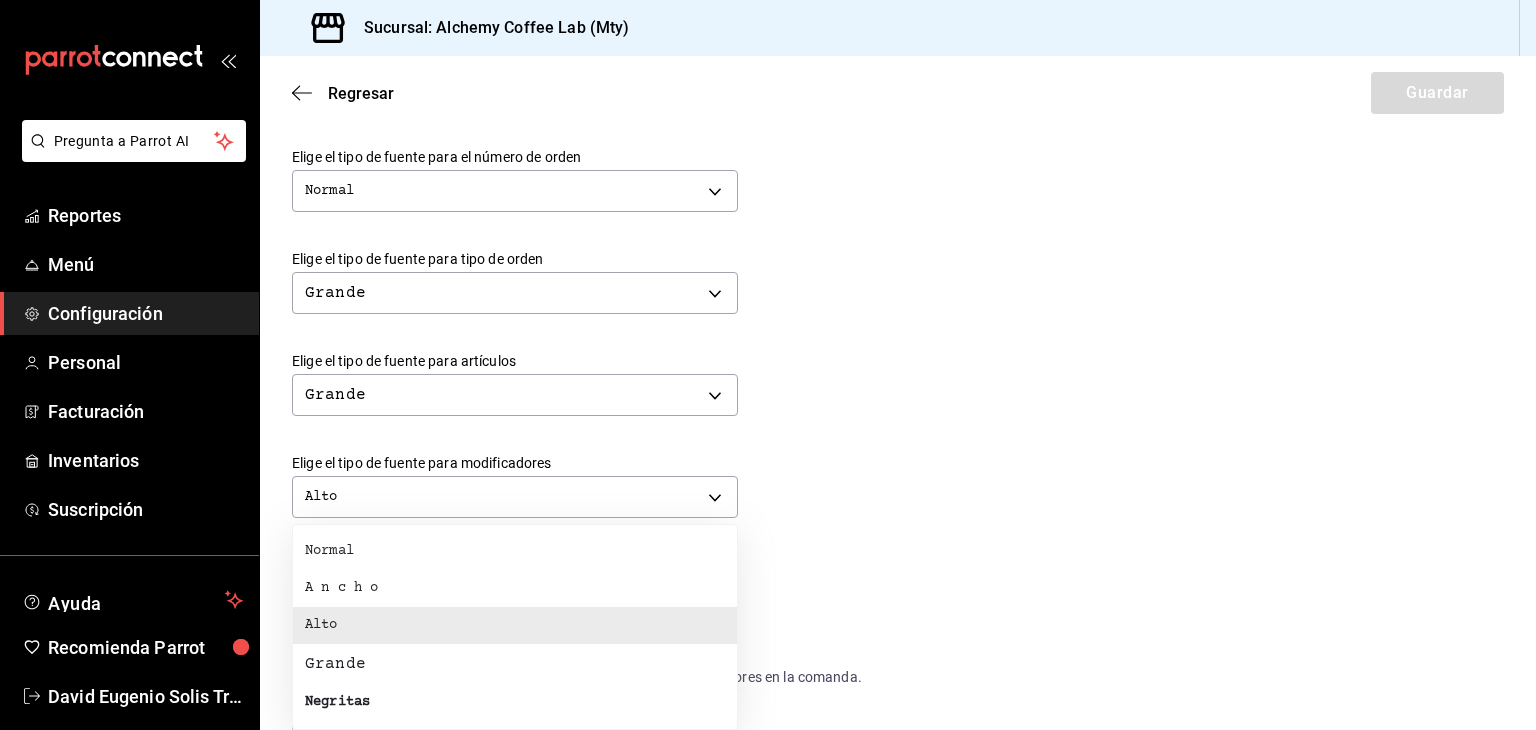click on "Grande" at bounding box center (515, 664) 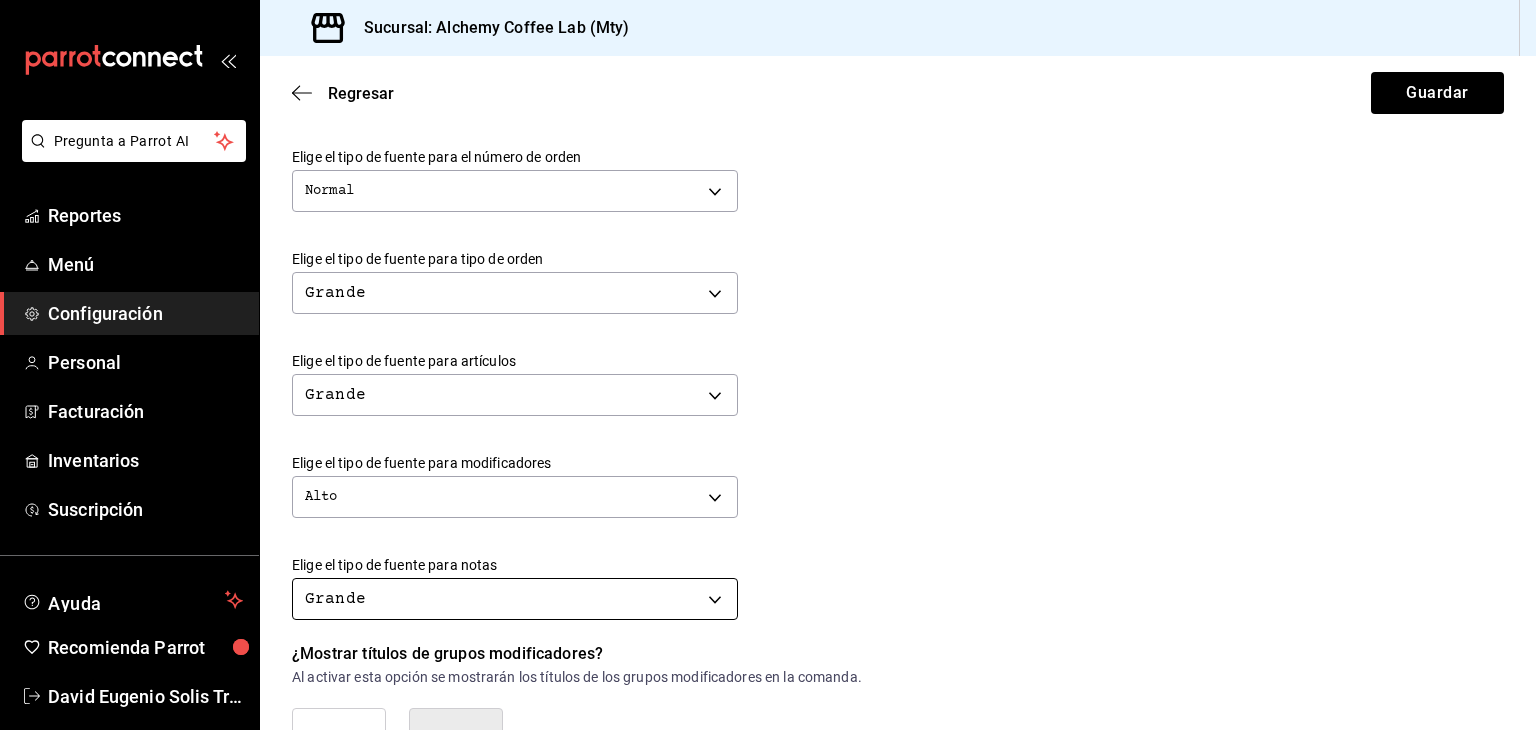 click on "Pregunta a Parrot AI Reportes   Menú   Configuración   Personal   Facturación   Inventarios   Suscripción   Ayuda Recomienda Parrot   David Eugenio Solis Treviño   Sugerir nueva función   Sucursal: Alchemy Coffee Lab (Mty) Regresar Guardar Modificar comanda Personaliza las comandas de tu cocina. Margen Superior Ingresa el número de líneas en blanco que se imprimirán antes de comenzar con el contenido 1 Margen Inferior Ingresa el número de líneas en blanco que se imprimirán después de terminar con el contenido 1 Espacio entre artículos Ingresa el número de líneas en blanco que se imprimirán entre artículos 2 Elige el tipo de fuente para la marca Normal NORMAL Elige el tipo de fuente para el número de orden Normal   NORMAL Elige el tipo de fuente para tipo de orden Grande   BIG Elige el tipo de fuente para artículos Grande BIG Elige el tipo de fuente para modificadores Alto TALL Elige el tipo de fuente para notas Grande BIG ¿Mostrar títulos de grupos modificadores? Si No Si No Ir a video" at bounding box center [768, 365] 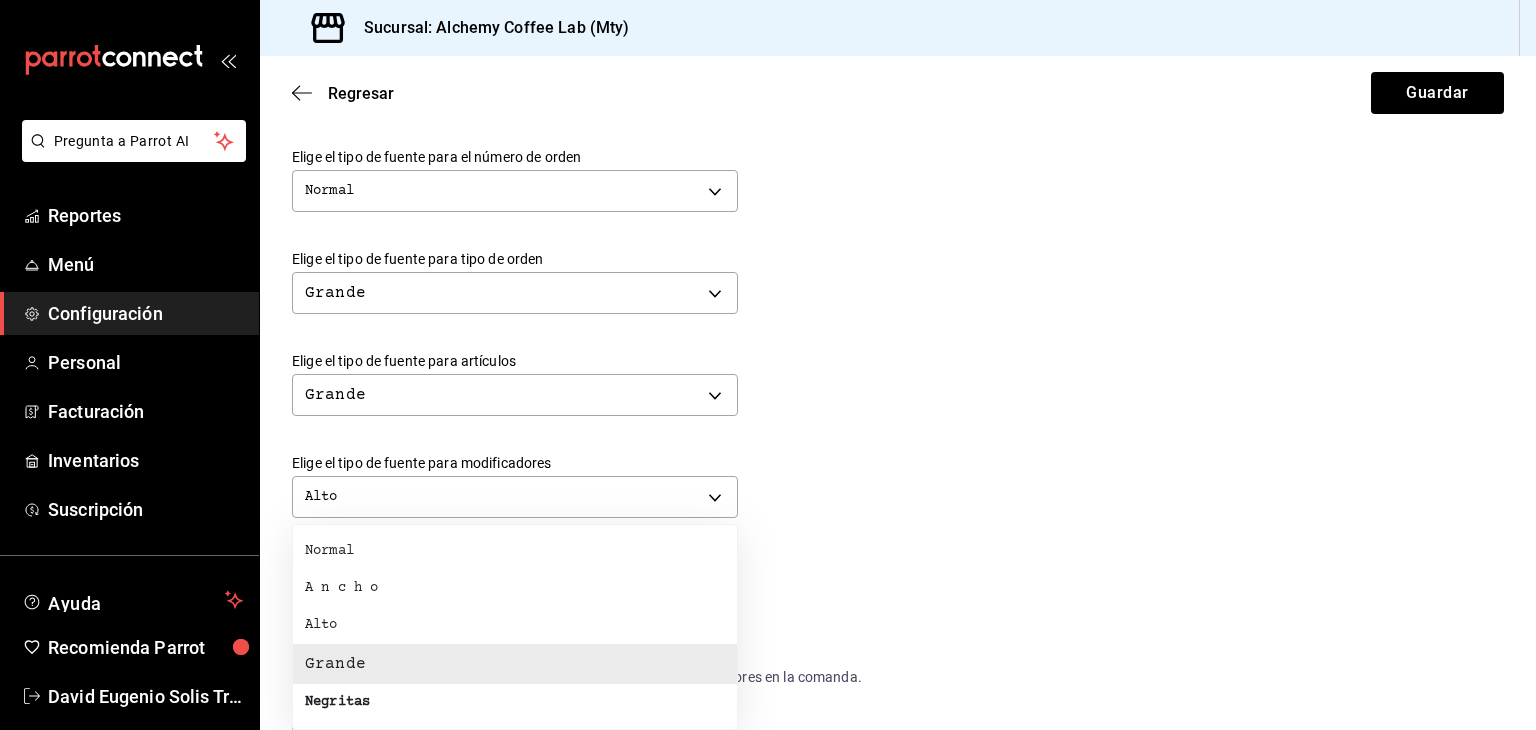 click on "Alto" at bounding box center [515, 625] 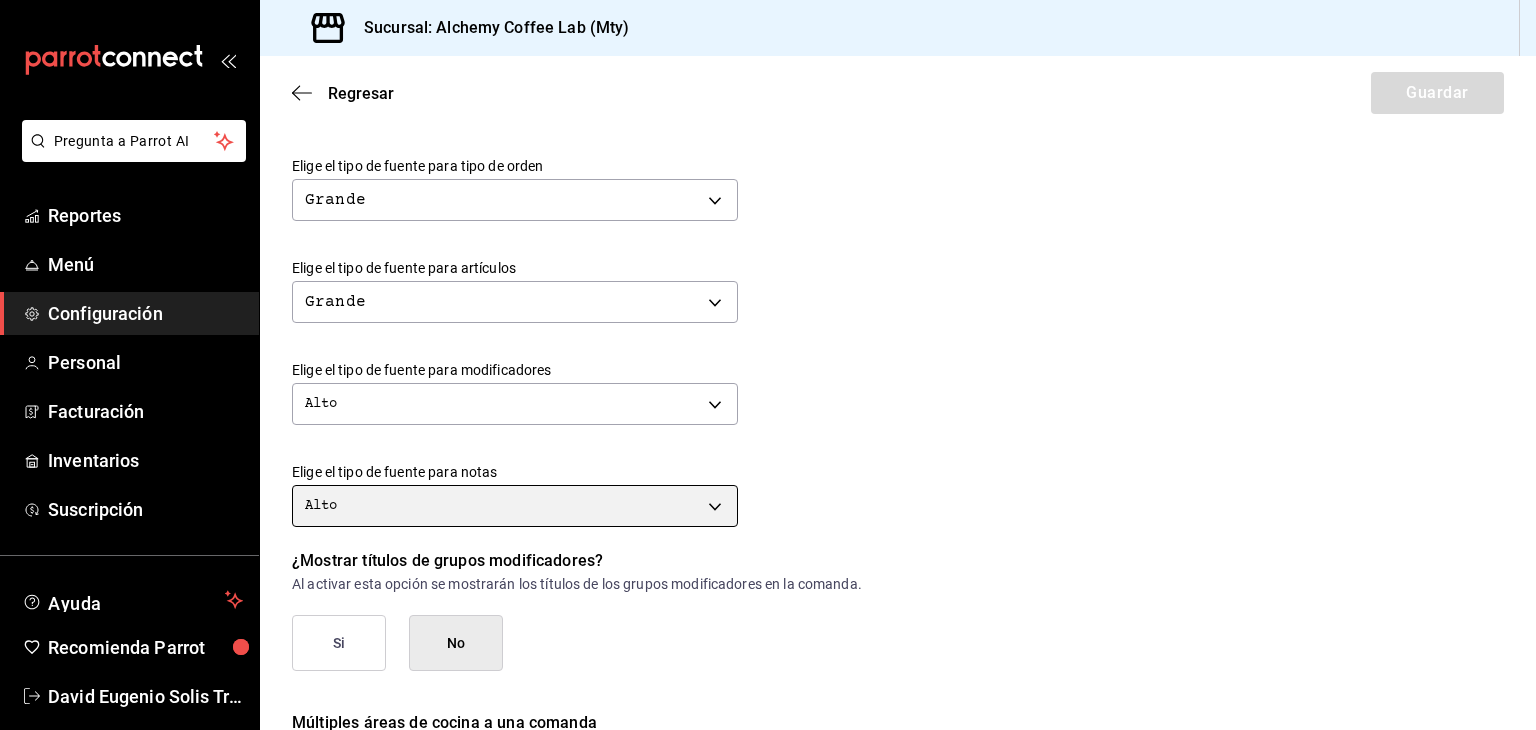 scroll, scrollTop: 668, scrollLeft: 0, axis: vertical 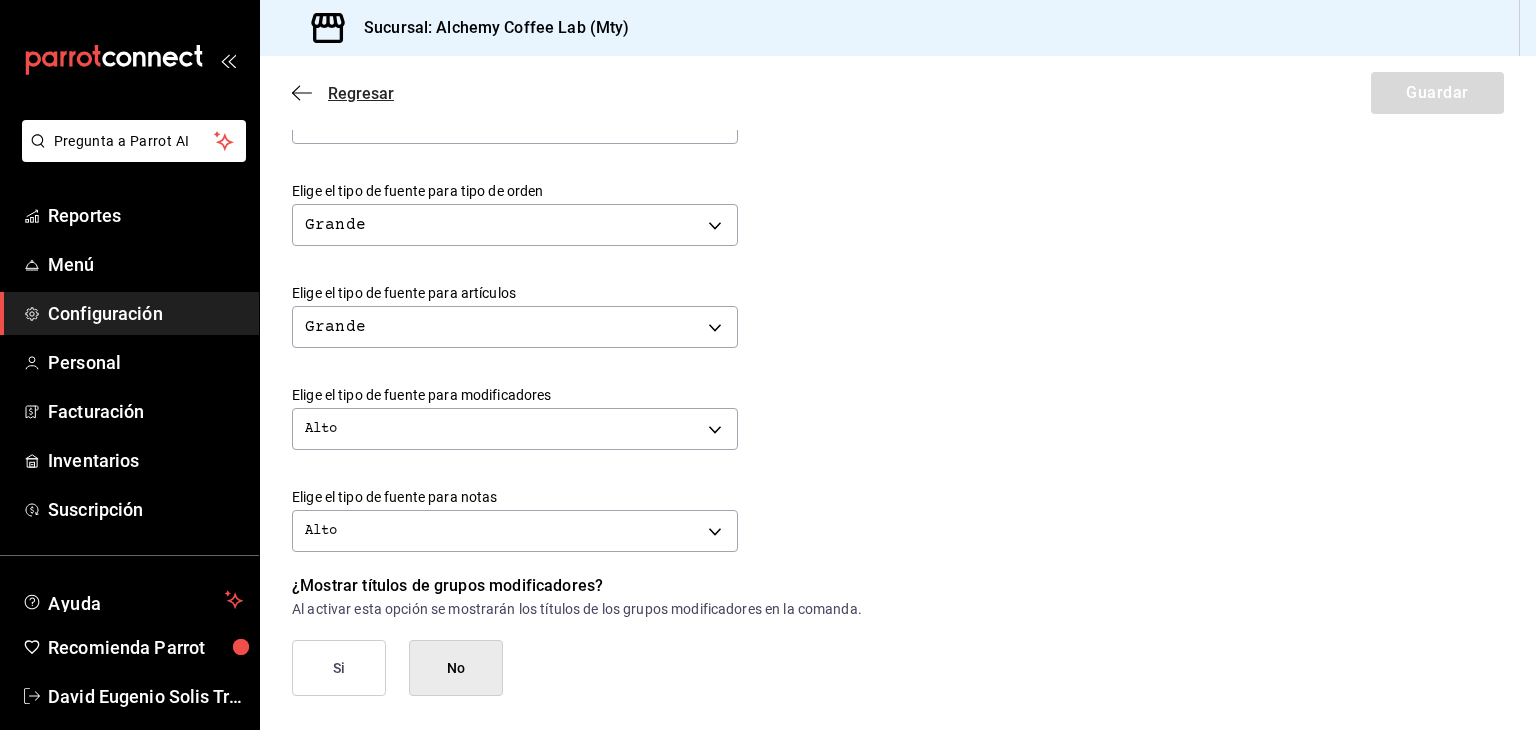 click on "Regresar" at bounding box center [361, 93] 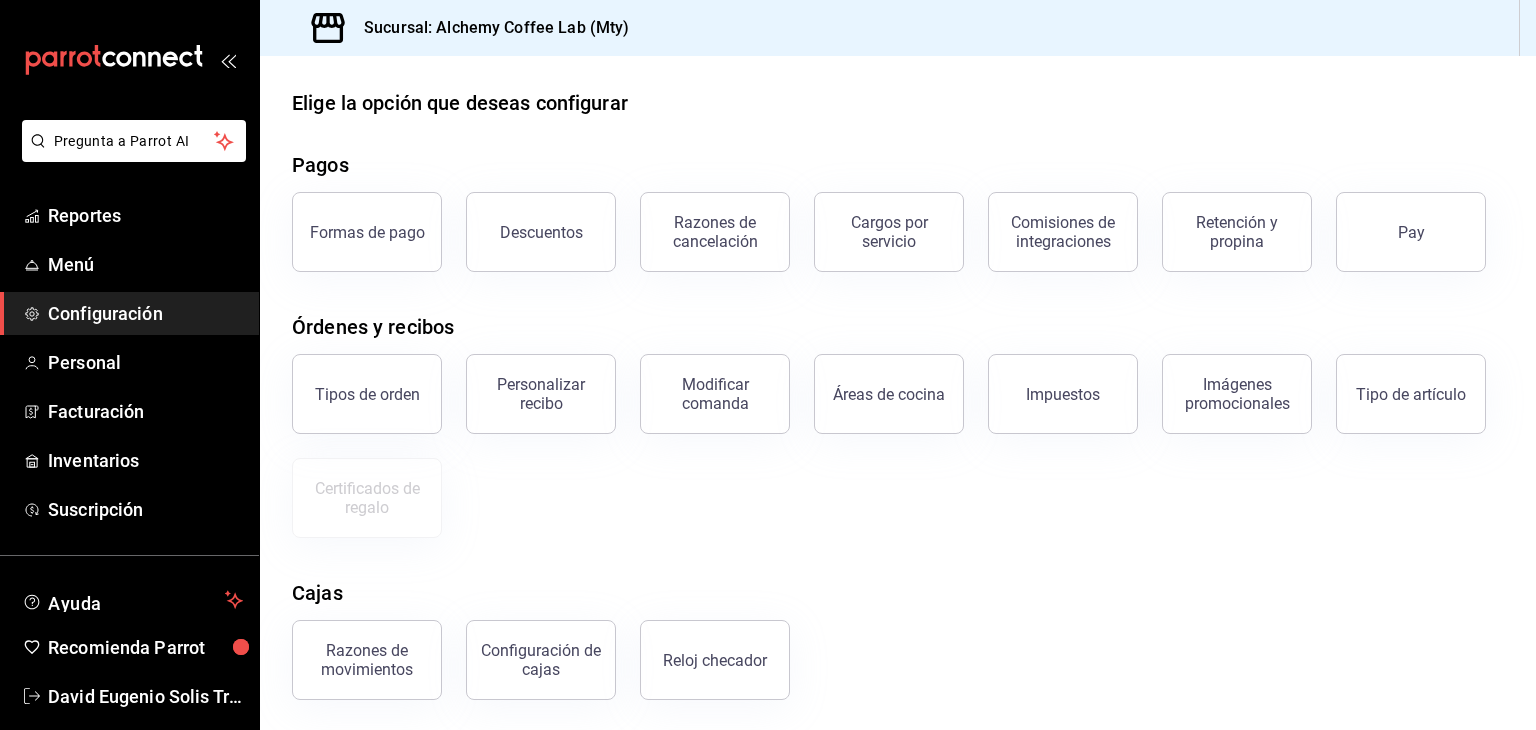scroll, scrollTop: 0, scrollLeft: 0, axis: both 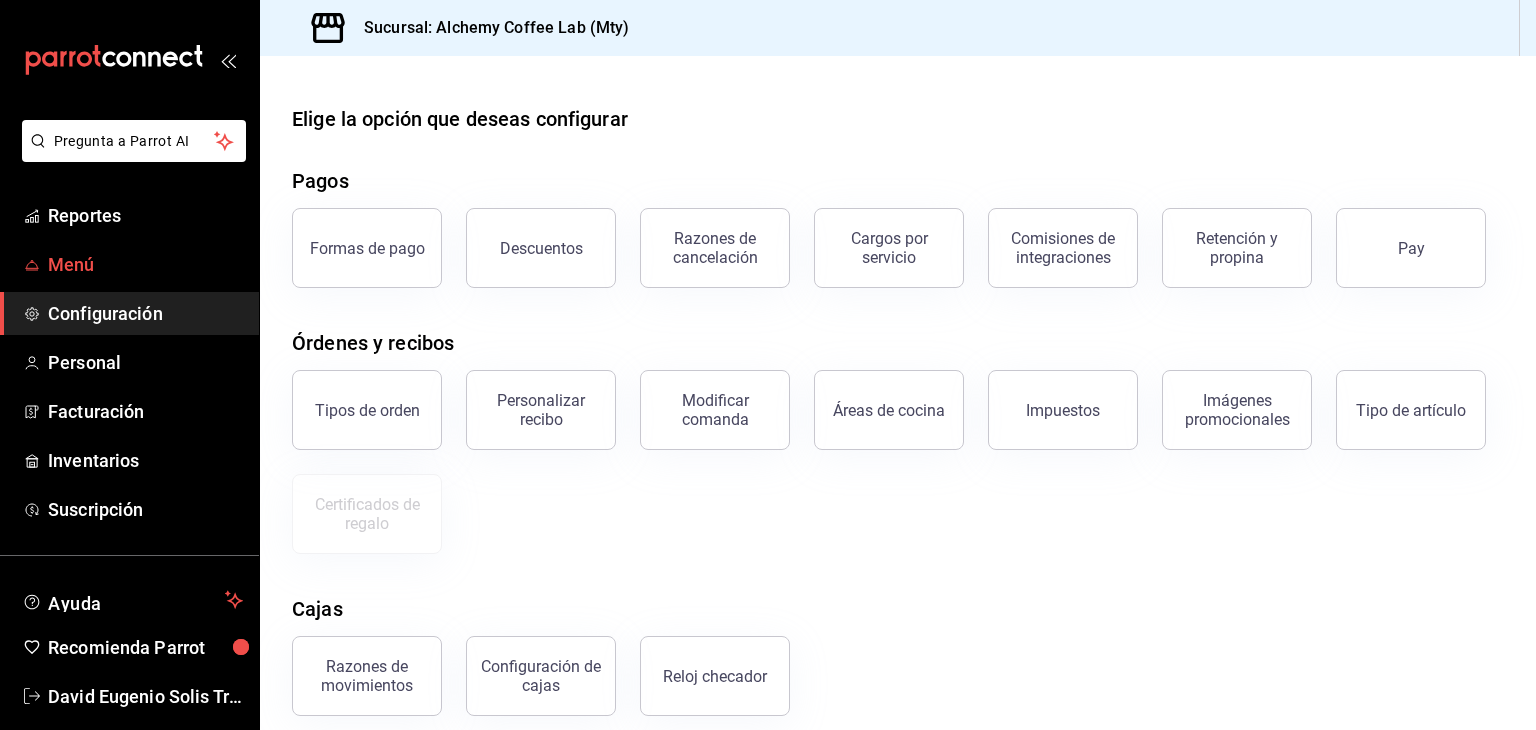 click on "Menú" at bounding box center (145, 264) 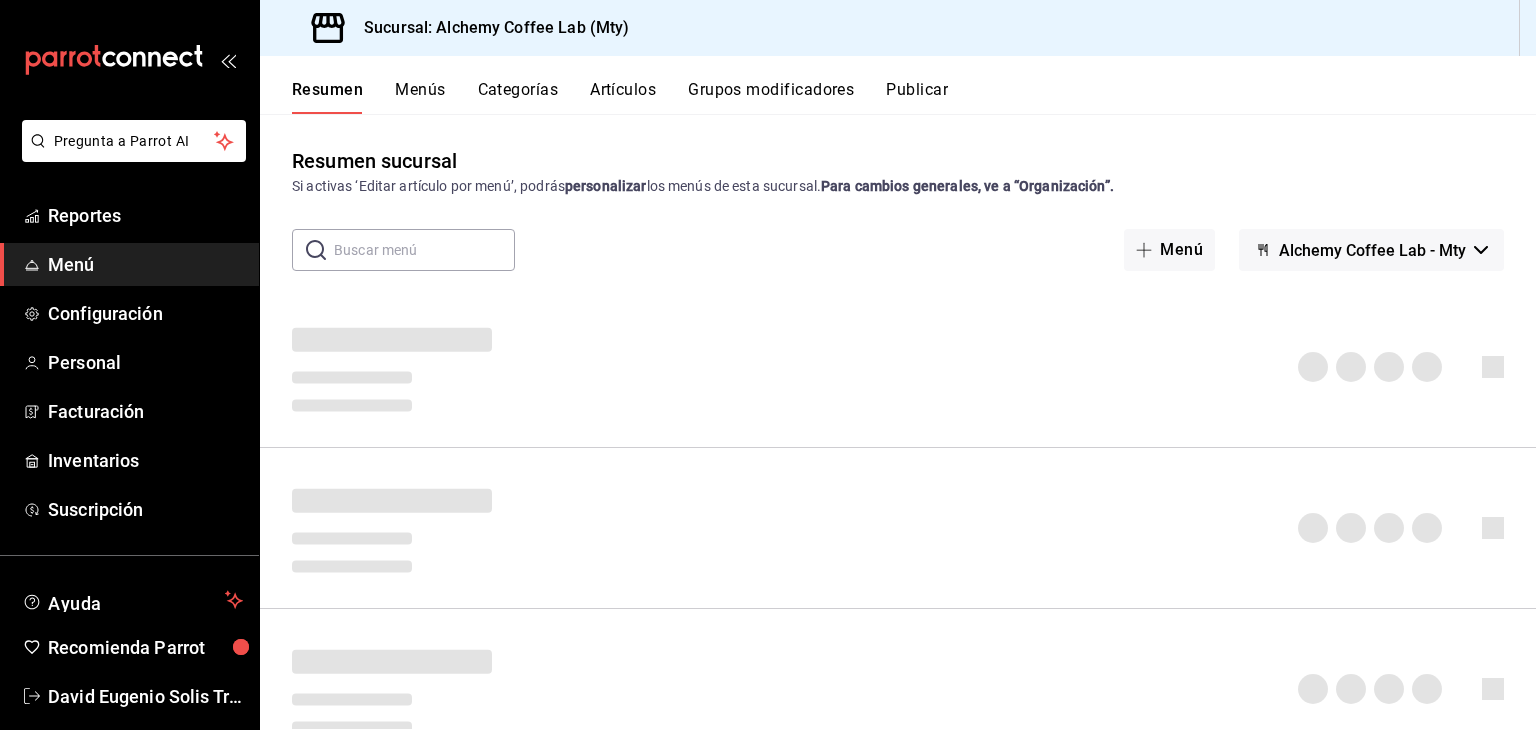 click on "Grupos modificadores" at bounding box center [771, 97] 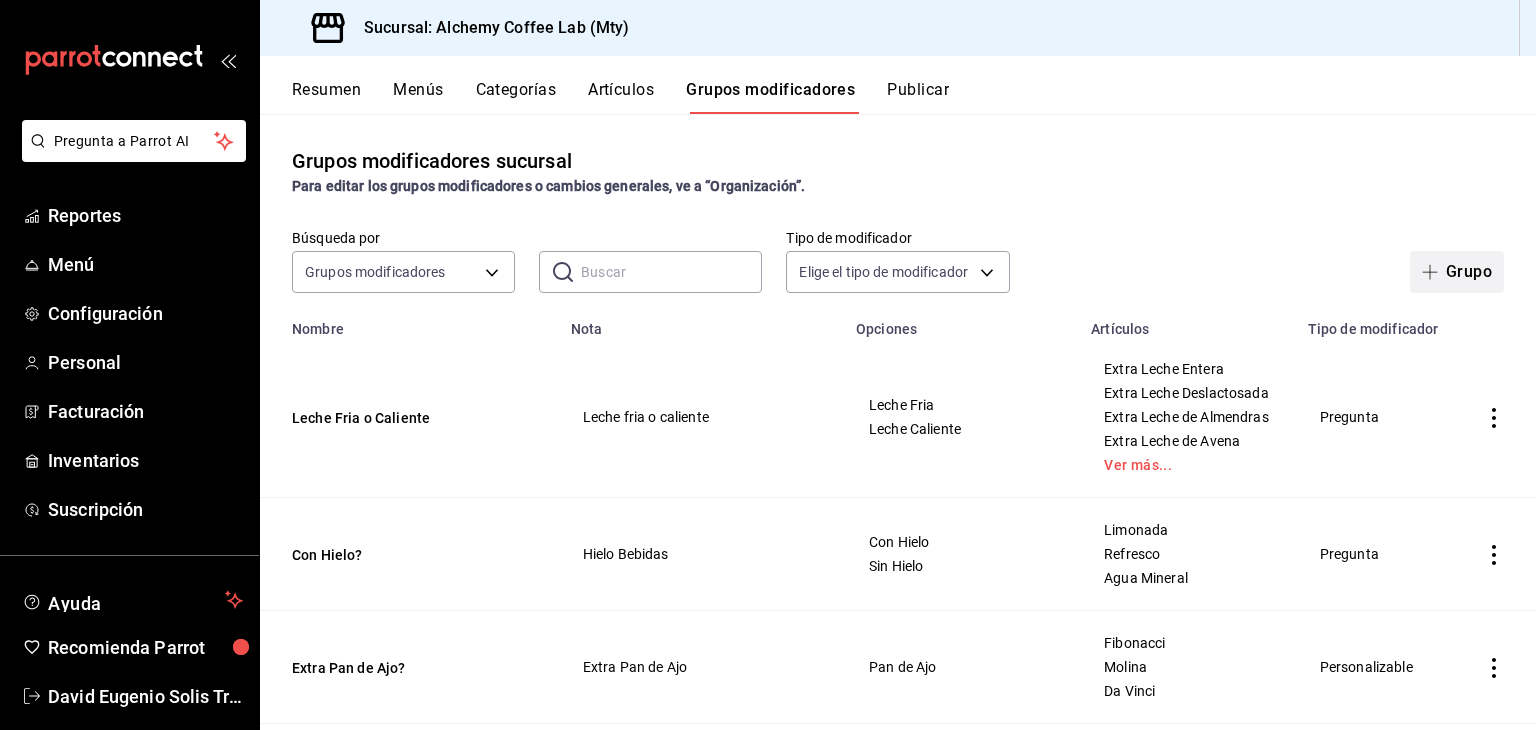 click on "Grupo" at bounding box center (1457, 272) 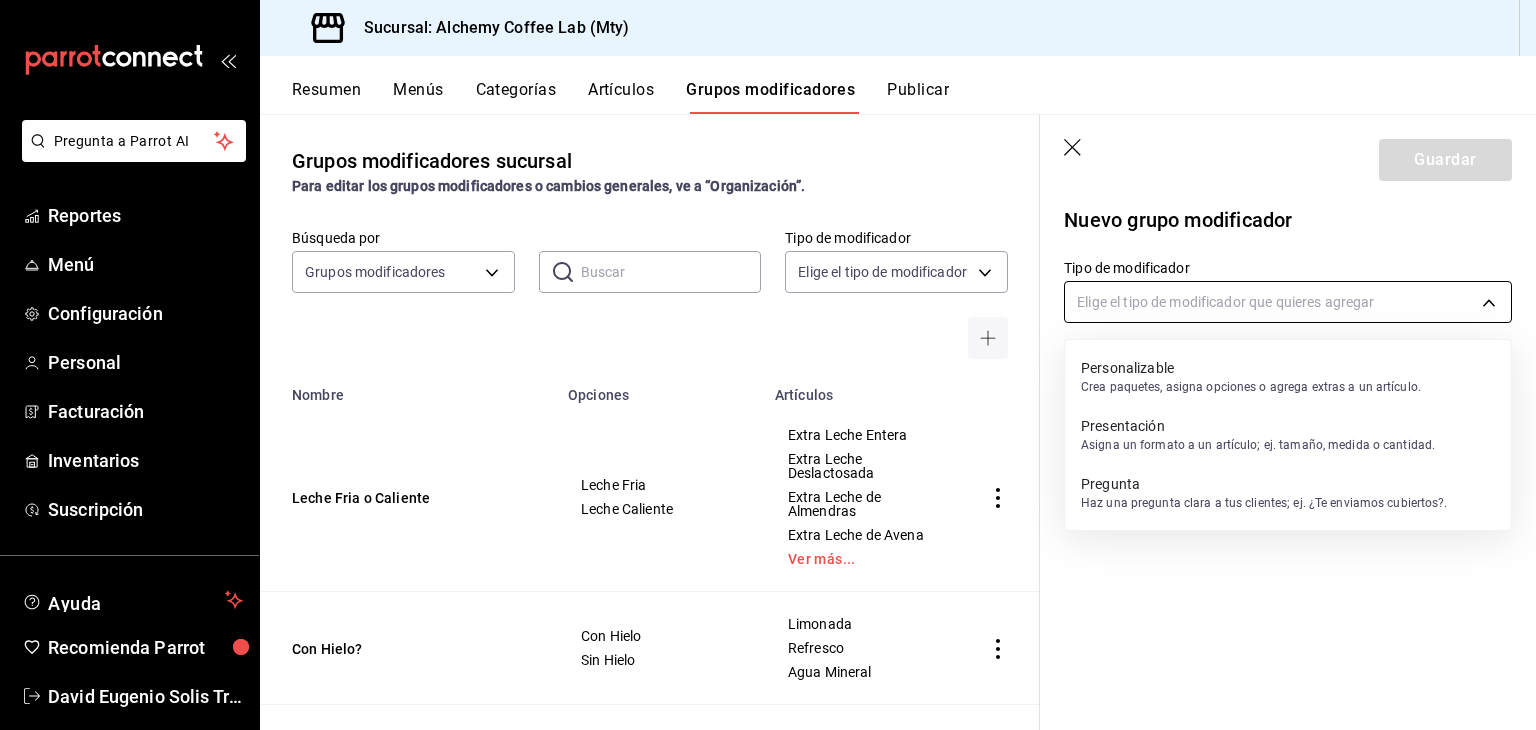 click on "Pregunta a Parrot AI Reportes   Menú   Configuración   Personal   Facturación   Inventarios   Suscripción   Ayuda Recomienda Parrot   David Eugenio Solis Treviño   Sugerir nueva función   Sucursal: Alchemy Coffee Lab (Mty) Resumen Menús Categorías Artículos Grupos modificadores Publicar Grupos modificadores sucursal Para editar los grupos modificadores o cambios generales, ve a “Organización”. Búsqueda por Grupos modificadores GROUP ​ ​ Tipo de modificador Elige el tipo de modificador Nombre Opciones Artículos Leche Fria o Caliente Leche Fria Leche Caliente Extra Leche Entera Extra Leche Deslactosada Extra Leche de Almendras Extra Leche de Avena Ver más... Con Hielo? Con Hielo Sin Hielo Limonada Refresco Agua Mineral Extra Pan de Ajo? Pan de Ajo Fibonacci Molina Da Vinci Salsa para Omelette Salsa Verde Salsa Roja Salsa Morita Chipotle Ver más... Omelette Acompañamiento de Omelette Con Frijoles Con Ensalada Omelette Huevo Kierkergaard Huevo Estrellado Huevo Revuelto Huevo Bien Cocido - -" at bounding box center [768, 365] 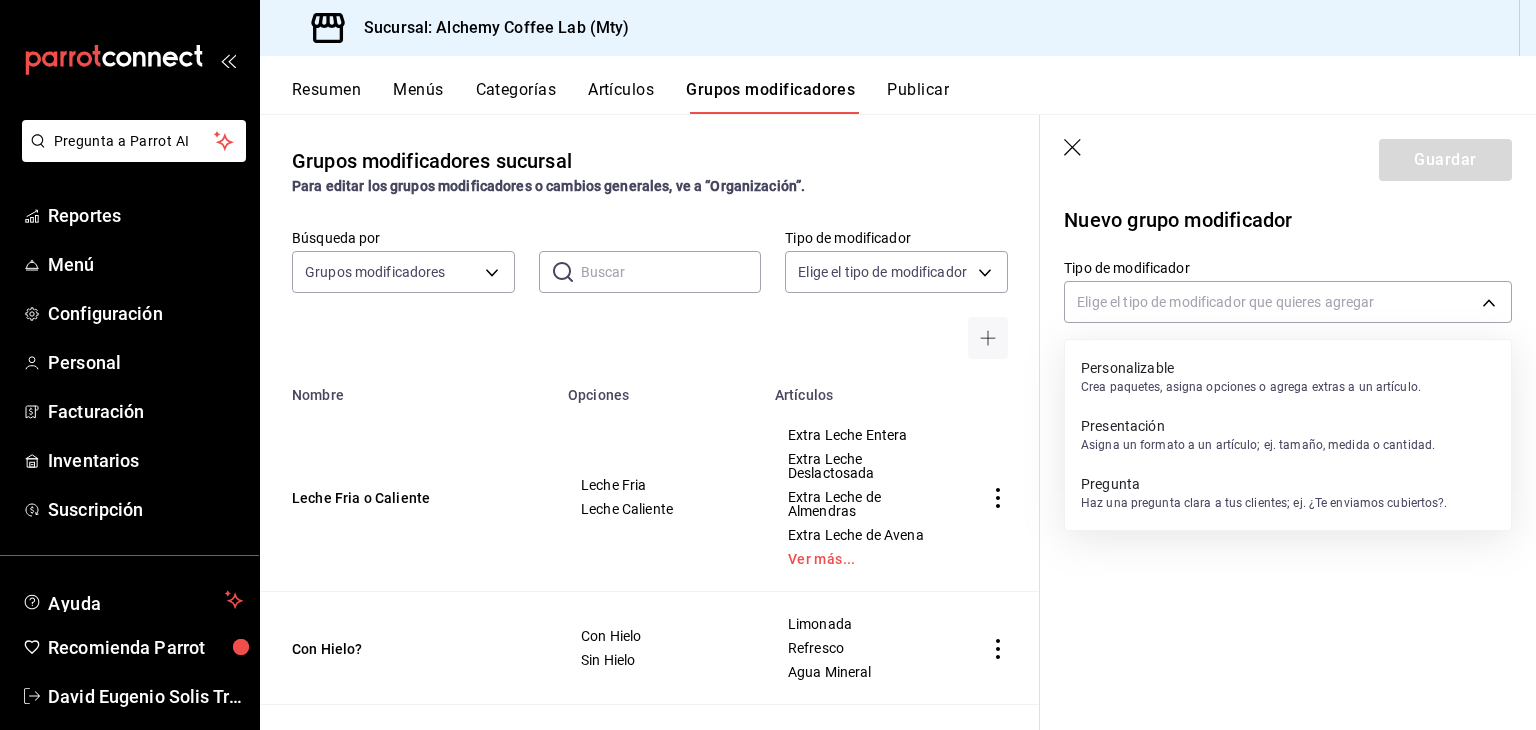 click on "Haz una pregunta clara a tus clientes; ej. ¿Te enviamos cubiertos?." at bounding box center (1264, 503) 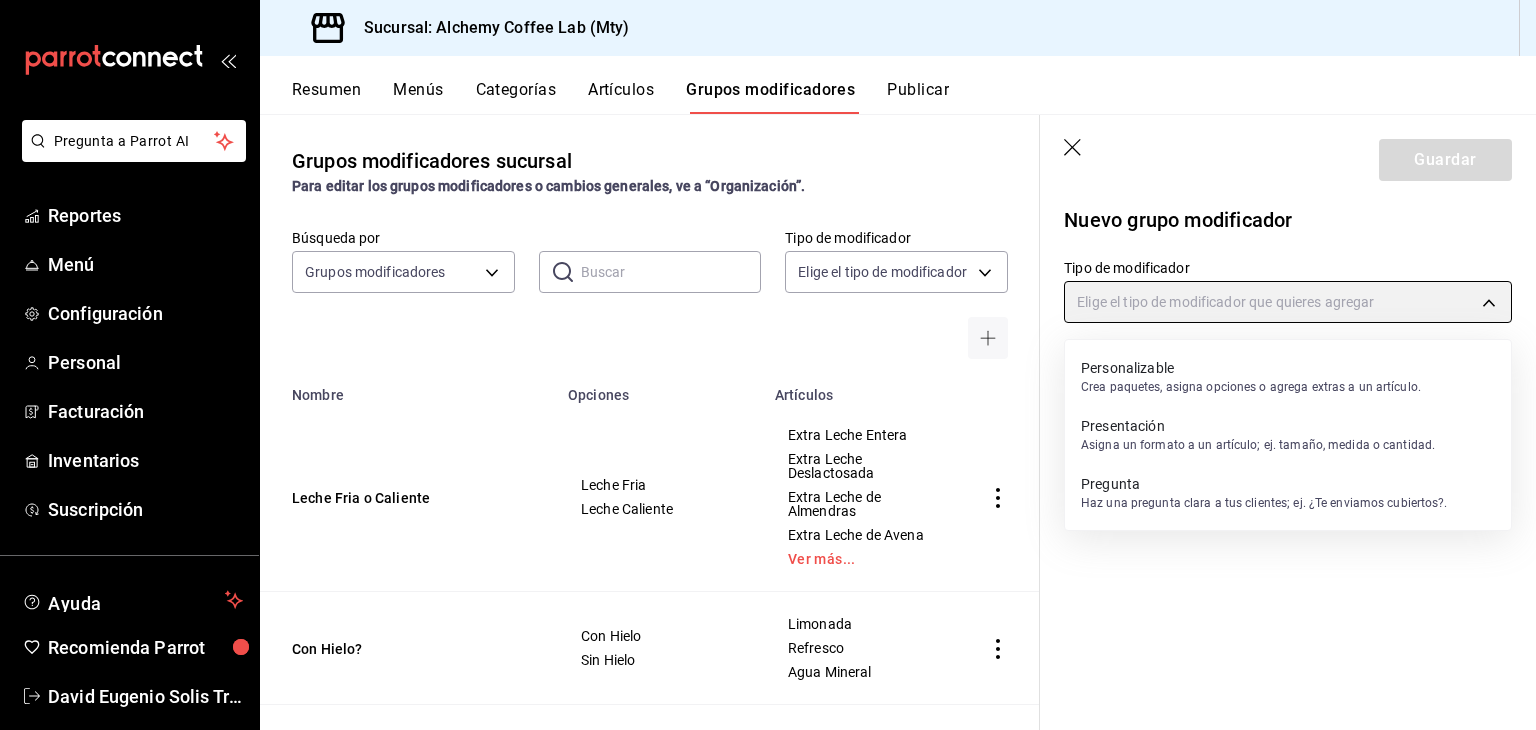 type on "QUESTION" 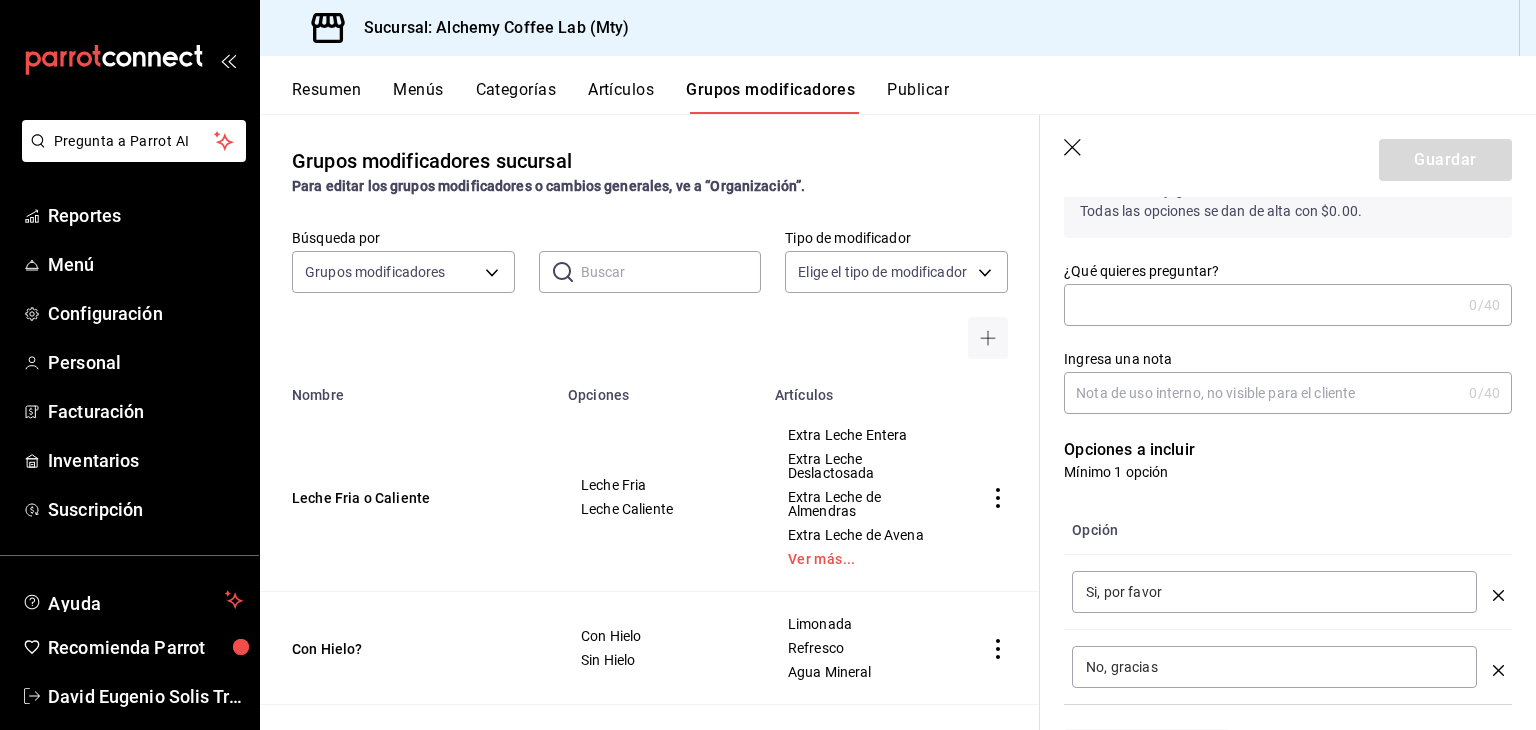 scroll, scrollTop: 200, scrollLeft: 0, axis: vertical 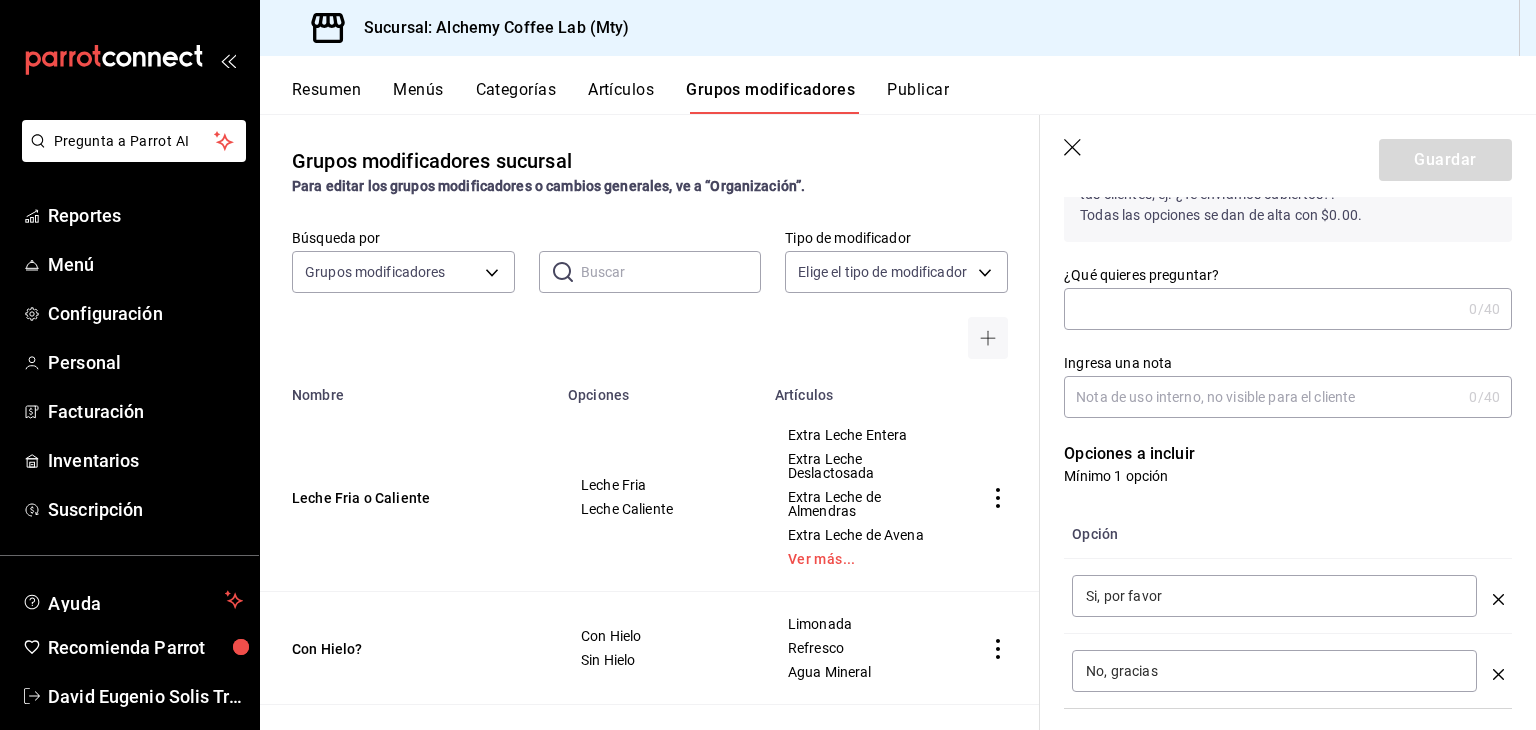 click 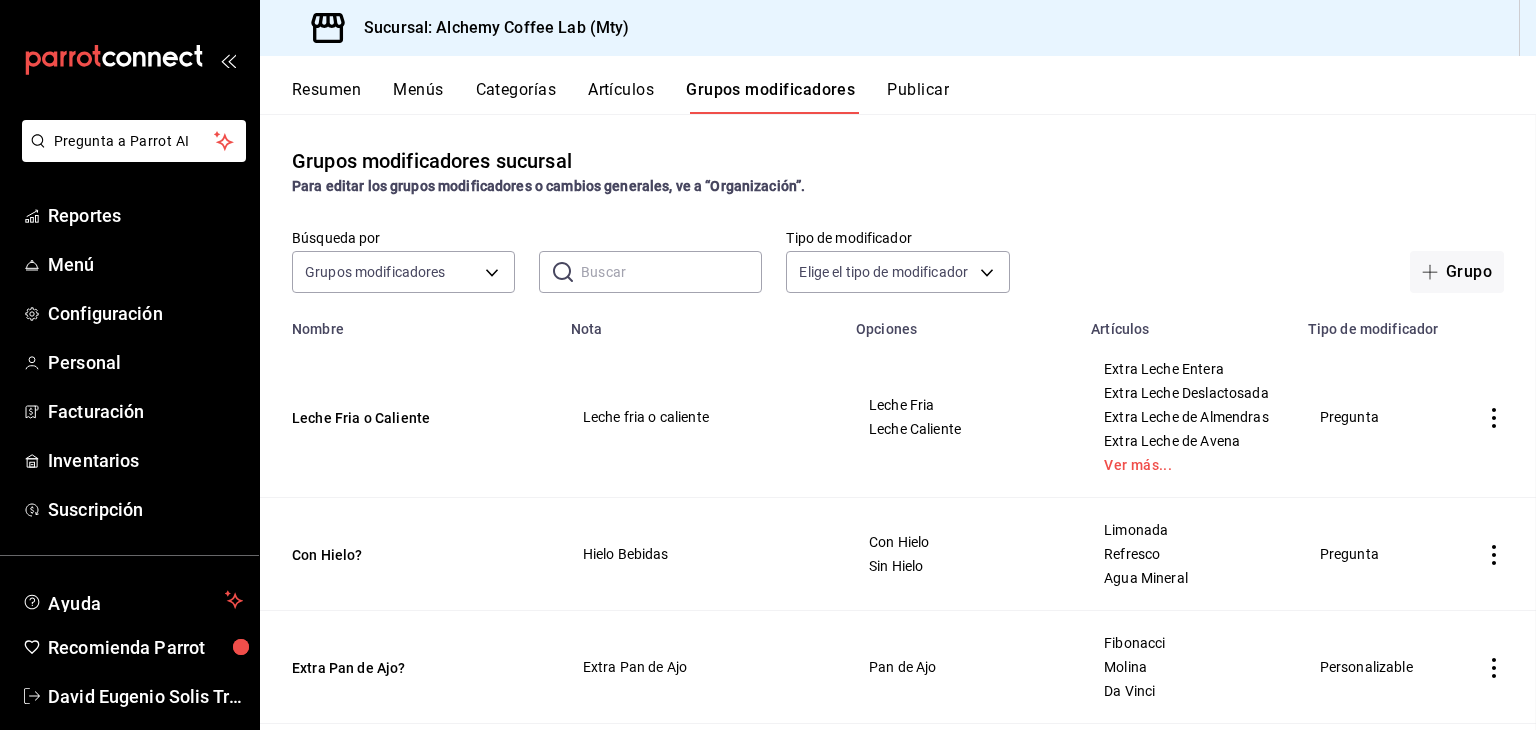 scroll, scrollTop: 0, scrollLeft: 0, axis: both 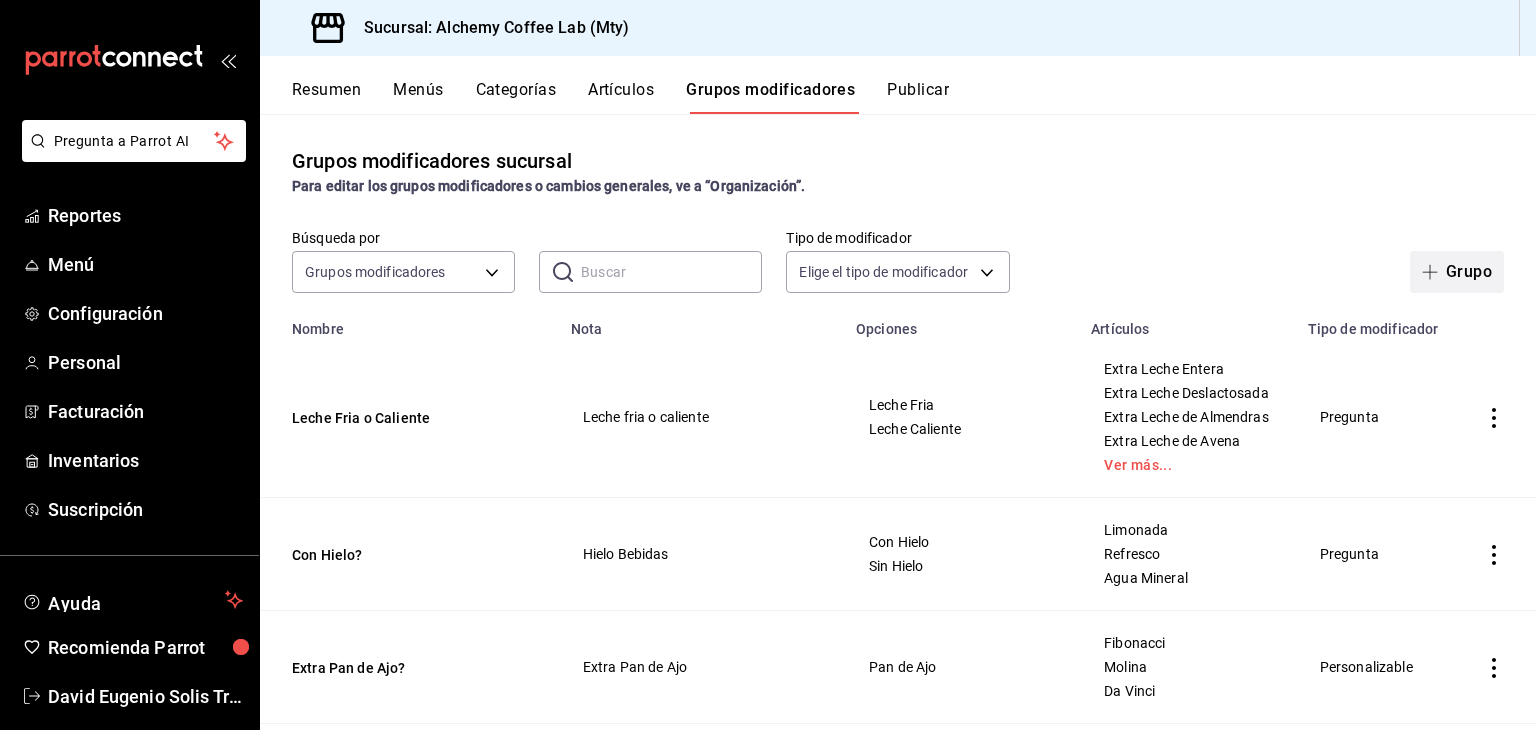 click on "Grupo" at bounding box center (1457, 272) 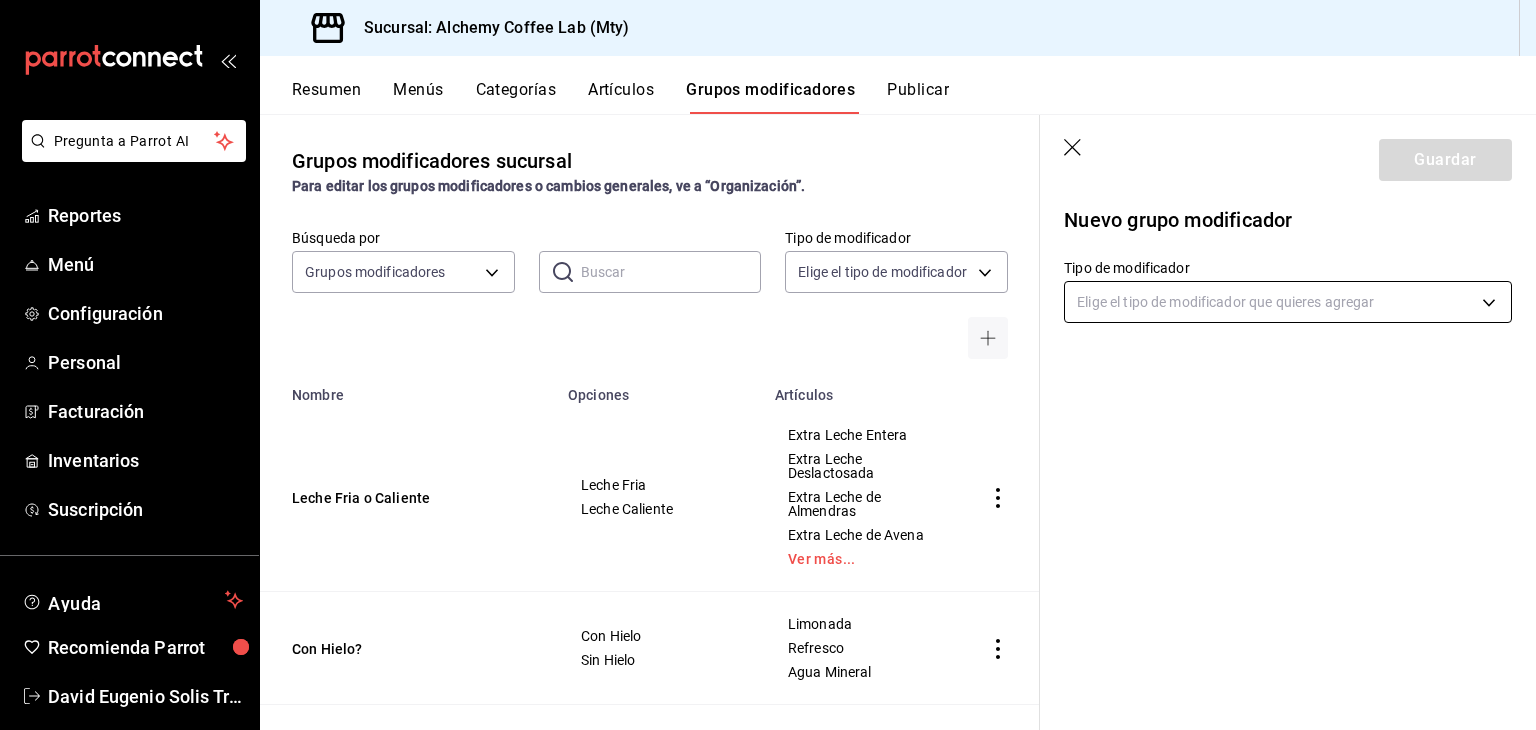 click on "Pregunta a Parrot AI Reportes   Menú   Configuración   Personal   Facturación   Inventarios   Suscripción   Ayuda Recomienda Parrot   David Eugenio Solis Treviño   Sugerir nueva función   Sucursal: Alchemy Coffee Lab (Mty) Resumen Menús Categorías Artículos Grupos modificadores Publicar Grupos modificadores sucursal Para editar los grupos modificadores o cambios generales, ve a “Organización”. Búsqueda por Grupos modificadores GROUP ​ ​ Tipo de modificador Elige el tipo de modificador Nombre Opciones Artículos Leche Fria o Caliente Leche Fria Leche Caliente Extra Leche Entera Extra Leche Deslactosada Extra Leche de Almendras Extra Leche de Avena Ver más... Con Hielo? Con Hielo Sin Hielo Limonada Refresco Agua Mineral Extra Pan de Ajo? Pan de Ajo Fibonacci Molina Da Vinci Salsa para Omelette Salsa Verde Salsa Roja Salsa Morita Chipotle Ver más... Omelette Acompañamiento de Omelette Con Frijoles Con Ensalada Omelette Huevo Kierkergaard Huevo Estrellado Huevo Revuelto Huevo Bien Cocido - -" at bounding box center [768, 365] 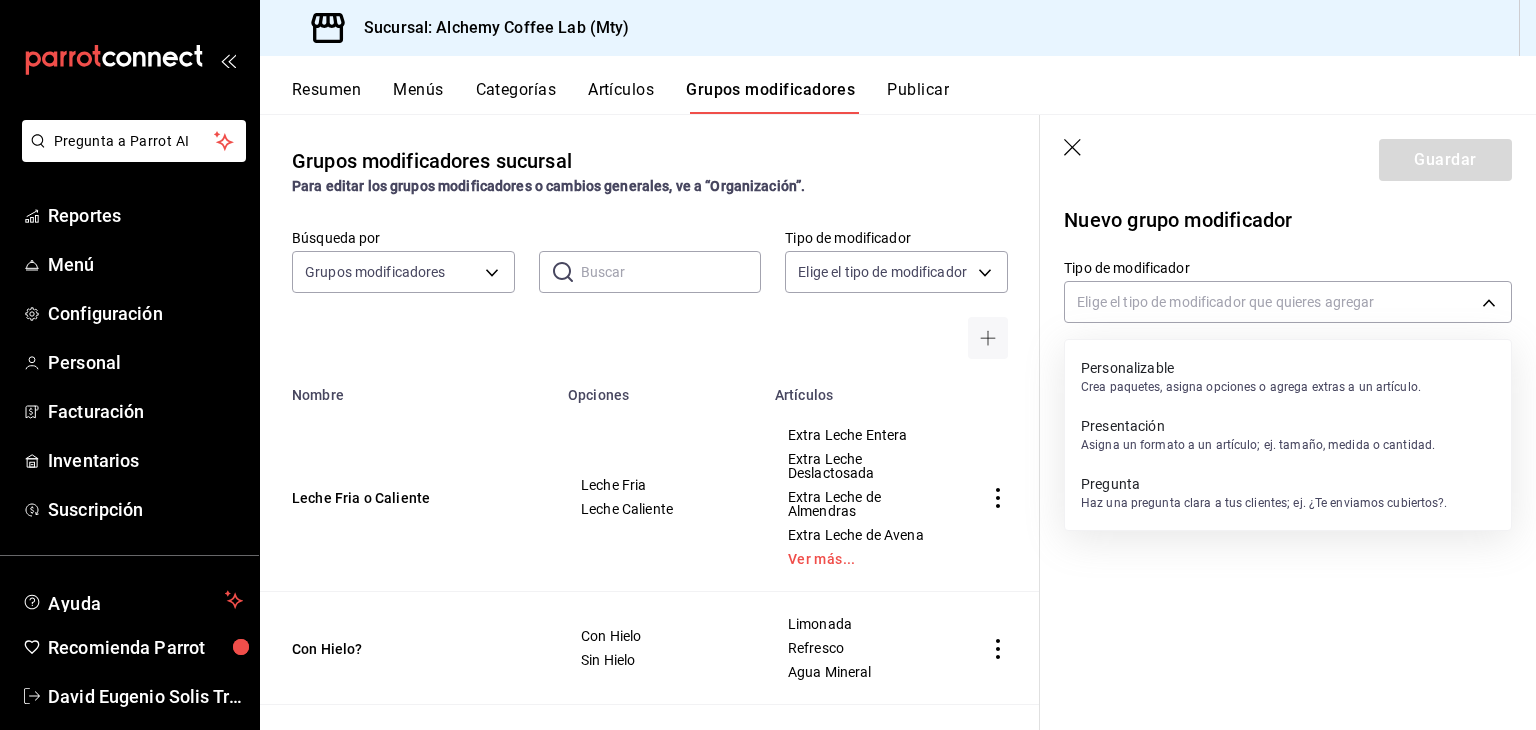 click on "Crea paquetes, asigna opciones o agrega extras a un artículo." at bounding box center (1251, 387) 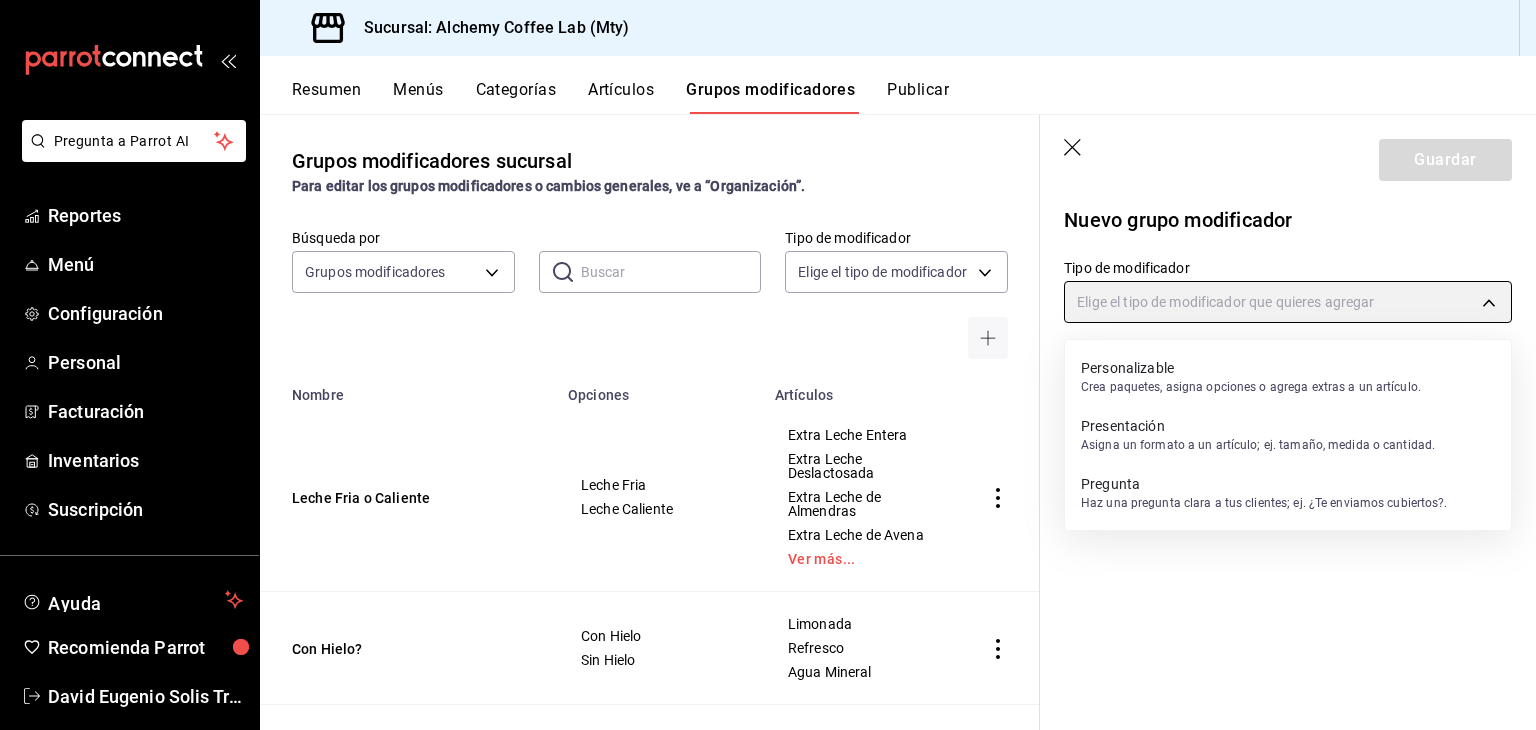 type on "CUSTOMIZABLE" 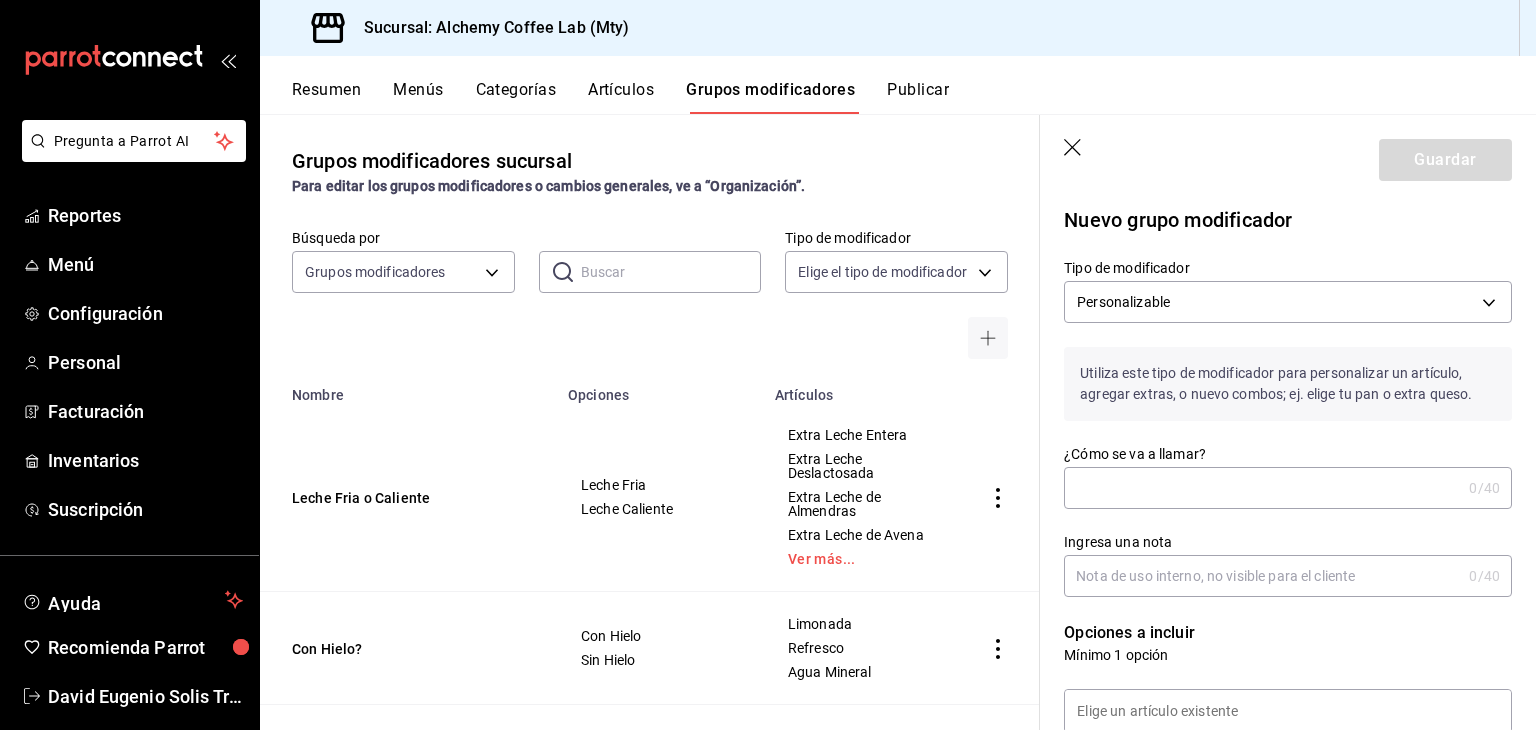 click on "¿Cómo se va a llamar?" at bounding box center [1262, 488] 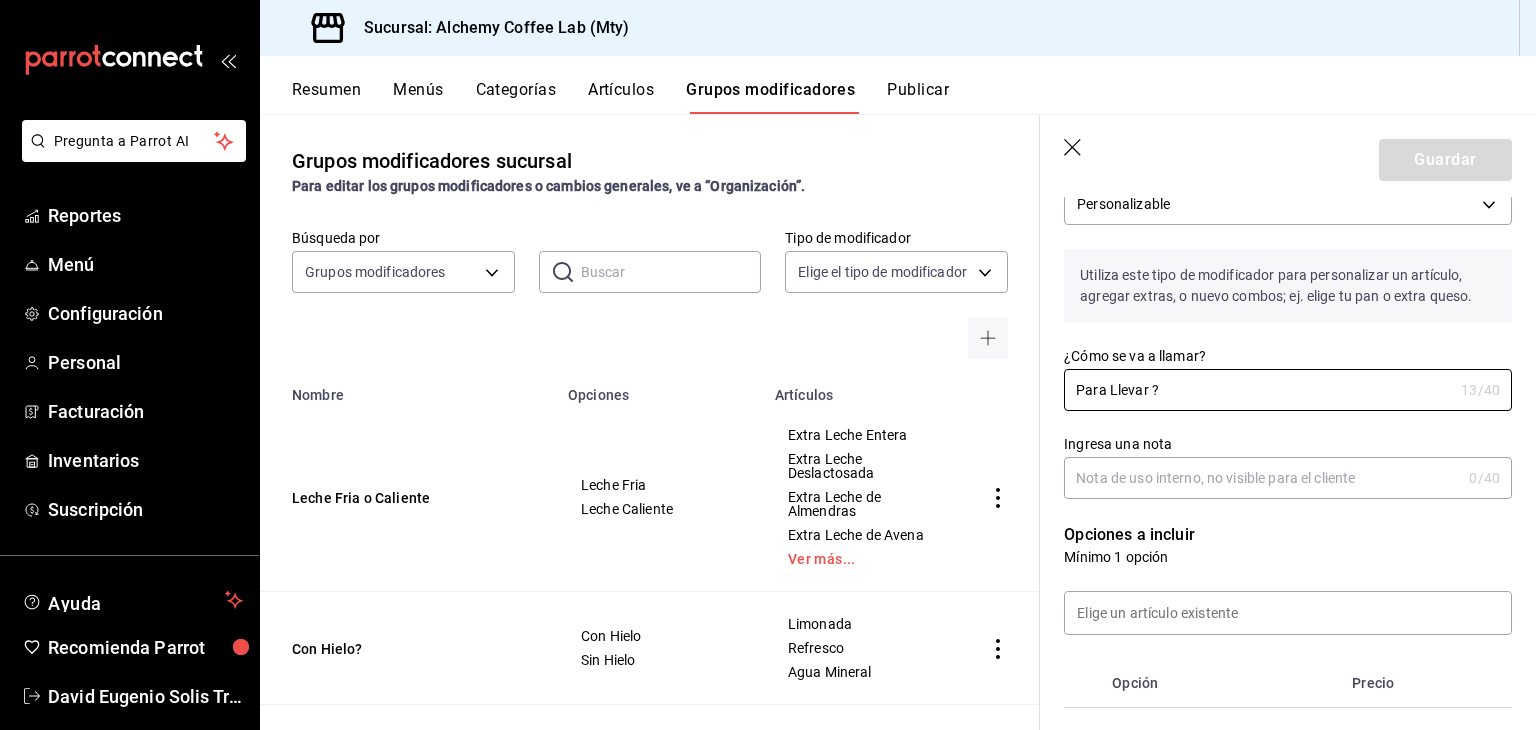 scroll, scrollTop: 100, scrollLeft: 0, axis: vertical 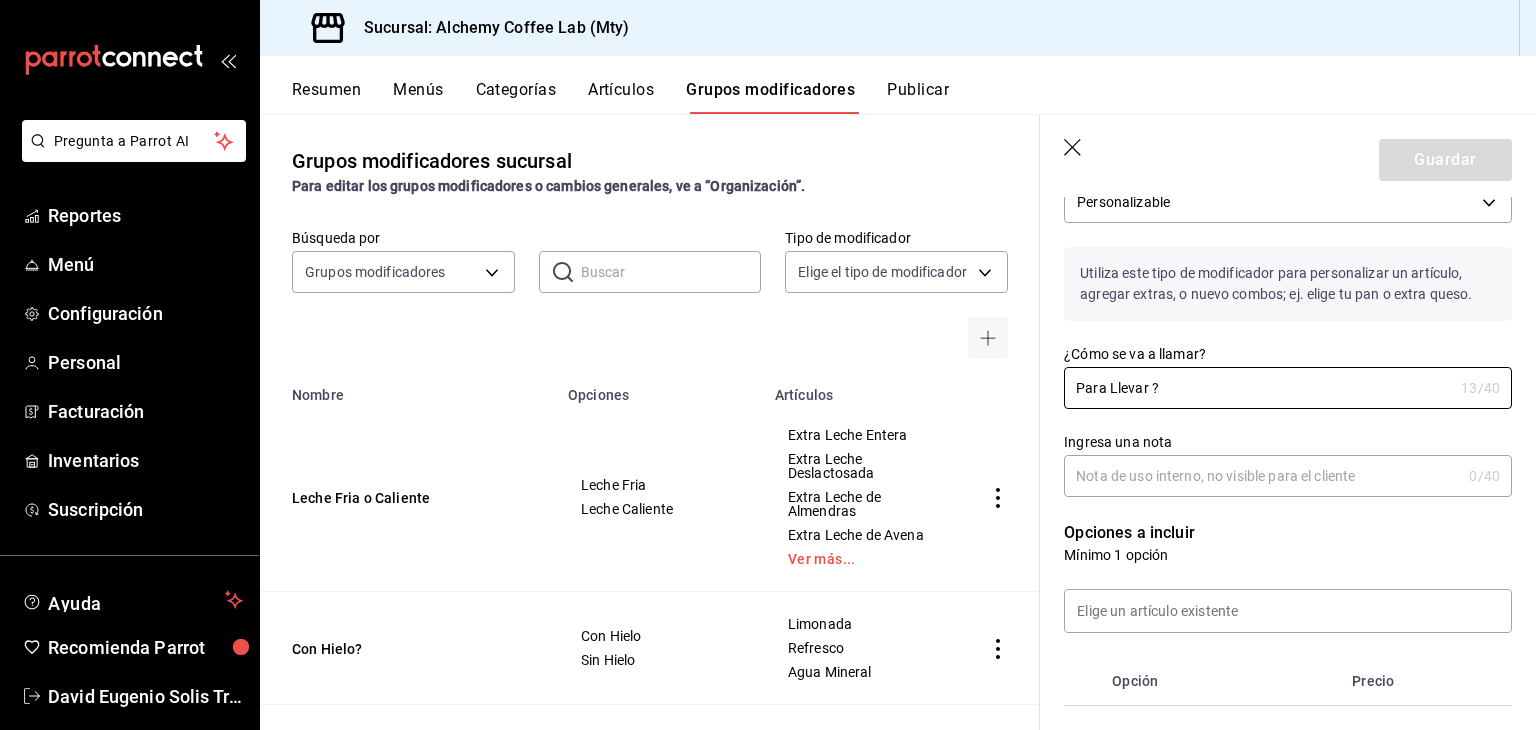 type on "Para Llevar ?" 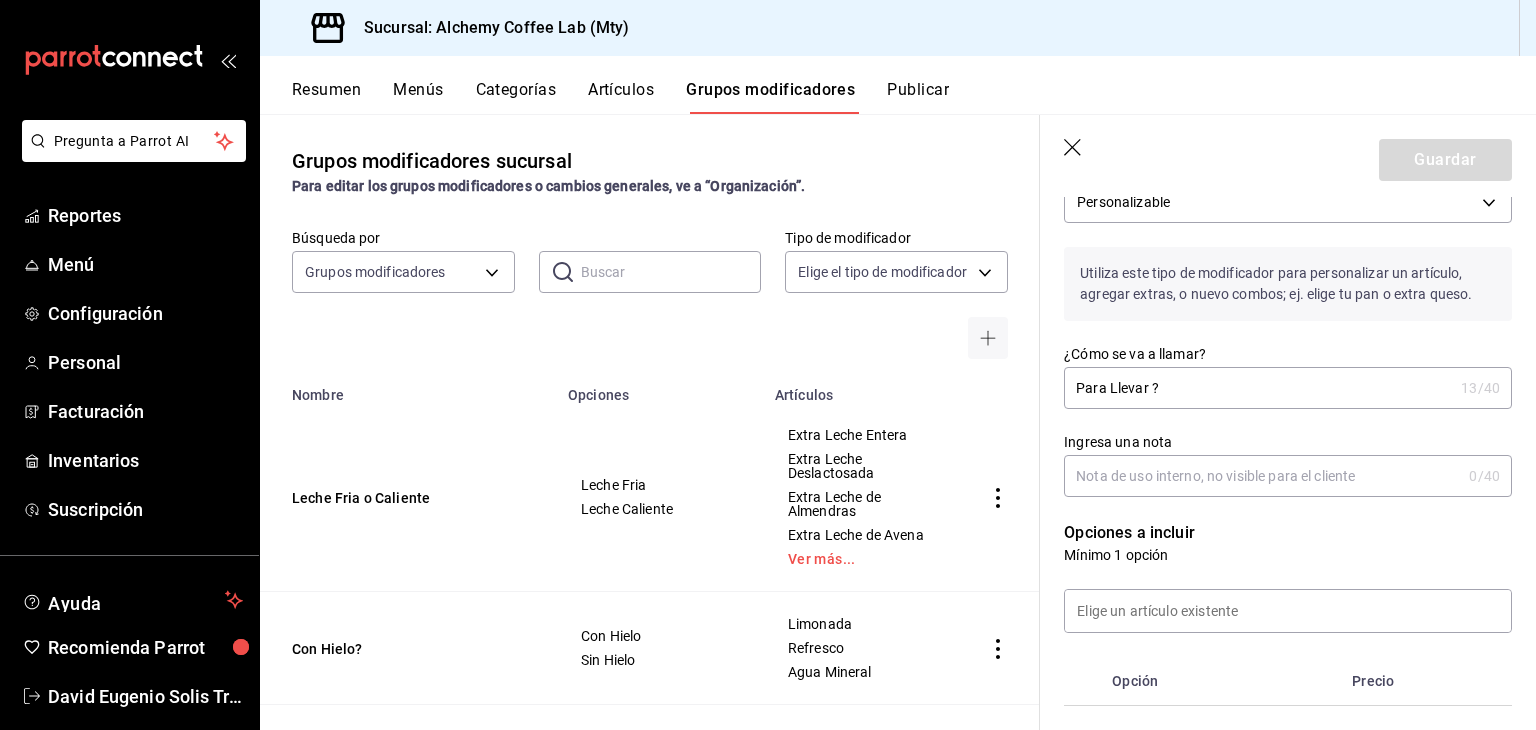 click on "Ingresa una nota" at bounding box center [1262, 476] 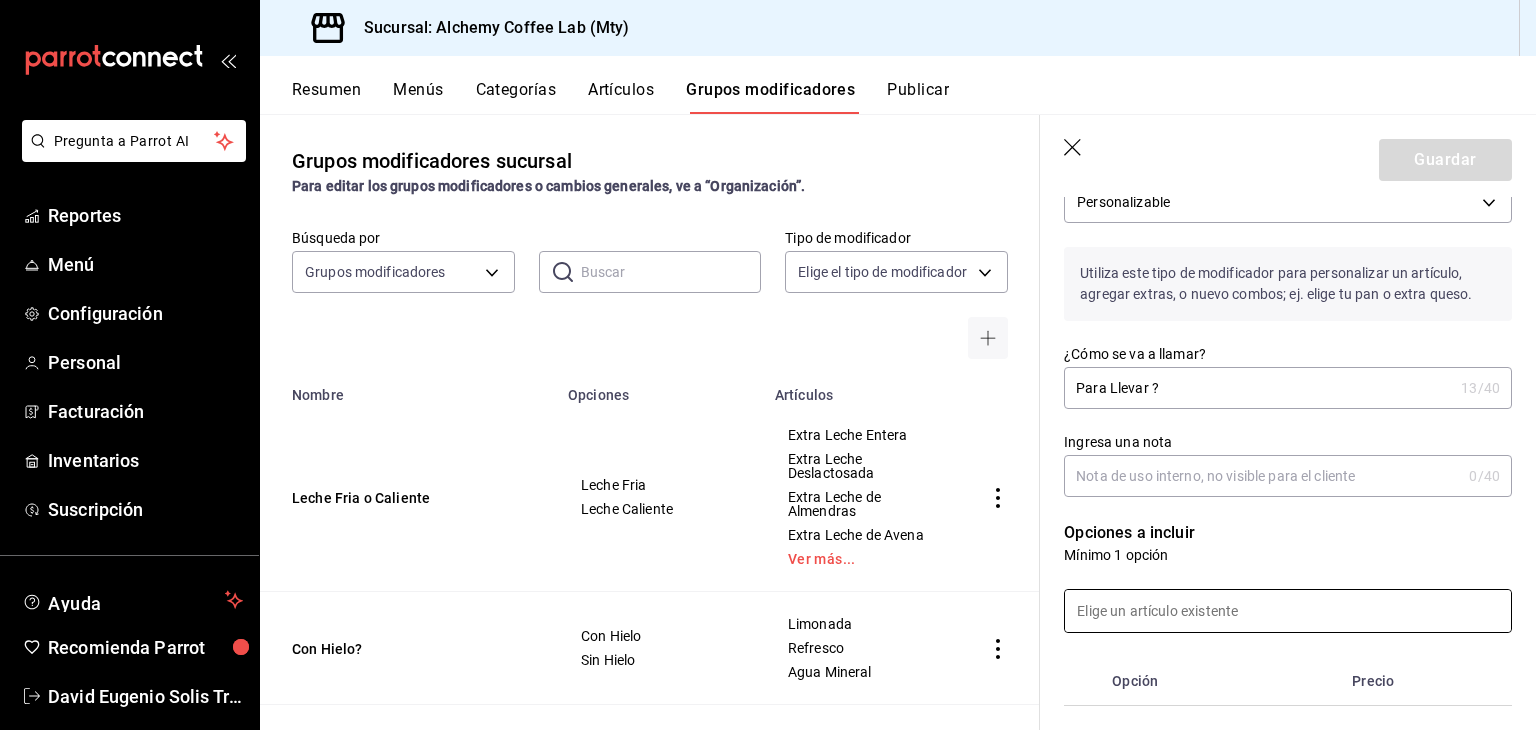 click at bounding box center (1288, 611) 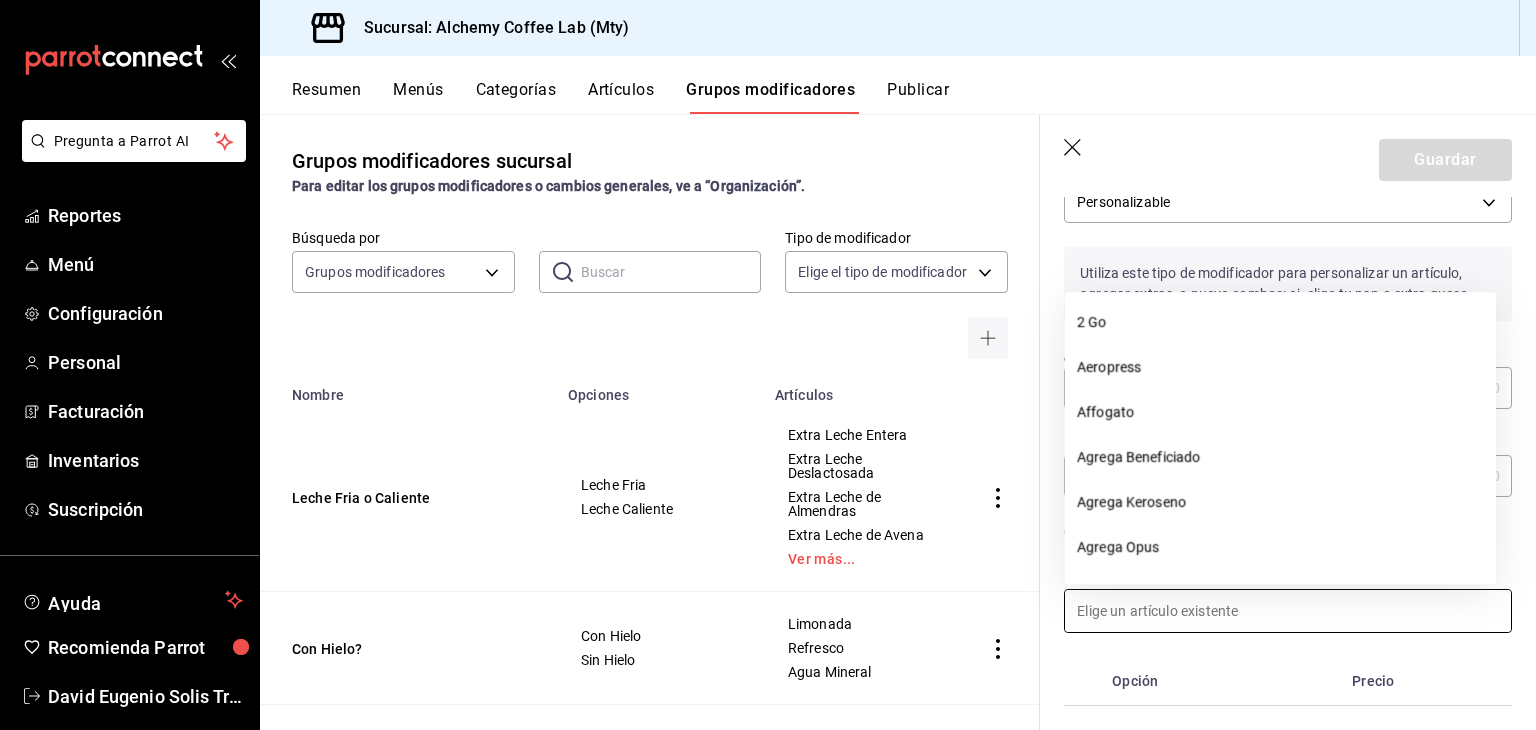 click at bounding box center [1288, 611] 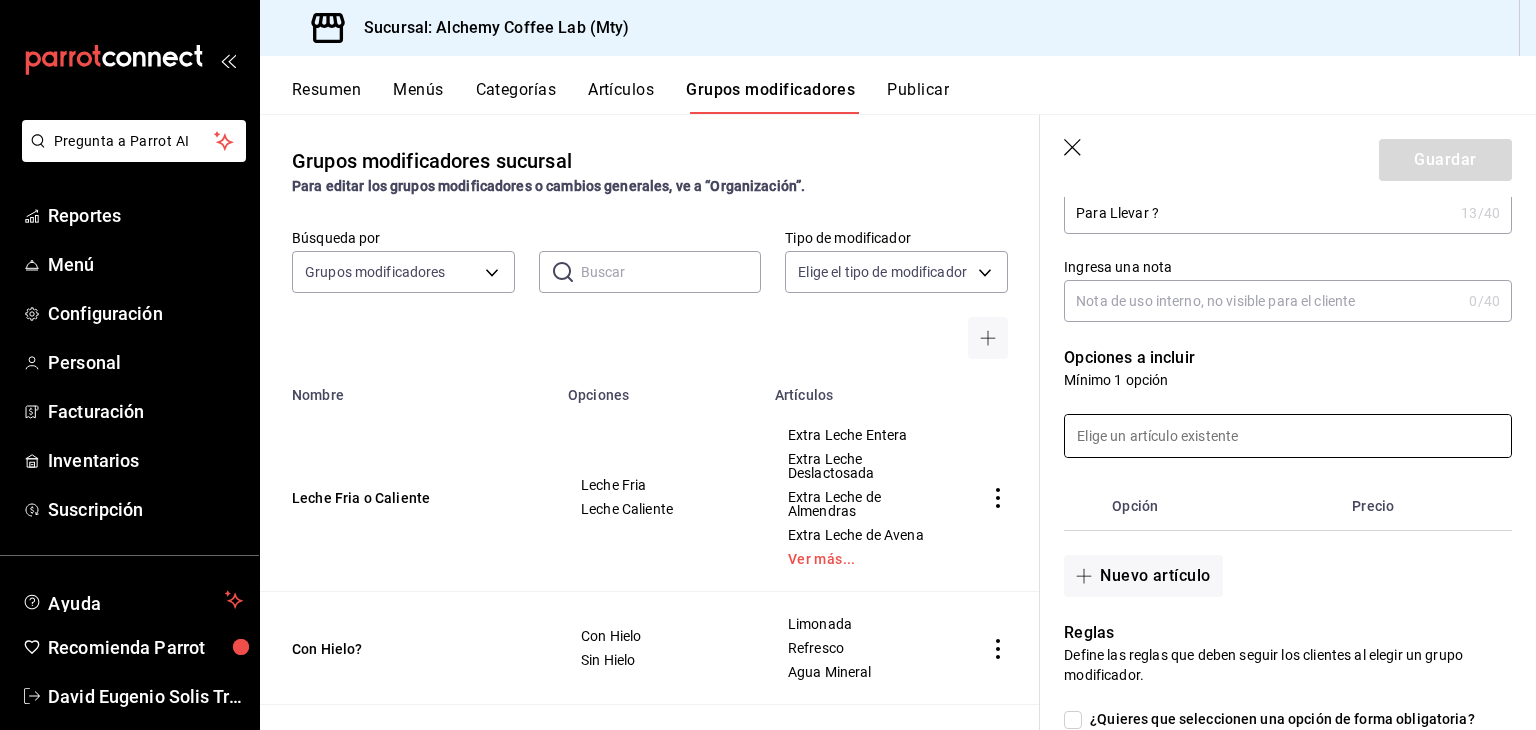 scroll, scrollTop: 300, scrollLeft: 0, axis: vertical 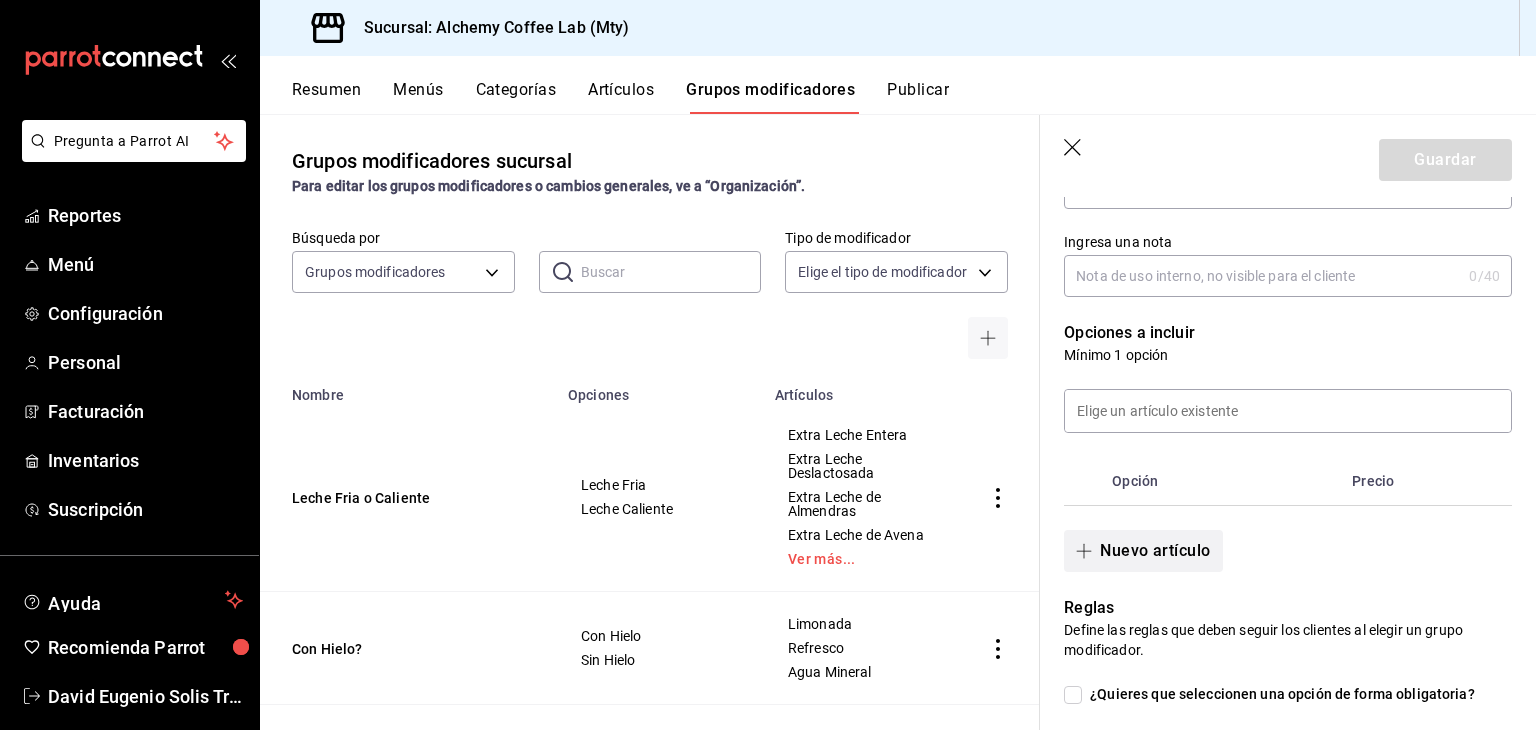 click on "Nuevo artículo" at bounding box center [1143, 551] 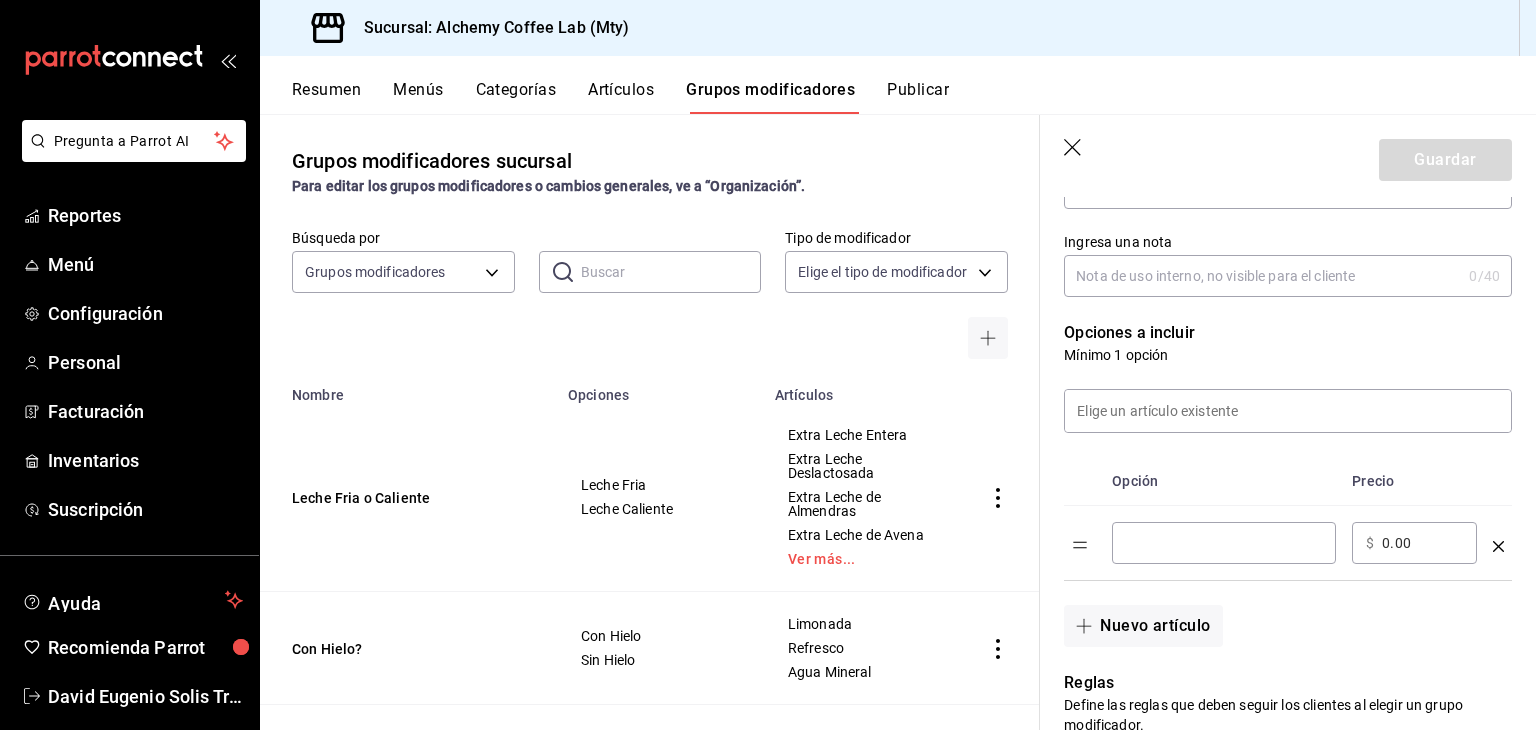 click at bounding box center [1224, 543] 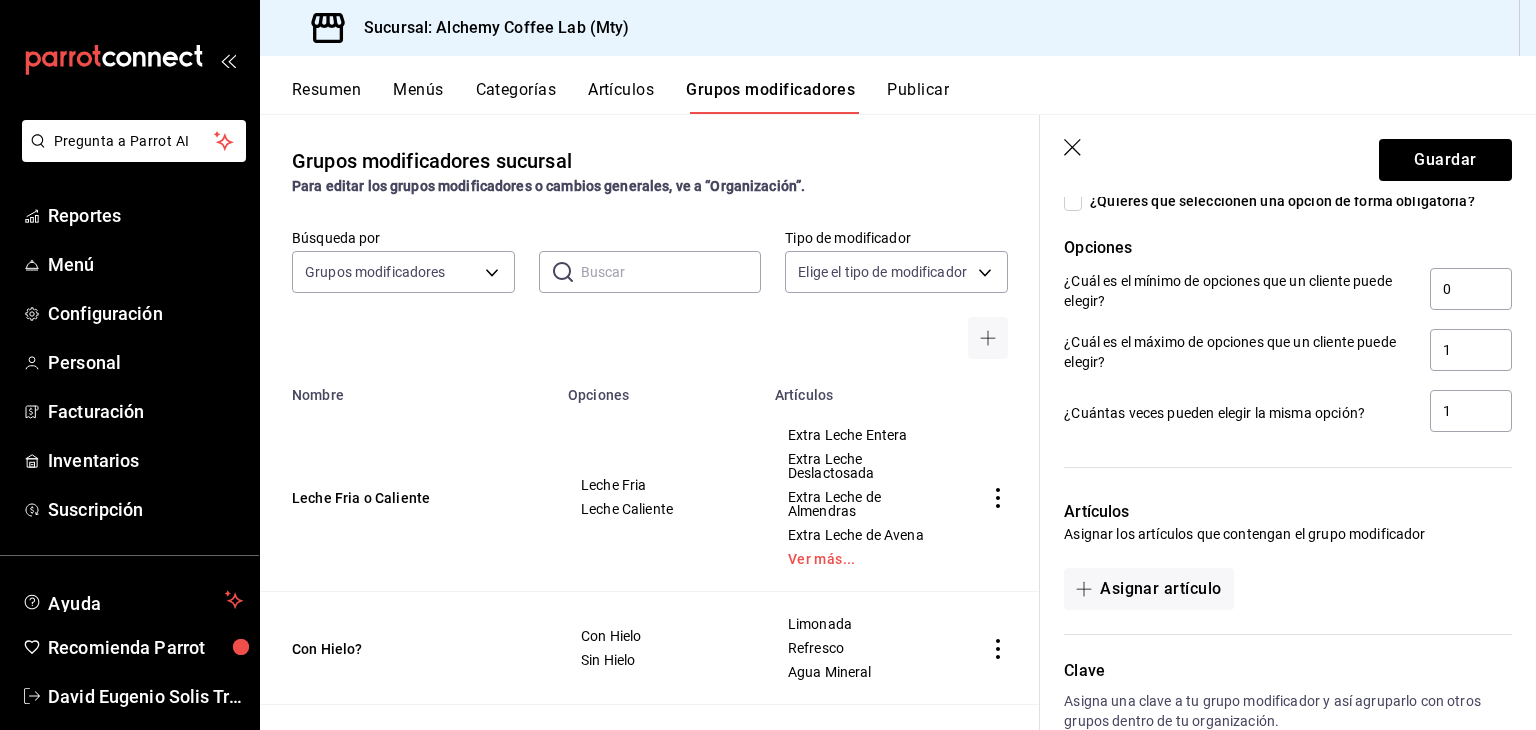 scroll, scrollTop: 884, scrollLeft: 0, axis: vertical 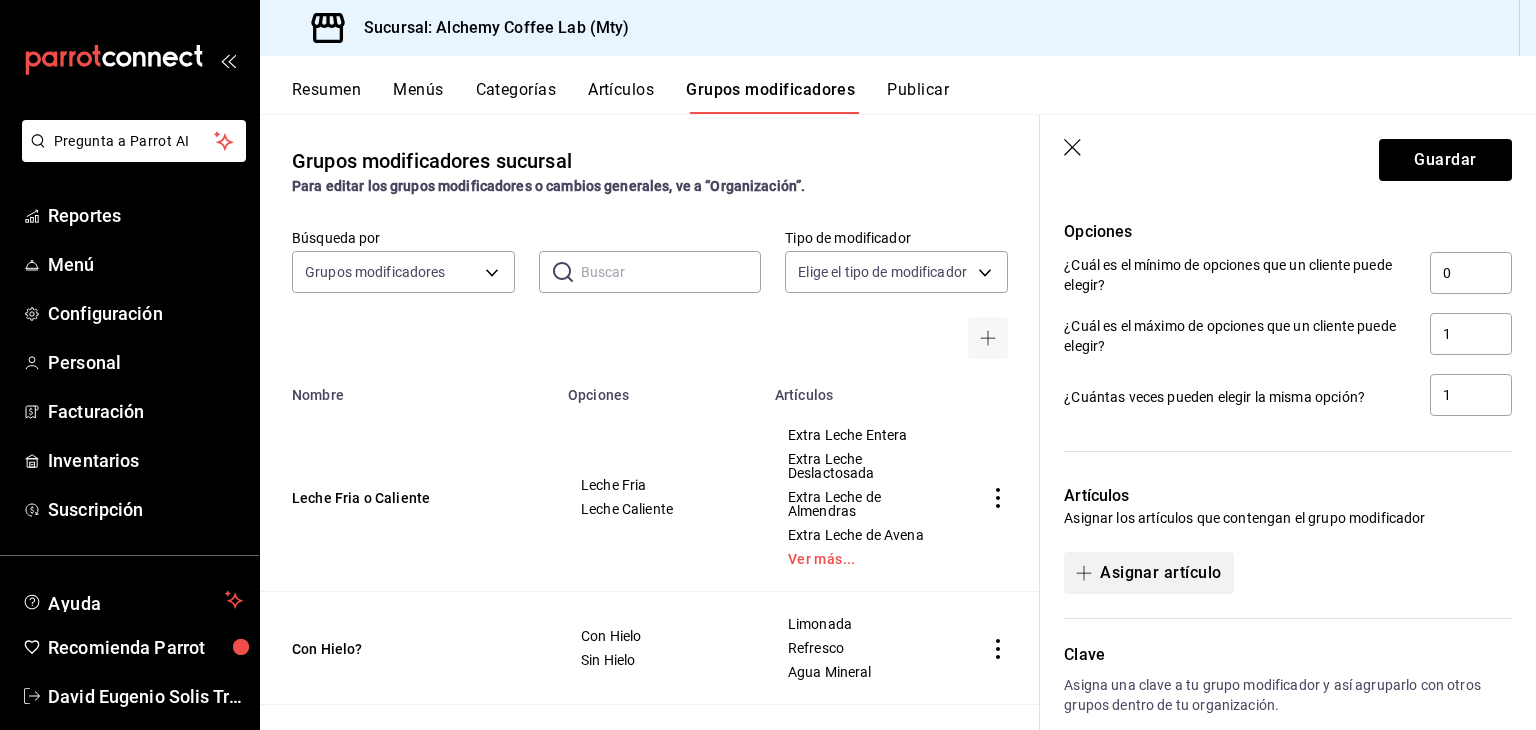 type on "Para Llevar" 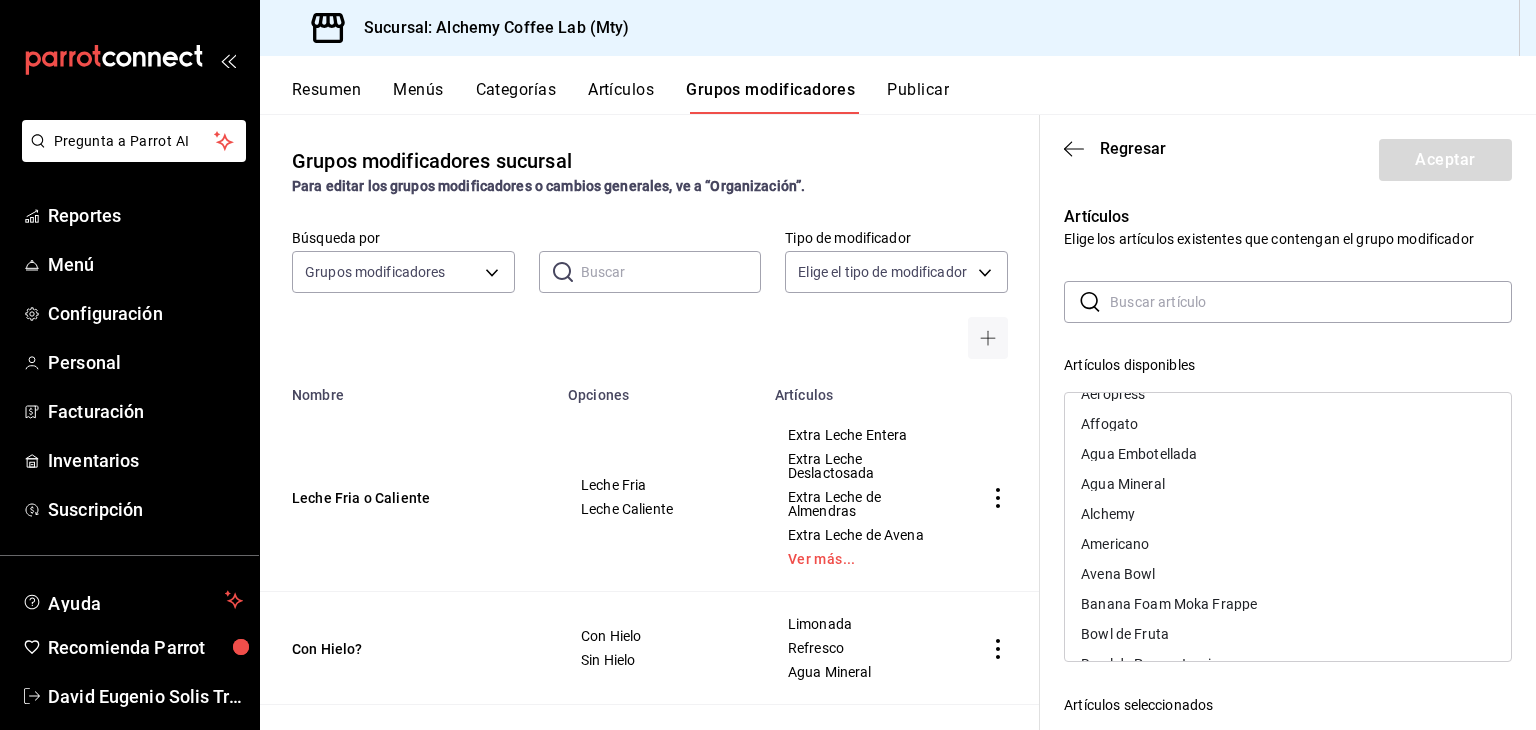 scroll, scrollTop: 0, scrollLeft: 0, axis: both 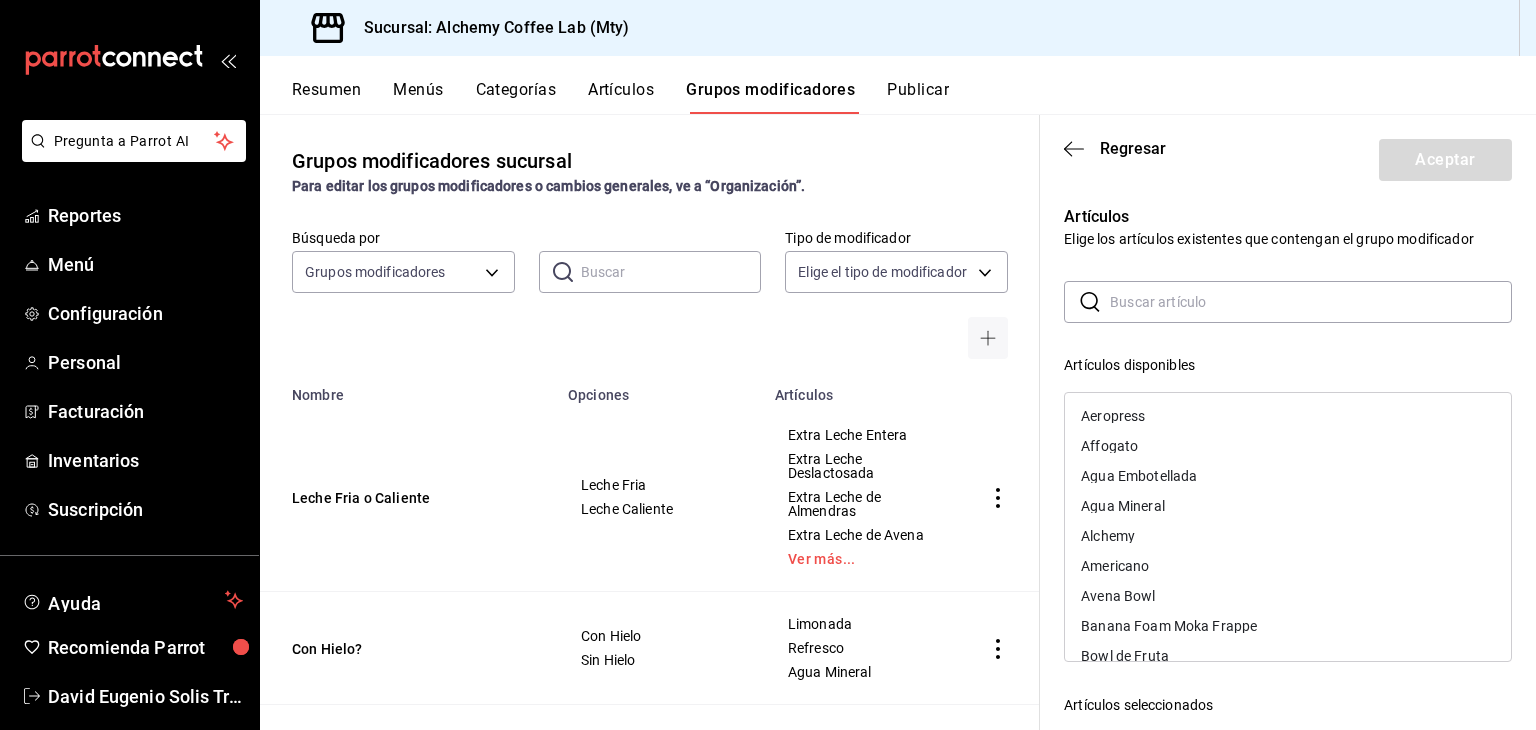 click on "Aeropress" at bounding box center [1288, 416] 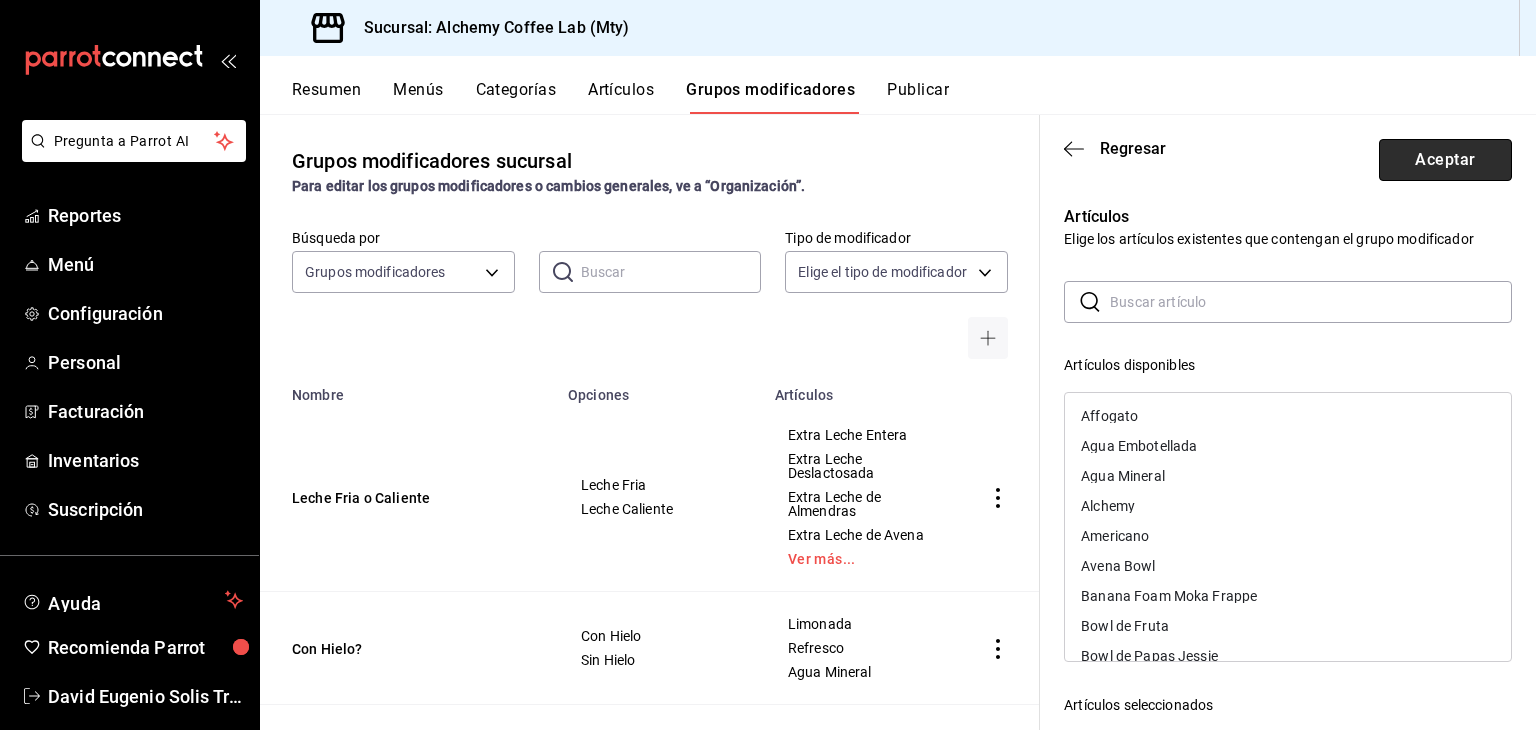 click on "Aceptar" at bounding box center (1445, 160) 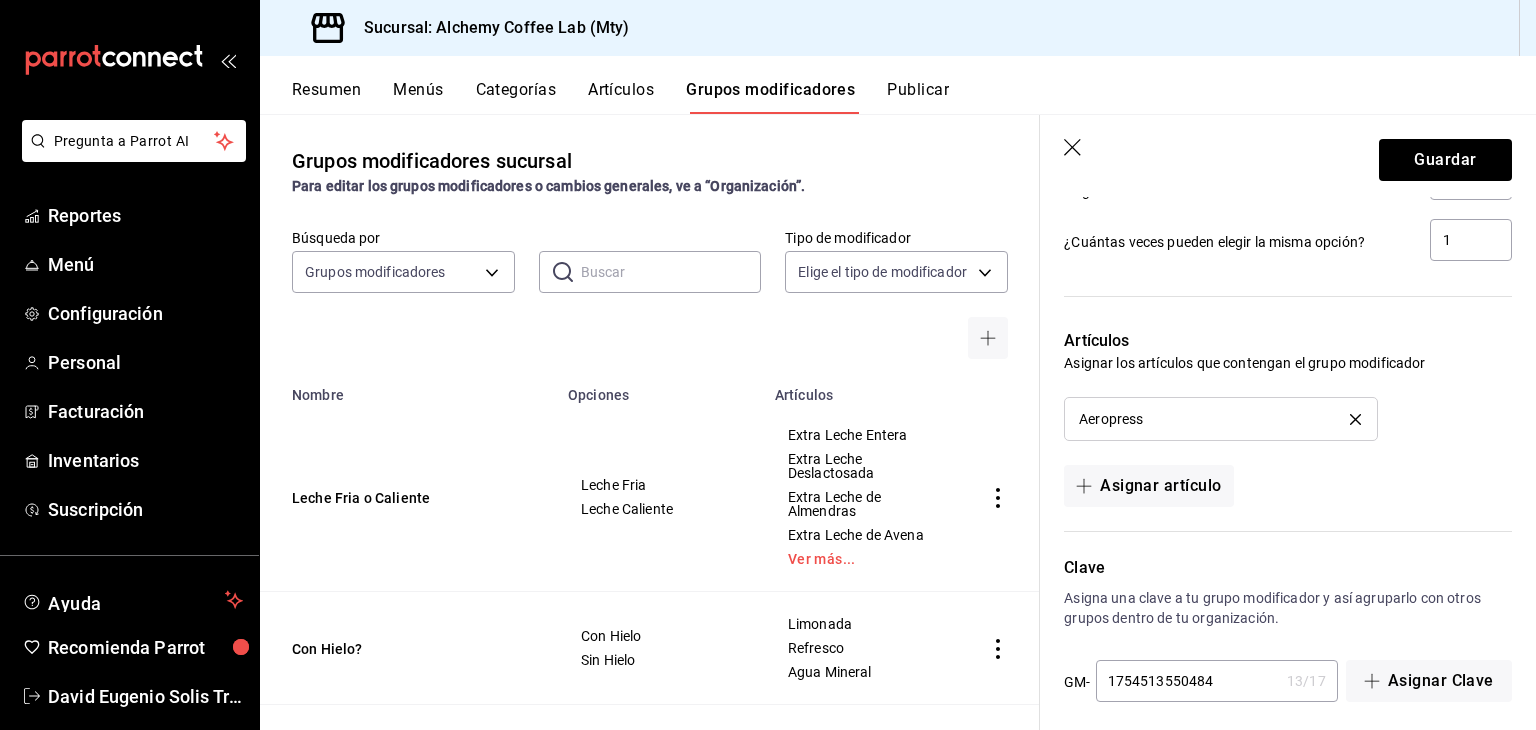 scroll, scrollTop: 1052, scrollLeft: 0, axis: vertical 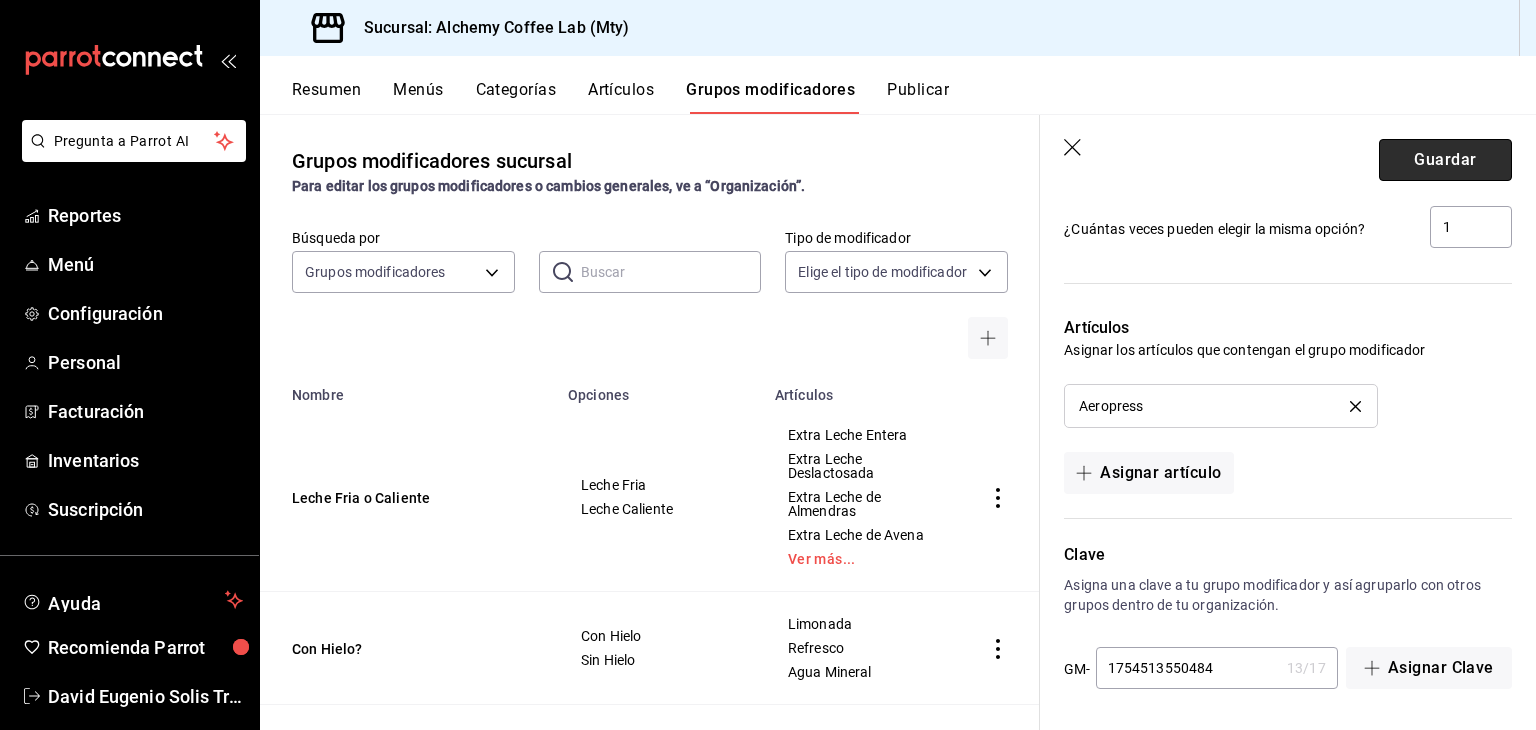 click on "Guardar" at bounding box center (1445, 160) 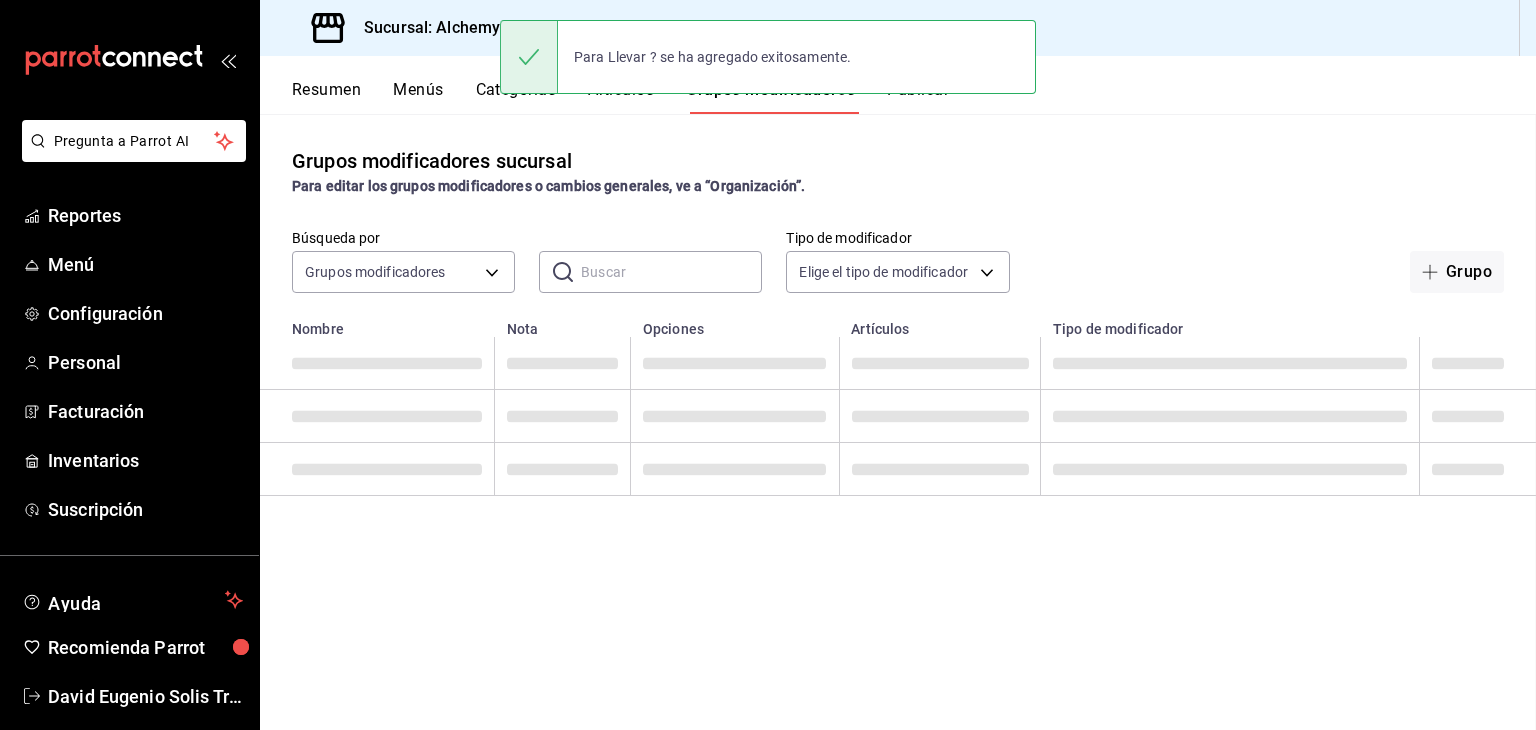 scroll, scrollTop: 0, scrollLeft: 0, axis: both 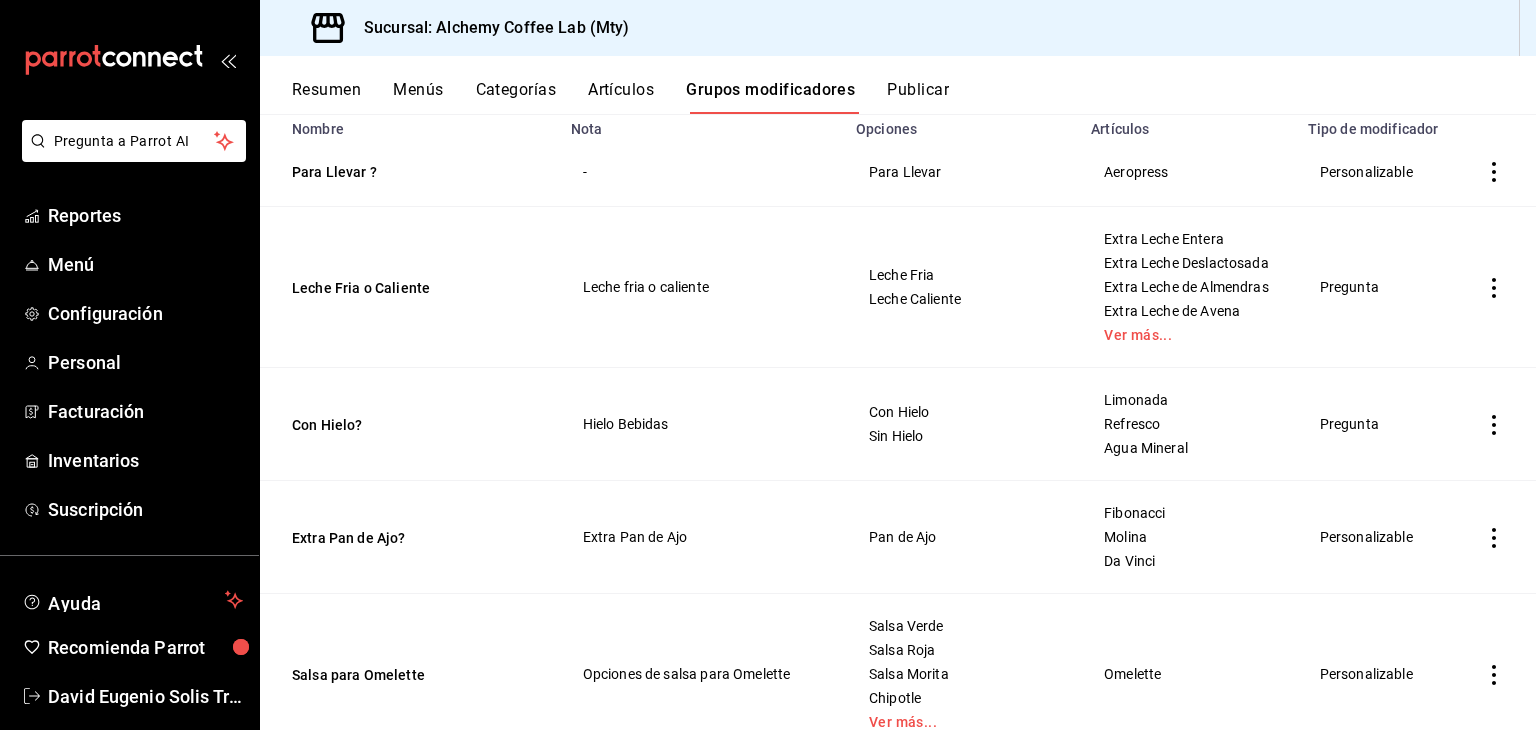 click on "Para Llevar ?" at bounding box center [412, 172] 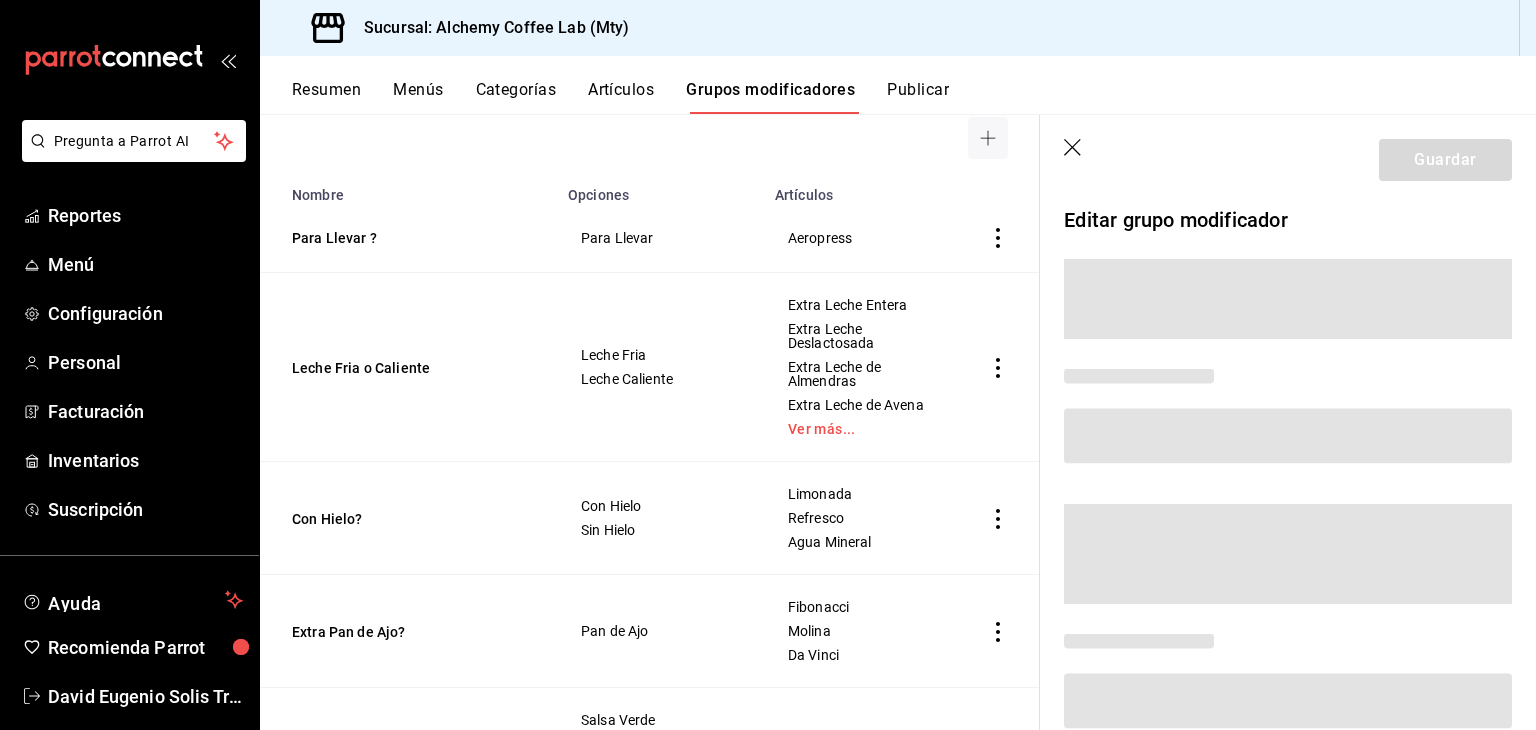 scroll, scrollTop: 192, scrollLeft: 0, axis: vertical 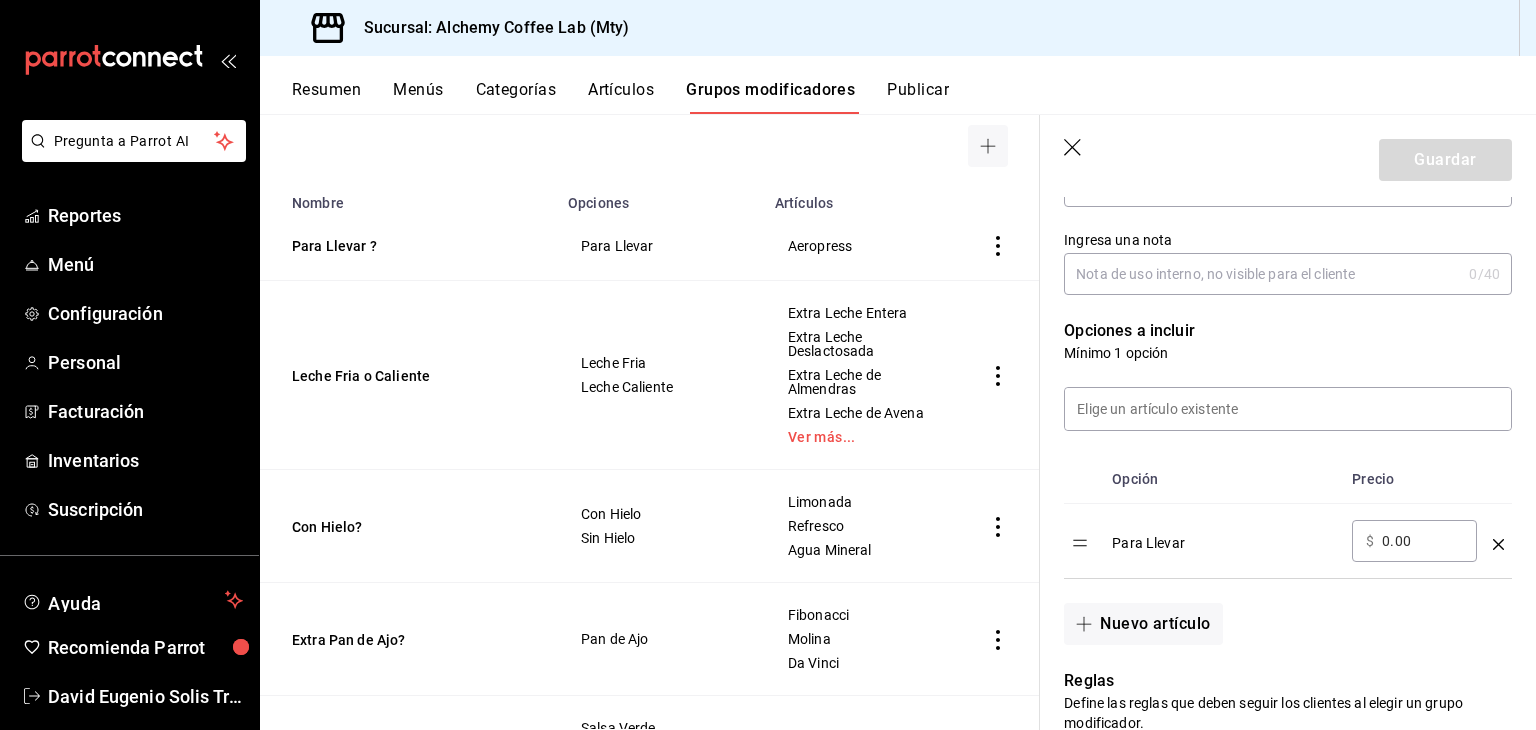 click 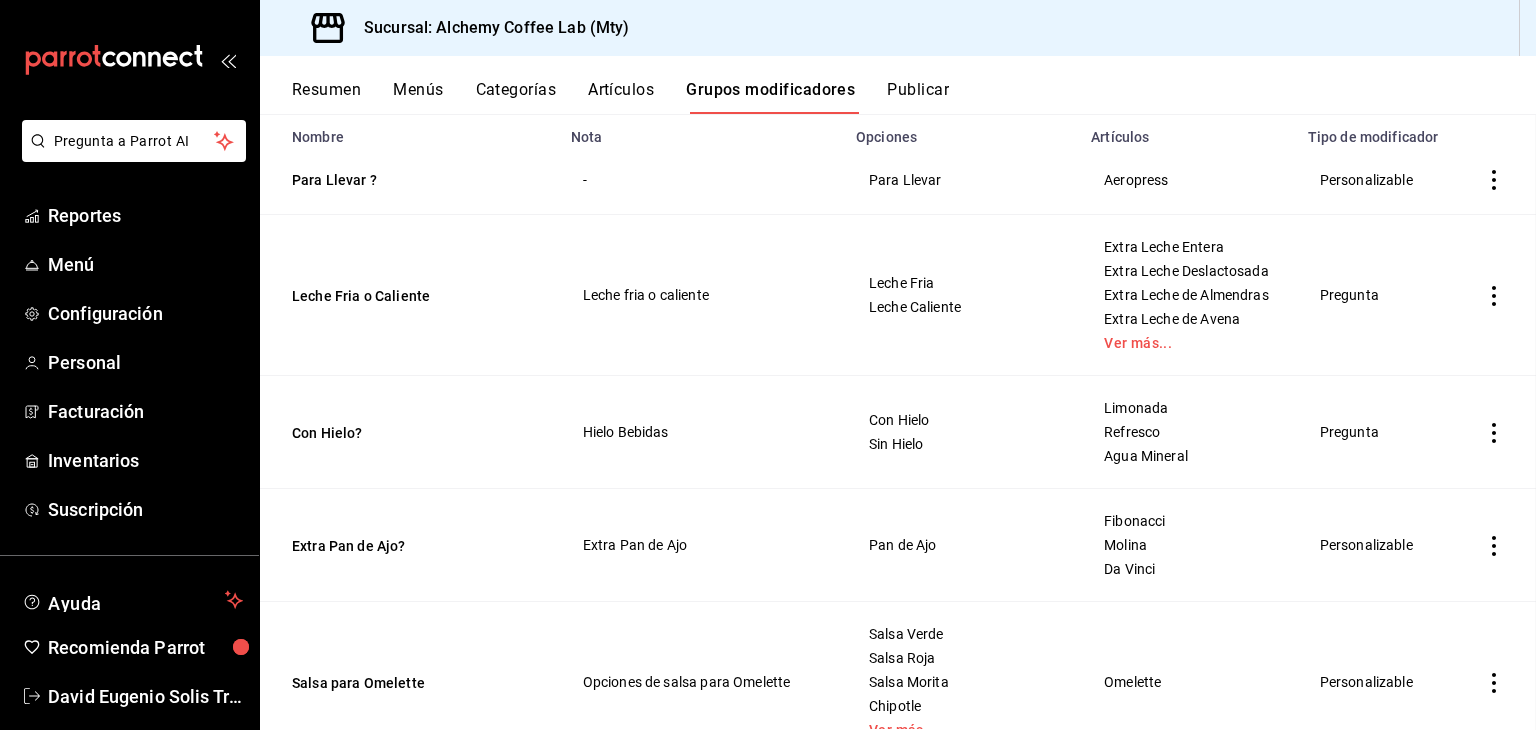 scroll, scrollTop: 0, scrollLeft: 0, axis: both 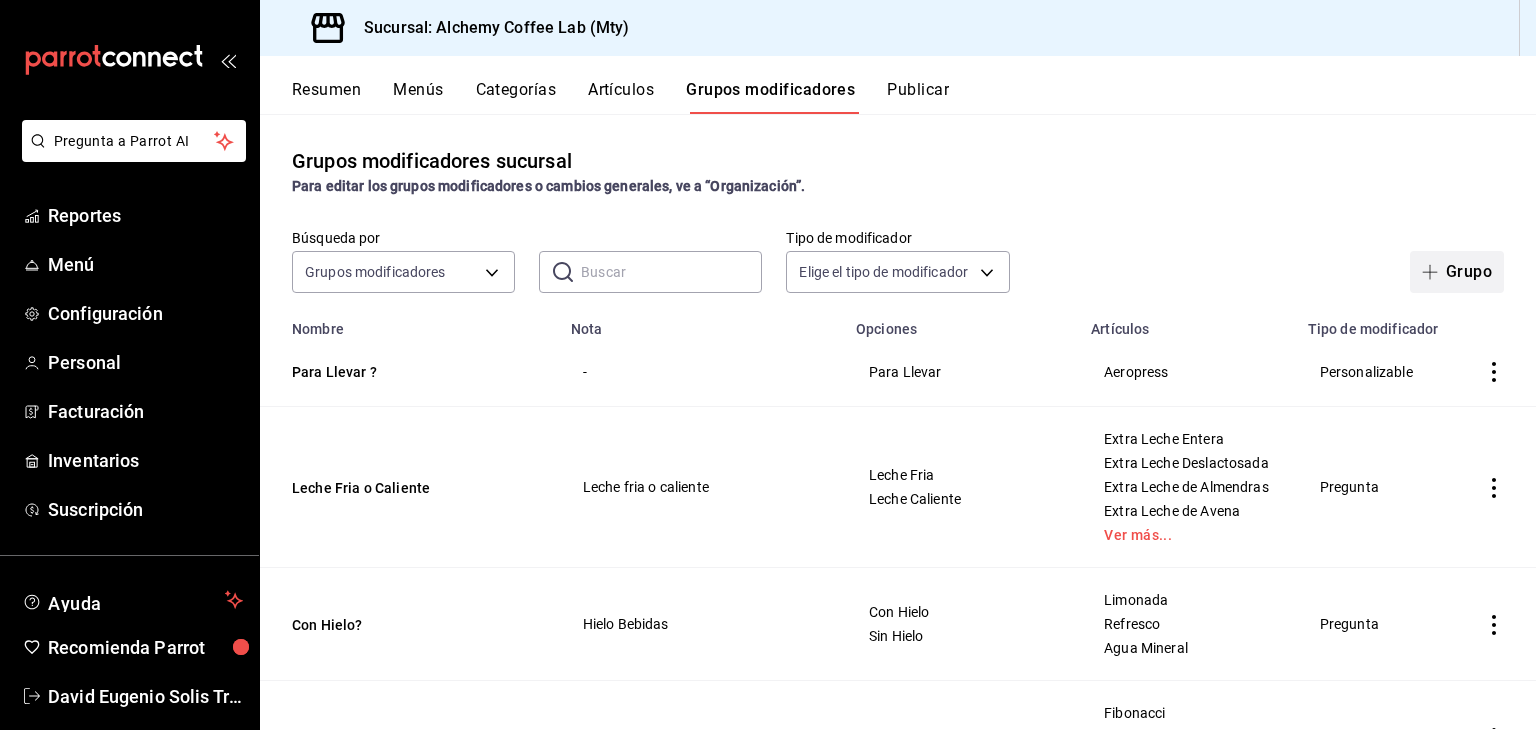 click on "Grupo" at bounding box center [1457, 272] 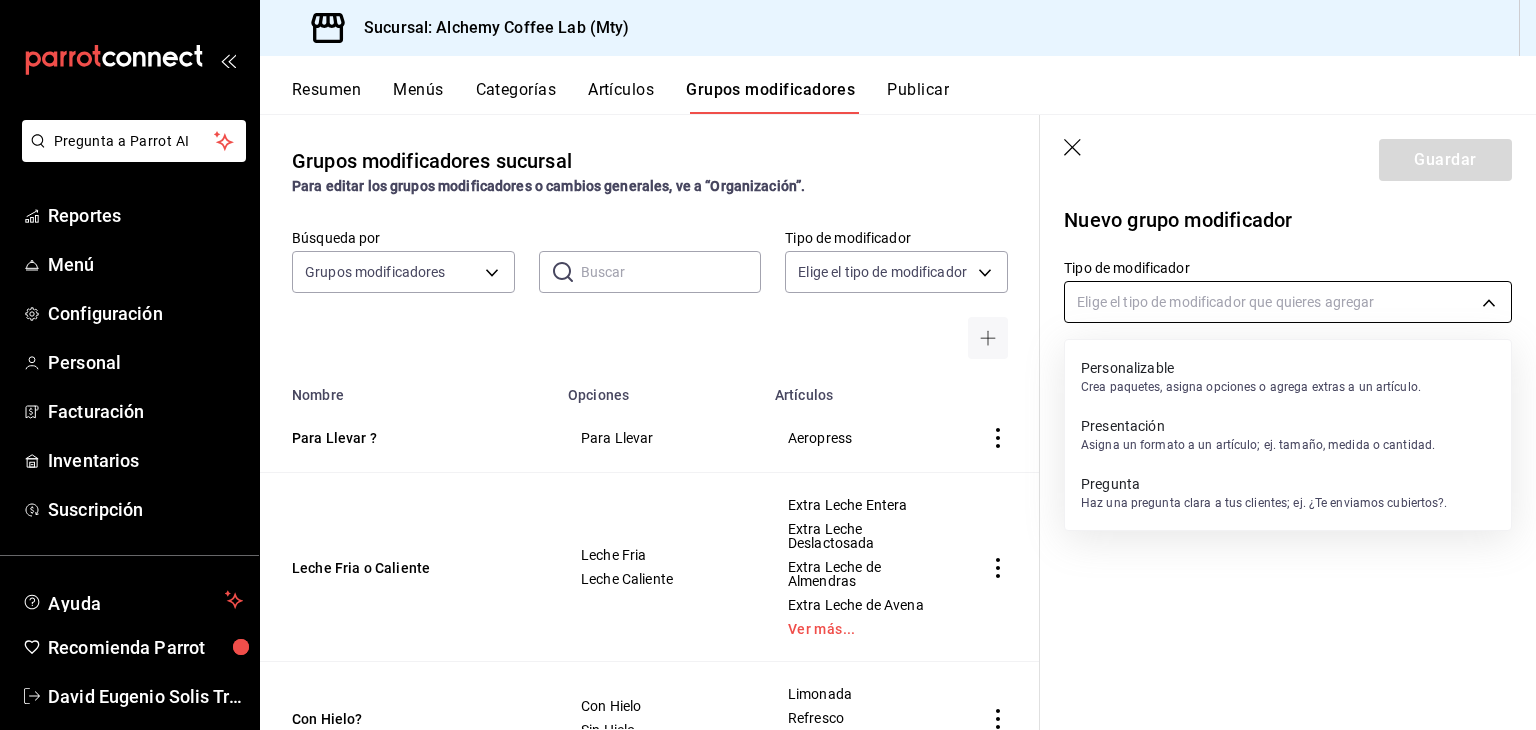 click on "Pregunta a Parrot AI Reportes   Menú   Configuración   Personal   Facturación   Inventarios   Suscripción   Ayuda Recomienda Parrot   David Eugenio Solis Treviño   Sugerir nueva función   Sucursal: Alchemy Coffee Lab (Mty) Resumen Menús Categorías Artículos Grupos modificadores Publicar Grupos modificadores sucursal Para editar los grupos modificadores o cambios generales, ve a “Organización”. Búsqueda por Grupos modificadores GROUP ​ ​ Tipo de modificador Elige el tipo de modificador Nombre Opciones Artículos Para Llevar ? Para Llevar Aeropress Leche Fria o Caliente Leche Fria Leche Caliente Extra Leche Entera Extra Leche Deslactosada Extra Leche de Almendras Extra Leche de Avena Ver más... Con Hielo? Con Hielo Sin Hielo Limonada Refresco Agua Mineral Extra Pan de Ajo? Pan de Ajo Fibonacci Molina Da Vinci Salsa para Omelette Salsa Verde Salsa Roja Salsa Morita Chipotle Ver más... Omelette Acompañamiento de Omelette Con Frijoles Con Ensalada Omelette Huevo Kierkergaard Huevo Estrellado" at bounding box center [768, 365] 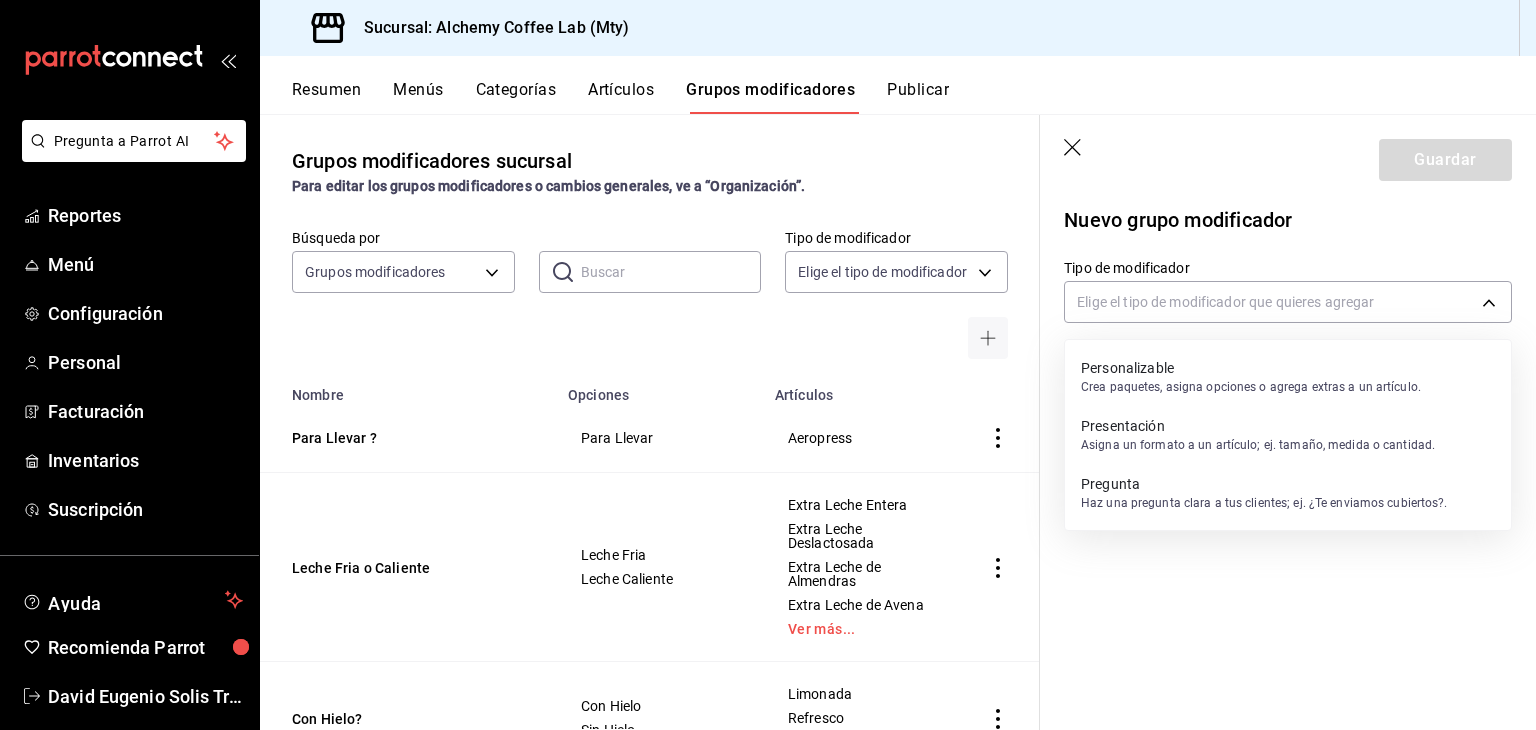 click on "Crea paquetes, asigna opciones o agrega extras a un artículo." at bounding box center (1251, 387) 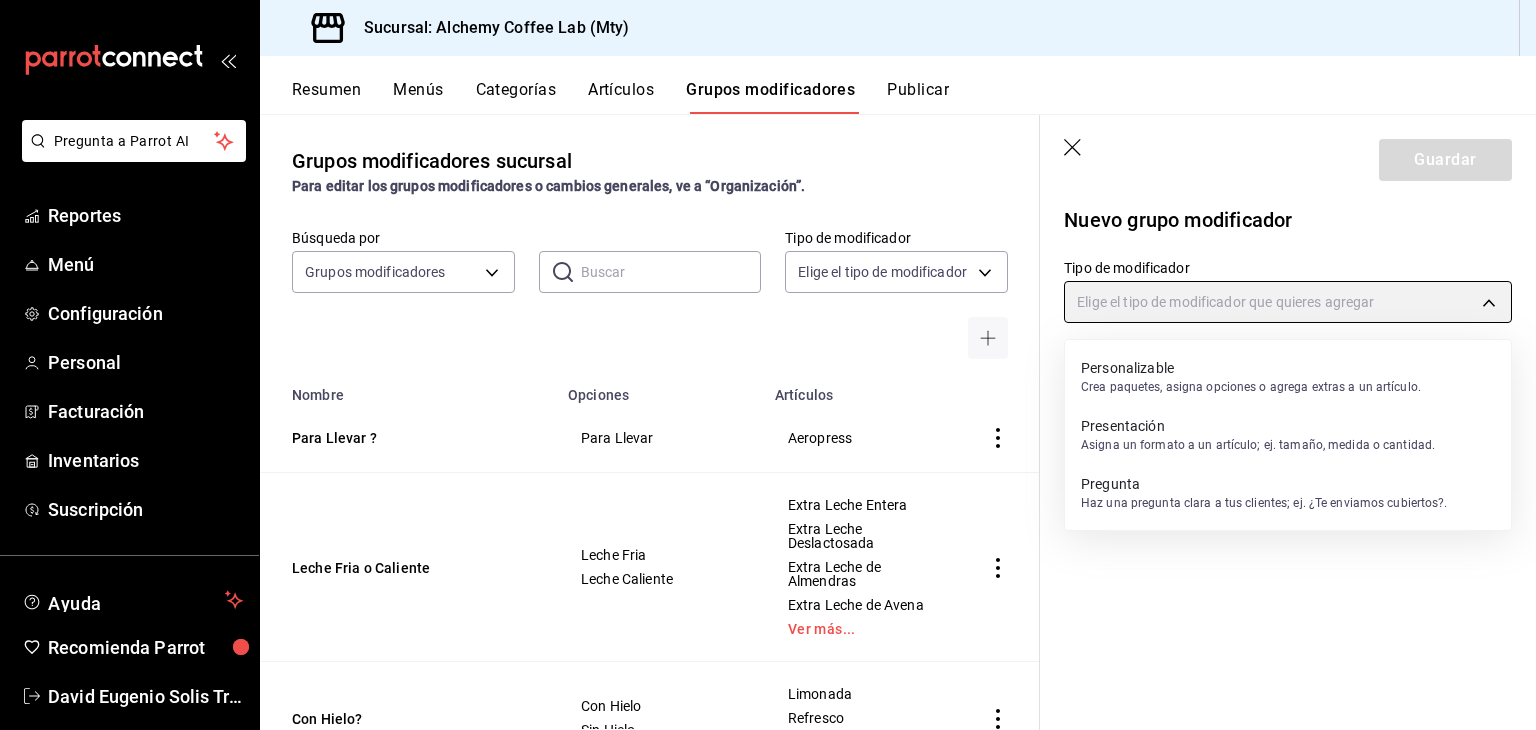 type on "CUSTOMIZABLE" 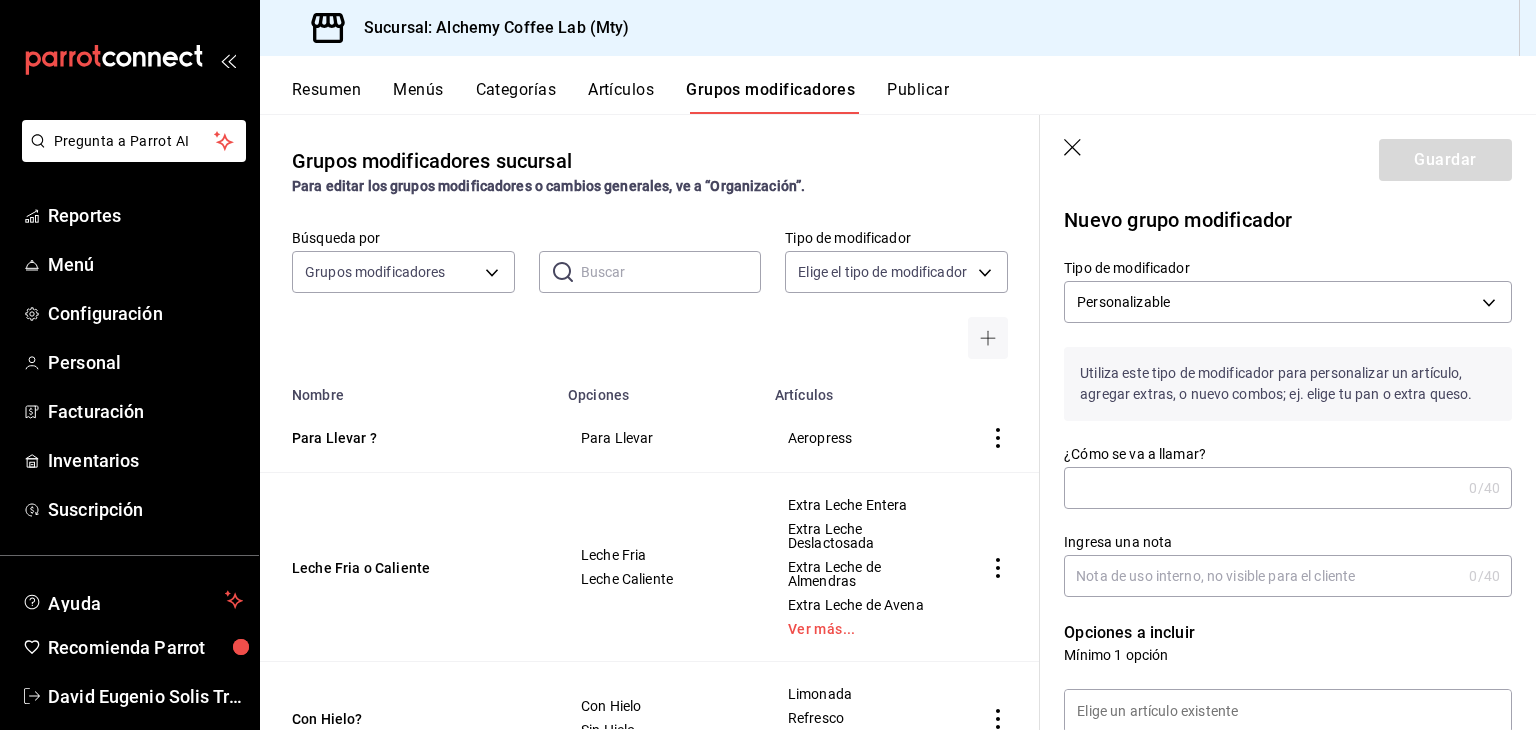 click 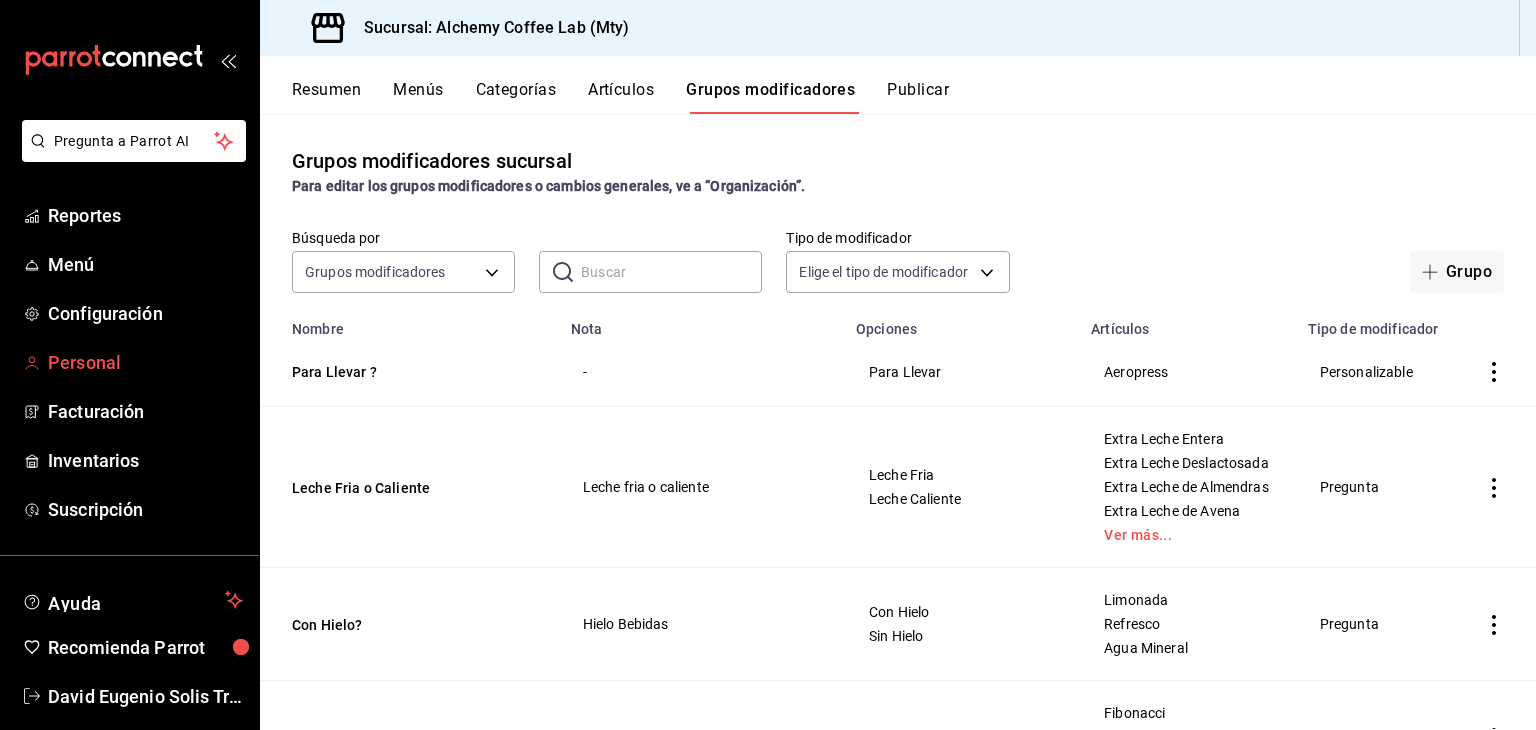 click on "Personal" at bounding box center [145, 362] 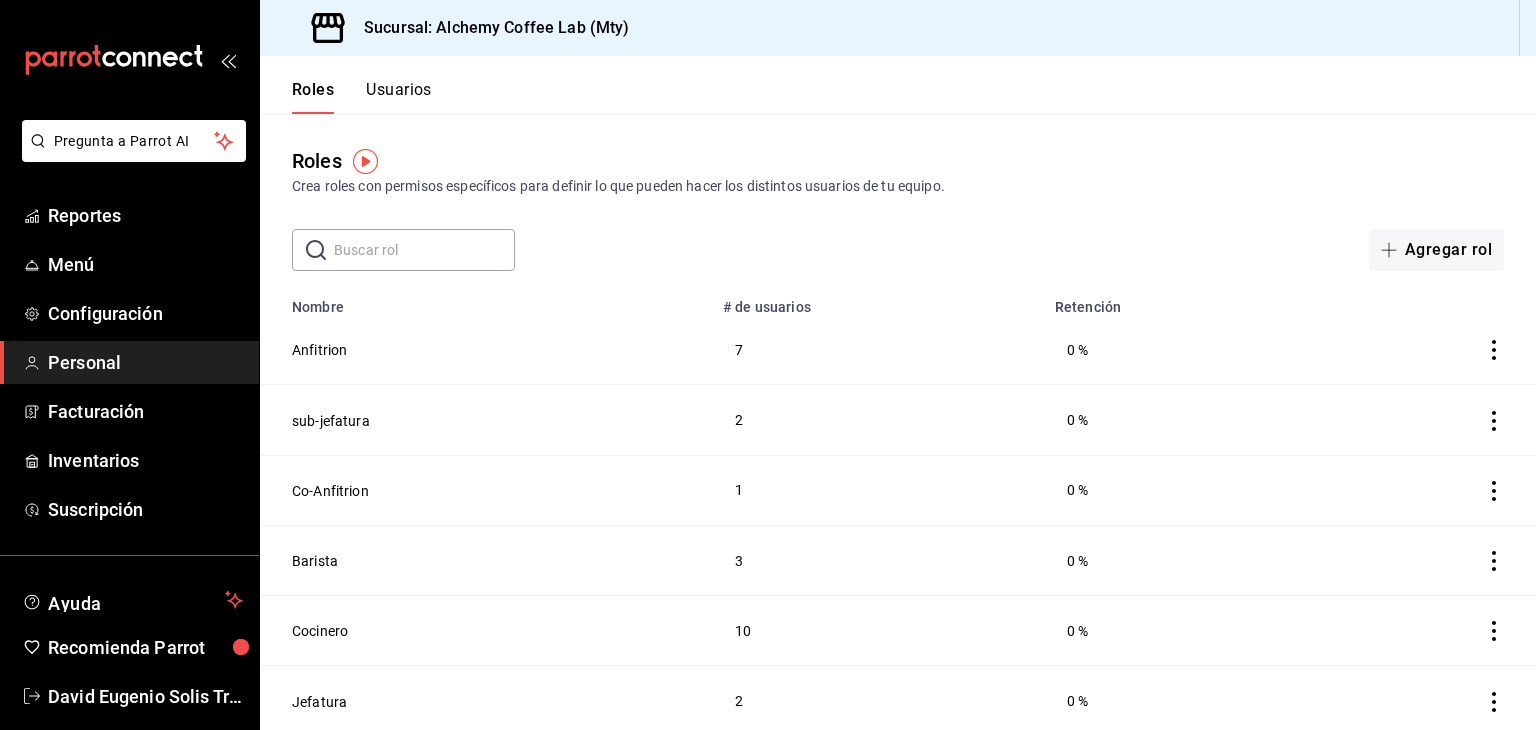 click on "Usuarios" at bounding box center [399, 97] 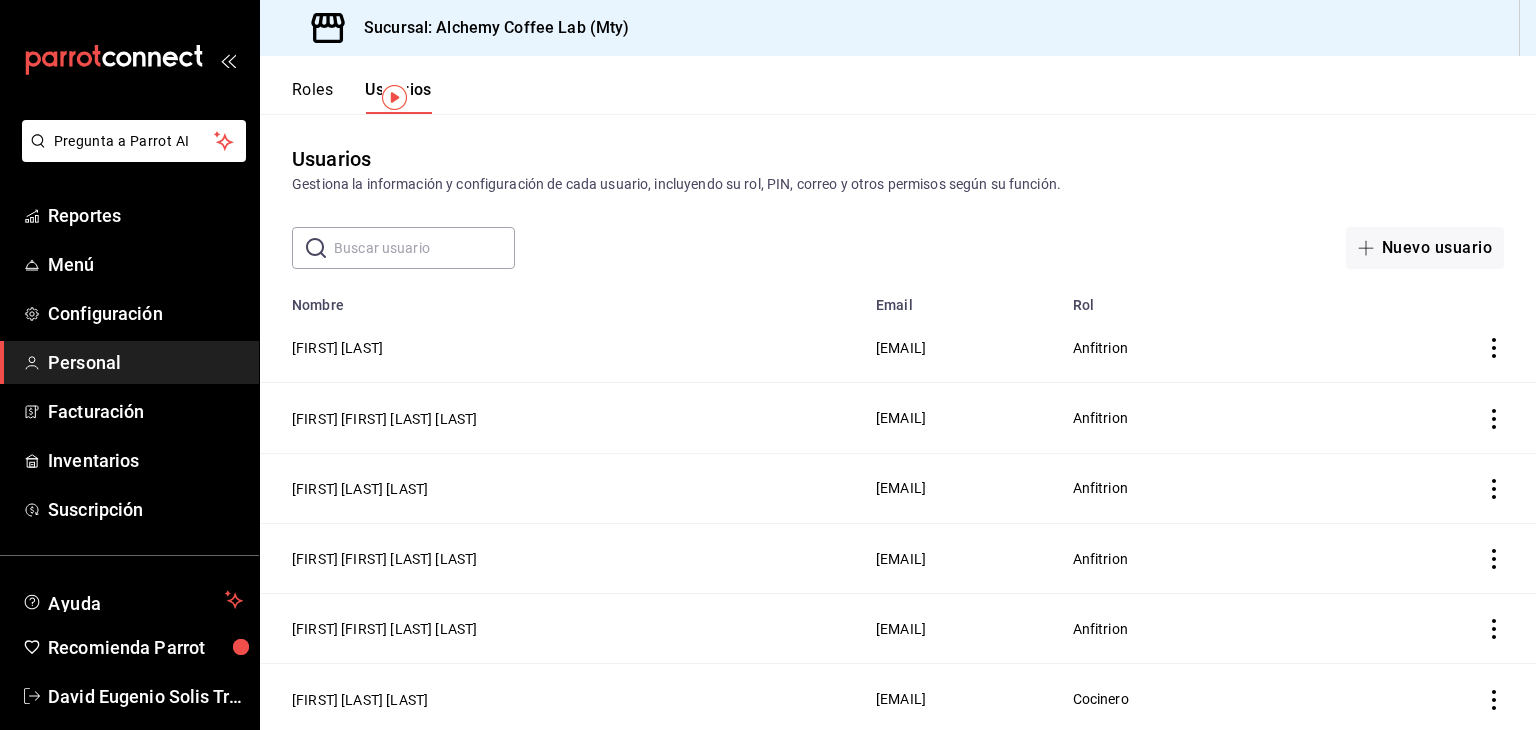 scroll, scrollTop: 0, scrollLeft: 0, axis: both 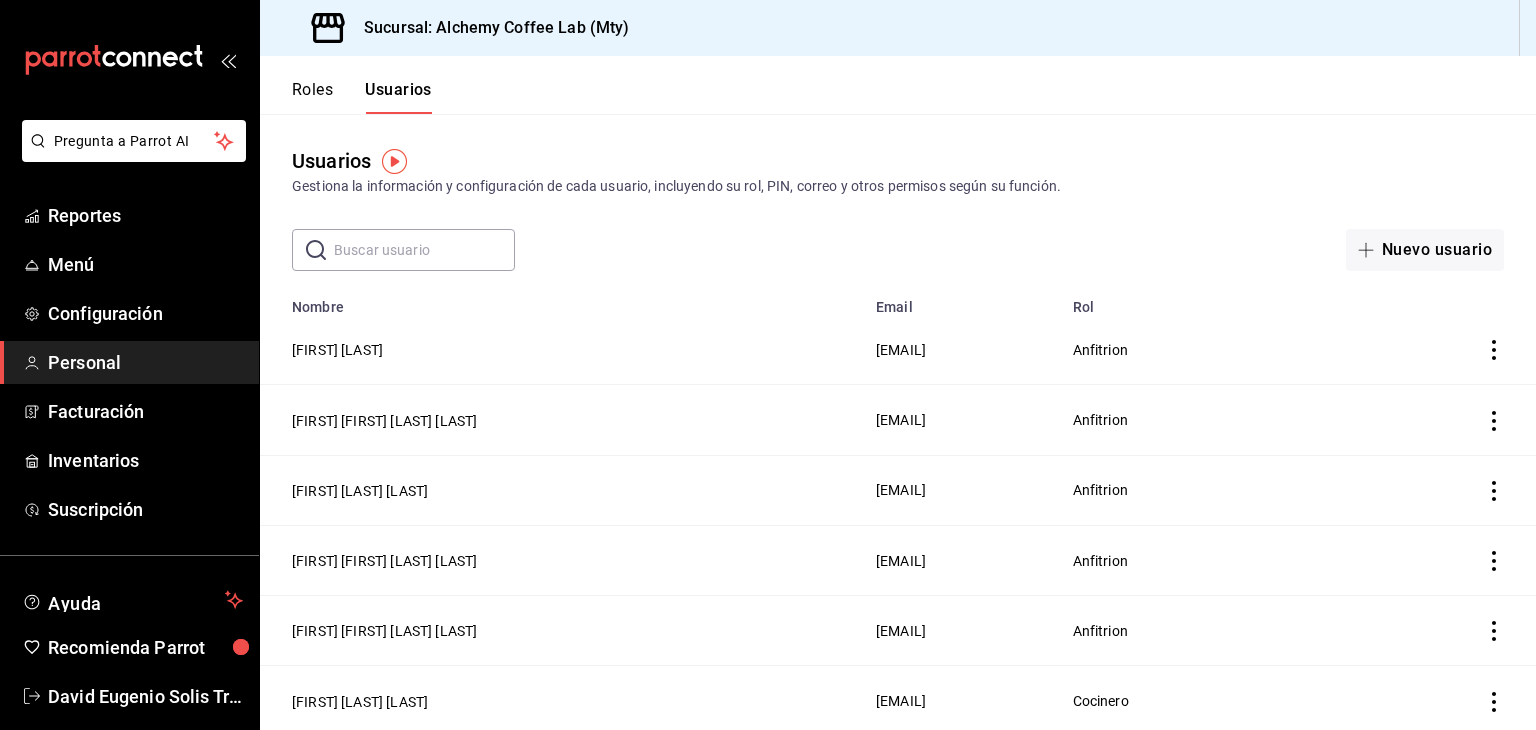 click at bounding box center [424, 250] 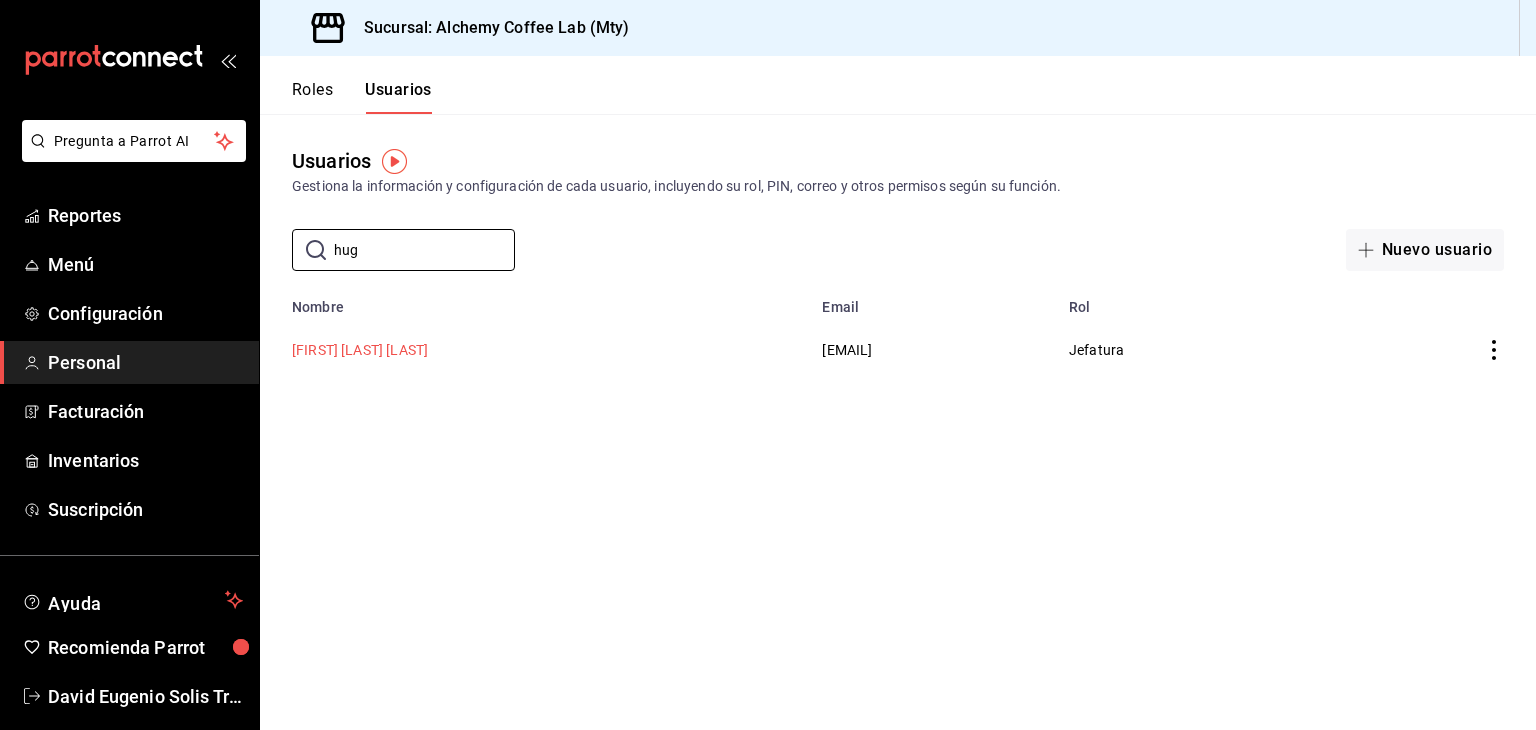 type on "hug" 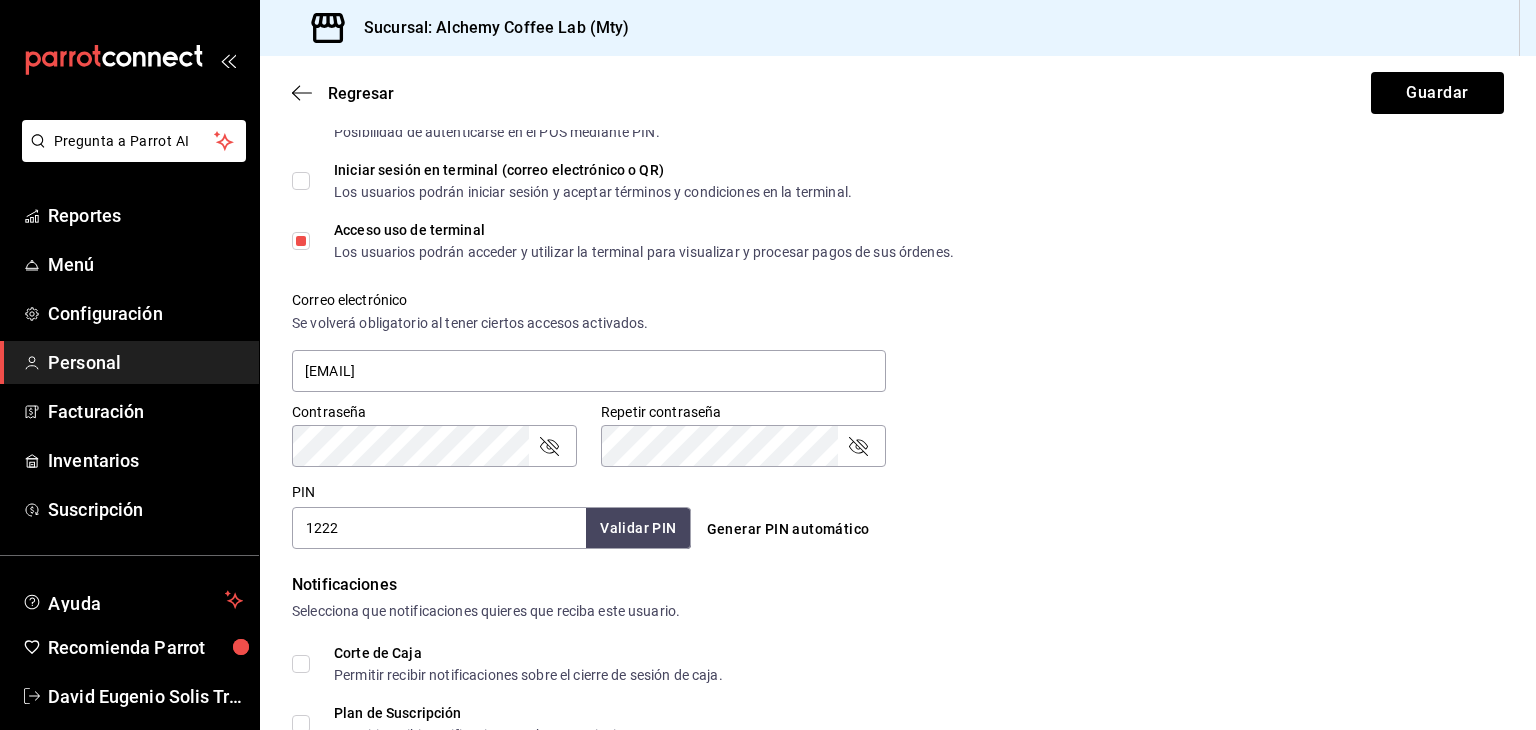 scroll, scrollTop: 600, scrollLeft: 0, axis: vertical 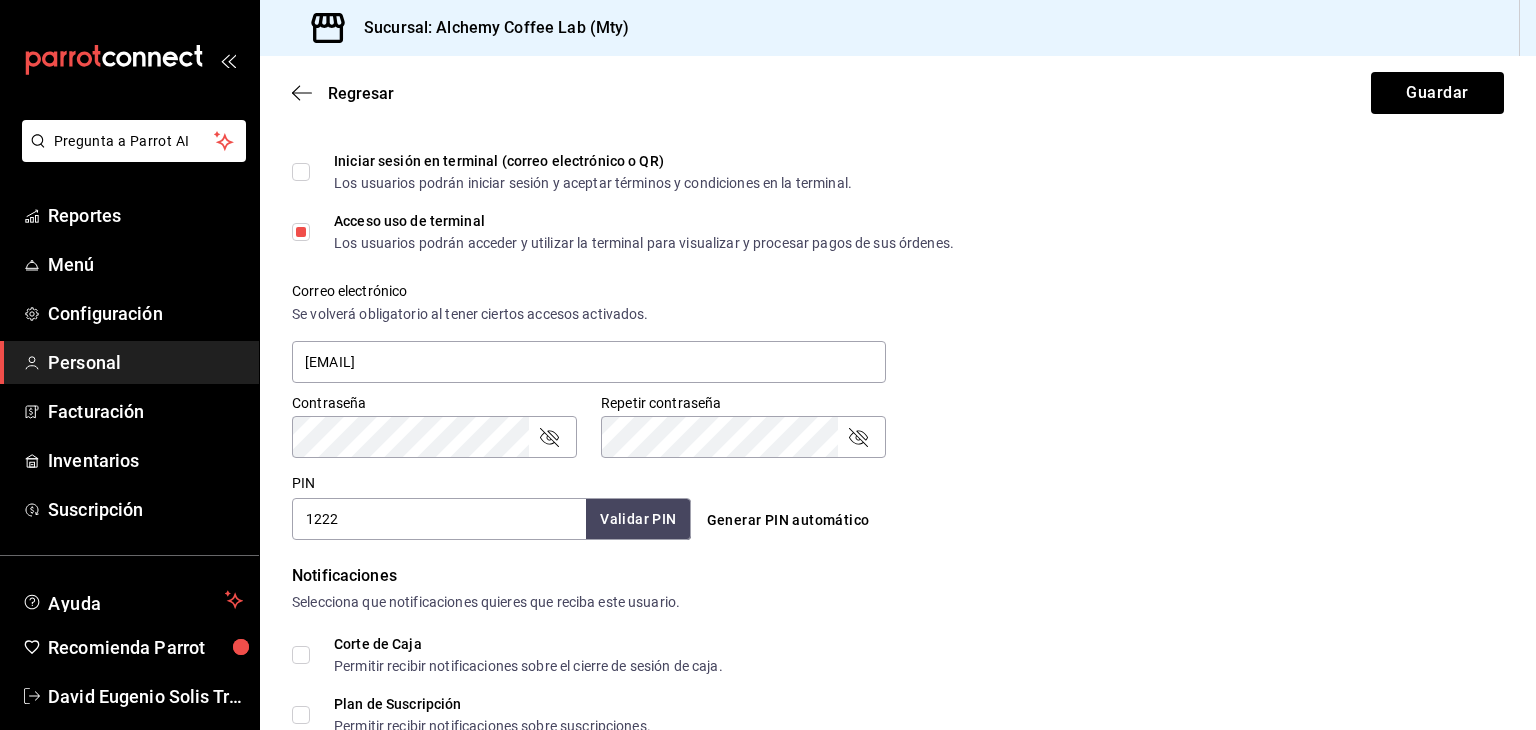 click on "1222" at bounding box center [439, 519] 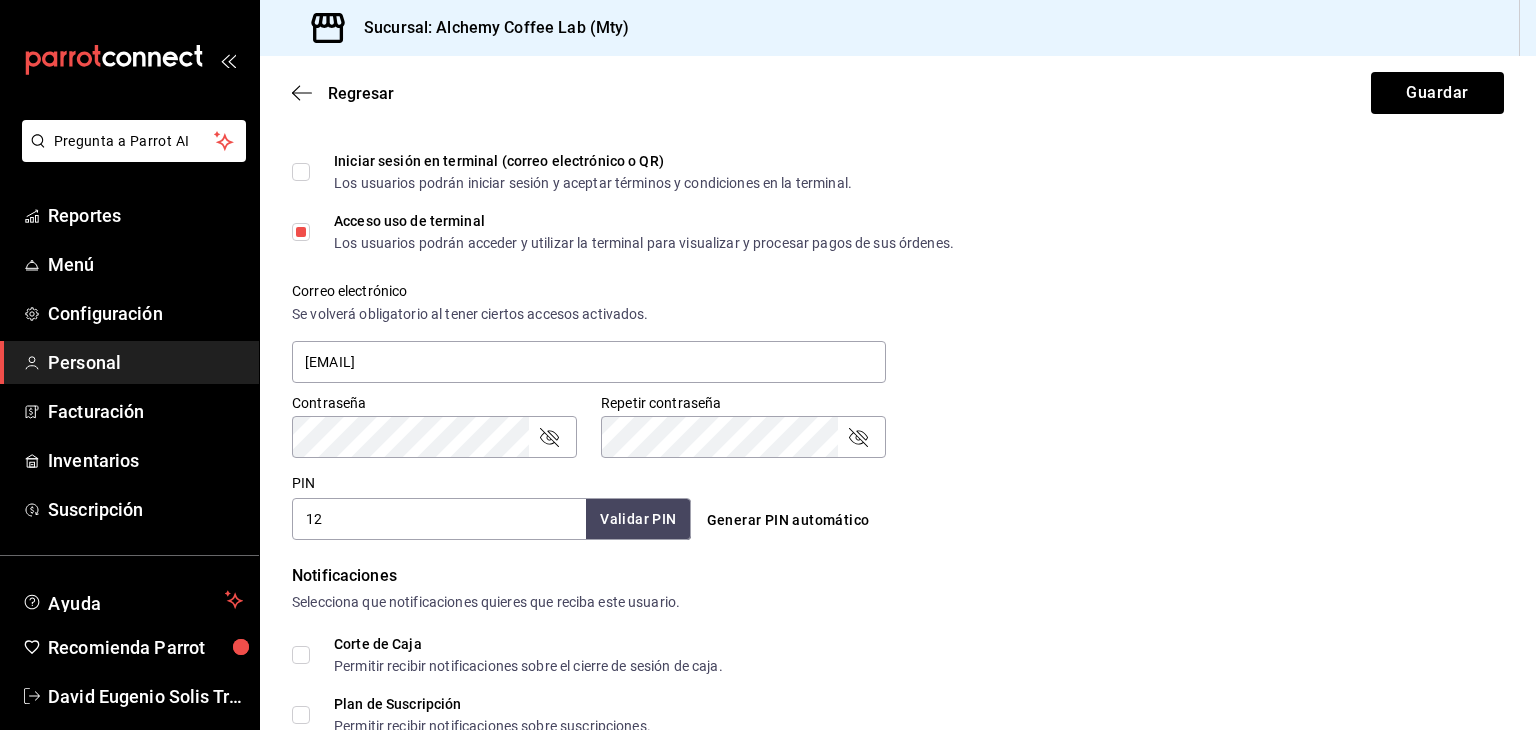 type on "1" 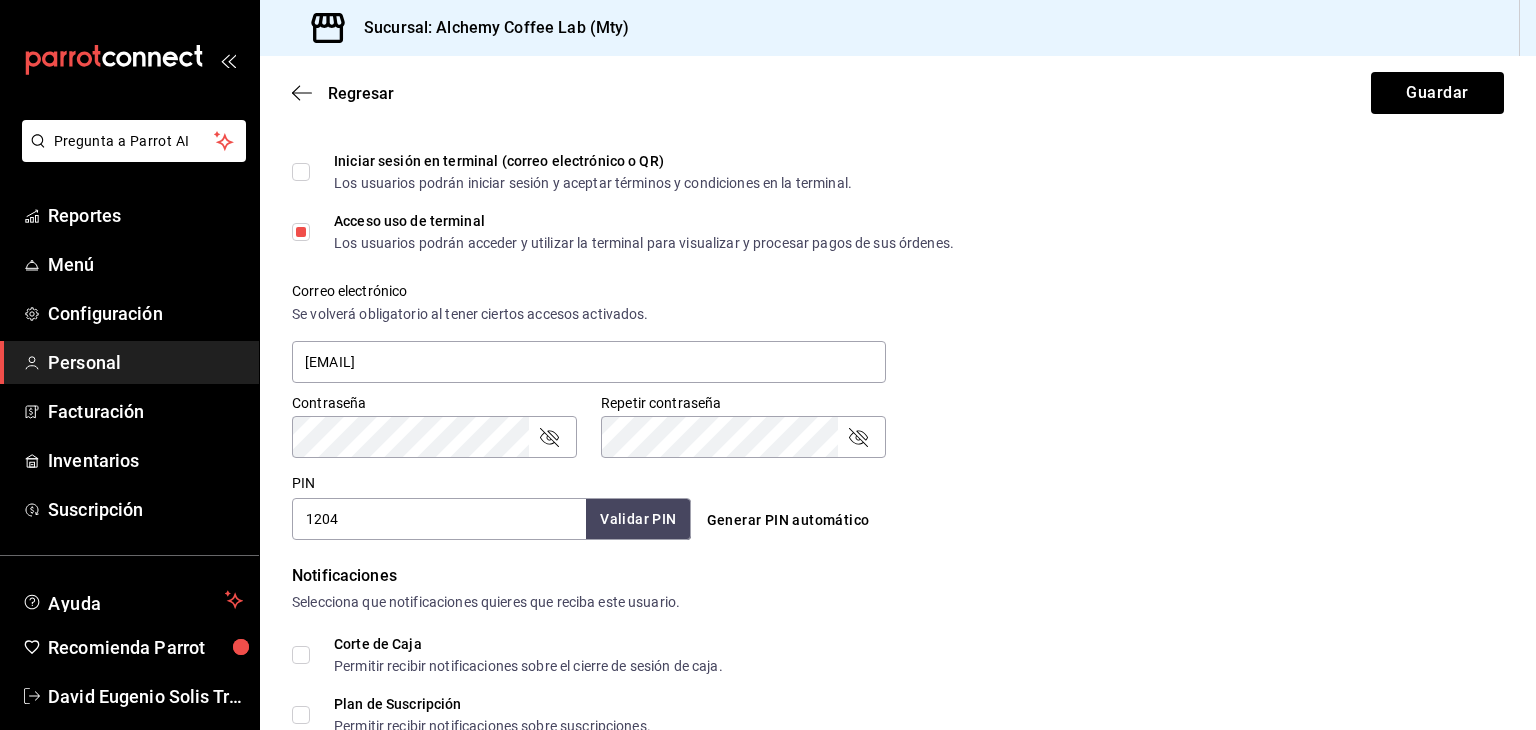 type on "1204" 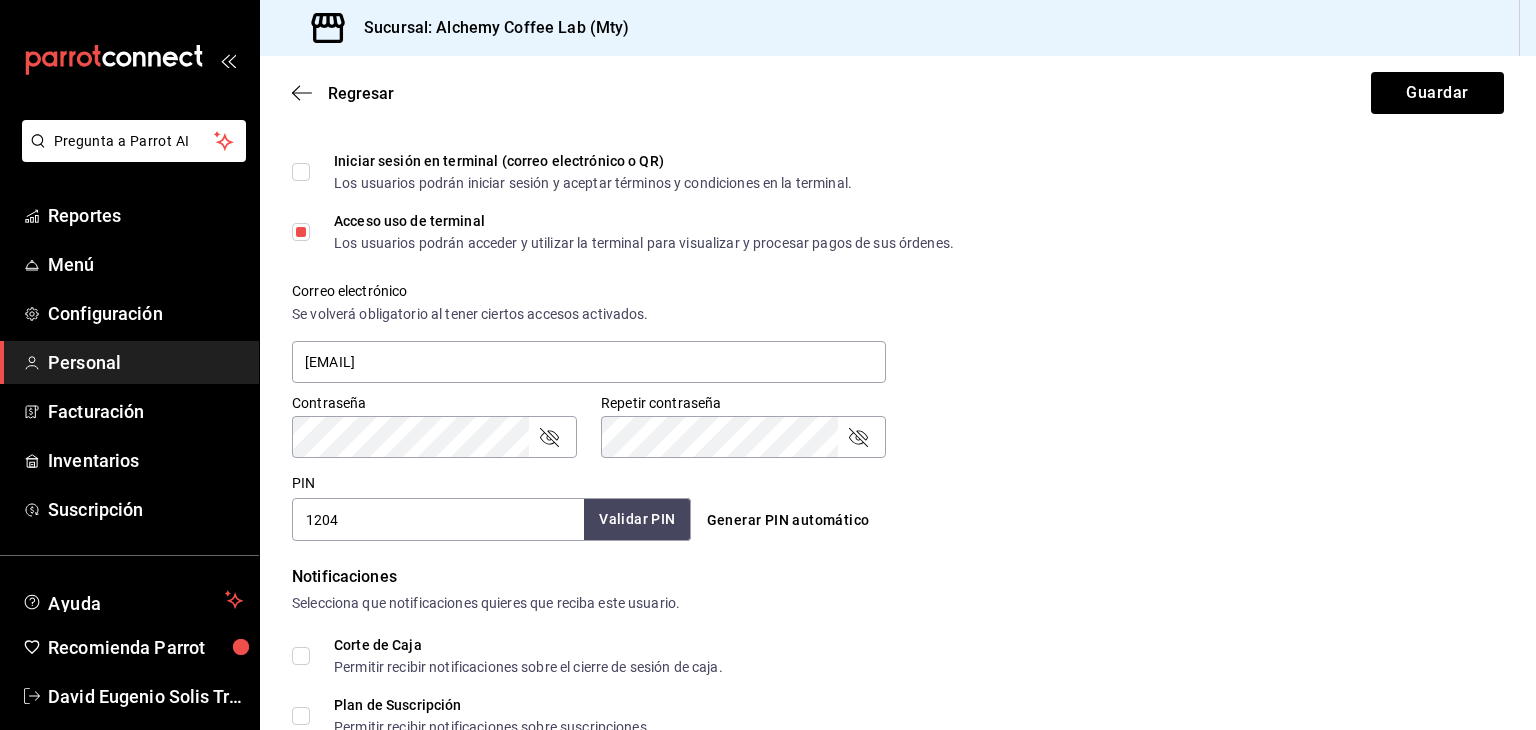 click on "Validar PIN" at bounding box center (637, 519) 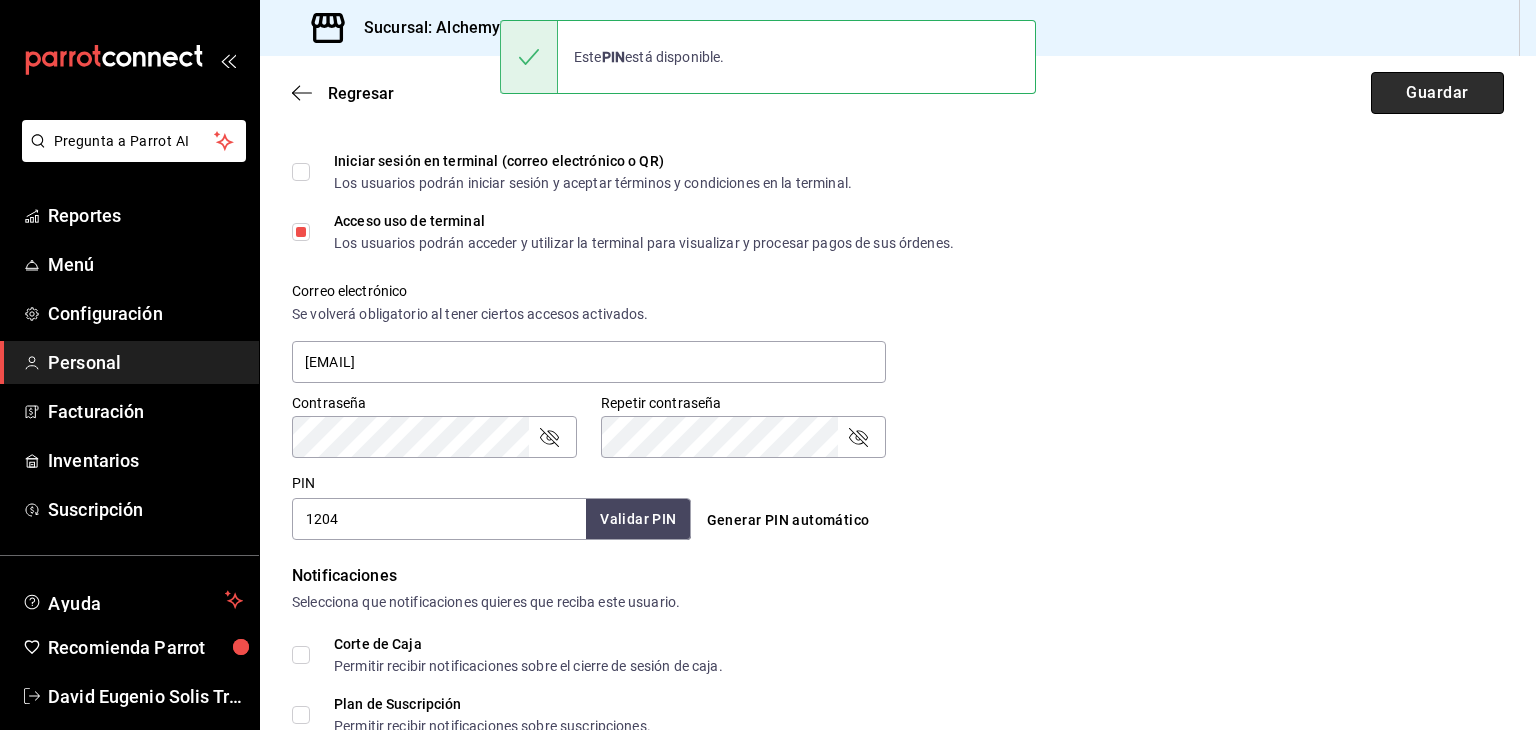 click on "Guardar" at bounding box center (1437, 93) 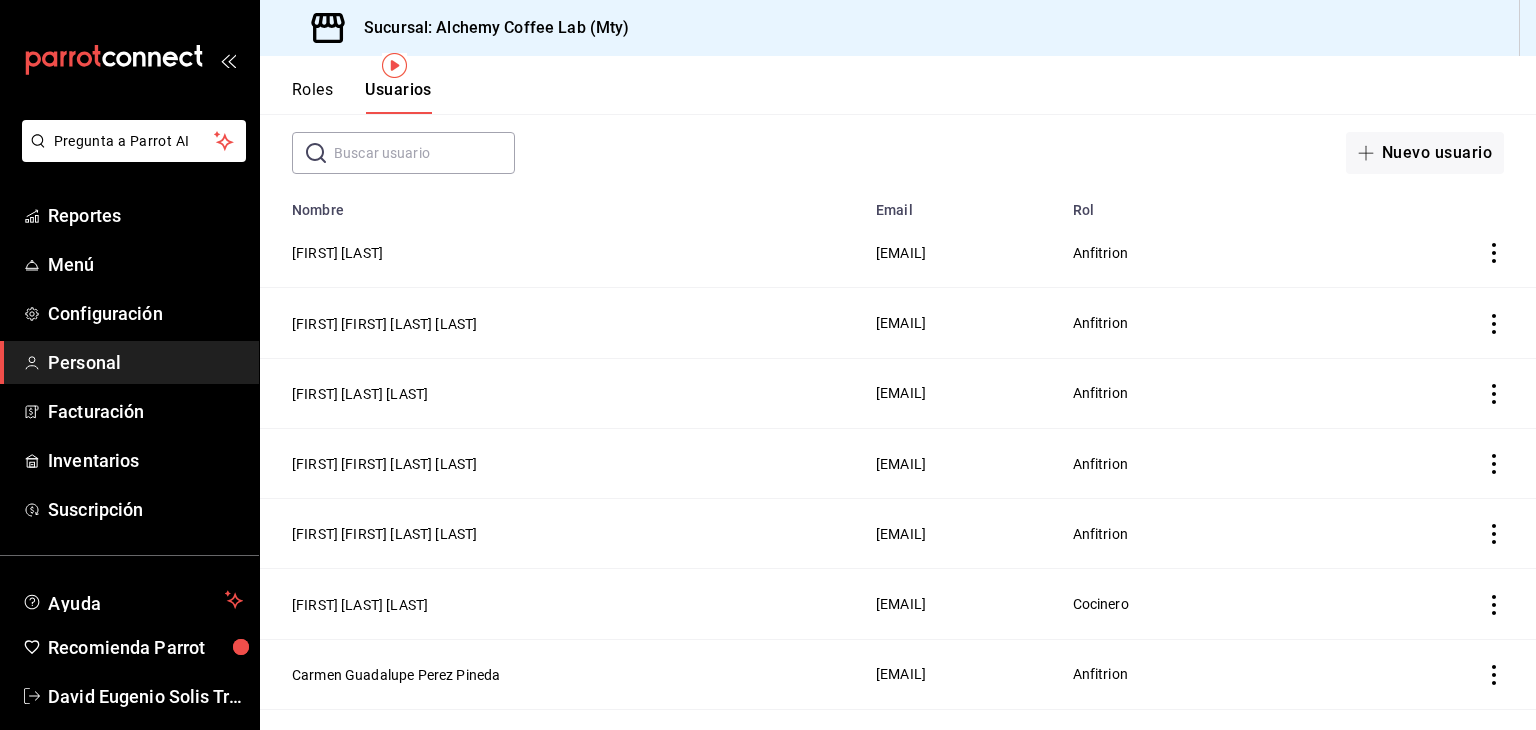 scroll, scrollTop: 100, scrollLeft: 0, axis: vertical 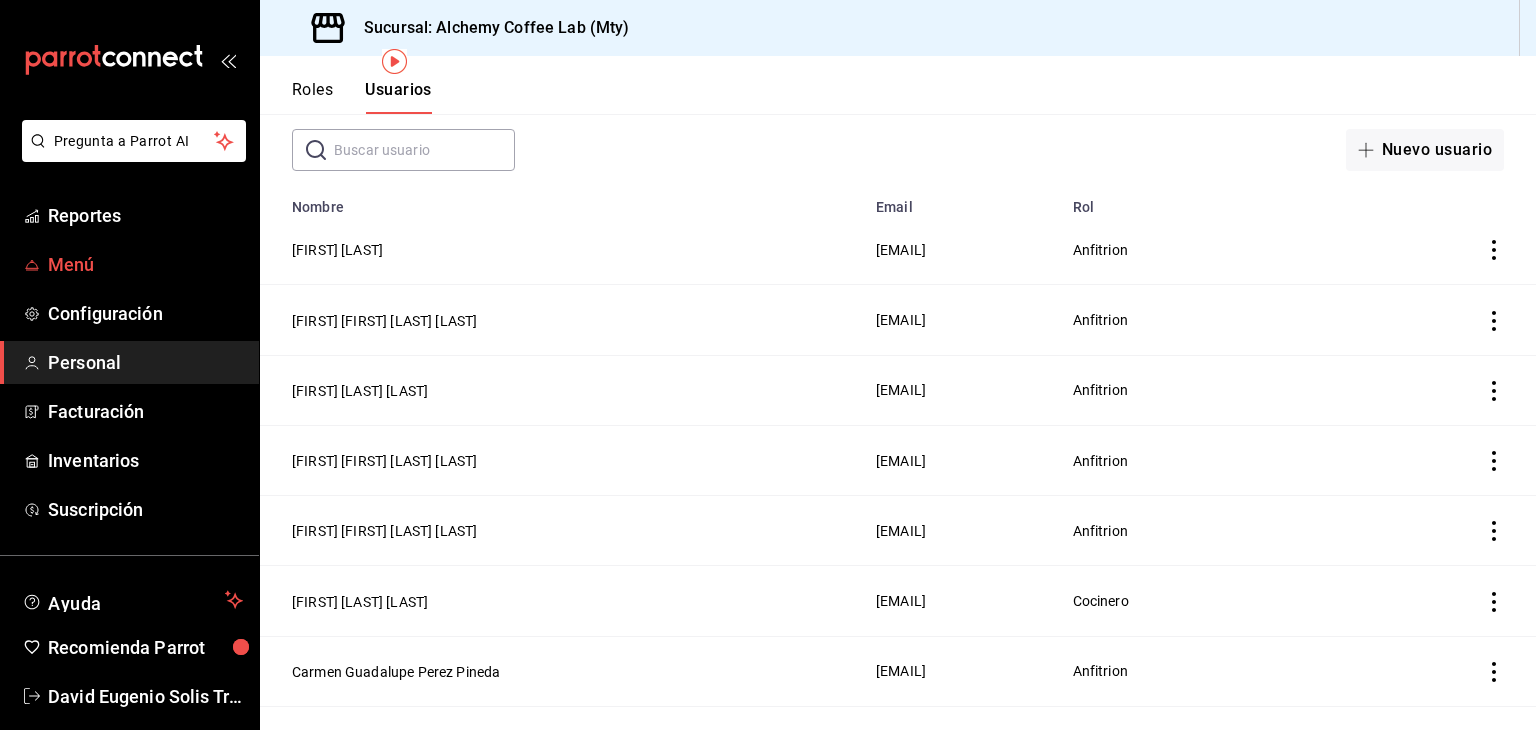 click on "Menú" at bounding box center (145, 264) 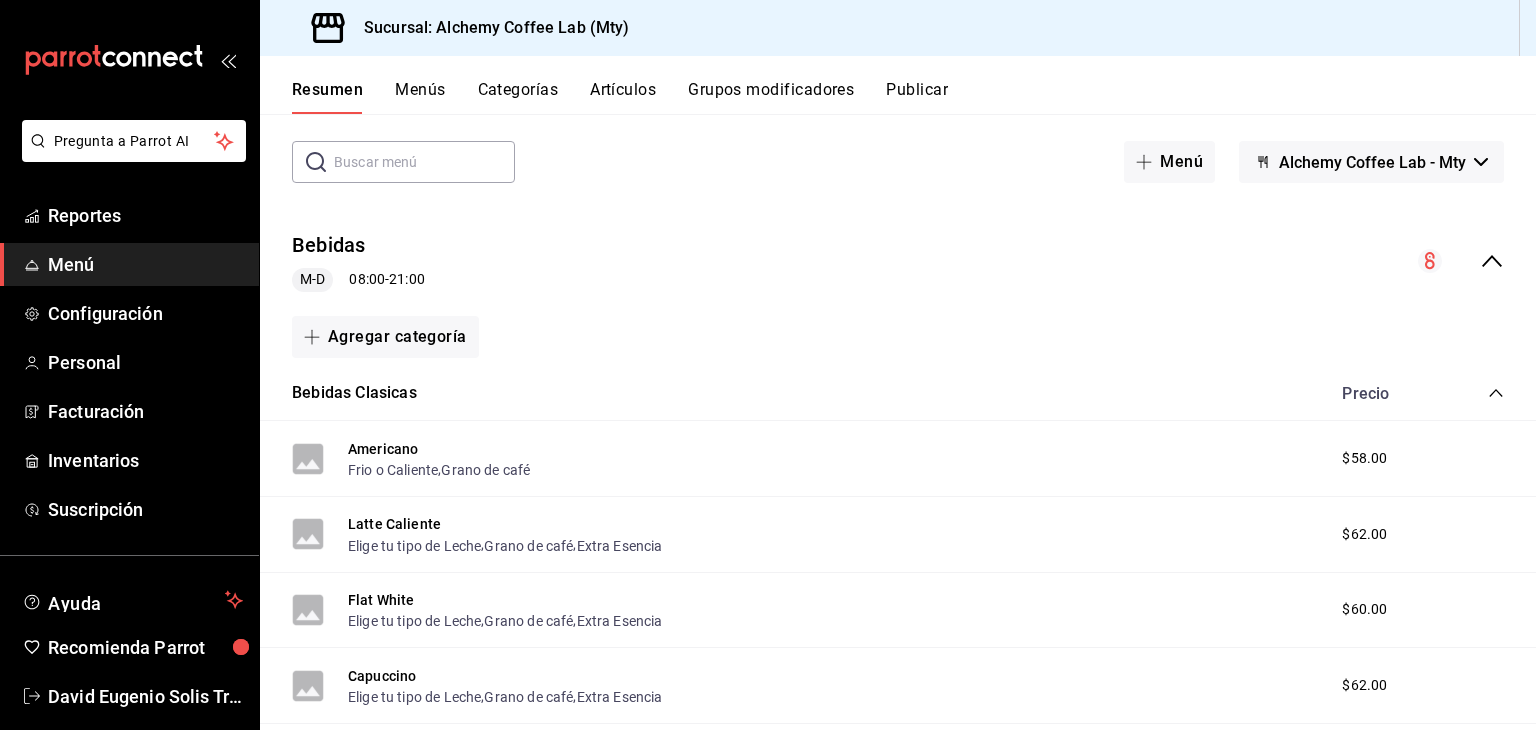 scroll, scrollTop: 0, scrollLeft: 0, axis: both 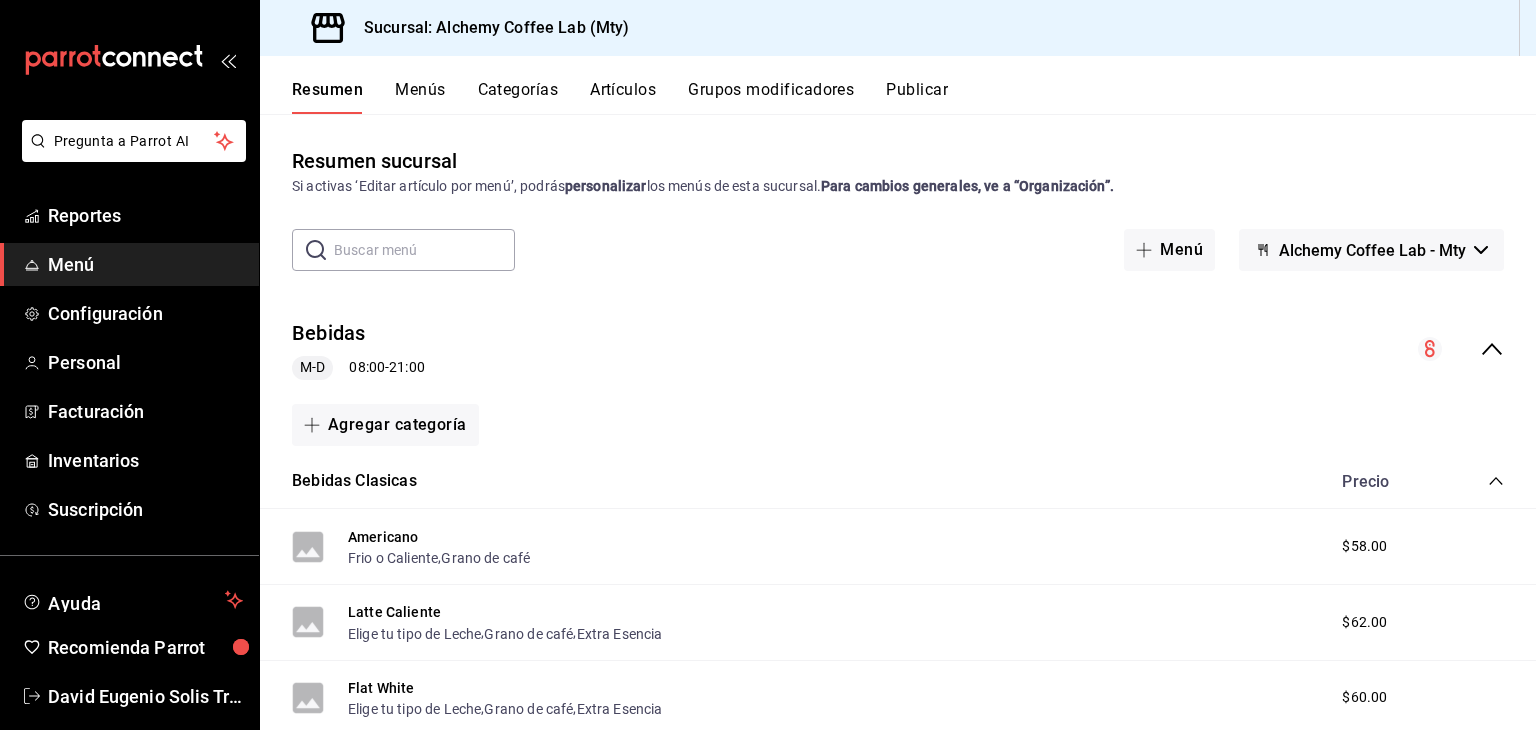 click on "Grupos modificadores" at bounding box center (771, 97) 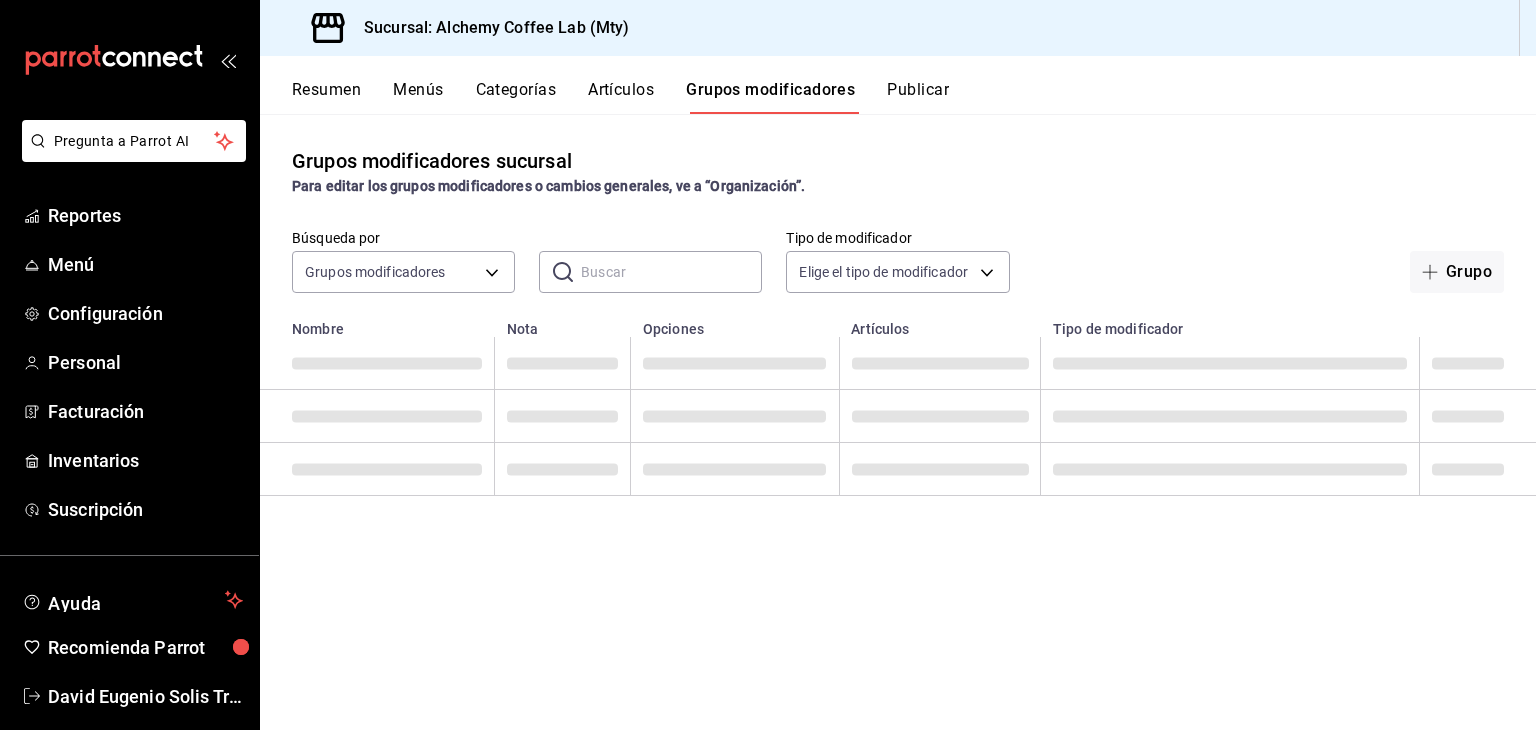 click at bounding box center (671, 272) 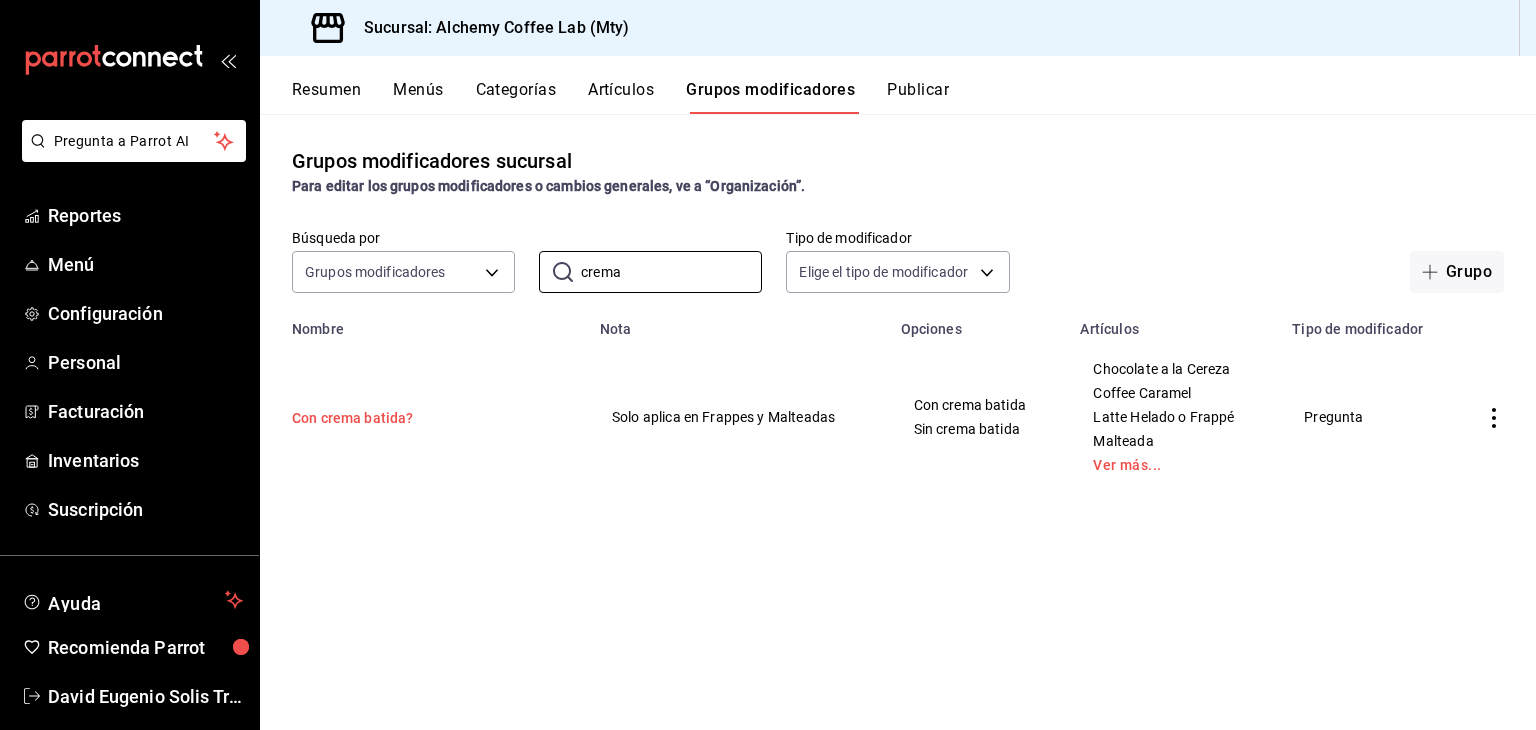 type on "crema" 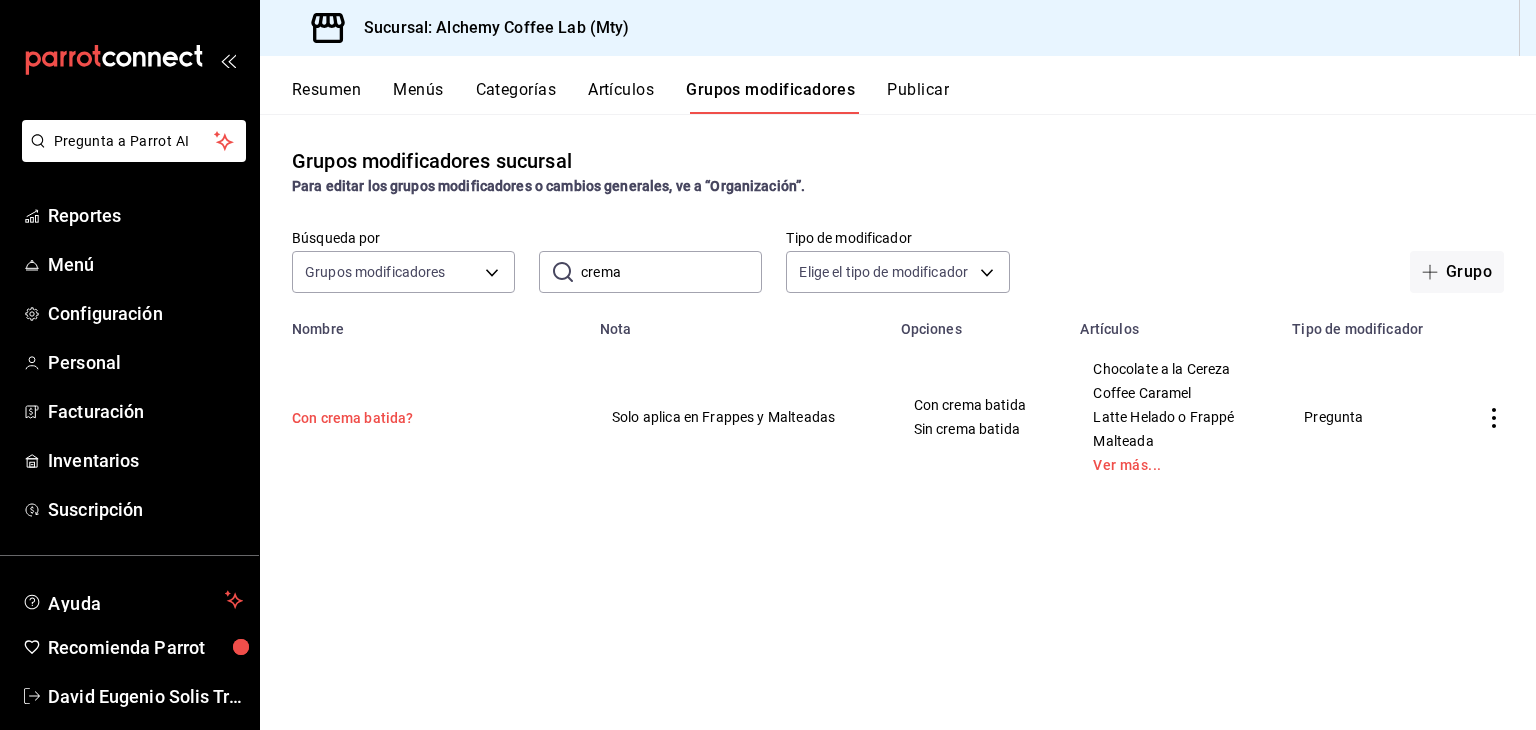 click on "Con crema batida?" at bounding box center [412, 418] 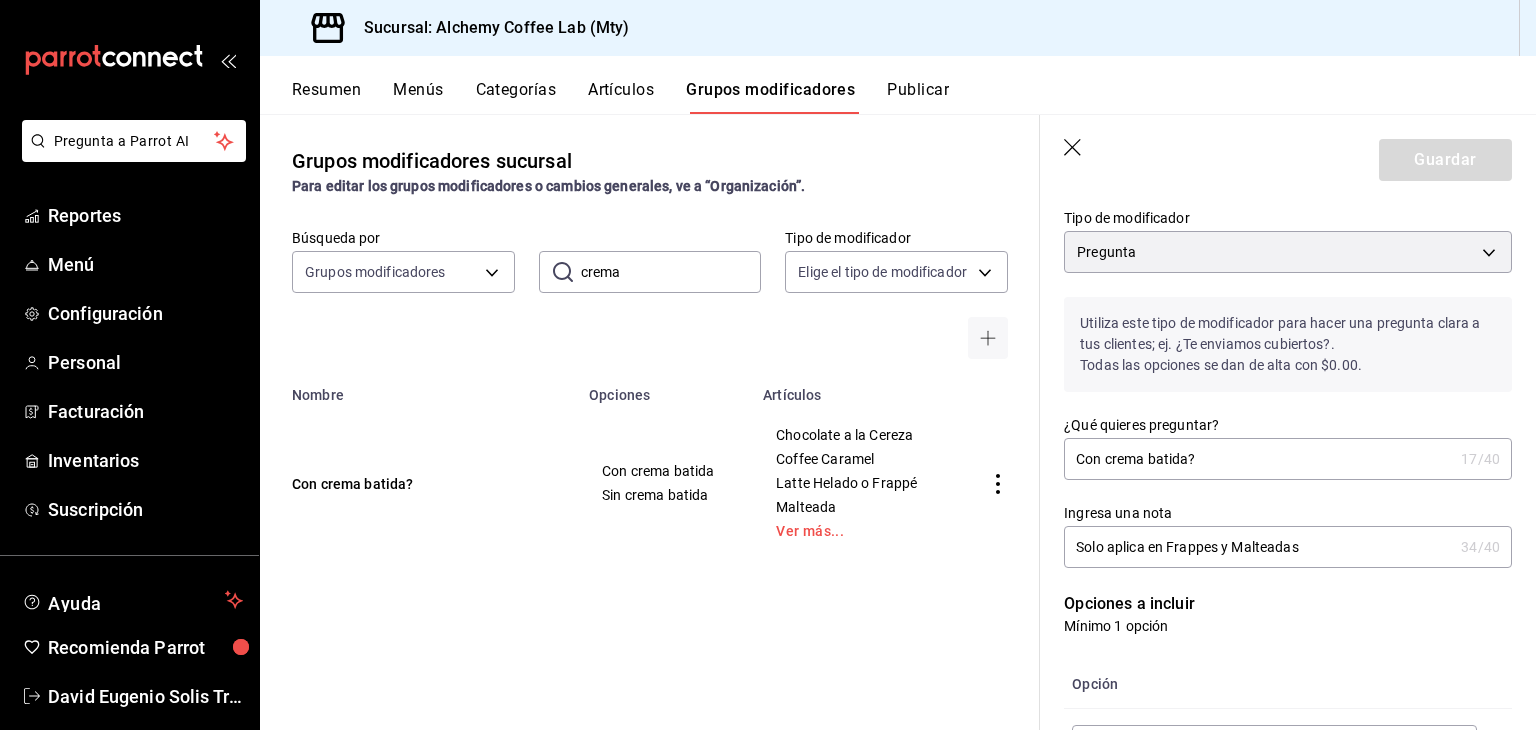 scroll, scrollTop: 100, scrollLeft: 0, axis: vertical 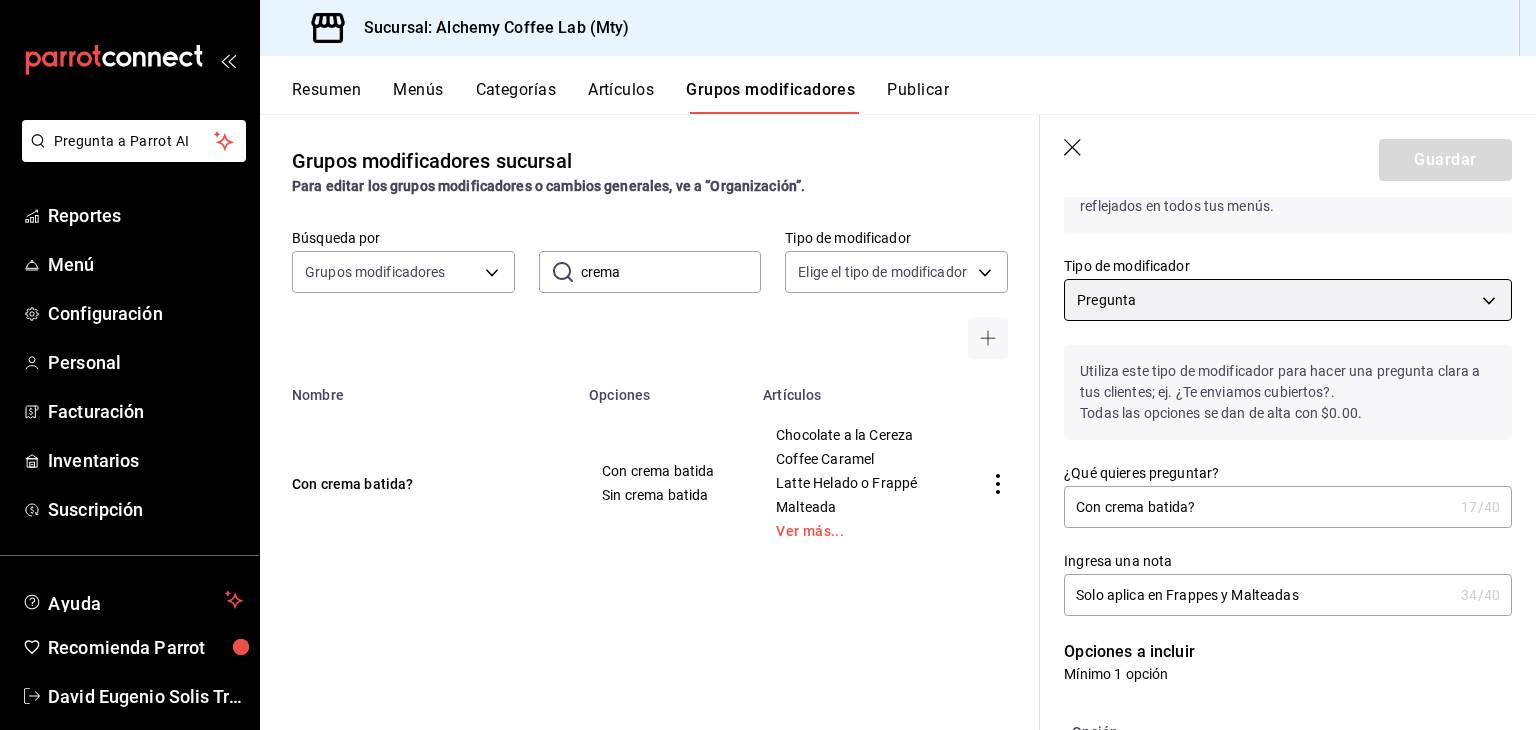 click on "Pregunta a Parrot AI Reportes   Menú   Configuración   Personal   Facturación   Inventarios   Suscripción   Ayuda Recomienda Parrot   David Eugenio Solis Treviño   Sugerir nueva función   Sucursal: Alchemy Coffee Lab (Mty) Resumen Menús Categorías Artículos Grupos modificadores Publicar Grupos modificadores sucursal Para editar los grupos modificadores o cambios generales, ve a “Organización”. Búsqueda por Grupos modificadores GROUP ​ crema ​ Tipo de modificador Elige el tipo de modificador Nombre Opciones Artículos Con crema batida? Con crema batida Sin crema batida Chocolate a la Cereza Coffee Caramel Latte Helado o Frappé Malteada Ver más... Guardar Editar grupo modificador Los cambios realizados en este grupo modificador se verán reflejados en todos tus menús. Tipo de modificador Pregunta QUESTION Utiliza este tipo de modificador para hacer una pregunta clara a tus clientes; ej. ¿Te enviamos cubiertos?. Todas las opciones se dan de alta con $0.00. ¿Qué quieres preguntar? 17 /40" at bounding box center [768, 365] 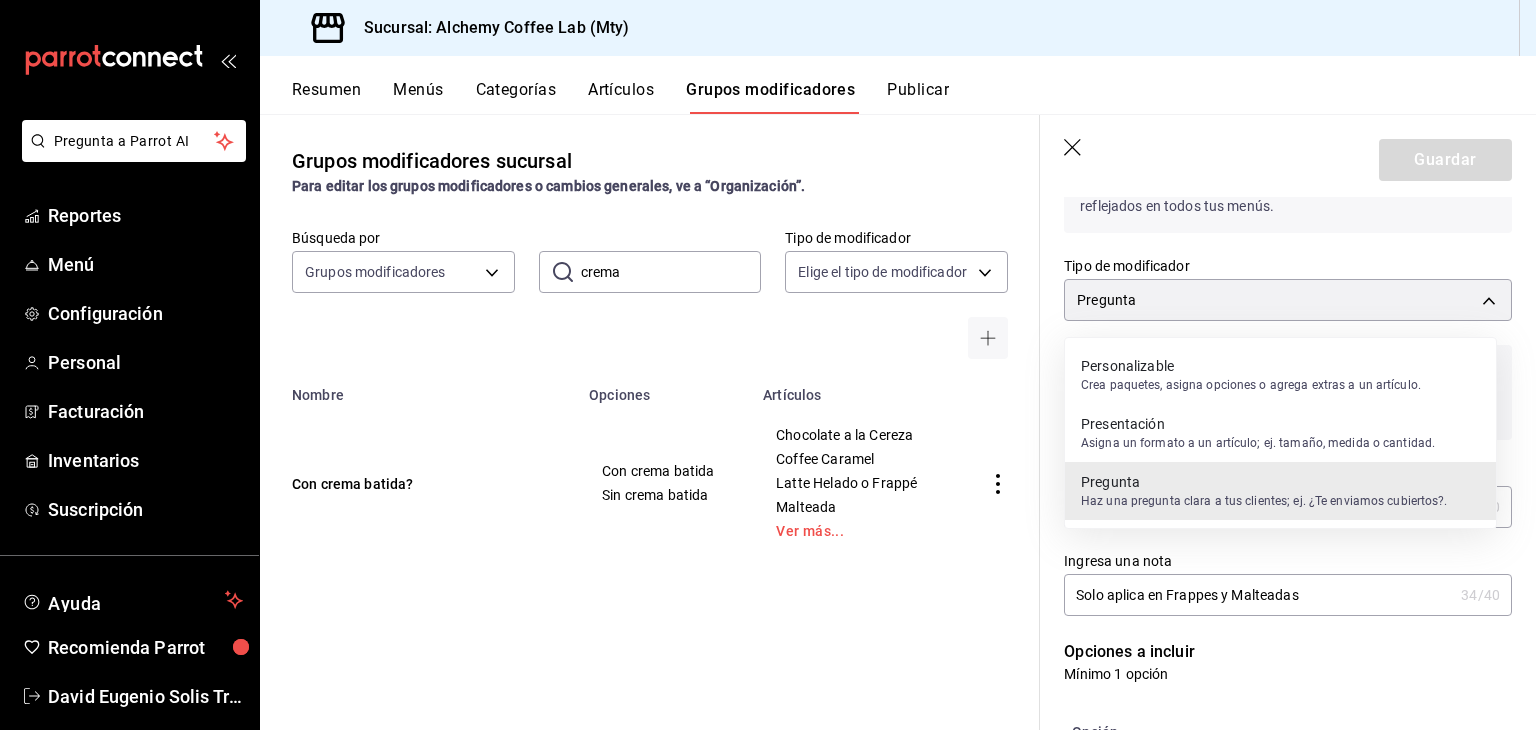 click at bounding box center [768, 365] 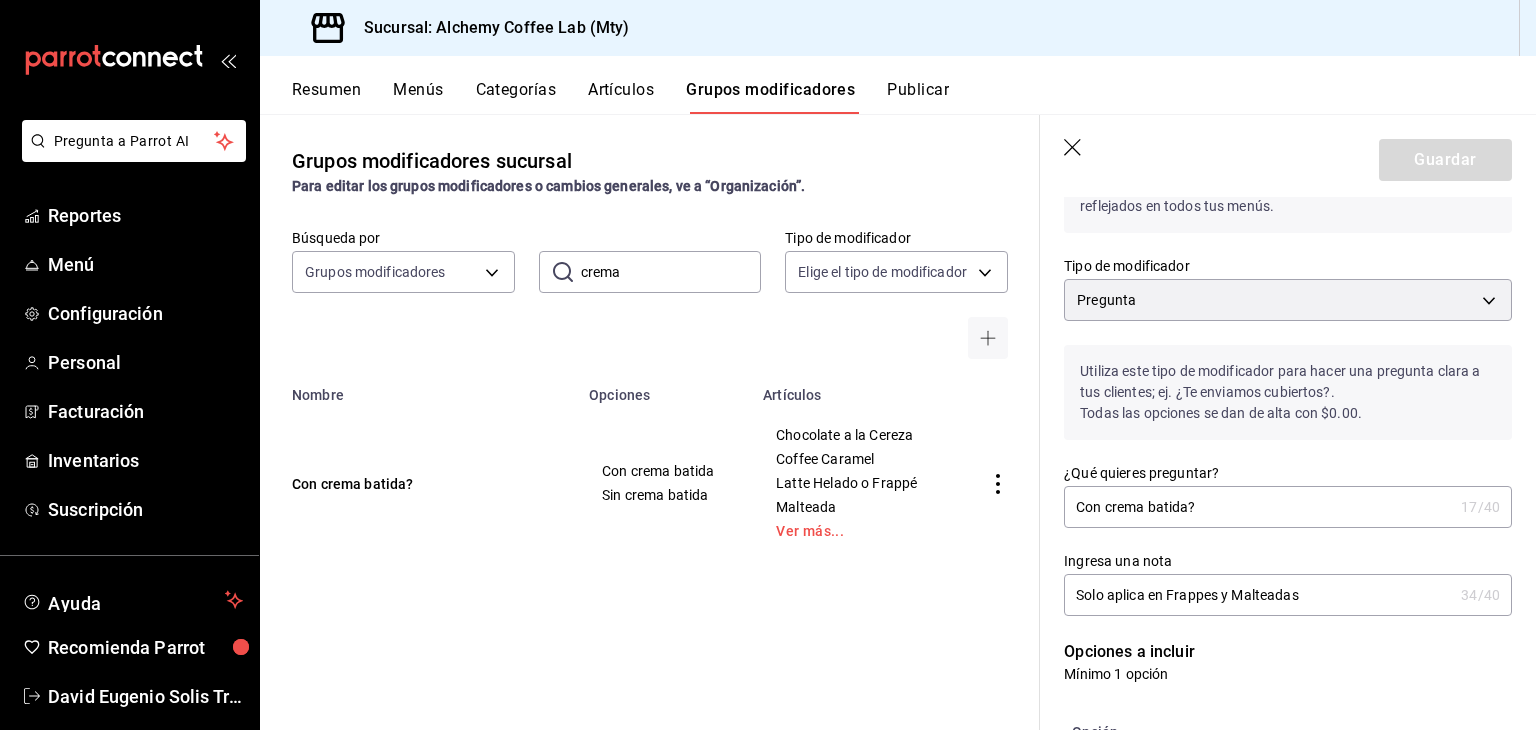 click 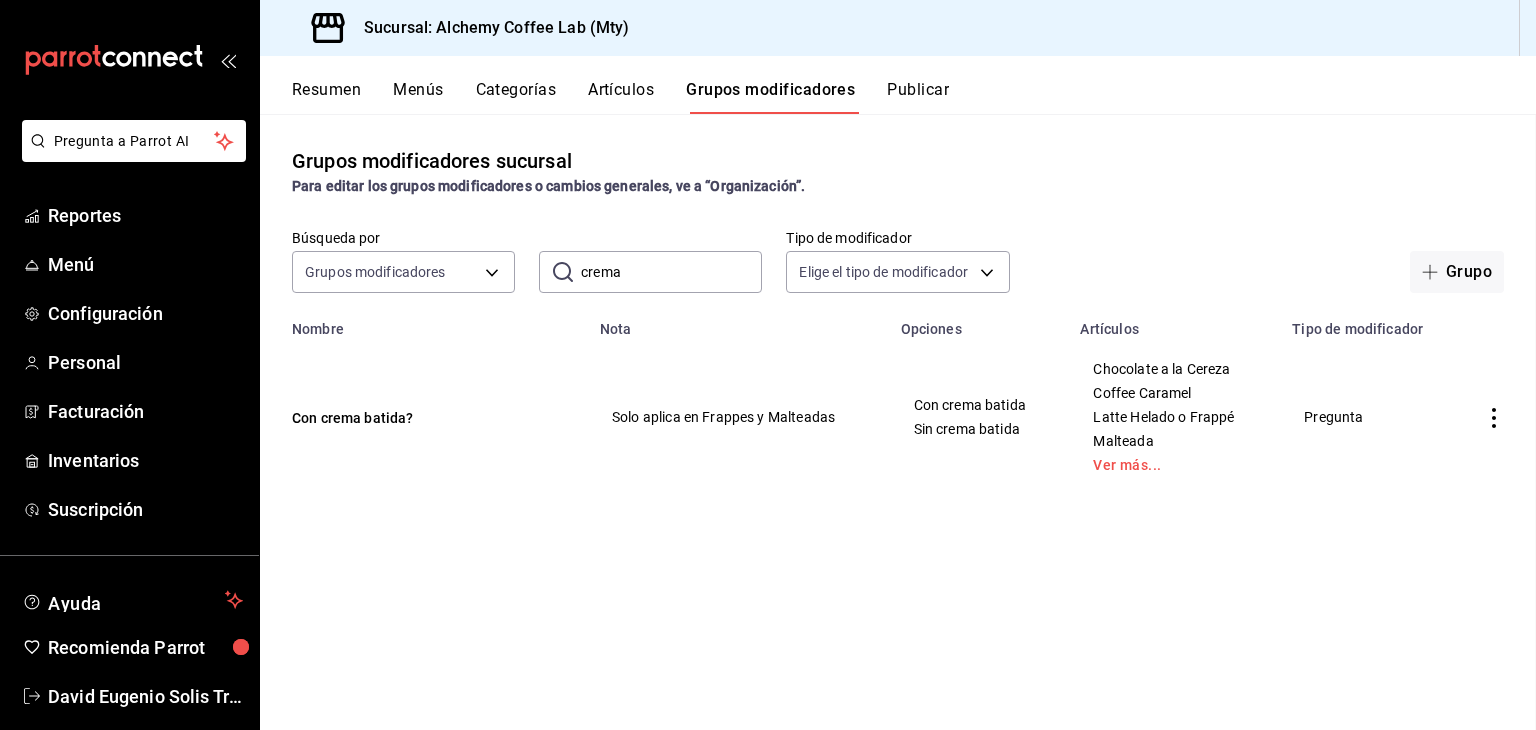 scroll, scrollTop: 0, scrollLeft: 0, axis: both 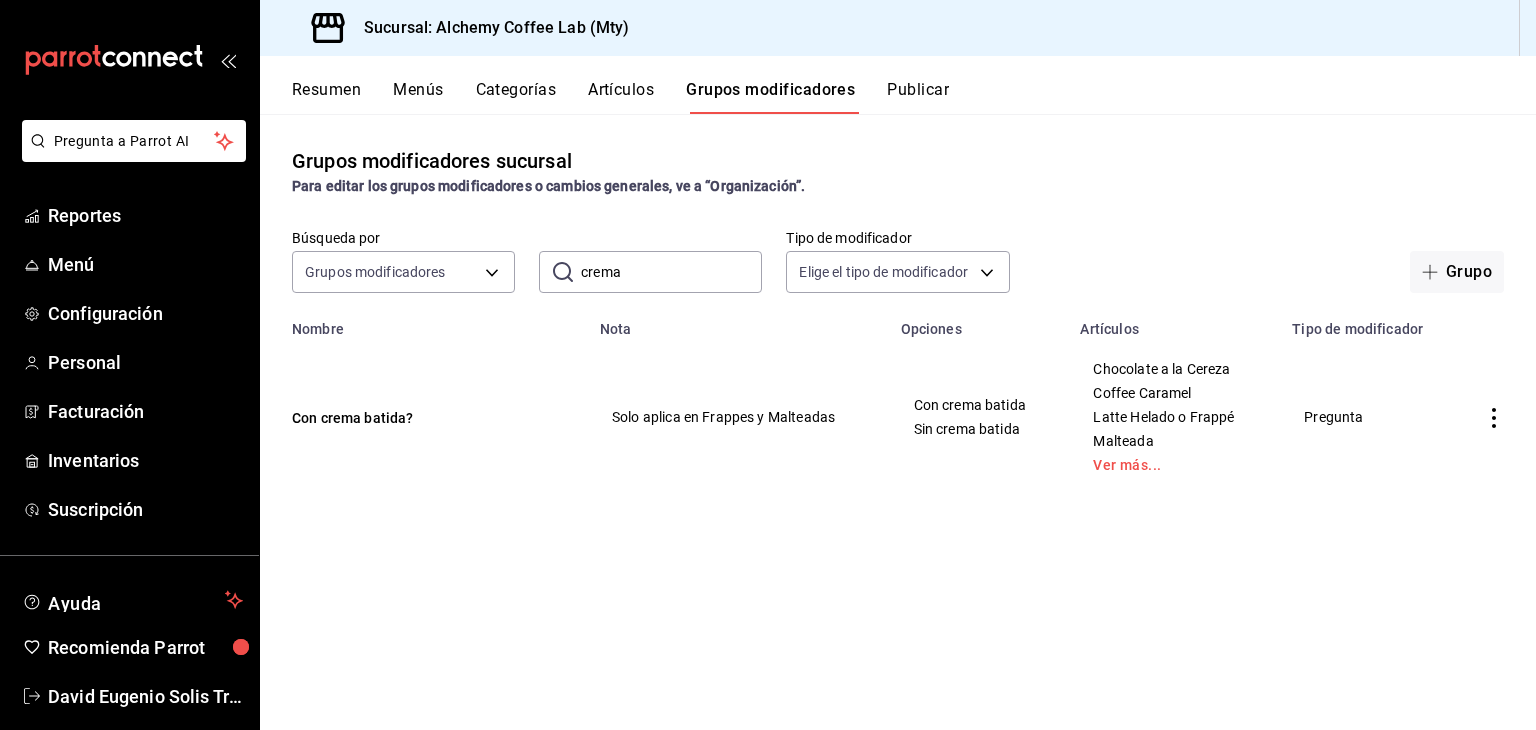 click on "Chocolate a la Cereza Coffee Caramel Latte Helado o Frappé Malteada Ver más..." at bounding box center (1174, 417) 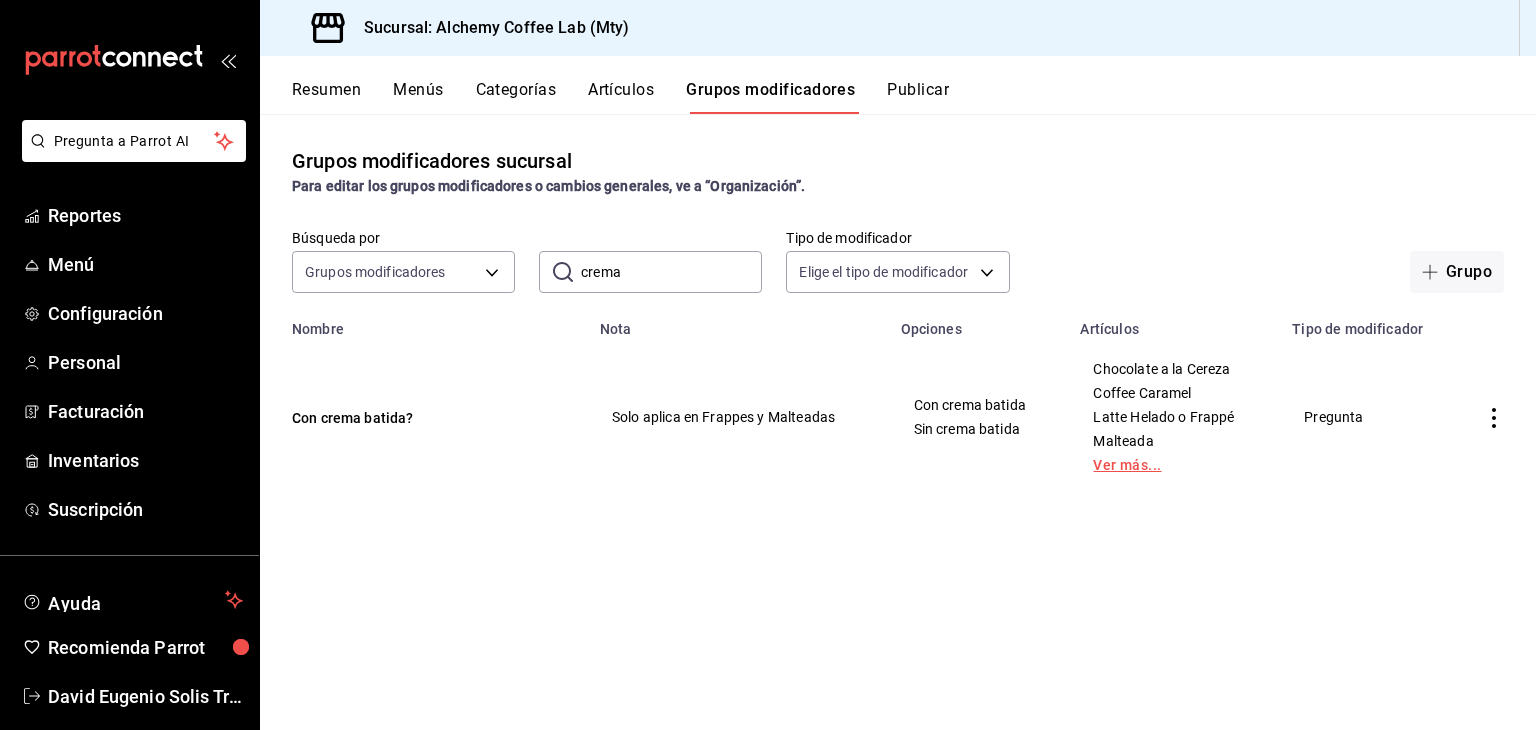 click on "Ver más..." at bounding box center [1174, 465] 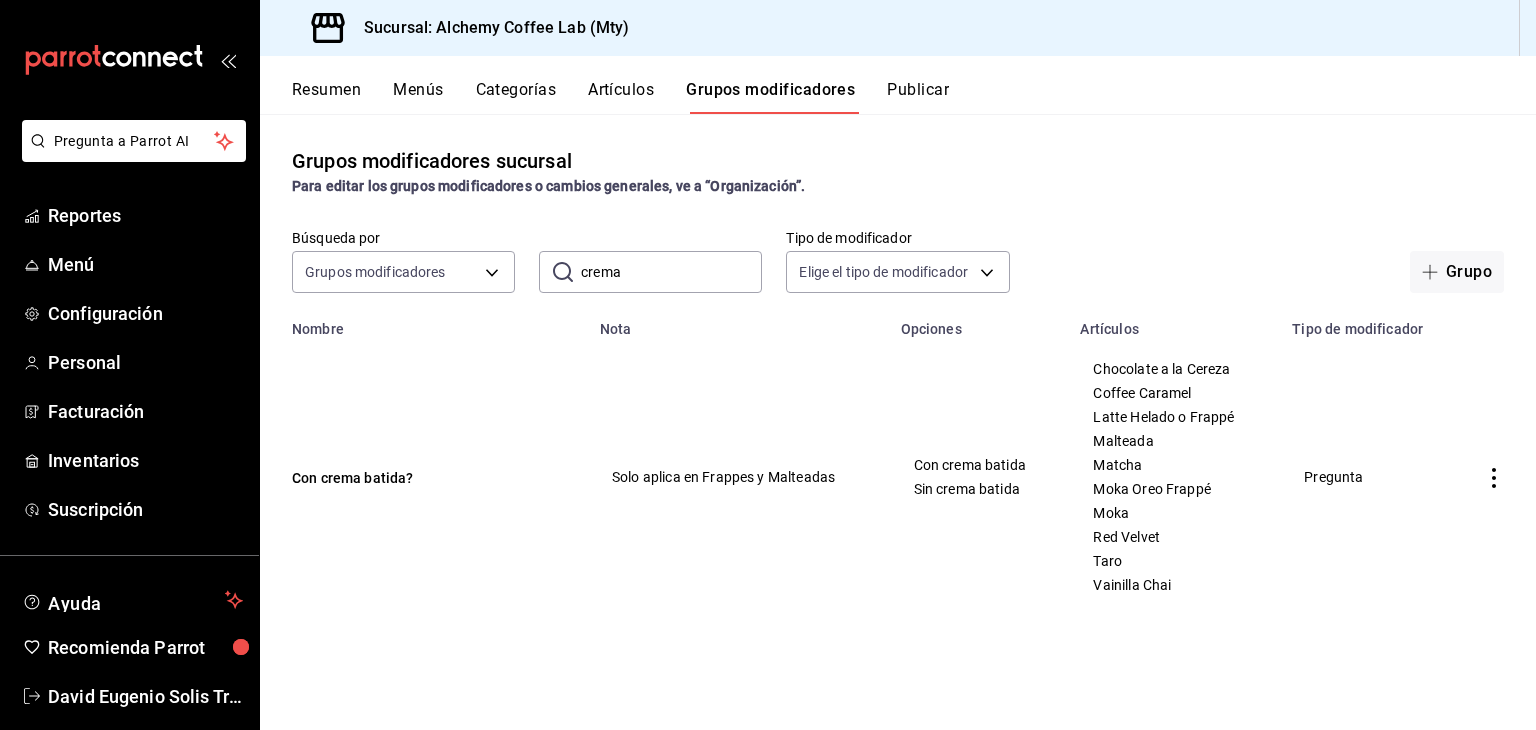 click on "Con crema batida?" at bounding box center [424, 477] 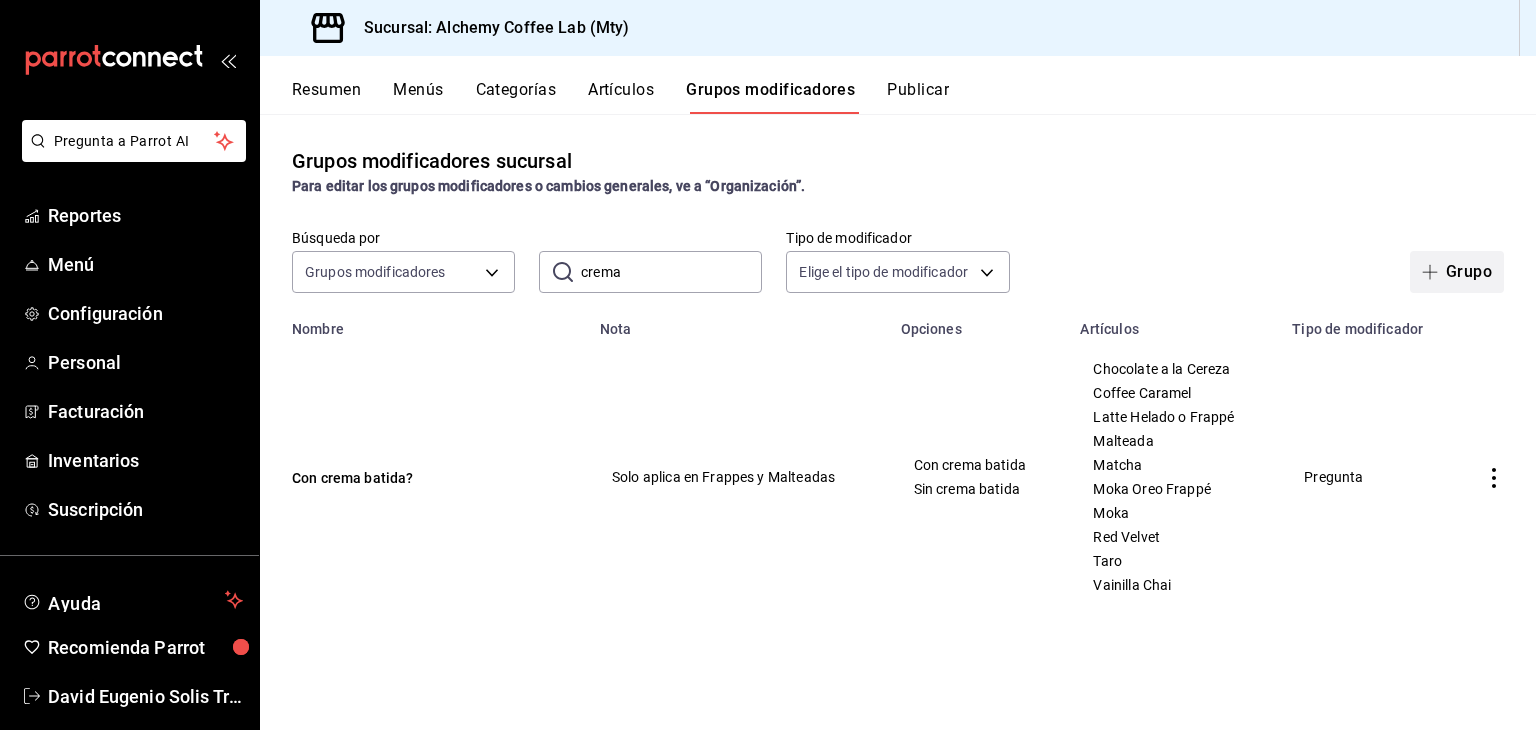 click on "Grupo" at bounding box center [1457, 272] 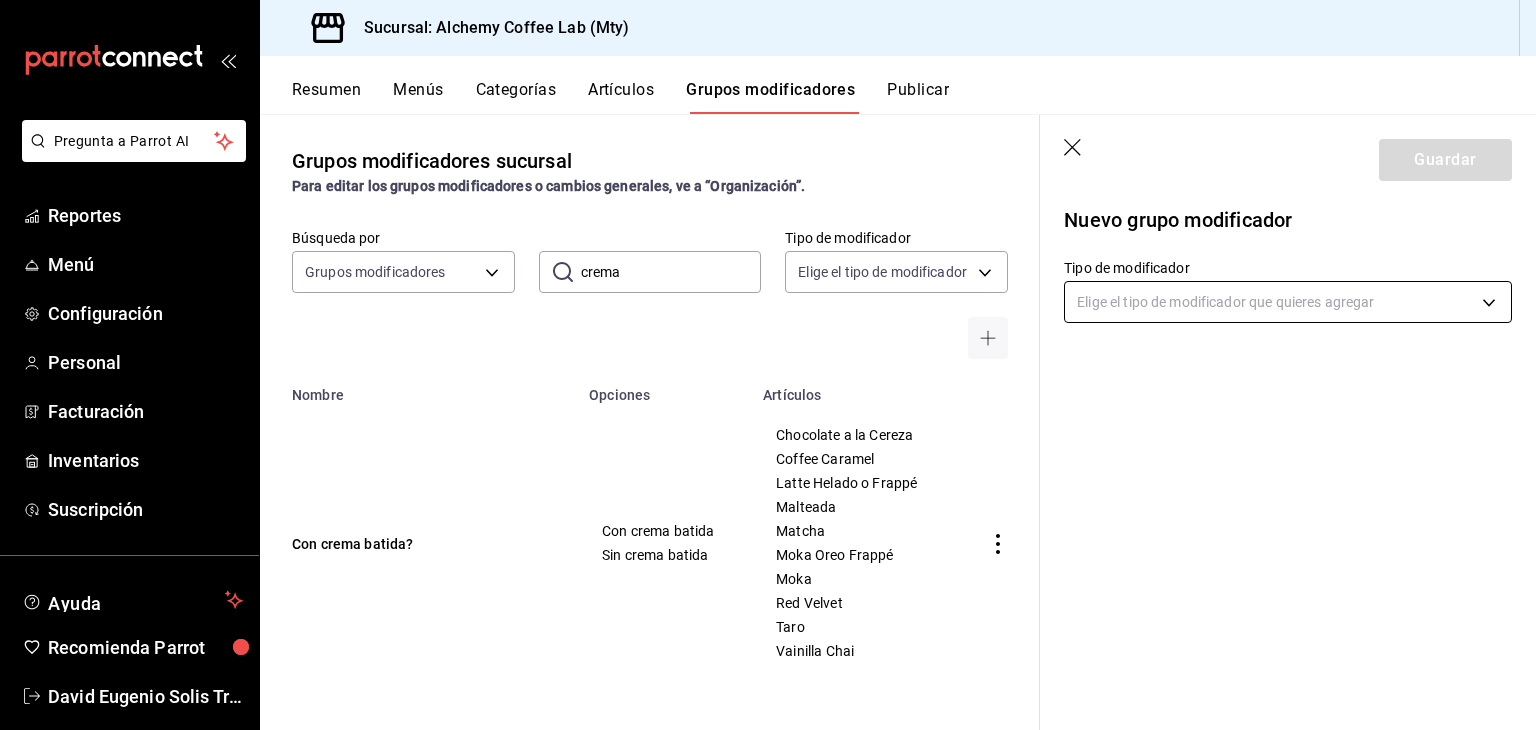 click on "Pregunta a Parrot AI Reportes   Menú   Configuración   Personal   Facturación   Inventarios   Suscripción   Ayuda Recomienda Parrot   David Eugenio Solis Treviño   Sugerir nueva función   Sucursal: Alchemy Coffee Lab (Mty) Resumen Menús Categorías Artículos Grupos modificadores Publicar Grupos modificadores sucursal Para editar los grupos modificadores o cambios generales, ve a “Organización”. Búsqueda por Grupos modificadores GROUP ​ crema ​ Tipo de modificador Elige el tipo de modificador Nombre Opciones Artículos Con crema batida? Con crema batida Sin crema batida Chocolate a la Cereza Coffee Caramel Latte Helado o Frappé Malteada Matcha Moka Oreo Frappé Moka Red Velvet Taro Vainilla Chai Guardar Nuevo grupo modificador Tipo de modificador Elige el tipo de modificador que quieres agregar GANA 1 MES GRATIS EN TU SUSCRIPCIÓN AQUÍ Ver video tutorial Ir a video Pregunta a Parrot AI Reportes   Menú   Configuración   Personal   Facturación   Inventarios   Suscripción   Ayuda" at bounding box center (768, 365) 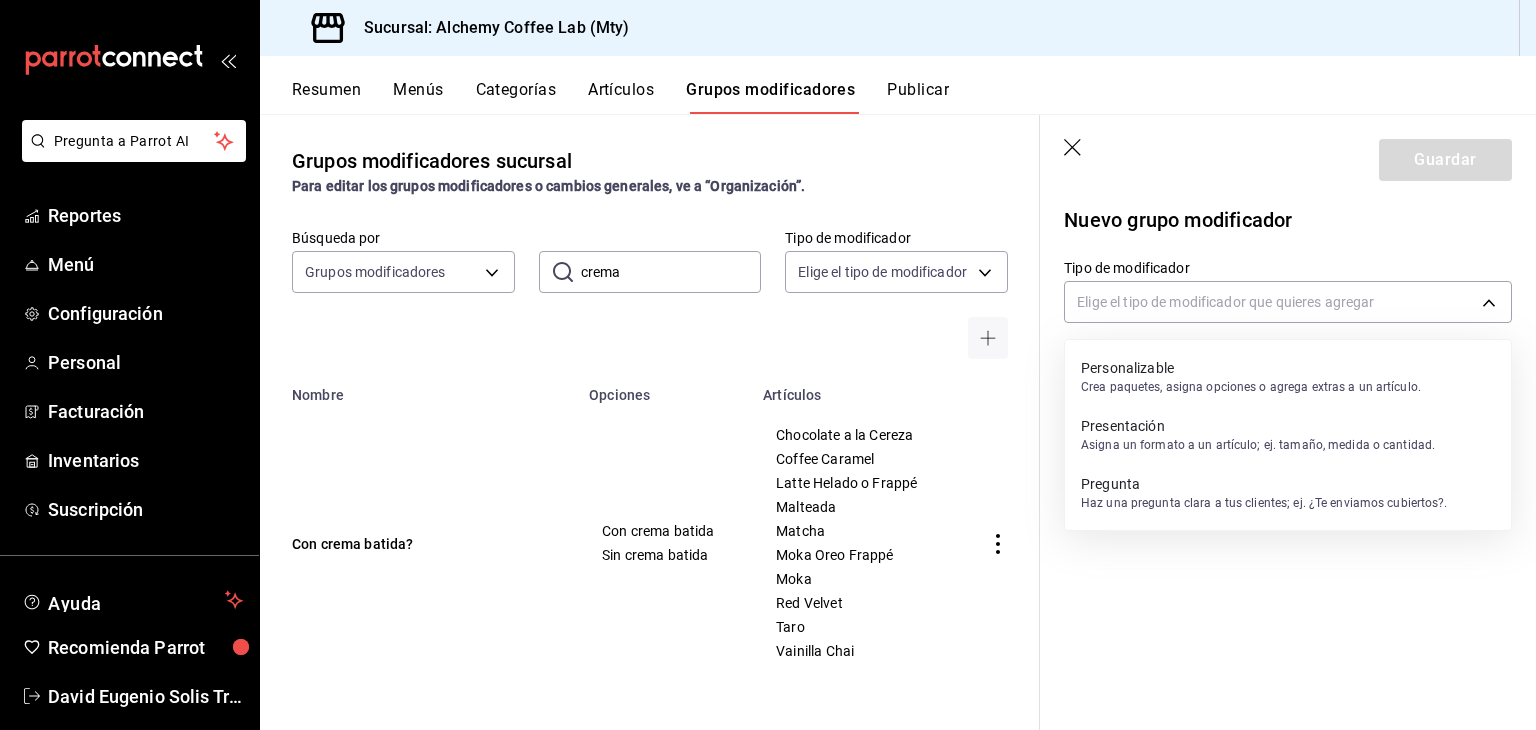 click on "Personalizable" at bounding box center (1251, 368) 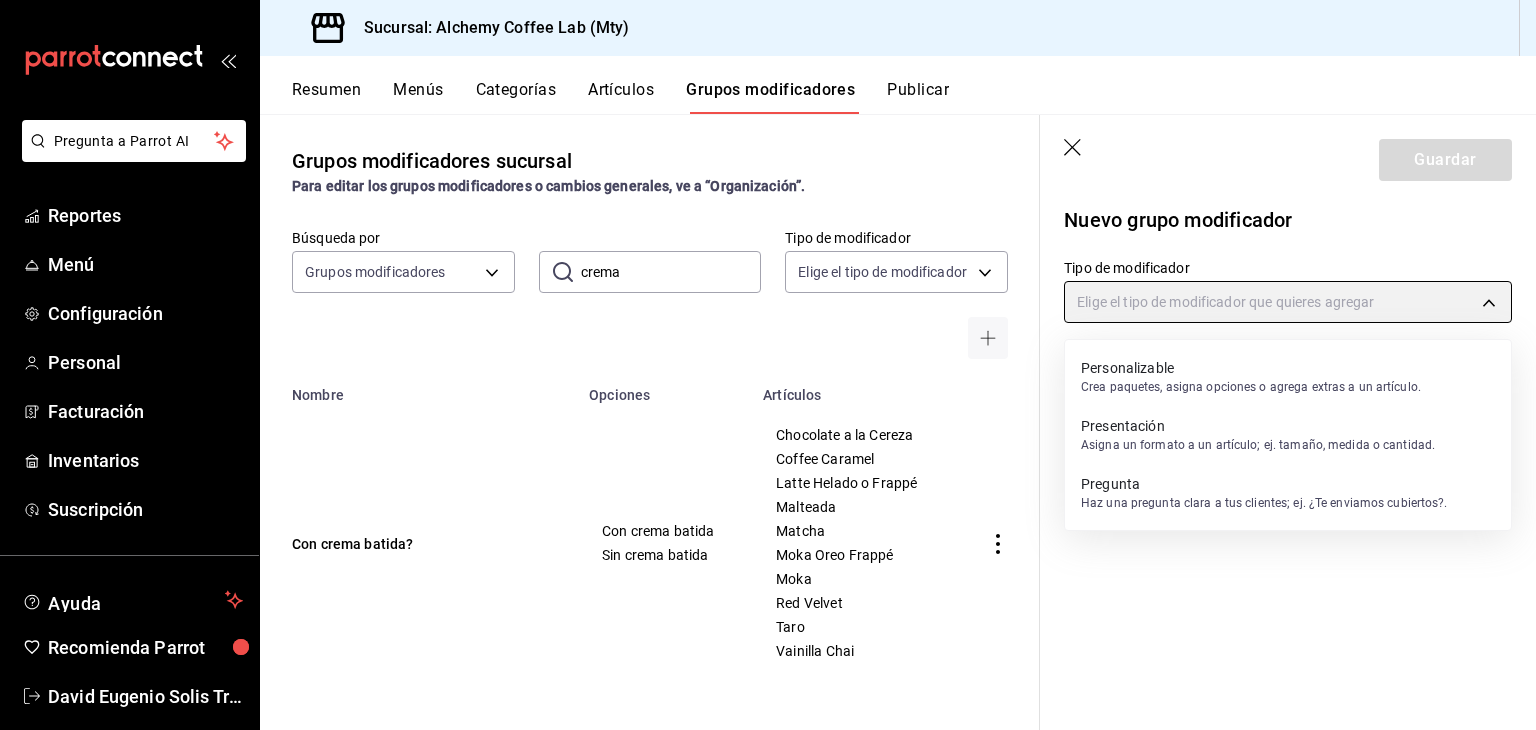 type on "CUSTOMIZABLE" 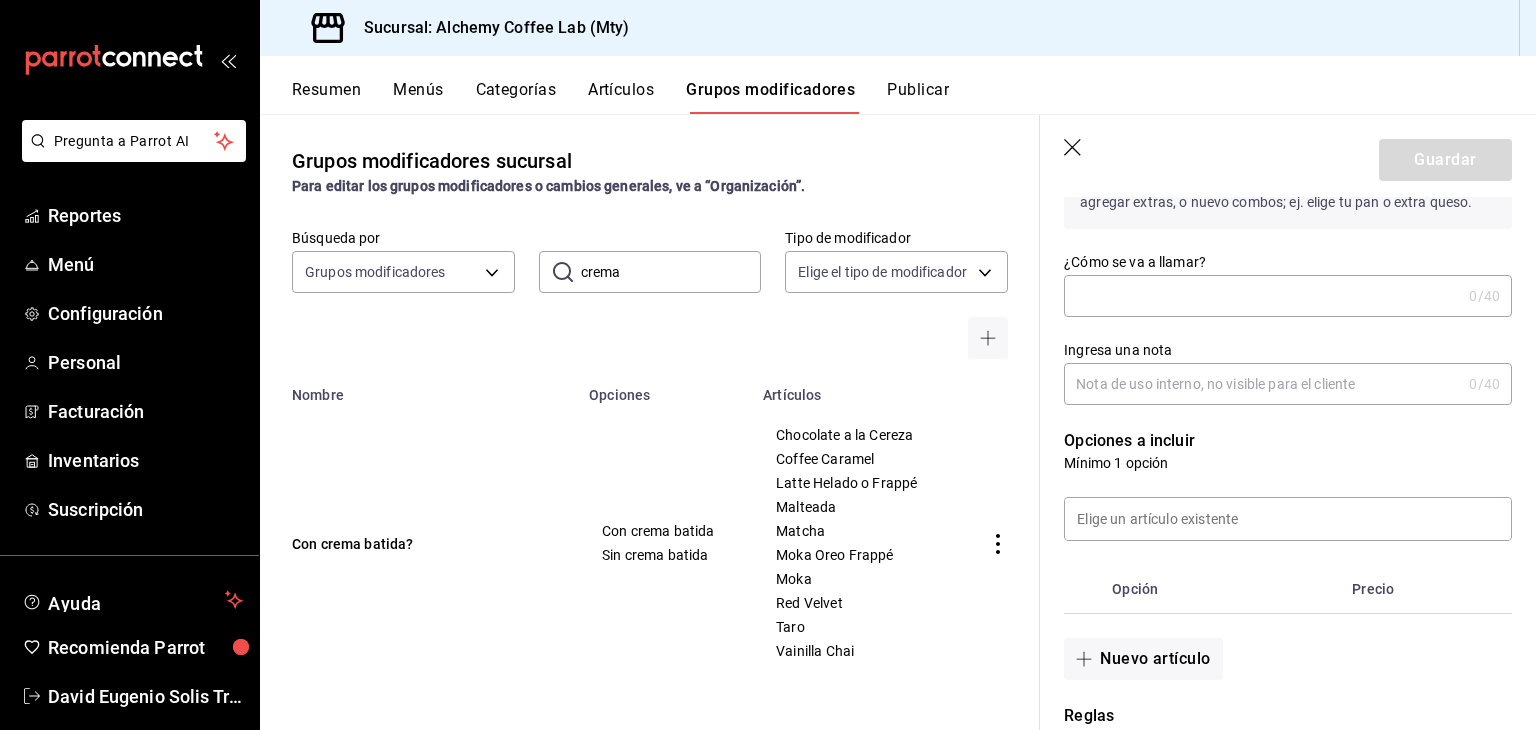 scroll, scrollTop: 200, scrollLeft: 0, axis: vertical 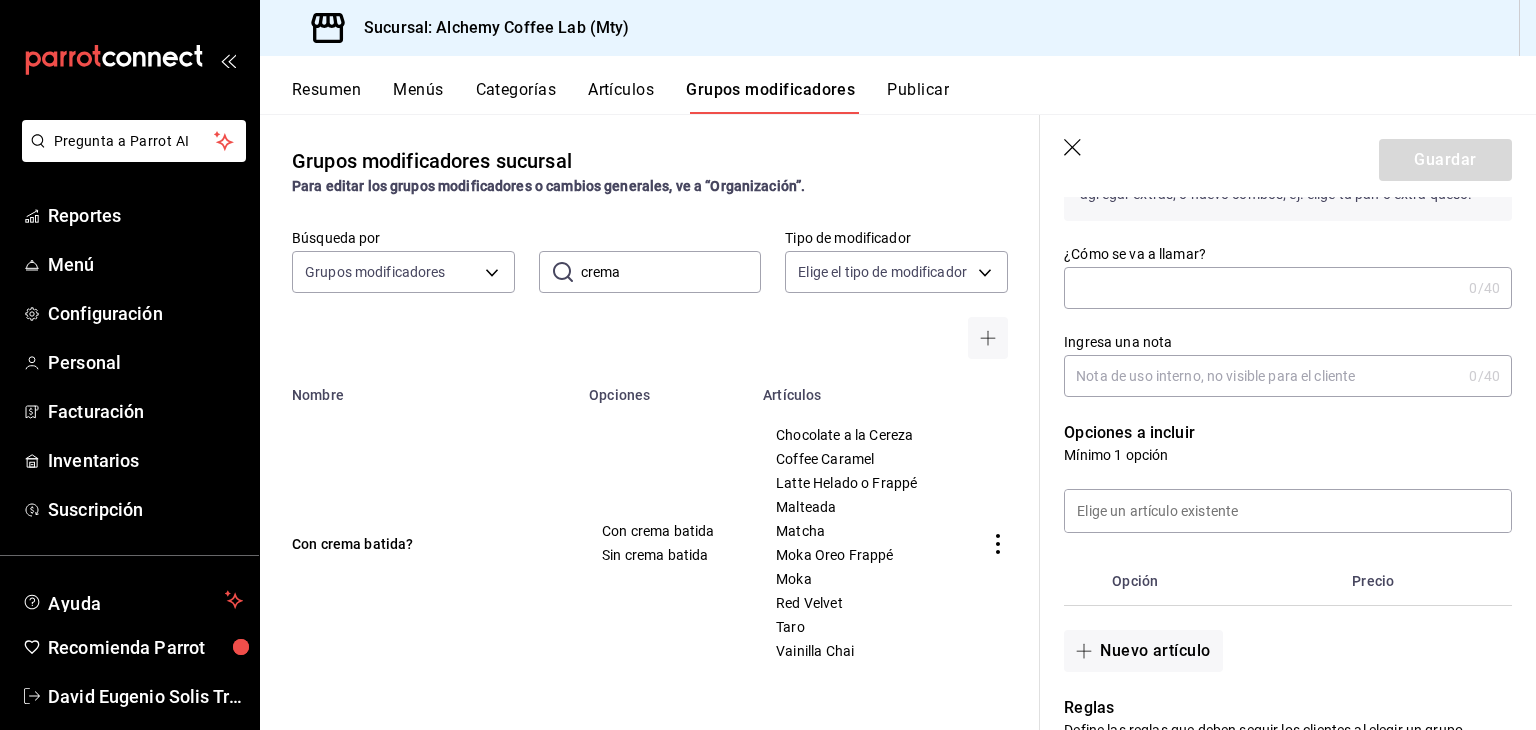 click on "¿Cómo se va a llamar?" at bounding box center (1262, 288) 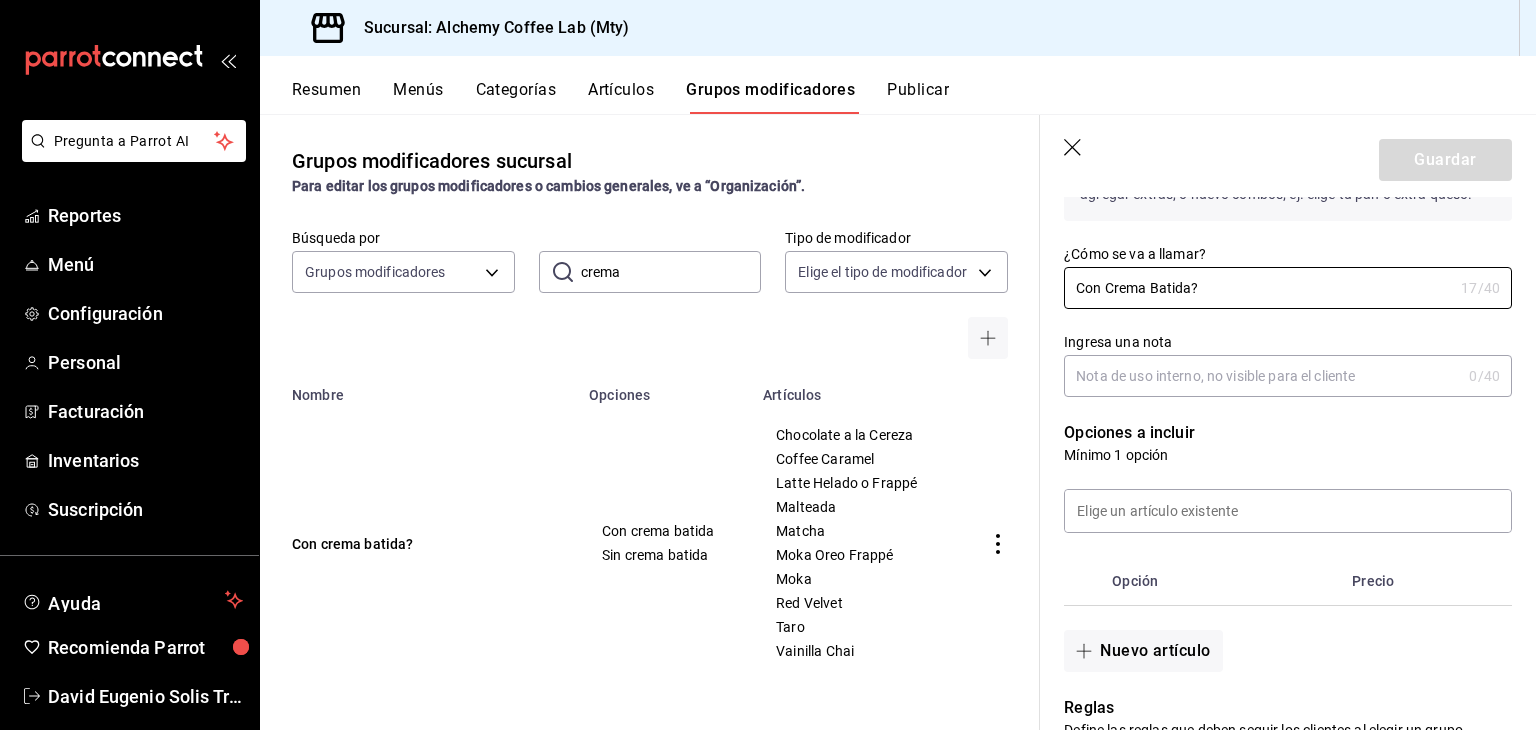 type on "Con Crema Batida?" 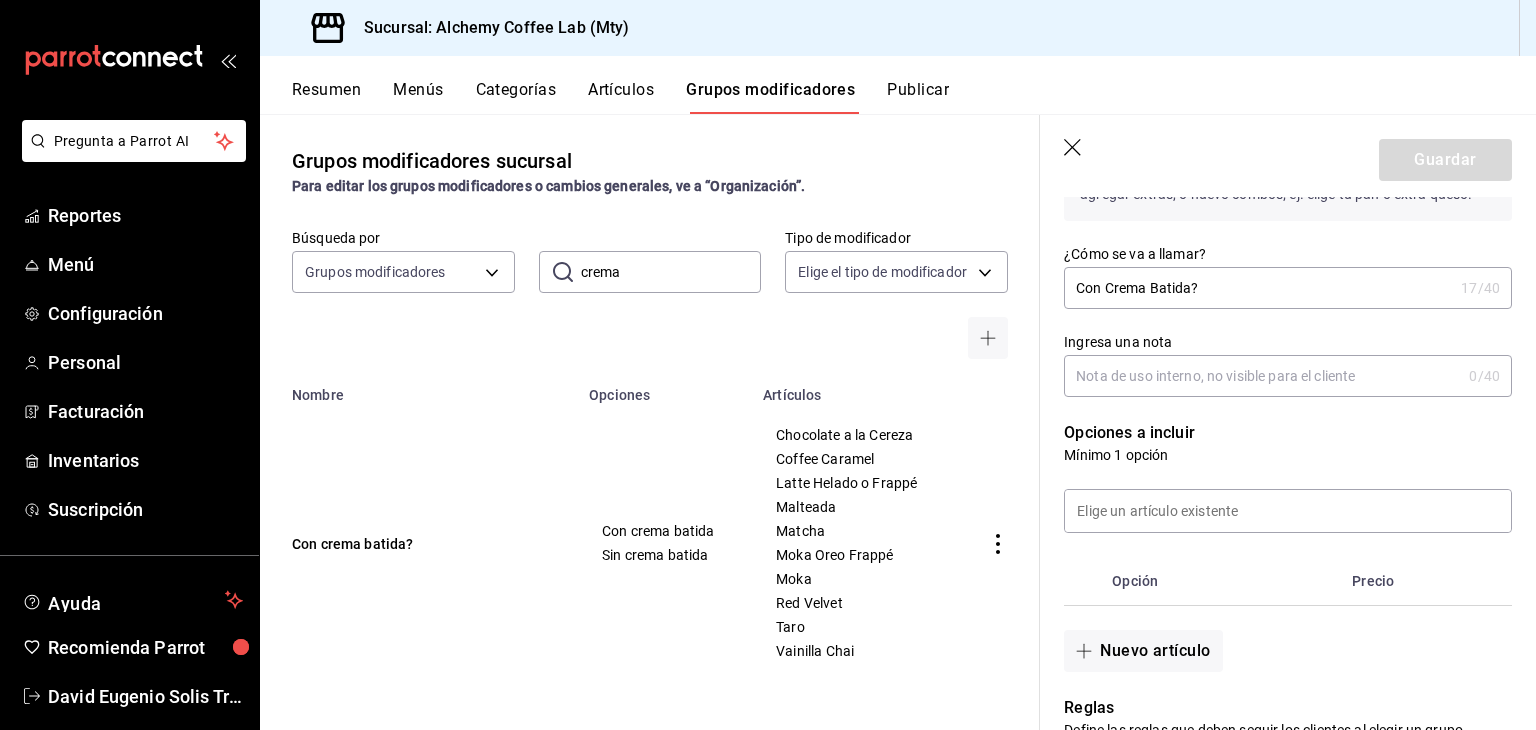 click on "Ingresa una nota" at bounding box center [1262, 376] 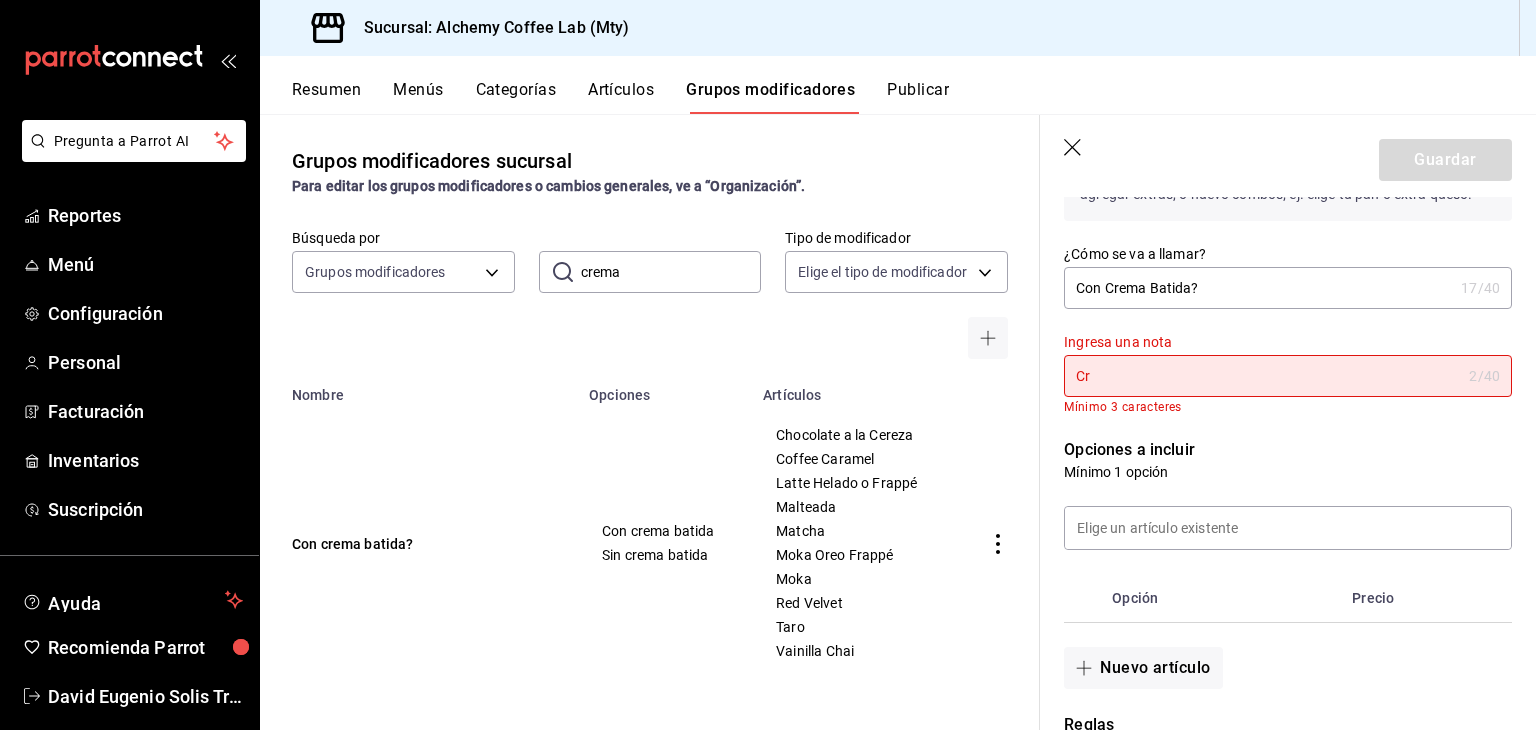 type on "C" 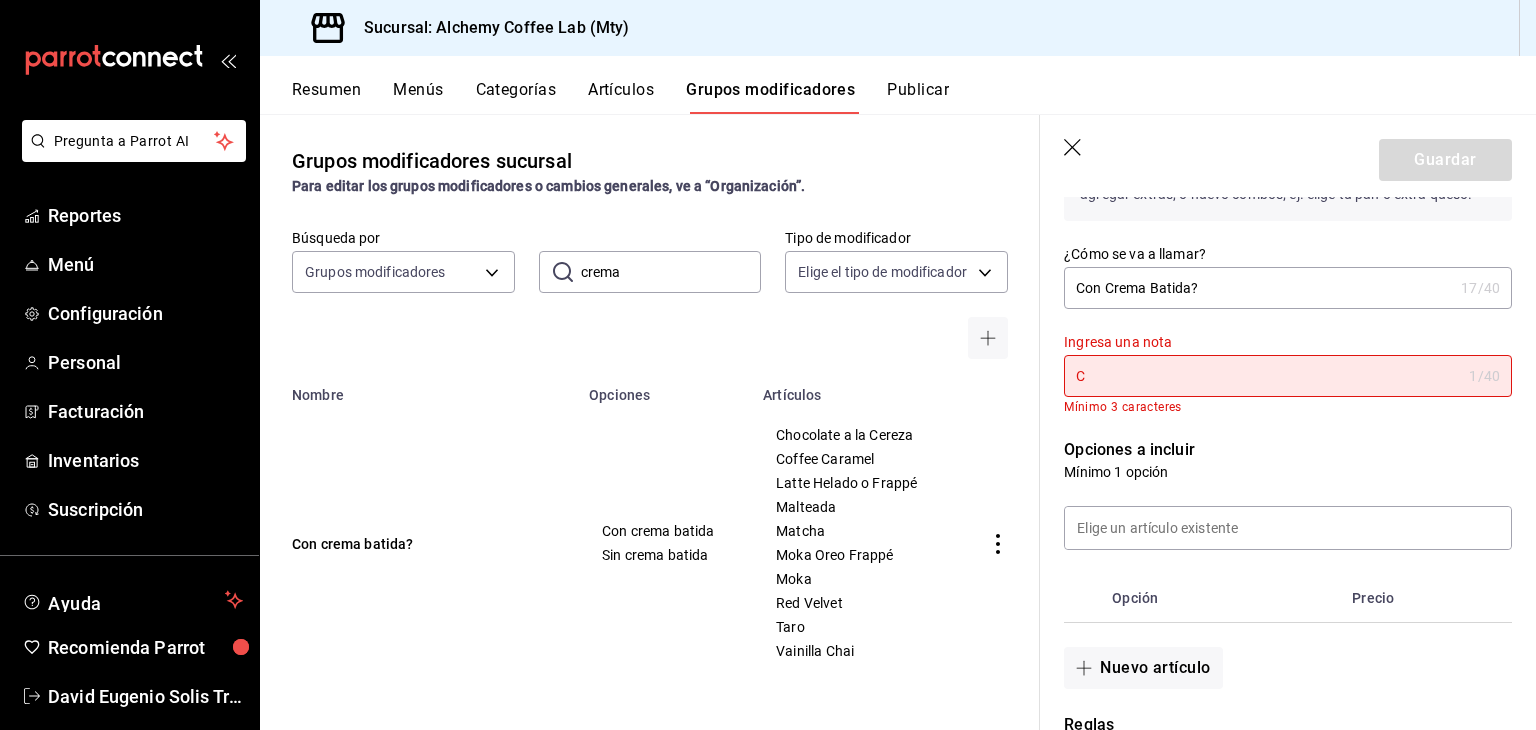 type 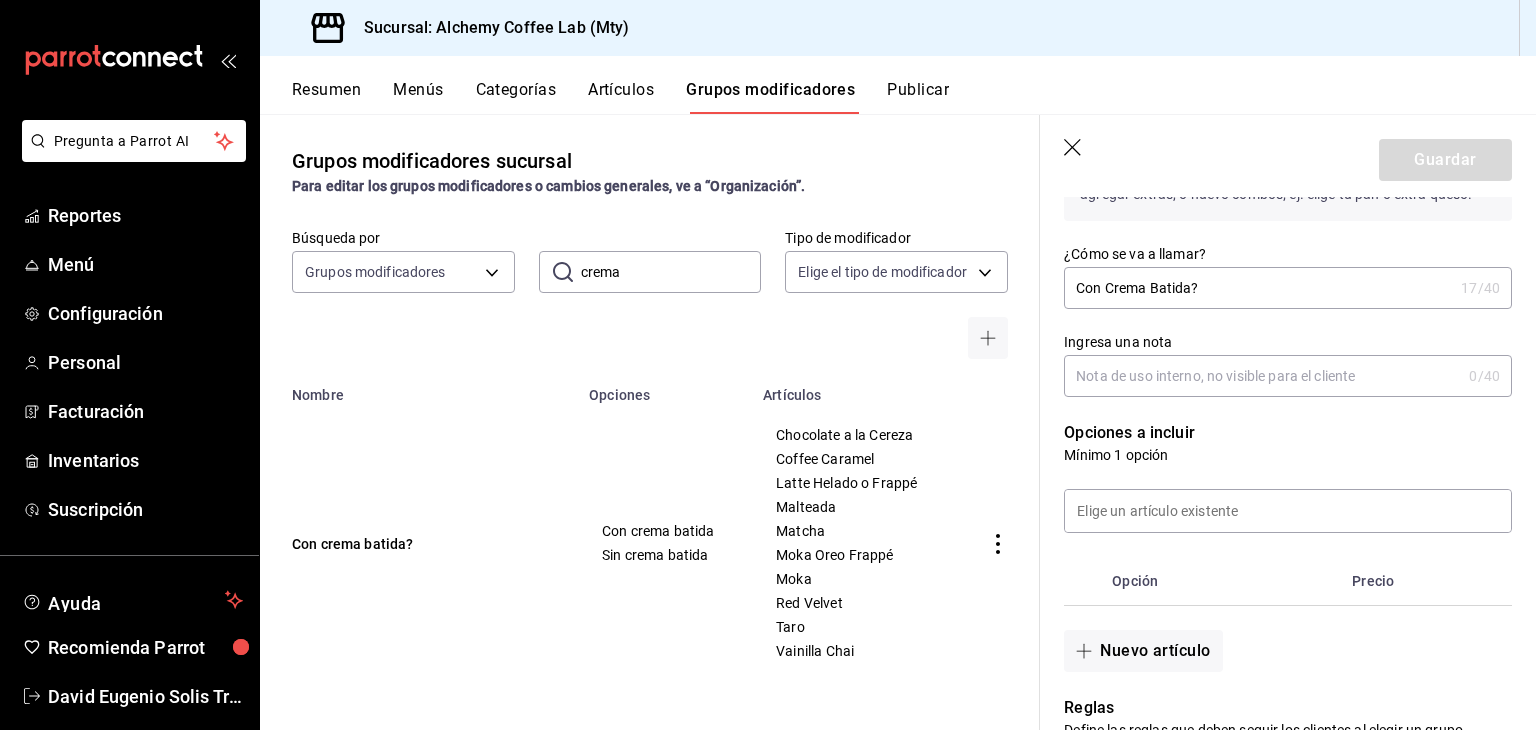 click on "Con Crema Batida?" at bounding box center [1258, 288] 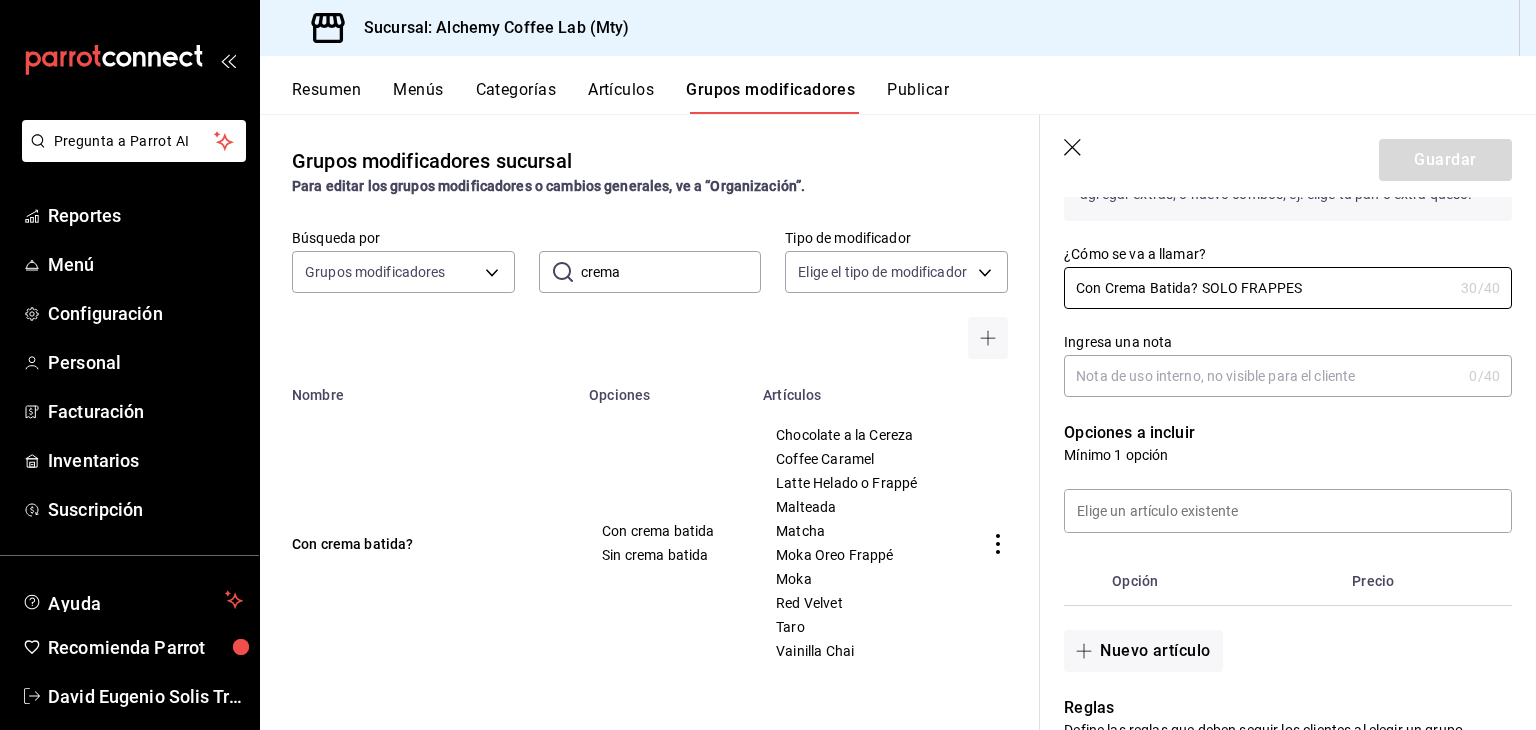 type on "Con Crema Batida? SOLO FRAPPES" 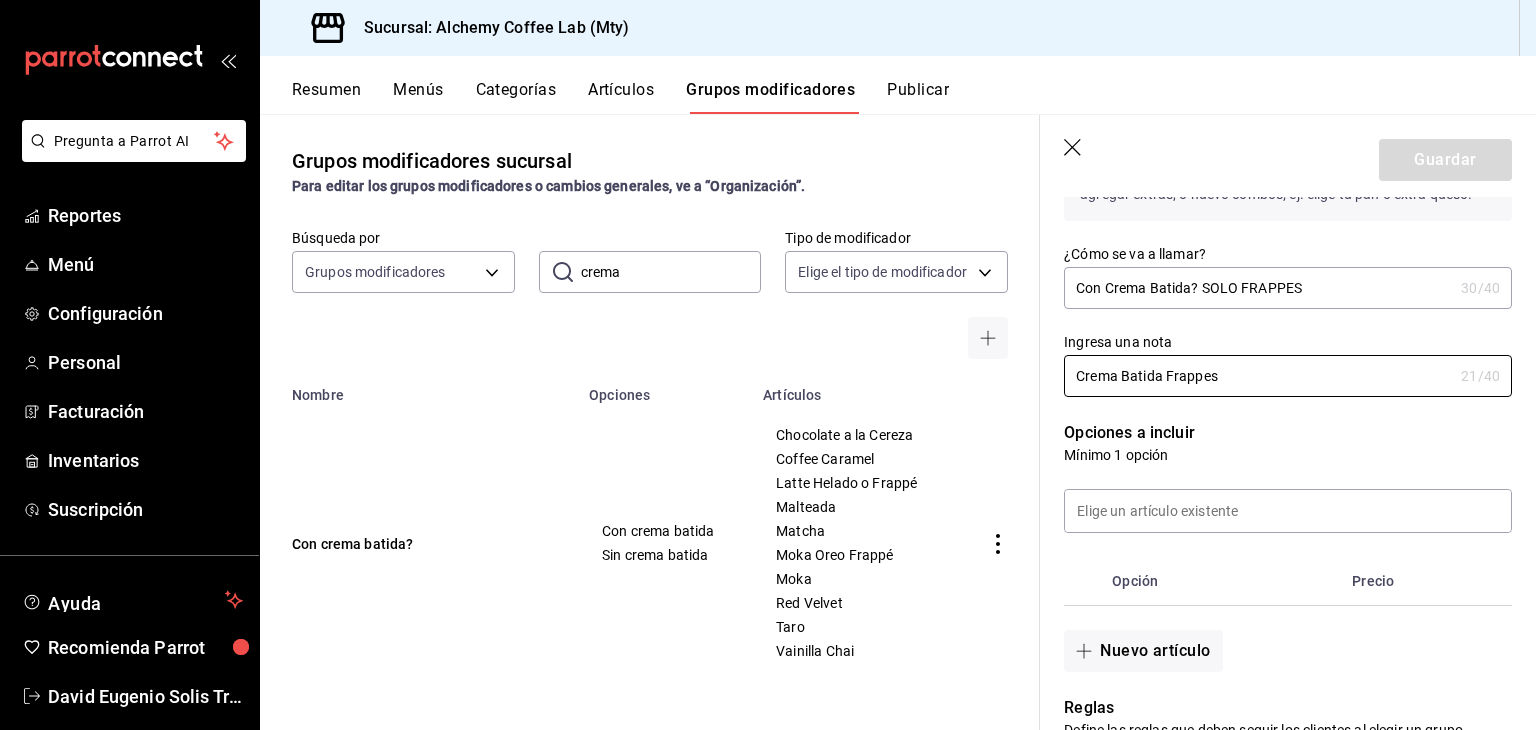 type on "Crema Batida Frappes" 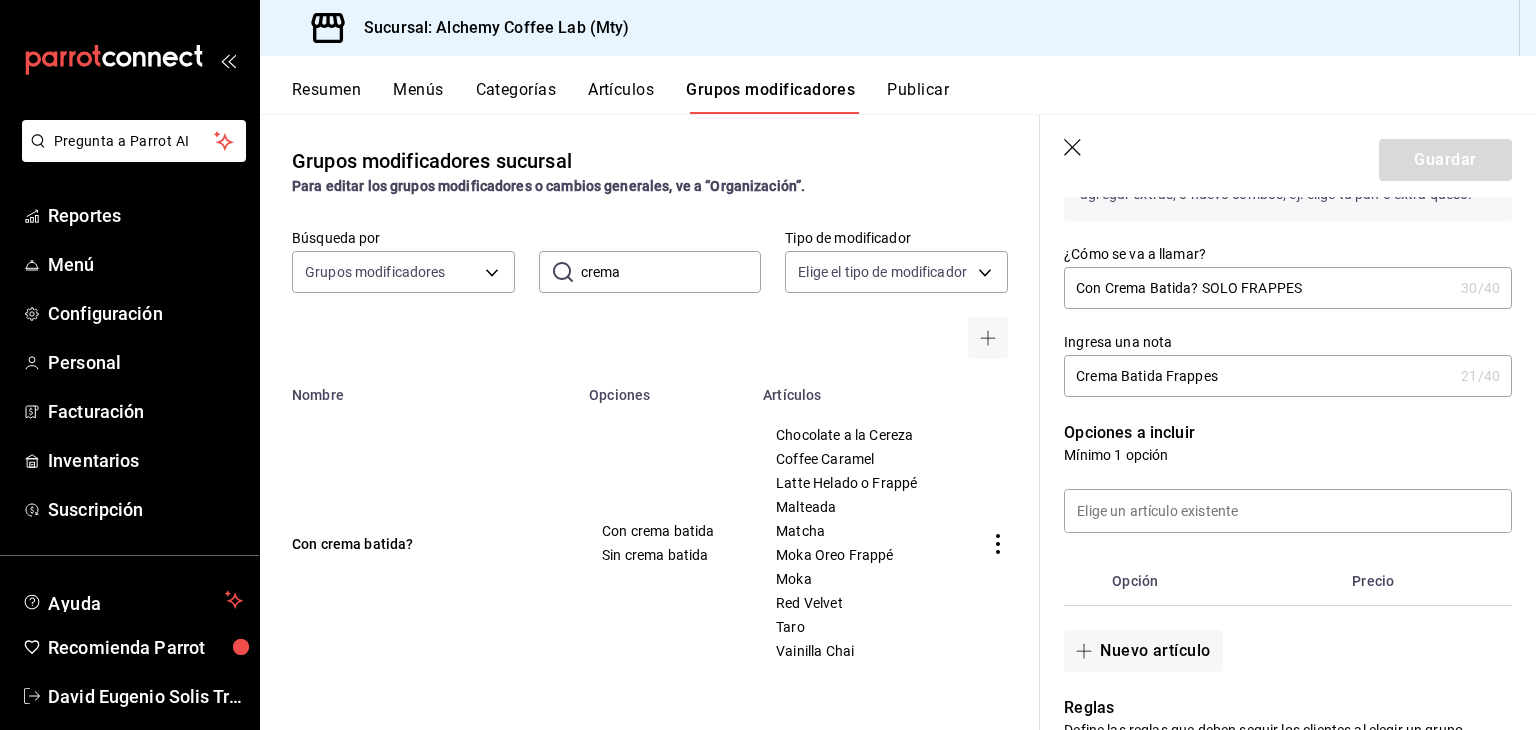 click on "Con Crema Batida? SOLO FRAPPES" at bounding box center (1258, 288) 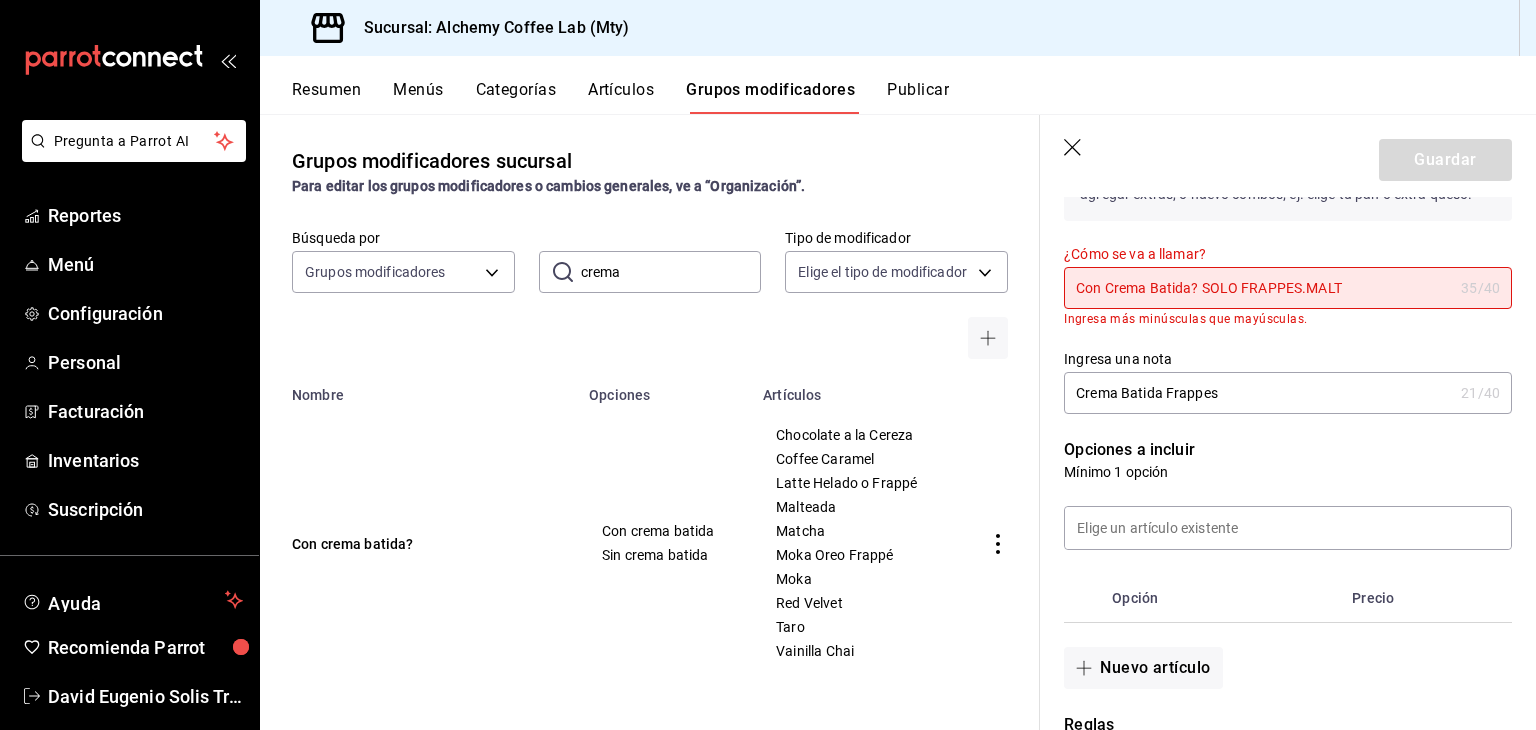 click on "Con Crema Batida? SOLO FRAPPES.MALT" at bounding box center [1258, 288] 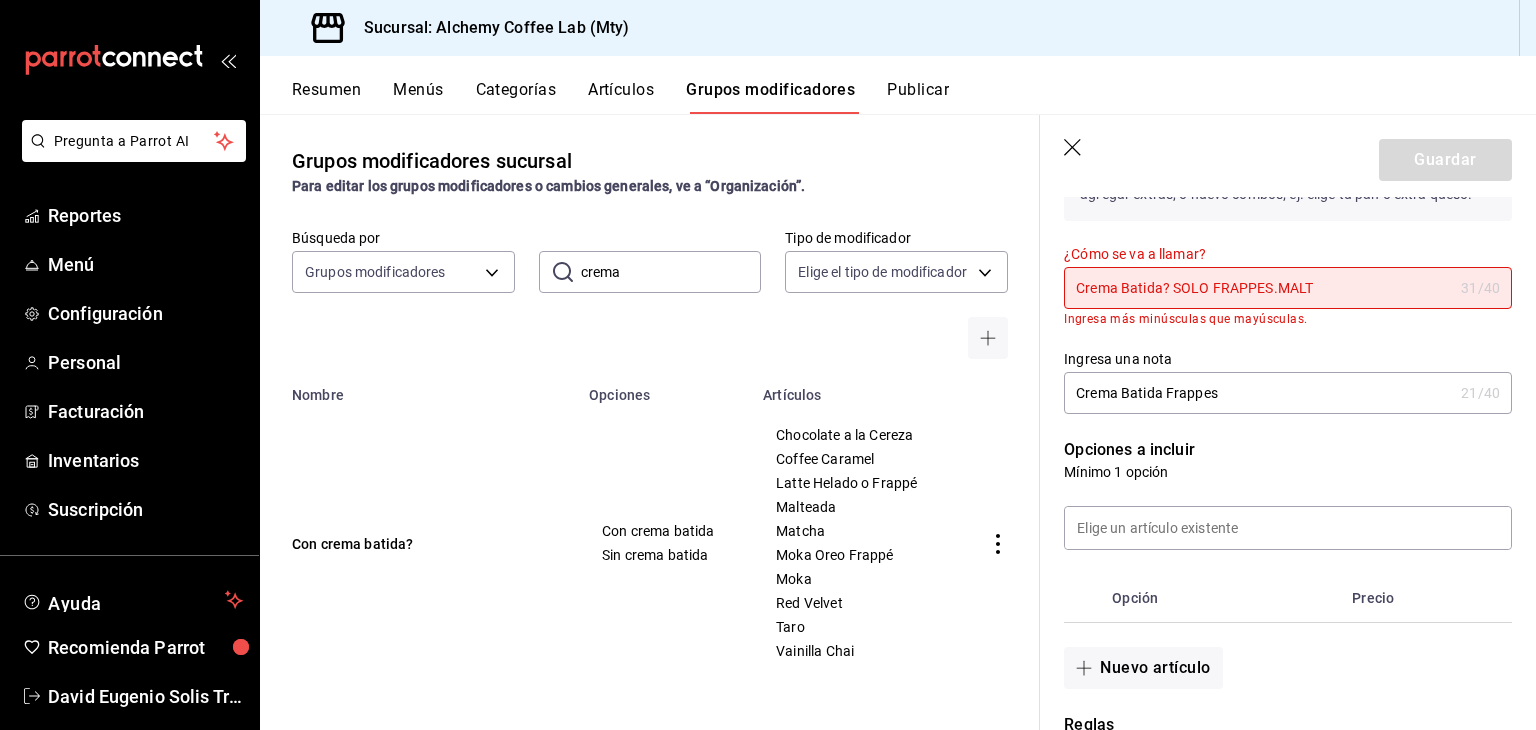click on "Crema Batida? SOLO FRAPPES.MALT" at bounding box center [1258, 288] 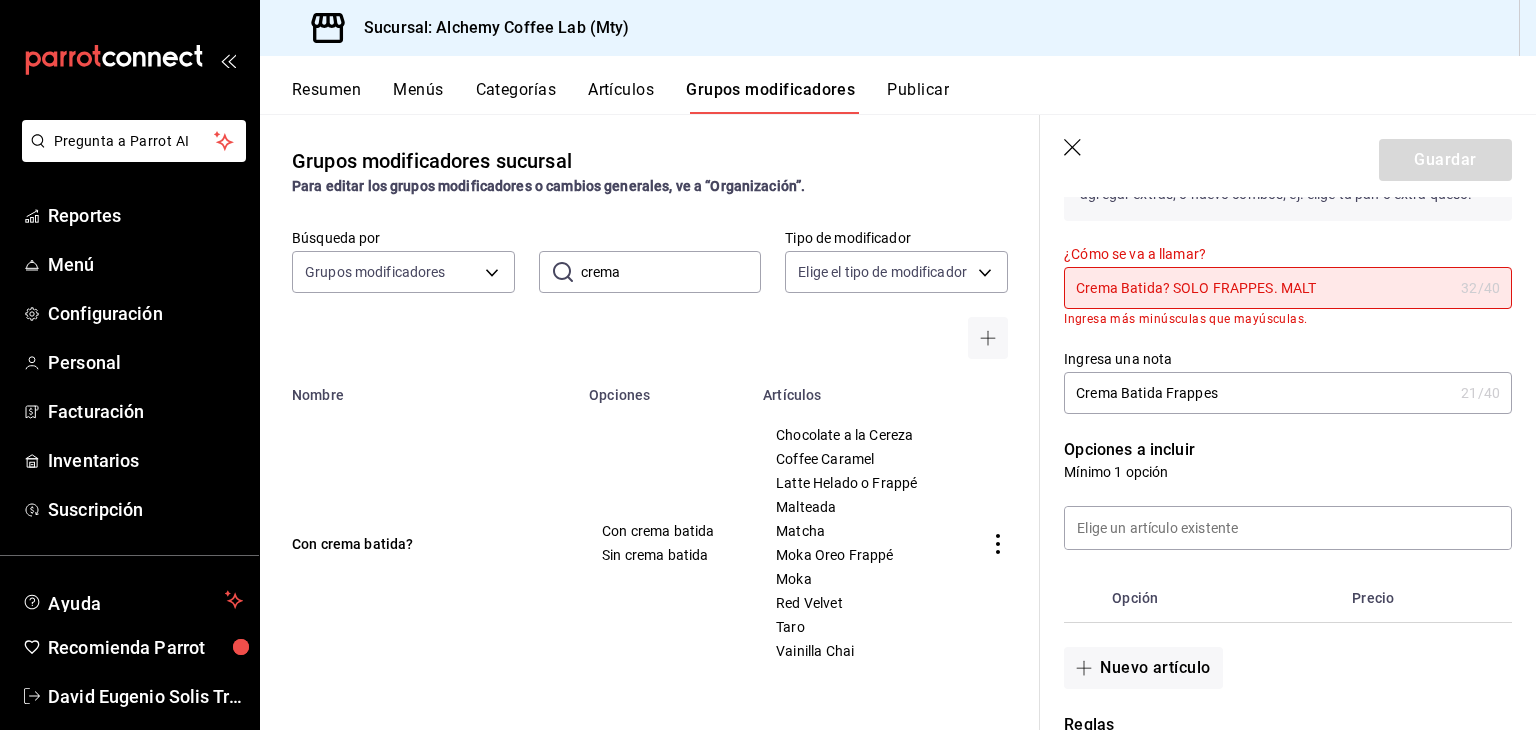 click on "Crema Batida? SOLO FRAPPES. MALT" at bounding box center (1258, 288) 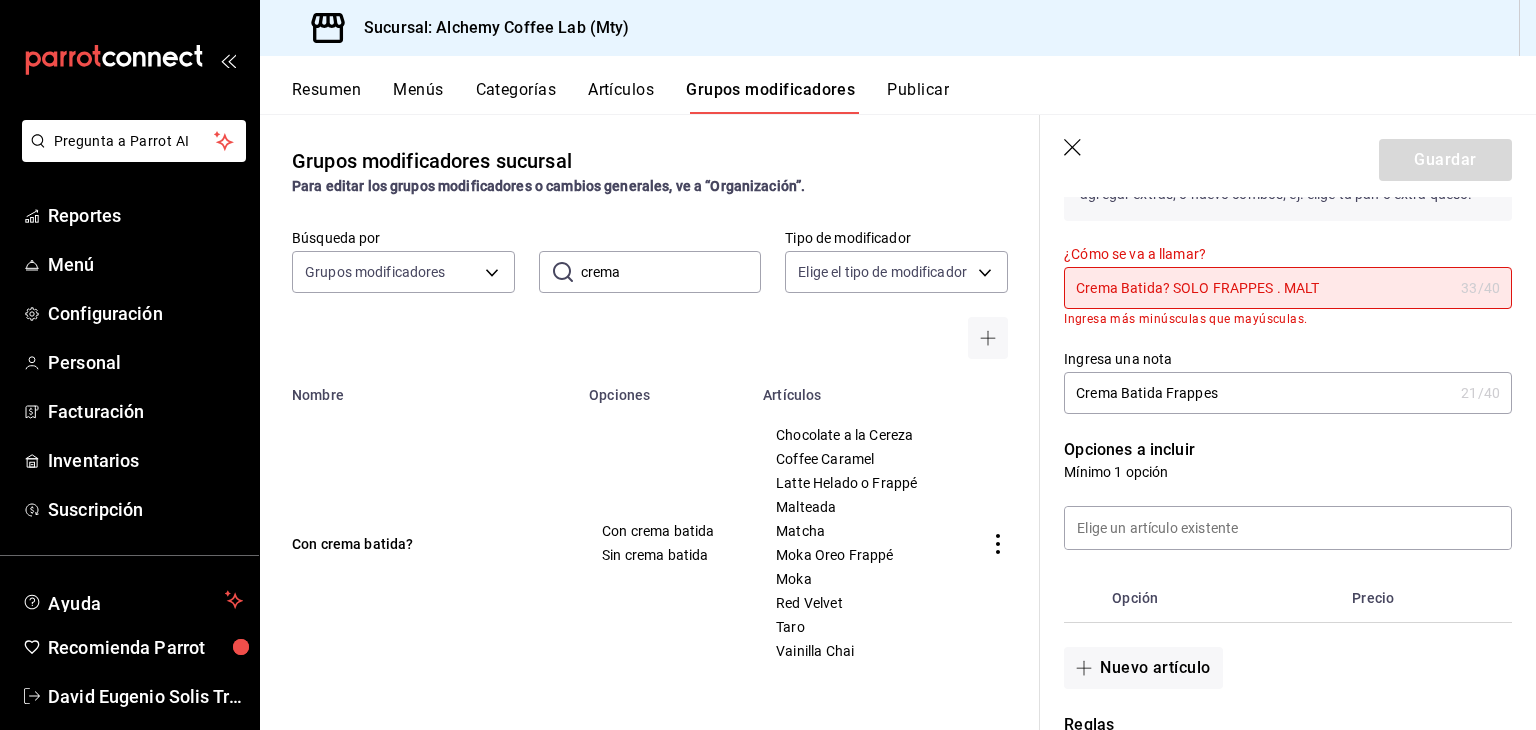click on "Crema Batida? SOLO FRAPPES . MALT" at bounding box center [1258, 288] 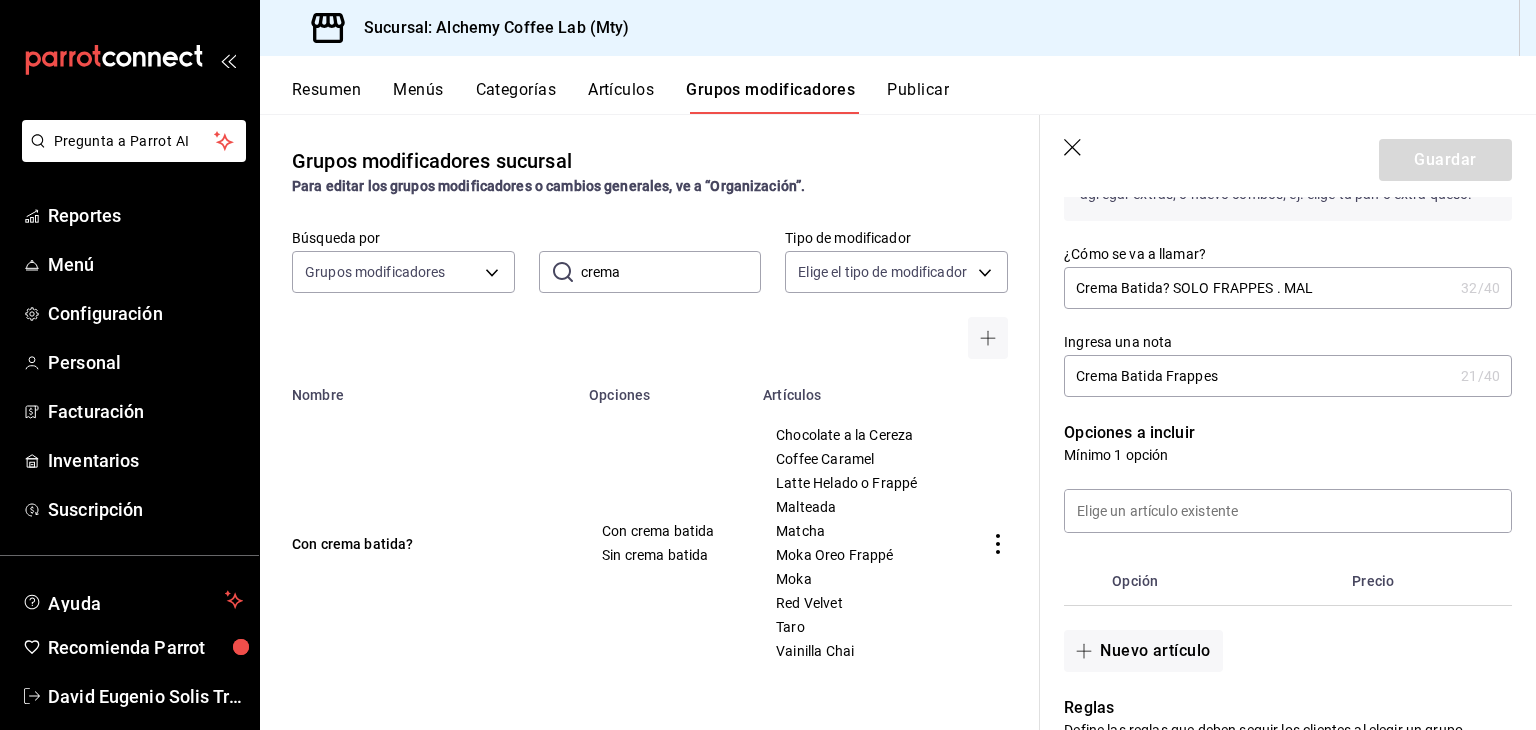 click on "Crema Batida? SOLO FRAPPES . MAL" at bounding box center (1258, 288) 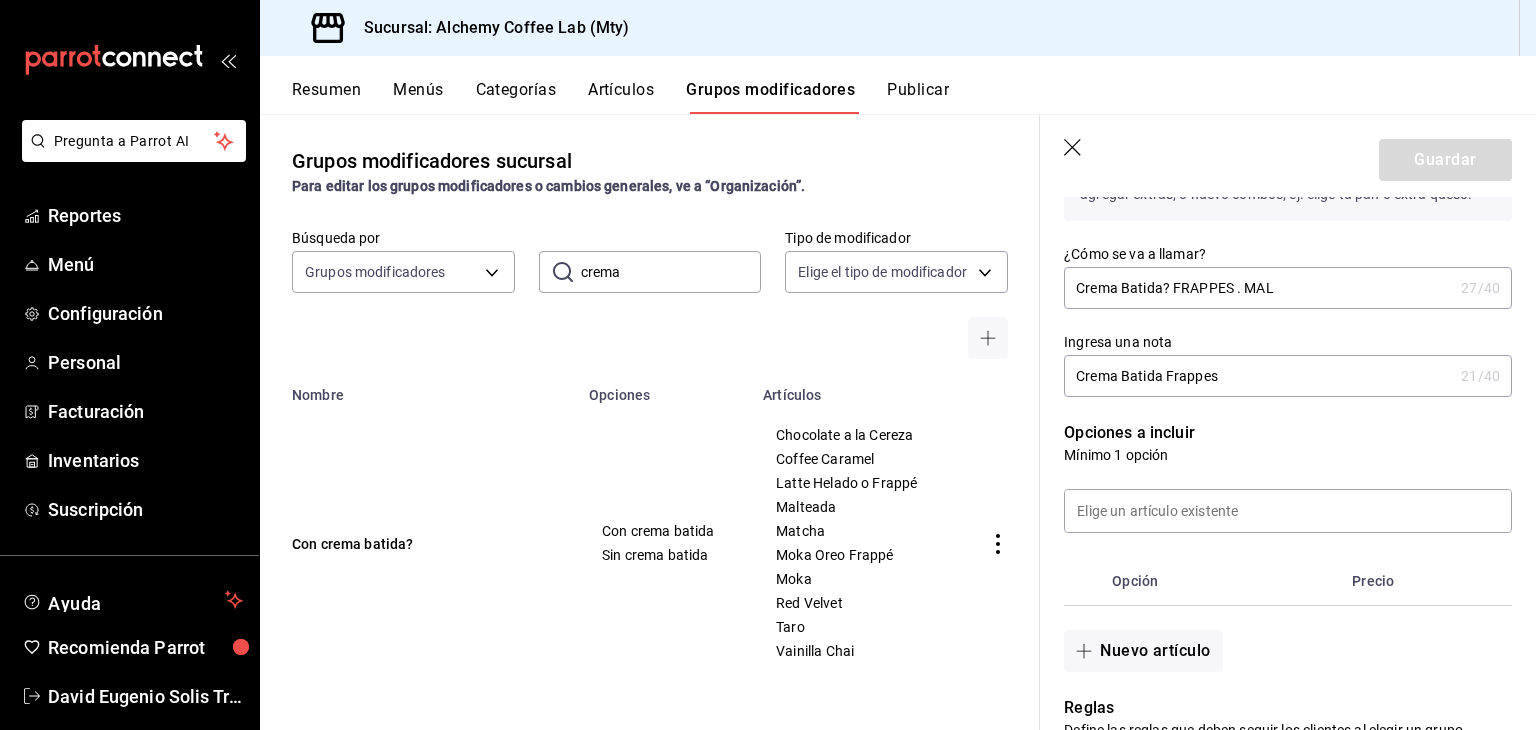 click on "Crema Batida? FRAPPES . MAL" at bounding box center (1258, 288) 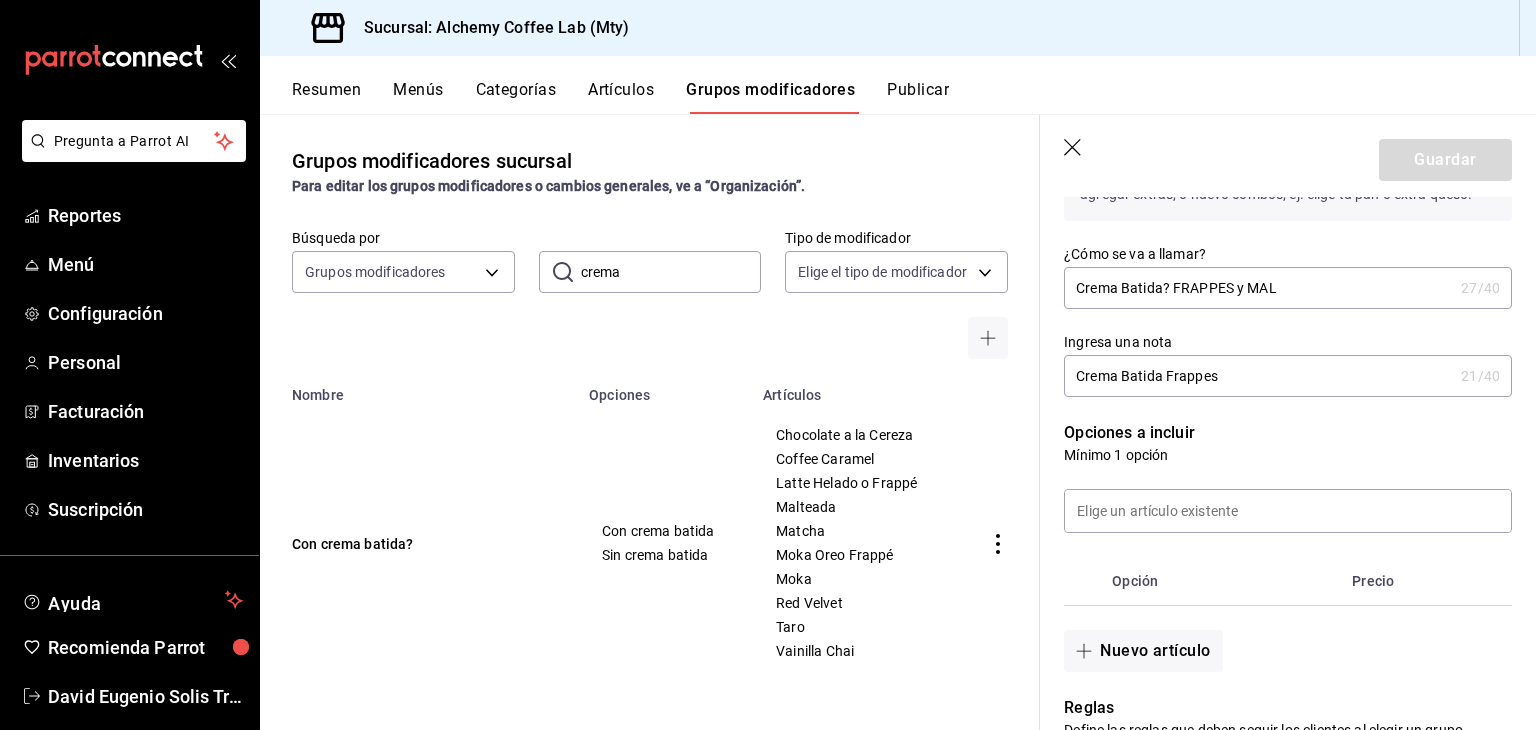 click on "Crema Batida? FRAPPES y MAL" at bounding box center (1258, 288) 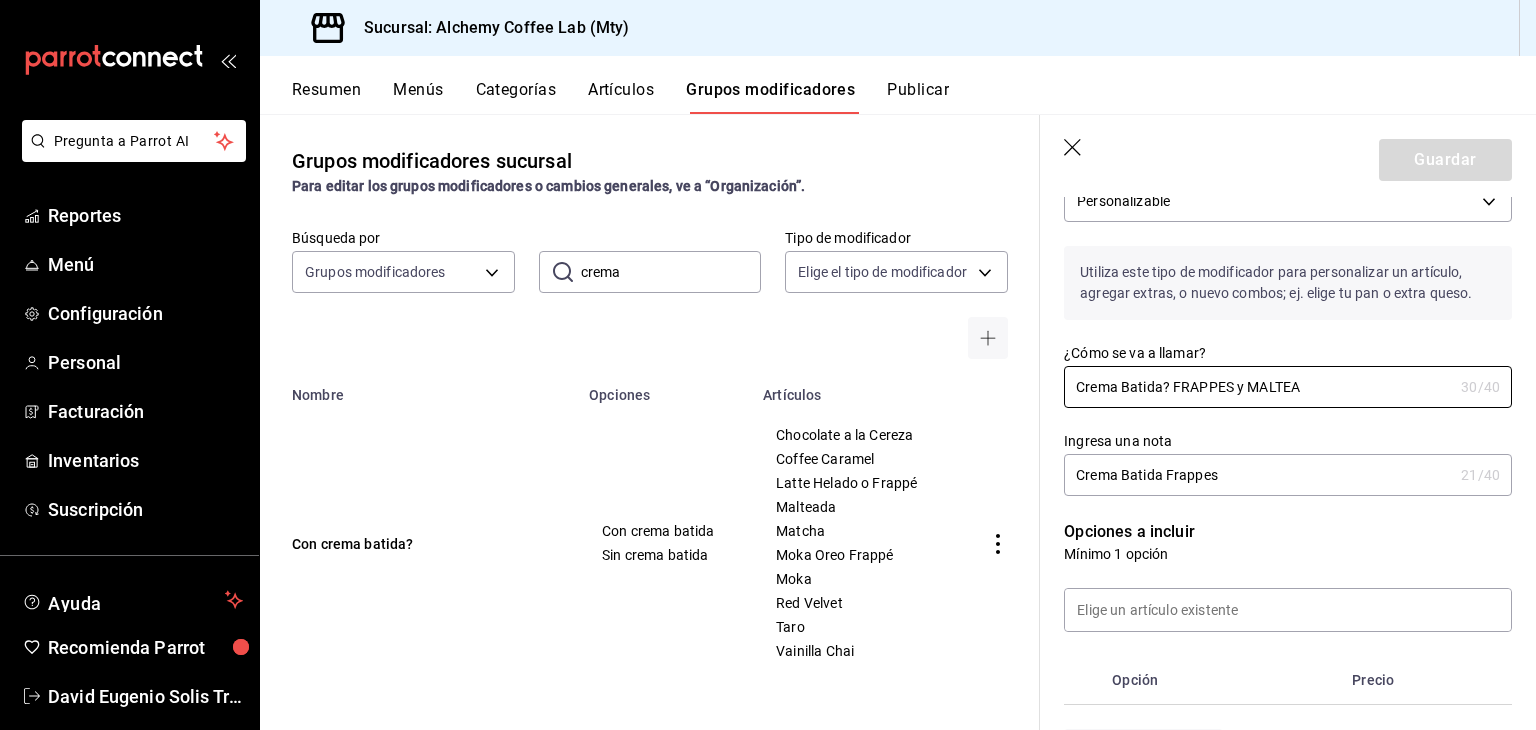 scroll, scrollTop: 100, scrollLeft: 0, axis: vertical 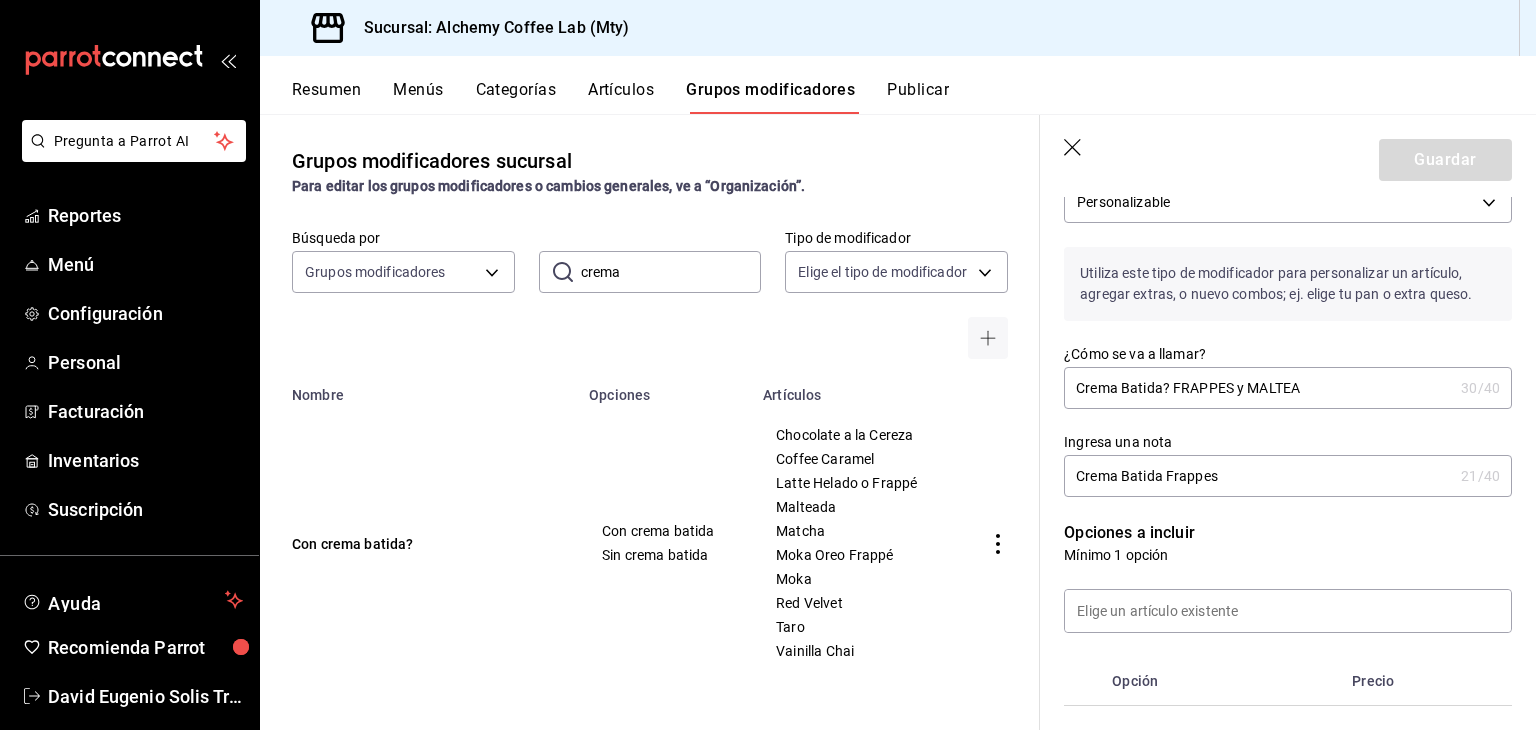 click on "Crema Batida? FRAPPES y MALTEA" at bounding box center [1258, 388] 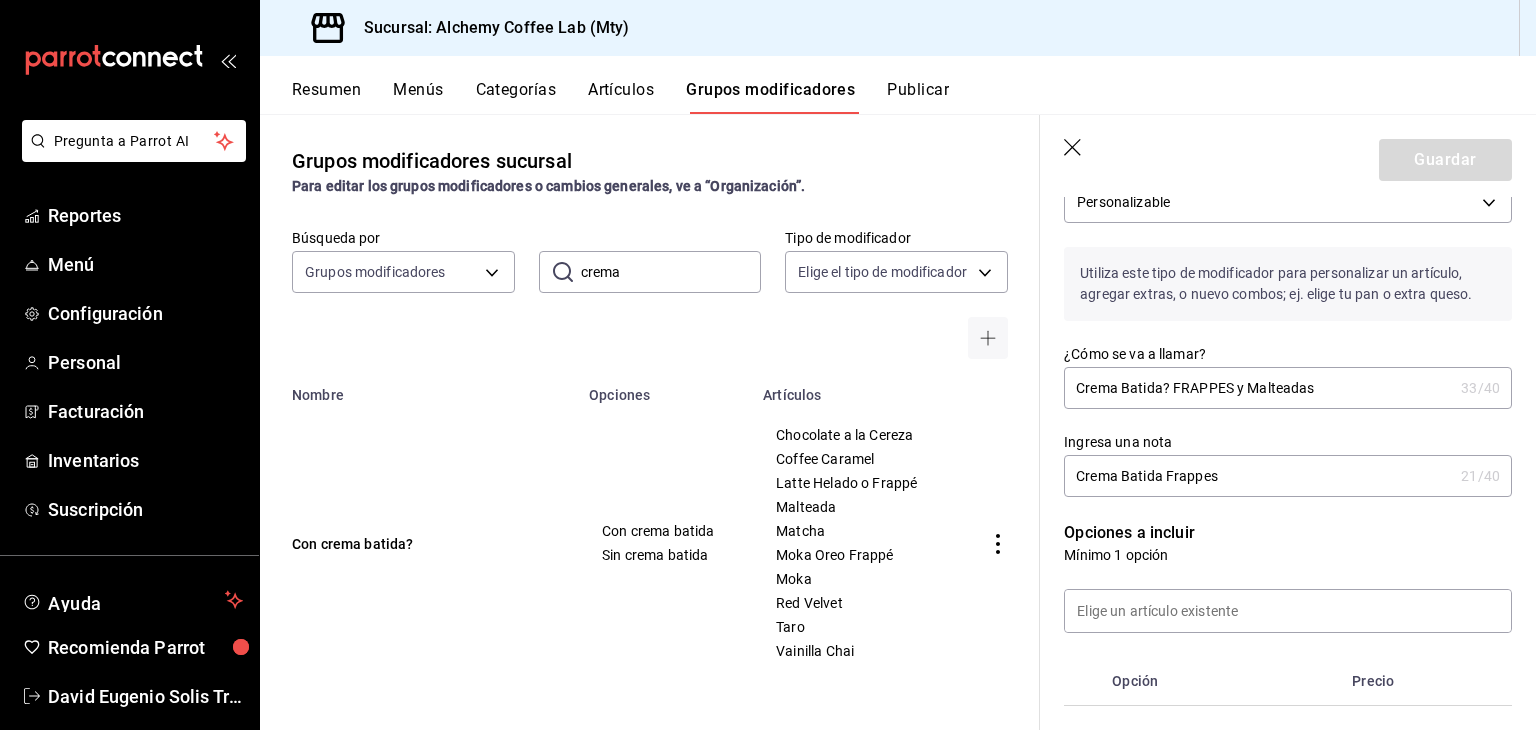 drag, startPoint x: 1231, startPoint y: 388, endPoint x: 1264, endPoint y: 377, distance: 34.785053 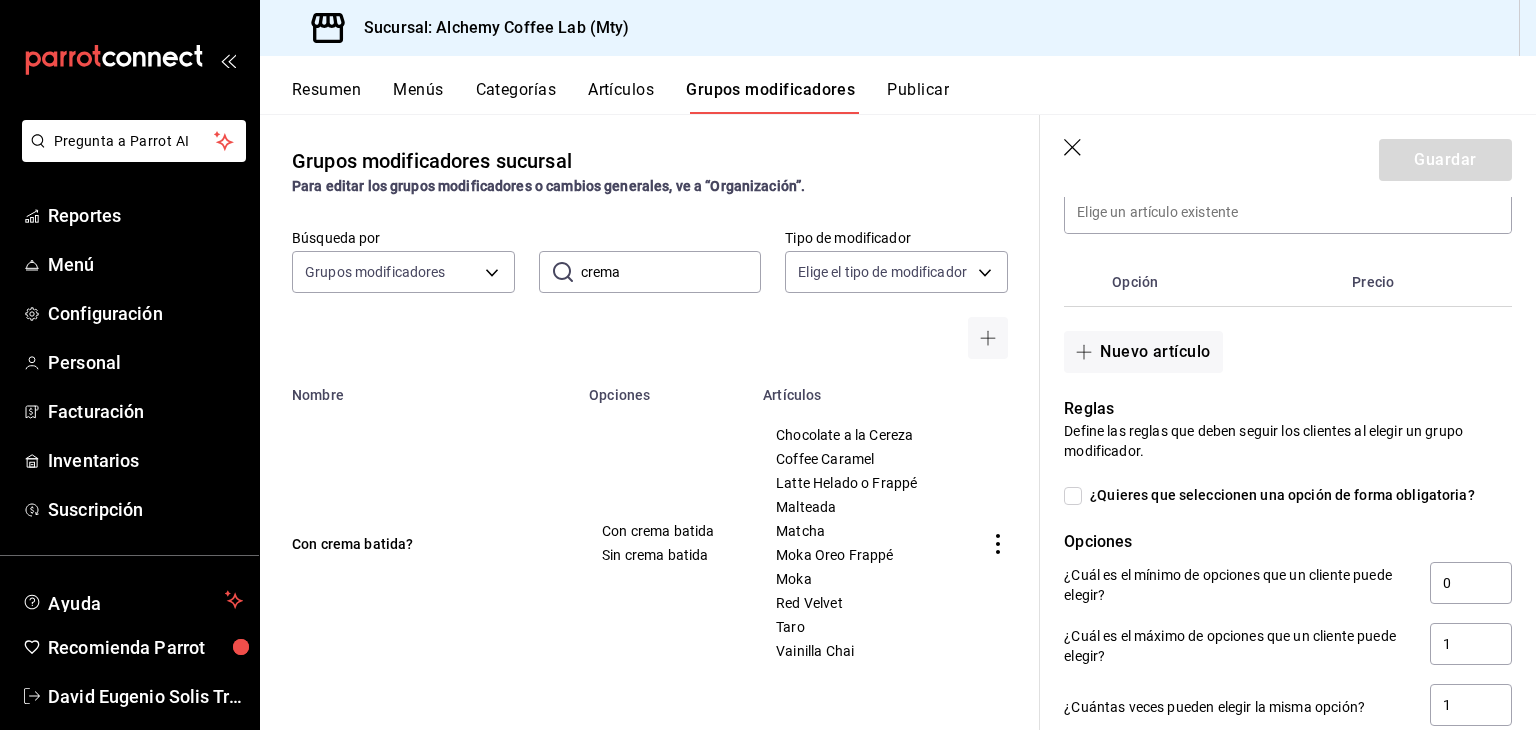 scroll, scrollTop: 500, scrollLeft: 0, axis: vertical 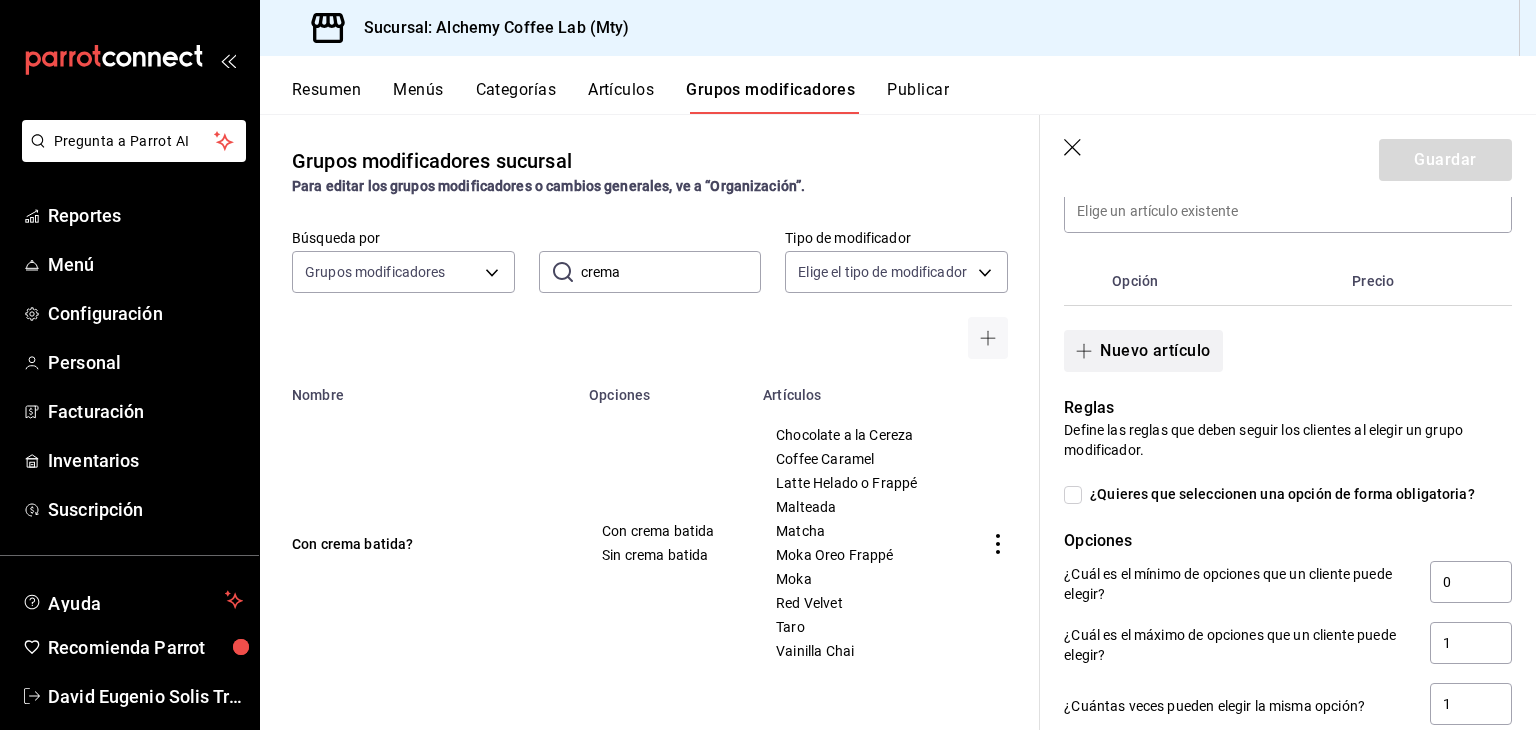 type on "Crema Batida? Frappes y Malteadas" 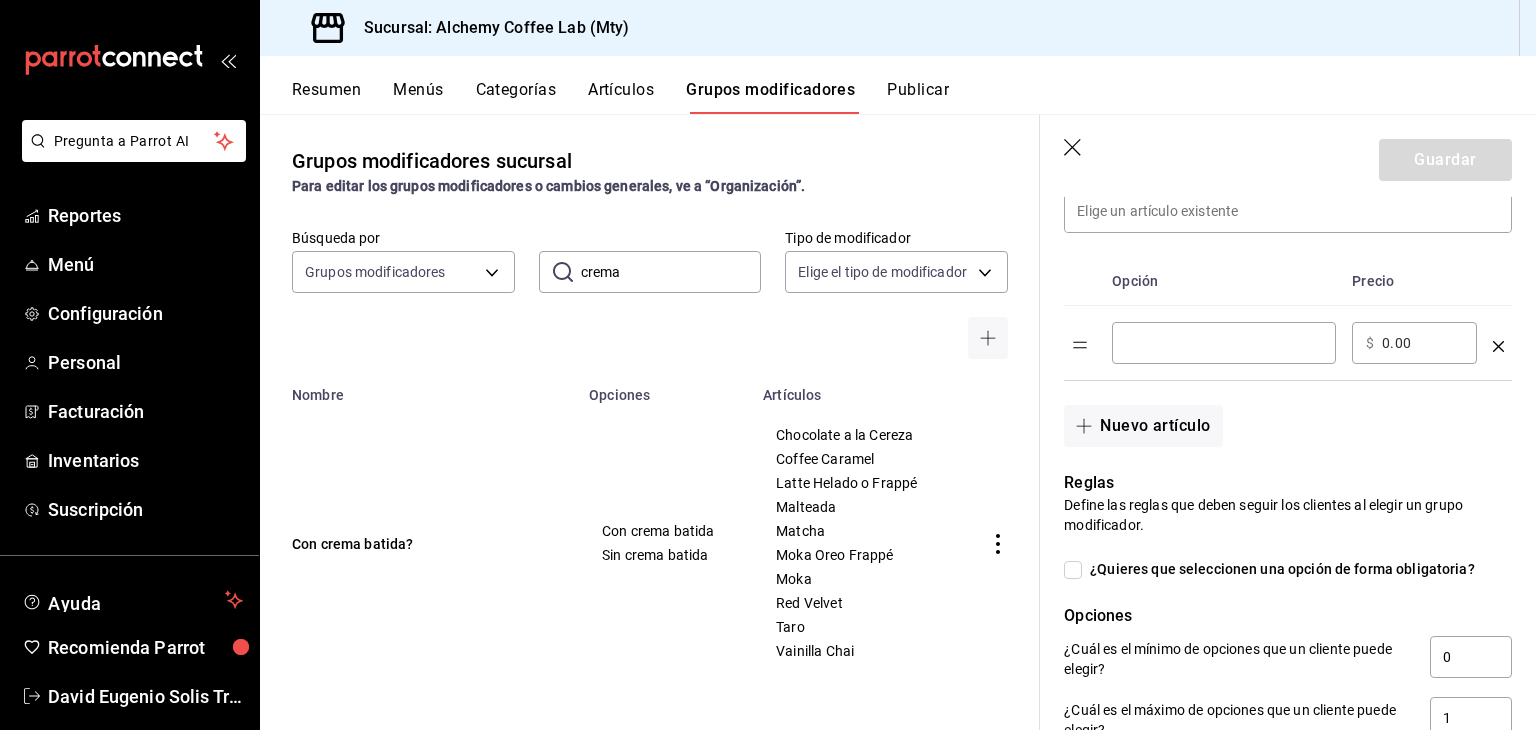 click at bounding box center [1224, 343] 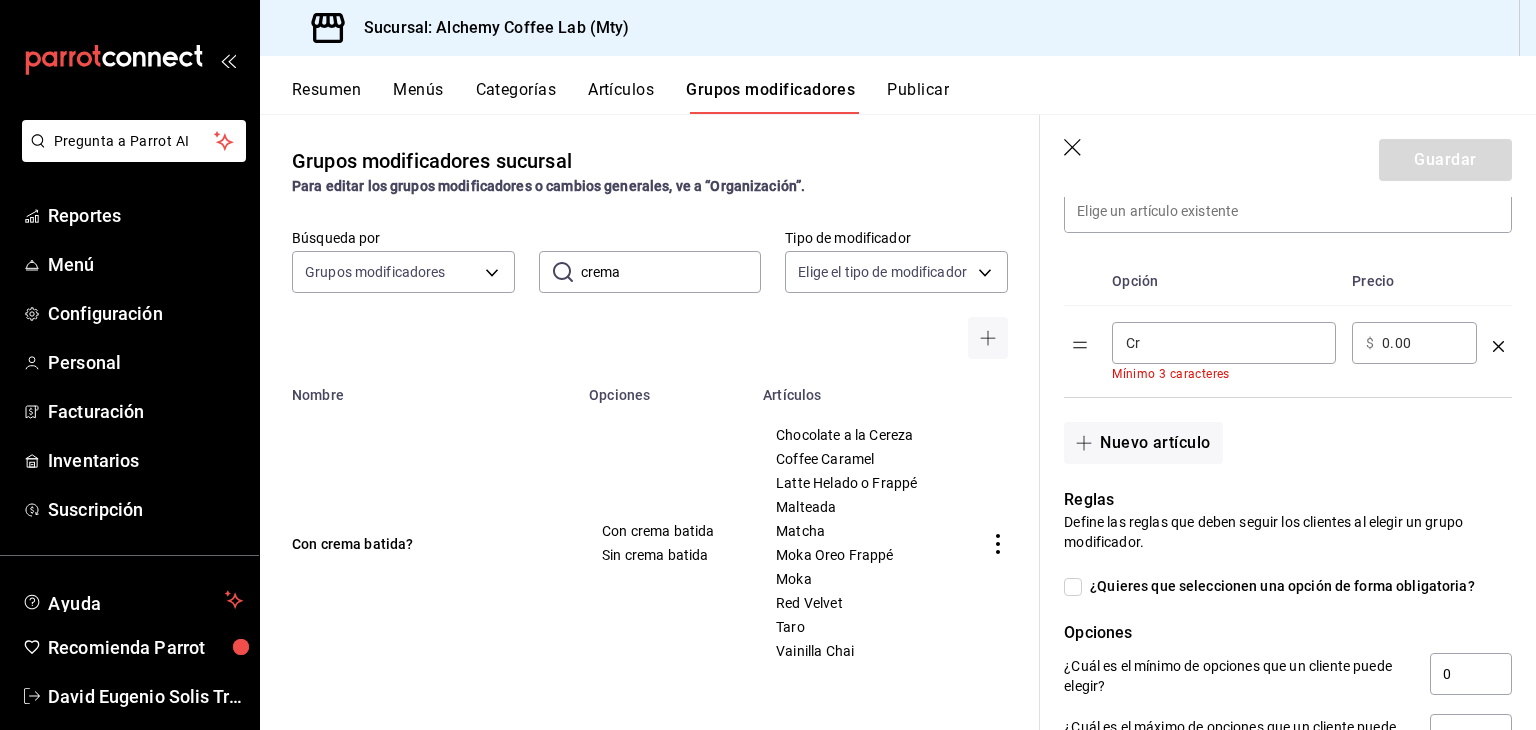 type on "C" 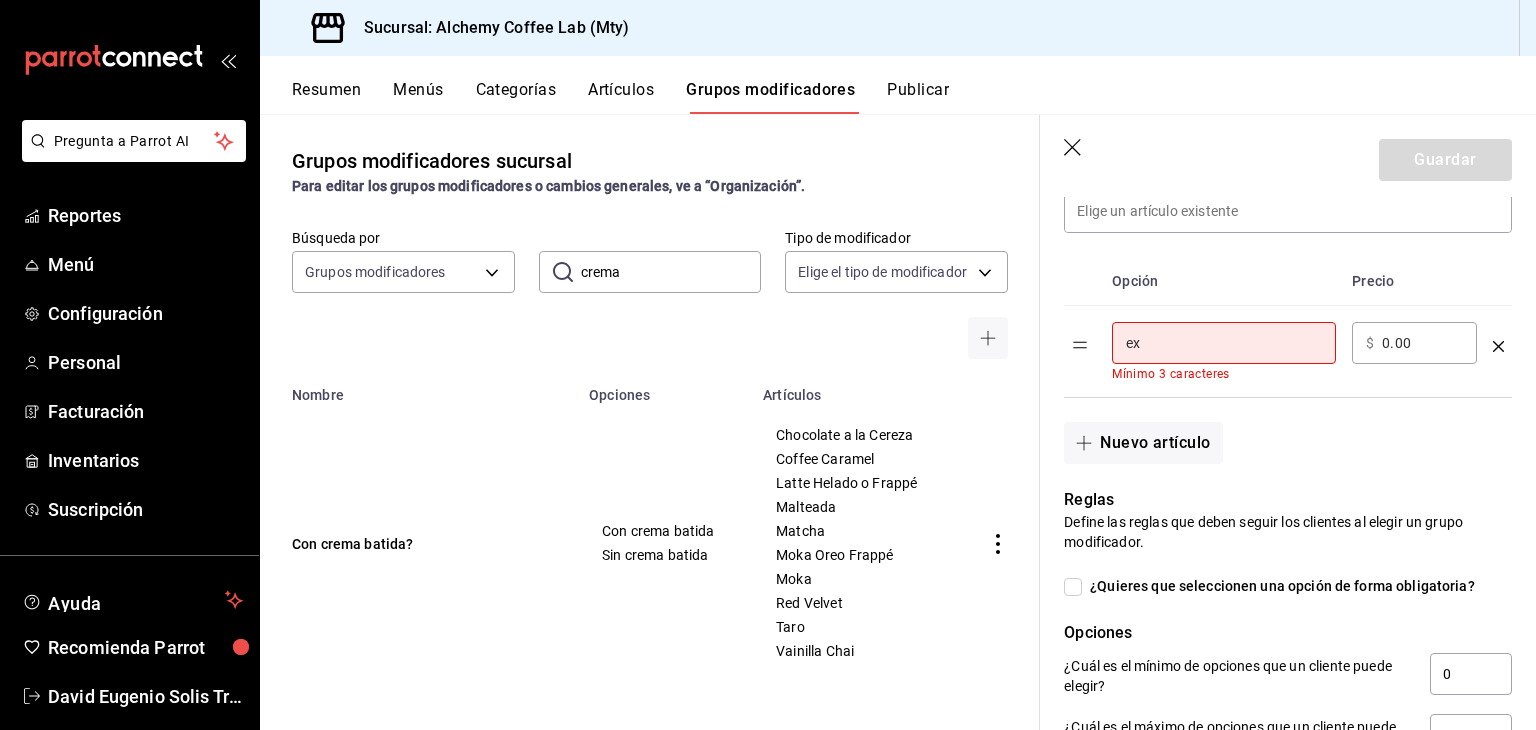 type on "e" 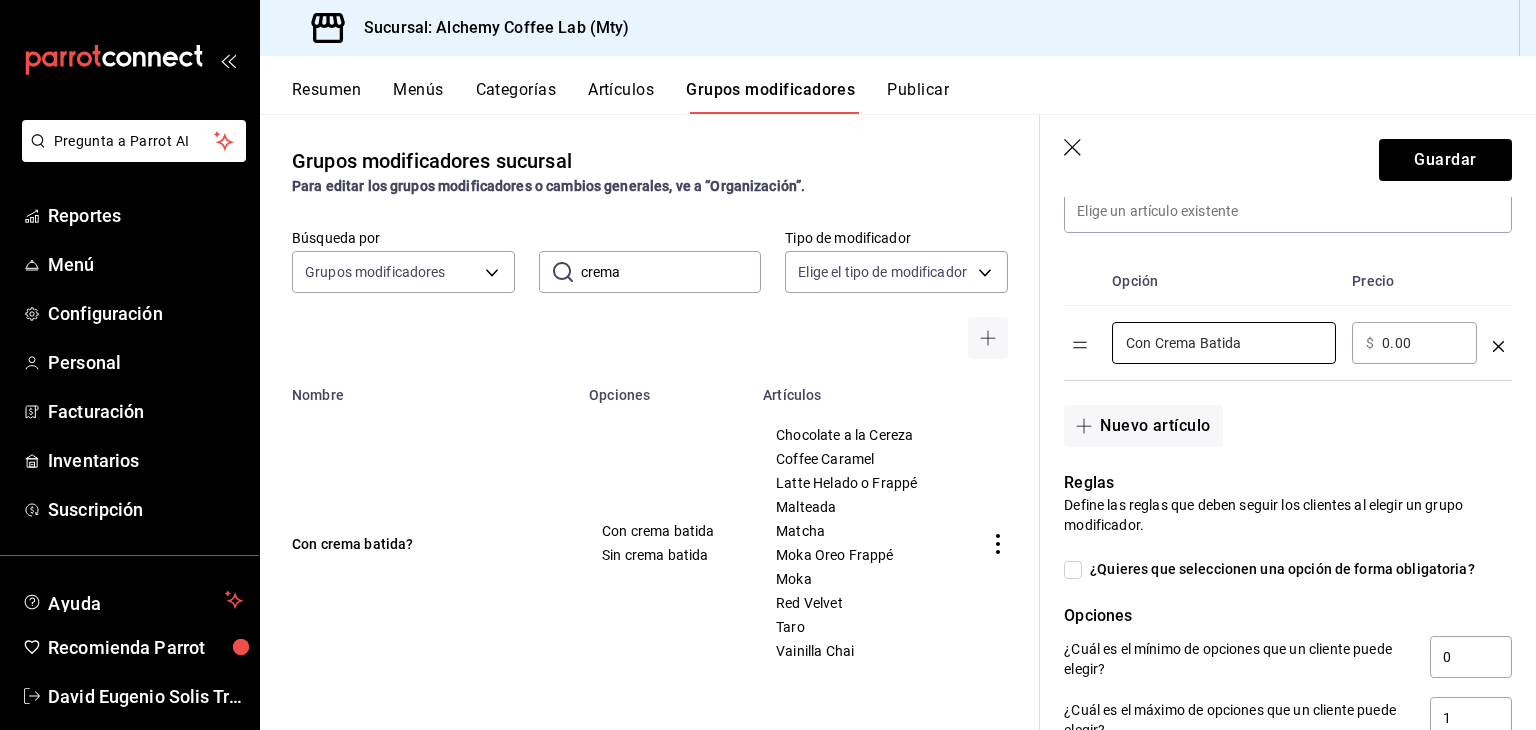 type on "Con Crema Batida" 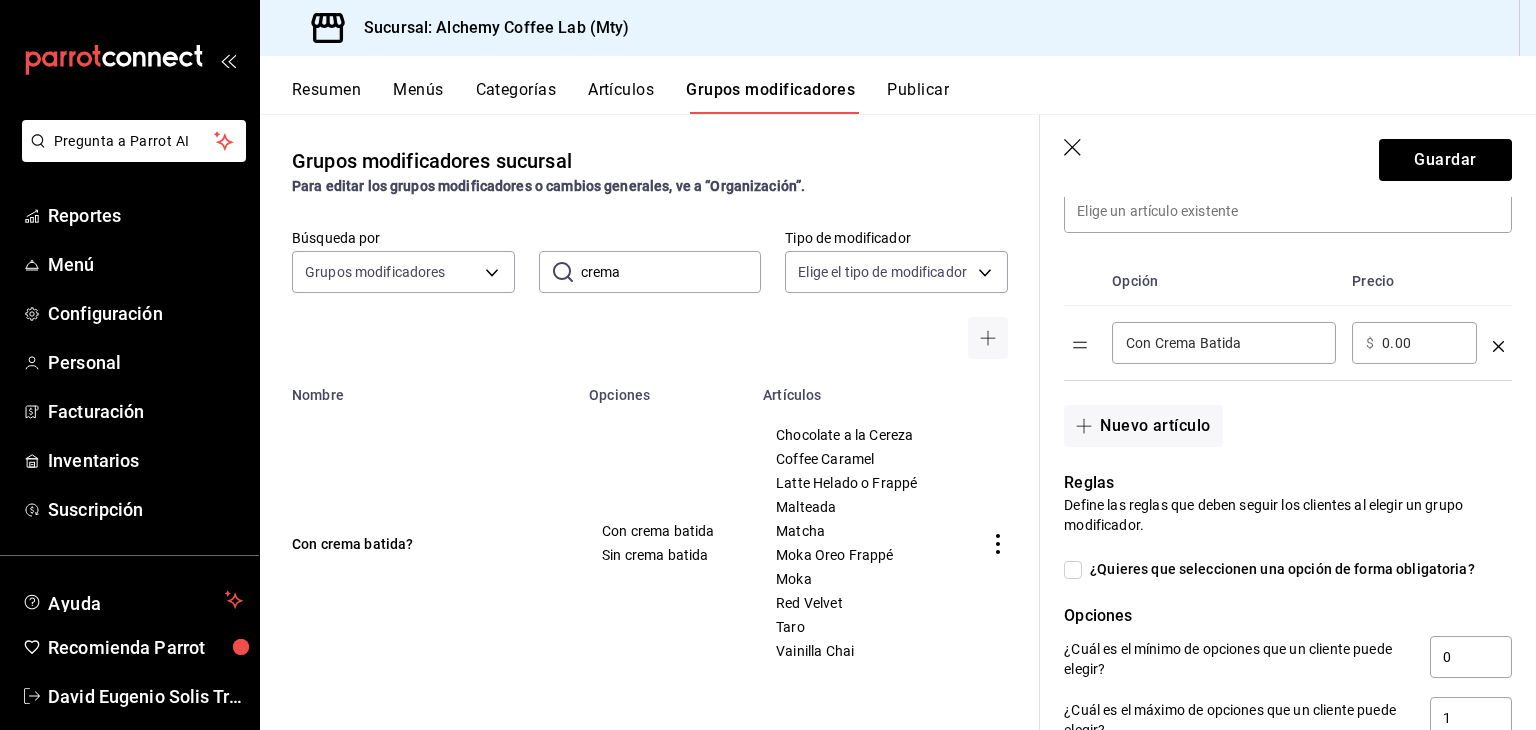 click on "Nuevo artículo" at bounding box center (1276, 414) 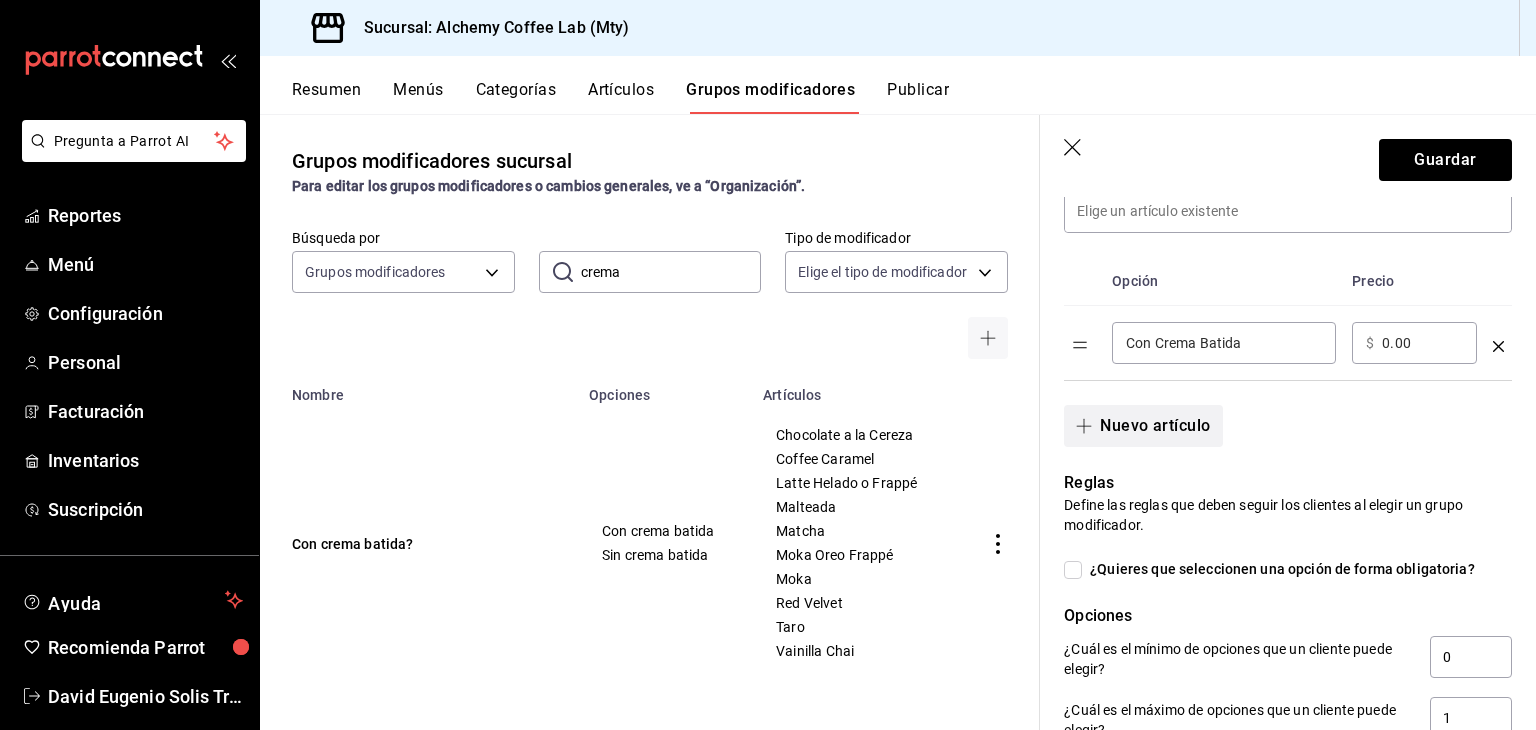 click on "Nuevo artículo" at bounding box center (1143, 426) 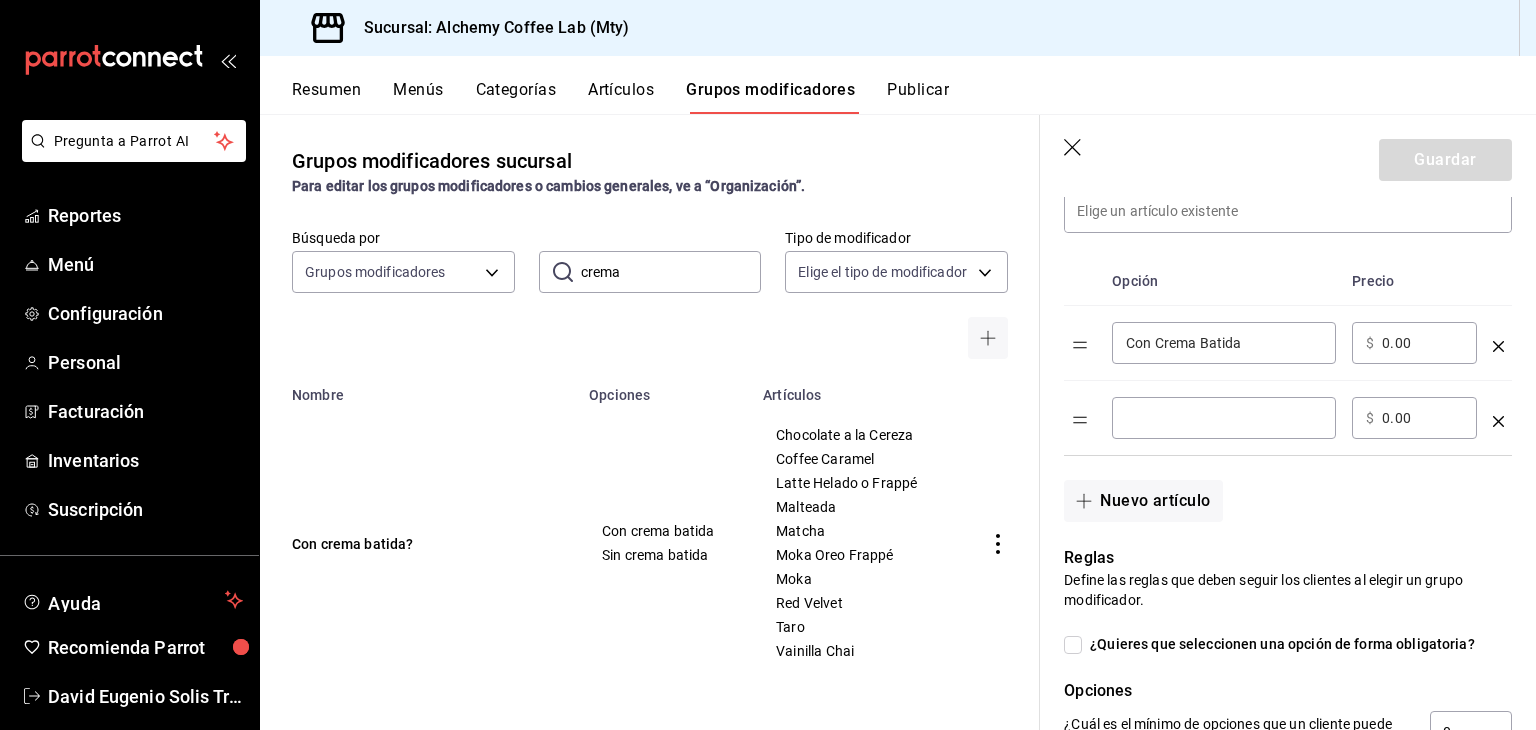click at bounding box center [1224, 418] 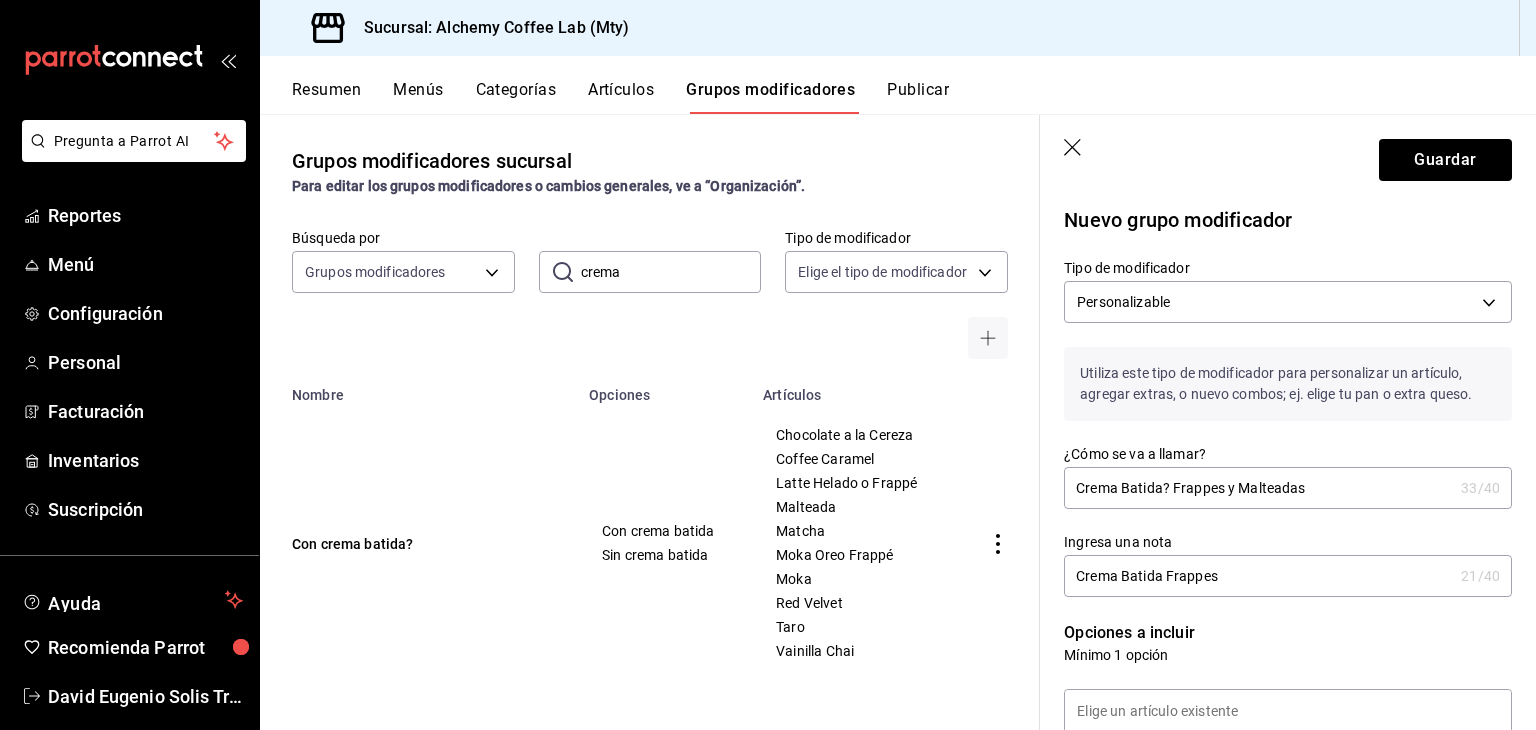scroll, scrollTop: 0, scrollLeft: 0, axis: both 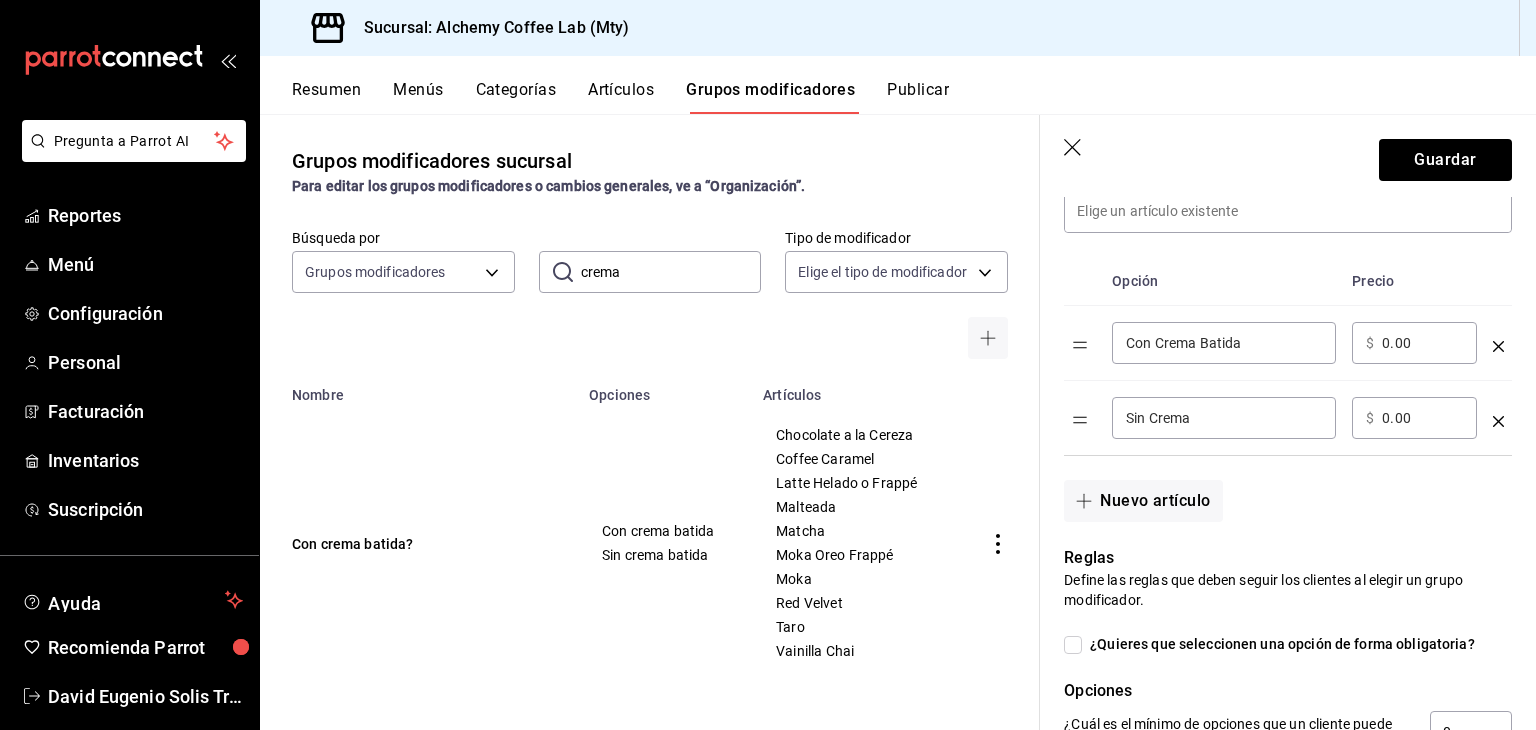 click on "Sin Crema" at bounding box center [1224, 418] 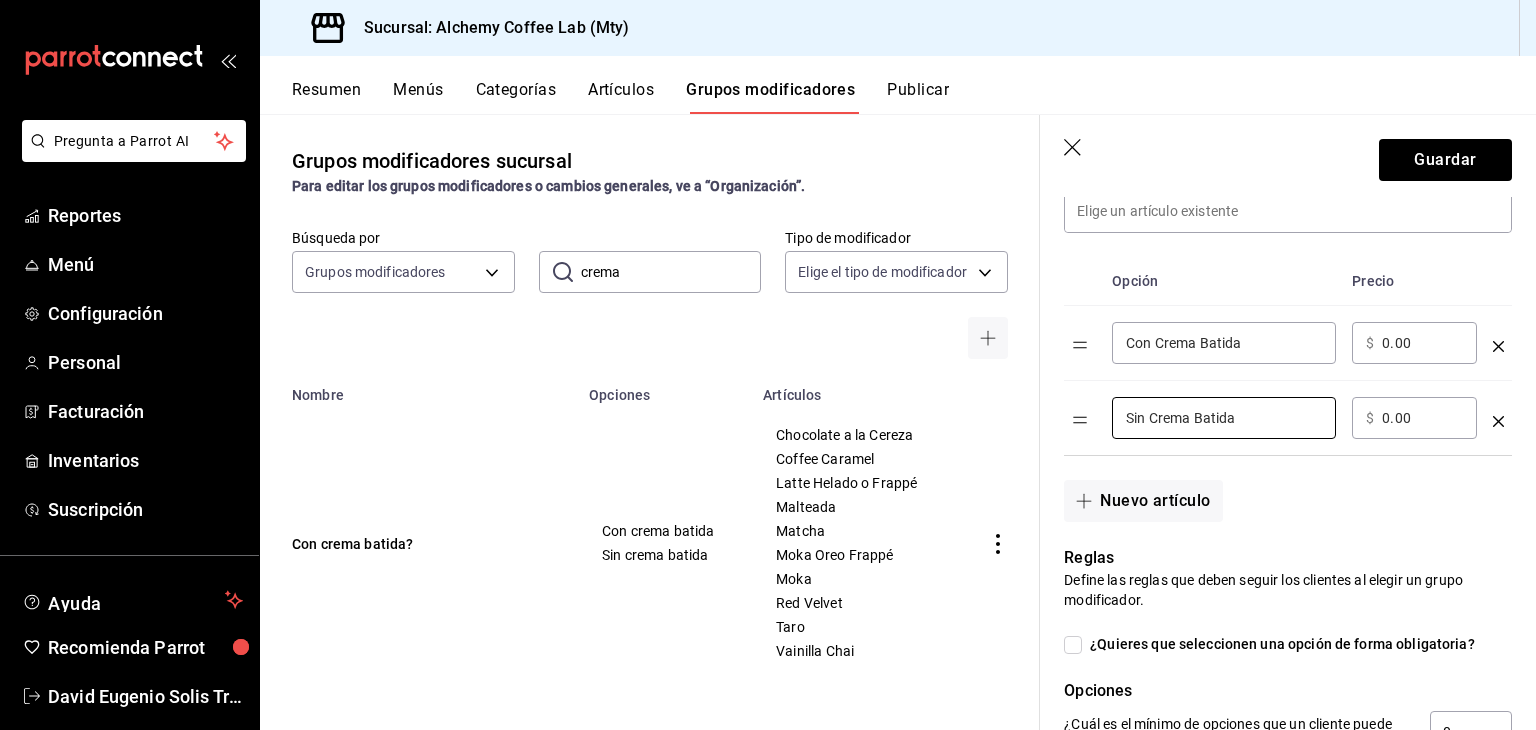 type on "Sin Crema Batida" 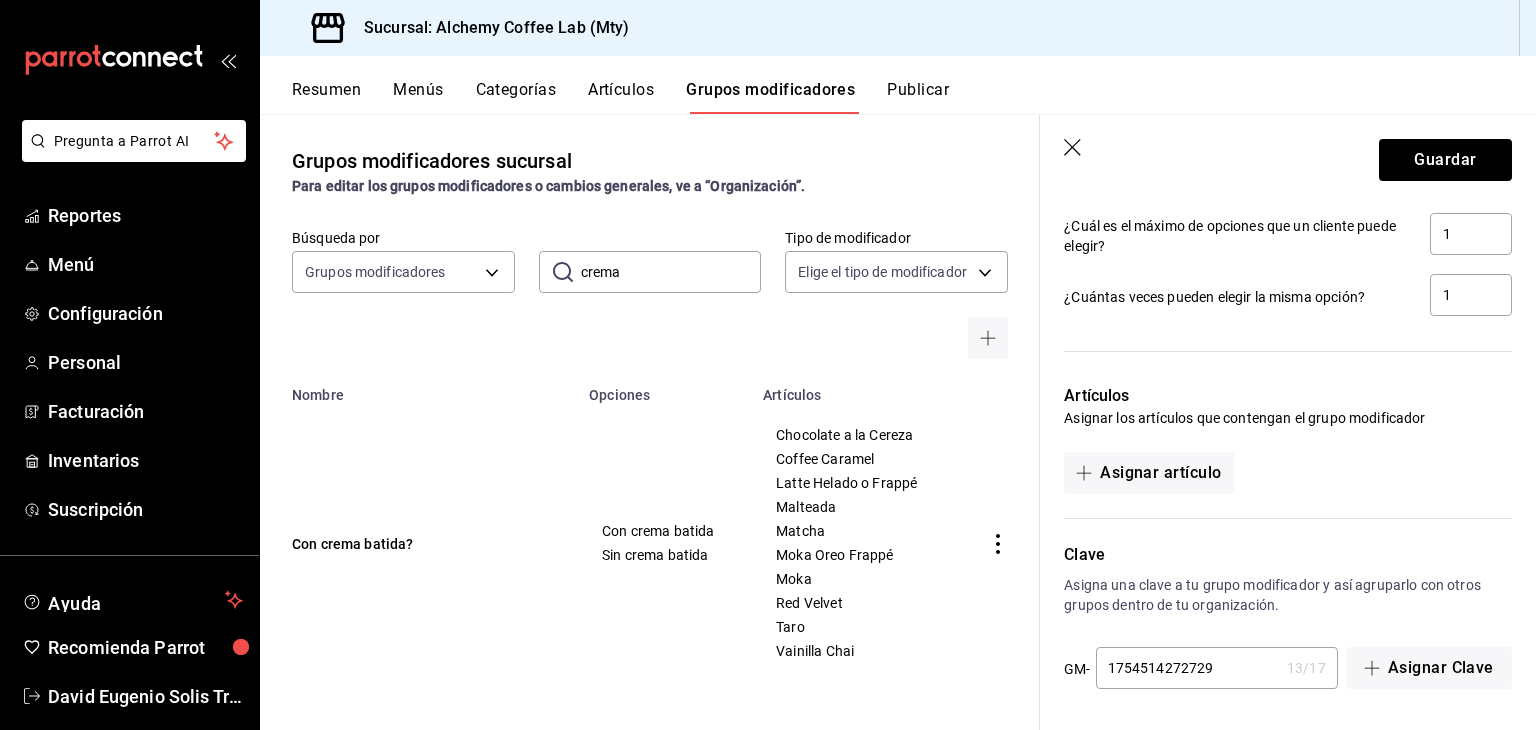 scroll, scrollTop: 1060, scrollLeft: 0, axis: vertical 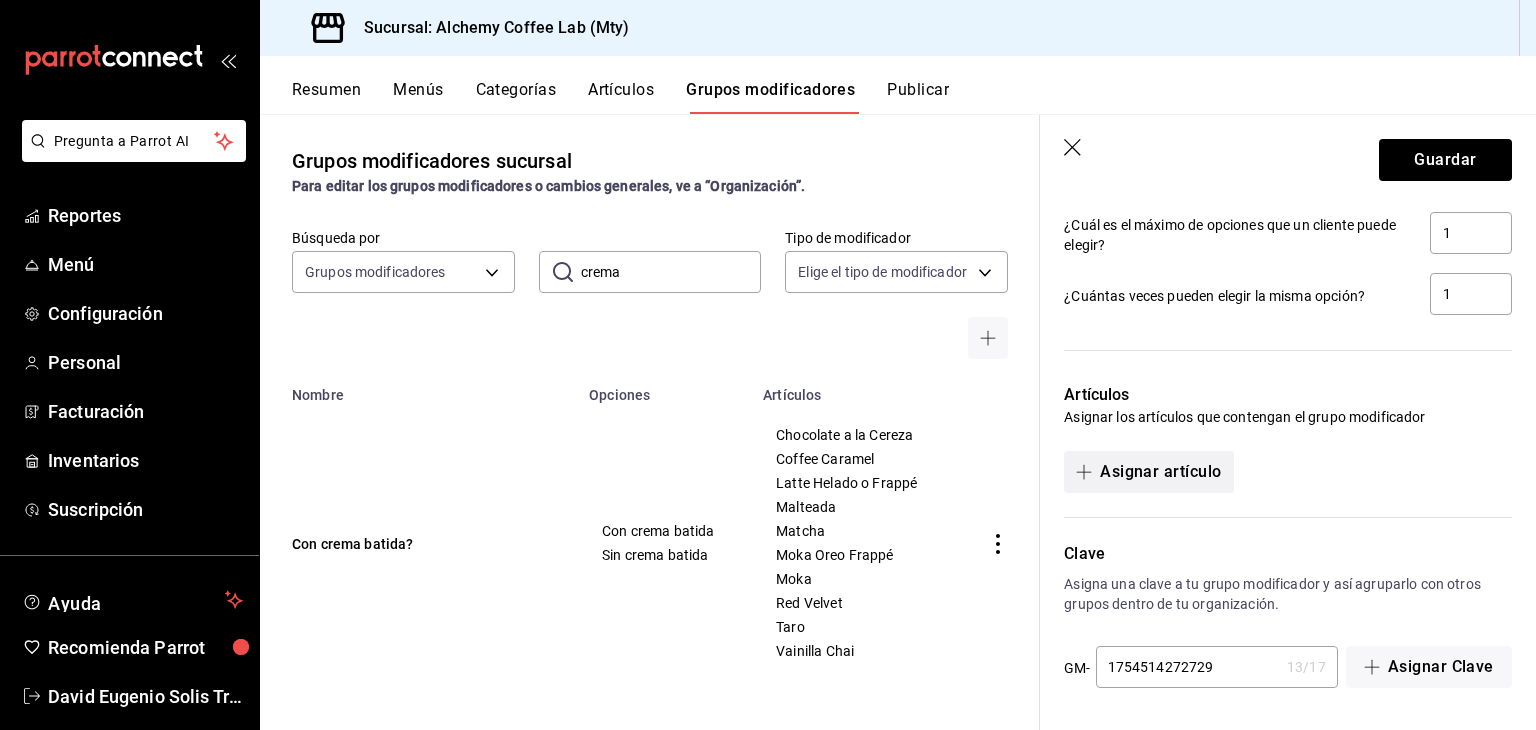click on "Asignar artículo" at bounding box center (1148, 472) 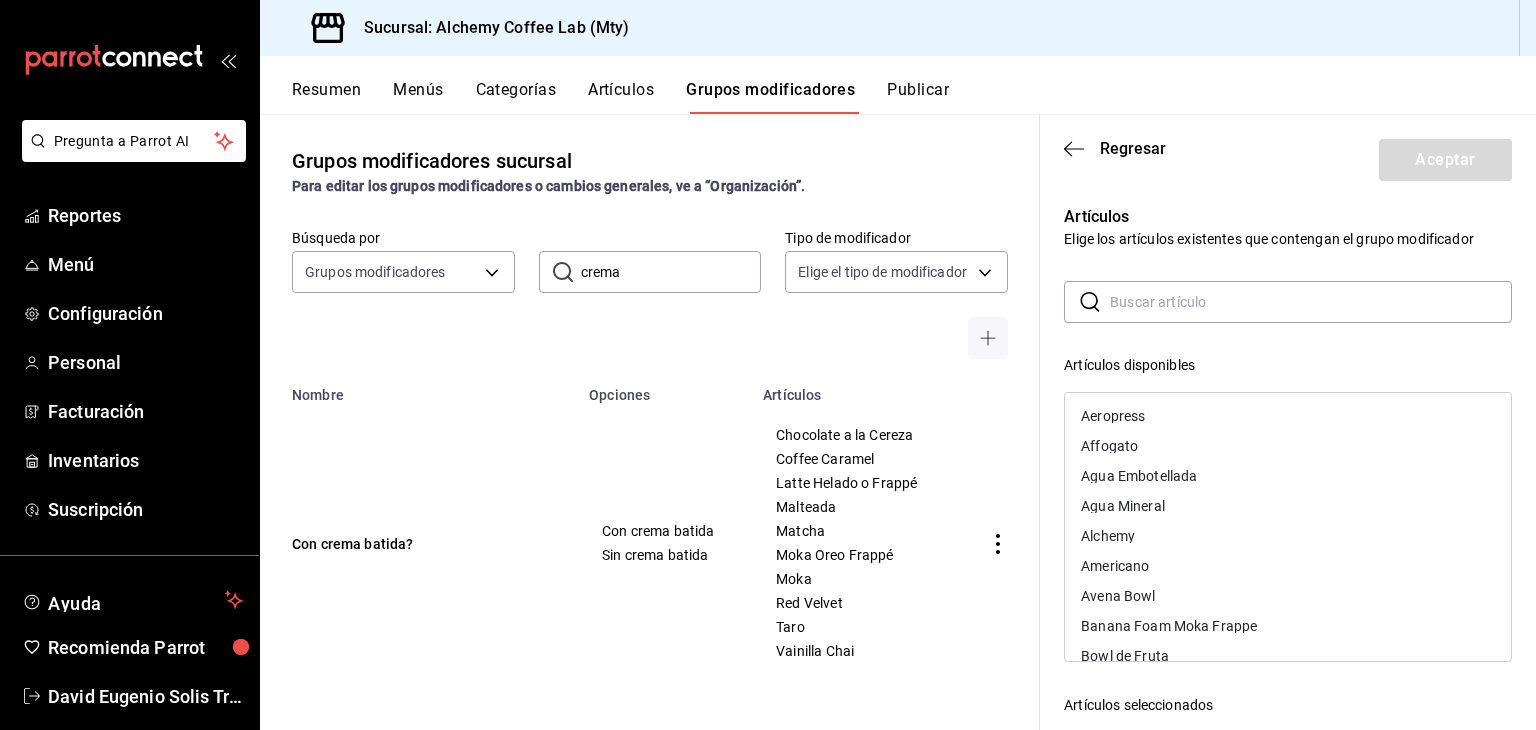 click at bounding box center [1311, 302] 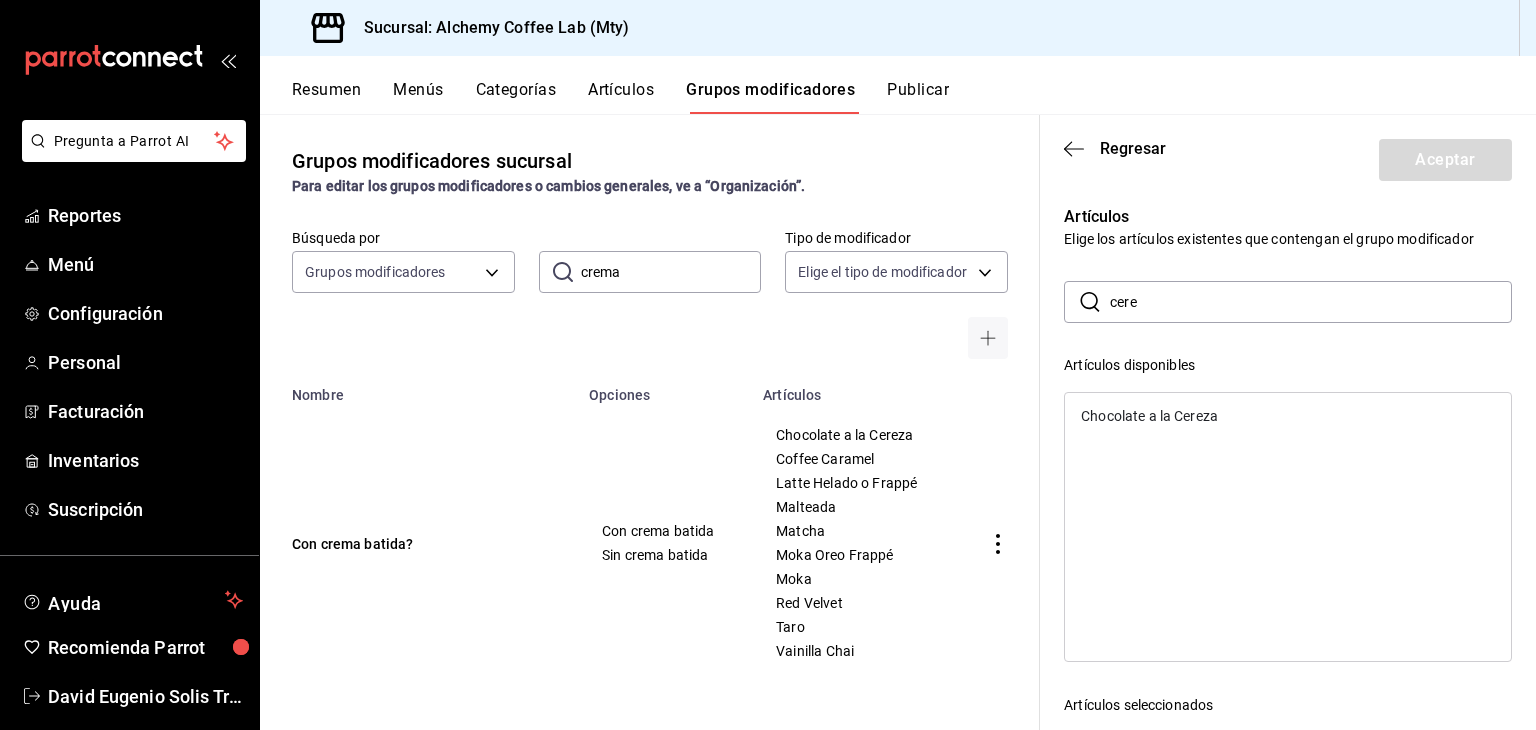 click on "Chocolate a la Cereza" at bounding box center [1288, 416] 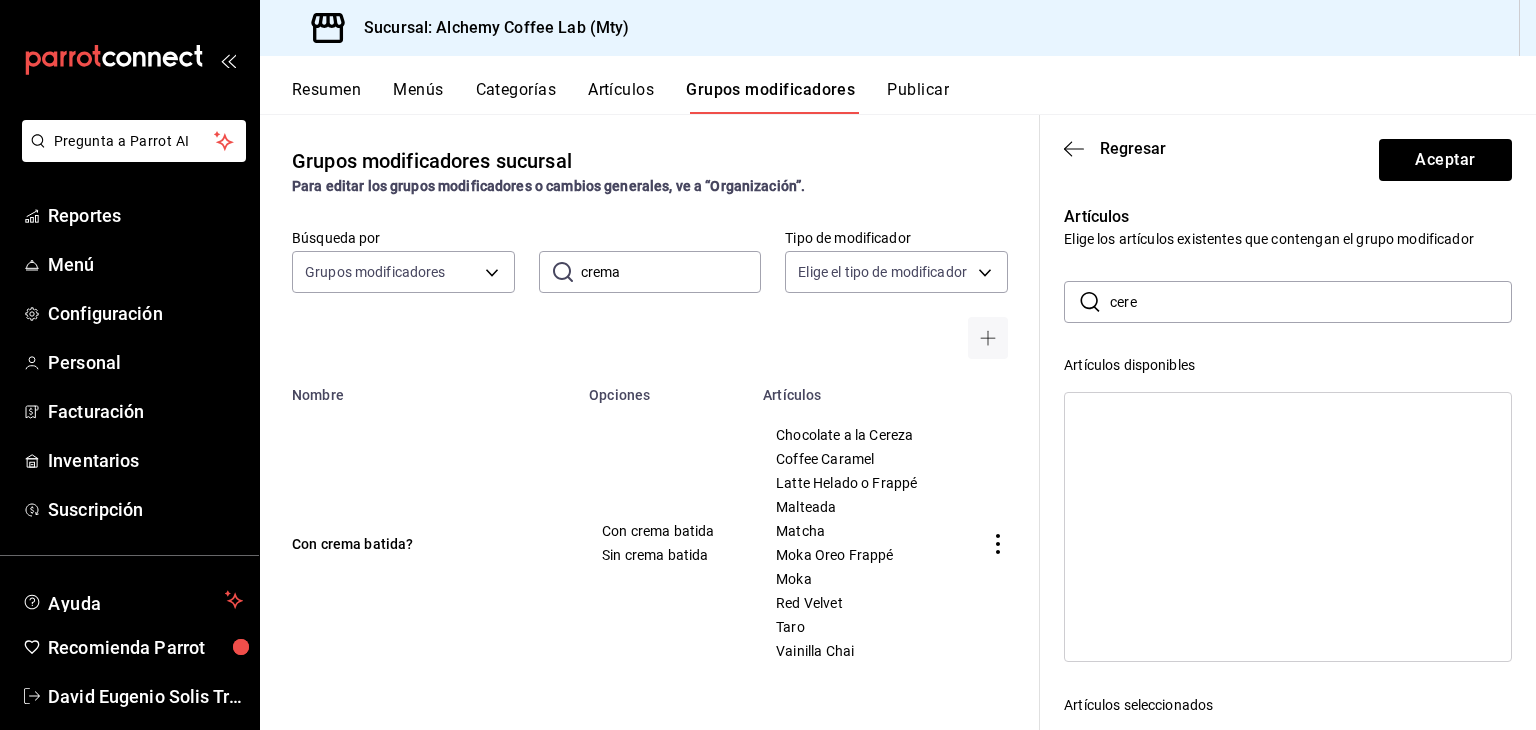 click on "cere" at bounding box center [1311, 302] 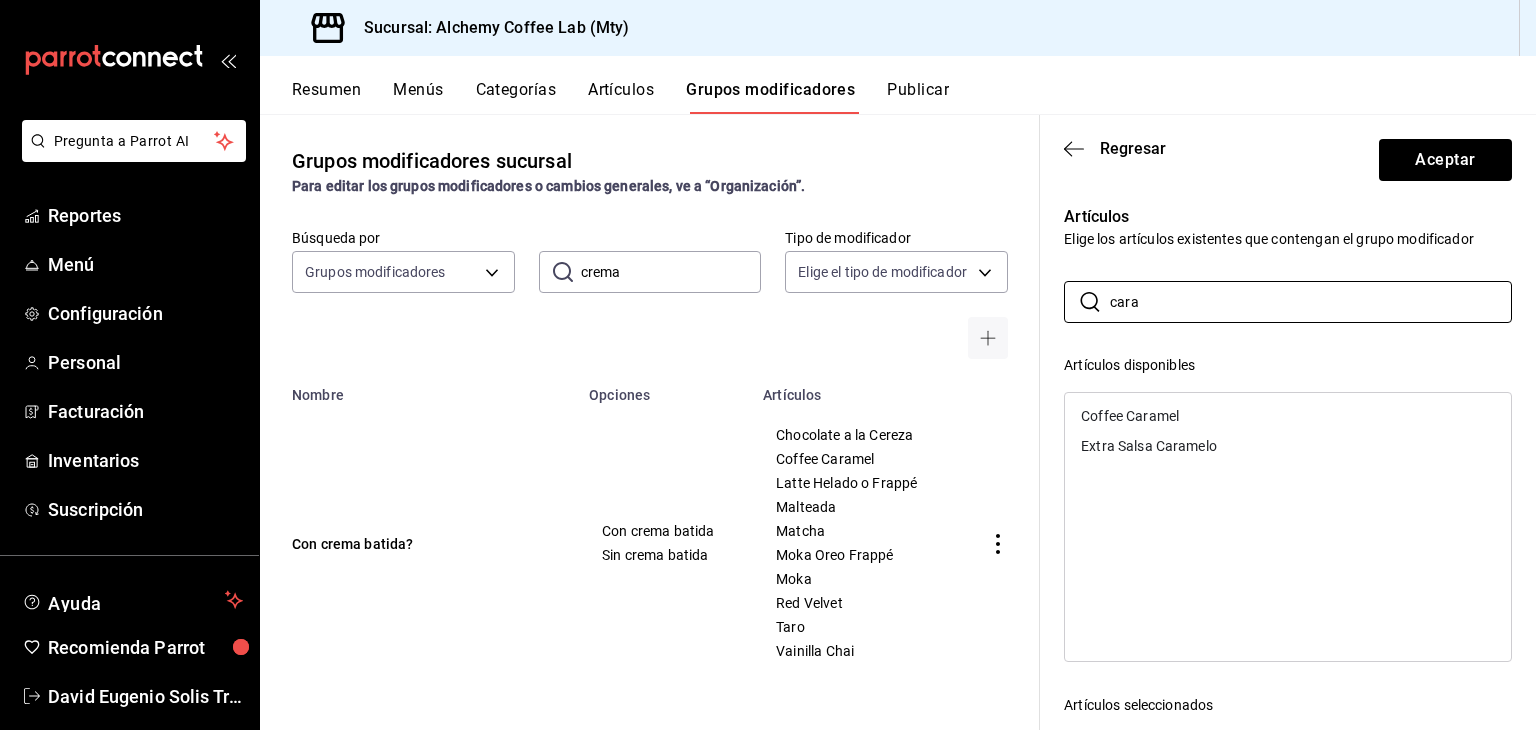 click on "Coffee Caramel" at bounding box center (1288, 416) 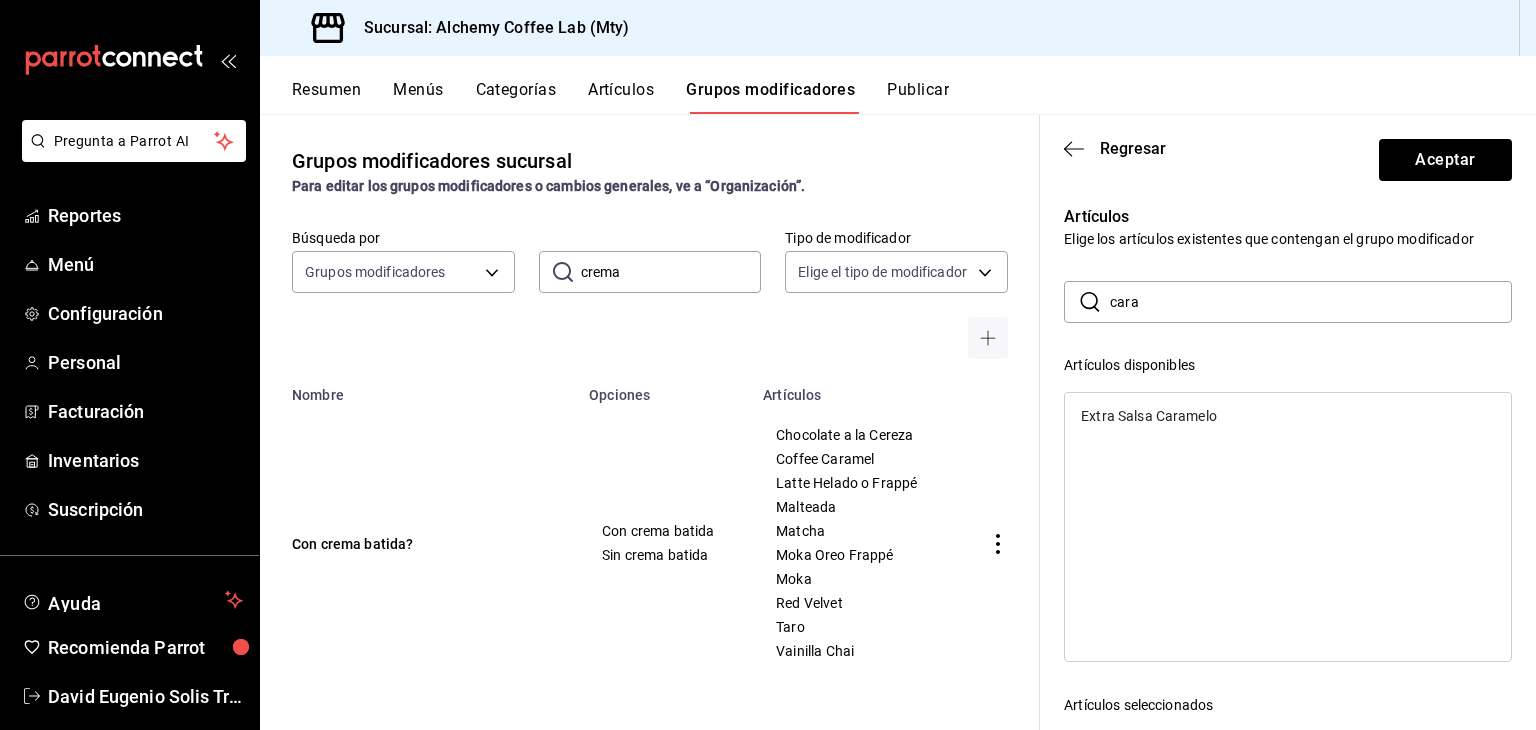 click on "cara" at bounding box center (1311, 302) 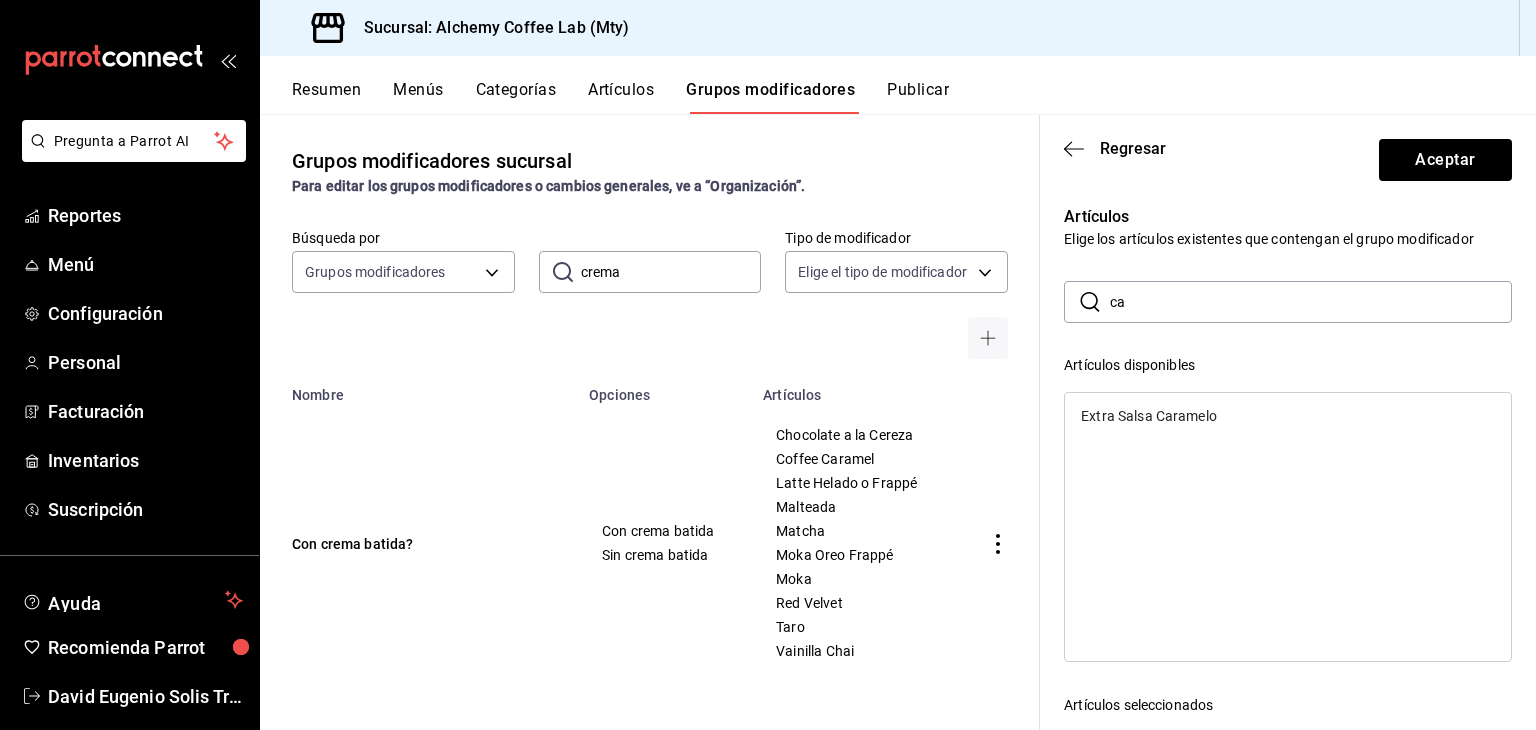 type on "c" 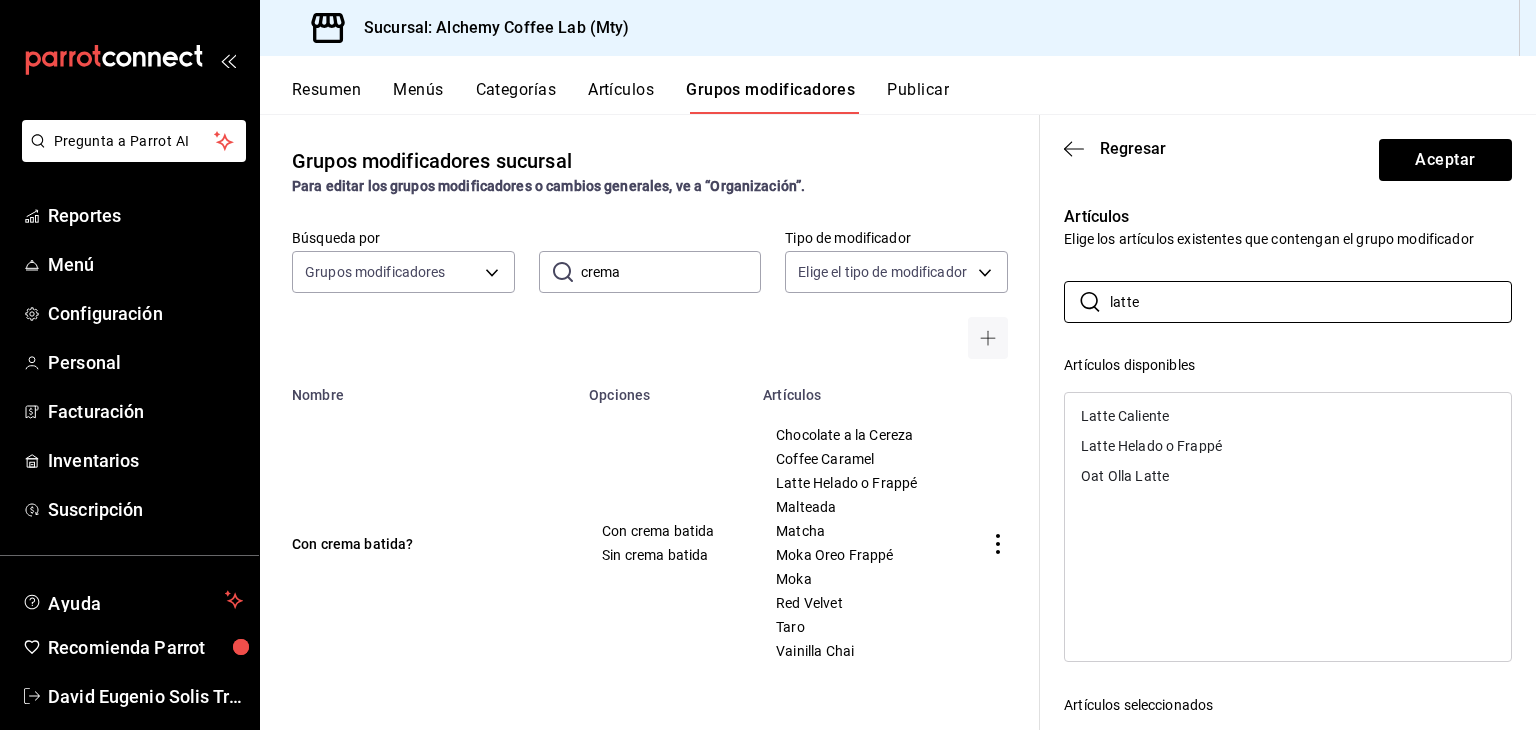 click on "Latte Helado o Frappé" at bounding box center [1288, 446] 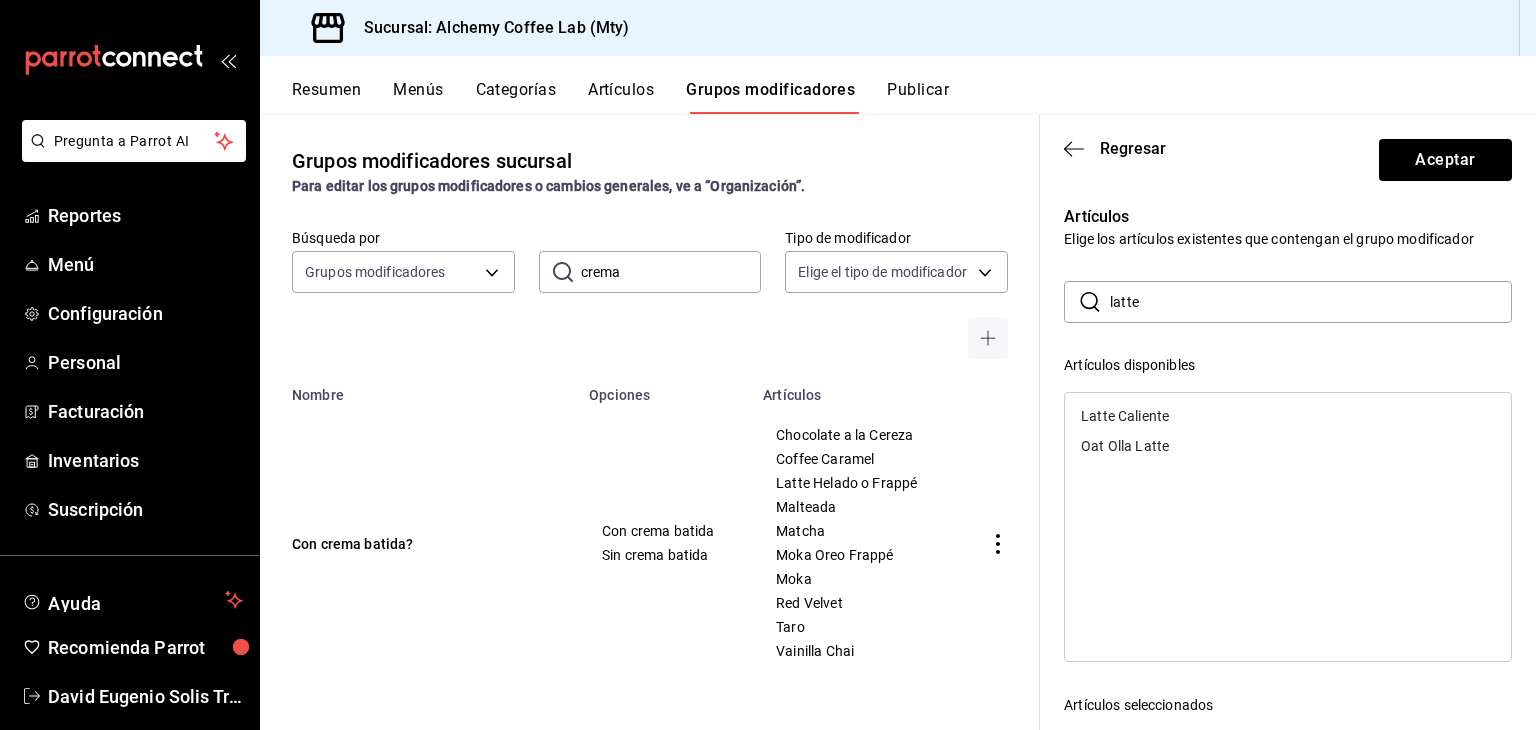 click on "latte" at bounding box center (1311, 302) 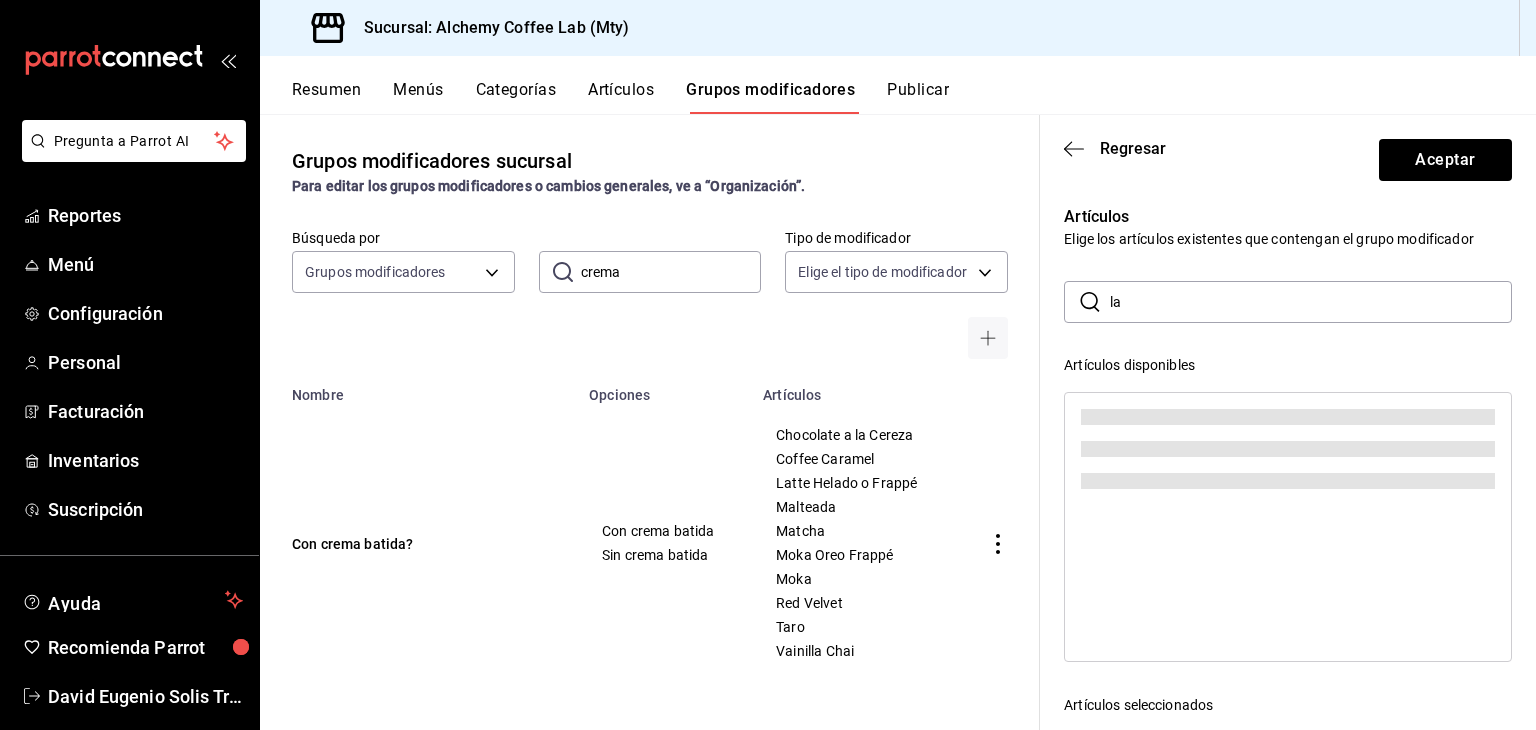 type on "l" 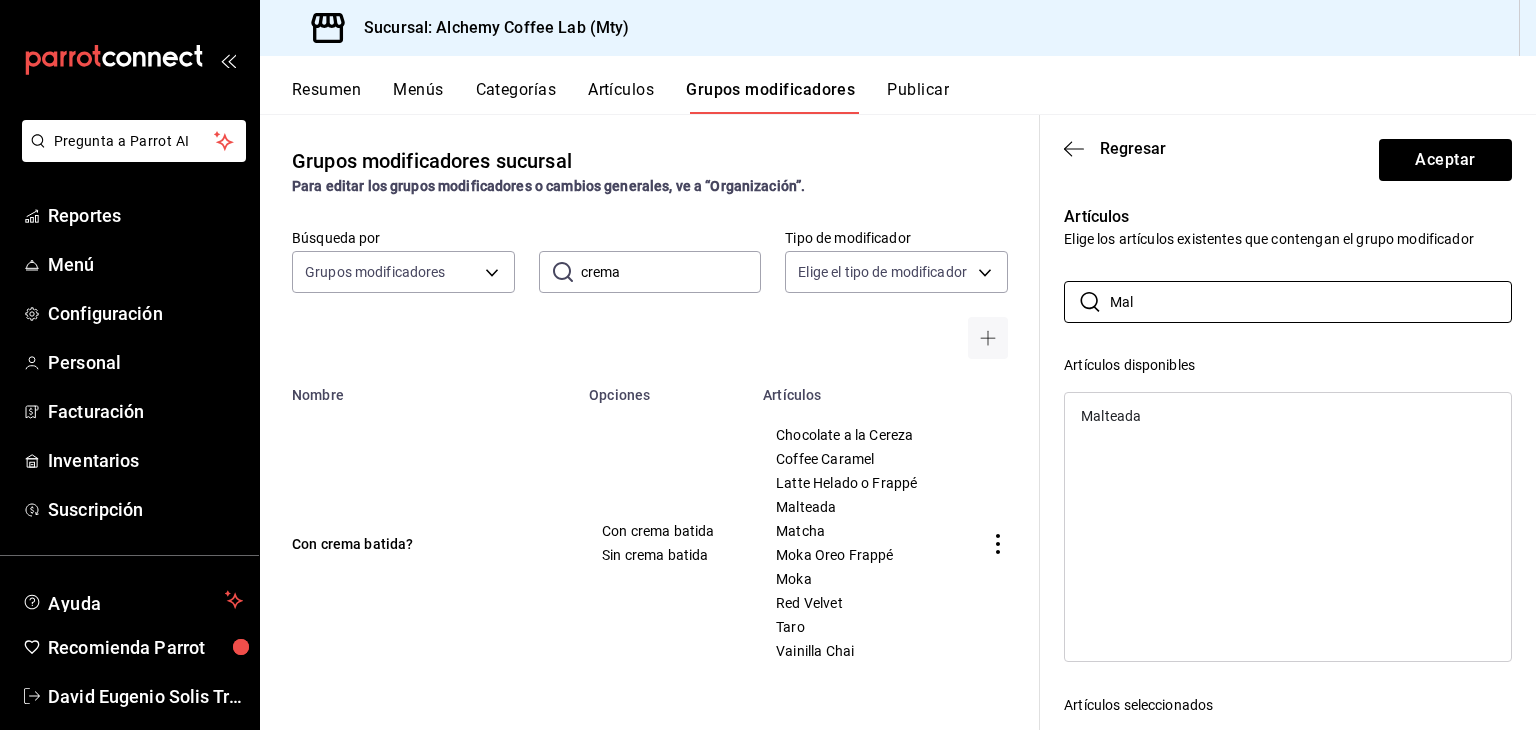 click on "Malteada" at bounding box center (1288, 416) 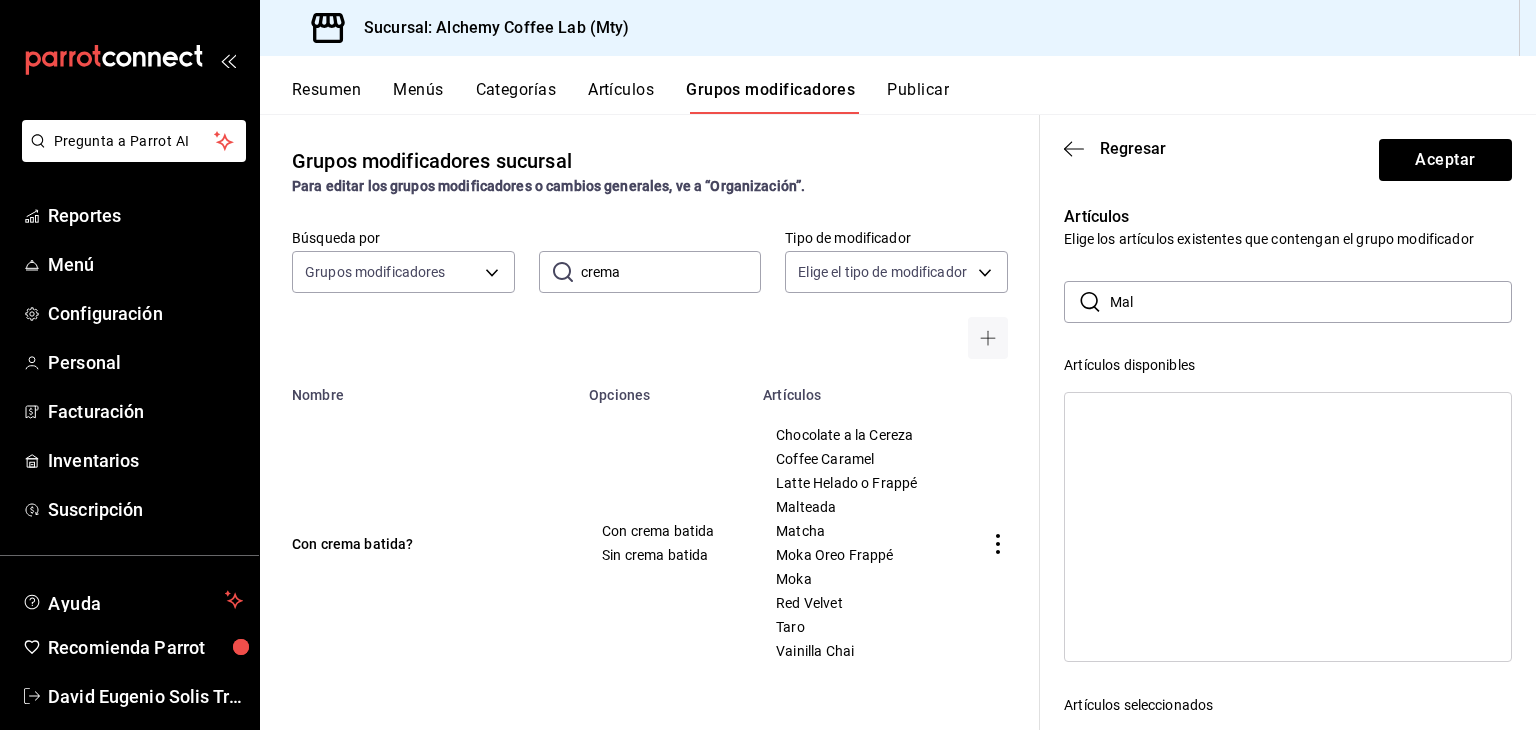 click on "Mal" at bounding box center (1311, 302) 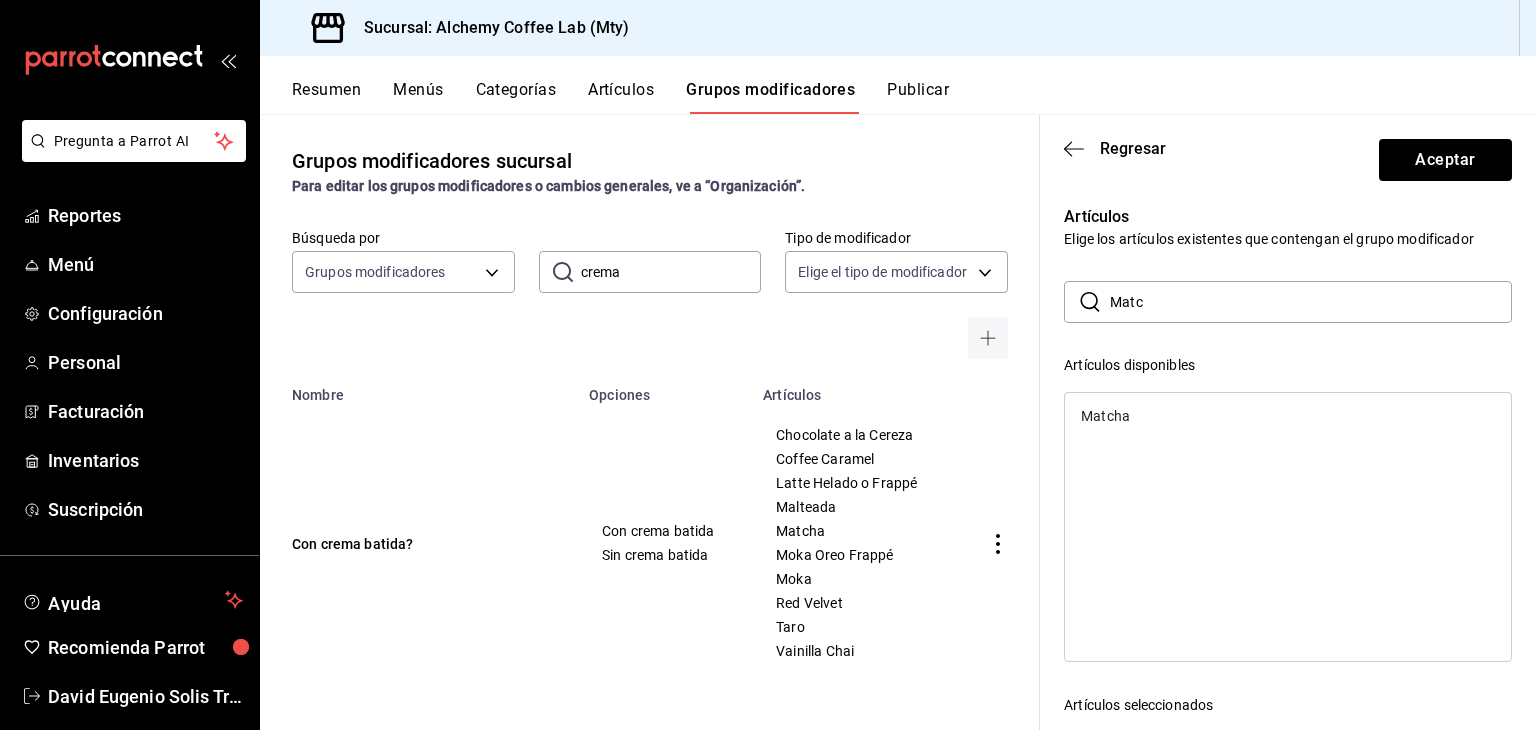 click on "Matcha" at bounding box center [1288, 416] 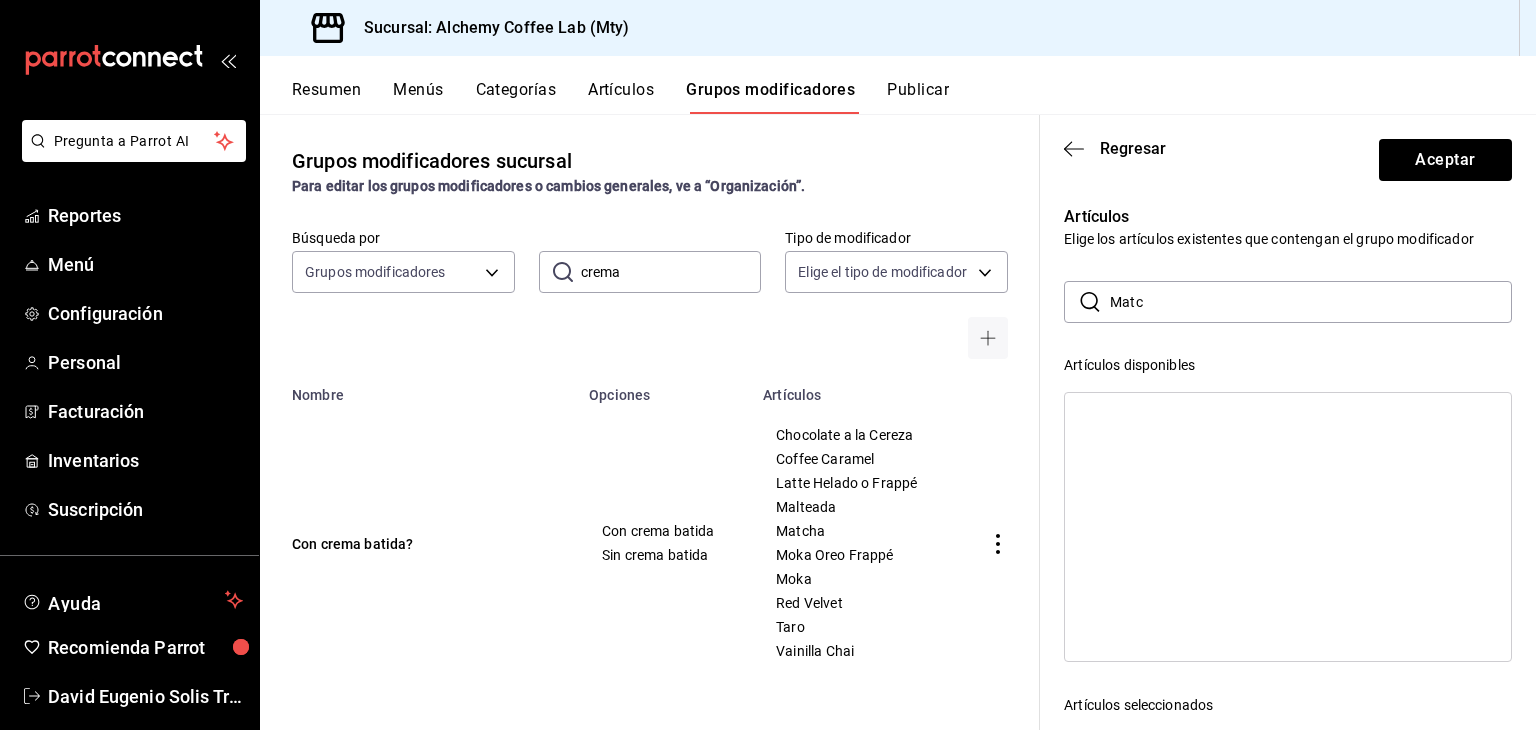click on "Matc" at bounding box center (1311, 302) 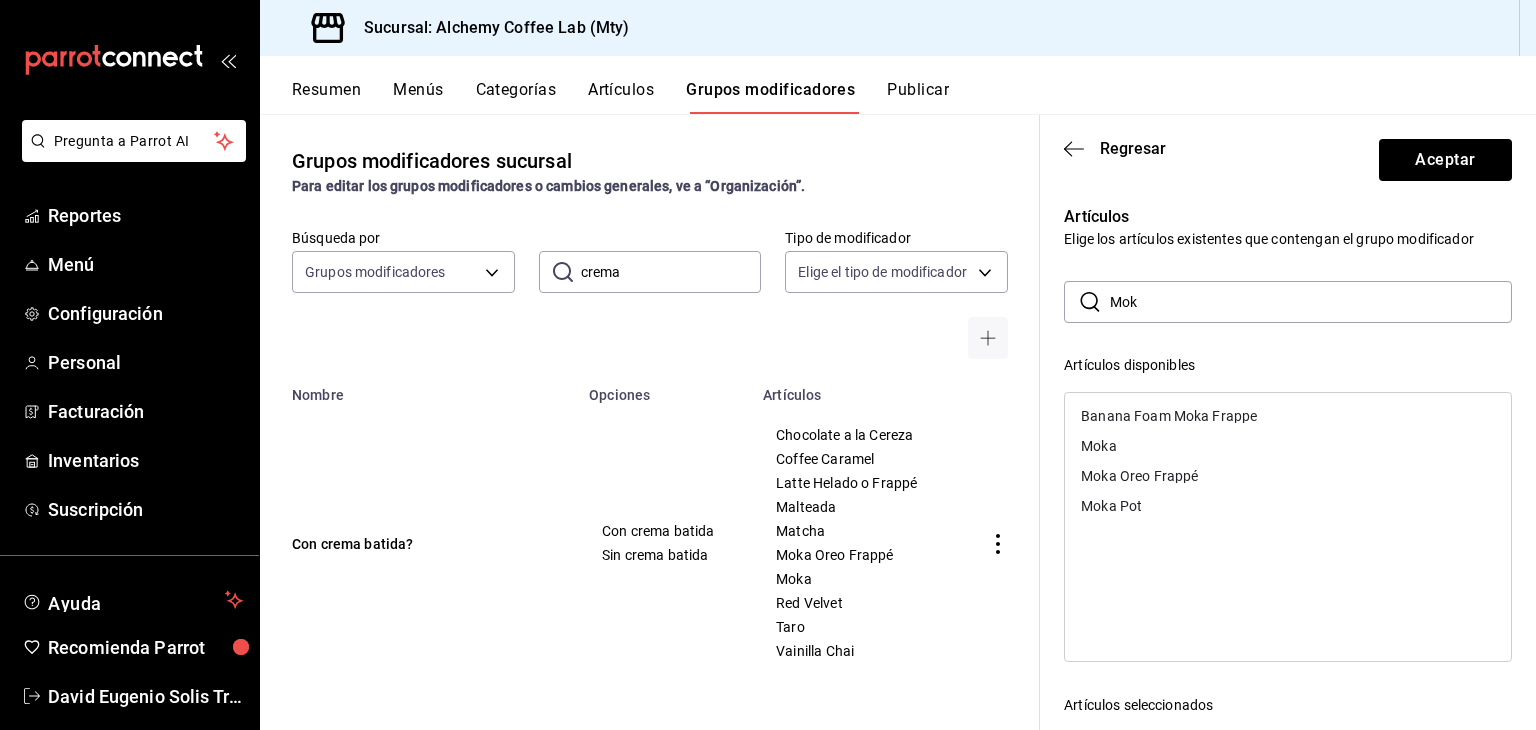 click on "Moka" at bounding box center [1288, 446] 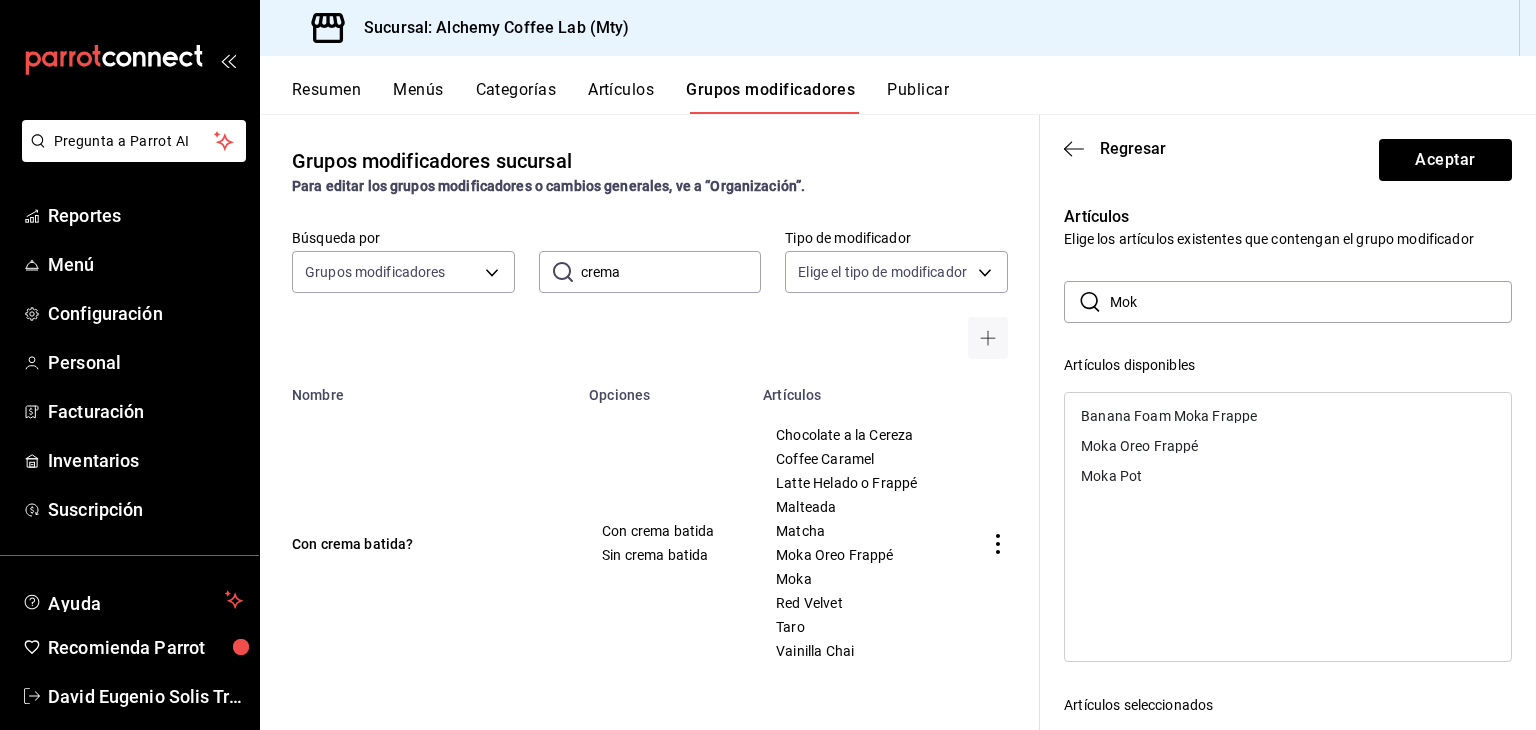click on "Moka Oreo Frappé" at bounding box center (1139, 446) 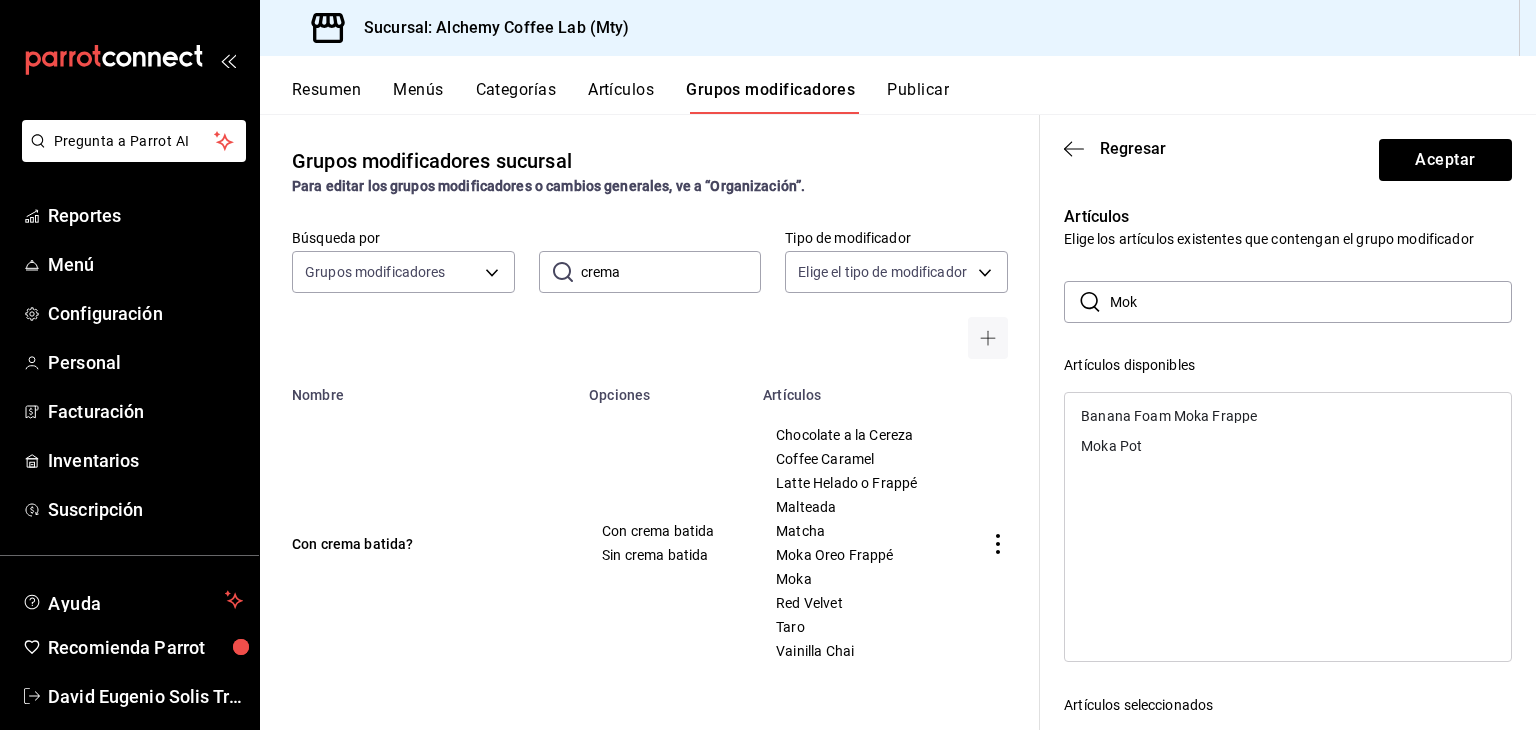 click on "Mok" at bounding box center [1311, 302] 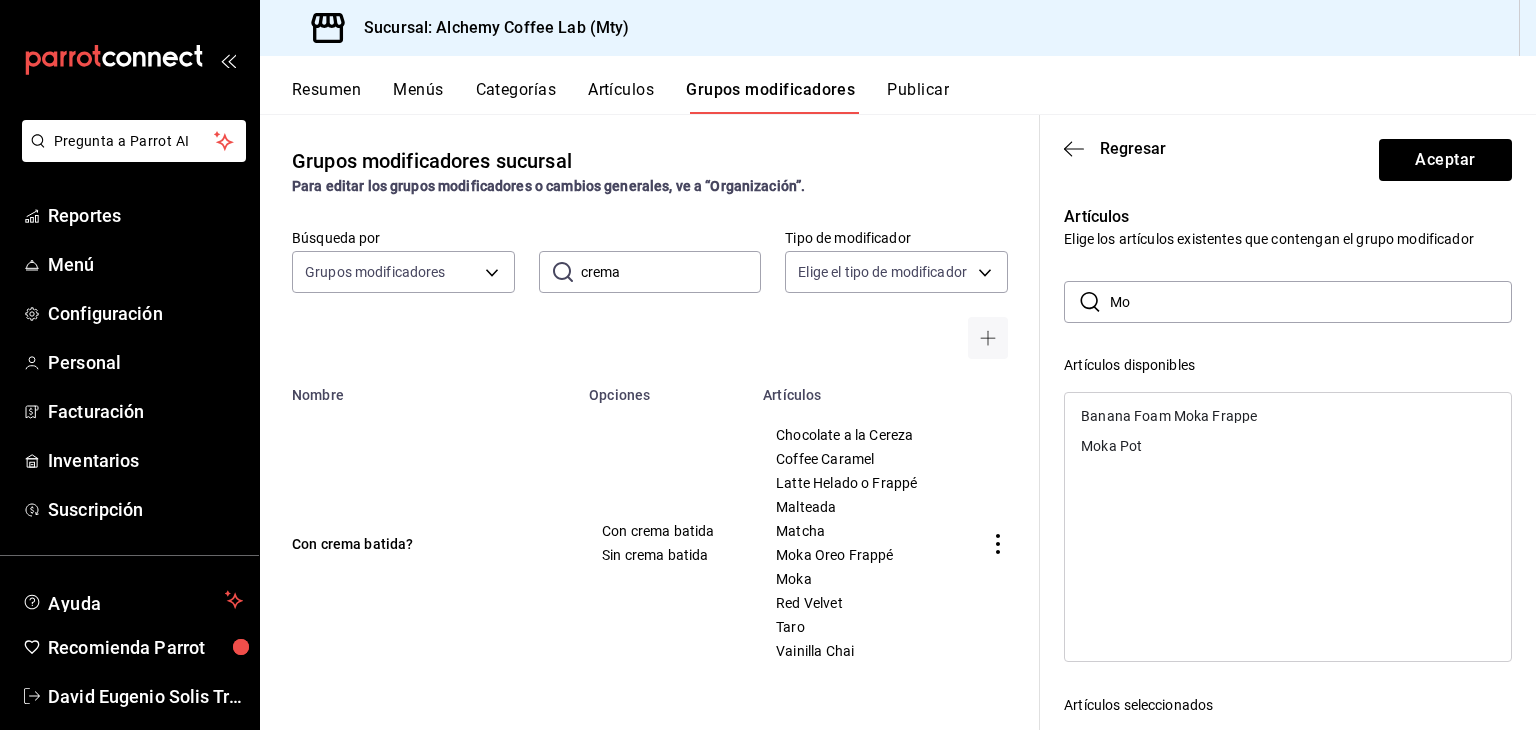 type on "M" 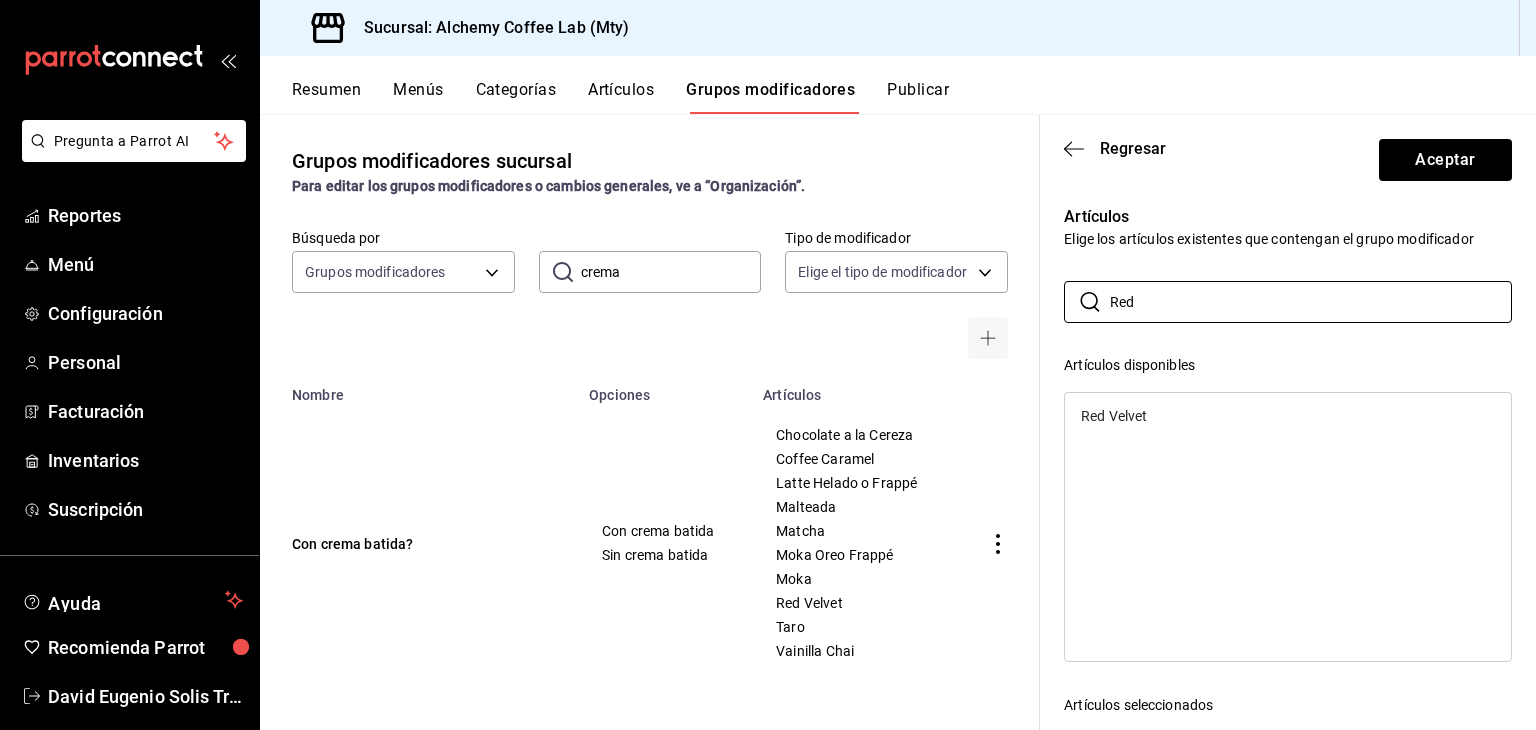 click on "Red Velvet" at bounding box center (1288, 416) 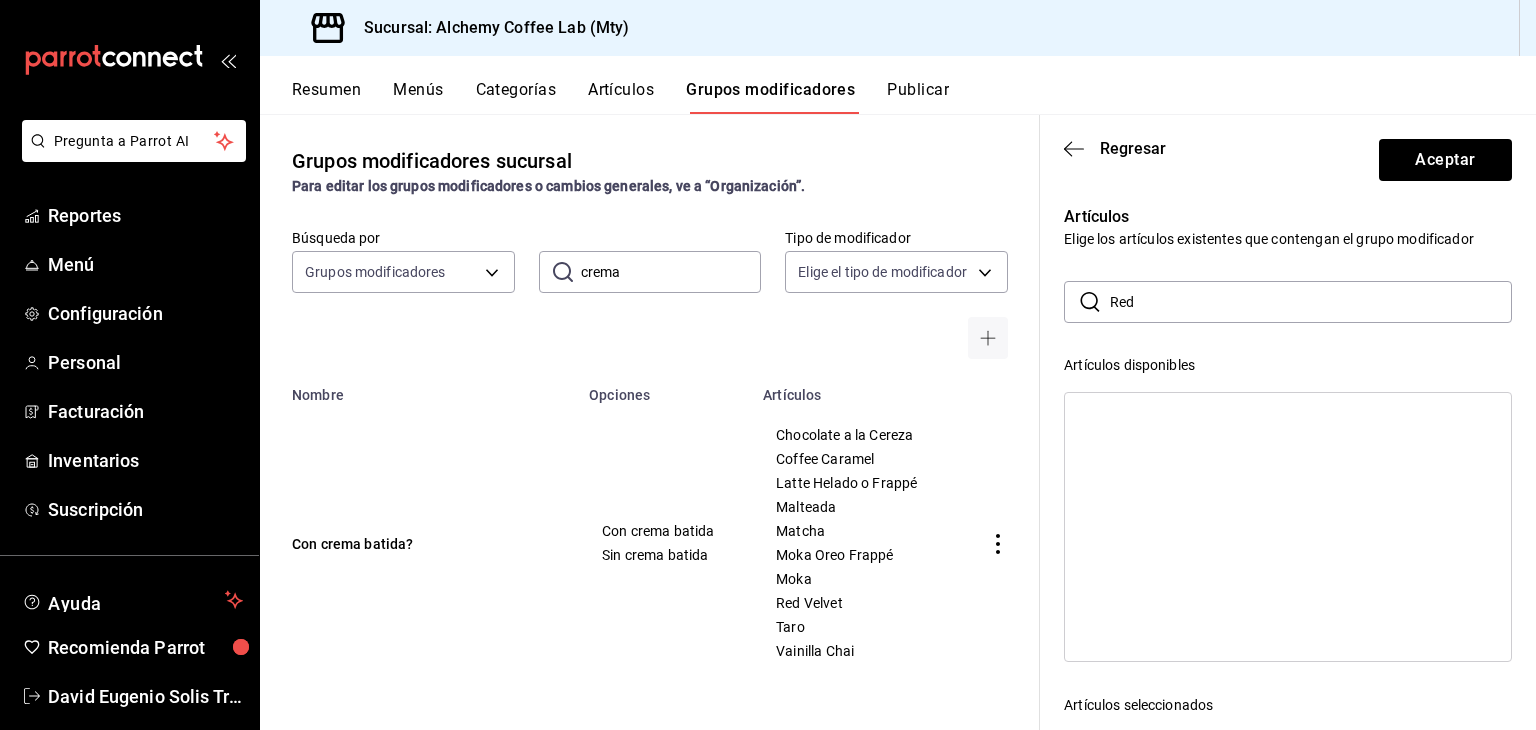 click on "Red" at bounding box center [1311, 302] 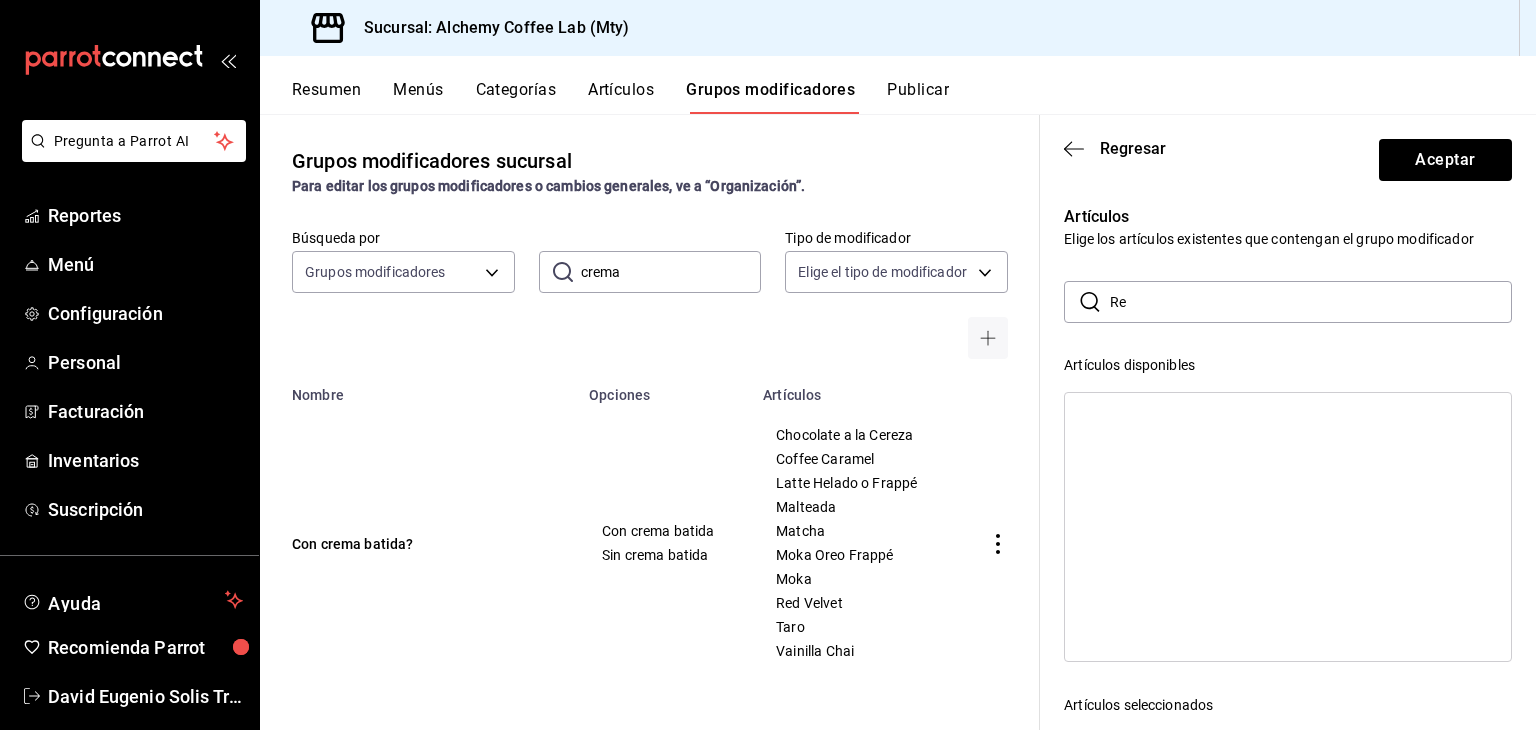 type on "R" 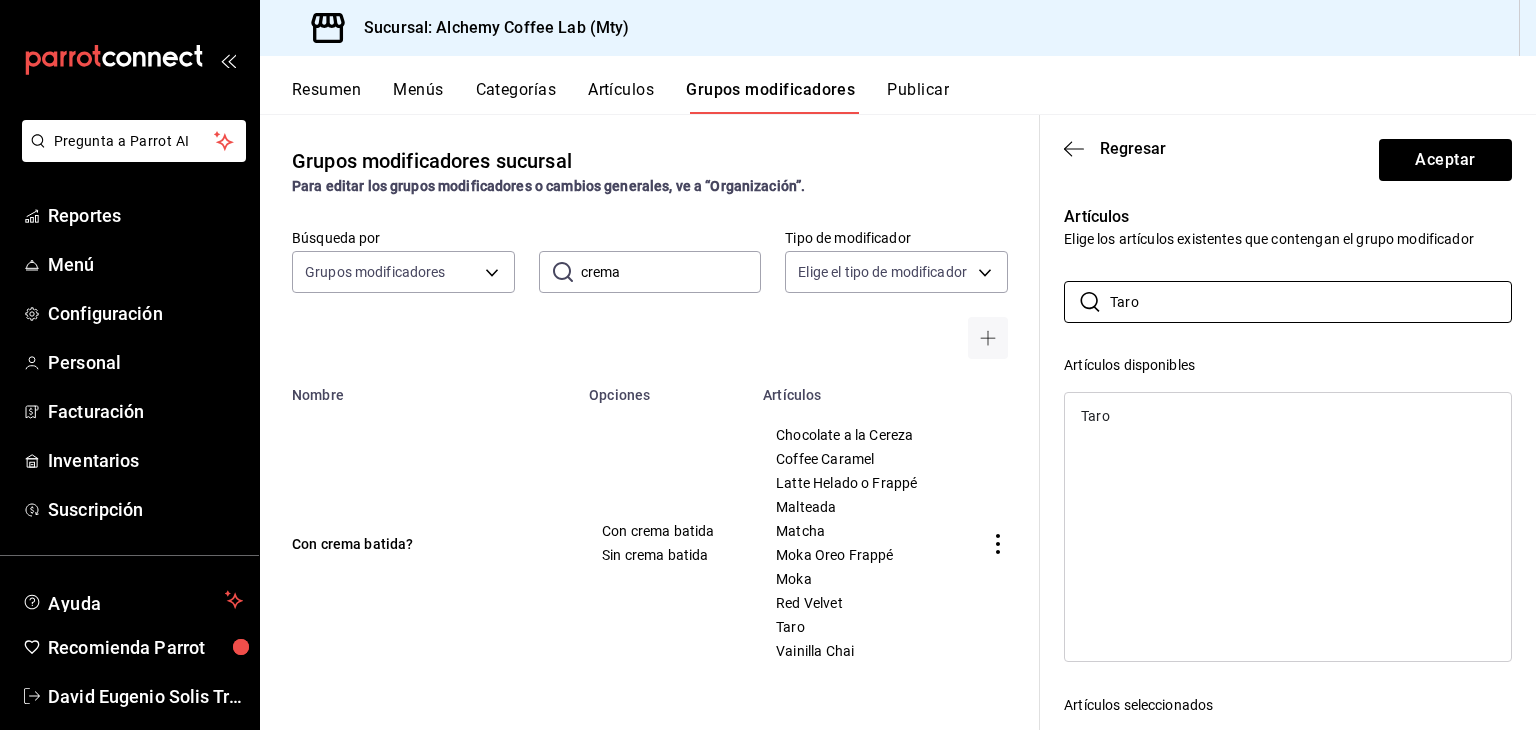 click on "Taro" at bounding box center (1288, 416) 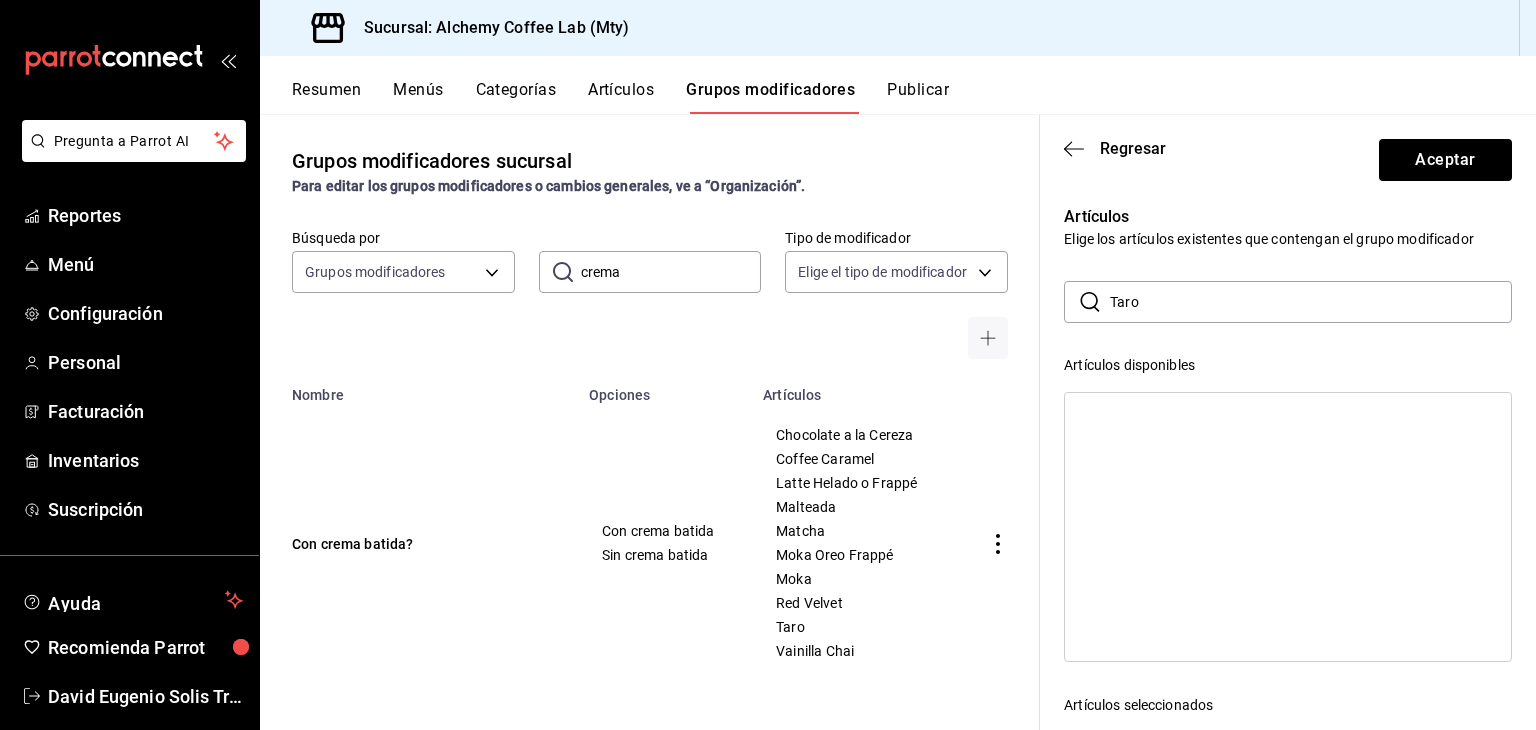 click on "Taro" at bounding box center (1311, 302) 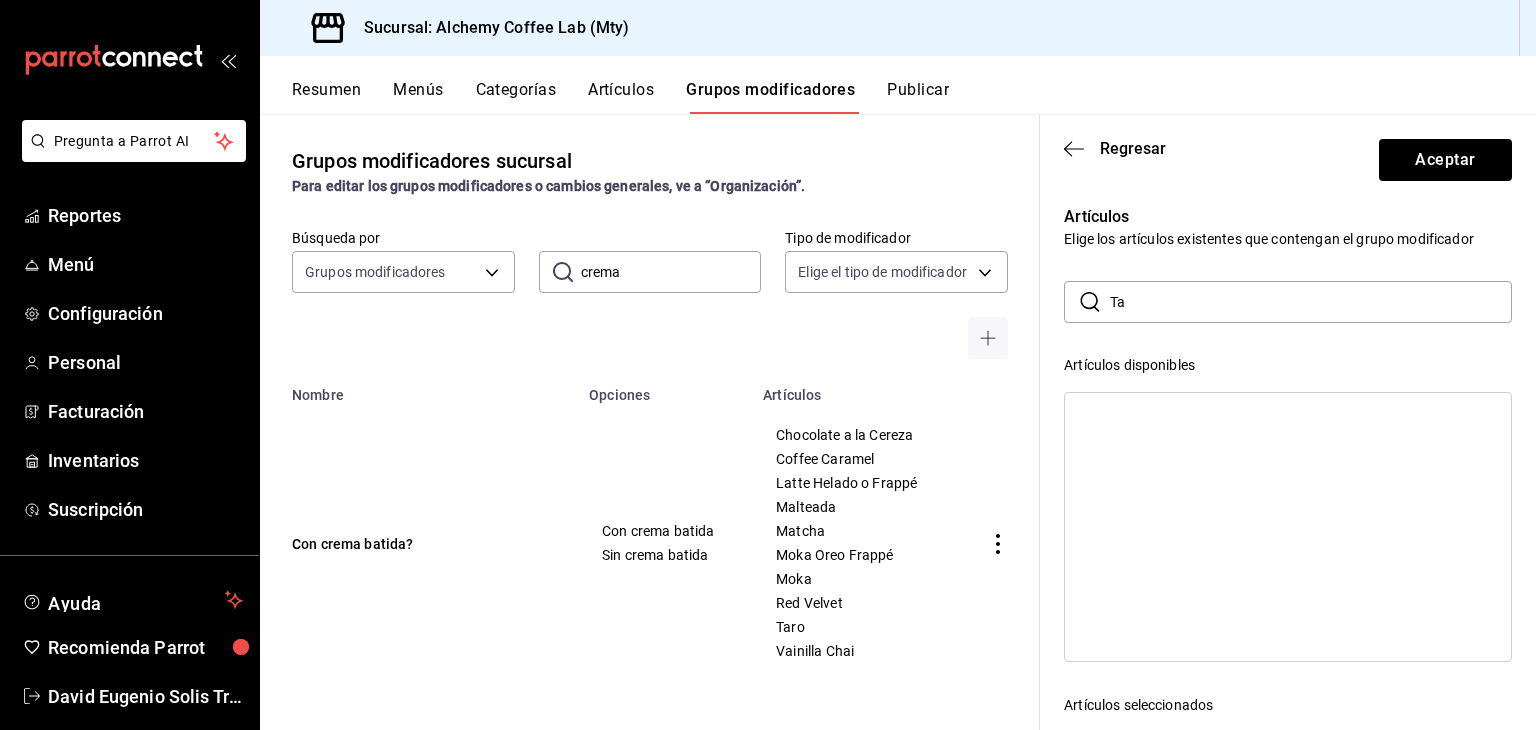 type on "T" 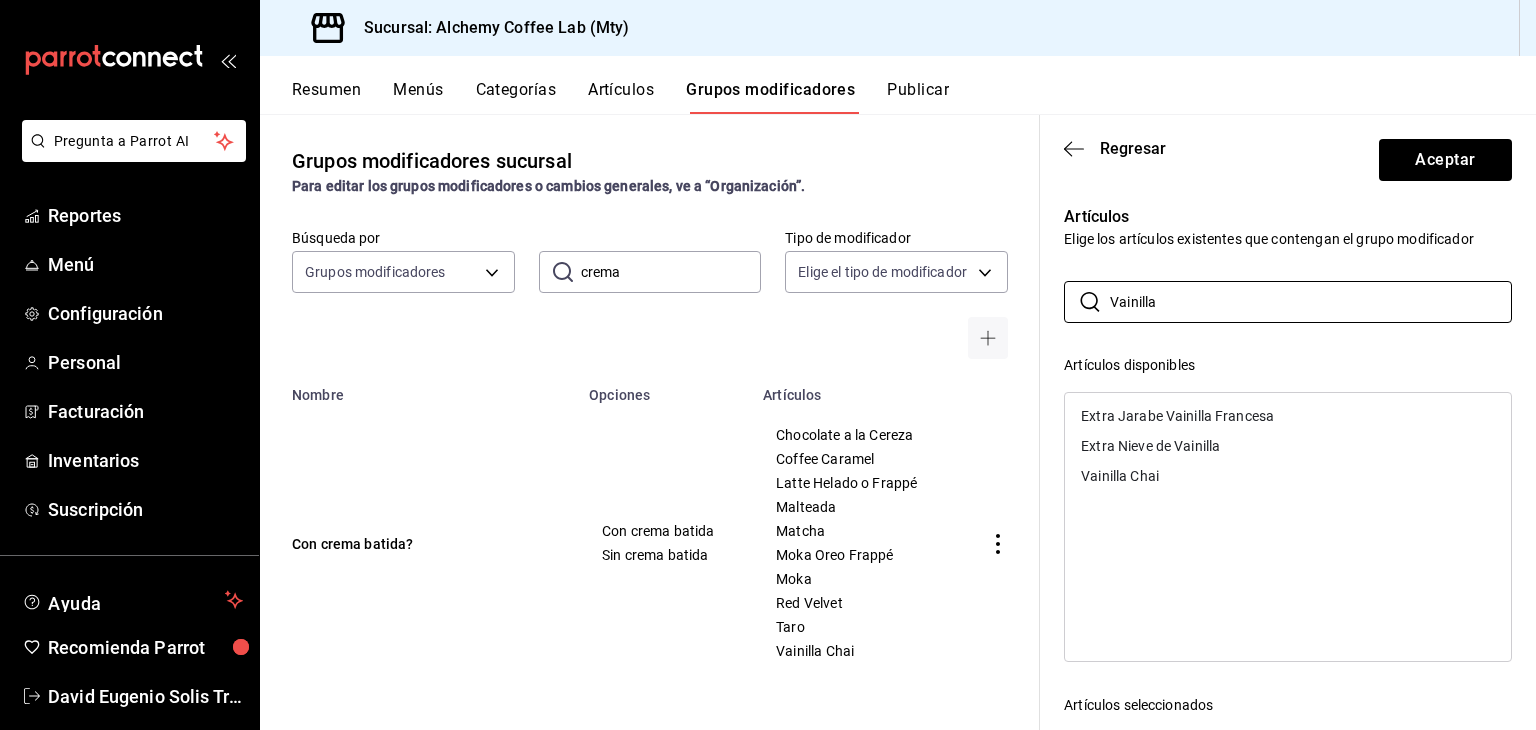 type on "Vainilla" 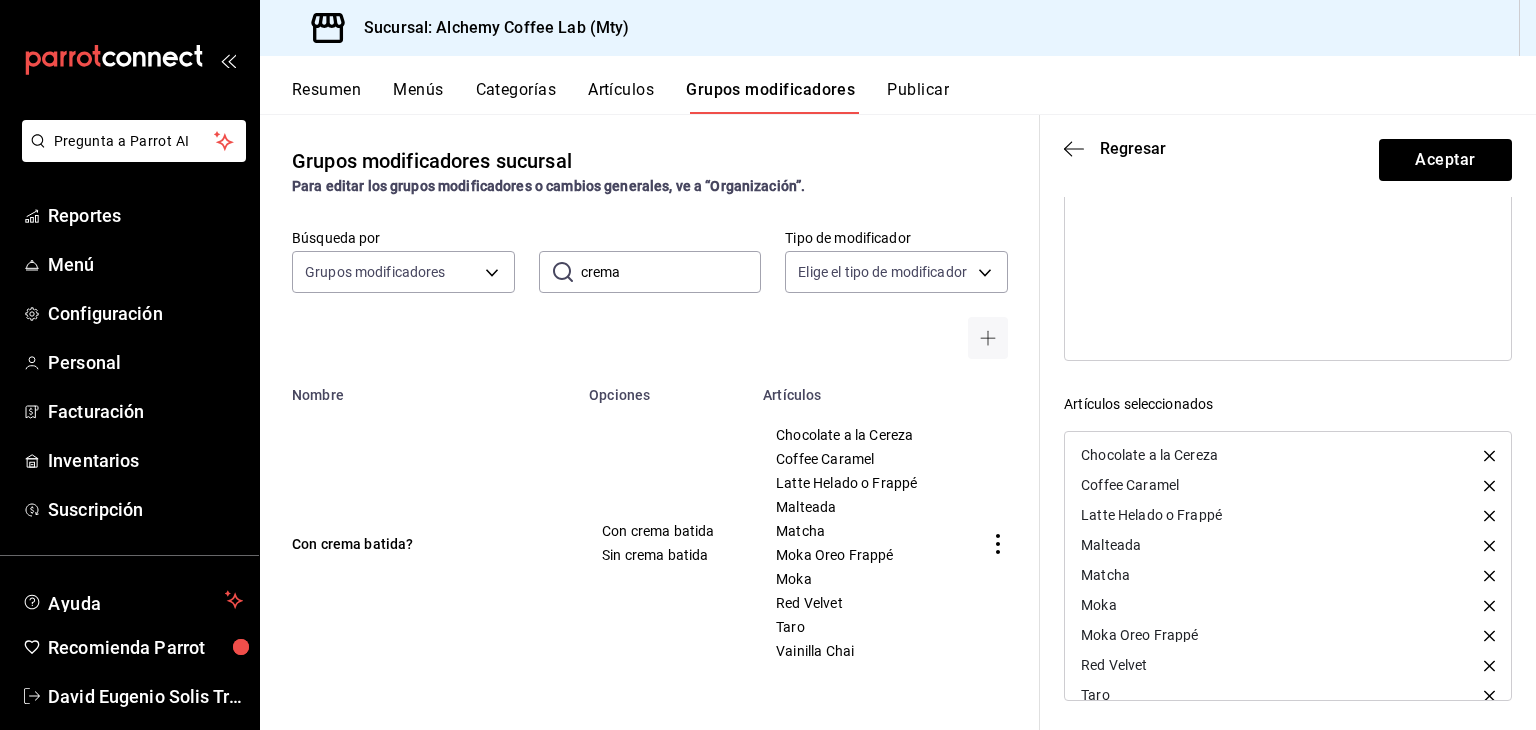 scroll, scrollTop: 305, scrollLeft: 0, axis: vertical 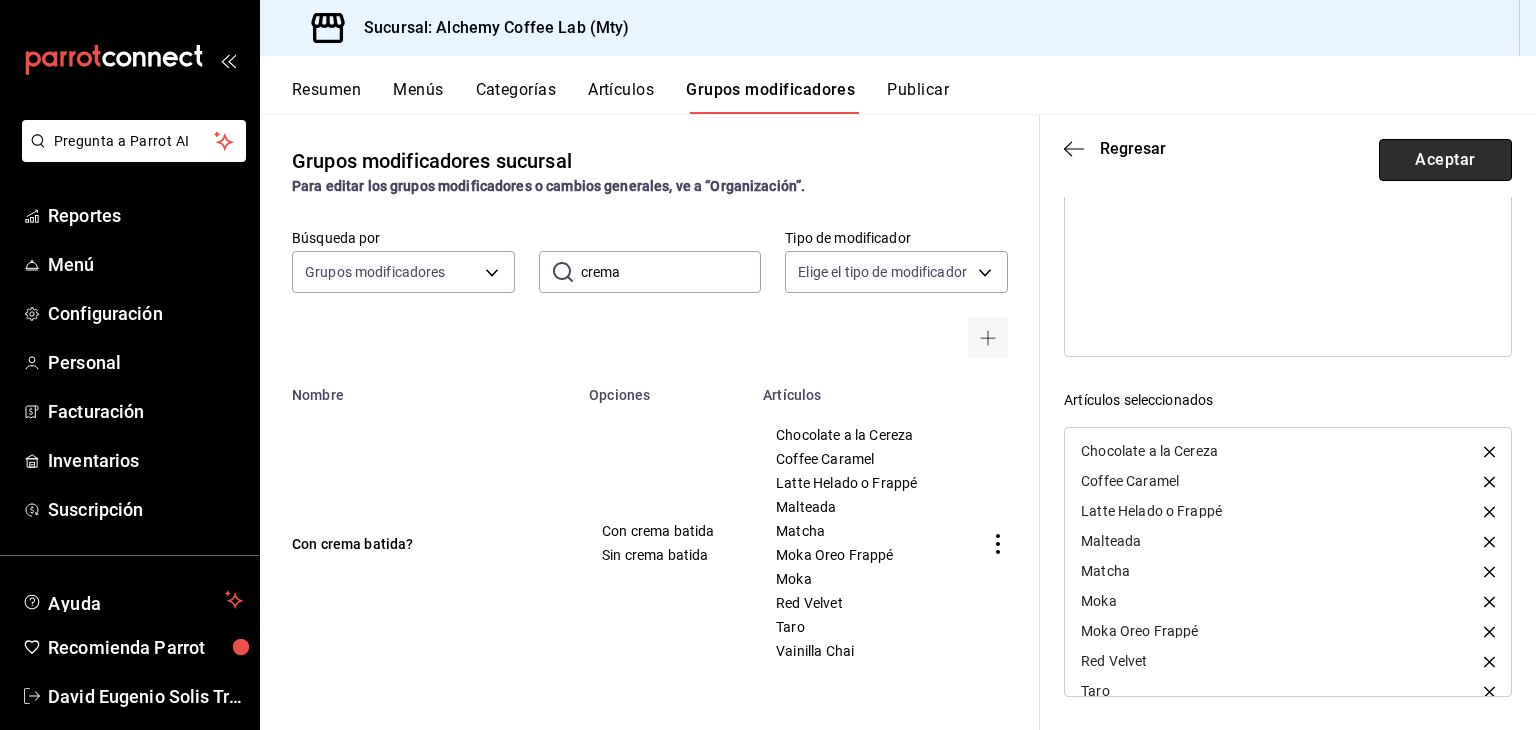 click on "Aceptar" at bounding box center (1445, 160) 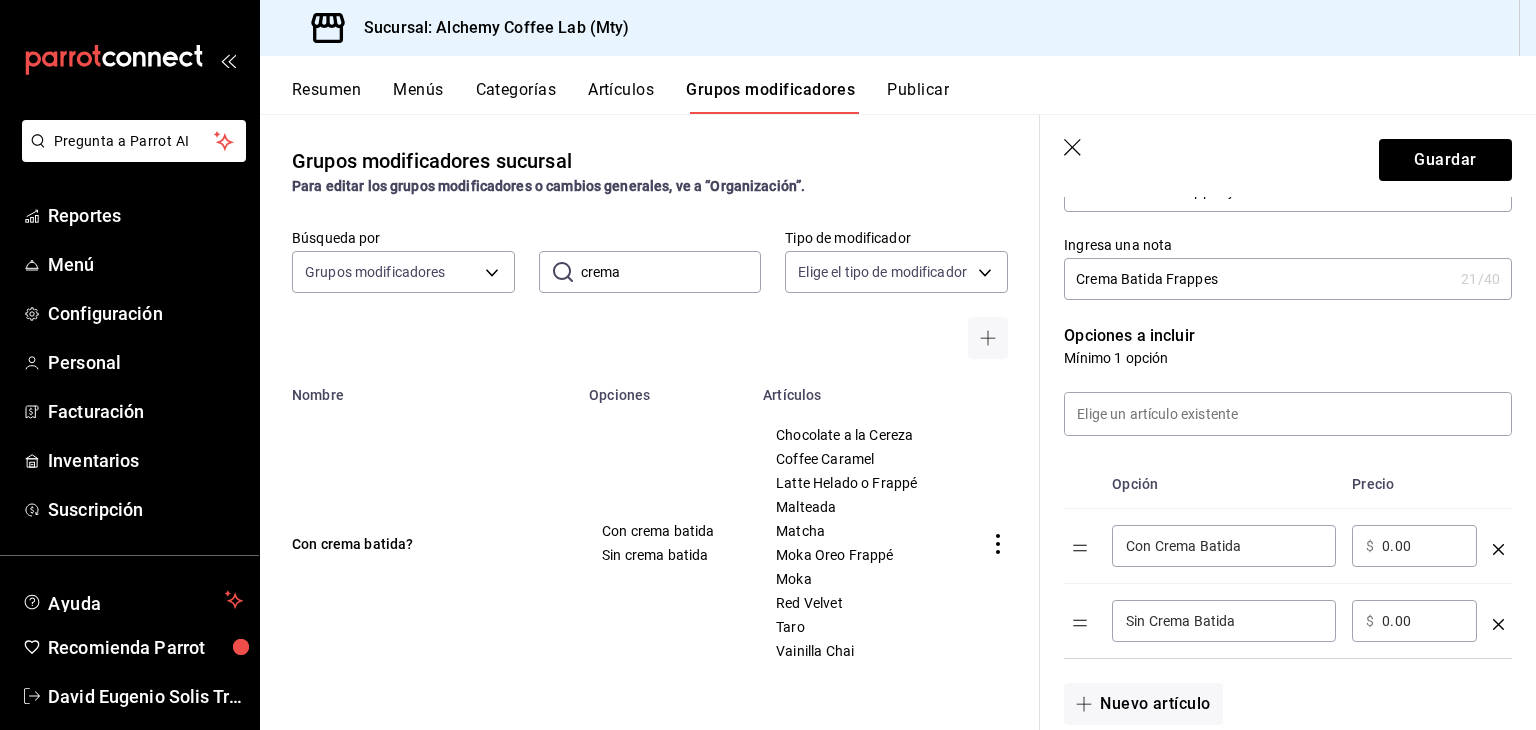 scroll, scrollTop: 300, scrollLeft: 0, axis: vertical 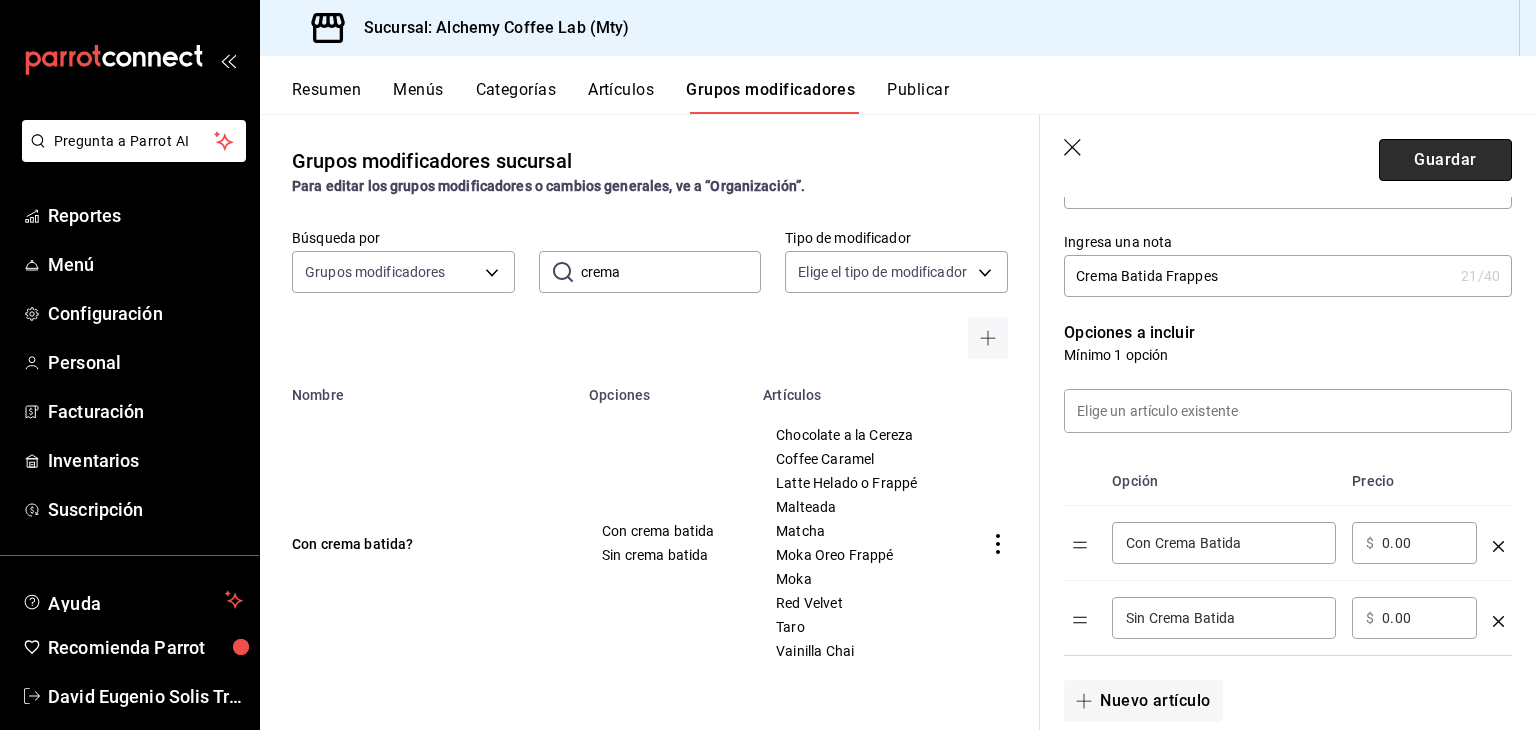 click on "Guardar" at bounding box center (1445, 160) 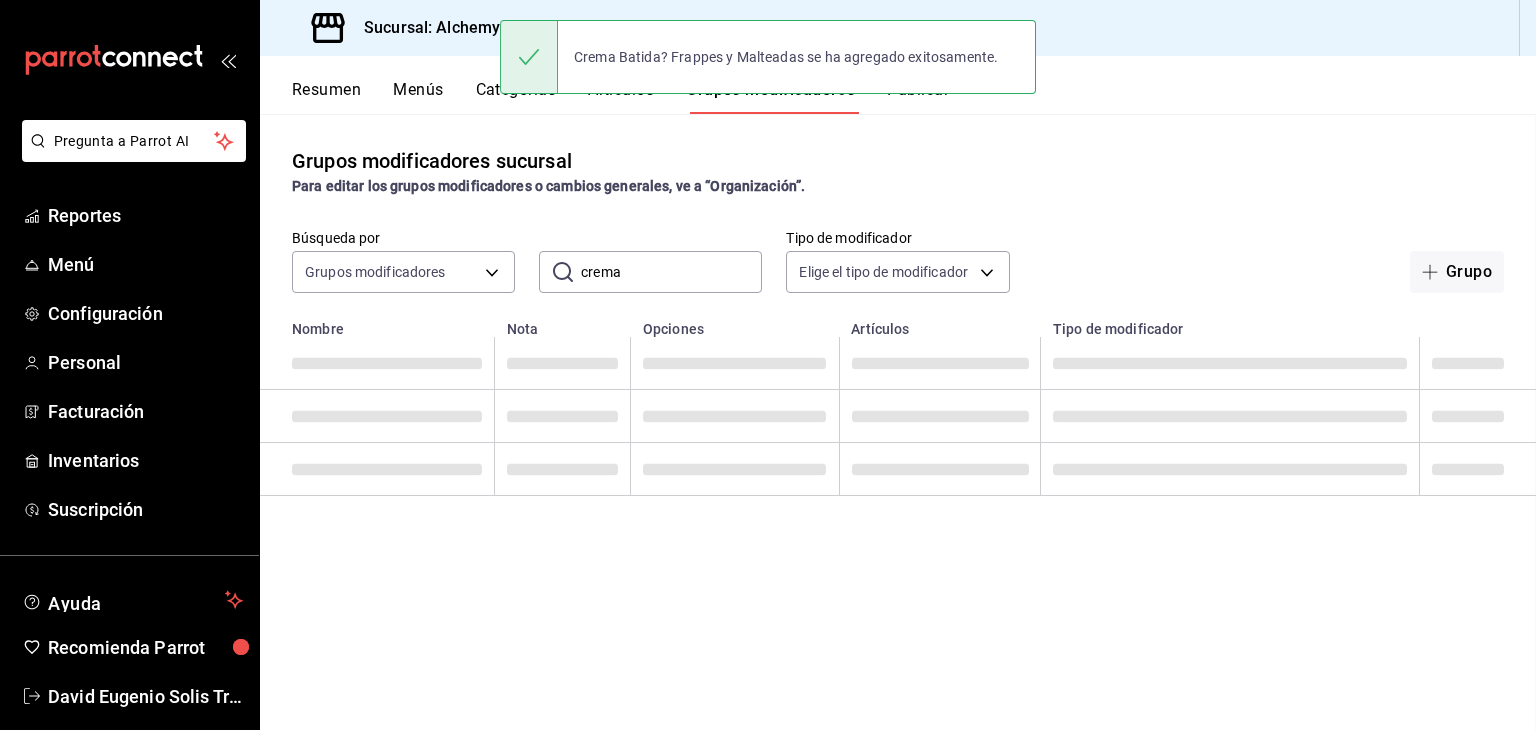 scroll, scrollTop: 0, scrollLeft: 0, axis: both 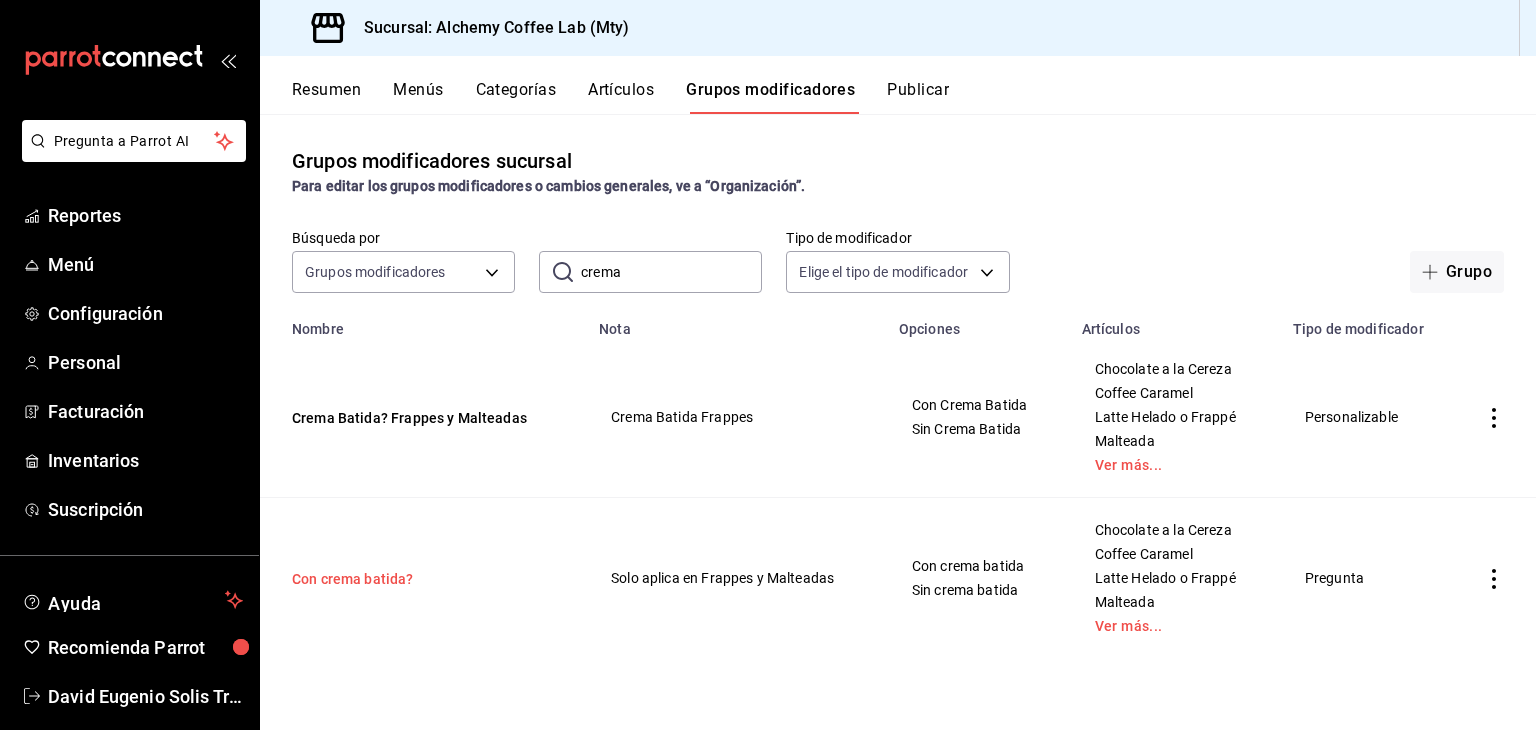 click on "Con crema batida?" at bounding box center (412, 579) 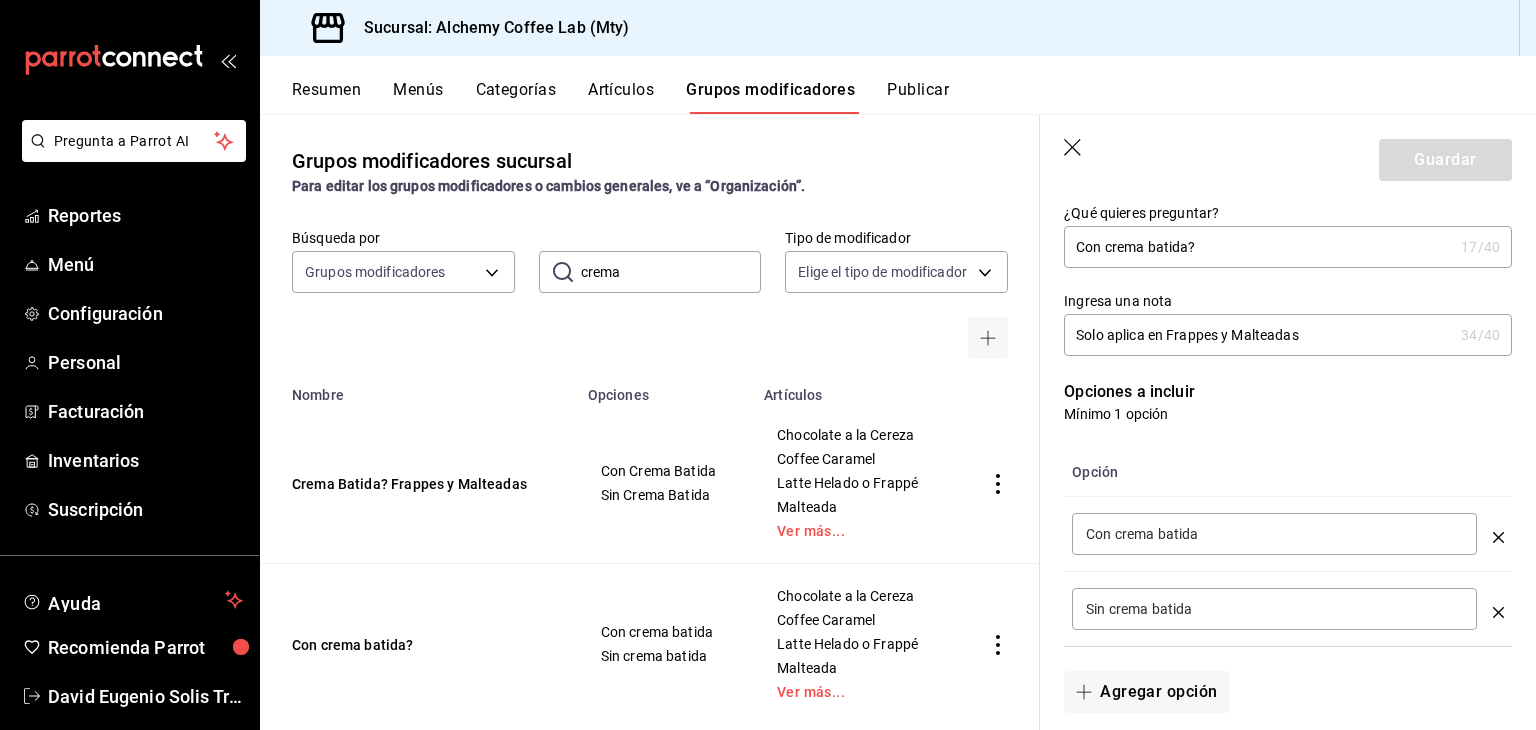 scroll, scrollTop: 300, scrollLeft: 0, axis: vertical 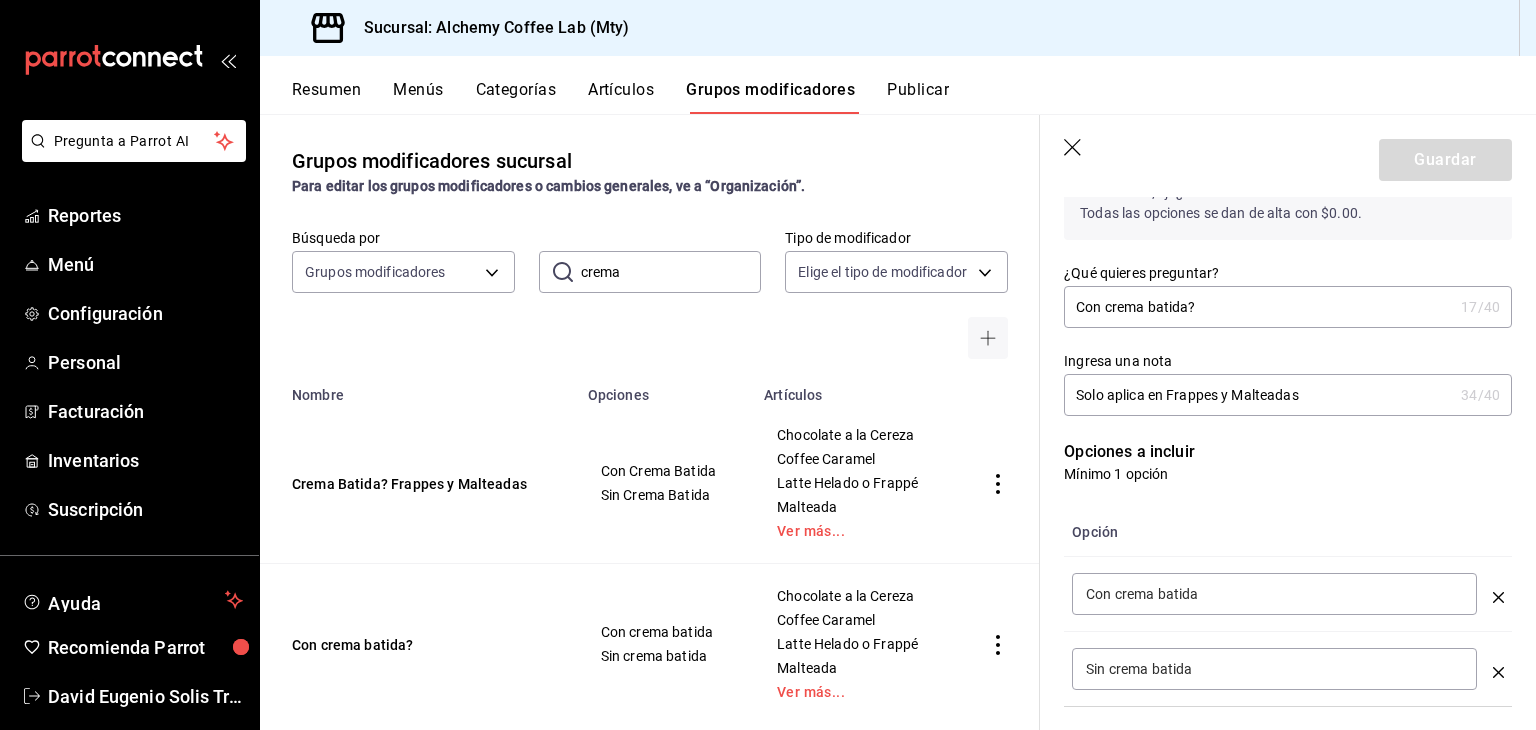 click 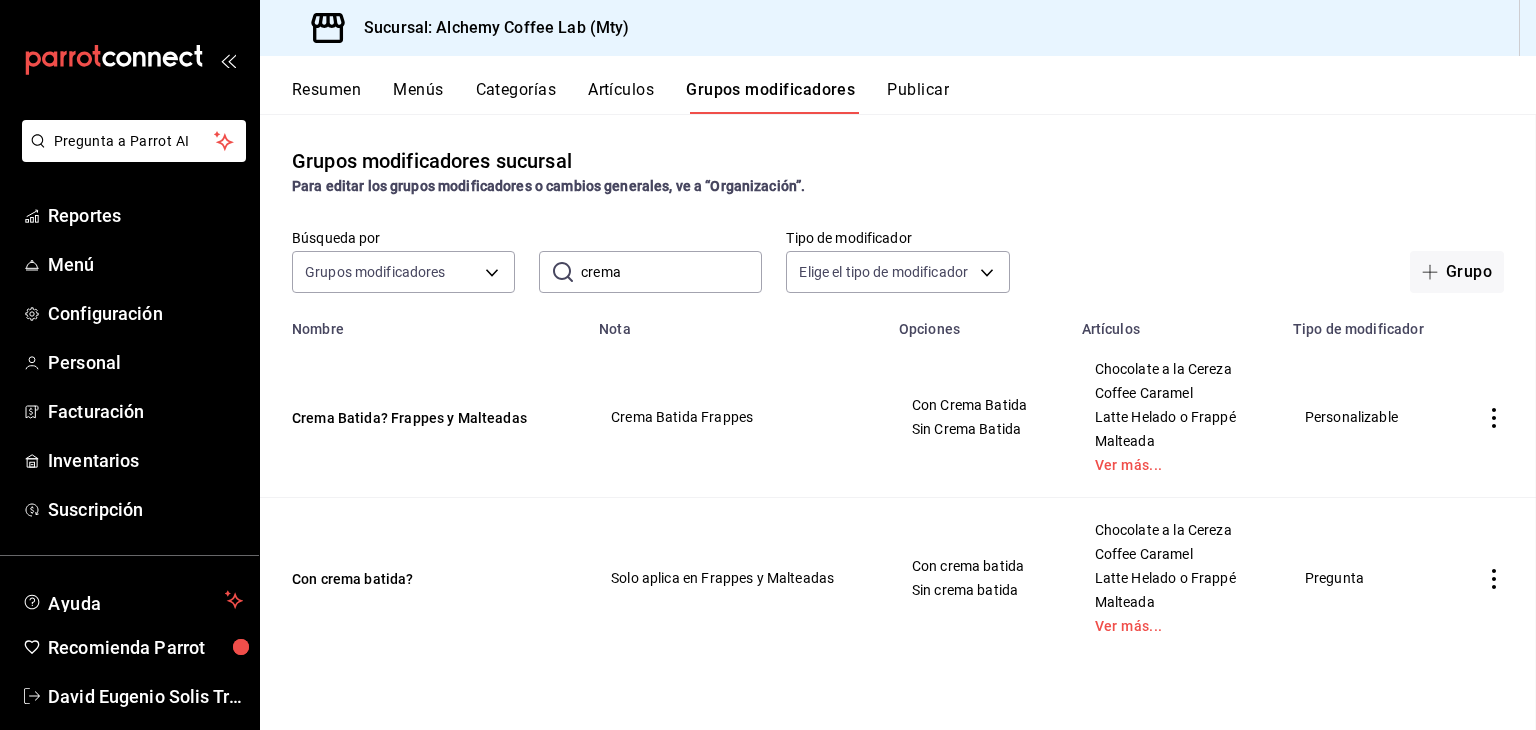 scroll, scrollTop: 0, scrollLeft: 0, axis: both 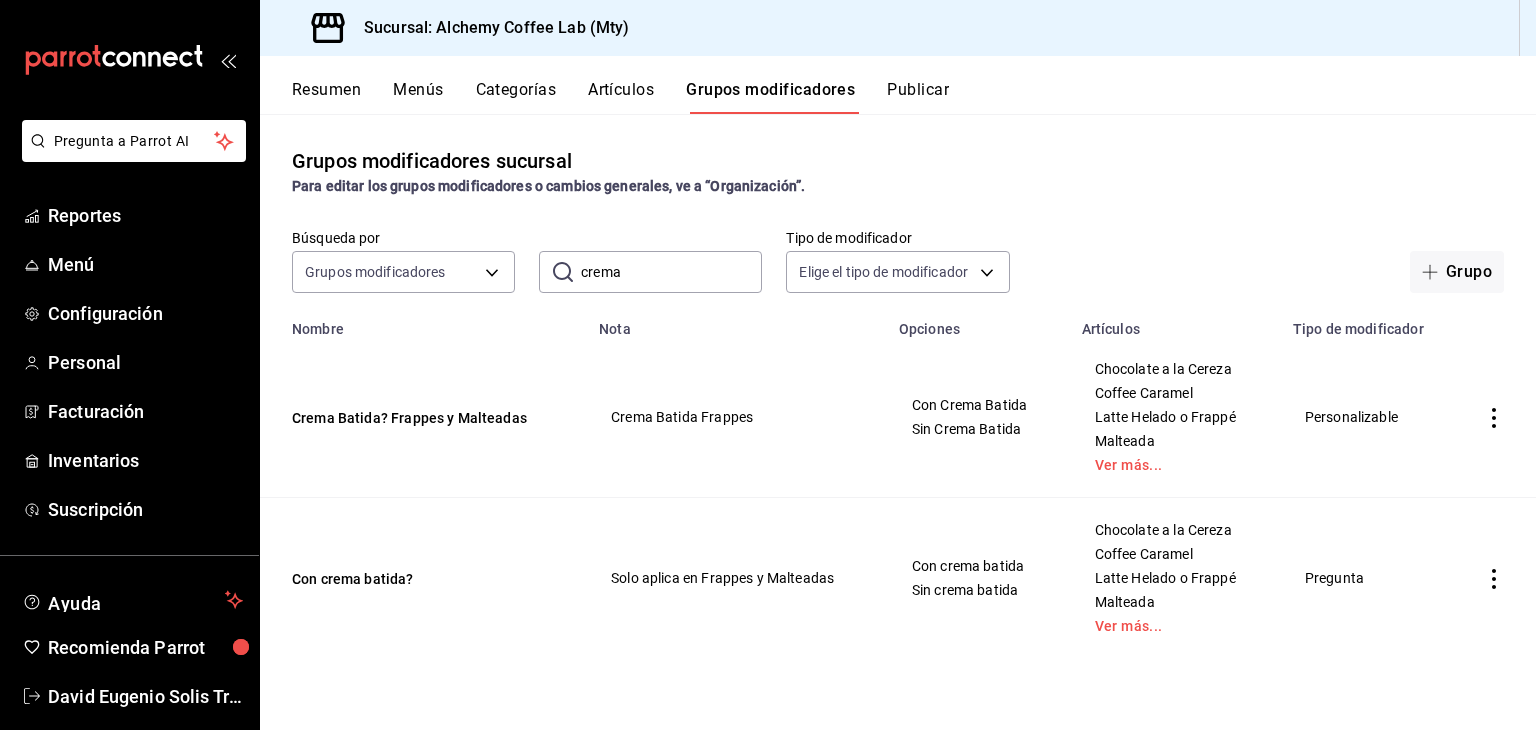 click 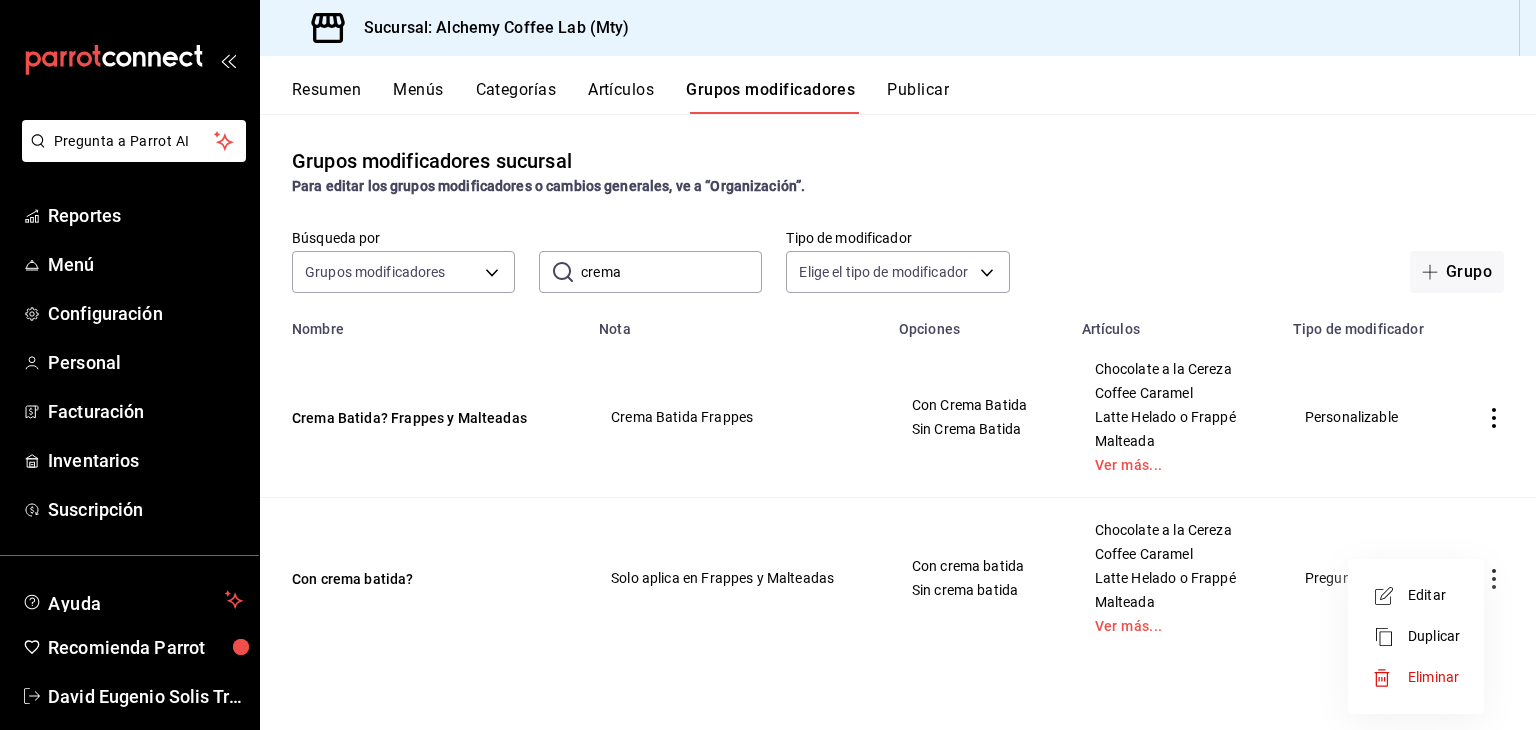 click on "Eliminar" at bounding box center [1433, 677] 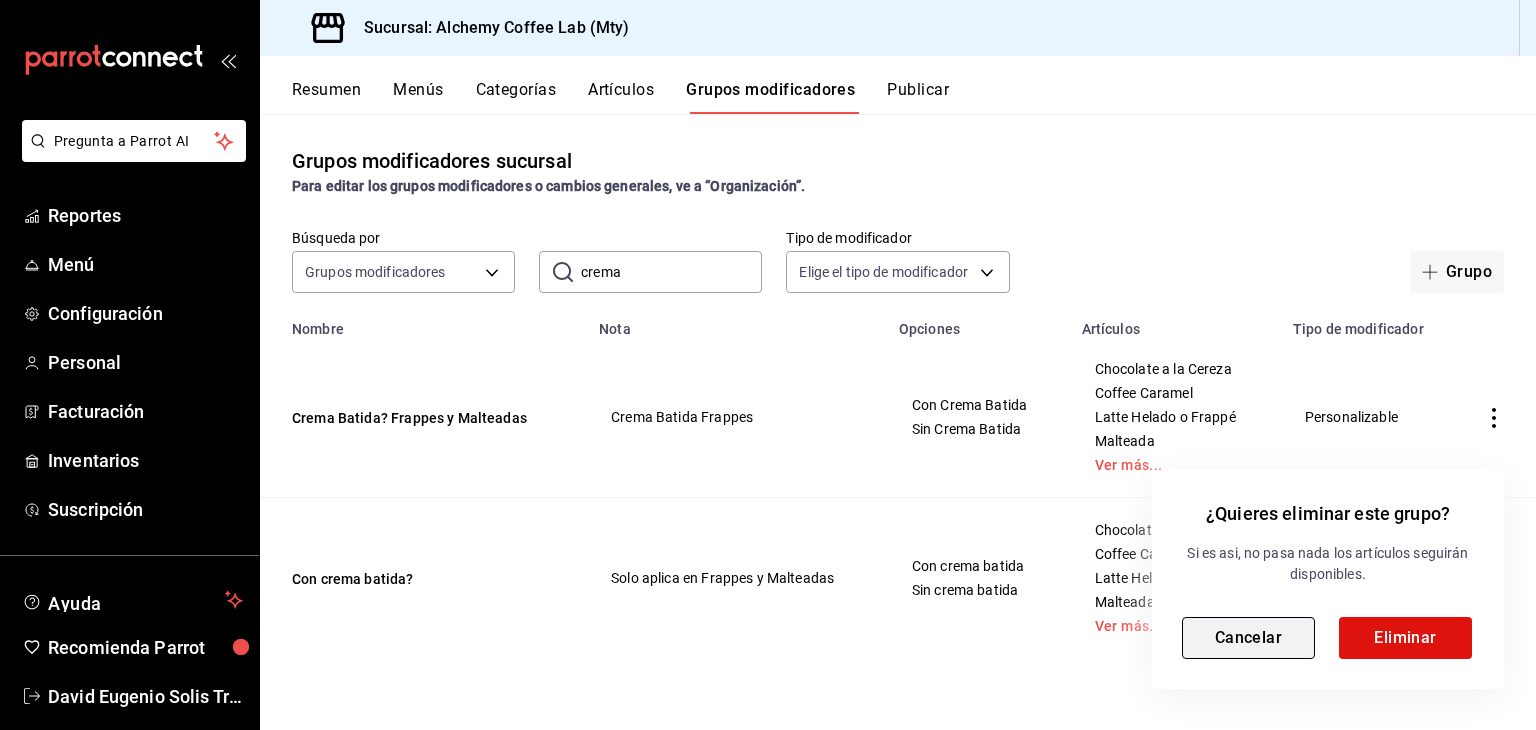 click on "Cancelar" at bounding box center (1248, 638) 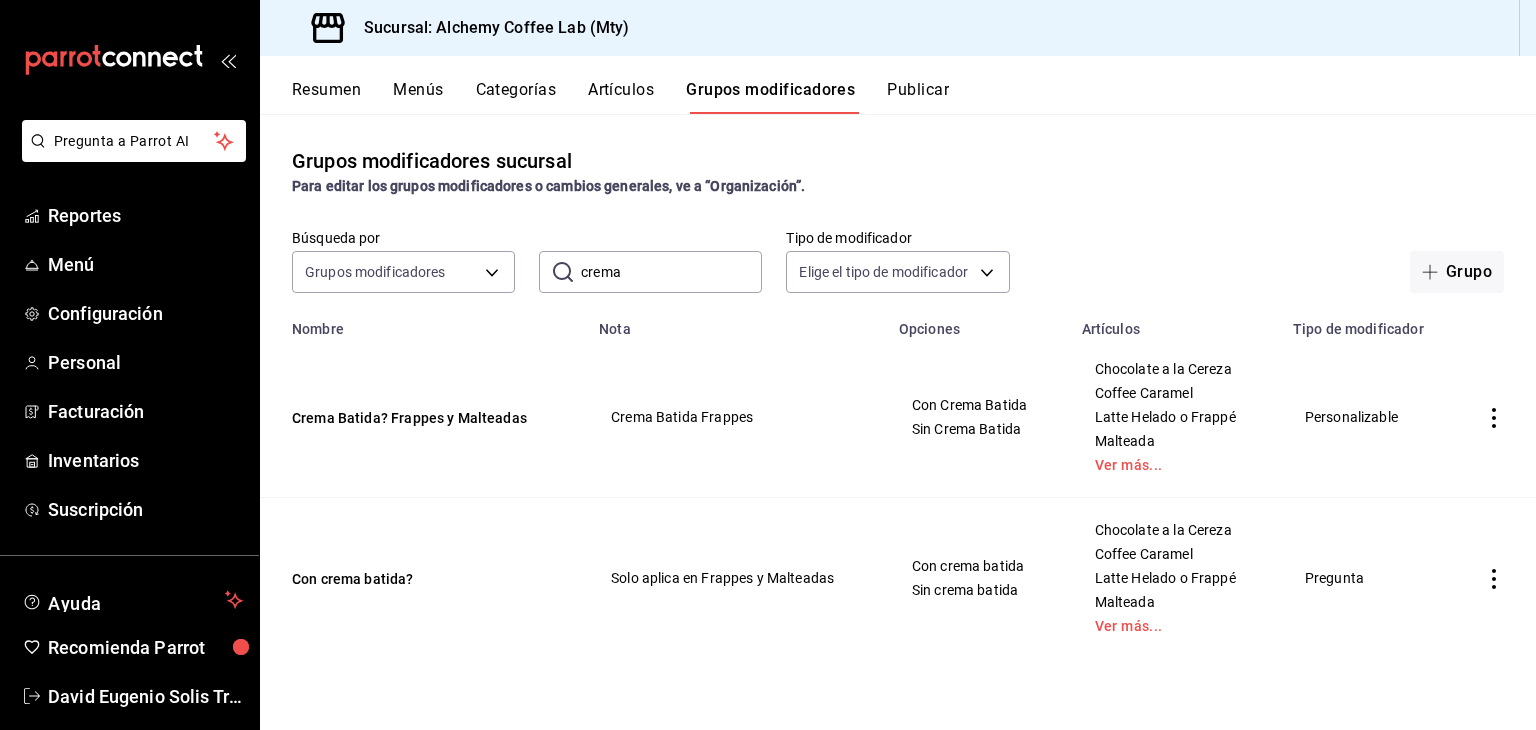 drag, startPoint x: 362, startPoint y: 577, endPoint x: 415, endPoint y: 581, distance: 53.15073 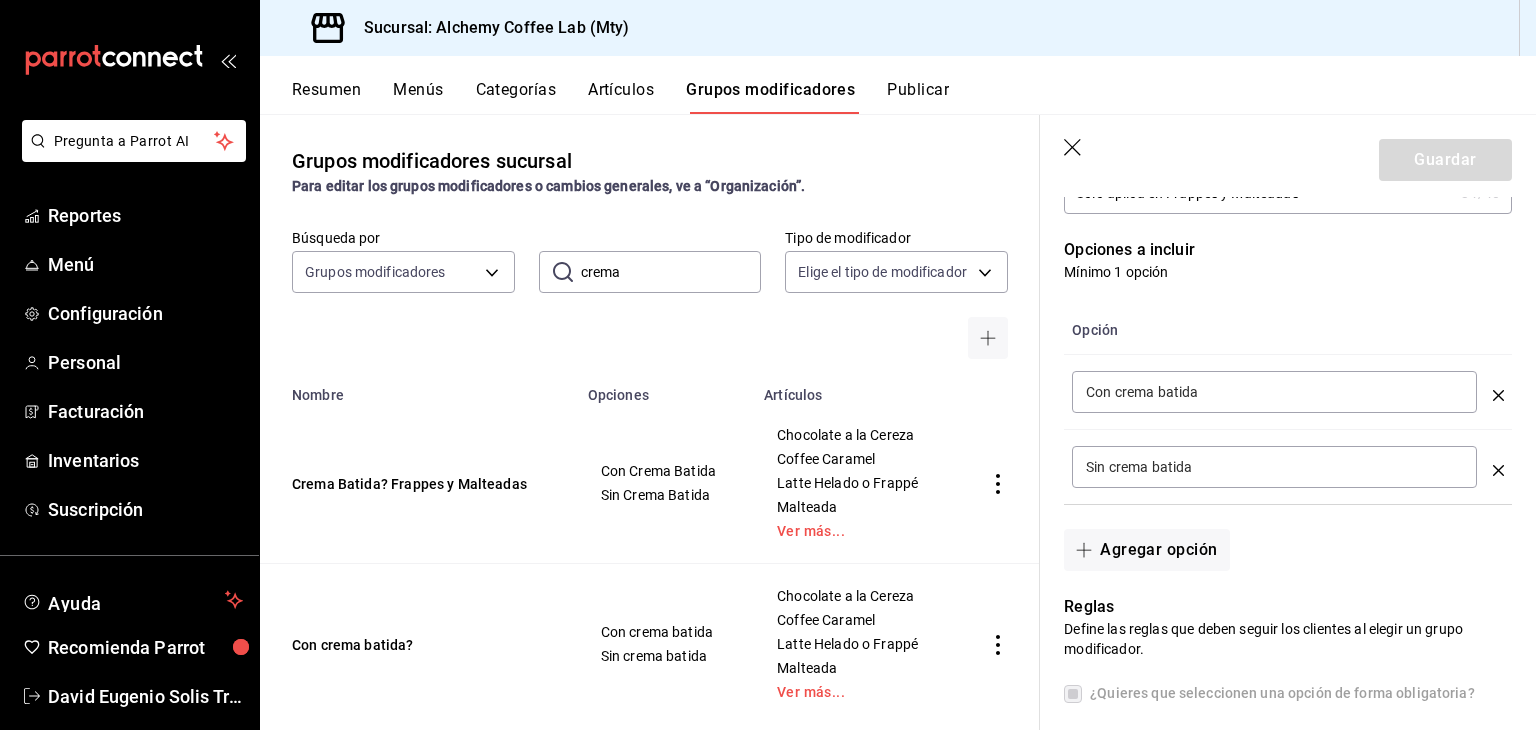 scroll, scrollTop: 500, scrollLeft: 0, axis: vertical 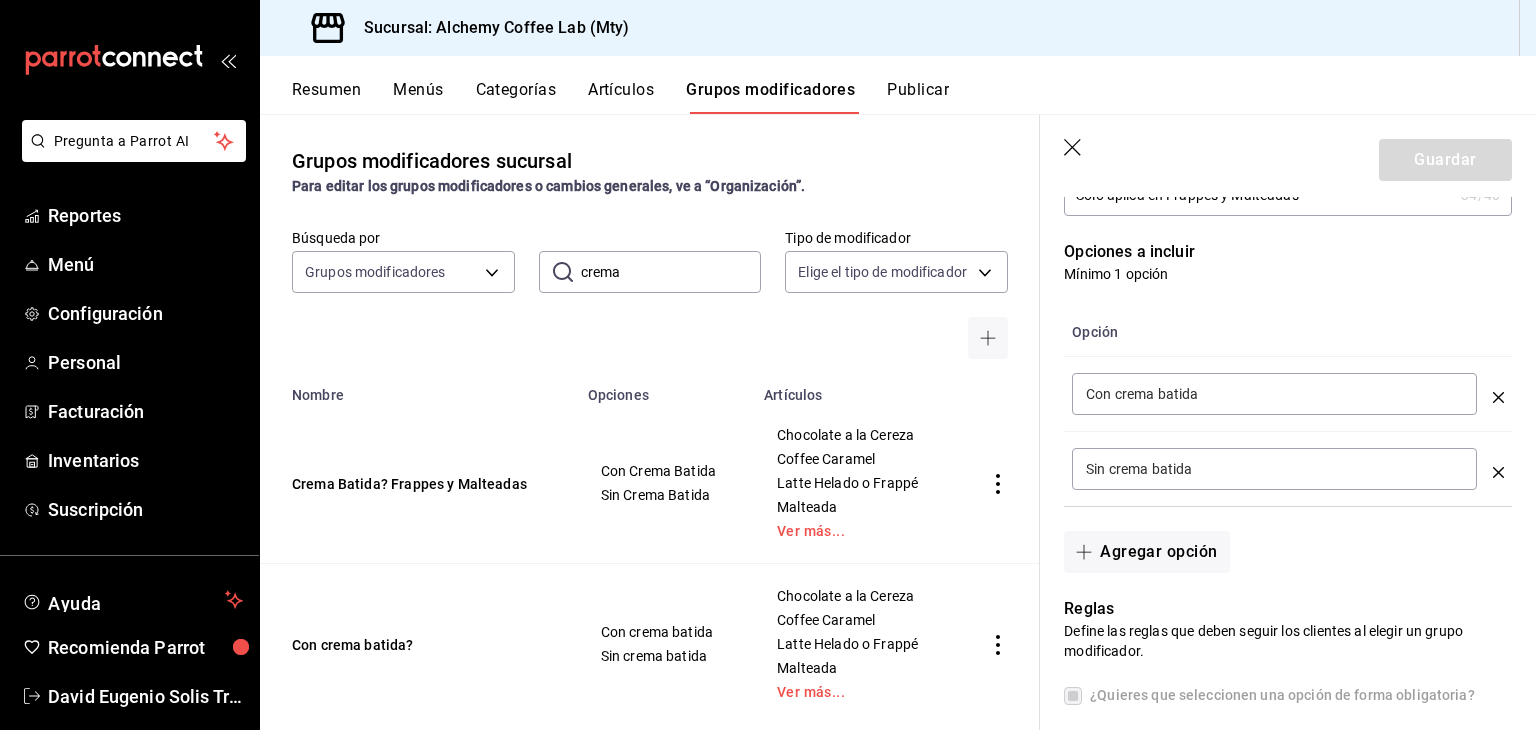 click 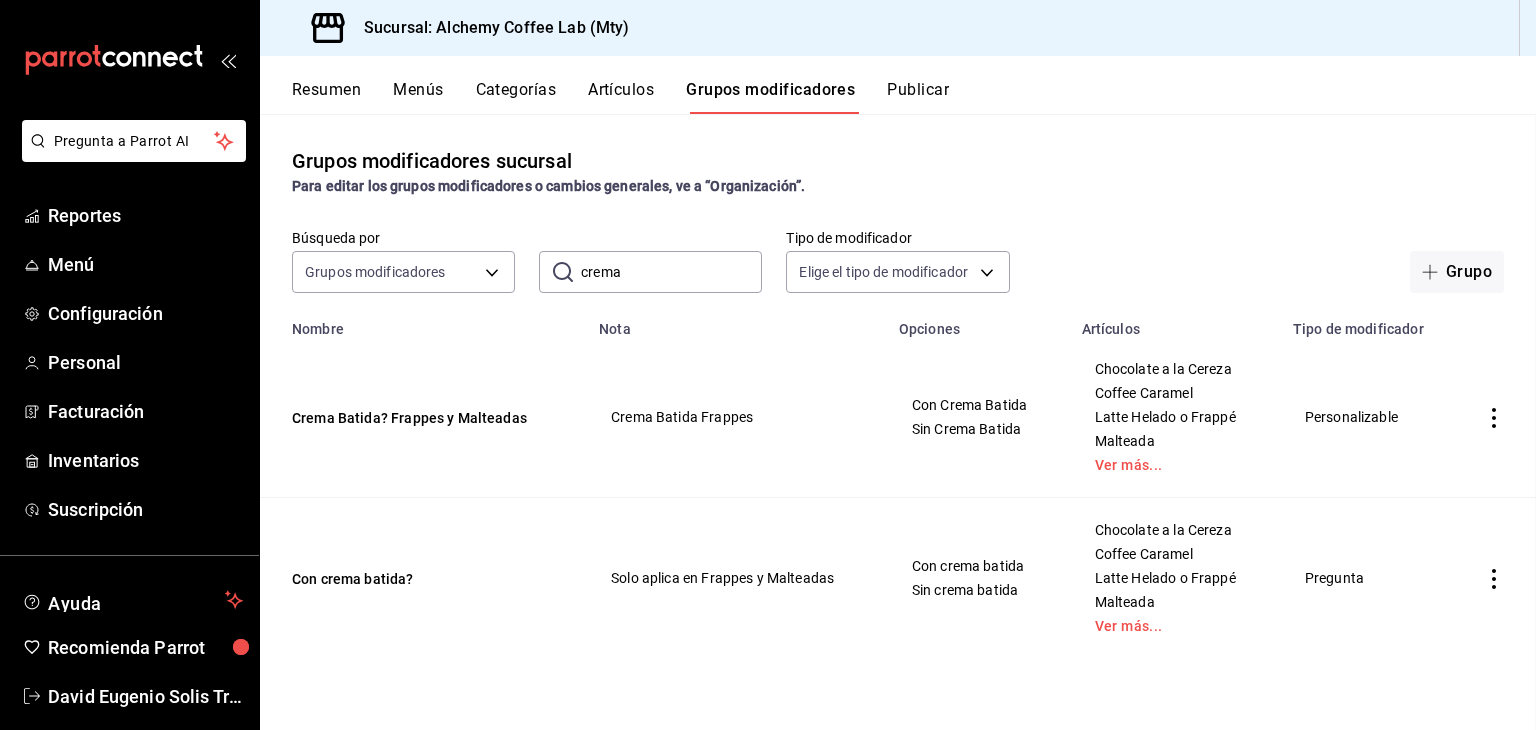 scroll, scrollTop: 0, scrollLeft: 0, axis: both 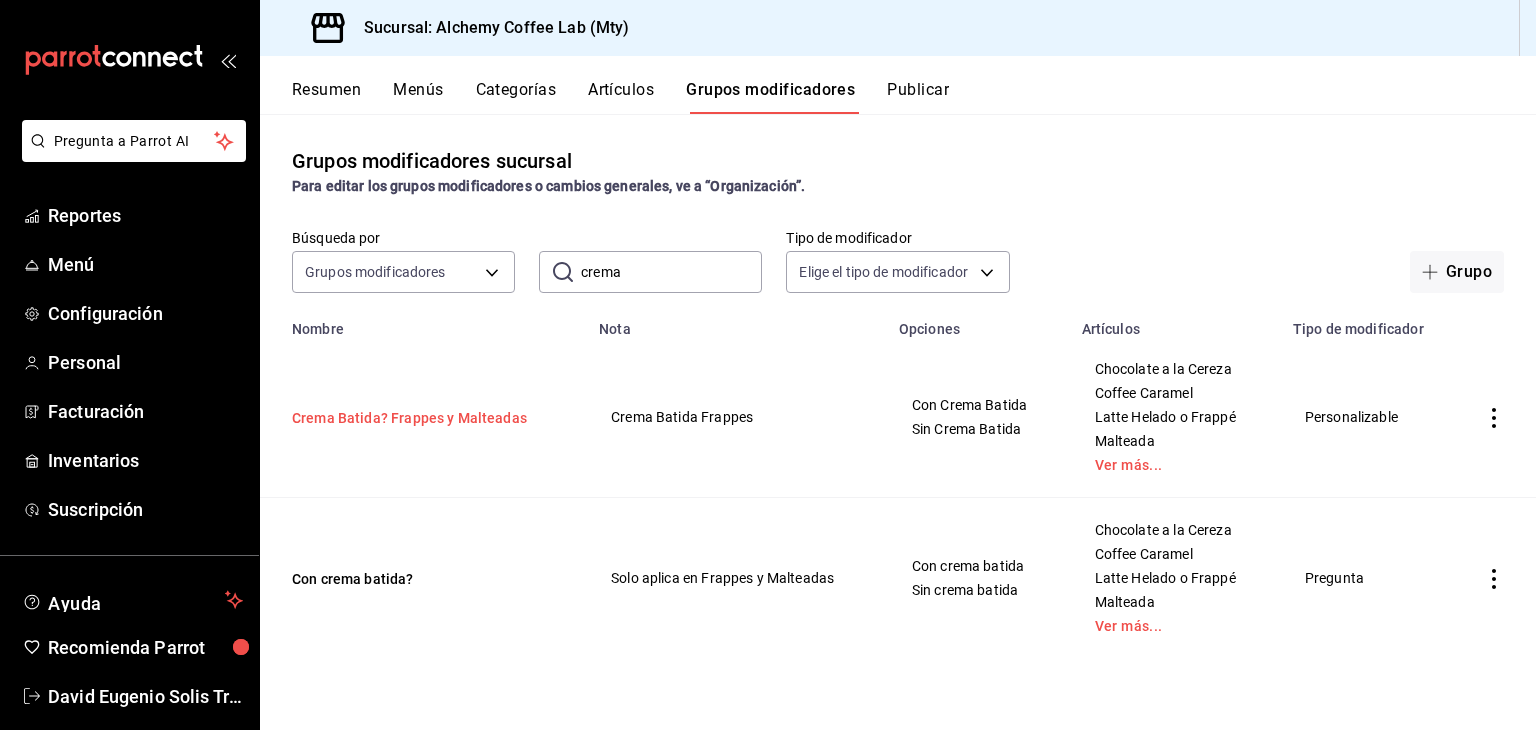 click on "Crema Batida? Frappes y Malteadas" at bounding box center (412, 418) 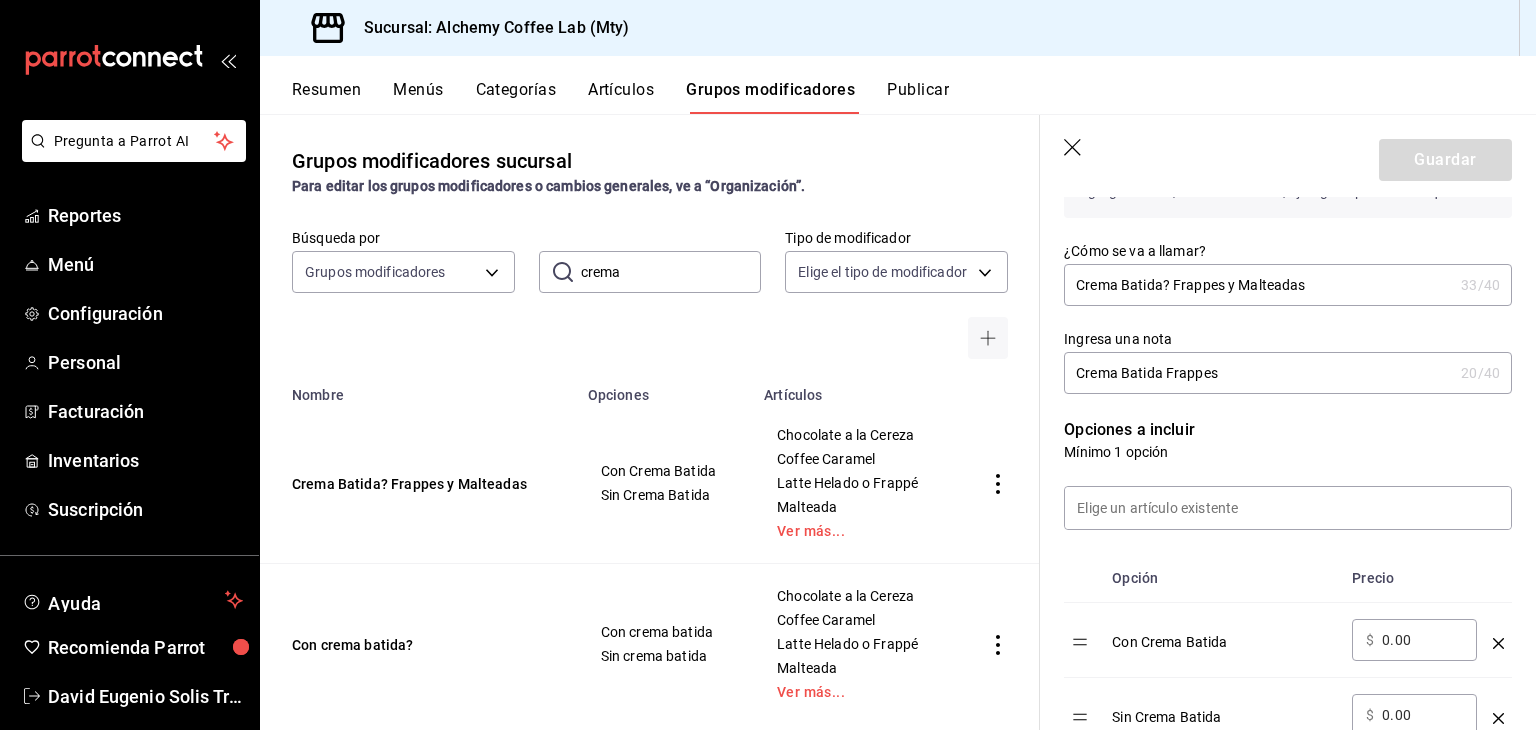 scroll, scrollTop: 300, scrollLeft: 0, axis: vertical 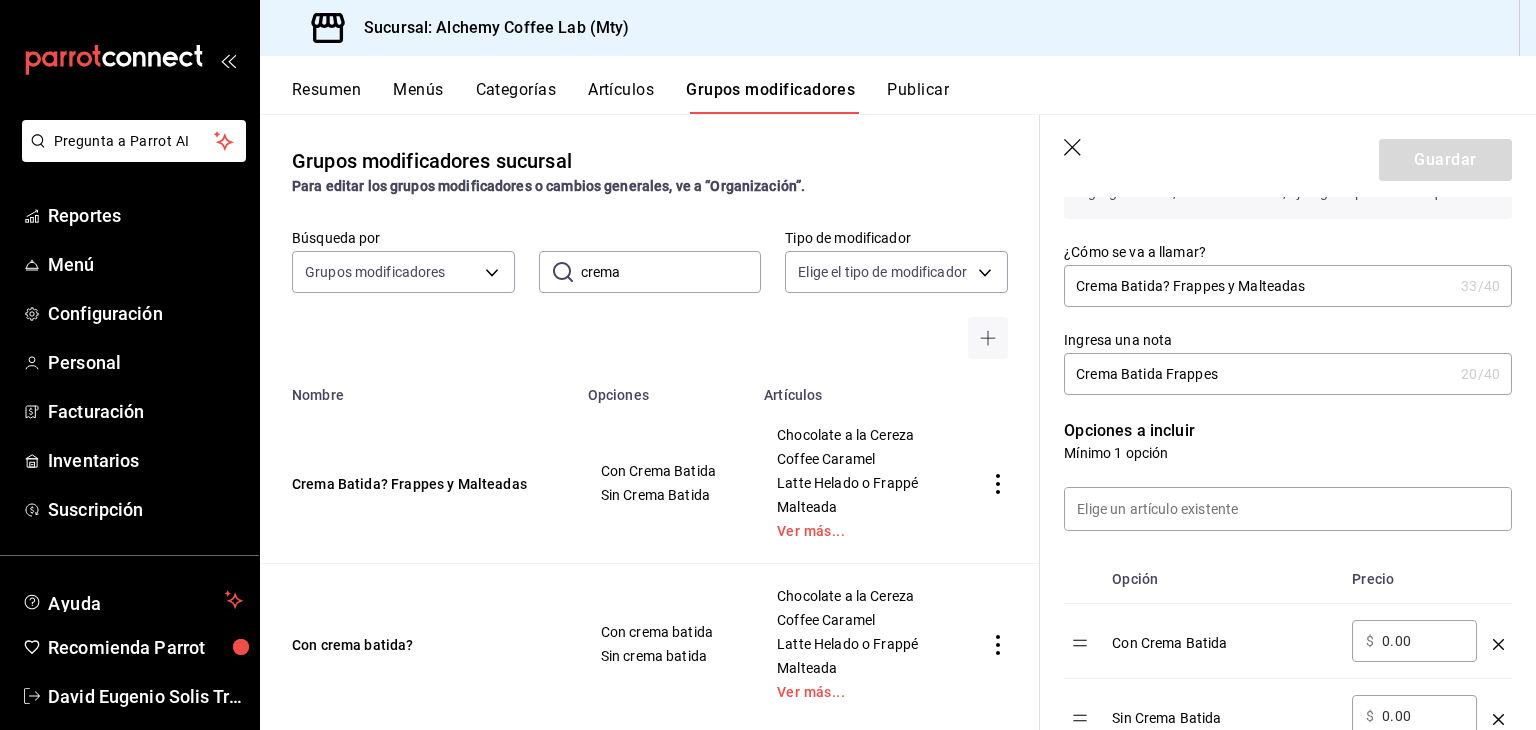 click 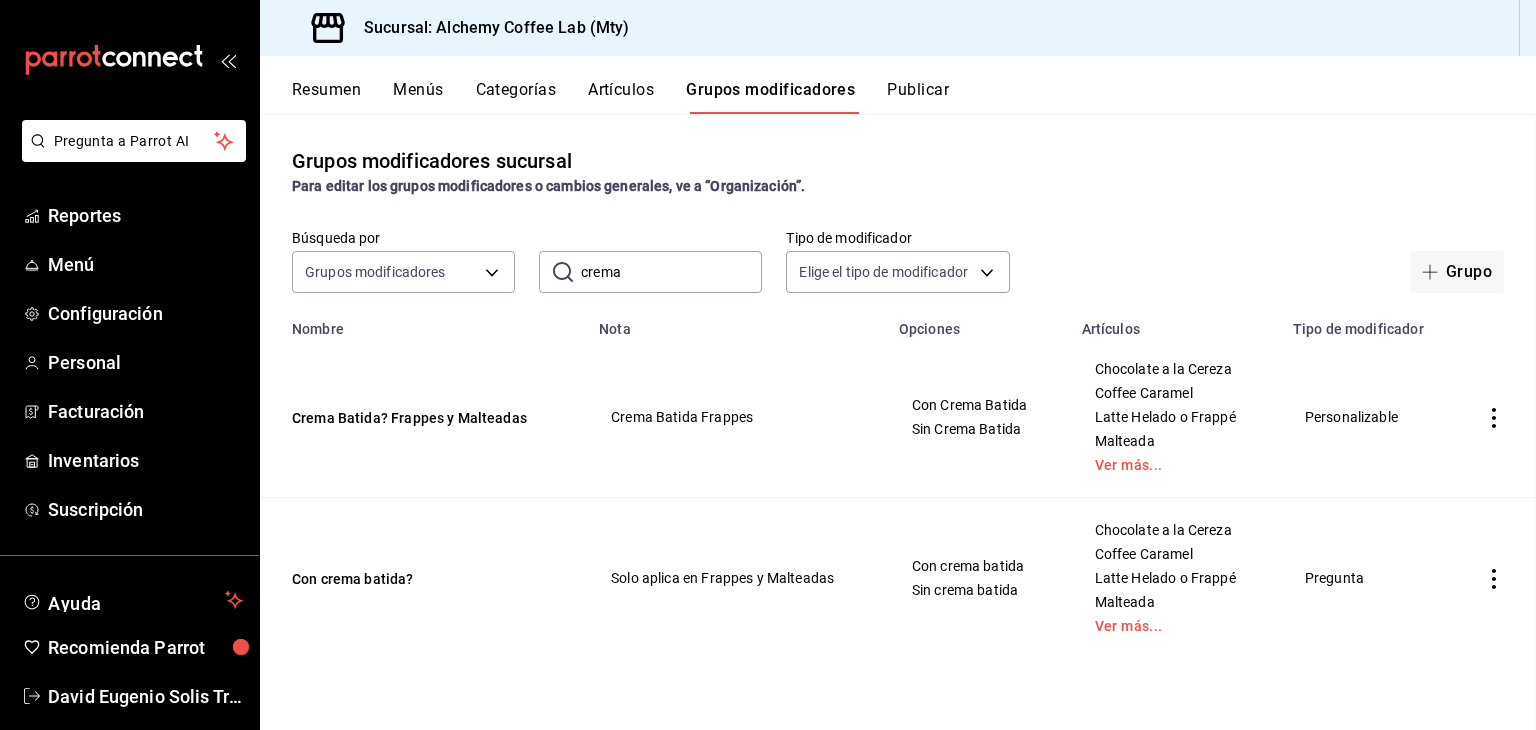 scroll, scrollTop: 0, scrollLeft: 0, axis: both 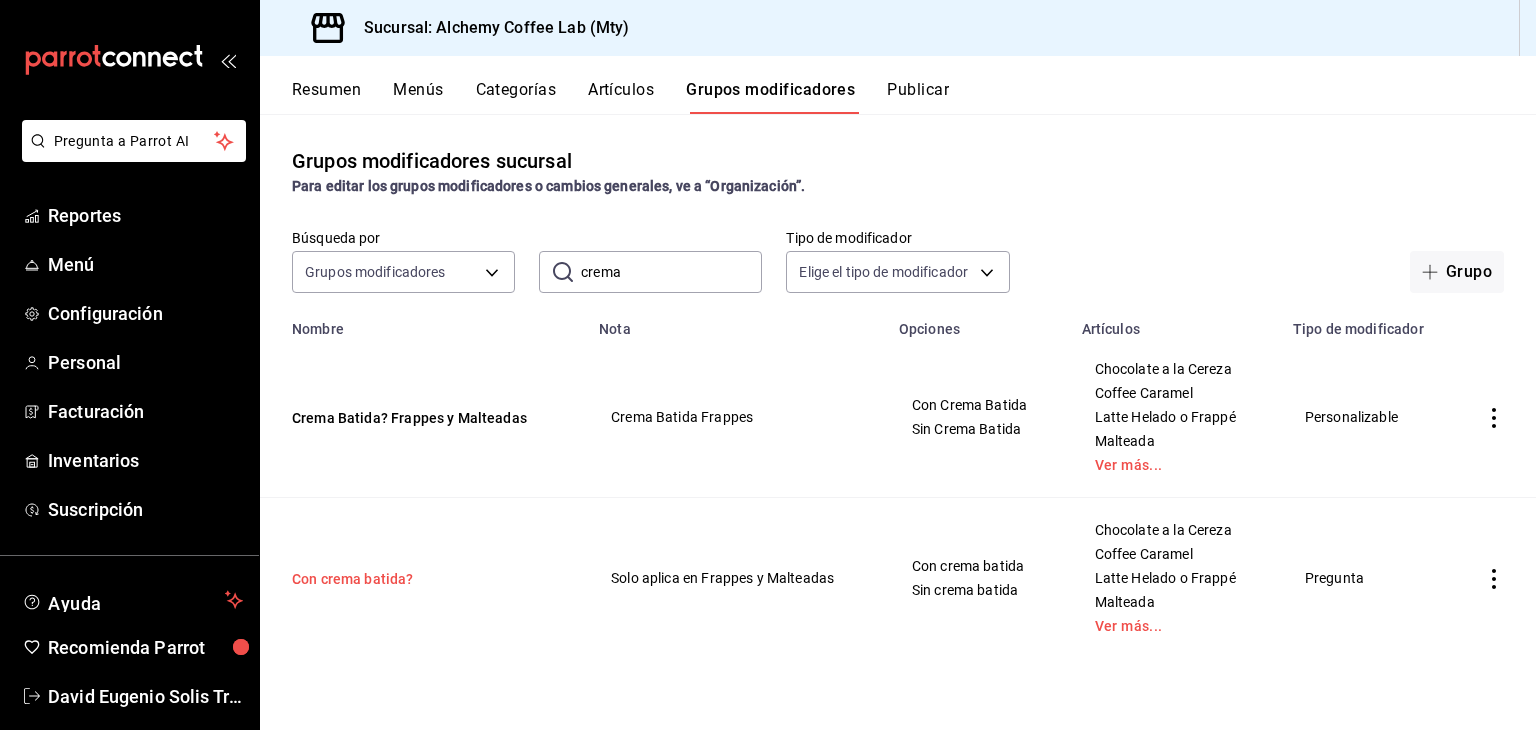 click on "Con crema batida?" at bounding box center [412, 579] 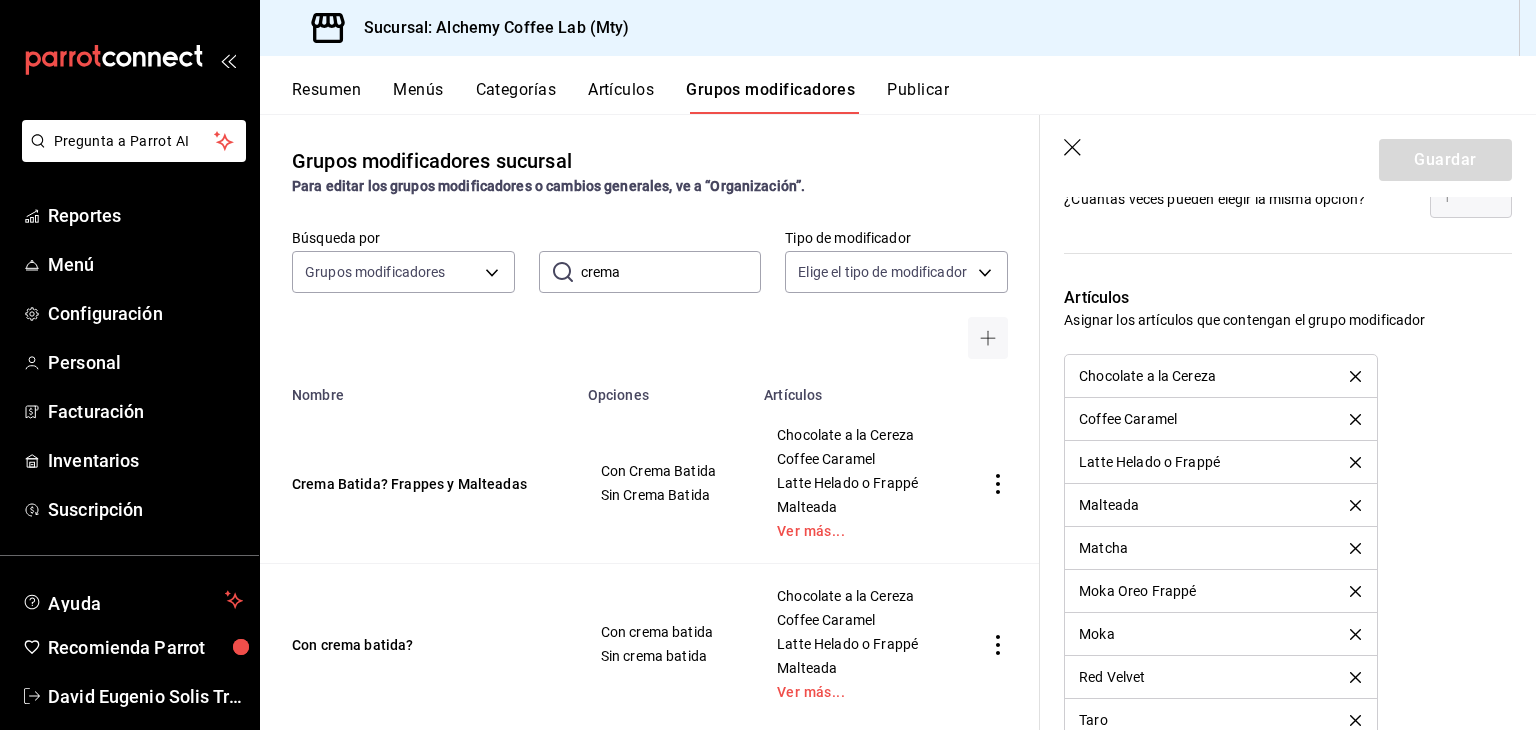 scroll, scrollTop: 1300, scrollLeft: 0, axis: vertical 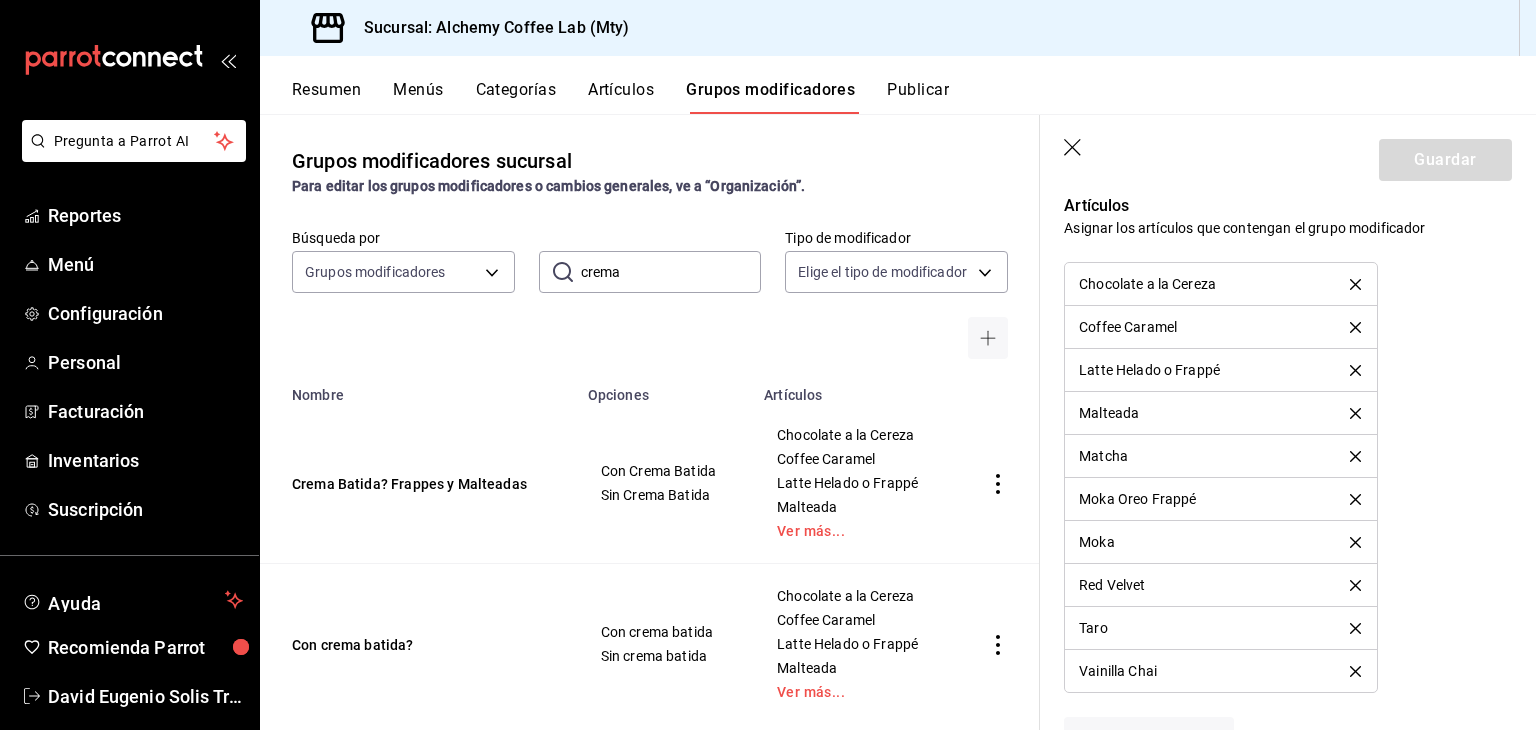 click 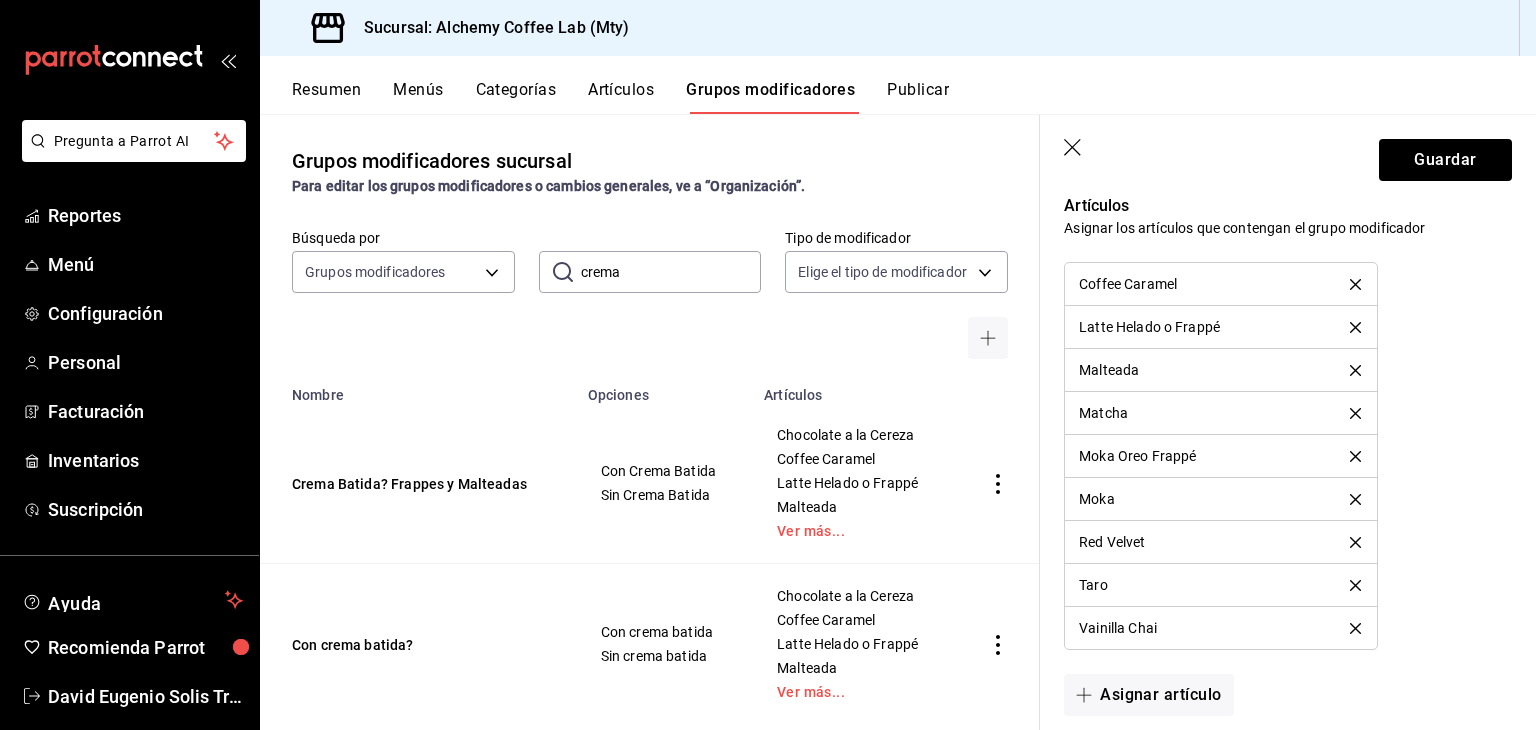 click 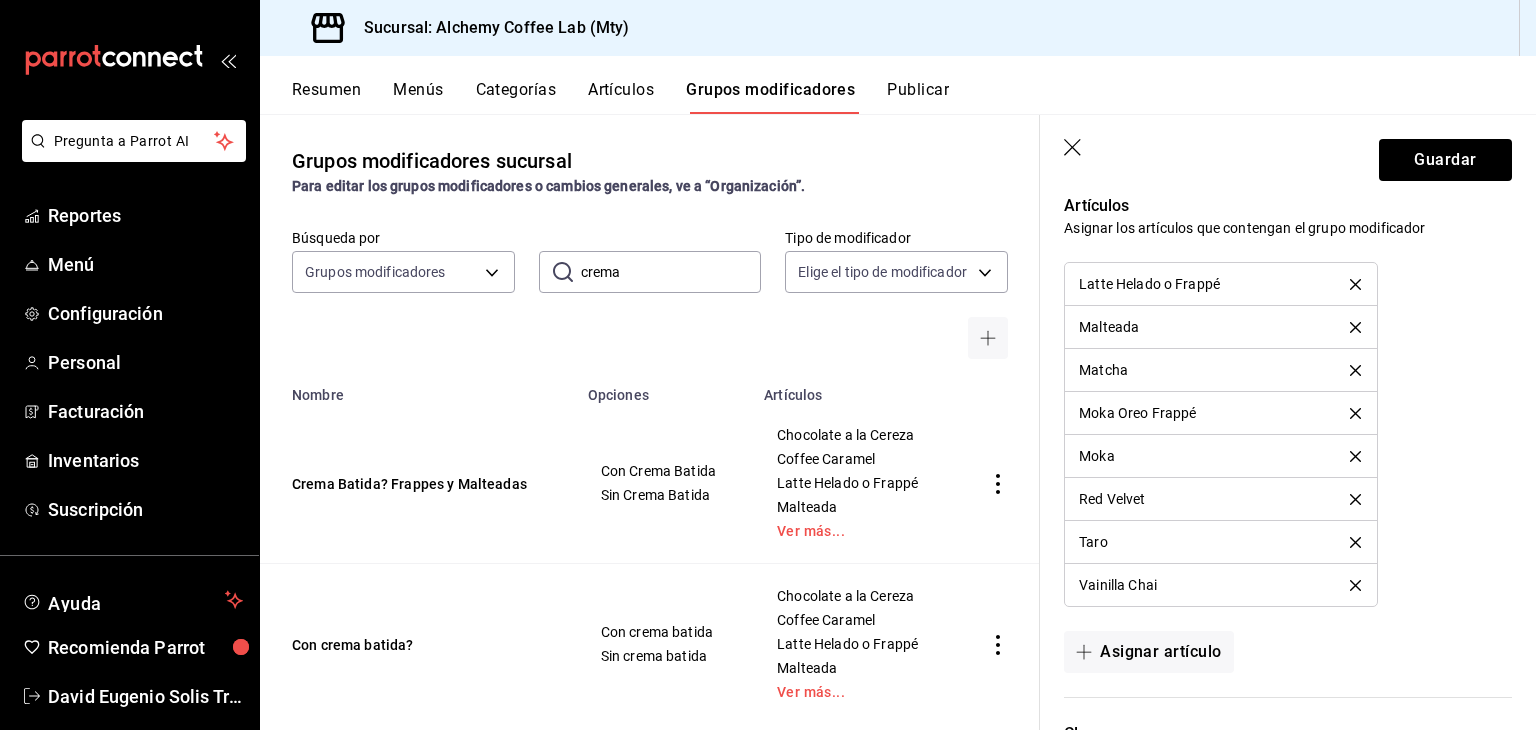 click 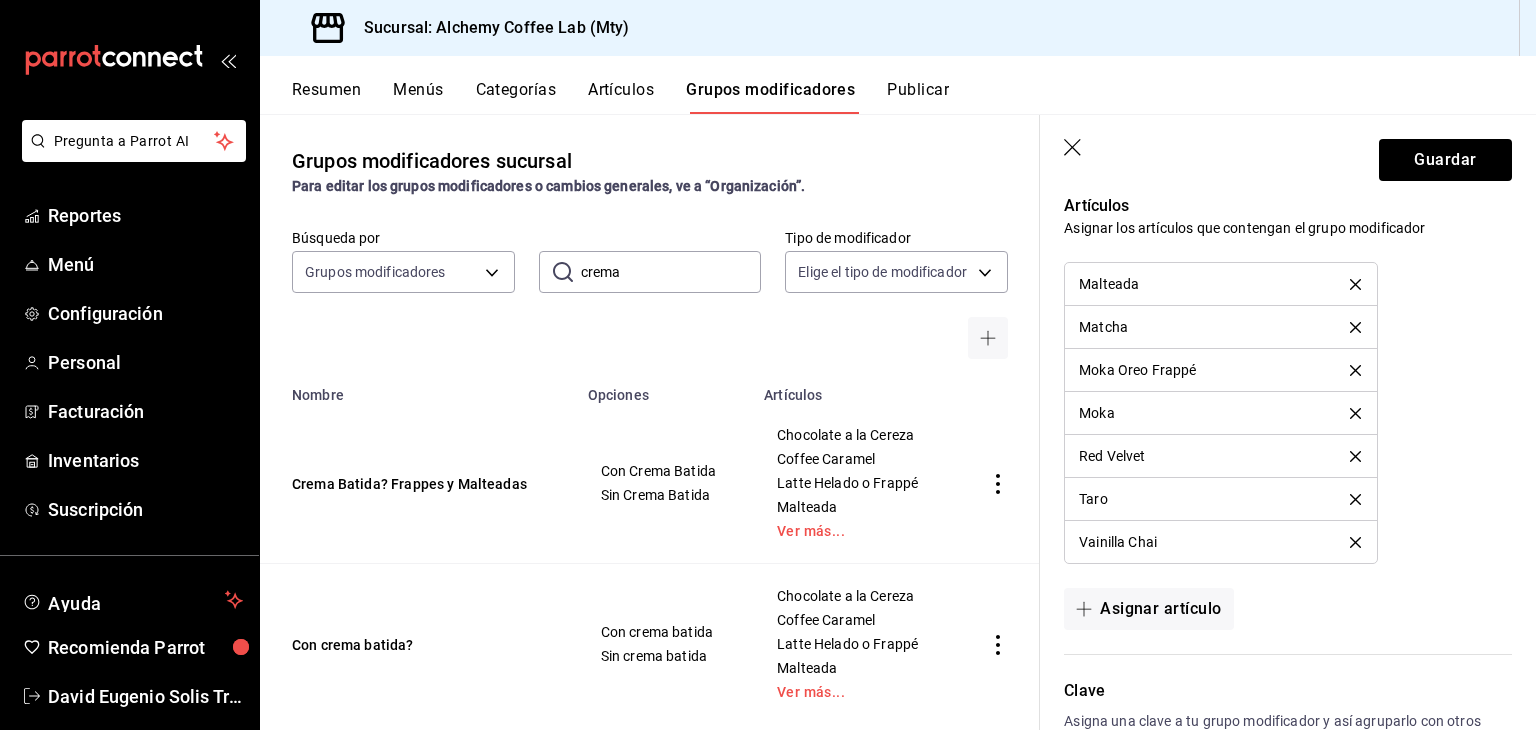 click 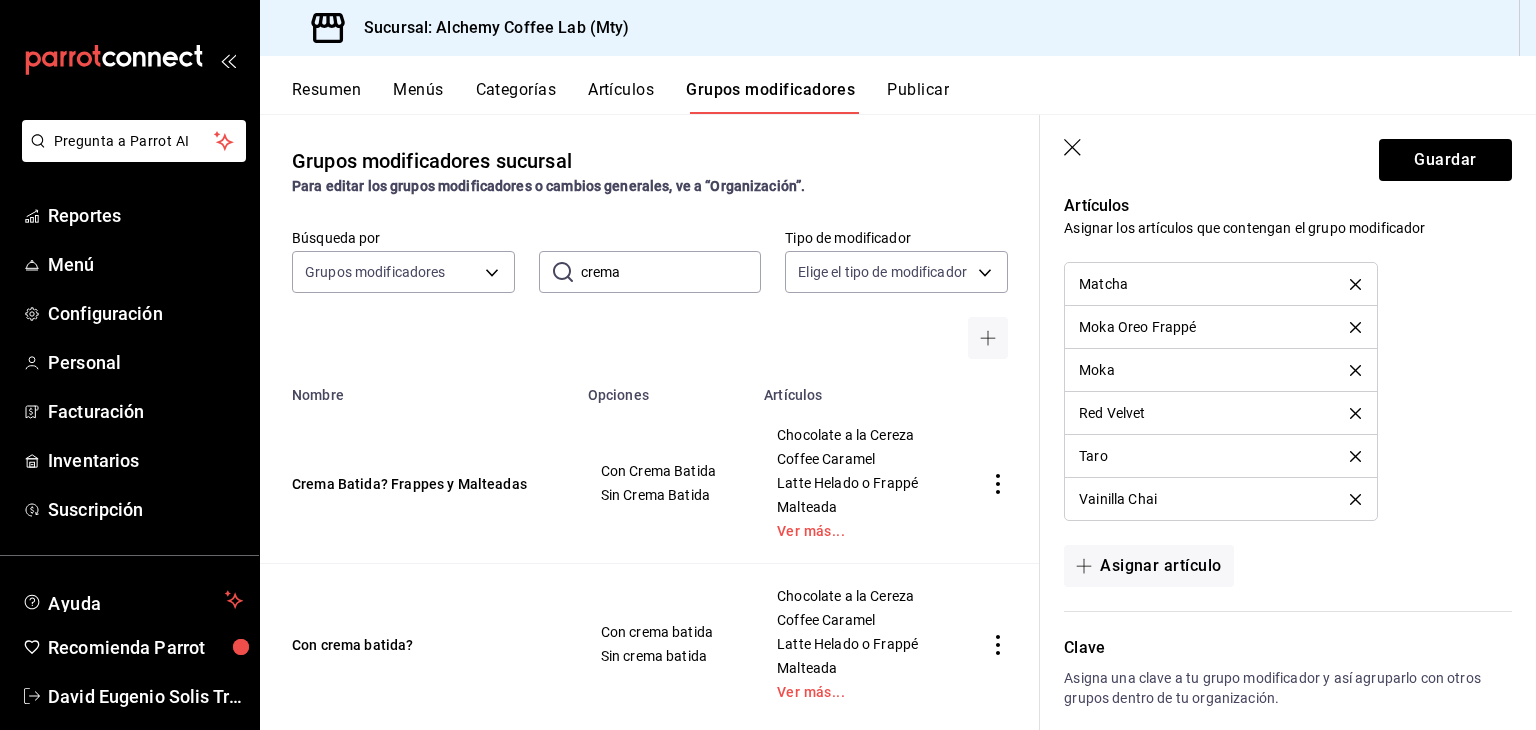 click 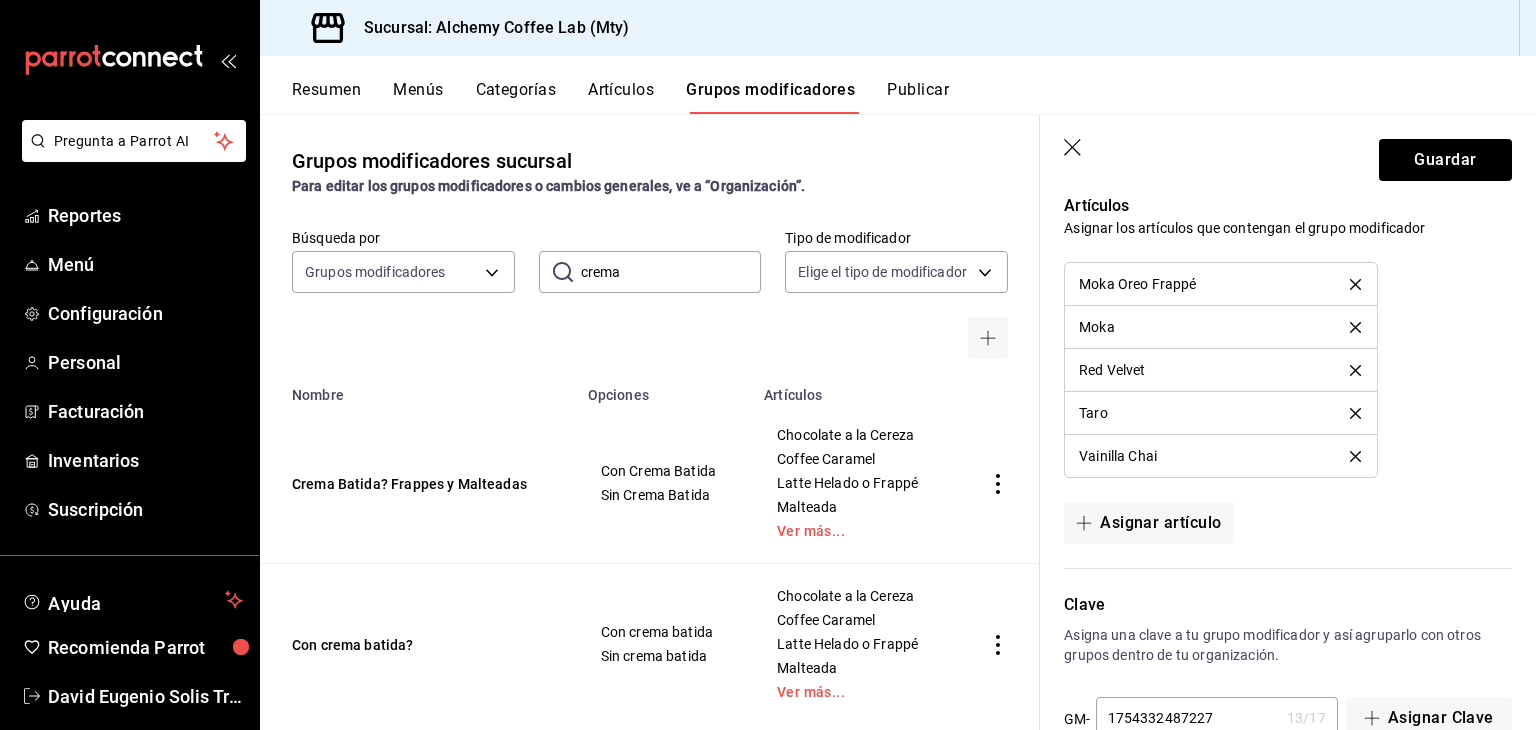 click 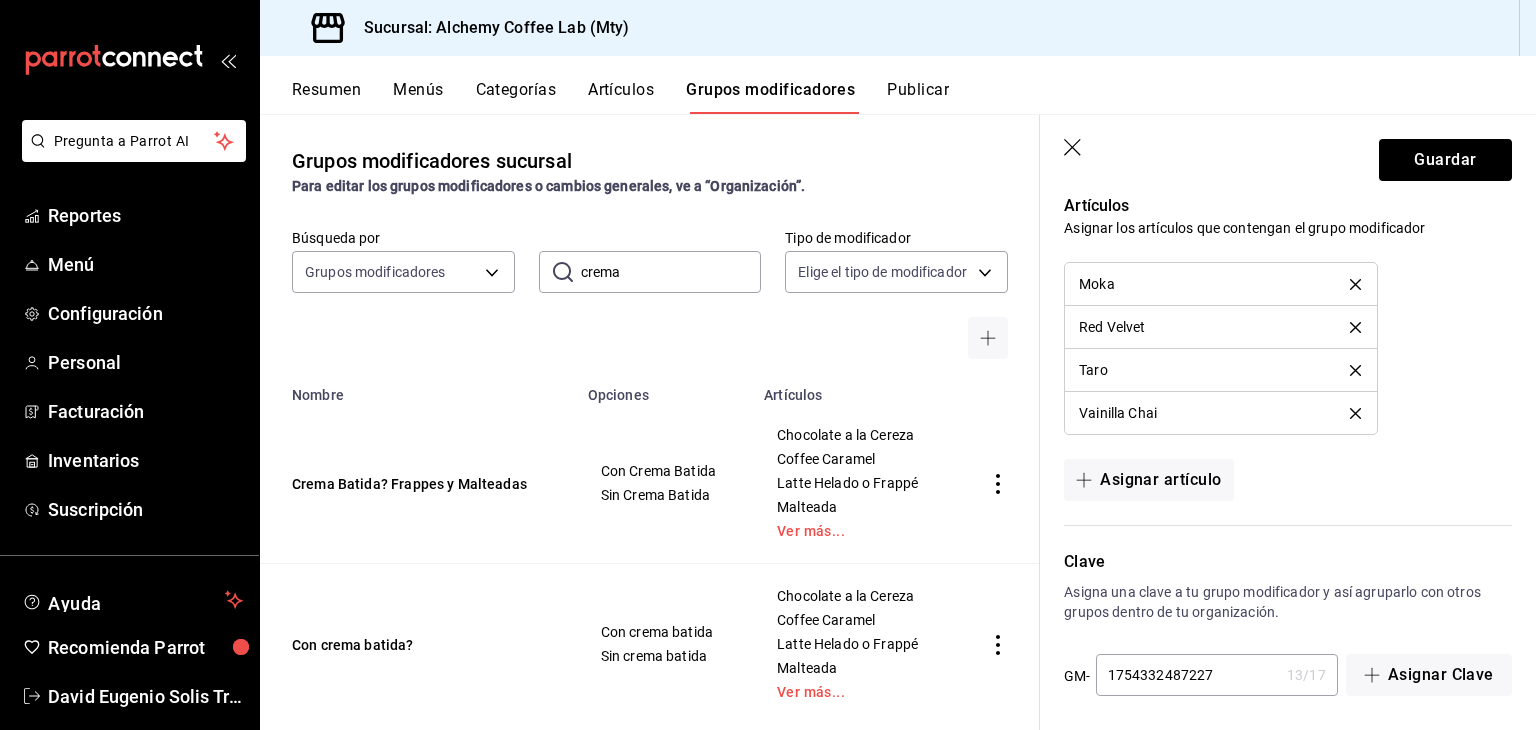 click 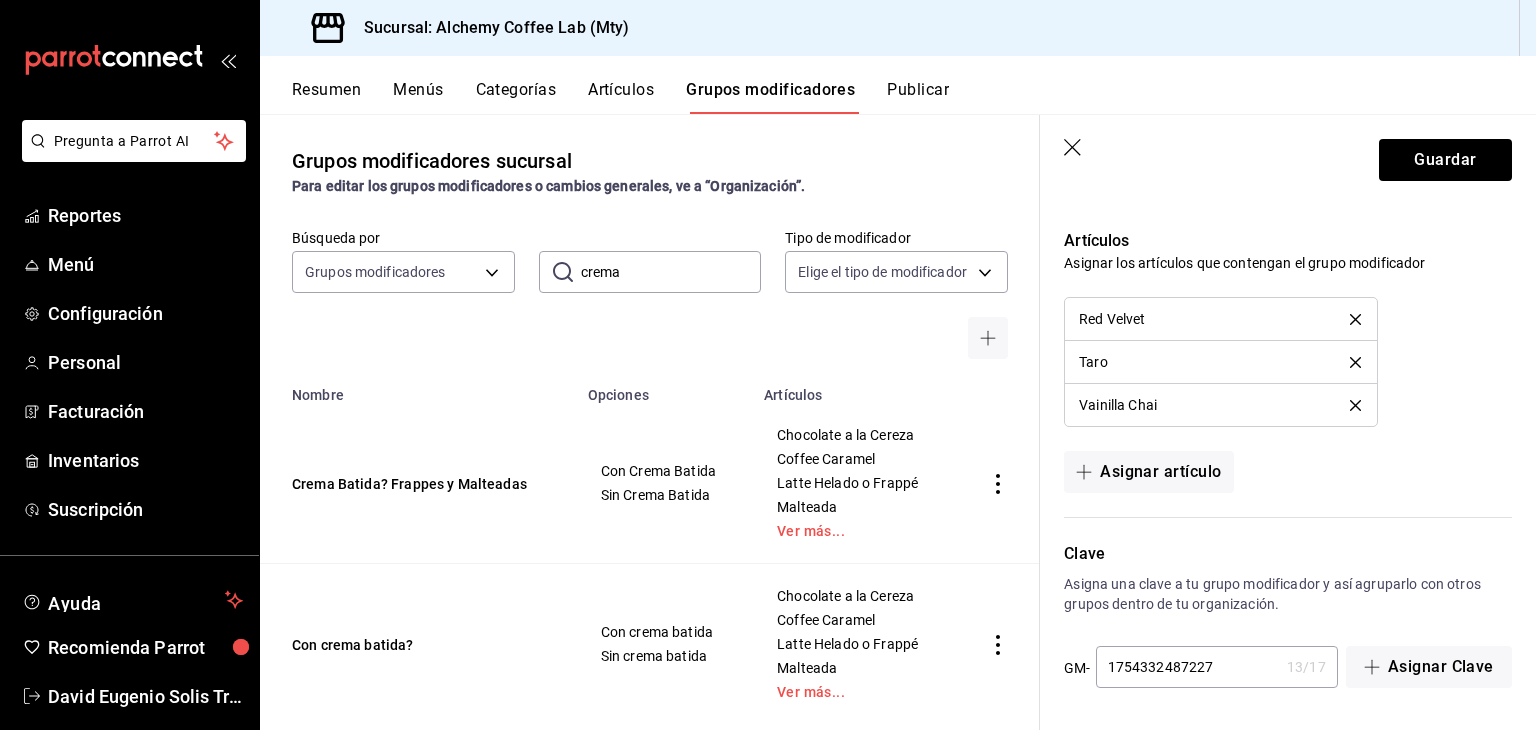 scroll, scrollTop: 1264, scrollLeft: 0, axis: vertical 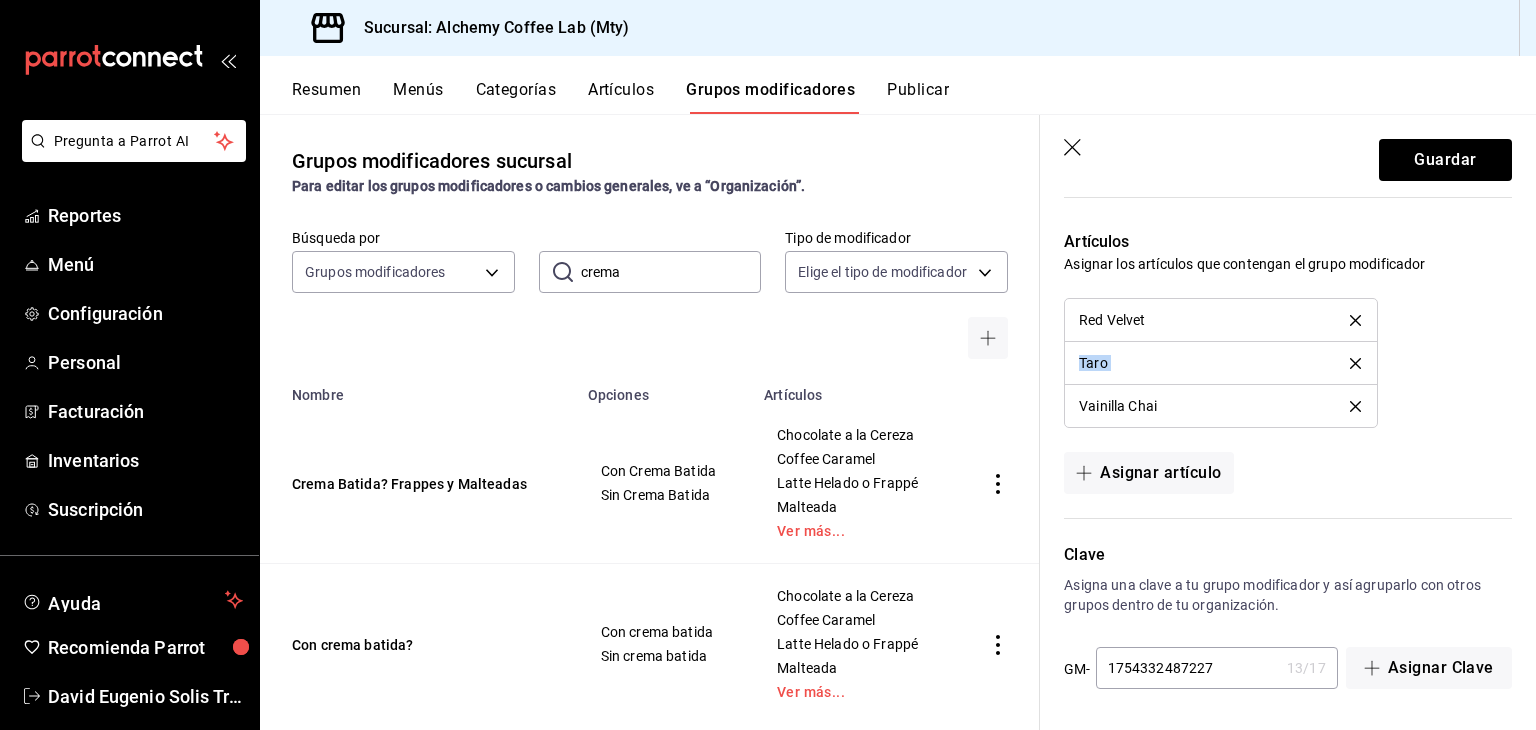 click on "Artículos Asignar los artículos que contengan el grupo modificador Red Velvet Taro Vainilla Chai Asignar artículo" at bounding box center [1276, 350] 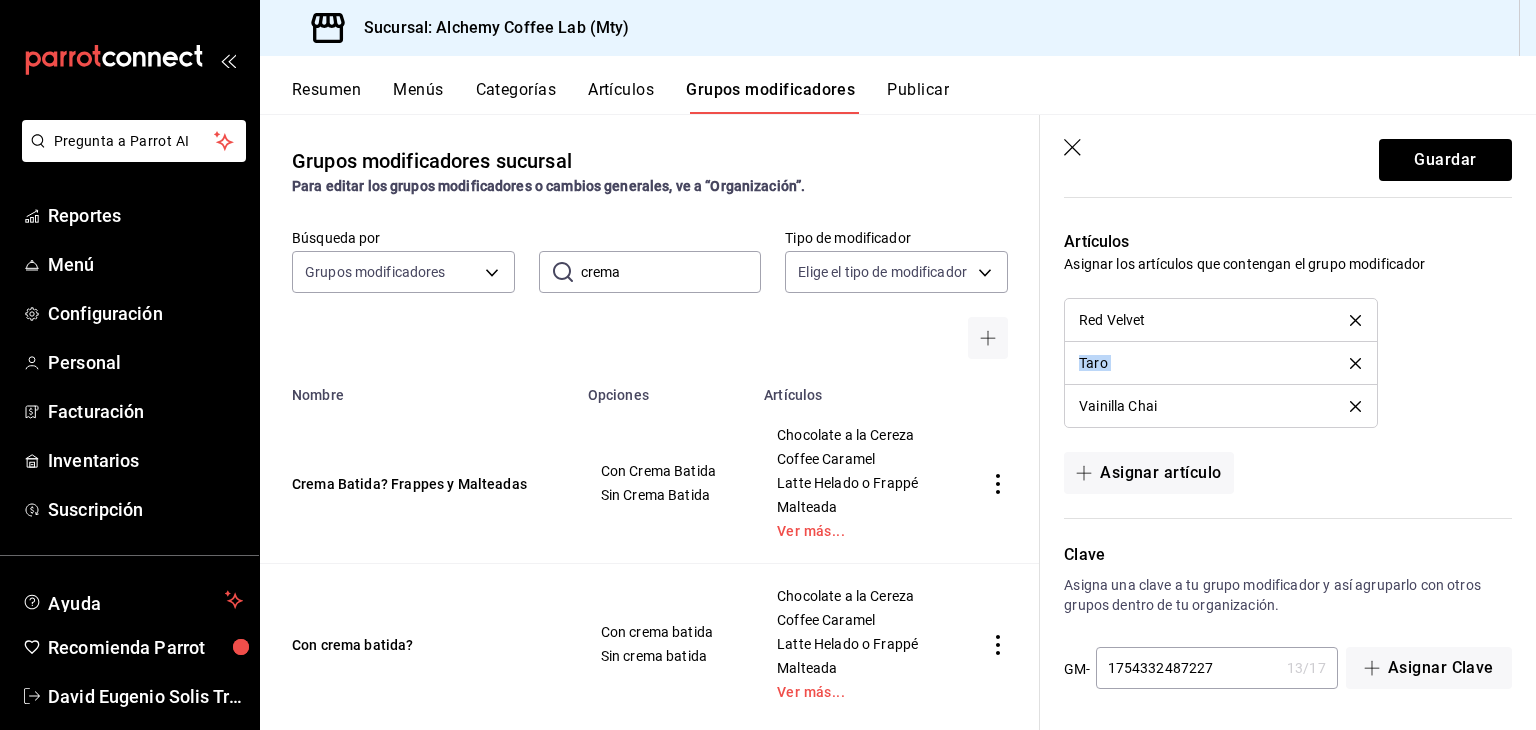 click 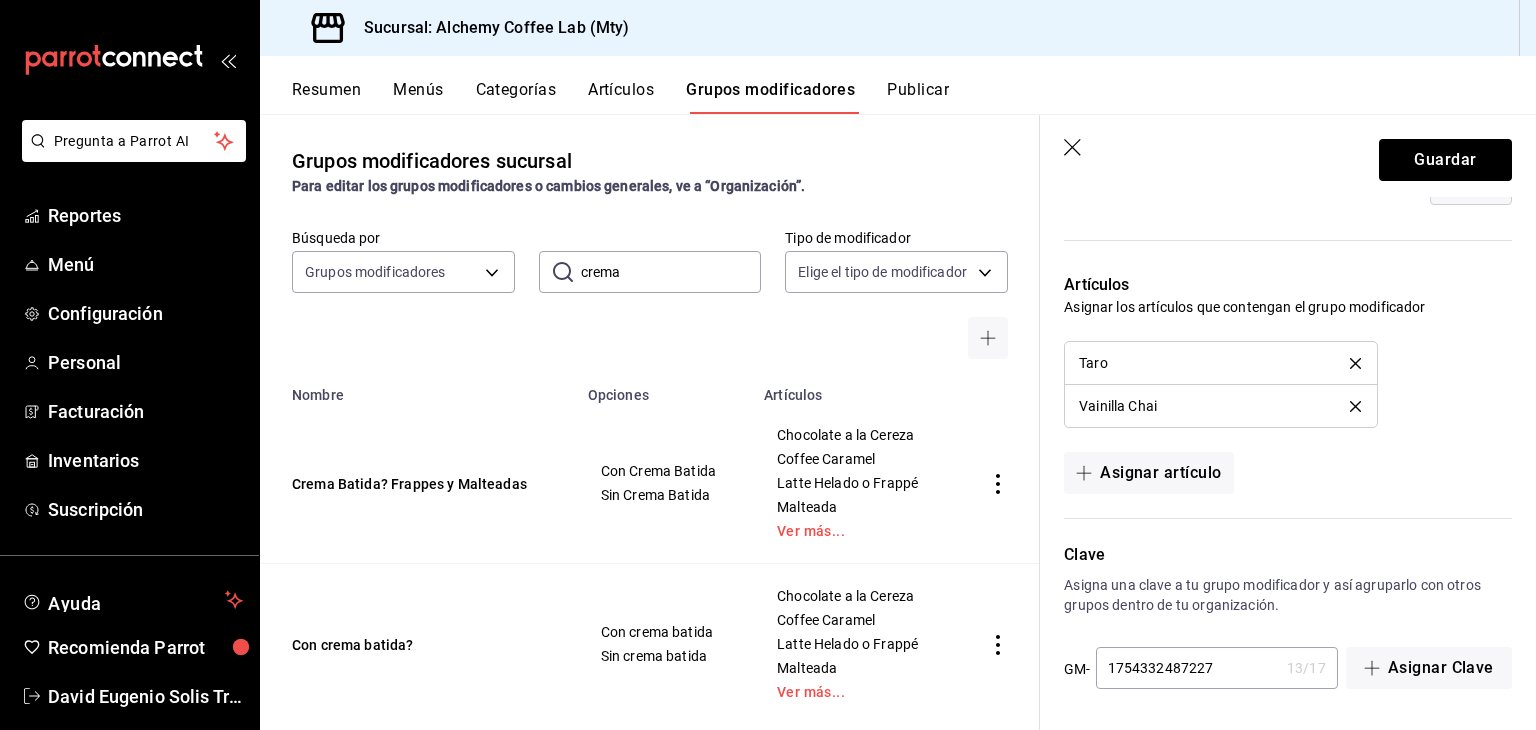 click 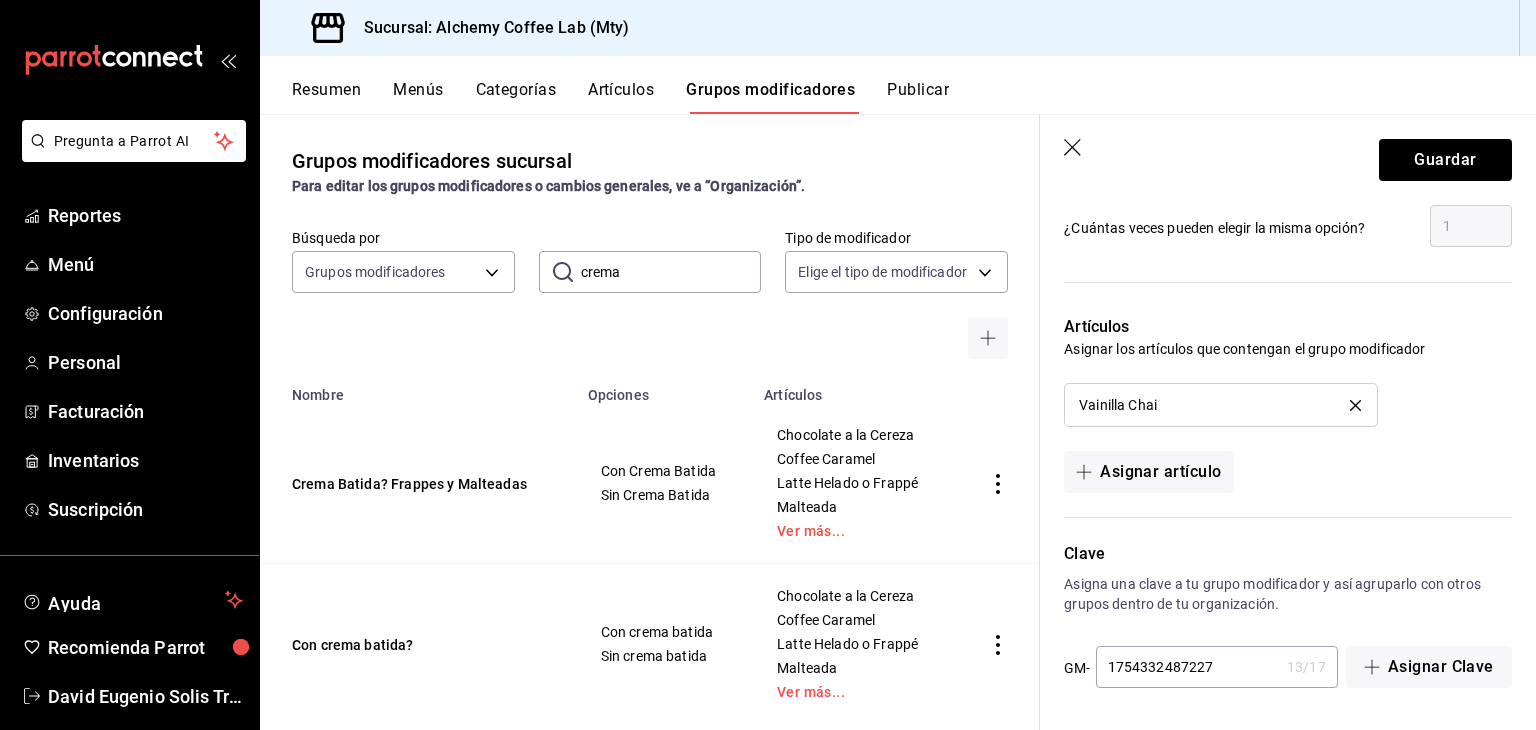 click 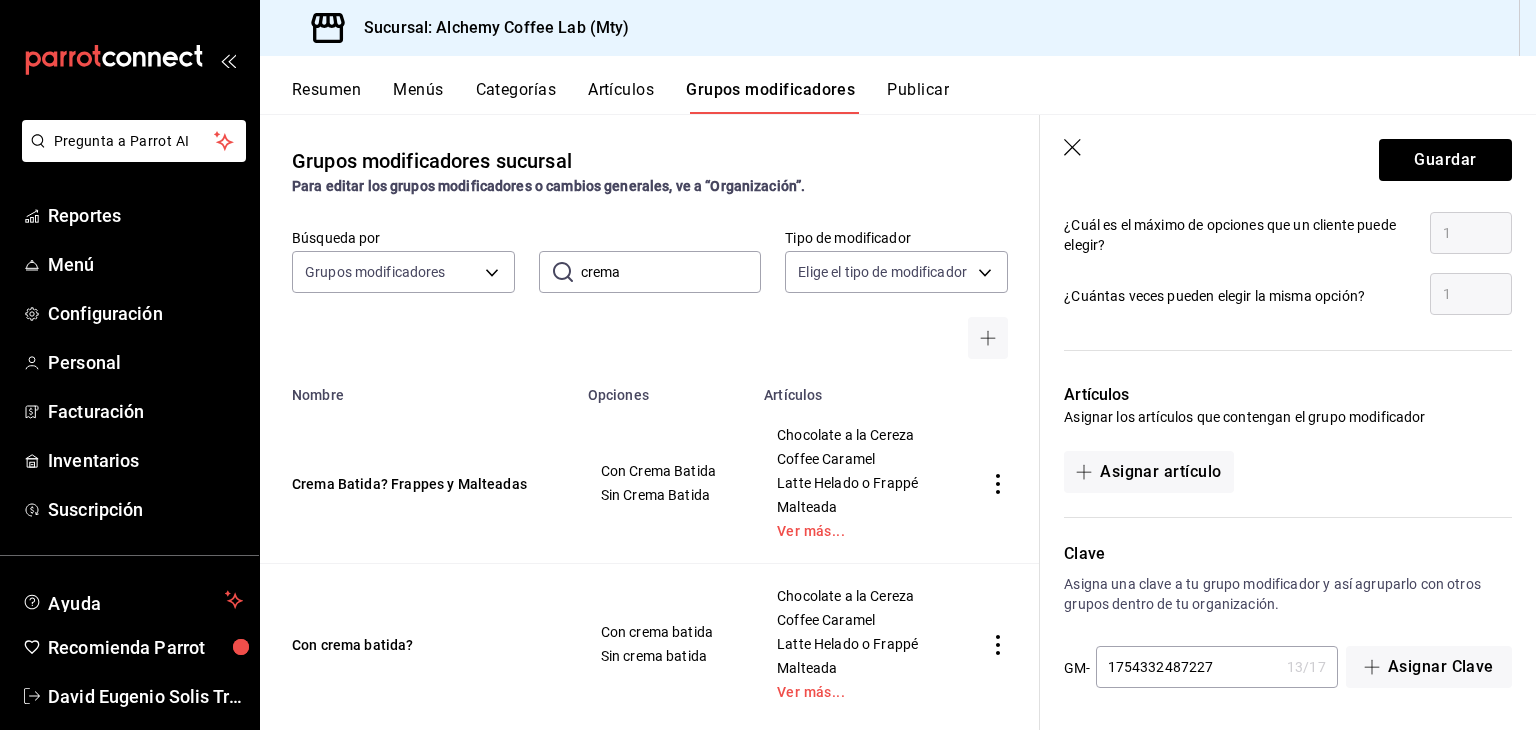 scroll, scrollTop: 1111, scrollLeft: 0, axis: vertical 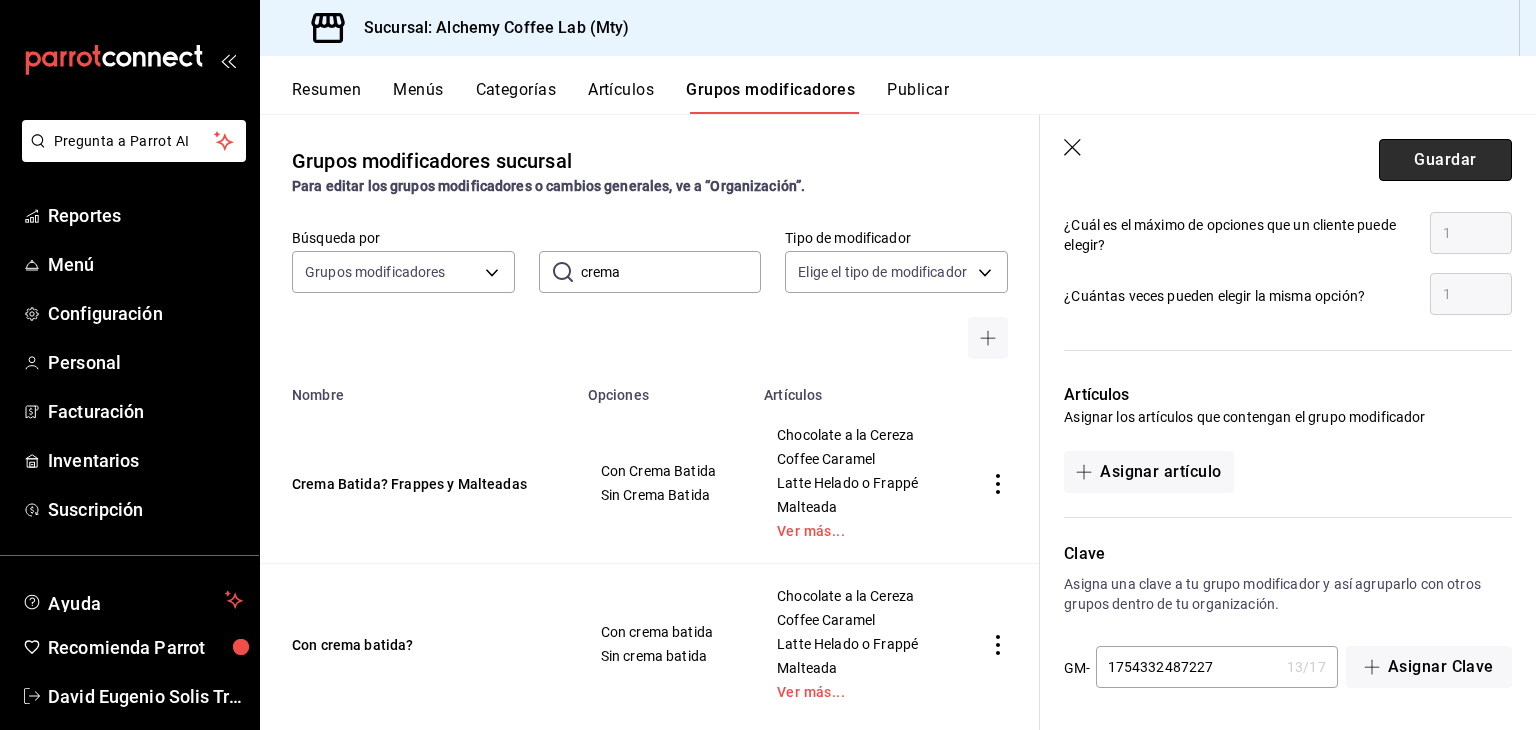 click on "Guardar" at bounding box center (1445, 160) 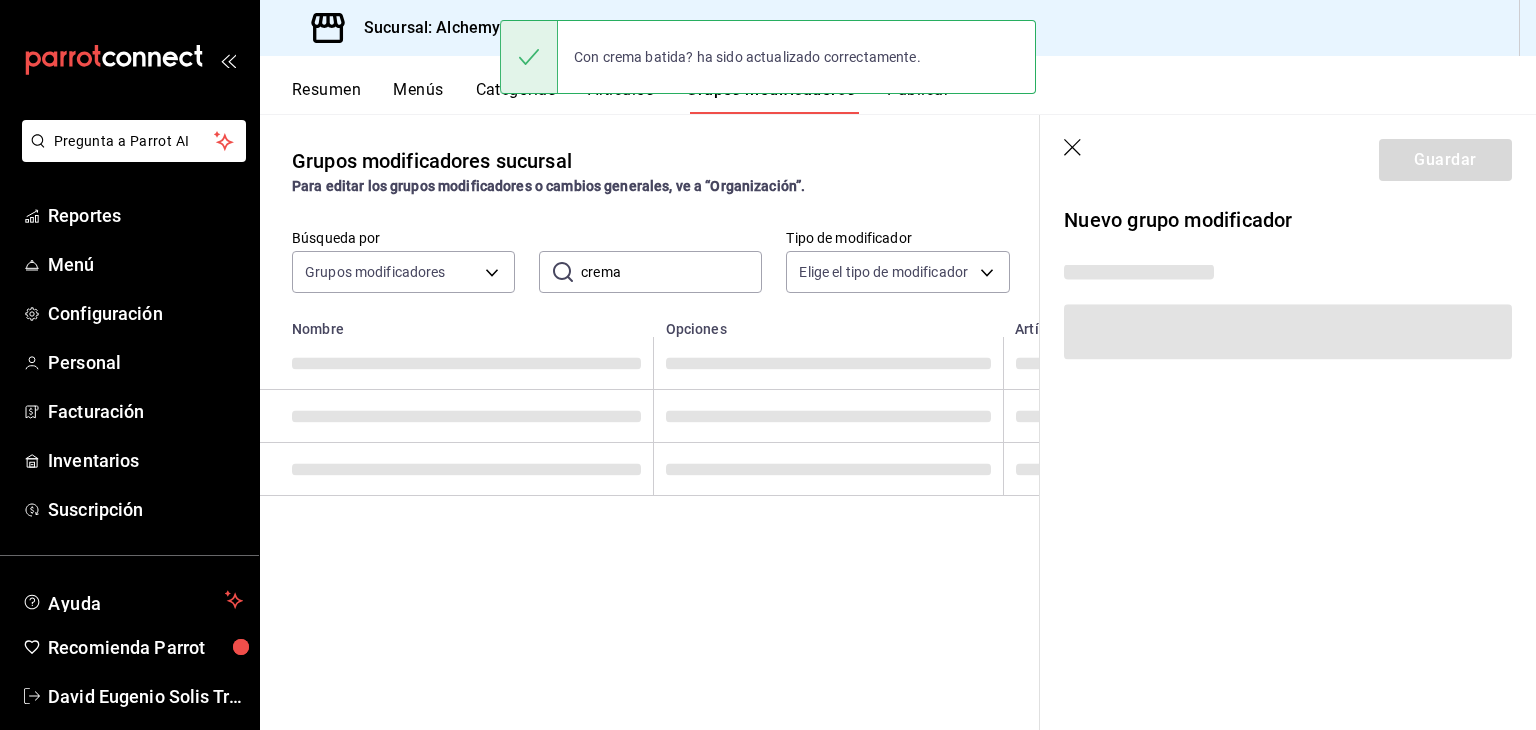 scroll, scrollTop: 0, scrollLeft: 0, axis: both 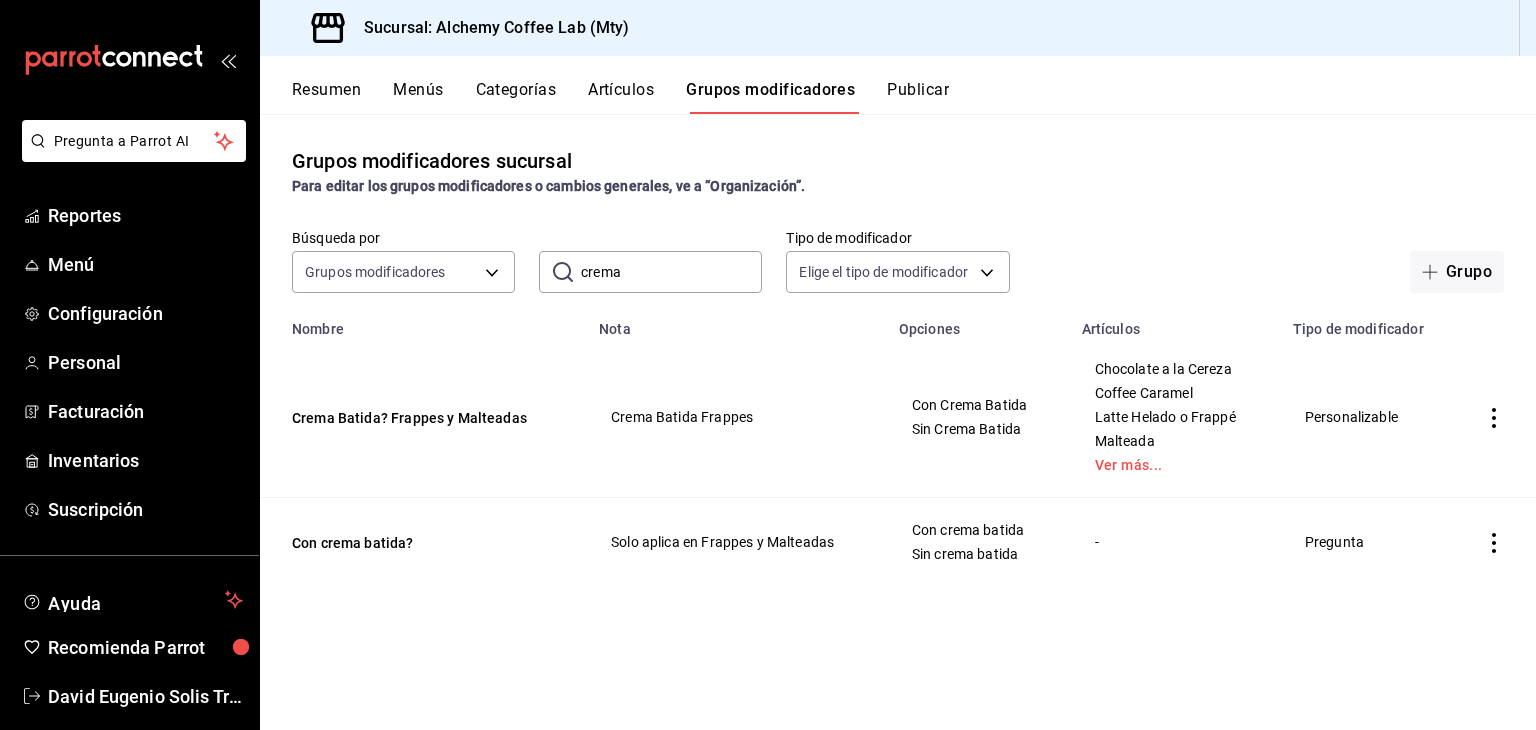 click on "Artículos" at bounding box center [621, 97] 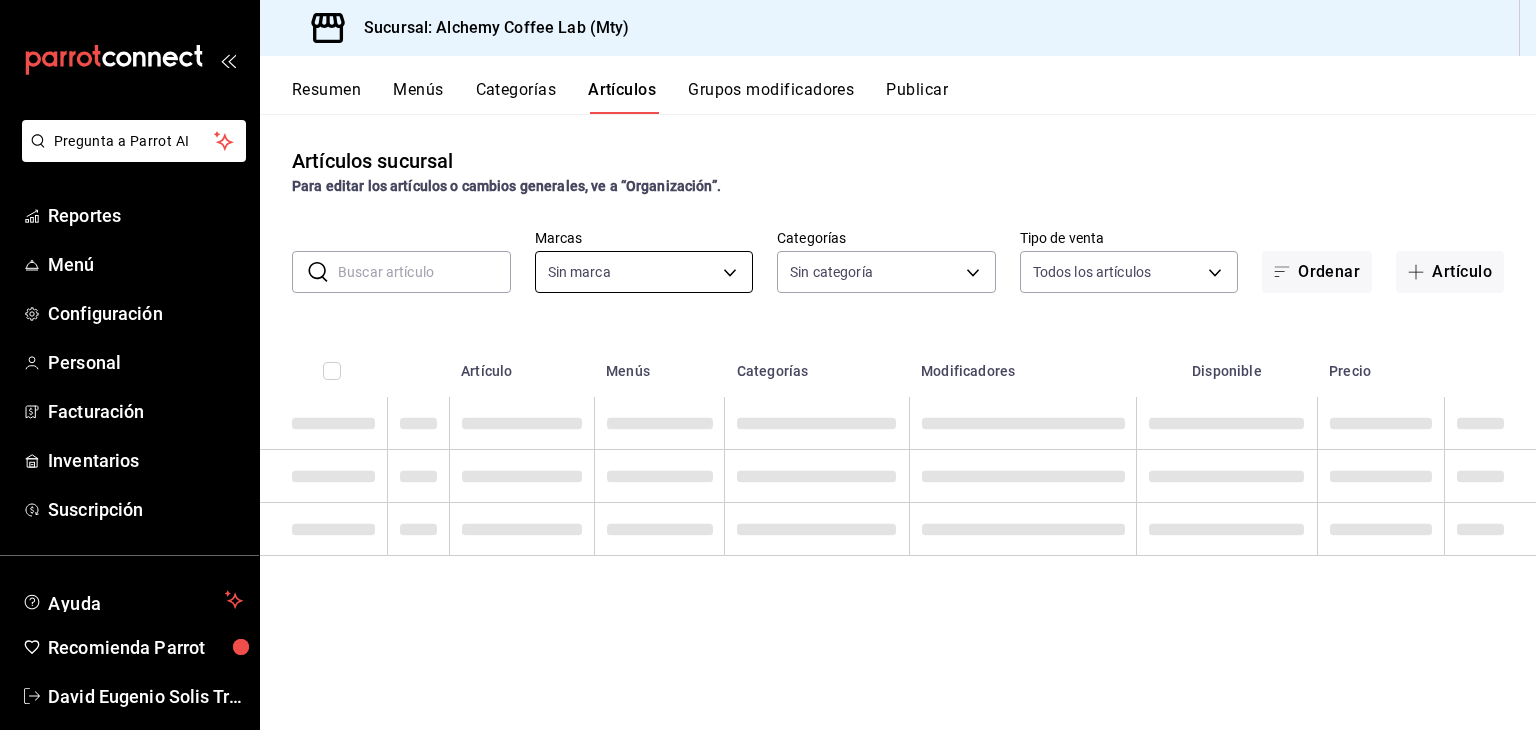 type on "147fd5db-d129-484d-8765-362391796a66" 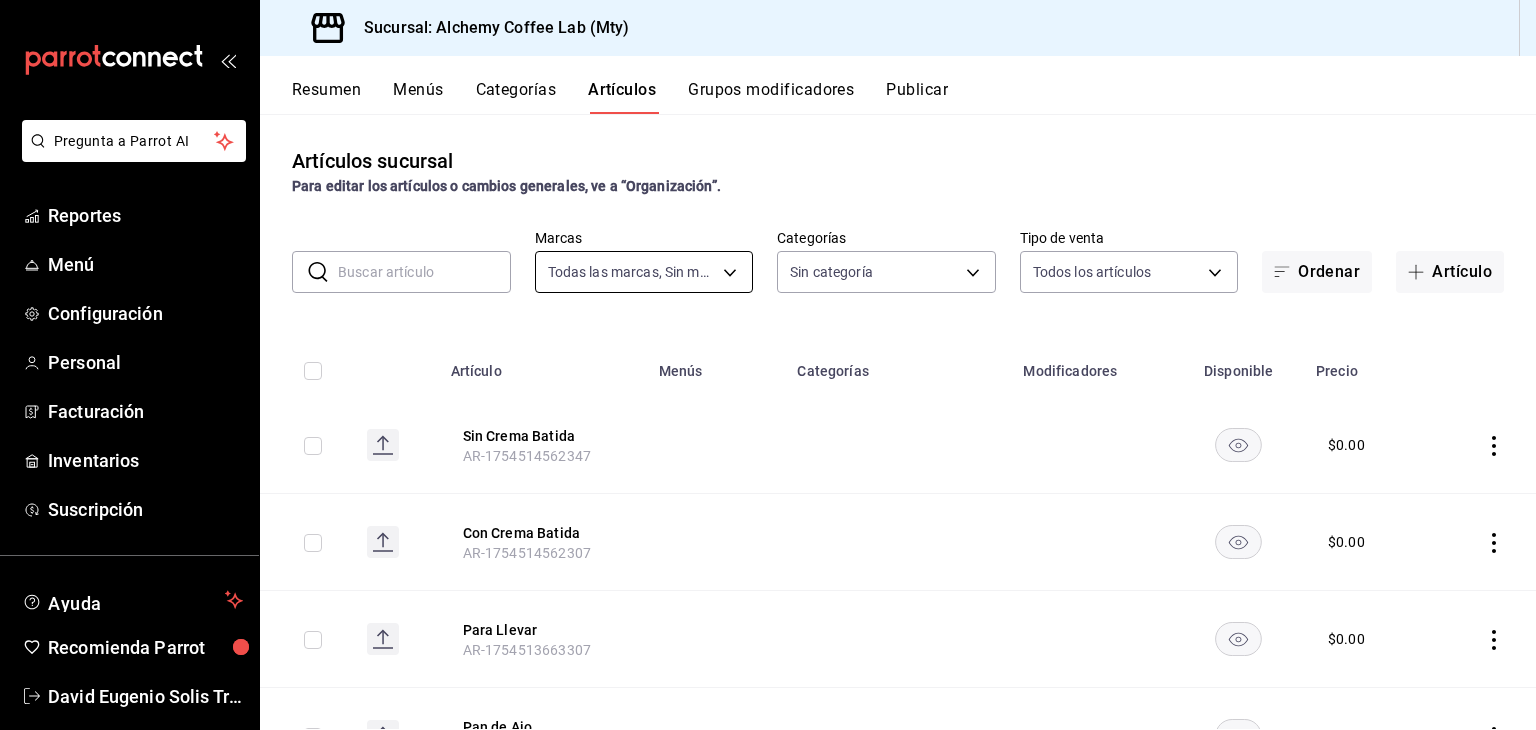 type on "22b06866-db8b-4db9-b95b-35e3e4a85507,fbaa8fe5-68e7-491d-b03f-ce844aa474e7,f0176ca4-5dc3-42f0-a21f-54796b2d6ce4,c4f1b2b2-4cec-4db9-a310-abf4beb25226,6e561742-6cfe-4428-bdd7-98f947b897f7,ed96c675-c7ed-4458-b82b-32ea0ae9920c,2e3e028b-89e5-4003-abc7-67012b64c3c6,f9ecfb5f-2d86-470a-83ef-3d4616404b79,4dbf6704-01f8-4ae7-b143-5fb9fa4fa204,475d1d53-3dd2-4a4e-b59e-75da982537cc,9128c269-13cc-49c0-a61c-98ae135d2966,1489ea8f-3c5b-4bed-8712-fb1efc8e1484,237dd9fd-525f-4126-935d-1d618c95d359,1759a289-da96-444c-a3da-589932e8f911,32a25308-5a1a-4b27-9101-20aae4ecbe3b,5720fba0-4b3c-4af1-99c2-310b9d32b626,6f391e13-d369-4fd1-9e07-81fa35695065,6cee18f7-63d6-4ae0-a5fa-7f66450c5234,8f56fa9d-b5f7-423d-8f11-eda24a9be7dc,0959238c-b2f0-4e50-a72b-9acd913a0e6d,87d7d329-ef4d-4ea2-b0cc-7aa43f232e86,0d94947a-2237-44fd-9659-405017dccbcb,4f878af2-bd33-4ff2-b57a-7be79110d9e1,7dbad2d2-8702-4494-bd85-95c08bbe0766,19e81b95-3a6a-45a7-b76c-705b7ea18356,ab0ce2b7-02f2-4a6d-b2a0-8d884bdd482f,f61d6689-96be-4dbf-b04d-1c056a84d092,bbe26e67-8ee3-44bb-aa4..." 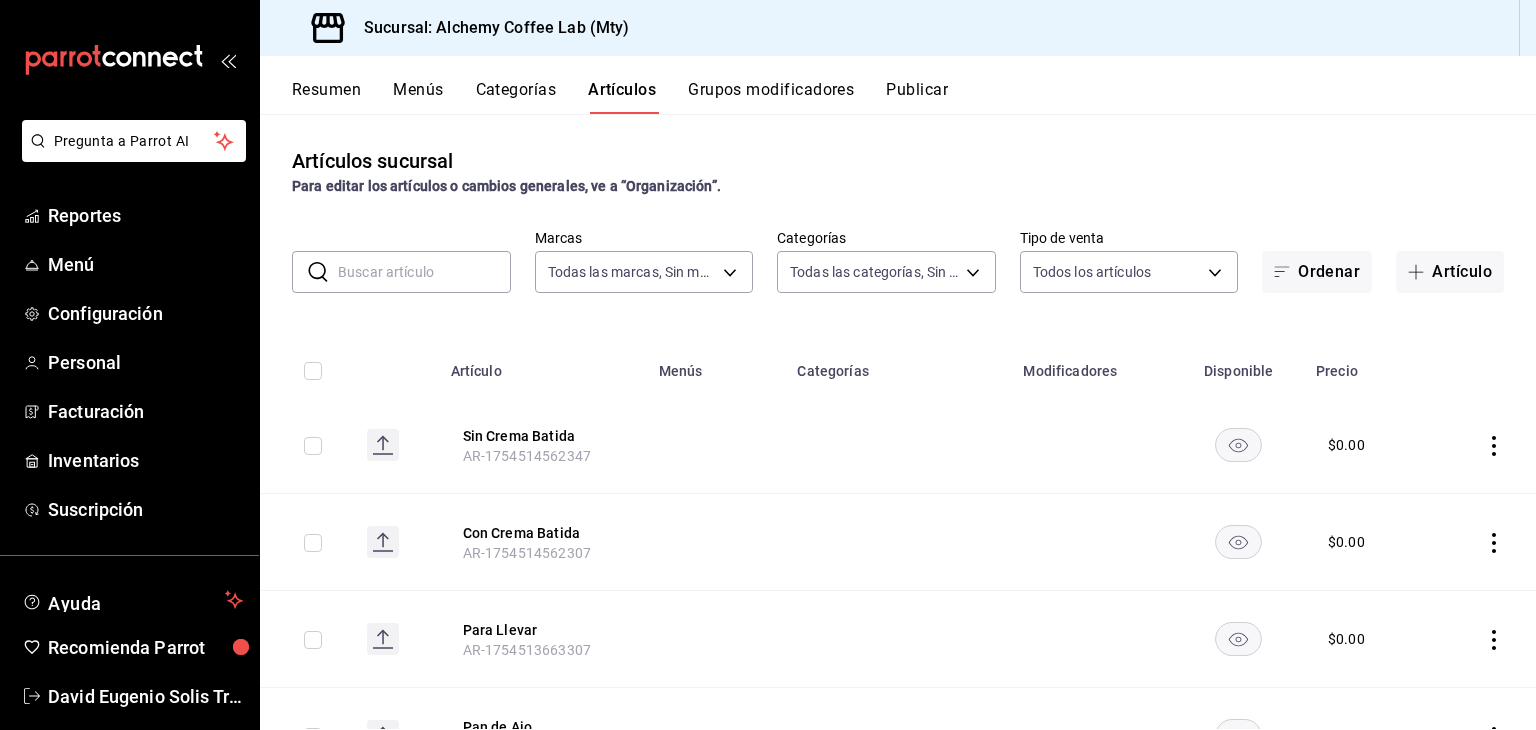 click at bounding box center [424, 272] 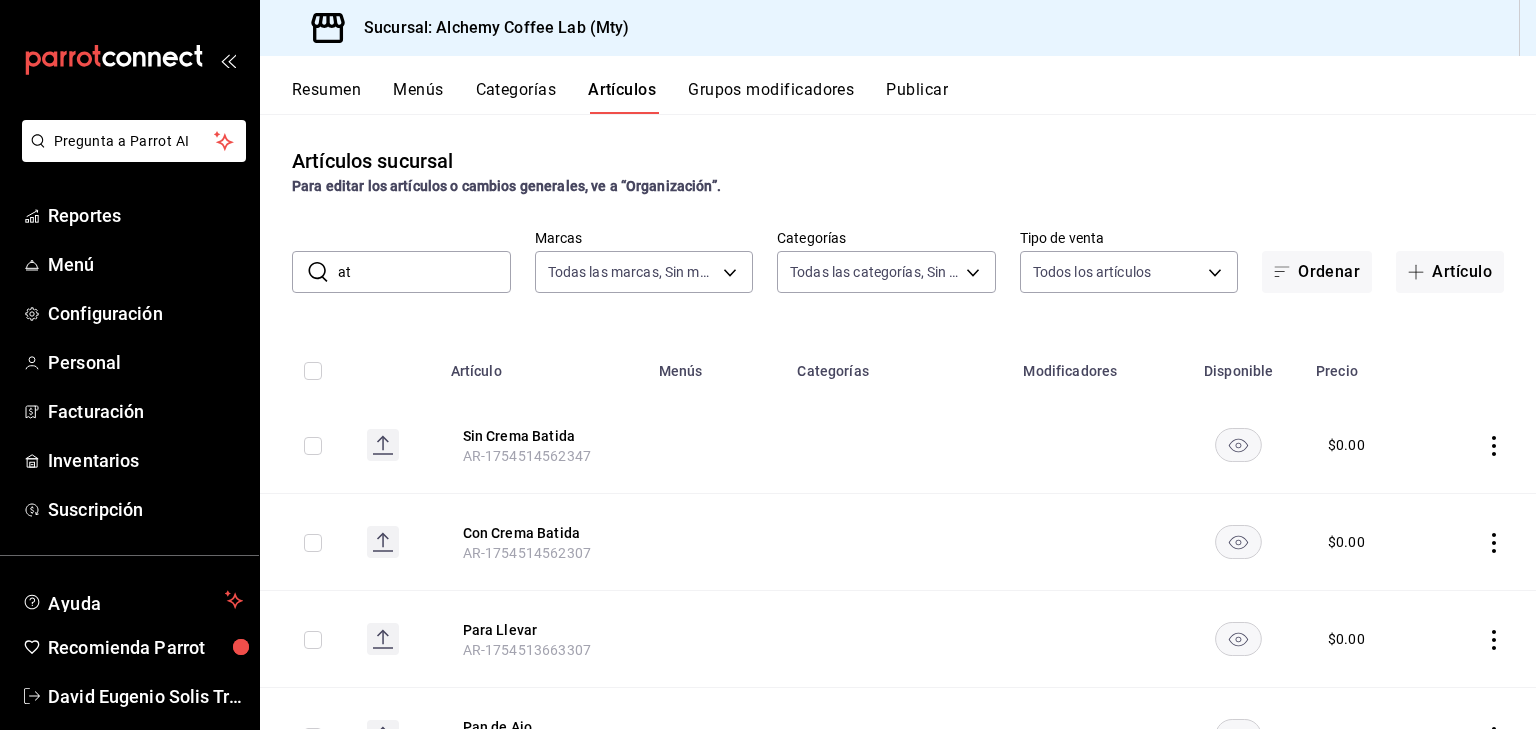 type on "a" 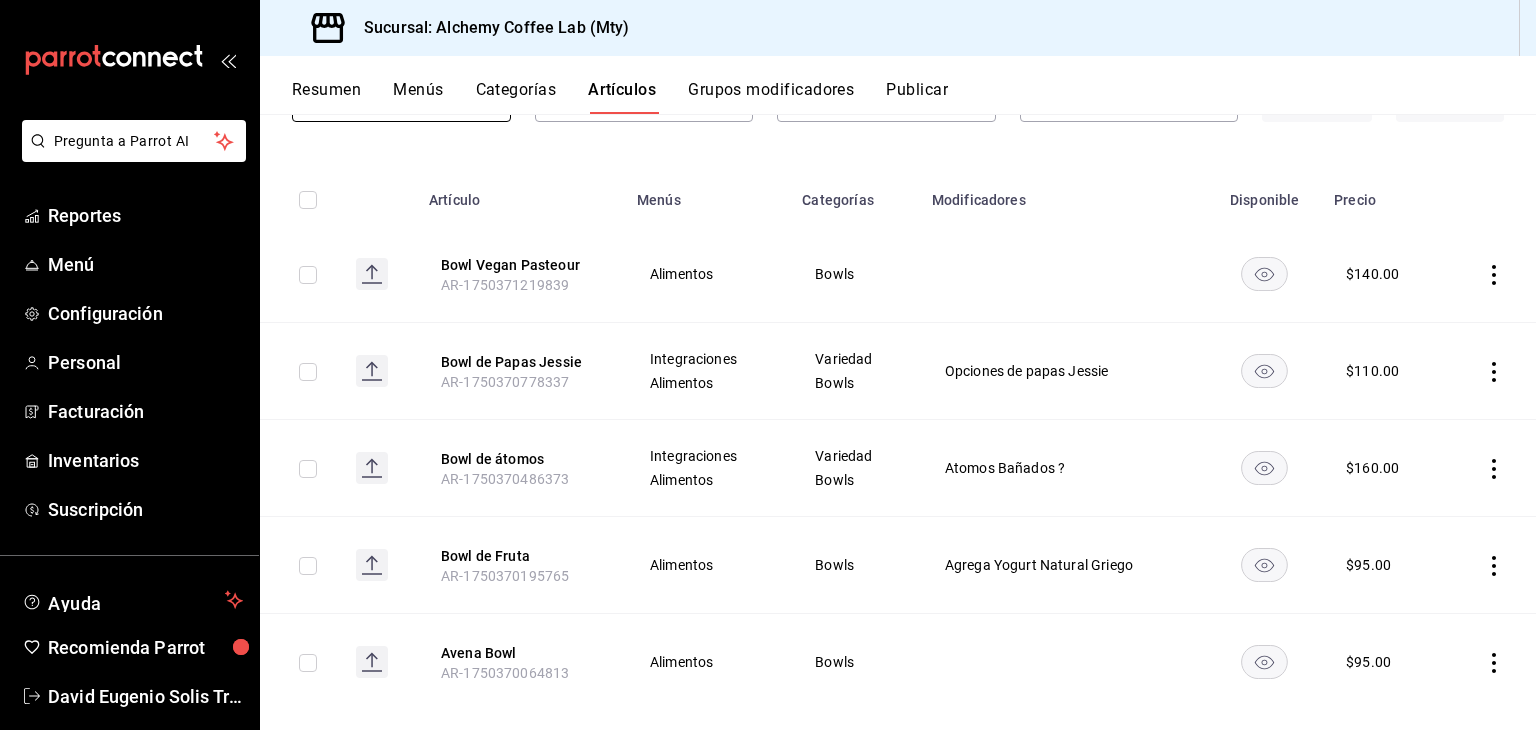 scroll, scrollTop: 199, scrollLeft: 0, axis: vertical 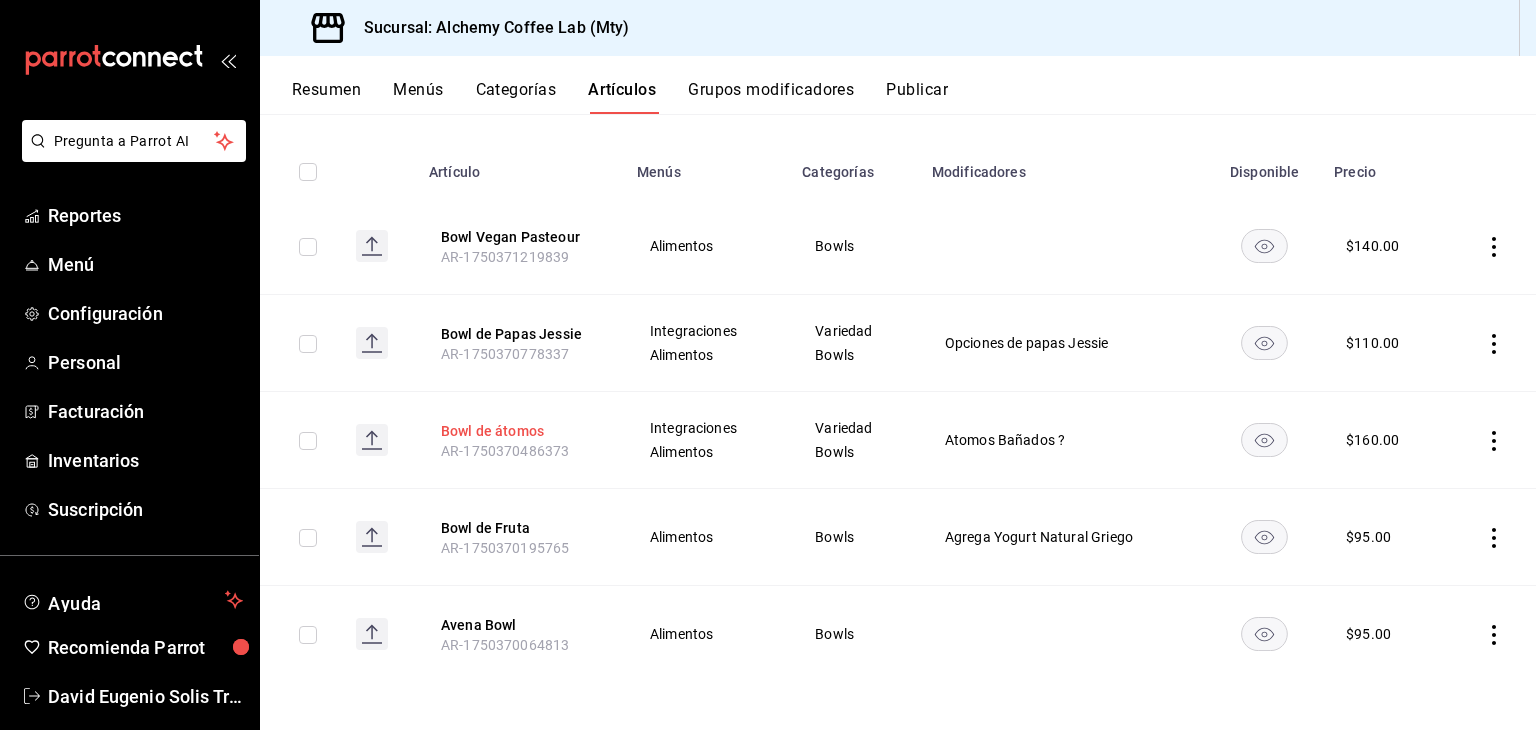 type on "Bowl" 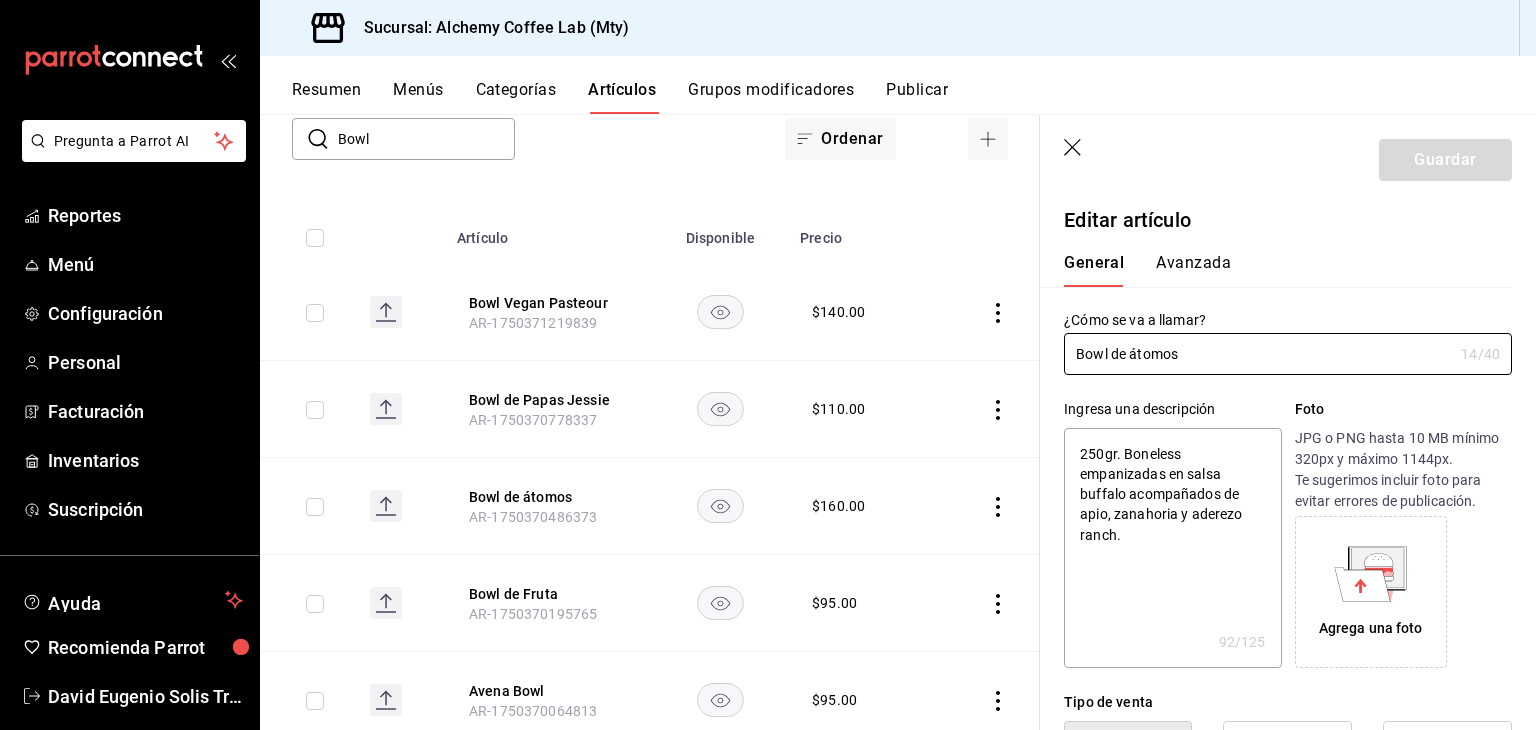 type on "x" 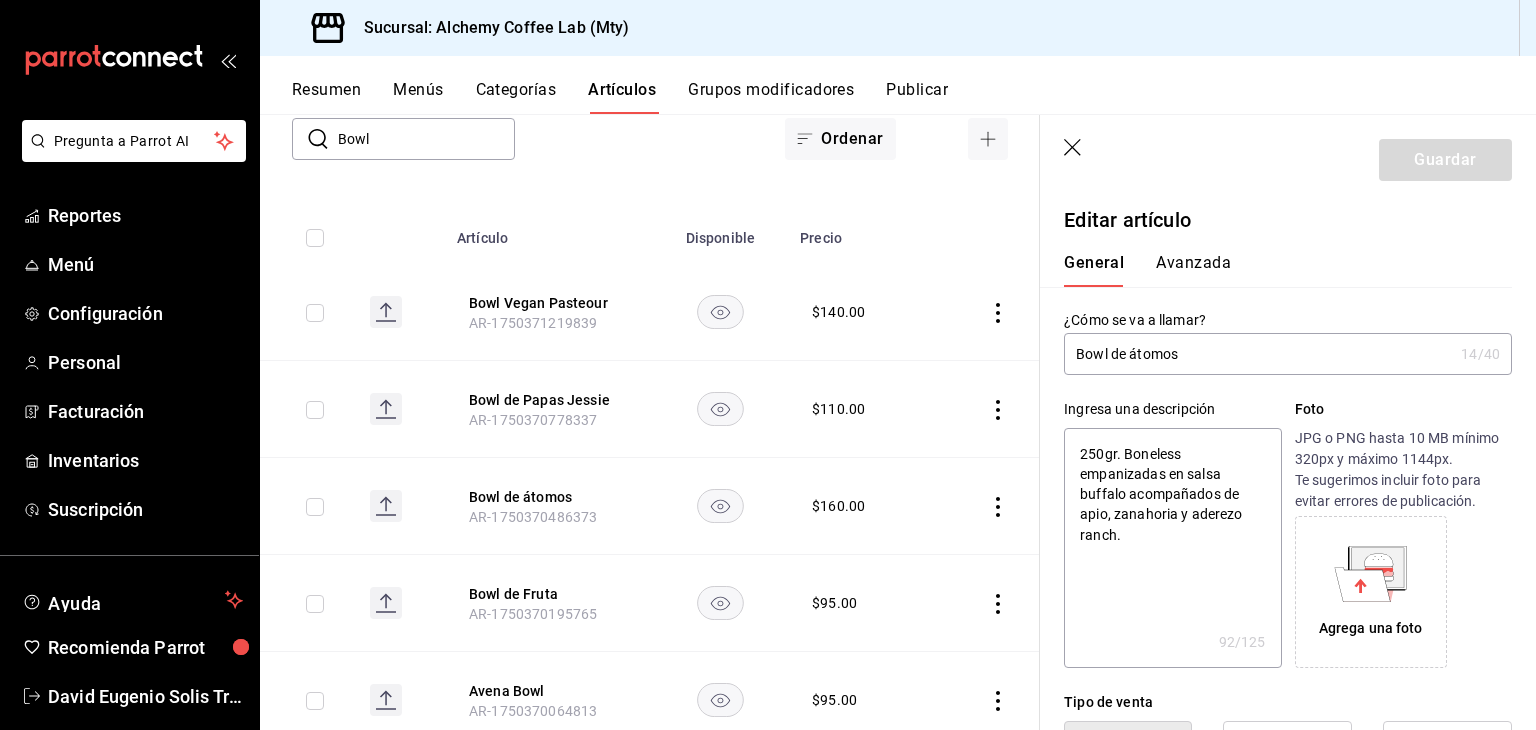 click on "Bowl de átomos" at bounding box center [1258, 354] 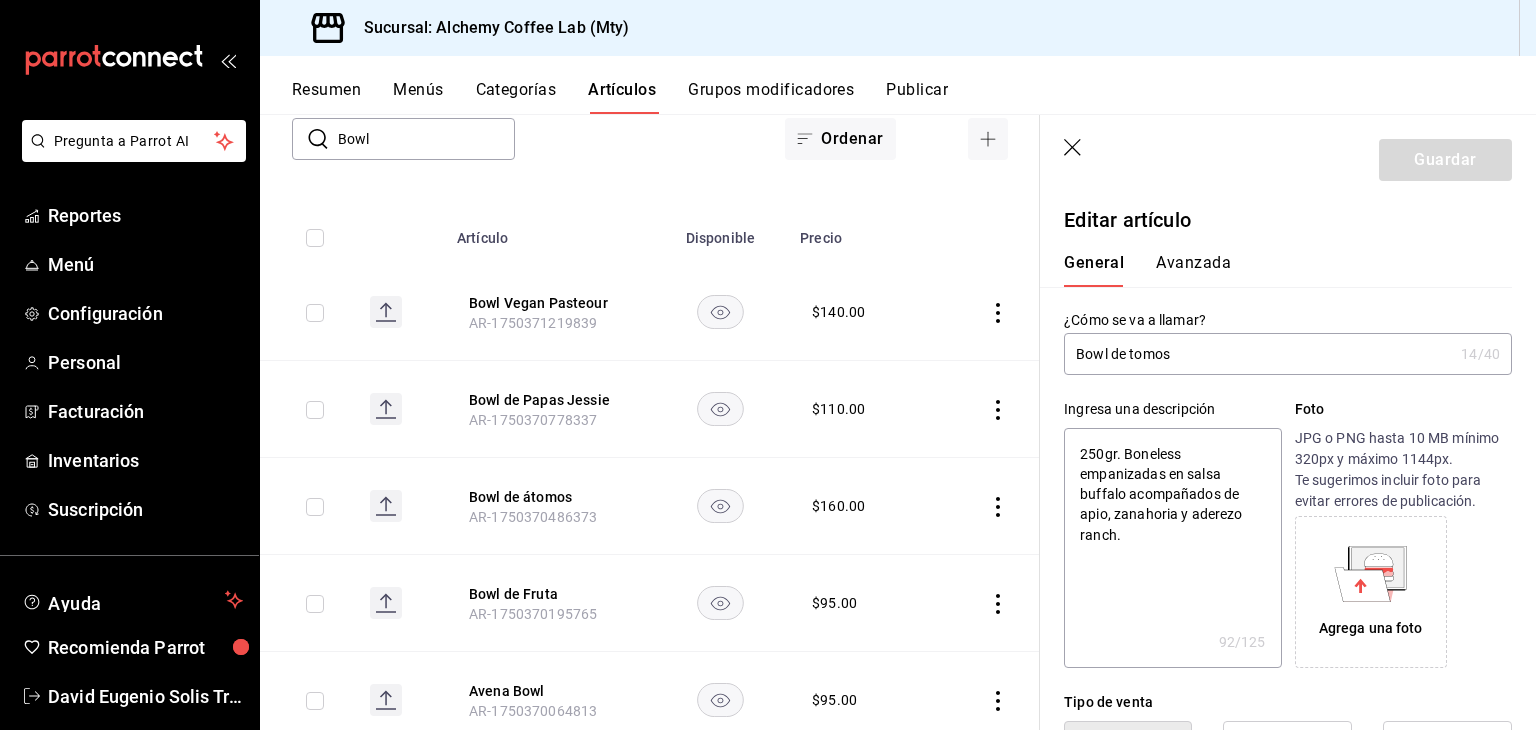 type on "x" 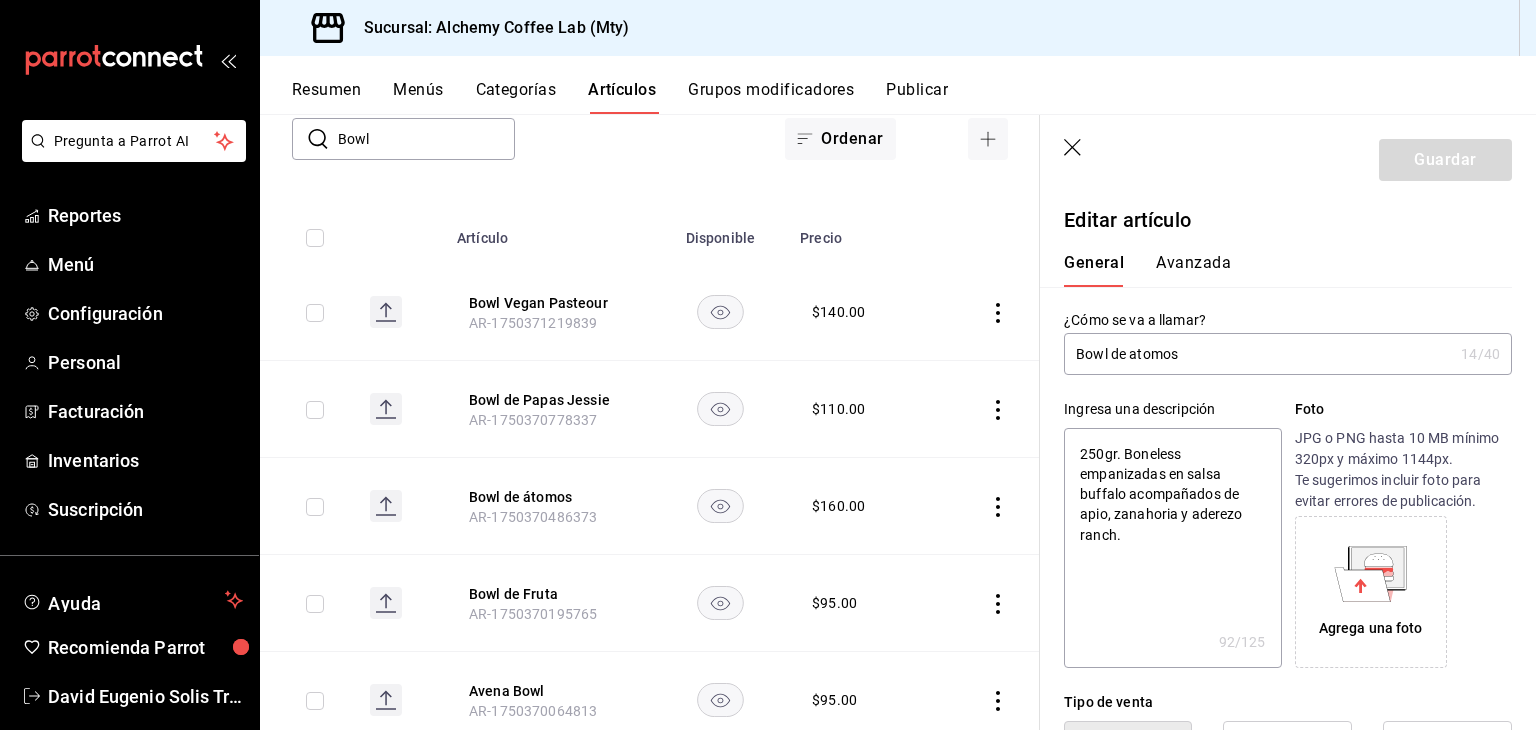 type on "x" 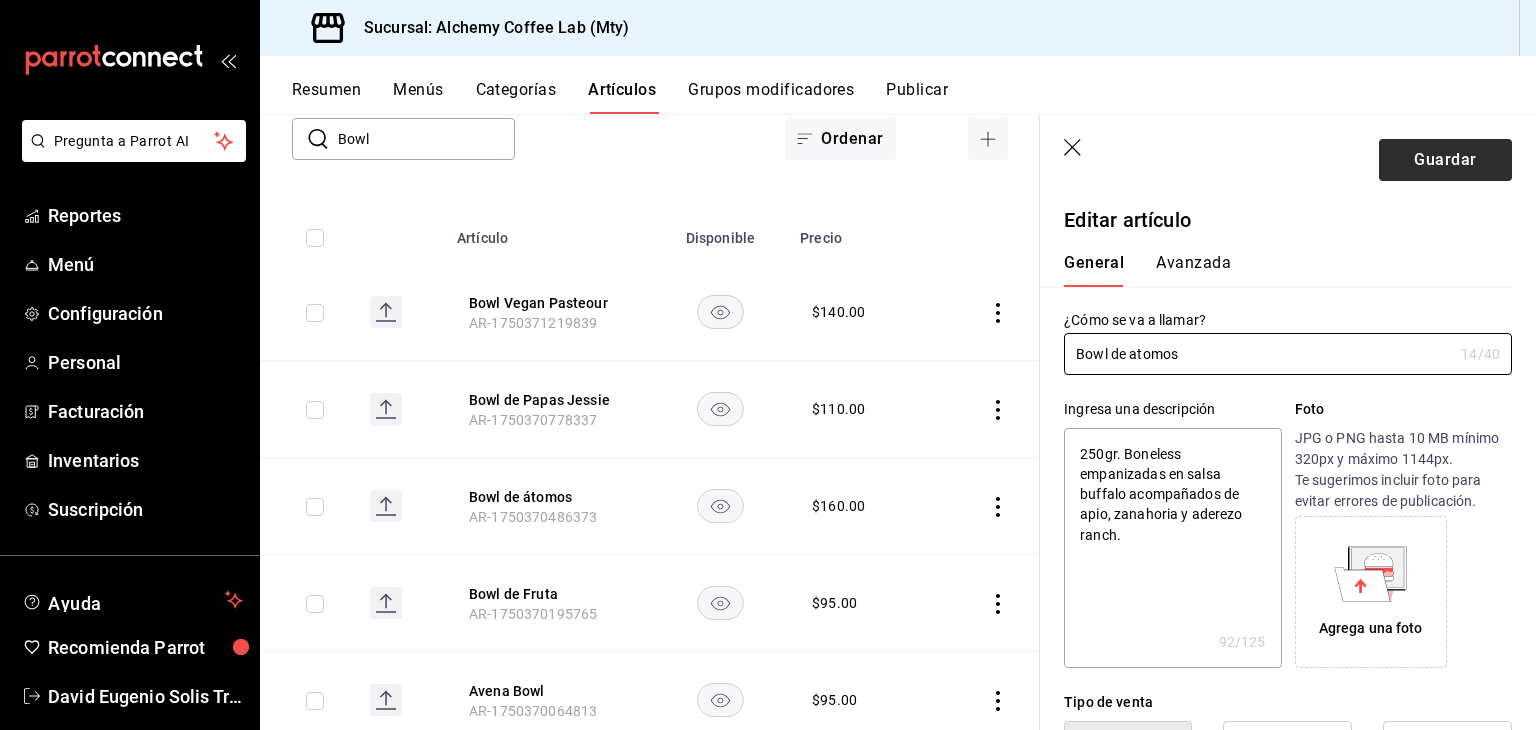 type on "Bowl de atomos" 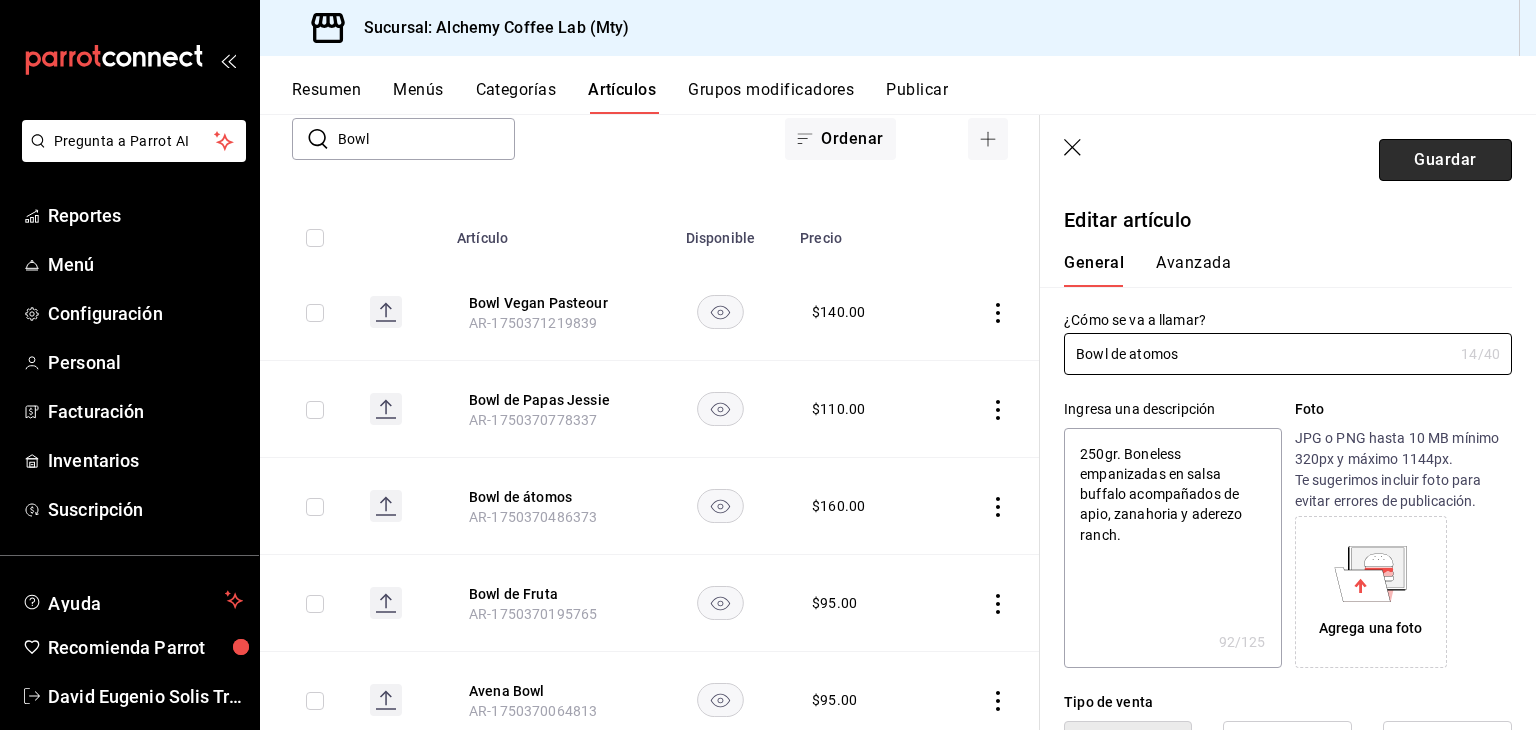 click on "Guardar" at bounding box center [1445, 160] 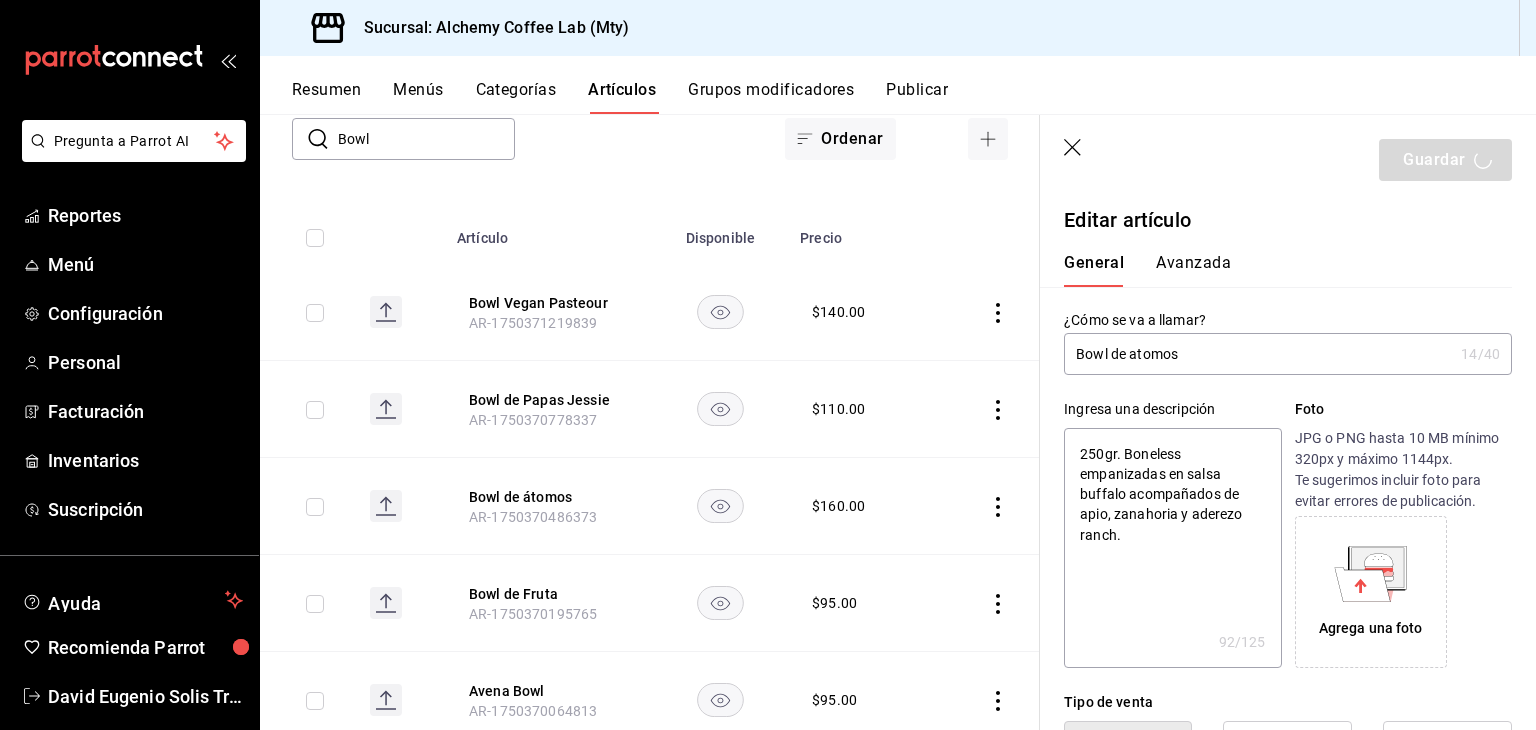 type on "x" 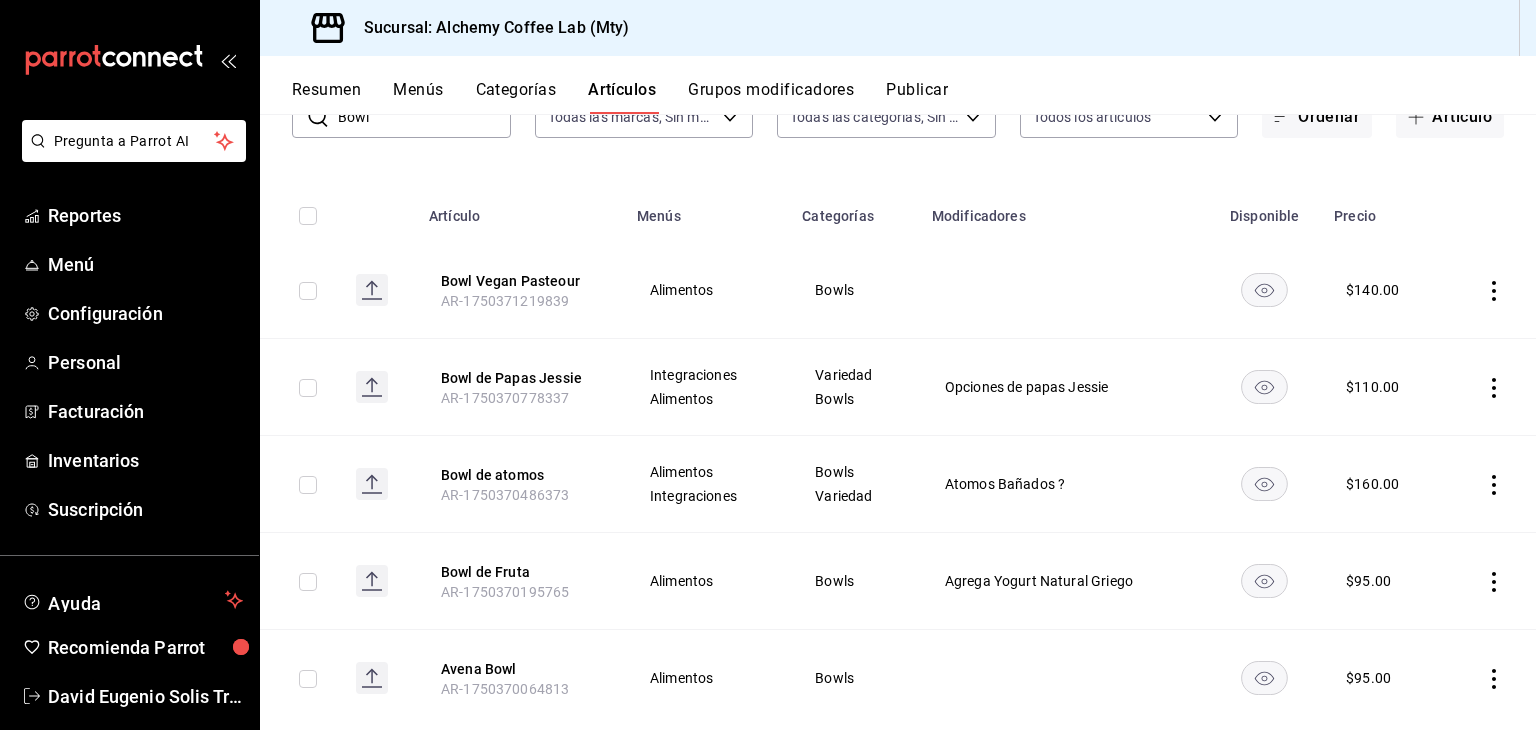 scroll, scrollTop: 0, scrollLeft: 0, axis: both 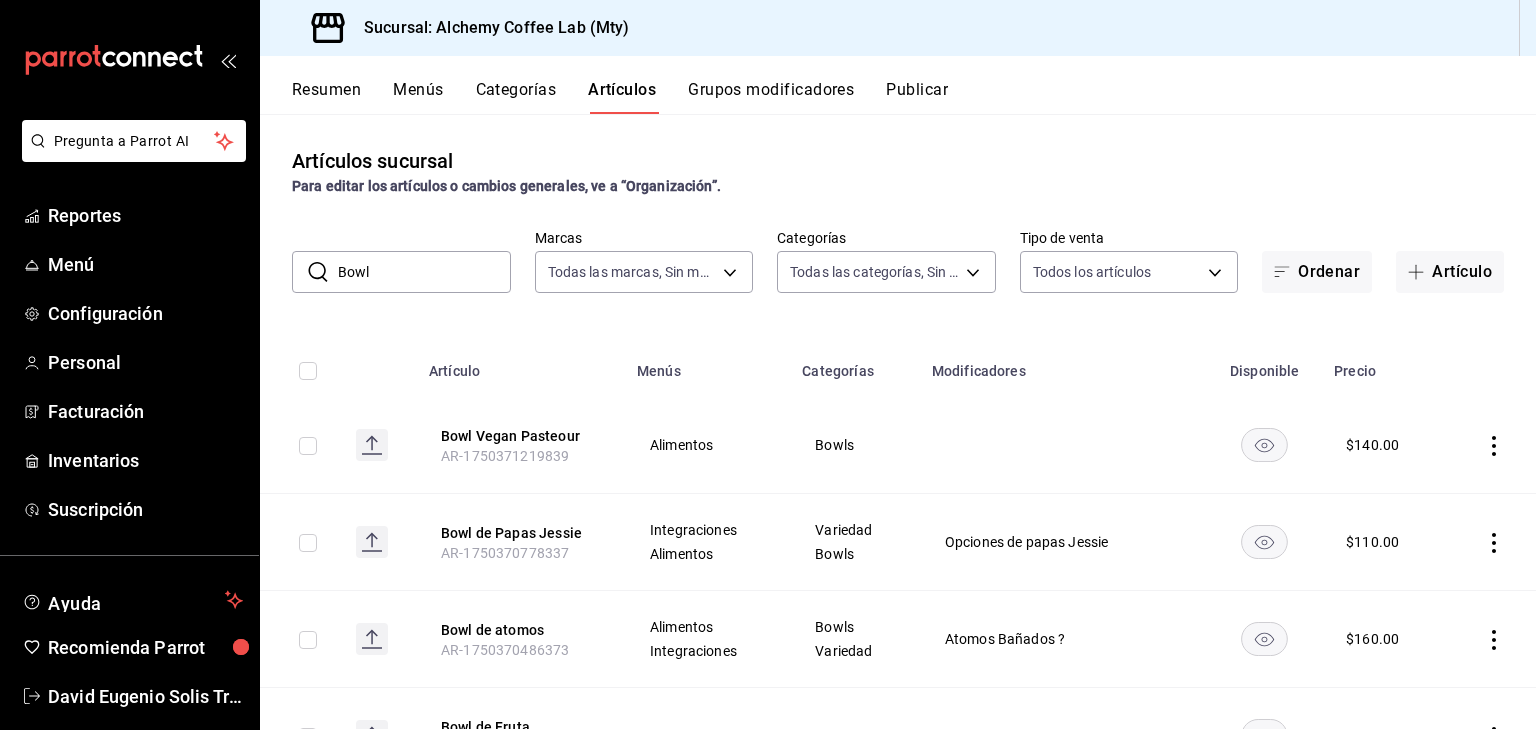 click on "Grupos modificadores" at bounding box center (771, 97) 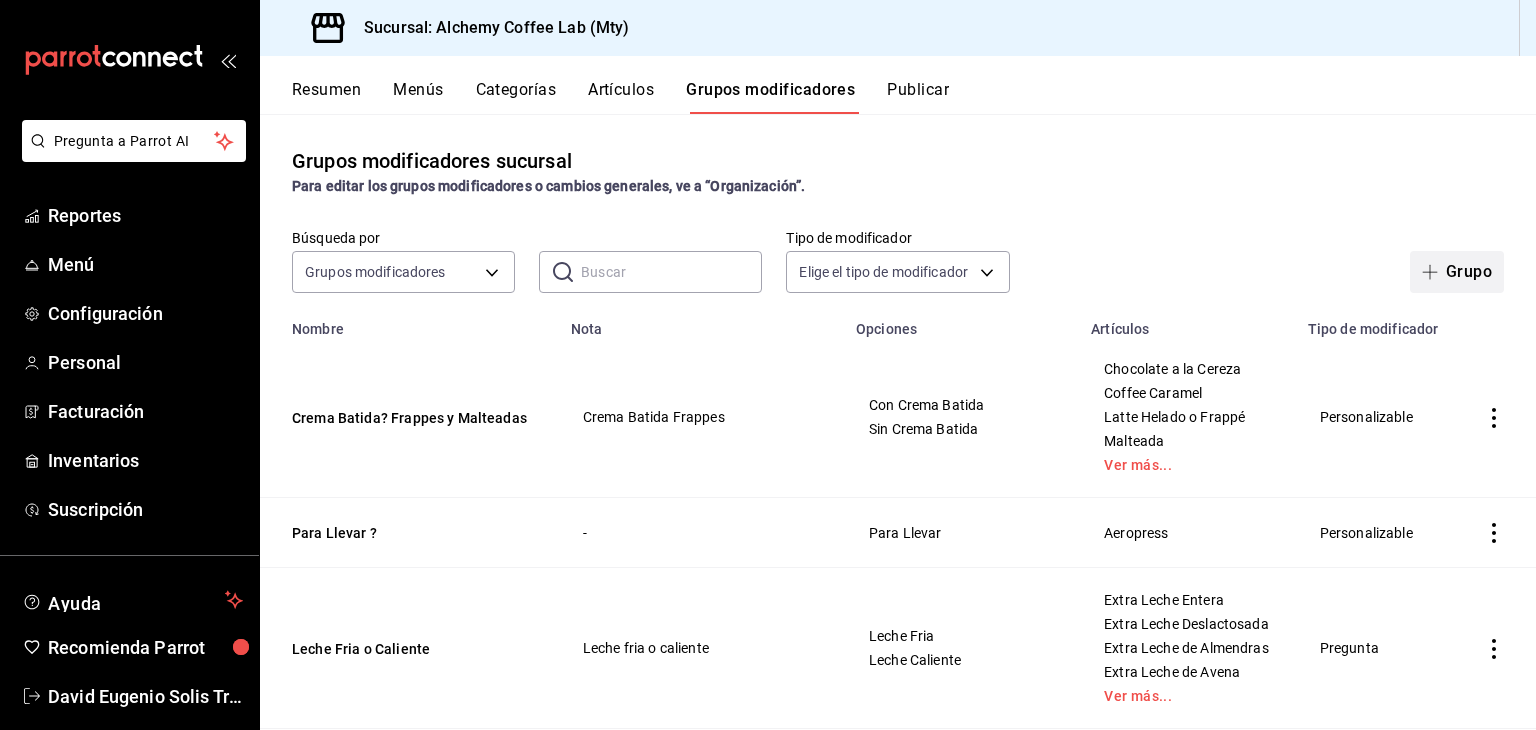 drag, startPoint x: 1434, startPoint y: 270, endPoint x: 1392, endPoint y: 303, distance: 53.413483 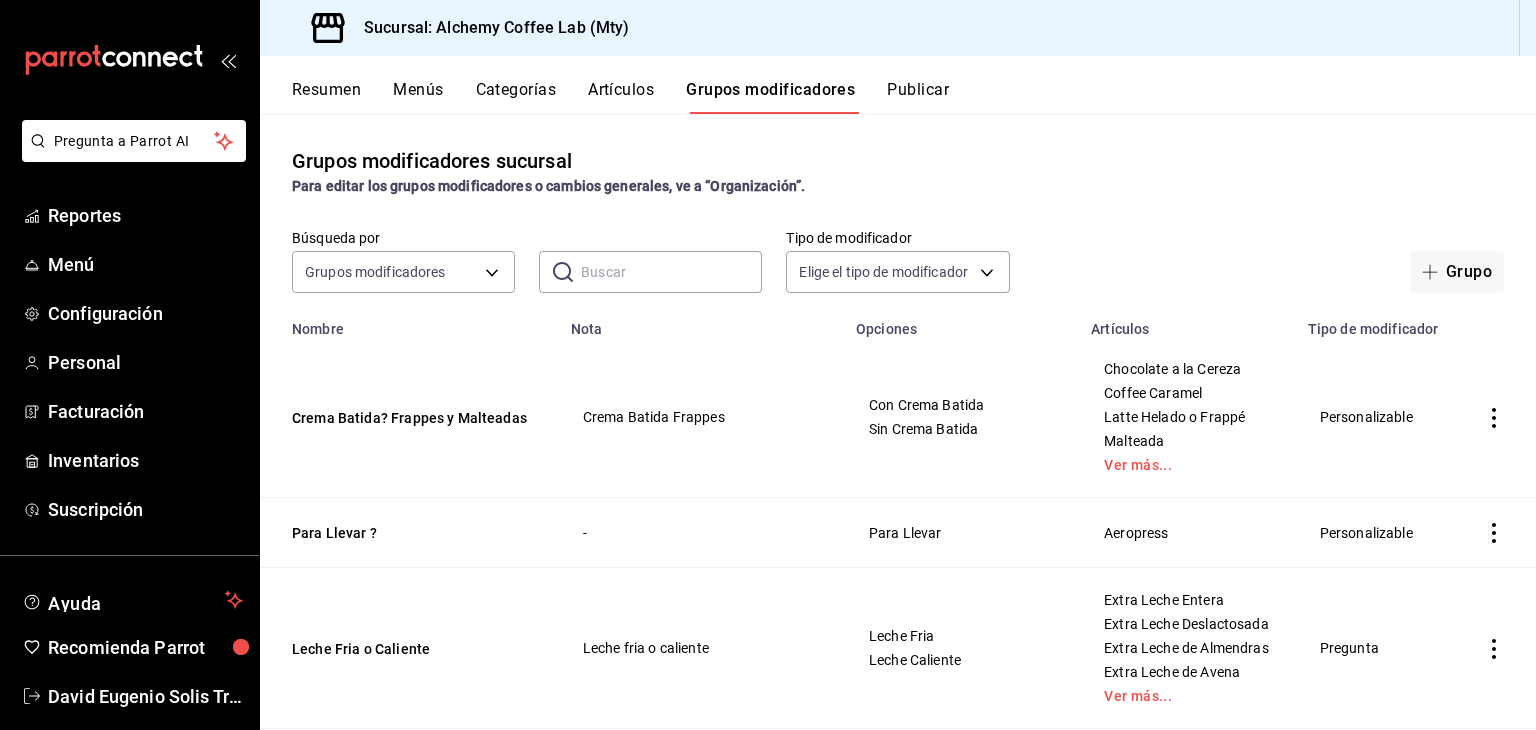 click on "Grupo" at bounding box center [1457, 272] 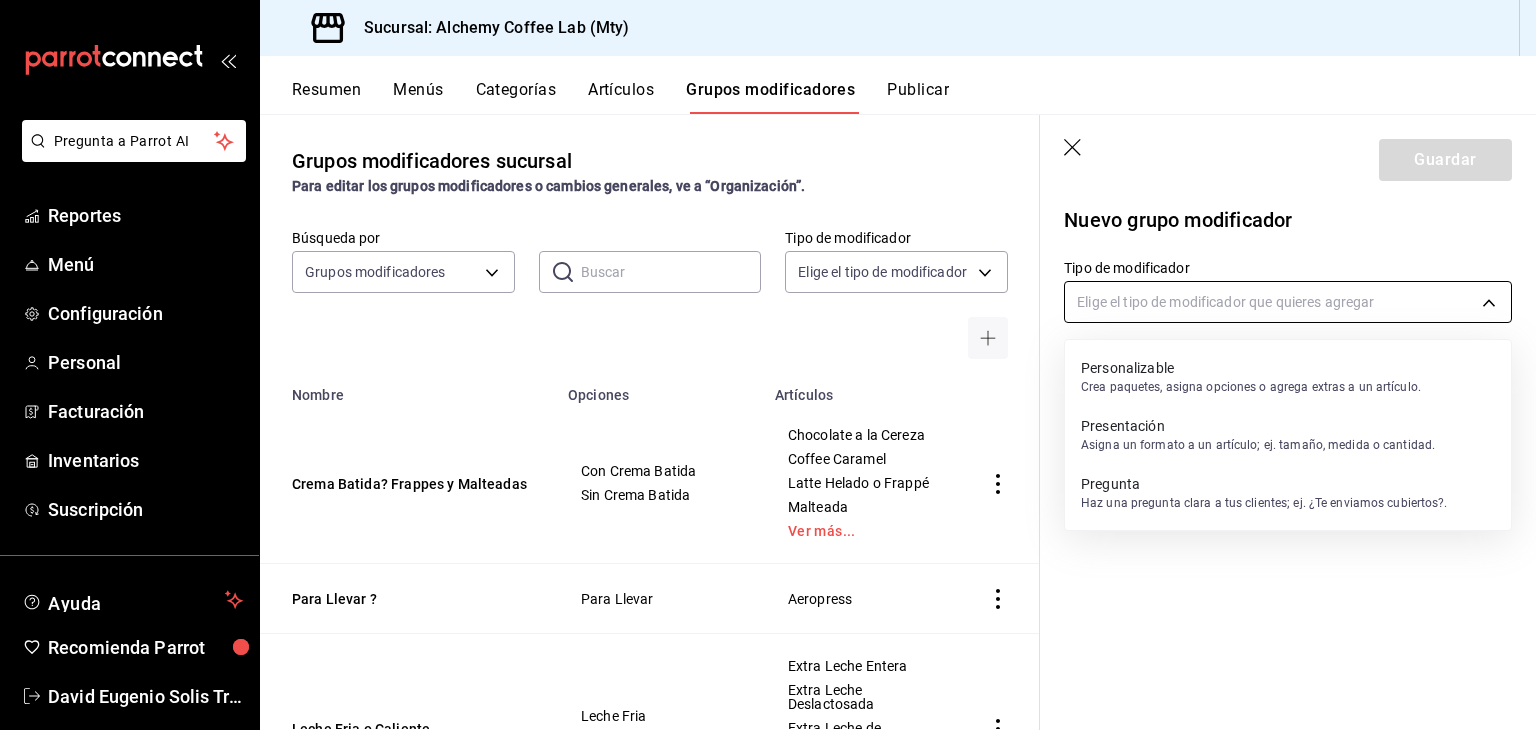 click on "Pregunta a Parrot AI Reportes   Menú   Configuración   Personal   Facturación   Inventarios   Suscripción   Ayuda Recomienda Parrot   David Eugenio Solis Treviño   Sugerir nueva función   Sucursal: Alchemy Coffee Lab (Mty) Resumen Menús Categorías Artículos Grupos modificadores Publicar Grupos modificadores sucursal Para editar los grupos modificadores o cambios generales, ve a “Organización”. Búsqueda por Grupos modificadores GROUP ​ ​ Tipo de modificador Elige el tipo de modificador Nombre Opciones Artículos Crema Batida? Frappes y Malteadas Con Crema Batida Sin Crema Batida Chocolate a la Cereza Coffee Caramel Latte Helado o Frappé Malteada Ver más... Para Llevar ? Para Llevar Aeropress Leche Fria o Caliente Leche Fria Leche Caliente Extra Leche Entera Extra Leche Deslactosada Extra Leche de Almendras Extra Leche de Avena Ver más... Con Hielo? Con Hielo Sin Hielo Limonada Refresco Agua Mineral Extra Pan de Ajo? Pan de Ajo Fibonacci Molina Da Vinci Salsa para Omelette Salsa Verde Moka" at bounding box center (768, 365) 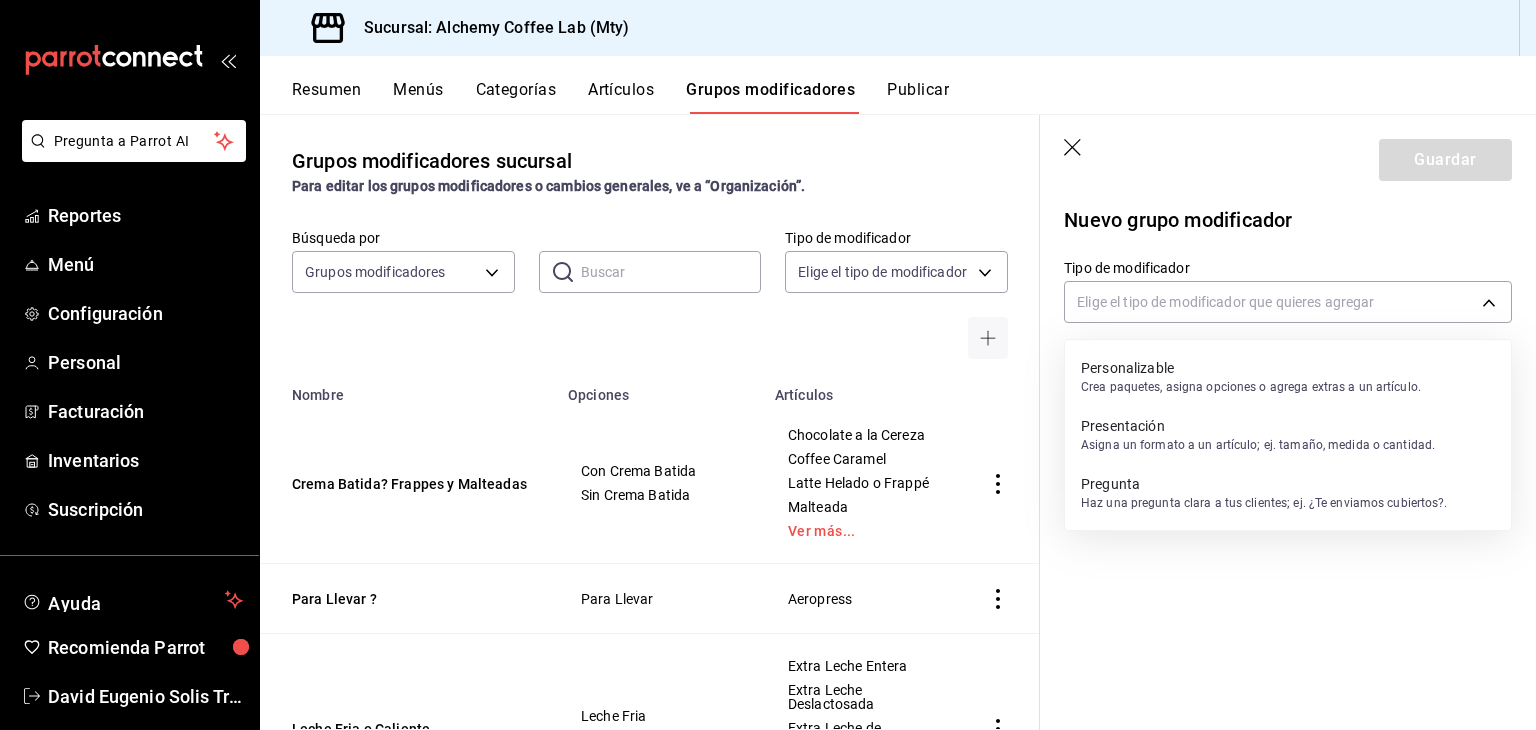 click on "Crea paquetes, asigna opciones o agrega extras a un artículo." at bounding box center [1251, 387] 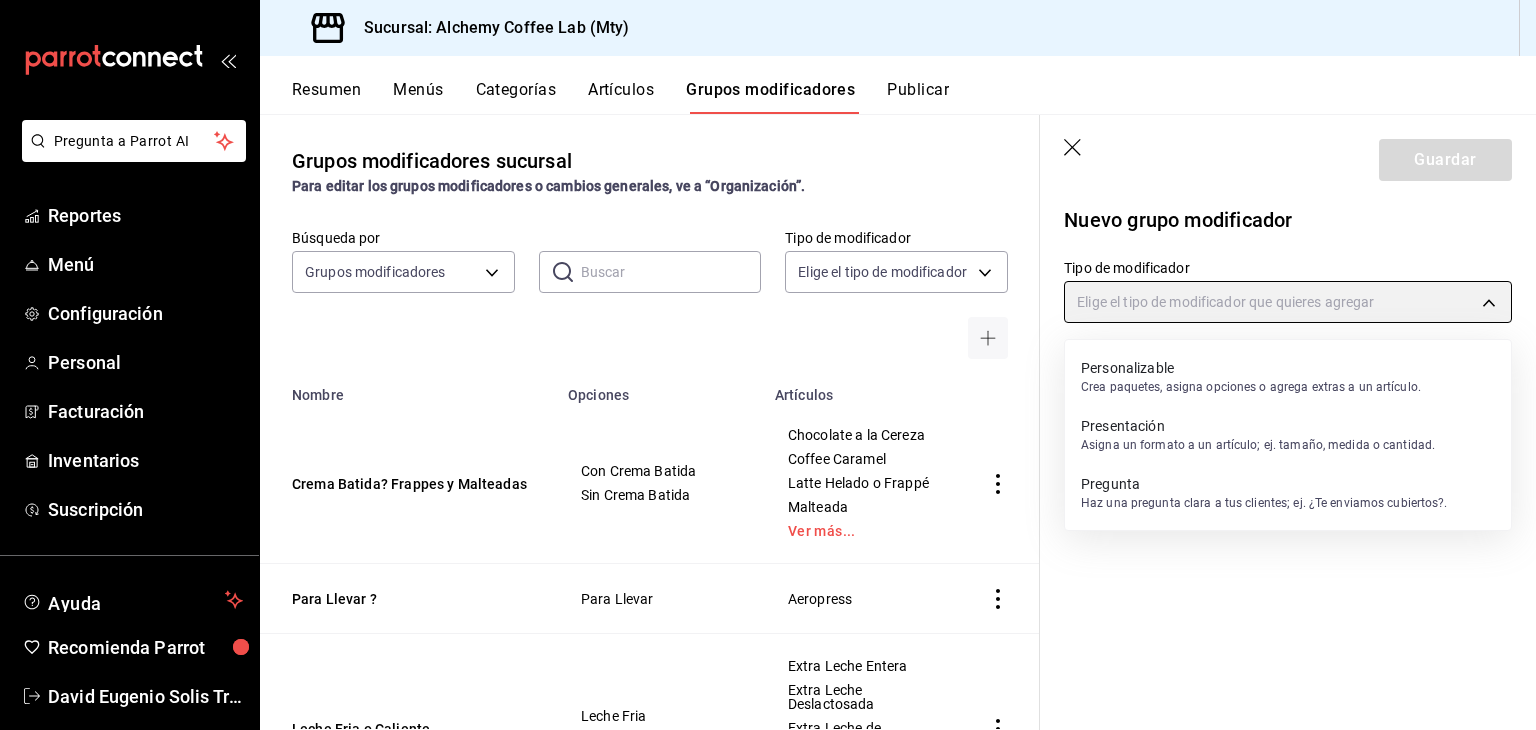 type on "CUSTOMIZABLE" 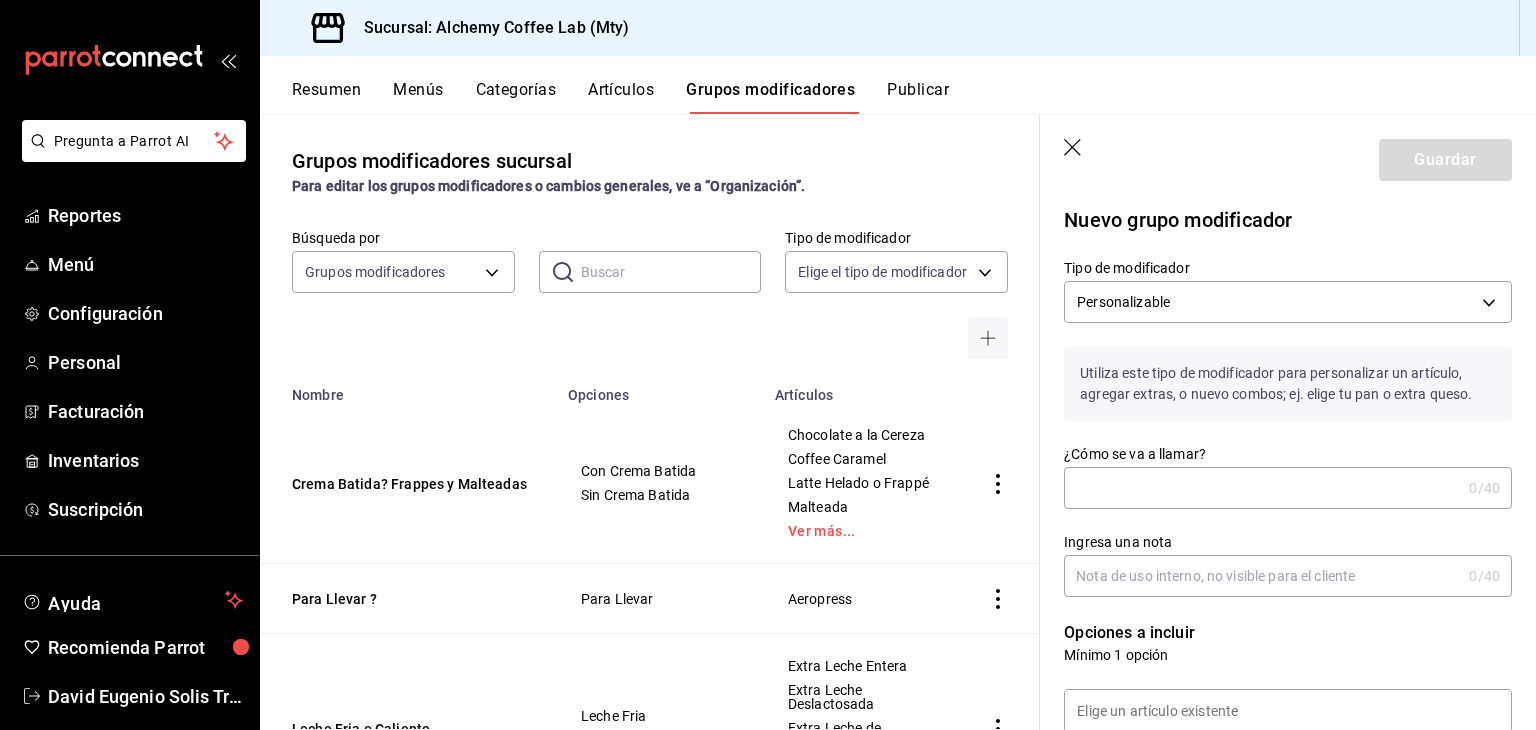 click on "¿Cómo se va a llamar?" at bounding box center [1262, 488] 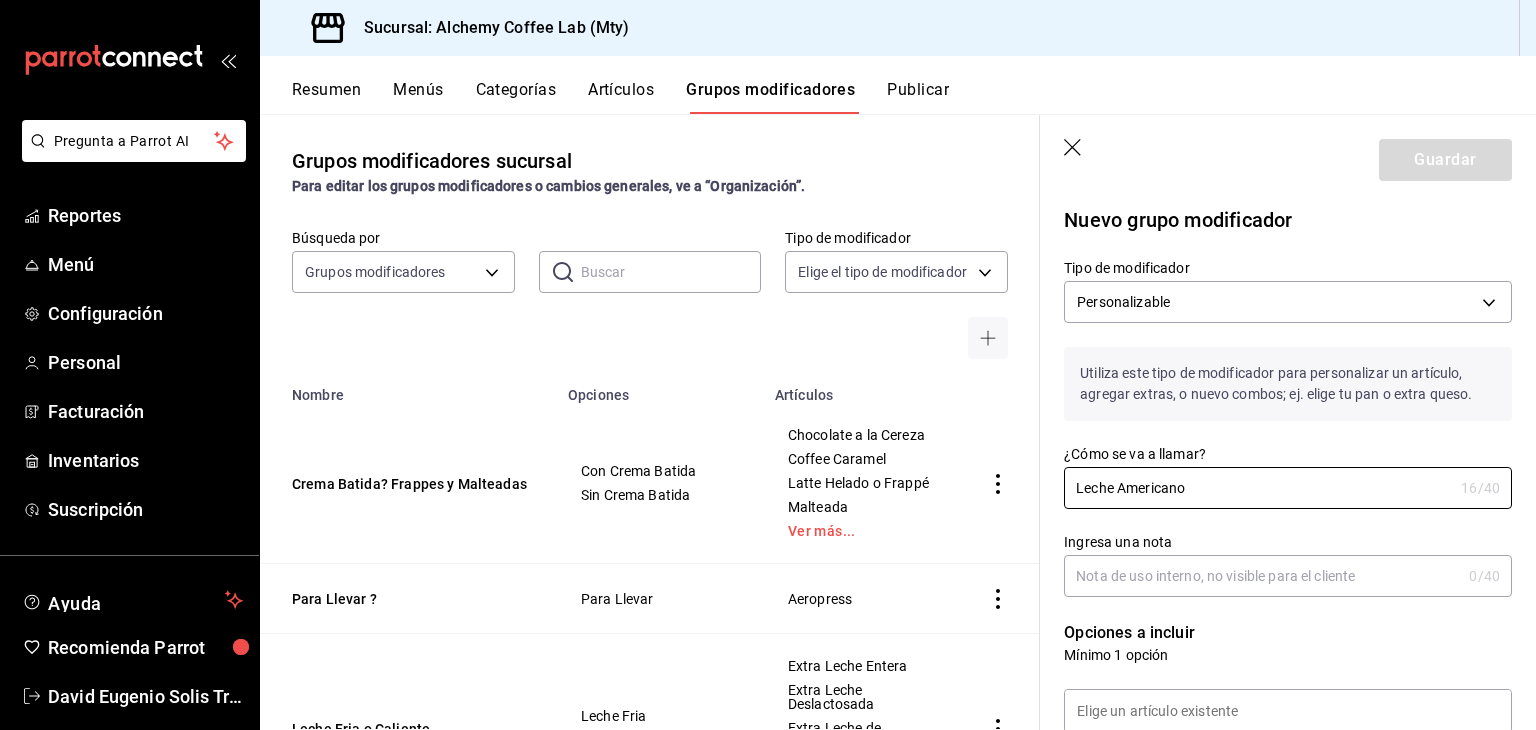 type on "Leche Americano" 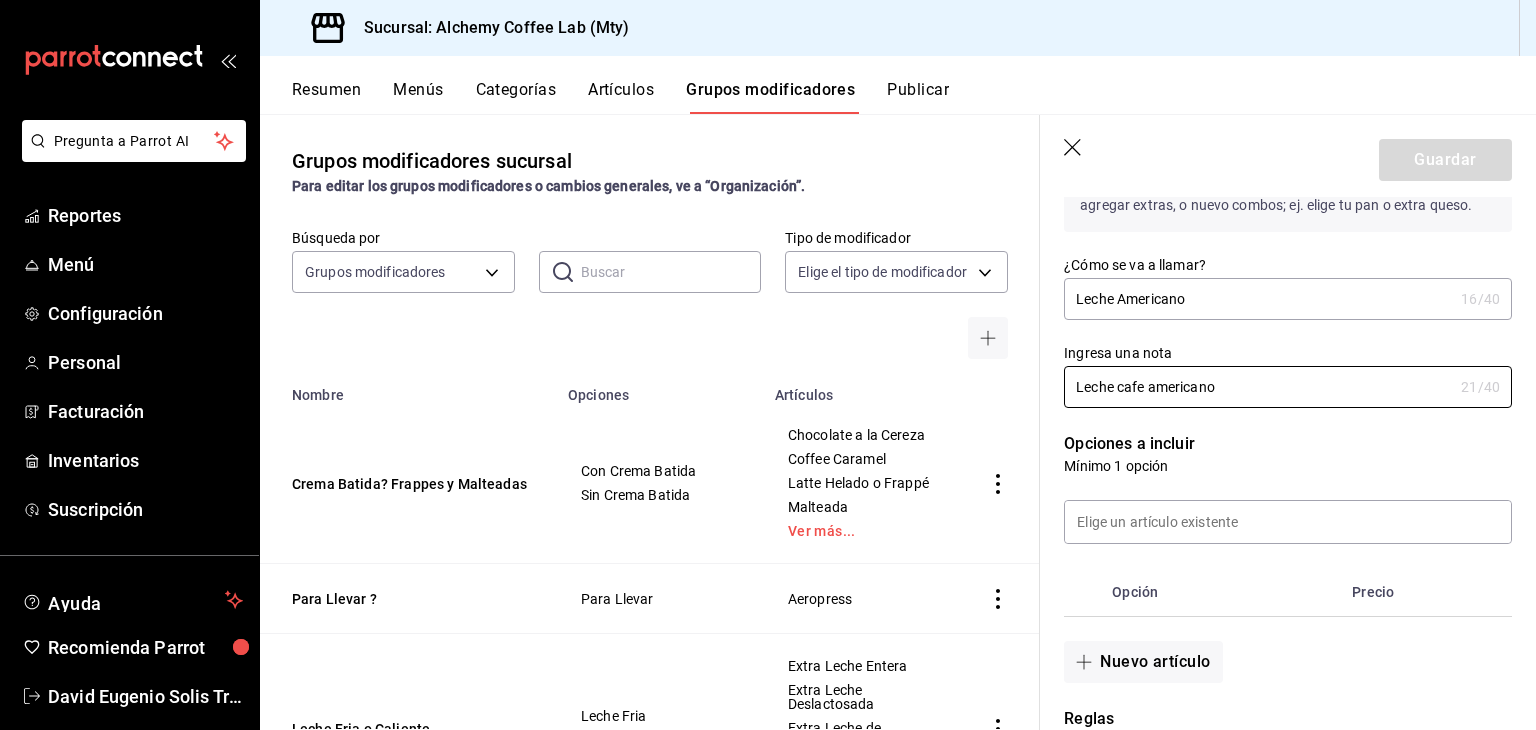 scroll, scrollTop: 200, scrollLeft: 0, axis: vertical 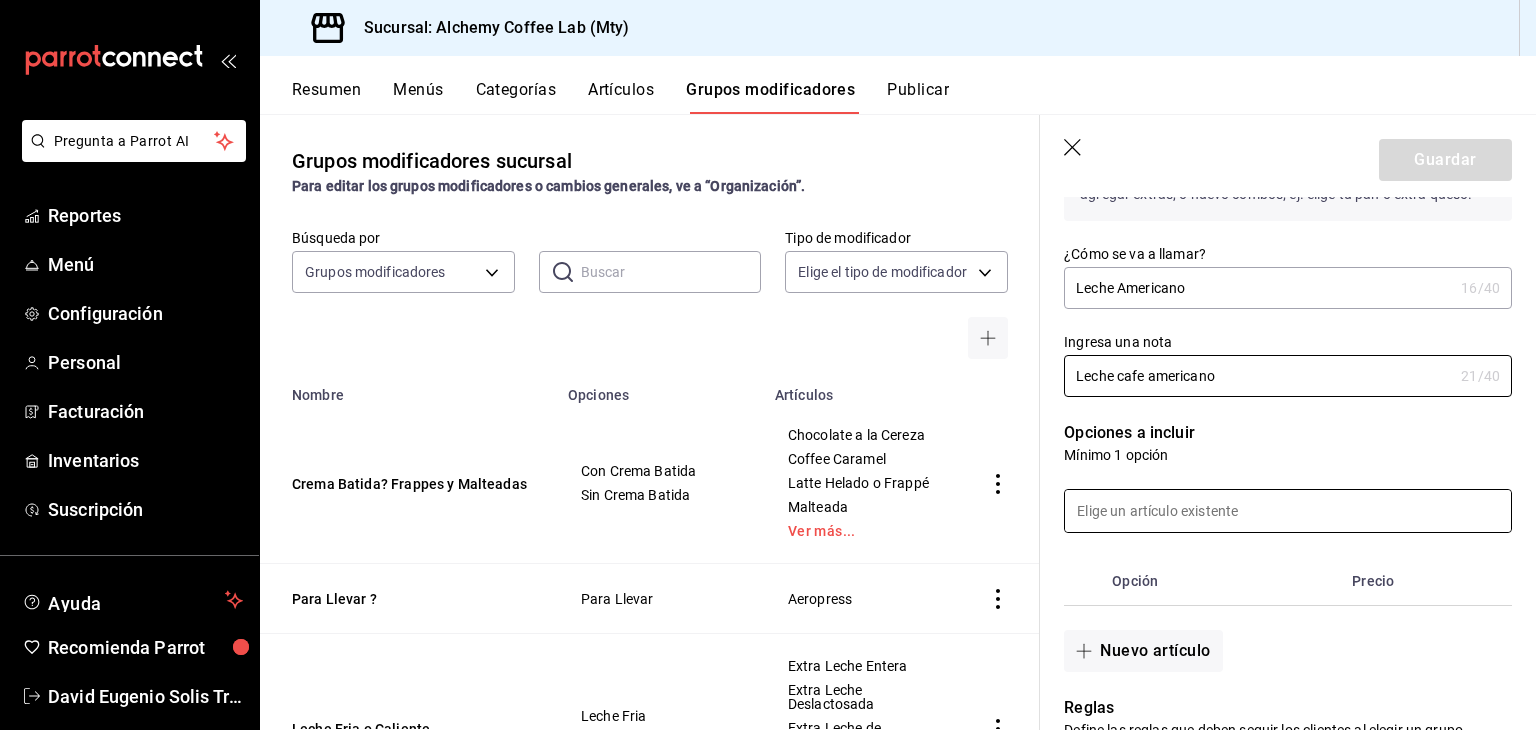 type on "Leche cafe americano" 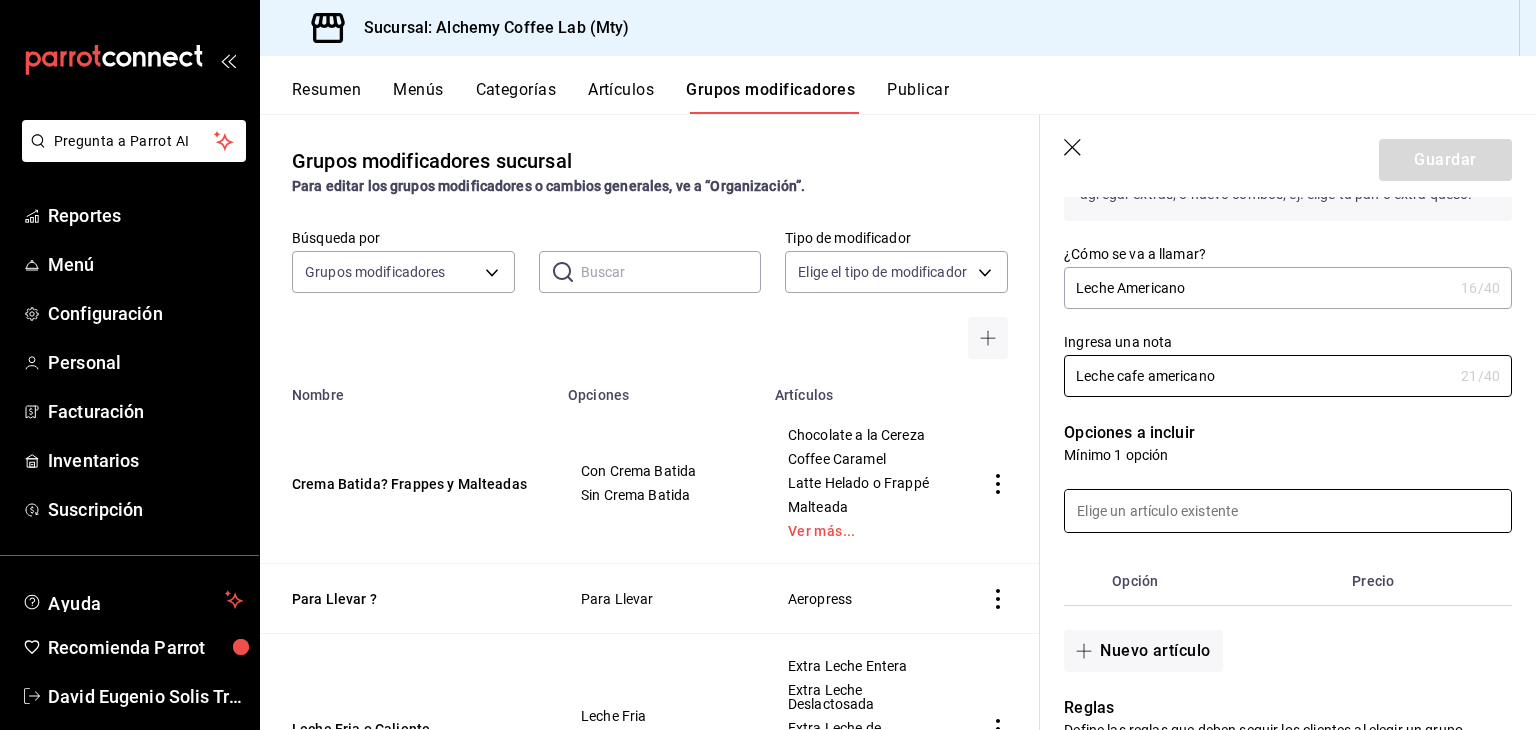 click at bounding box center [1288, 511] 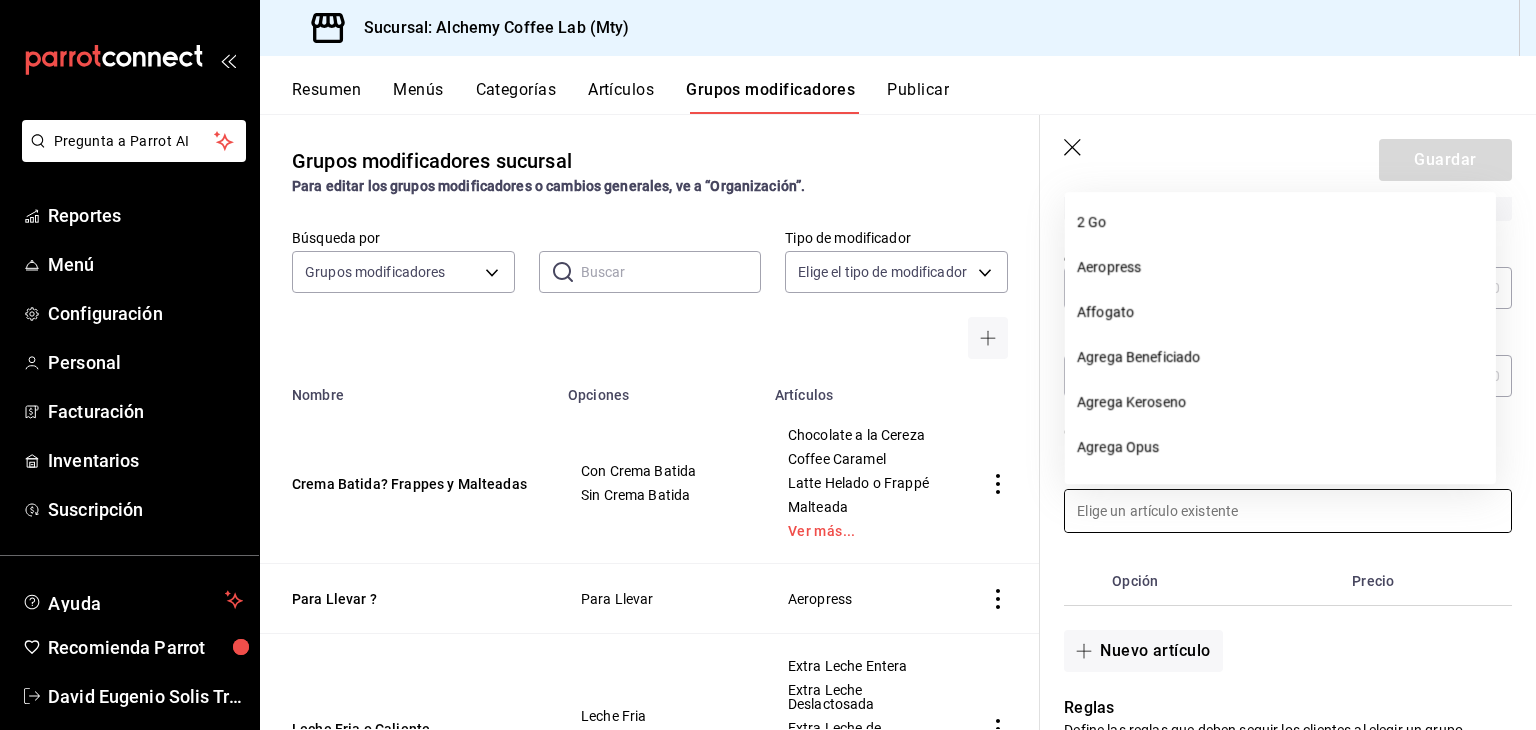 click on "Opción Precio" at bounding box center (1276, 569) 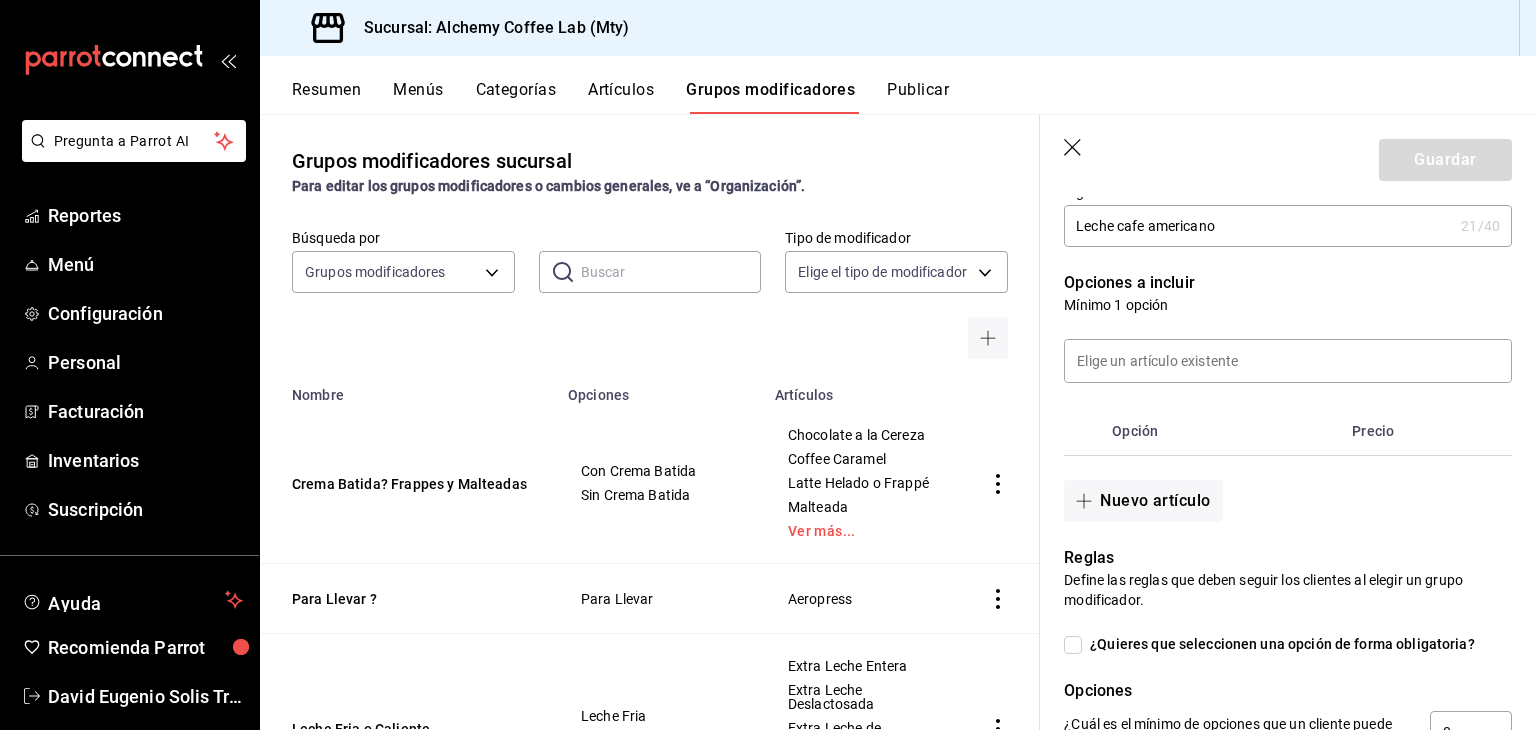 scroll, scrollTop: 400, scrollLeft: 0, axis: vertical 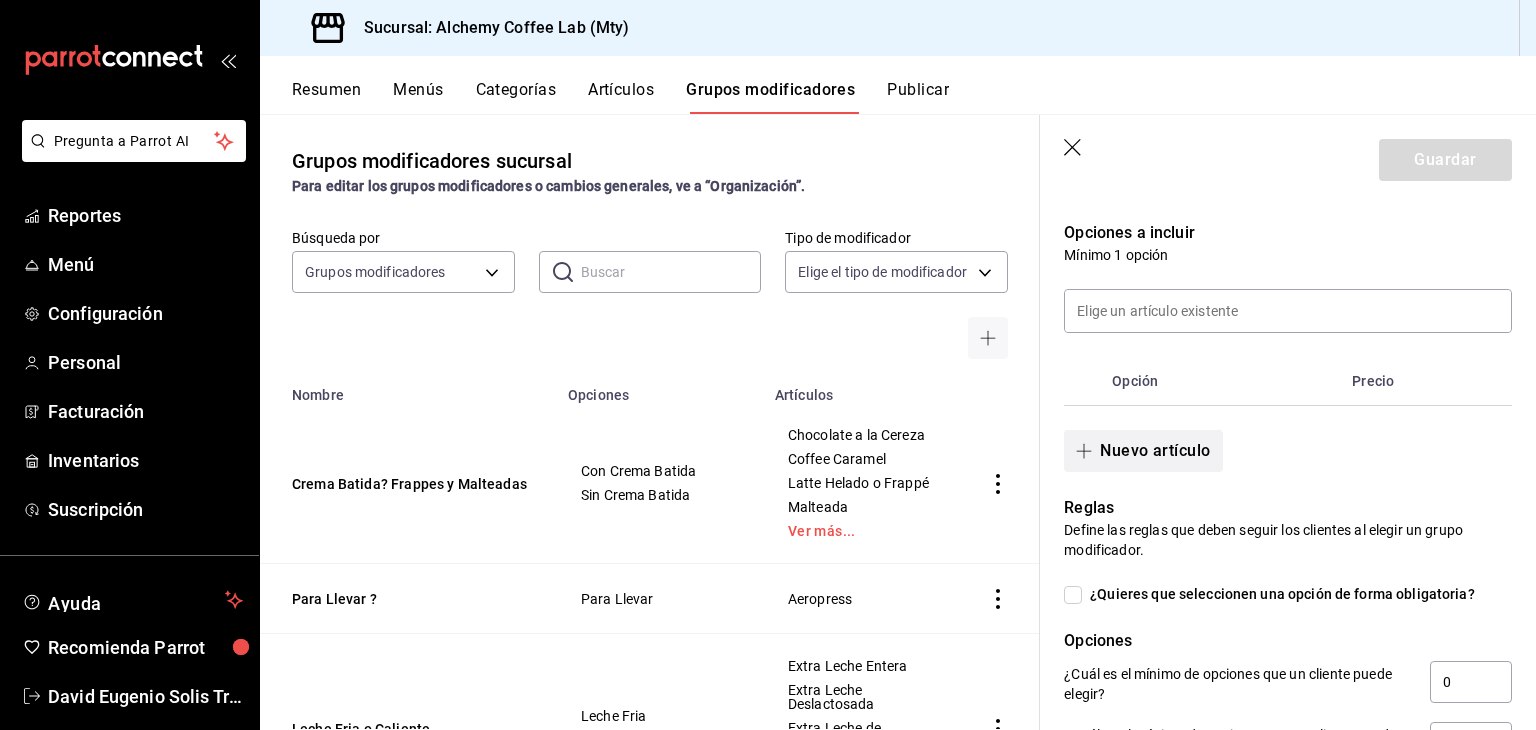 click on "Nuevo artículo" at bounding box center (1143, 451) 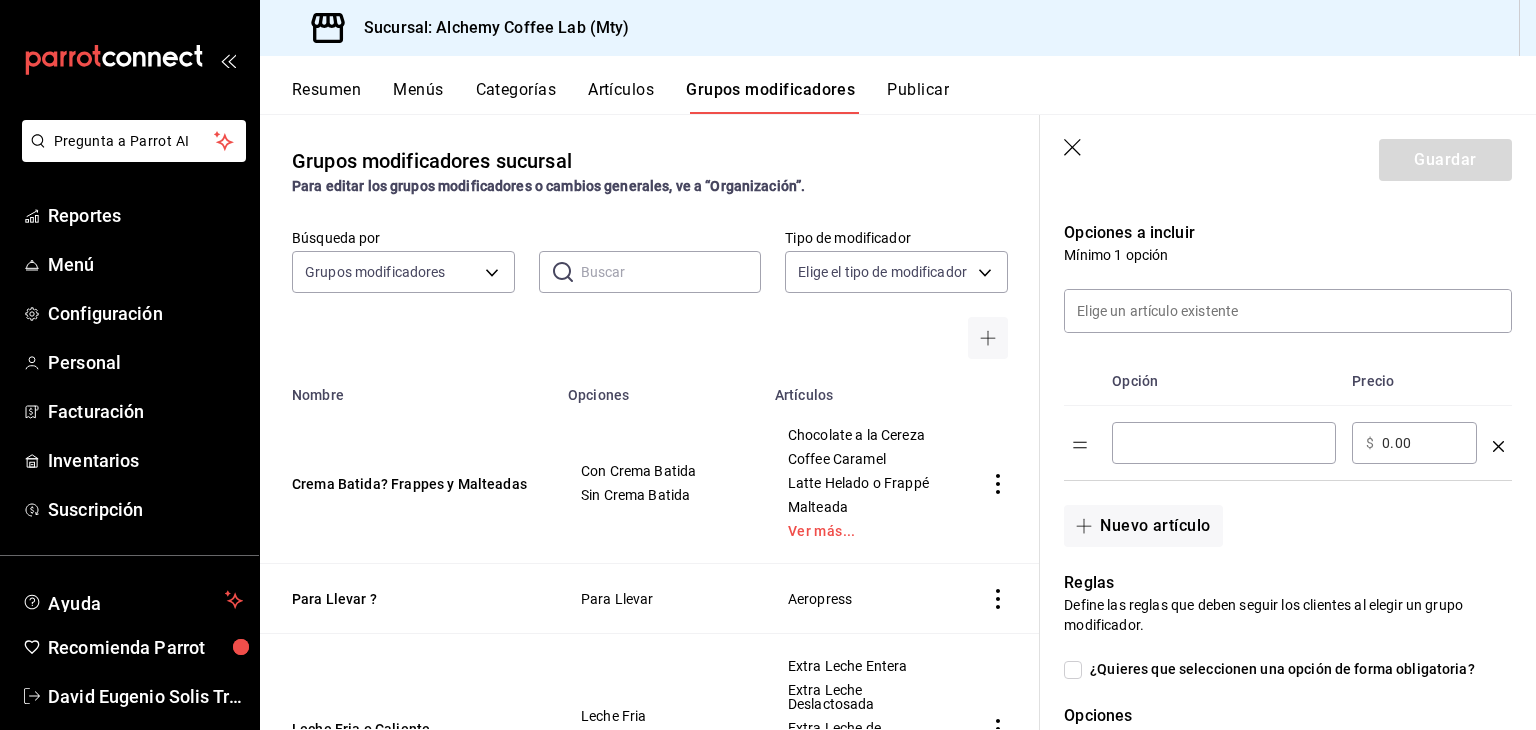 click at bounding box center (1224, 443) 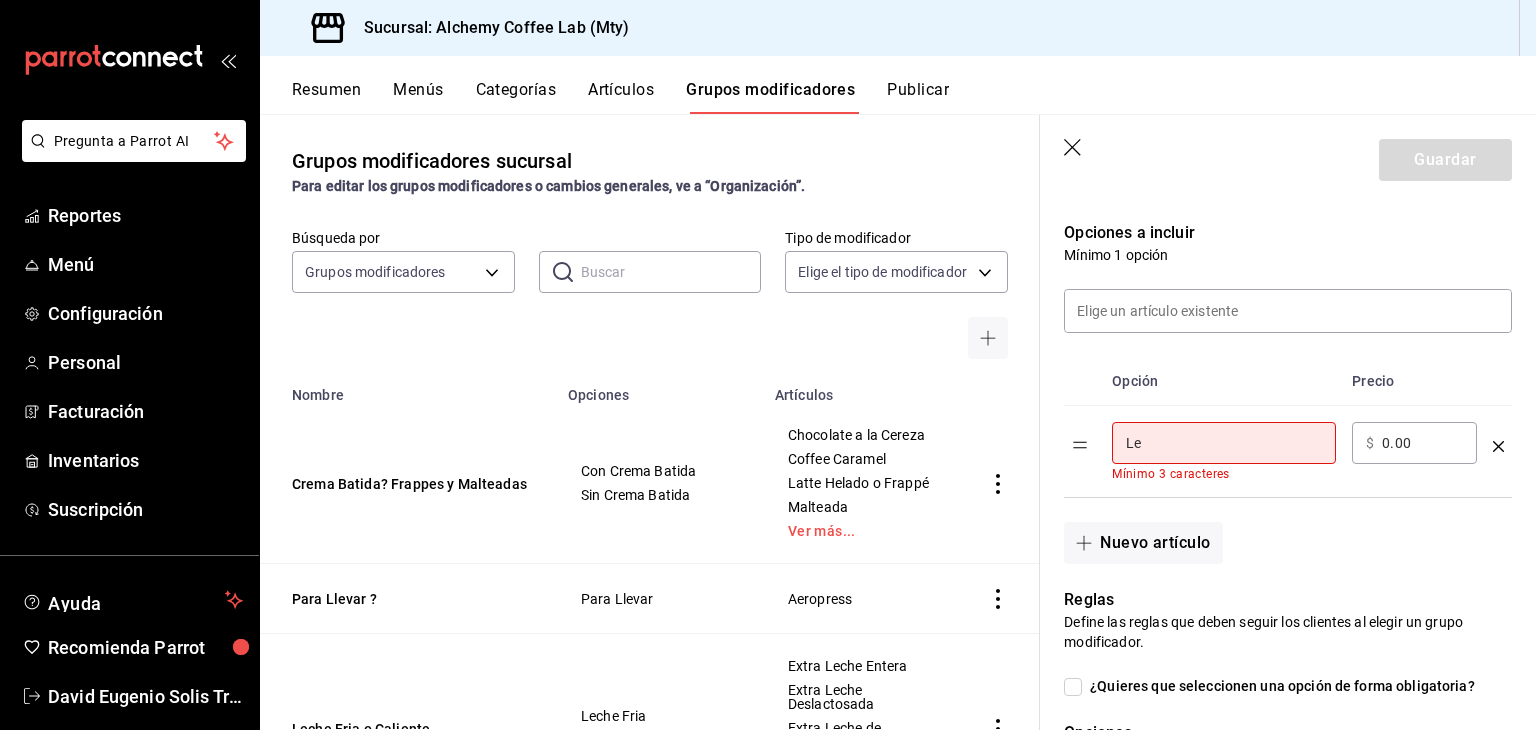 type on "L" 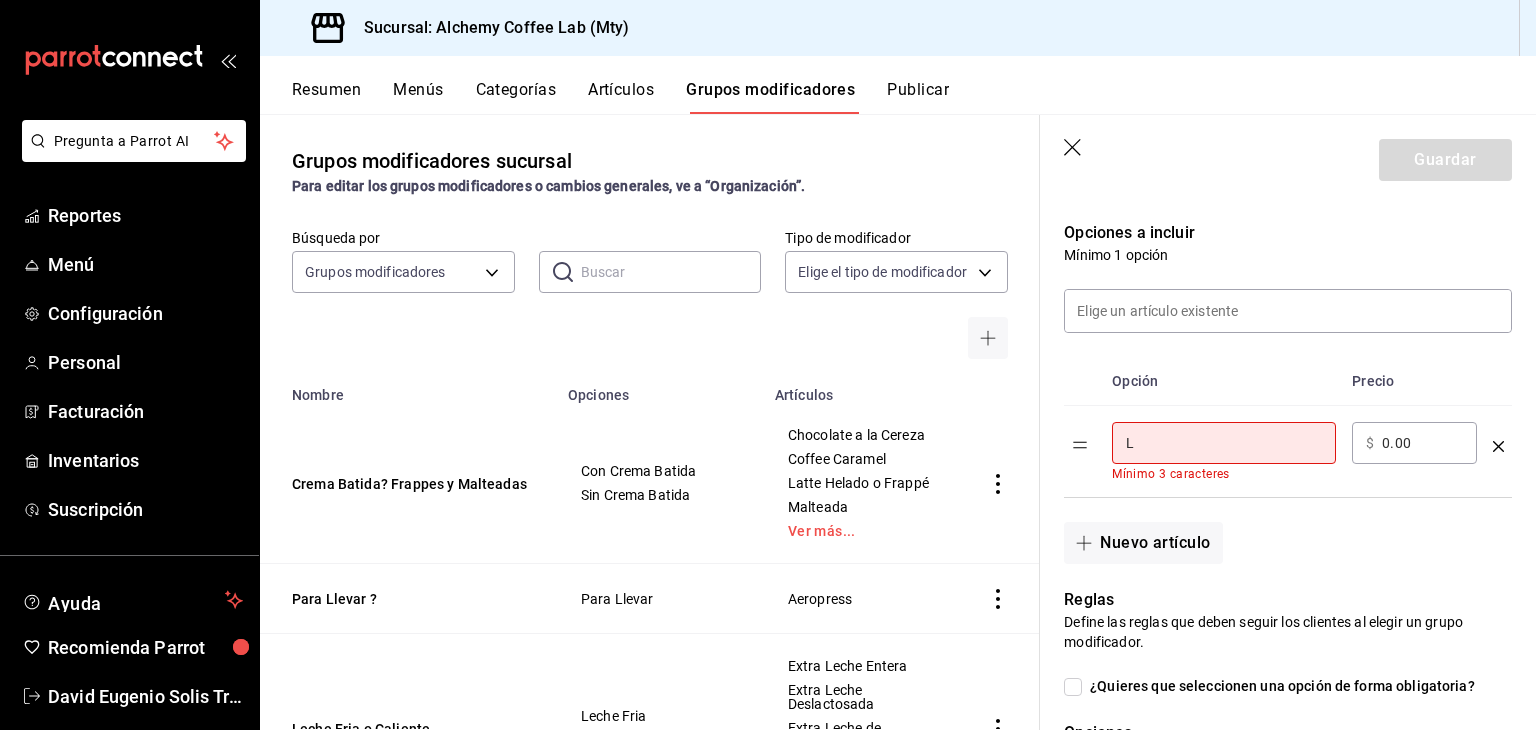 type 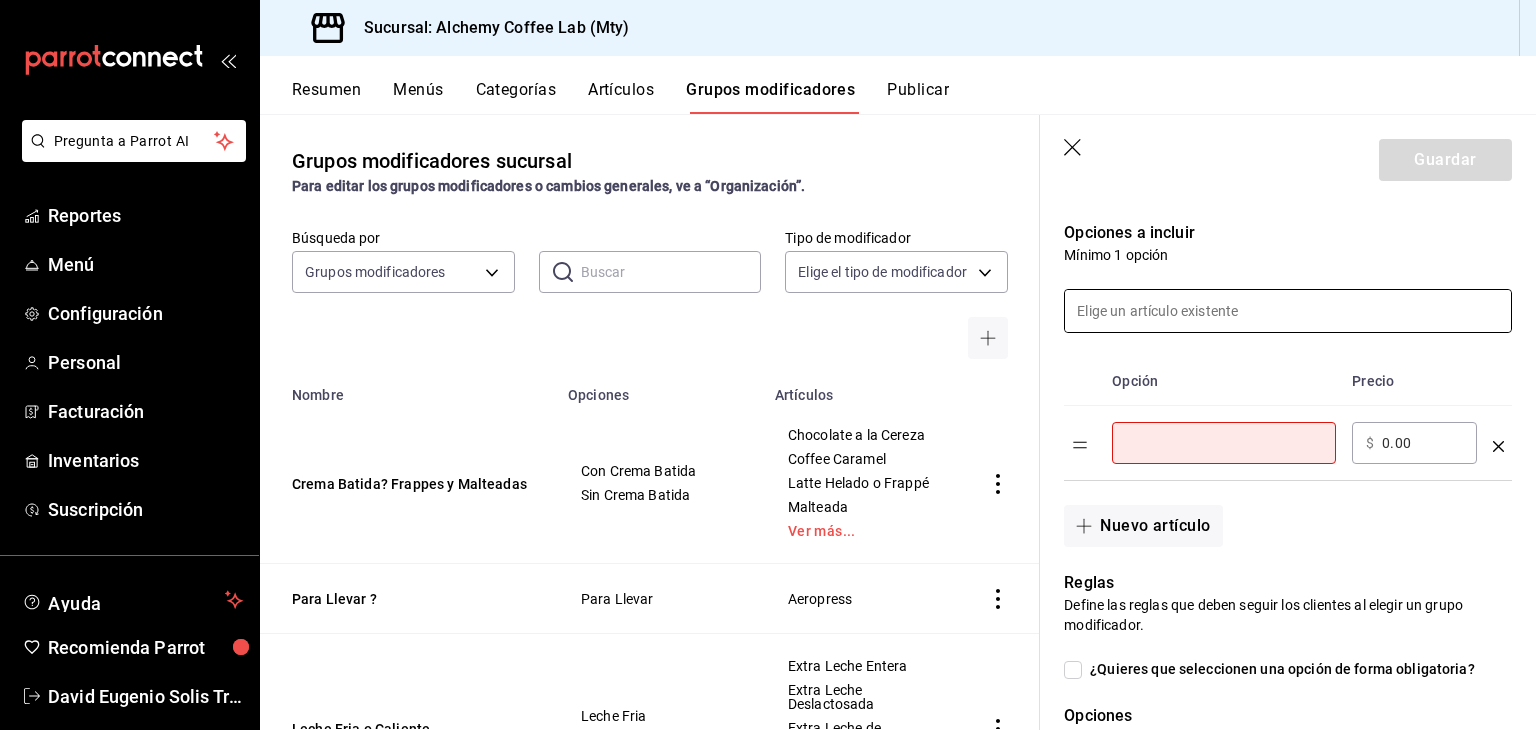 click at bounding box center [1288, 311] 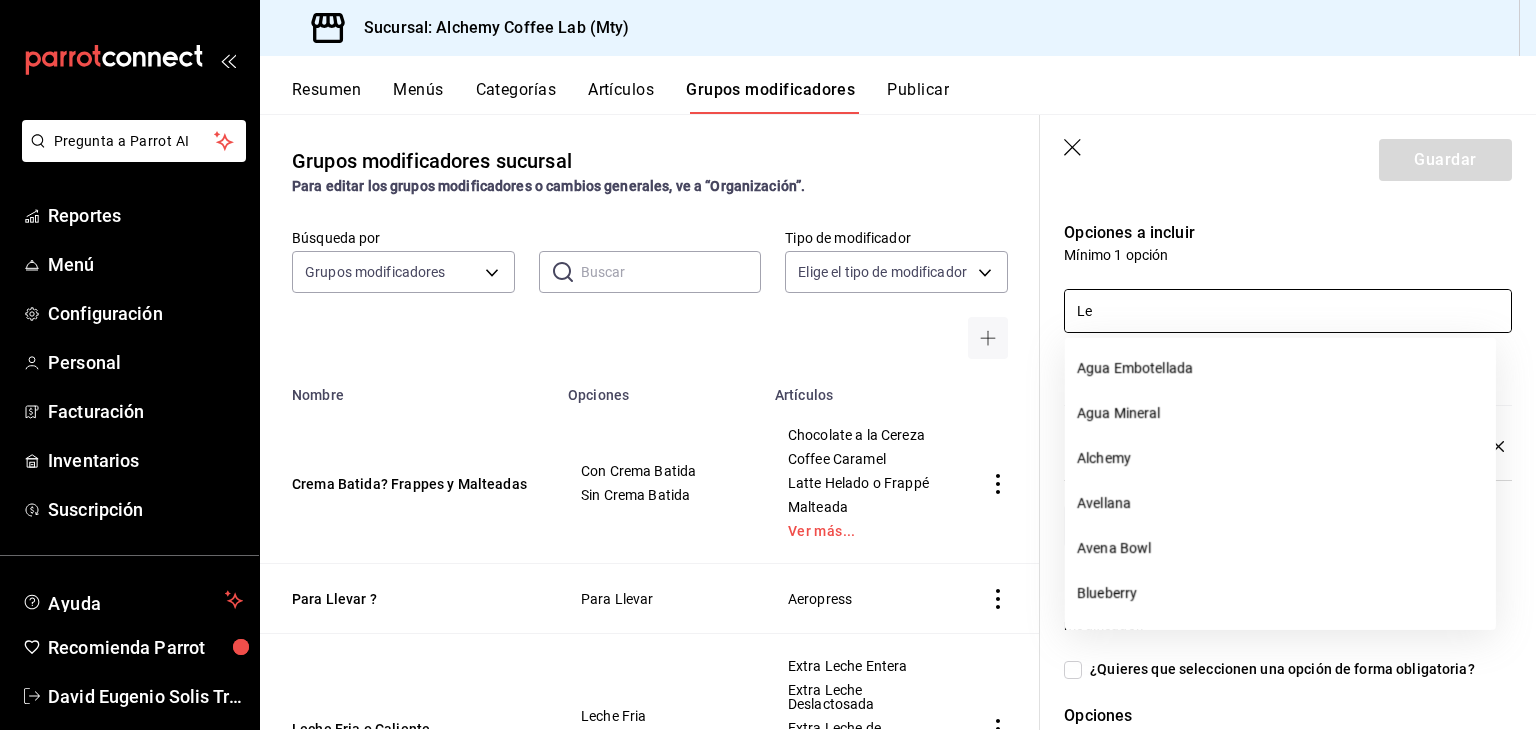 type on "L" 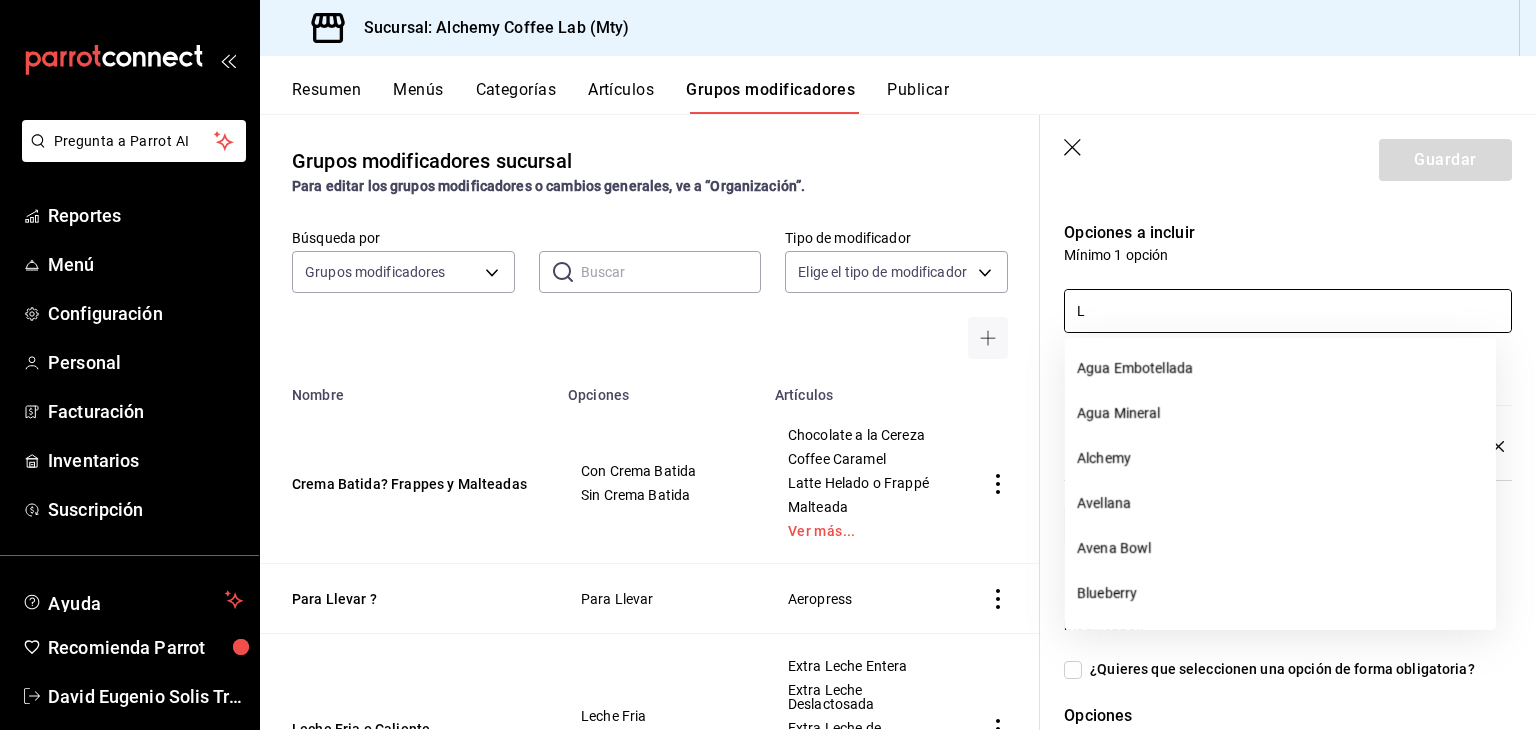 type 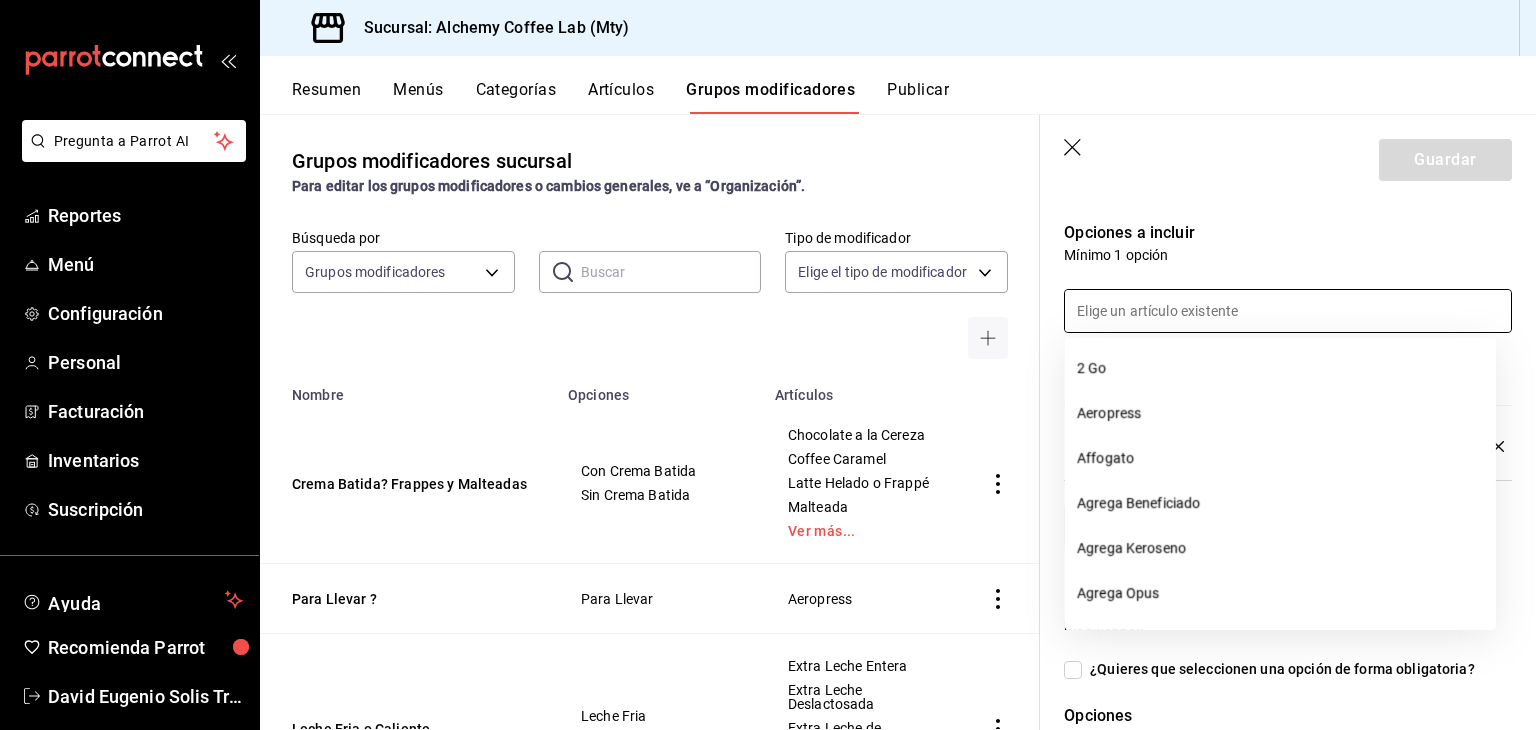 click at bounding box center [1276, 299] 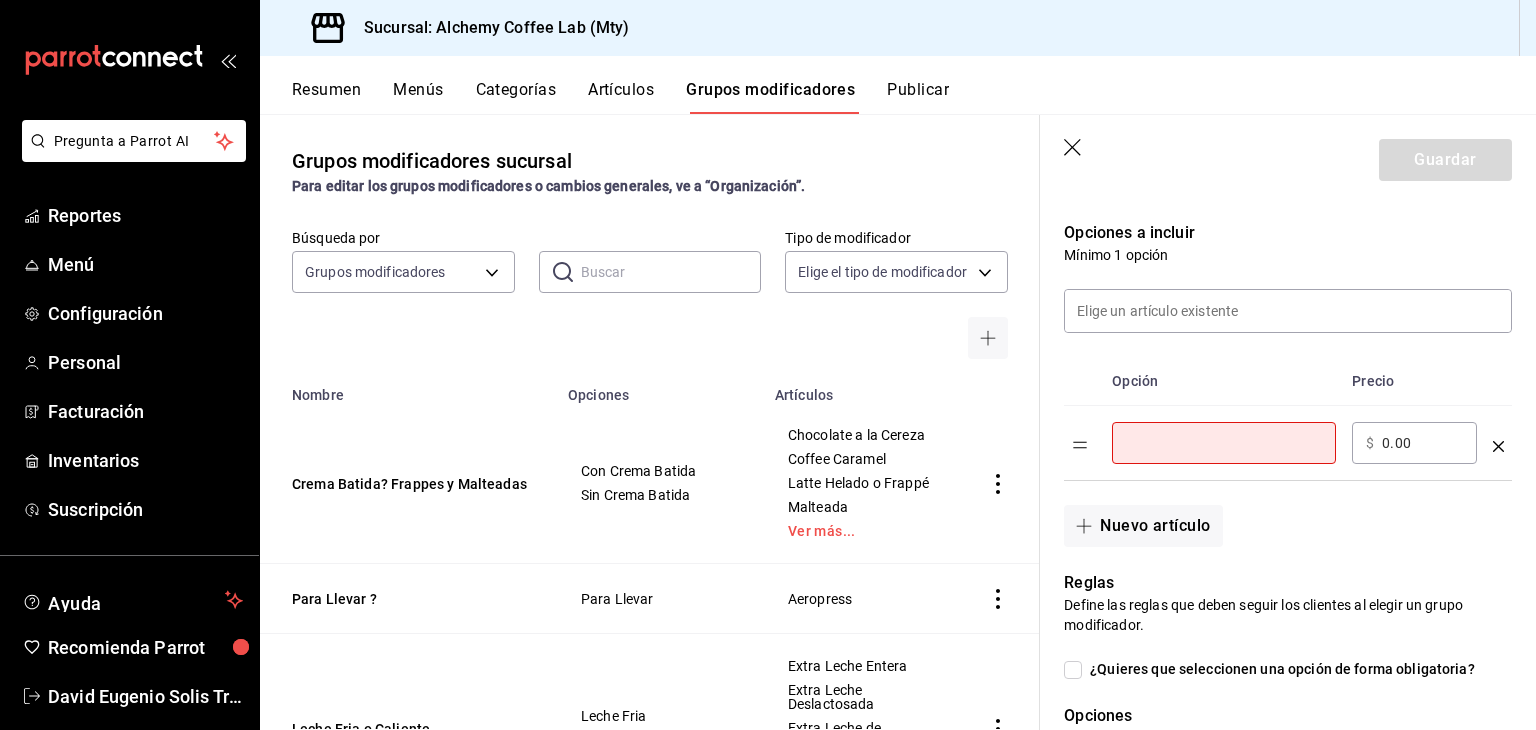 click at bounding box center [1224, 443] 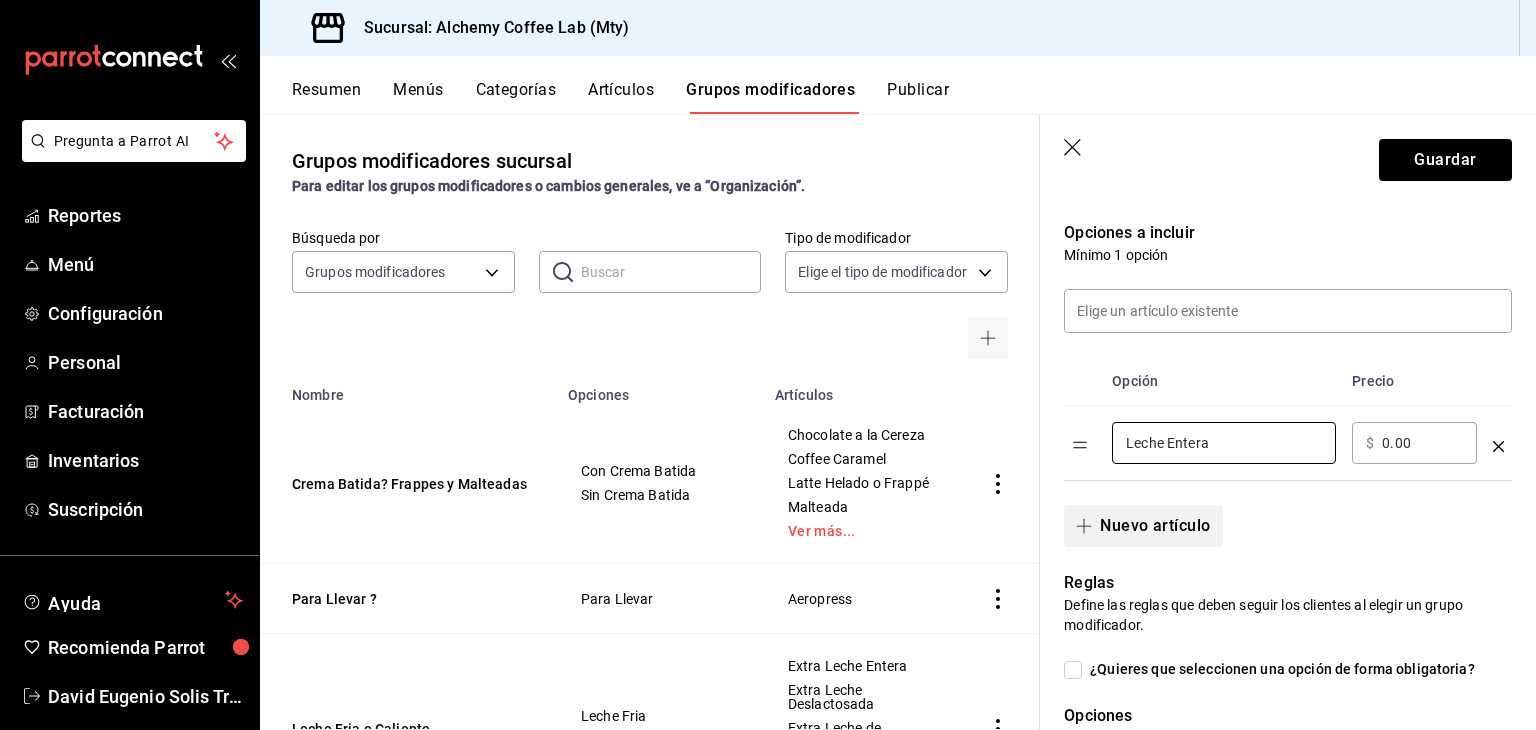 type on "Leche Entera" 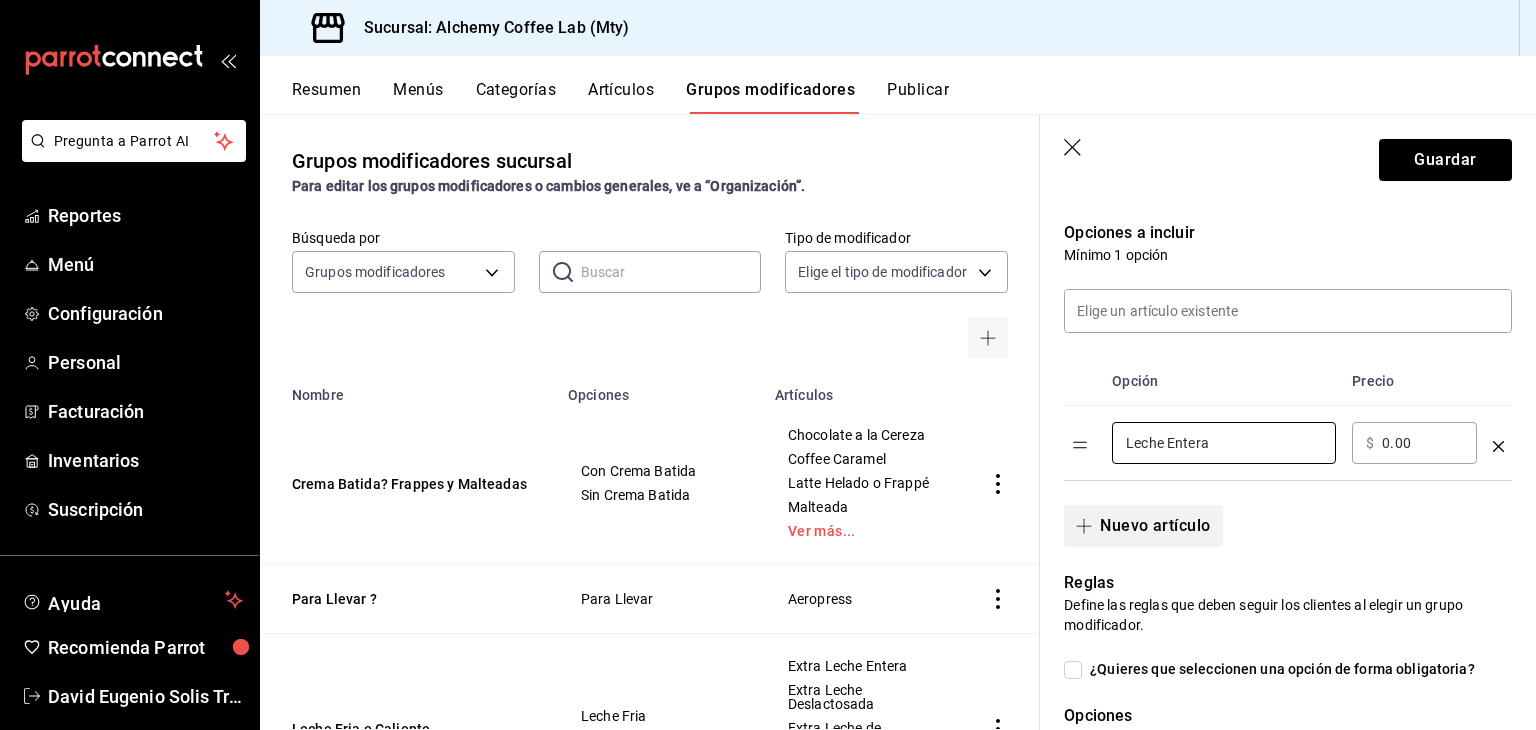 click on "Nuevo artículo" at bounding box center [1143, 526] 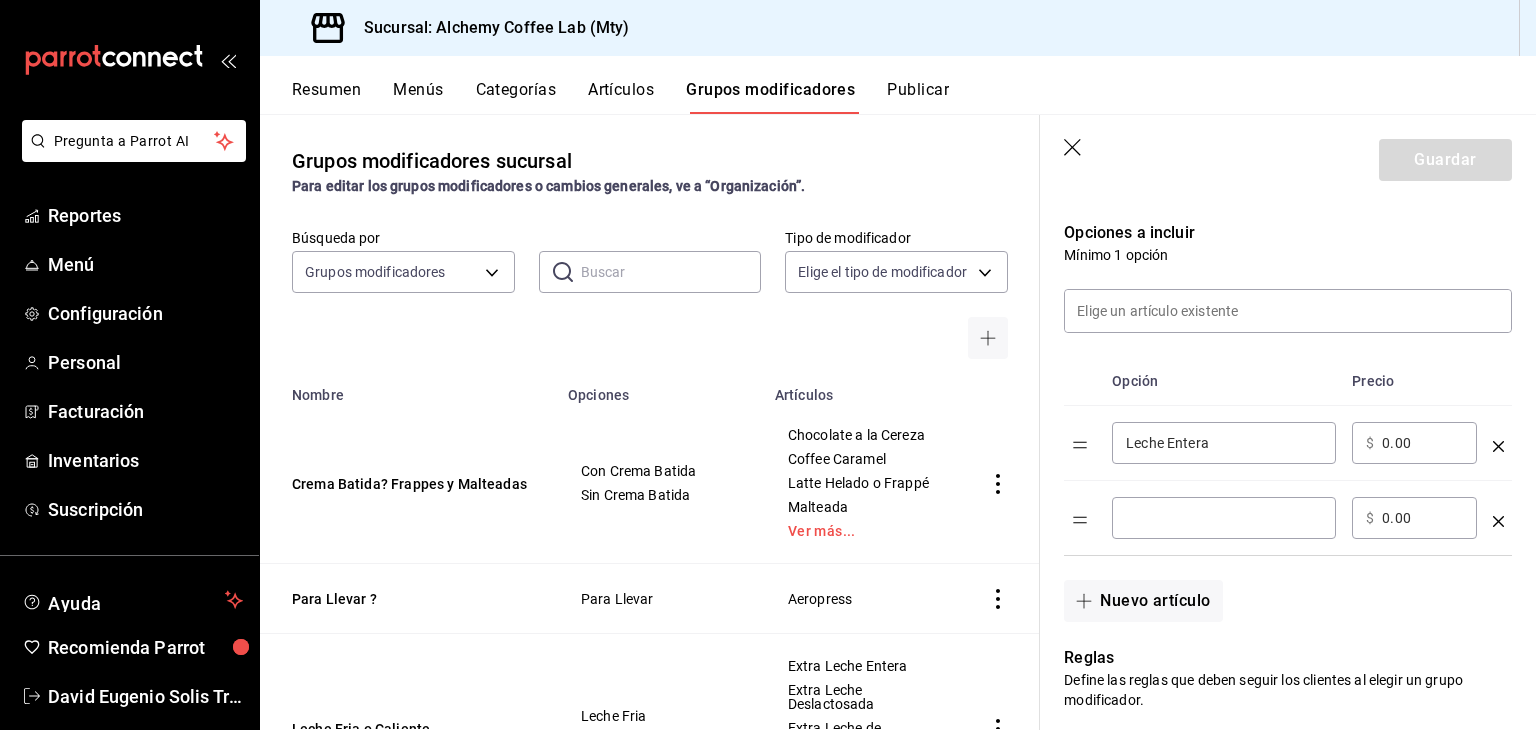 click at bounding box center [1224, 518] 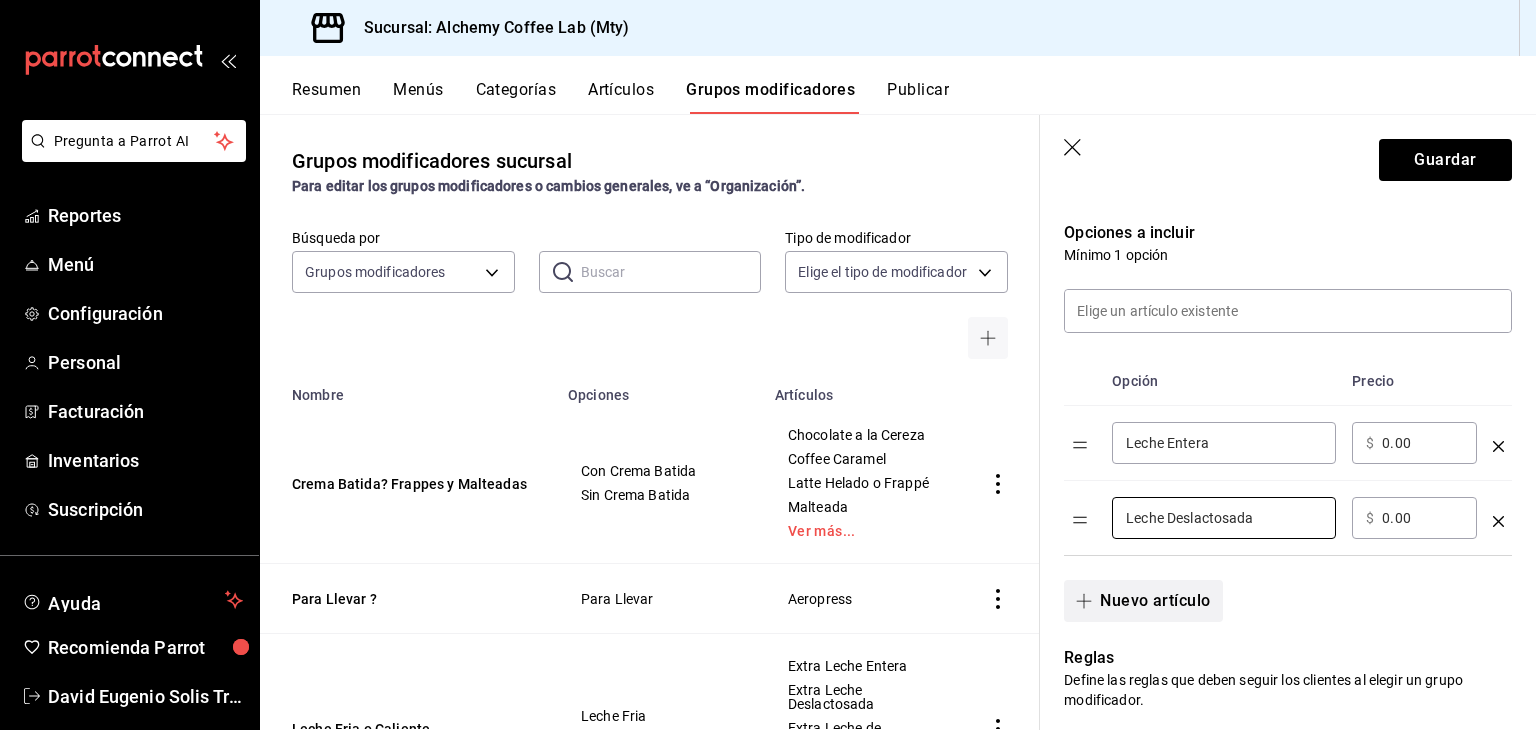 type on "Leche Deslactosada" 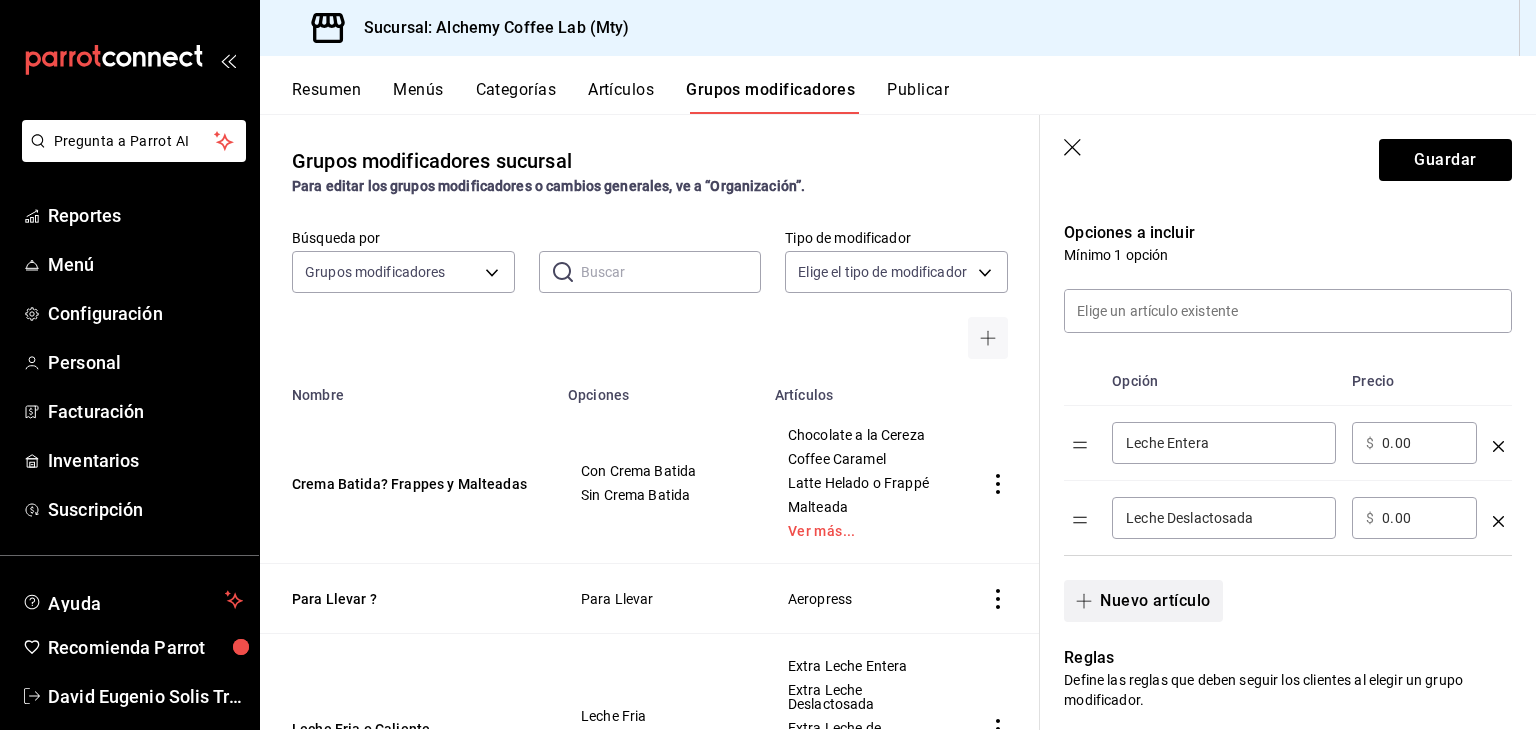 click on "Nuevo artículo" at bounding box center [1143, 601] 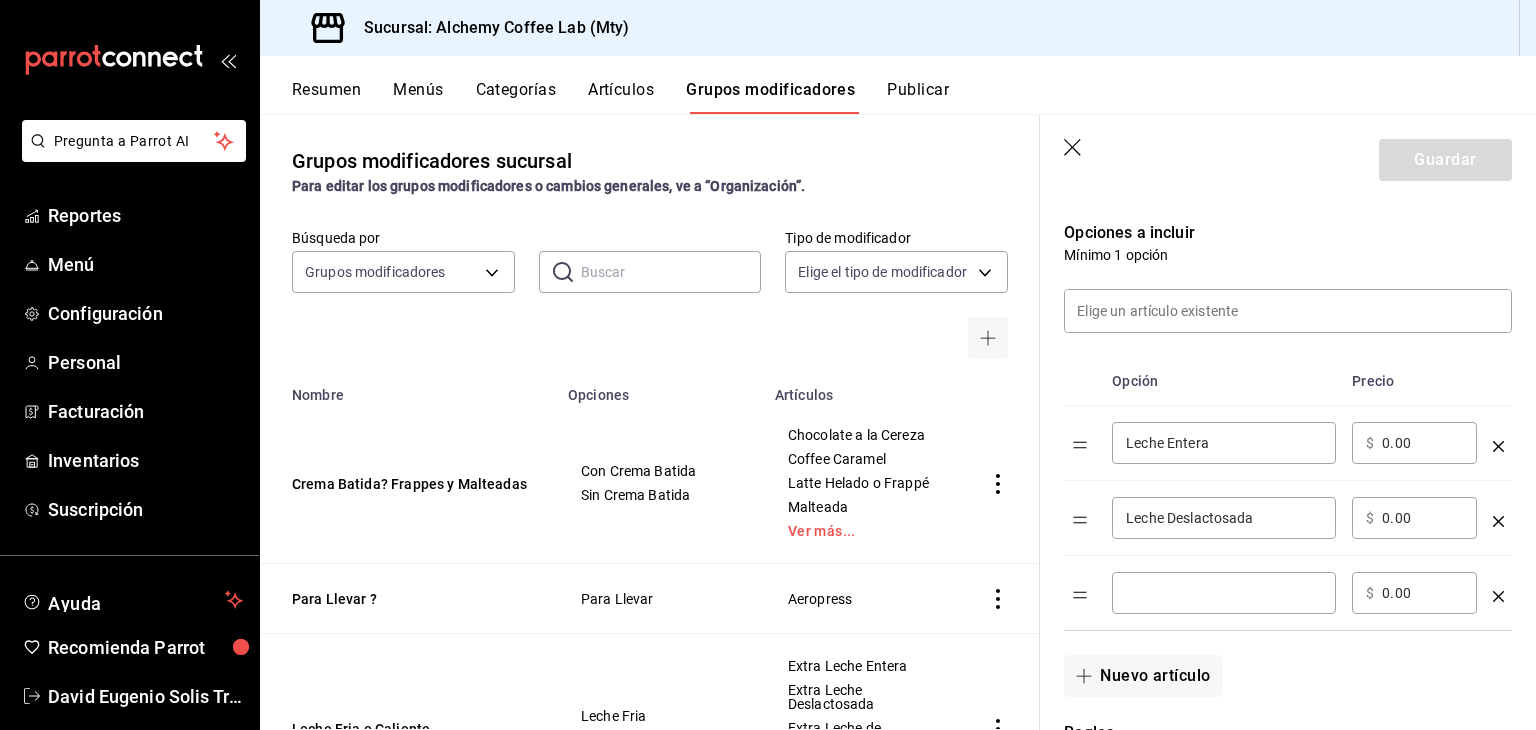 click at bounding box center (1224, 593) 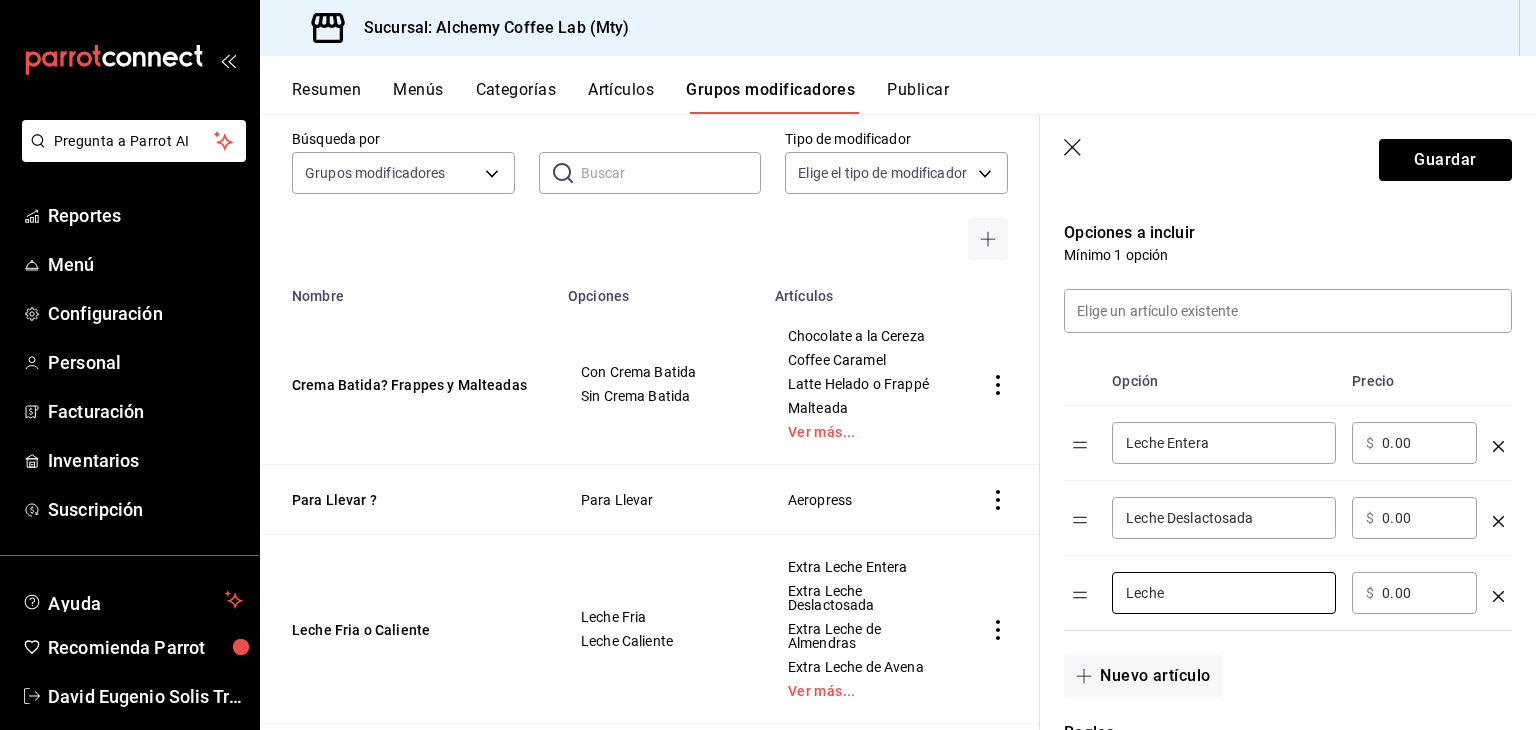 scroll, scrollTop: 100, scrollLeft: 0, axis: vertical 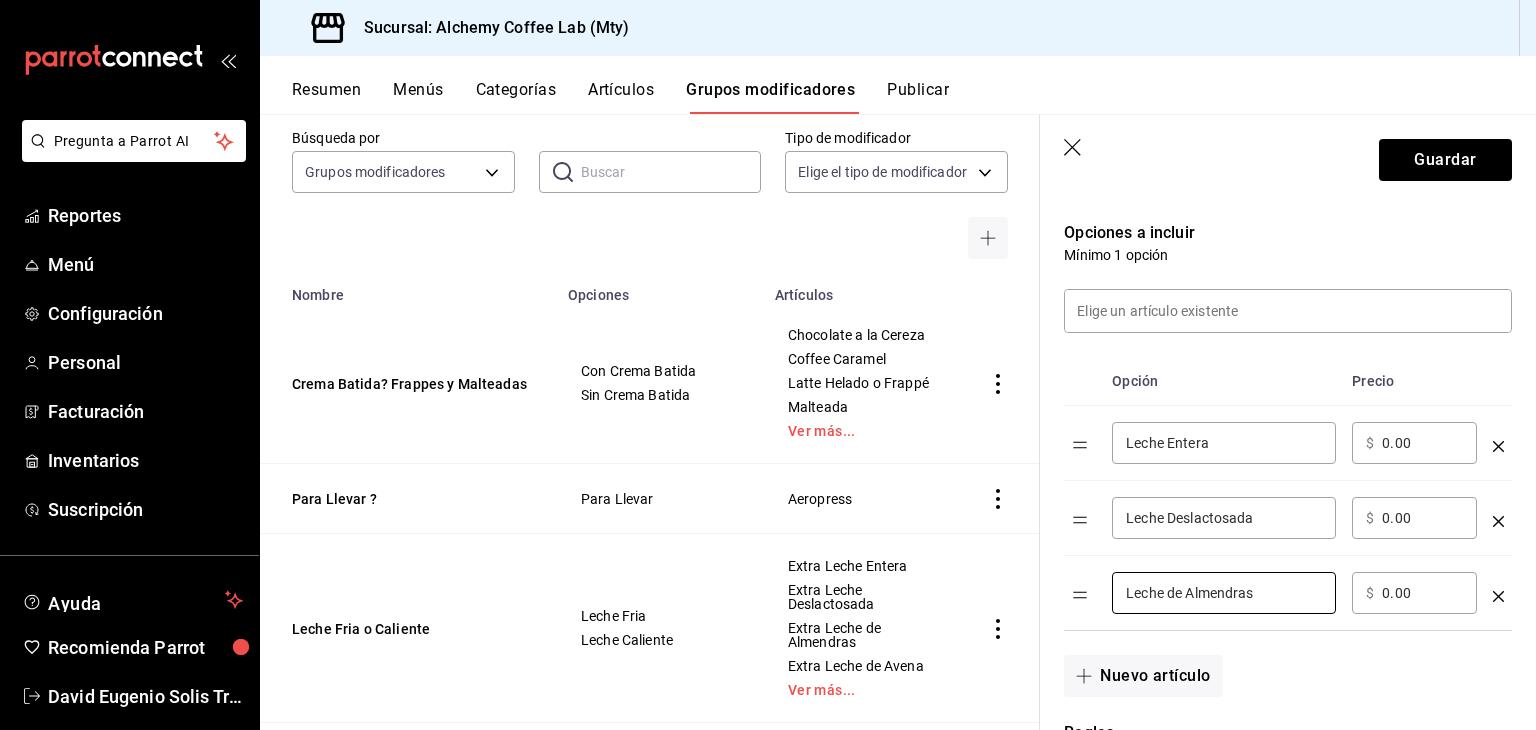 type on "Leche de Almendras" 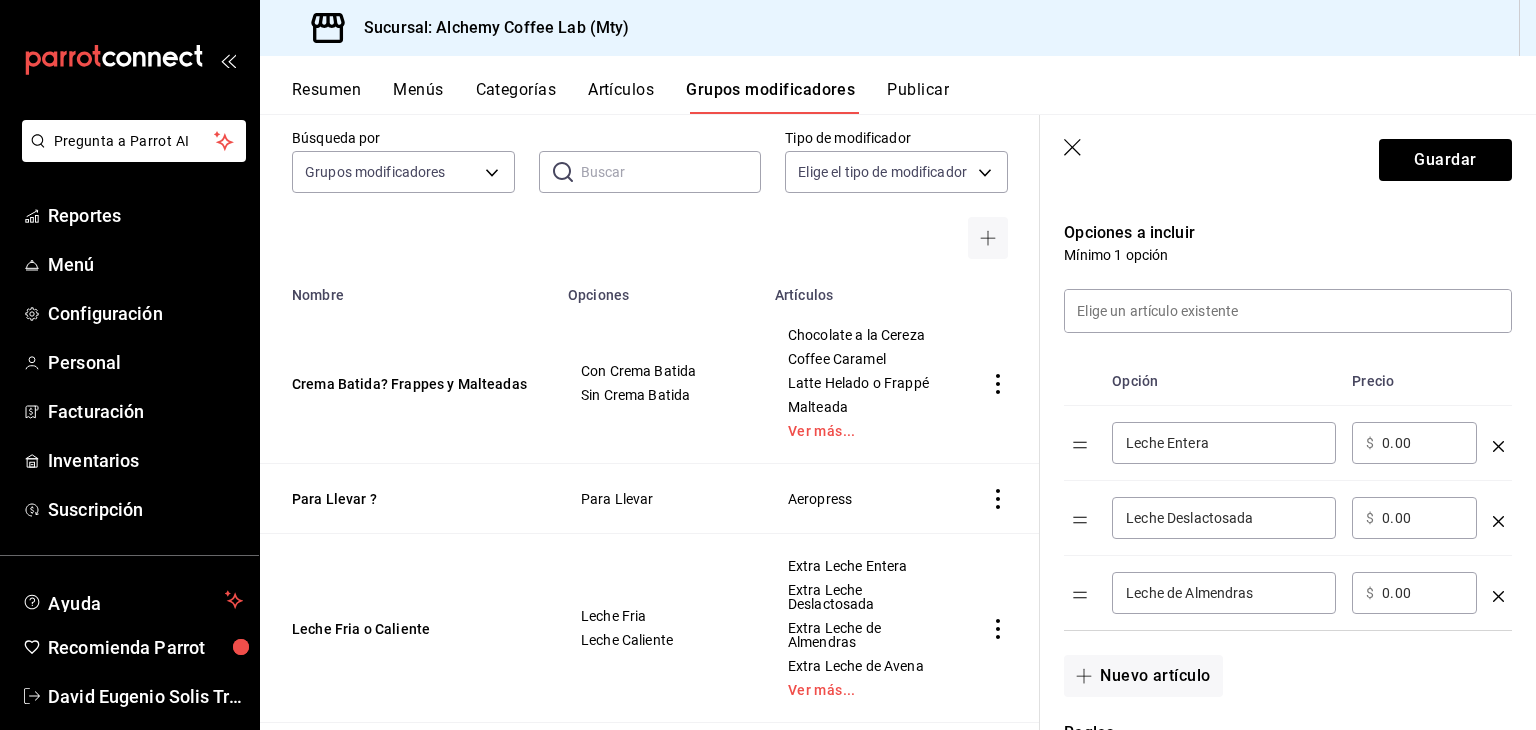 click on "0.00" at bounding box center [1422, 593] 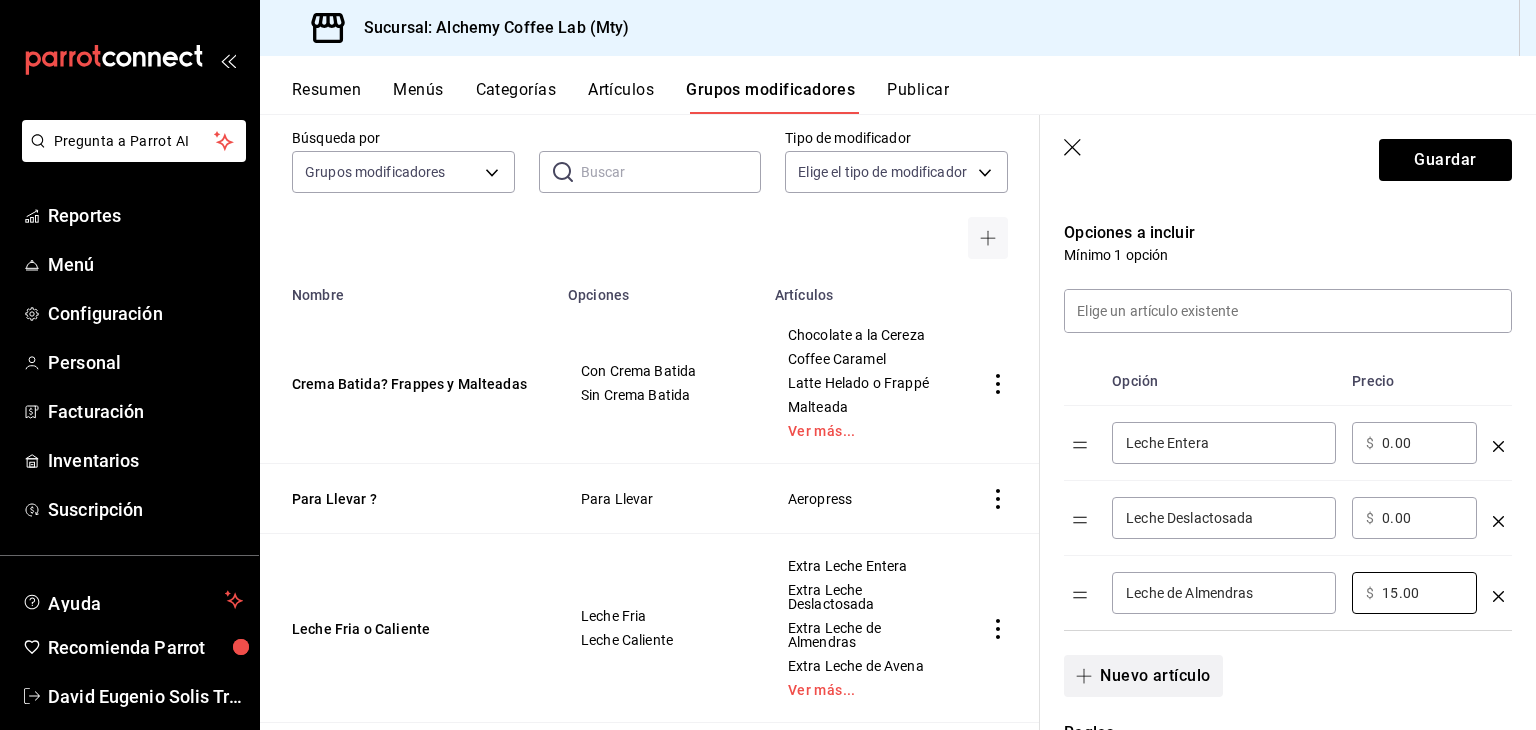 type on "15.00" 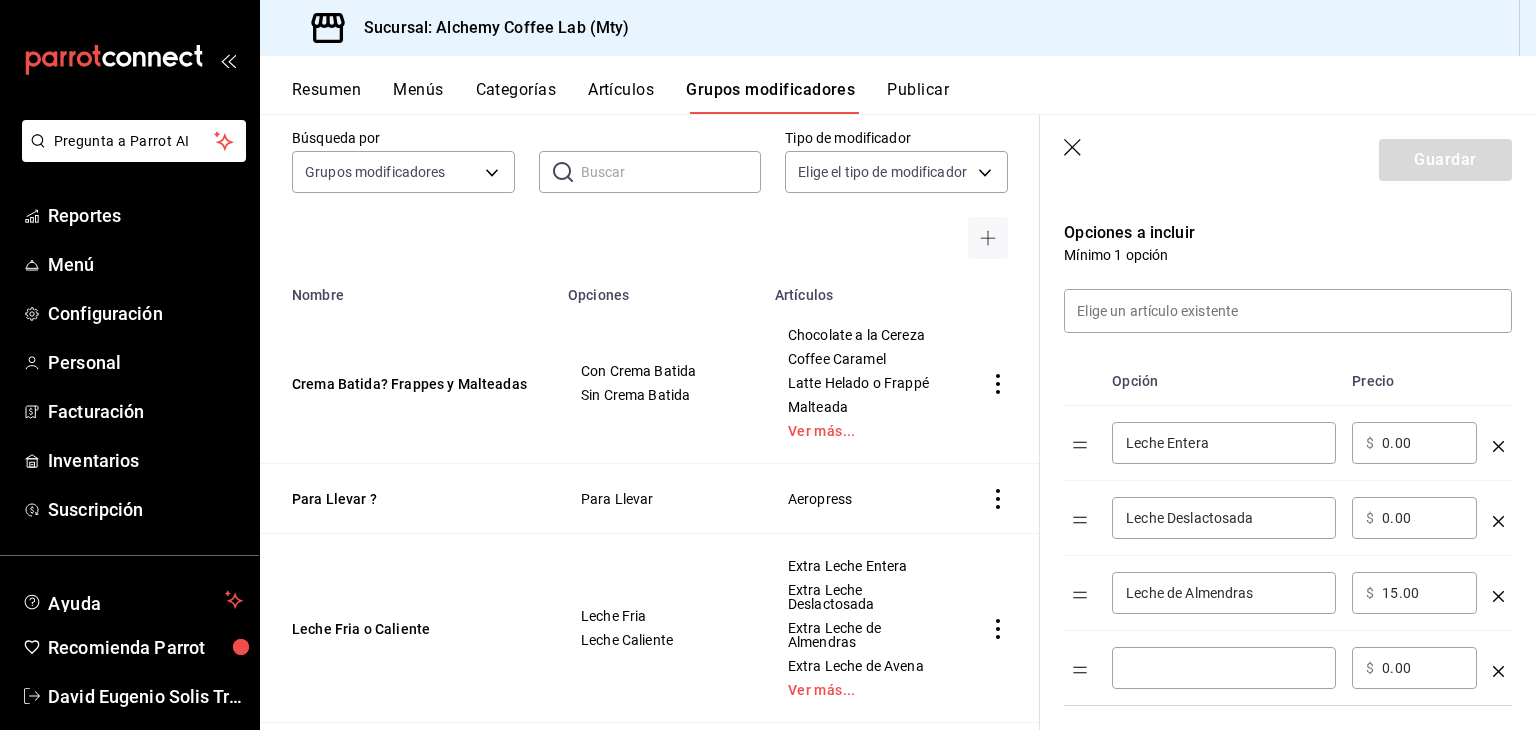 click at bounding box center (1224, 668) 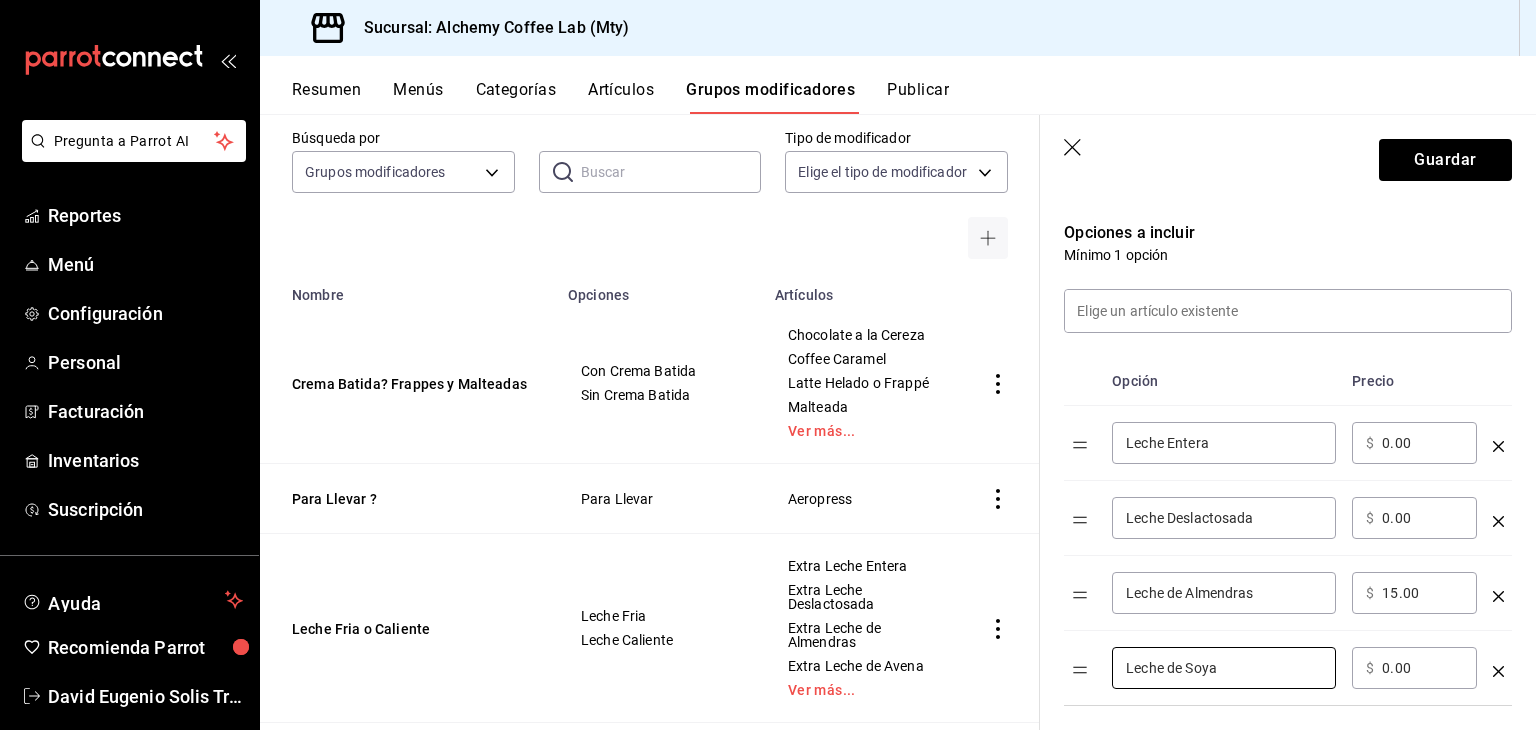 type on "Leche de Soya" 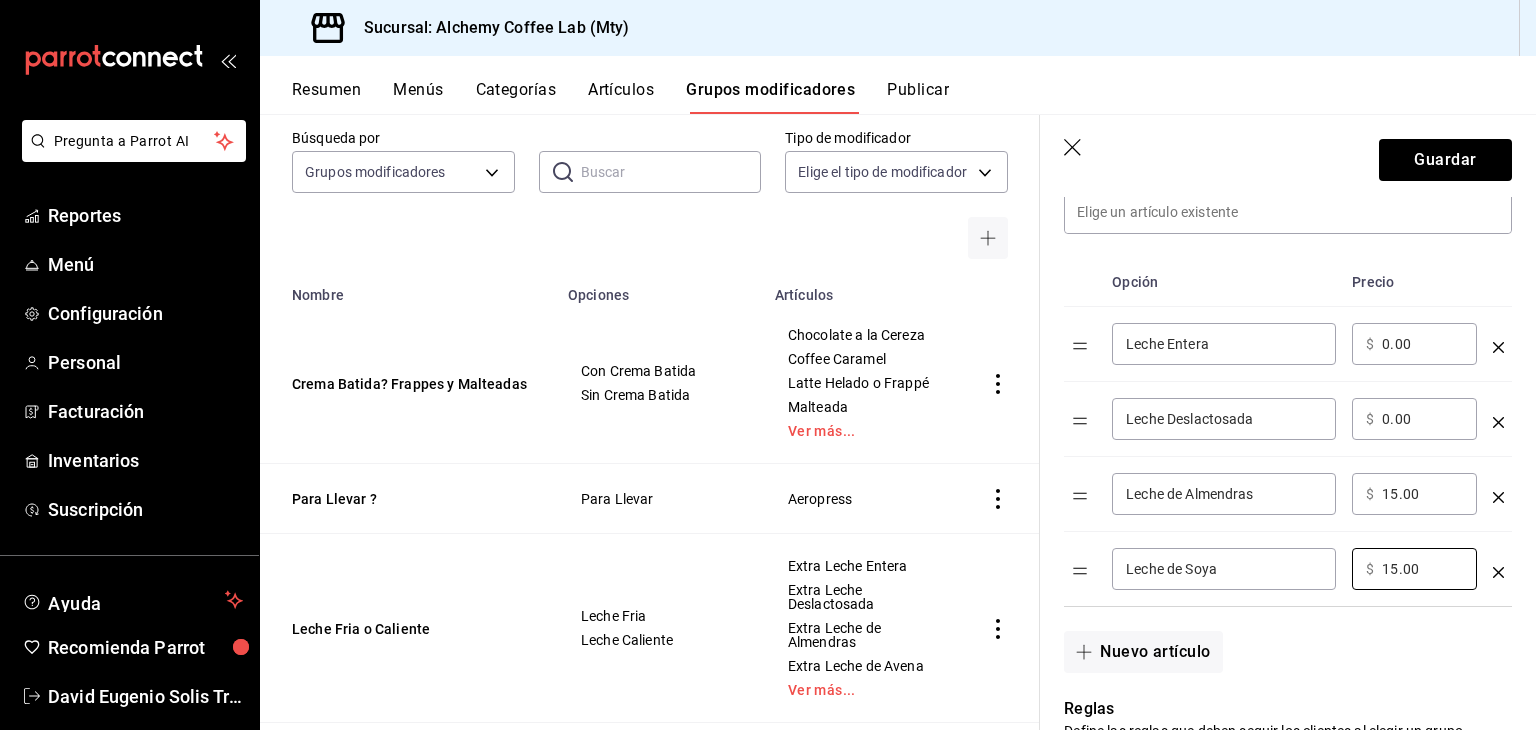scroll, scrollTop: 500, scrollLeft: 0, axis: vertical 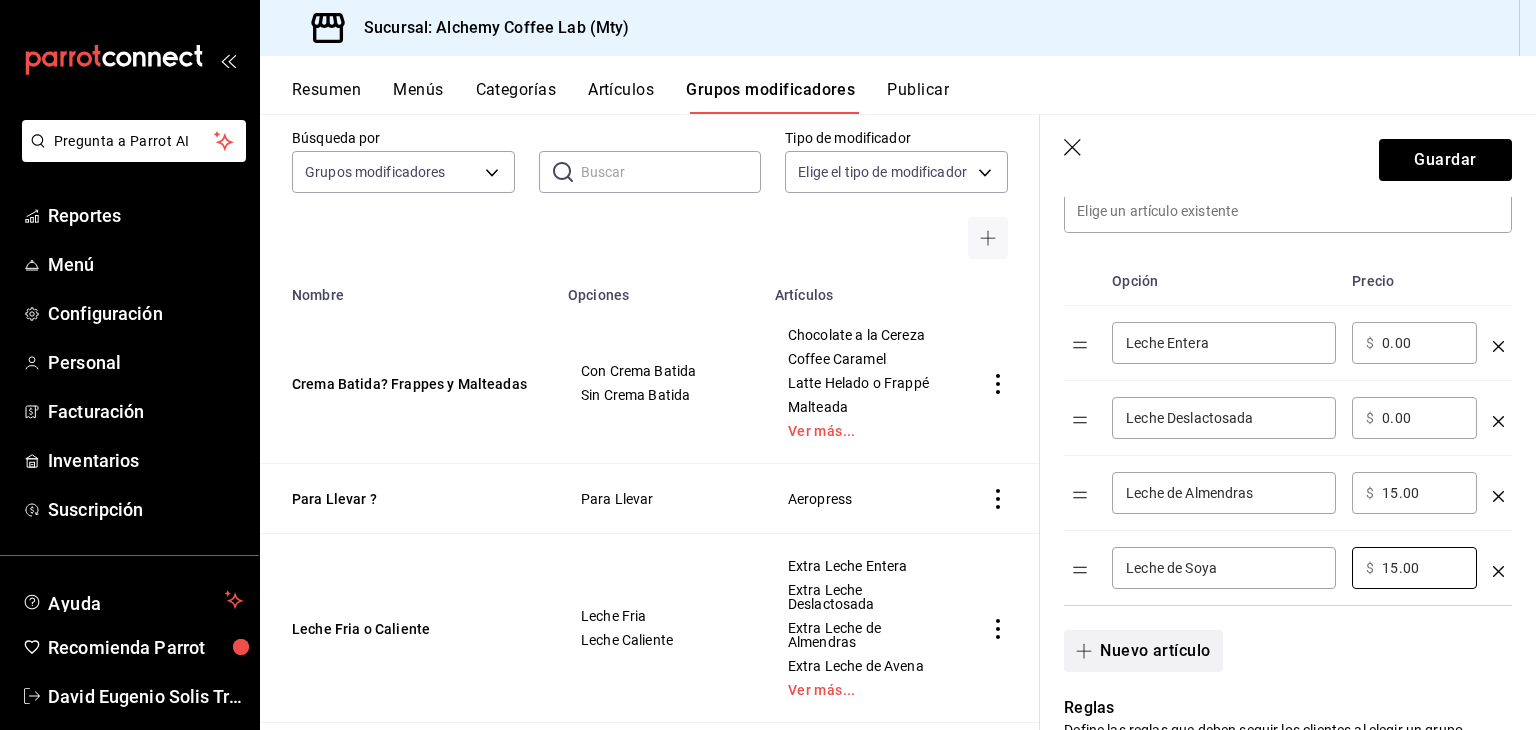type on "15.00" 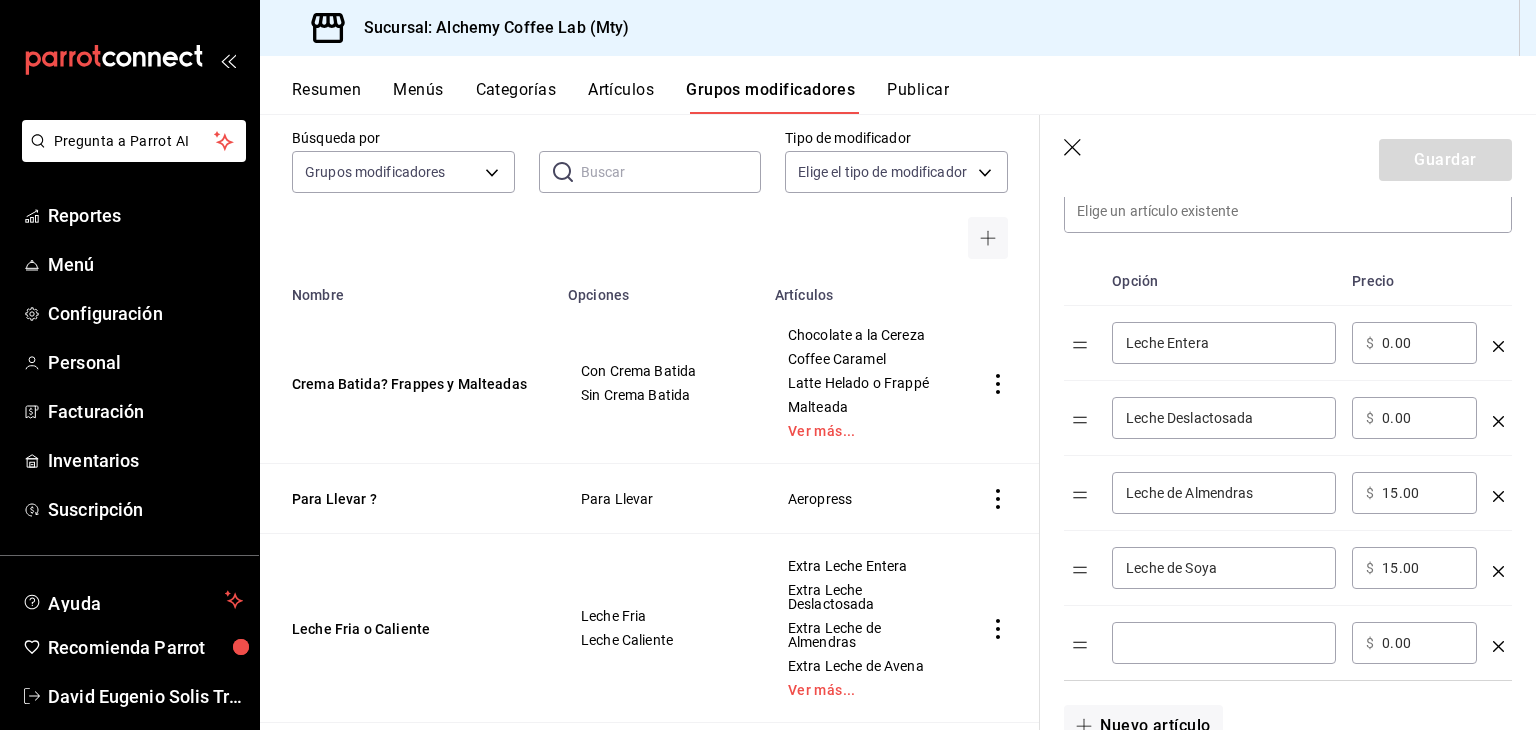 click at bounding box center [1224, 643] 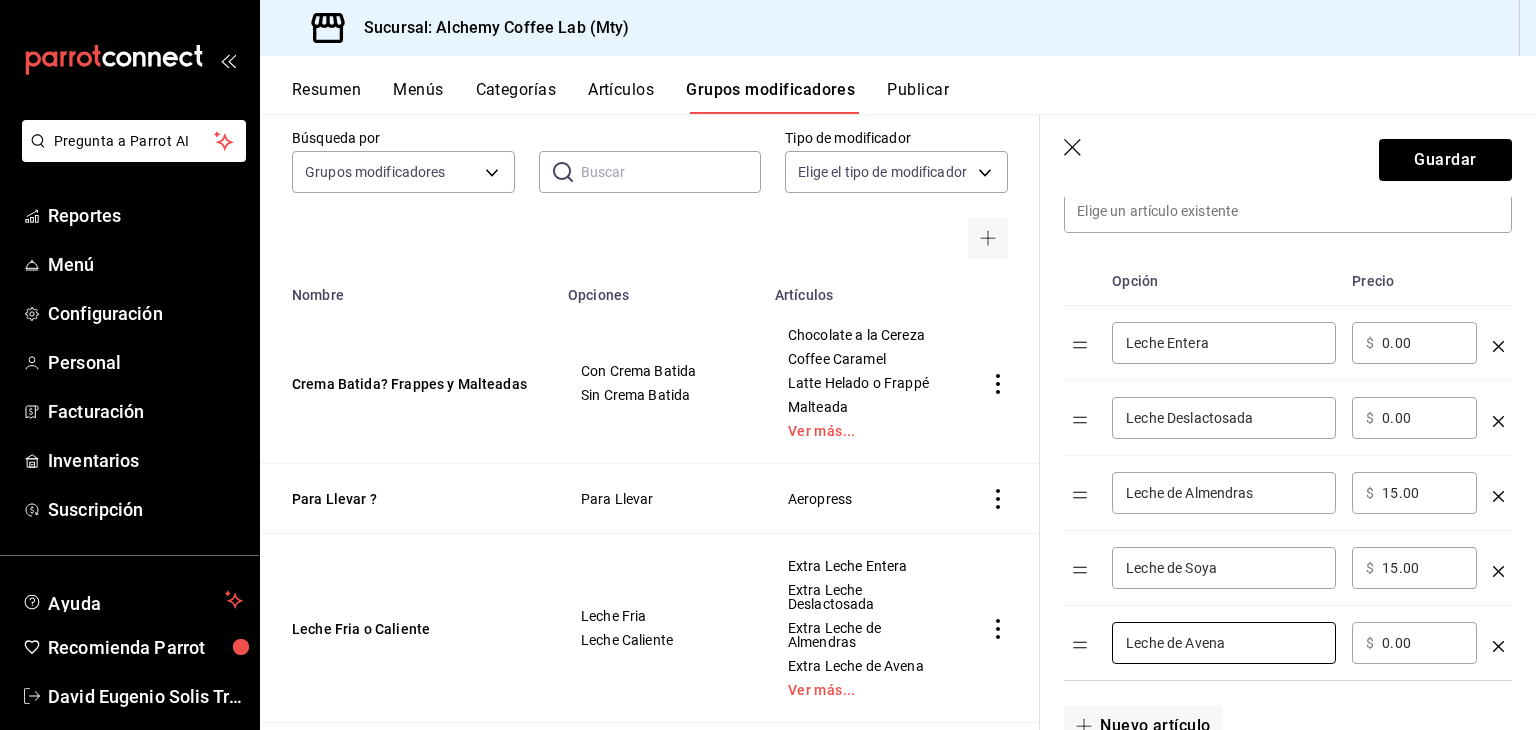 type on "Leche de Avena" 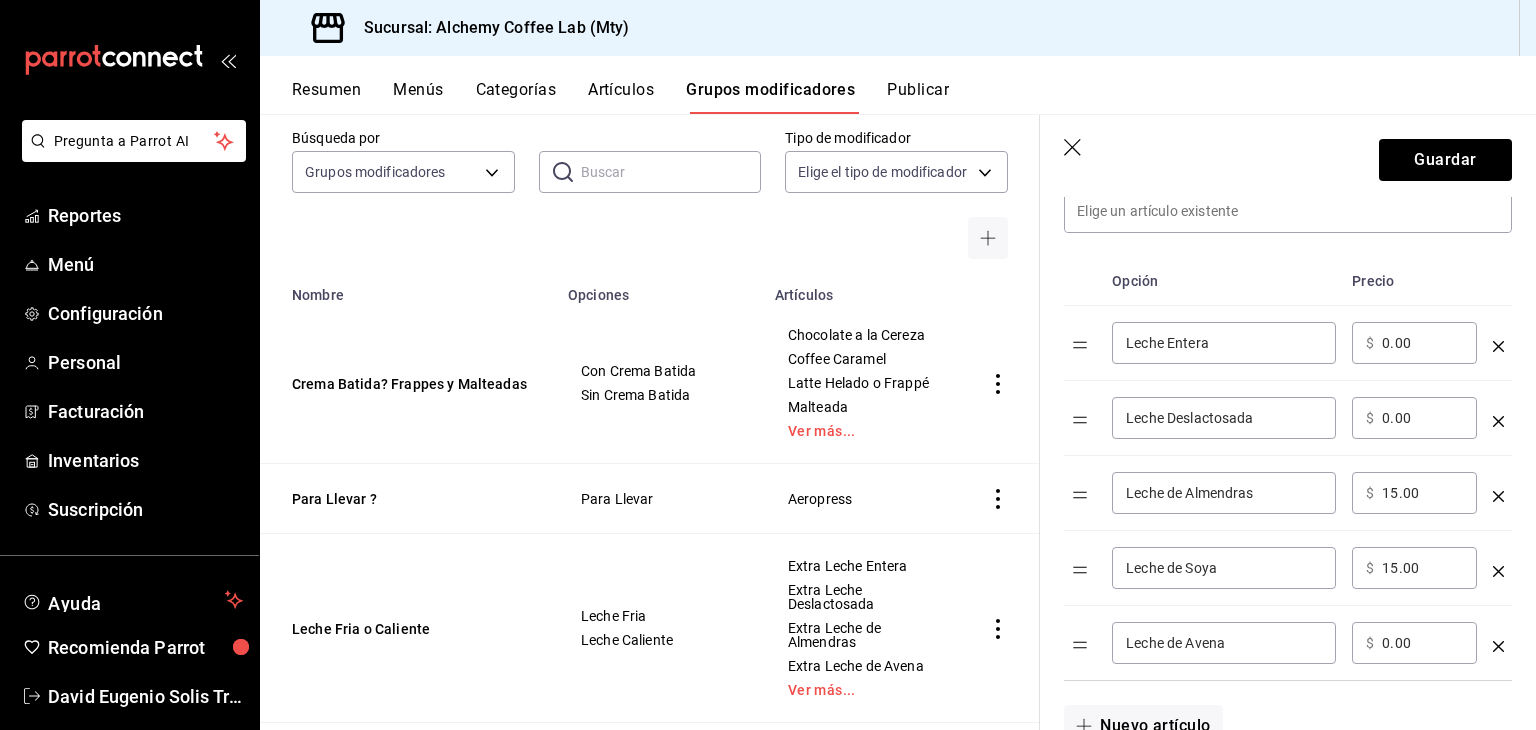 click on "0.00" at bounding box center [1422, 643] 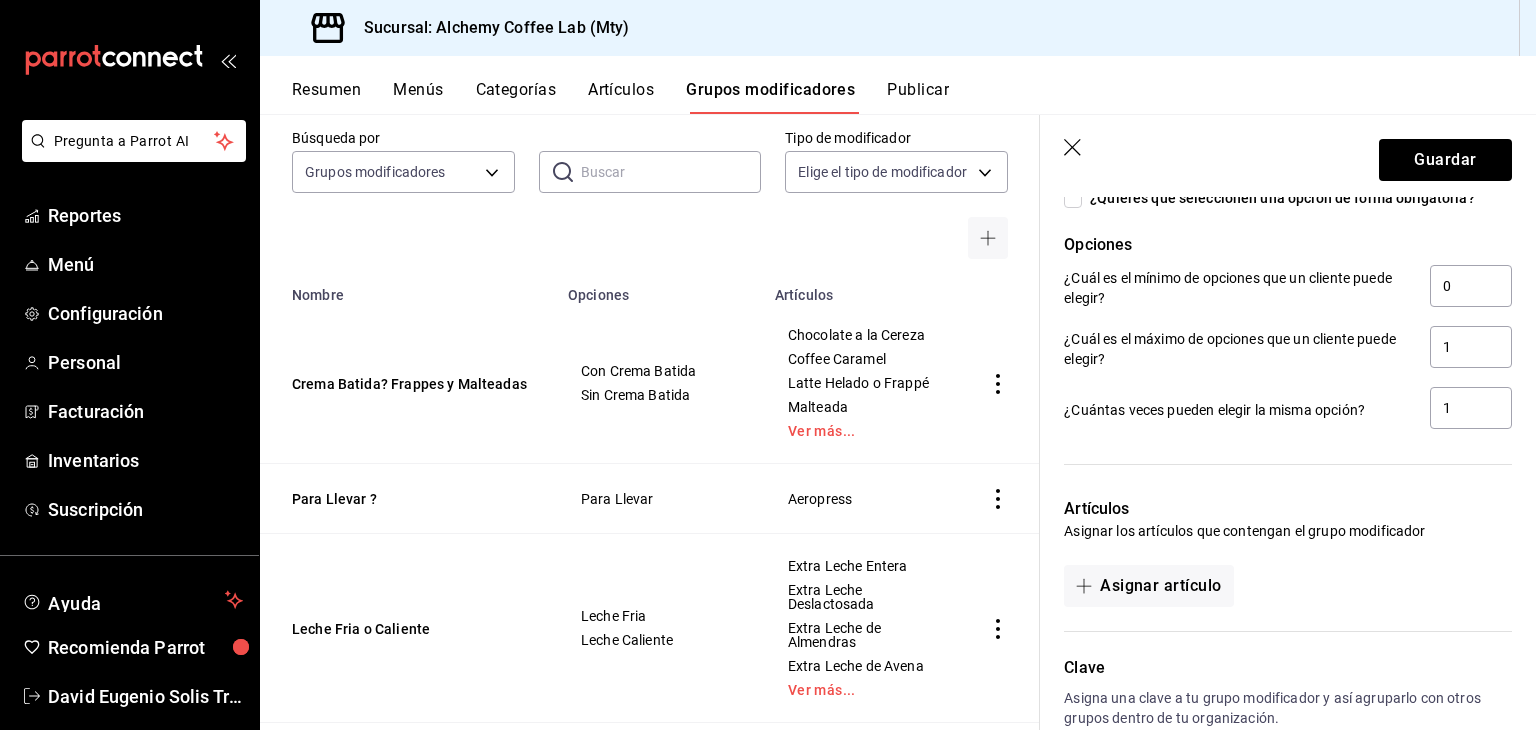 scroll, scrollTop: 1200, scrollLeft: 0, axis: vertical 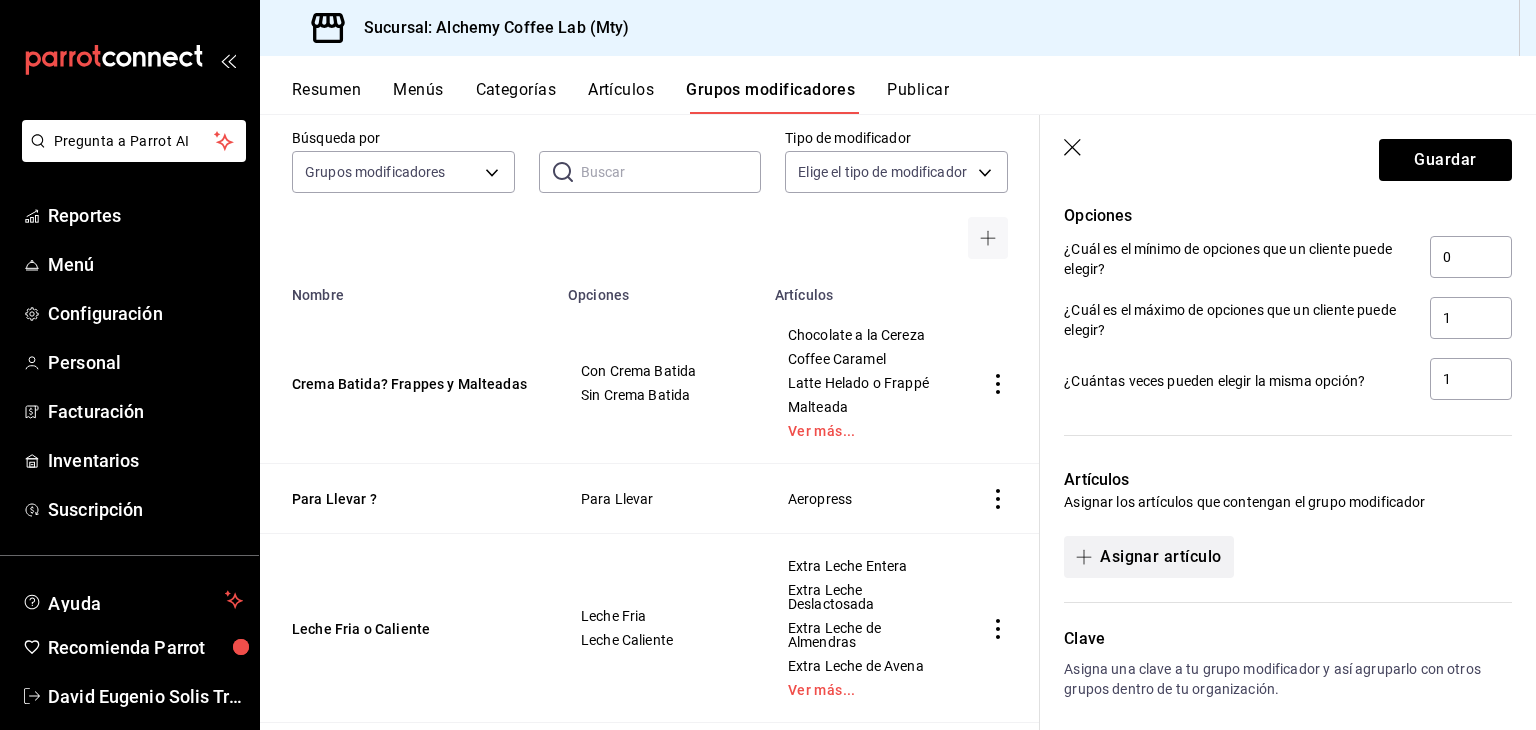 type on "18.00" 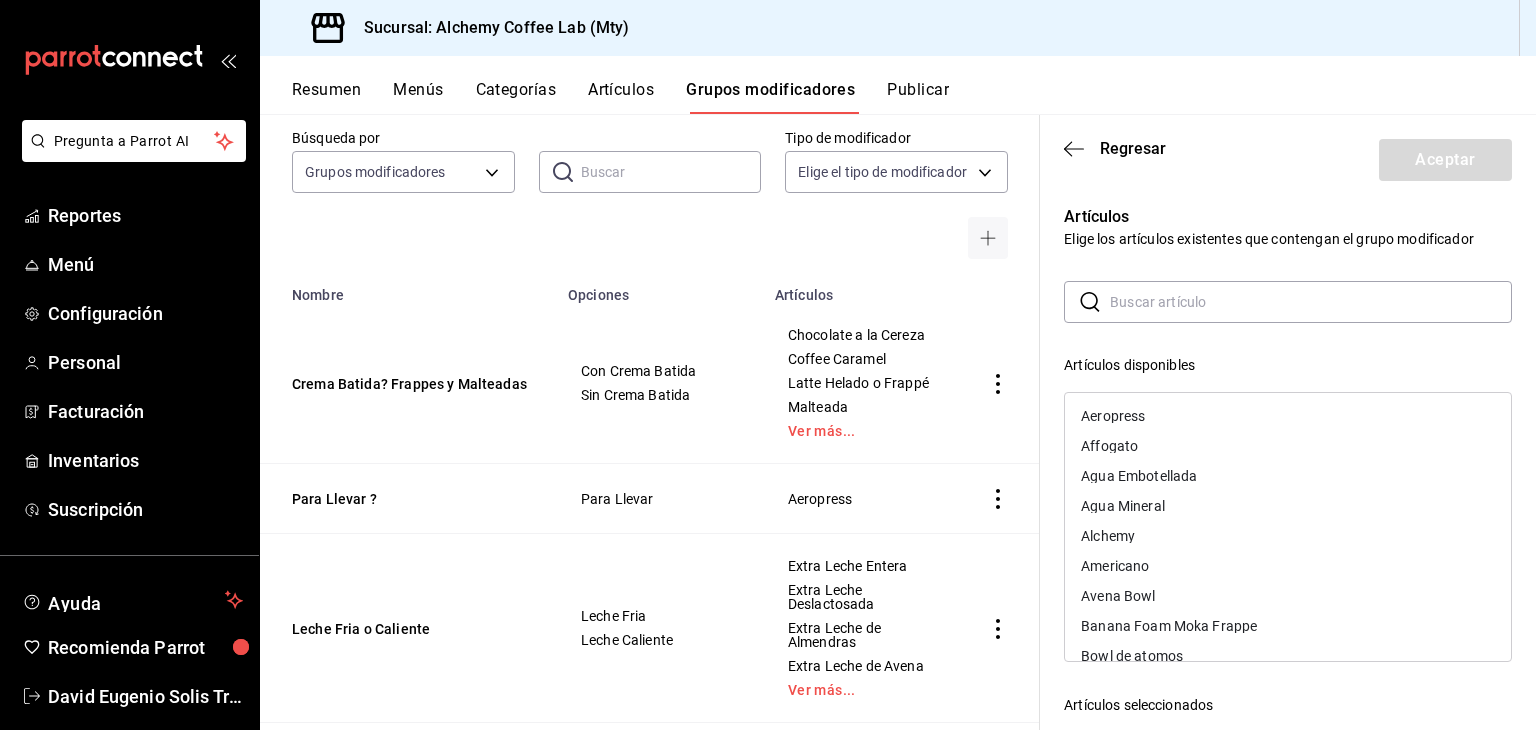 click at bounding box center [1311, 302] 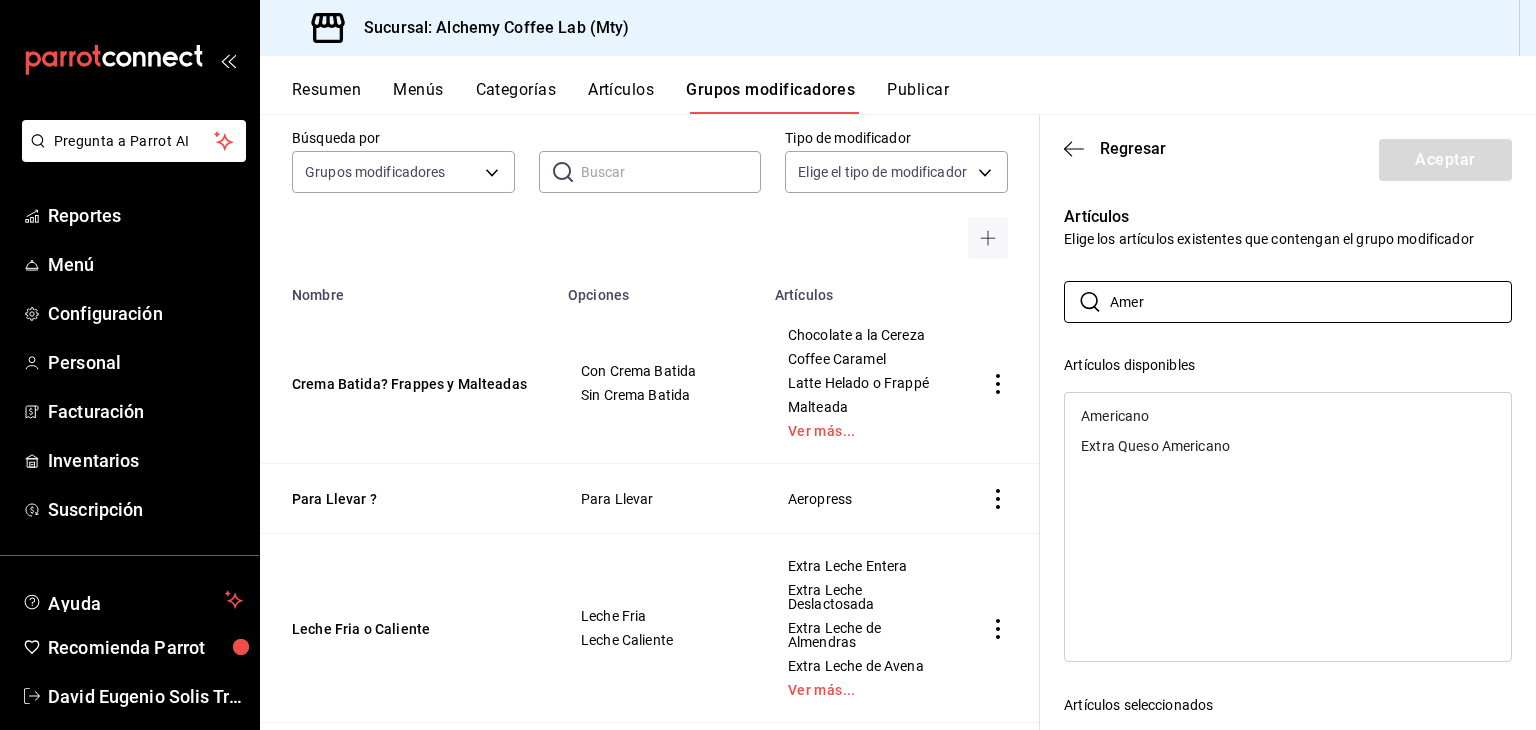type on "Amer" 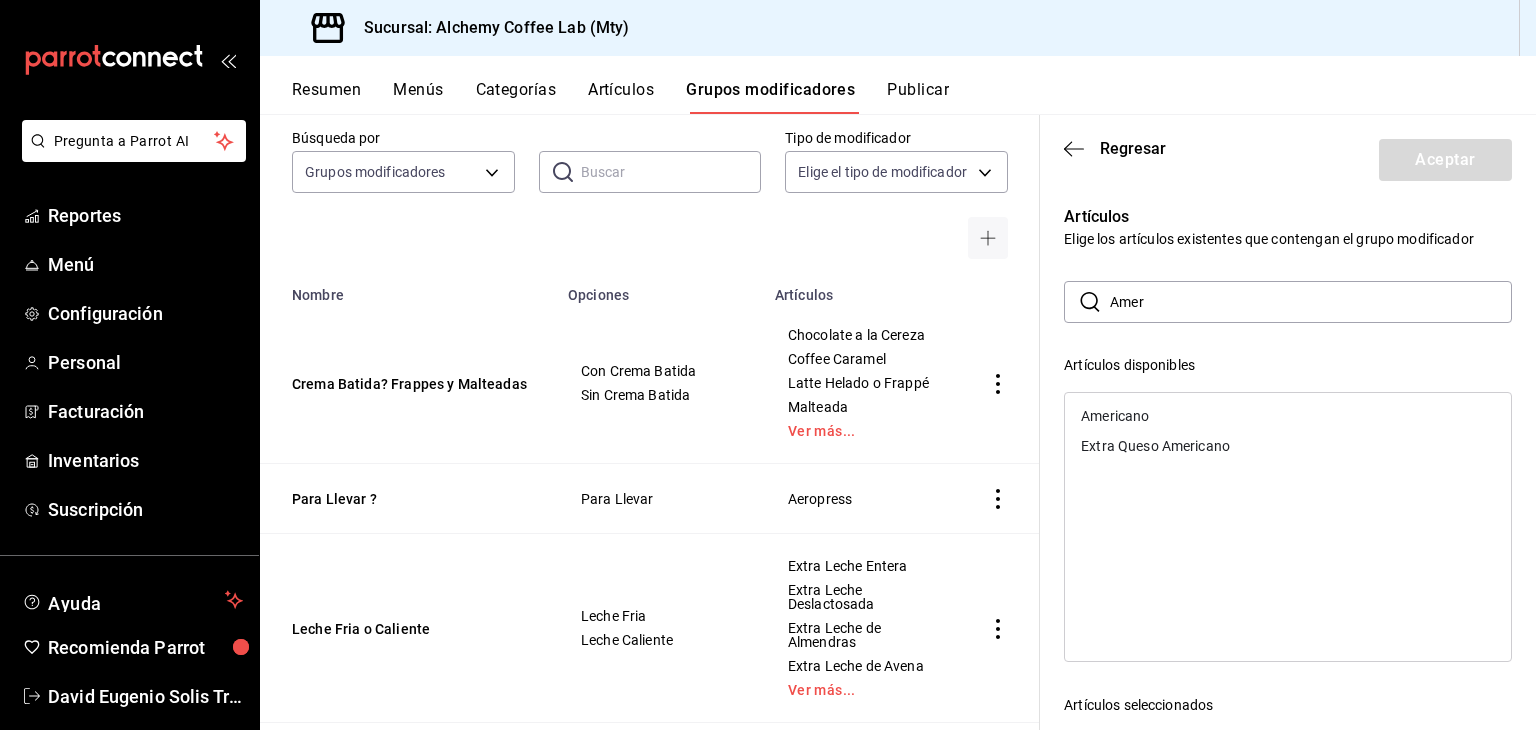 click on "Americano" at bounding box center [1115, 416] 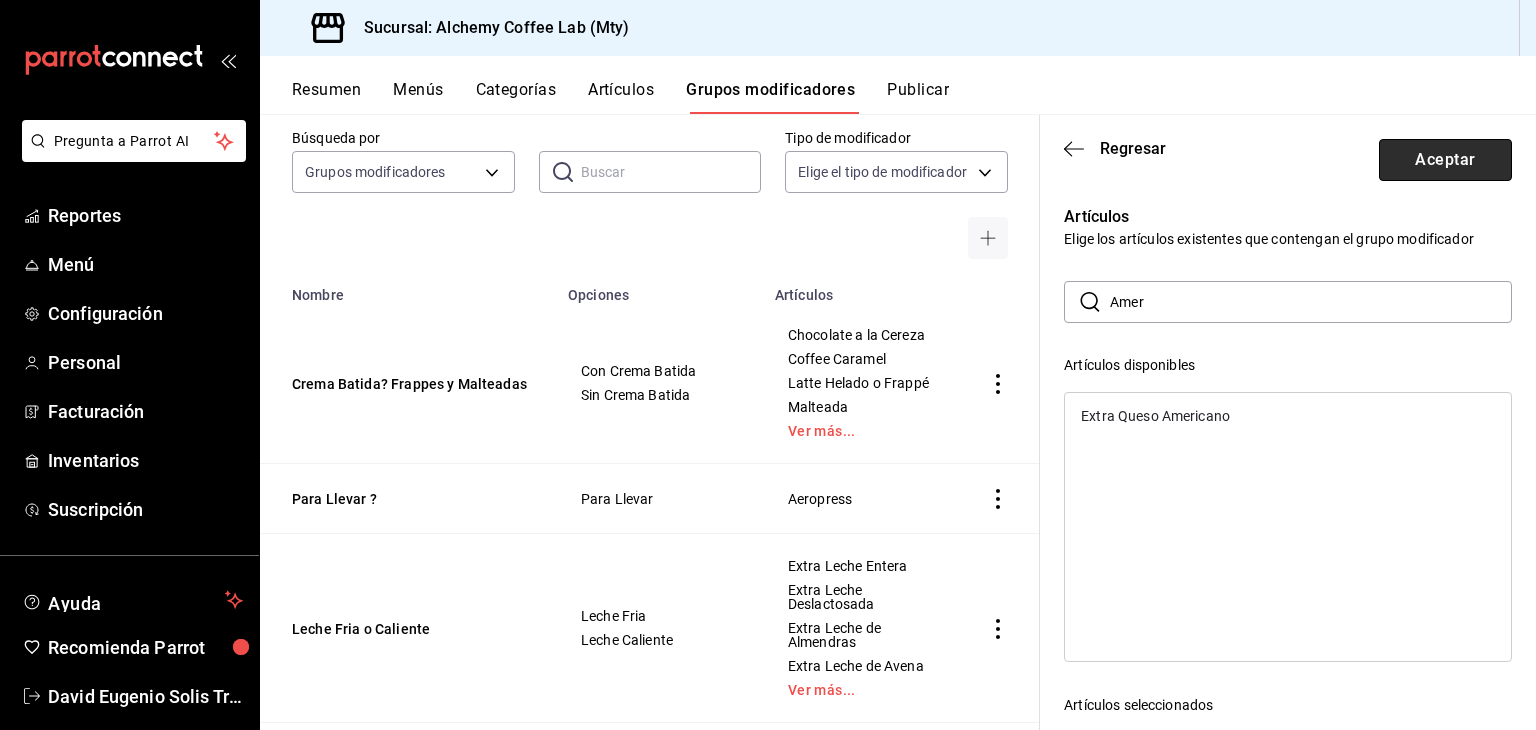 click on "Aceptar" at bounding box center (1445, 160) 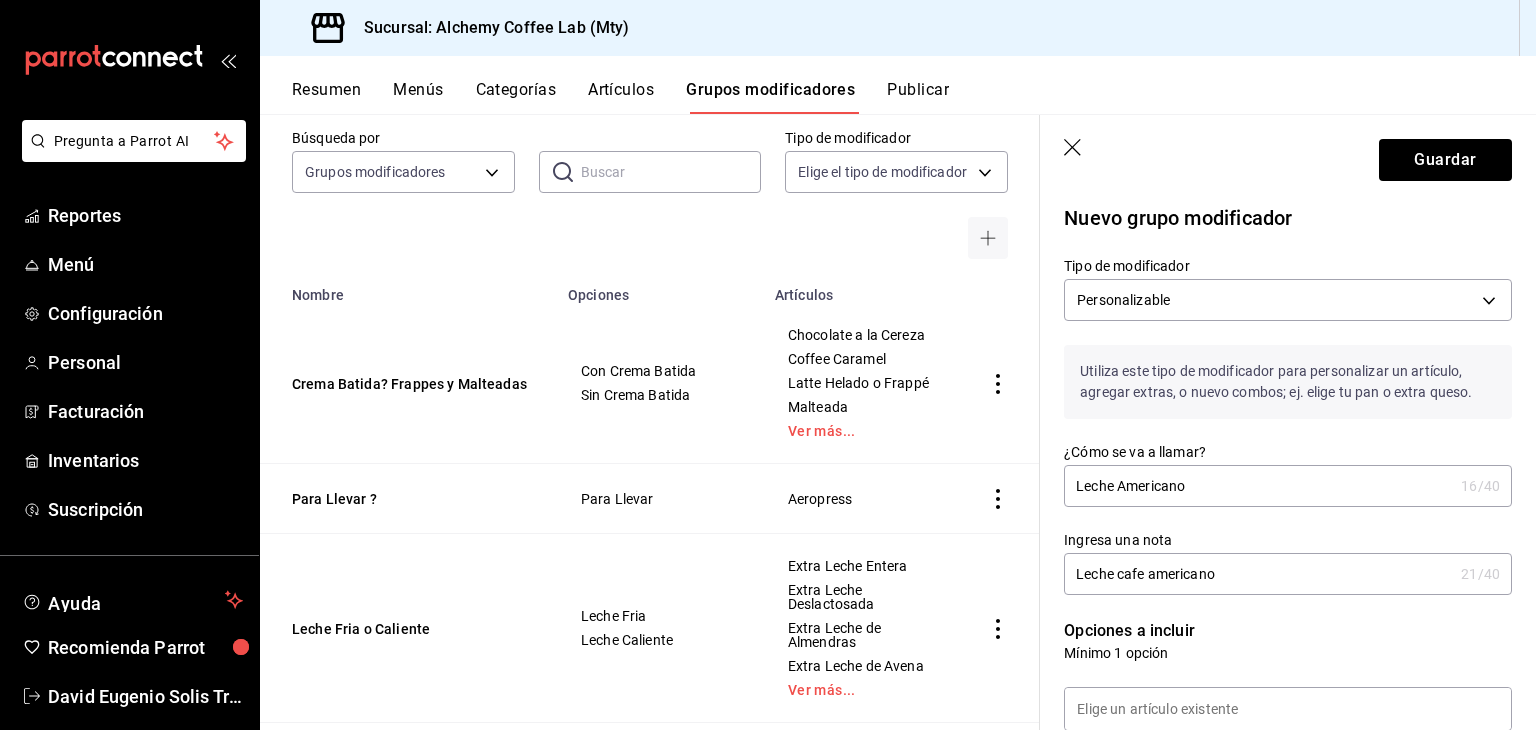 scroll, scrollTop: 0, scrollLeft: 0, axis: both 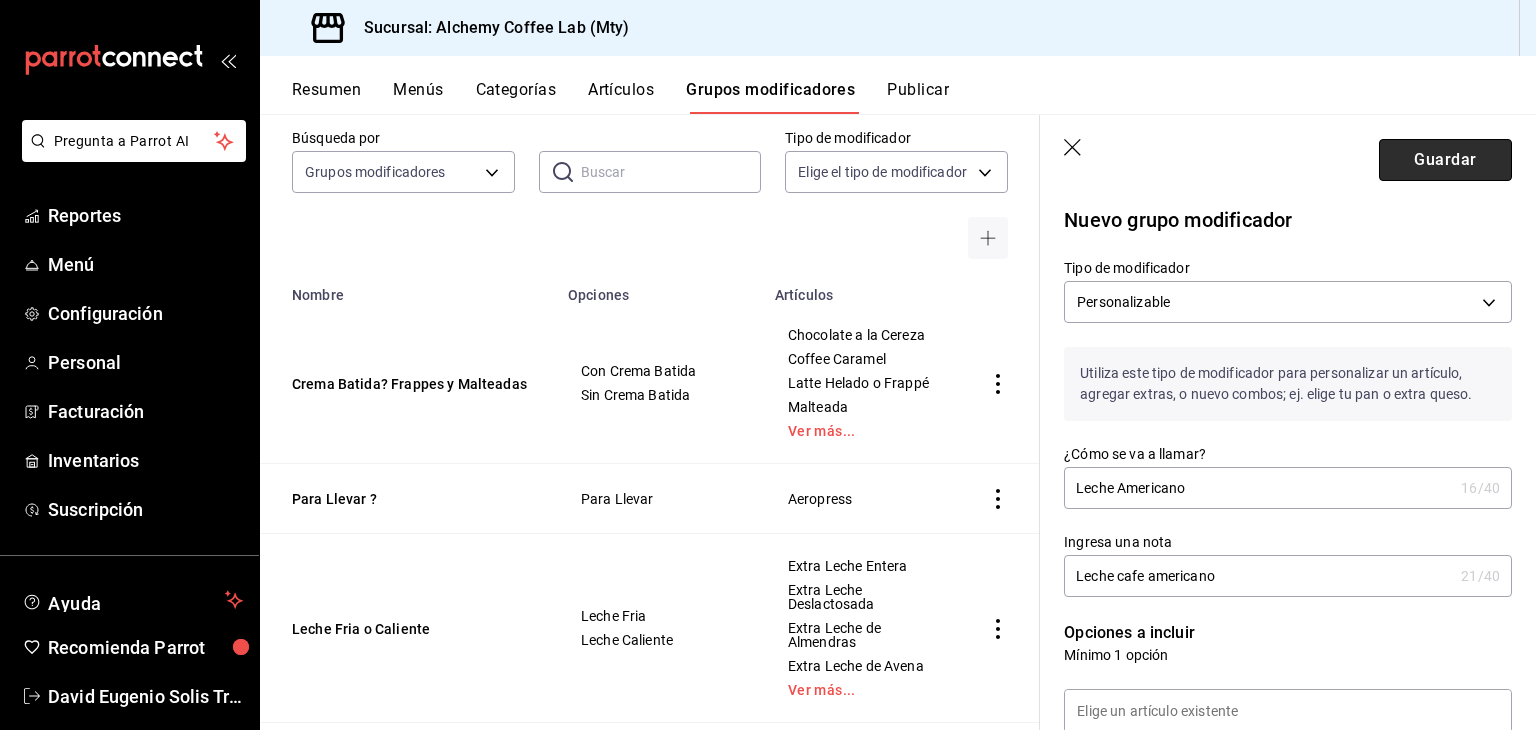 click on "Guardar" at bounding box center (1445, 160) 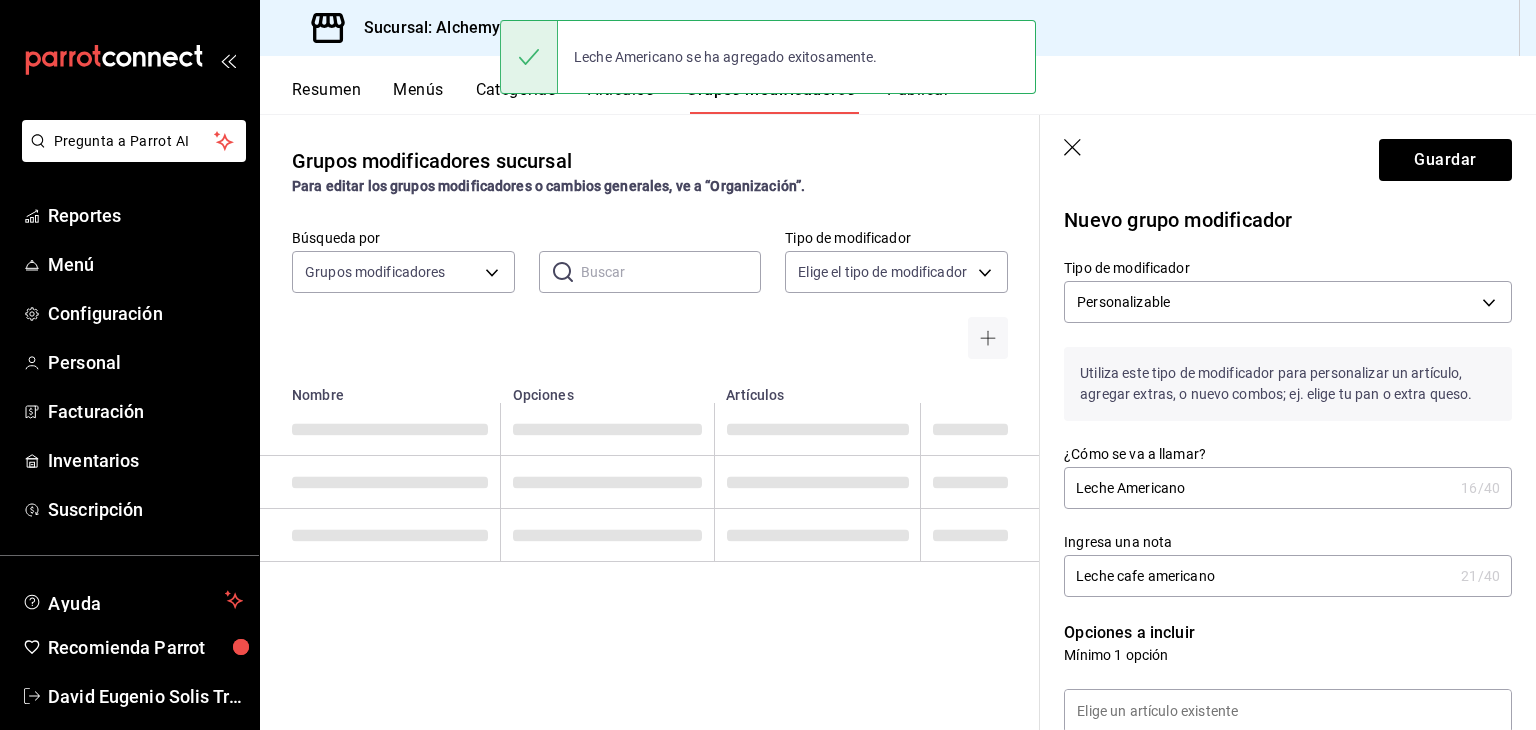 scroll, scrollTop: 0, scrollLeft: 0, axis: both 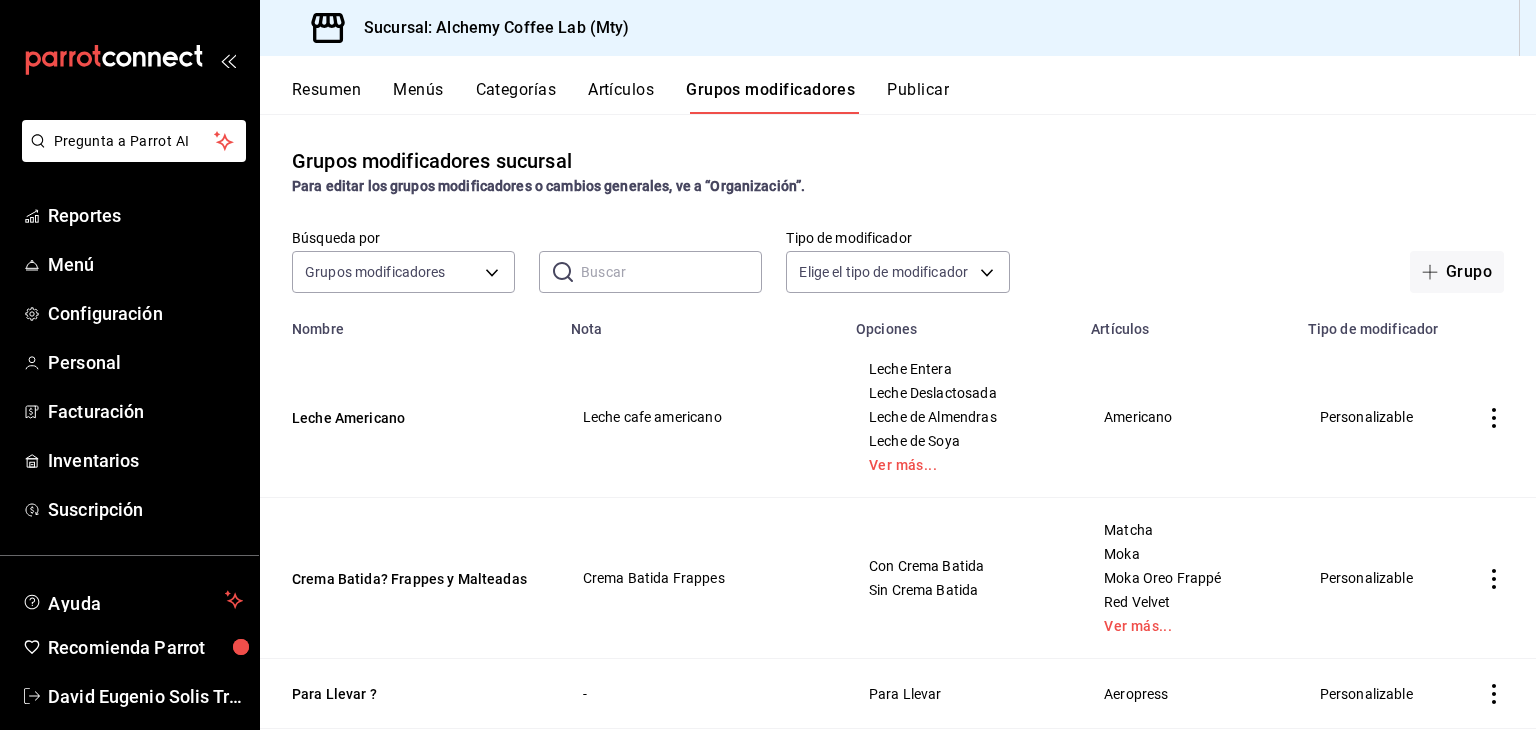 click on "Artículos" at bounding box center [621, 97] 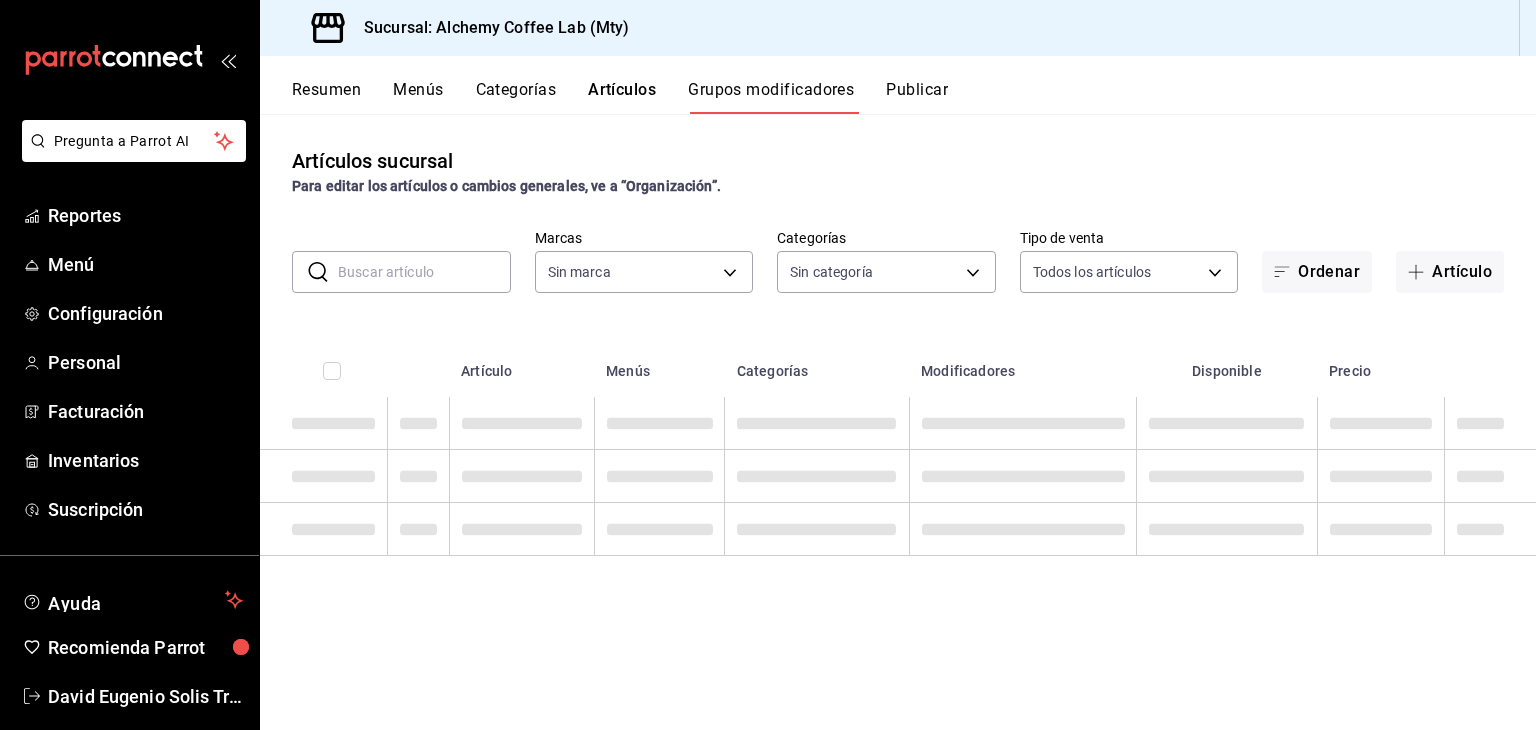 type on "147fd5db-d129-484d-8765-362391796a66" 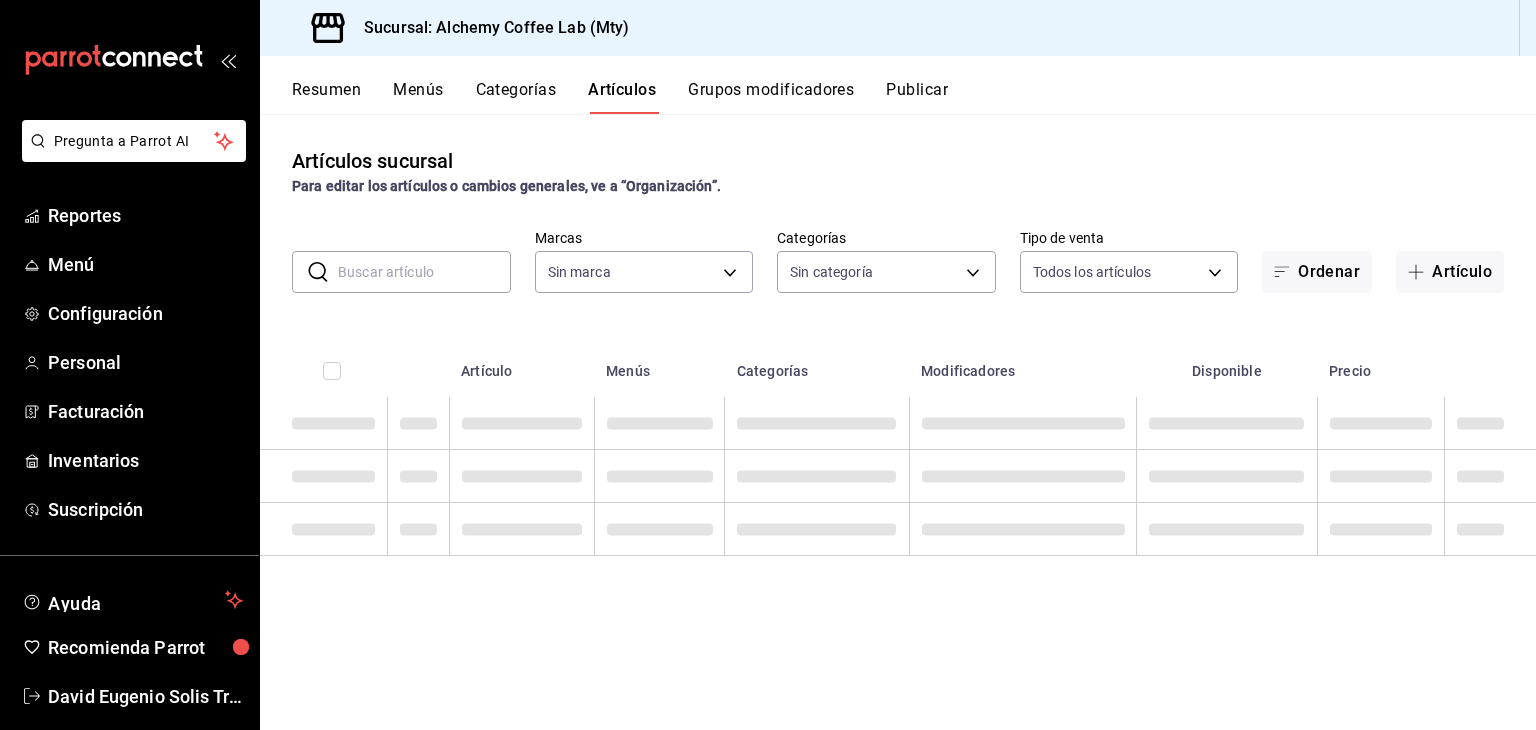 type on "147fd5db-d129-484d-8765-362391796a66" 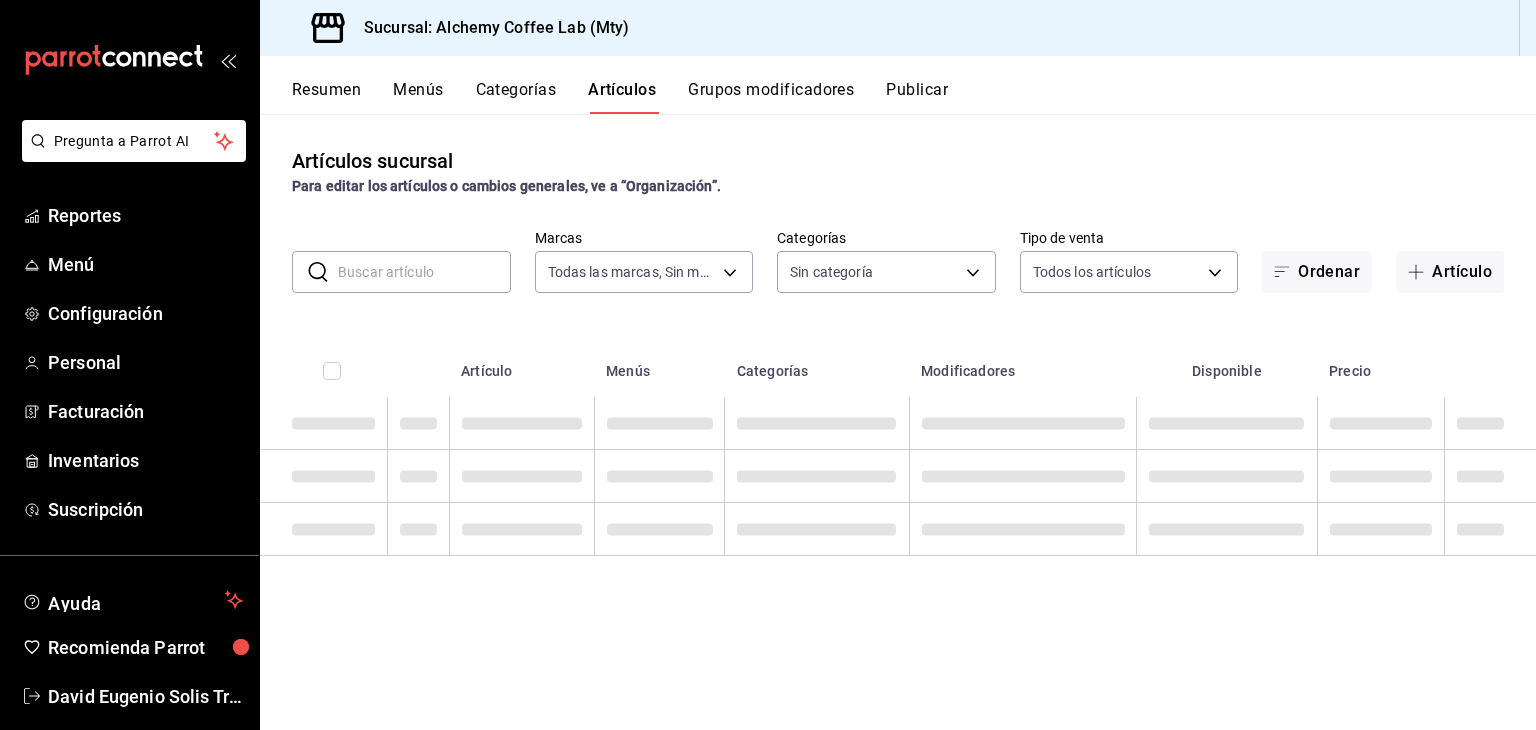type on "22b06866-db8b-4db9-b95b-35e3e4a85507,fbaa8fe5-68e7-491d-b03f-ce844aa474e7,f0176ca4-5dc3-42f0-a21f-54796b2d6ce4,c4f1b2b2-4cec-4db9-a310-abf4beb25226,6e561742-6cfe-4428-bdd7-98f947b897f7,ed96c675-c7ed-4458-b82b-32ea0ae9920c,2e3e028b-89e5-4003-abc7-67012b64c3c6,f9ecfb5f-2d86-470a-83ef-3d4616404b79,4dbf6704-01f8-4ae7-b143-5fb9fa4fa204,475d1d53-3dd2-4a4e-b59e-75da982537cc,9128c269-13cc-49c0-a61c-98ae135d2966,1489ea8f-3c5b-4bed-8712-fb1efc8e1484,237dd9fd-525f-4126-935d-1d618c95d359,1759a289-da96-444c-a3da-589932e8f911,32a25308-5a1a-4b27-9101-20aae4ecbe3b,5720fba0-4b3c-4af1-99c2-310b9d32b626,6f391e13-d369-4fd1-9e07-81fa35695065,6cee18f7-63d6-4ae0-a5fa-7f66450c5234,8f56fa9d-b5f7-423d-8f11-eda24a9be7dc,0959238c-b2f0-4e50-a72b-9acd913a0e6d,87d7d329-ef4d-4ea2-b0cc-7aa43f232e86,0d94947a-2237-44fd-9659-405017dccbcb,4f878af2-bd33-4ff2-b57a-7be79110d9e1,7dbad2d2-8702-4494-bd85-95c08bbe0766,19e81b95-3a6a-45a7-b76c-705b7ea18356,ab0ce2b7-02f2-4a6d-b2a0-8d884bdd482f,f61d6689-96be-4dbf-b04d-1c056a84d092,bbe26e67-8ee3-44bb-aa4..." 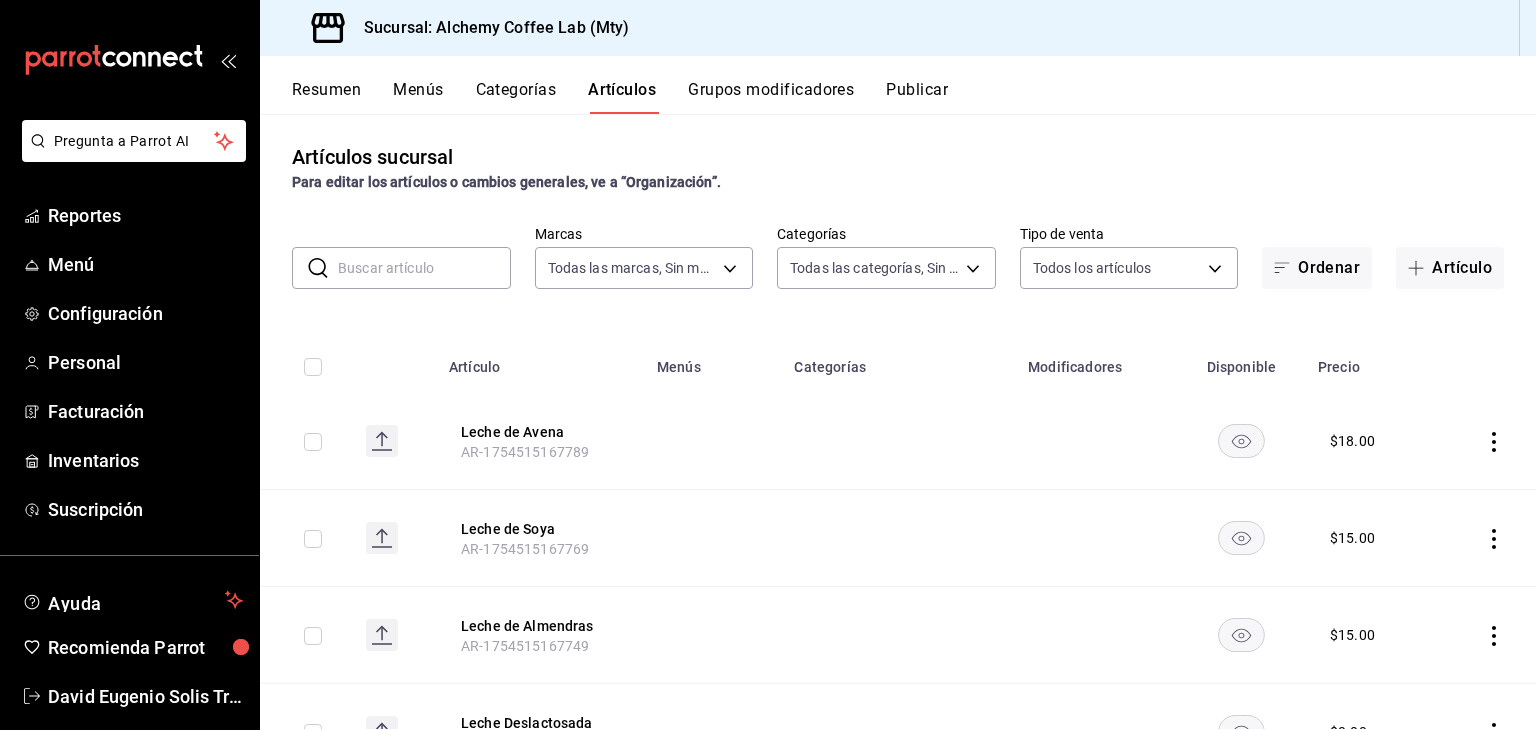 scroll, scrollTop: 0, scrollLeft: 0, axis: both 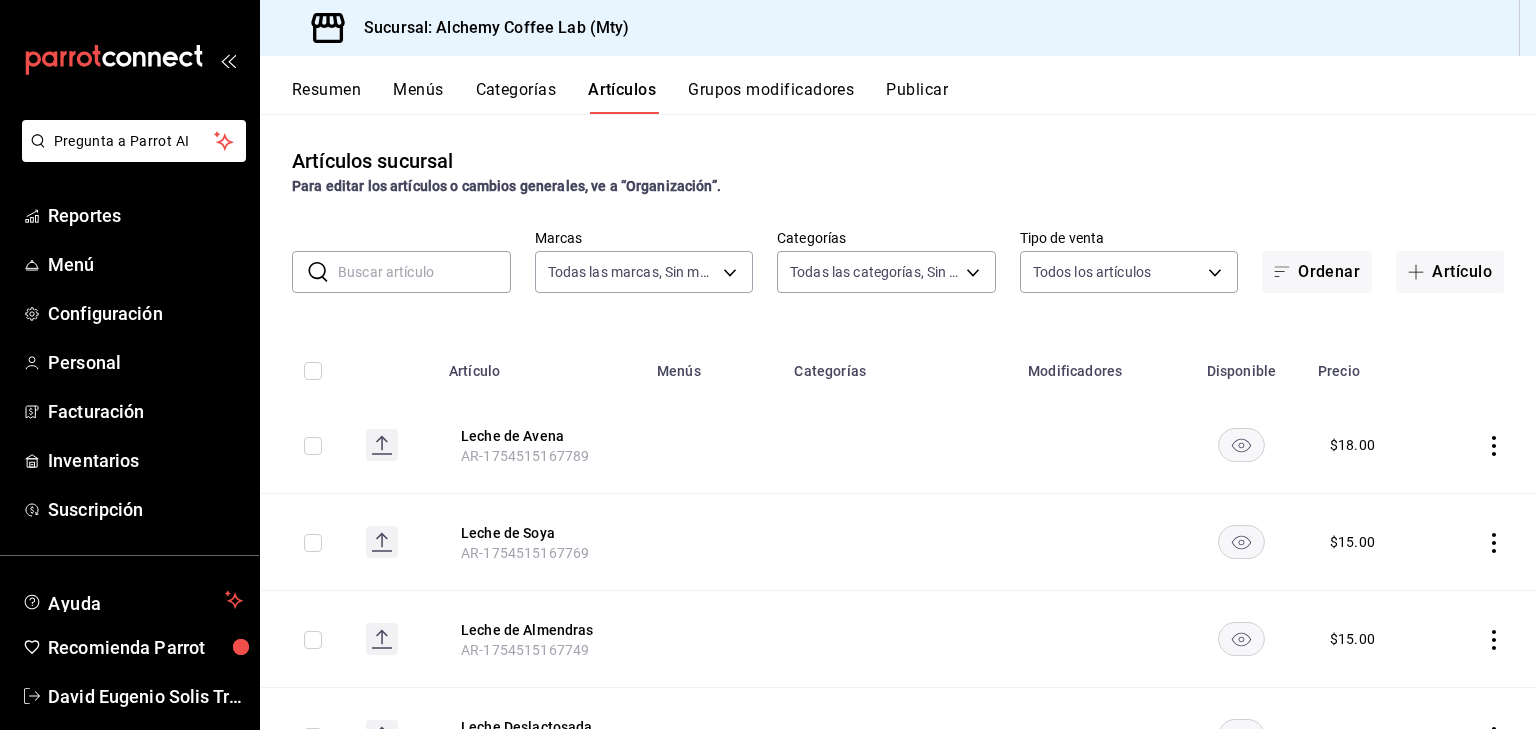 click on "Menús" at bounding box center [418, 97] 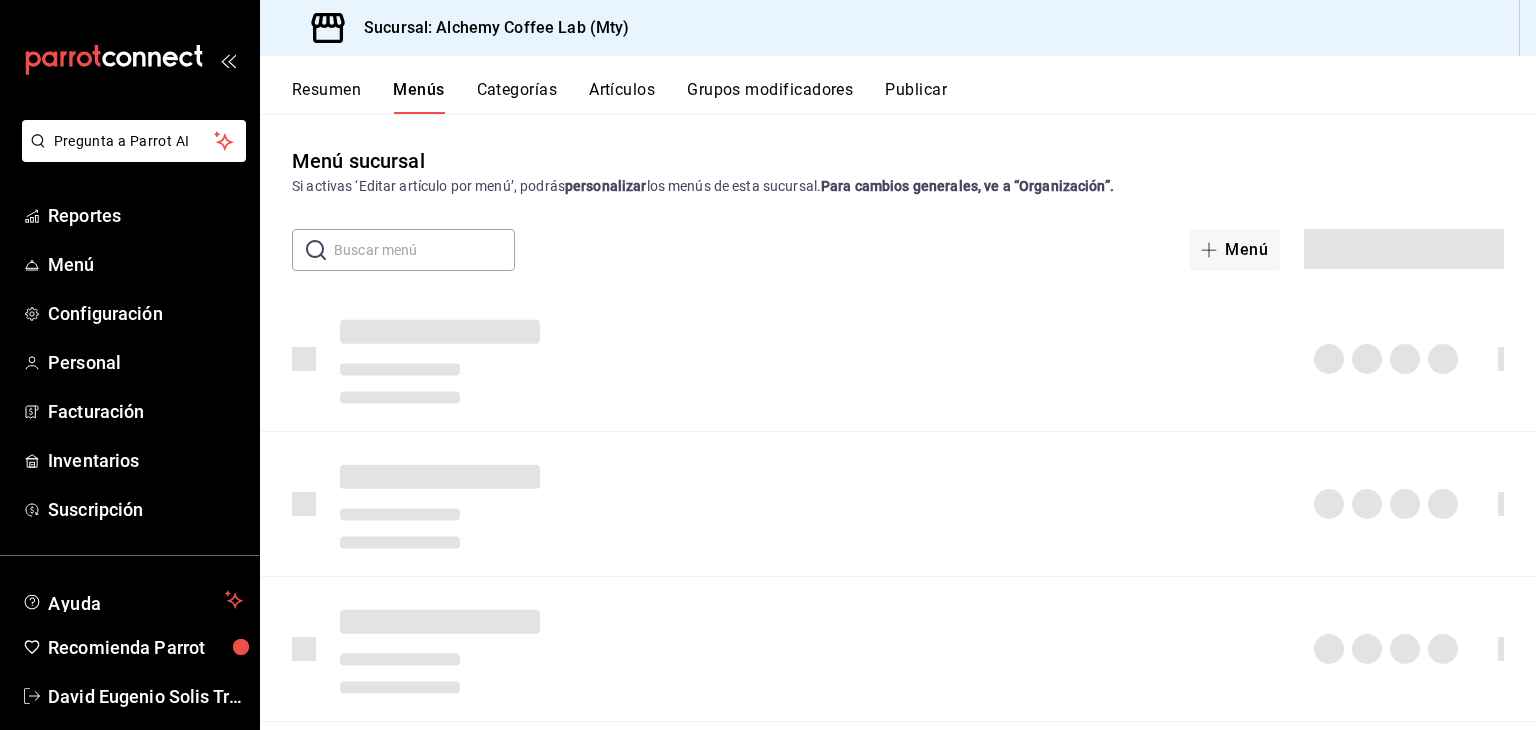 click on "Categorías" at bounding box center [517, 97] 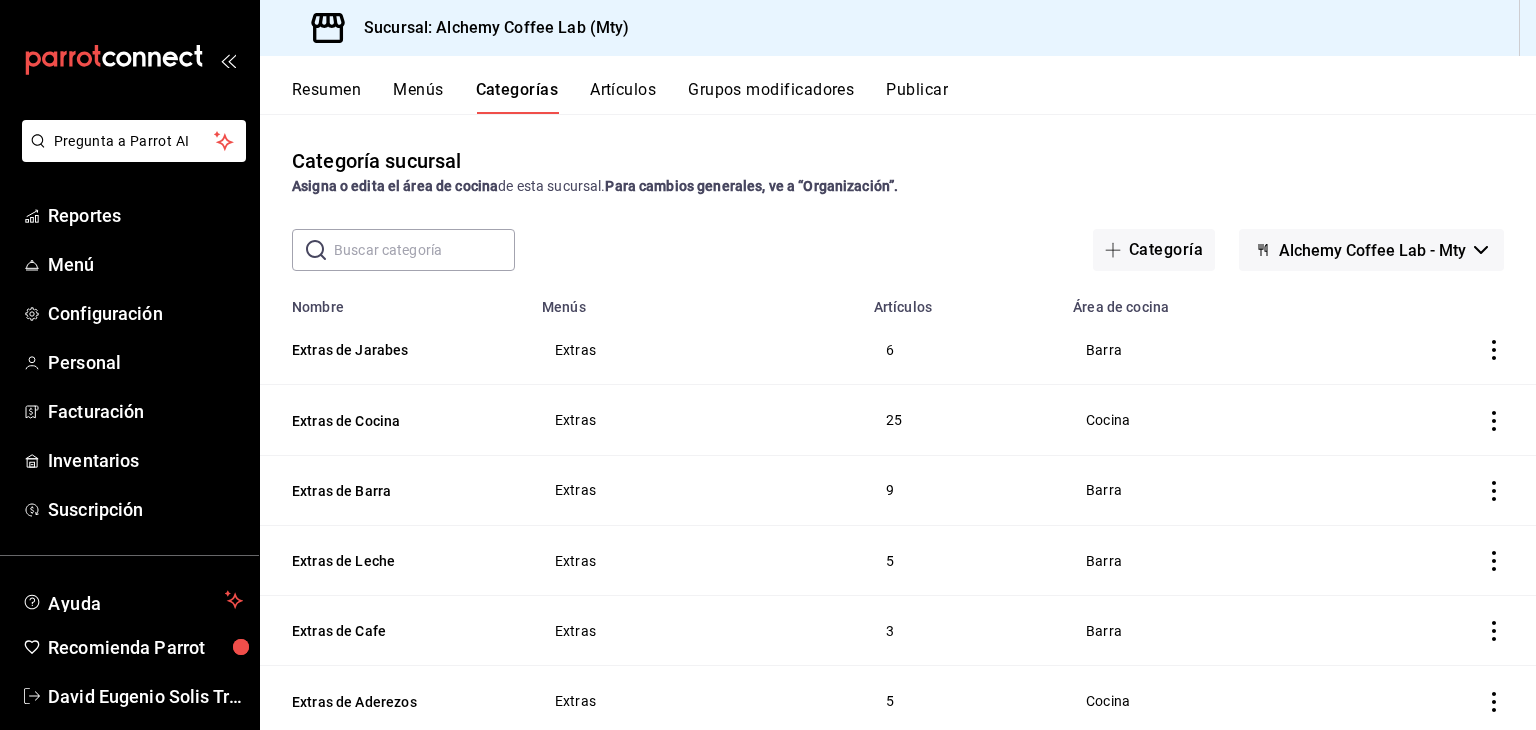 click at bounding box center [424, 250] 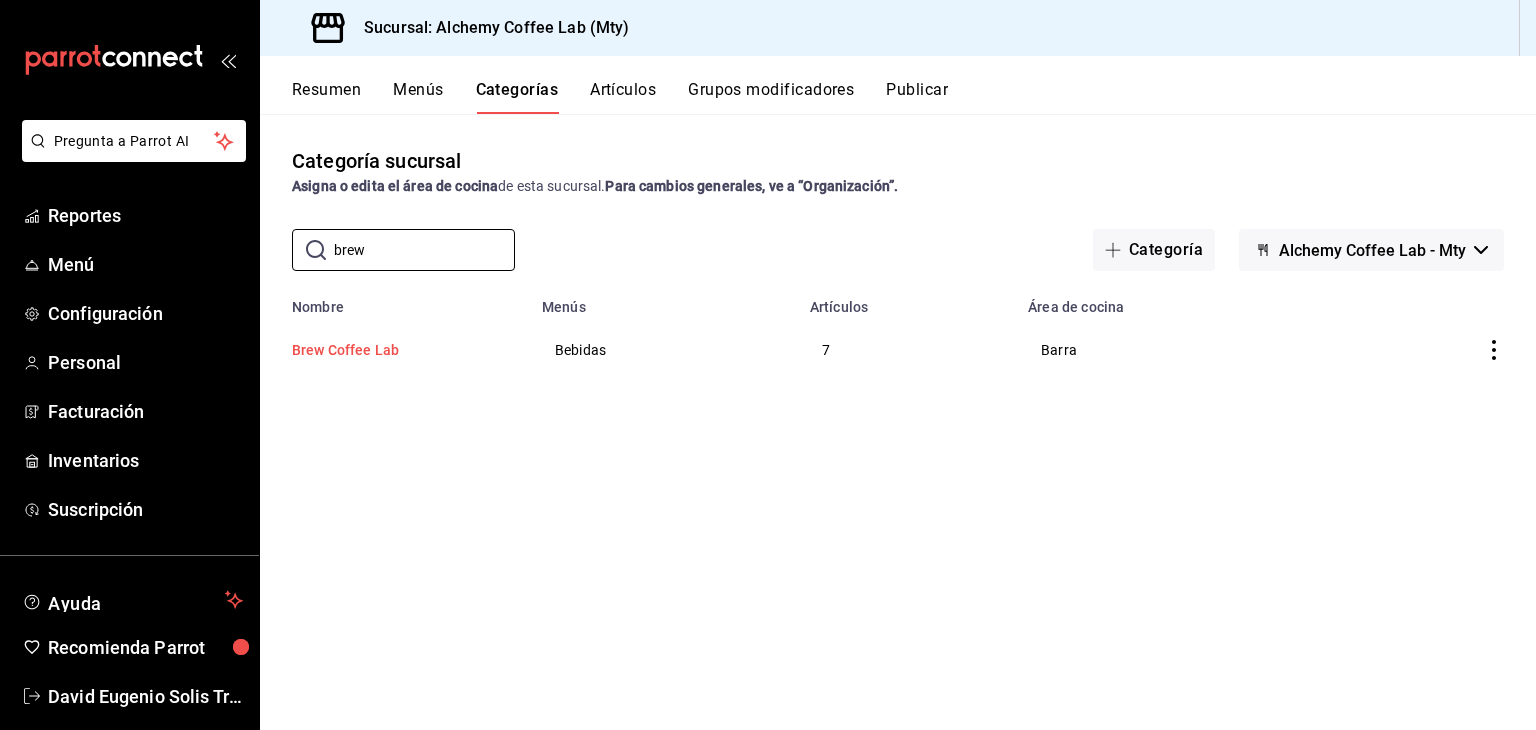 type on "brew" 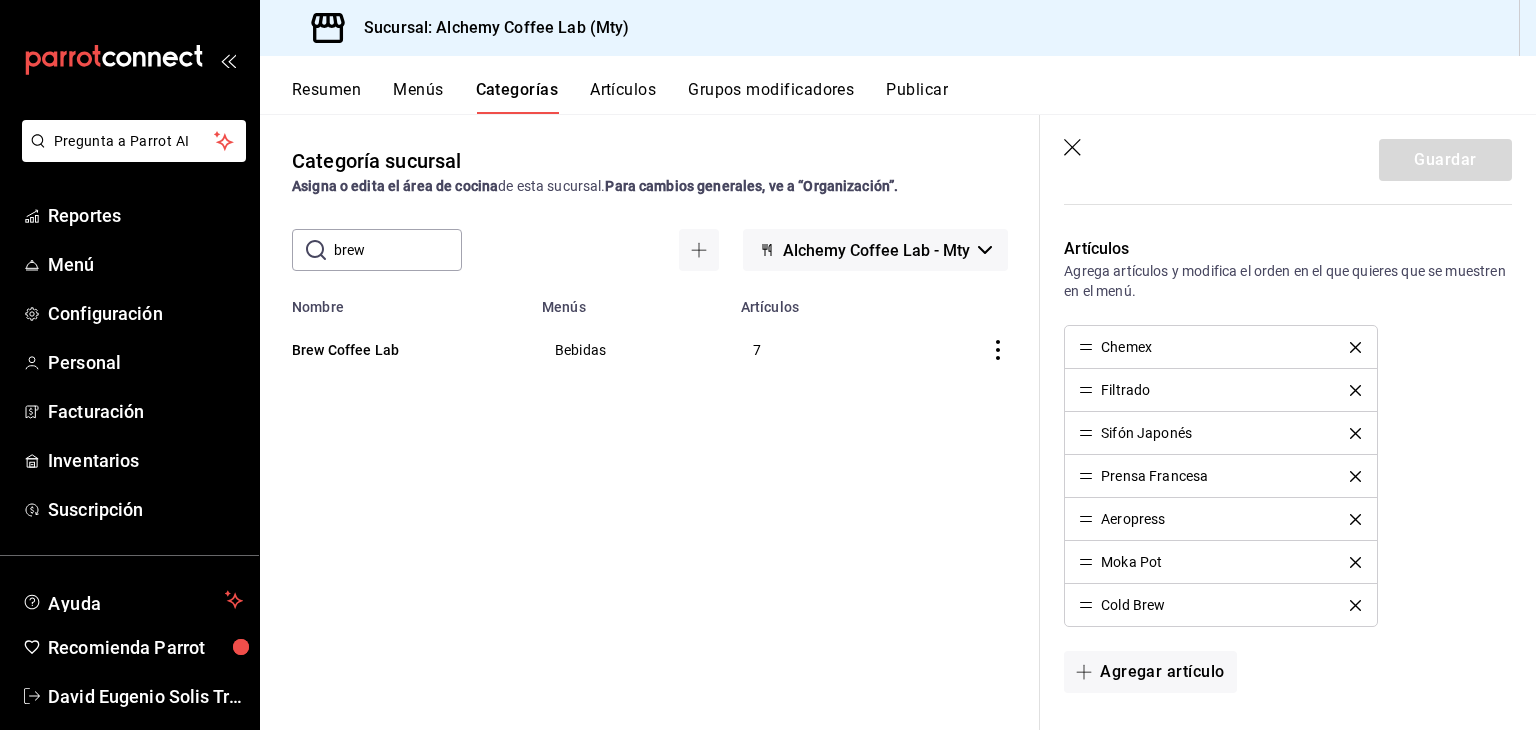 scroll, scrollTop: 600, scrollLeft: 0, axis: vertical 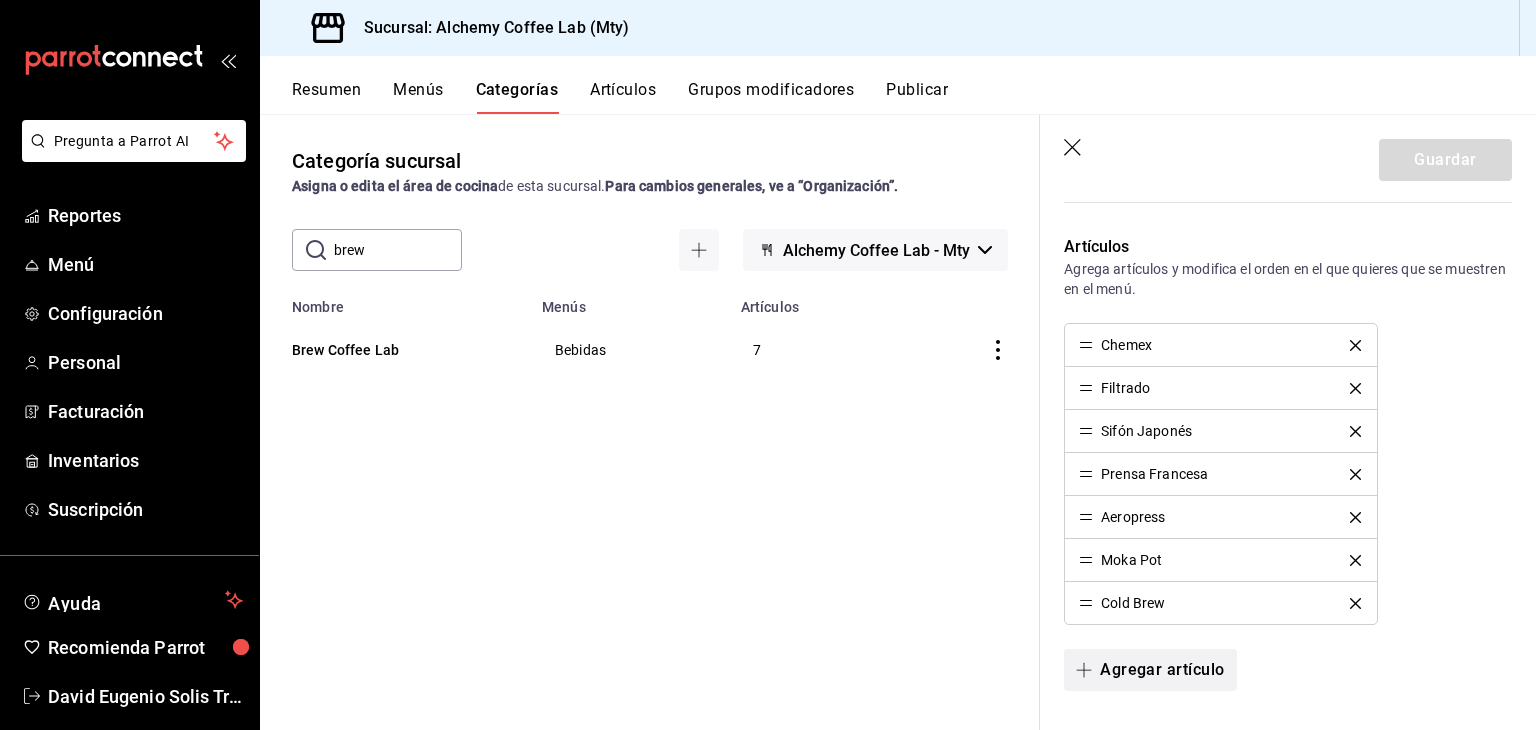 click on "Agregar artículo" at bounding box center (1150, 670) 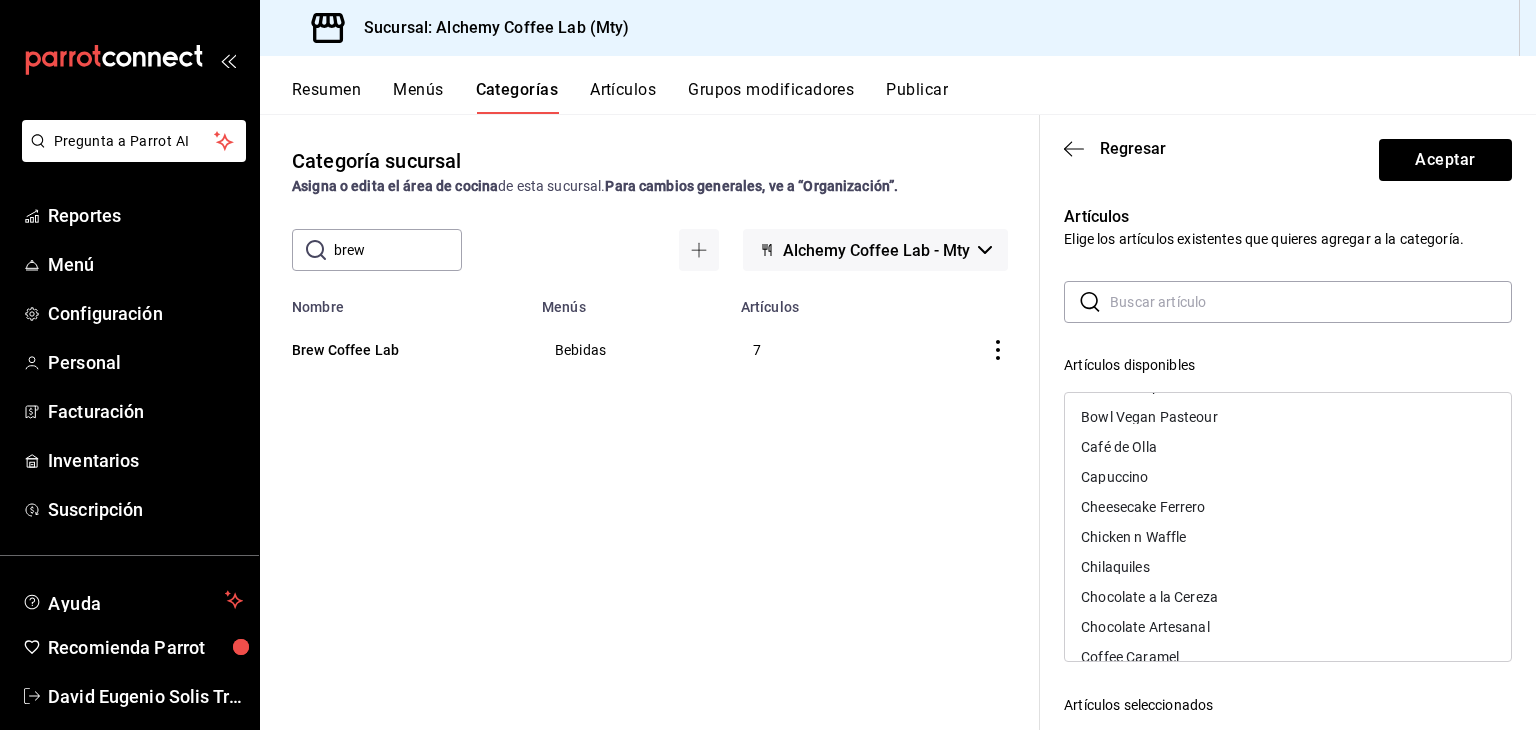 scroll, scrollTop: 300, scrollLeft: 0, axis: vertical 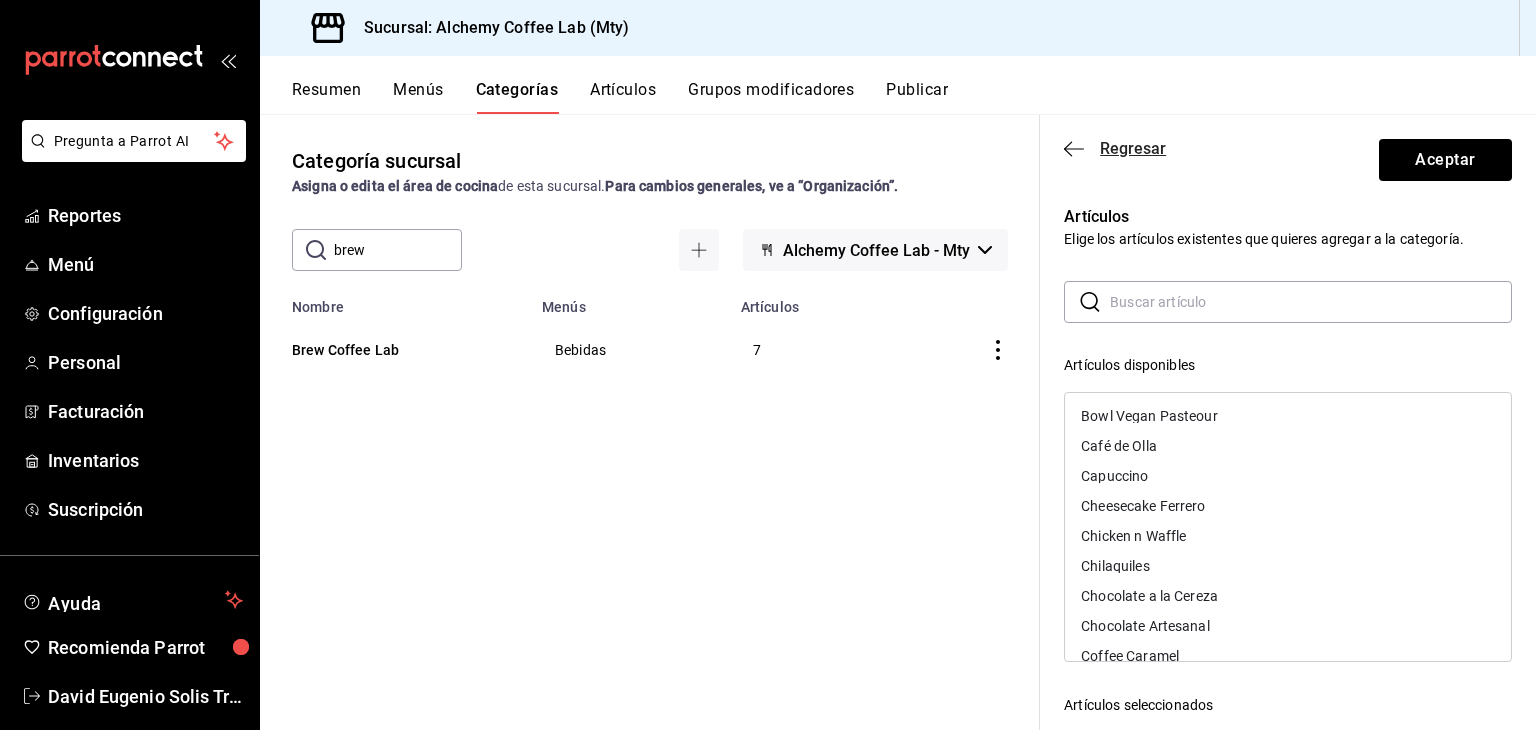 click on "Regresar" at bounding box center (1133, 148) 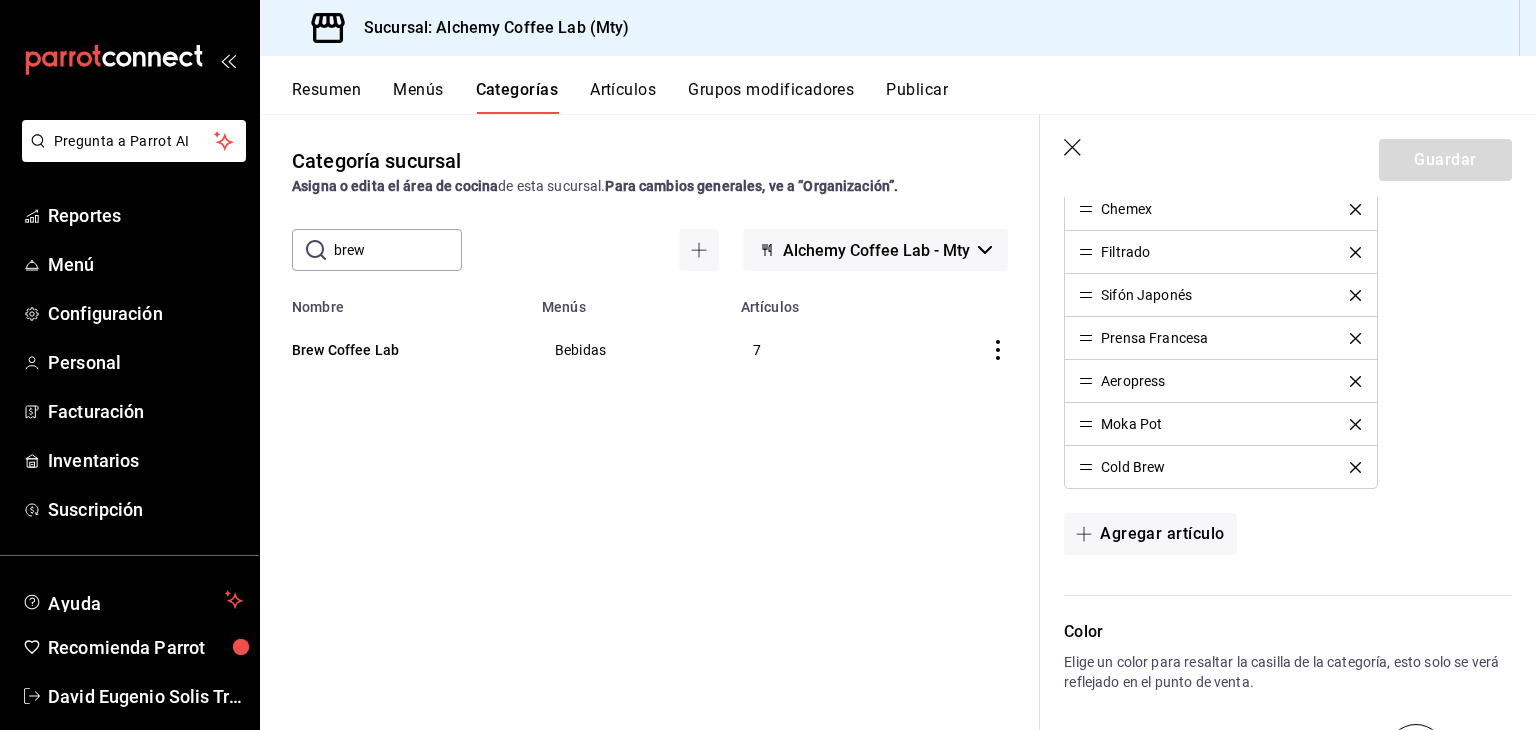 scroll, scrollTop: 700, scrollLeft: 0, axis: vertical 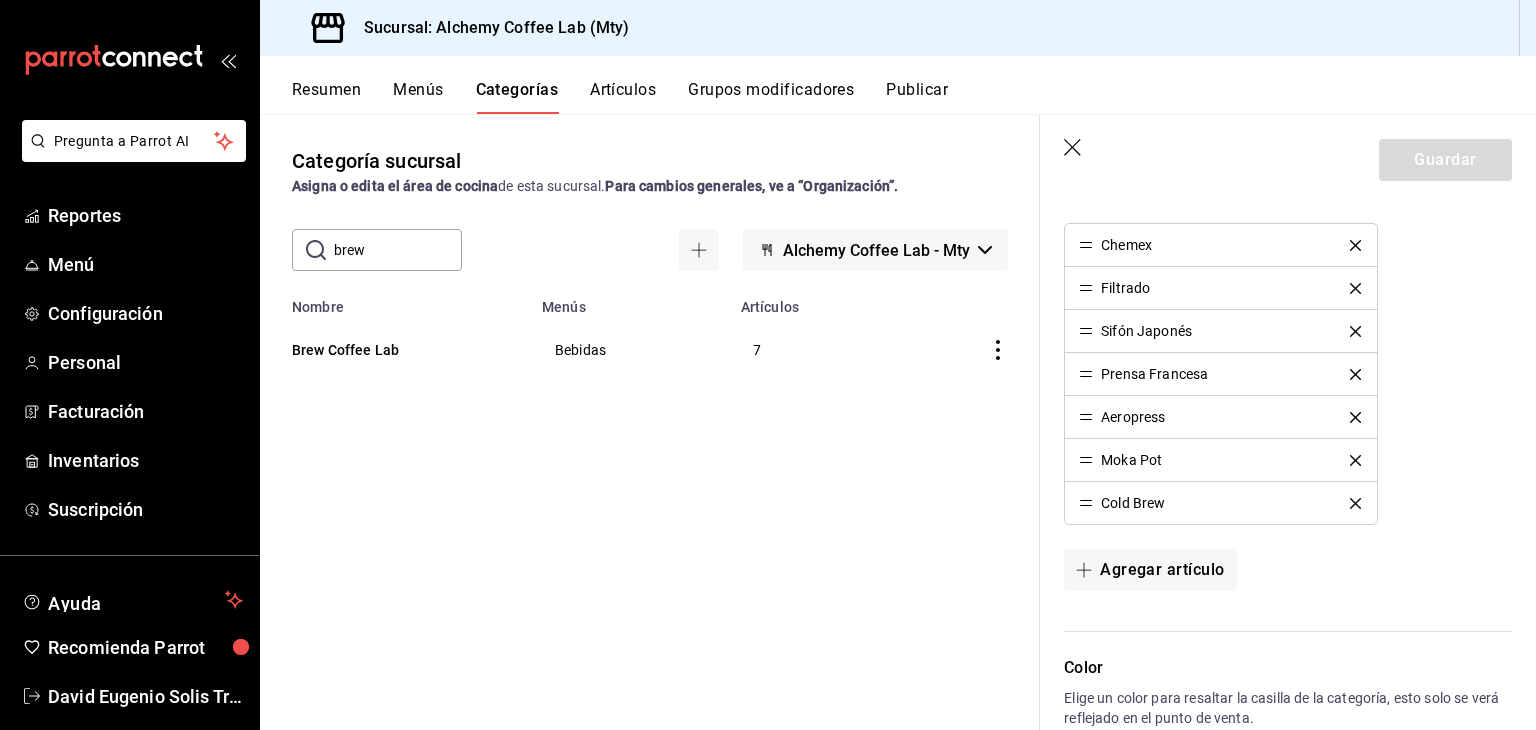 click 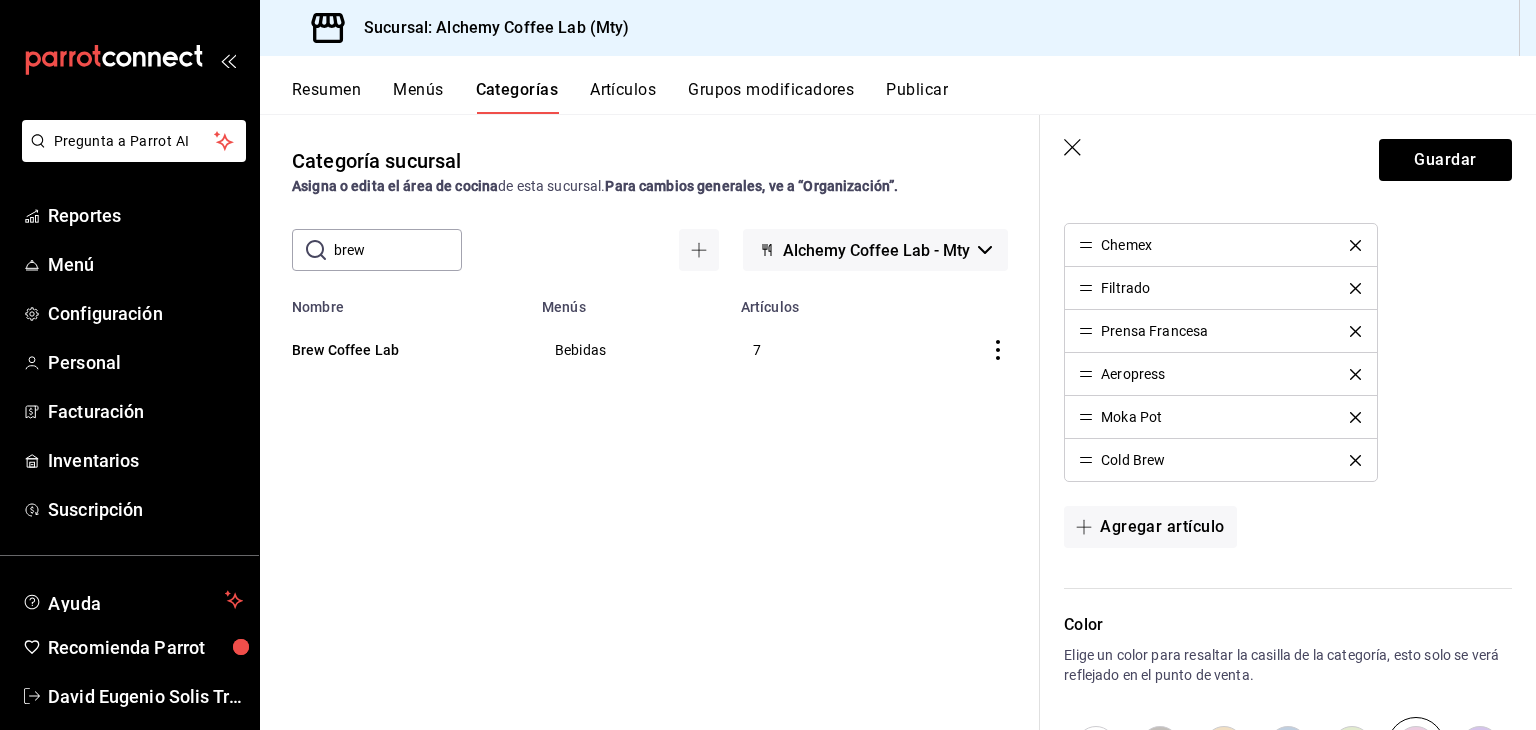 click 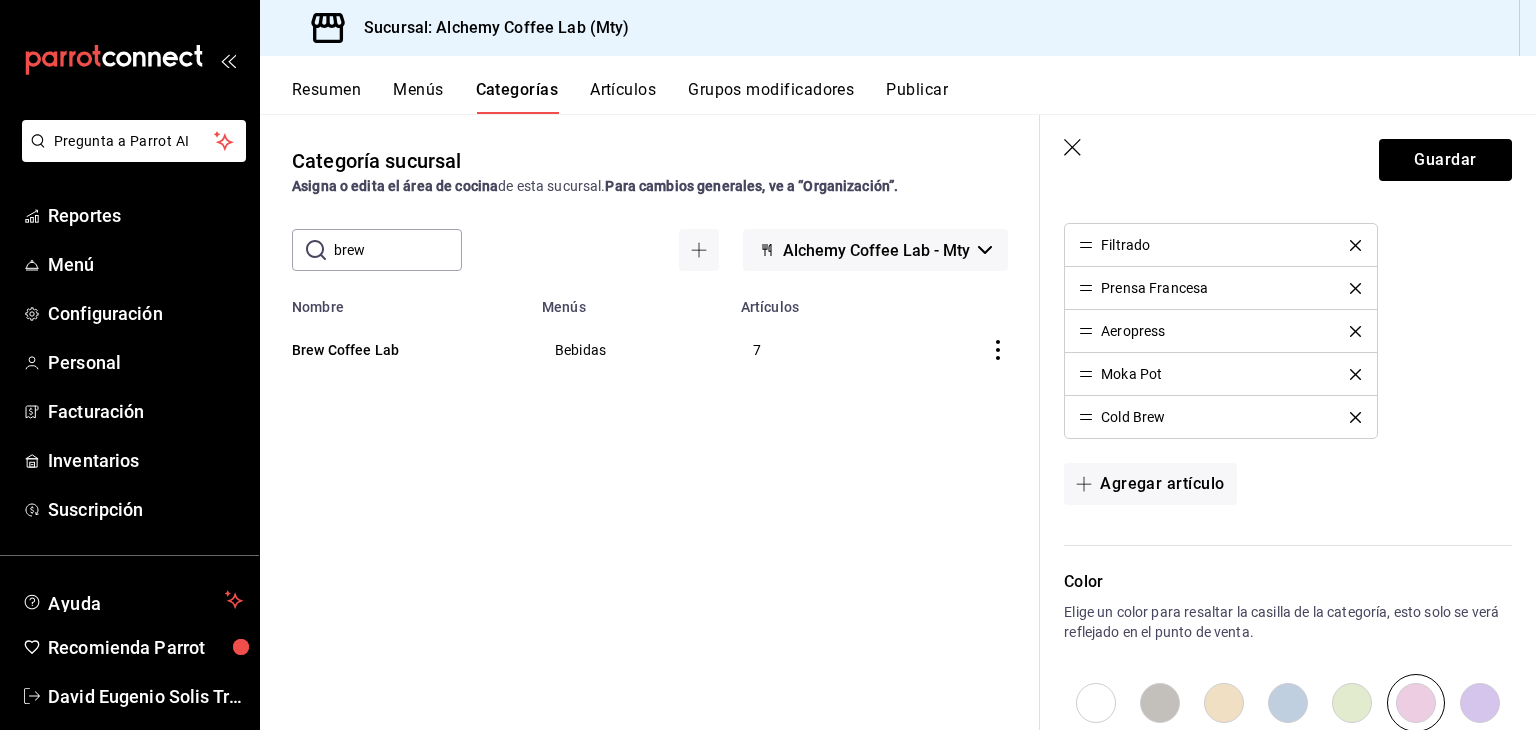 click 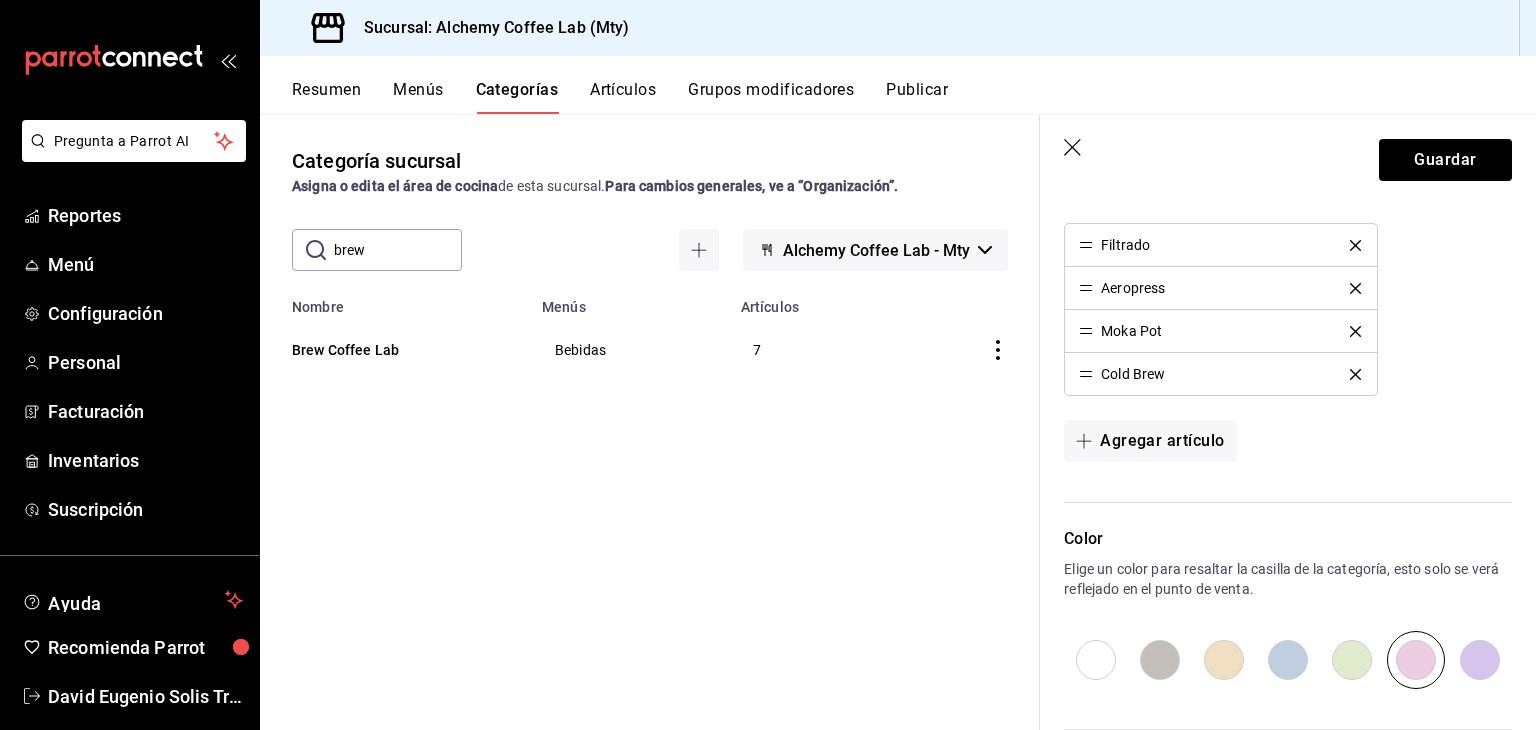 click 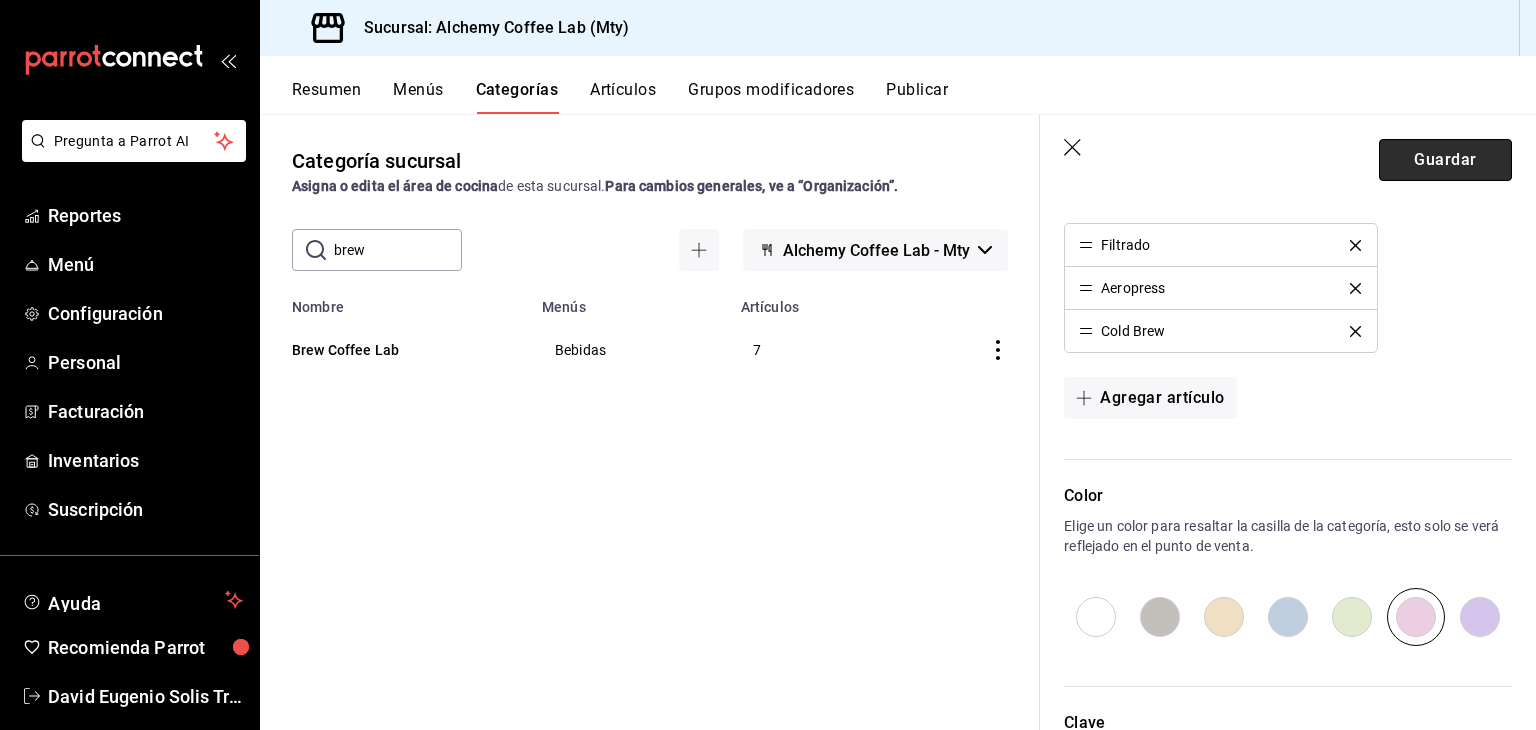 click on "Guardar" at bounding box center (1445, 160) 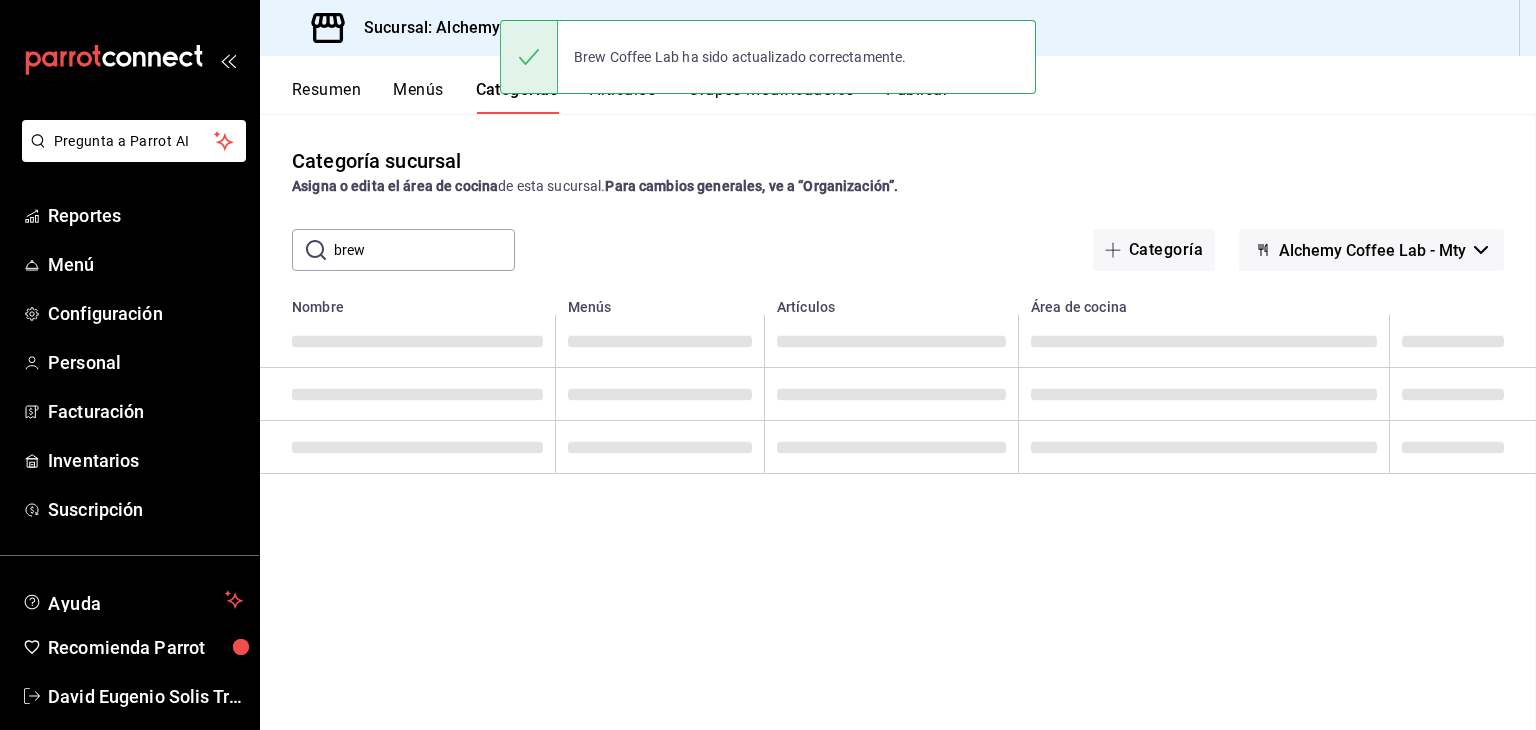 scroll, scrollTop: 0, scrollLeft: 0, axis: both 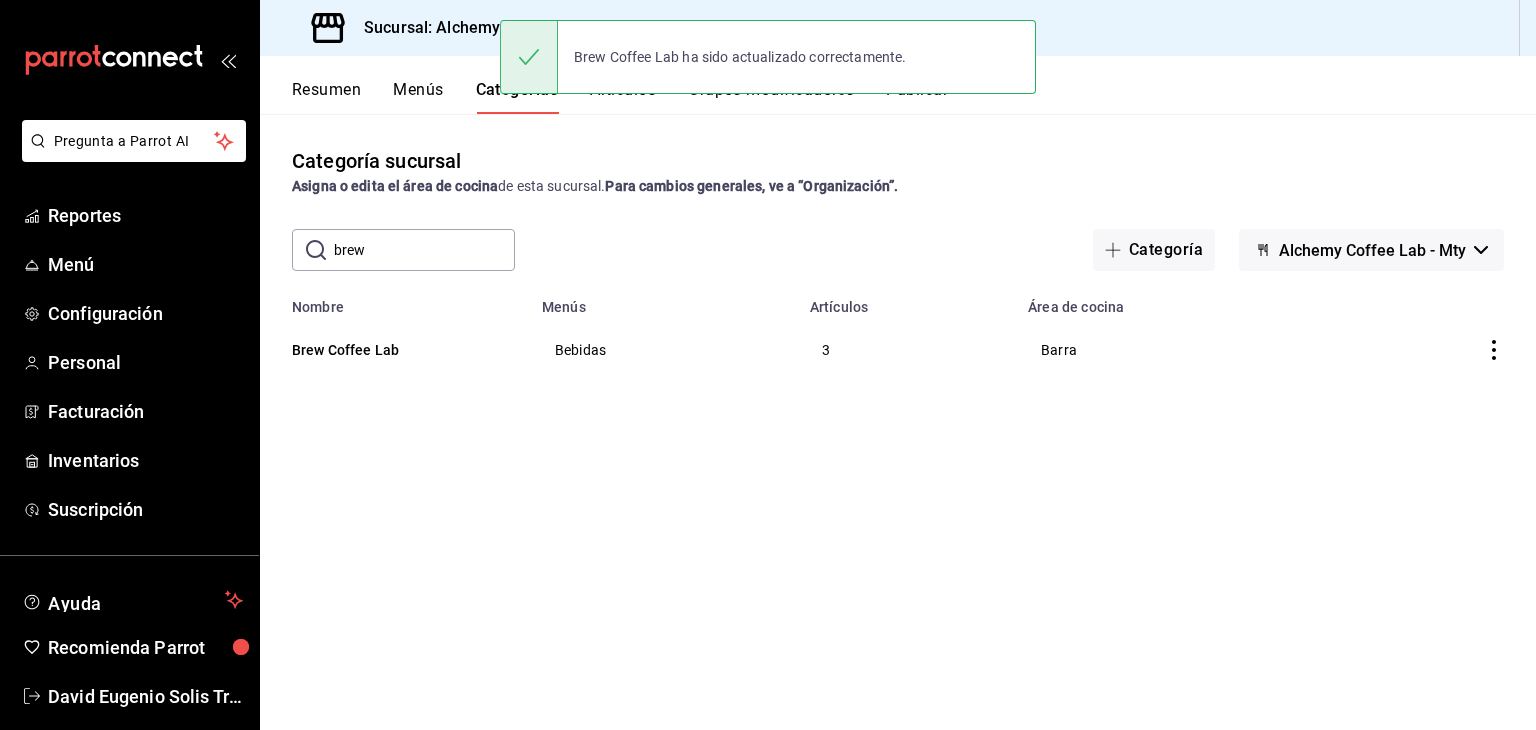 click on "Categoría sucursal Asigna o edita el área de cocina  de esta sucursal.  Para cambios generales, ve a “Organización”." at bounding box center [898, 171] 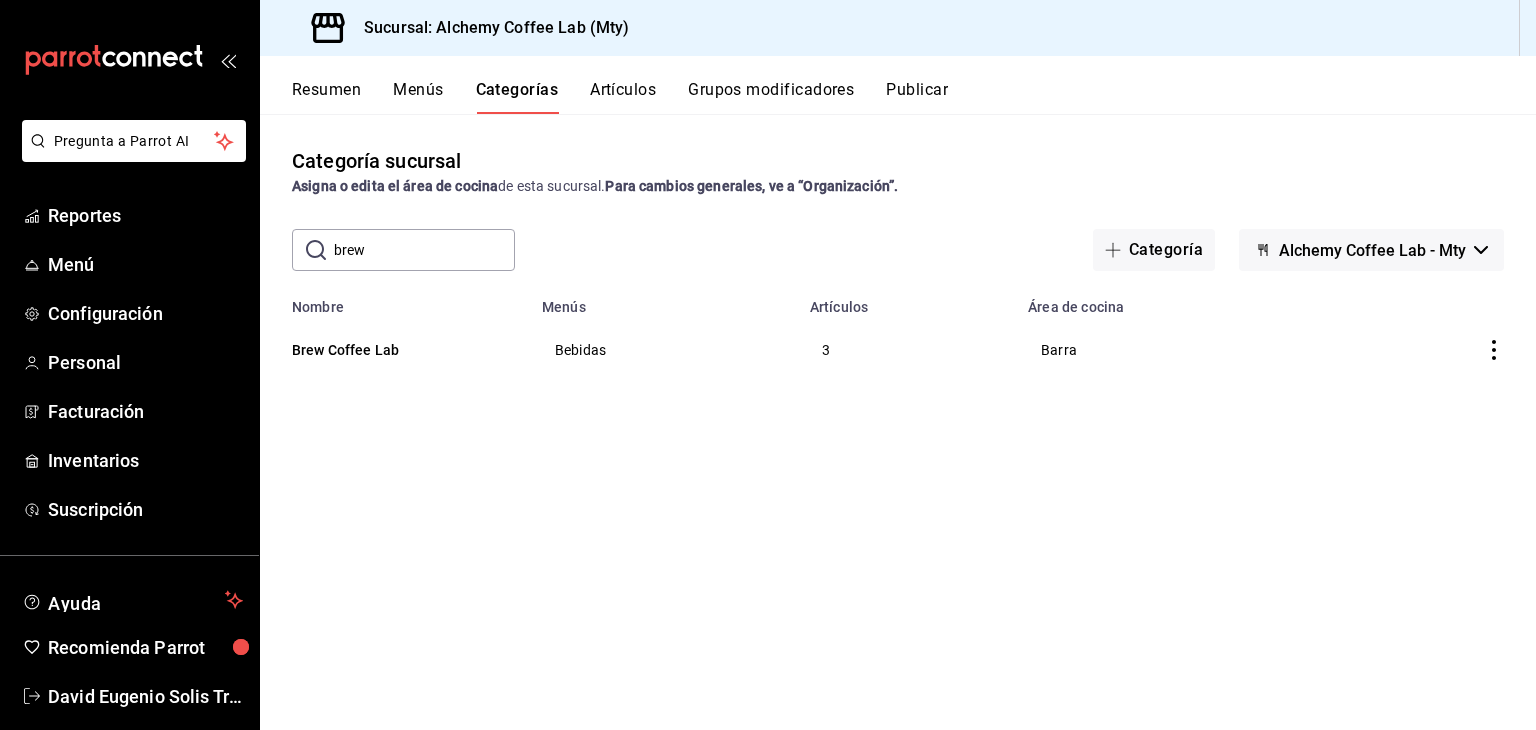 click on "Artículos" at bounding box center [623, 97] 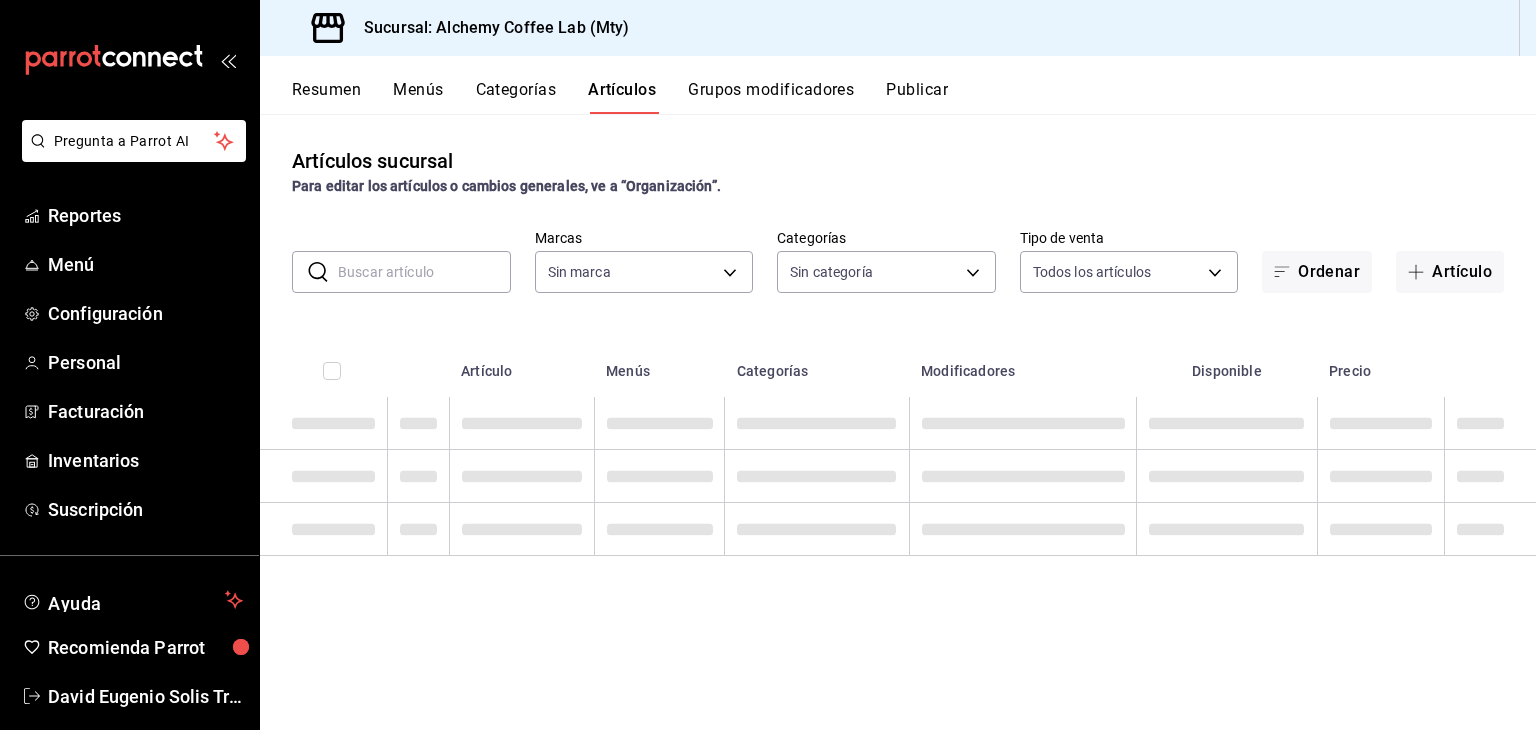 type on "147fd5db-d129-484d-8765-362391796a66" 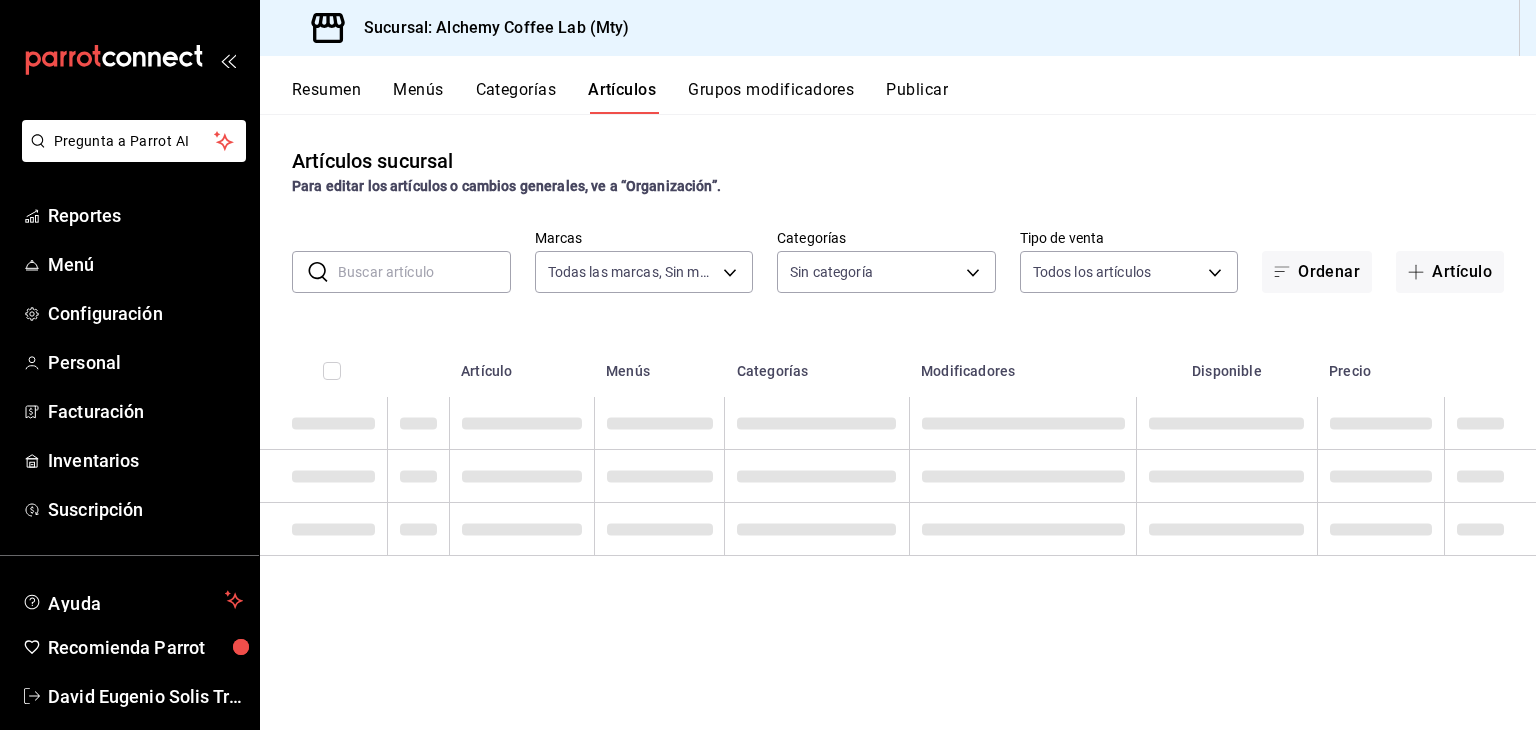 type on "22b06866-db8b-4db9-b95b-35e3e4a85507,fbaa8fe5-68e7-491d-b03f-ce844aa474e7,f0176ca4-5dc3-42f0-a21f-54796b2d6ce4,c4f1b2b2-4cec-4db9-a310-abf4beb25226,6e561742-6cfe-4428-bdd7-98f947b897f7,ed96c675-c7ed-4458-b82b-32ea0ae9920c,2e3e028b-89e5-4003-abc7-67012b64c3c6,f9ecfb5f-2d86-470a-83ef-3d4616404b79,4dbf6704-01f8-4ae7-b143-5fb9fa4fa204,475d1d53-3dd2-4a4e-b59e-75da982537cc,9128c269-13cc-49c0-a61c-98ae135d2966,1489ea8f-3c5b-4bed-8712-fb1efc8e1484,237dd9fd-525f-4126-935d-1d618c95d359,1759a289-da96-444c-a3da-589932e8f911,32a25308-5a1a-4b27-9101-20aae4ecbe3b,5720fba0-4b3c-4af1-99c2-310b9d32b626,6f391e13-d369-4fd1-9e07-81fa35695065,6cee18f7-63d6-4ae0-a5fa-7f66450c5234,8f56fa9d-b5f7-423d-8f11-eda24a9be7dc,0959238c-b2f0-4e50-a72b-9acd913a0e6d,87d7d329-ef4d-4ea2-b0cc-7aa43f232e86,0d94947a-2237-44fd-9659-405017dccbcb,4f878af2-bd33-4ff2-b57a-7be79110d9e1,7dbad2d2-8702-4494-bd85-95c08bbe0766,19e81b95-3a6a-45a7-b76c-705b7ea18356,ab0ce2b7-02f2-4a6d-b2a0-8d884bdd482f,f61d6689-96be-4dbf-b04d-1c056a84d092,bbe26e67-8ee3-44bb-aa4..." 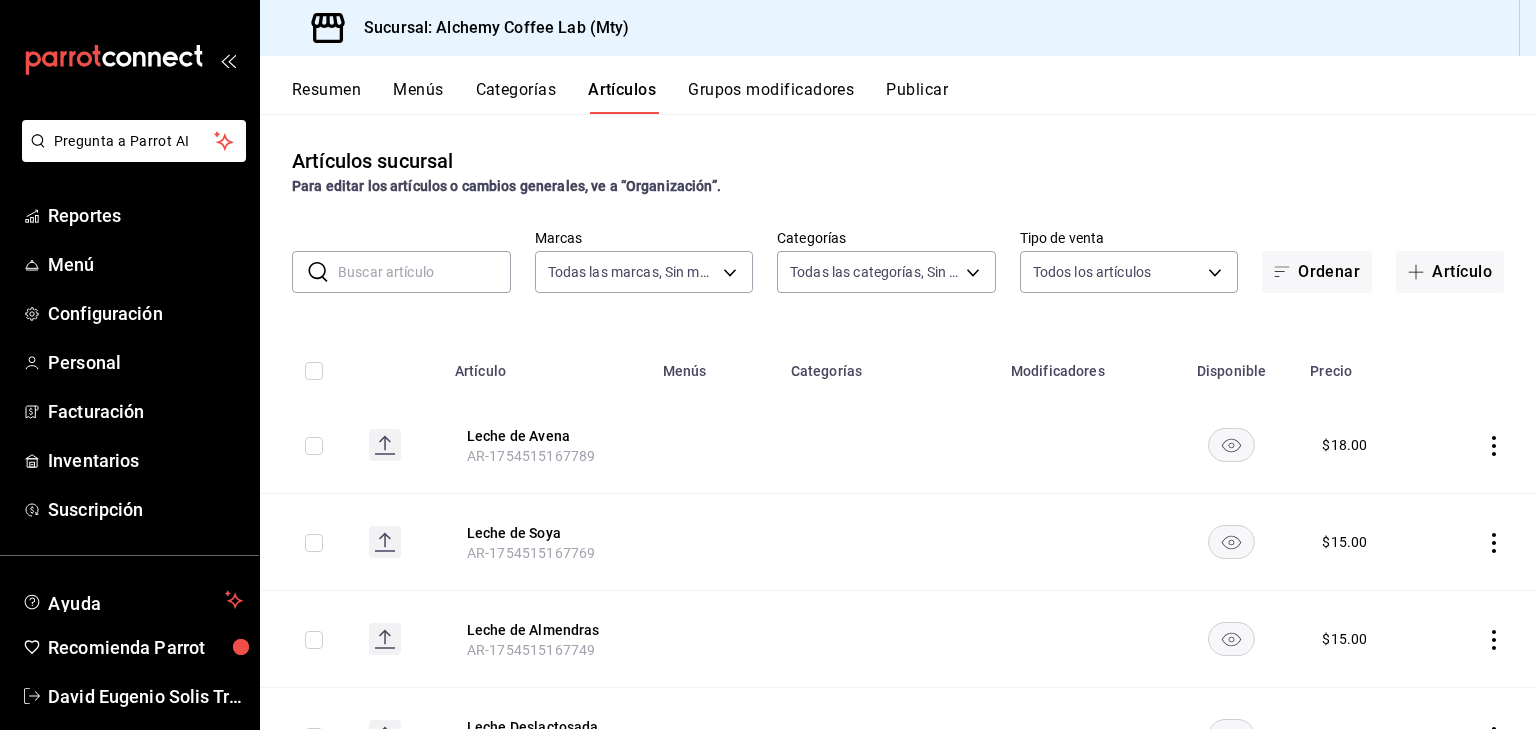 click at bounding box center [424, 272] 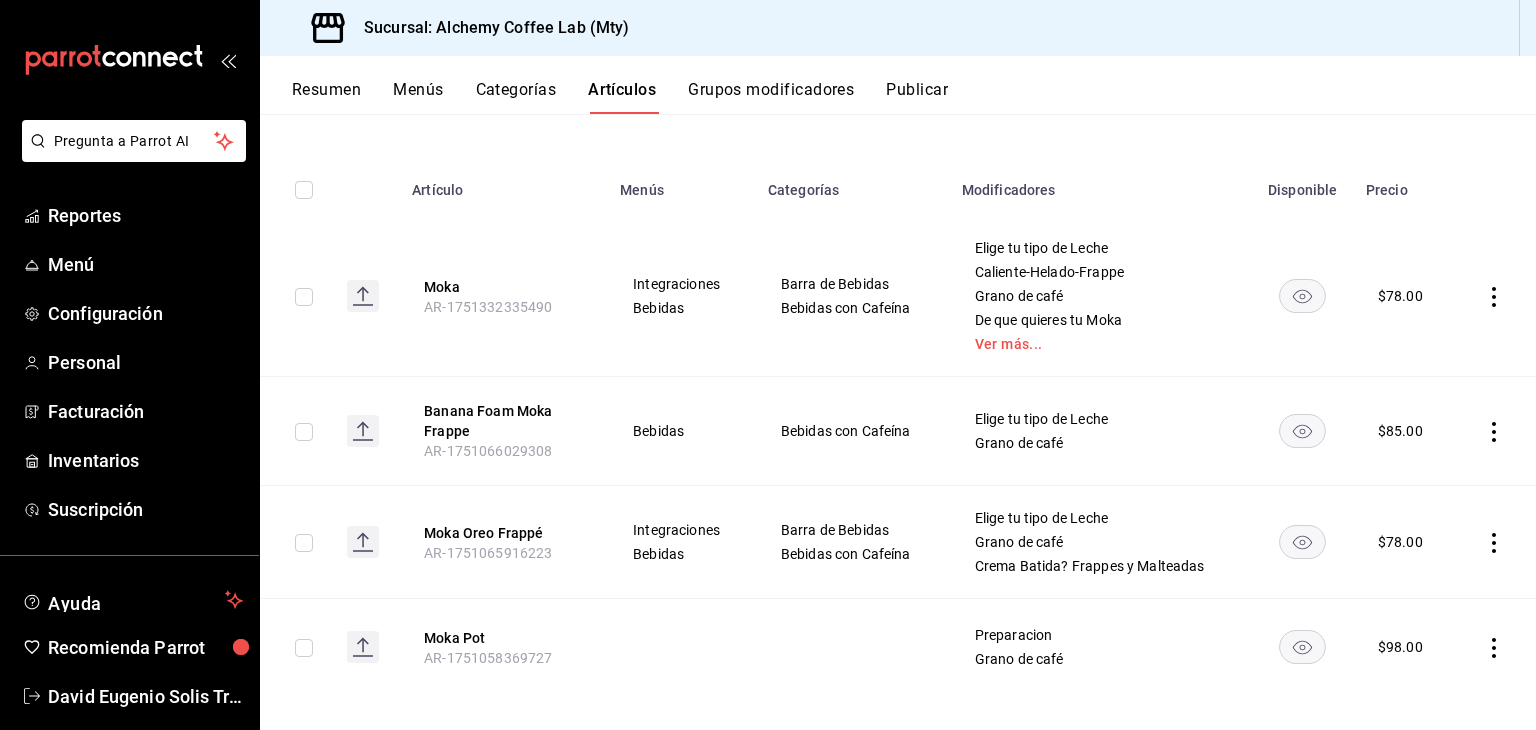 scroll, scrollTop: 194, scrollLeft: 0, axis: vertical 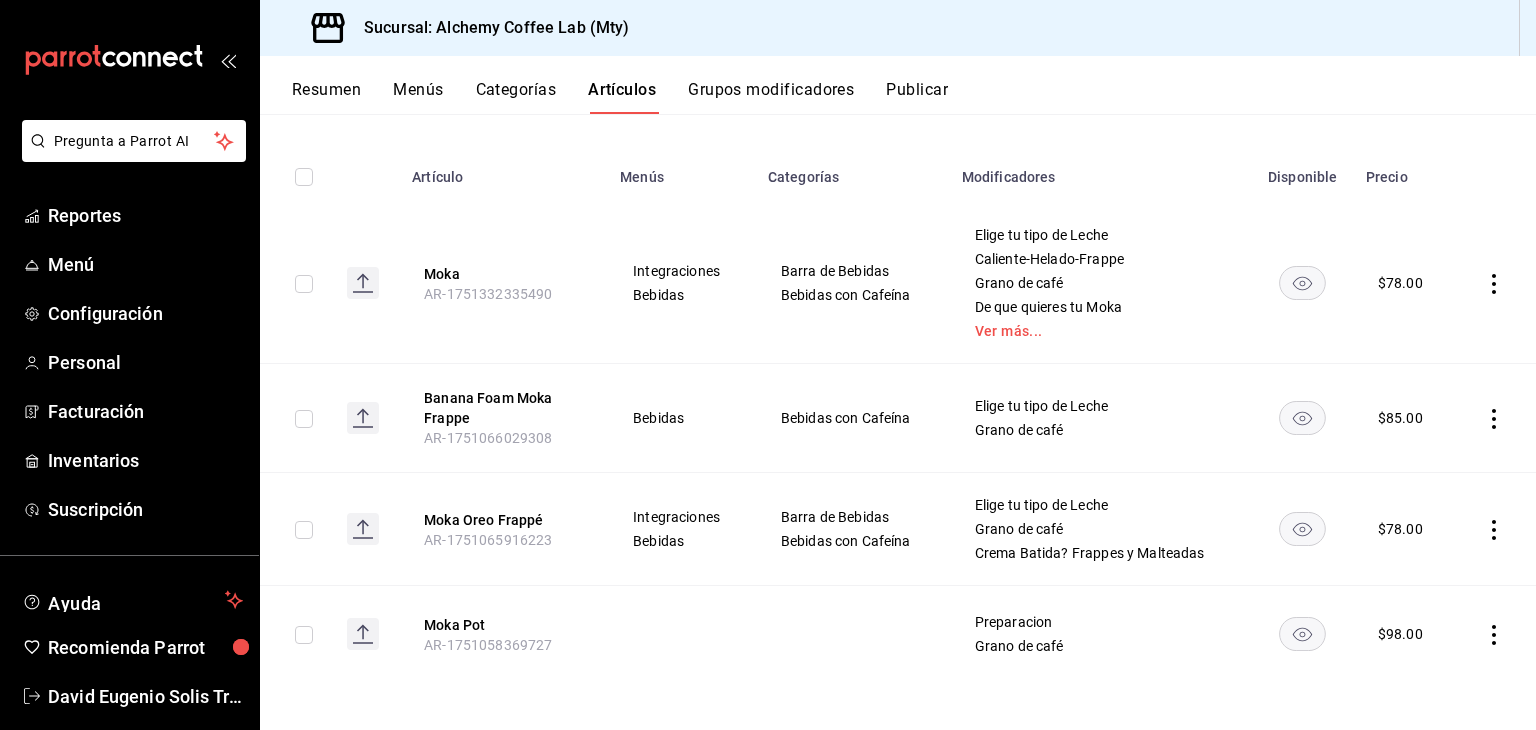 click 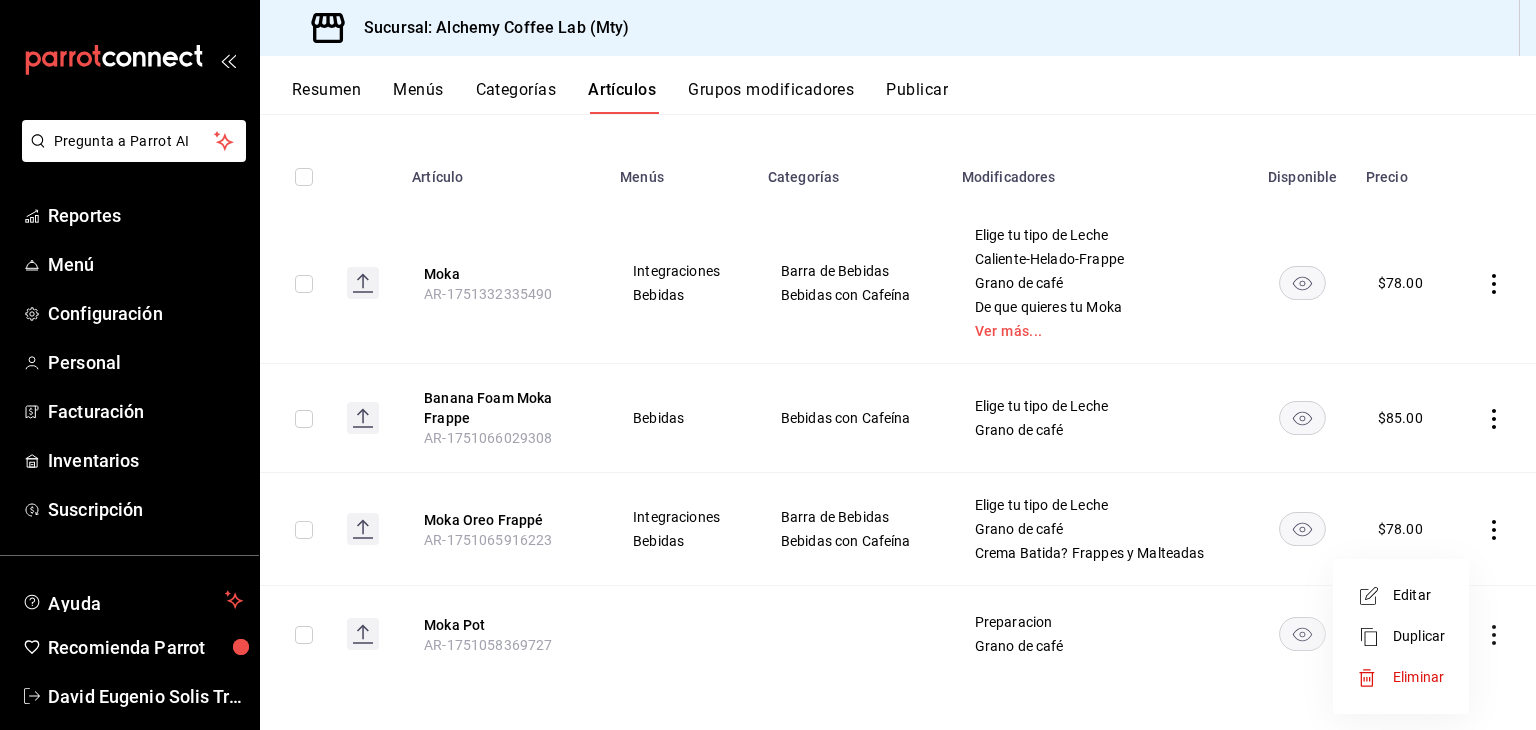 click on "Eliminar" at bounding box center [1418, 677] 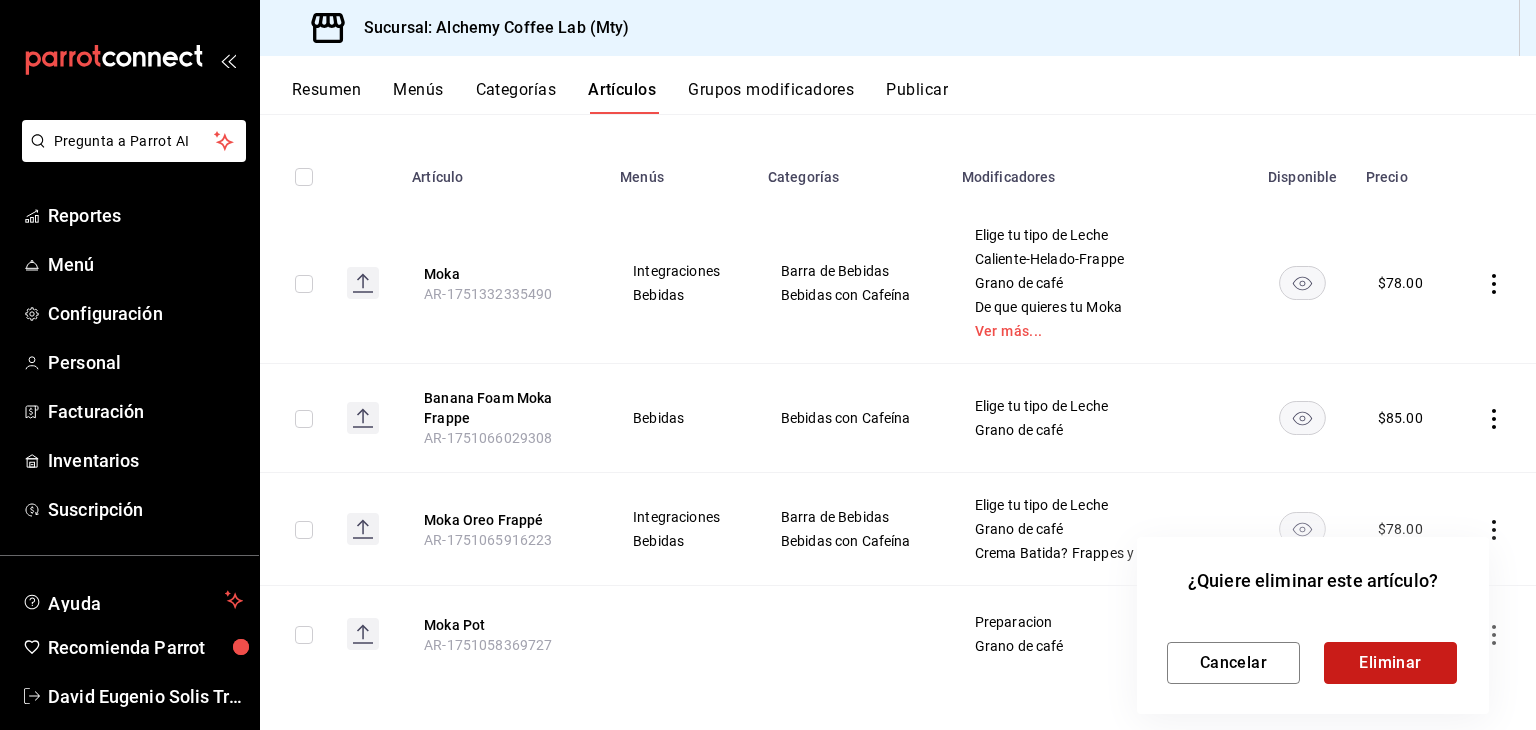click on "Eliminar" at bounding box center [1390, 663] 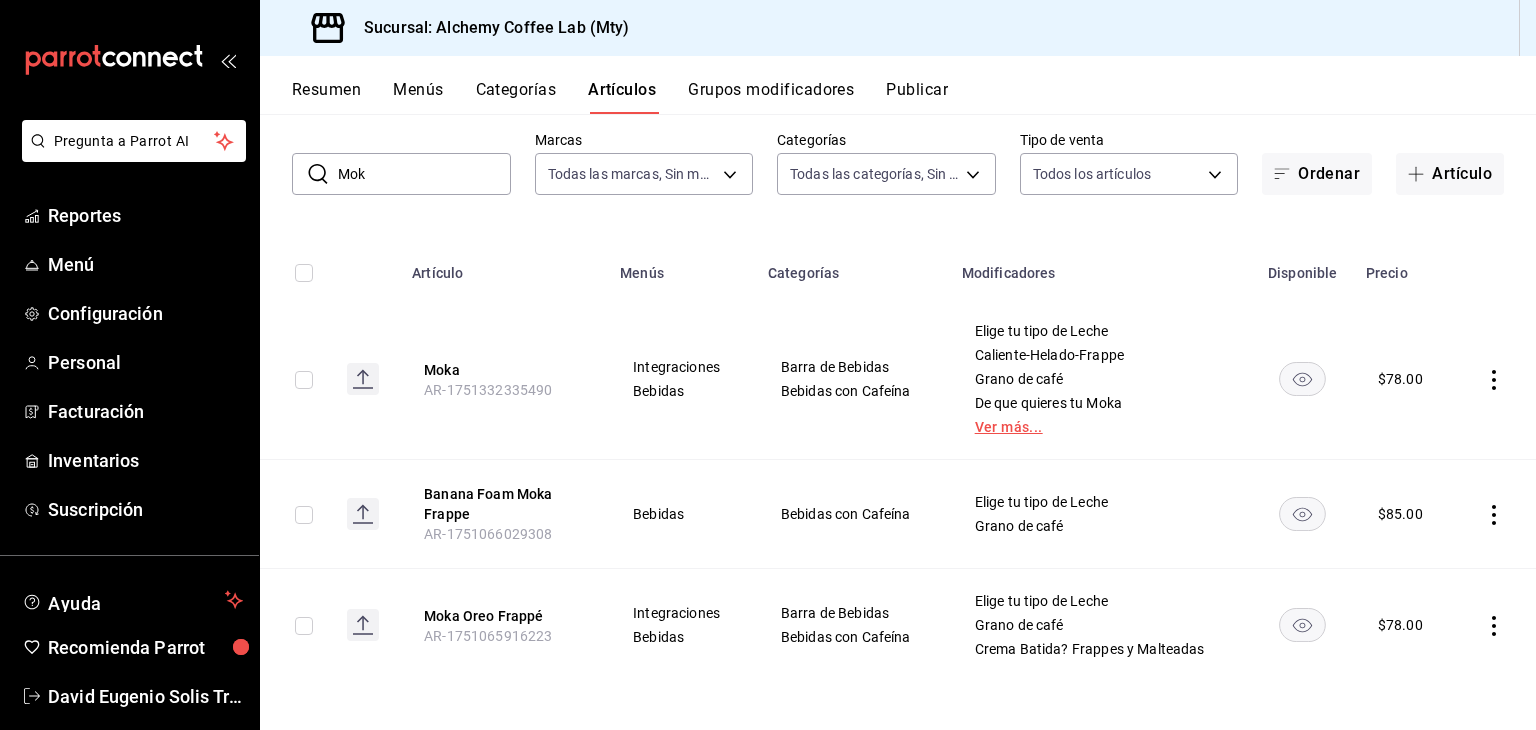 scroll, scrollTop: 97, scrollLeft: 0, axis: vertical 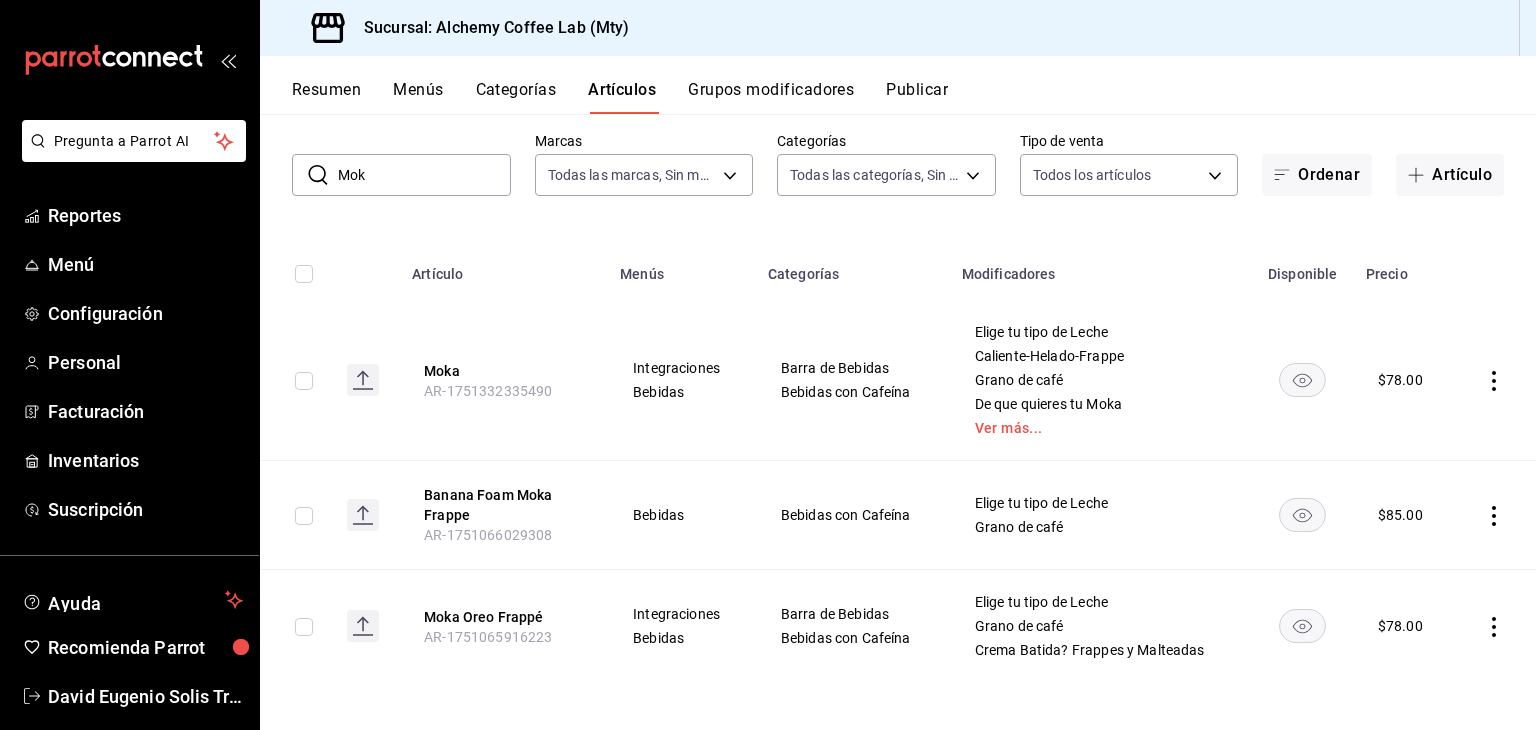click on "Mok" at bounding box center (424, 175) 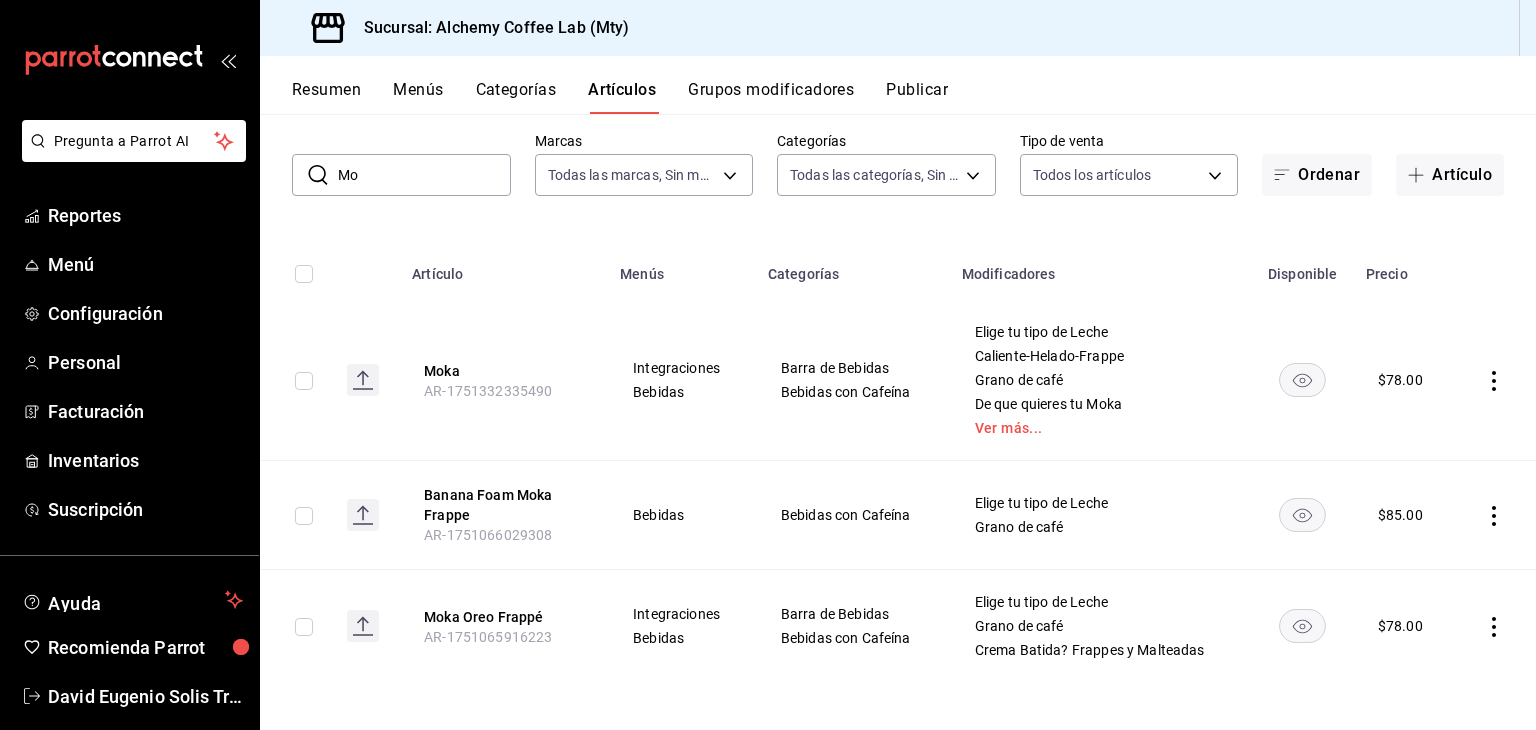 type on "M" 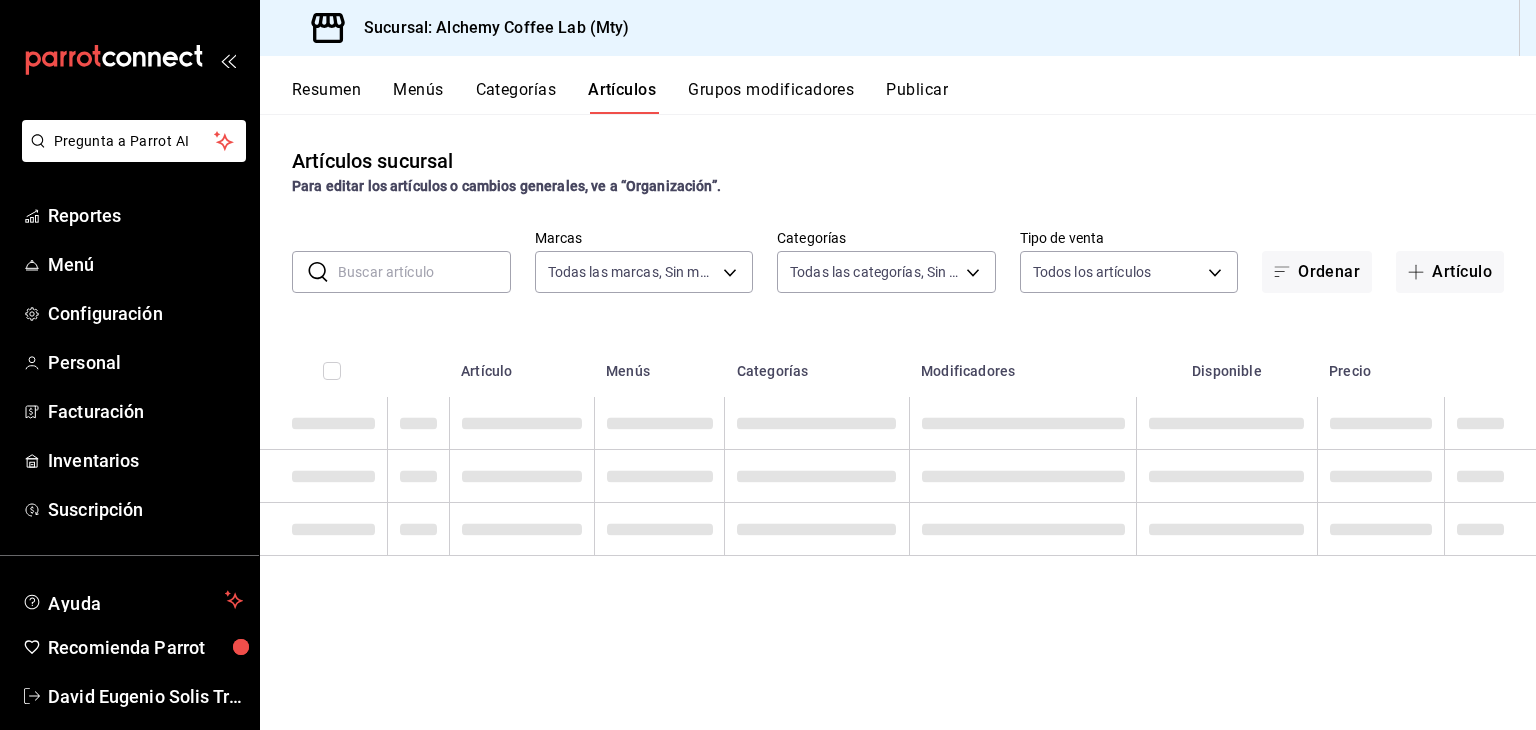 scroll, scrollTop: 0, scrollLeft: 0, axis: both 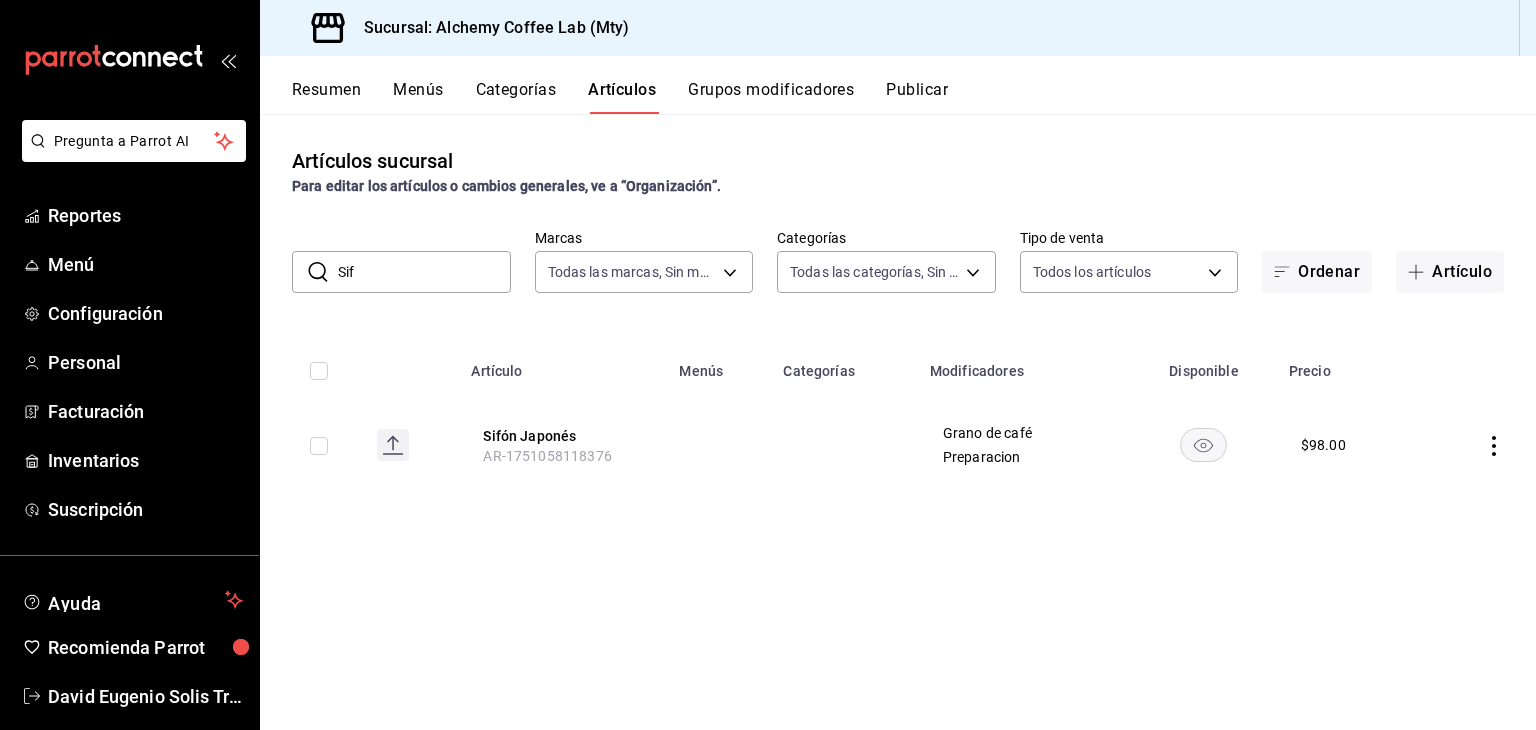 click 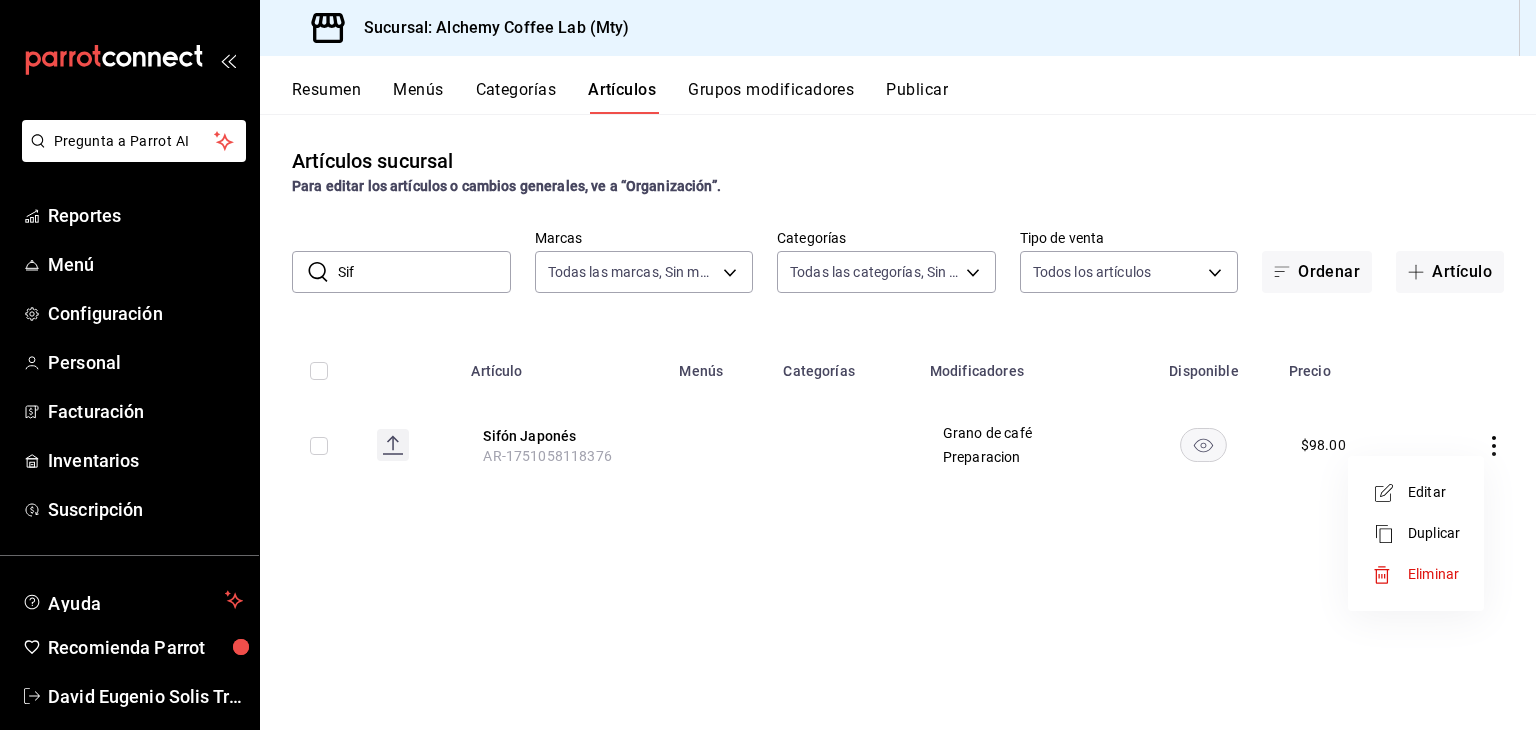 click on "Eliminar" at bounding box center [1416, 574] 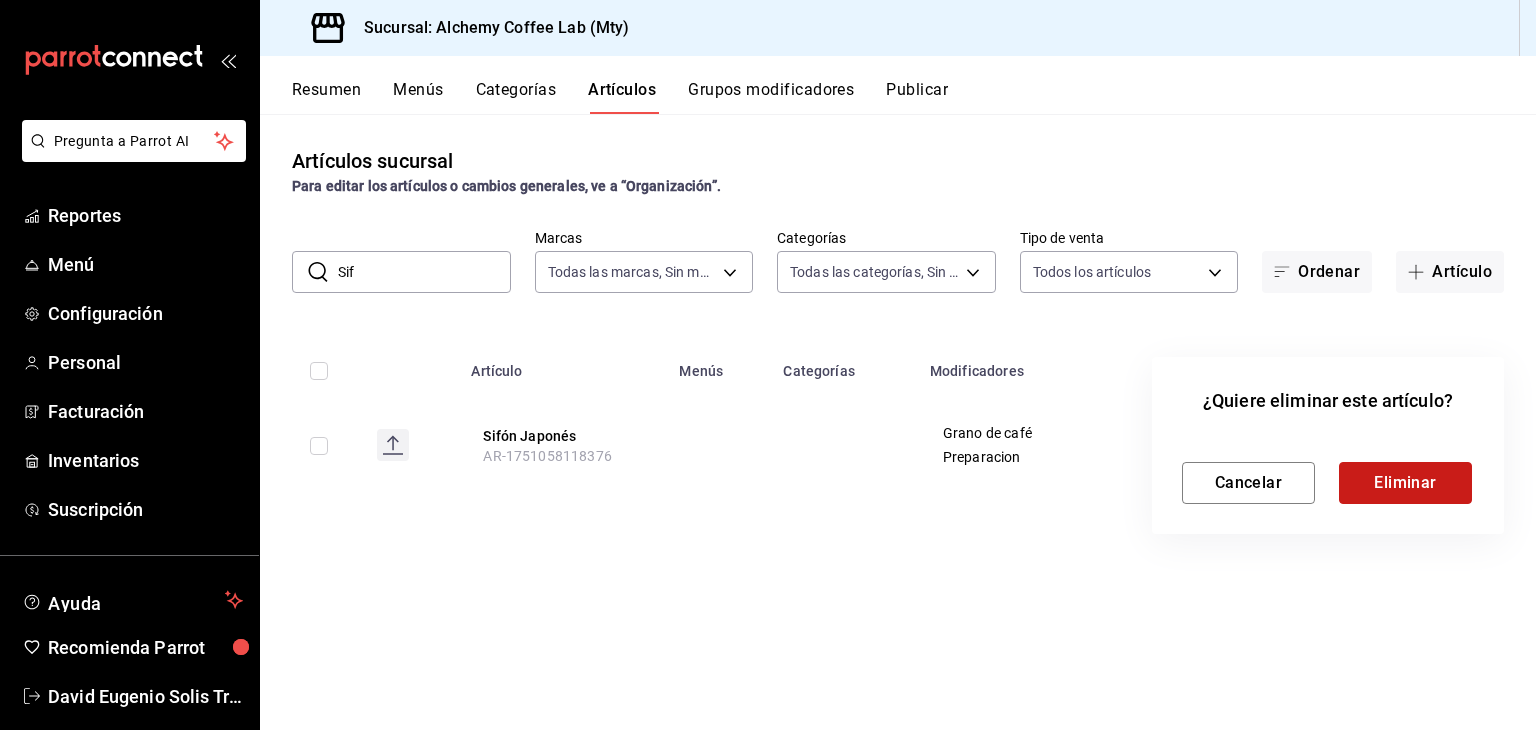 click on "Eliminar" at bounding box center [1405, 483] 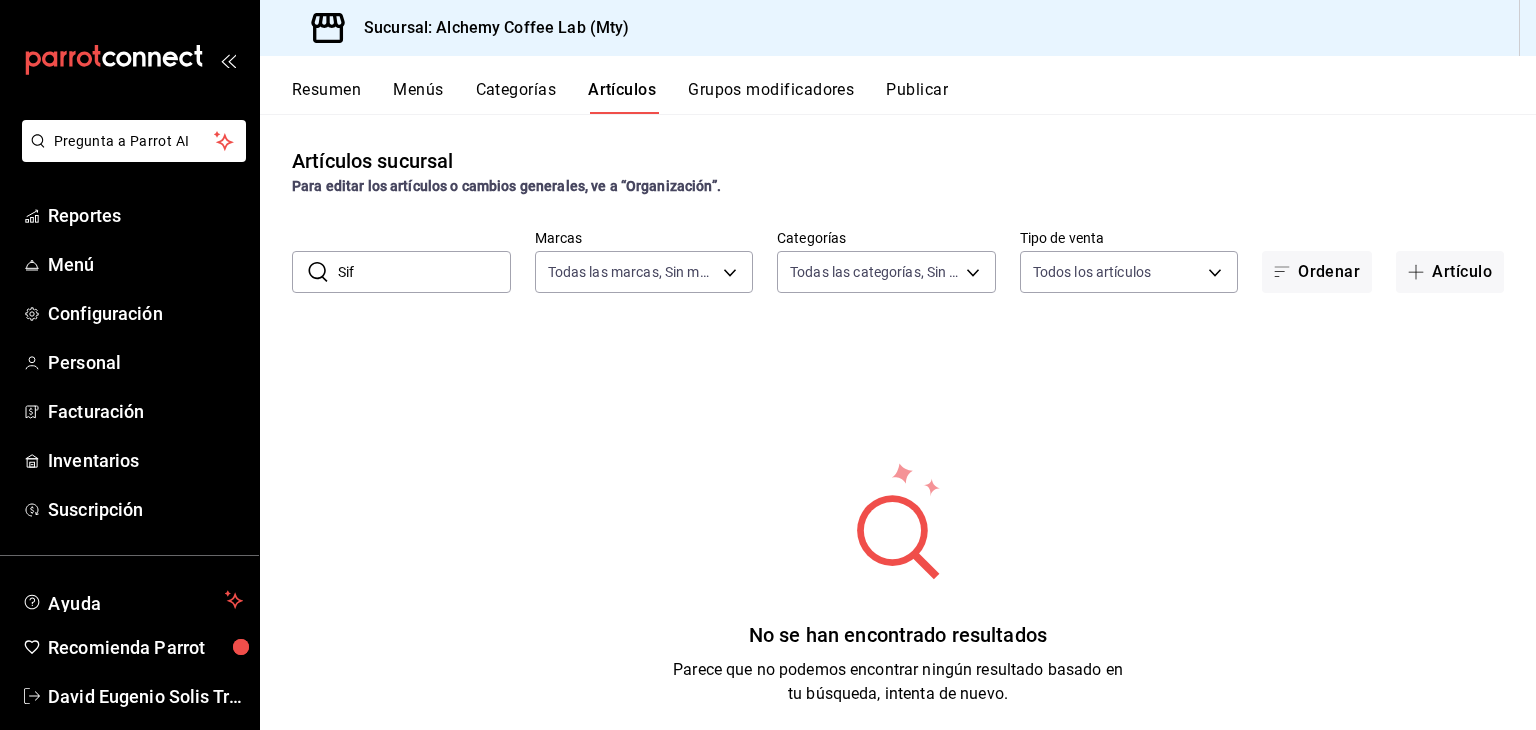 click on "Sif" at bounding box center [424, 272] 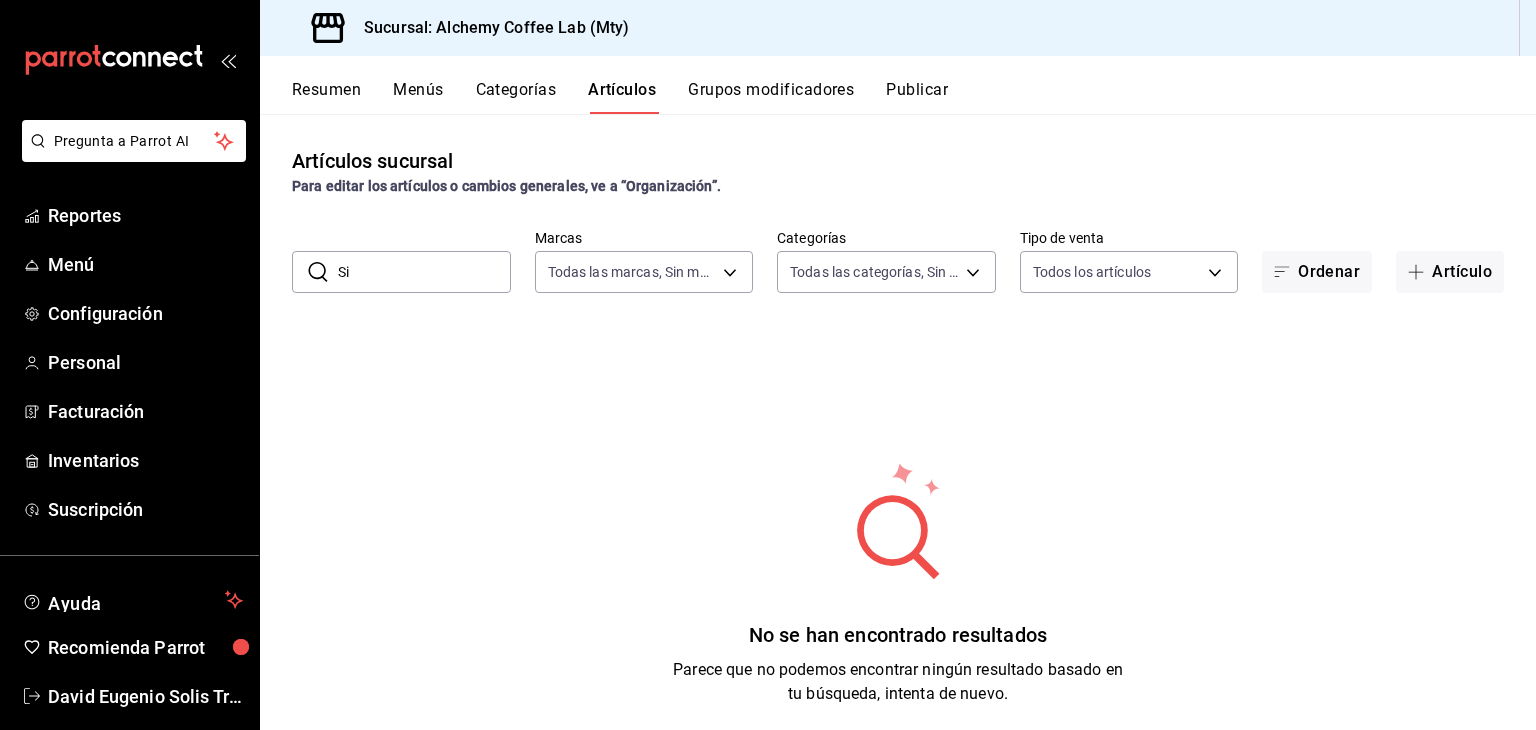 type on "S" 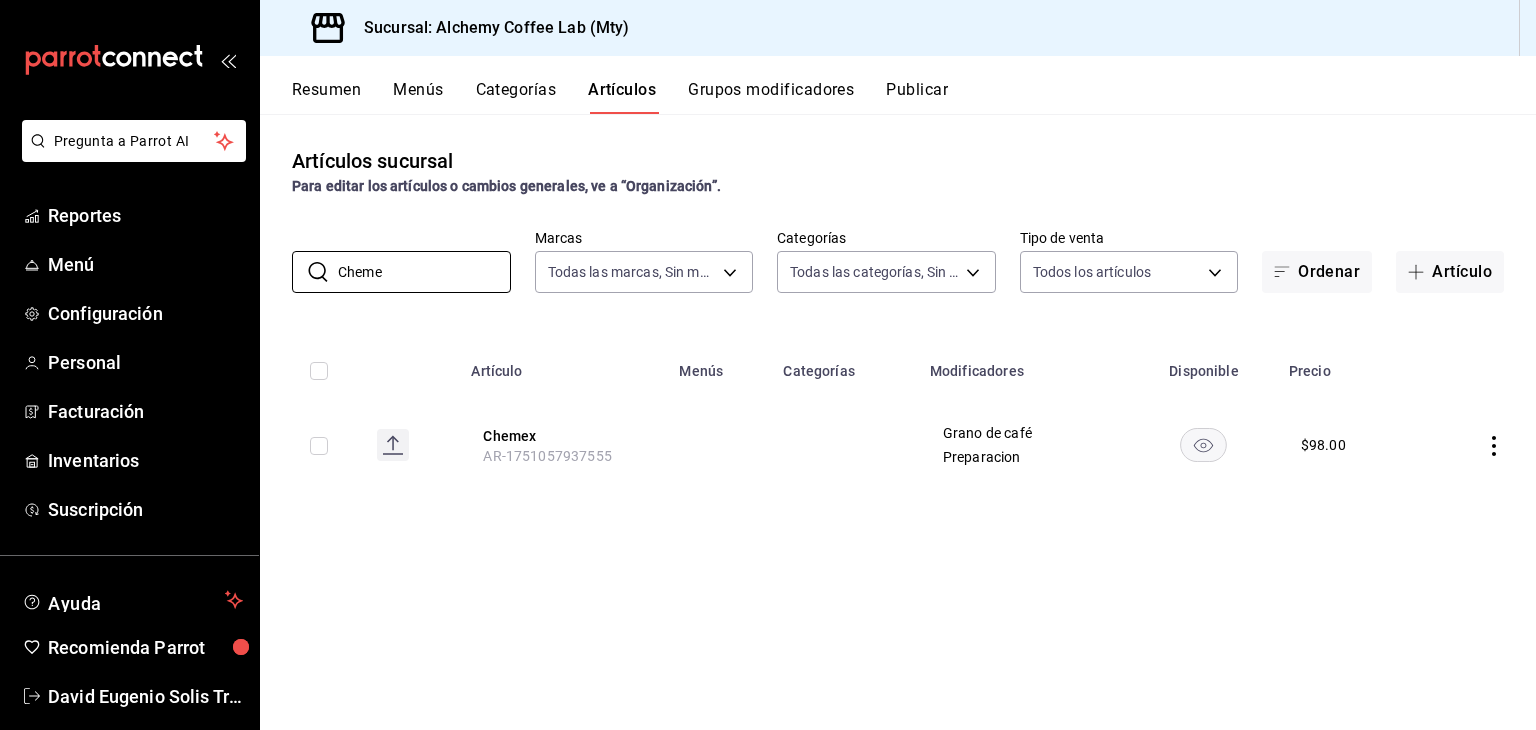 click 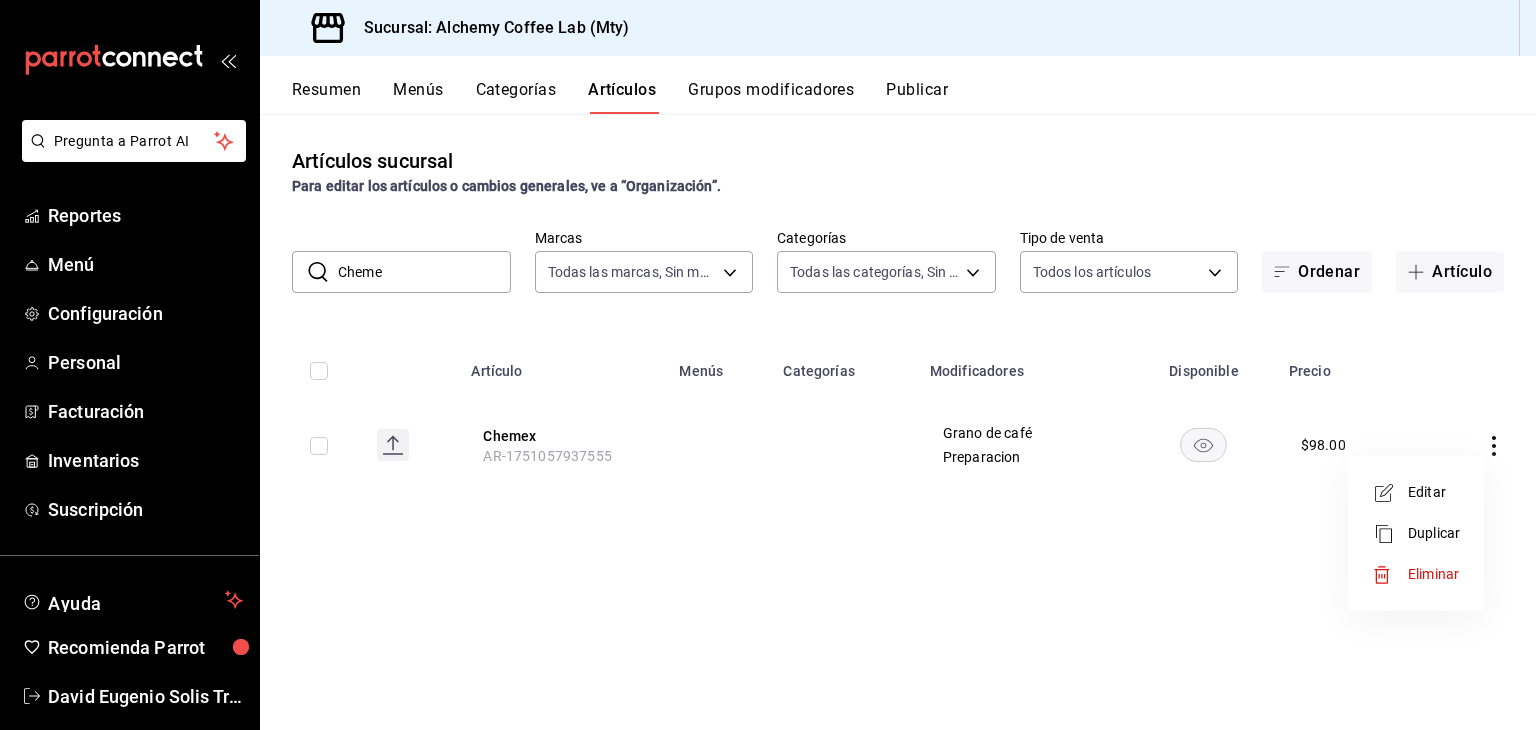 click at bounding box center (1390, 575) 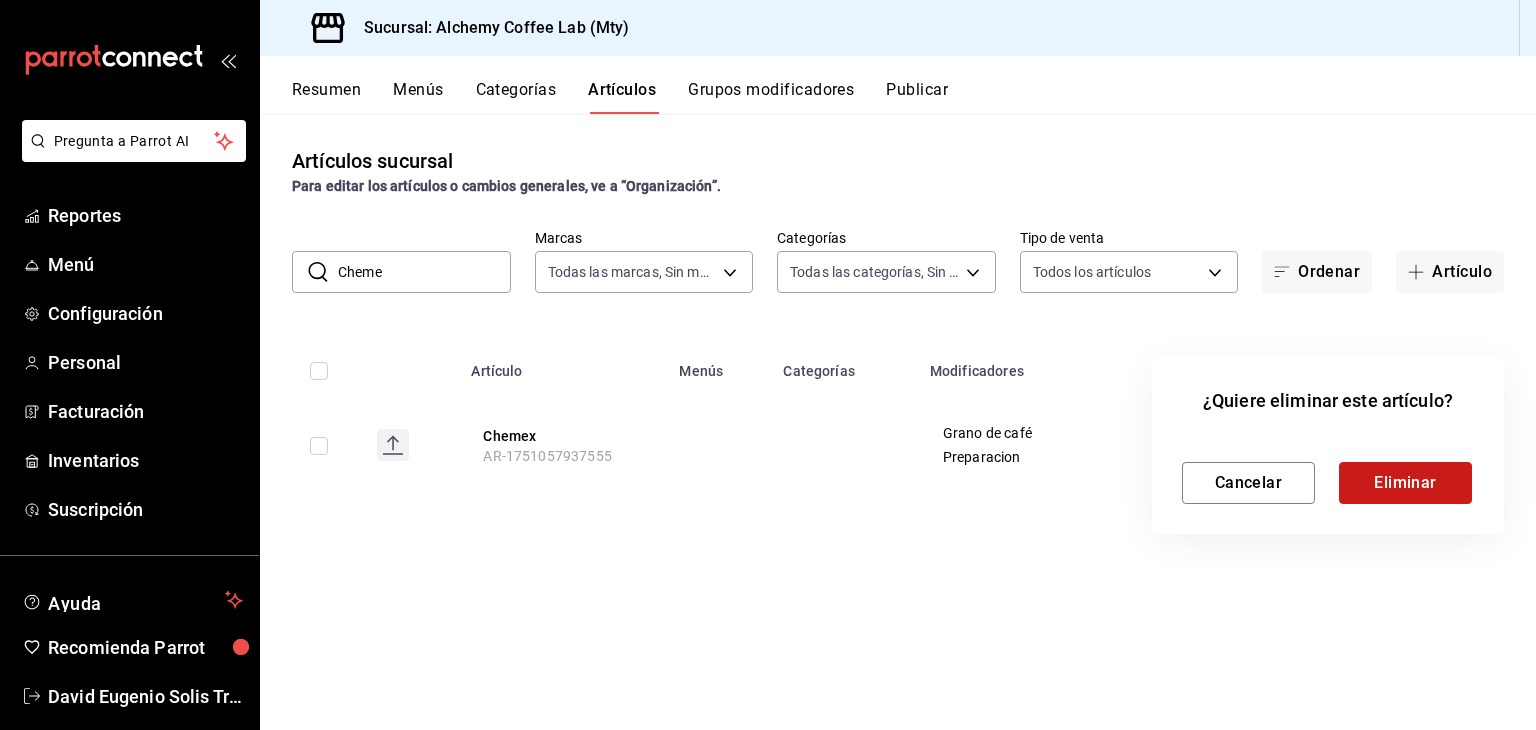 click on "Eliminar" at bounding box center [1405, 483] 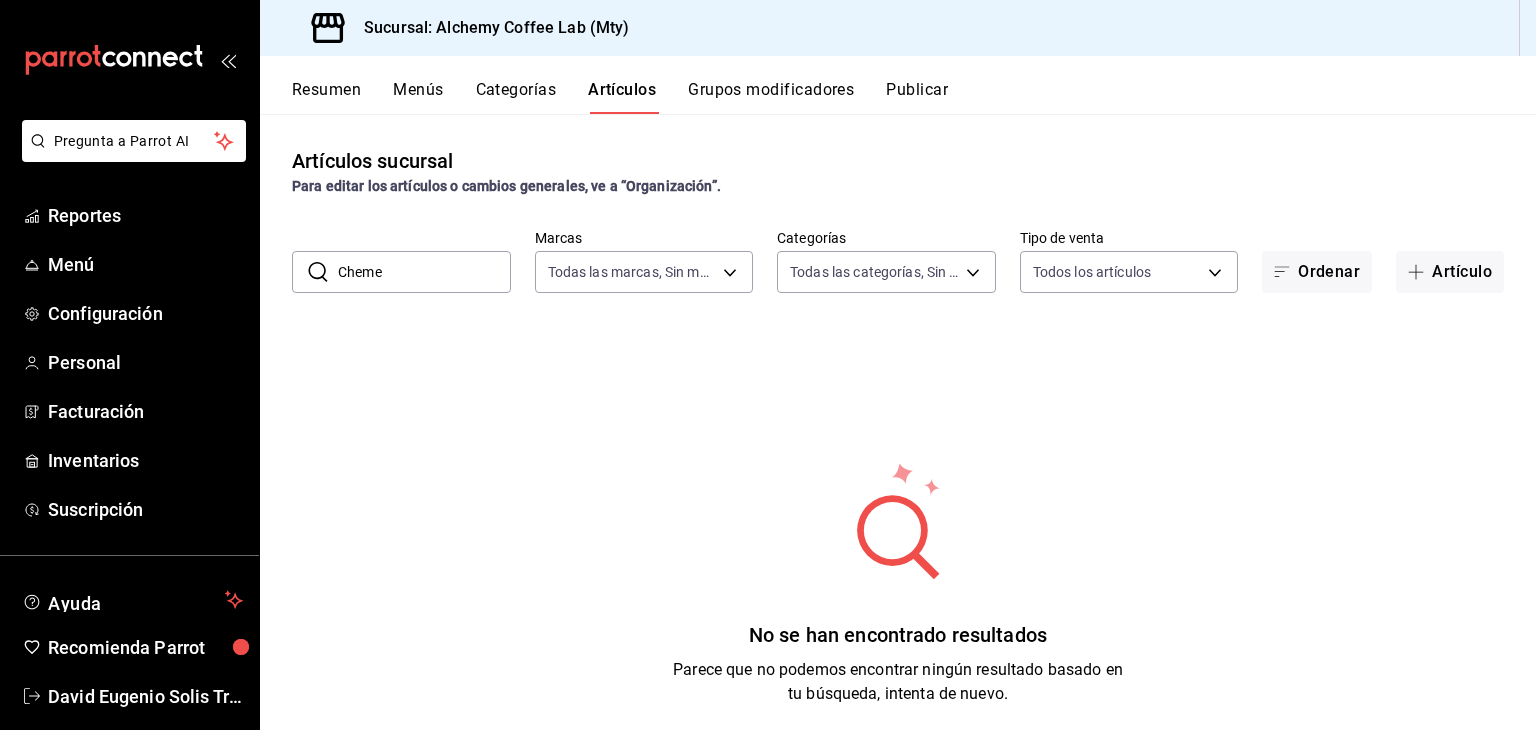 click on "Cheme" at bounding box center [424, 272] 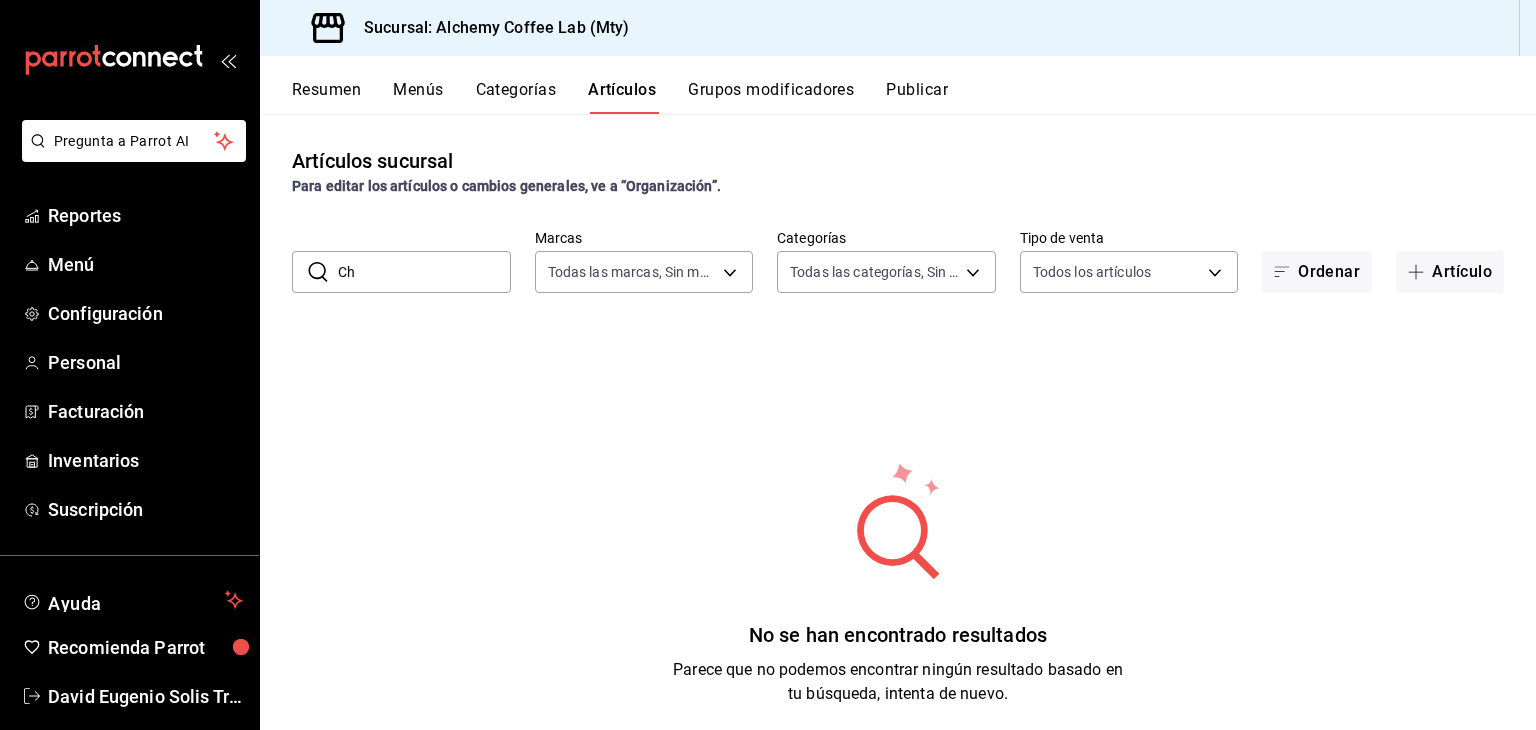 type on "C" 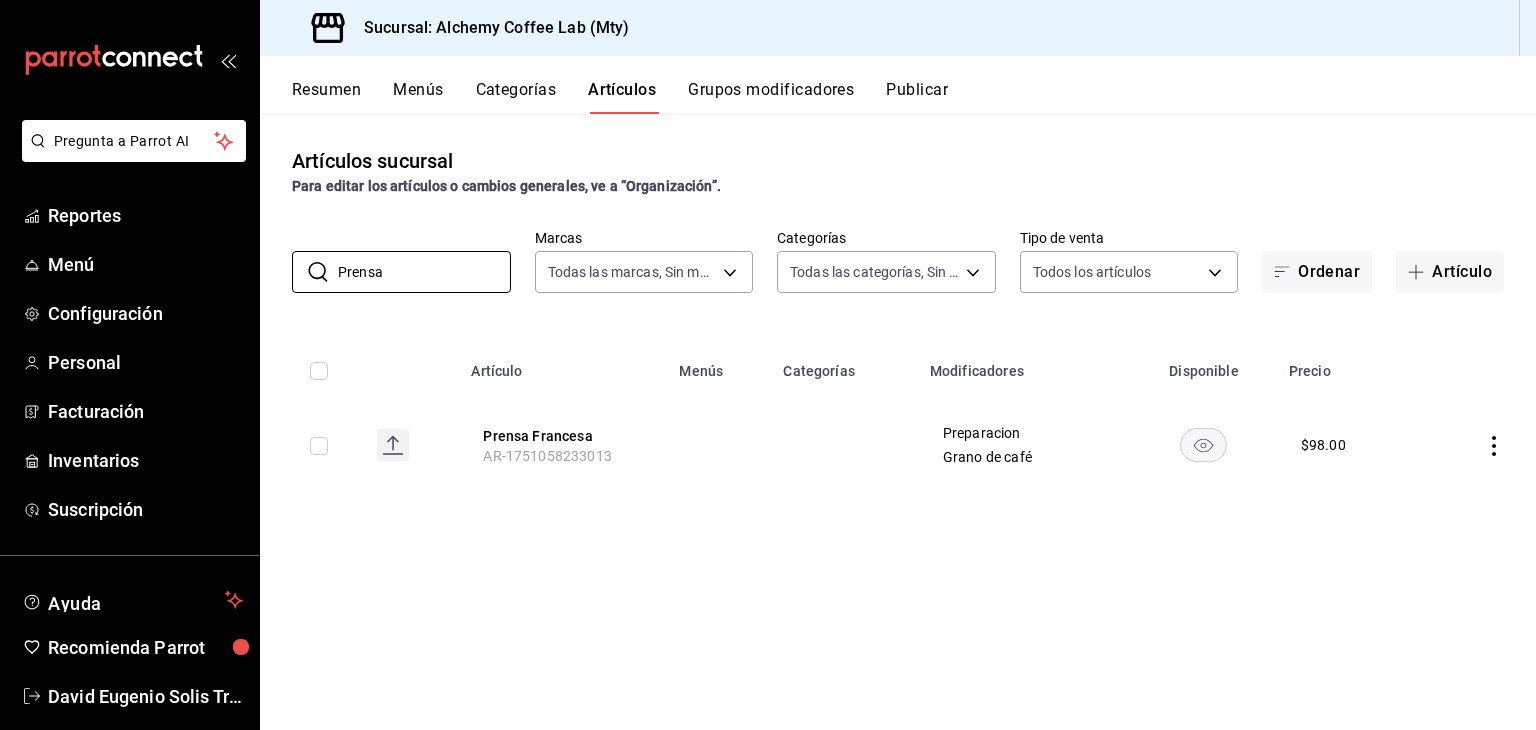 type on "Prensa" 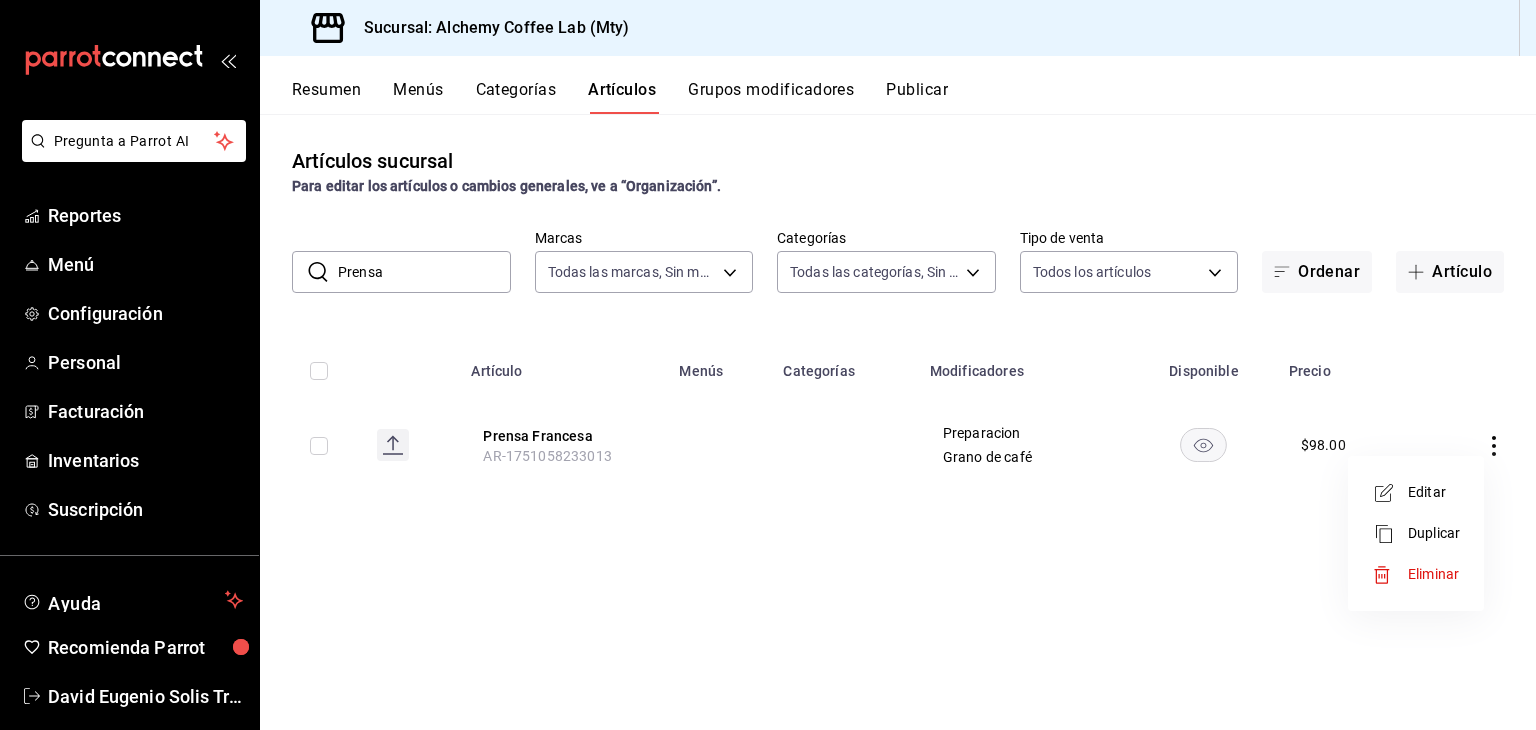 click on "Eliminar" at bounding box center [1433, 574] 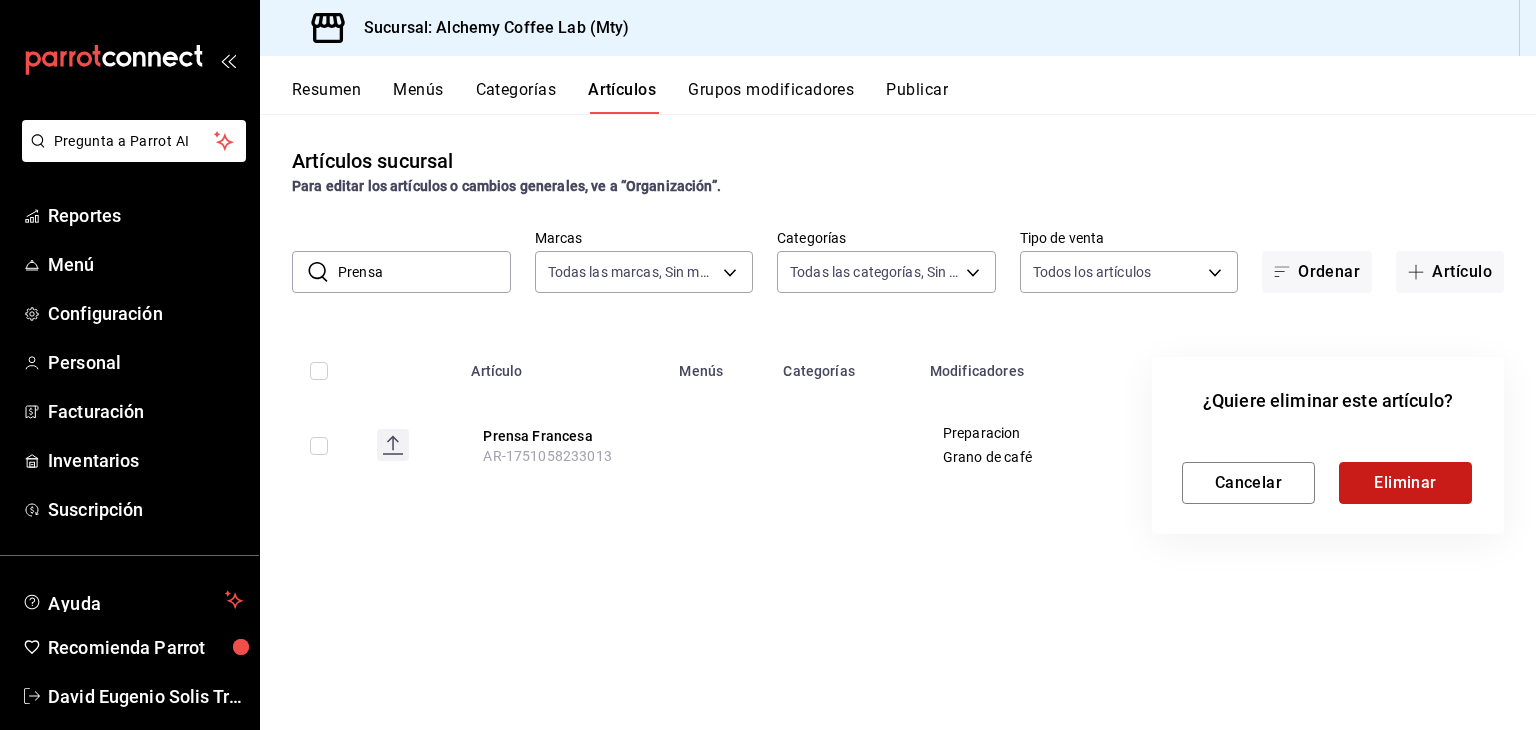 click on "Eliminar" at bounding box center (1405, 483) 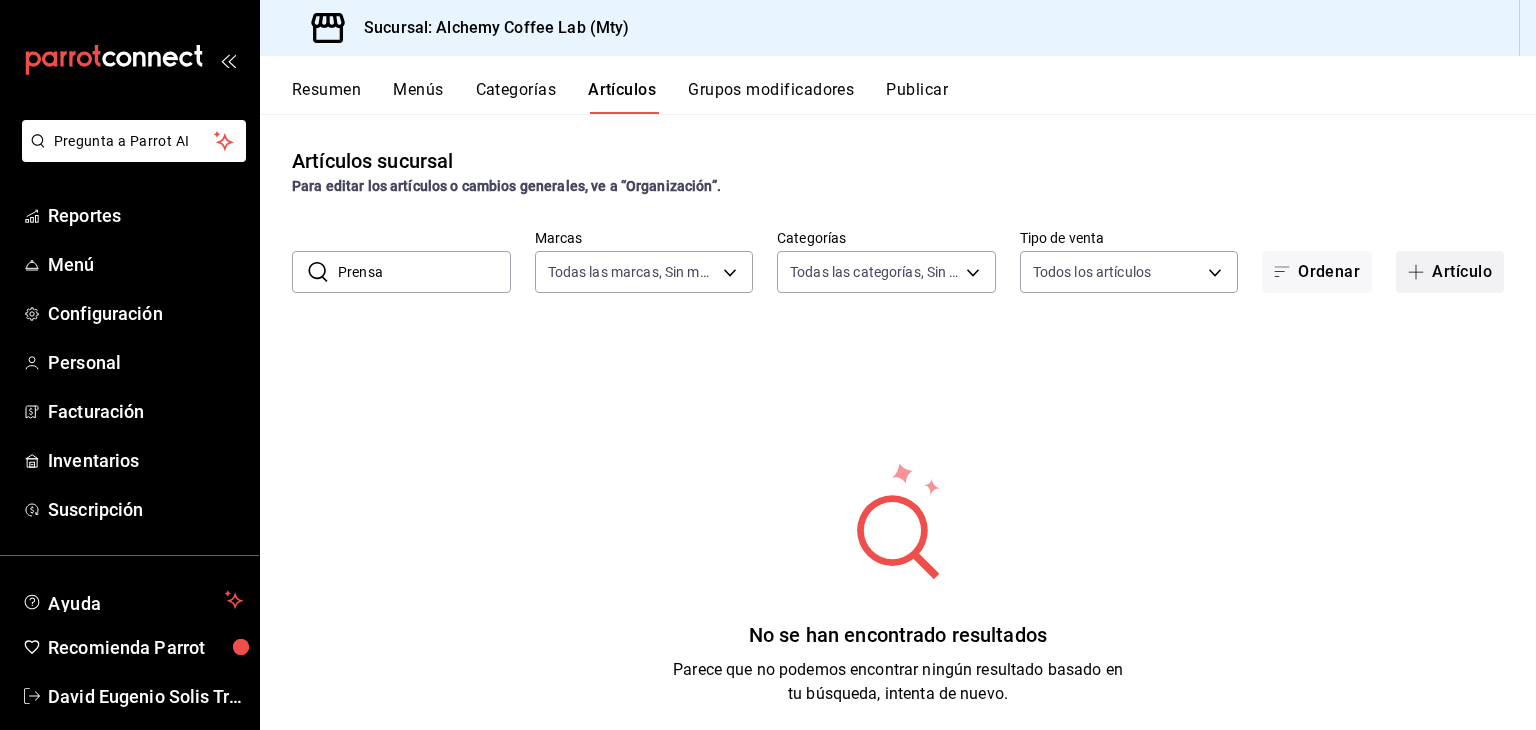 click on "Artículo" at bounding box center [1450, 272] 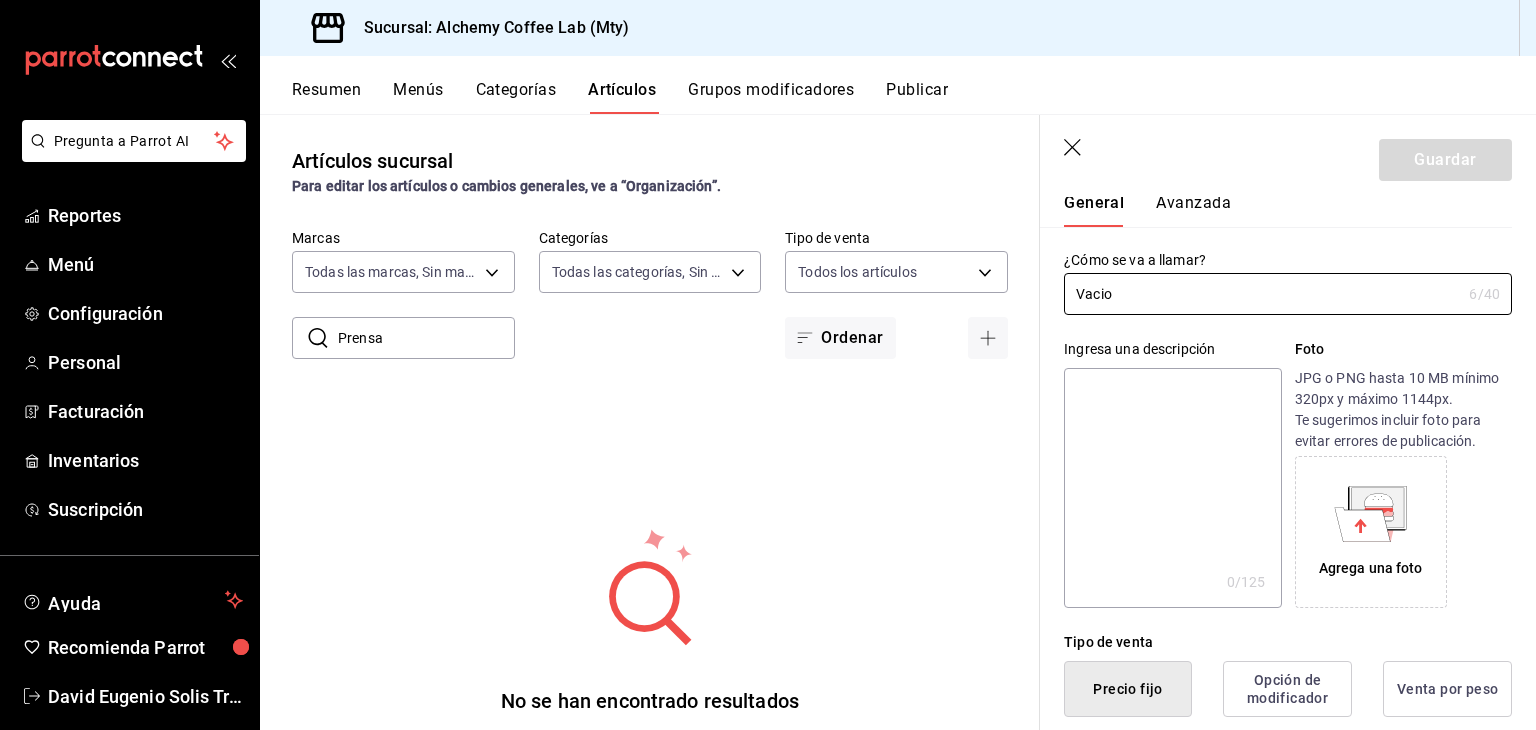 scroll, scrollTop: 300, scrollLeft: 0, axis: vertical 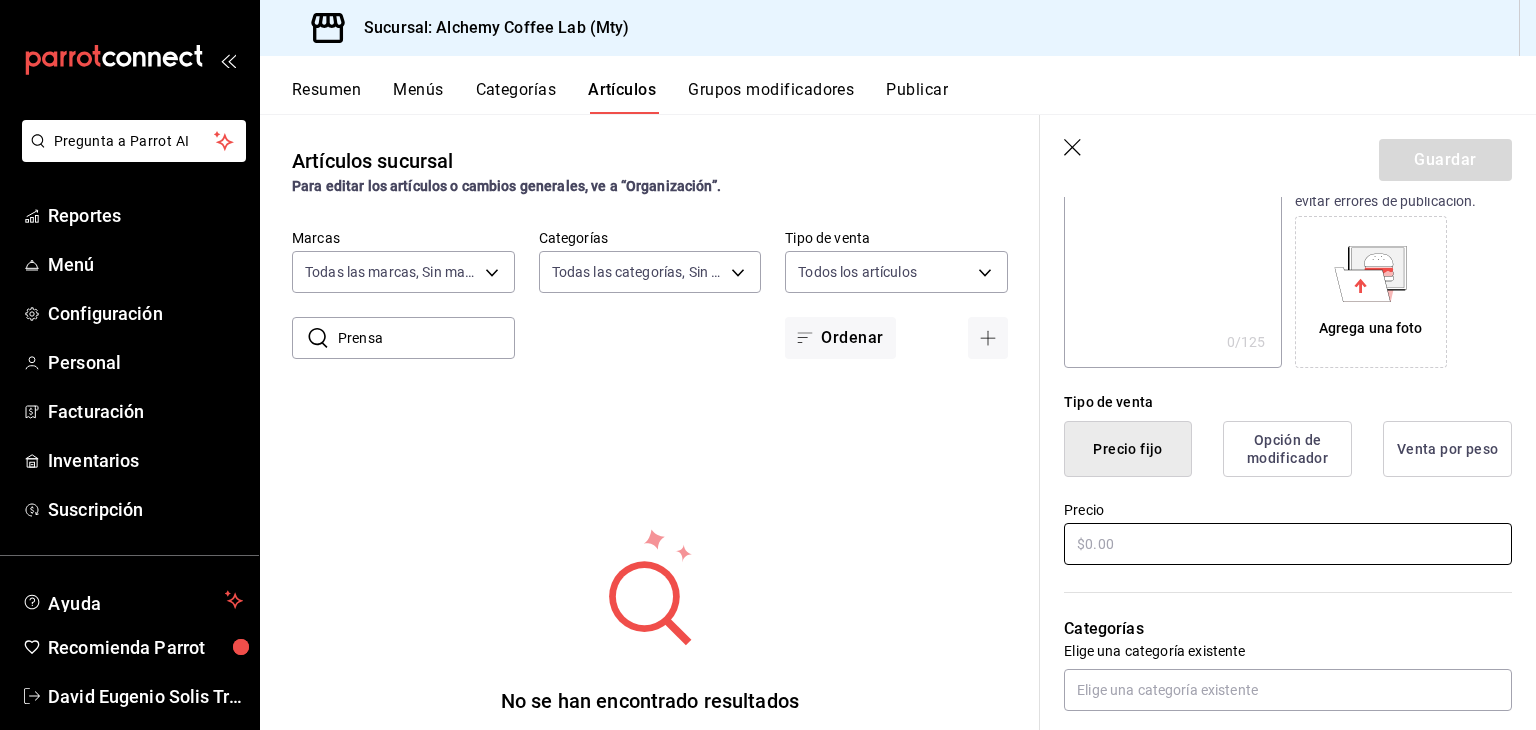 type on "Vacio" 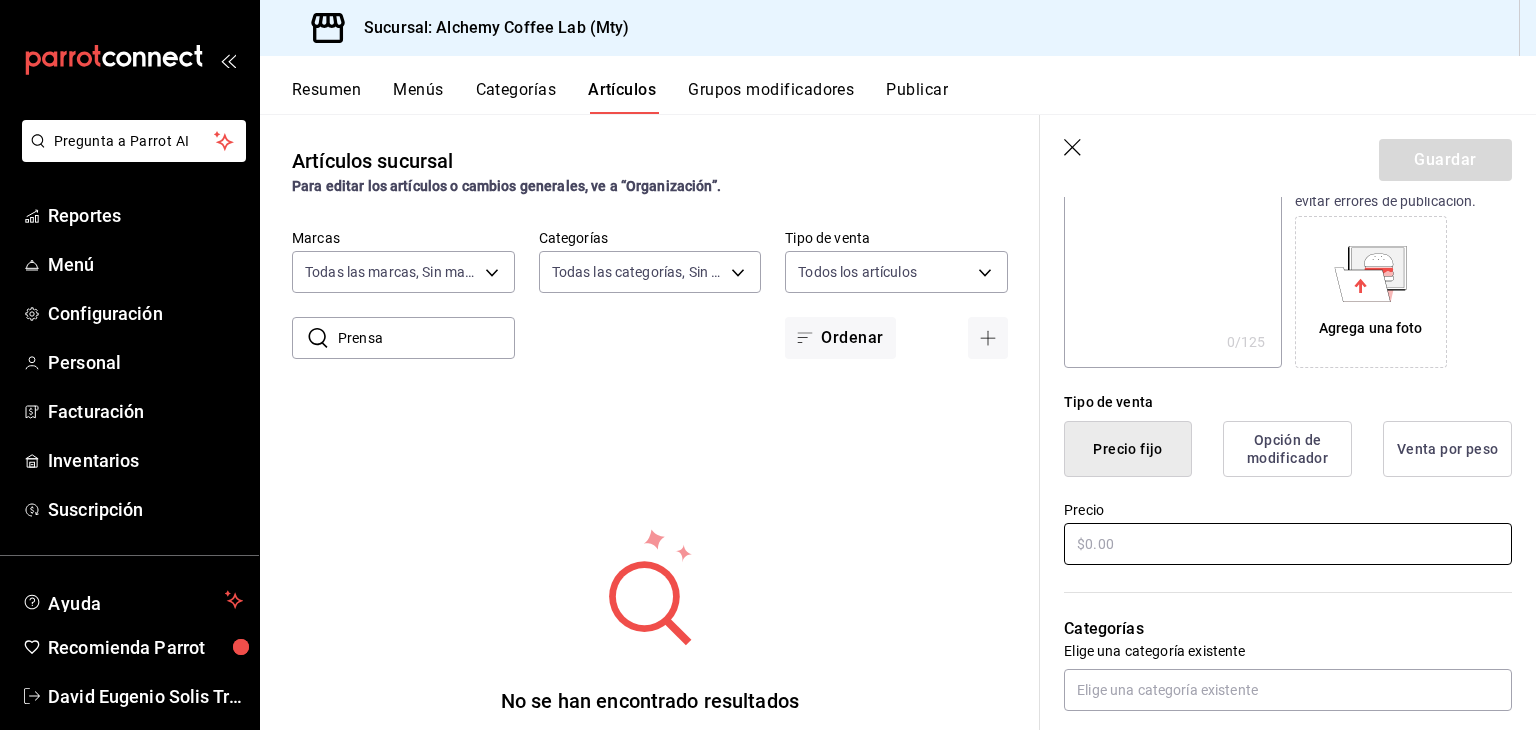click at bounding box center (1288, 544) 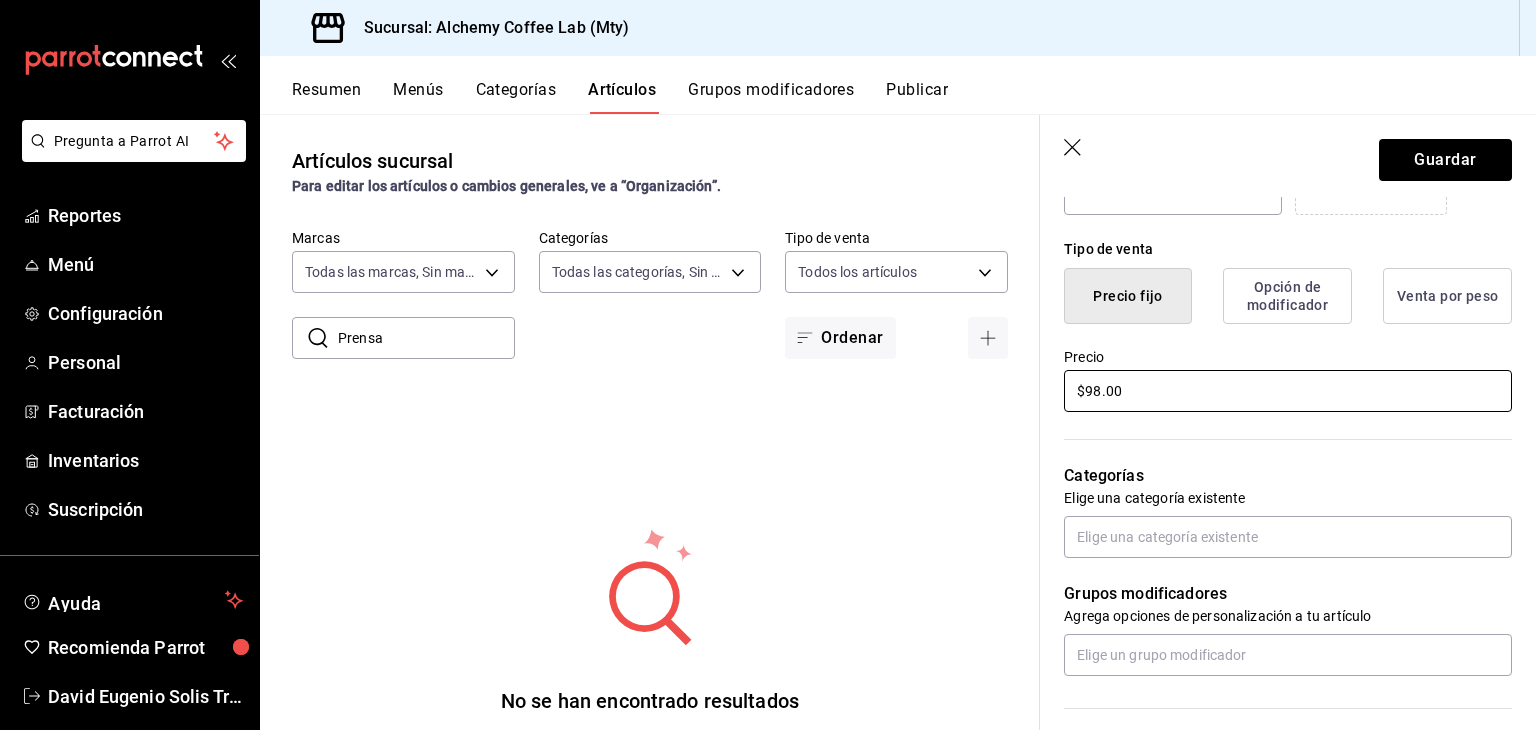 scroll, scrollTop: 500, scrollLeft: 0, axis: vertical 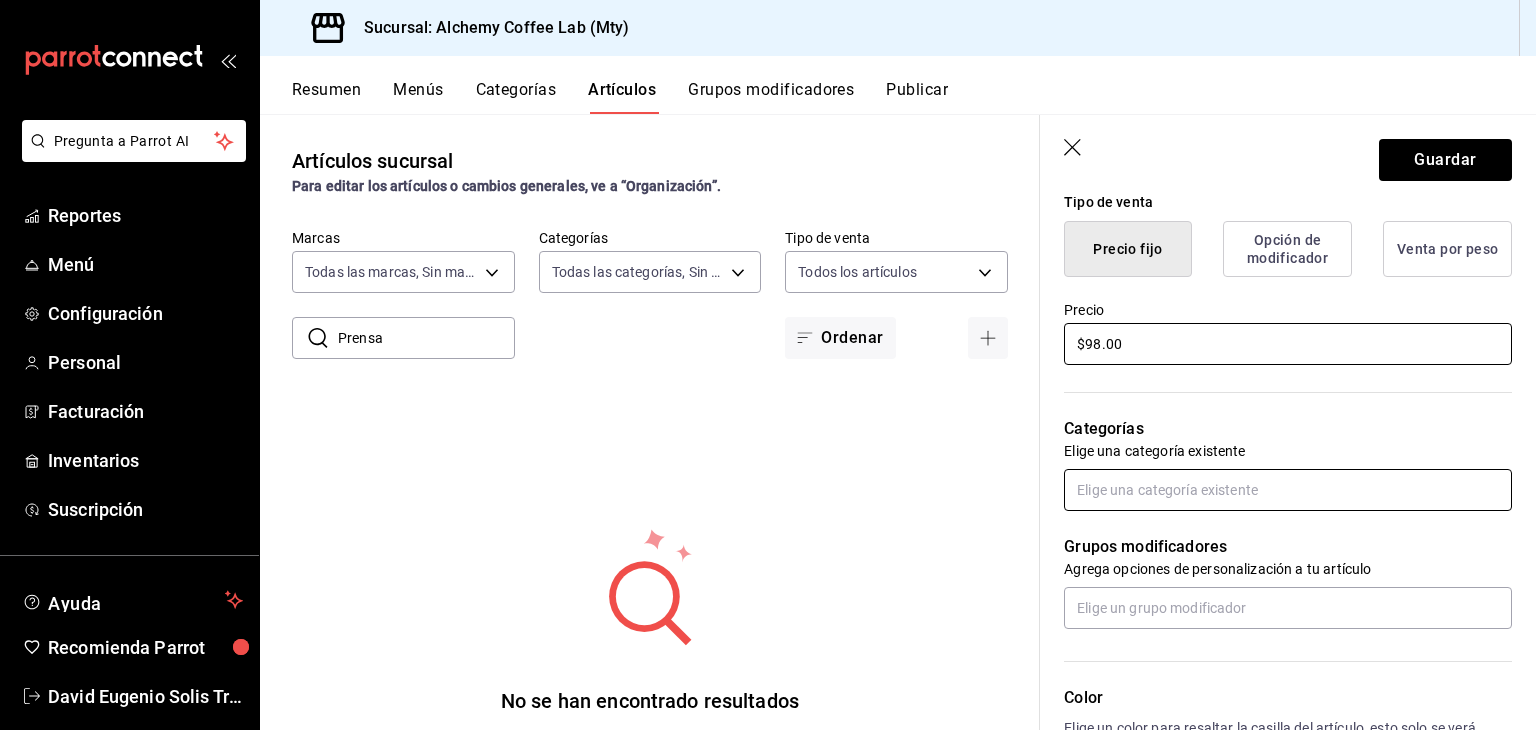 type on "$98.00" 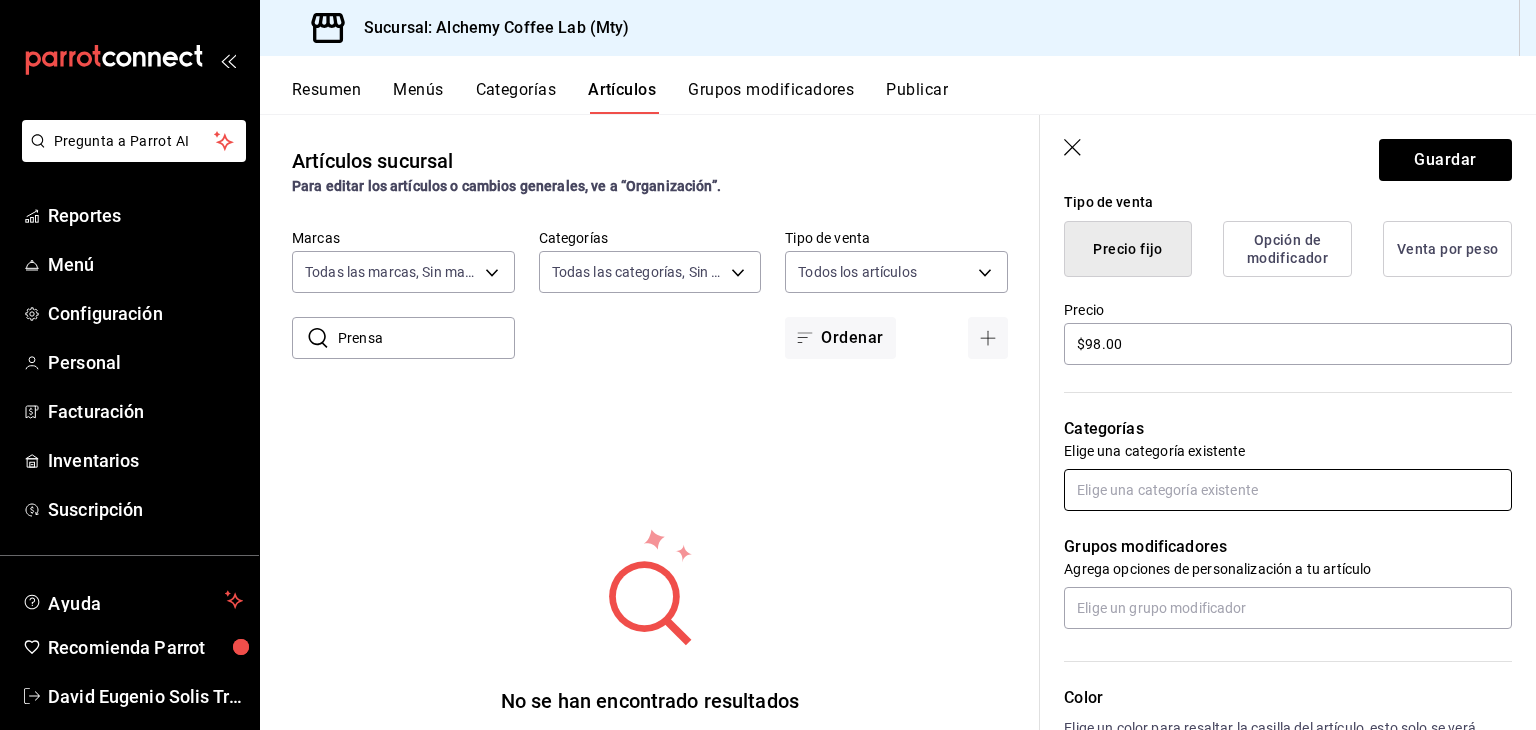 click at bounding box center (1288, 490) 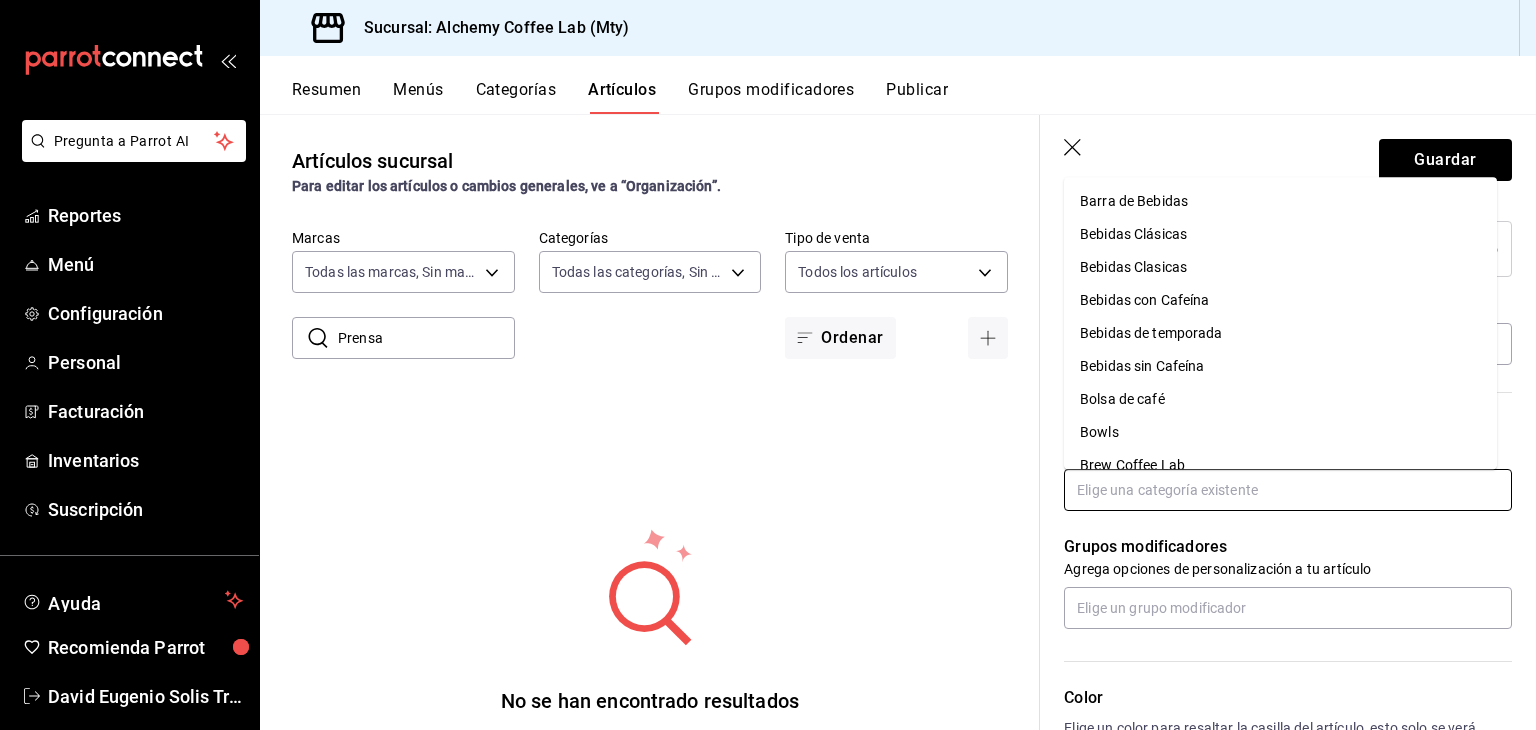 scroll, scrollTop: 100, scrollLeft: 0, axis: vertical 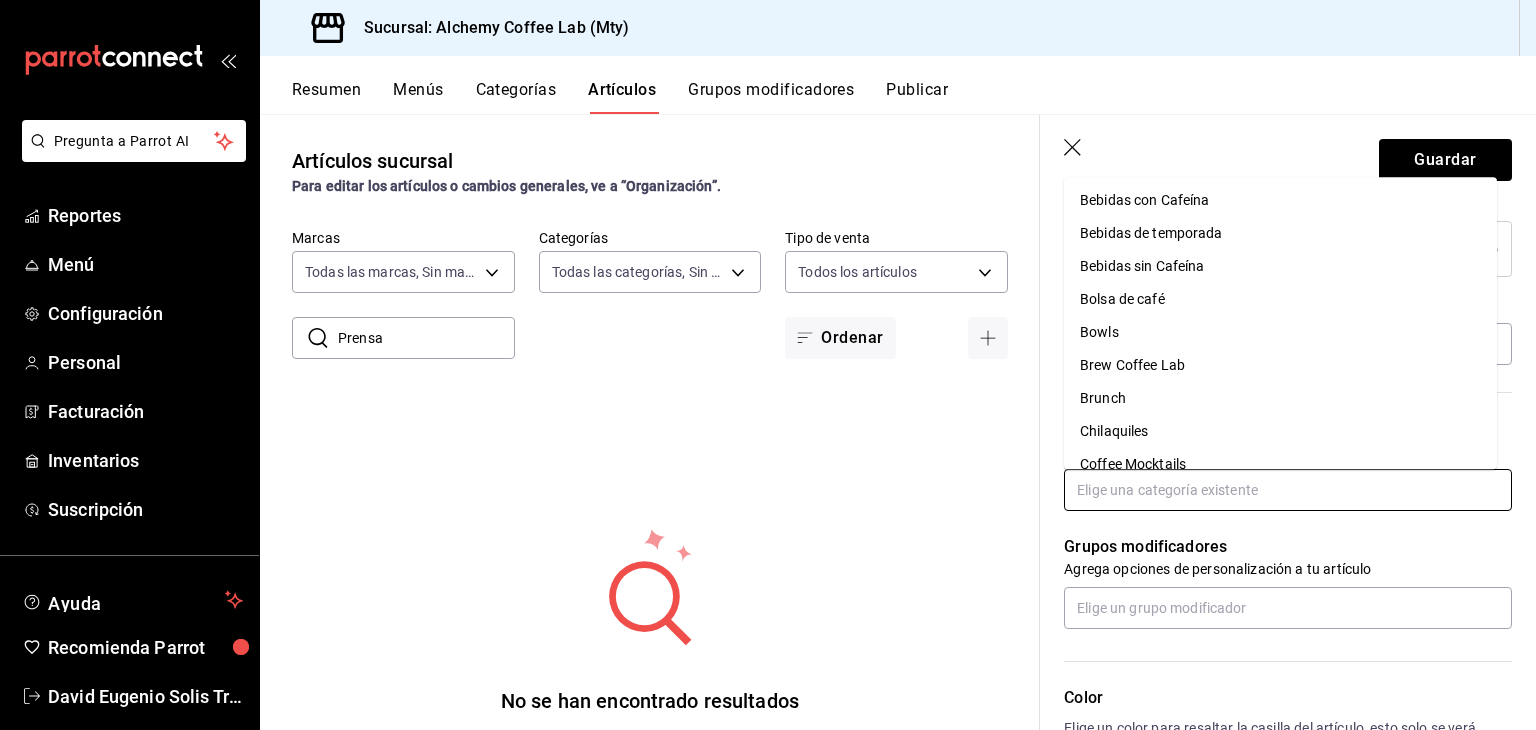click on "Brew Coffee Lab" at bounding box center (1280, 365) 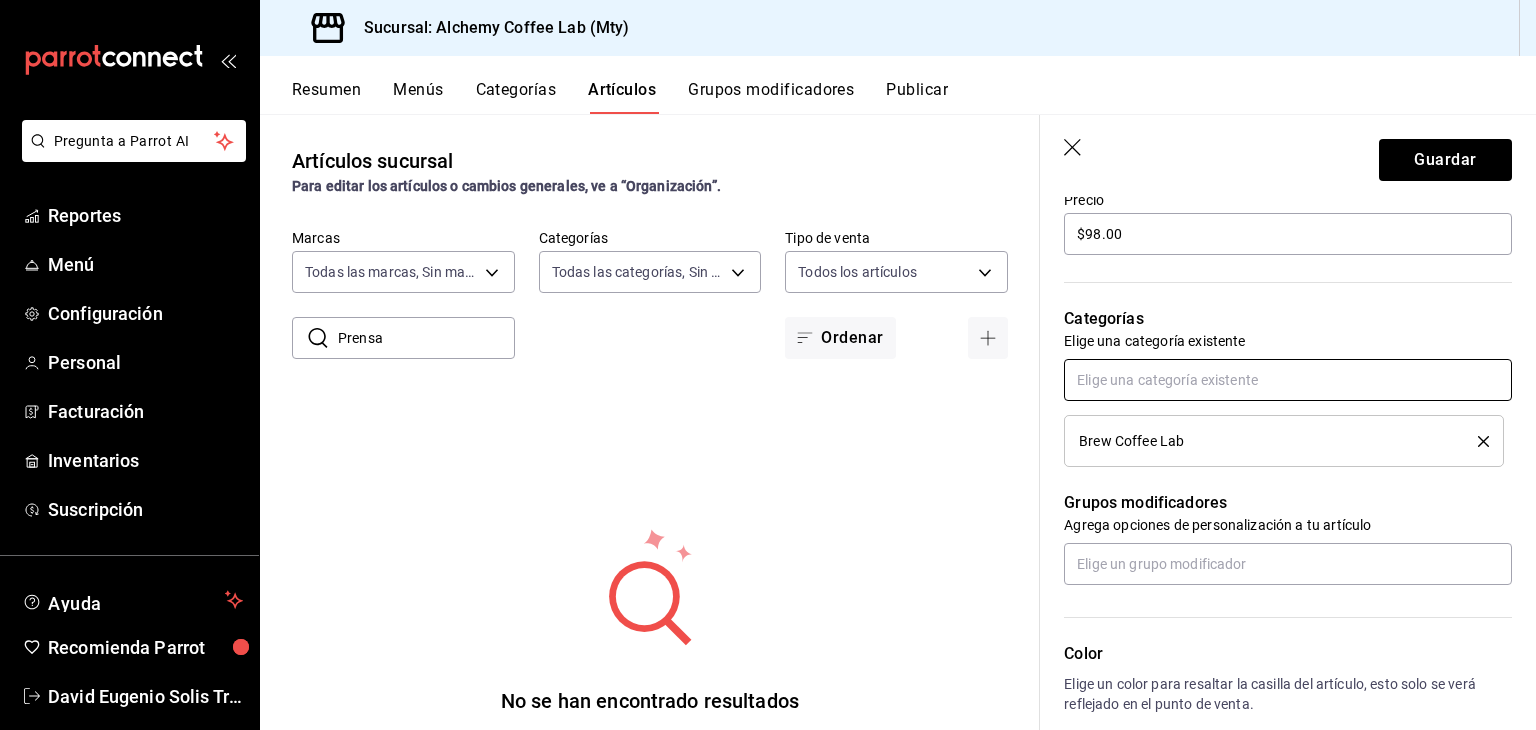 scroll, scrollTop: 700, scrollLeft: 0, axis: vertical 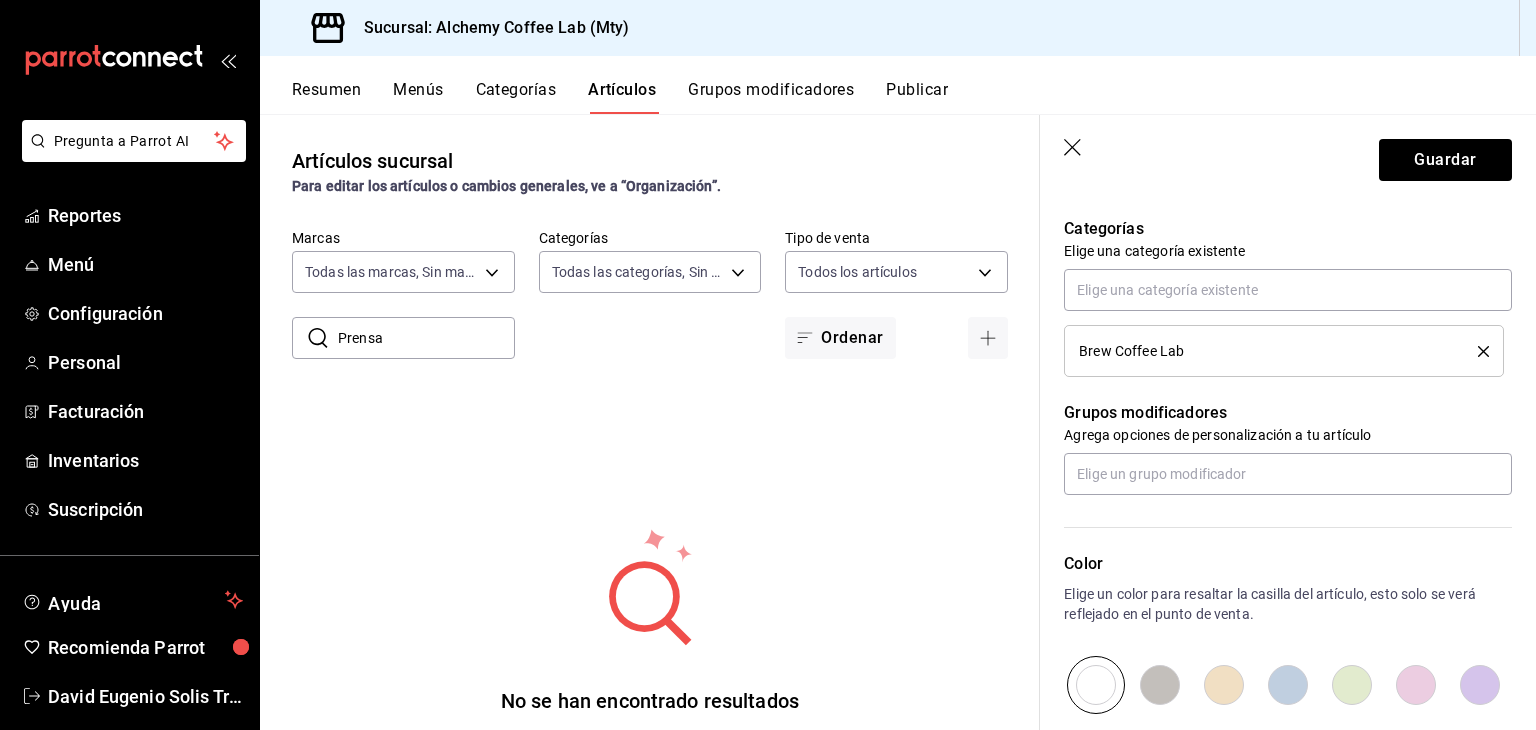 click on "Agrega opciones de personalización a tu artículo" at bounding box center [1288, 435] 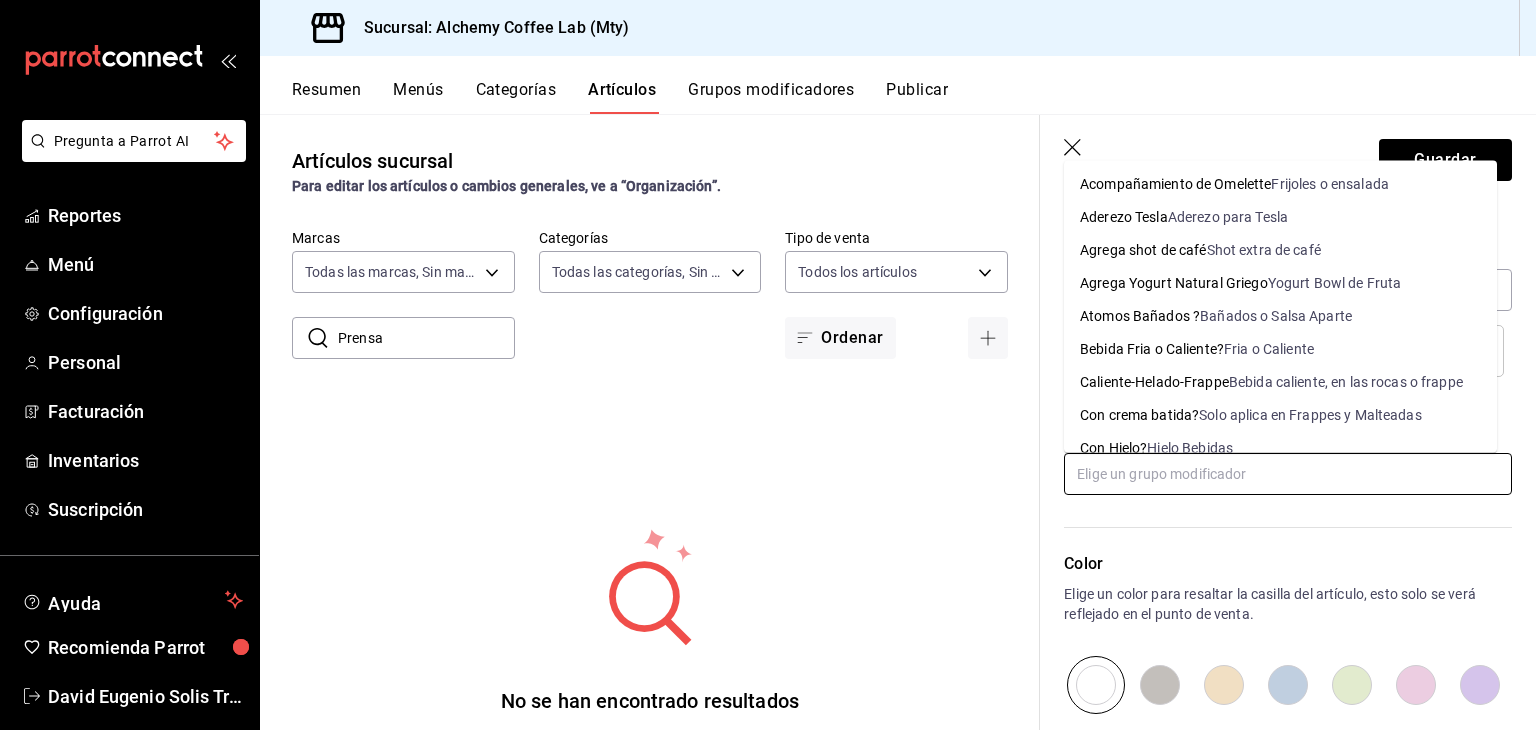 click at bounding box center [1288, 474] 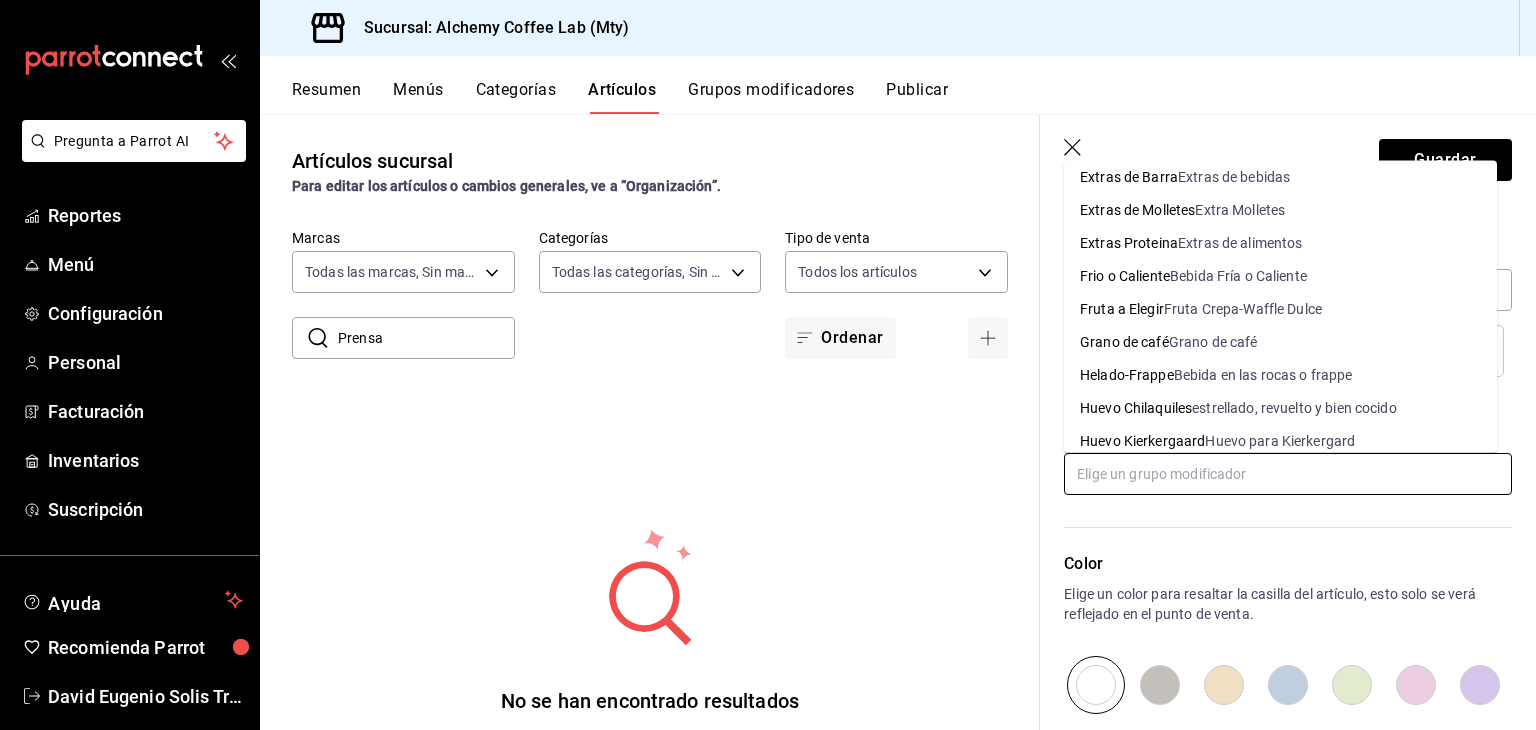 scroll, scrollTop: 900, scrollLeft: 0, axis: vertical 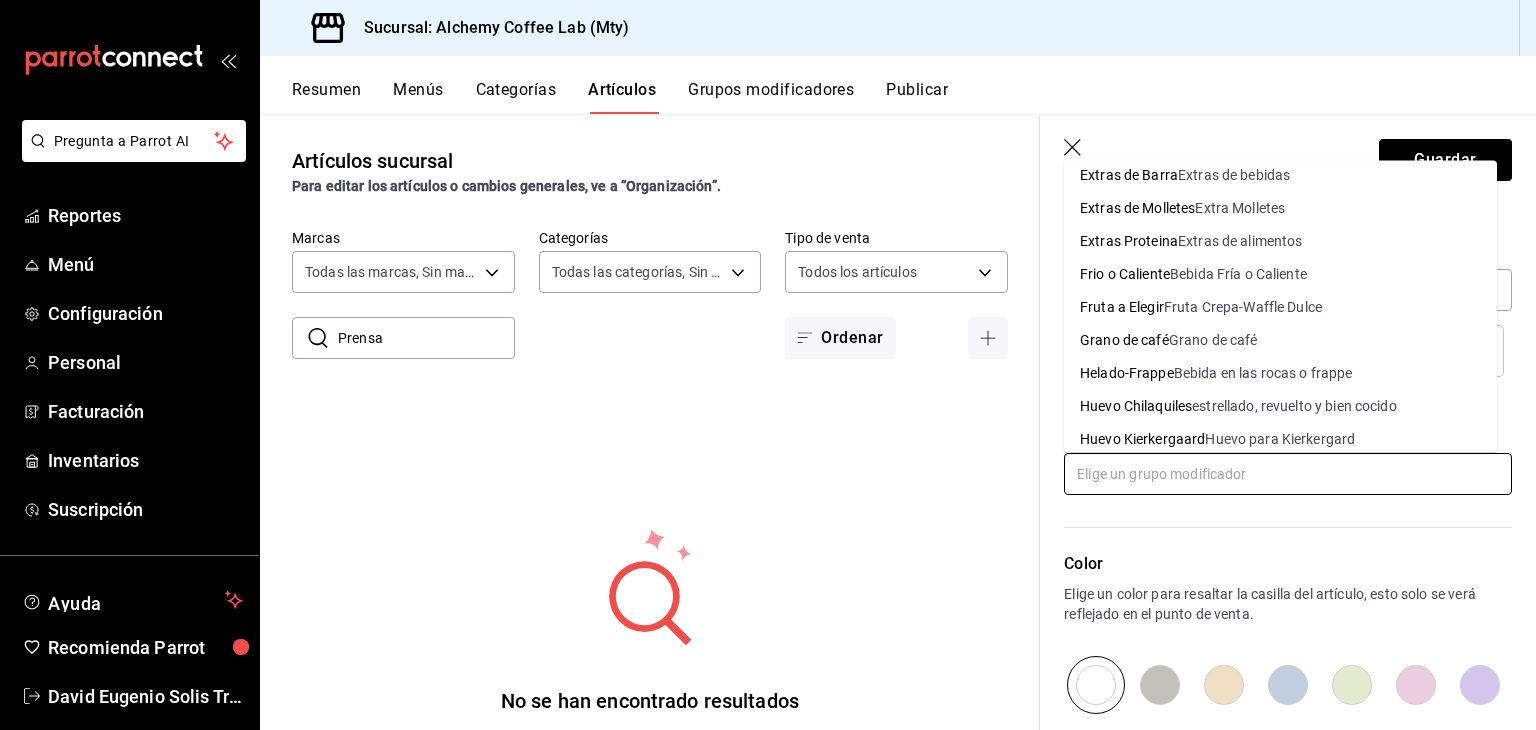 click on "Grano de café" at bounding box center (1213, 340) 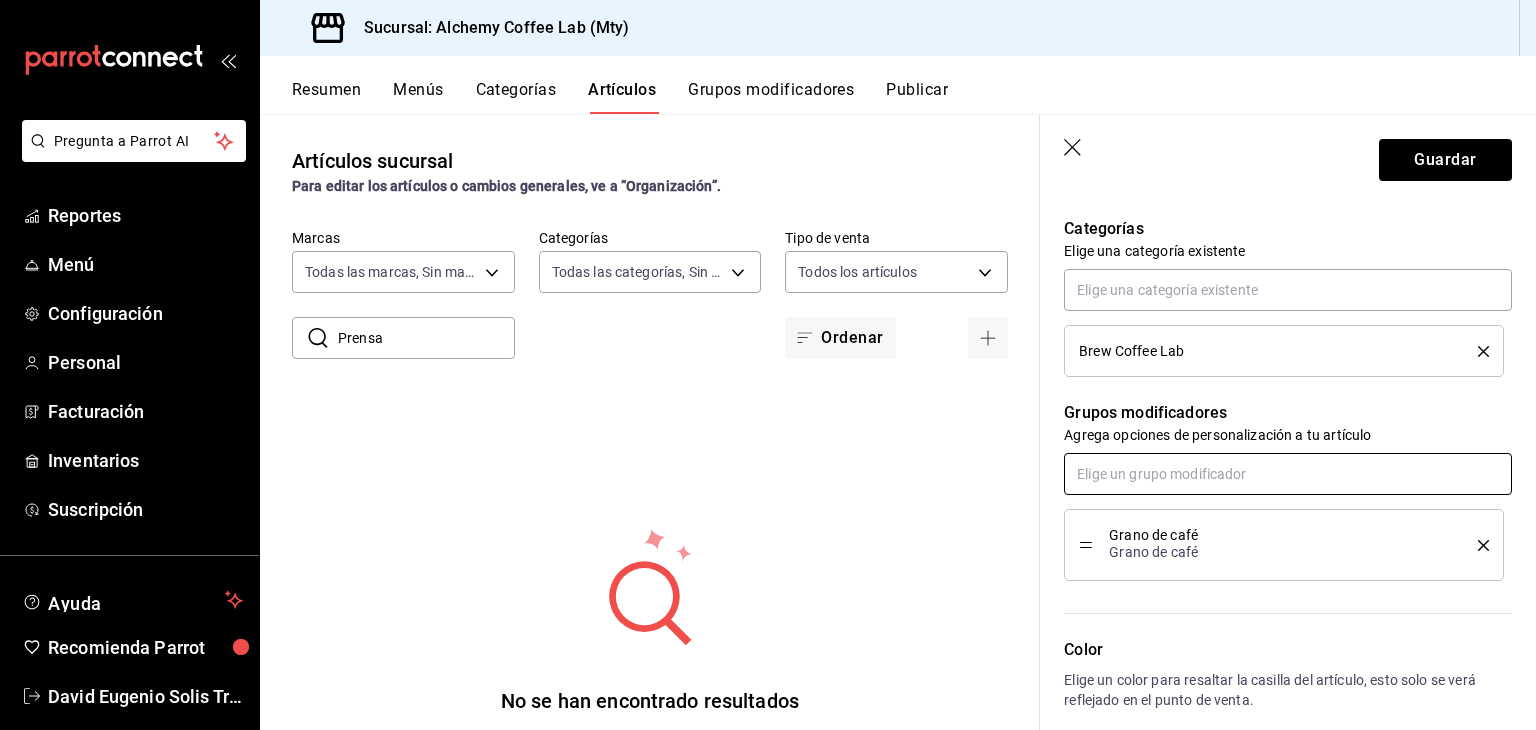click at bounding box center (1288, 474) 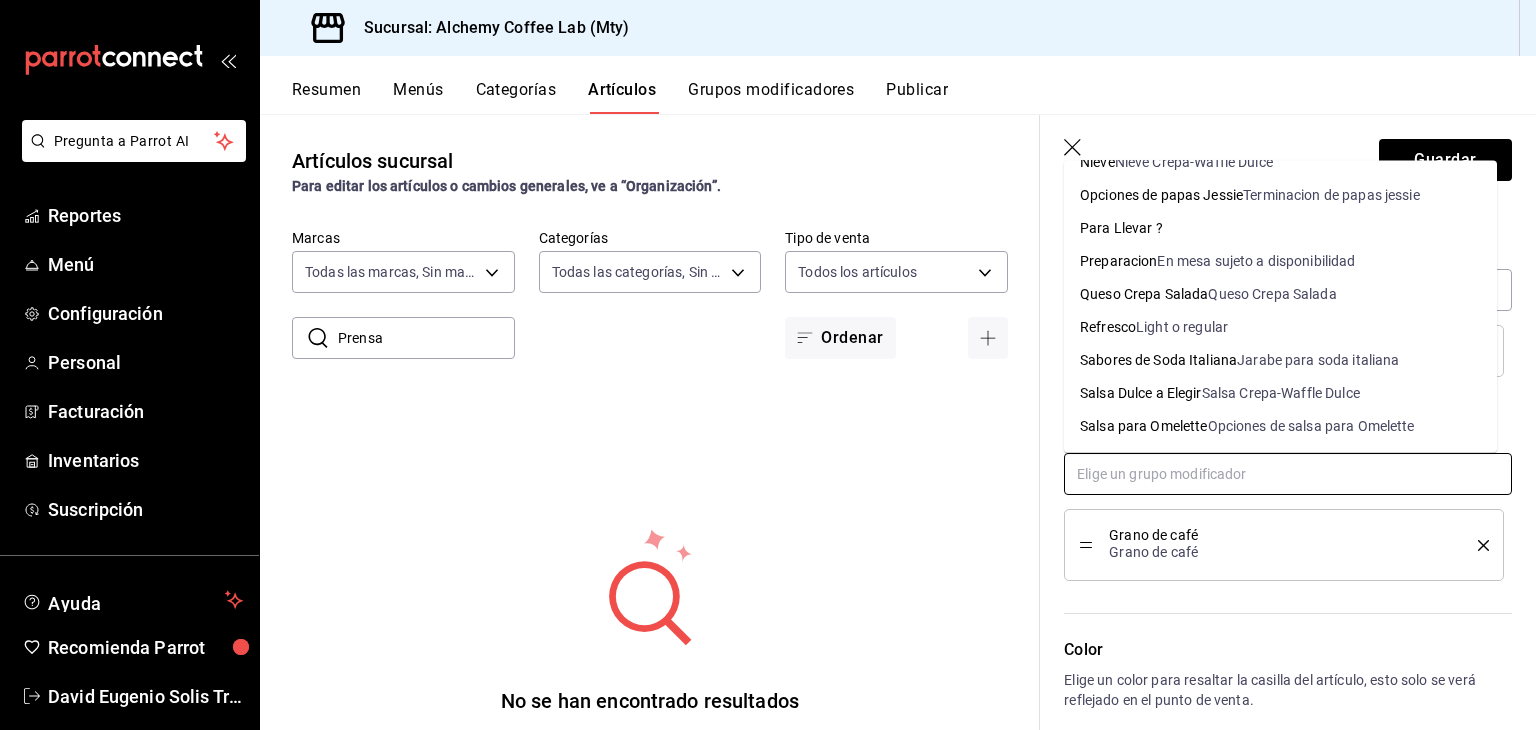 scroll, scrollTop: 1340, scrollLeft: 0, axis: vertical 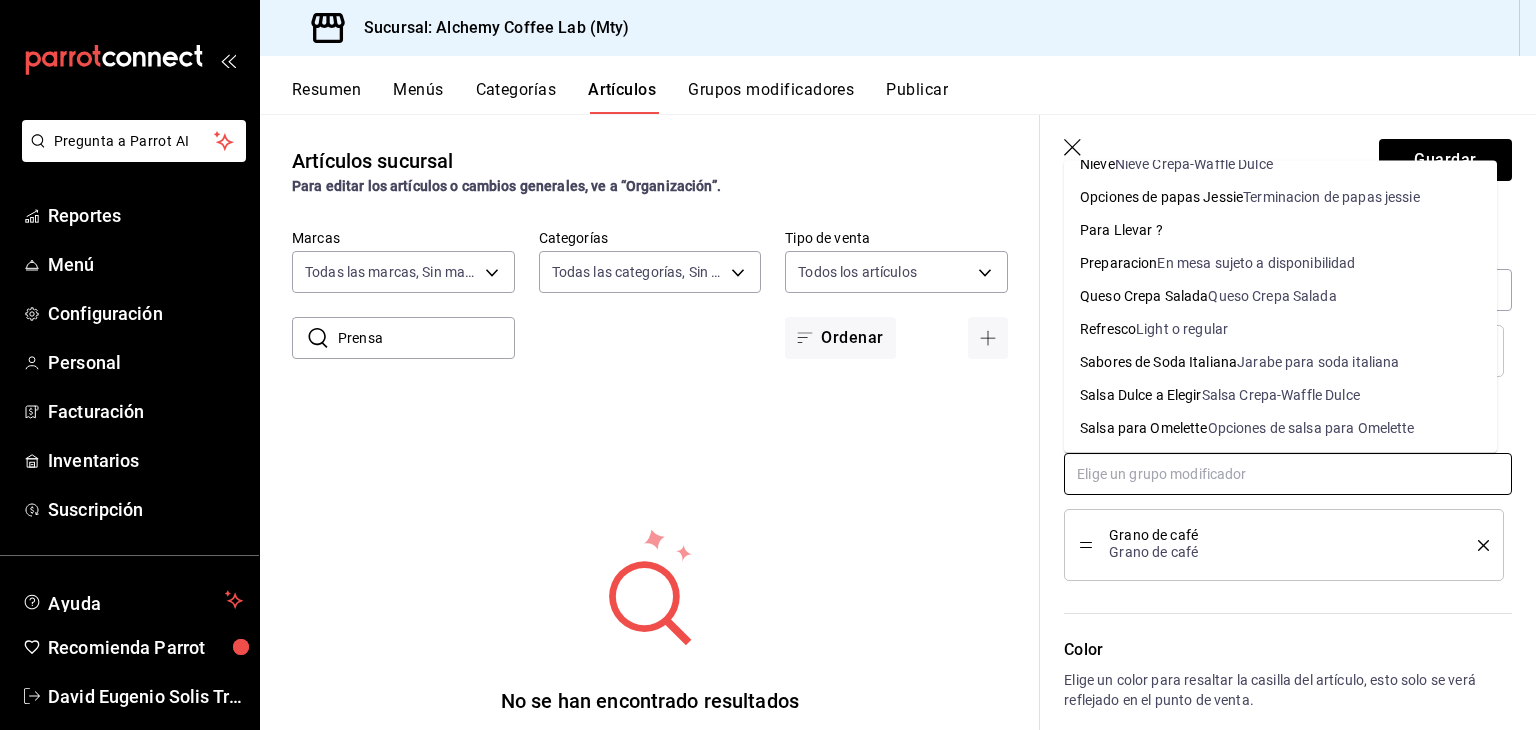 click on "En mesa sujeto a disponibilidad" at bounding box center (1256, 263) 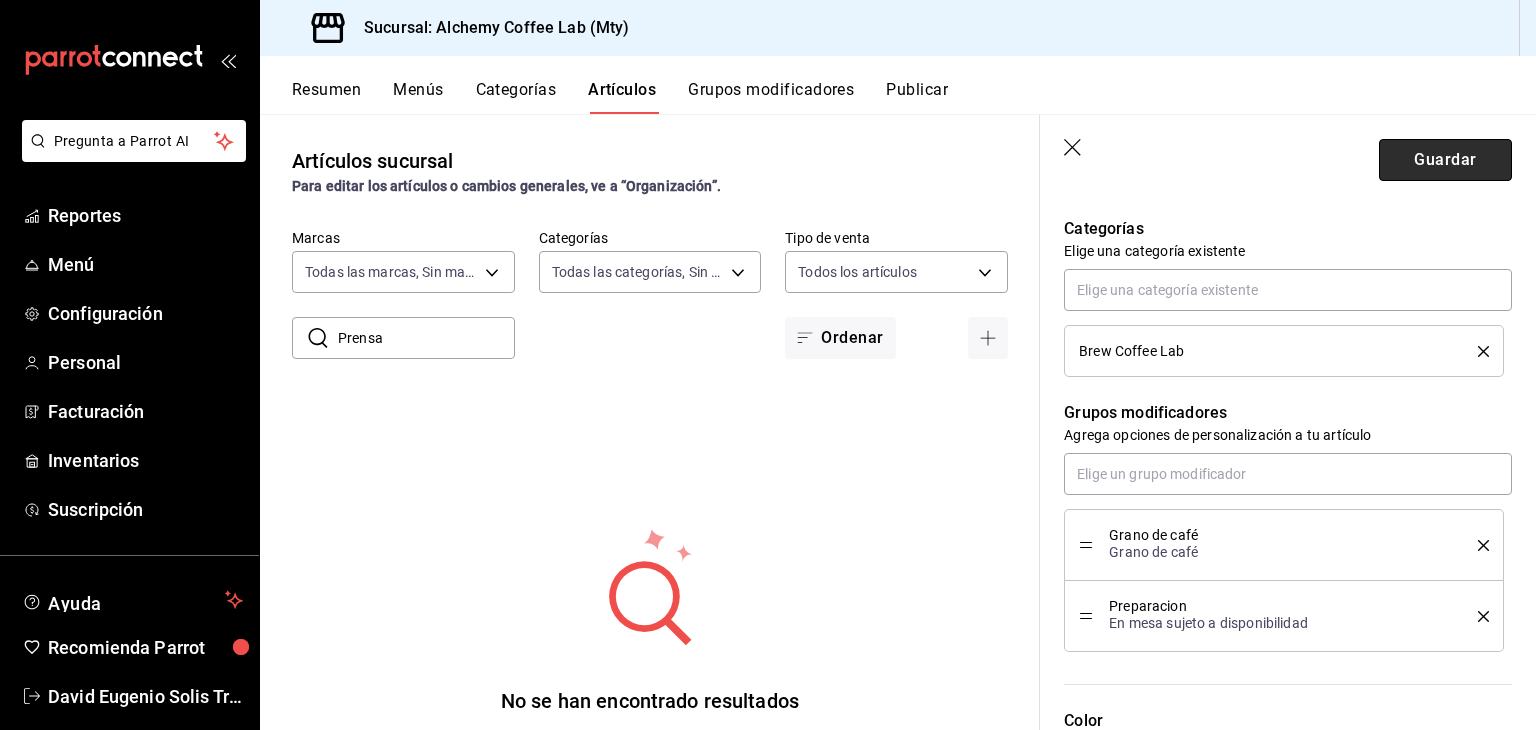 click on "Guardar" at bounding box center [1445, 160] 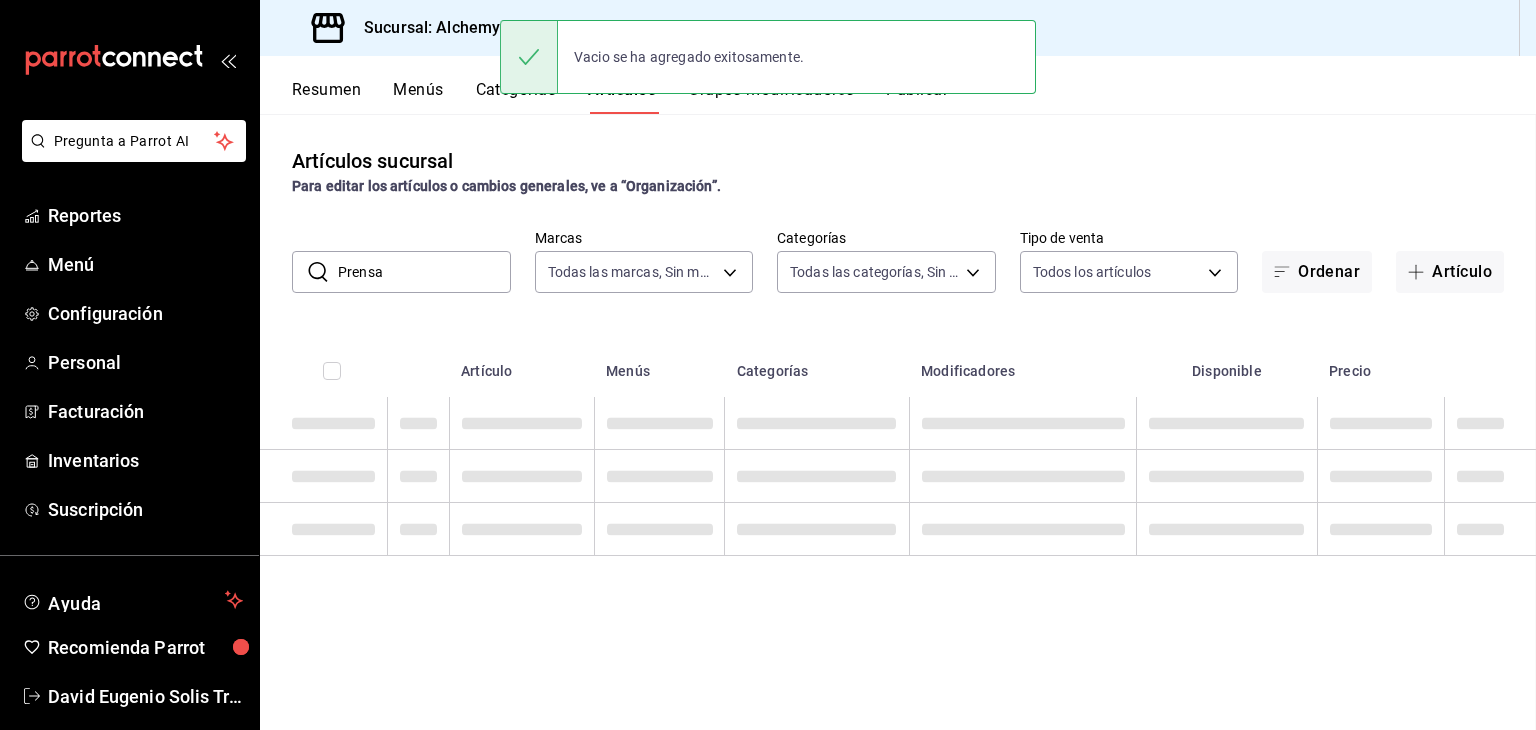 scroll, scrollTop: 0, scrollLeft: 0, axis: both 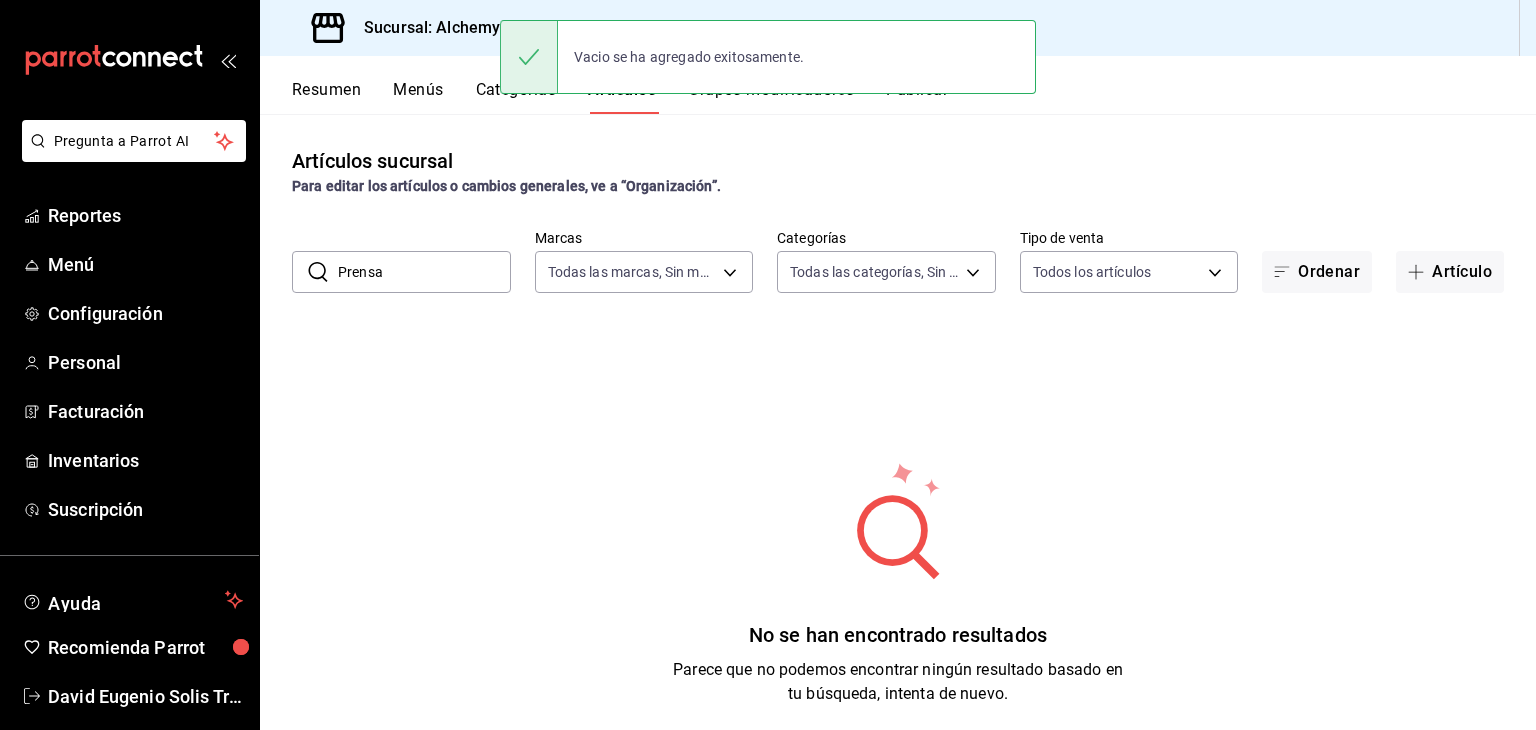 click on "Prensa" at bounding box center (424, 272) 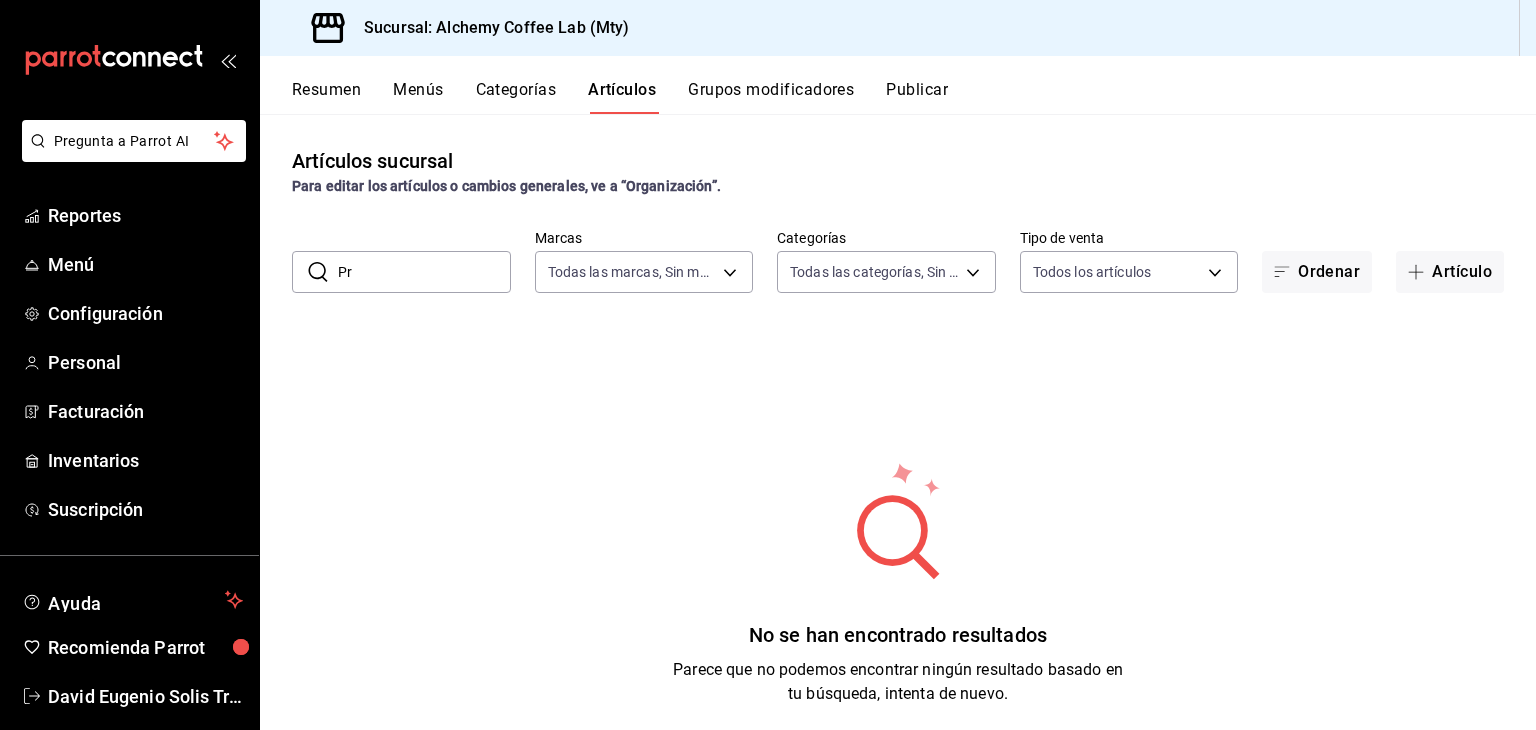 type on "P" 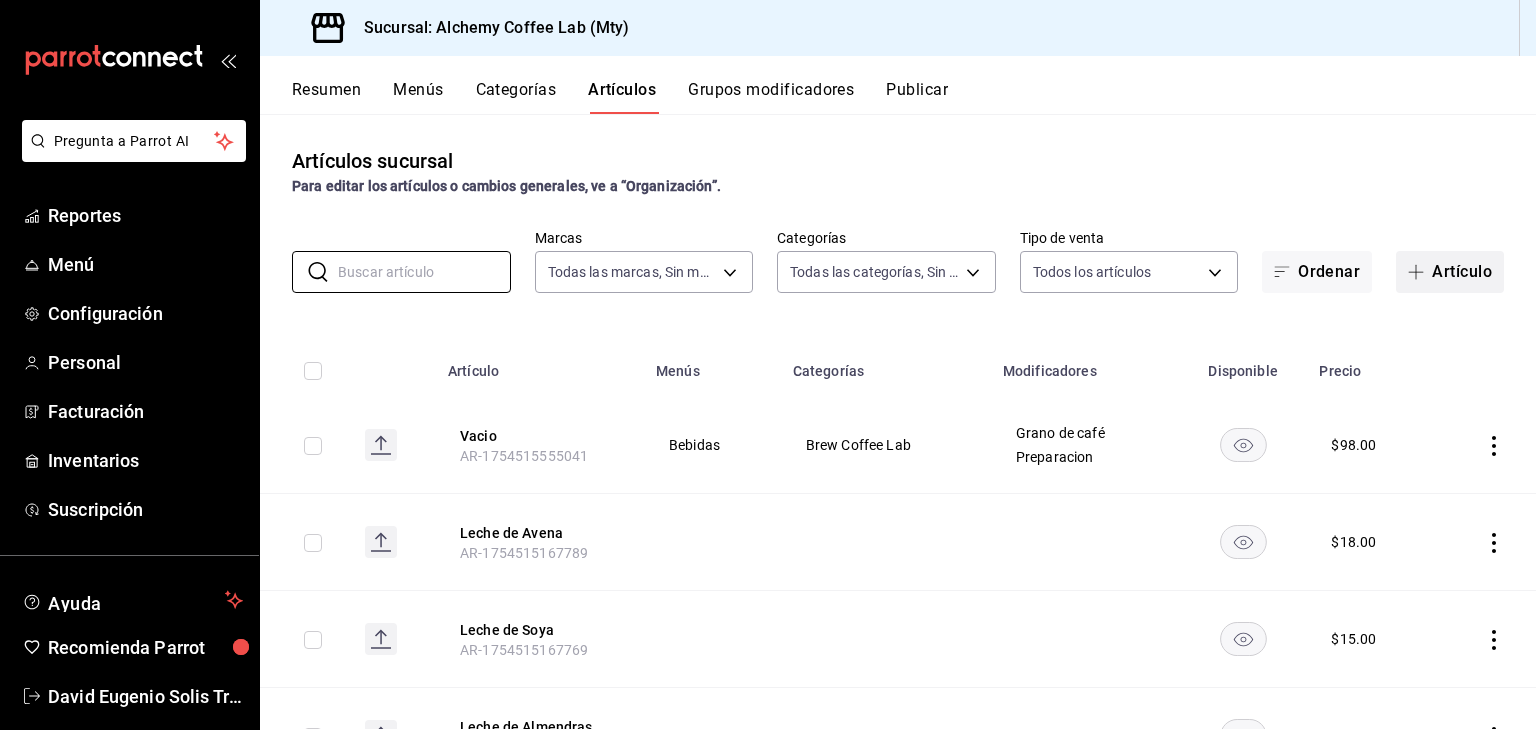 type 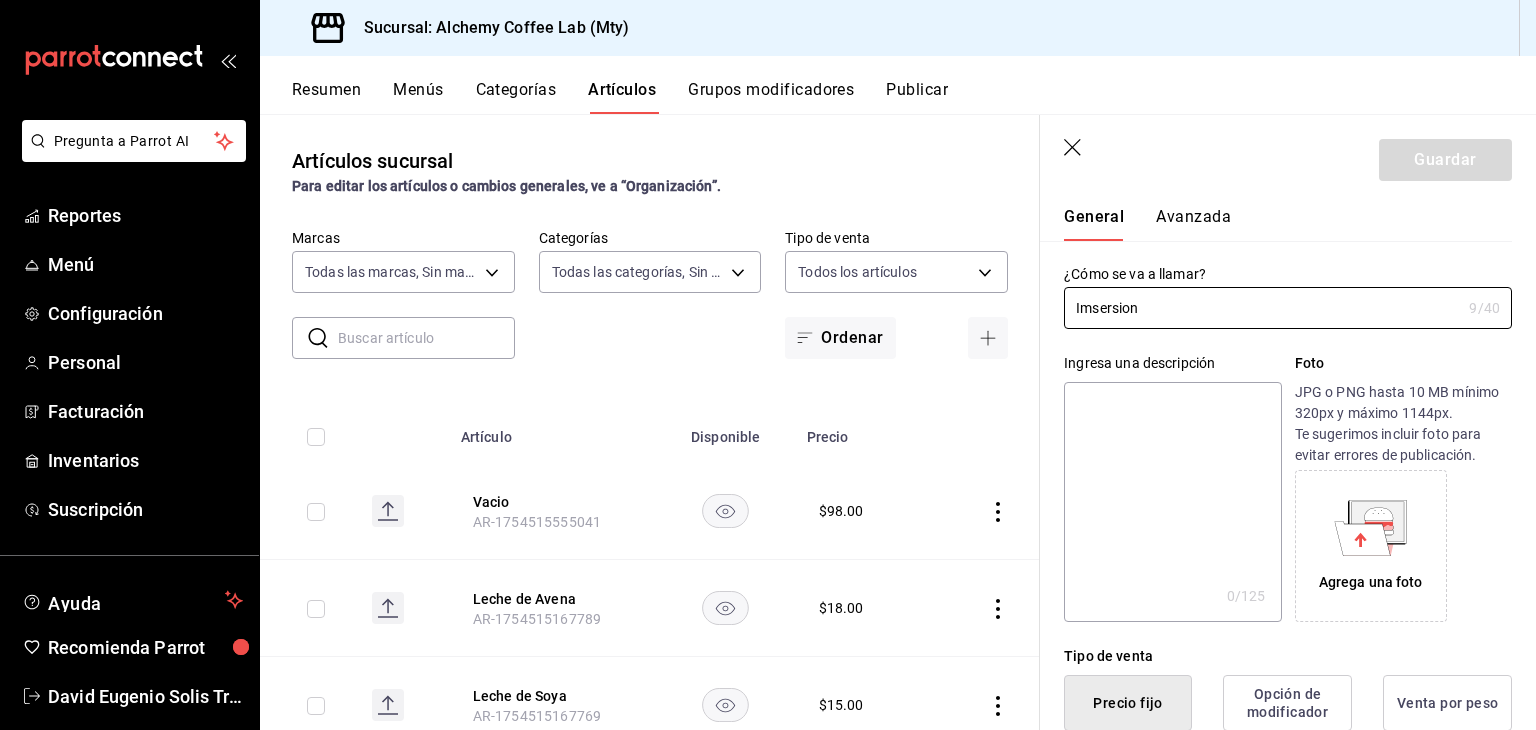scroll, scrollTop: 200, scrollLeft: 0, axis: vertical 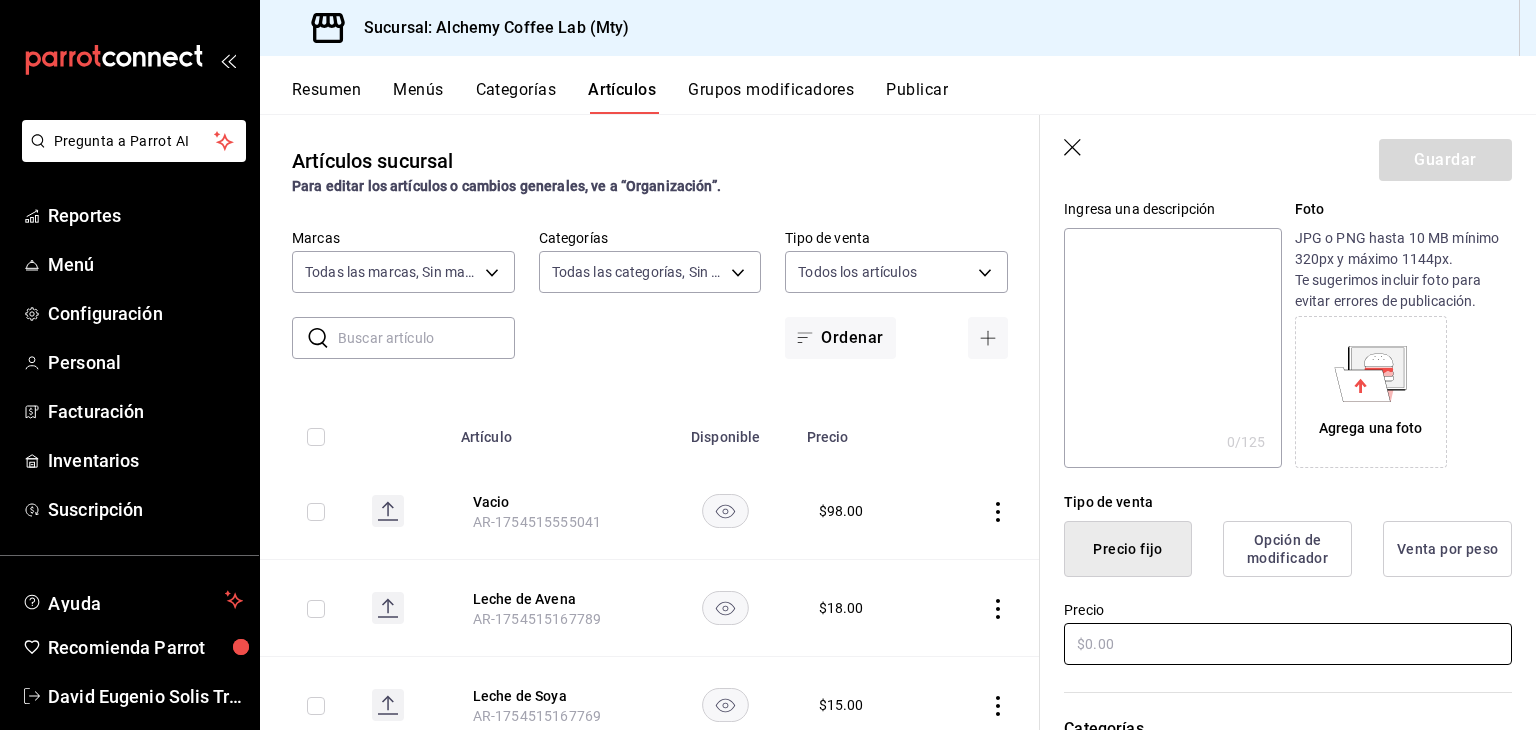 type on "Imsersion" 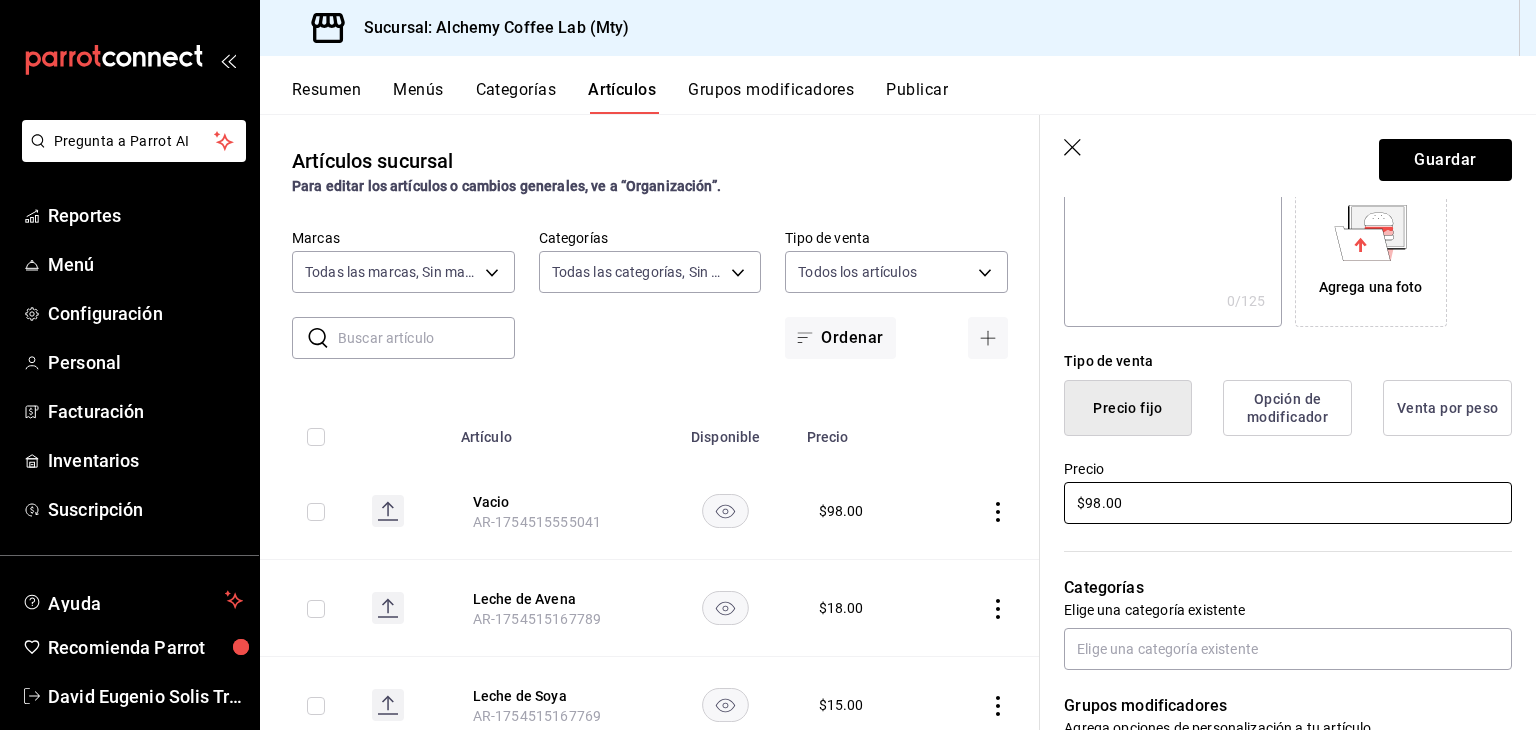 scroll, scrollTop: 500, scrollLeft: 0, axis: vertical 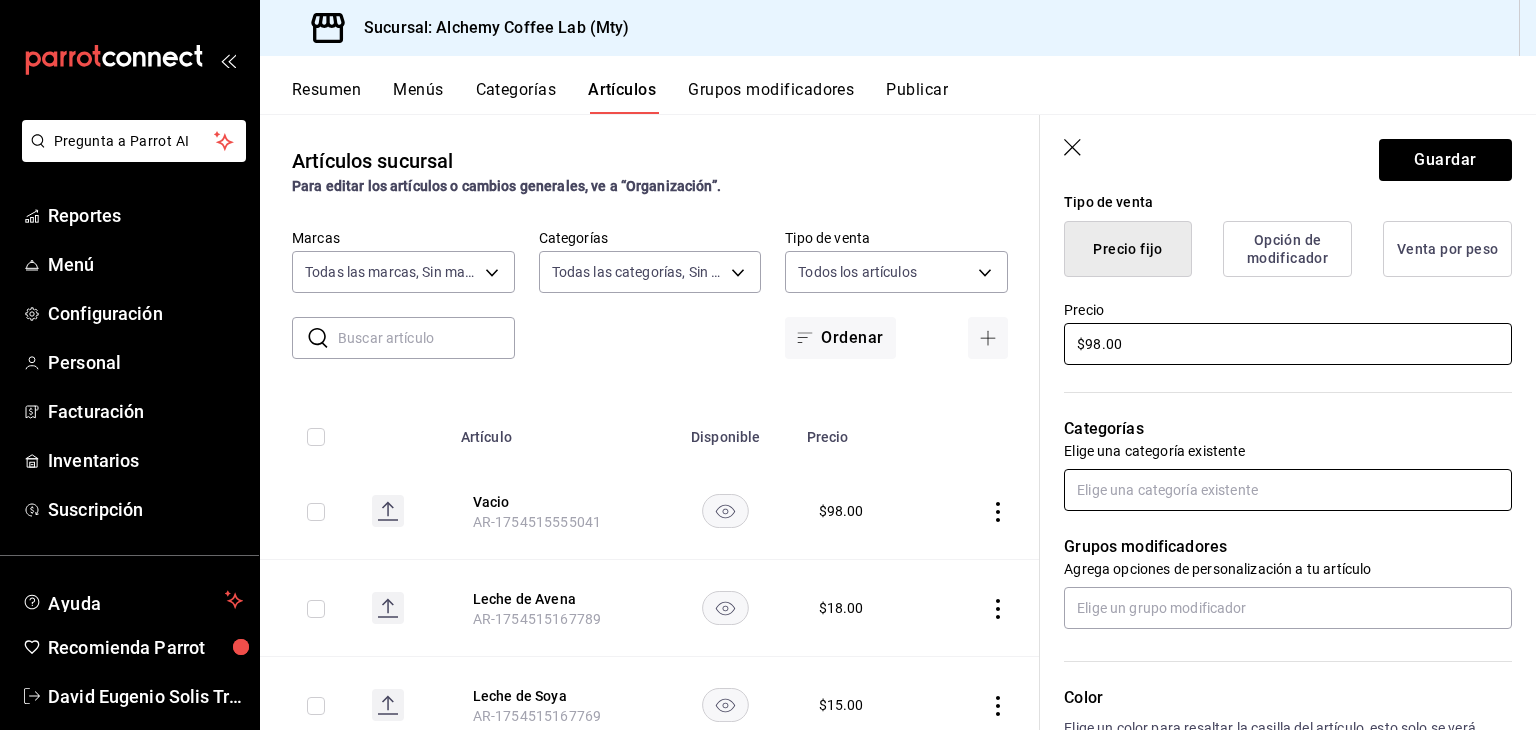 type on "$98.00" 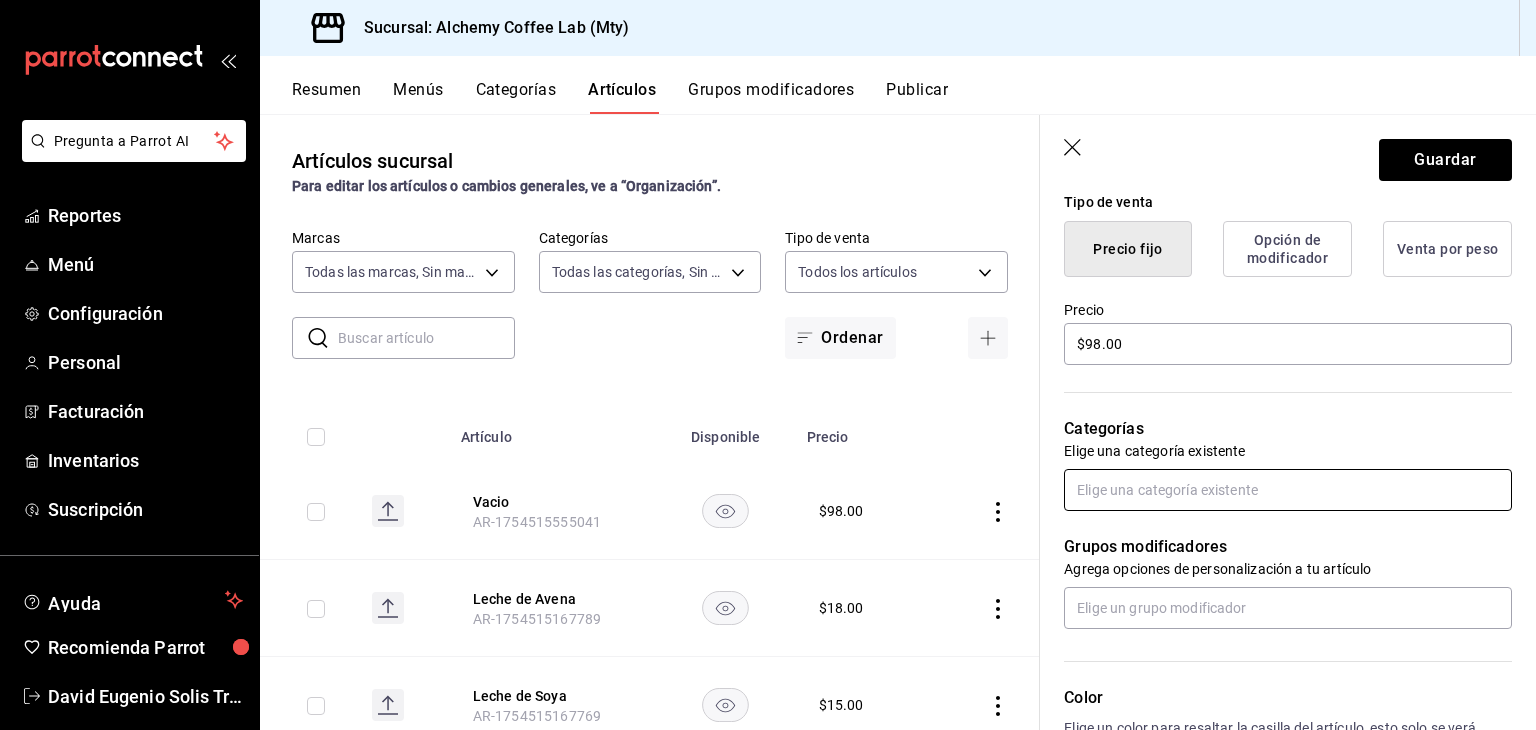 click at bounding box center (1288, 490) 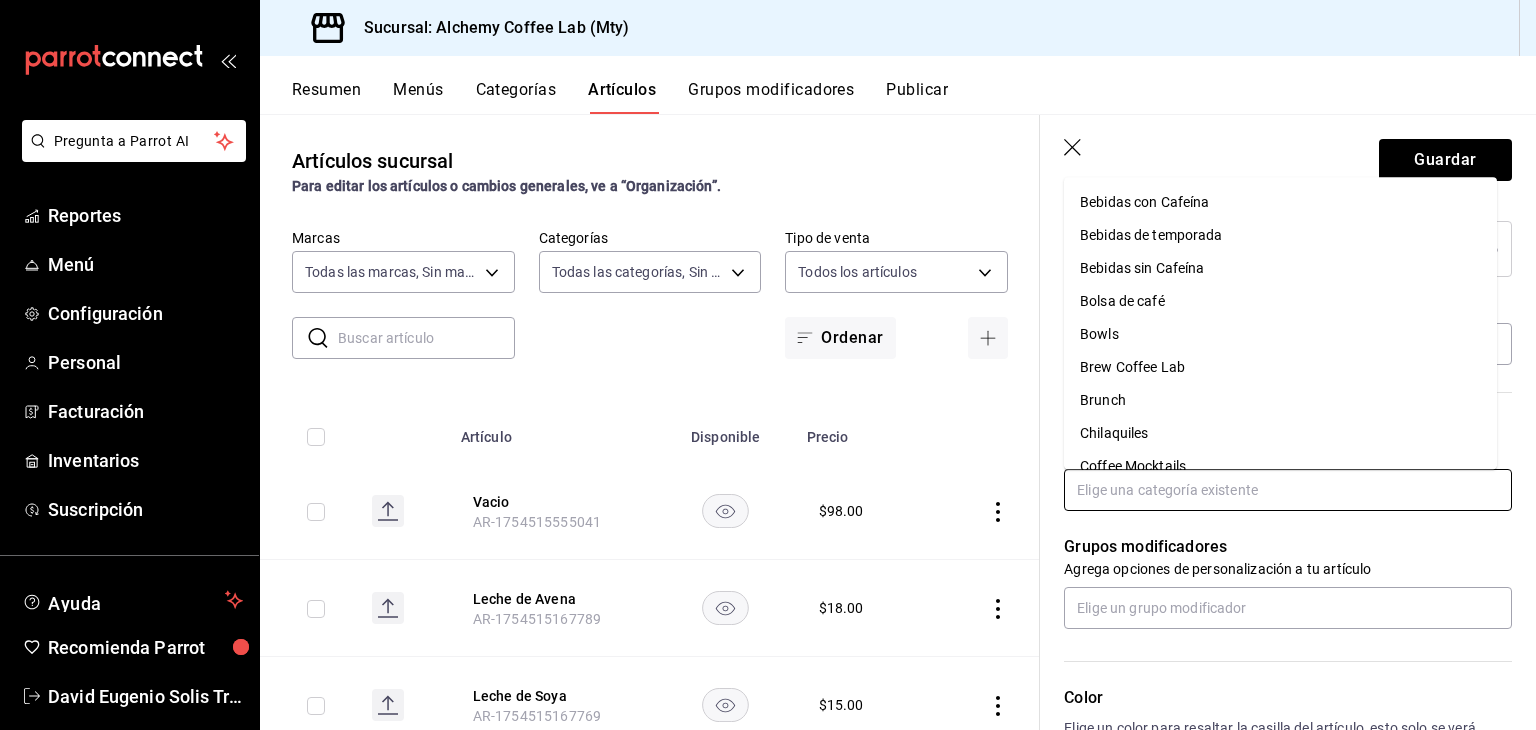 scroll, scrollTop: 100, scrollLeft: 0, axis: vertical 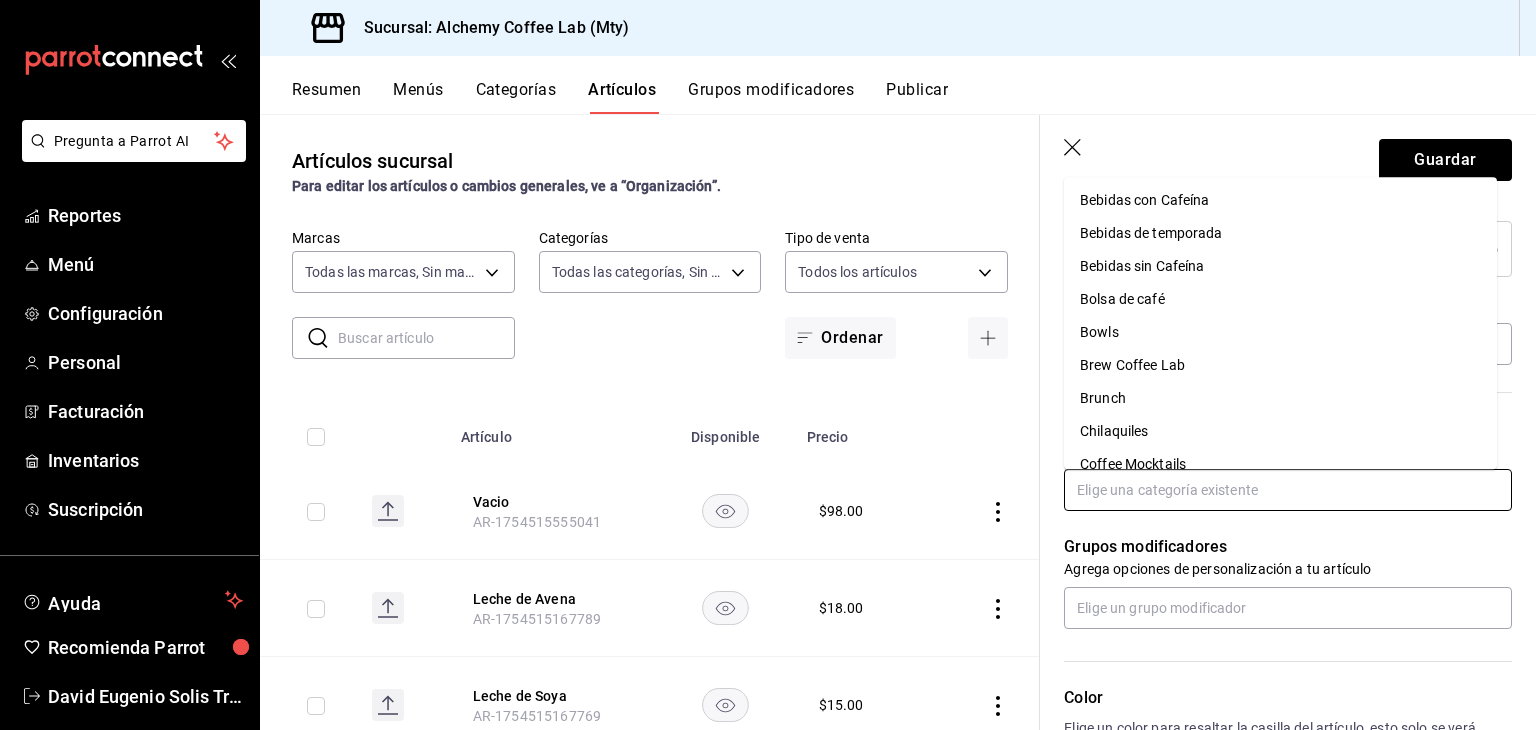 click on "Brew Coffee Lab" at bounding box center [1280, 365] 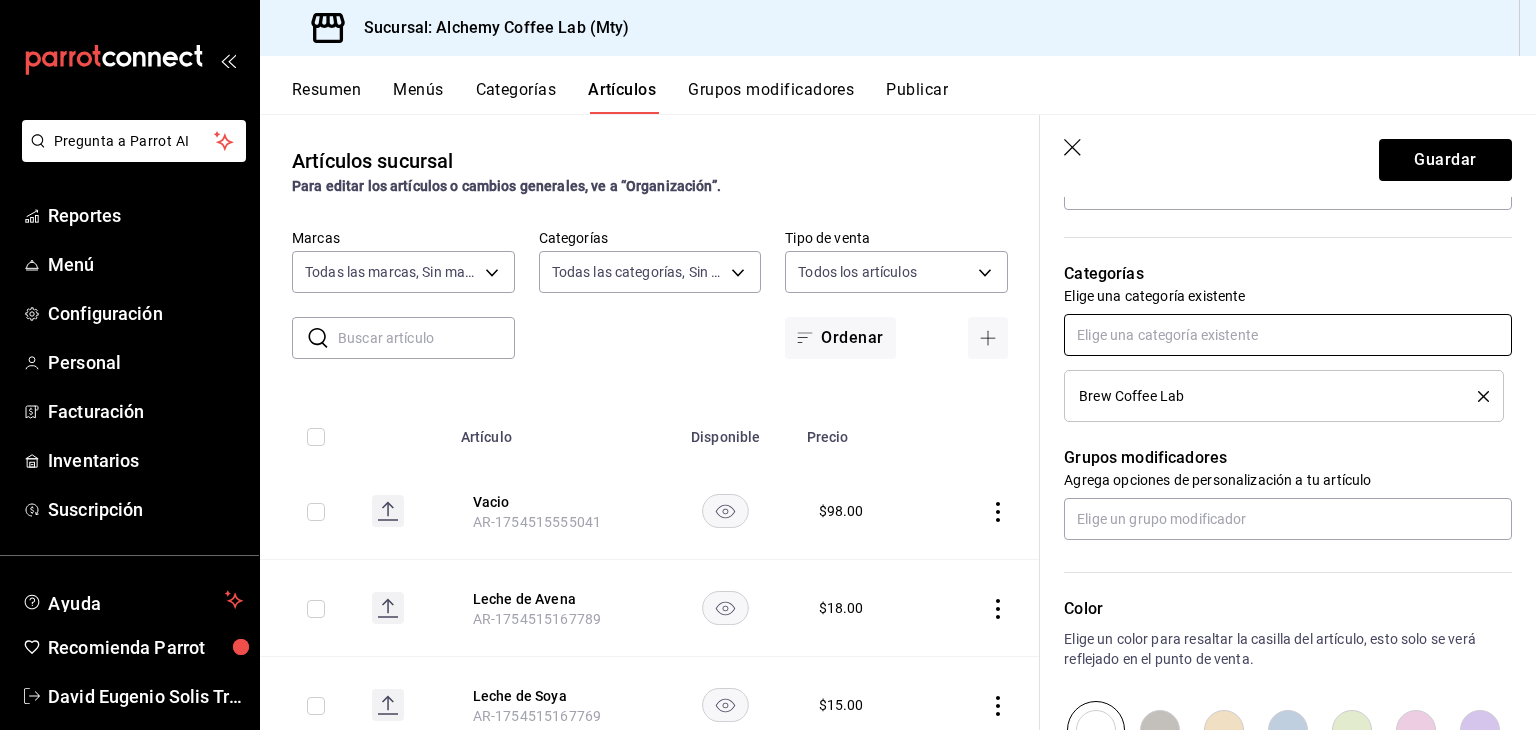 scroll, scrollTop: 700, scrollLeft: 0, axis: vertical 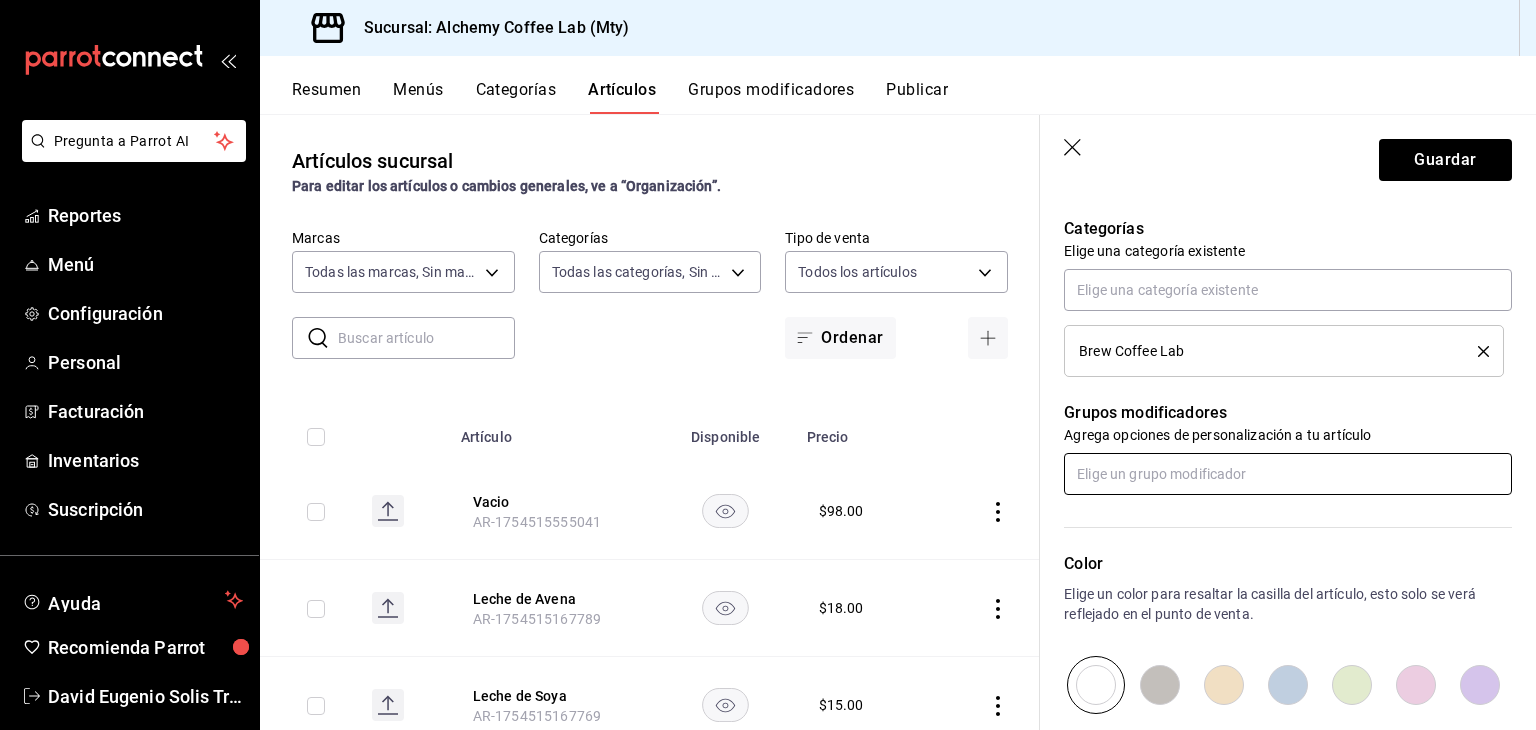 click at bounding box center (1288, 474) 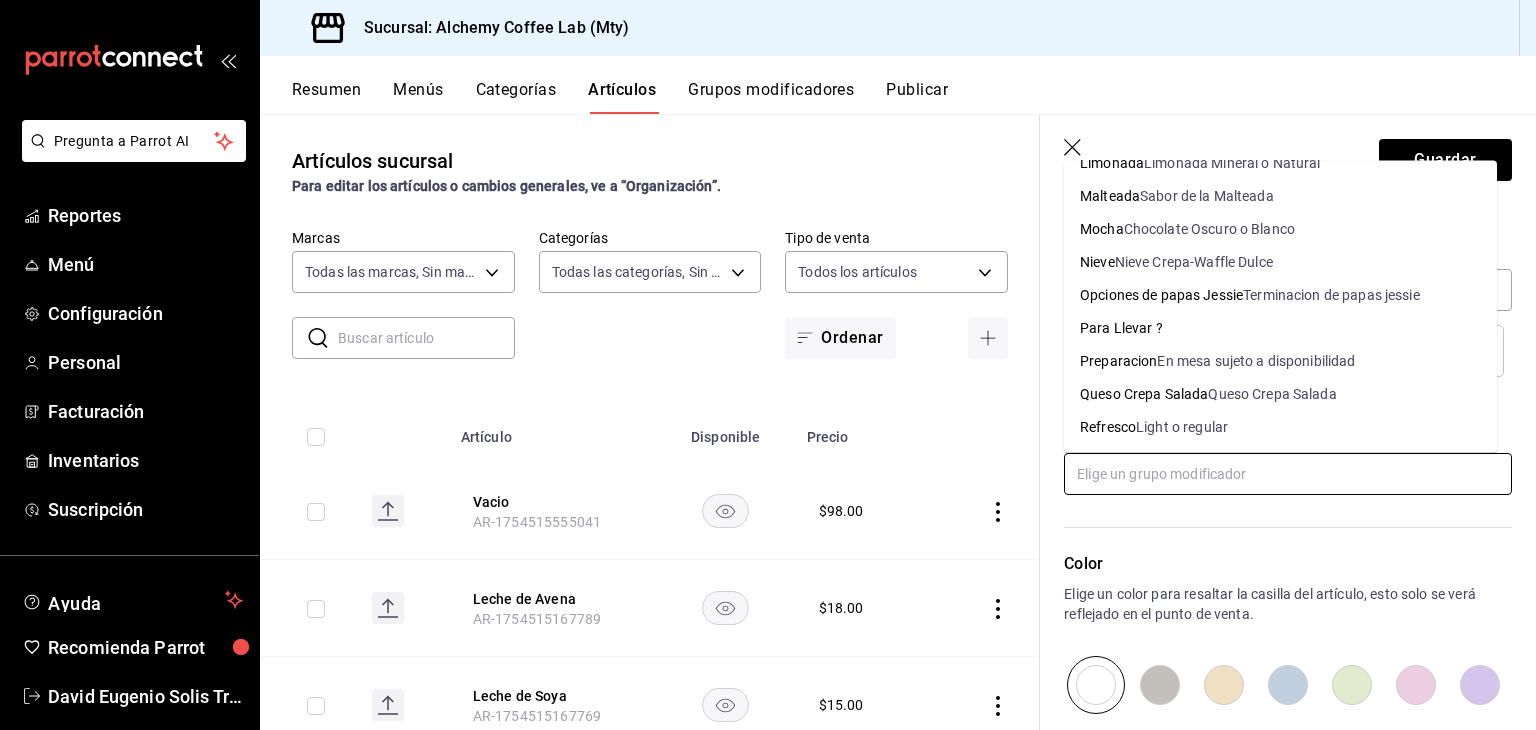 scroll, scrollTop: 1272, scrollLeft: 0, axis: vertical 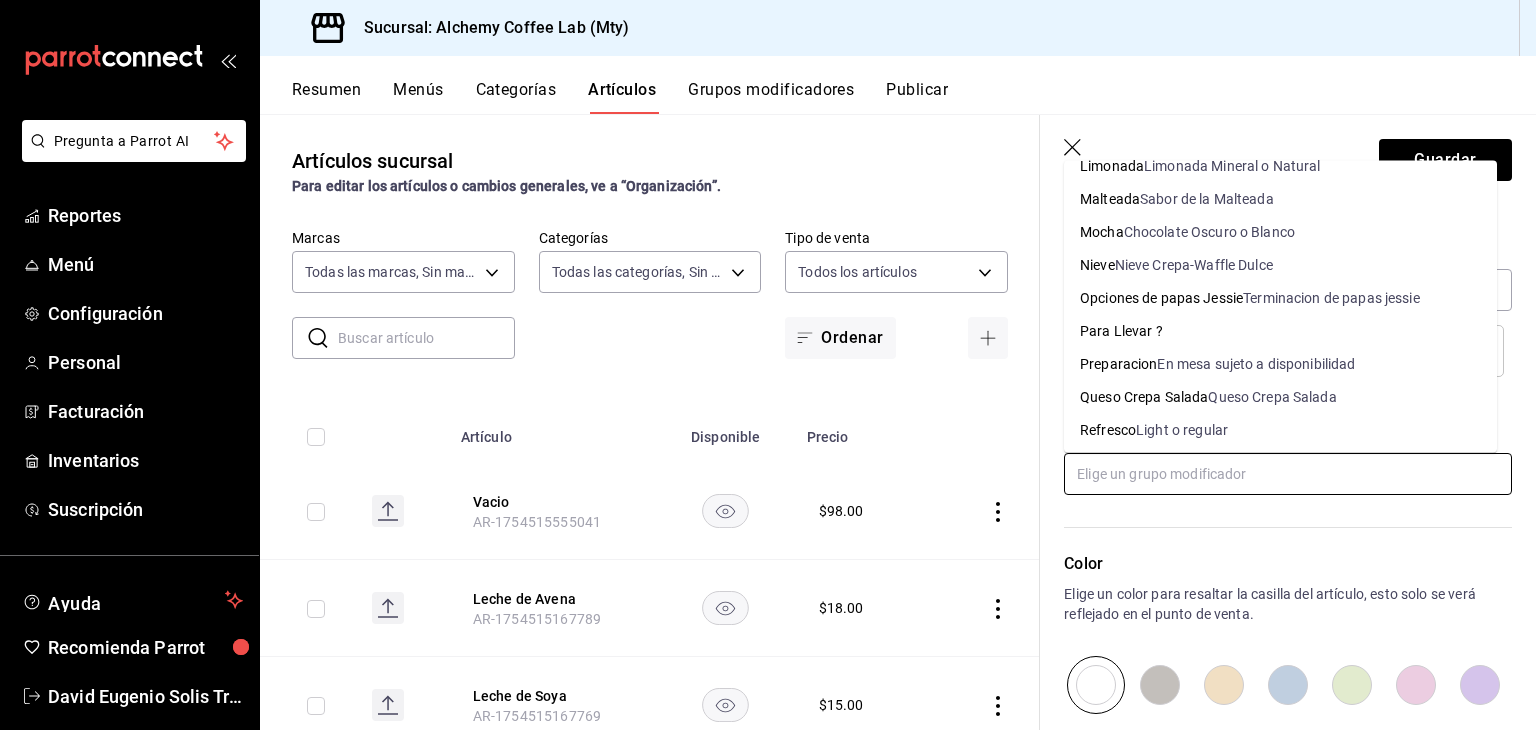 click on "En mesa sujeto a disponibilidad" at bounding box center [1256, 364] 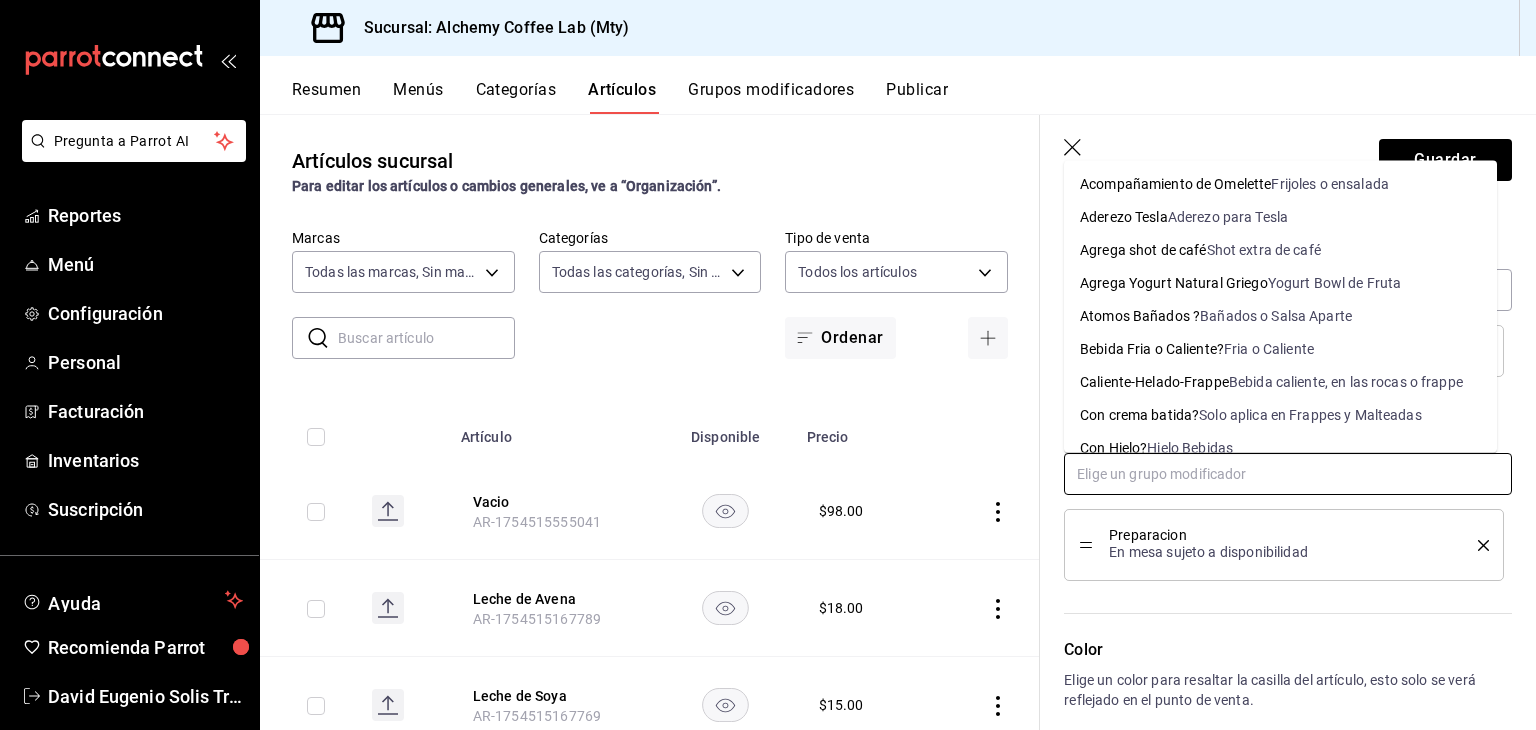 click at bounding box center (1288, 474) 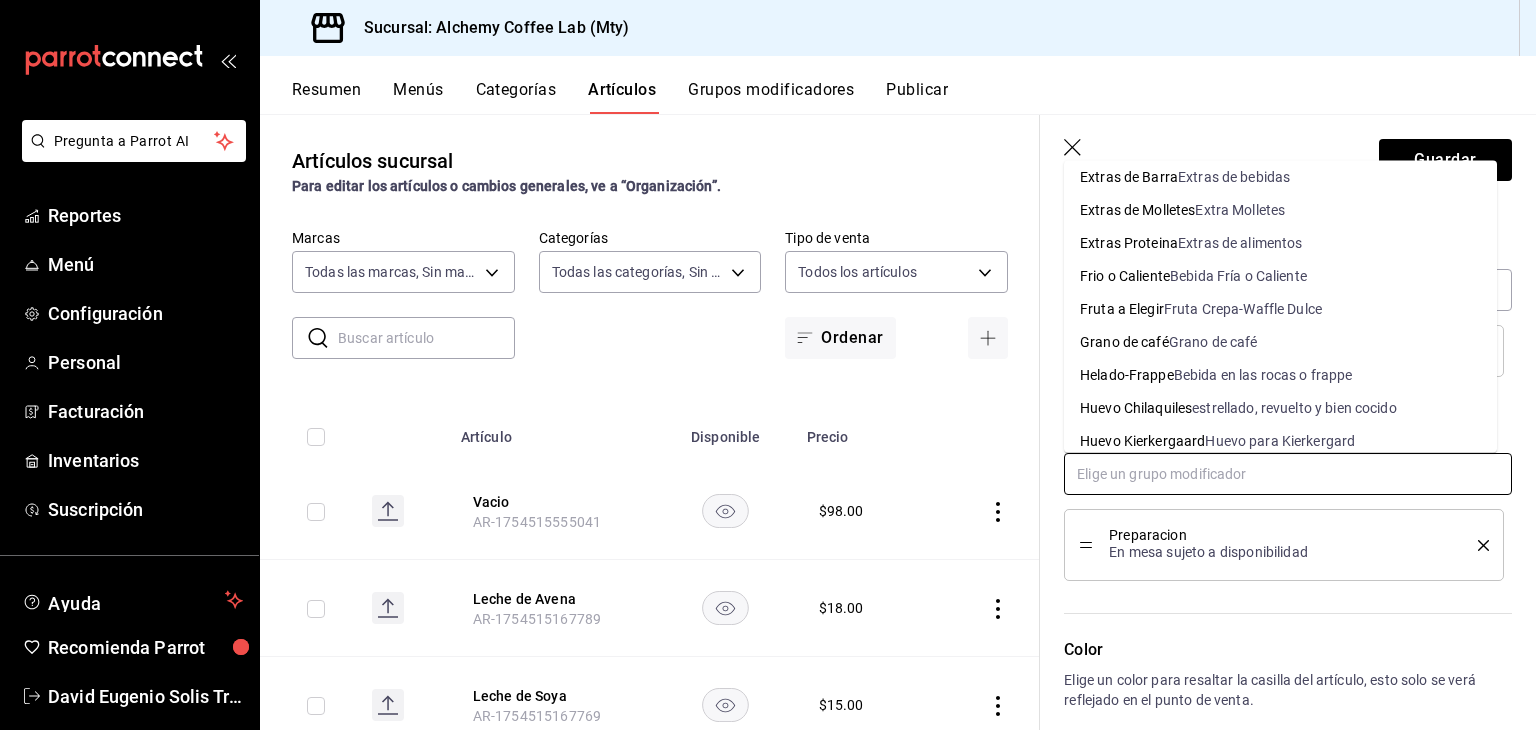 scroll, scrollTop: 900, scrollLeft: 0, axis: vertical 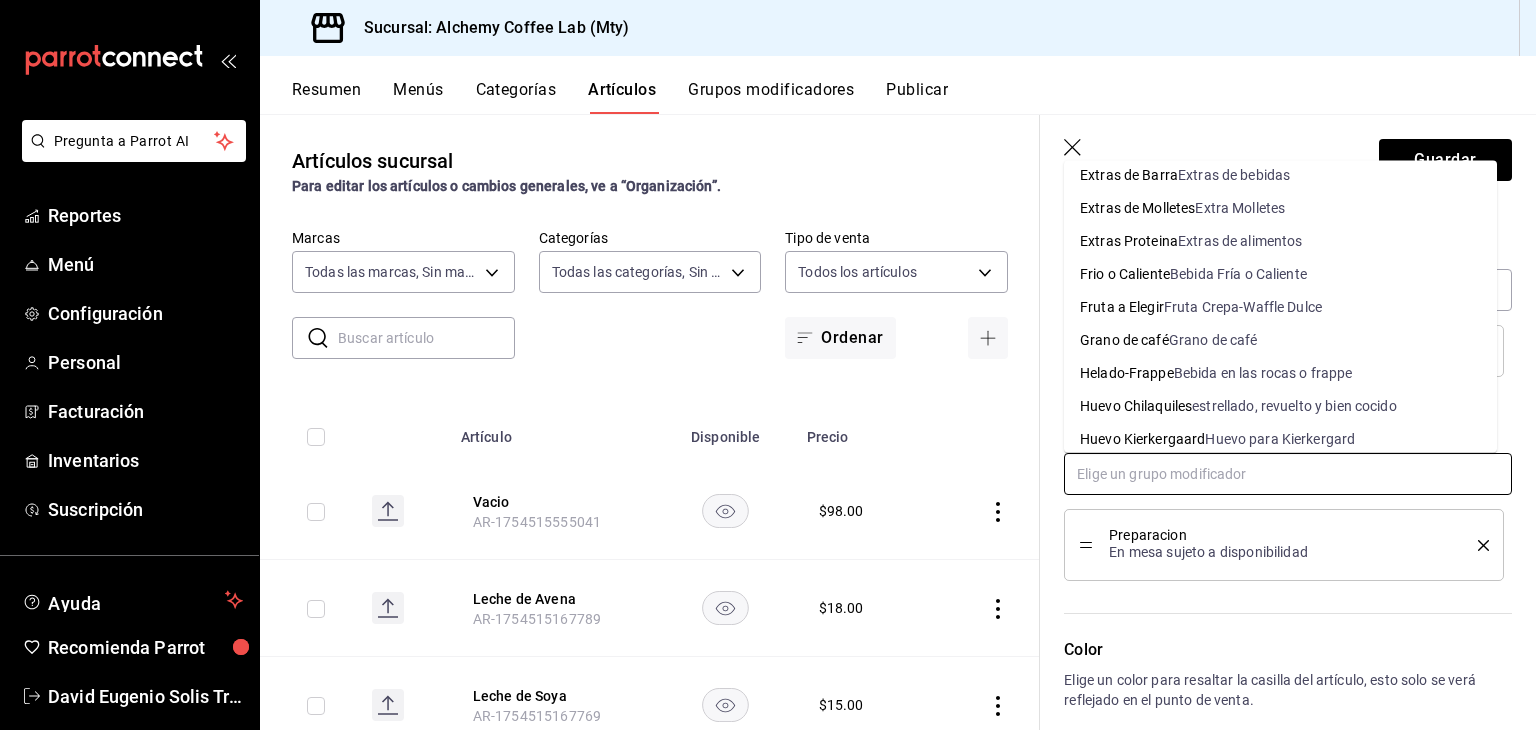 click on "Grano de café" at bounding box center [1213, 340] 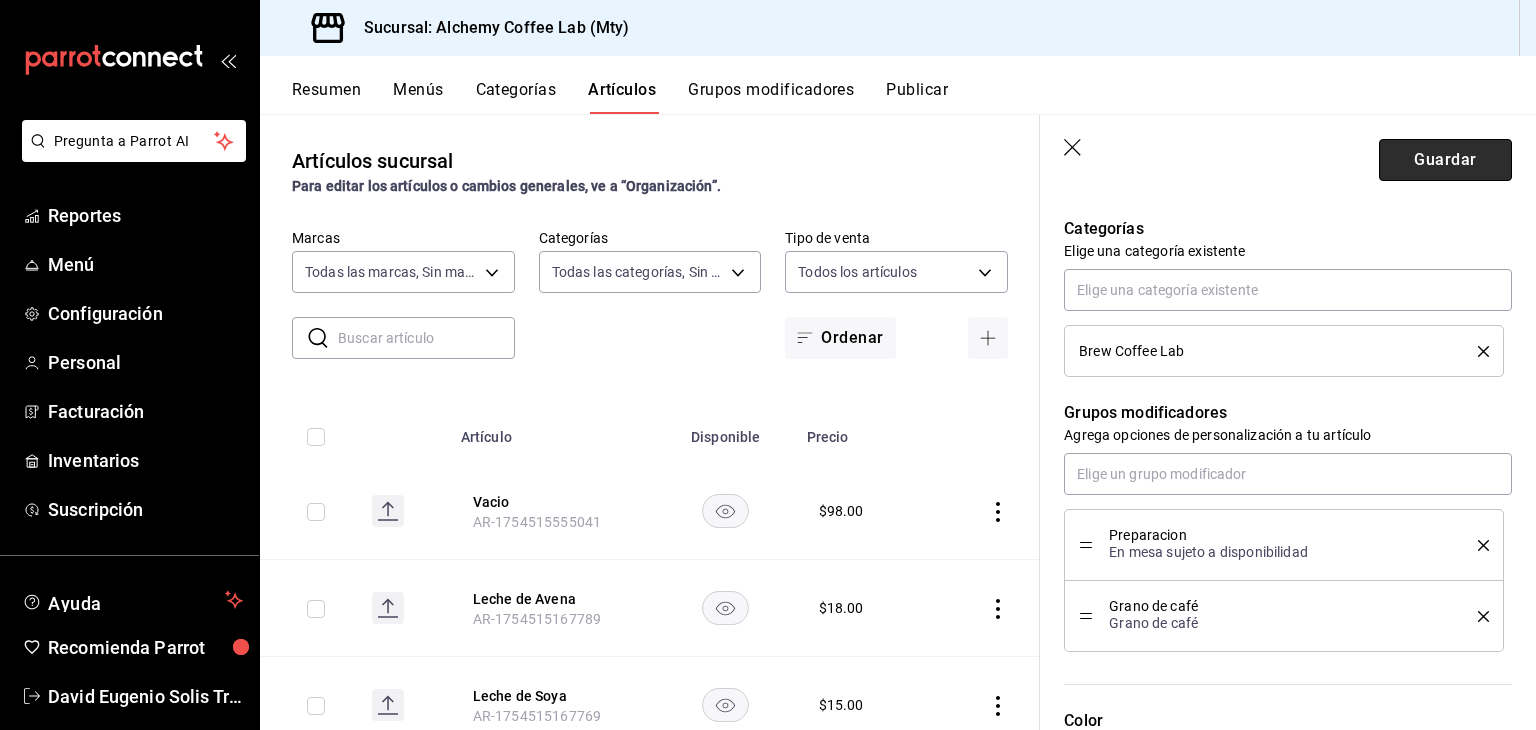 click on "Guardar" at bounding box center (1445, 160) 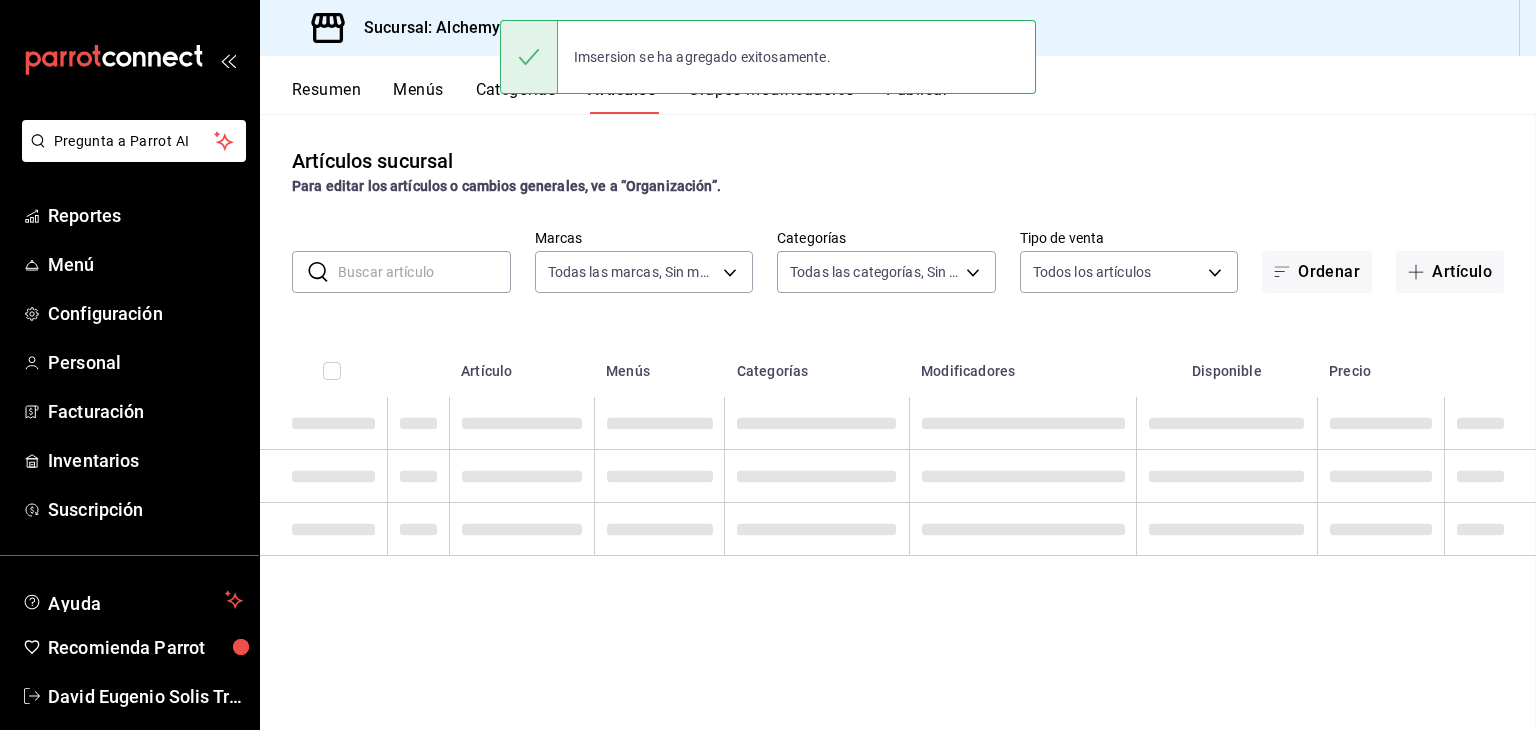 scroll, scrollTop: 0, scrollLeft: 0, axis: both 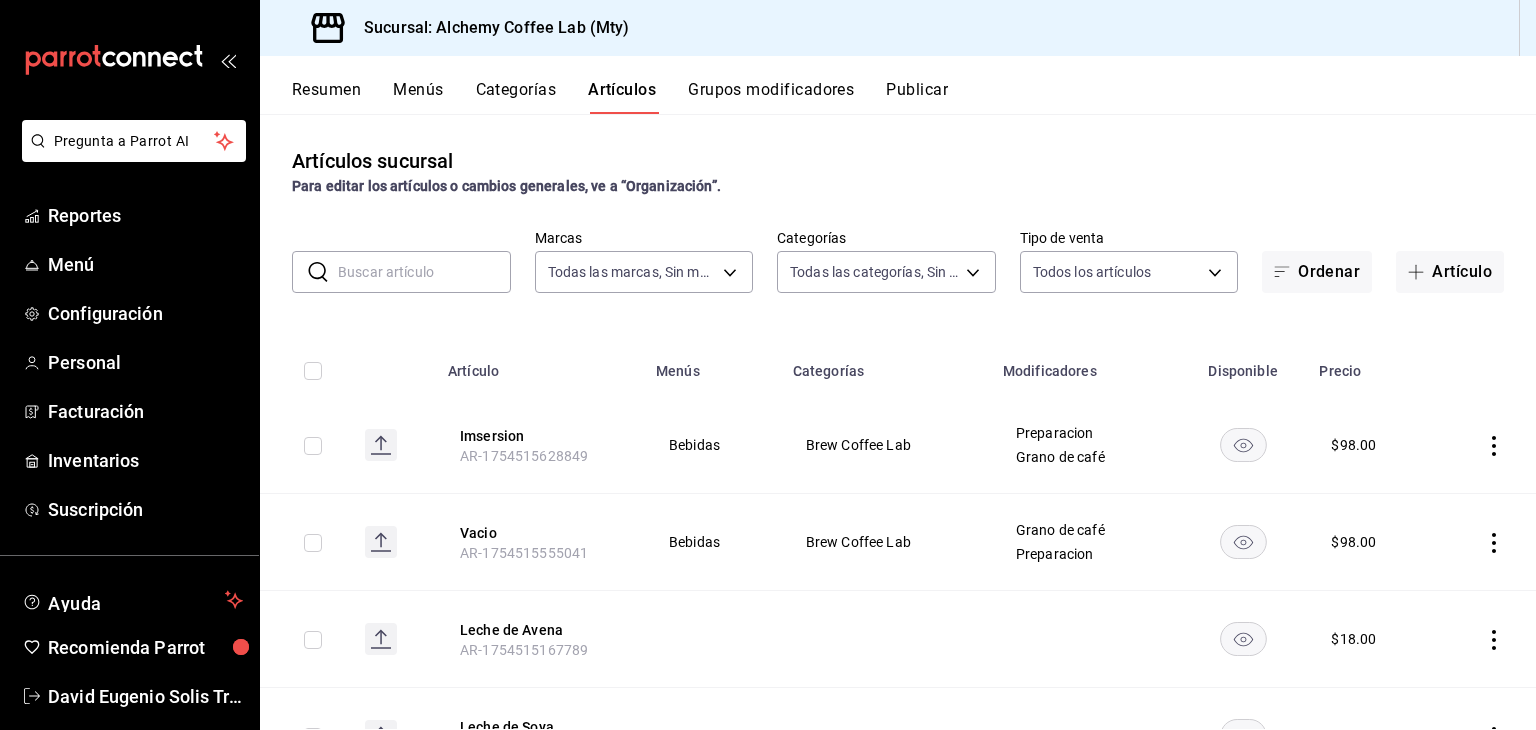 click on "Grupos modificadores" at bounding box center (771, 97) 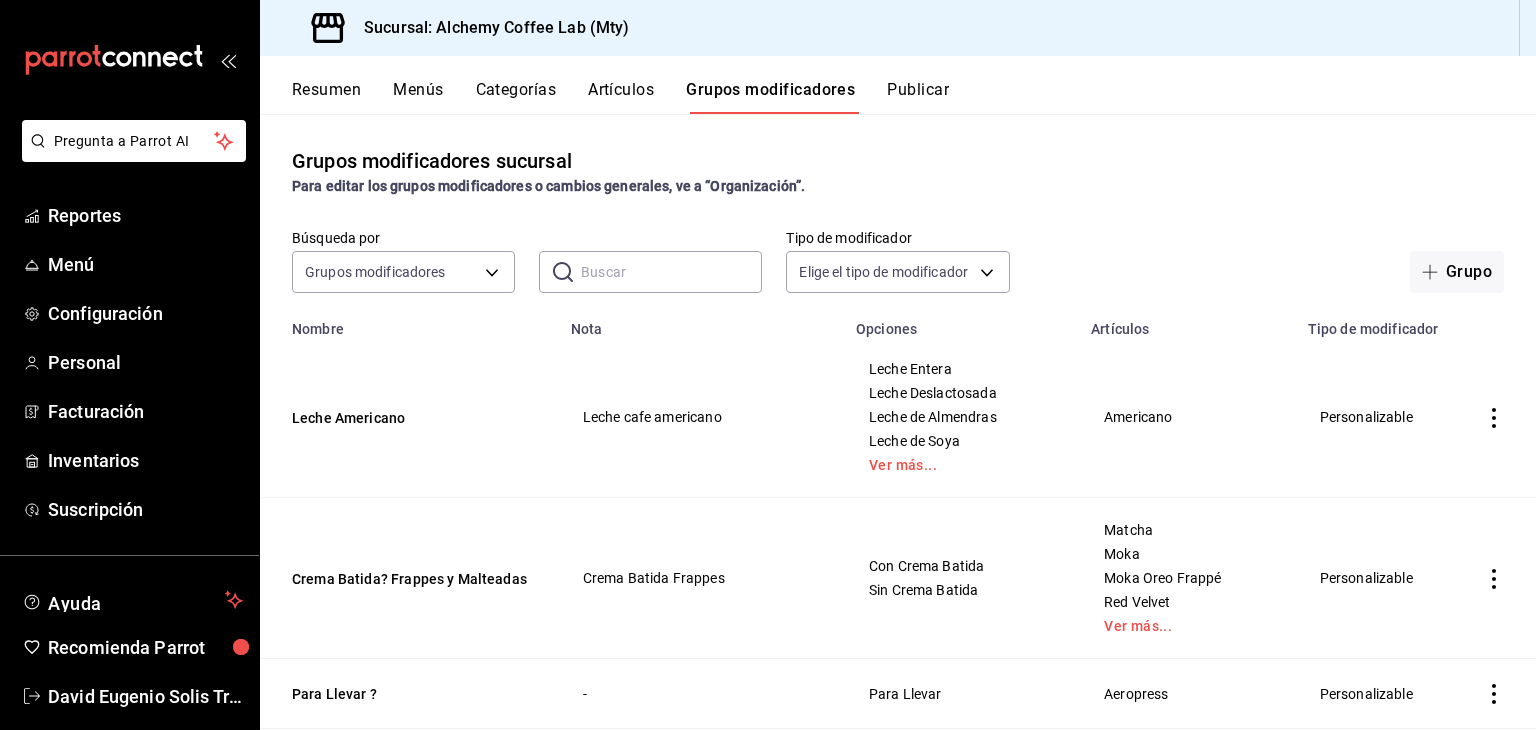 click at bounding box center (671, 272) 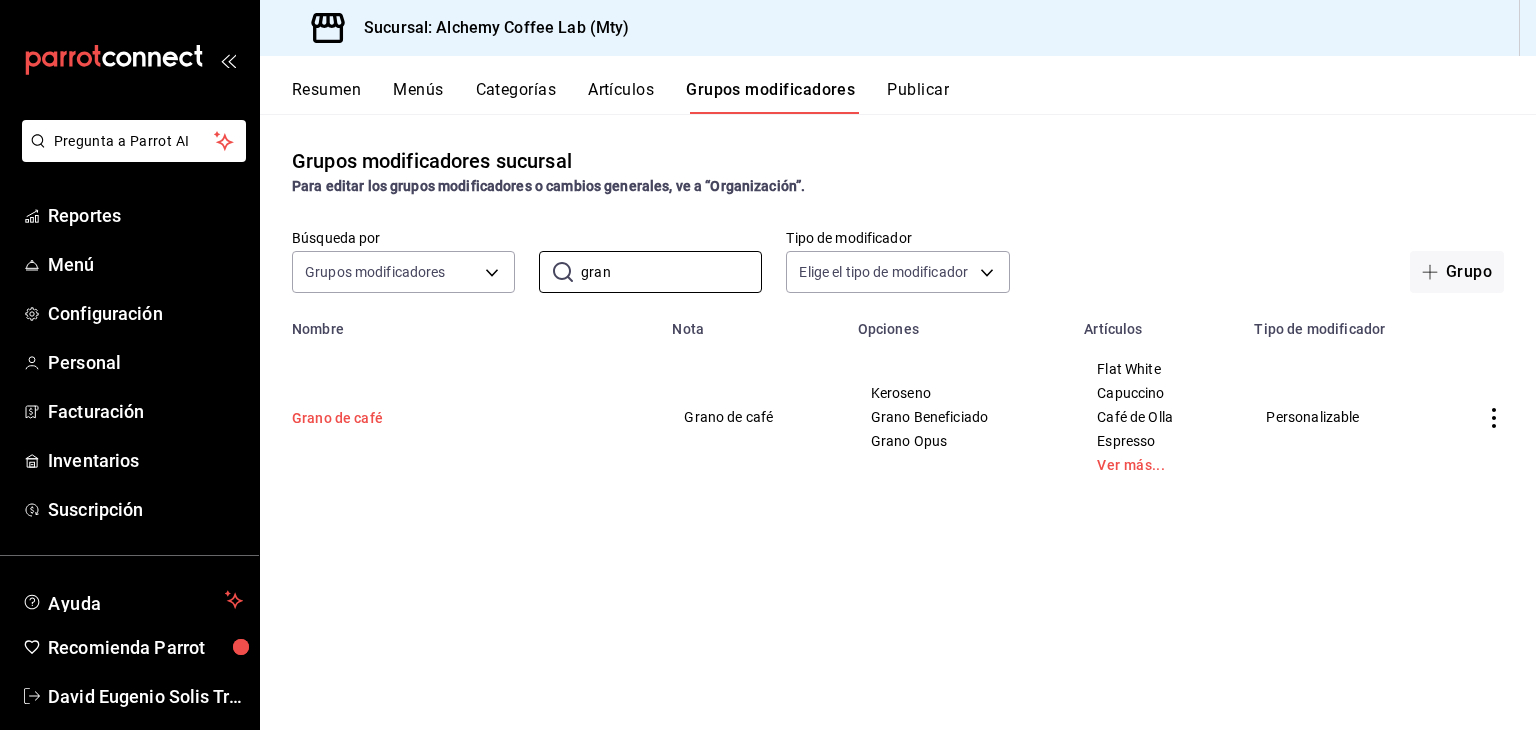 type on "gran" 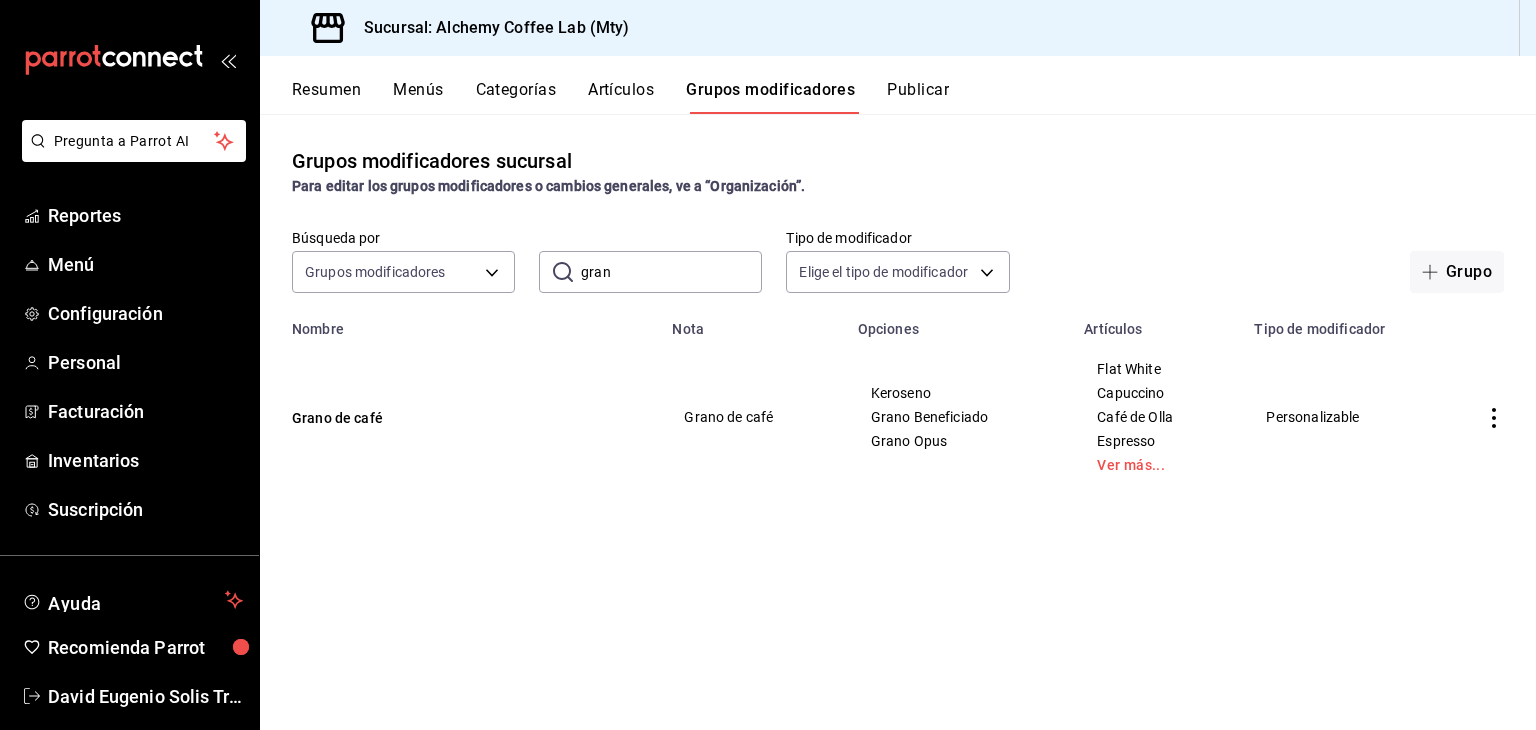 click on "Grano de café" at bounding box center [412, 418] 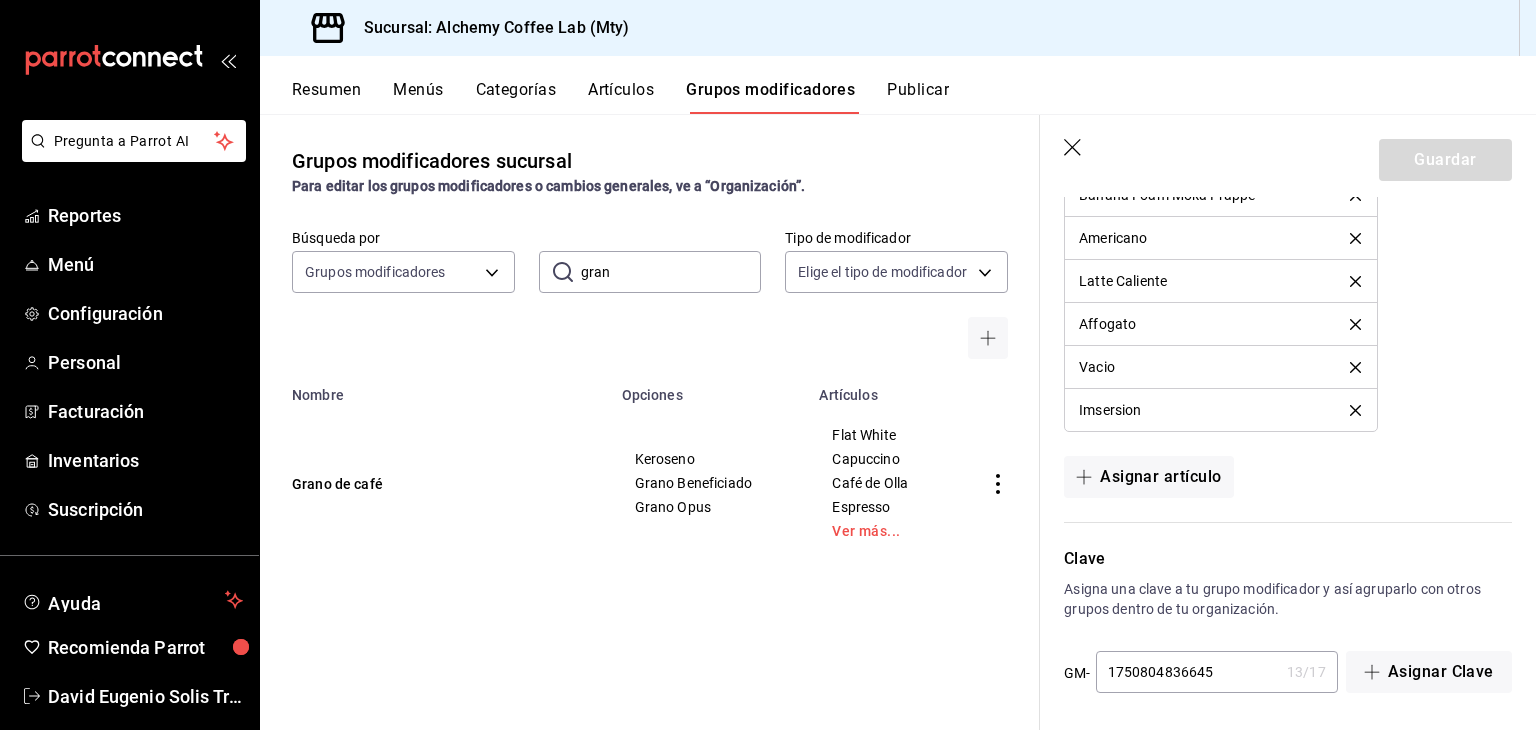 scroll, scrollTop: 1984, scrollLeft: 0, axis: vertical 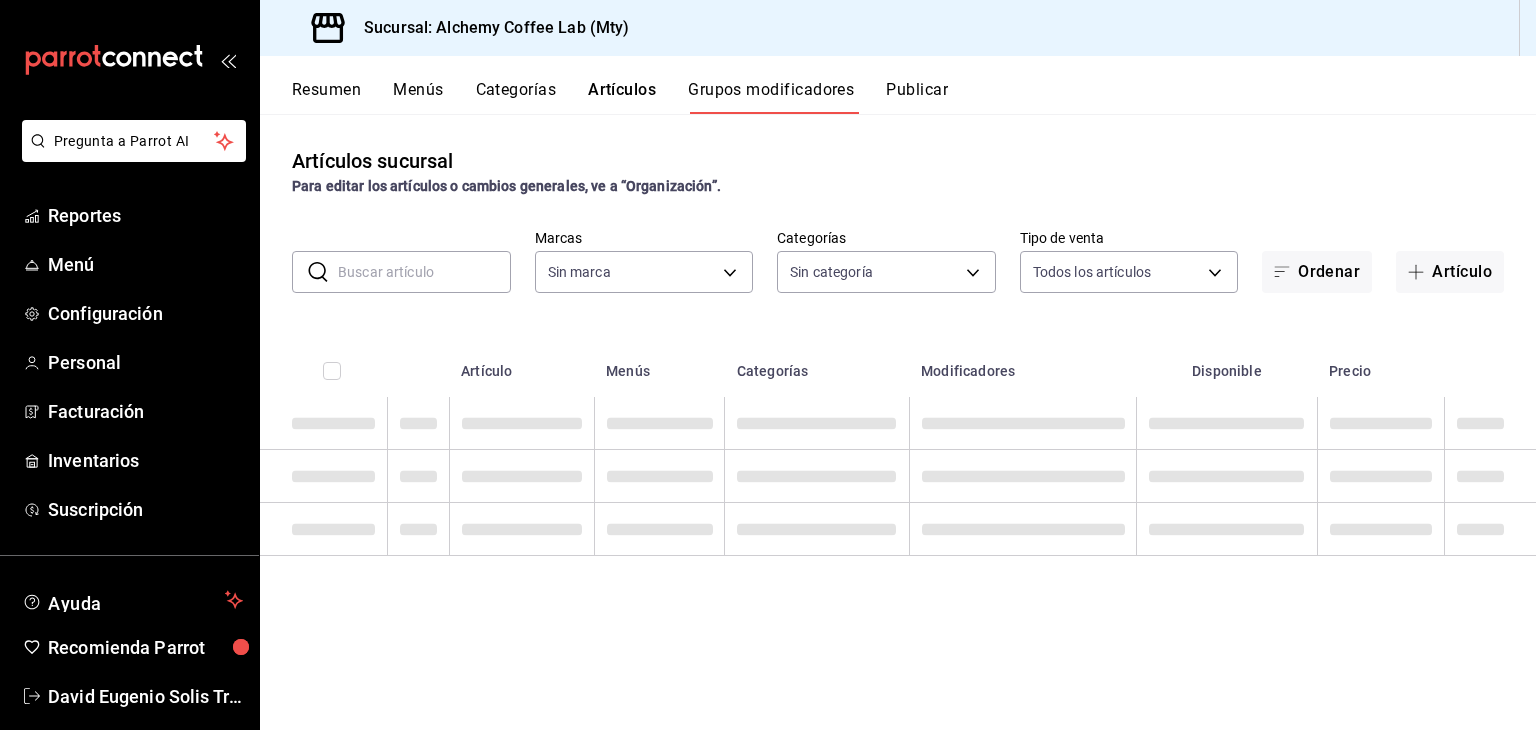type on "147fd5db-d129-484d-8765-362391796a66" 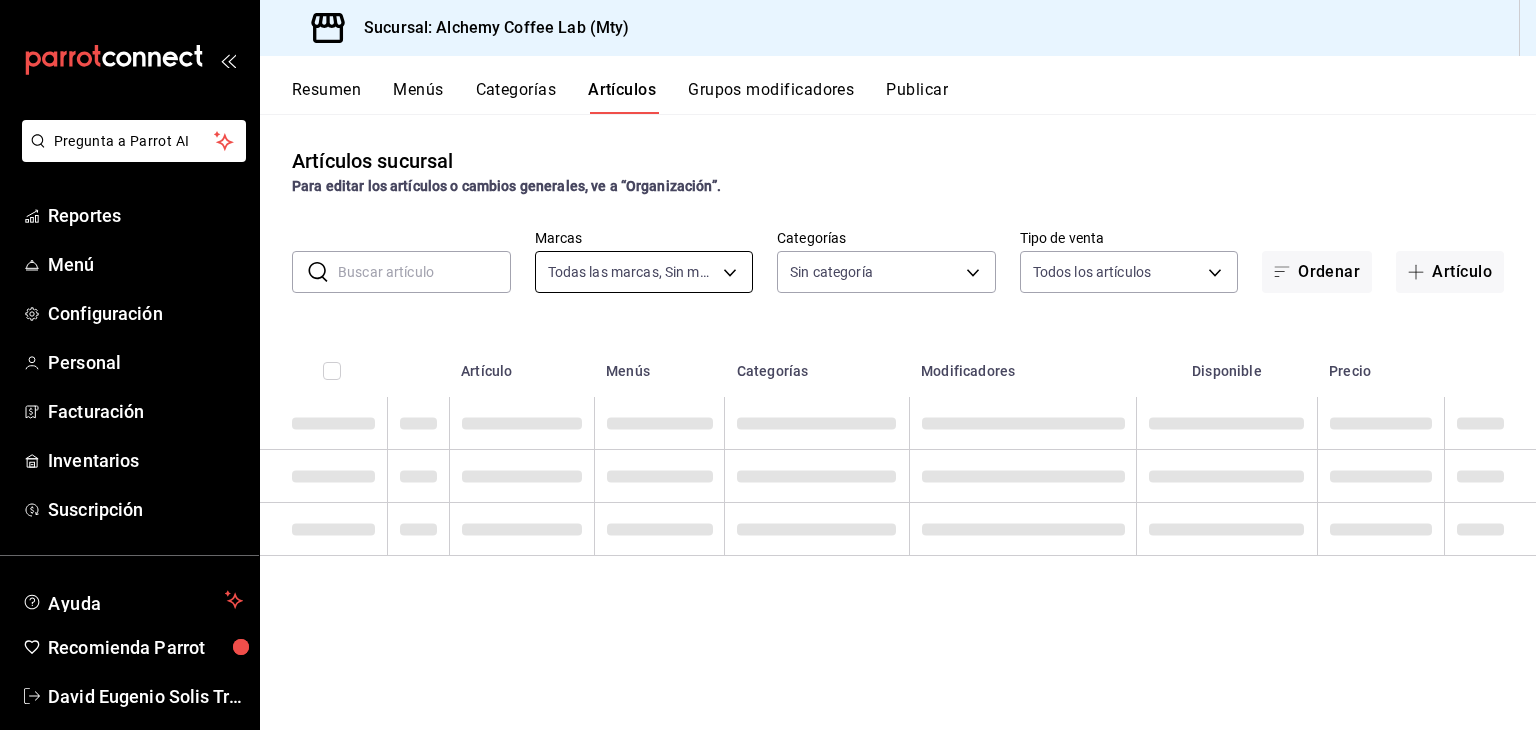 type on "147fd5db-d129-484d-8765-362391796a66" 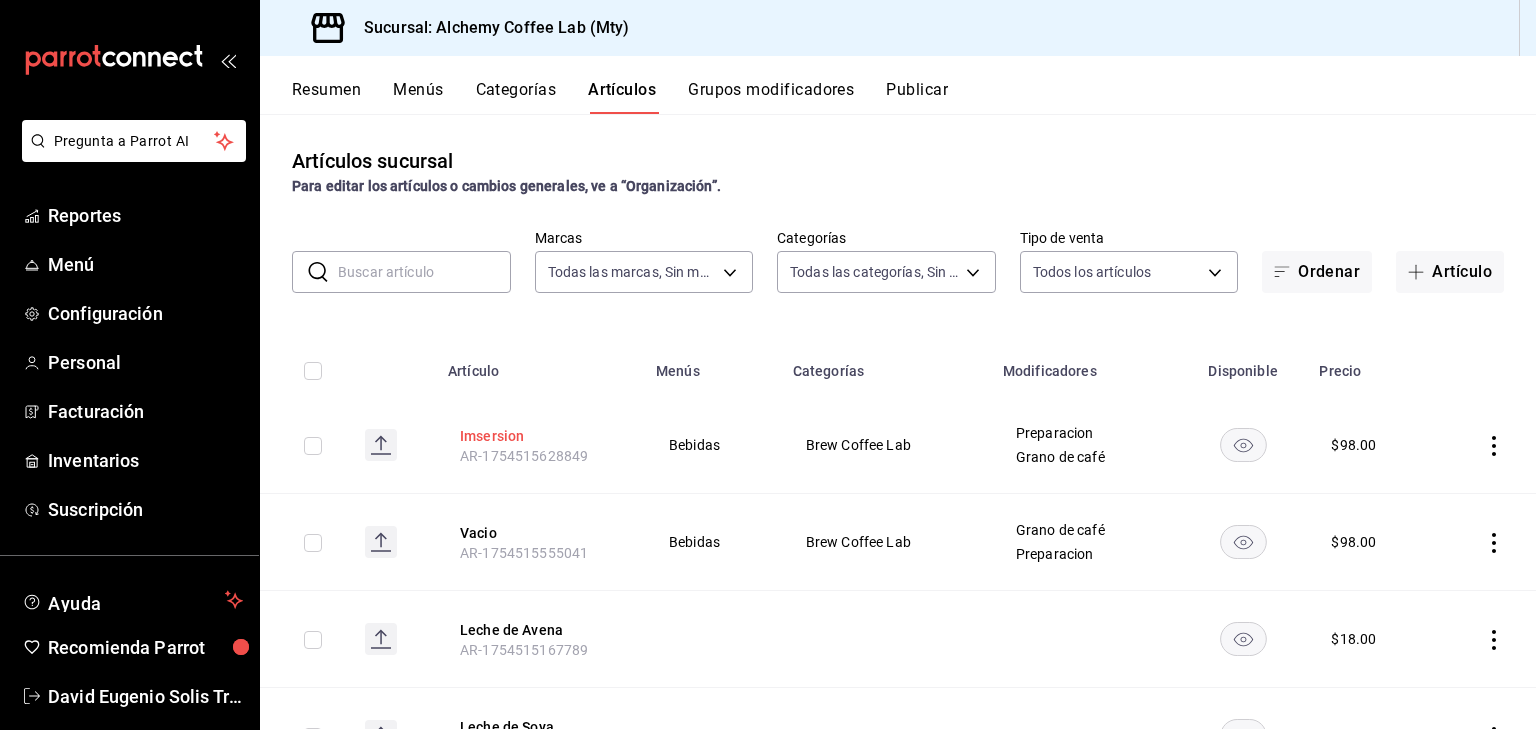 click on "Imsersion" at bounding box center (540, 436) 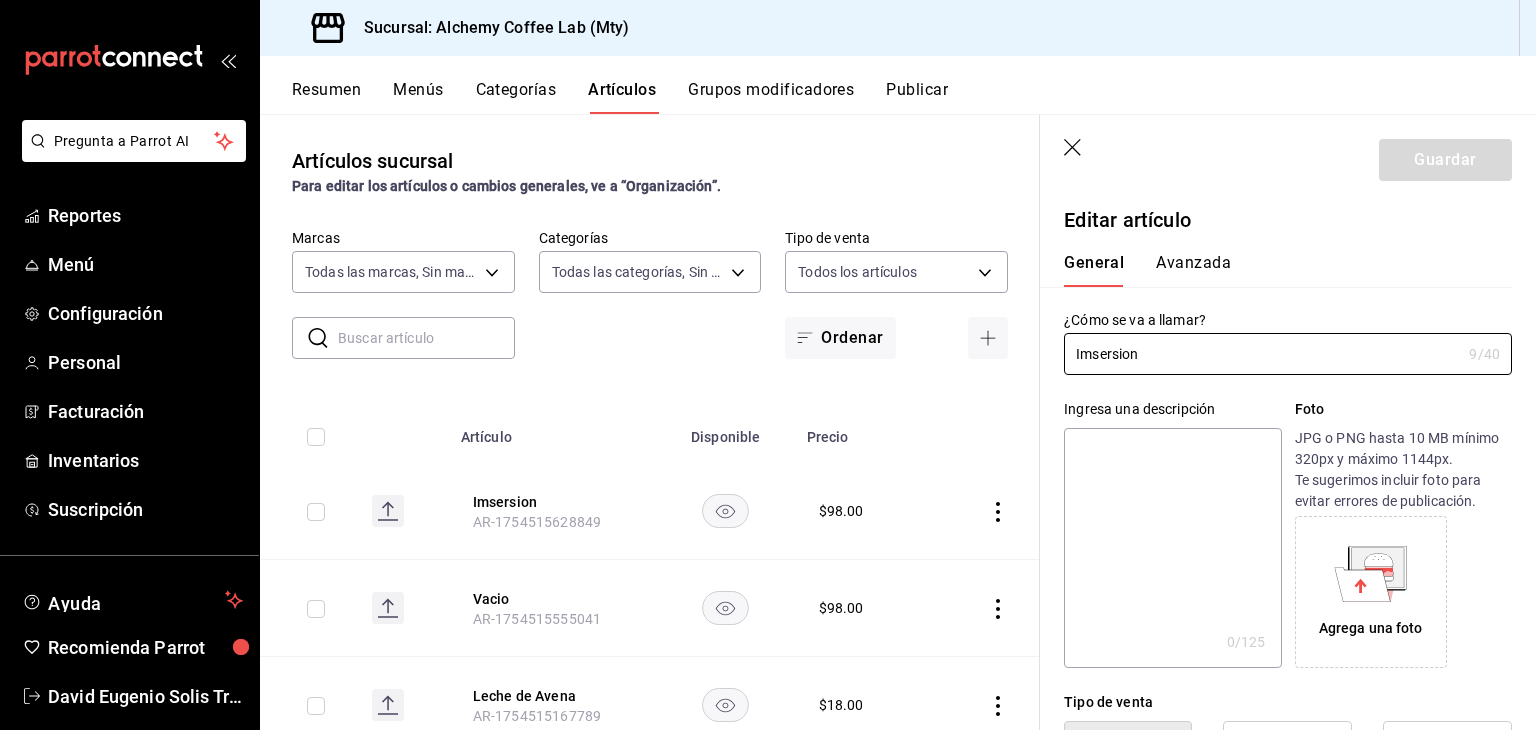 type on "$98.00" 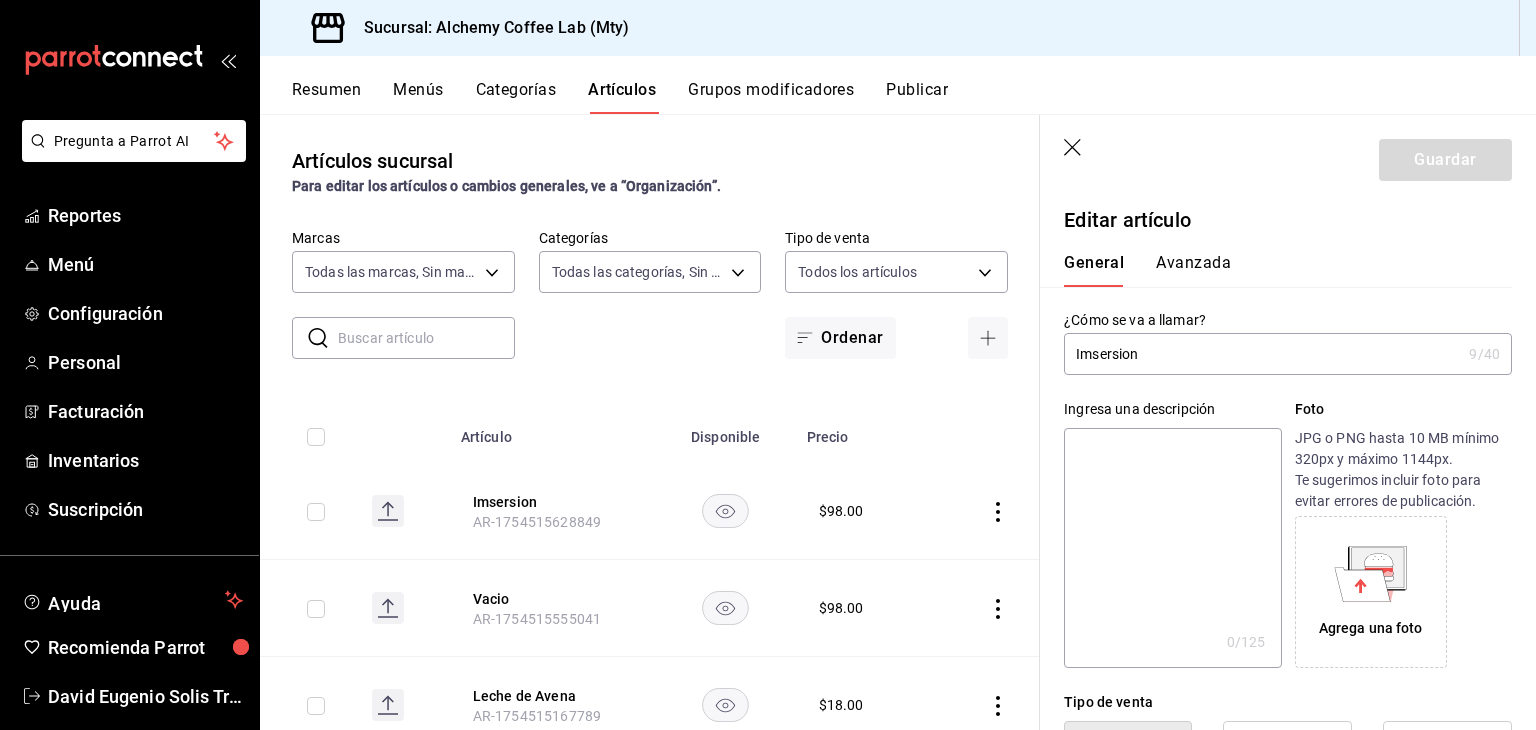 click on "Imsersion" at bounding box center [1262, 354] 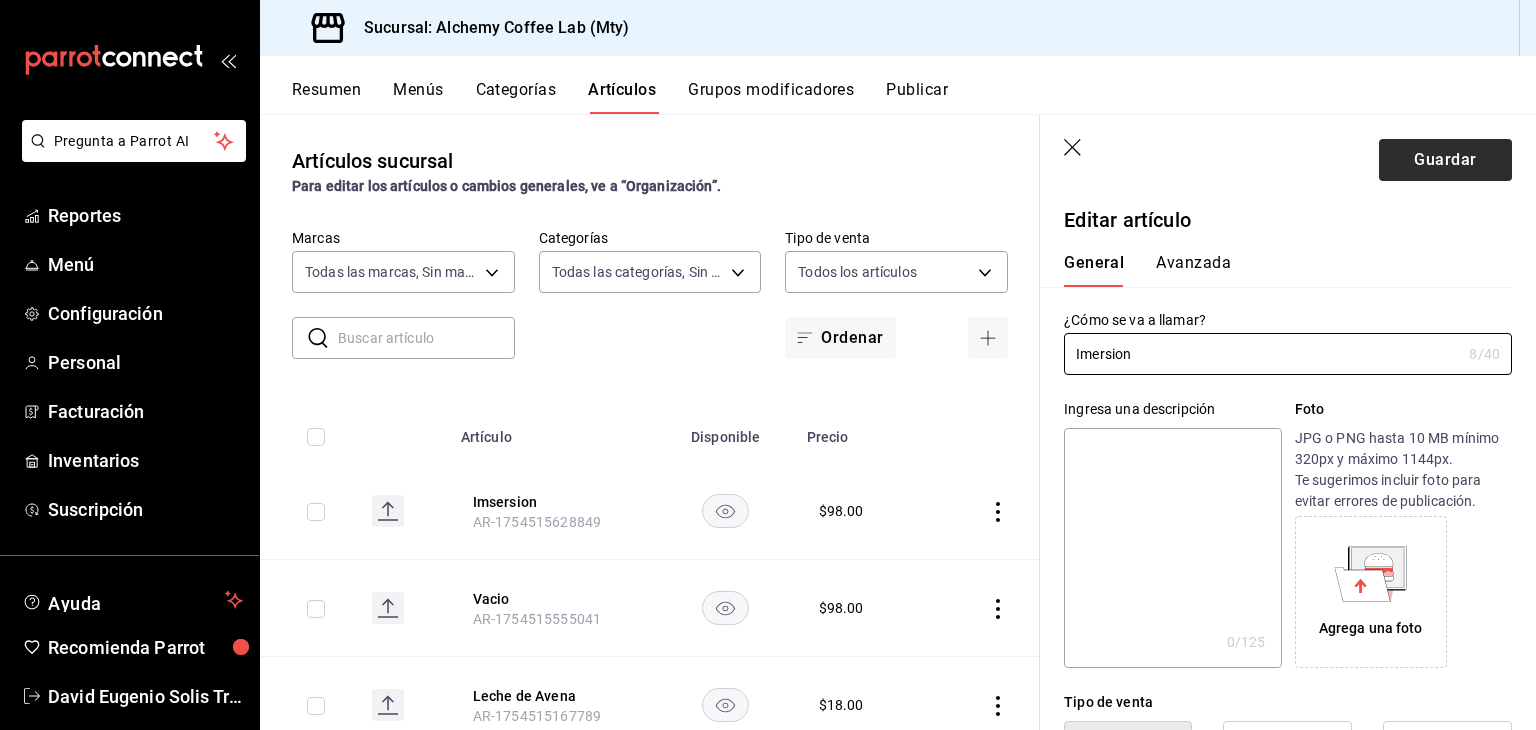 type on "Imersion" 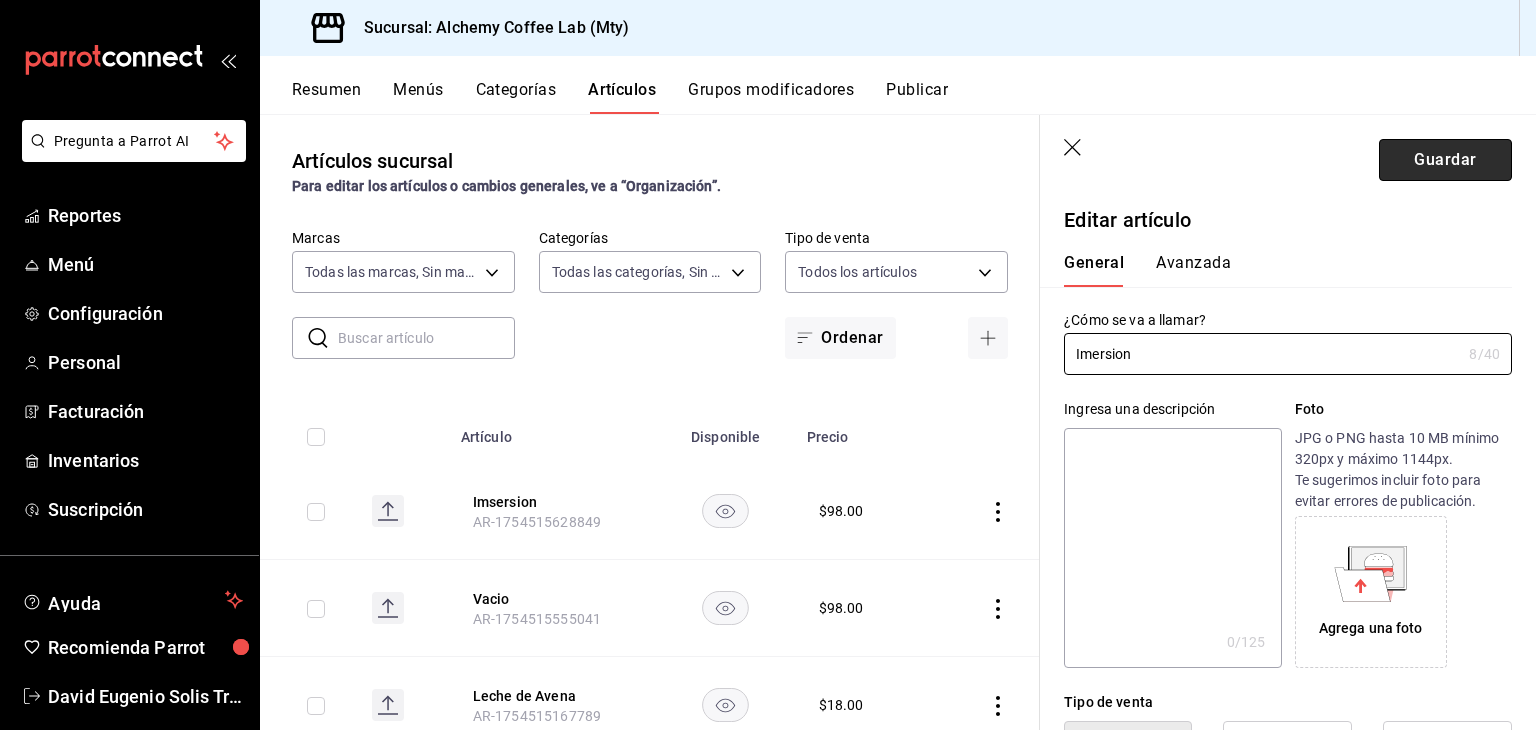 click on "Guardar" at bounding box center (1445, 160) 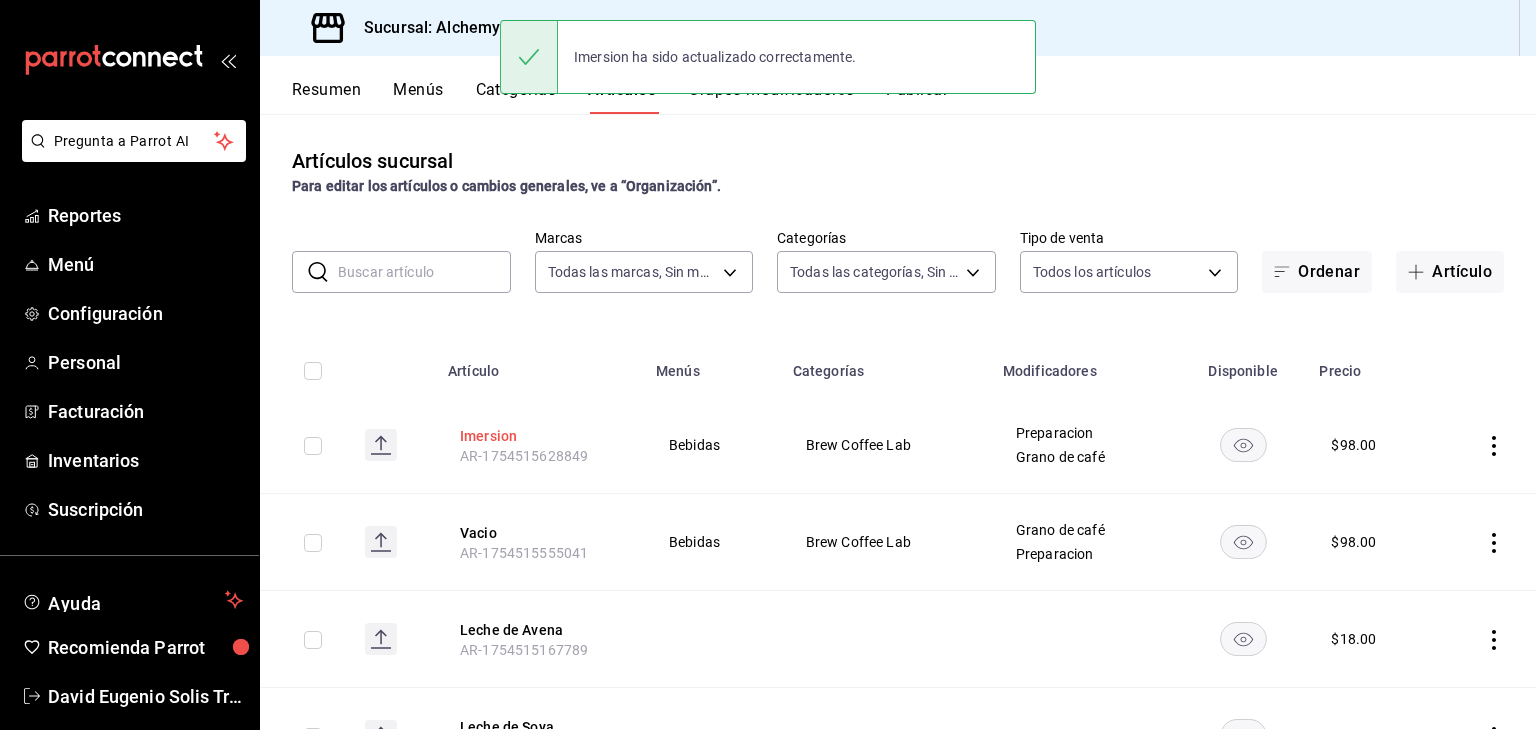 click on "Imersion" at bounding box center [540, 436] 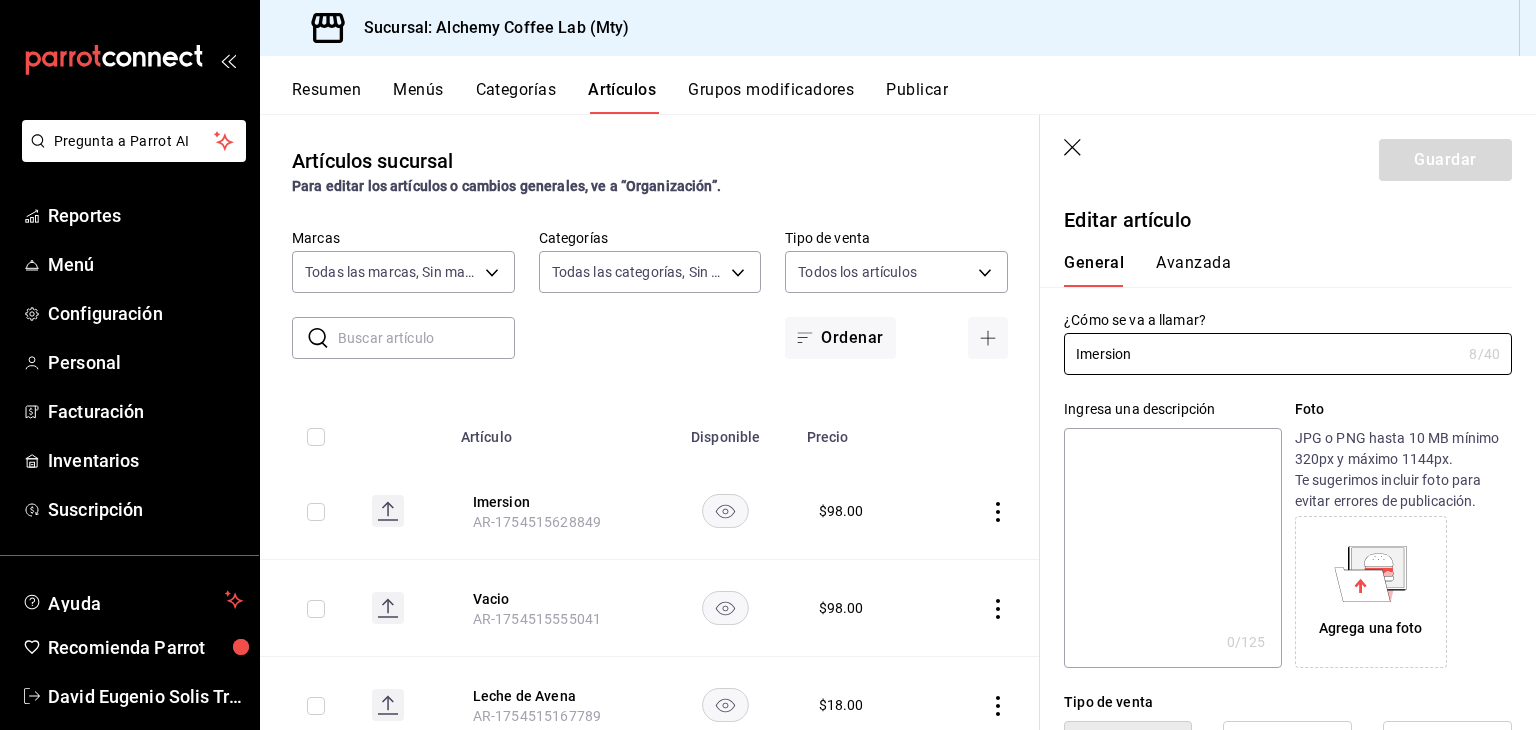 type on "$98.00" 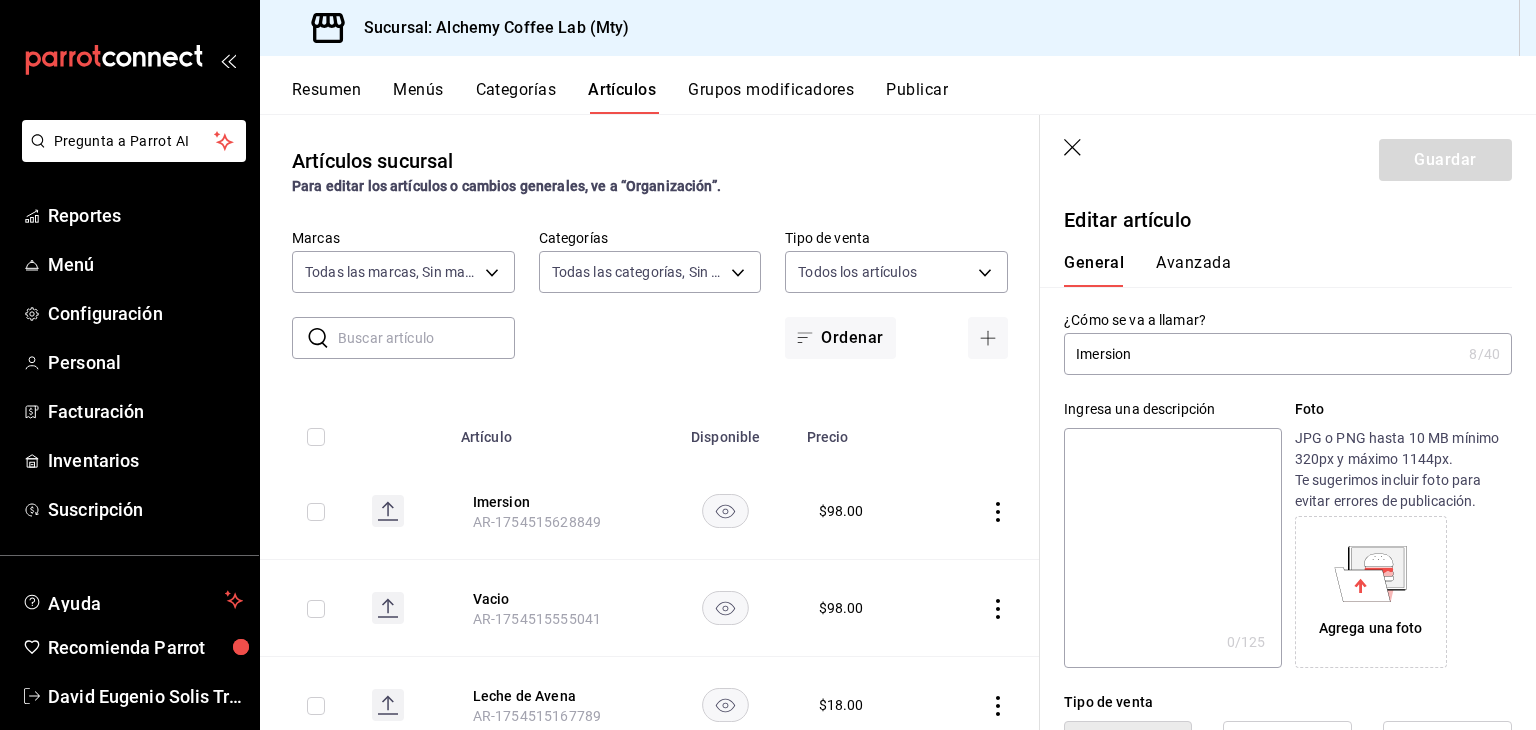 click on "Imersion" at bounding box center (1262, 354) 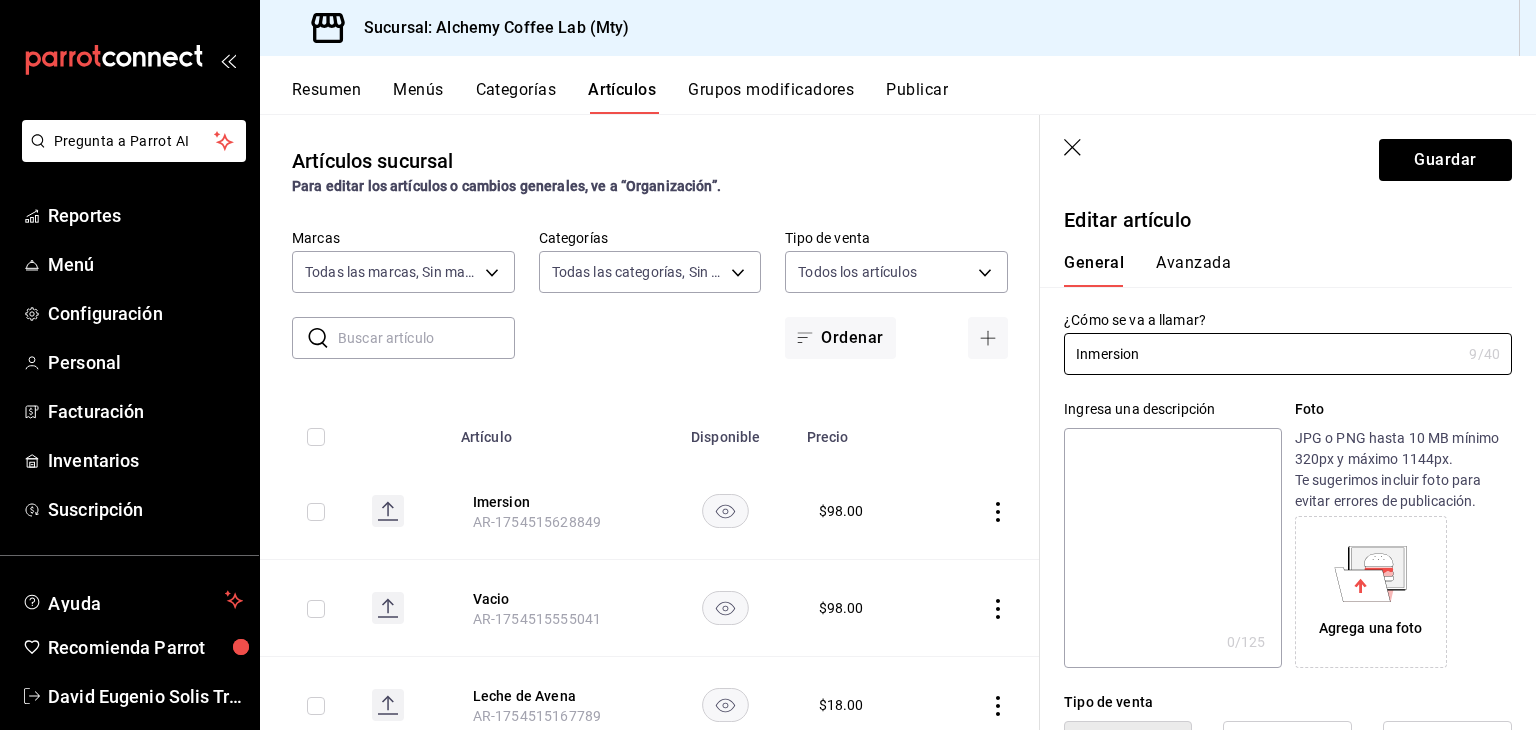 scroll, scrollTop: 0, scrollLeft: 0, axis: both 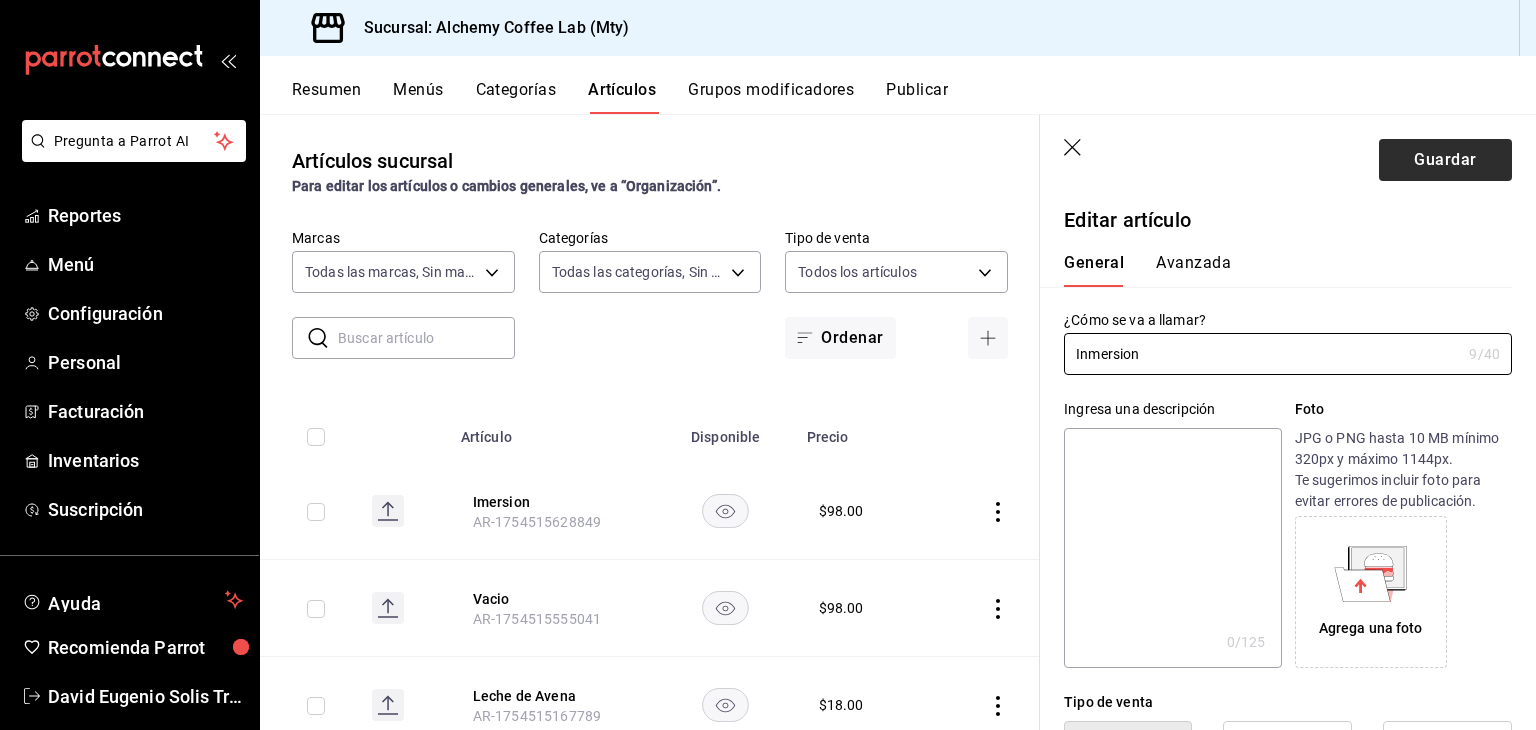 type on "Inmersion" 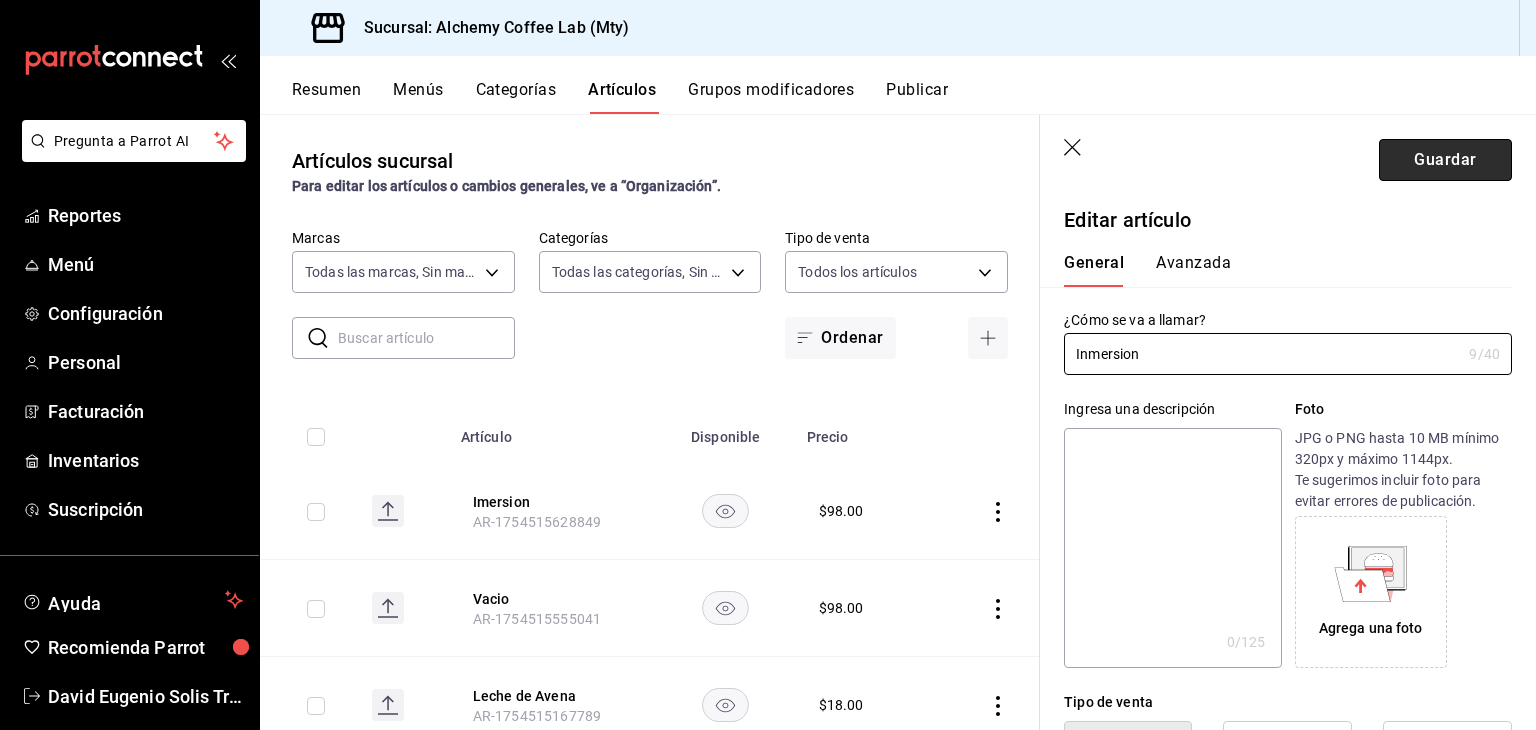 click on "Guardar" at bounding box center (1445, 160) 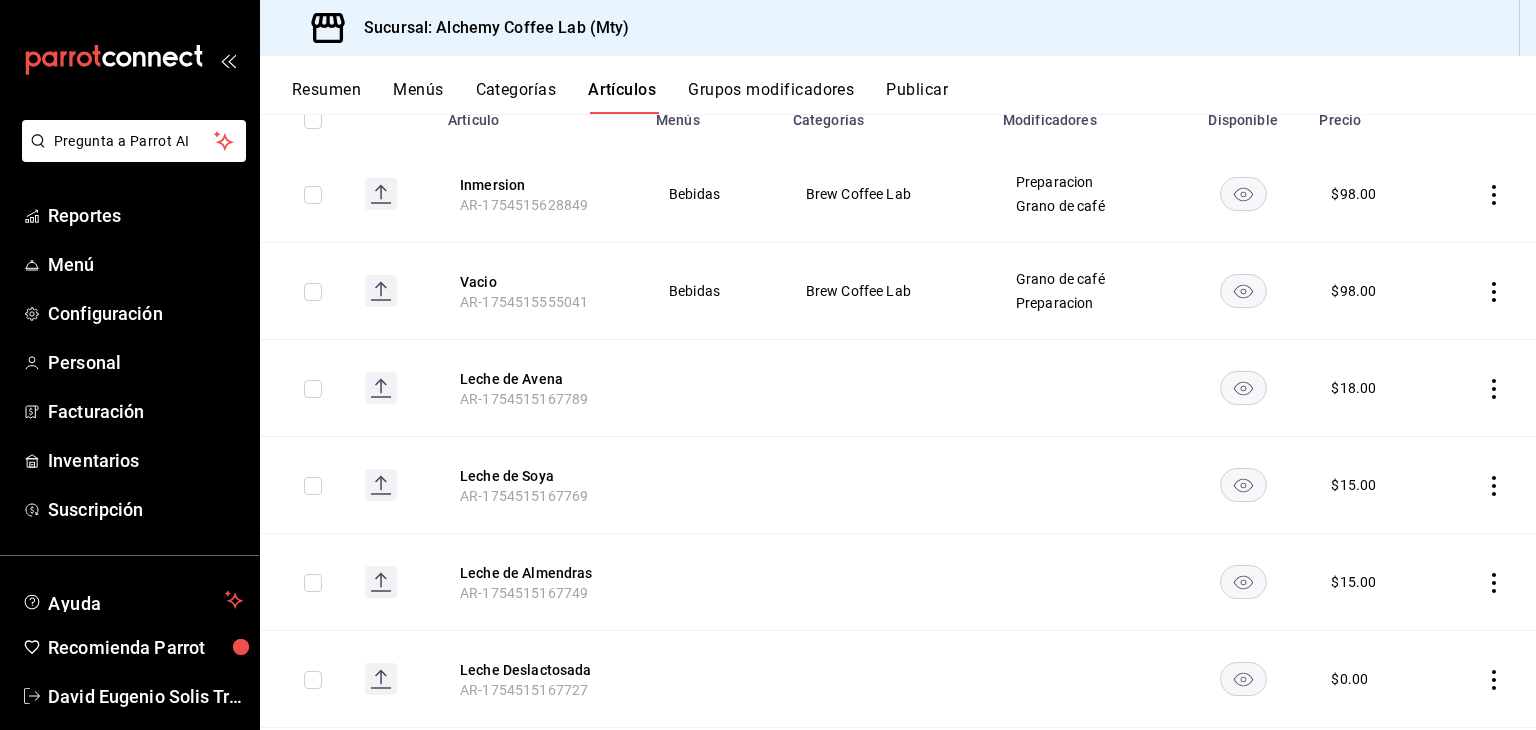 scroll, scrollTop: 100, scrollLeft: 0, axis: vertical 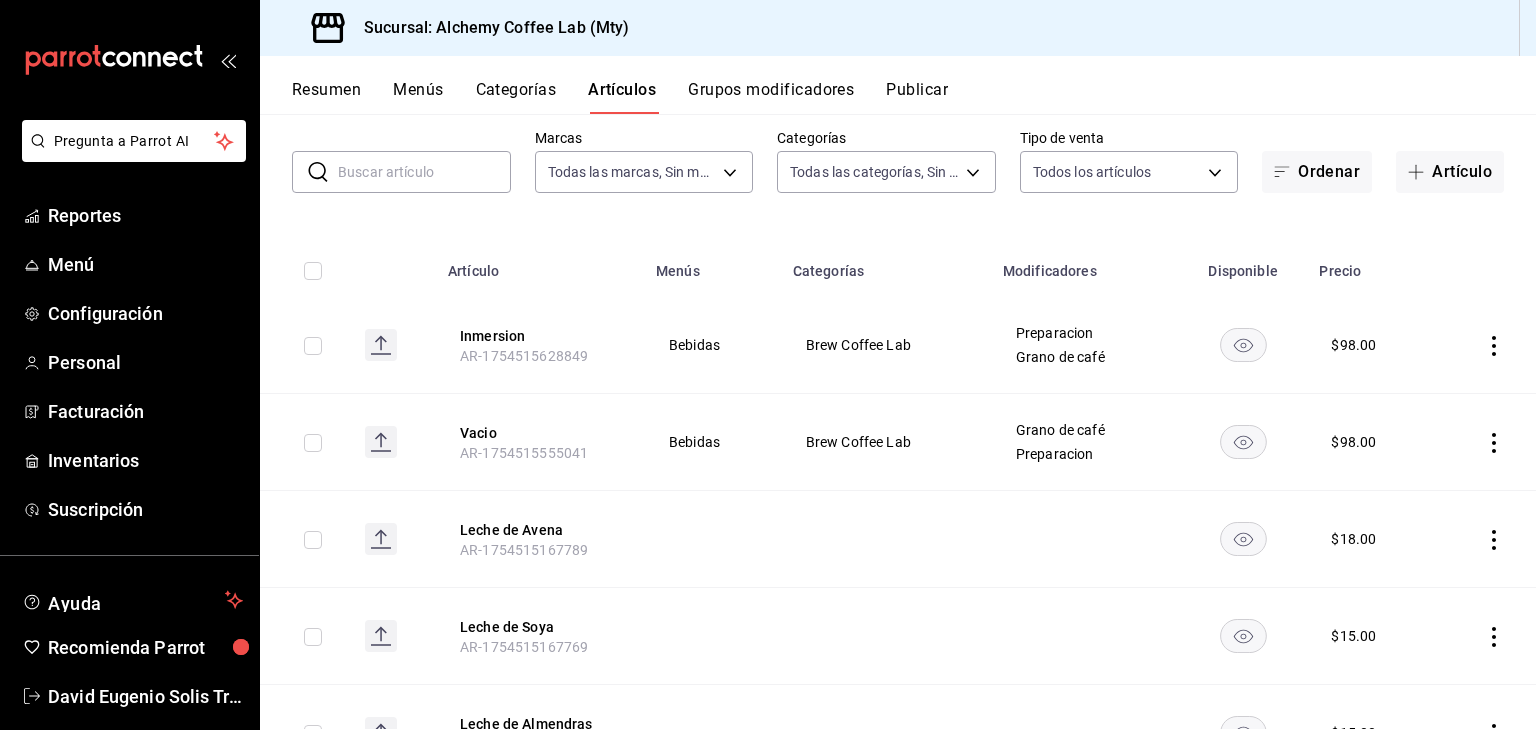click at bounding box center [424, 172] 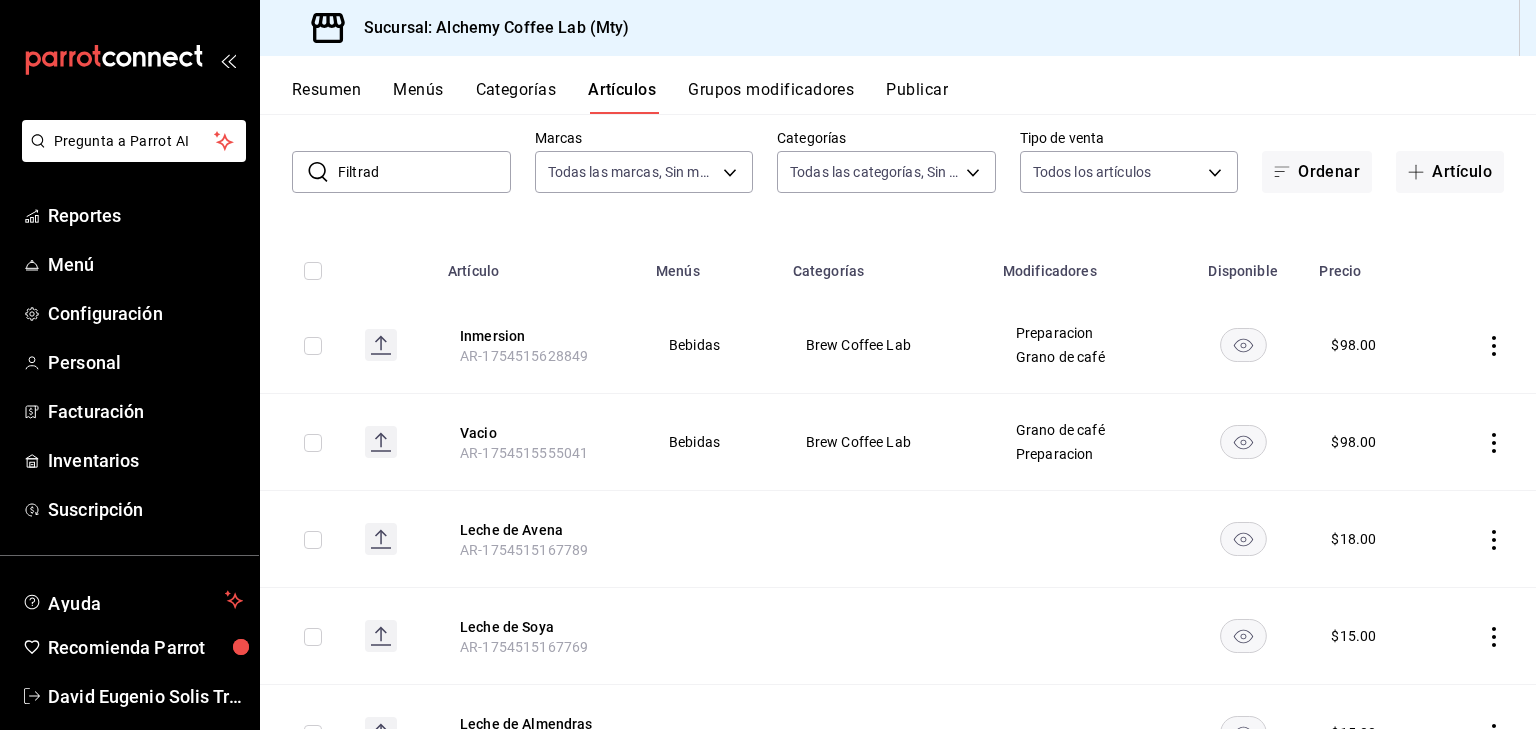 scroll, scrollTop: 0, scrollLeft: 0, axis: both 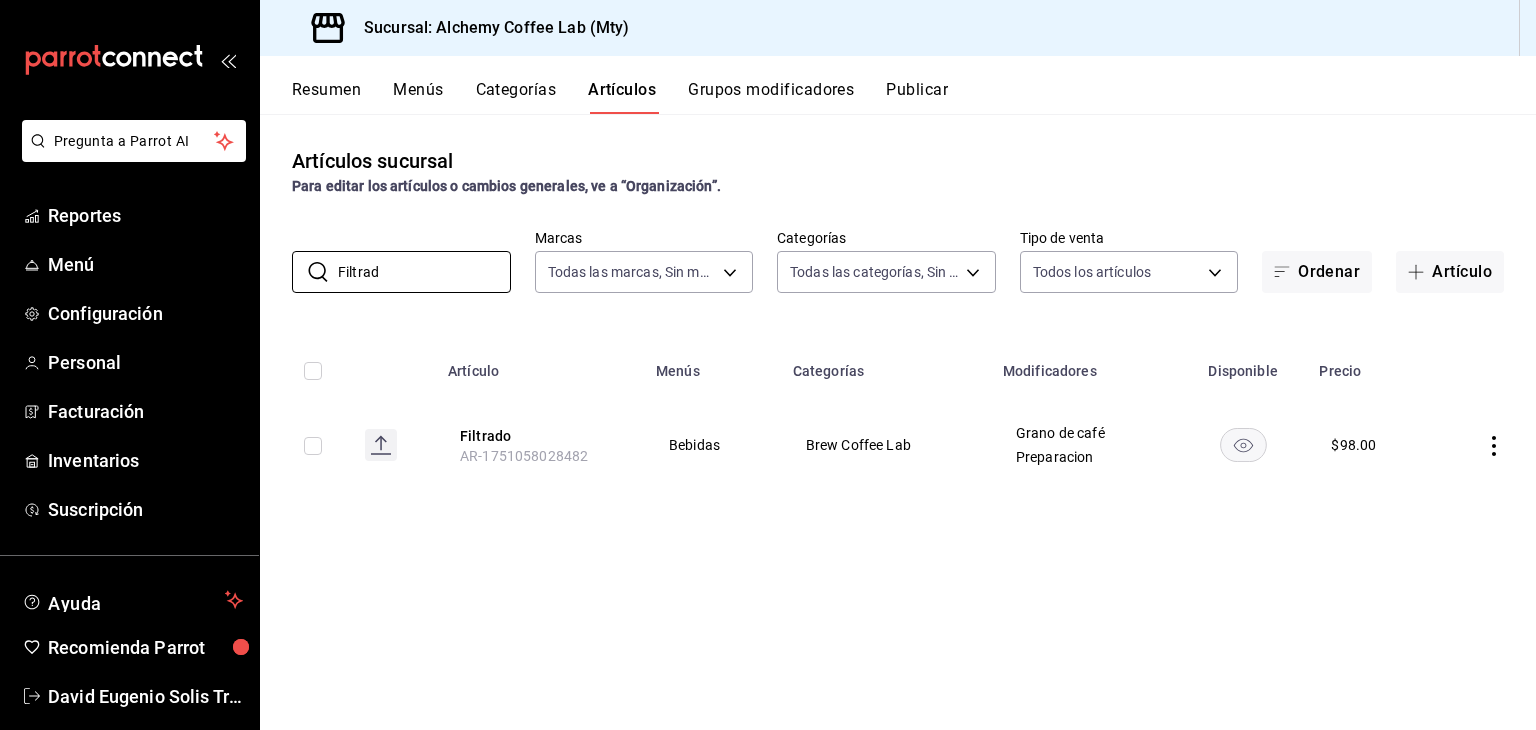 type on "Filtrad" 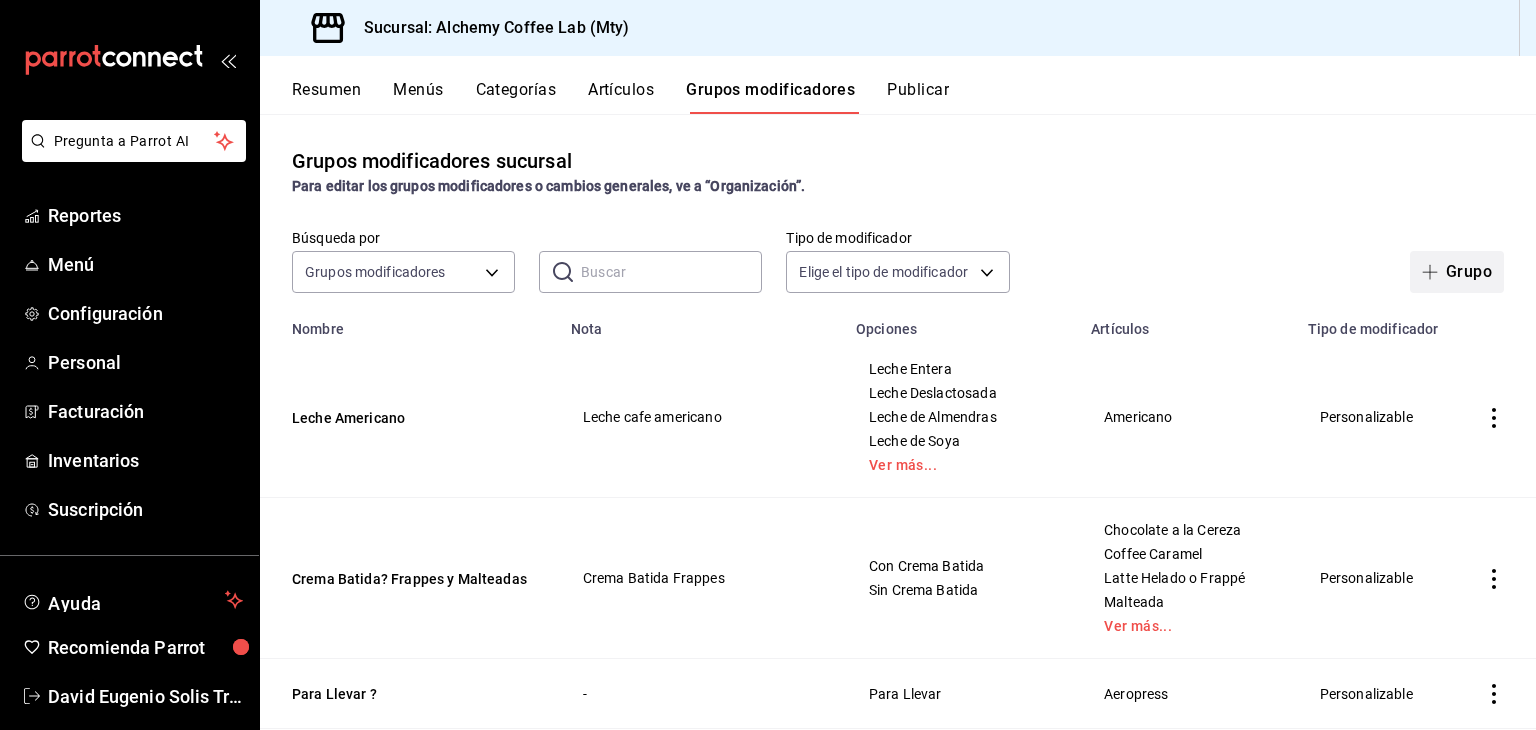 click on "Grupo" at bounding box center [1457, 272] 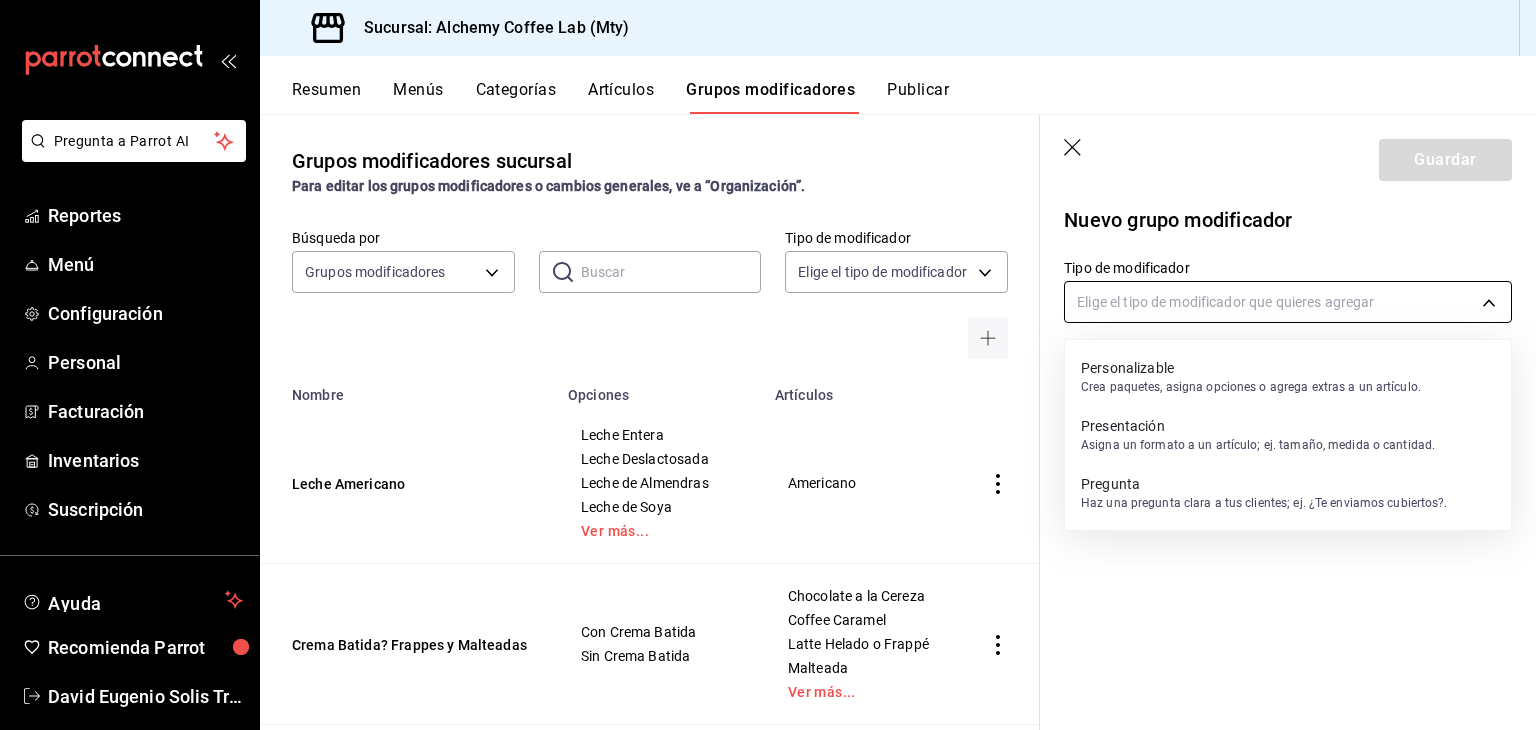 click on "Pregunta a Parrot AI Reportes   Menú   Configuración   Personal   Facturación   Inventarios   Suscripción   Ayuda Recomienda Parrot   [FIRST] [LAST]   Sugerir nueva función   Sucursal: Alchemy Coffee Lab (Mty) Resumen Menús Categorías Artículos Grupos modificadores Publicar Grupos modificadores sucursal Para editar los grupos modificadores o cambios generales, ve a “Organización”. Búsqueda por Grupos modificadores GROUP ​ ​ Tipo de modificador Elige el tipo de modificador Nombre Opciones Artículos Leche Americano Leche Entera Leche Deslactosada Leche de Almendras Leche de Soya Ver más... Americano Crema Batida? Frappes y Malteadas Con Crema Batida Sin Crema Batida Chocolate a la Cereza Coffee Caramel Latte Helado o Frappé Malteada Ver más... Para Llevar ? Para Llevar Aeropress Leche Fria o Caliente Leche Fria Leche Caliente Extra Leche Entera Extra Leche Deslactosada Extra Leche de Almendras Extra Leche de Avena Ver más... Con Hielo? Con Hielo Sin Hielo Limonada Refresco -" at bounding box center (768, 365) 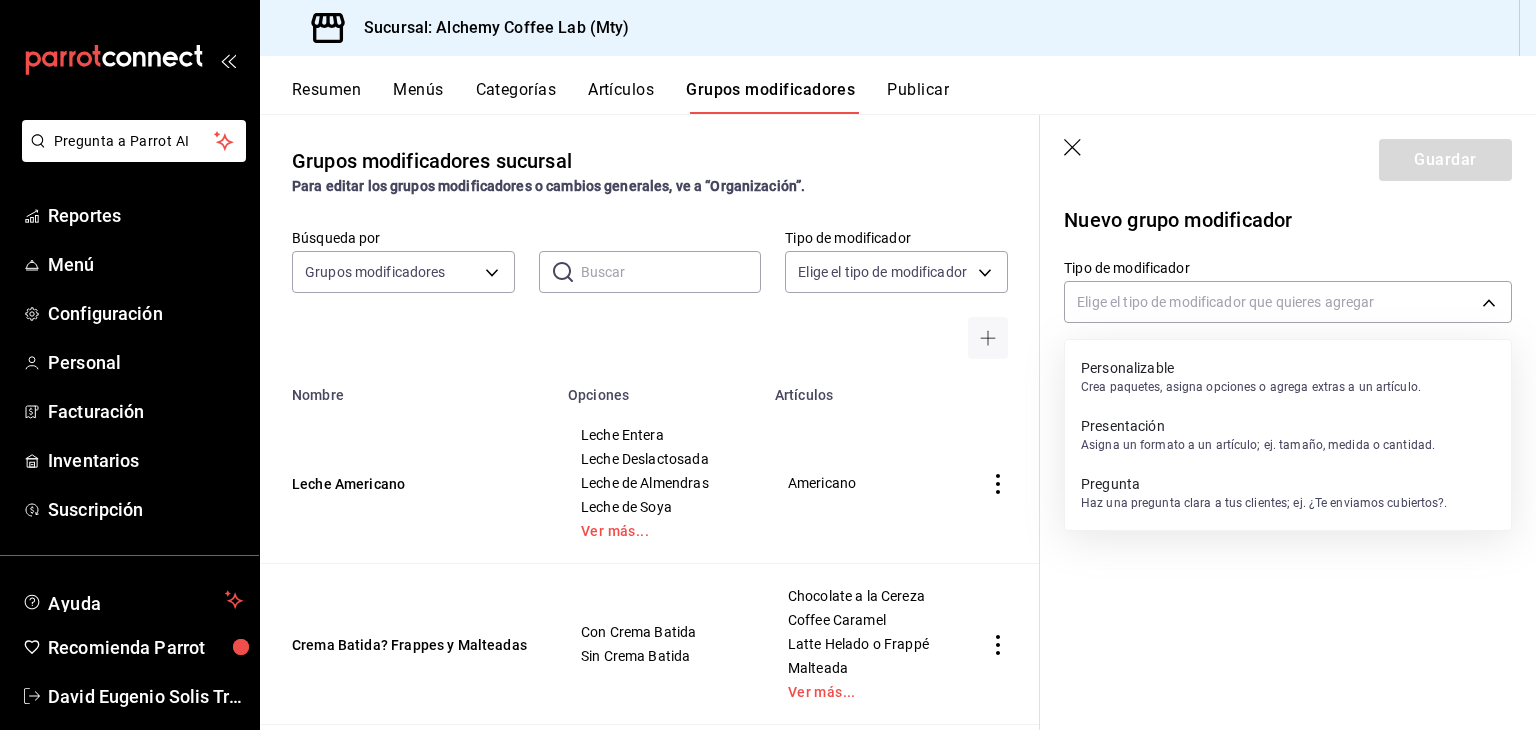 click on "Pregunta" at bounding box center [1264, 484] 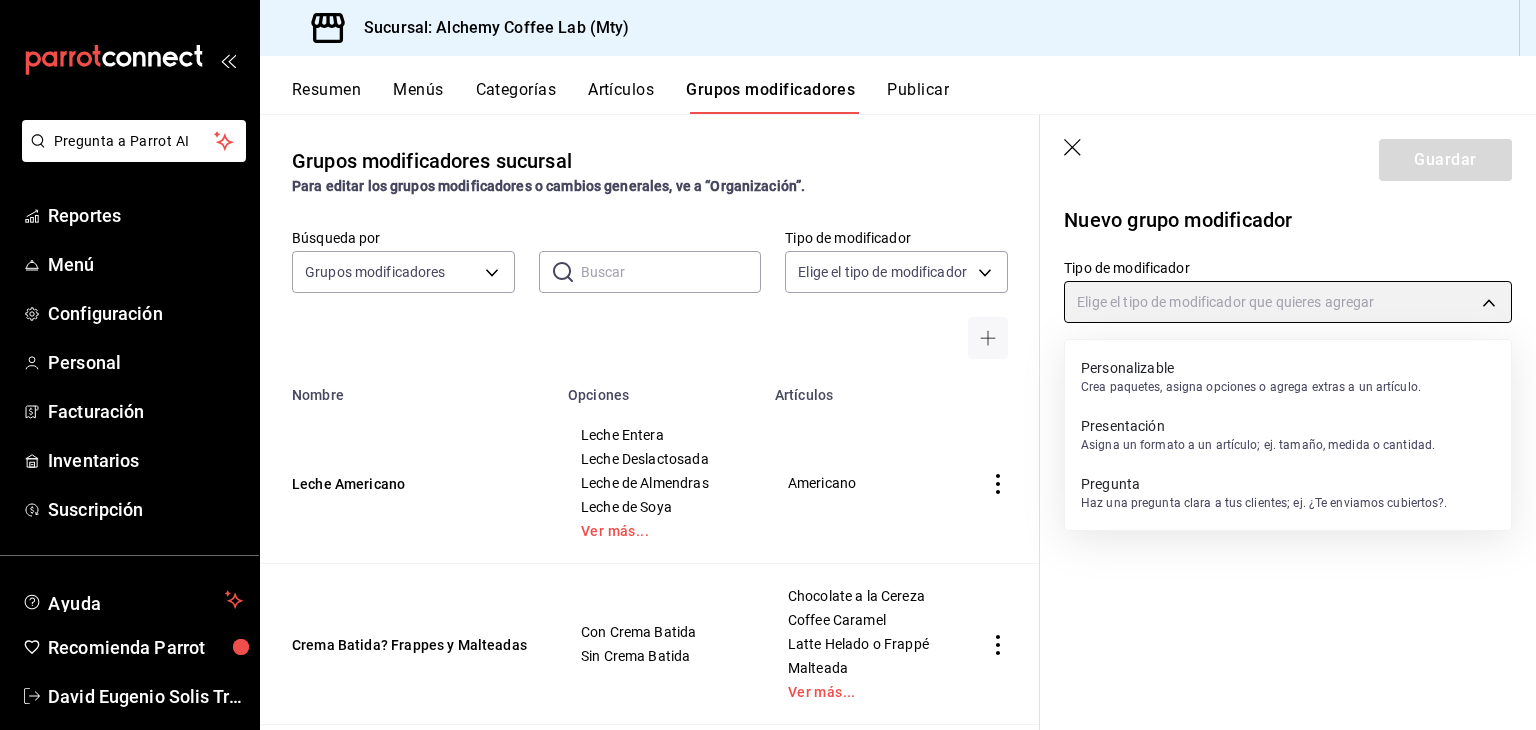 type on "QUESTION" 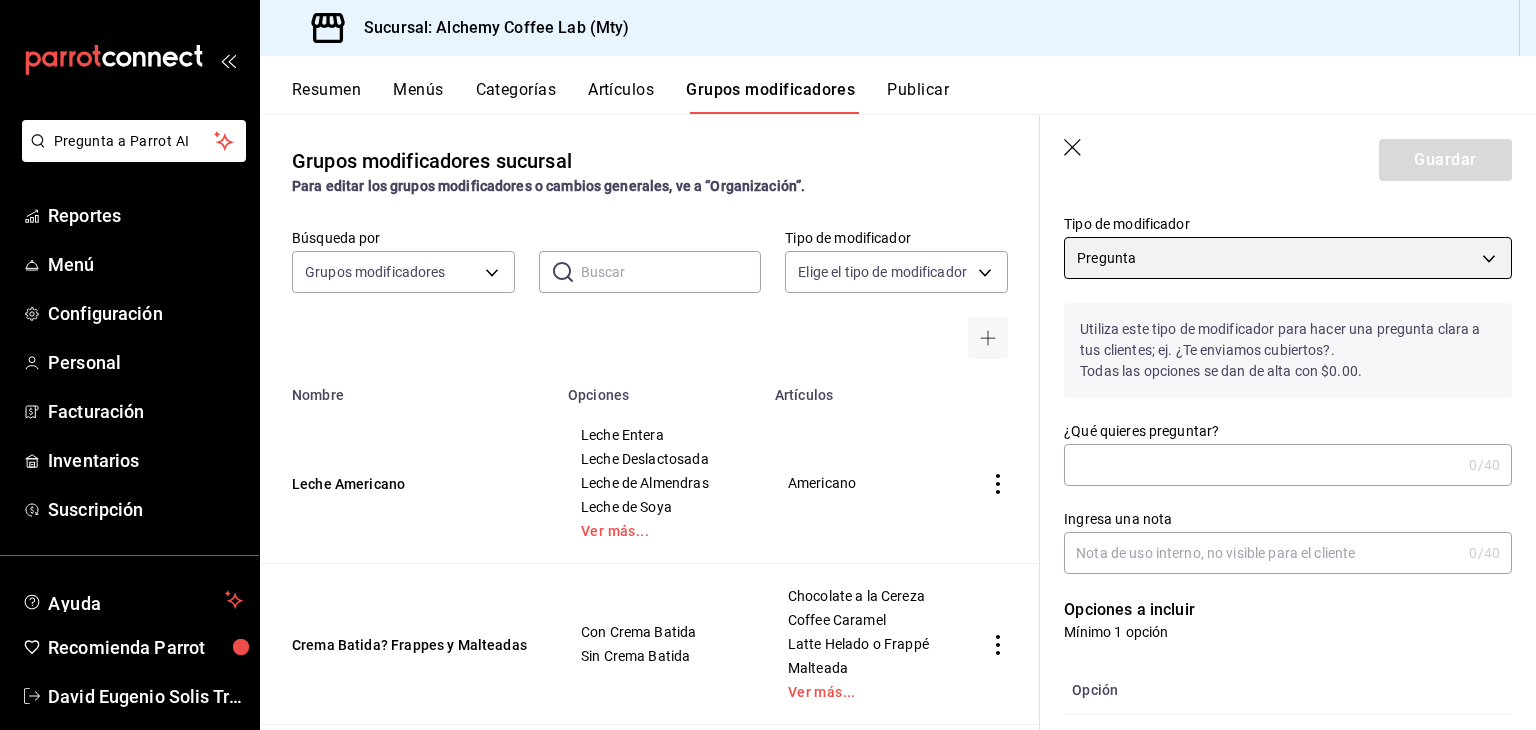 scroll, scrollTop: 200, scrollLeft: 0, axis: vertical 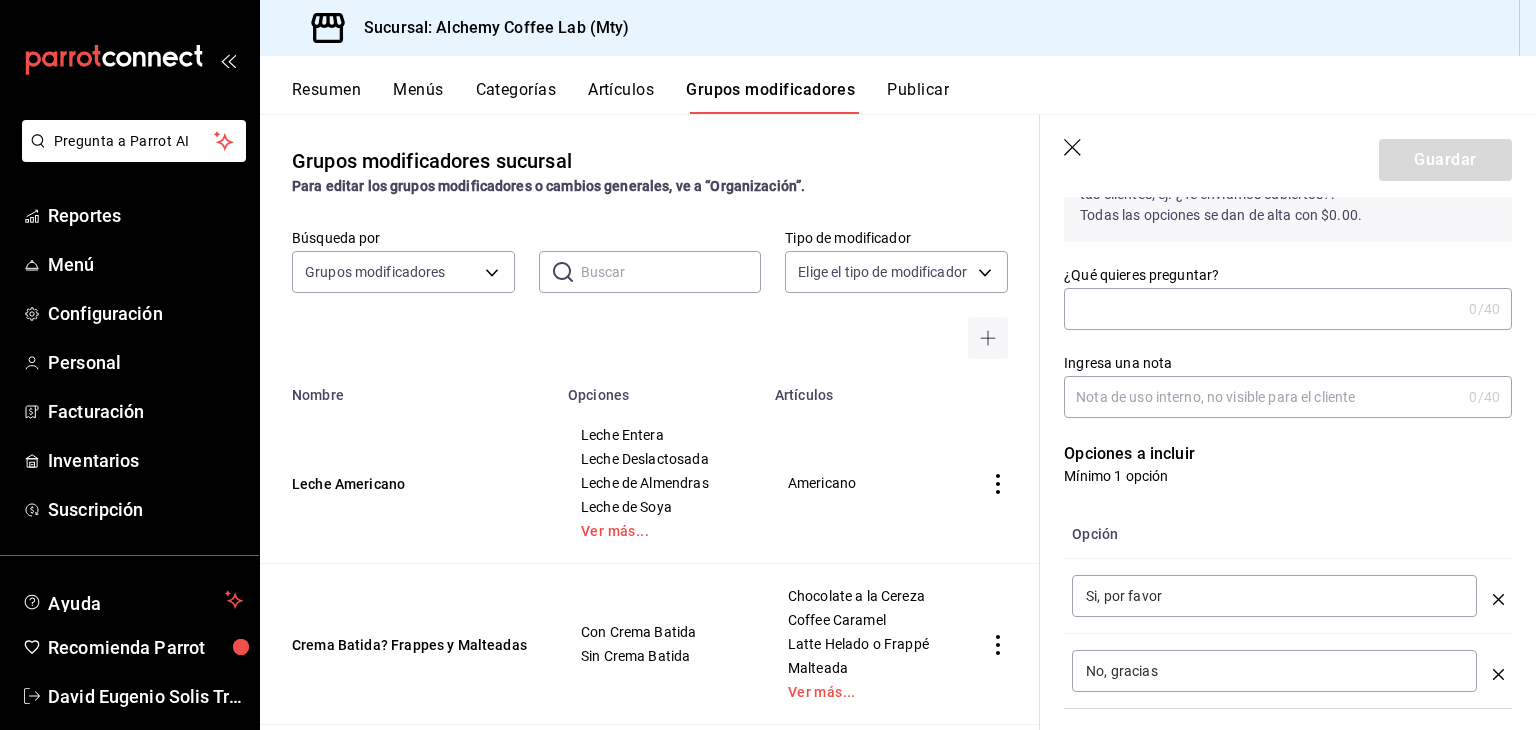 click on "¿Qué quieres preguntar?" at bounding box center (1262, 309) 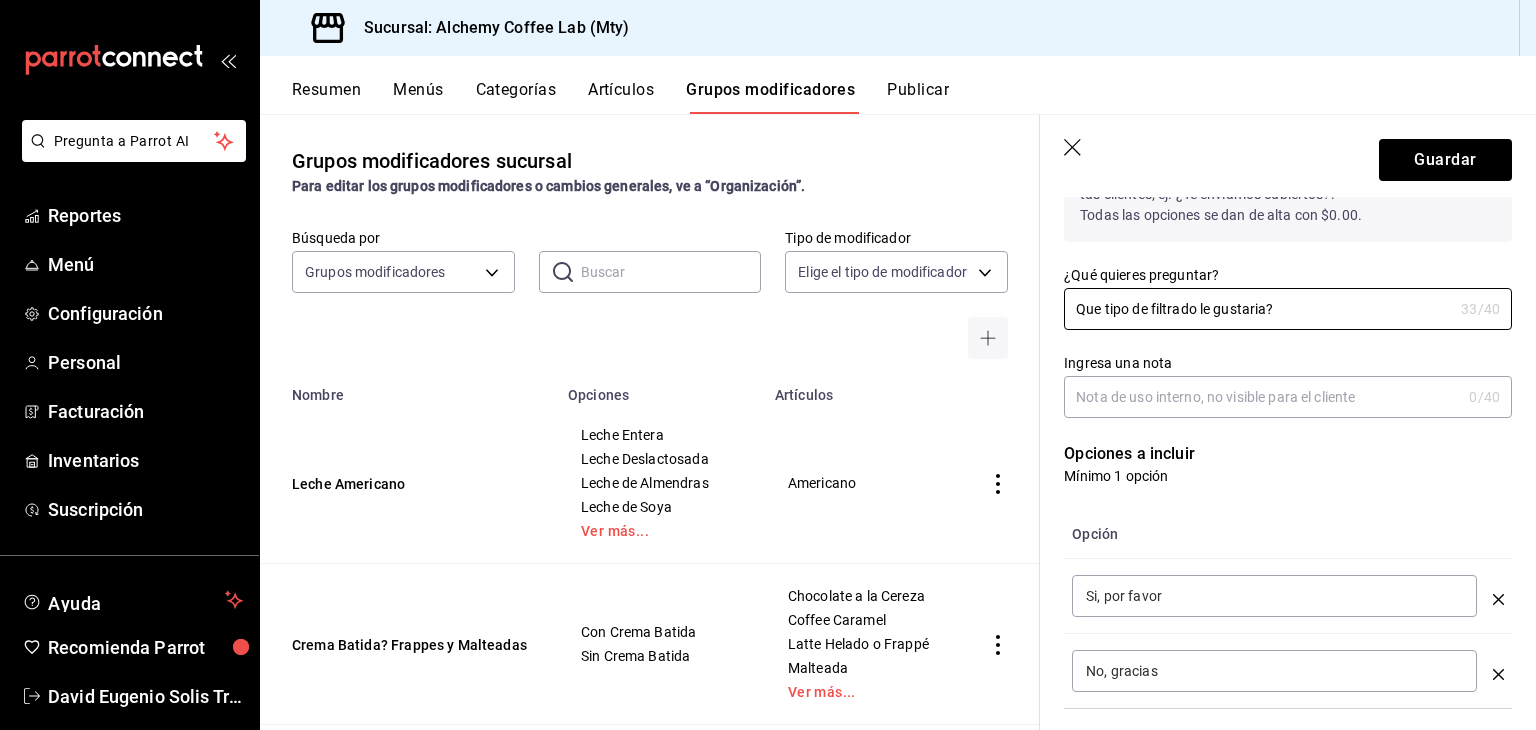 type on "Que tipo de filtrado le gustaria?" 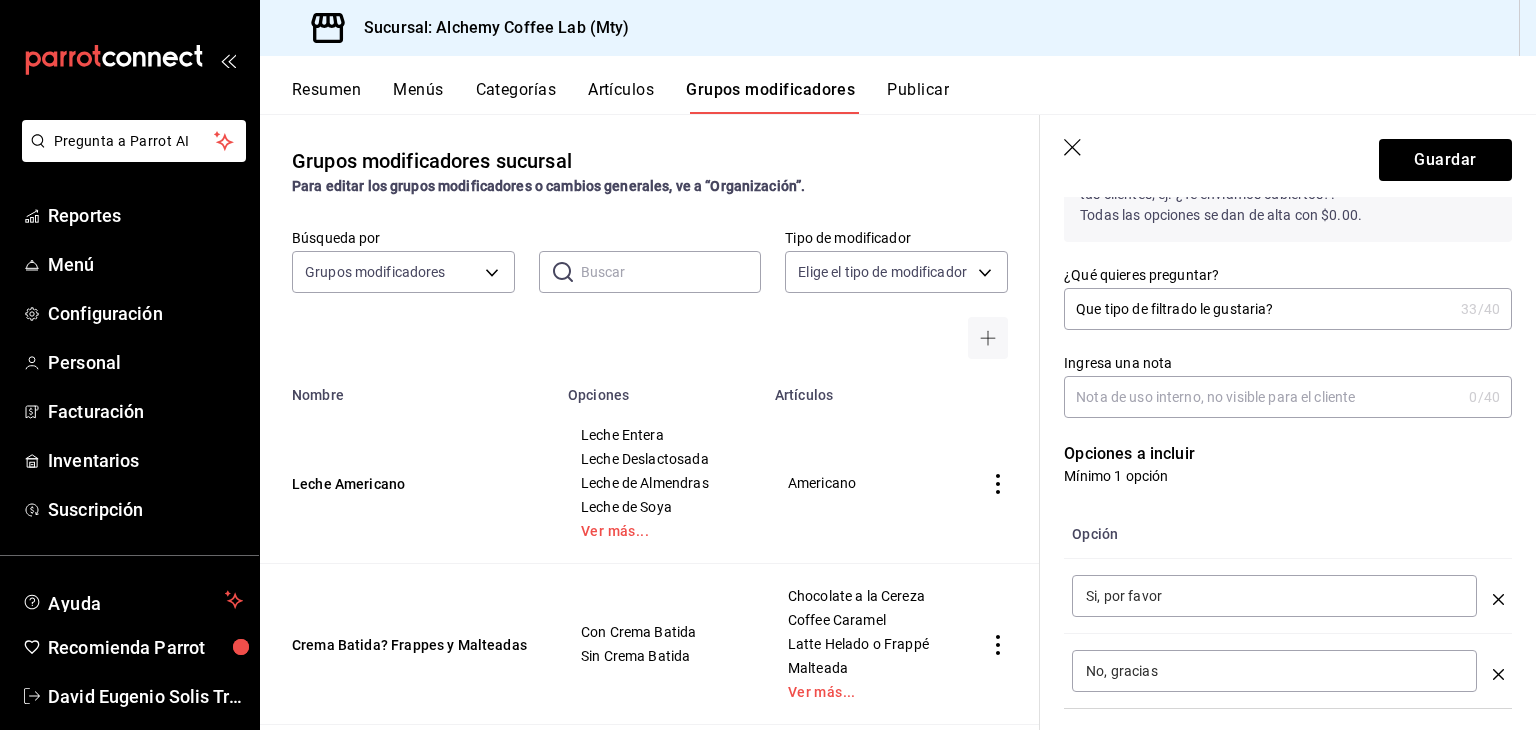 click on "Ingresa una nota" at bounding box center [1262, 397] 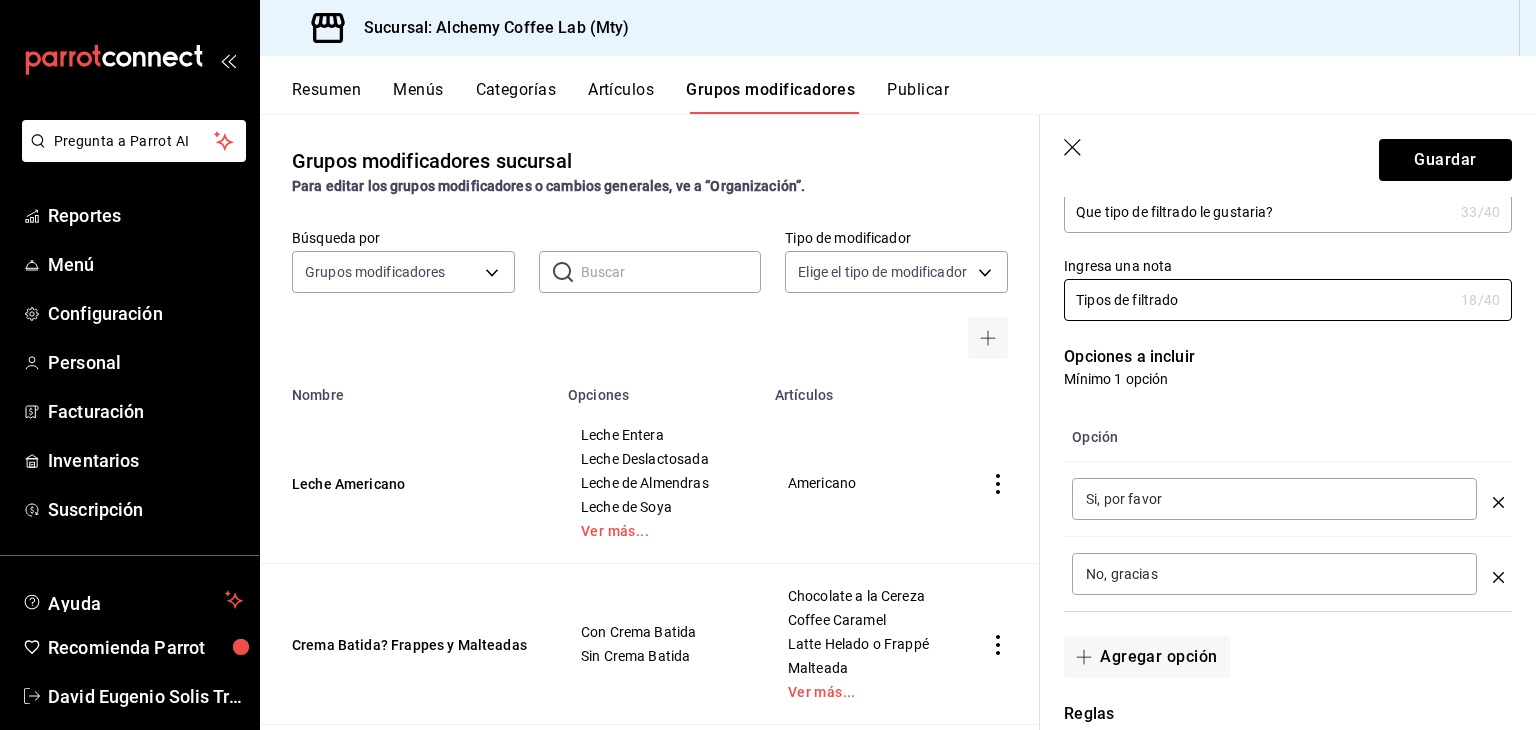 scroll, scrollTop: 300, scrollLeft: 0, axis: vertical 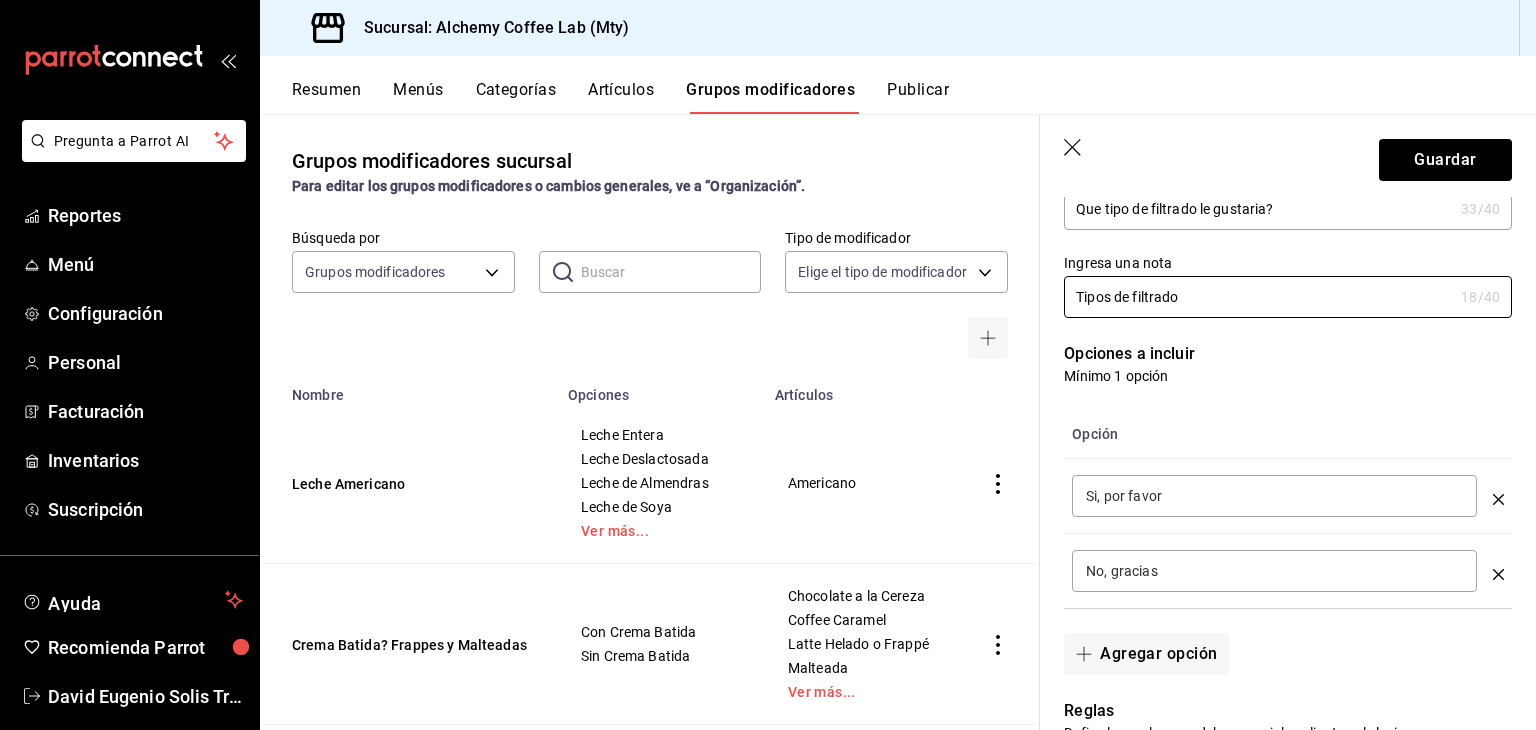 type on "Tipos de filtrado" 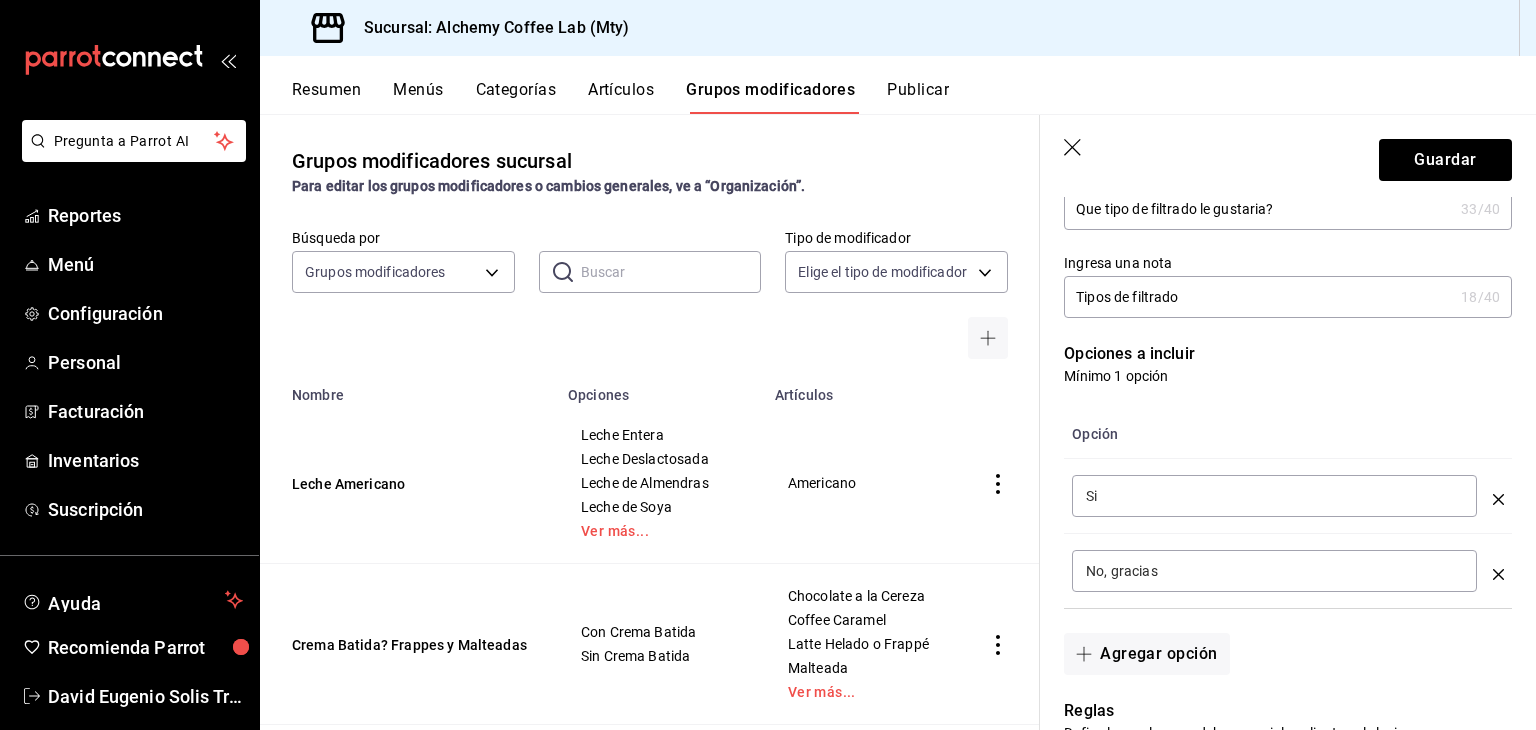 type on "S" 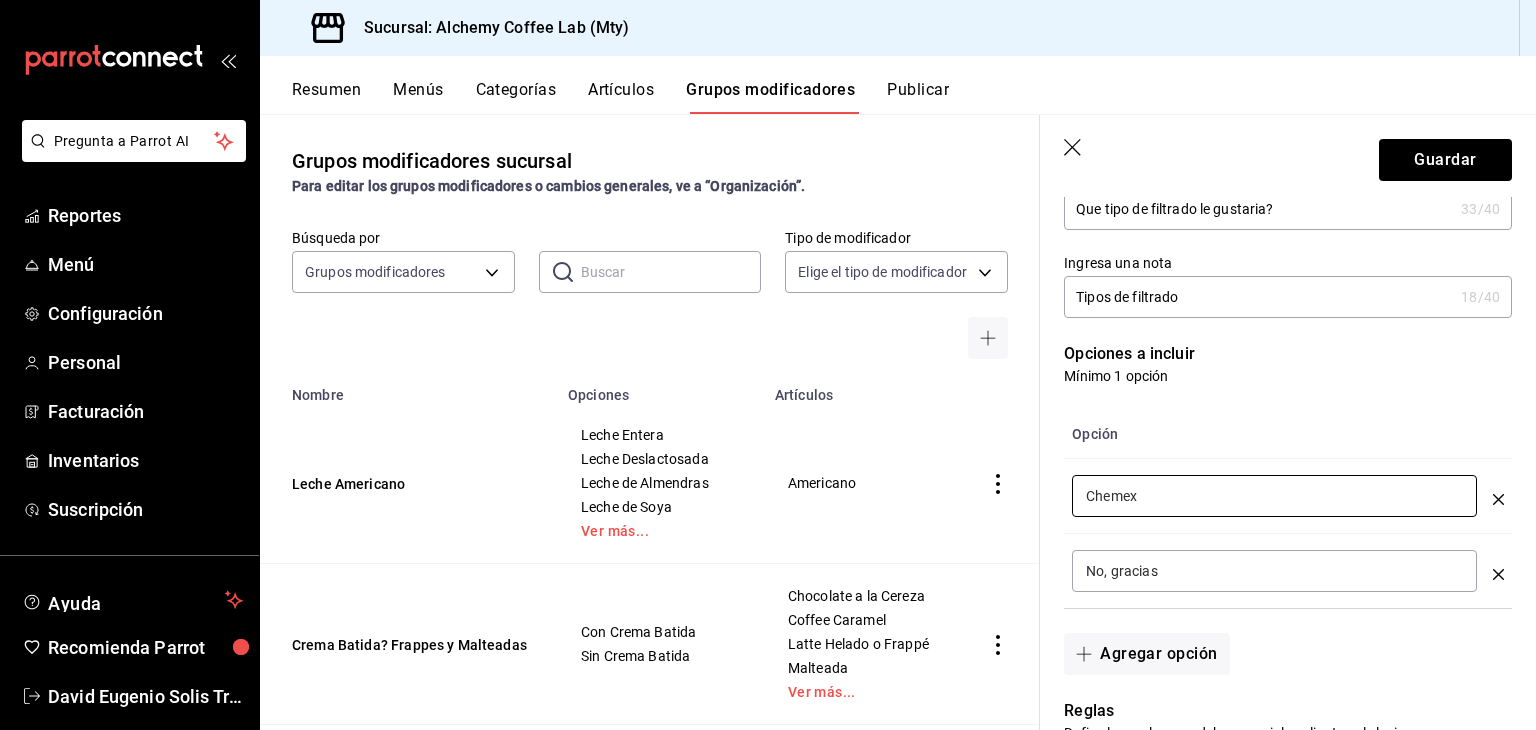 type on "Chemex" 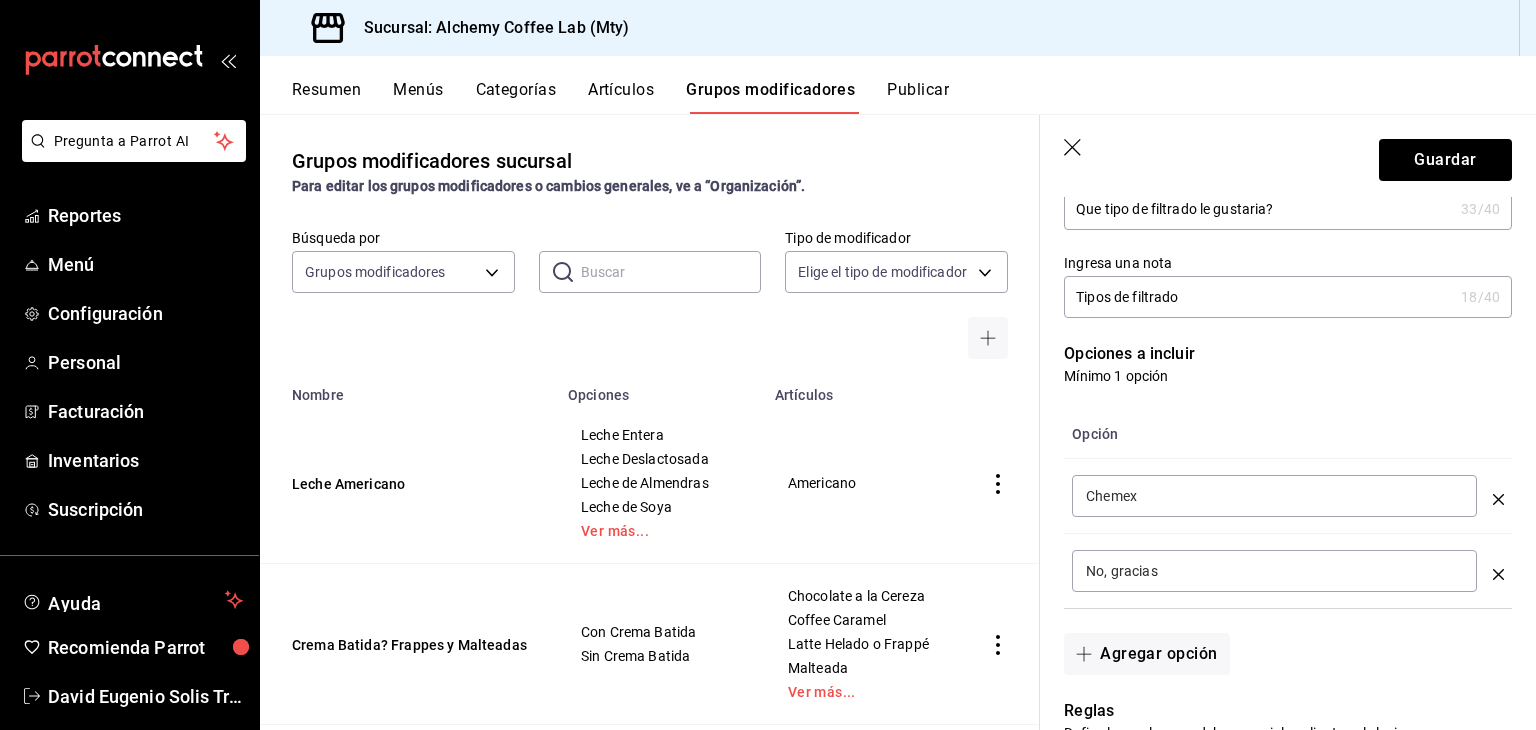 click on "No, gracias" at bounding box center (1274, 571) 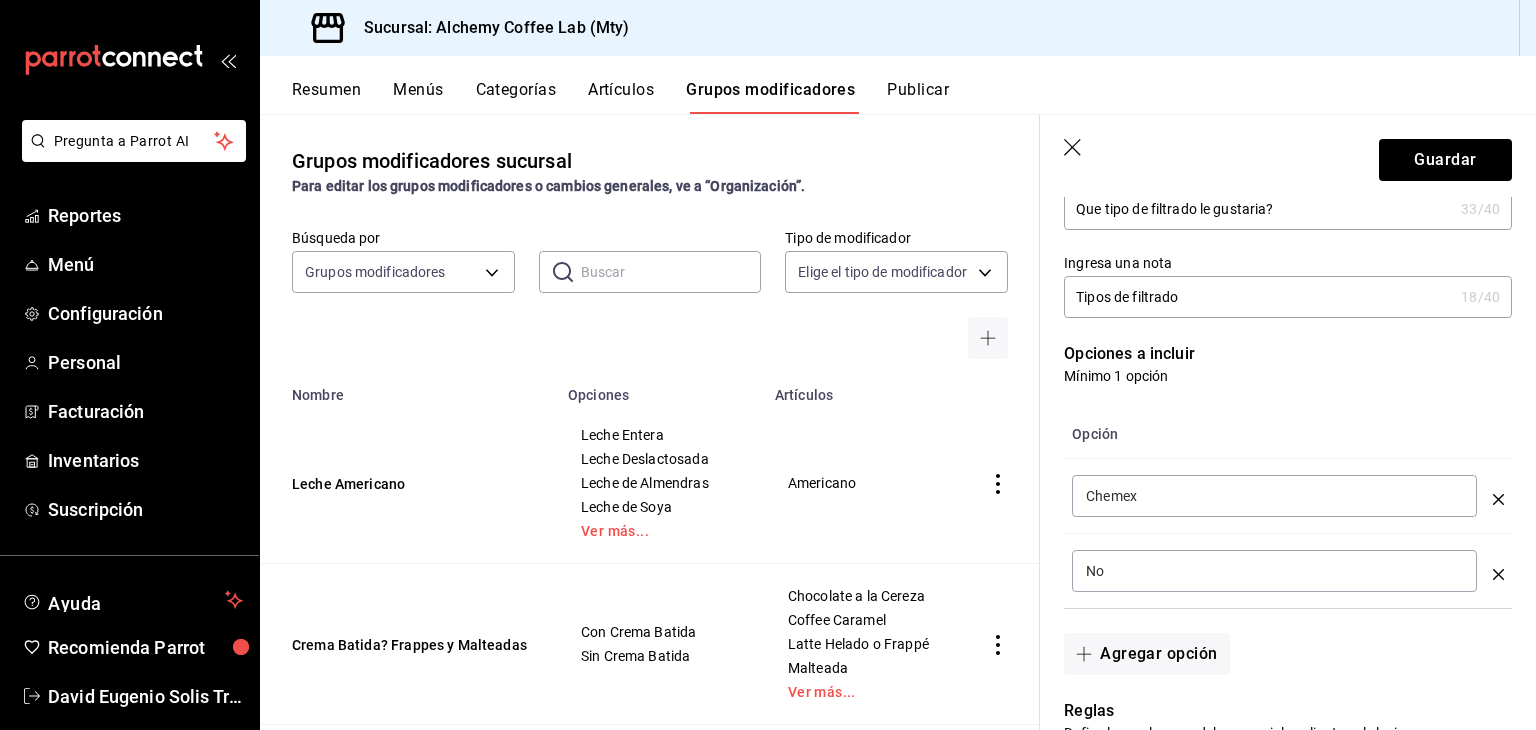 type on "N" 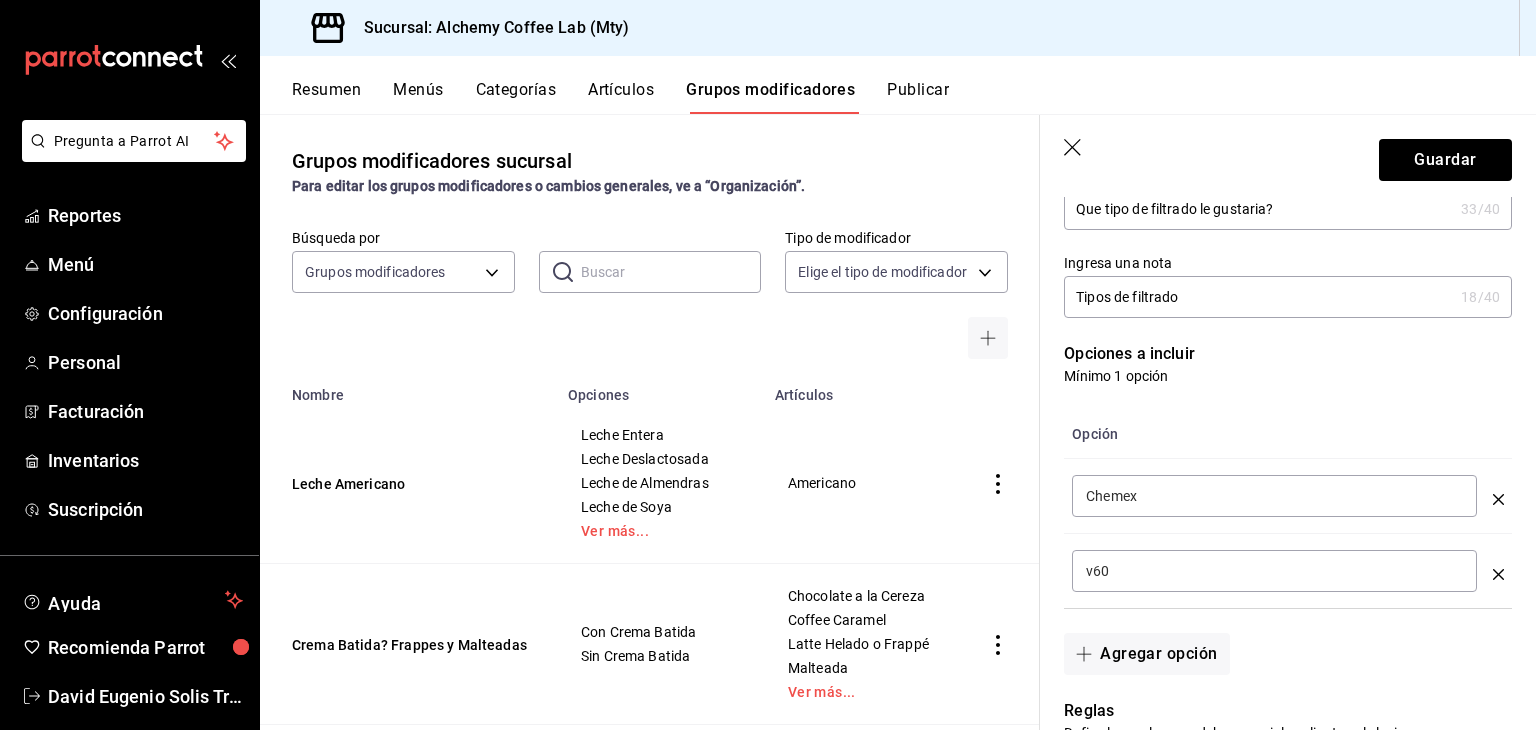 click on "v60" at bounding box center [1274, 571] 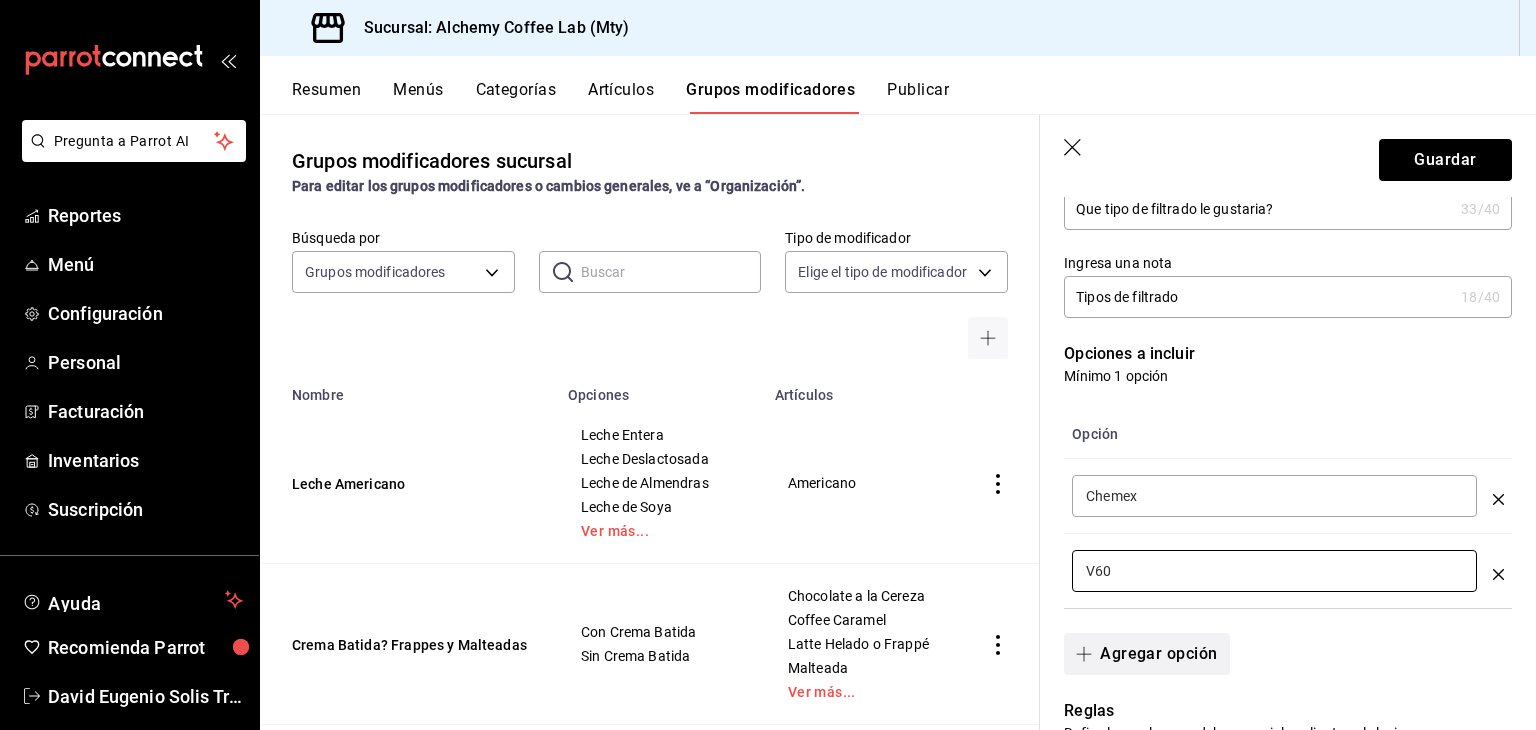 type on "V60" 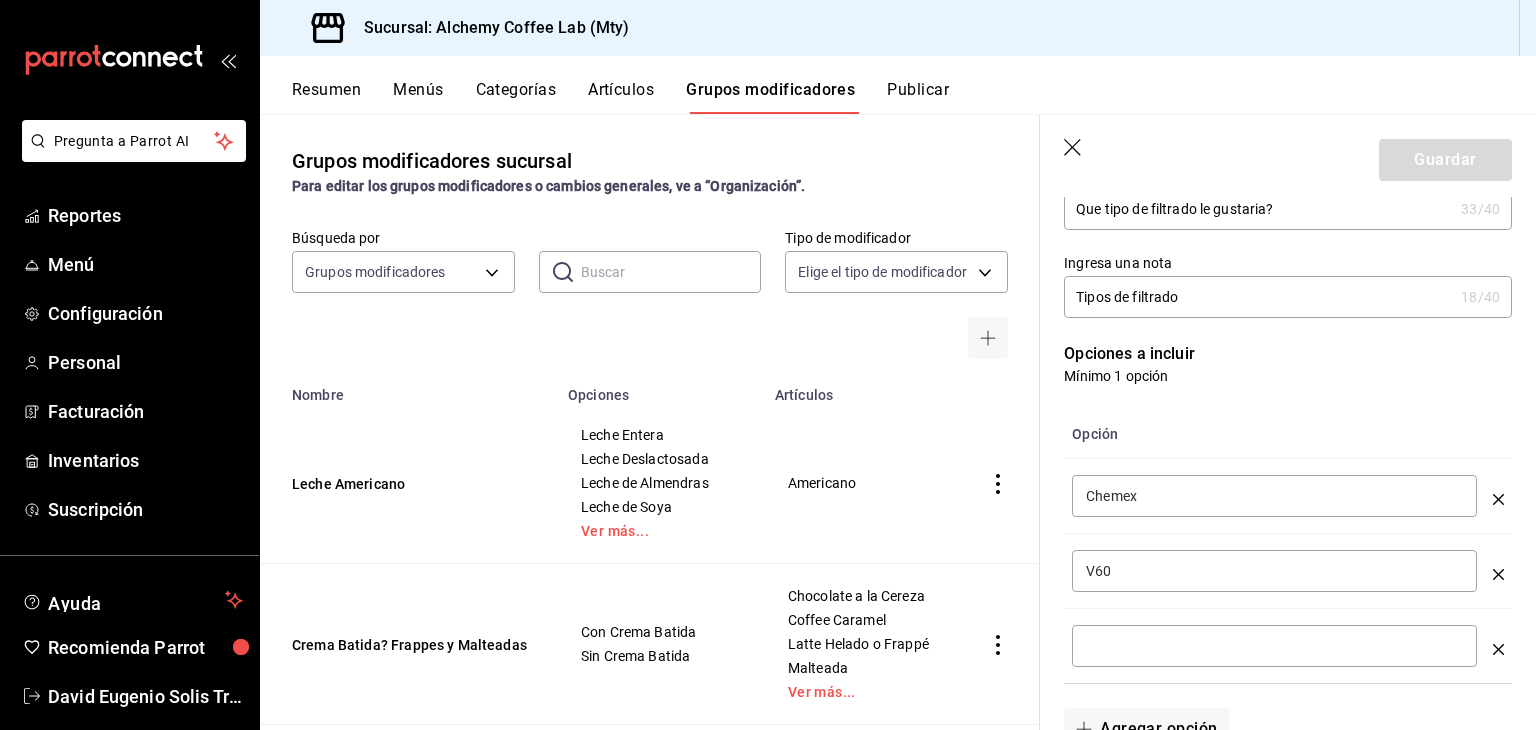 click at bounding box center (1274, 646) 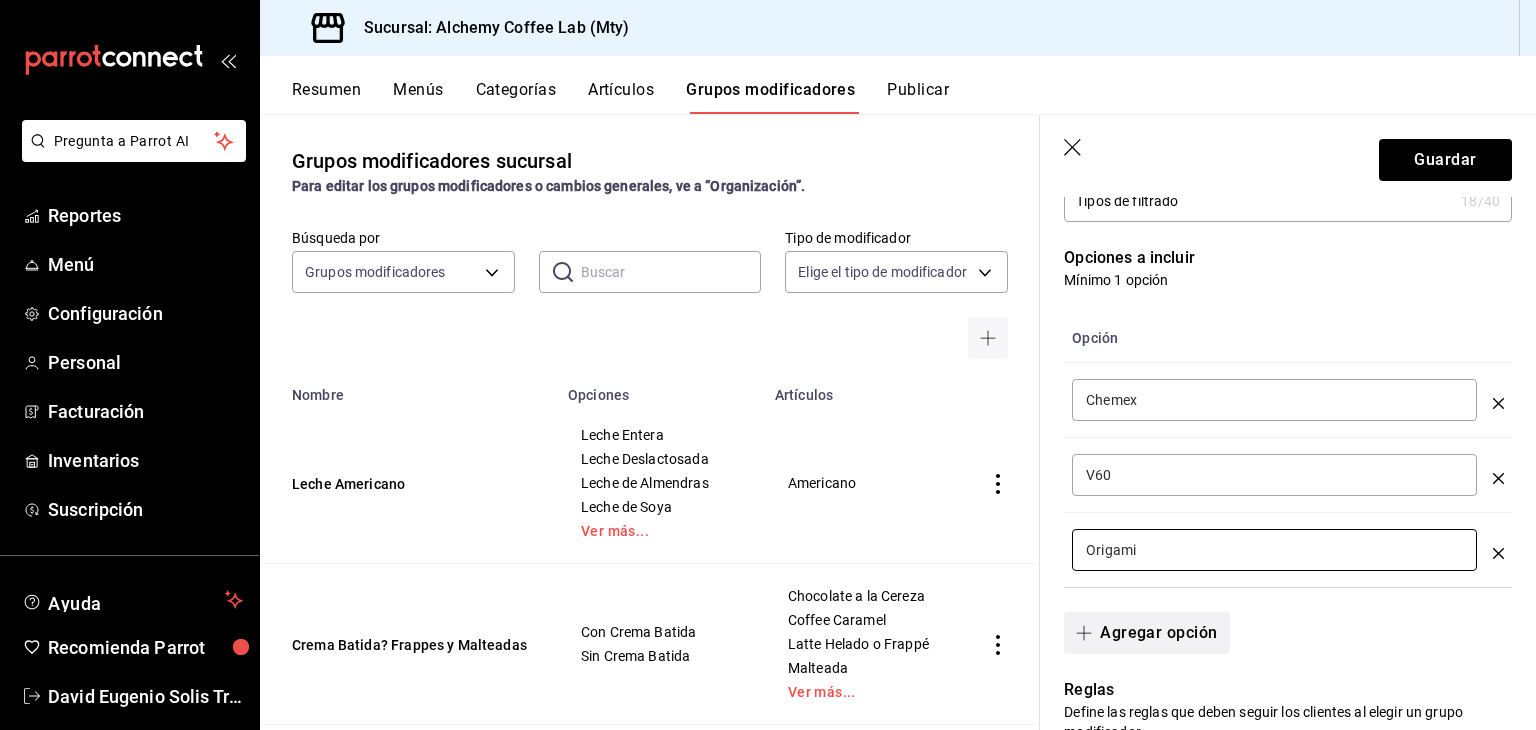 scroll, scrollTop: 400, scrollLeft: 0, axis: vertical 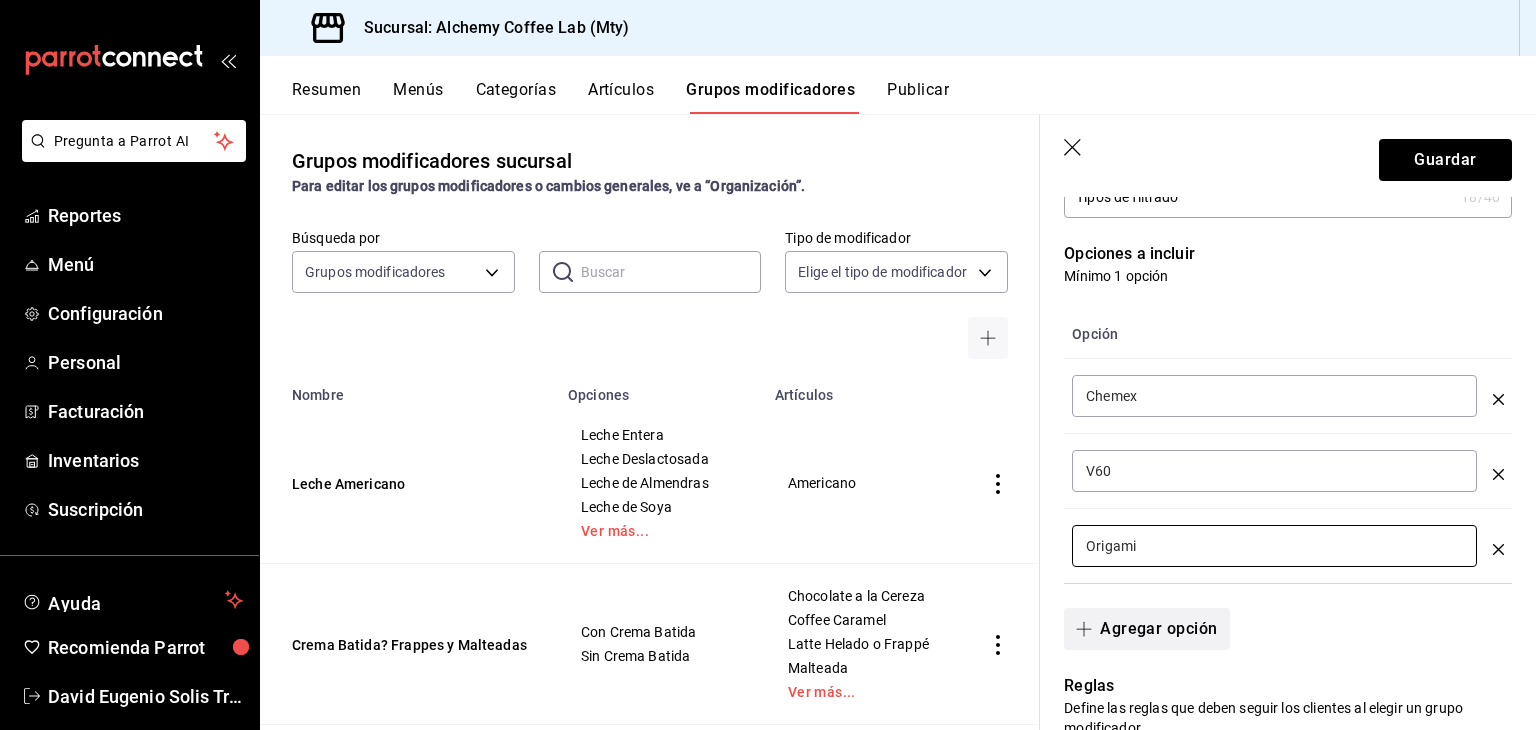 type on "Origami" 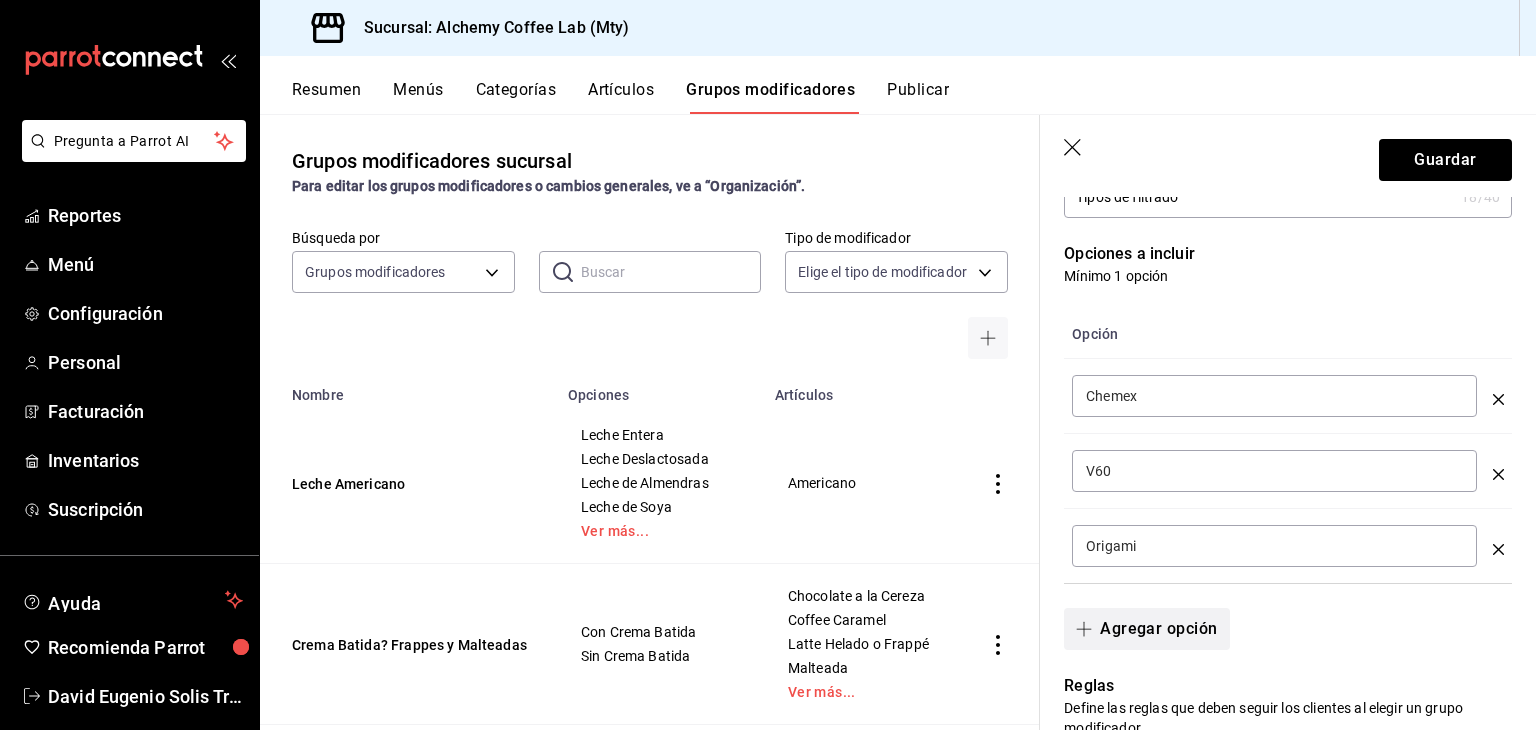 click on "Agregar opción" at bounding box center [1146, 629] 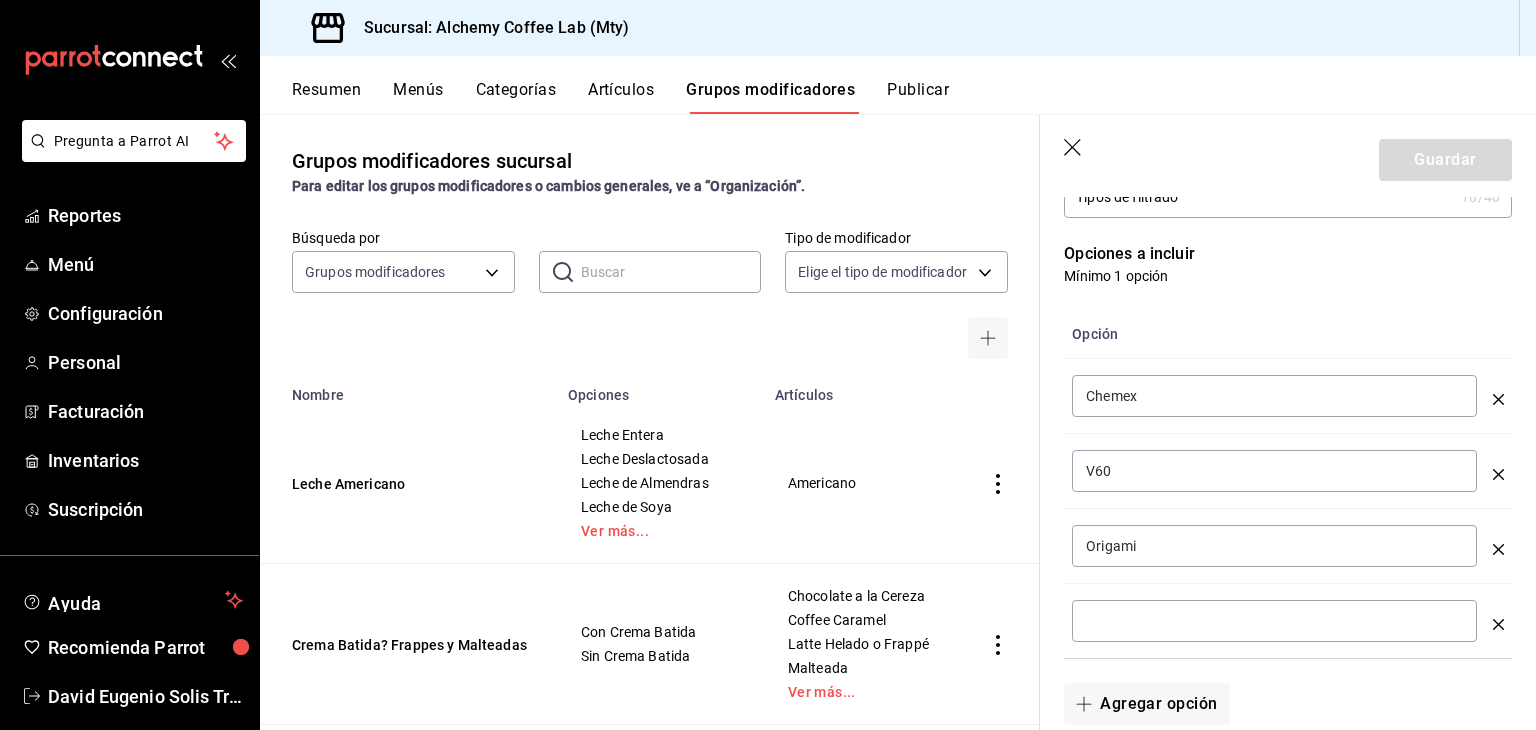 click at bounding box center [1274, 621] 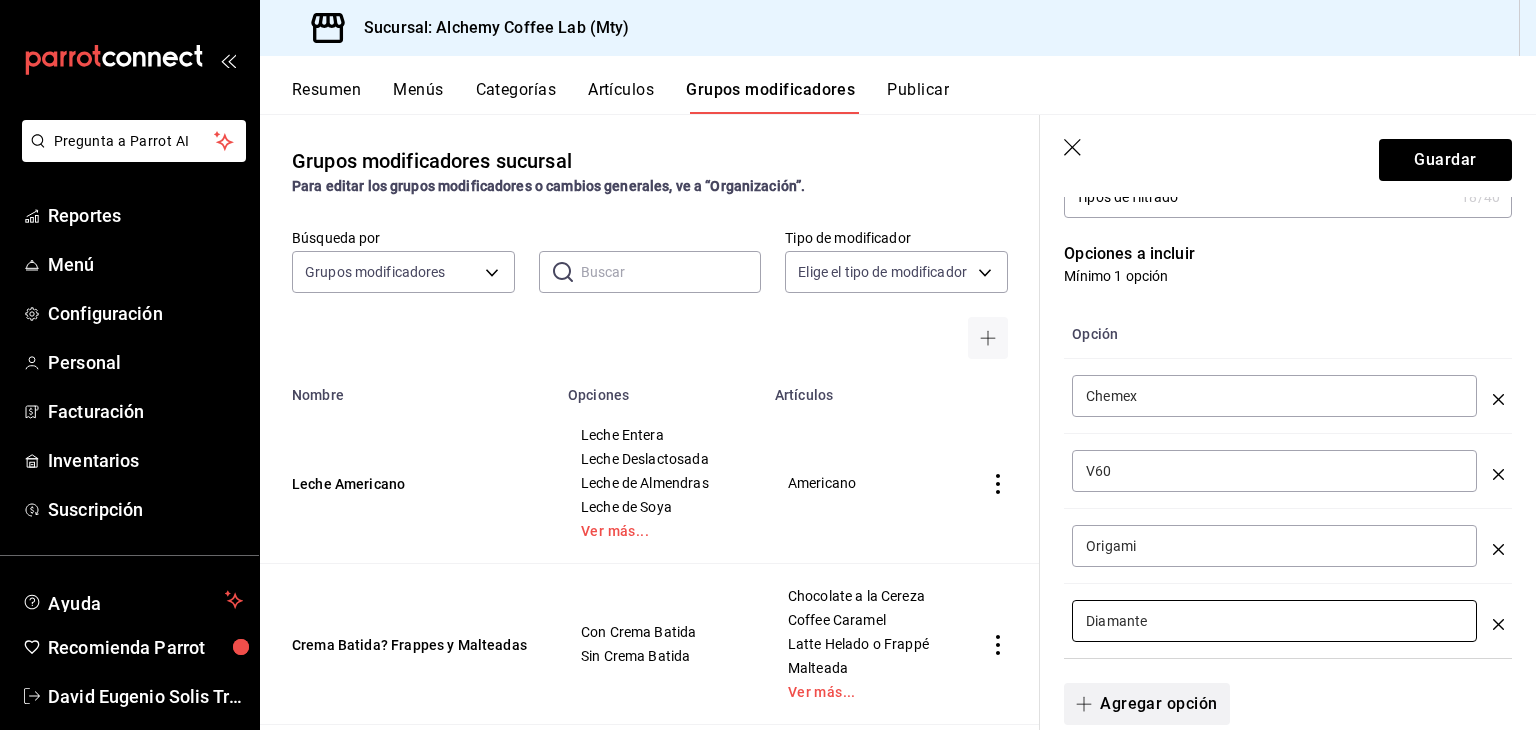 type on "Diamante" 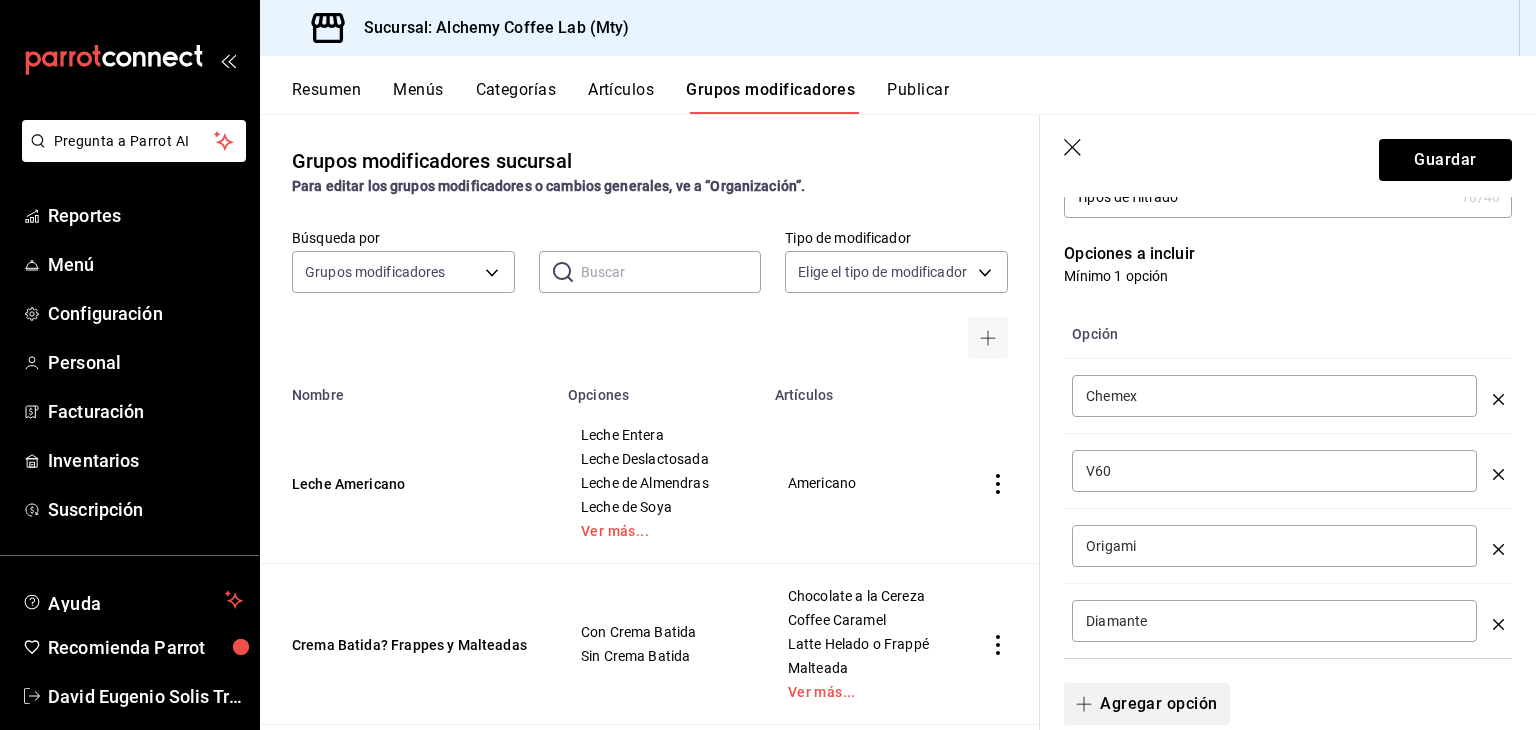 click on "Agregar opción" at bounding box center [1146, 704] 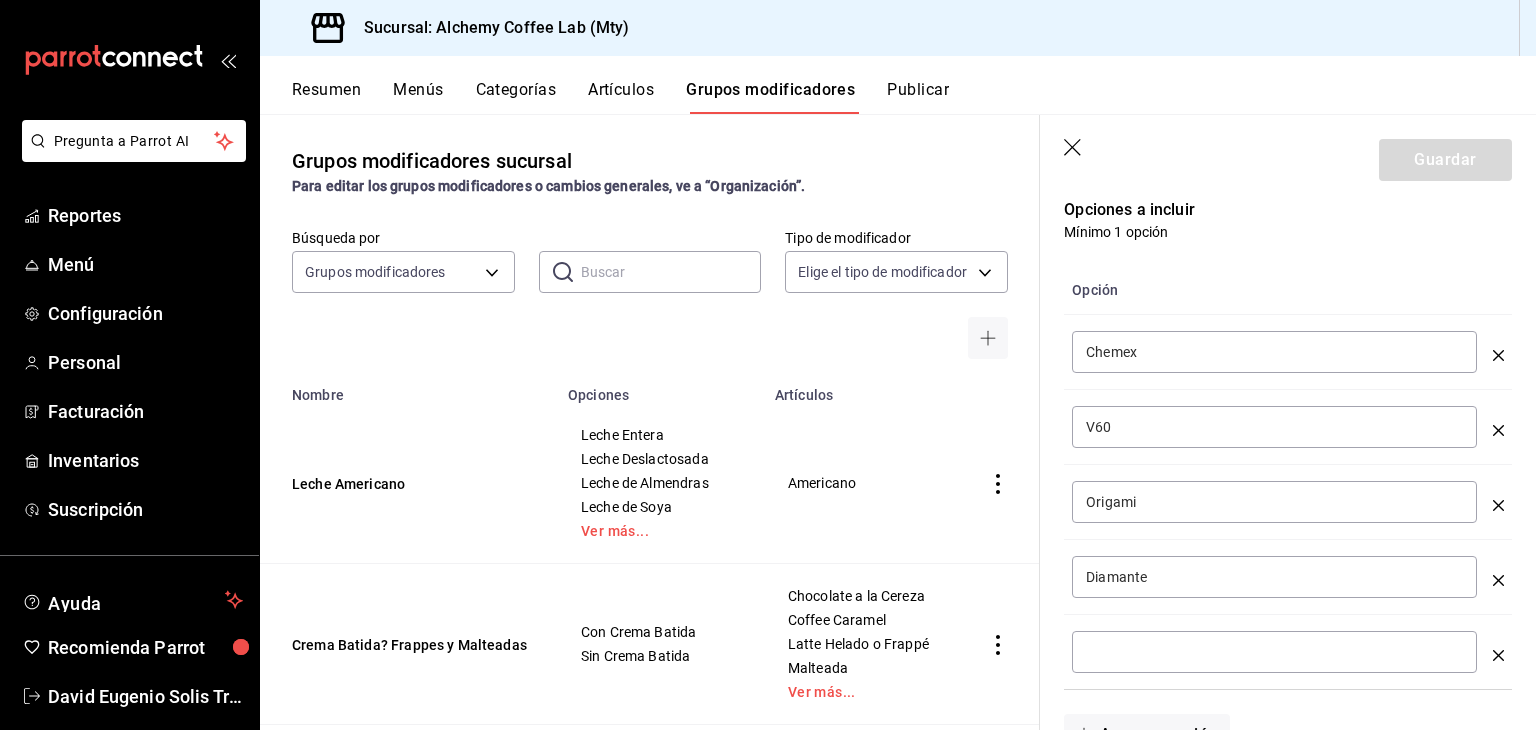scroll, scrollTop: 600, scrollLeft: 0, axis: vertical 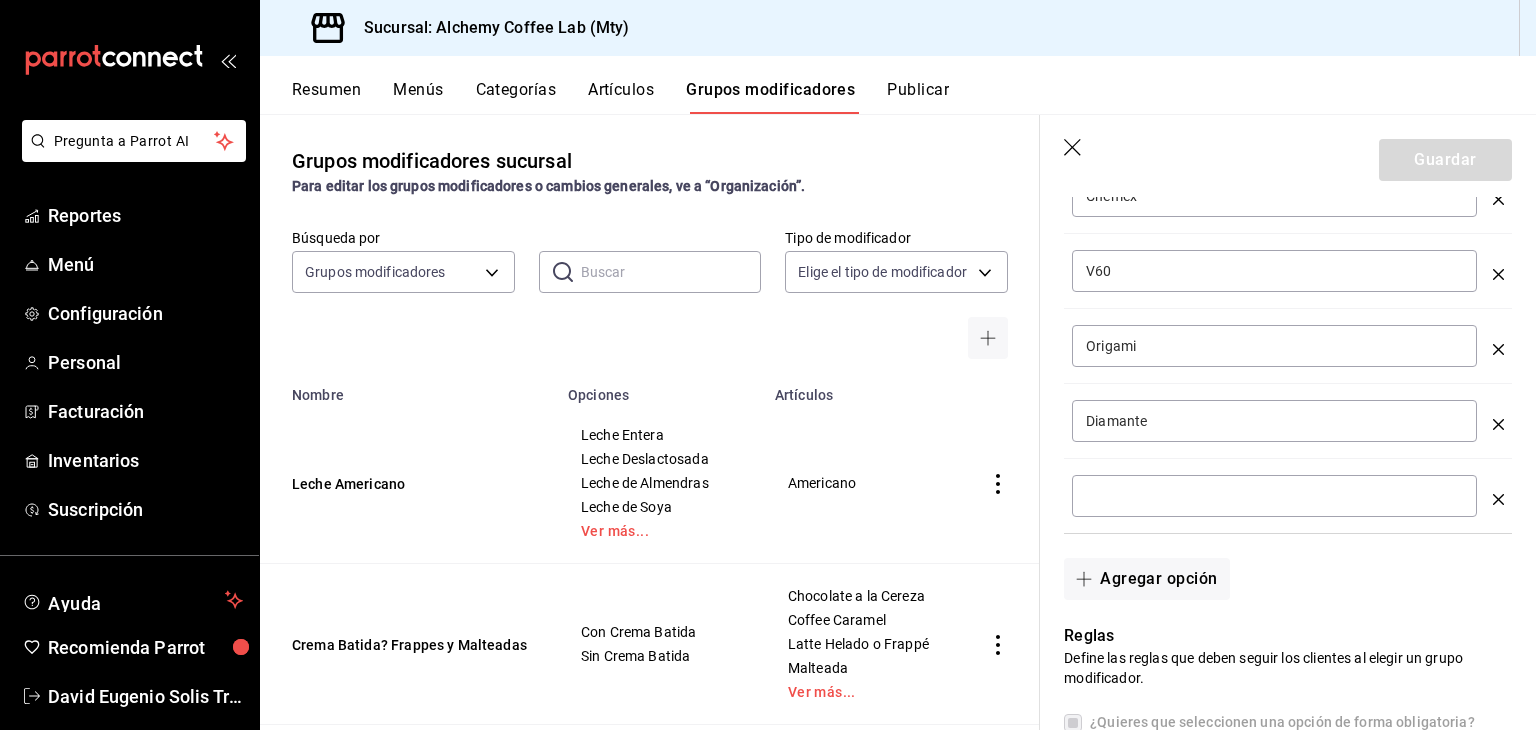 click at bounding box center (1274, 496) 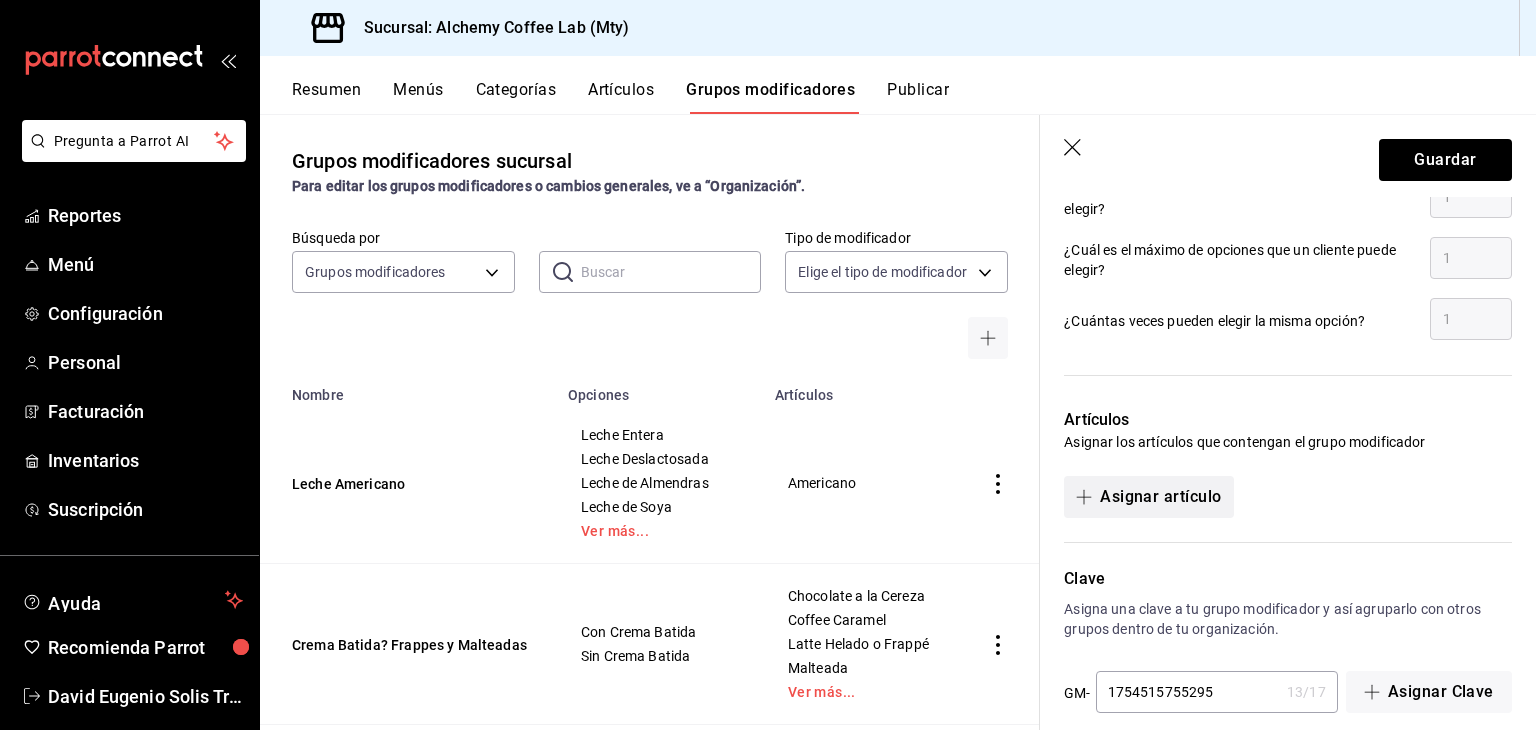 scroll, scrollTop: 1237, scrollLeft: 0, axis: vertical 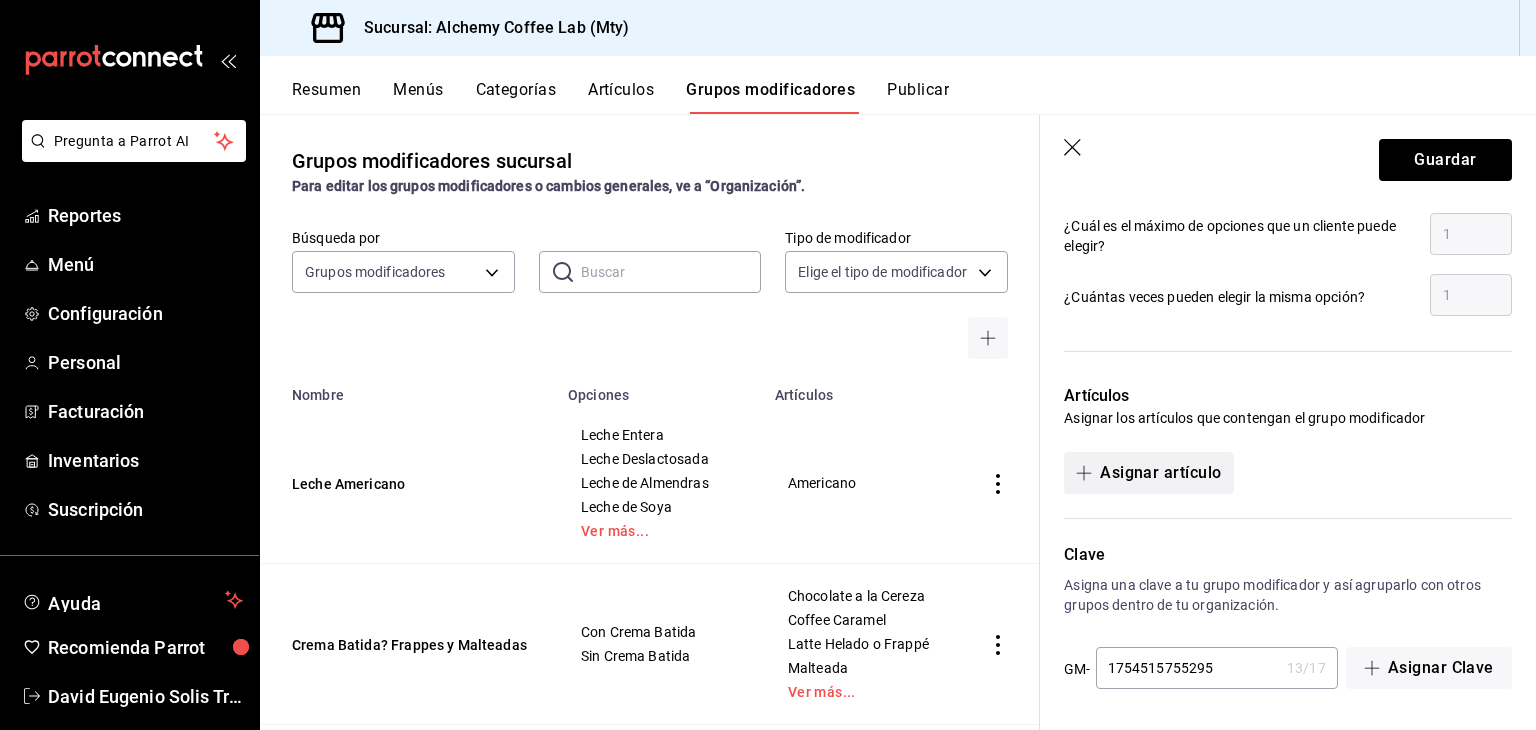 type on "Kalita" 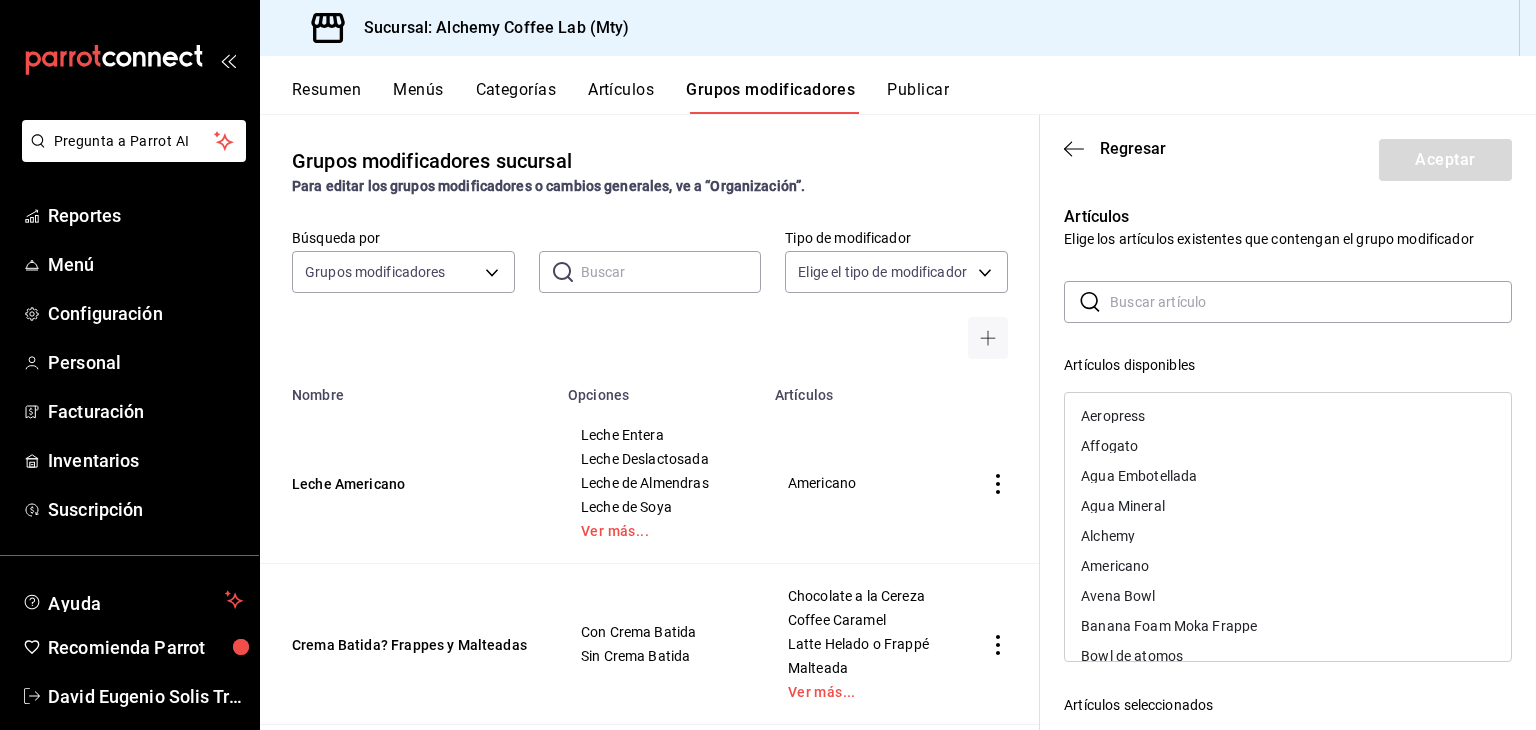 click at bounding box center [1311, 302] 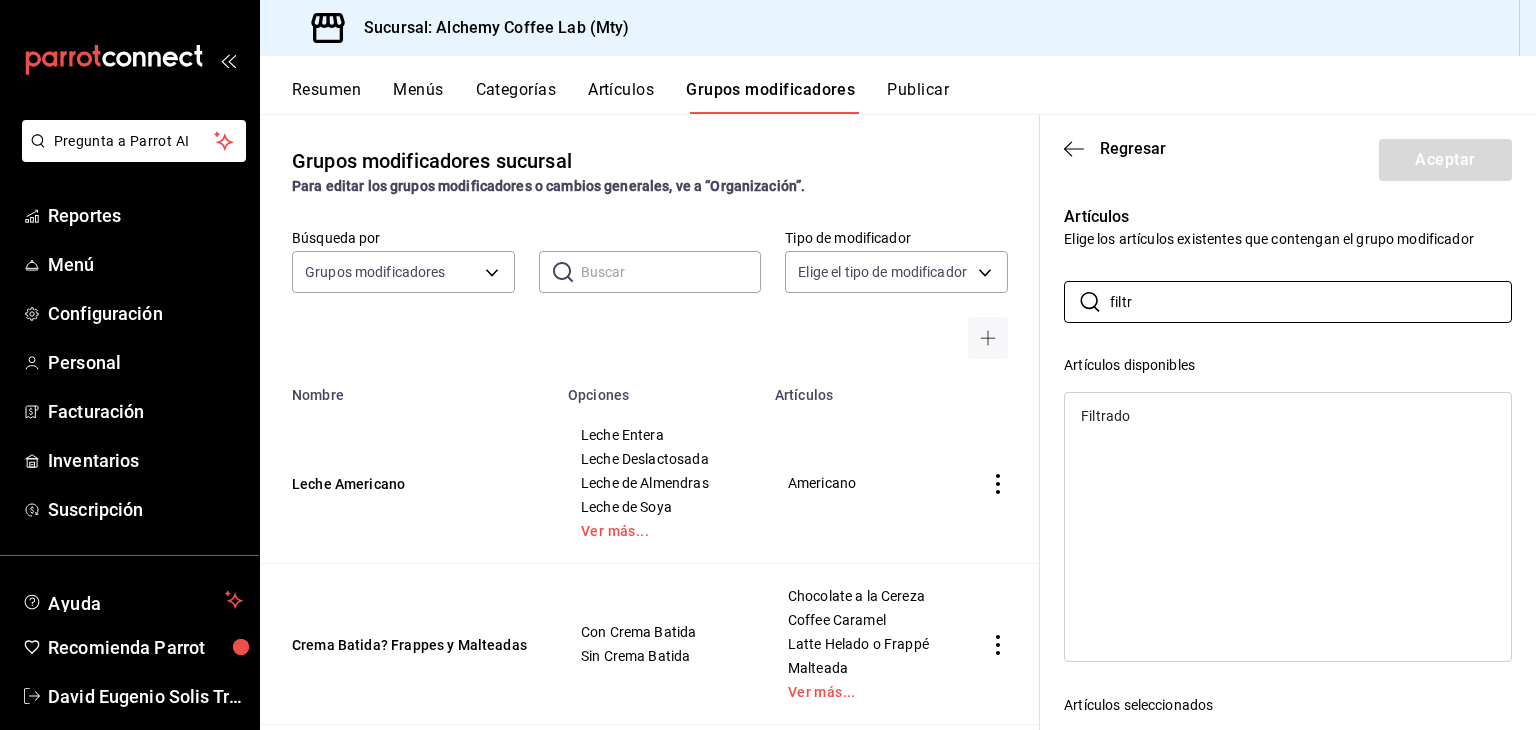 type on "filtr" 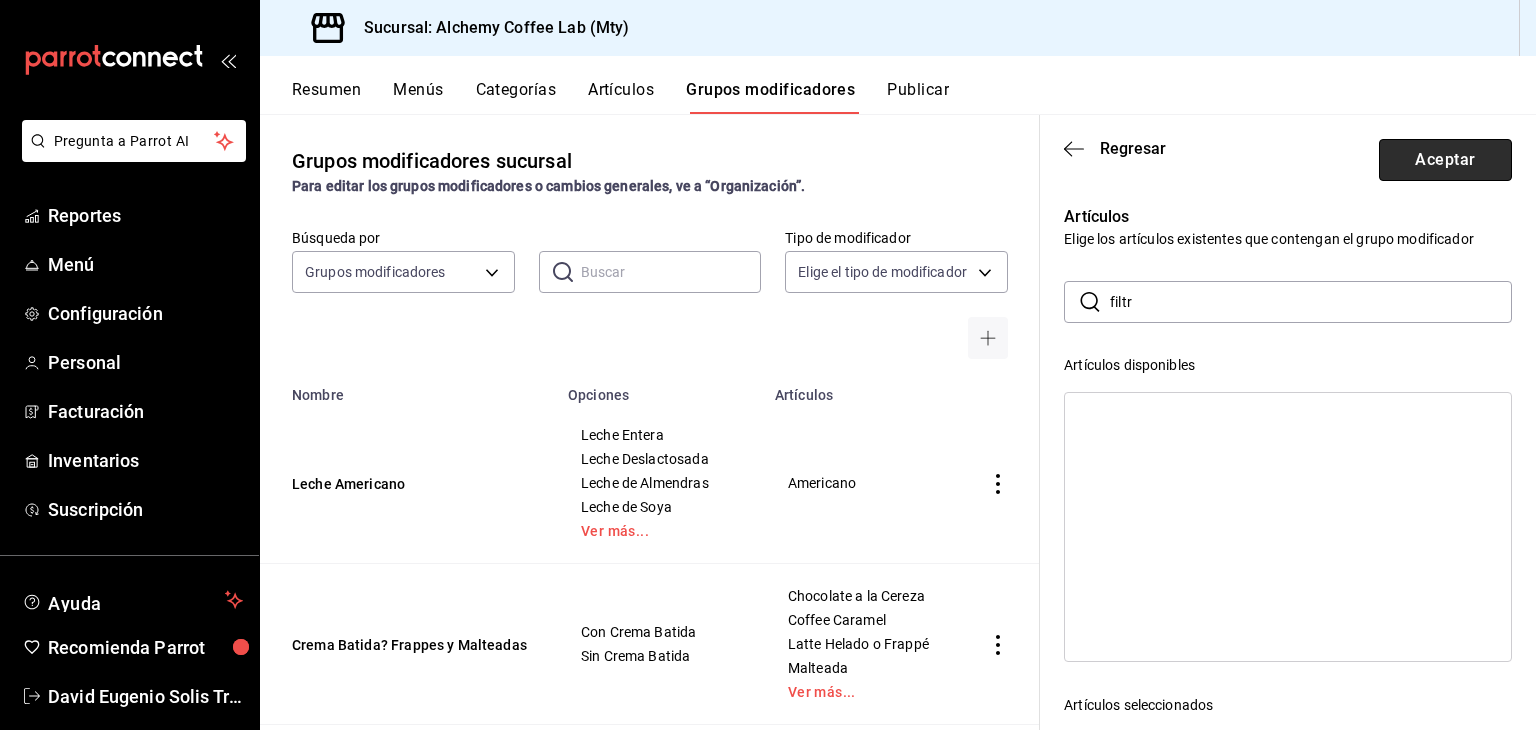 click on "Aceptar" at bounding box center (1445, 160) 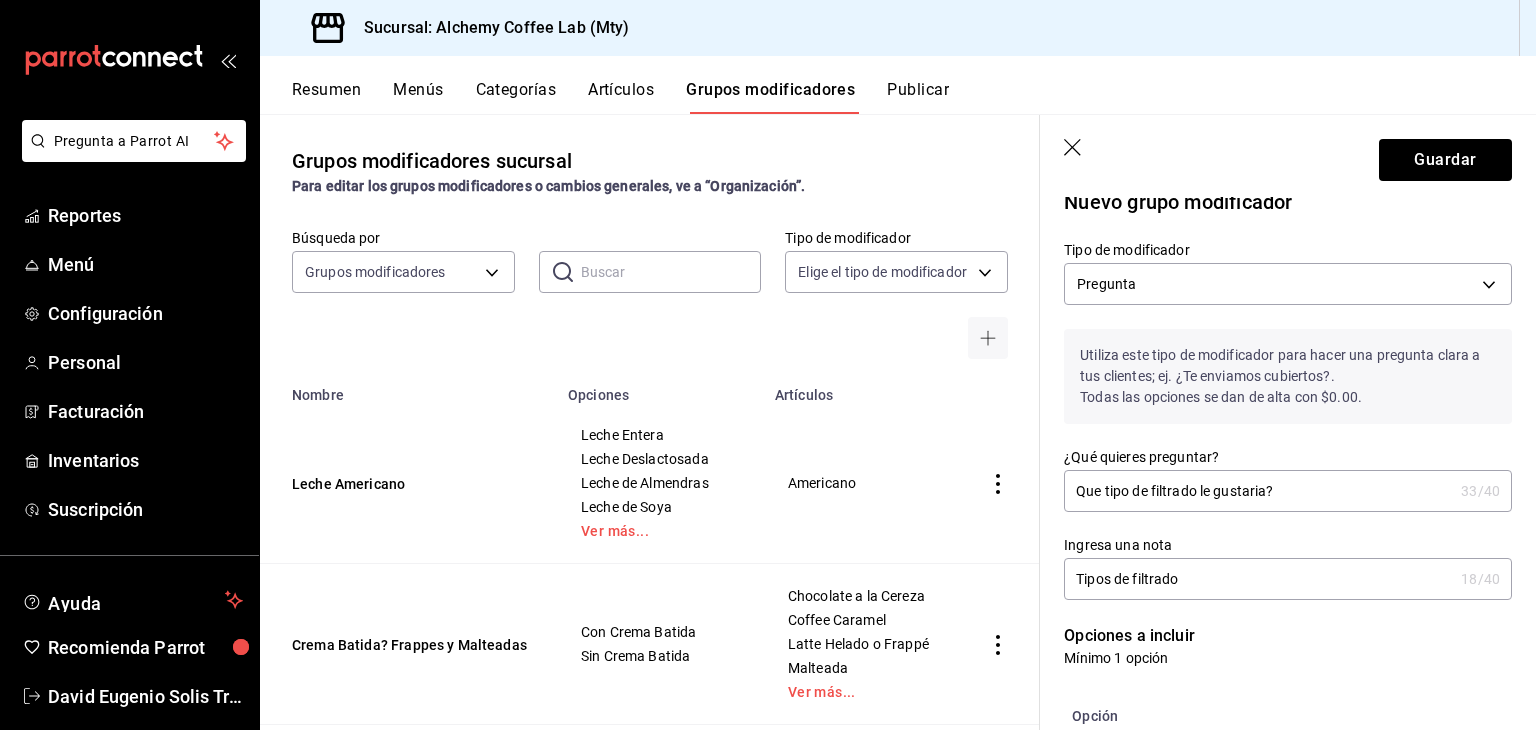 scroll, scrollTop: 0, scrollLeft: 0, axis: both 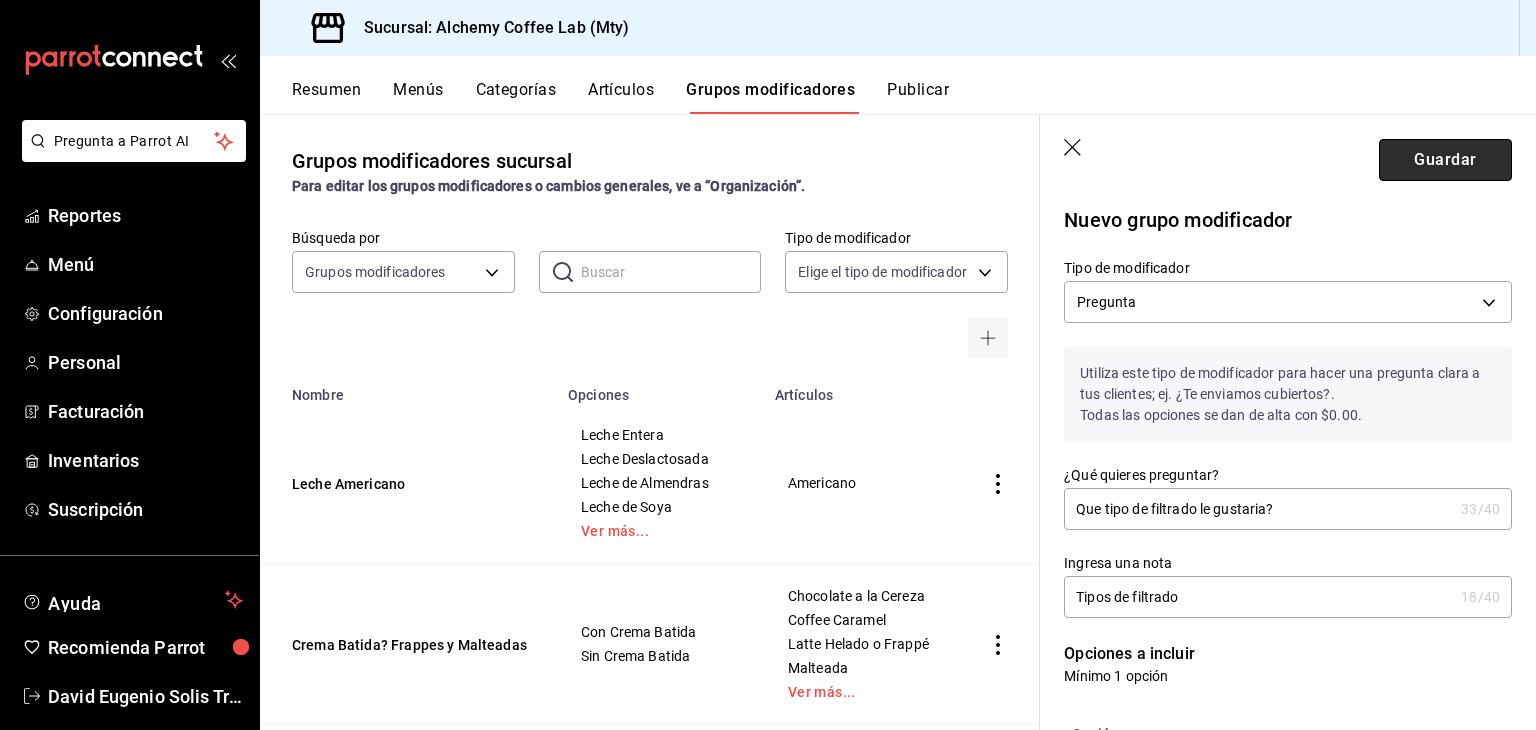 click on "Guardar" at bounding box center (1445, 160) 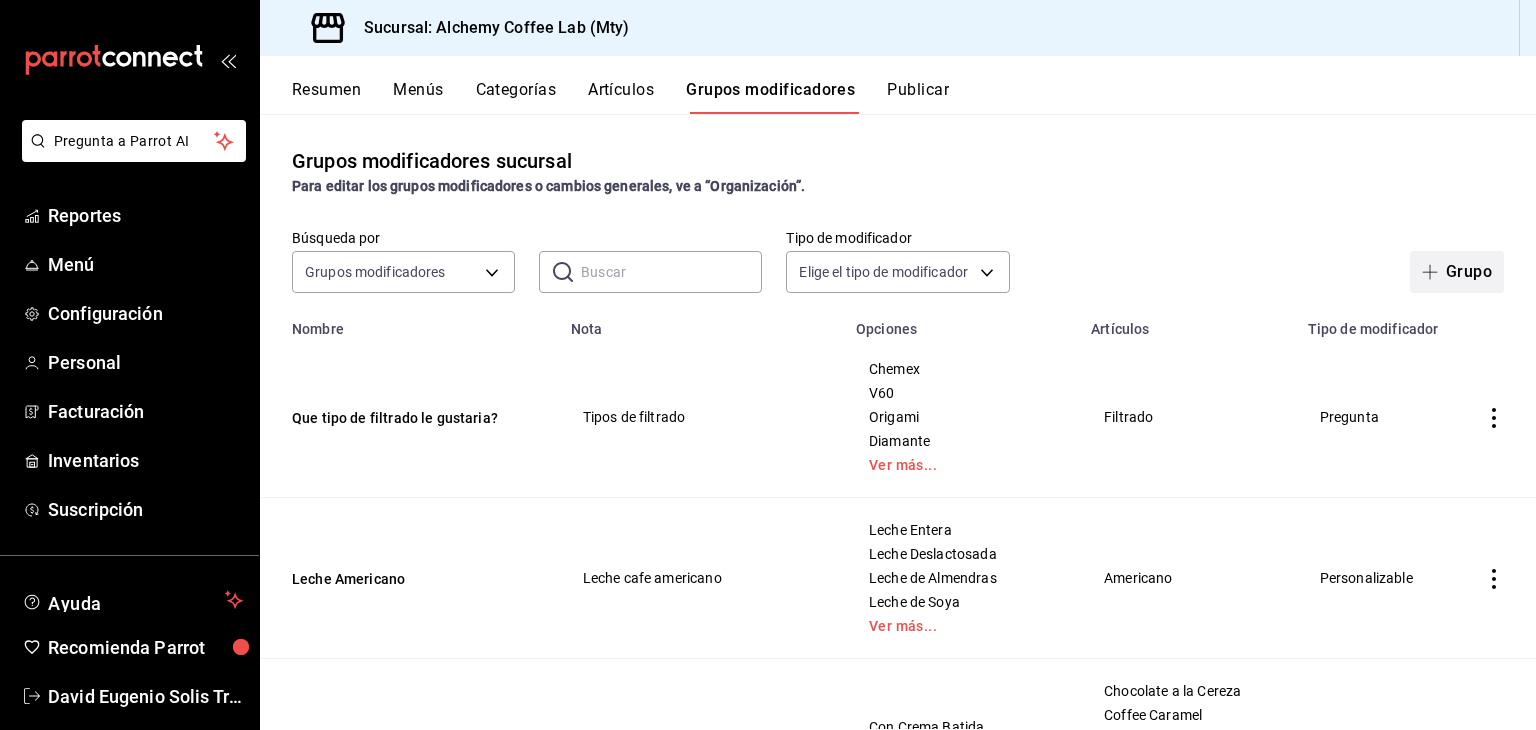 click on "Grupo" at bounding box center [1457, 272] 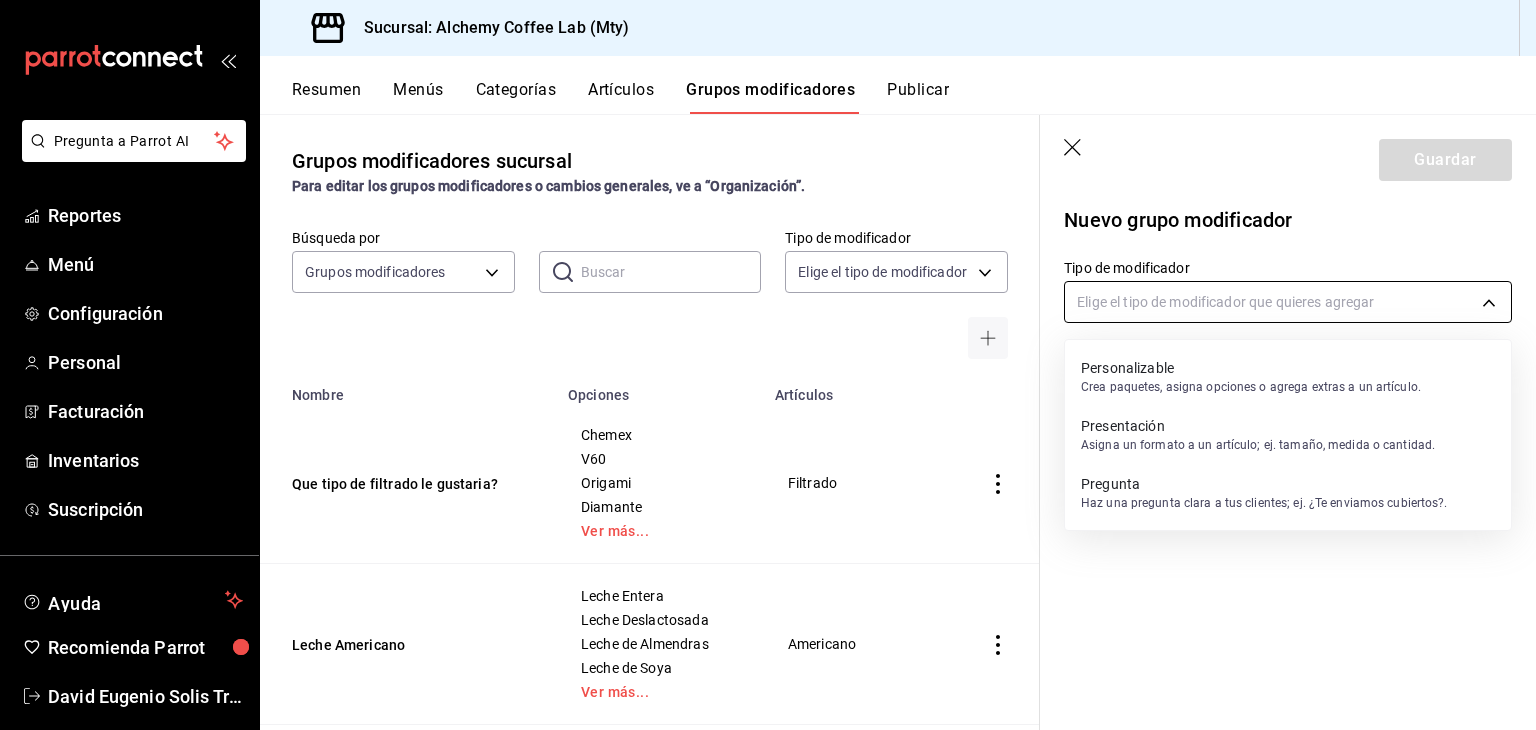 click on "Pregunta a Parrot AI Reportes   Menú   Configuración   Personal   Facturación   Inventarios   Suscripción   Ayuda Recomienda Parrot   [FIRST] [LAST]   Sugerir nueva función   Sucursal: Alchemy Coffee Lab (Mty) Resumen Menús Categorías Artículos Grupos modificadores Publicar Grupos modificadores sucursal Para editar los grupos modificadores o cambios generales, ve a “Organización”. Búsqueda por Grupos modificadores GROUP ​ ​ Tipo de modificador Elige el tipo de modificador Nombre Opciones Artículos Que tipo de filtrado le gustaria? Chemex V60 Origami Diamante Ver más... Filtrado Leche Americano Leche Entera Leche Deslactosada Leche de Almendras Leche de Soya Ver más... Americano Crema Batida? Frappes y Malteadas Con Crema Batida Sin Crema Batida Chocolate a la Cereza Coffee Caramel Latte Helado o Frappé Malteada Ver más... Para Llevar ? Para Llevar Aeropress Leche Fria o Caliente Leche Fria Leche Caliente Extra Leche Entera Extra Leche Deslactosada Extra Leche de Almendras" at bounding box center (768, 365) 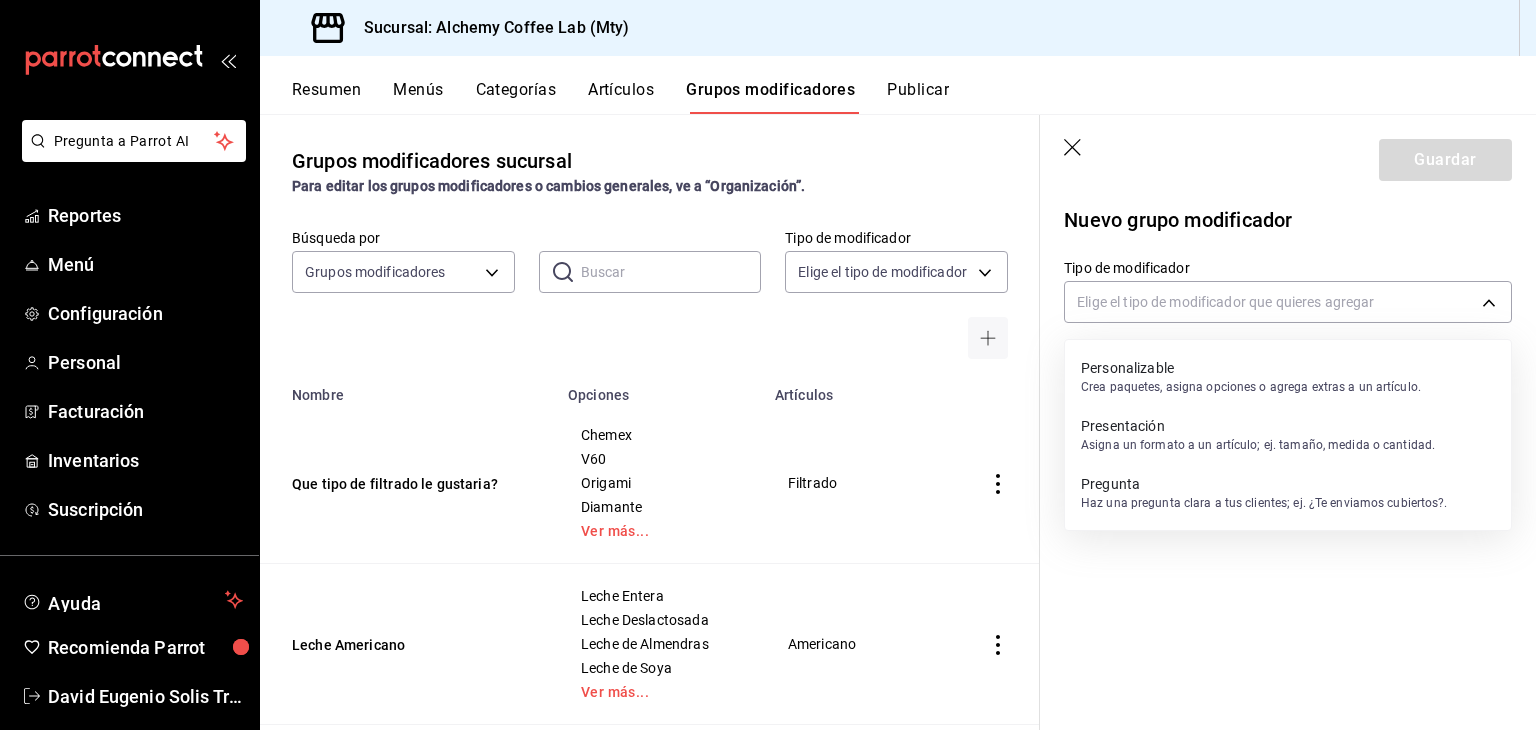 click on "Crea paquetes, asigna opciones o agrega extras a un artículo." at bounding box center (1251, 387) 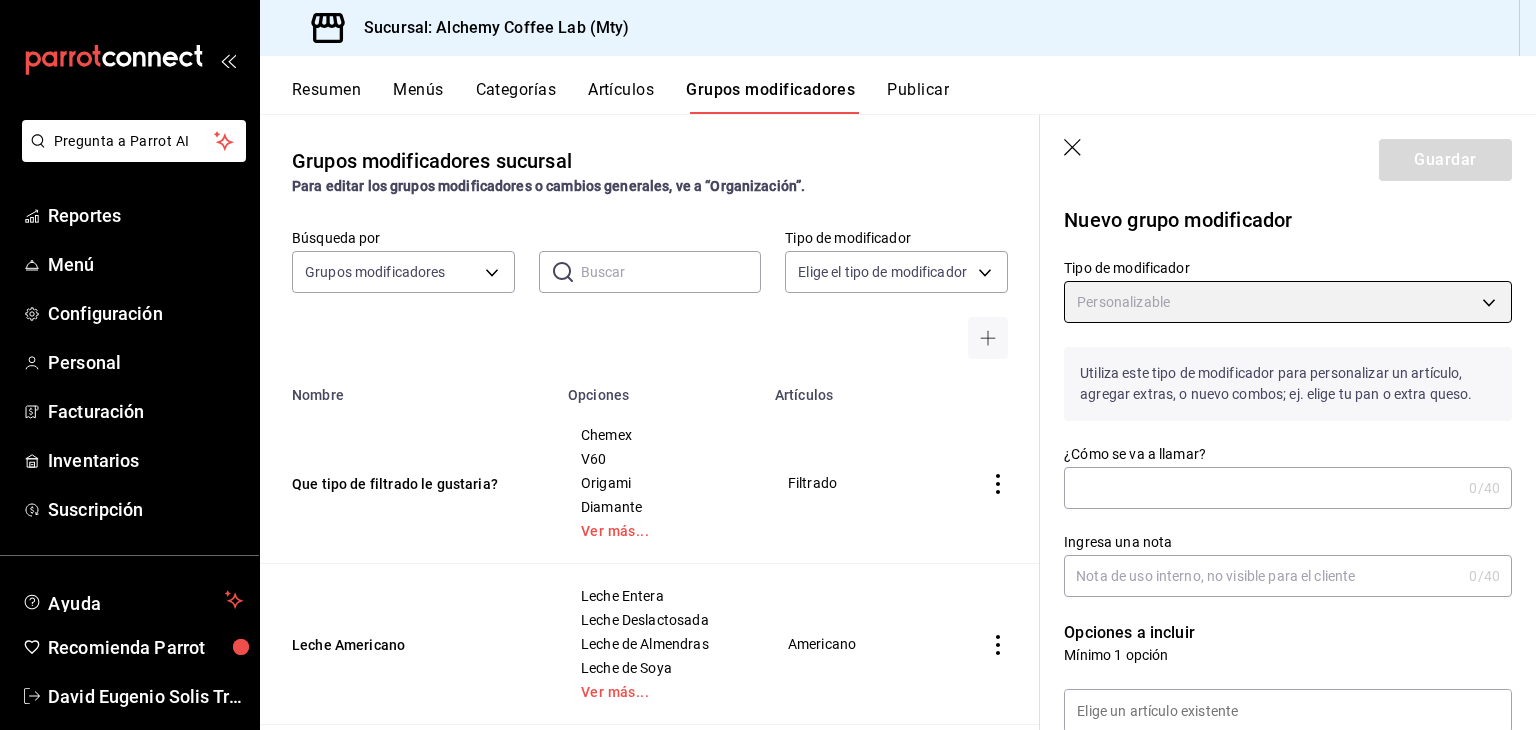type on "CUSTOMIZABLE" 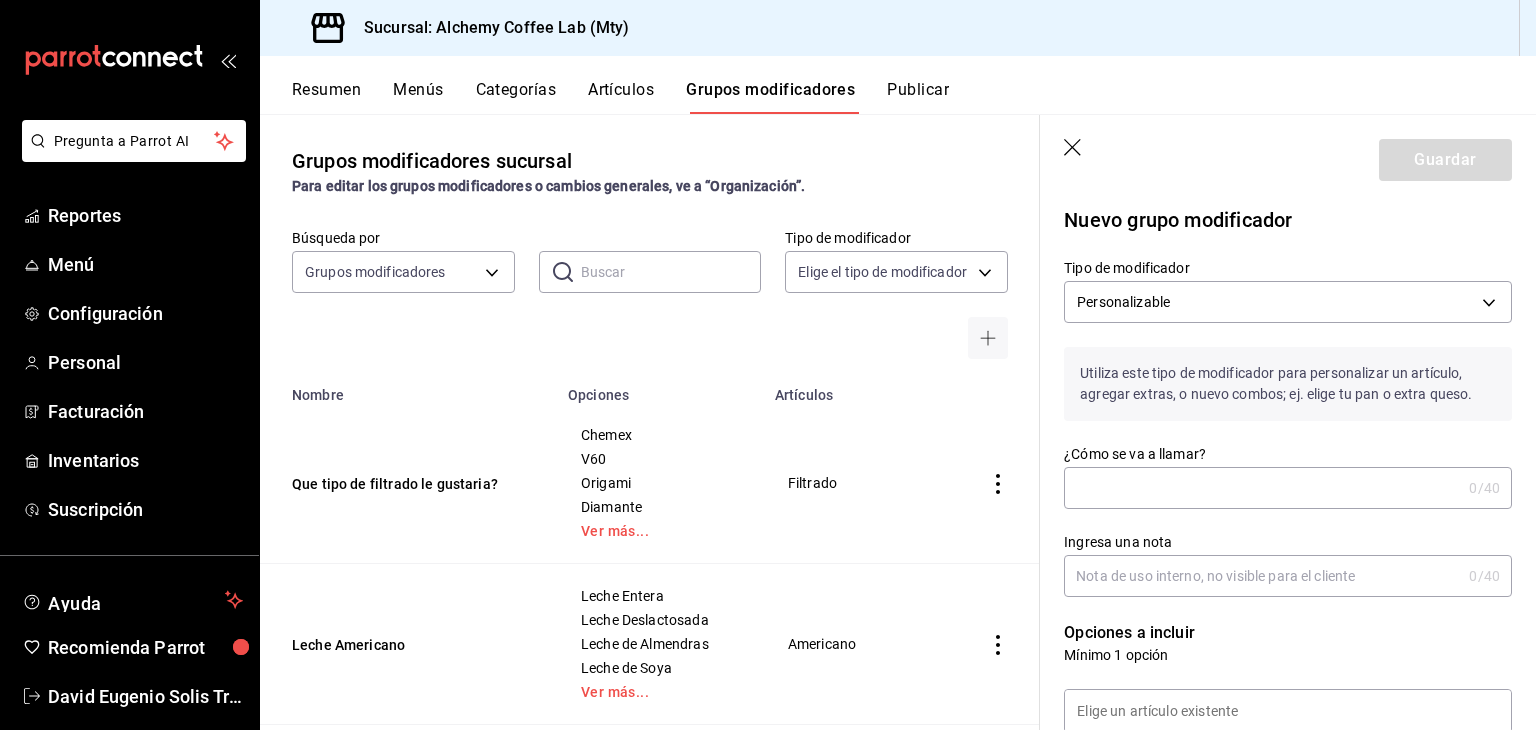 click on "¿Cómo se va a llamar?" at bounding box center (1262, 488) 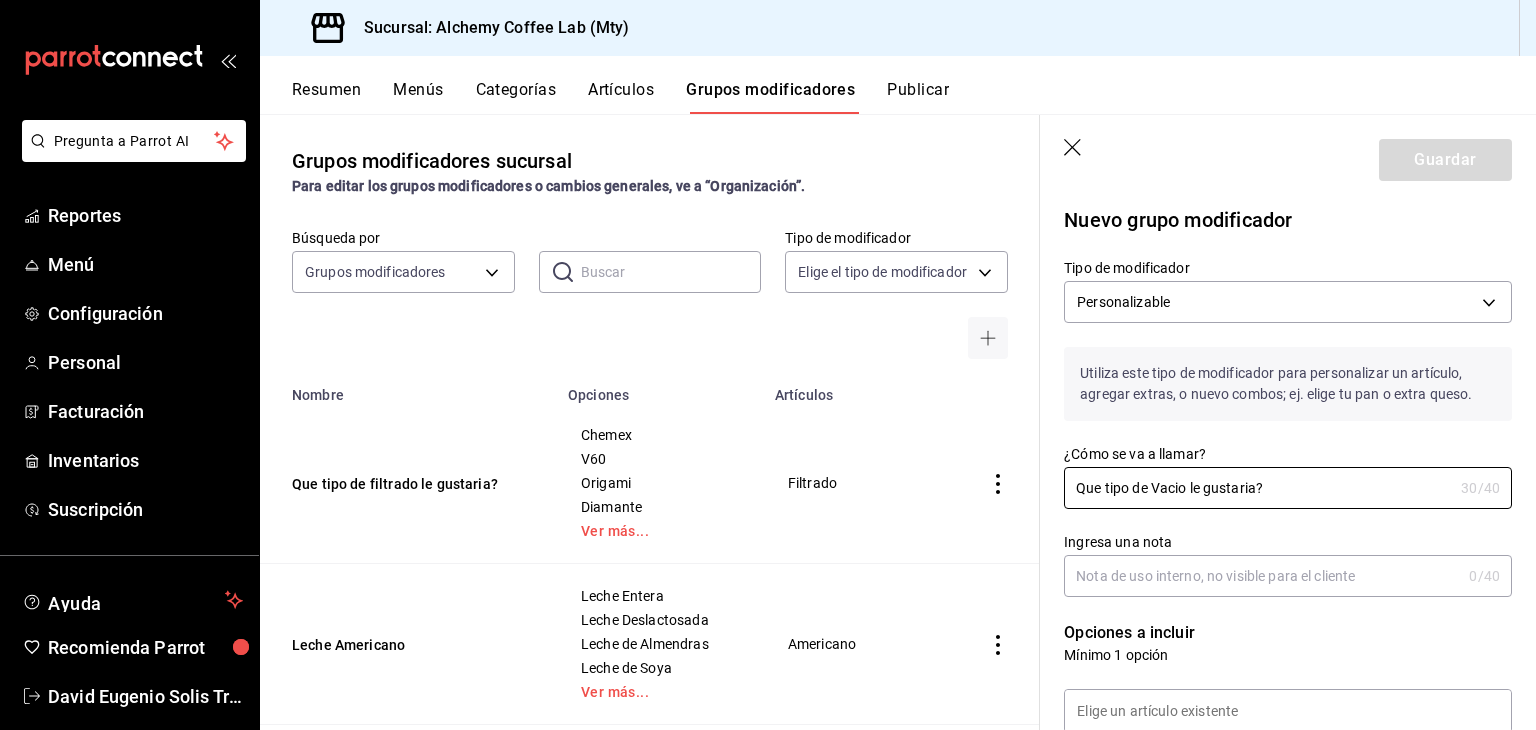 type on "Que tipo de Vacio le gustaria?" 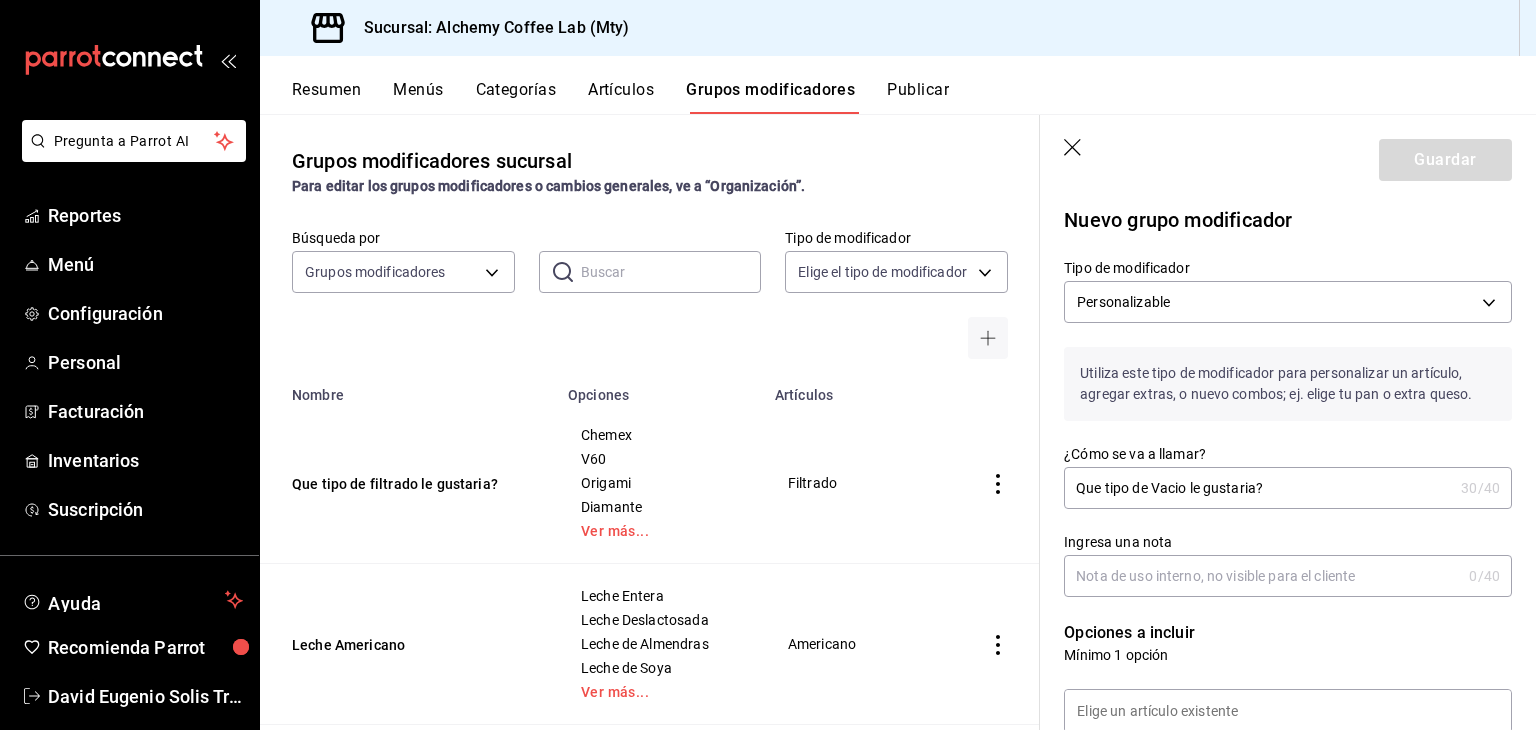 click on "Ingresa una nota" at bounding box center [1262, 576] 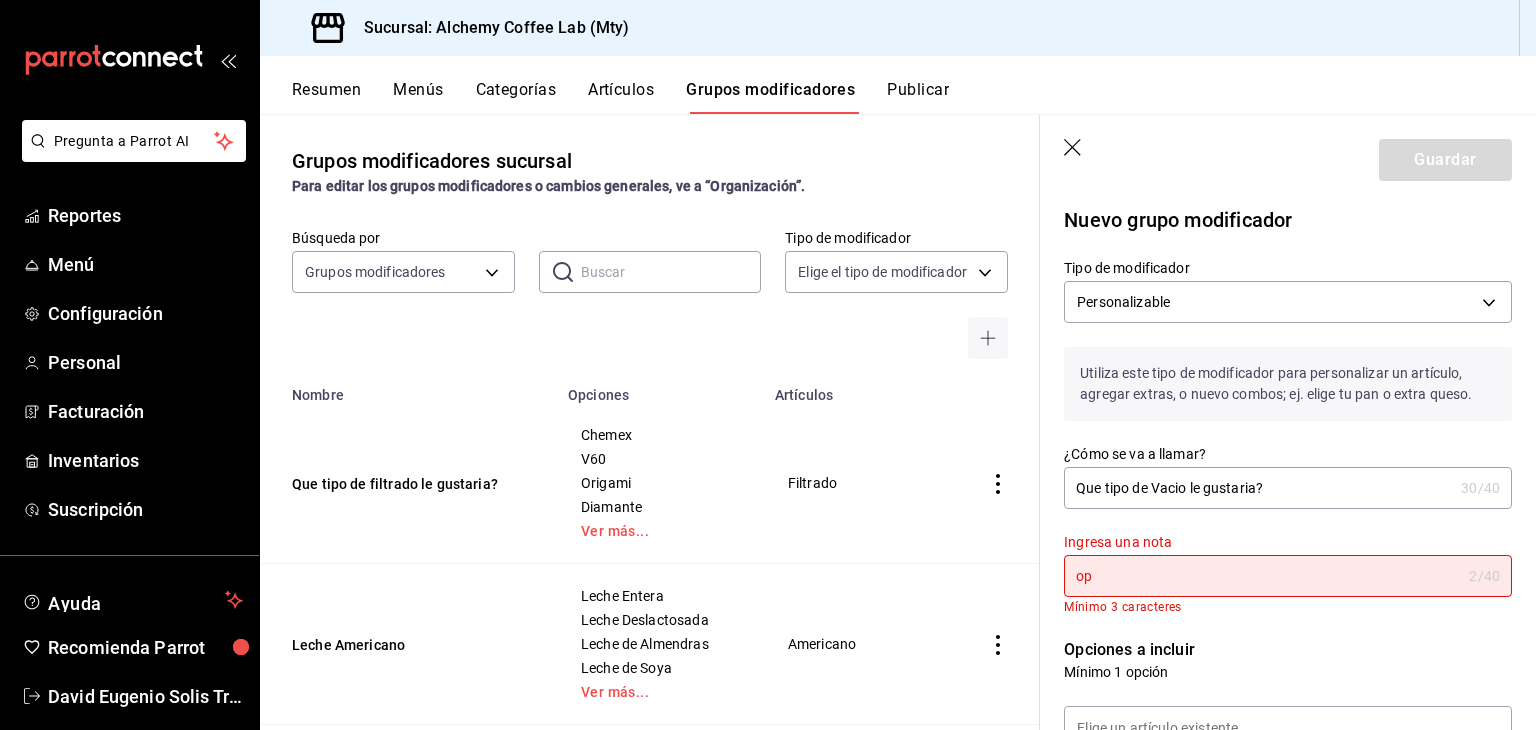 type on "o" 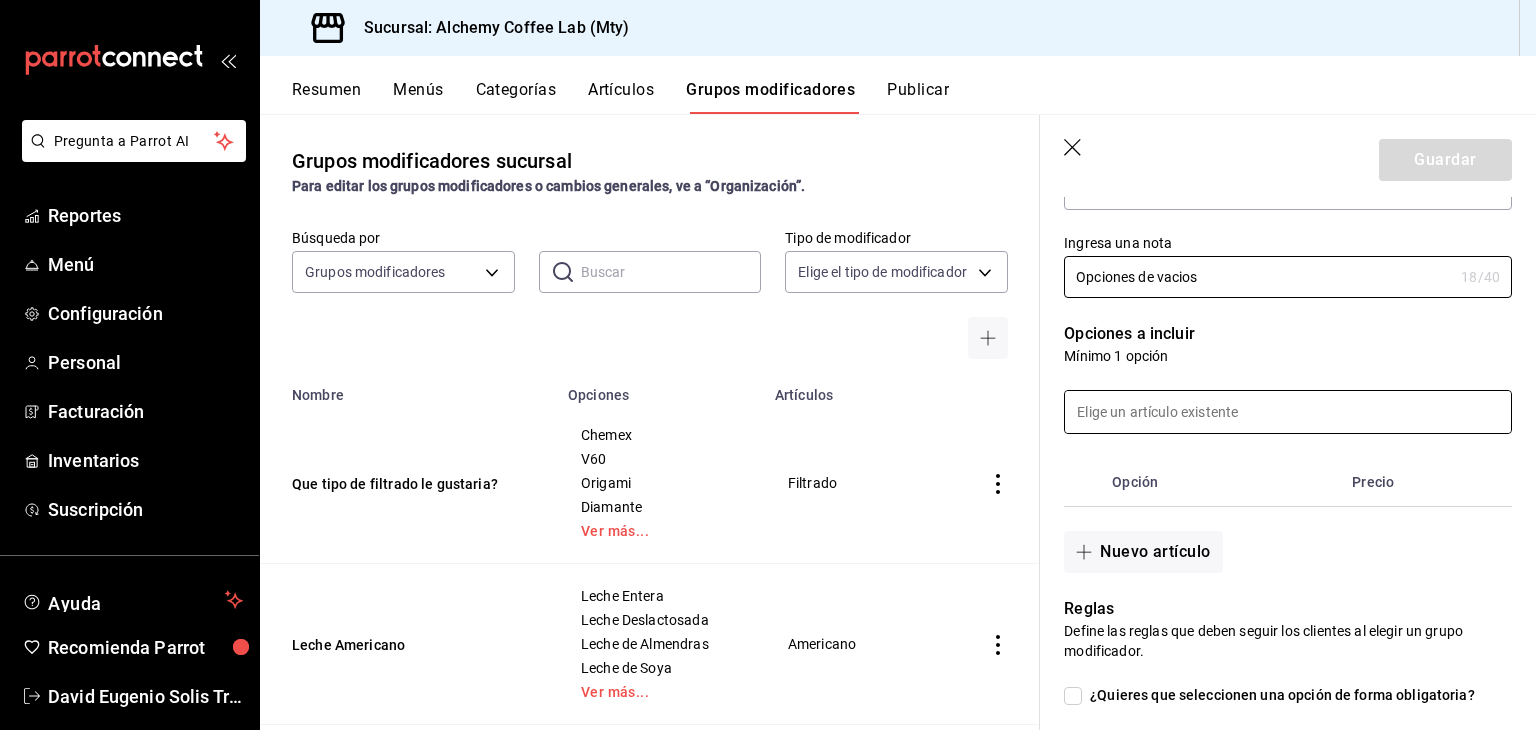scroll, scrollTop: 300, scrollLeft: 0, axis: vertical 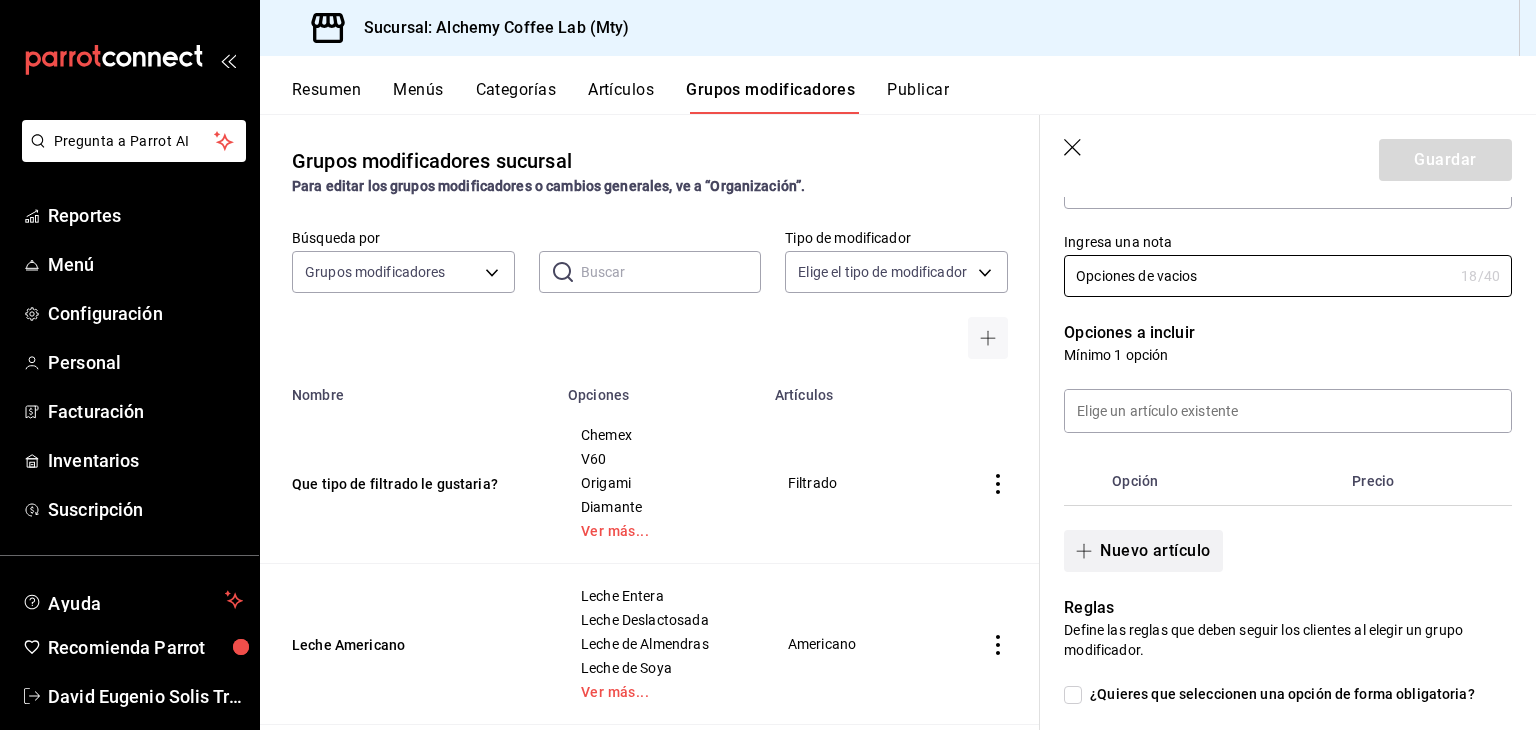 type on "Opciones de vacios" 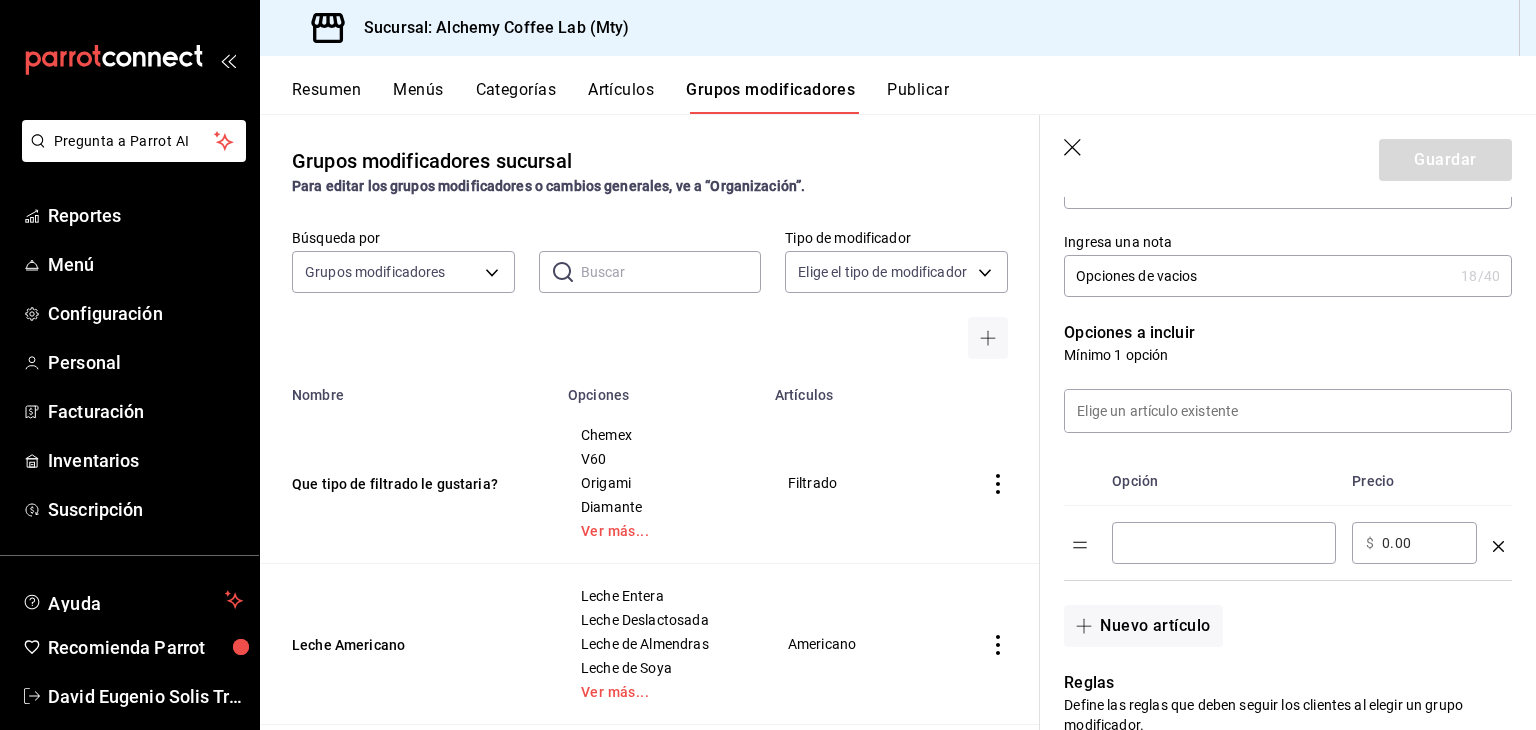 click at bounding box center (1224, 543) 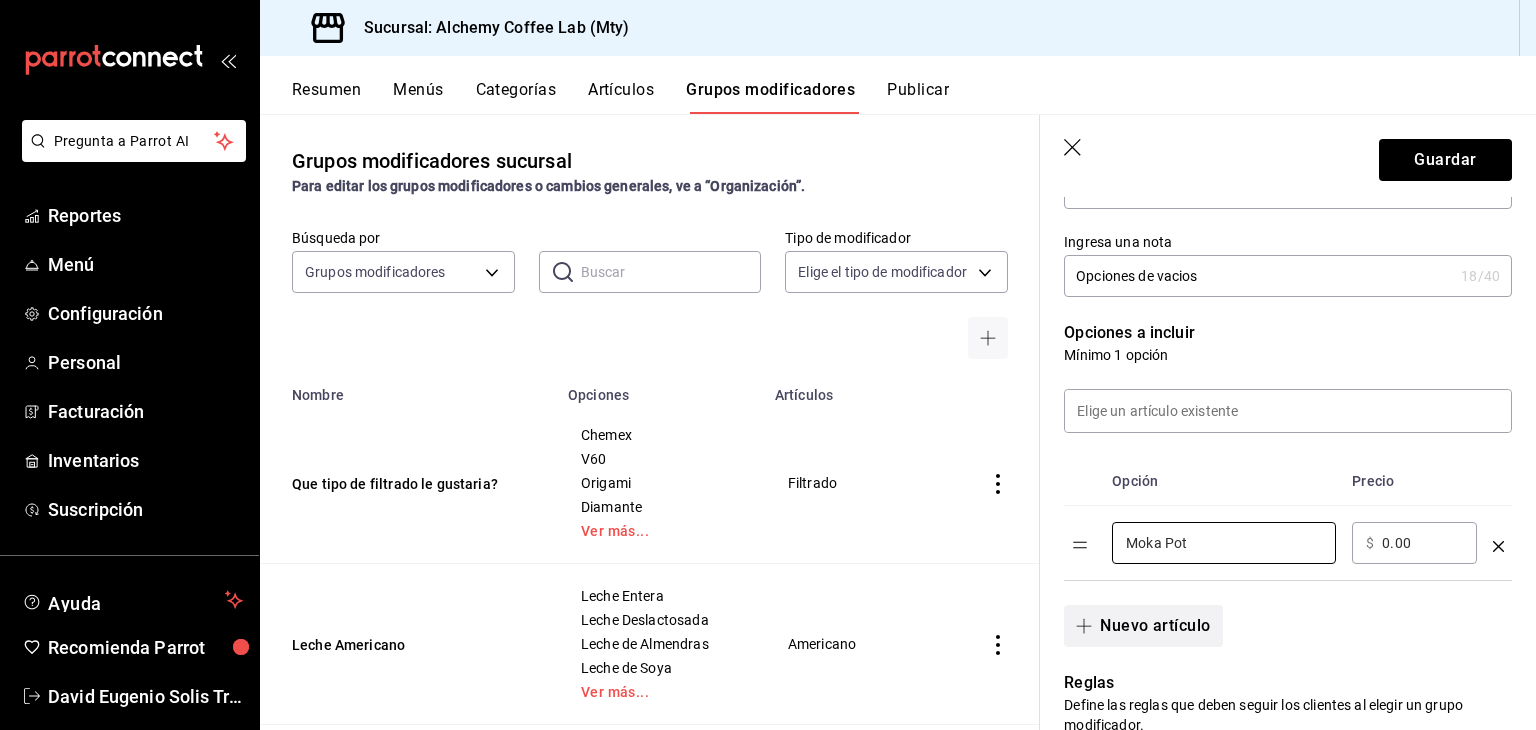 type on "Moka Pot" 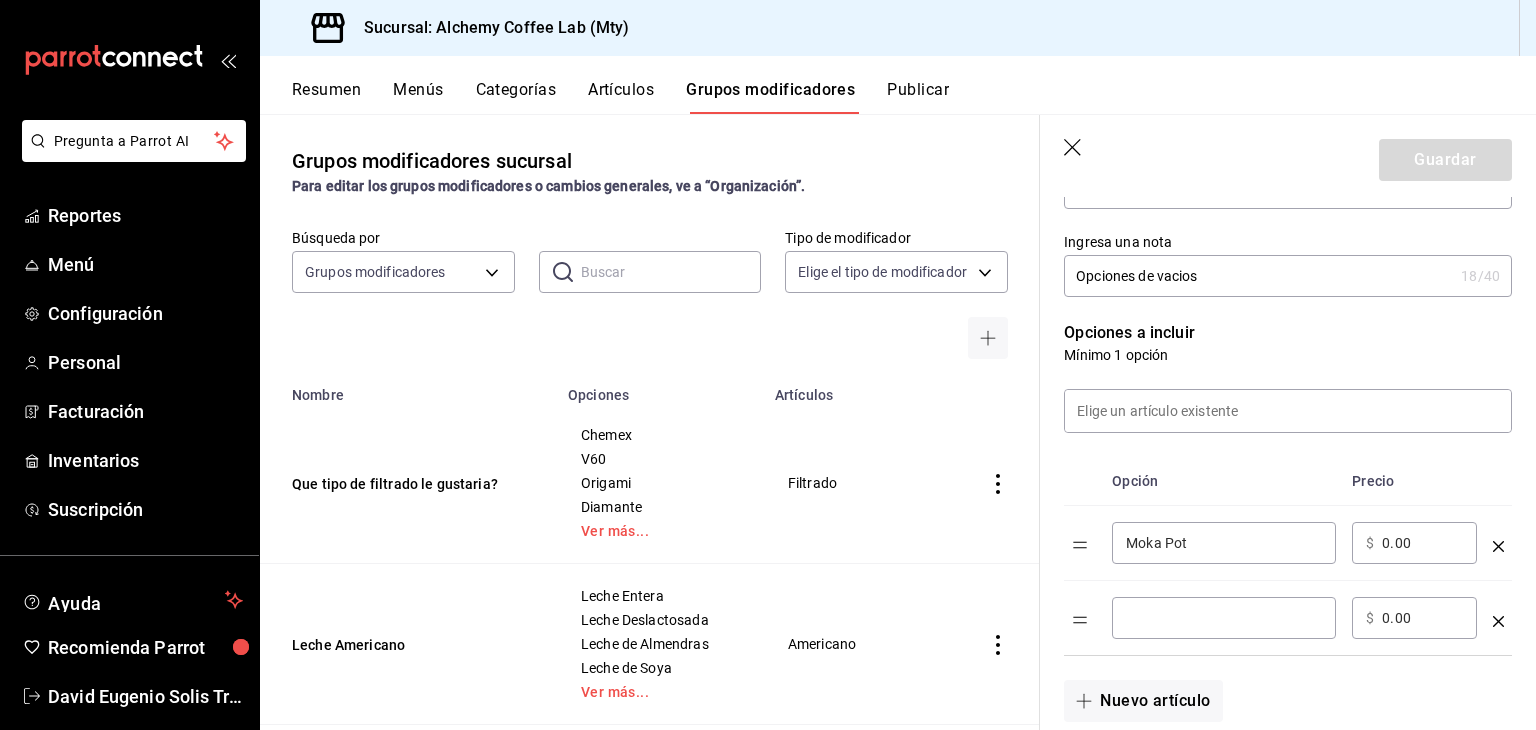 click at bounding box center [1224, 618] 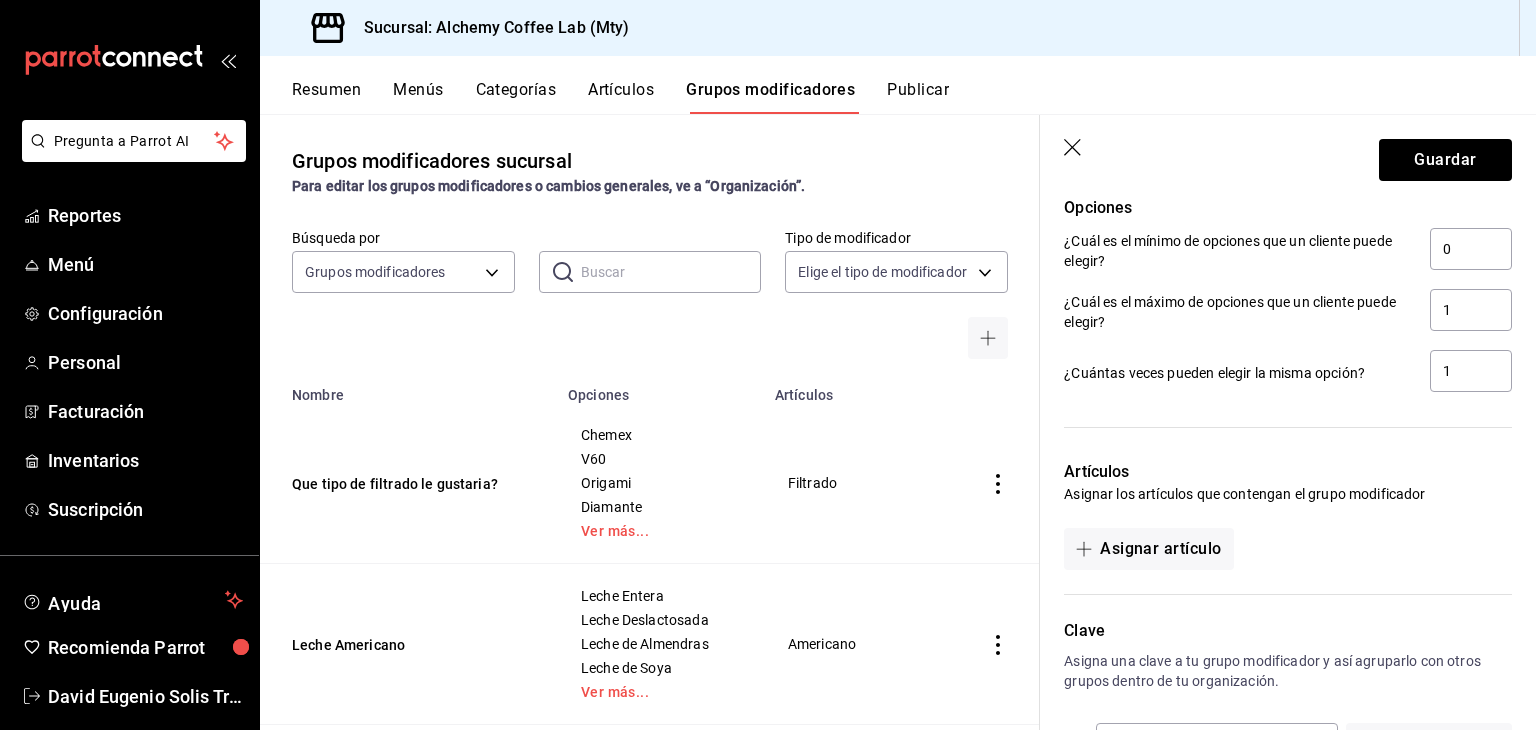 scroll, scrollTop: 1000, scrollLeft: 0, axis: vertical 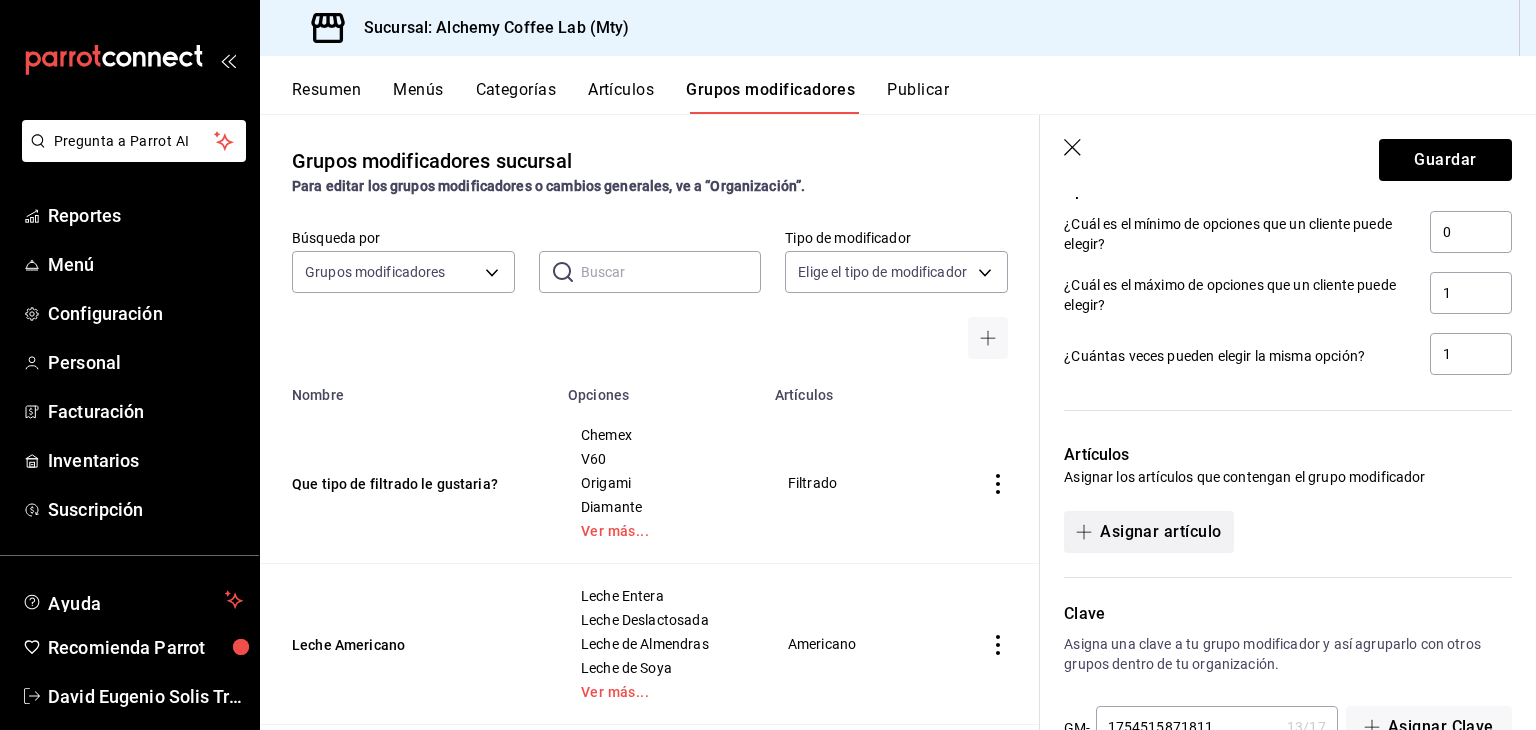 type on "Sifon Japones" 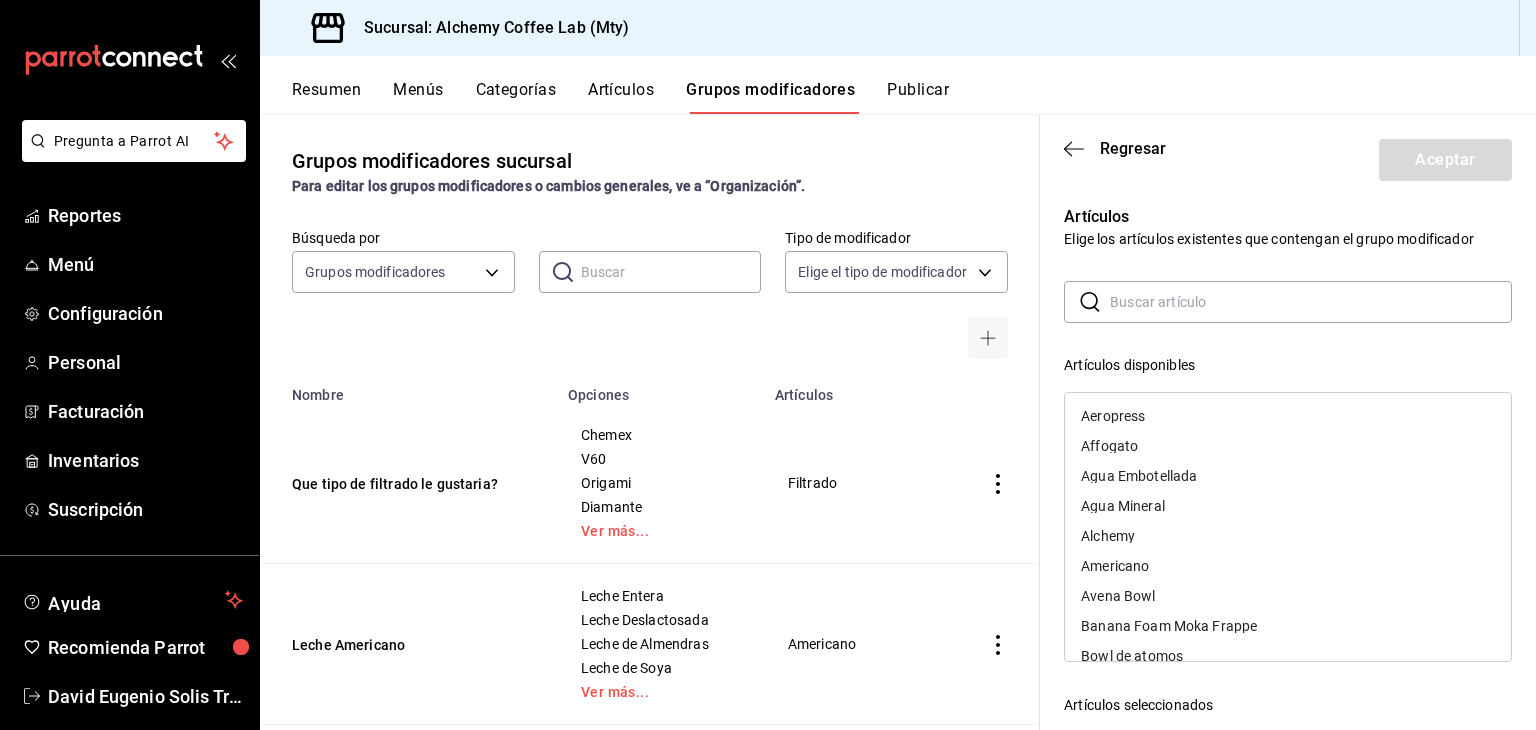 click at bounding box center [1311, 302] 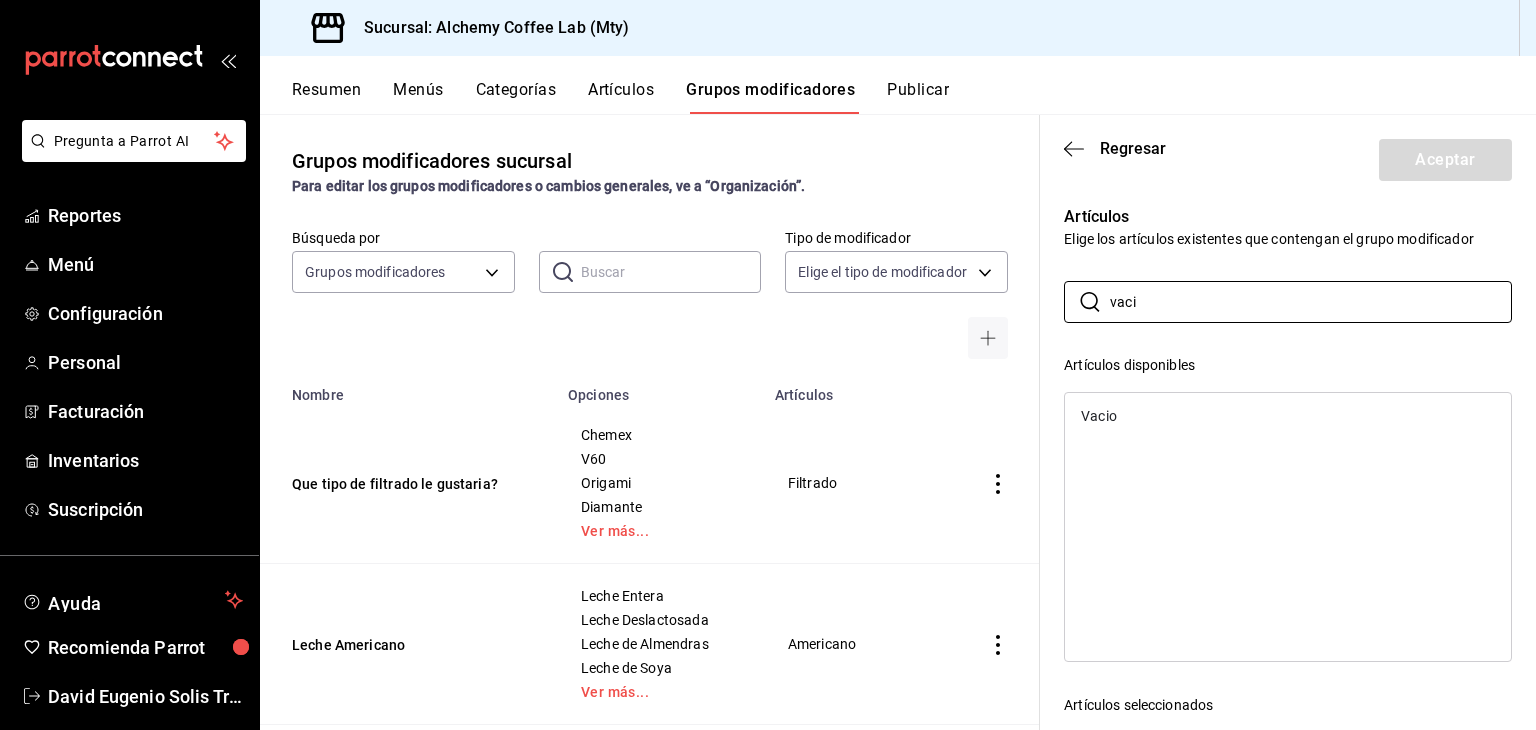 type on "vaci" 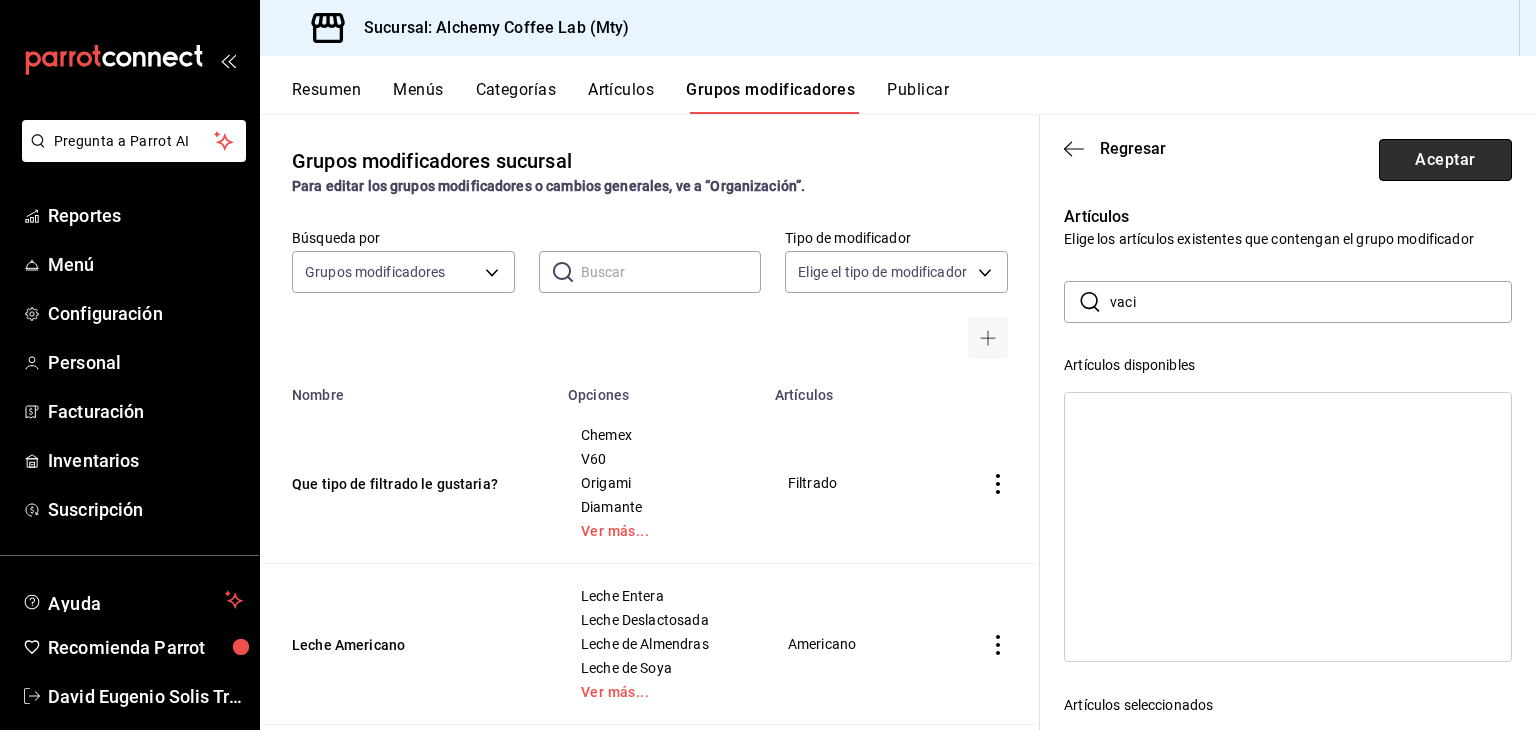 click on "Aceptar" at bounding box center [1445, 160] 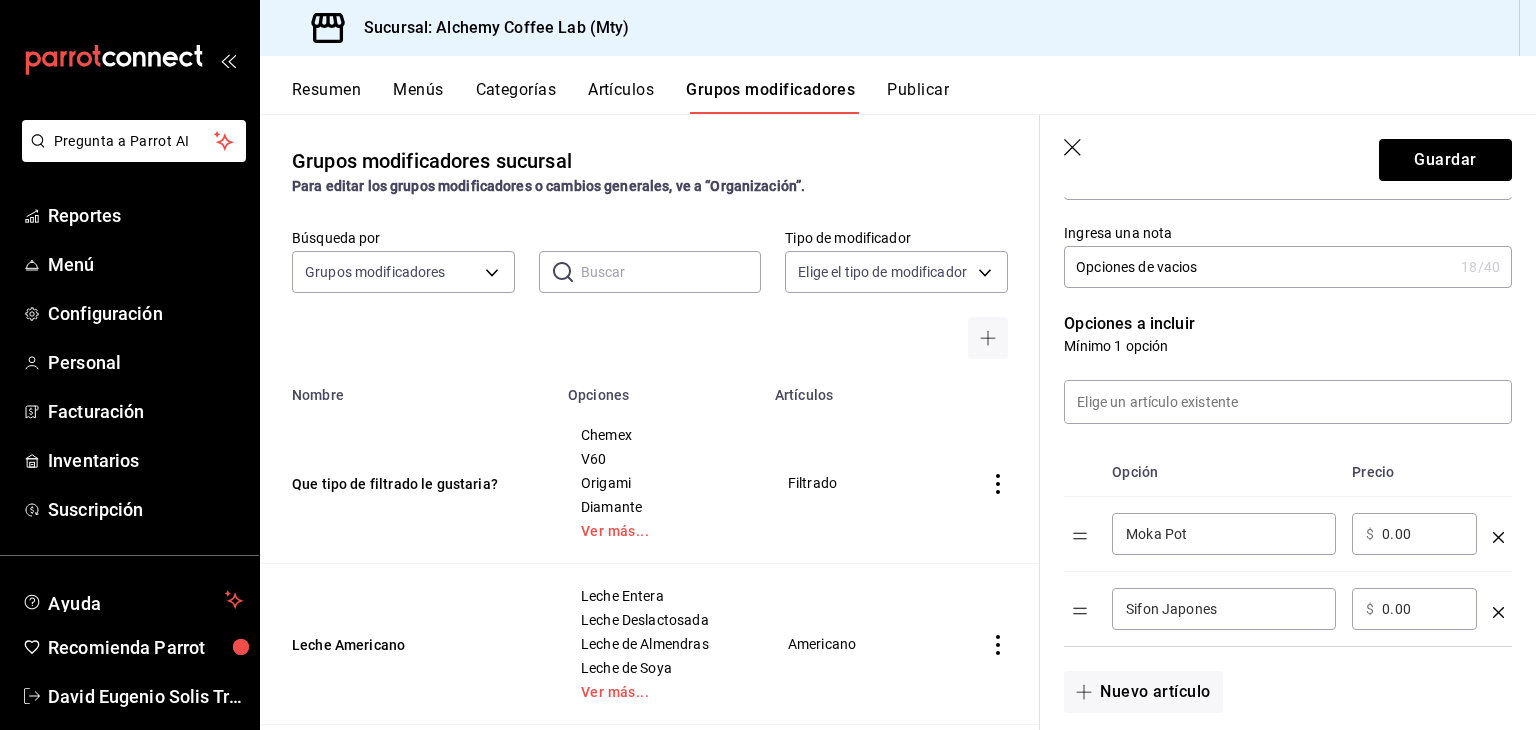 scroll, scrollTop: 227, scrollLeft: 0, axis: vertical 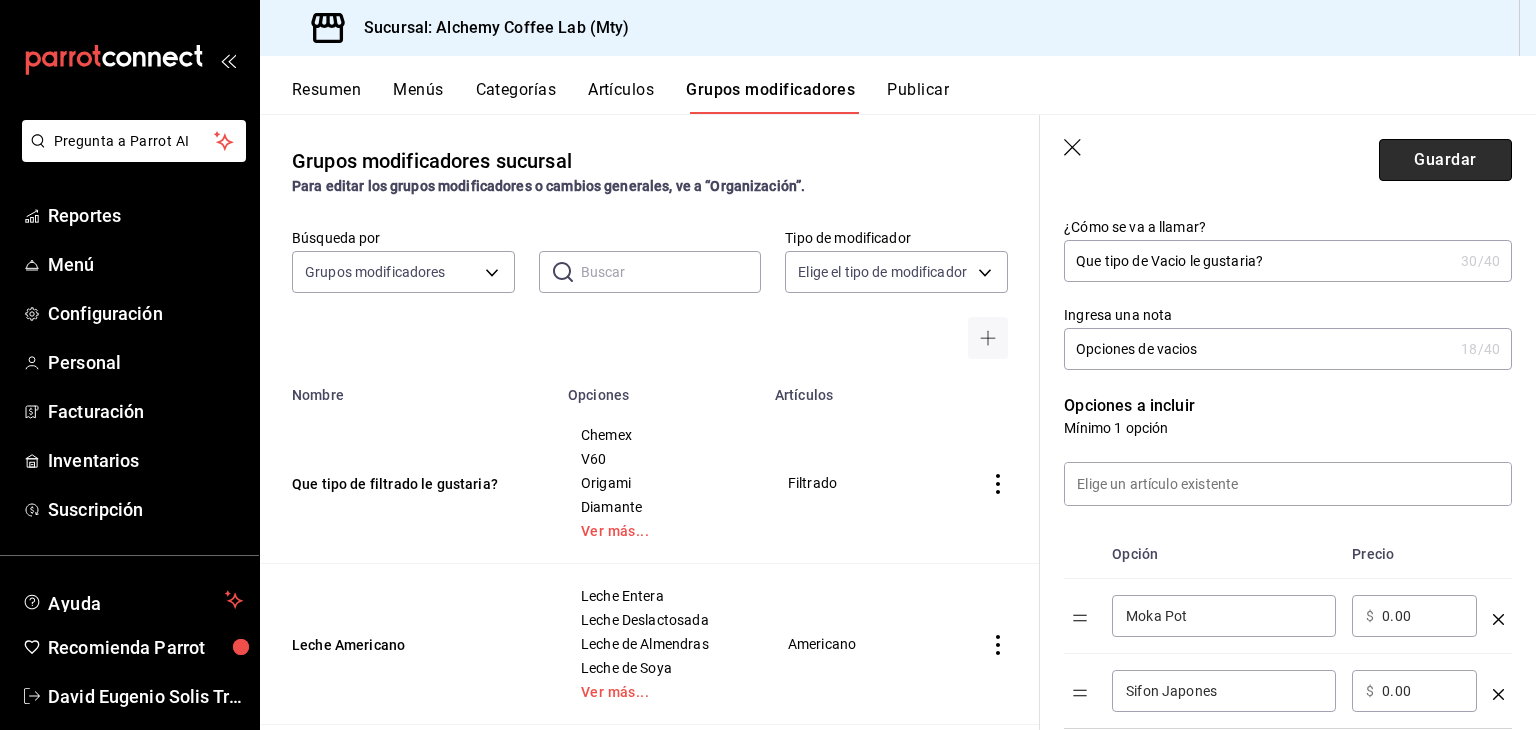 click on "Guardar" at bounding box center (1445, 160) 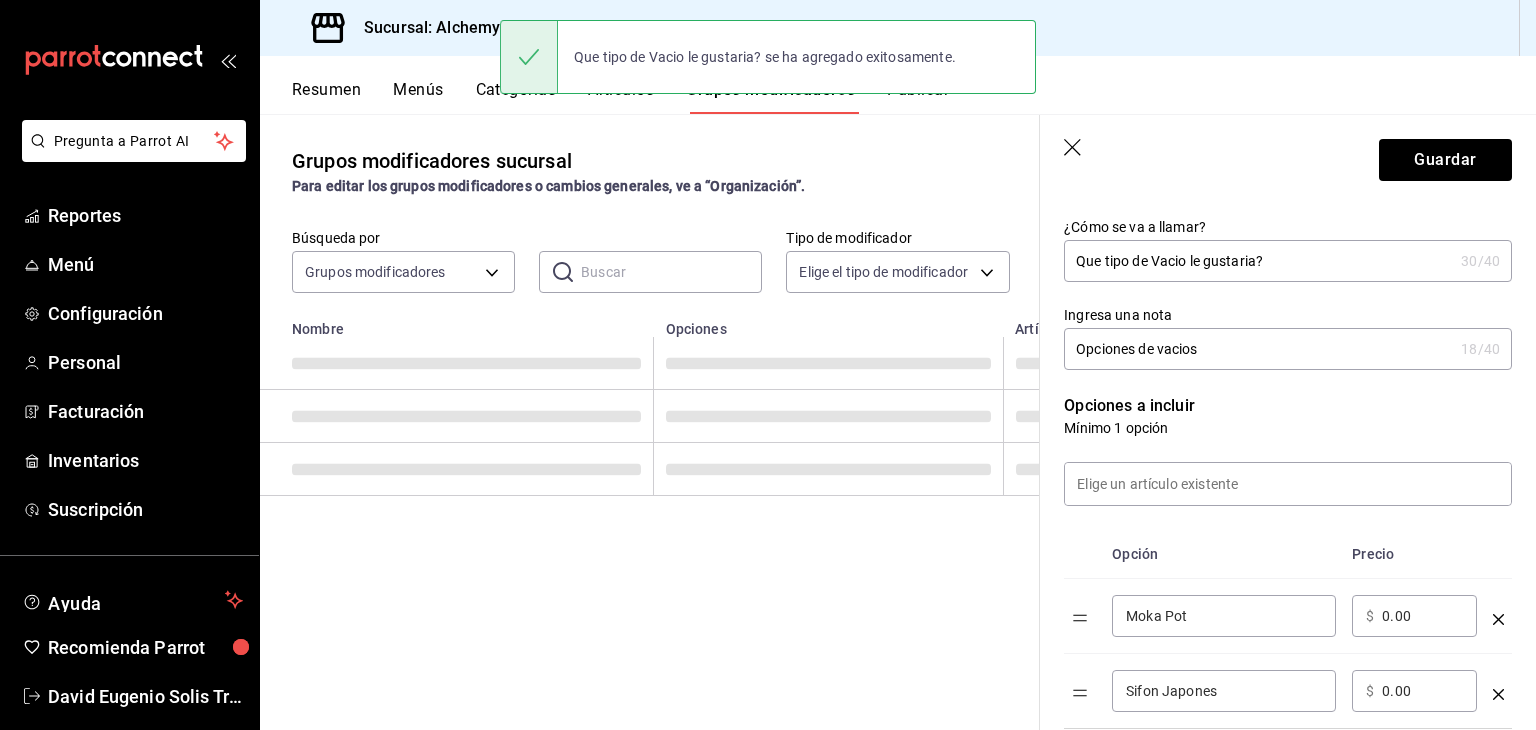 scroll, scrollTop: 0, scrollLeft: 0, axis: both 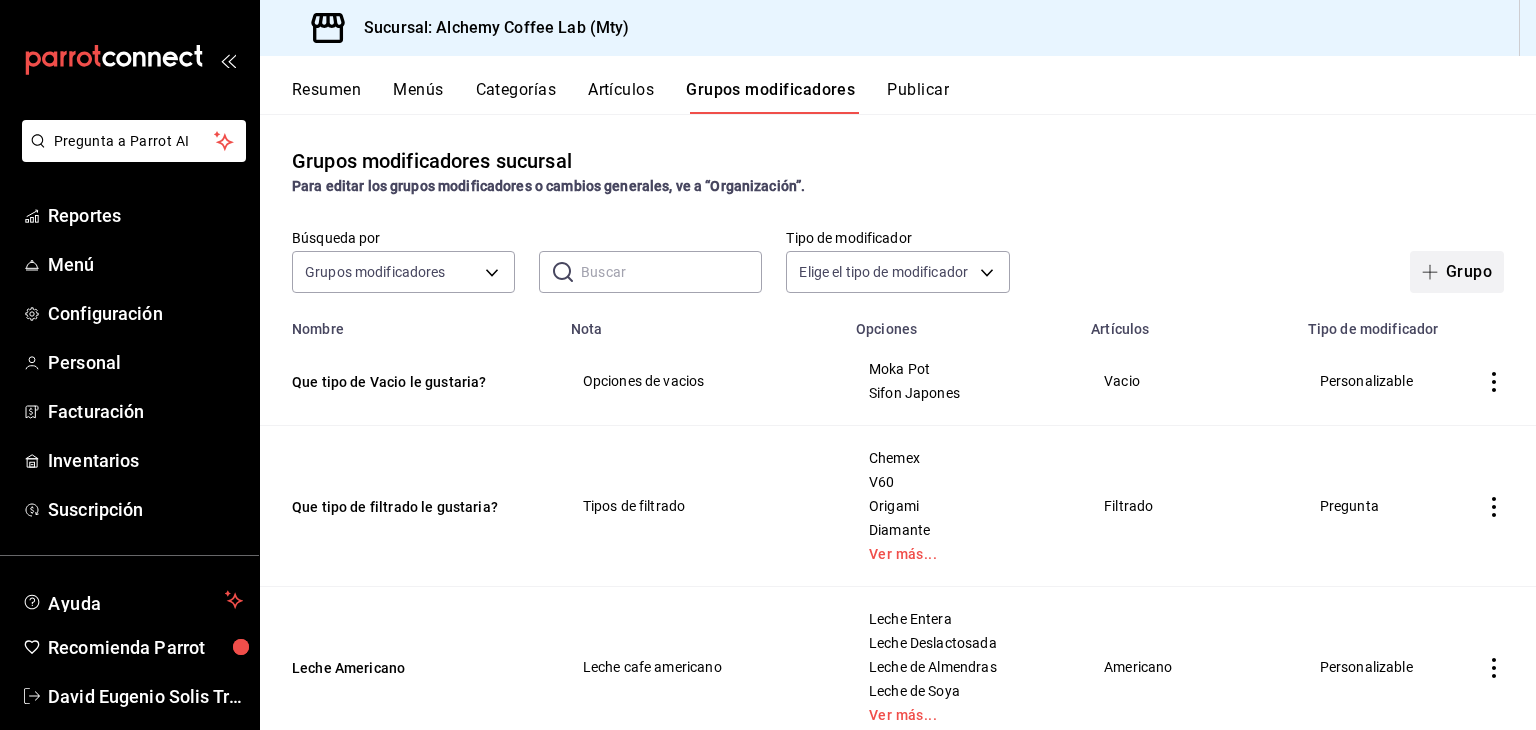 click on "Grupo" at bounding box center [1457, 272] 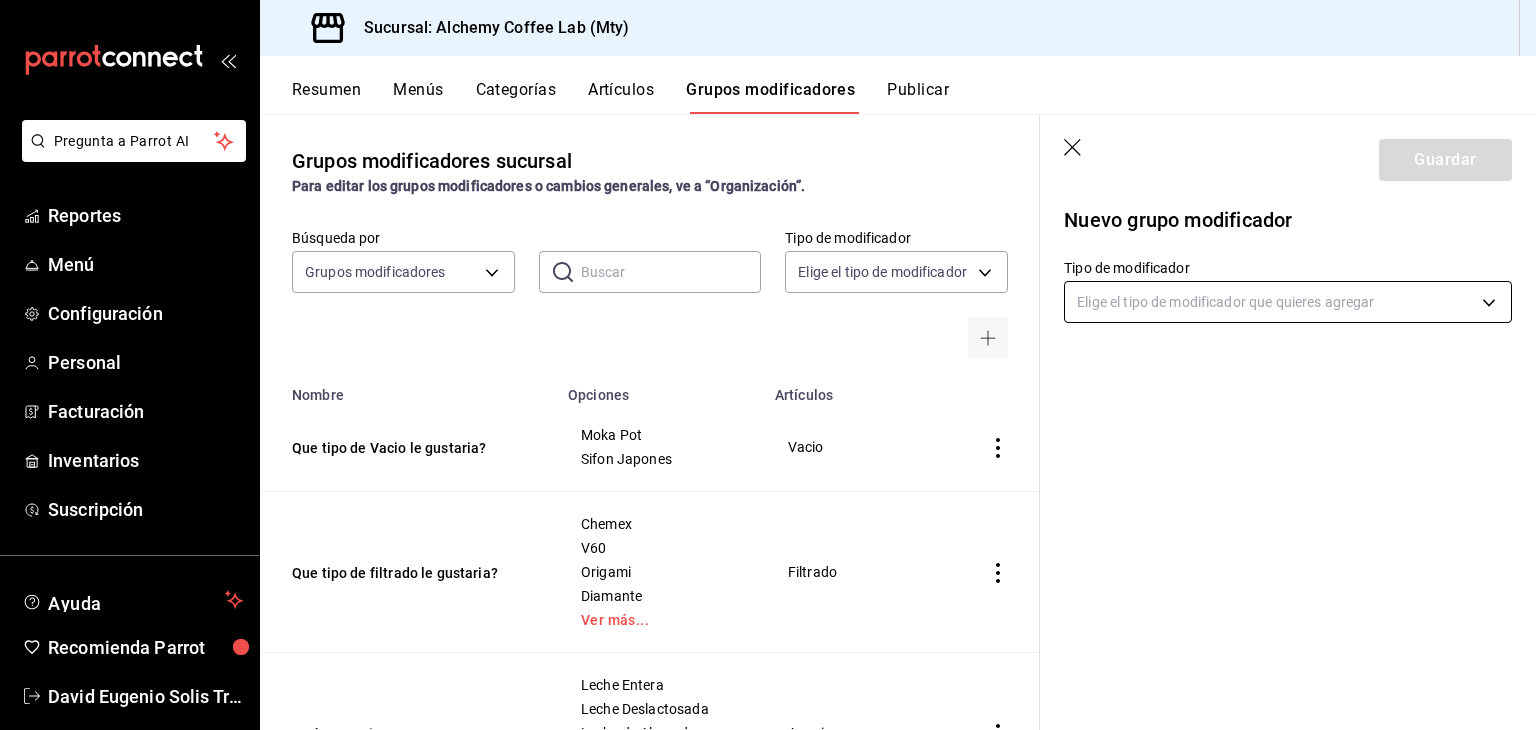 click on "Pregunta a Parrot AI Reportes   Menú   Configuración   Personal   Facturación   Inventarios   Suscripción   Ayuda Recomienda Parrot   [FIRST] [LAST]   Sugerir nueva función   Sucursal: Alchemy Coffee Lab (Mty) Resumen Menús Categorías Artículos Grupos modificadores Publicar Grupos modificadores sucursal Para editar los grupos modificadores o cambios generales, ve a “Organización”. Búsqueda por Grupos modificadores GROUP ​ ​ Tipo de modificador Elige el tipo de modificador Nombre Opciones Artículos Que tipo de Vacio le gustaria? Moka Pot Sifon Japones Vacio Que tipo de filtrado le gustaria? Chemex V60 Origami Diamante Ver más... Filtrado Leche Americano Leche Entera Leche Deslactosada Leche de Almendras Leche de Soya Ver más... Americano Crema Batida? Frappes y Malteadas Con Crema Batida Sin Crema Batida Chocolate a la Cereza Coffee Caramel Latte Helado o Frappé Malteada Ver más... Para Llevar ? Para Llevar Aeropress Leche Fria o Caliente Leche Fria Leche Caliente Con Hielo" at bounding box center (768, 365) 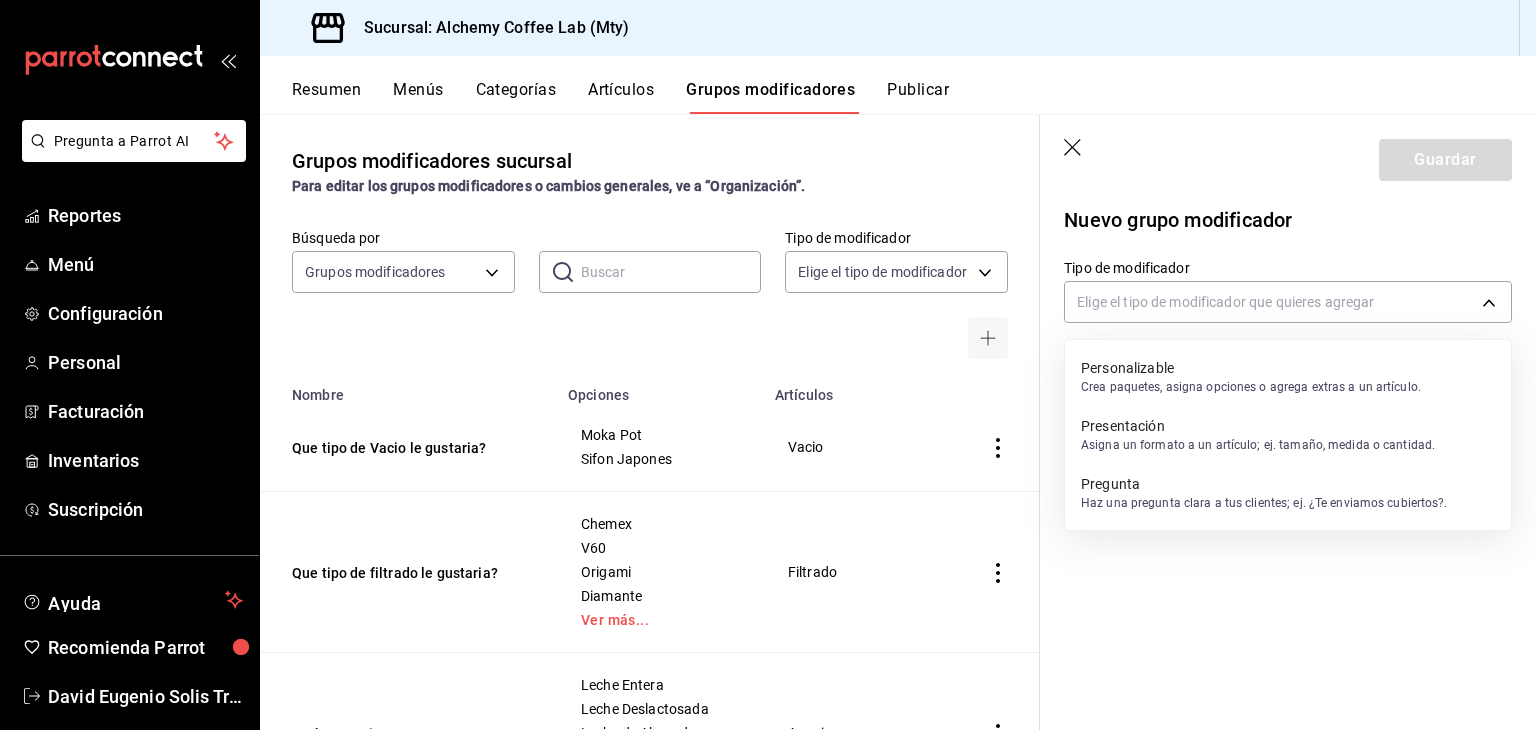 click on "Crea paquetes, asigna opciones o agrega extras a un artículo." at bounding box center (1251, 387) 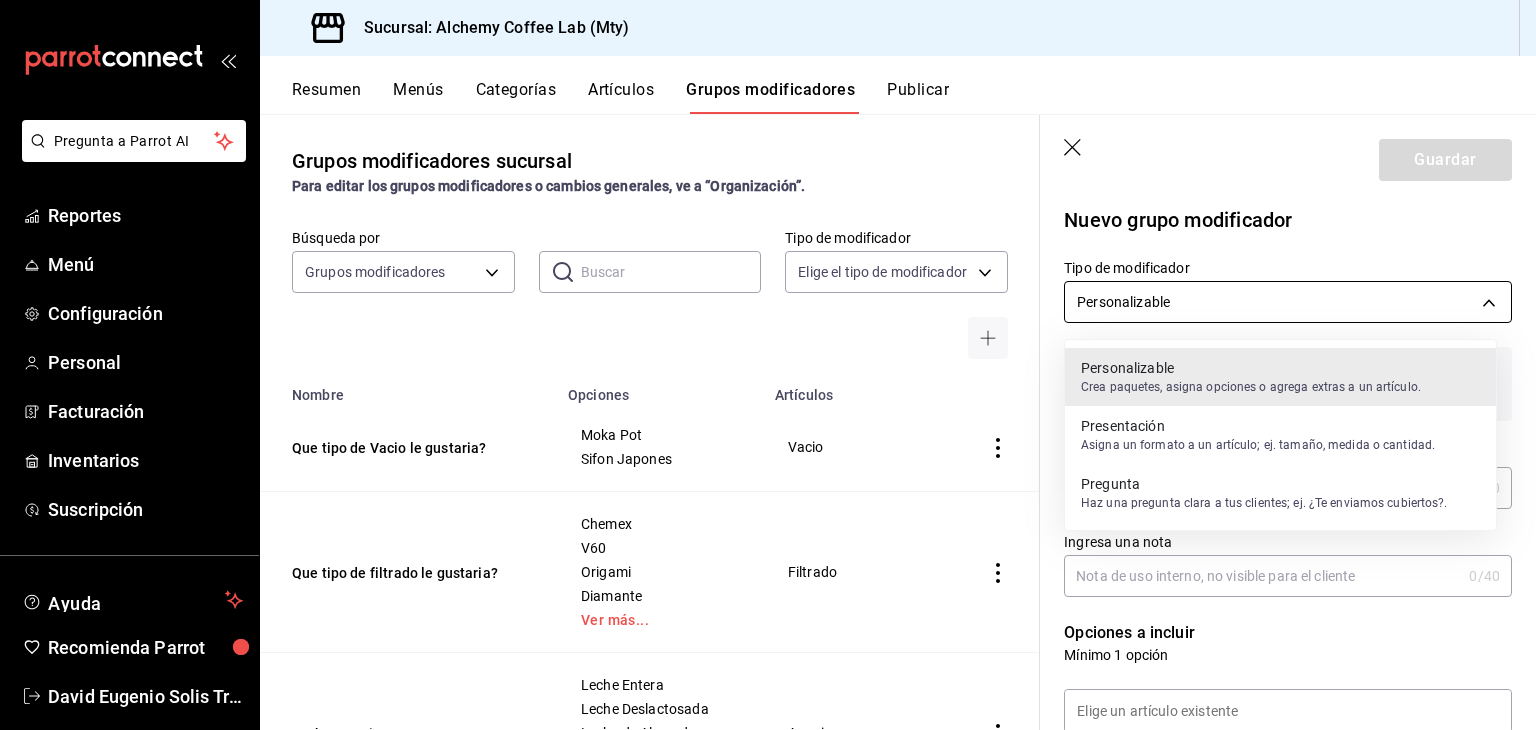 click on "Pregunta a Parrot AI Reportes   Menú   Configuración   Personal   Facturación   Inventarios   Suscripción   Ayuda Recomienda Parrot   [FIRST] [LAST]   Sugerir nueva función   Sucursal: Alchemy Coffee Lab (Mty) Resumen Menús Categorías Artículos Grupos modificadores Publicar Grupos modificadores sucursal Para editar los grupos modificadores o cambios generales, ve a “Organización”. Búsqueda por Grupos modificadores GROUP ​ ​ Tipo de modificador Elige el tipo de modificador Nombre Opciones Artículos Que tipo de Vacio le gustaria? Moka Pot Sifon Japones Vacio Que tipo de filtrado le gustaria? Chemex V60 Origami Diamante Ver más... Filtrado Leche Americano Leche Entera Leche Deslactosada Leche de Almendras Leche de Soya Ver más... Americano Crema Batida? Frappes y Malteadas Con Crema Batida Sin Crema Batida Chocolate a la Cereza Coffee Caramel Latte Helado o Frappé Malteada Ver más... Para Llevar ? Para Llevar Aeropress Leche Fria o Caliente Leche Fria Leche Caliente Con Hielo" at bounding box center (768, 365) 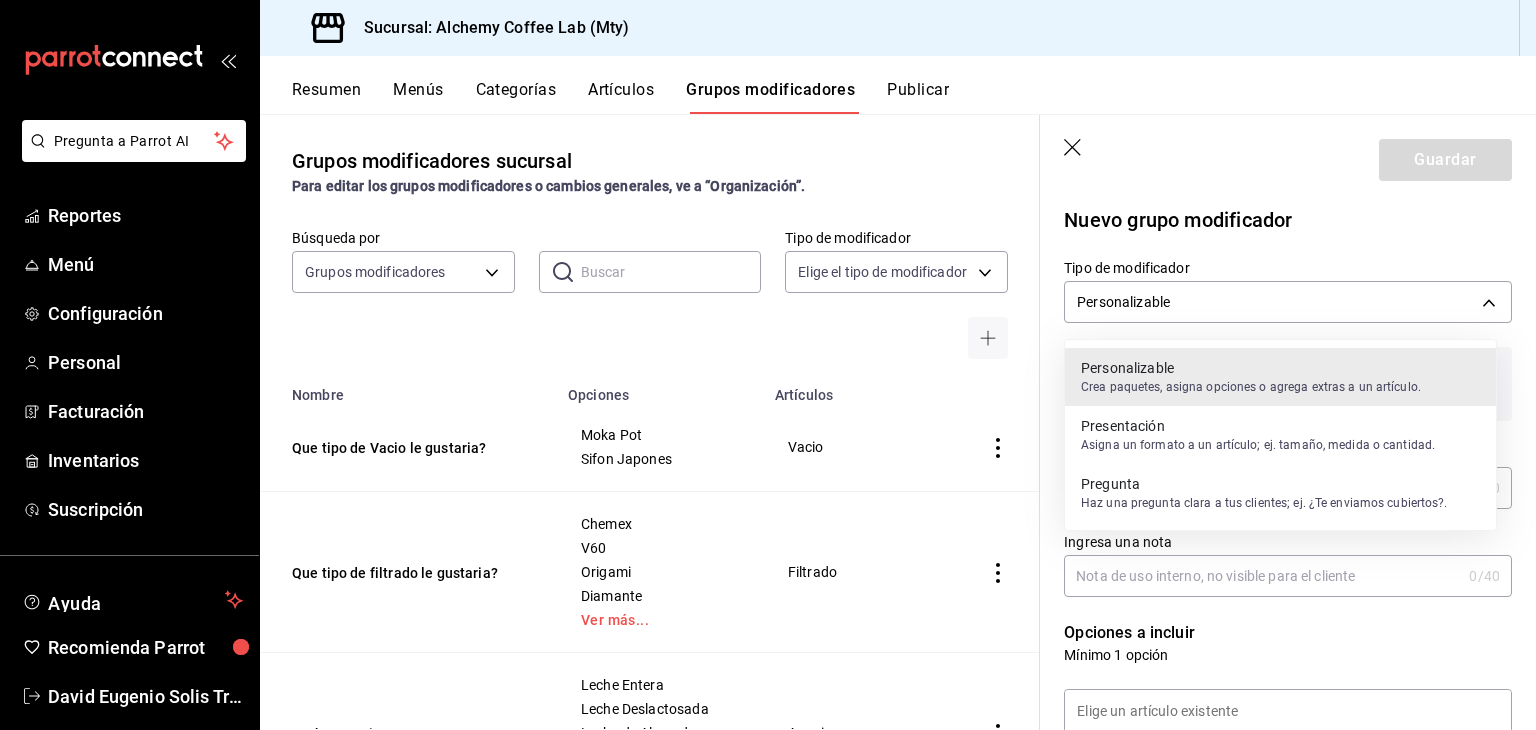 click on "Pregunta" at bounding box center (1264, 484) 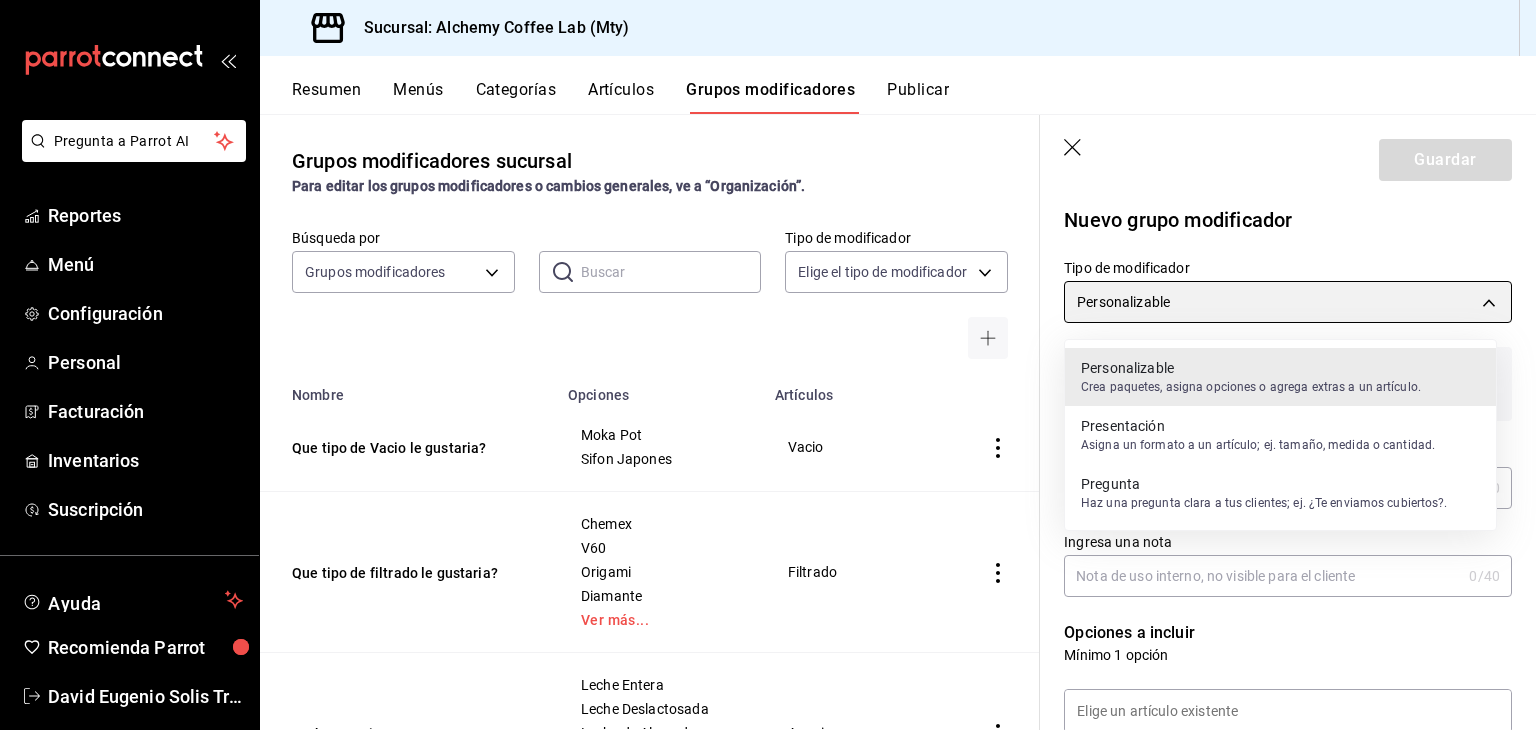 type on "QUESTION" 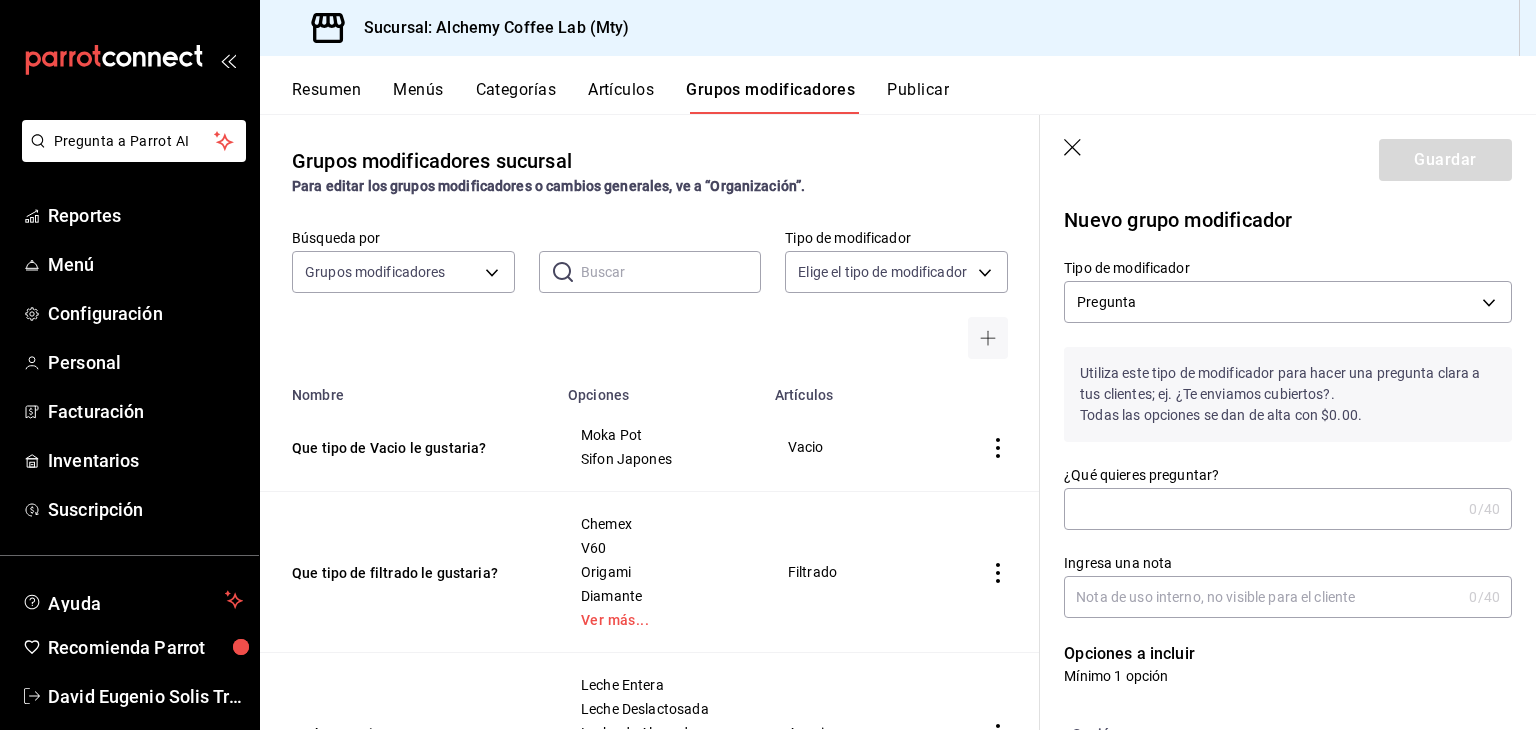 click 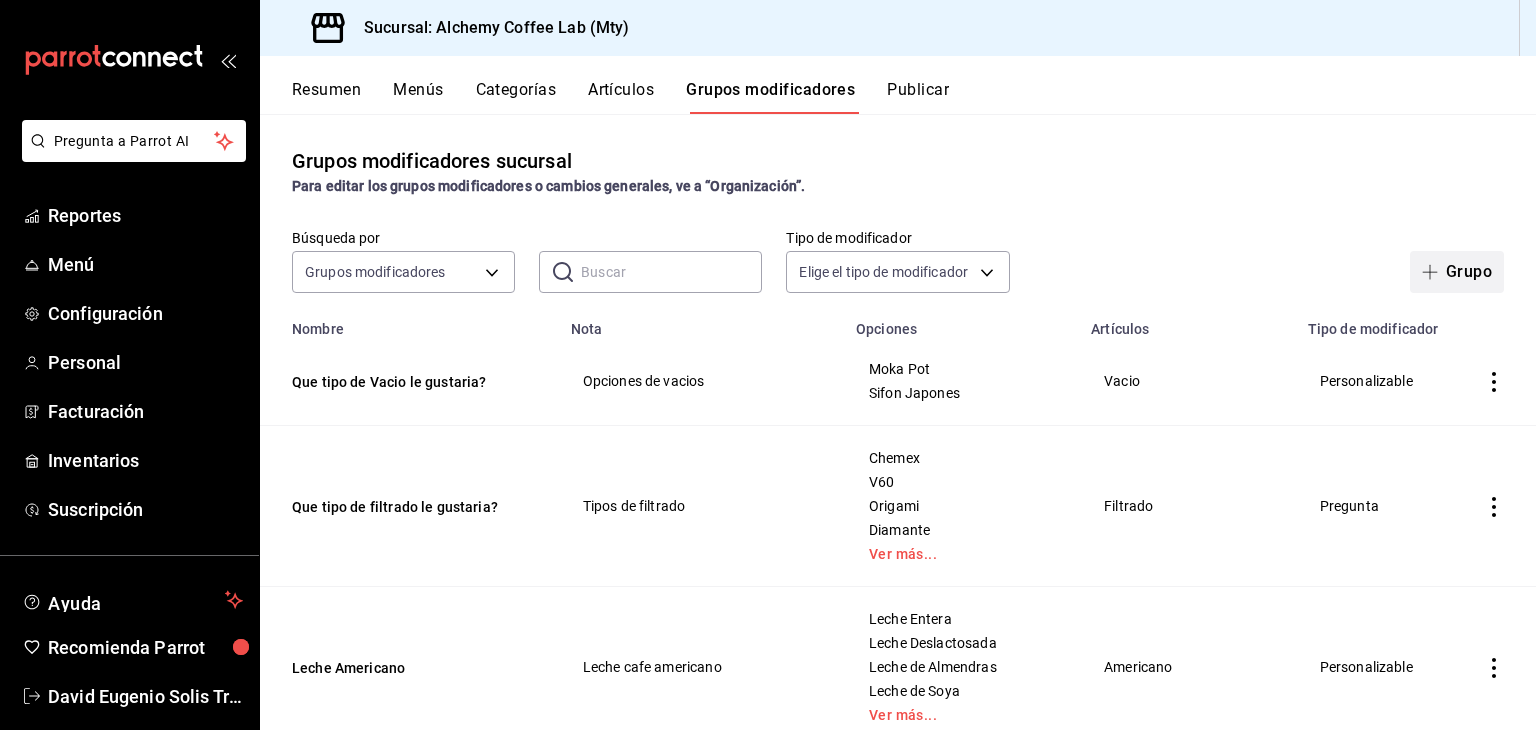 click on "Grupo" at bounding box center (1457, 272) 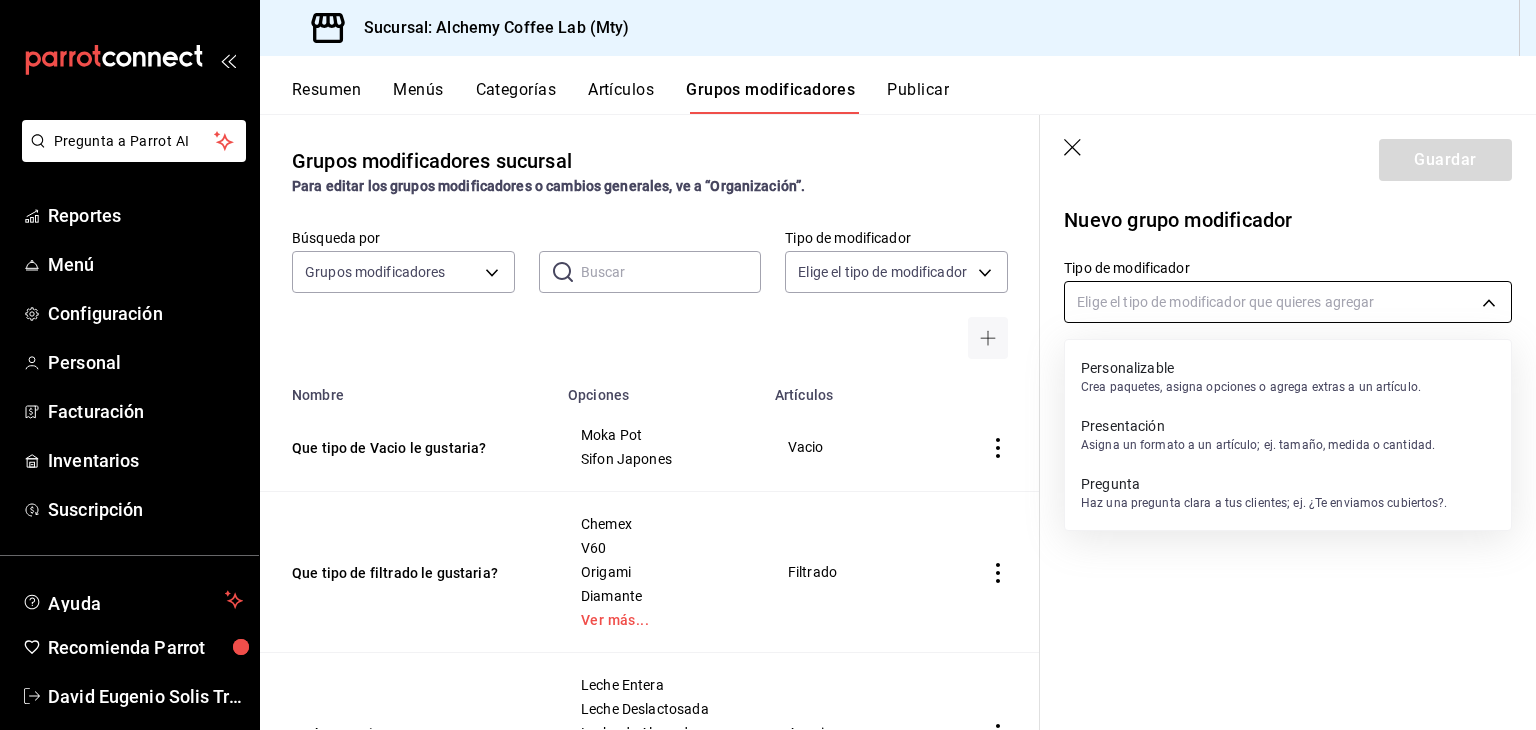 click on "Pregunta a Parrot AI Reportes   Menú   Configuración   Personal   Facturación   Inventarios   Suscripción   Ayuda Recomienda Parrot   [FIRST] [LAST]   Sugerir nueva función   Sucursal: Alchemy Coffee Lab (Mty) Resumen Menús Categorías Artículos Grupos modificadores Publicar Grupos modificadores sucursal Para editar los grupos modificadores o cambios generales, ve a “Organización”. Búsqueda por Grupos modificadores GROUP ​ ​ Tipo de modificador Elige el tipo de modificador Nombre Opciones Artículos Que tipo de Vacio le gustaria? Moka Pot Sifon Japones Vacio Que tipo de filtrado le gustaria? Chemex V60 Origami Diamante Ver más... Filtrado Leche Americano Leche Entera Leche Deslactosada Leche de Almendras Leche de Soya Ver más... Americano Crema Batida? Frappes y Malteadas Con Crema Batida Sin Crema Batida Chocolate a la Cereza Coffee Caramel Latte Helado o Frappé Malteada Ver más... Para Llevar ? Para Llevar Aeropress Leche Fria o Caliente Leche Fria Leche Caliente Con Hielo" at bounding box center [768, 365] 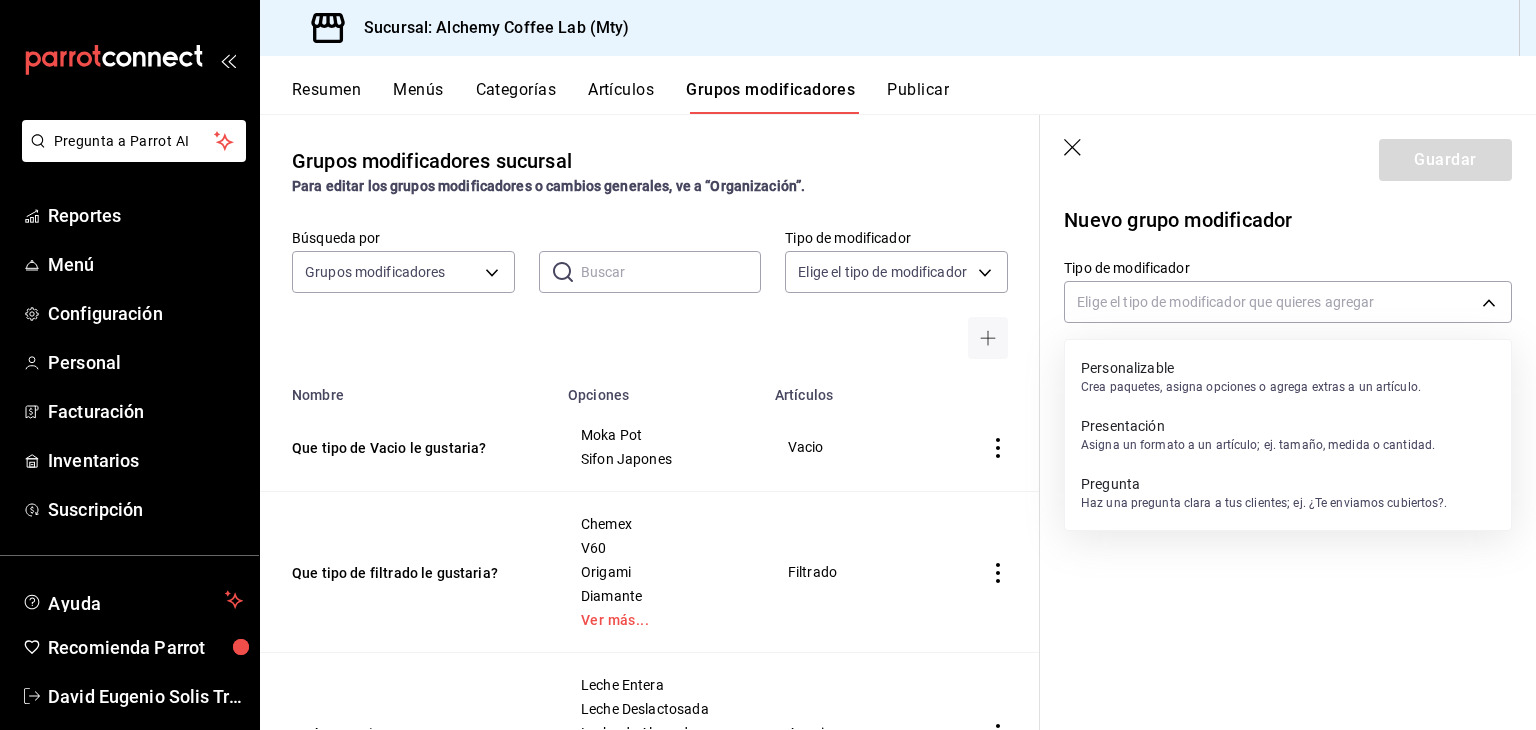 click on "Personalizable" at bounding box center (1251, 368) 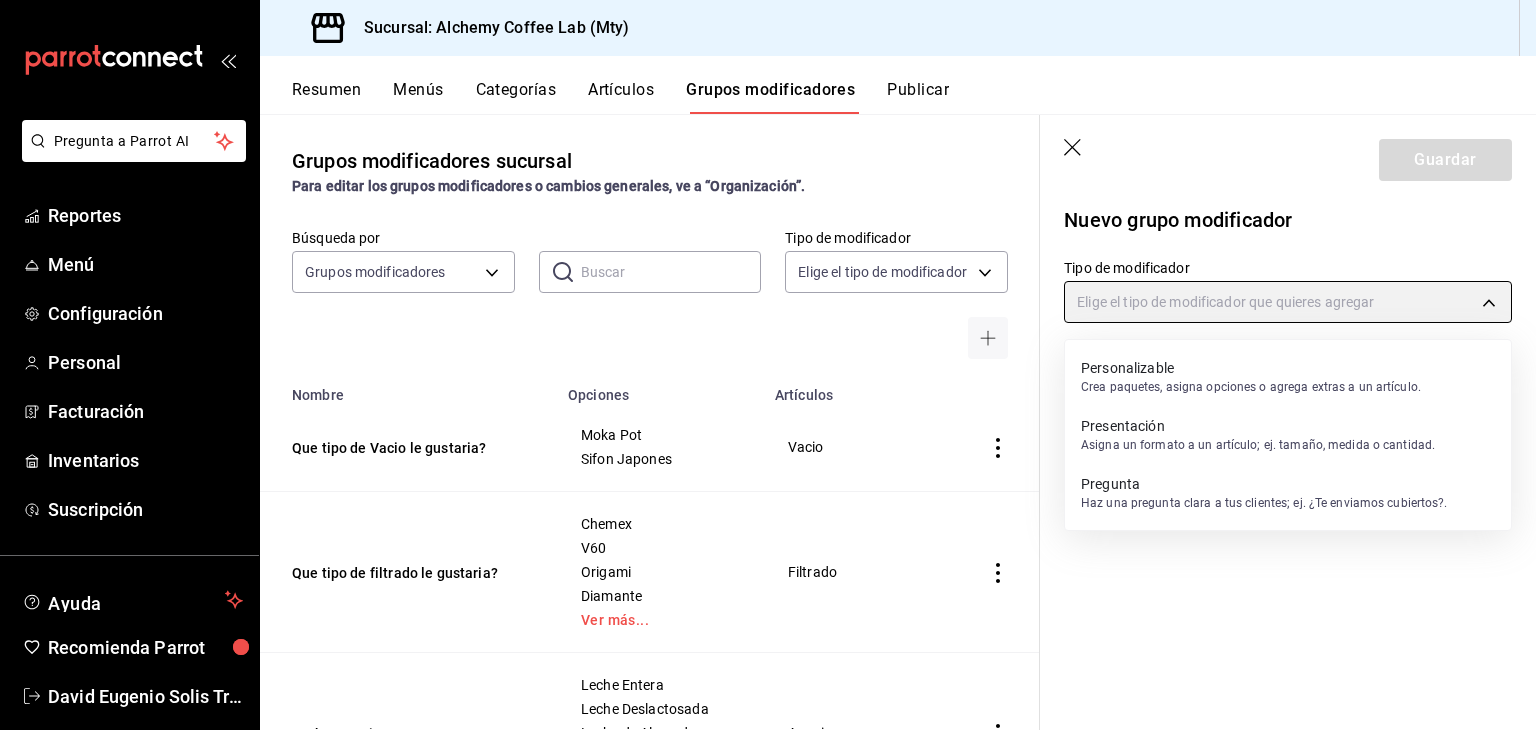 type on "CUSTOMIZABLE" 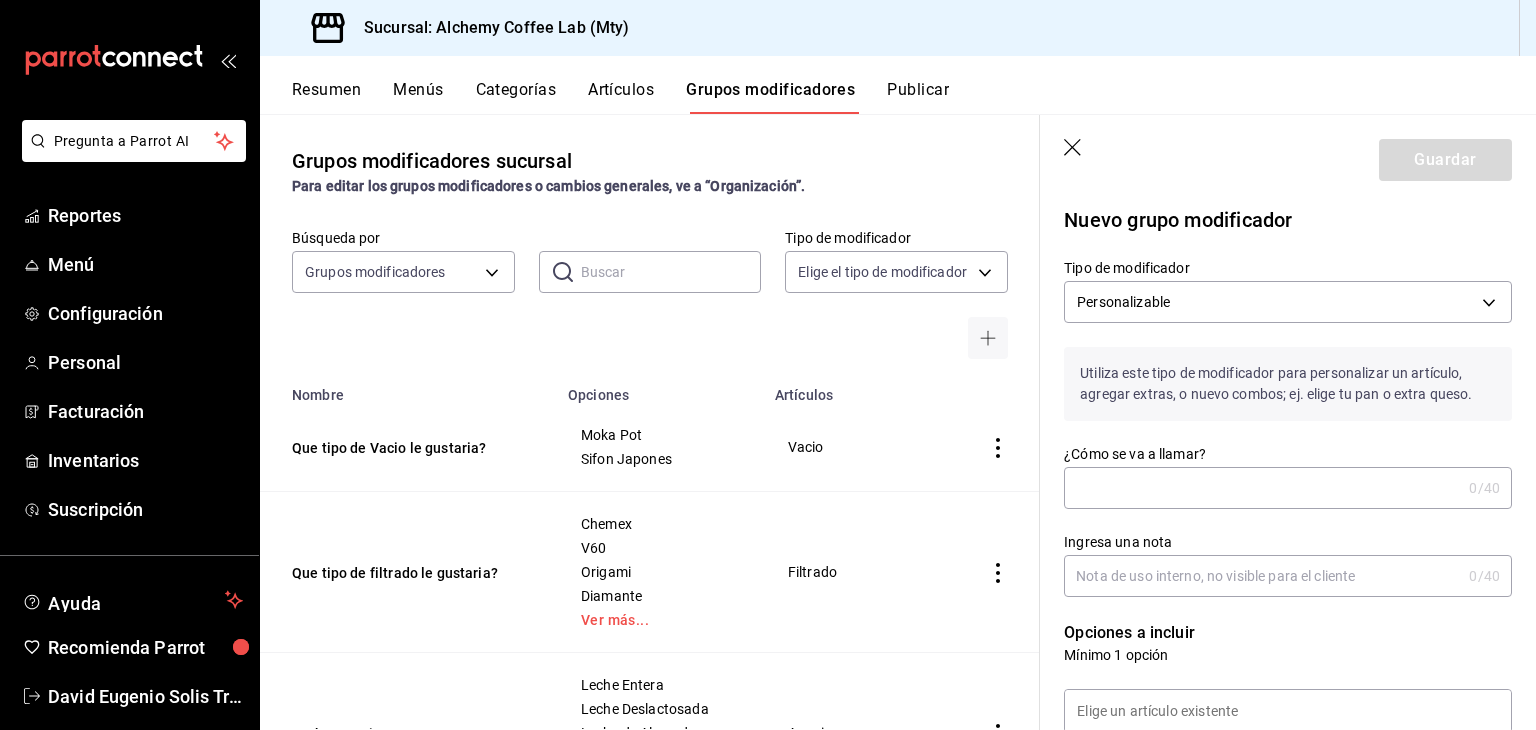 click on "¿Cómo se va a llamar?" at bounding box center (1262, 488) 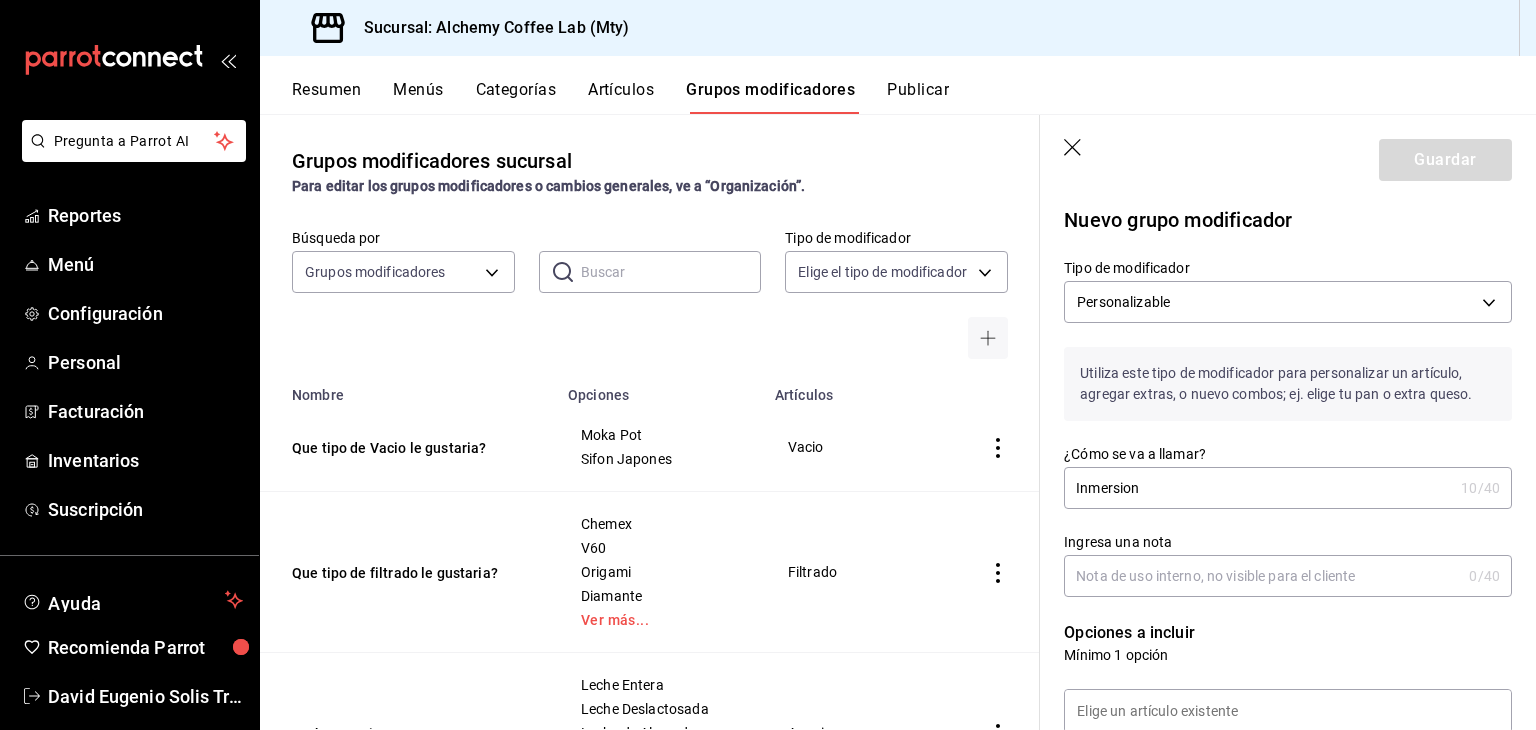 click on "Inmersion" at bounding box center (1258, 488) 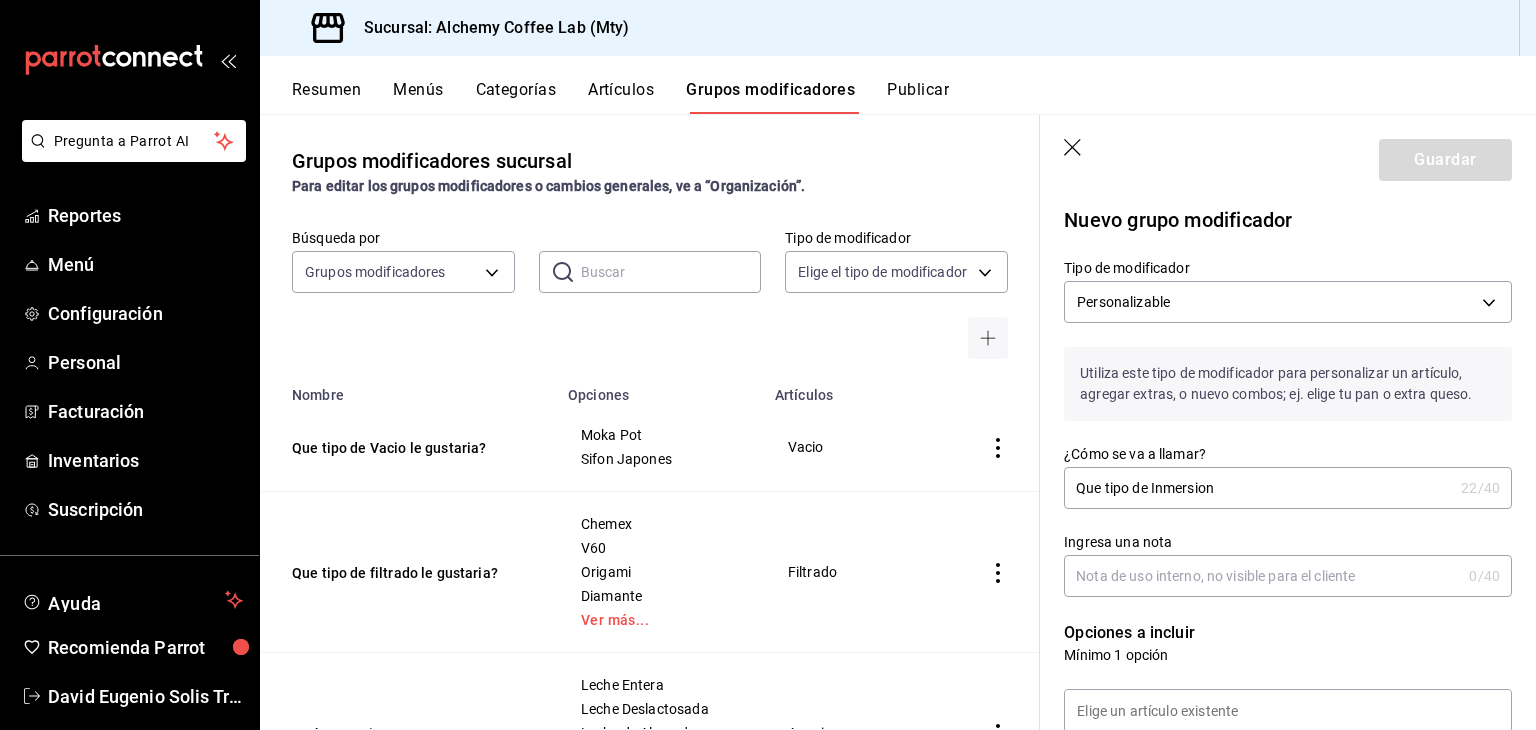 click on "Que tipo de Inmersion" at bounding box center [1258, 488] 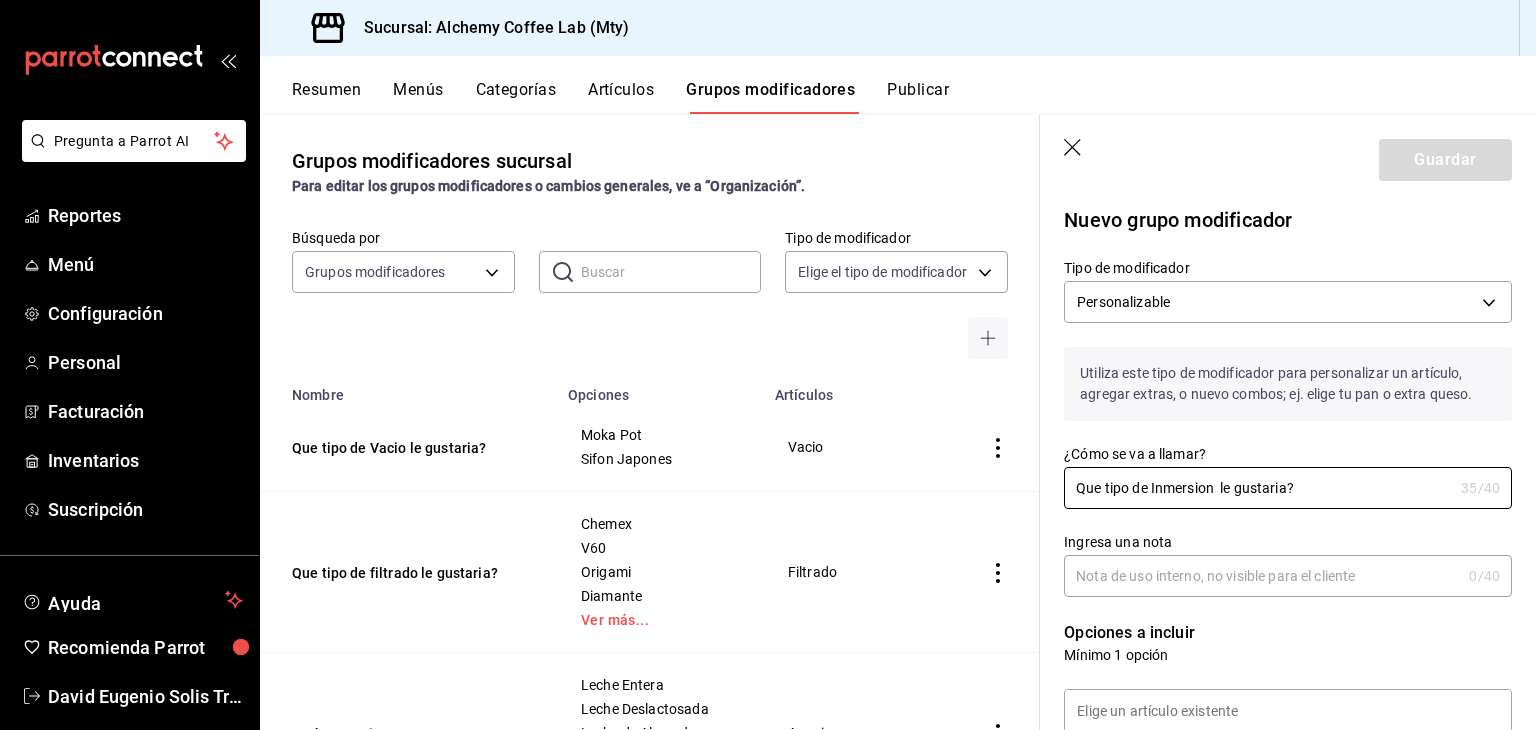 type on "Que tipo de Inmersion  le gustaria?" 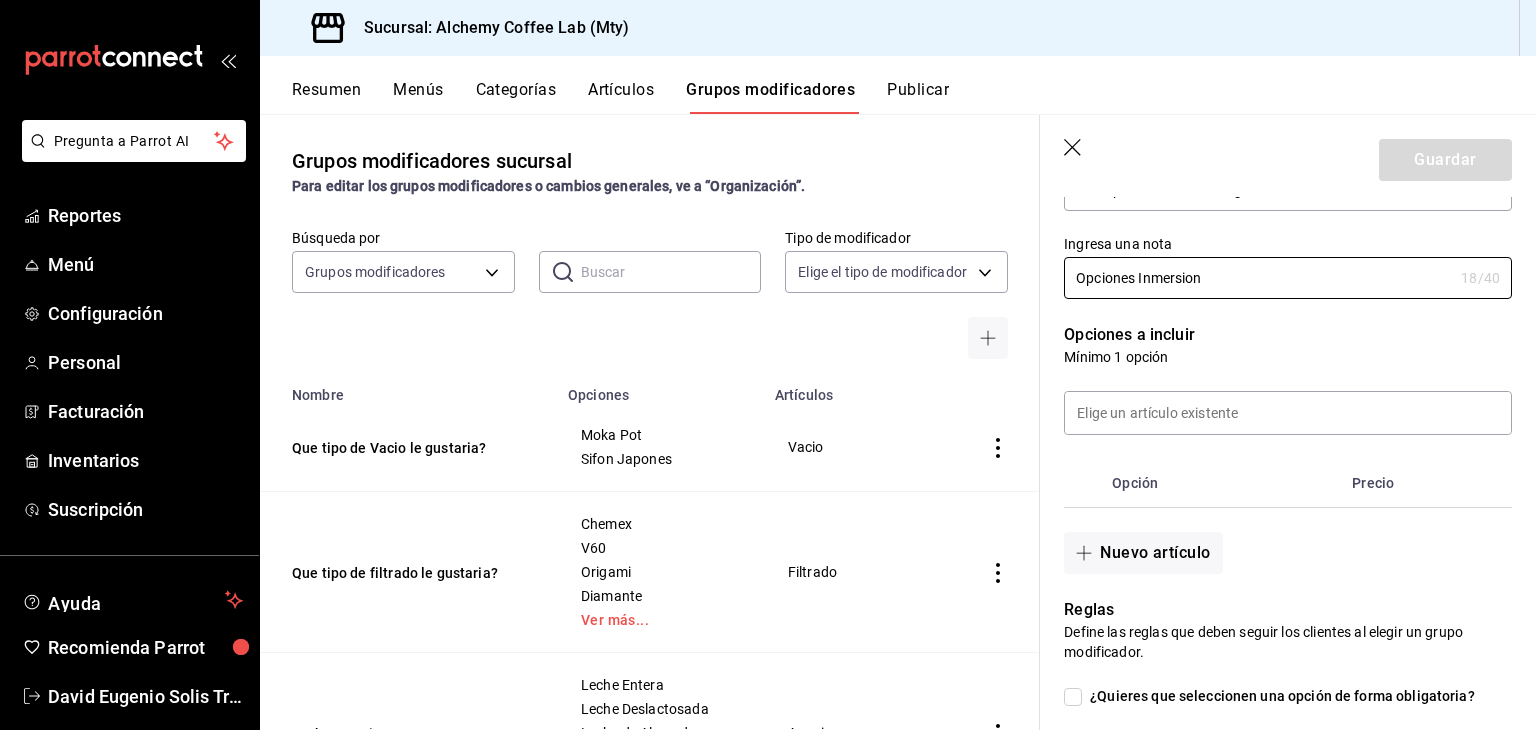 scroll, scrollTop: 300, scrollLeft: 0, axis: vertical 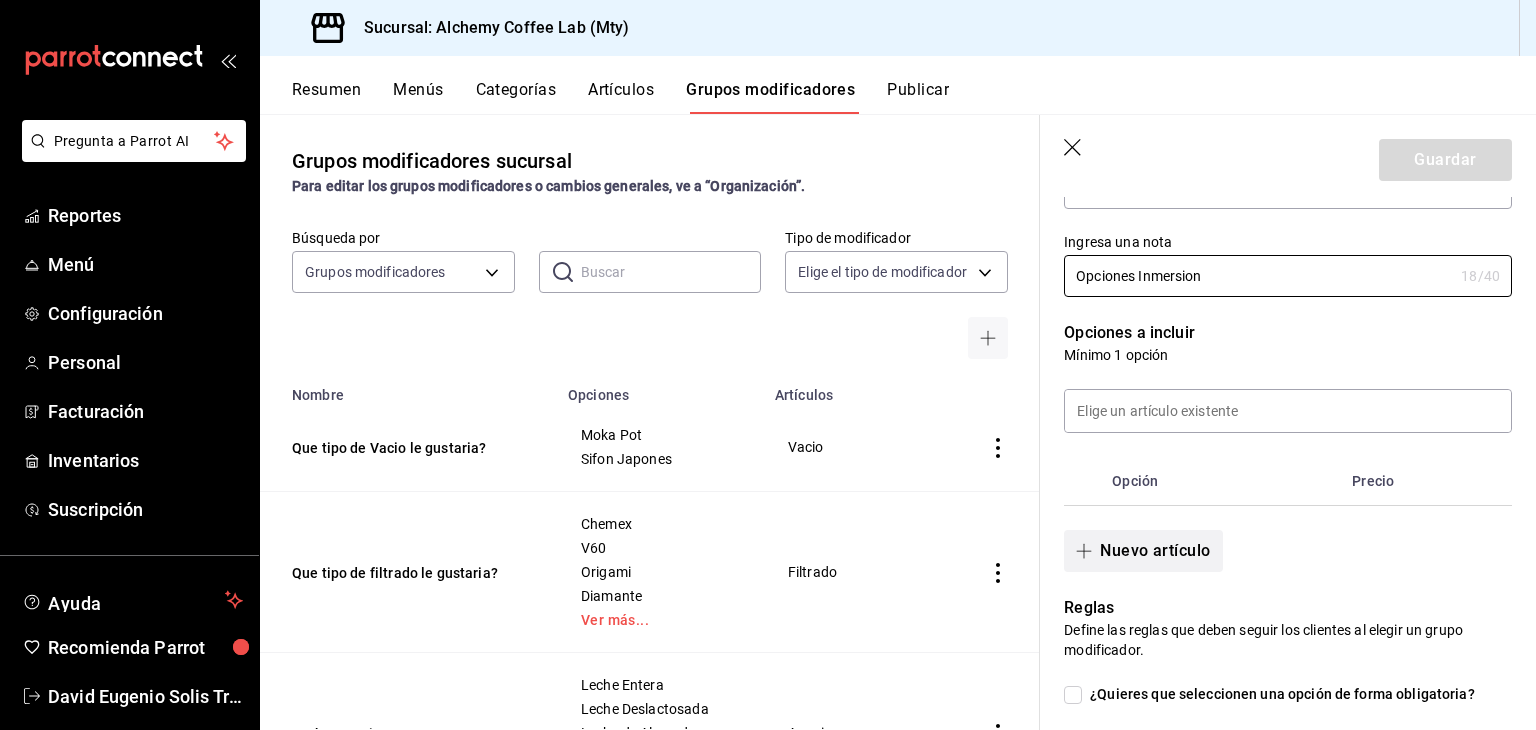 type on "Opciones Inmersion" 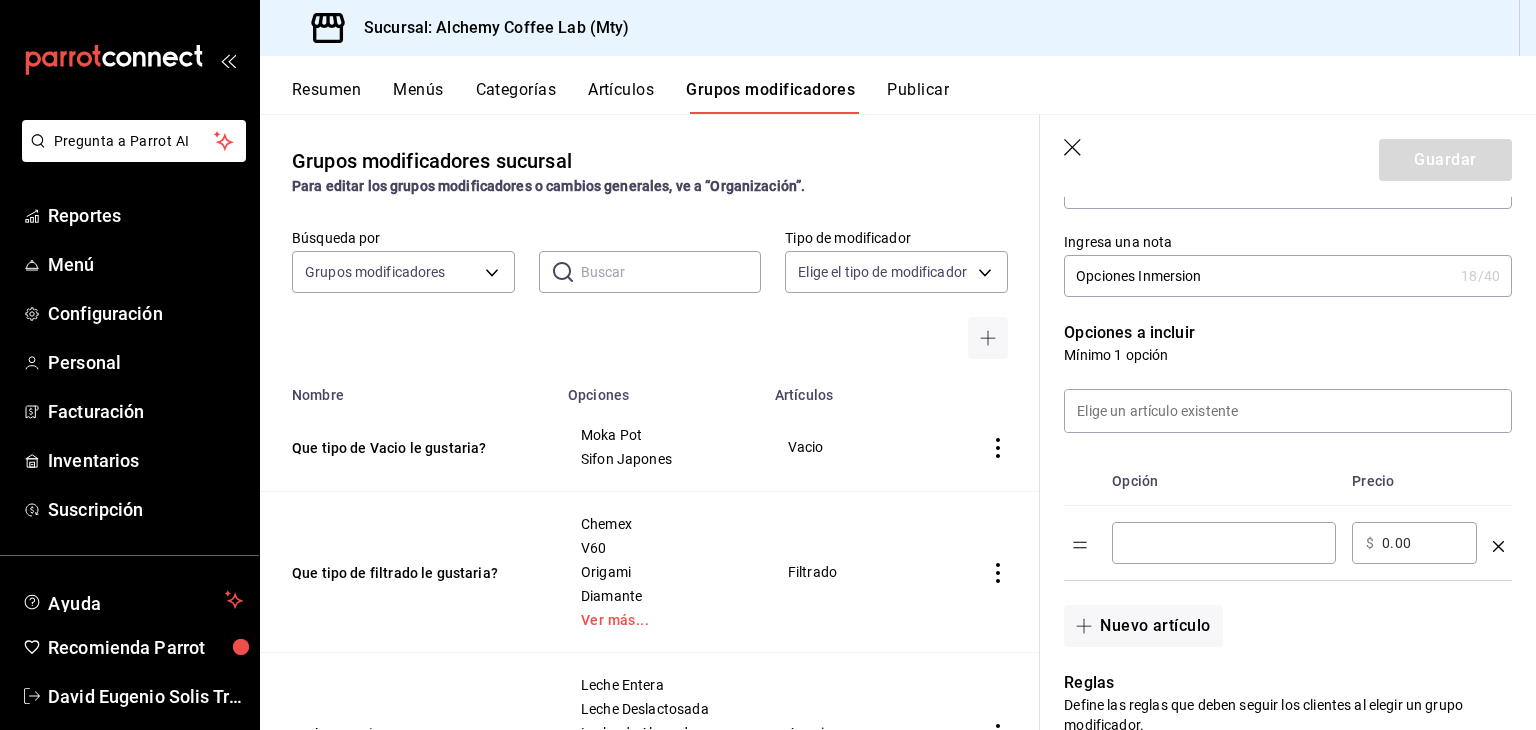 click at bounding box center [1224, 543] 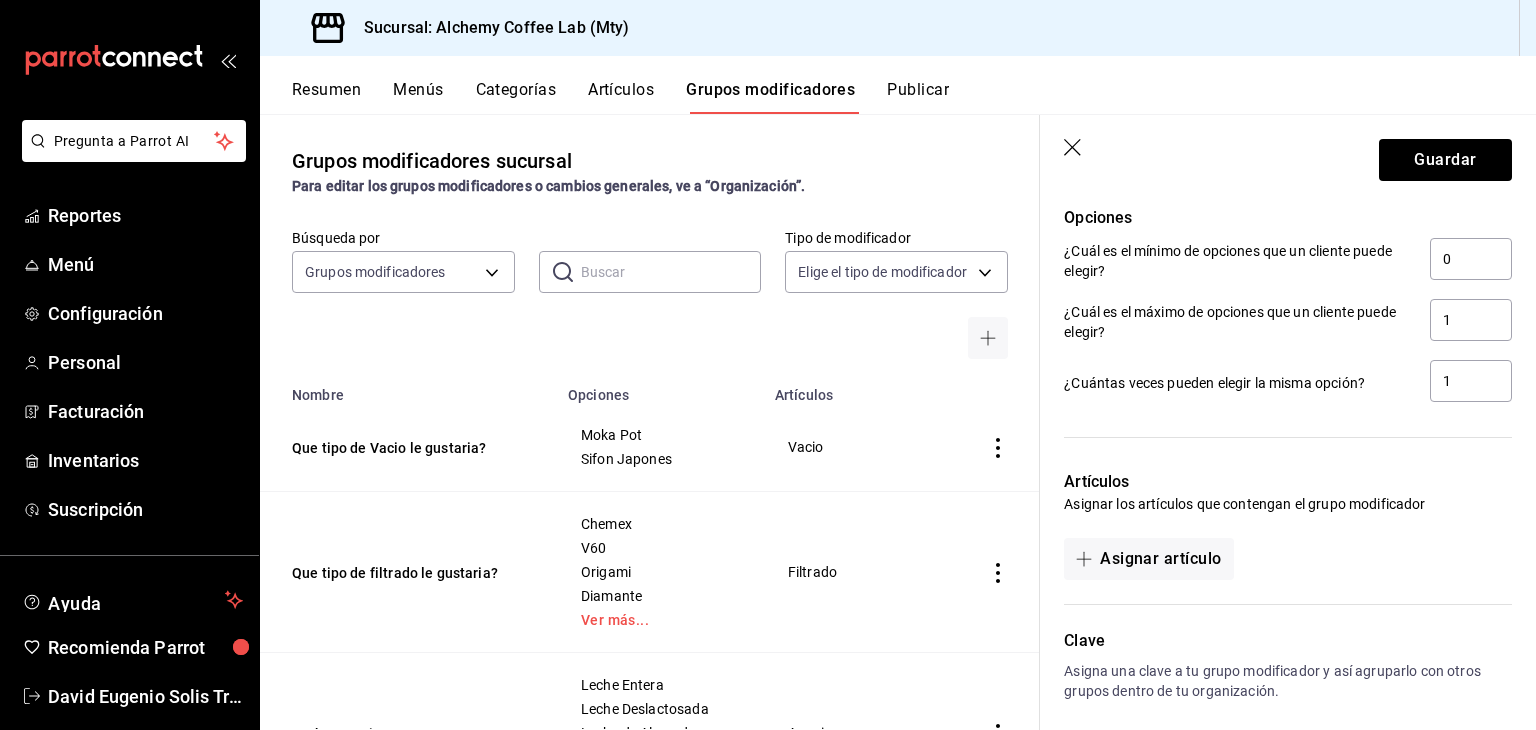 scroll, scrollTop: 900, scrollLeft: 0, axis: vertical 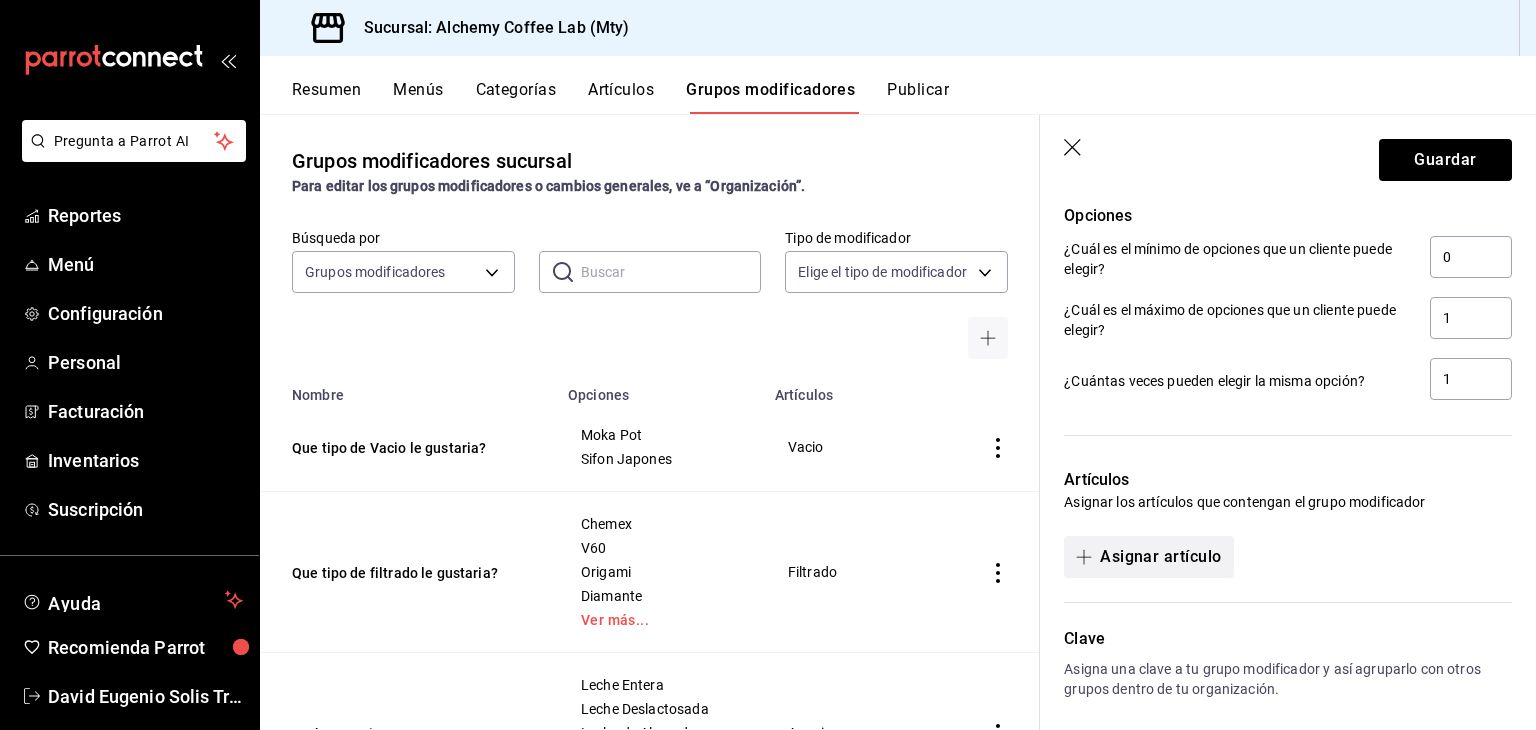 type on "Prensa Francesa" 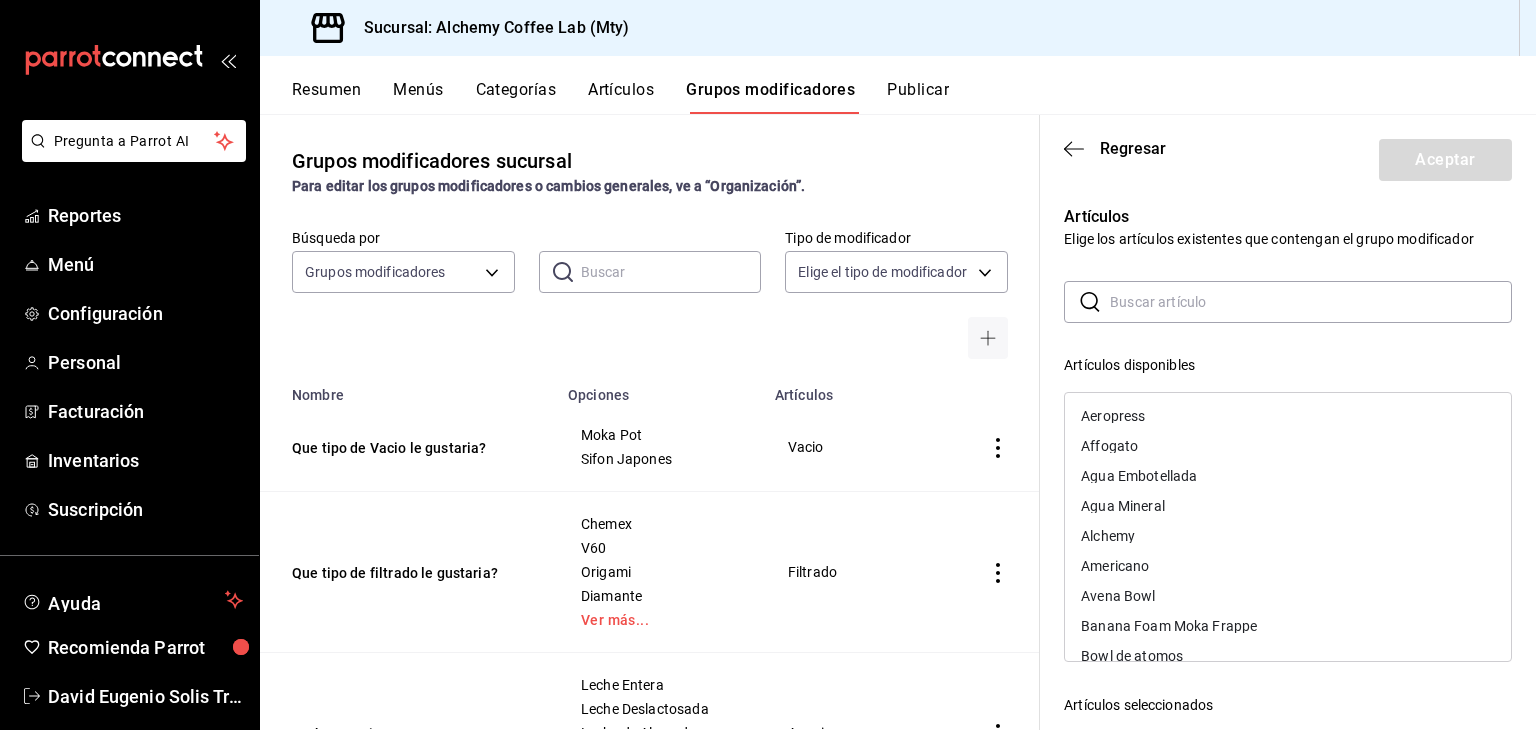 click at bounding box center [1311, 302] 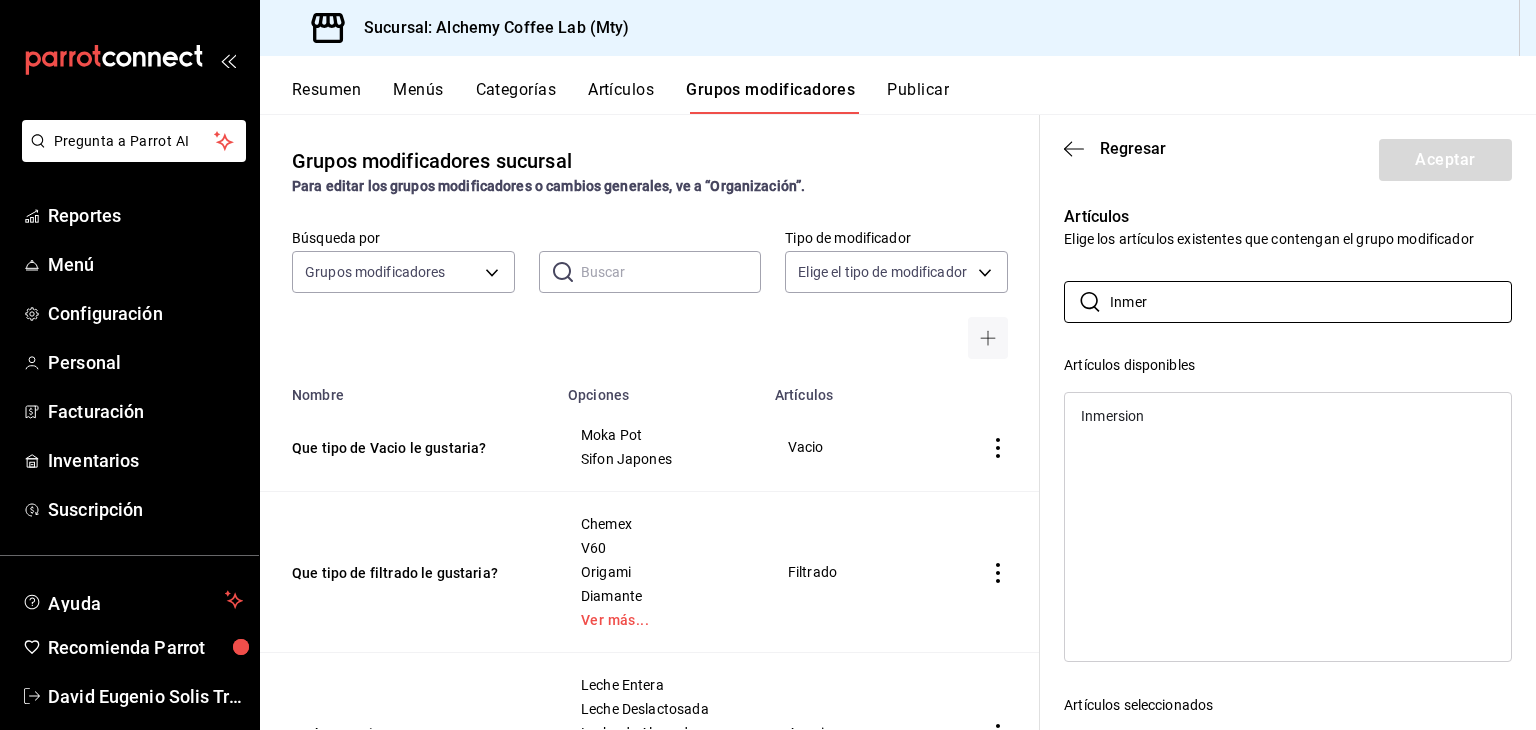 type on "Inmer" 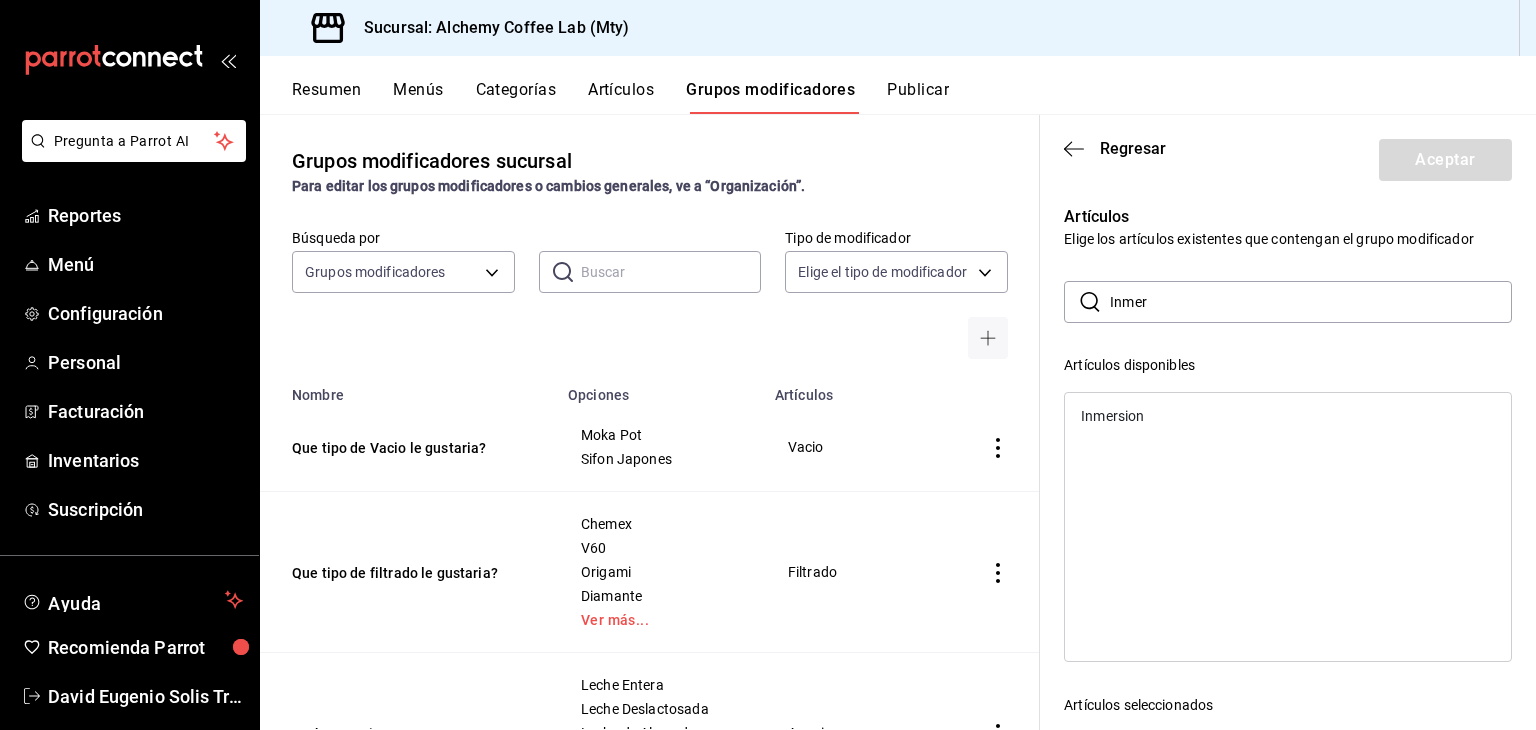 click on "Inmersion" at bounding box center [1288, 416] 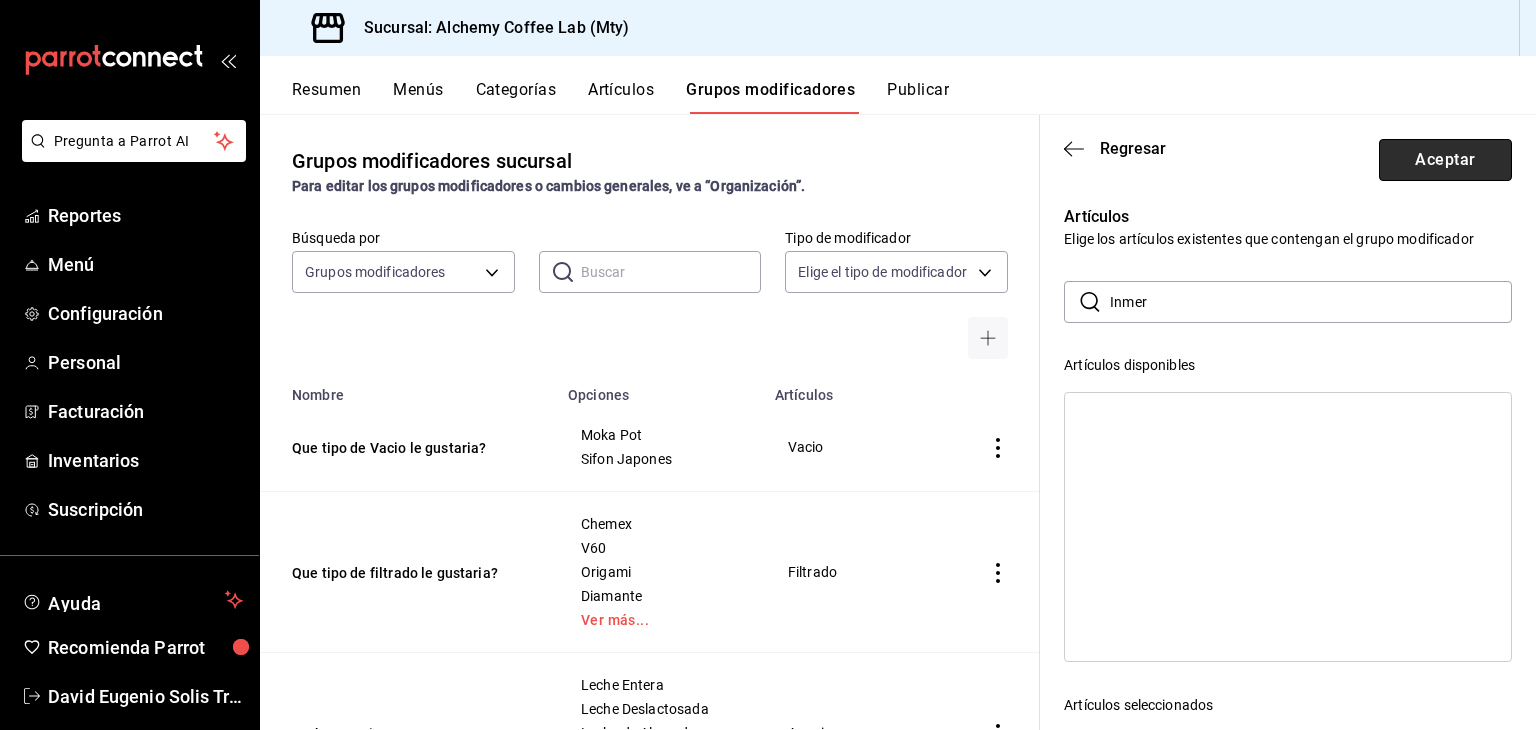 click on "Aceptar" at bounding box center [1445, 160] 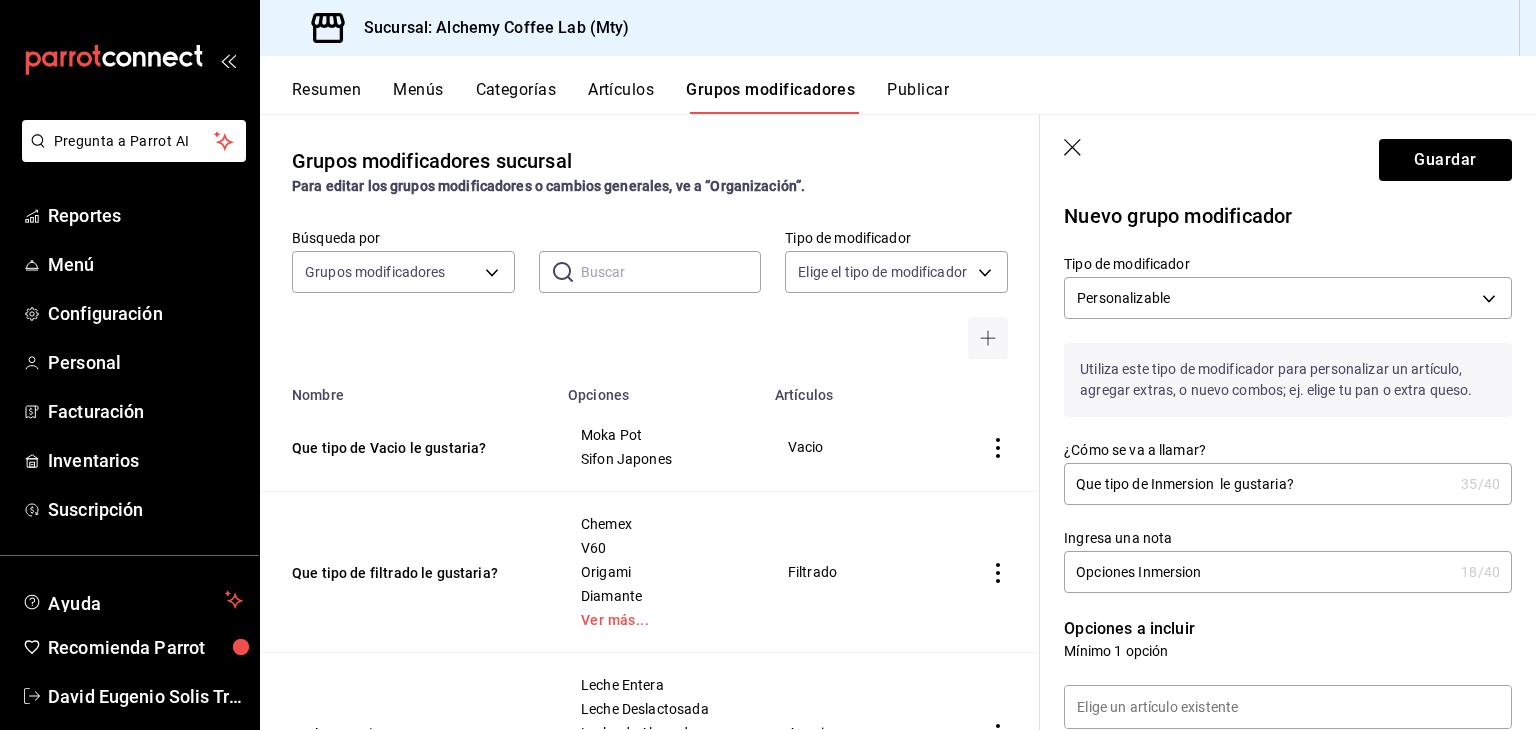 scroll, scrollTop: 0, scrollLeft: 0, axis: both 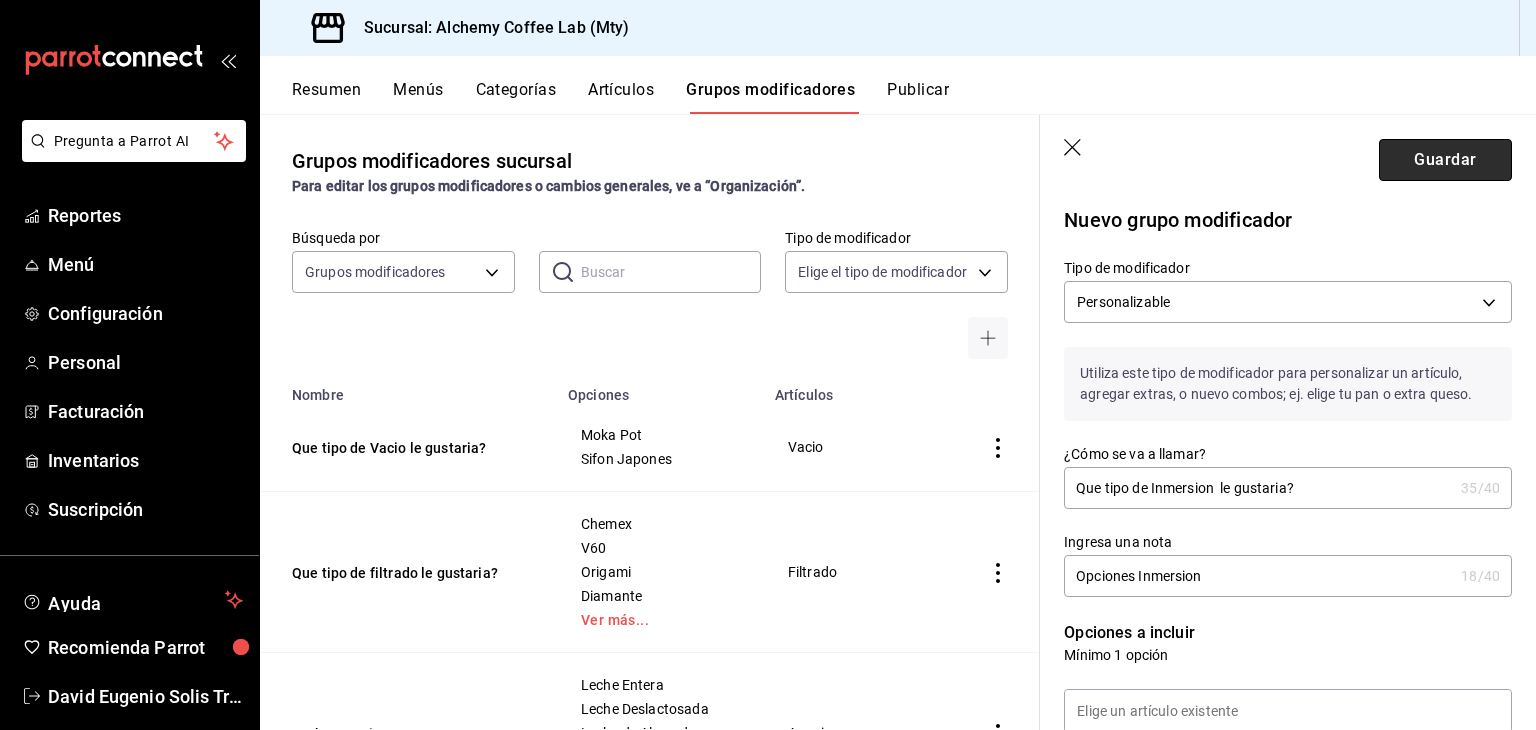 click on "Guardar" at bounding box center [1445, 160] 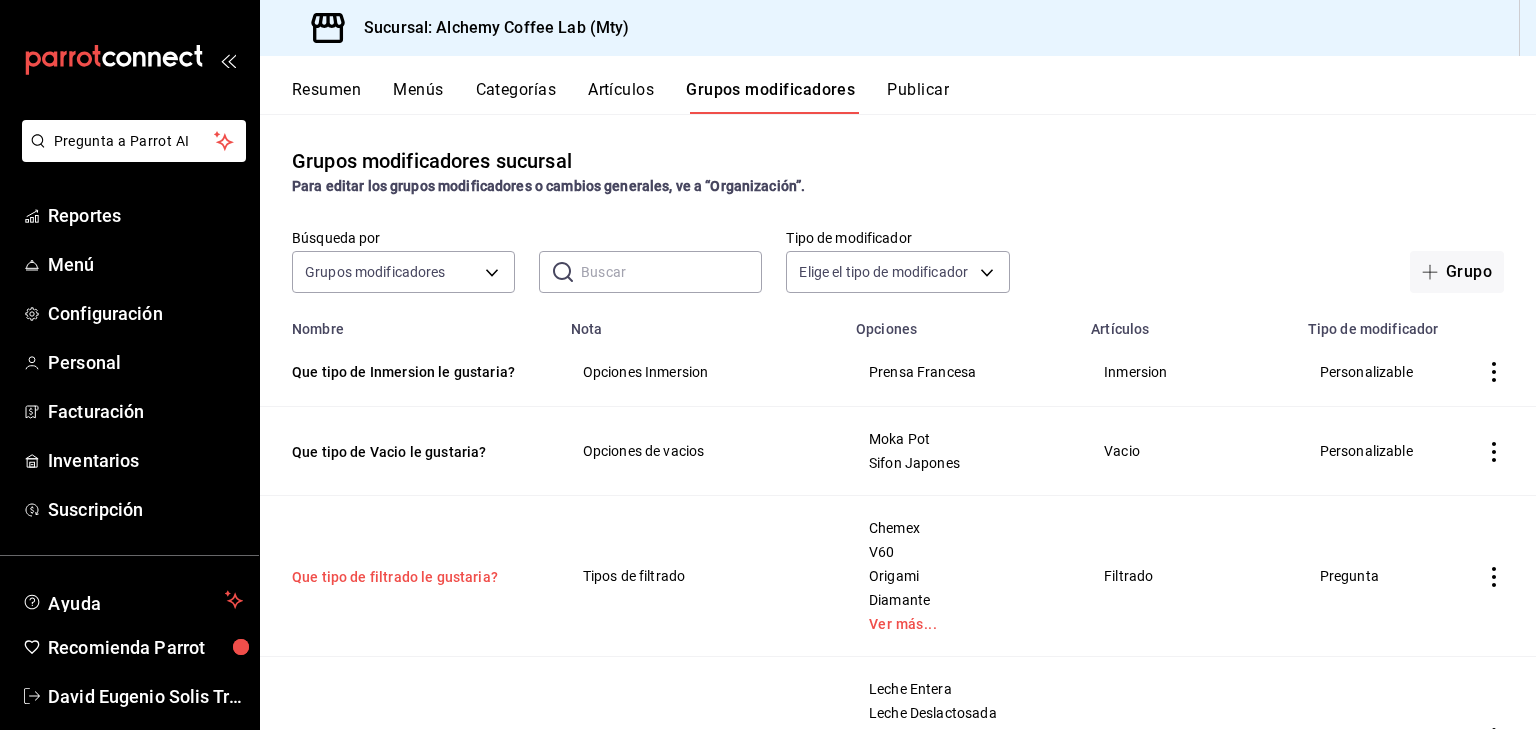 click on "Que tipo de filtrado le gustaria?" at bounding box center [412, 577] 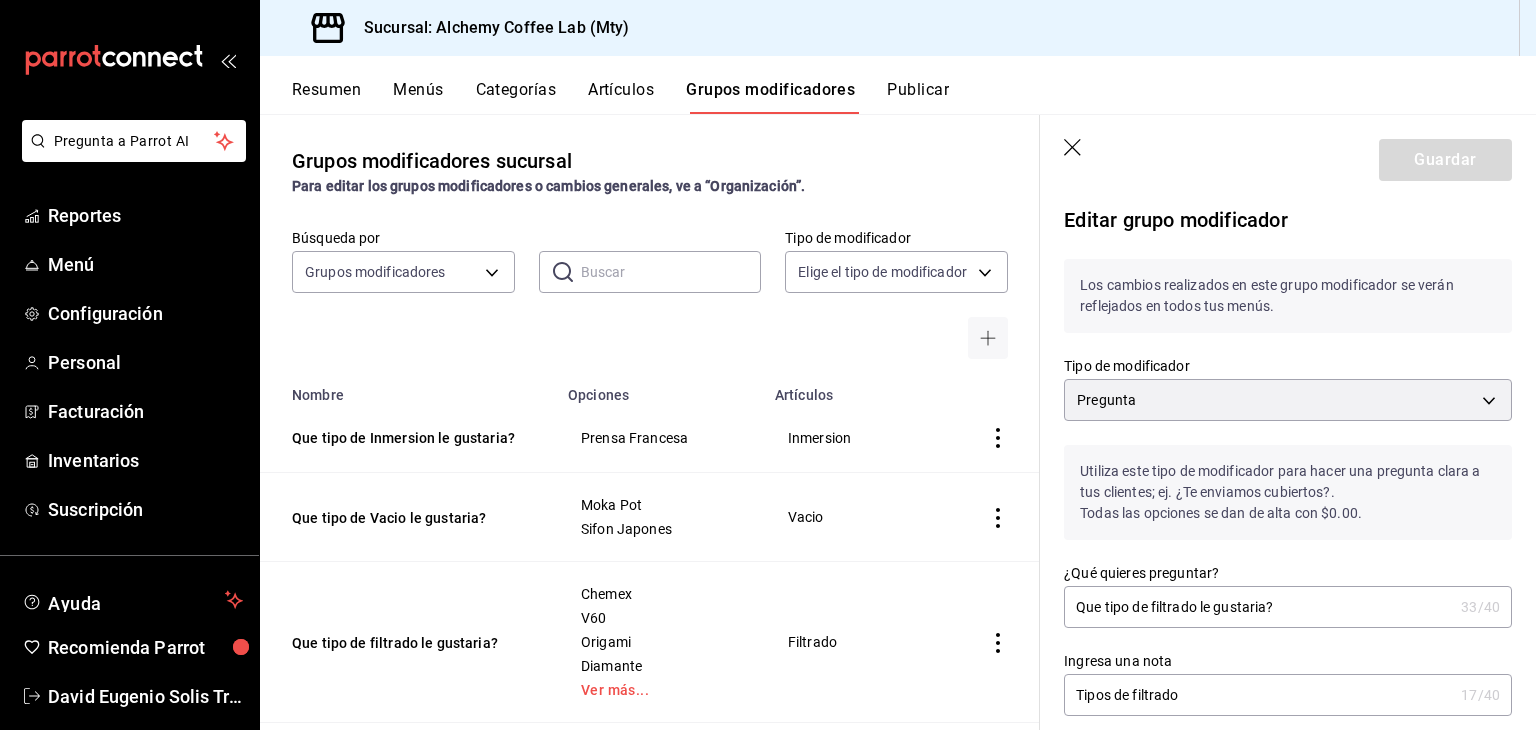 click on "Que tipo de filtrado le gustaria?" at bounding box center (1258, 607) 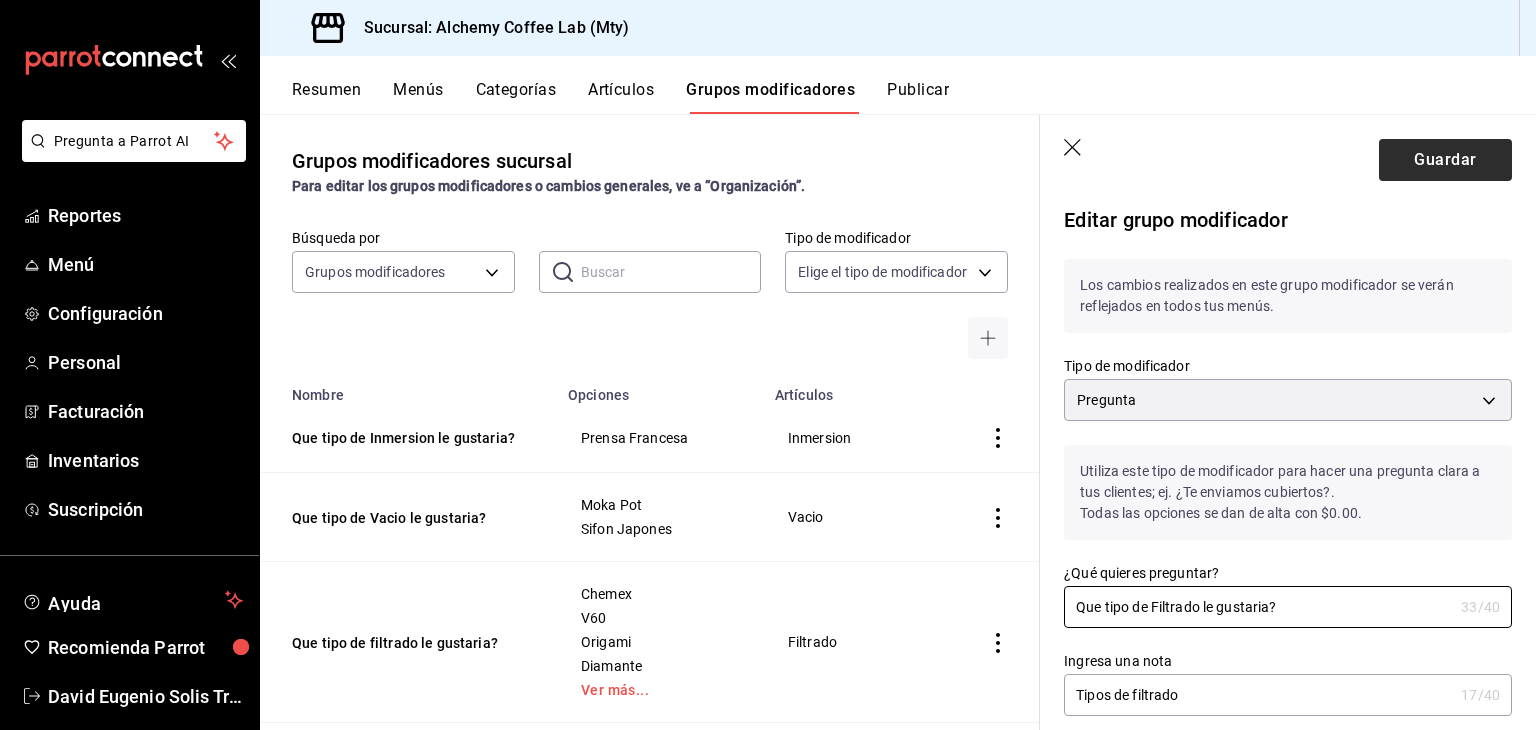 type on "Que tipo de Filtrado le gustaria?" 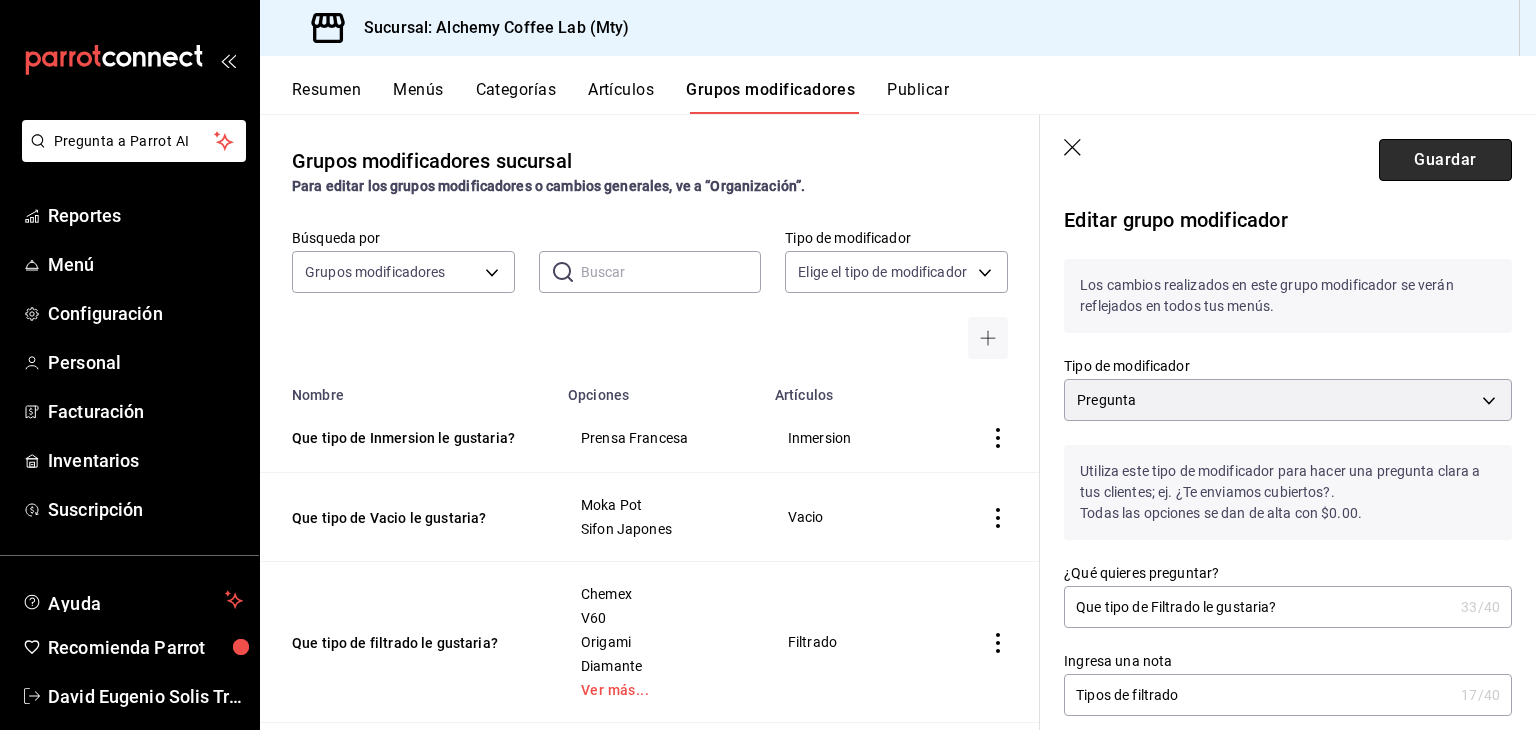 click on "Guardar" at bounding box center (1445, 160) 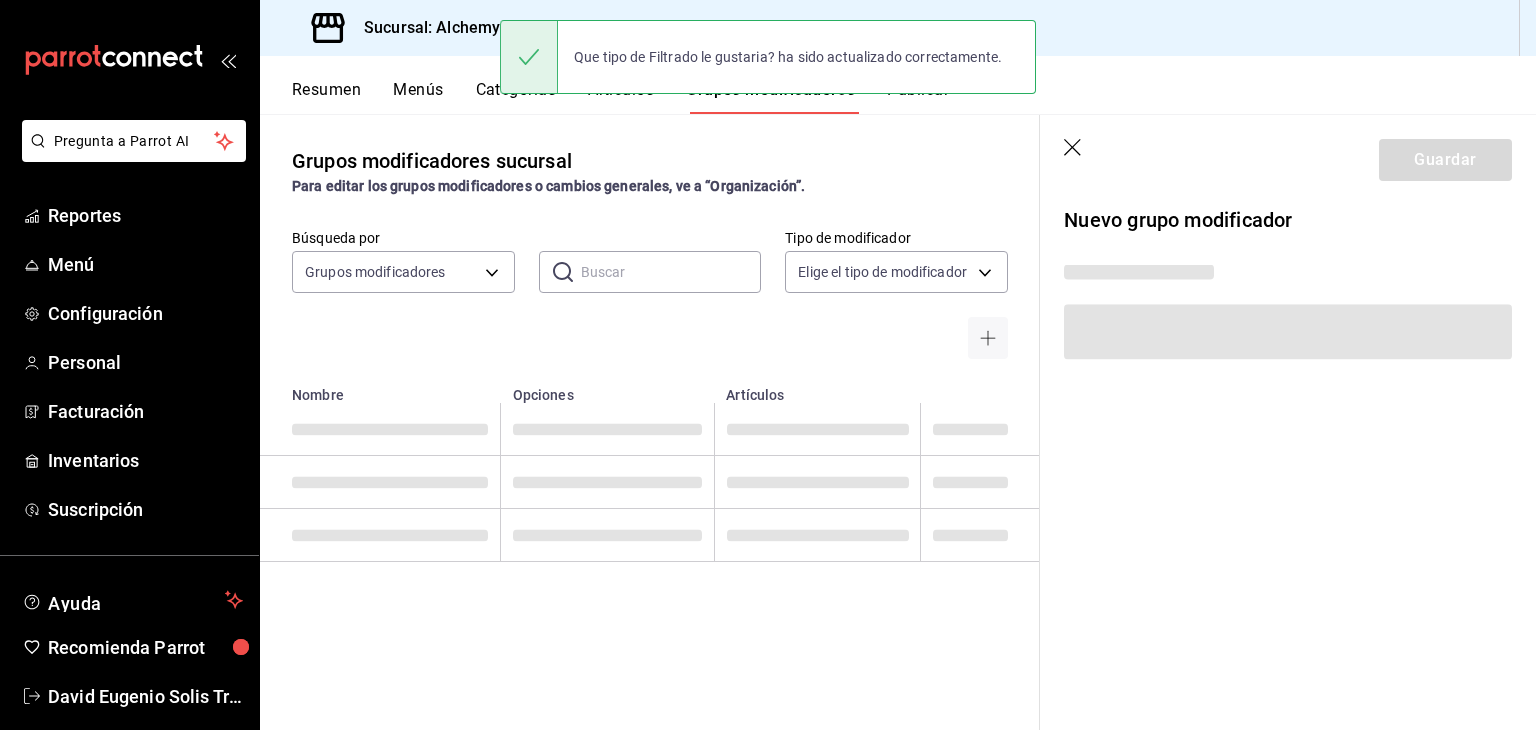 scroll, scrollTop: 0, scrollLeft: 0, axis: both 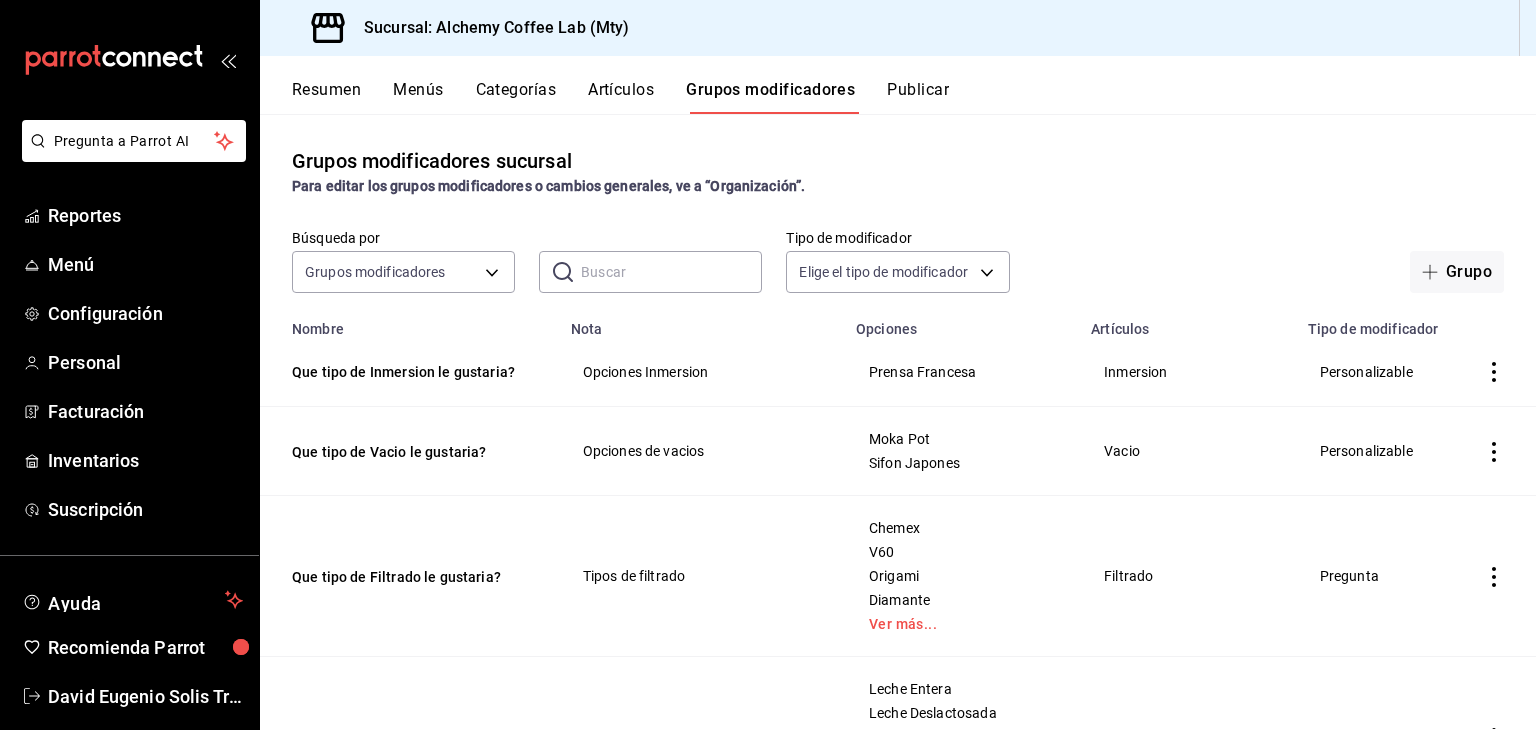 click at bounding box center [671, 272] 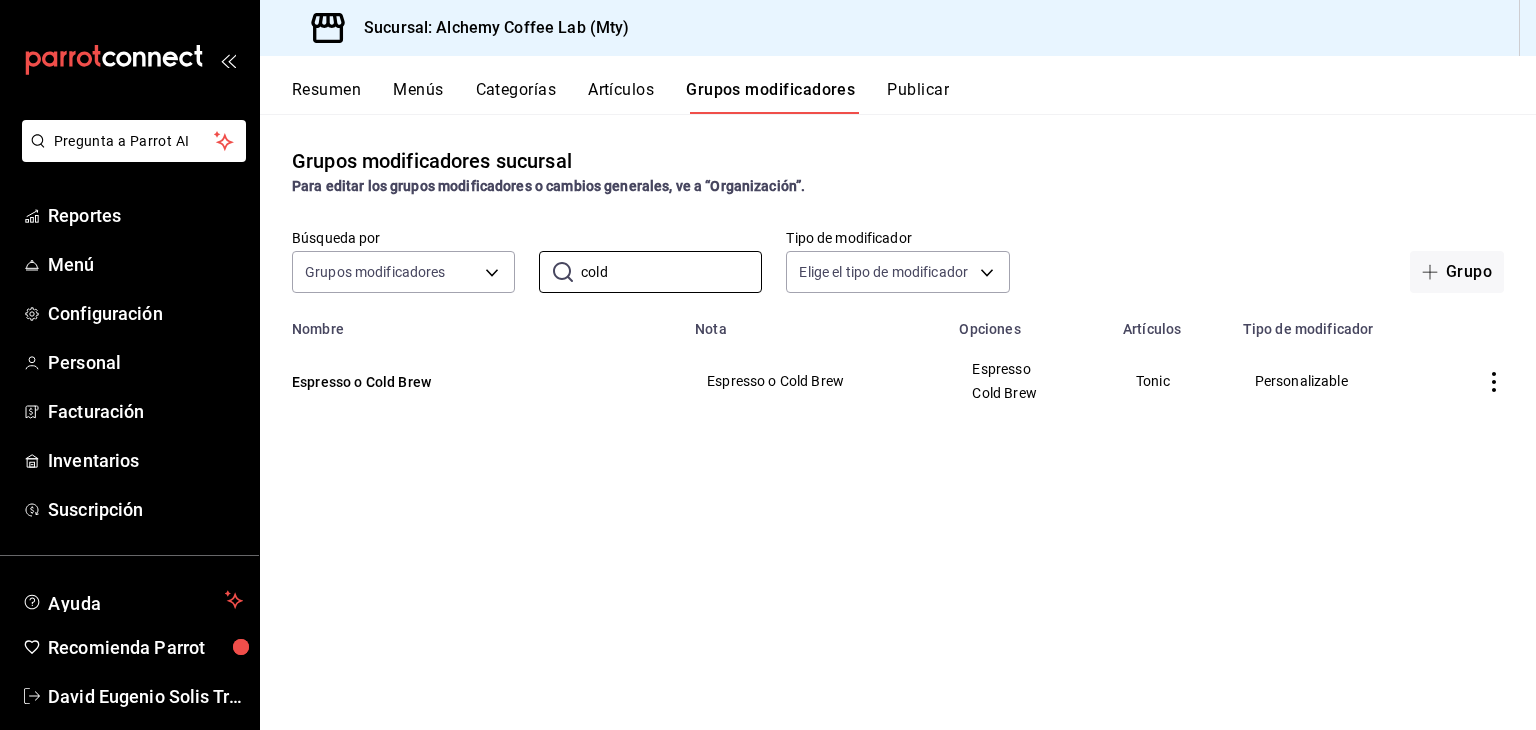 type on "cold" 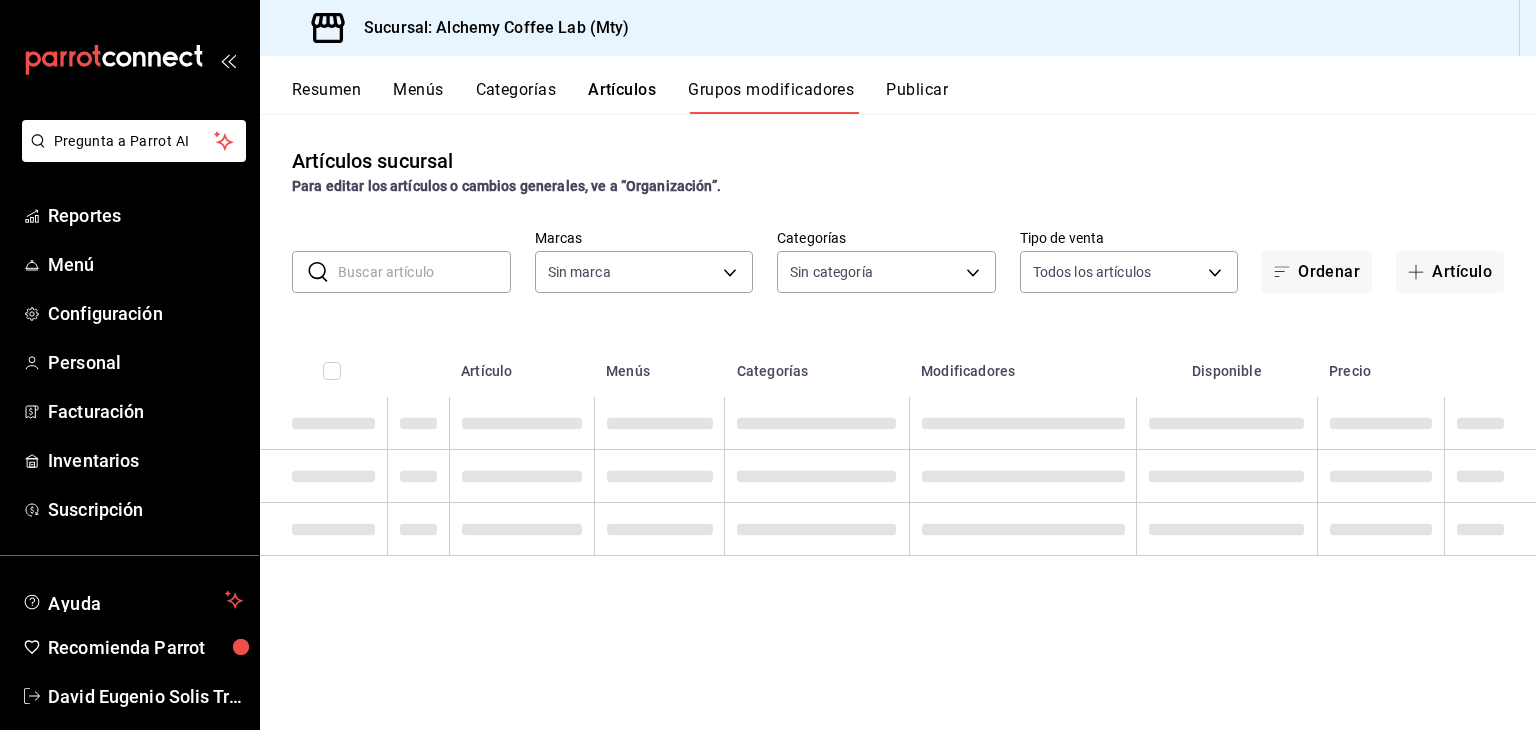 type on "147fd5db-d129-484d-8765-362391796a66" 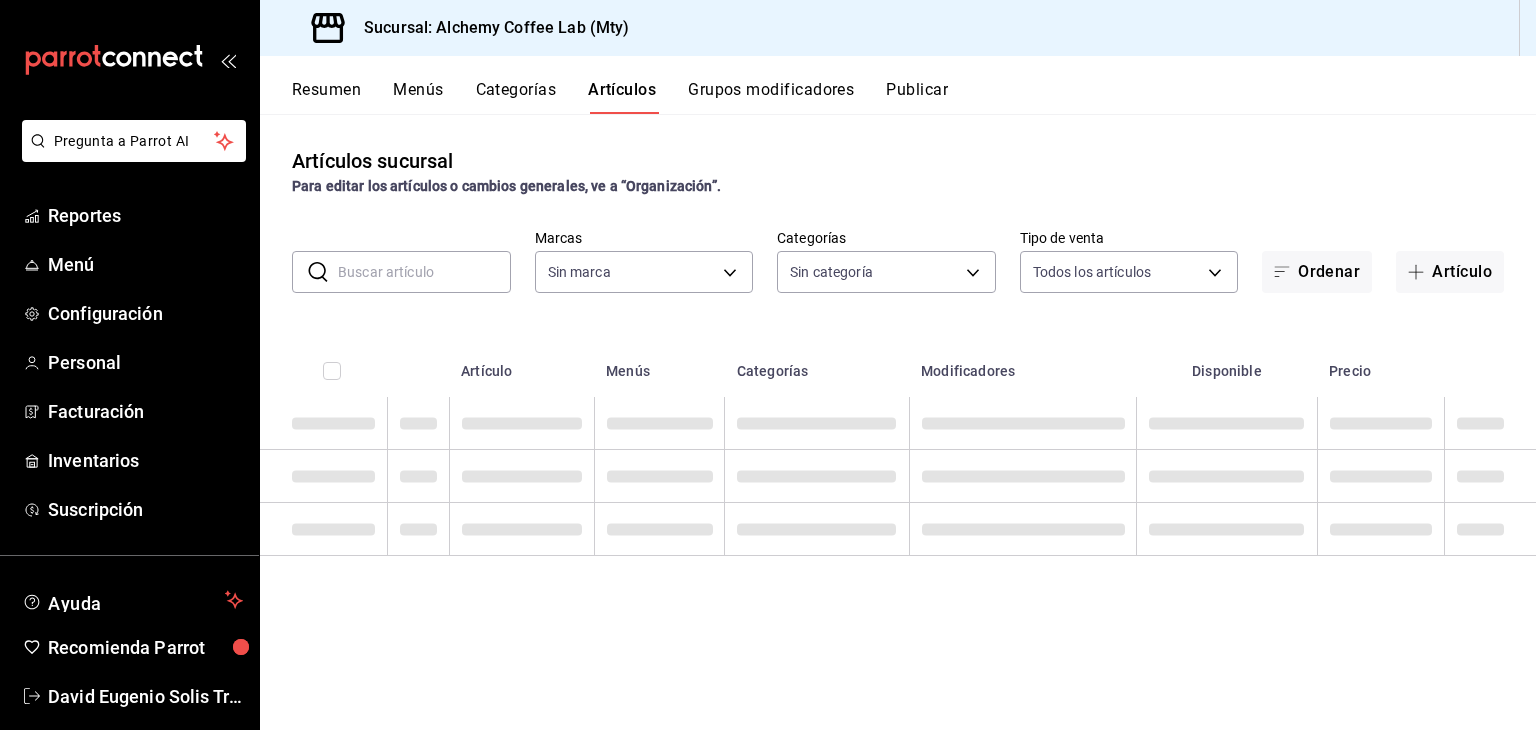 type on "147fd5db-d129-484d-8765-362391796a66" 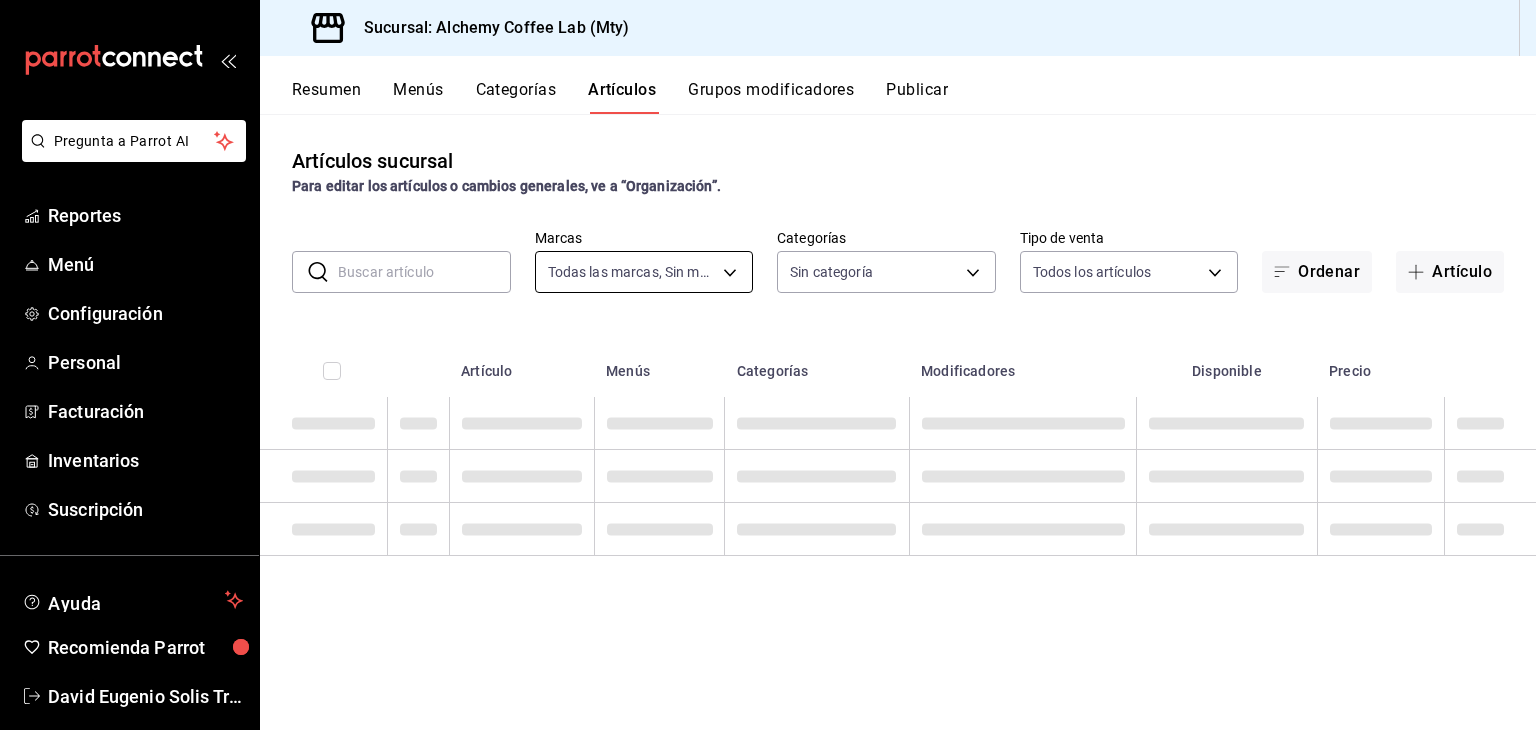 type on "22b06866-db8b-4db9-b95b-35e3e4a85507,fbaa8fe5-68e7-491d-b03f-ce844aa474e7,f0176ca4-5dc3-42f0-a21f-54796b2d6ce4,c4f1b2b2-4cec-4db9-a310-abf4beb25226,6e561742-6cfe-4428-bdd7-98f947b897f7,ed96c675-c7ed-4458-b82b-32ea0ae9920c,2e3e028b-89e5-4003-abc7-67012b64c3c6,f9ecfb5f-2d86-470a-83ef-3d4616404b79,4dbf6704-01f8-4ae7-b143-5fb9fa4fa204,475d1d53-3dd2-4a4e-b59e-75da982537cc,9128c269-13cc-49c0-a61c-98ae135d2966,1489ea8f-3c5b-4bed-8712-fb1efc8e1484,237dd9fd-525f-4126-935d-1d618c95d359,1759a289-da96-444c-a3da-589932e8f911,32a25308-5a1a-4b27-9101-20aae4ecbe3b,5720fba0-4b3c-4af1-99c2-310b9d32b626,6f391e13-d369-4fd1-9e07-81fa35695065,6cee18f7-63d6-4ae0-a5fa-7f66450c5234,8f56fa9d-b5f7-423d-8f11-eda24a9be7dc,0959238c-b2f0-4e50-a72b-9acd913a0e6d,87d7d329-ef4d-4ea2-b0cc-7aa43f232e86,0d94947a-2237-44fd-9659-405017dccbcb,4f878af2-bd33-4ff2-b57a-7be79110d9e1,7dbad2d2-8702-4494-bd85-95c08bbe0766,19e81b95-3a6a-45a7-b76c-705b7ea18356,ab0ce2b7-02f2-4a6d-b2a0-8d884bdd482f,f61d6689-96be-4dbf-b04d-1c056a84d092,bbe26e67-8ee3-44bb-aa4..." 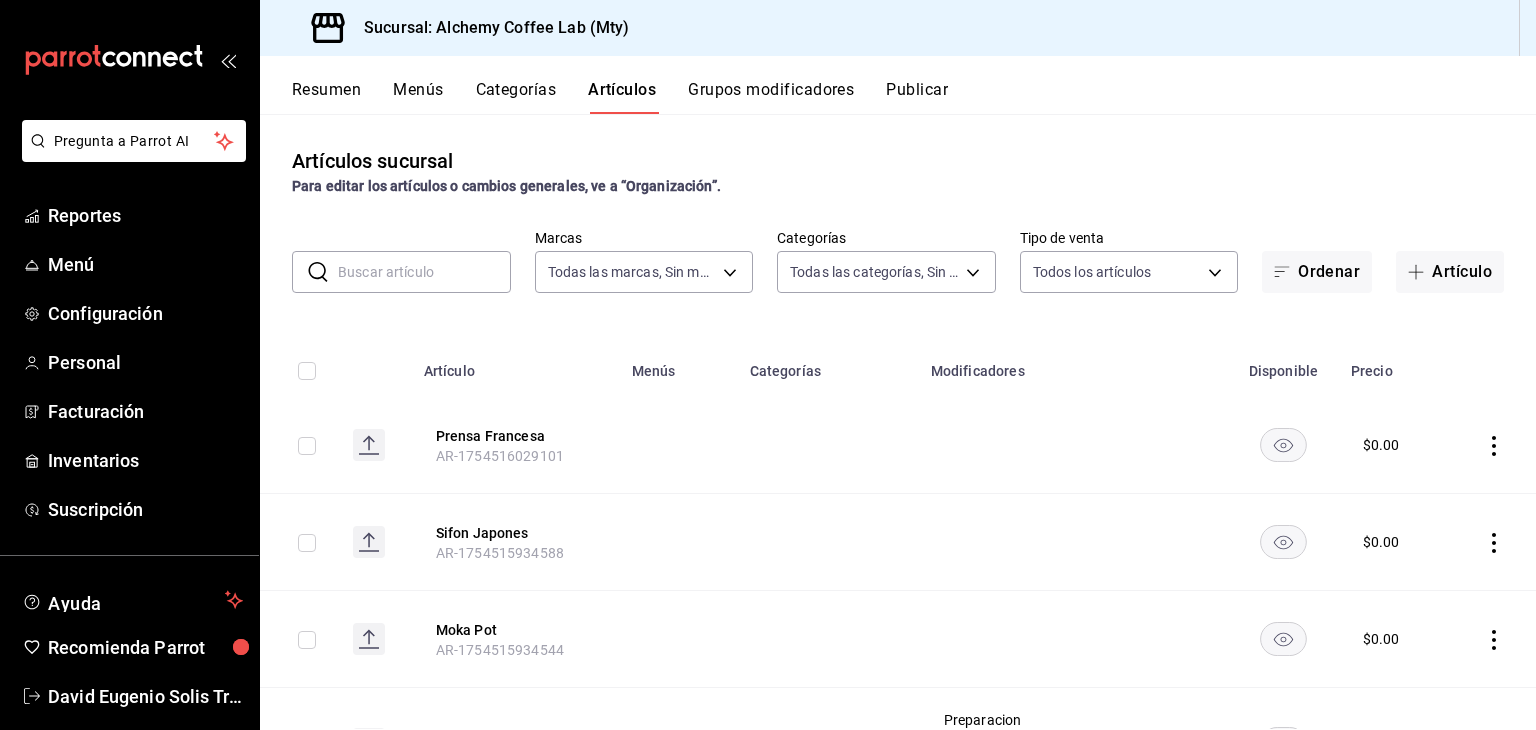 click at bounding box center [424, 272] 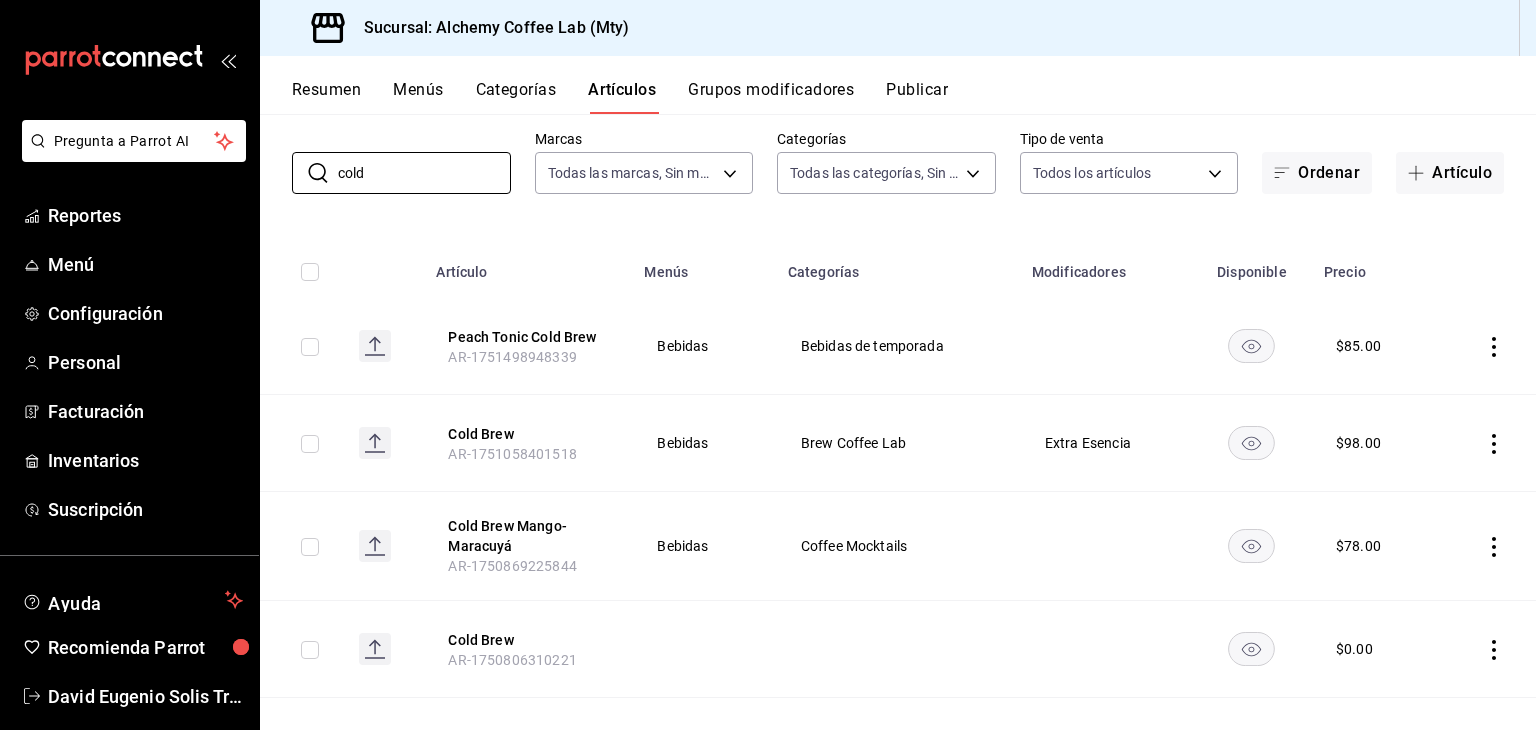 scroll, scrollTop: 100, scrollLeft: 0, axis: vertical 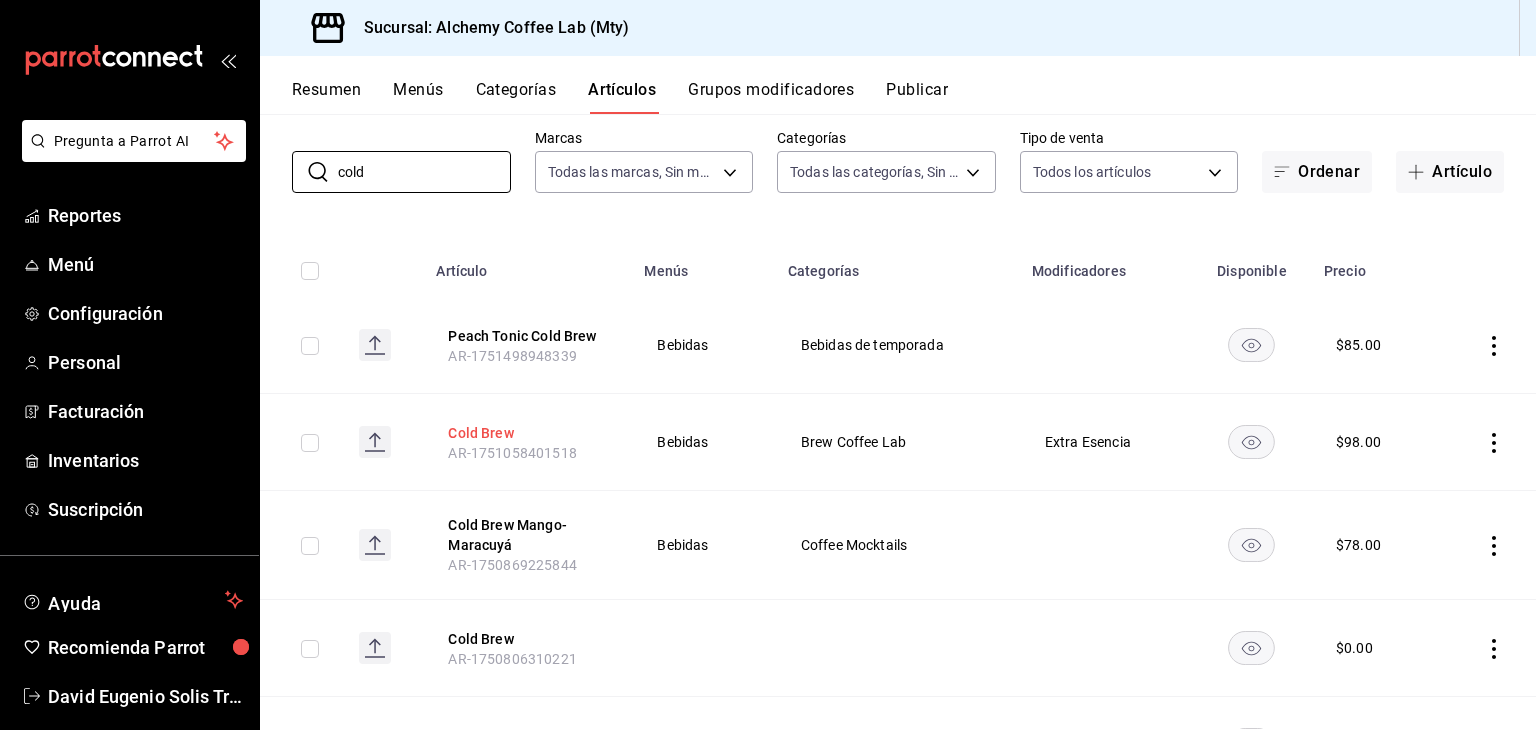 type on "cold" 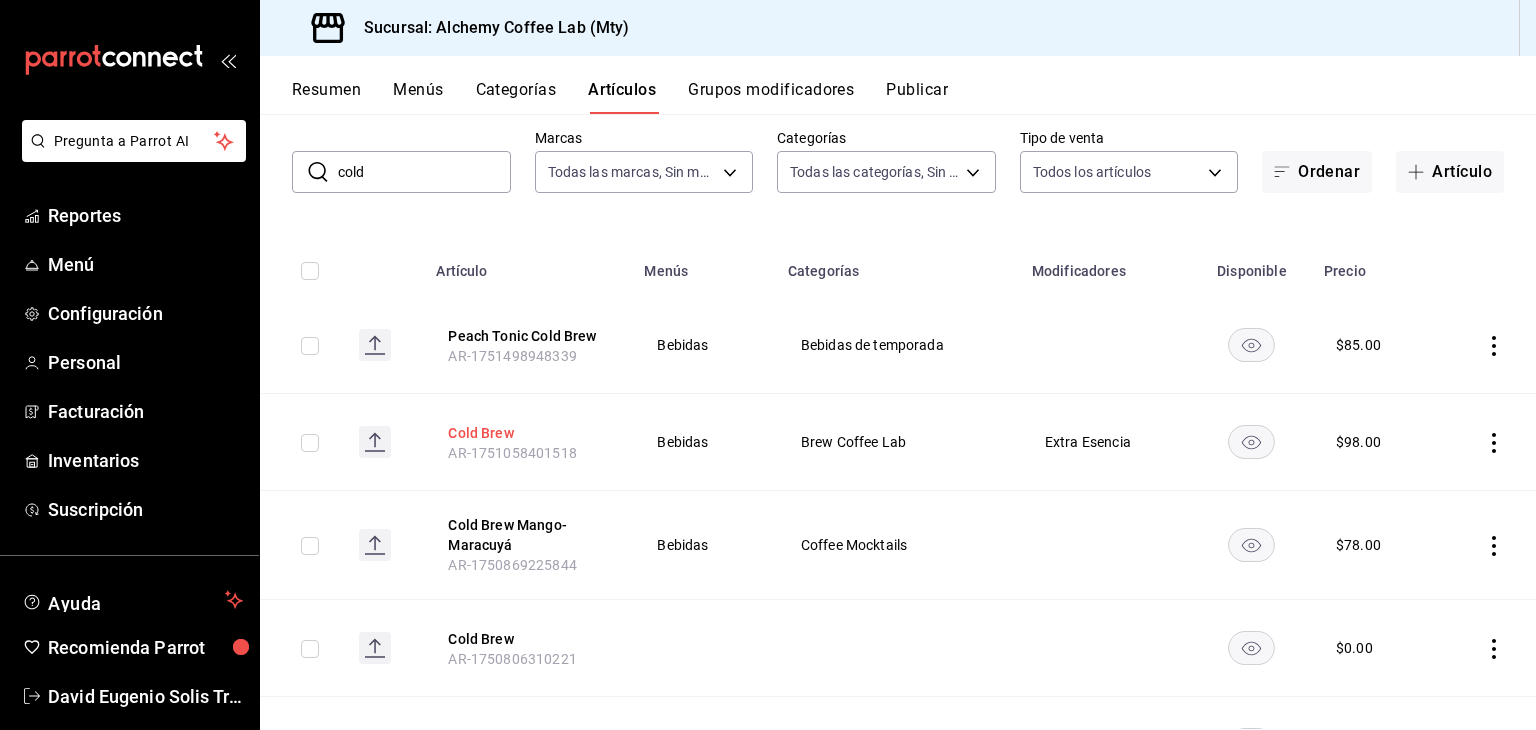 click on "Cold Brew" at bounding box center [528, 433] 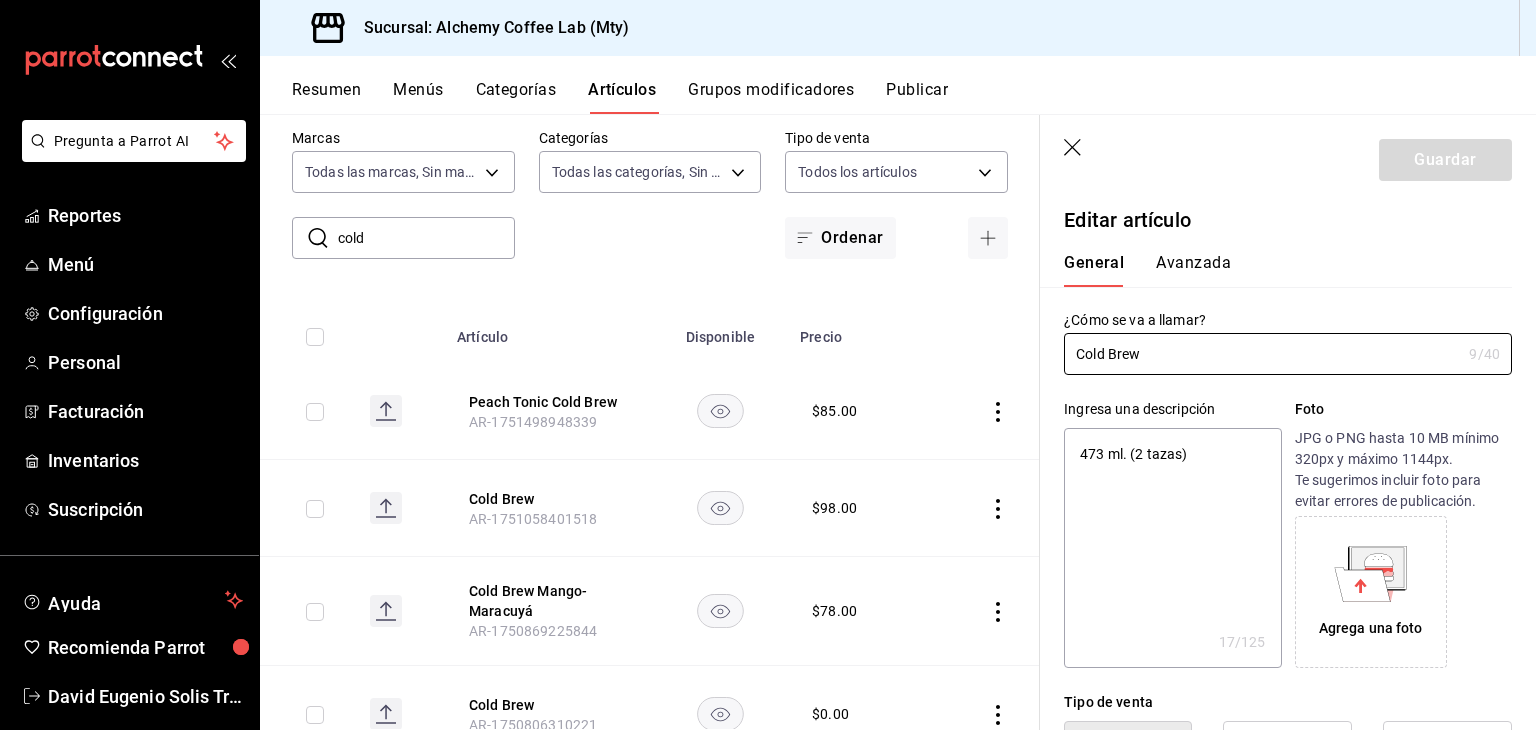 type on "x" 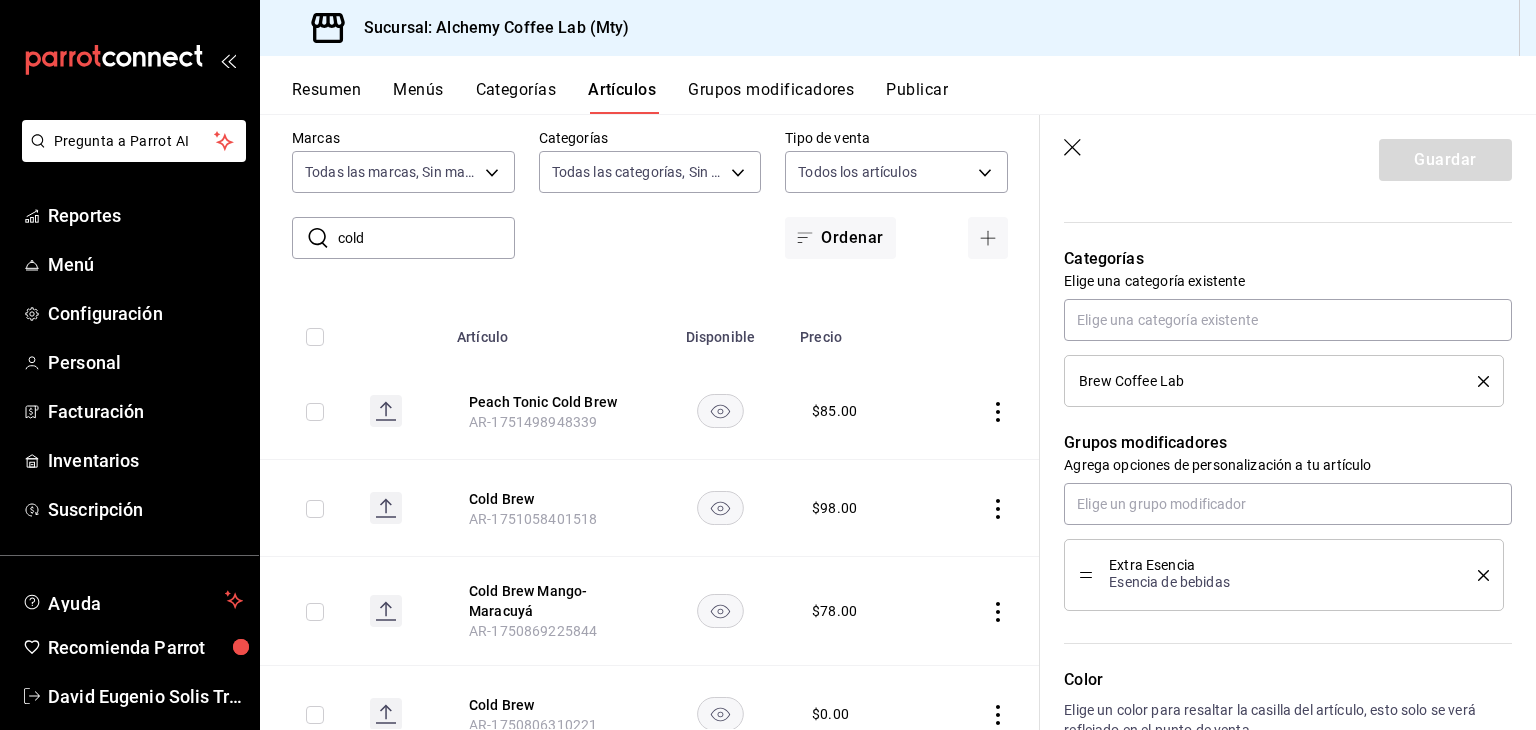 scroll, scrollTop: 600, scrollLeft: 0, axis: vertical 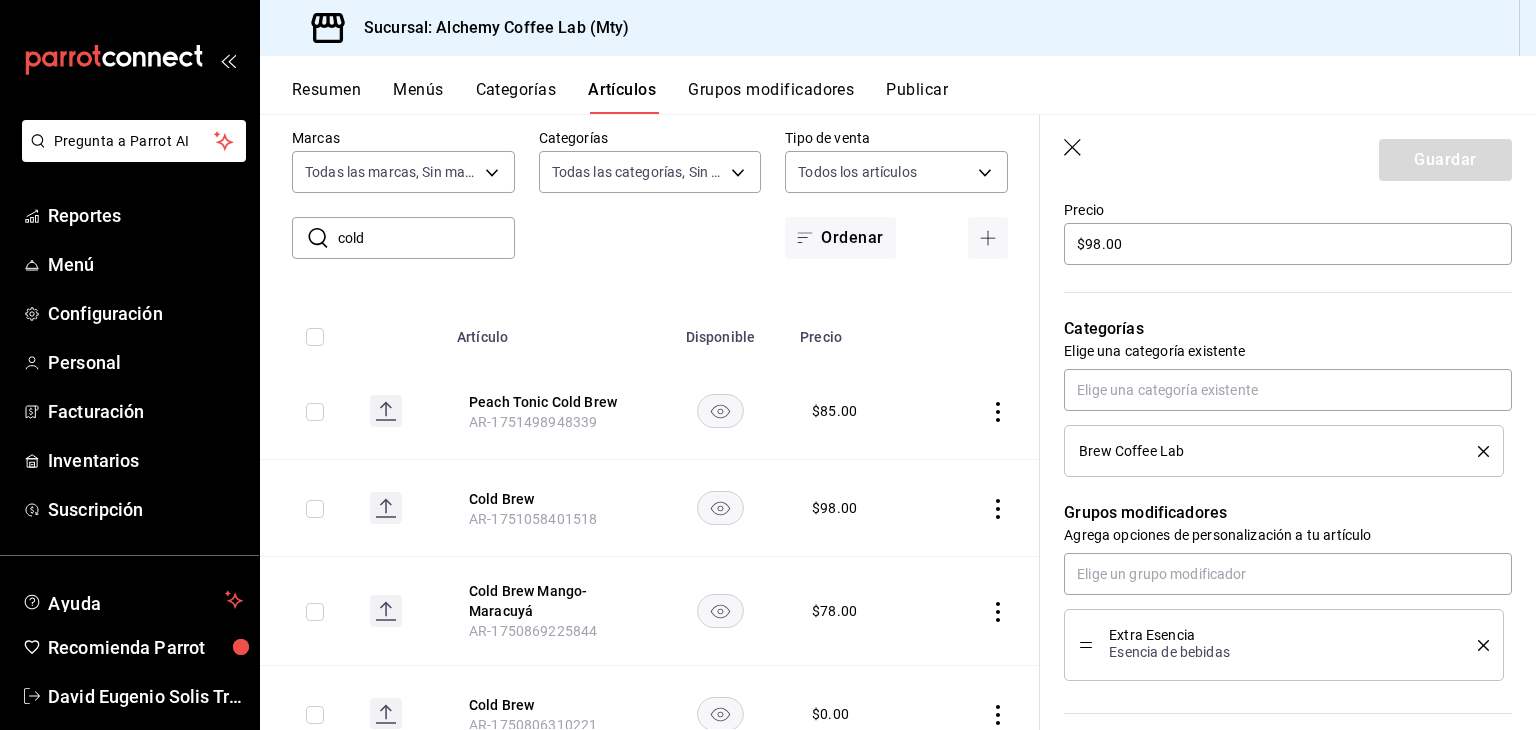 click at bounding box center (1476, 645) 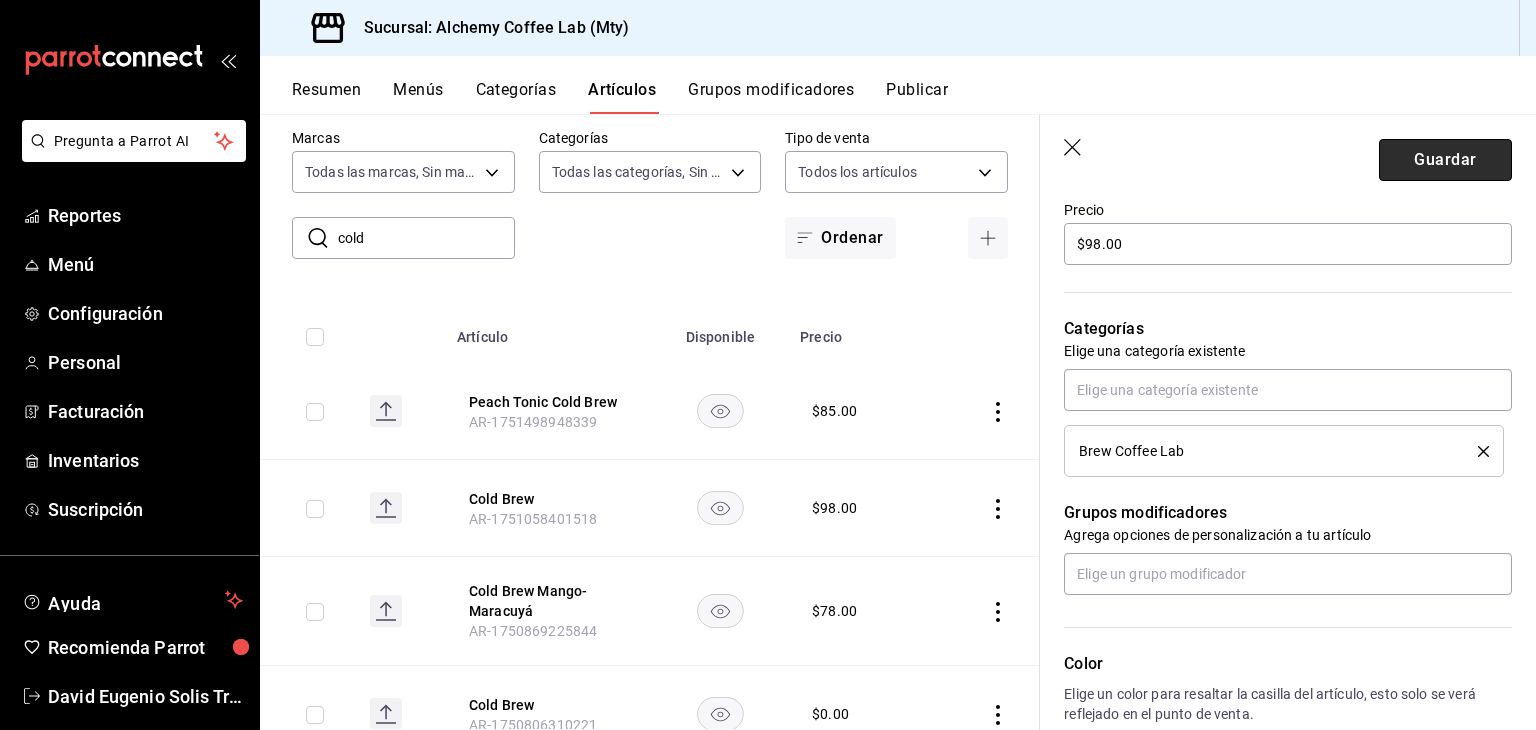 click on "Guardar" at bounding box center (1445, 160) 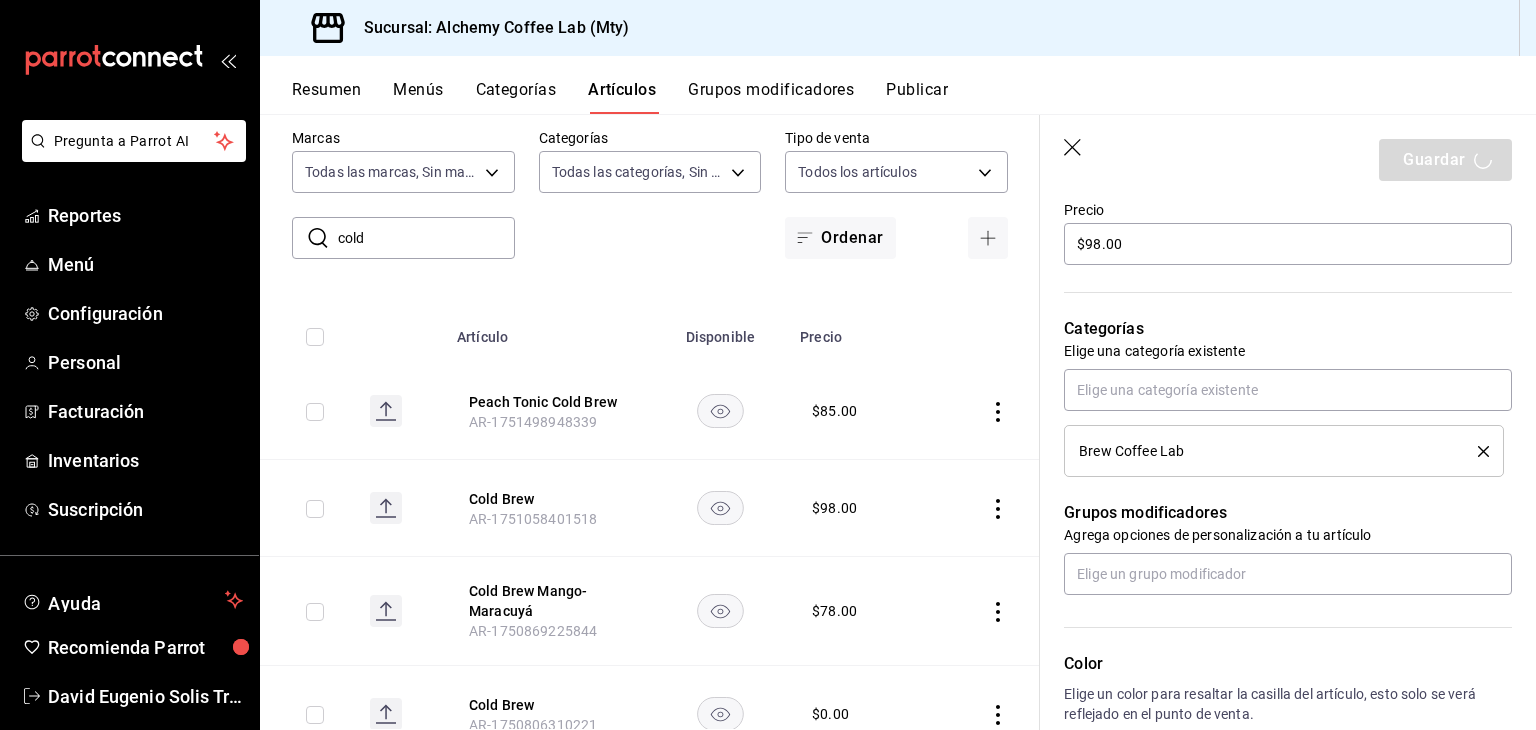 type on "x" 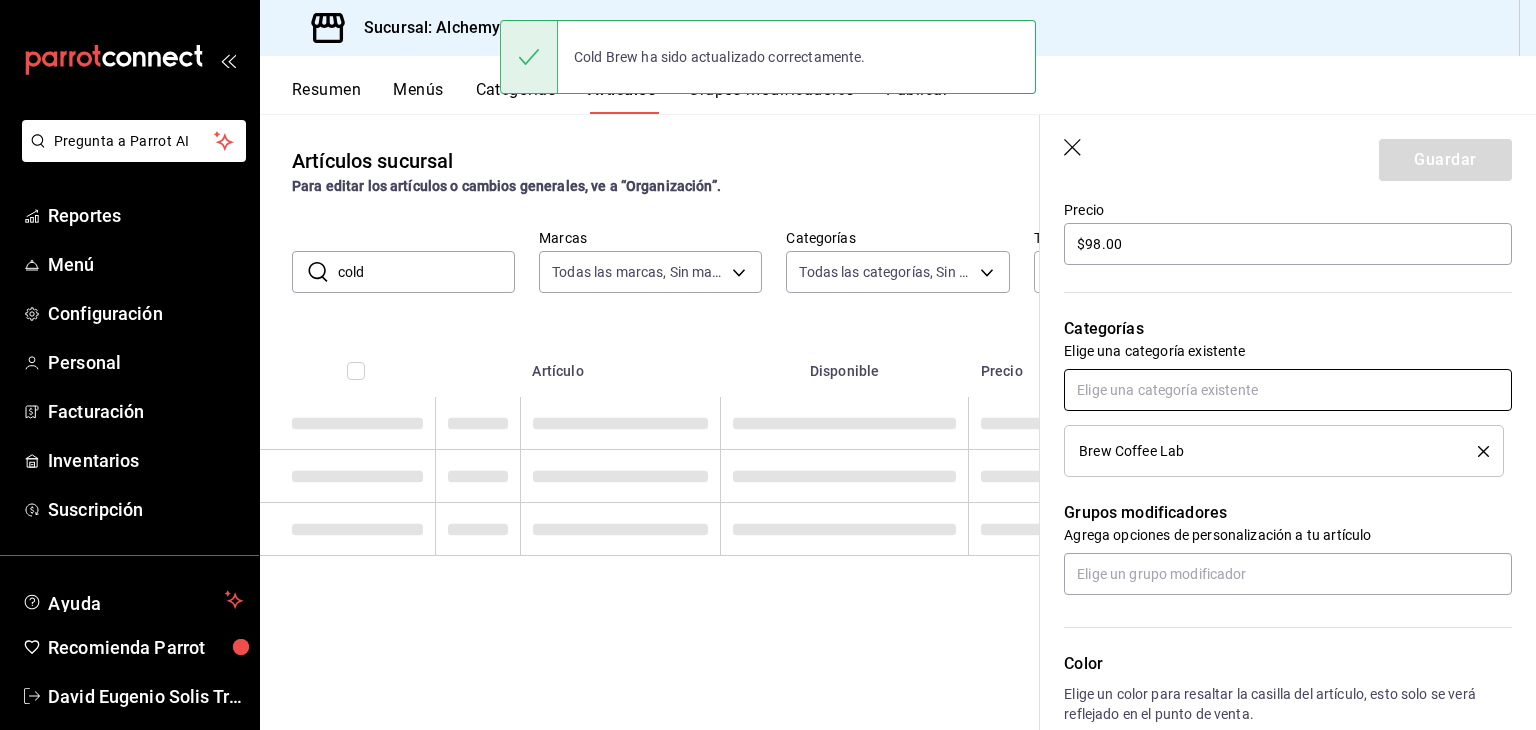 scroll, scrollTop: 0, scrollLeft: 0, axis: both 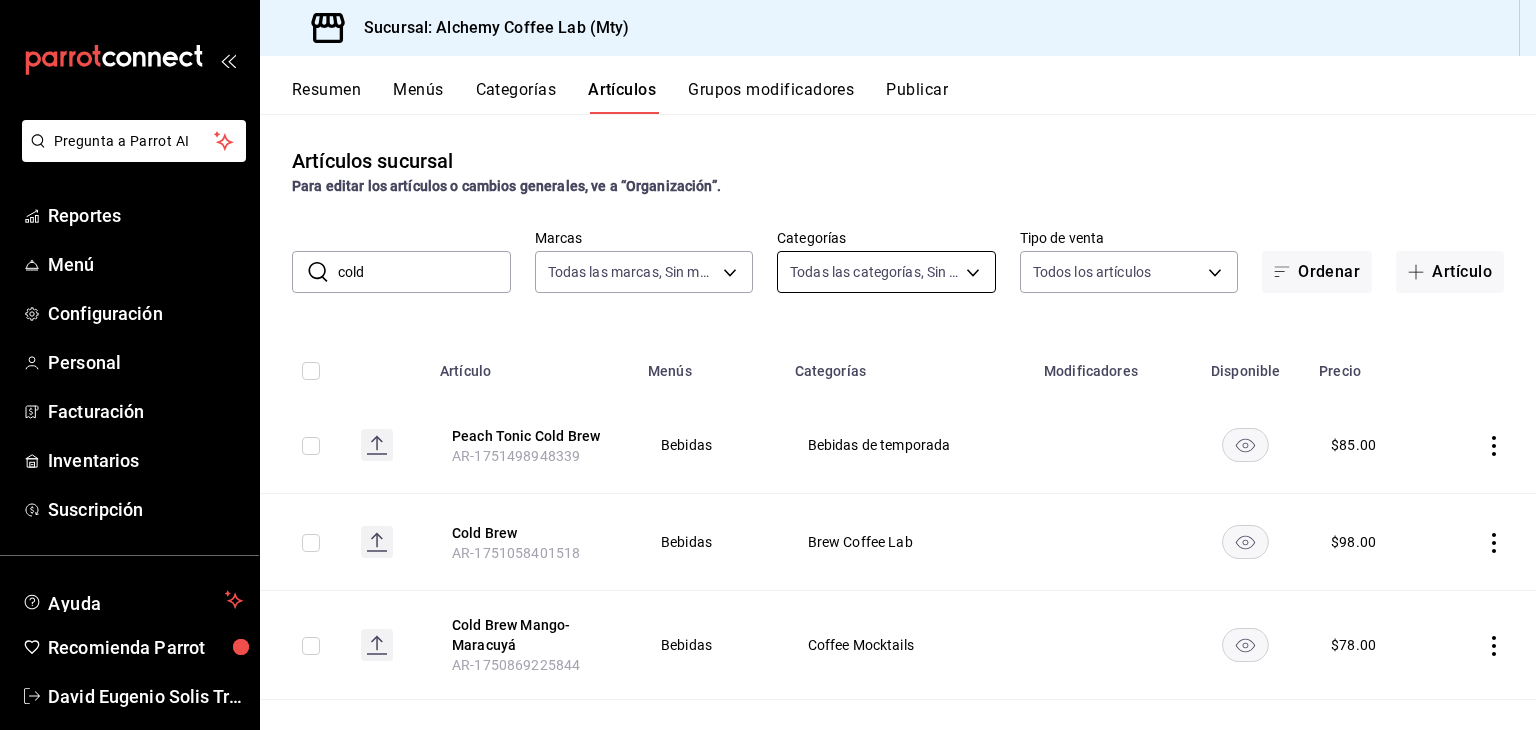click on "Pregunta a Parrot AI Reportes   Menú   Configuración   Personal   Facturación   Inventarios   Suscripción   Ayuda Recomienda Parrot   [FIRST] [LAST]   Sugerir nueva función   Sucursal: Alchemy Coffee Lab (Mty) Resumen Menús Categorías Artículos Grupos modificadores Publicar Artículos sucursal Para editar los artículos o cambios generales, ve a “Organización”. ​ cold ​ Marcas Todas las marcas, Sin marca [UUID] Categorías Todas las categorías, Sin categoría Tipo de venta Todos los artículos ALL Ordenar Artículo Artículo Menús Categorías Modificadores Disponible Precio Peach Tonic Cold Brew AR-1751498948339 Bebidas Bebidas de temporada $ 85.00 Cold Brew AR-1751058401518 Bebidas Brew Coffee Lab $ 98.00 Cold Brew Mango-Maracuyá AR-1750869225844 Bebidas Coffee Mocktails $ 78.00 Cold Brew AR-1750806310221 $ 0.00 Tiramisú Cold Brew AR-1750374236210 Alimentos Postres $ 135.00 Guardar GANA 1 MES GRATIS EN TU SUSCRIPCIÓN AQUÍ Ver video tutorial" at bounding box center [768, 365] 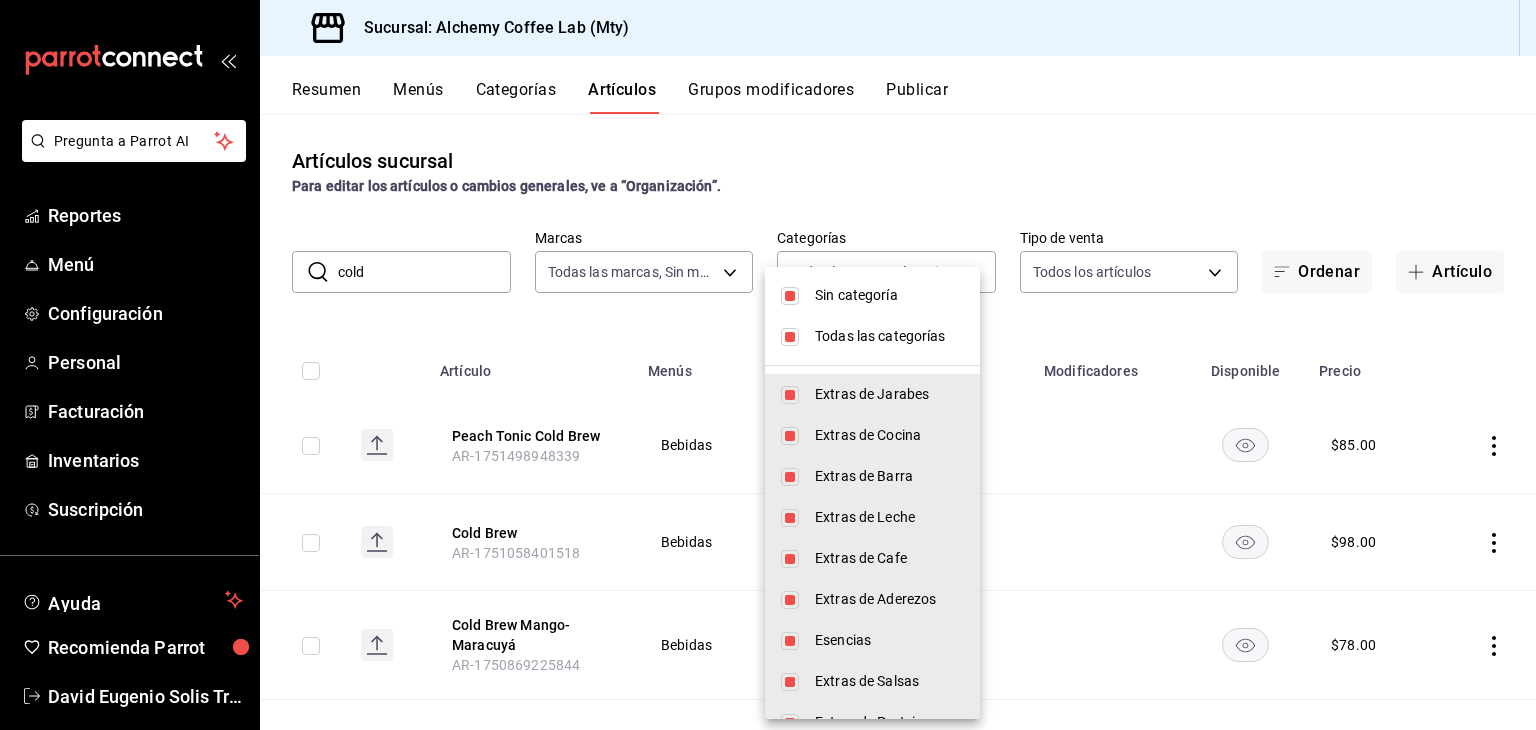click at bounding box center (790, 296) 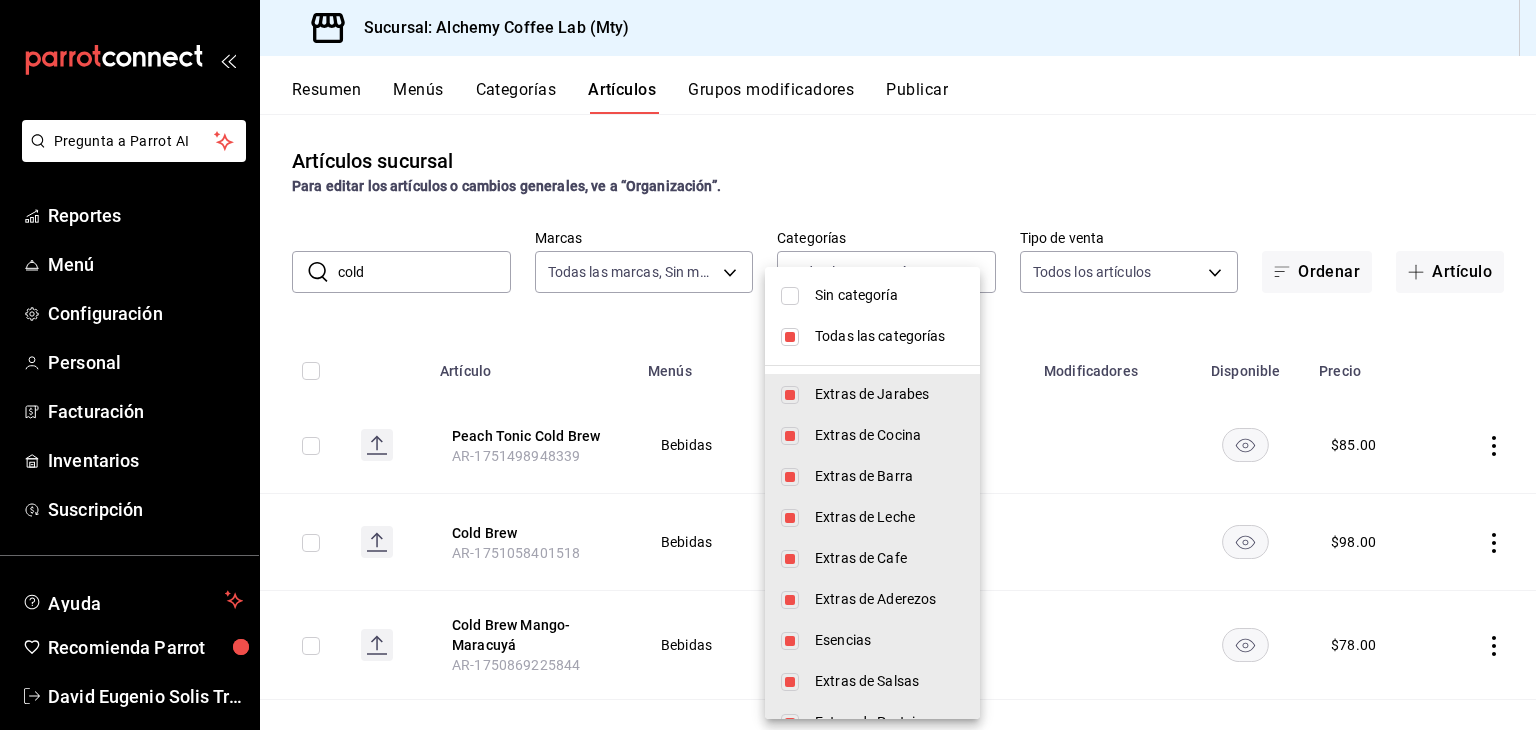 click at bounding box center (790, 337) 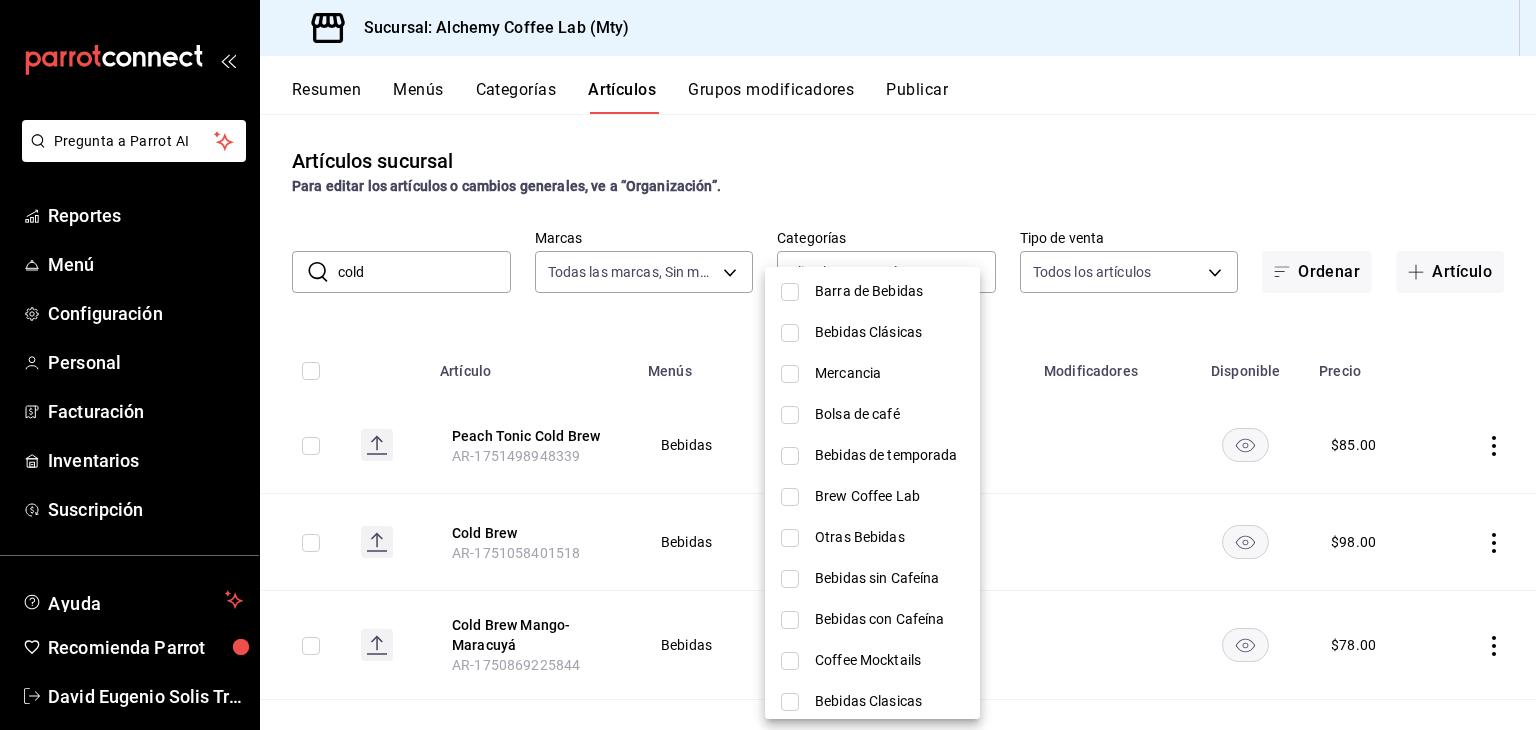 scroll, scrollTop: 600, scrollLeft: 0, axis: vertical 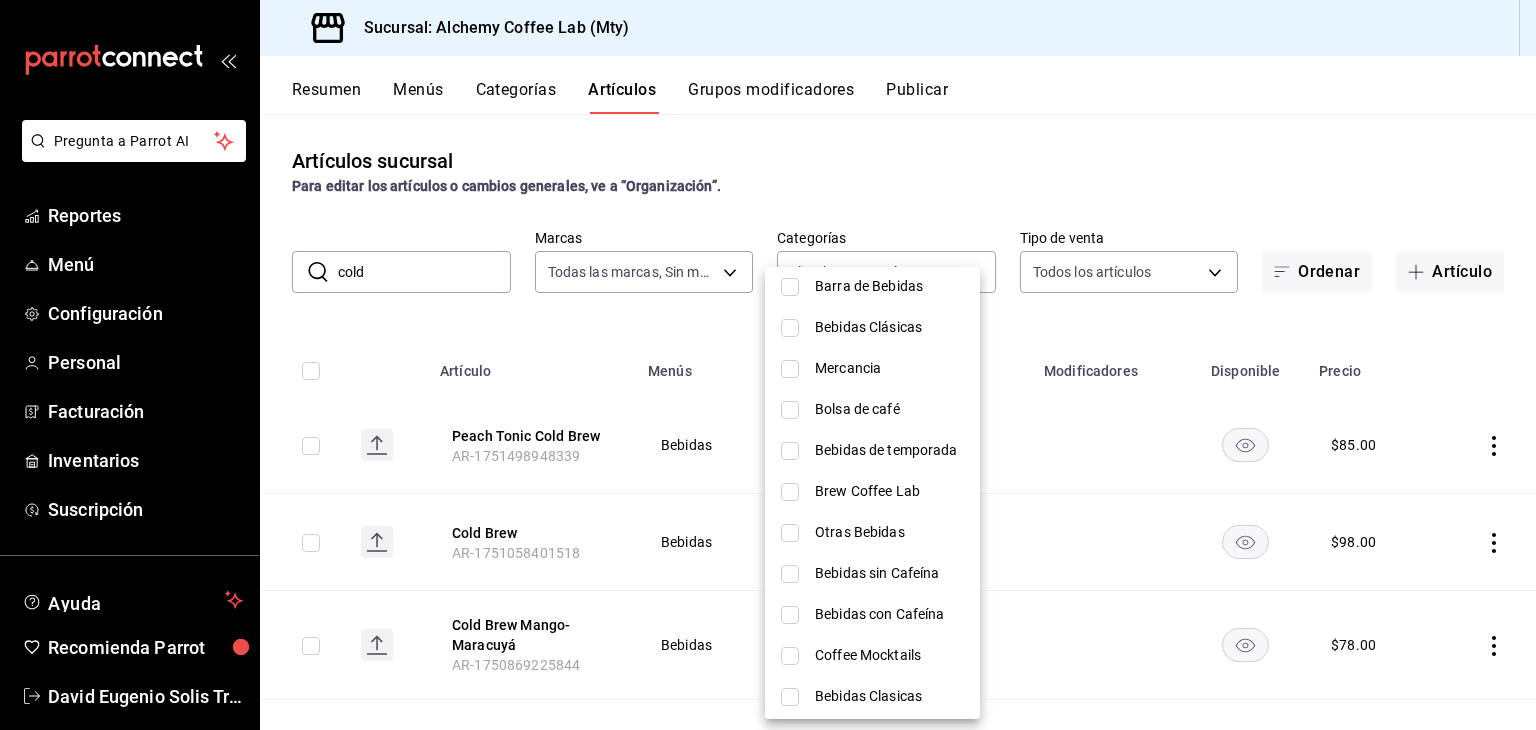 click on "Brew Coffee Lab" at bounding box center [872, 491] 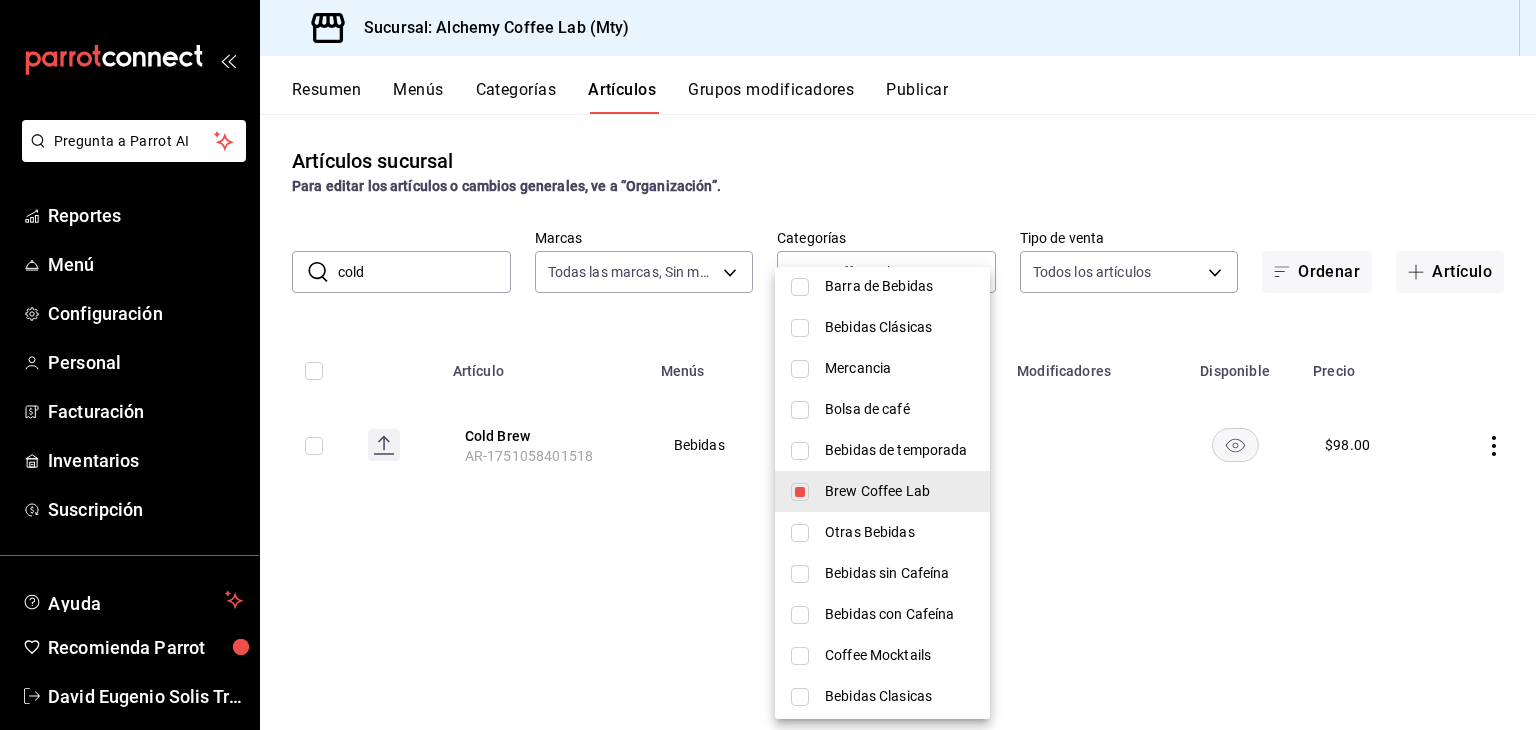 click at bounding box center [768, 365] 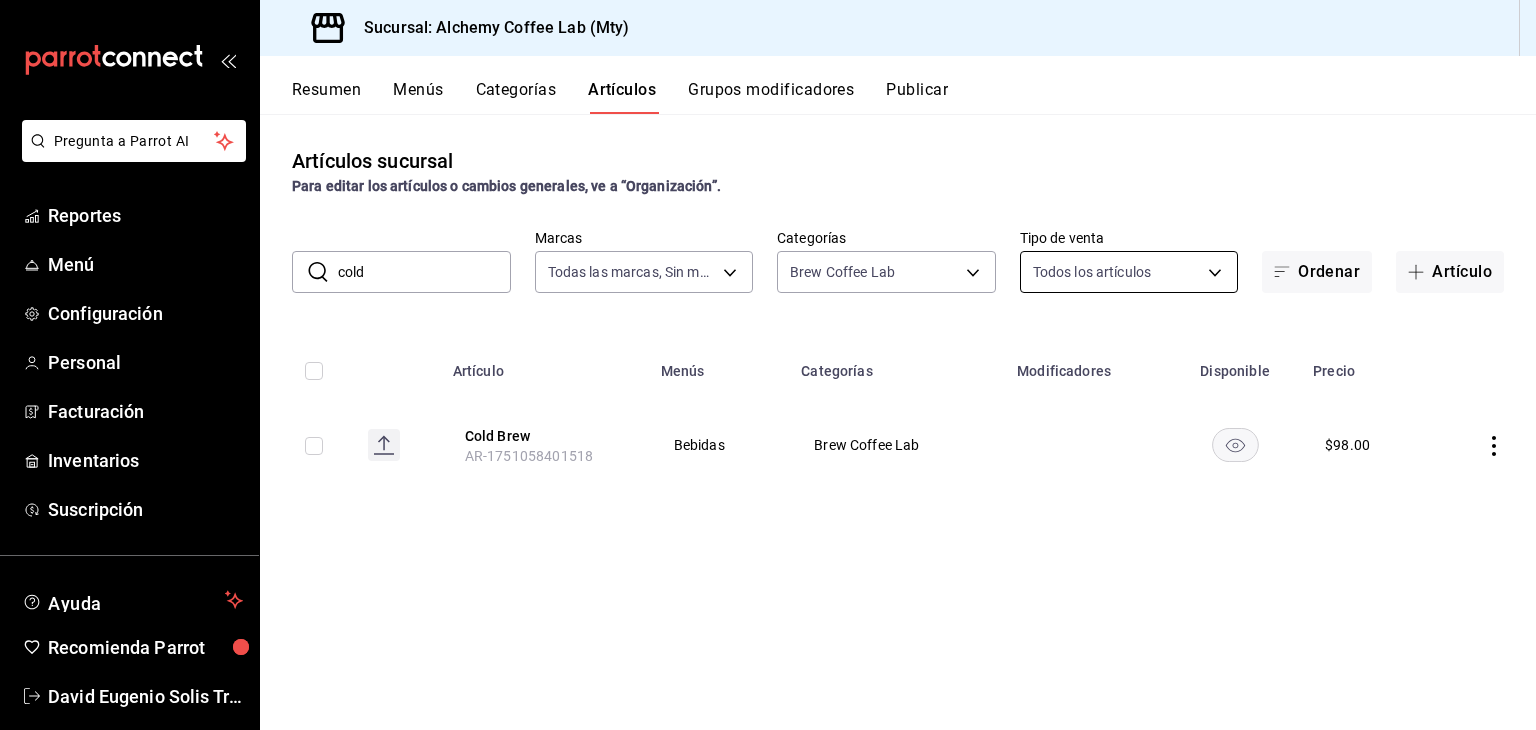 click on "Pregunta a Parrot AI Reportes   Menú   Configuración   Personal   Facturación   Inventarios   Suscripción   Ayuda Recomienda Parrot   [FIRST] [LAST]   Sugerir nueva función   Sucursal: Alchemy Coffee Lab (Mty) Resumen Menús Categorías Artículos Grupos modificadores Publicar Artículos sucursal Para editar los artículos o cambios generales, ve a “Organización”. ​ cold ​ Marcas Todas las marcas, Sin marca [UUID] Categorías Brew Coffee Lab [UUID] Tipo de venta Todos los artículos ALL Ordenar Artículo Artículo Menús Categorías Modificadores Disponible Precio Cold Brew AR-1751058401518 Bebidas Brew Coffee Lab $ 98.00 Guardar GANA 1 MES GRATIS EN TU SUSCRIPCIÓN AQUÍ Ver video tutorial Ir a video Pregunta a Parrot AI Reportes   Menú   Configuración   Personal   Facturación   Inventarios   Suscripción   Ayuda Recomienda Parrot   [FIRST] [LAST]   Sugerir nueva función   Editar Duplicar Eliminar" at bounding box center [768, 365] 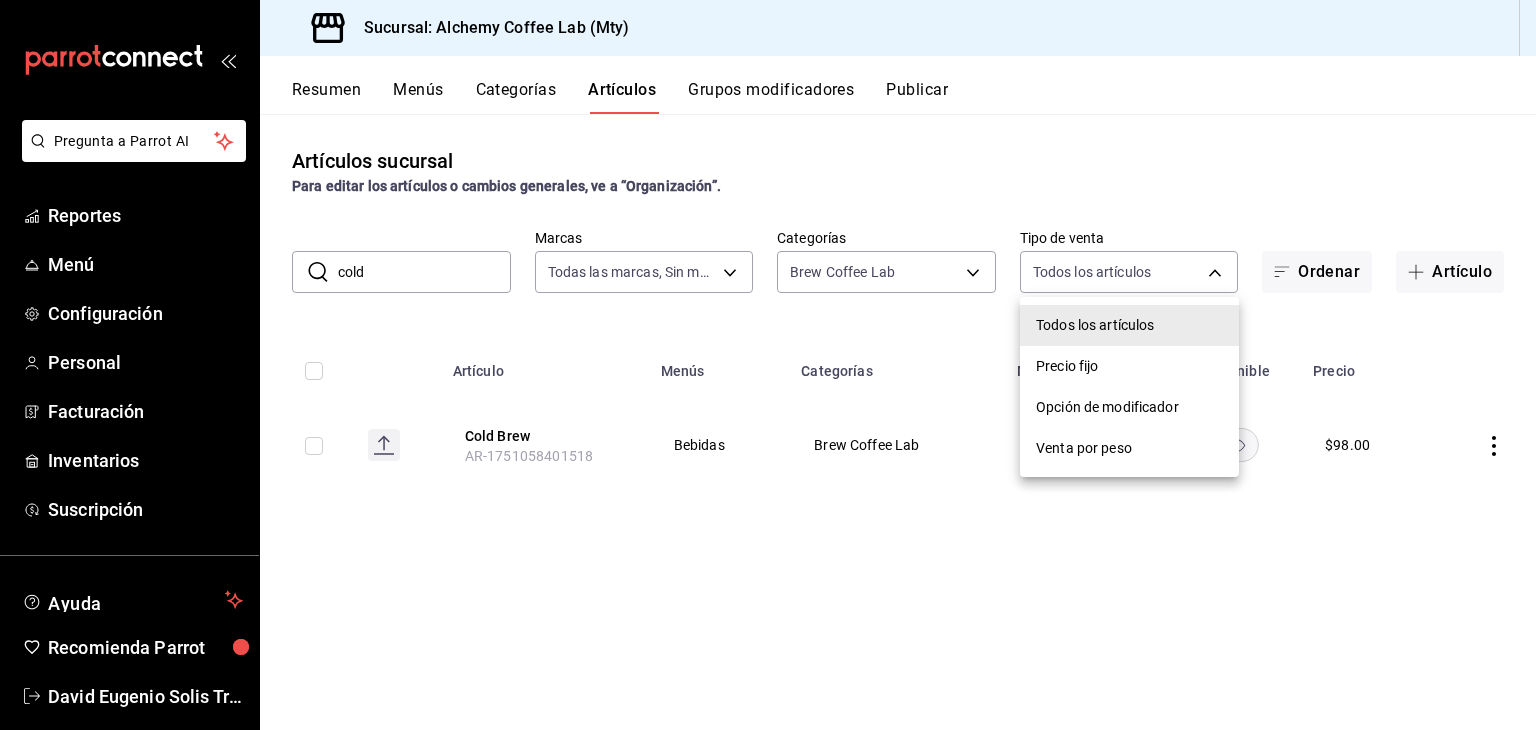 click on "Opción de modificador" at bounding box center [1129, 407] 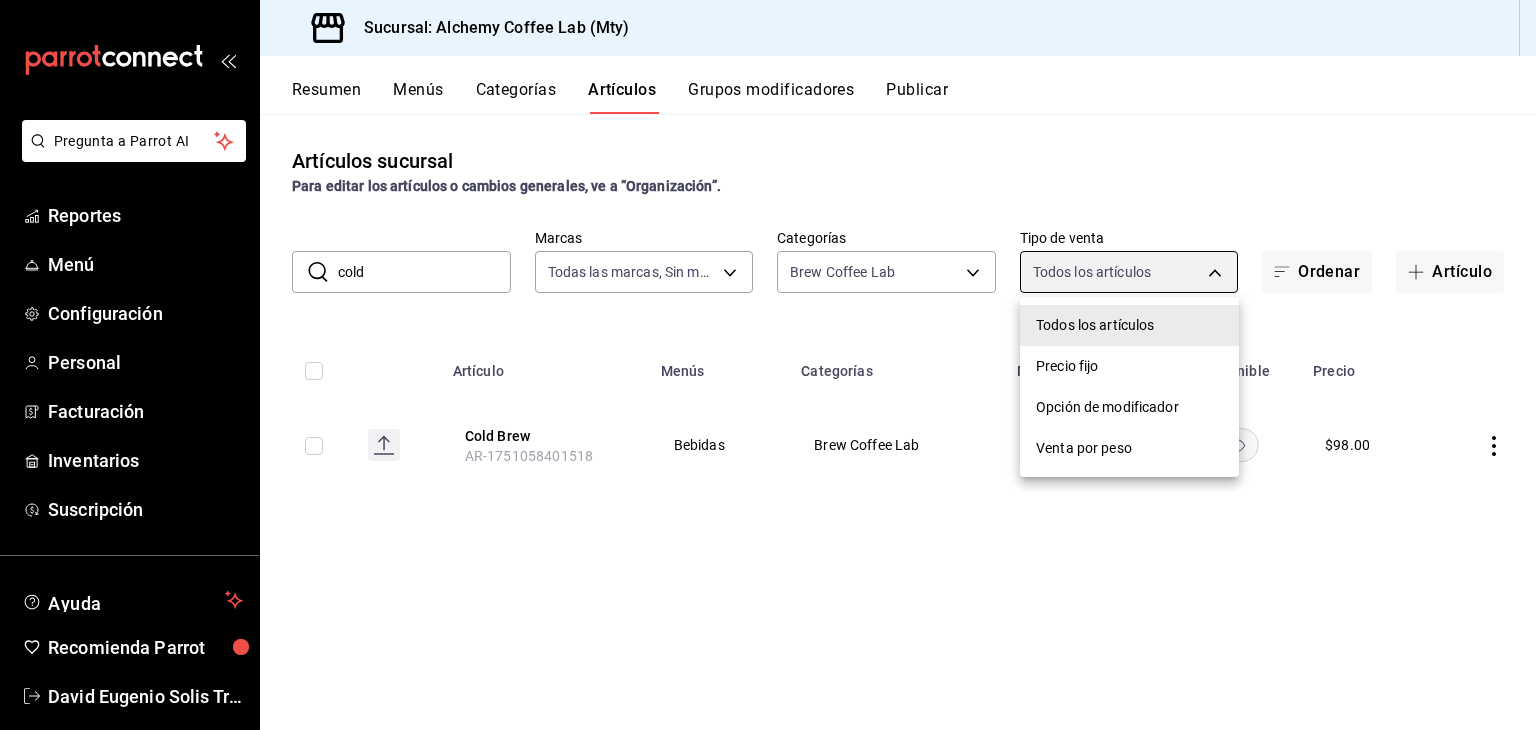 type on "WITHOUT_INDEPENDENT_SALE" 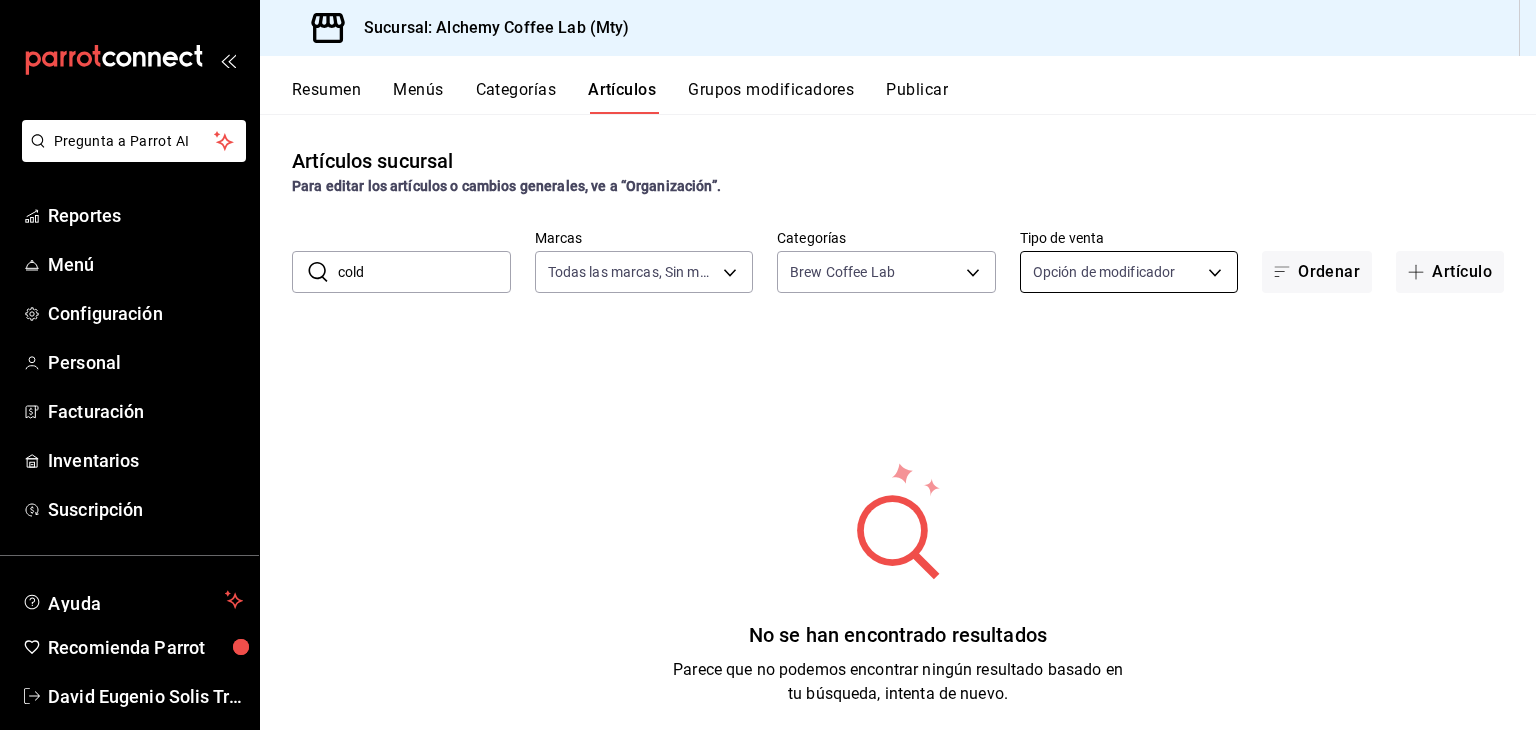 click on "Pregunta a Parrot AI Reportes   Menú   Configuración   Personal   Facturación   Inventarios   Suscripción   Ayuda Recomienda Parrot   [FIRST] [LAST]   Sugerir nueva función   Sucursal: Alchemy Coffee Lab (Mty) Resumen Menús Categorías Artículos Grupos modificadores Publicar Artículos sucursal Para editar los artículos o cambios generales, ve a “Organización”. ​ cold ​ Marcas Todas las marcas, Sin marca [UUID] Categorías Brew Coffee Lab [UUID] Tipo de venta Opción de modificador WITHOUT_INDEPENDENT_SALE Ordenar Artículo No se han encontrado resultados Parece que no podemos encontrar ningún resultado basado en tu búsqueda, intenta de nuevo. Guardar GANA 1 MES GRATIS EN TU SUSCRIPCIÓN AQUÍ Ver video tutorial Ir a video Pregunta a Parrot AI Reportes   Menú   Configuración   Personal   Facturación   Inventarios   Suscripción   Ayuda Recomienda Parrot   [FIRST] [LAST]   Sugerir nueva función" at bounding box center (768, 365) 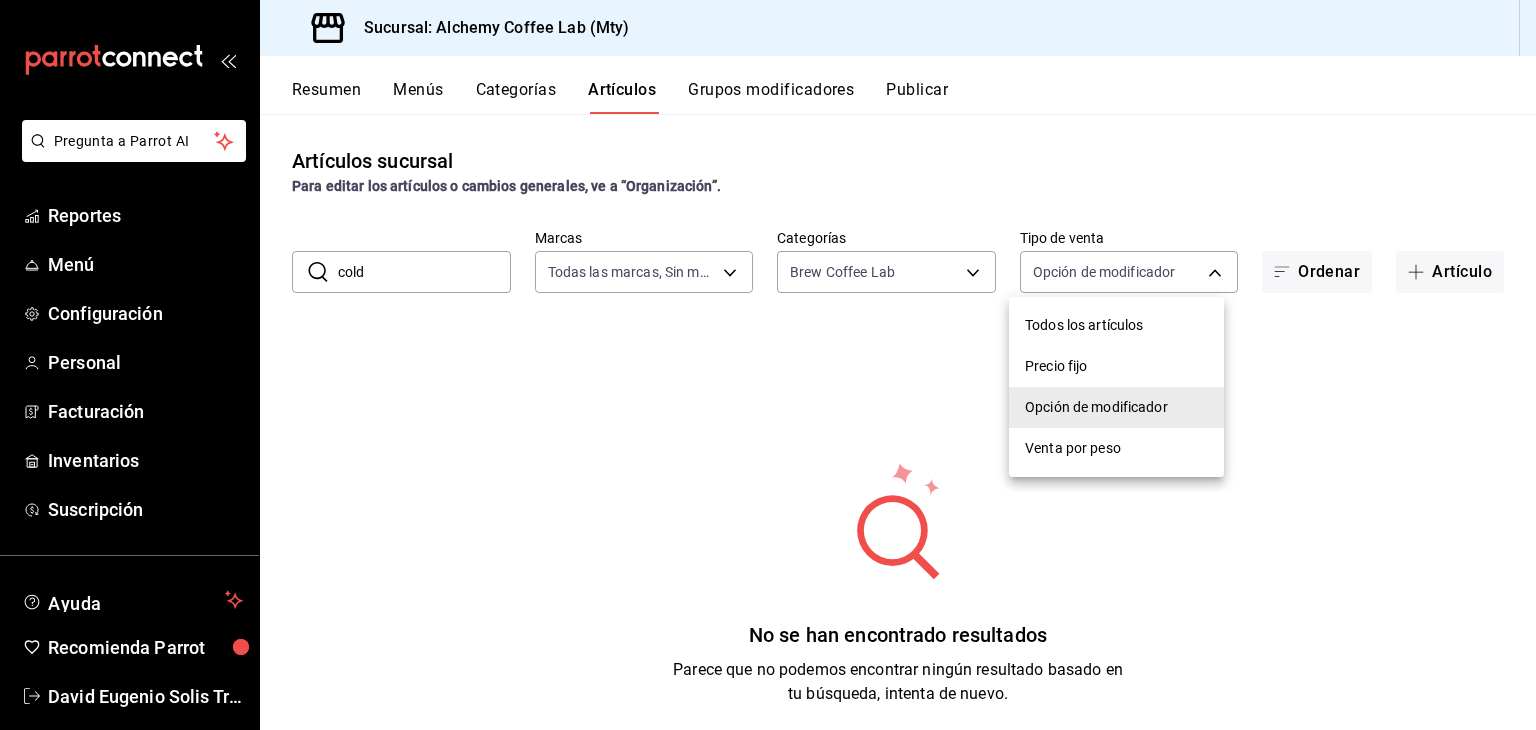 click at bounding box center [768, 365] 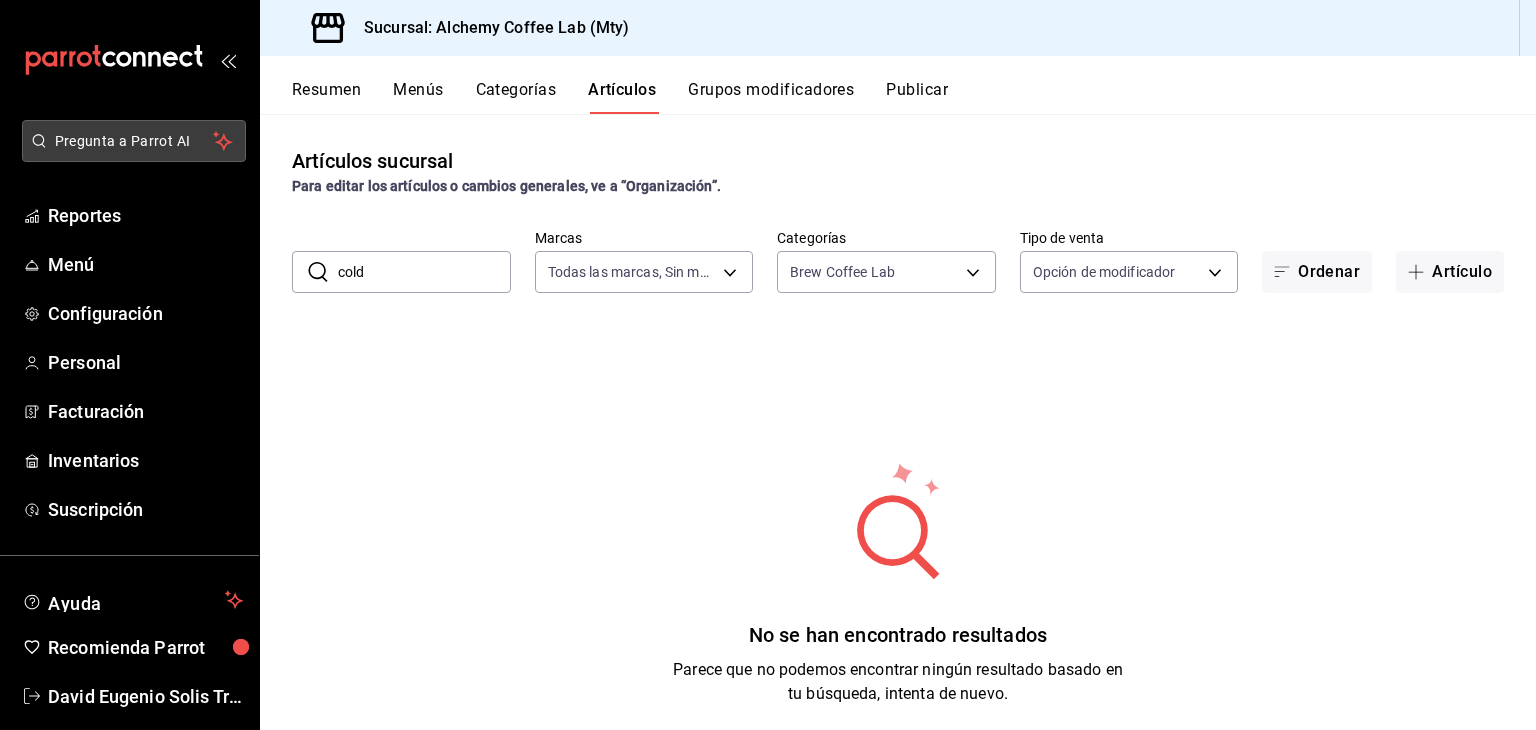 click on "Pregunta a Parrot AI" at bounding box center [134, 141] 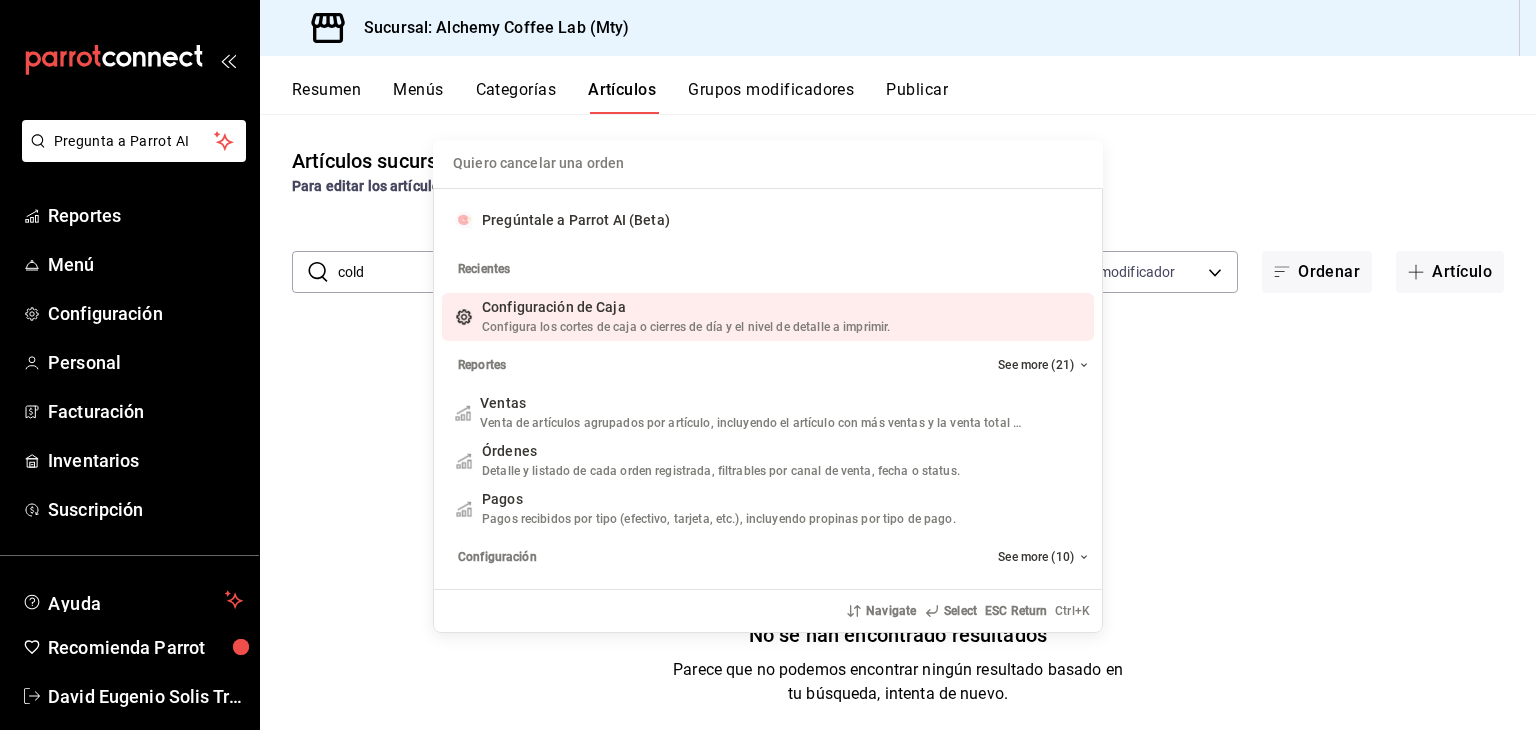 click on "Quiero cancelar una orden Pregúntale a Parrot AI (Beta) Recientes Configuración de Caja Configura los cortes de caja o cierres de día y el nivel de detalle a imprimir. Add shortcut Reportes See more (21) Ventas Venta de artículos agrupados por artículo, incluyendo el artículo con más ventas y la venta total por periodo. Add shortcut Órdenes Detalle y listado de cada orden registrada, filtrables por canal de venta, fecha o status. Add shortcut Pagos Pagos recibidos por tipo (efectivo, tarjeta, etc.), incluyendo propinas por tipo de pago. Add shortcut Configuración See more (10) Pay Propina sugerida, reseñas, y auto cerrado de órden Add shortcut Formas de Pago Configura los tipos de pago aceptados, divisas y reportes en el corte de caja Add shortcut Descuentos Configura los descuentos aplicables a órdenes o artículos en el restaurante. Add shortcut Personal Roles Administra los roles de permisos disponibles en tu restaurante Add shortcut Usuarios Add shortcut Navigate Select ESC Return Ctrl+ K" at bounding box center (768, 365) 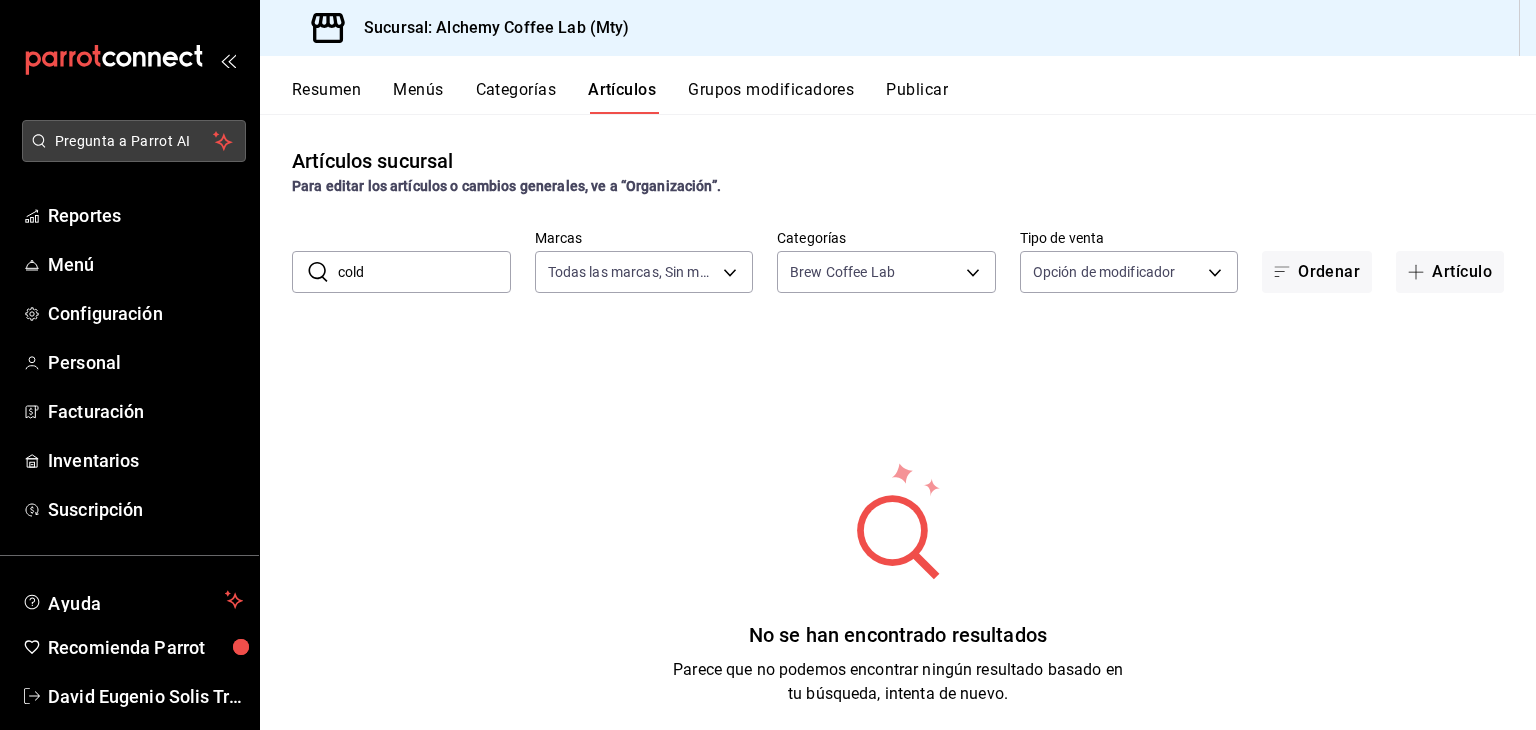 click on "Pregunta a Parrot AI" at bounding box center (134, 141) 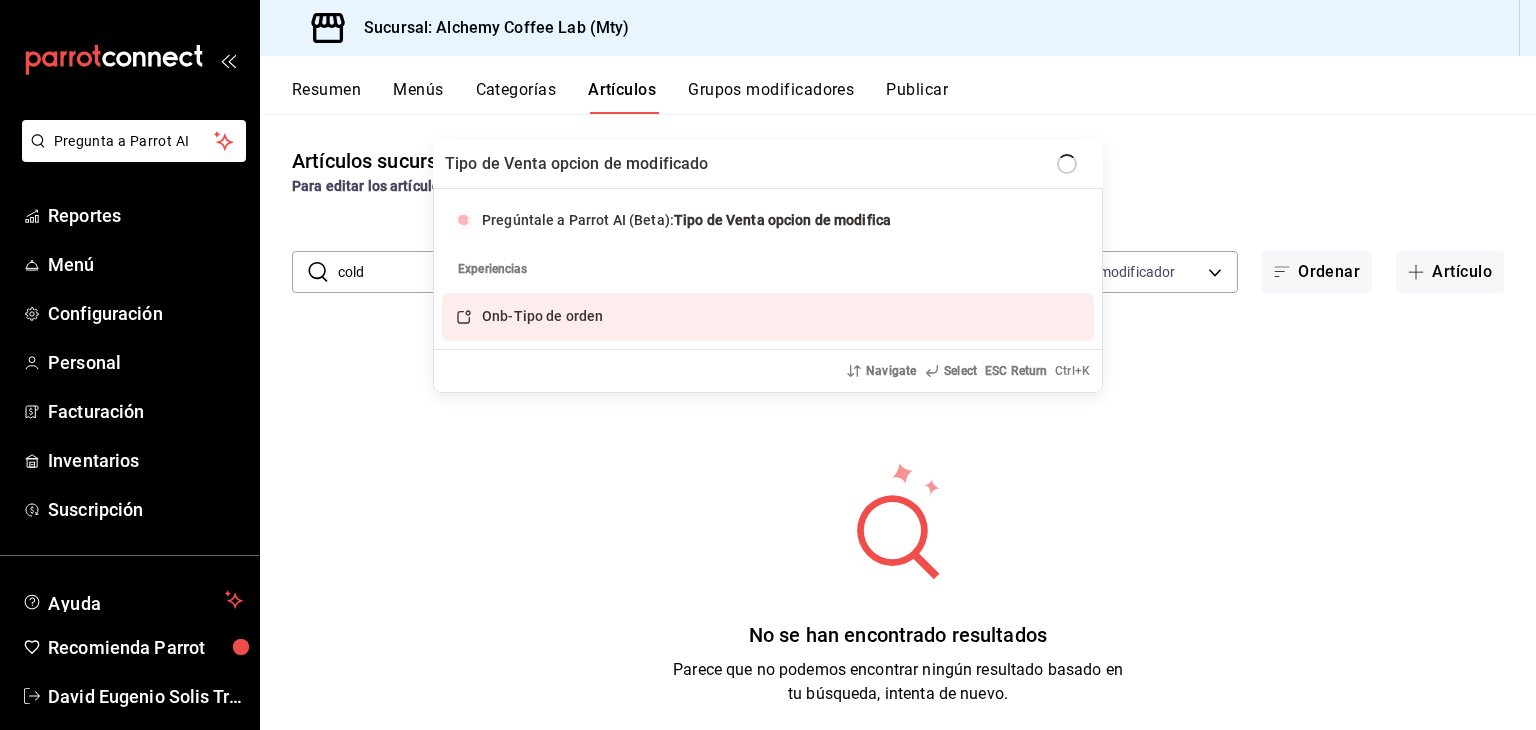 type on "Tipo de Venta opcion de modificador" 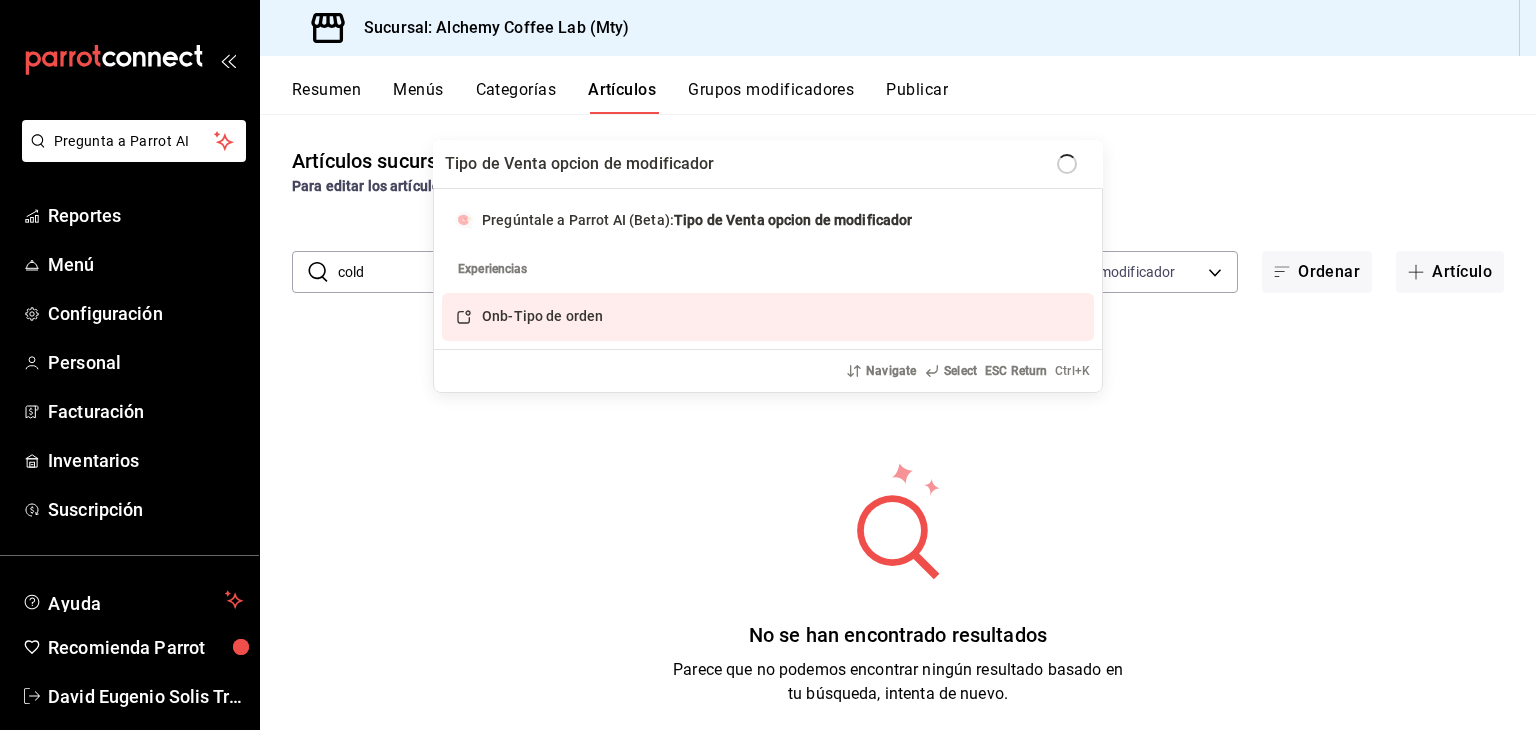 type 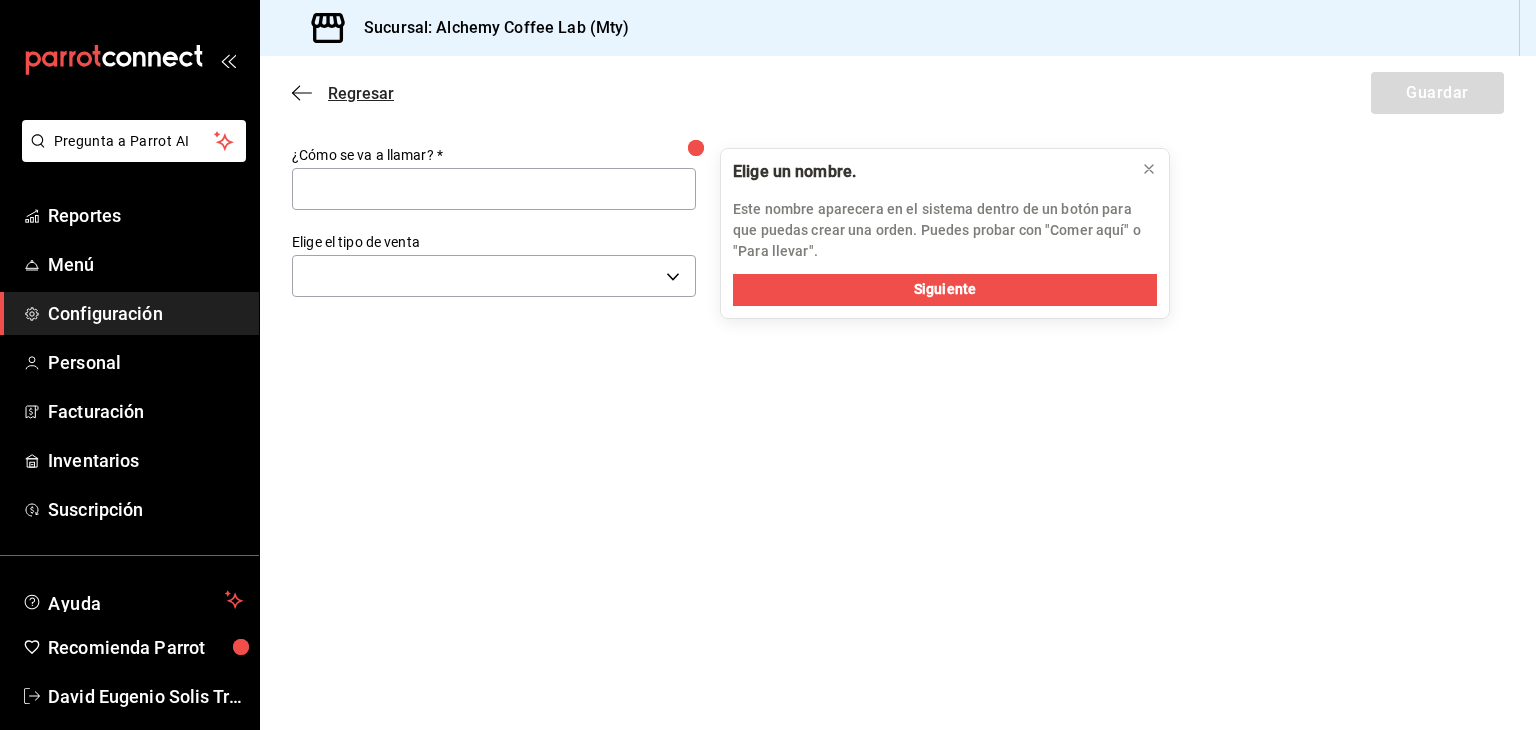 click 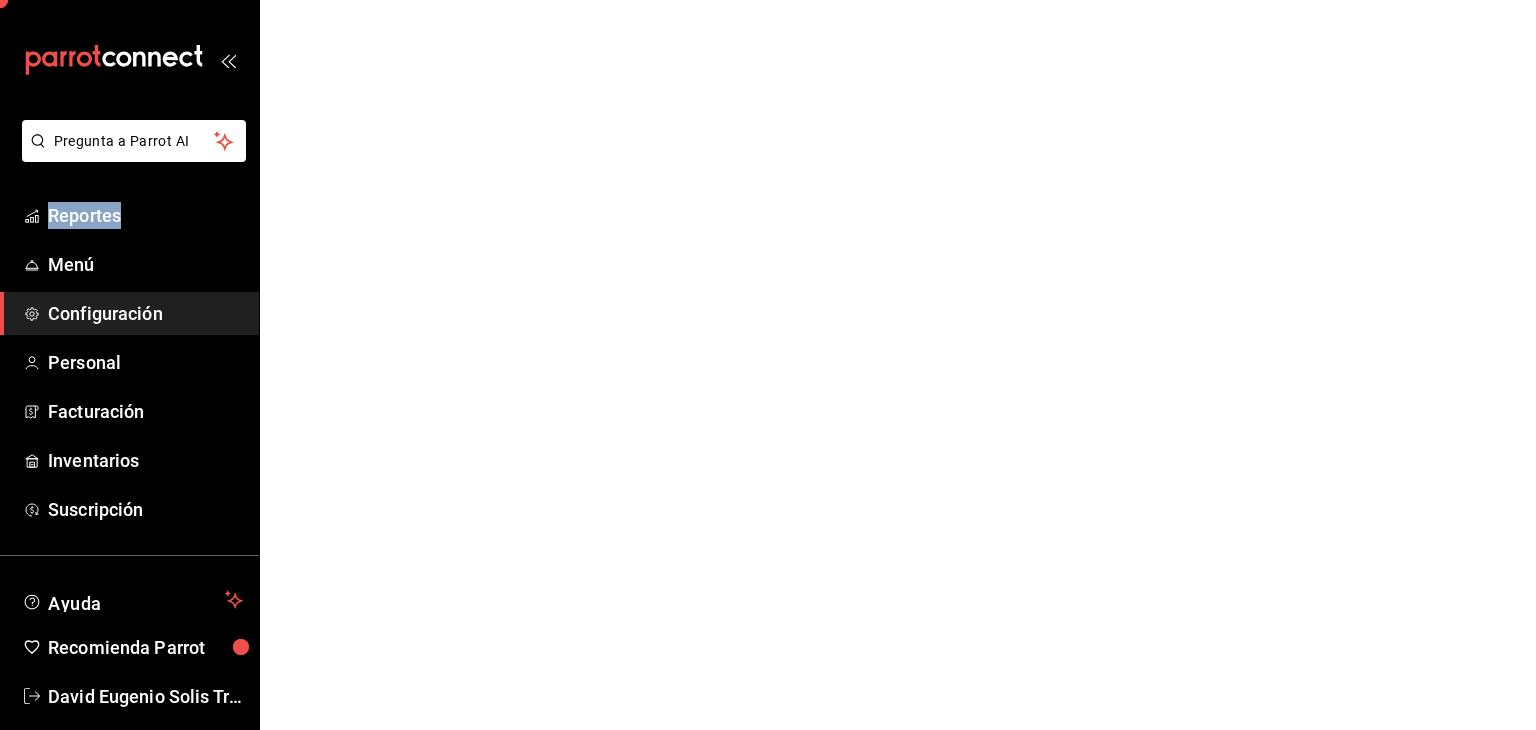 click on "Pregunta a Parrot AI Reportes   Menú   Configuración   Personal   Facturación   Inventarios   Suscripción   Ayuda Recomienda Parrot   [FIRST] [LAST]   Sugerir nueva función   Sucursal: Alchemy Coffee Lab (Mty) Regresar Guardar ¿Cómo se va a llamar?   * Elige el tipo de venta ​ GANA 1 MES GRATIS EN TU SUSCRIPCIÓN AQUÍ ¿Recuerdas cómo empezó tu restaurante?
Hoy puedes ayudar a un colega a tener el mismo cambio que tú viviste.
Recomienda Parrot directamente desde tu Portal Administrador.
Es fácil y rápido.
🎁 Por cada restaurante que se una, ganas 1 mes gratis. Ver video tutorial Ir a video Ver video tutorial Ir a video Elige un nombre. Este nombre aparecera en el sistema dentro de un botón para que puedas crear una orden. Puedes probar con "Comer aquí" o "Para llevar". Siguiente Pregunta a Parrot AI Reportes   Menú   Configuración   Personal   Facturación   Inventarios   Suscripción   Ayuda Recomienda Parrot   [FIRST] [LAST]   Sugerir nueva función" at bounding box center (768, 0) 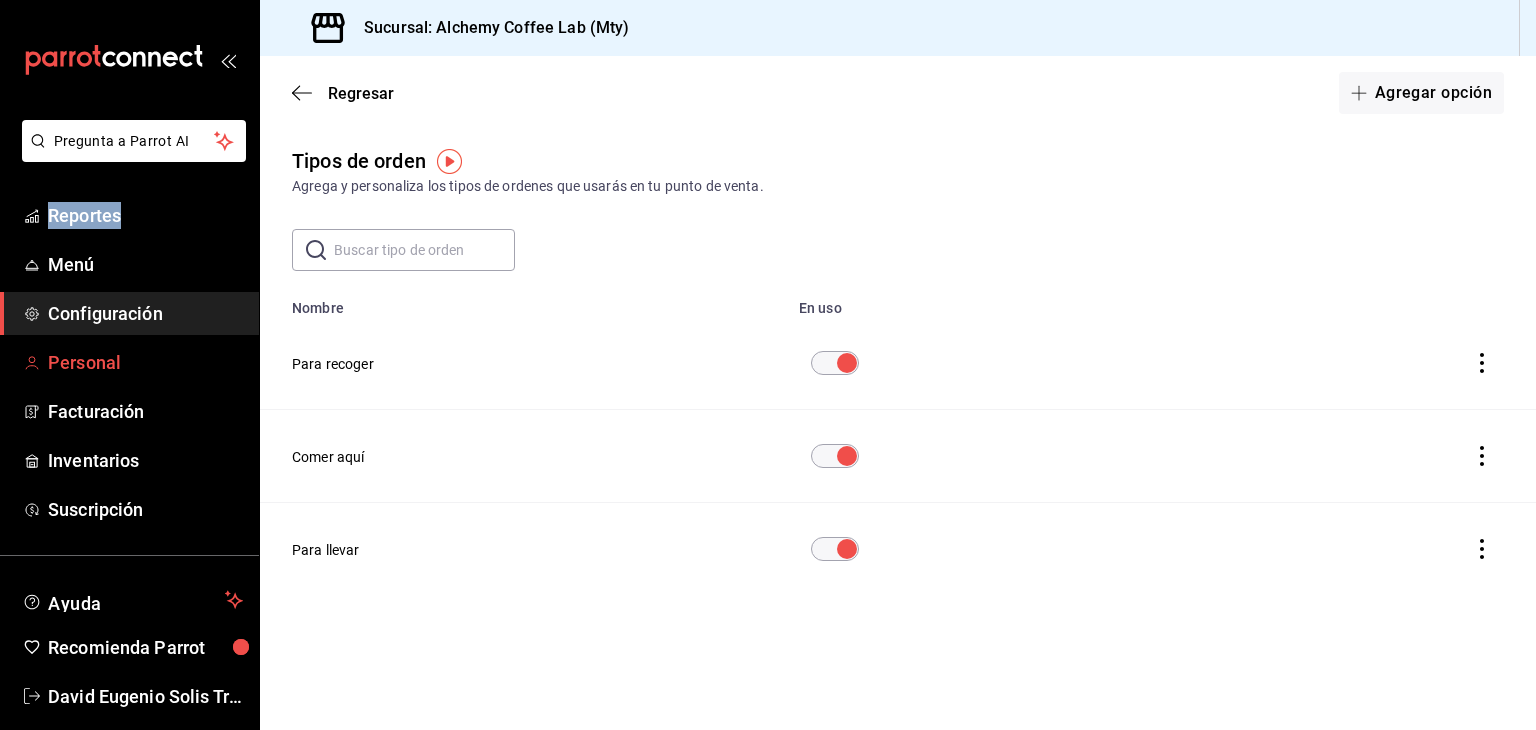click on "Personal" at bounding box center (145, 362) 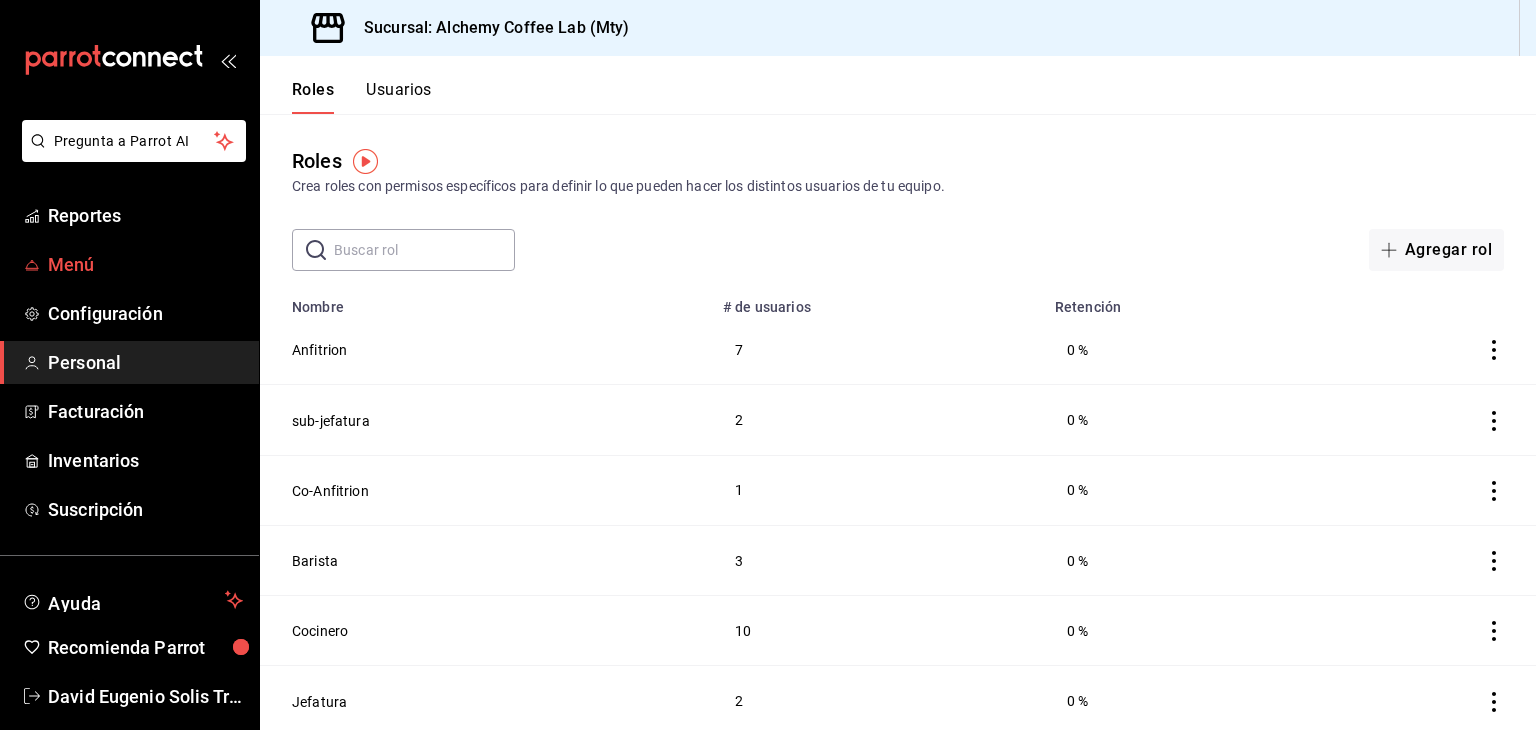 click on "Menú" at bounding box center [145, 264] 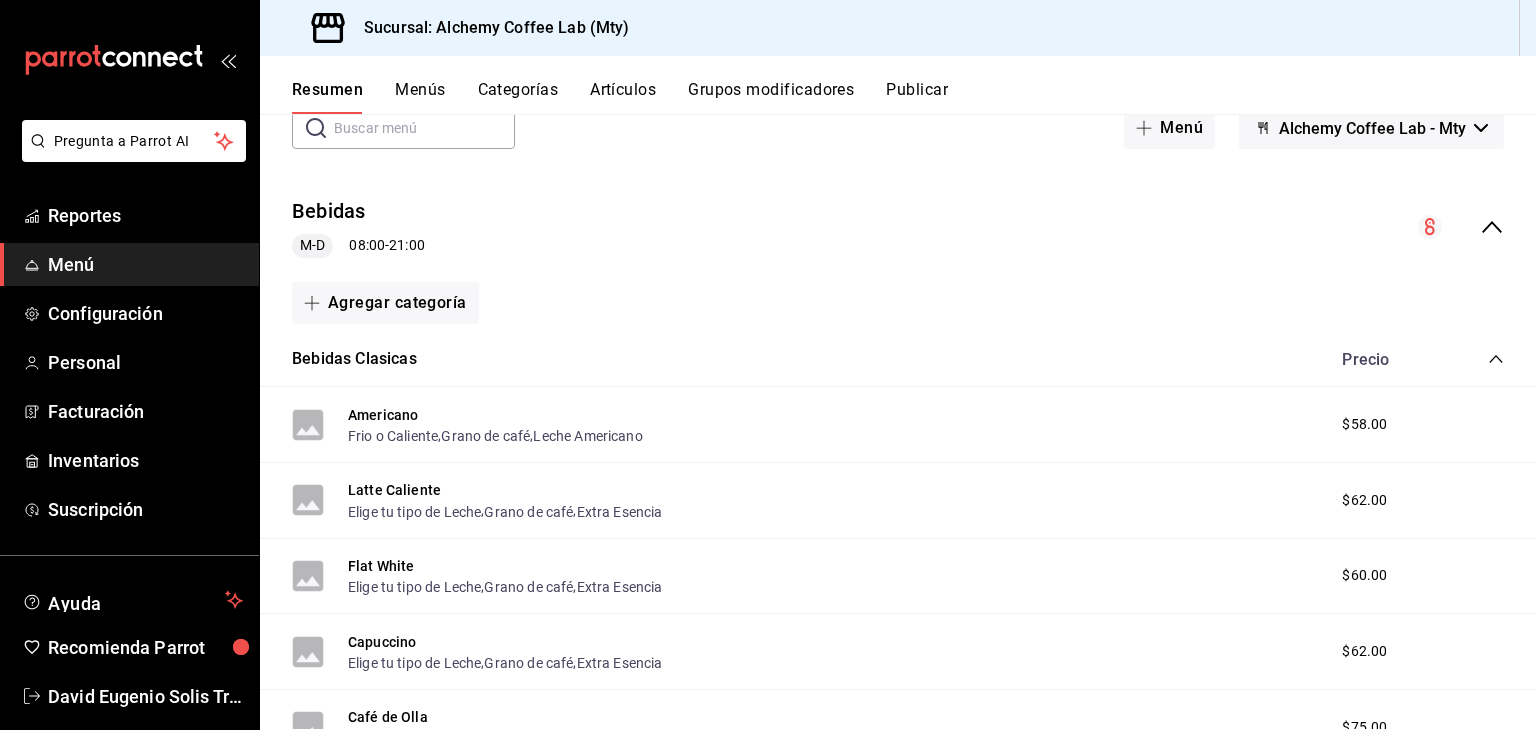 scroll, scrollTop: 0, scrollLeft: 0, axis: both 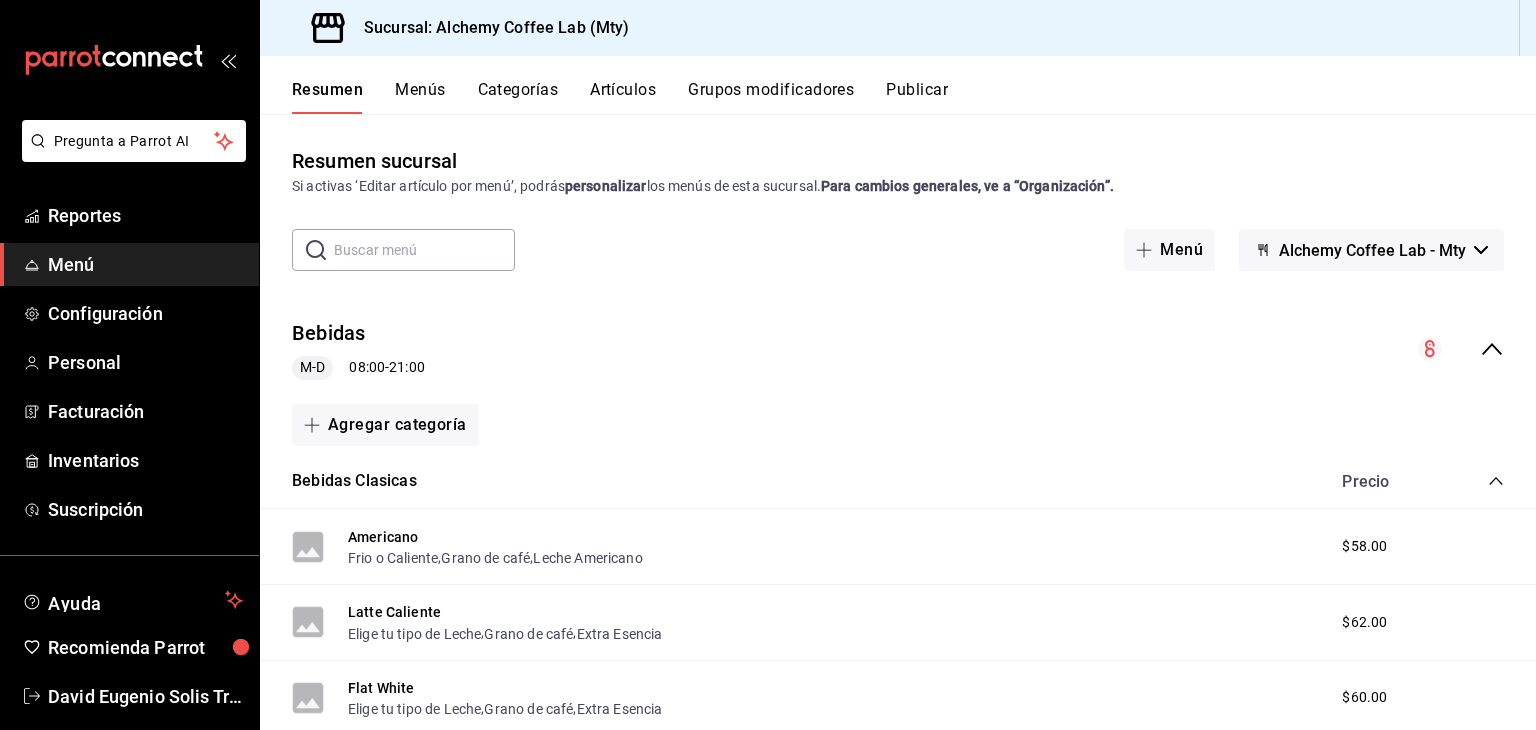 click on "Artículos" at bounding box center (623, 97) 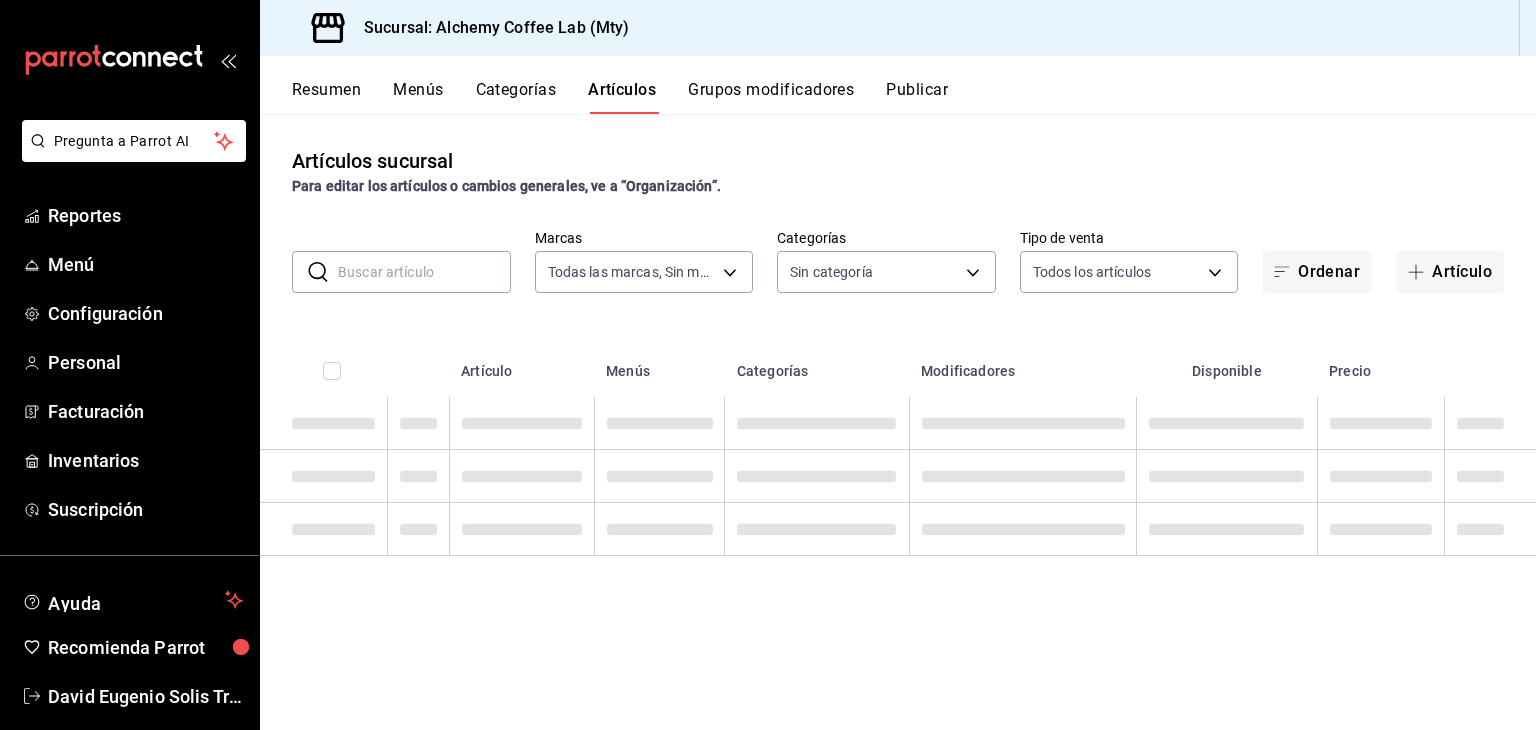 type on "147fd5db-d129-484d-8765-362391796a66" 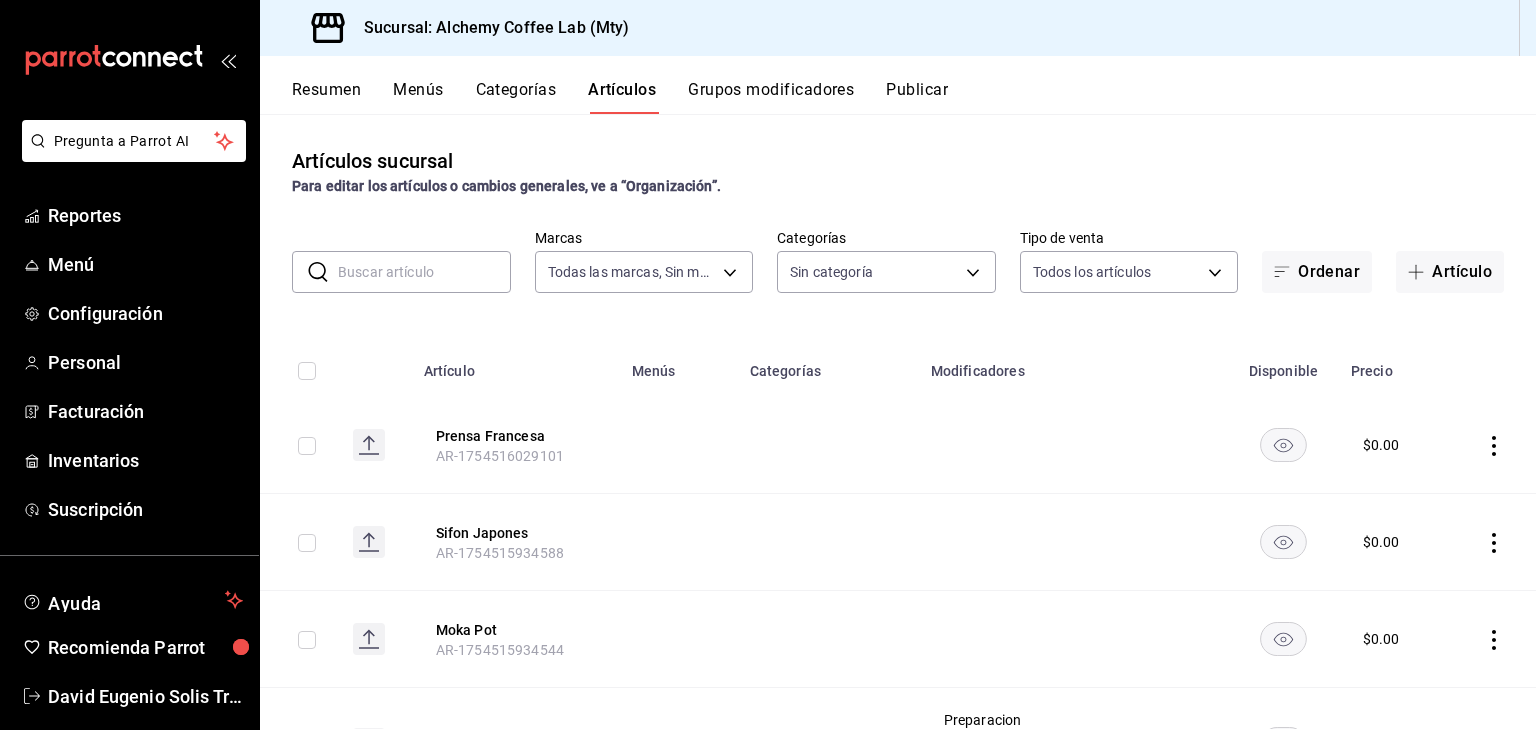 type on "22b06866-db8b-4db9-b95b-35e3e4a85507,fbaa8fe5-68e7-491d-b03f-ce844aa474e7,f0176ca4-5dc3-42f0-a21f-54796b2d6ce4,c4f1b2b2-4cec-4db9-a310-abf4beb25226,6e561742-6cfe-4428-bdd7-98f947b897f7,ed96c675-c7ed-4458-b82b-32ea0ae9920c,2e3e028b-89e5-4003-abc7-67012b64c3c6,f9ecfb5f-2d86-470a-83ef-3d4616404b79,4dbf6704-01f8-4ae7-b143-5fb9fa4fa204,475d1d53-3dd2-4a4e-b59e-75da982537cc,9128c269-13cc-49c0-a61c-98ae135d2966,1489ea8f-3c5b-4bed-8712-fb1efc8e1484,237dd9fd-525f-4126-935d-1d618c95d359,1759a289-da96-444c-a3da-589932e8f911,32a25308-5a1a-4b27-9101-20aae4ecbe3b,5720fba0-4b3c-4af1-99c2-310b9d32b626,6f391e13-d369-4fd1-9e07-81fa35695065,6cee18f7-63d6-4ae0-a5fa-7f66450c5234,8f56fa9d-b5f7-423d-8f11-eda24a9be7dc,0959238c-b2f0-4e50-a72b-9acd913a0e6d,87d7d329-ef4d-4ea2-b0cc-7aa43f232e86,0d94947a-2237-44fd-9659-405017dccbcb,4f878af2-bd33-4ff2-b57a-7be79110d9e1,7dbad2d2-8702-4494-bd85-95c08bbe0766,19e81b95-3a6a-45a7-b76c-705b7ea18356,ab0ce2b7-02f2-4a6d-b2a0-8d884bdd482f,f61d6689-96be-4dbf-b04d-1c056a84d092,bbe26e67-8ee3-44bb-aa4..." 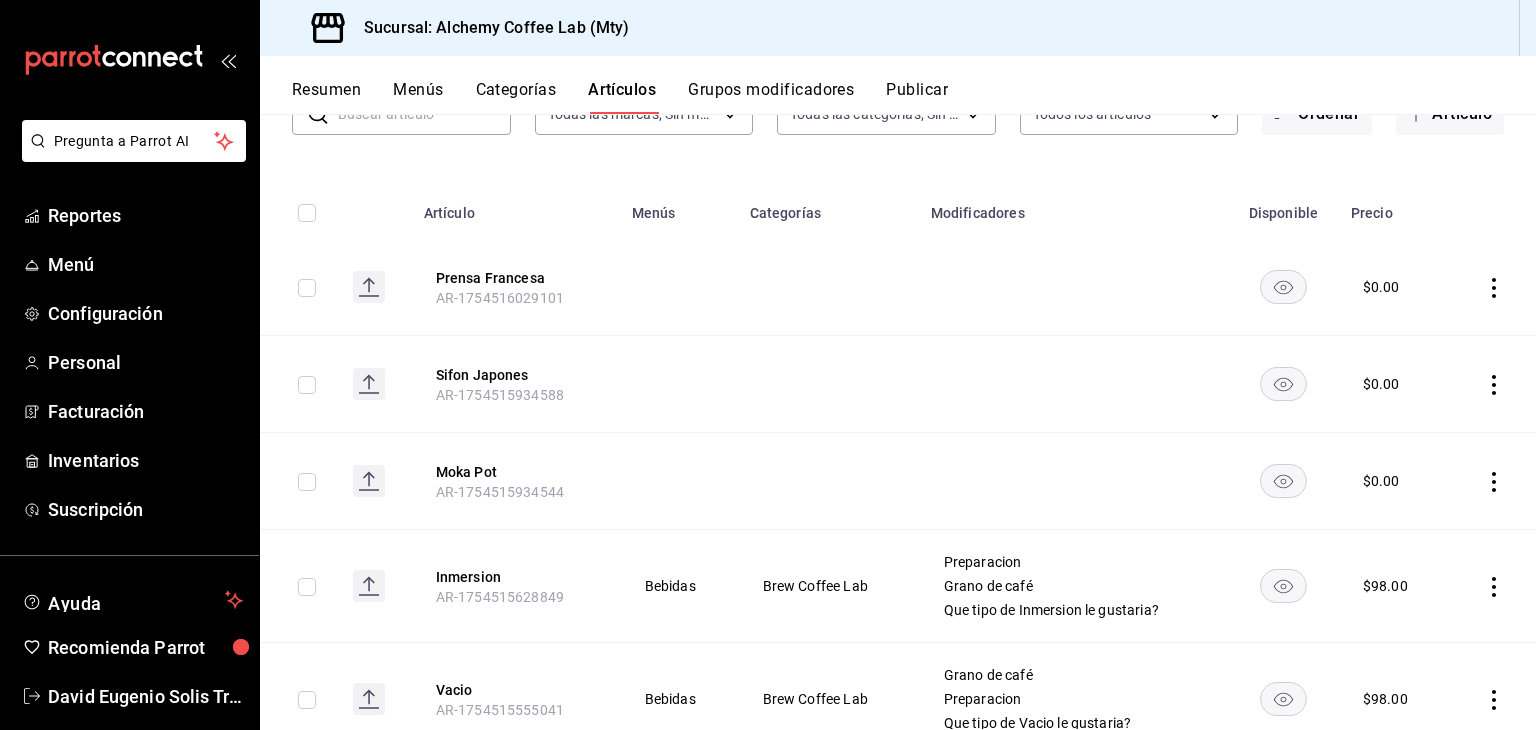 scroll, scrollTop: 100, scrollLeft: 0, axis: vertical 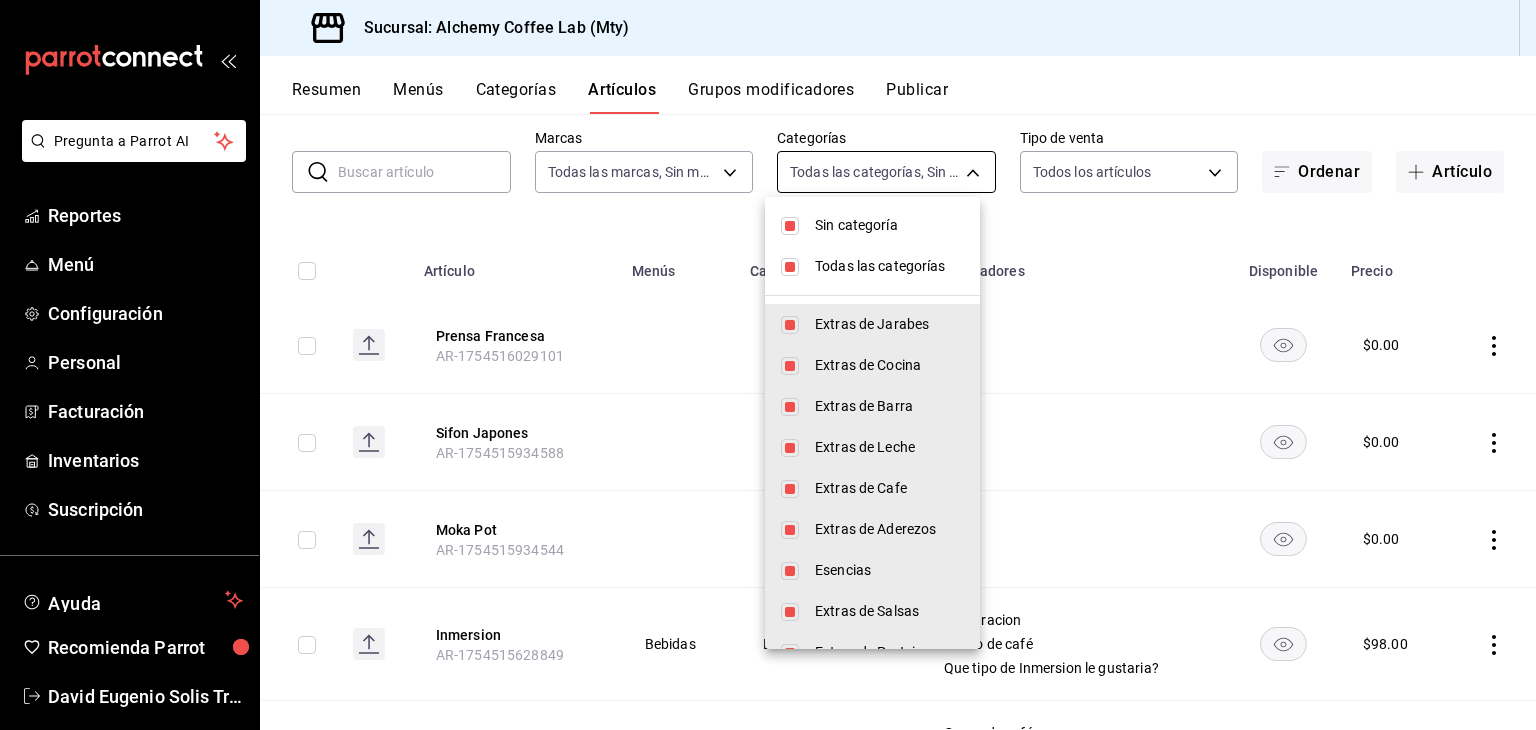 click on "Pregunta a Parrot AI Reportes   Menú   Configuración   Personal   Facturación   Inventarios   Suscripción   Ayuda Recomienda Parrot   [FIRST] [LAST]   Sugerir nueva función   Sucursal: Alchemy Coffee Lab (Mty) Resumen Menús Categorías Artículos Grupos modificadores Publicar Artículos sucursal Para editar los artículos o cambios generales, ve a “Organización”. ​ ​ Marcas Todas las marcas, Sin marca [UUID] Categorías Todas las categorías, Sin categoría Tipo de venta Todos los artículos ALL Ordenar Artículo Artículo Menús Categorías Modificadores Disponible Precio Prensa Francesa AR-1754516029101 $ 0.00 Sifon Japones AR-1754515934588 $ 0.00 Moka Pot AR-1754515934544 $ 0.00 Inmersion AR-1754515628849 Bebidas Brew Coffee Lab Preparacion Grano de café Que tipo de Inmersion  le gustaria? $ 98.00 Vacio AR-1754515555041 Bebidas Brew Coffee Lab Grano de café Preparacion Que tipo de Vacio le gustaria? $ 98.00 Leche de Avena AR-1754515167789 $ 18.00" at bounding box center [768, 365] 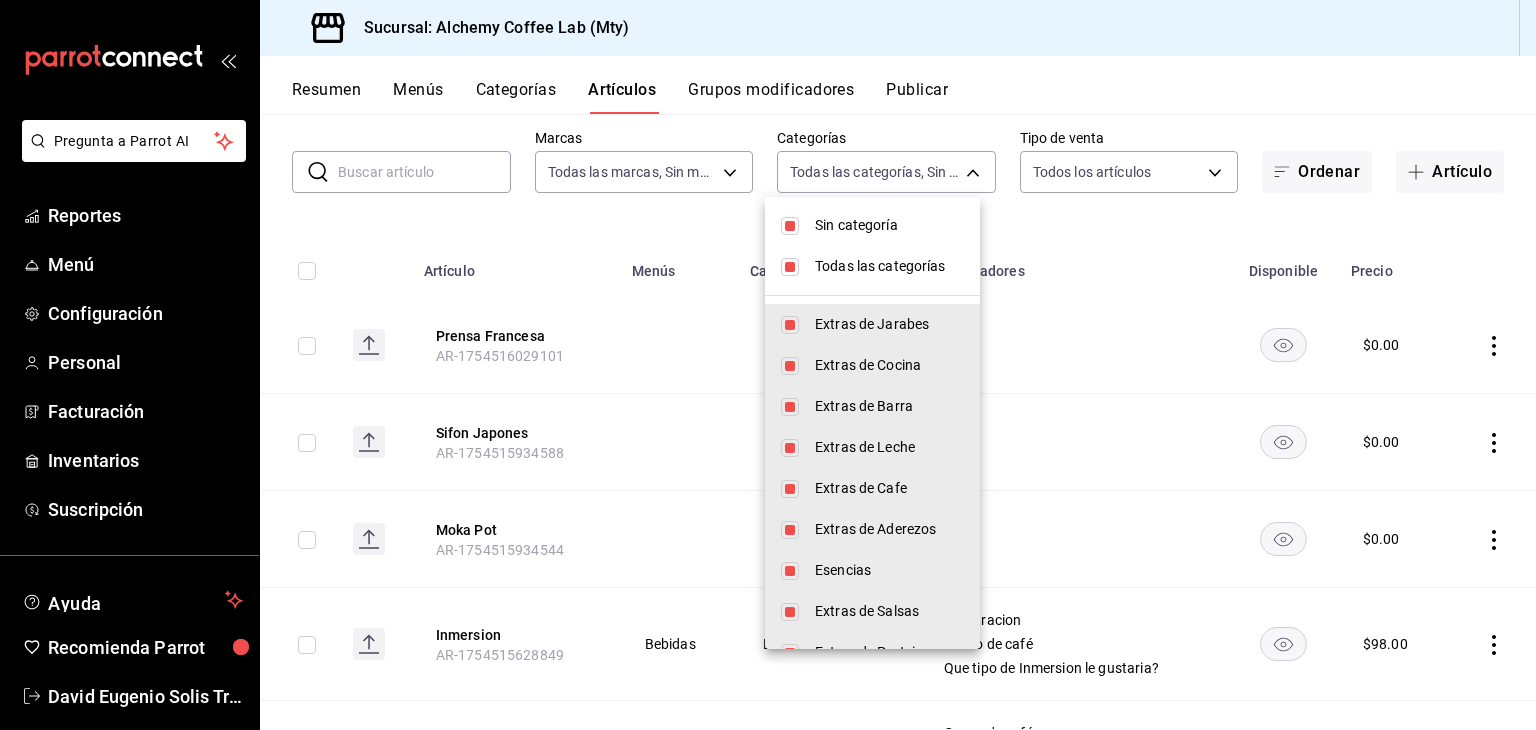 click at bounding box center [768, 365] 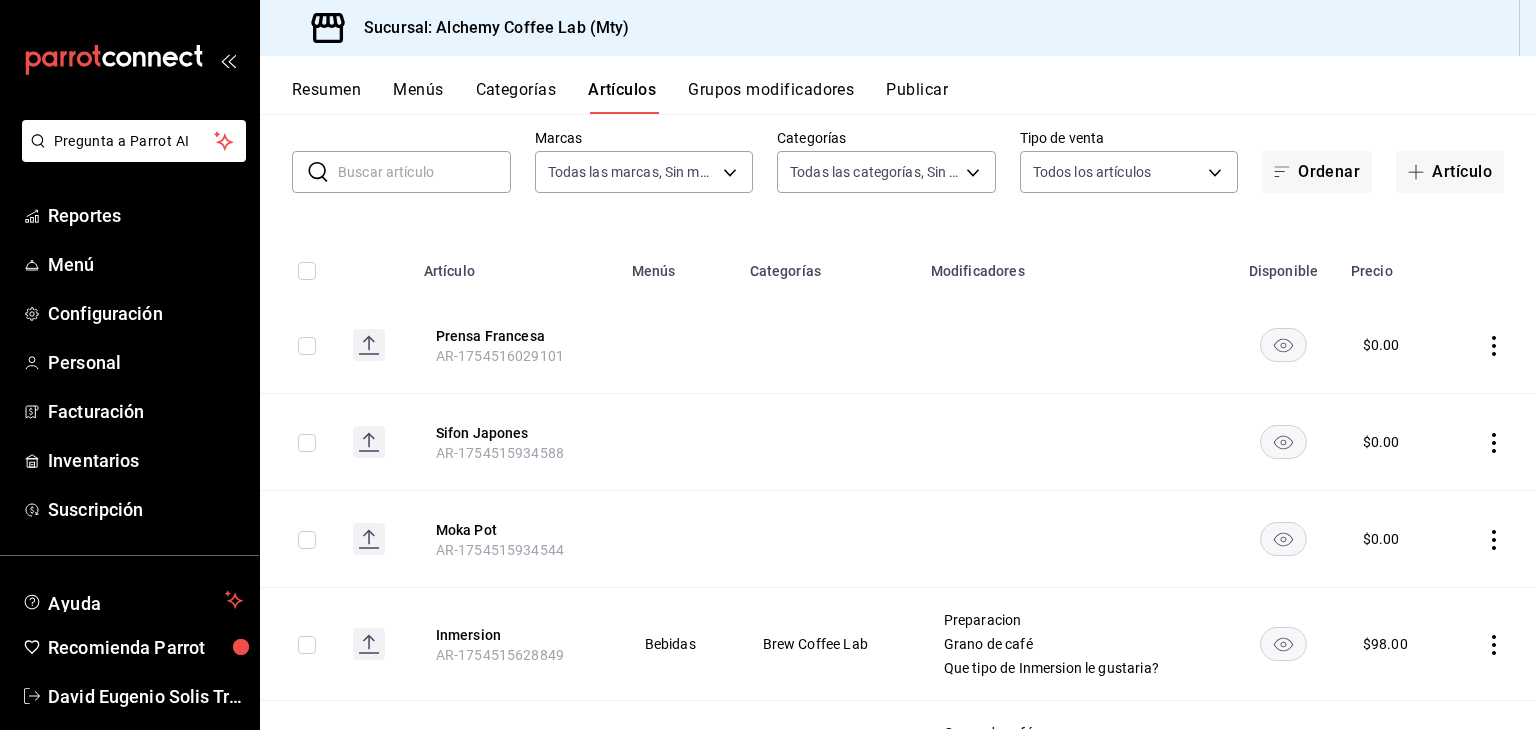 click at bounding box center [424, 172] 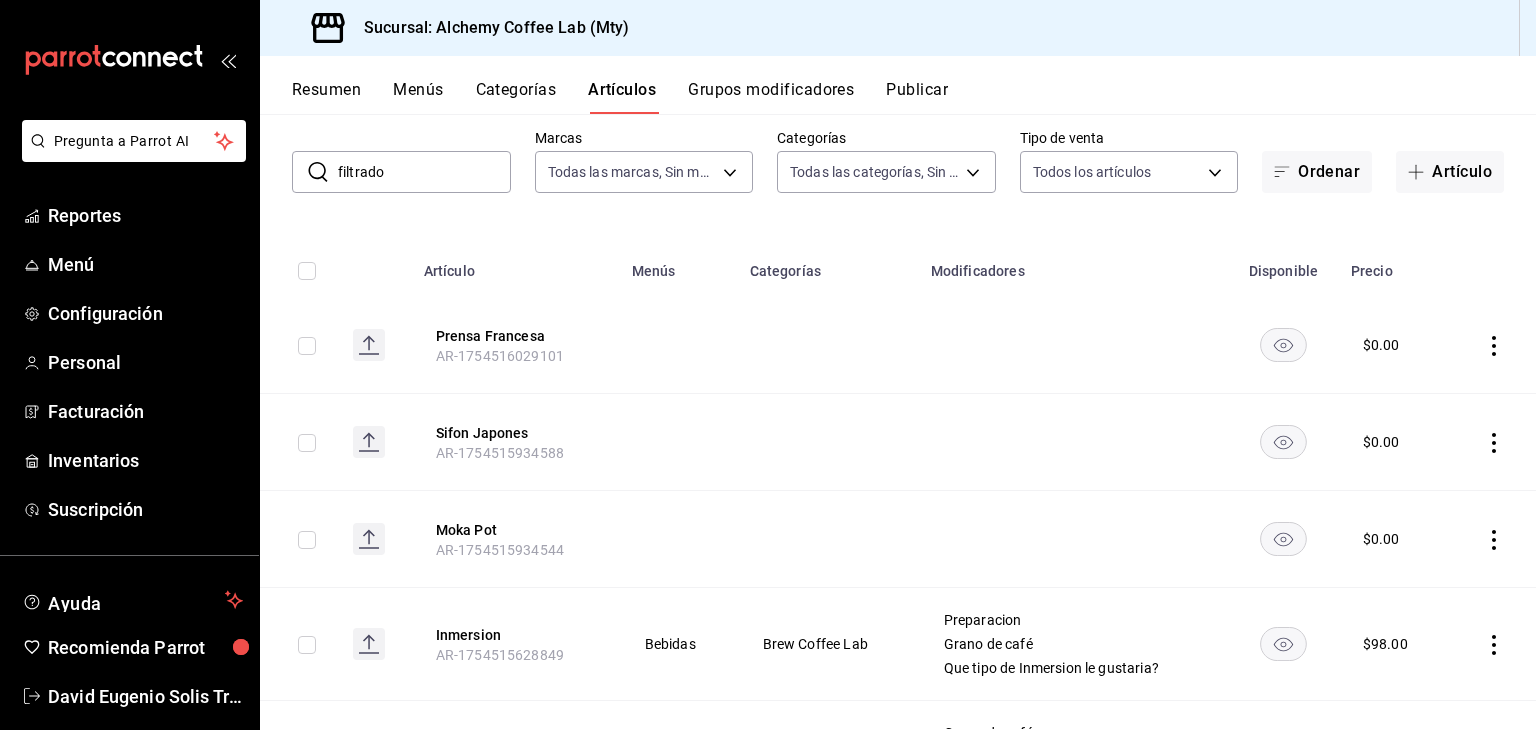 scroll, scrollTop: 0, scrollLeft: 0, axis: both 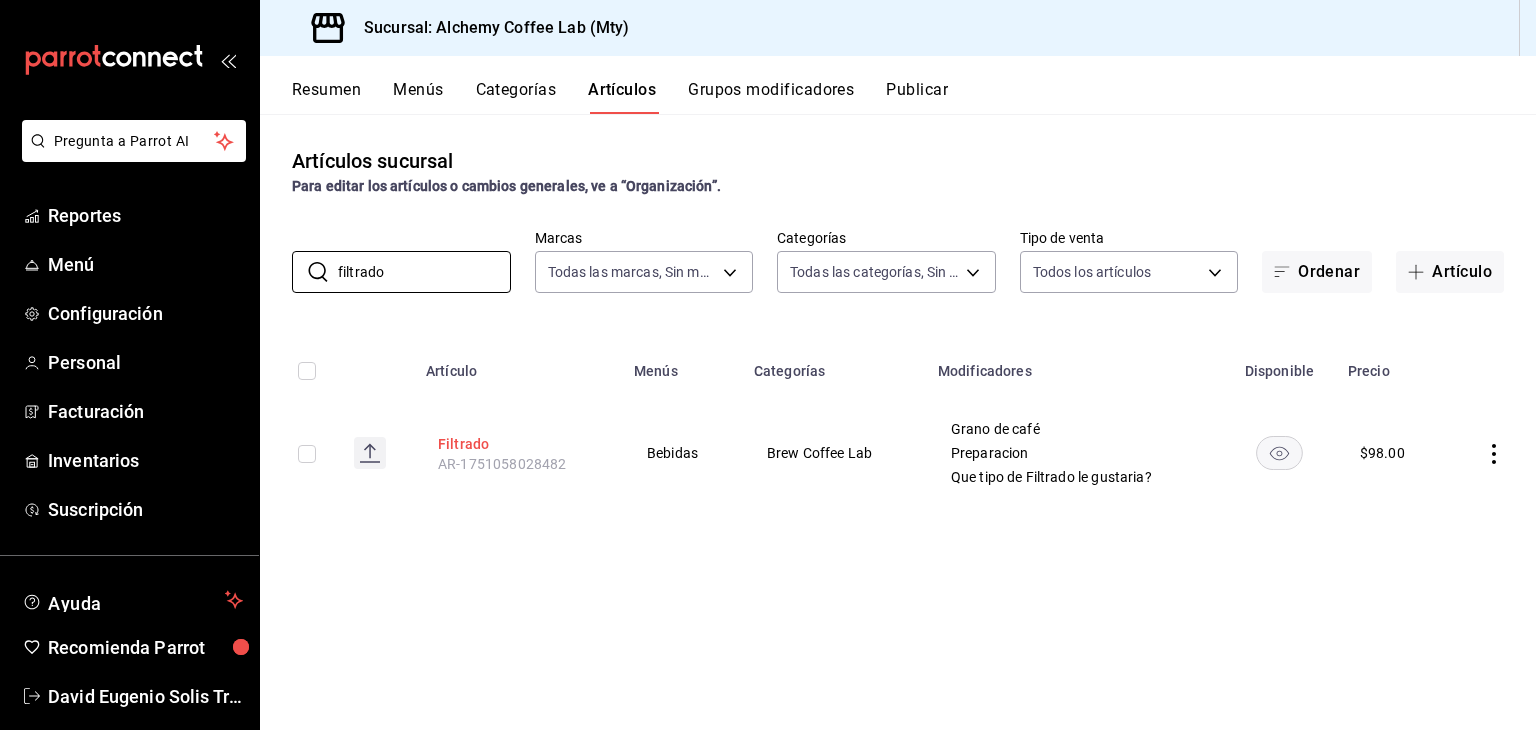 type on "filtrado" 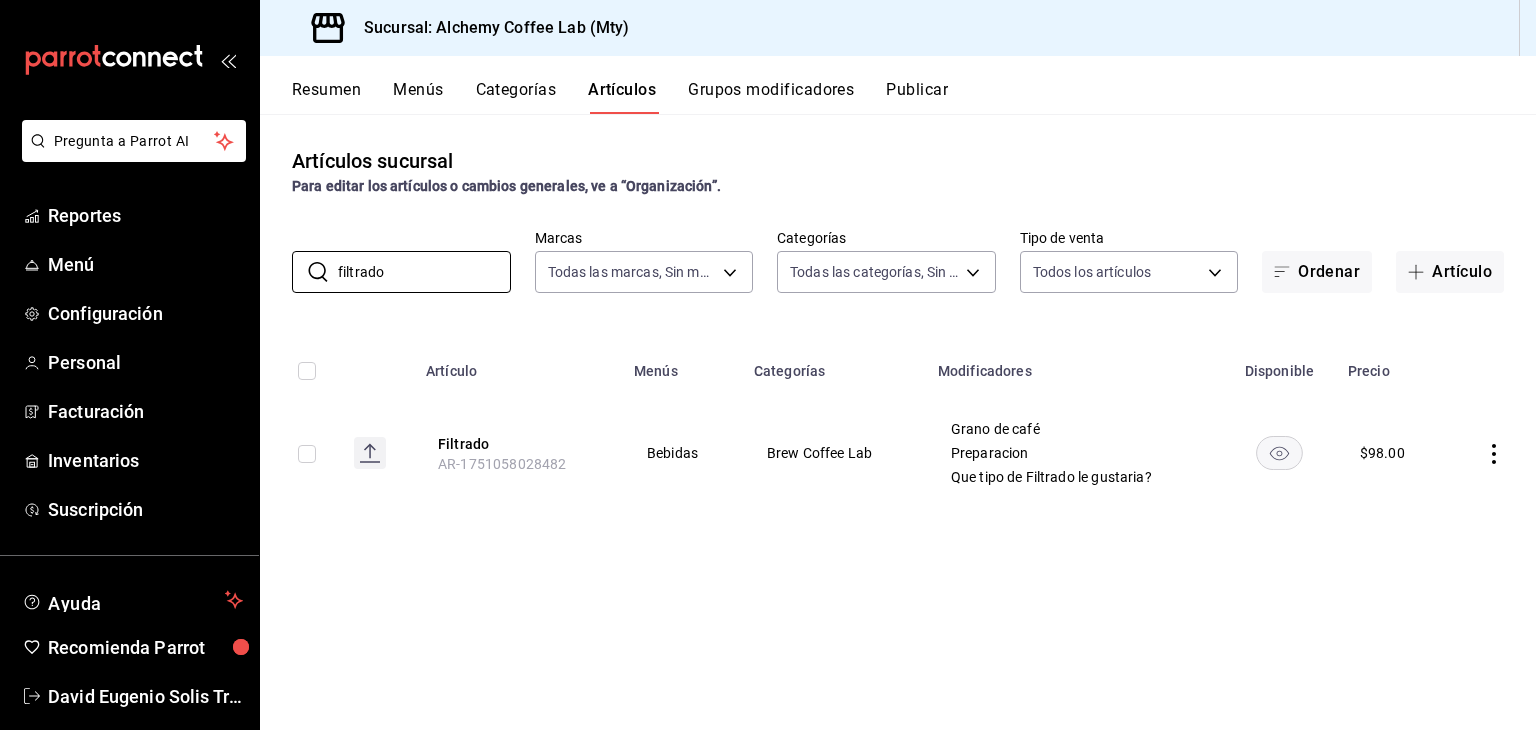 drag, startPoint x: 457, startPoint y: 439, endPoint x: 632, endPoint y: 457, distance: 175.92328 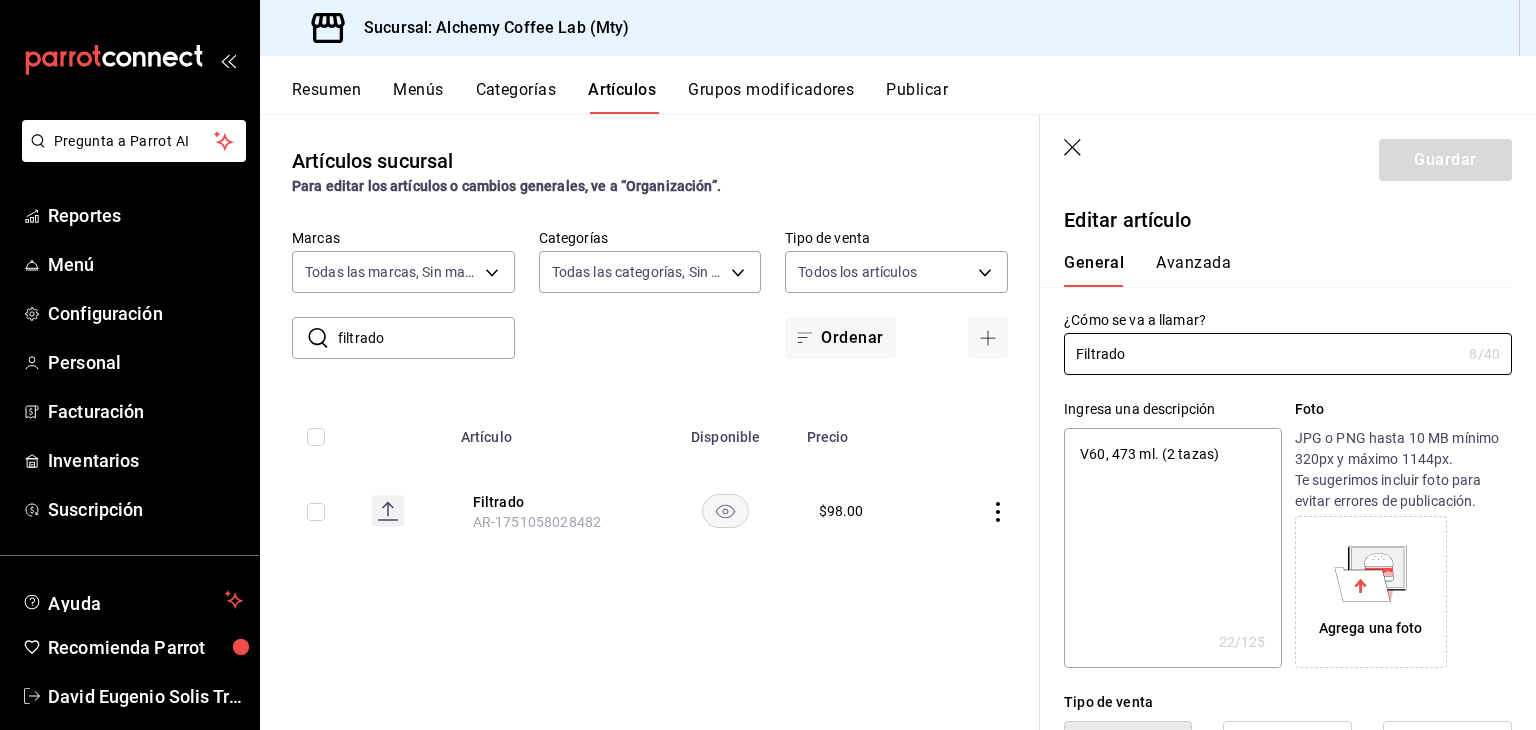 type on "x" 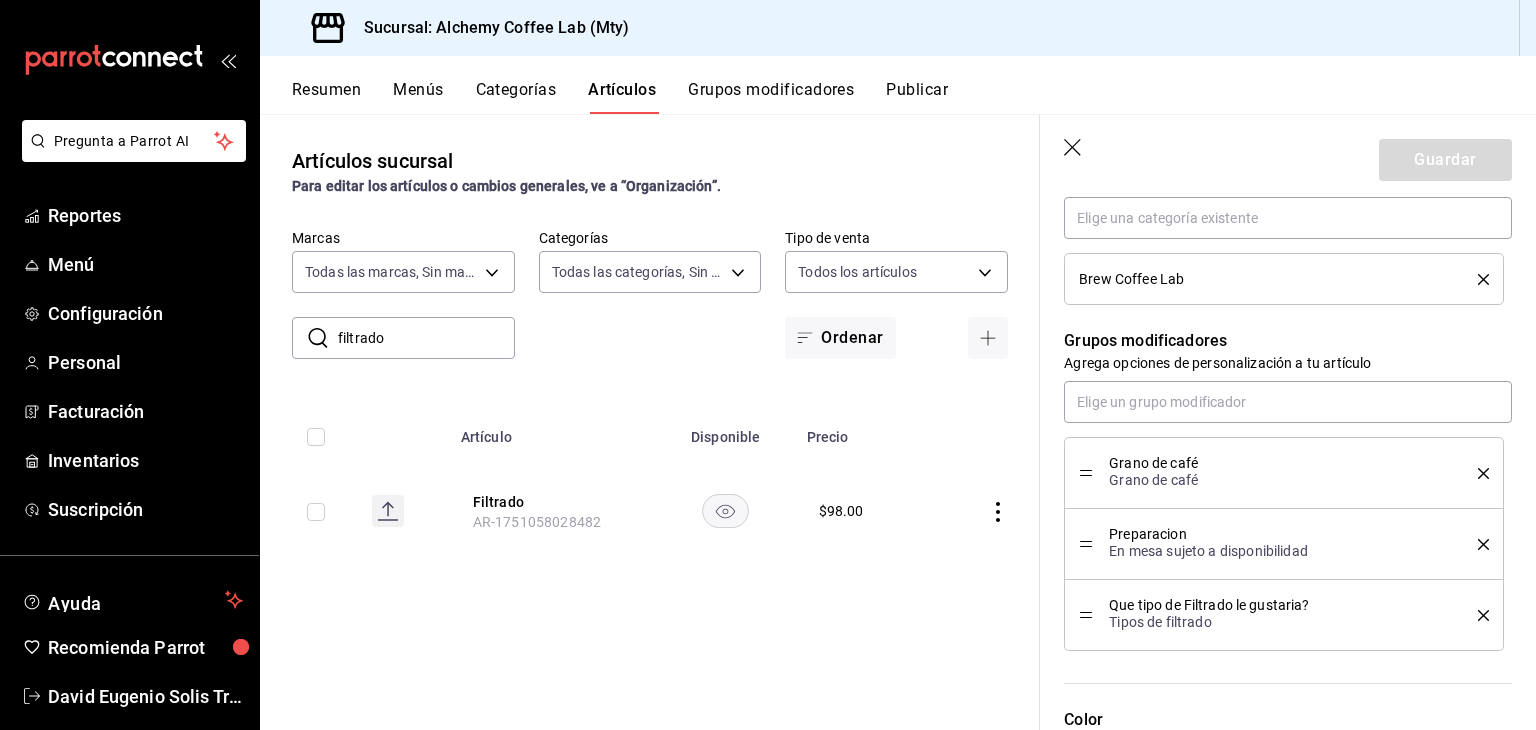 scroll, scrollTop: 800, scrollLeft: 0, axis: vertical 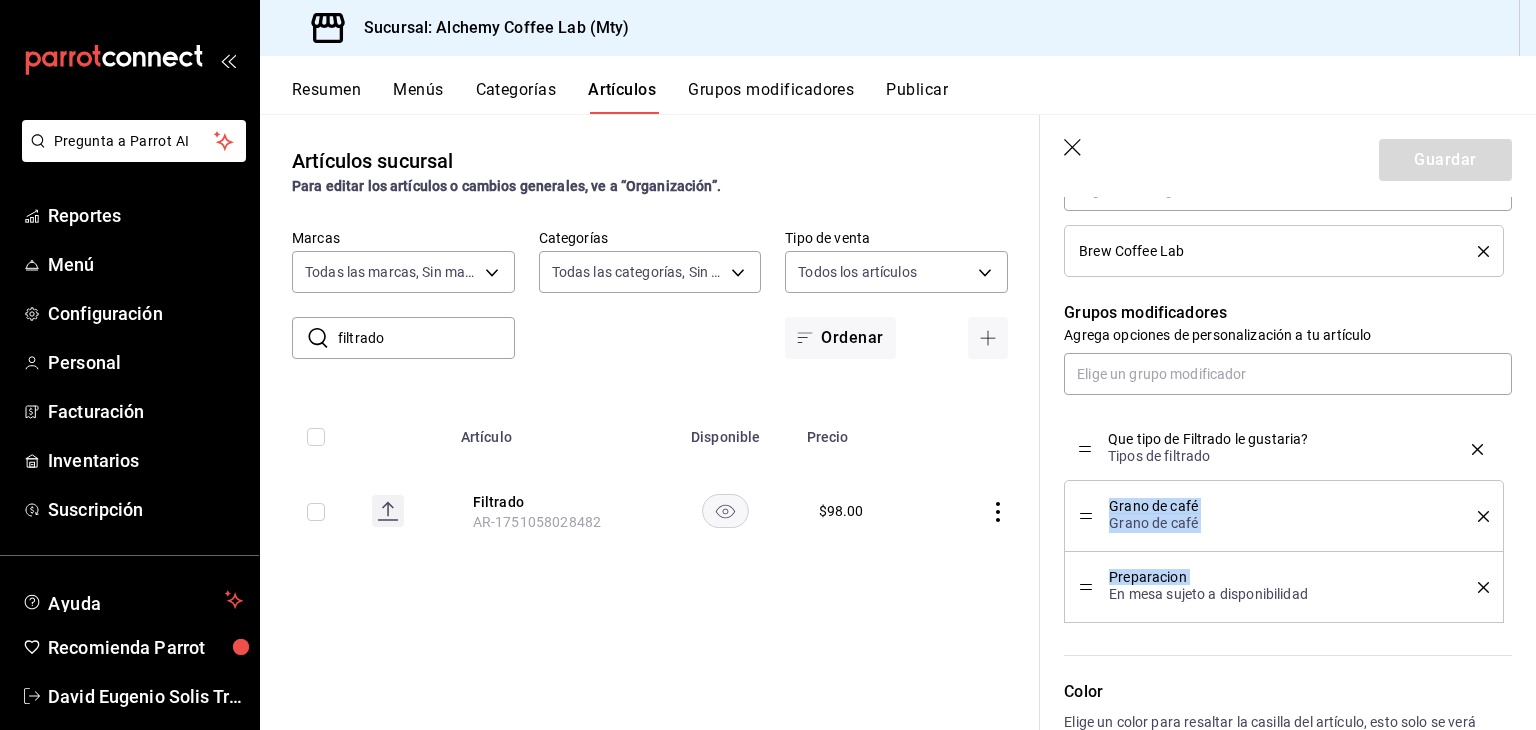 drag, startPoint x: 1089, startPoint y: 590, endPoint x: 1078, endPoint y: 453, distance: 137.4409 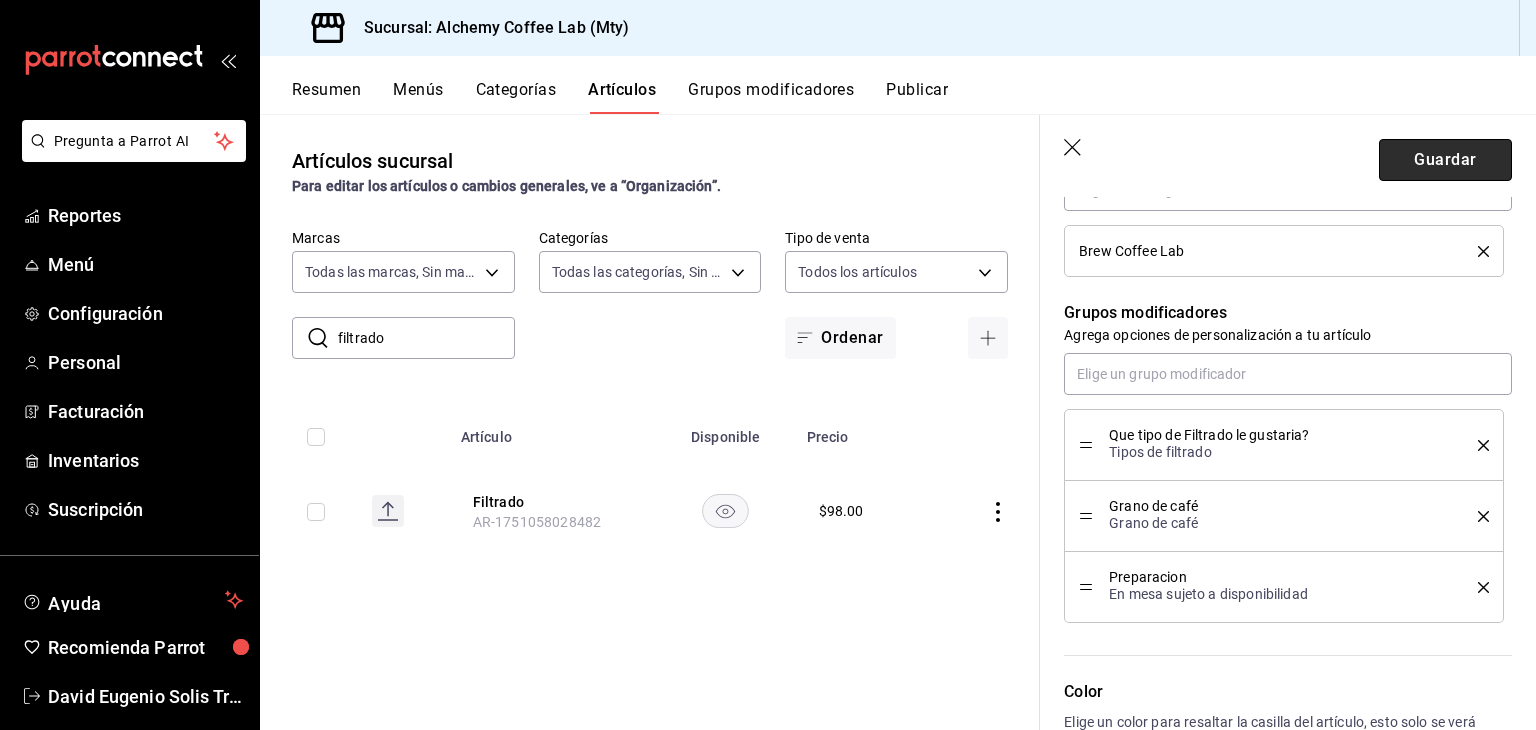 click on "Guardar" at bounding box center [1445, 160] 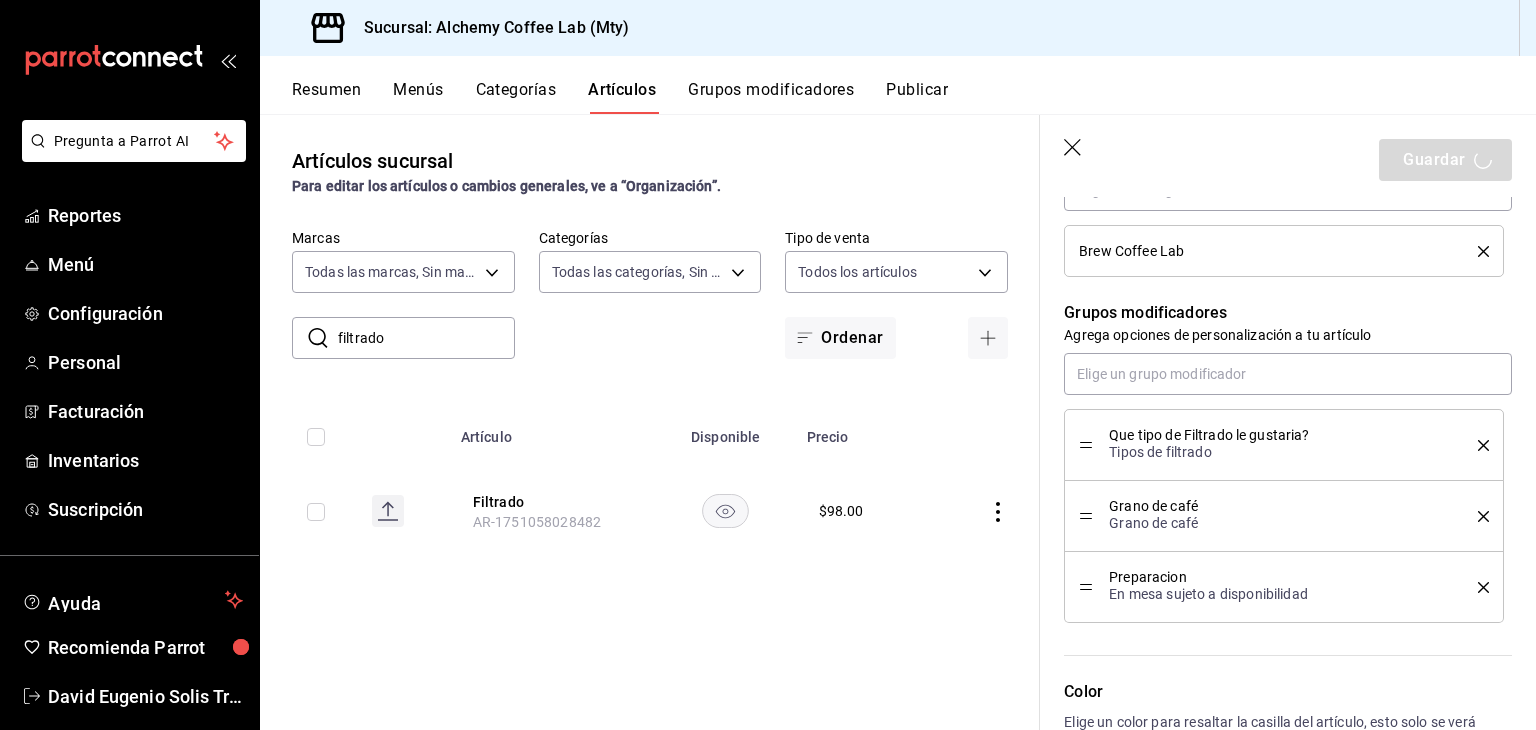 type on "x" 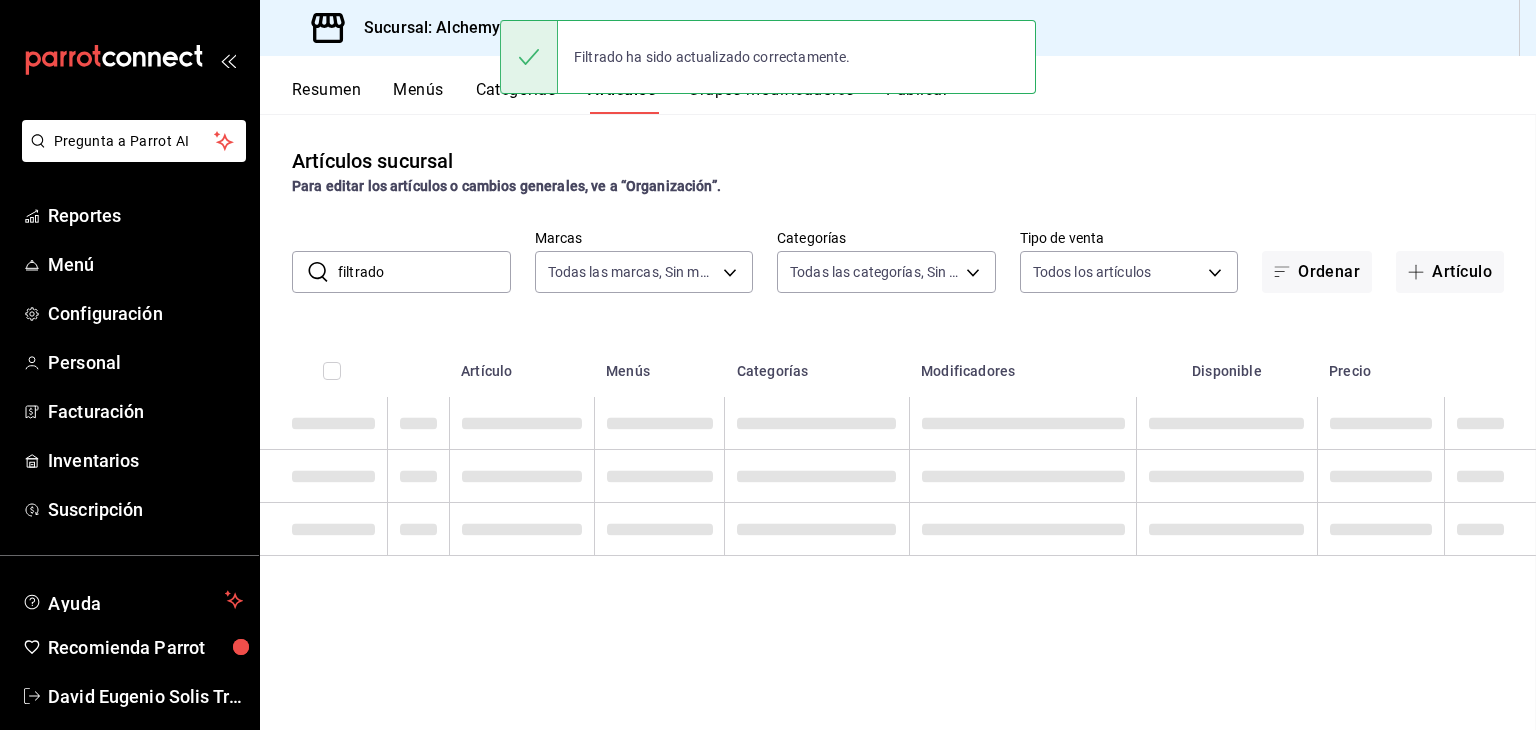 scroll, scrollTop: 0, scrollLeft: 0, axis: both 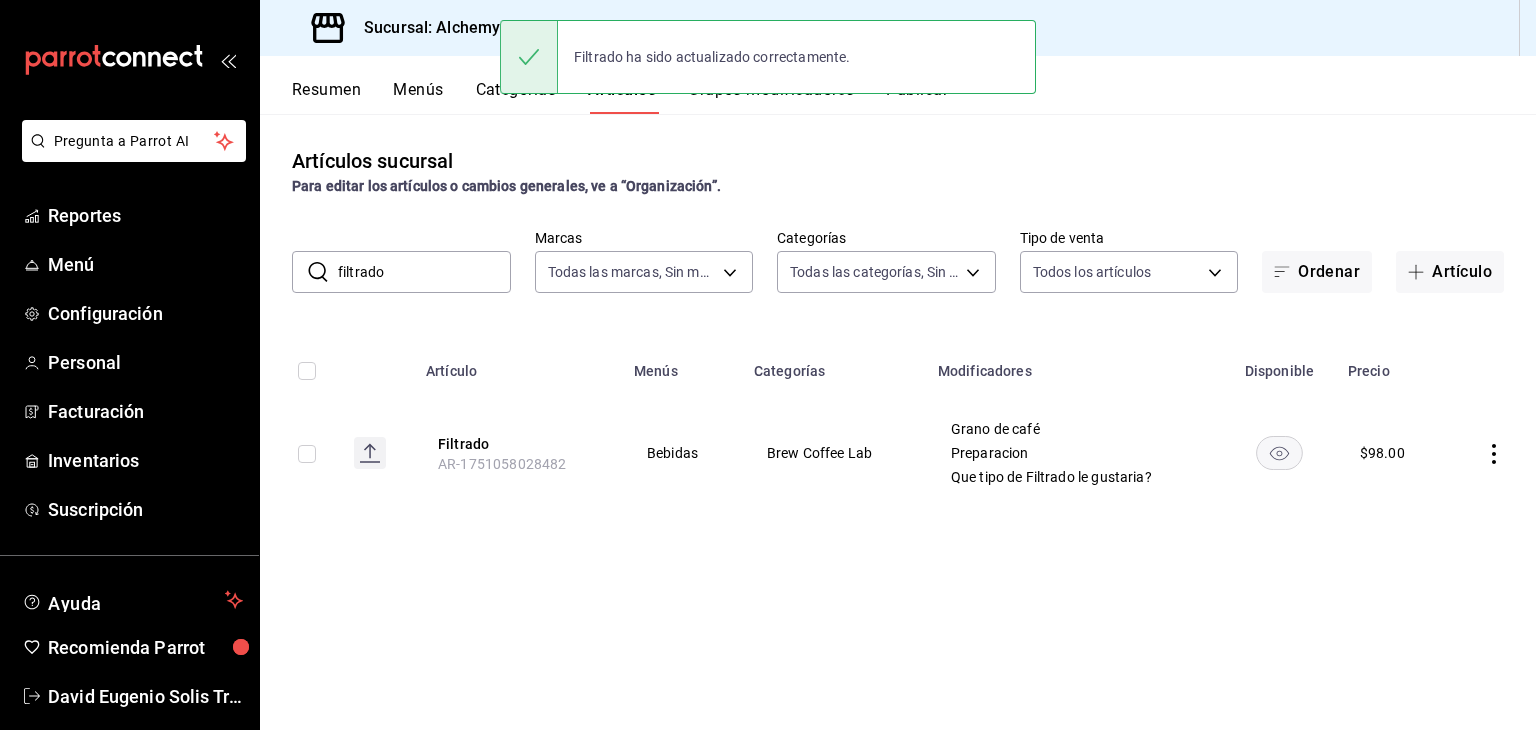 click on "filtrado" at bounding box center [424, 272] 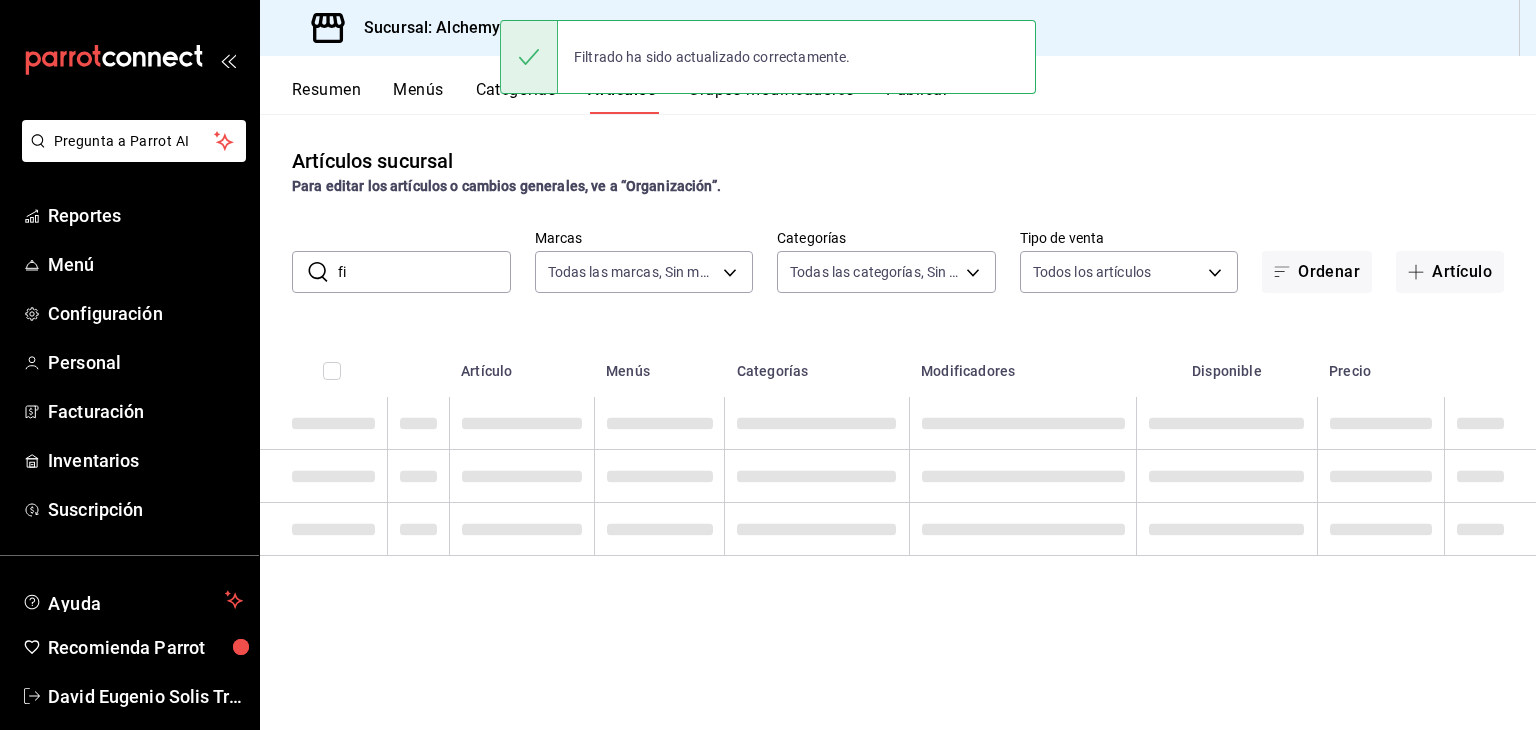 type on "f" 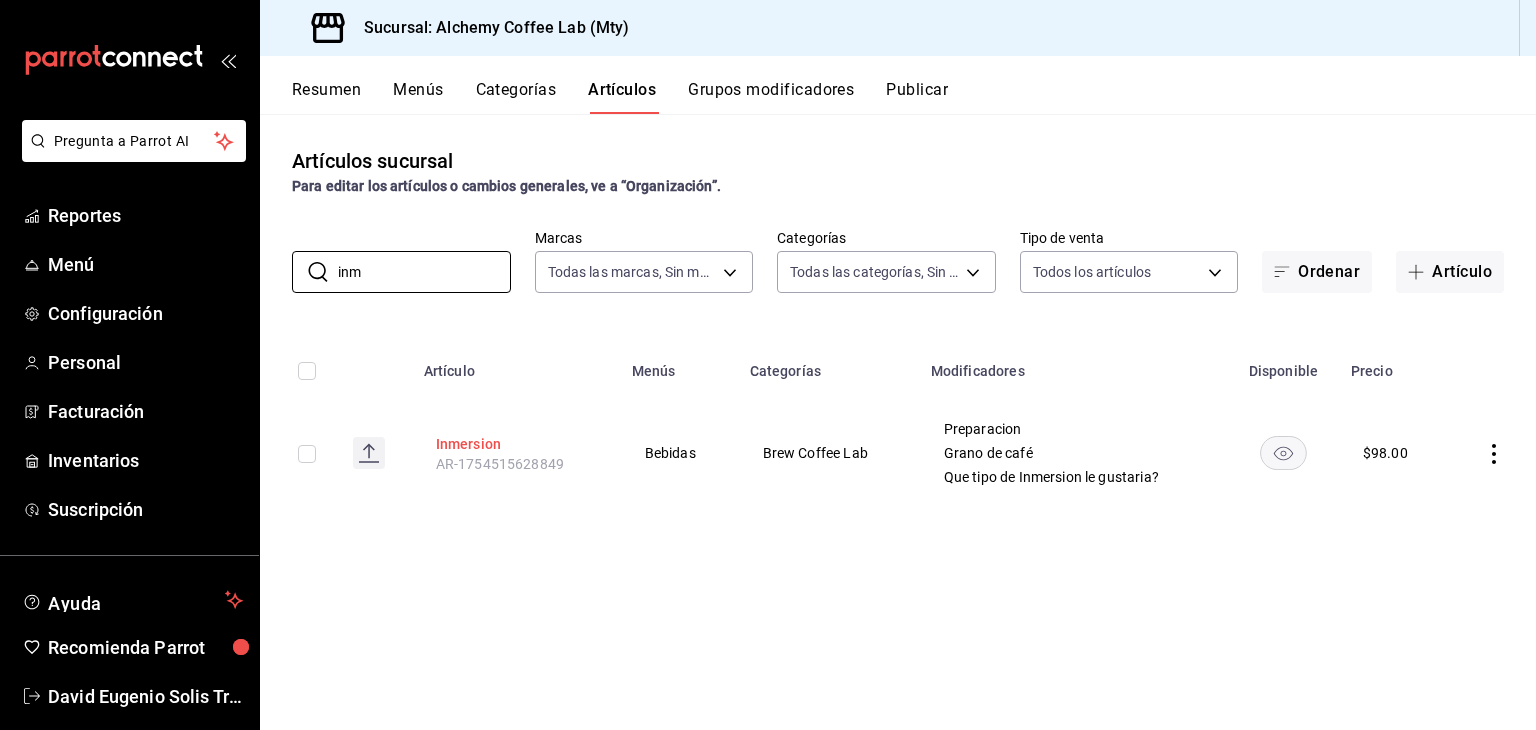 click on "Inmersion" at bounding box center (516, 444) 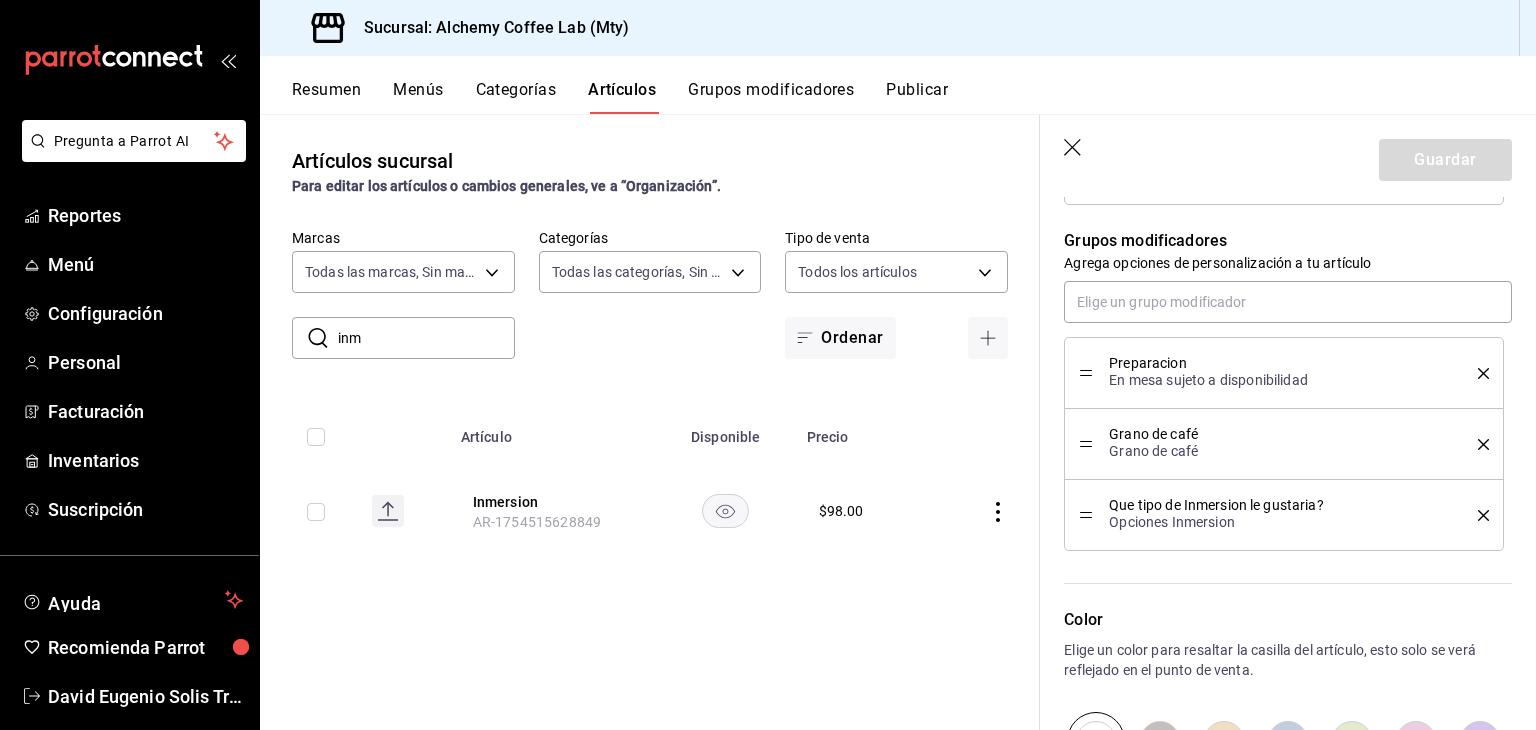 scroll, scrollTop: 900, scrollLeft: 0, axis: vertical 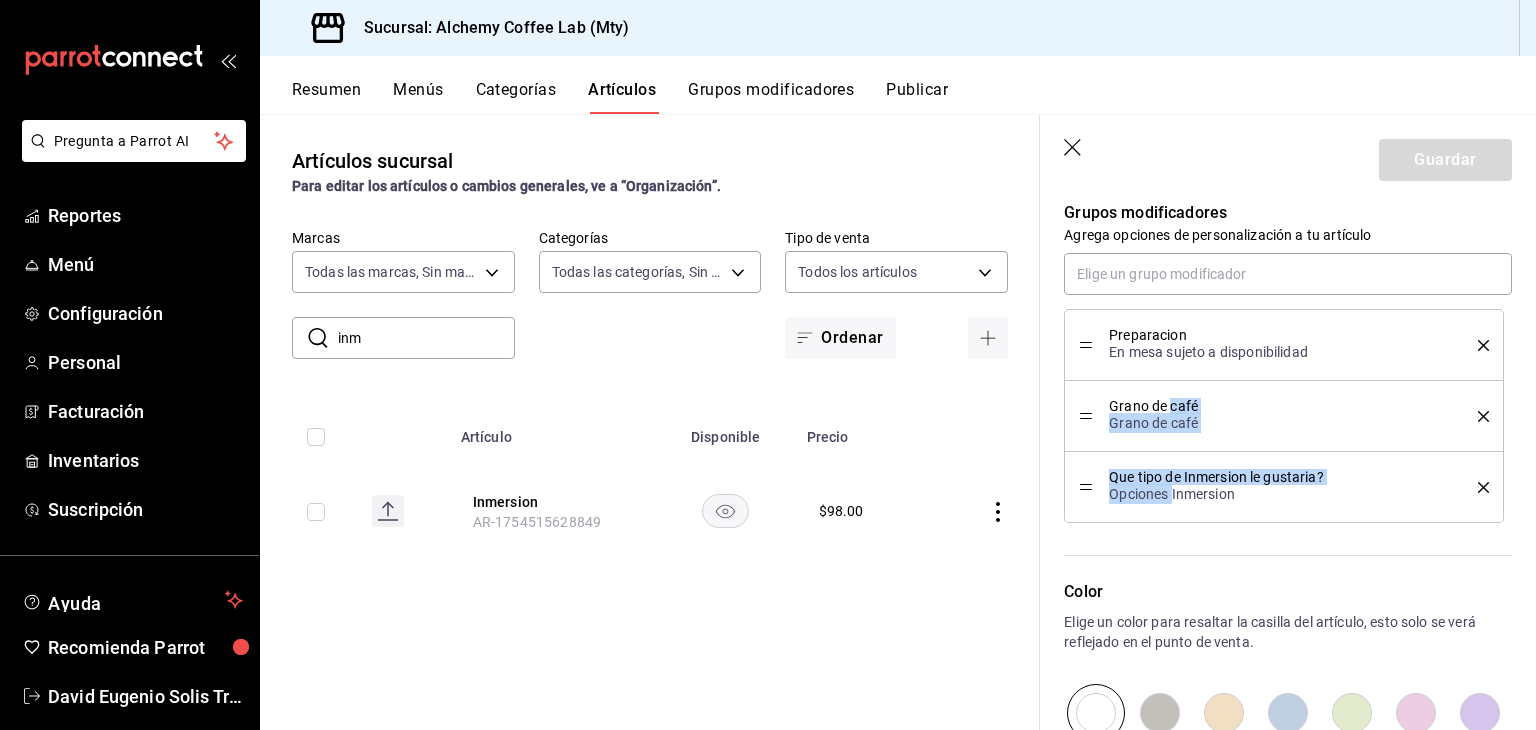 drag, startPoint x: 1170, startPoint y: 503, endPoint x: 1166, endPoint y: 417, distance: 86.09297 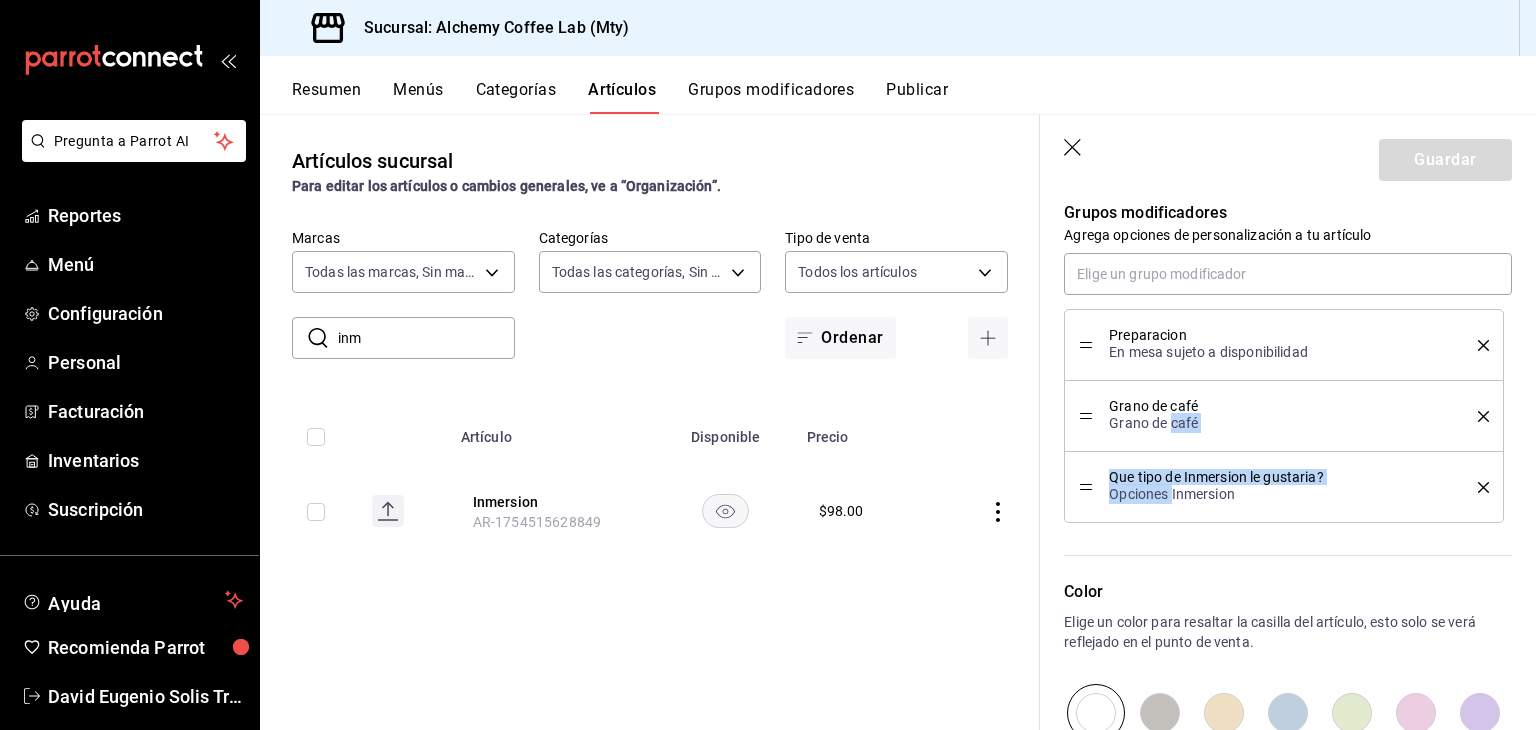 click on "Que tipo de Inmersion  le gustaria? Opciones Inmersion" at bounding box center [1284, 487] 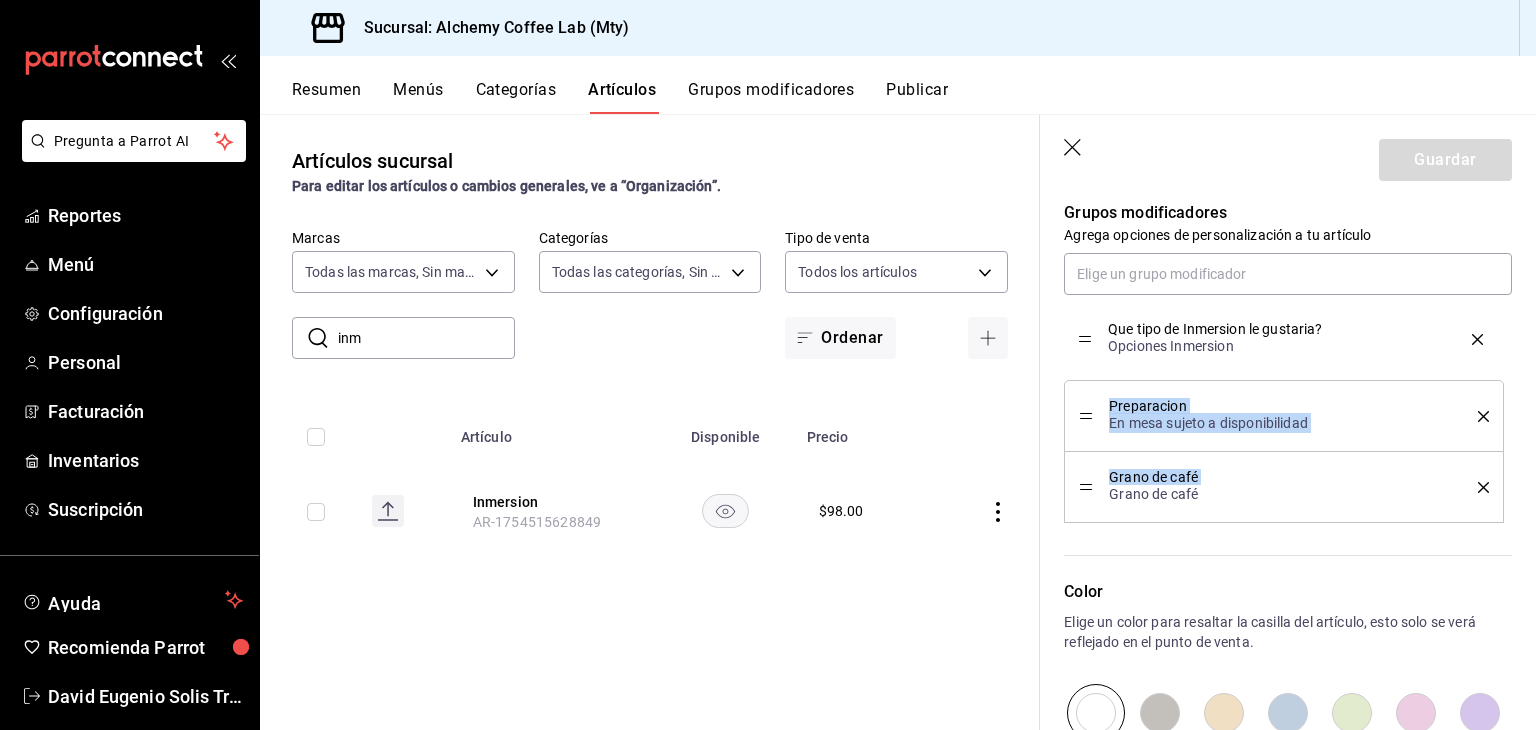 drag, startPoint x: 1083, startPoint y: 489, endPoint x: 1078, endPoint y: 342, distance: 147.085 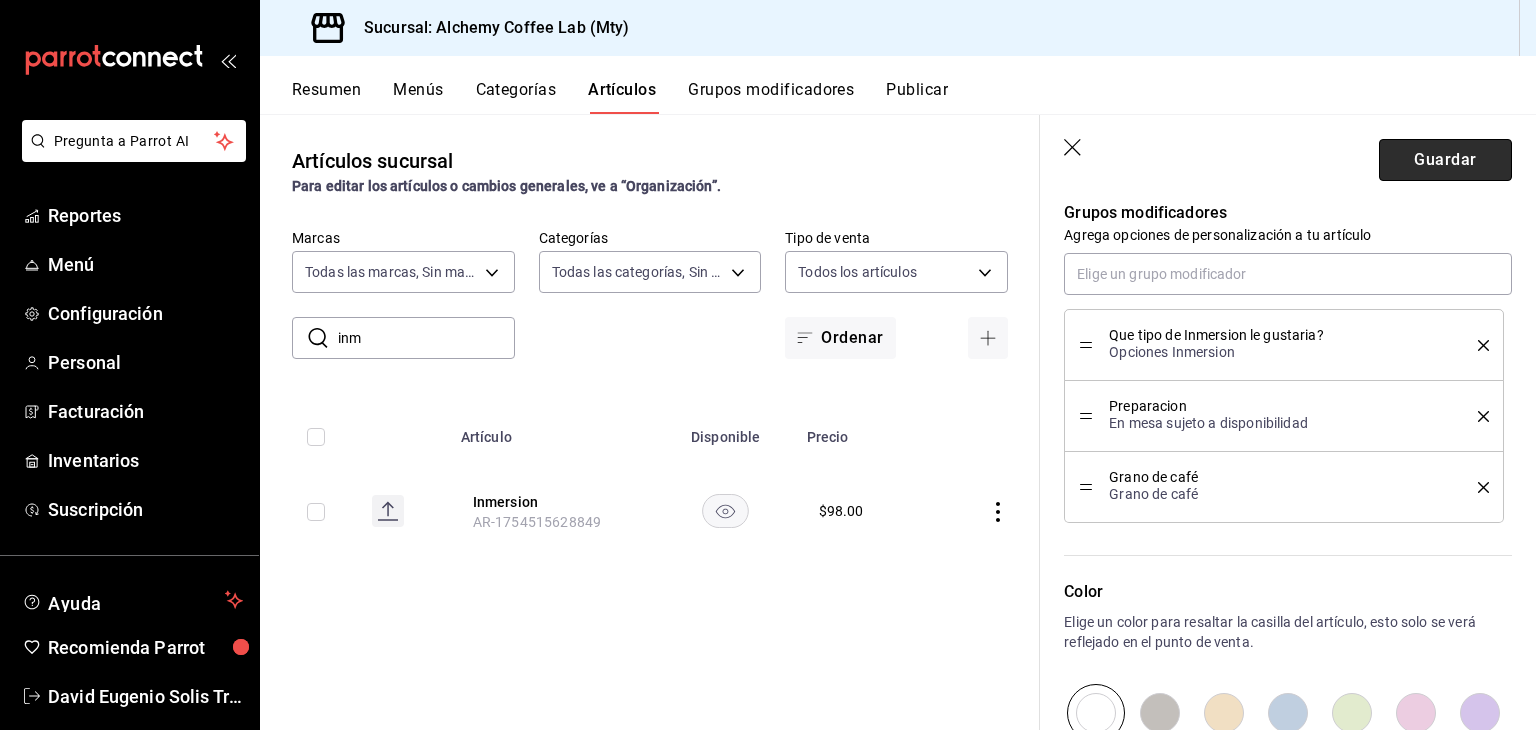click on "Guardar" at bounding box center [1445, 160] 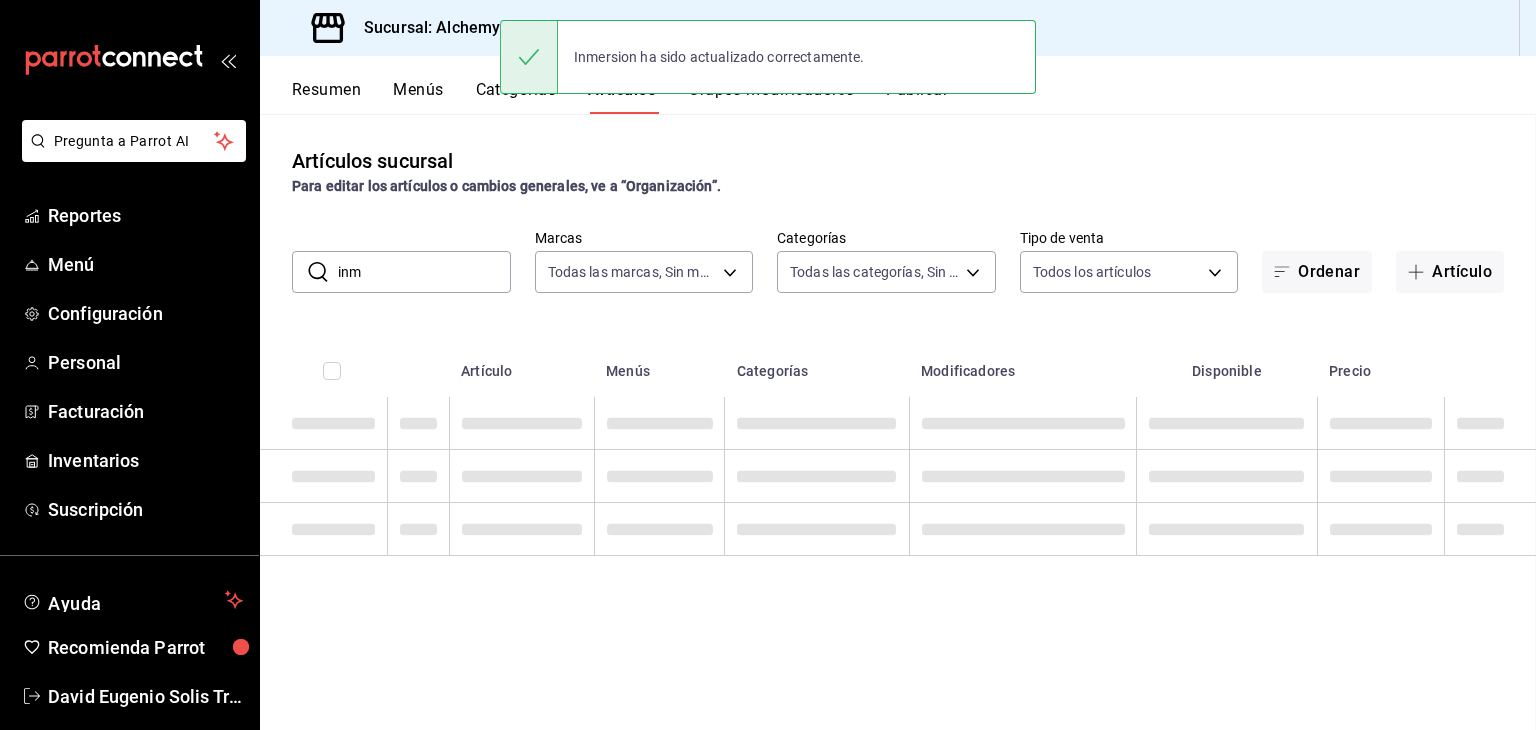 scroll, scrollTop: 0, scrollLeft: 0, axis: both 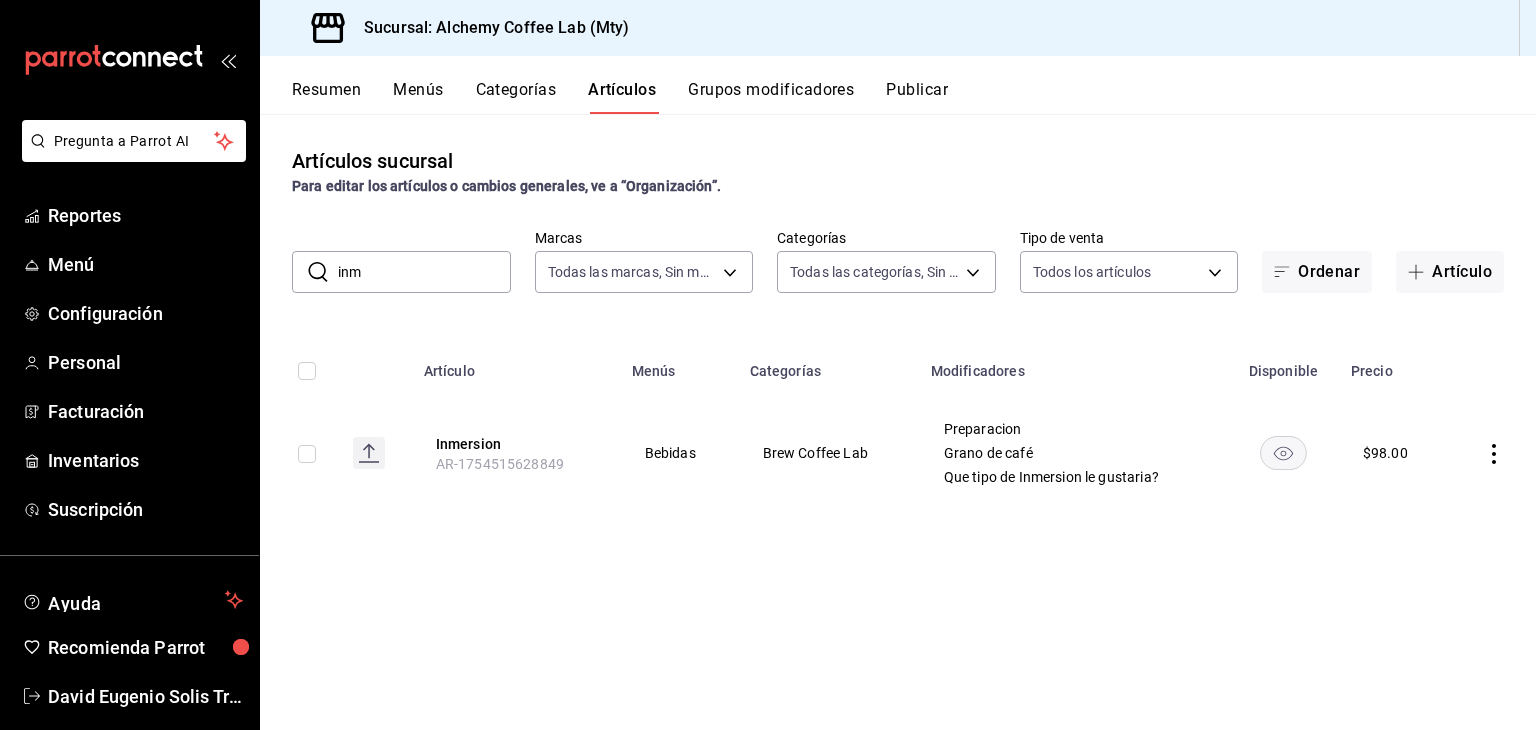 click on "inm" at bounding box center (424, 272) 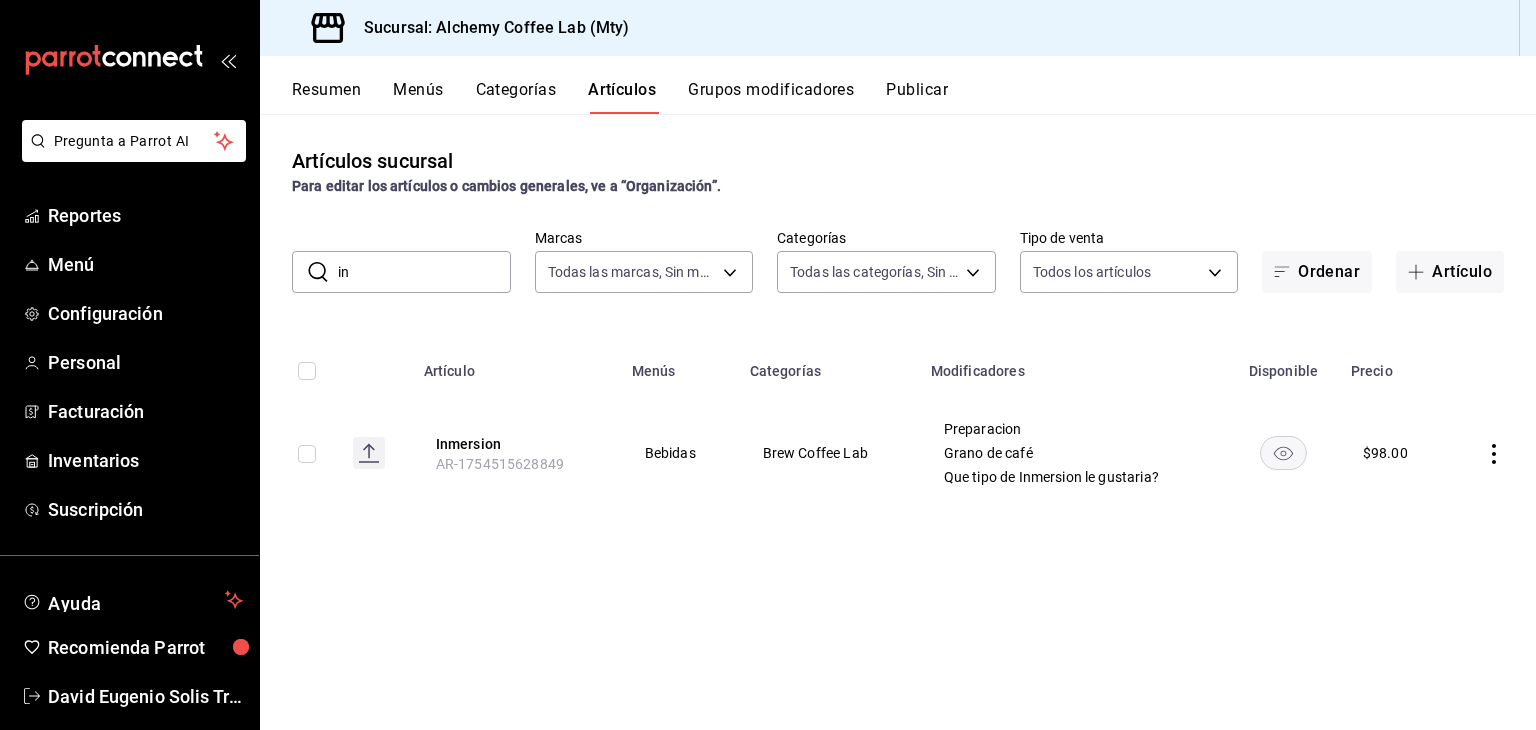 type on "i" 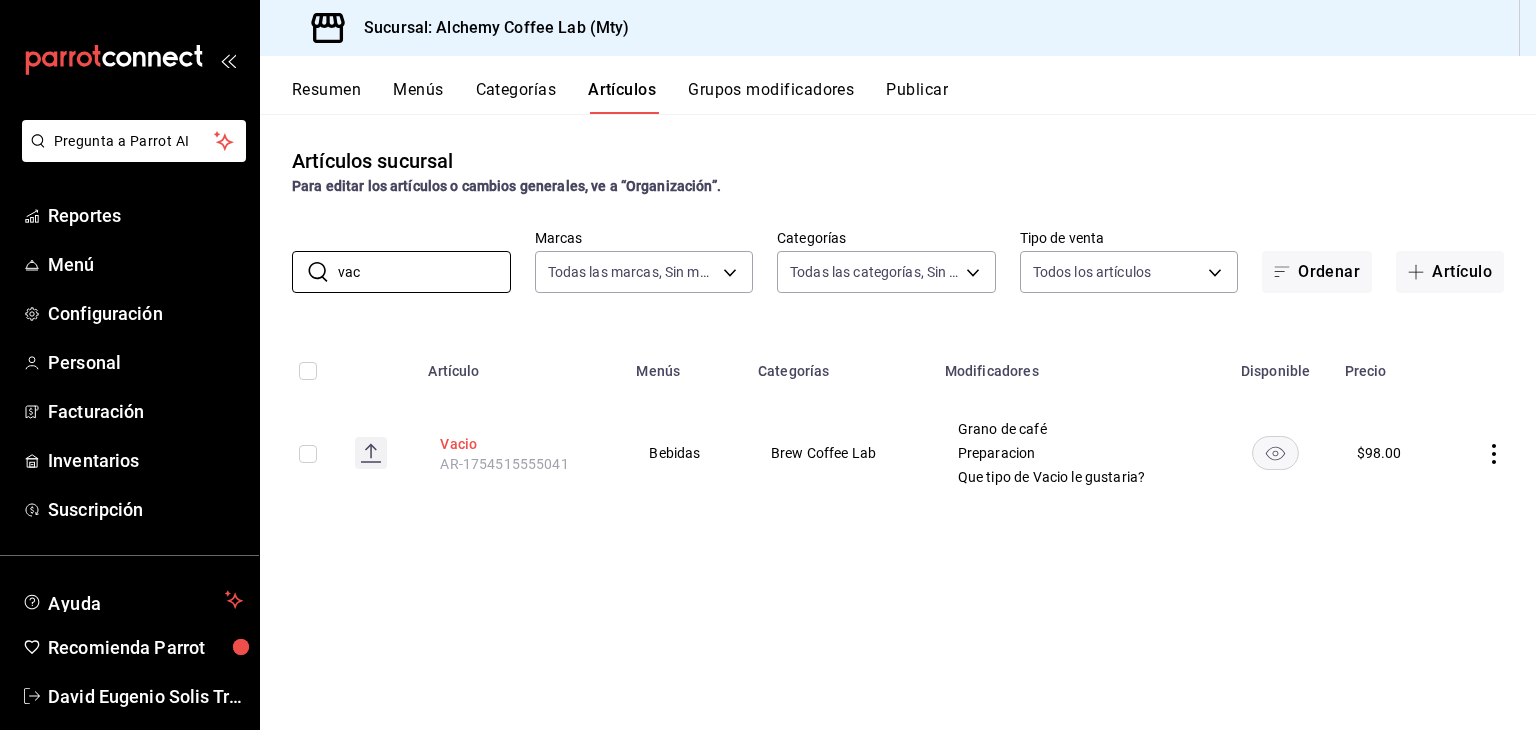 type on "vac" 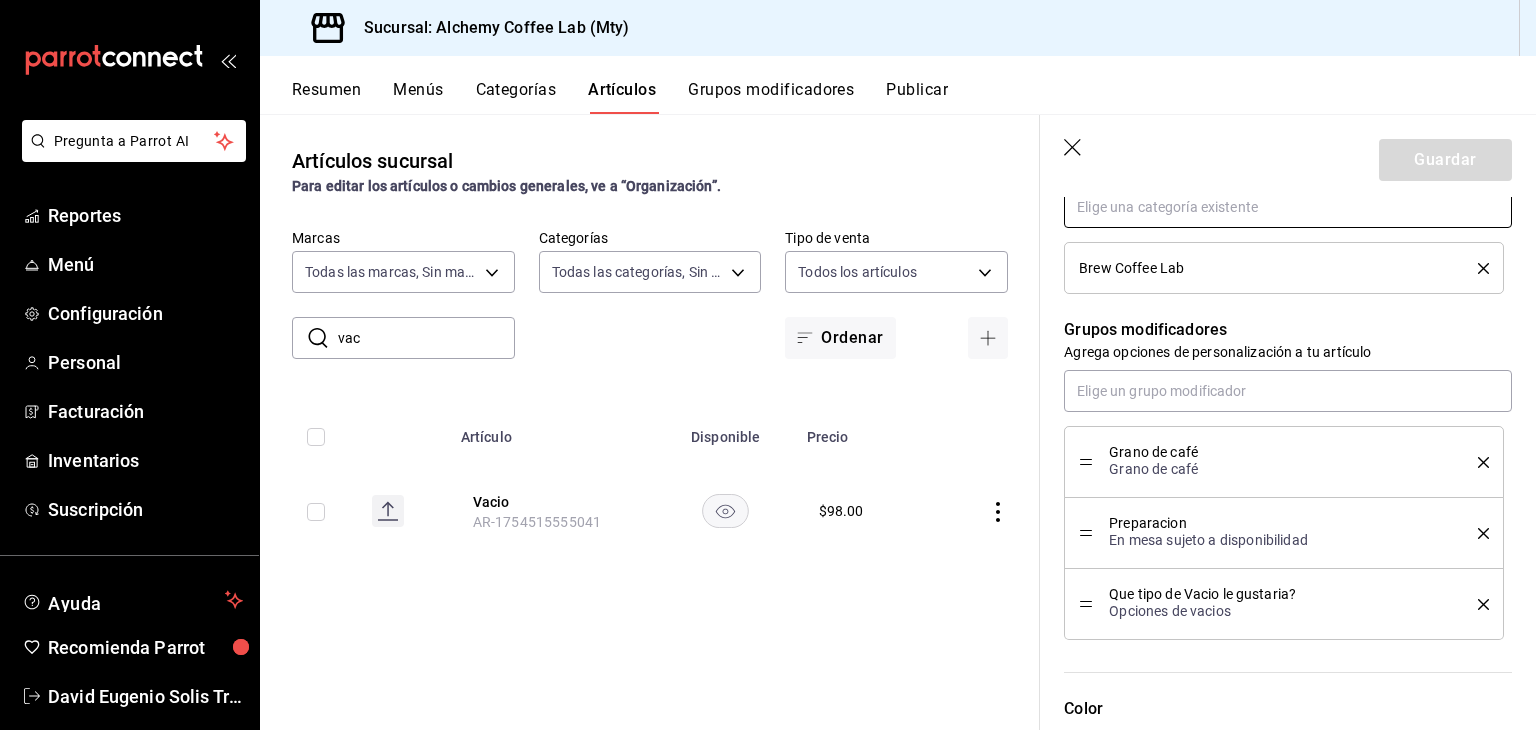 scroll, scrollTop: 800, scrollLeft: 0, axis: vertical 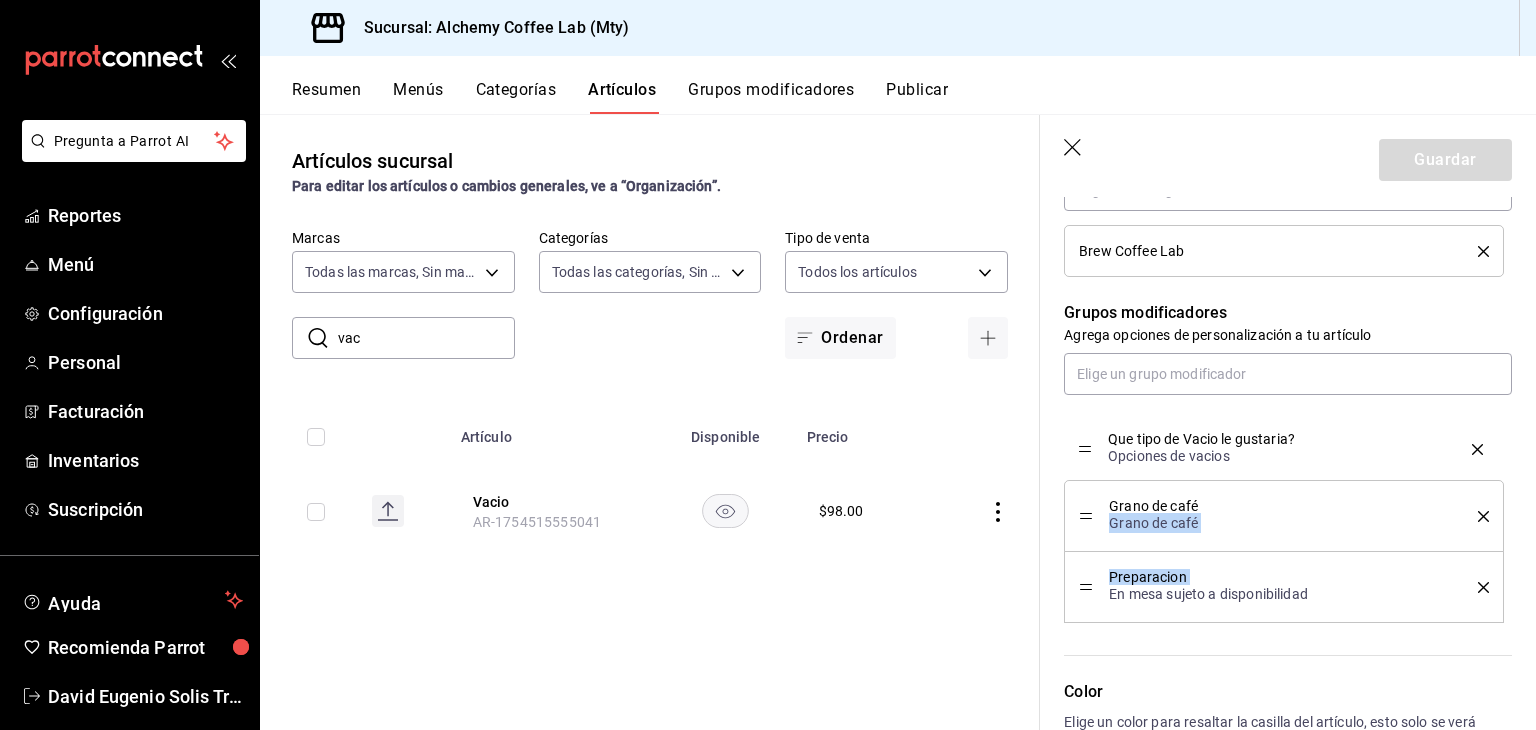 drag, startPoint x: 1088, startPoint y: 590, endPoint x: 1108, endPoint y: 450, distance: 141.42136 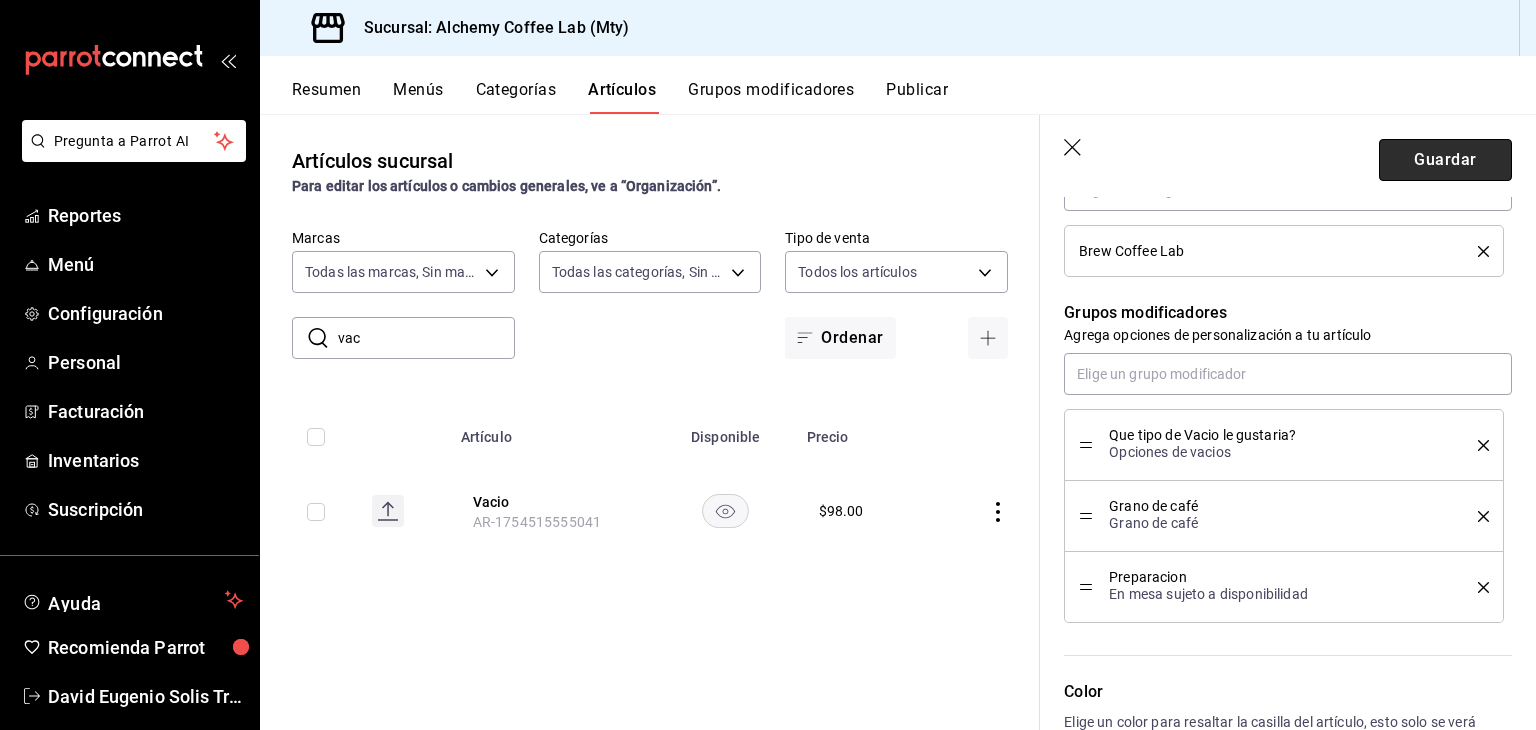 click on "Guardar" at bounding box center [1445, 160] 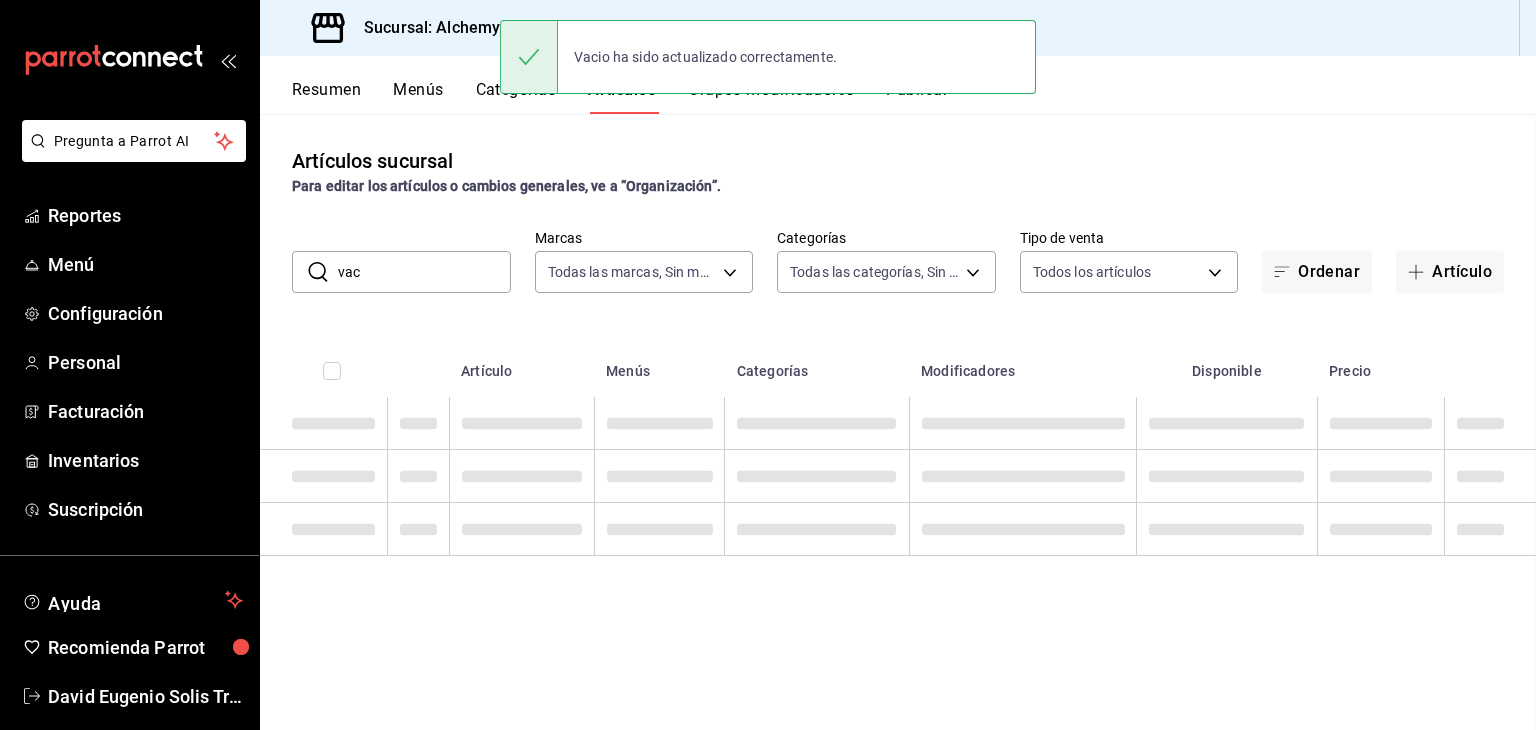 scroll, scrollTop: 0, scrollLeft: 0, axis: both 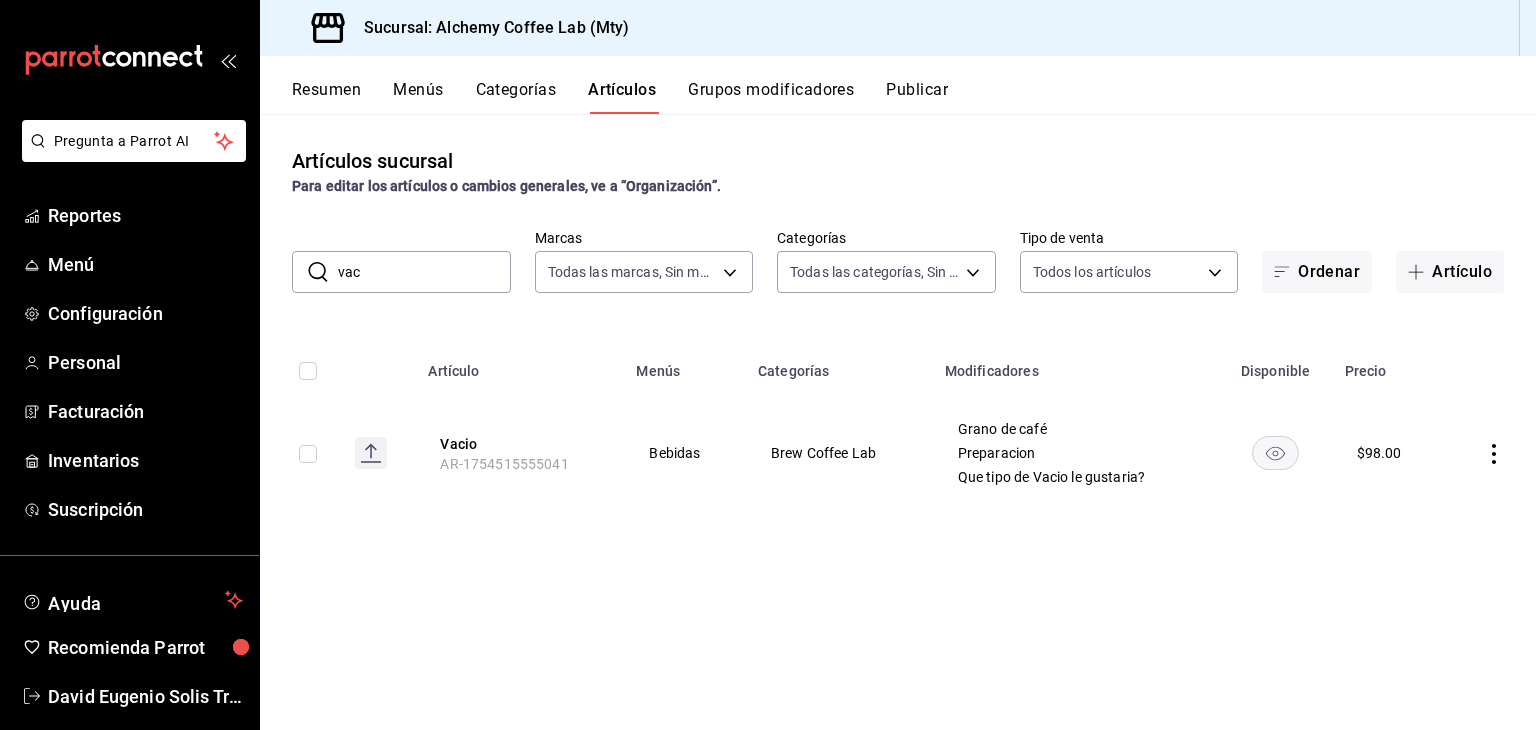 click on "Grupos modificadores" at bounding box center (771, 97) 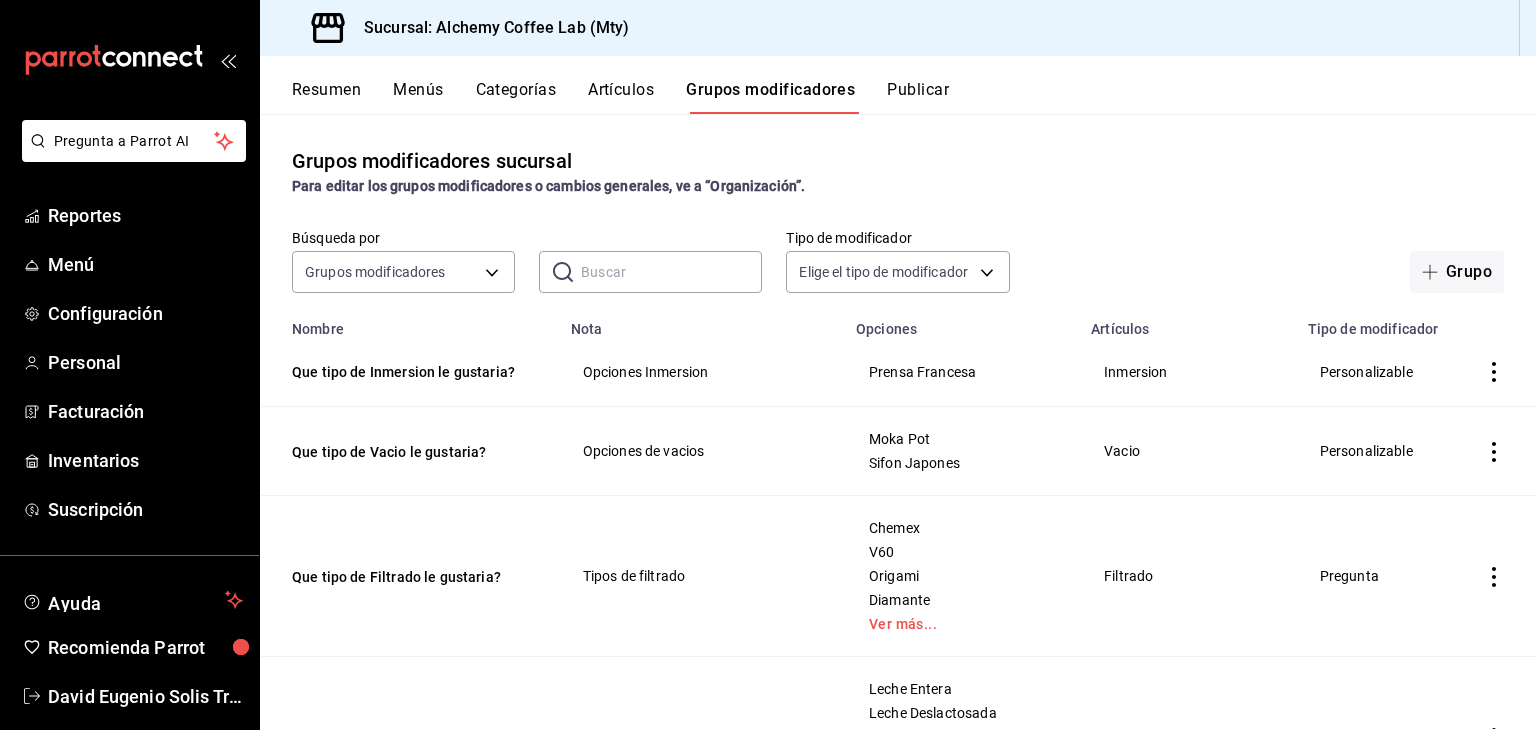 click at bounding box center (671, 272) 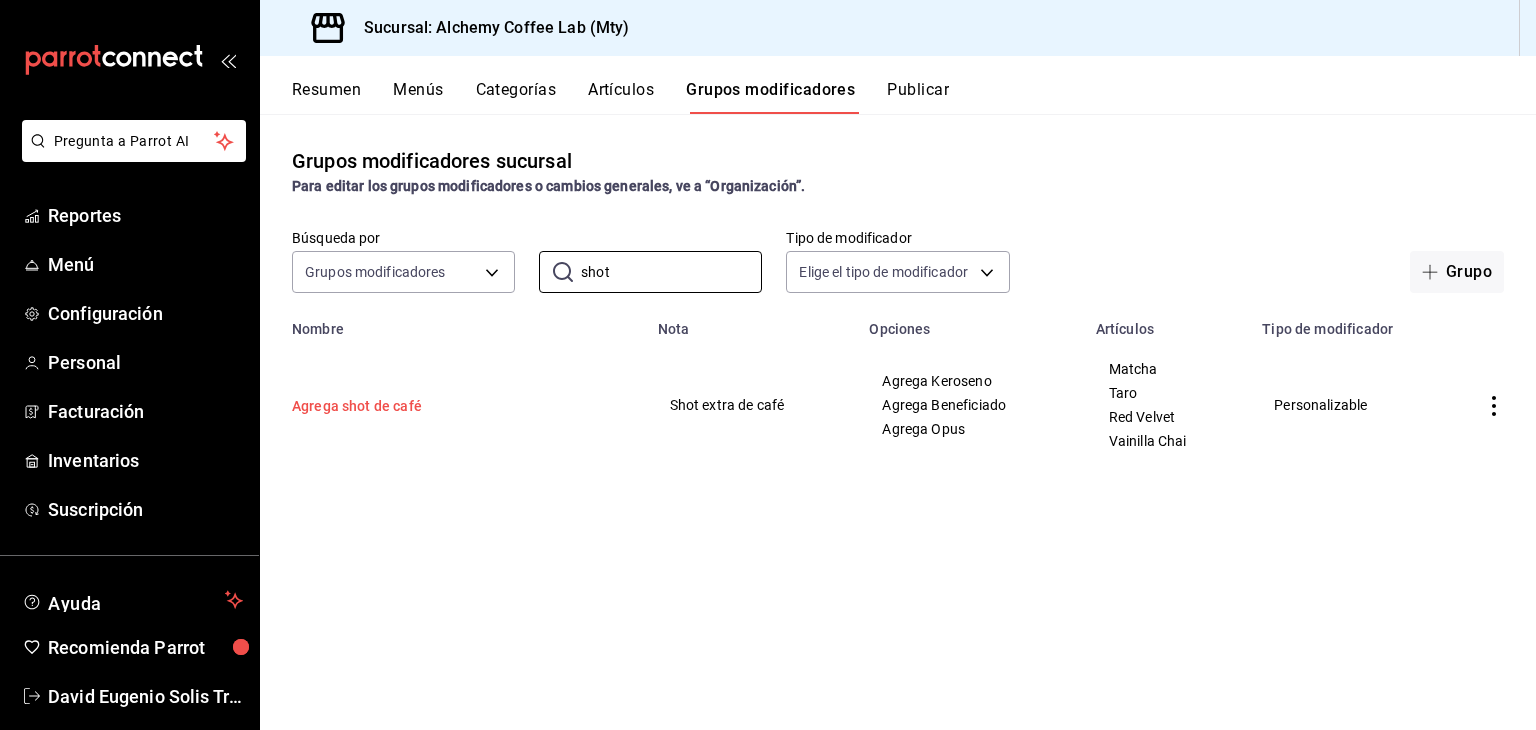 type on "shot" 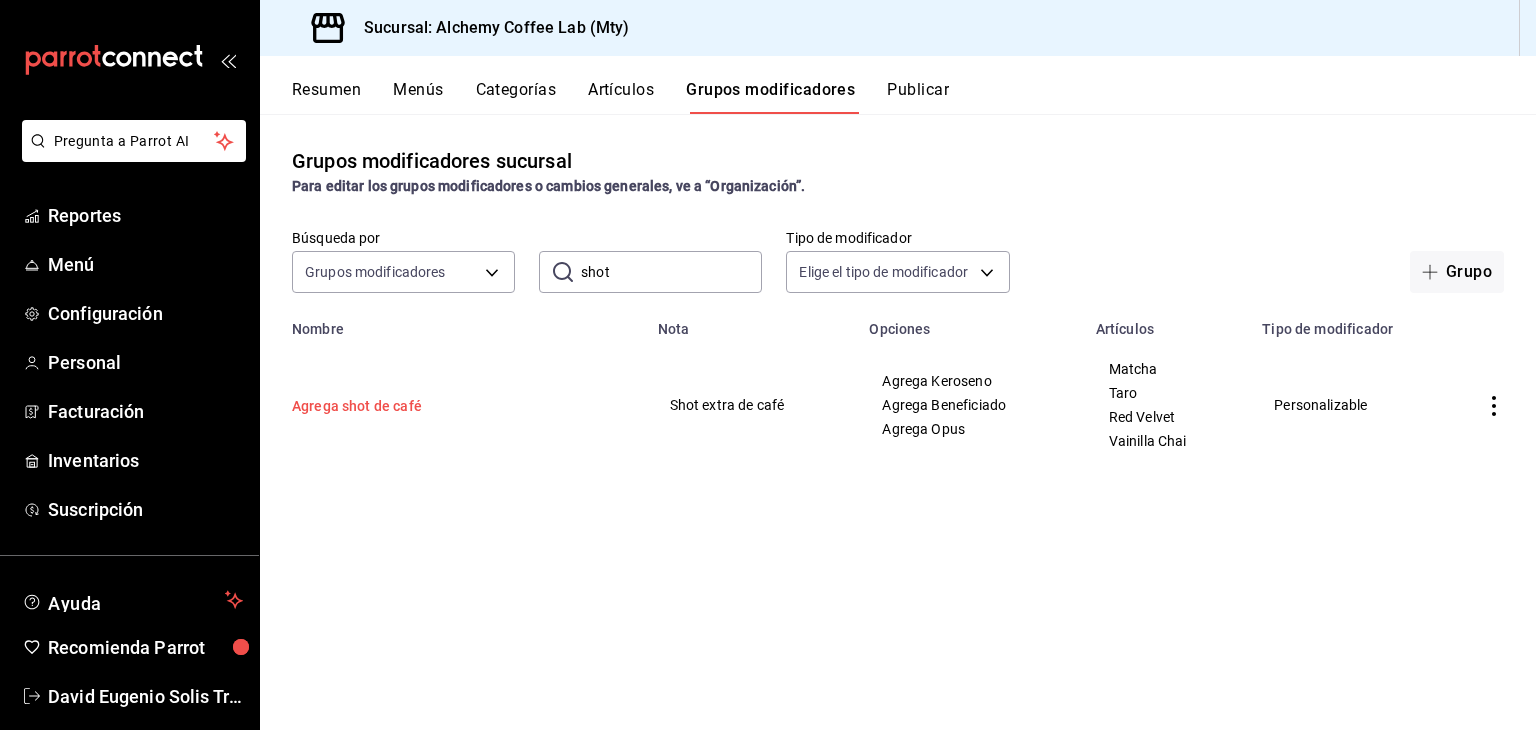 click on "Agrega shot de café" at bounding box center (412, 406) 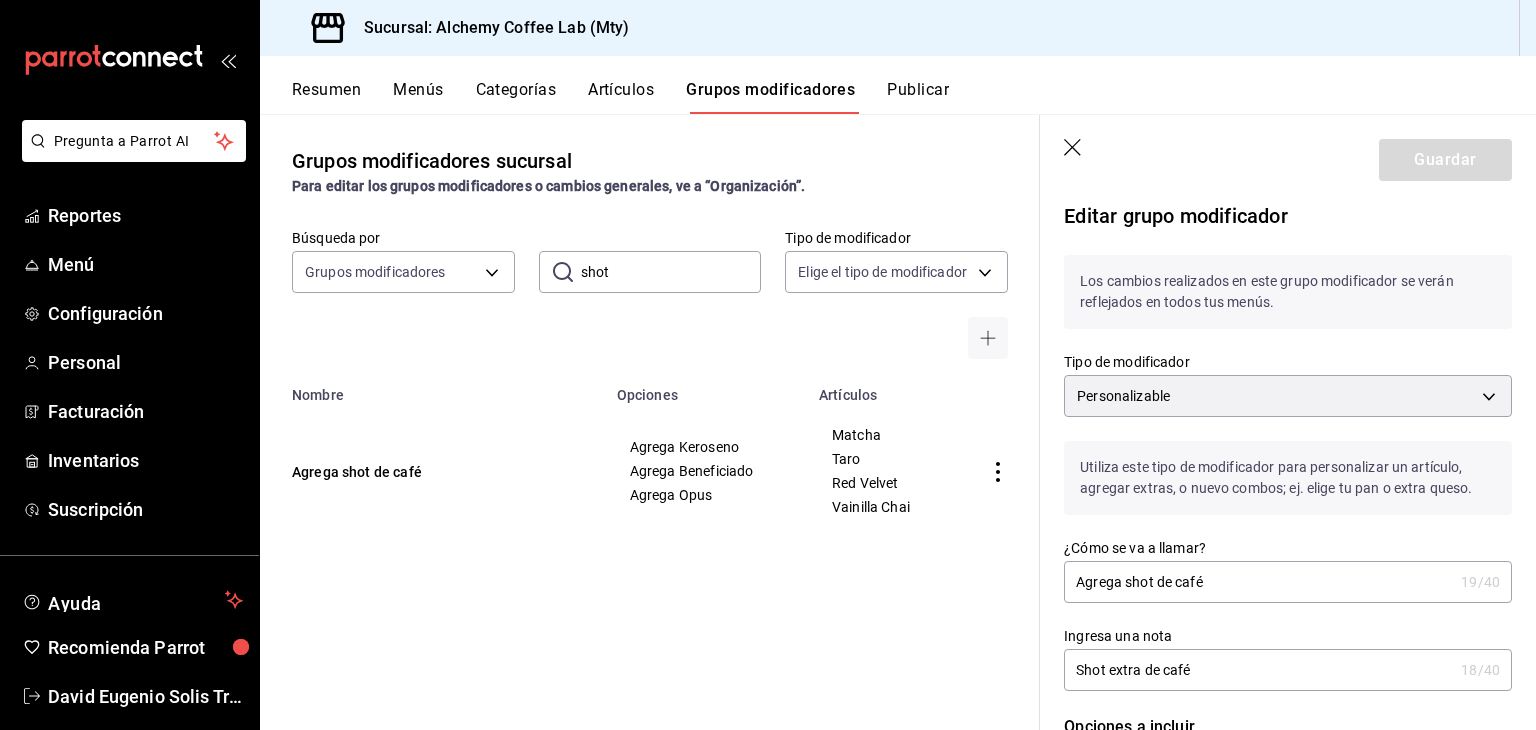 scroll, scrollTop: 0, scrollLeft: 0, axis: both 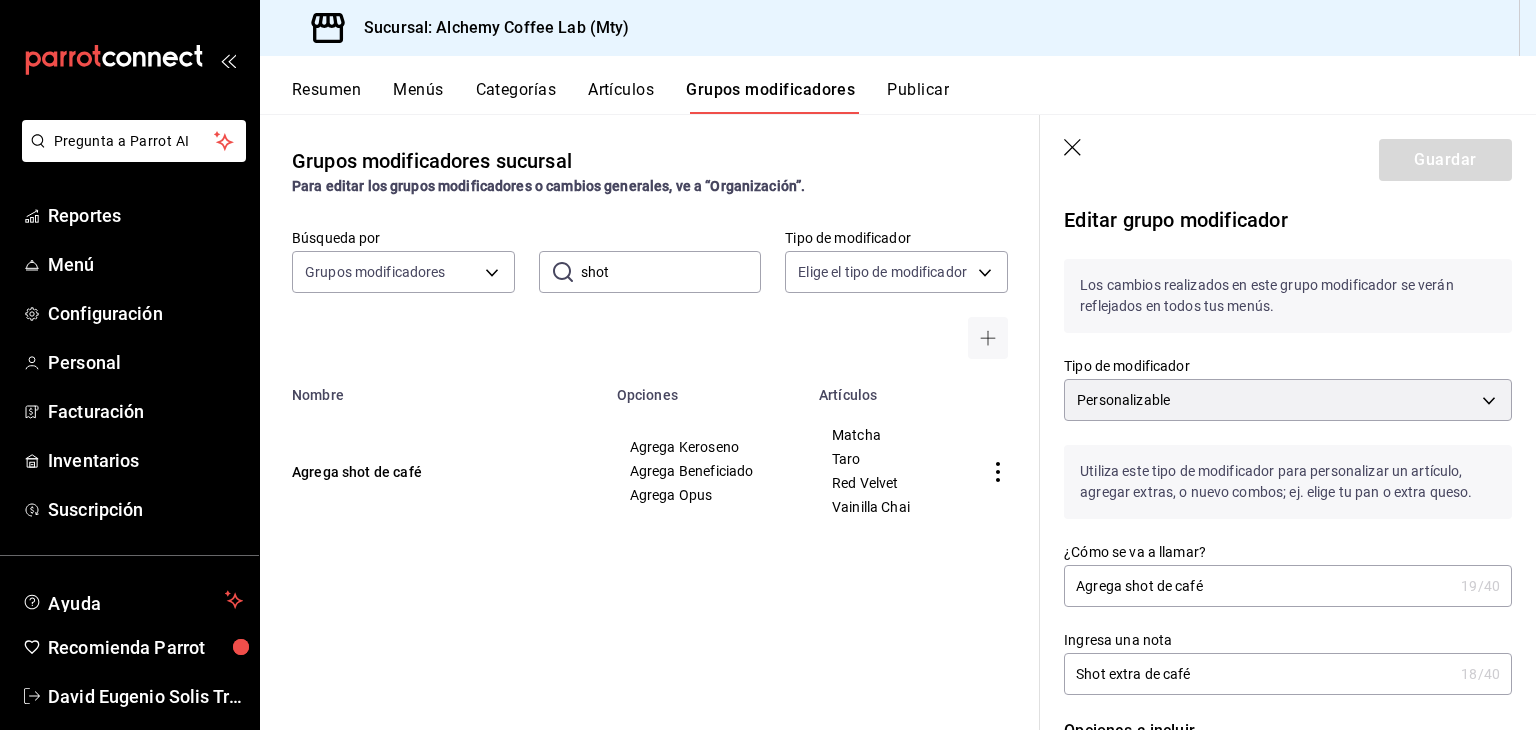 click 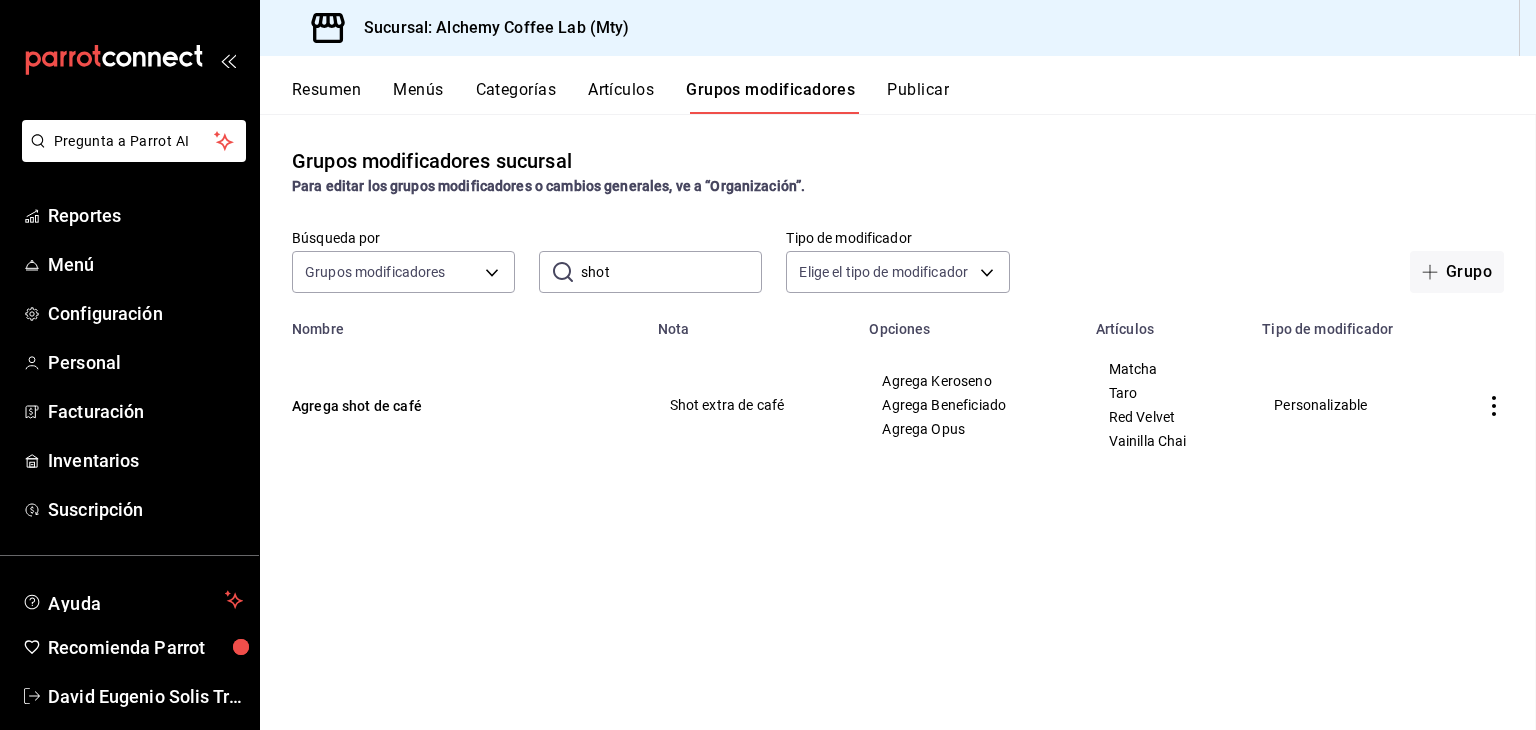 scroll, scrollTop: 0, scrollLeft: 0, axis: both 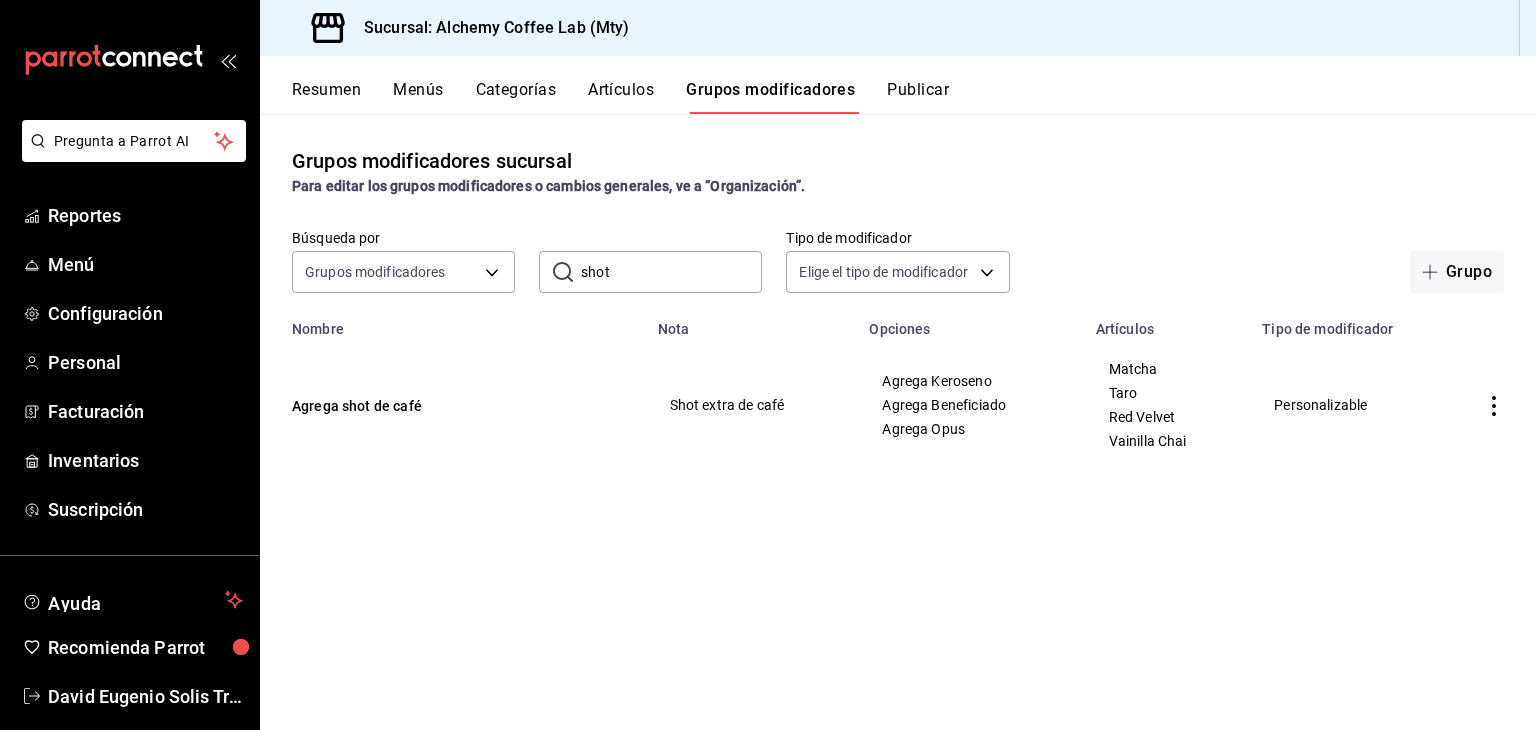 click on "Artículos" at bounding box center (621, 97) 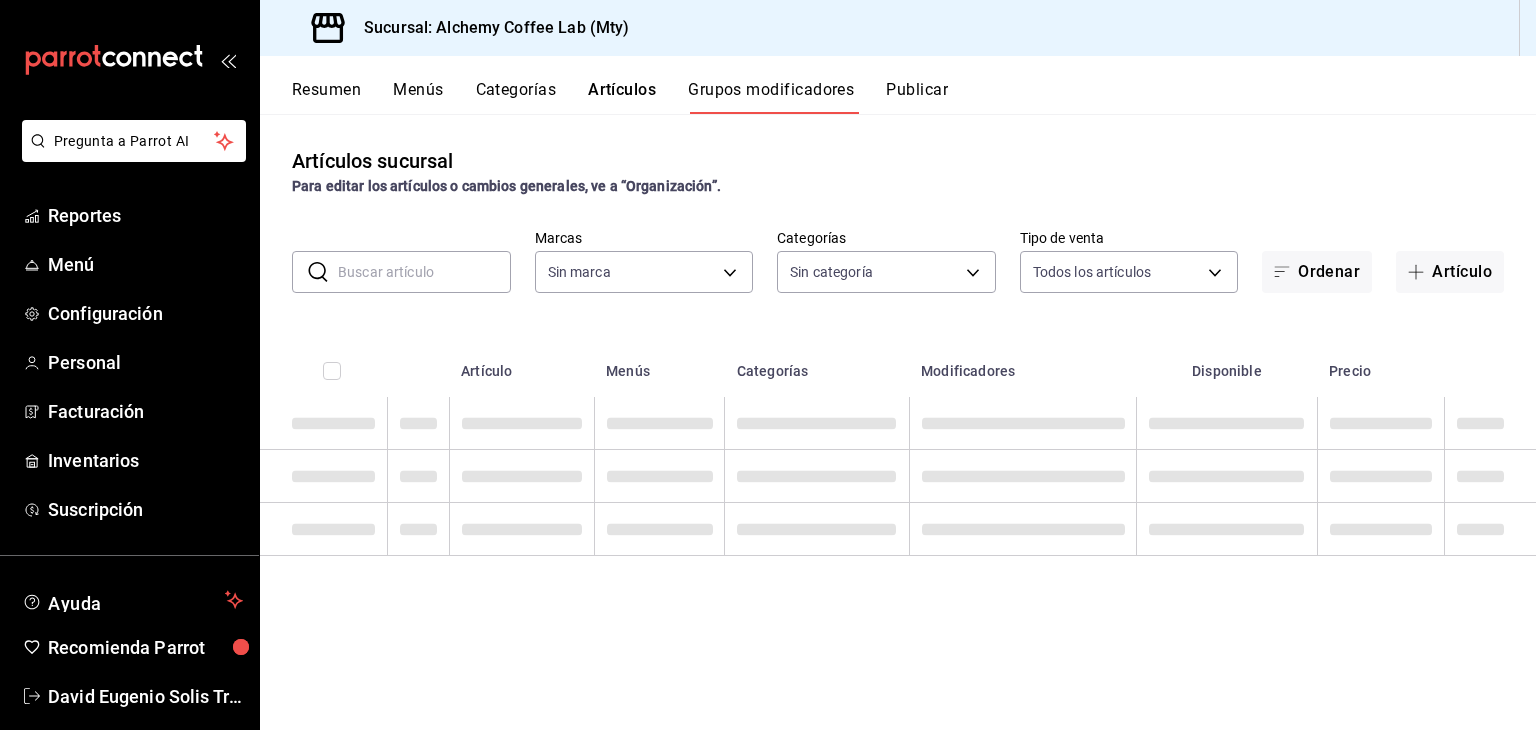 type on "147fd5db-d129-484d-8765-362391796a66" 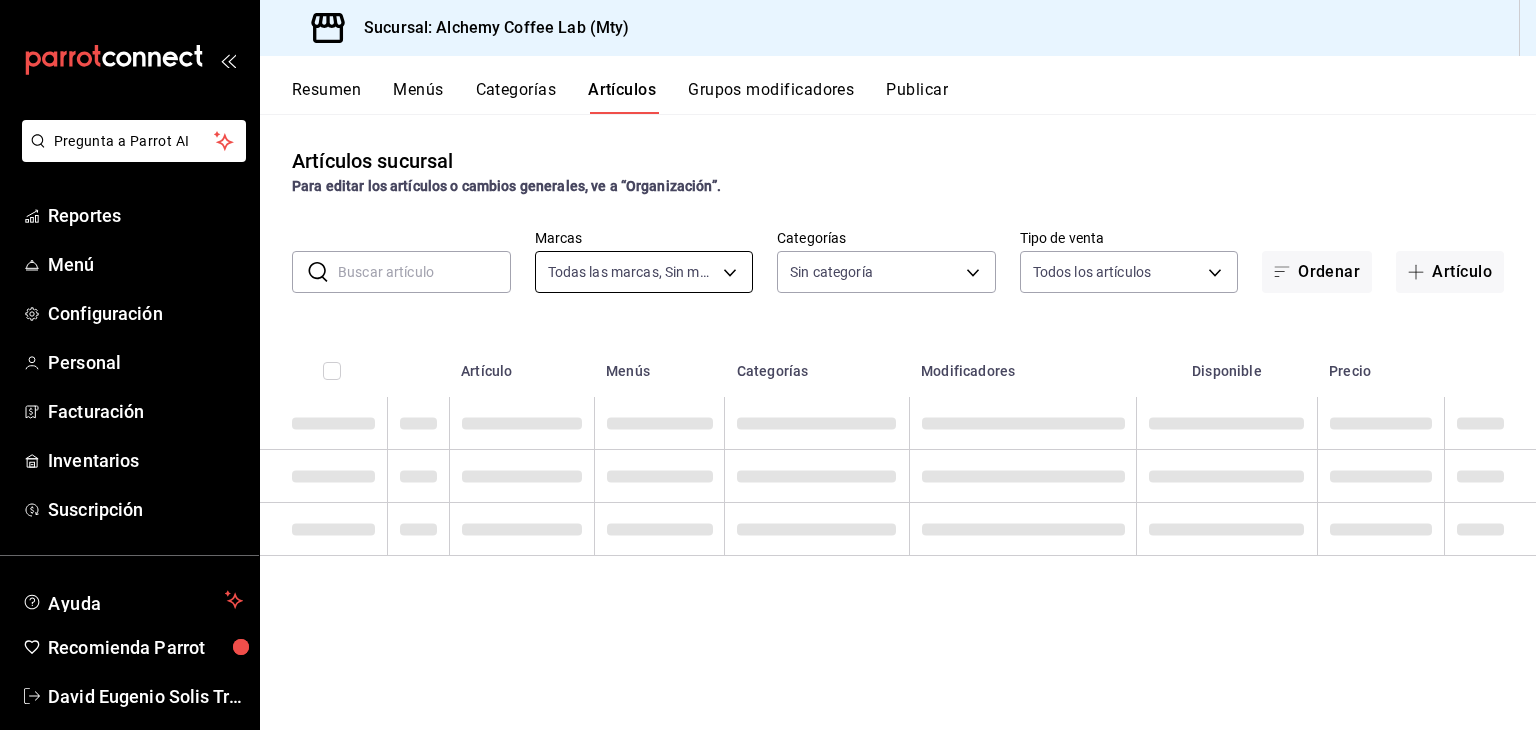 type on "147fd5db-d129-484d-8765-362391796a66" 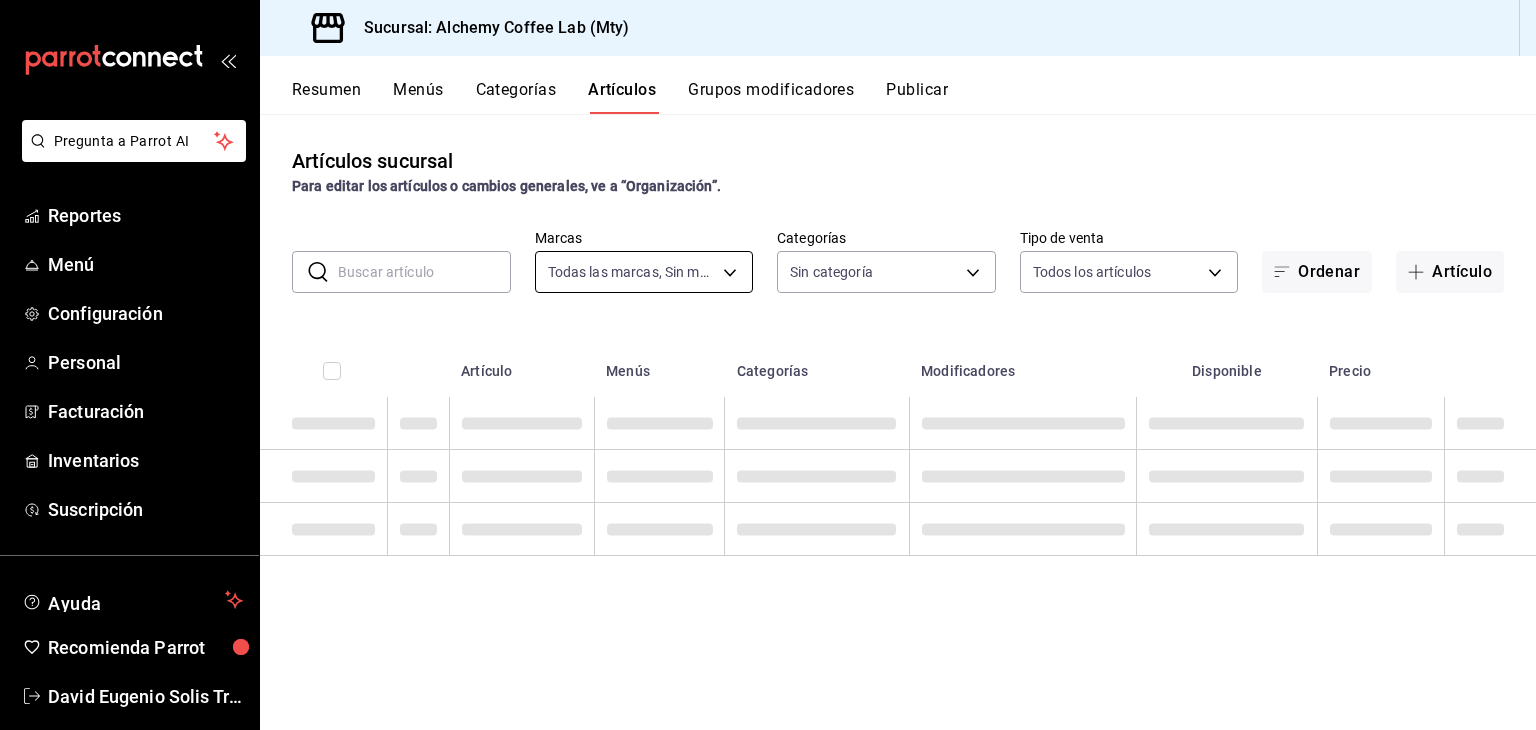 type on "22b06866-db8b-4db9-b95b-35e3e4a85507,fbaa8fe5-68e7-491d-b03f-ce844aa474e7,f0176ca4-5dc3-42f0-a21f-54796b2d6ce4,c4f1b2b2-4cec-4db9-a310-abf4beb25226,6e561742-6cfe-4428-bdd7-98f947b897f7,ed96c675-c7ed-4458-b82b-32ea0ae9920c,2e3e028b-89e5-4003-abc7-67012b64c3c6,f9ecfb5f-2d86-470a-83ef-3d4616404b79,4dbf6704-01f8-4ae7-b143-5fb9fa4fa204,475d1d53-3dd2-4a4e-b59e-75da982537cc,9128c269-13cc-49c0-a61c-98ae135d2966,1489ea8f-3c5b-4bed-8712-fb1efc8e1484,237dd9fd-525f-4126-935d-1d618c95d359,1759a289-da96-444c-a3da-589932e8f911,32a25308-5a1a-4b27-9101-20aae4ecbe3b,5720fba0-4b3c-4af1-99c2-310b9d32b626,6f391e13-d369-4fd1-9e07-81fa35695065,6cee18f7-63d6-4ae0-a5fa-7f66450c5234,8f56fa9d-b5f7-423d-8f11-eda24a9be7dc,0959238c-b2f0-4e50-a72b-9acd913a0e6d,87d7d329-ef4d-4ea2-b0cc-7aa43f232e86,0d94947a-2237-44fd-9659-405017dccbcb,4f878af2-bd33-4ff2-b57a-7be79110d9e1,7dbad2d2-8702-4494-bd85-95c08bbe0766,19e81b95-3a6a-45a7-b76c-705b7ea18356,ab0ce2b7-02f2-4a6d-b2a0-8d884bdd482f,f61d6689-96be-4dbf-b04d-1c056a84d092,bbe26e67-8ee3-44bb-aa4..." 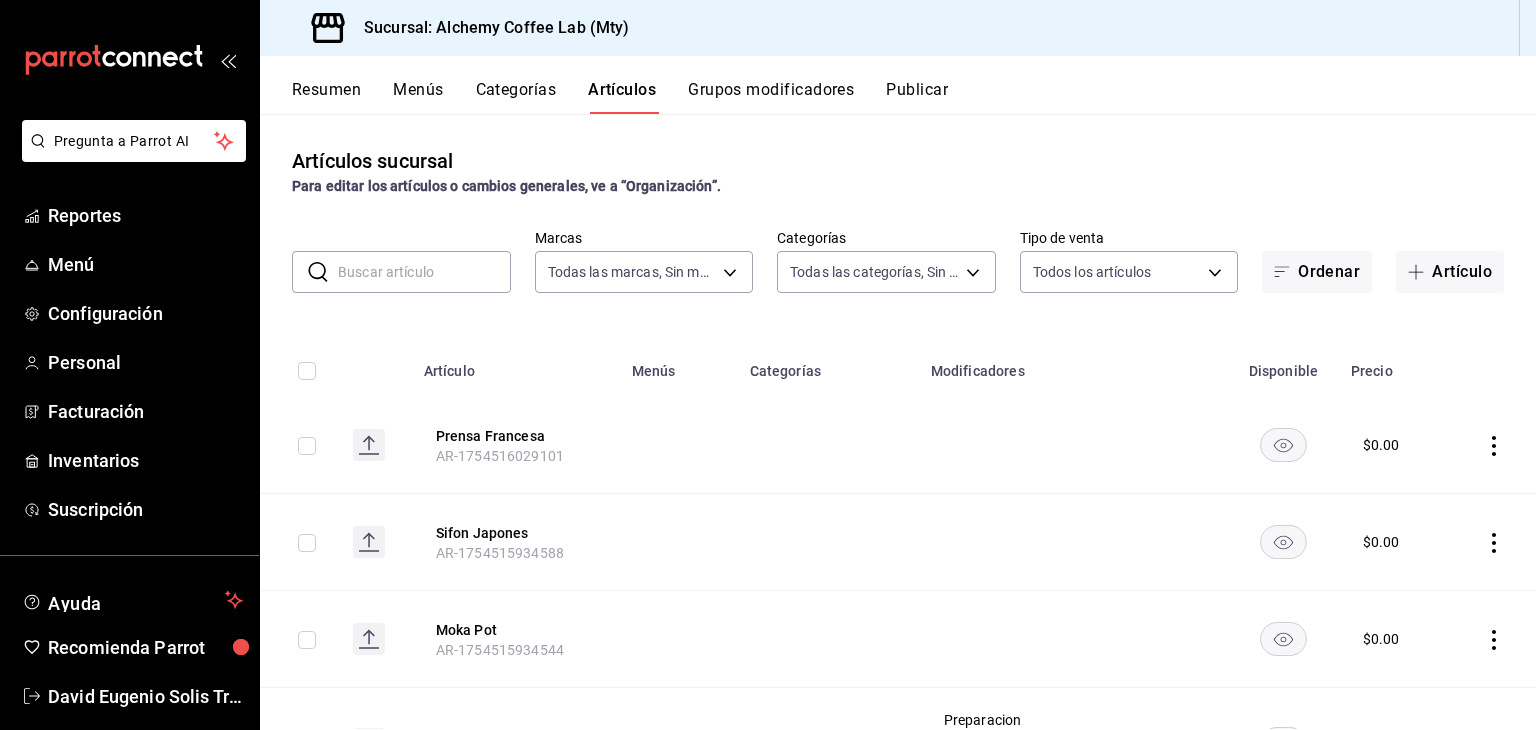 click at bounding box center [424, 272] 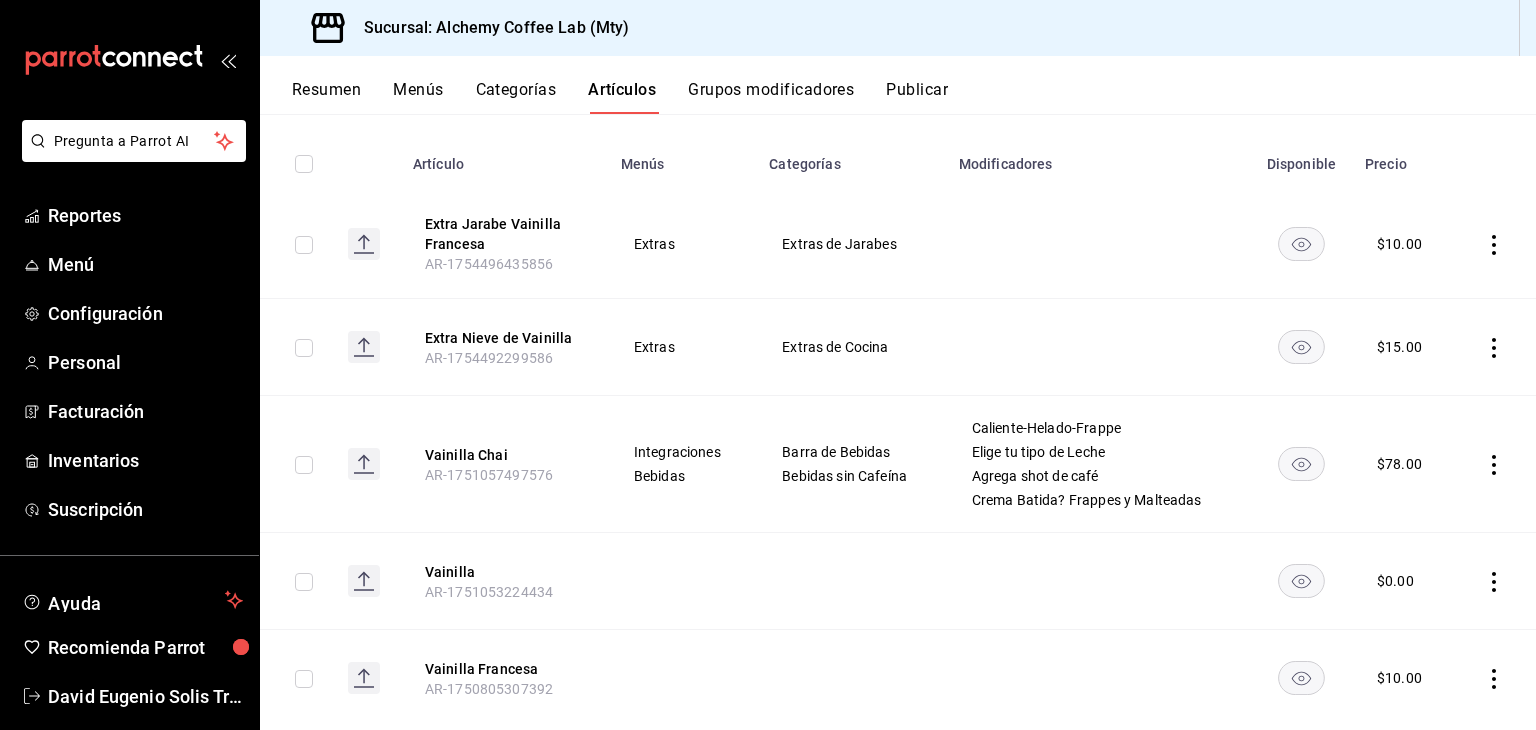 scroll, scrollTop: 251, scrollLeft: 0, axis: vertical 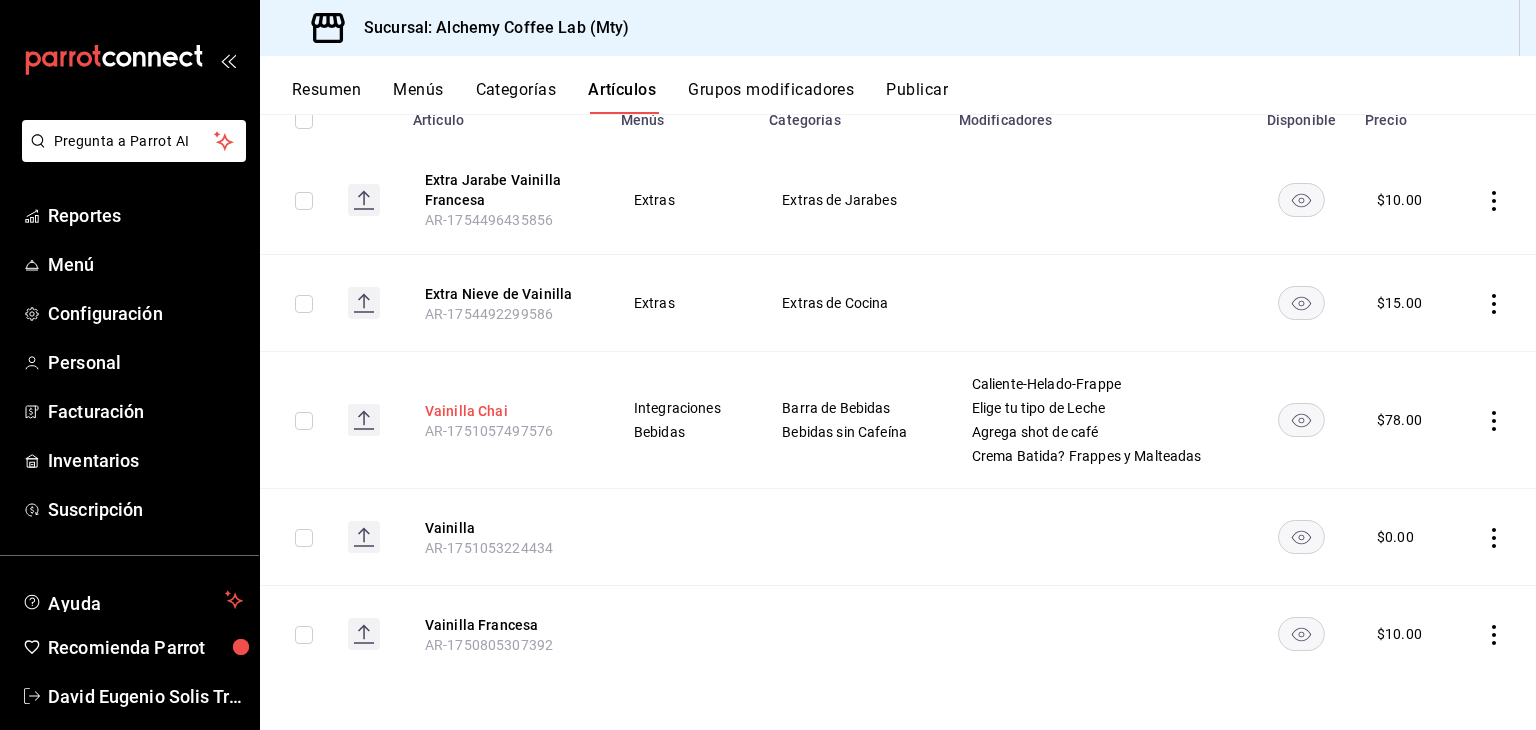 type on "vainilla" 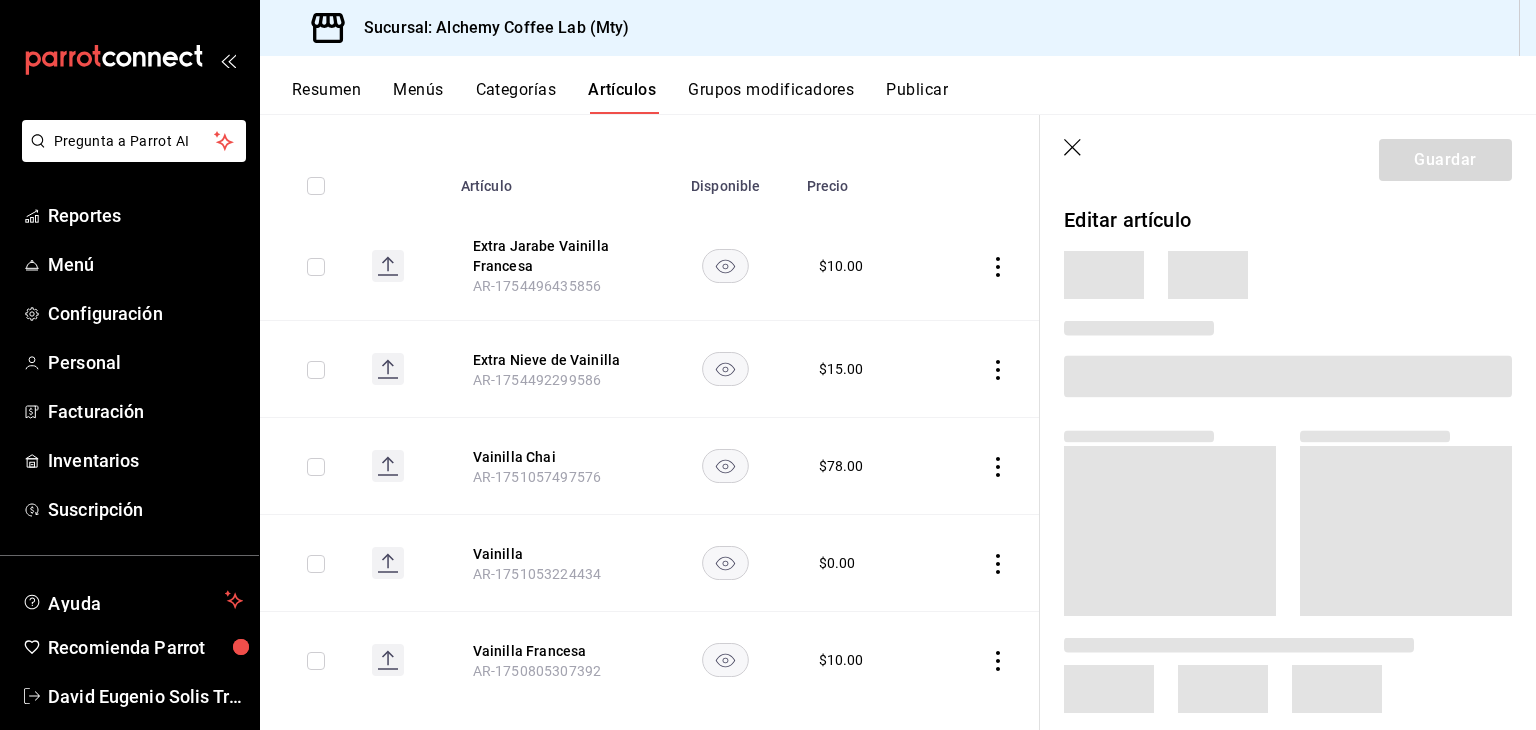scroll, scrollTop: 212, scrollLeft: 0, axis: vertical 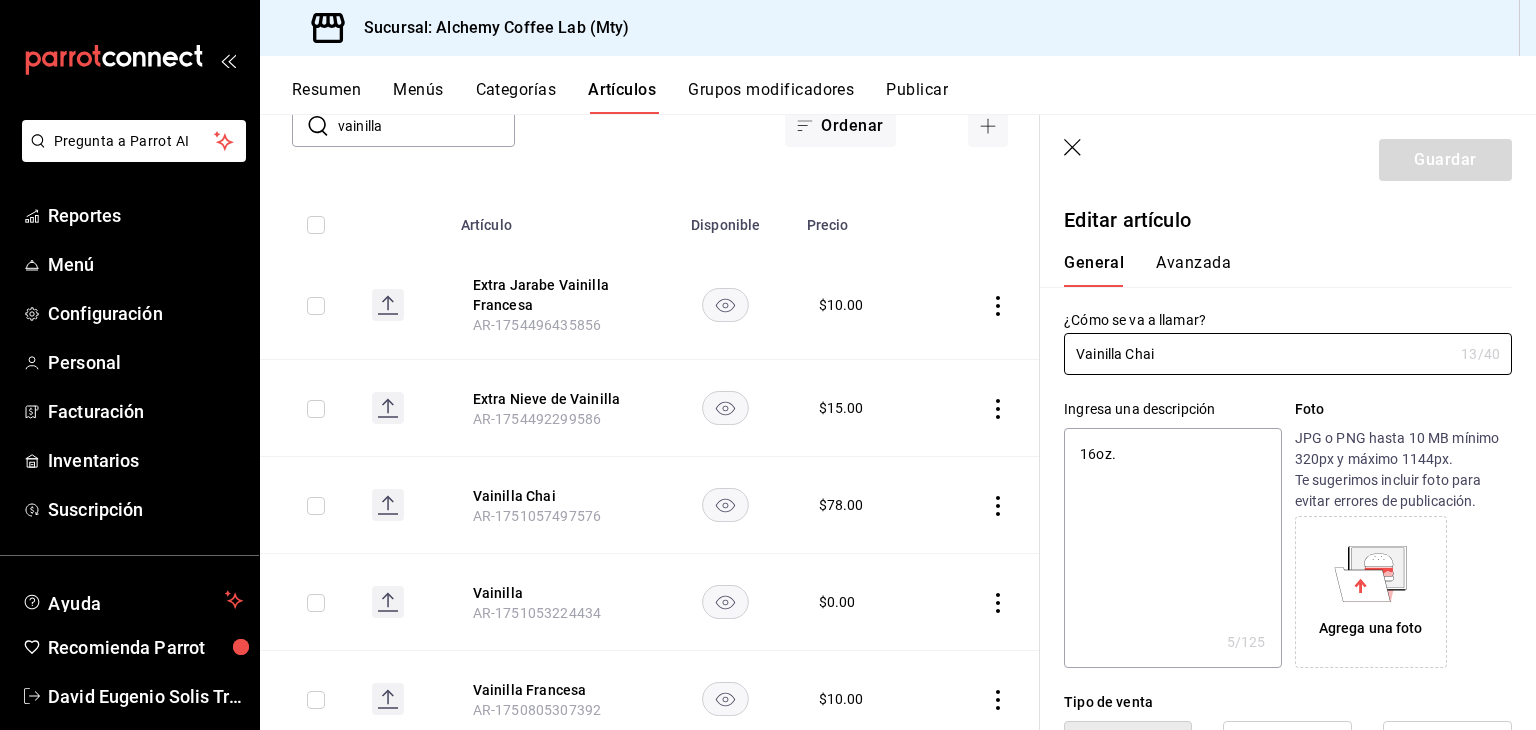 type on "x" 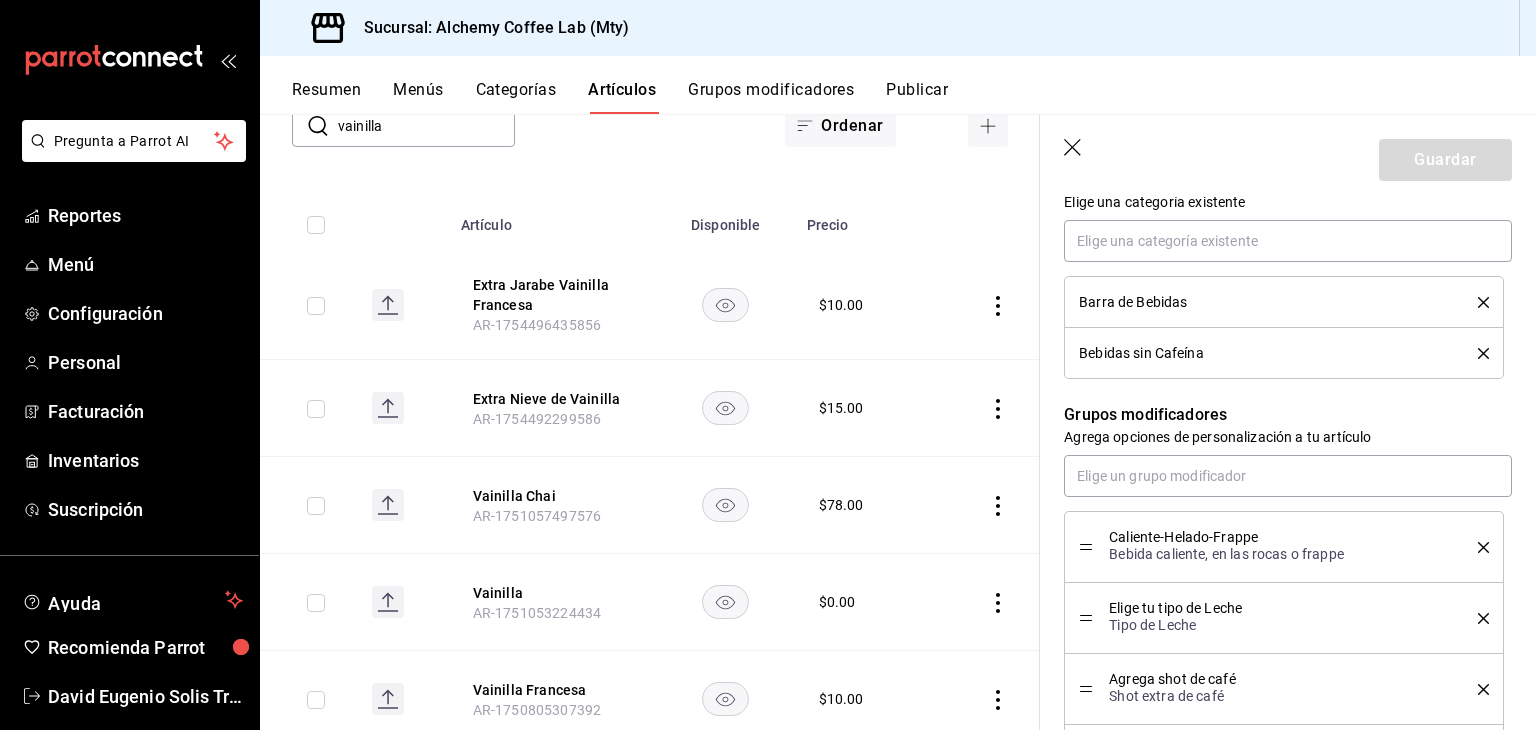 scroll, scrollTop: 1000, scrollLeft: 0, axis: vertical 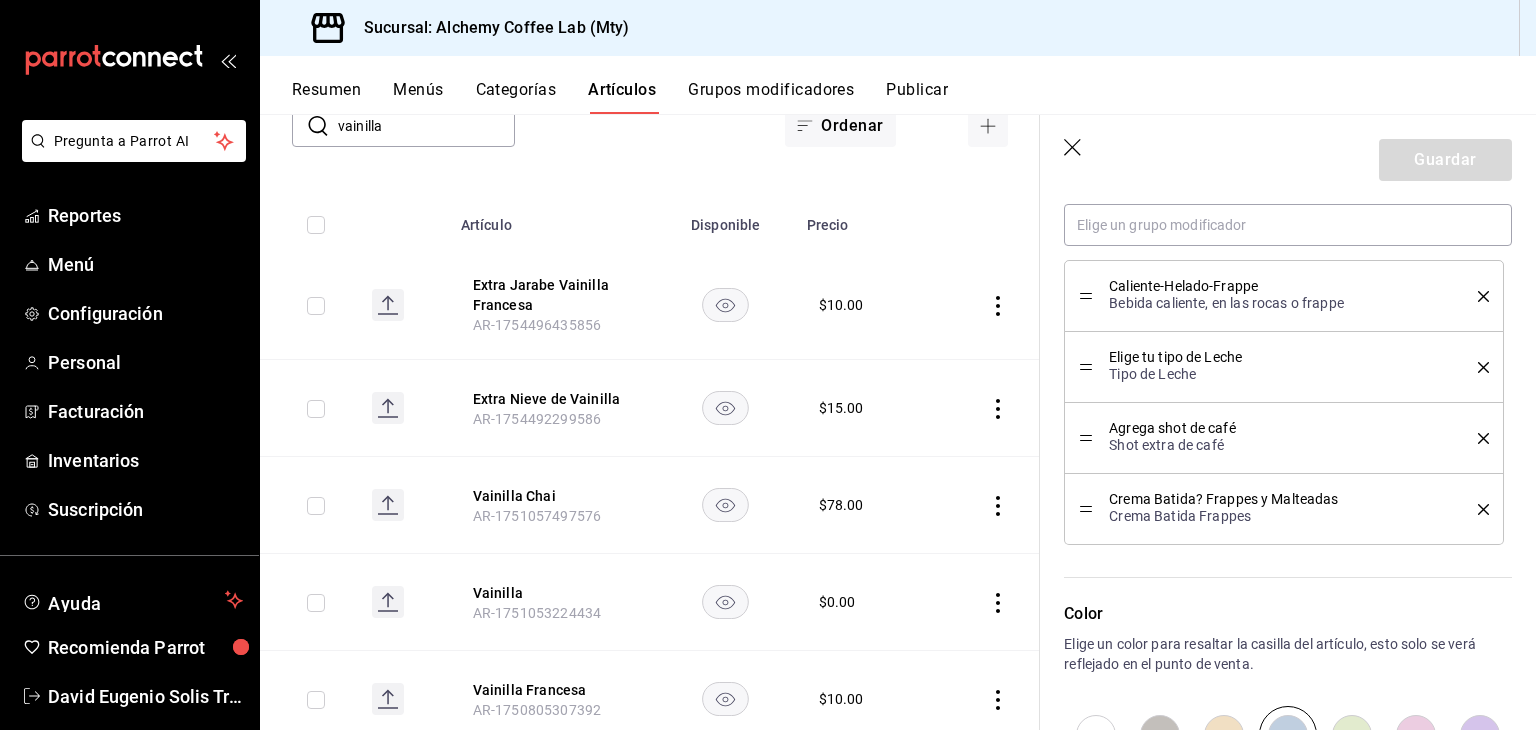 click on "Grupos modificadores" at bounding box center (771, 97) 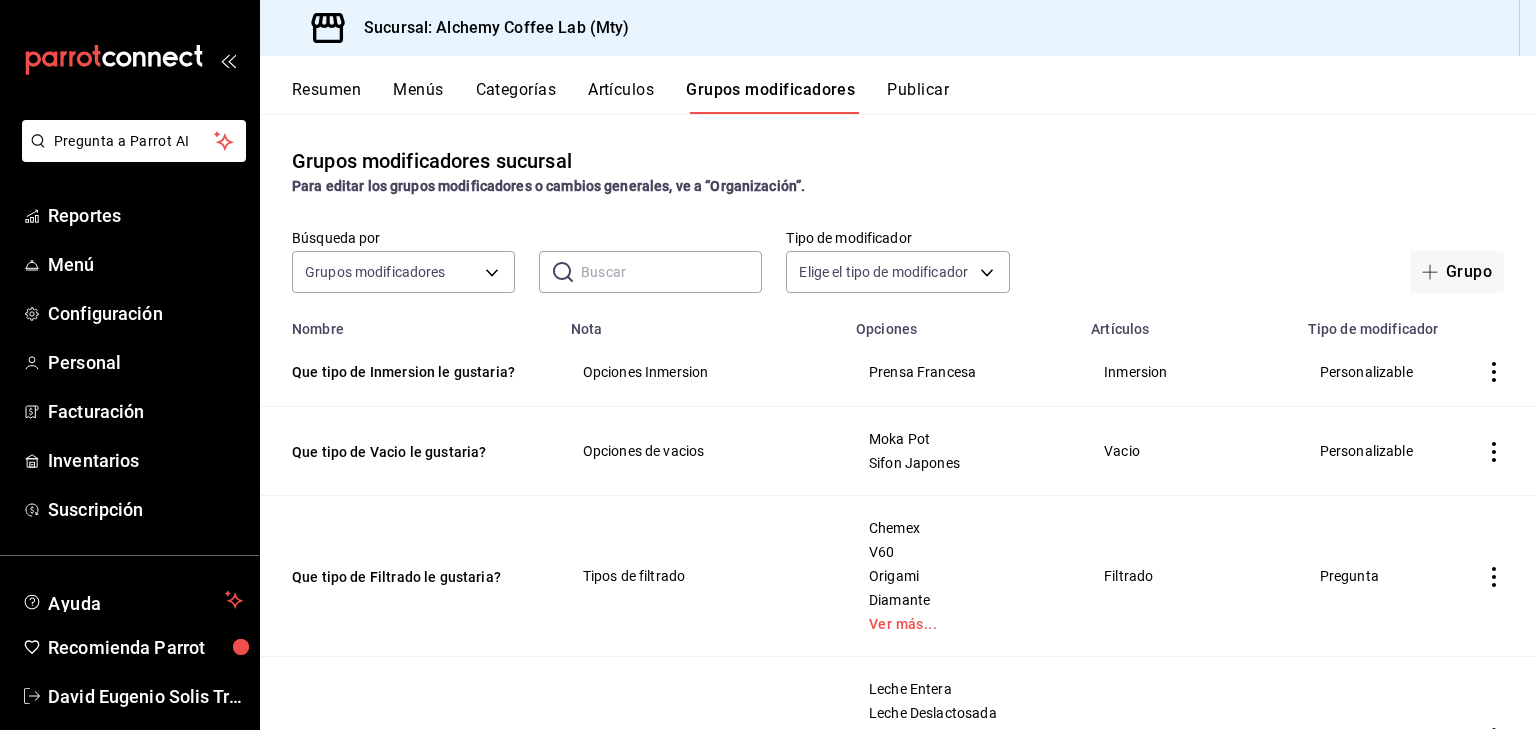 click at bounding box center (671, 272) 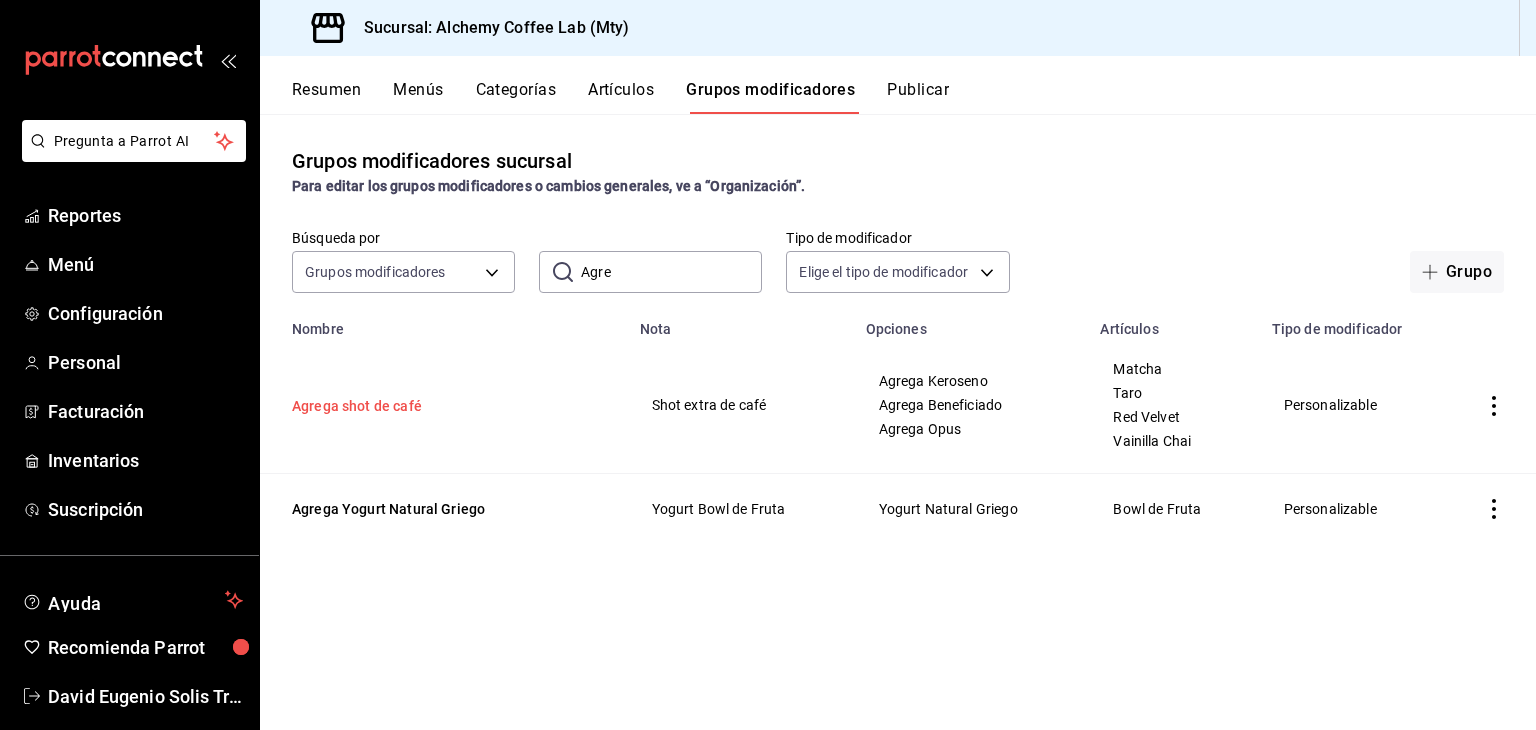 click on "Agrega shot de café" at bounding box center [412, 406] 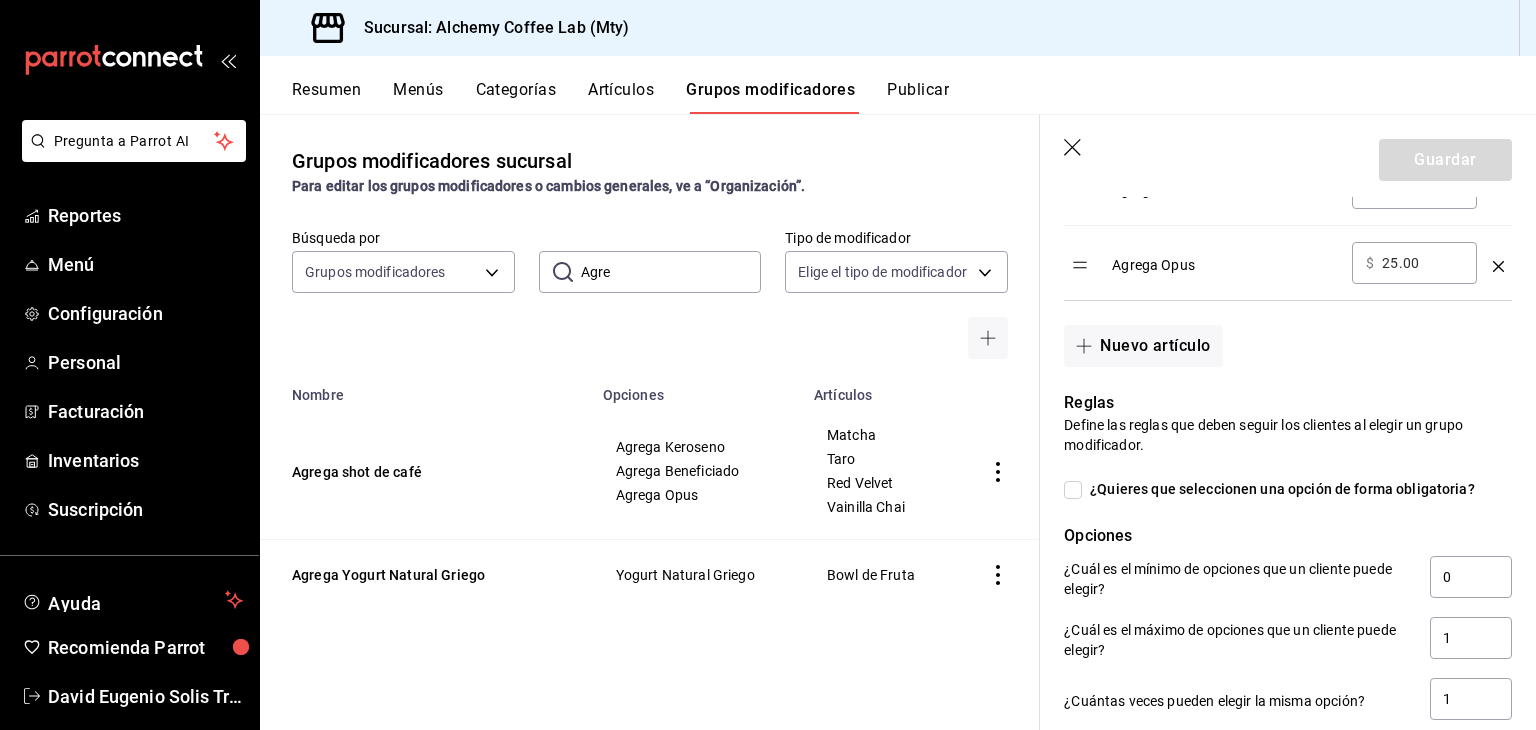 scroll, scrollTop: 900, scrollLeft: 0, axis: vertical 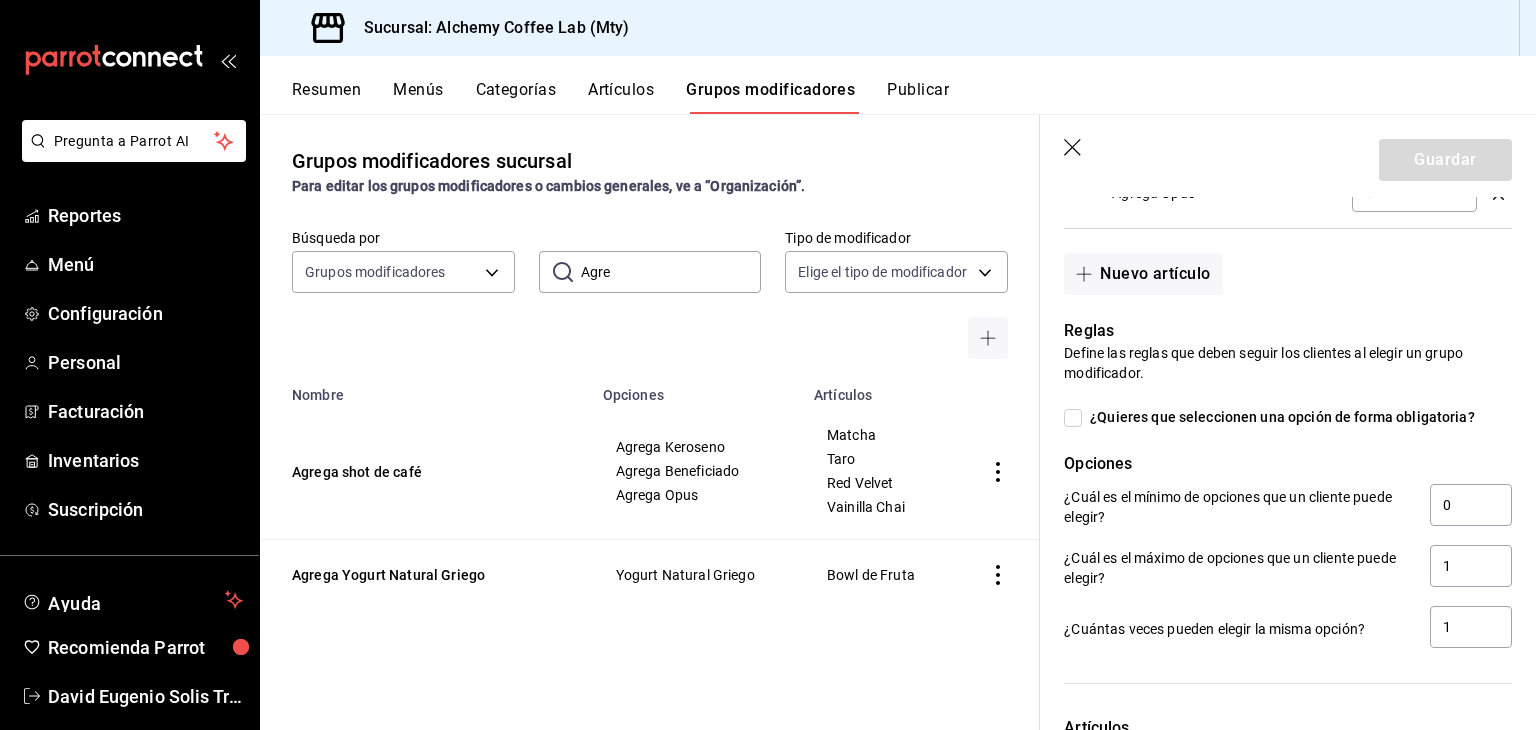 click 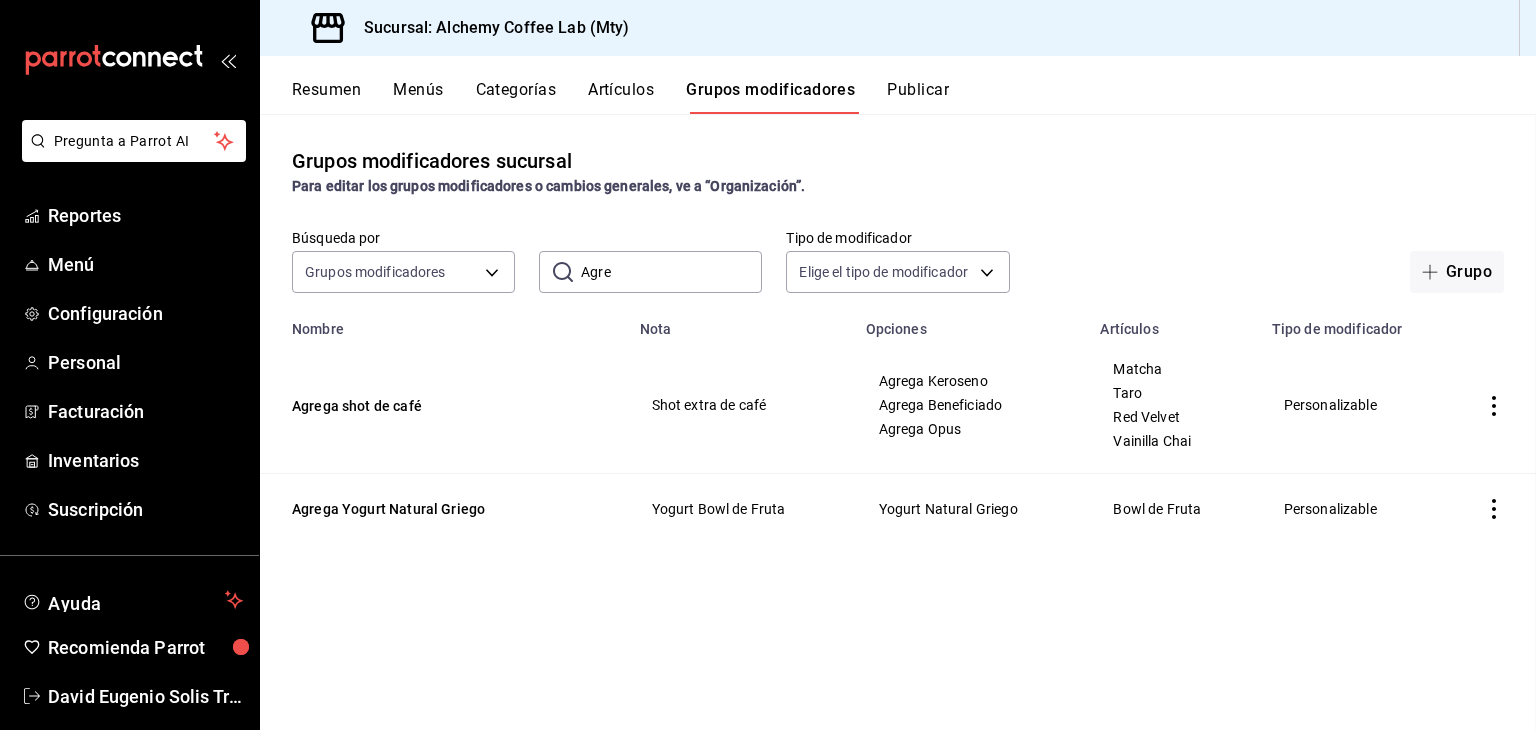 scroll, scrollTop: 0, scrollLeft: 0, axis: both 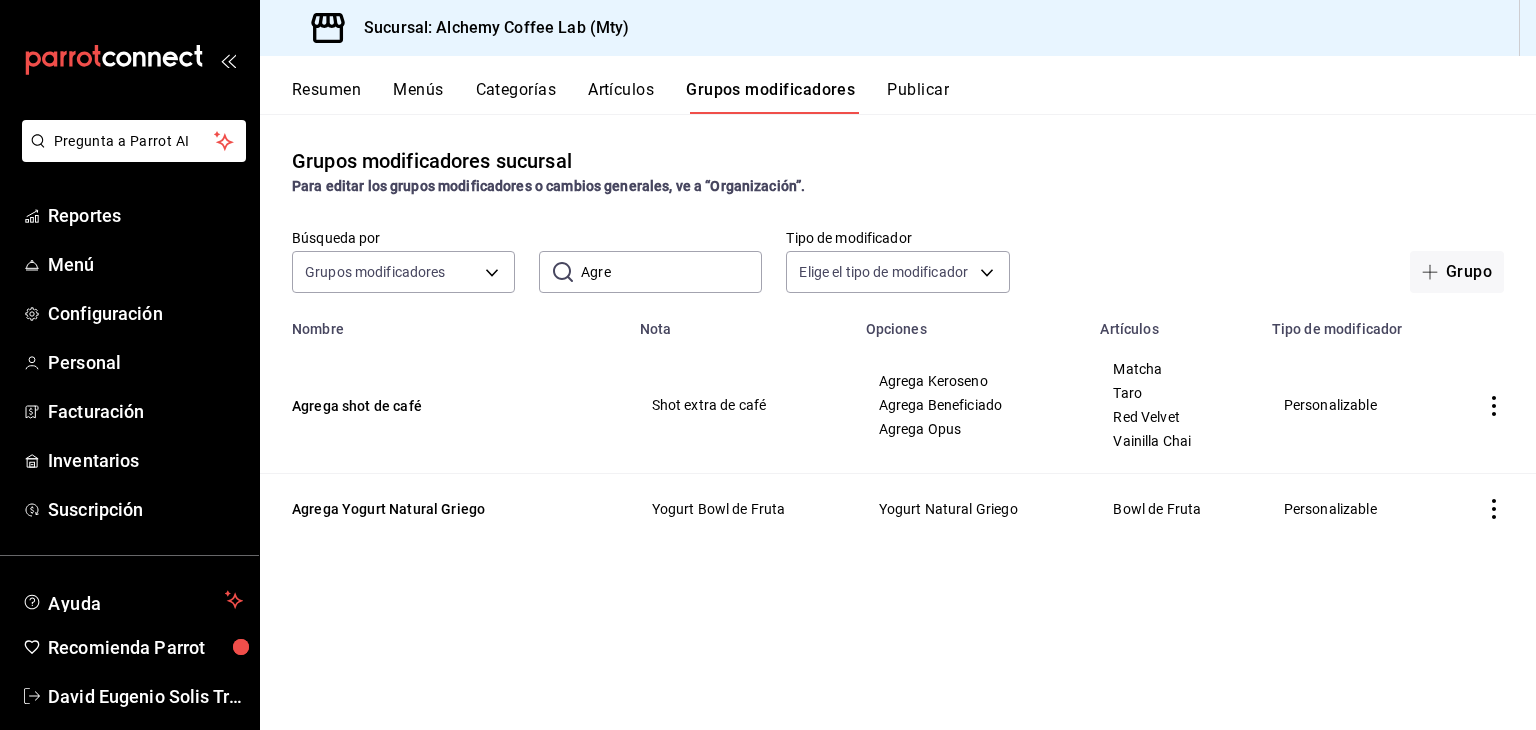 click on "Agre" at bounding box center (671, 272) 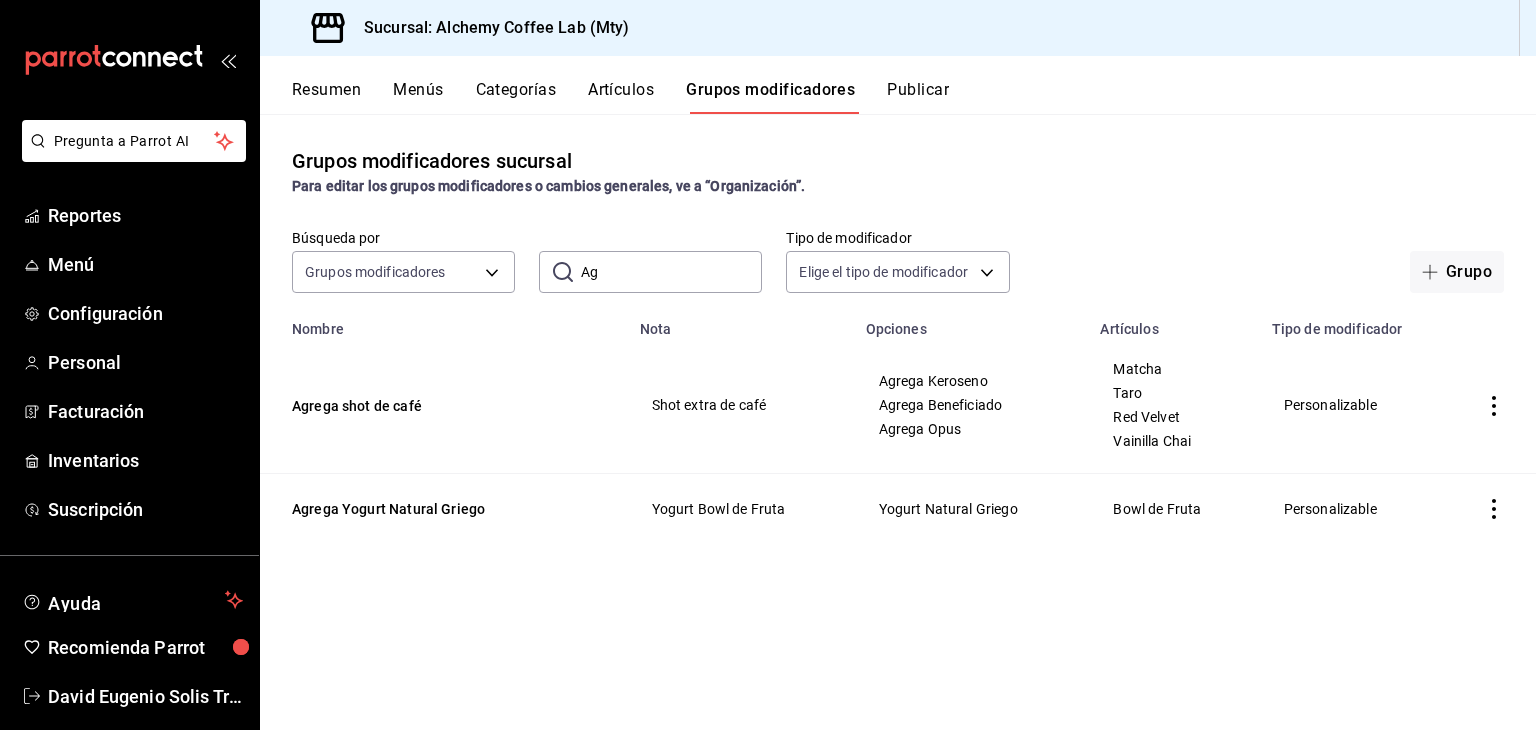 type on "A" 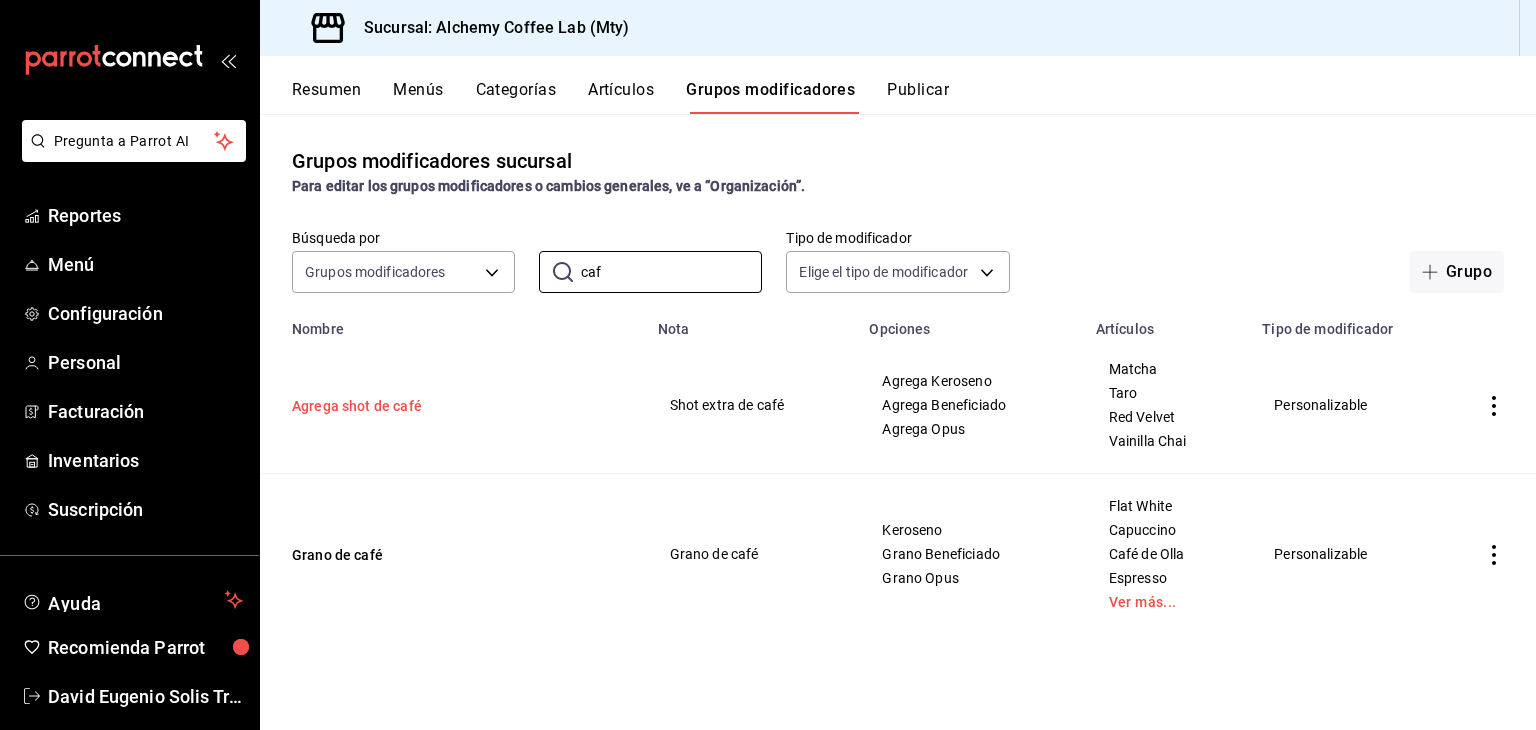type on "caf" 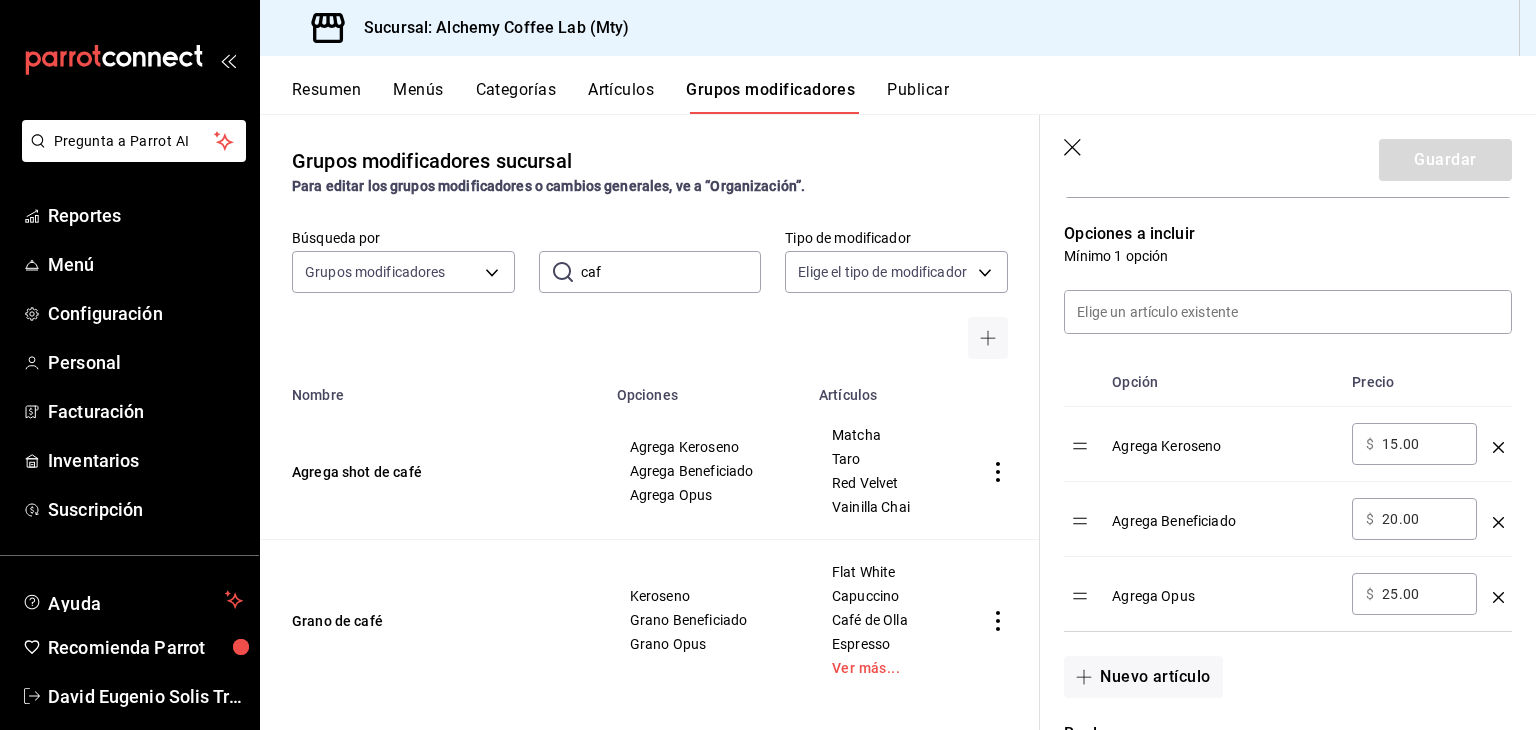 scroll, scrollTop: 500, scrollLeft: 0, axis: vertical 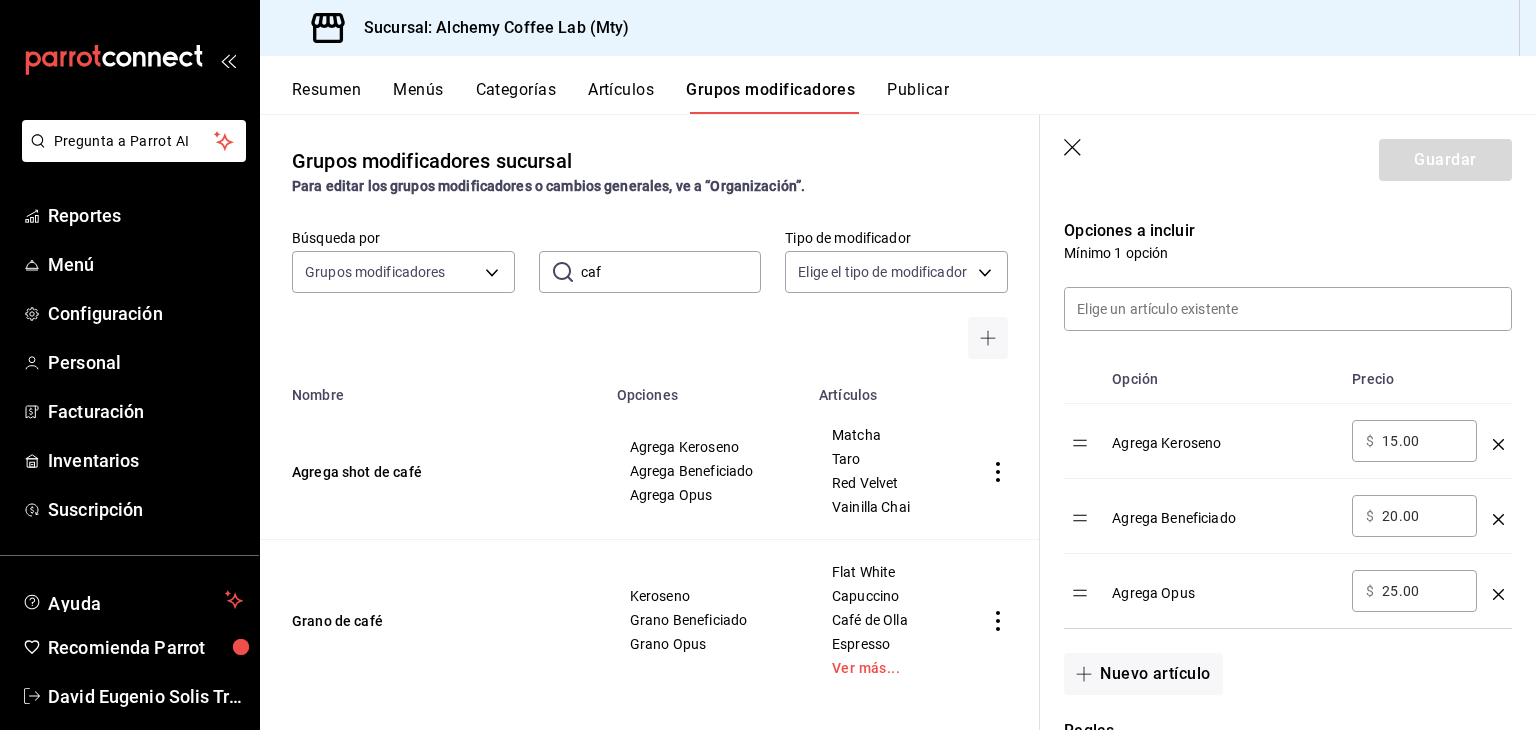 click on "Artículos" at bounding box center (621, 97) 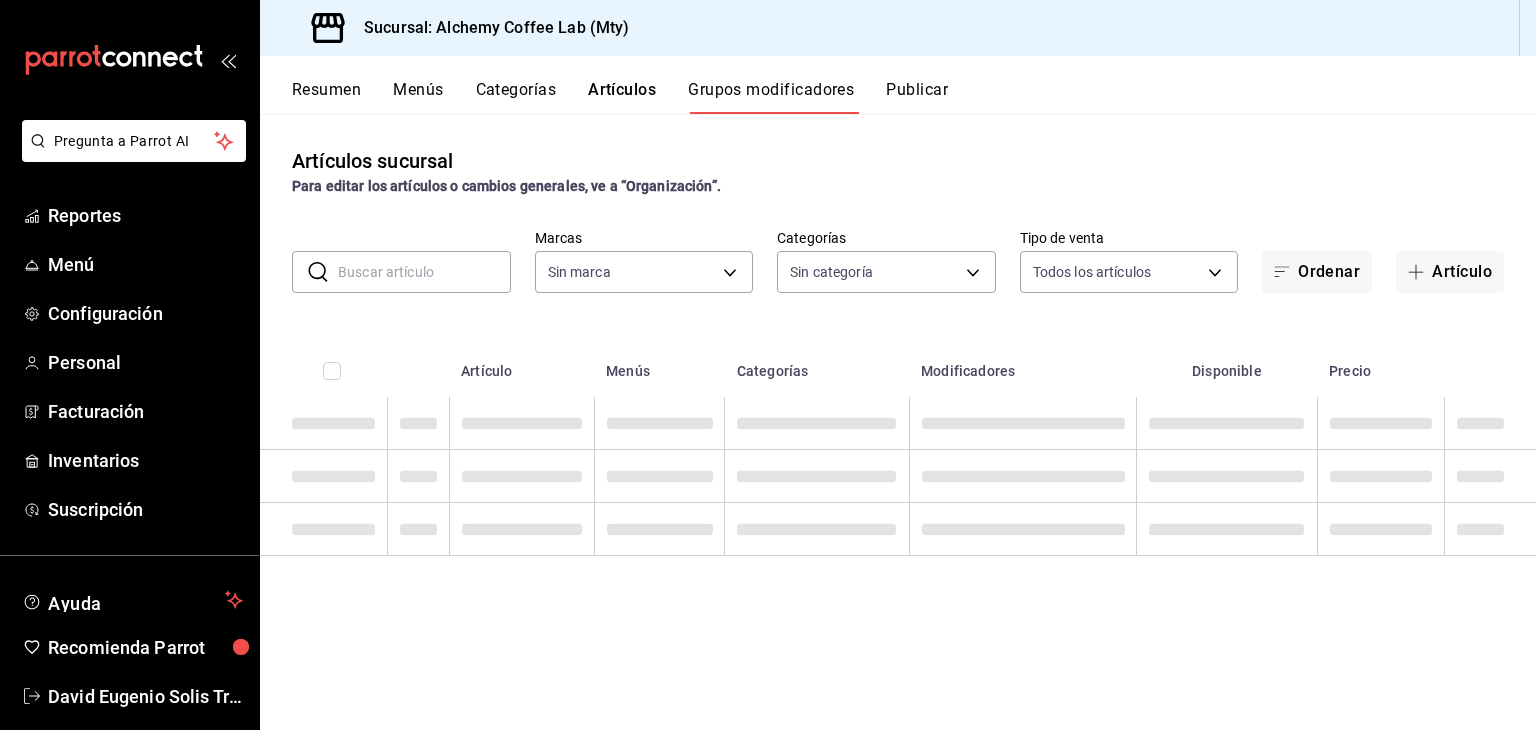 type on "147fd5db-d129-484d-8765-362391796a66" 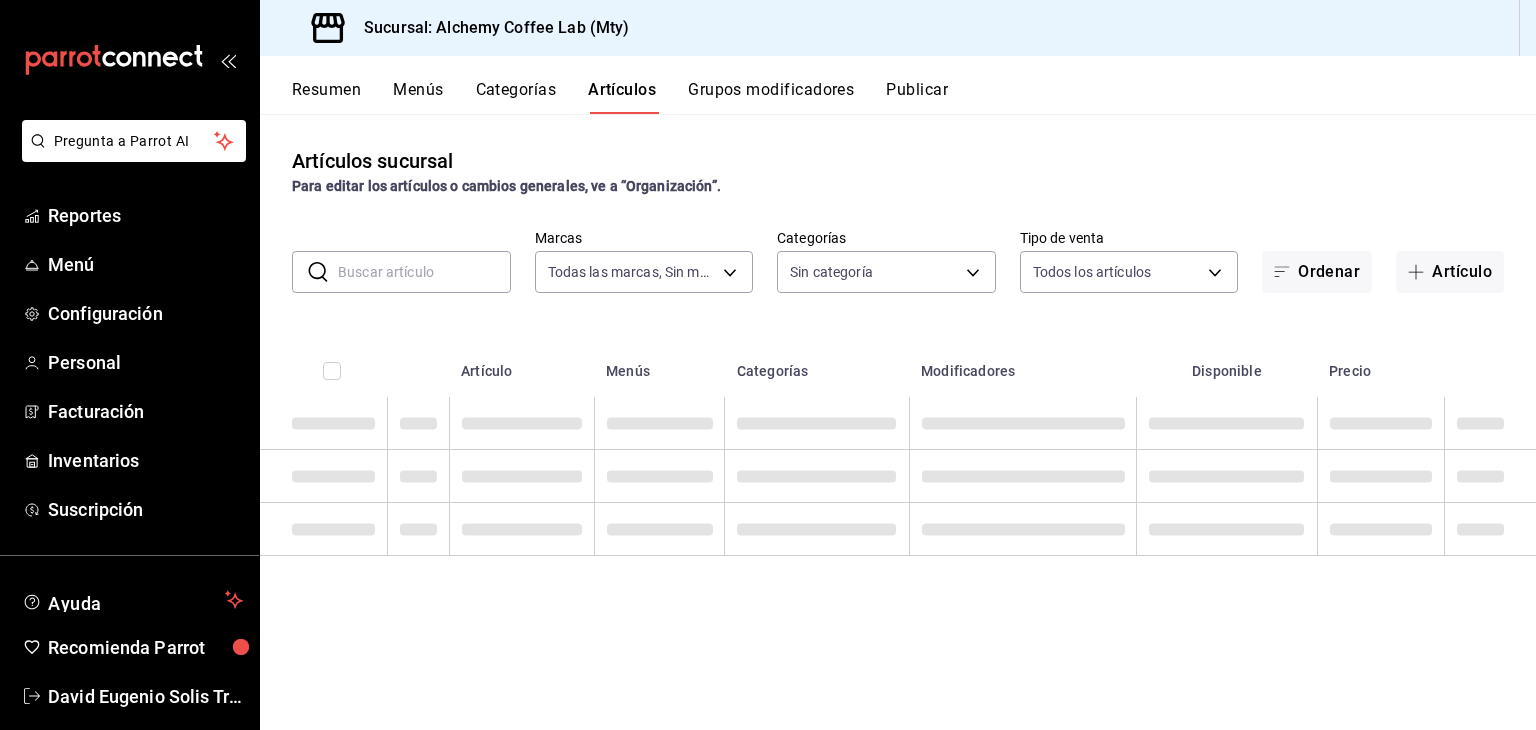 type on "147fd5db-d129-484d-8765-362391796a66" 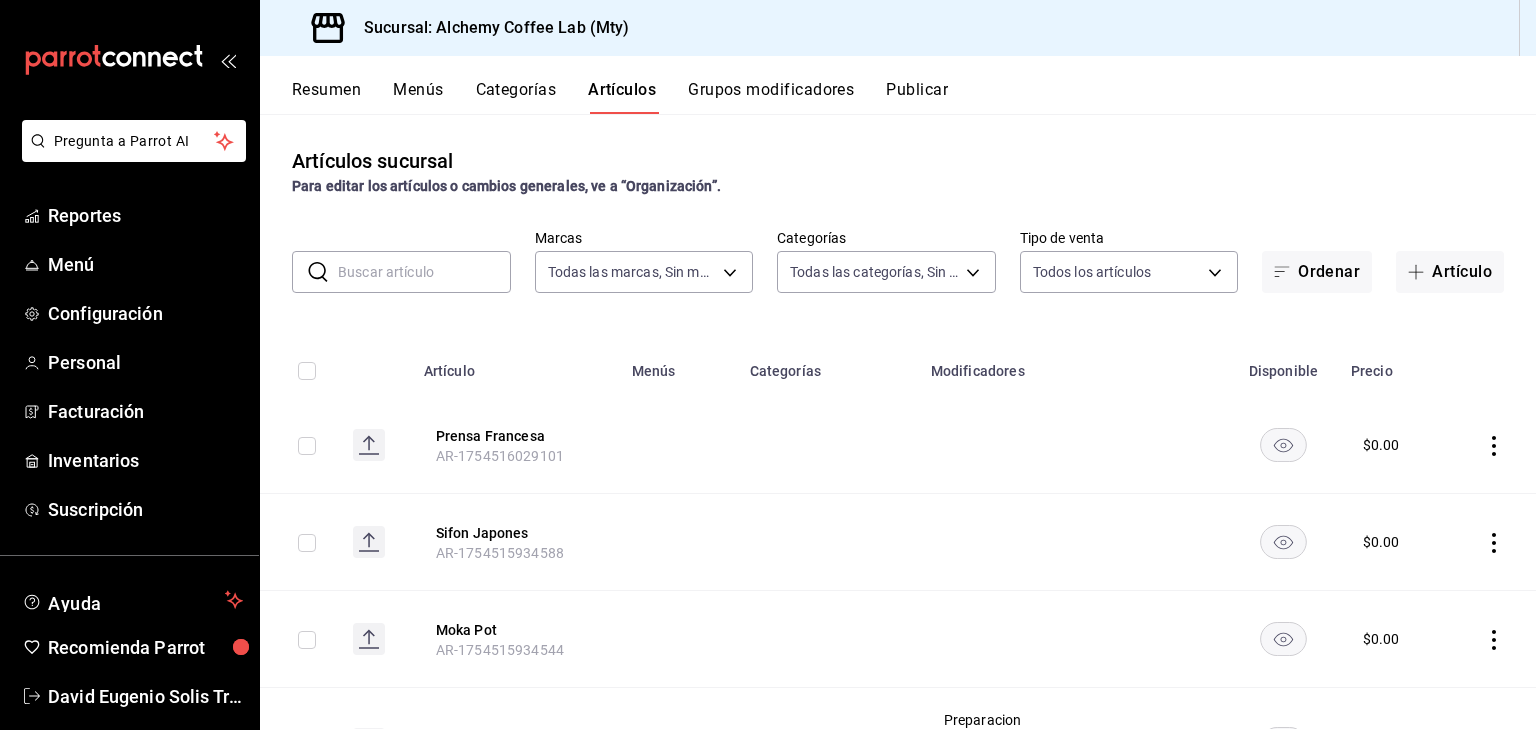 type on "22b06866-db8b-4db9-b95b-35e3e4a85507,fbaa8fe5-68e7-491d-b03f-ce844aa474e7,f0176ca4-5dc3-42f0-a21f-54796b2d6ce4,c4f1b2b2-4cec-4db9-a310-abf4beb25226,6e561742-6cfe-4428-bdd7-98f947b897f7,ed96c675-c7ed-4458-b82b-32ea0ae9920c,2e3e028b-89e5-4003-abc7-67012b64c3c6,f9ecfb5f-2d86-470a-83ef-3d4616404b79,4dbf6704-01f8-4ae7-b143-5fb9fa4fa204,475d1d53-3dd2-4a4e-b59e-75da982537cc,9128c269-13cc-49c0-a61c-98ae135d2966,1489ea8f-3c5b-4bed-8712-fb1efc8e1484,237dd9fd-525f-4126-935d-1d618c95d359,1759a289-da96-444c-a3da-589932e8f911,32a25308-5a1a-4b27-9101-20aae4ecbe3b,5720fba0-4b3c-4af1-99c2-310b9d32b626,6f391e13-d369-4fd1-9e07-81fa35695065,6cee18f7-63d6-4ae0-a5fa-7f66450c5234,8f56fa9d-b5f7-423d-8f11-eda24a9be7dc,0959238c-b2f0-4e50-a72b-9acd913a0e6d,87d7d329-ef4d-4ea2-b0cc-7aa43f232e86,0d94947a-2237-44fd-9659-405017dccbcb,4f878af2-bd33-4ff2-b57a-7be79110d9e1,7dbad2d2-8702-4494-bd85-95c08bbe0766,19e81b95-3a6a-45a7-b76c-705b7ea18356,ab0ce2b7-02f2-4a6d-b2a0-8d884bdd482f,f61d6689-96be-4dbf-b04d-1c056a84d092,bbe26e67-8ee3-44bb-aa4..." 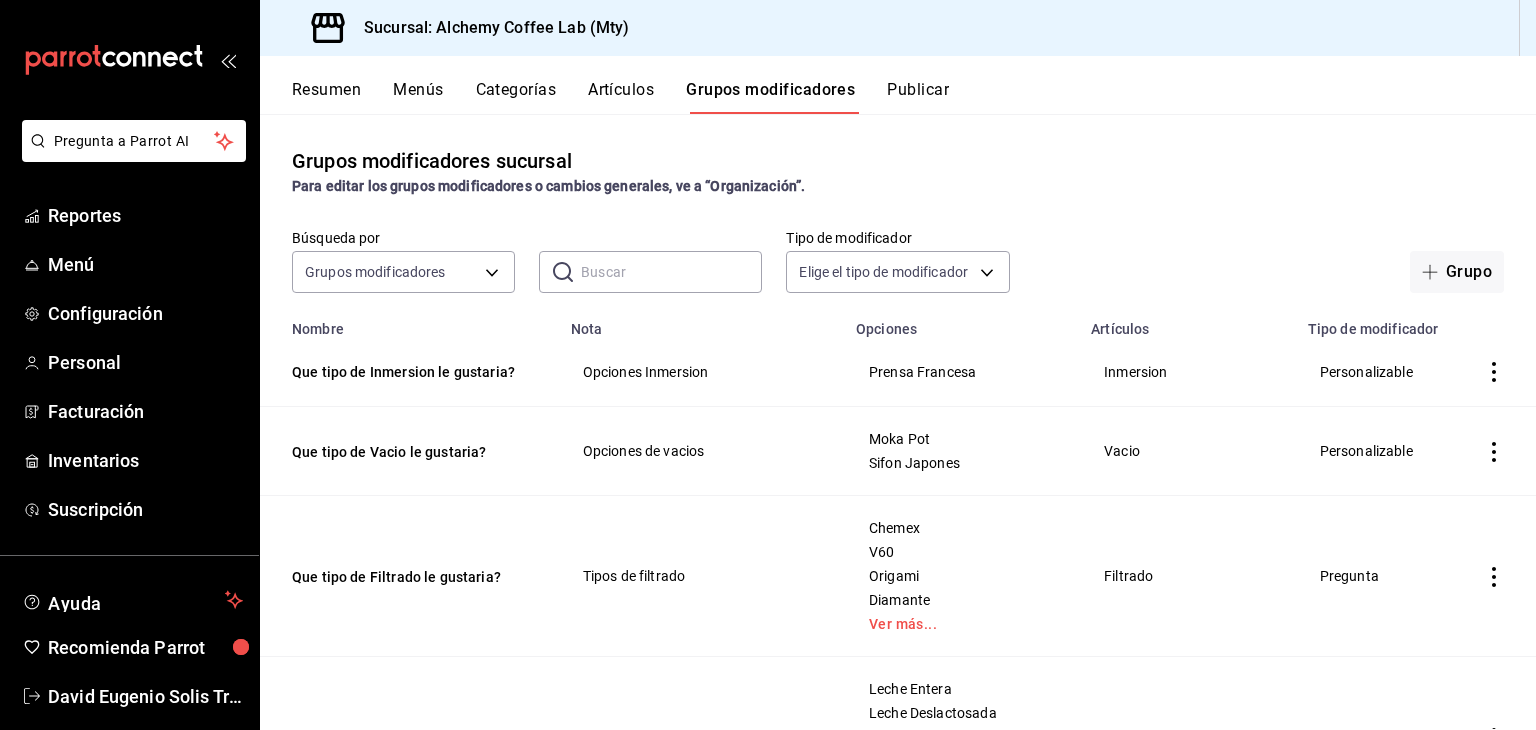click on "Artículos" at bounding box center (621, 97) 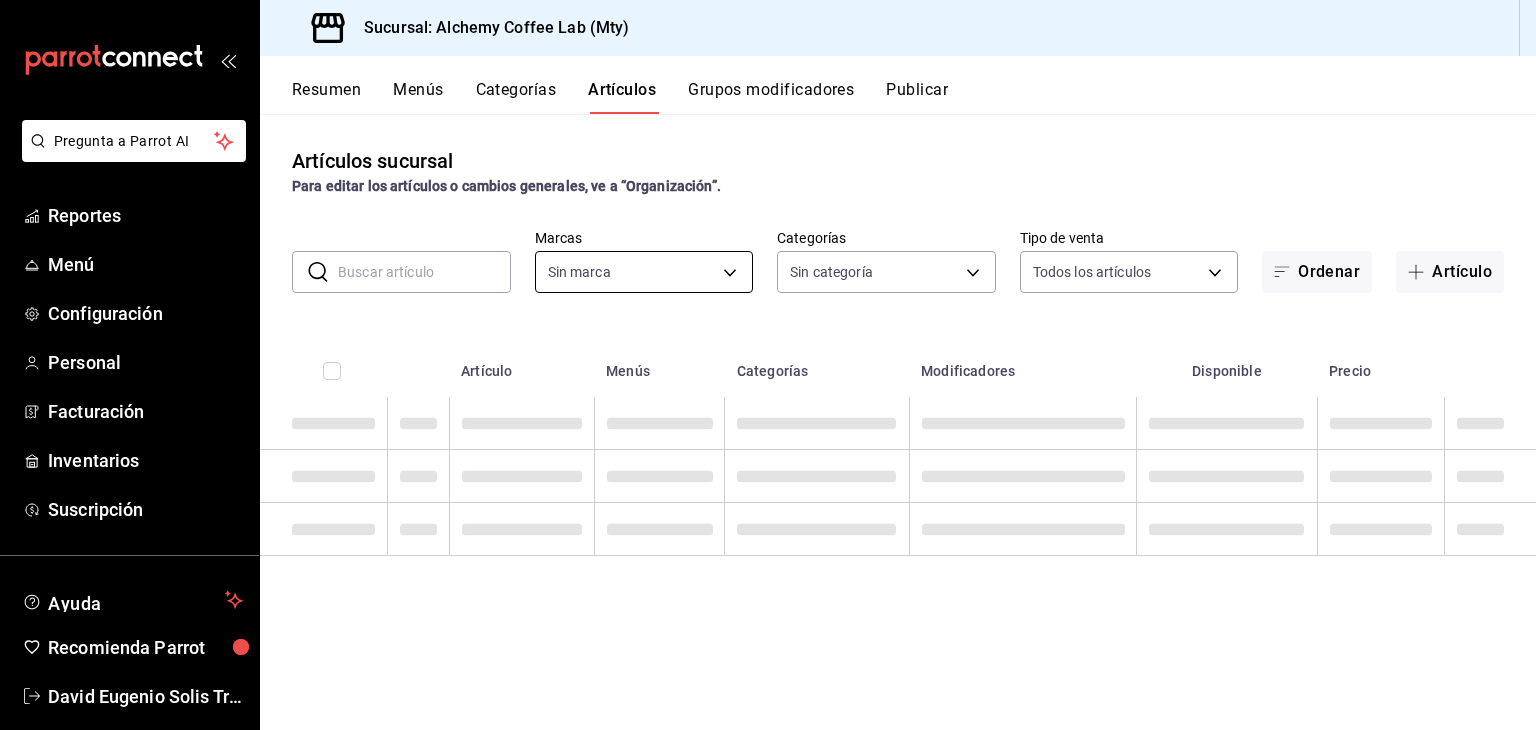 type on "147fd5db-d129-484d-8765-362391796a66" 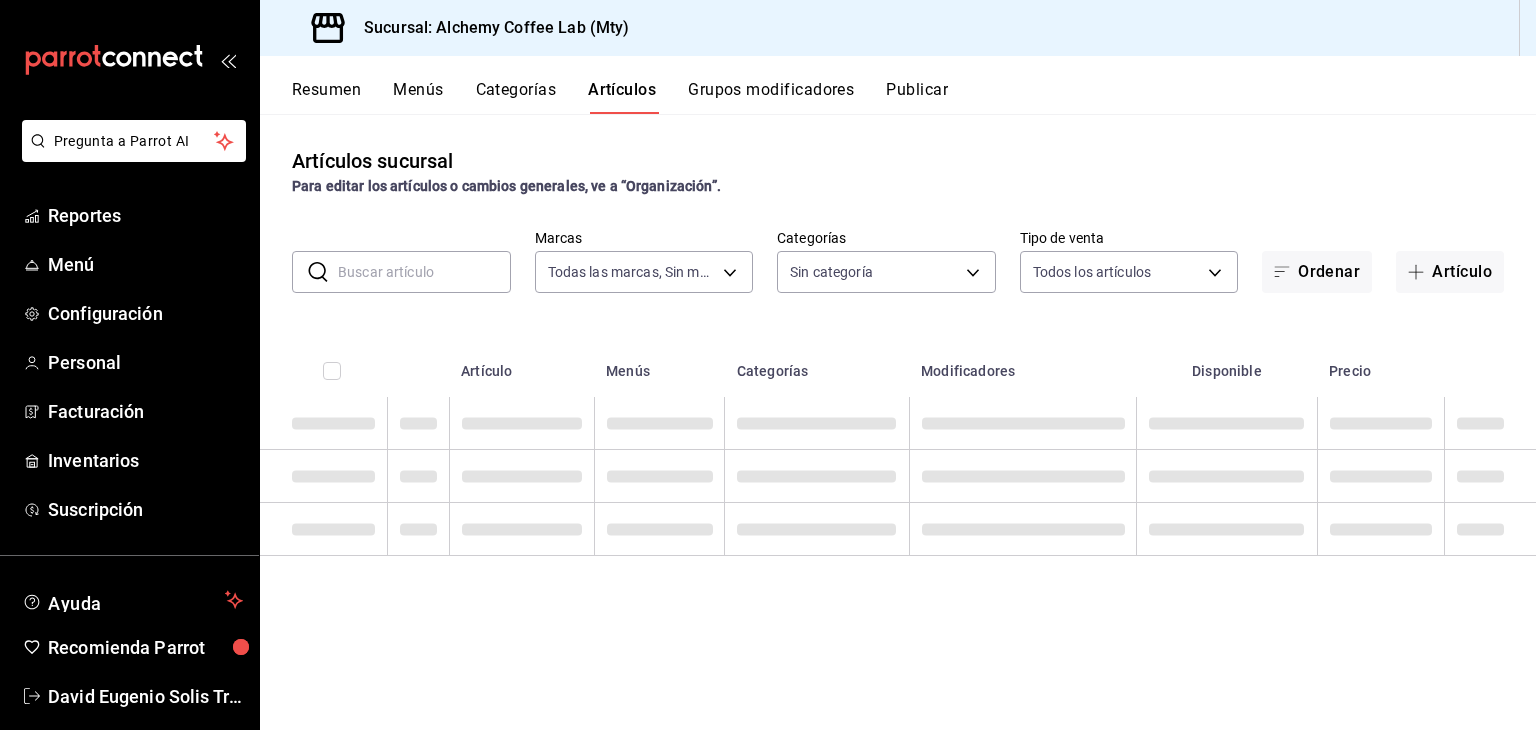 type on "22b06866-db8b-4db9-b95b-35e3e4a85507,fbaa8fe5-68e7-491d-b03f-ce844aa474e7,f0176ca4-5dc3-42f0-a21f-54796b2d6ce4,c4f1b2b2-4cec-4db9-a310-abf4beb25226,6e561742-6cfe-4428-bdd7-98f947b897f7,ed96c675-c7ed-4458-b82b-32ea0ae9920c,2e3e028b-89e5-4003-abc7-67012b64c3c6,f9ecfb5f-2d86-470a-83ef-3d4616404b79,4dbf6704-01f8-4ae7-b143-5fb9fa4fa204,475d1d53-3dd2-4a4e-b59e-75da982537cc,9128c269-13cc-49c0-a61c-98ae135d2966,1489ea8f-3c5b-4bed-8712-fb1efc8e1484,237dd9fd-525f-4126-935d-1d618c95d359,1759a289-da96-444c-a3da-589932e8f911,32a25308-5a1a-4b27-9101-20aae4ecbe3b,5720fba0-4b3c-4af1-99c2-310b9d32b626,6f391e13-d369-4fd1-9e07-81fa35695065,6cee18f7-63d6-4ae0-a5fa-7f66450c5234,8f56fa9d-b5f7-423d-8f11-eda24a9be7dc,0959238c-b2f0-4e50-a72b-9acd913a0e6d,87d7d329-ef4d-4ea2-b0cc-7aa43f232e86,0d94947a-2237-44fd-9659-405017dccbcb,4f878af2-bd33-4ff2-b57a-7be79110d9e1,7dbad2d2-8702-4494-bd85-95c08bbe0766,19e81b95-3a6a-45a7-b76c-705b7ea18356,ab0ce2b7-02f2-4a6d-b2a0-8d884bdd482f,f61d6689-96be-4dbf-b04d-1c056a84d092,bbe26e67-8ee3-44bb-aa4..." 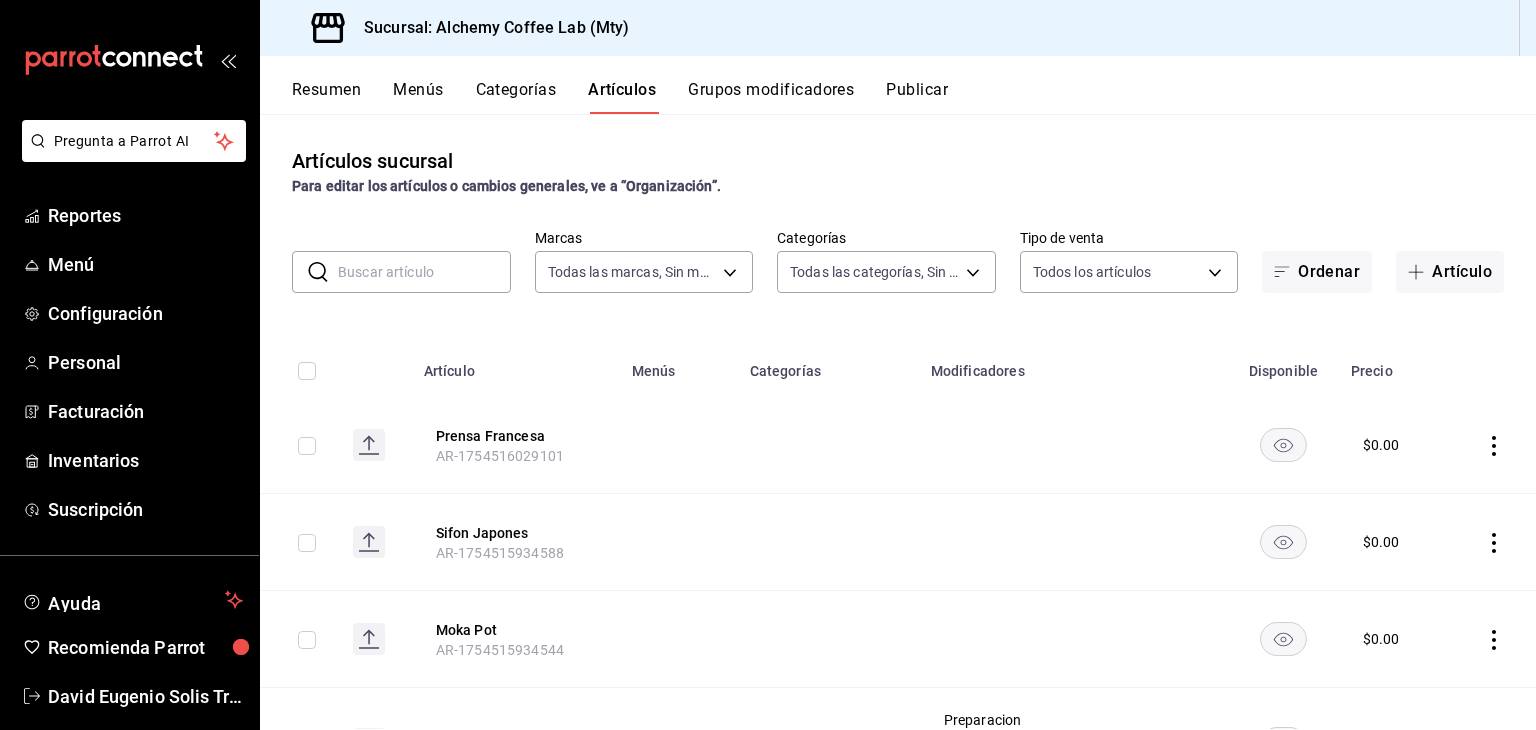 click at bounding box center [424, 272] 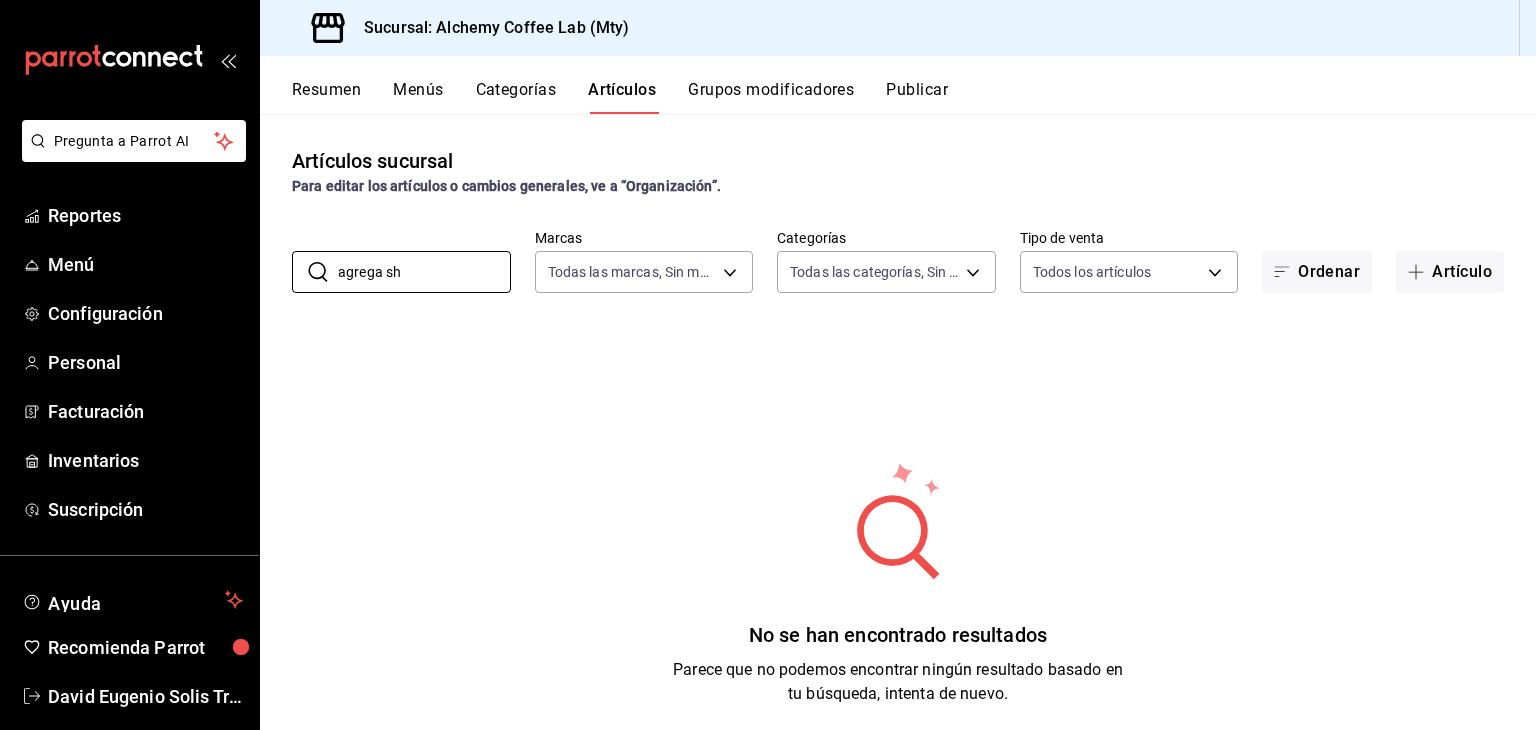 type on "agrega sh" 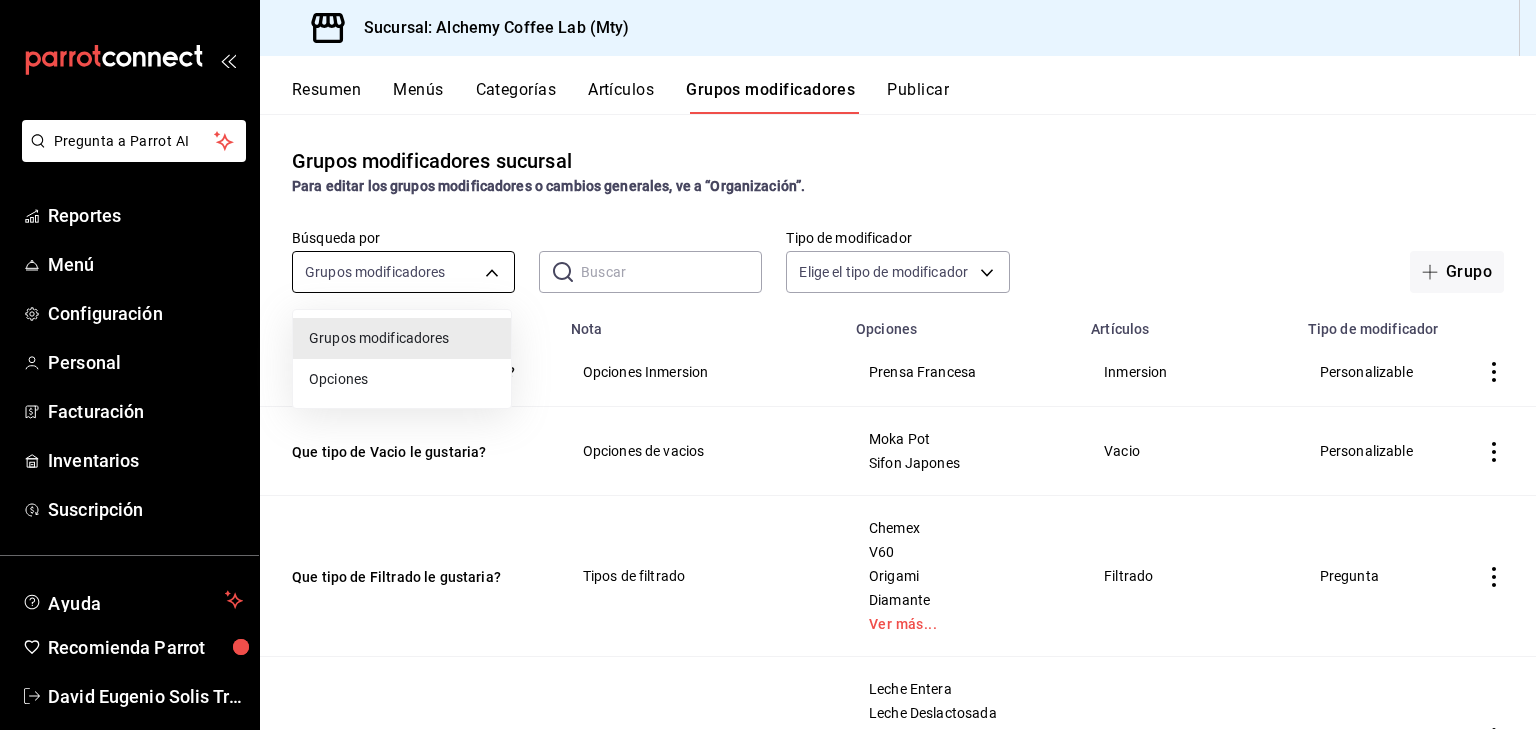 click on "Pregunta a Parrot AI Reportes   Menú   Configuración   Personal   Facturación   Inventarios   Suscripción   Ayuda Recomienda Parrot   [FIRST] [LAST]   Sugerir nueva función   Sucursal: Alchemy Coffee Lab (Mty) Resumen Menús Categorías Artículos Grupos modificadores Publicar Grupos modificadores sucursal Para editar los grupos modificadores o cambios generales, ve a “Organización”. Búsqueda por Grupos modificadores GROUP ​ ​ Tipo de modificador Elige el tipo de modificador Grupo Nombre Nota Opciones Artículos Tipo de modificador Que tipo de Inmersion  le gustaria? Opciones Inmersion Prensa Francesa Inmersion Personalizable Que tipo de Vacio le gustaria? Opciones de vacios Moka Pot Sifon Japones Vacio Personalizable Que tipo de Filtrado le gustaria? Tipos de filtrado Chemex V60 Origami Diamante Ver más... Filtrado Pregunta Leche Americano Leche cafe americano Leche Entera Leche Deslactosada Leche de Almendras Leche de Soya Ver más... Americano Personalizable Con Crema Batida -" at bounding box center (768, 365) 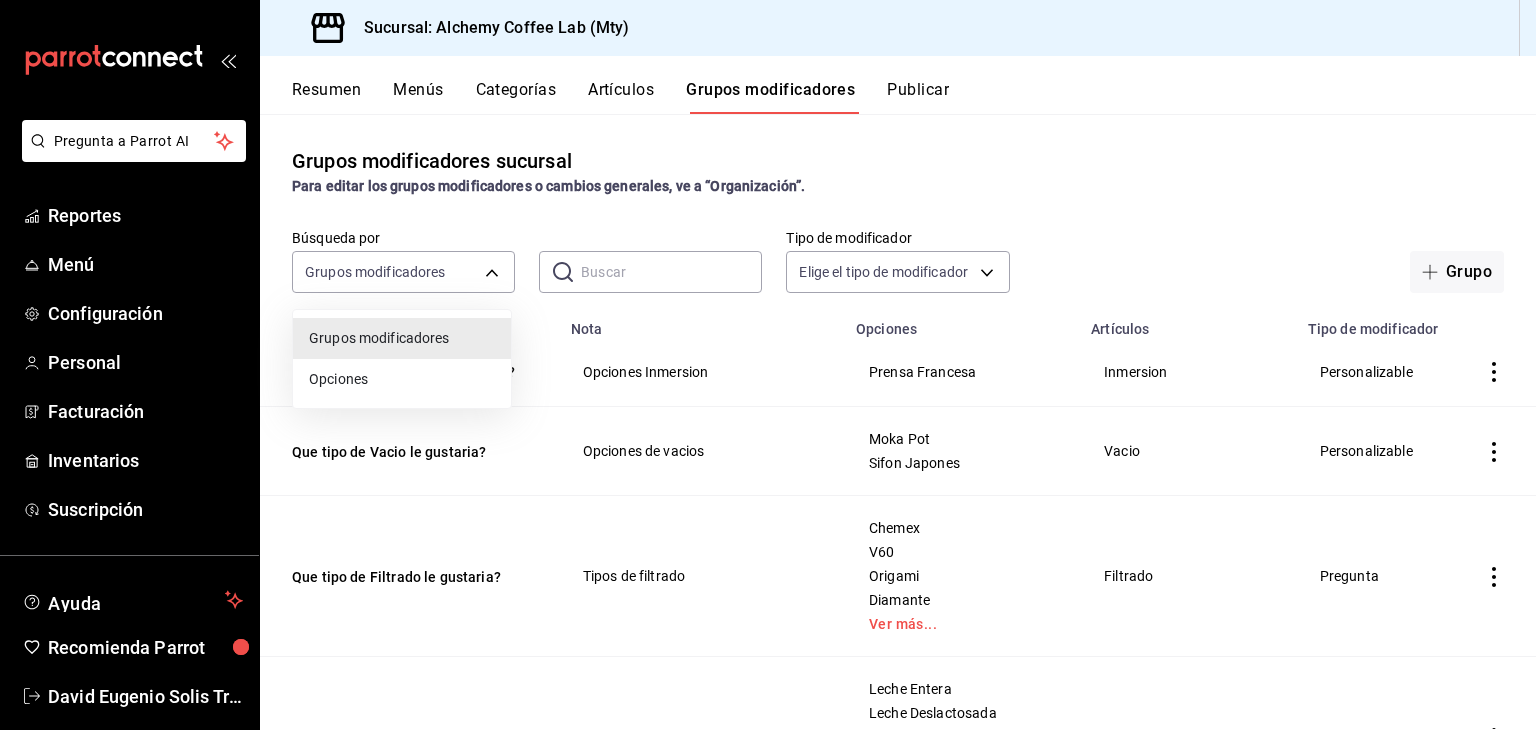 click at bounding box center [768, 365] 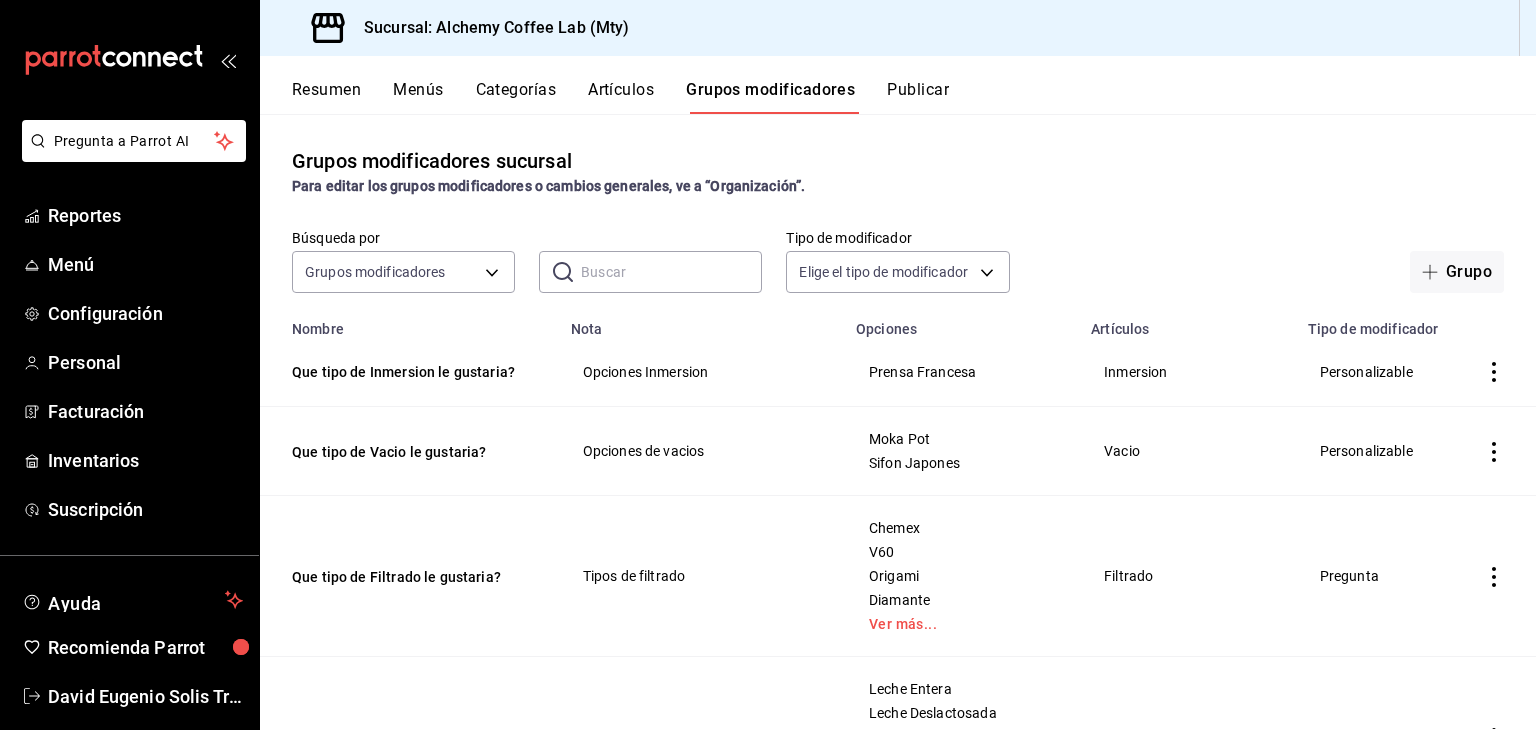 click at bounding box center (671, 272) 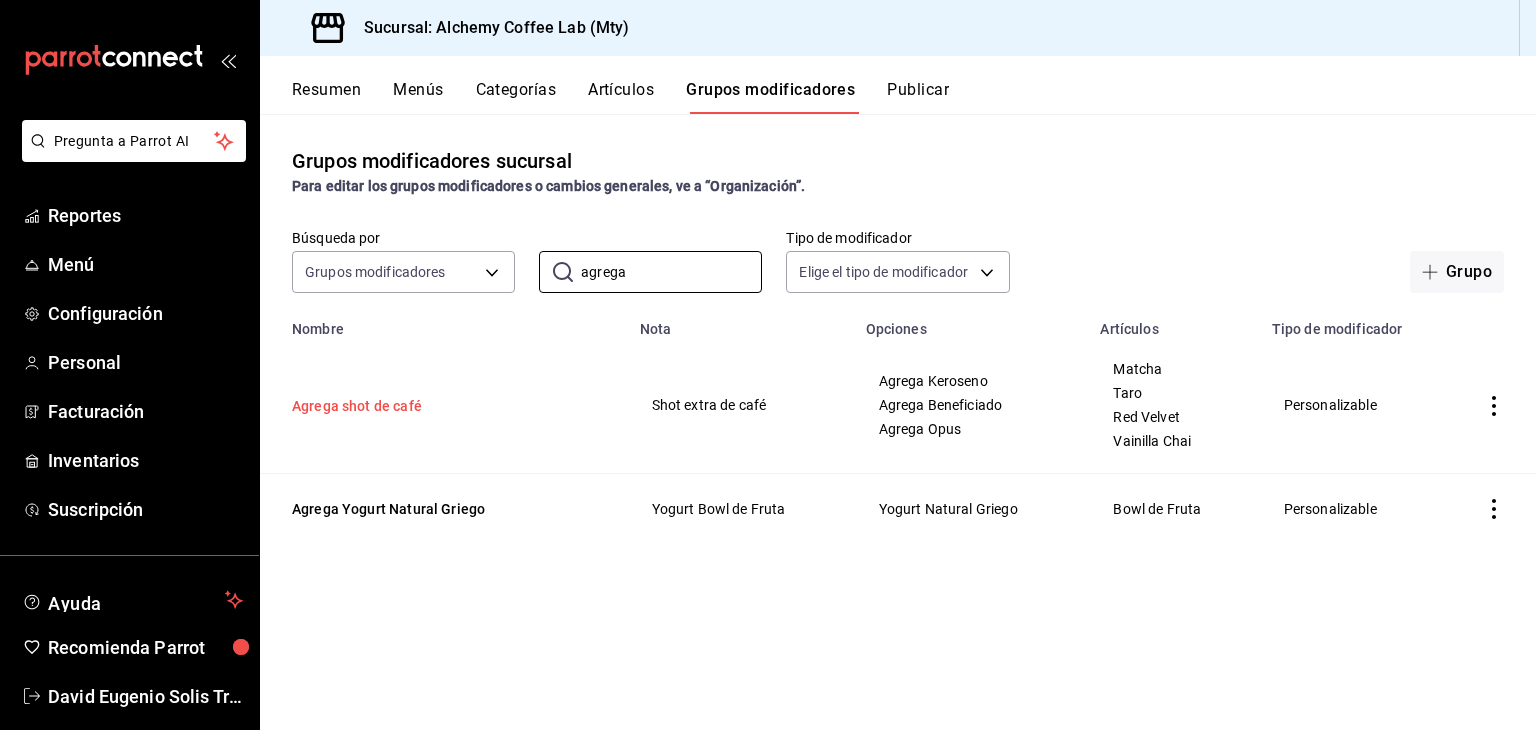 type on "agrega" 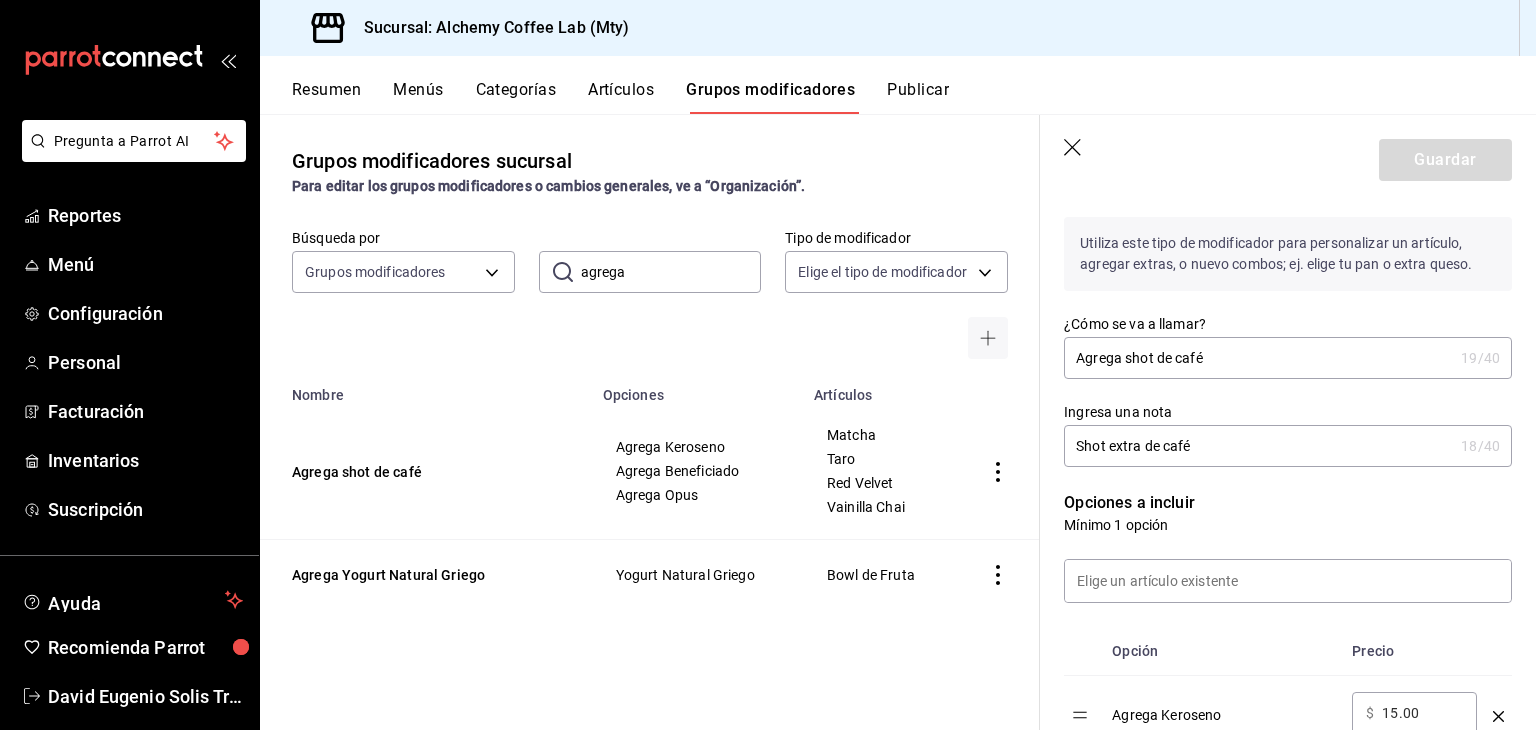 scroll, scrollTop: 300, scrollLeft: 0, axis: vertical 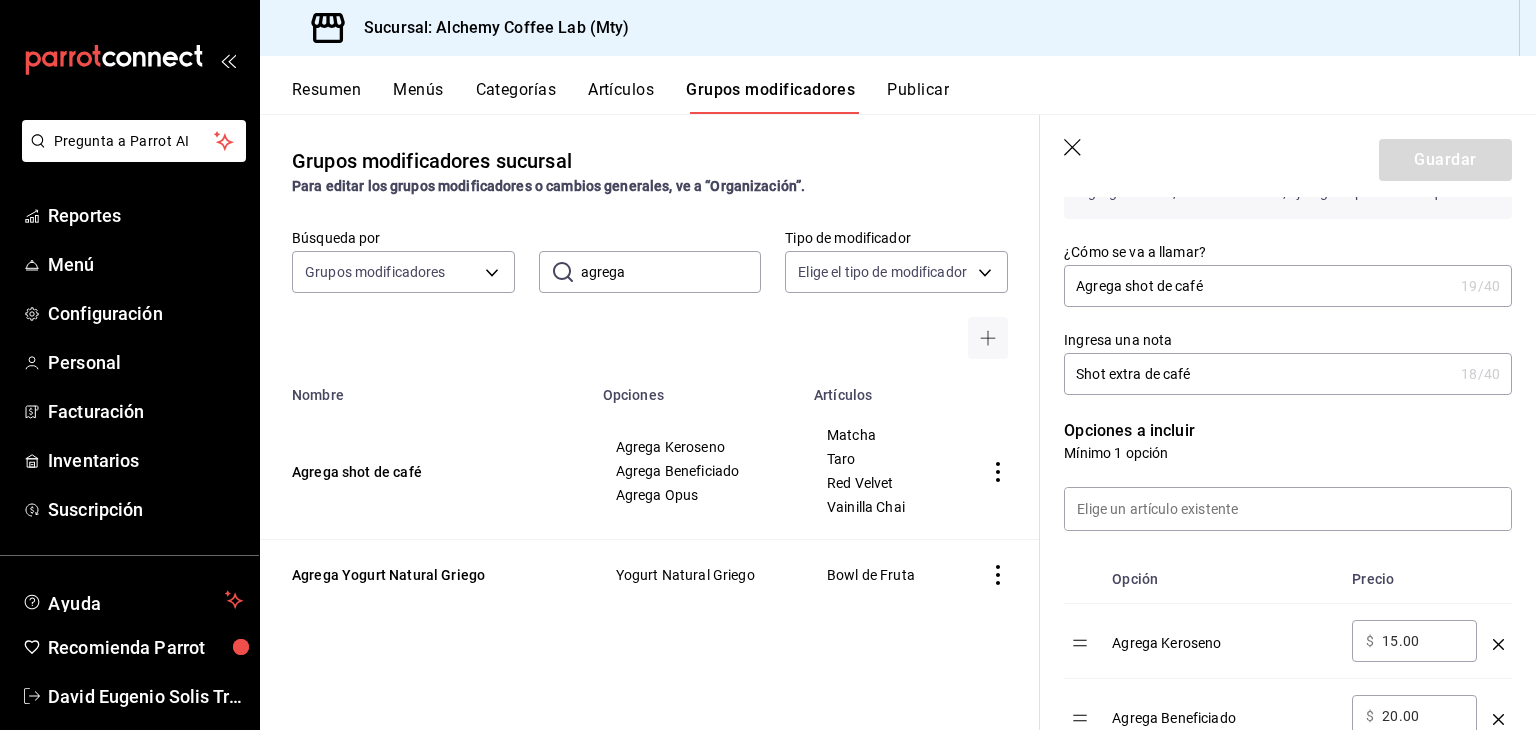 click on "Shot extra de café" at bounding box center [1258, 374] 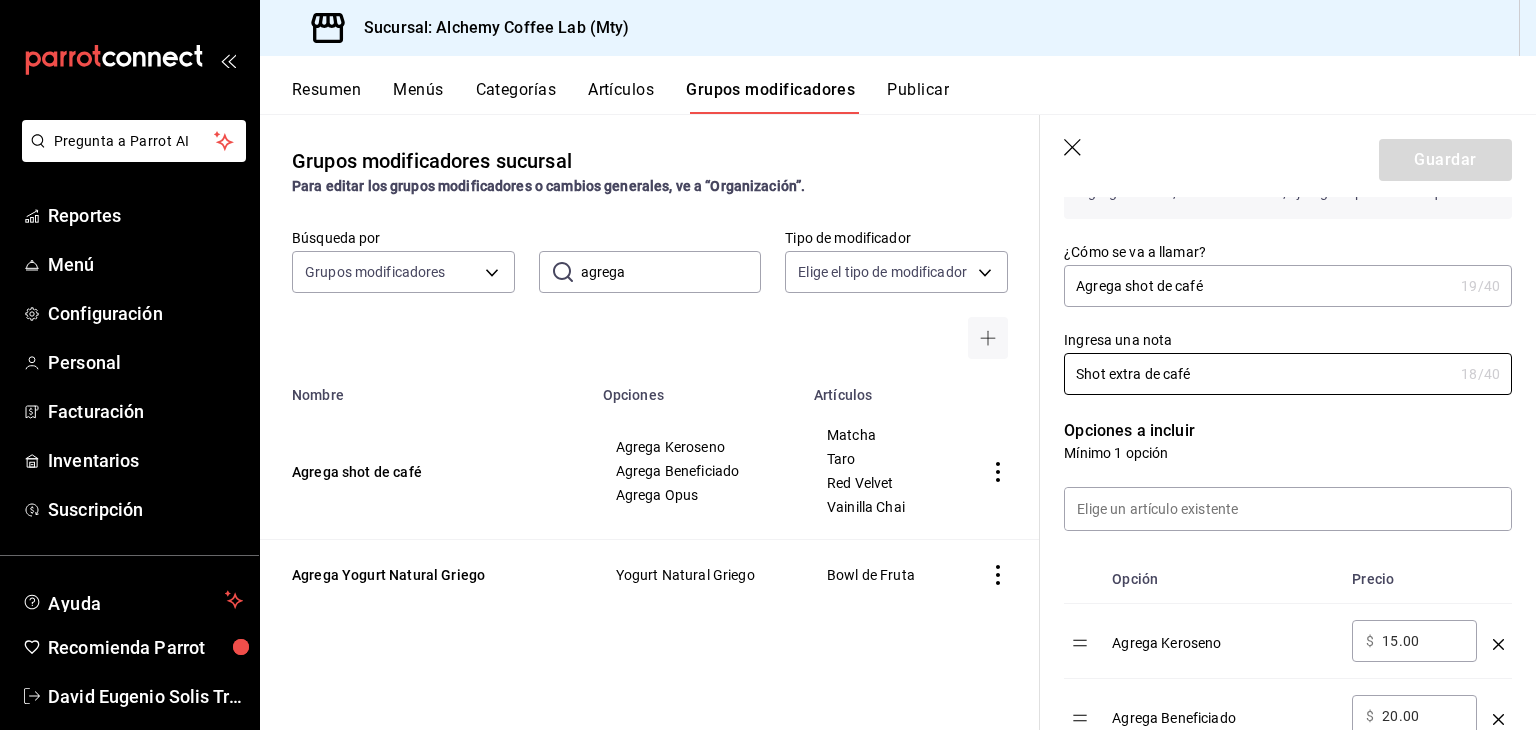 drag, startPoint x: 1225, startPoint y: 378, endPoint x: 1012, endPoint y: 365, distance: 213.39635 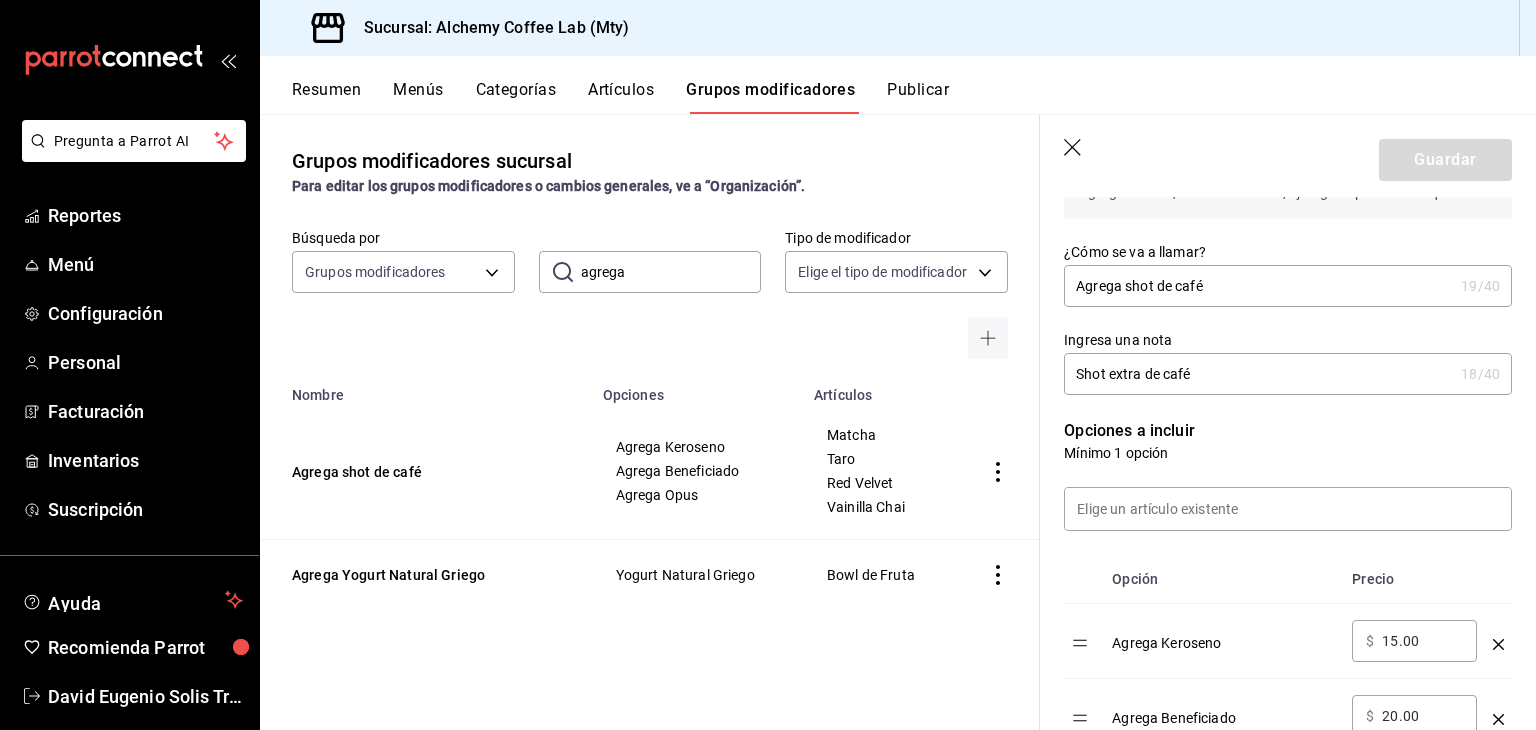 click on "Shot extra de café" at bounding box center [1258, 374] 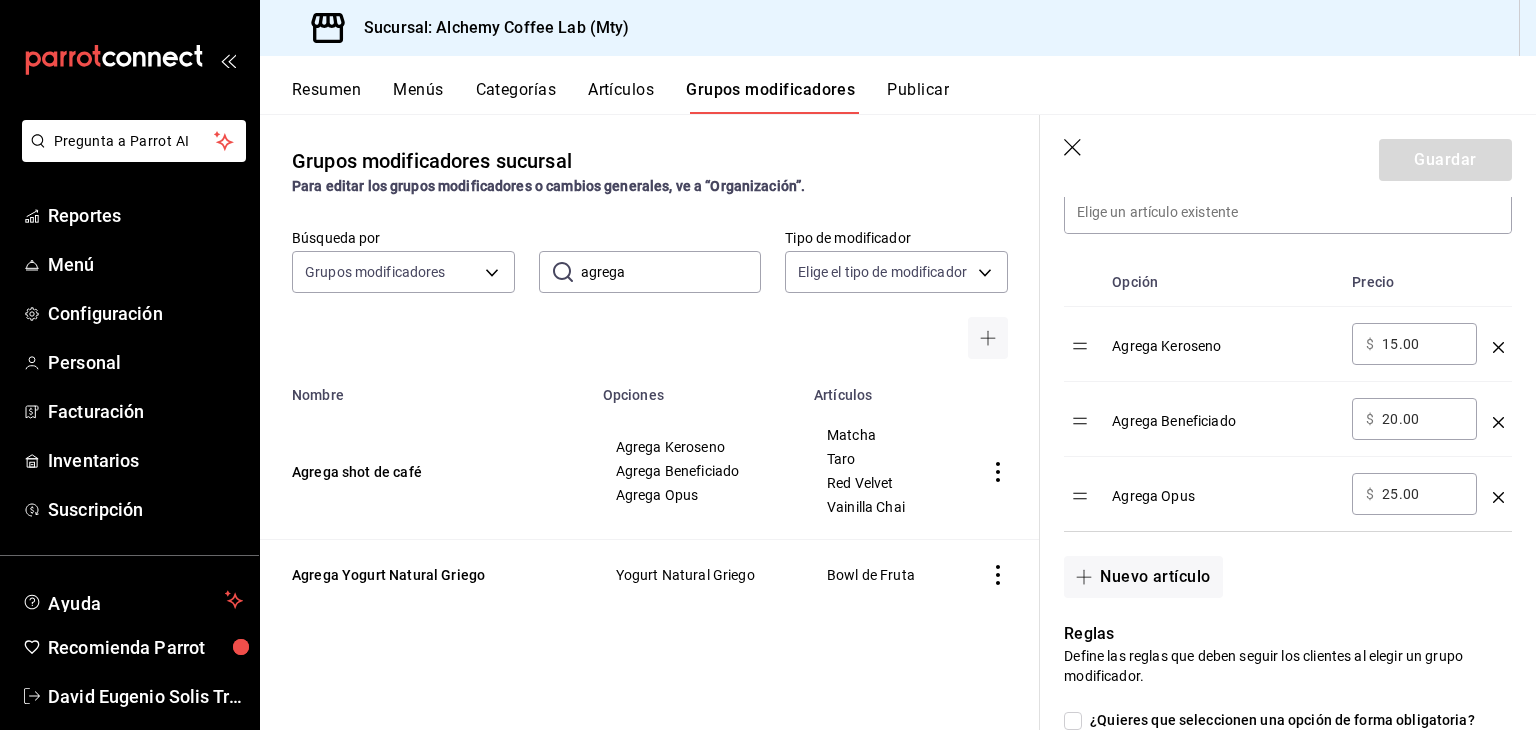 scroll, scrollTop: 600, scrollLeft: 0, axis: vertical 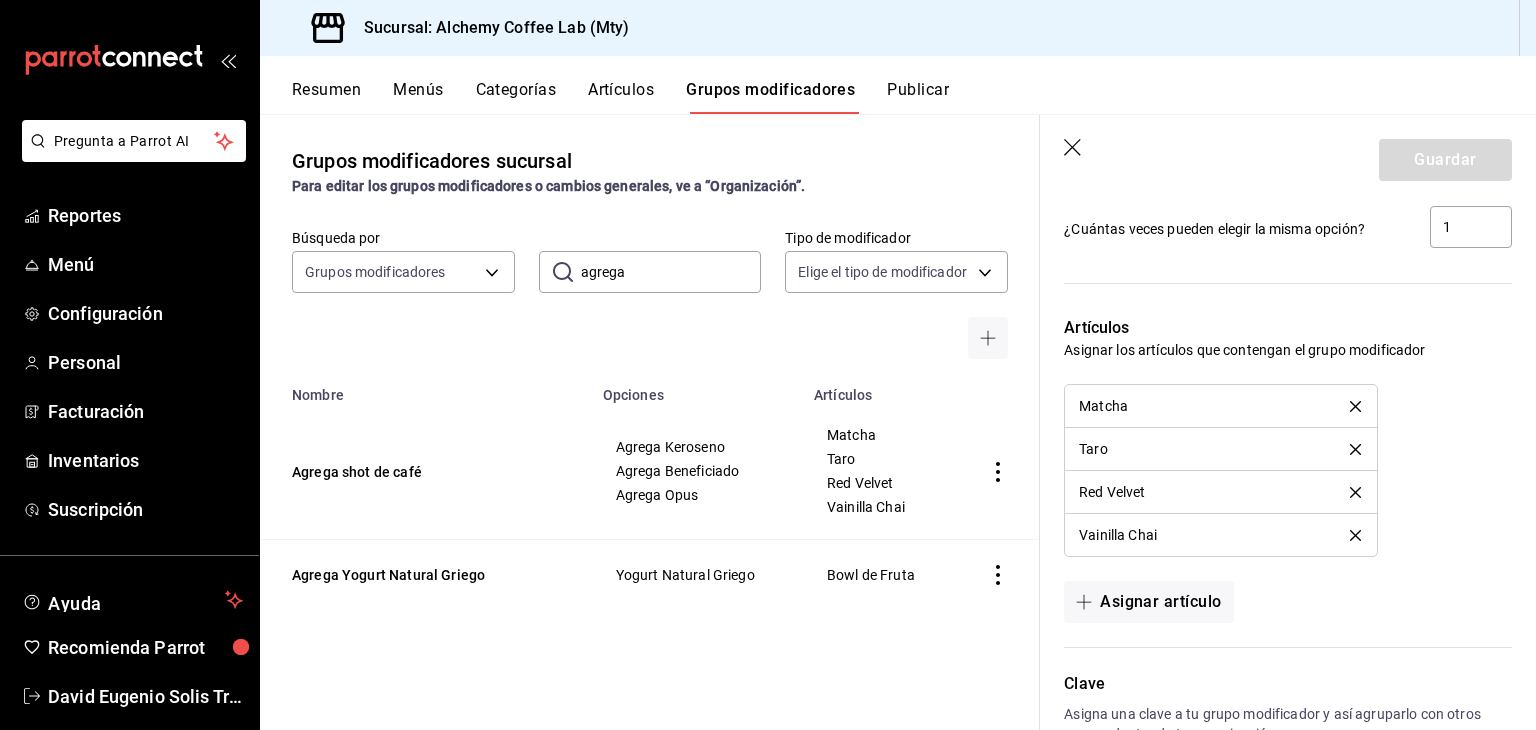 click 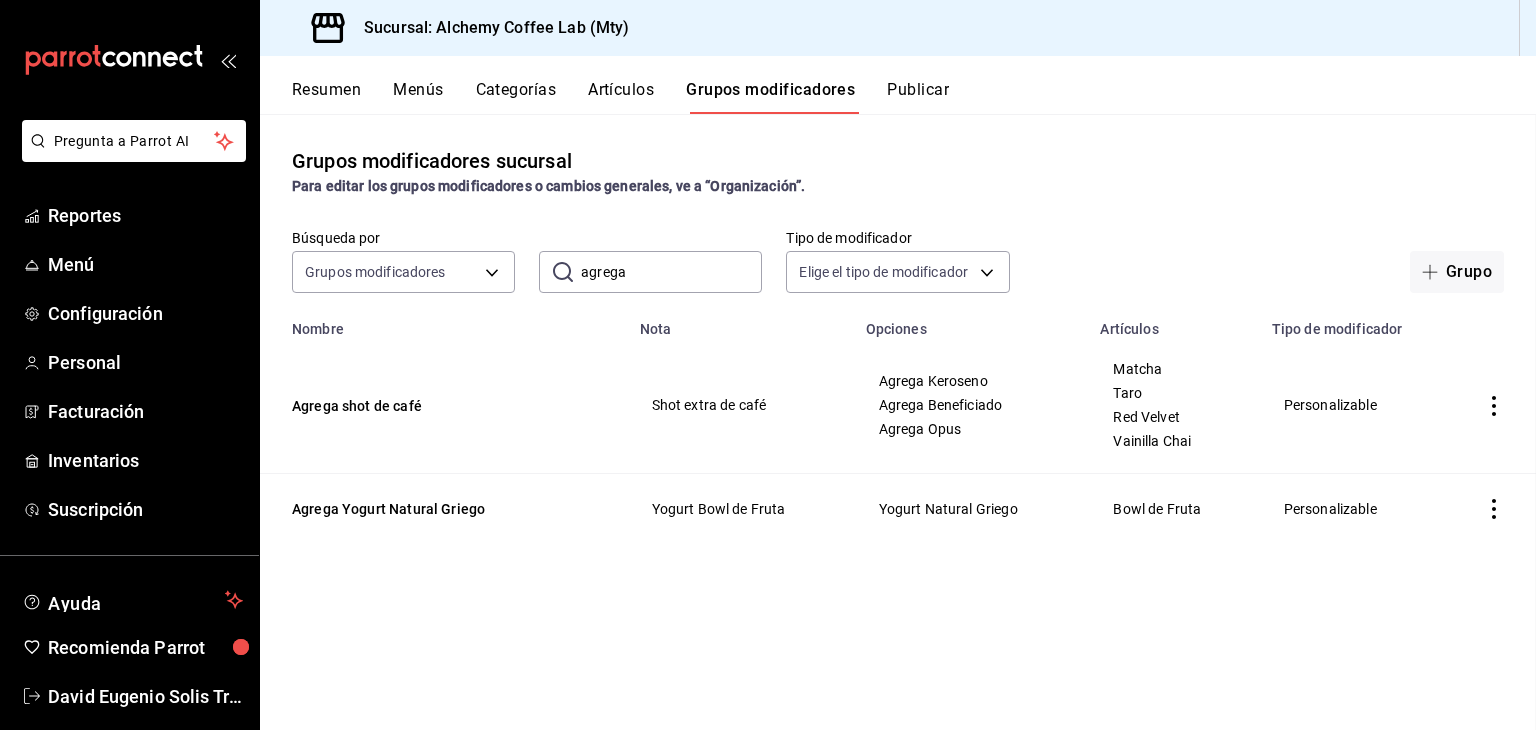 scroll, scrollTop: 0, scrollLeft: 0, axis: both 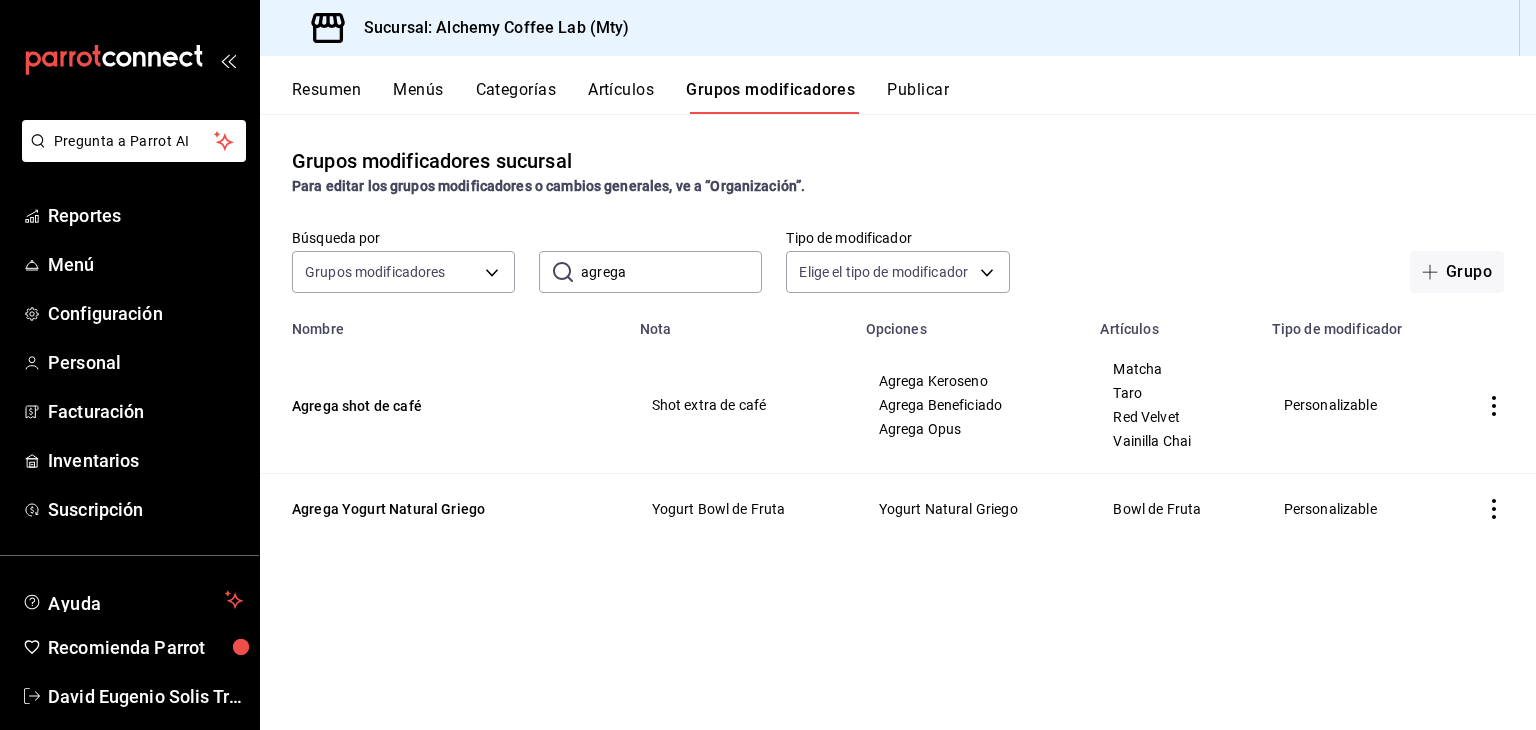 click on "Artículos" at bounding box center (621, 97) 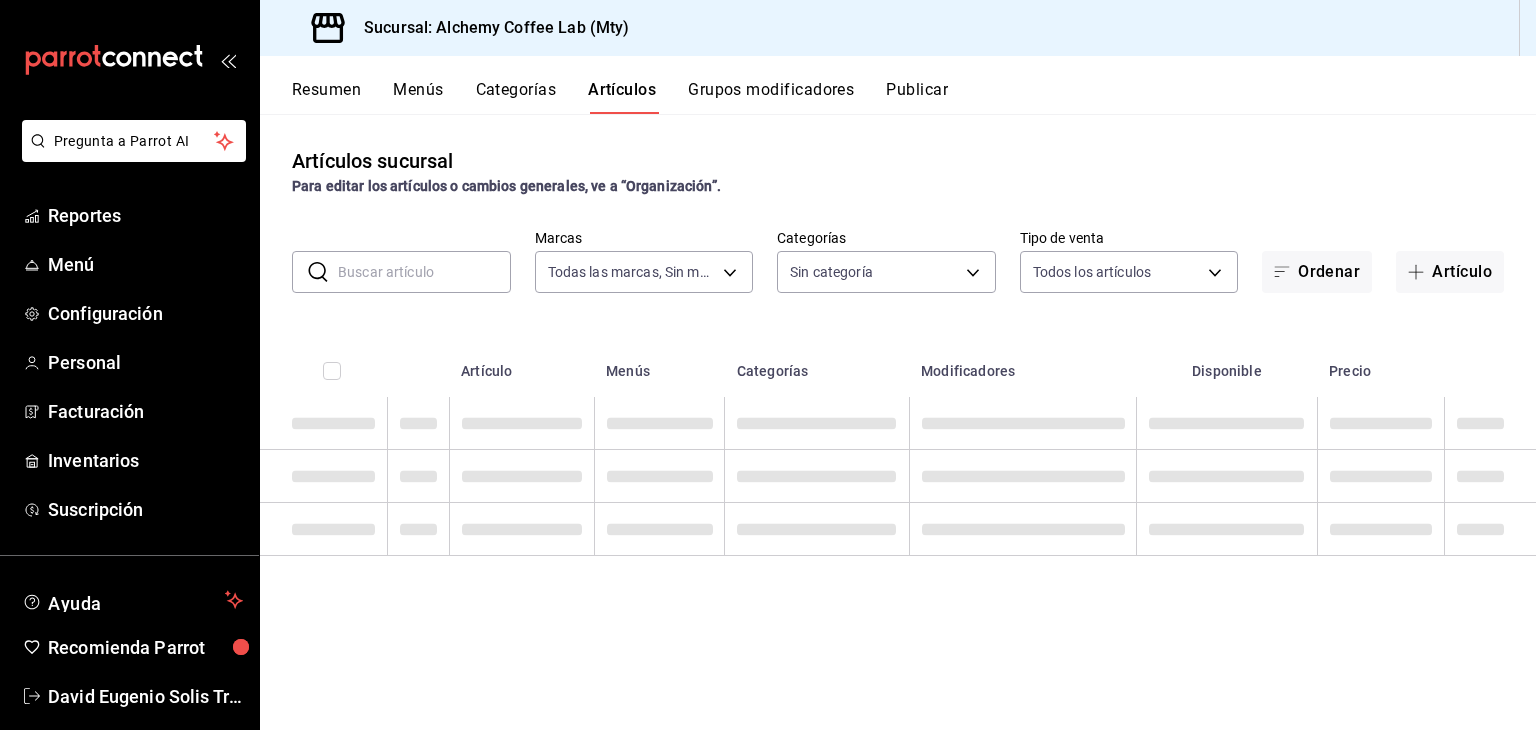type on "147fd5db-d129-484d-8765-362391796a66" 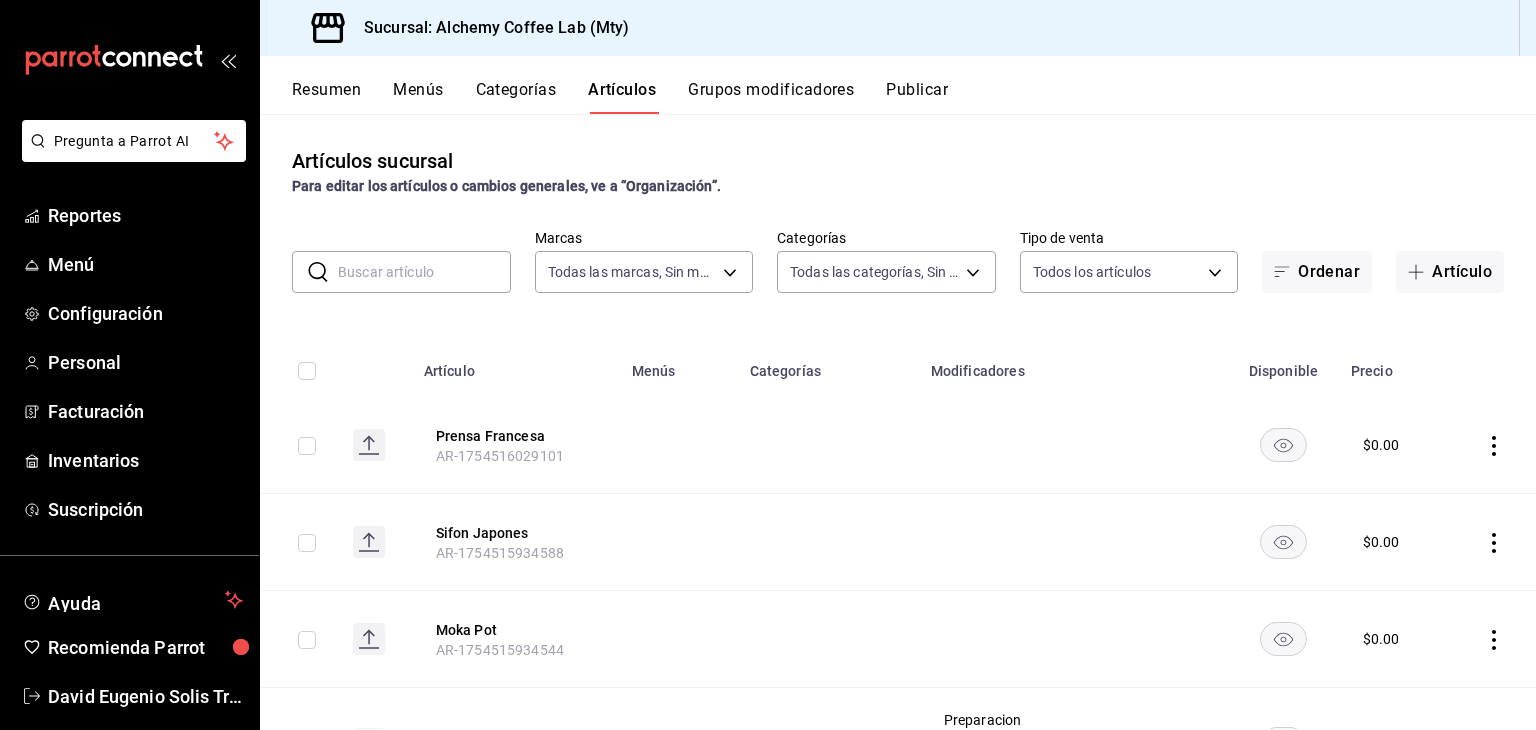 type on "22b06866-db8b-4db9-b95b-35e3e4a85507,fbaa8fe5-68e7-491d-b03f-ce844aa474e7,f0176ca4-5dc3-42f0-a21f-54796b2d6ce4,c4f1b2b2-4cec-4db9-a310-abf4beb25226,6e561742-6cfe-4428-bdd7-98f947b897f7,ed96c675-c7ed-4458-b82b-32ea0ae9920c,2e3e028b-89e5-4003-abc7-67012b64c3c6,f9ecfb5f-2d86-470a-83ef-3d4616404b79,4dbf6704-01f8-4ae7-b143-5fb9fa4fa204,475d1d53-3dd2-4a4e-b59e-75da982537cc,9128c269-13cc-49c0-a61c-98ae135d2966,1489ea8f-3c5b-4bed-8712-fb1efc8e1484,237dd9fd-525f-4126-935d-1d618c95d359,1759a289-da96-444c-a3da-589932e8f911,32a25308-5a1a-4b27-9101-20aae4ecbe3b,5720fba0-4b3c-4af1-99c2-310b9d32b626,6f391e13-d369-4fd1-9e07-81fa35695065,6cee18f7-63d6-4ae0-a5fa-7f66450c5234,8f56fa9d-b5f7-423d-8f11-eda24a9be7dc,0959238c-b2f0-4e50-a72b-9acd913a0e6d,87d7d329-ef4d-4ea2-b0cc-7aa43f232e86,0d94947a-2237-44fd-9659-405017dccbcb,4f878af2-bd33-4ff2-b57a-7be79110d9e1,7dbad2d2-8702-4494-bd85-95c08bbe0766,19e81b95-3a6a-45a7-b76c-705b7ea18356,ab0ce2b7-02f2-4a6d-b2a0-8d884bdd482f,f61d6689-96be-4dbf-b04d-1c056a84d092,bbe26e67-8ee3-44bb-aa4..." 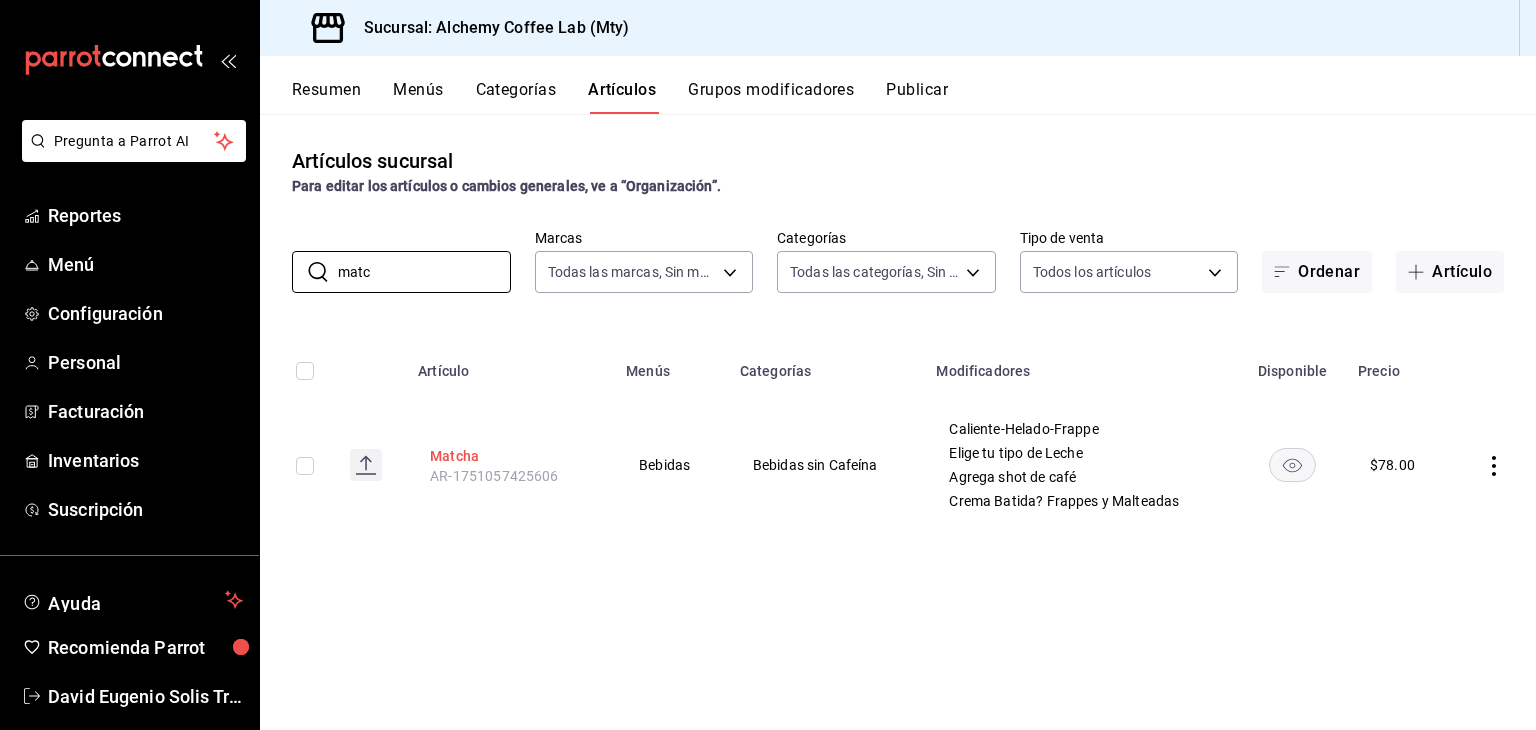 type on "matc" 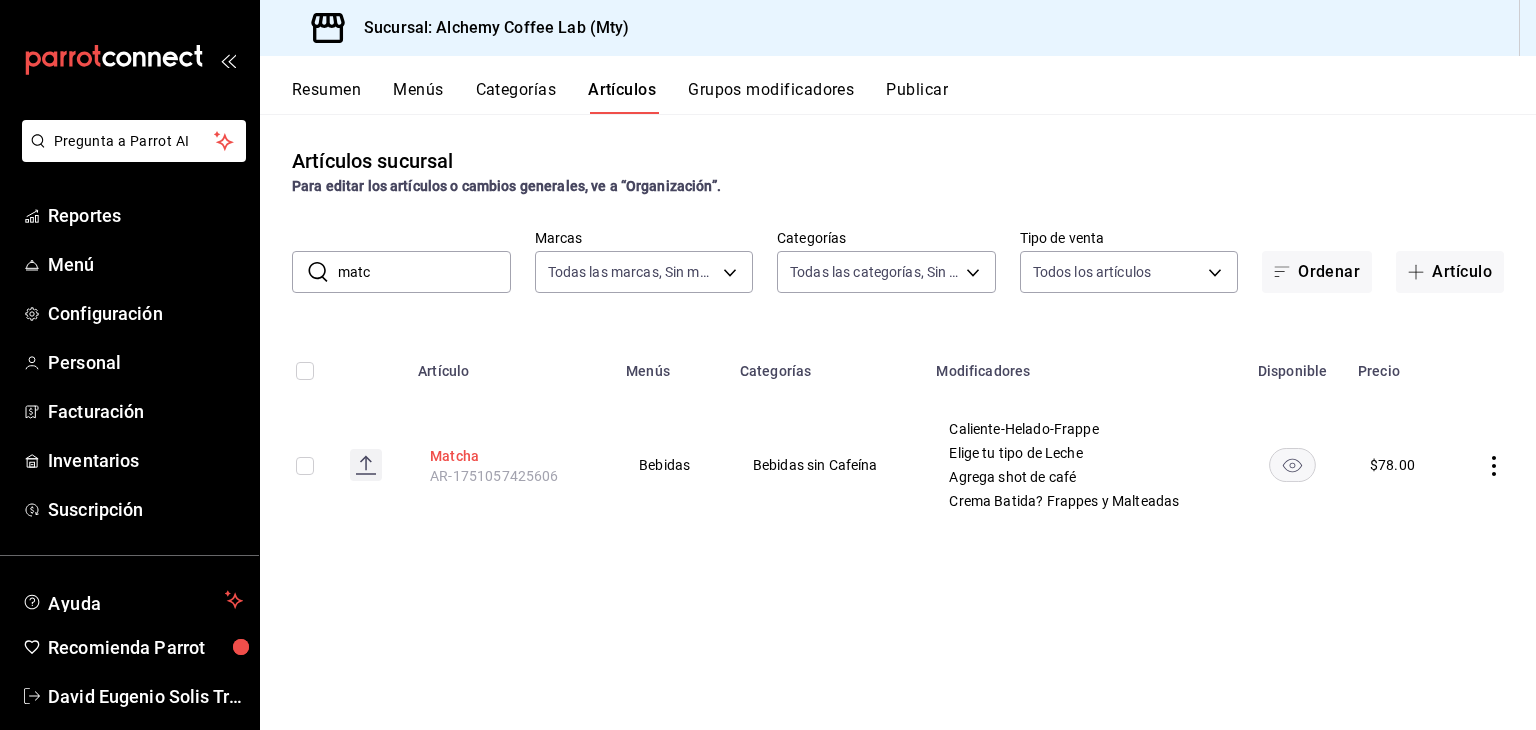 click on "Matcha" at bounding box center [510, 456] 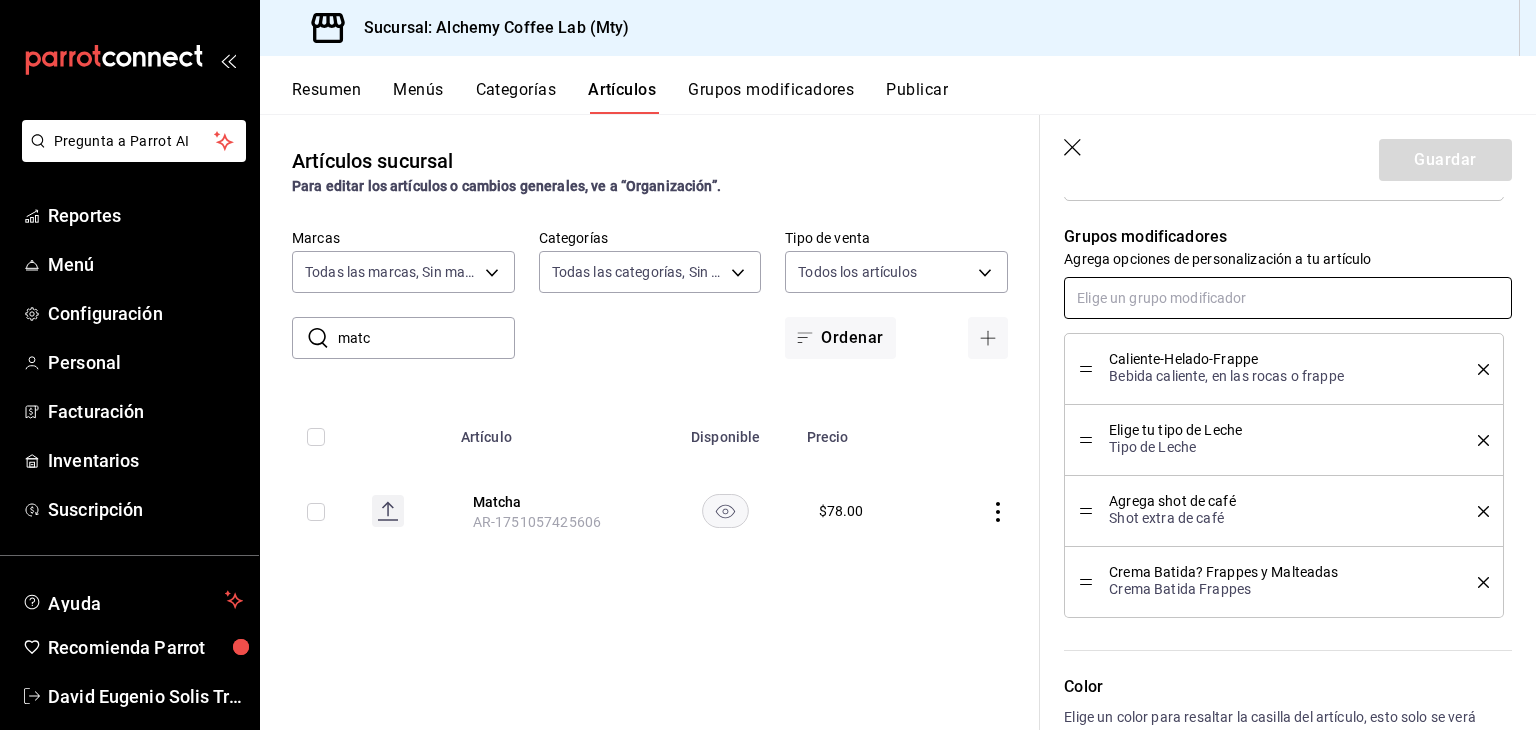 scroll, scrollTop: 900, scrollLeft: 0, axis: vertical 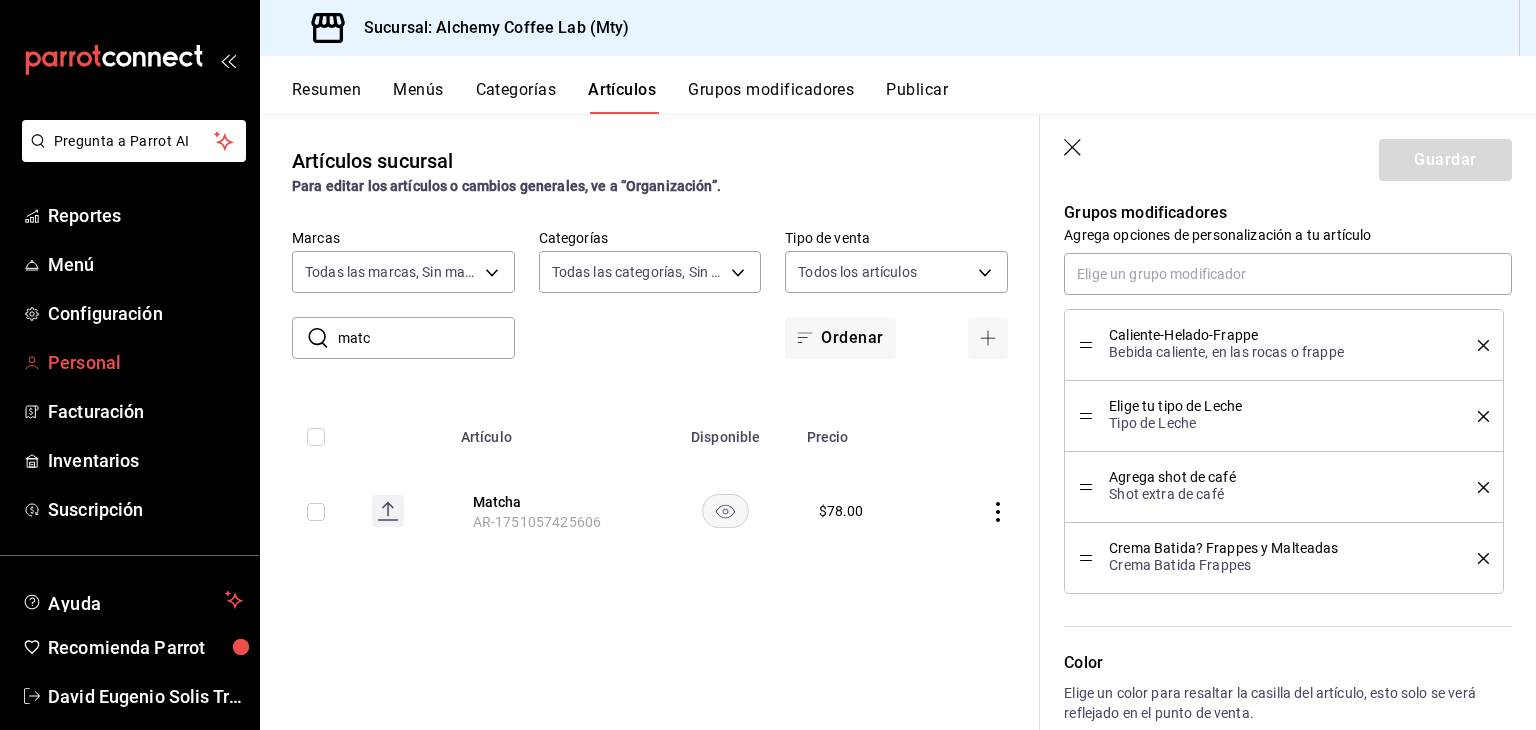 click on "Personal" at bounding box center (145, 362) 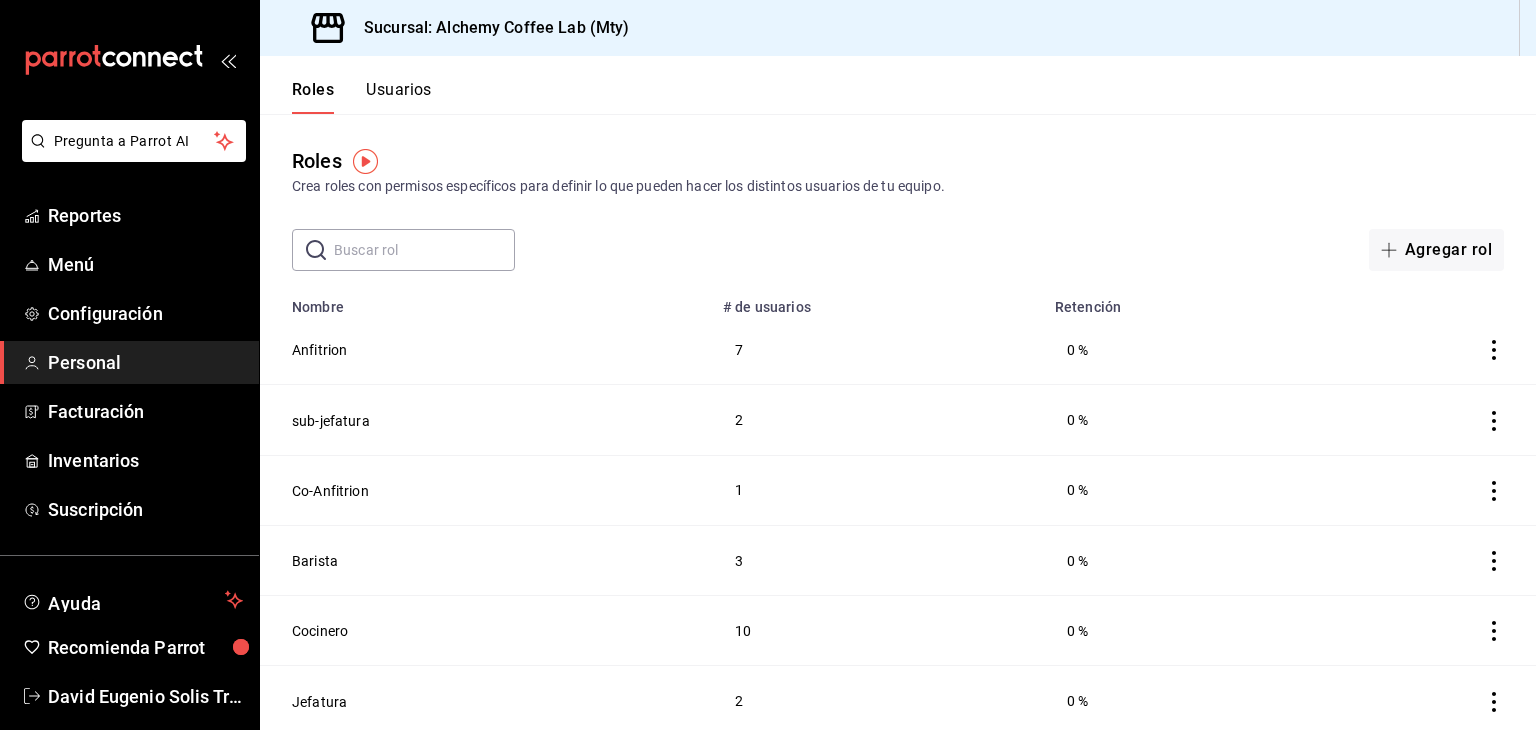 click on "Usuarios" at bounding box center [399, 97] 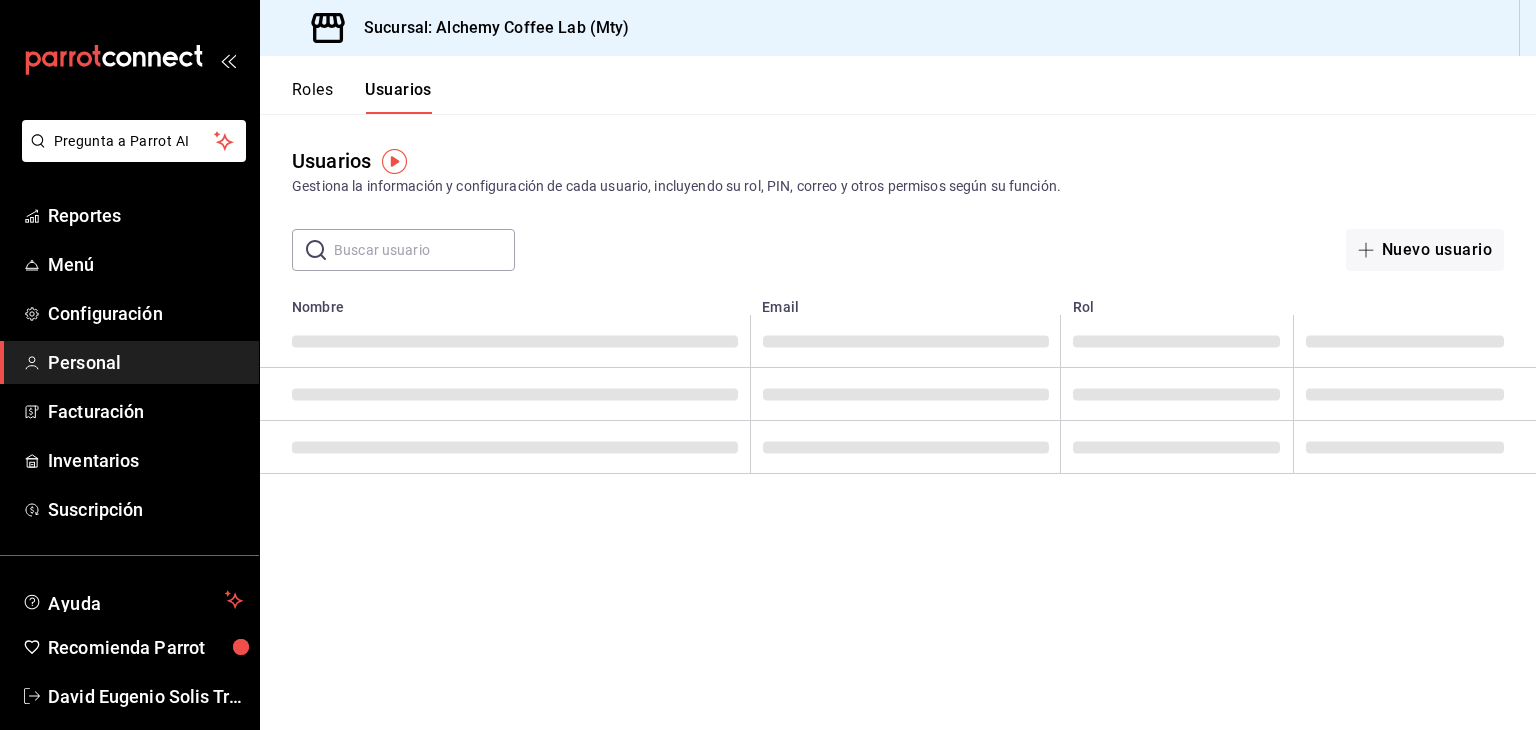 click at bounding box center (424, 250) 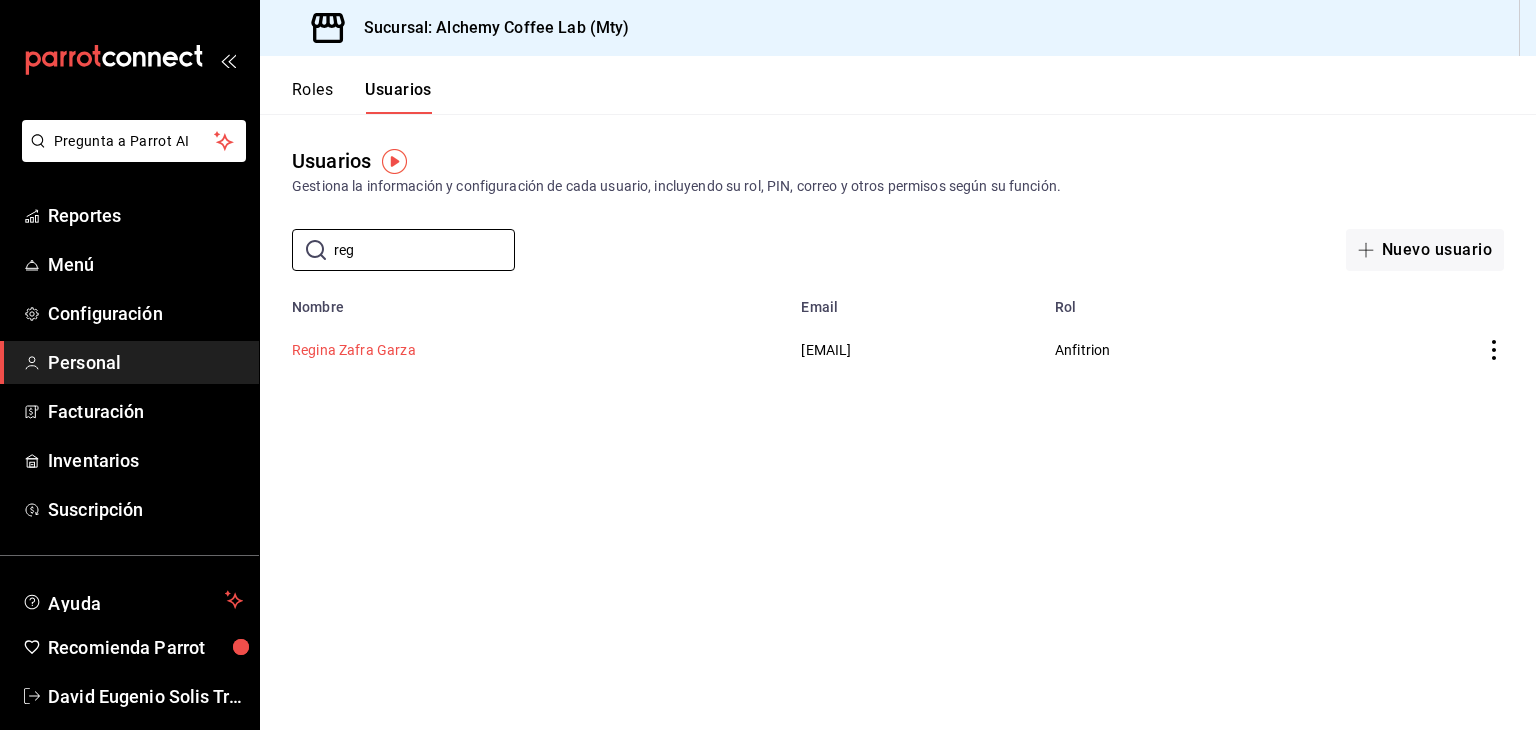 type on "reg" 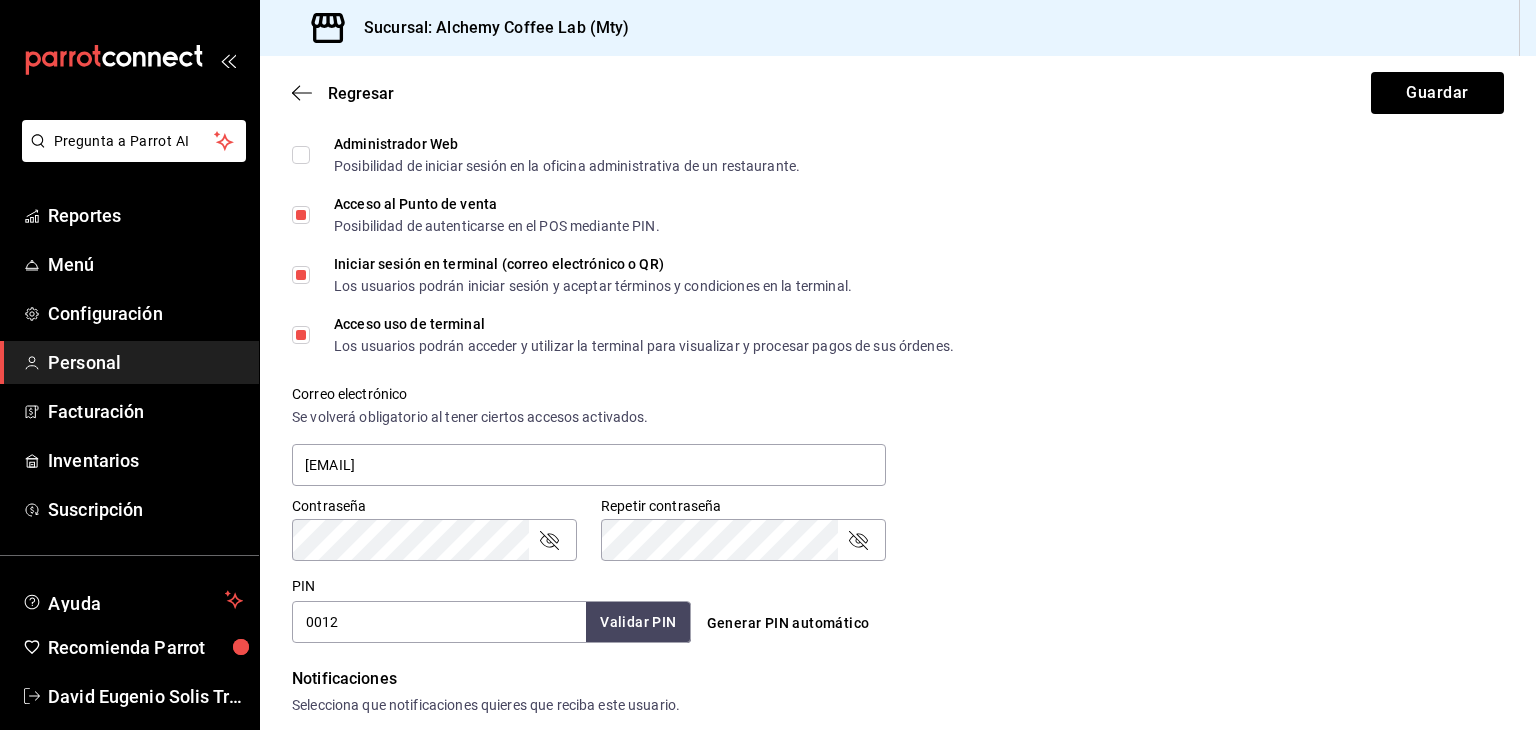 scroll, scrollTop: 500, scrollLeft: 0, axis: vertical 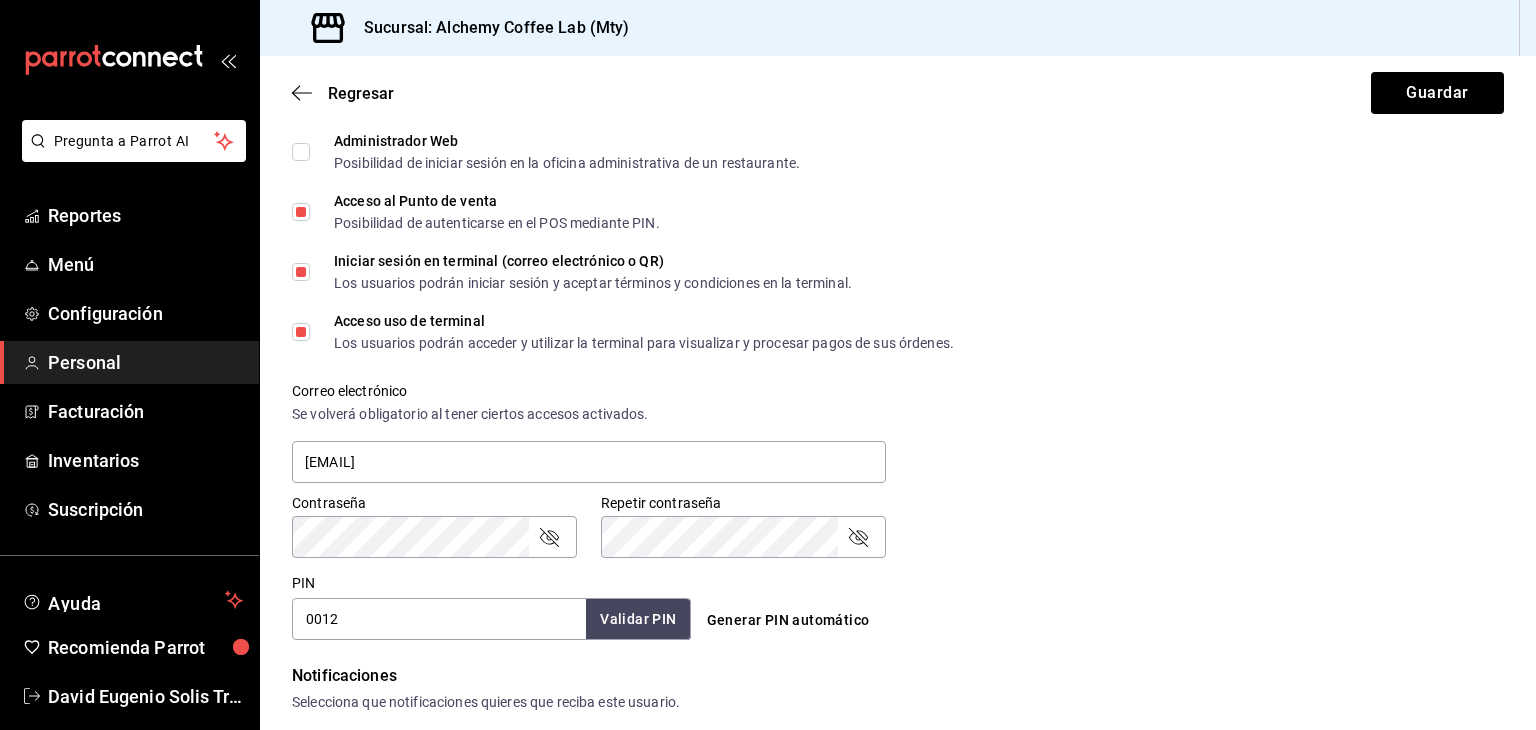 click on "0012" at bounding box center (439, 619) 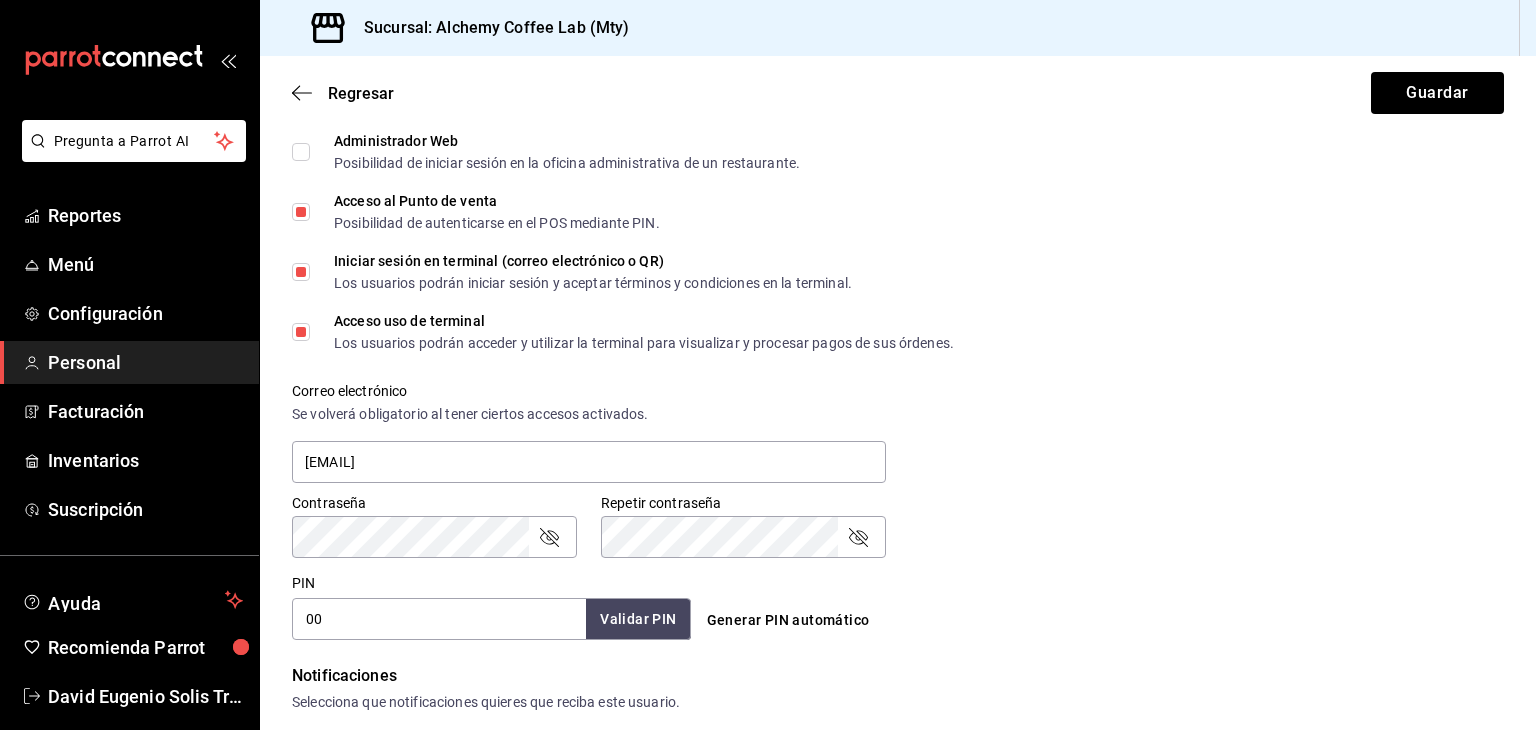 type on "0" 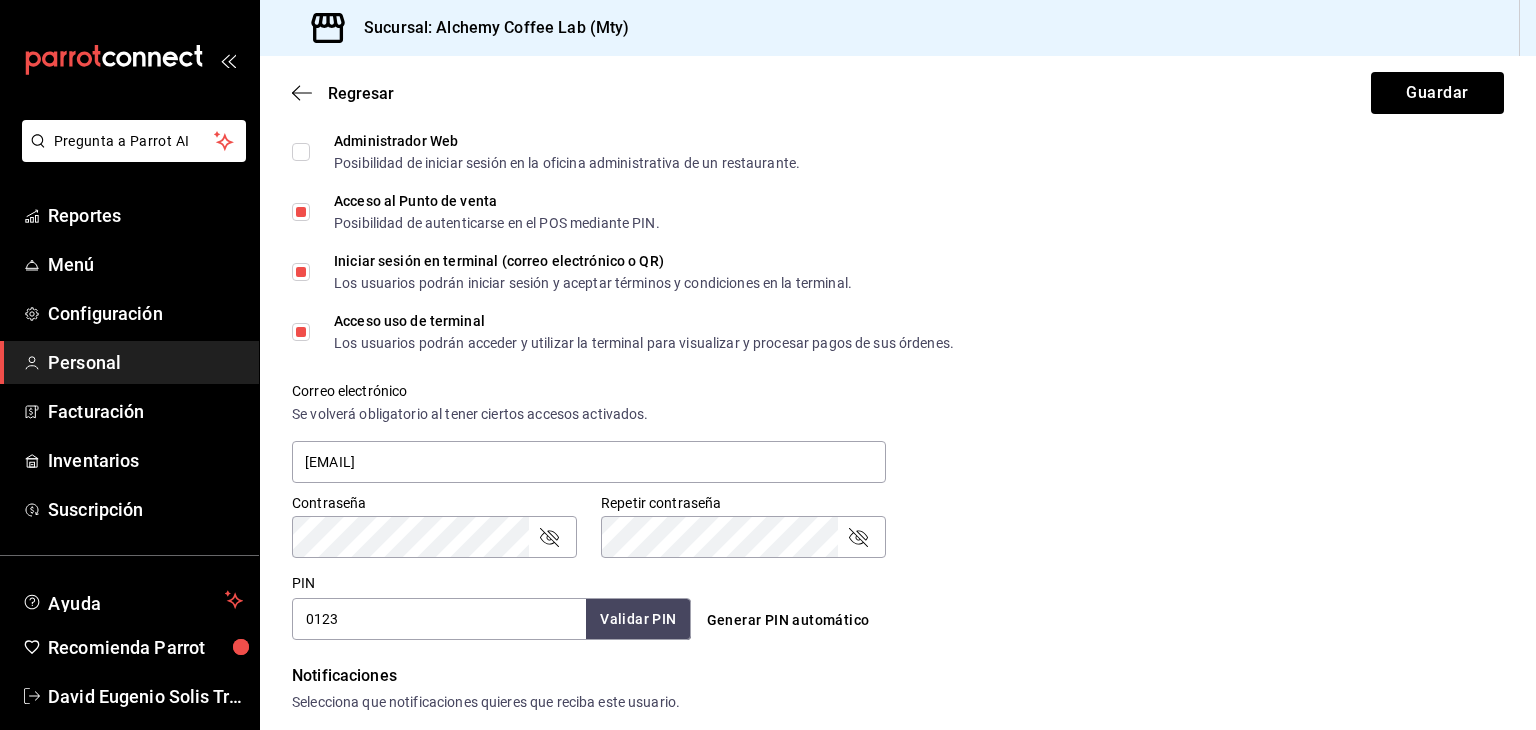 type on "0123" 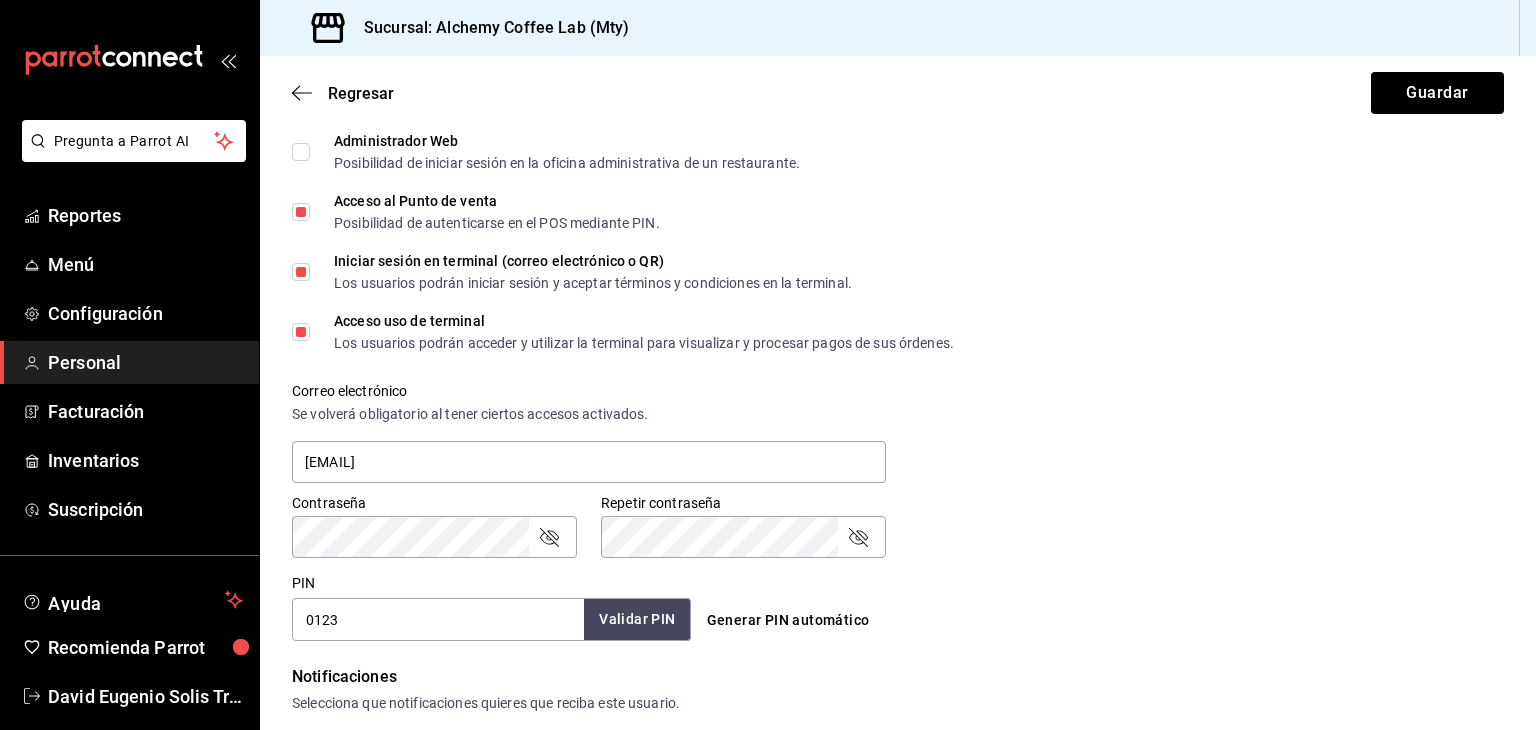 click on "Validar PIN" at bounding box center (637, 619) 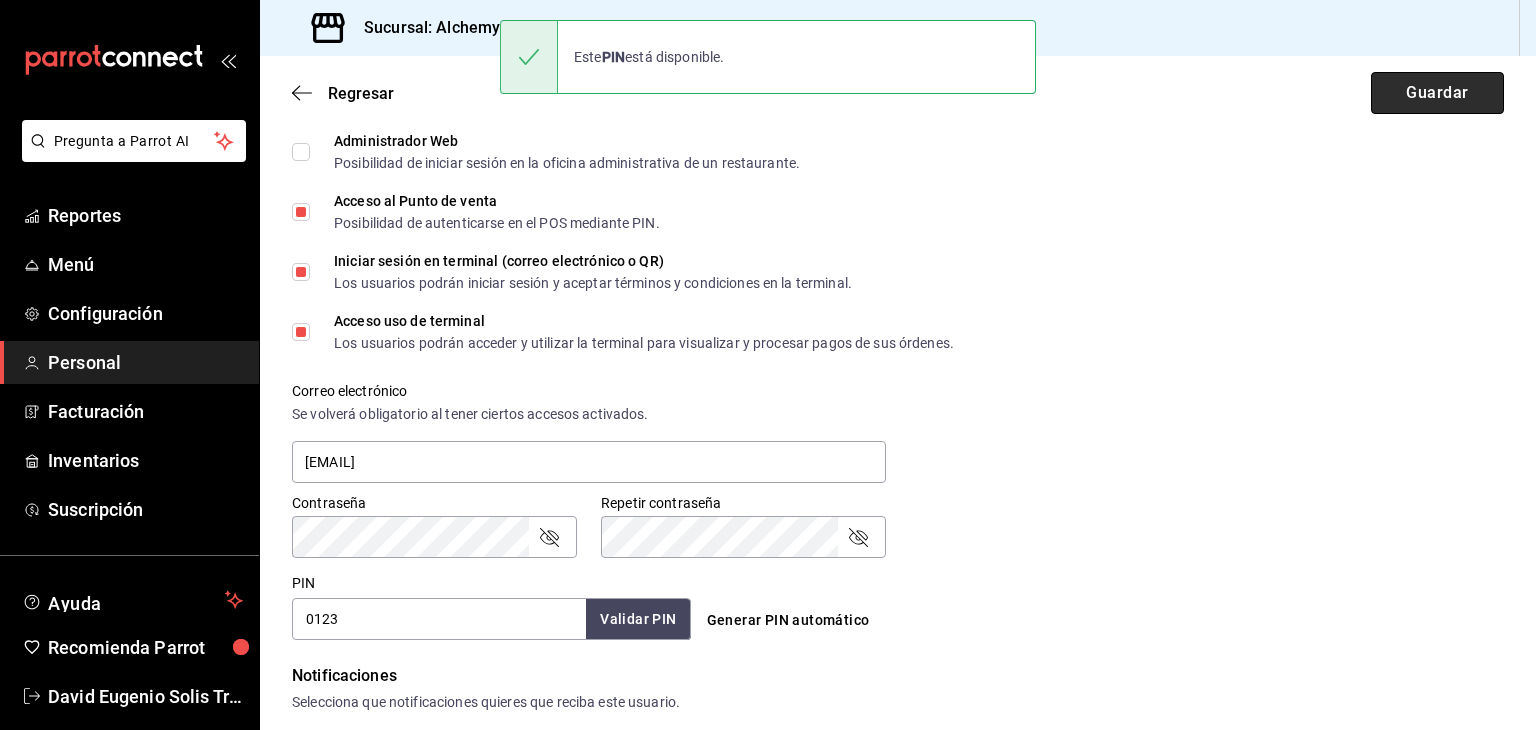 click on "Guardar" at bounding box center (1437, 93) 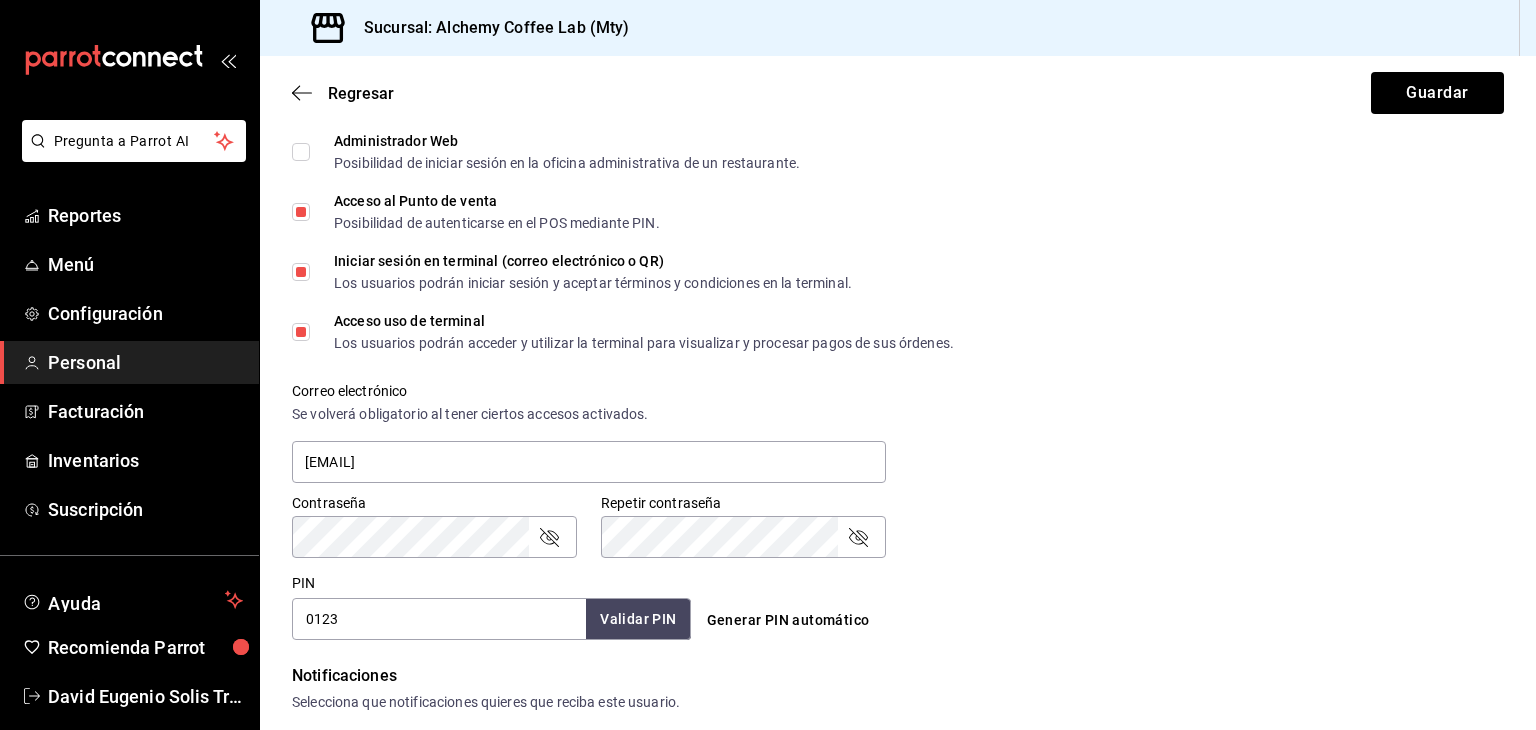 drag, startPoint x: 546, startPoint y: 539, endPoint x: 531, endPoint y: 535, distance: 15.524175 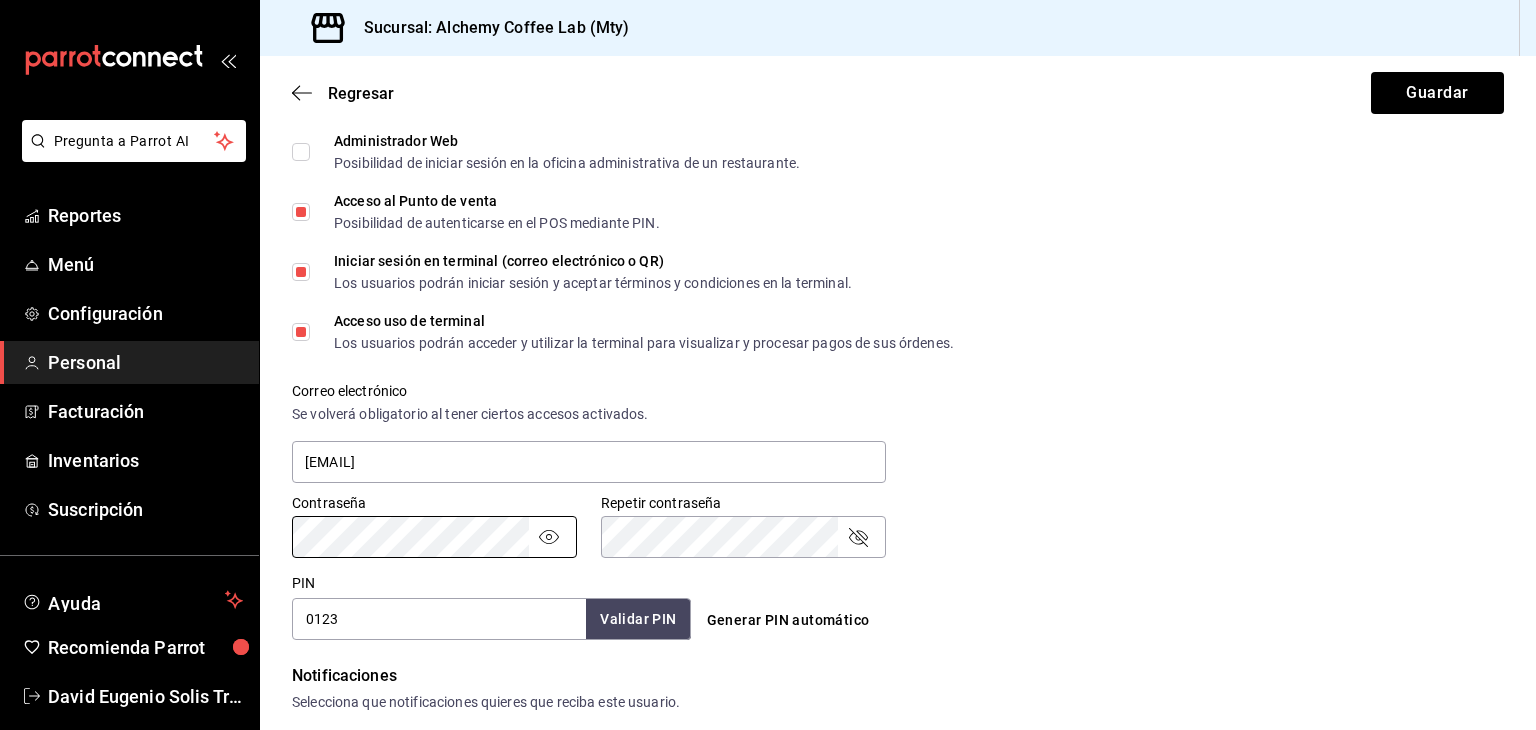 click on "Pregunta a Parrot AI Reportes   Menú   Configuración   Personal   Facturación   Inventarios   Suscripción   Ayuda Recomienda Parrot   [FIRST] [LAST]   Sugerir nueva función   Sucursal: Alchemy Coffee Lab (Mty) Regresar Guardar Datos personales Nombre [FIRST] Apellido [LAST] Número celular (opcional) +52 (__) ____-____ Perfil que desempeña Cajero CASHIER Accesos Selecciona a que plataformas tendrá acceso este usuario. Administrador Web Posibilidad de iniciar sesión en la oficina administrativa de un restaurante.  Acceso al Punto de venta Posibilidad de autenticarse en el POS mediante PIN.  Iniciar sesión en terminal (correo electrónico o QR) Los usuarios podrán iniciar sesión y aceptar términos y condiciones en la terminal. Acceso uso de terminal Los usuarios podrán acceder y utilizar la terminal para visualizar y procesar pagos de sus órdenes. Correo electrónico Se volverá obligatorio al tener ciertos accesos activados. [EMAIL] PIN" at bounding box center [768, 365] 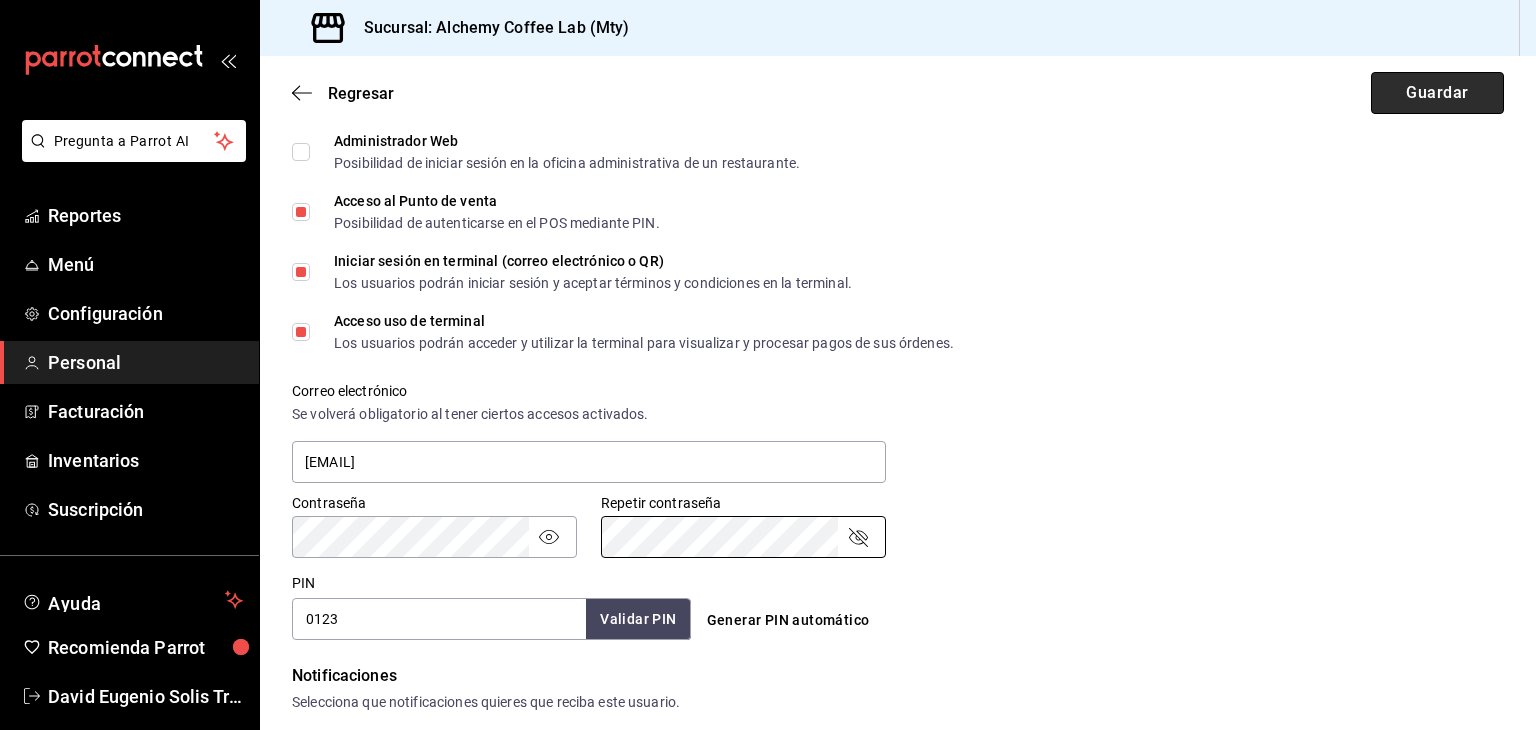 click on "Guardar" at bounding box center [1437, 93] 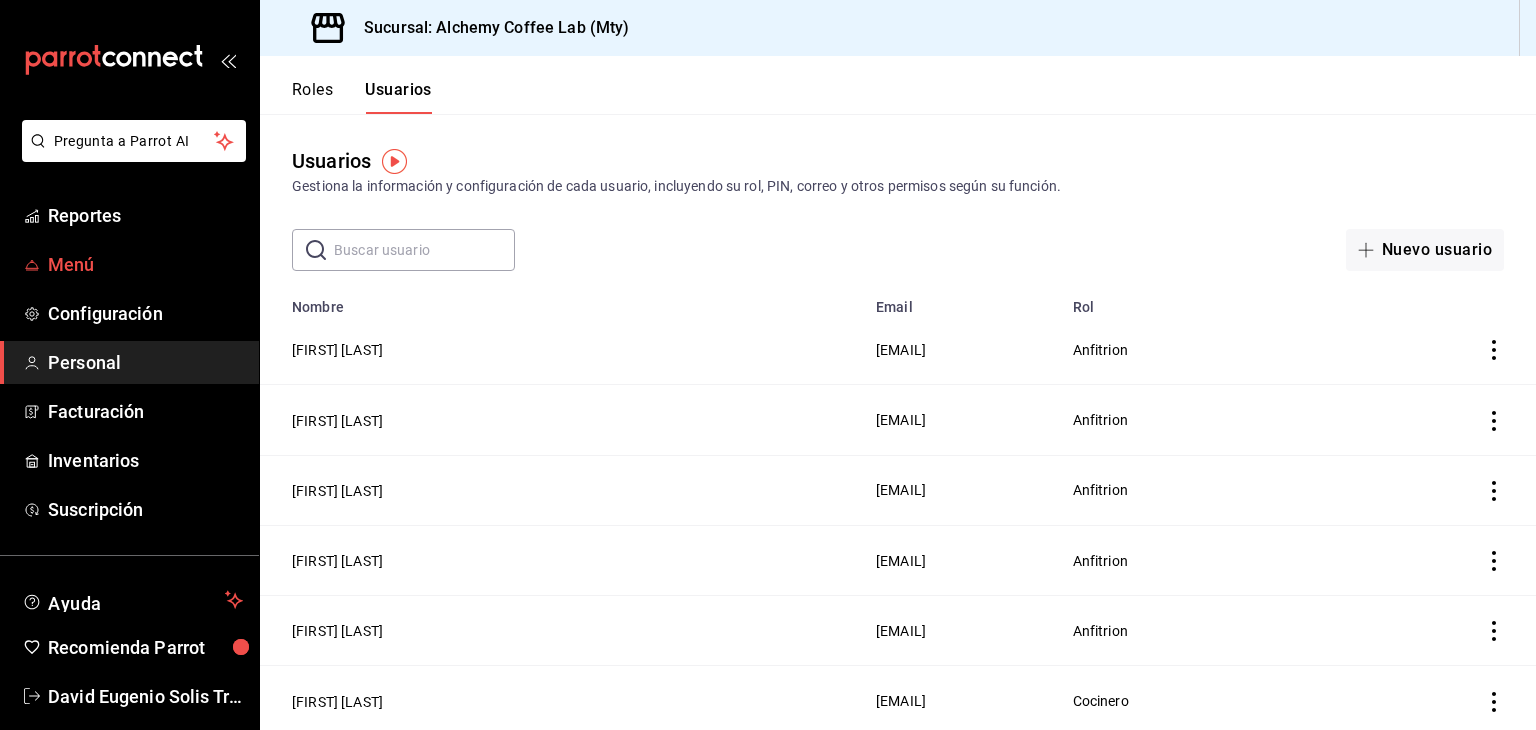 click on "Menú" at bounding box center (145, 264) 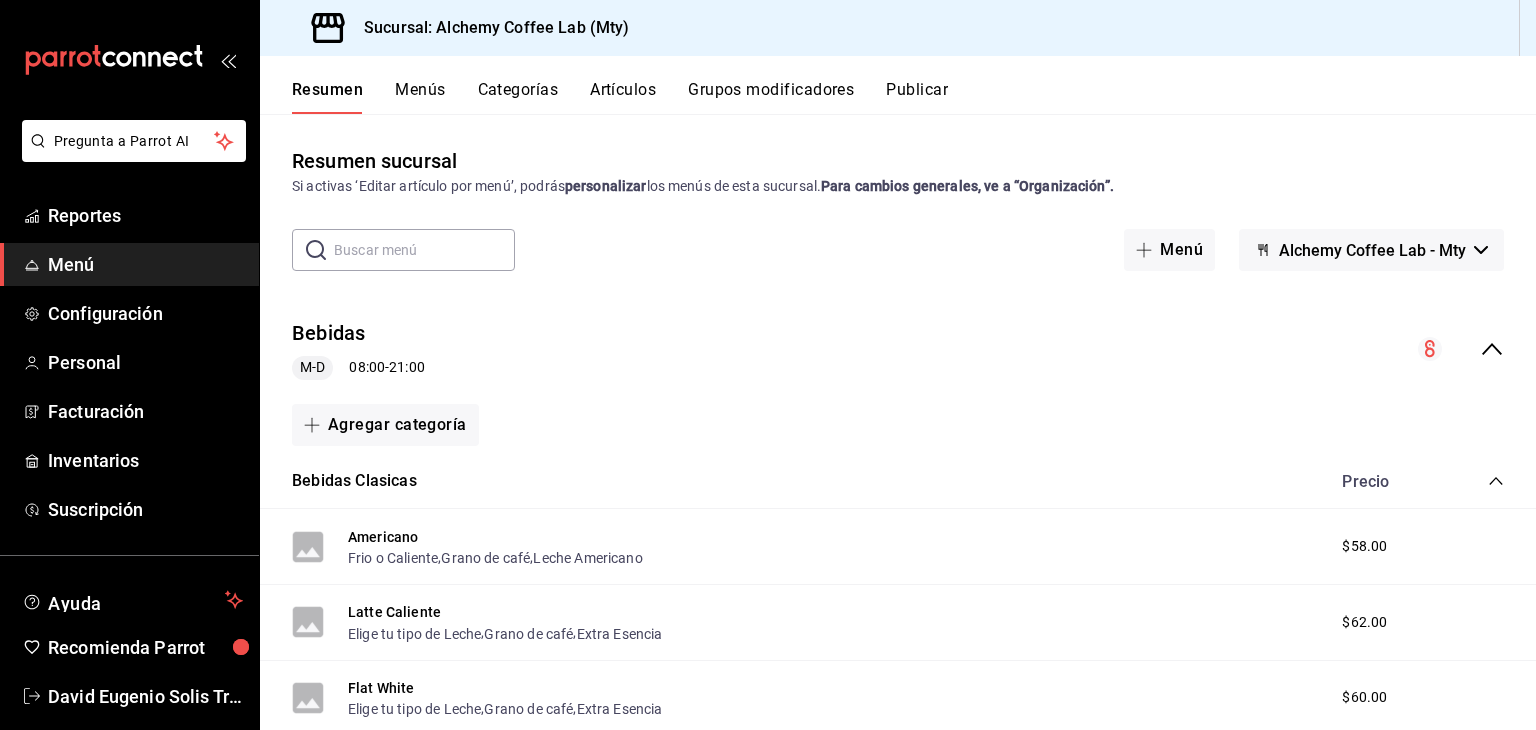 click on "Grupos modificadores" at bounding box center [771, 97] 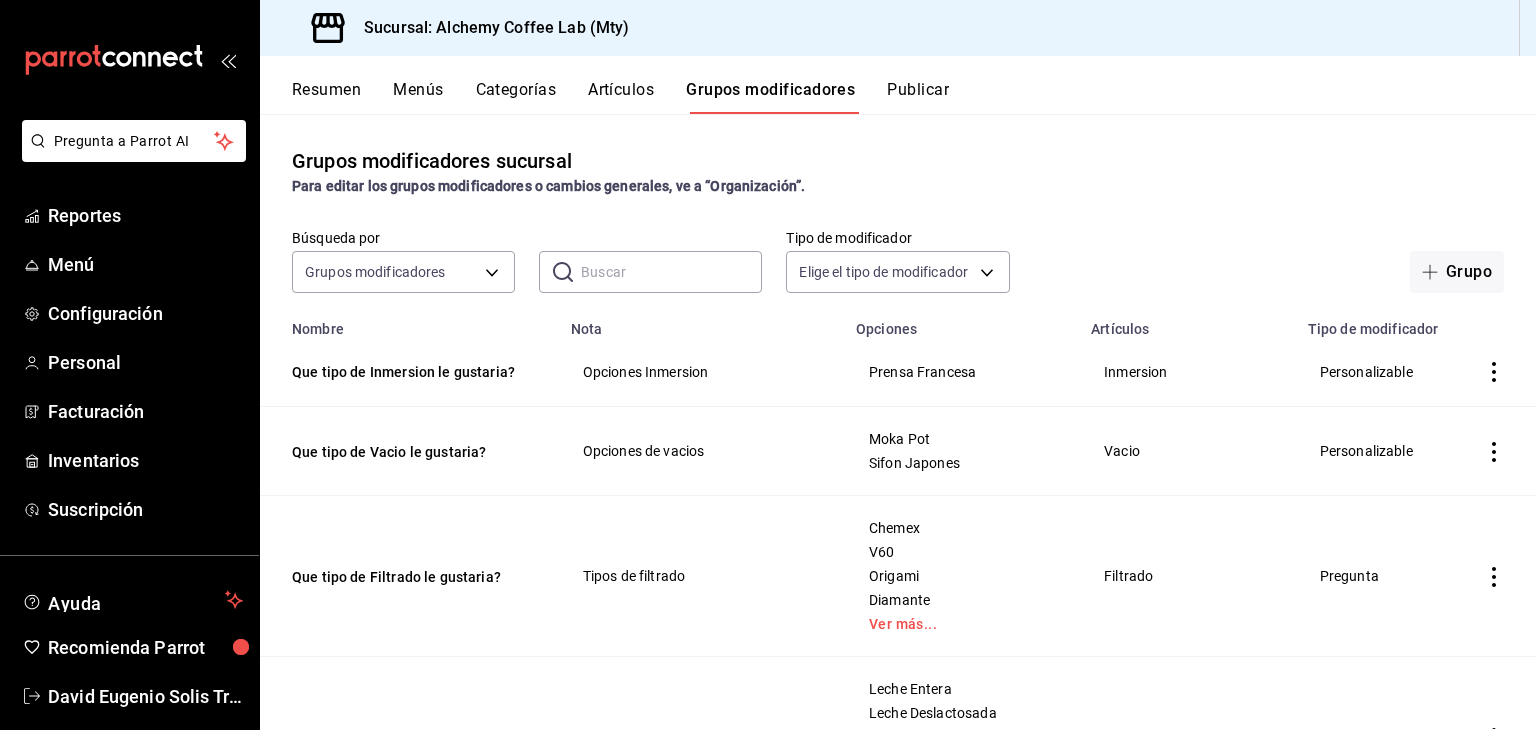 click at bounding box center [671, 272] 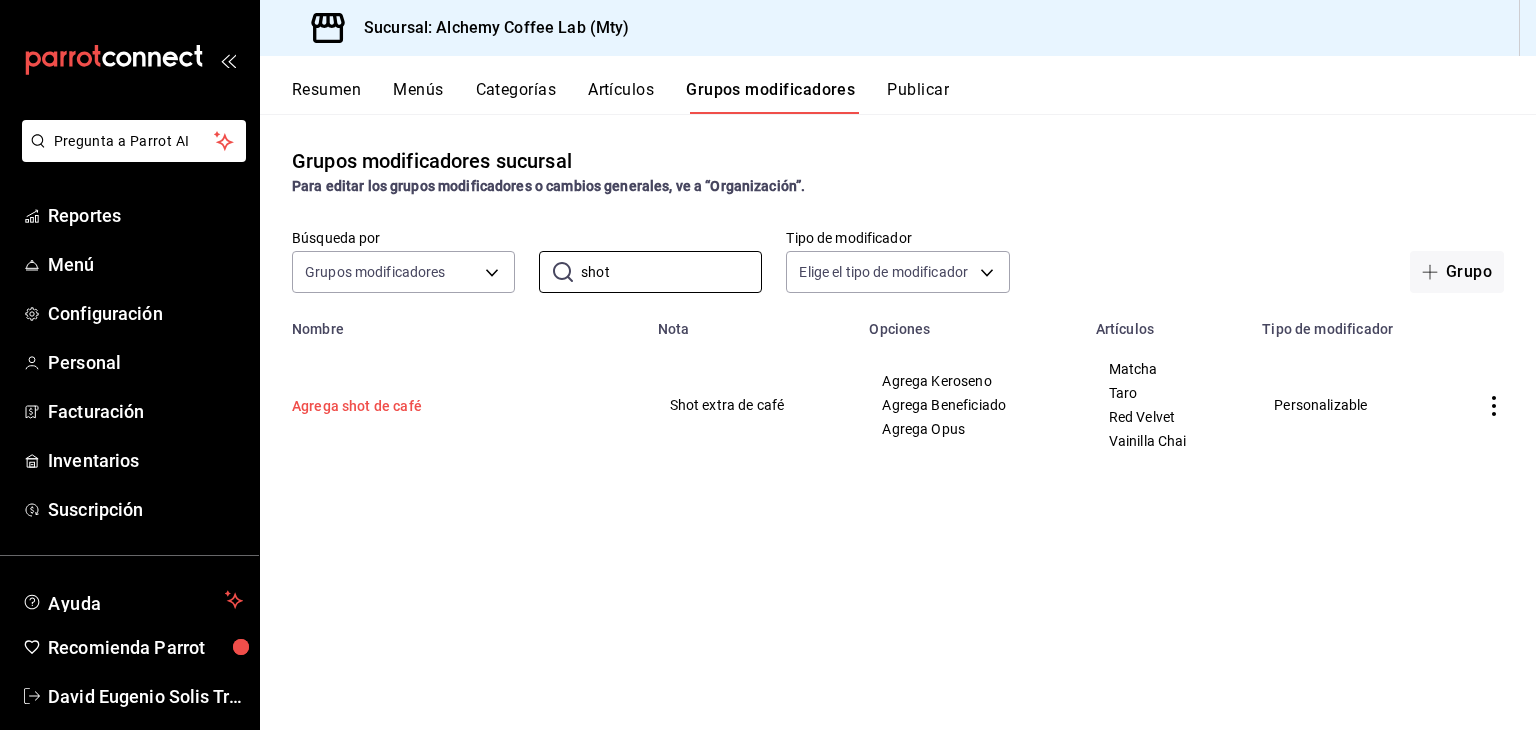 type on "shot" 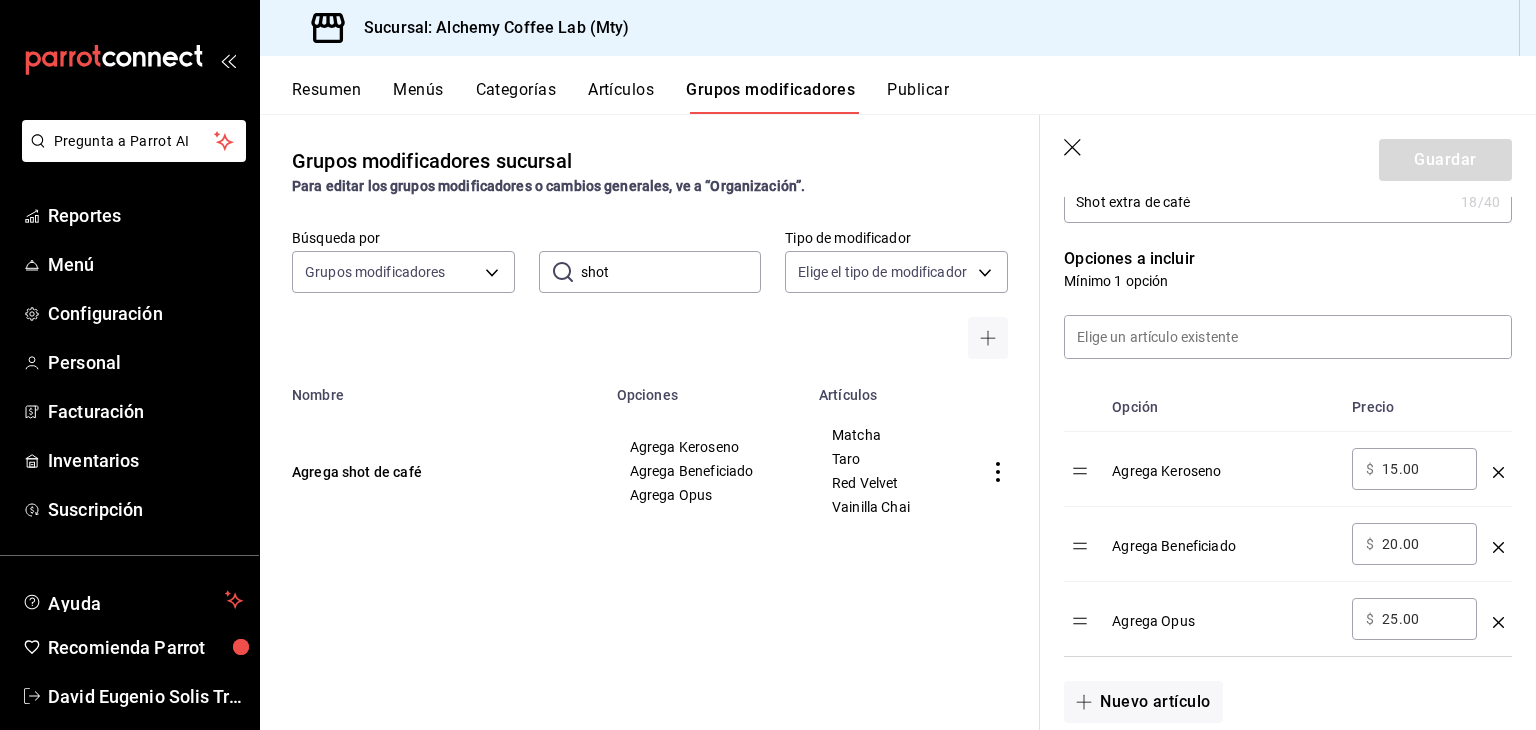 scroll, scrollTop: 700, scrollLeft: 0, axis: vertical 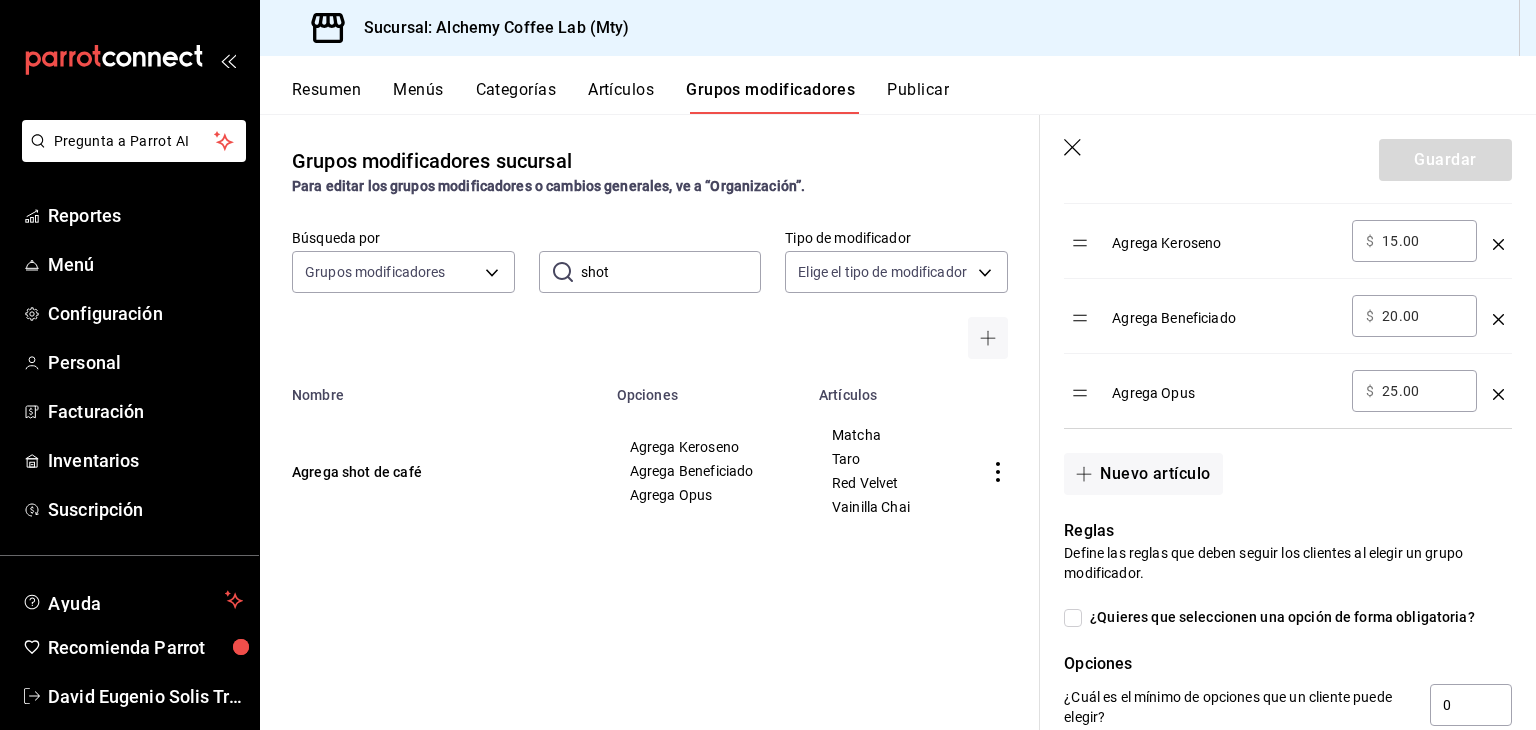 click 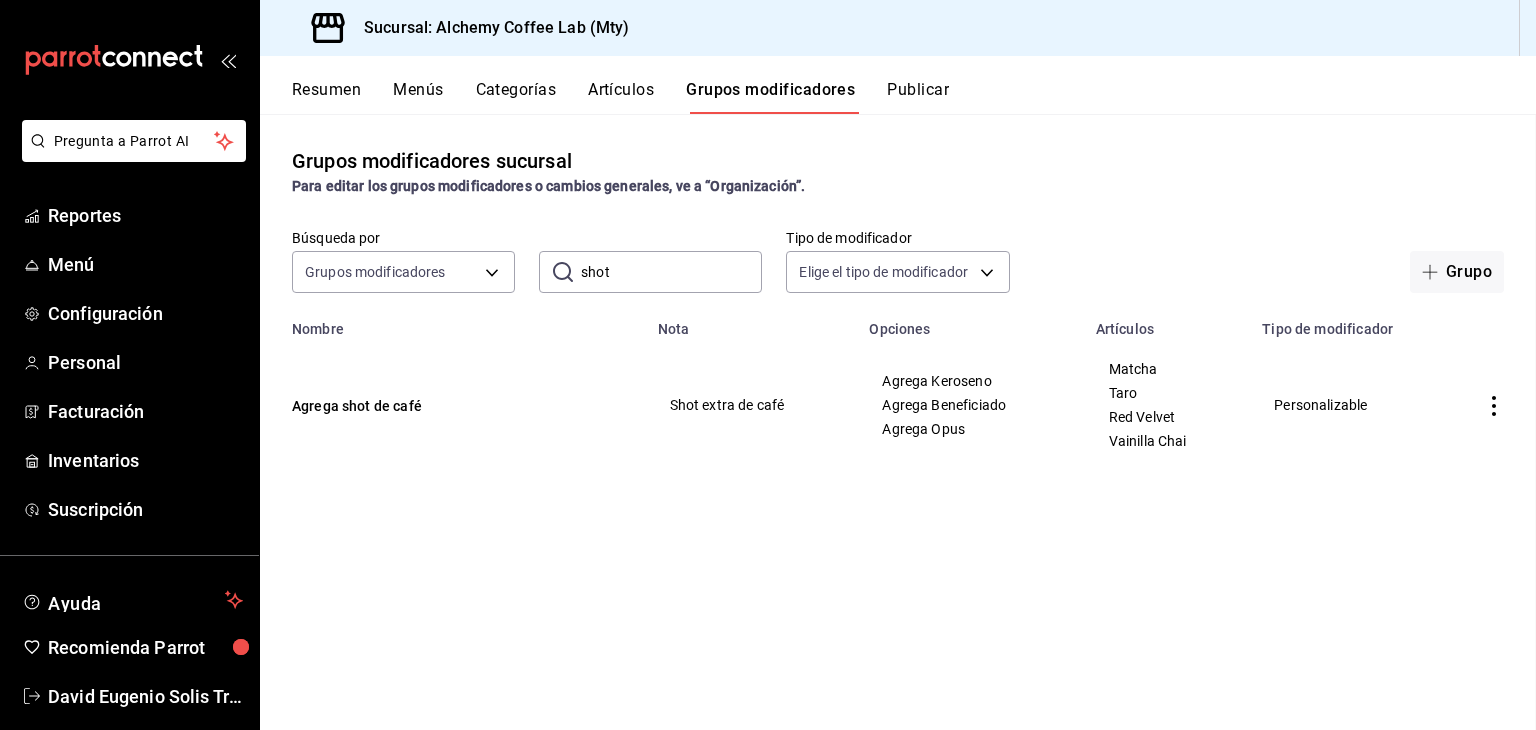 scroll, scrollTop: 0, scrollLeft: 0, axis: both 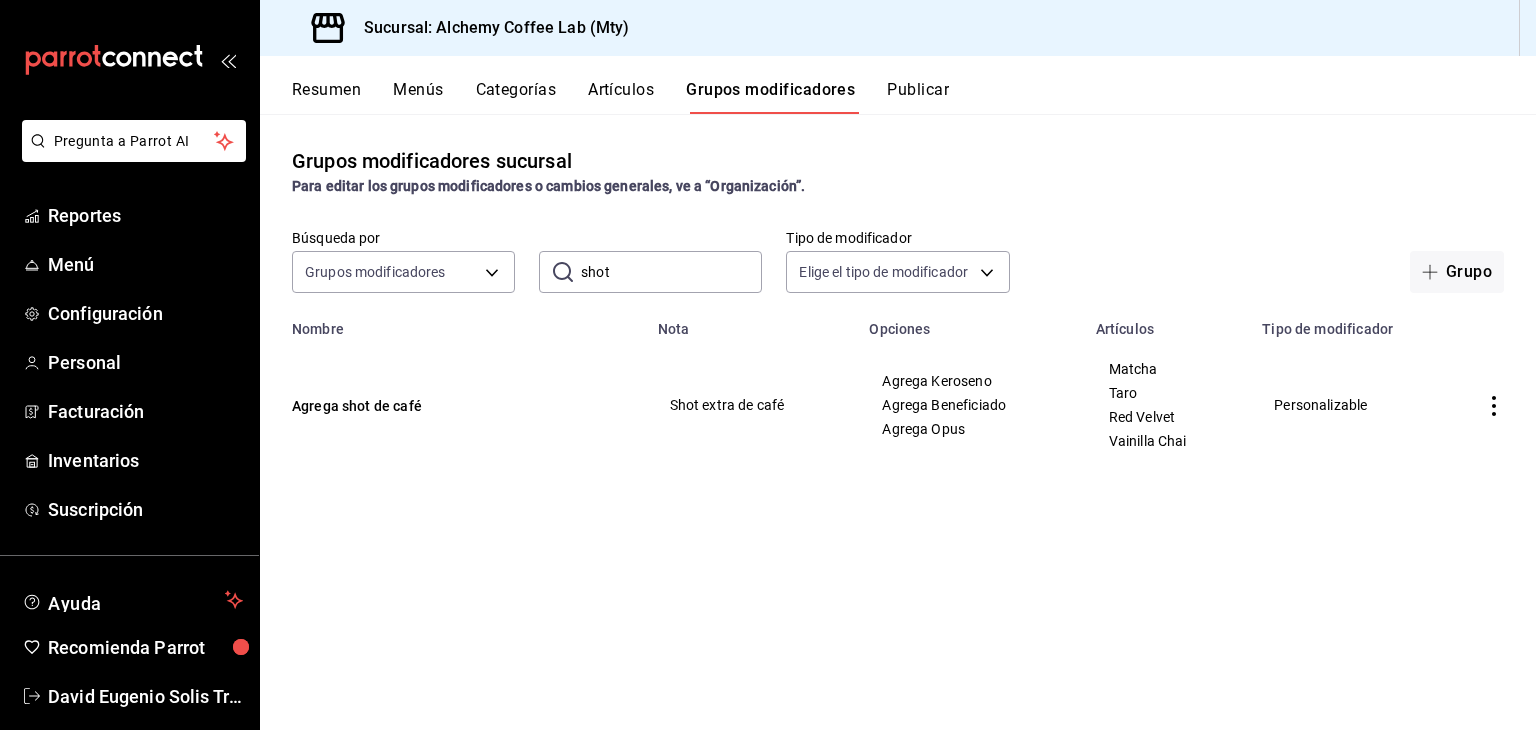 click 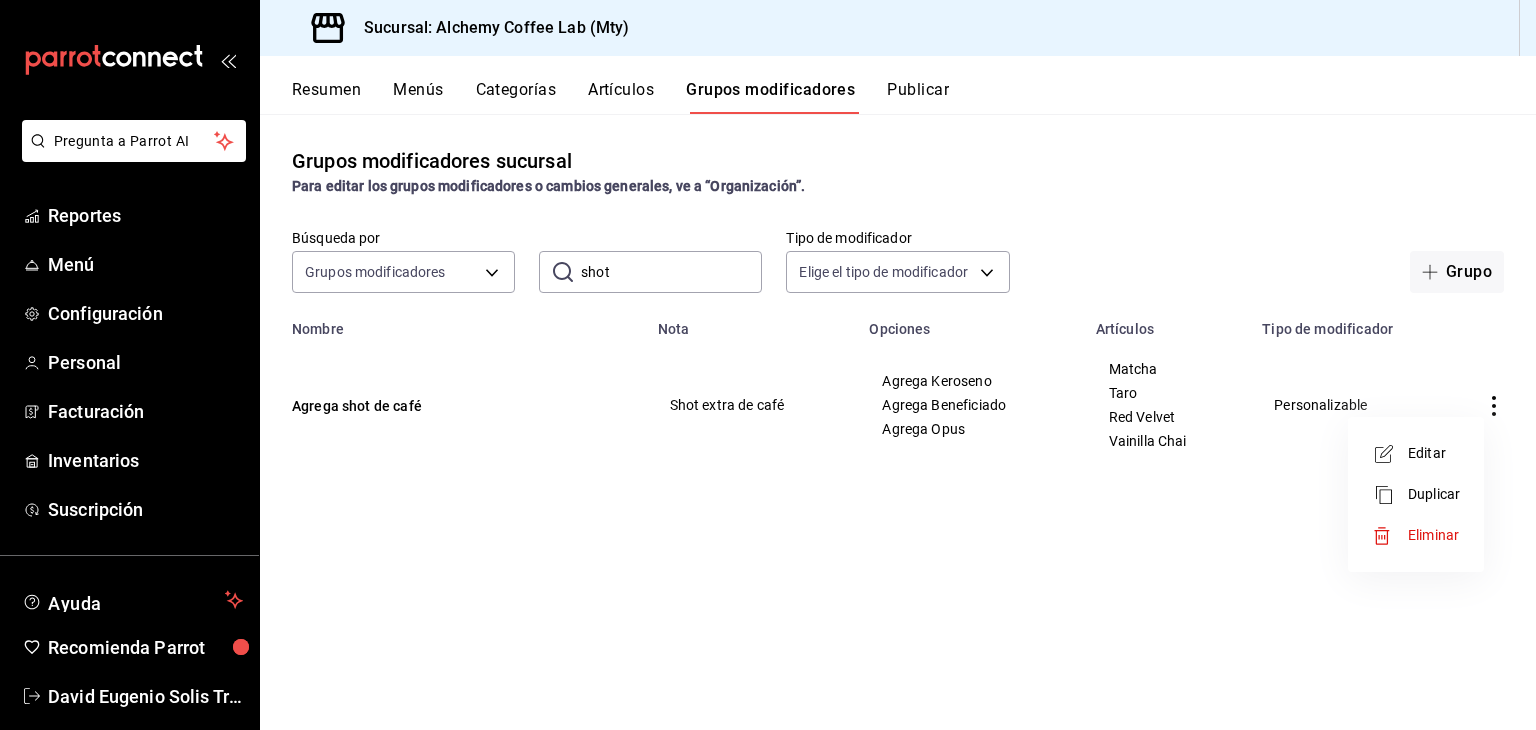 click on "Eliminar" at bounding box center (1433, 535) 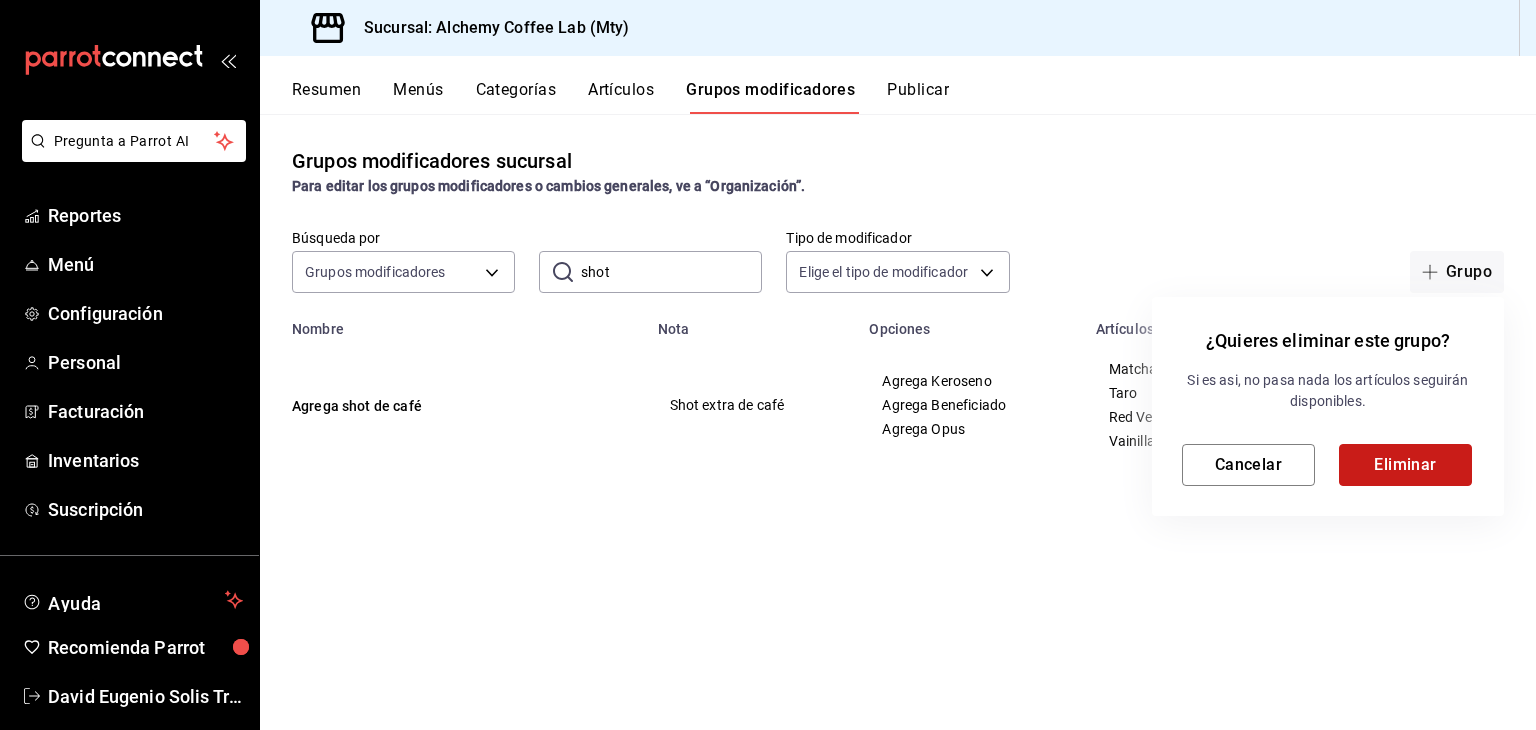 click on "Eliminar" at bounding box center [1405, 465] 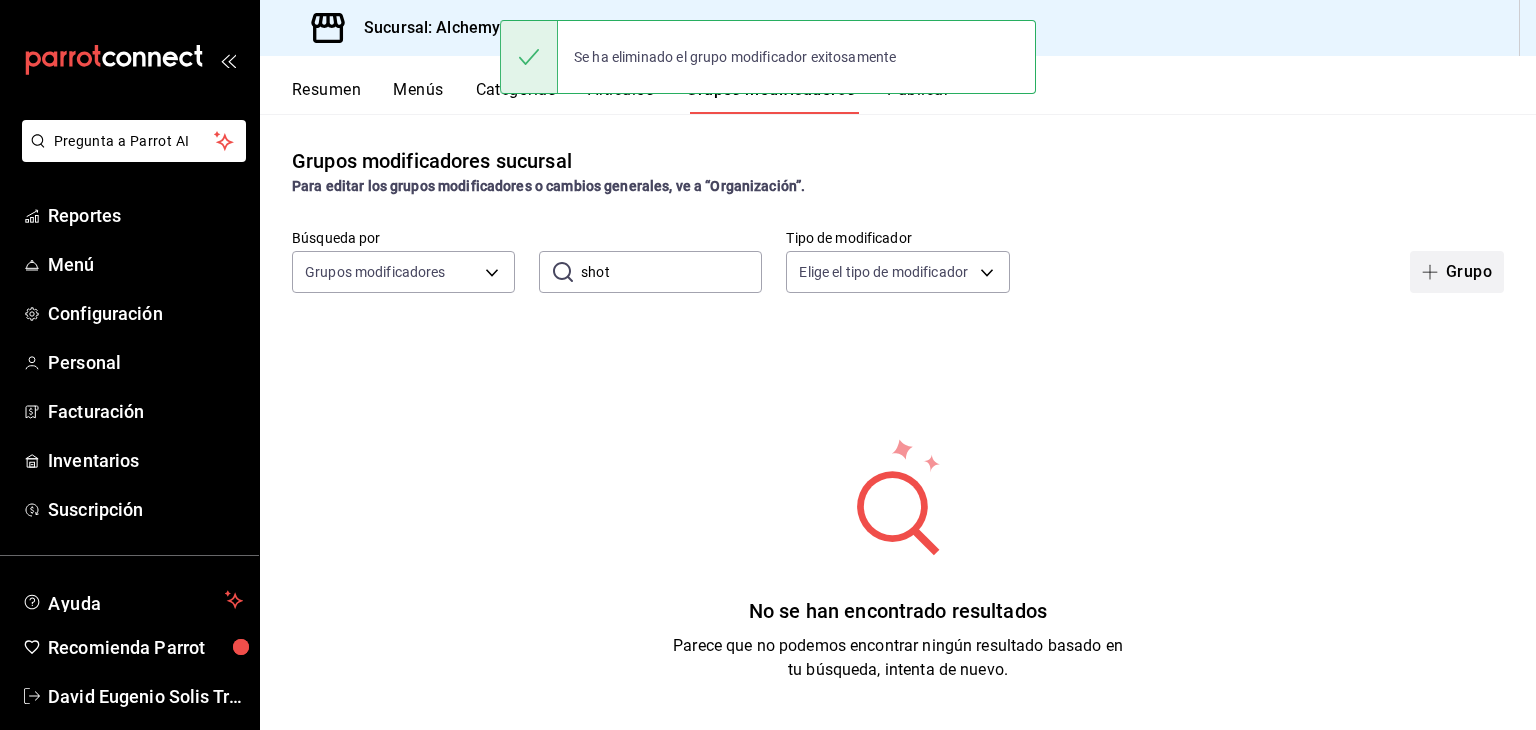 click on "Grupo" at bounding box center (1457, 272) 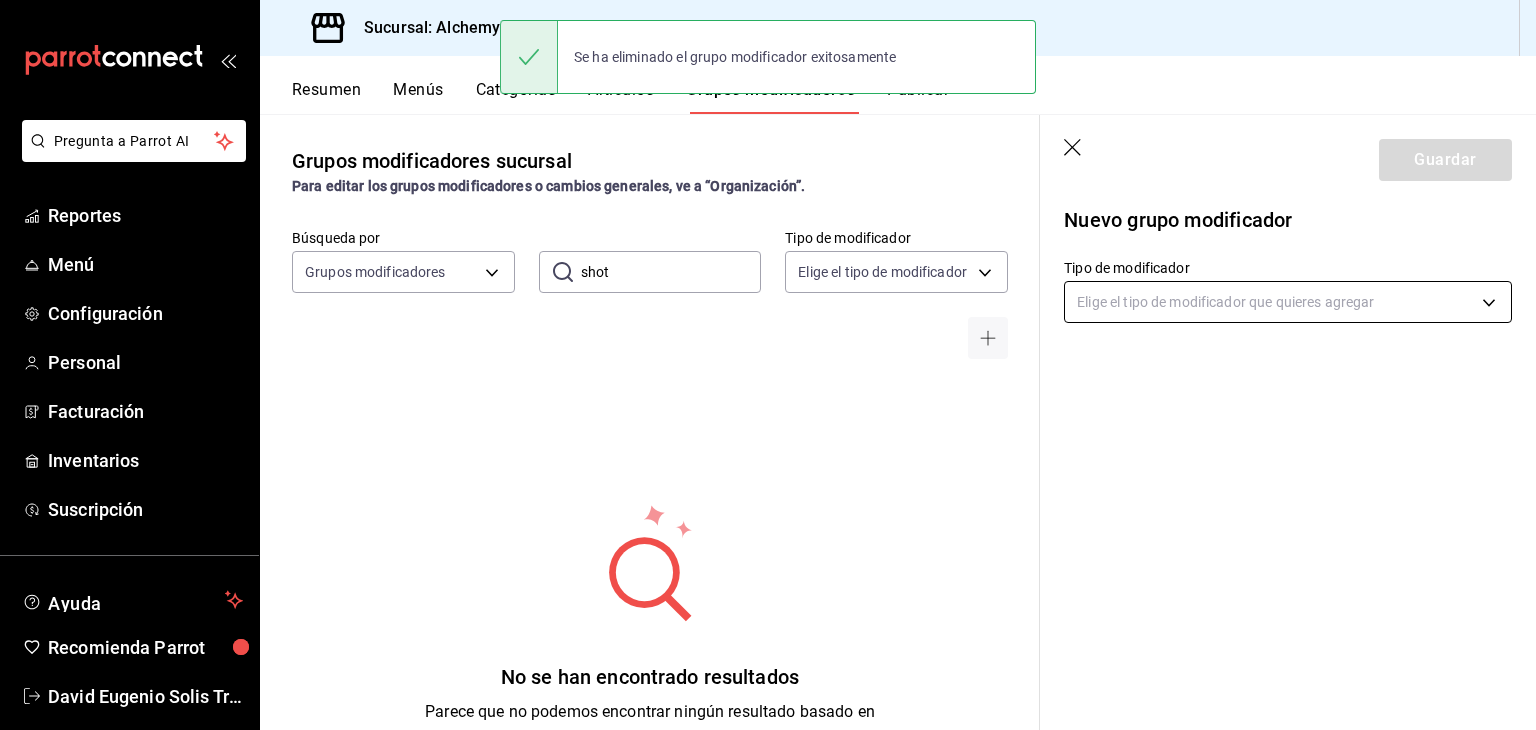 click on "Pregunta a Parrot AI Reportes   Menú   Configuración   Personal   Facturación   Inventarios   Suscripción   Ayuda Recomienda Parrot   [FIRST] [LAST]   Sugerir nueva función   Sucursal: Alchemy Coffee Lab (Mty) Resumen Menús Categorías Artículos Grupos modificadores Publicar Grupos modificadores sucursal Para editar los grupos modificadores o cambios generales, ve a “Organización”. Búsqueda por Grupos modificadores GROUP ​ shot ​ Tipo de modificador Elige el tipo de modificador No se han encontrado resultados Parece que no podemos encontrar ningún resultado basado en tu búsqueda, intenta de nuevo. Guardar Nuevo grupo modificador Tipo de modificador Elige el tipo de modificador que quieres agregar Se ha eliminado el grupo modificador exitosamente GANA 1 MES GRATIS EN TU SUSCRIPCIÓN AQUÍ Ver video tutorial Ir a video Pregunta a Parrot AI Reportes   Menú   Configuración   Personal   Facturación   Inventarios   Suscripción   Ayuda Recomienda Parrot   [FIRST] [LAST]   Sugerir nueva función" at bounding box center [768, 365] 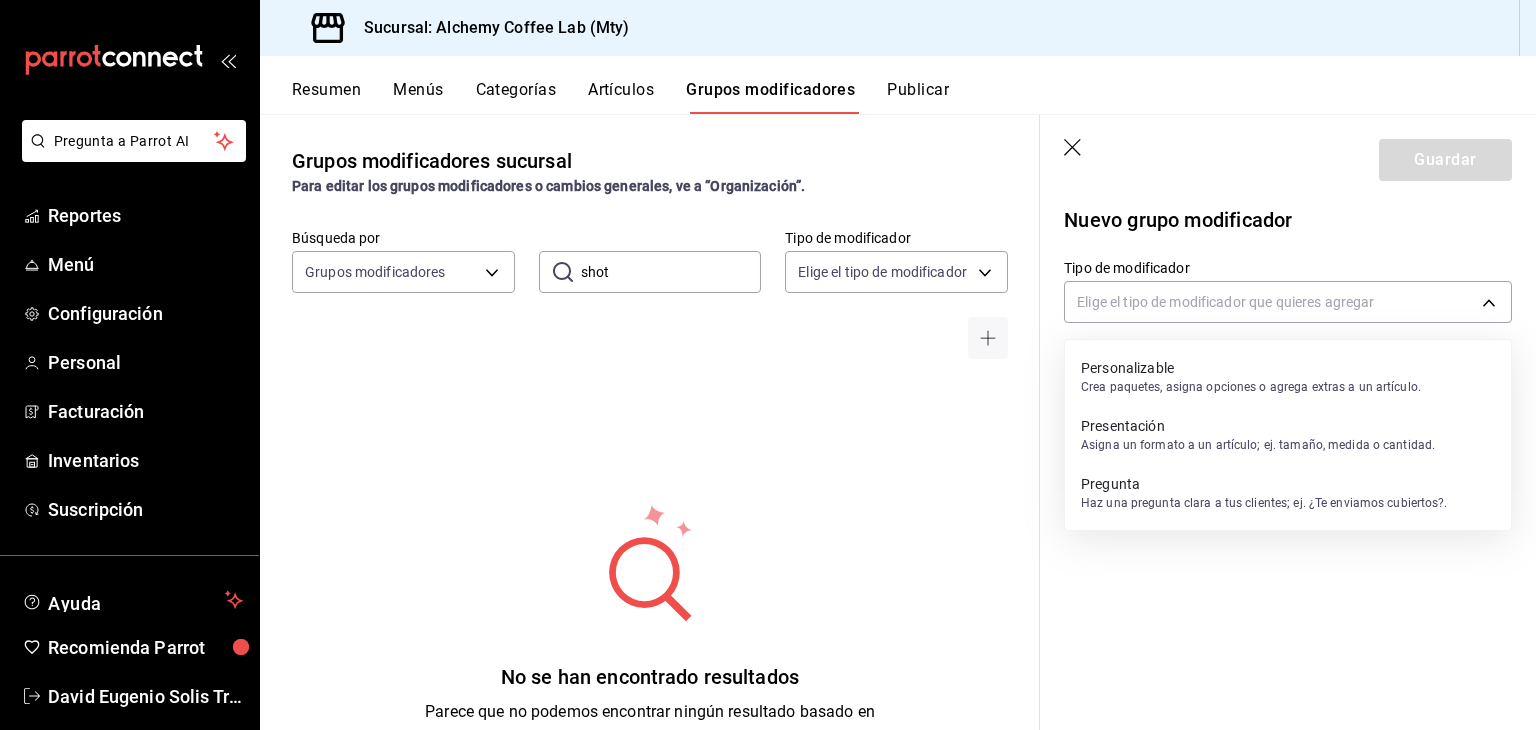 click on "Crea paquetes, asigna opciones o agrega extras a un artículo." at bounding box center (1251, 387) 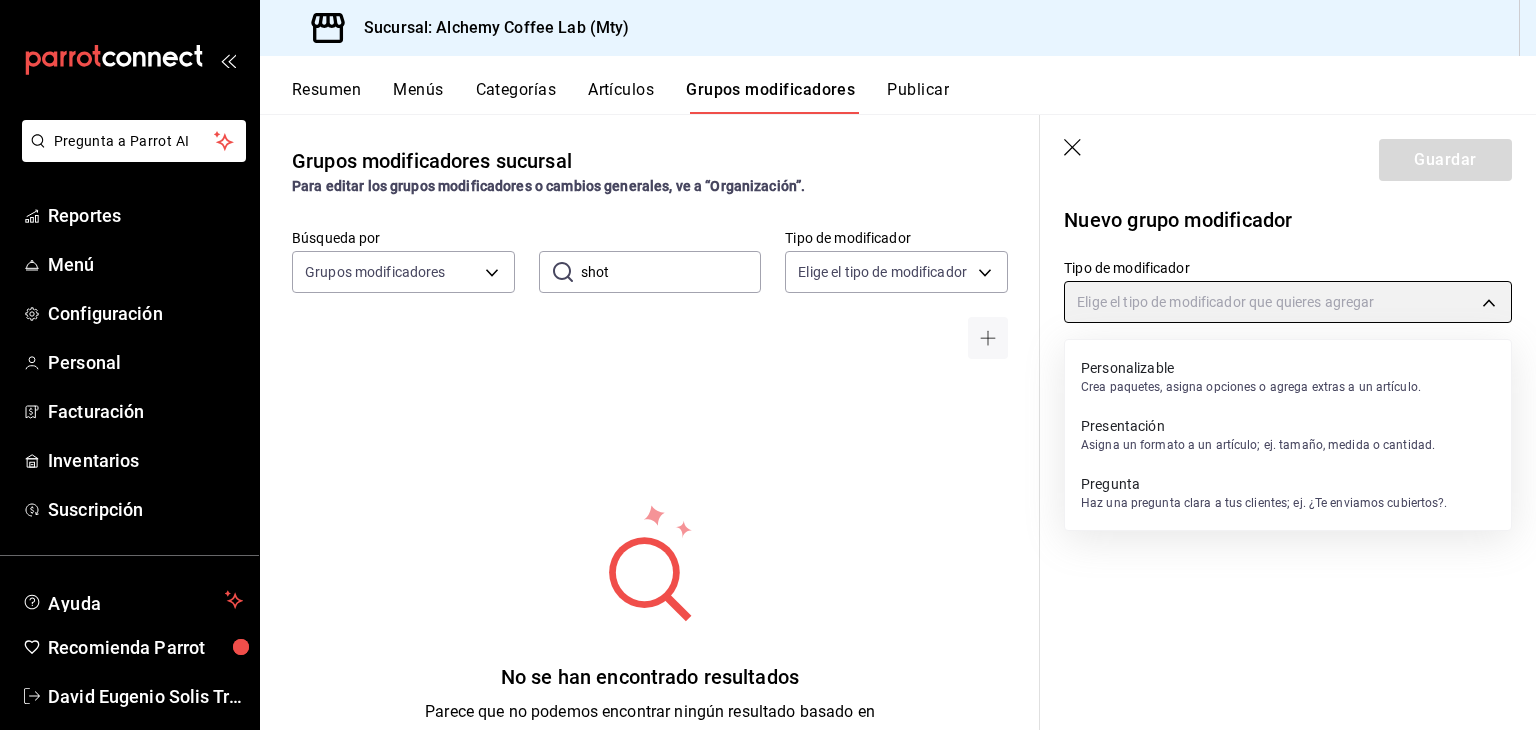type on "CUSTOMIZABLE" 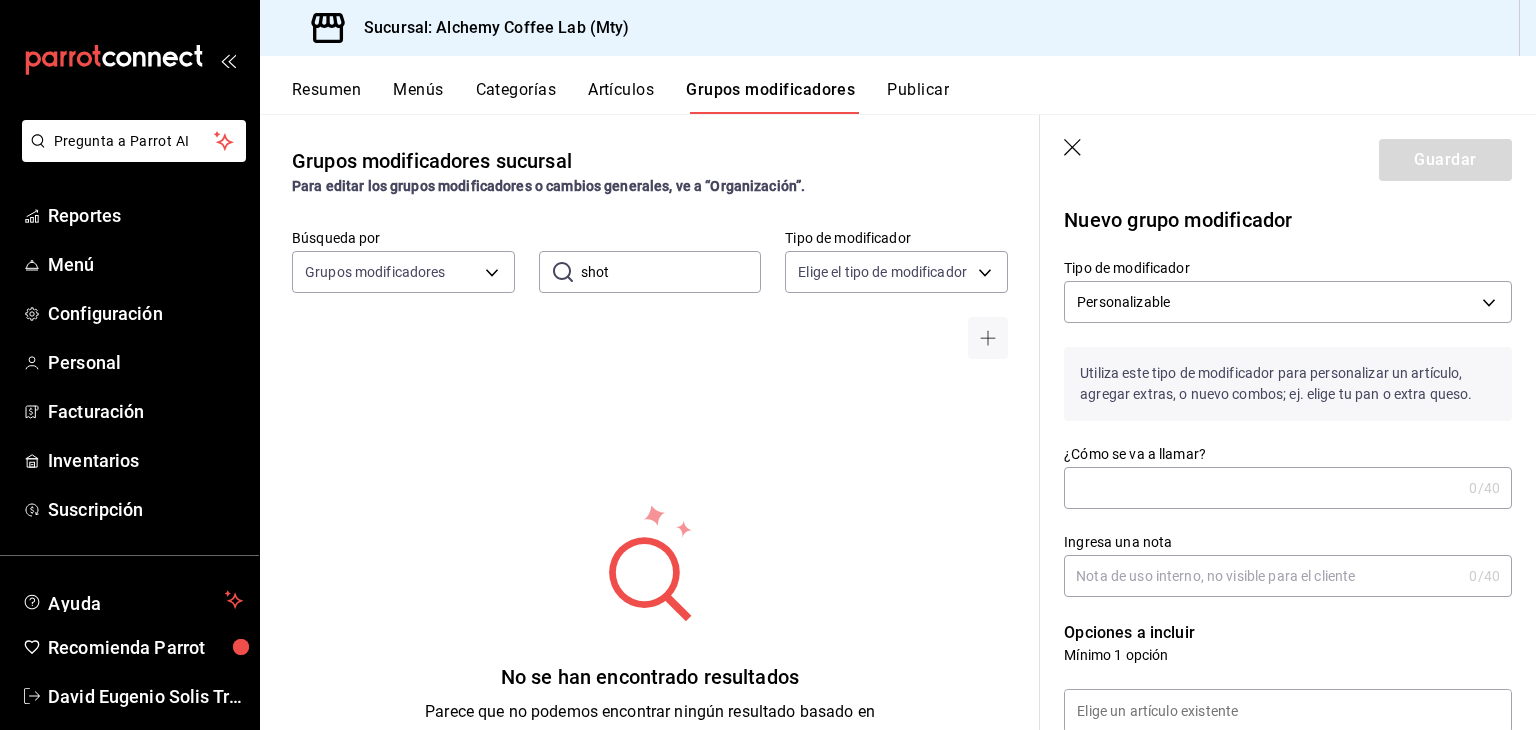 click on "¿Cómo se va a llamar?" at bounding box center (1262, 488) 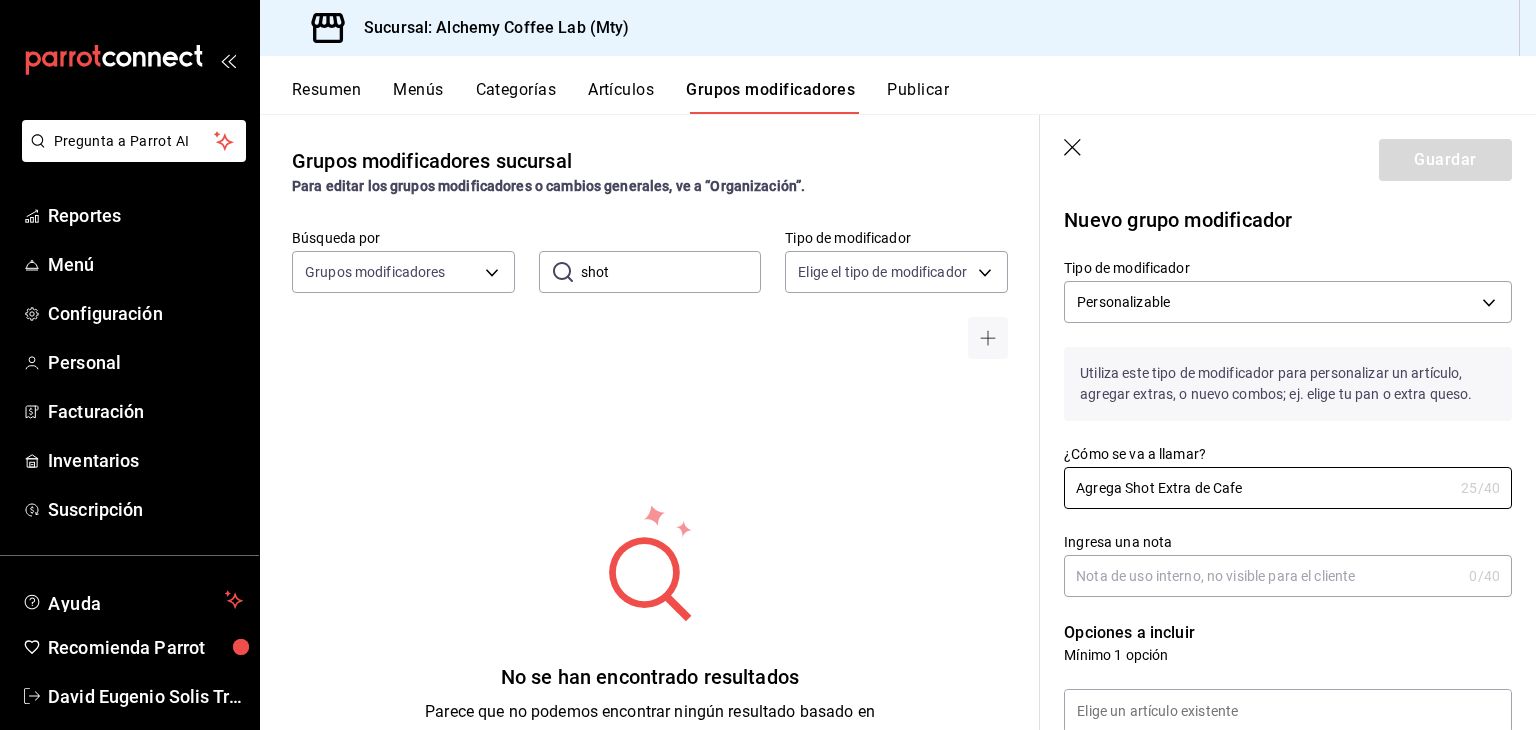 type on "Agrega Shot Extra de Cafe" 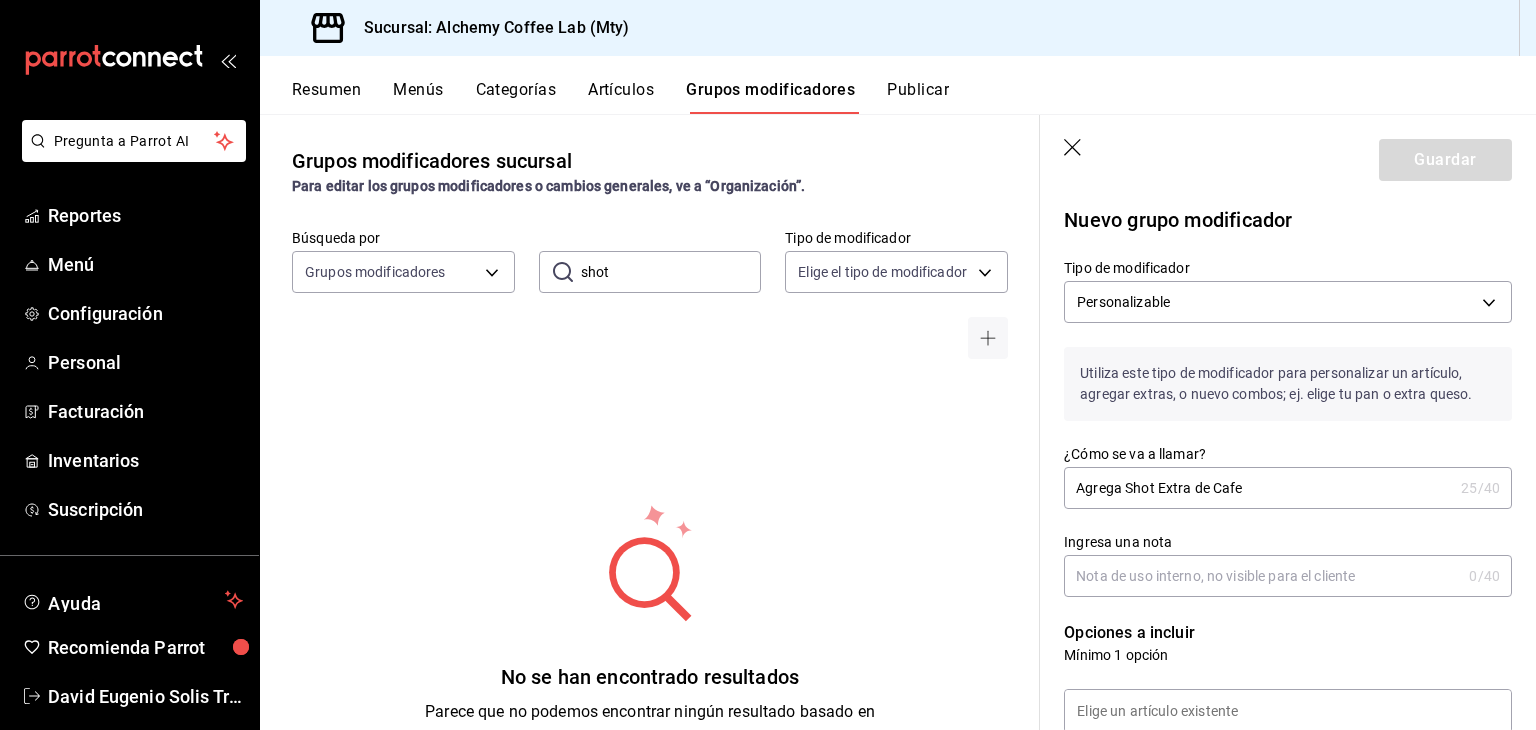 click on "Ingresa una nota" at bounding box center (1262, 576) 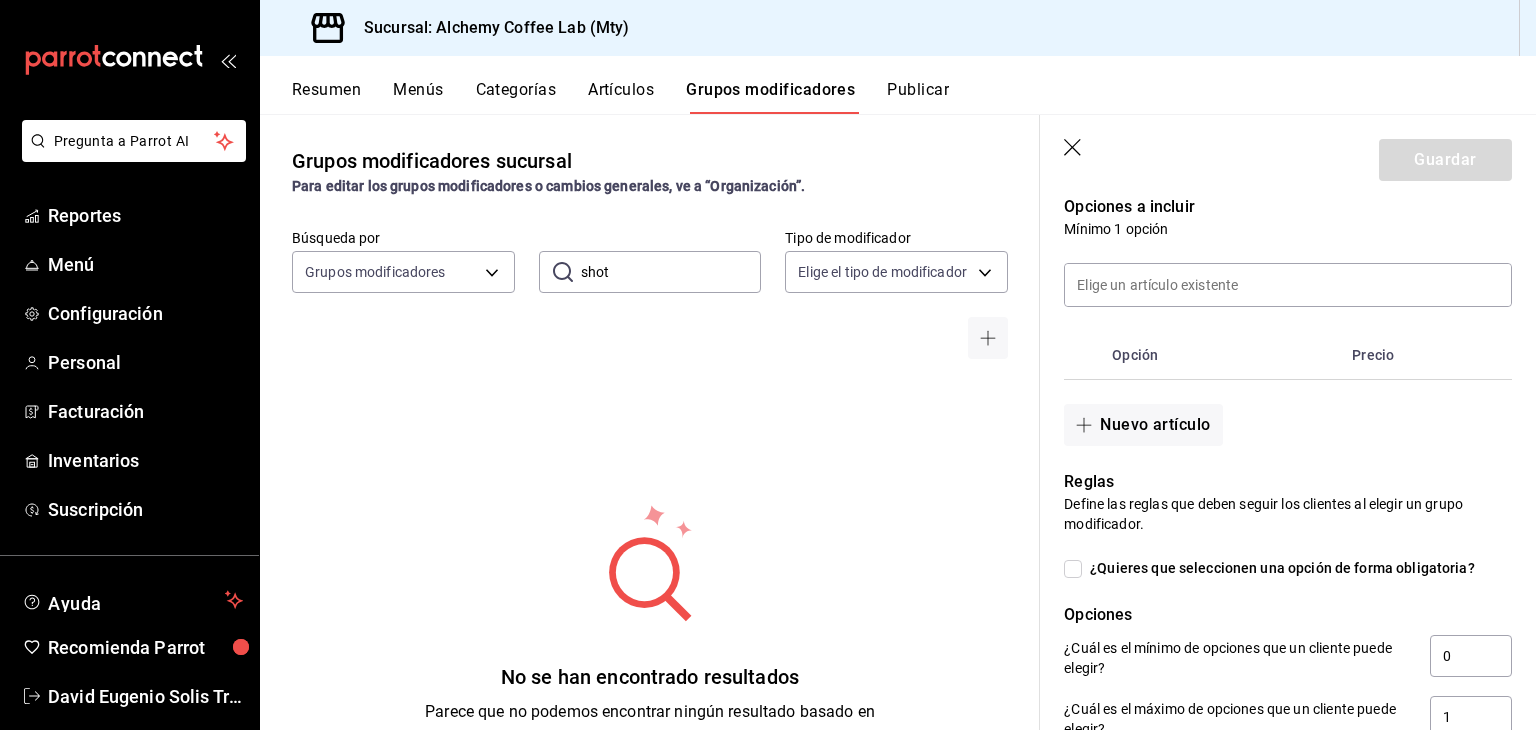 scroll, scrollTop: 400, scrollLeft: 0, axis: vertical 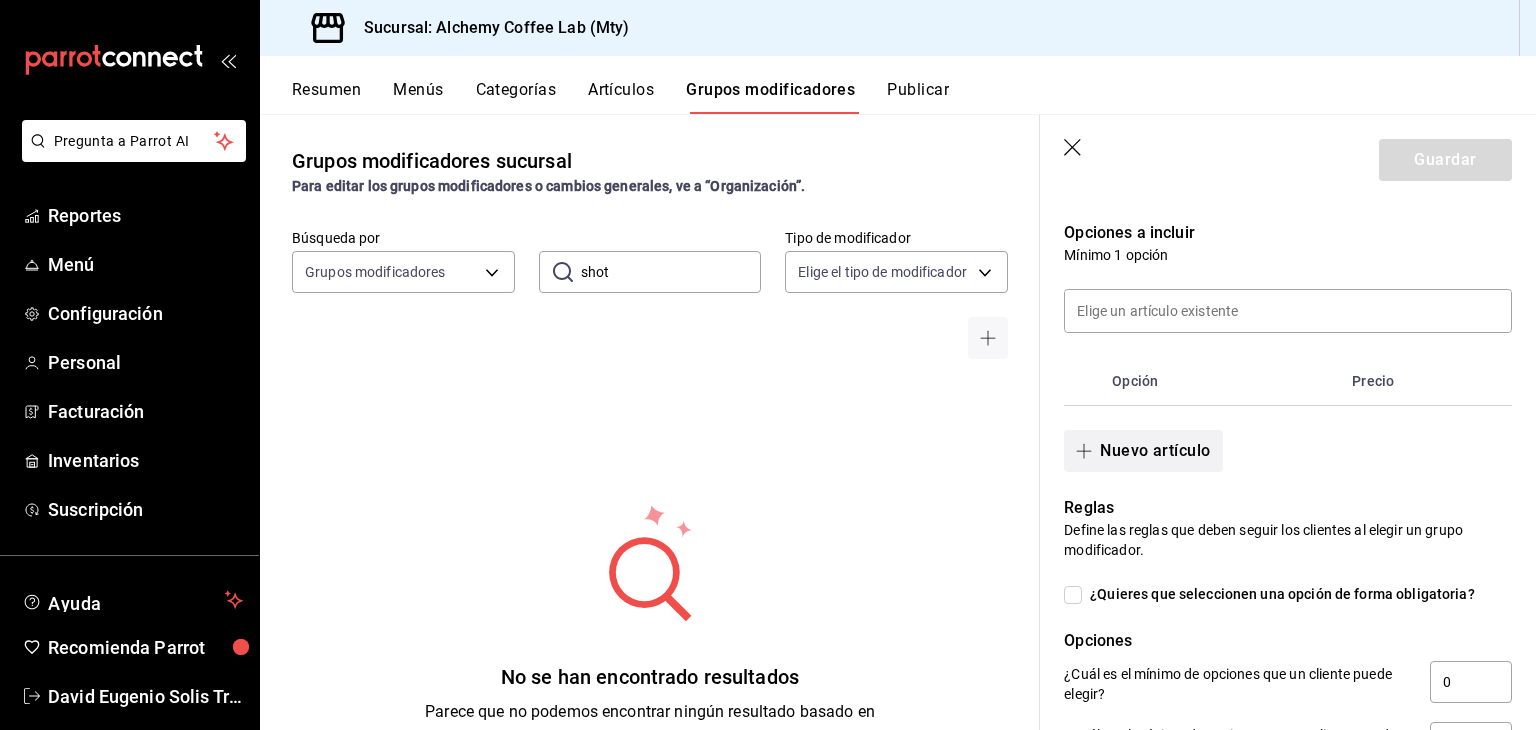 type on "Shot de Cafe Bebidas Sin Cafeina" 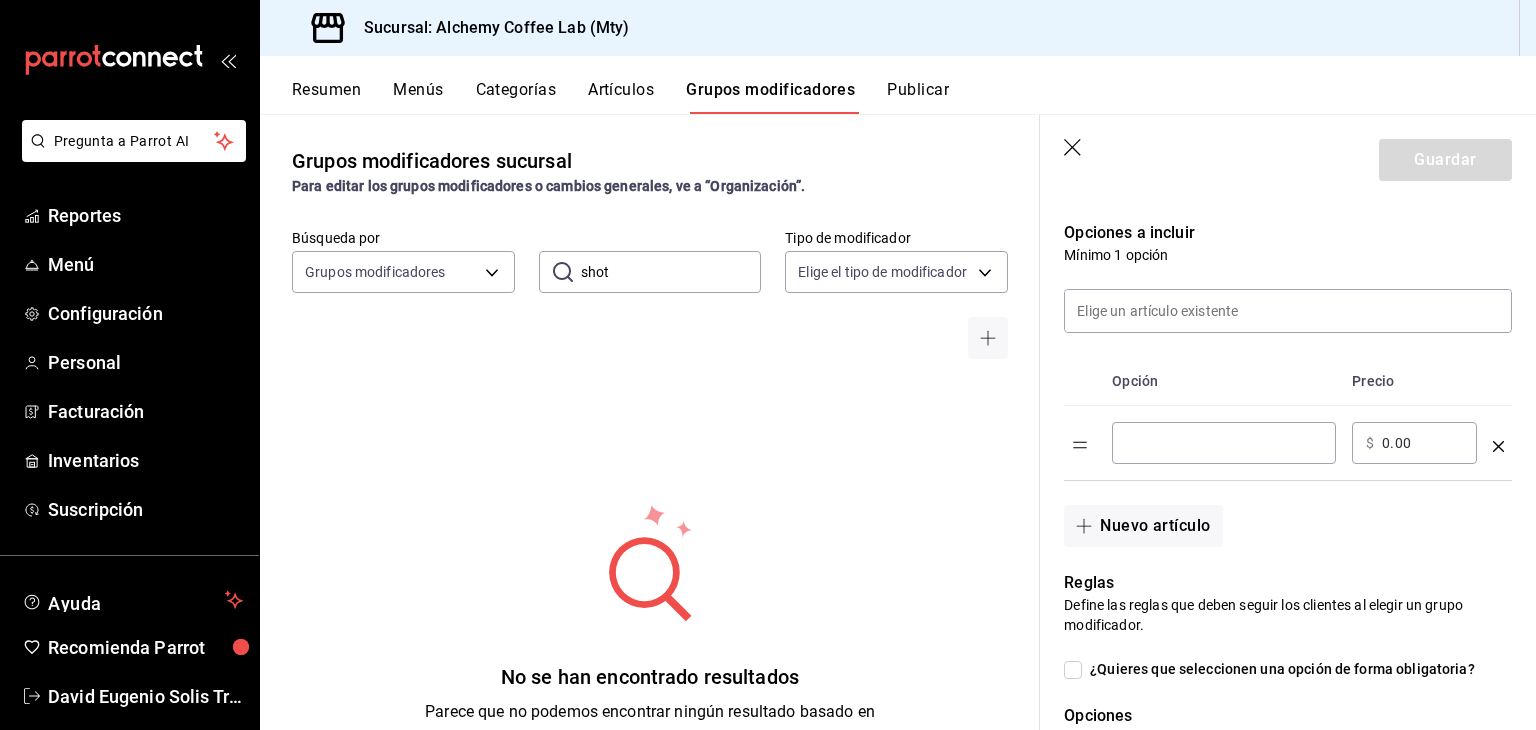 click at bounding box center (1224, 443) 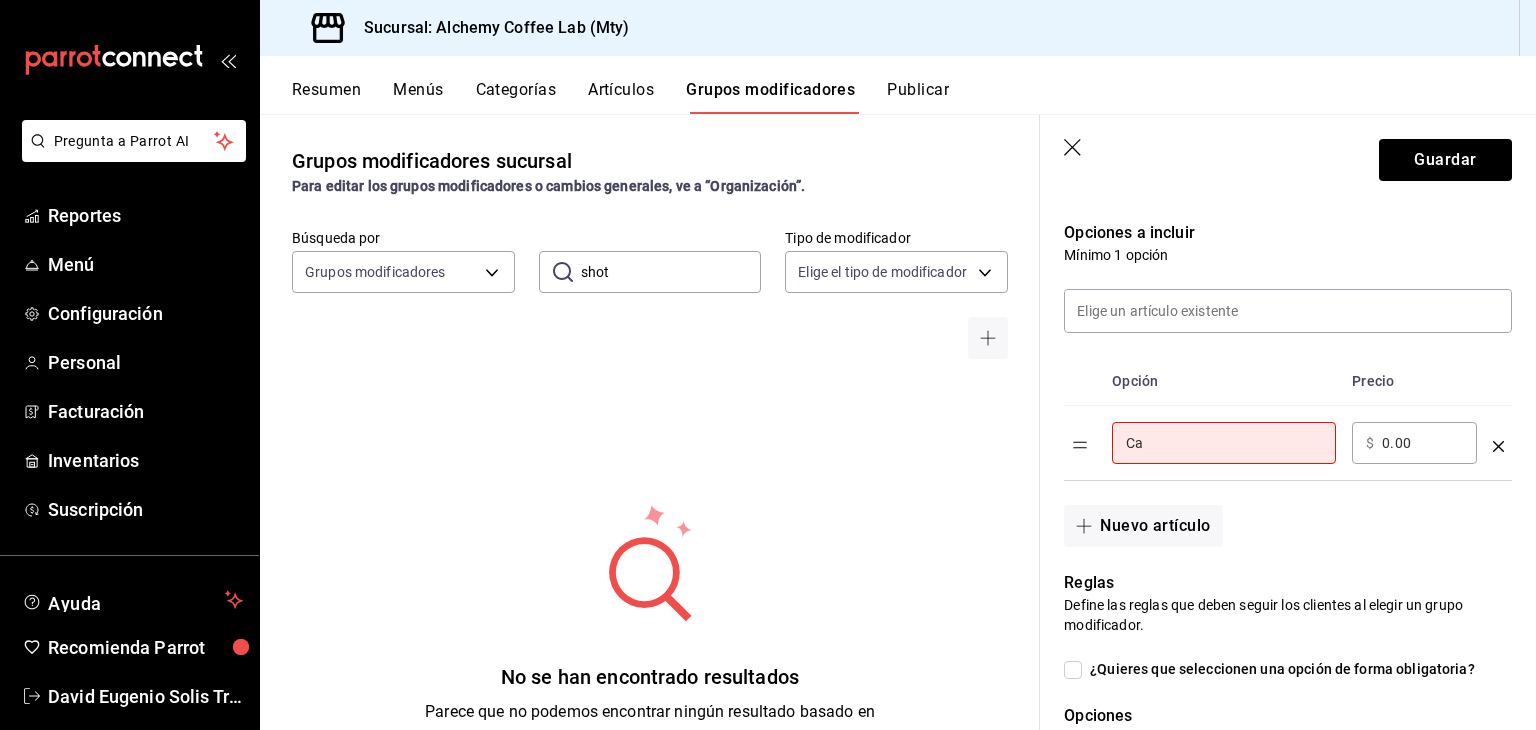 type on "C" 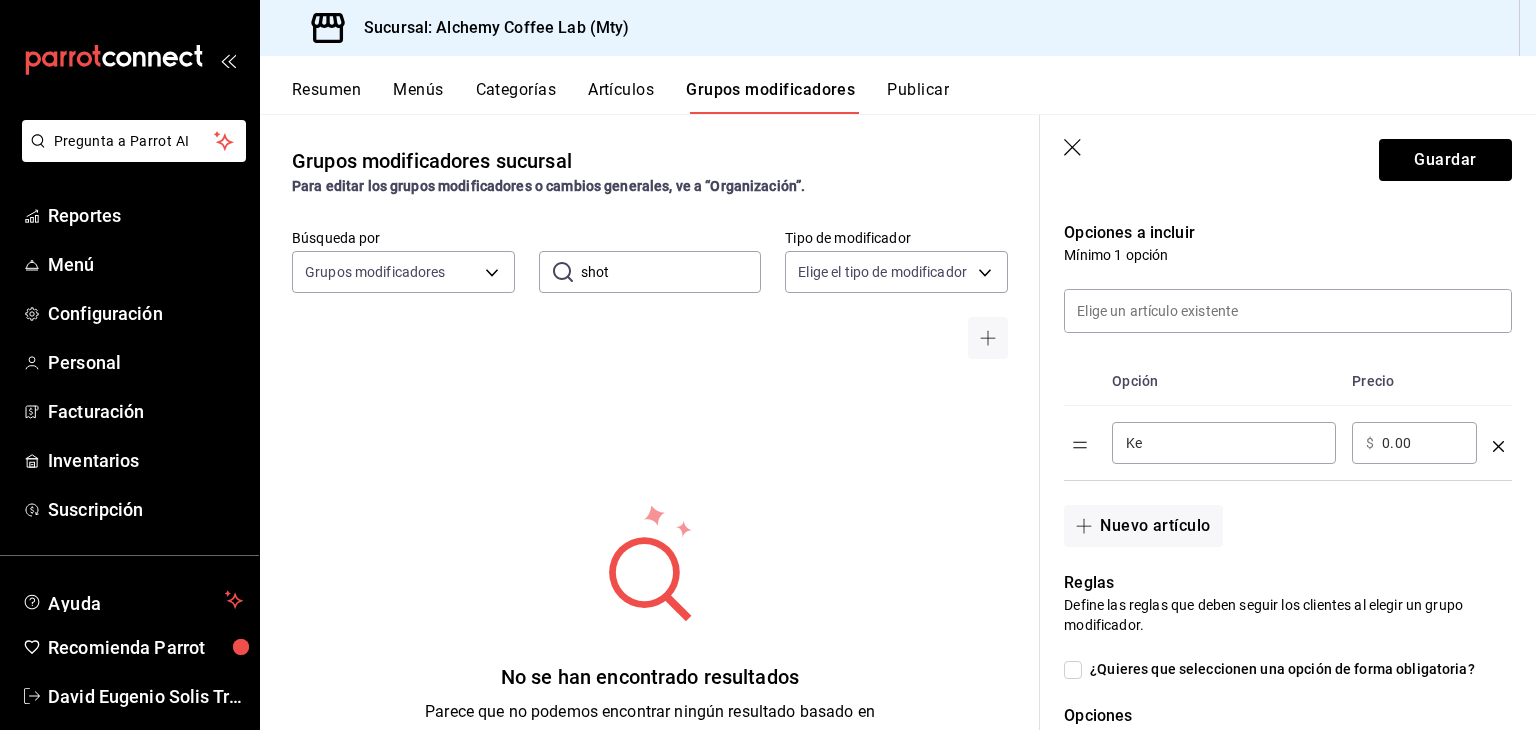 type on "K" 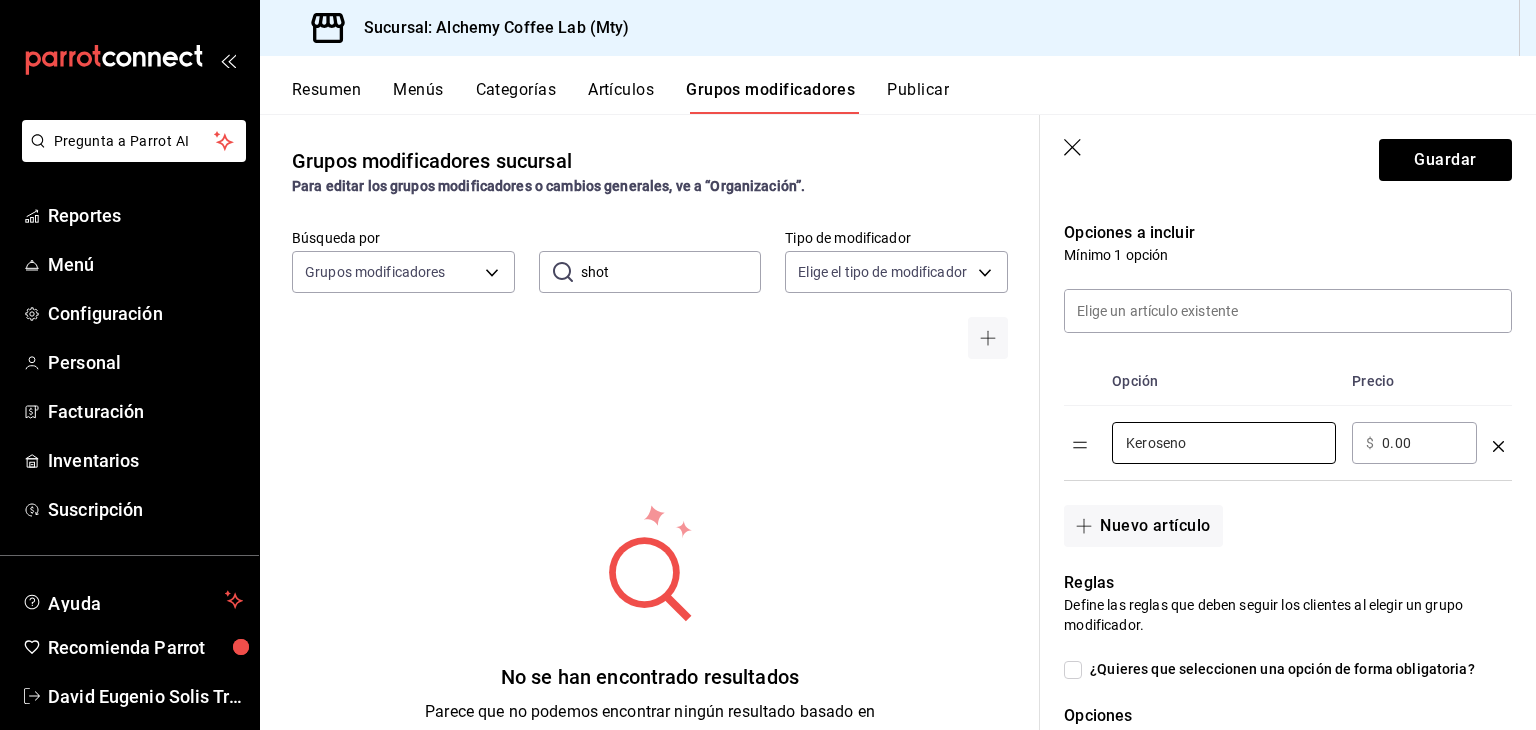 type on "Keroseno" 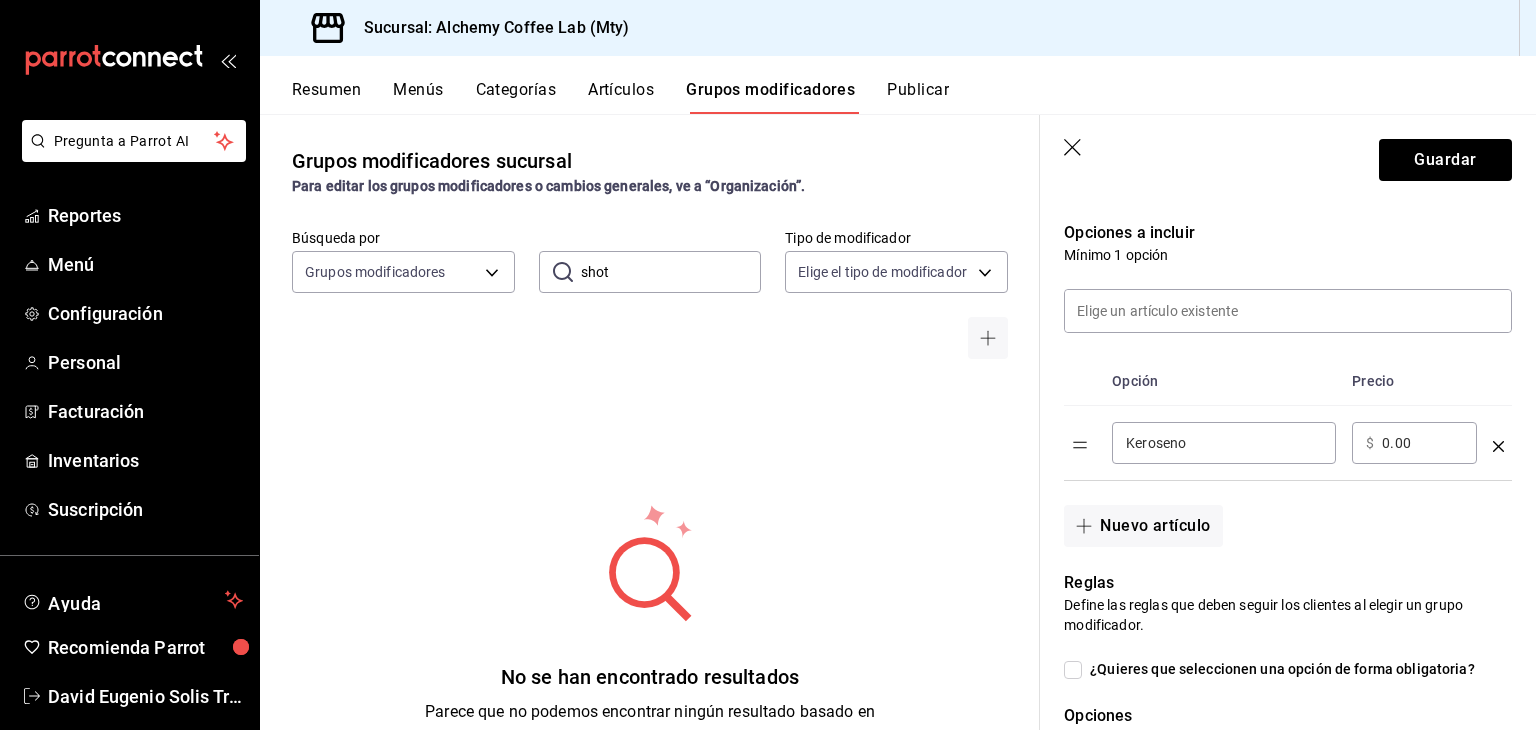 click on "0.00" at bounding box center [1422, 443] 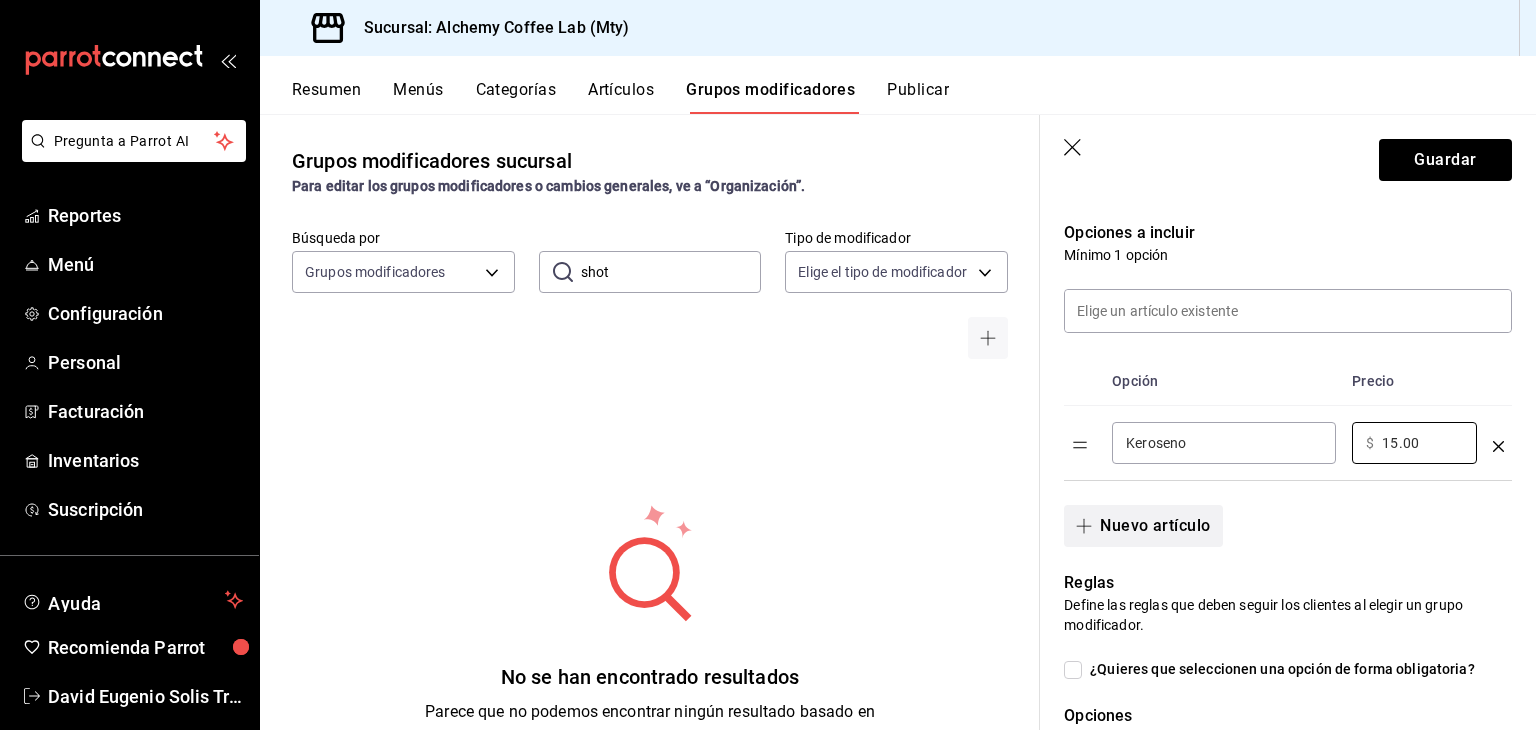 type on "15.00" 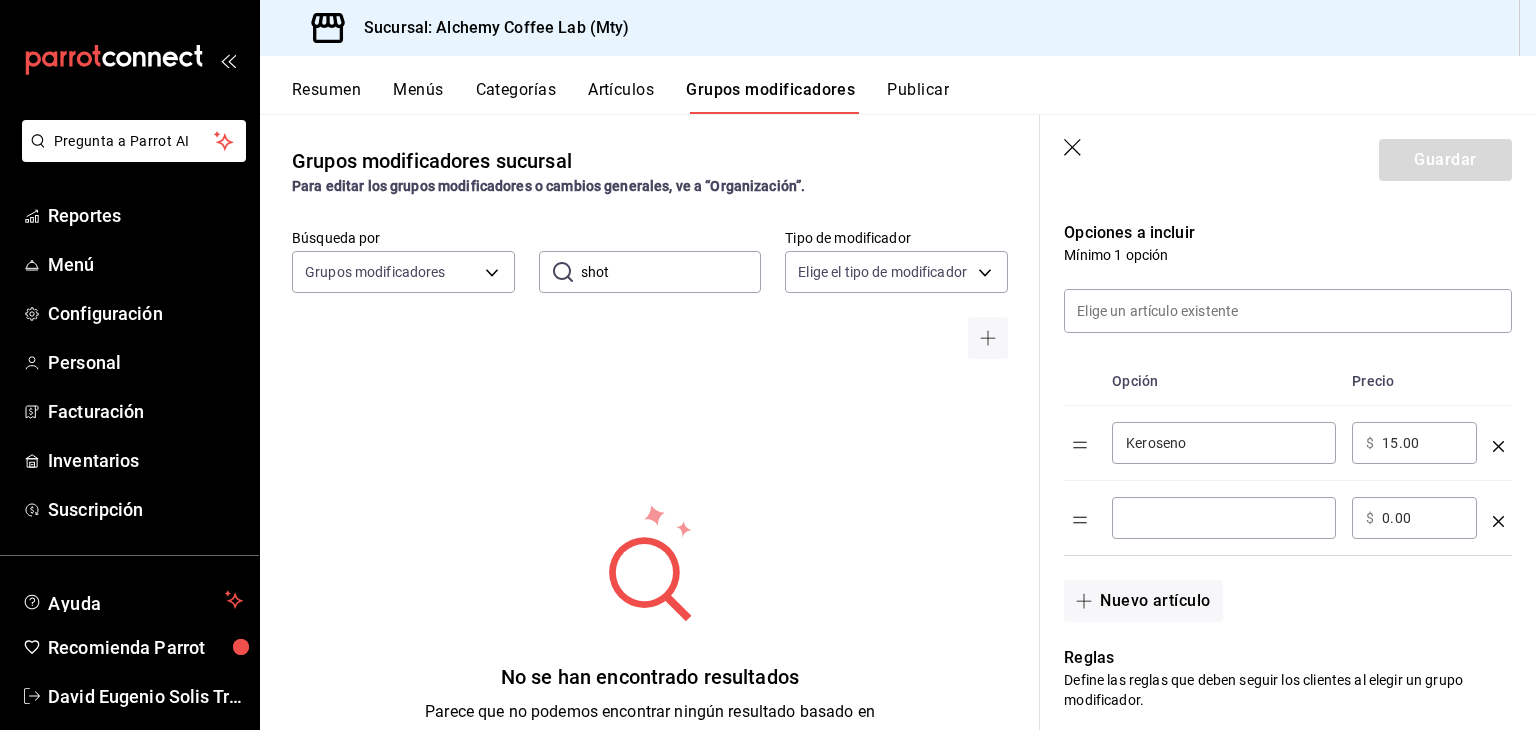 click at bounding box center (1224, 518) 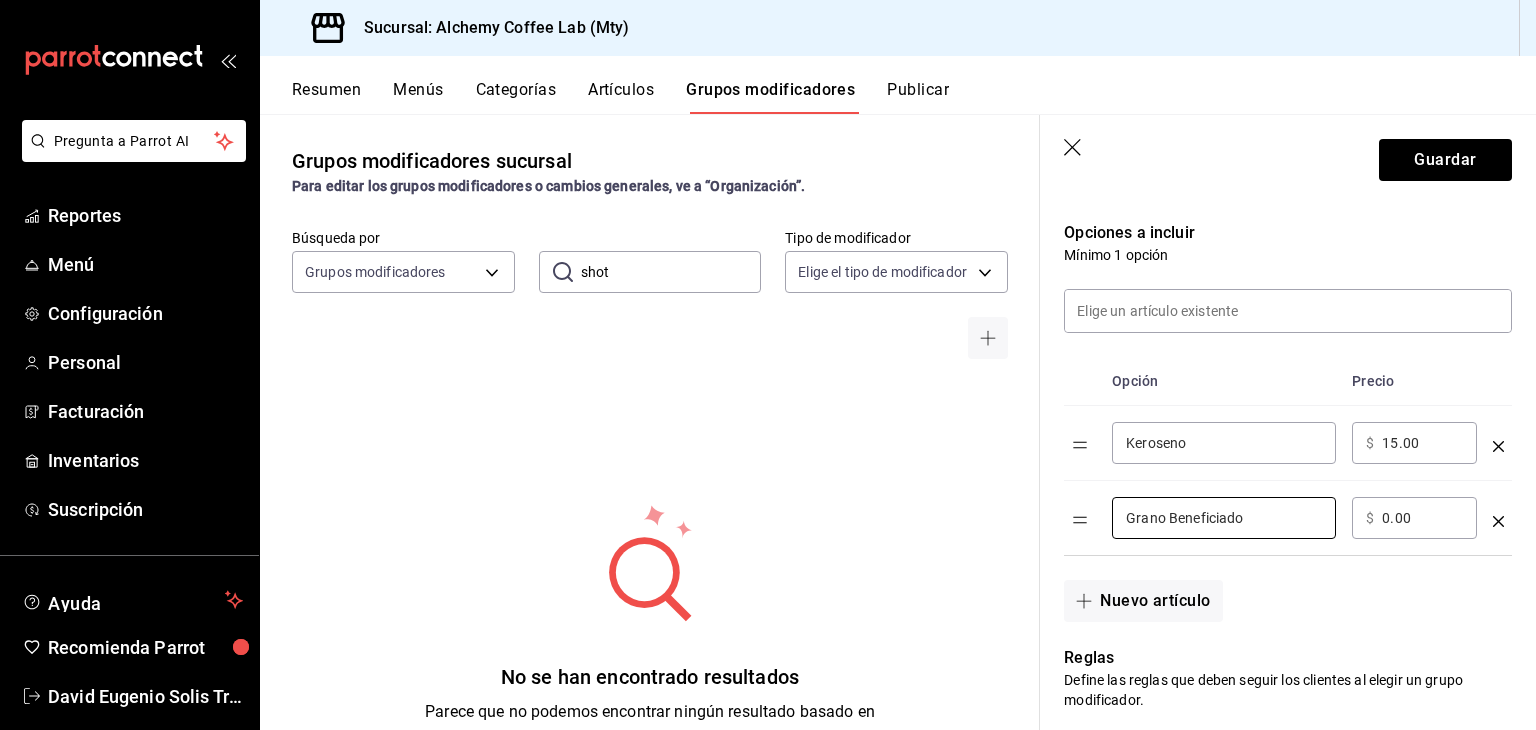 type on "Grano Beneficiado" 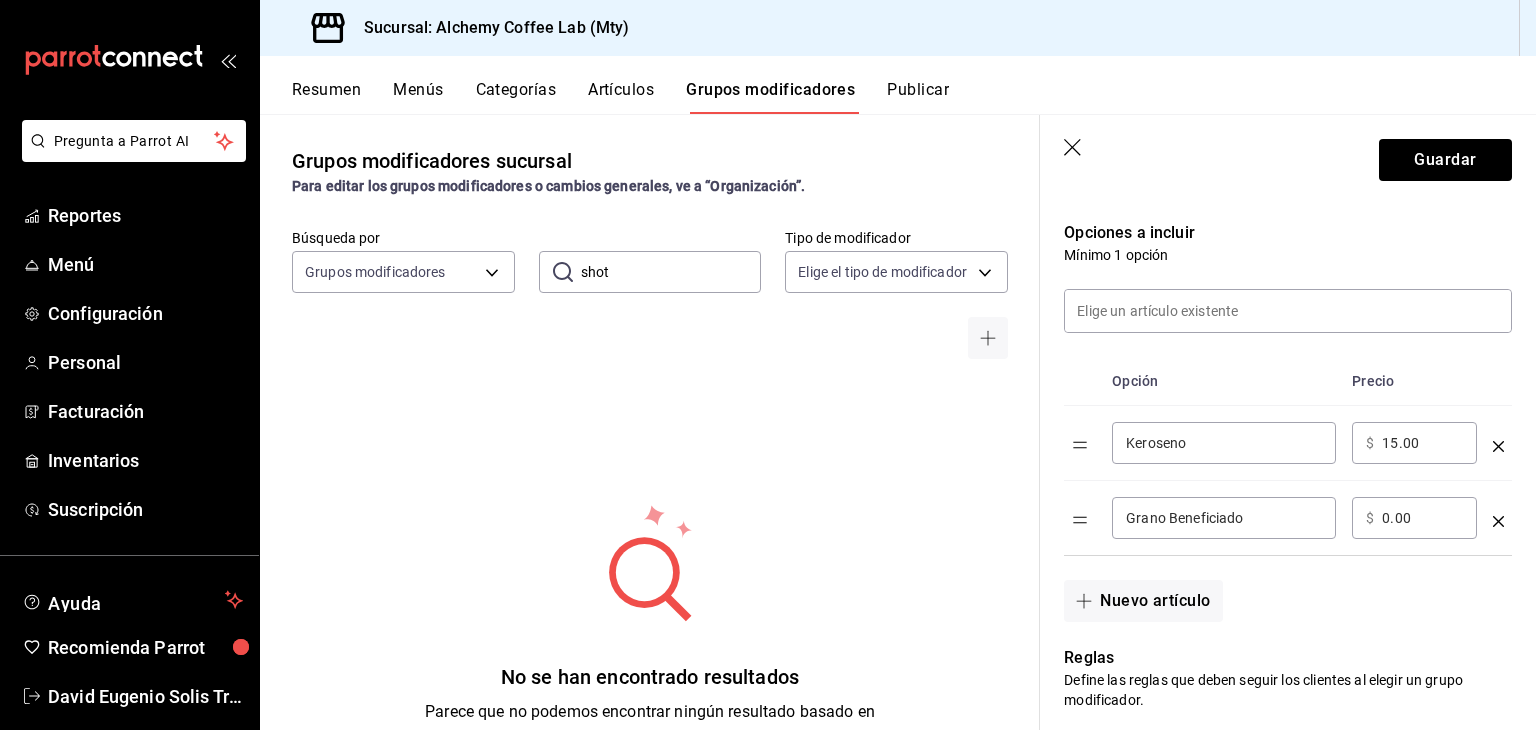 click on "0.00" at bounding box center (1422, 518) 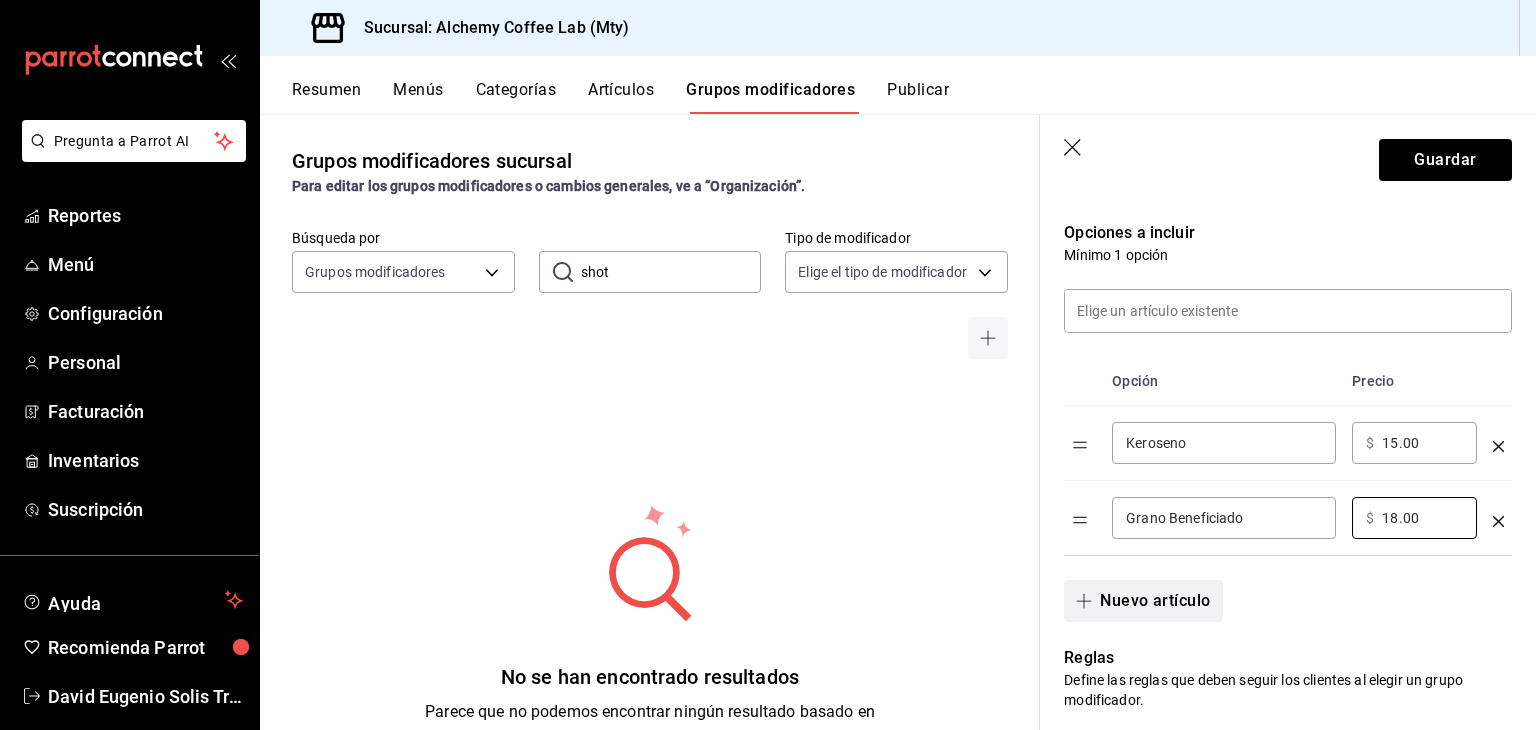 type on "18.00" 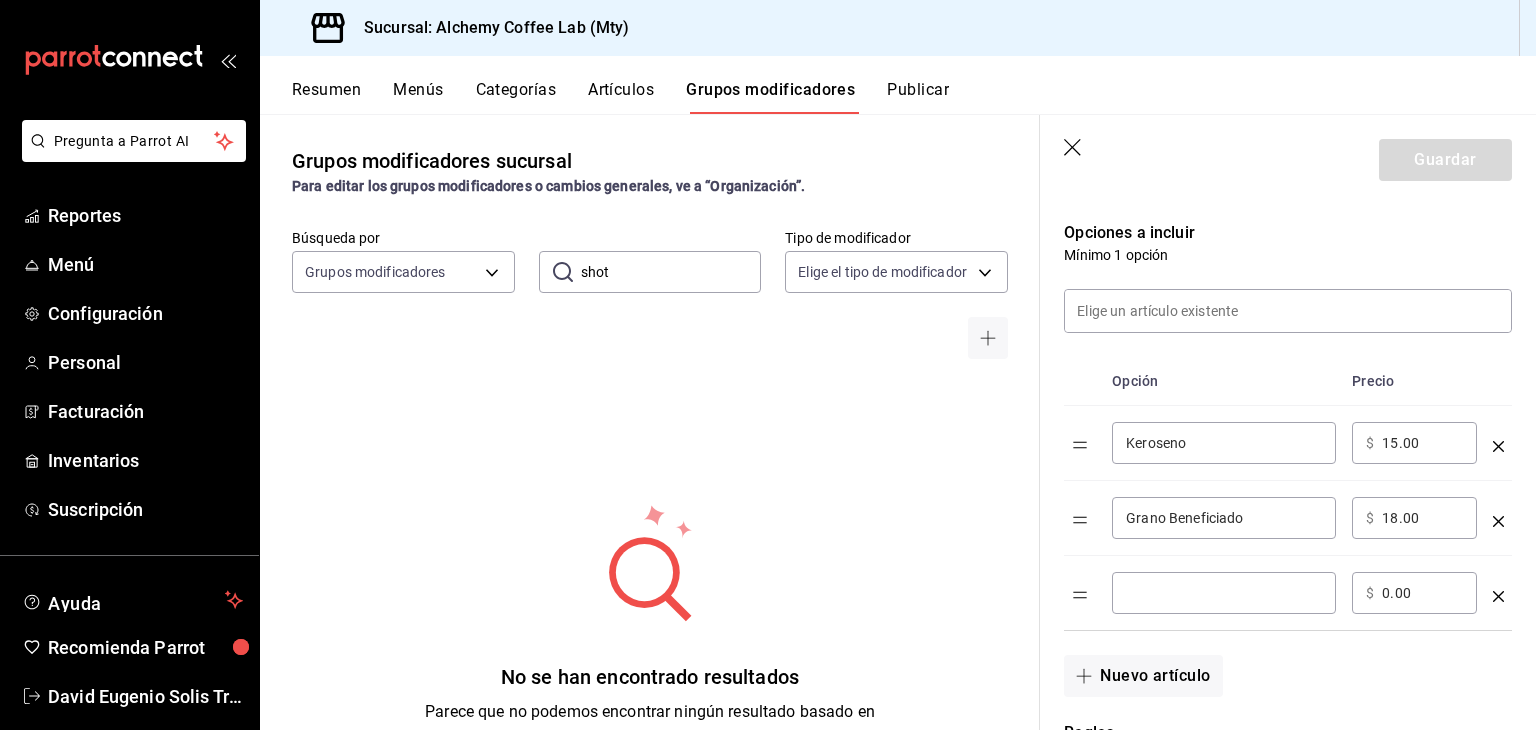 click at bounding box center (1224, 593) 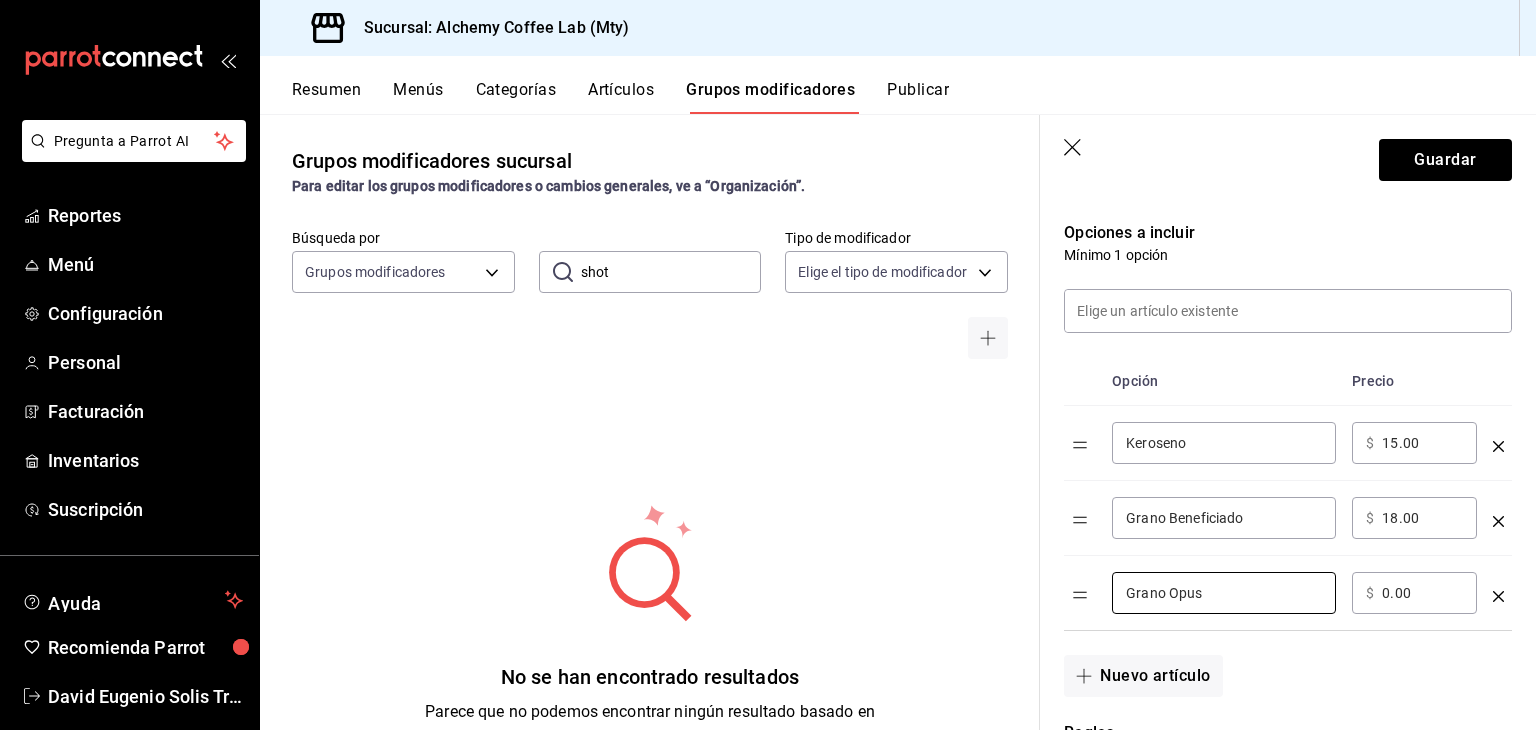 type on "Grano Opus" 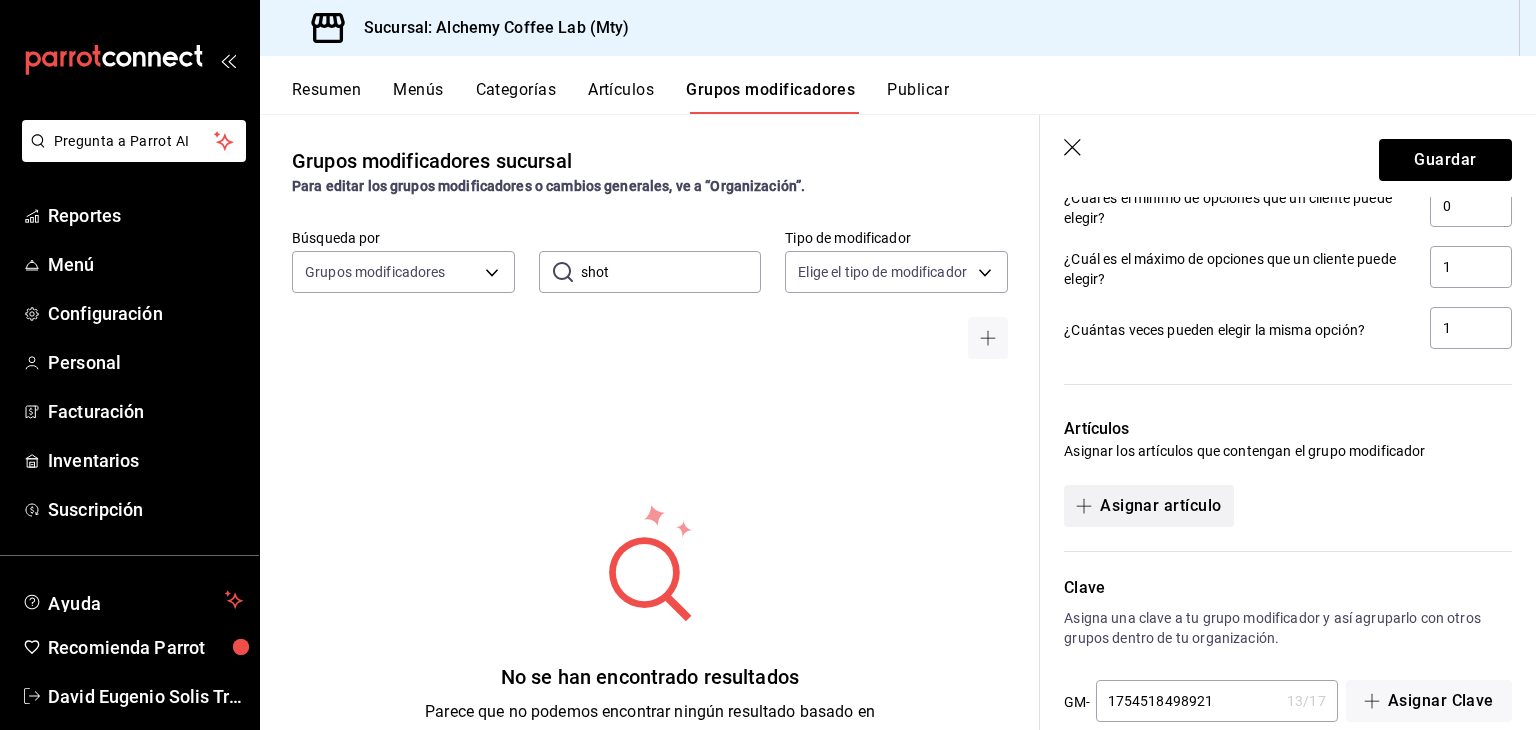 scroll, scrollTop: 1134, scrollLeft: 0, axis: vertical 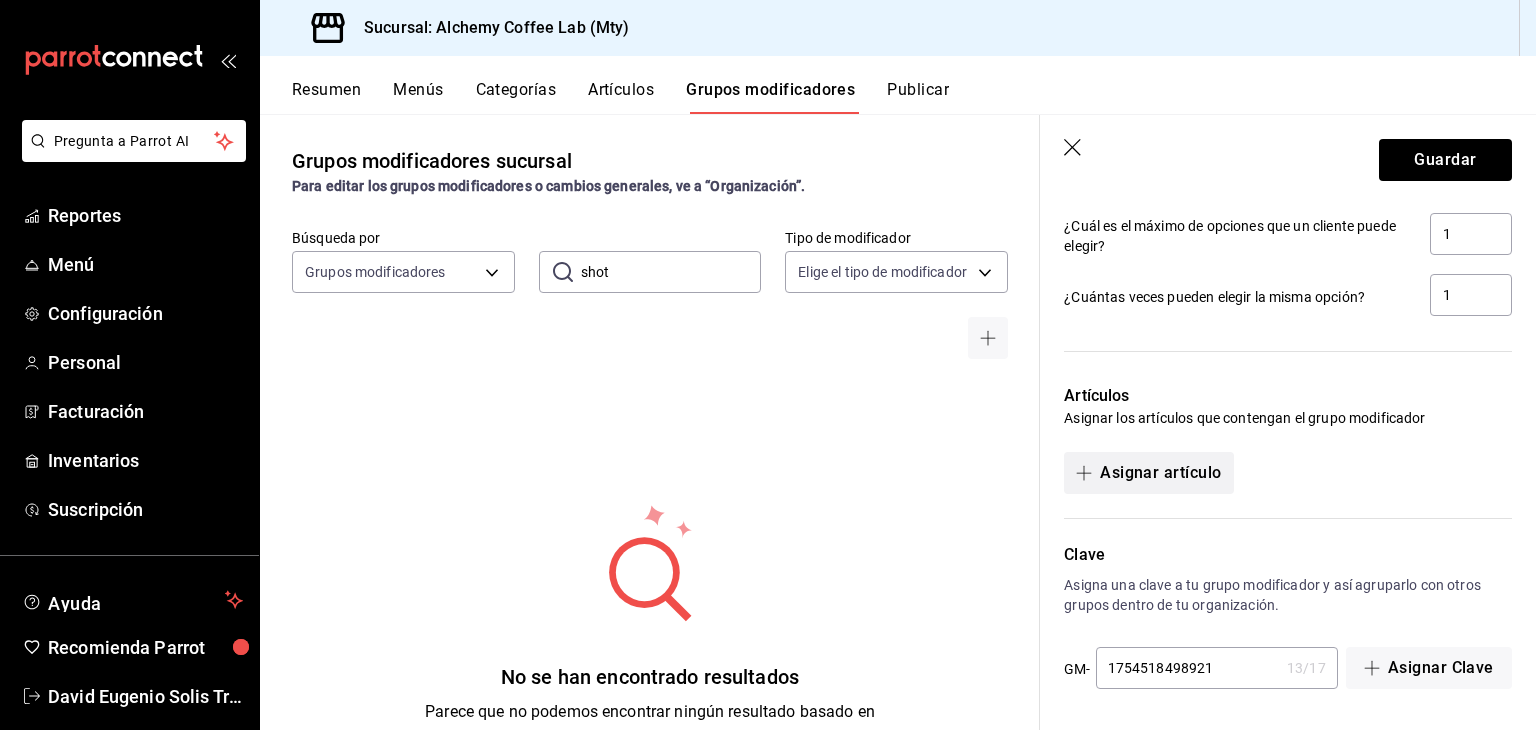 type on "28.00" 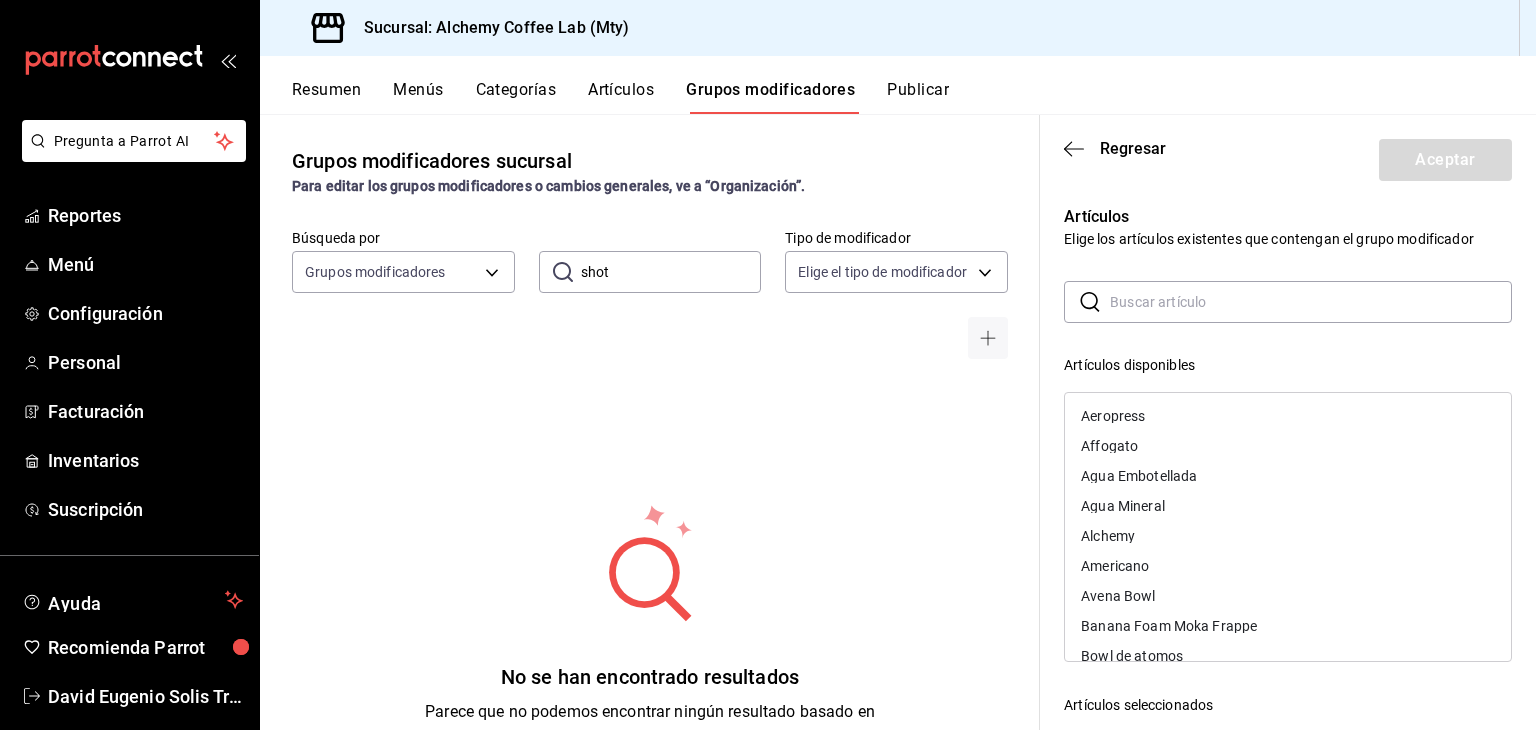 click at bounding box center (1311, 302) 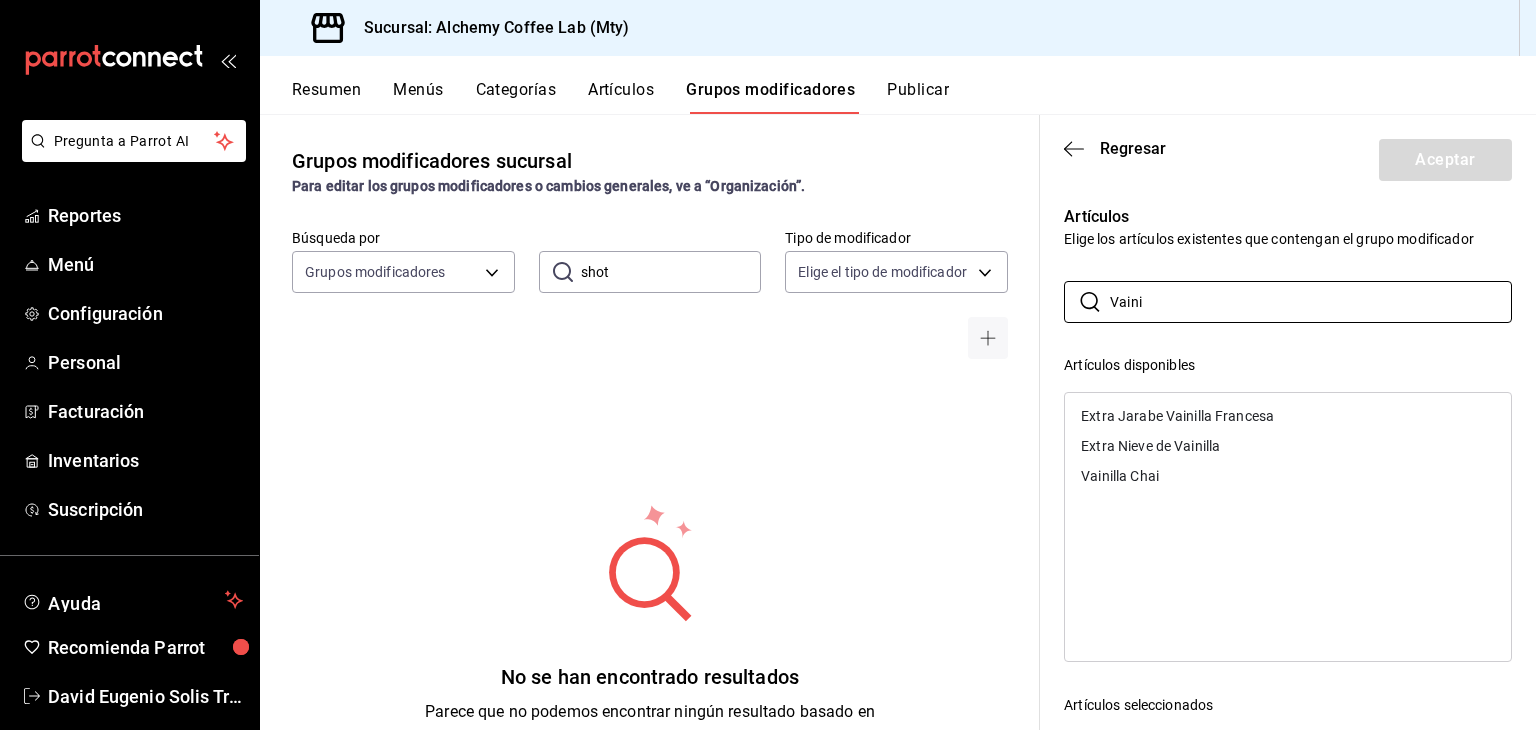 click on "Vainilla Chai" at bounding box center (1120, 476) 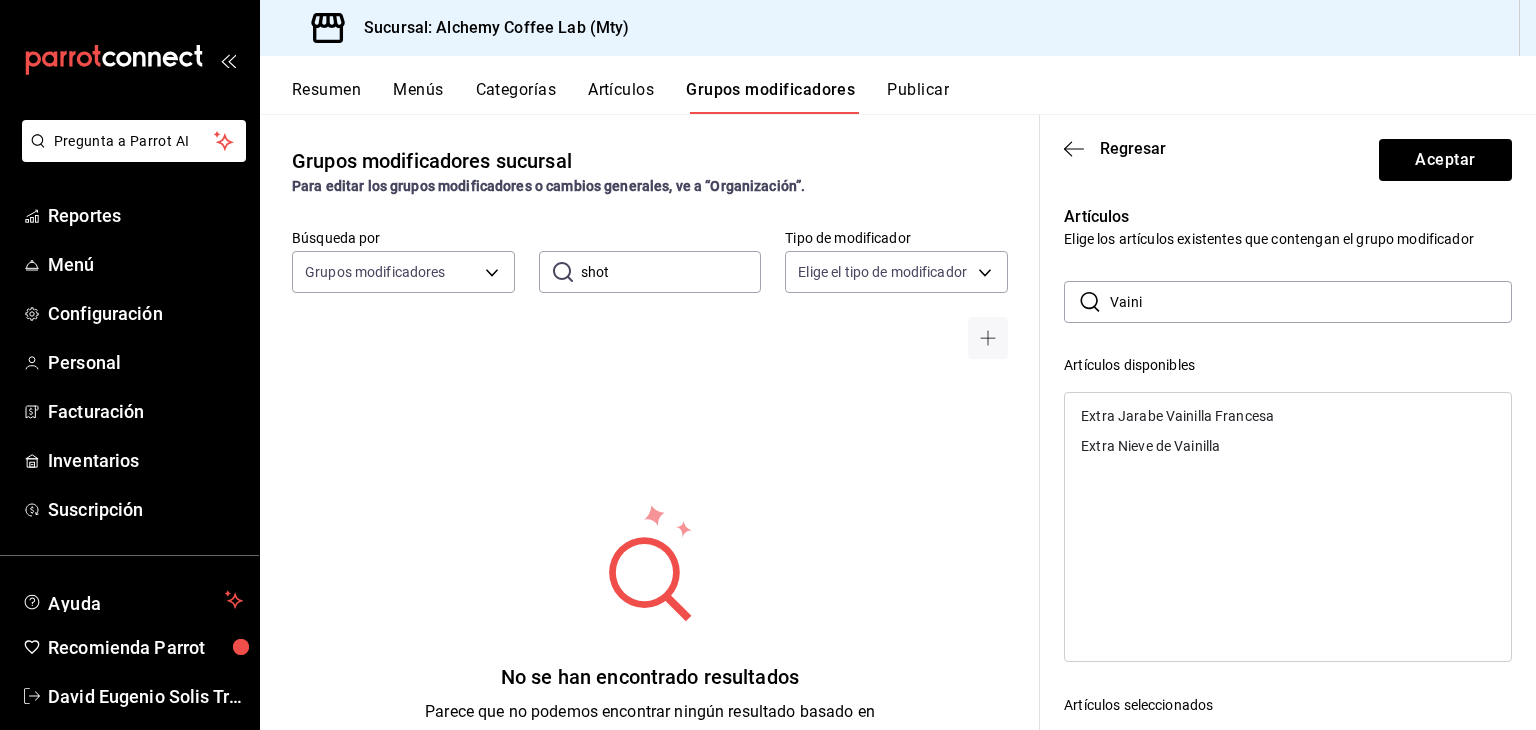 click on "Vaini" at bounding box center [1311, 302] 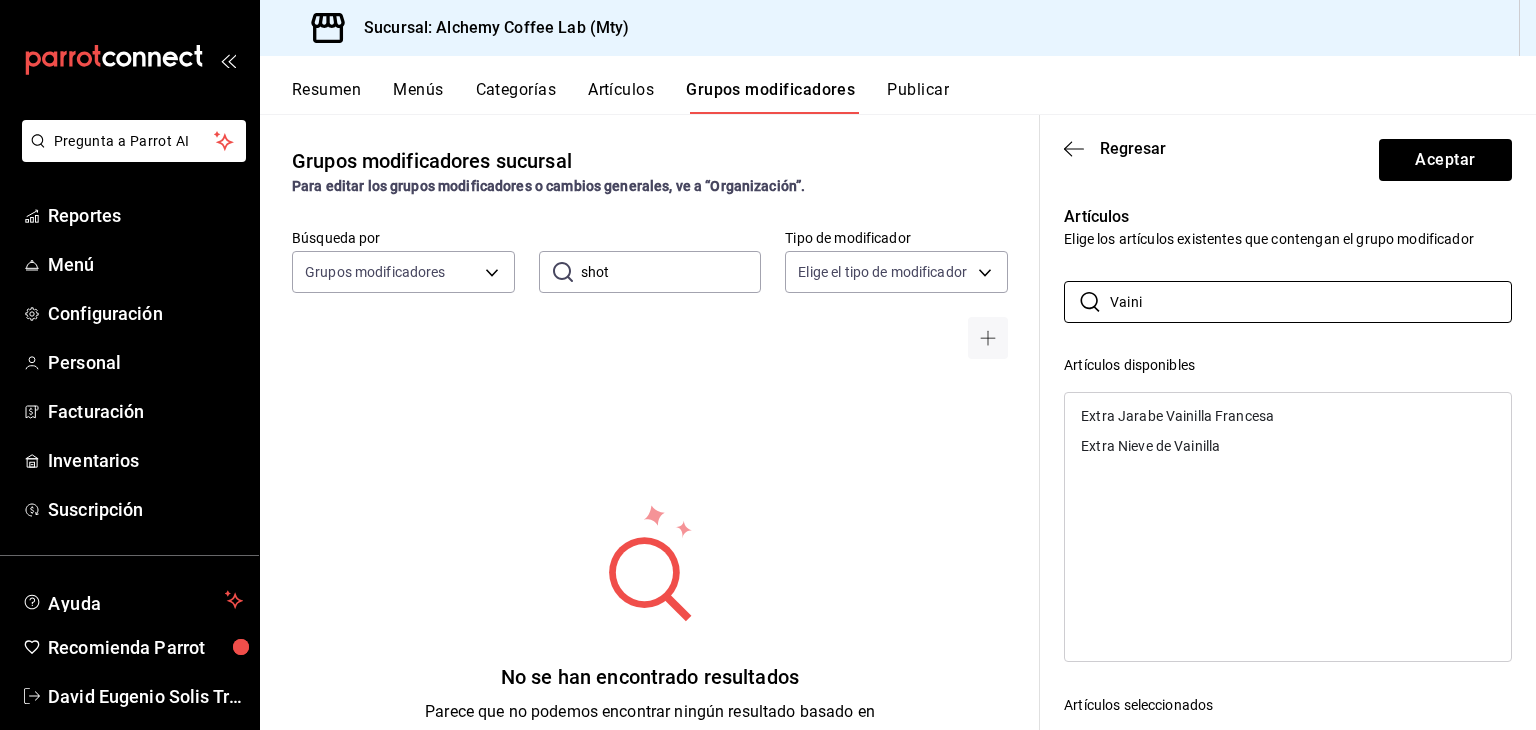 drag, startPoint x: 1312, startPoint y: 312, endPoint x: 1200, endPoint y: 203, distance: 156.285 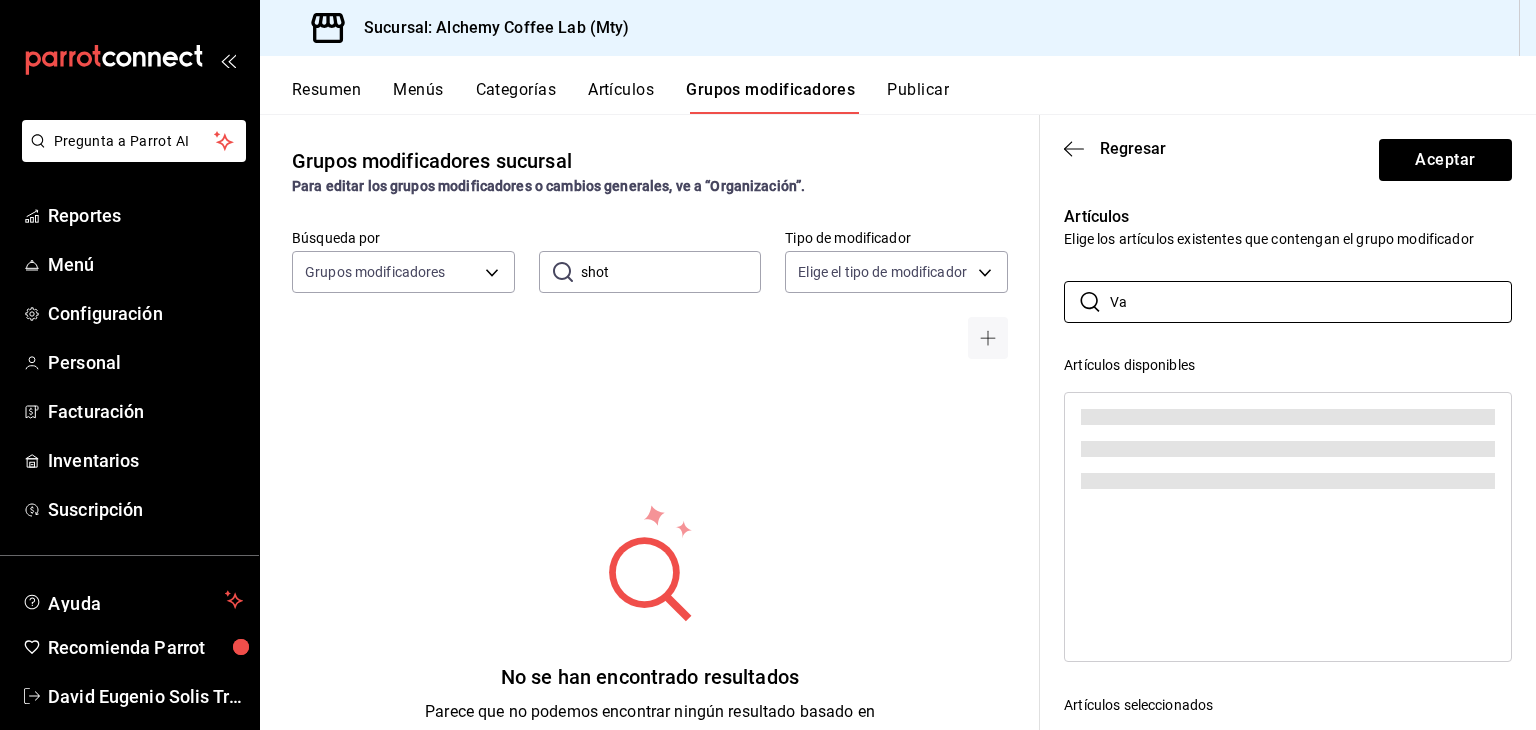 type on "V" 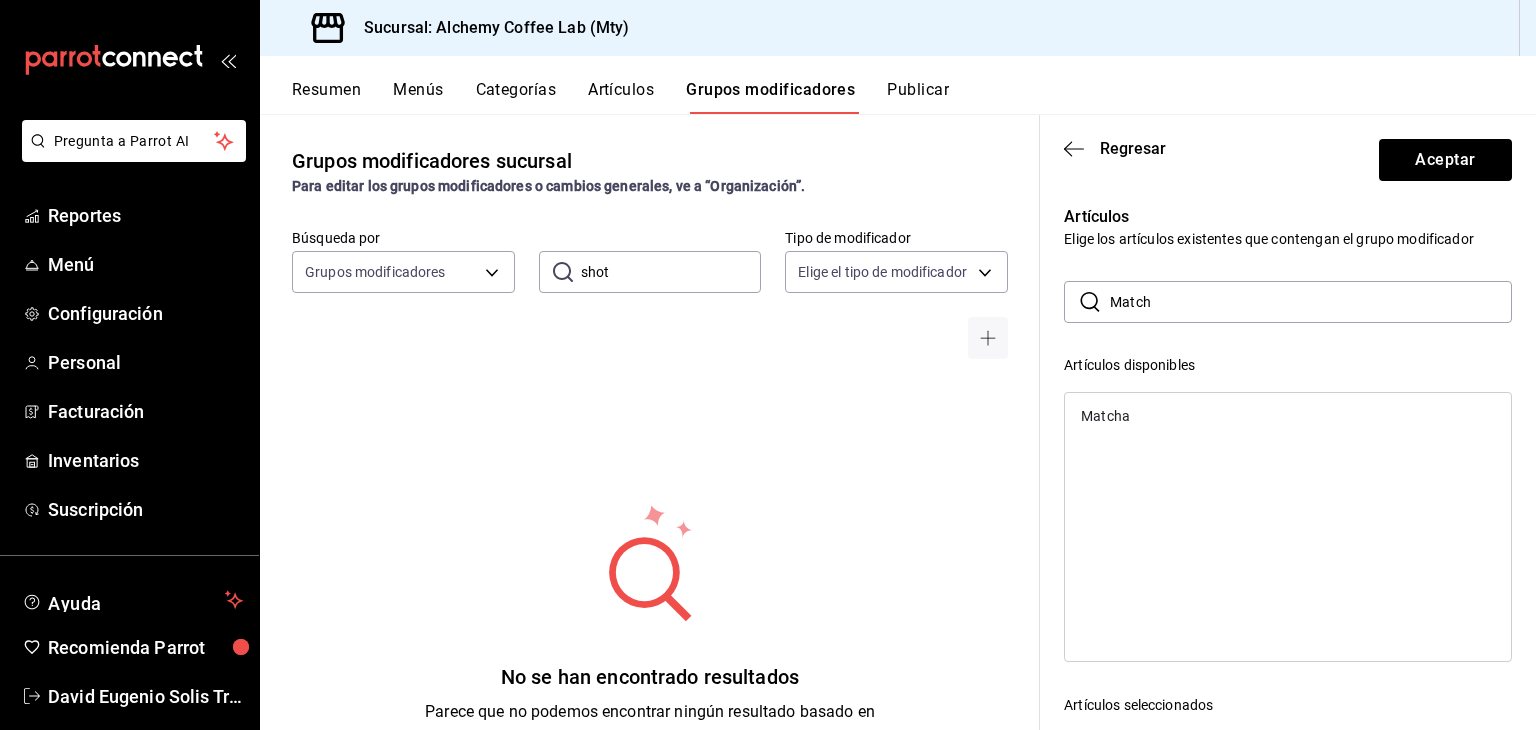 click on "Matcha" at bounding box center (1105, 416) 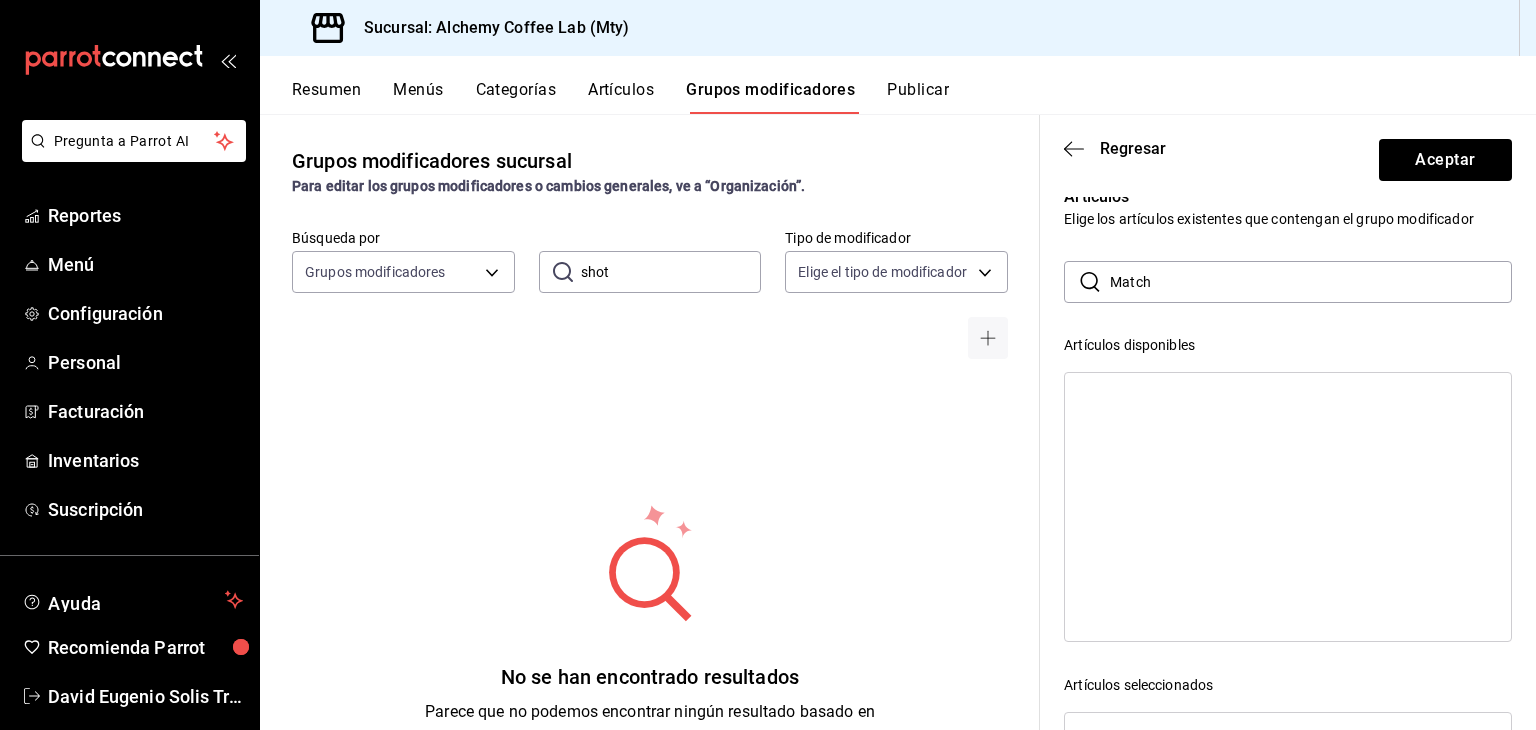 scroll, scrollTop: 0, scrollLeft: 0, axis: both 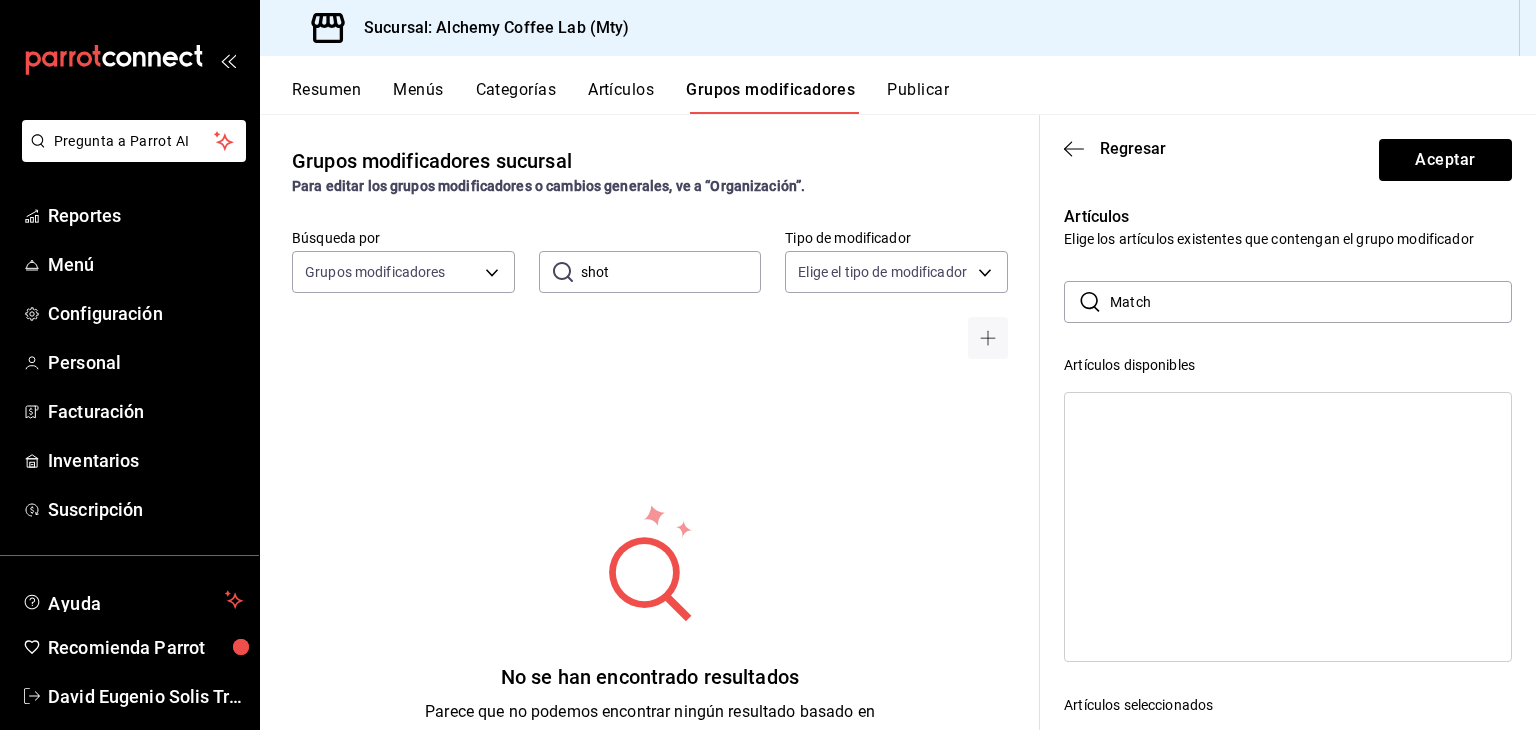 click on "Match" at bounding box center (1311, 302) 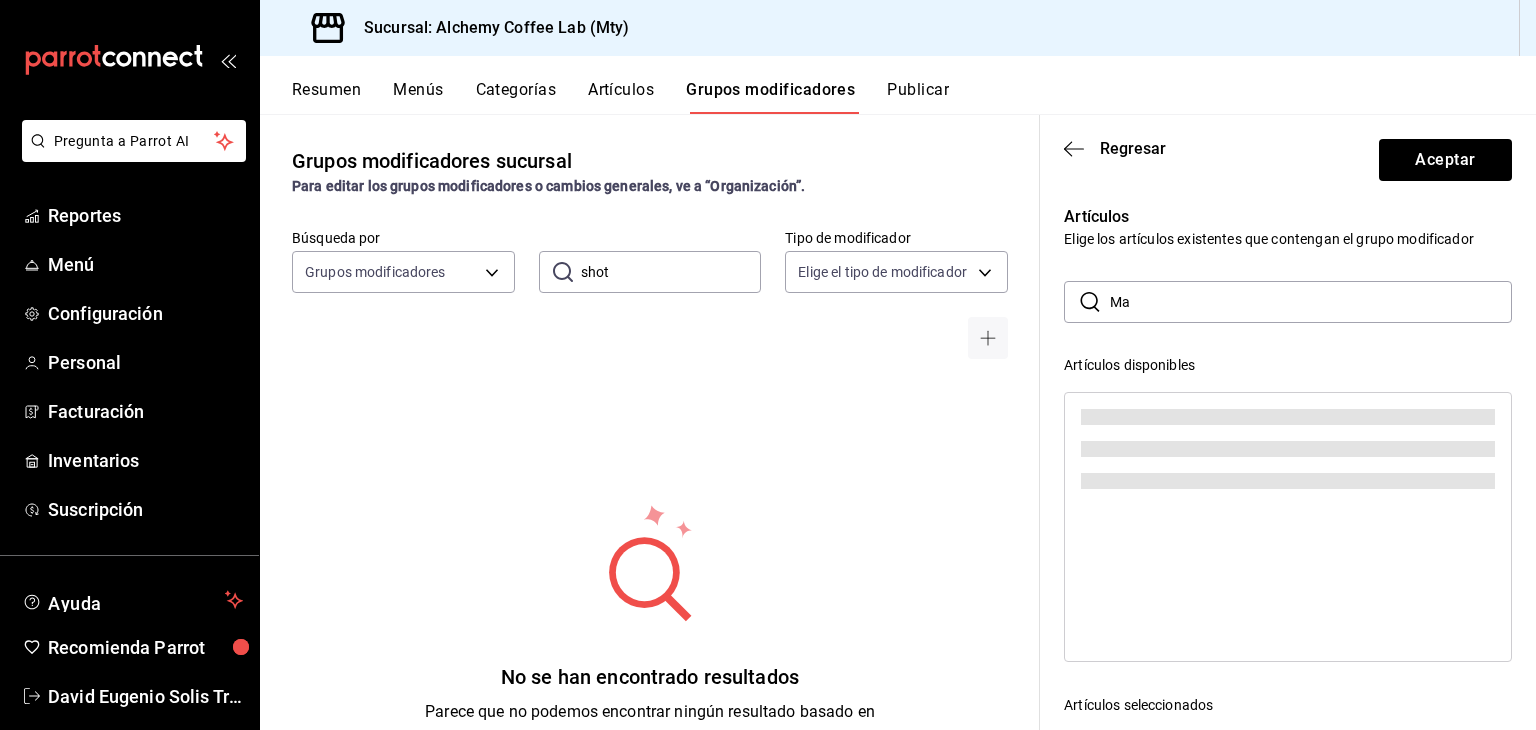 type on "M" 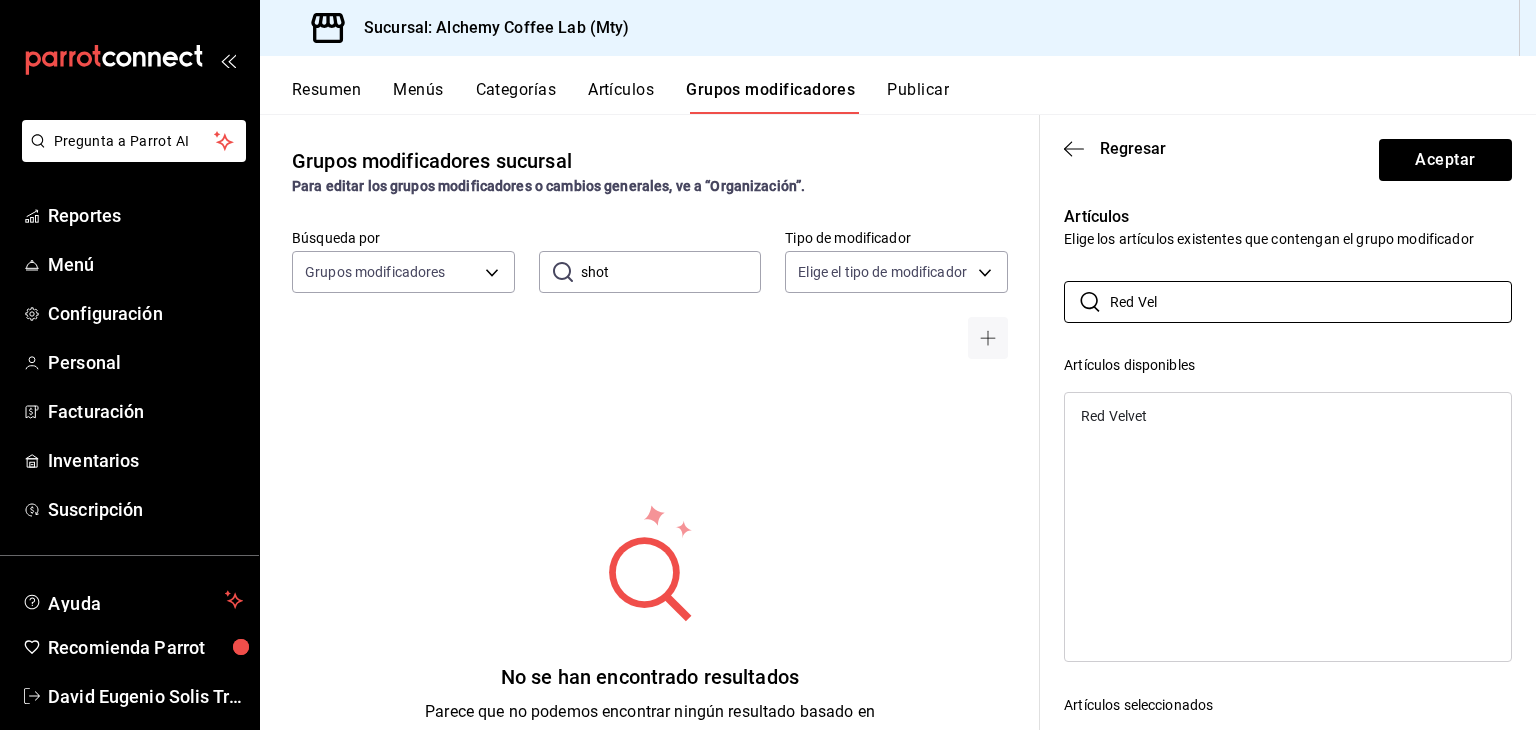 type on "Red Vel" 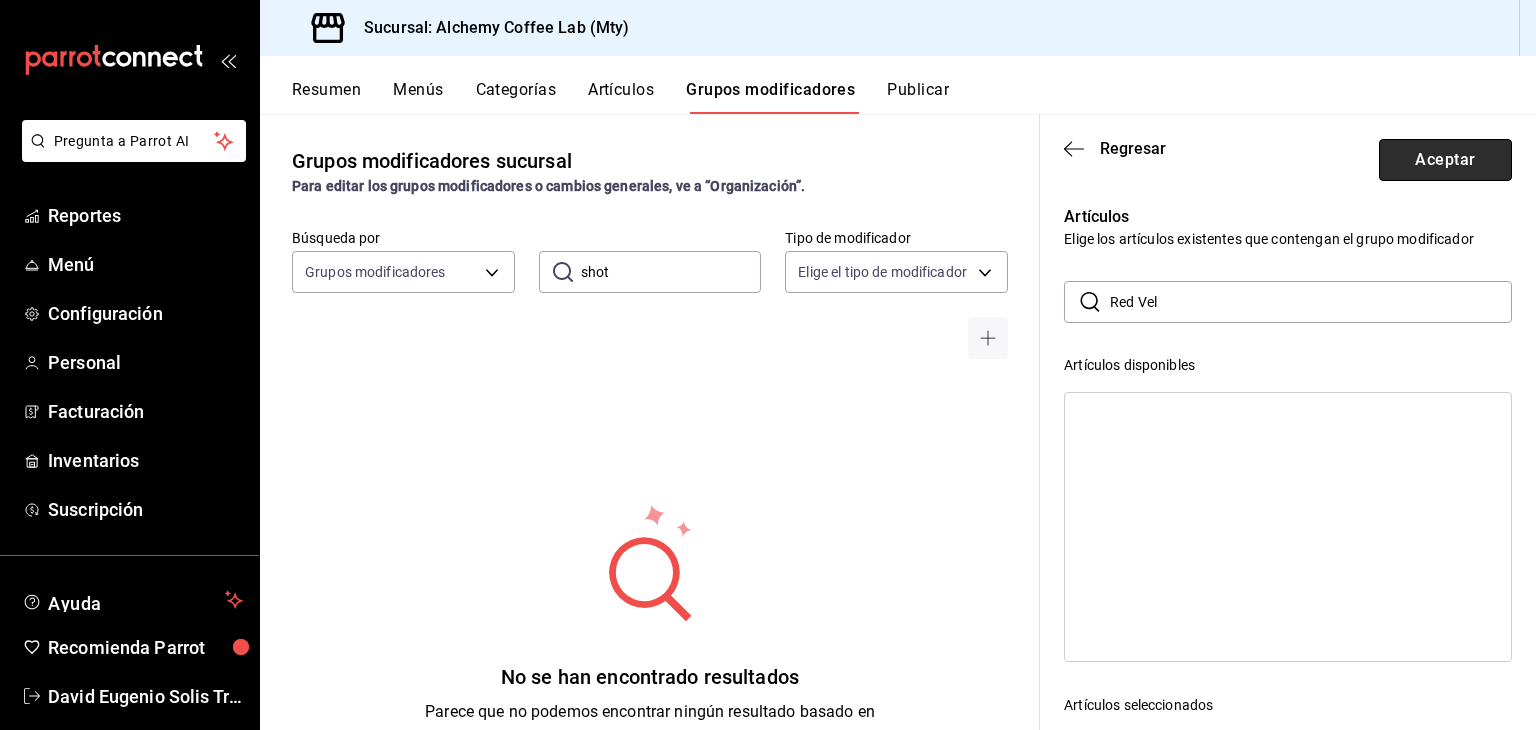 click on "Aceptar" at bounding box center [1445, 160] 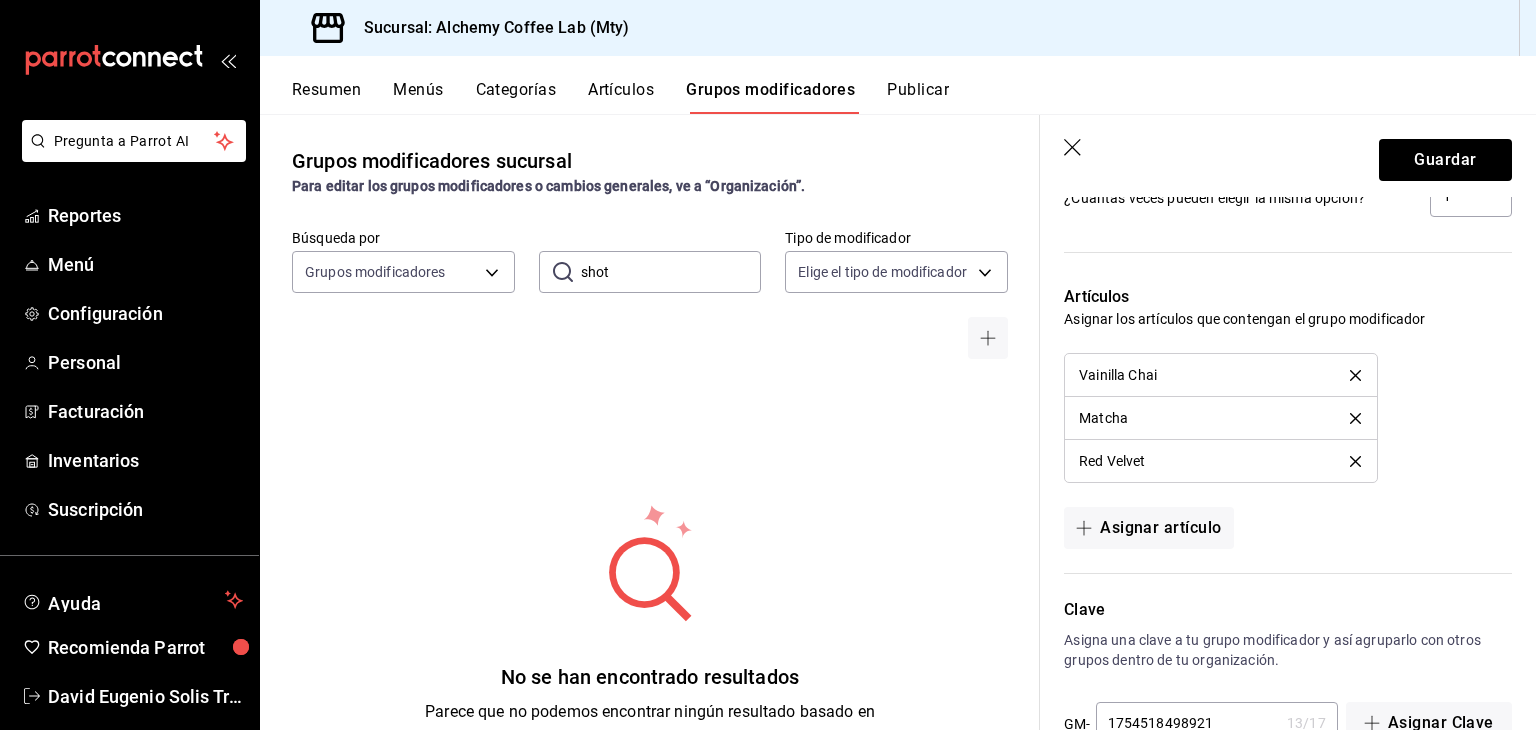 scroll, scrollTop: 1288, scrollLeft: 0, axis: vertical 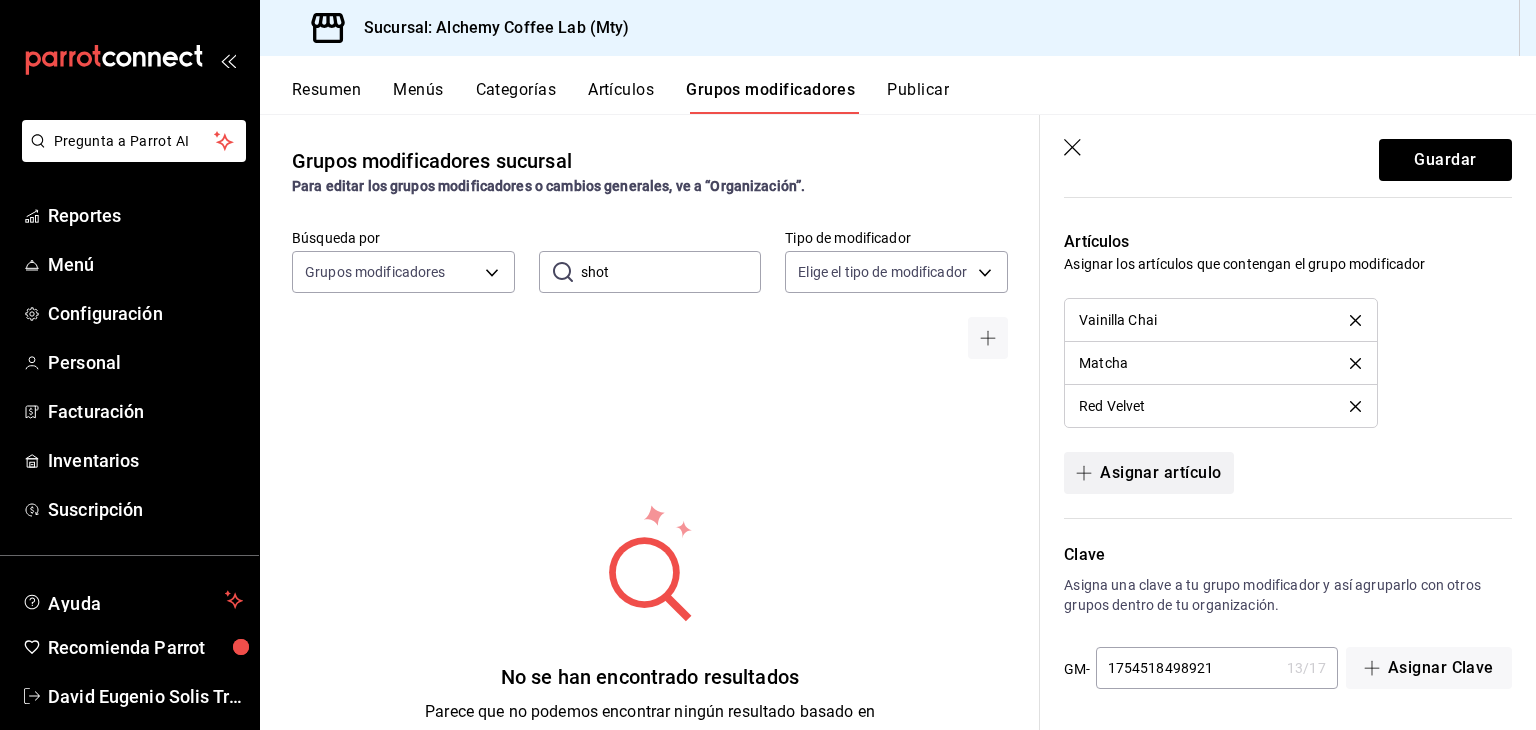 click on "Asignar artículo" at bounding box center (1148, 473) 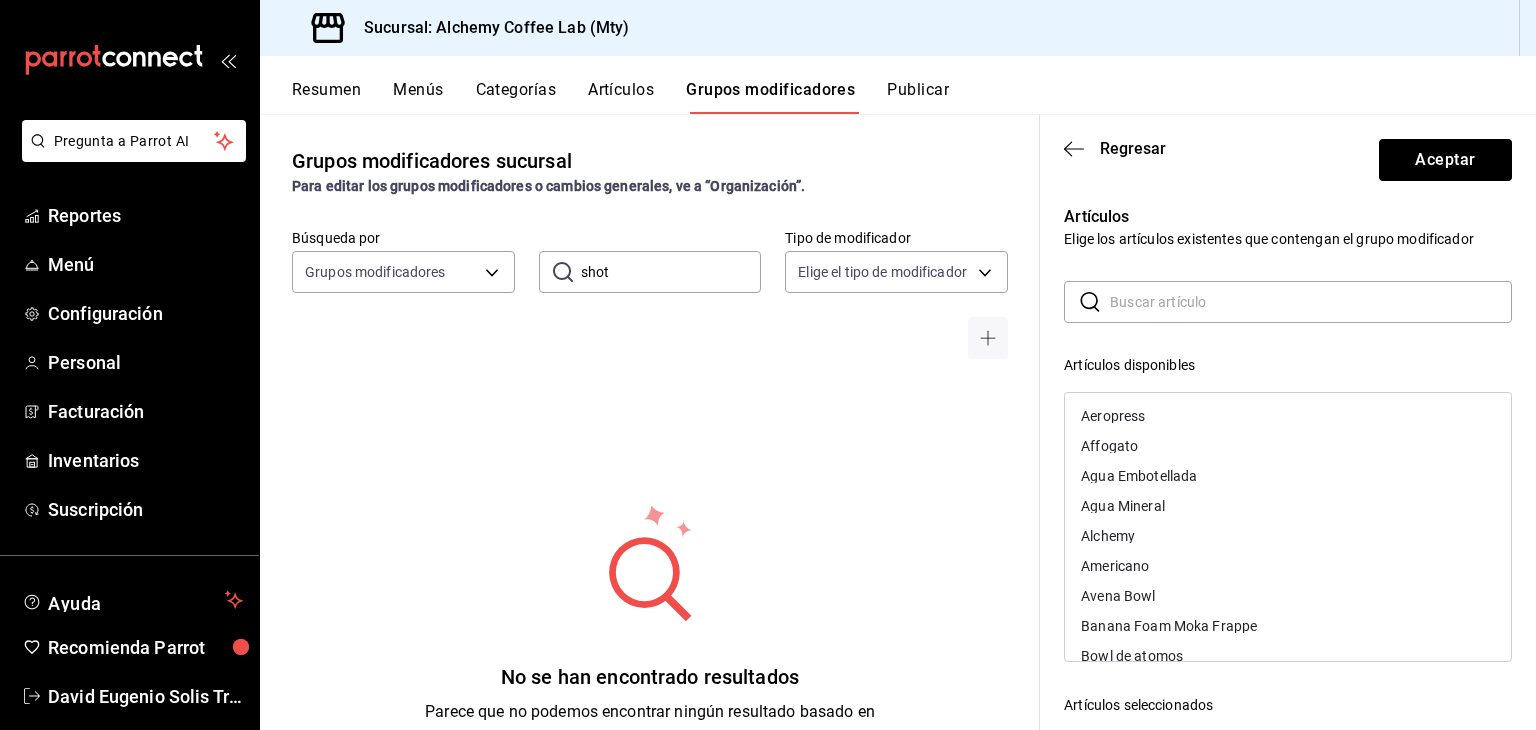 click at bounding box center (1311, 302) 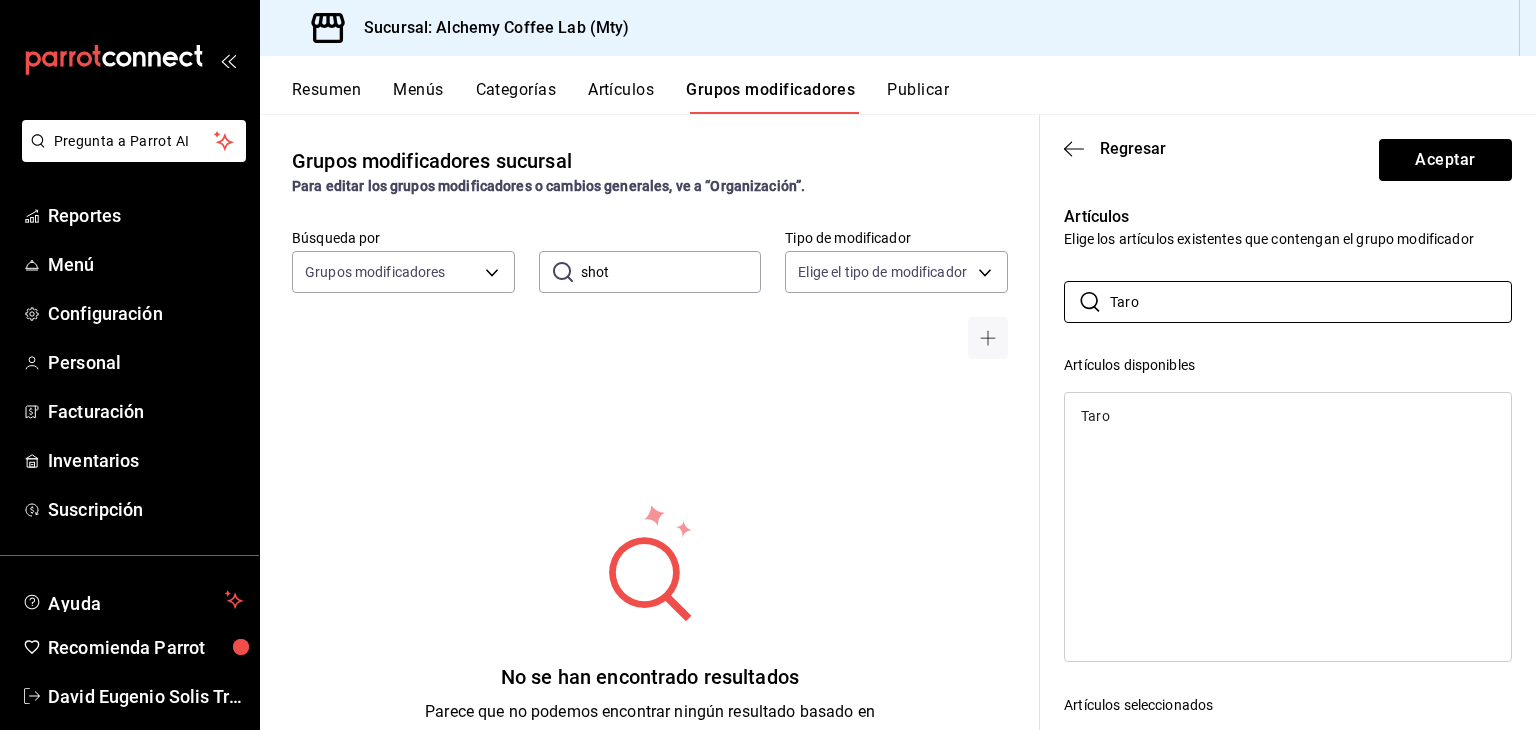 type on "Taro" 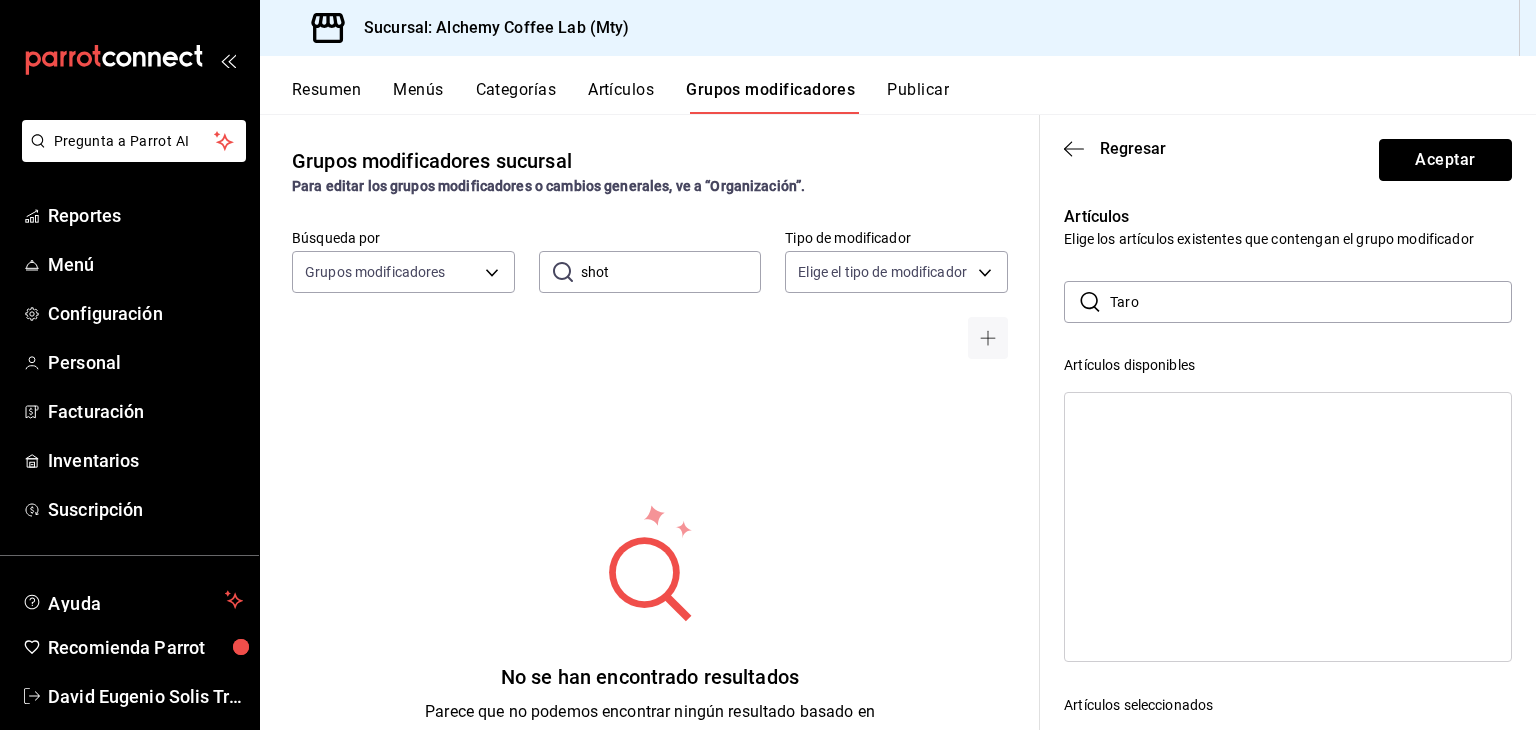 click on "Aceptar" at bounding box center [1445, 160] 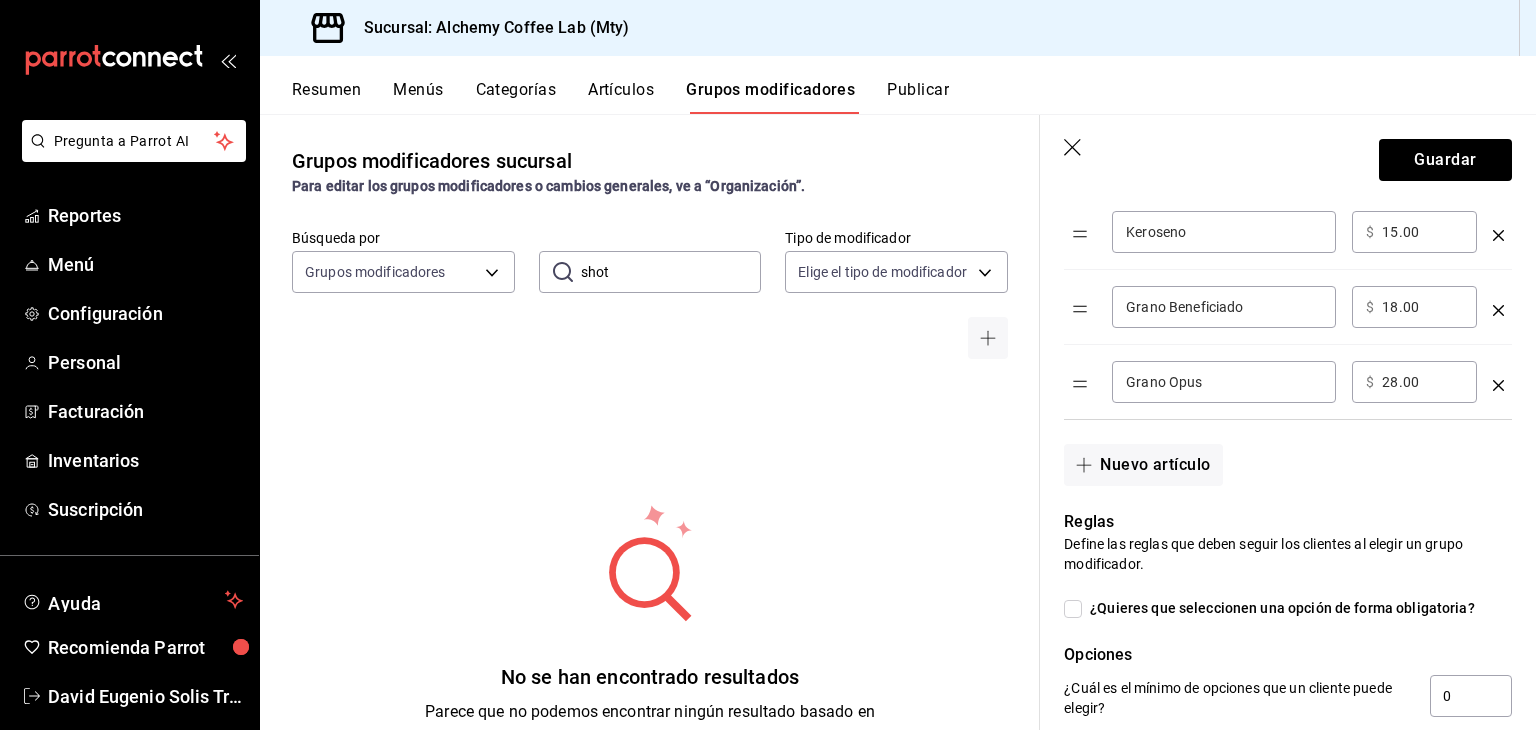 scroll, scrollTop: 600, scrollLeft: 0, axis: vertical 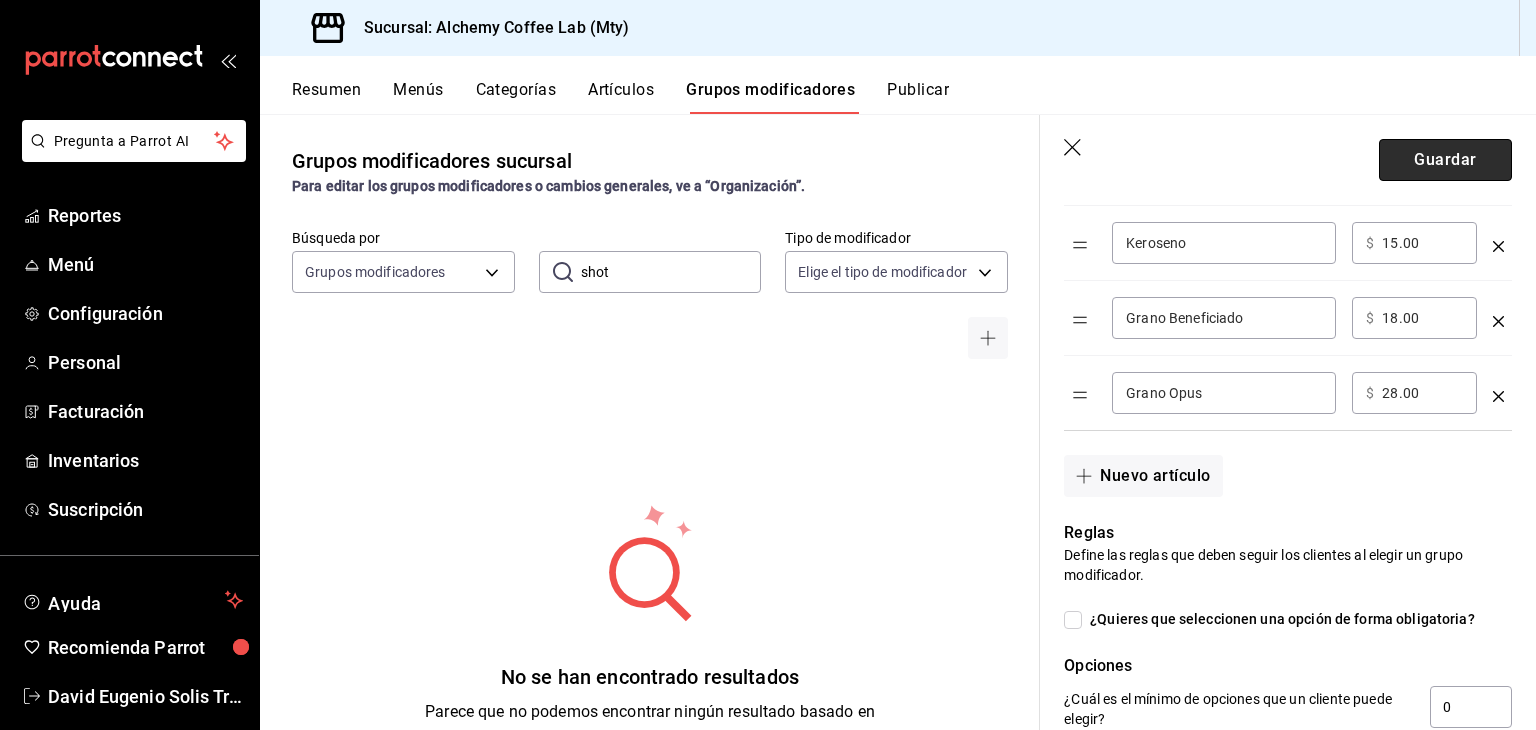 click on "Guardar" at bounding box center [1445, 160] 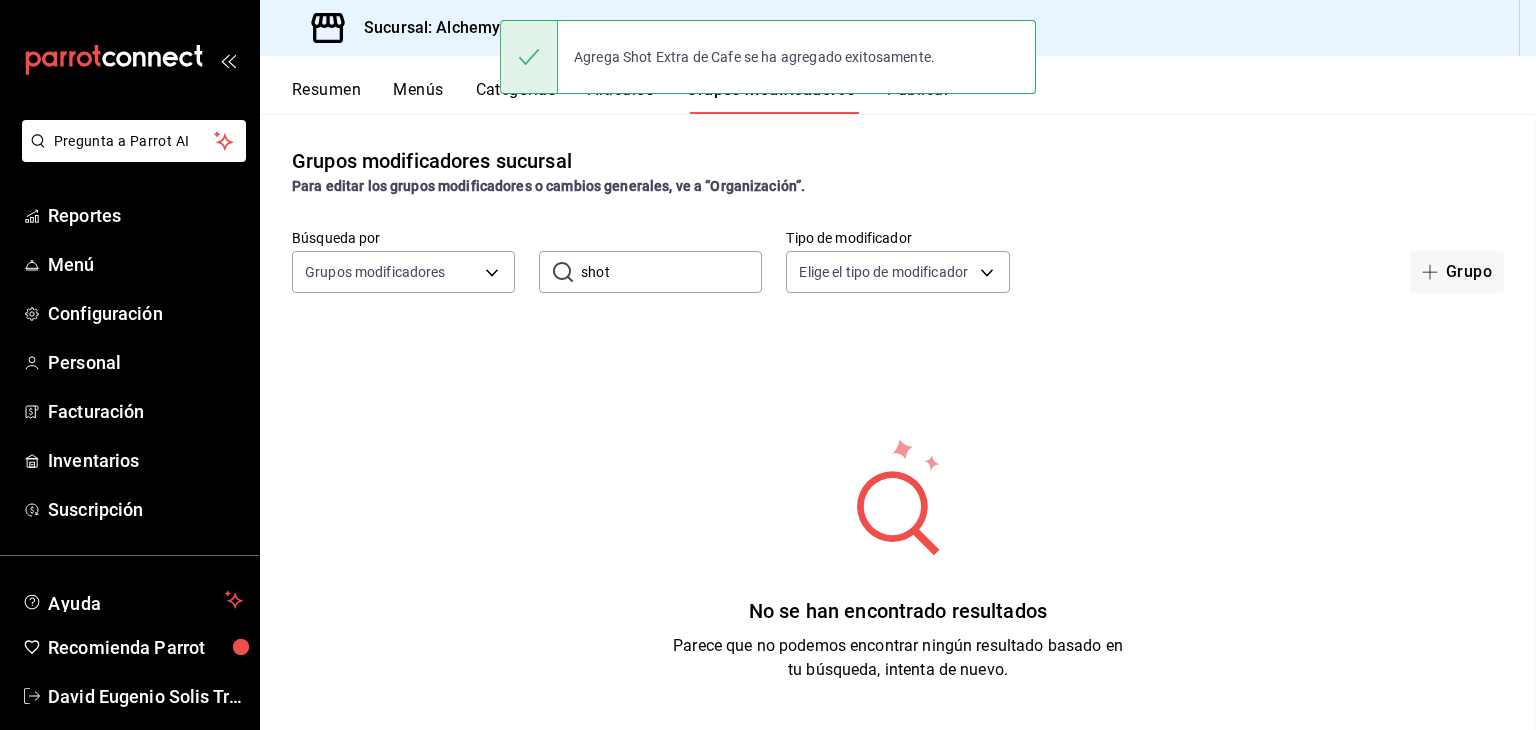 scroll, scrollTop: 0, scrollLeft: 0, axis: both 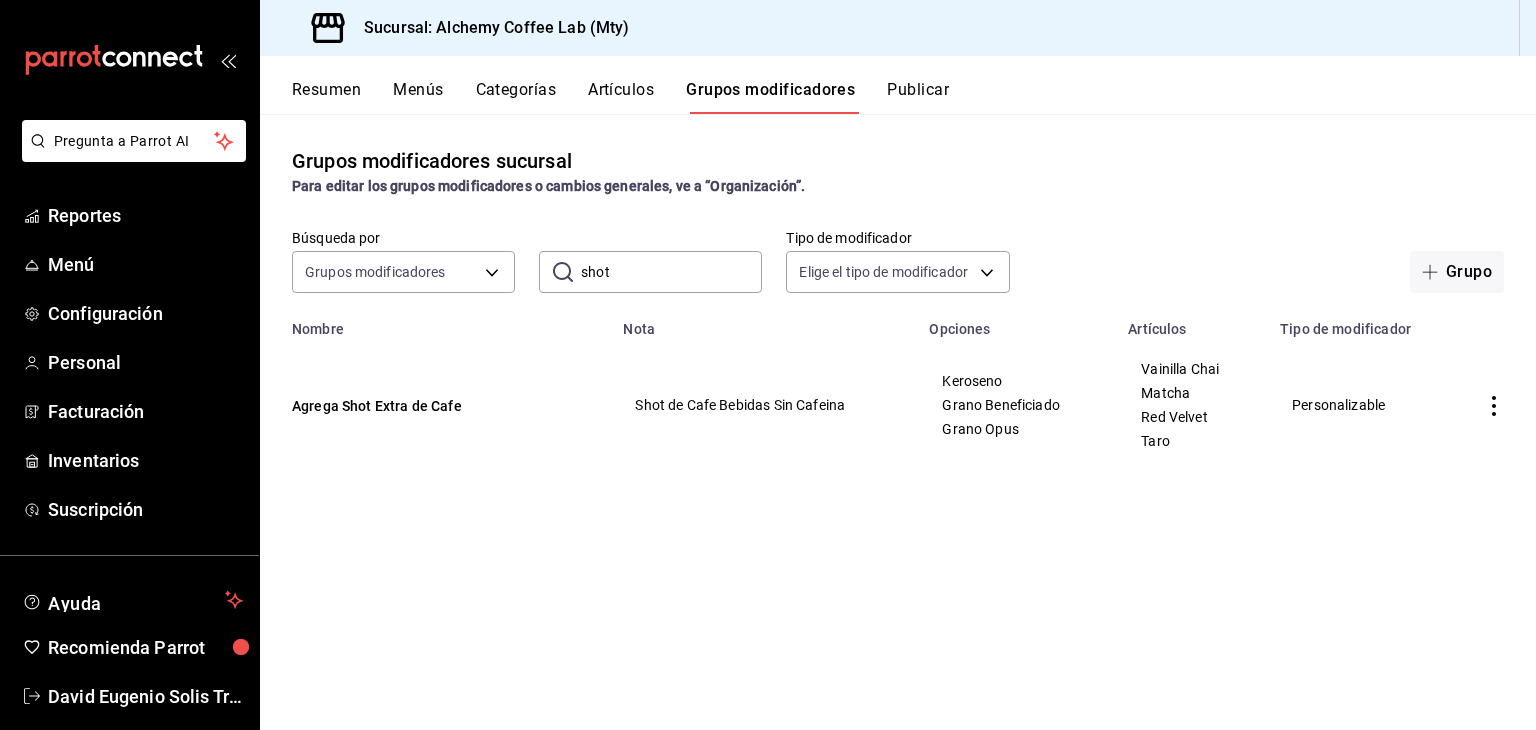 click on "Artículos" at bounding box center [621, 97] 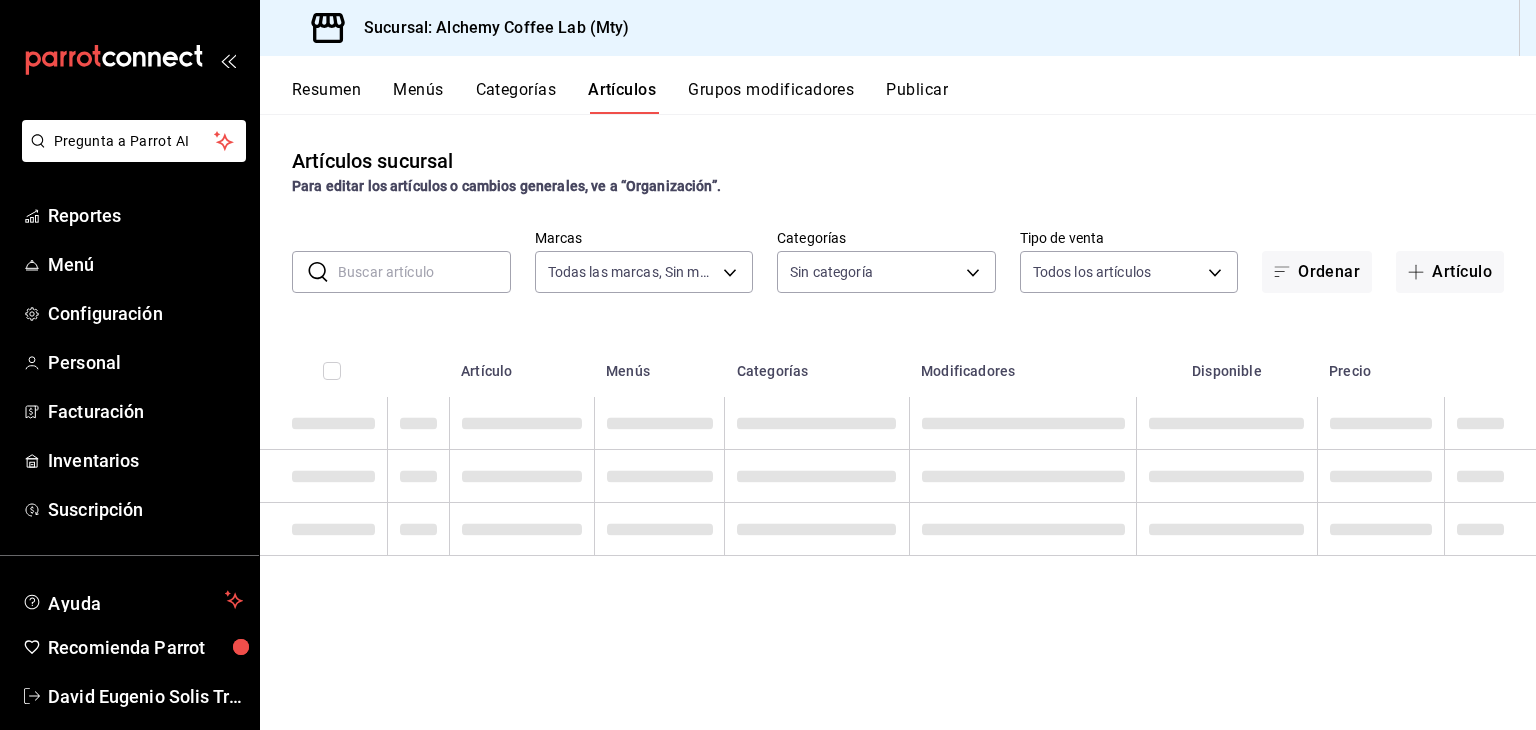 type on "147fd5db-d129-484d-8765-362391796a66" 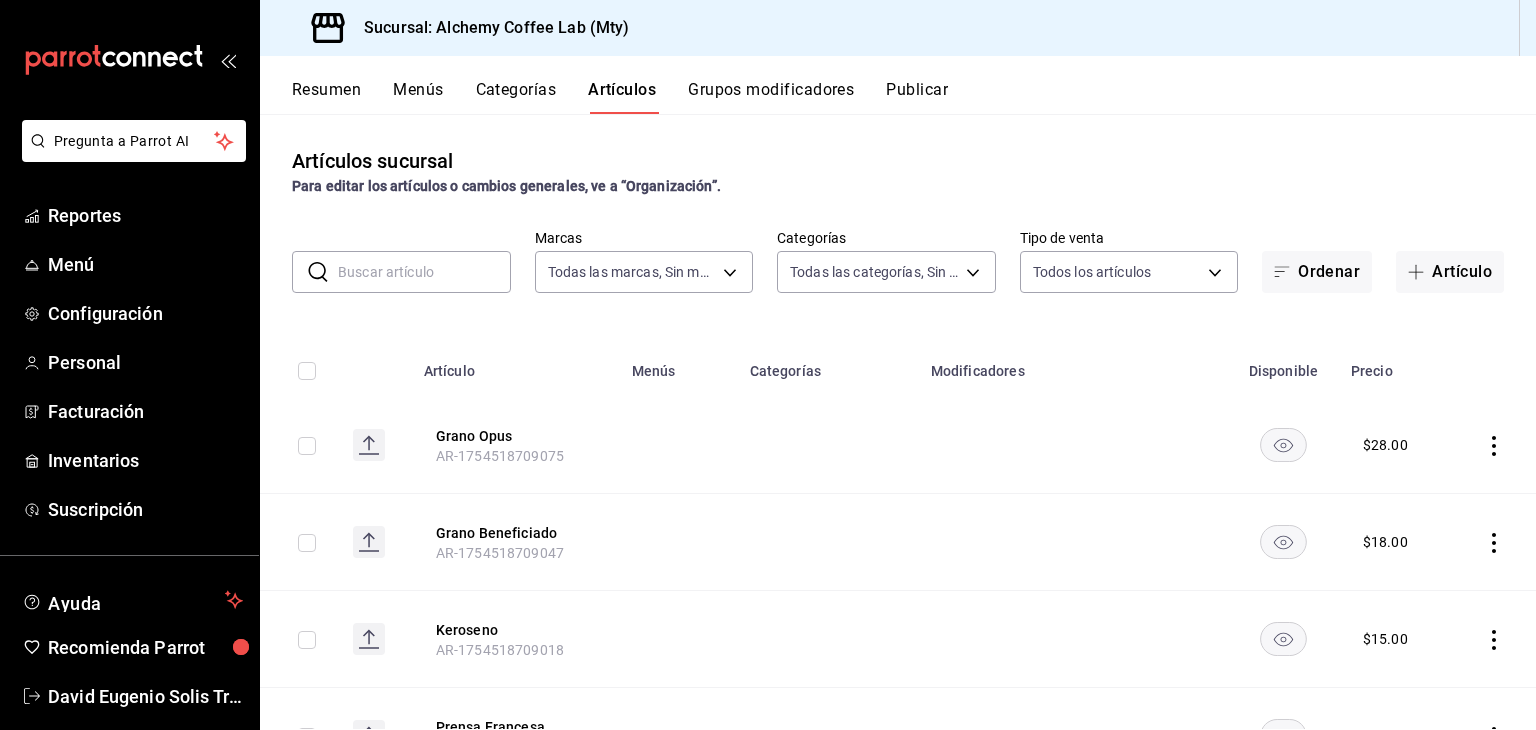 click at bounding box center (424, 272) 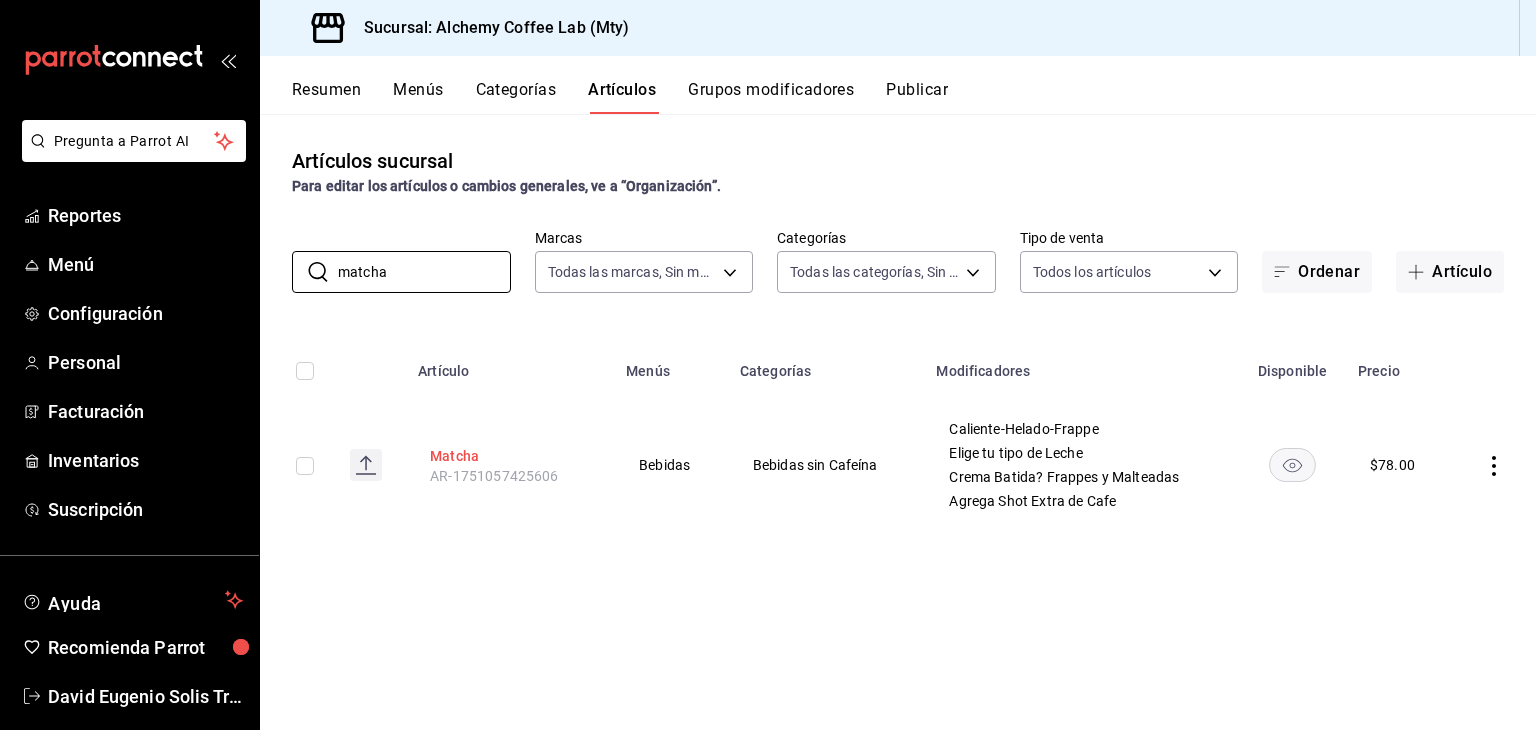 type on "matcha" 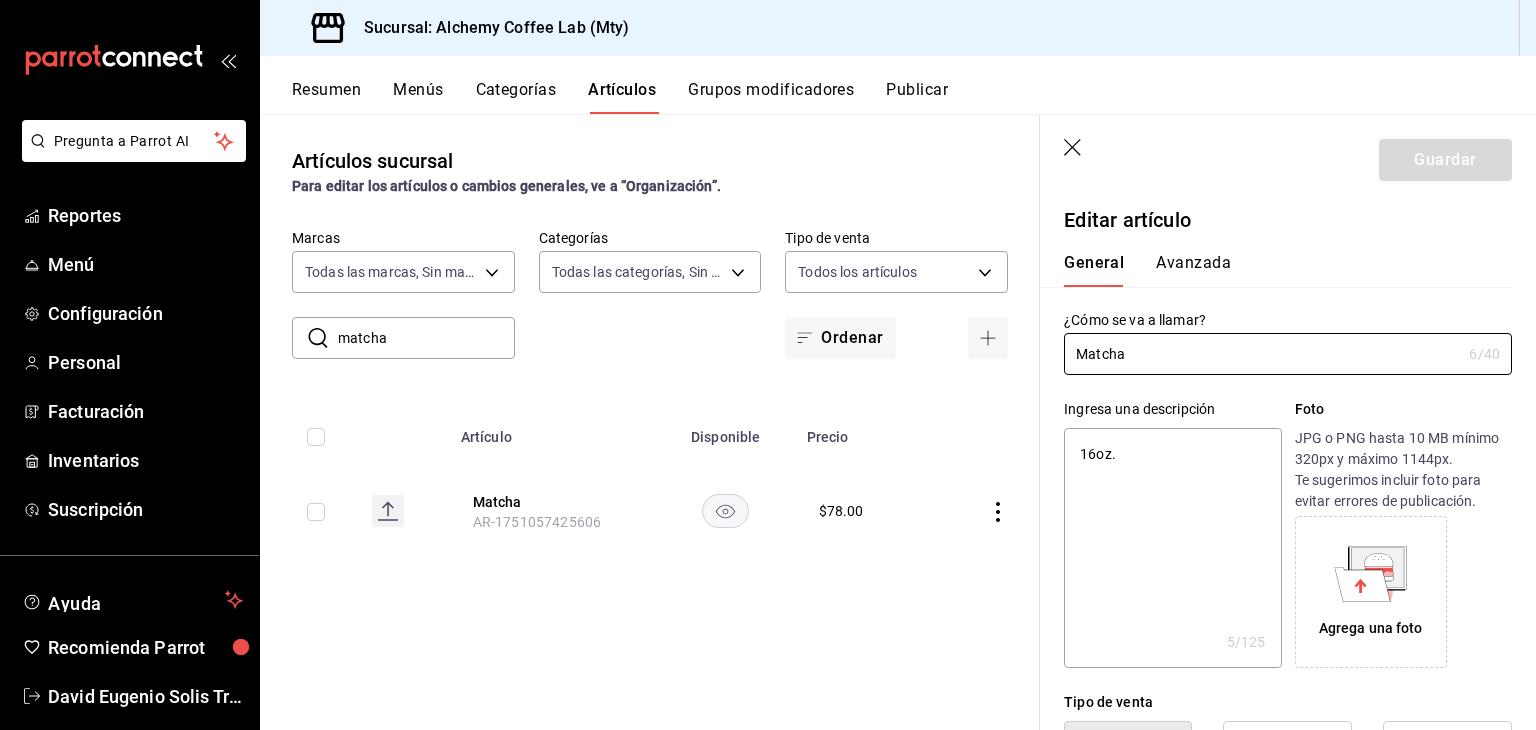 type on "x" 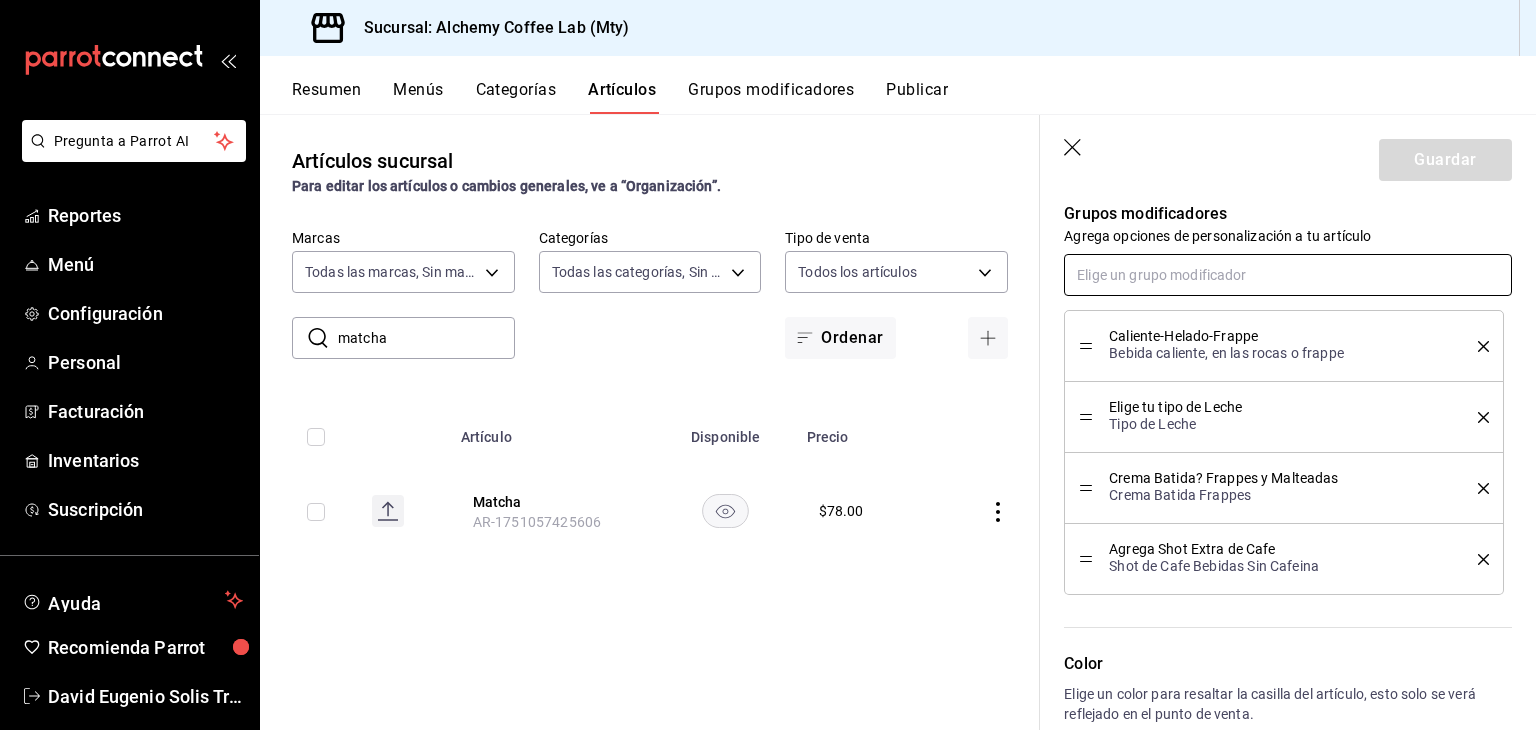 scroll, scrollTop: 900, scrollLeft: 0, axis: vertical 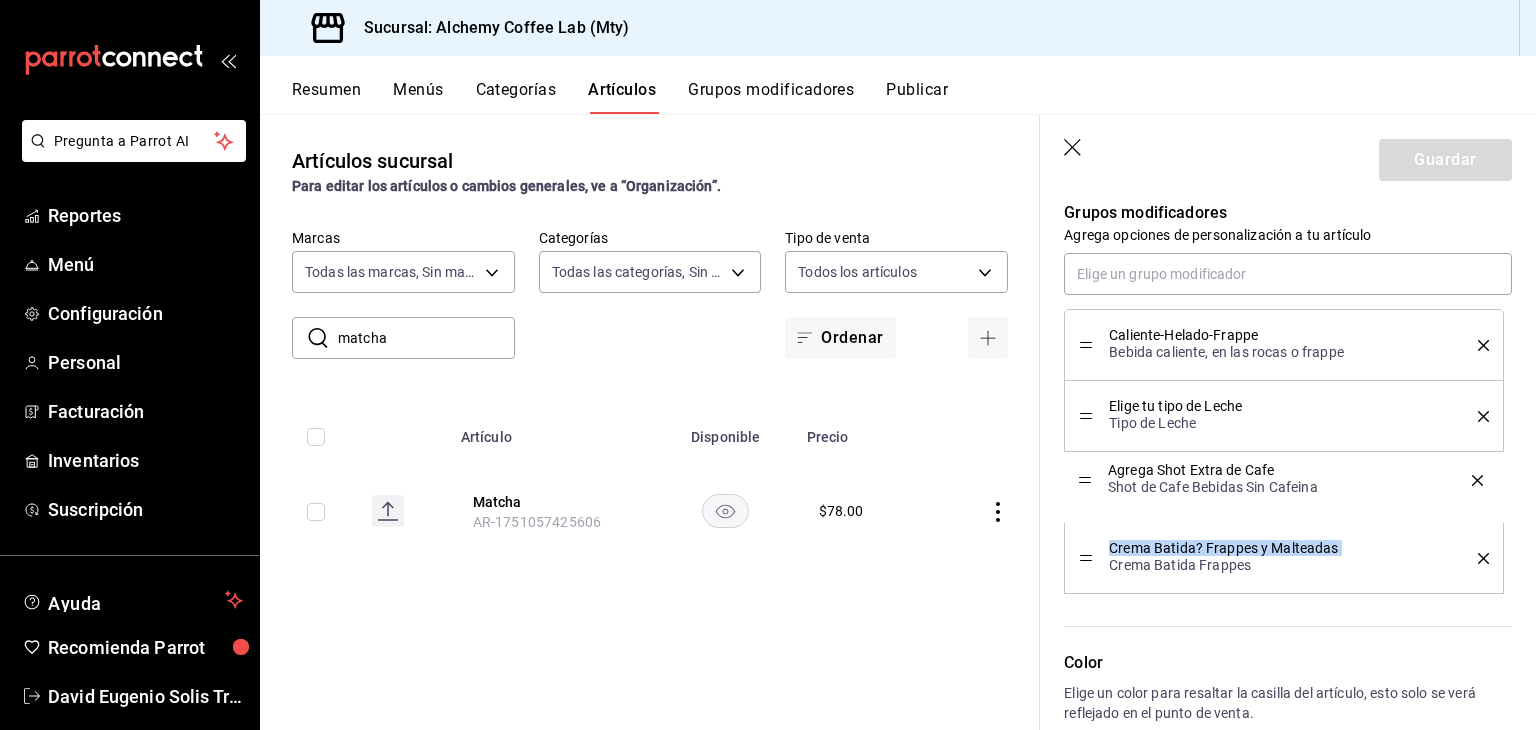drag, startPoint x: 1087, startPoint y: 562, endPoint x: 1098, endPoint y: 485, distance: 77.781746 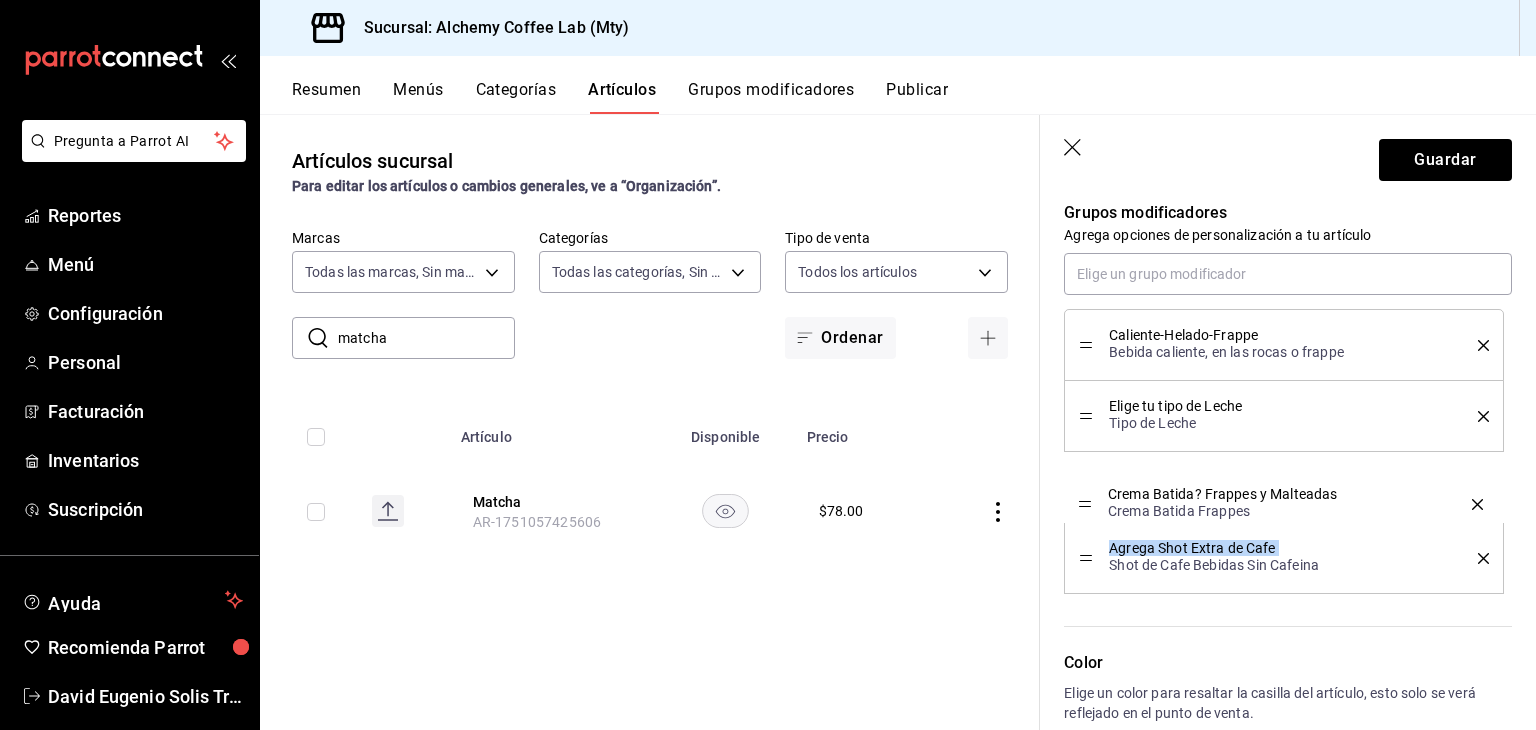 drag, startPoint x: 1092, startPoint y: 559, endPoint x: 1100, endPoint y: 477, distance: 82.38932 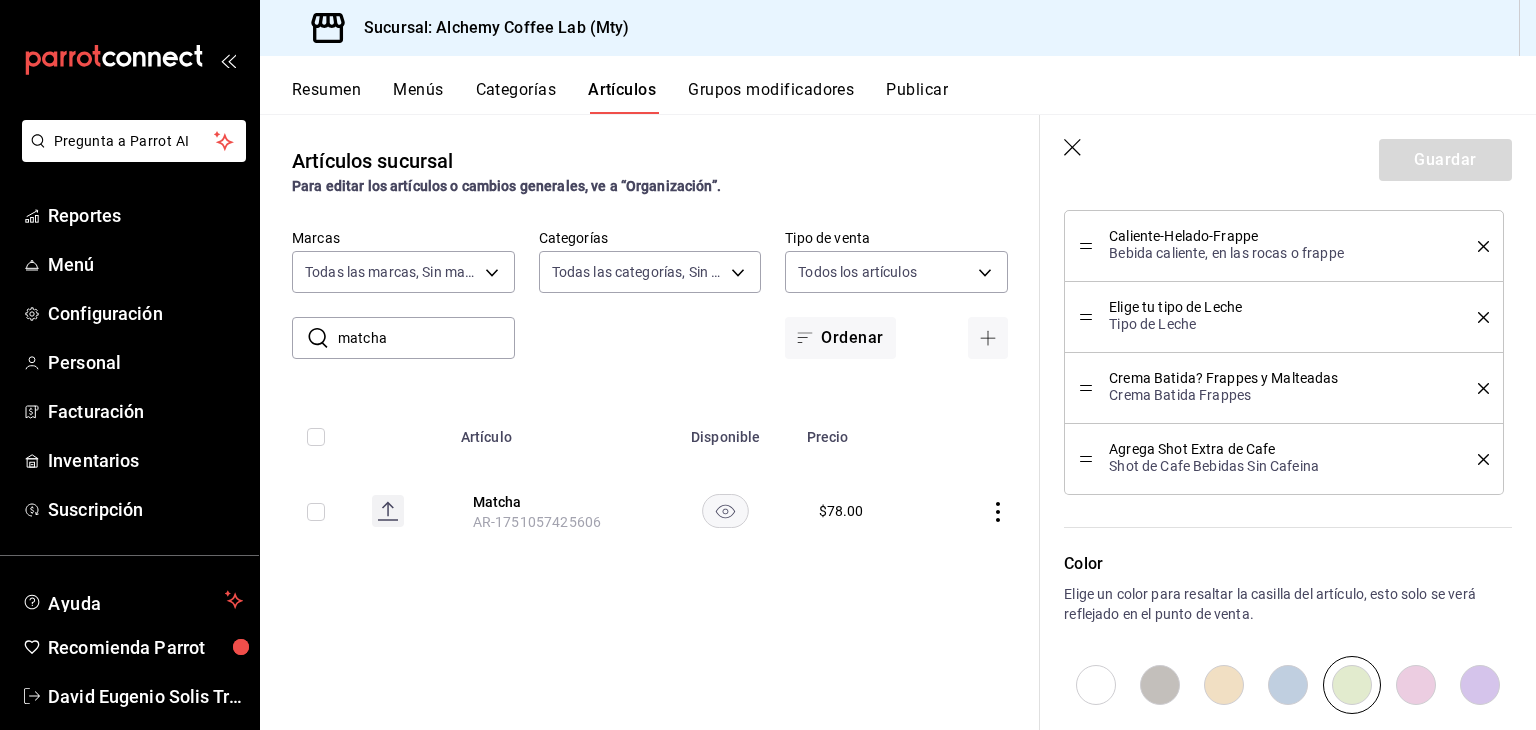 scroll, scrollTop: 1000, scrollLeft: 0, axis: vertical 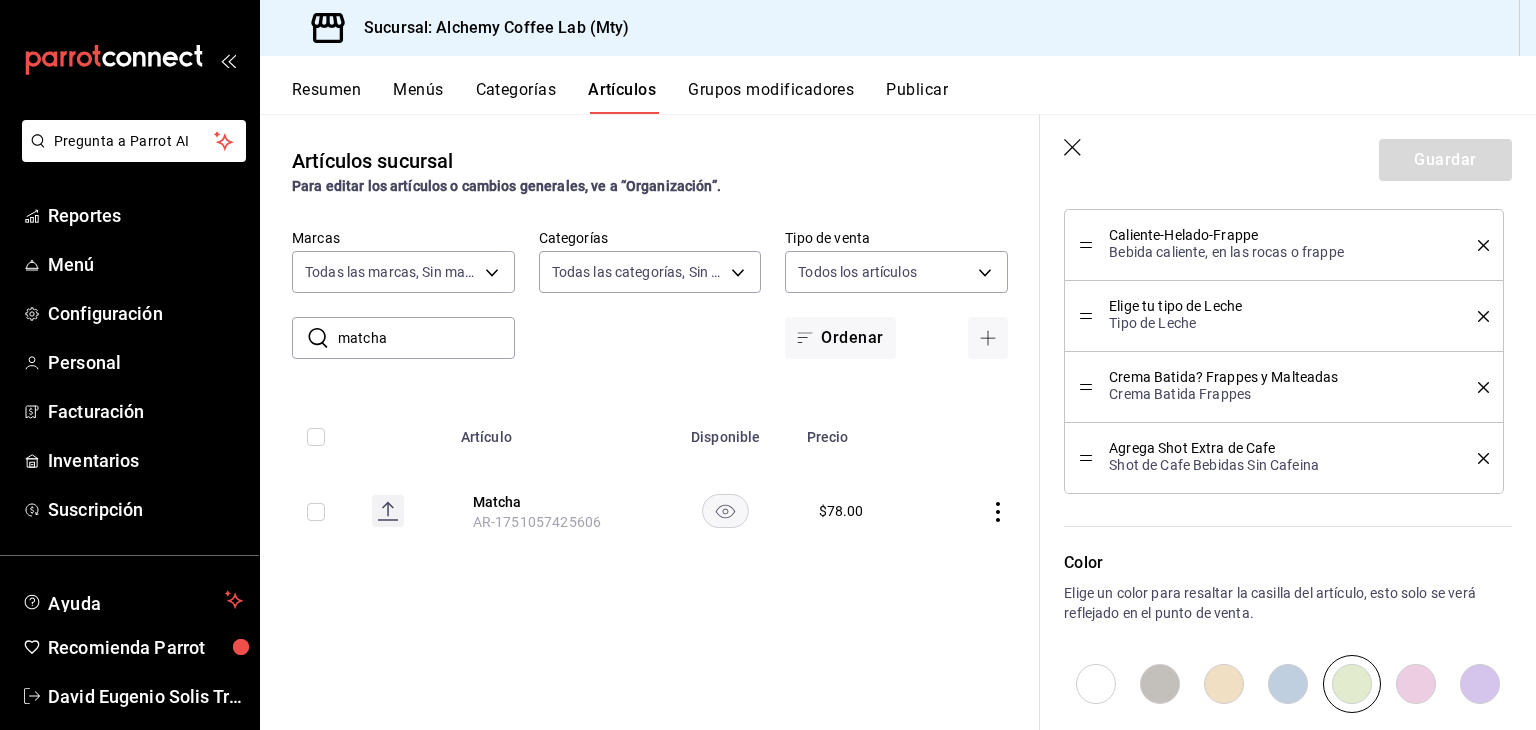 click 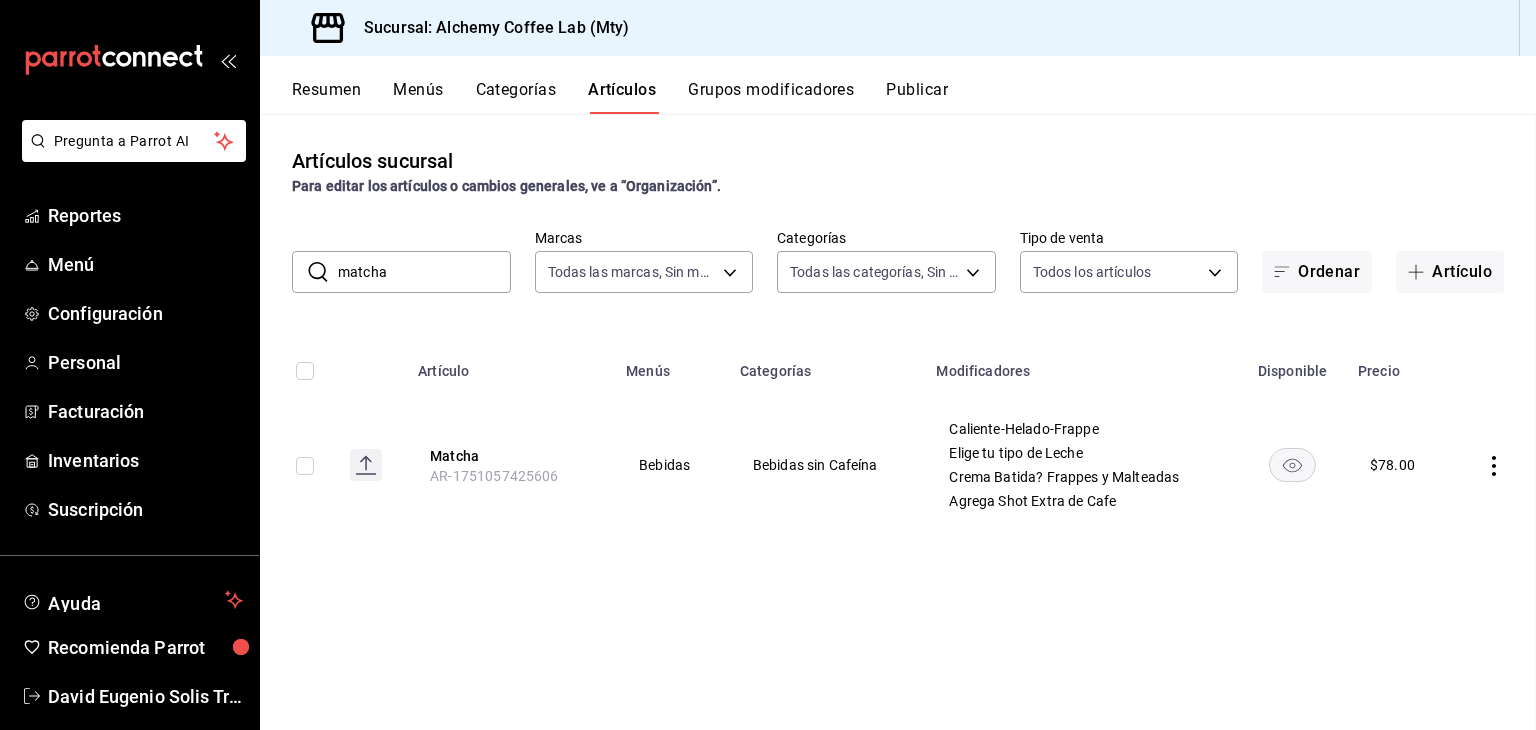 scroll, scrollTop: 0, scrollLeft: 0, axis: both 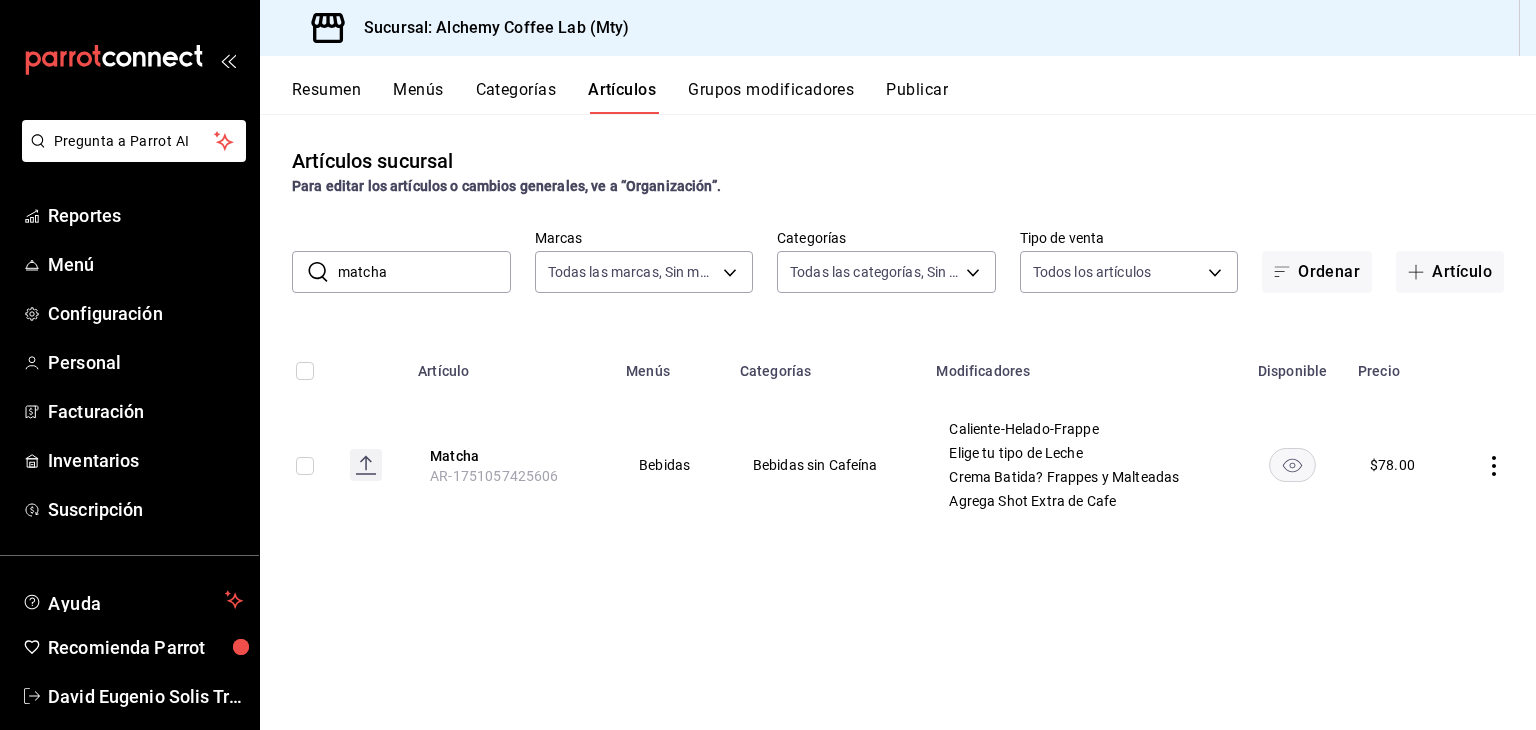 click on "matcha" at bounding box center [424, 272] 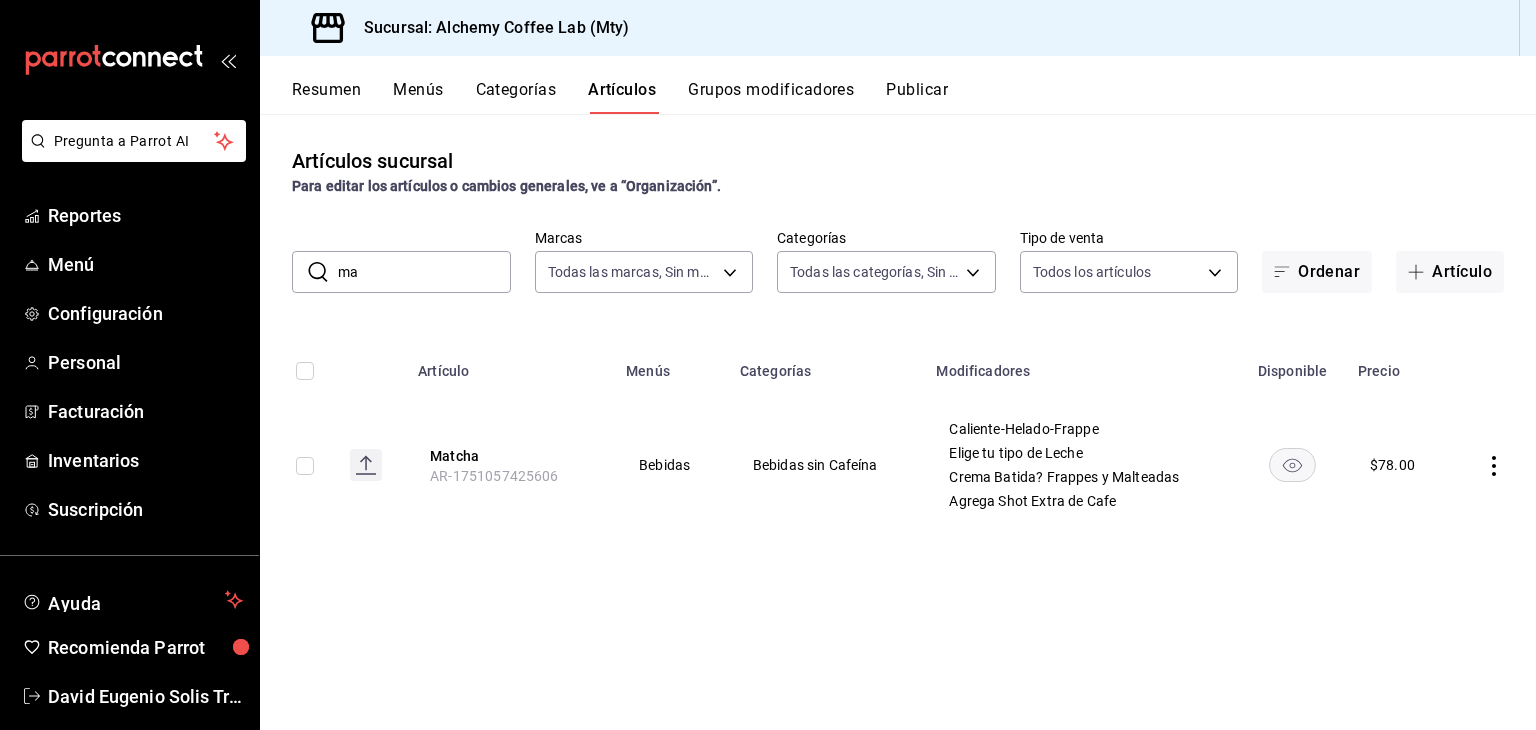 type on "m" 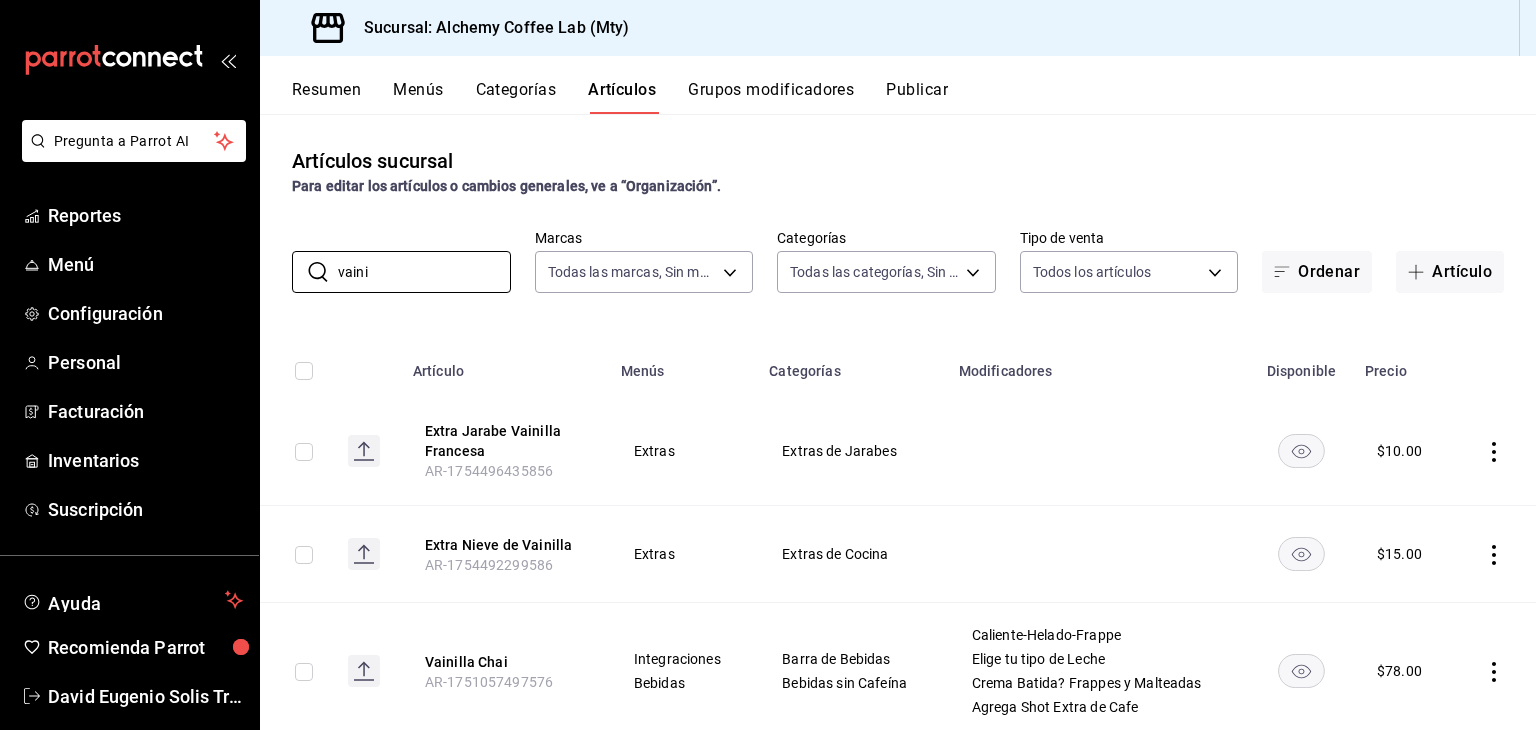 drag, startPoint x: 468, startPoint y: 658, endPoint x: 487, endPoint y: 650, distance: 20.615528 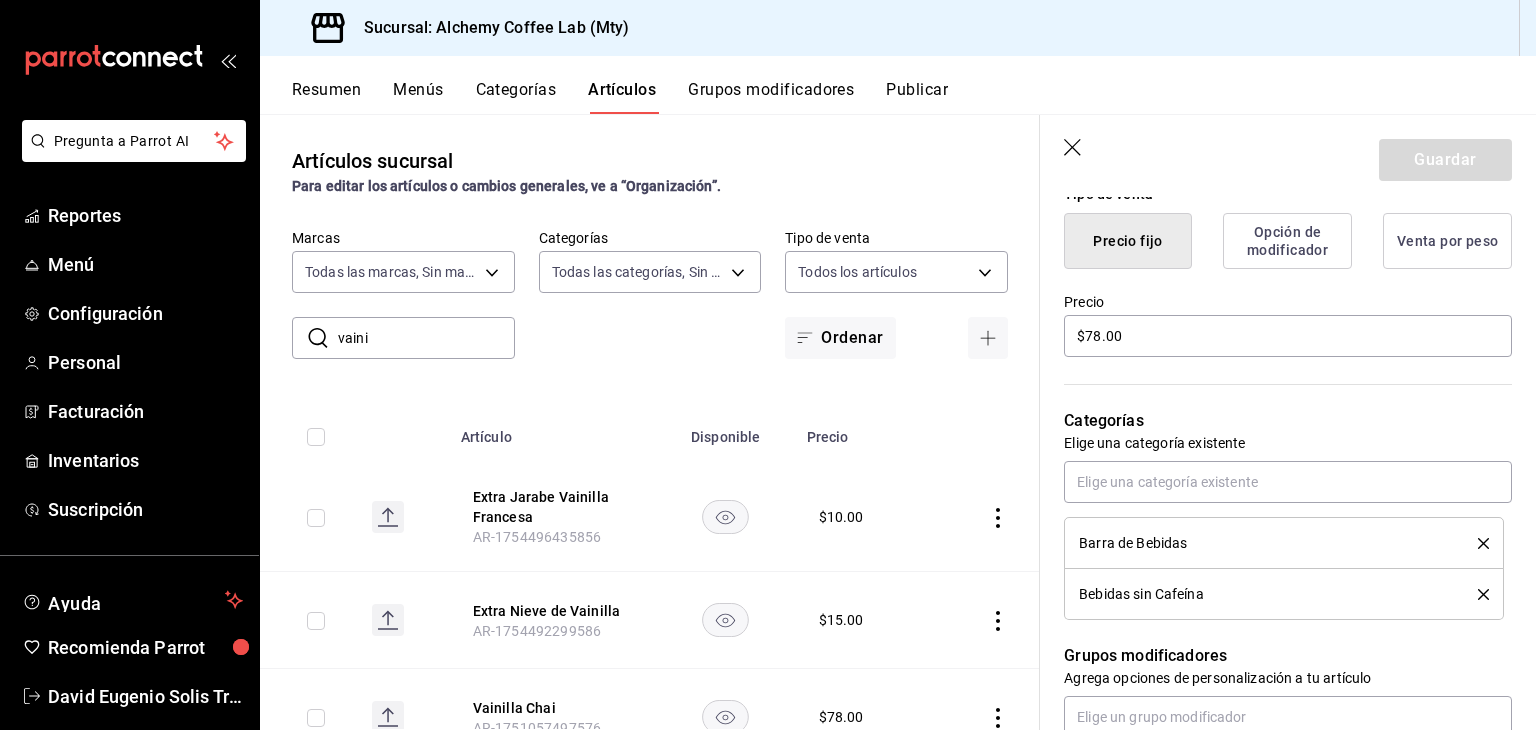 scroll, scrollTop: 500, scrollLeft: 0, axis: vertical 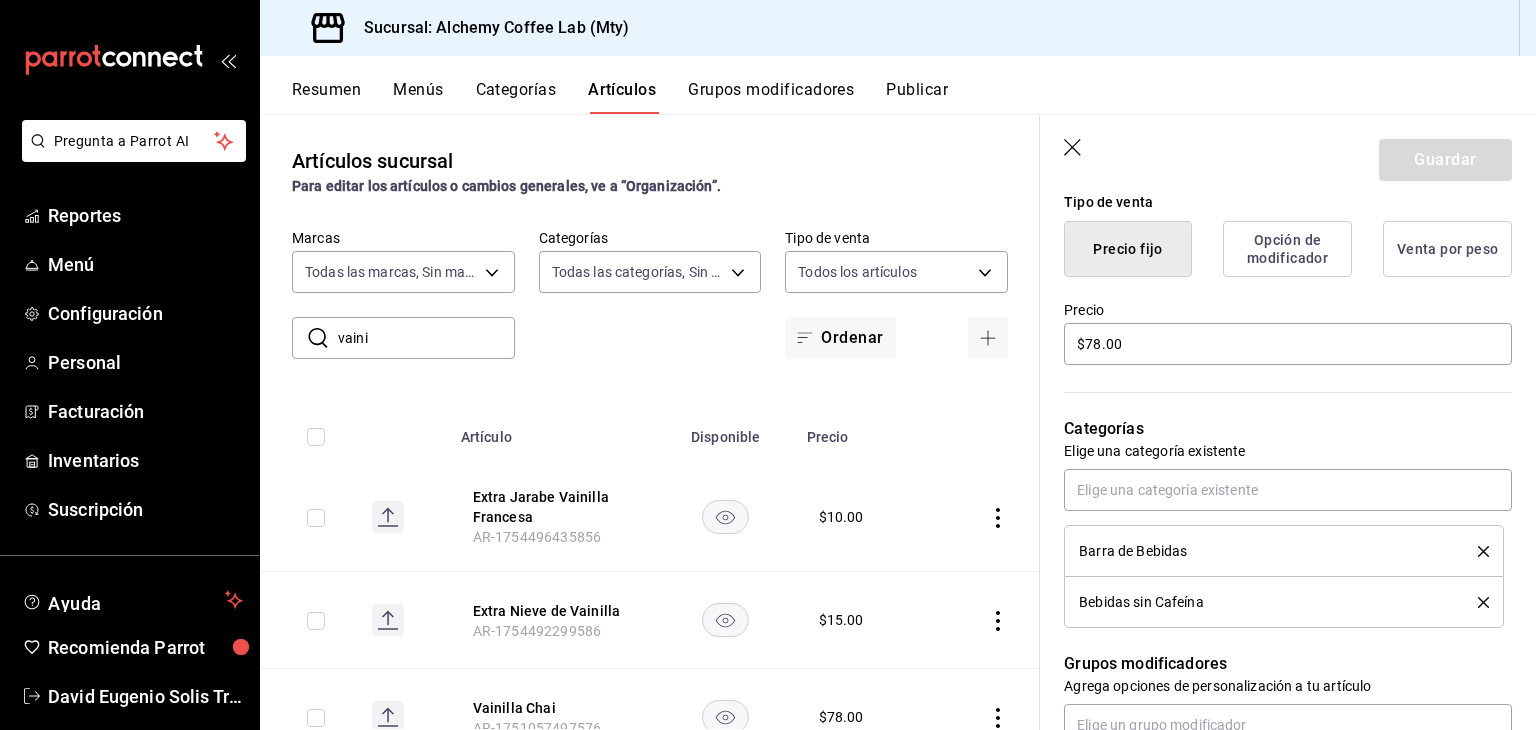 click on "vaini" at bounding box center [426, 338] 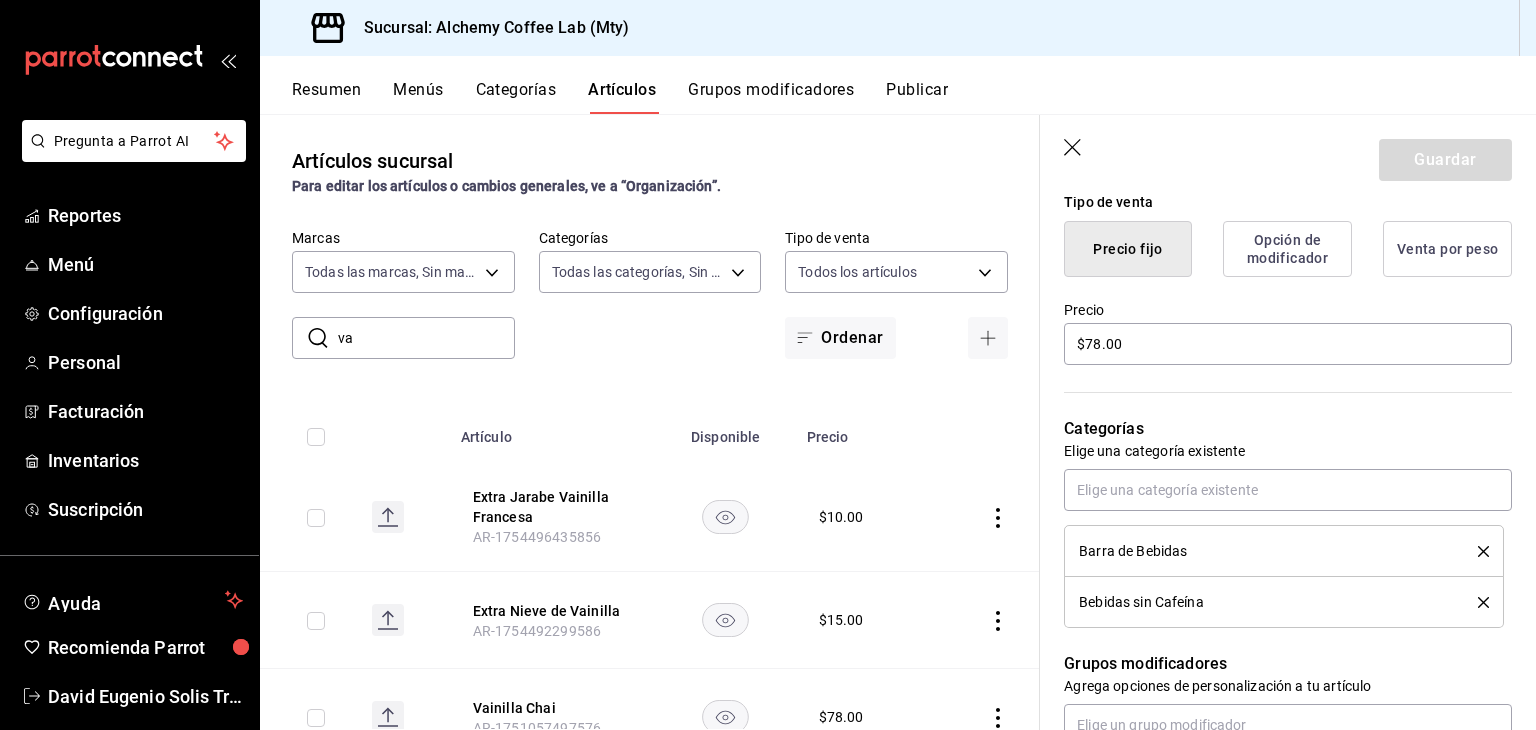 type on "v" 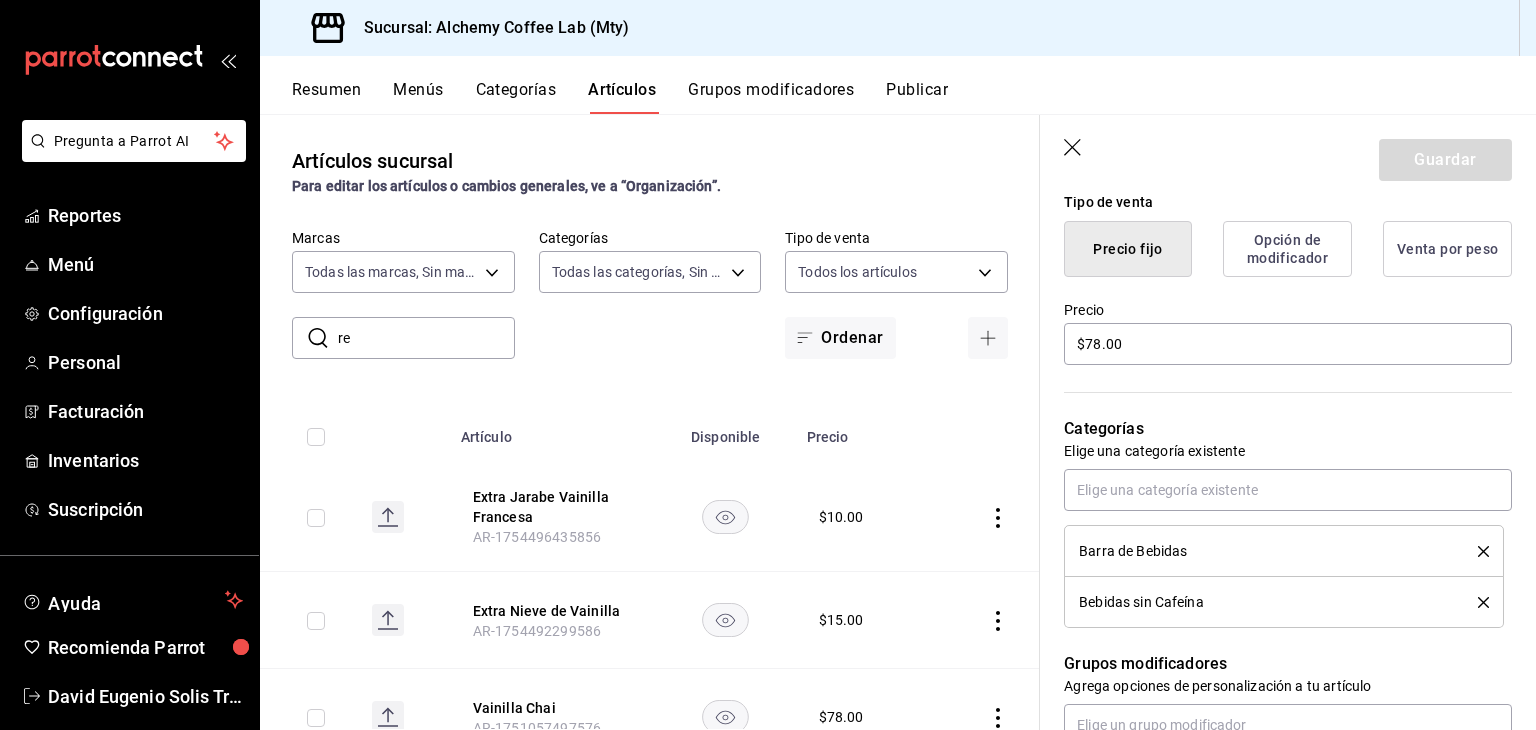 type on "red" 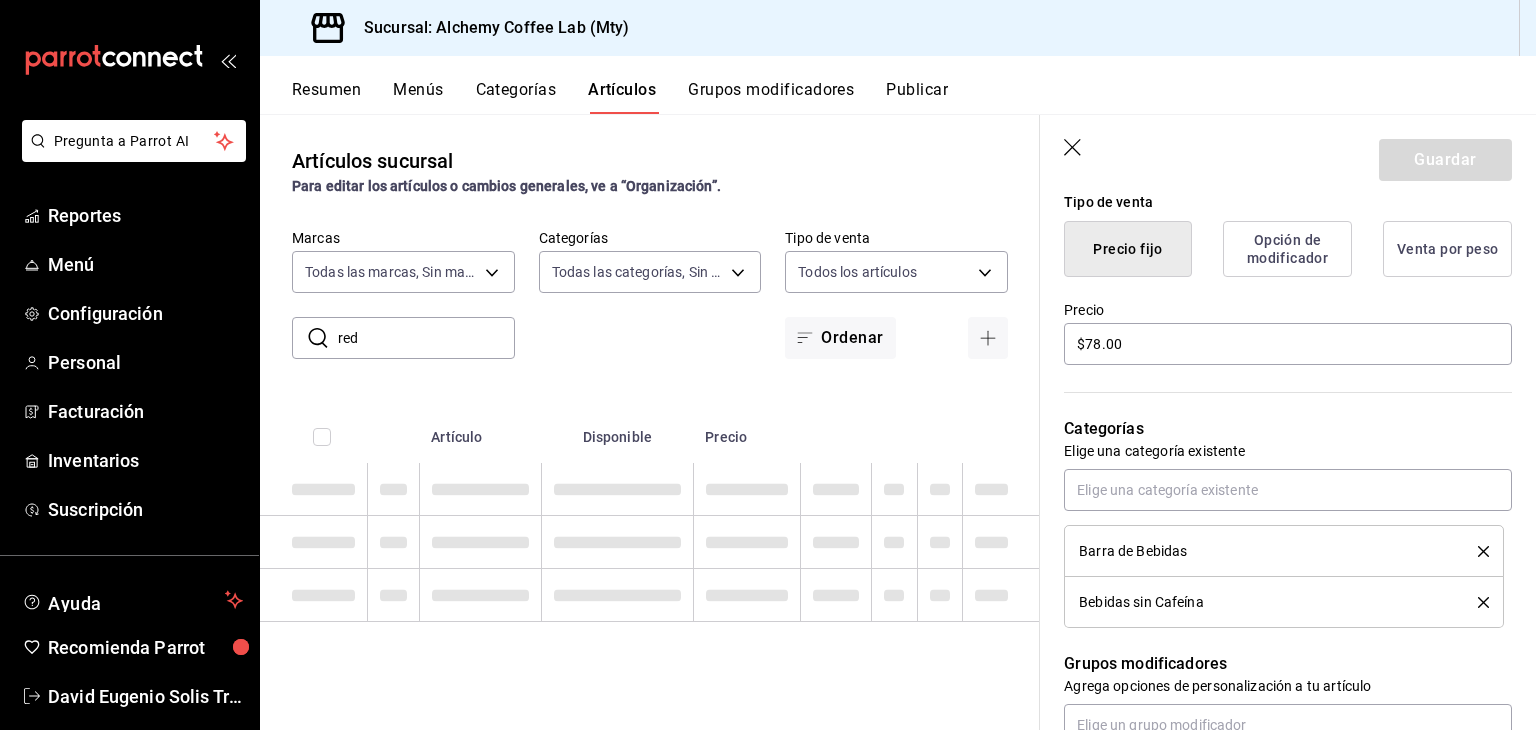type on "x" 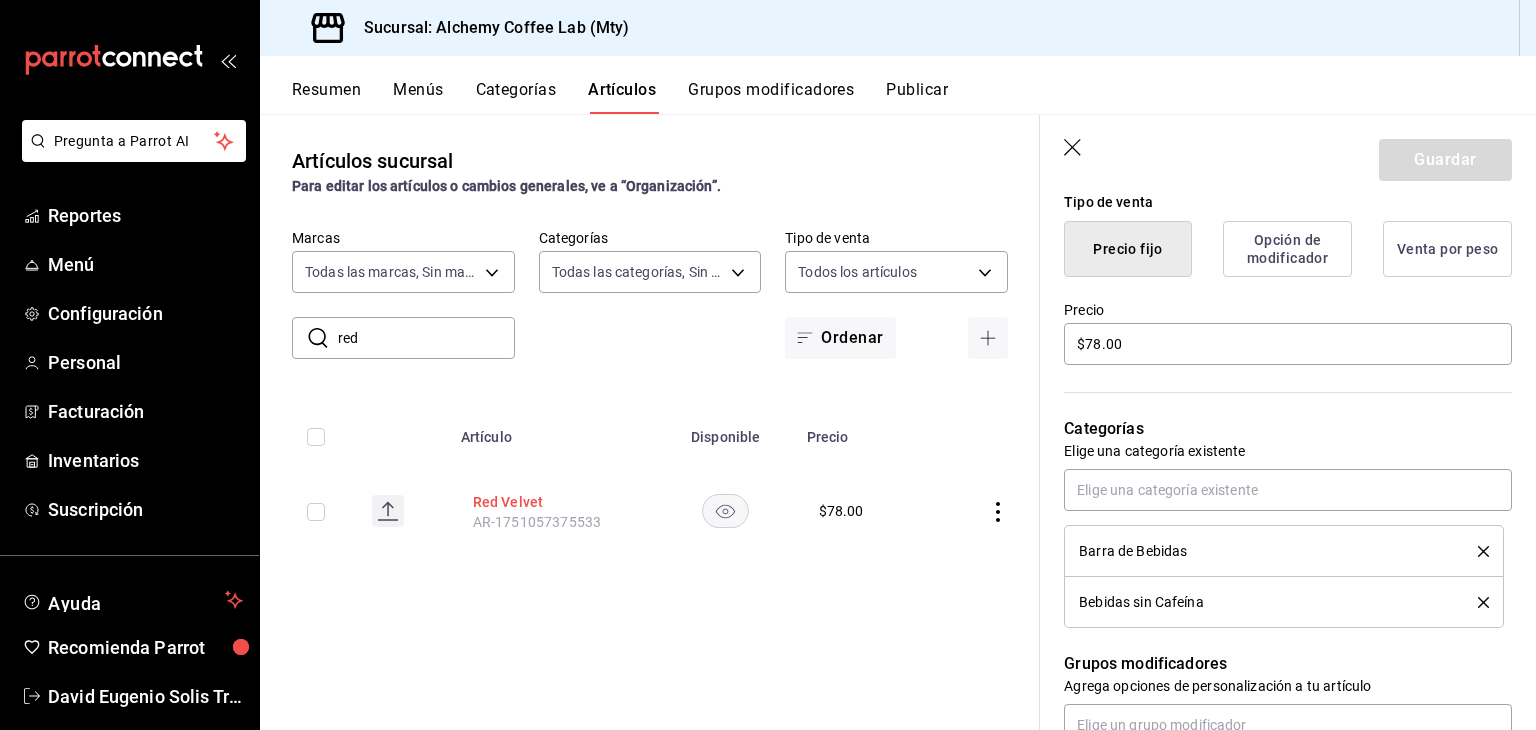 click on "Red Velvet" at bounding box center [553, 502] 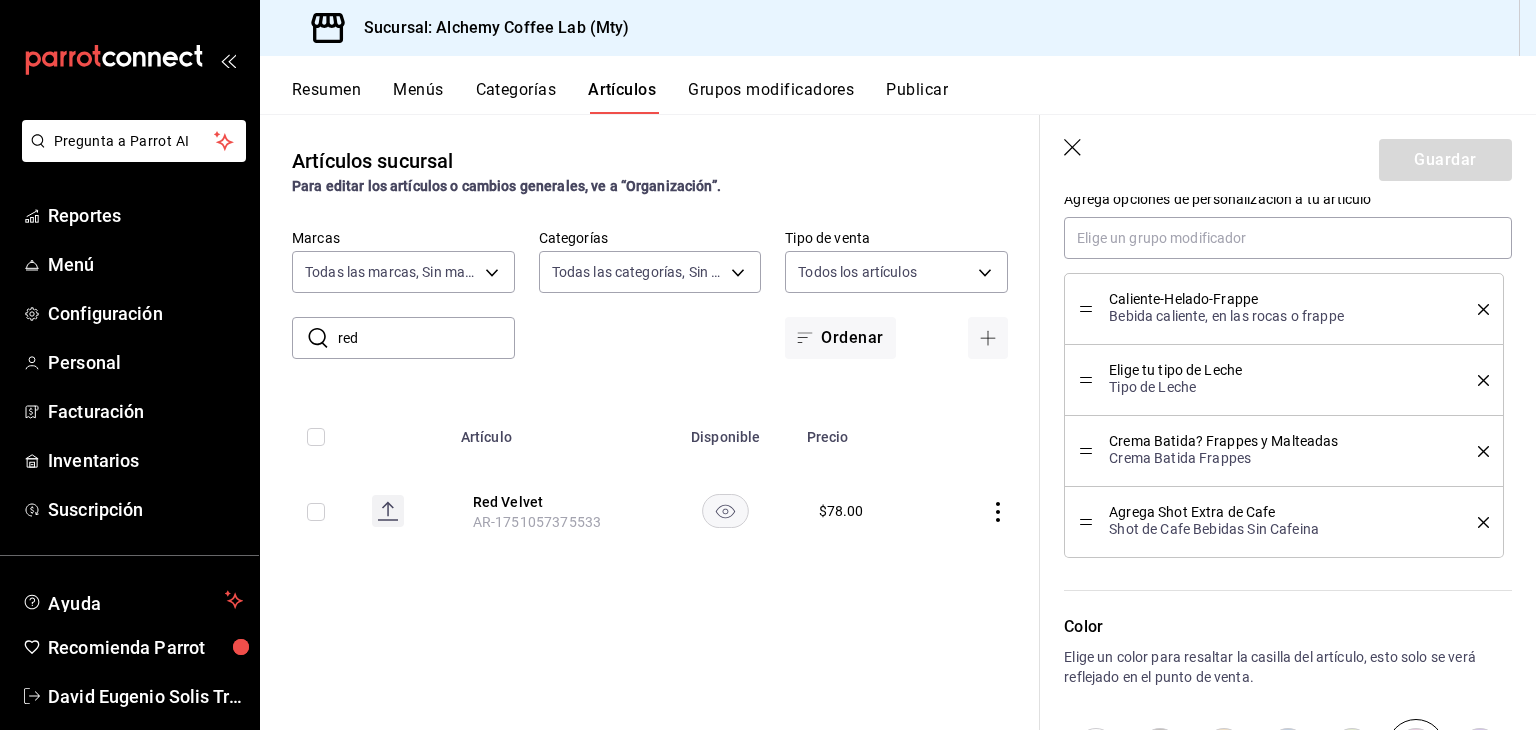 scroll, scrollTop: 1000, scrollLeft: 0, axis: vertical 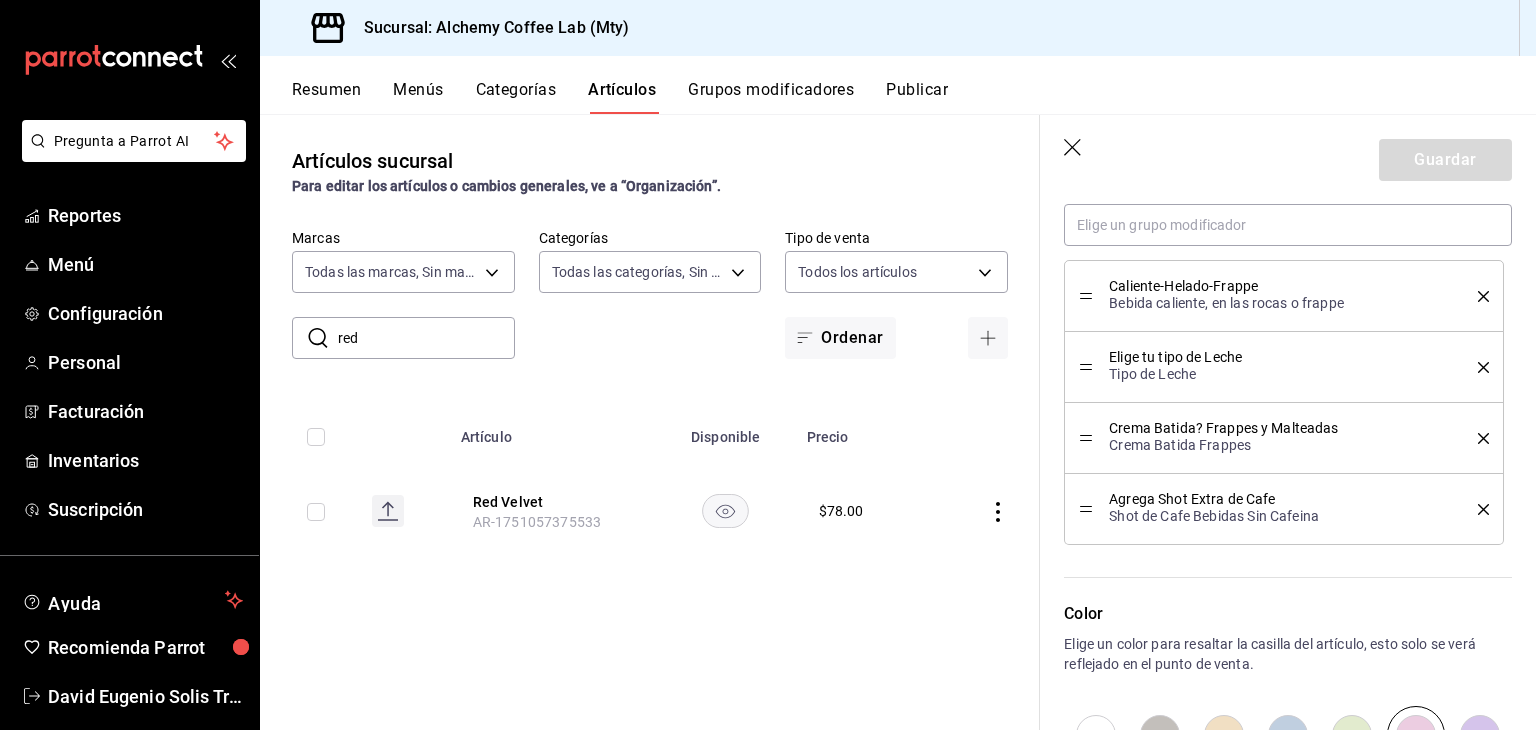 click on "red" at bounding box center [426, 338] 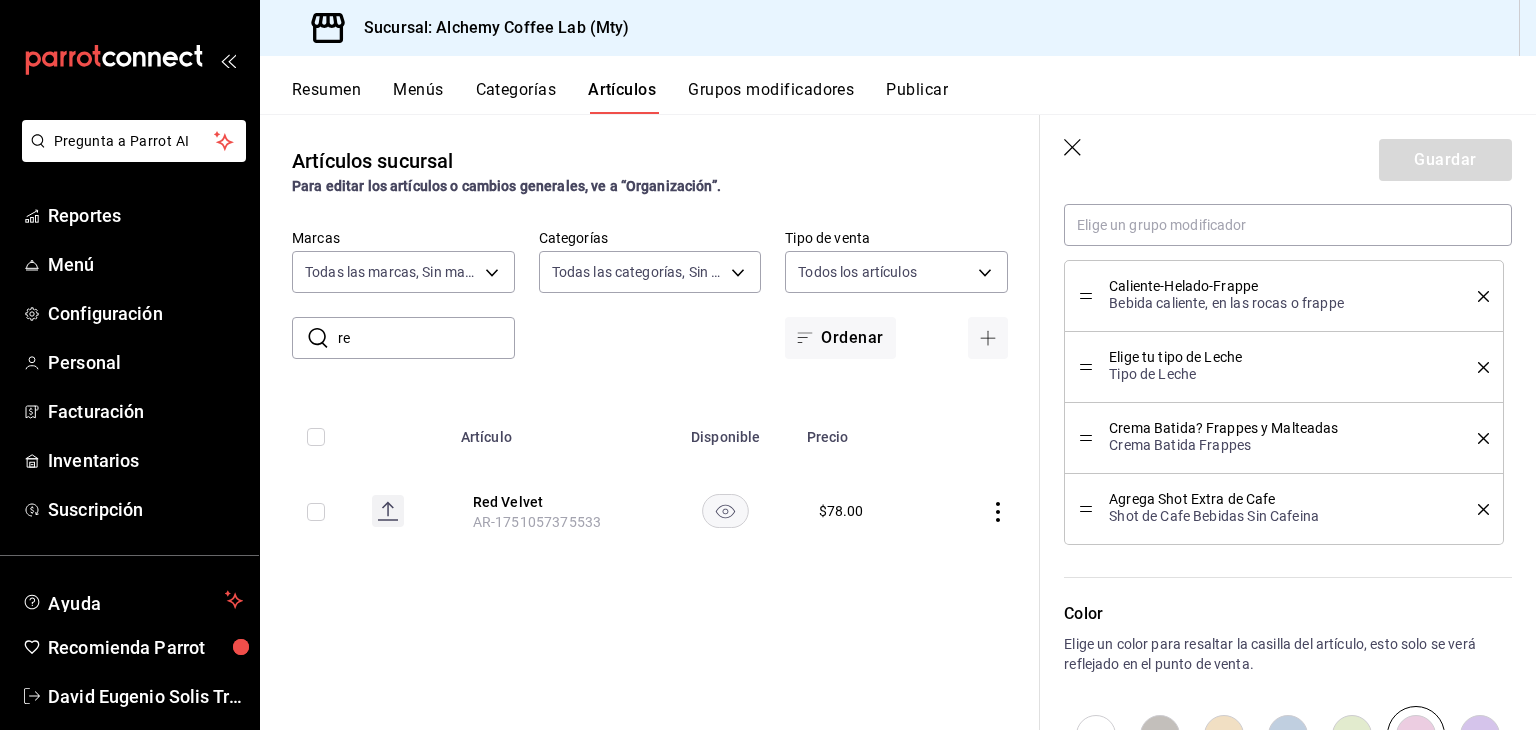type on "r" 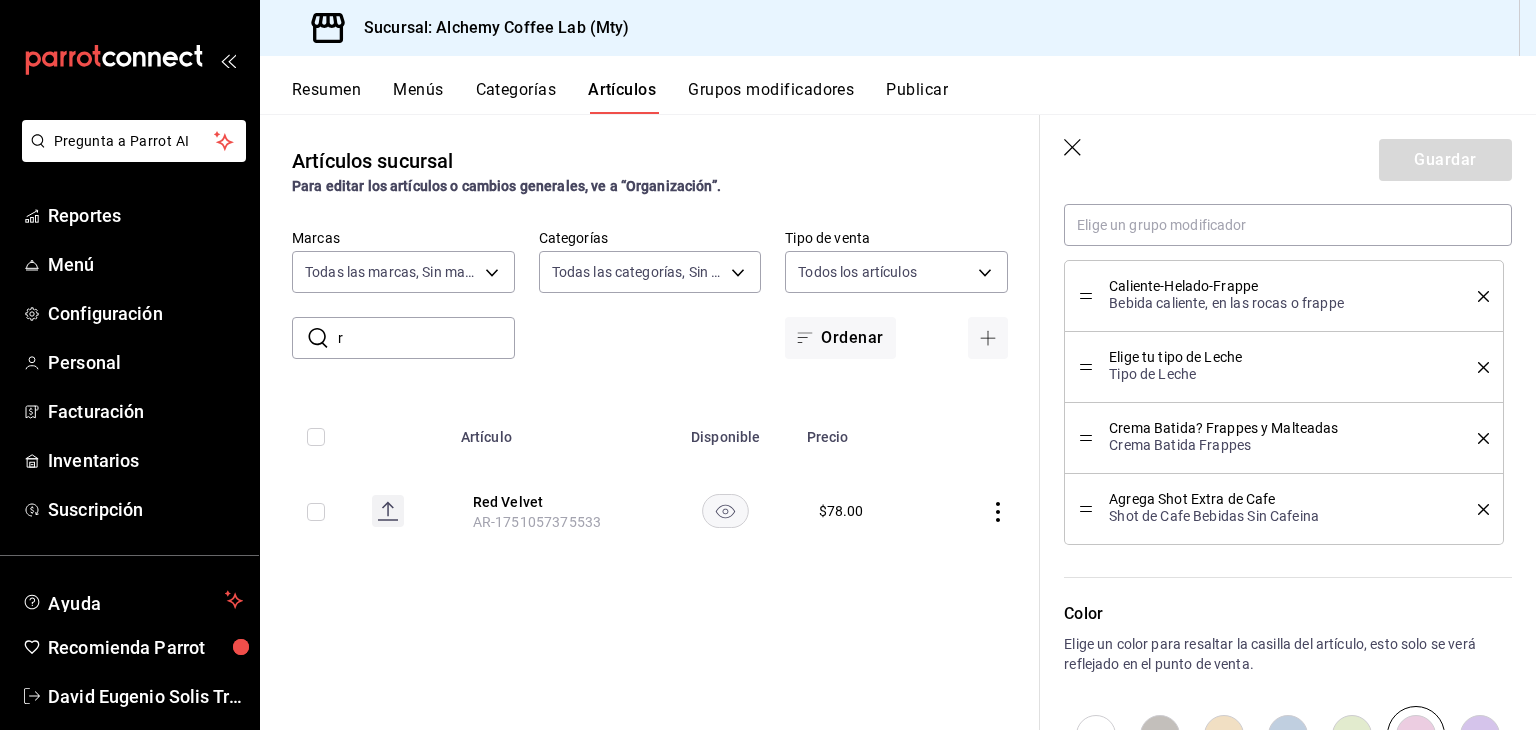 type 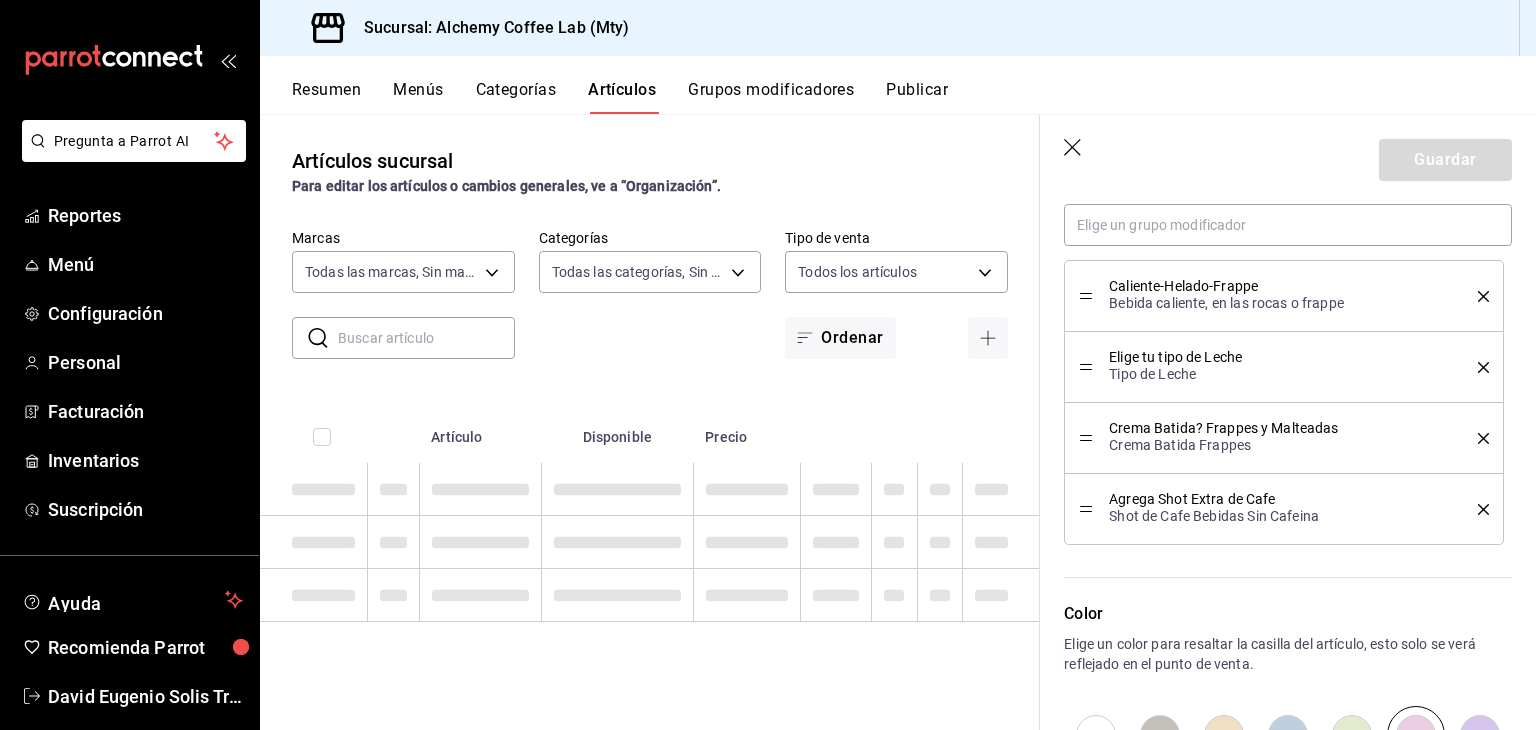 type on "x" 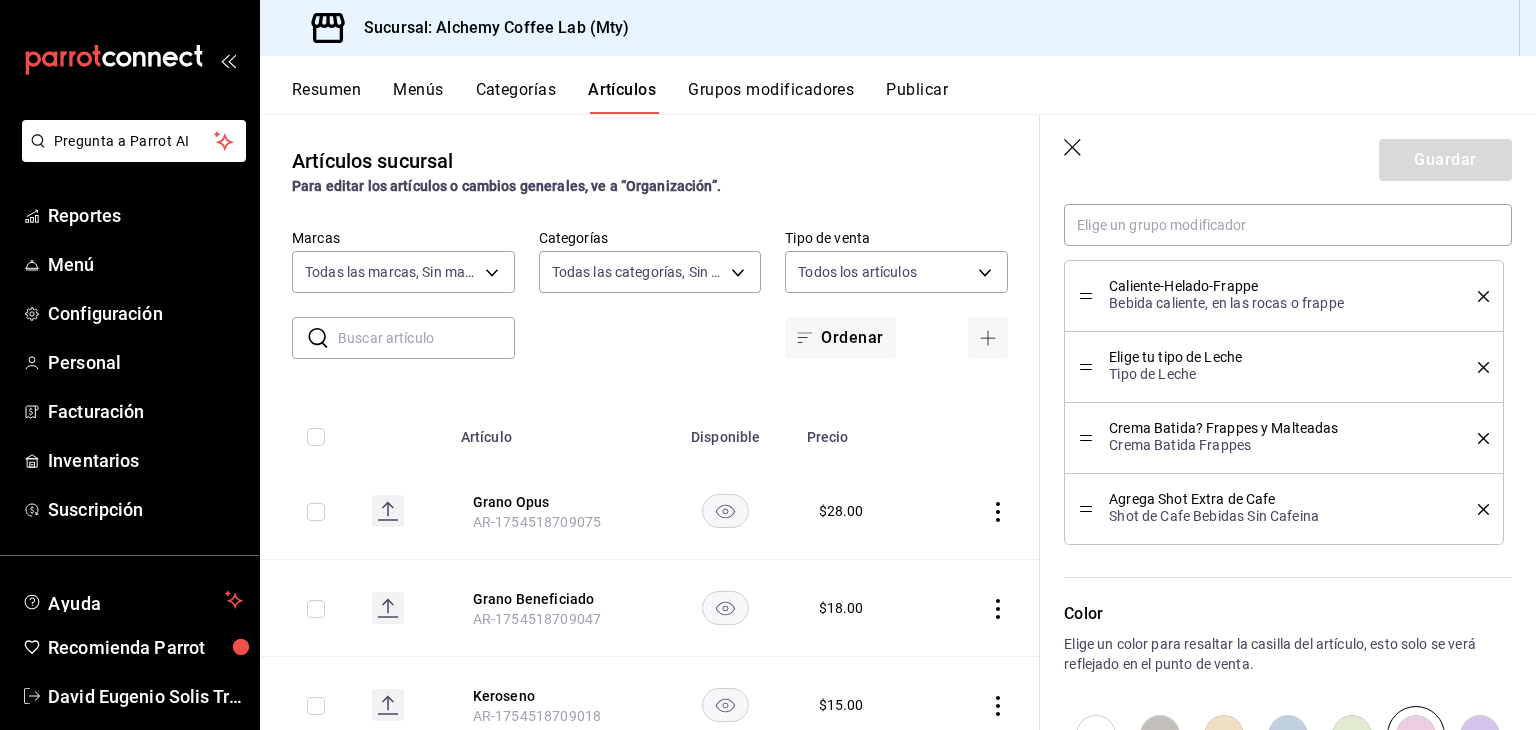 click at bounding box center (426, 338) 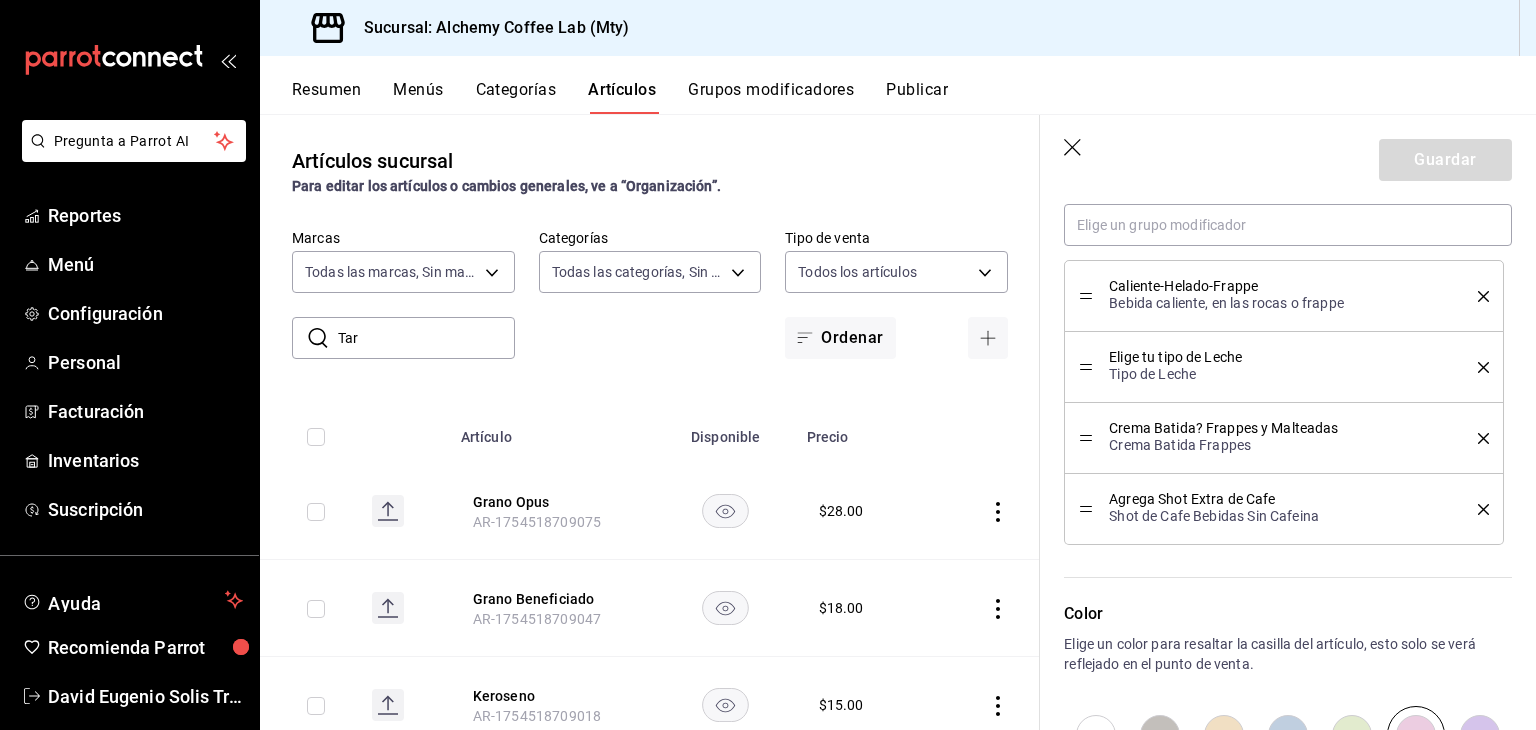 type on "Taro" 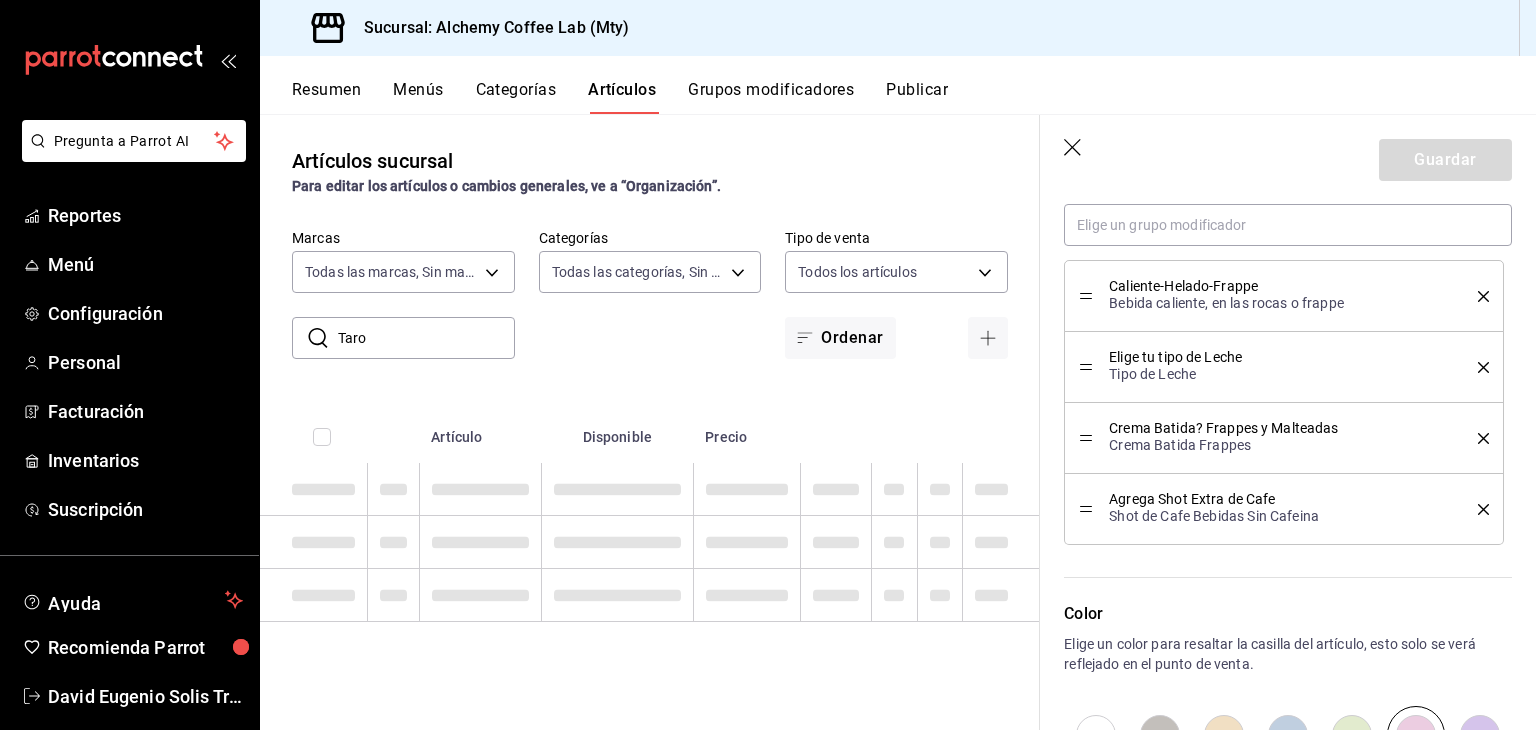 type on "x" 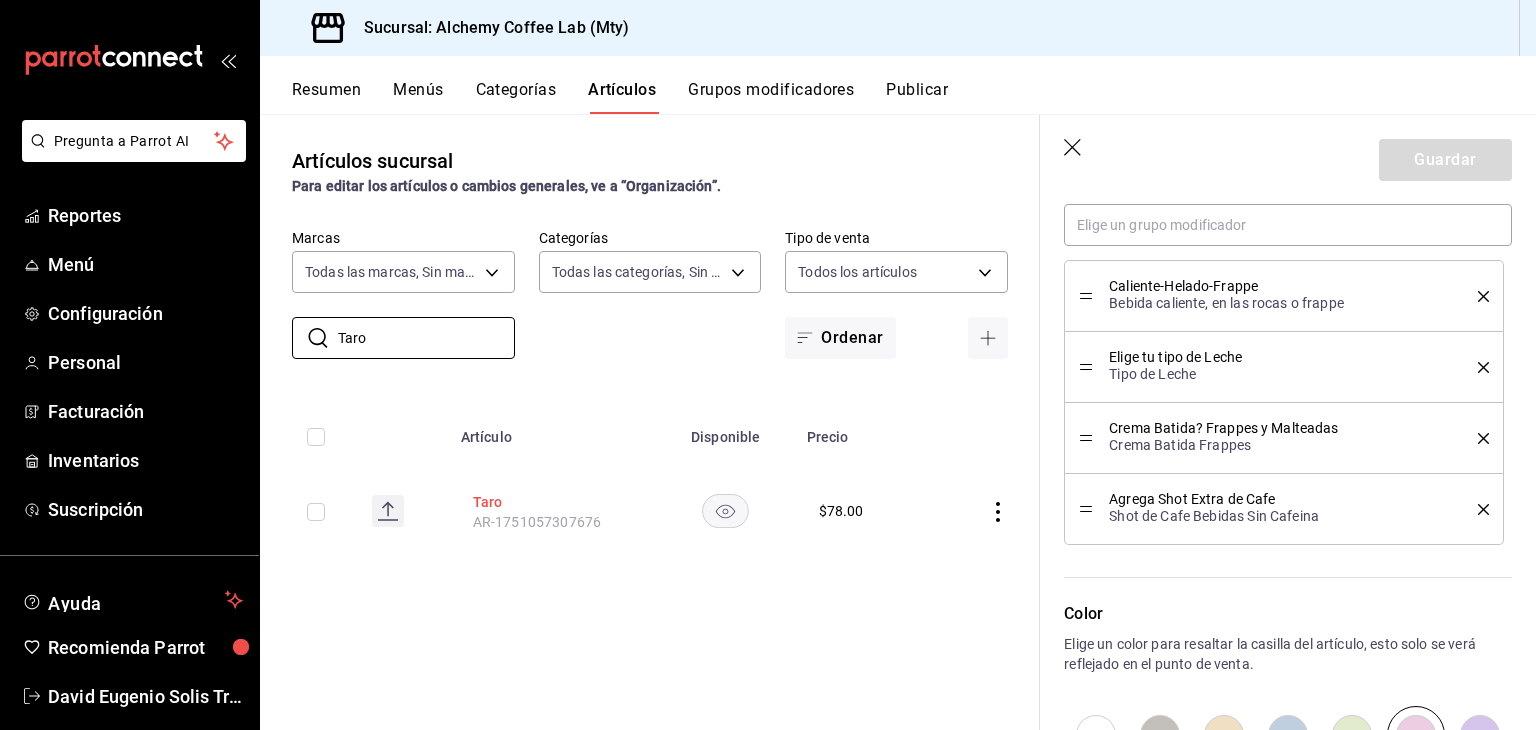 type on "Taro" 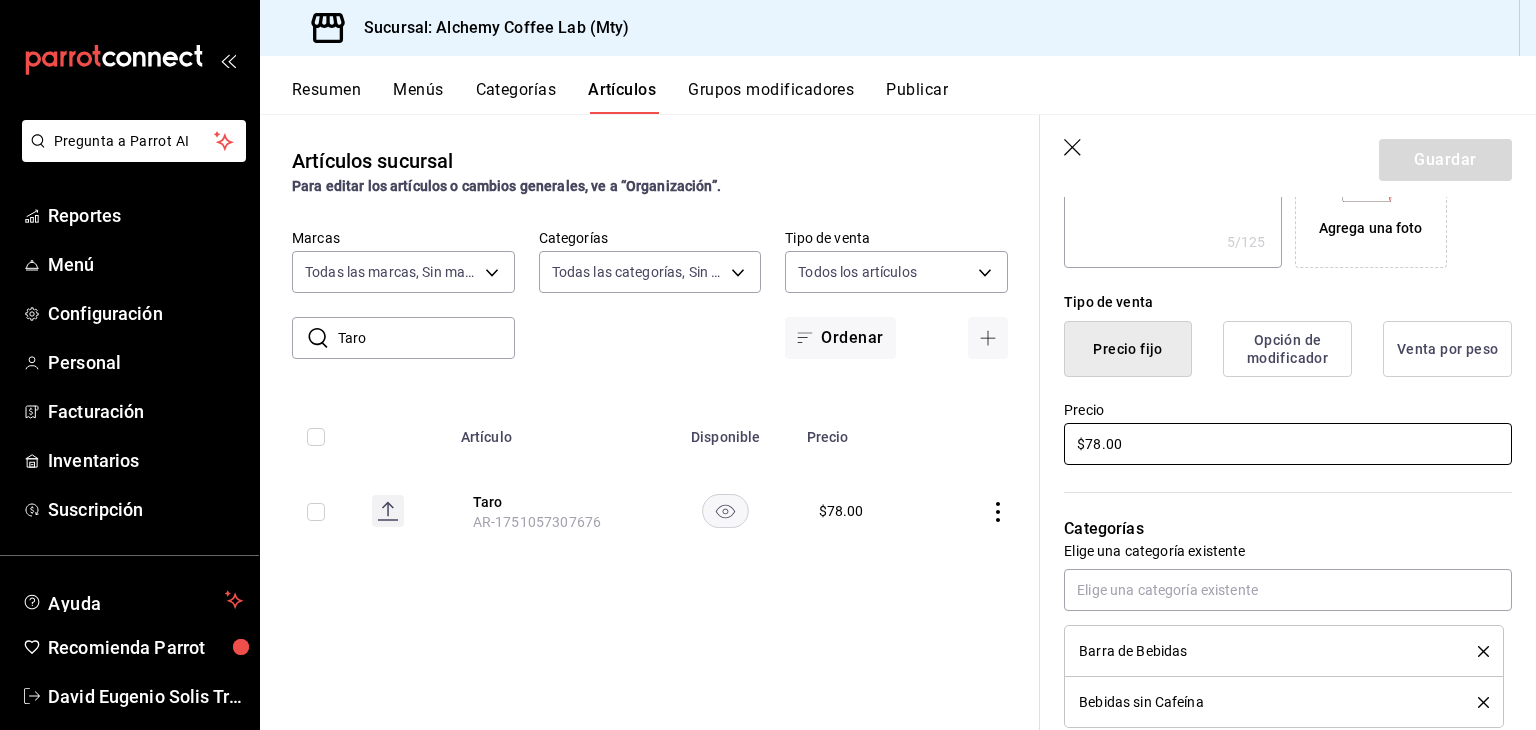 scroll, scrollTop: 0, scrollLeft: 0, axis: both 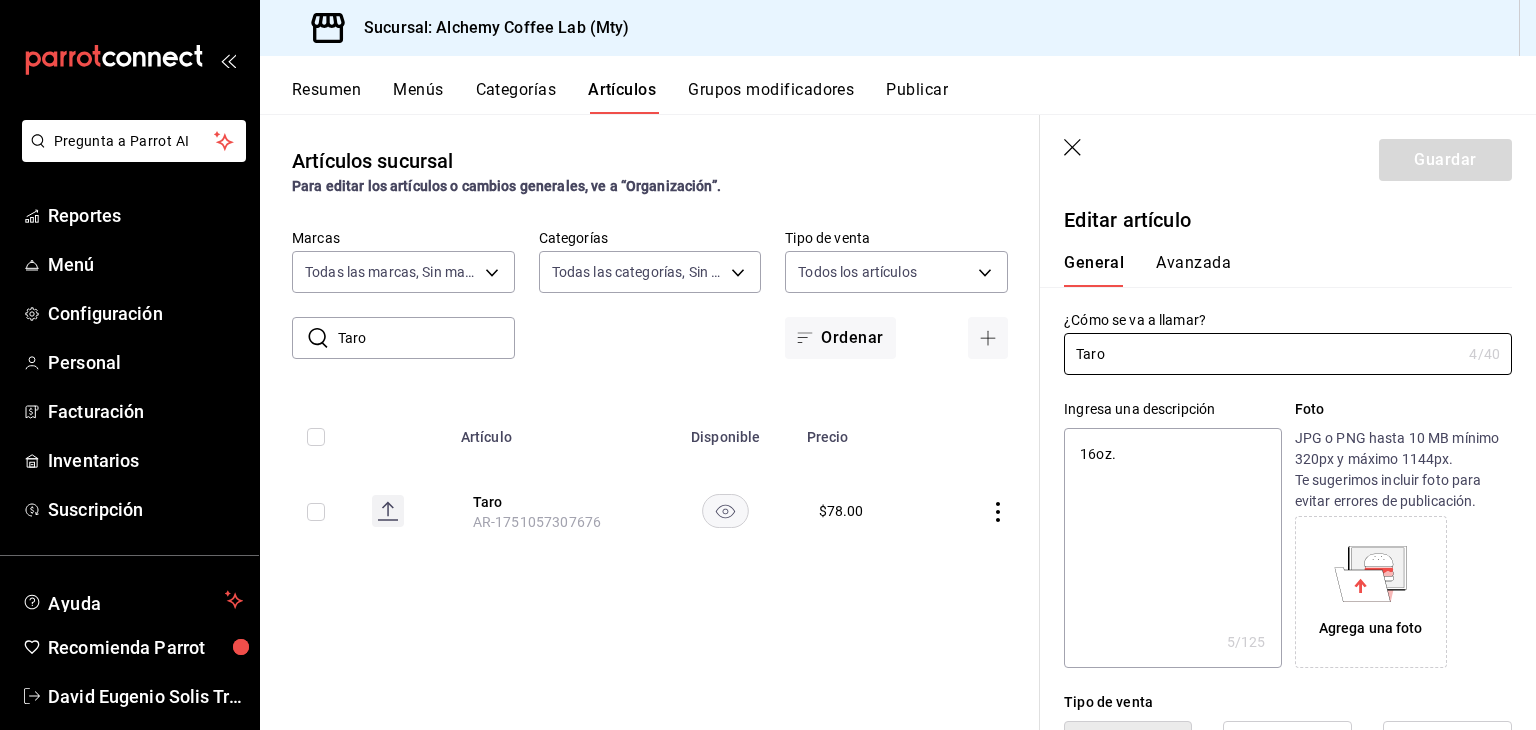 click 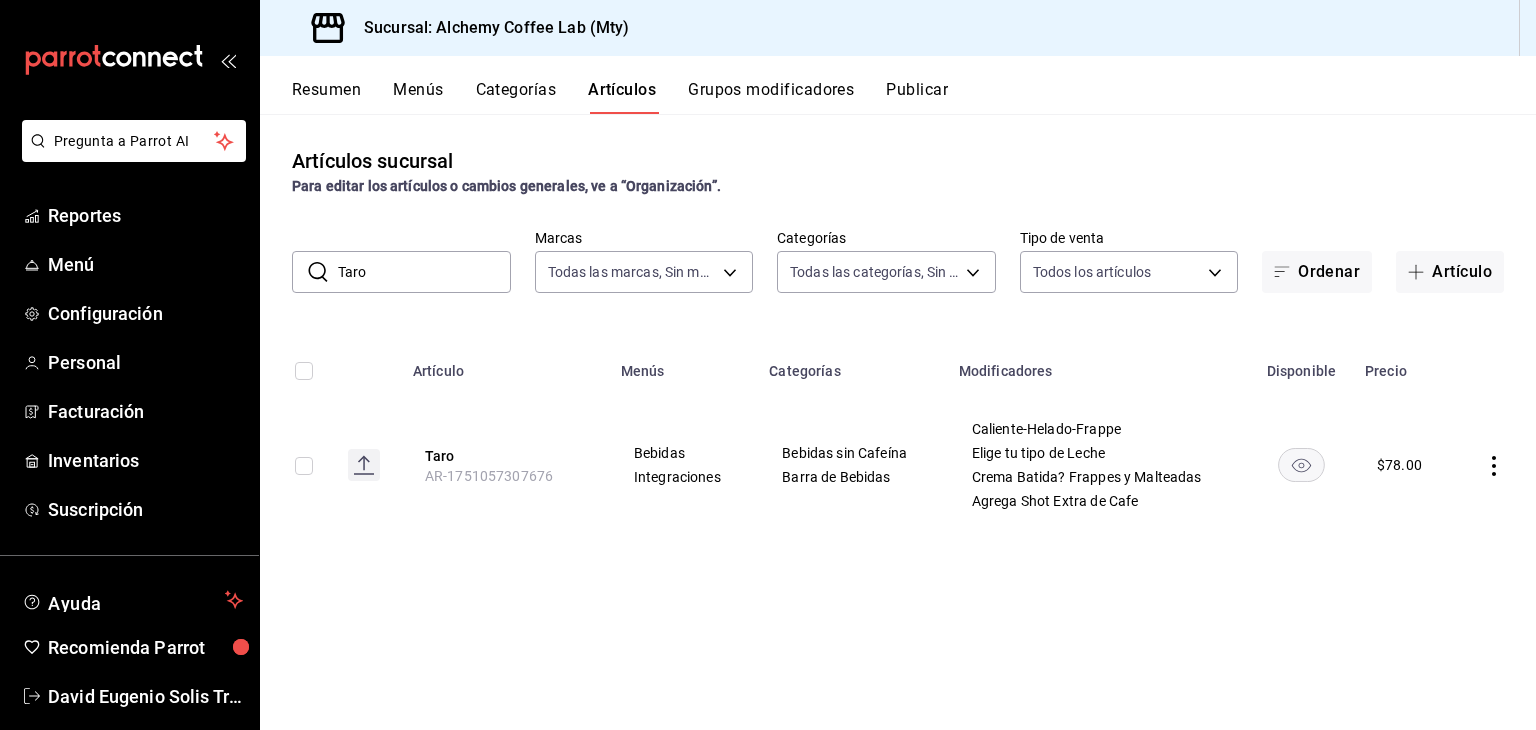 click on "Grupos modificadores" at bounding box center (771, 97) 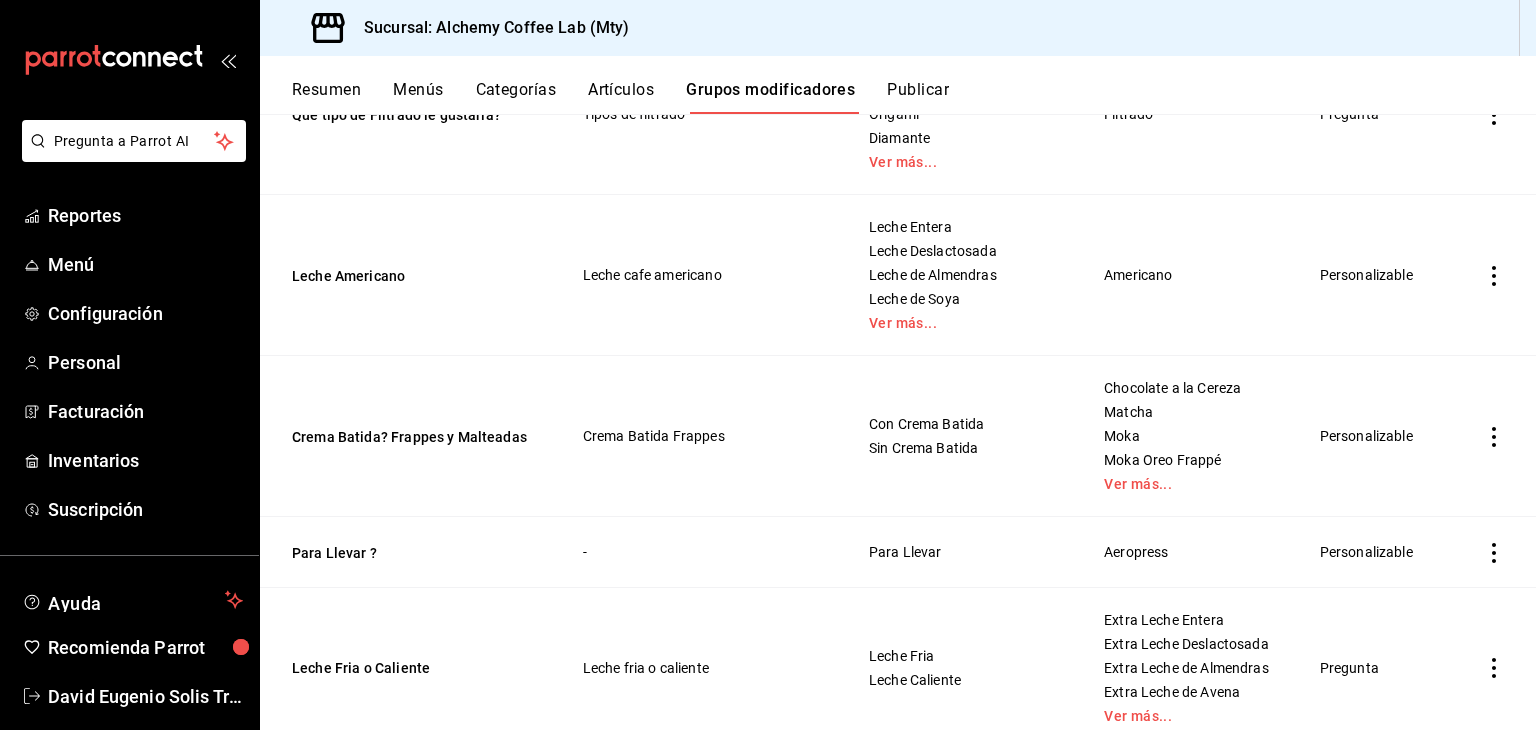 scroll, scrollTop: 600, scrollLeft: 0, axis: vertical 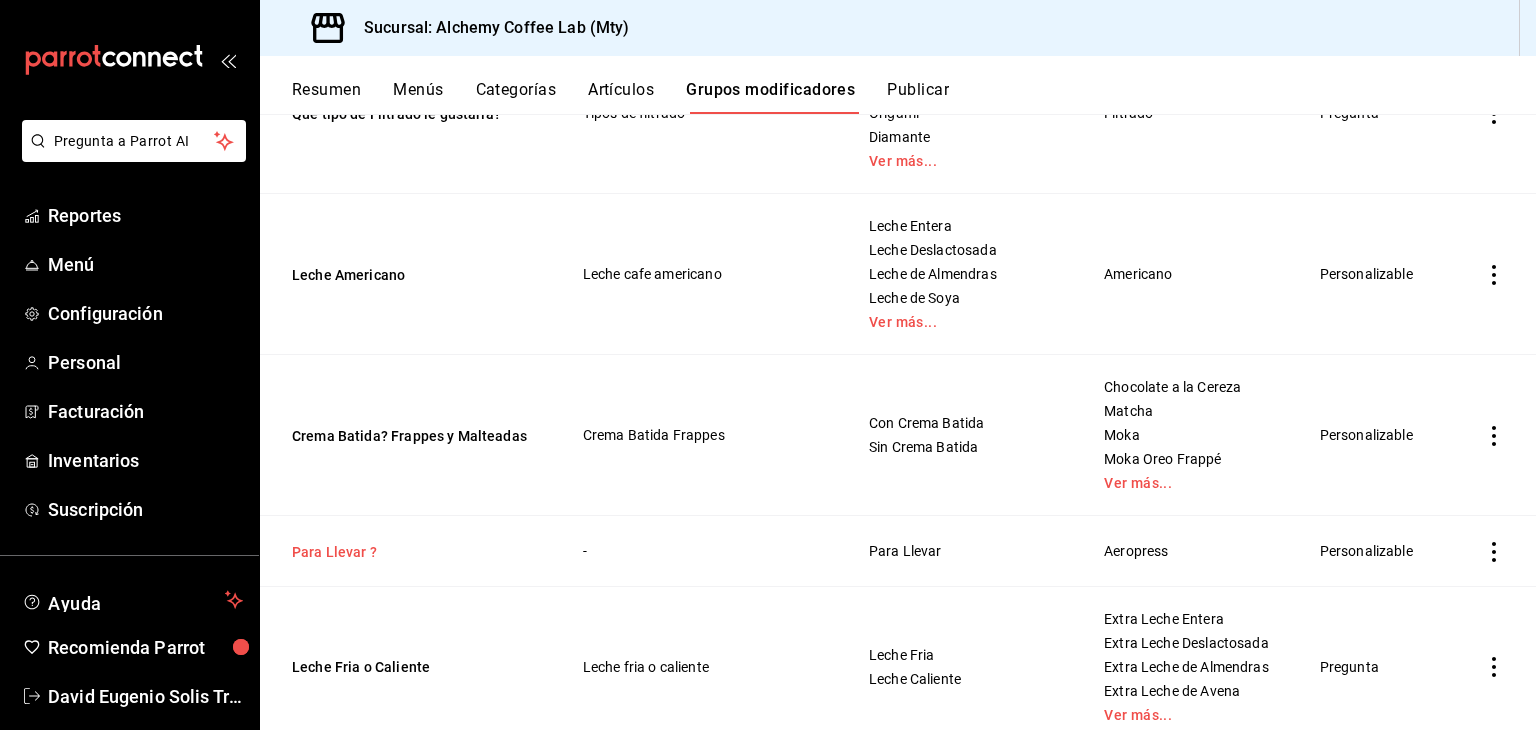 click on "Para Llevar ?" at bounding box center (412, 552) 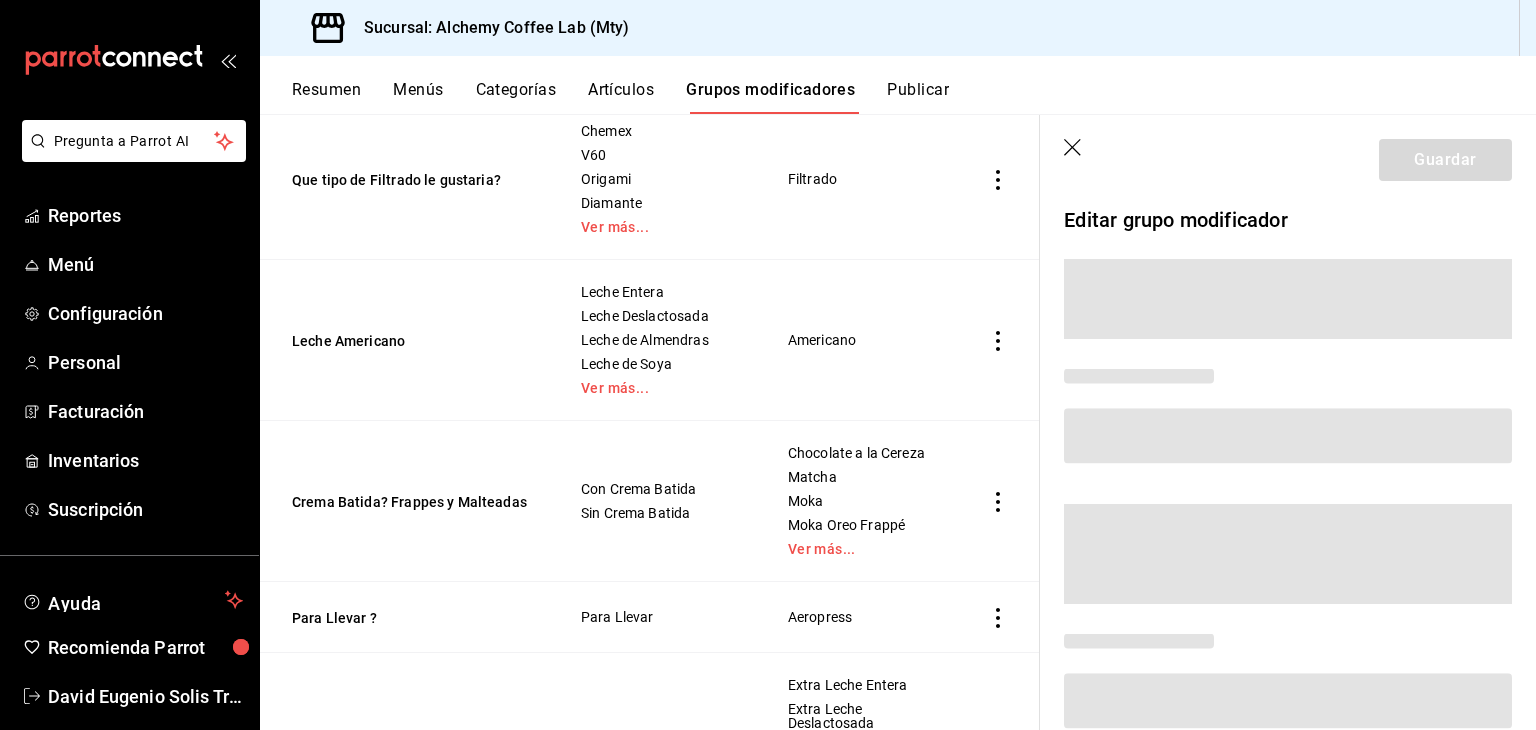 scroll, scrollTop: 583, scrollLeft: 0, axis: vertical 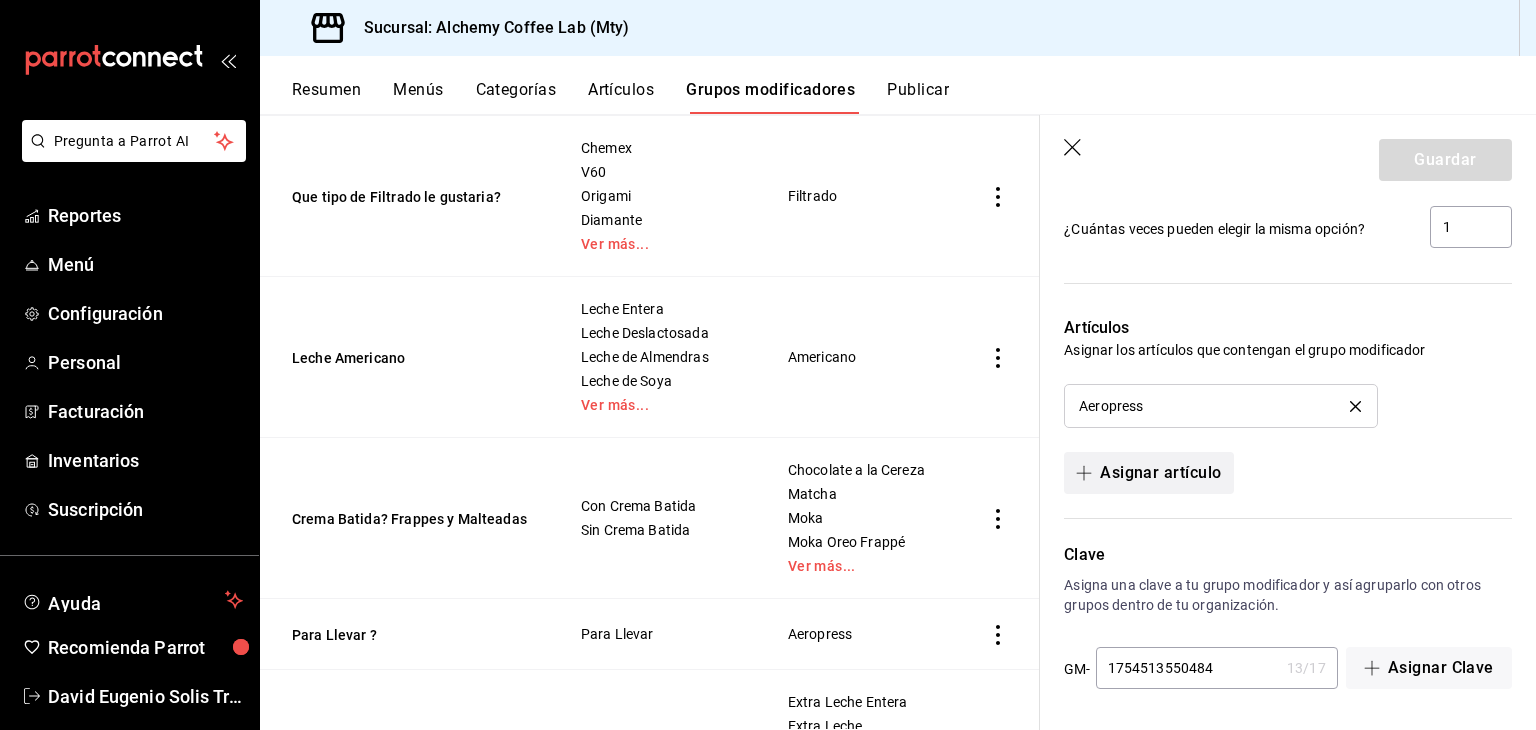 click on "Asignar artículo" at bounding box center [1148, 473] 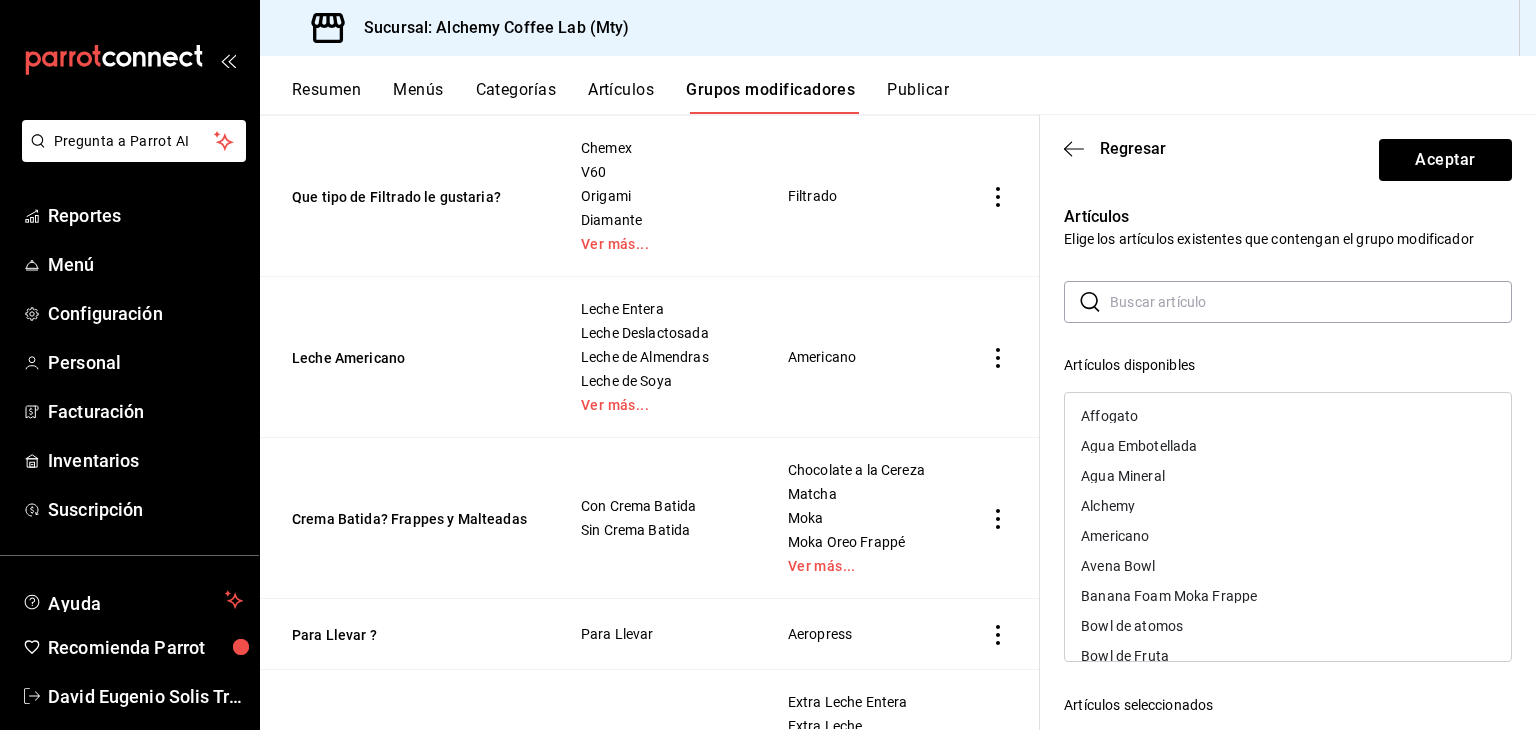click on "Alchemy" at bounding box center [1288, 506] 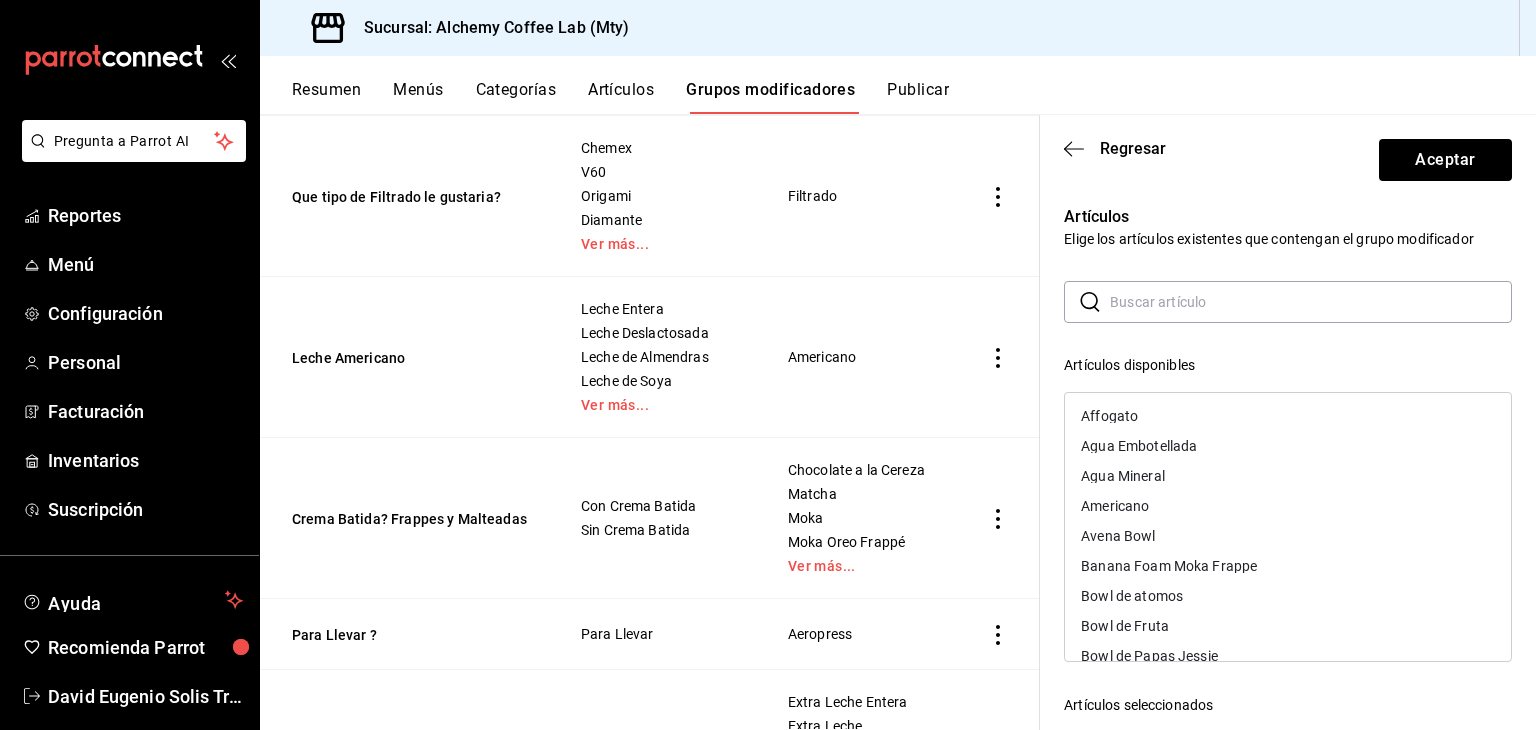 click on "Americano" at bounding box center (1288, 506) 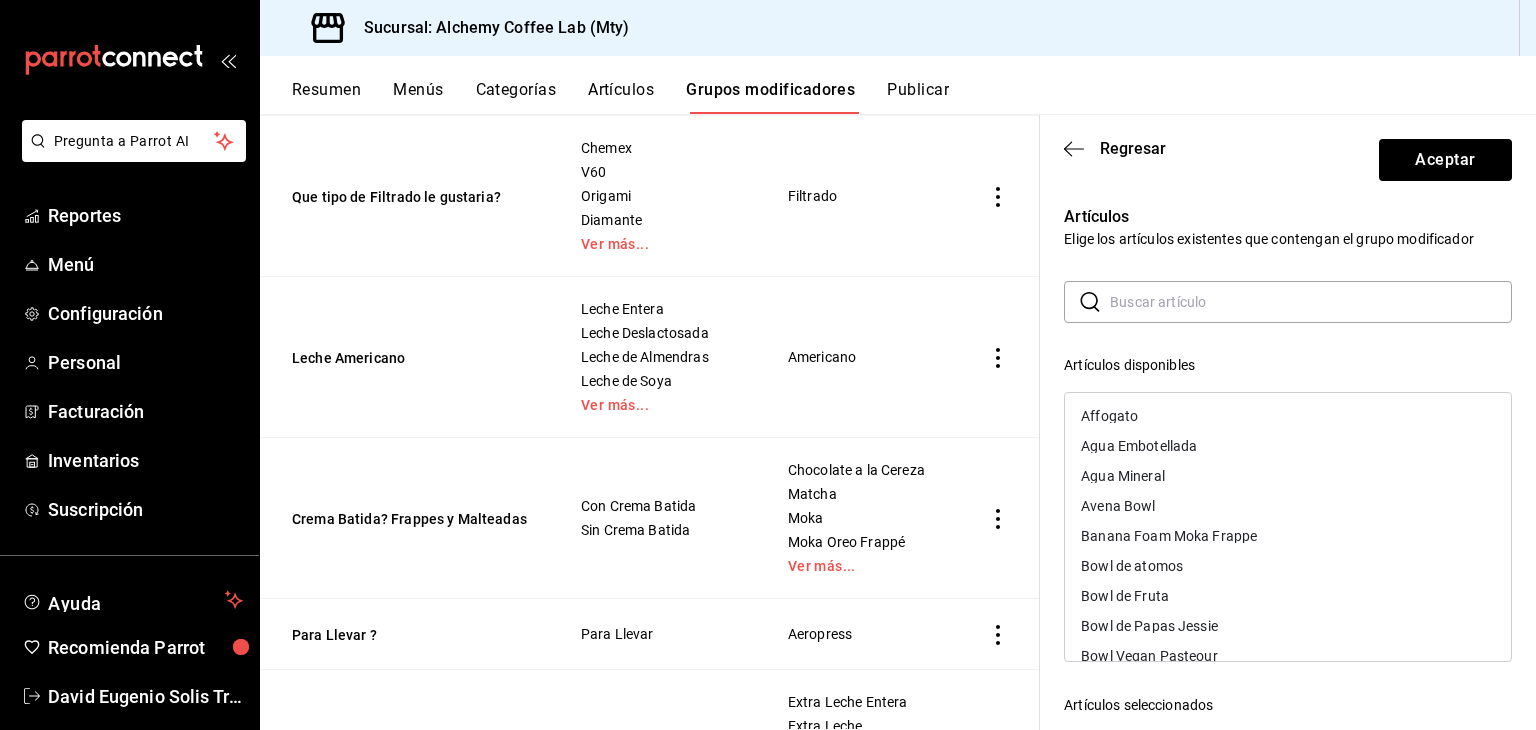 click on "Avena Bowl" at bounding box center [1288, 506] 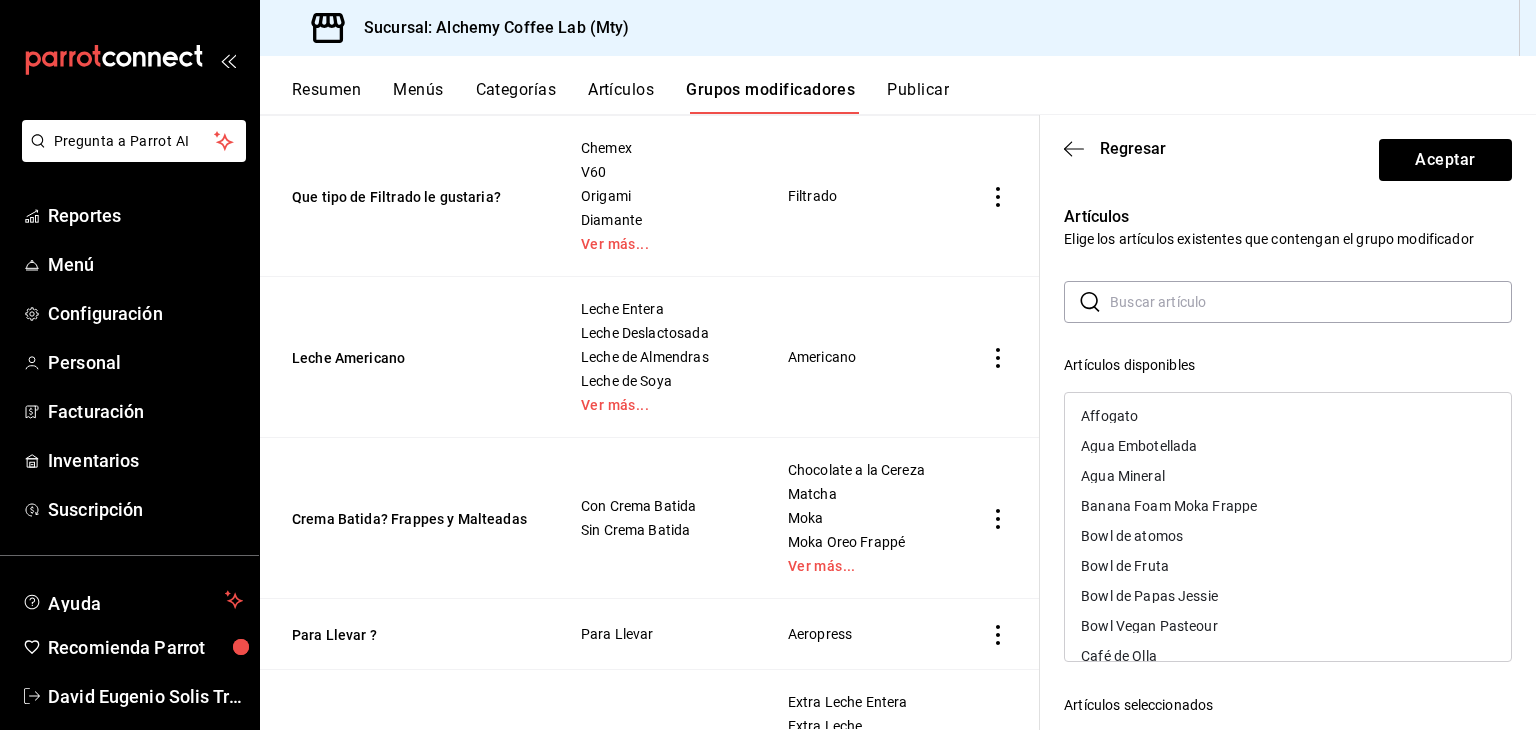 click on "Banana Foam Moka Frappe" at bounding box center [1288, 506] 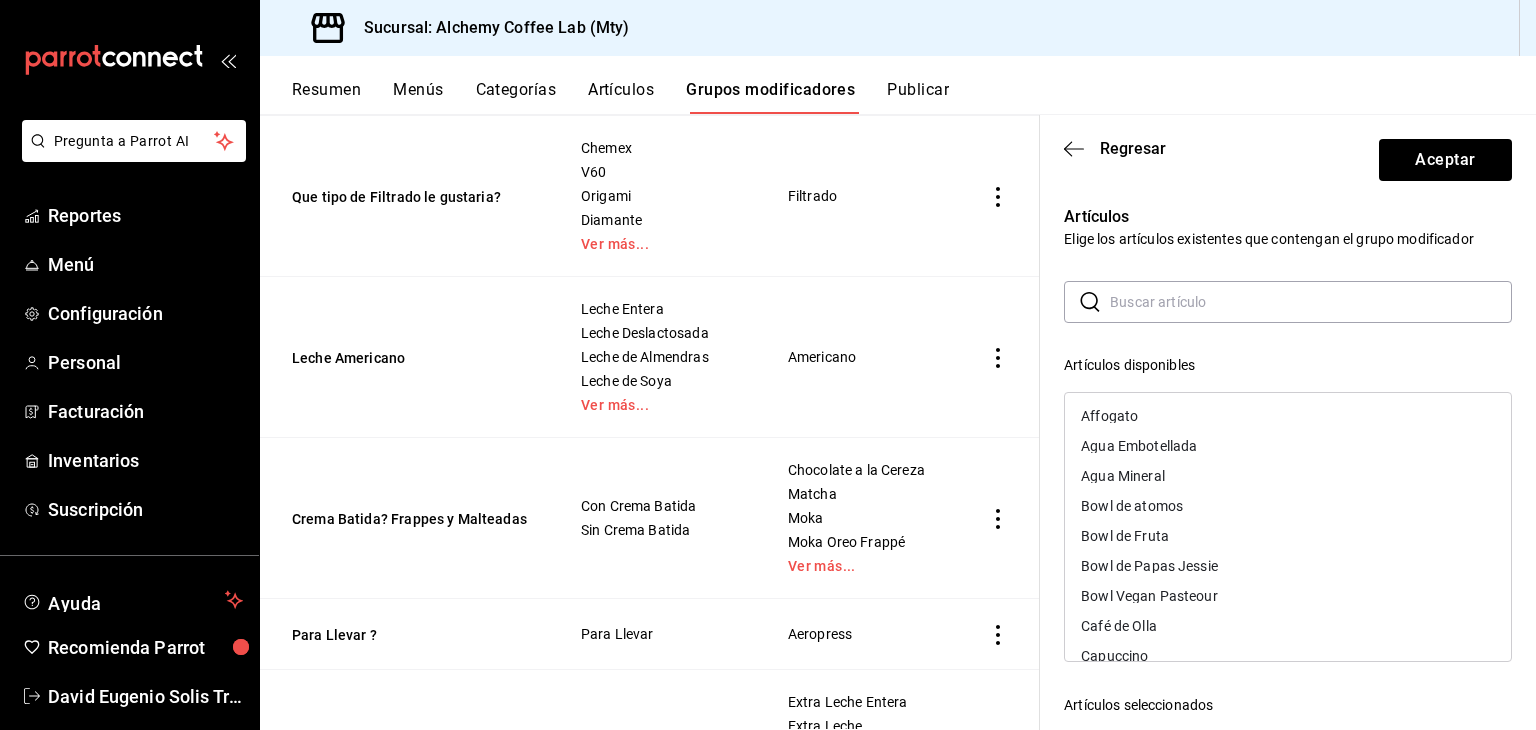 click on "Bowl de atomos" at bounding box center [1288, 506] 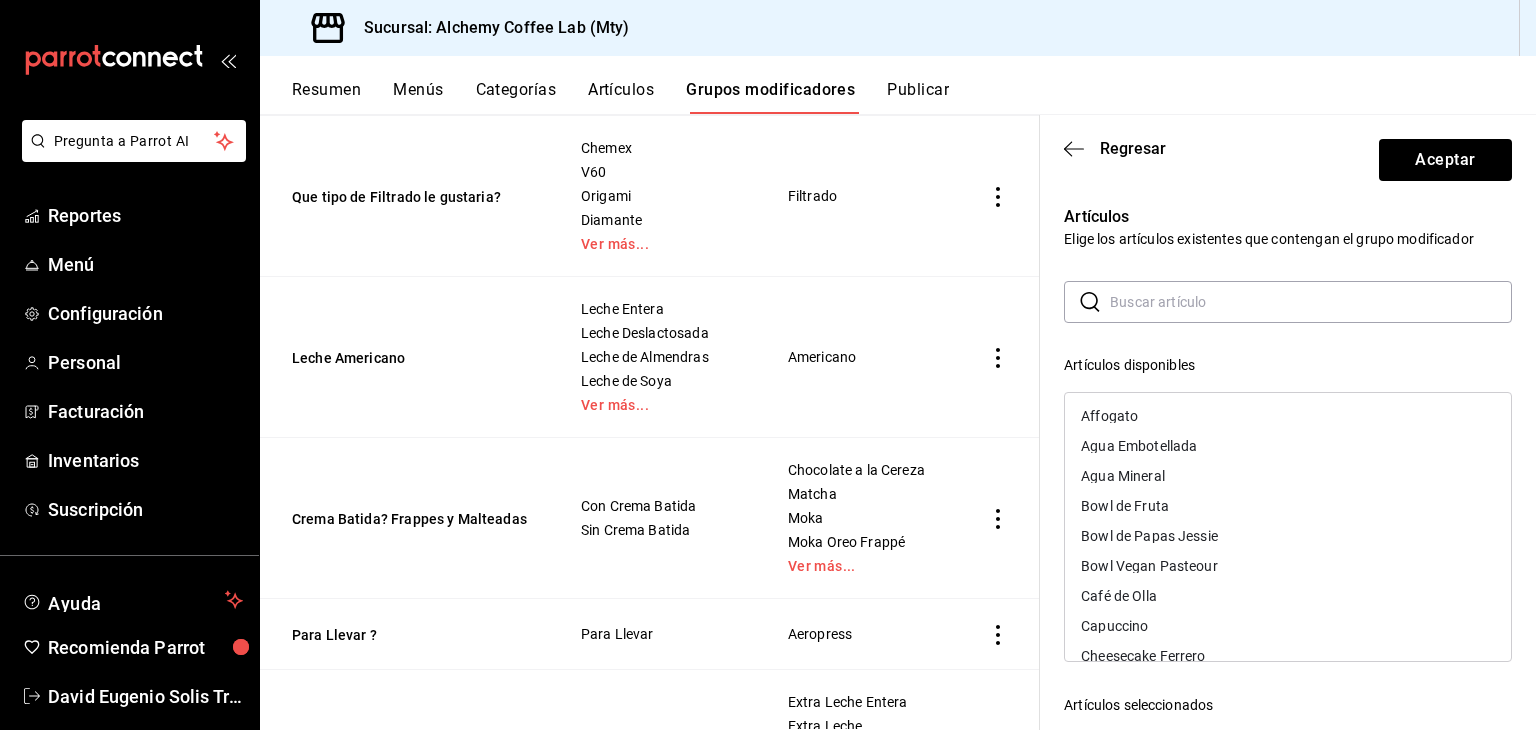 click on "Bowl de Fruta" at bounding box center (1288, 506) 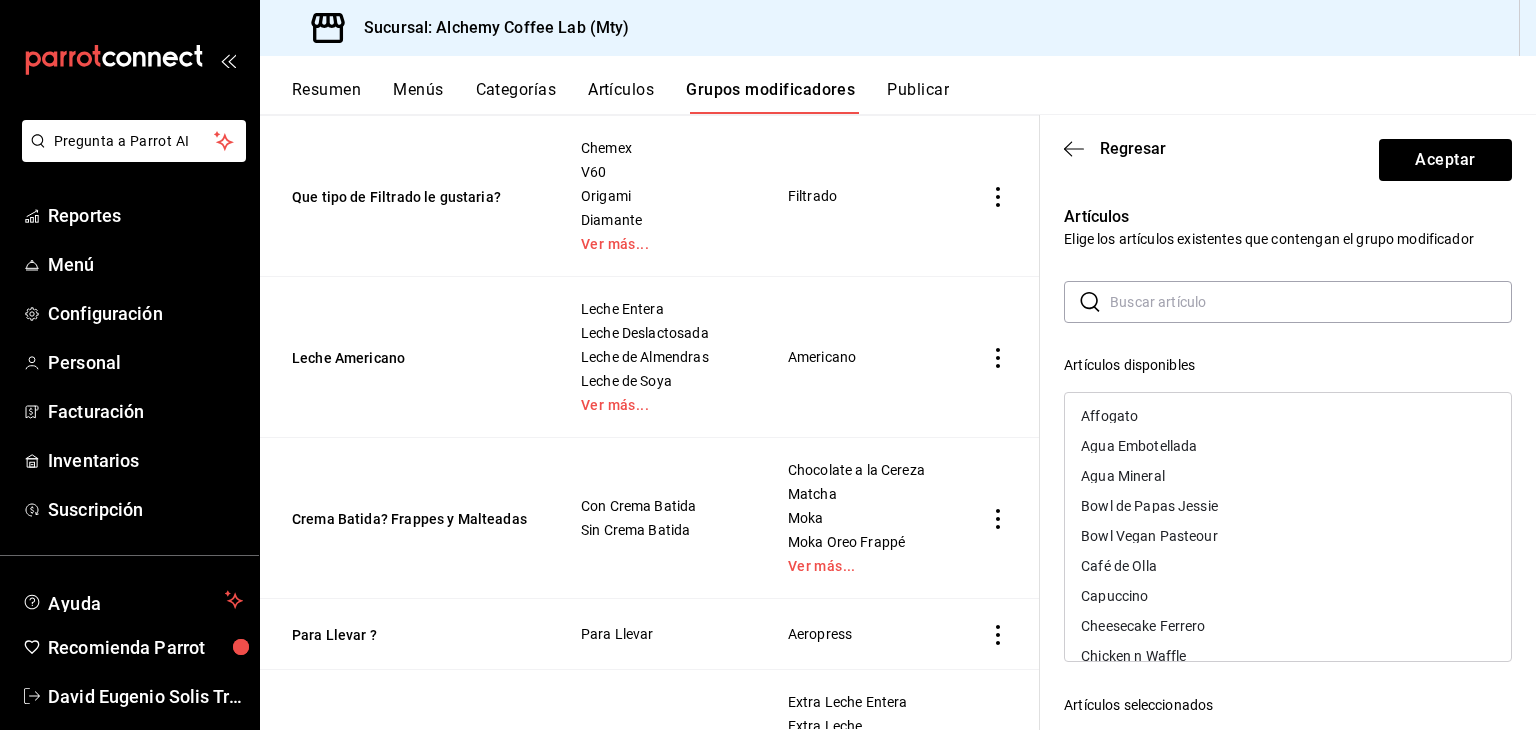 click on "Bowl de Papas Jessie" at bounding box center [1288, 506] 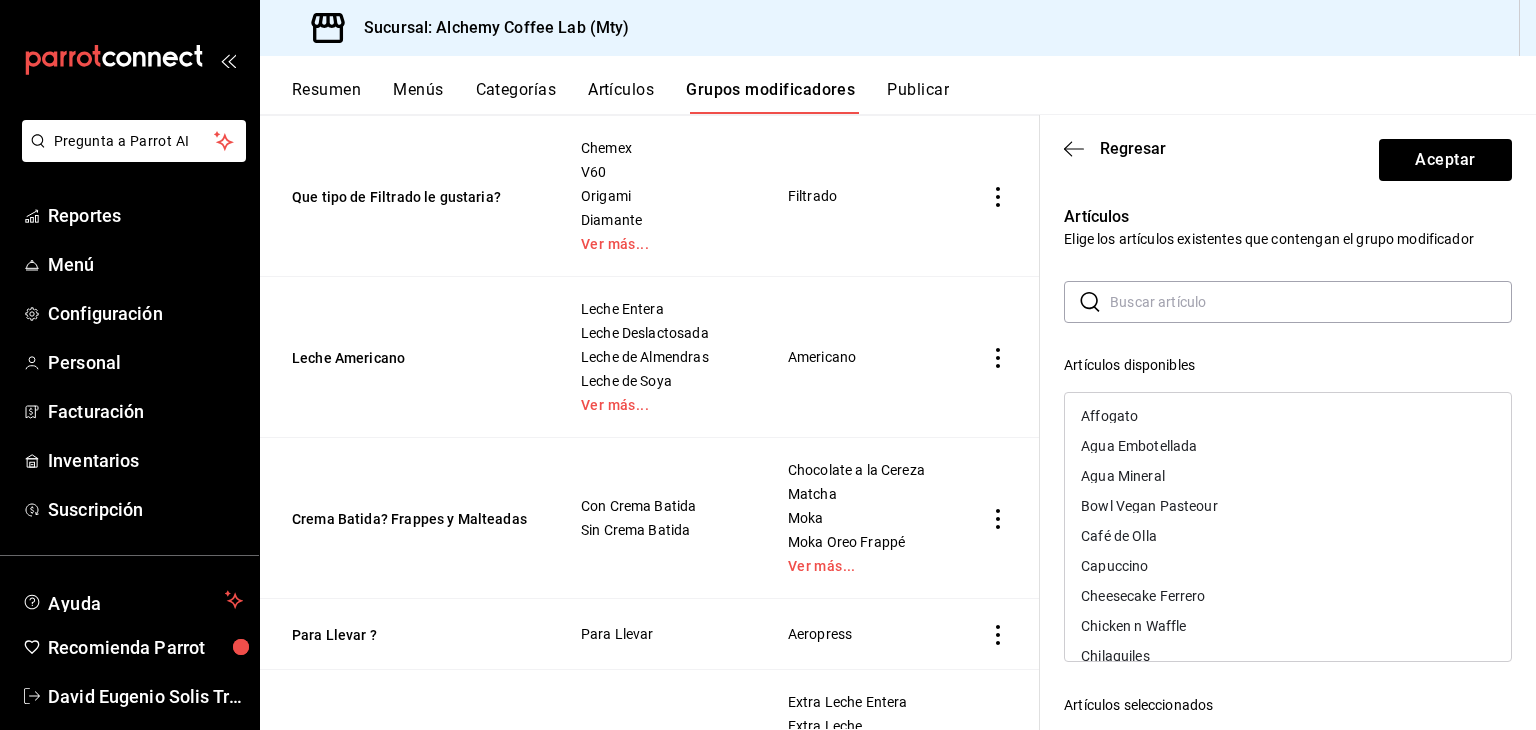 click on "Bowl Vegan Pasteour" at bounding box center [1288, 506] 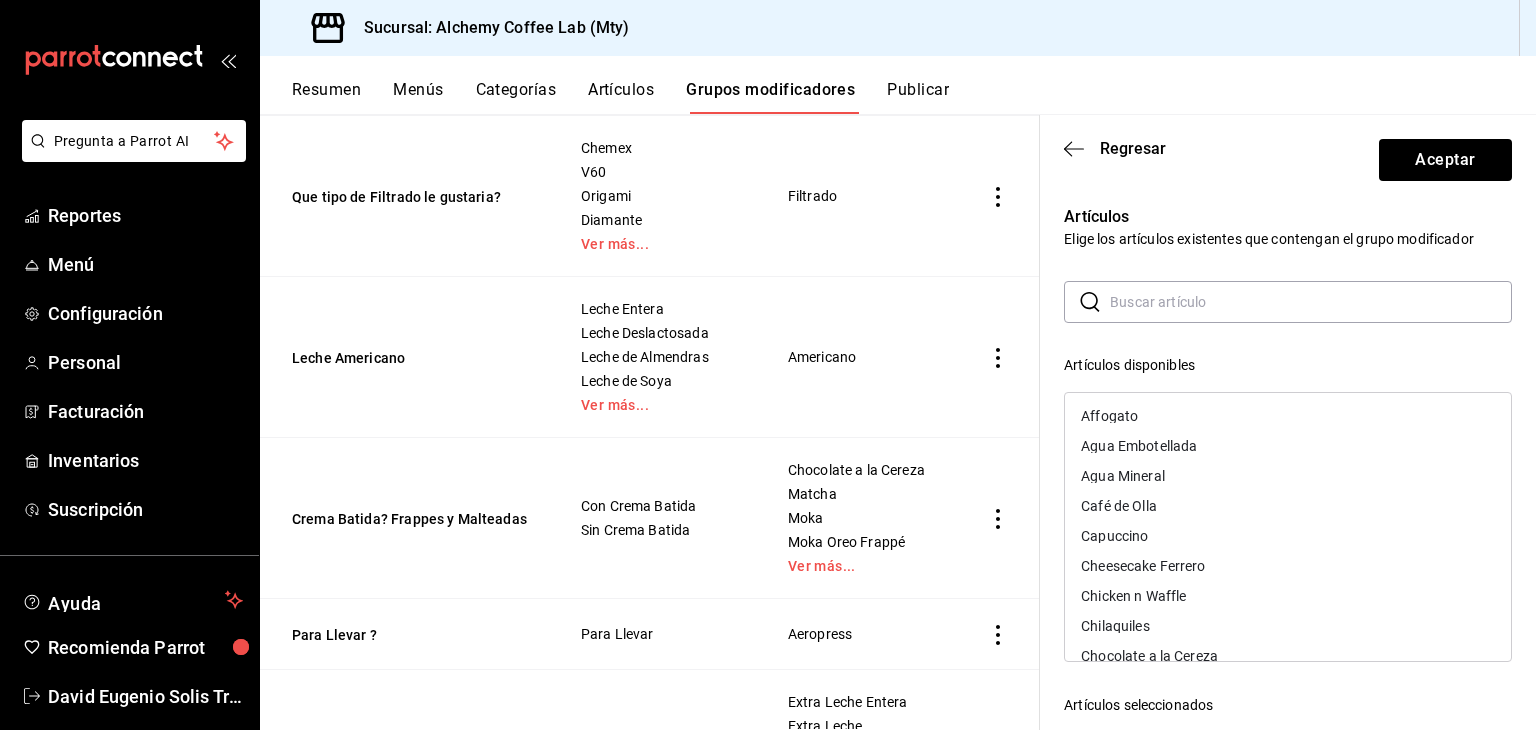 click on "Café de Olla" at bounding box center (1288, 506) 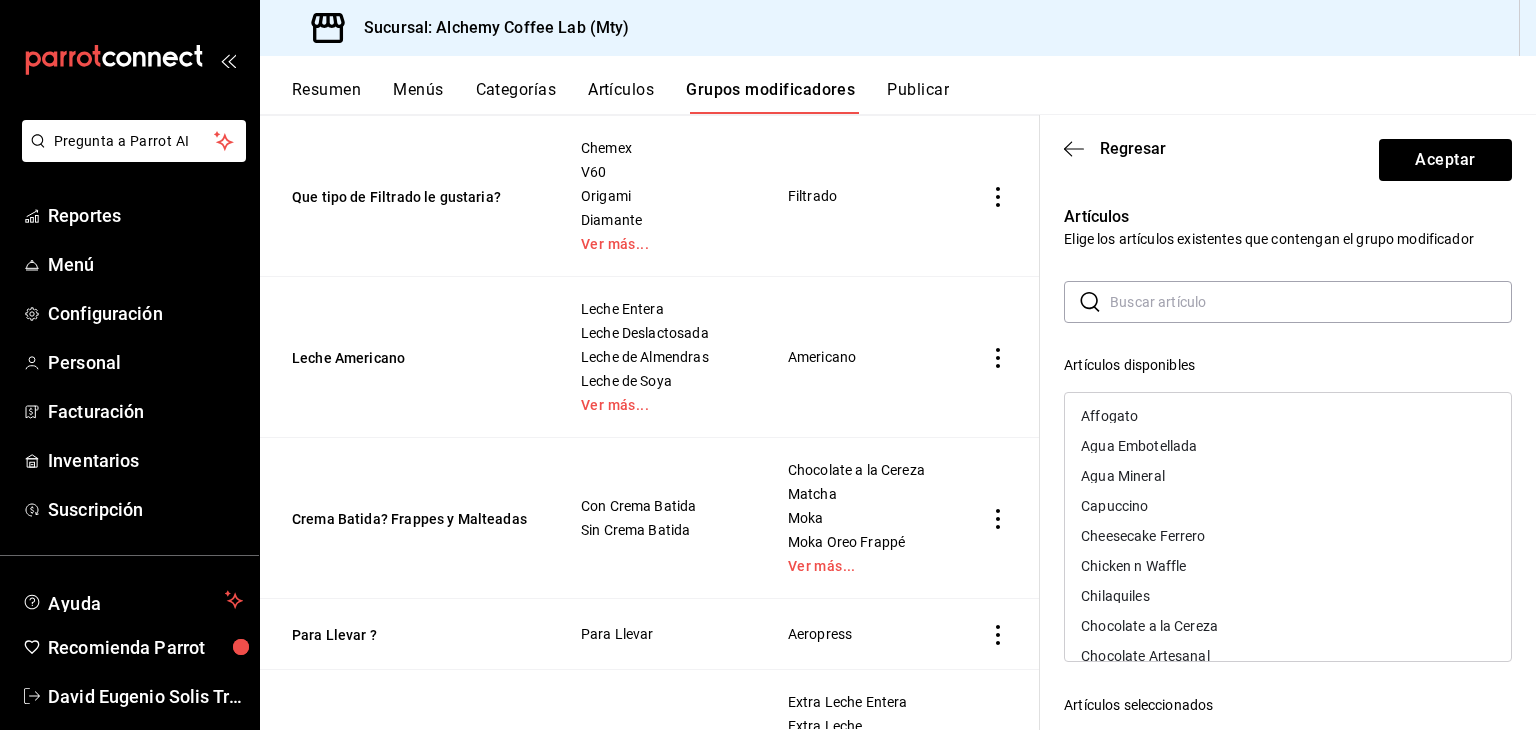 click on "Capuccino" at bounding box center [1288, 506] 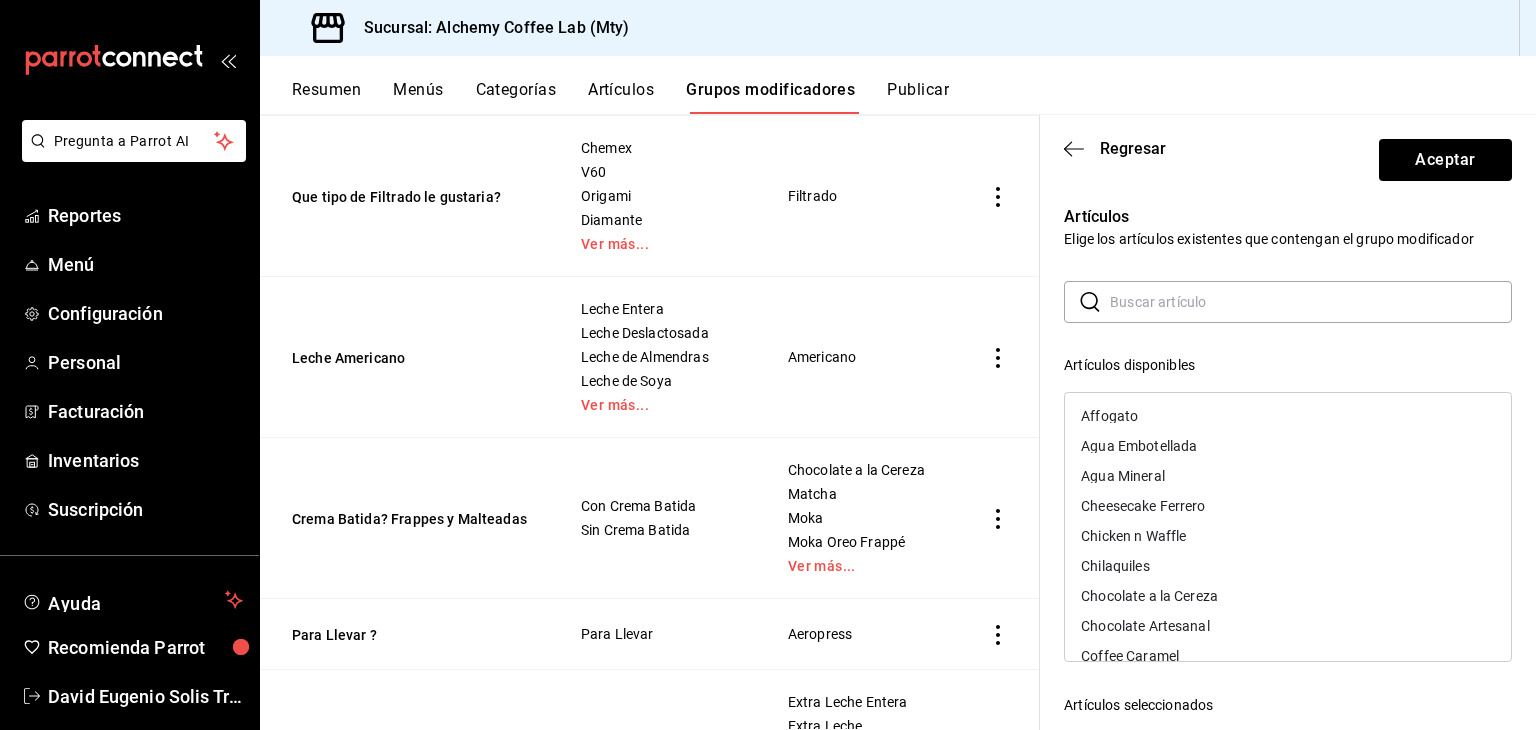 click on "Cheesecake Ferrero" at bounding box center (1288, 506) 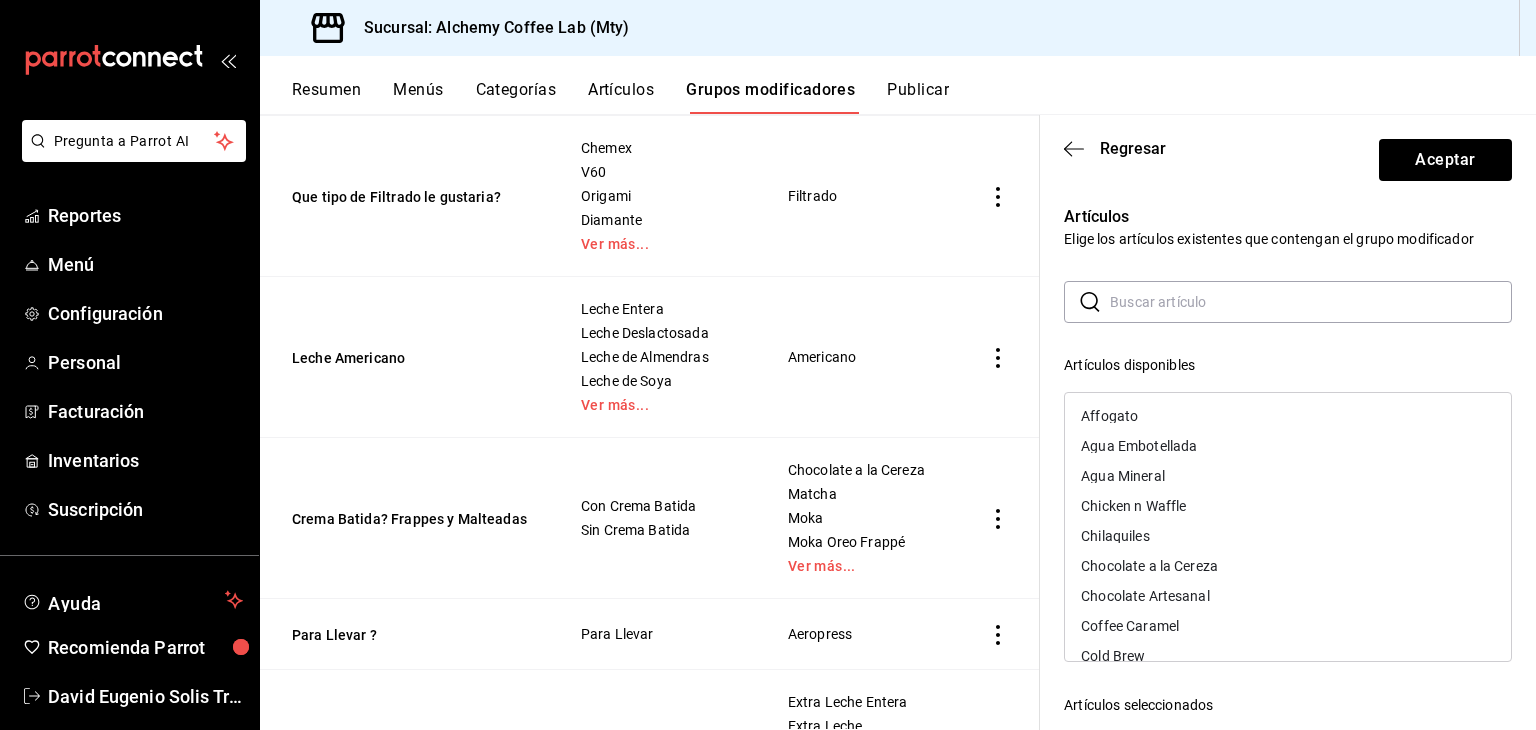 click on "Chicken n Waffle" at bounding box center (1288, 506) 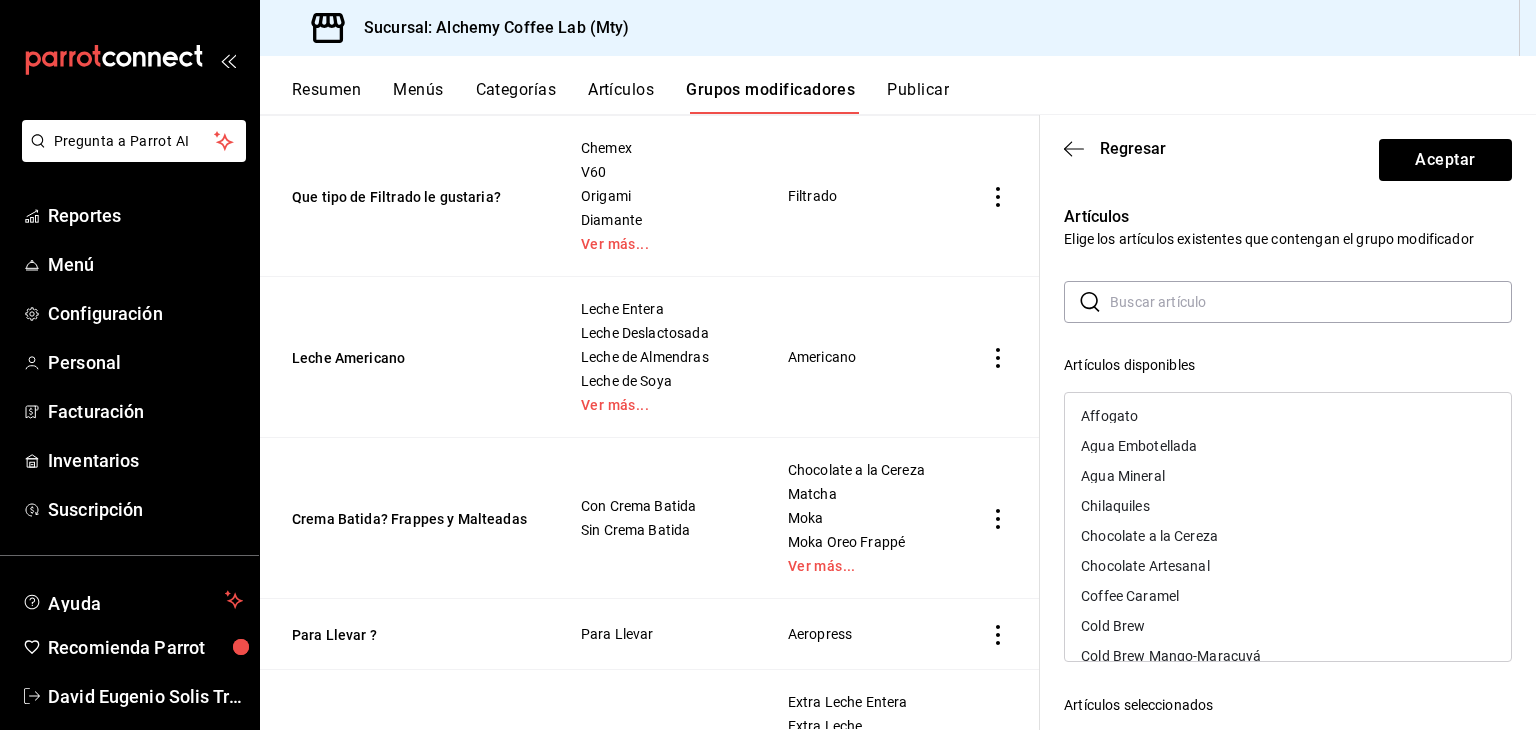 click on "Chilaquiles" at bounding box center [1288, 506] 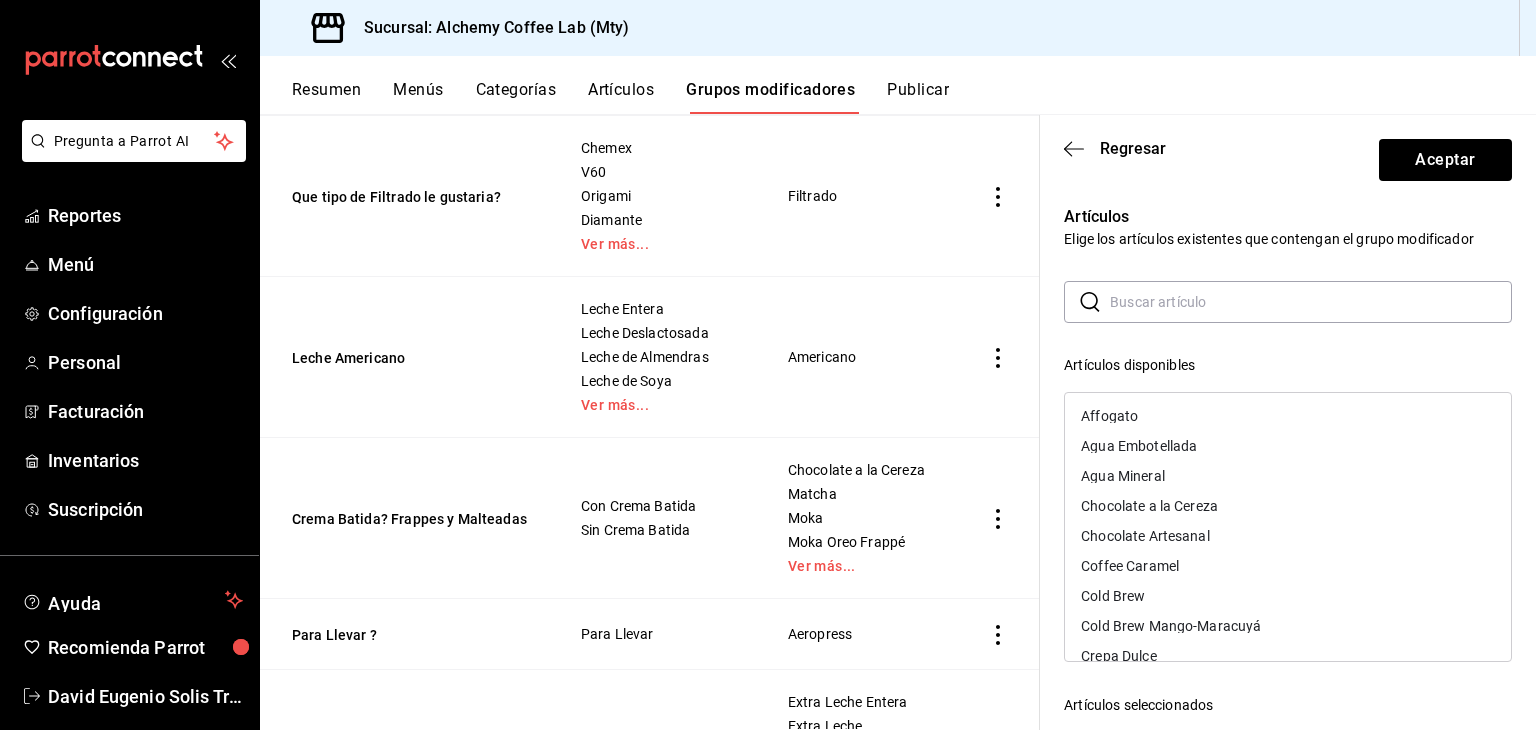 click on "Chocolate a la Cereza" at bounding box center (1288, 506) 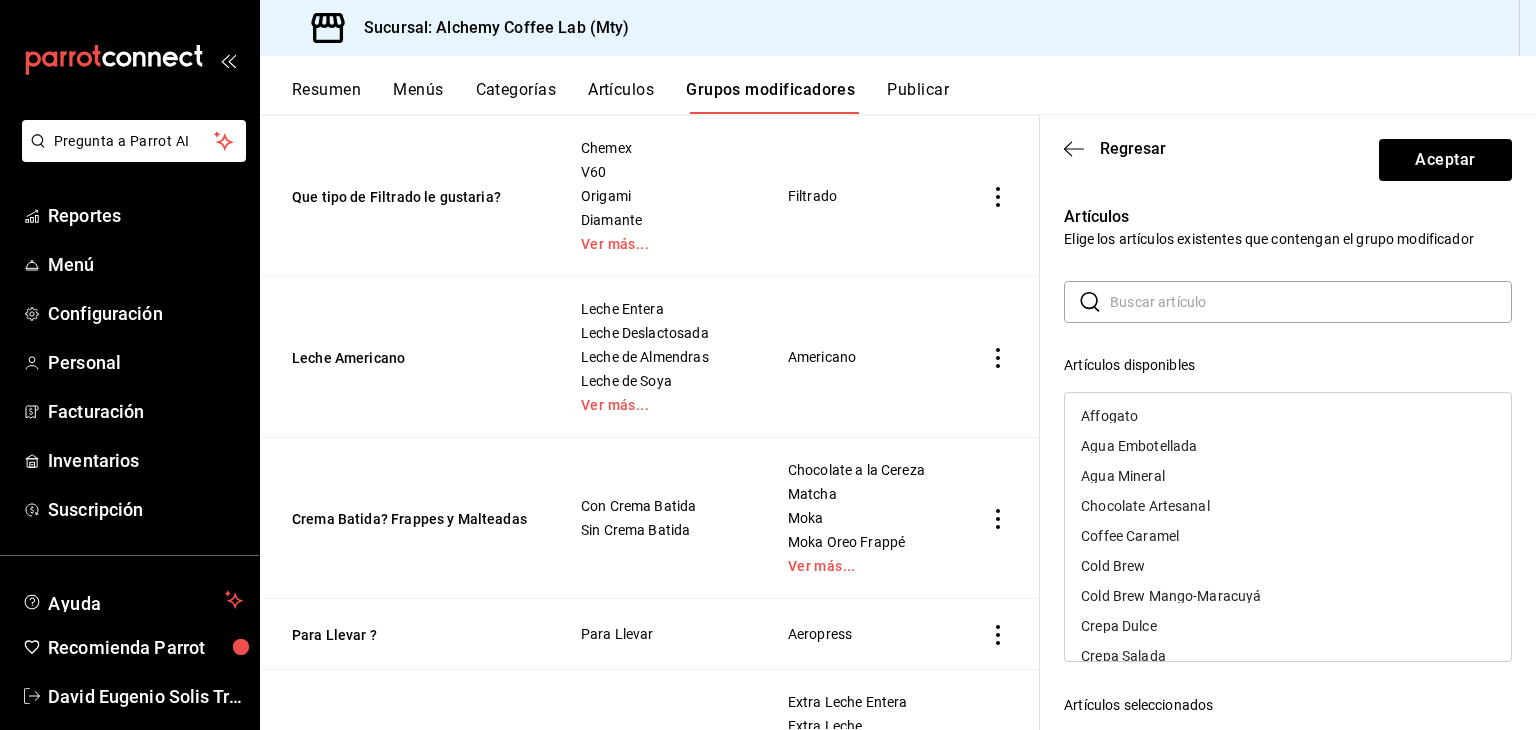 click on "Chocolate Artesanal" at bounding box center [1288, 506] 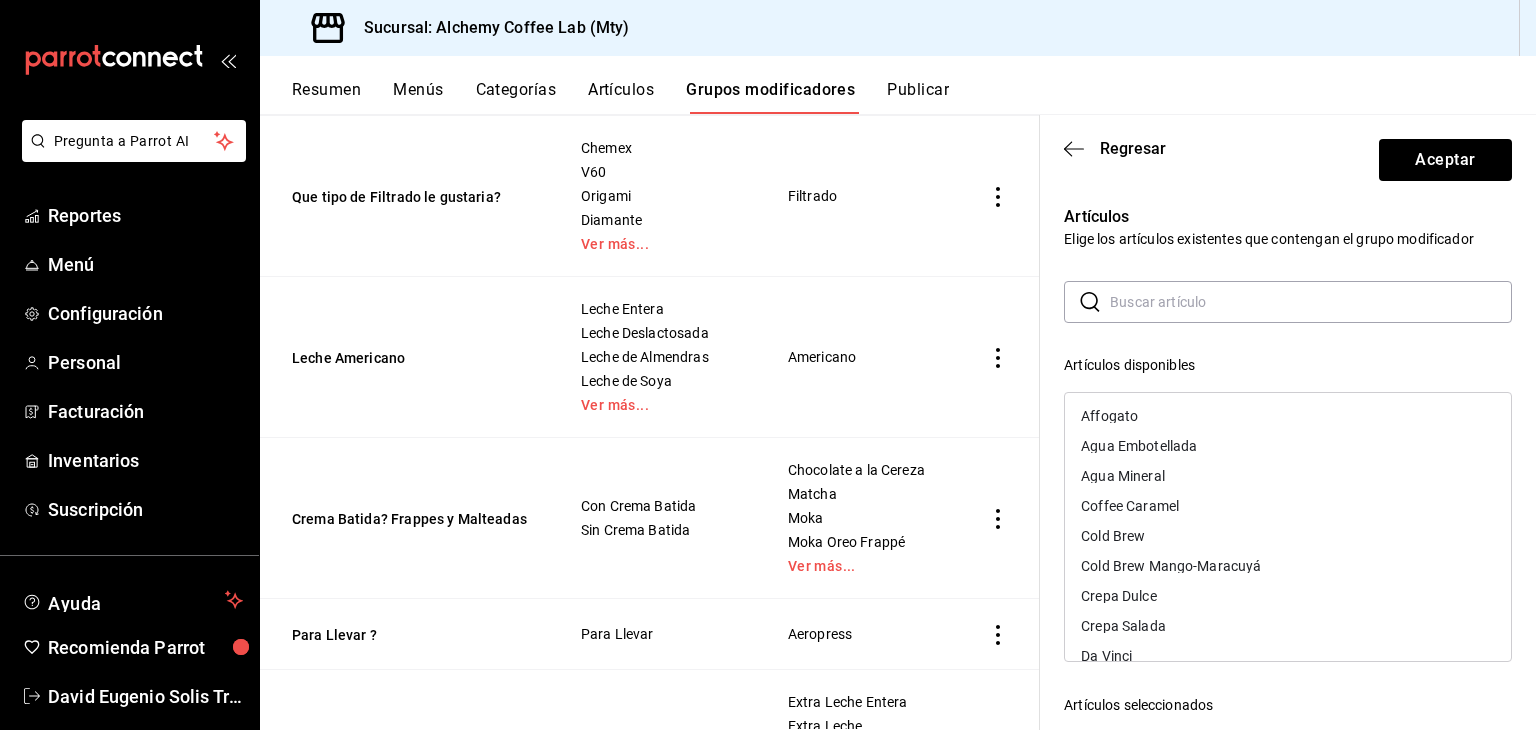 click on "Coffee Caramel" at bounding box center (1288, 506) 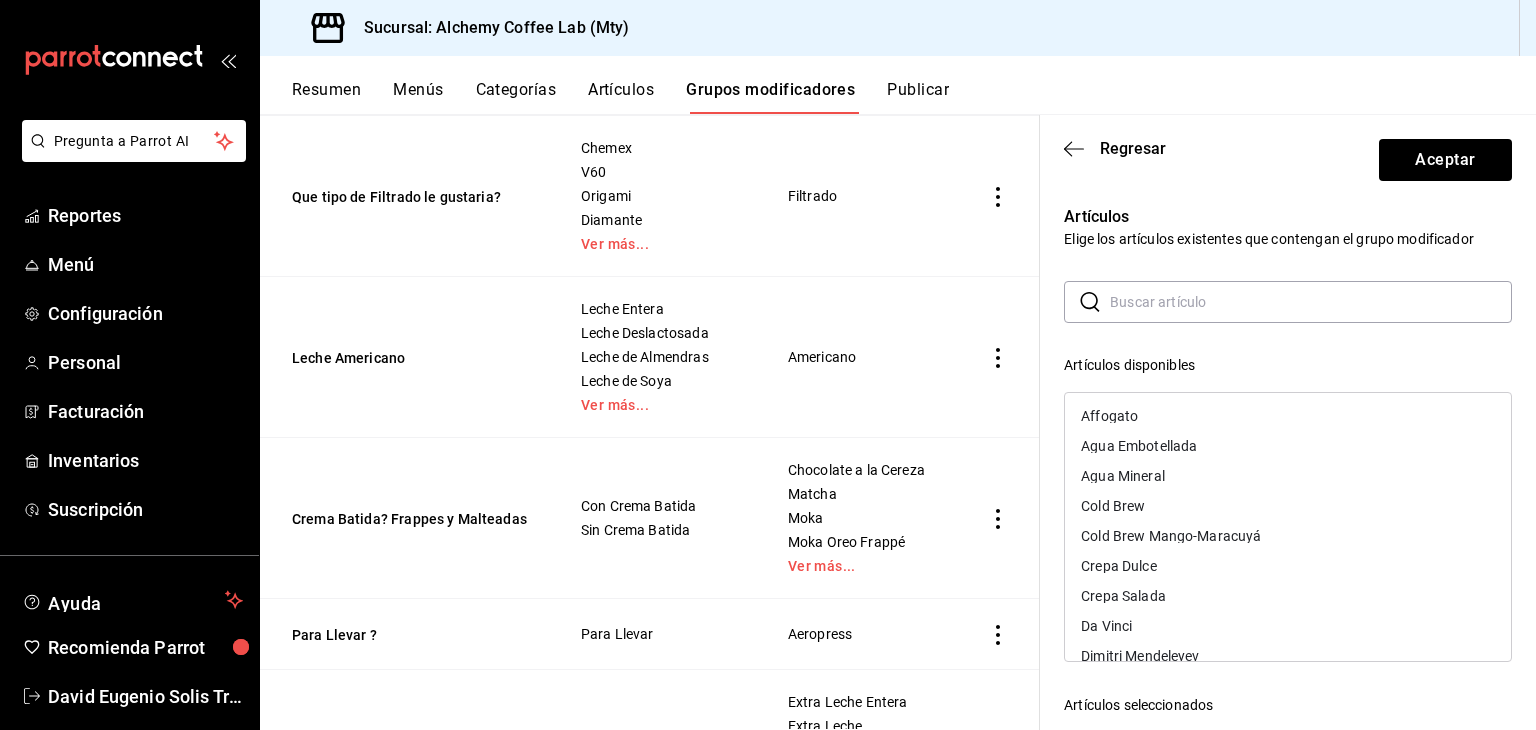 click on "Cold Brew" at bounding box center (1288, 506) 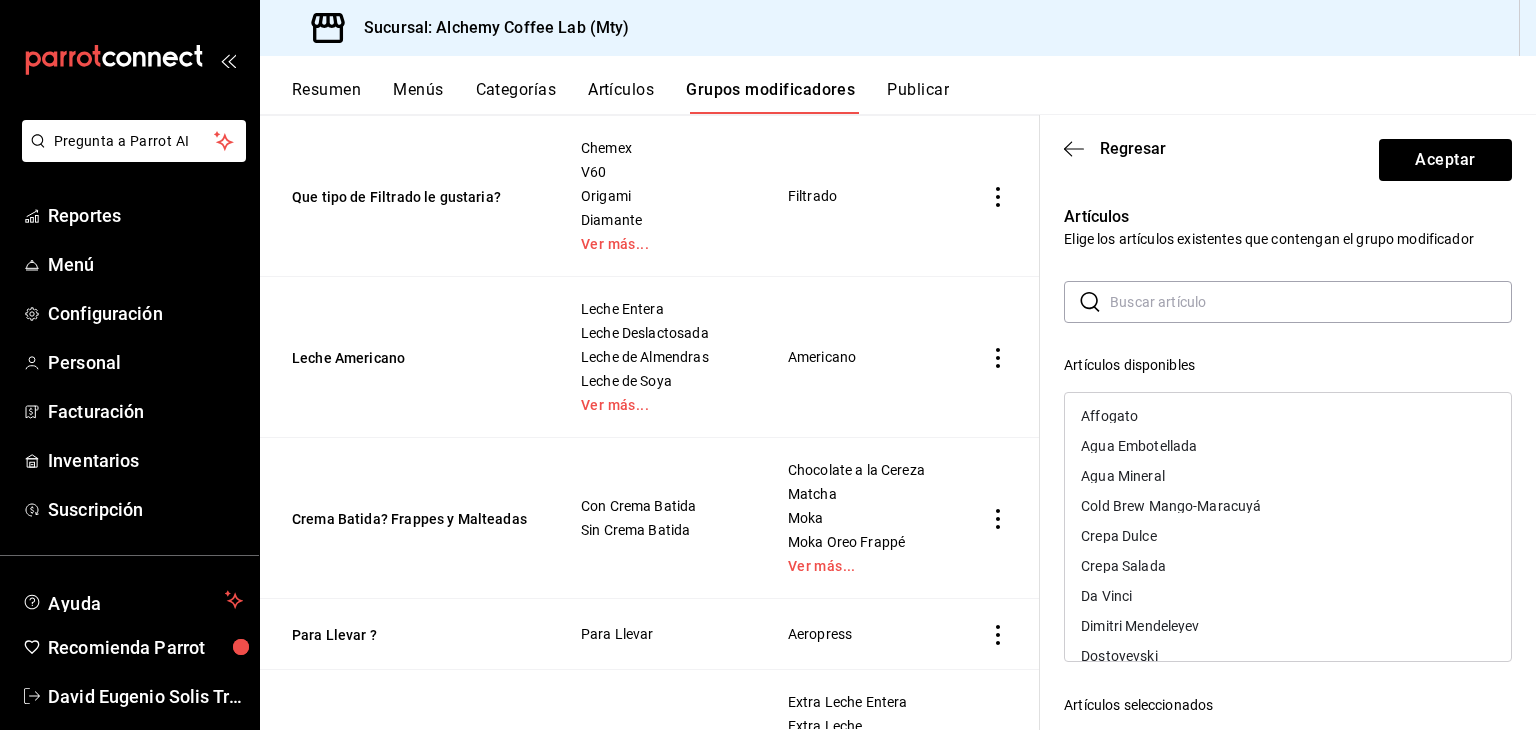 click on "Cold Brew Mango-Maracuyá" at bounding box center [1288, 506] 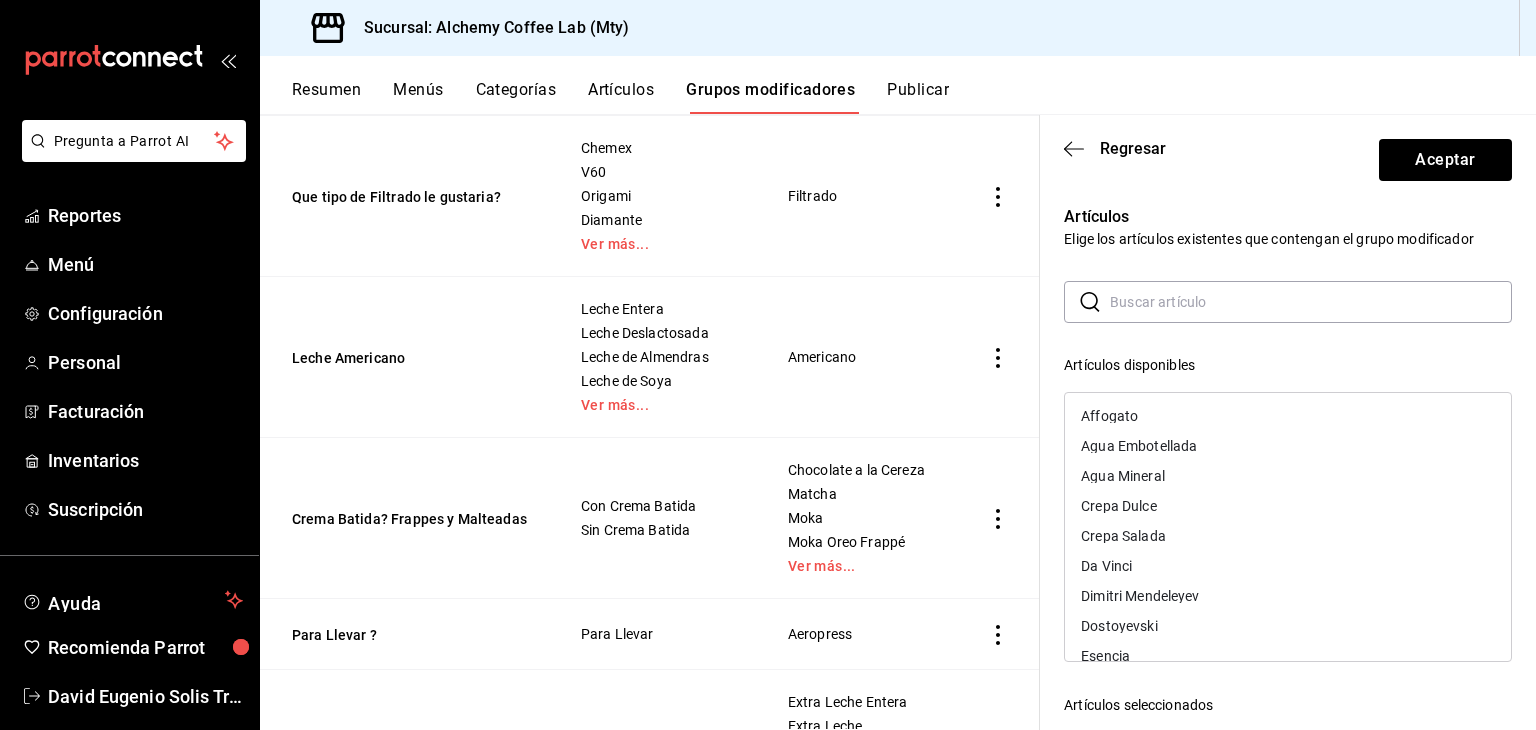 click on "Crepa Dulce" at bounding box center [1288, 506] 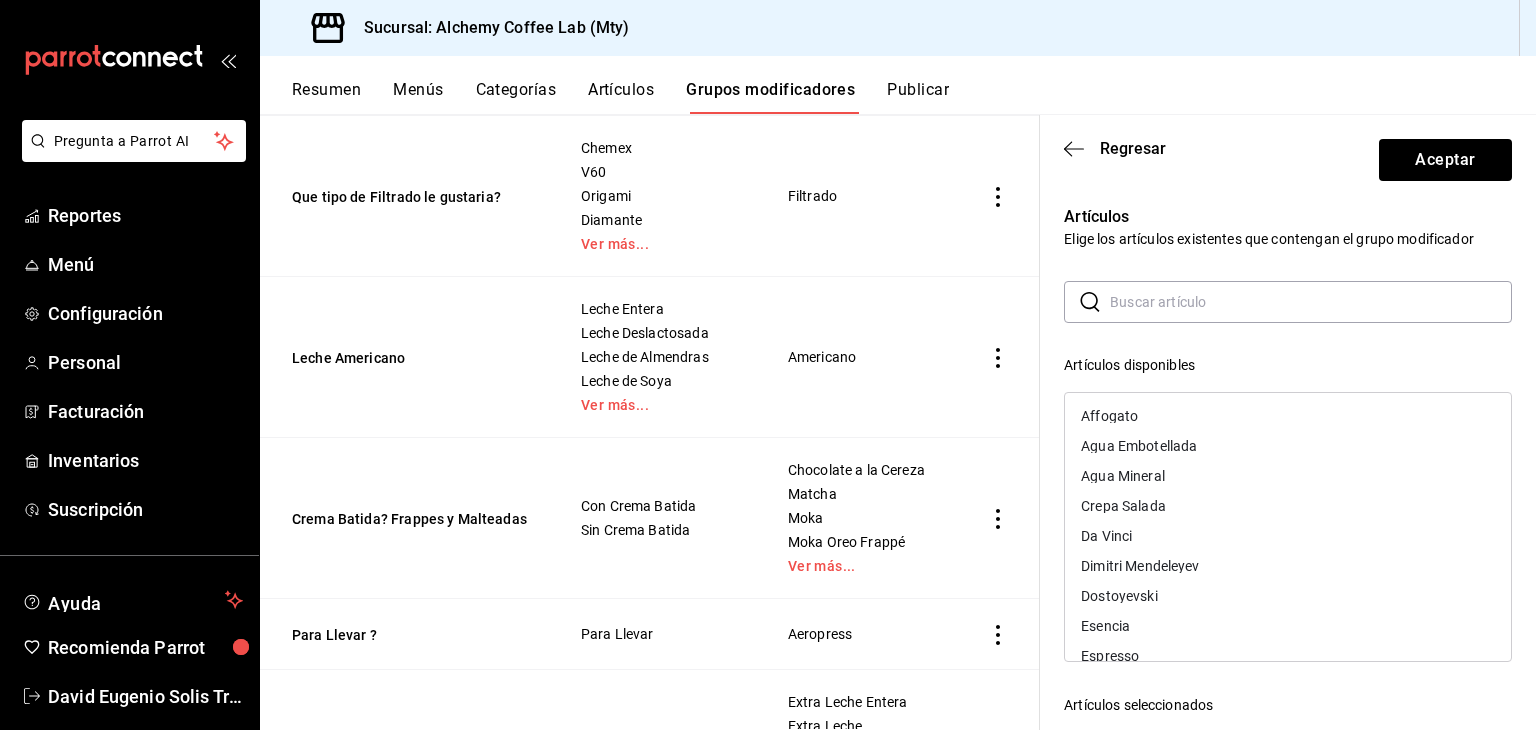 click on "Crepa Salada" at bounding box center (1288, 506) 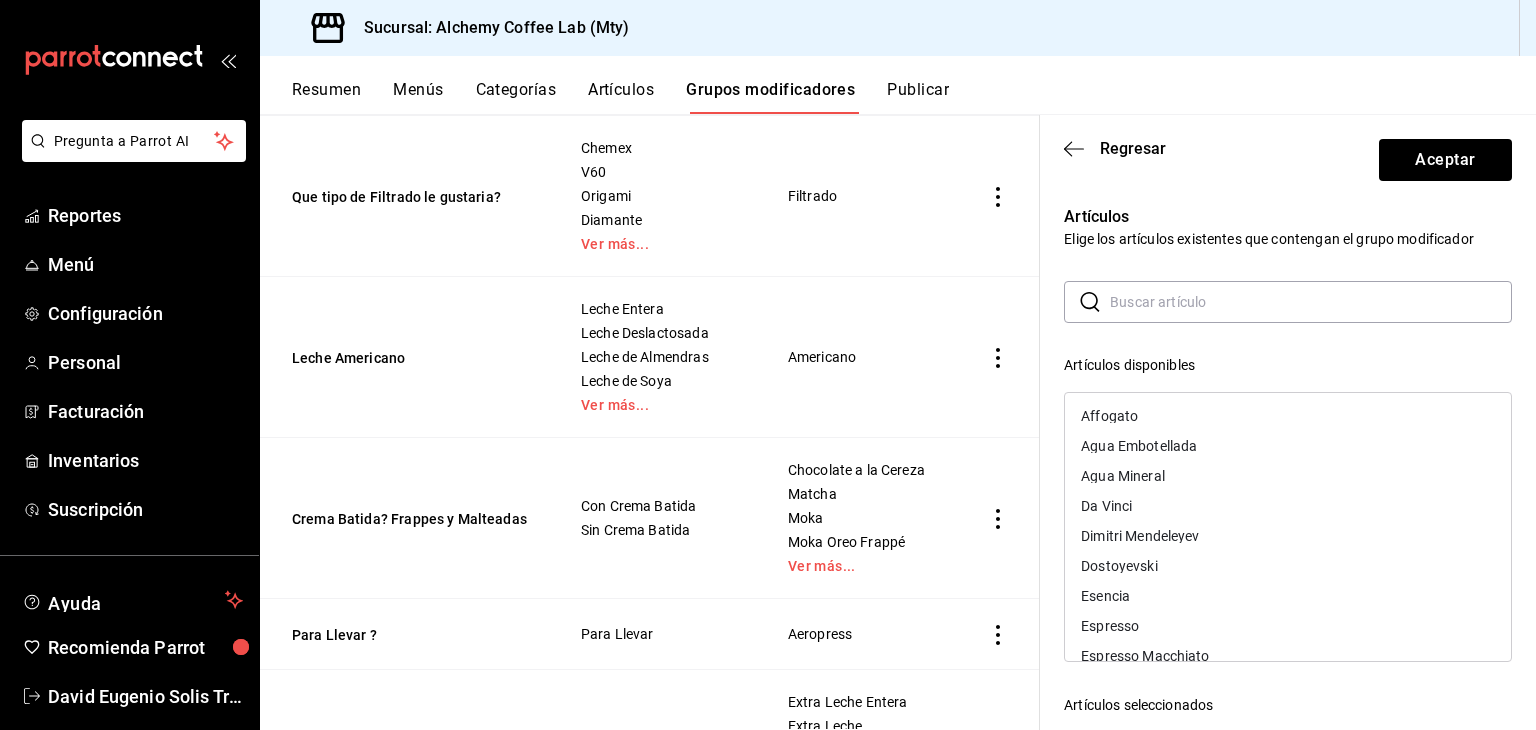 click on "Da Vinci" at bounding box center [1288, 506] 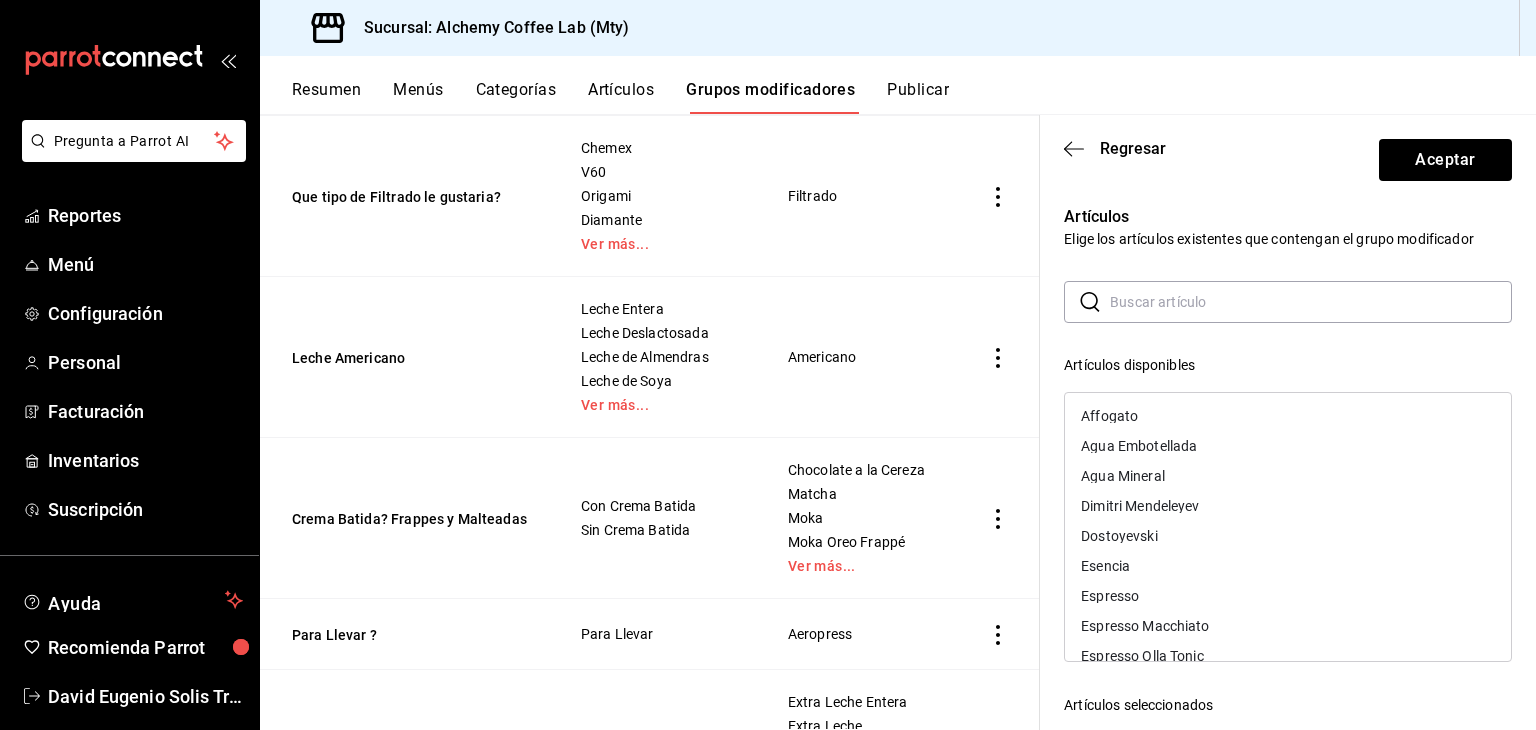 click on "Dimitri Mendeleyev" at bounding box center [1288, 506] 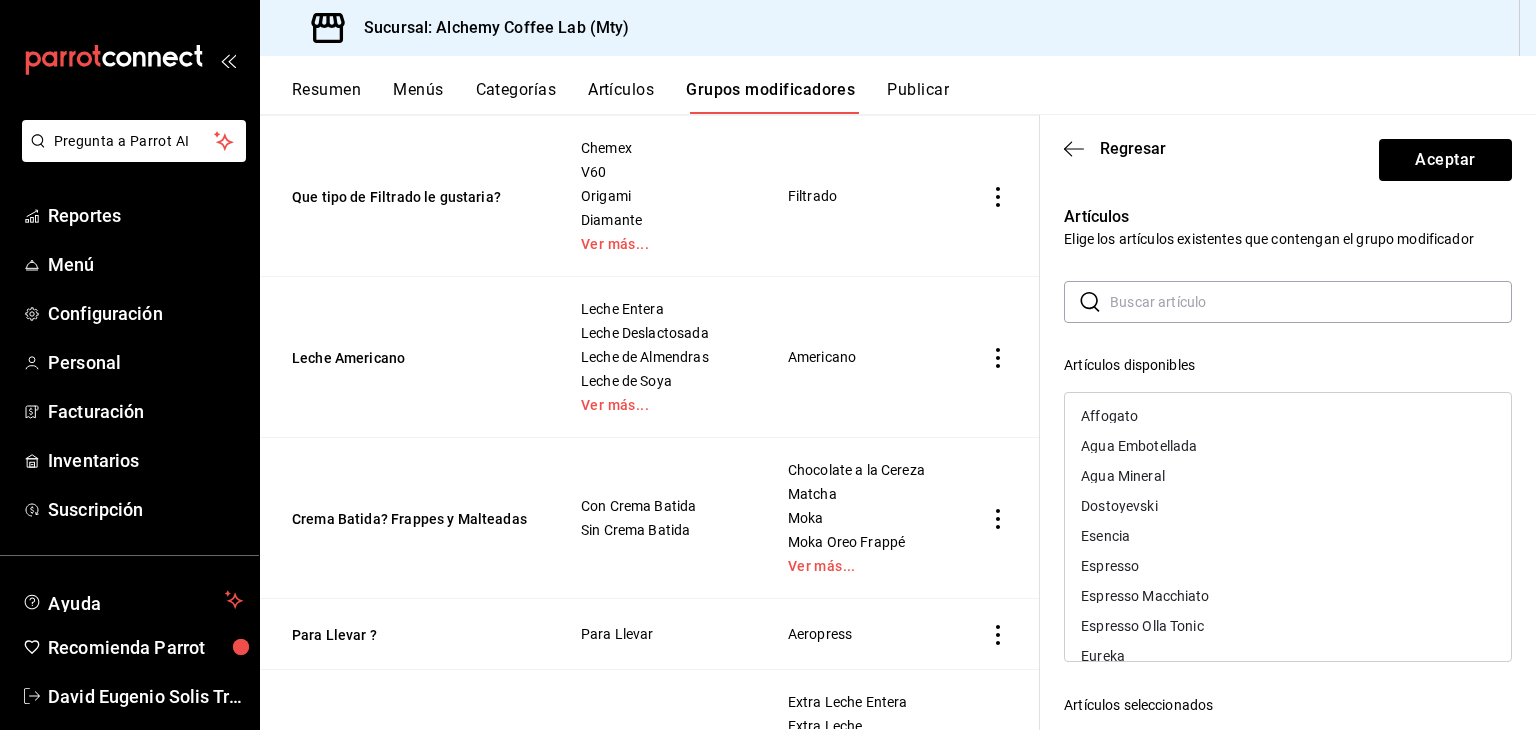 click on "Dostoyevski" at bounding box center (1288, 506) 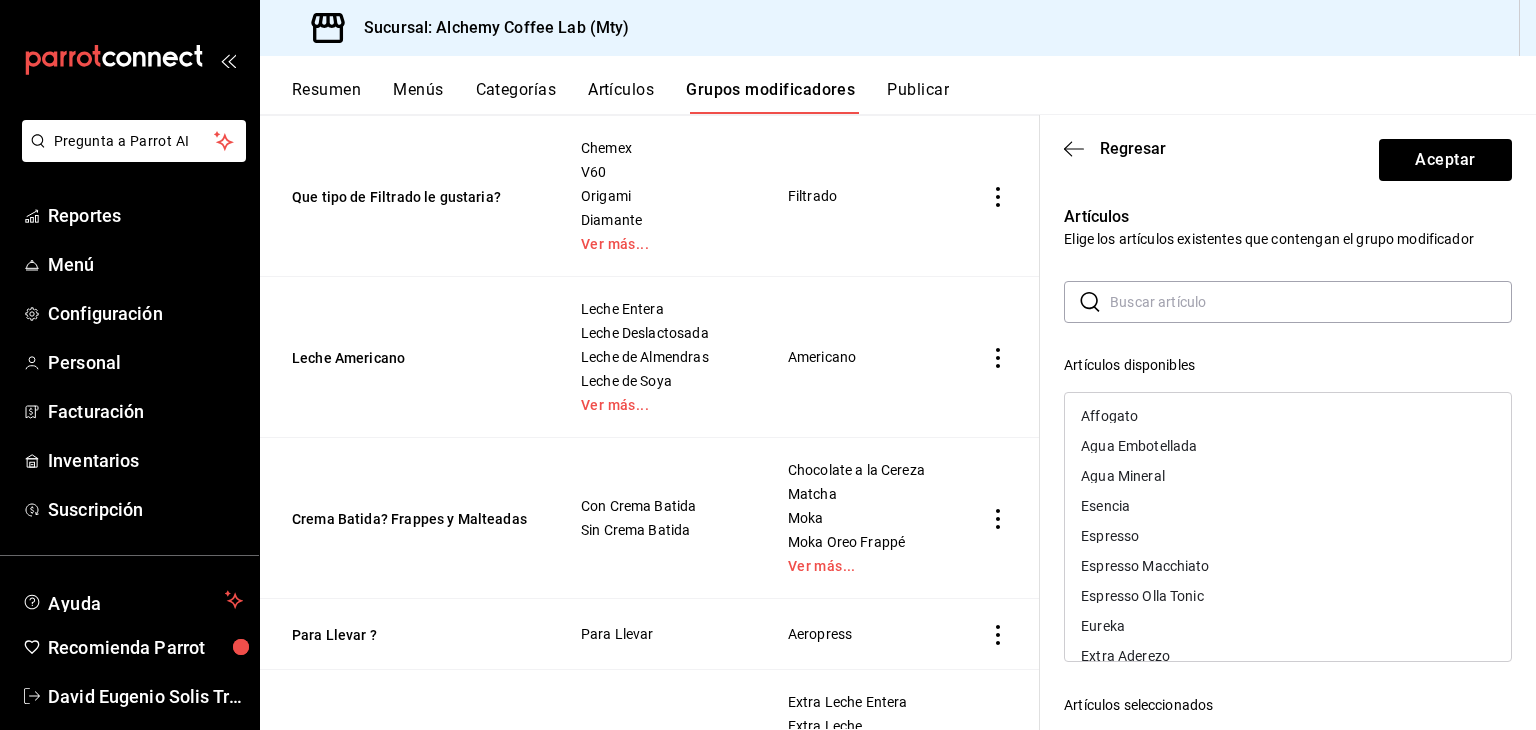 click on "Agua Mineral" at bounding box center (1288, 476) 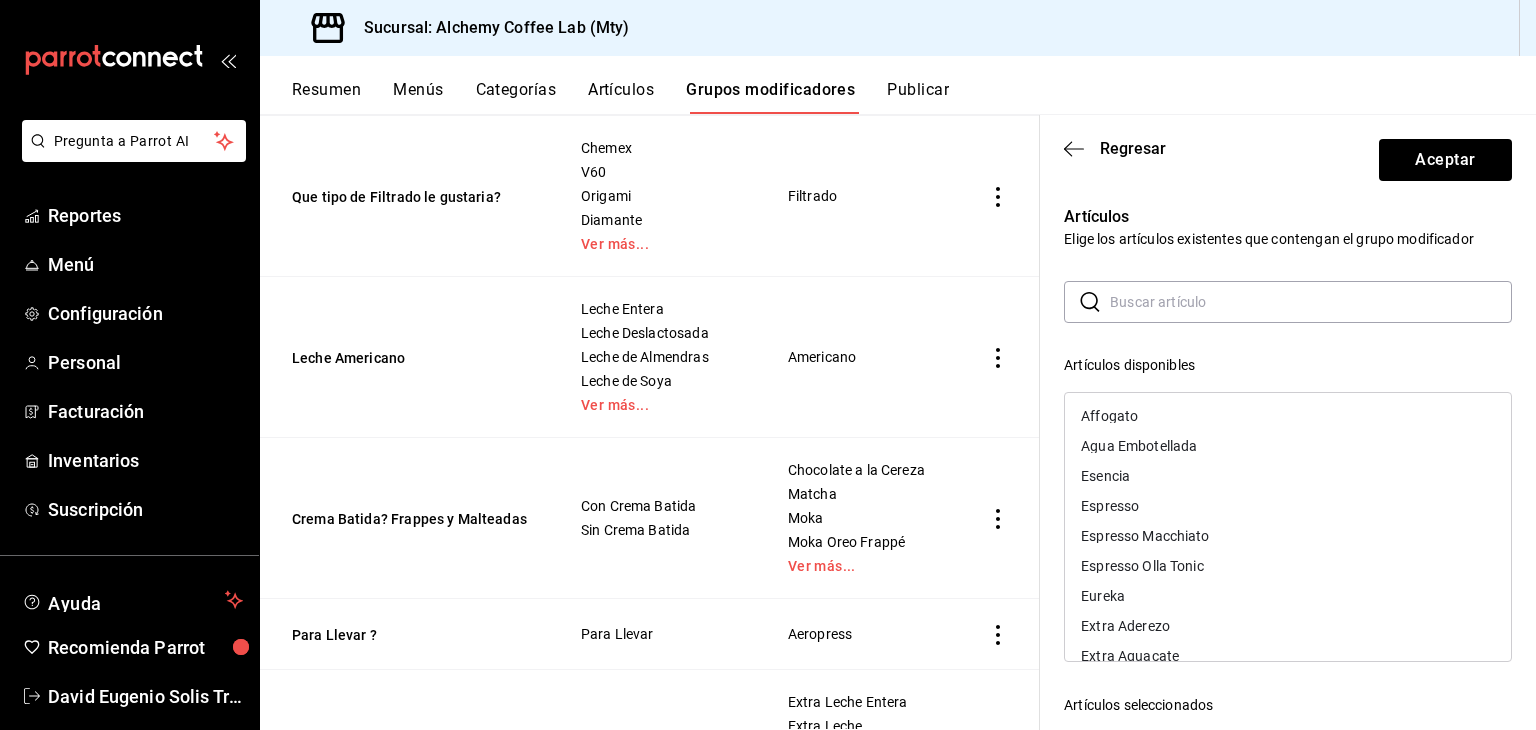 click on "Espresso Macchiato" at bounding box center [1288, 536] 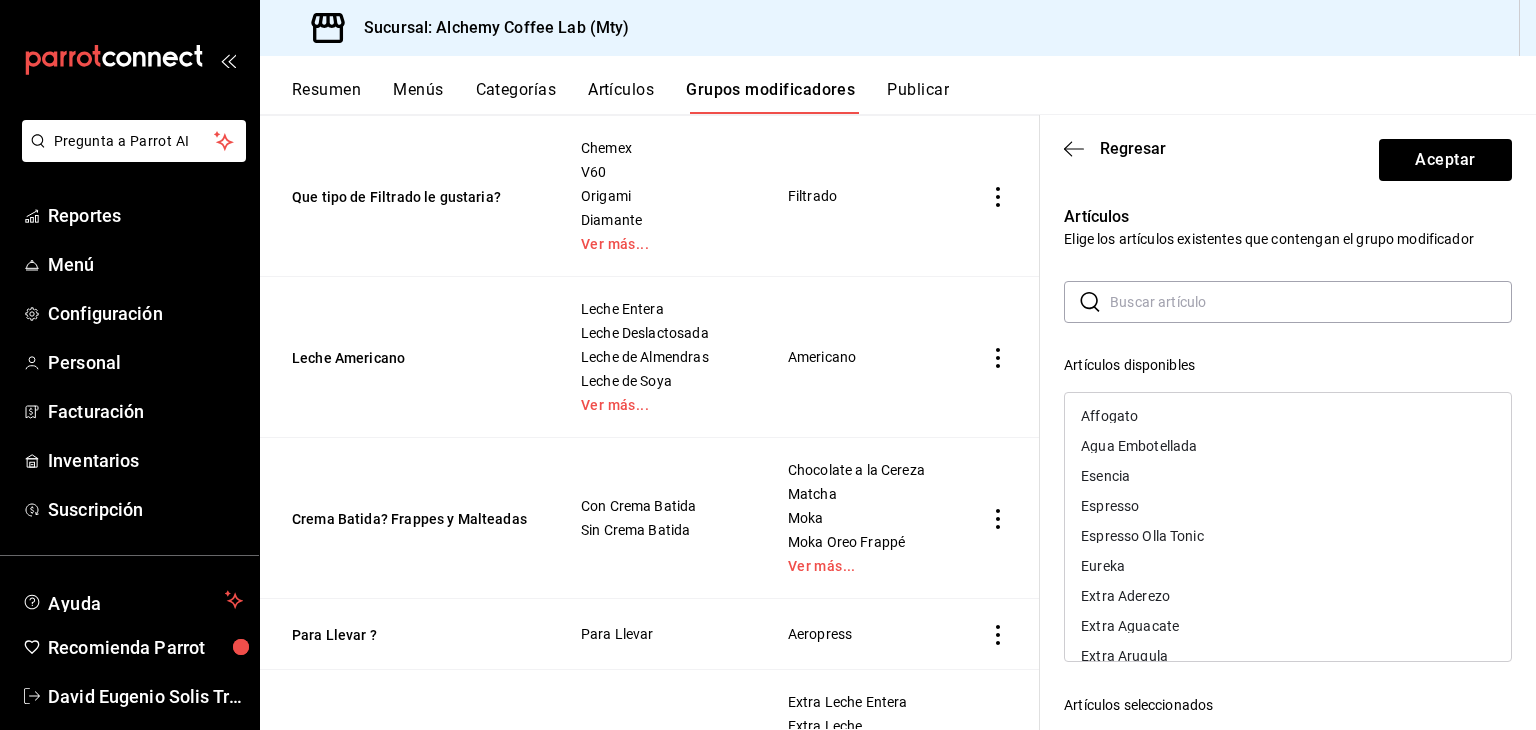 click on "Espresso Olla Tonic" at bounding box center (1288, 536) 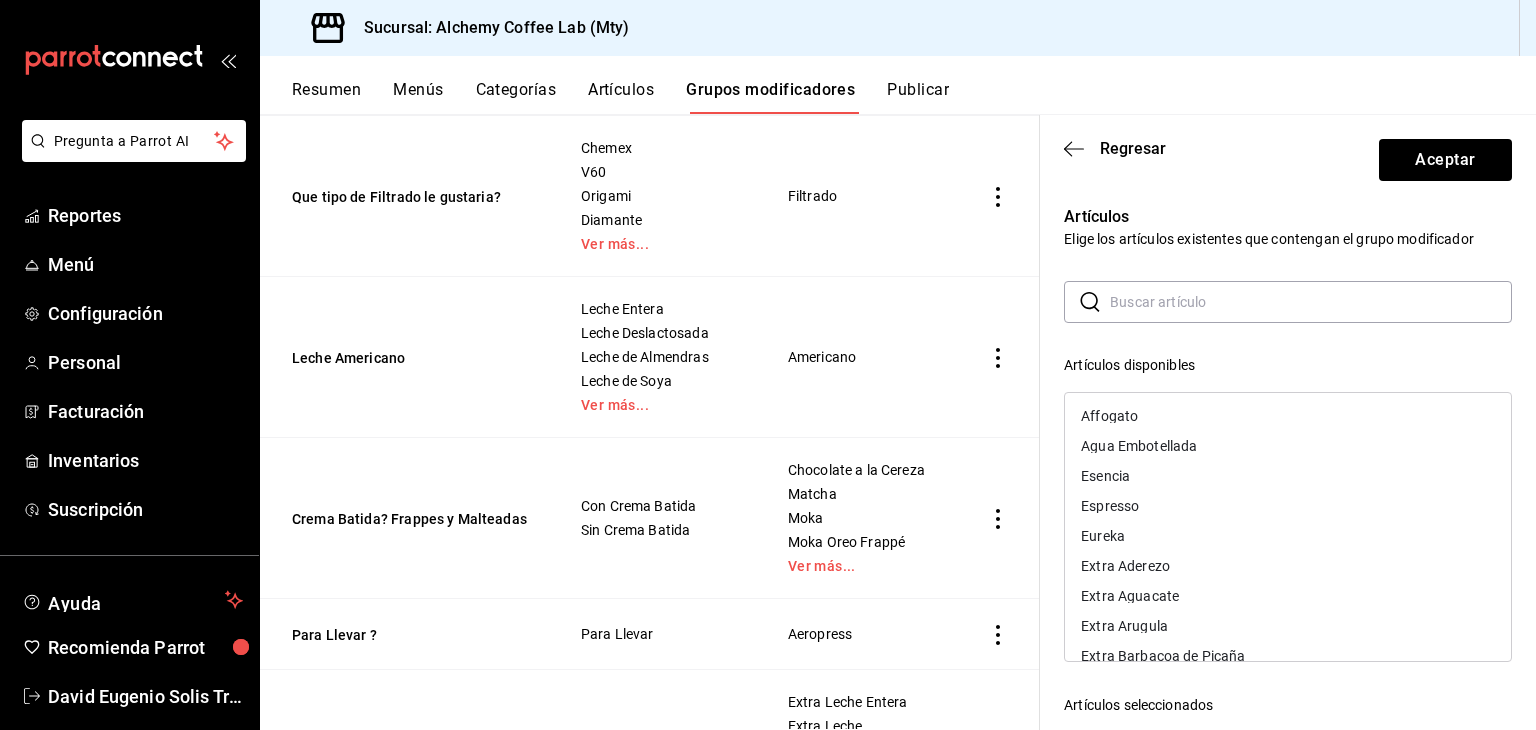 click on "Eureka" at bounding box center (1288, 536) 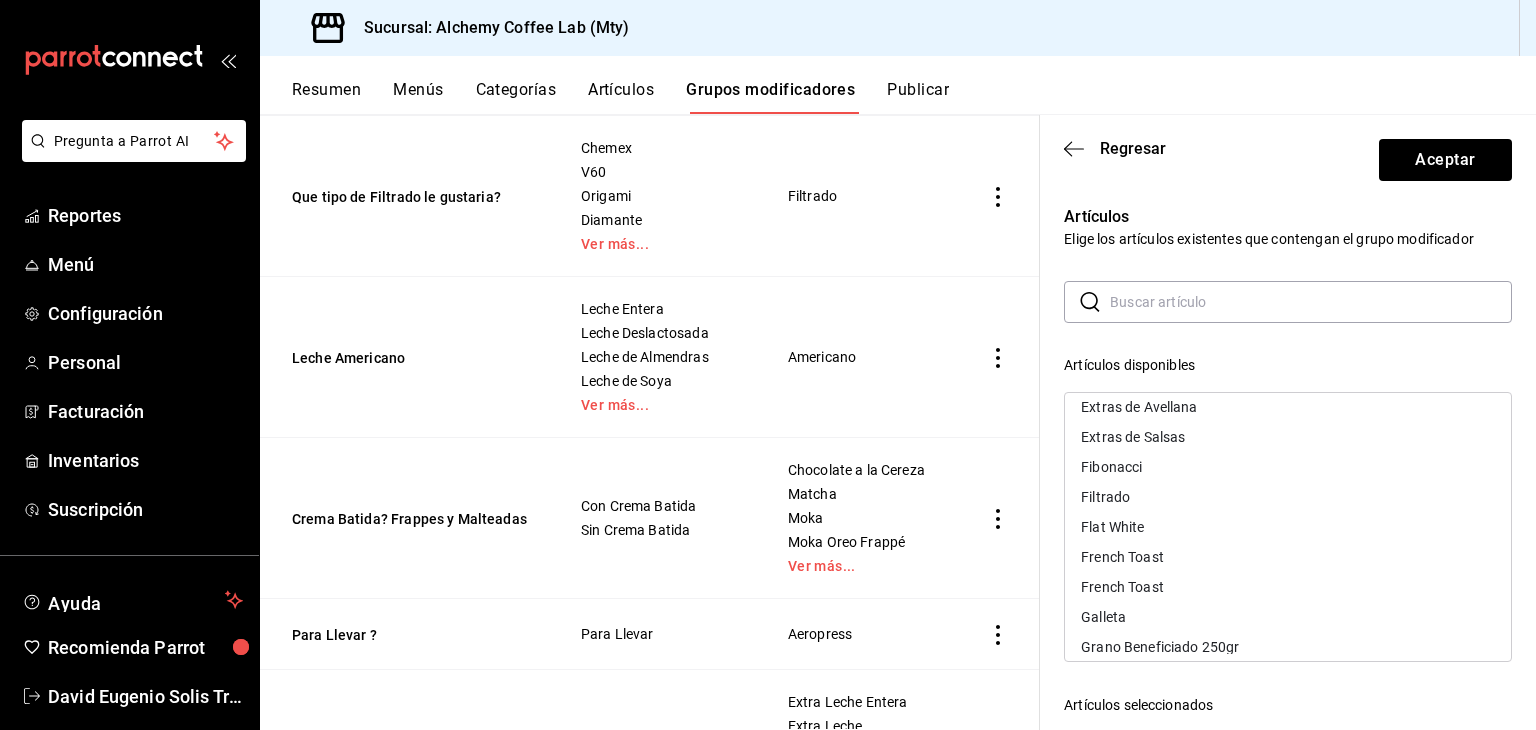 scroll, scrollTop: 2263, scrollLeft: 0, axis: vertical 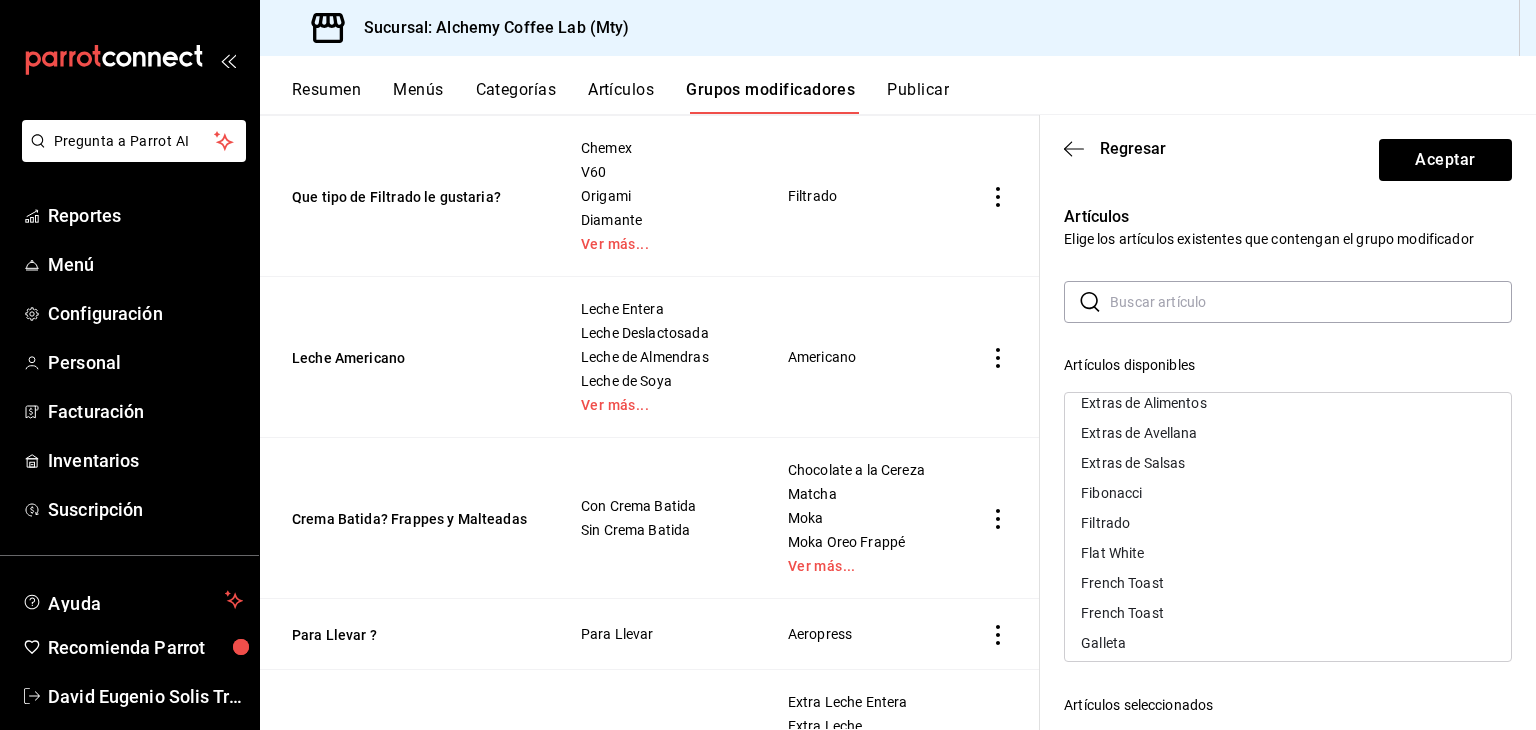 click on "Fibonacci" at bounding box center (1288, 493) 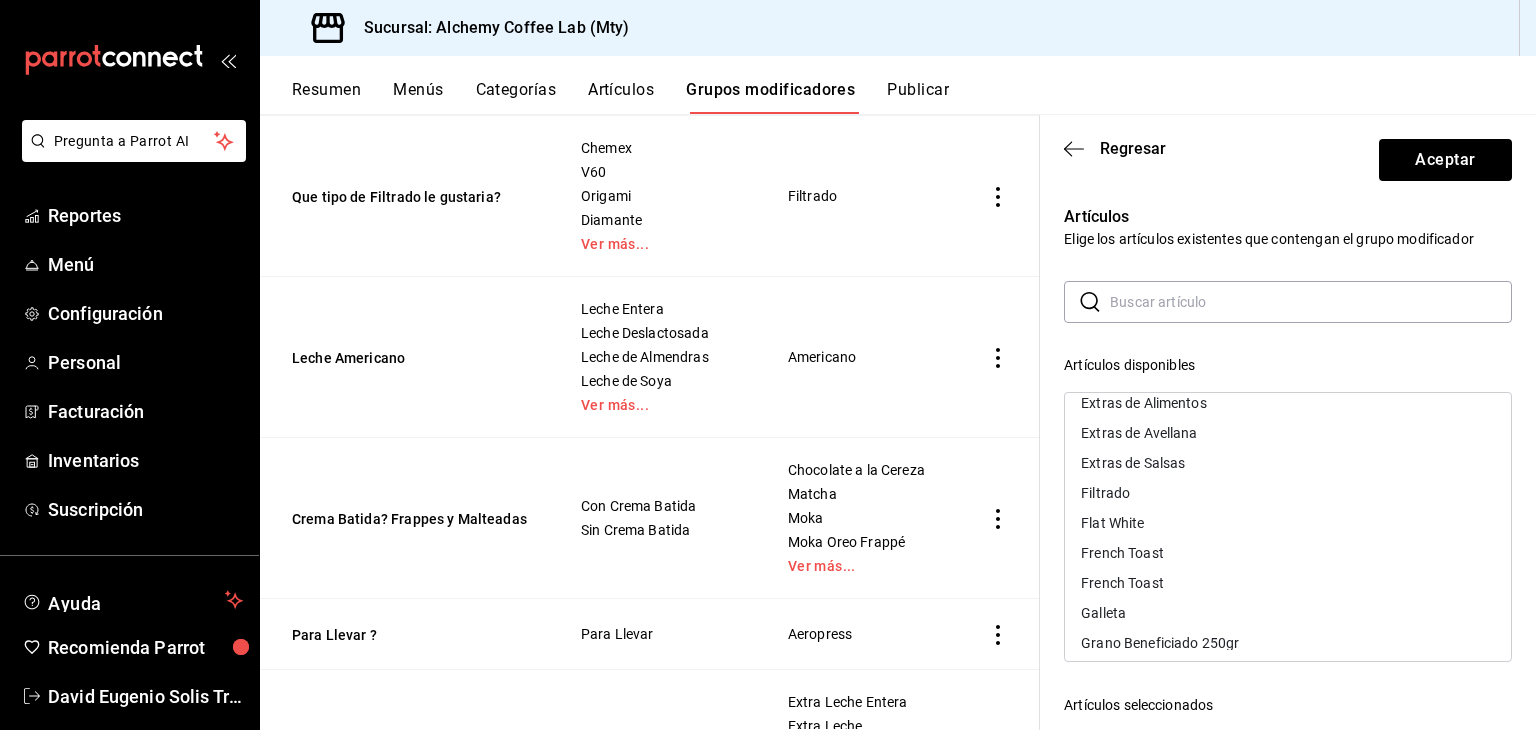 click on "Filtrado" at bounding box center [1288, 493] 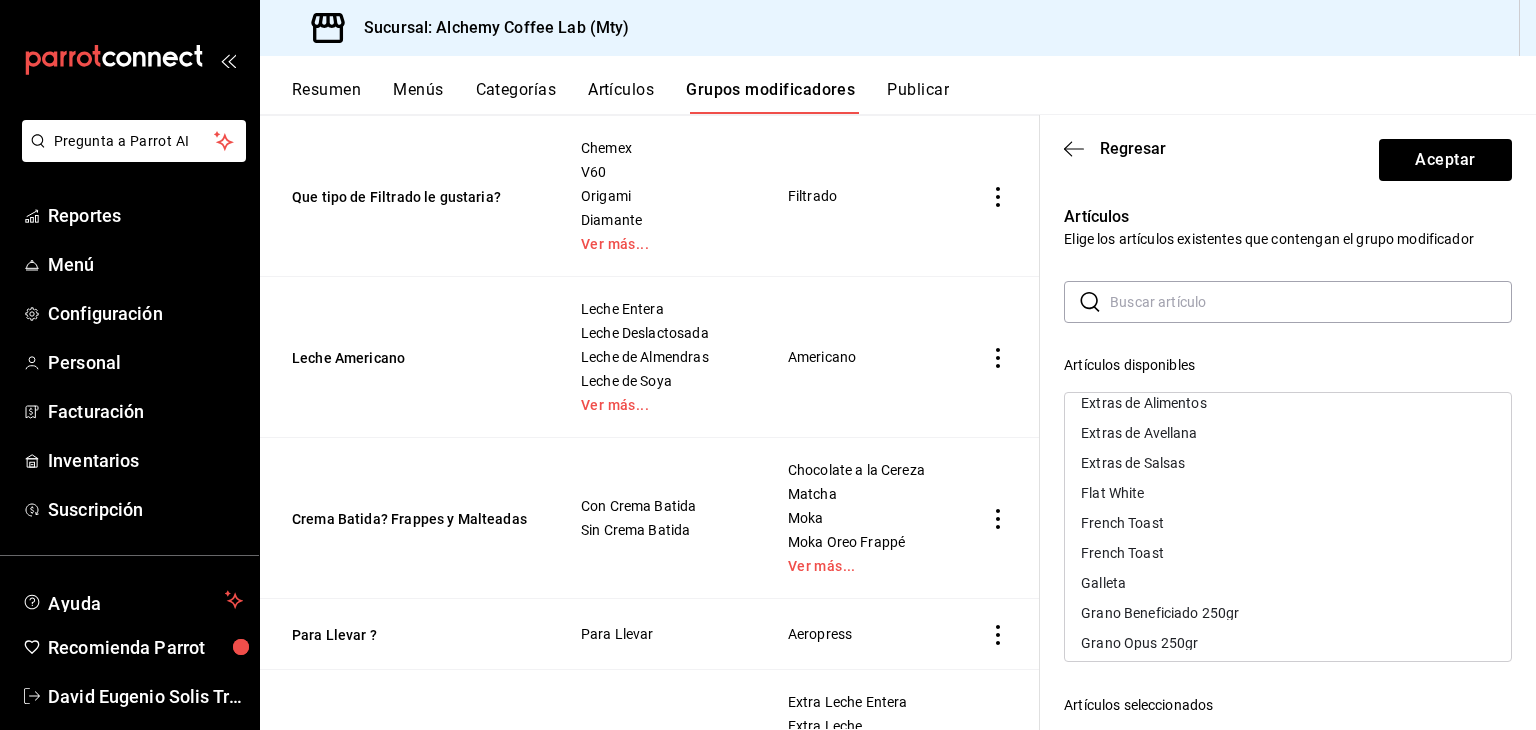 click on "Flat White" at bounding box center [1288, 493] 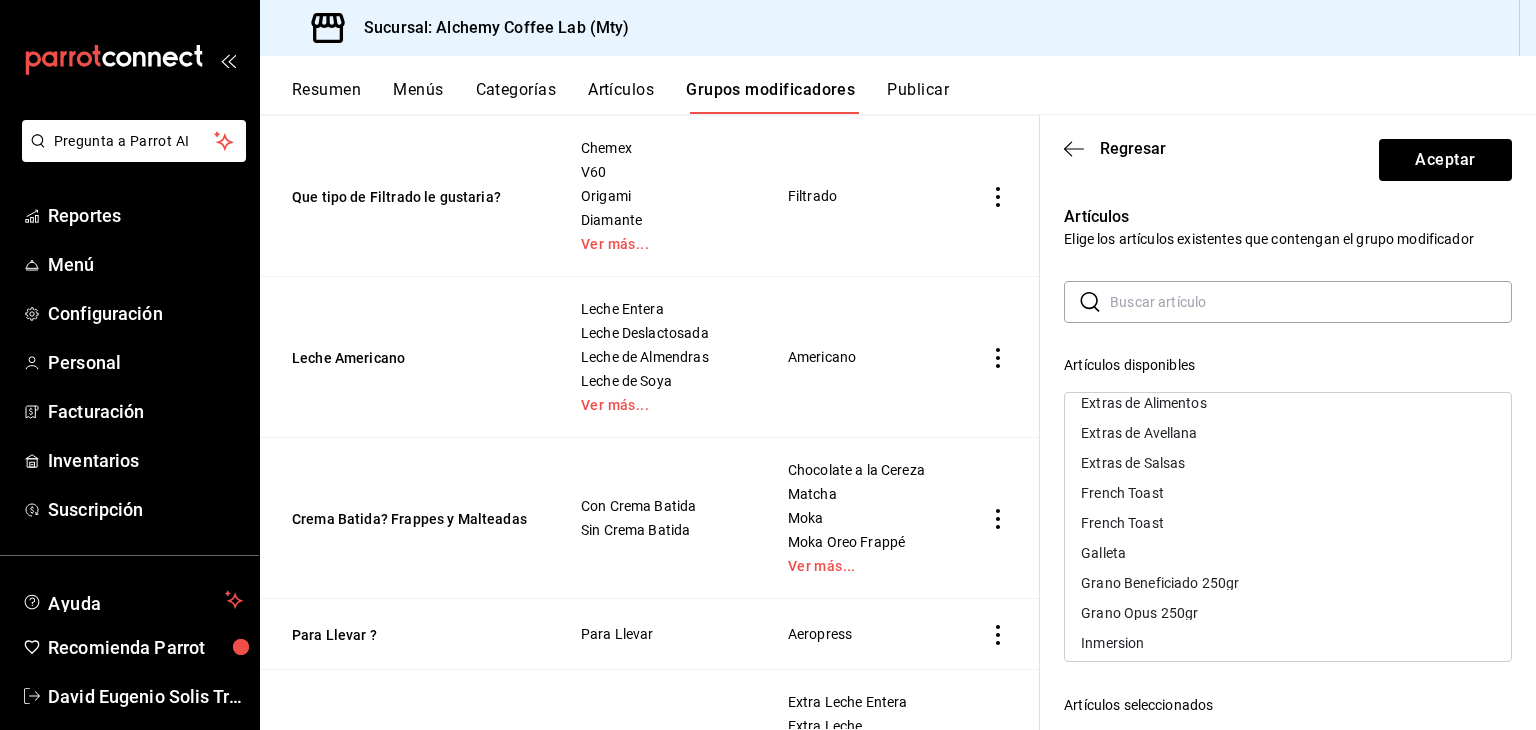 click on "French Toast" at bounding box center (1288, 493) 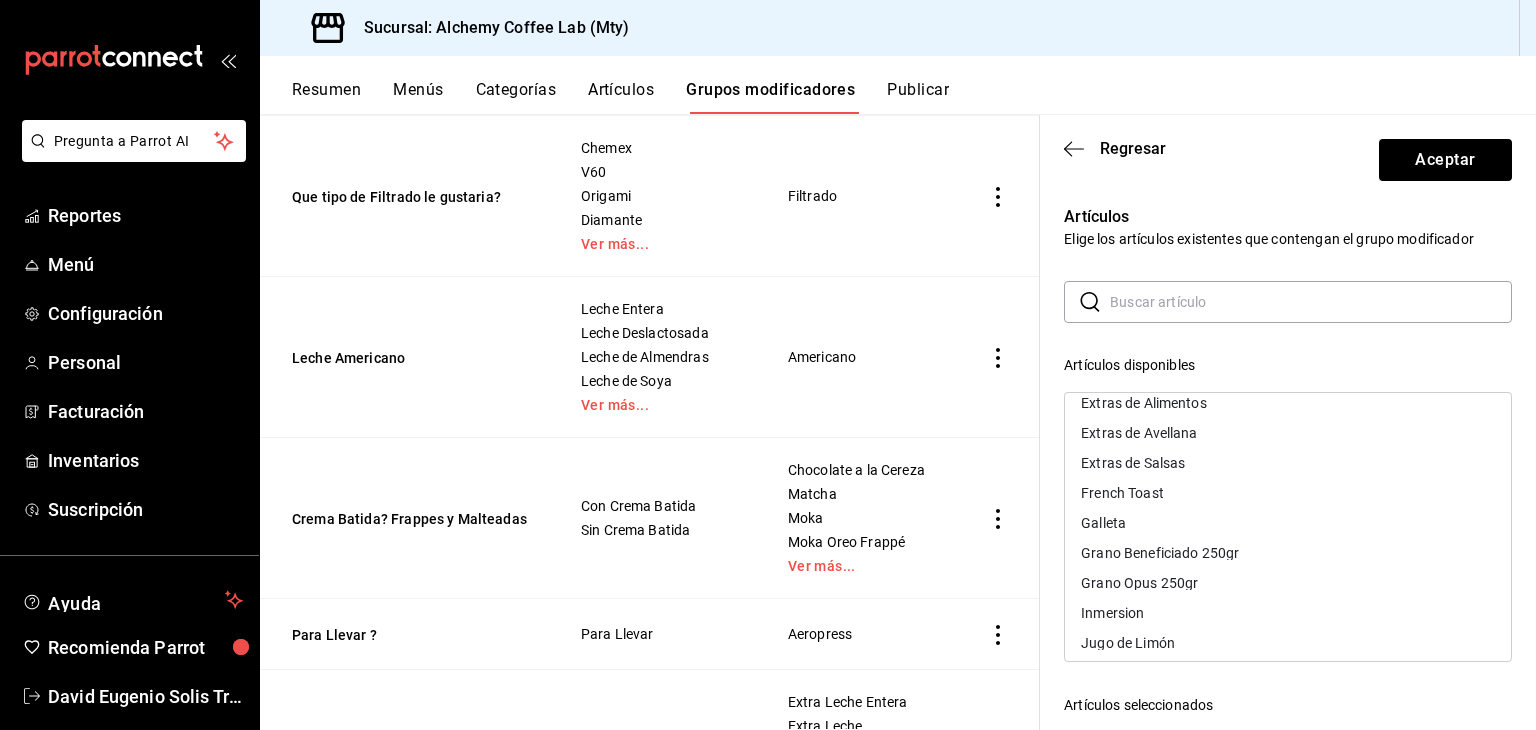 click on "French Toast" at bounding box center (1288, 493) 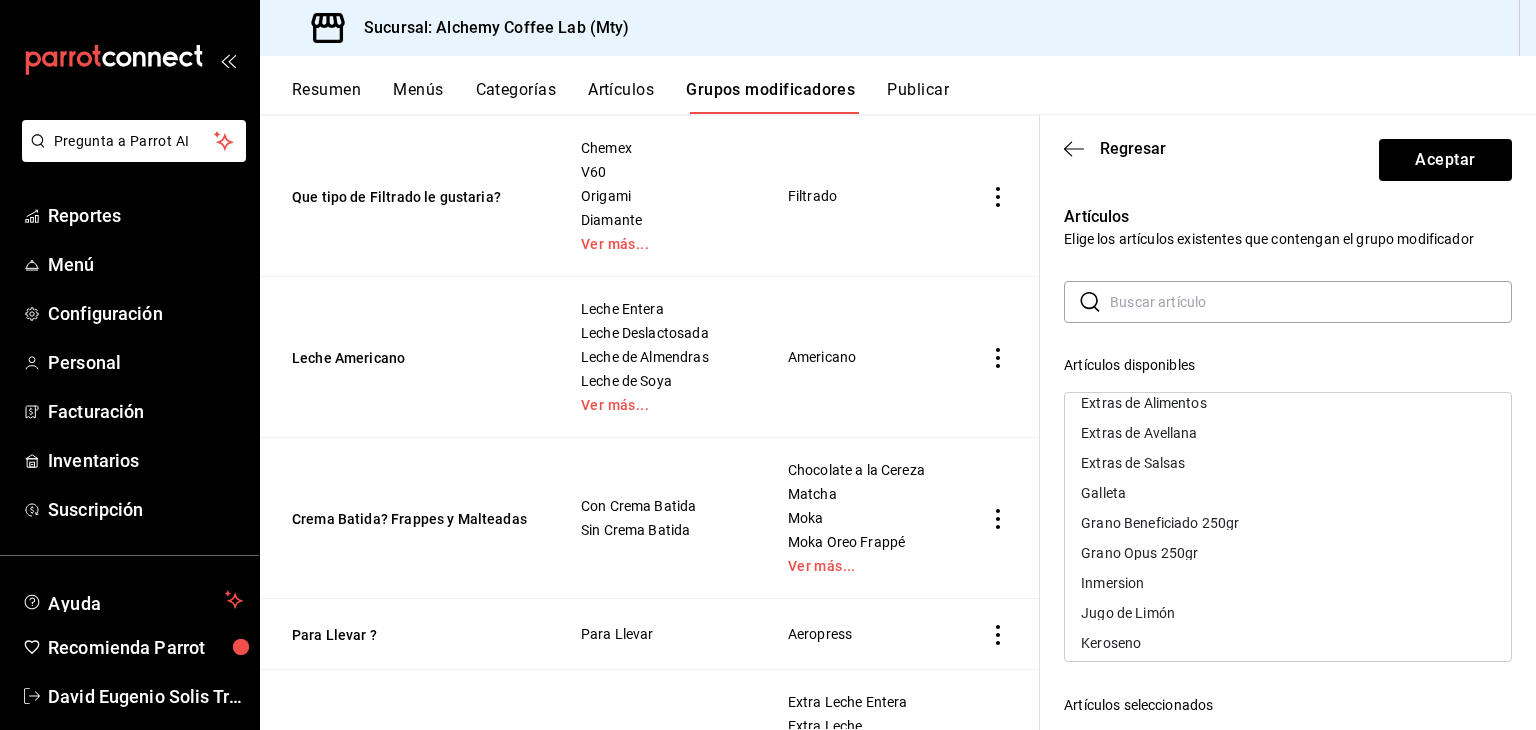 click on "Galleta" at bounding box center (1288, 493) 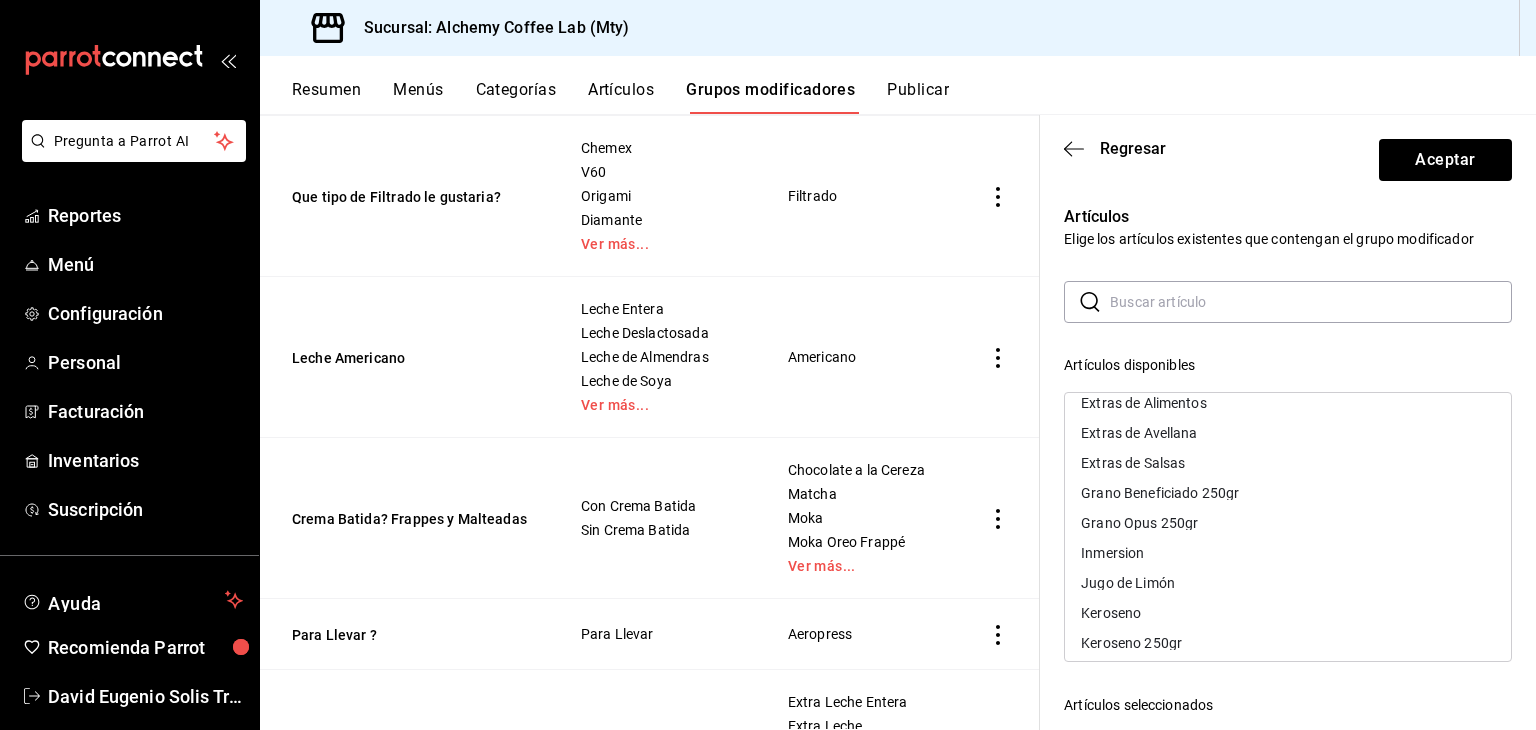click on "Inmersion" at bounding box center [1288, 553] 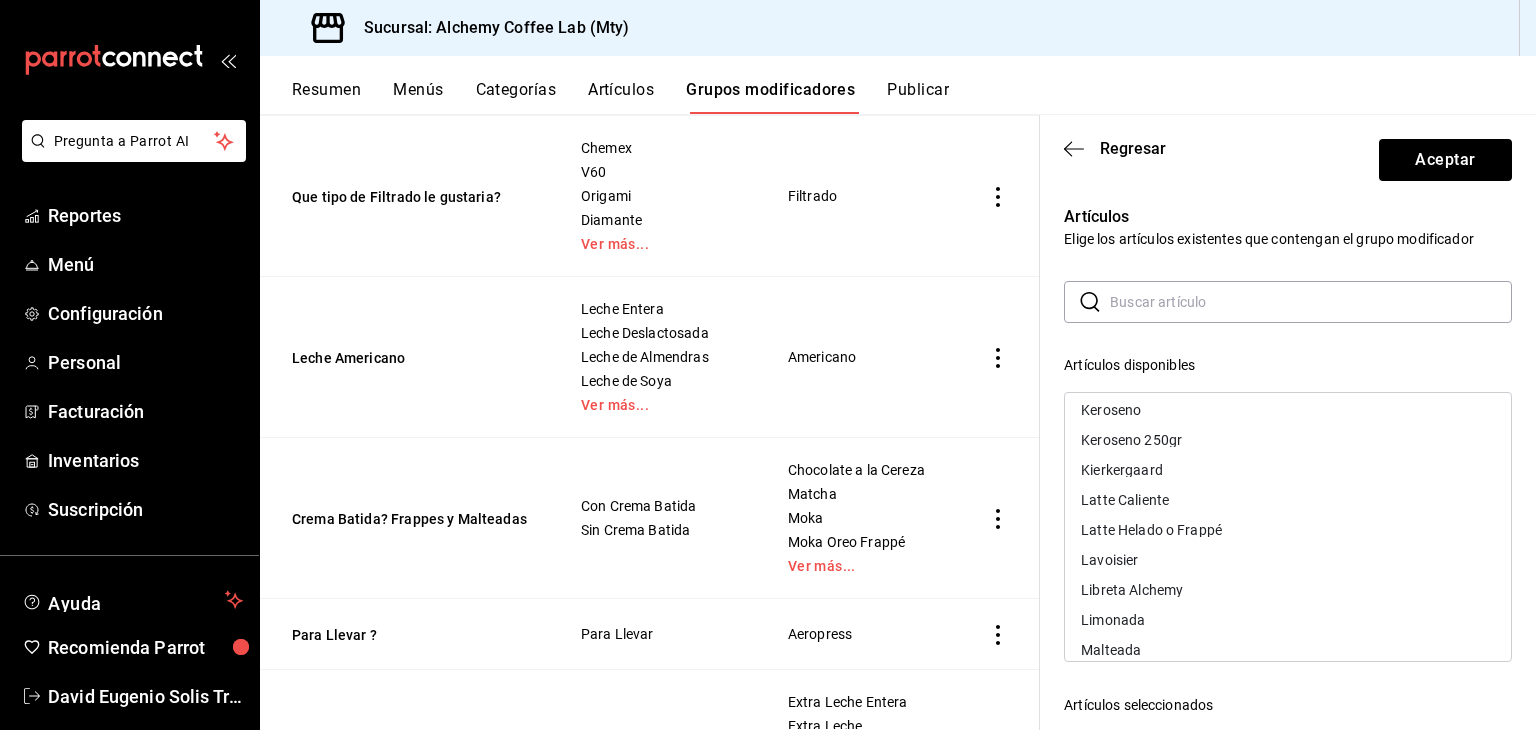 scroll, scrollTop: 2463, scrollLeft: 0, axis: vertical 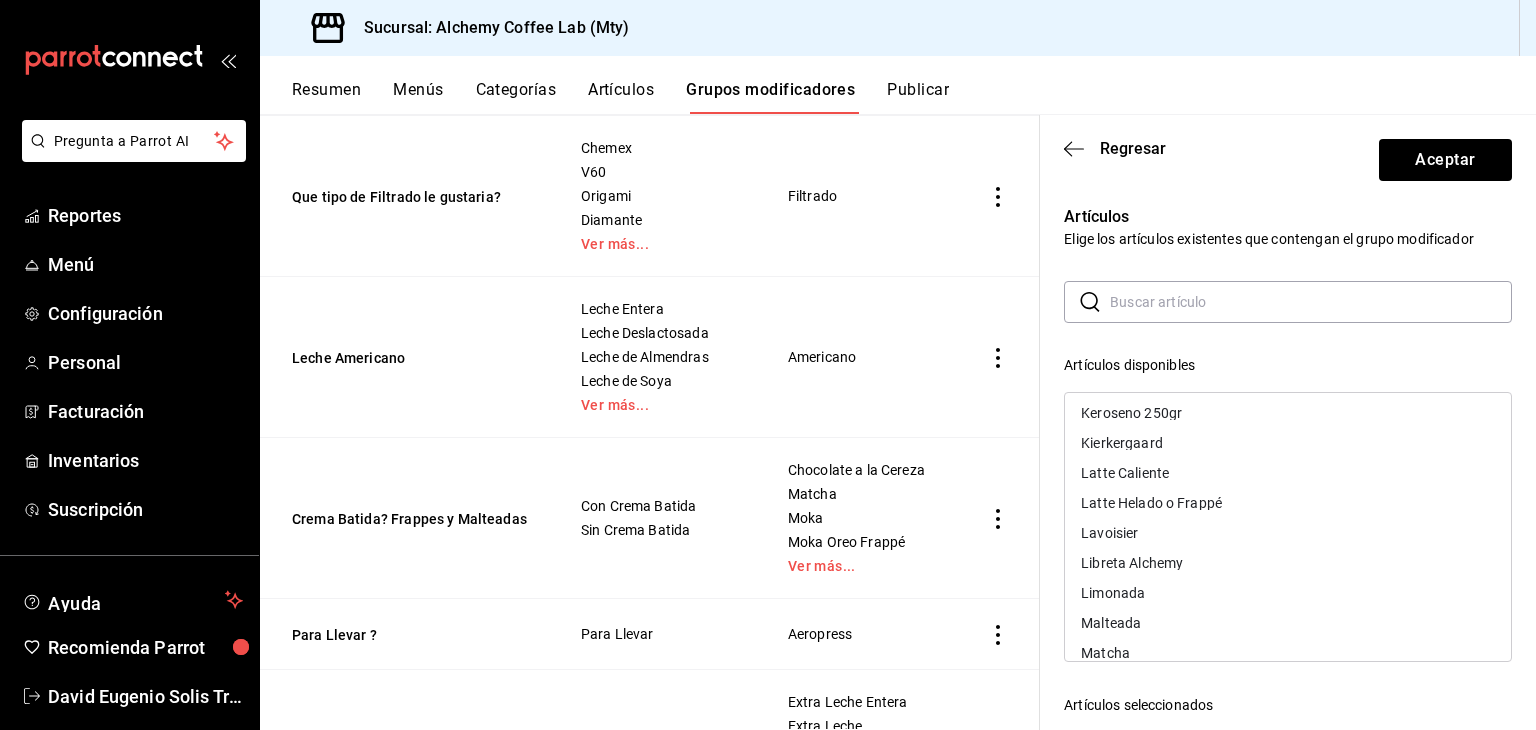 click on "Kierkergaard" at bounding box center (1288, 443) 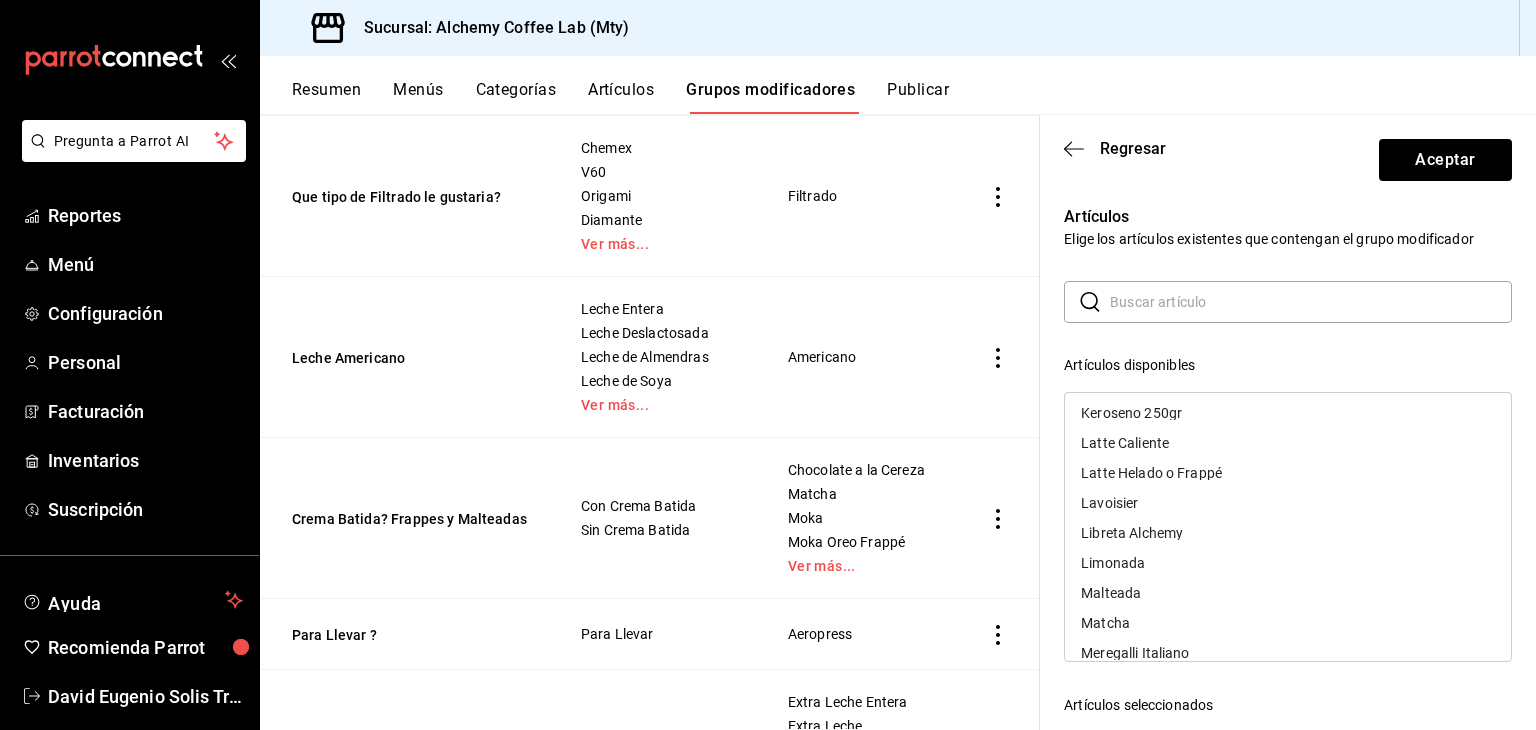 click on "Latte Caliente" at bounding box center (1288, 443) 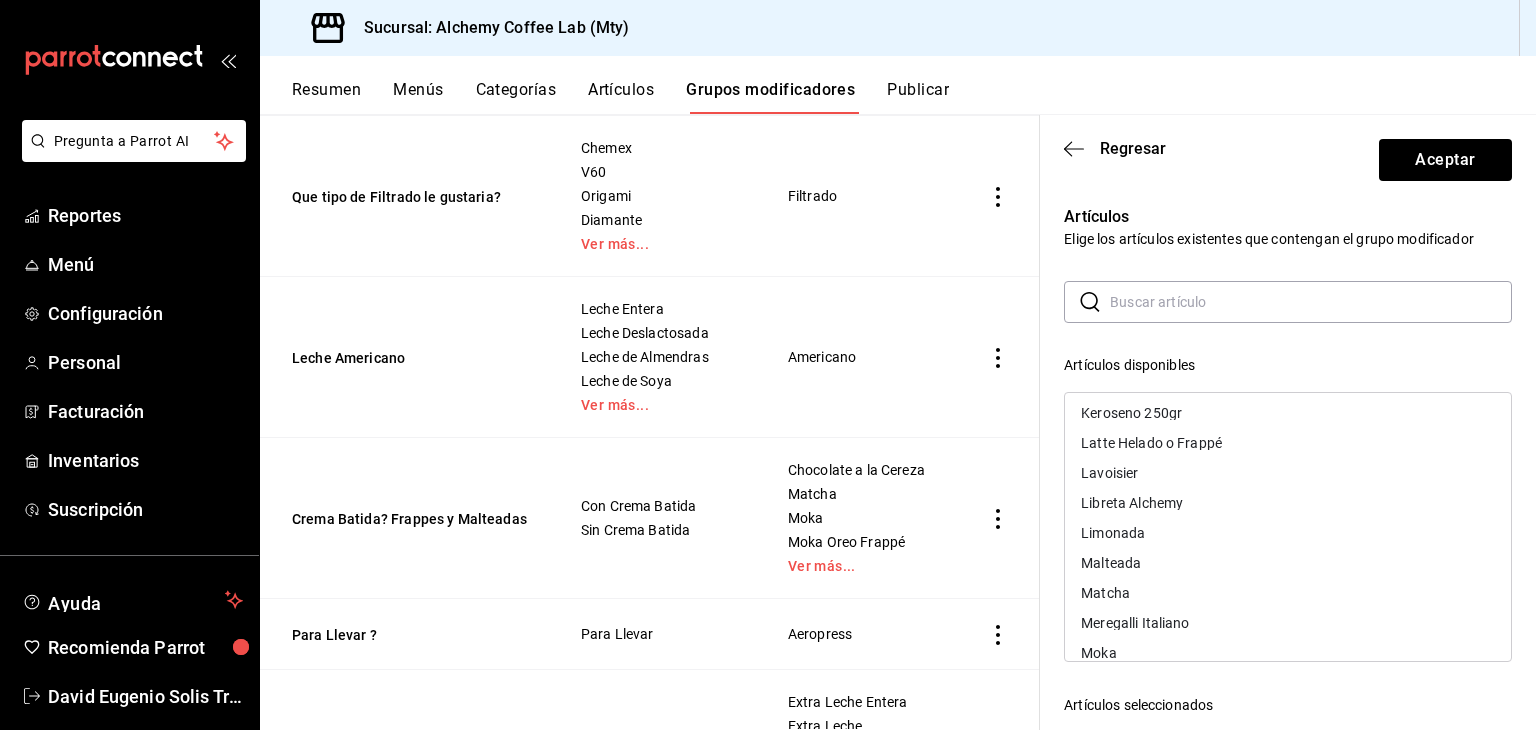 click on "Latte Helado o Frappé" at bounding box center (1288, 443) 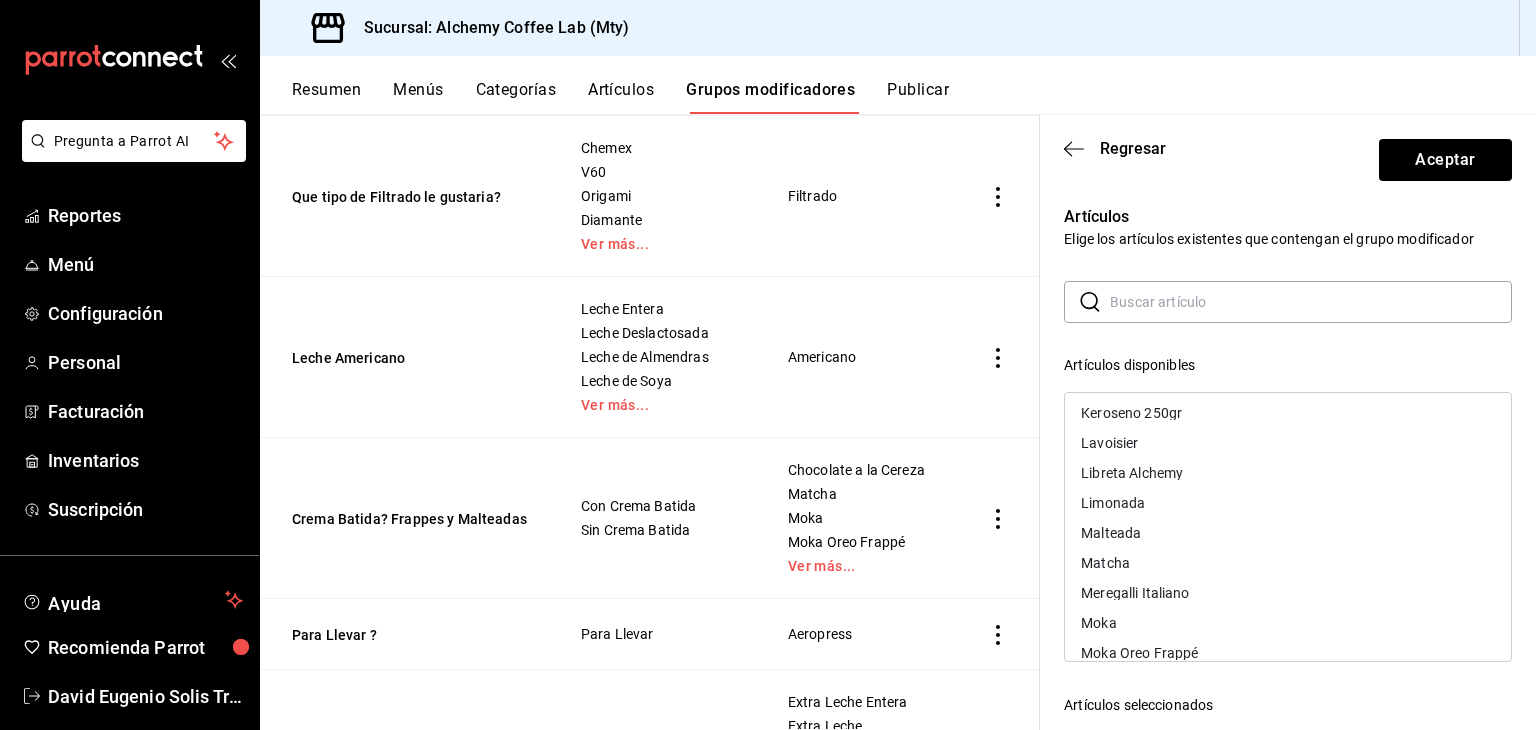 click on "Lavoisier" at bounding box center [1288, 443] 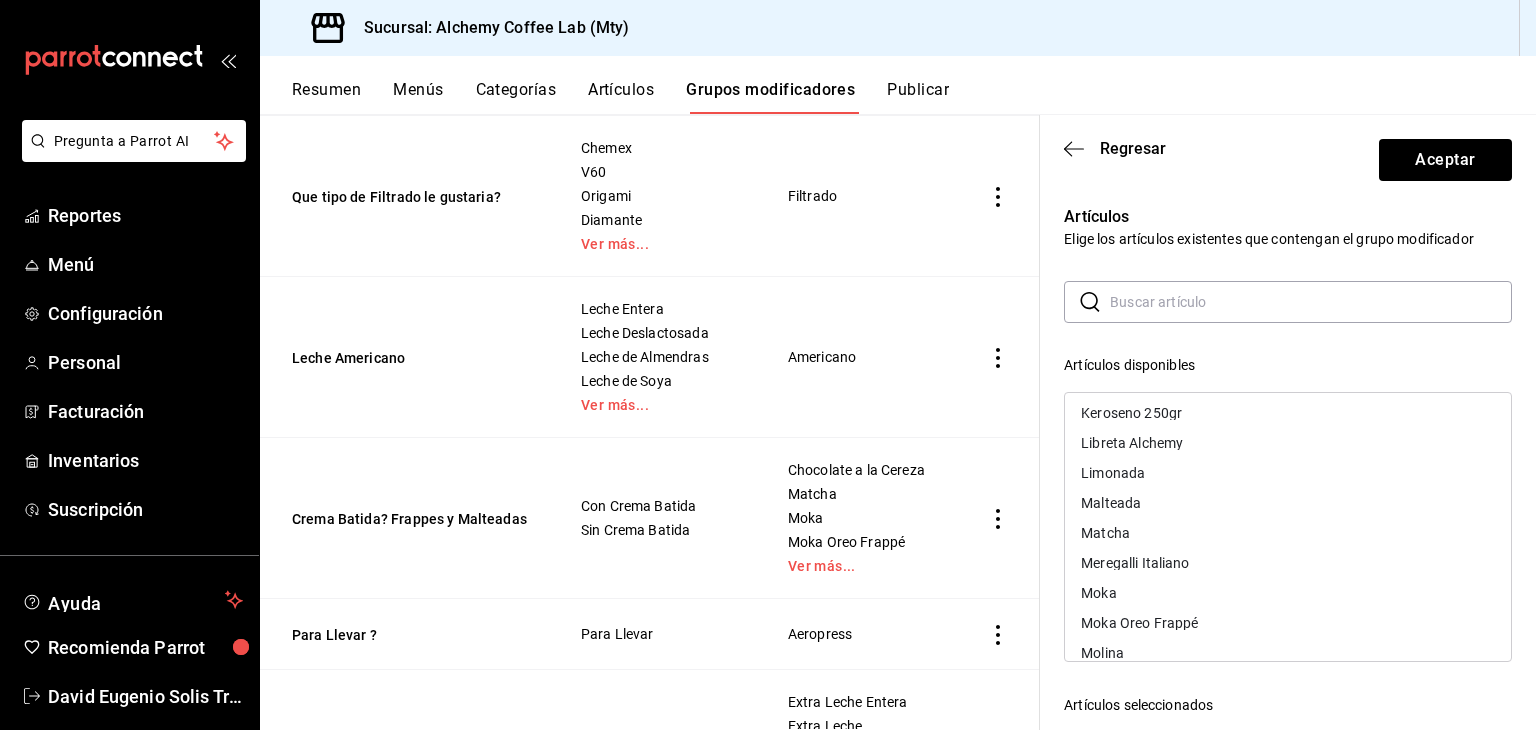 click on "Limonada" at bounding box center (1288, 473) 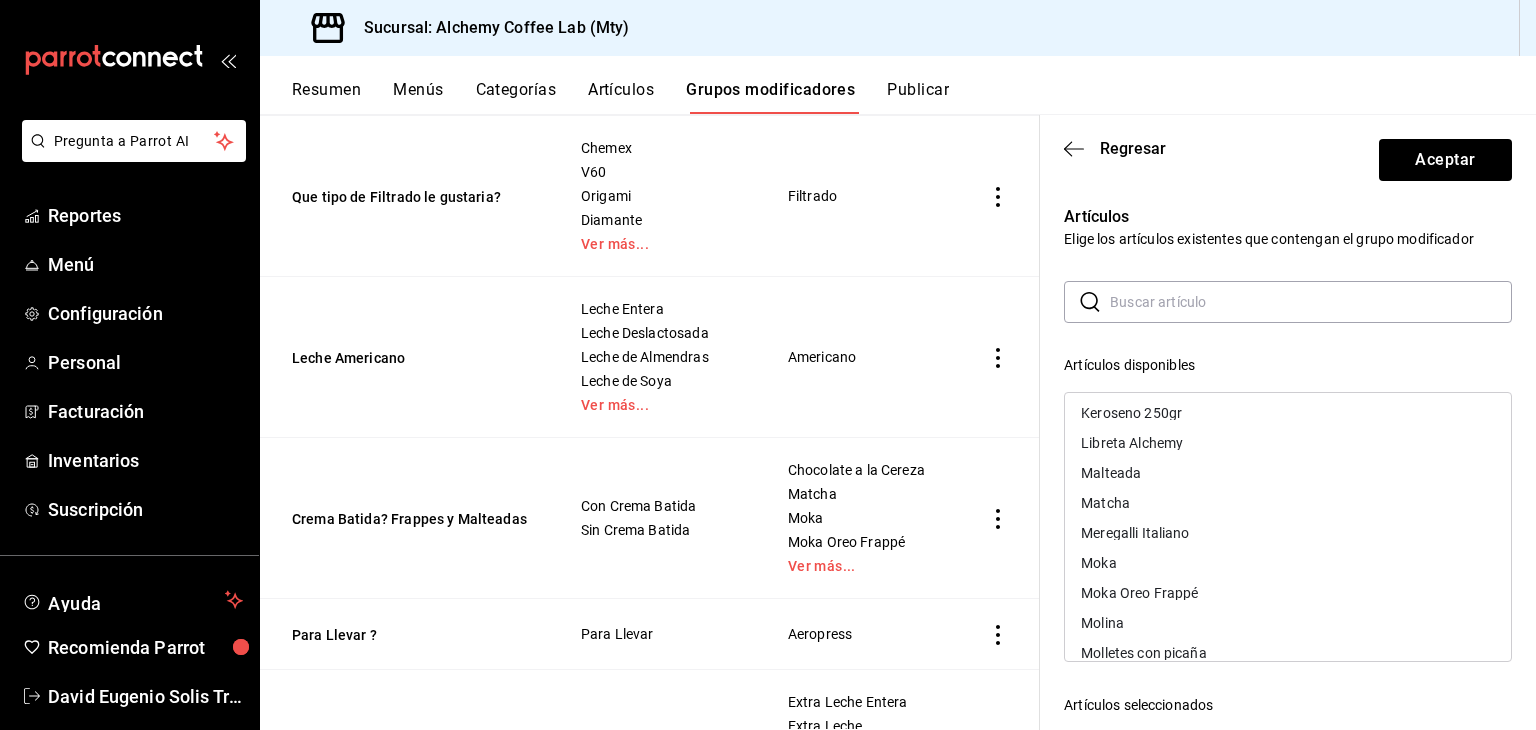 click on "Malteada" at bounding box center [1288, 473] 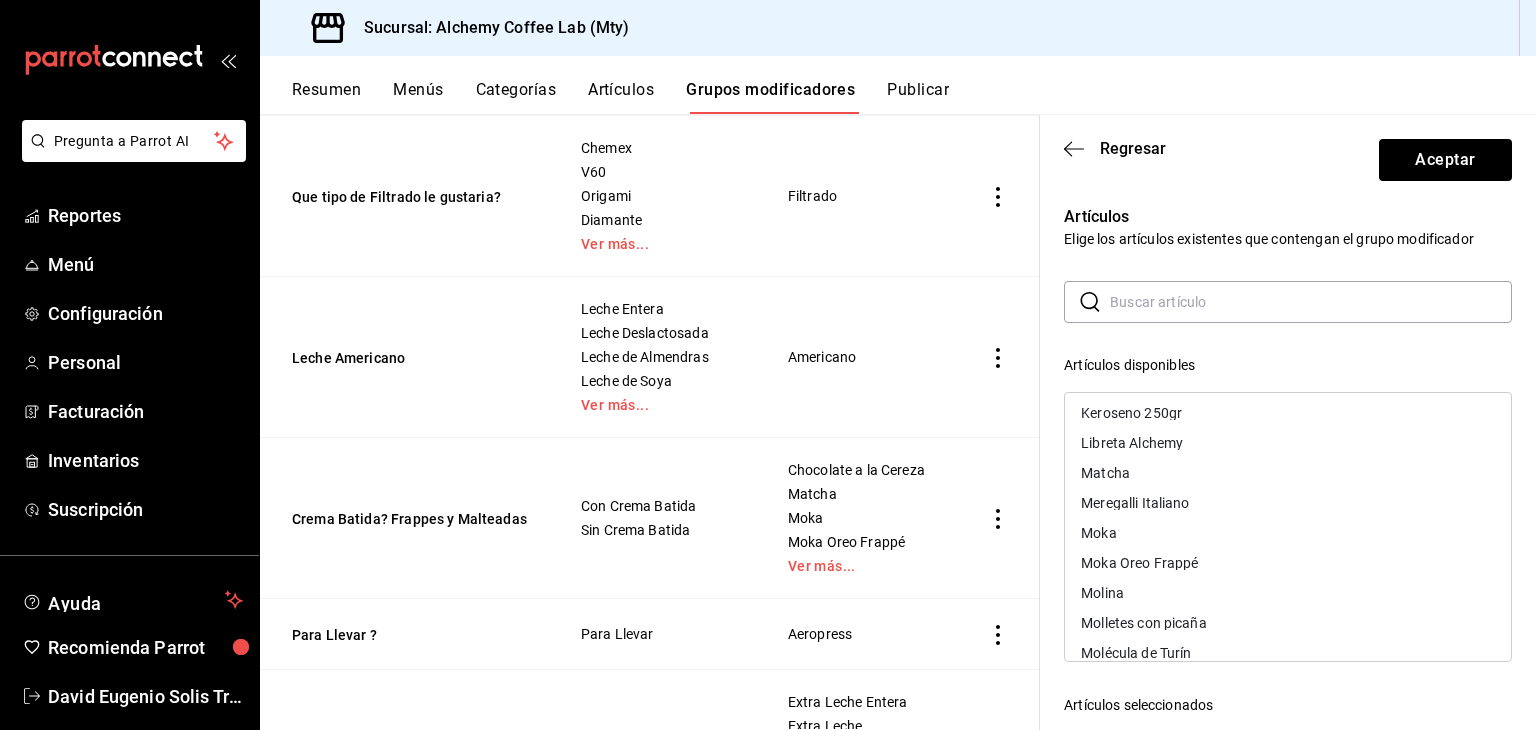 click on "Matcha" at bounding box center (1288, 473) 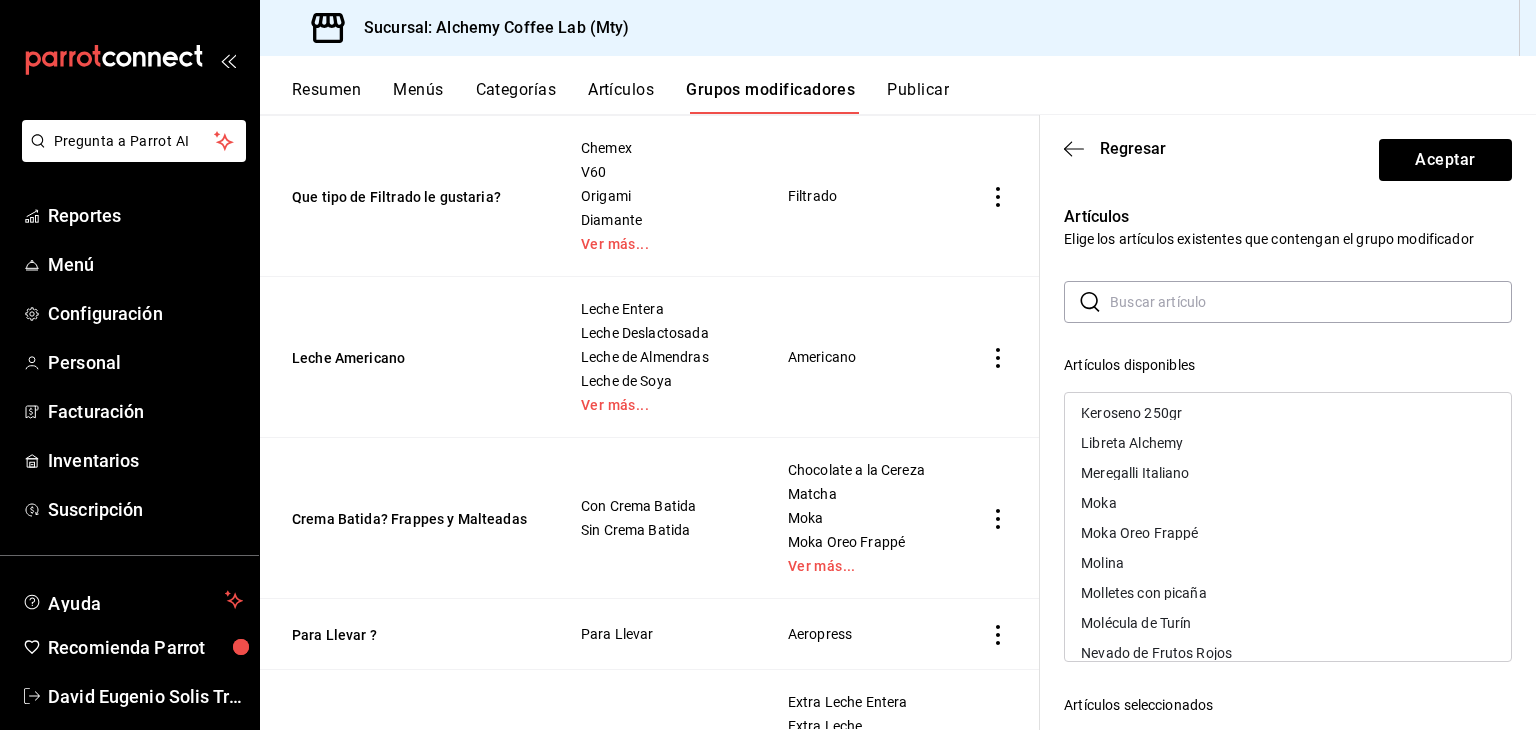 click on "Meregalli Italiano" at bounding box center (1288, 473) 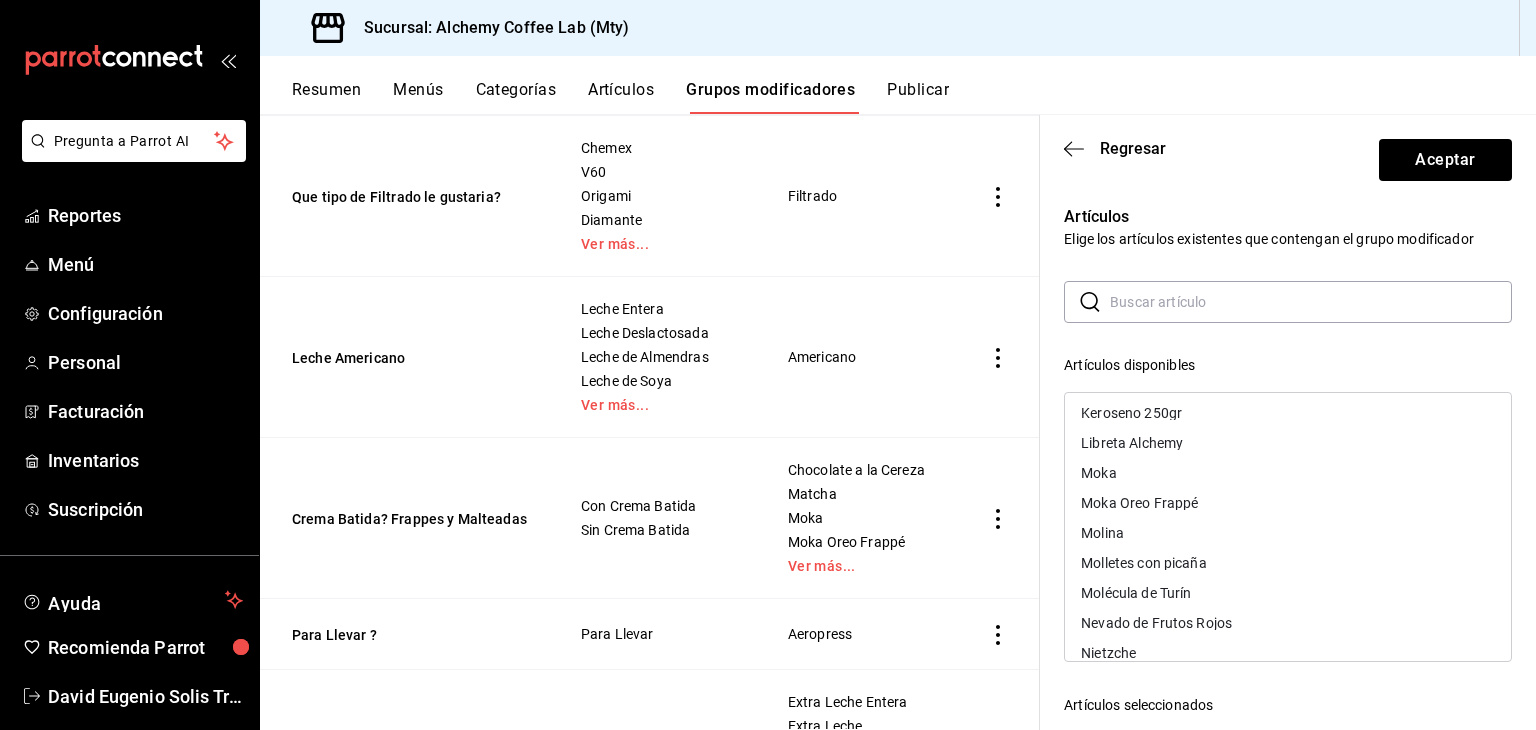 click on "Moka" at bounding box center [1288, 473] 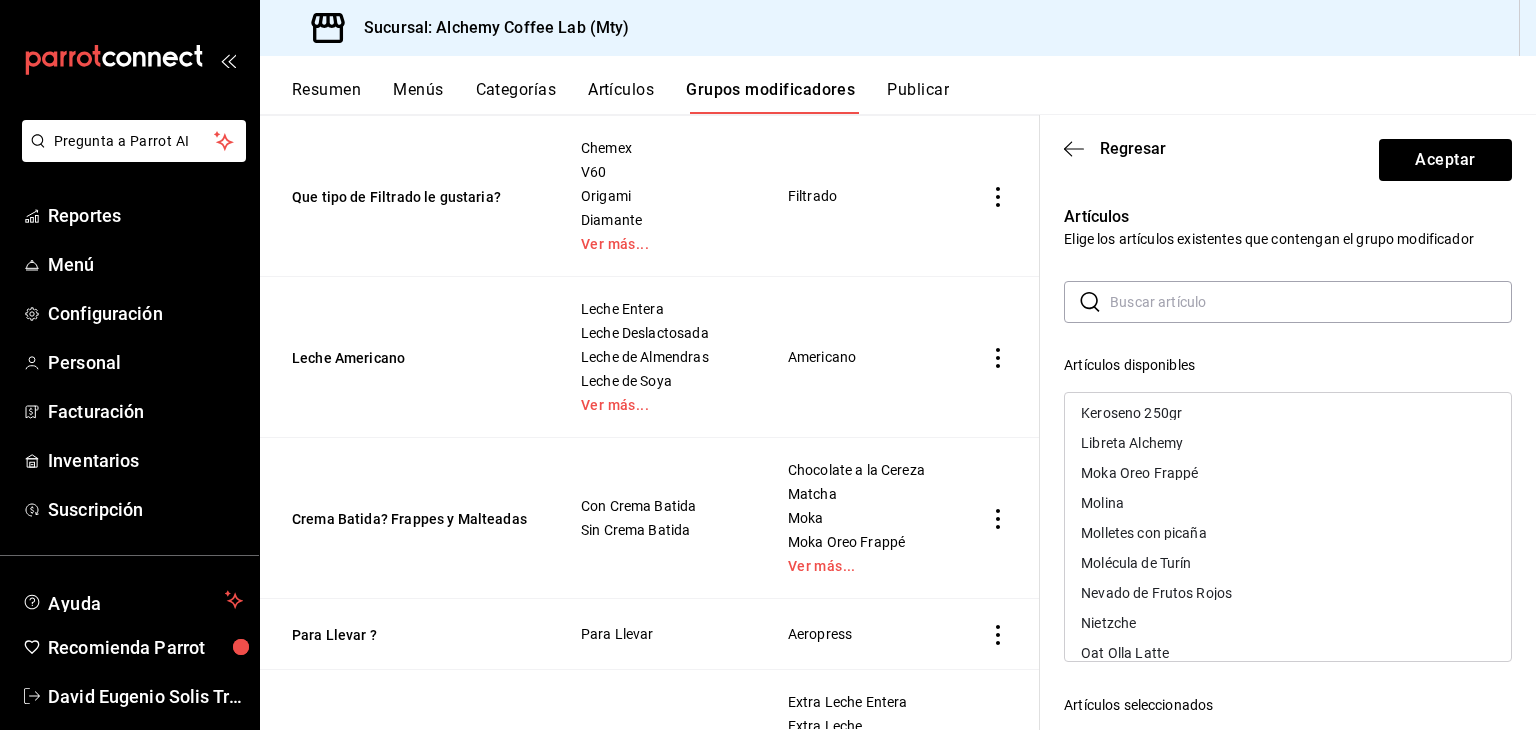 click on "Moka Oreo Frappé" at bounding box center [1288, 473] 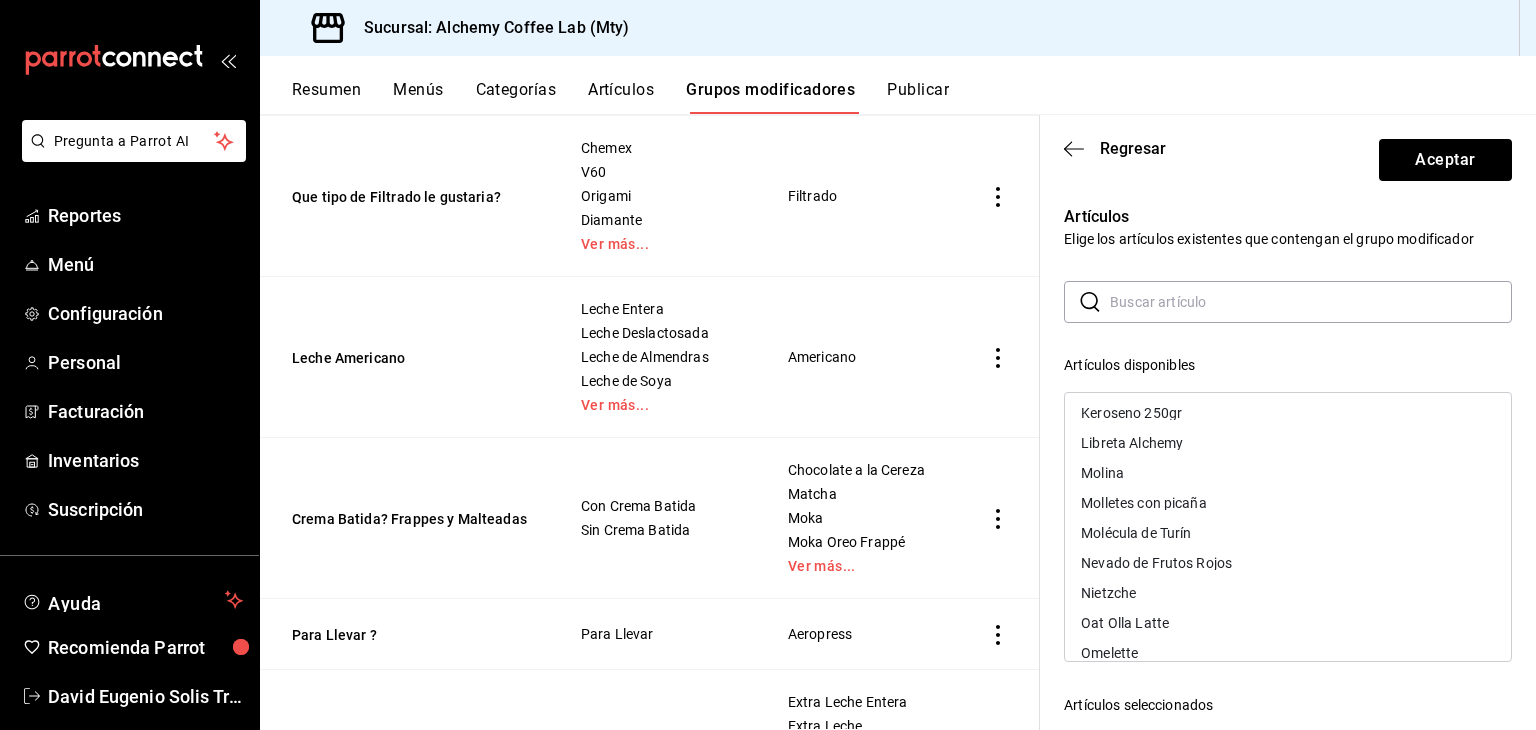 click on "Molina" at bounding box center [1288, 473] 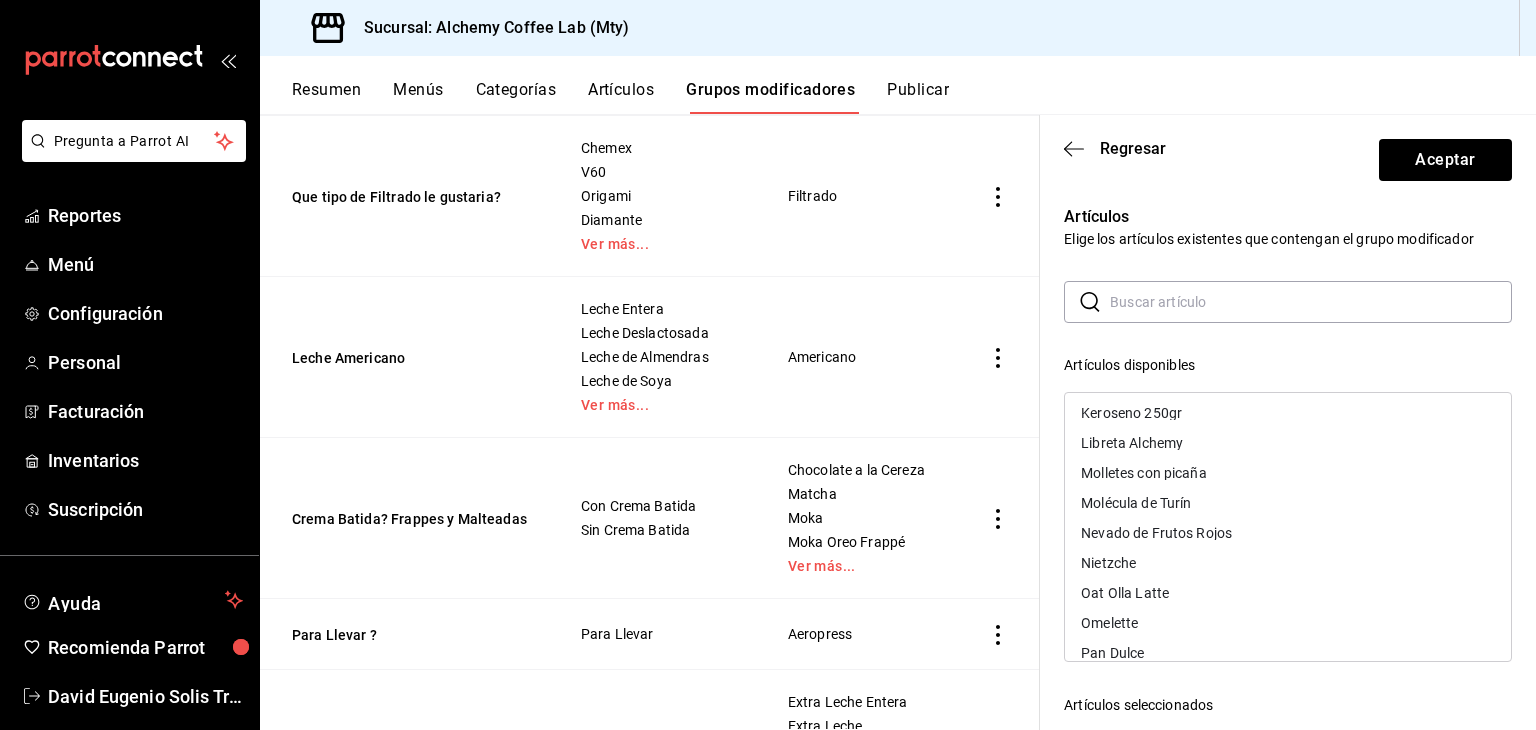 click on "Molletes con picaña" at bounding box center [1144, 473] 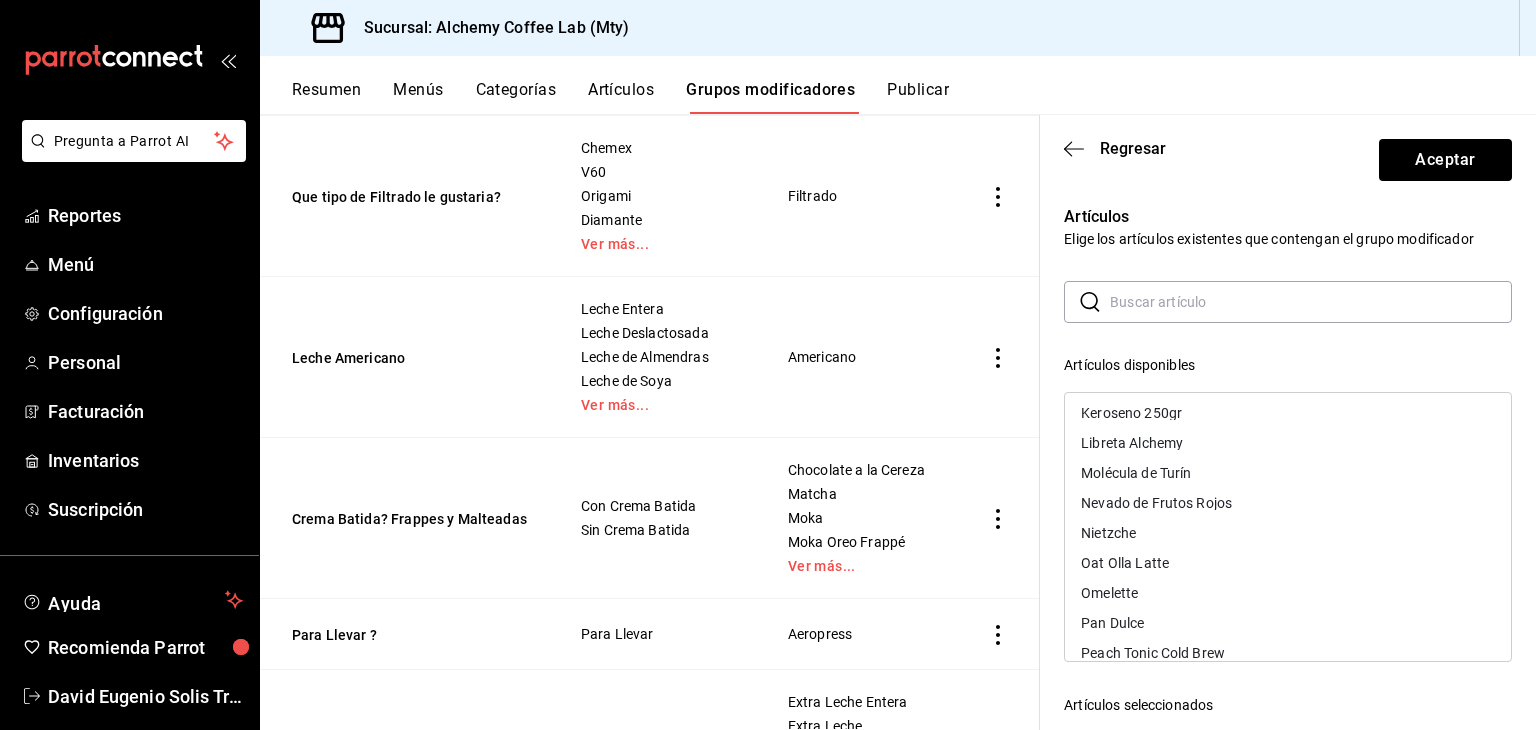 click on "Molécula de Turín" at bounding box center [1288, 473] 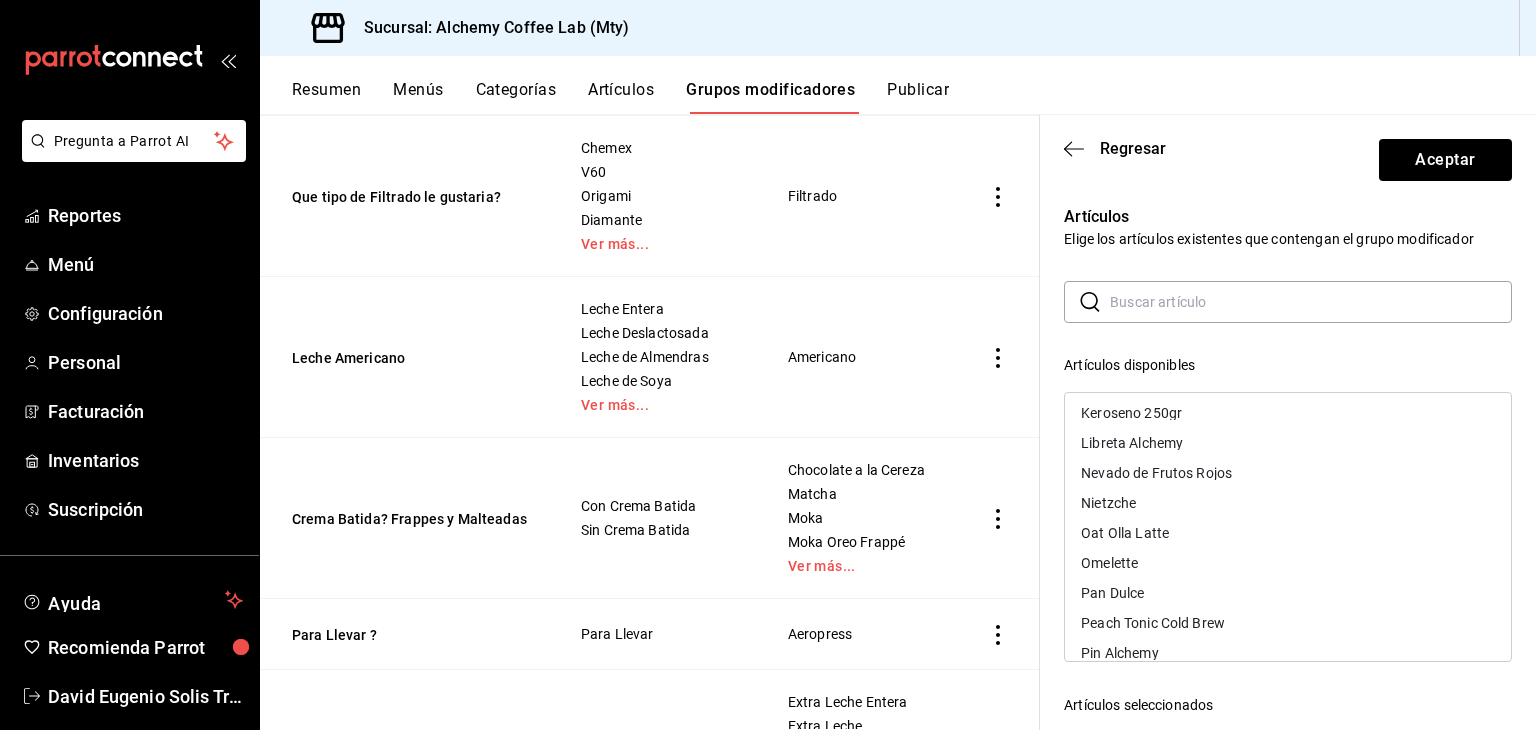 click on "Nevado de Frutos Rojos" at bounding box center (1156, 473) 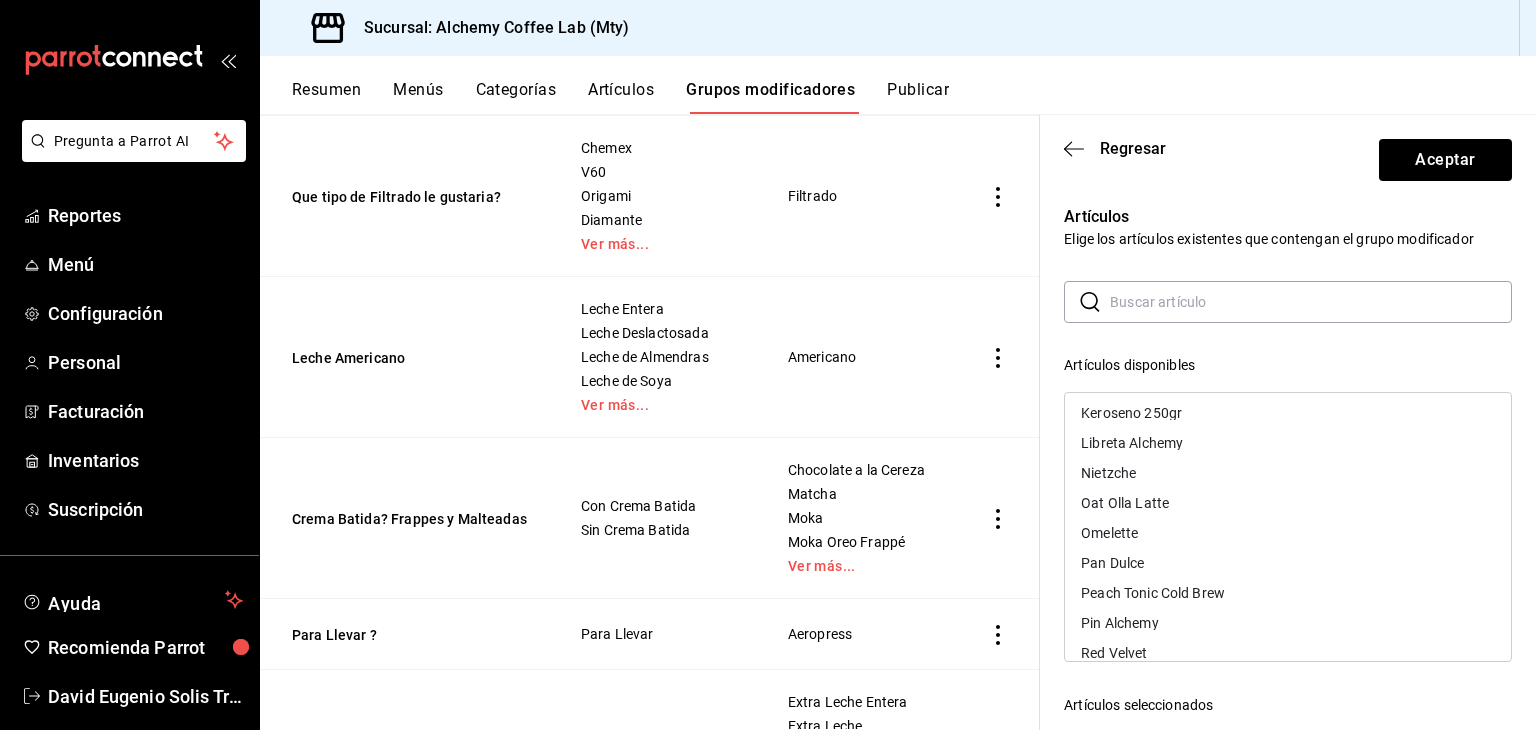 click on "Nietzche" at bounding box center (1288, 473) 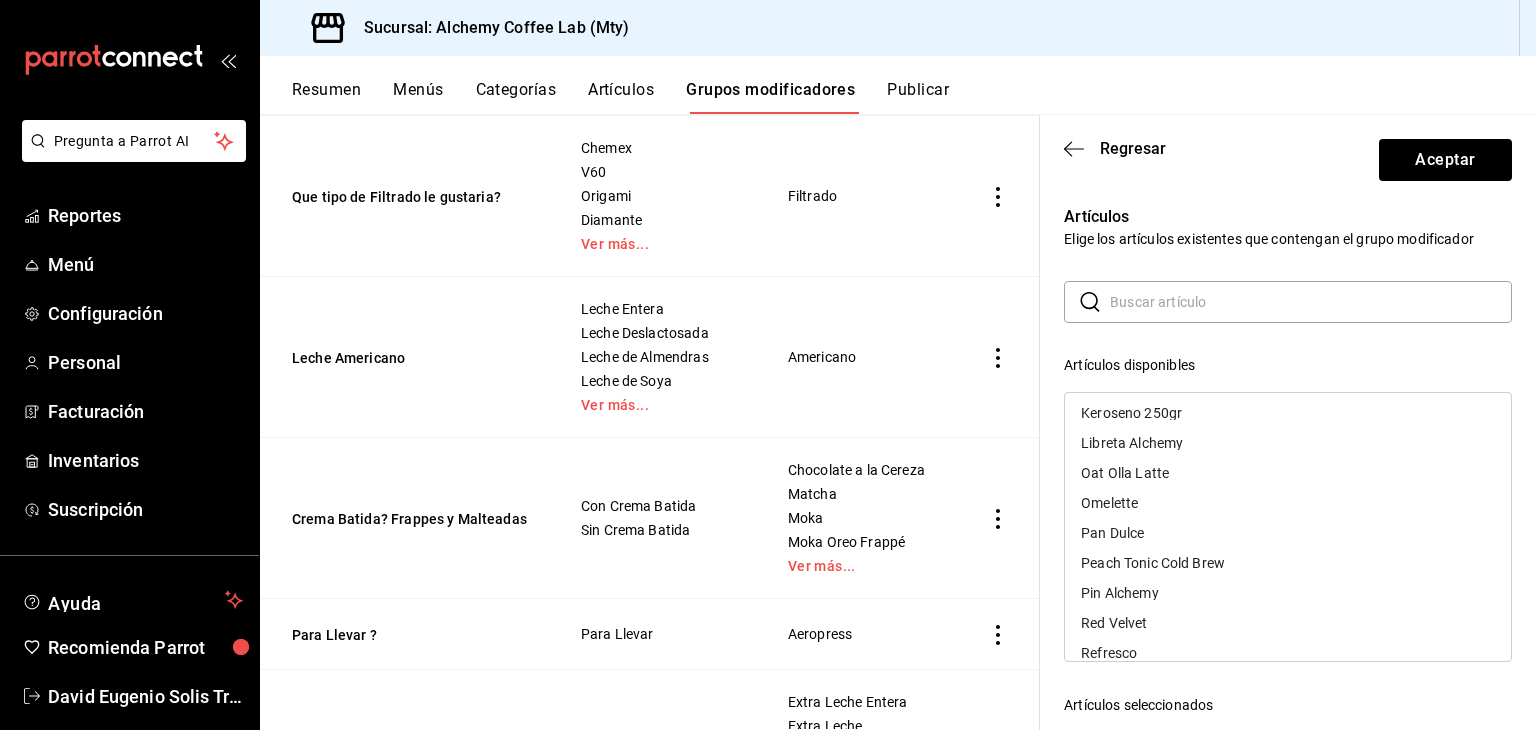 click on "Oat Olla Latte" at bounding box center [1288, 473] 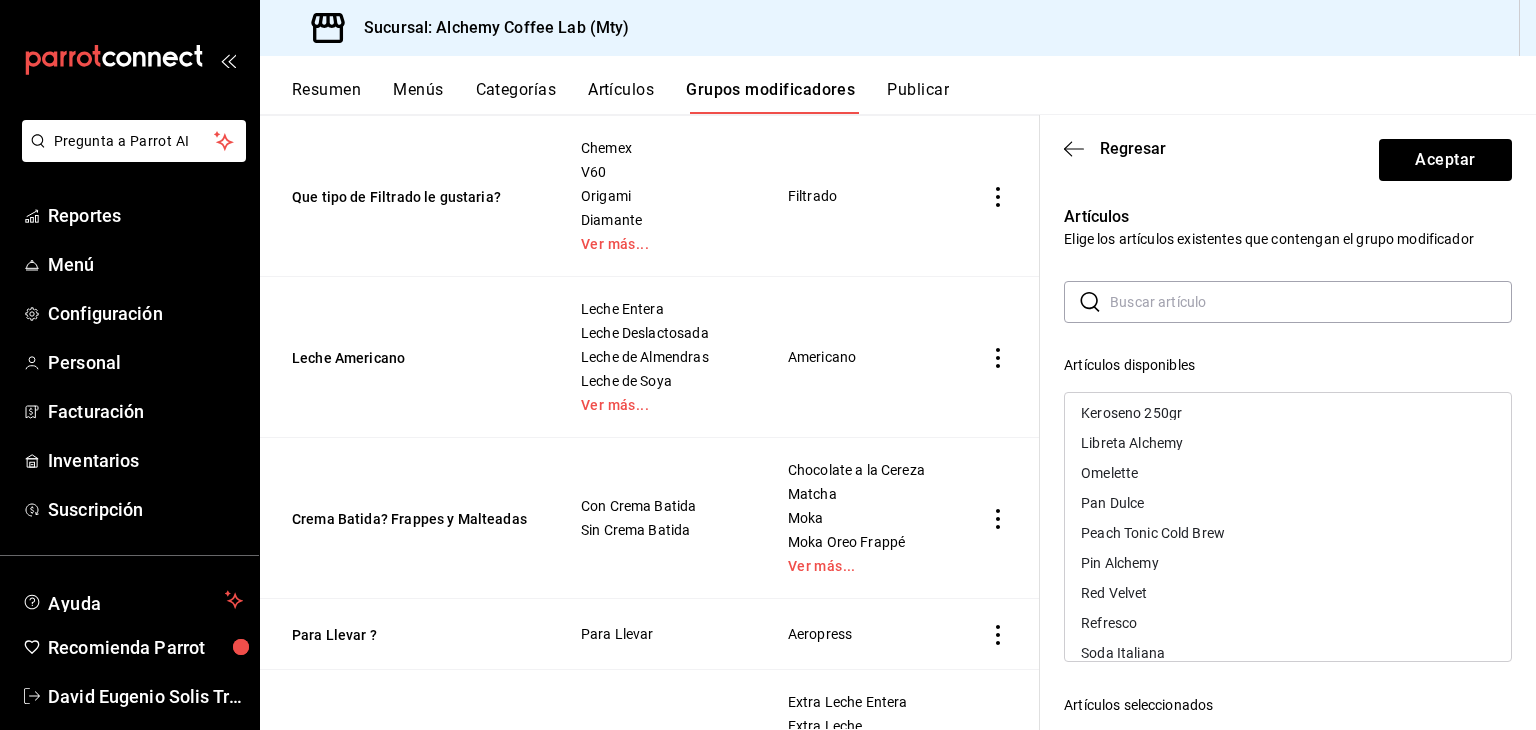 click on "Omelette" at bounding box center [1288, 473] 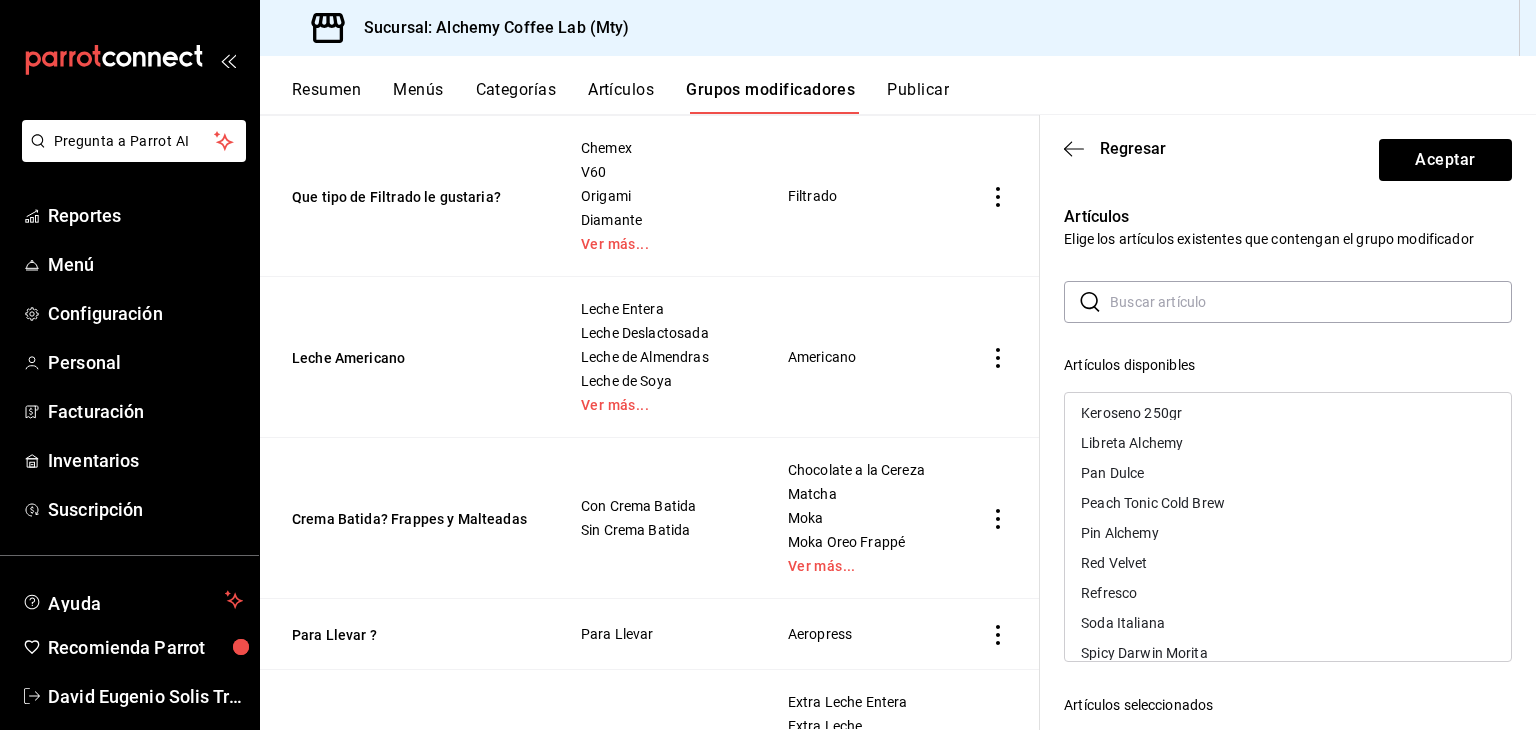 click on "Pan Dulce" at bounding box center [1288, 473] 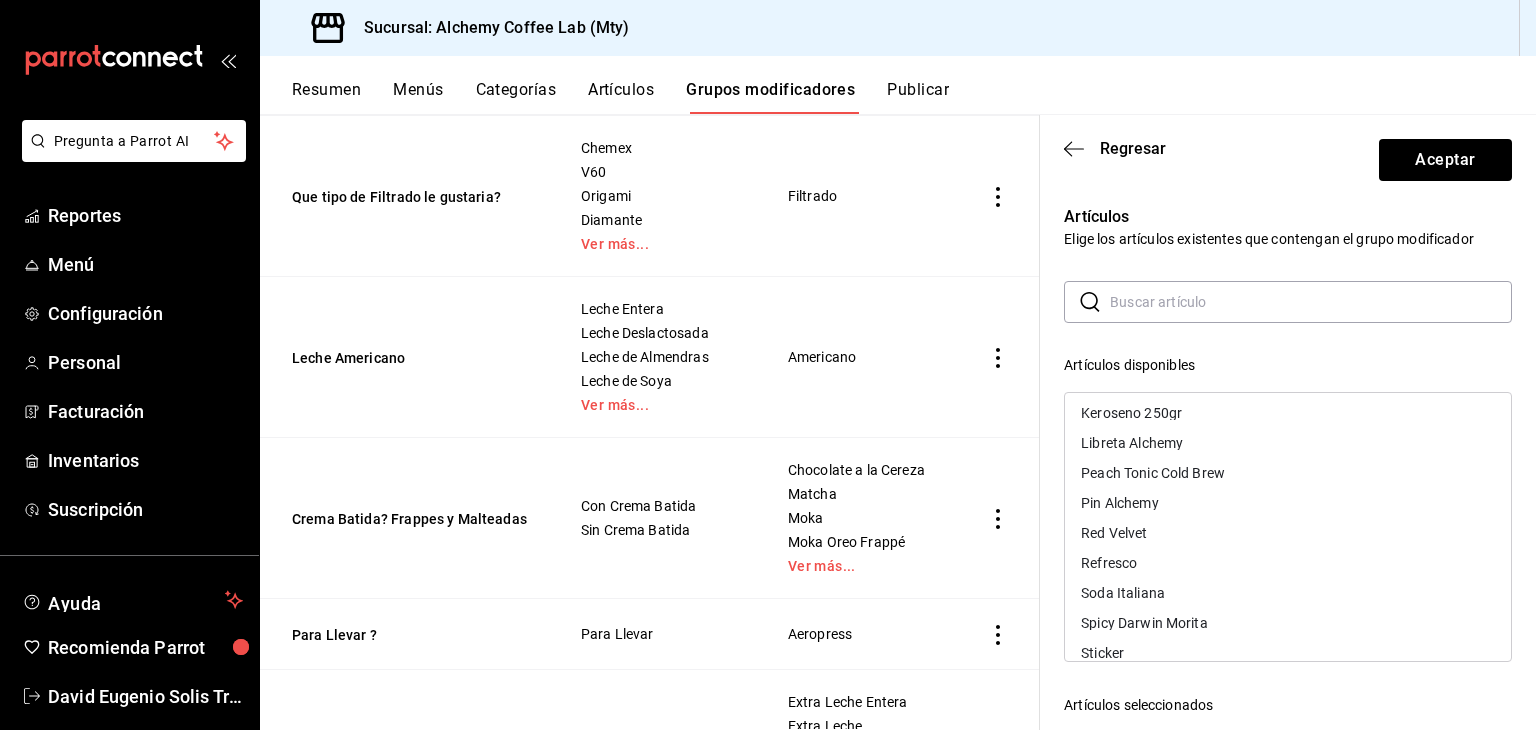 click on "Peach Tonic Cold Brew" at bounding box center [1153, 473] 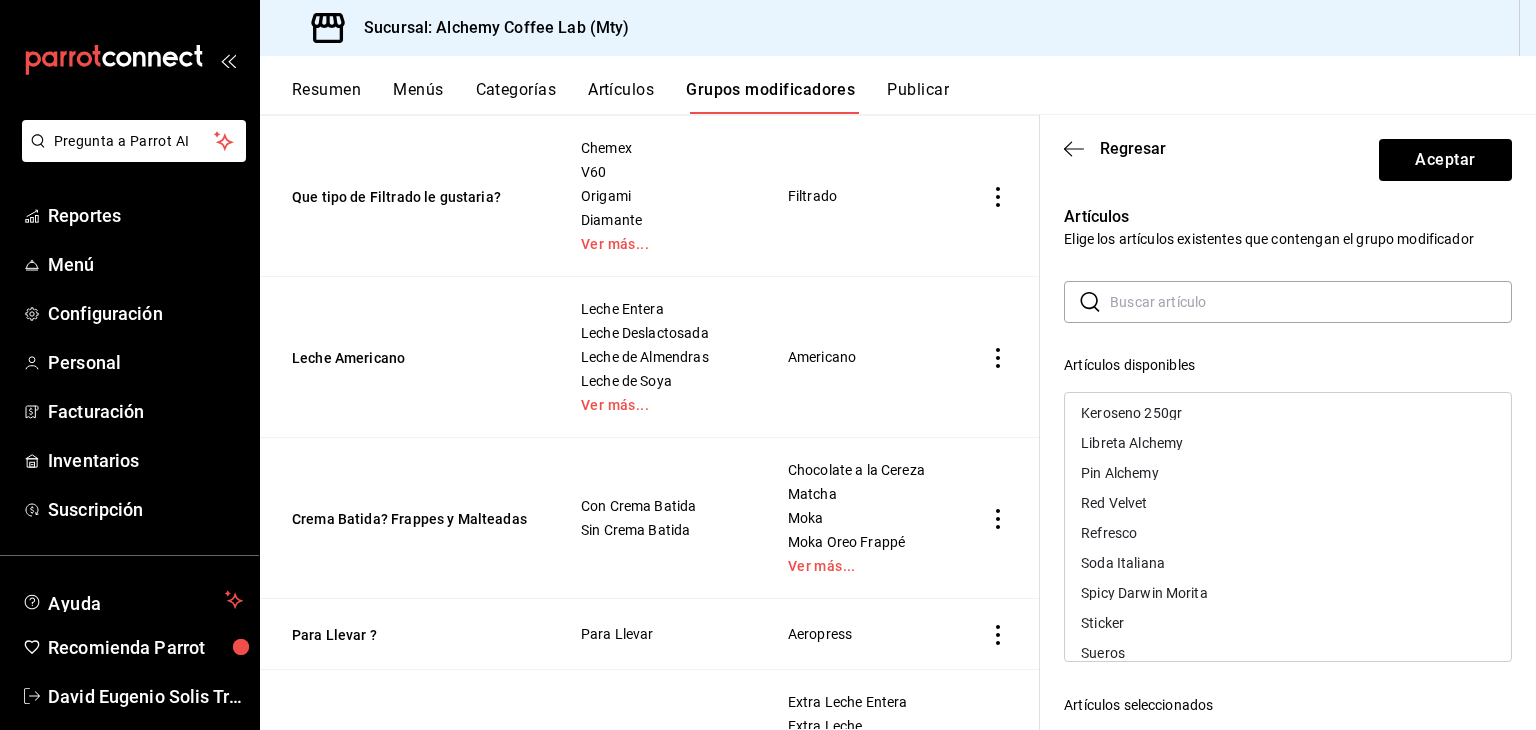 click on "Red Velvet" at bounding box center (1288, 503) 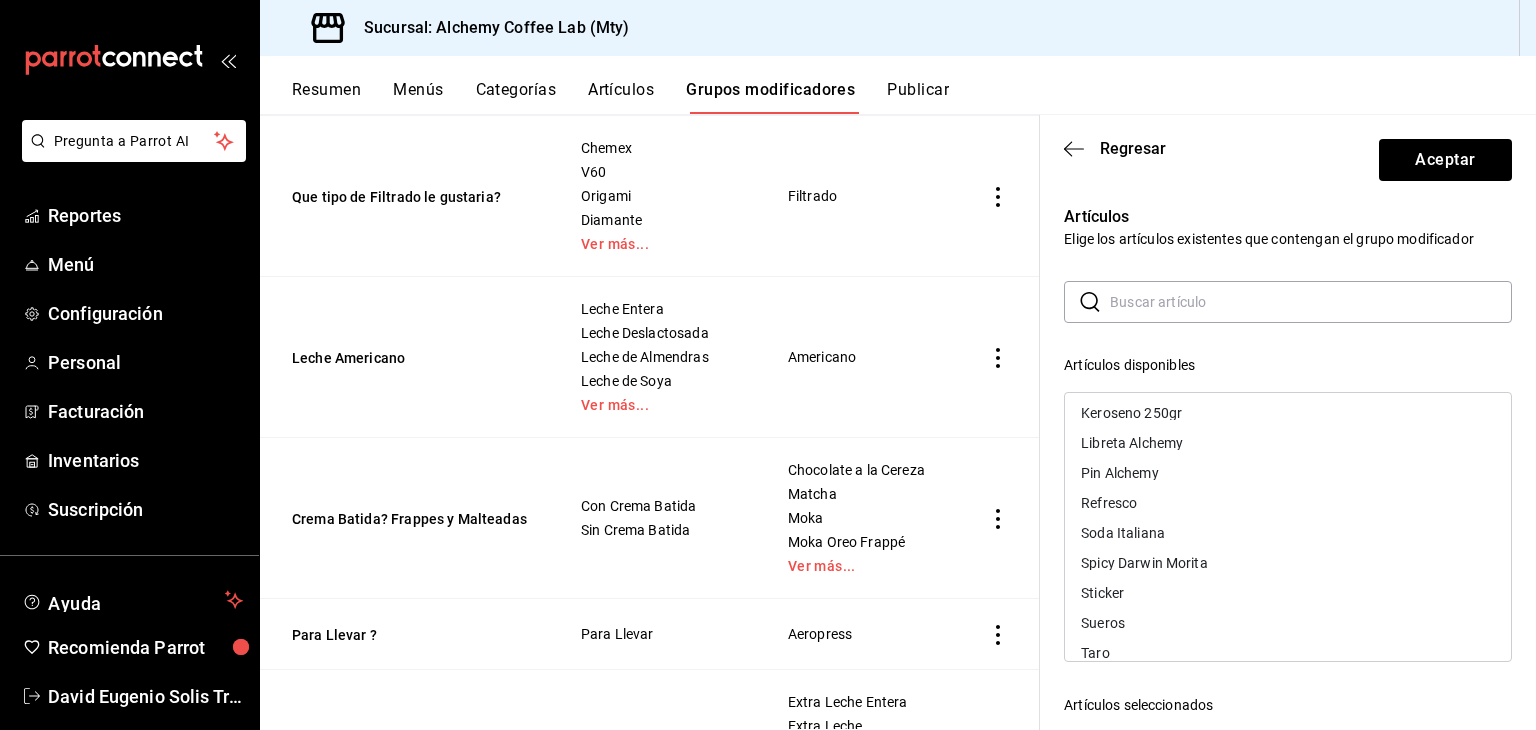 click on "Refresco" at bounding box center [1288, 503] 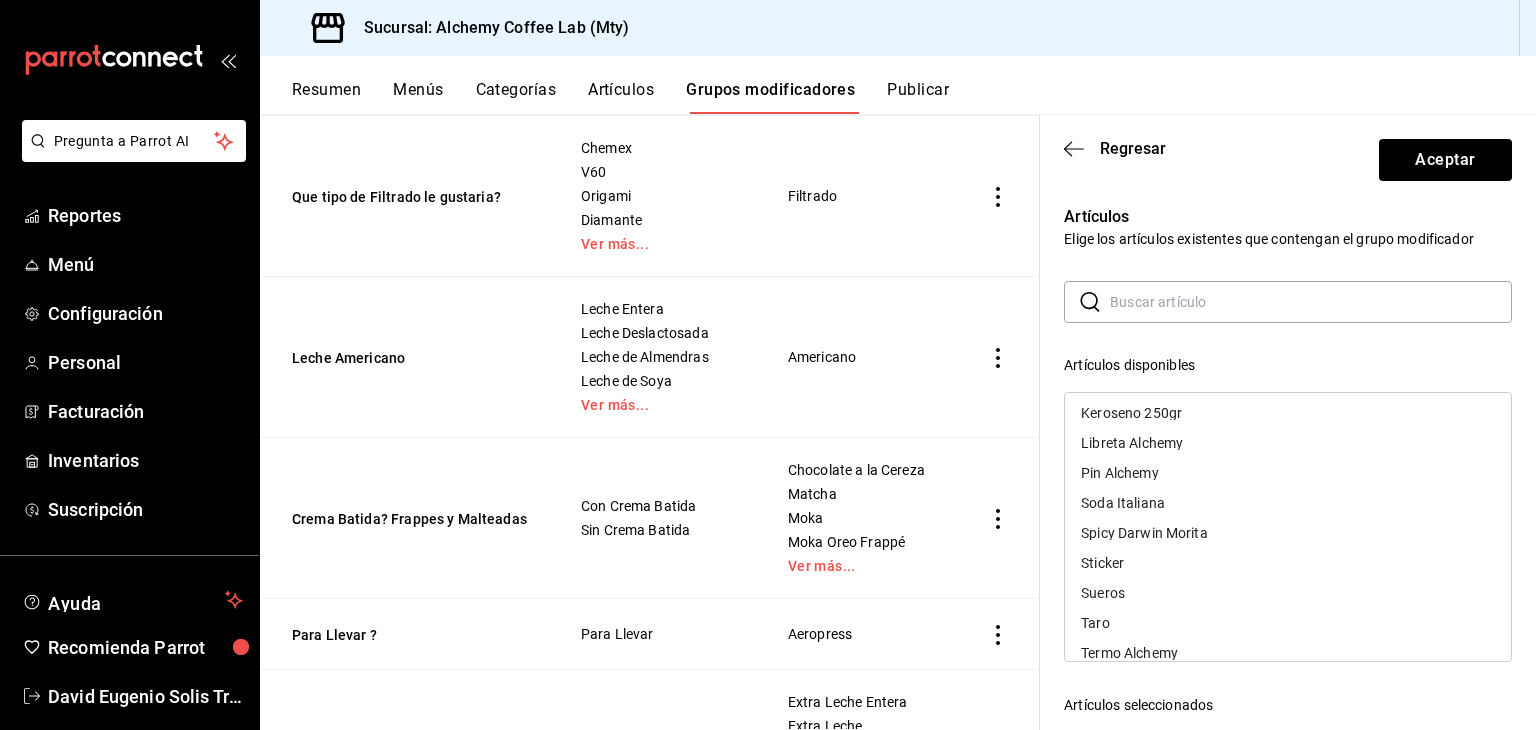 click on "Soda Italiana" at bounding box center [1288, 503] 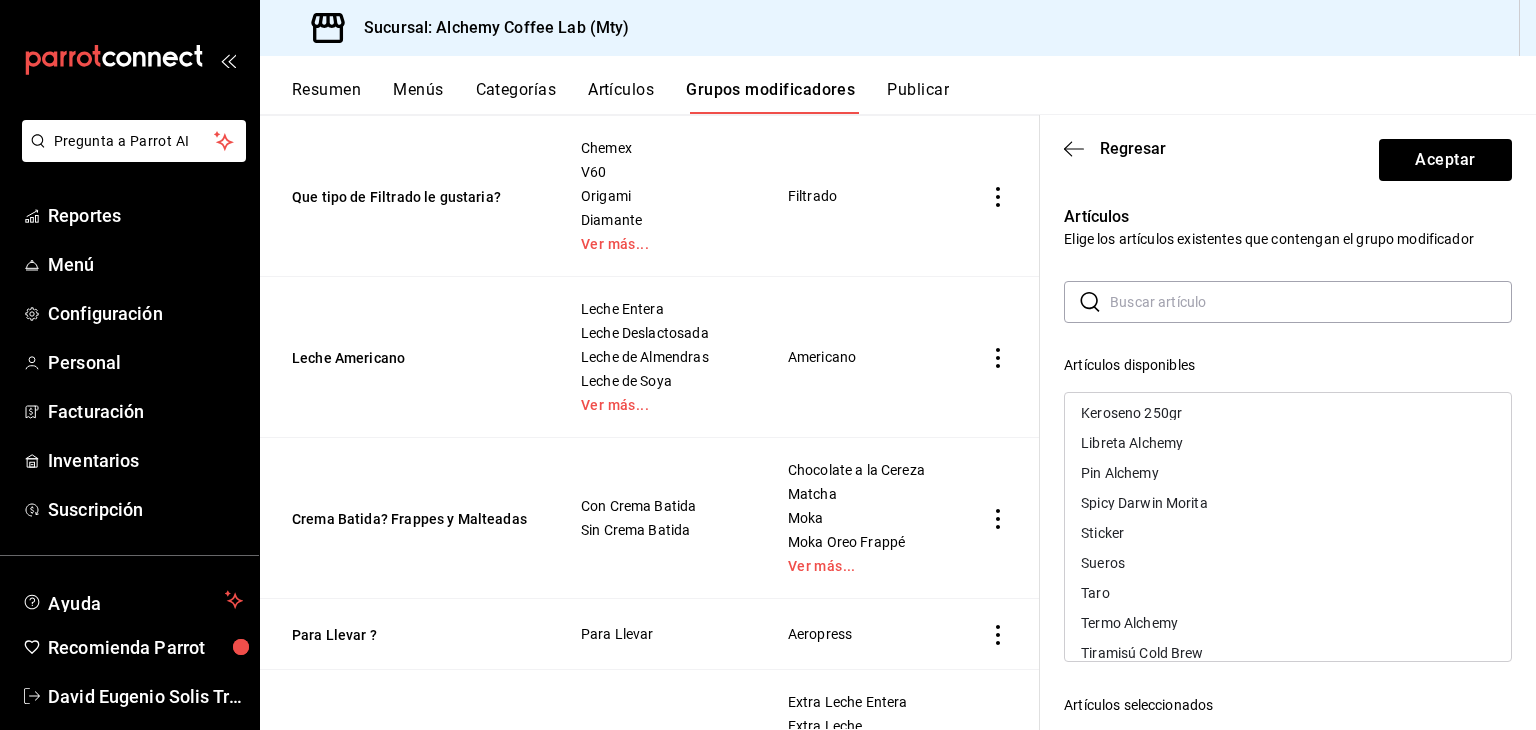 click on "Spicy Darwin Morita" at bounding box center (1144, 503) 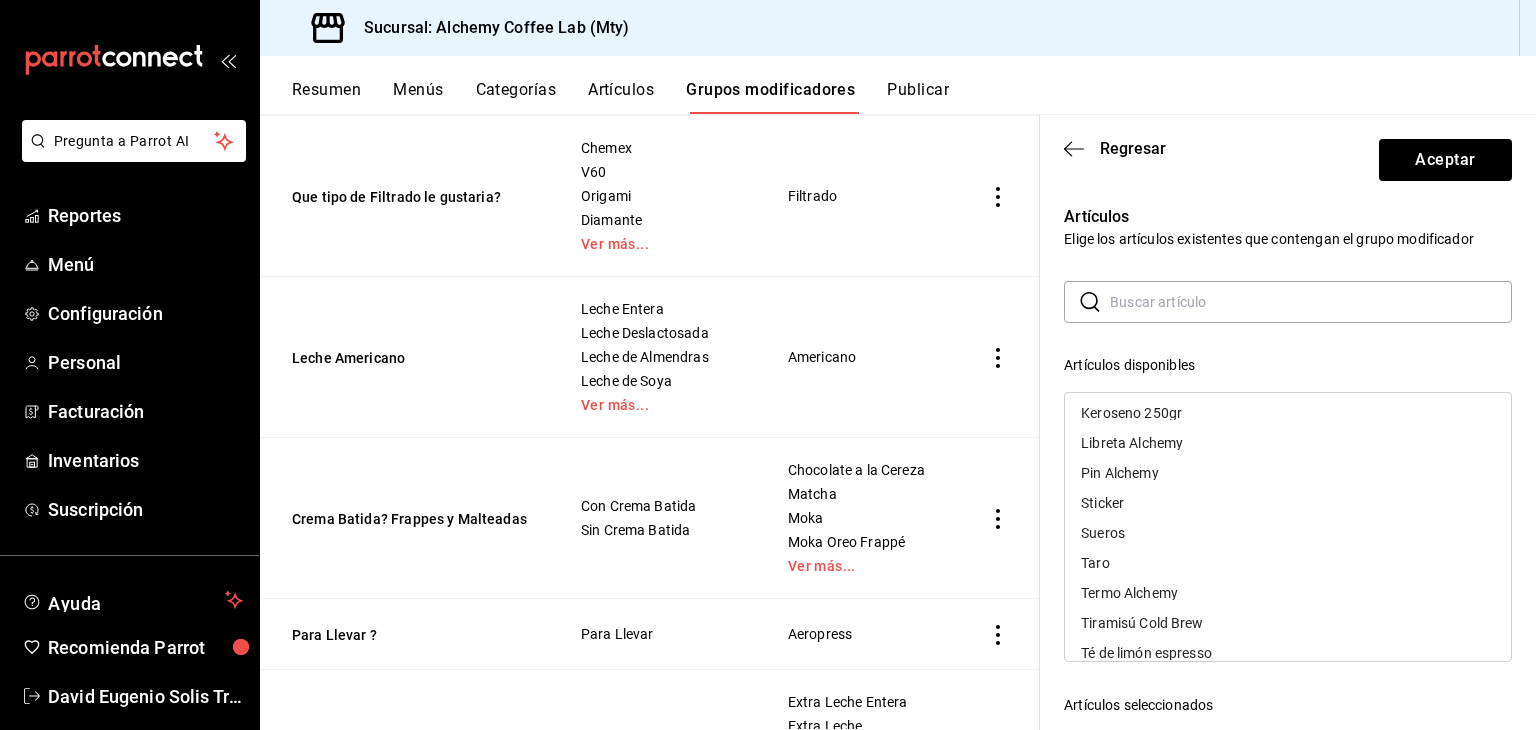 click on "Taro" at bounding box center (1288, 563) 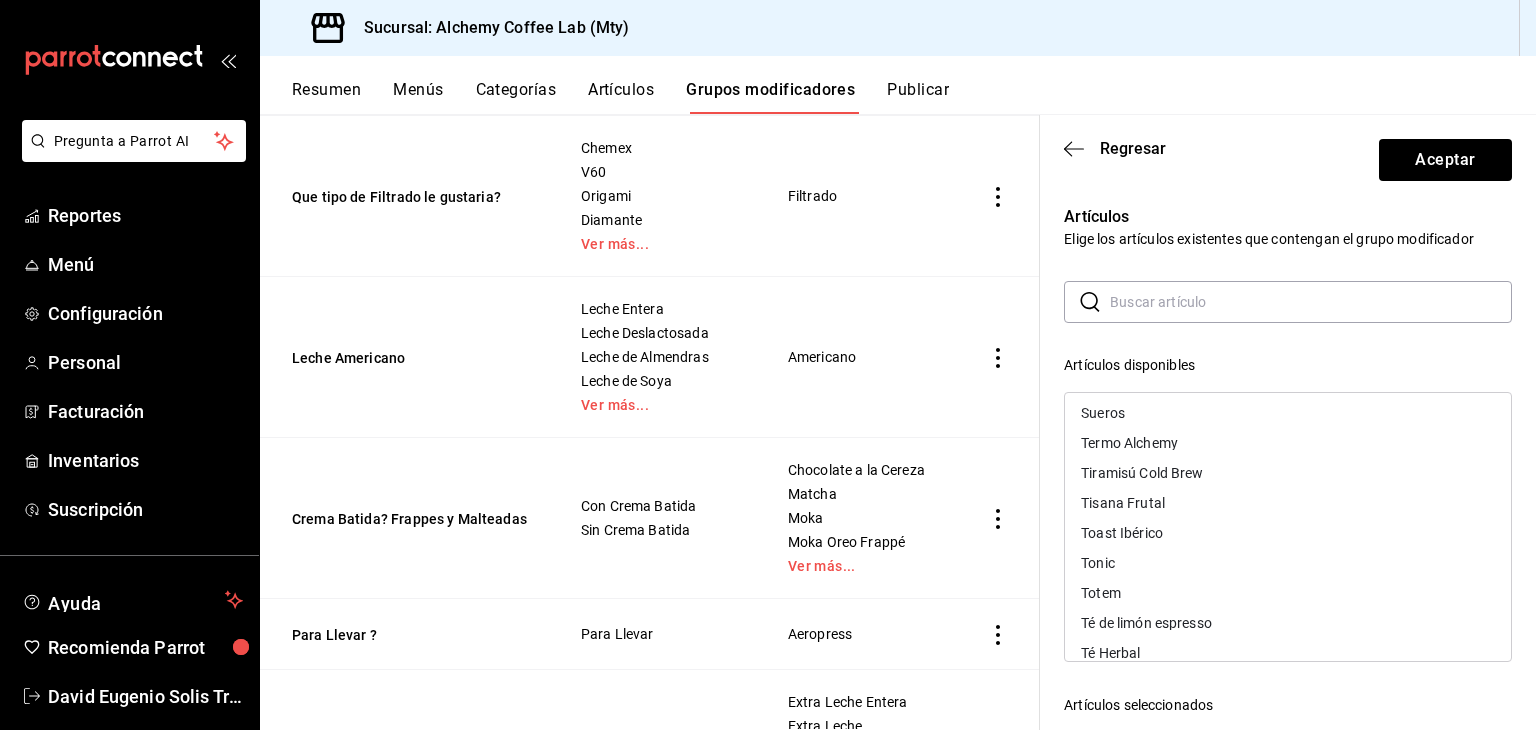 scroll, scrollTop: 2585, scrollLeft: 0, axis: vertical 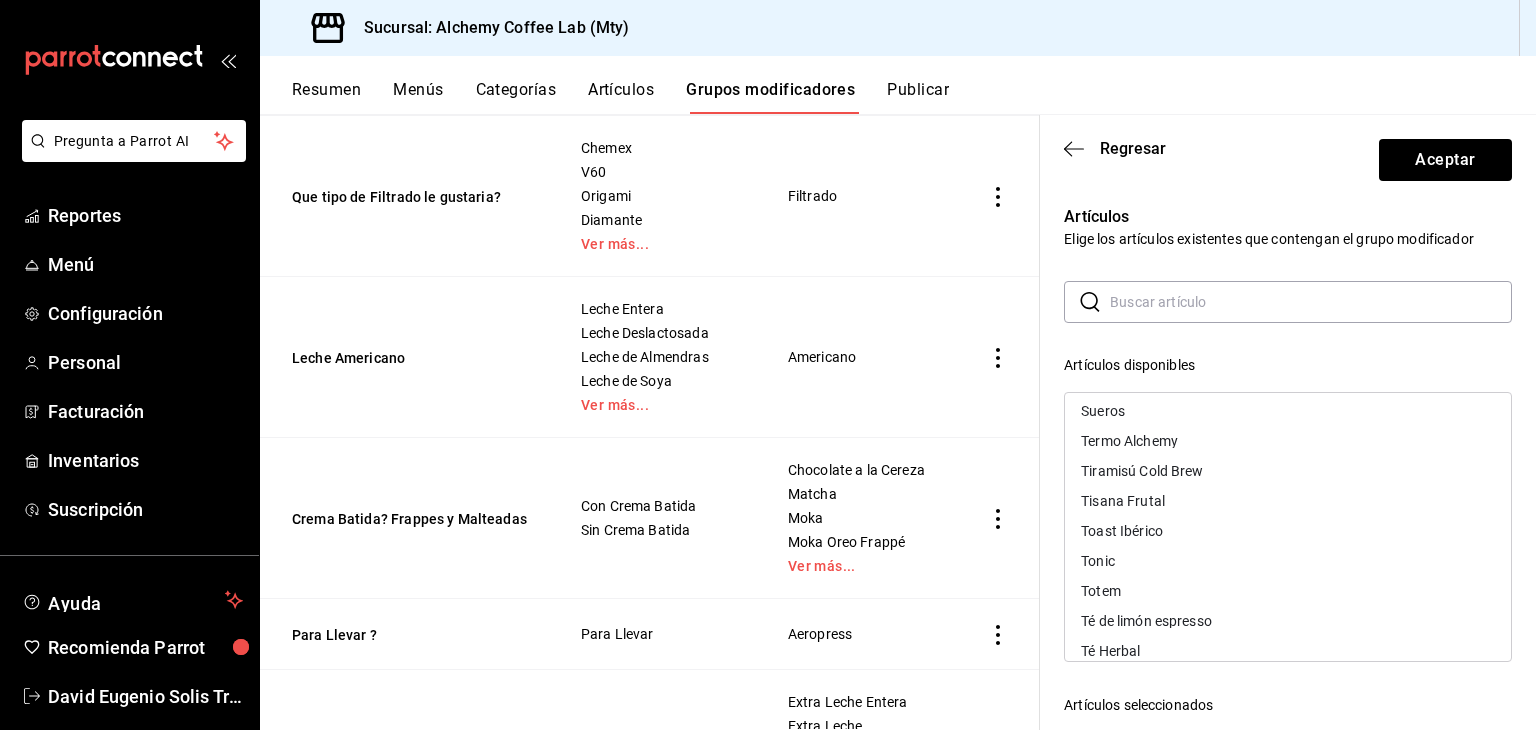 click on "Tiramisú Cold Brew" at bounding box center (1288, 471) 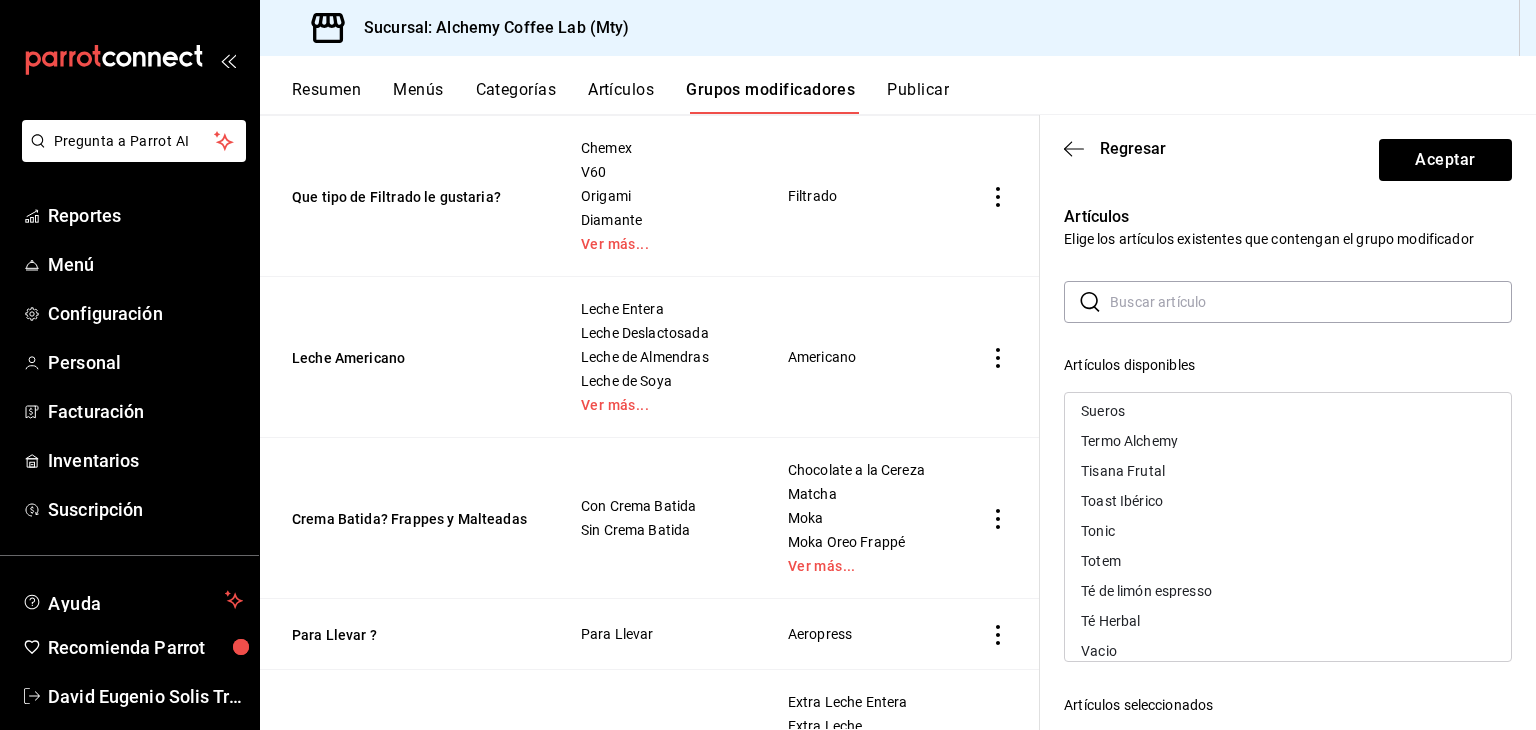 click on "Tisana Frutal" at bounding box center (1288, 471) 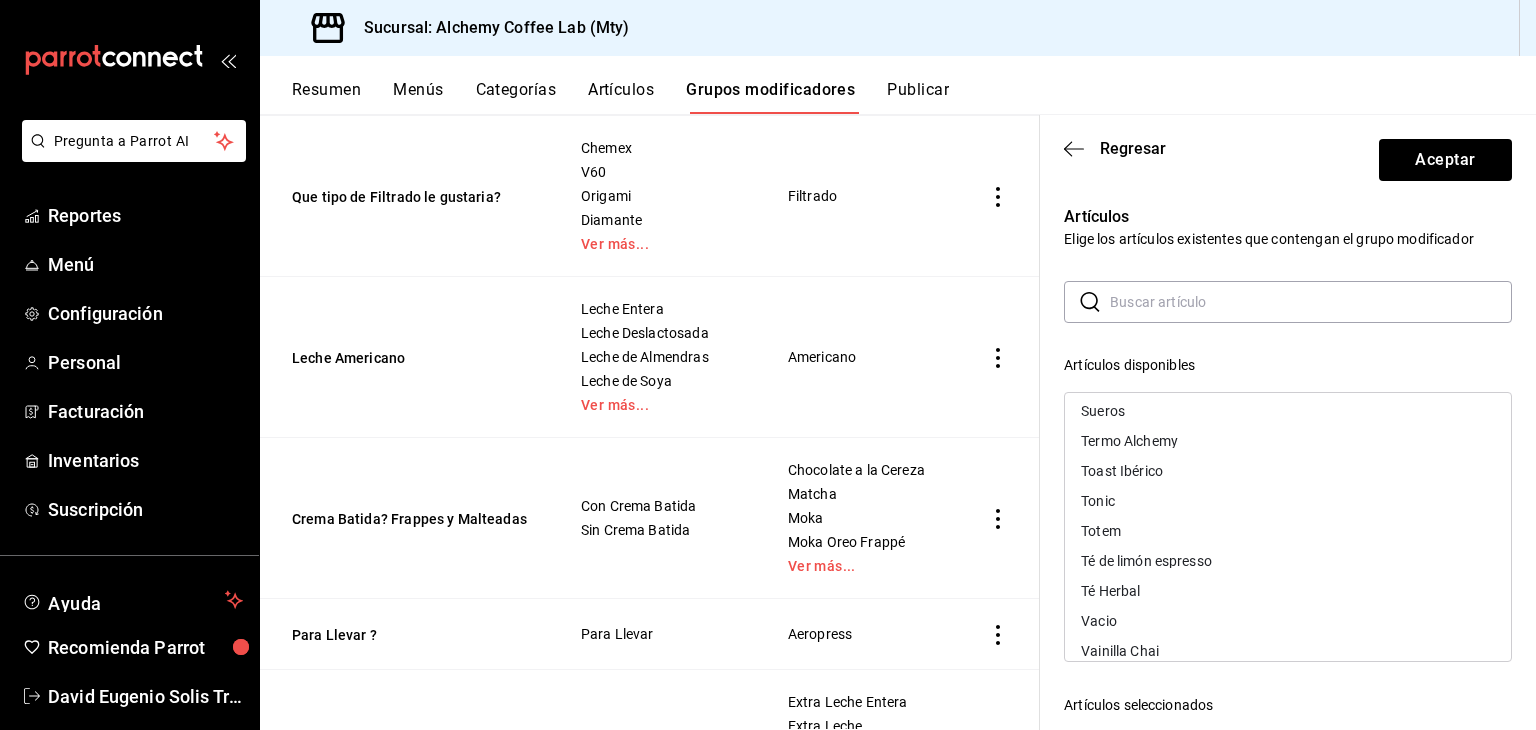 click on "Toast Ibérico" at bounding box center (1288, 471) 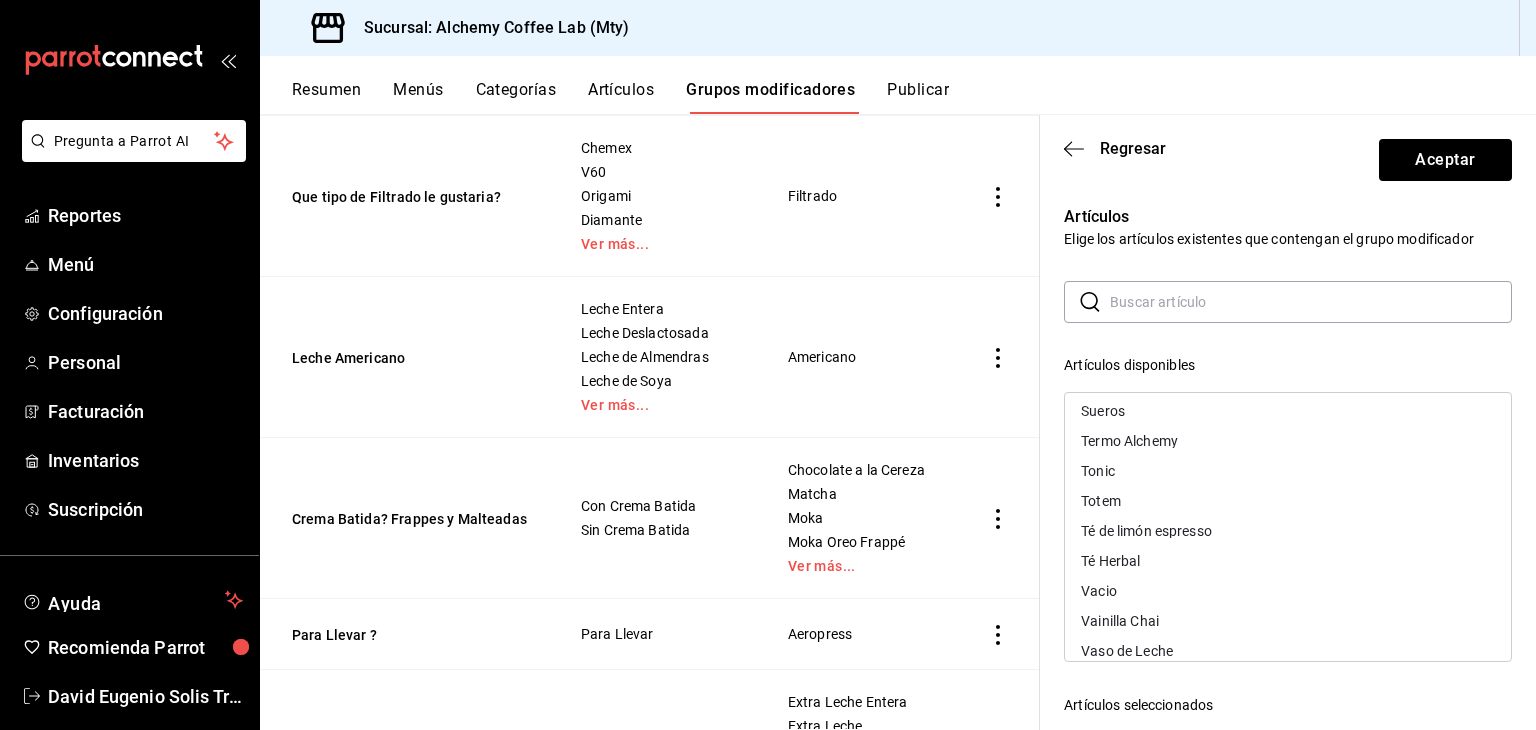 click on "Tonic" at bounding box center [1288, 471] 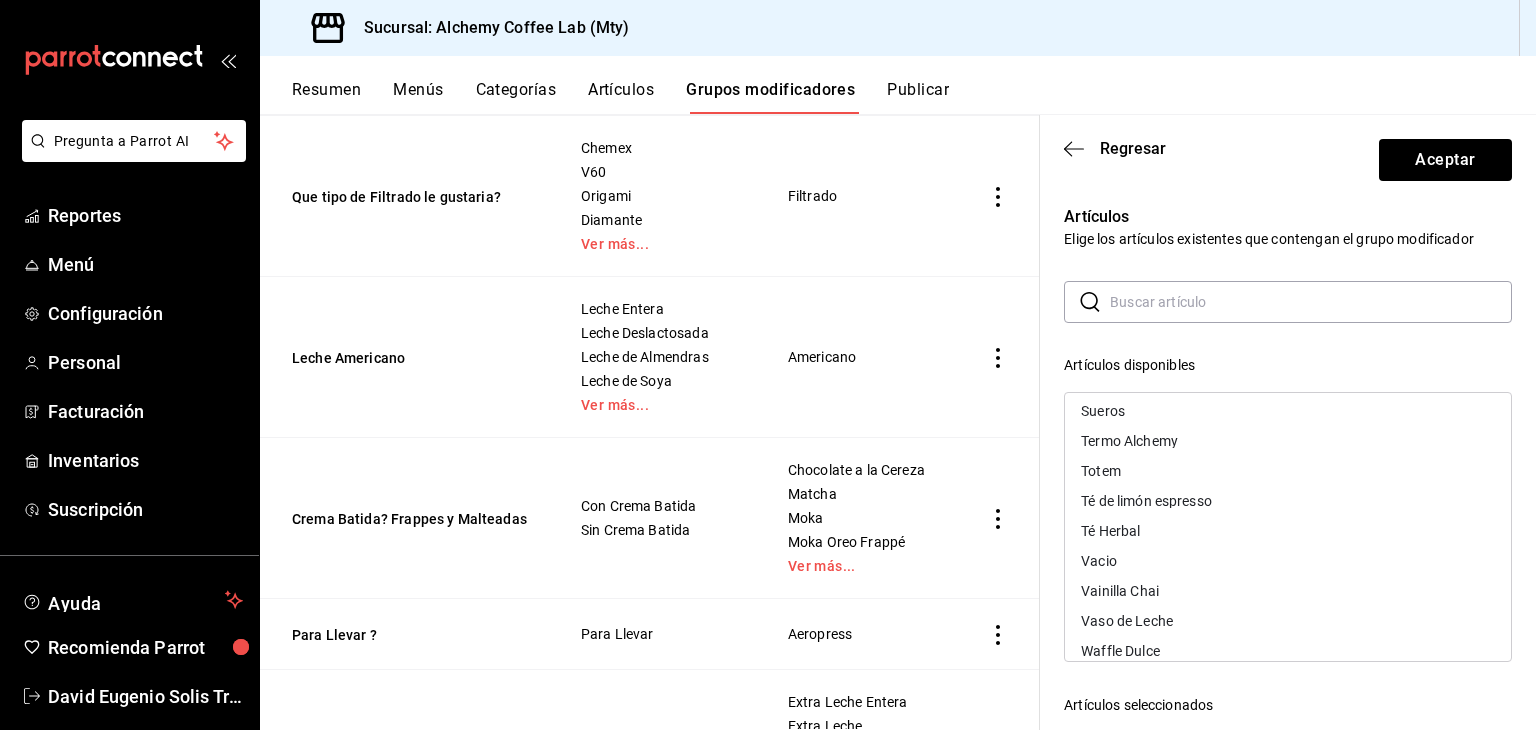 click on "Té de limón espresso" at bounding box center (1288, 501) 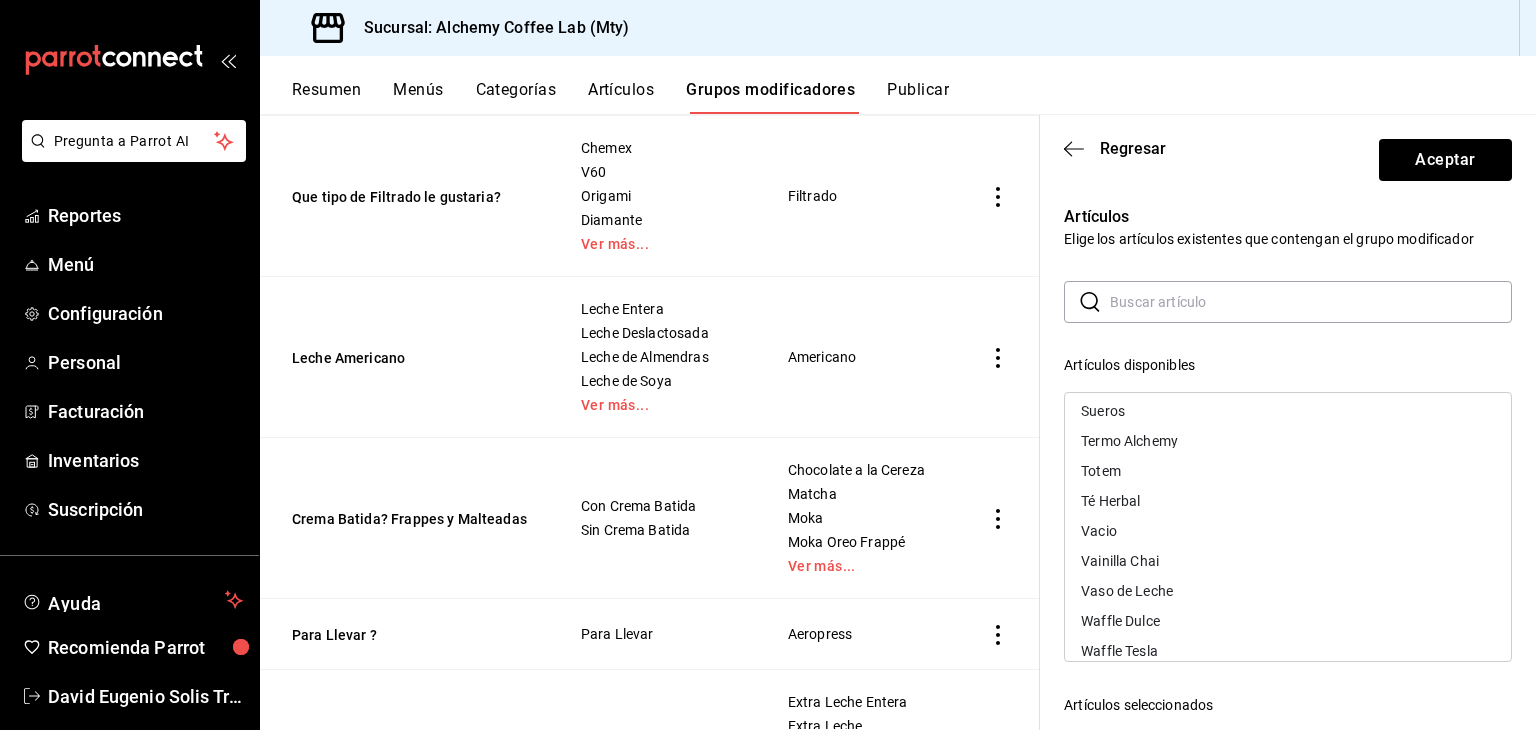 click on "Té Herbal" at bounding box center (1288, 501) 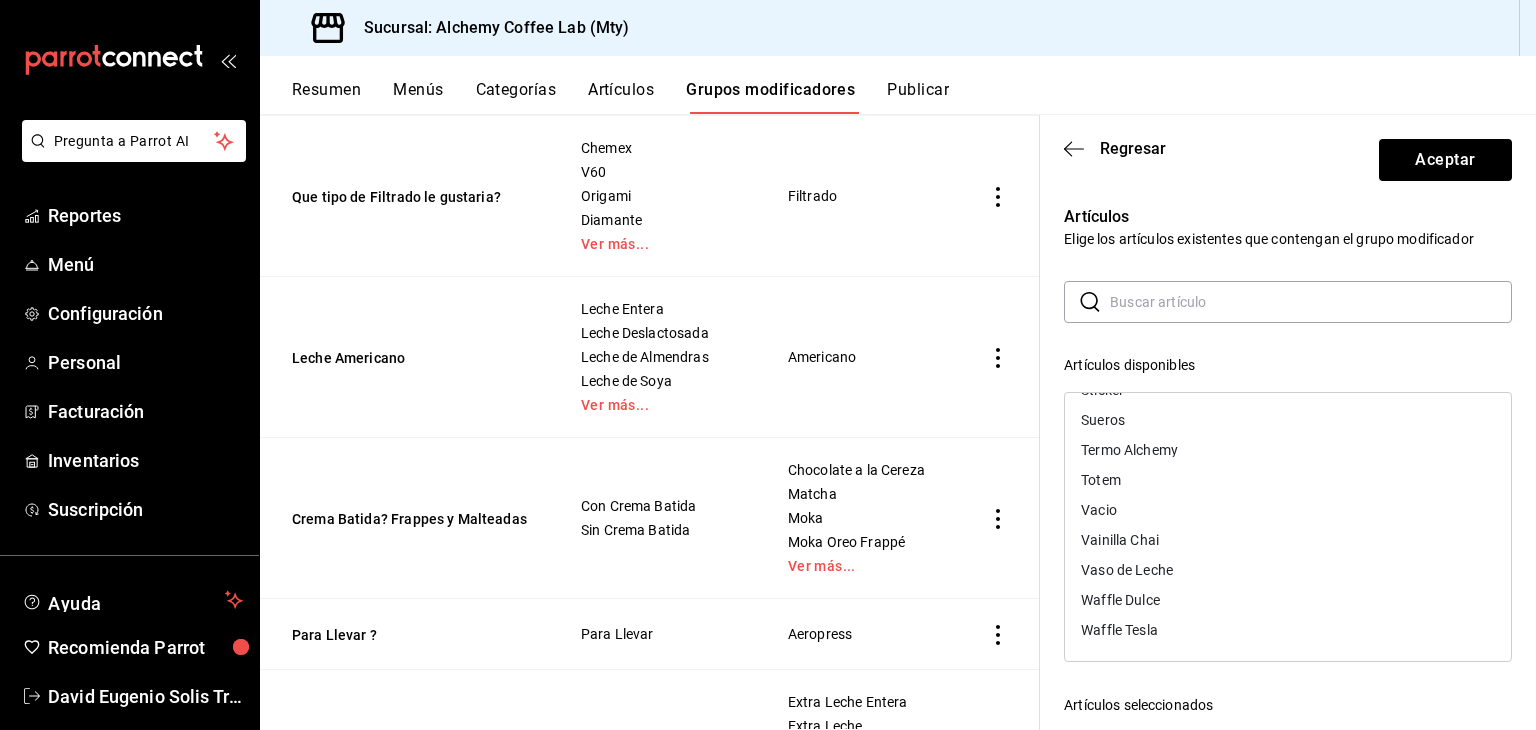 scroll, scrollTop: 2575, scrollLeft: 0, axis: vertical 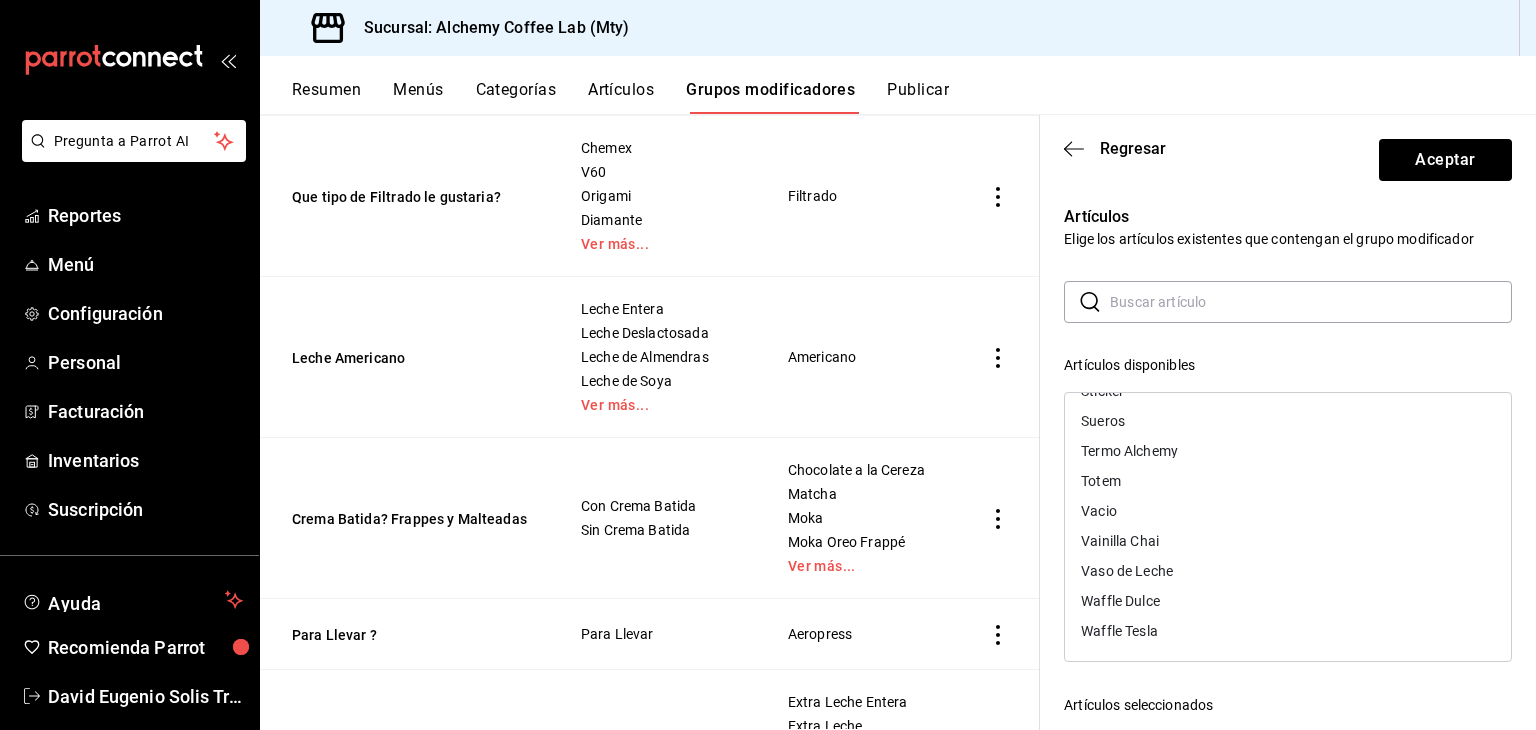 click on "Vacio" at bounding box center (1288, 511) 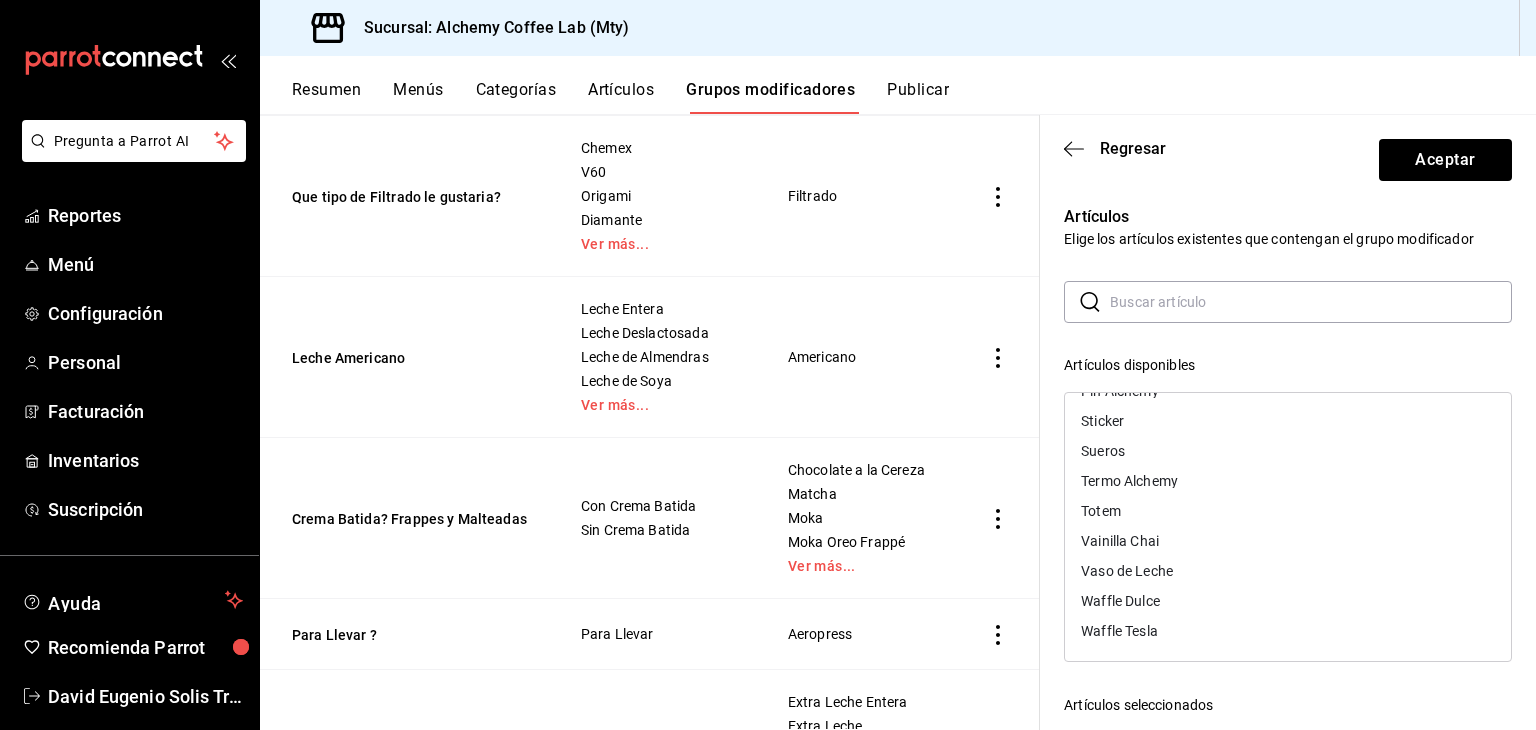 click on "Vainilla Chai" at bounding box center (1288, 541) 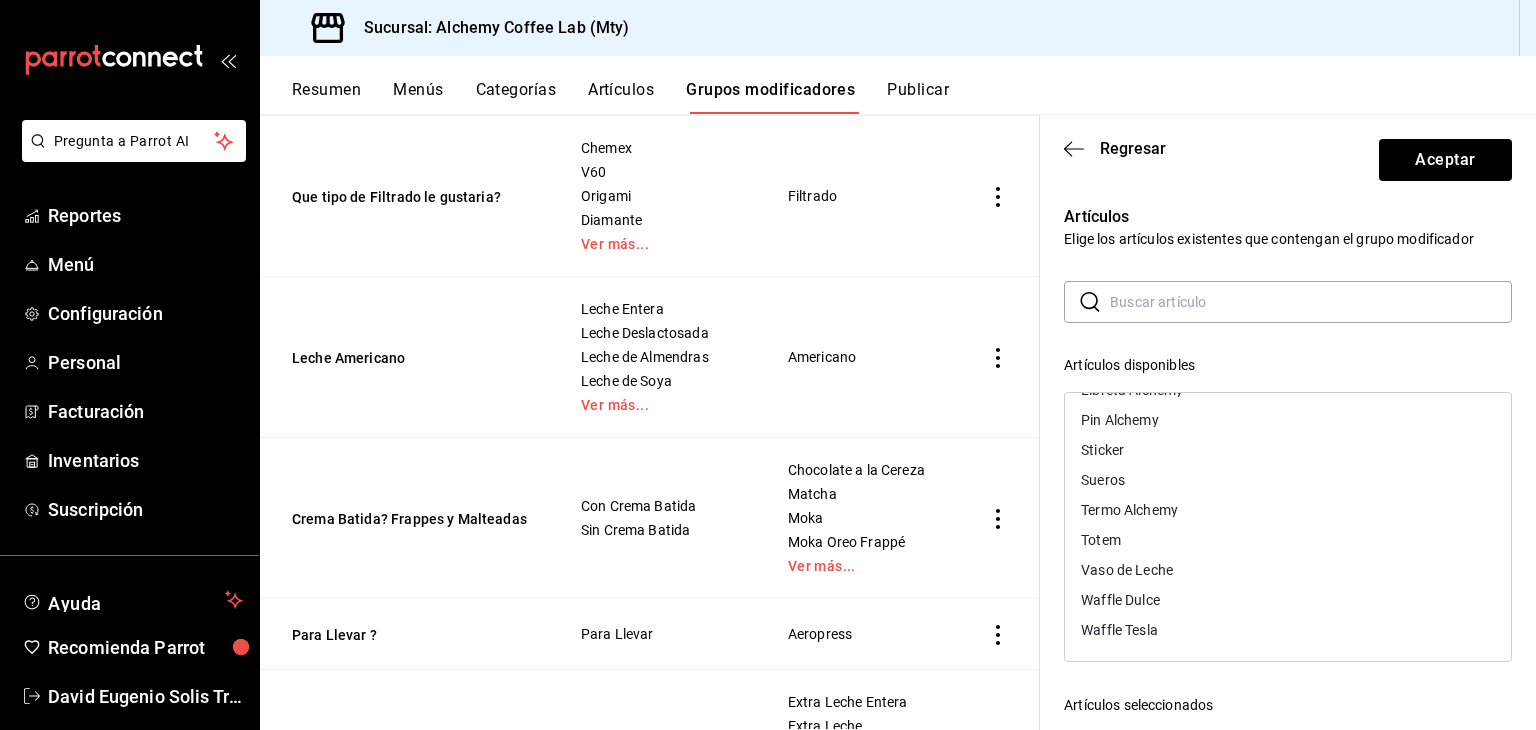 scroll, scrollTop: 2515, scrollLeft: 0, axis: vertical 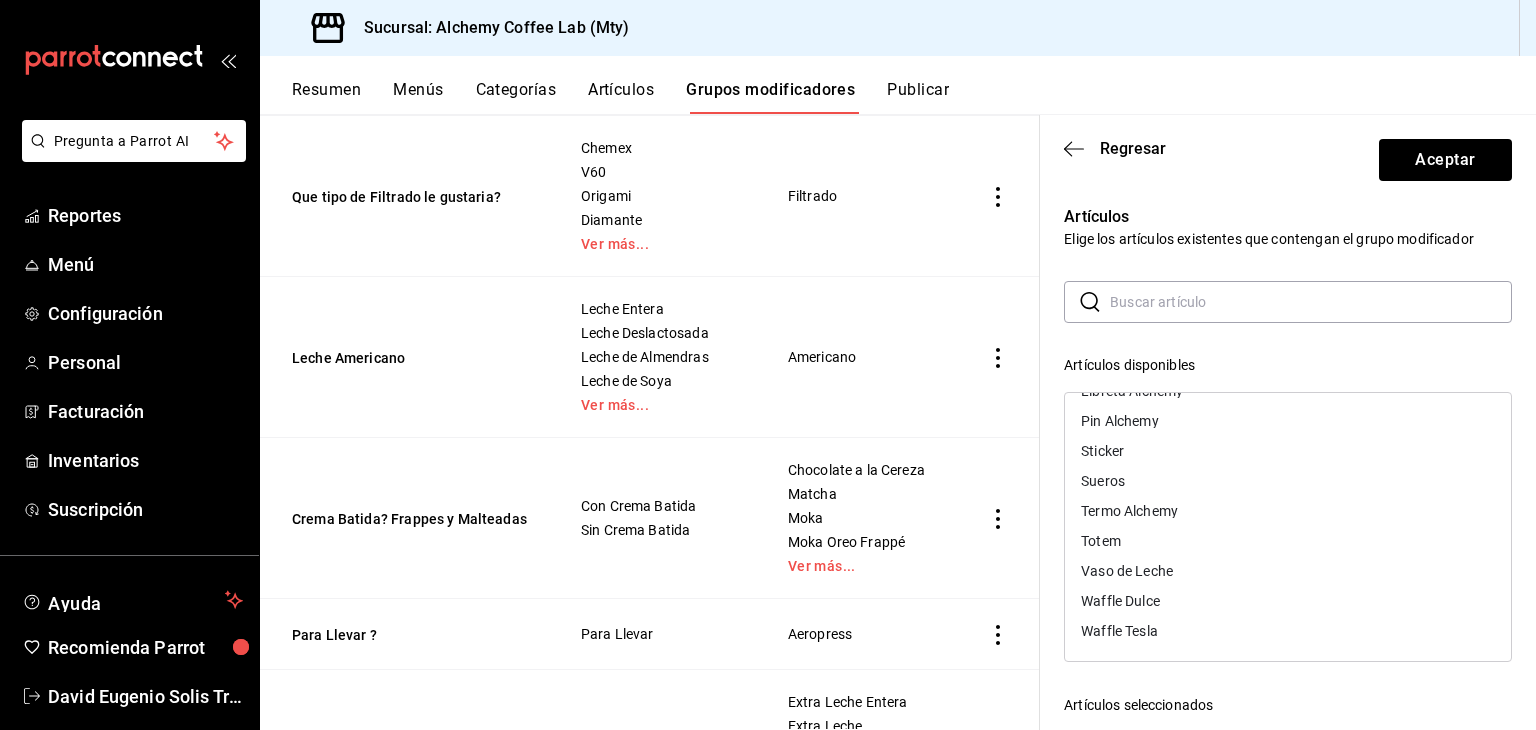 click on "Waffle Dulce" at bounding box center [1288, 601] 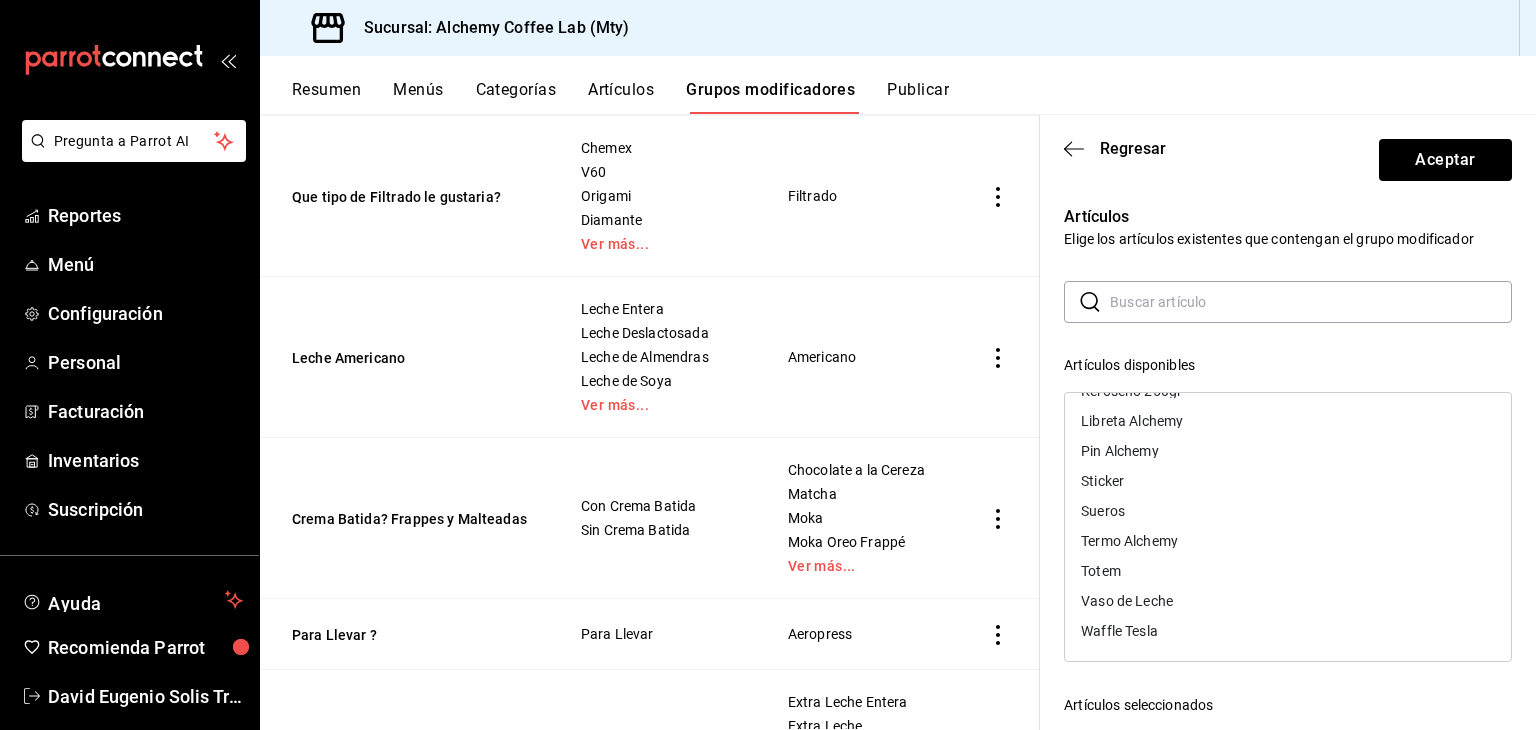 click on "Waffle Tesla" at bounding box center (1288, 631) 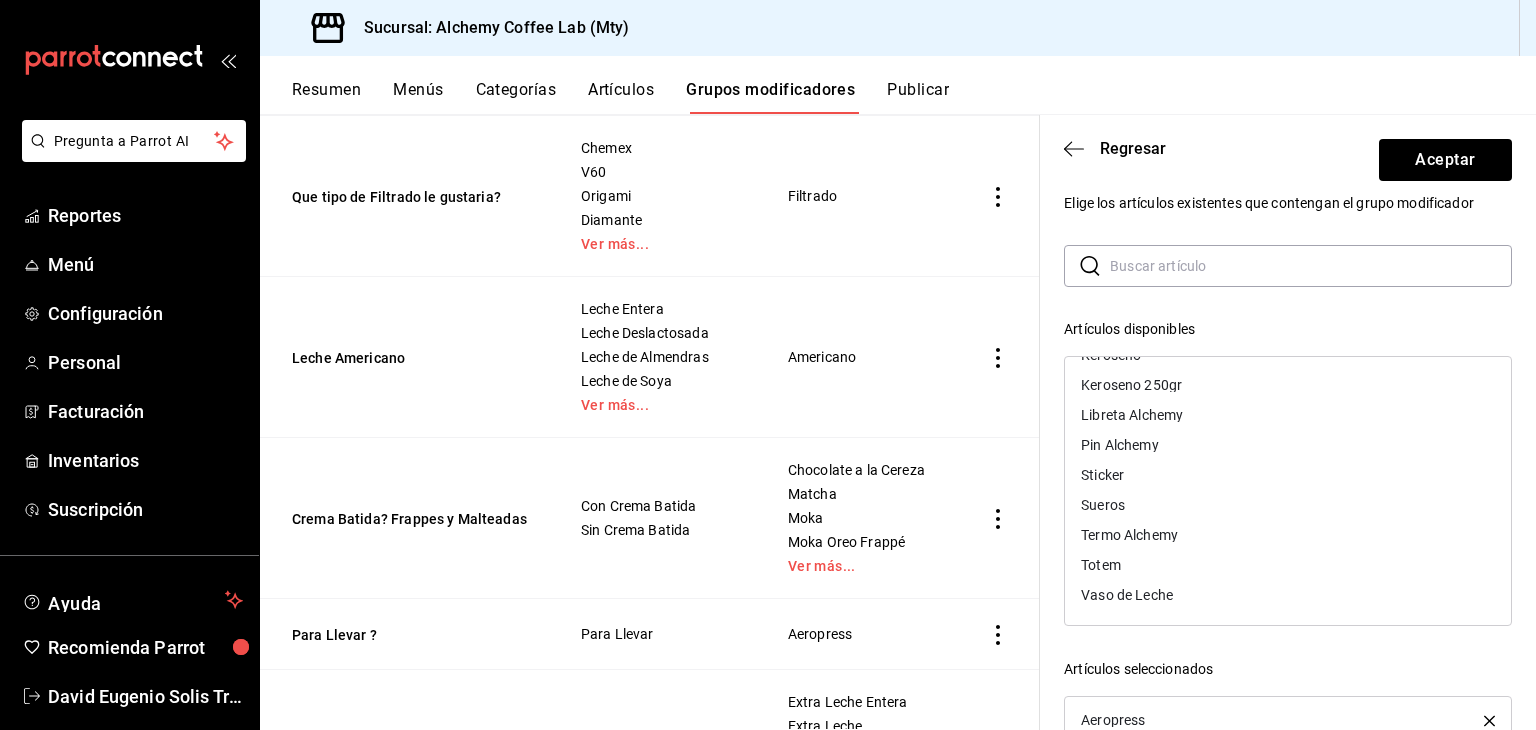 scroll, scrollTop: 0, scrollLeft: 0, axis: both 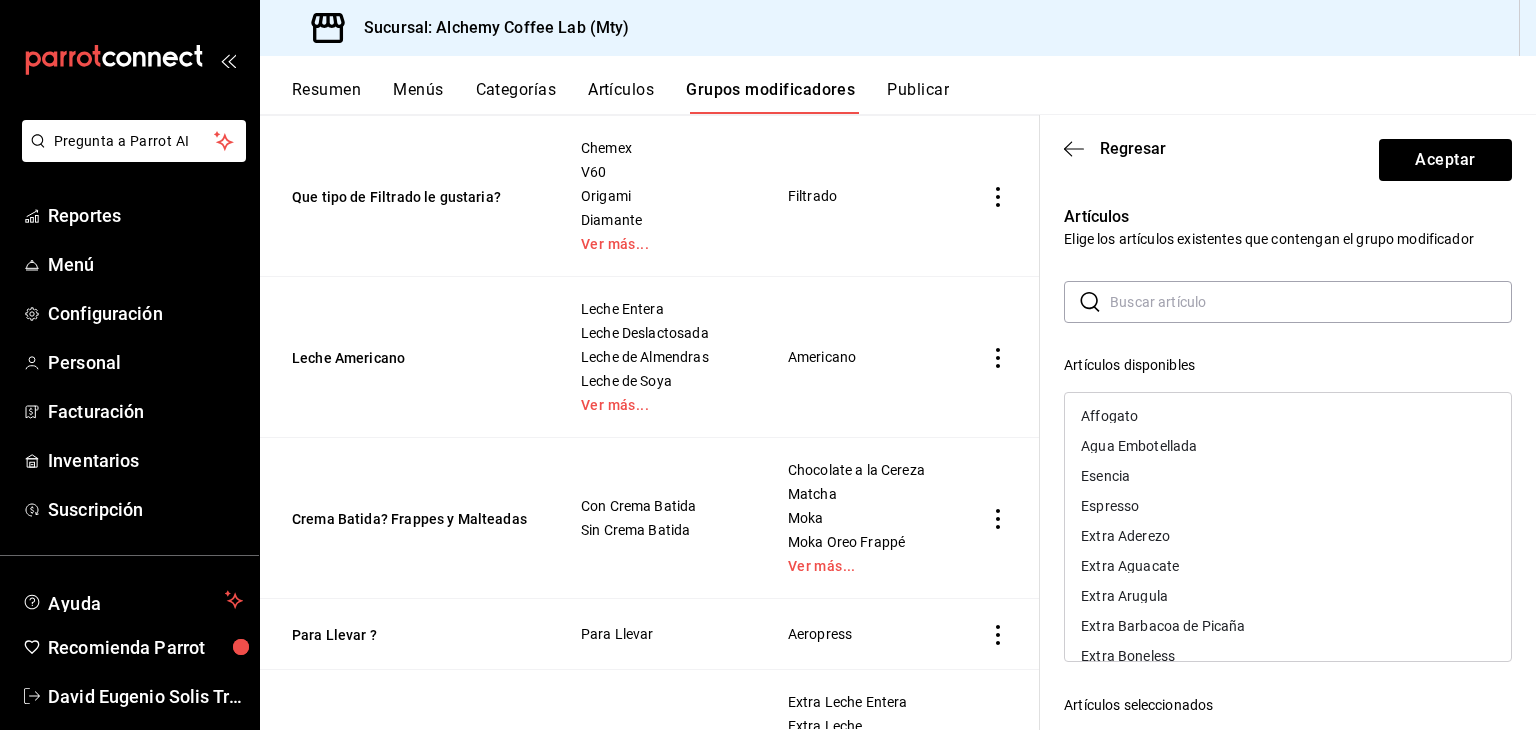 click on "Affogato" at bounding box center [1288, 416] 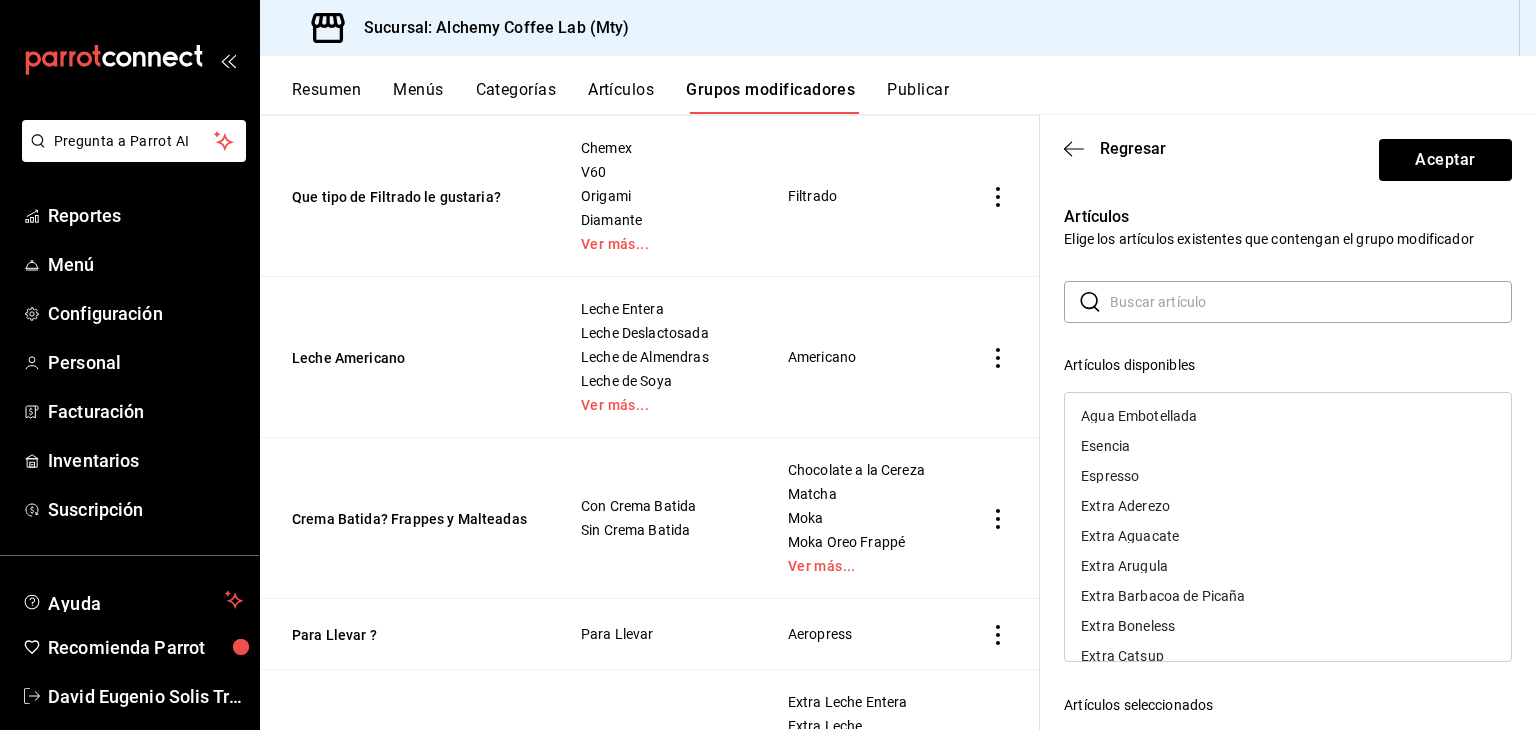 click on "Agua Embotellada" at bounding box center (1288, 416) 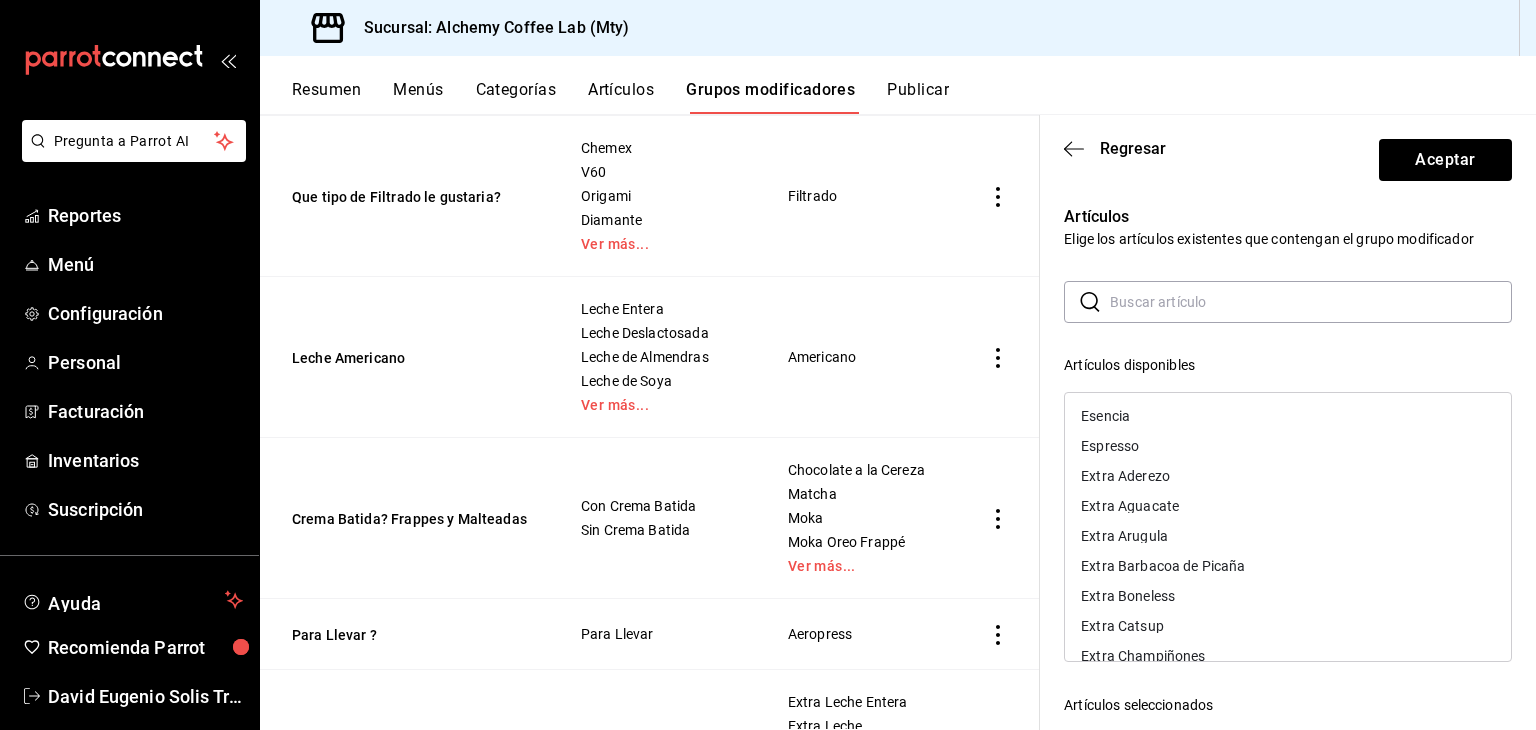 click on "Espresso" at bounding box center (1288, 446) 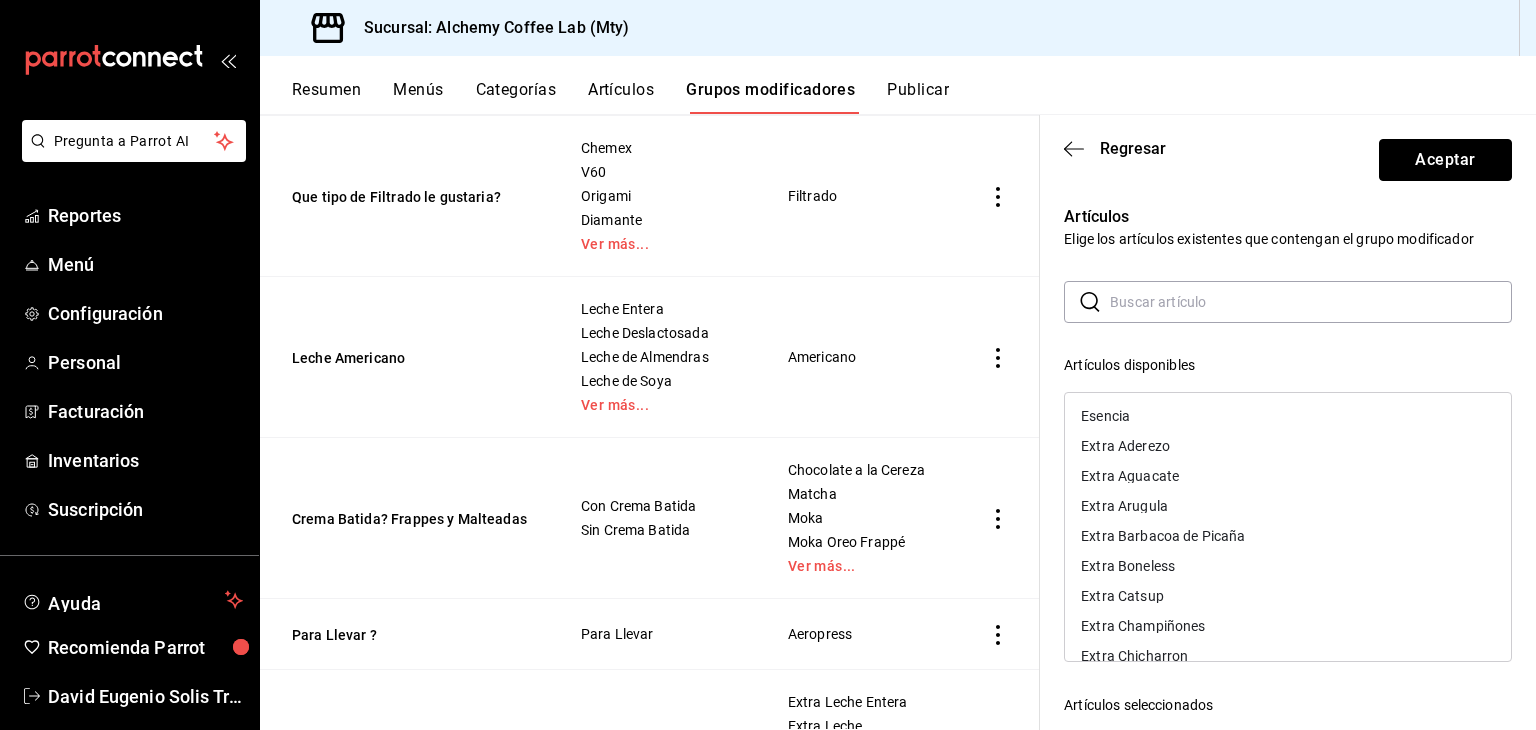 click on "Aceptar" at bounding box center (1445, 160) 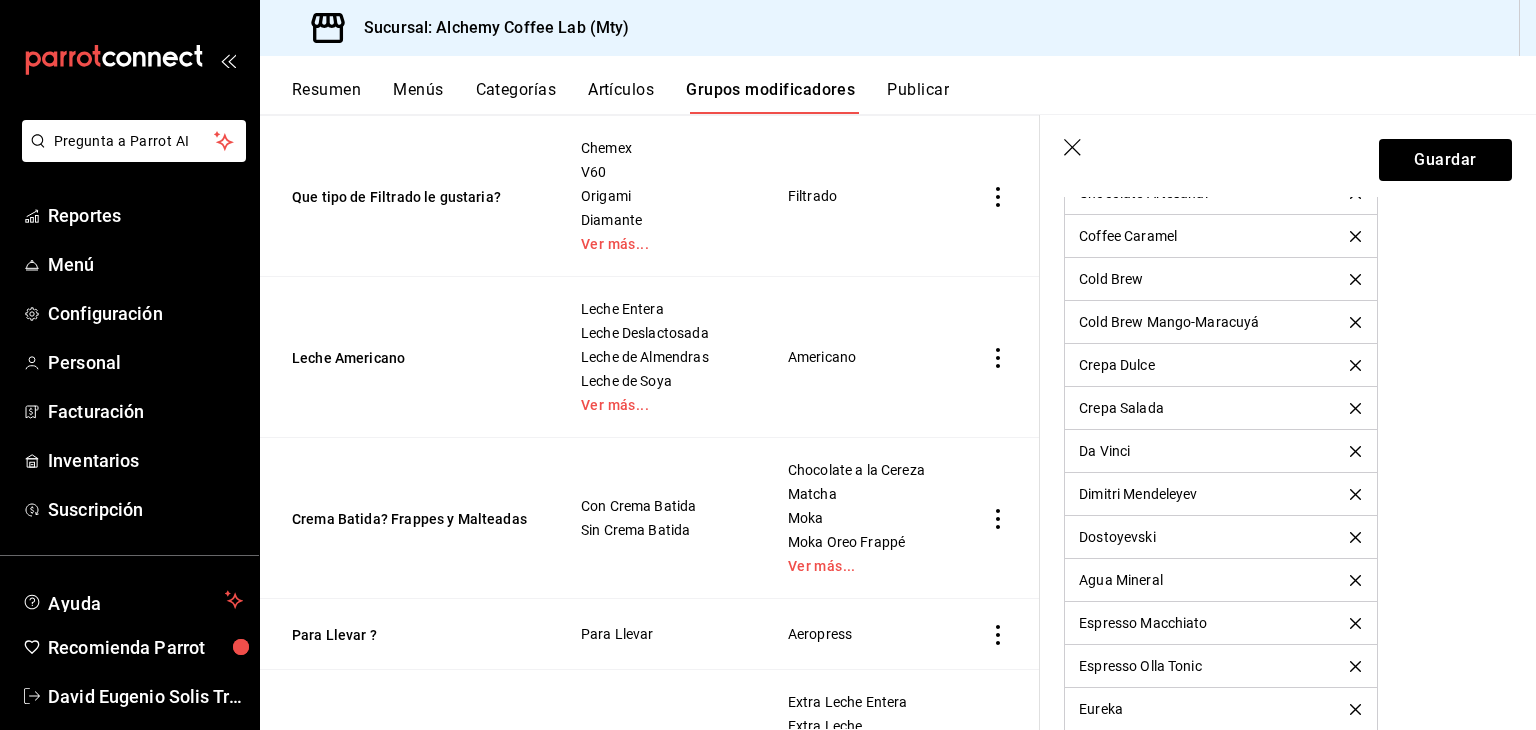 scroll, scrollTop: 2050, scrollLeft: 0, axis: vertical 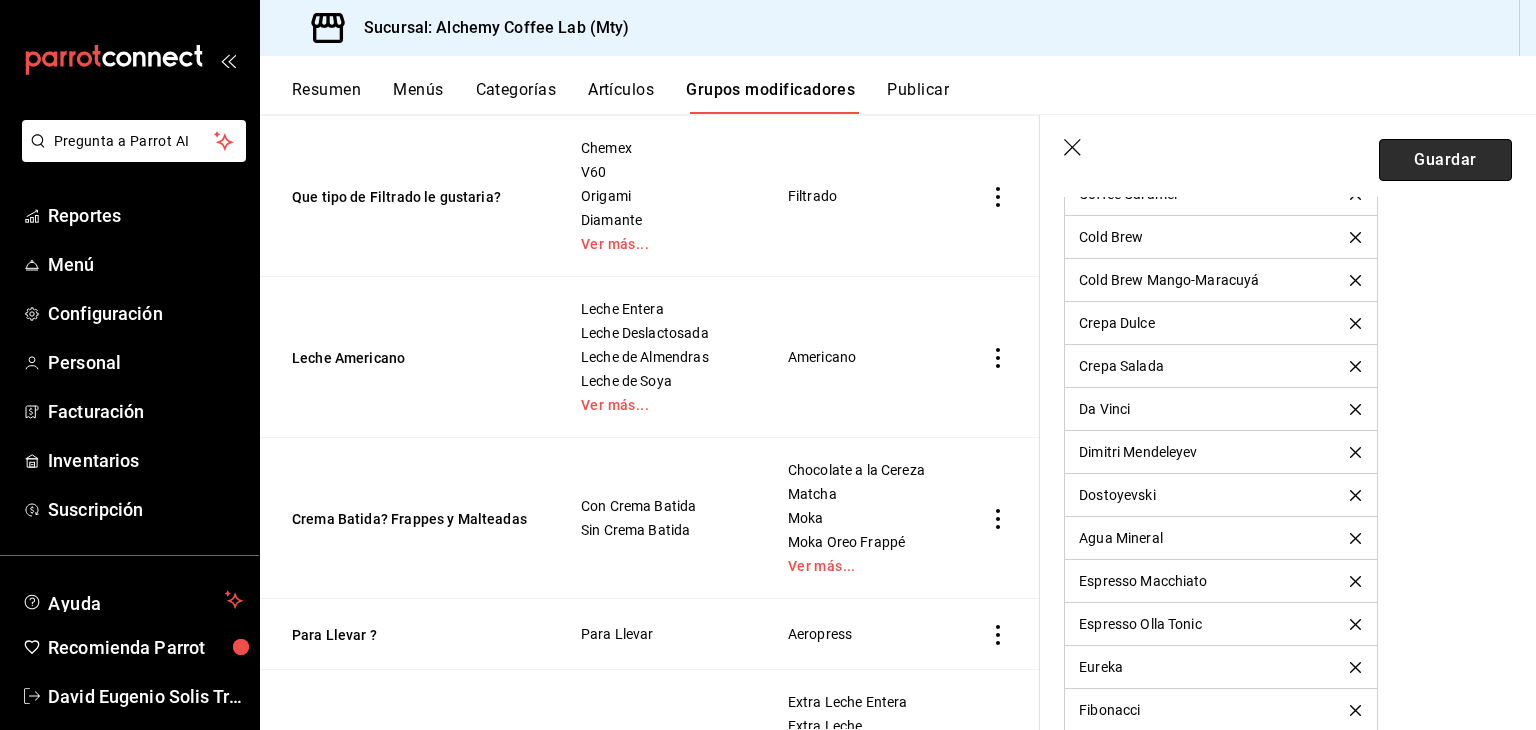 click on "Guardar" at bounding box center (1445, 160) 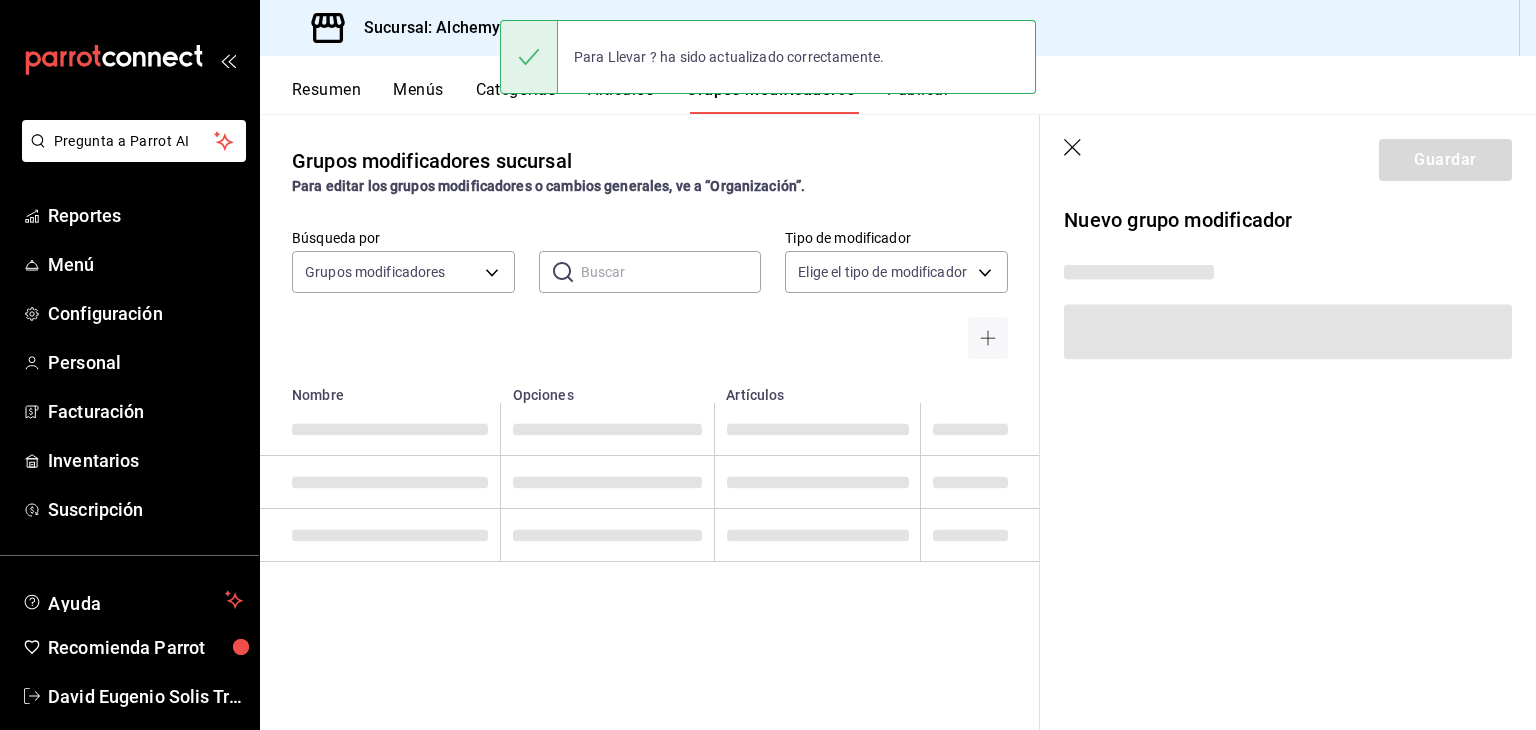 scroll, scrollTop: 0, scrollLeft: 0, axis: both 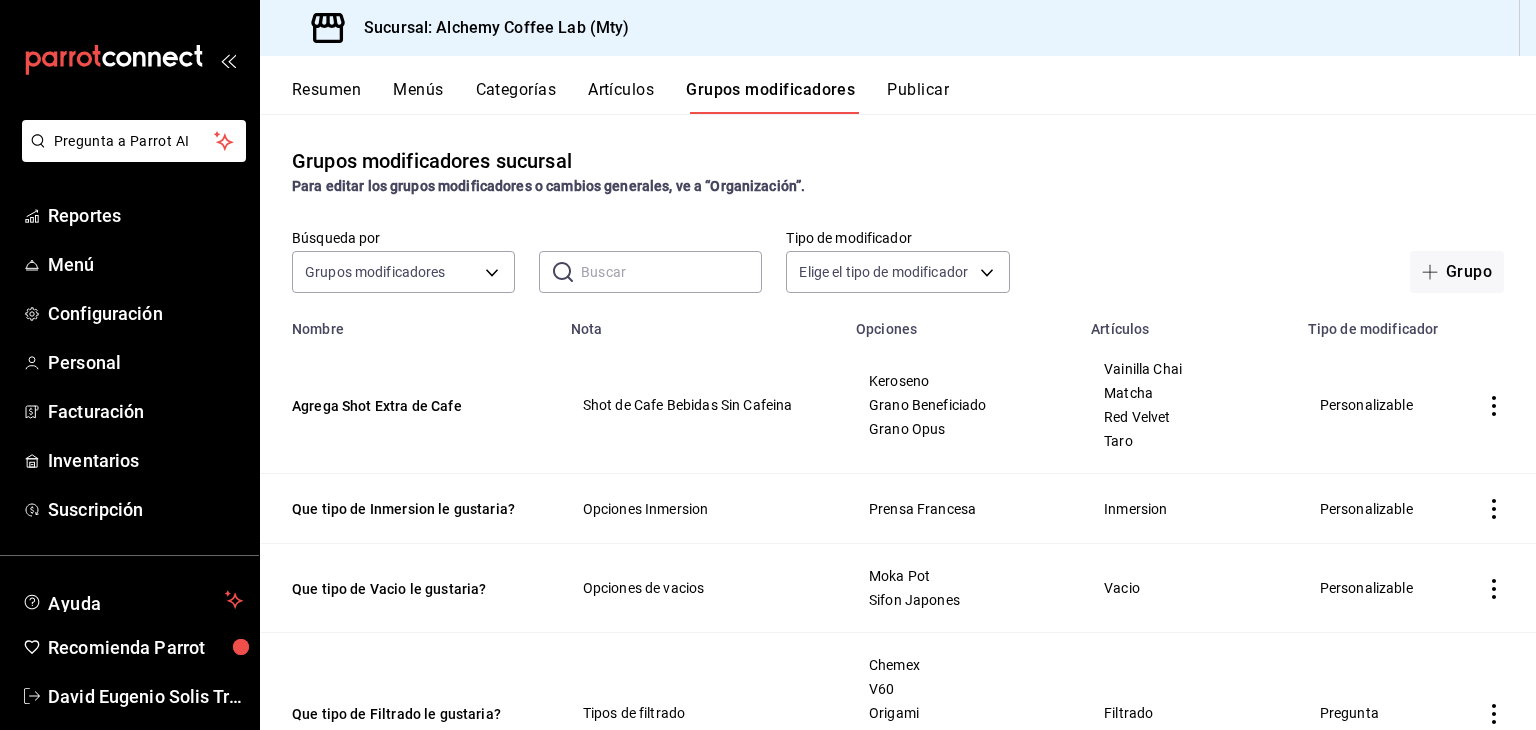 click on "Categorías" at bounding box center (516, 97) 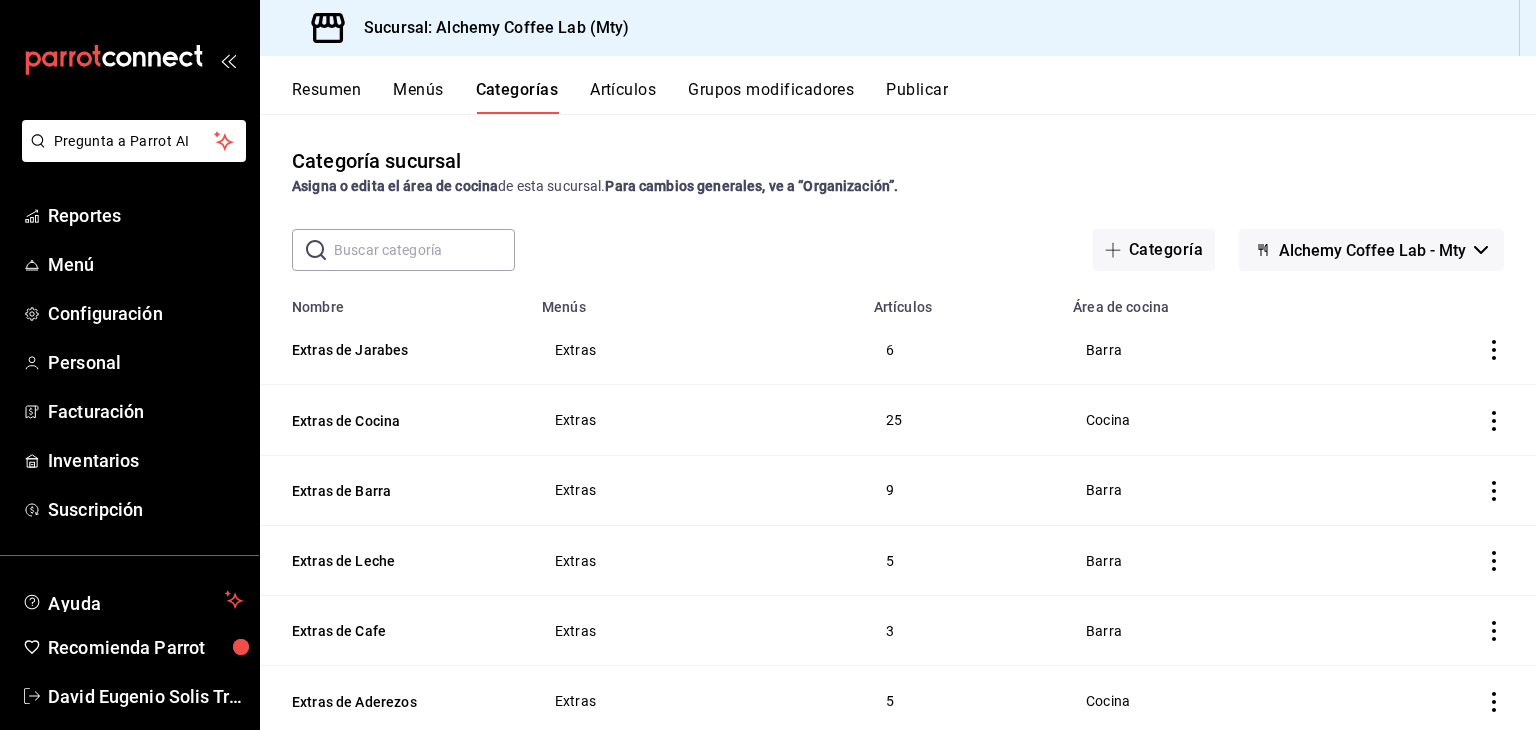 scroll, scrollTop: 0, scrollLeft: 0, axis: both 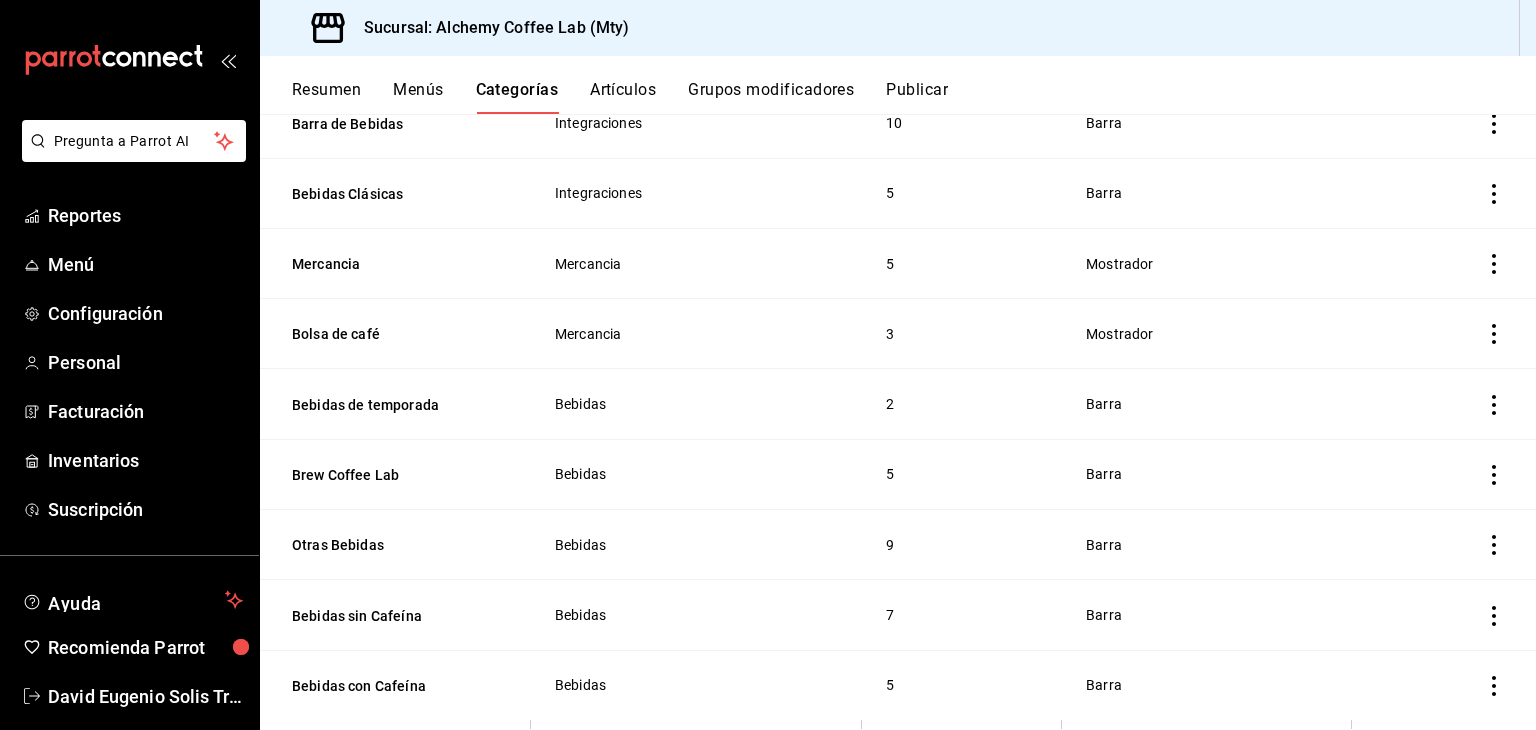 click on "Menús" at bounding box center (418, 97) 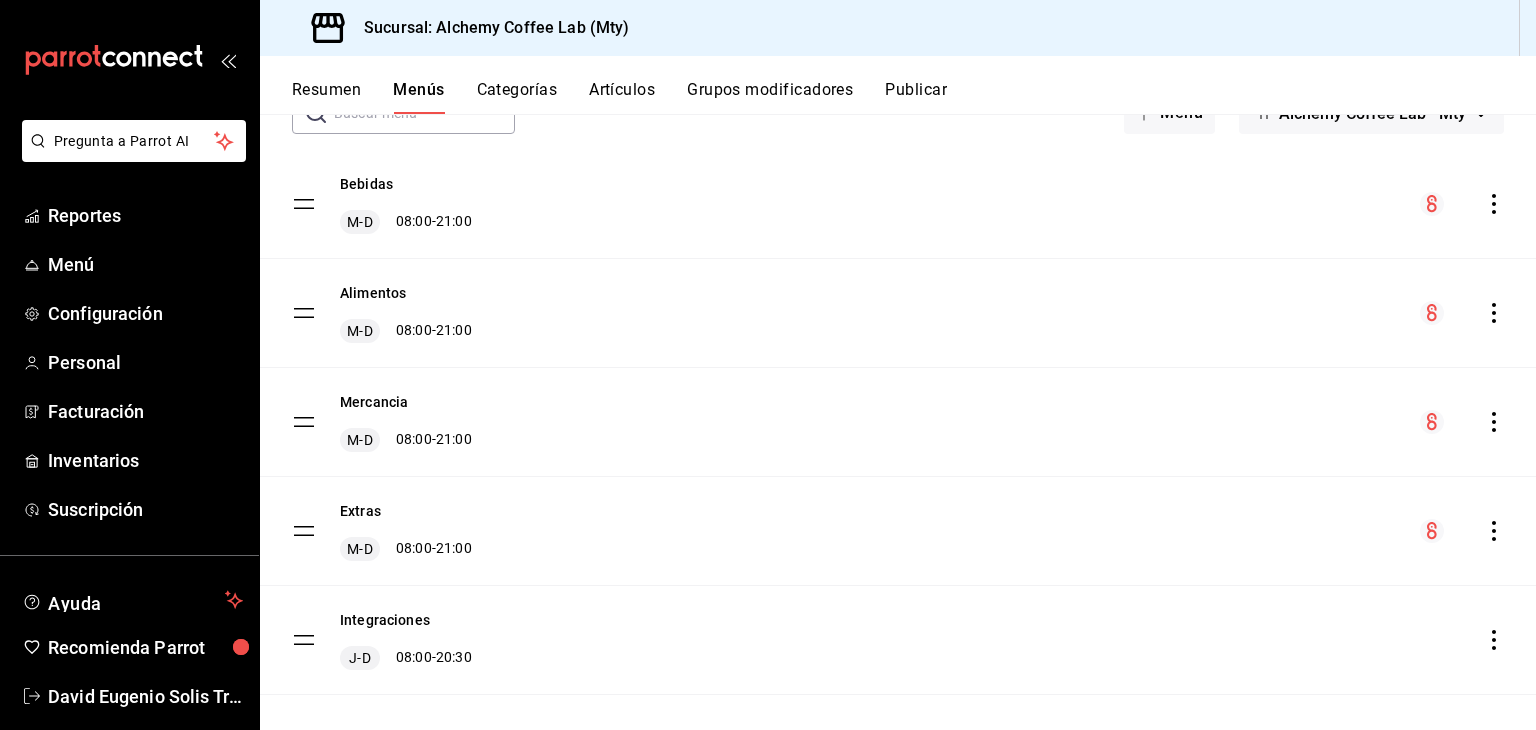 scroll, scrollTop: 158, scrollLeft: 0, axis: vertical 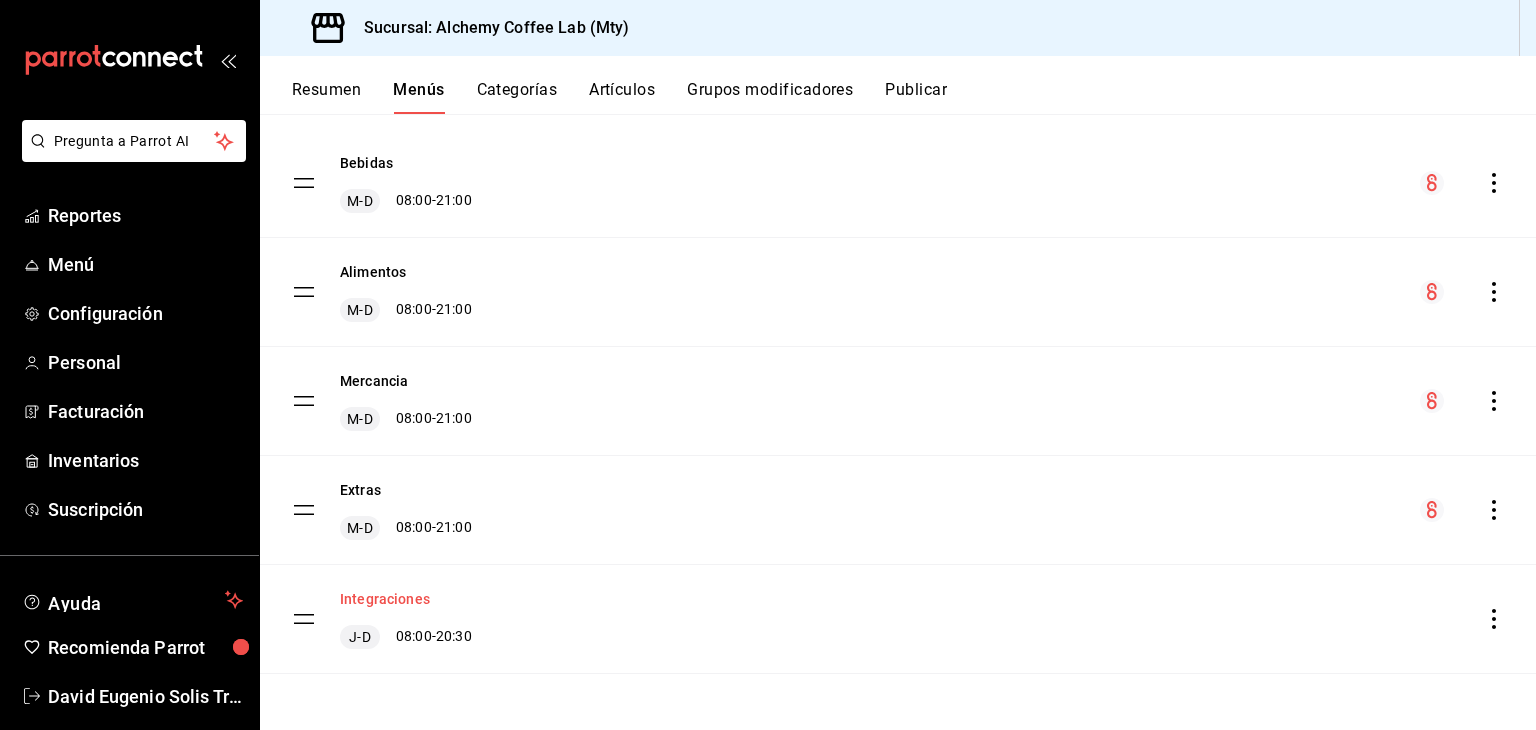 click on "Integraciones" at bounding box center (385, 599) 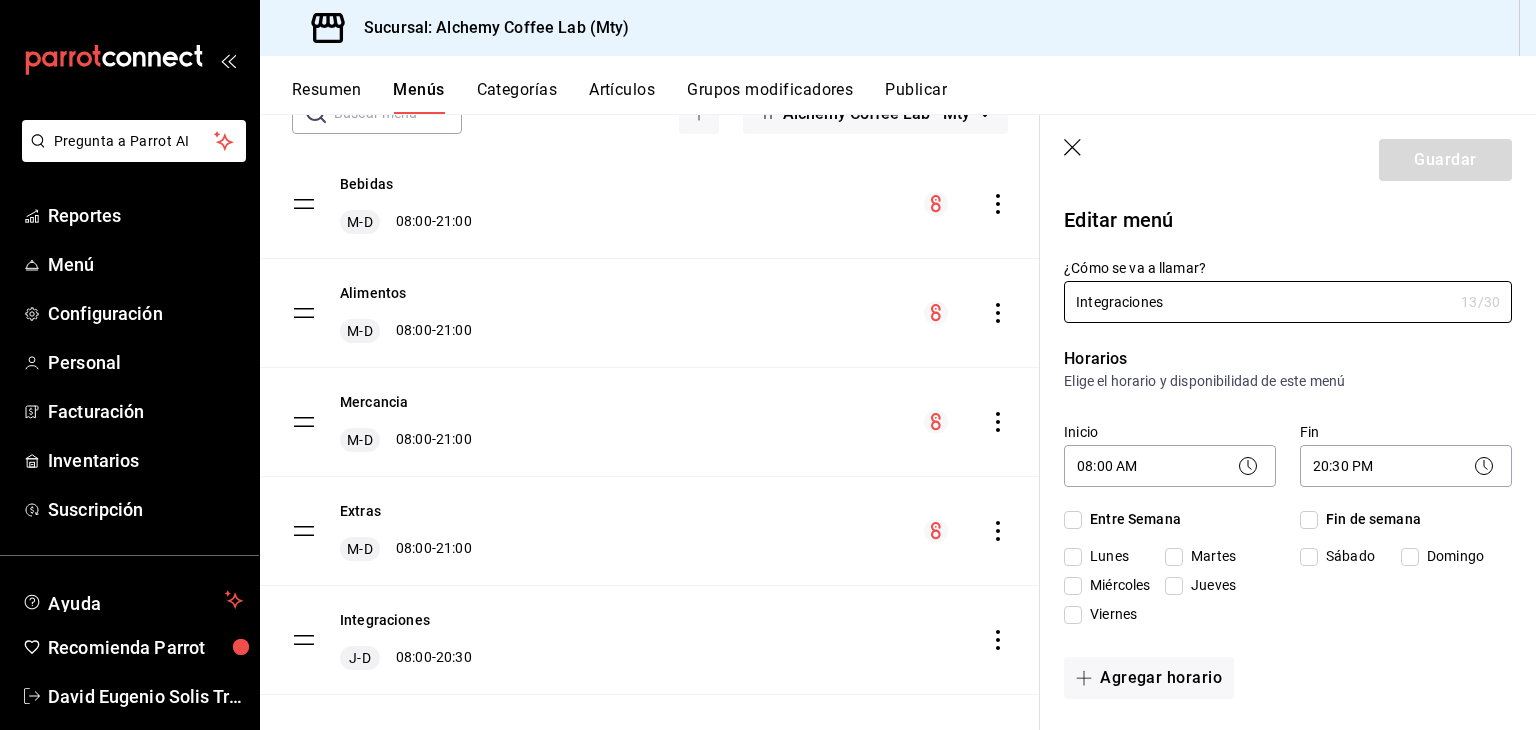 checkbox on "true" 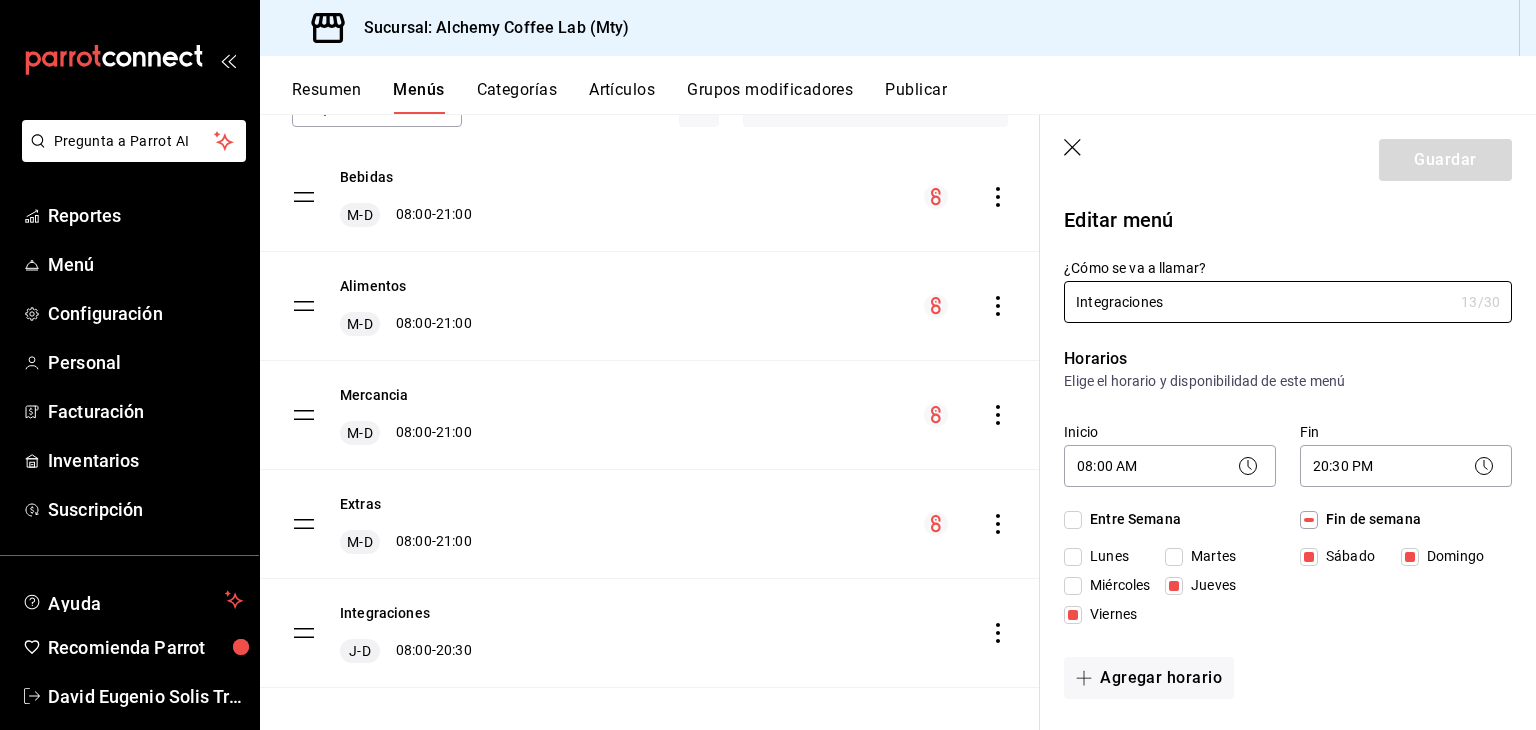 scroll, scrollTop: 179, scrollLeft: 0, axis: vertical 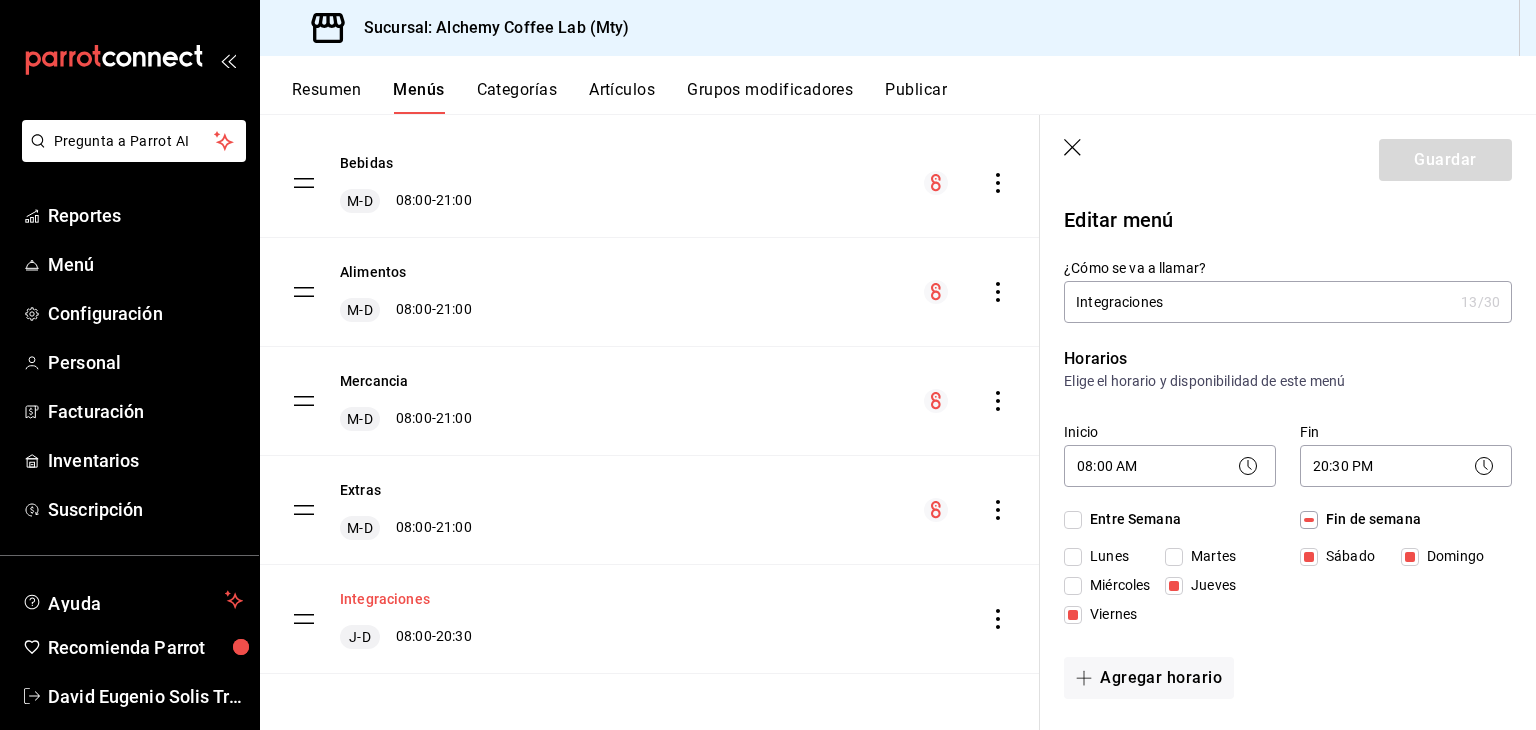 click on "Integraciones" at bounding box center (385, 599) 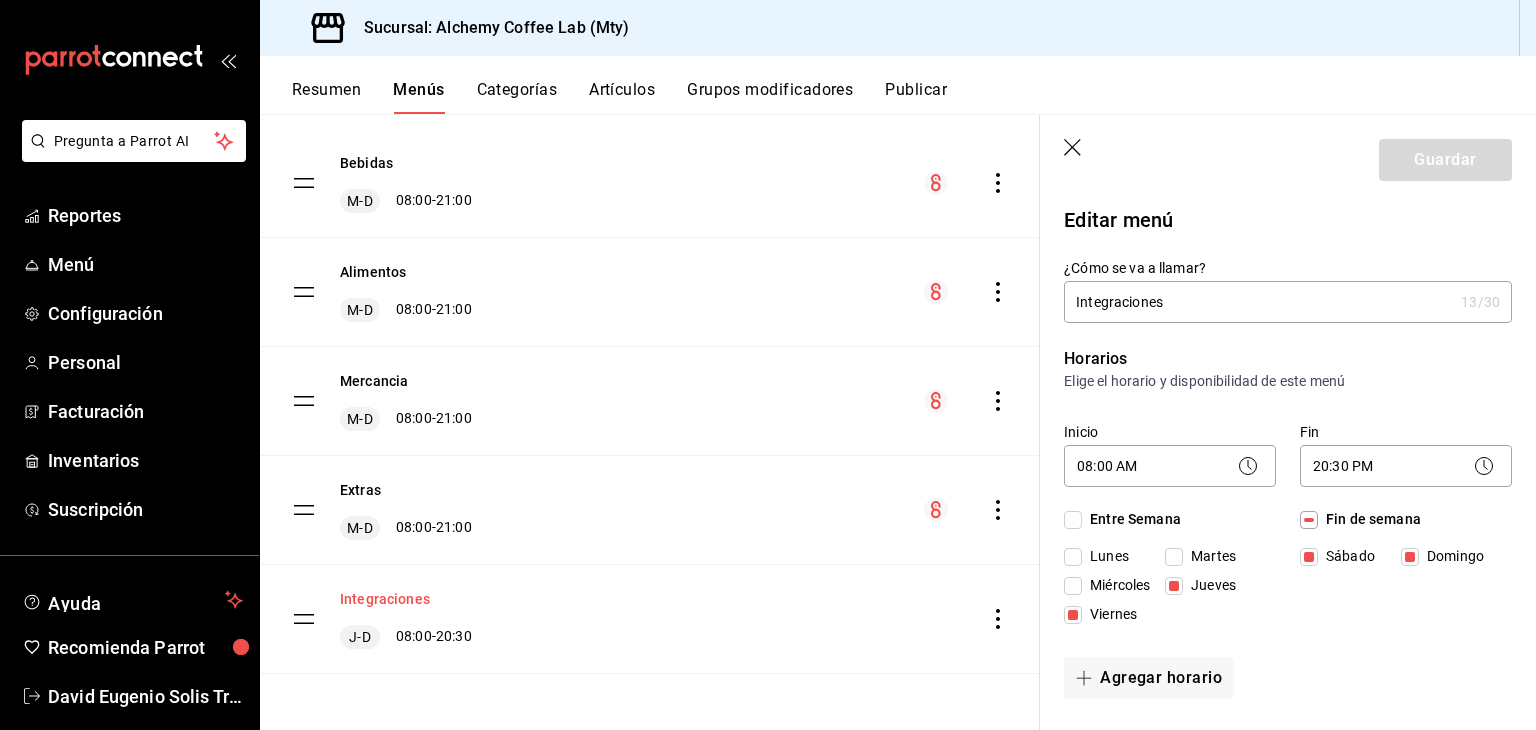 click on "Integraciones" at bounding box center [385, 599] 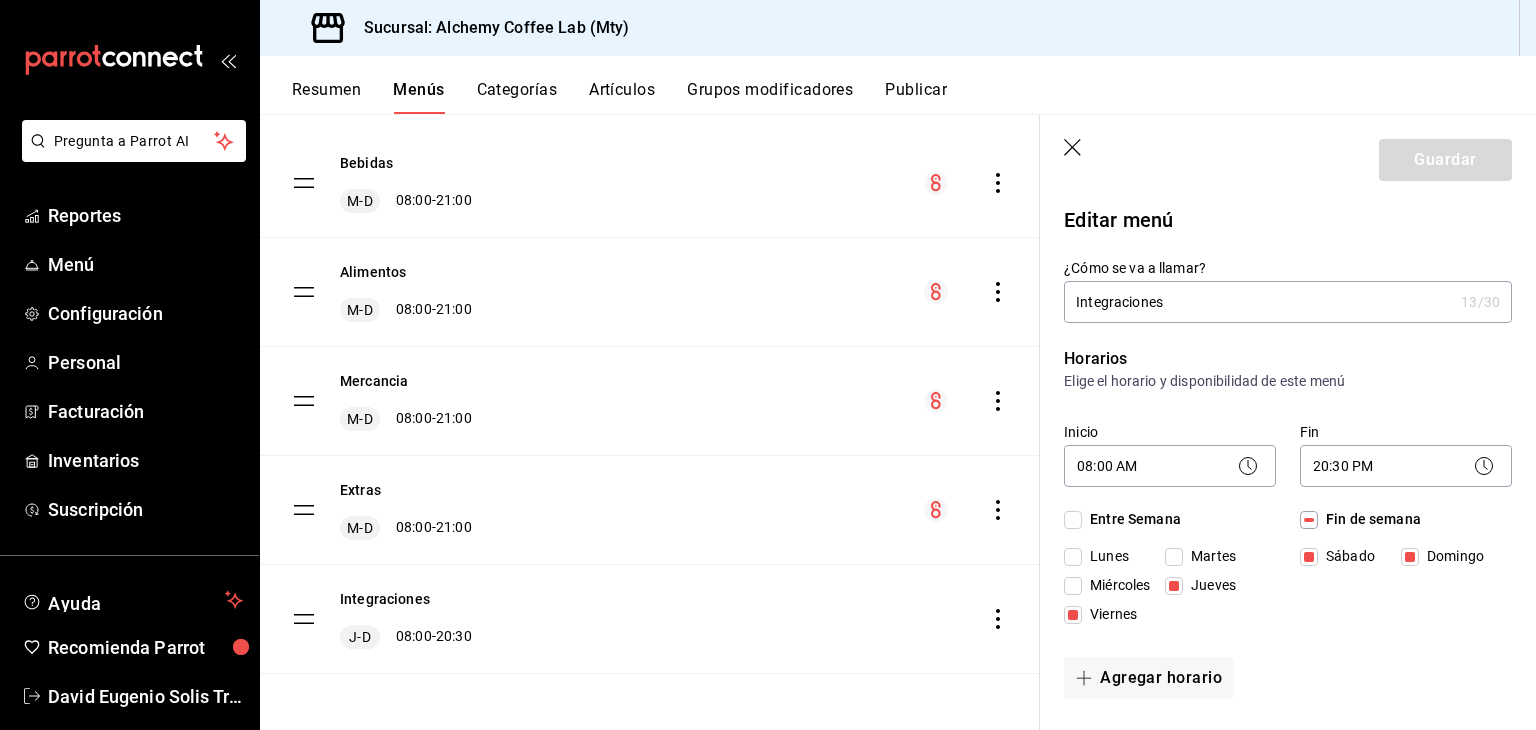 click on "Categorías" at bounding box center [517, 97] 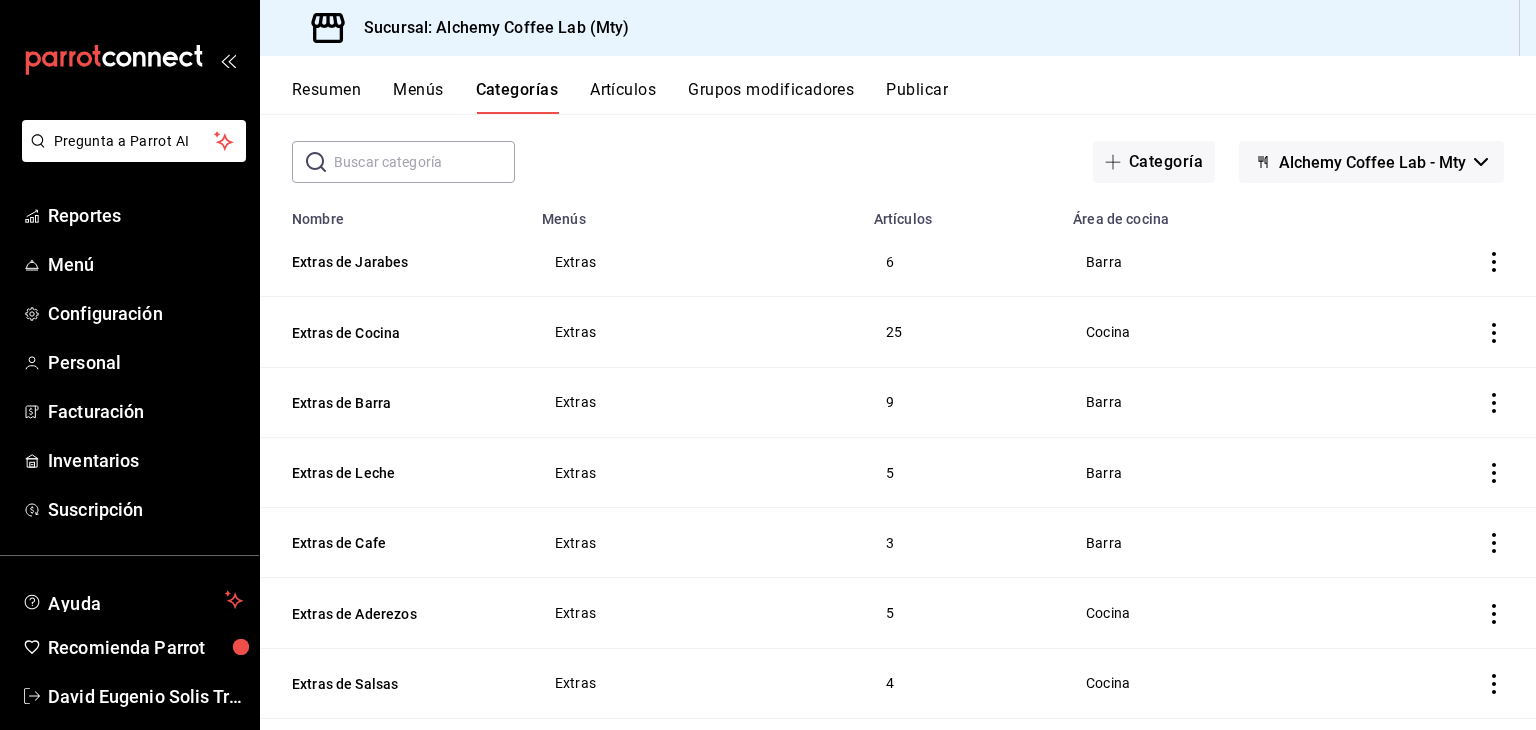 scroll, scrollTop: 0, scrollLeft: 0, axis: both 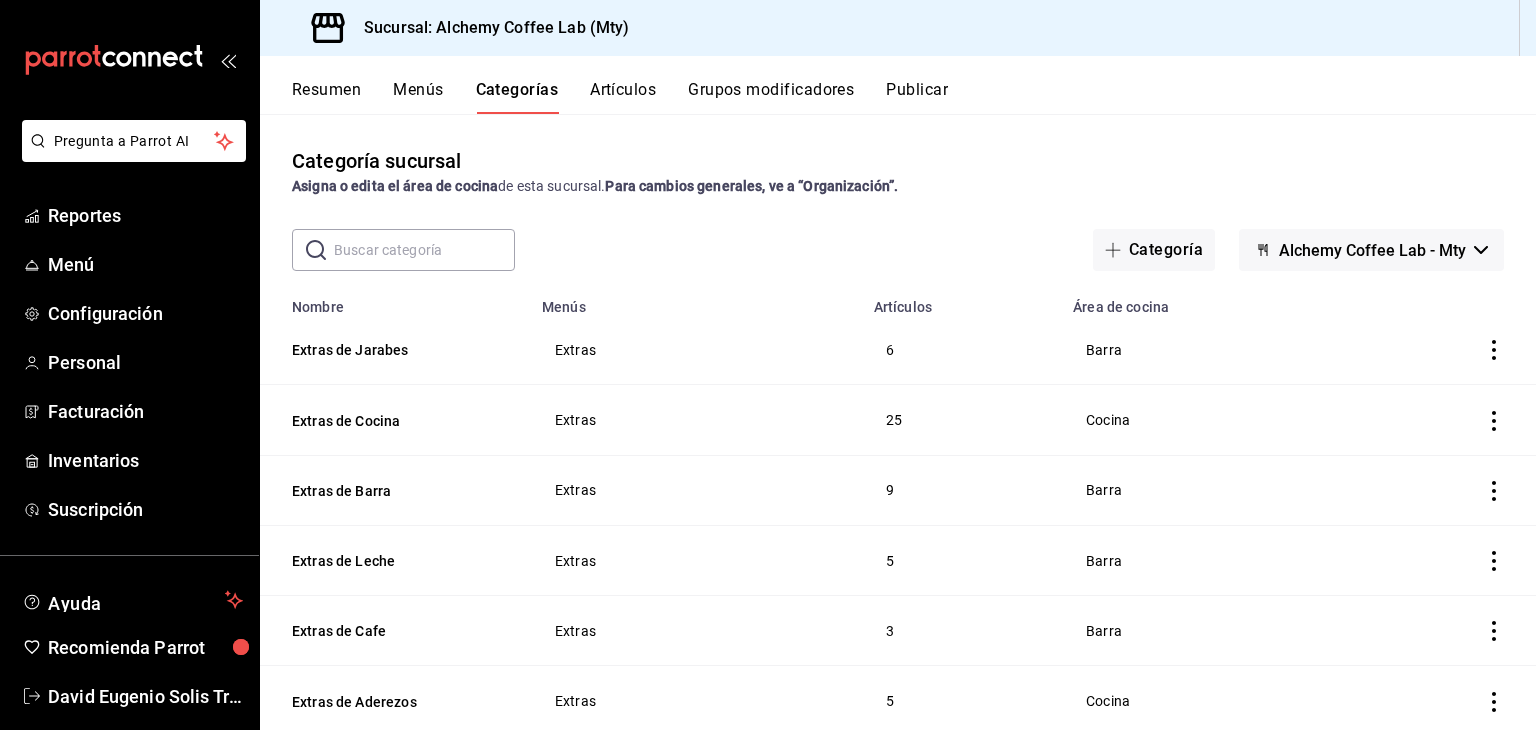click on "Resumen" at bounding box center (326, 97) 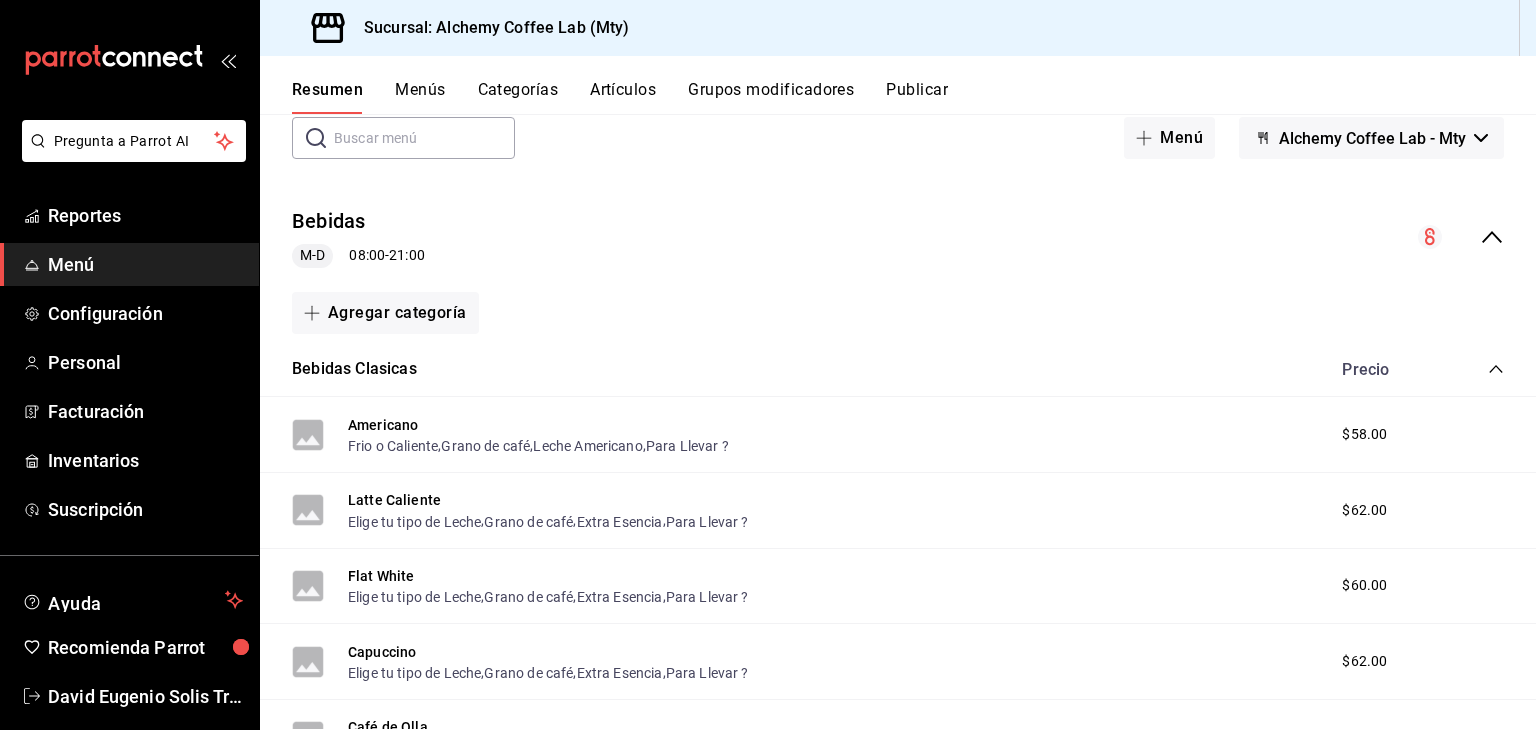 scroll, scrollTop: 100, scrollLeft: 0, axis: vertical 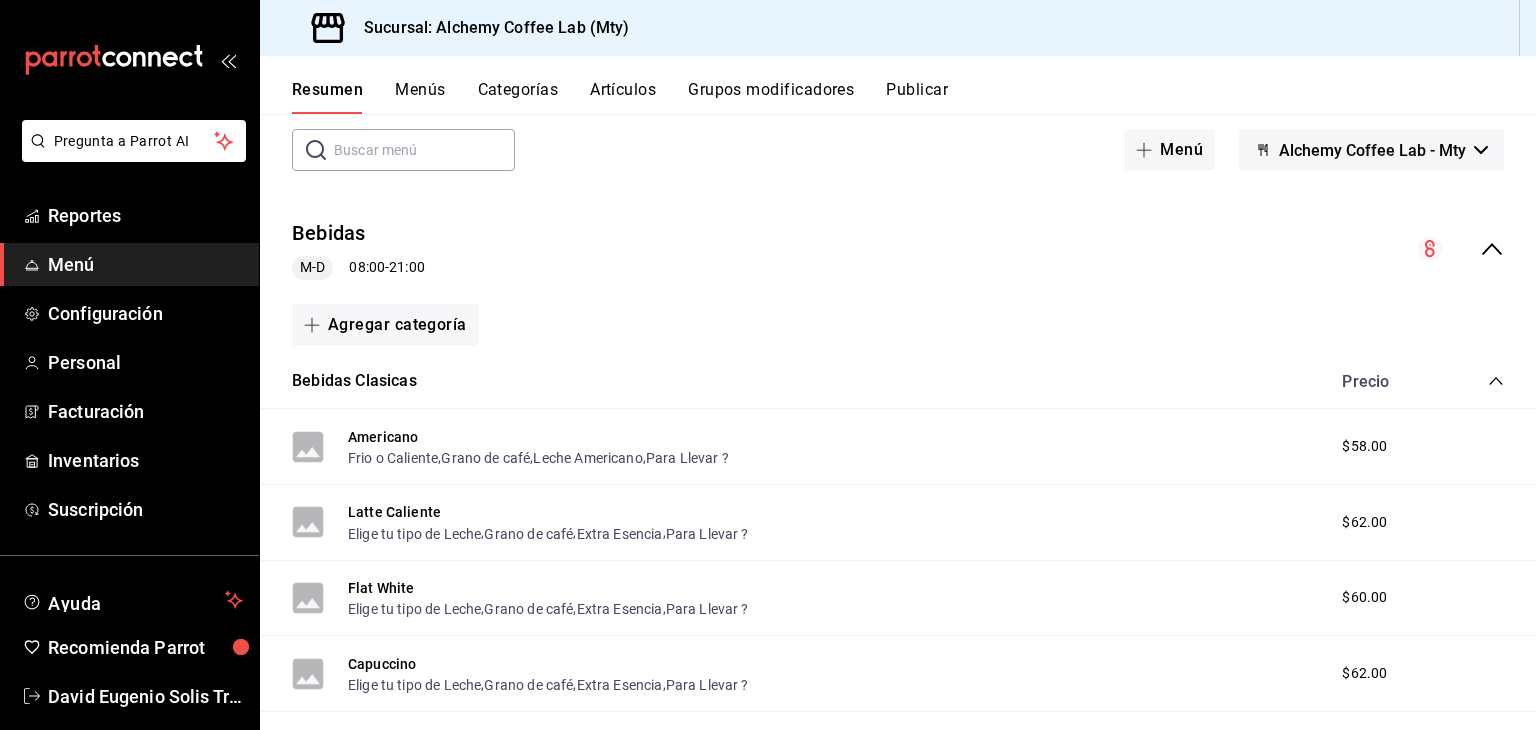 click on "Bebidas M-D 08:00  -  21:00" at bounding box center [898, 249] 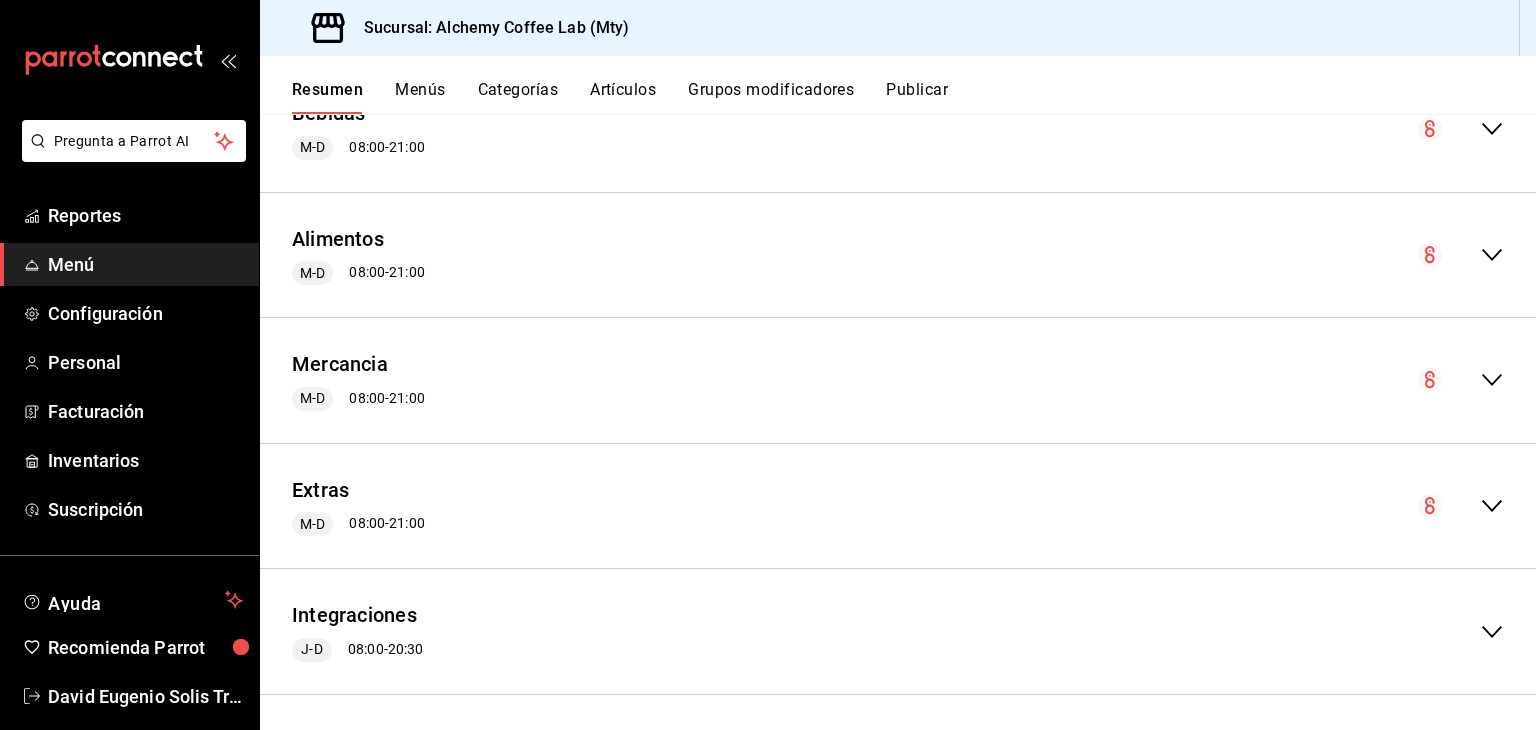 scroll, scrollTop: 225, scrollLeft: 0, axis: vertical 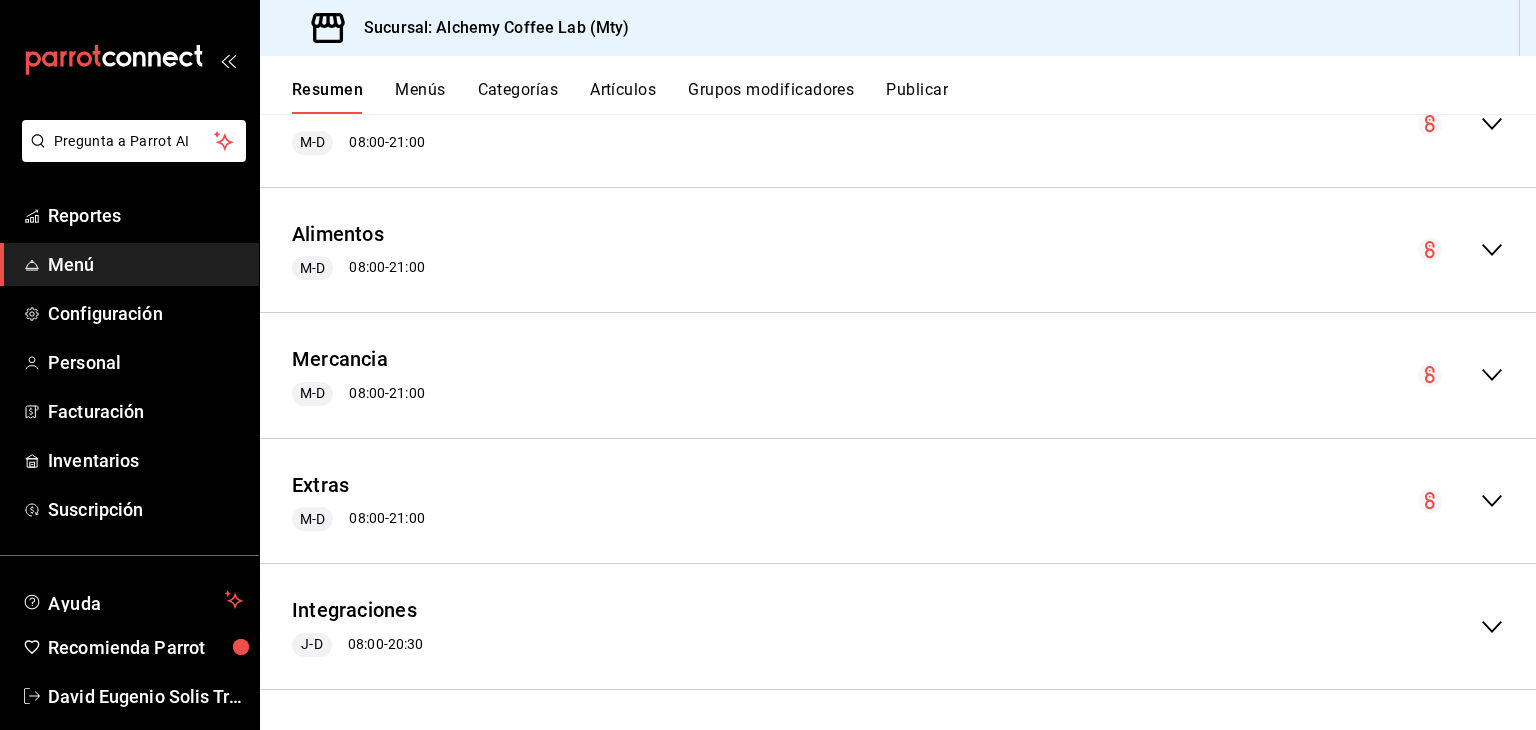 click 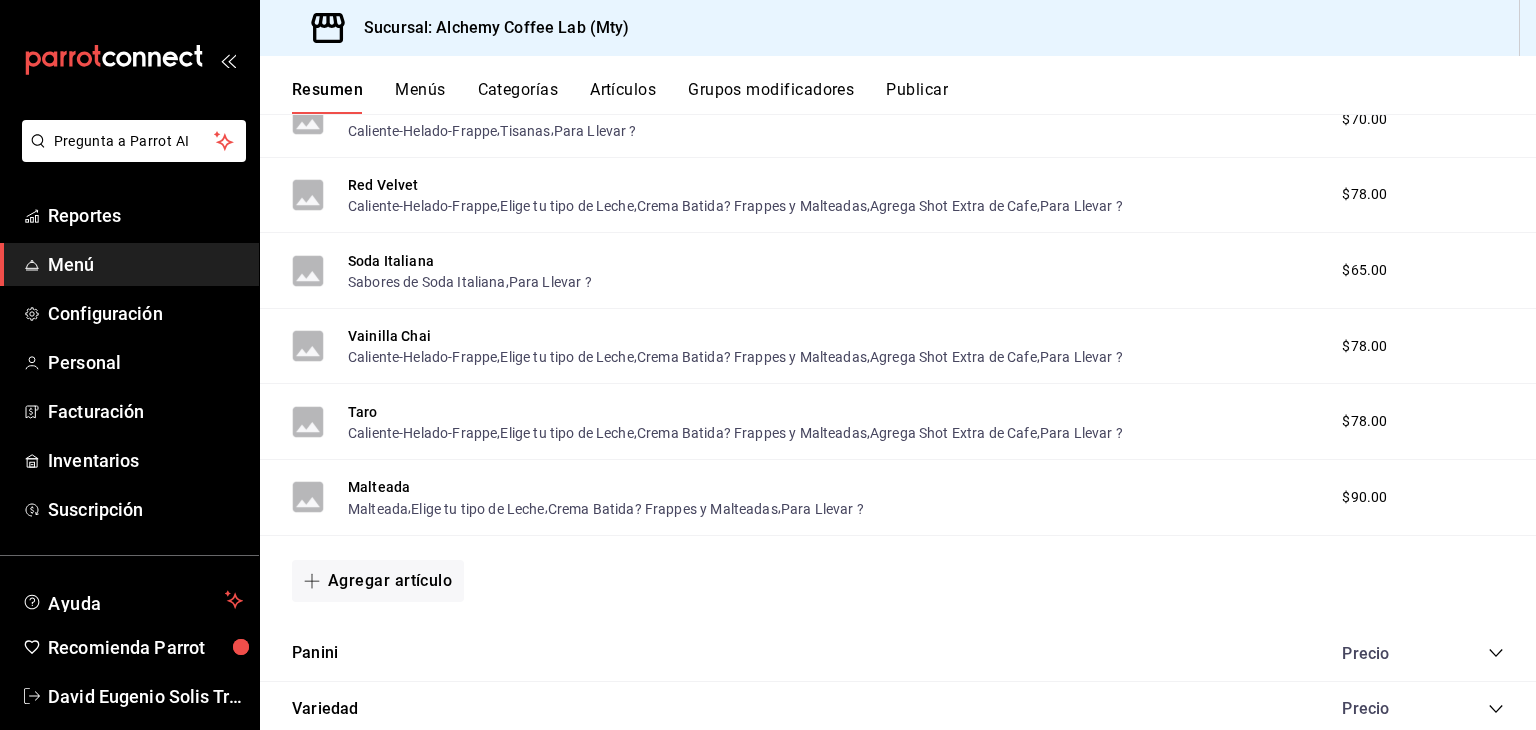 scroll, scrollTop: 1878, scrollLeft: 0, axis: vertical 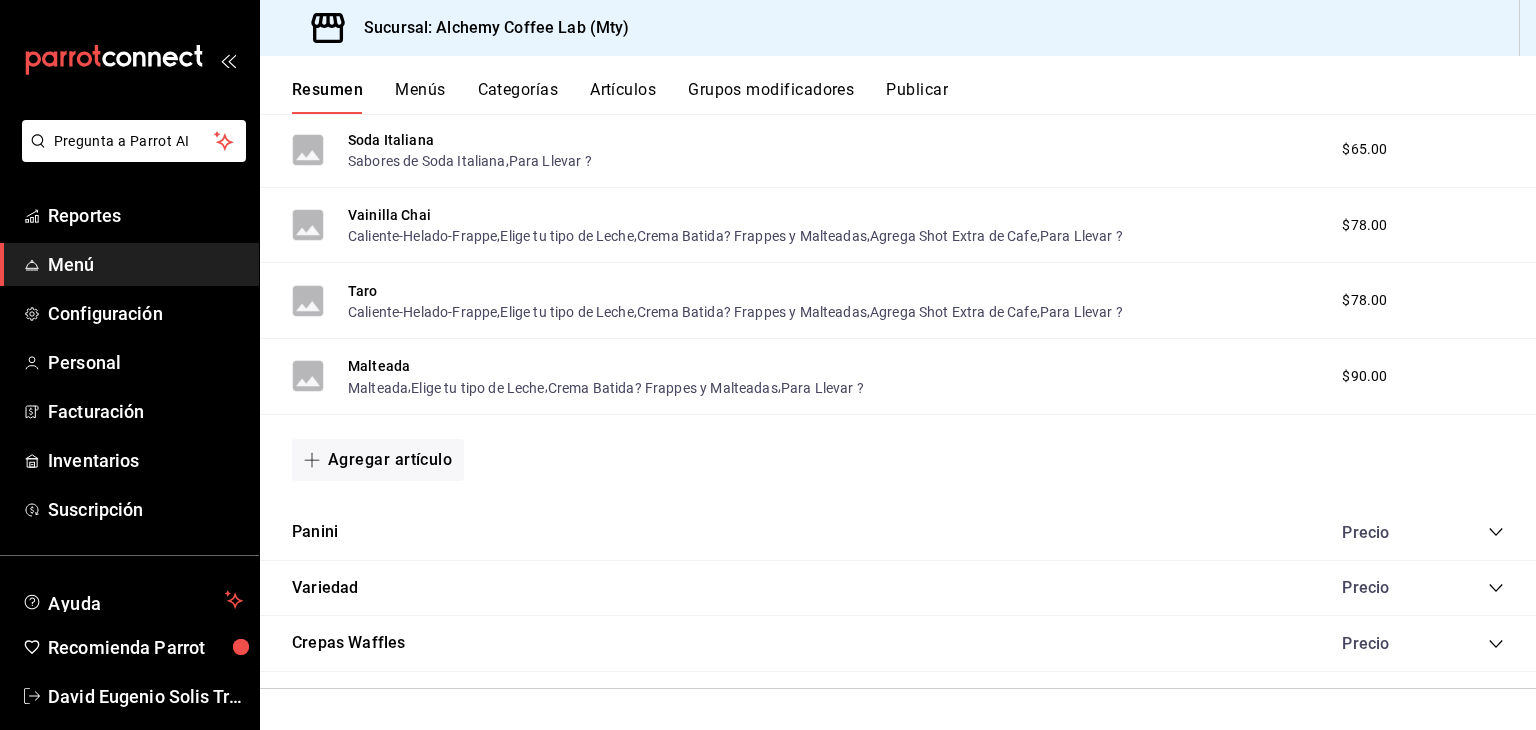 click 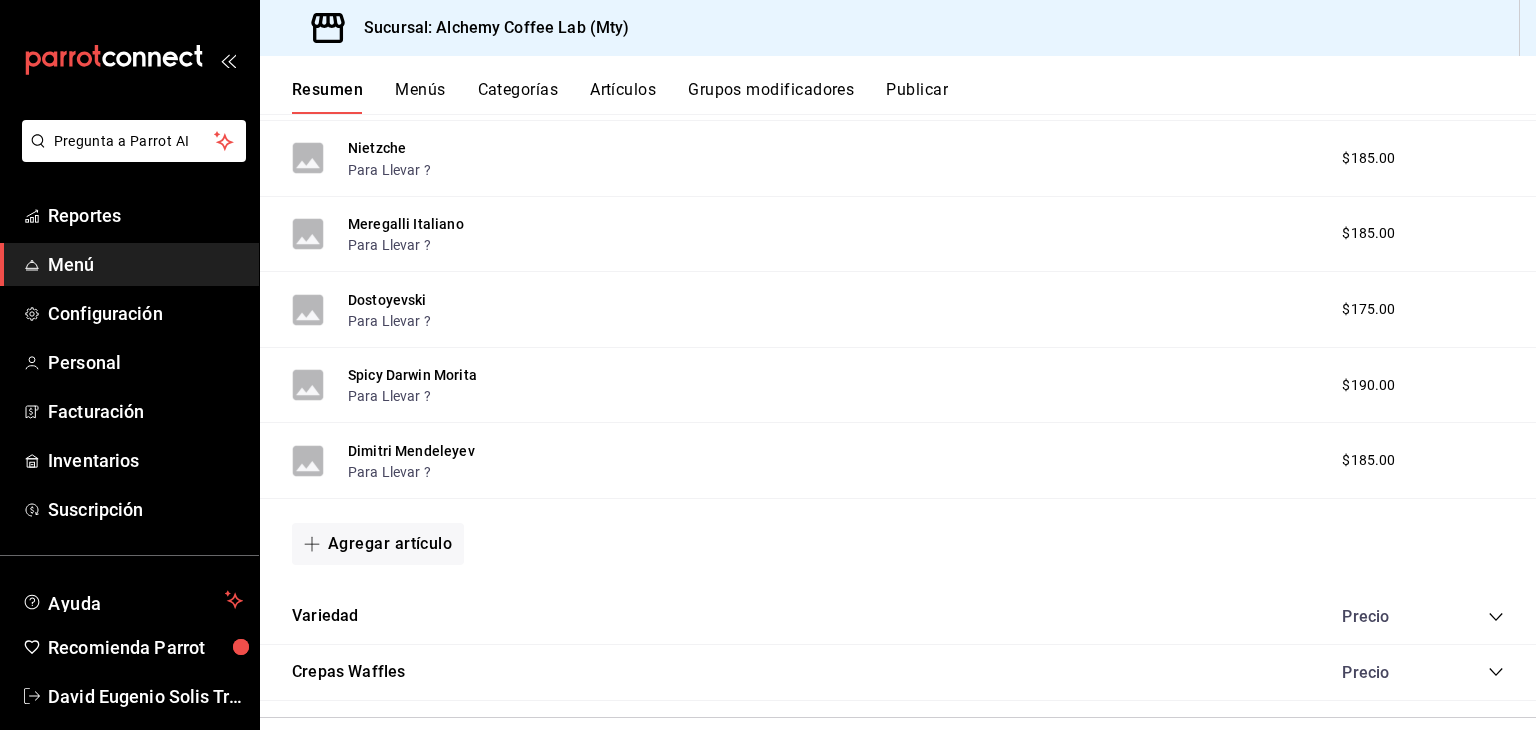 scroll, scrollTop: 2423, scrollLeft: 0, axis: vertical 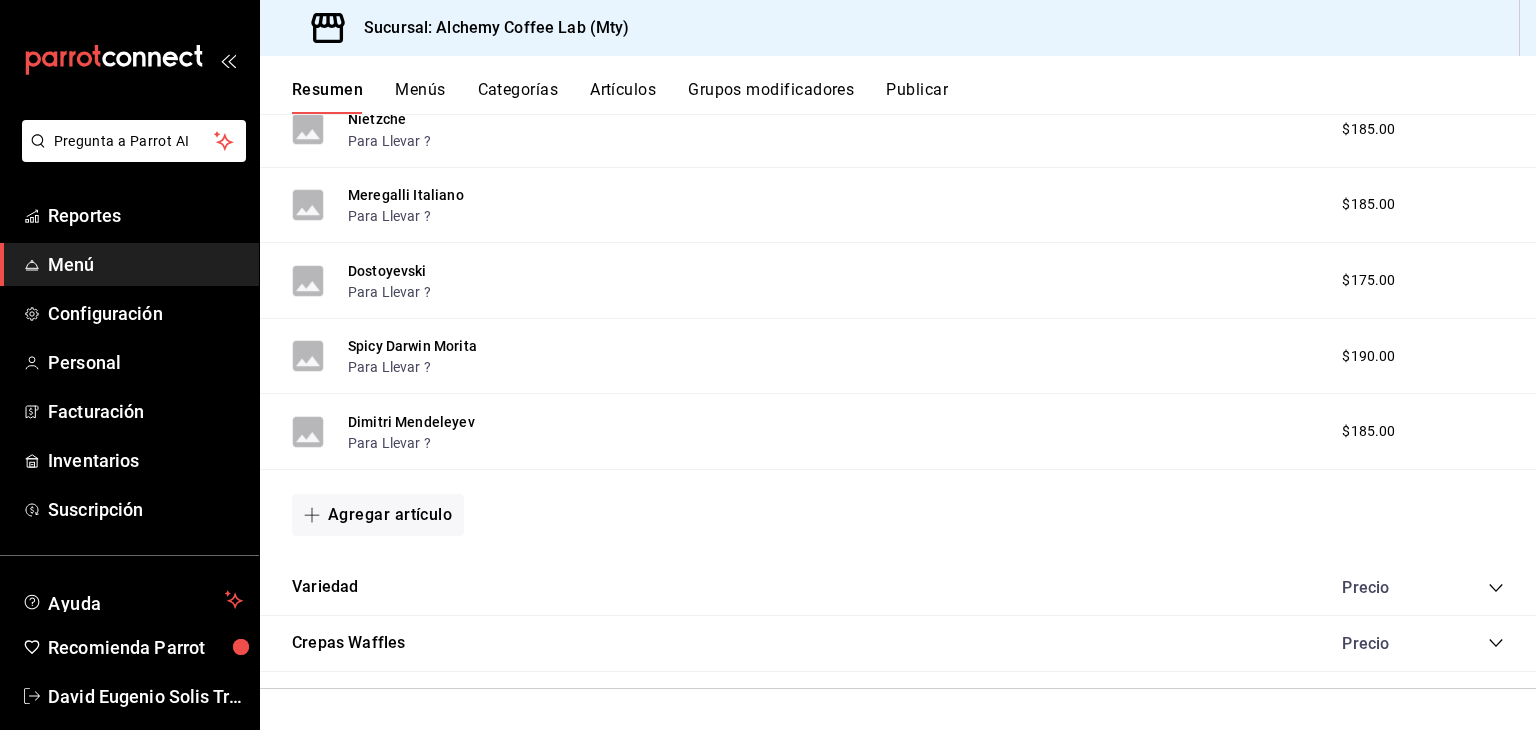 click 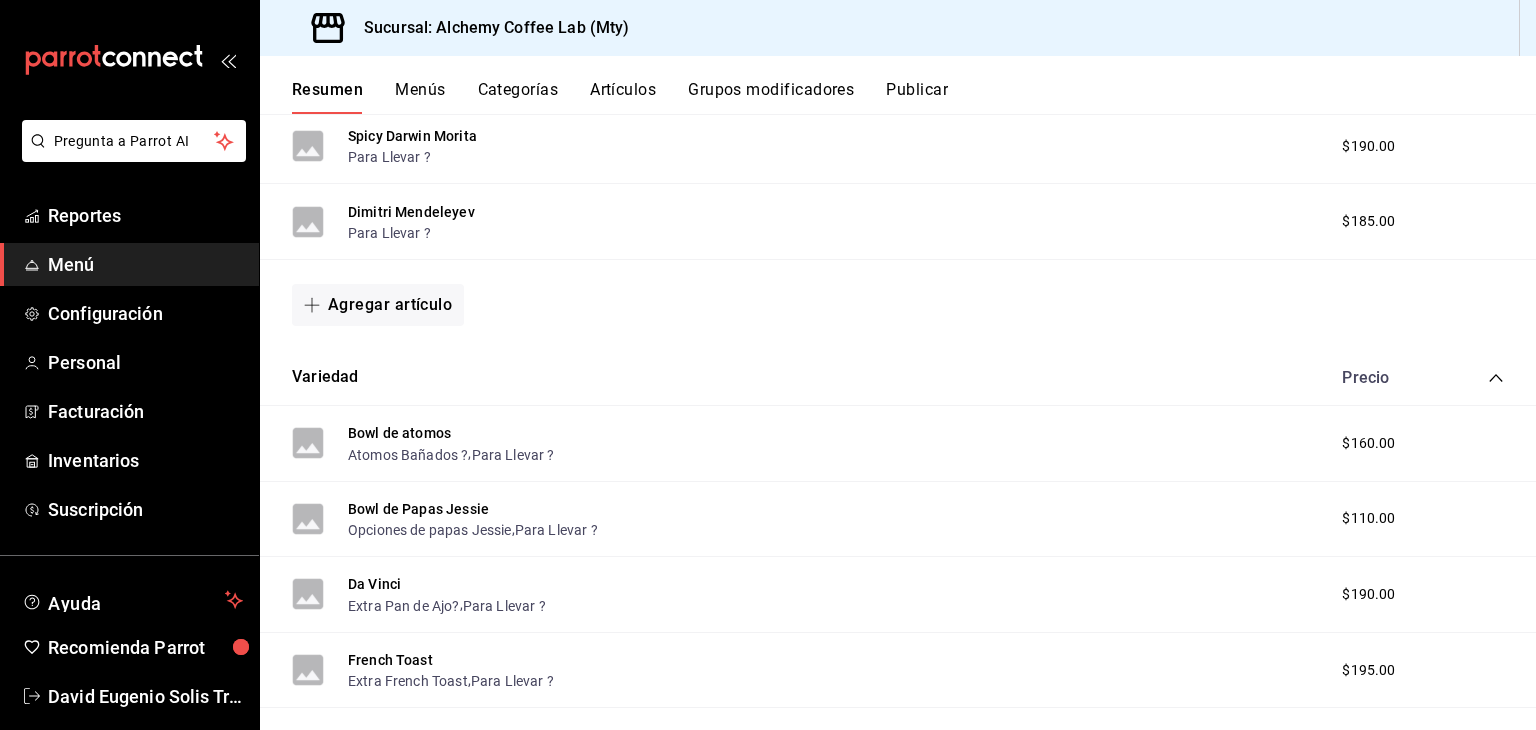 scroll, scrollTop: 2816, scrollLeft: 0, axis: vertical 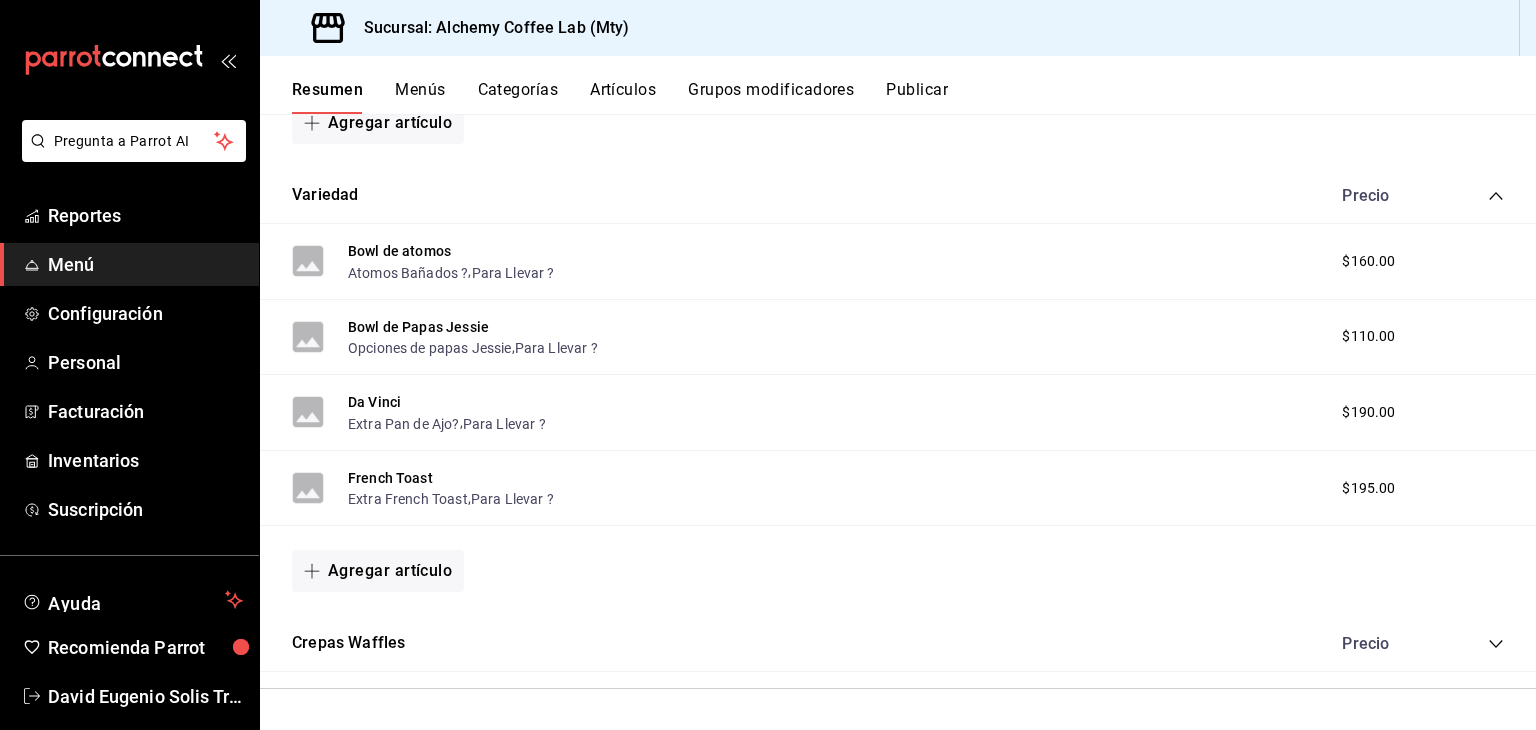 click 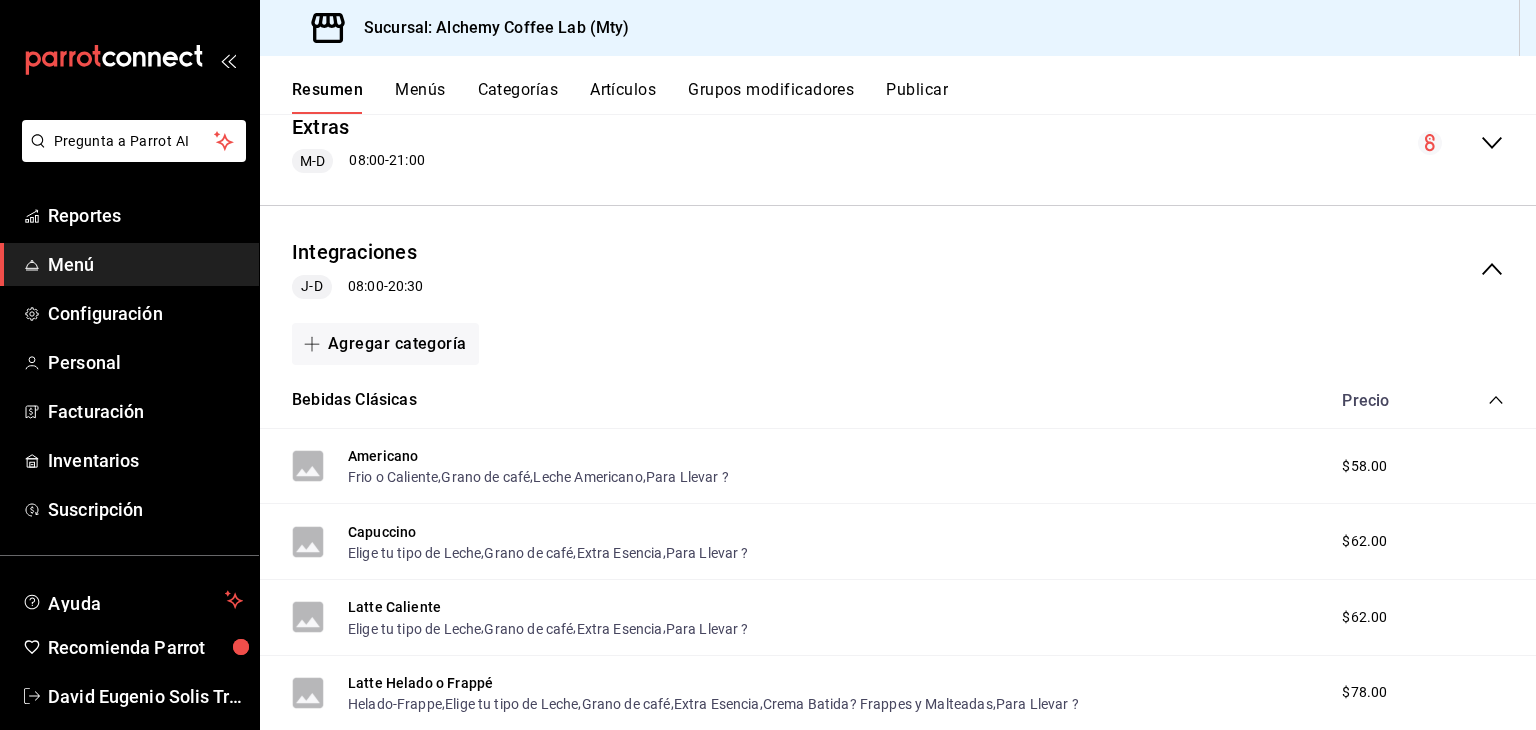 scroll, scrollTop: 509, scrollLeft: 0, axis: vertical 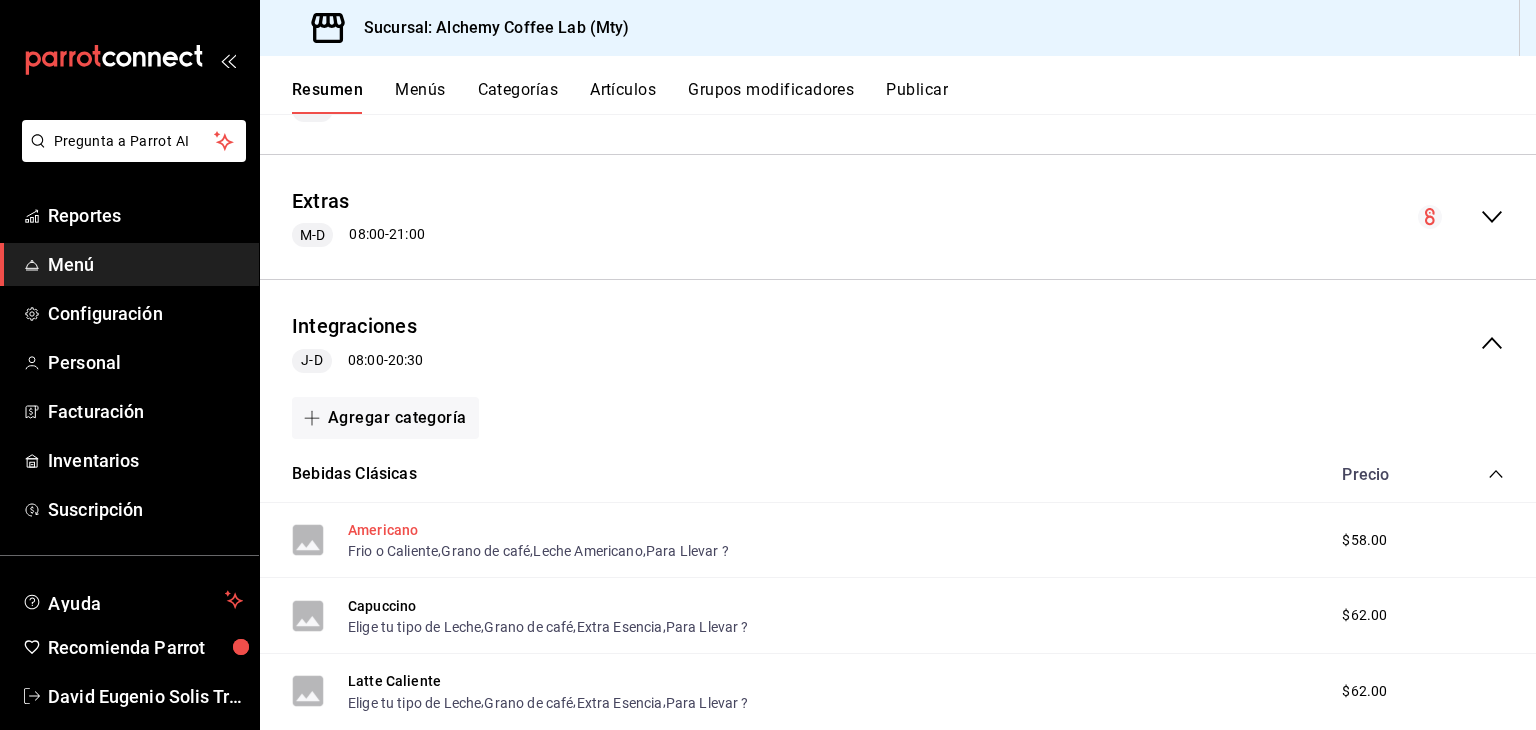 click on "Americano" at bounding box center [383, 530] 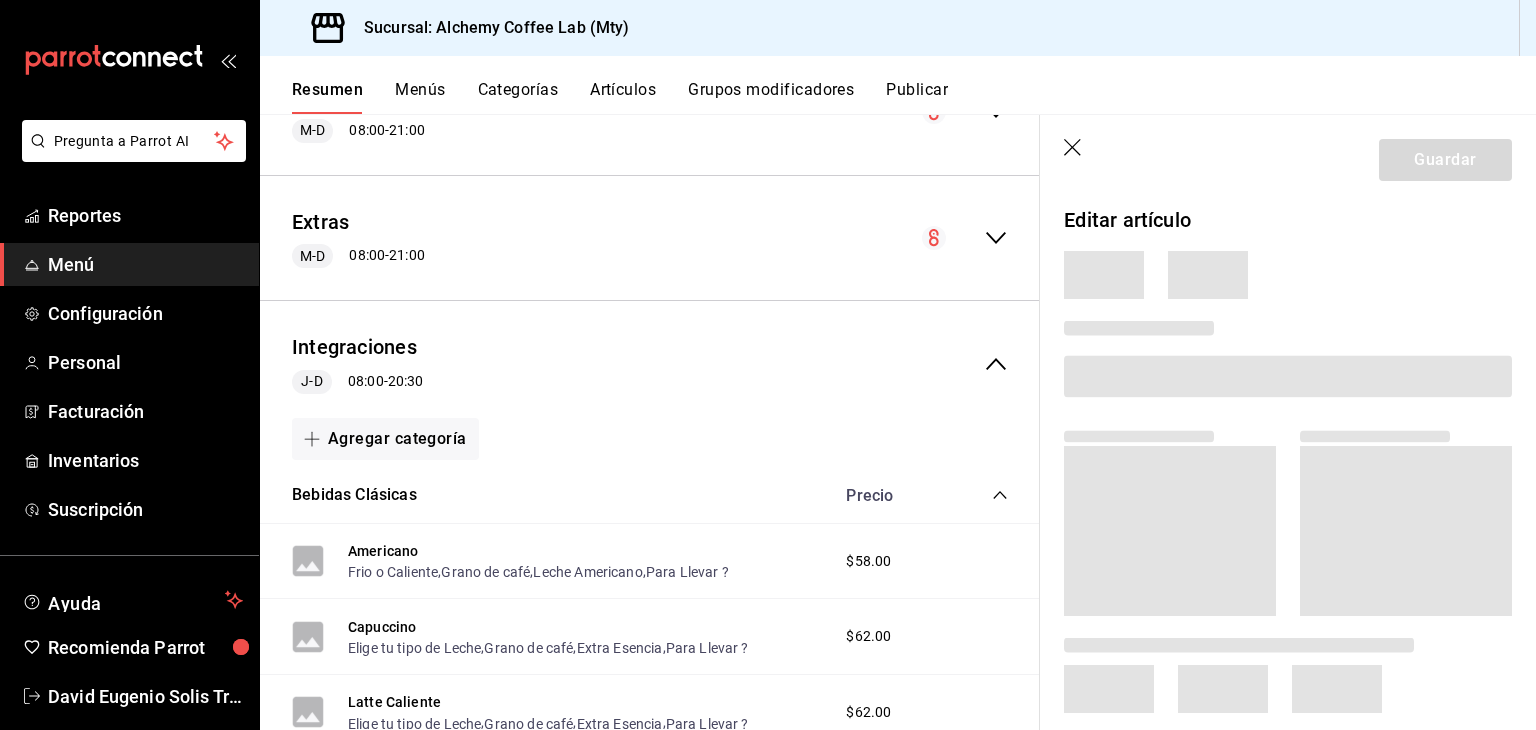 scroll, scrollTop: 709, scrollLeft: 0, axis: vertical 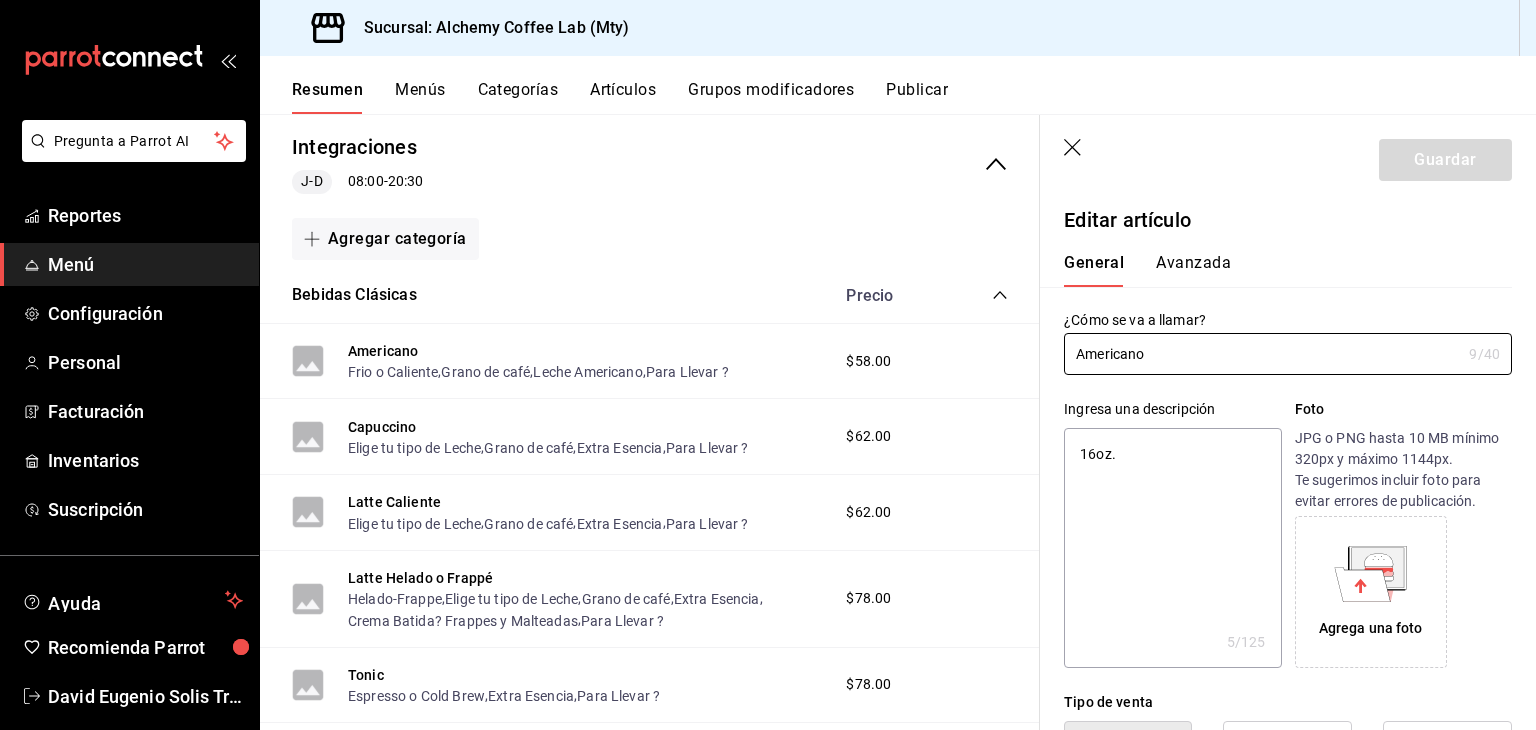 type on "x" 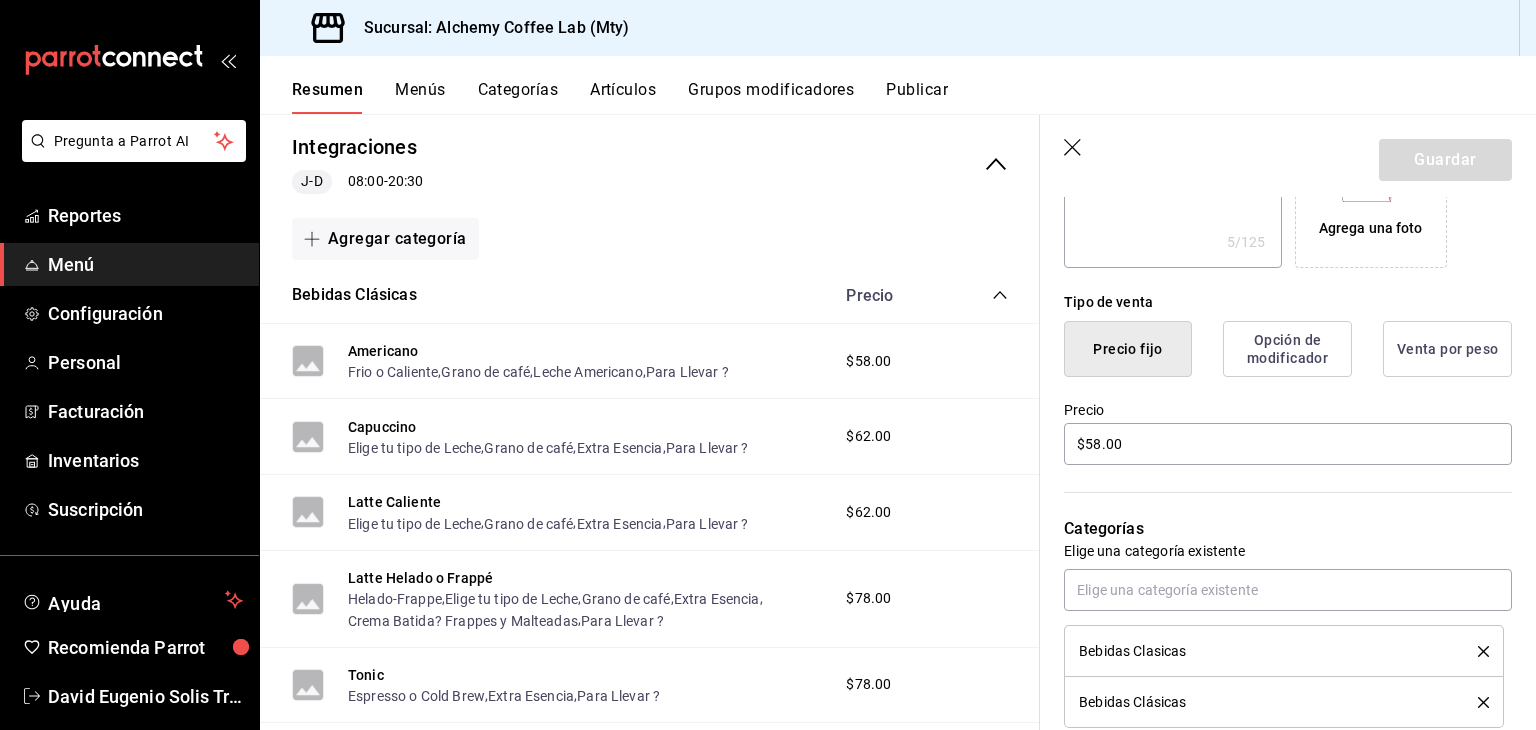 type on "x" 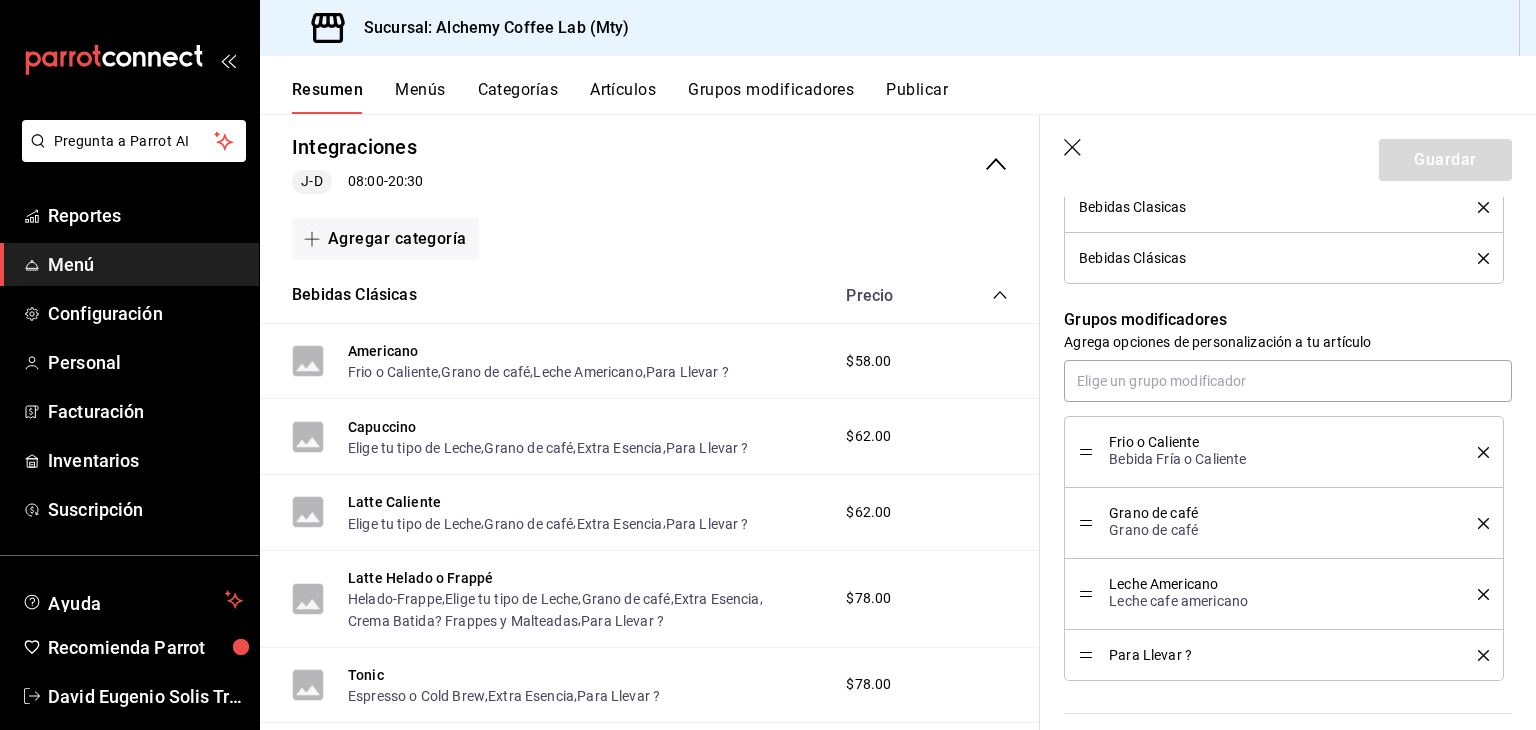 scroll, scrollTop: 900, scrollLeft: 0, axis: vertical 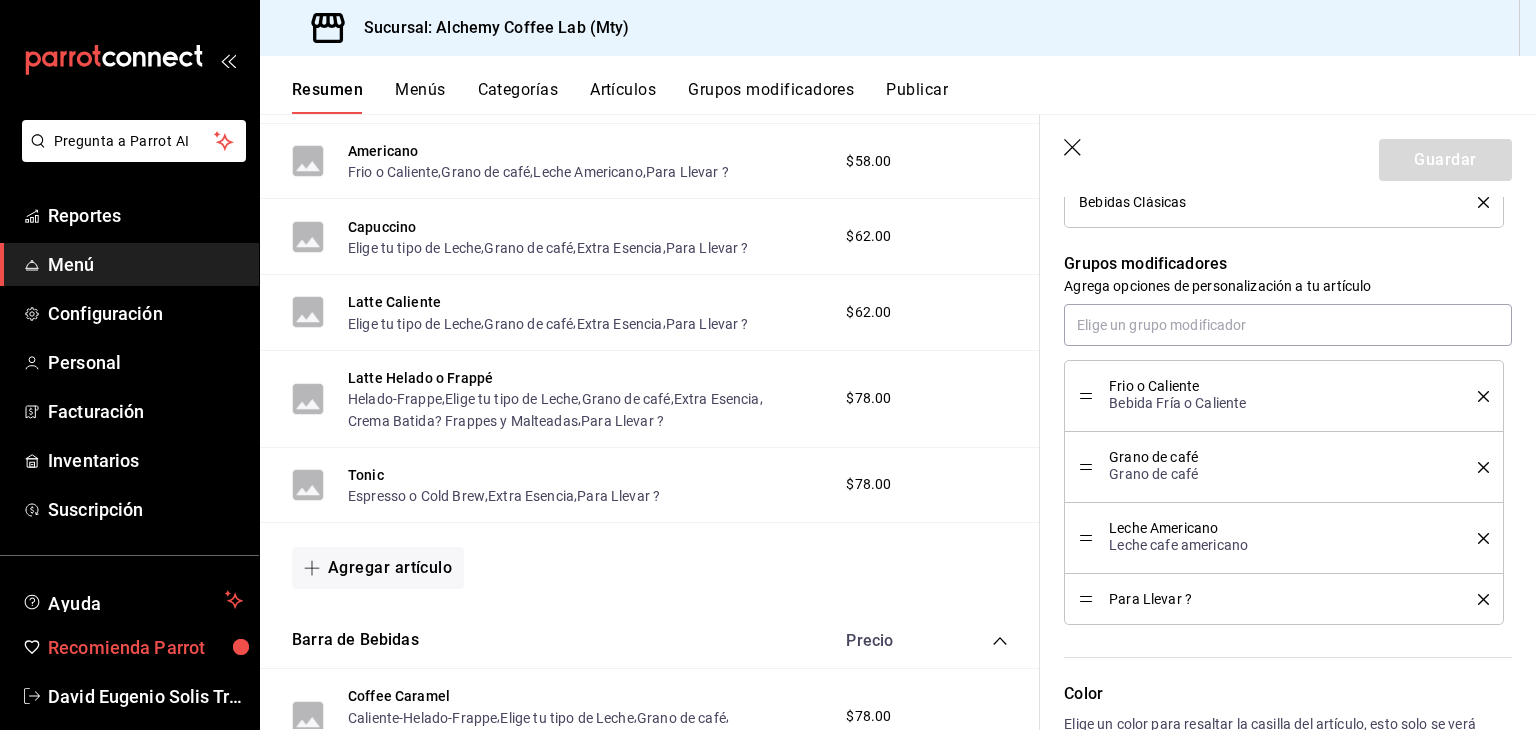 drag, startPoint x: 356, startPoint y: 127, endPoint x: 31, endPoint y: 659, distance: 623.4172 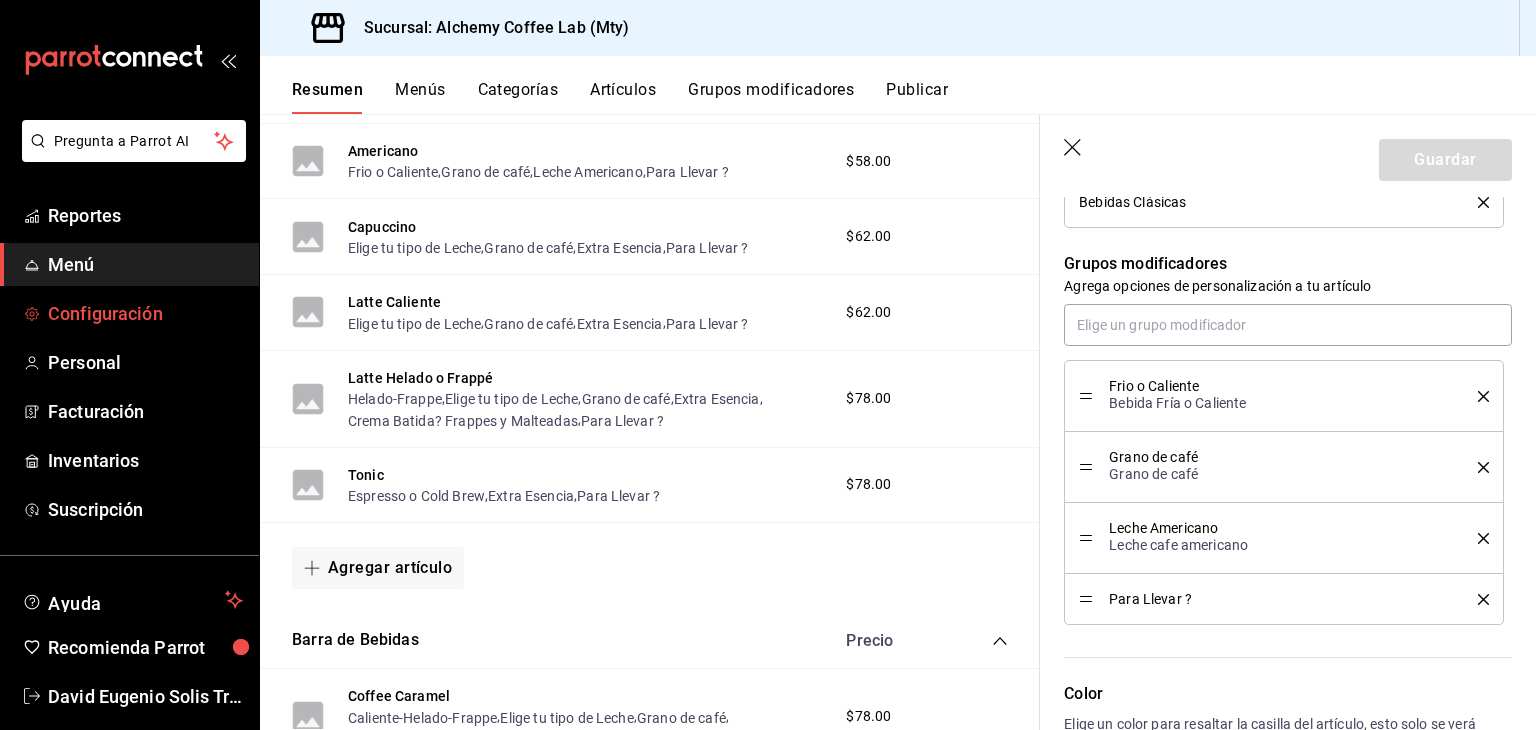 click on "Configuración" at bounding box center (145, 313) 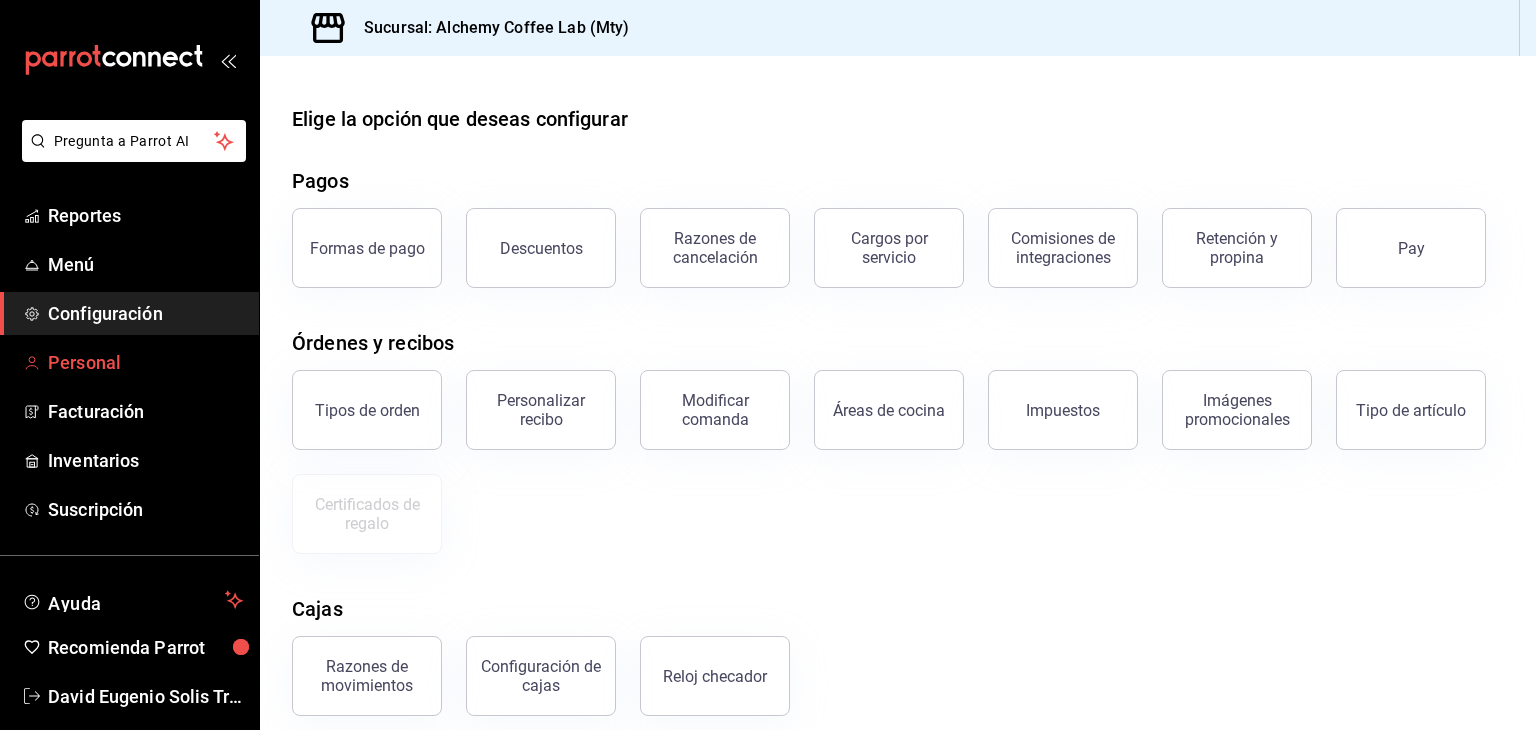 click on "Personal" at bounding box center (145, 362) 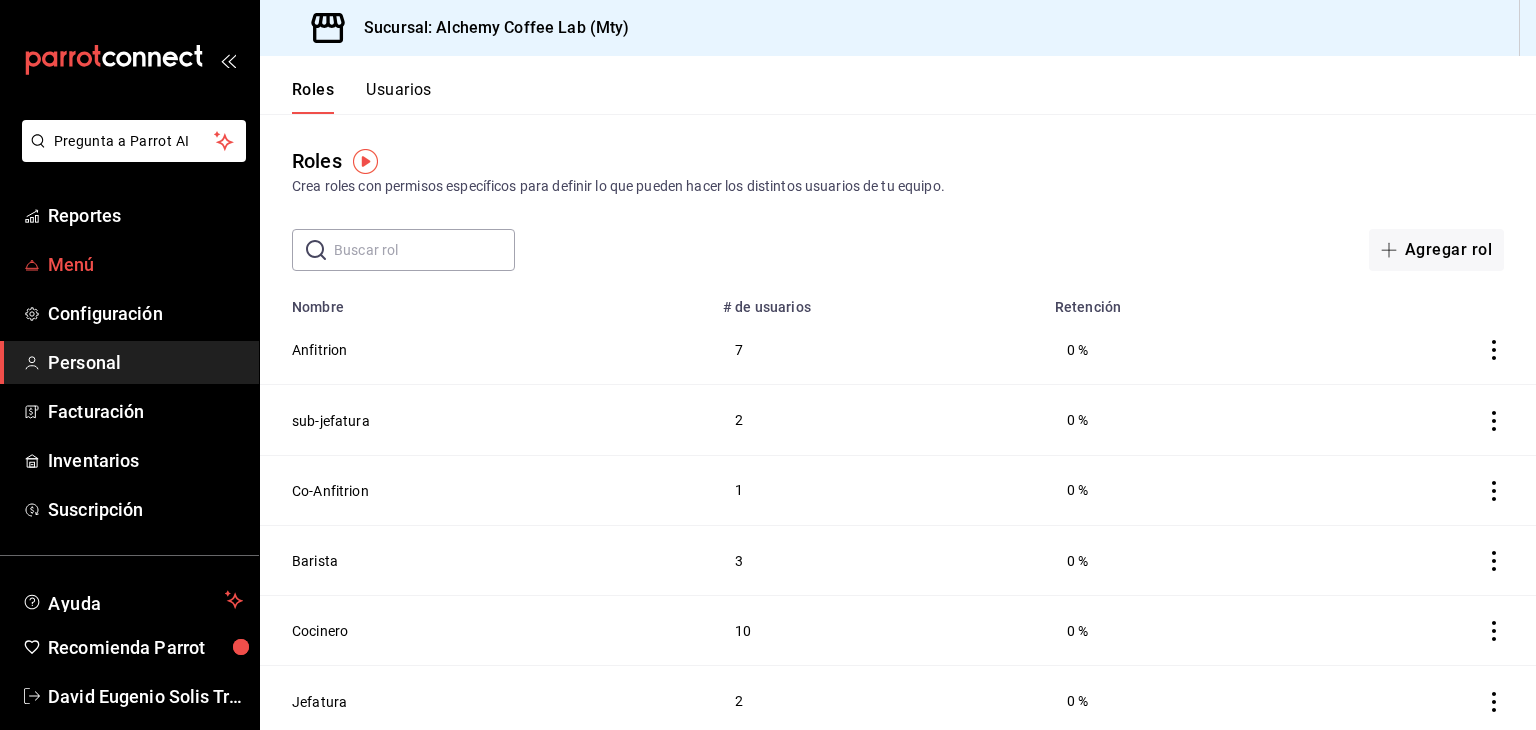 click on "Menú" at bounding box center (145, 264) 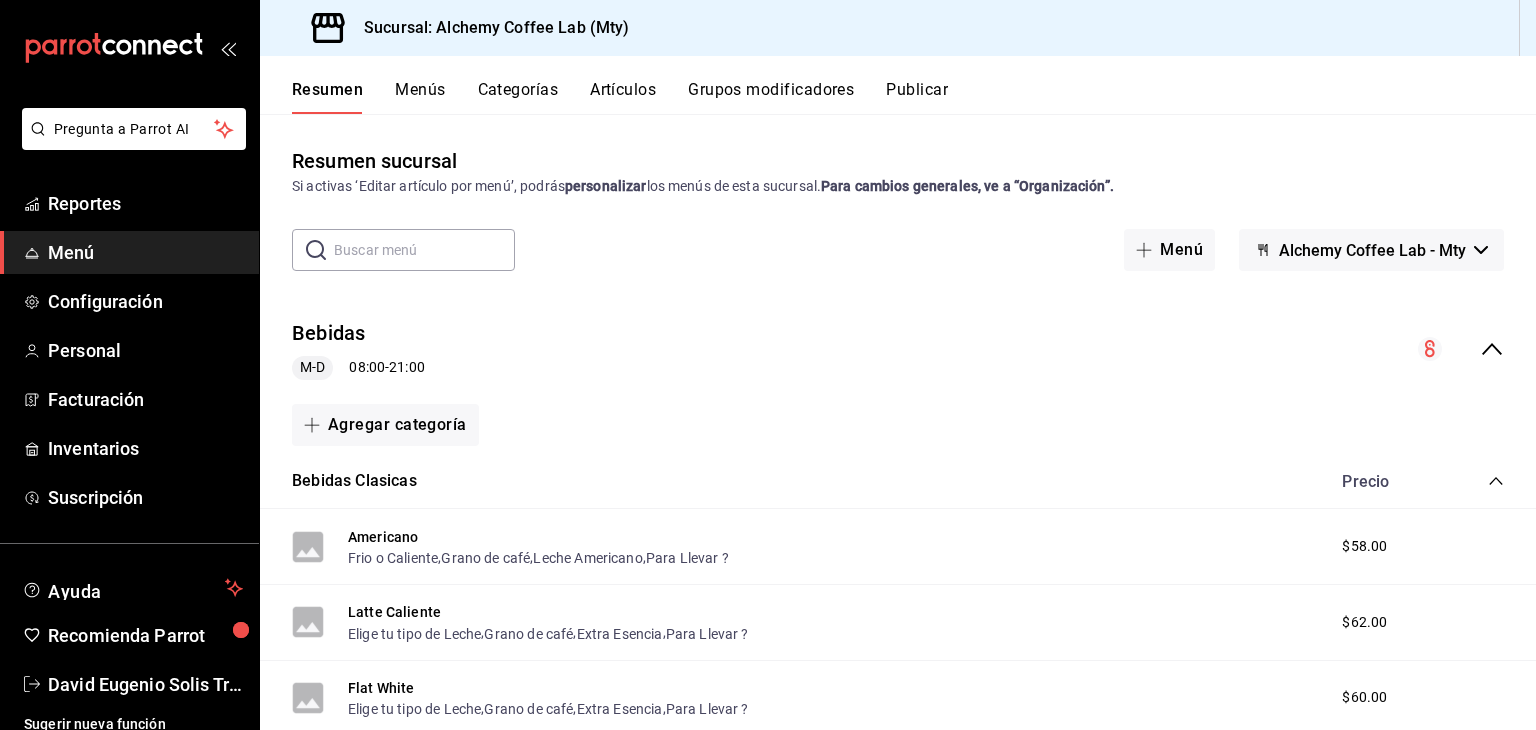 scroll, scrollTop: 24, scrollLeft: 0, axis: vertical 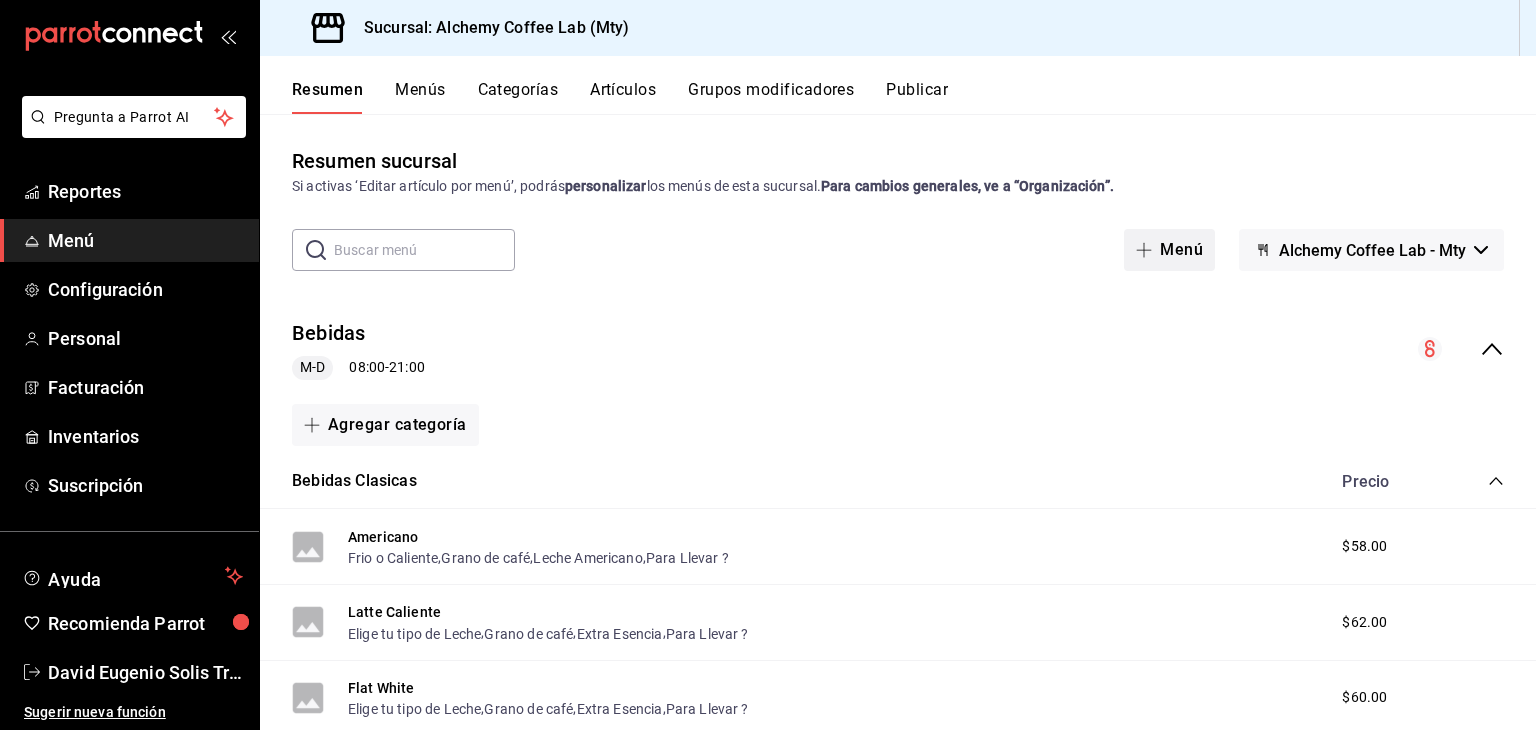 click on "Menú" at bounding box center (1169, 250) 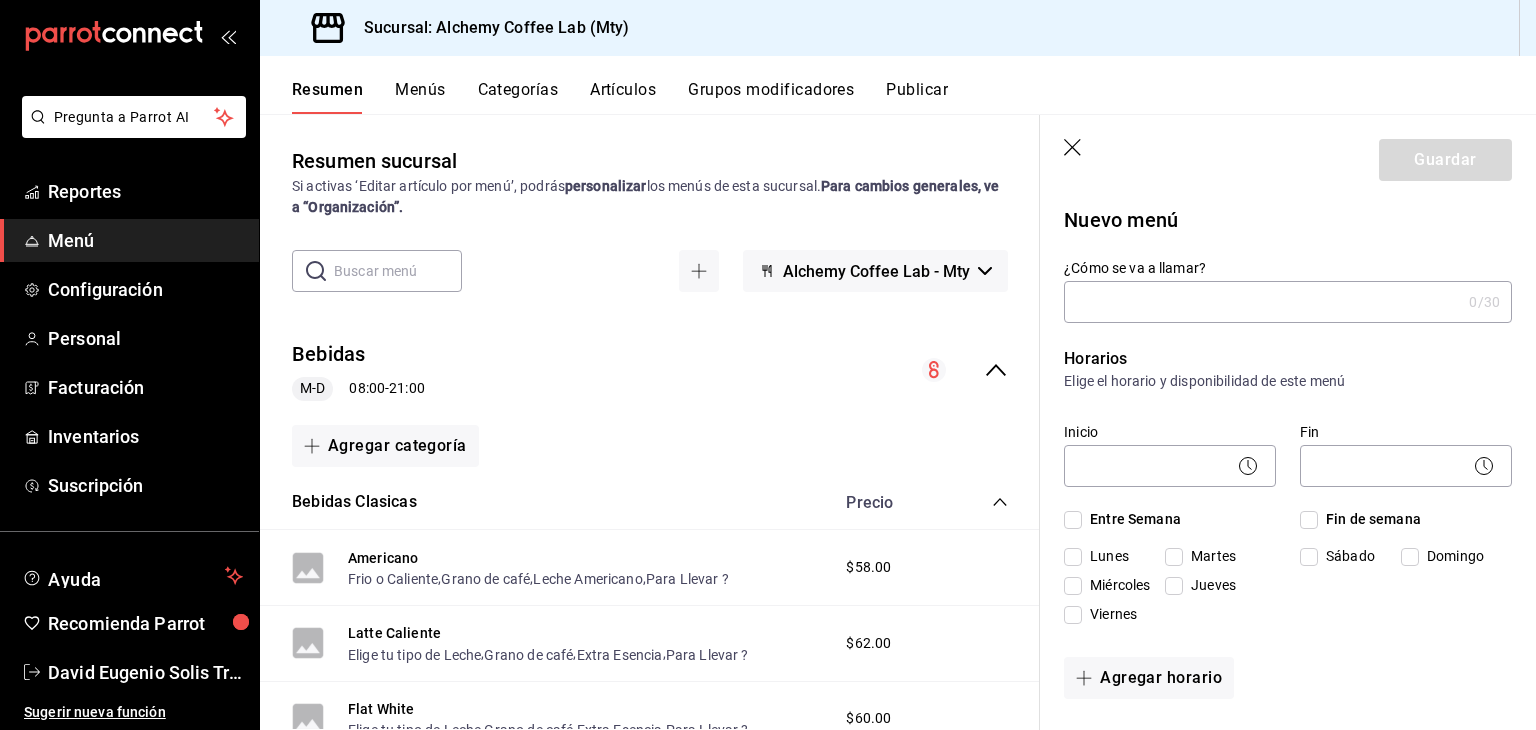 click on "¿Cómo se va a llamar?" at bounding box center (1262, 302) 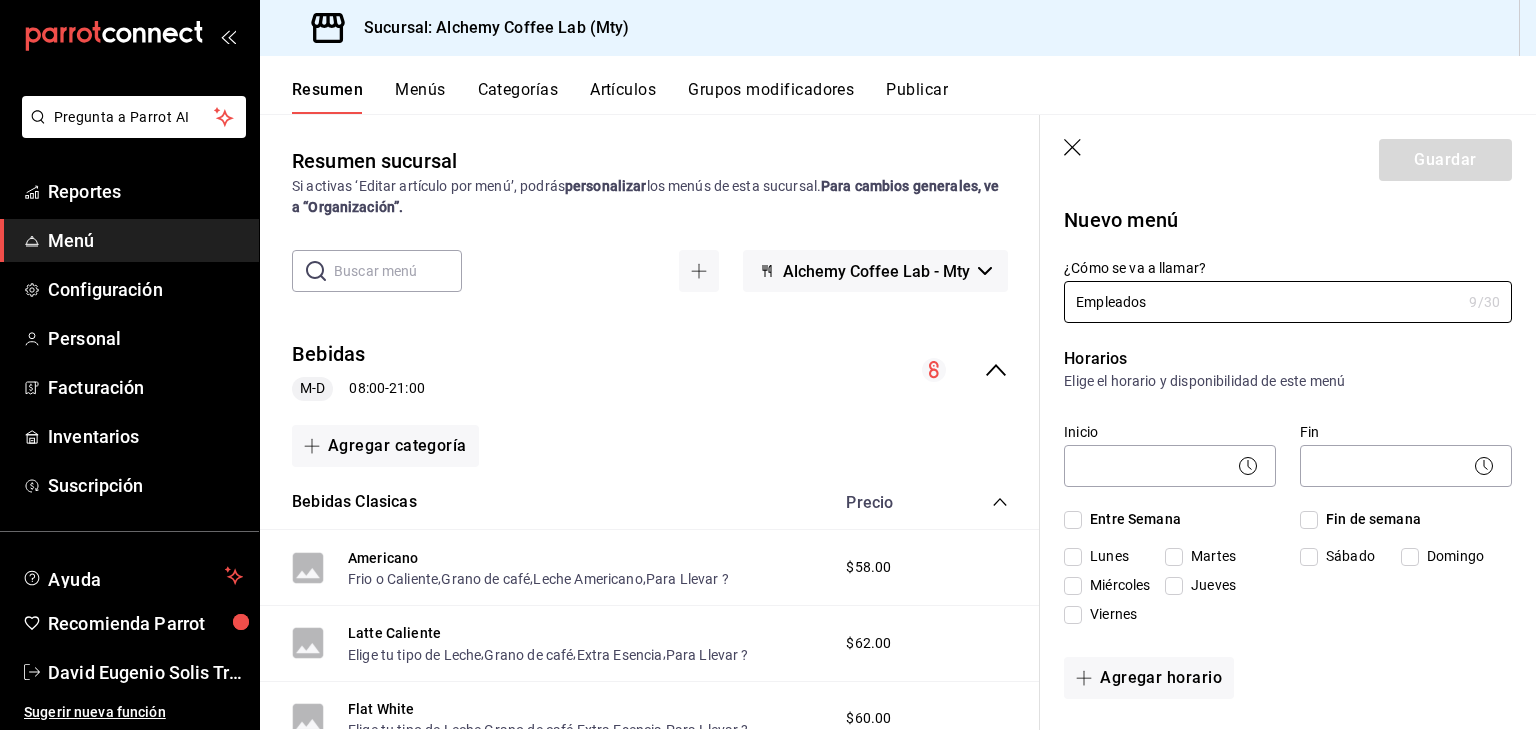 type on "Empleados" 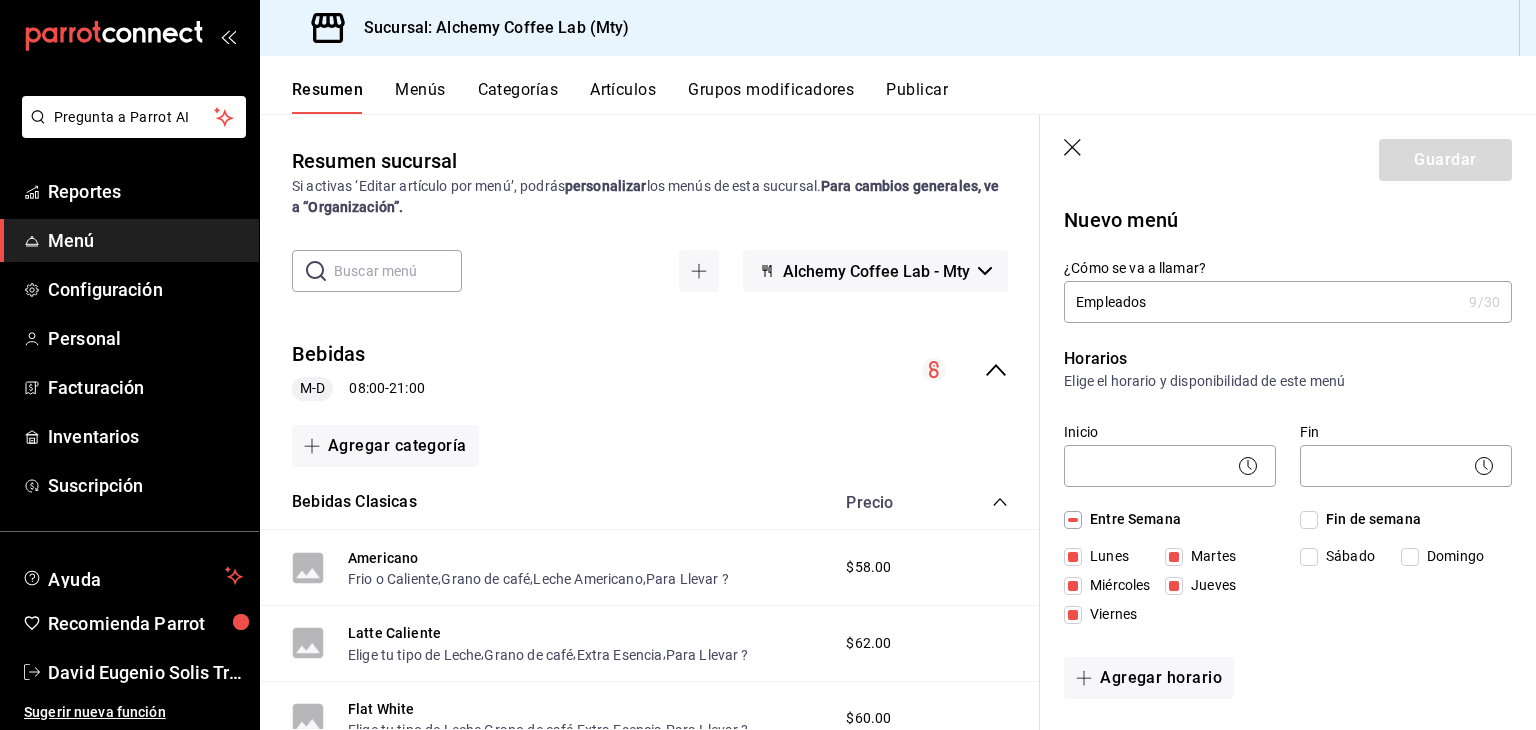 click on "Lunes" at bounding box center [1073, 557] 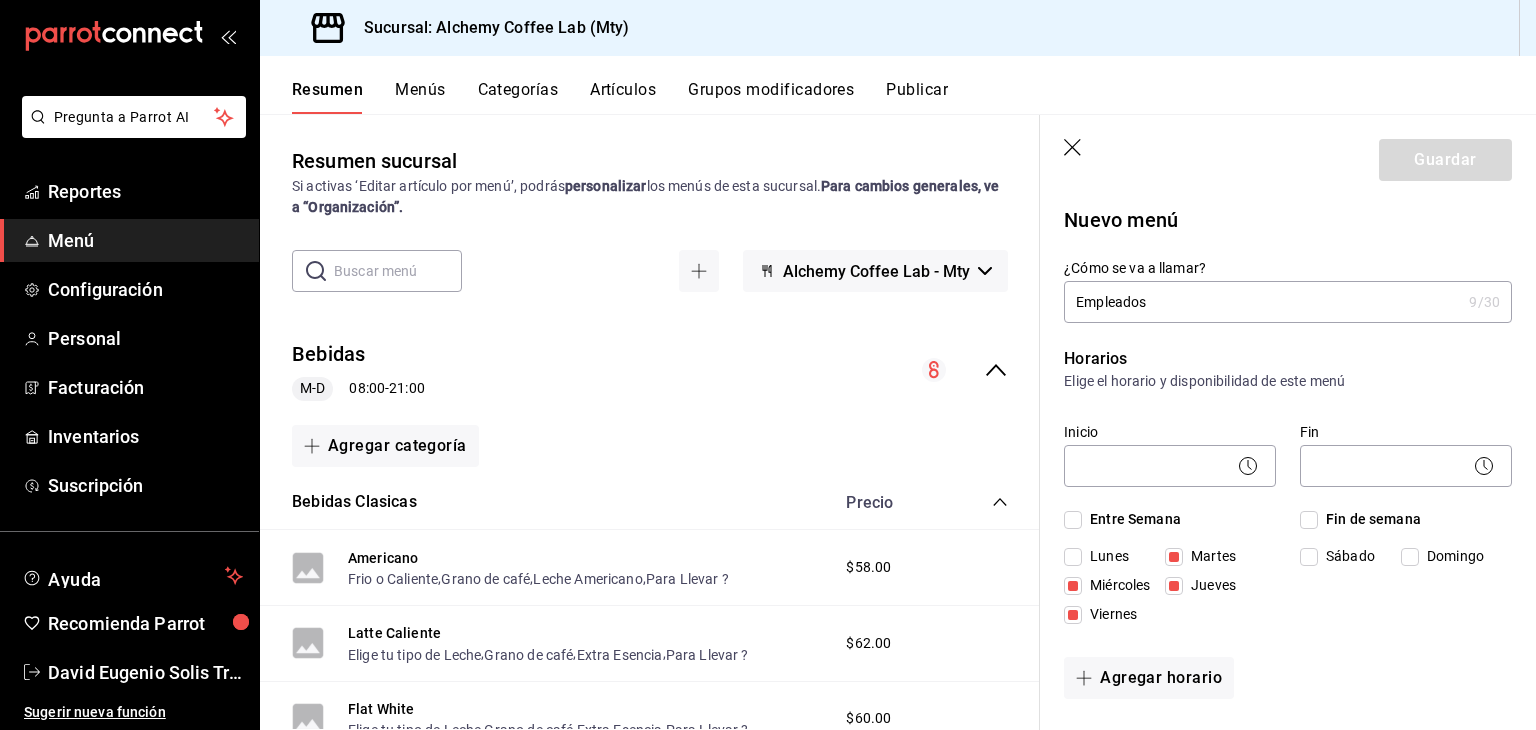 click on "Fin de semana" at bounding box center [1309, 520] 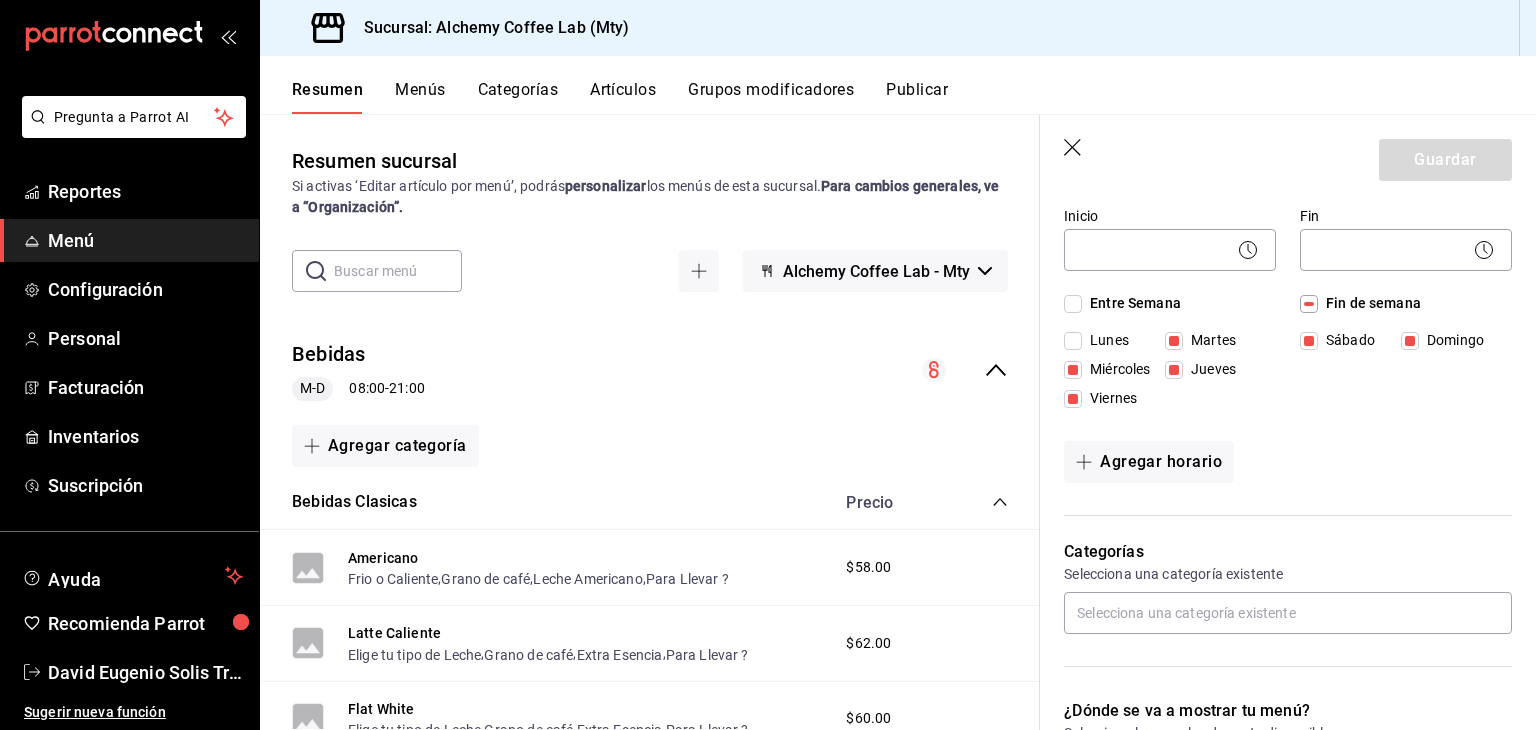 scroll, scrollTop: 300, scrollLeft: 0, axis: vertical 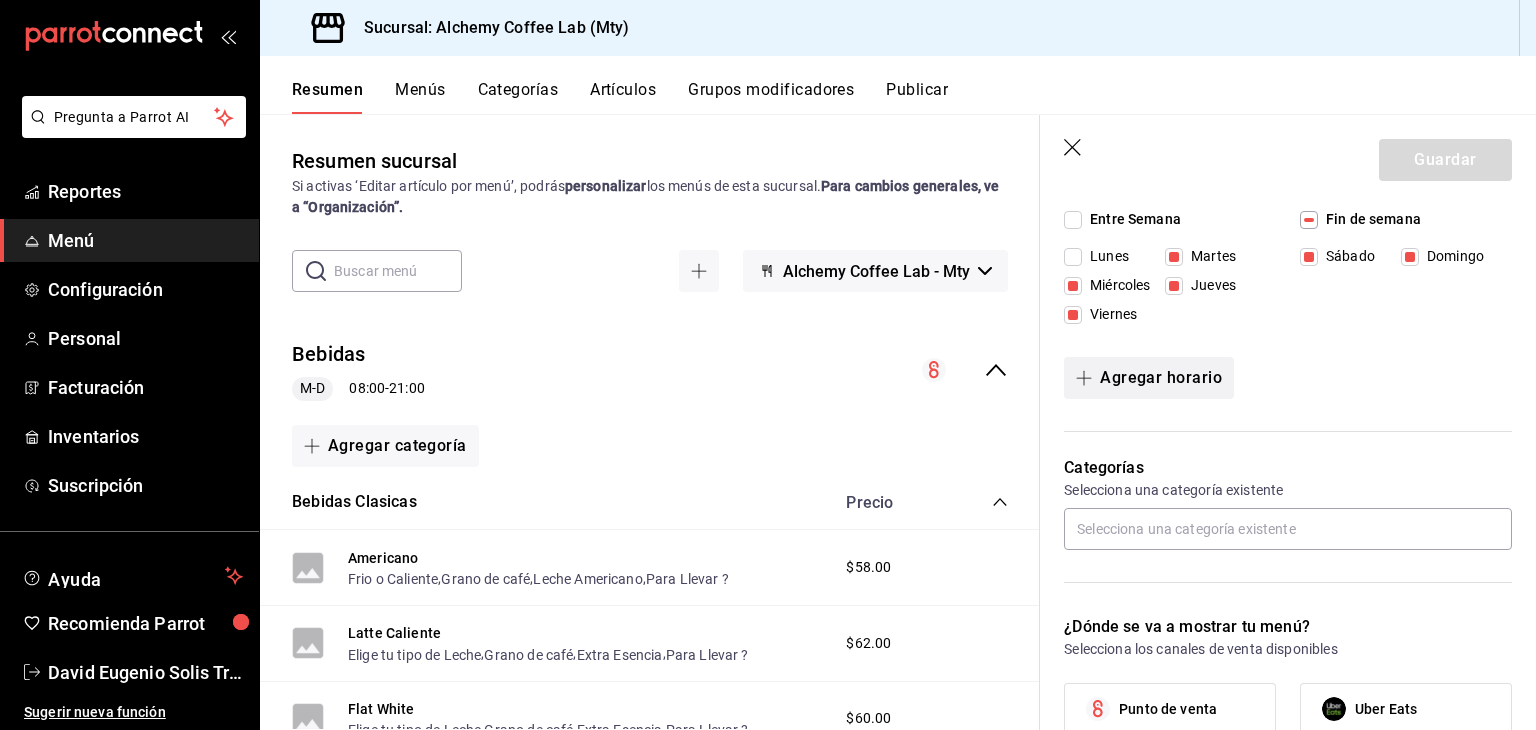 click on "Agregar horario" at bounding box center [1149, 378] 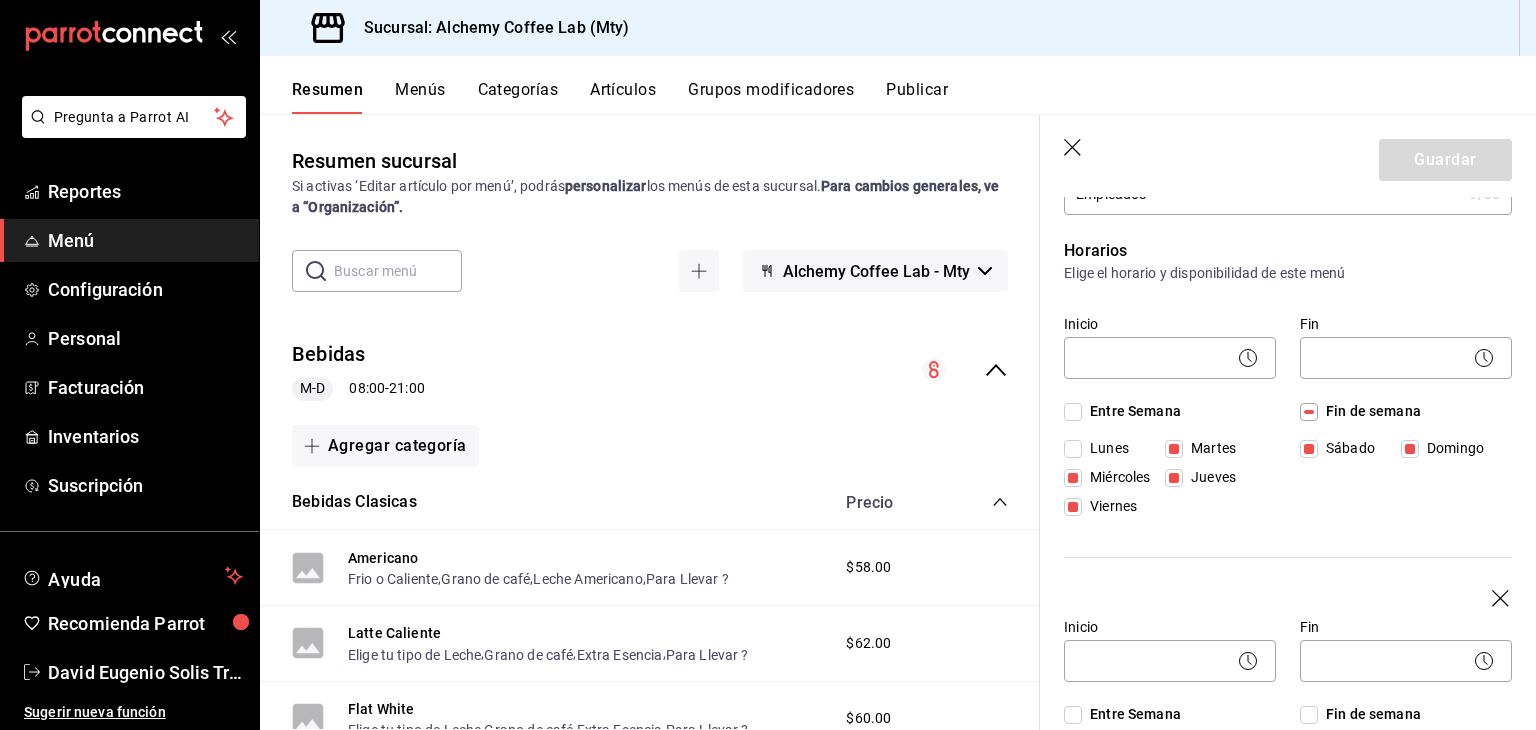 scroll, scrollTop: 100, scrollLeft: 0, axis: vertical 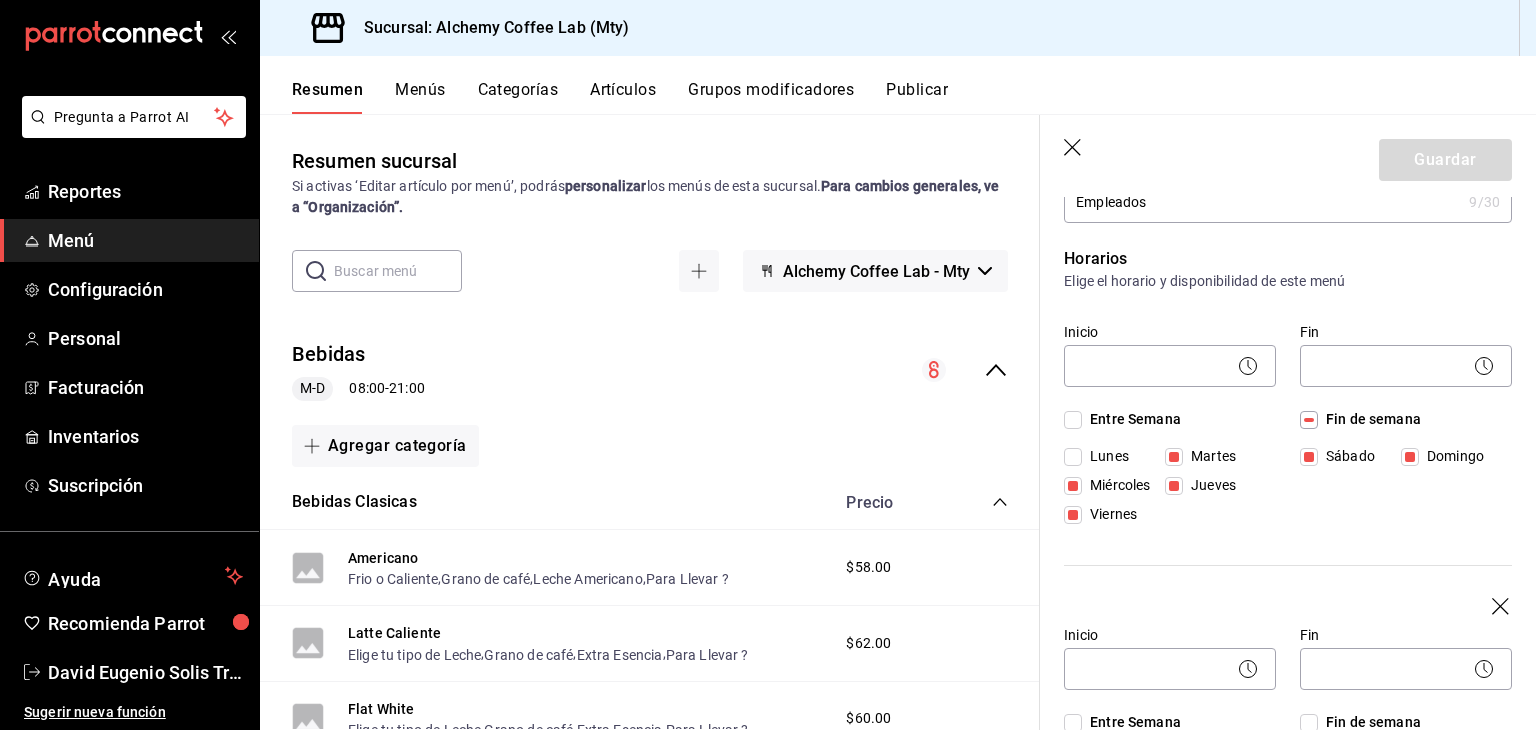 click on "Inicio ​ Fin ​ Entre Semana Lunes Martes Miércoles Jueves Viernes Fin de semana Sábado Domingo" at bounding box center [1288, 456] 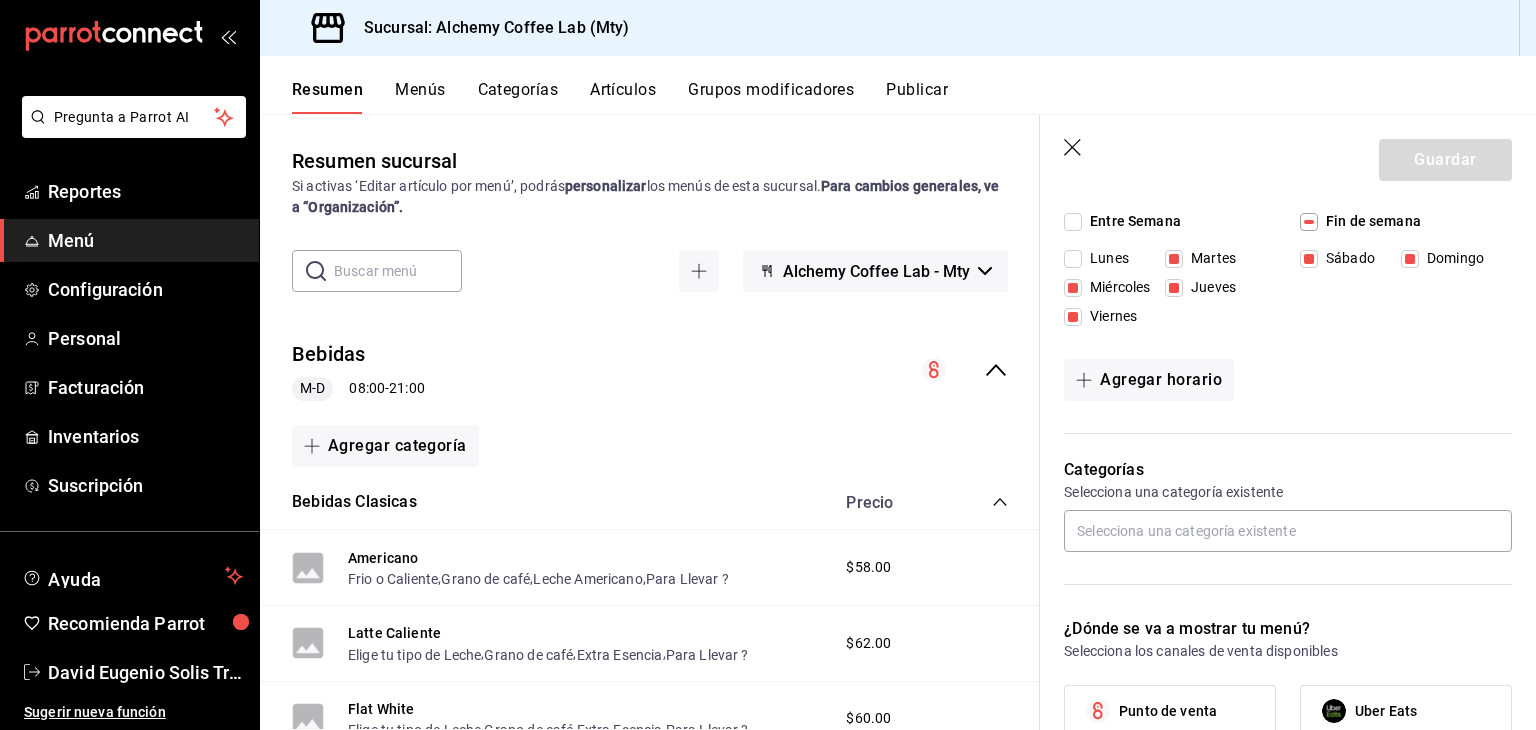 scroll, scrollTop: 300, scrollLeft: 0, axis: vertical 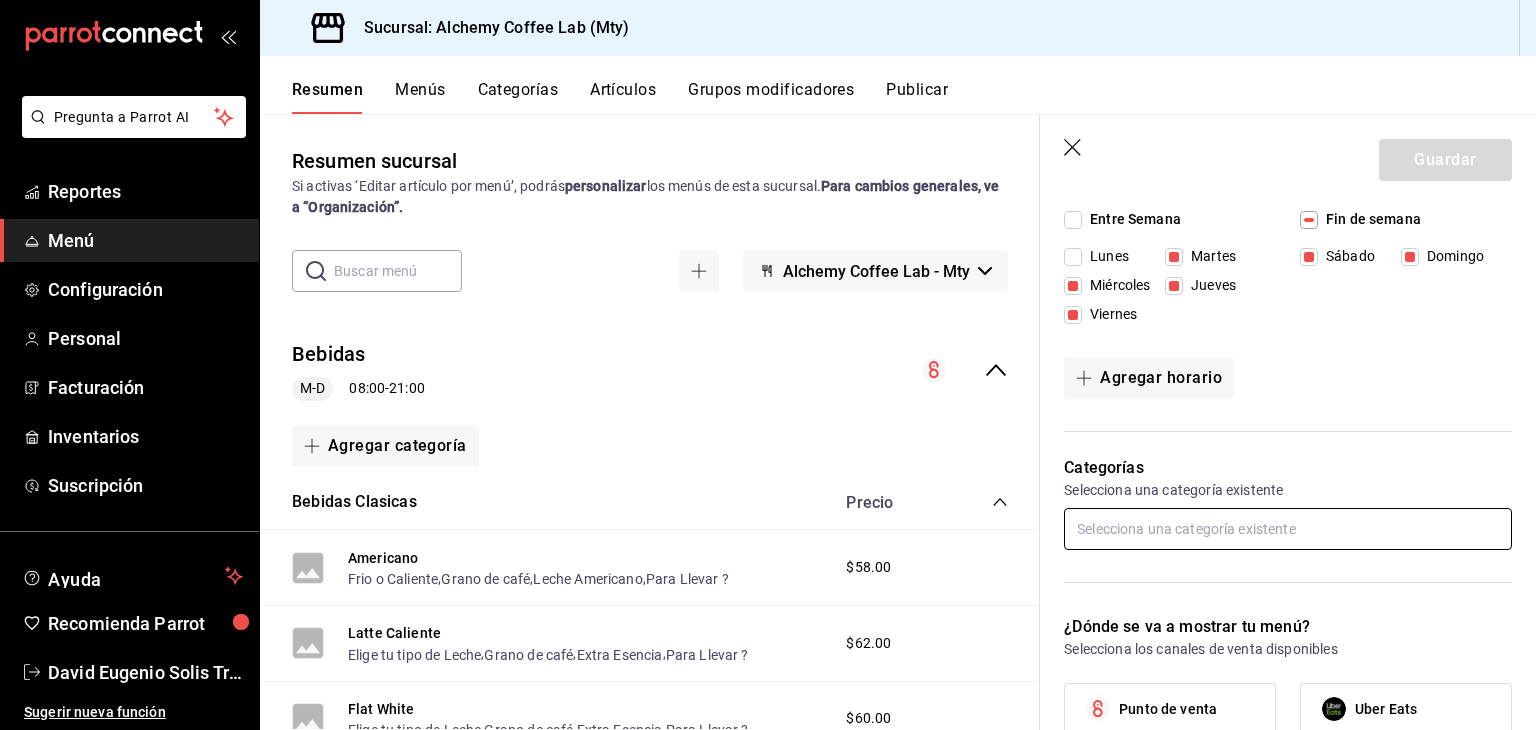 click at bounding box center [1288, 529] 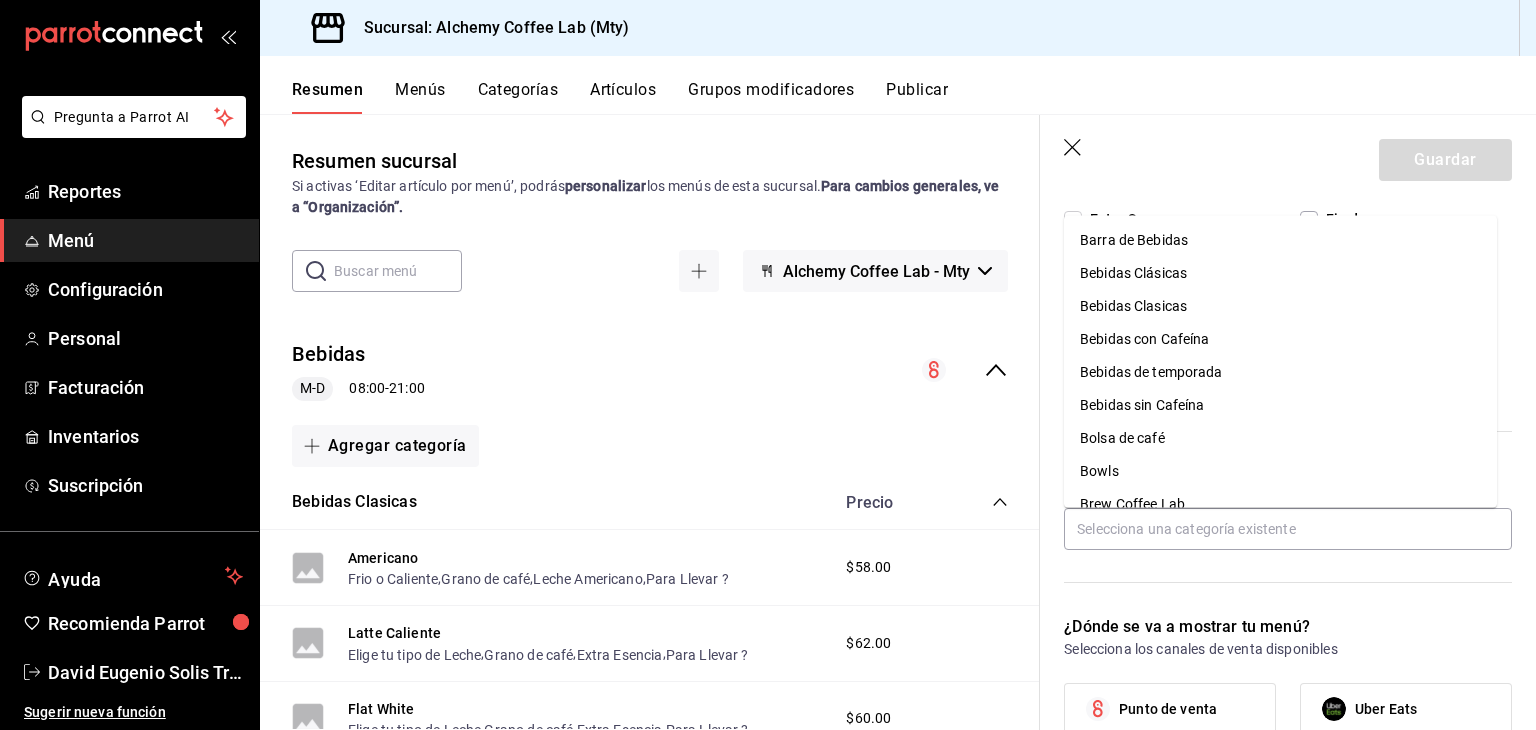 click on "Menús" at bounding box center (420, 97) 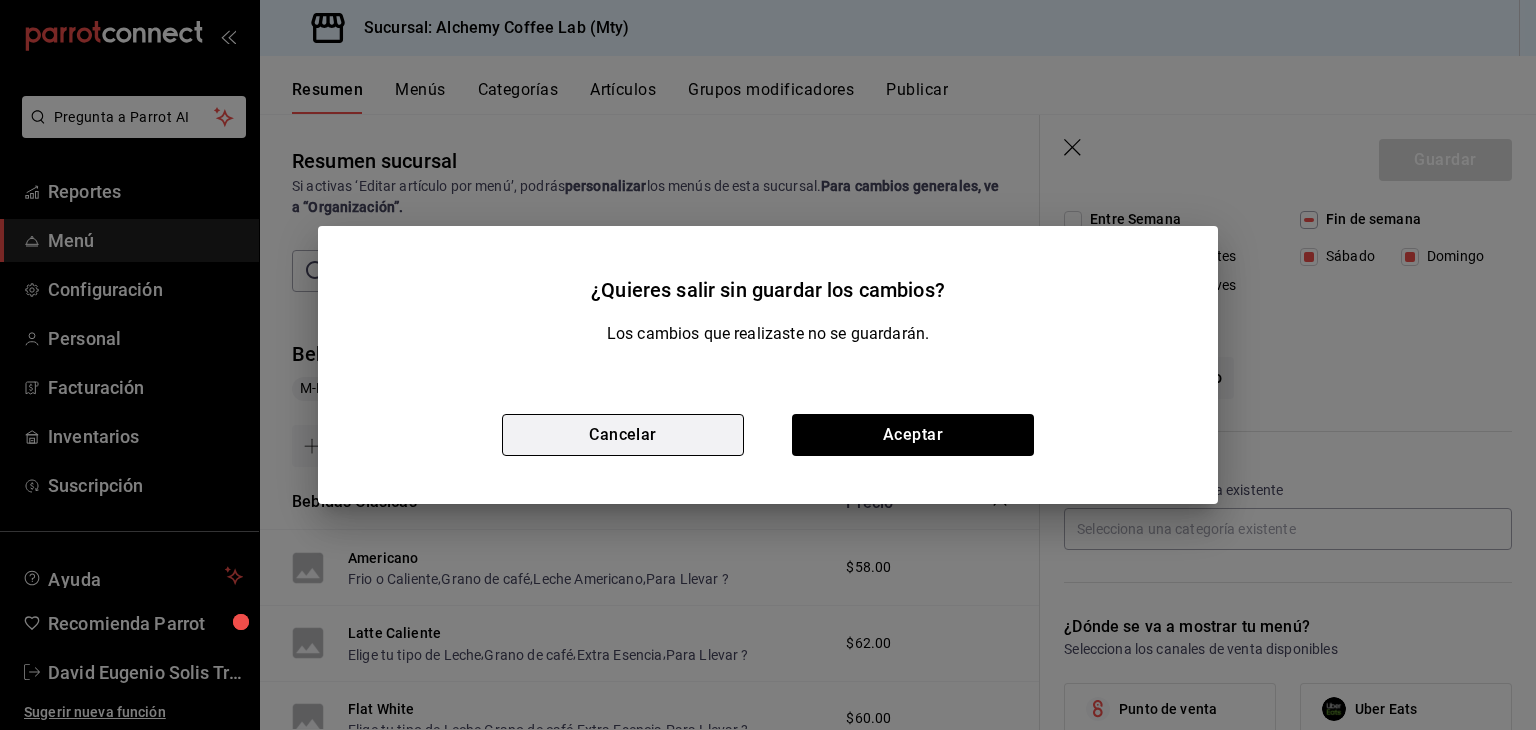 click on "Cancelar" at bounding box center [623, 435] 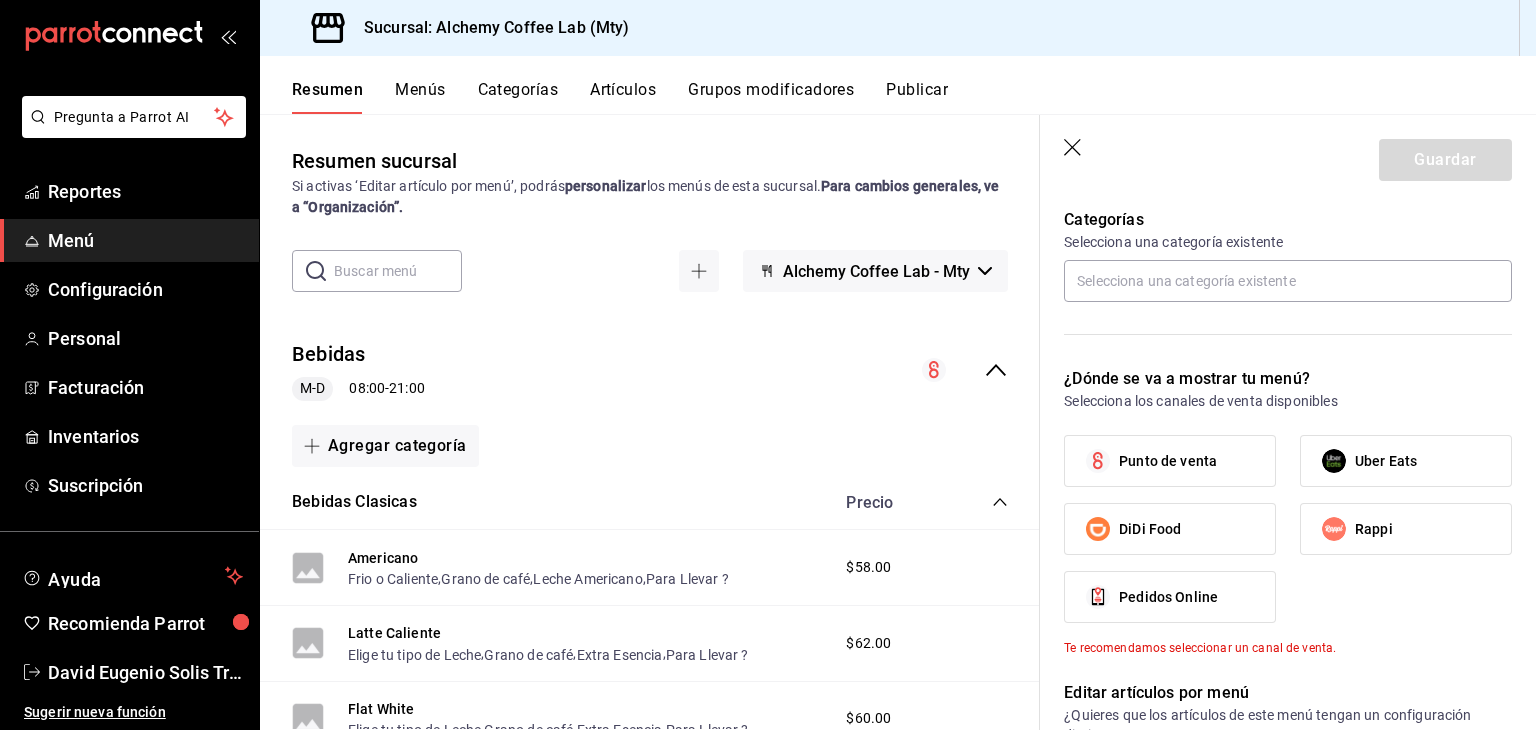 scroll, scrollTop: 600, scrollLeft: 0, axis: vertical 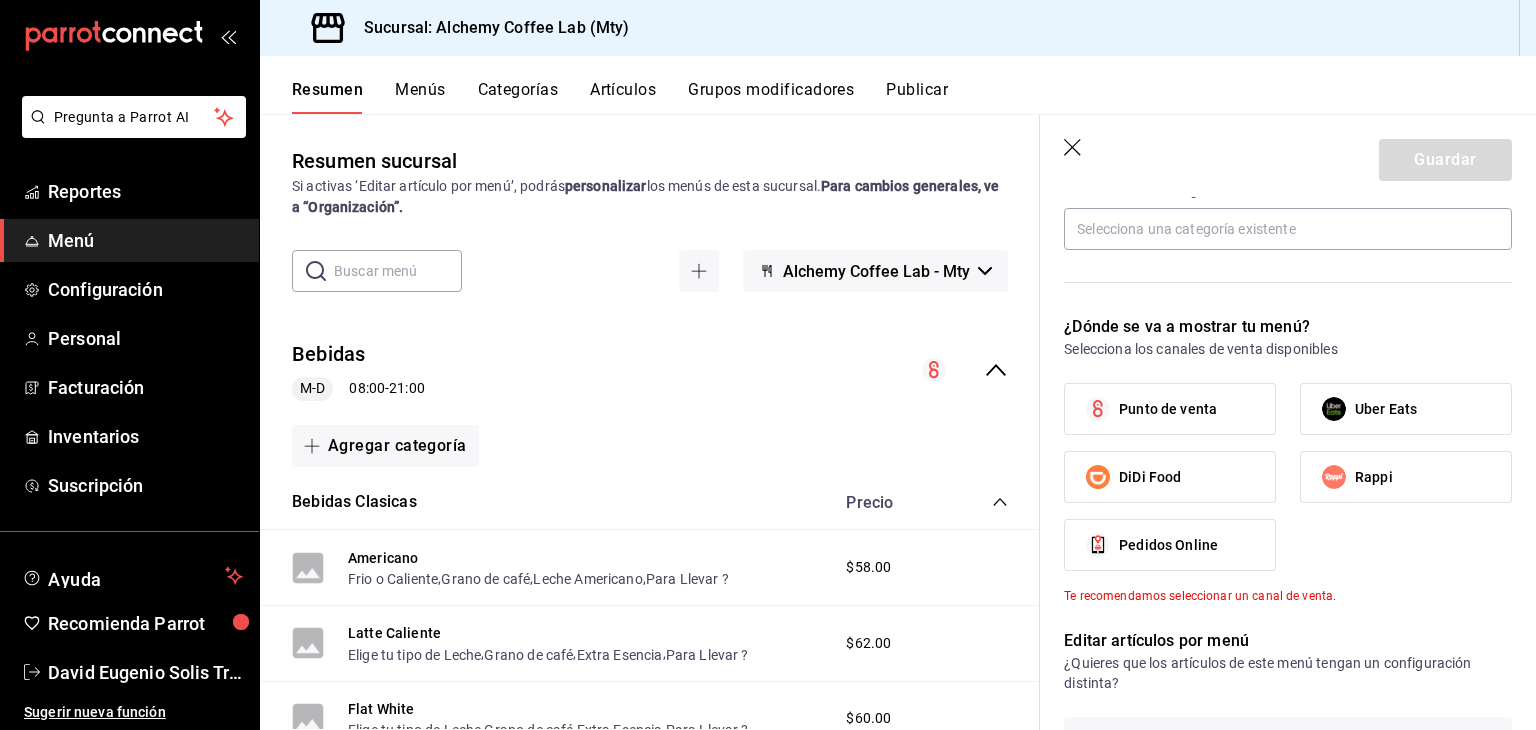 click on "Punto de venta" at bounding box center [1168, 409] 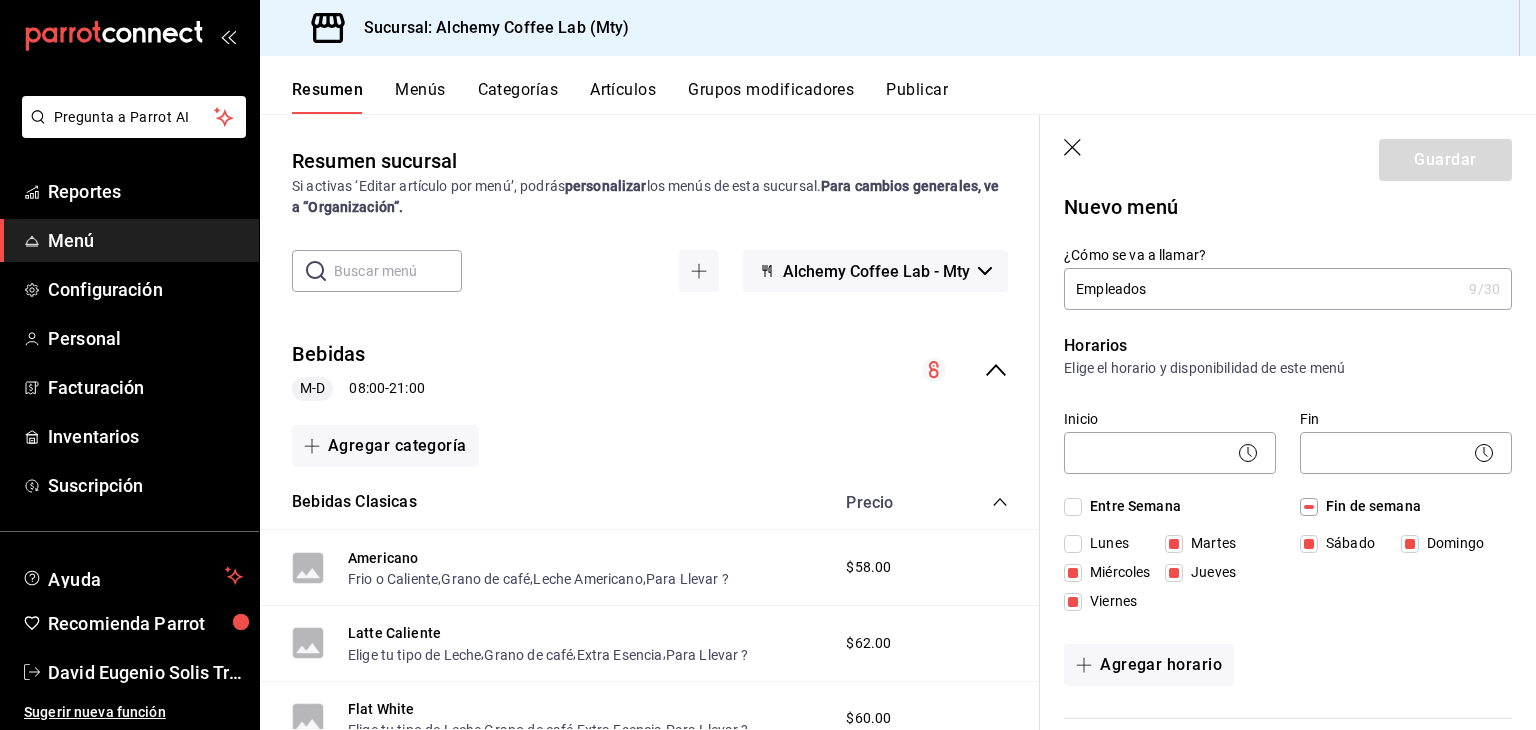 scroll, scrollTop: 0, scrollLeft: 0, axis: both 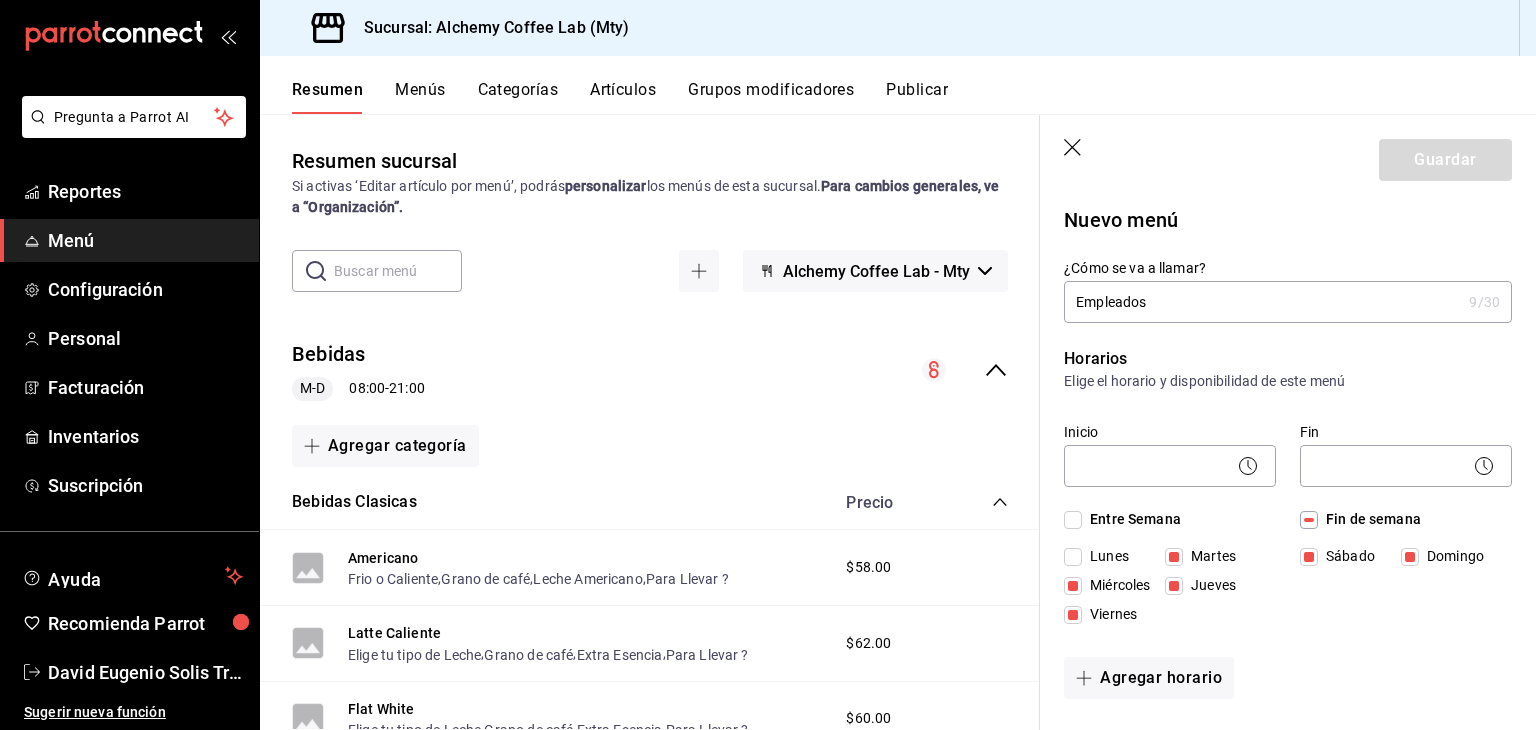 click 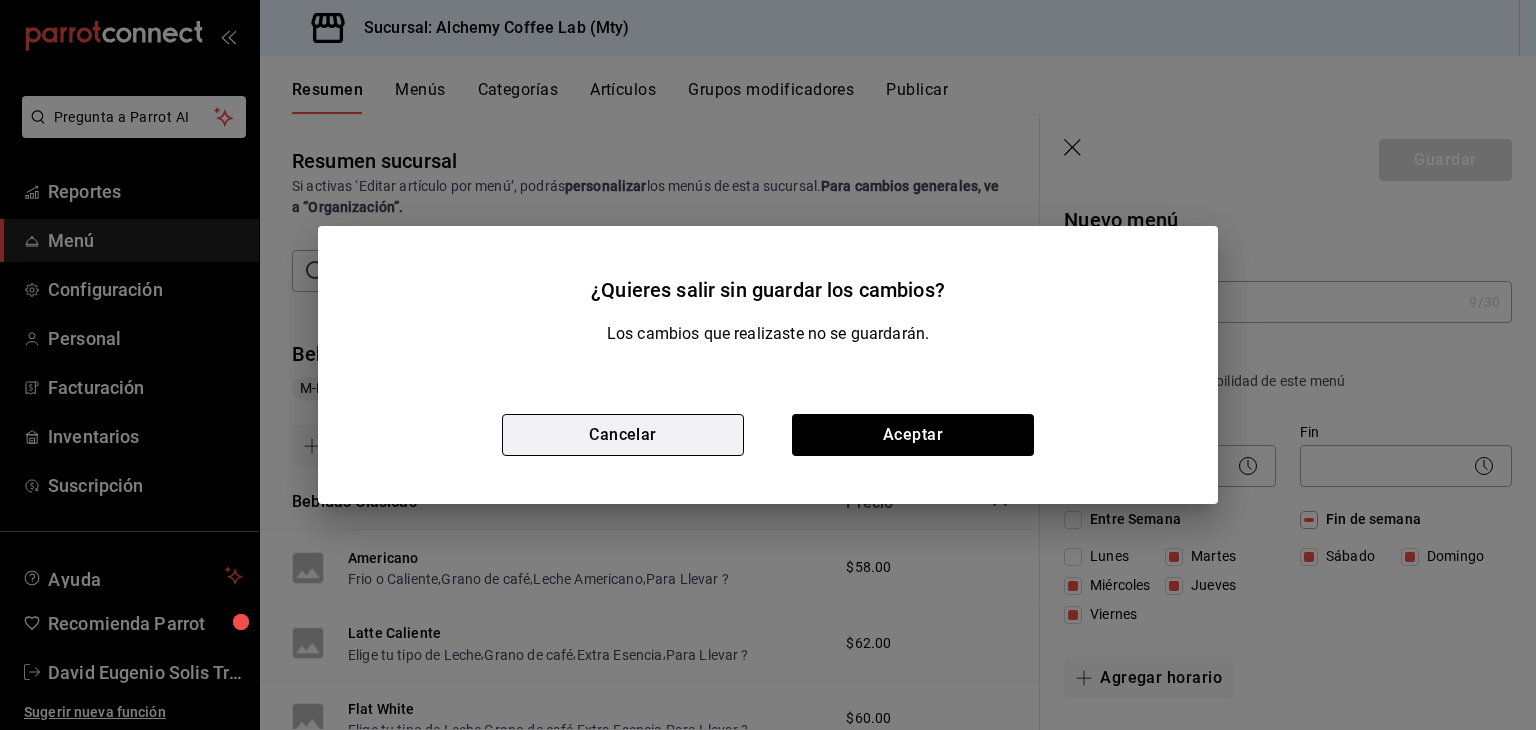 click on "Cancelar" at bounding box center [623, 435] 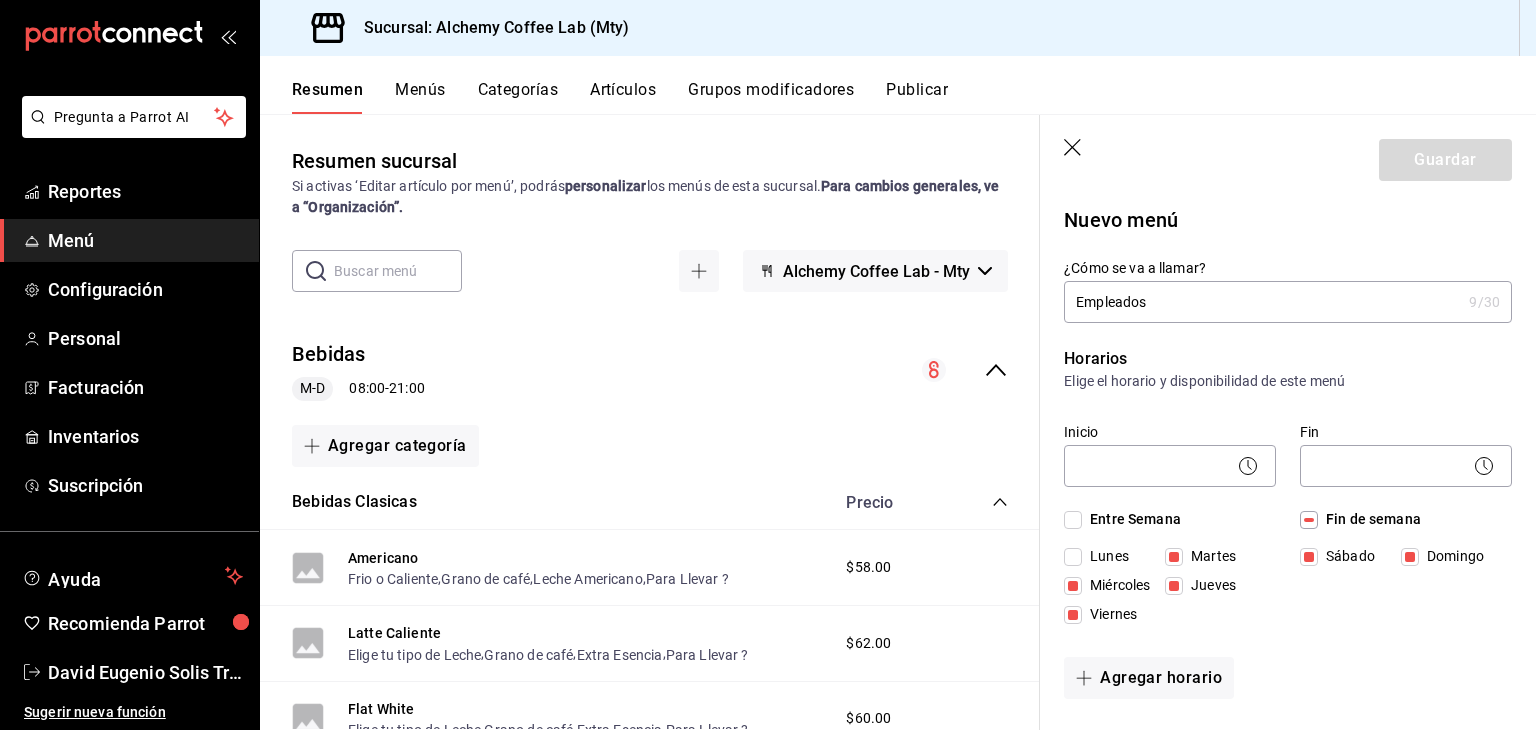 click 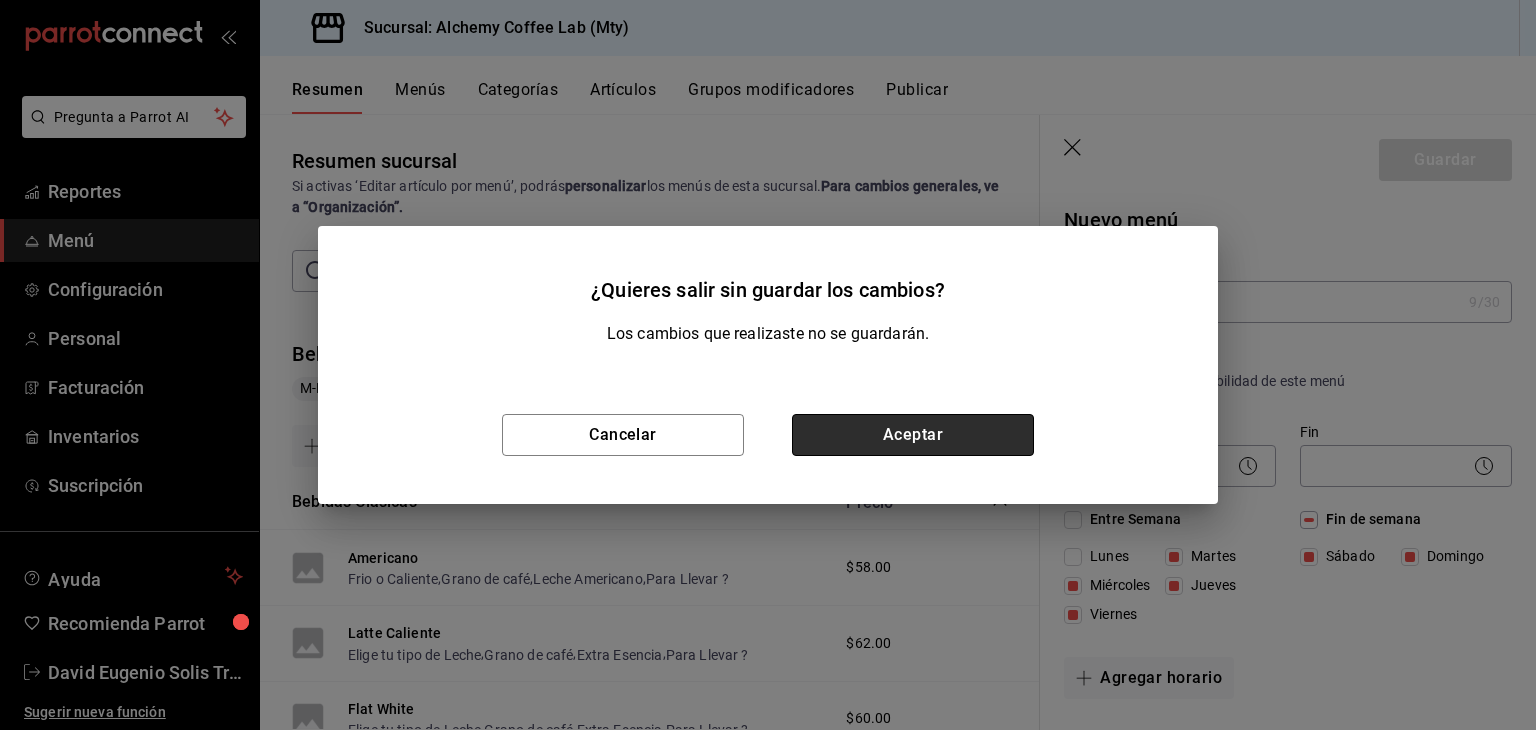 click on "Aceptar" at bounding box center (913, 435) 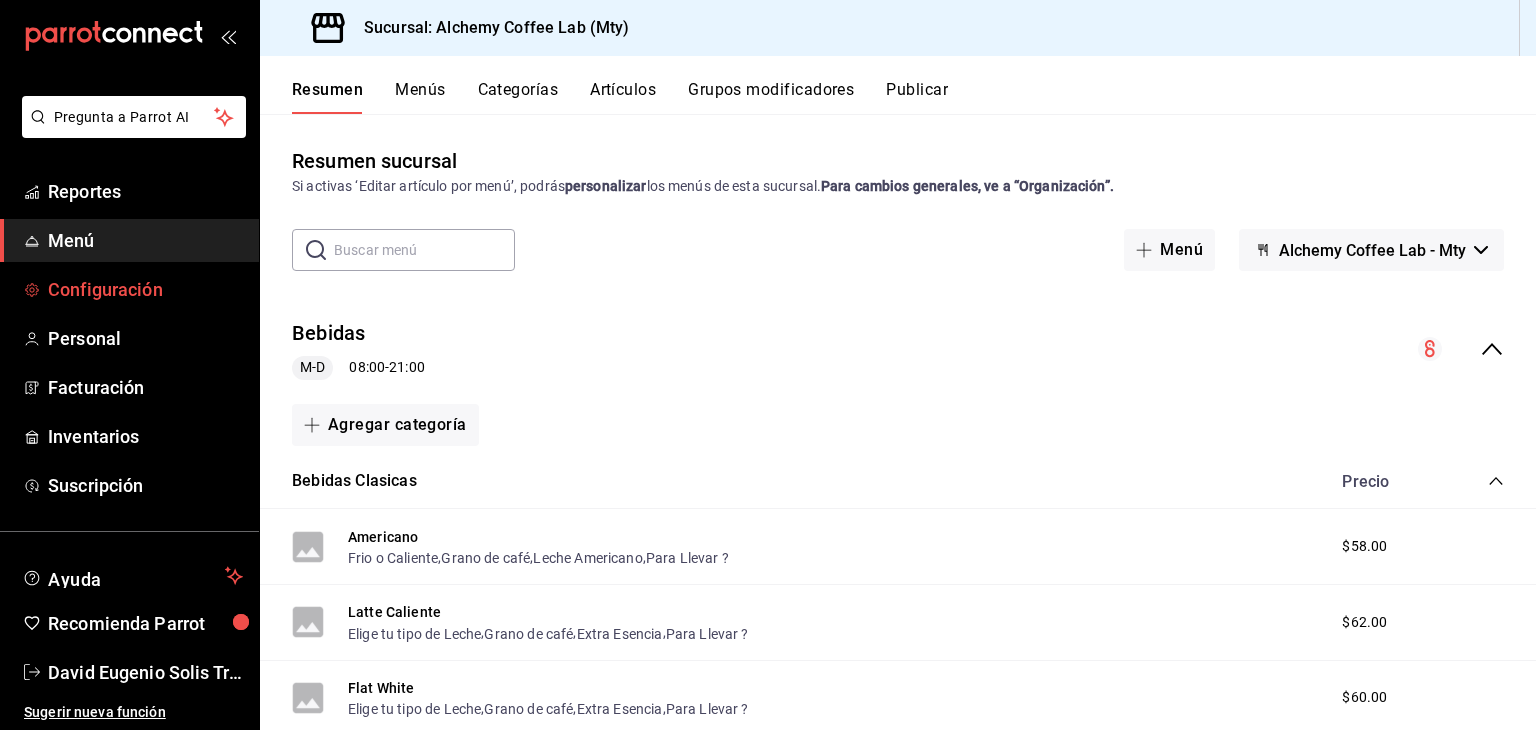 click on "Configuración" at bounding box center [145, 289] 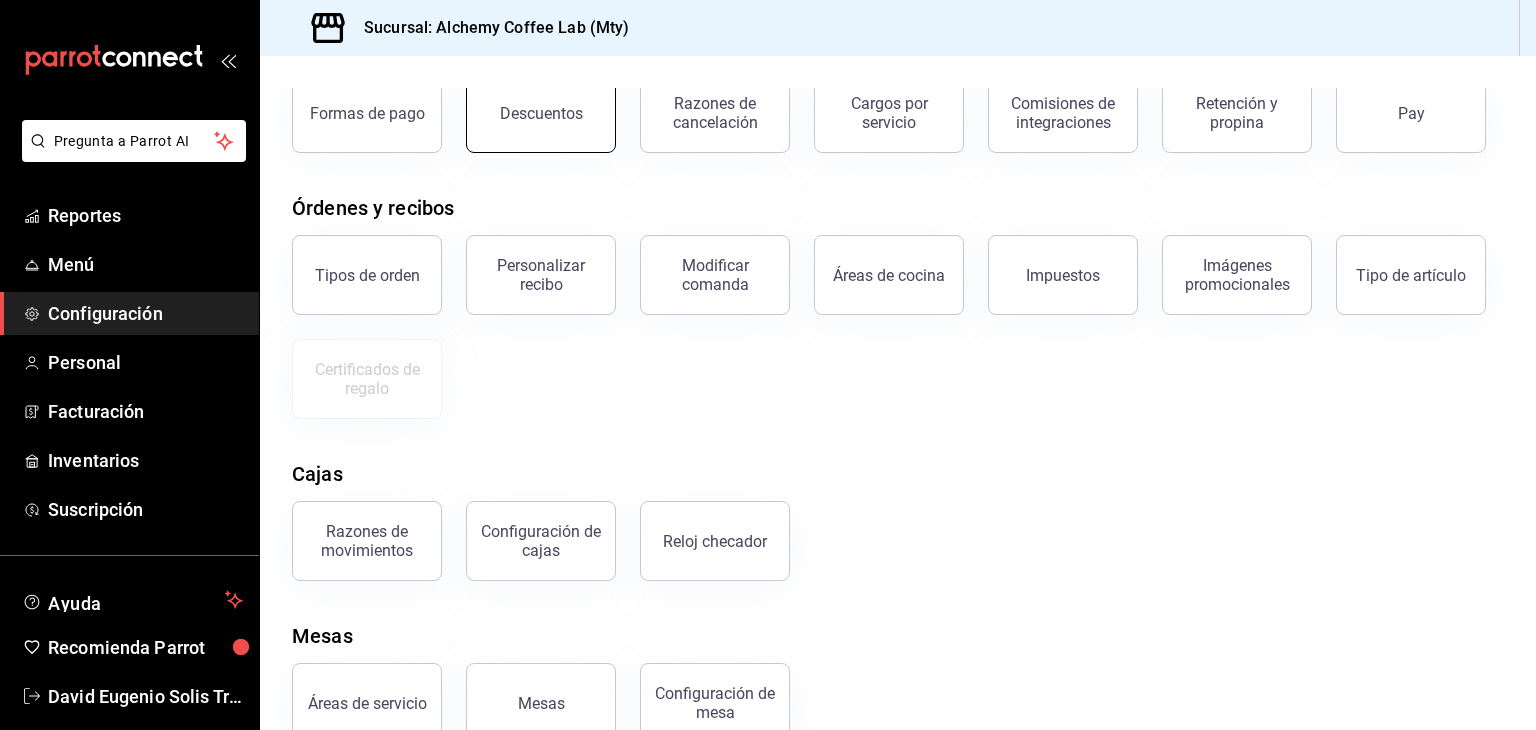 scroll, scrollTop: 180, scrollLeft: 0, axis: vertical 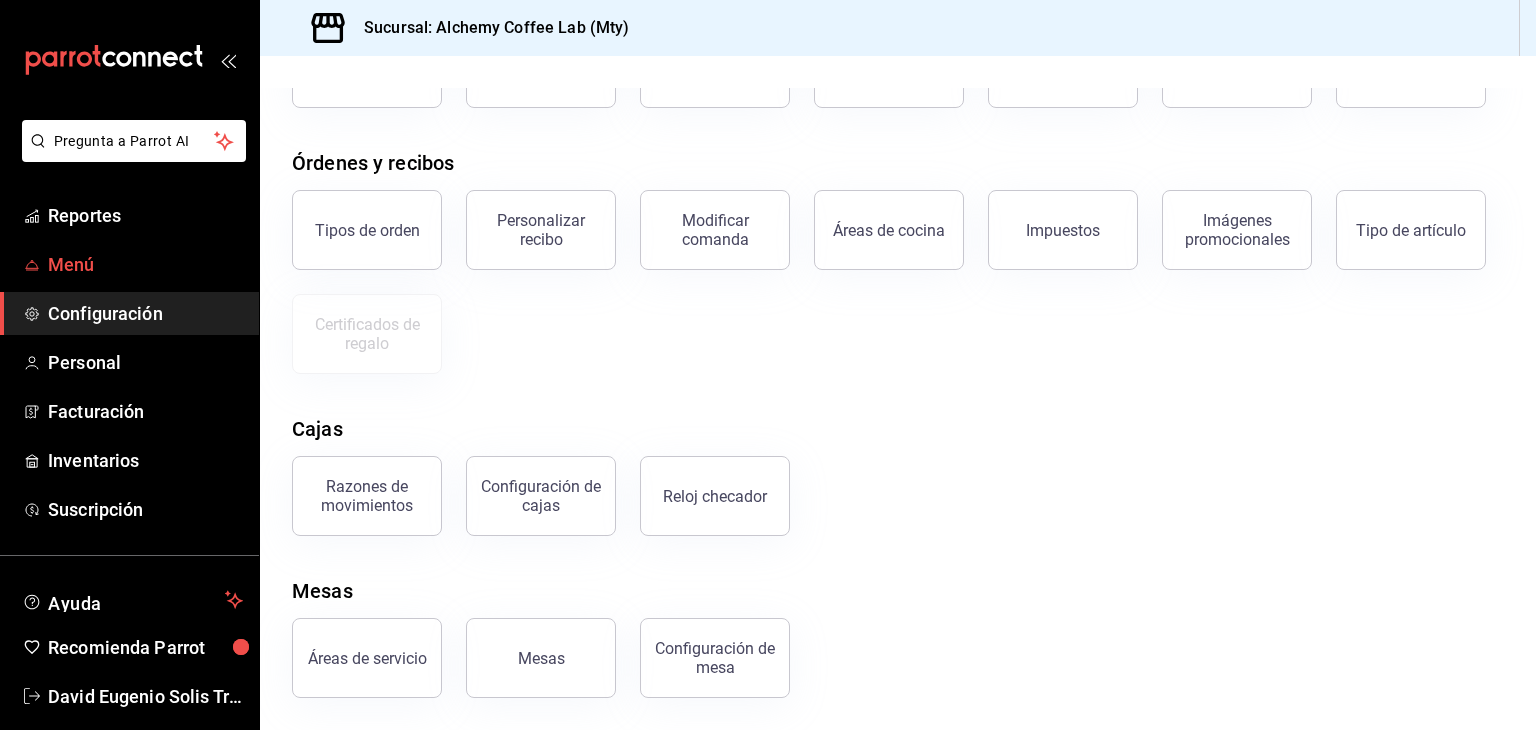 click on "Menú" at bounding box center (145, 264) 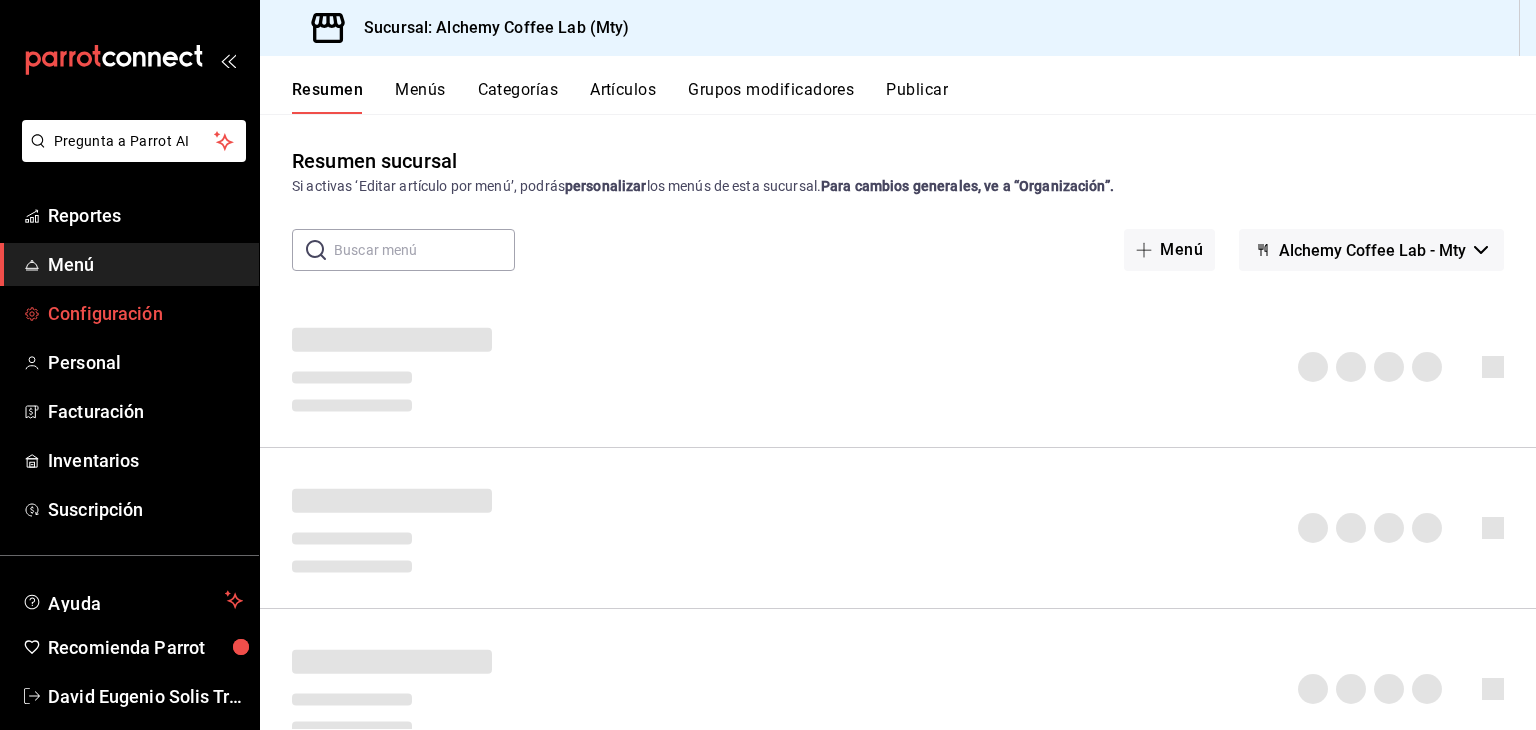 click on "Configuración" at bounding box center (129, 313) 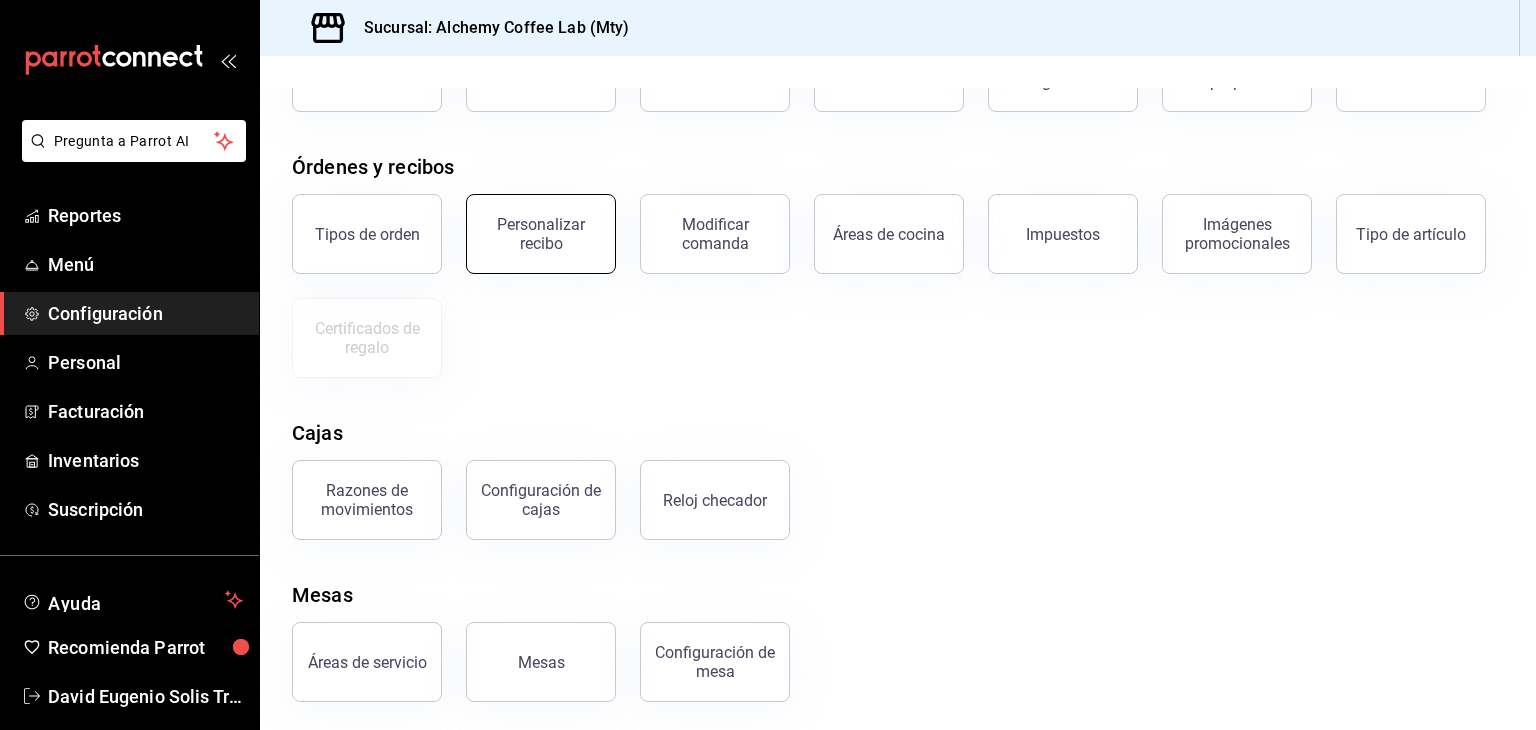 scroll, scrollTop: 180, scrollLeft: 0, axis: vertical 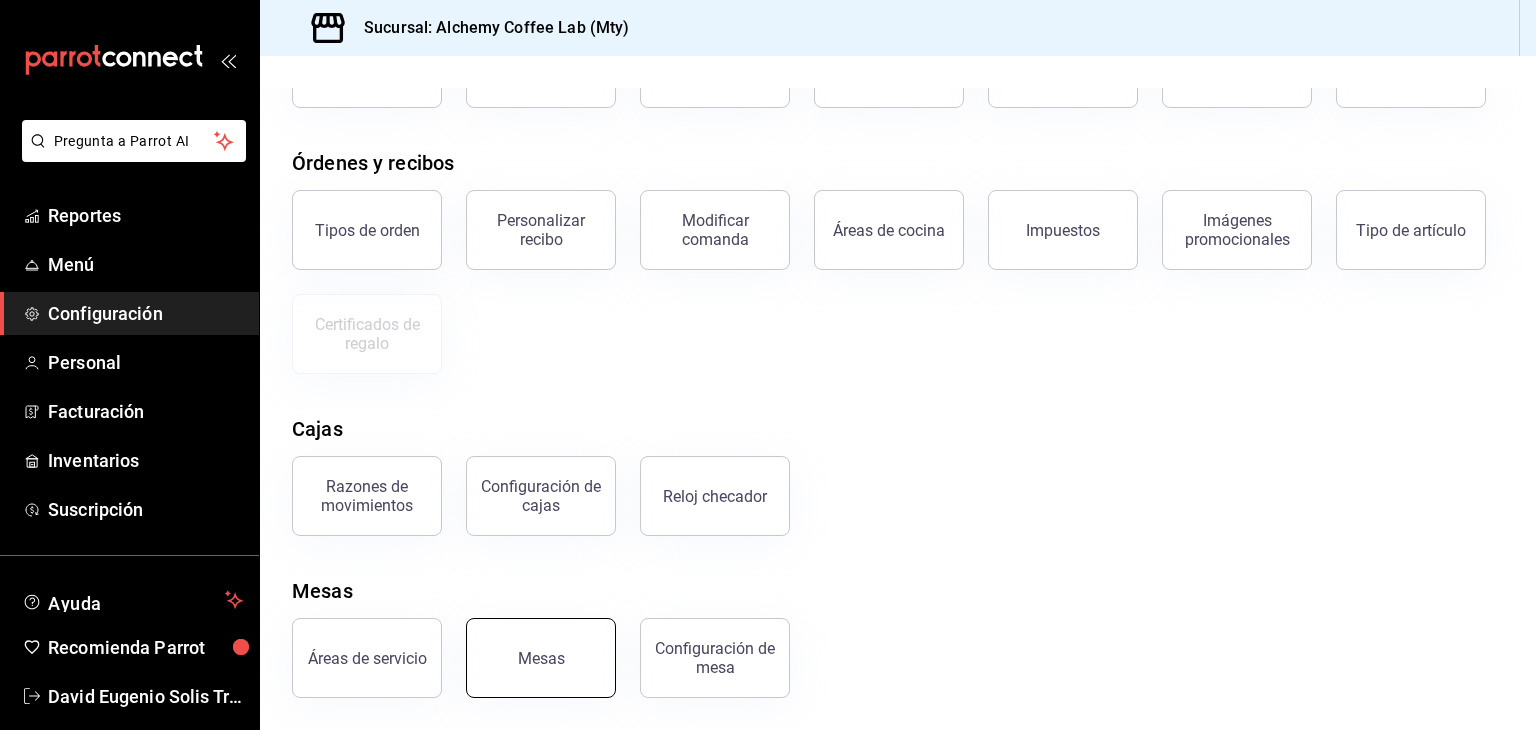 click on "Mesas" at bounding box center (541, 658) 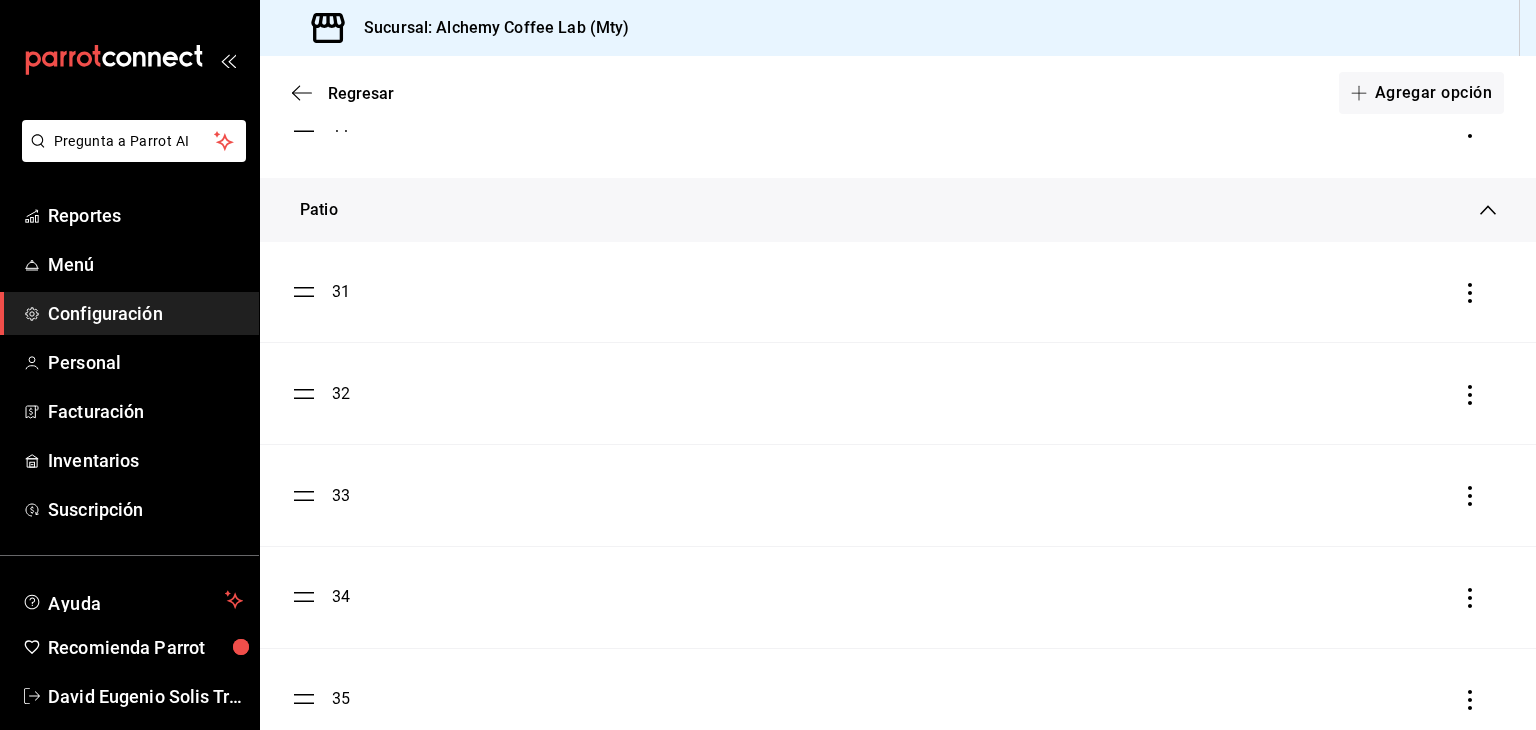 scroll, scrollTop: 1171, scrollLeft: 0, axis: vertical 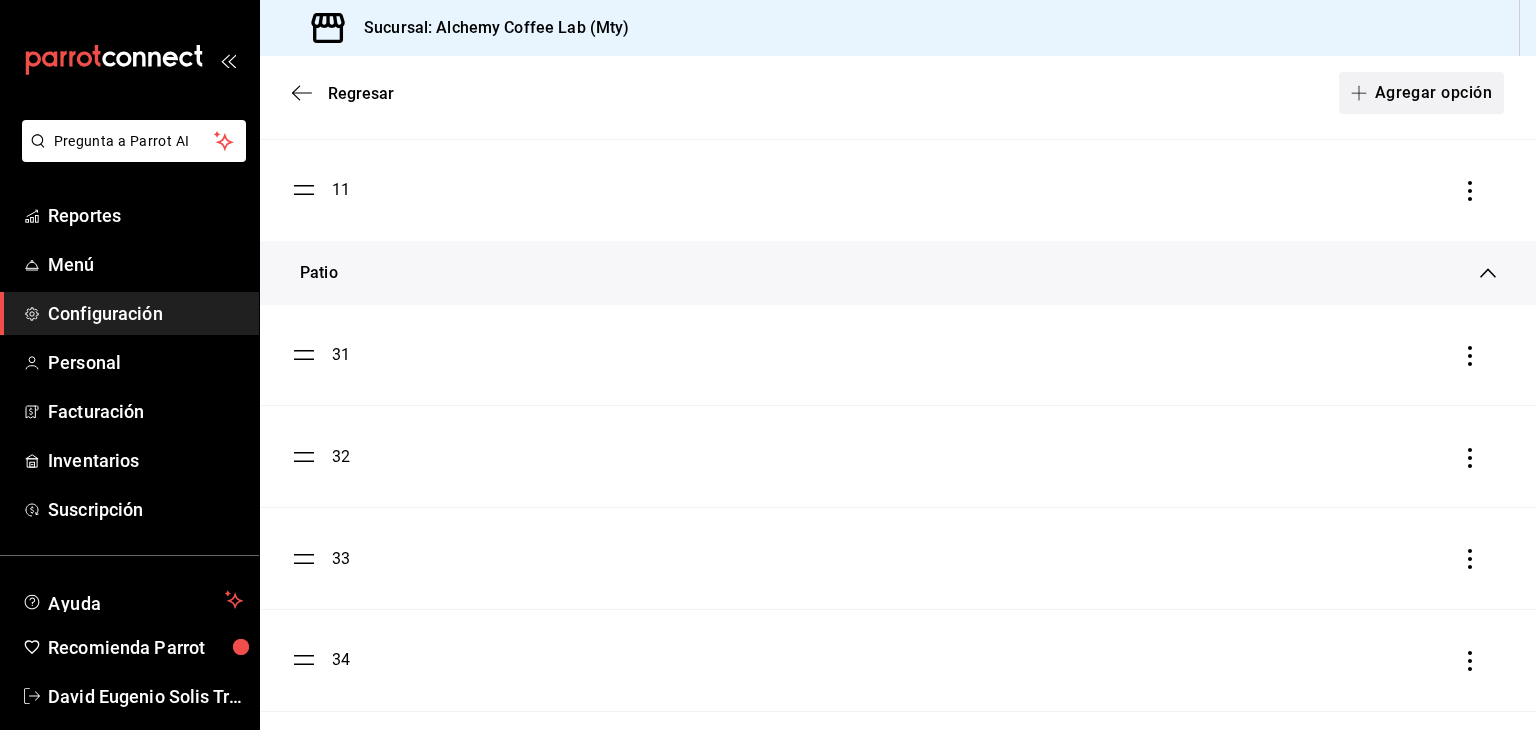 click on "Agregar opción" at bounding box center [1421, 93] 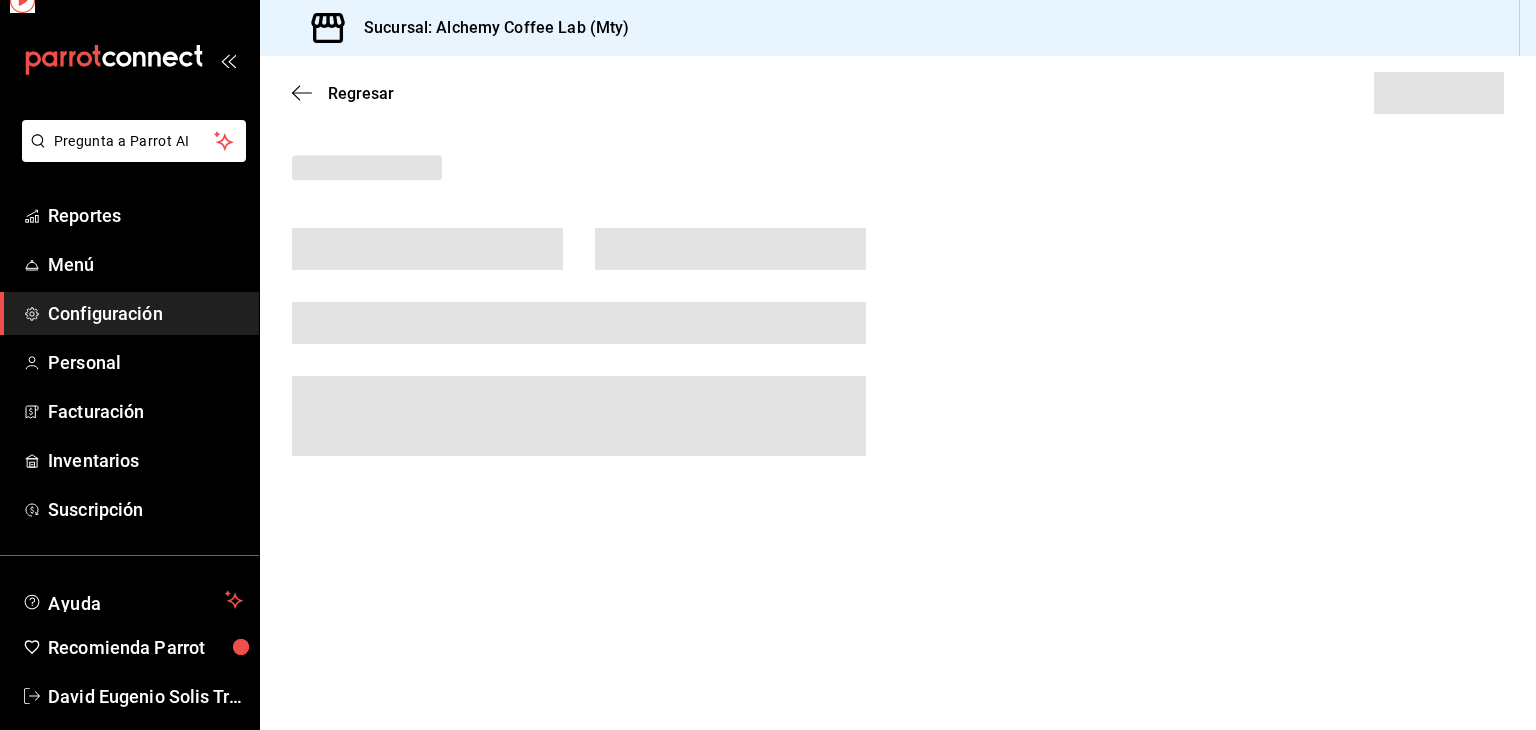 scroll, scrollTop: 0, scrollLeft: 0, axis: both 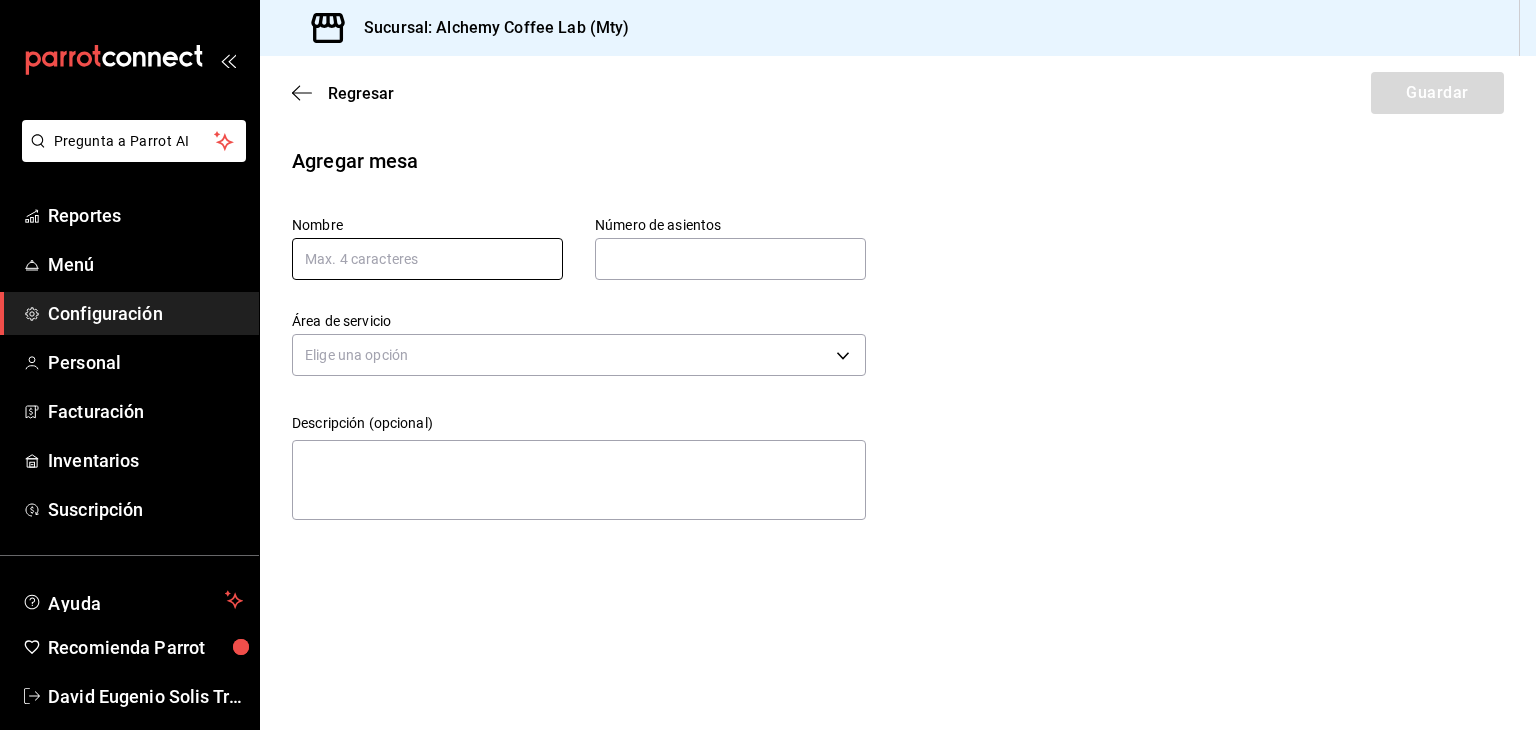 click at bounding box center (427, 259) 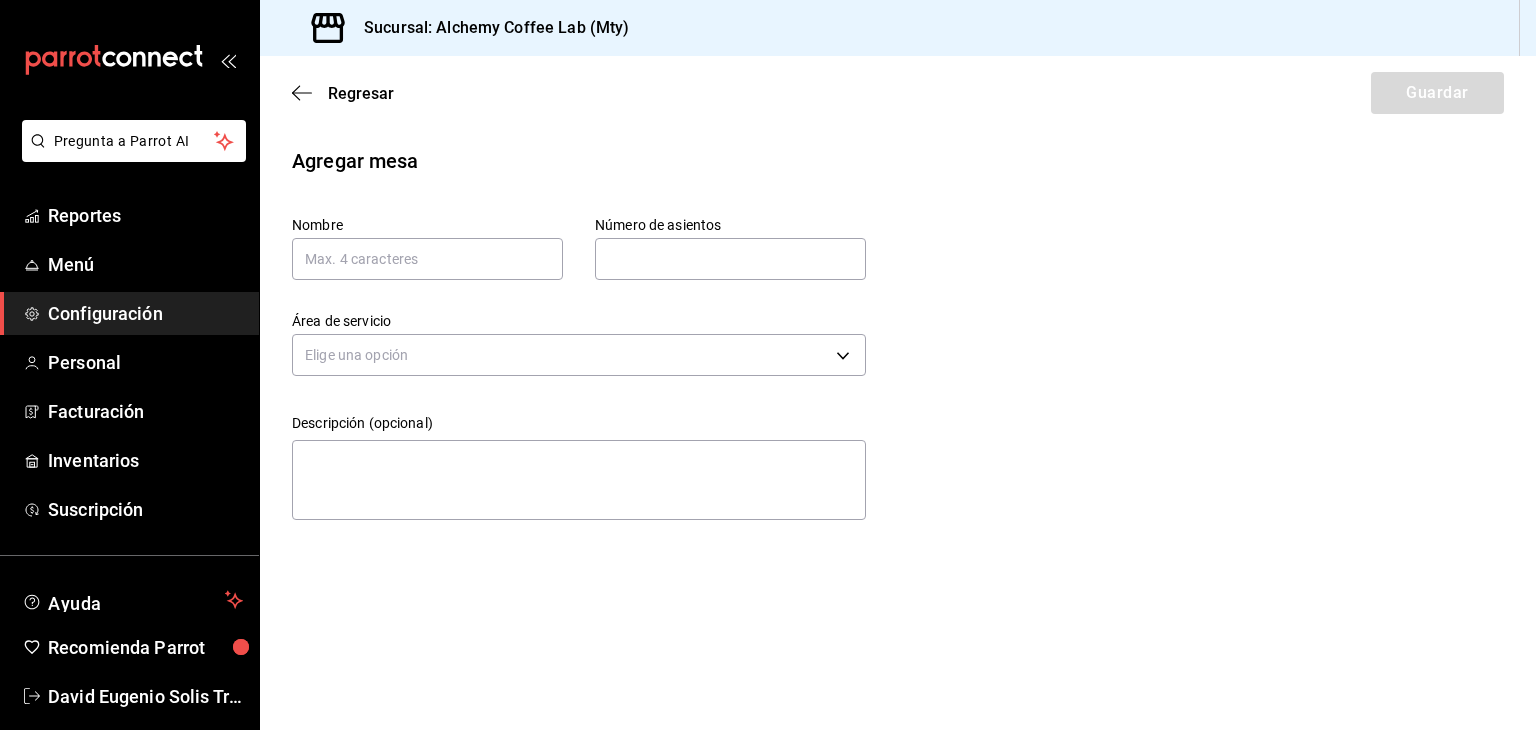 click on "Agregar mesa Nombre Número de asientos Número de asientos Área de servicio Elige una opción Descripción (opcional) x" at bounding box center [898, 337] 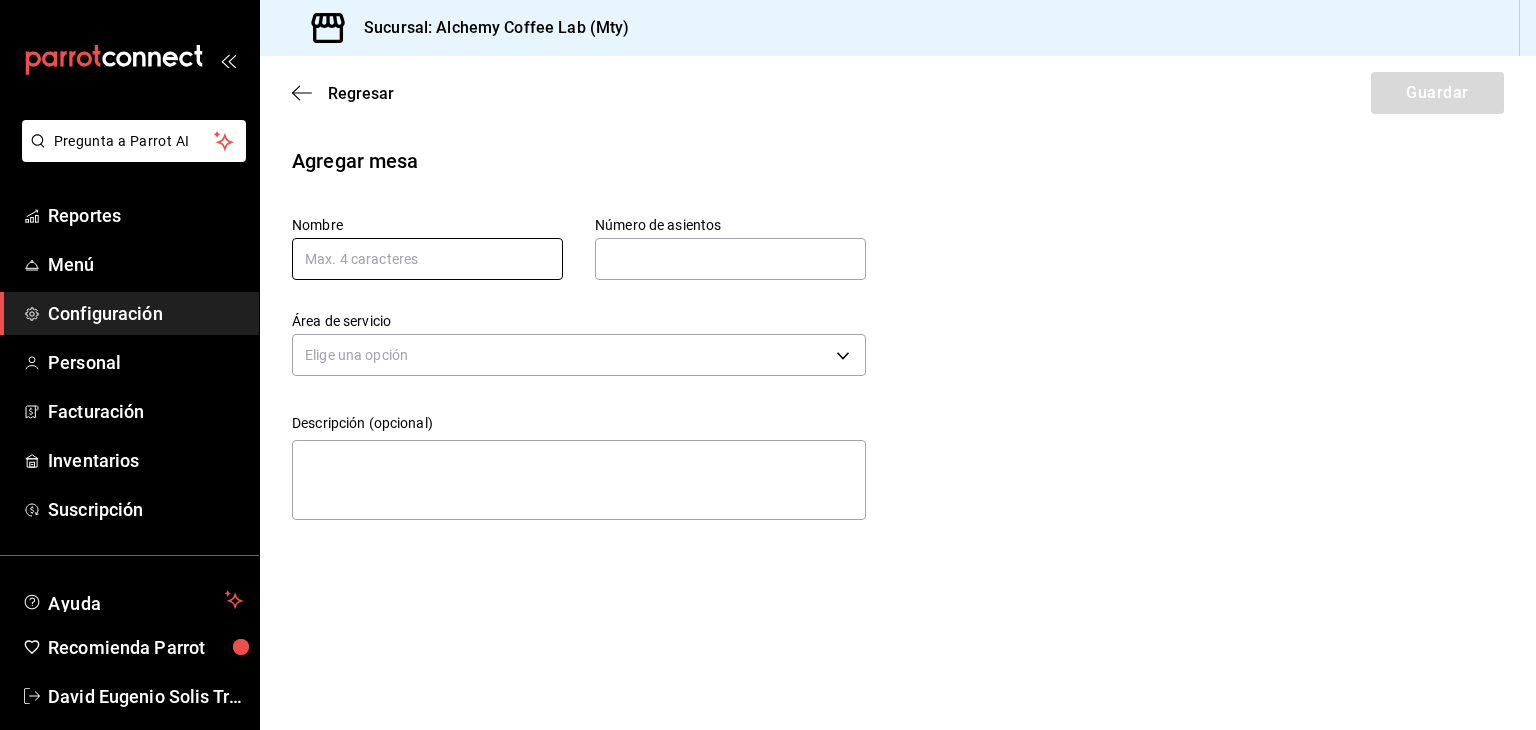 click at bounding box center (427, 259) 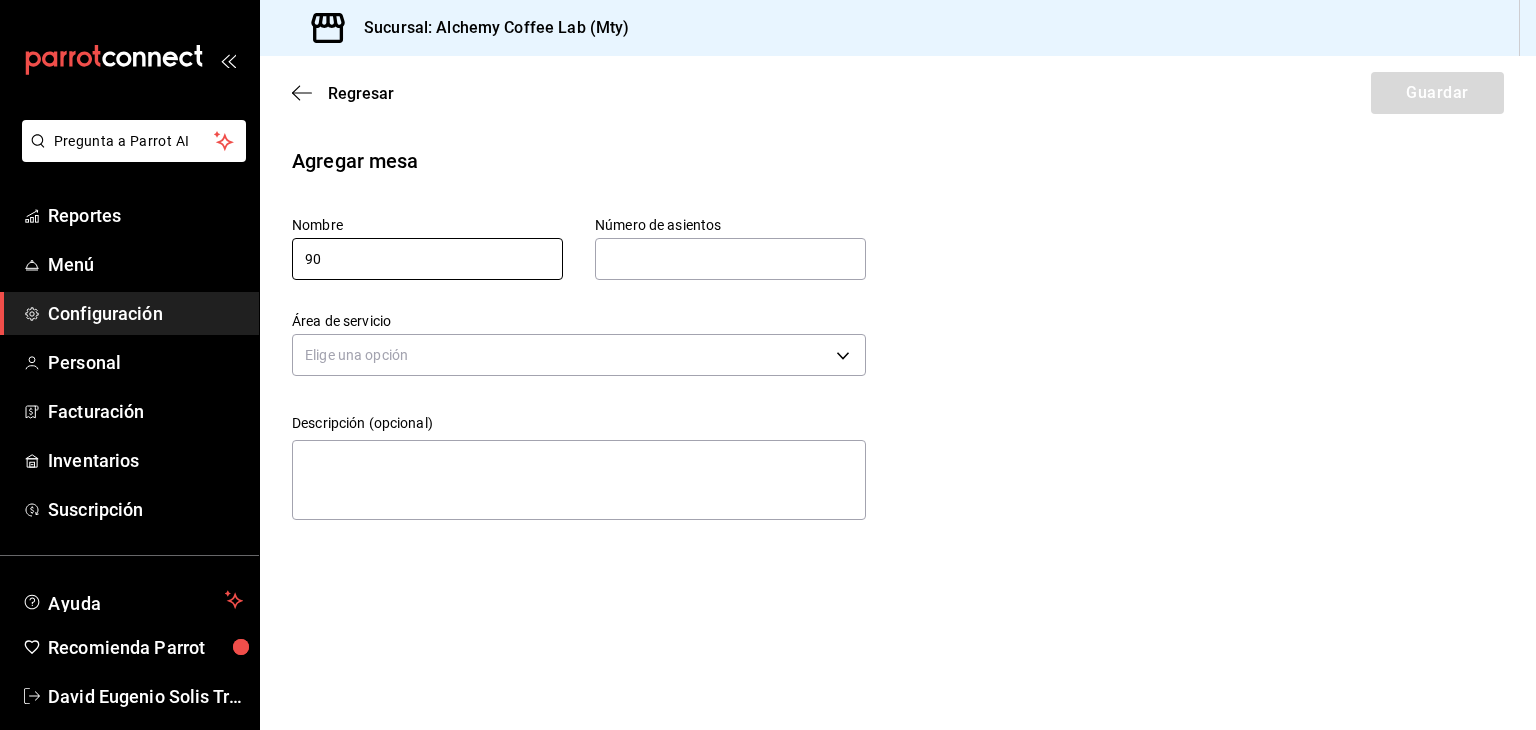 type on "90" 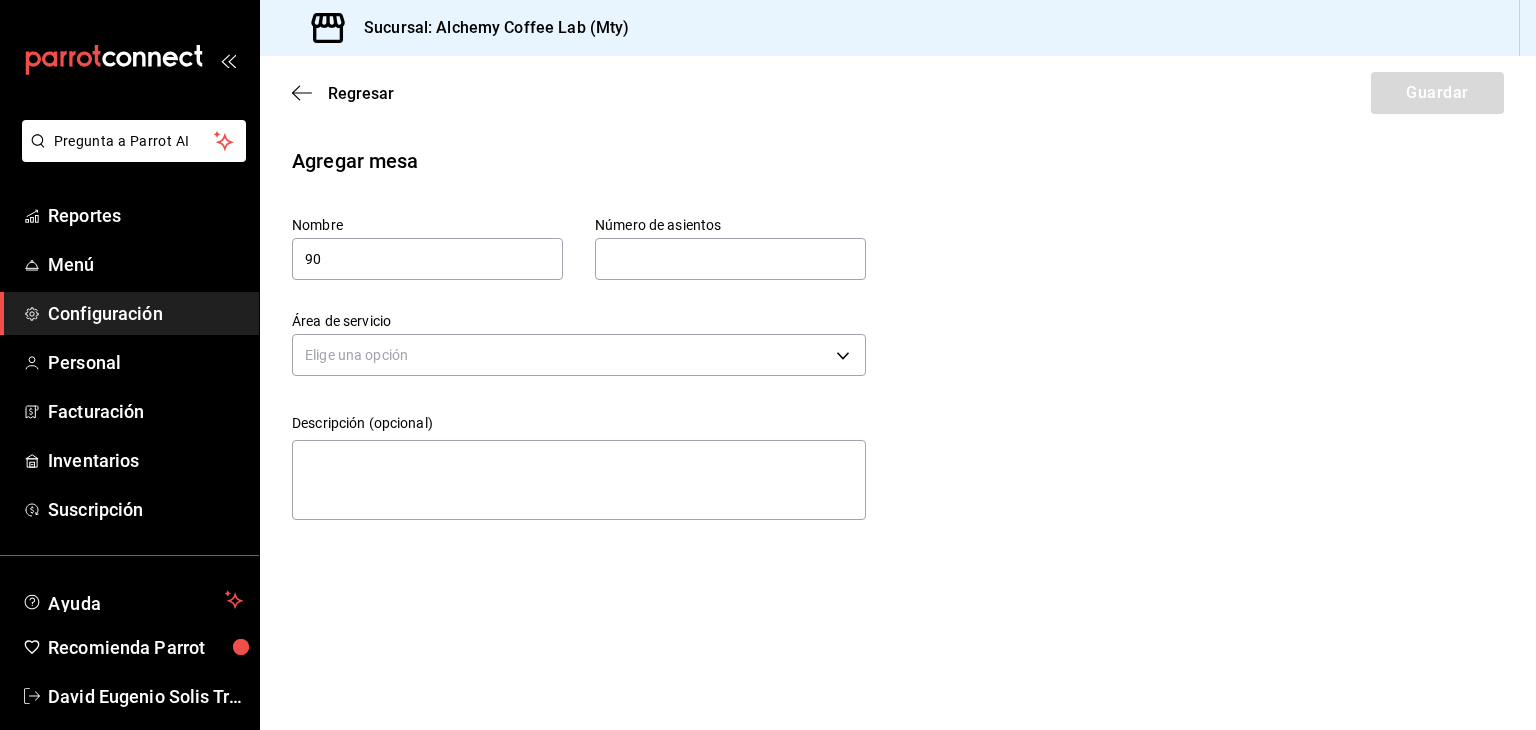 click at bounding box center [730, 259] 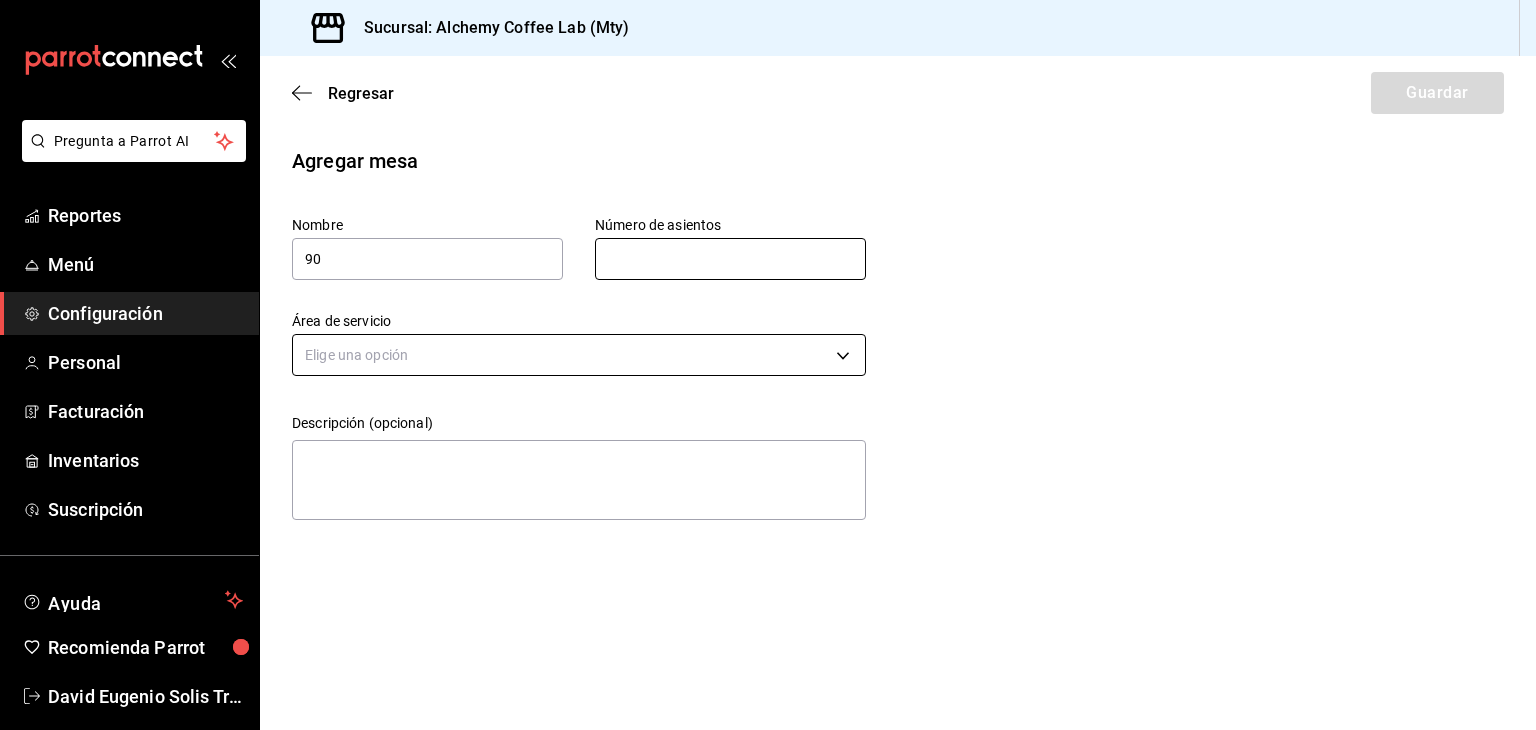 click on "Pregunta a Parrot AI Reportes   Menú   Configuración   Personal   Facturación   Inventarios   Suscripción   Ayuda Recomienda Parrot   David Eugenio Solis Treviño   Sugerir nueva función   Sucursal: Alchemy Coffee Lab (Mty) Regresar Guardar Agregar mesa Nombre 90 Número de asientos Número de asientos Área de servicio Elige una opción Descripción (opcional) x GANA 1 MES GRATIS EN TU SUSCRIPCIÓN AQUÍ ¿Recuerdas cómo empezó tu restaurante?
Hoy puedes ayudar a un colega a tener el mismo cambio que tú viviste.
Recomienda Parrot directamente desde tu Portal Administrador.
Es fácil y rápido.
🎁 Por cada restaurante que se una, ganas 1 mes gratis. Ver video tutorial Ir a video Pregunta a Parrot AI Reportes   Menú   Configuración   Personal   Facturación   Inventarios   Suscripción   Ayuda Recomienda Parrot   David Eugenio Solis Treviño   Sugerir nueva función   Visitar centro de ayuda (81) 2046 6363 soporte@parrotsoftware.io Visitar centro de ayuda (81) 2046 6363 soporte@parrotsoftware.io" at bounding box center (768, 365) 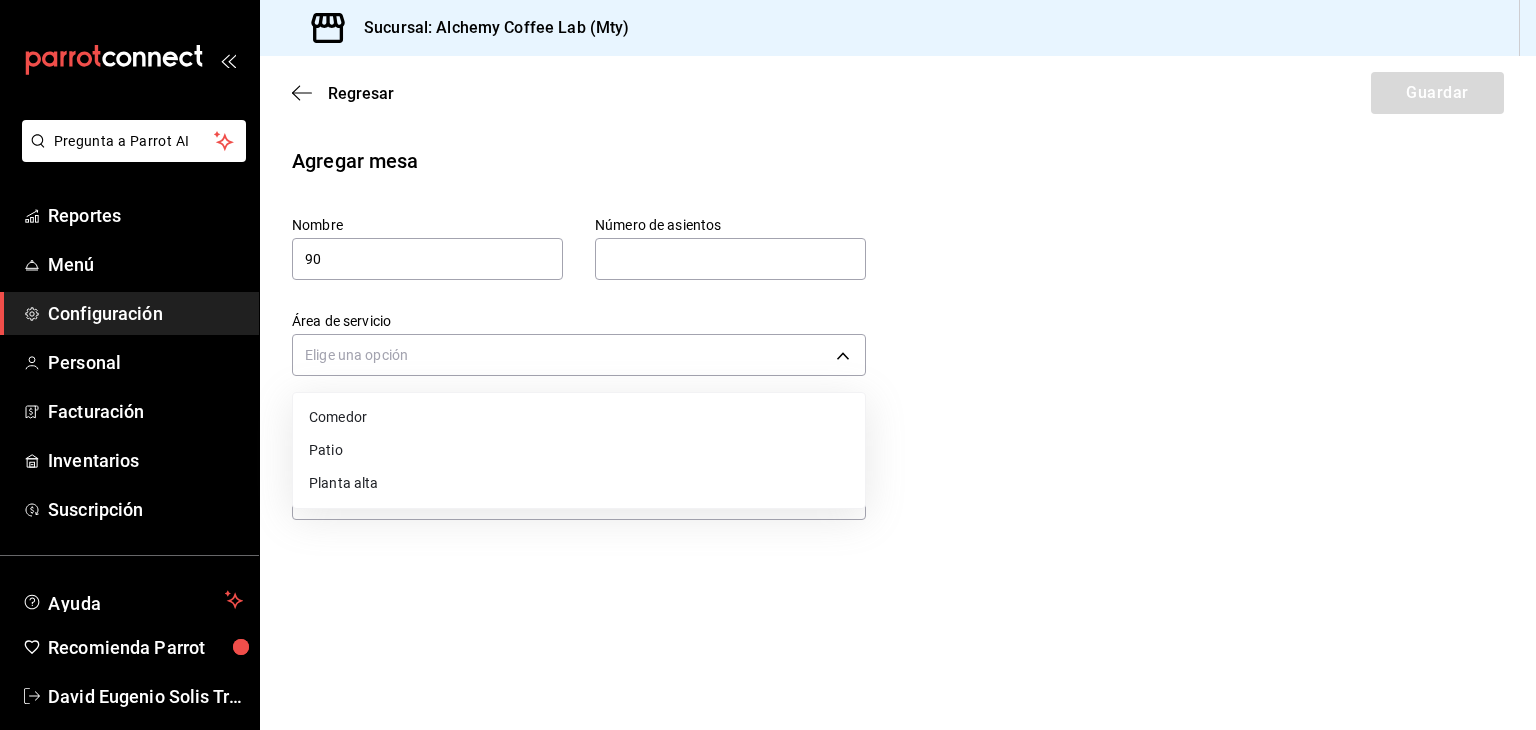 click at bounding box center [768, 365] 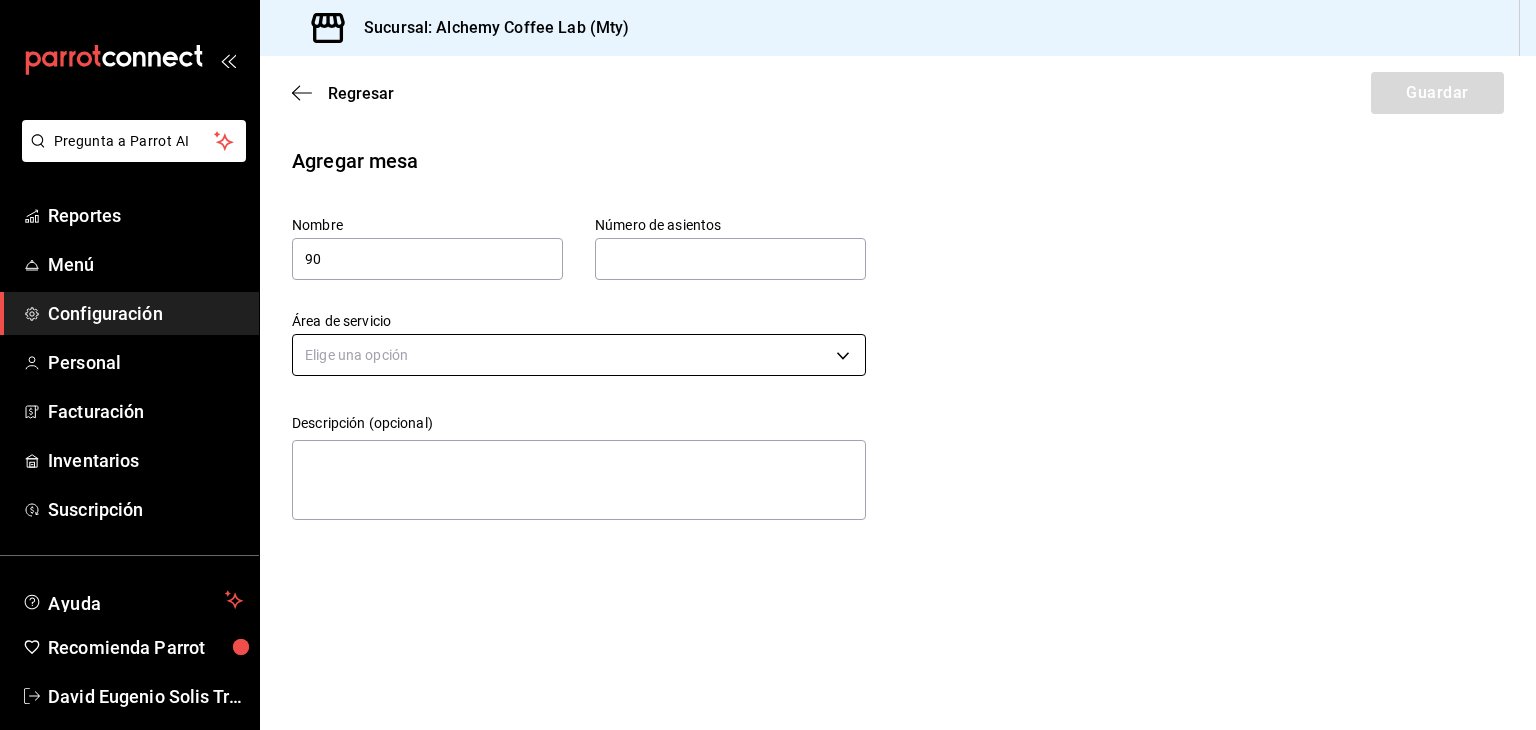 click on "Pregunta a Parrot AI Reportes   Menú   Configuración   Personal   Facturación   Inventarios   Suscripción   Ayuda Recomienda Parrot   David Eugenio Solis Treviño   Sugerir nueva función   Sucursal: Alchemy Coffee Lab (Mty) Regresar Guardar Agregar mesa Nombre 90 Número de asientos Número de asientos Área de servicio Elige una opción Descripción (opcional) x GANA 1 MES GRATIS EN TU SUSCRIPCIÓN AQUÍ ¿Recuerdas cómo empezó tu restaurante?
Hoy puedes ayudar a un colega a tener el mismo cambio que tú viviste.
Recomienda Parrot directamente desde tu Portal Administrador.
Es fácil y rápido.
🎁 Por cada restaurante que se una, ganas 1 mes gratis. Ver video tutorial Ir a video Pregunta a Parrot AI Reportes   Menú   Configuración   Personal   Facturación   Inventarios   Suscripción   Ayuda Recomienda Parrot   David Eugenio Solis Treviño   Sugerir nueva función   Visitar centro de ayuda (81) 2046 6363 soporte@parrotsoftware.io Visitar centro de ayuda (81) 2046 6363 soporte@parrotsoftware.io" at bounding box center (768, 365) 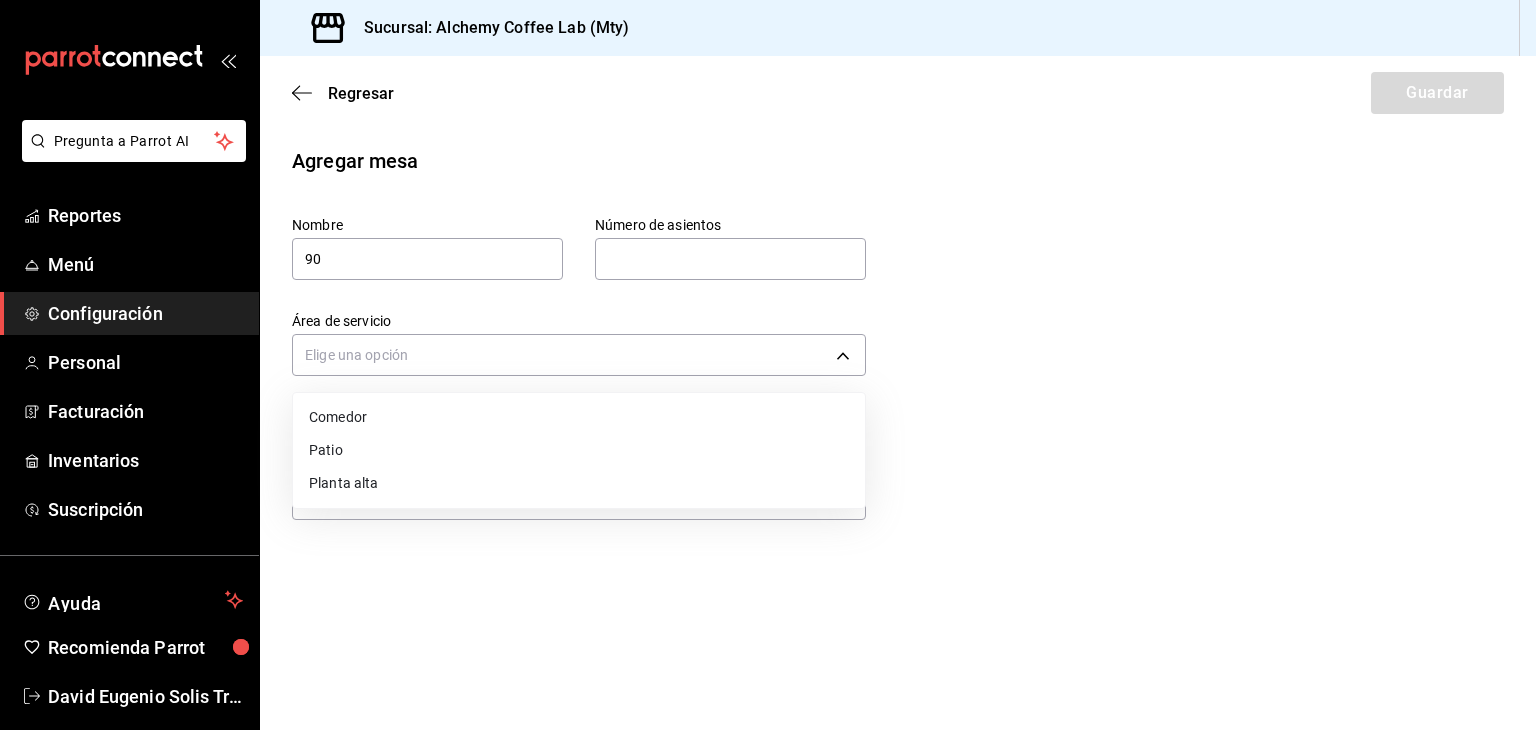click at bounding box center (768, 365) 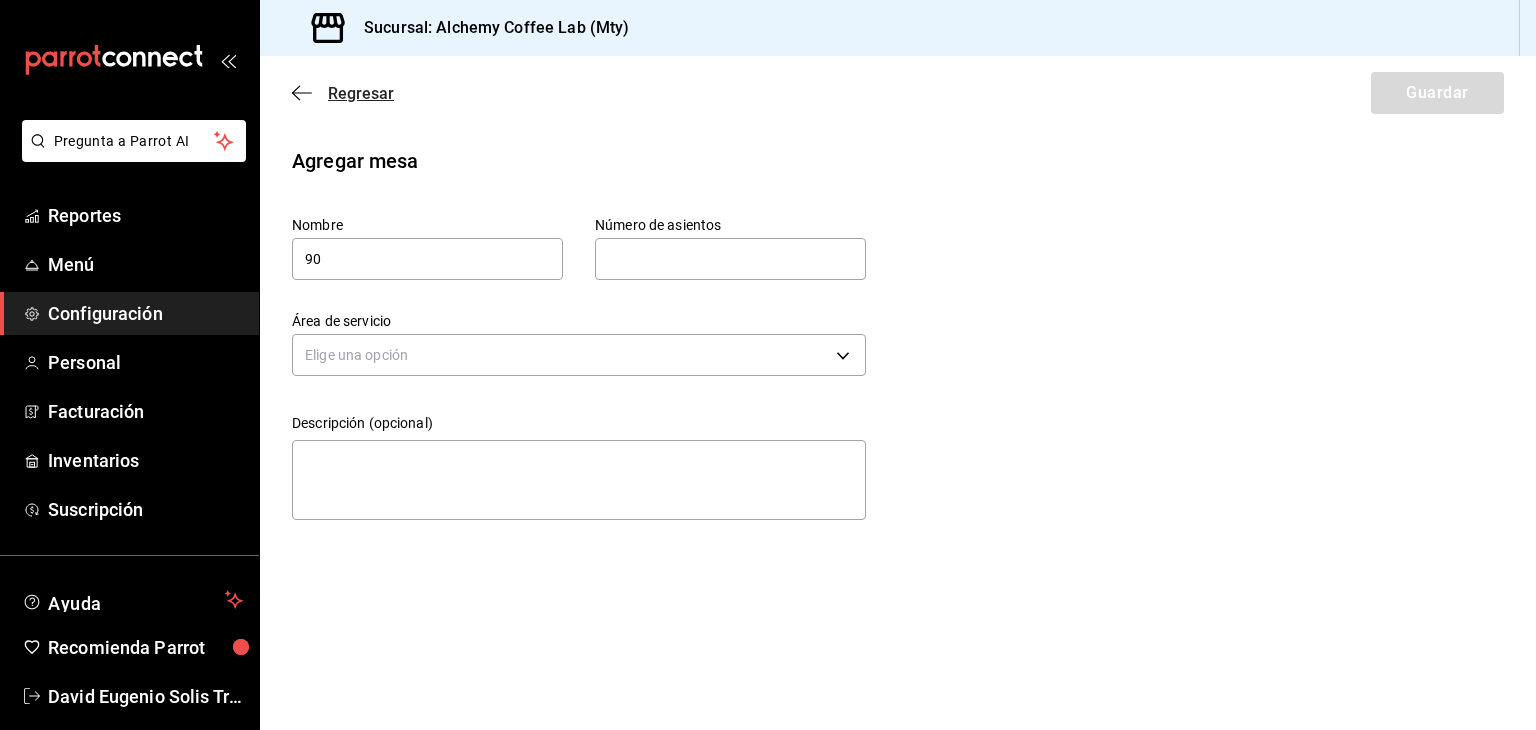 click on "Regresar" at bounding box center [361, 93] 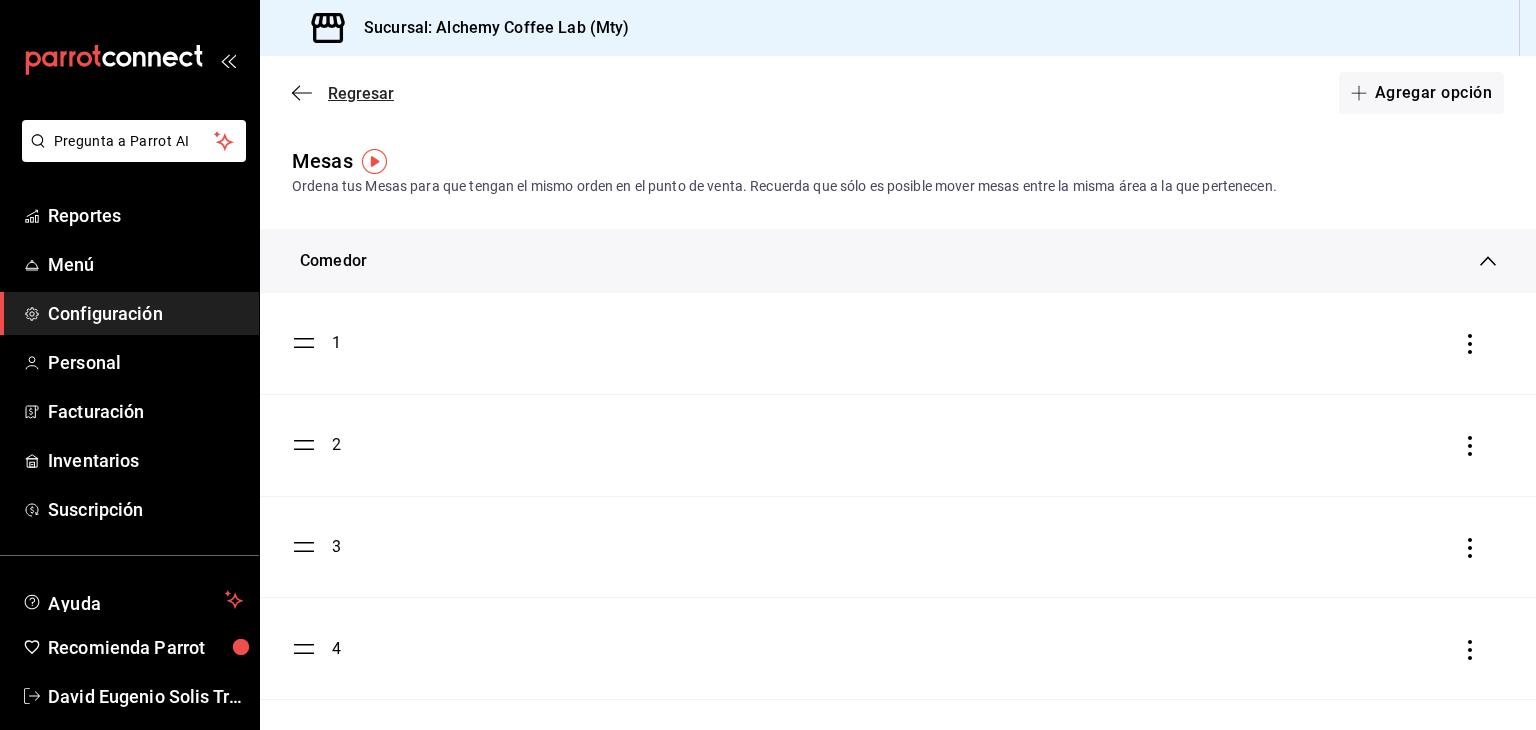 click on "Regresar" at bounding box center (361, 93) 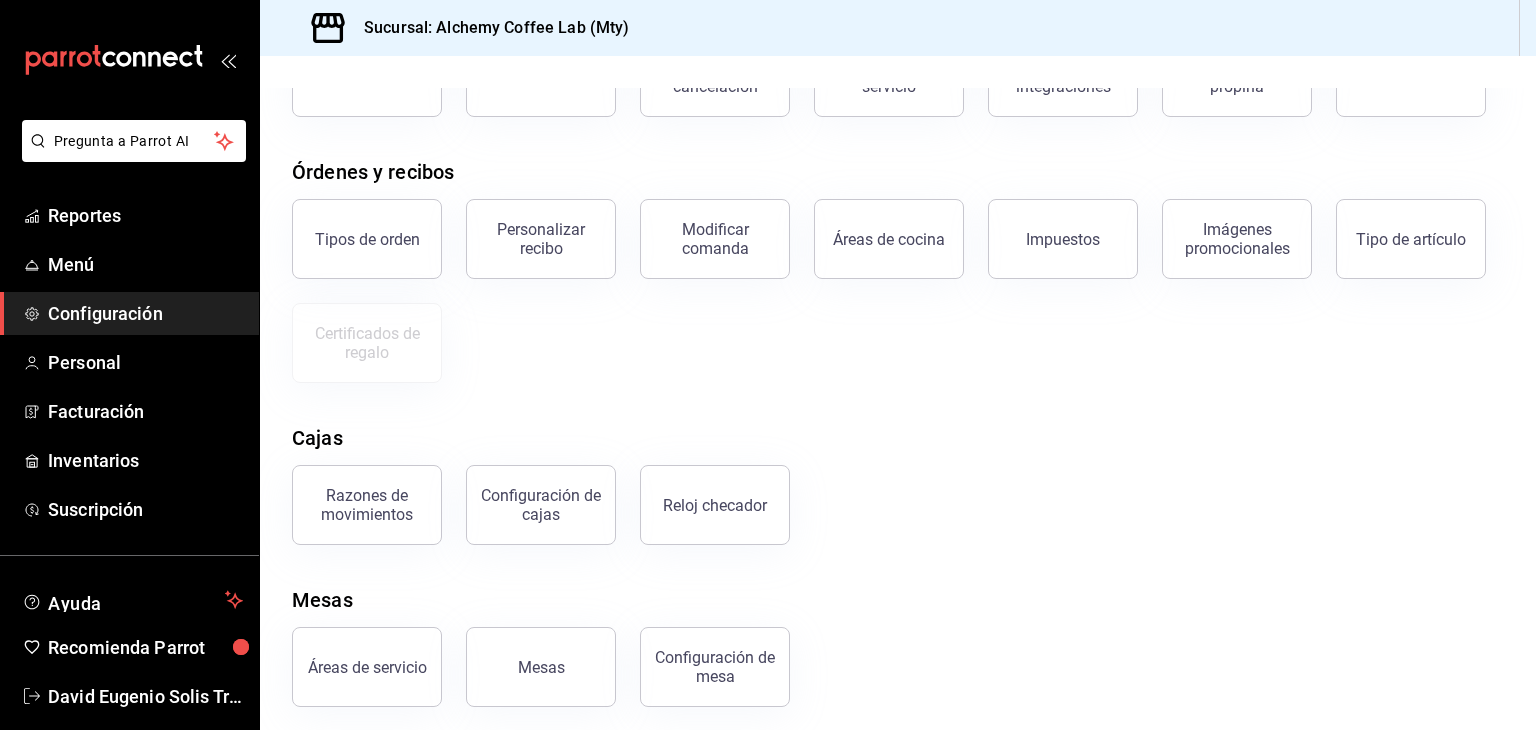 scroll, scrollTop: 180, scrollLeft: 0, axis: vertical 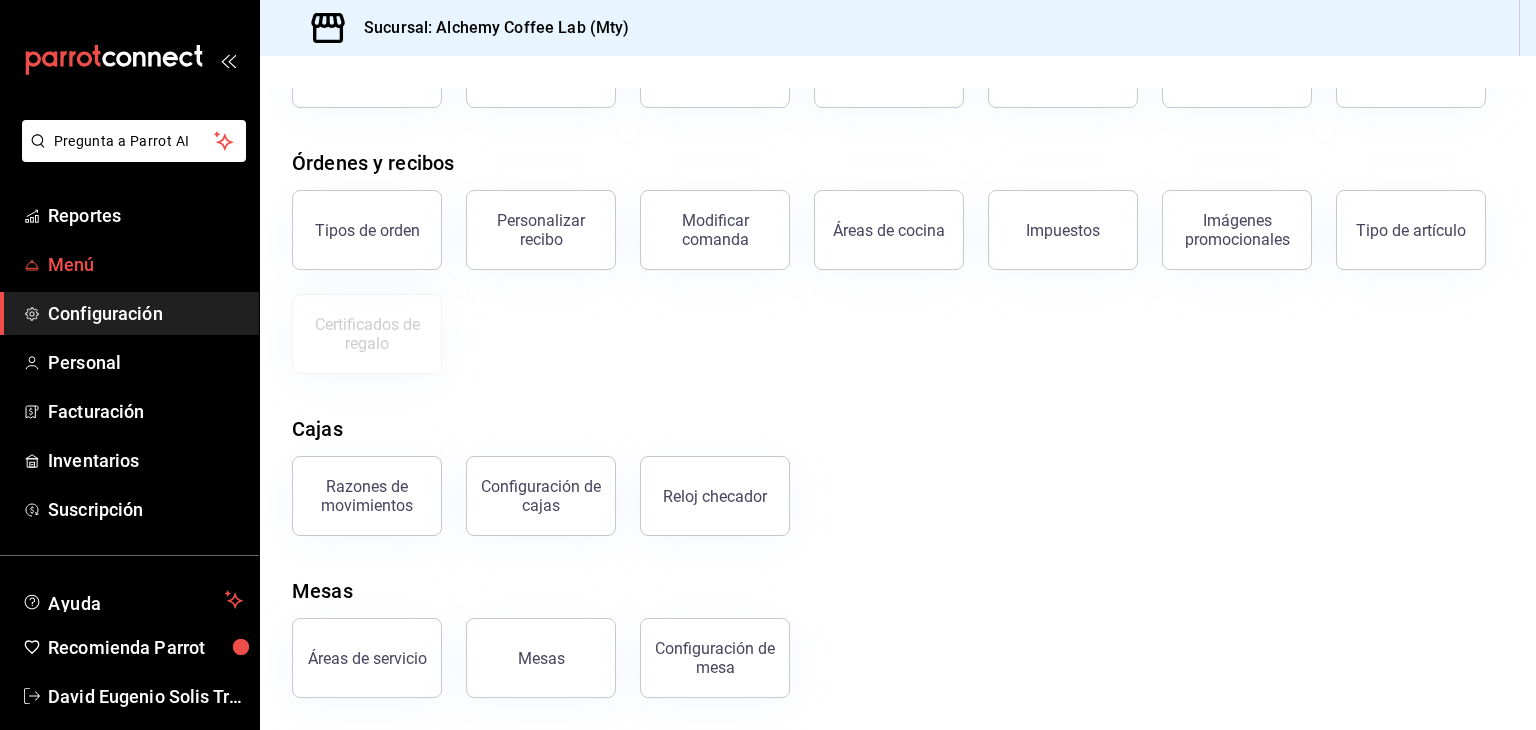 click on "Menú" at bounding box center [145, 264] 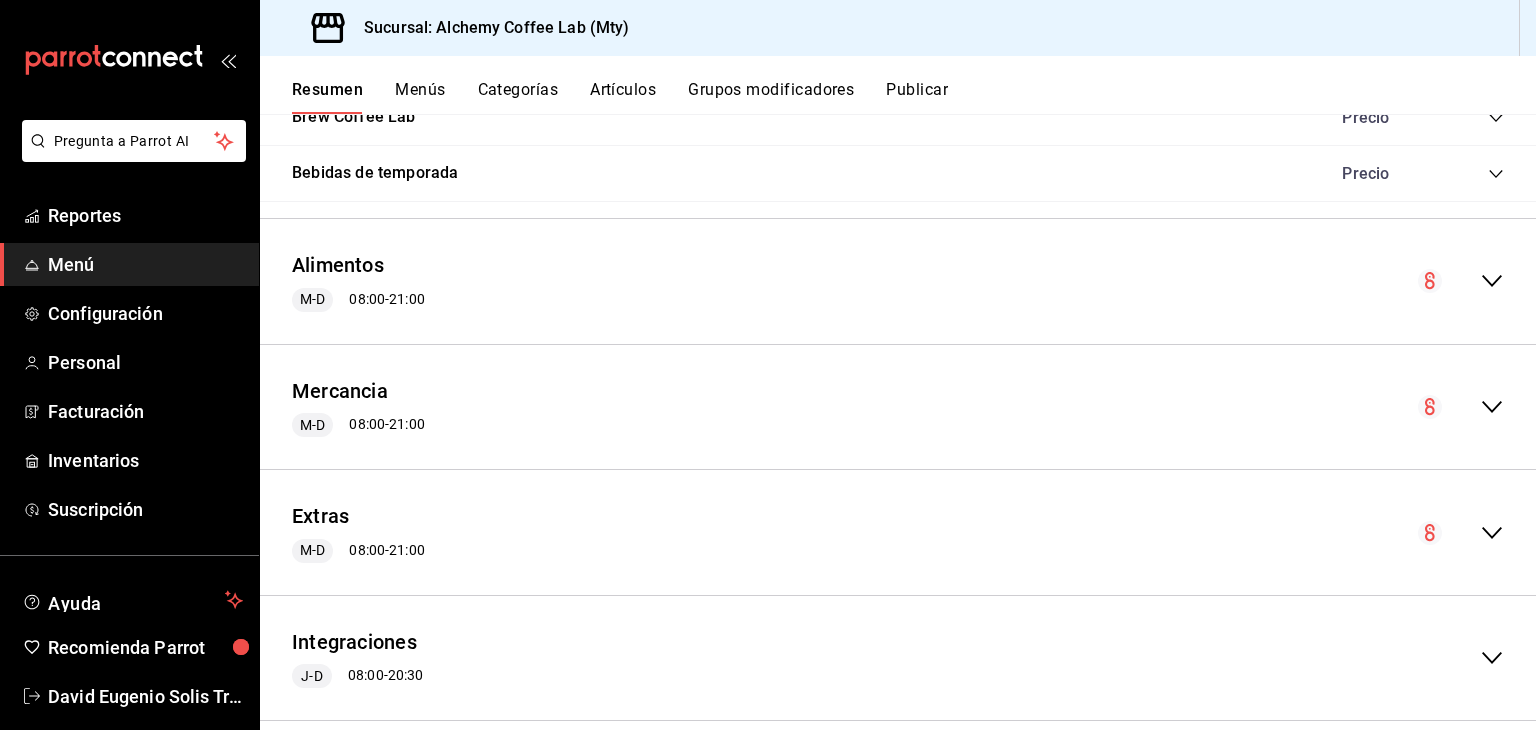 scroll, scrollTop: 1914, scrollLeft: 0, axis: vertical 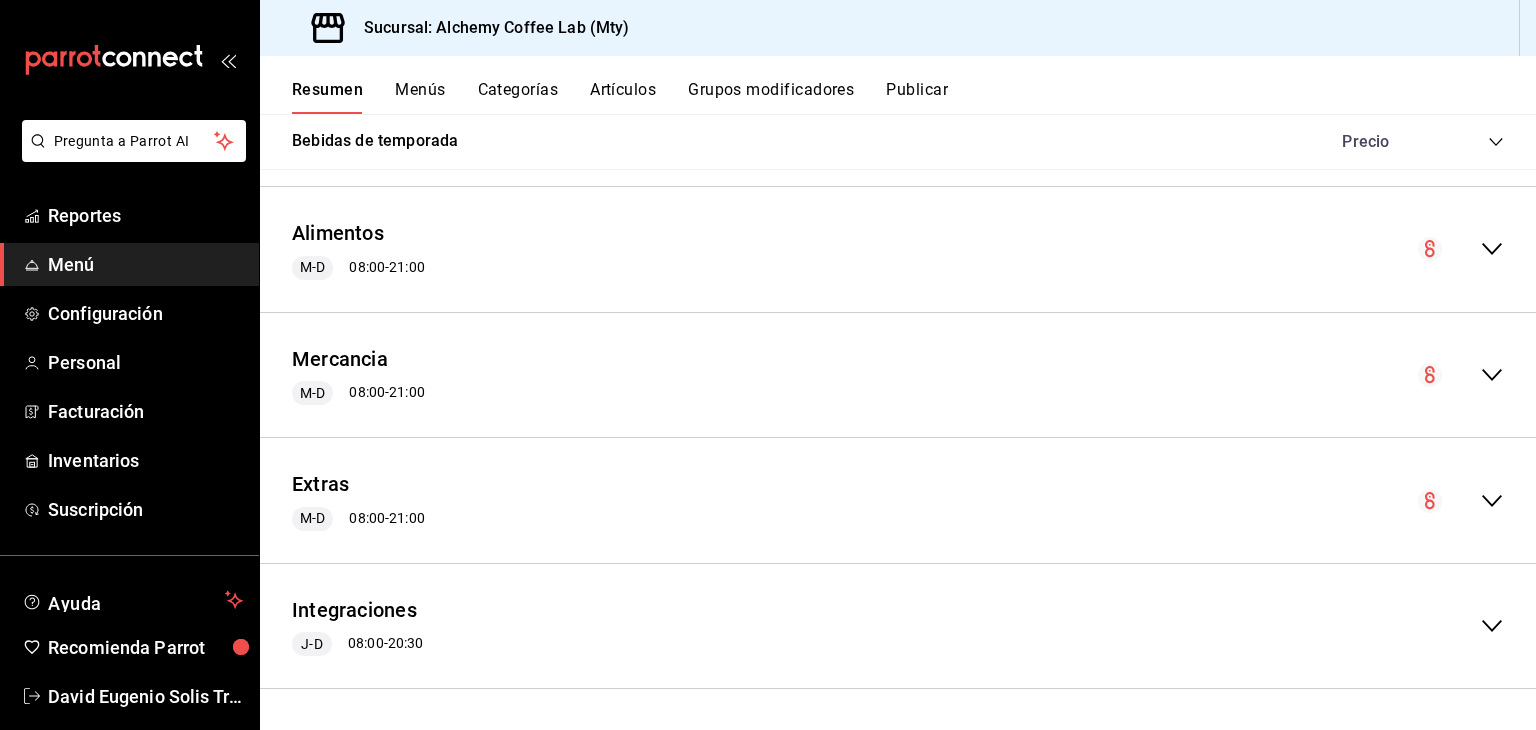 click 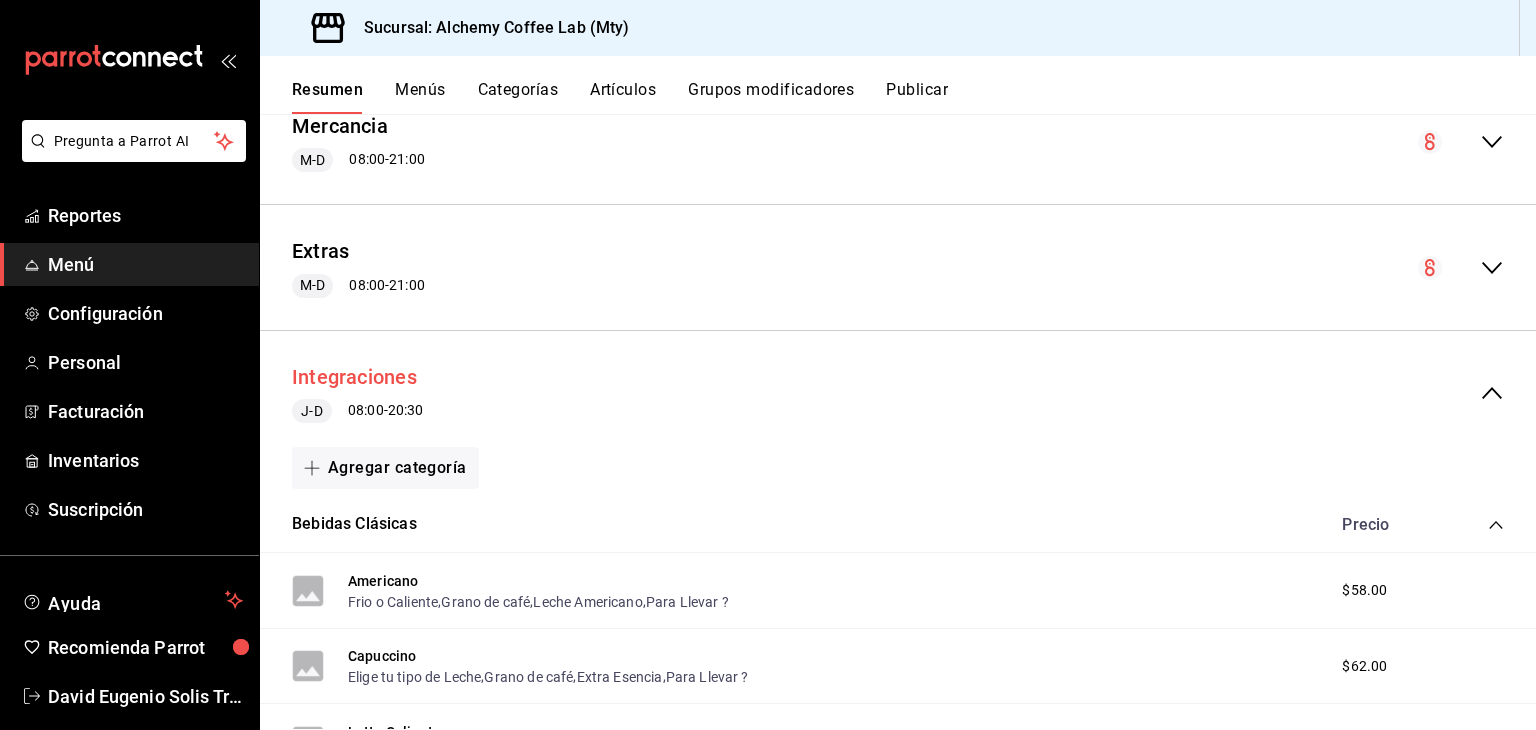 scroll, scrollTop: 2114, scrollLeft: 0, axis: vertical 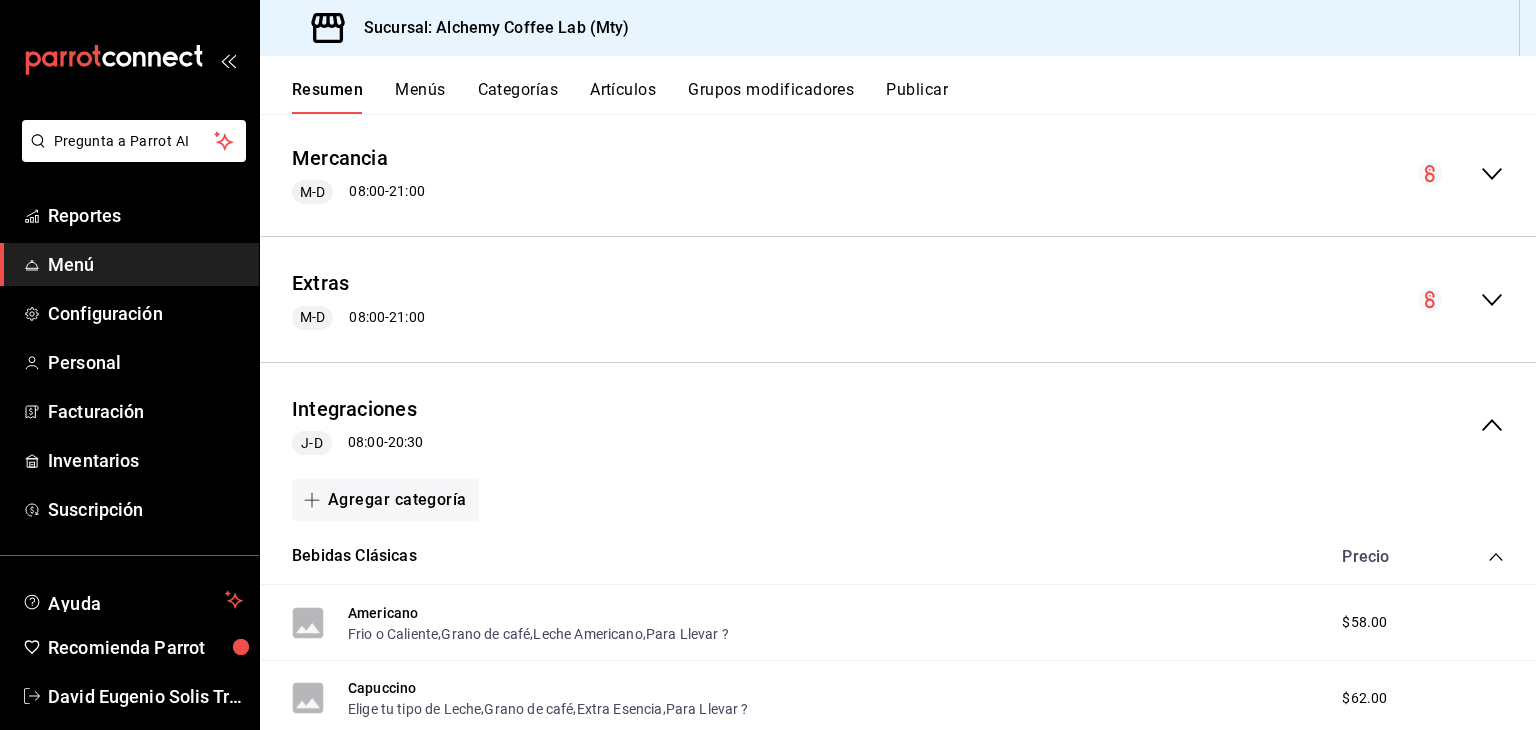 click on "Menús" at bounding box center [420, 97] 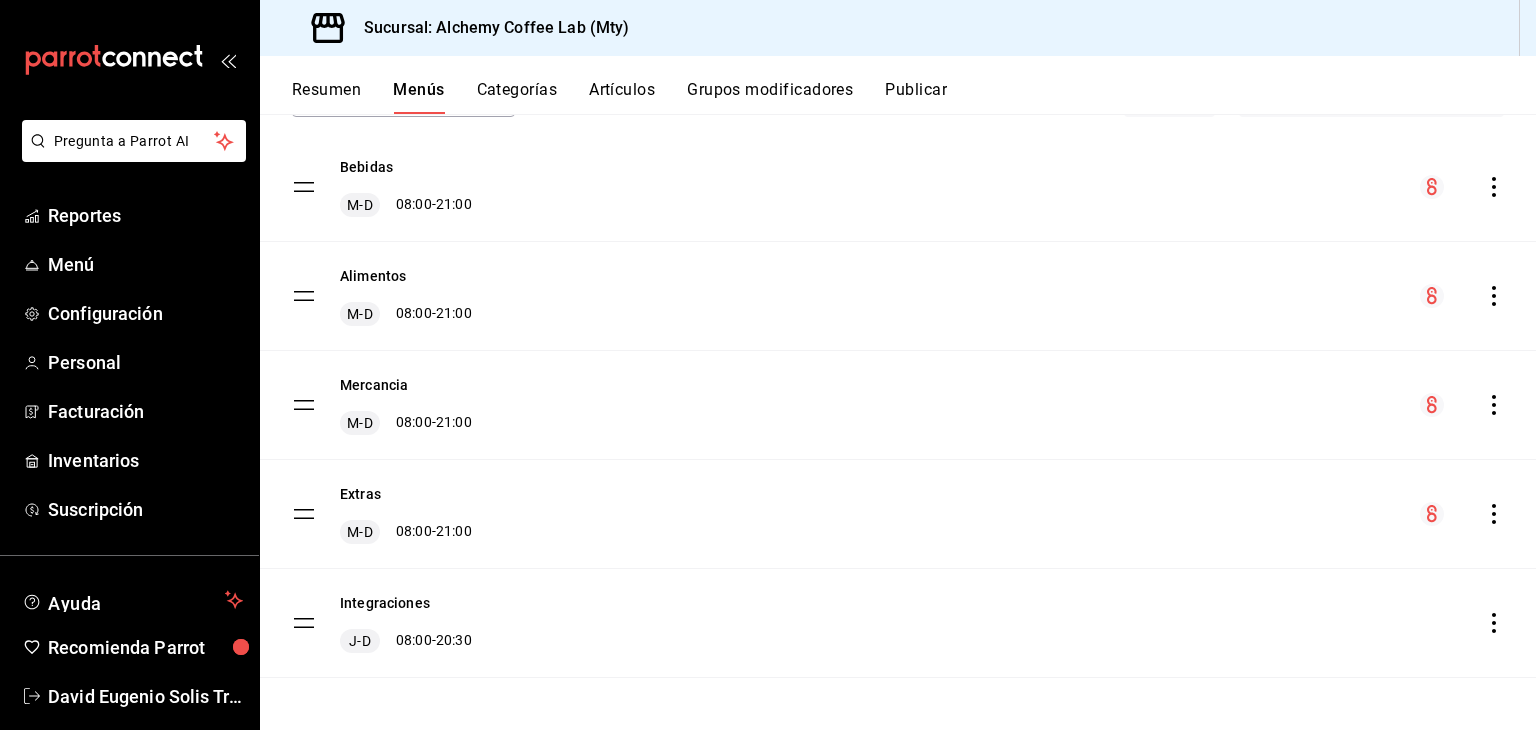 scroll, scrollTop: 158, scrollLeft: 0, axis: vertical 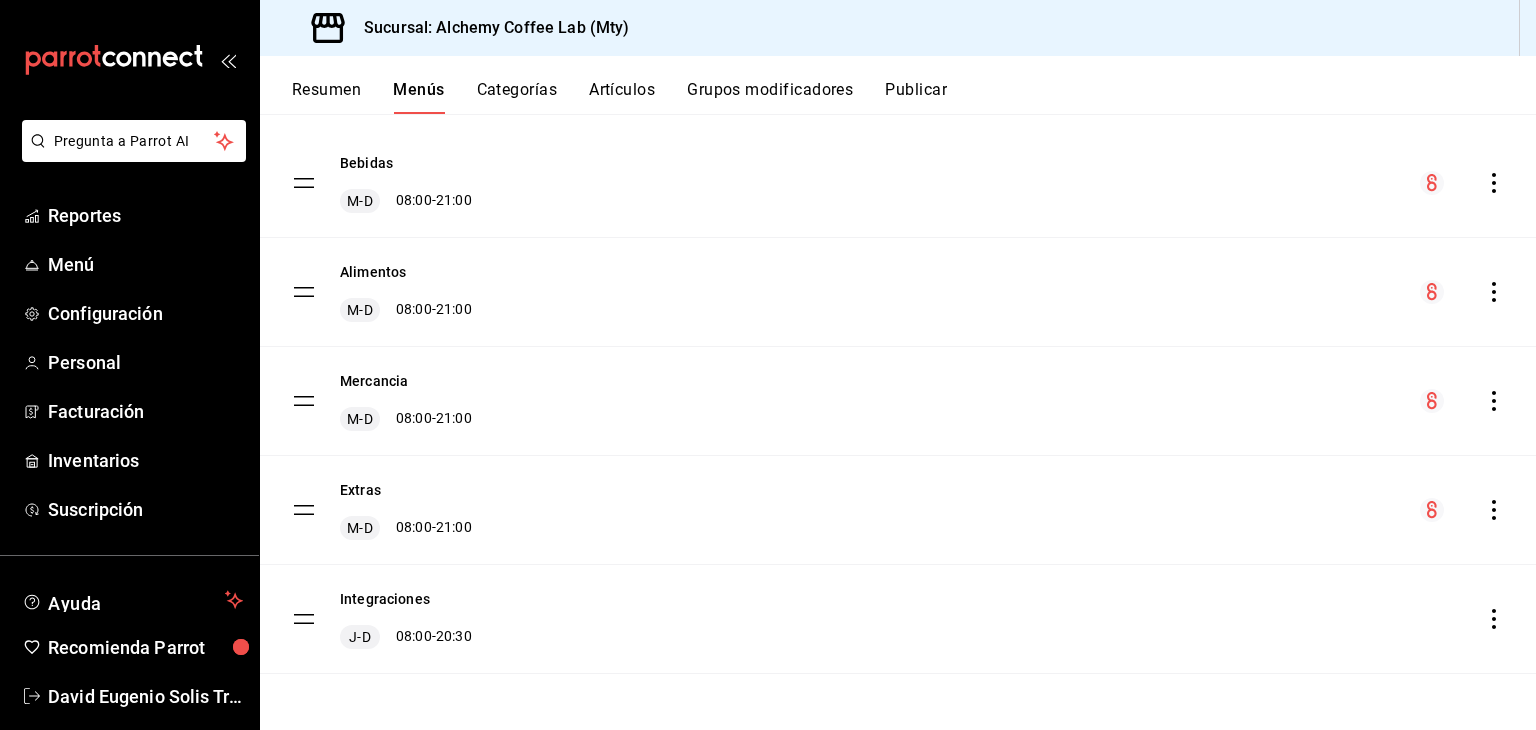 click 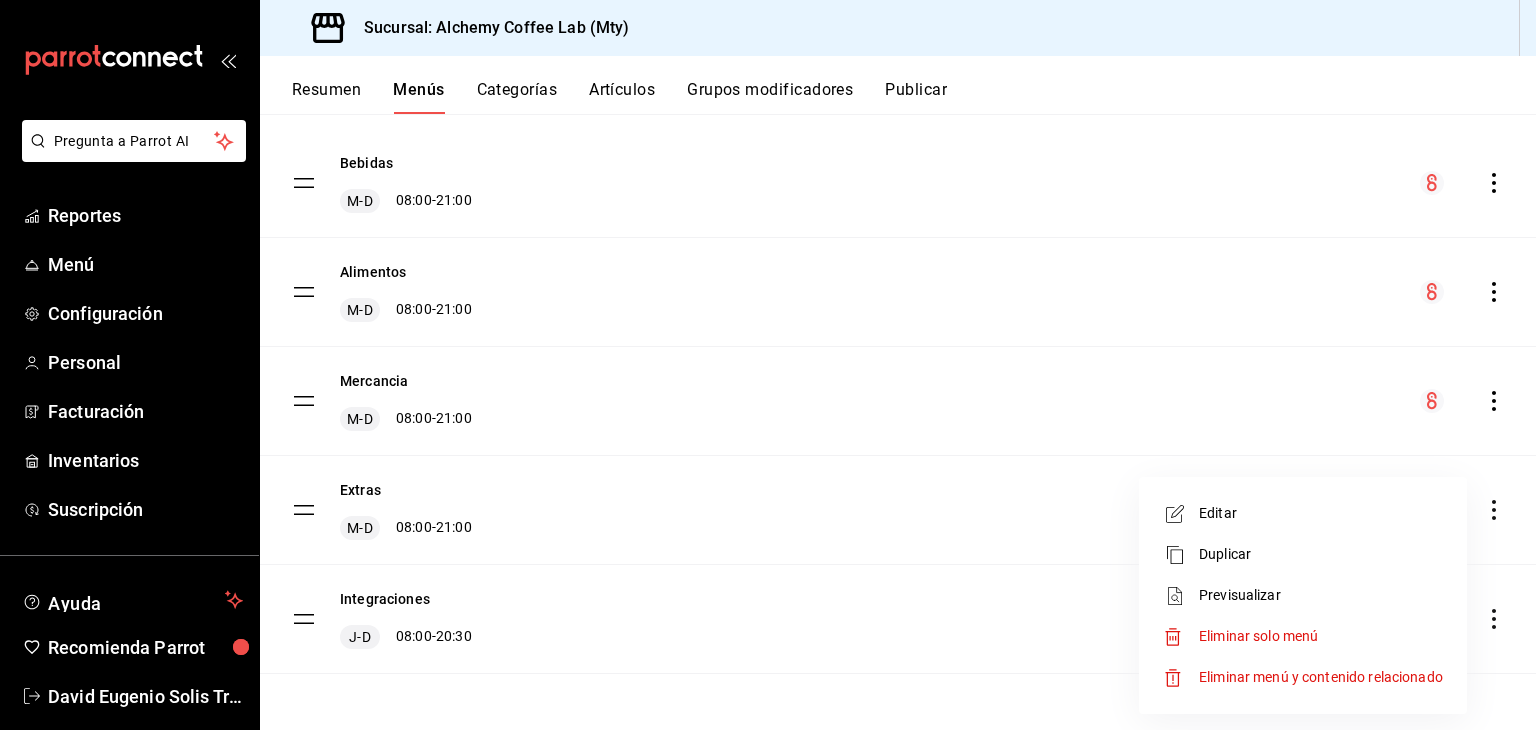 click on "Eliminar solo menú" at bounding box center [1258, 636] 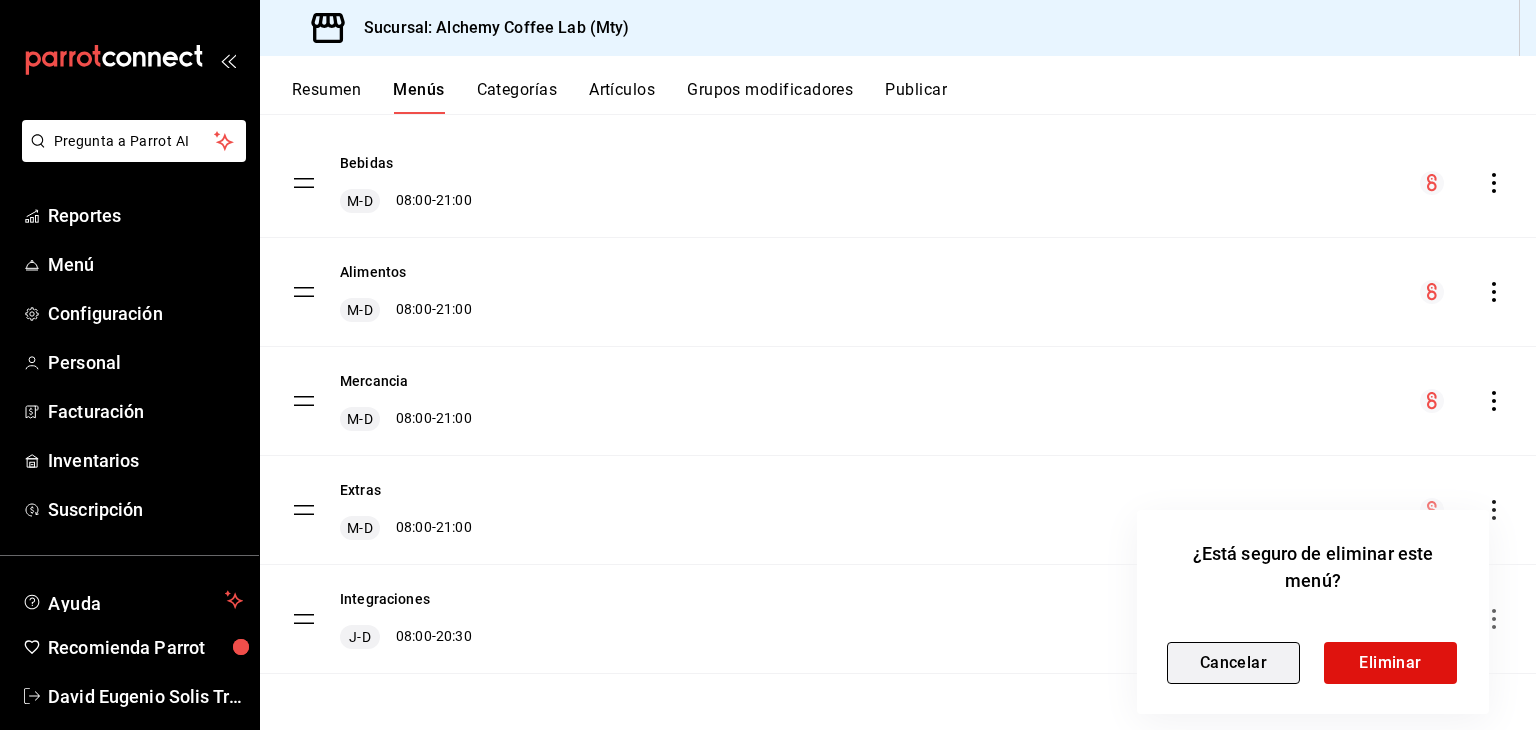 click on "Cancelar" at bounding box center (1233, 663) 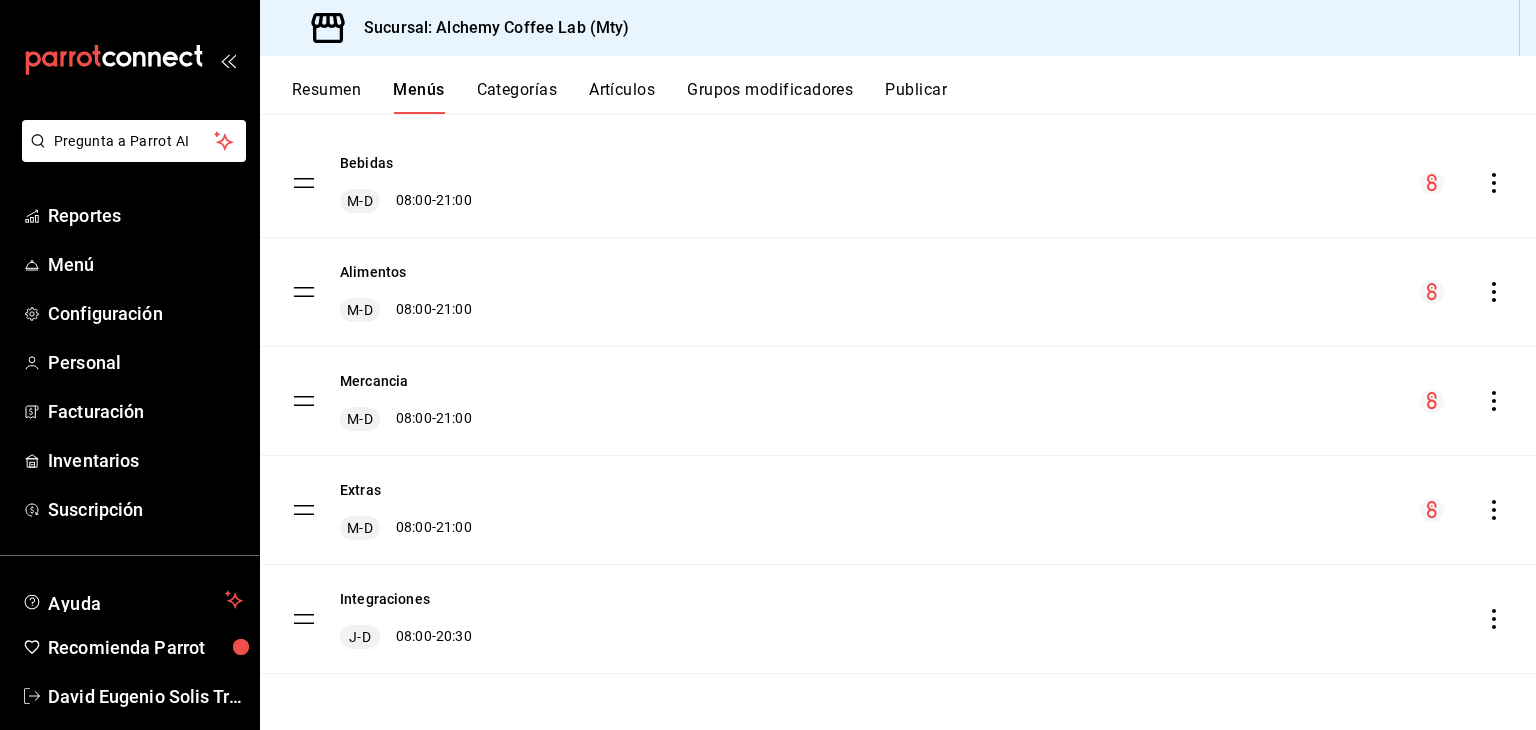 click 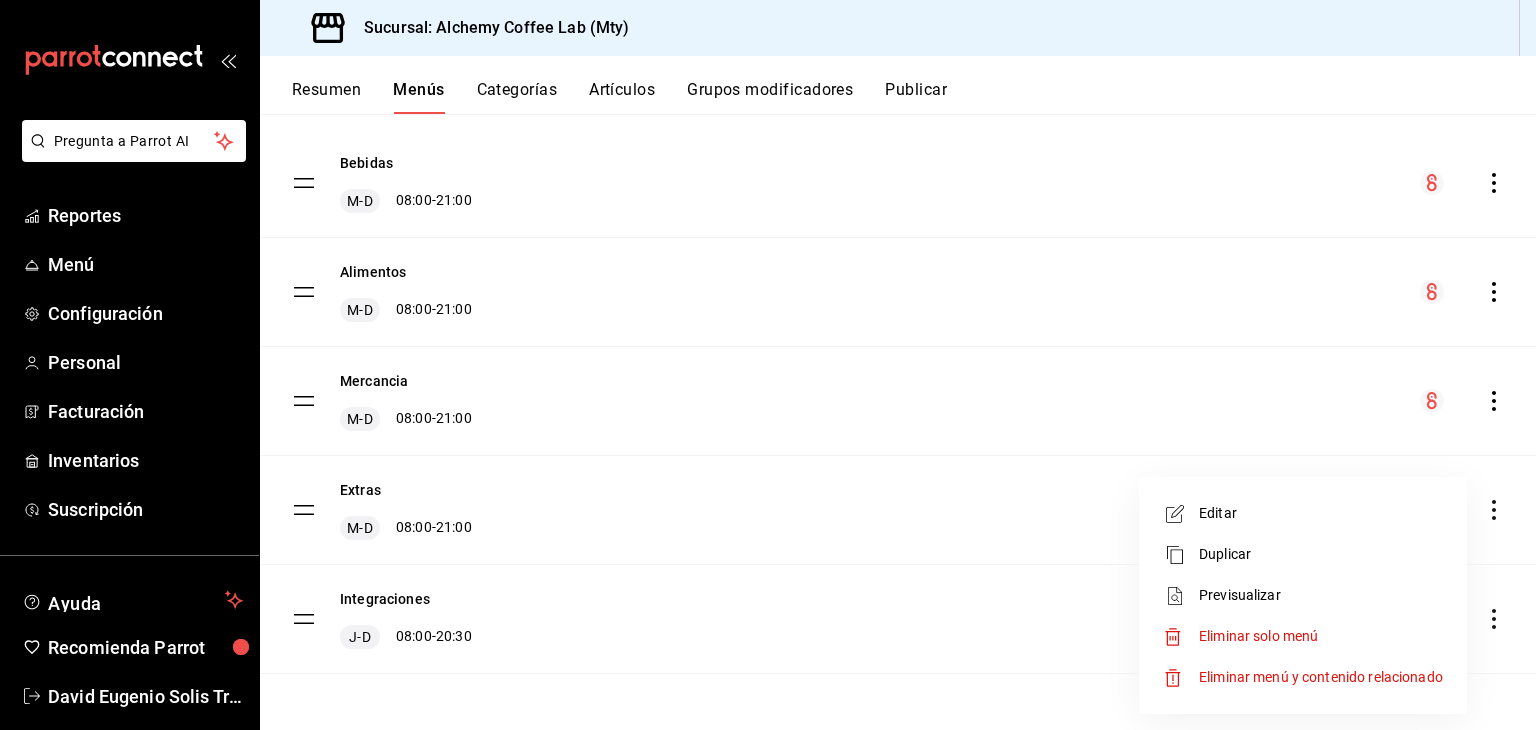 click at bounding box center (768, 365) 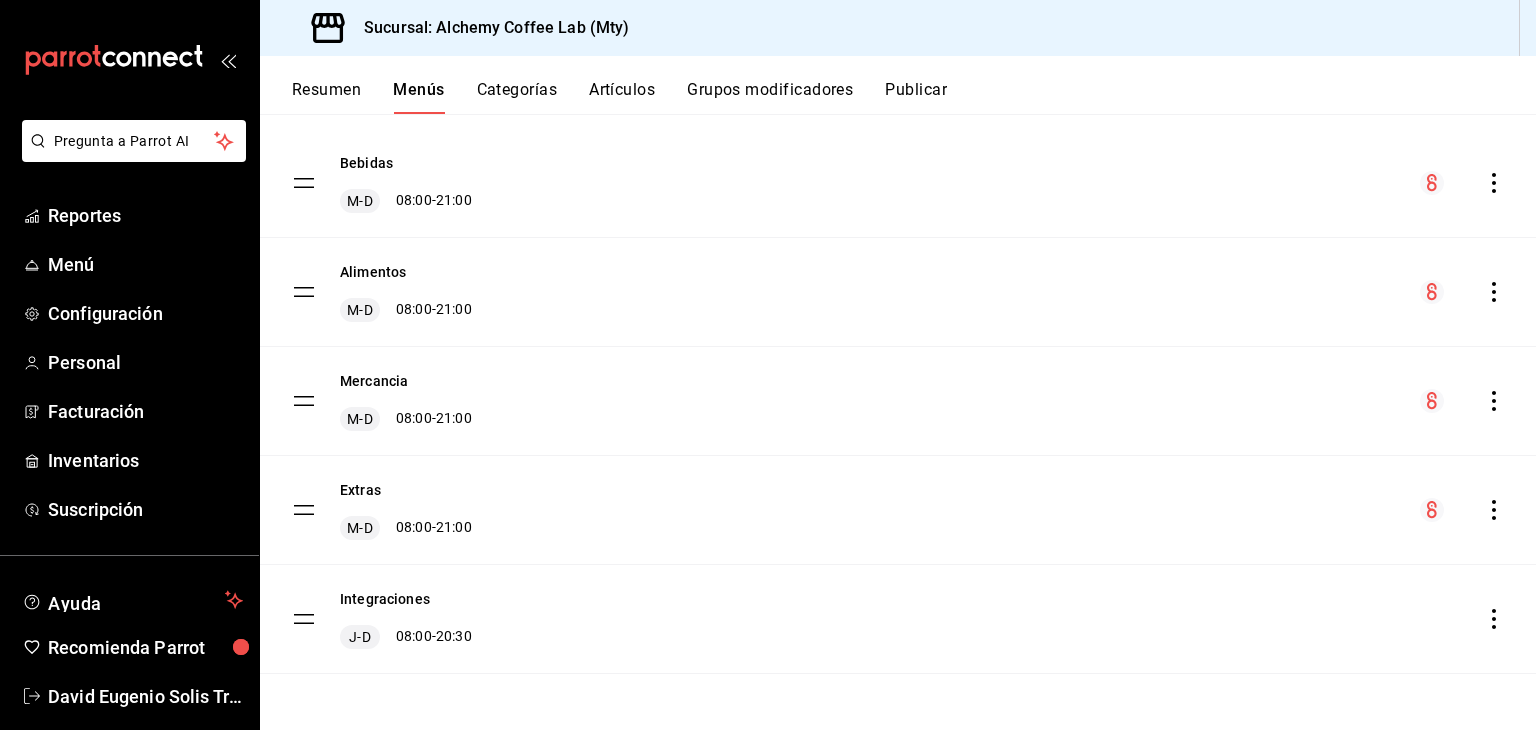 click 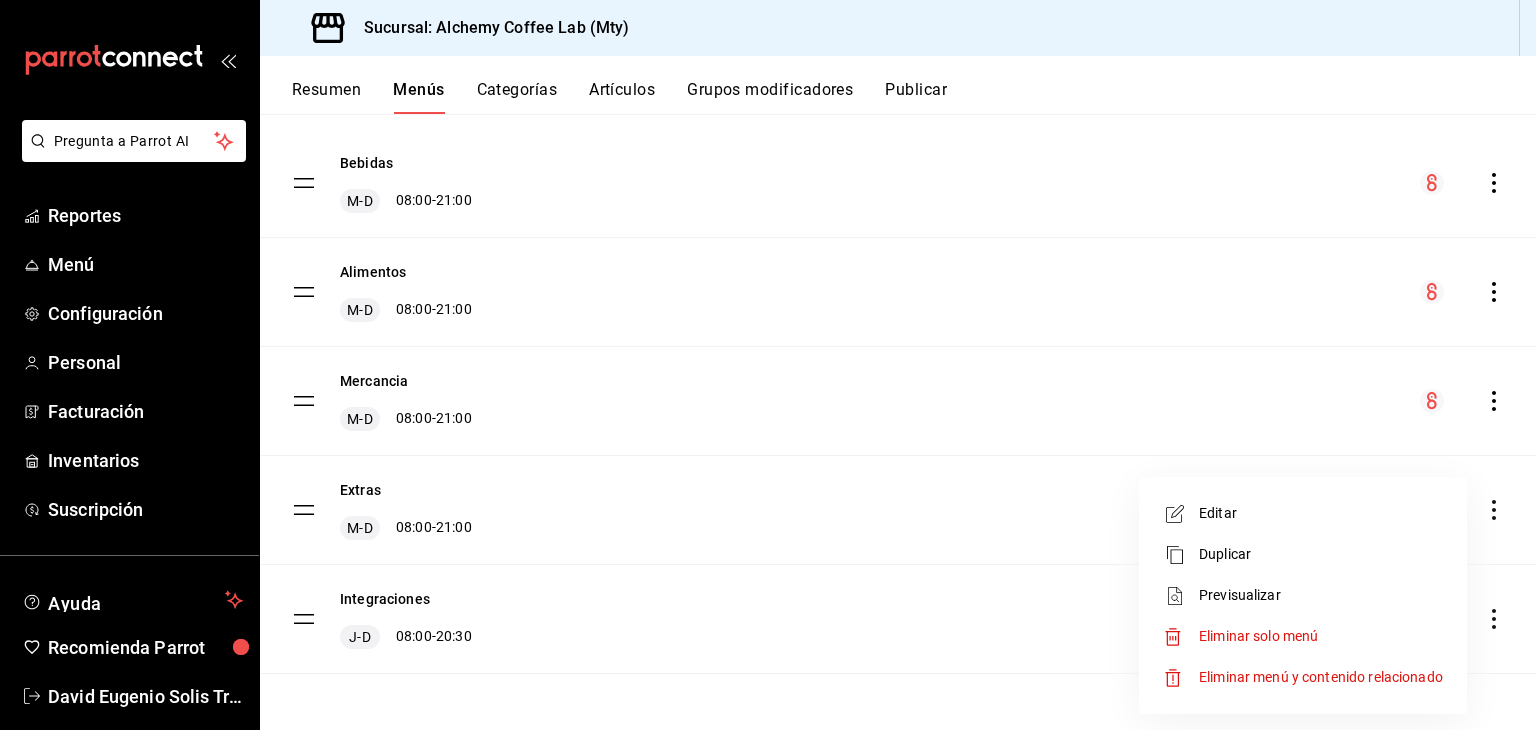 click on "Eliminar solo menú" at bounding box center [1321, 636] 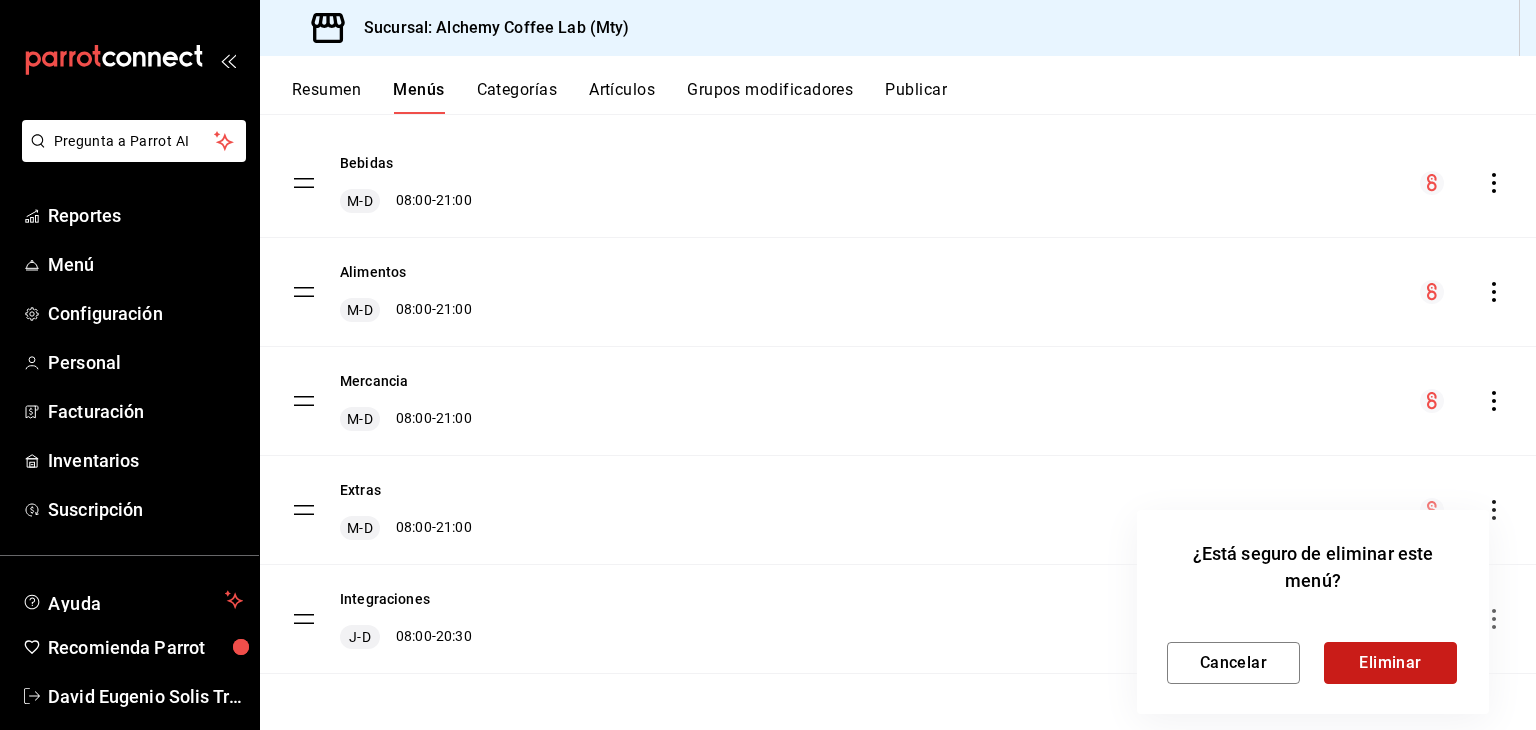 click on "Eliminar" at bounding box center (1390, 663) 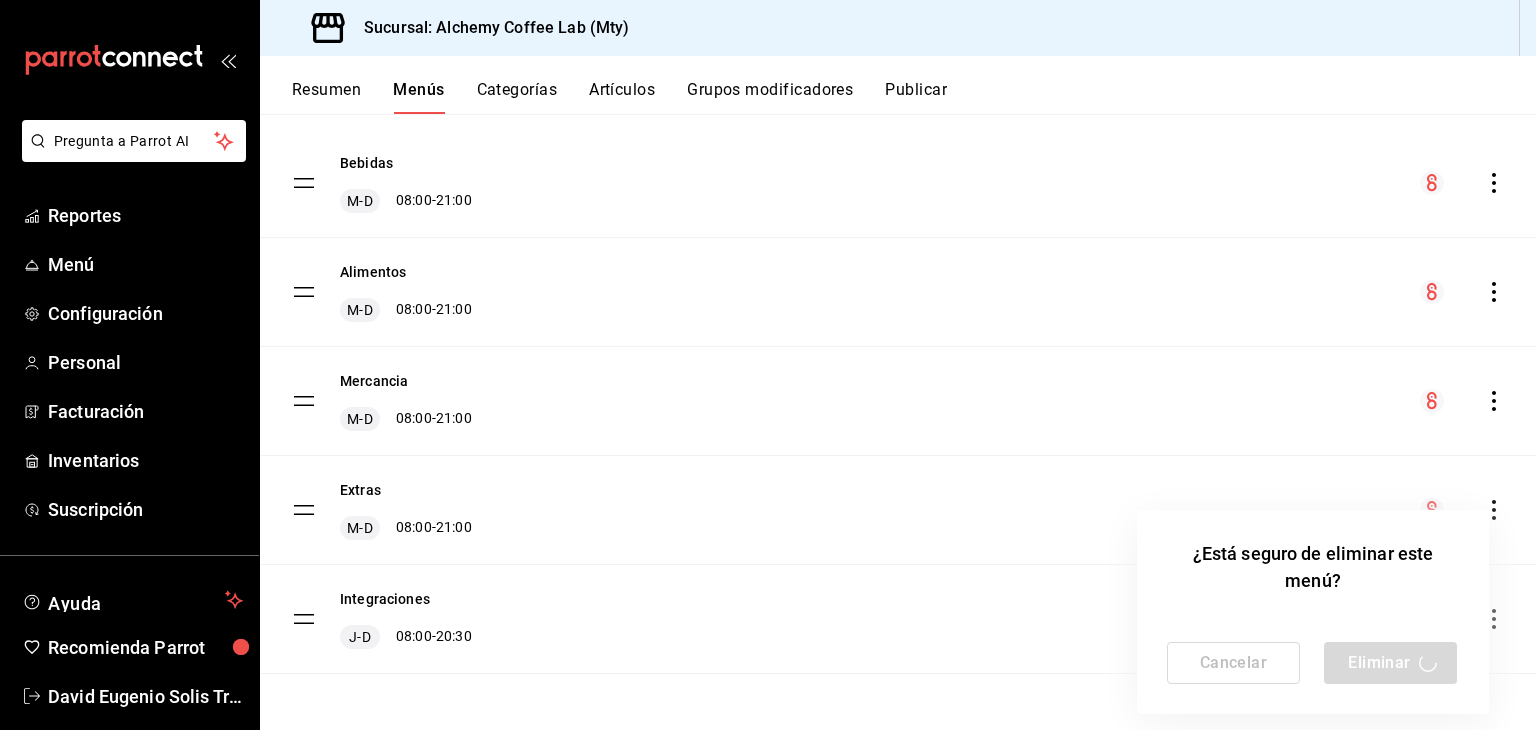 scroll, scrollTop: 49, scrollLeft: 0, axis: vertical 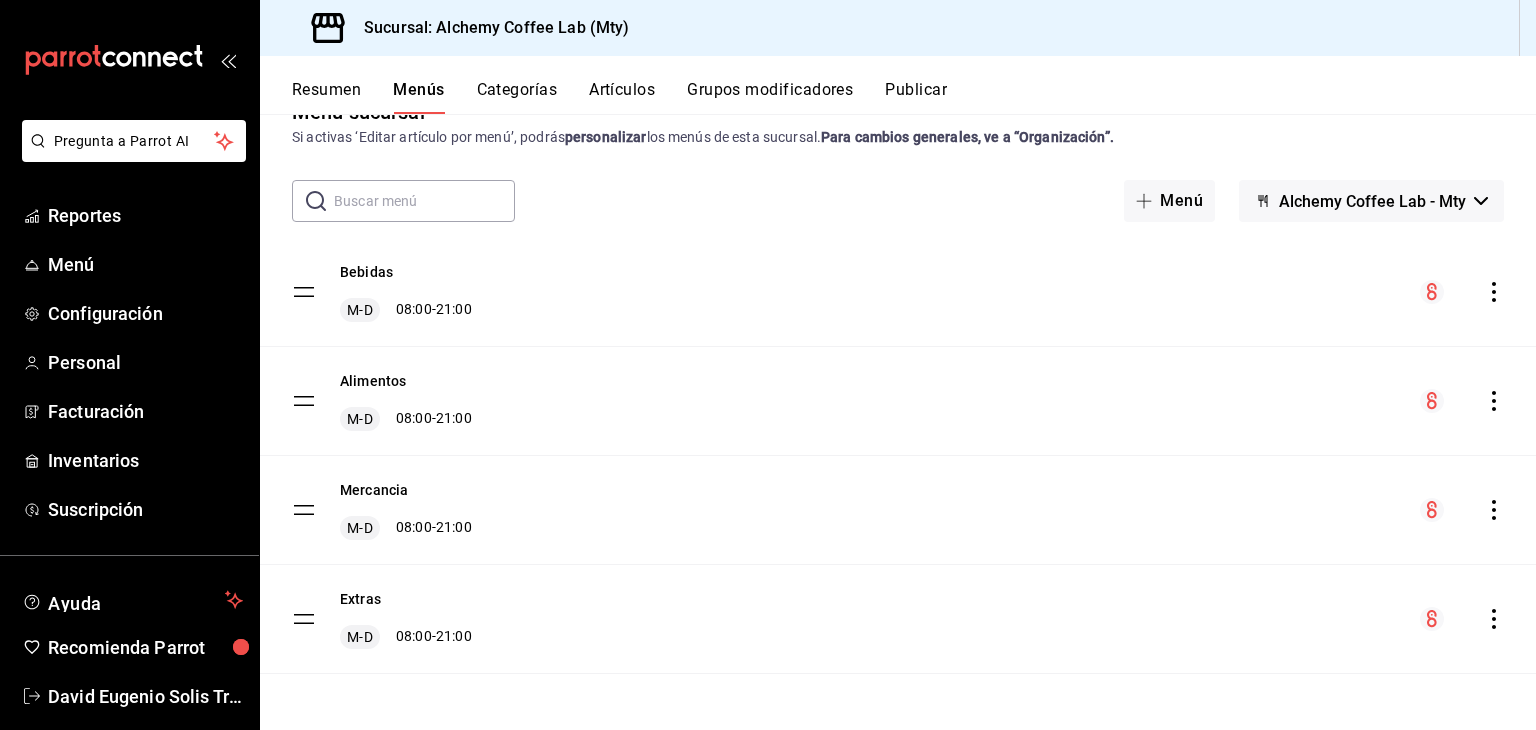 click on "Categorías" at bounding box center [517, 97] 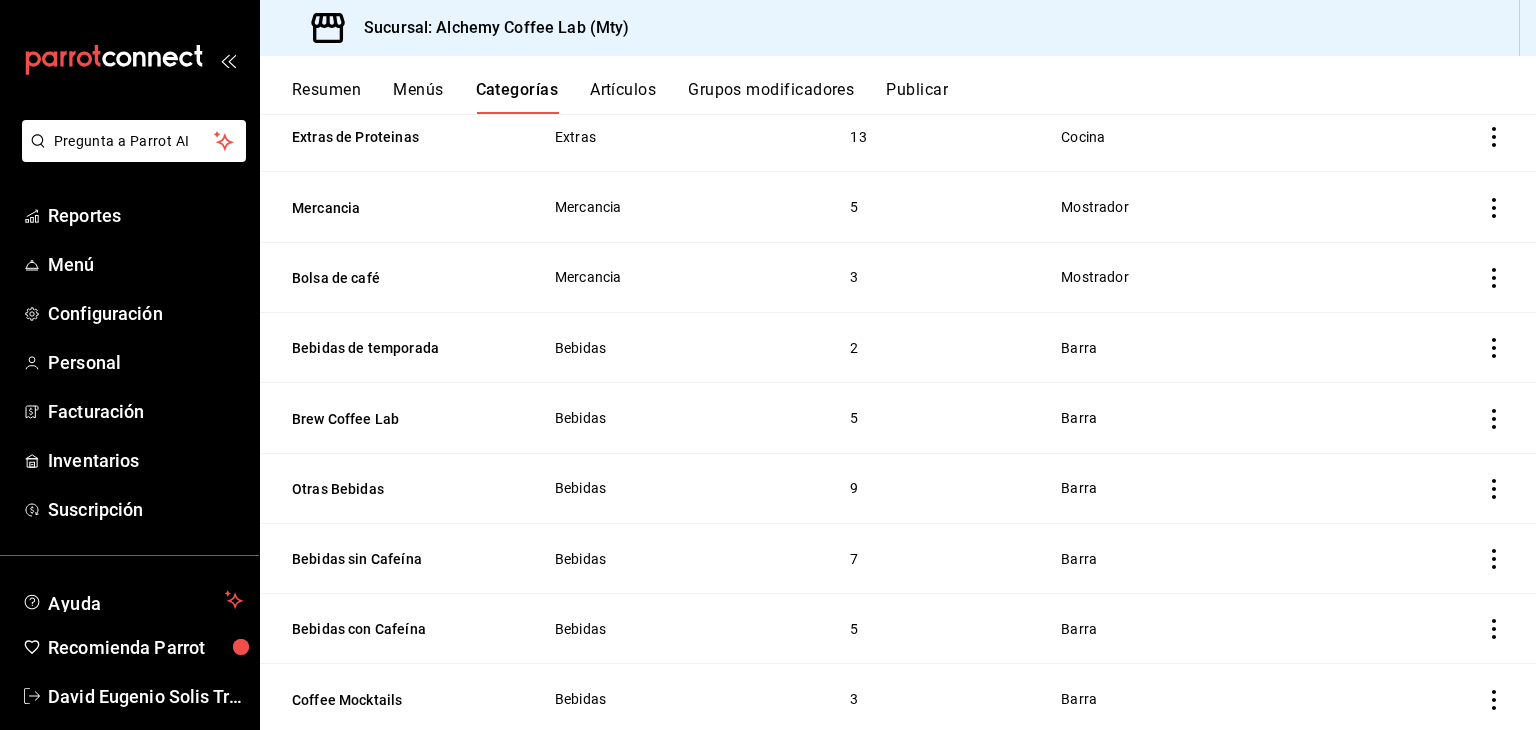 scroll, scrollTop: 692, scrollLeft: 0, axis: vertical 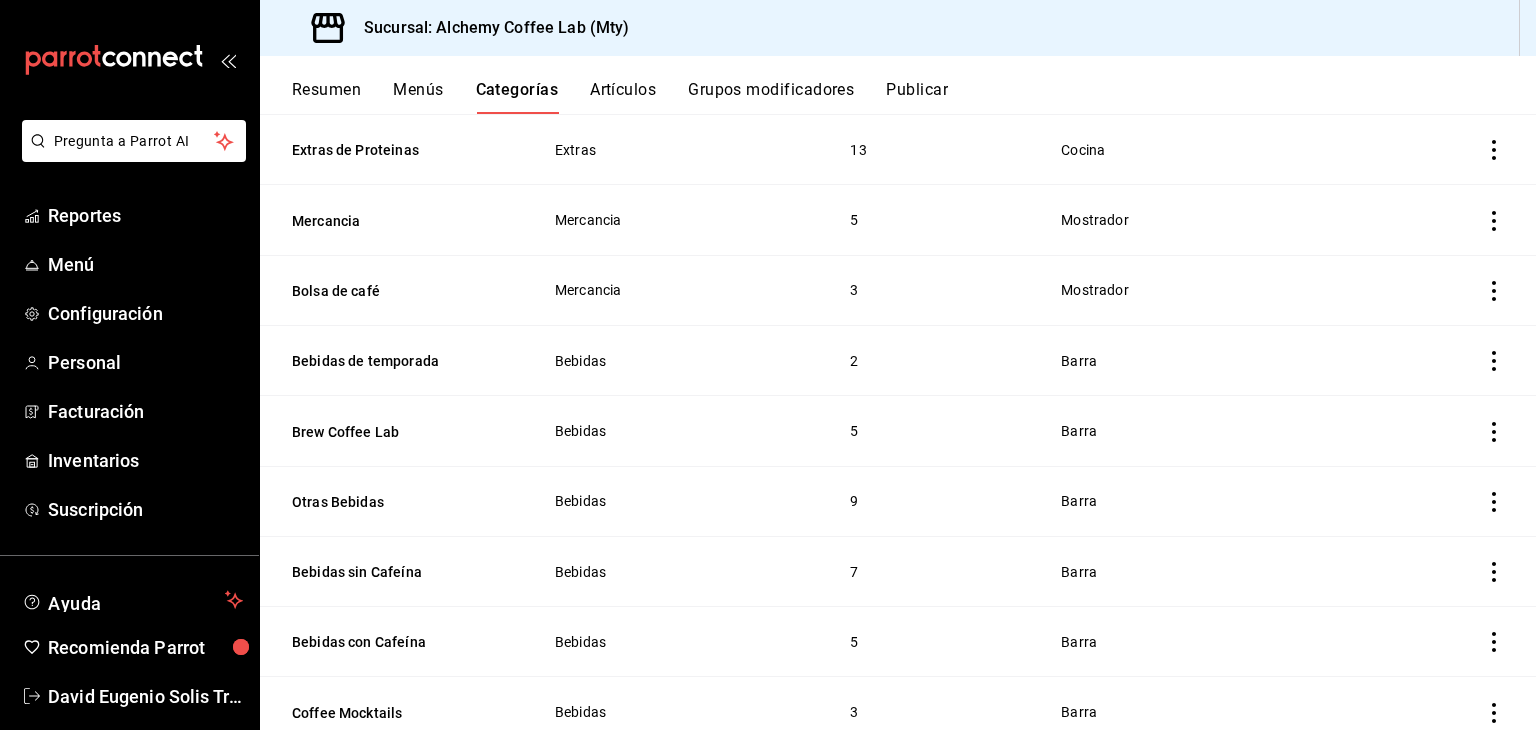 click on "Artículos" at bounding box center [623, 97] 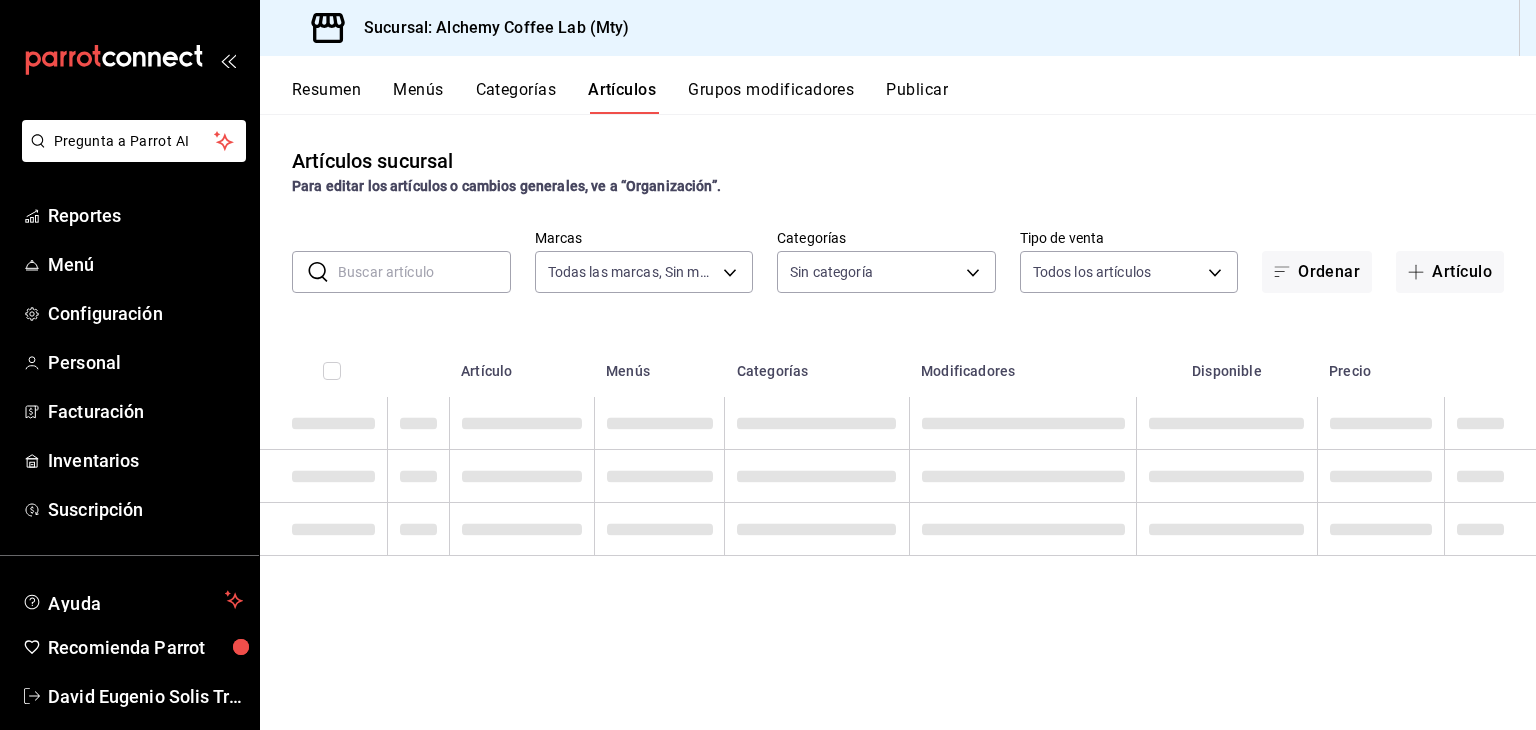 type on "147fd5db-d129-484d-8765-362391796a66" 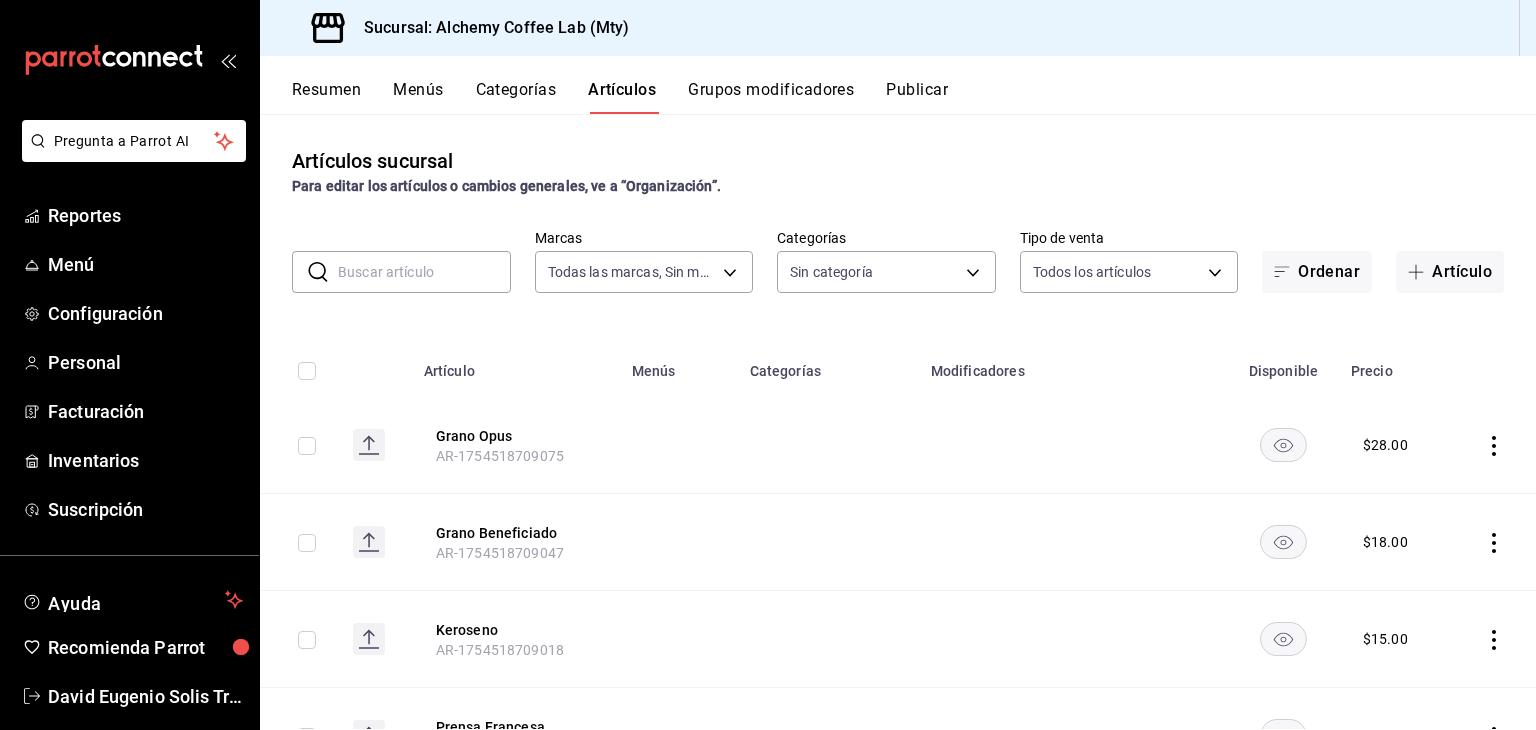 type on "22b06866-db8b-4db9-b95b-35e3e4a85507,fbaa8fe5-68e7-491d-b03f-ce844aa474e7,f0176ca4-5dc3-42f0-a21f-54796b2d6ce4,c4f1b2b2-4cec-4db9-a310-abf4beb25226,6e561742-6cfe-4428-bdd7-98f947b897f7,ed96c675-c7ed-4458-b82b-32ea0ae9920c,2e3e028b-89e5-4003-abc7-67012b64c3c6,f9ecfb5f-2d86-470a-83ef-3d4616404b79,4dbf6704-01f8-4ae7-b143-5fb9fa4fa204,475d1d53-3dd2-4a4e-b59e-75da982537cc,9128c269-13cc-49c0-a61c-98ae135d2966,1489ea8f-3c5b-4bed-8712-fb1efc8e1484,237dd9fd-525f-4126-935d-1d618c95d359,1759a289-da96-444c-a3da-589932e8f911,32a25308-5a1a-4b27-9101-20aae4ecbe3b,5720fba0-4b3c-4af1-99c2-310b9d32b626,6f391e13-d369-4fd1-9e07-81fa35695065,6cee18f7-63d6-4ae0-a5fa-7f66450c5234,8f56fa9d-b5f7-423d-8f11-eda24a9be7dc,0959238c-b2f0-4e50-a72b-9acd913a0e6d,87d7d329-ef4d-4ea2-b0cc-7aa43f232e86,0d94947a-2237-44fd-9659-405017dccbcb,4f878af2-bd33-4ff2-b57a-7be79110d9e1,7dbad2d2-8702-4494-bd85-95c08bbe0766,19e81b95-3a6a-45a7-b76c-705b7ea18356,ab0ce2b7-02f2-4a6d-b2a0-8d884bdd482f,f61d6689-96be-4dbf-b04d-1c056a84d092,bbe26e67-8ee3-44bb-aa4..." 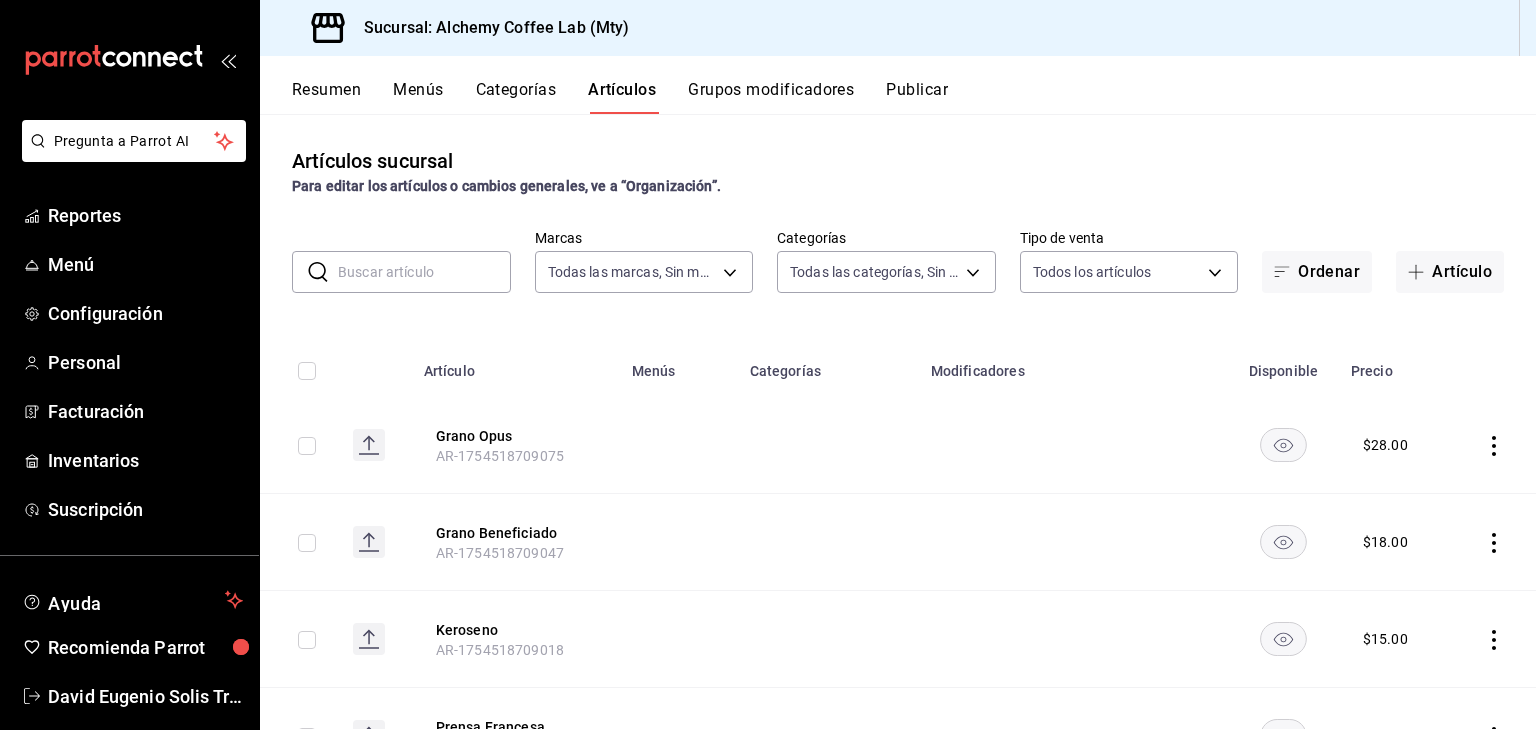 click at bounding box center (424, 272) 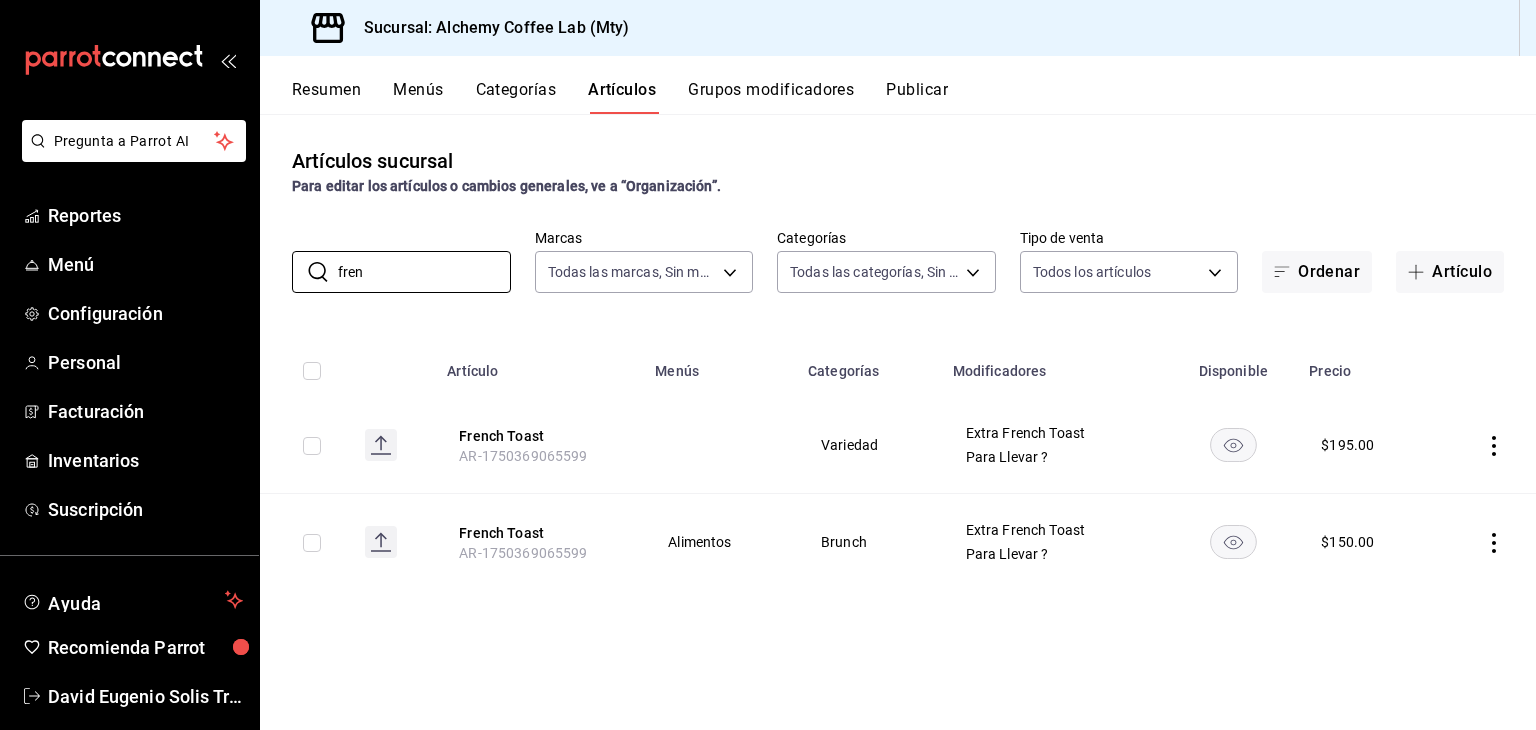 type on "fren" 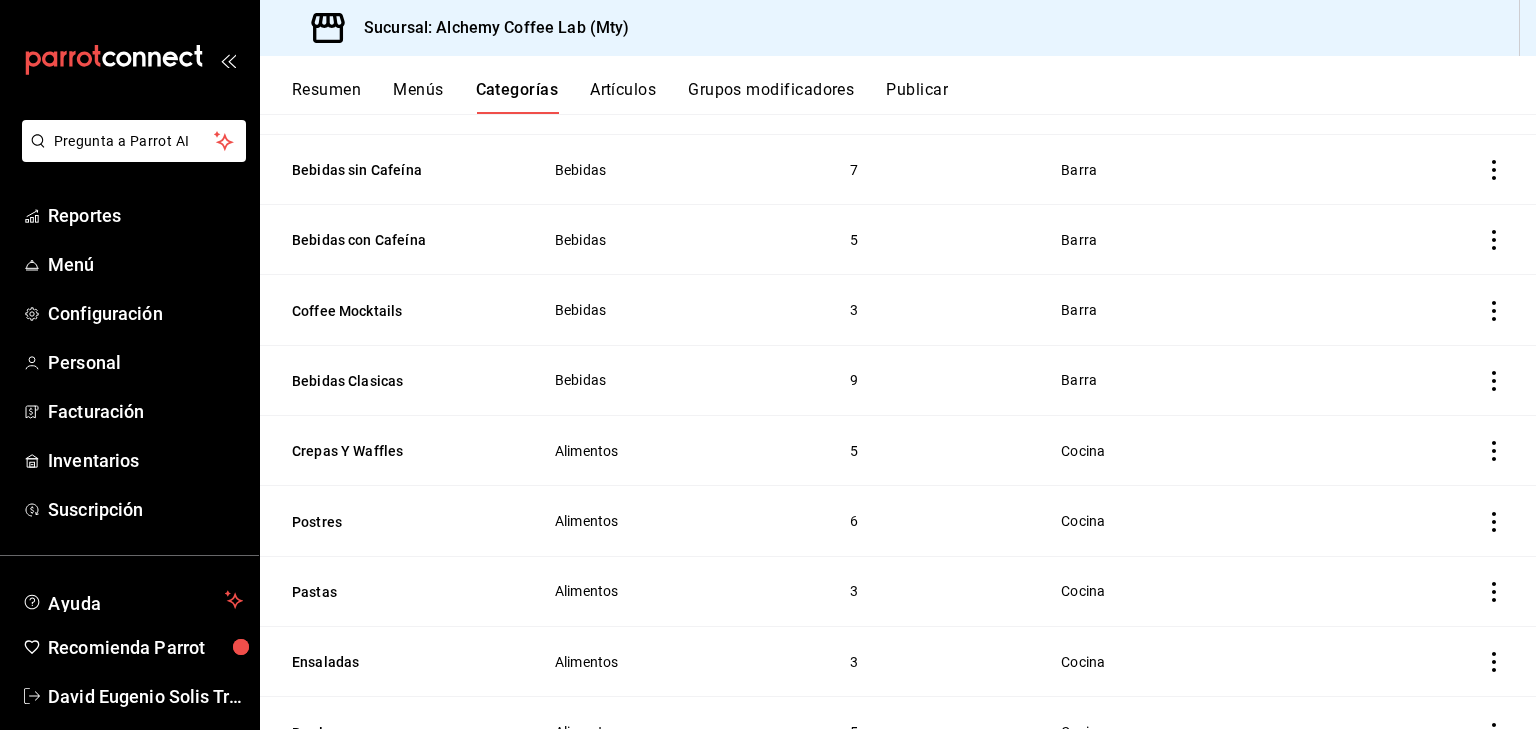scroll, scrollTop: 1092, scrollLeft: 0, axis: vertical 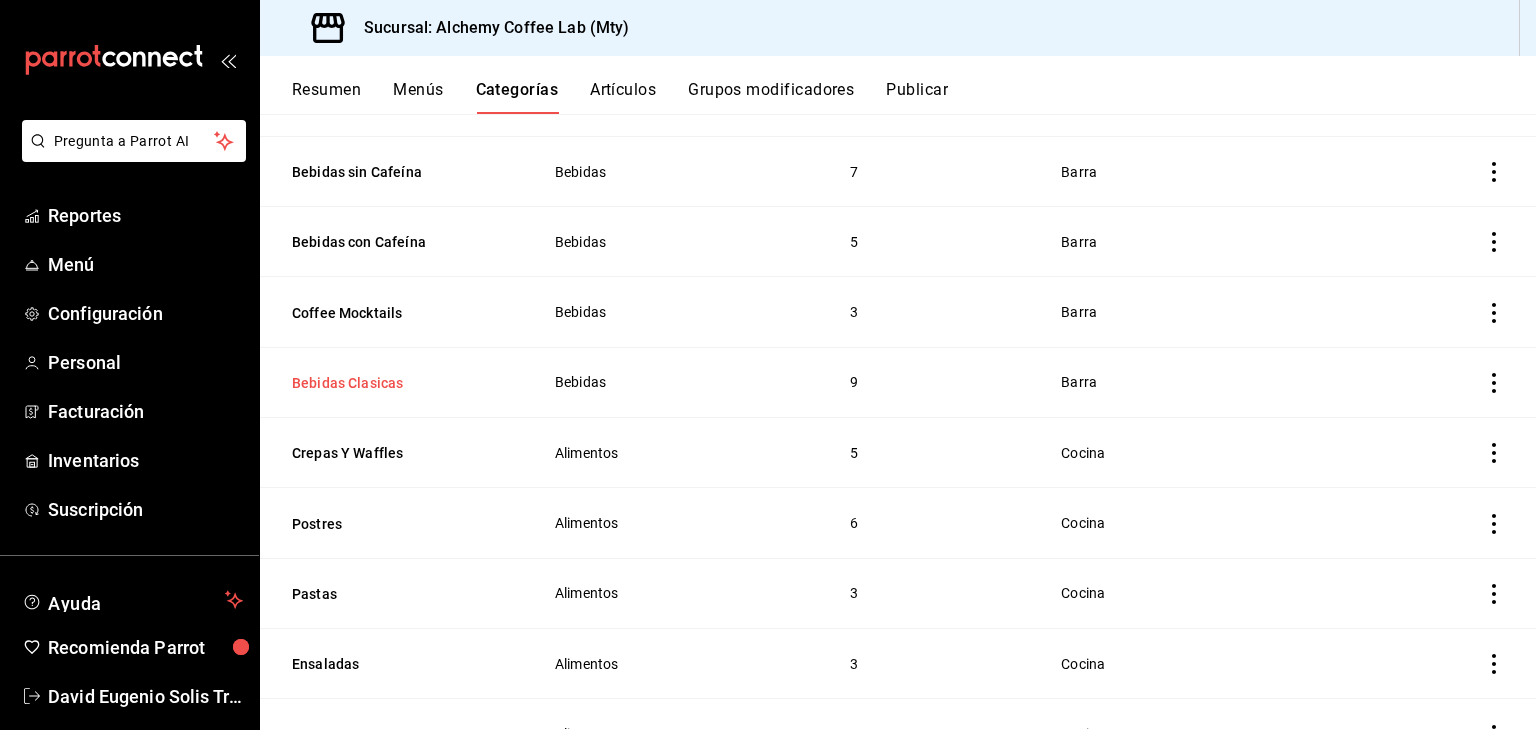 click on "Bebidas Clasicas" at bounding box center [392, 383] 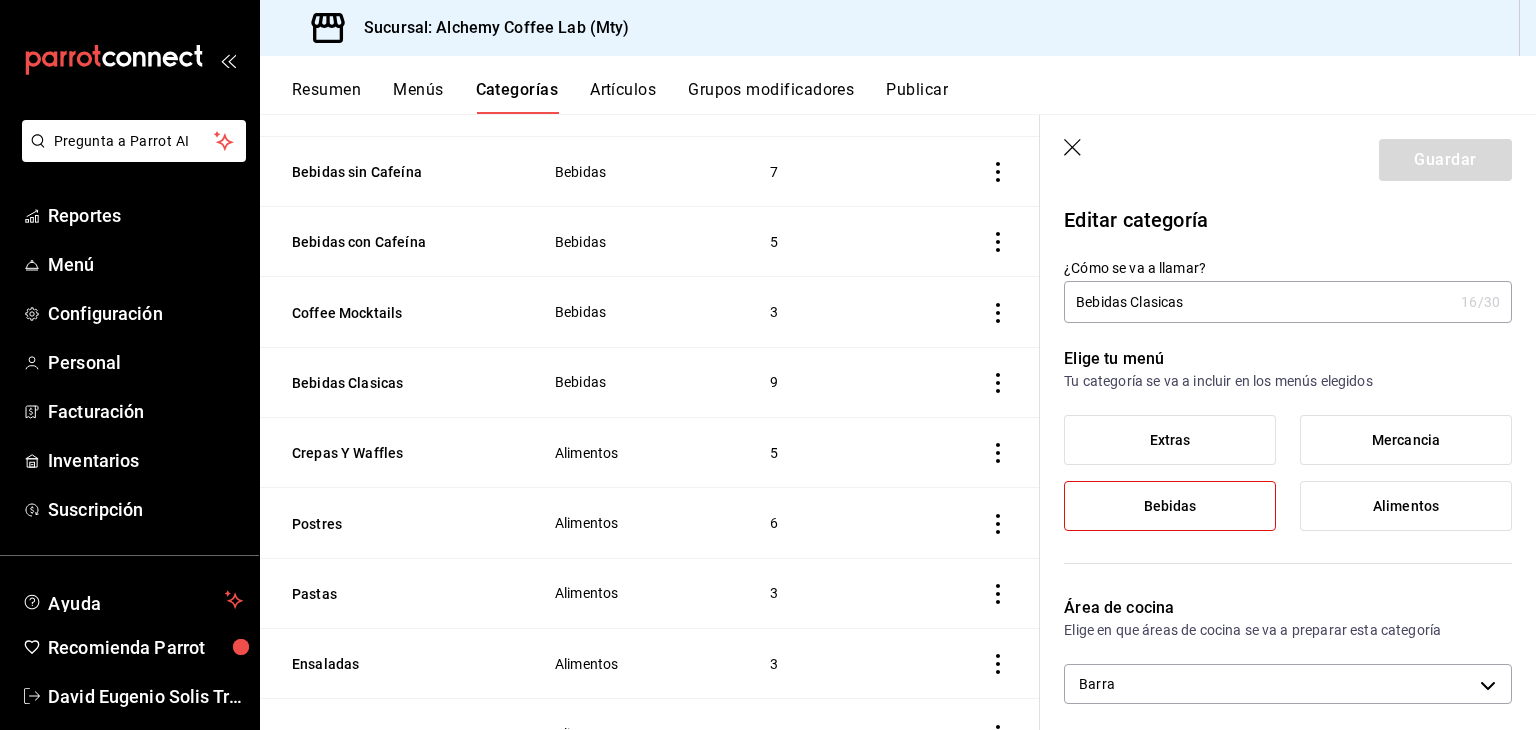 click on "Artículos" at bounding box center [623, 97] 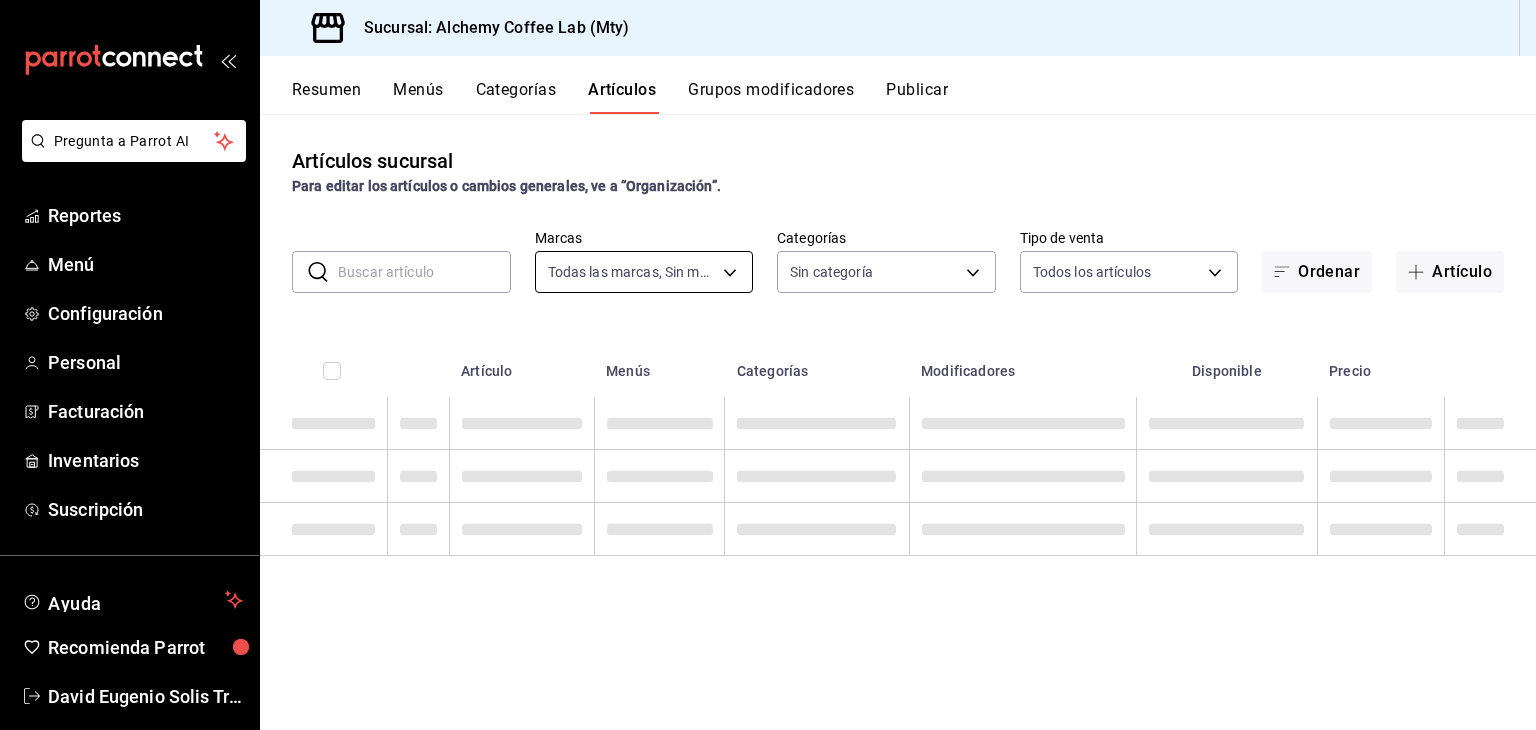 type on "147fd5db-d129-484d-8765-362391796a66" 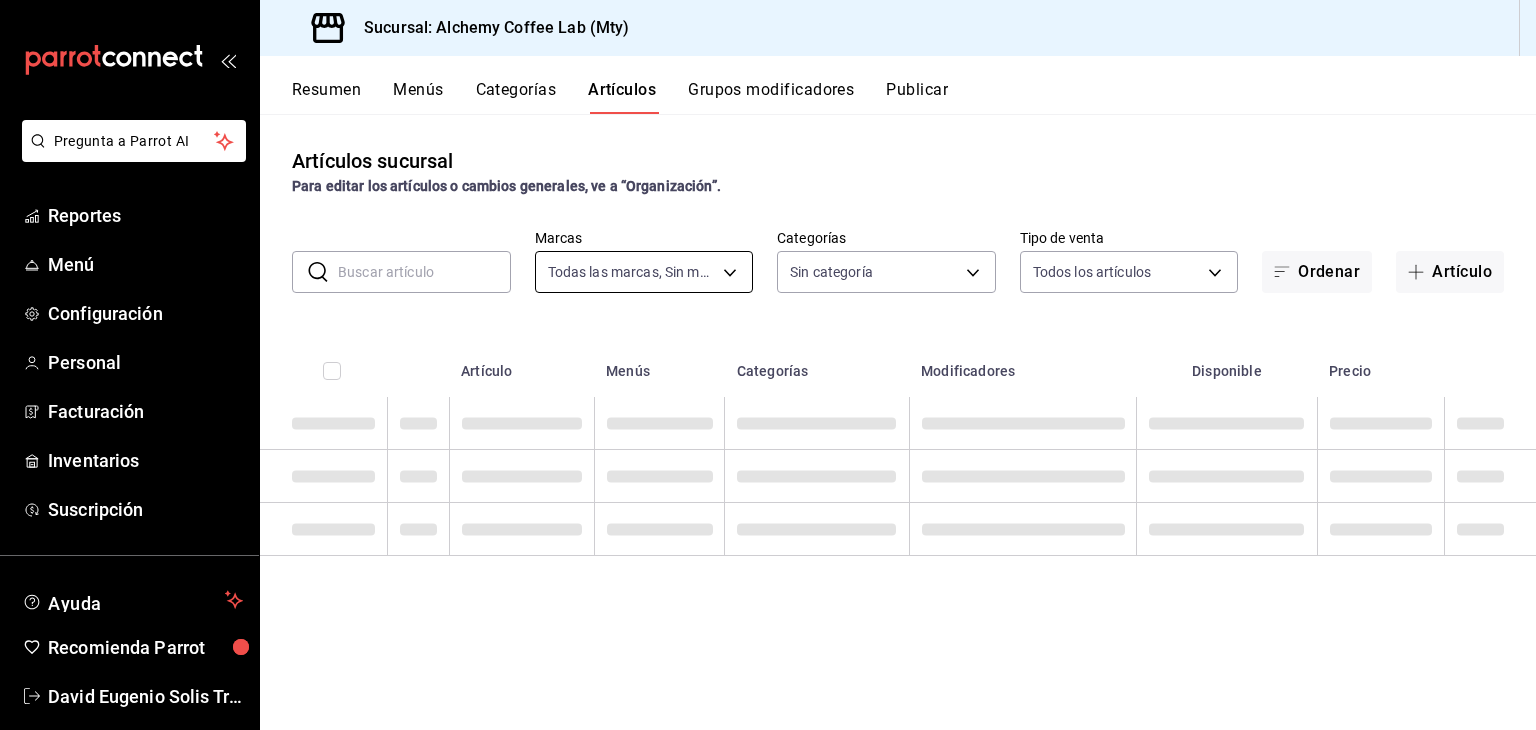 type on "22b06866-db8b-4db9-b95b-35e3e4a85507,fbaa8fe5-68e7-491d-b03f-ce844aa474e7,f0176ca4-5dc3-42f0-a21f-54796b2d6ce4,c4f1b2b2-4cec-4db9-a310-abf4beb25226,6e561742-6cfe-4428-bdd7-98f947b897f7,ed96c675-c7ed-4458-b82b-32ea0ae9920c,2e3e028b-89e5-4003-abc7-67012b64c3c6,f9ecfb5f-2d86-470a-83ef-3d4616404b79,4dbf6704-01f8-4ae7-b143-5fb9fa4fa204,475d1d53-3dd2-4a4e-b59e-75da982537cc,9128c269-13cc-49c0-a61c-98ae135d2966,1489ea8f-3c5b-4bed-8712-fb1efc8e1484,237dd9fd-525f-4126-935d-1d618c95d359,1759a289-da96-444c-a3da-589932e8f911,32a25308-5a1a-4b27-9101-20aae4ecbe3b,5720fba0-4b3c-4af1-99c2-310b9d32b626,6f391e13-d369-4fd1-9e07-81fa35695065,6cee18f7-63d6-4ae0-a5fa-7f66450c5234,8f56fa9d-b5f7-423d-8f11-eda24a9be7dc,0959238c-b2f0-4e50-a72b-9acd913a0e6d,87d7d329-ef4d-4ea2-b0cc-7aa43f232e86,0d94947a-2237-44fd-9659-405017dccbcb,4f878af2-bd33-4ff2-b57a-7be79110d9e1,7dbad2d2-8702-4494-bd85-95c08bbe0766,19e81b95-3a6a-45a7-b76c-705b7ea18356,ab0ce2b7-02f2-4a6d-b2a0-8d884bdd482f,f61d6689-96be-4dbf-b04d-1c056a84d092,bbe26e67-8ee3-44bb-aa4..." 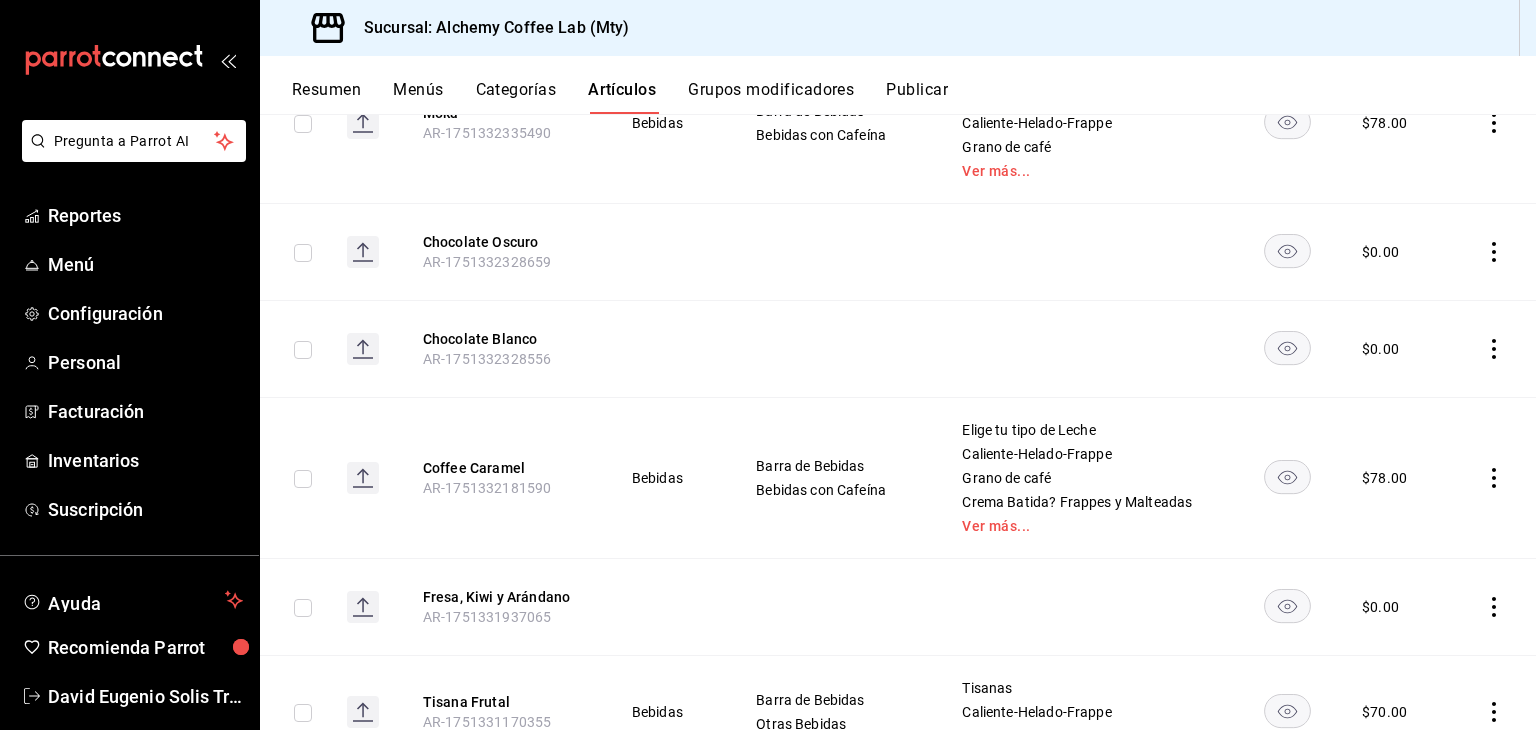 scroll, scrollTop: 16962, scrollLeft: 0, axis: vertical 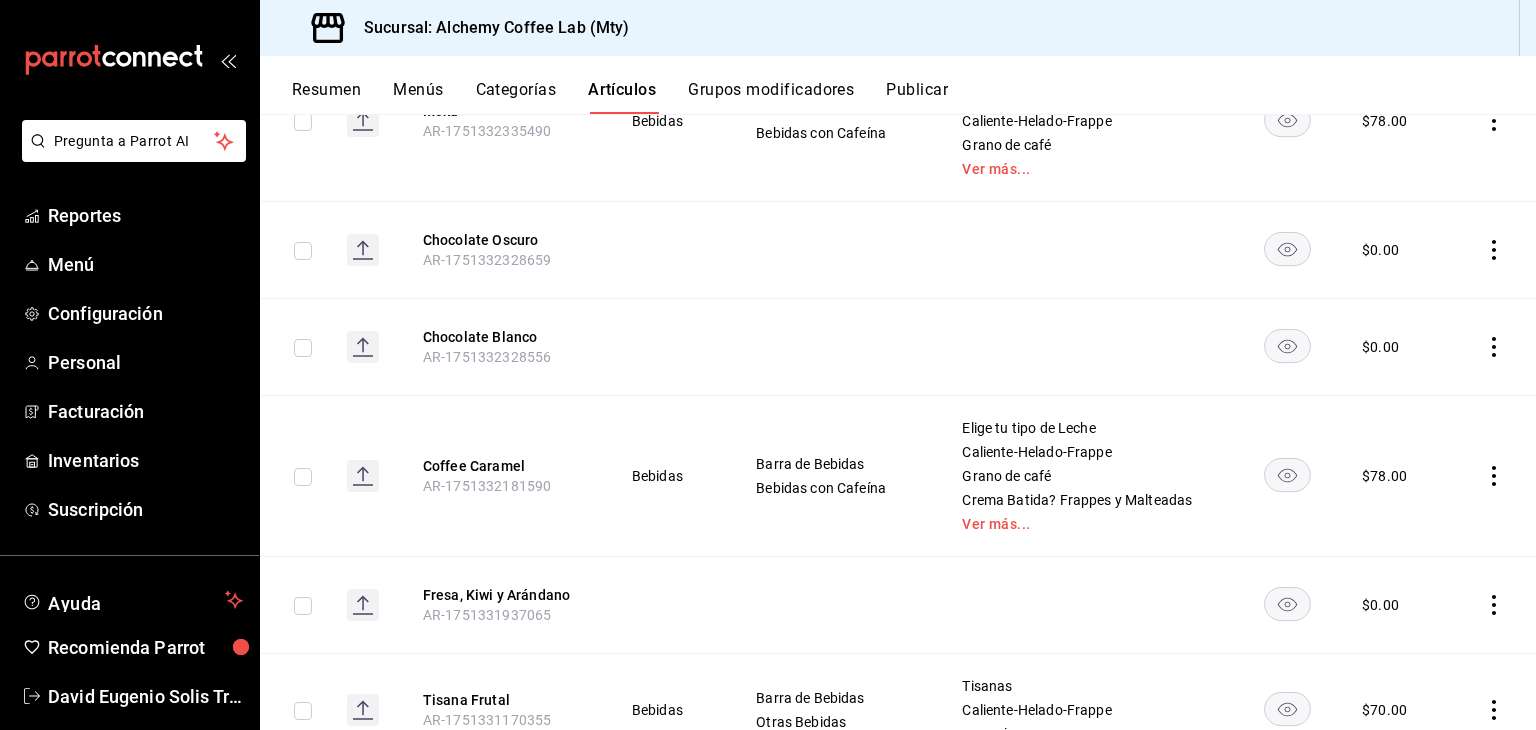 click on "Categorías" at bounding box center [516, 97] 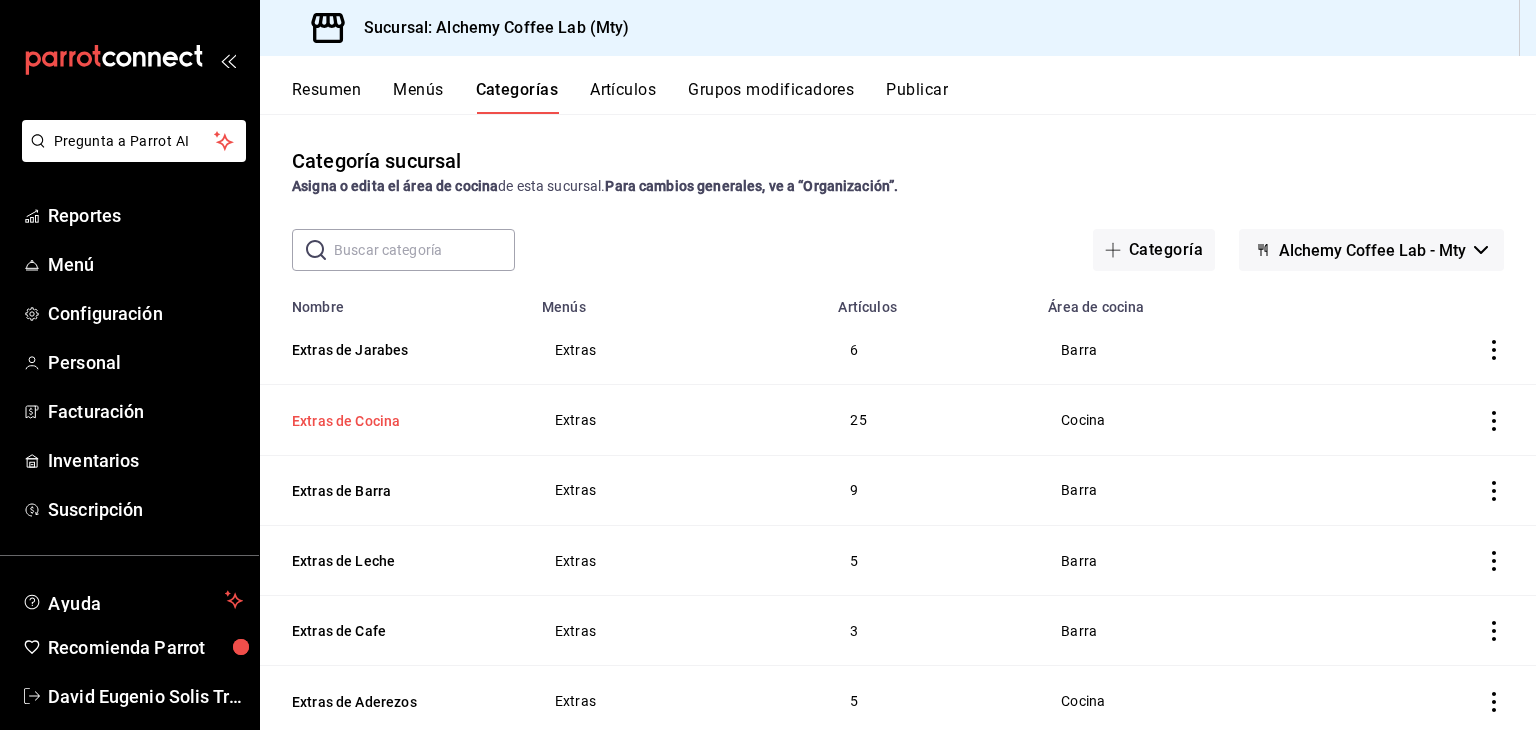 scroll, scrollTop: 0, scrollLeft: 0, axis: both 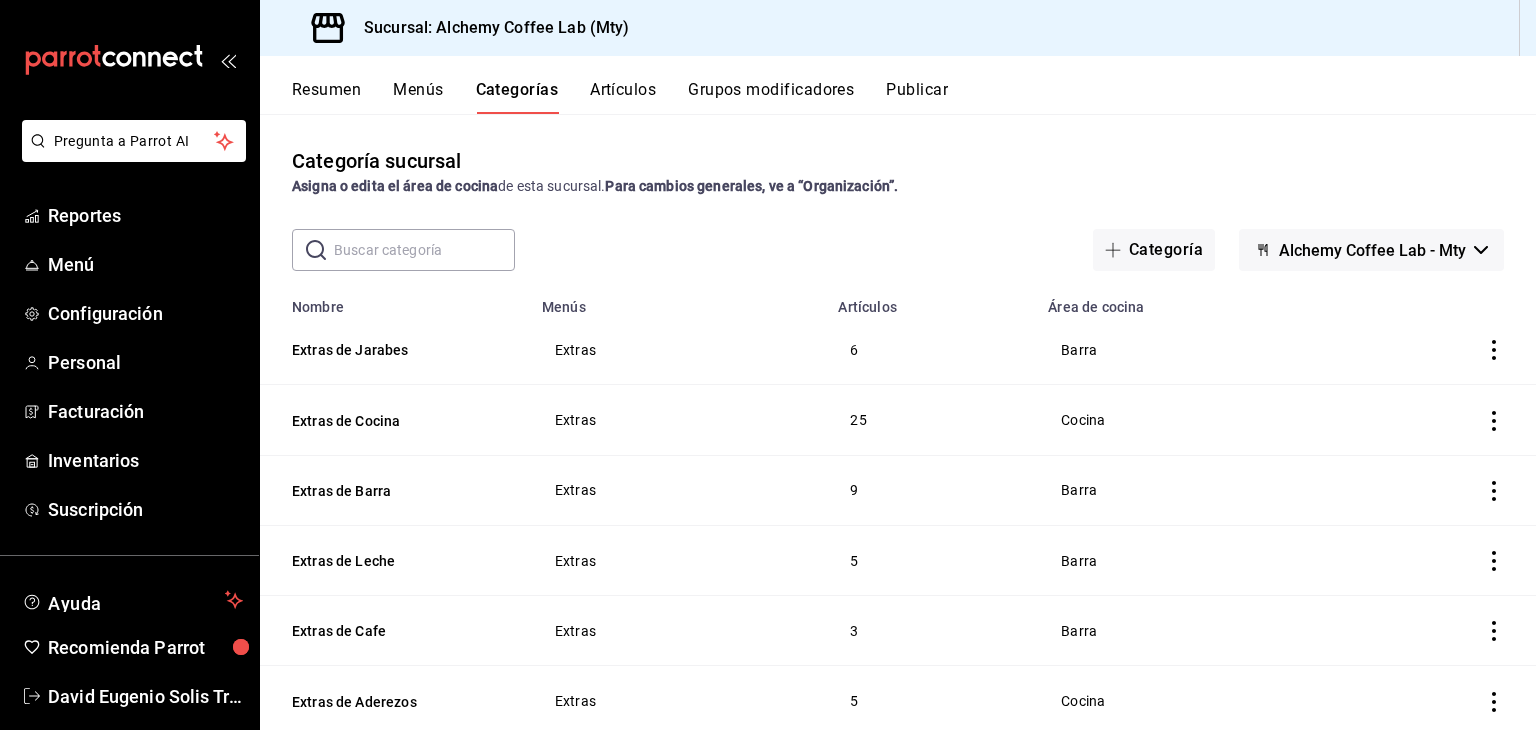 click at bounding box center [424, 250] 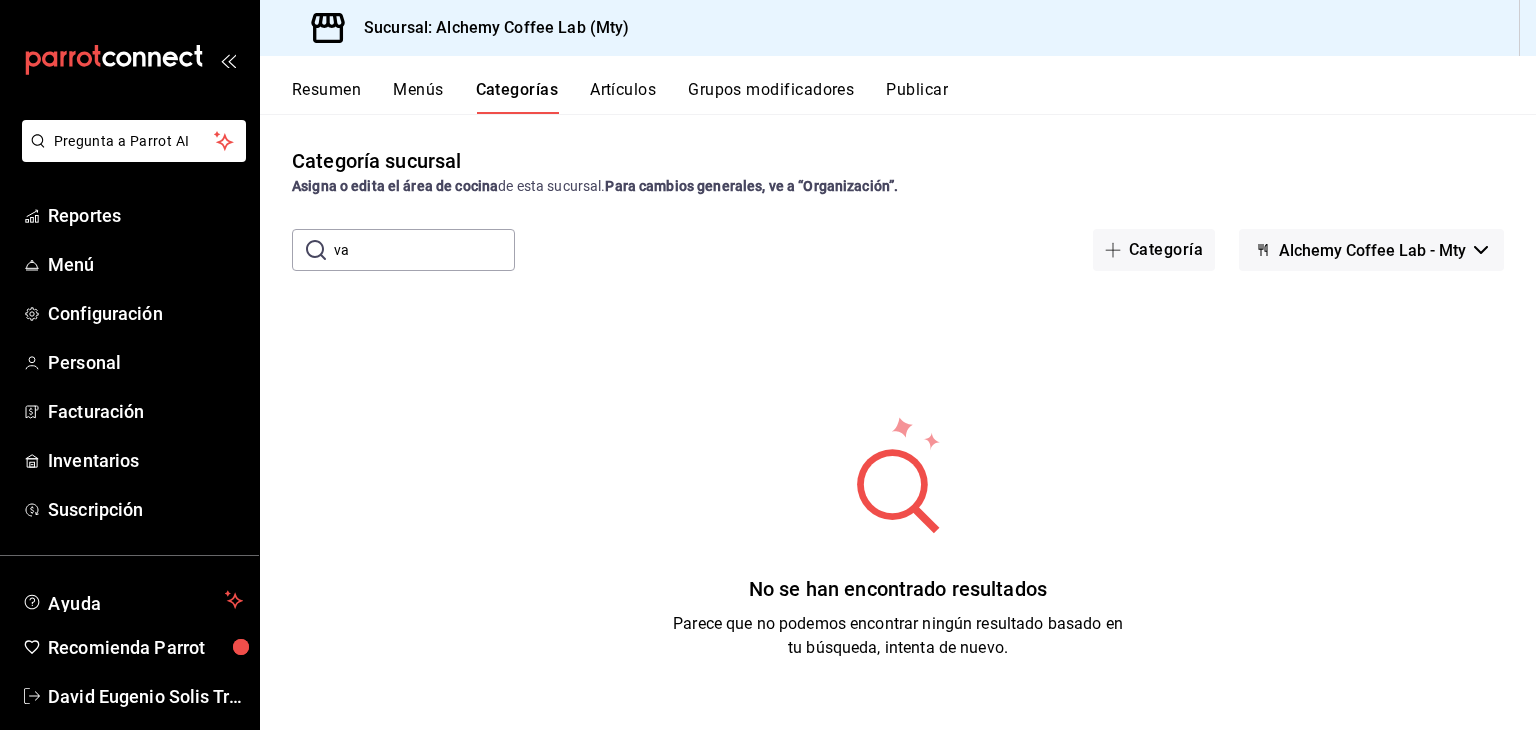 type on "v" 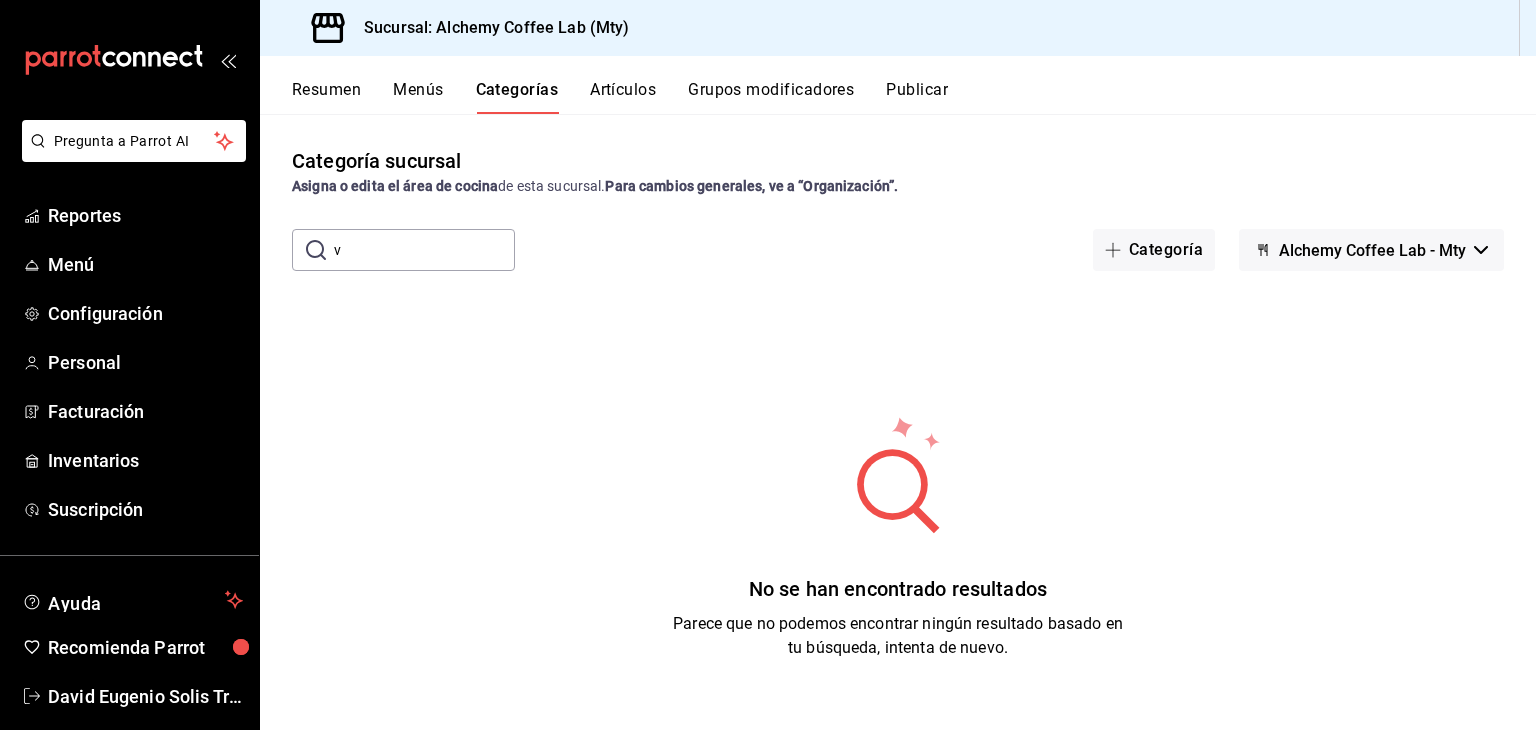 type 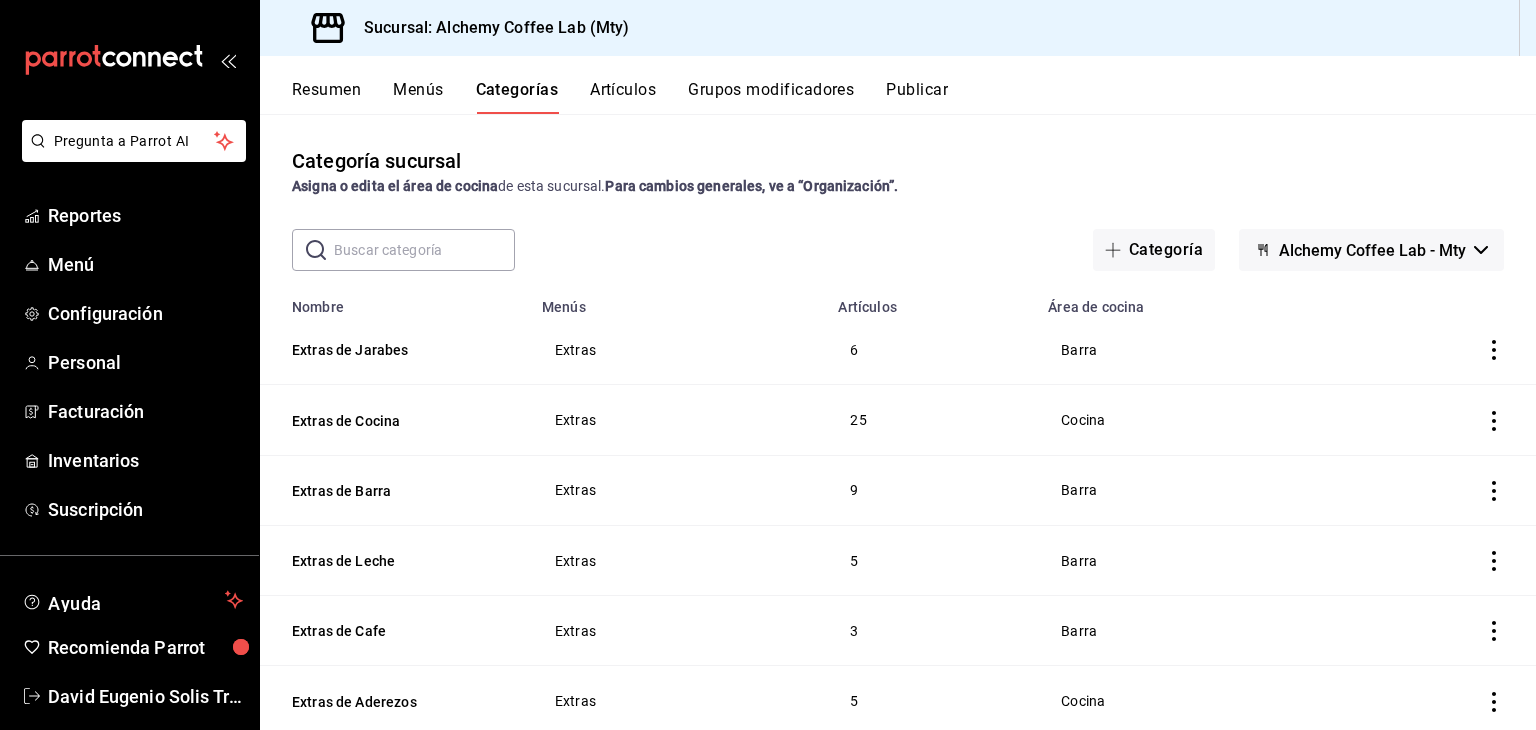 click on "Artículos" at bounding box center (623, 97) 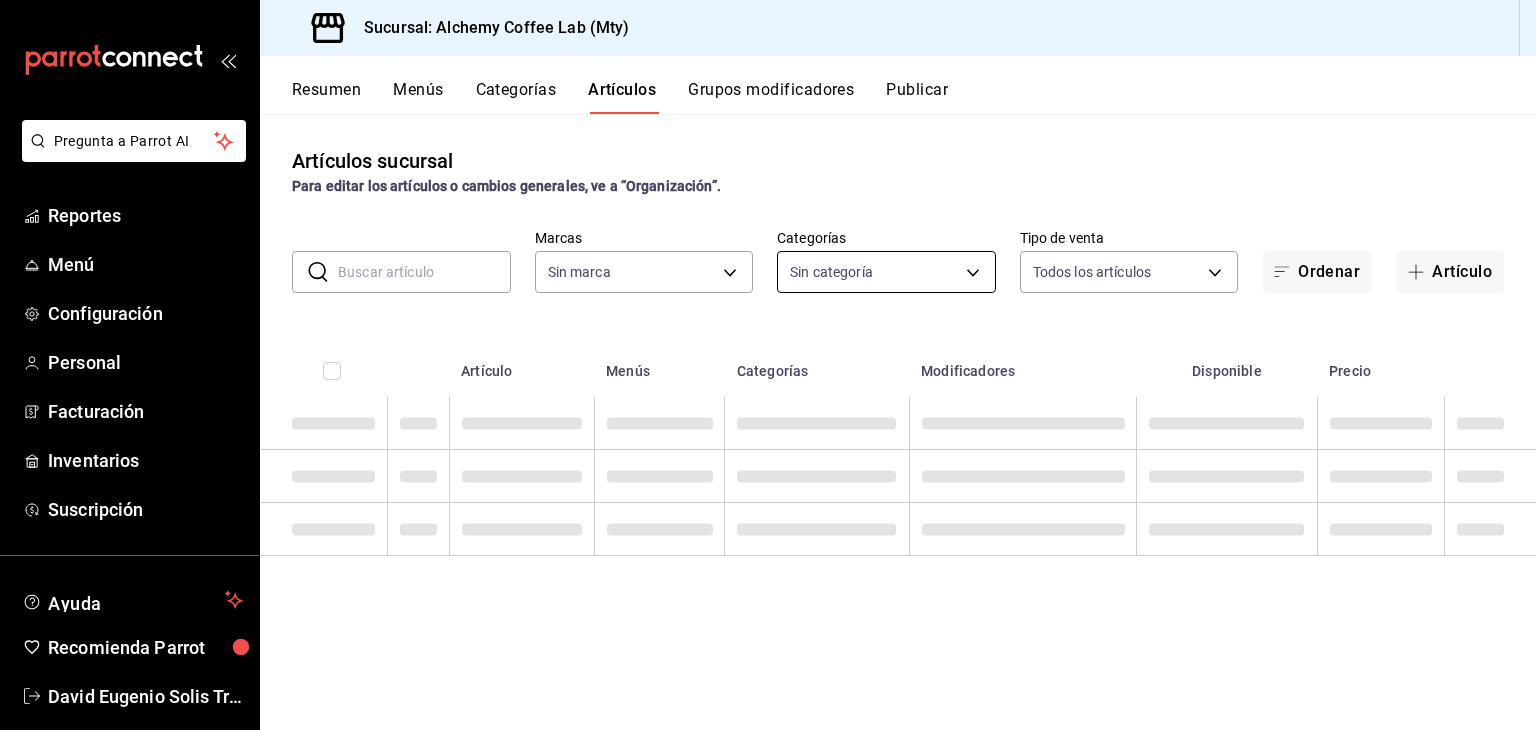 click on "Pregunta a Parrot AI Reportes   Menú   Configuración   Personal   Facturación   Inventarios   Suscripción   Ayuda Recomienda Parrot   David Eugenio Solis Treviño   Sugerir nueva función   Sucursal: Alchemy Coffee Lab (Mty) Resumen Menús Categorías Artículos Grupos modificadores Publicar Artículos sucursal Para editar los artículos o cambios generales, ve a “Organización”. ​ ​ Marcas Sin marca Categorías Sin categoría Tipo de venta Todos los artículos ALL Ordenar Artículo Artículo Menús Categorías Modificadores Disponible Precio Guardar GANA 1 MES GRATIS EN TU SUSCRIPCIÓN AQUÍ ¿Recuerdas cómo empezó tu restaurante?
Hoy puedes ayudar a un colega a tener el mismo cambio que tú viviste.
Recomienda Parrot directamente desde tu Portal Administrador.
Es fácil y rápido.
🎁 Por cada restaurante que se una, ganas 1 mes gratis. Ver video tutorial Ir a video Pregunta a Parrot AI Reportes   Menú   Configuración   Personal   Facturación   Inventarios   Suscripción   Ayuda" at bounding box center (768, 365) 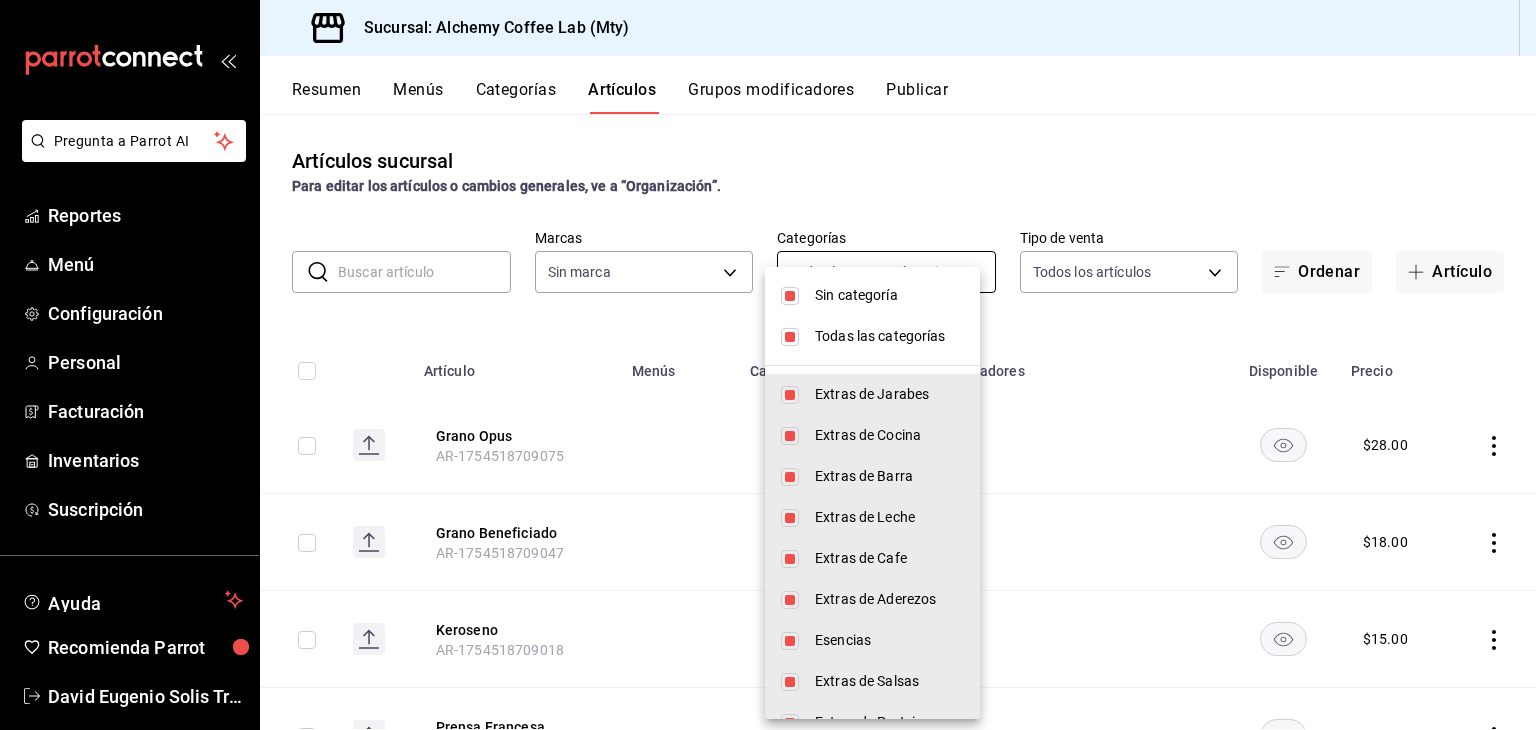 type on "22b06866-db8b-4db9-b95b-35e3e4a85507,fbaa8fe5-68e7-491d-b03f-ce844aa474e7,f0176ca4-5dc3-42f0-a21f-54796b2d6ce4,c4f1b2b2-4cec-4db9-a310-abf4beb25226,6e561742-6cfe-4428-bdd7-98f947b897f7,ed96c675-c7ed-4458-b82b-32ea0ae9920c,2e3e028b-89e5-4003-abc7-67012b64c3c6,f9ecfb5f-2d86-470a-83ef-3d4616404b79,4dbf6704-01f8-4ae7-b143-5fb9fa4fa204,475d1d53-3dd2-4a4e-b59e-75da982537cc,9128c269-13cc-49c0-a61c-98ae135d2966,1489ea8f-3c5b-4bed-8712-fb1efc8e1484,237dd9fd-525f-4126-935d-1d618c95d359,1759a289-da96-444c-a3da-589932e8f911,32a25308-5a1a-4b27-9101-20aae4ecbe3b,5720fba0-4b3c-4af1-99c2-310b9d32b626,6f391e13-d369-4fd1-9e07-81fa35695065,6cee18f7-63d6-4ae0-a5fa-7f66450c5234,8f56fa9d-b5f7-423d-8f11-eda24a9be7dc,0959238c-b2f0-4e50-a72b-9acd913a0e6d,87d7d329-ef4d-4ea2-b0cc-7aa43f232e86,0d94947a-2237-44fd-9659-405017dccbcb,4f878af2-bd33-4ff2-b57a-7be79110d9e1,7dbad2d2-8702-4494-bd85-95c08bbe0766,19e81b95-3a6a-45a7-b76c-705b7ea18356,ab0ce2b7-02f2-4a6d-b2a0-8d884bdd482f,f61d6689-96be-4dbf-b04d-1c056a84d092,bbe26e67-8ee3-44bb-aa4..." 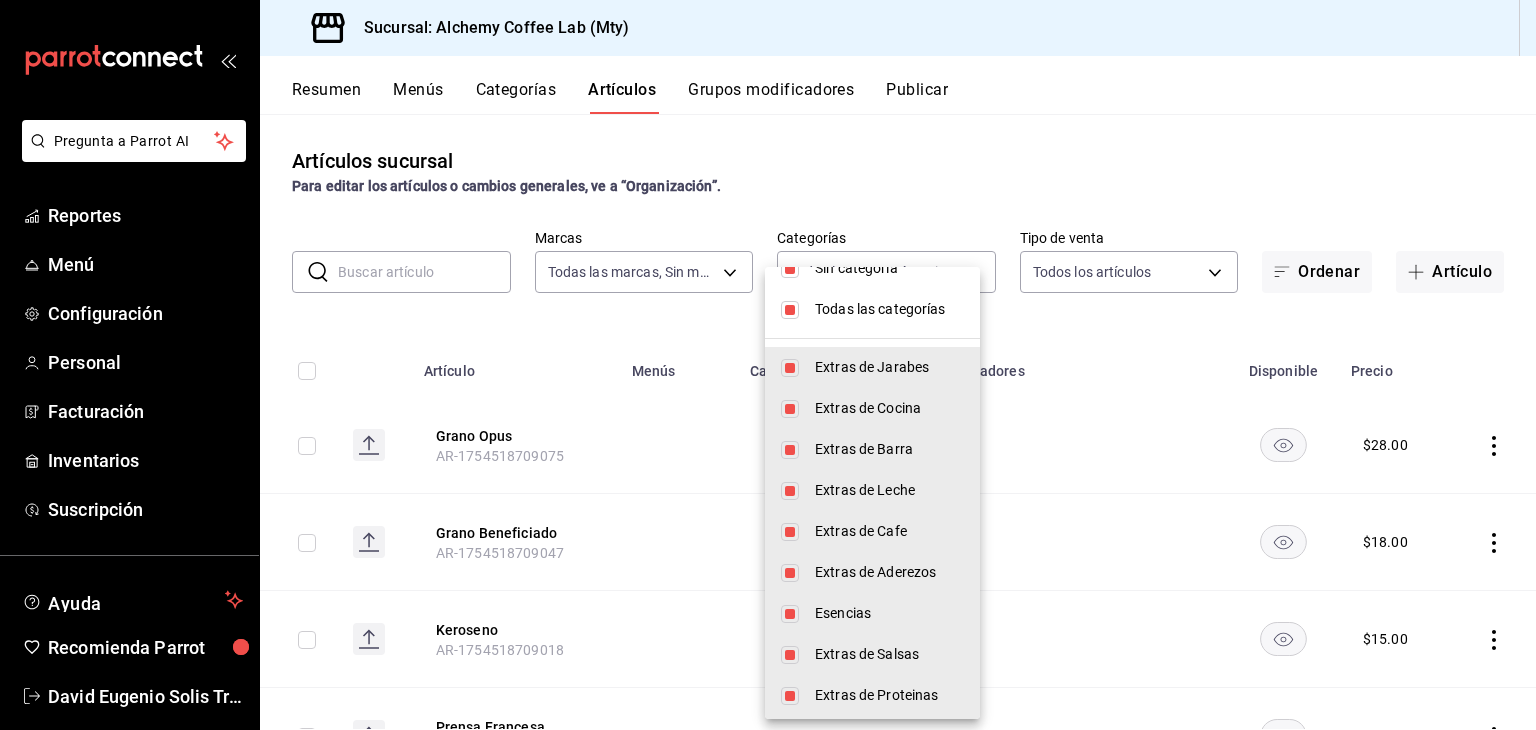 scroll, scrollTop: 0, scrollLeft: 0, axis: both 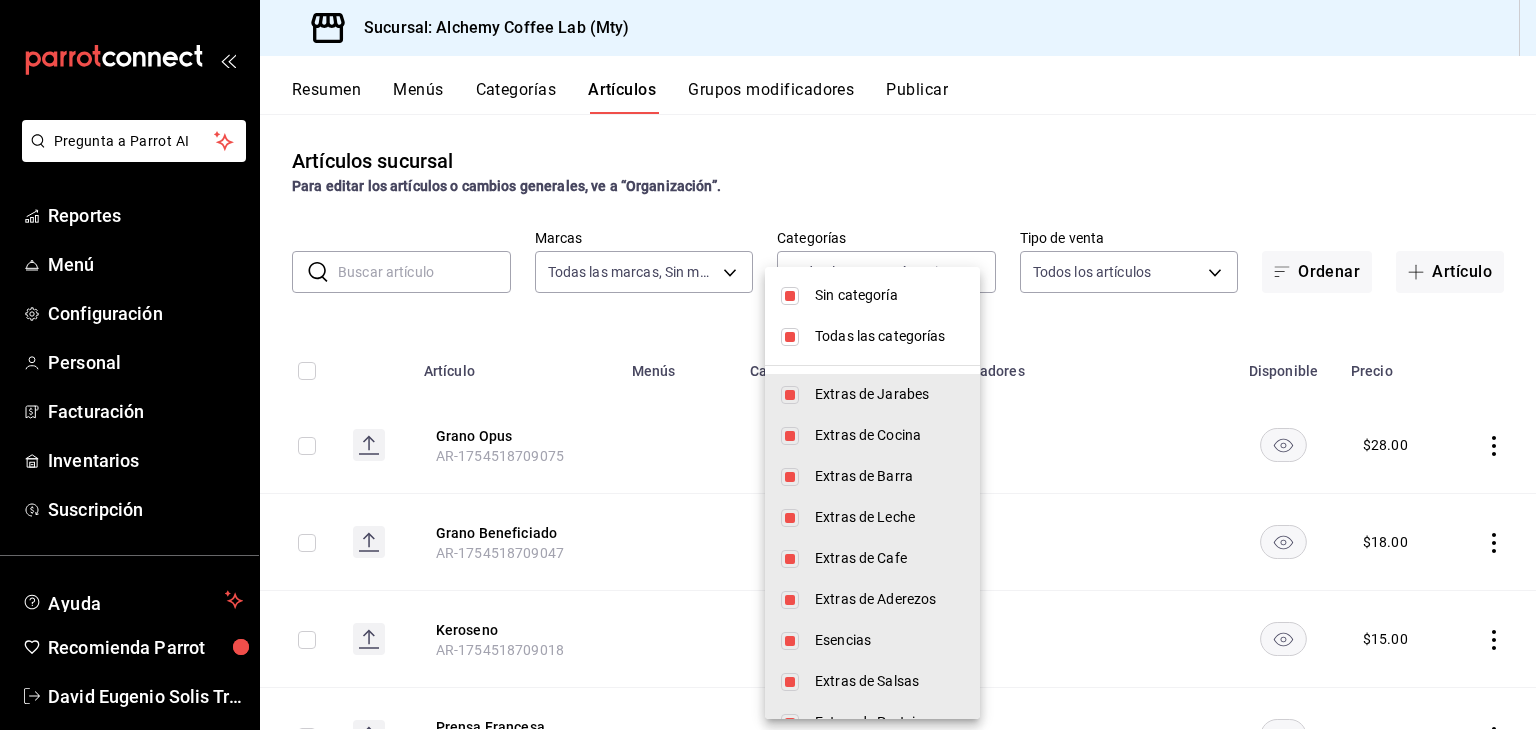 click at bounding box center [790, 296] 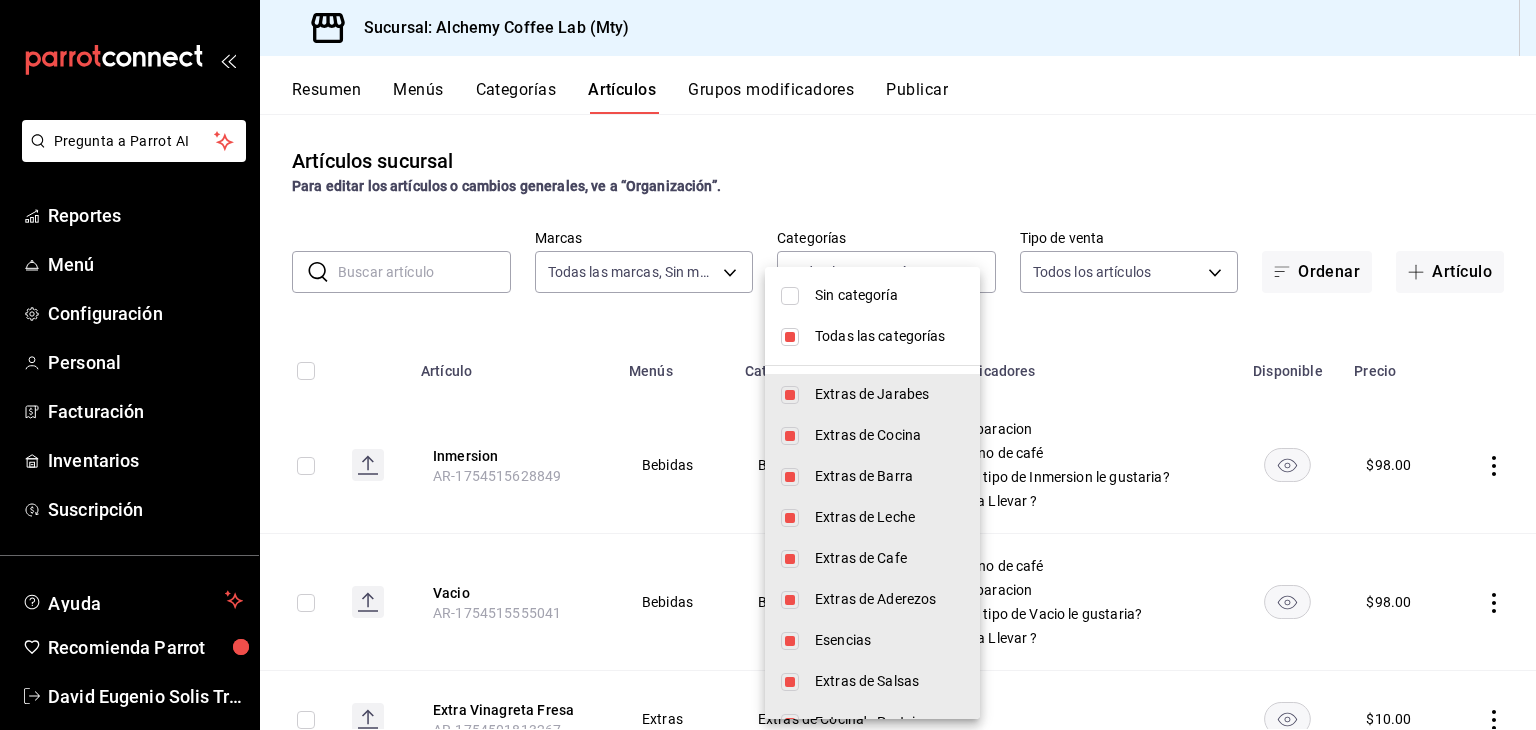 click on "Todas las categorías" at bounding box center [872, 336] 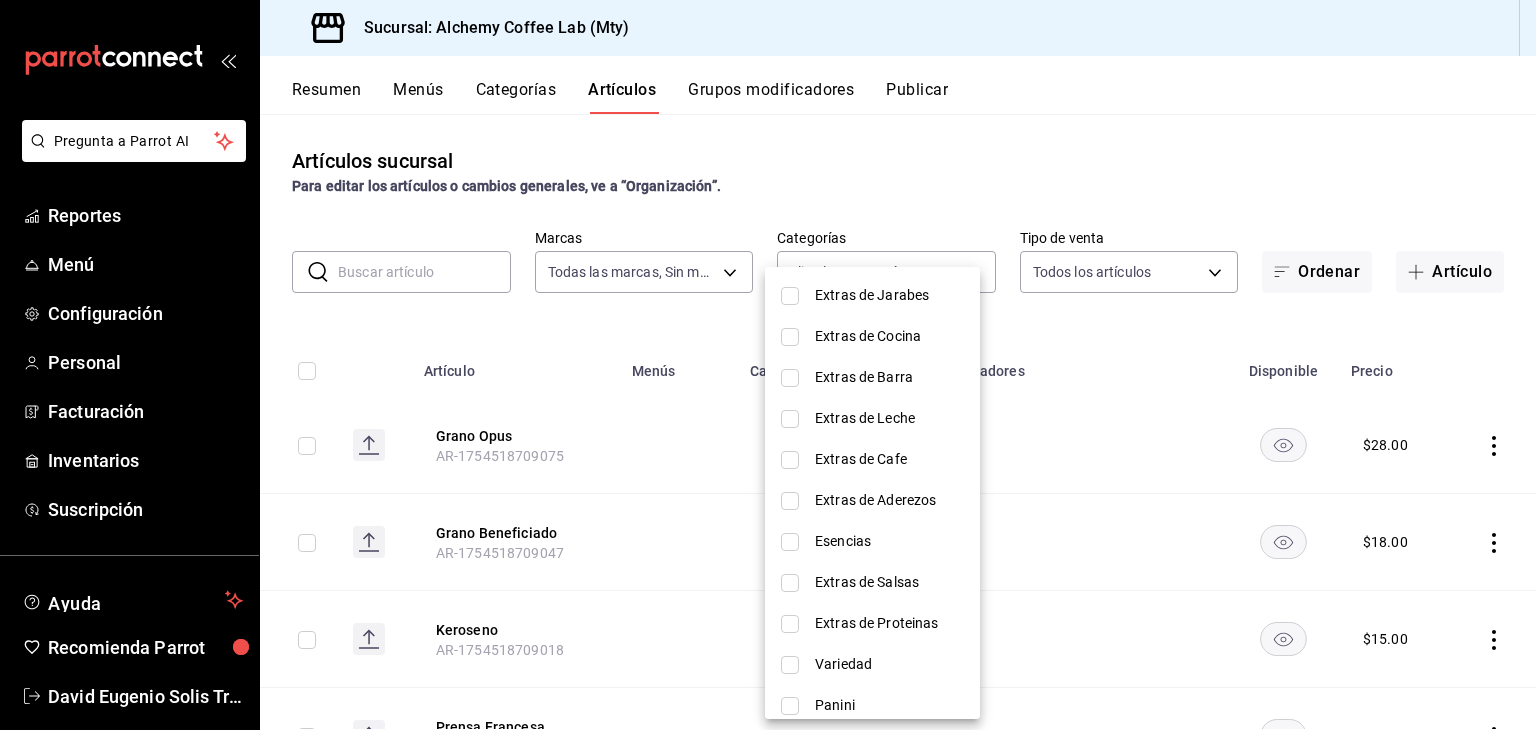scroll, scrollTop: 100, scrollLeft: 0, axis: vertical 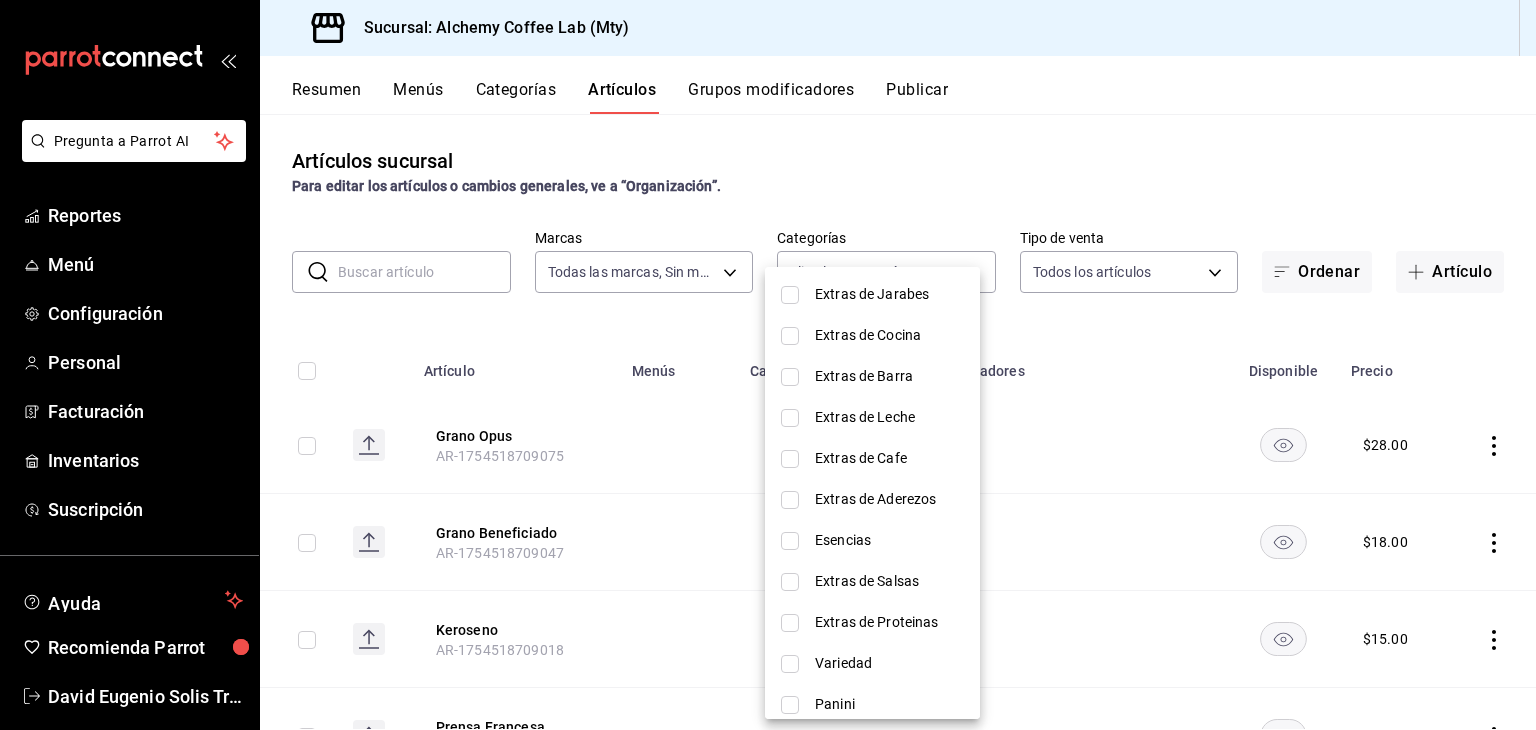 click at bounding box center [790, 541] 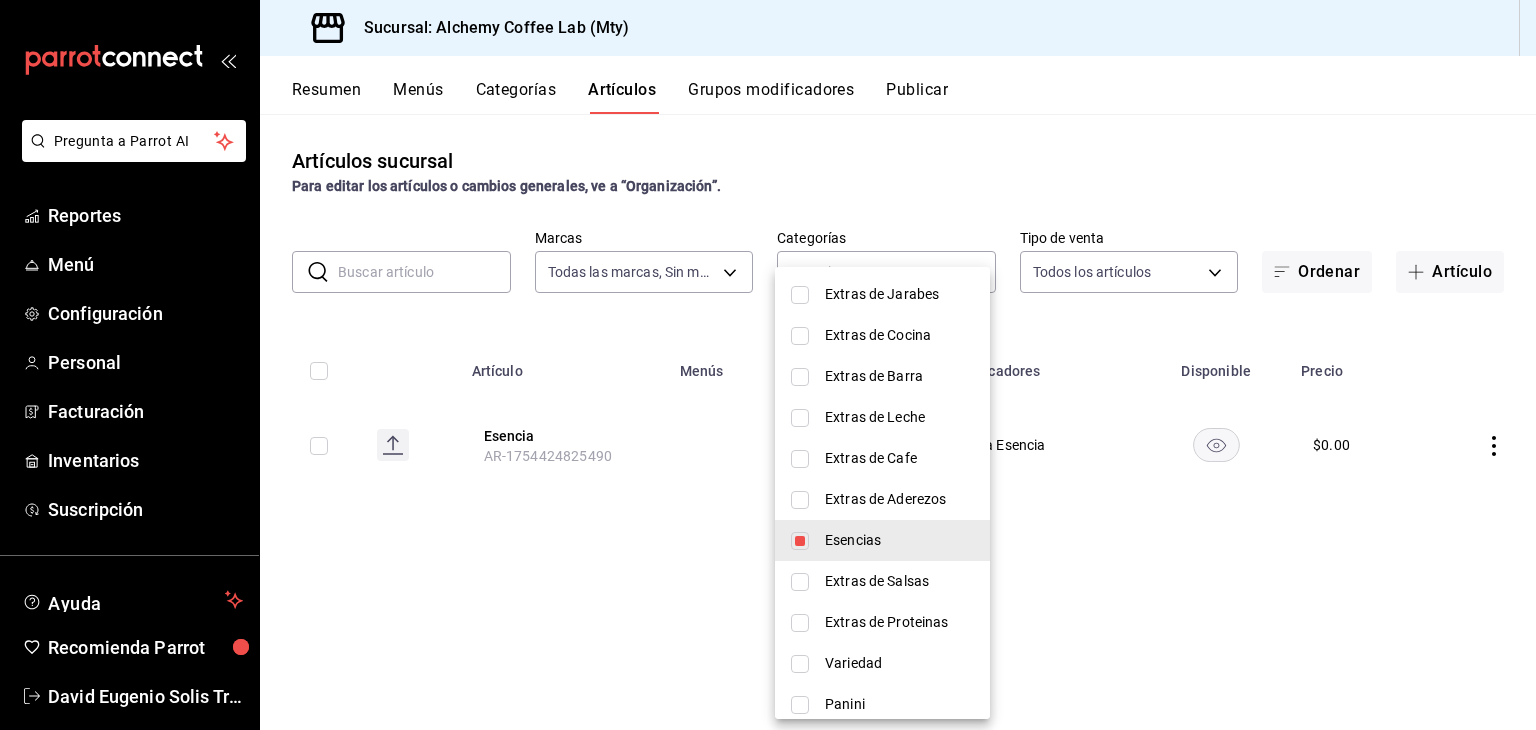 click at bounding box center [768, 365] 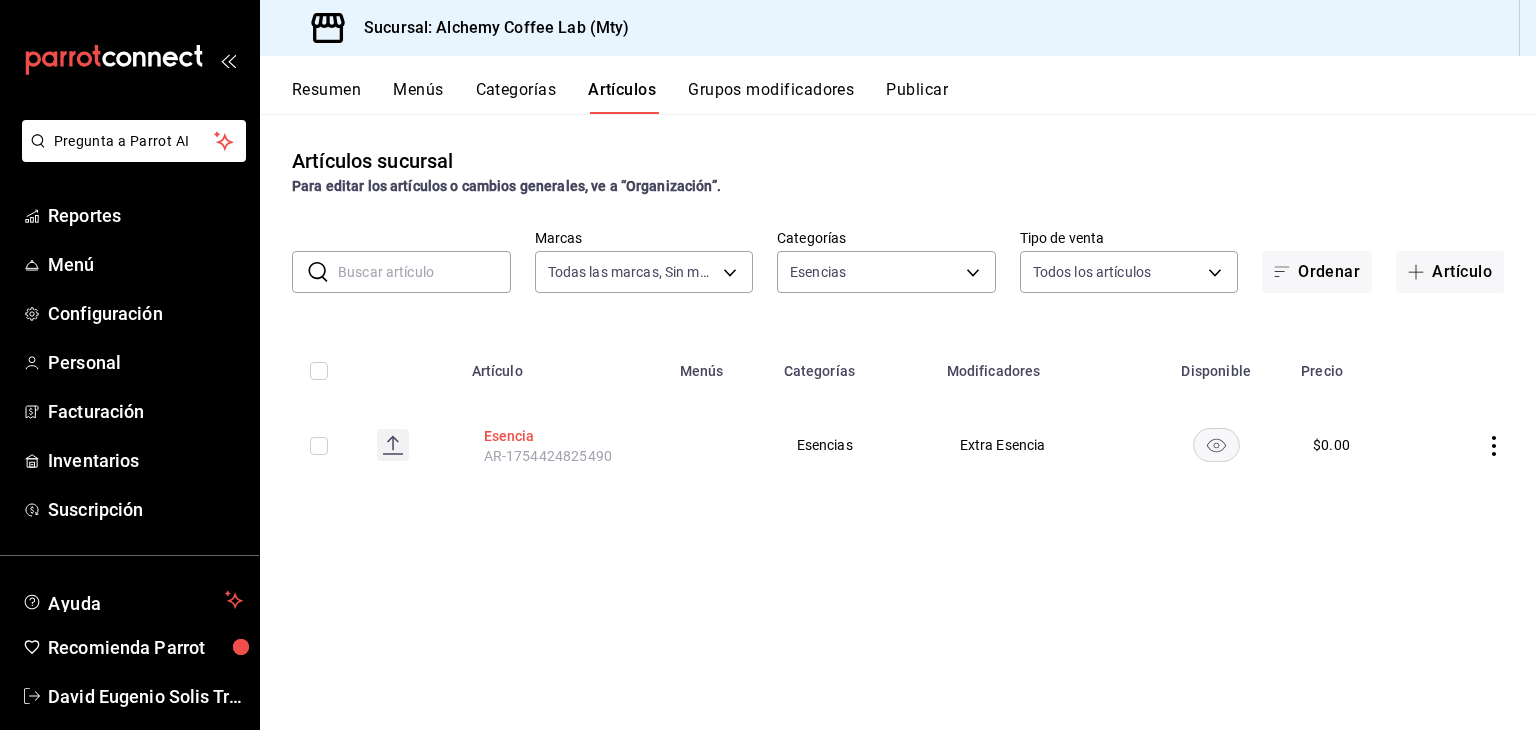 click on "Esencia" at bounding box center [564, 436] 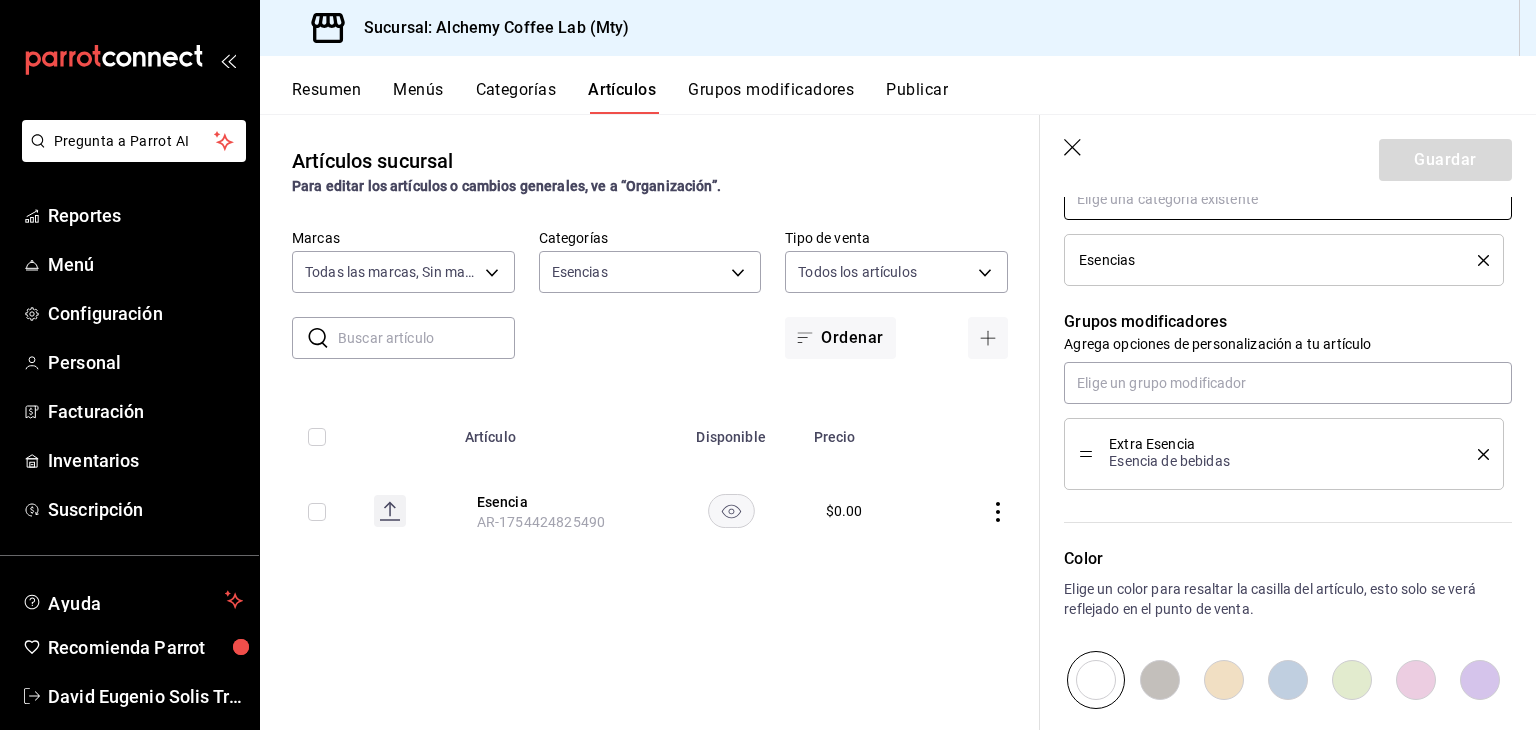 scroll, scrollTop: 620, scrollLeft: 0, axis: vertical 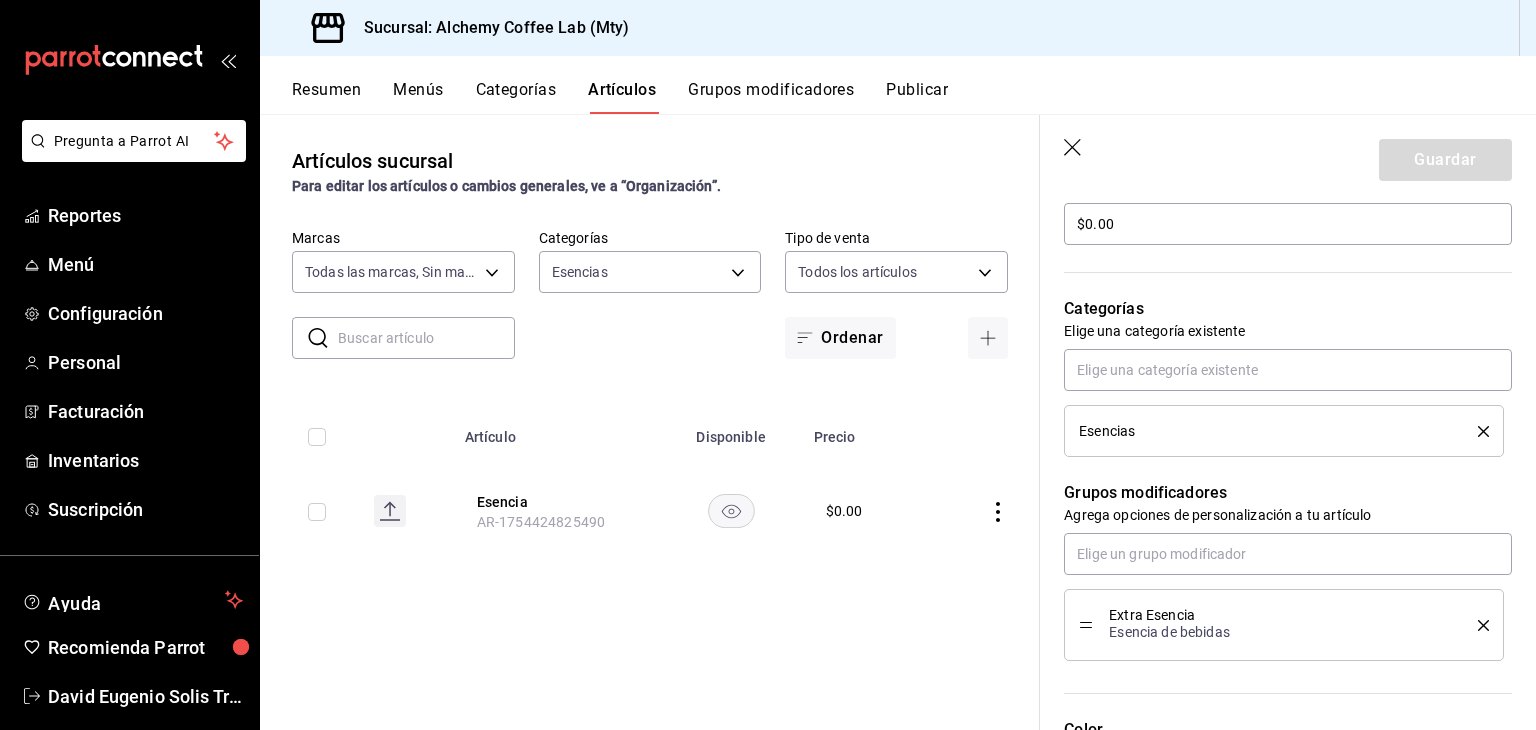 click 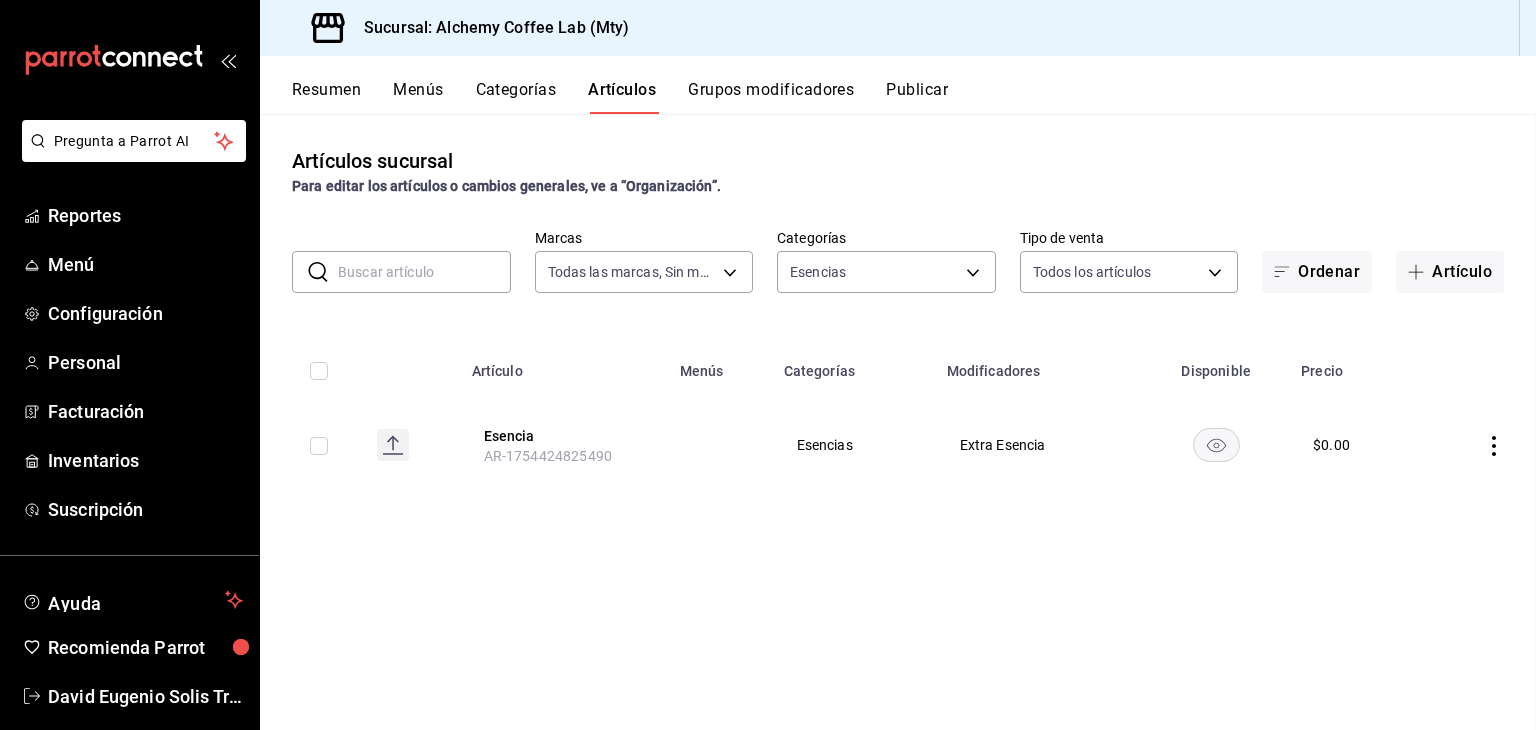 scroll, scrollTop: 0, scrollLeft: 0, axis: both 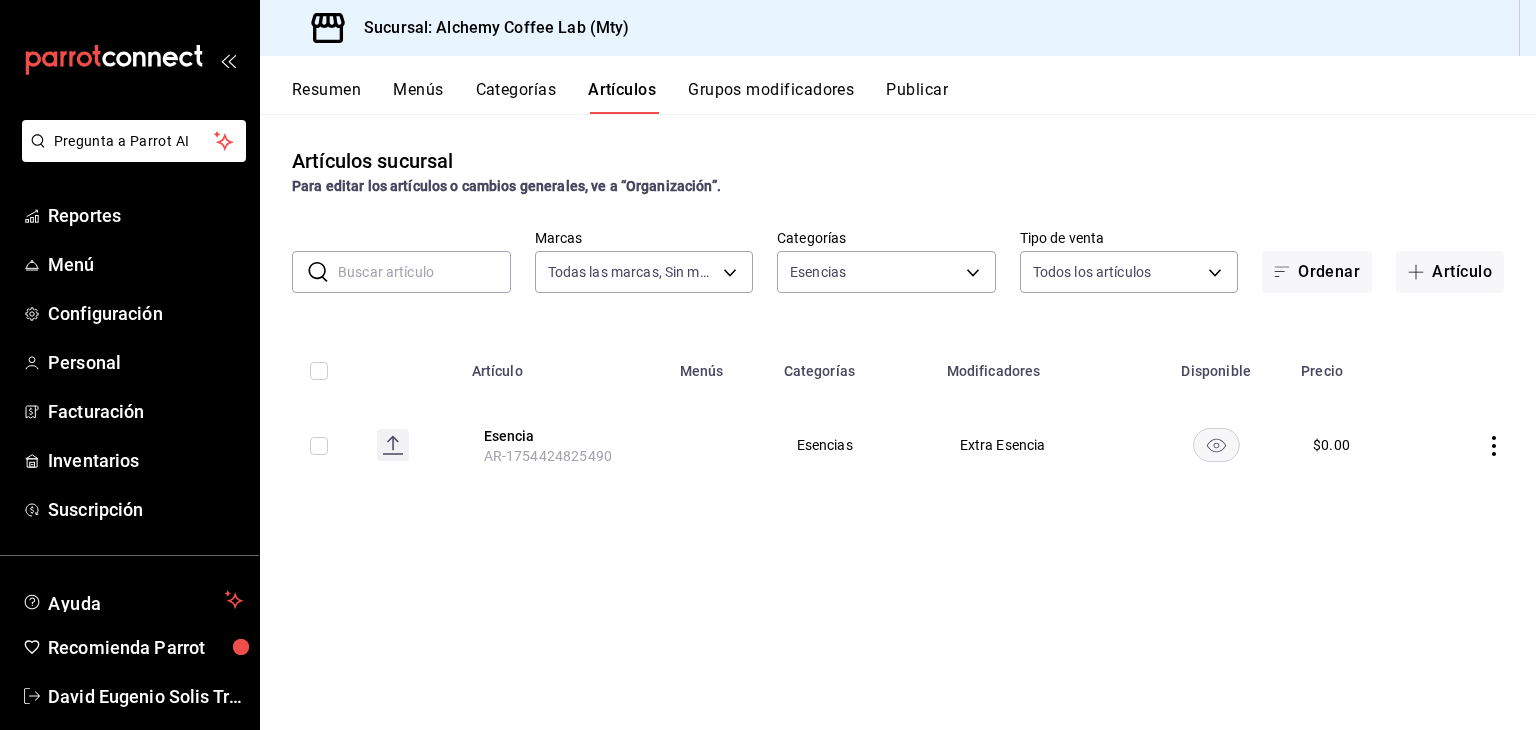 click on "Categorías" at bounding box center [516, 97] 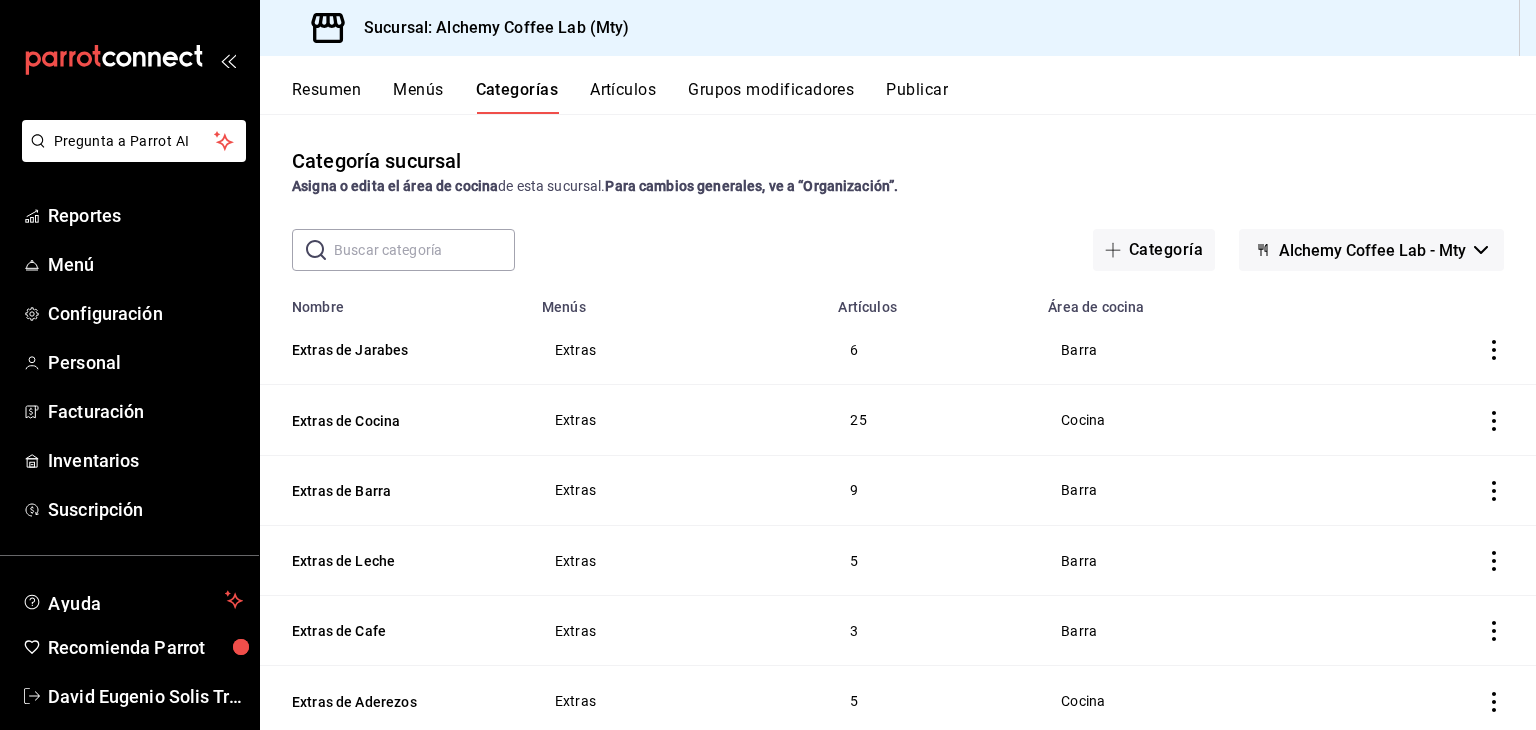 scroll, scrollTop: 0, scrollLeft: 0, axis: both 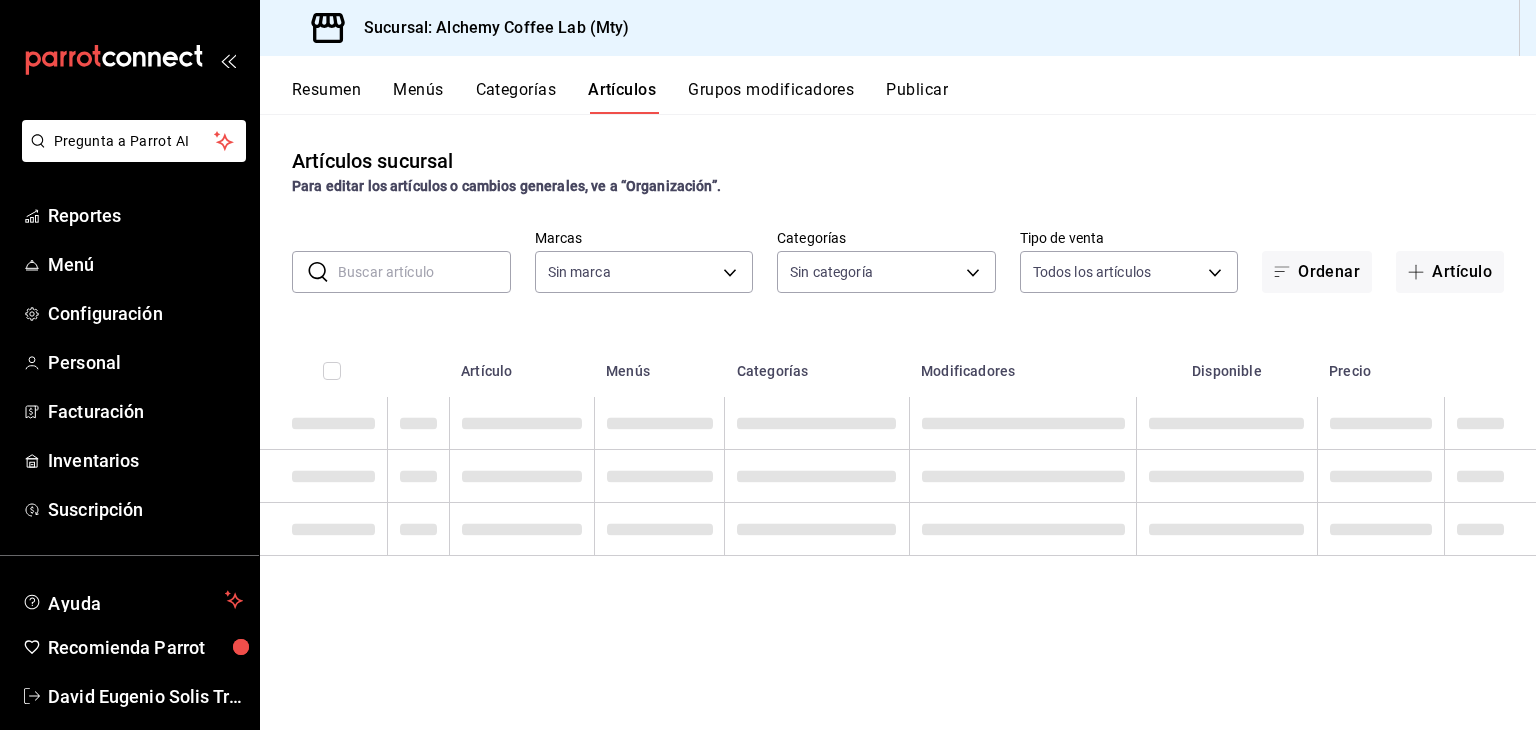 type on "147fd5db-d129-484d-8765-362391796a66" 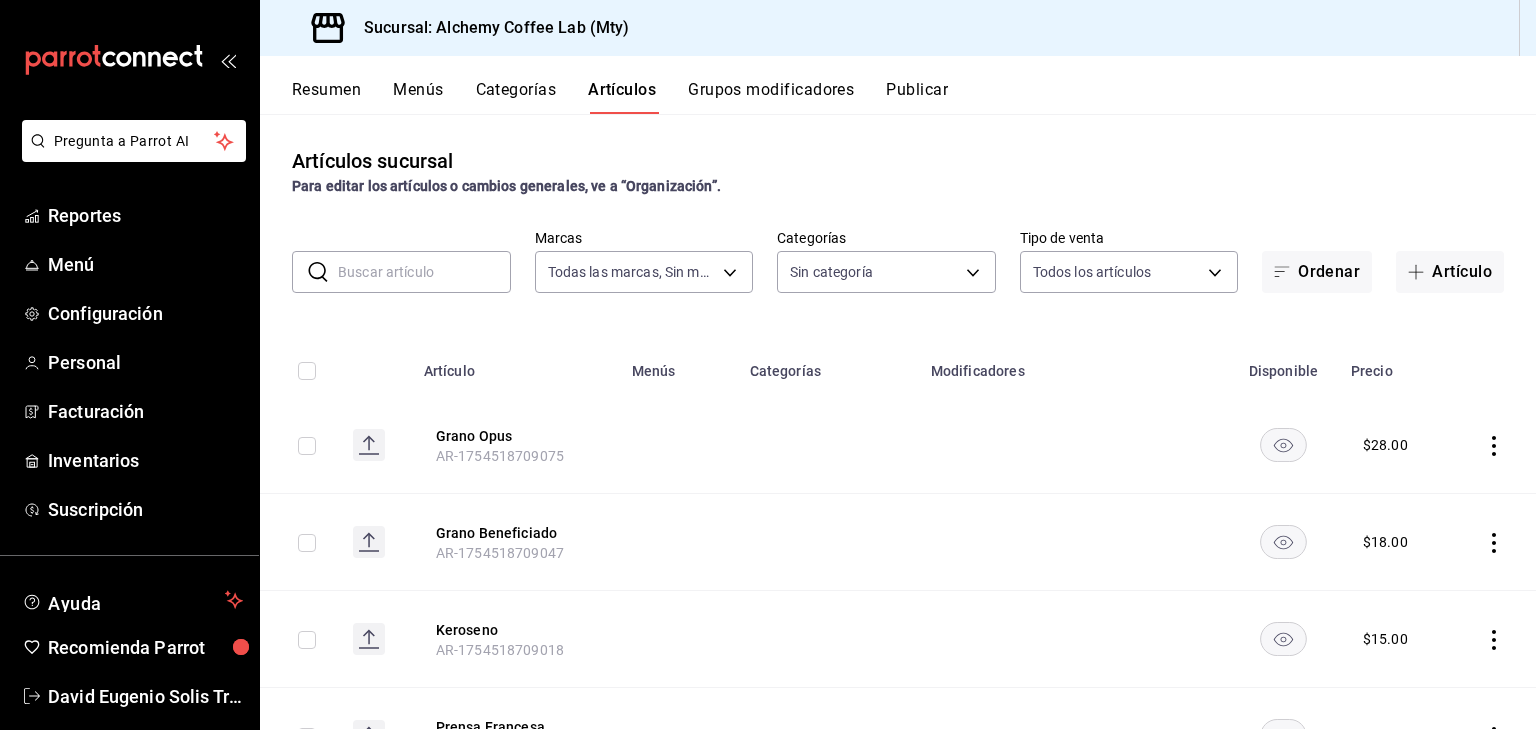 type on "22b06866-db8b-4db9-b95b-35e3e4a85507,fbaa8fe5-68e7-491d-b03f-ce844aa474e7,f0176ca4-5dc3-42f0-a21f-54796b2d6ce4,c4f1b2b2-4cec-4db9-a310-abf4beb25226,6e561742-6cfe-4428-bdd7-98f947b897f7,ed96c675-c7ed-4458-b82b-32ea0ae9920c,2e3e028b-89e5-4003-abc7-67012b64c3c6,f9ecfb5f-2d86-470a-83ef-3d4616404b79,4dbf6704-01f8-4ae7-b143-5fb9fa4fa204,475d1d53-3dd2-4a4e-b59e-75da982537cc,9128c269-13cc-49c0-a61c-98ae135d2966,1489ea8f-3c5b-4bed-8712-fb1efc8e1484,237dd9fd-525f-4126-935d-1d618c95d359,1759a289-da96-444c-a3da-589932e8f911,32a25308-5a1a-4b27-9101-20aae4ecbe3b,5720fba0-4b3c-4af1-99c2-310b9d32b626,6f391e13-d369-4fd1-9e07-81fa35695065,6cee18f7-63d6-4ae0-a5fa-7f66450c5234,8f56fa9d-b5f7-423d-8f11-eda24a9be7dc,0959238c-b2f0-4e50-a72b-9acd913a0e6d,87d7d329-ef4d-4ea2-b0cc-7aa43f232e86,0d94947a-2237-44fd-9659-405017dccbcb,4f878af2-bd33-4ff2-b57a-7be79110d9e1,7dbad2d2-8702-4494-bd85-95c08bbe0766,19e81b95-3a6a-45a7-b76c-705b7ea18356,ab0ce2b7-02f2-4a6d-b2a0-8d884bdd482f,f61d6689-96be-4dbf-b04d-1c056a84d092,bbe26e67-8ee3-44bb-aa4..." 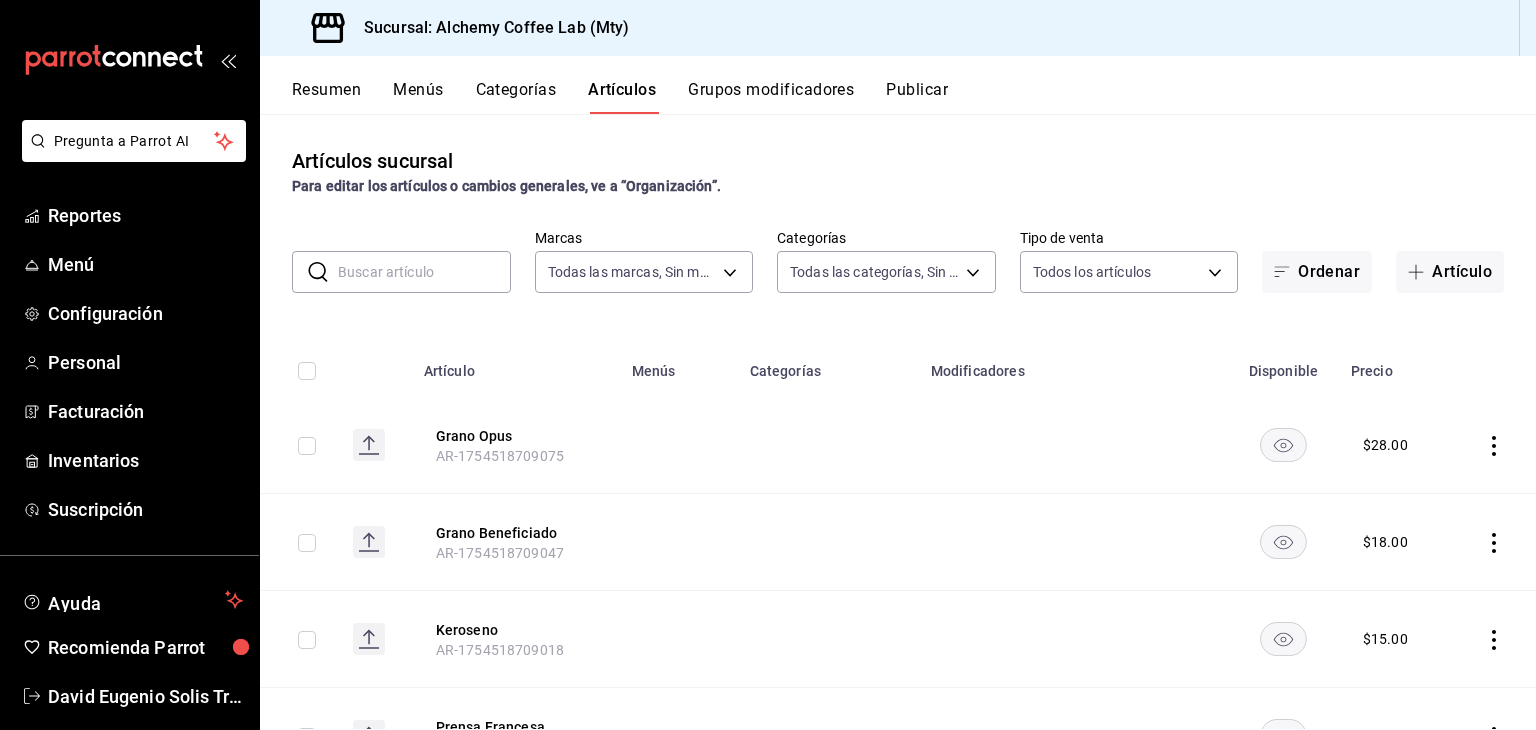 click on "Grupos modificadores" at bounding box center (771, 97) 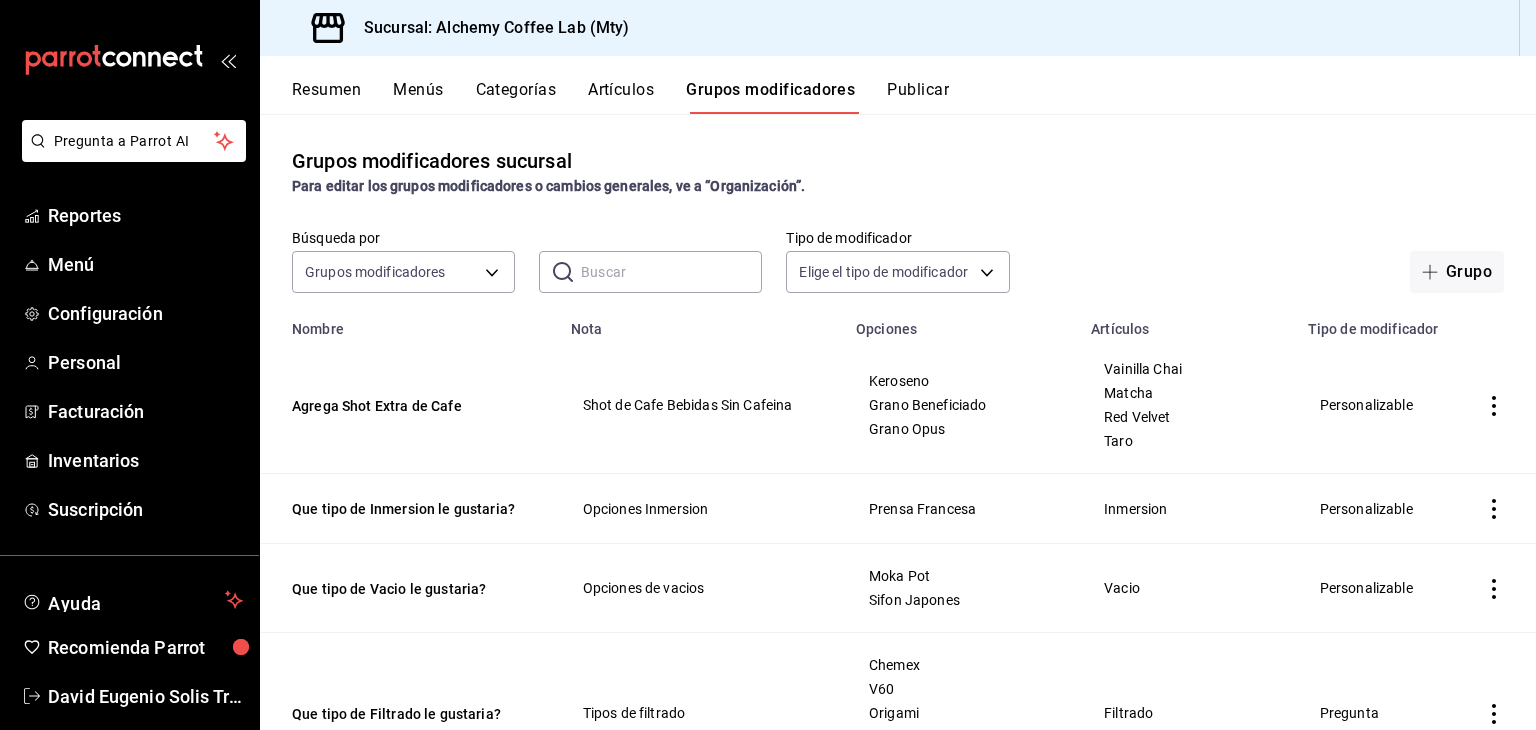 click on "Artículos" at bounding box center (621, 97) 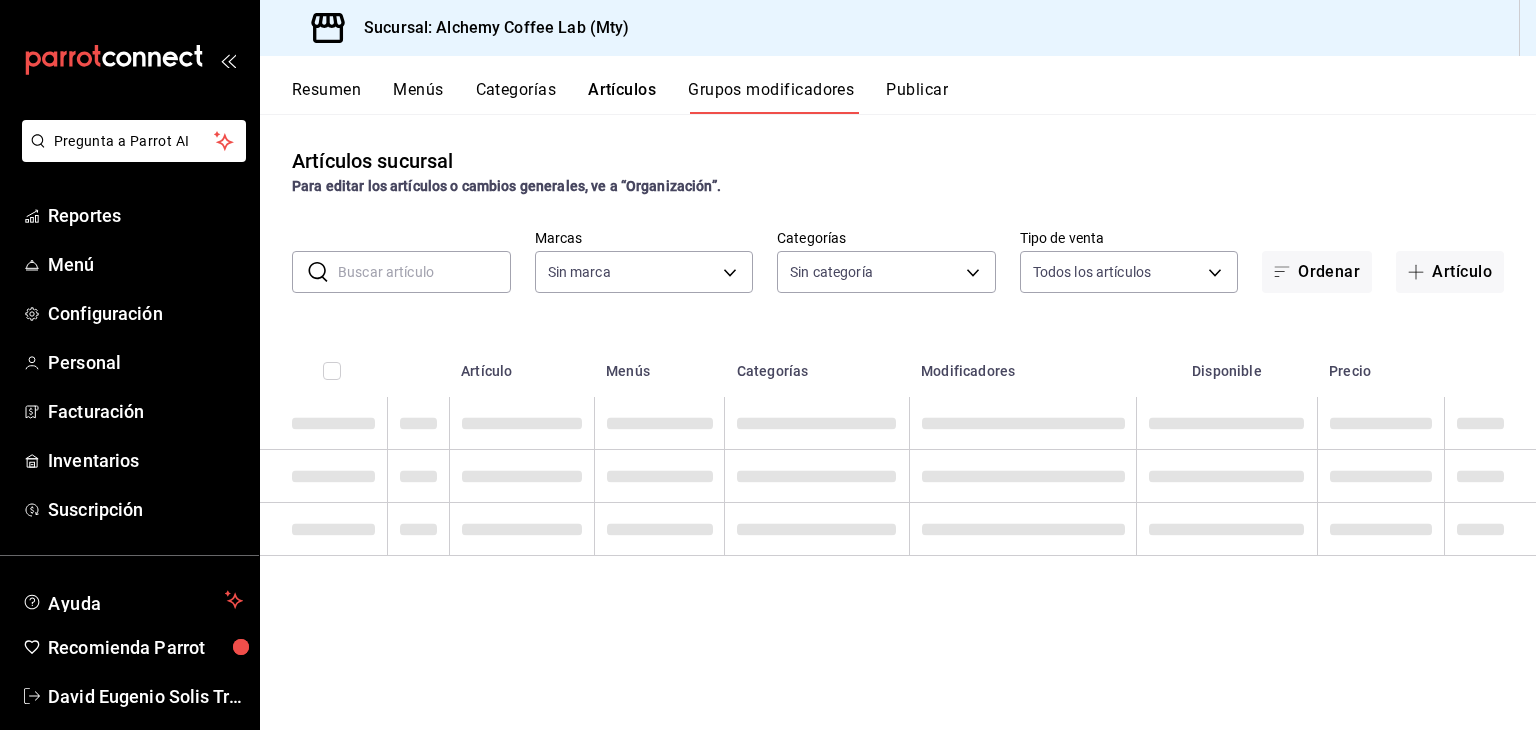 type on "147fd5db-d129-484d-8765-362391796a66" 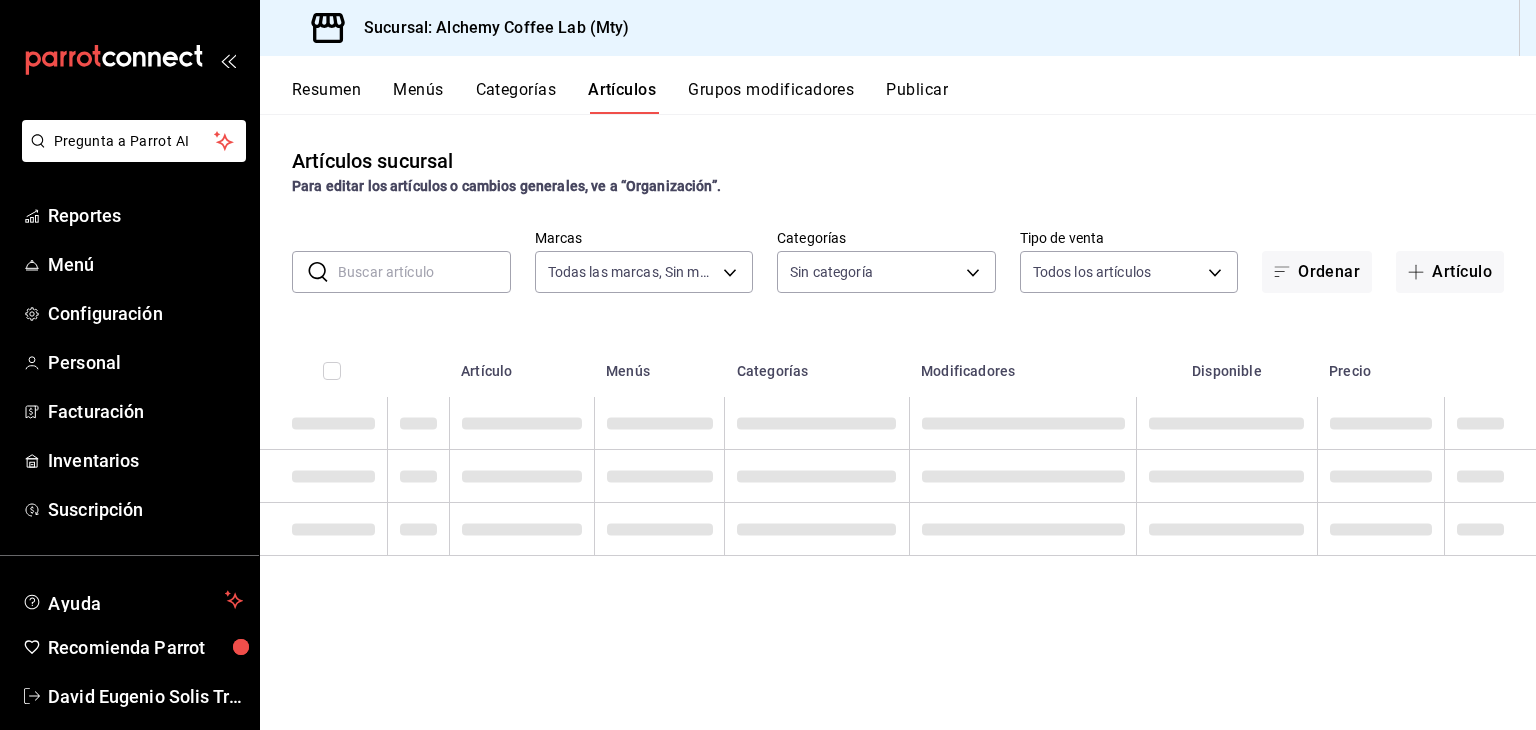 type on "147fd5db-d129-484d-8765-362391796a66" 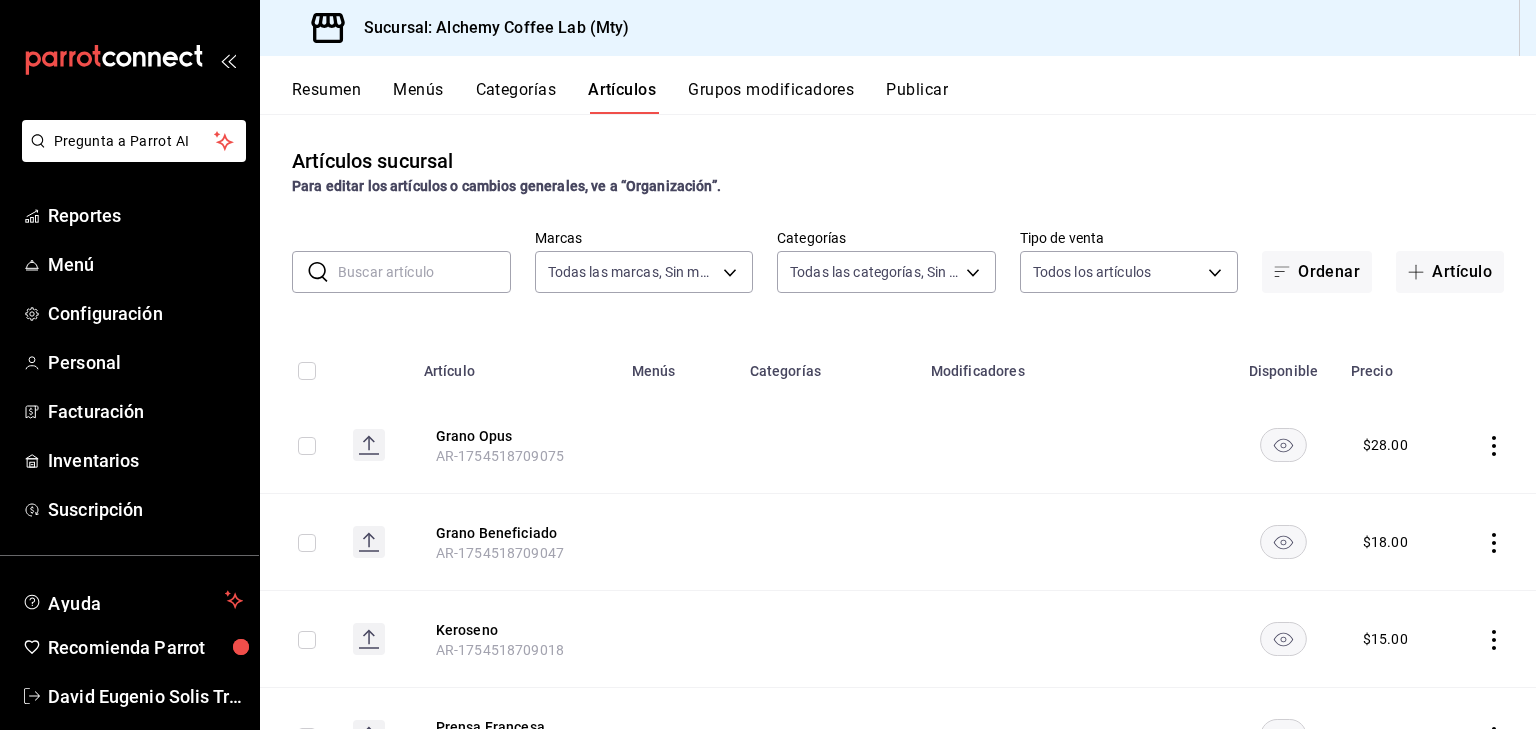 type on "22b06866-db8b-4db9-b95b-35e3e4a85507,fbaa8fe5-68e7-491d-b03f-ce844aa474e7,f0176ca4-5dc3-42f0-a21f-54796b2d6ce4,c4f1b2b2-4cec-4db9-a310-abf4beb25226,6e561742-6cfe-4428-bdd7-98f947b897f7,ed96c675-c7ed-4458-b82b-32ea0ae9920c,2e3e028b-89e5-4003-abc7-67012b64c3c6,f9ecfb5f-2d86-470a-83ef-3d4616404b79,4dbf6704-01f8-4ae7-b143-5fb9fa4fa204,475d1d53-3dd2-4a4e-b59e-75da982537cc,9128c269-13cc-49c0-a61c-98ae135d2966,1489ea8f-3c5b-4bed-8712-fb1efc8e1484,237dd9fd-525f-4126-935d-1d618c95d359,1759a289-da96-444c-a3da-589932e8f911,32a25308-5a1a-4b27-9101-20aae4ecbe3b,5720fba0-4b3c-4af1-99c2-310b9d32b626,6f391e13-d369-4fd1-9e07-81fa35695065,6cee18f7-63d6-4ae0-a5fa-7f66450c5234,8f56fa9d-b5f7-423d-8f11-eda24a9be7dc,0959238c-b2f0-4e50-a72b-9acd913a0e6d,87d7d329-ef4d-4ea2-b0cc-7aa43f232e86,0d94947a-2237-44fd-9659-405017dccbcb,4f878af2-bd33-4ff2-b57a-7be79110d9e1,7dbad2d2-8702-4494-bd85-95c08bbe0766,19e81b95-3a6a-45a7-b76c-705b7ea18356,ab0ce2b7-02f2-4a6d-b2a0-8d884bdd482f,f61d6689-96be-4dbf-b04d-1c056a84d092,bbe26e67-8ee3-44bb-aa4..." 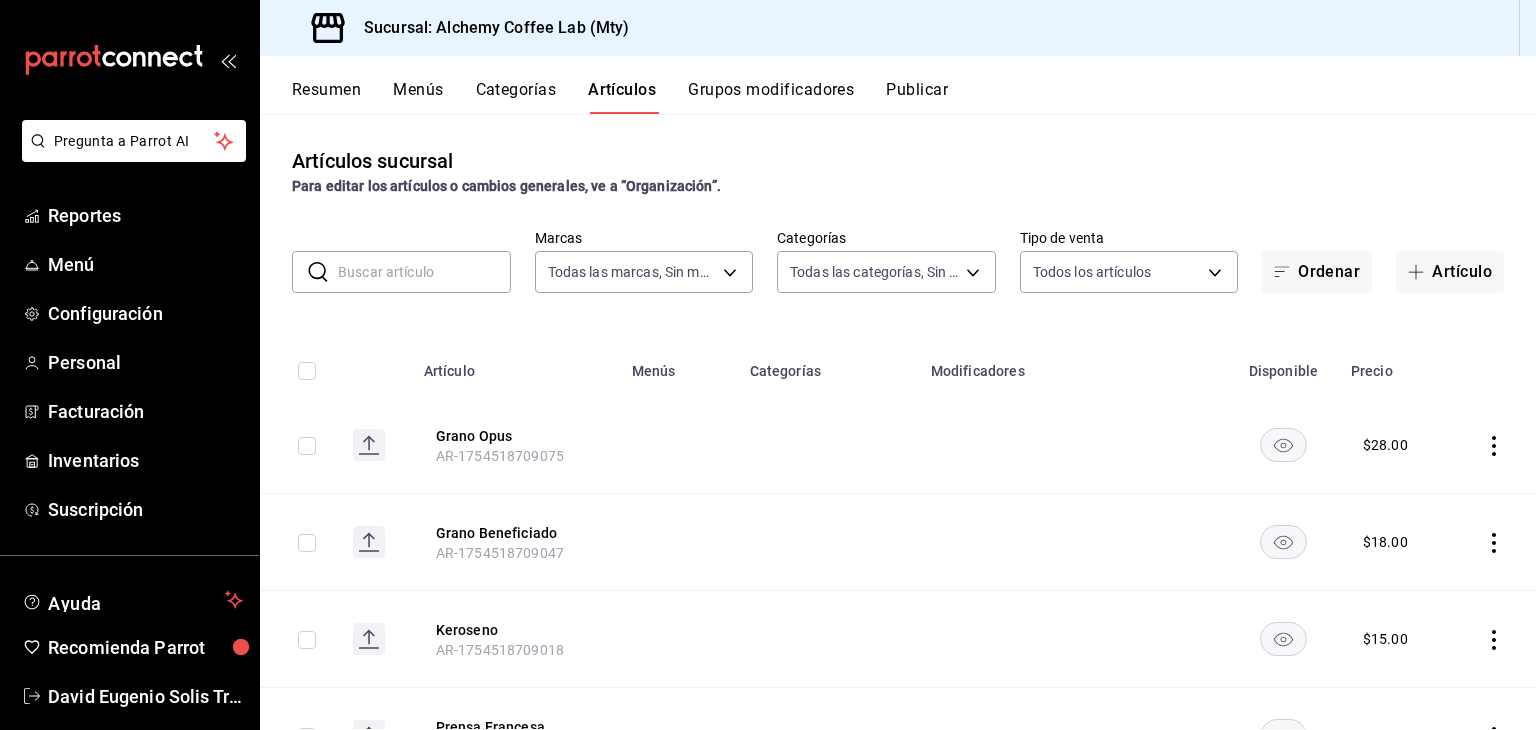 click at bounding box center (424, 272) 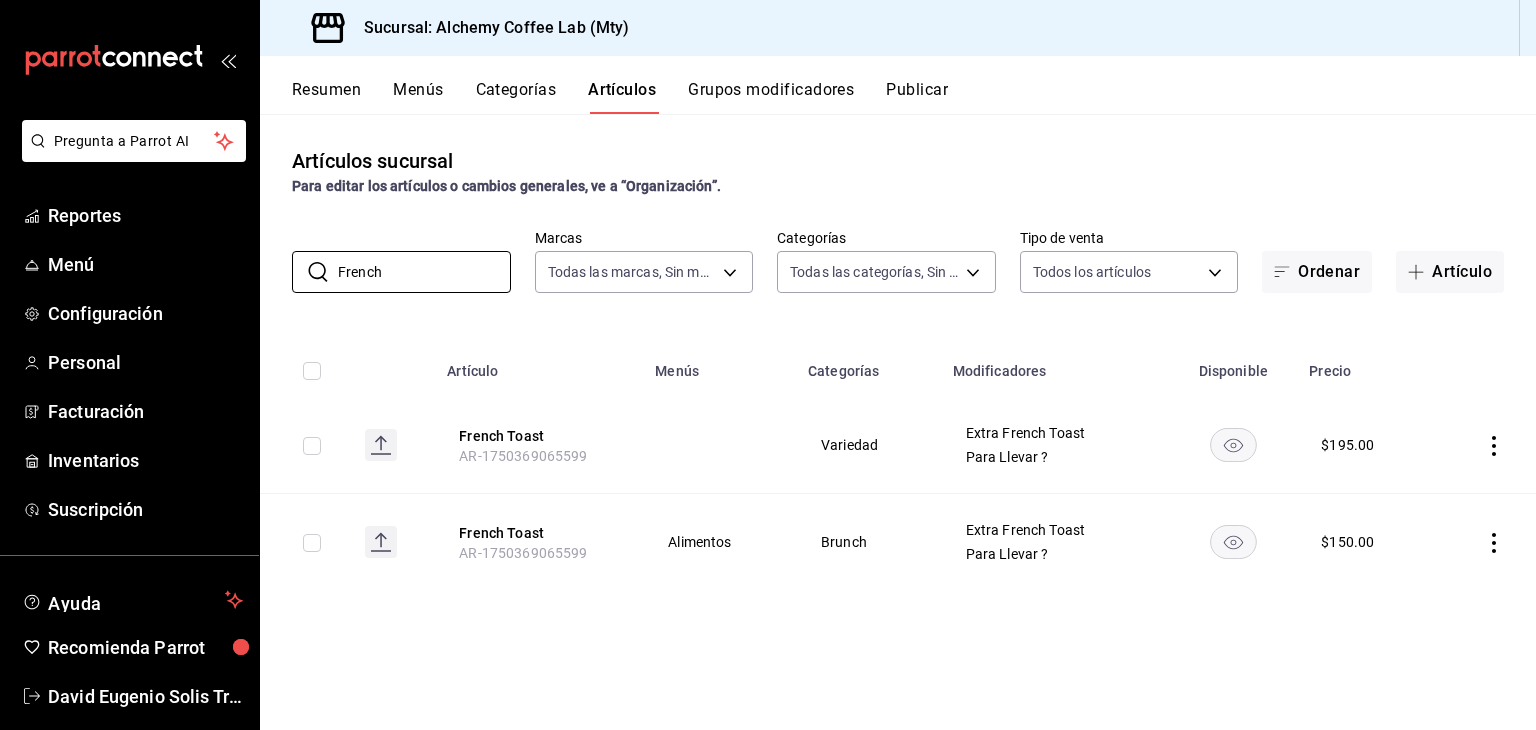 click 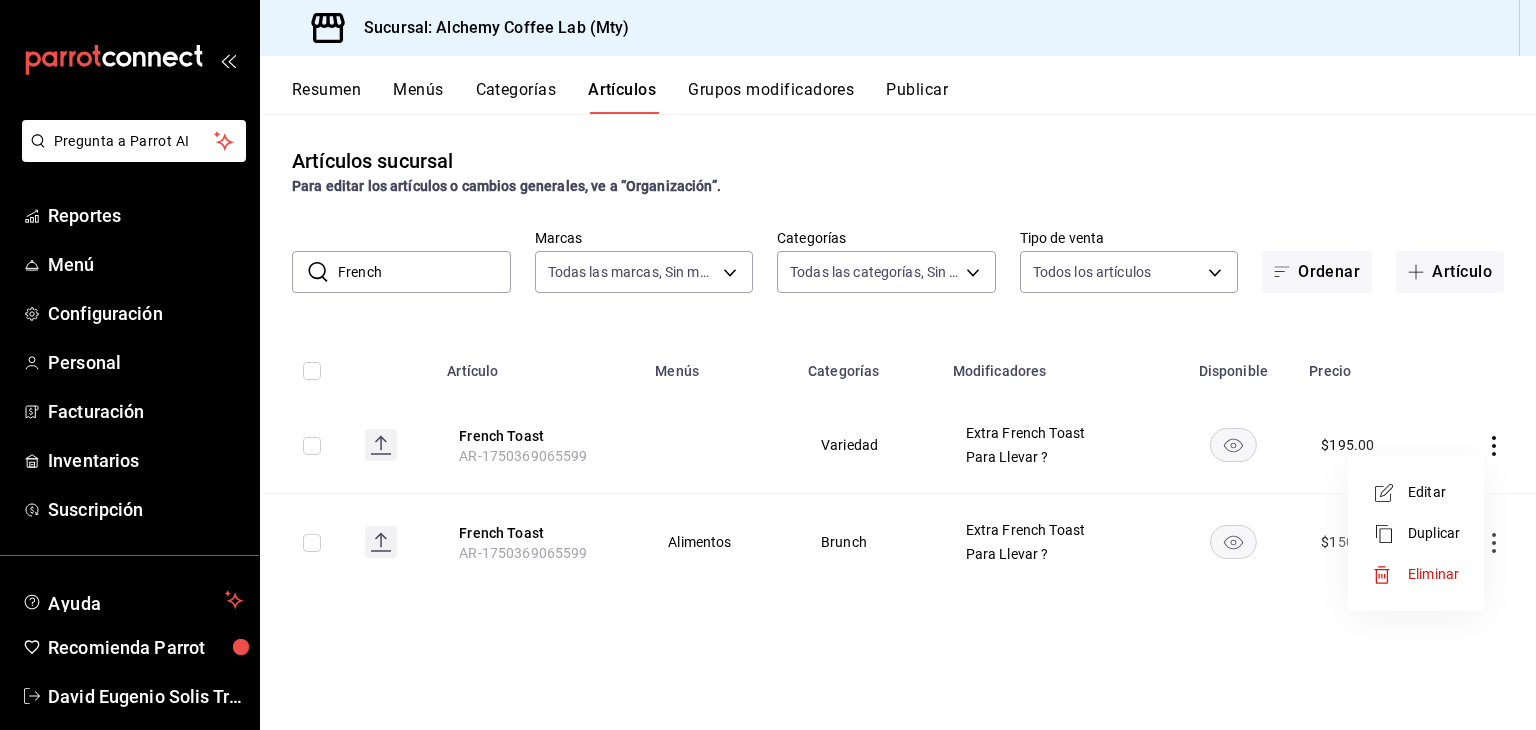 click on "Eliminar" at bounding box center (1434, 574) 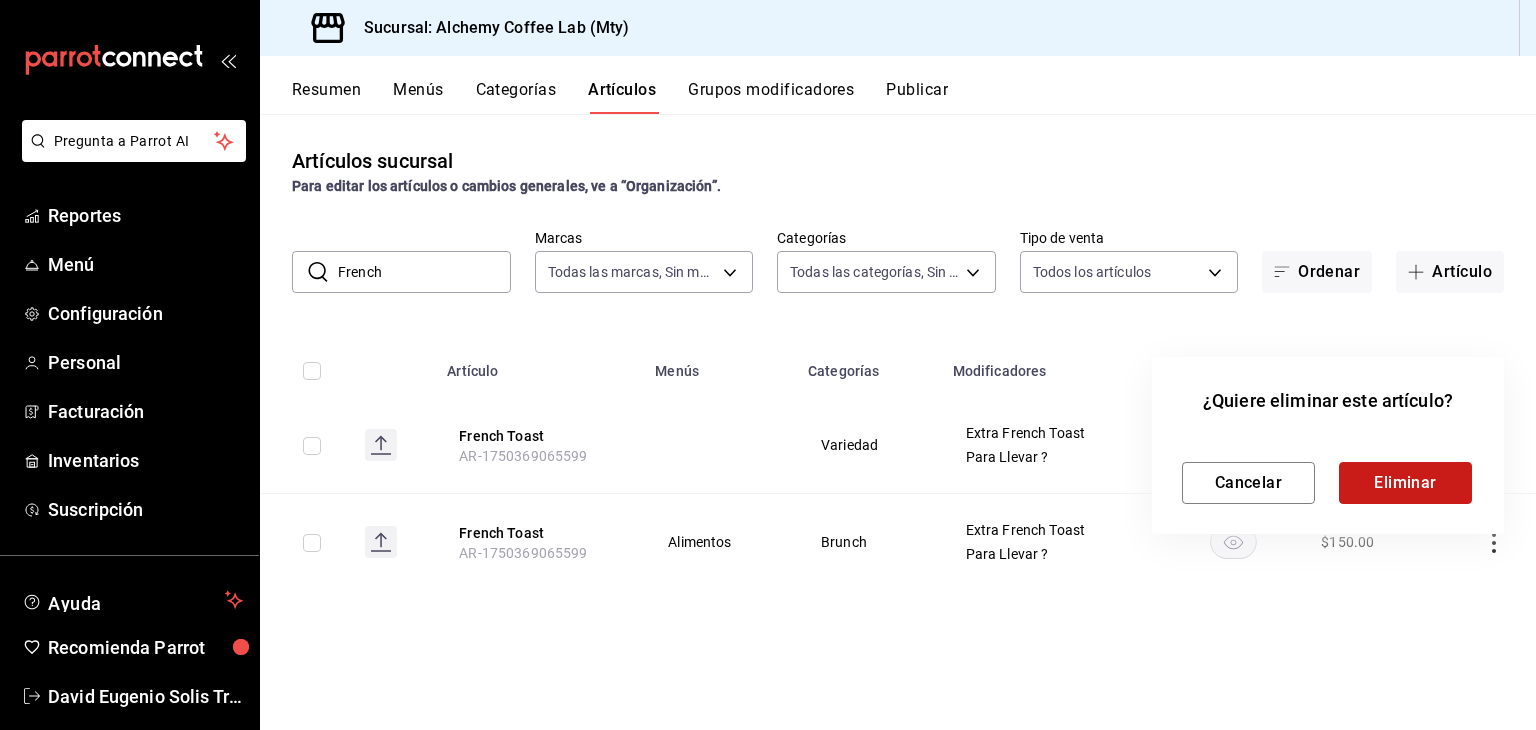 click on "Eliminar" at bounding box center (1405, 483) 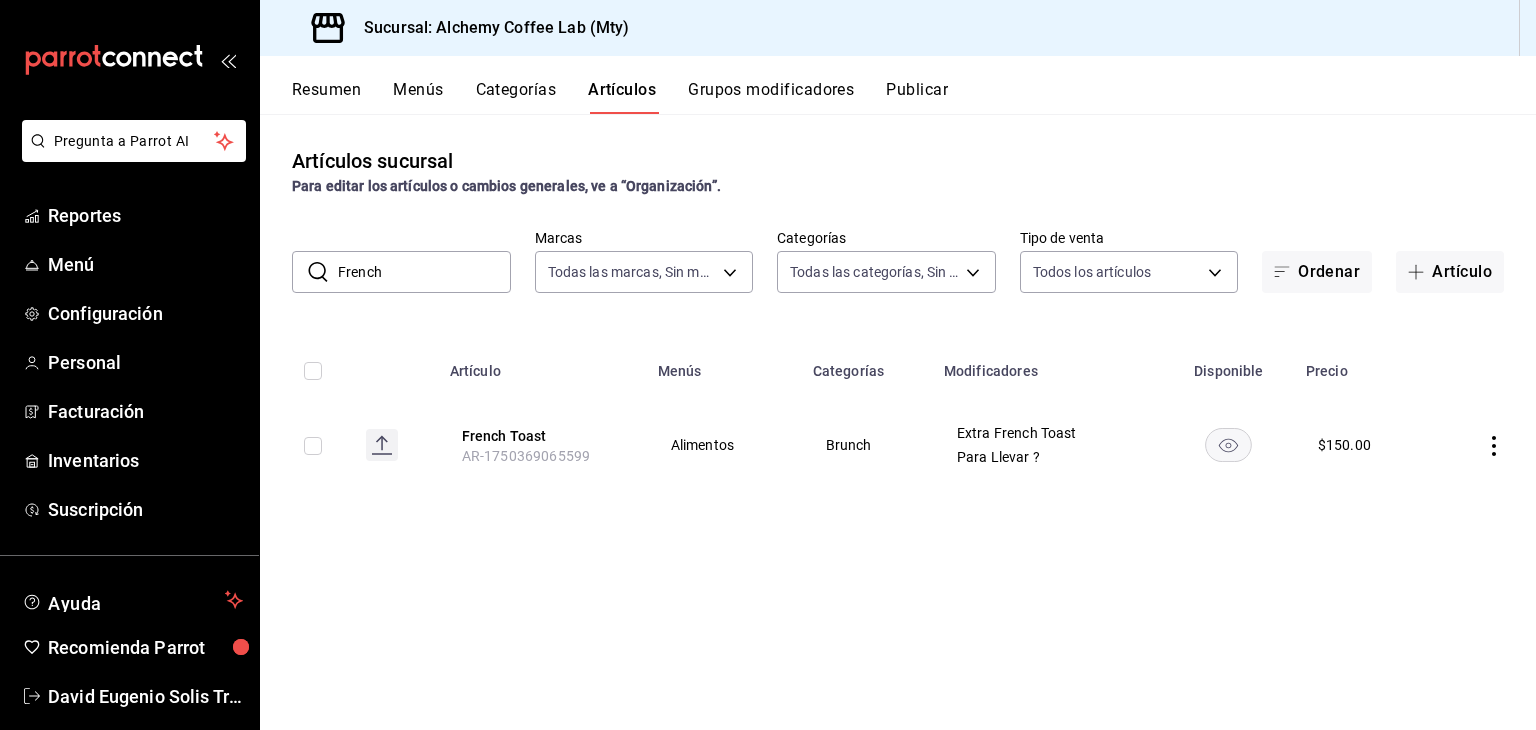 click on "French" at bounding box center [424, 272] 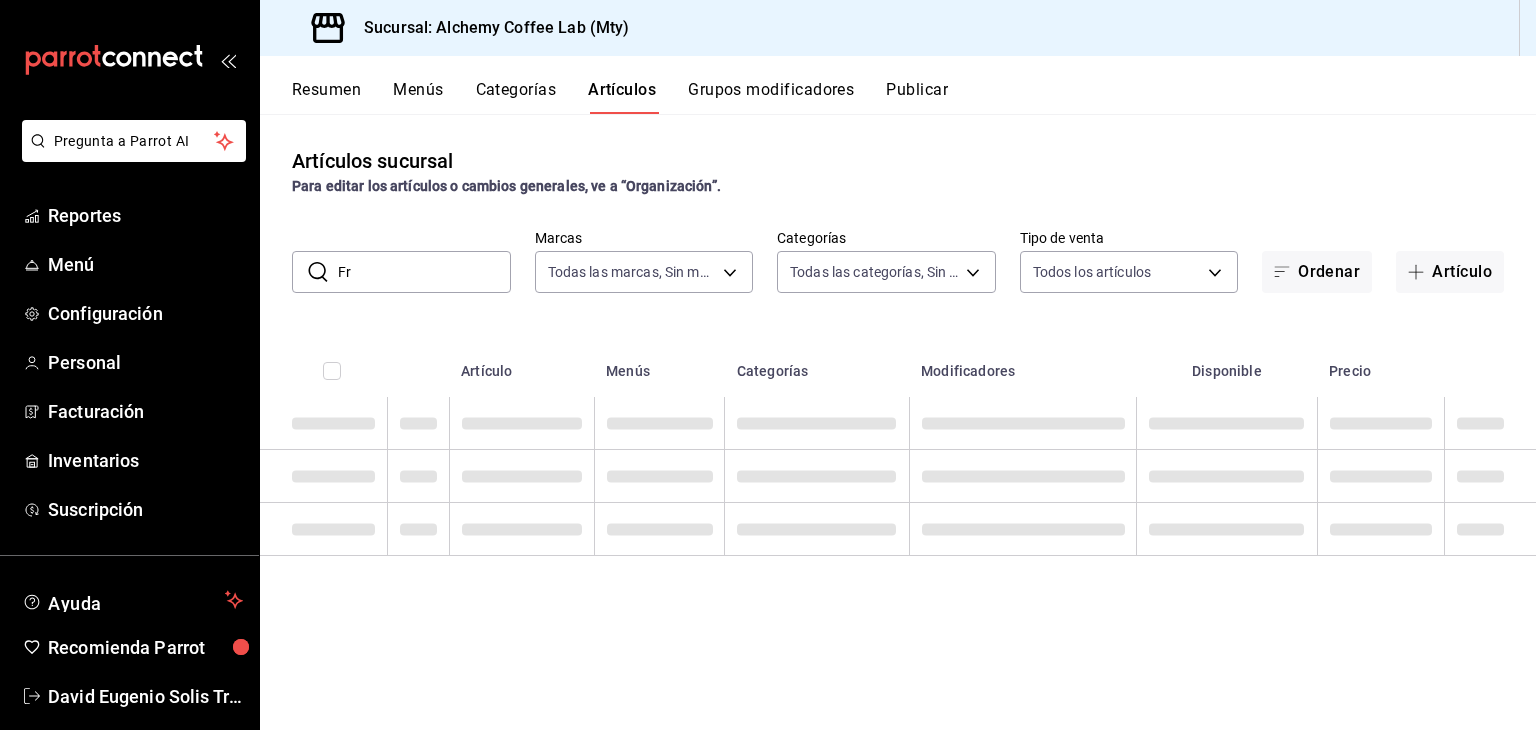 type on "F" 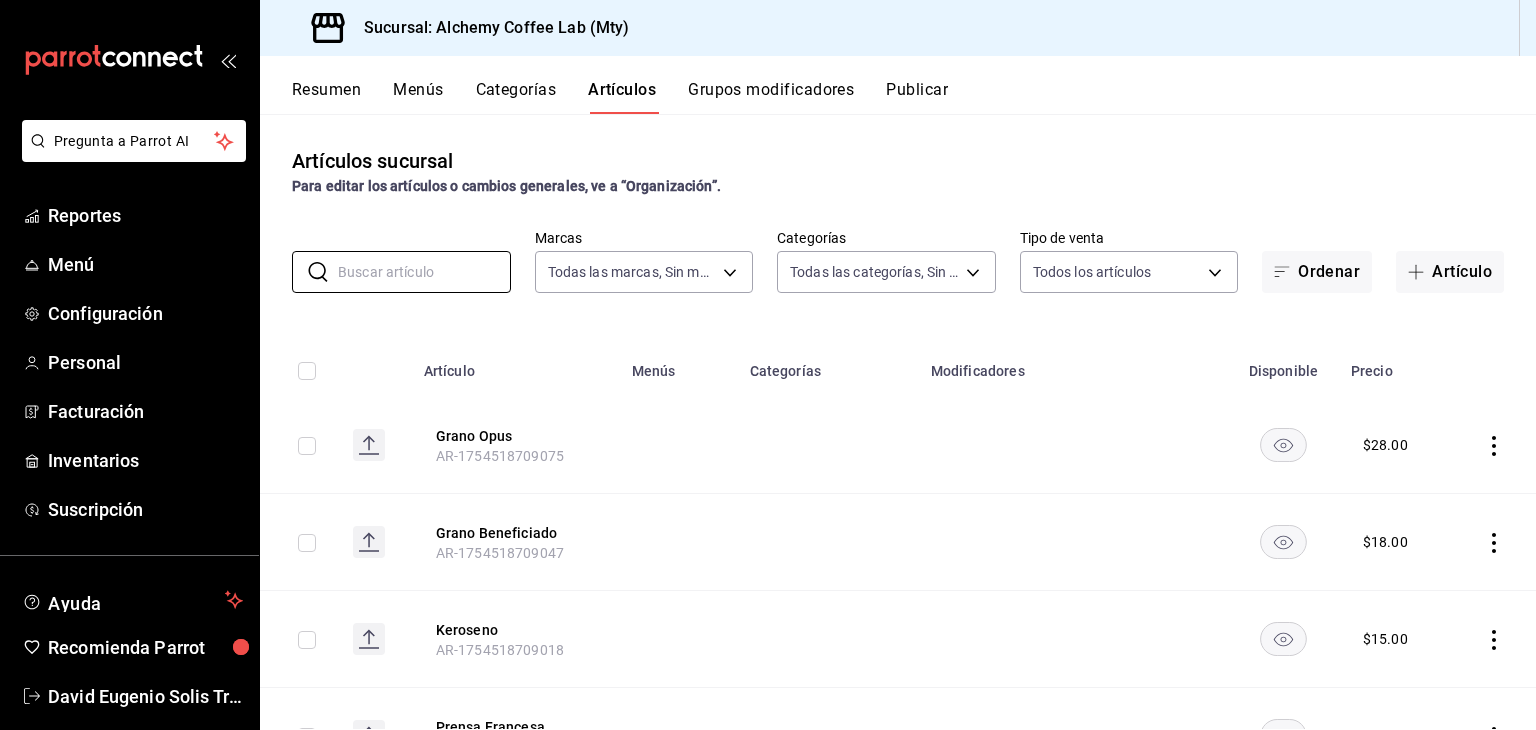 type 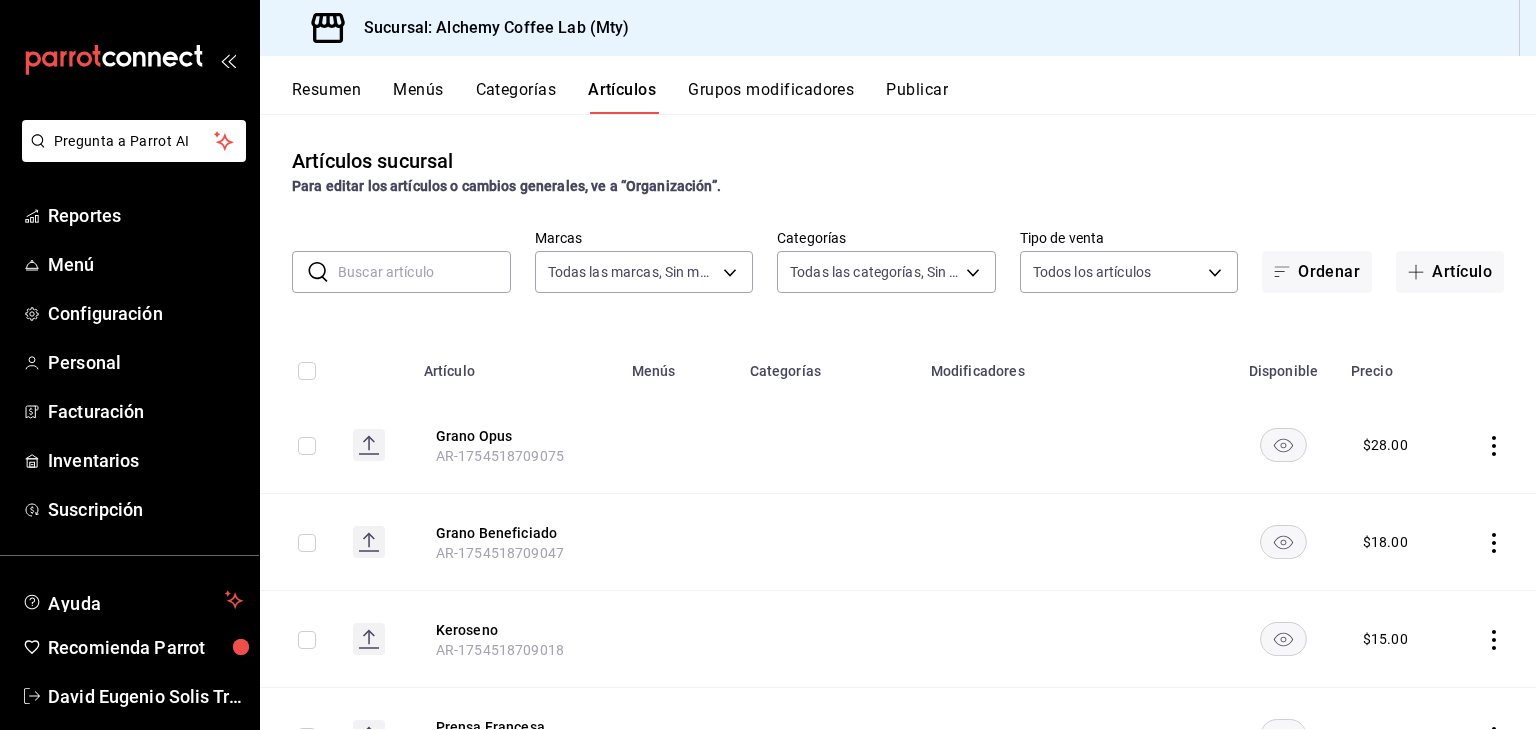 click on "Resumen Menús Categorías Artículos Grupos modificadores Publicar" at bounding box center [898, 85] 